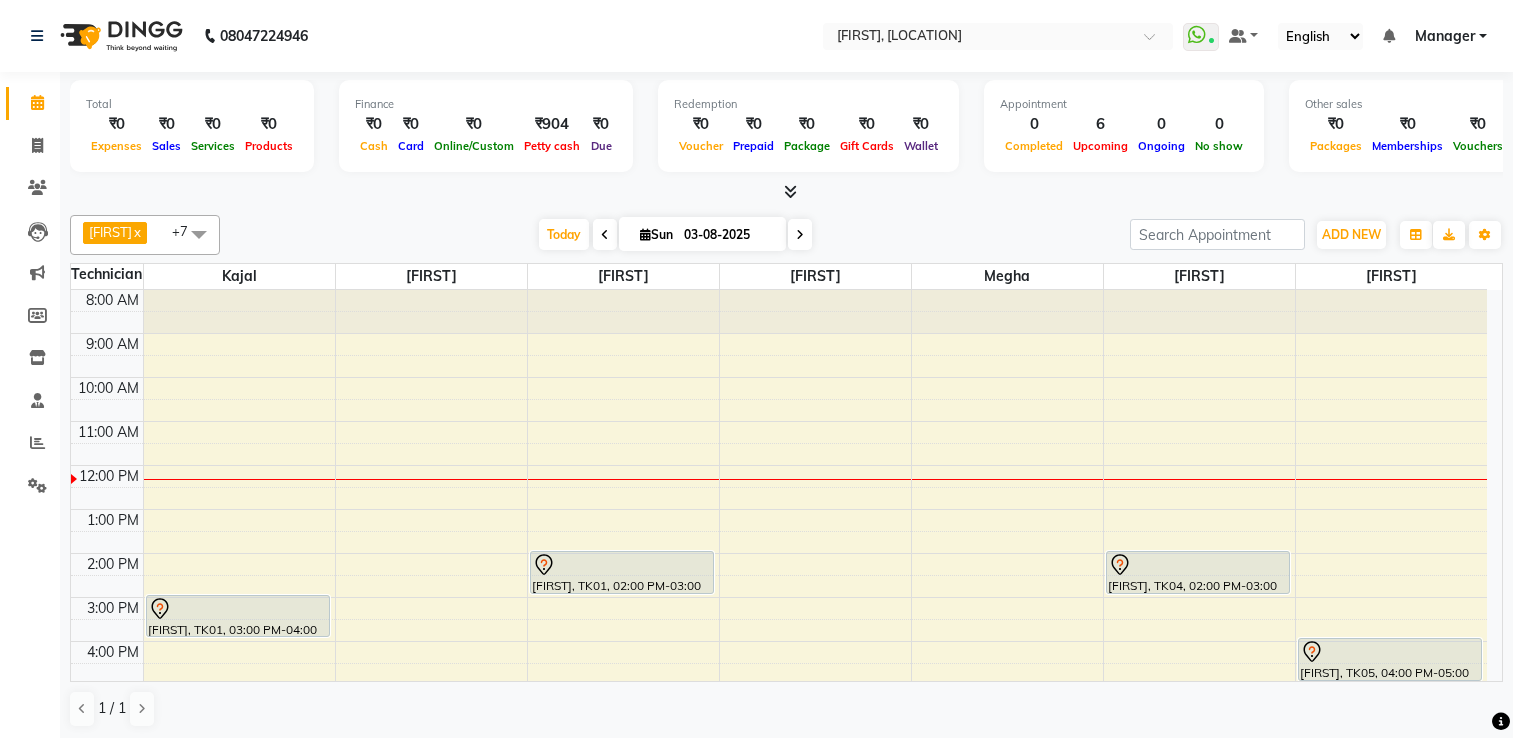 scroll, scrollTop: 0, scrollLeft: 0, axis: both 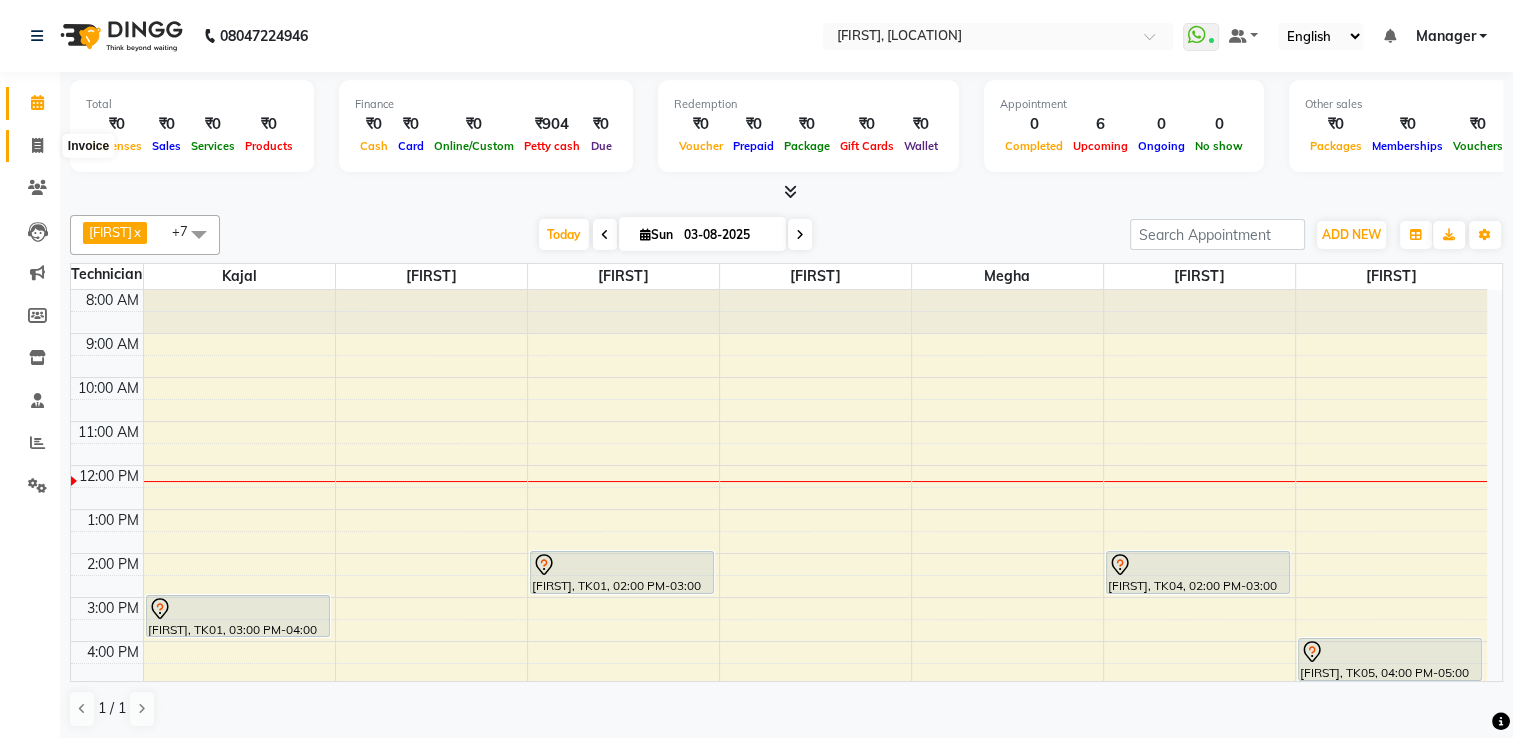 click 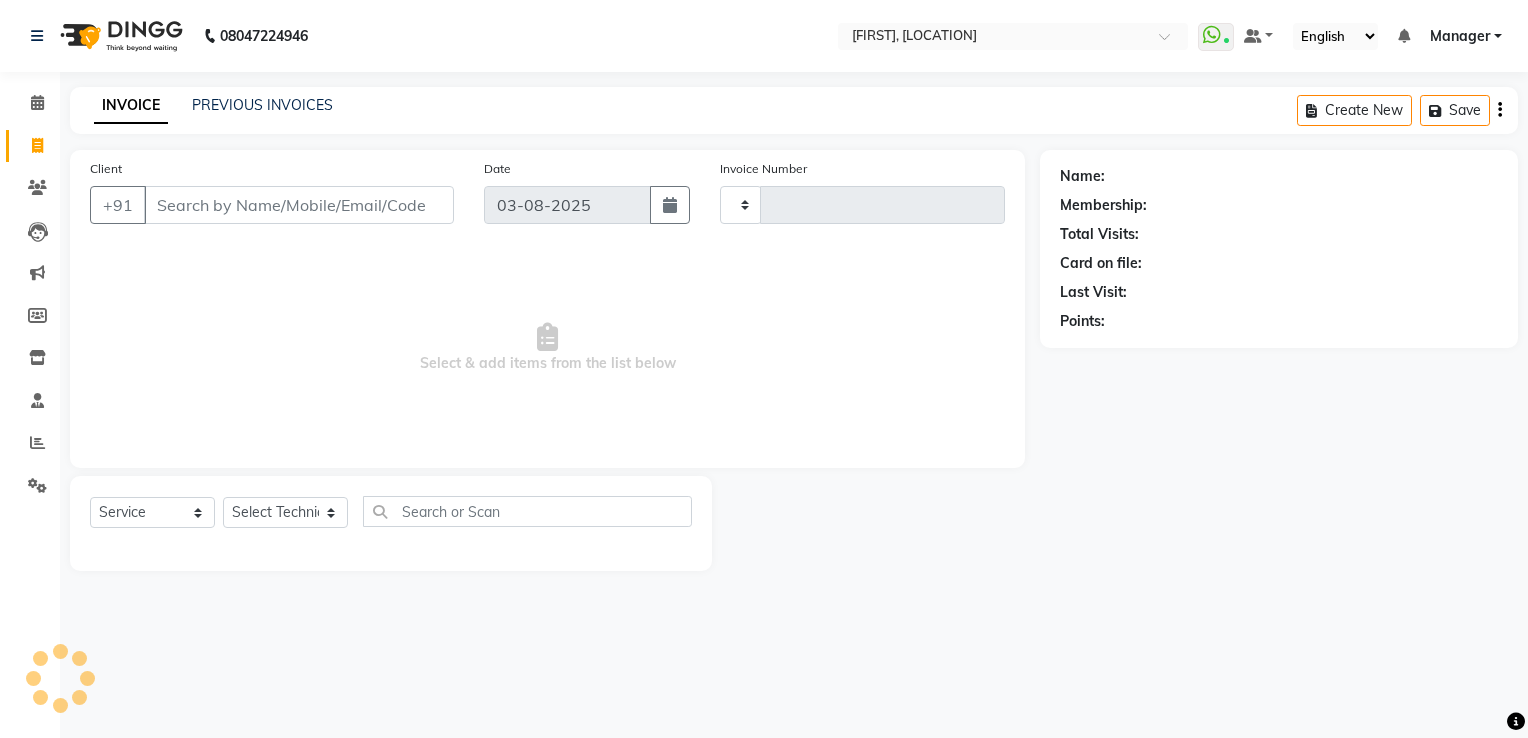 type on "1433" 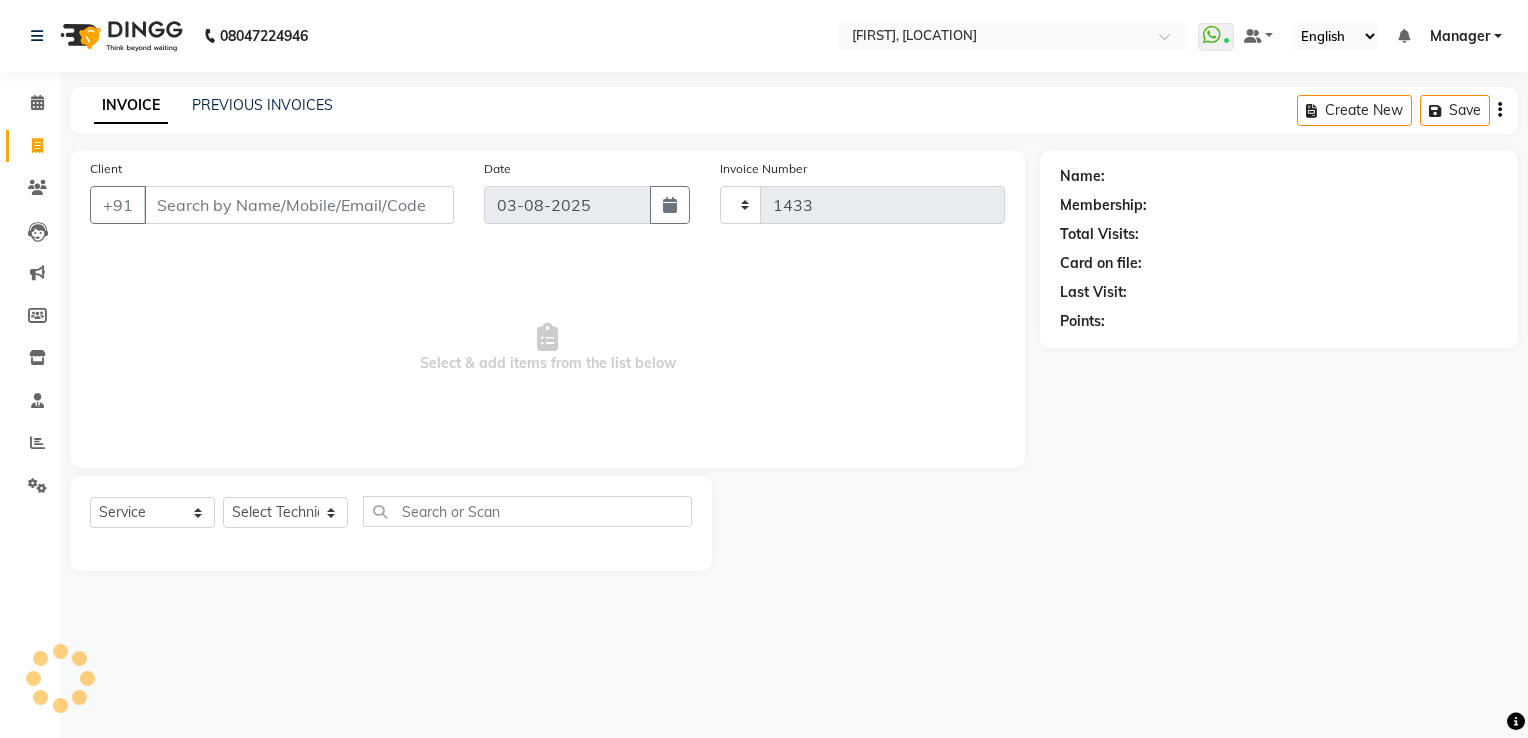 select on "6579" 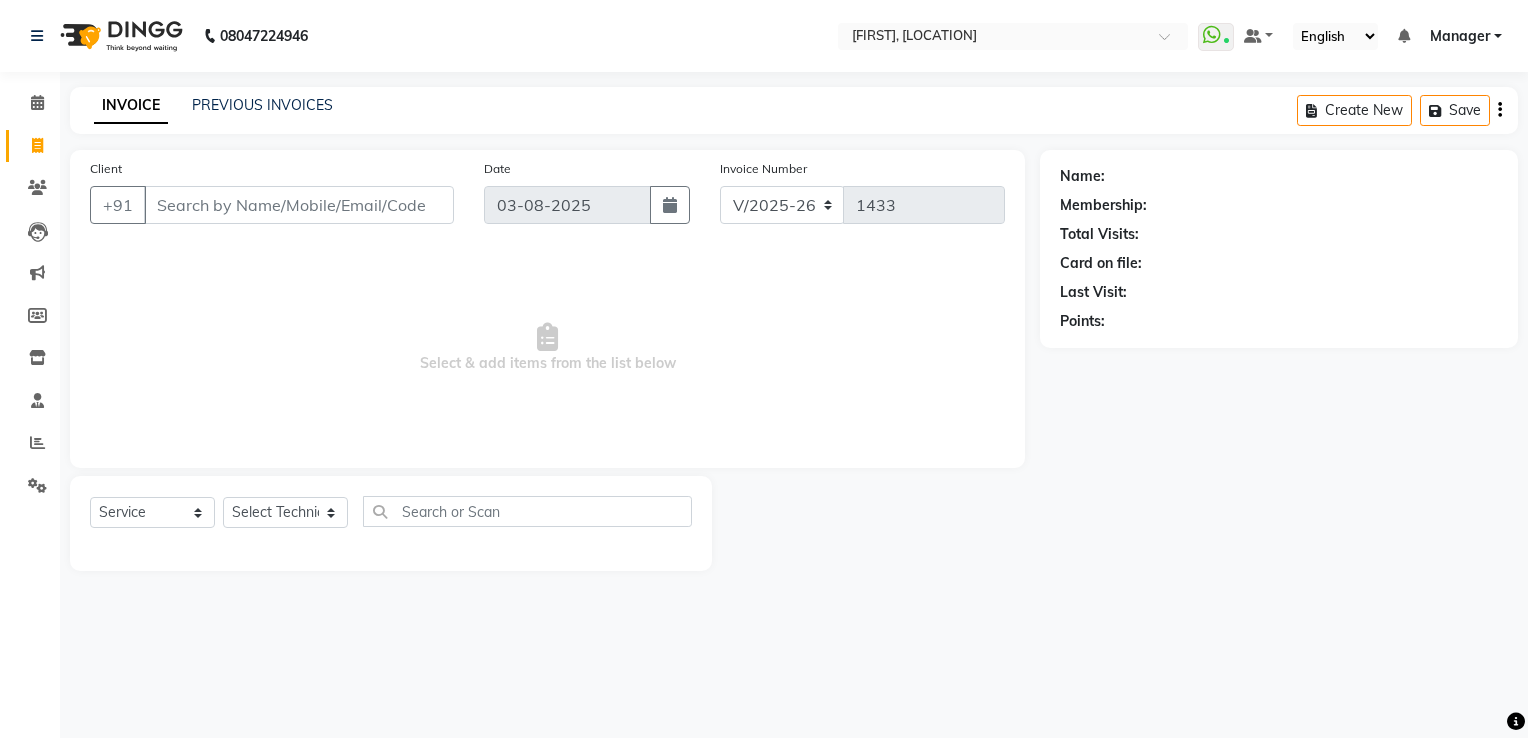 click on "Client" at bounding box center [299, 205] 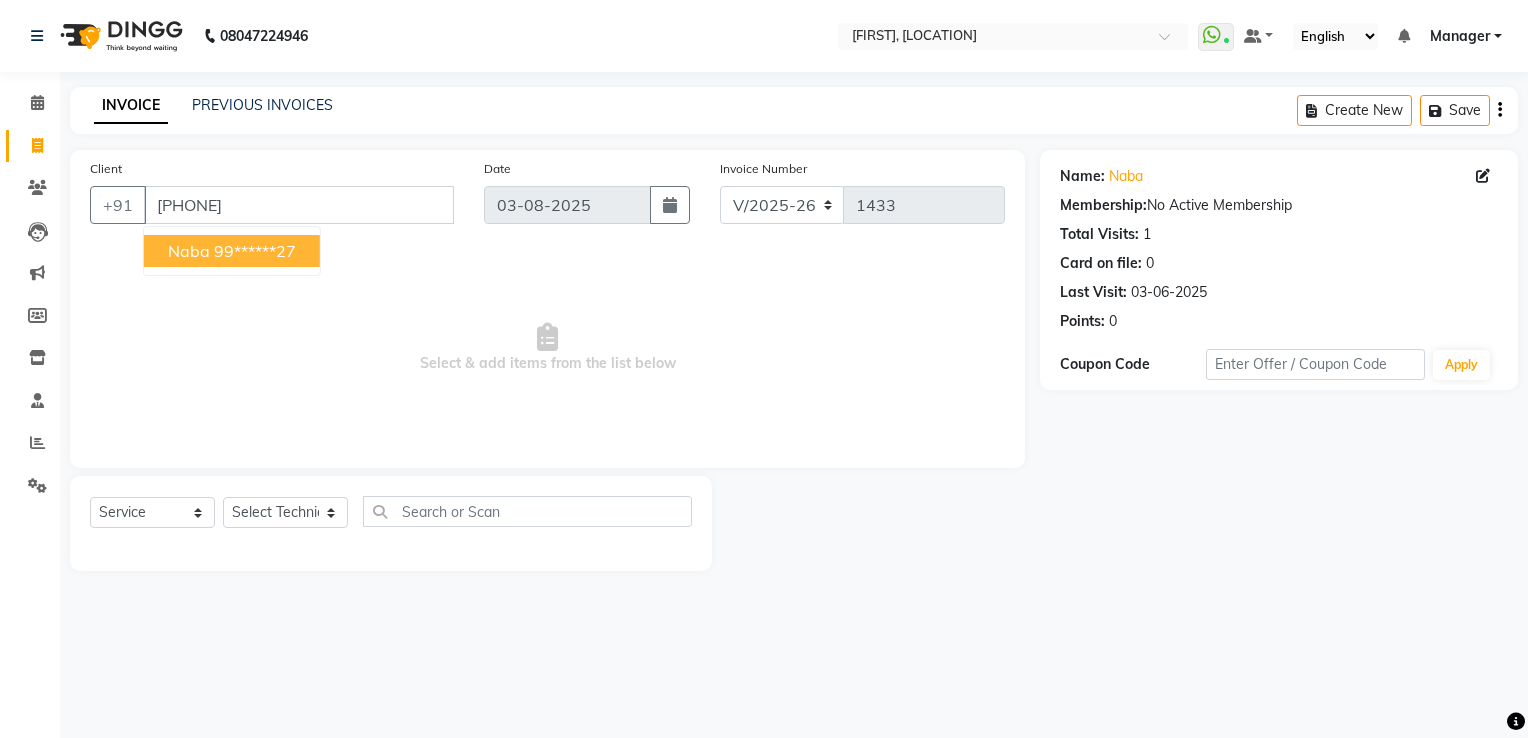 click on "naba" at bounding box center [189, 251] 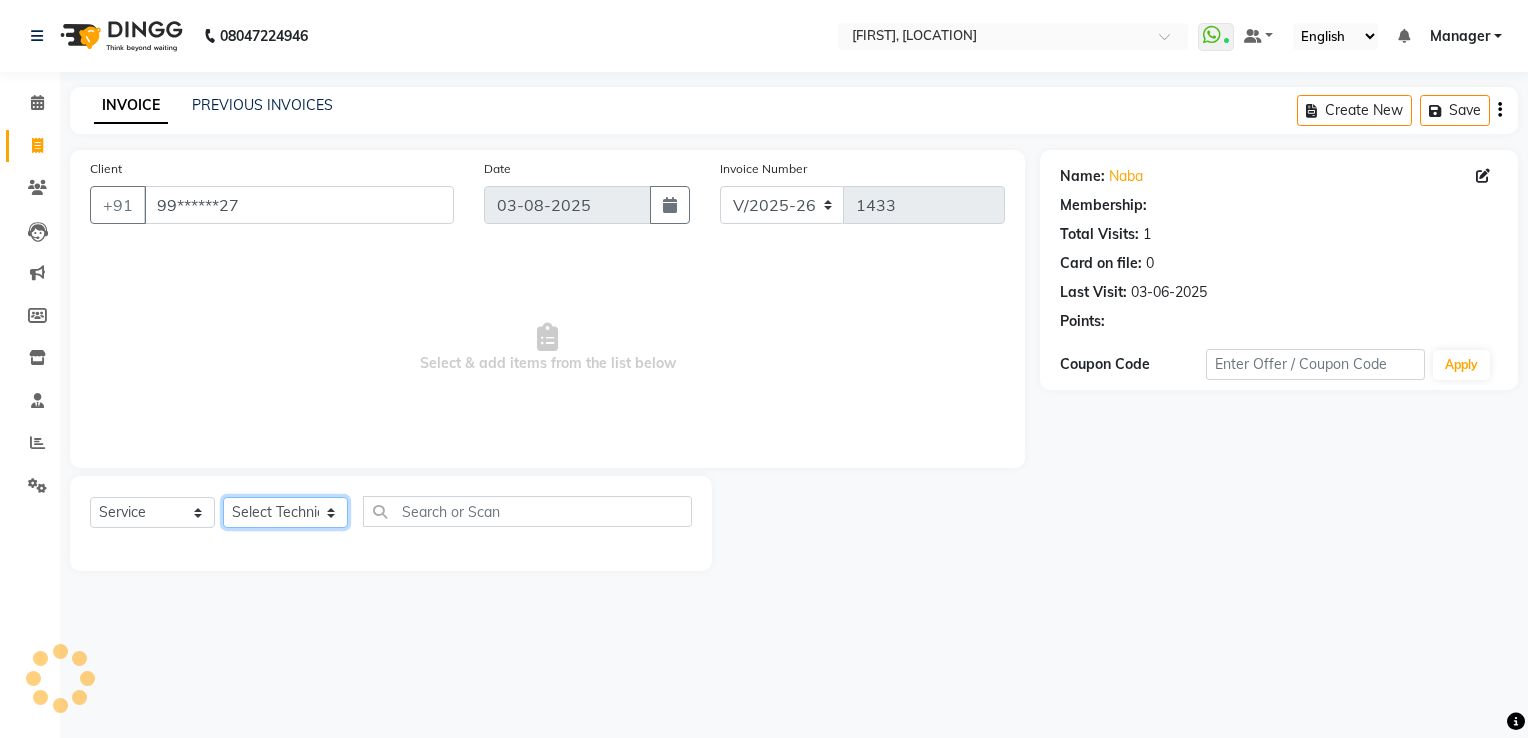 click on "Select Technician [FIRST] Manager [FIRST] Owner [FIRST]" 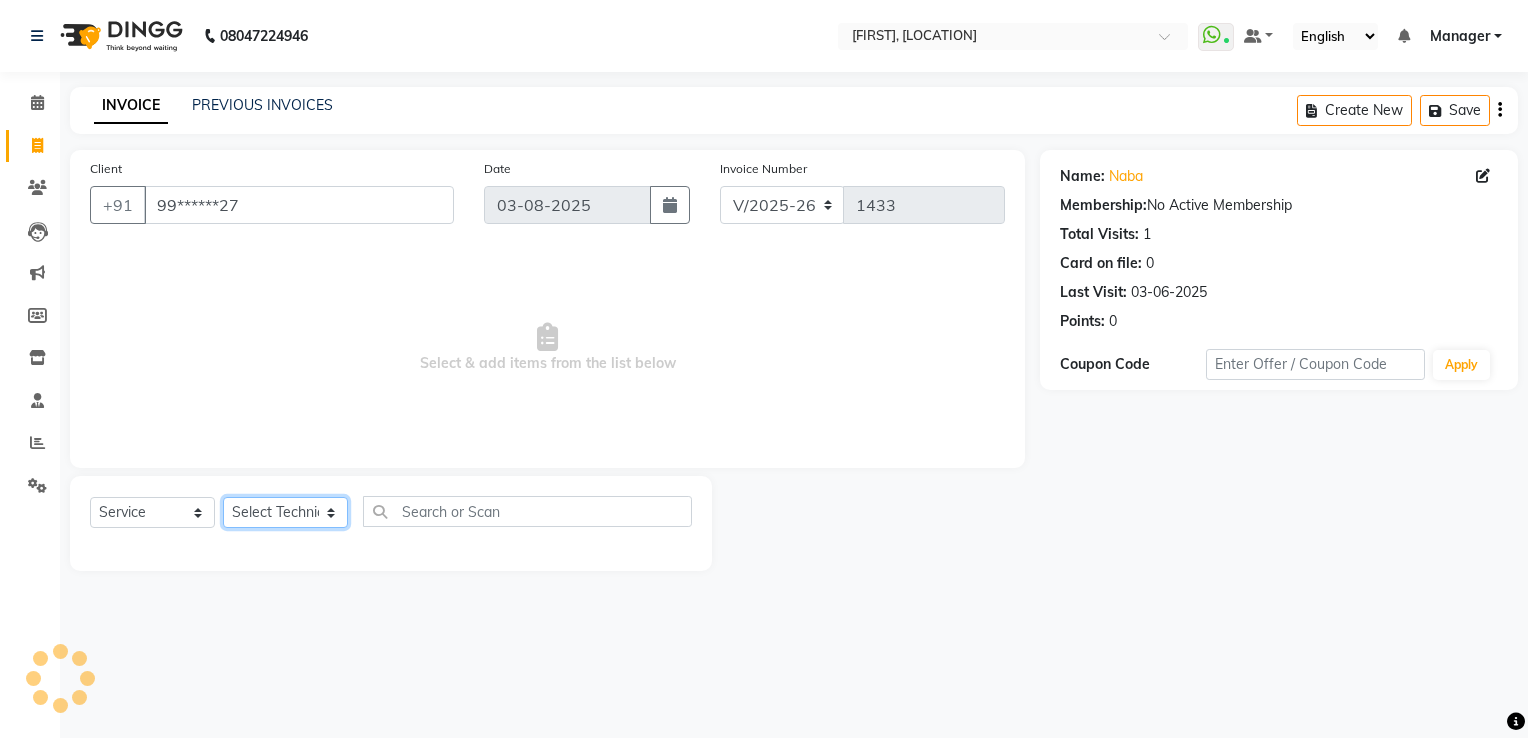 select on "80708" 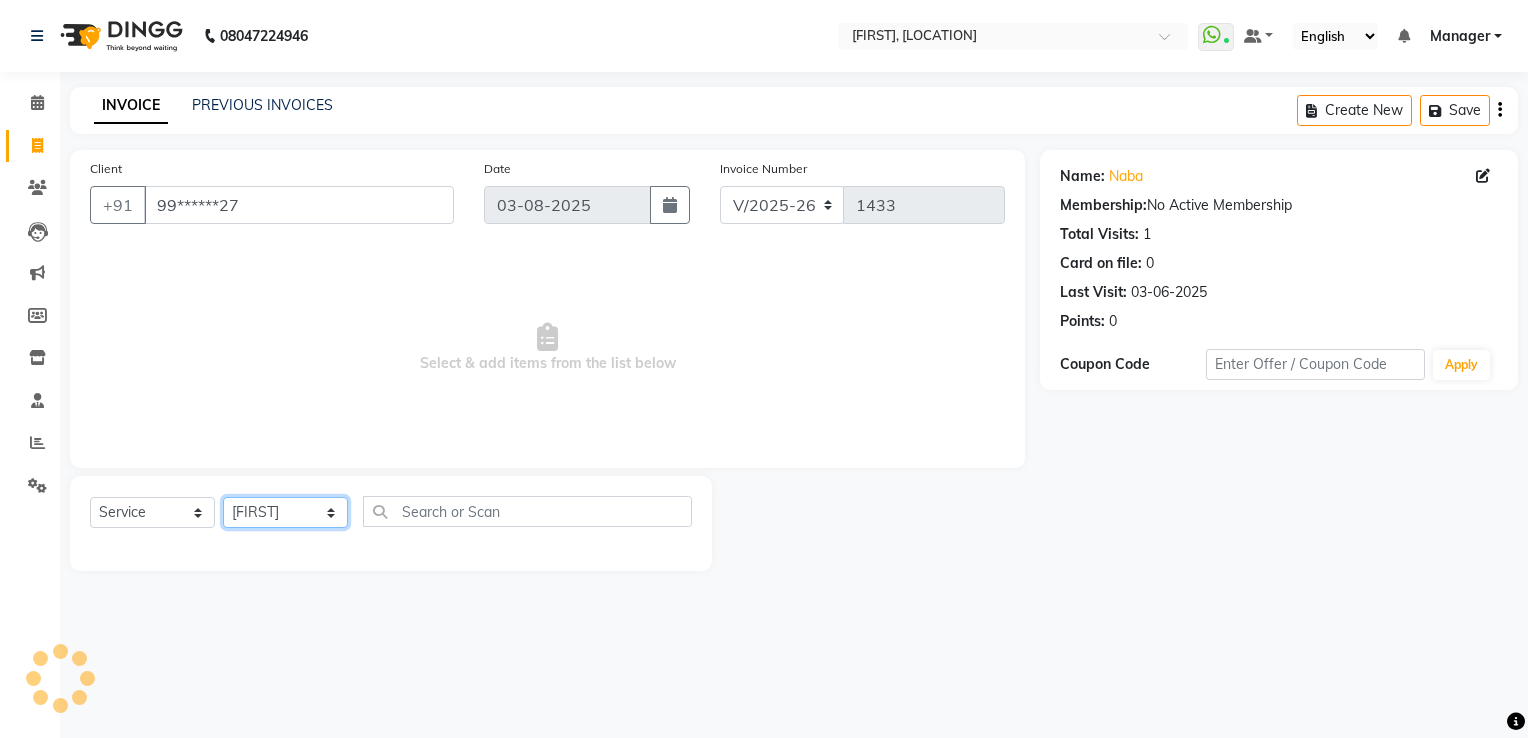 click on "Select Technician [FIRST] Manager [FIRST] Owner [FIRST]" 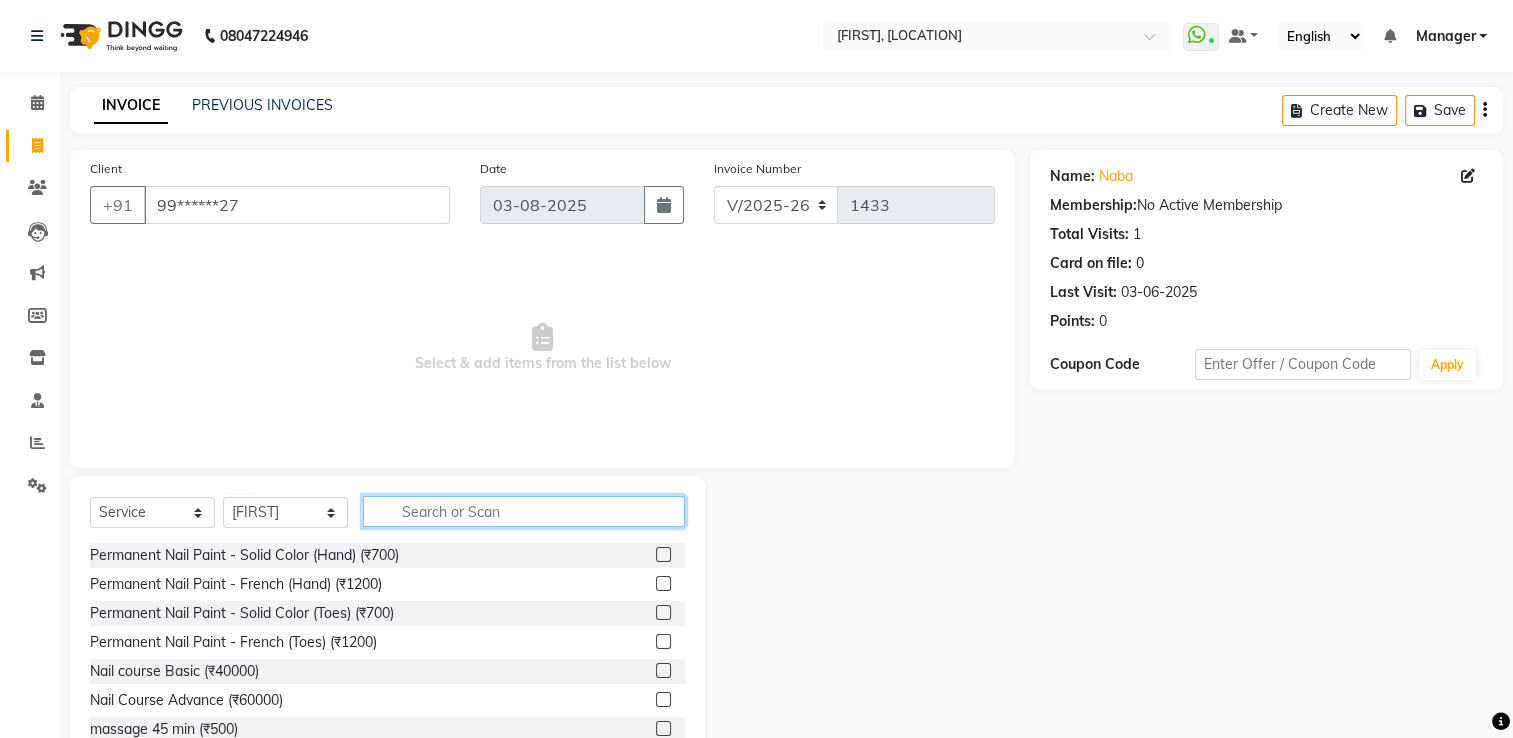 click 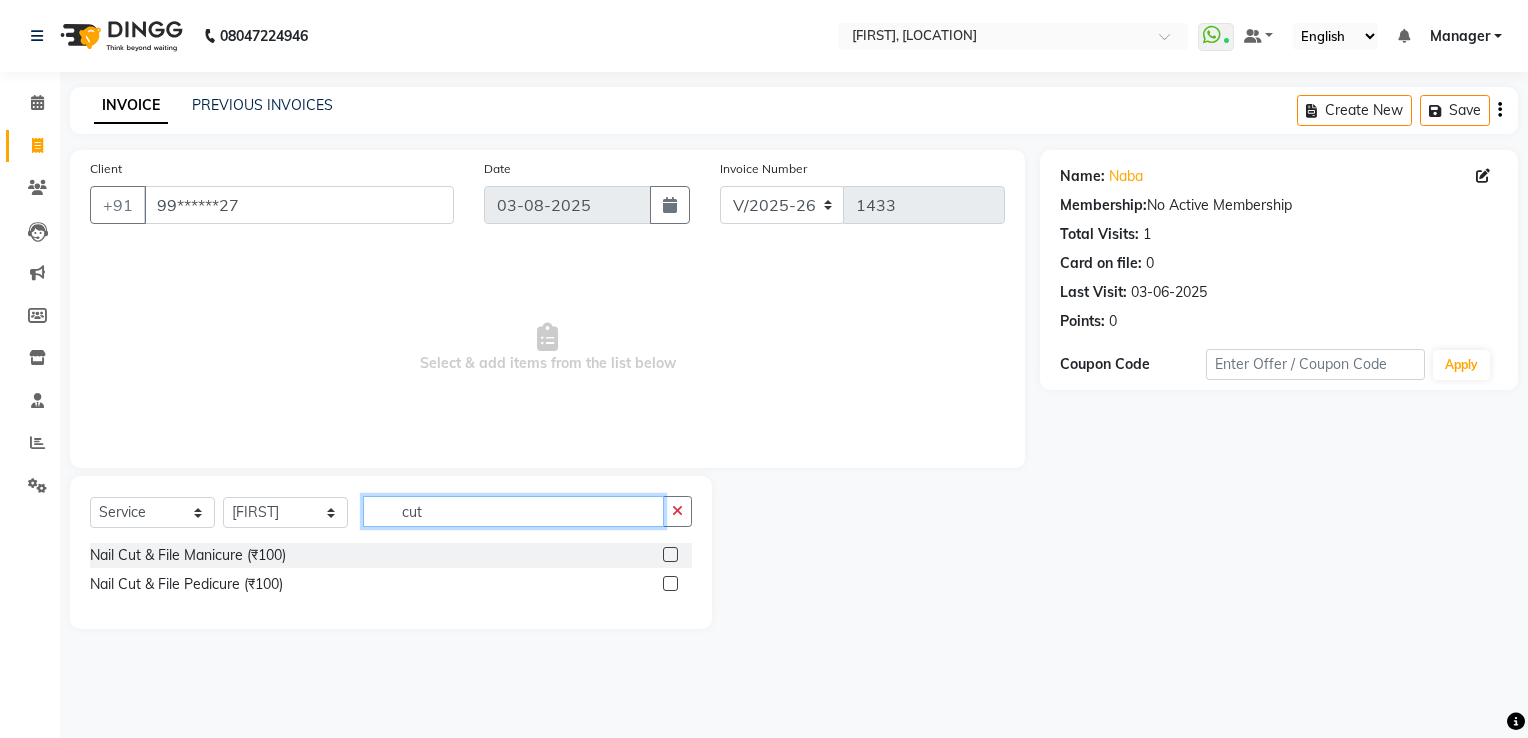 type on "cut" 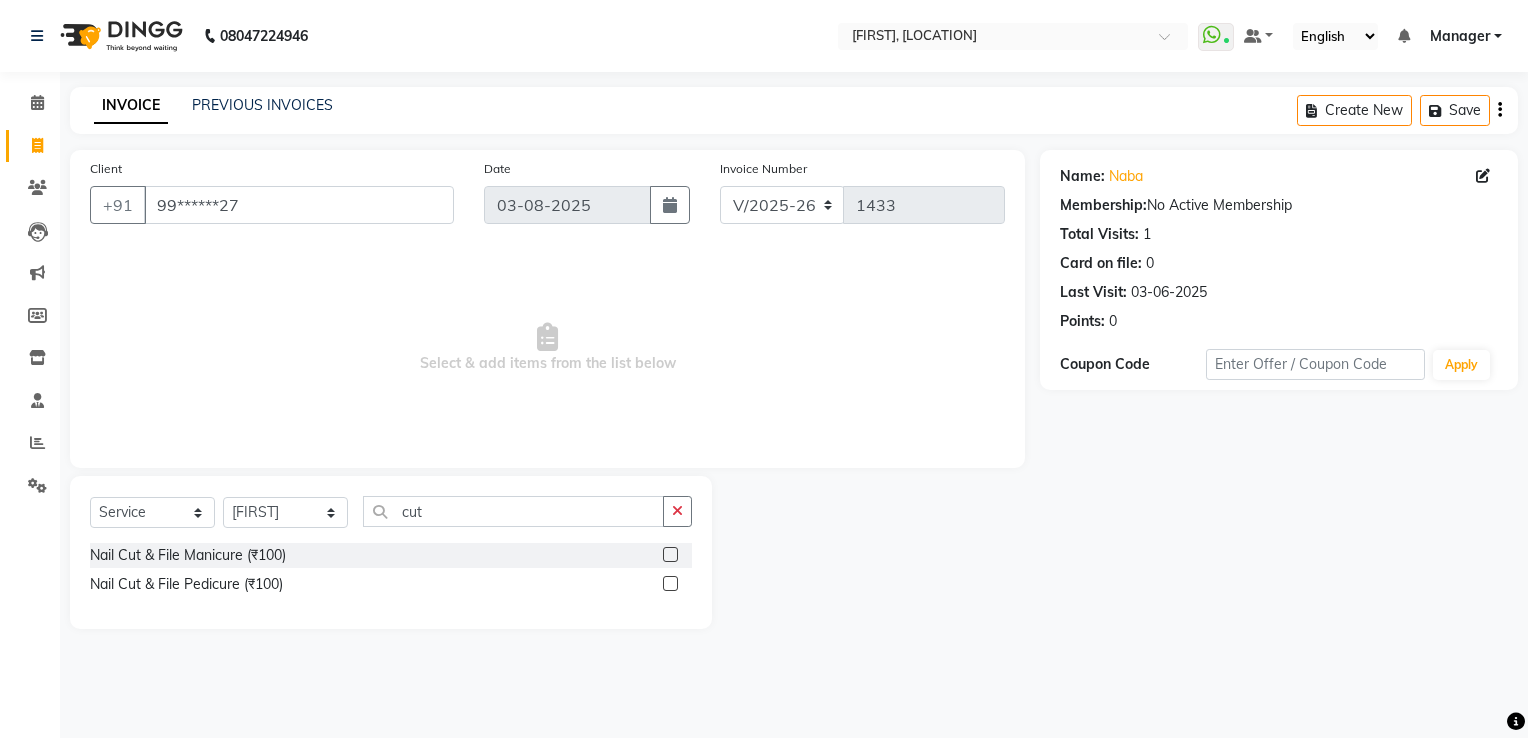 click 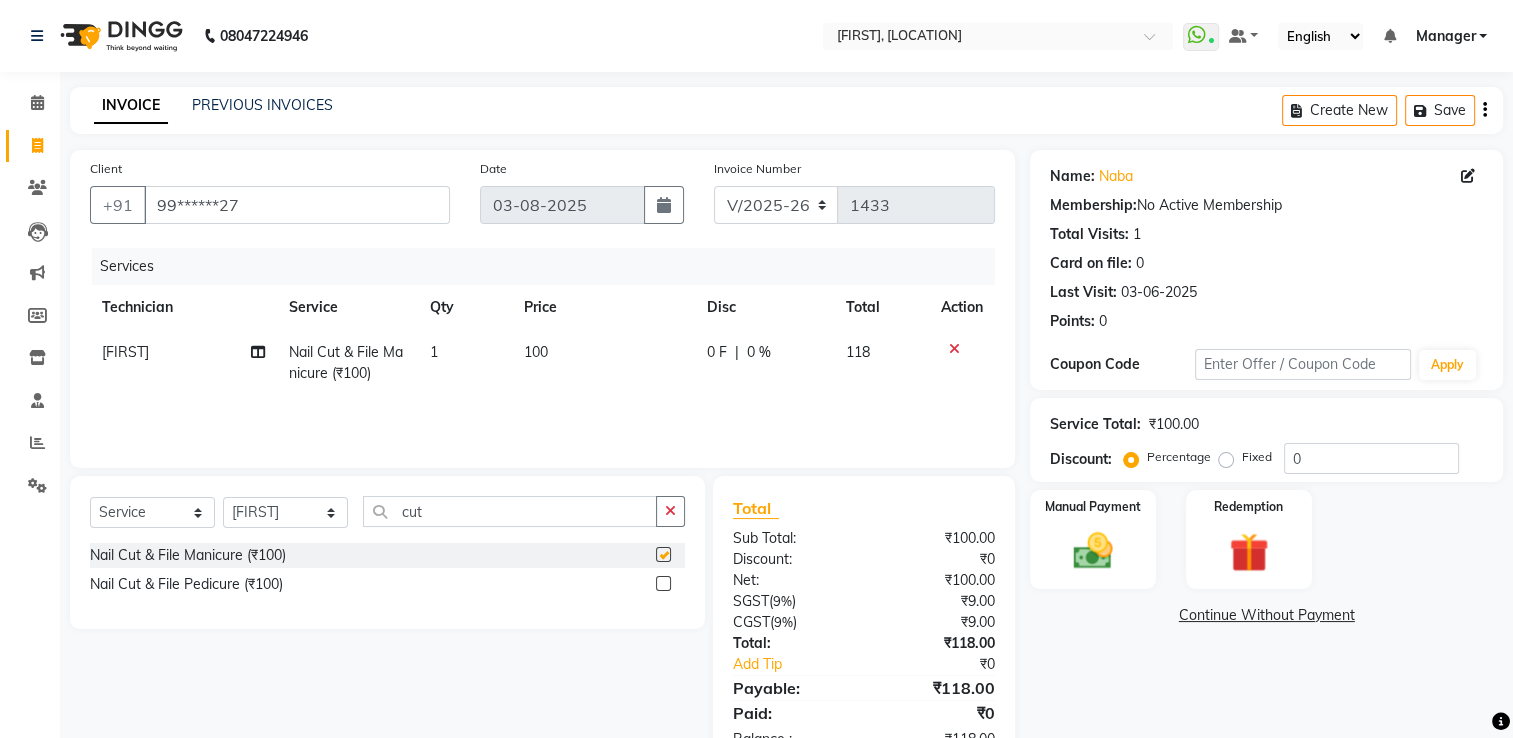 checkbox on "false" 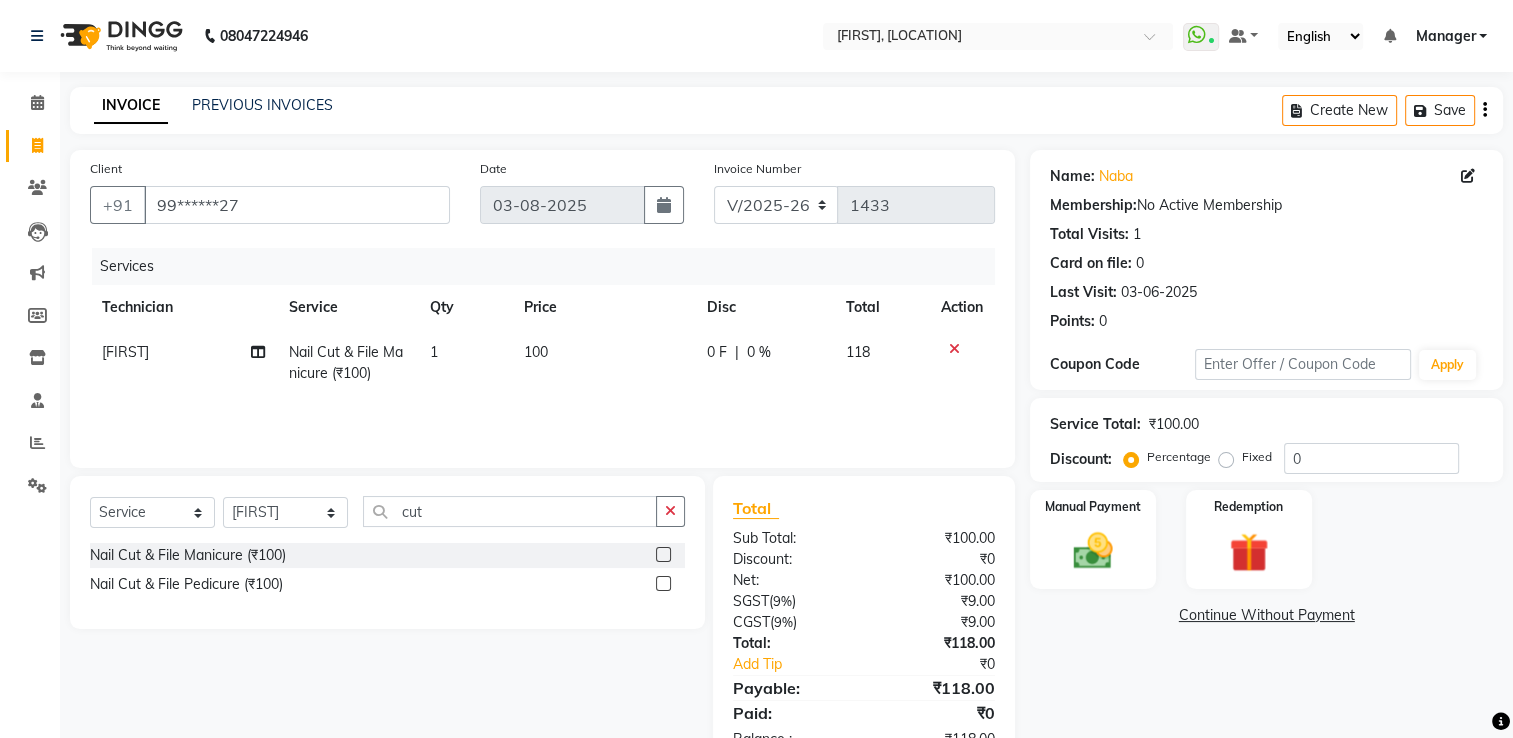scroll, scrollTop: 62, scrollLeft: 0, axis: vertical 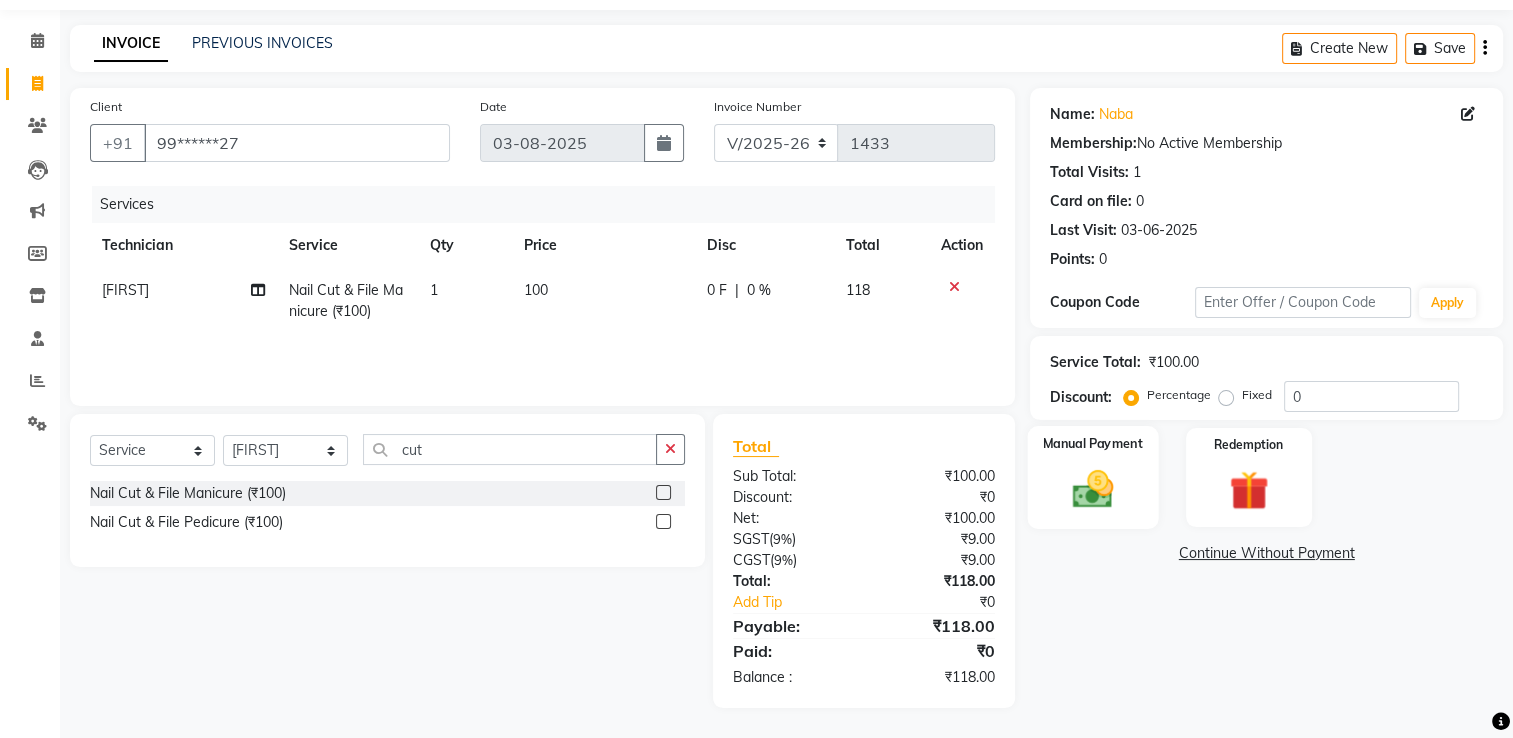 click 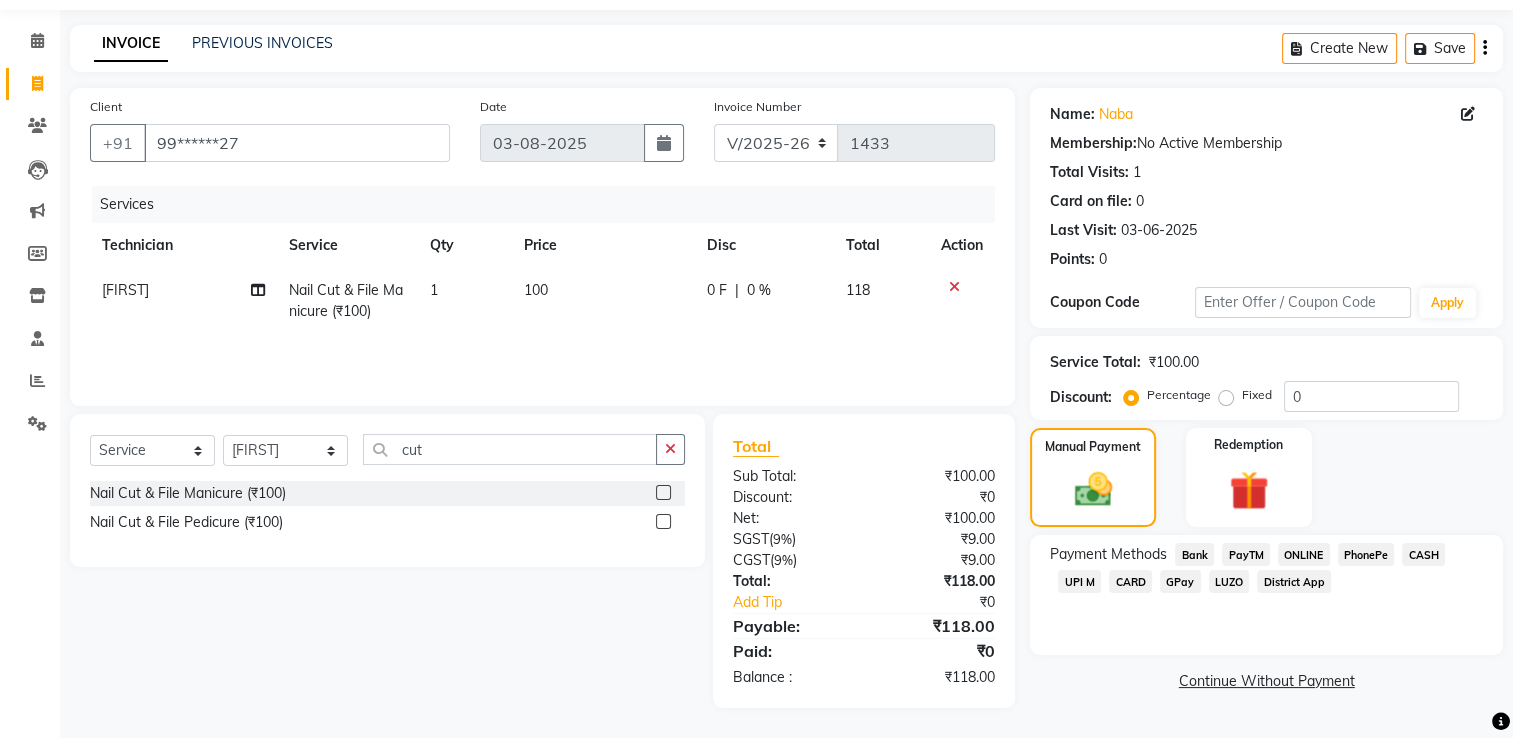 click on "UPI M" 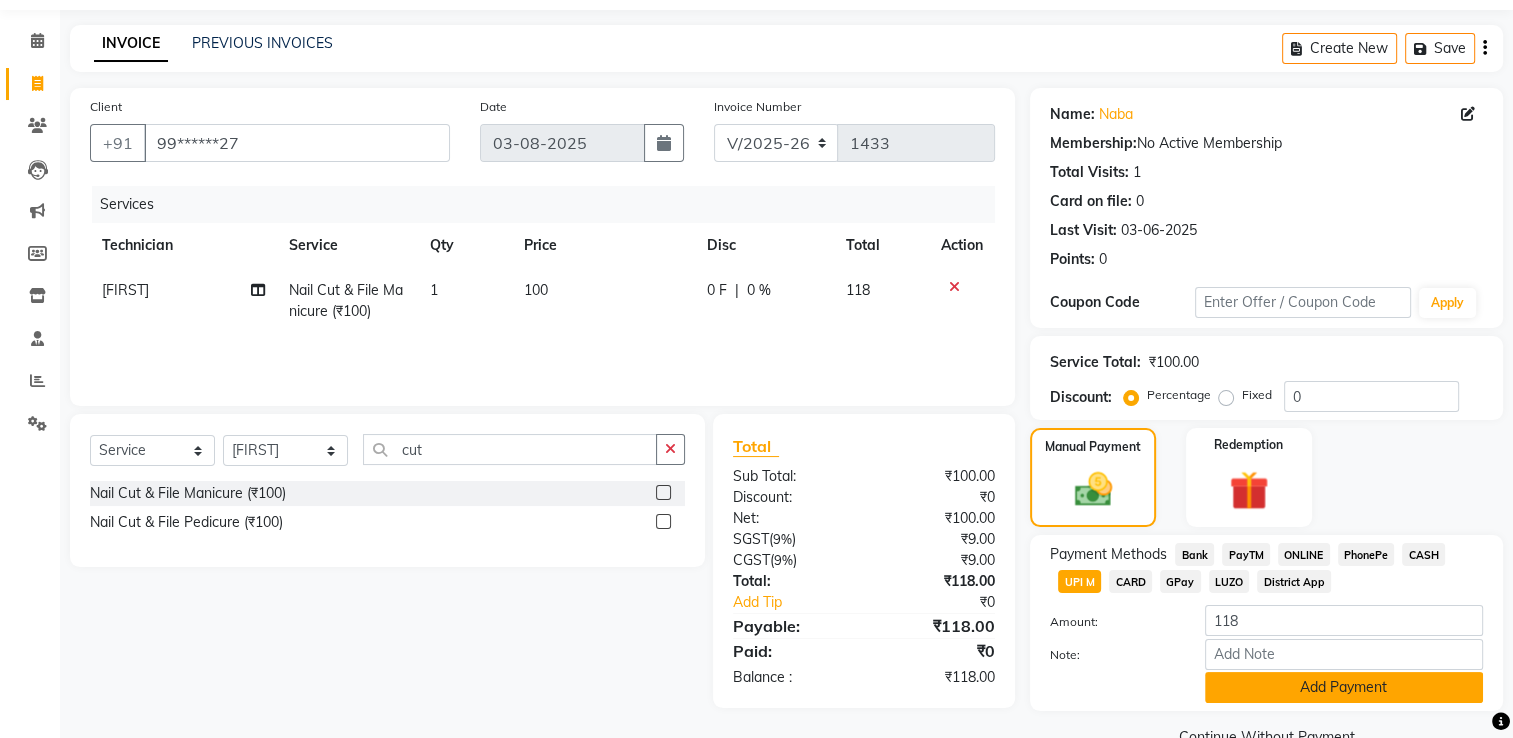click on "Add Payment" 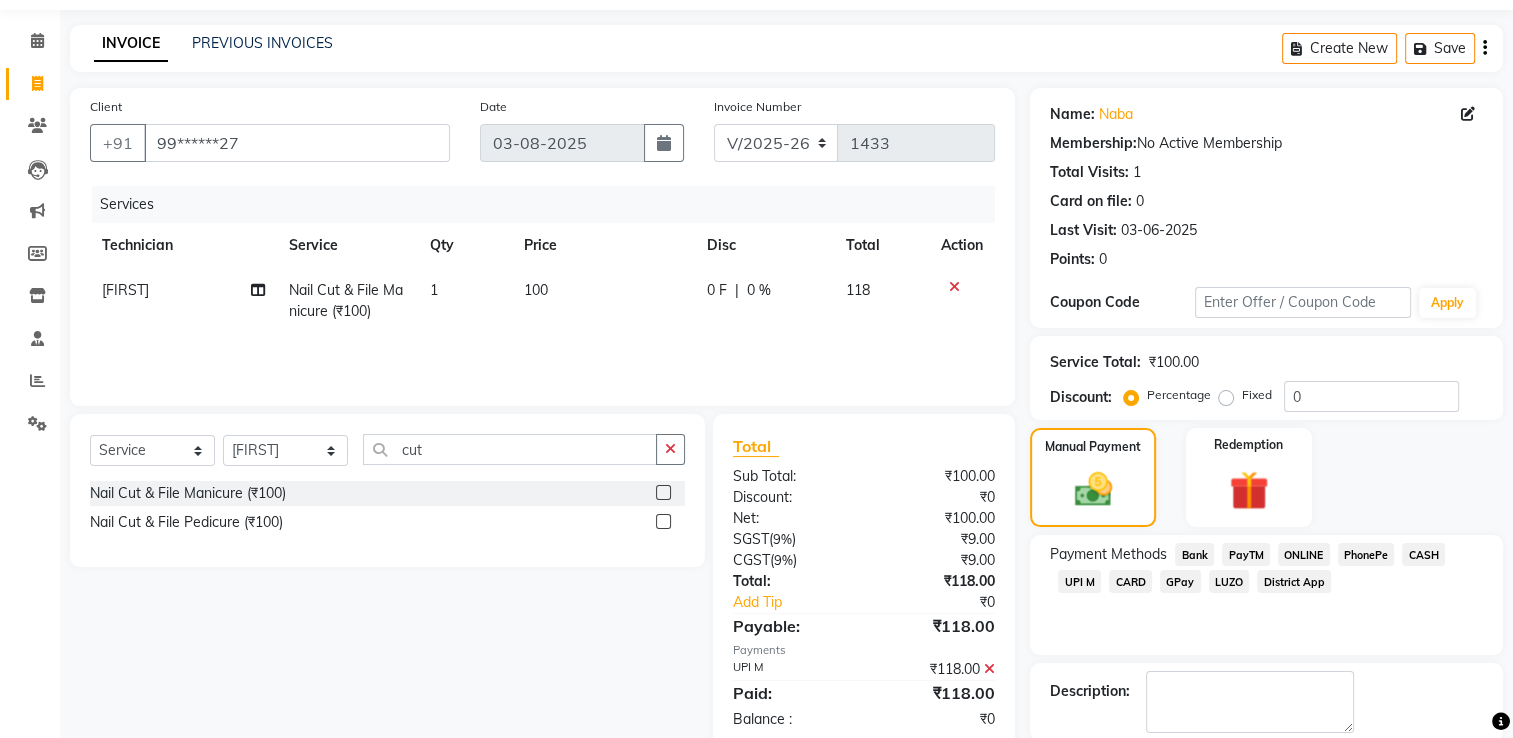 scroll, scrollTop: 161, scrollLeft: 0, axis: vertical 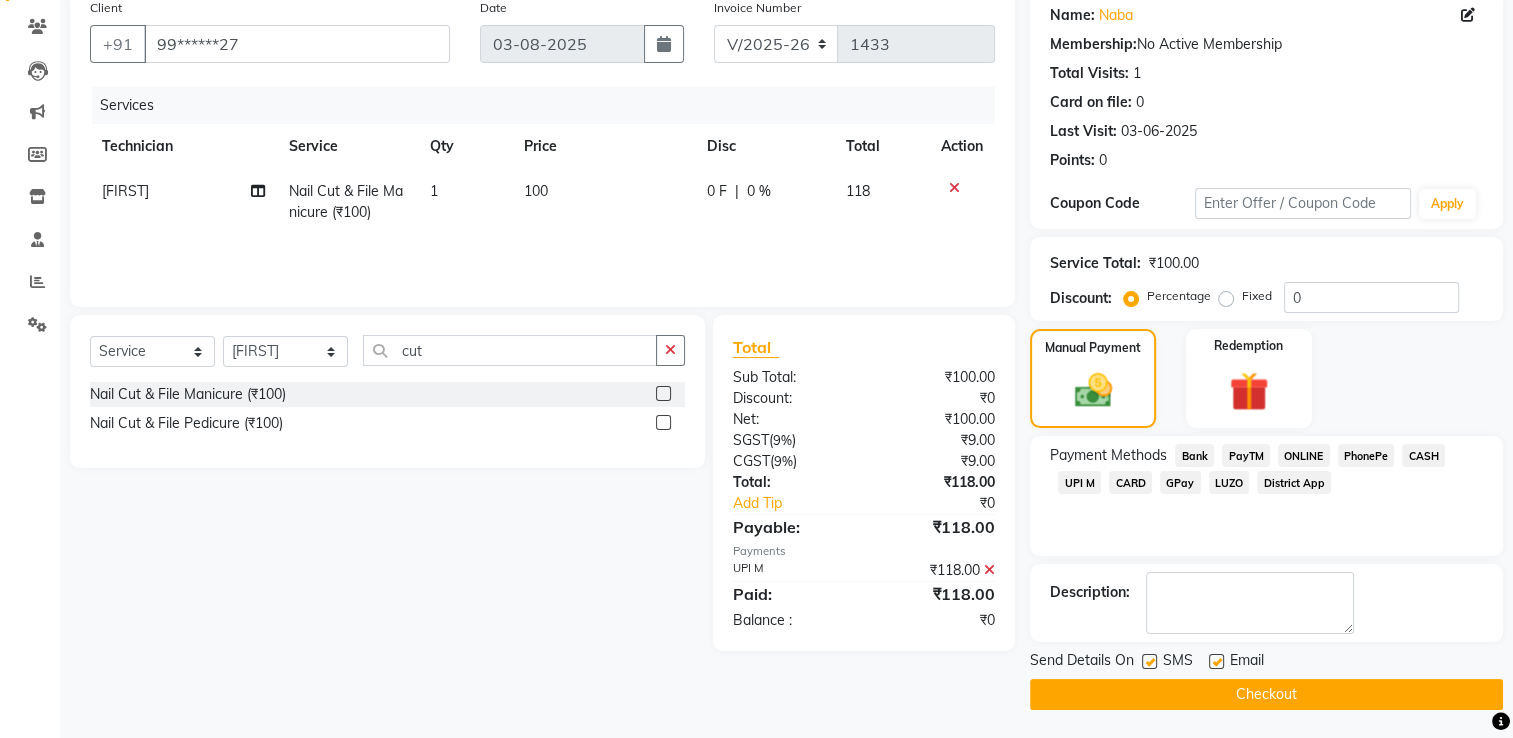 click on "Checkout" 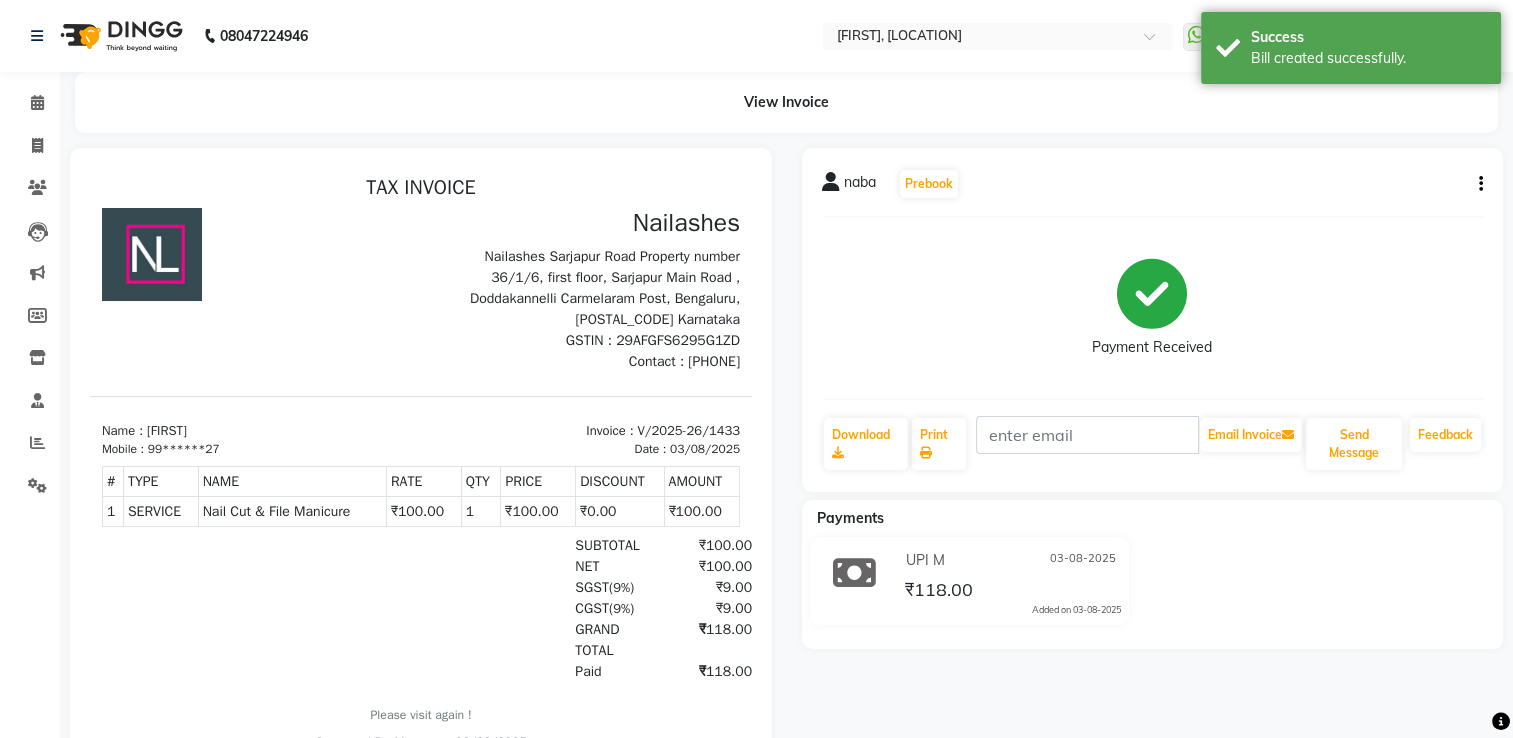 scroll, scrollTop: 0, scrollLeft: 0, axis: both 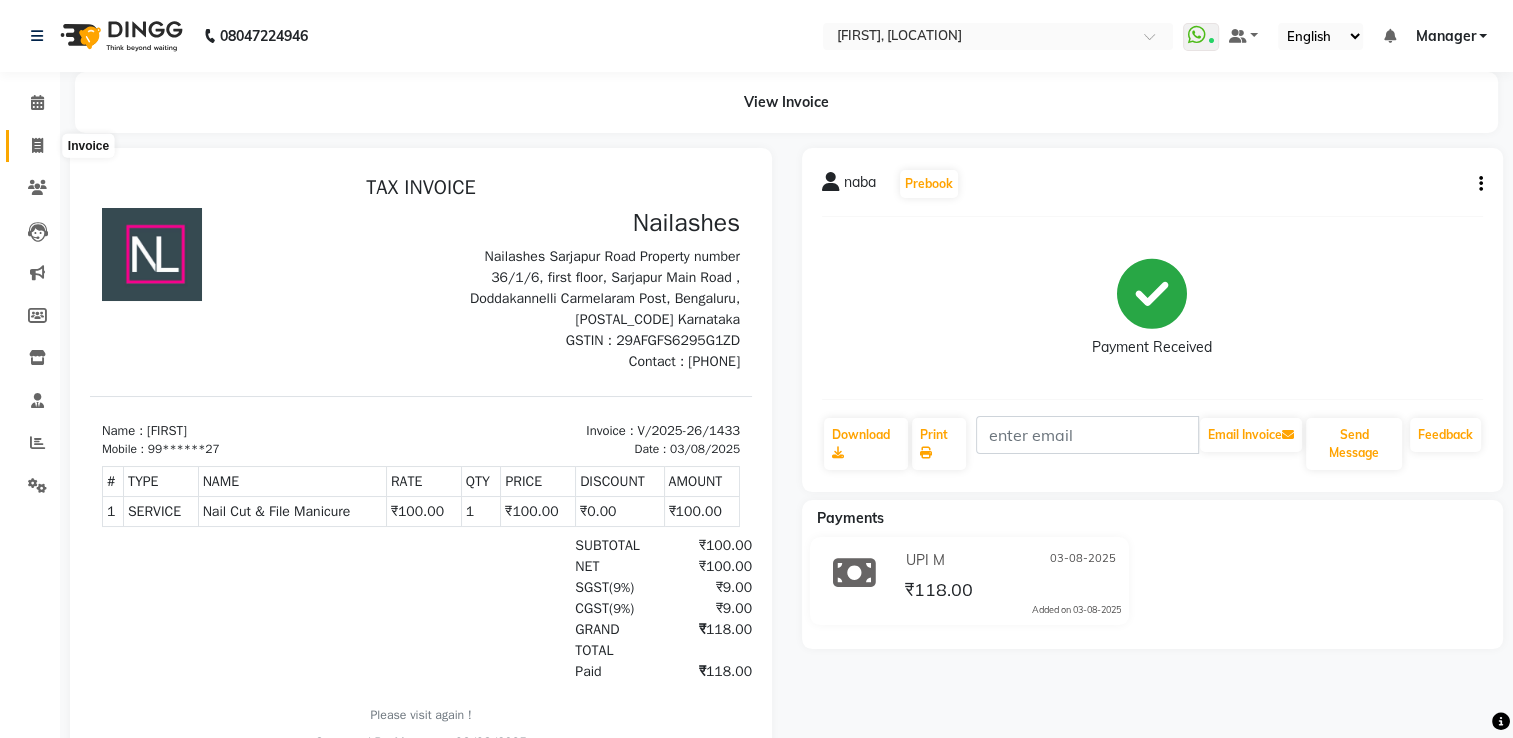click 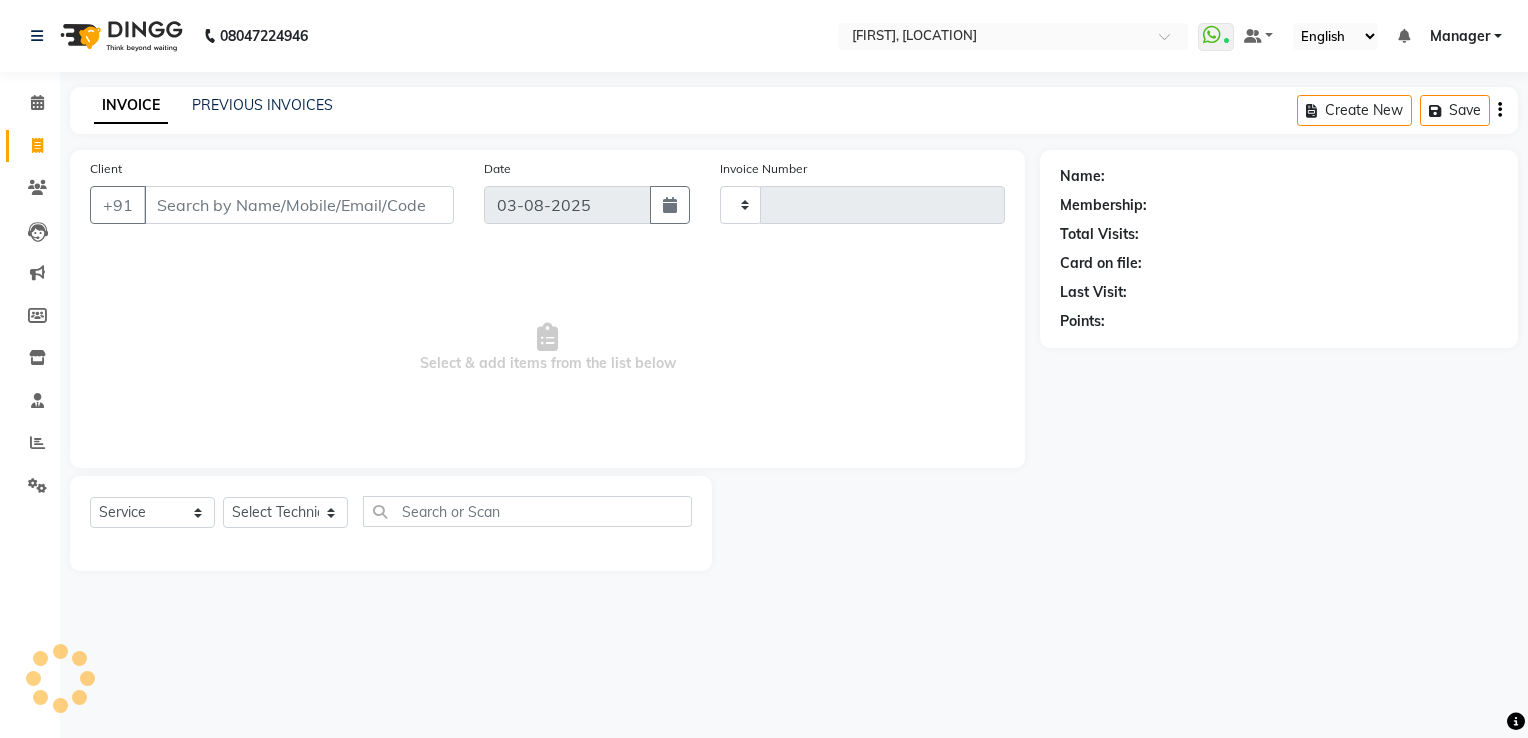 type on "1434" 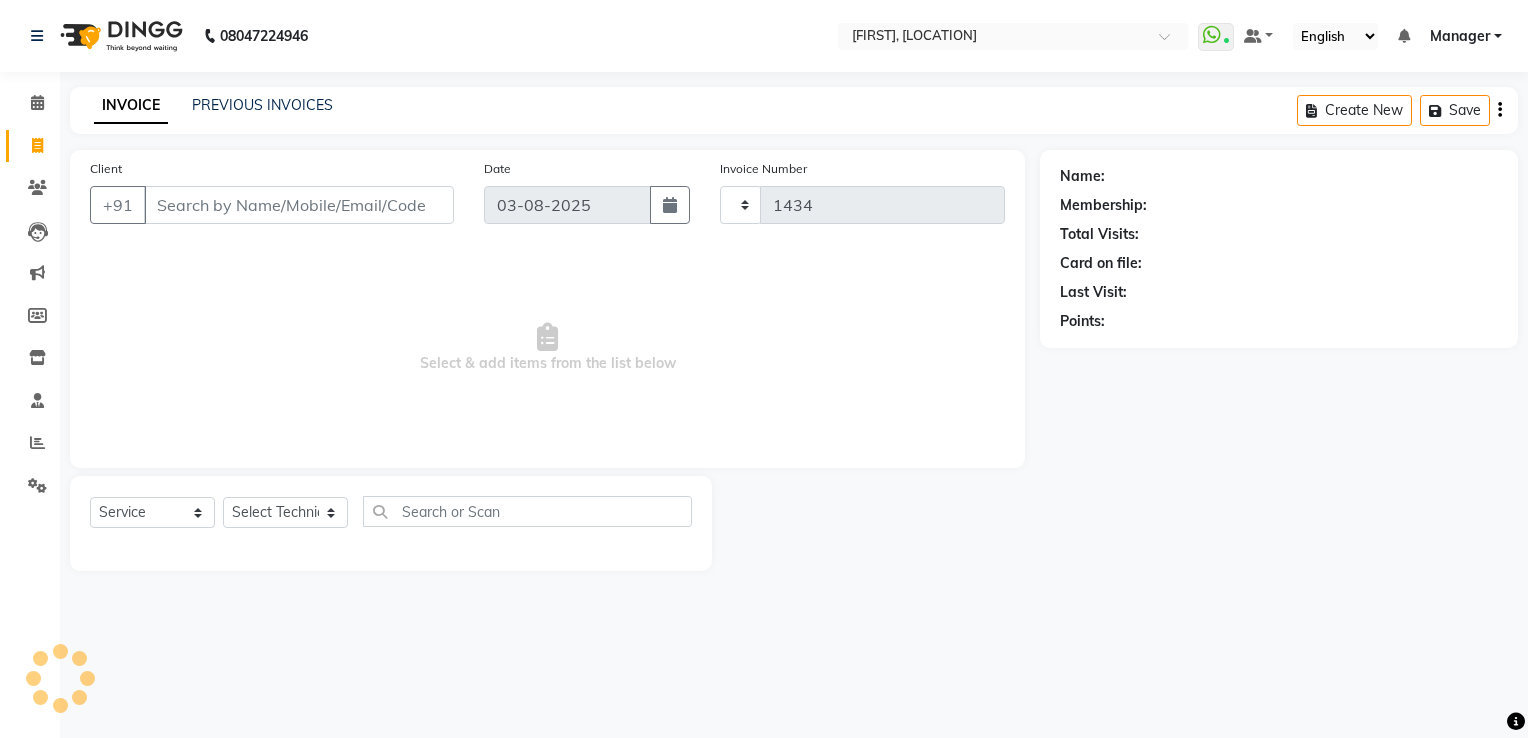 select on "6579" 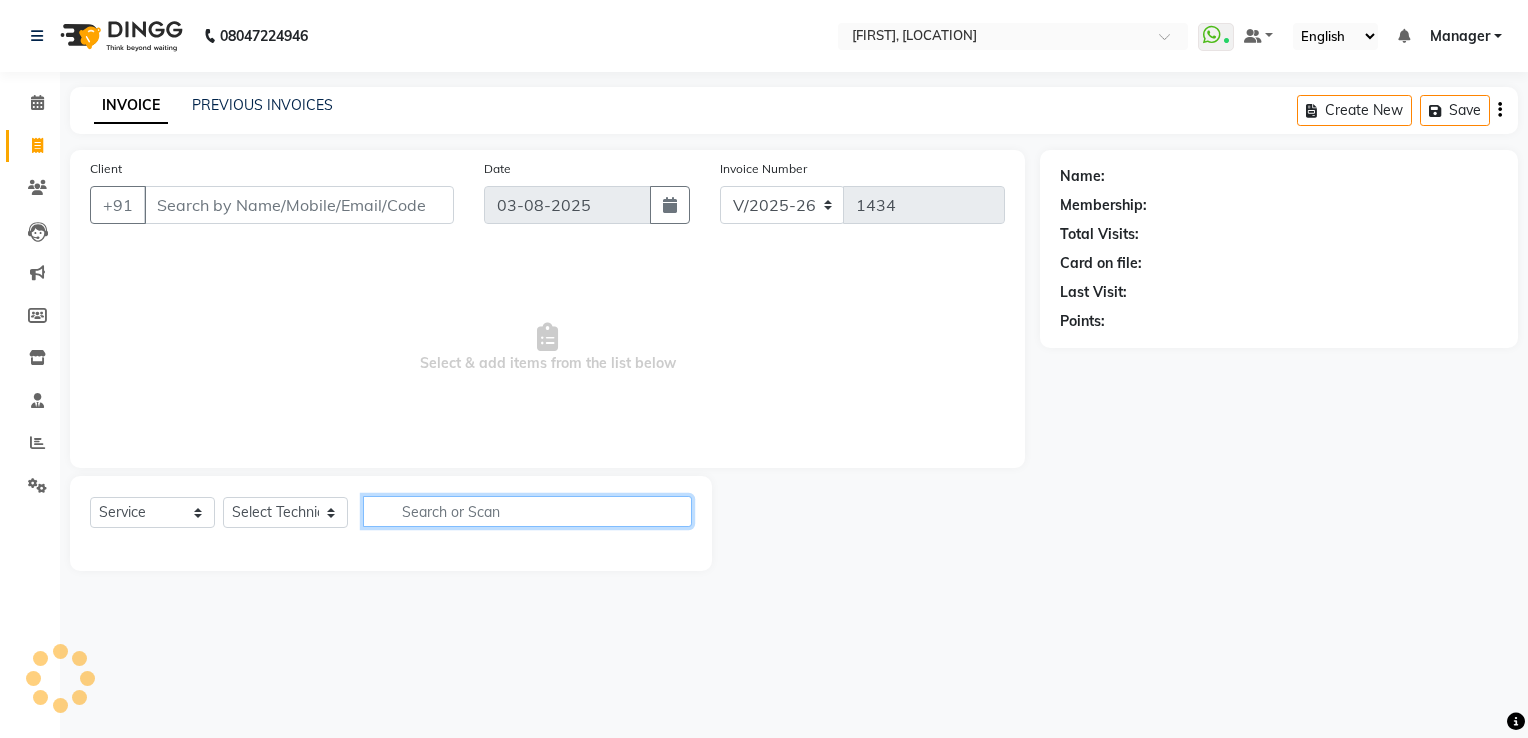 click 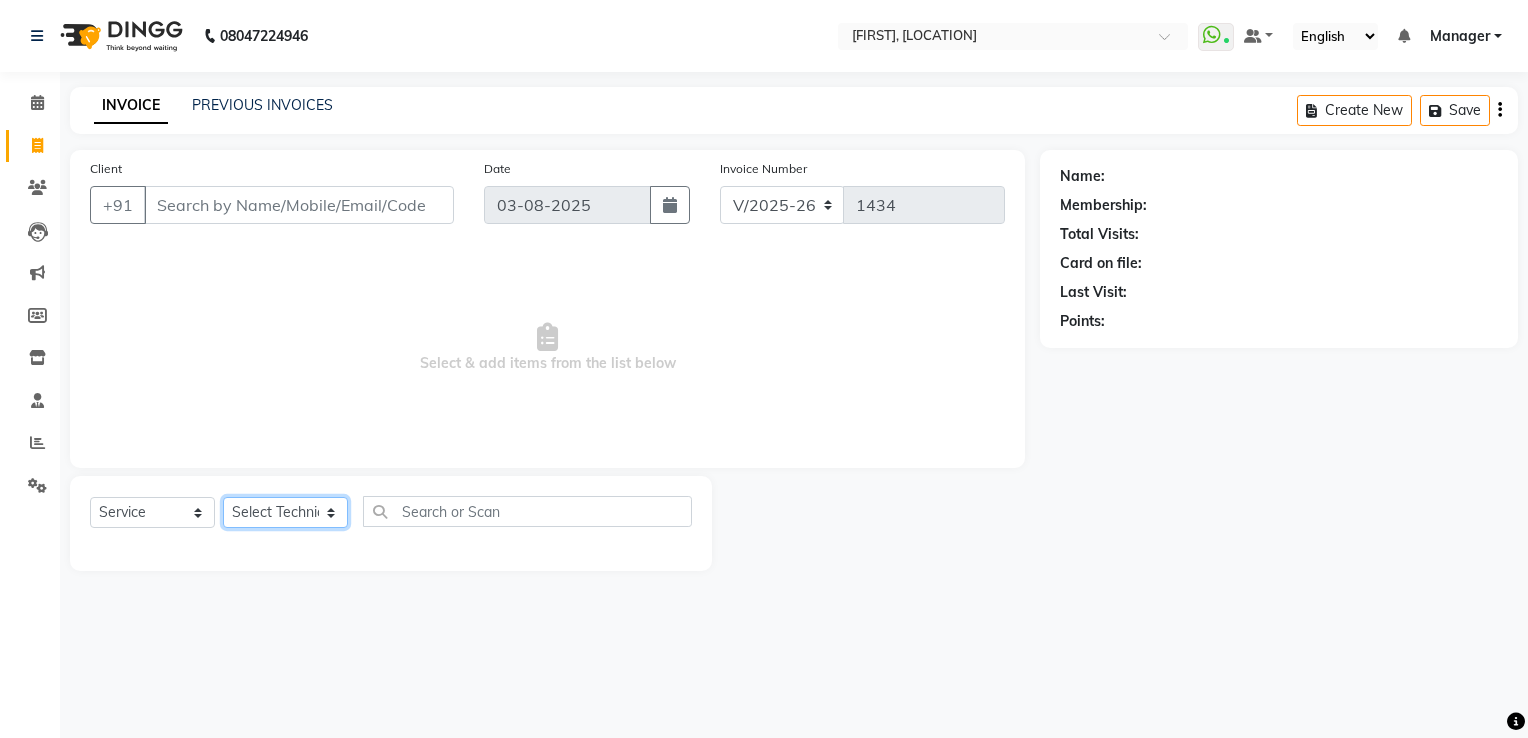 click on "Select Technician ARISH Arvind chandu Dipen Gulafshan John Kajal kelly kupu Manager megha Nirjala Owner pankaj PARE shradha" 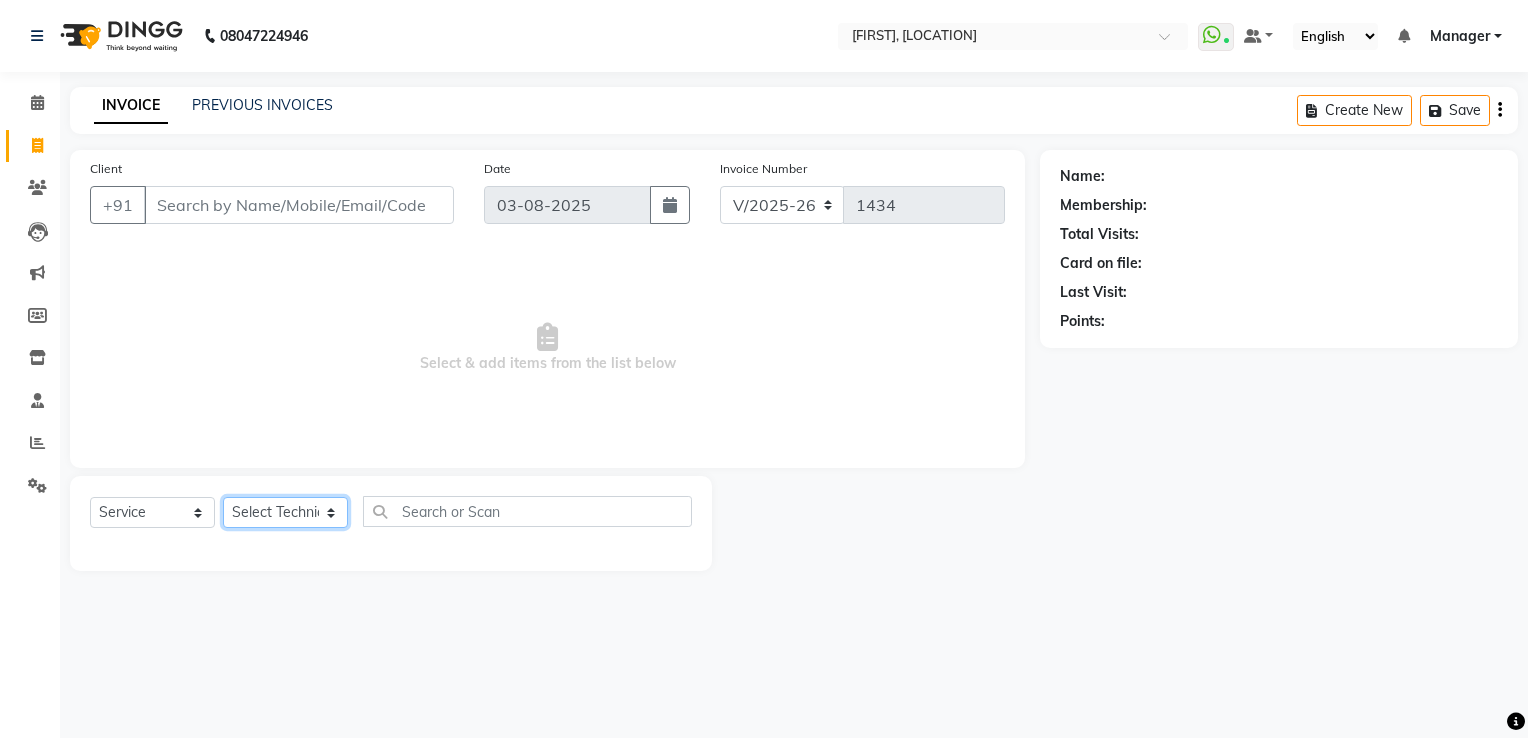 select on "65406" 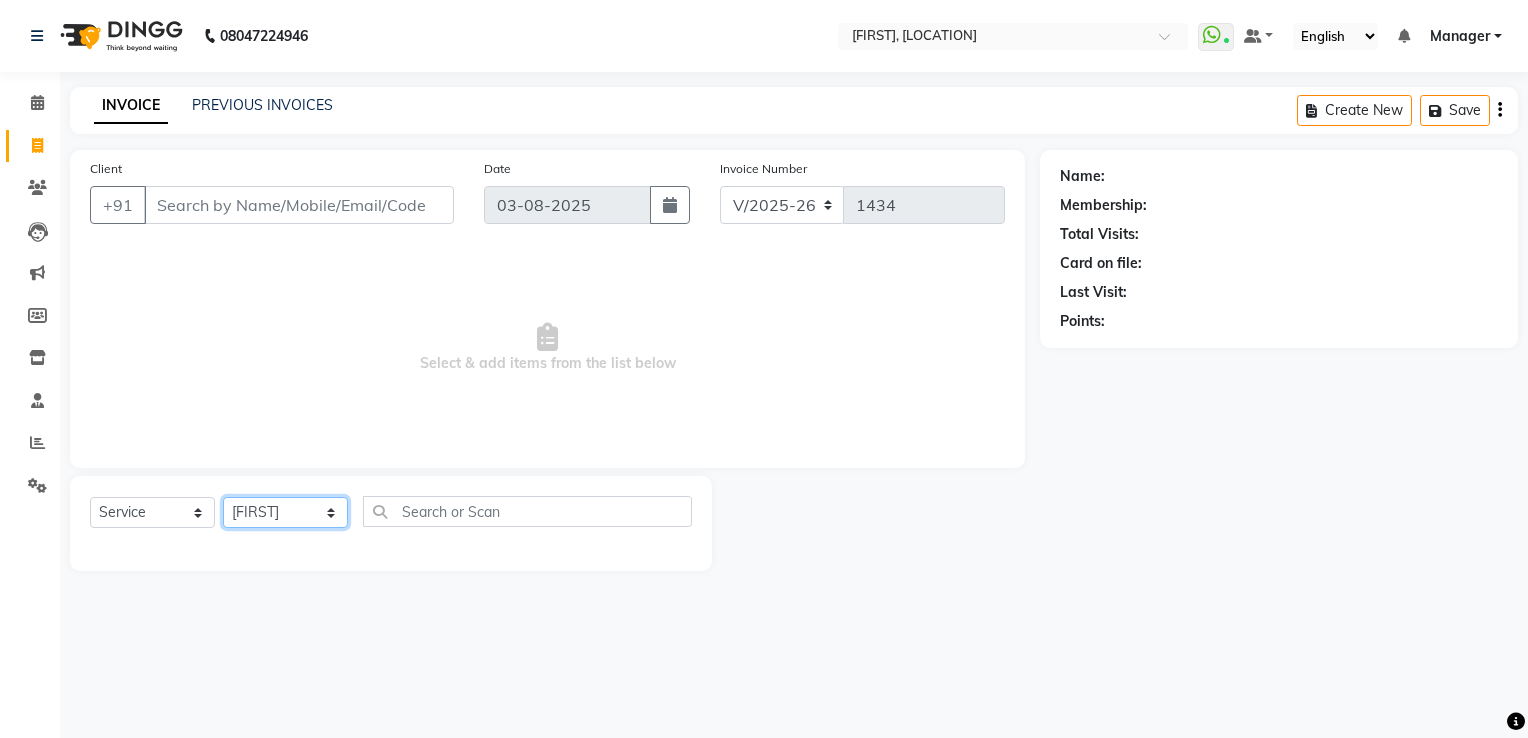 click on "Select Technician ARISH Arvind chandu Dipen Gulafshan John Kajal kelly kupu Manager megha Nirjala Owner pankaj PARE shradha" 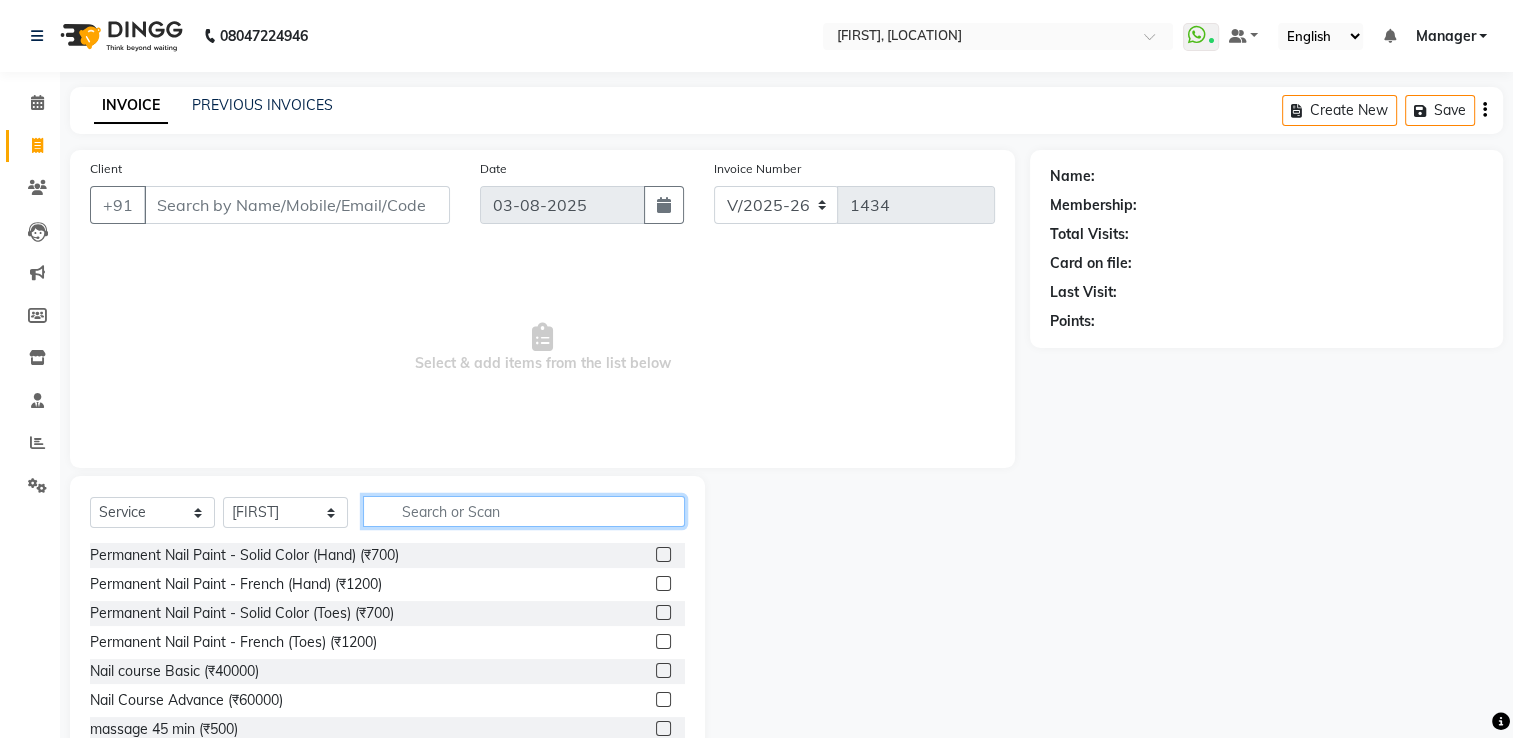 drag, startPoint x: 469, startPoint y: 526, endPoint x: 485, endPoint y: 538, distance: 20 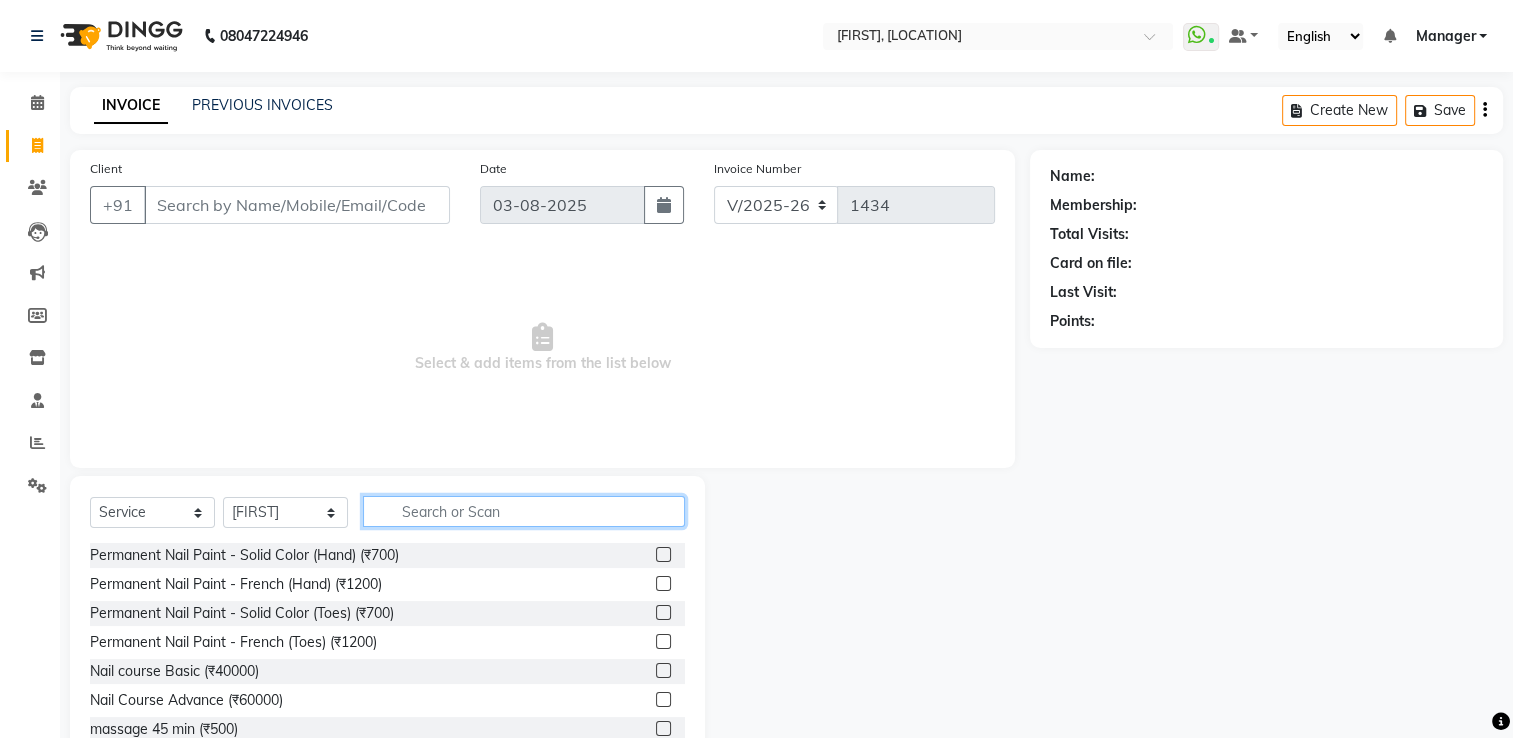 click 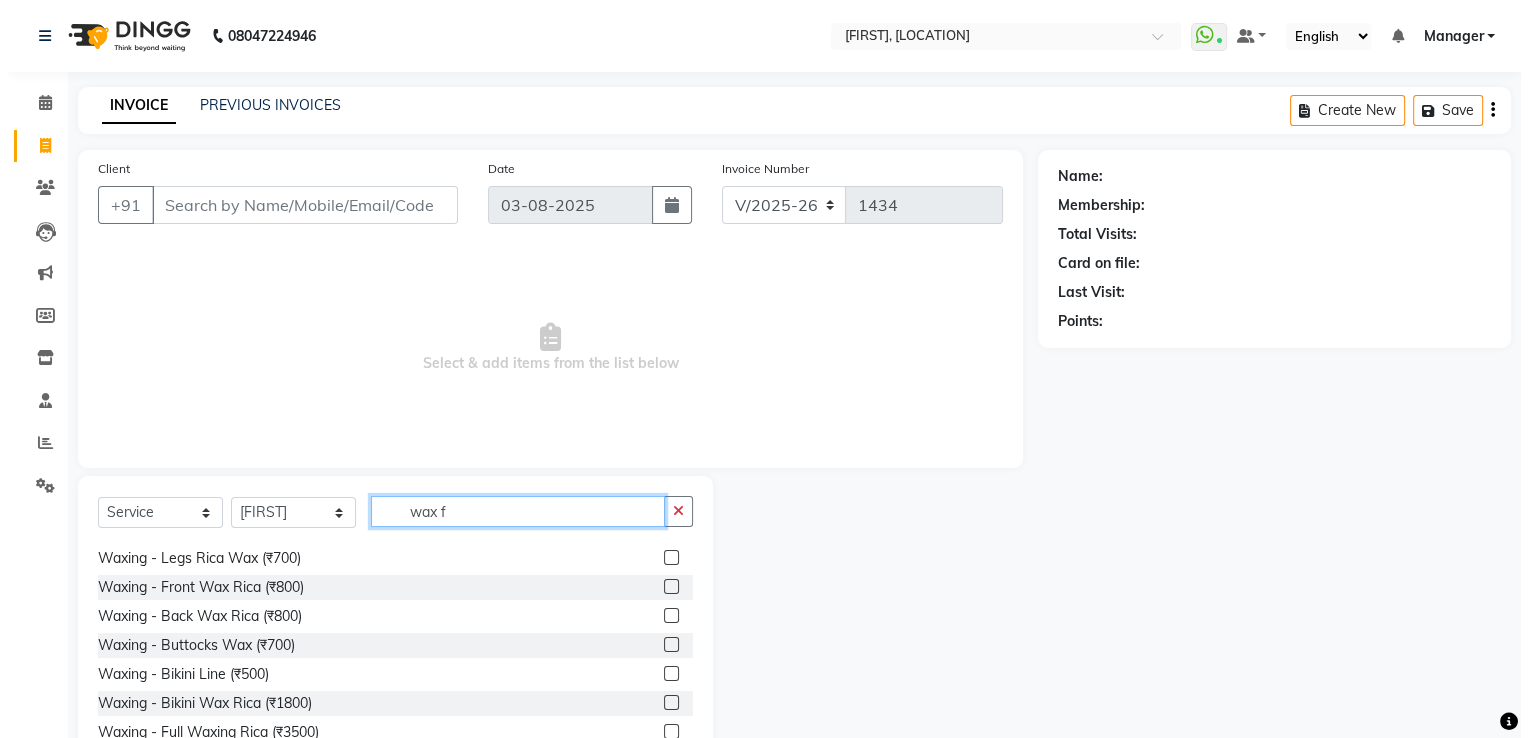 scroll, scrollTop: 0, scrollLeft: 0, axis: both 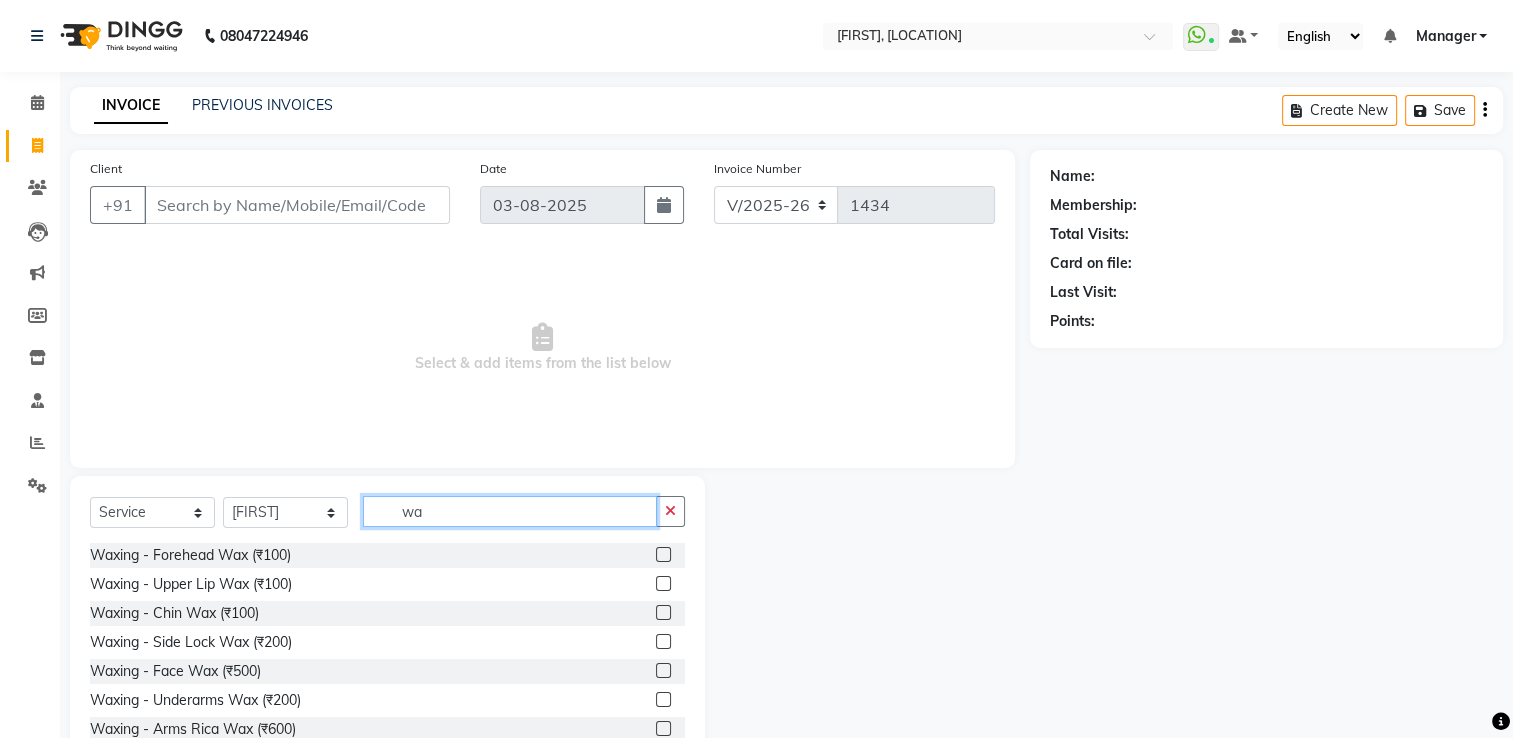 type on "w" 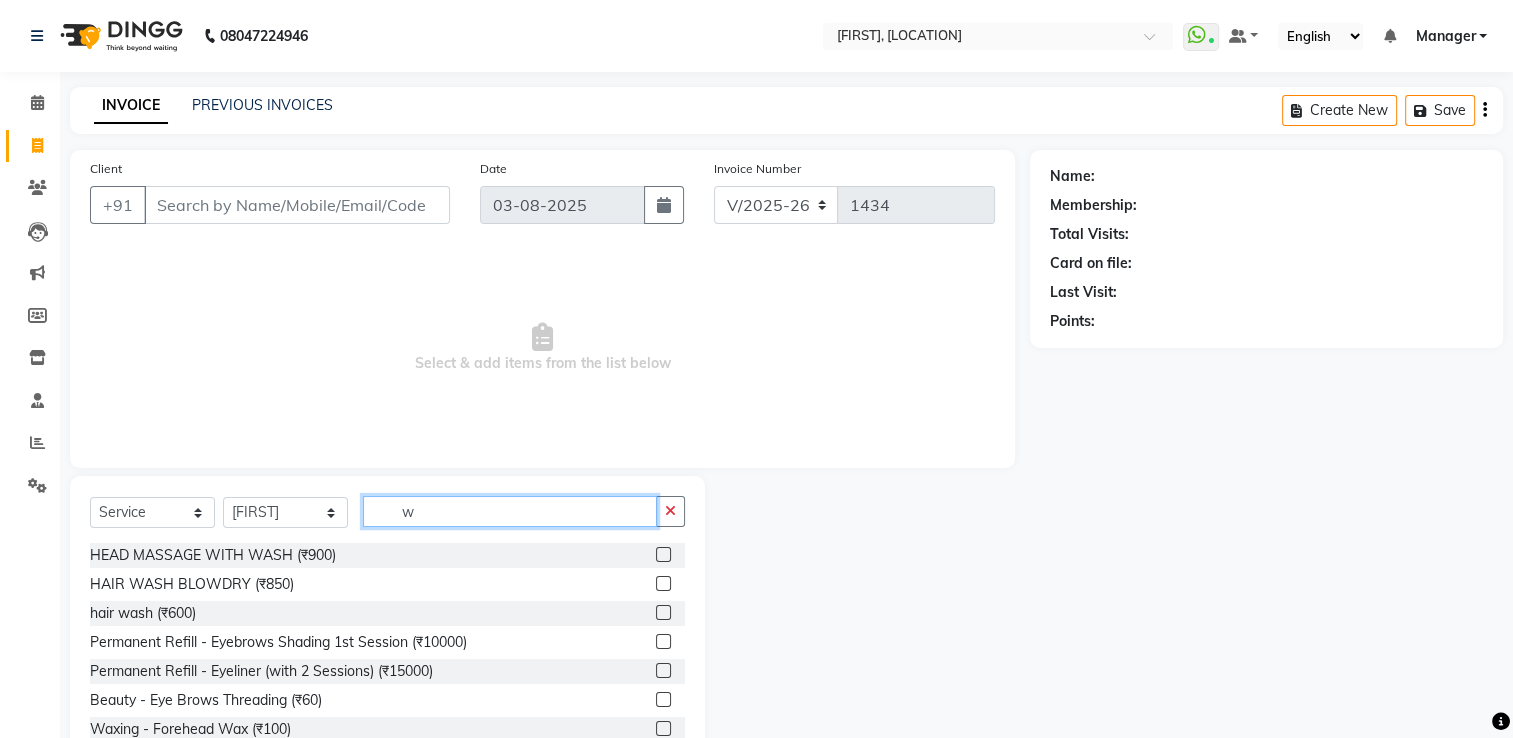 type 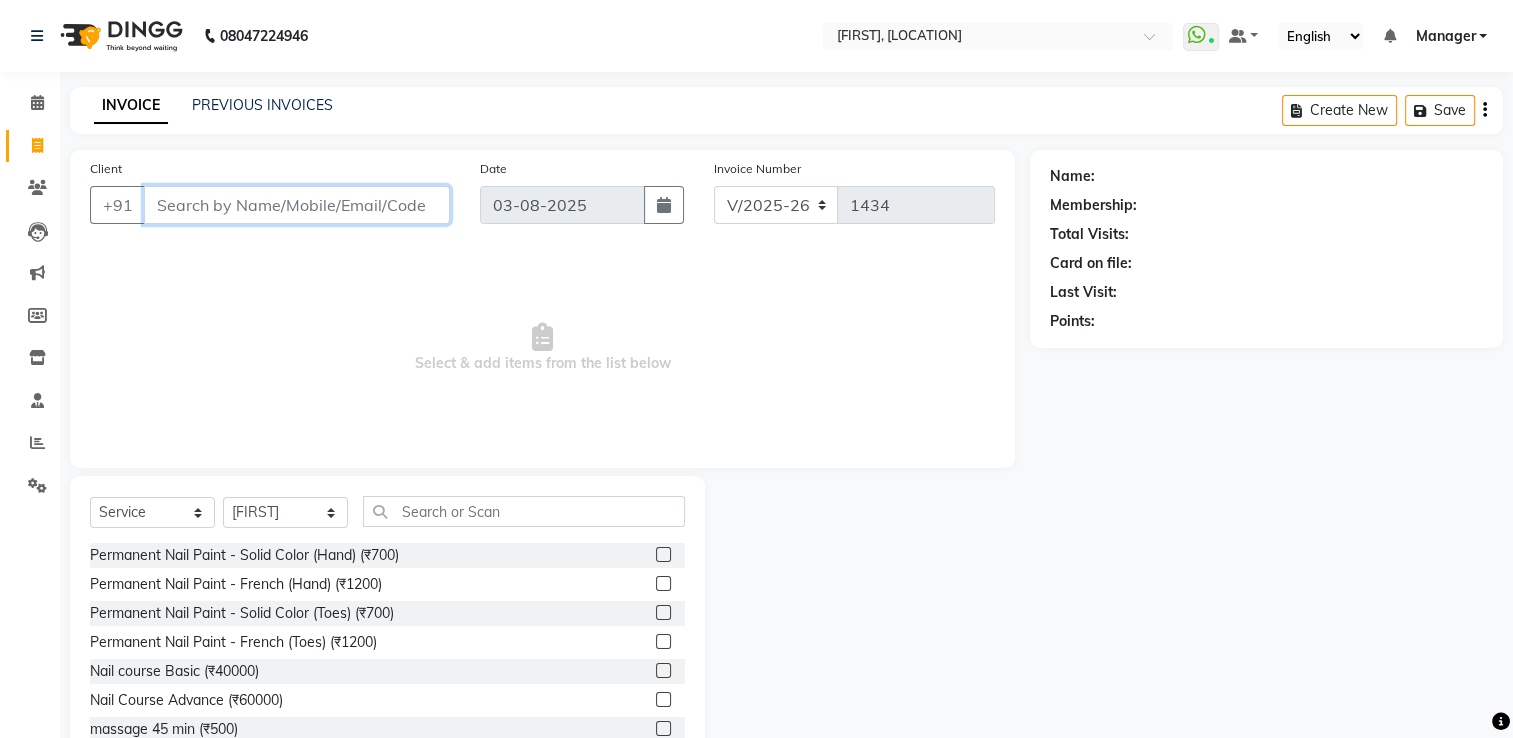 click on "Client" at bounding box center [297, 205] 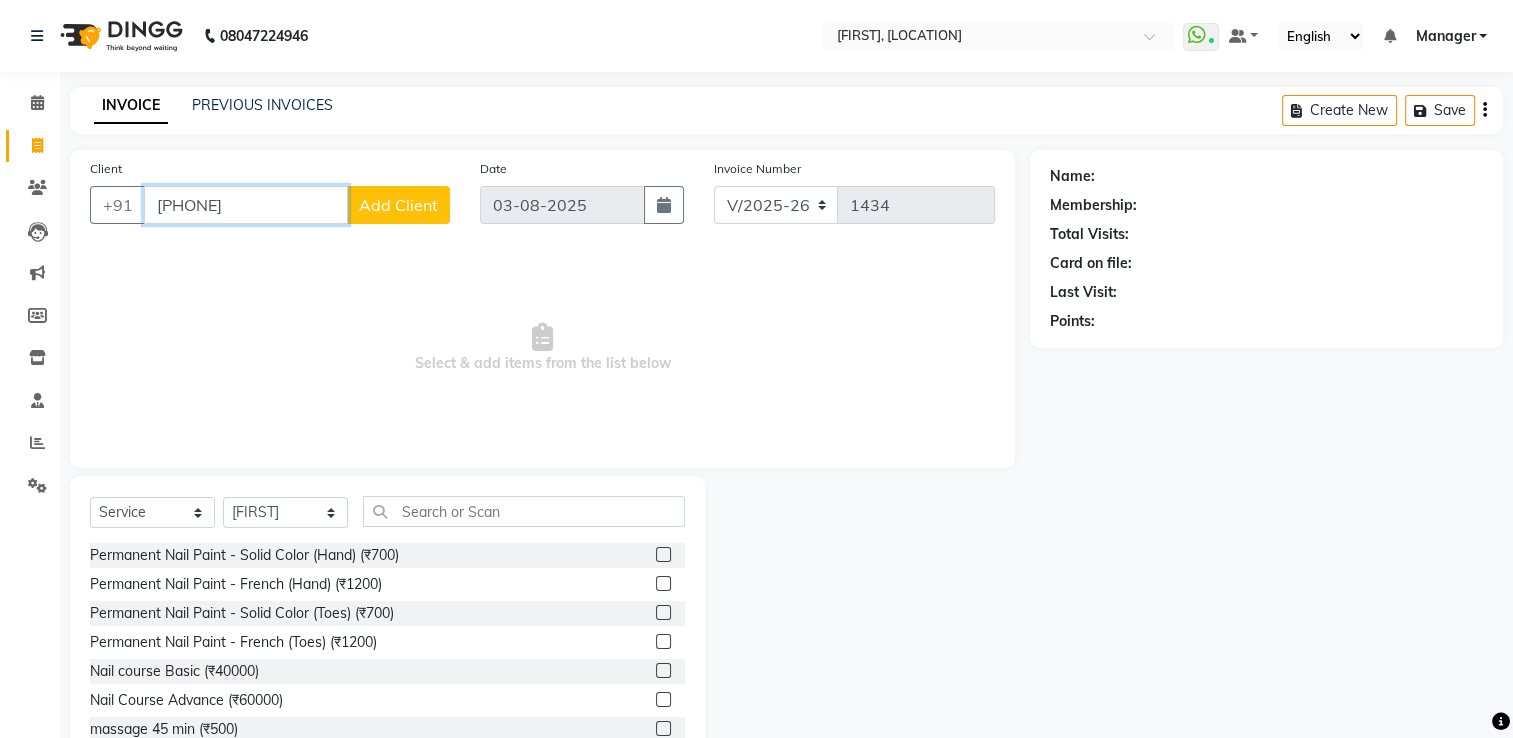 type on "7044853729" 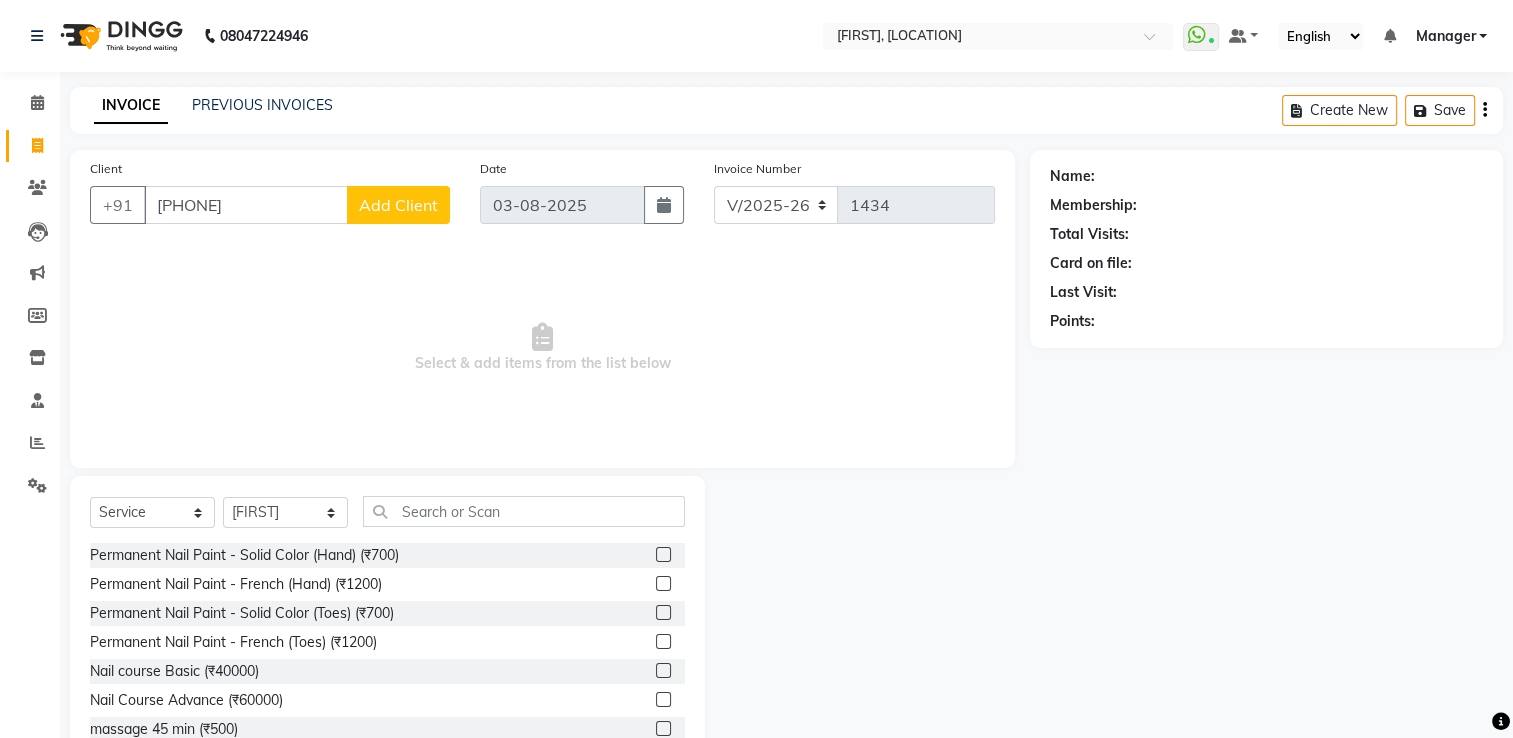 click on "Add Client" 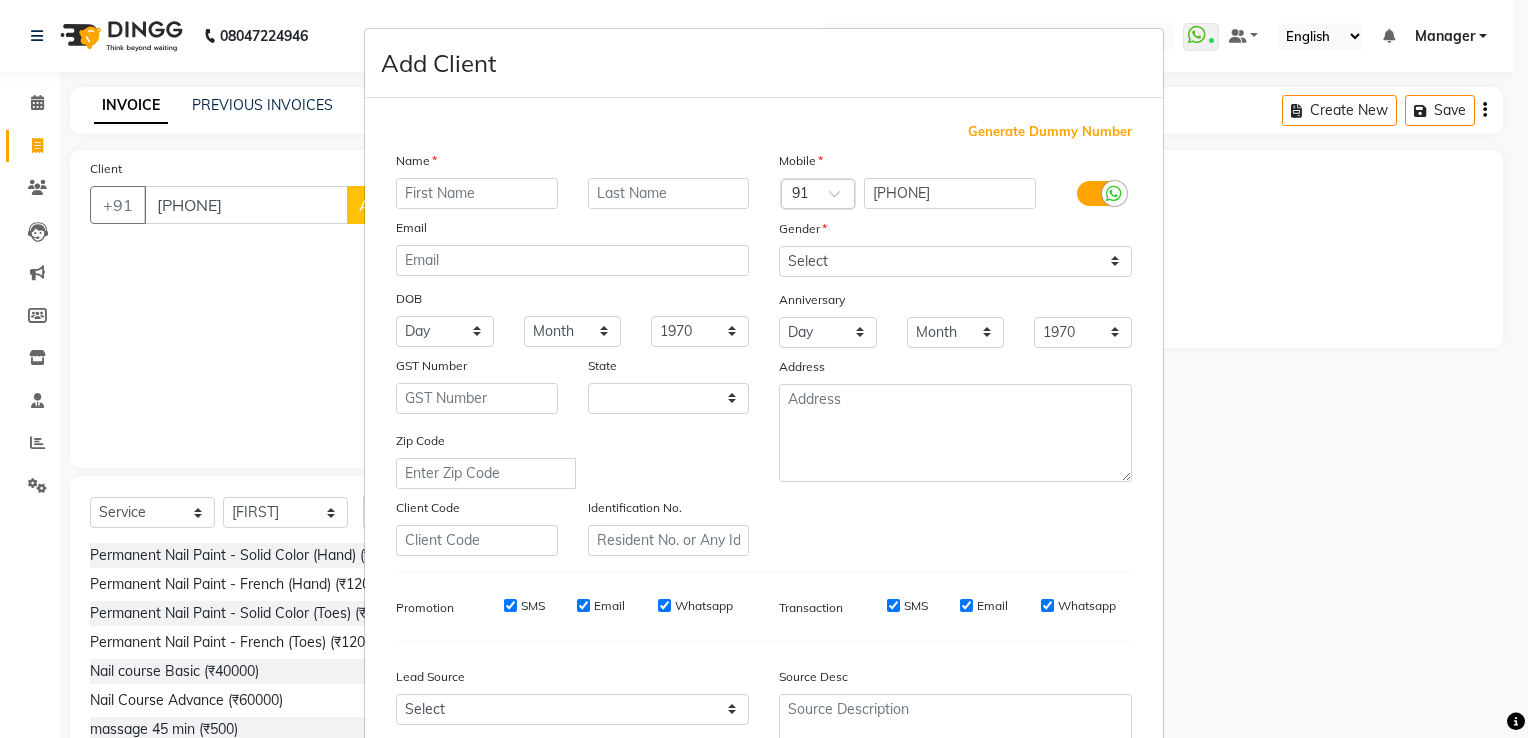 select on "21" 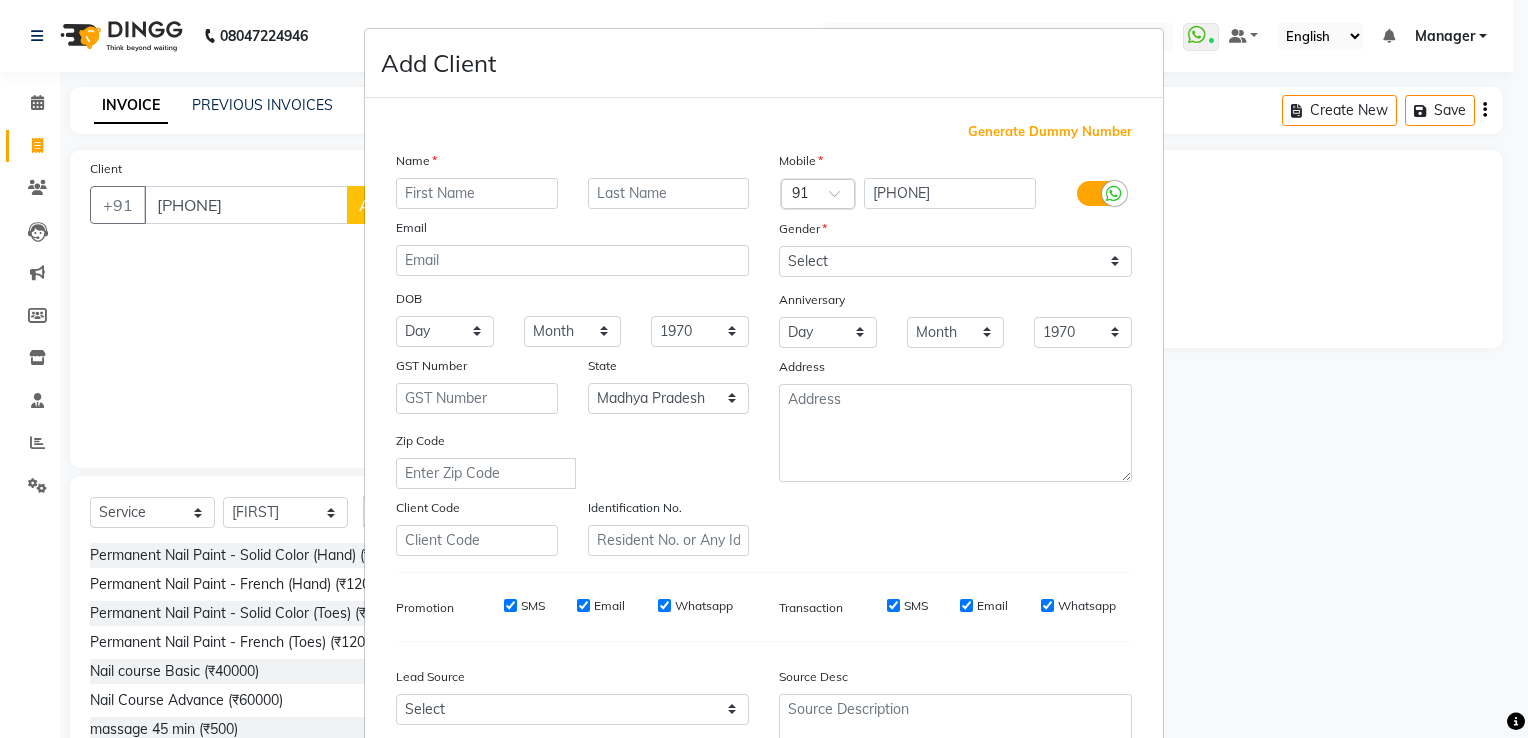 click on "Add Client Generate Dummy Number Name Email DOB Day 01 02 03 04 05 06 07 08 09 10 11 12 13 14 15 16 17 18 19 20 21 22 23 24 25 26 27 28 29 30 31 Month January February March April May June July August September October November December 1940 1941 1942 1943 1944 1945 1946 1947 1948 1949 1950 1951 1952 1953 1954 1955 1956 1957 1958 1959 1960 1961 1962 1963 1964 1965 1966 1967 1968 1969 1970 1971 1972 1973 1974 1975 1976 1977 1978 1979 1980 1981 1982 1983 1984 1985 1986 1987 1988 1989 1990 1991 1992 1993 1994 1995 1996 1997 1998 1999 2000 2001 2002 2003 2004 2005 2006 2007 2008 2009 2010 2011 2012 2013 2014 2015 2016 2017 2018 2019 2020 2021 2022 2023 2024 GST Number State Select Andaman and Nicobar Islands Andhra Pradesh Arunachal Pradesh Assam Bihar Chandigarh Chhattisgarh Dadra and Nagar Haveli Daman and Diu Delhi Goa Gujarat Haryana Himachal Pradesh Jammu and Kashmir Jharkhand Karnataka Kerala Lakshadweep Madhya Pradesh Maharashtra Manipur Meghalaya Mizoram Nagaland Odisha Pondicherry Punjab Rajasthan Sikkim" at bounding box center (764, 369) 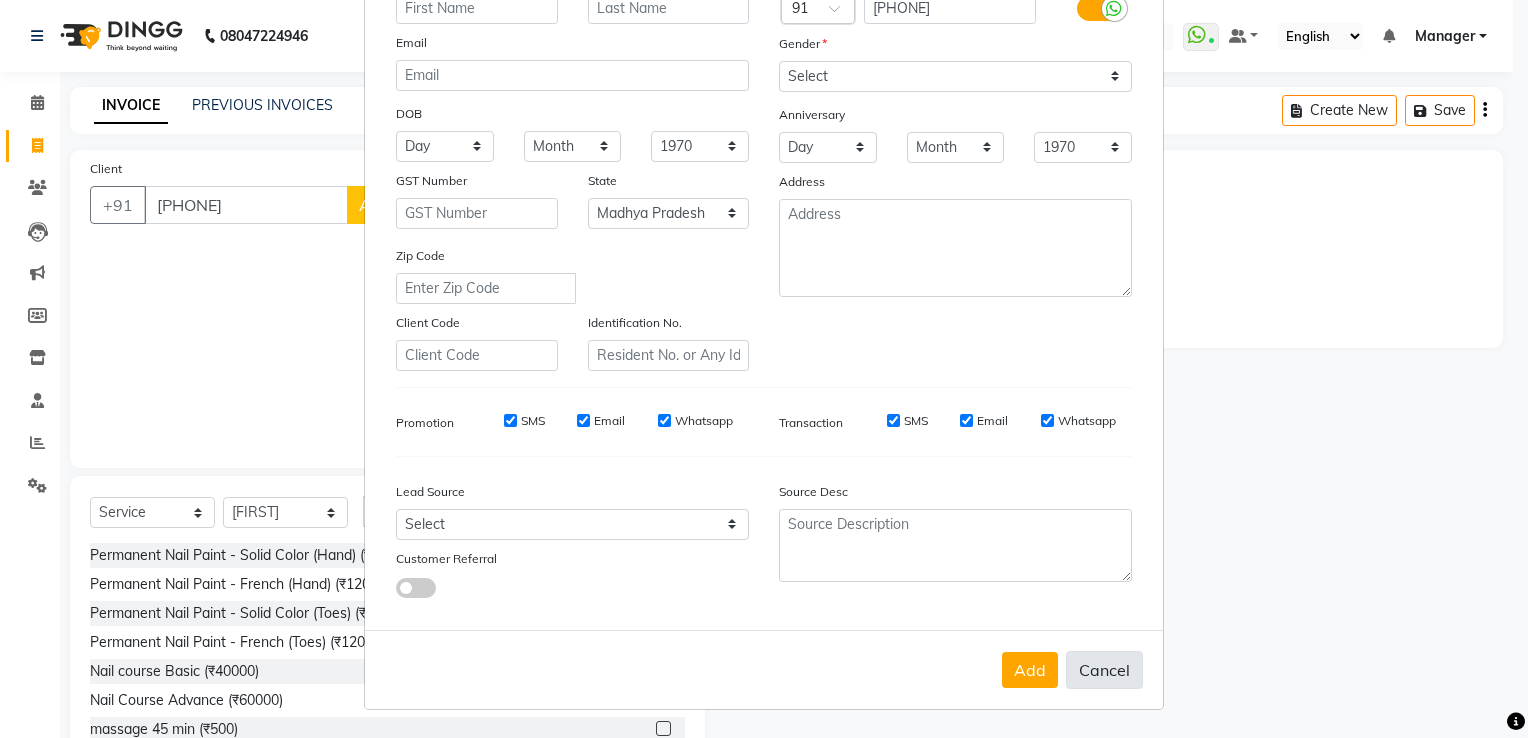 click on "Cancel" at bounding box center (1104, 670) 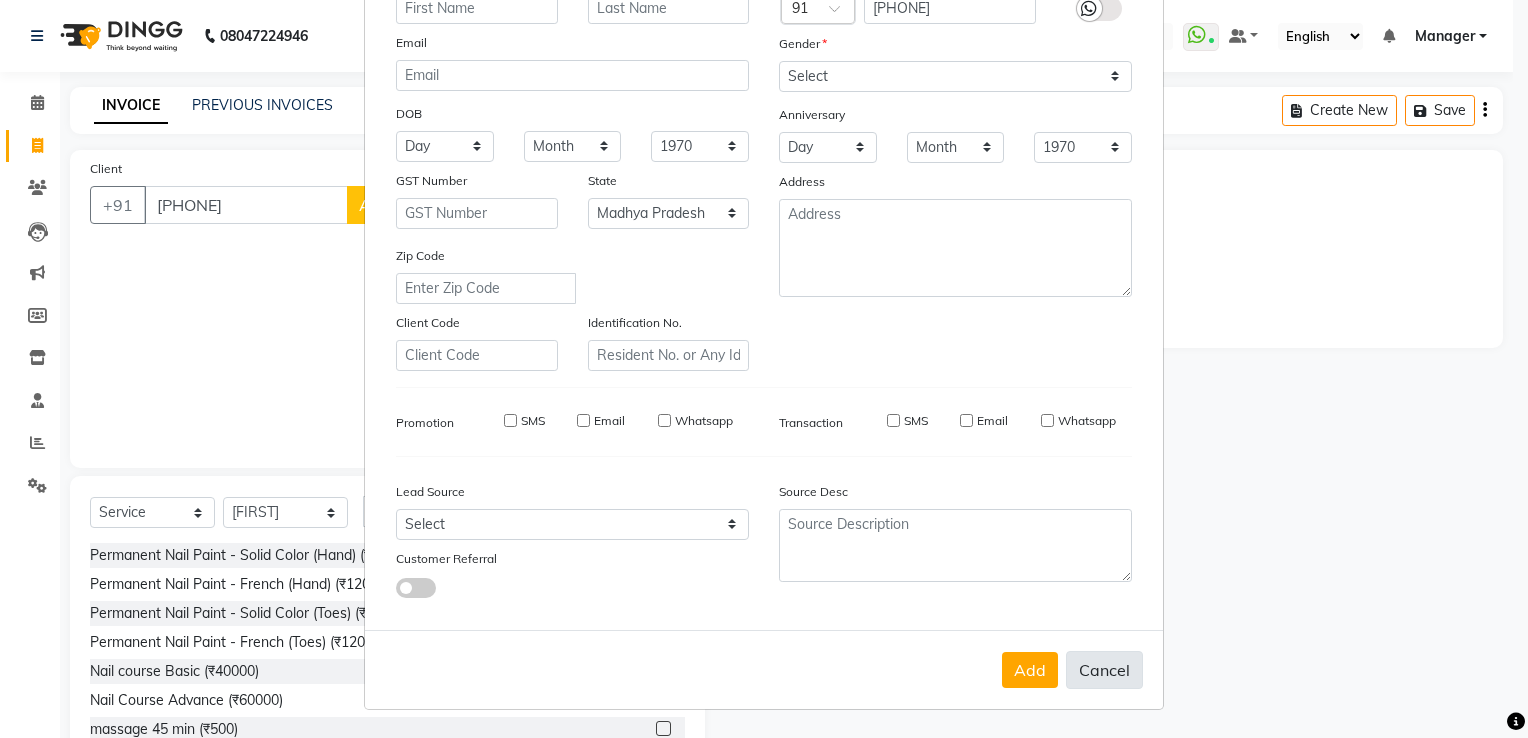 select 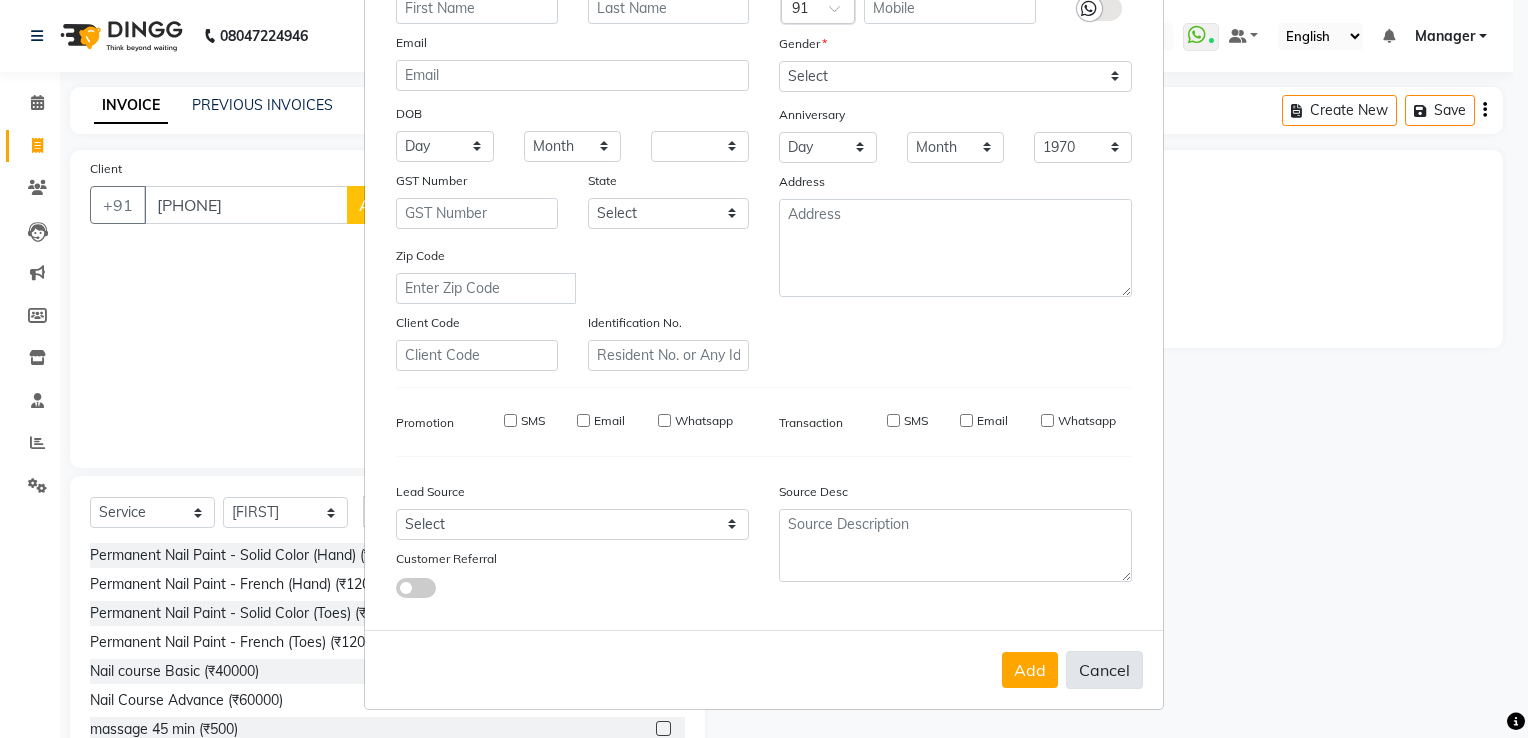 select 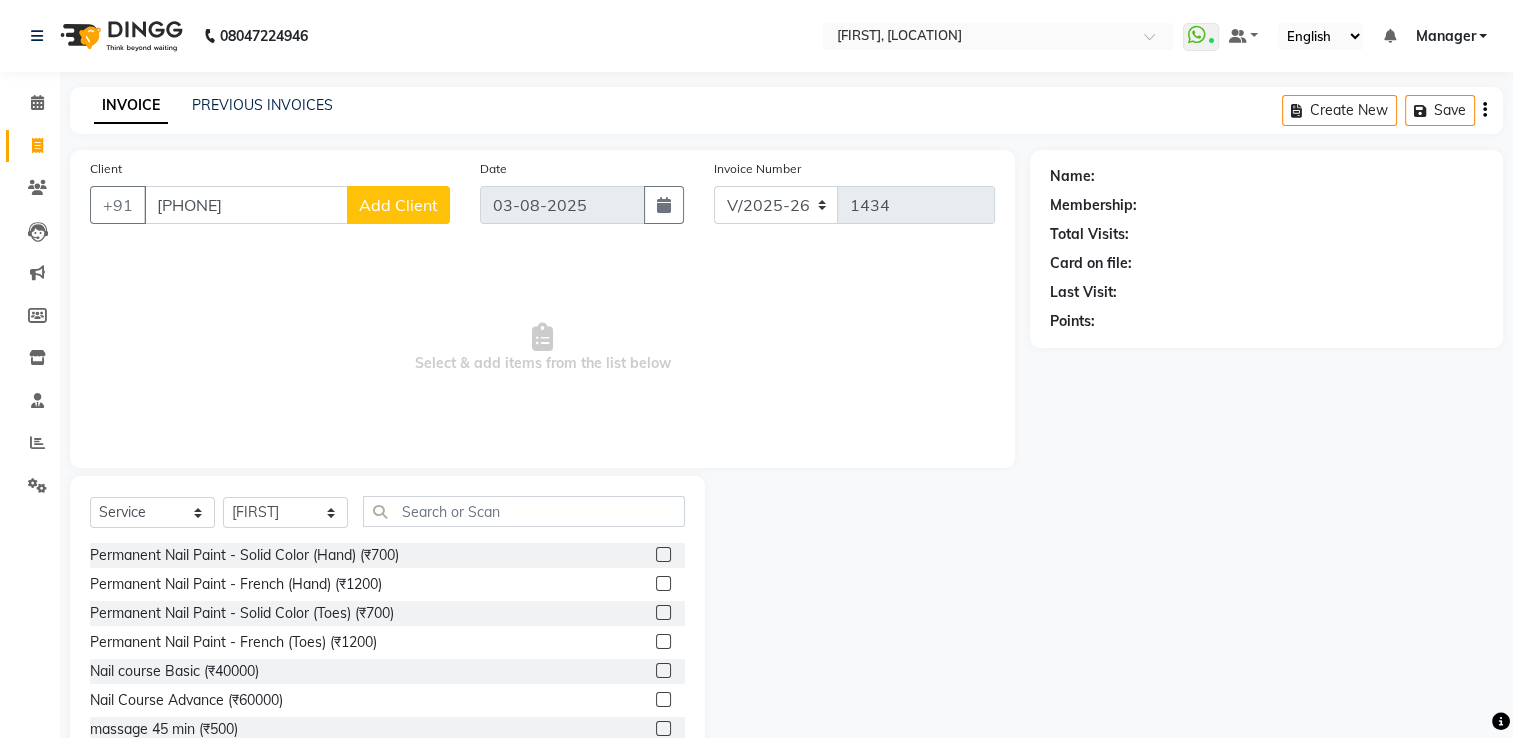 click on "Add Client" 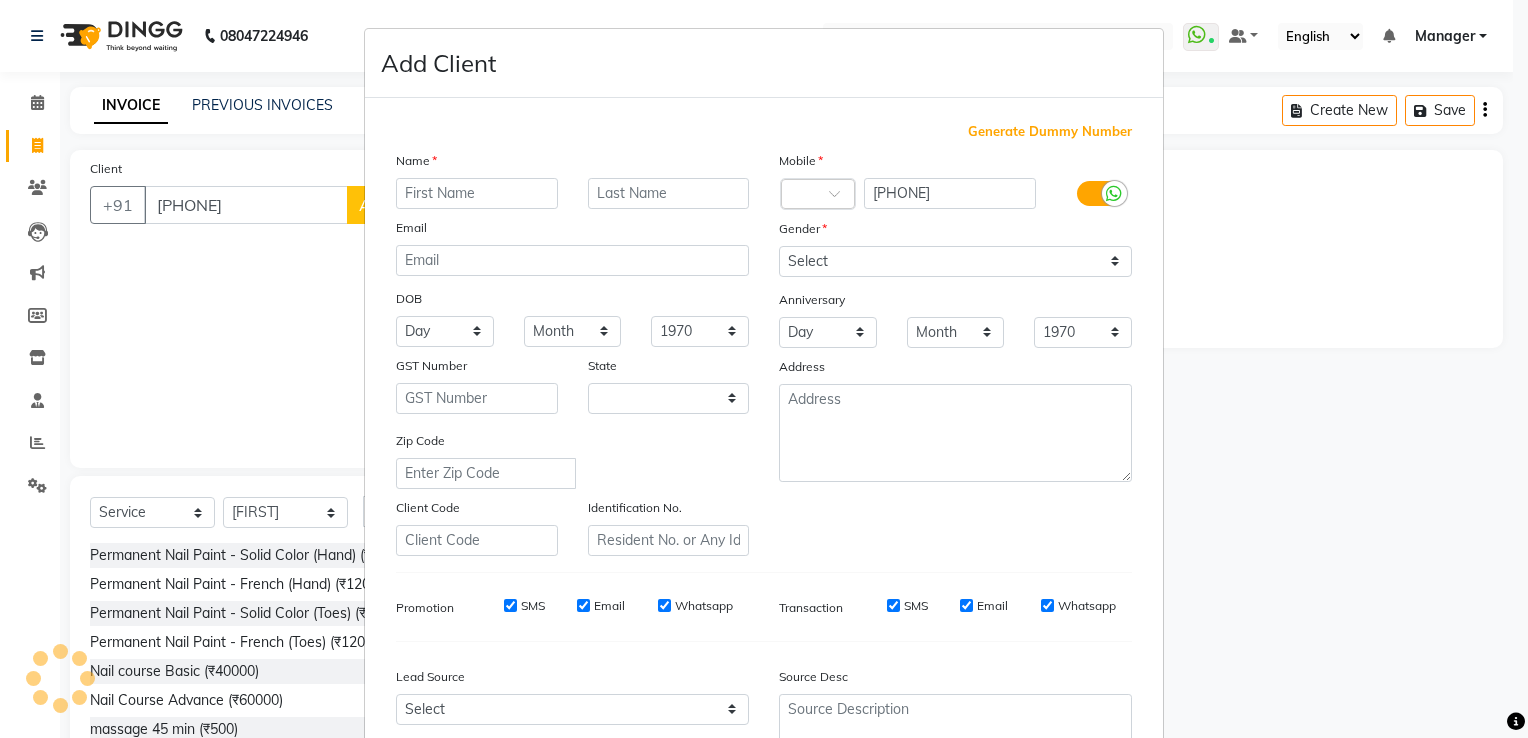 select on "21" 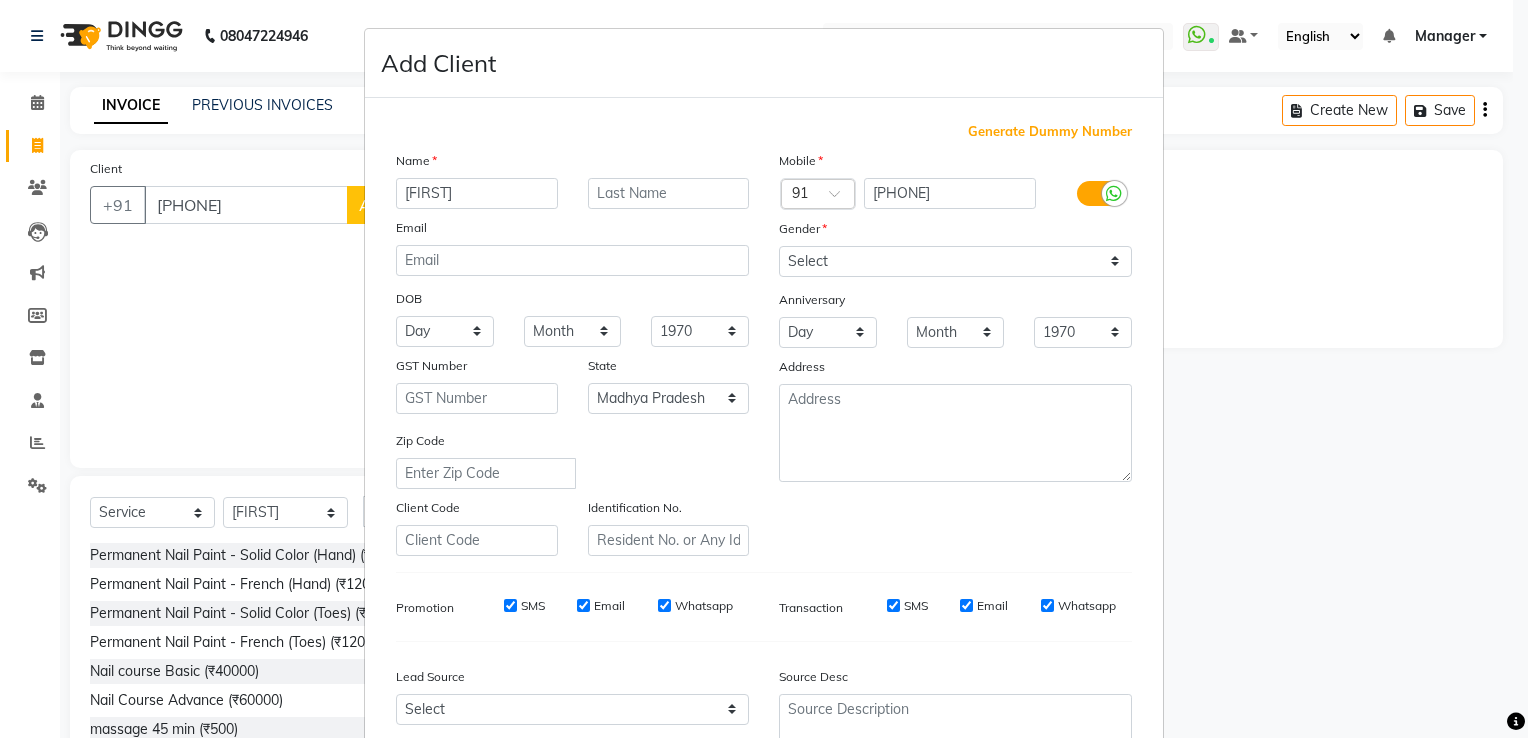 type on "Akhira" 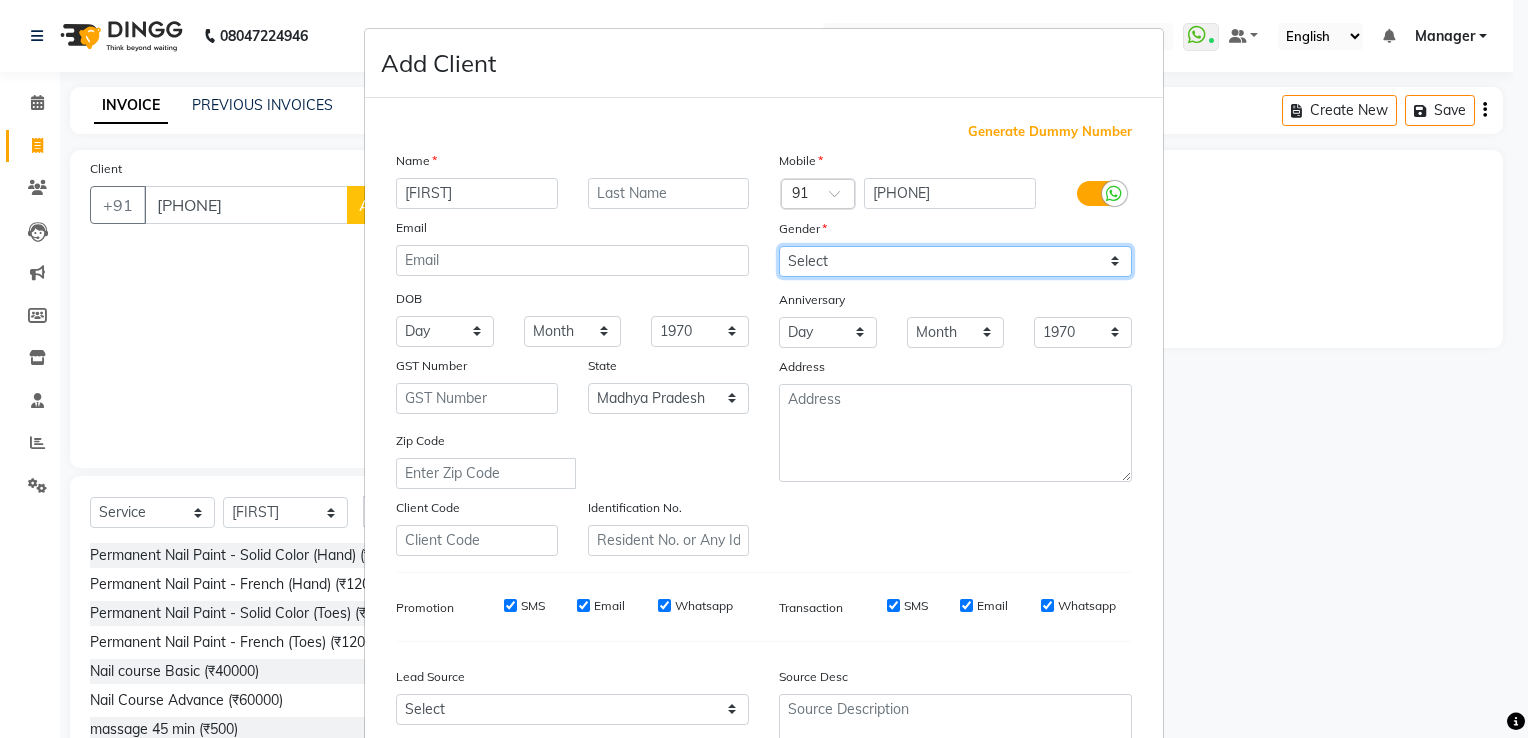 click on "Select Male Female Other Prefer Not To Say" at bounding box center (955, 261) 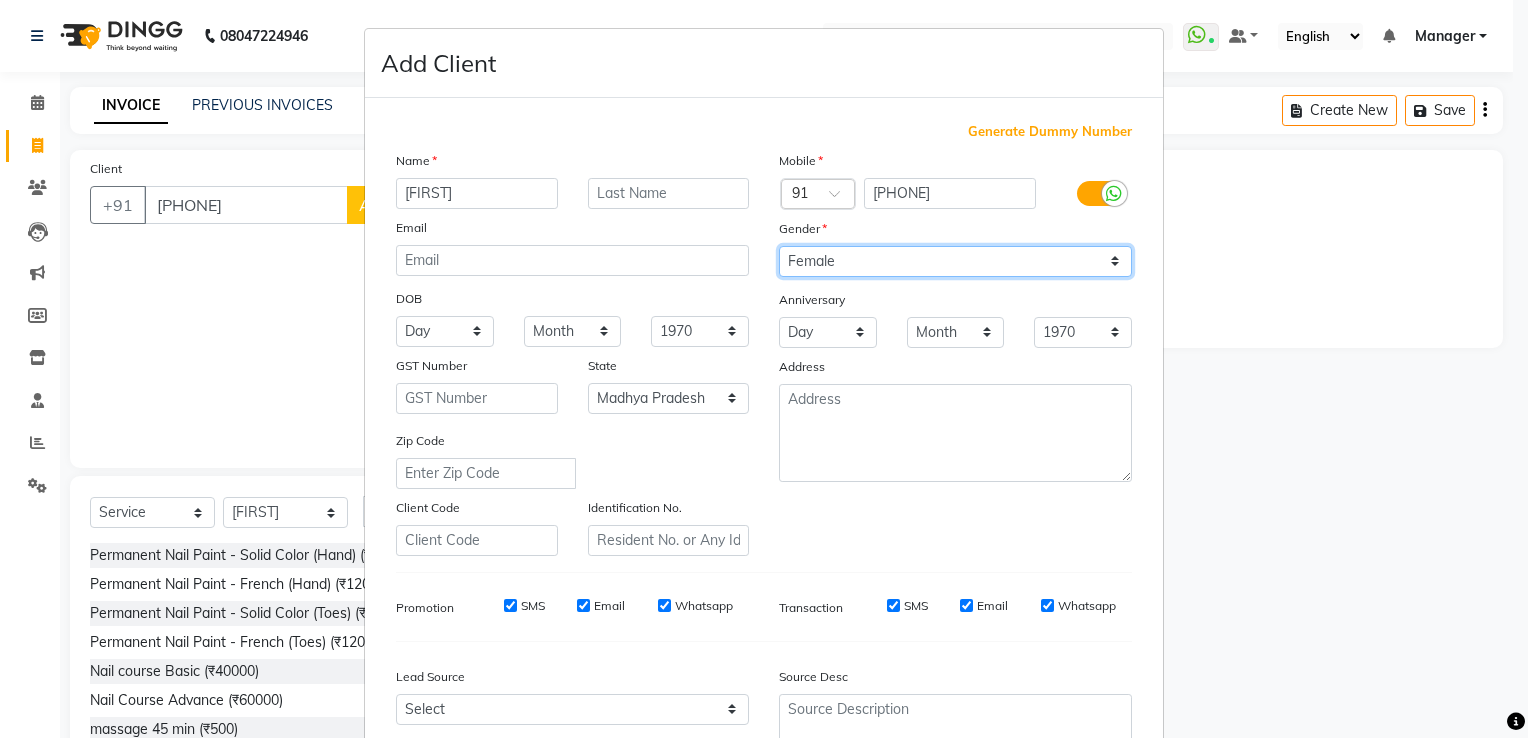 click on "Select Male Female Other Prefer Not To Say" at bounding box center [955, 261] 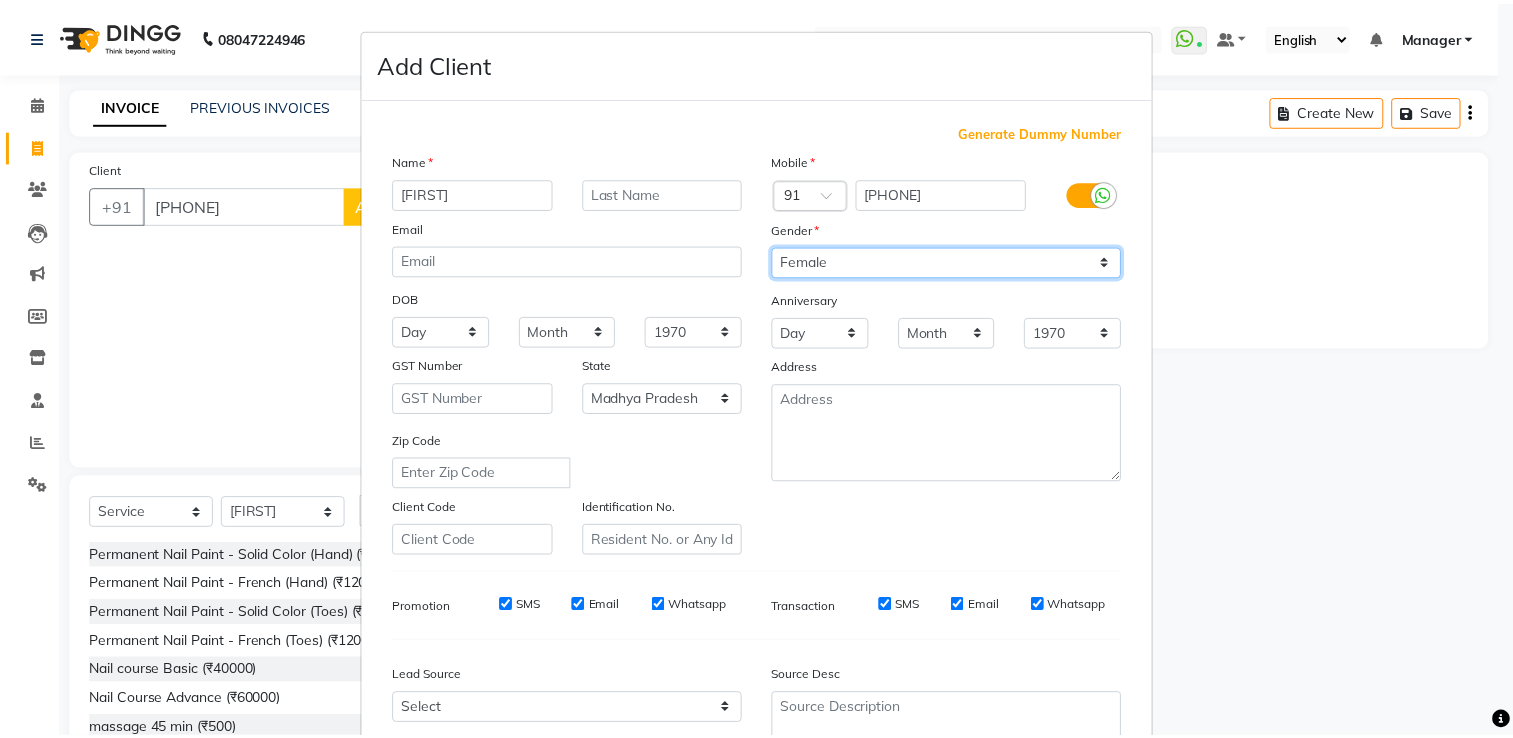 scroll, scrollTop: 194, scrollLeft: 0, axis: vertical 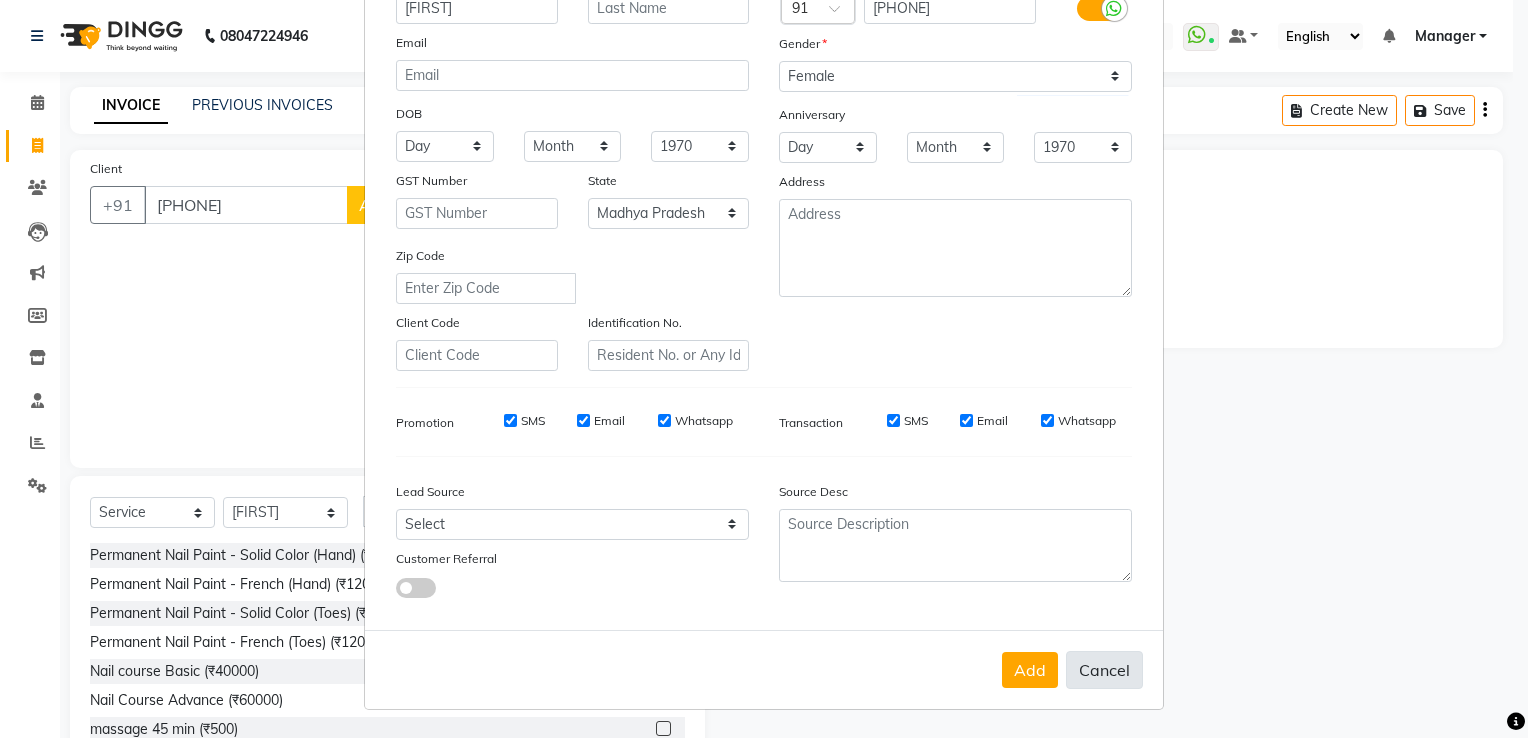 click on "Cancel" at bounding box center [1104, 670] 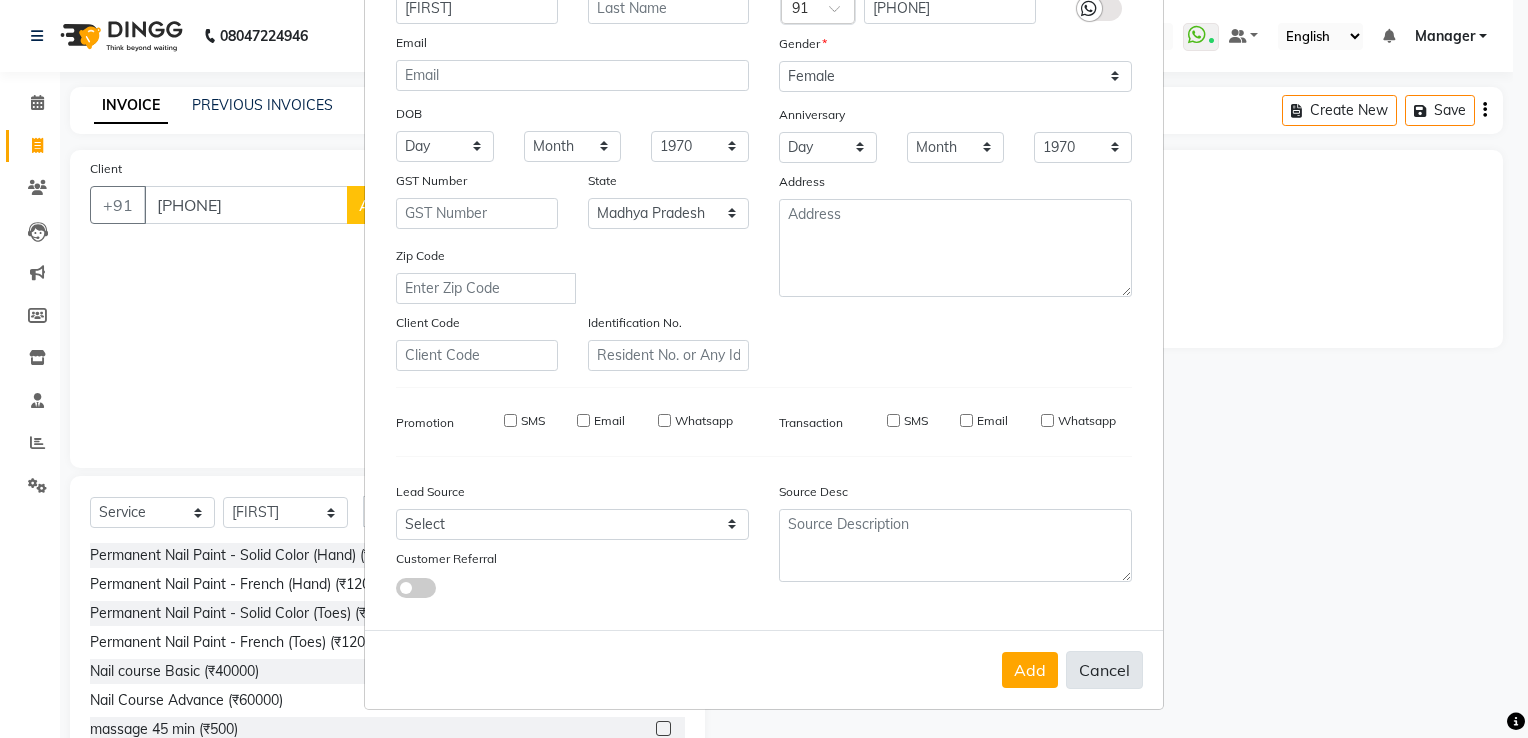 type 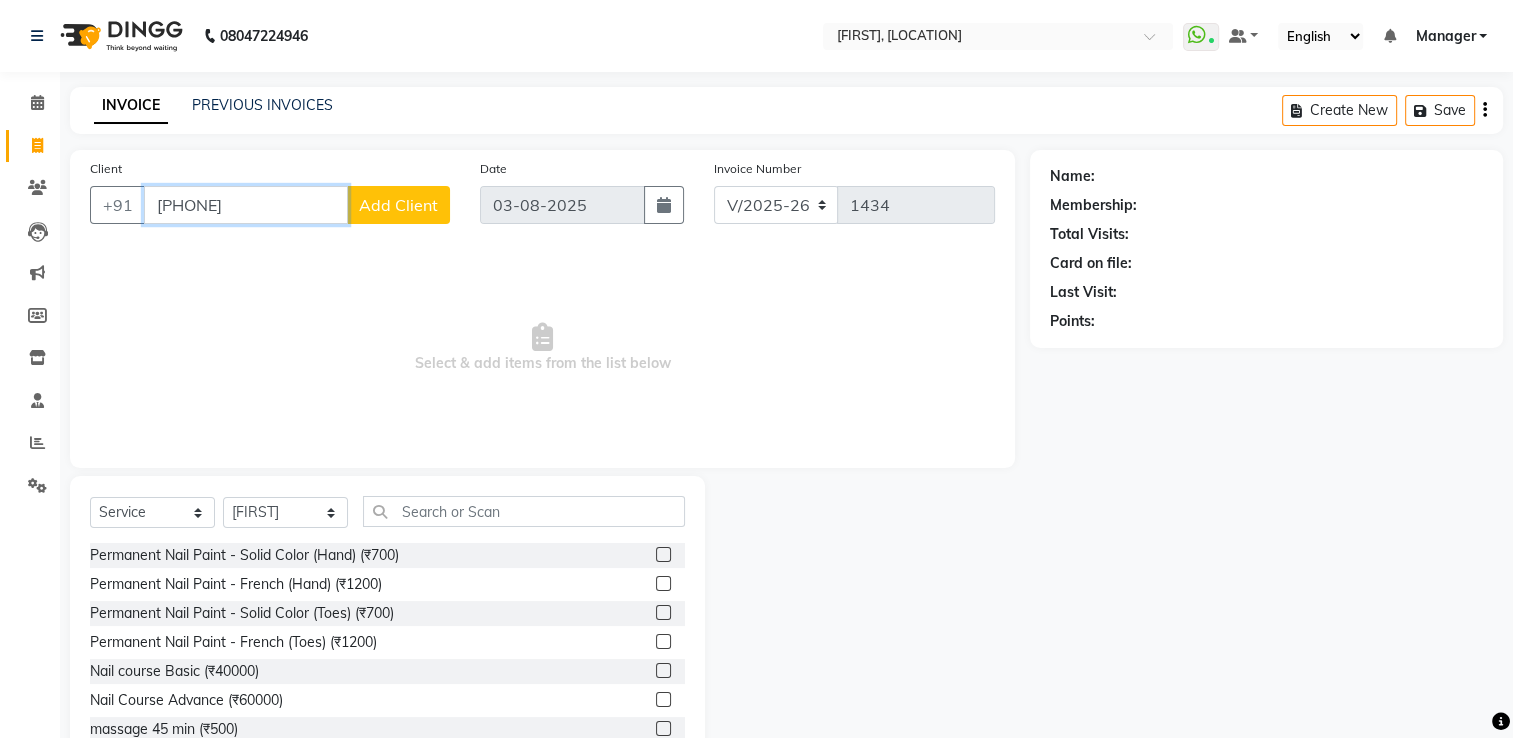 click on "7044853729" at bounding box center [246, 205] 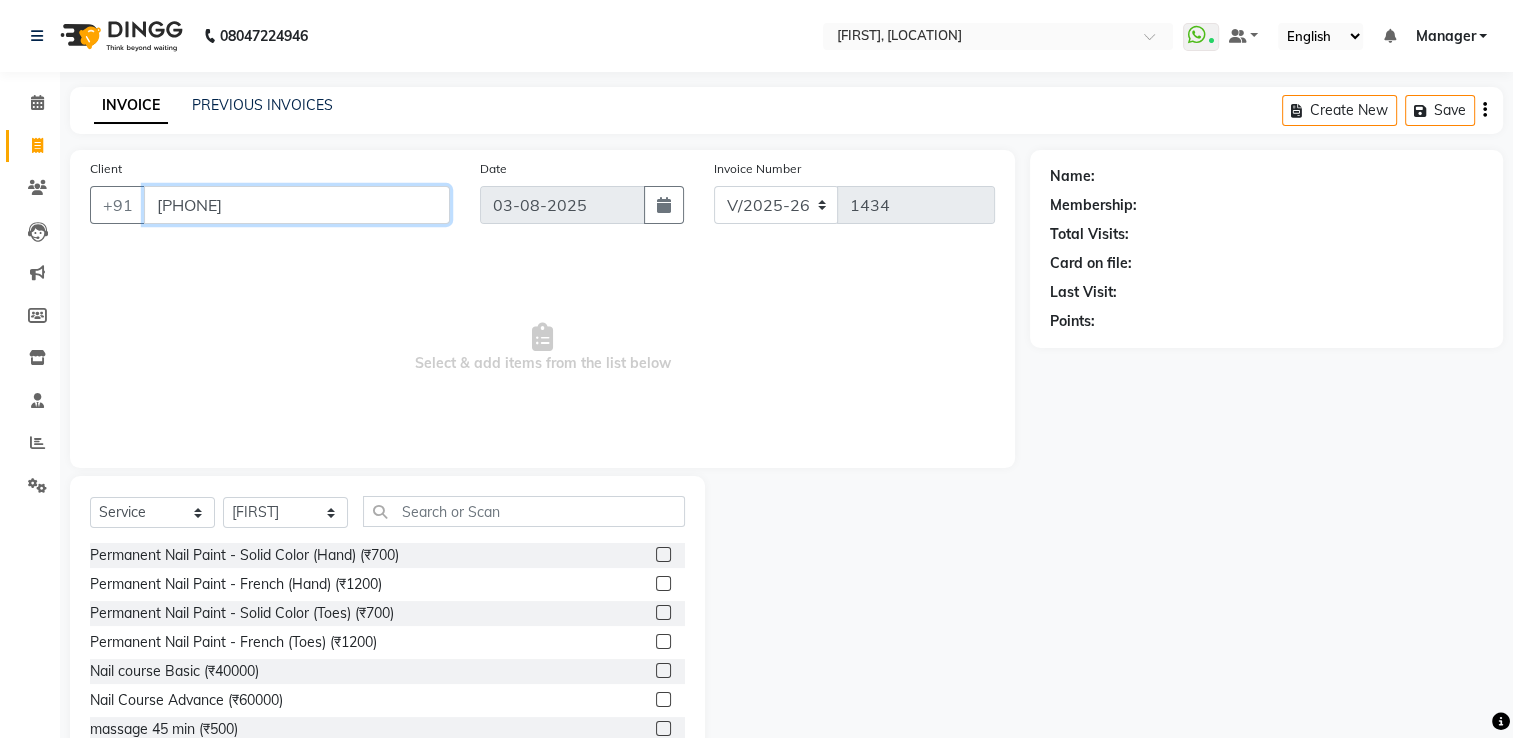 type on "7022853729" 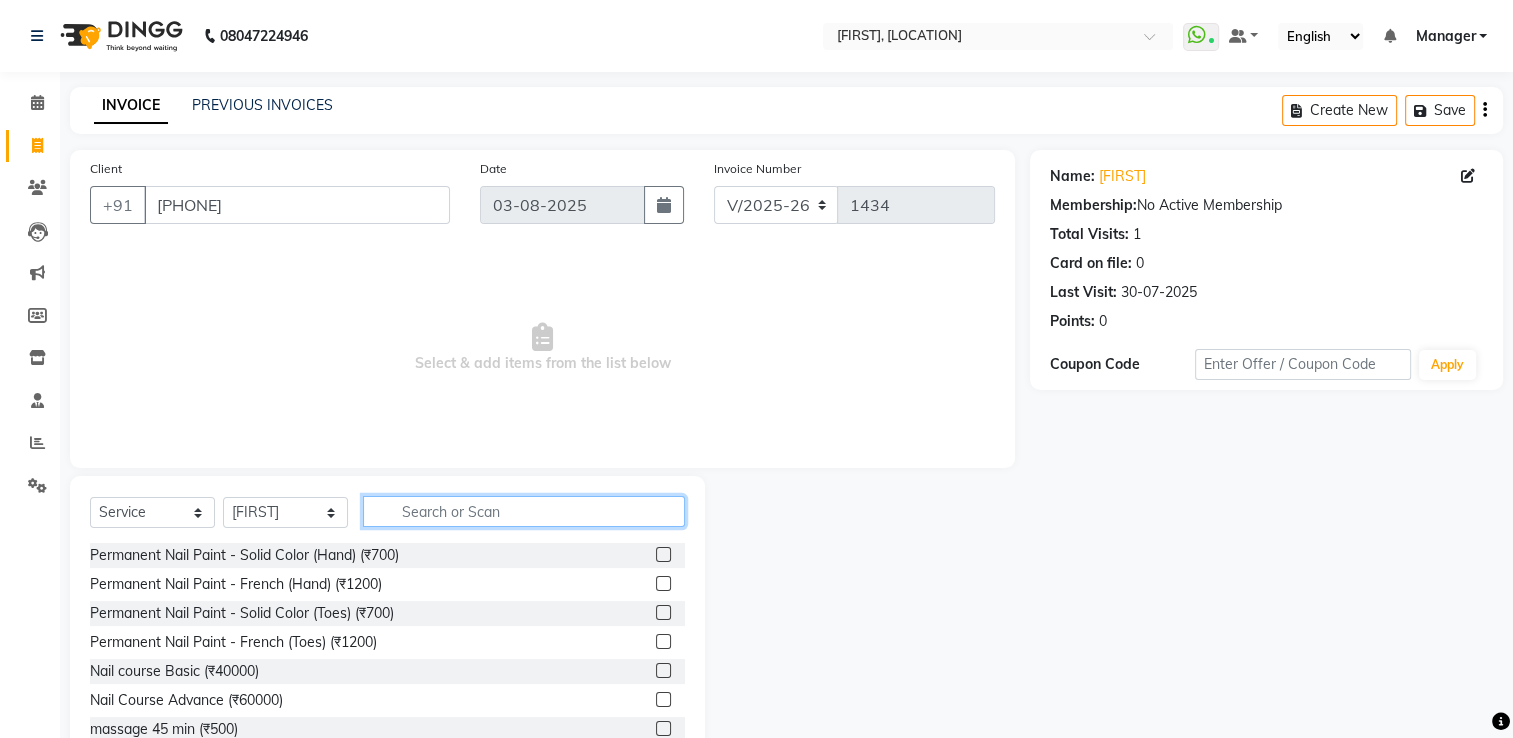 click 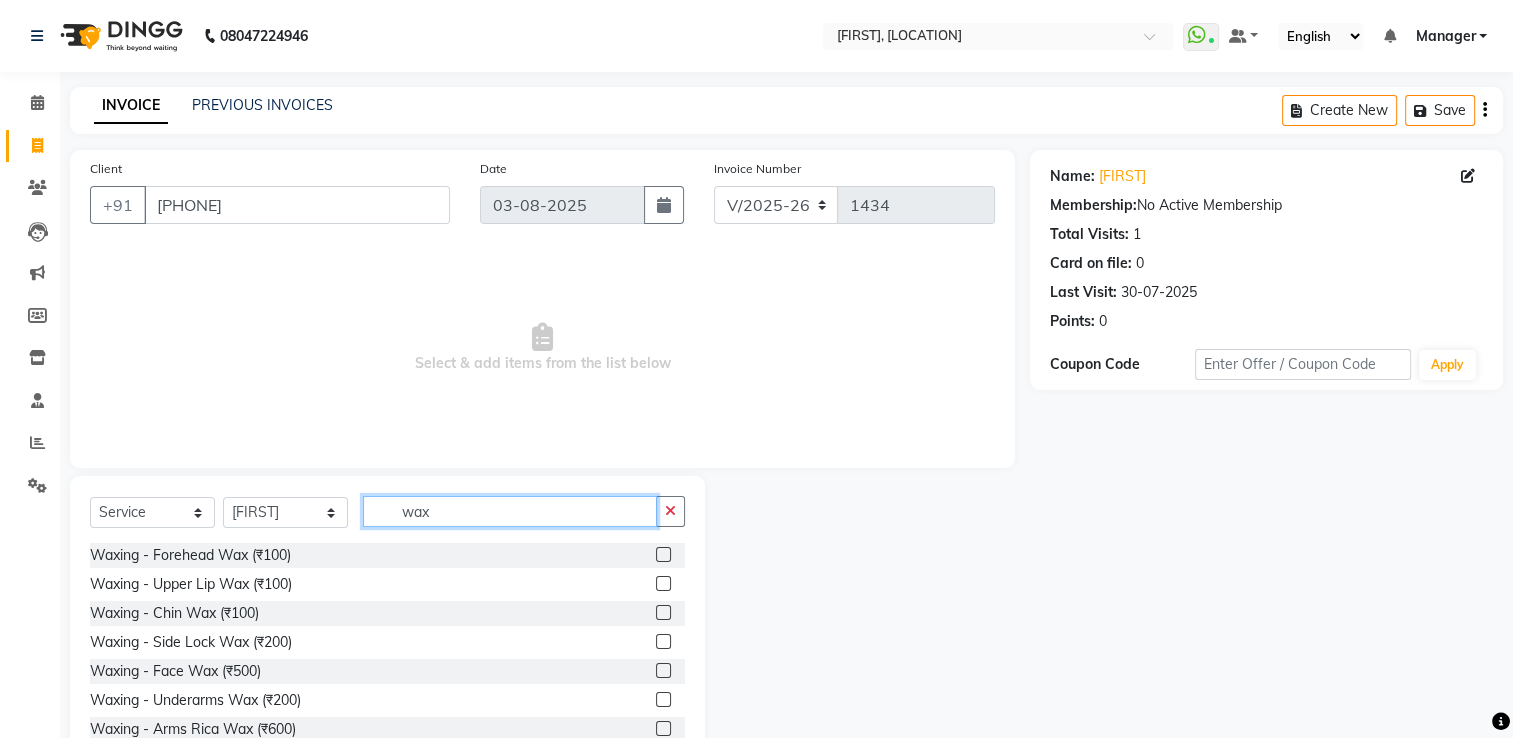 type on "wax" 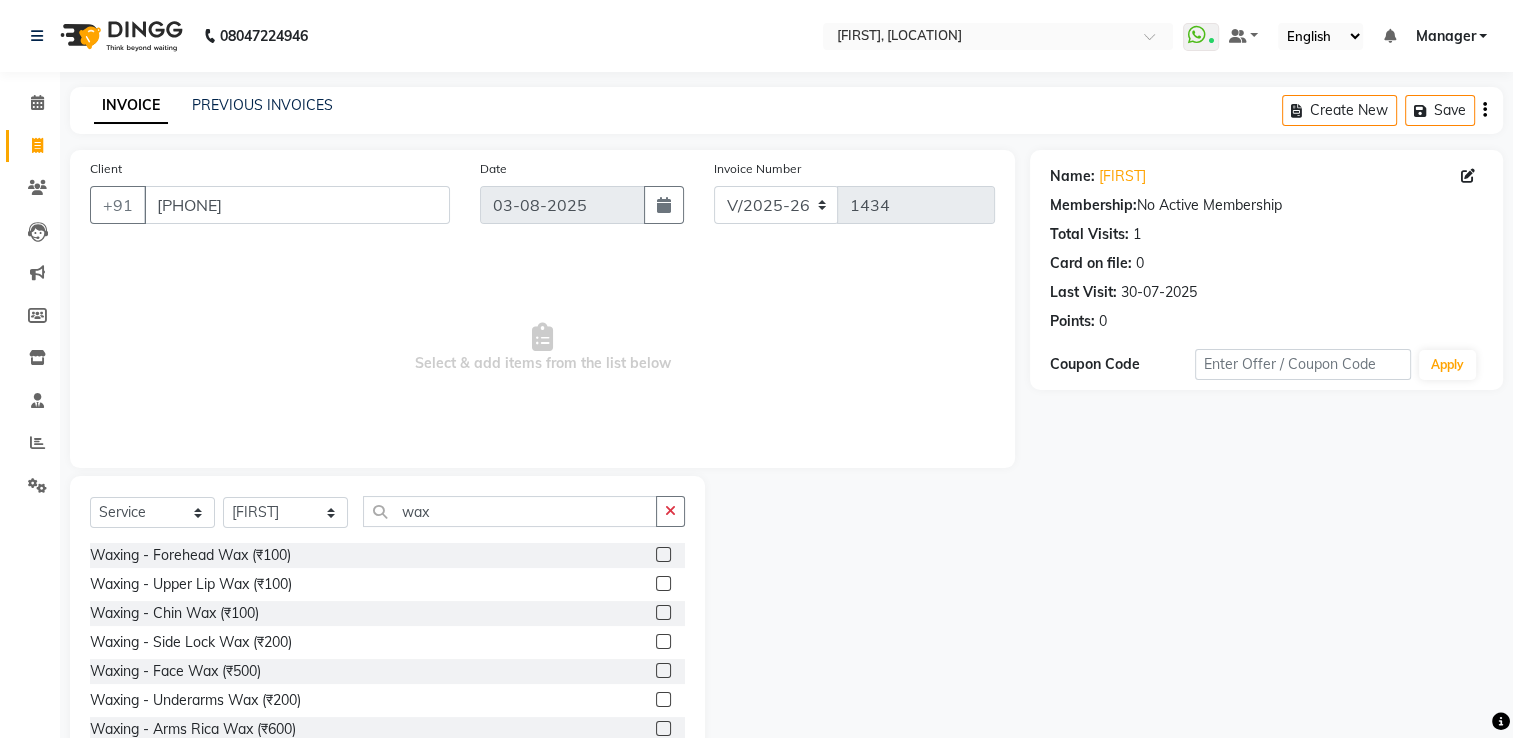 click 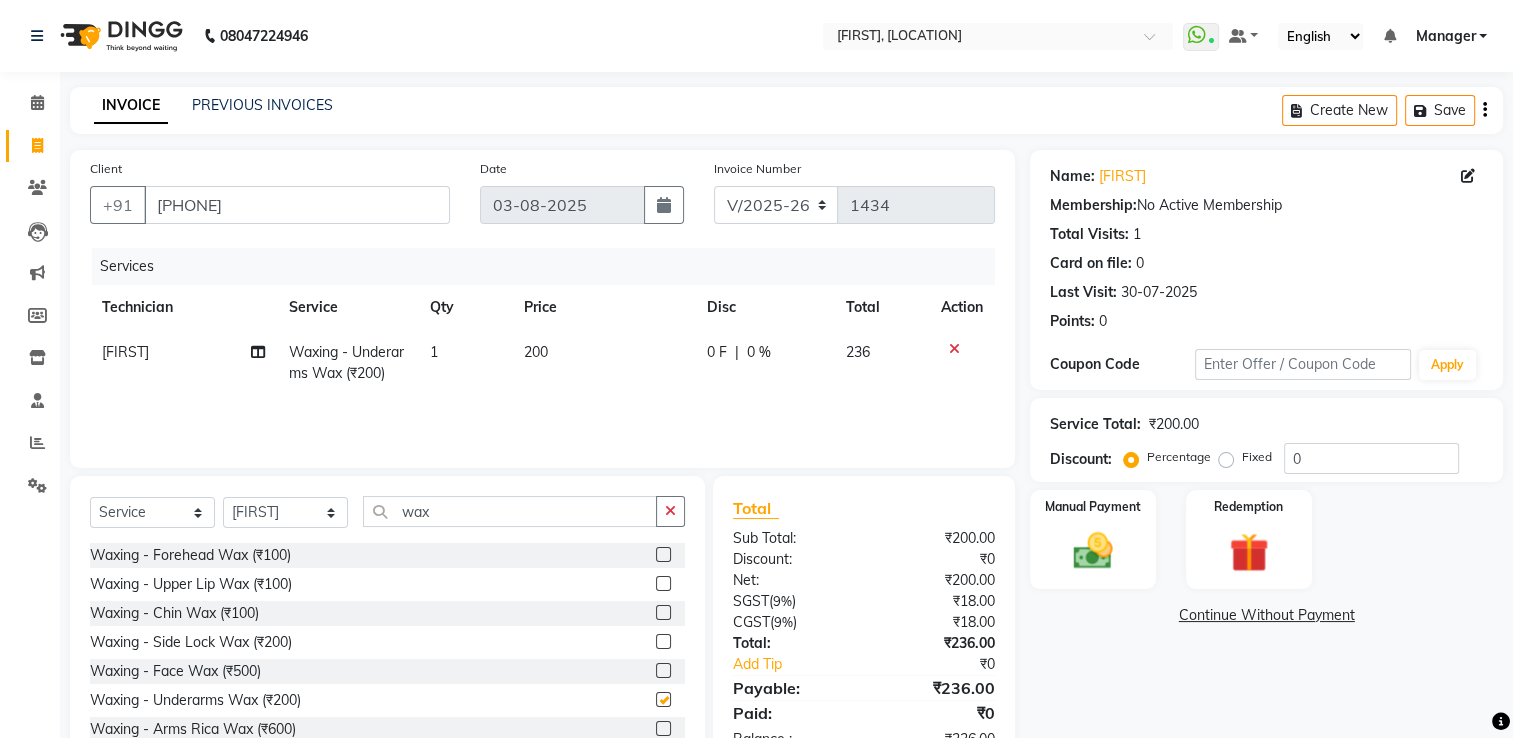 checkbox on "false" 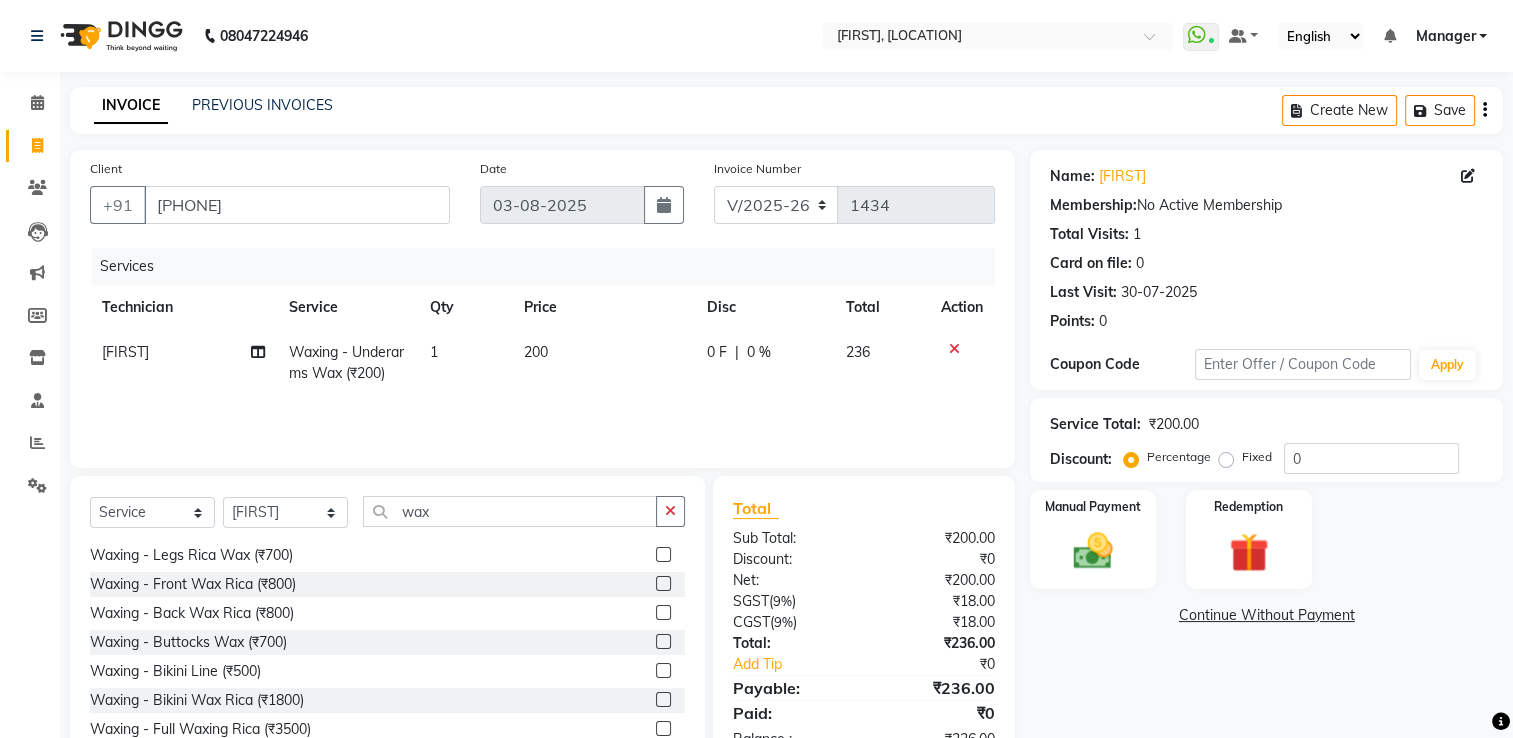 scroll, scrollTop: 205, scrollLeft: 0, axis: vertical 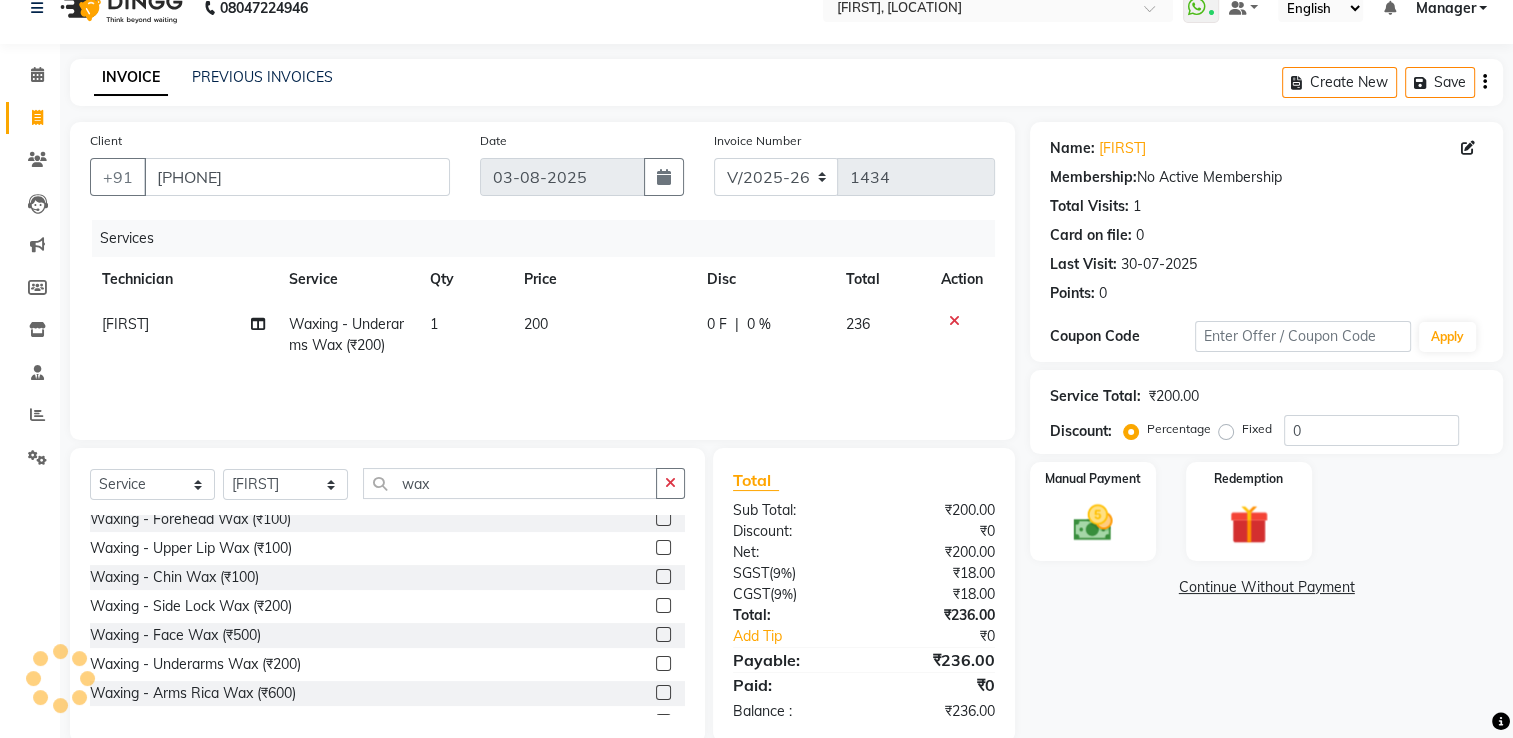 click 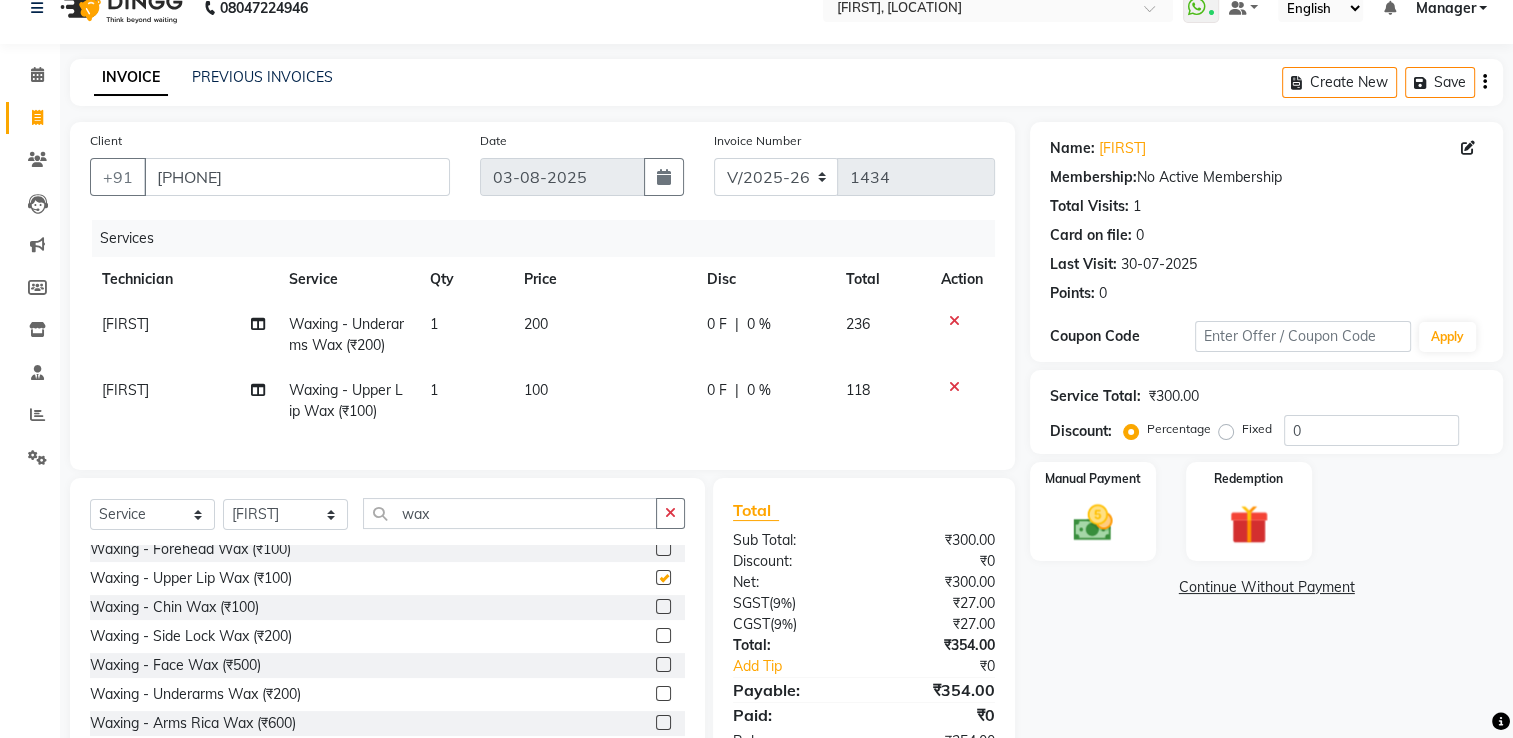 checkbox on "false" 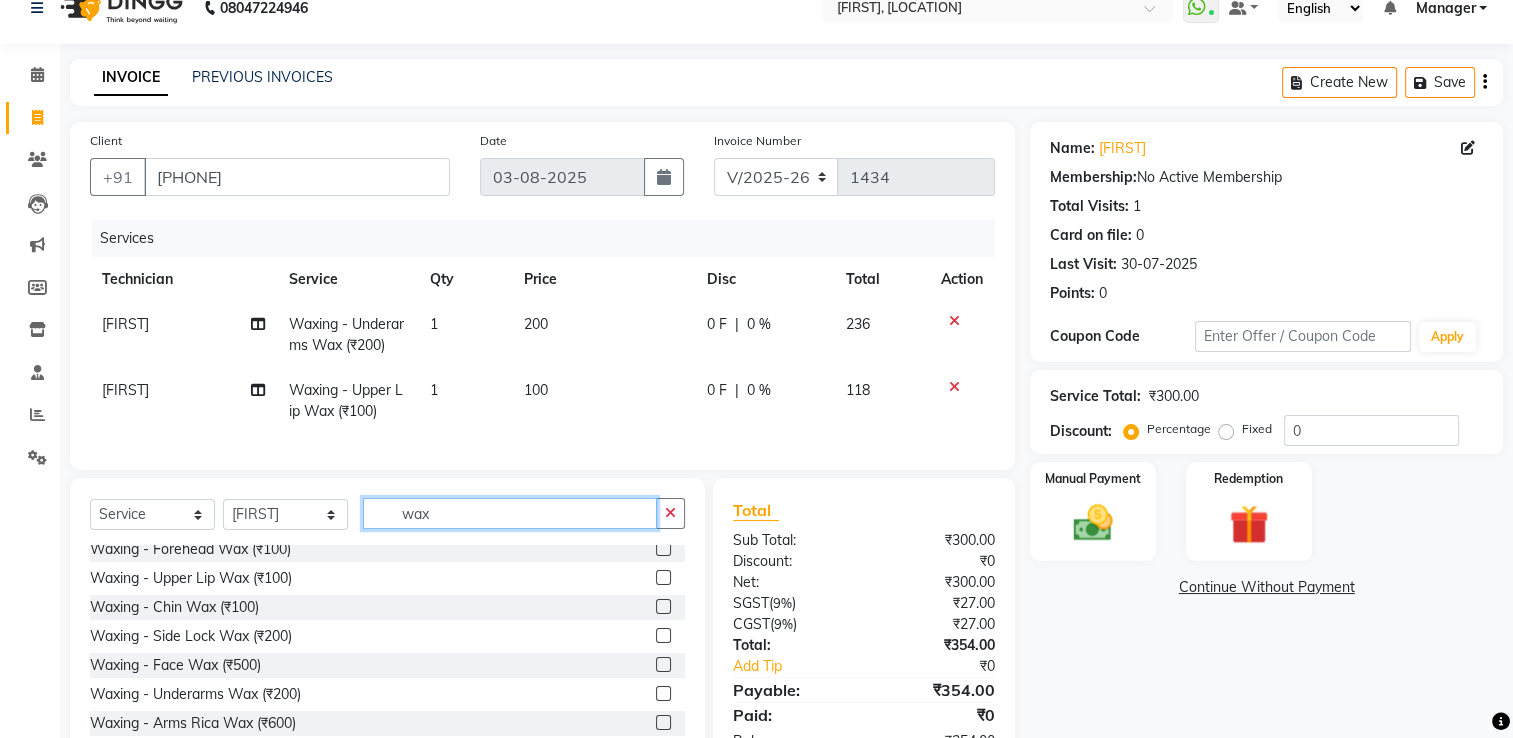 click on "wax" 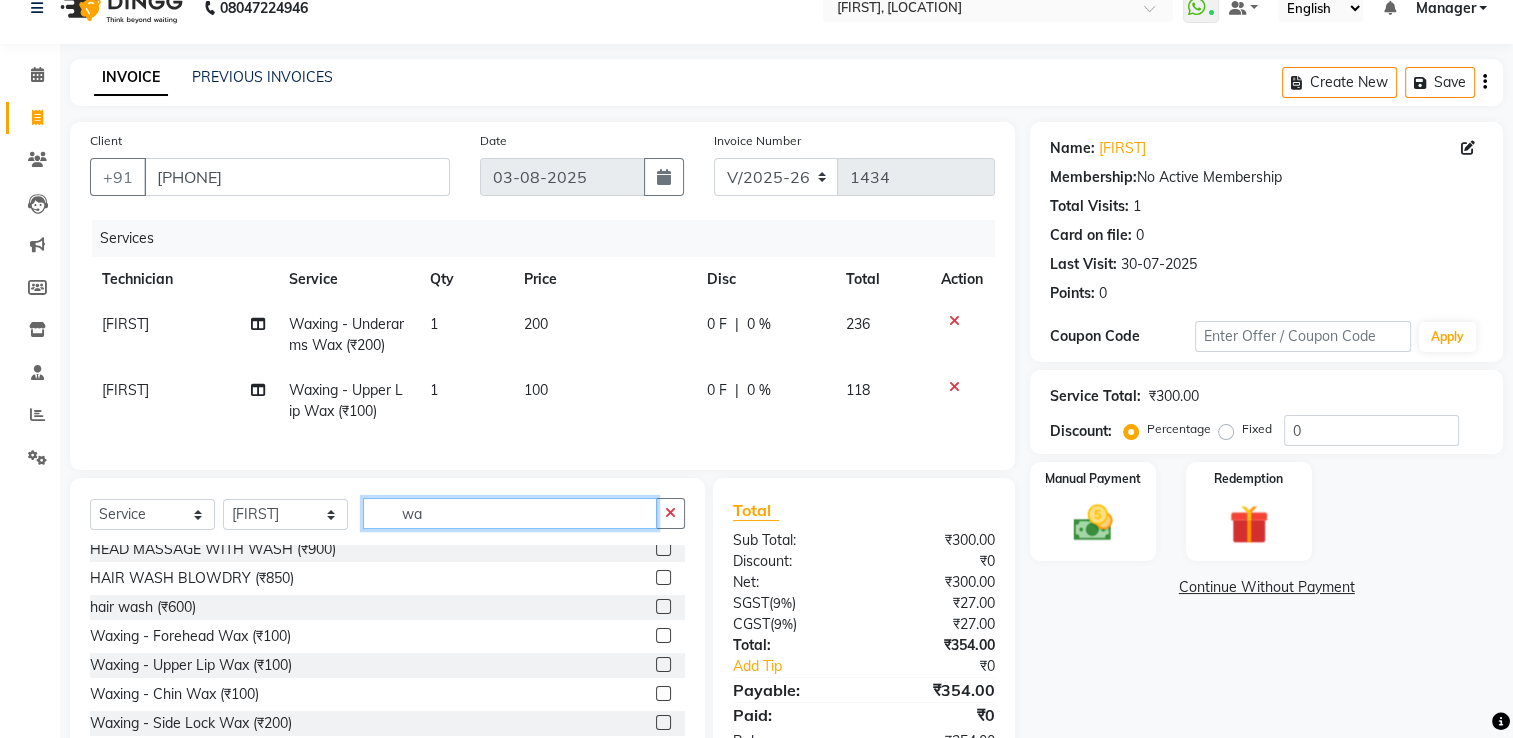 type on "w" 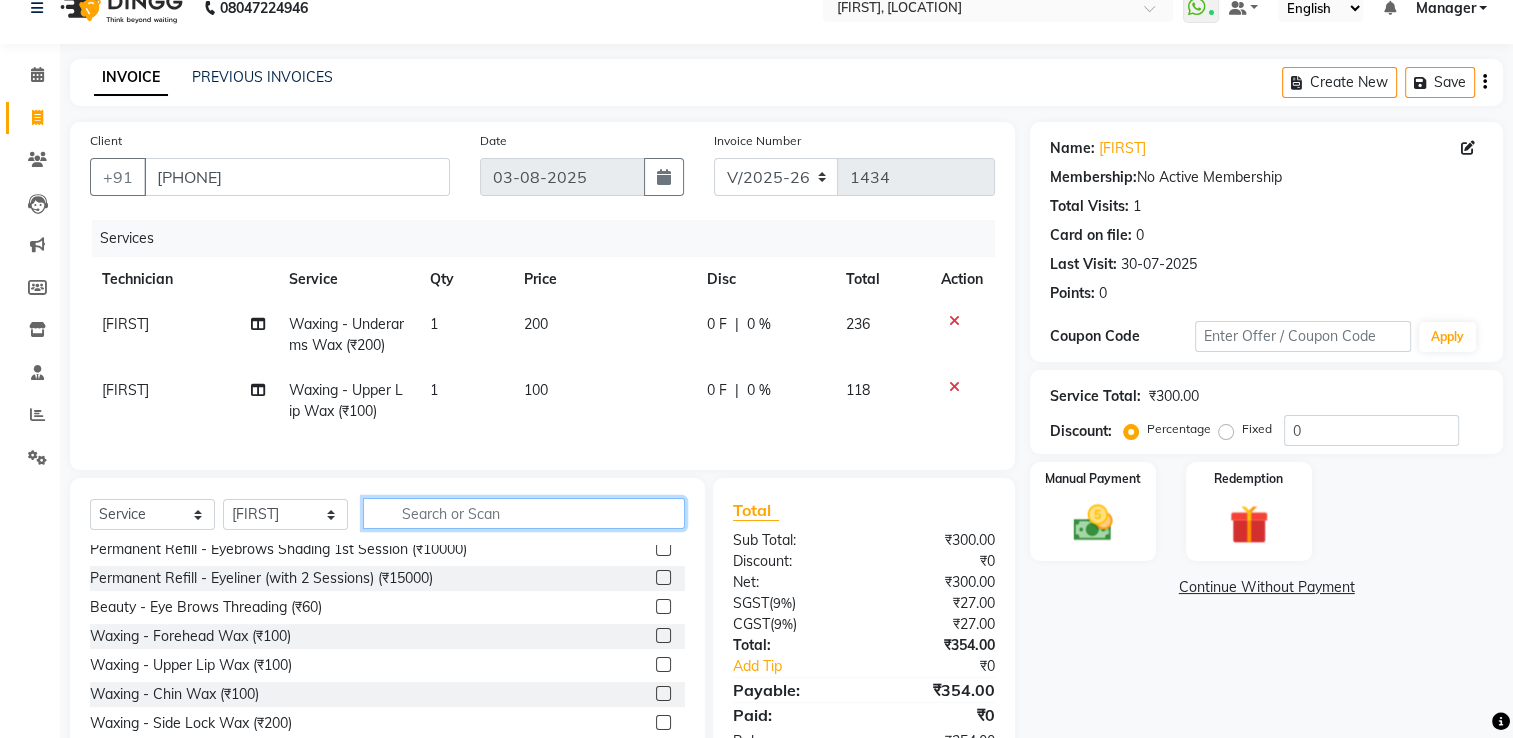 scroll, scrollTop: 182, scrollLeft: 0, axis: vertical 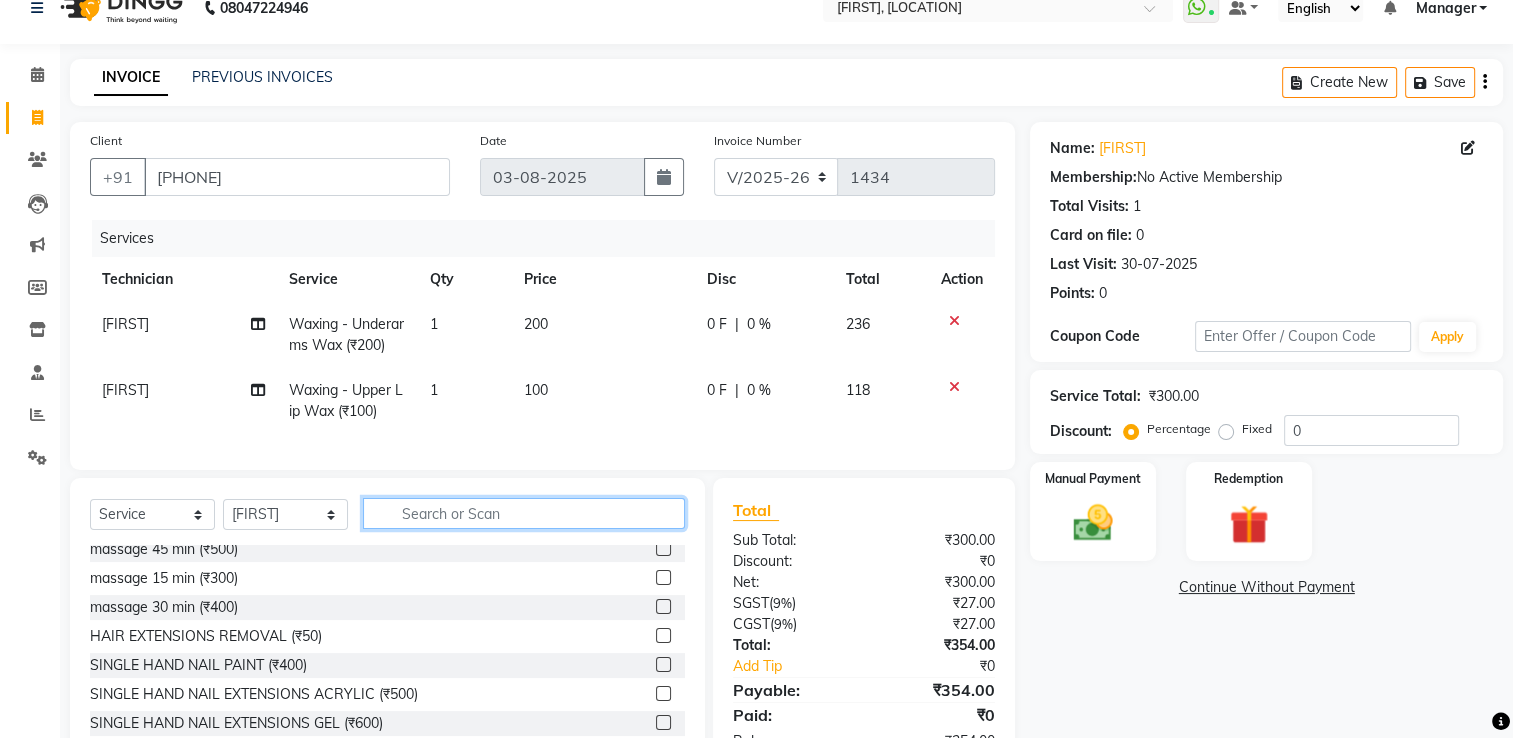 type 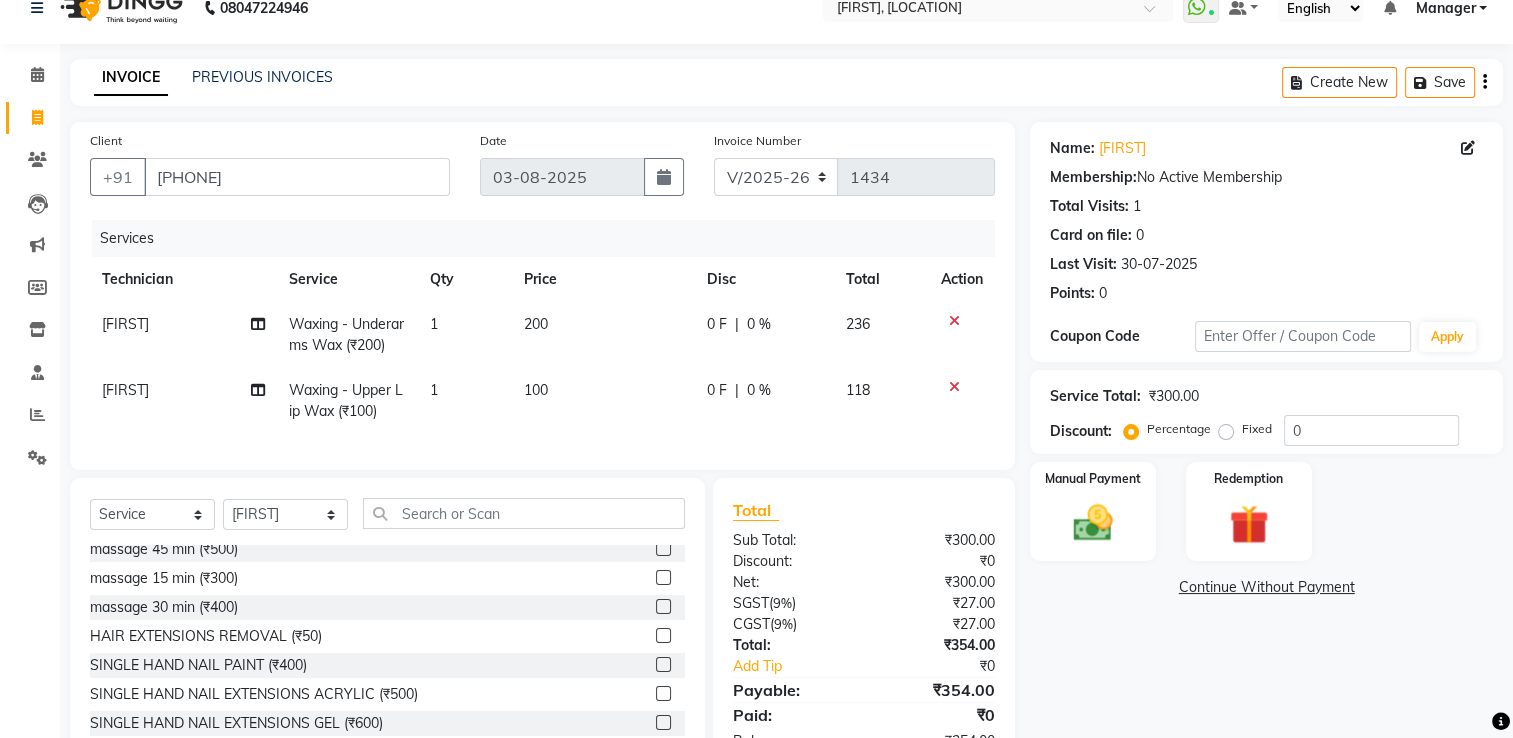 click on "[FIRST]" 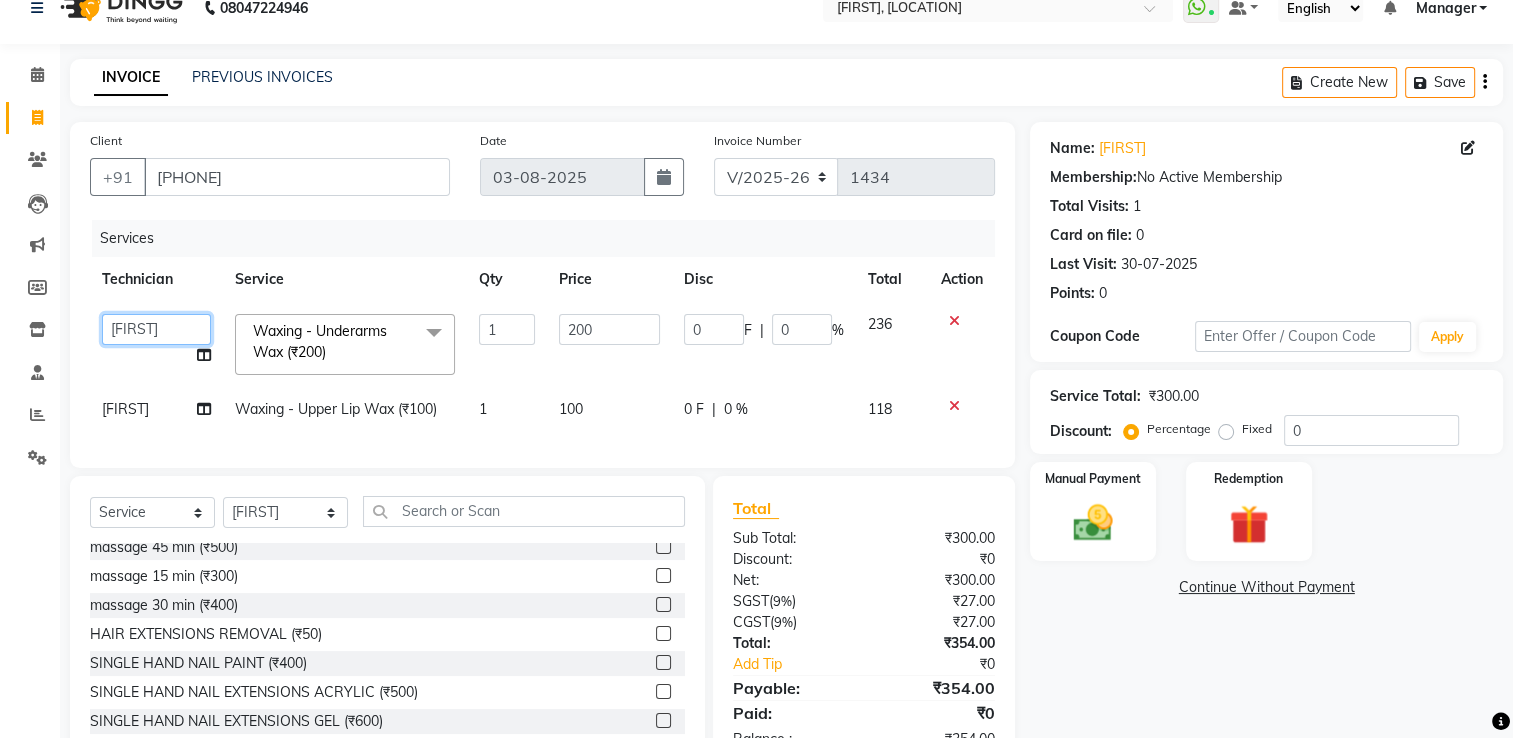 click on "ARISH   Arvind   chandu   Dipen   Gulafshan   John   Kajal   kelly   kupu   Manager   megha   Nirjala   Owner   pankaj   PARE   shradha" 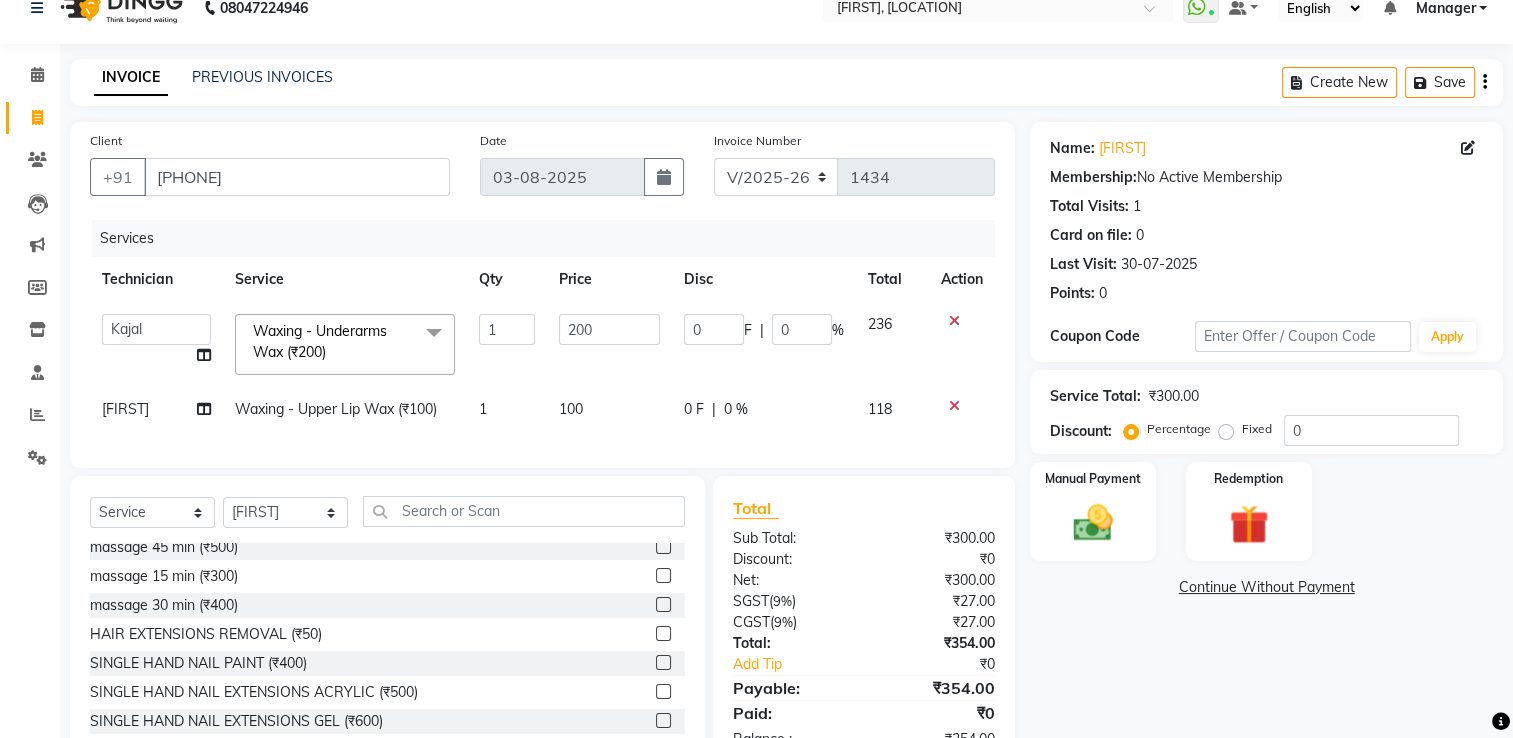 select on "62952" 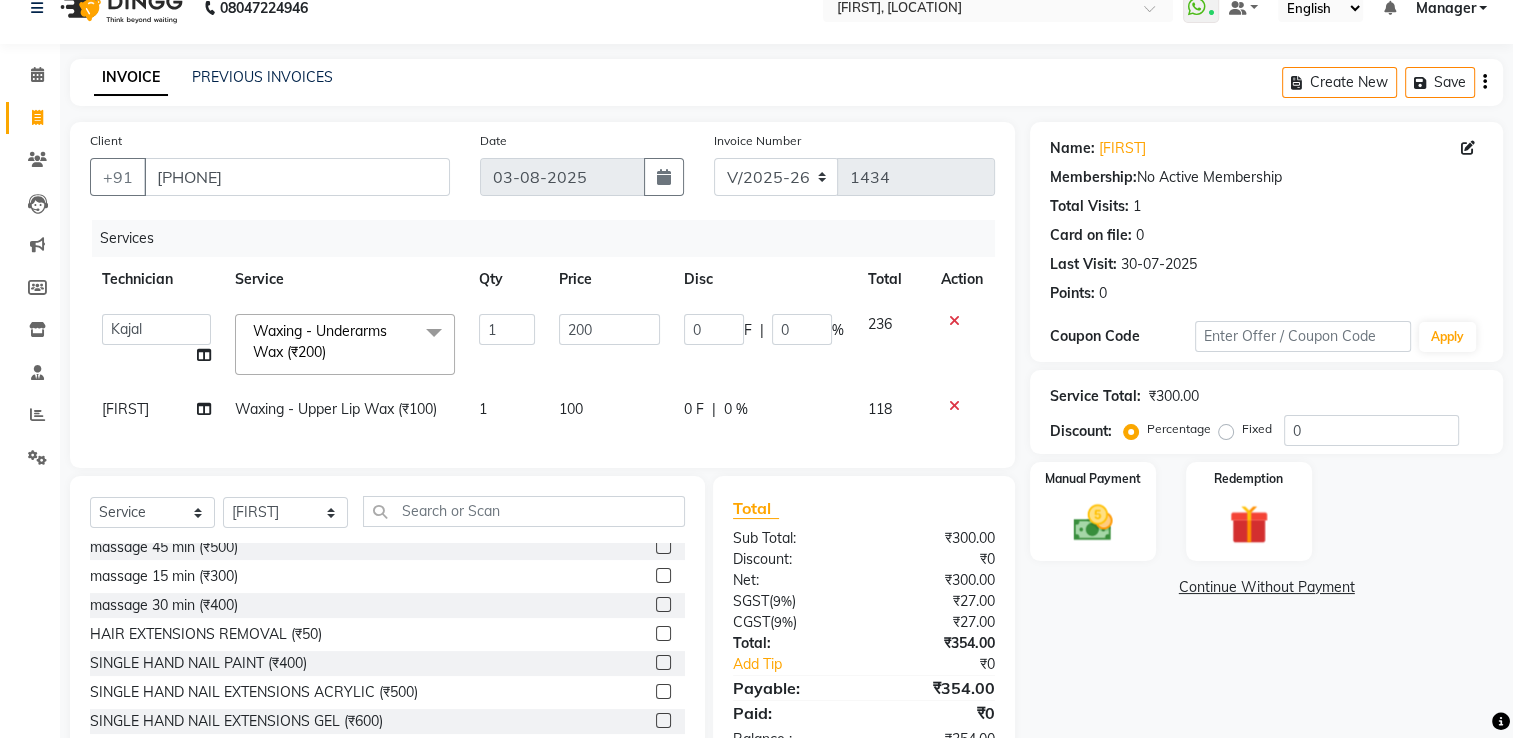 click on "[FIRST]" 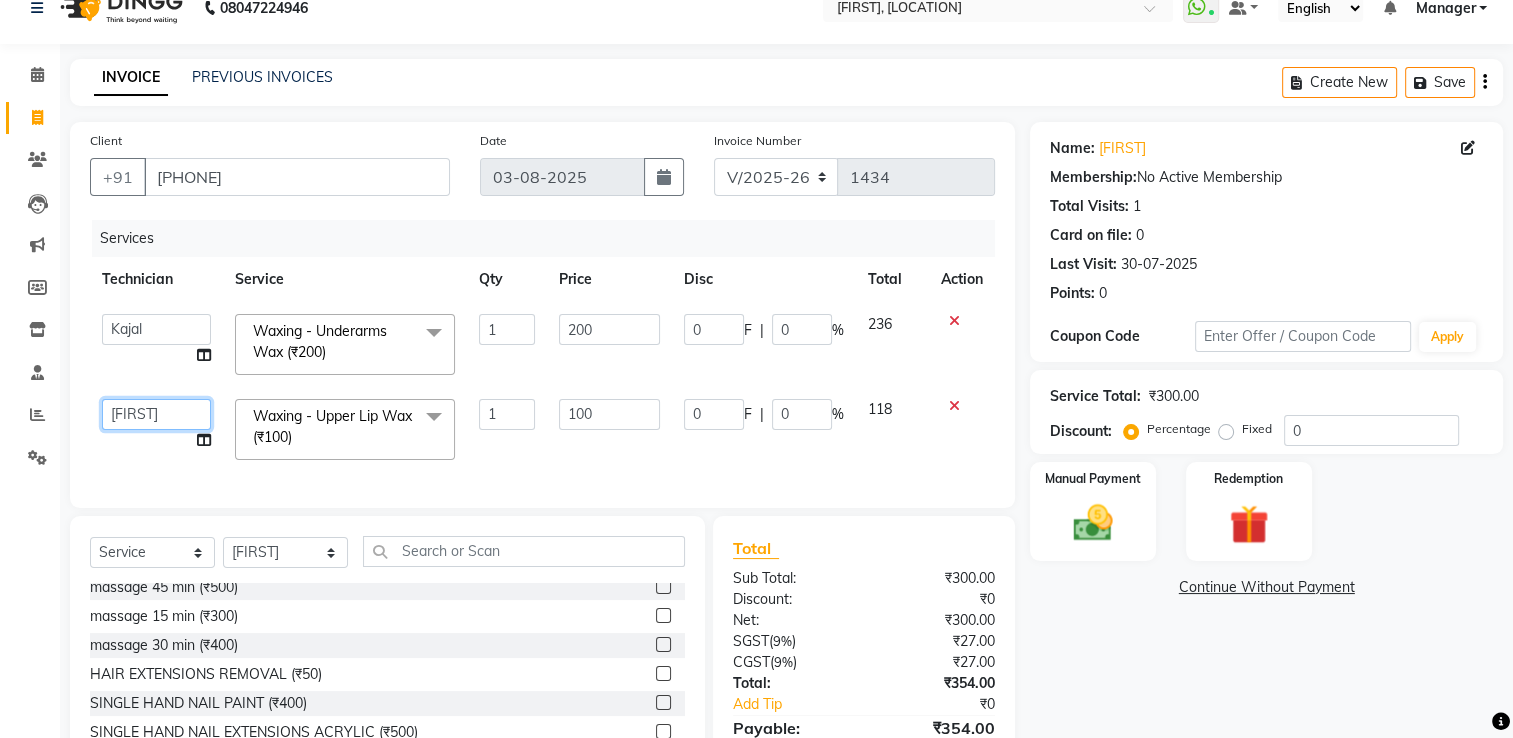 click on "ARISH   Arvind   chandu   Dipen   Gulafshan   John   Kajal   kelly   kupu   Manager   megha   Nirjala   Owner   pankaj   PARE   shradha" 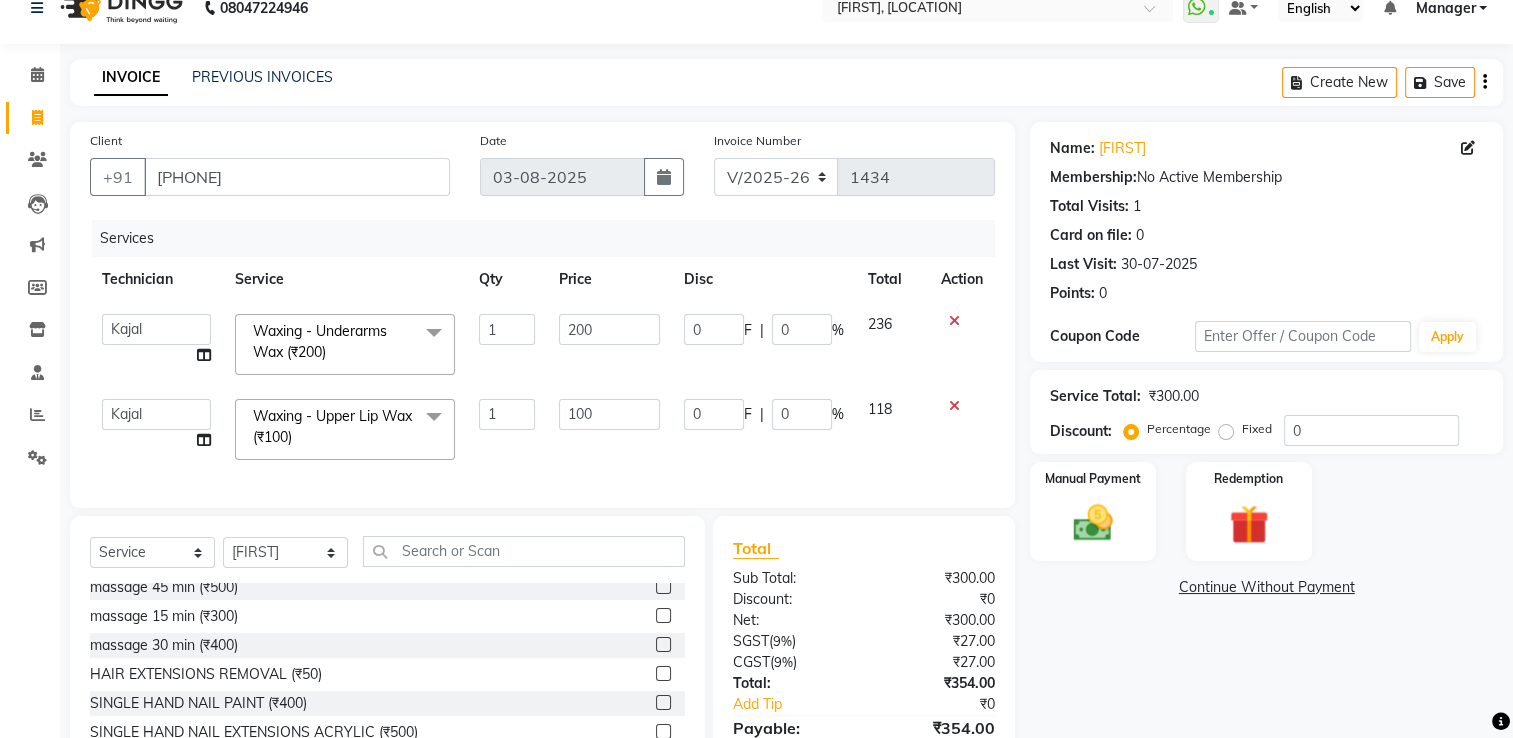 select on "62952" 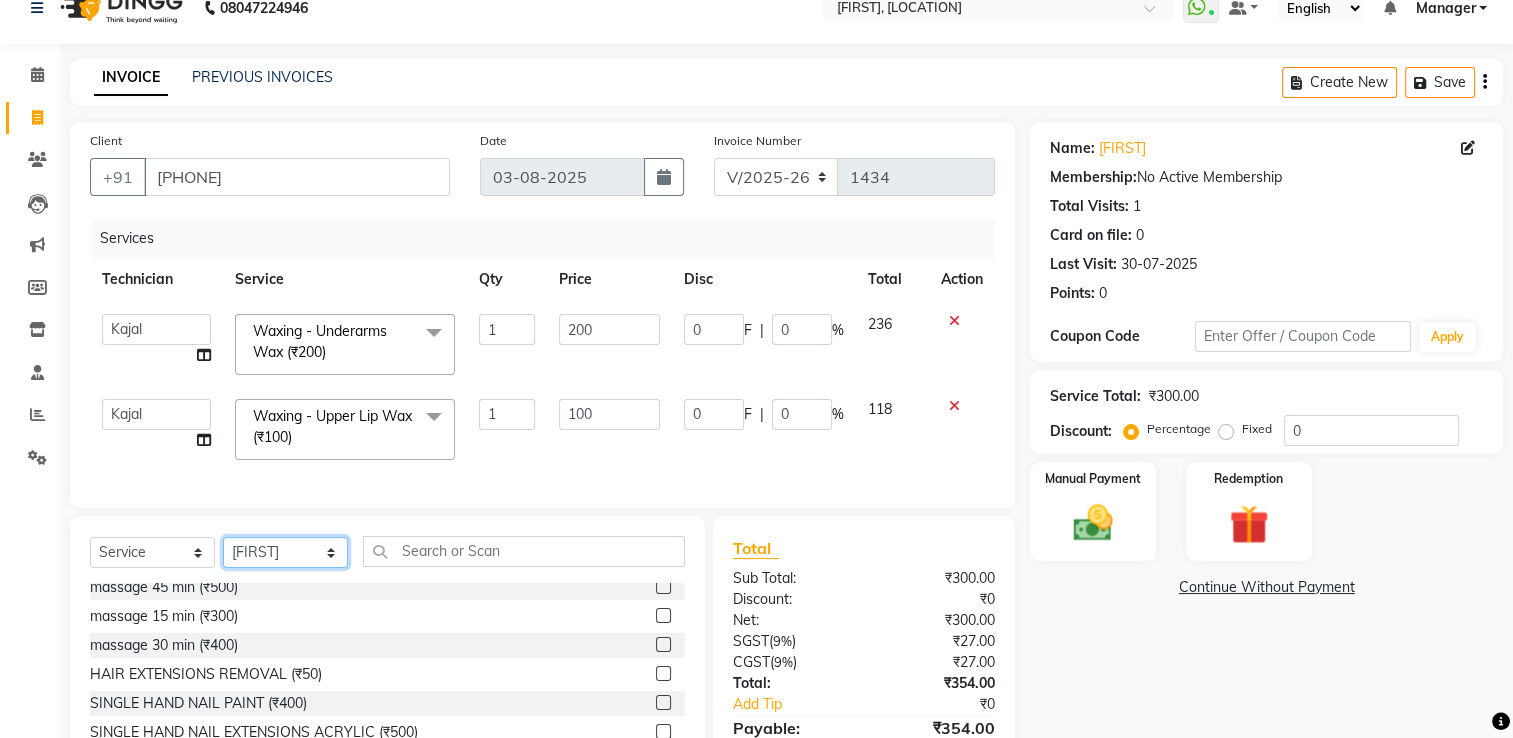 click on "Select Technician ARISH Arvind chandu Dipen Gulafshan John Kajal kelly kupu Manager megha Nirjala Owner pankaj PARE shradha" 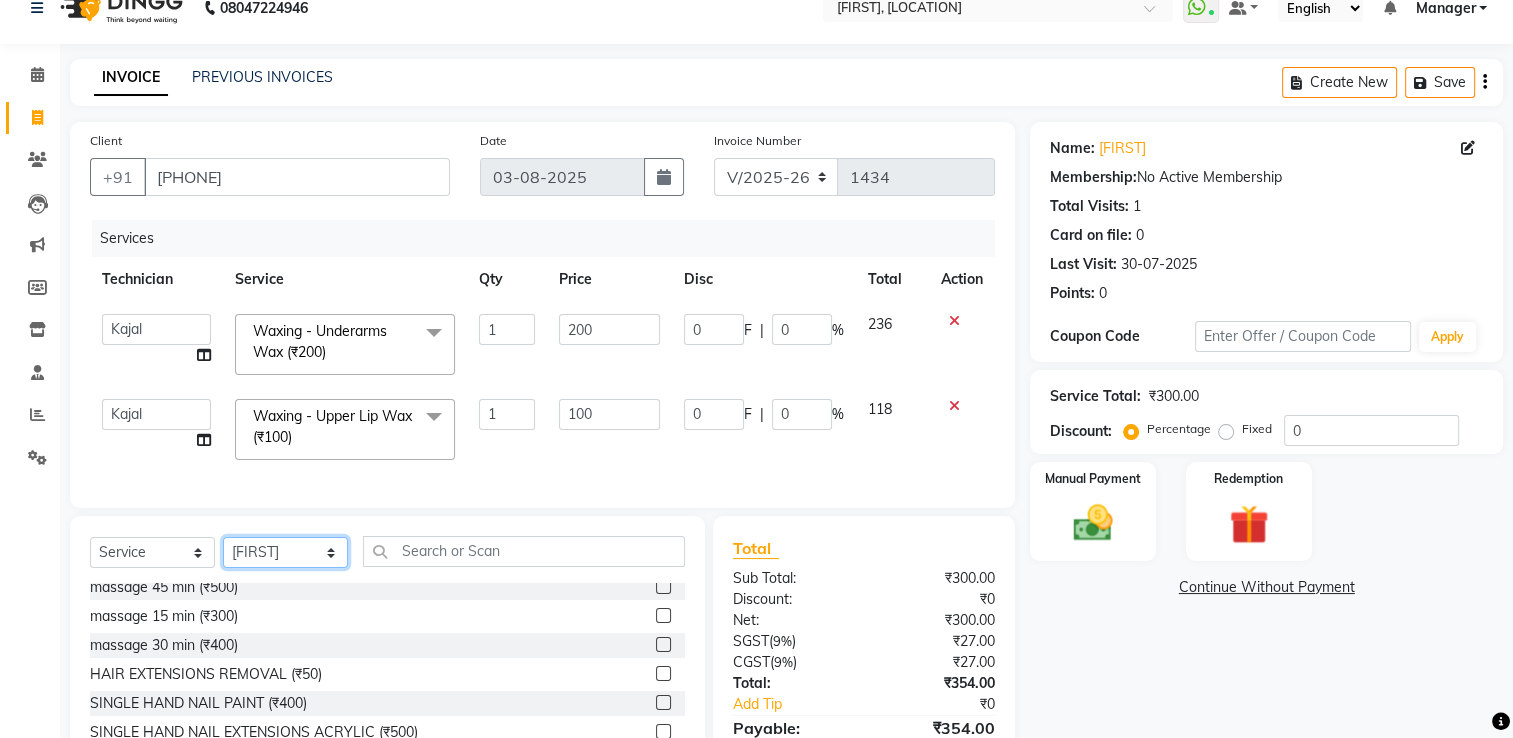 select on "62952" 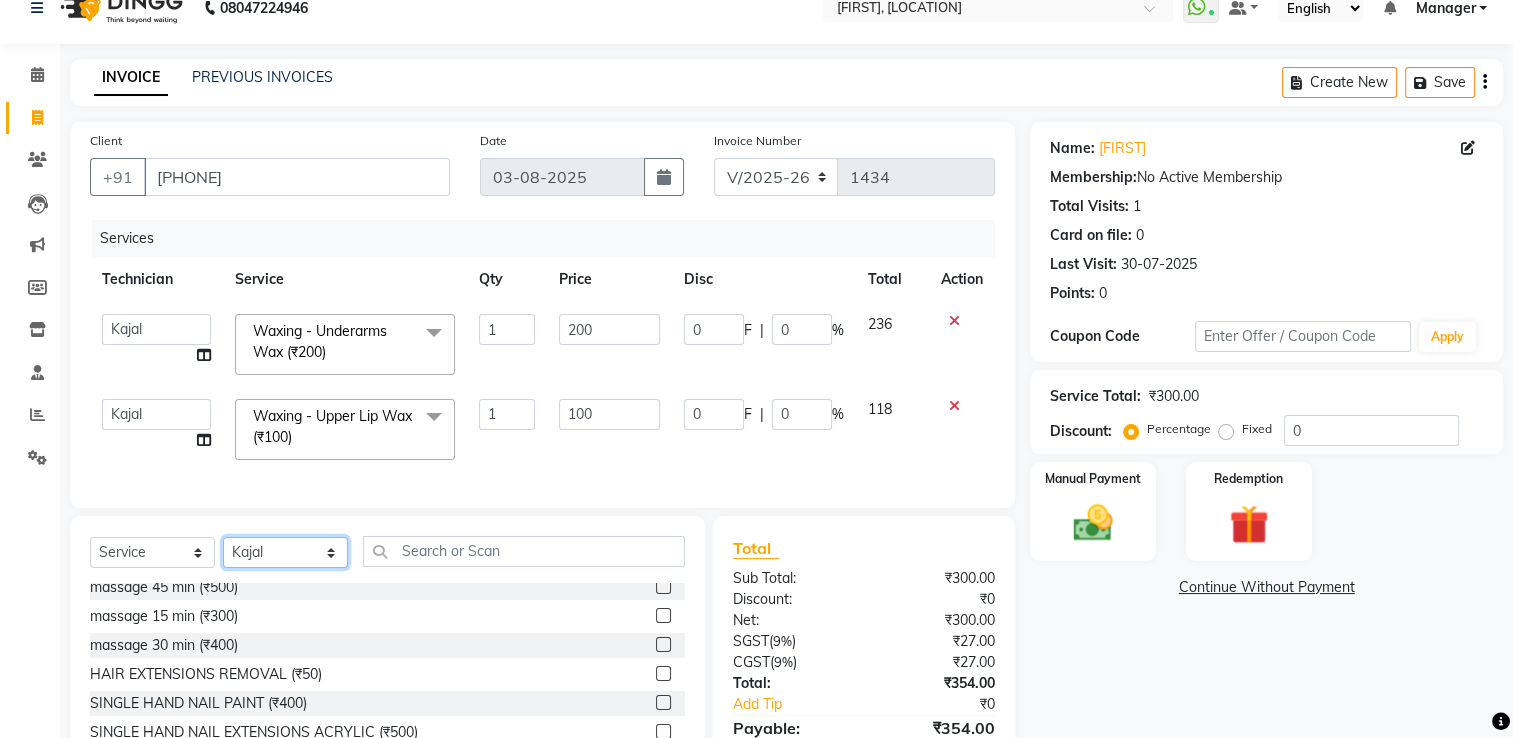 click on "Select Technician ARISH Arvind chandu Dipen Gulafshan John Kajal kelly kupu Manager megha Nirjala Owner pankaj PARE shradha" 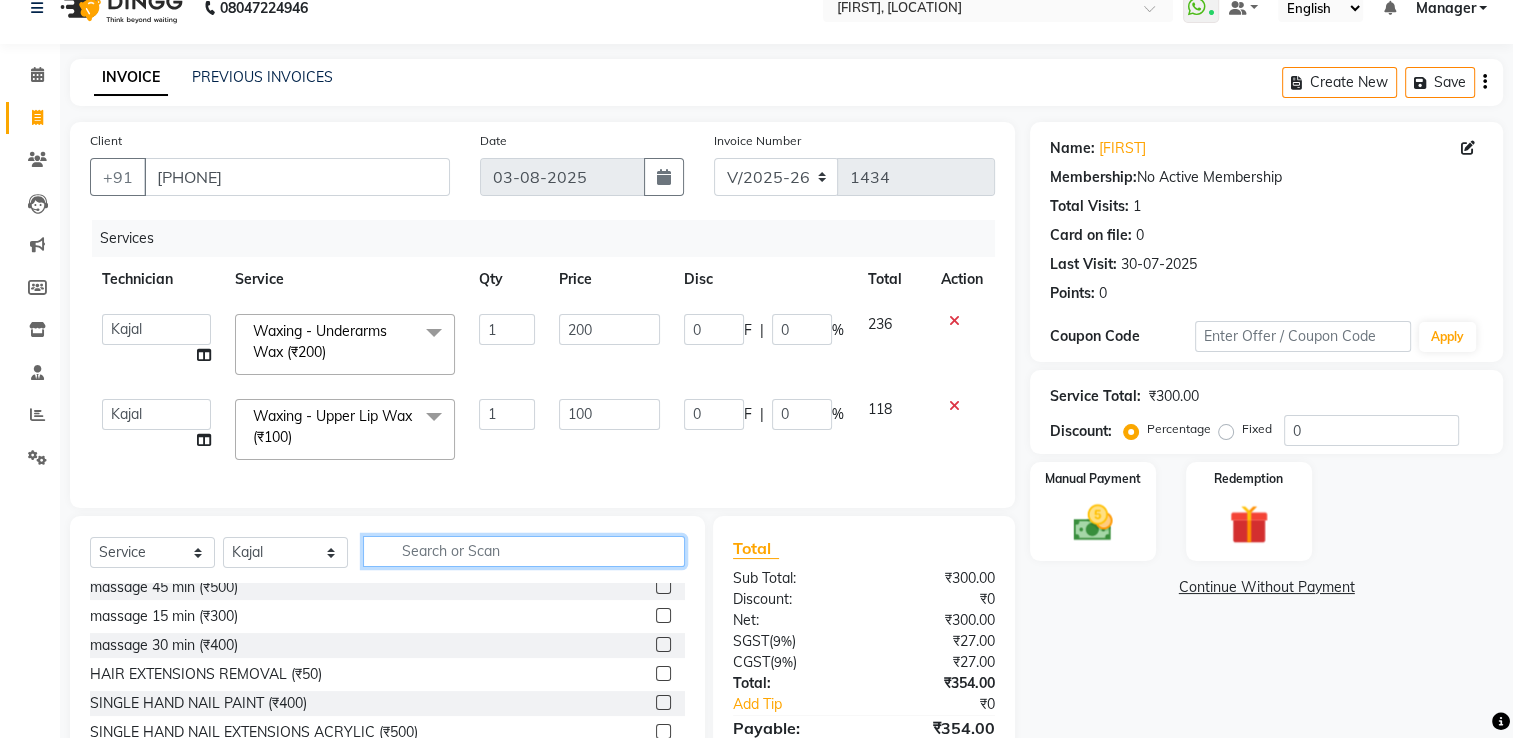 click 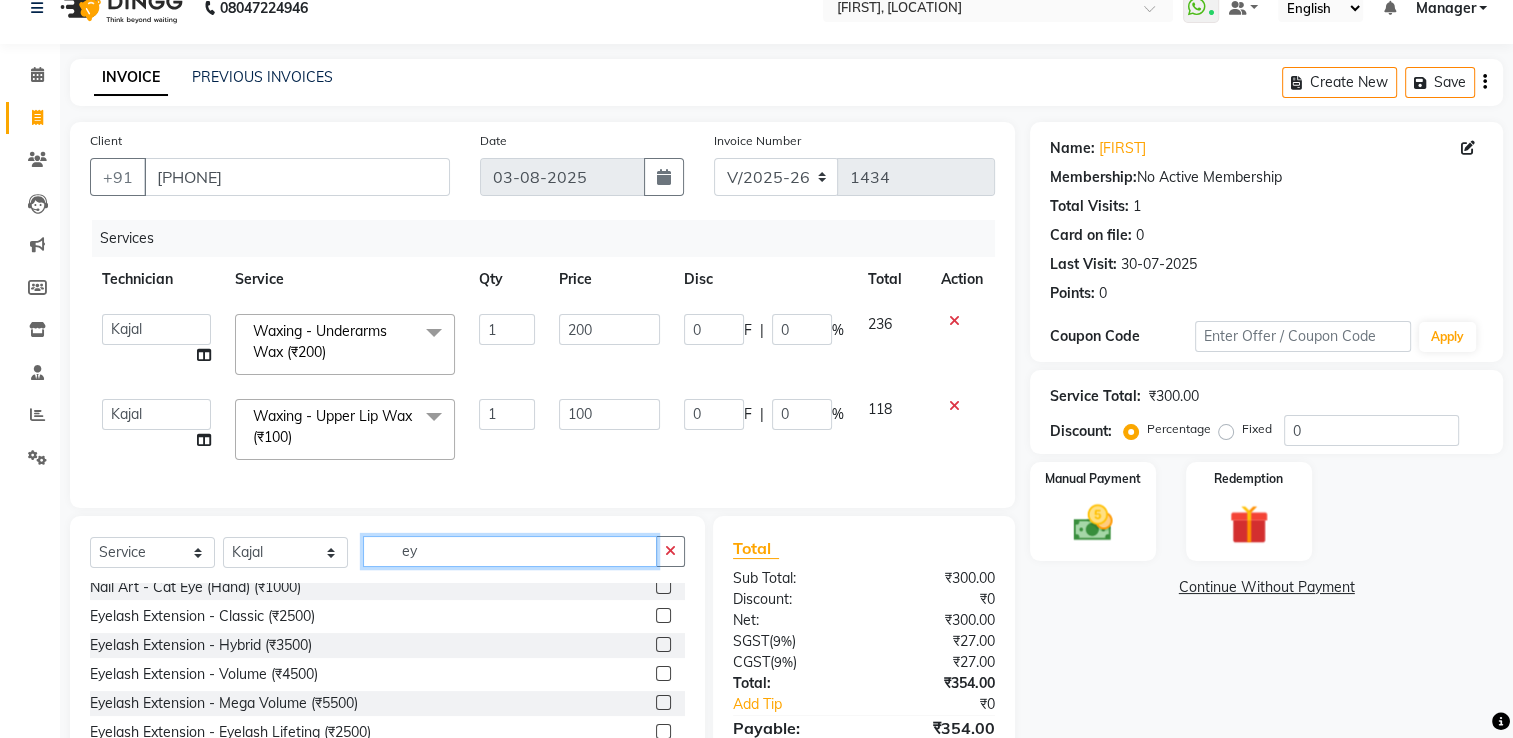 type on "e" 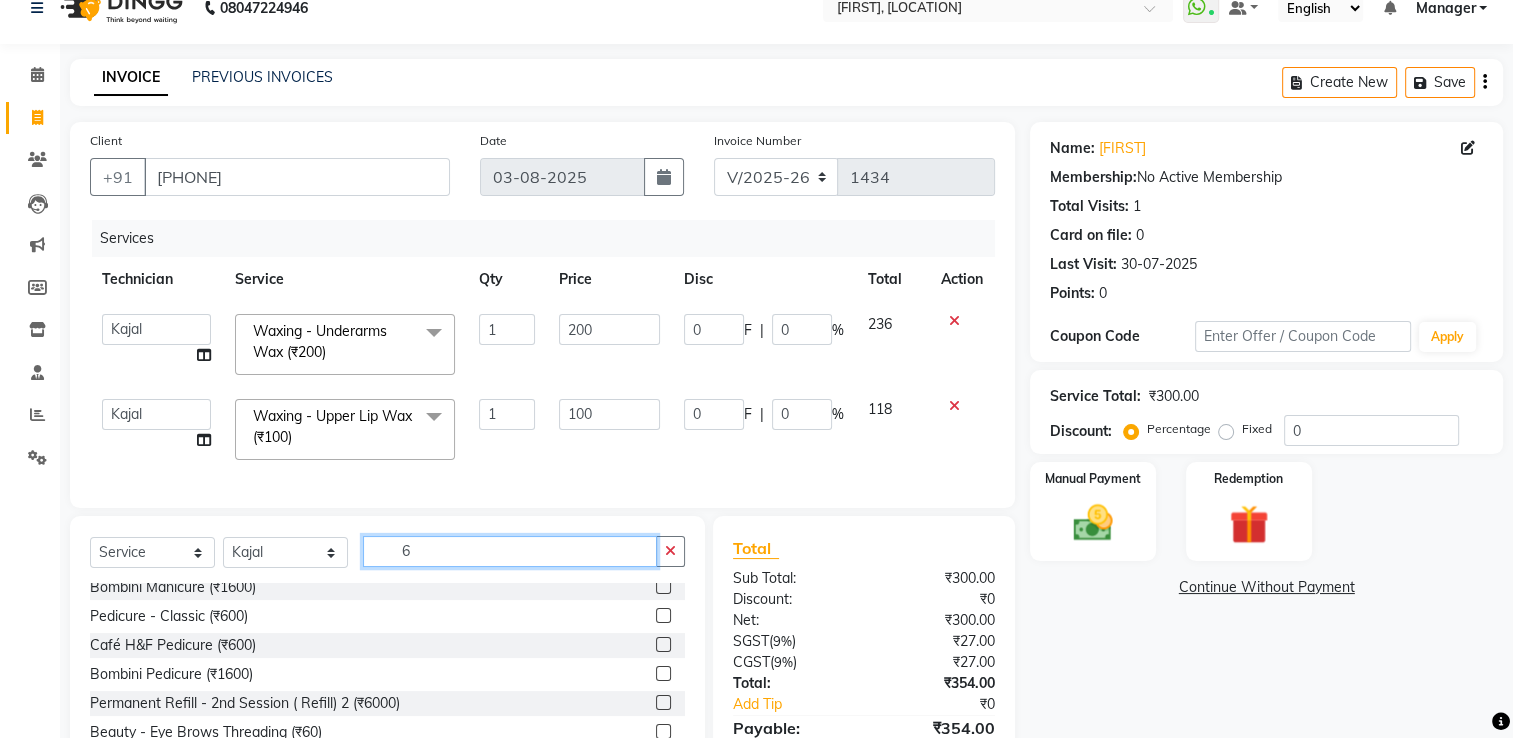 scroll, scrollTop: 0, scrollLeft: 0, axis: both 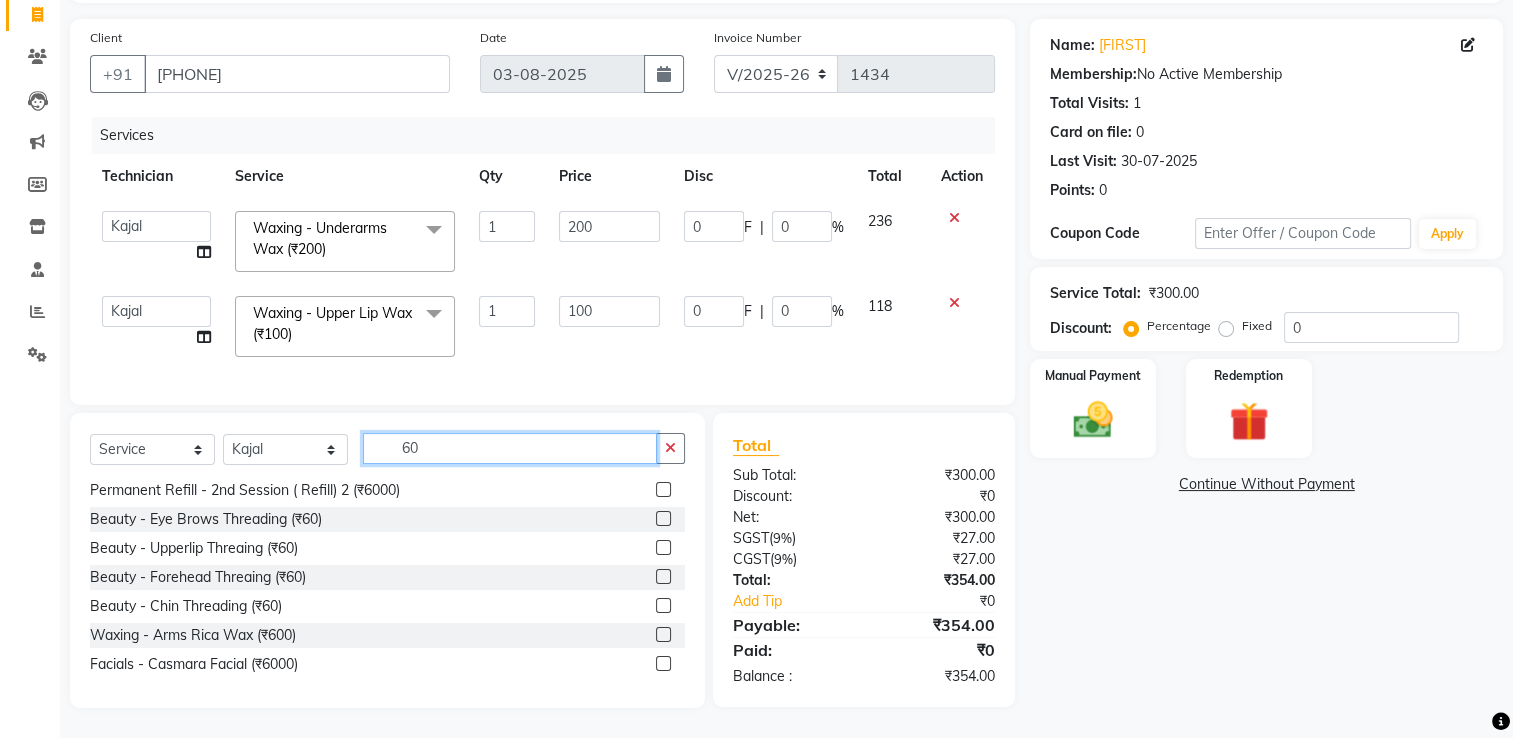 type on "60" 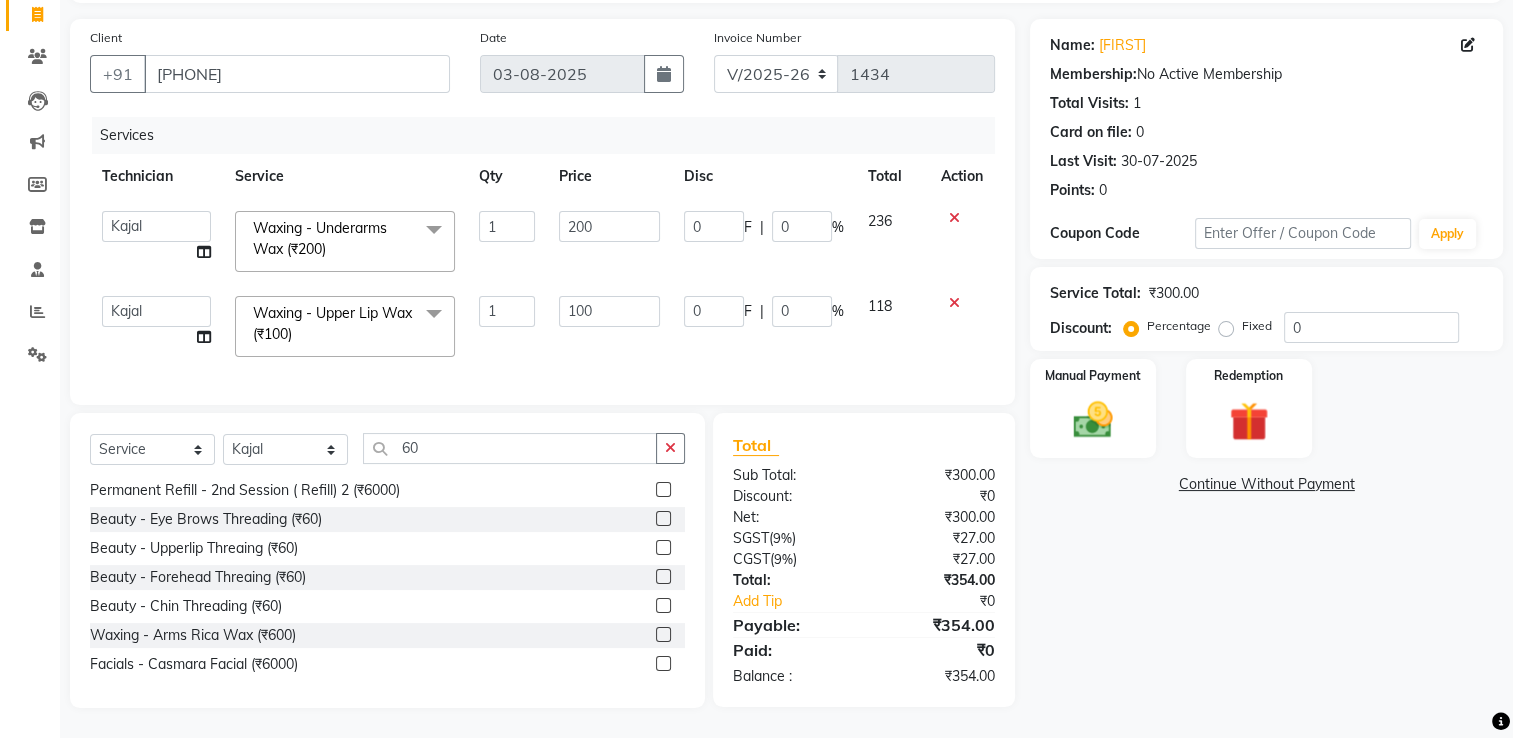 click 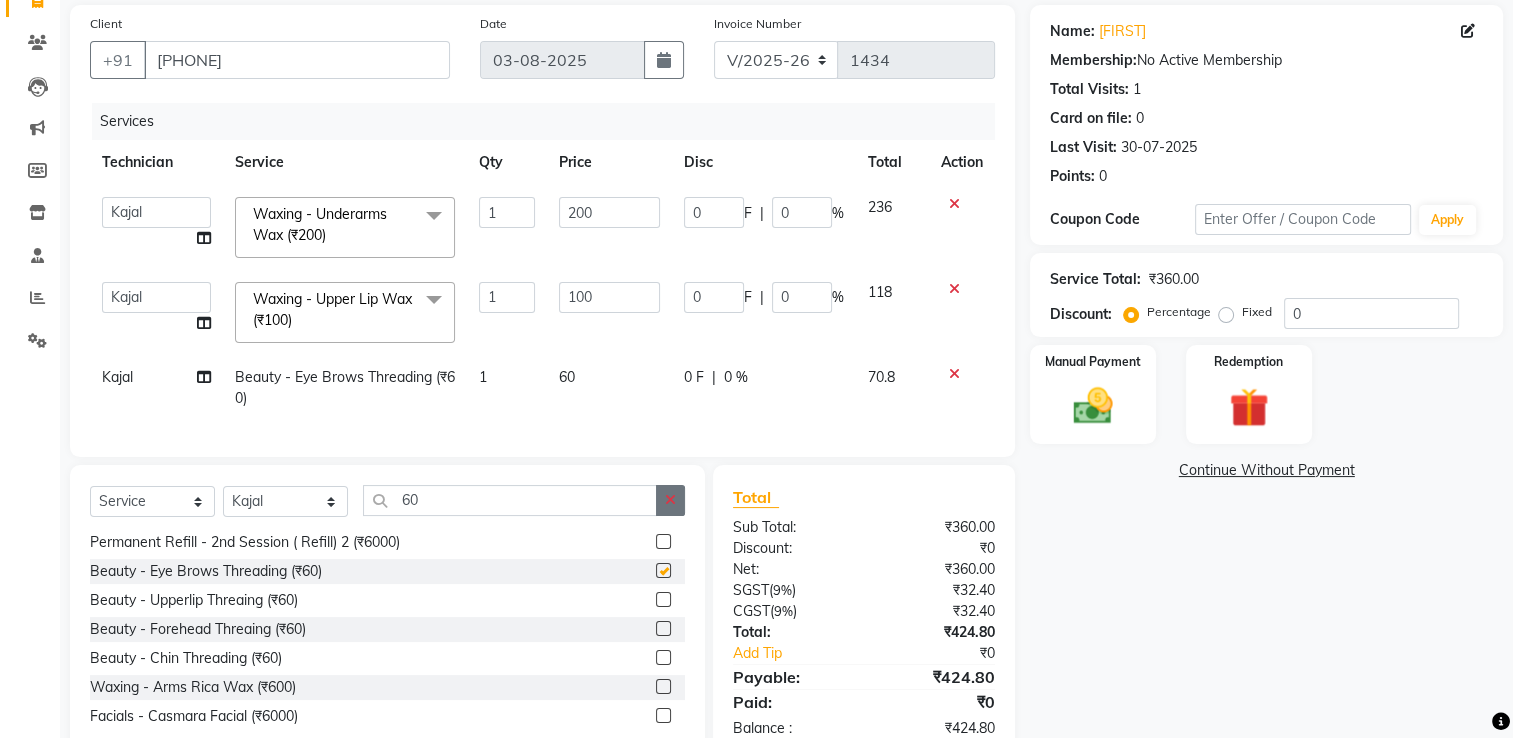 checkbox on "false" 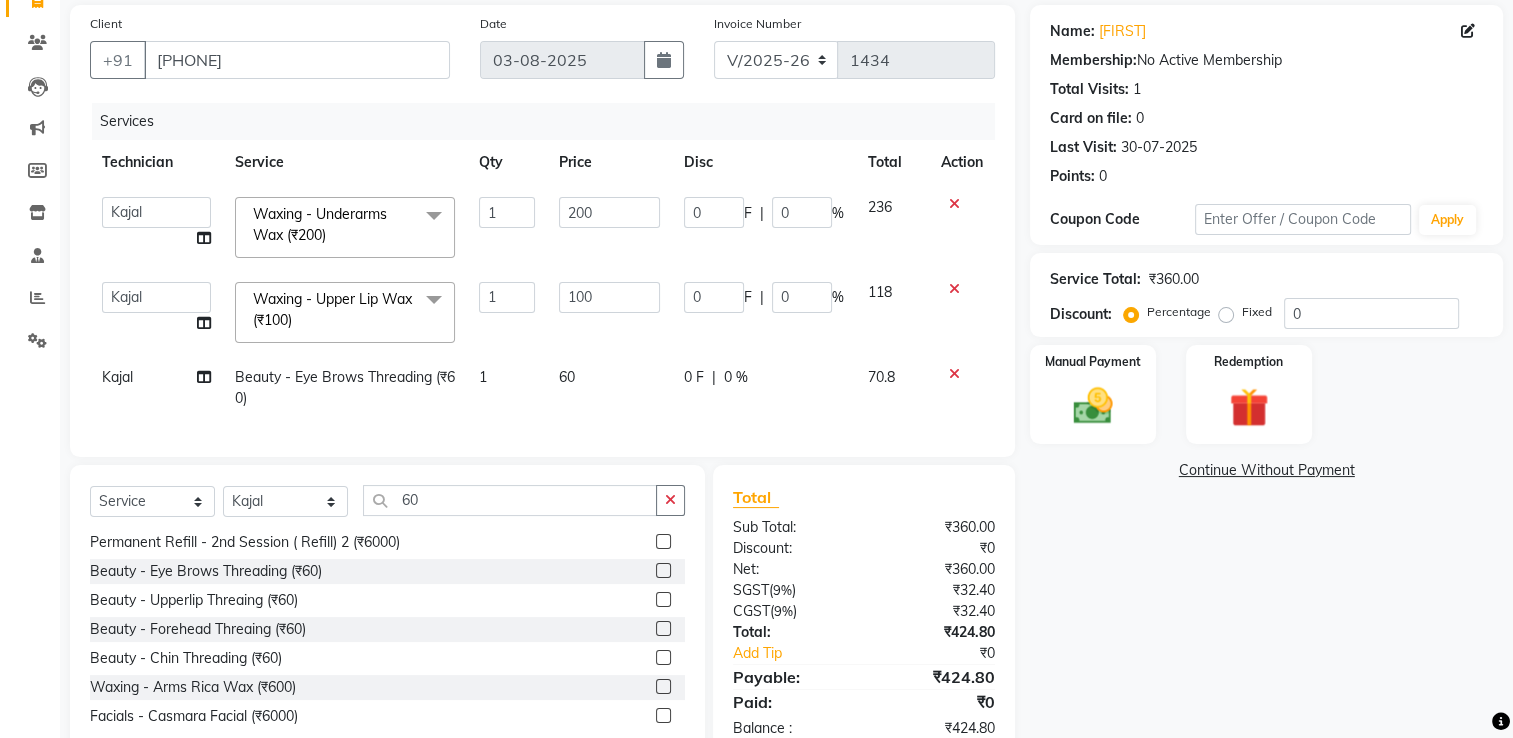 scroll, scrollTop: 211, scrollLeft: 0, axis: vertical 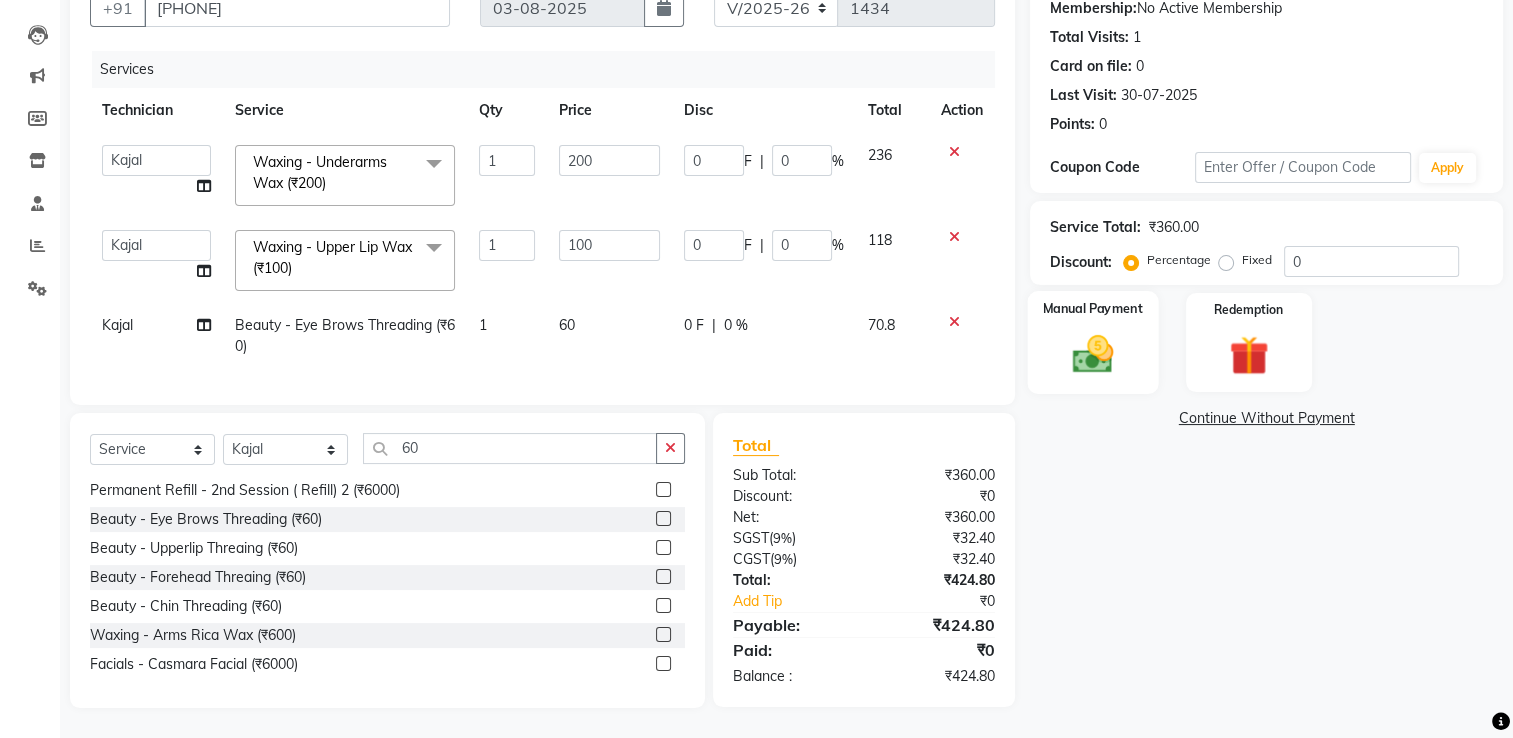 click 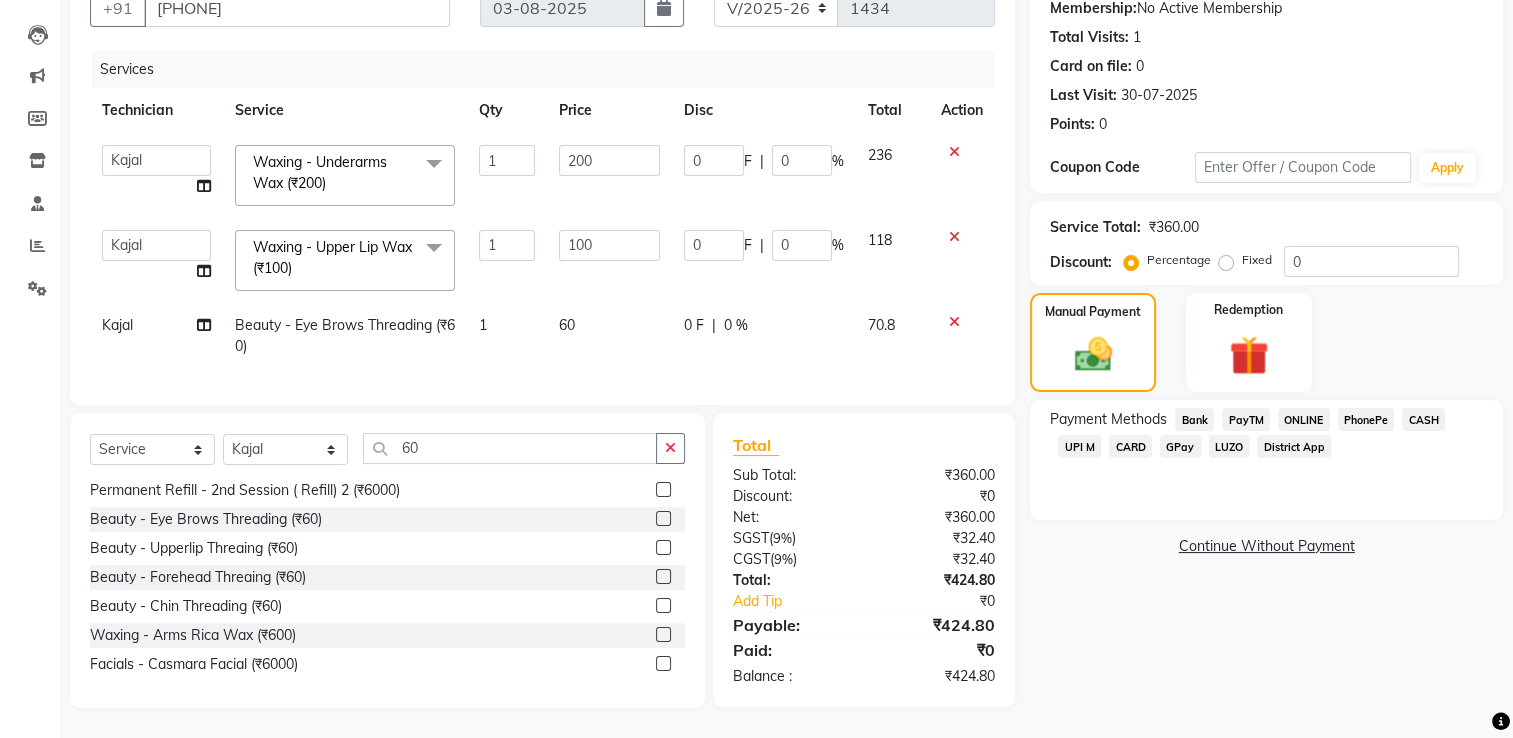 click on "UPI M" 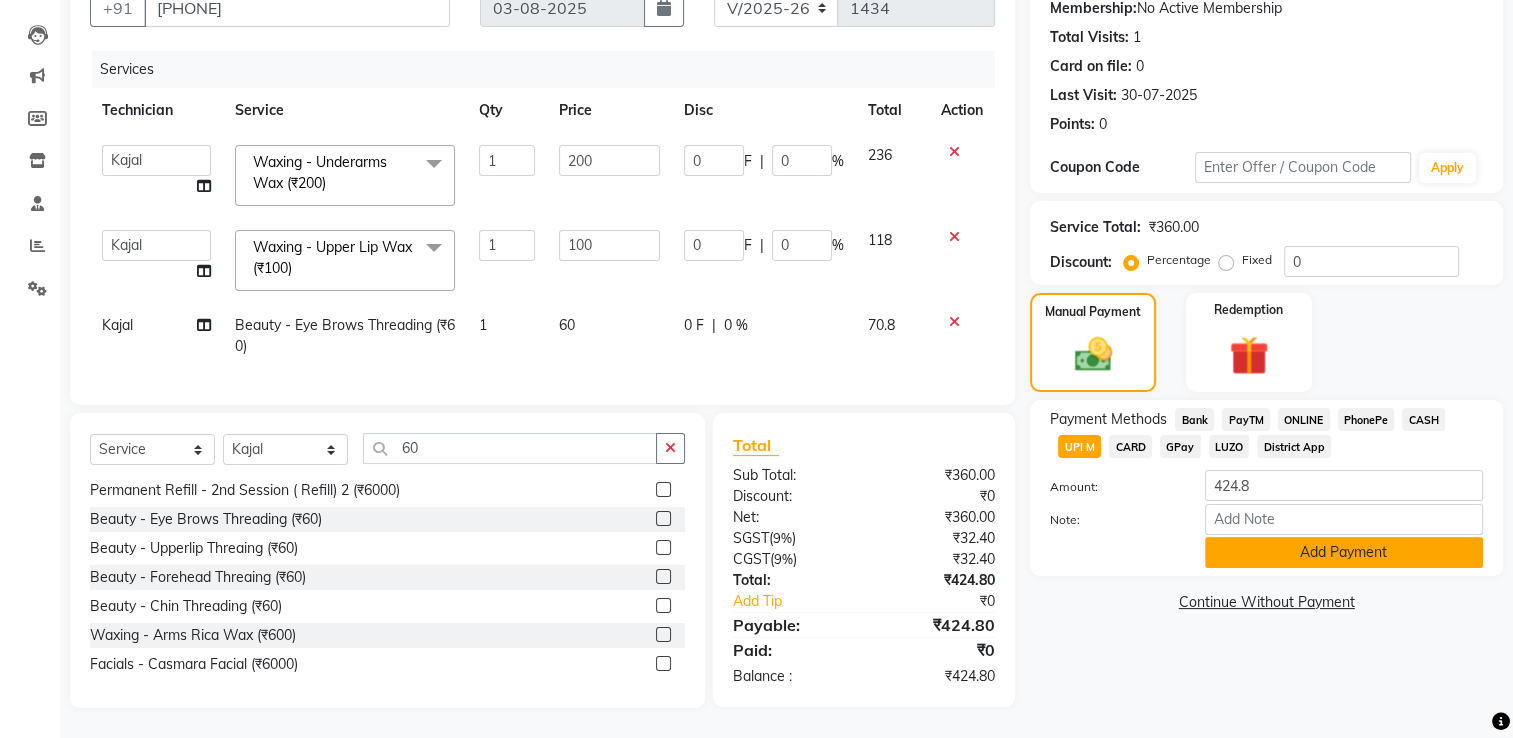 click on "Add Payment" 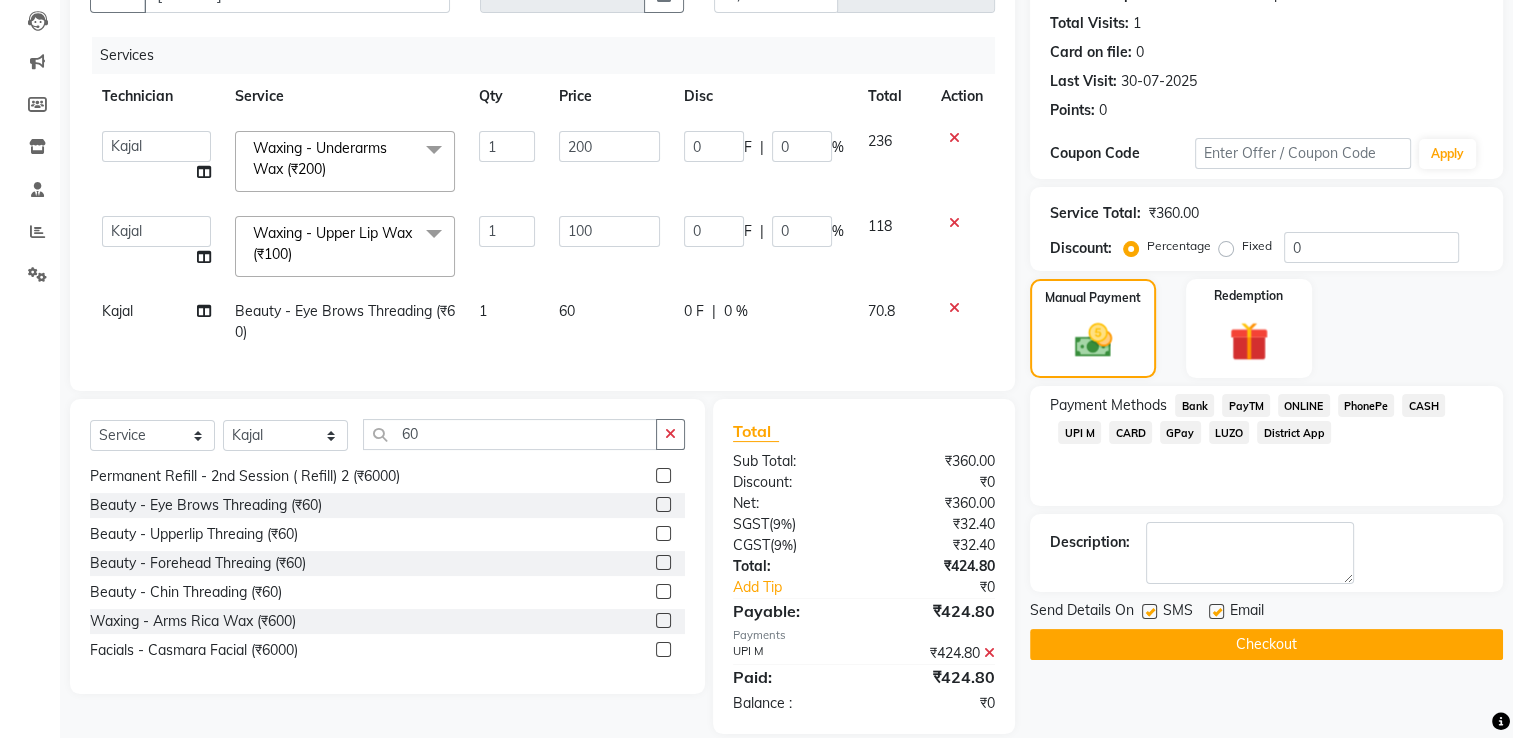 click on "Checkout" 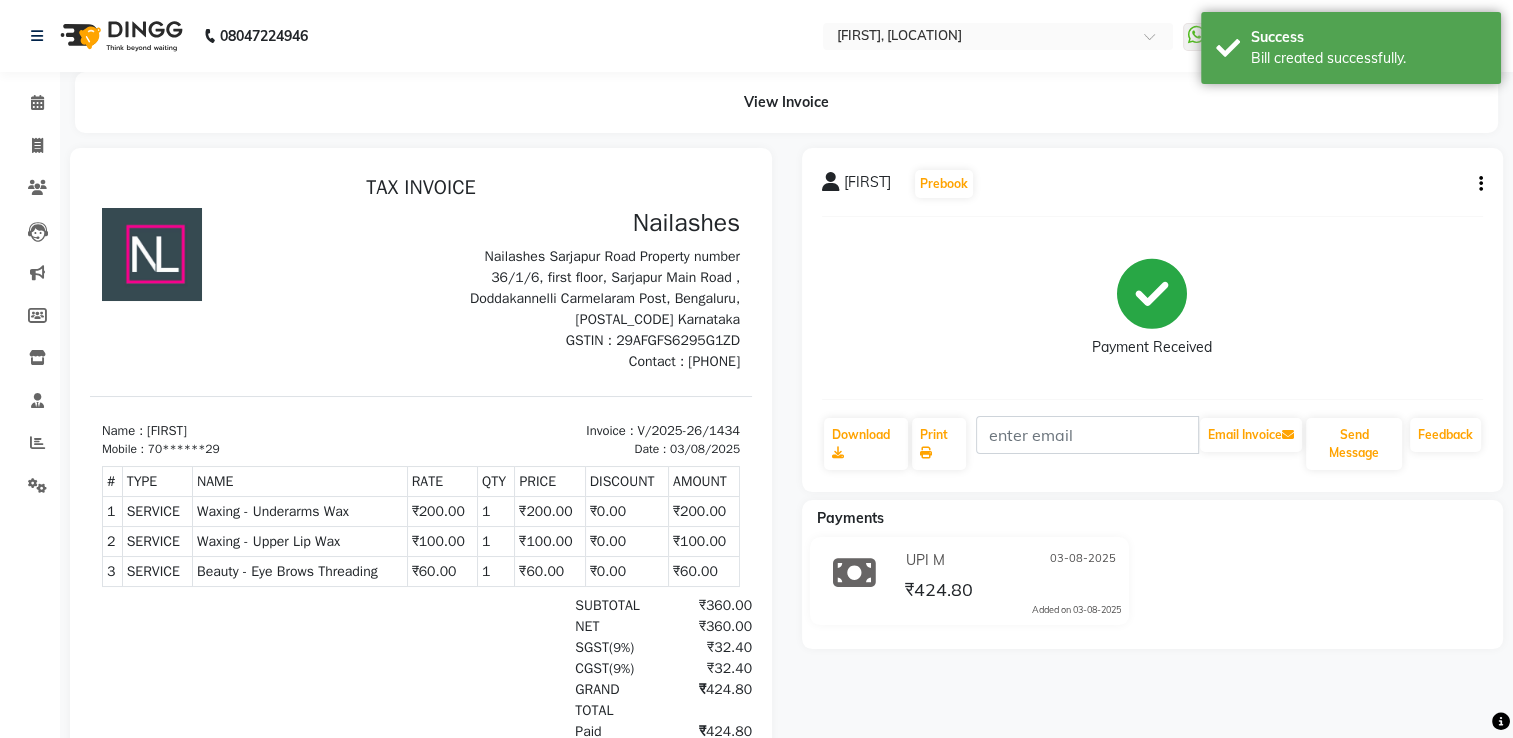 scroll, scrollTop: 0, scrollLeft: 0, axis: both 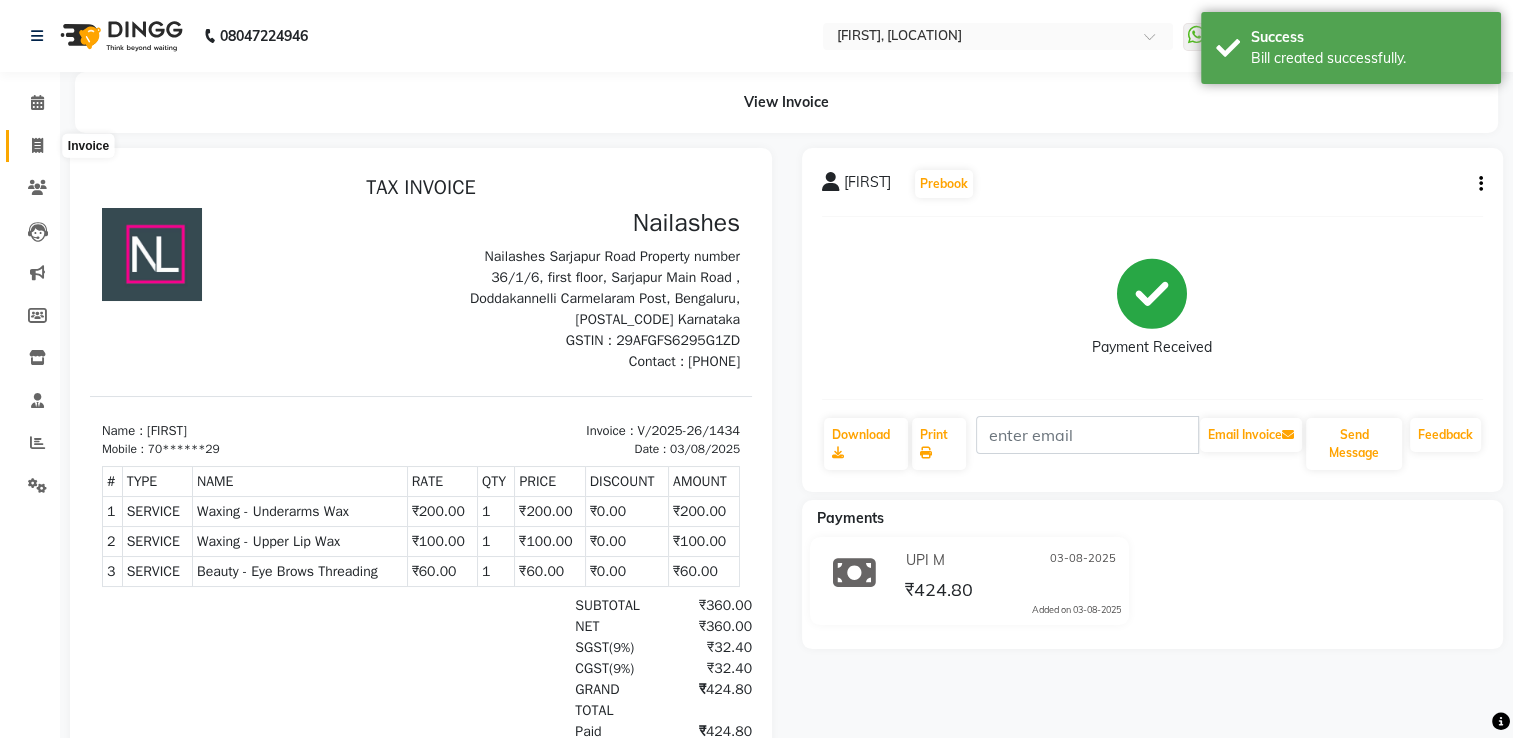 click 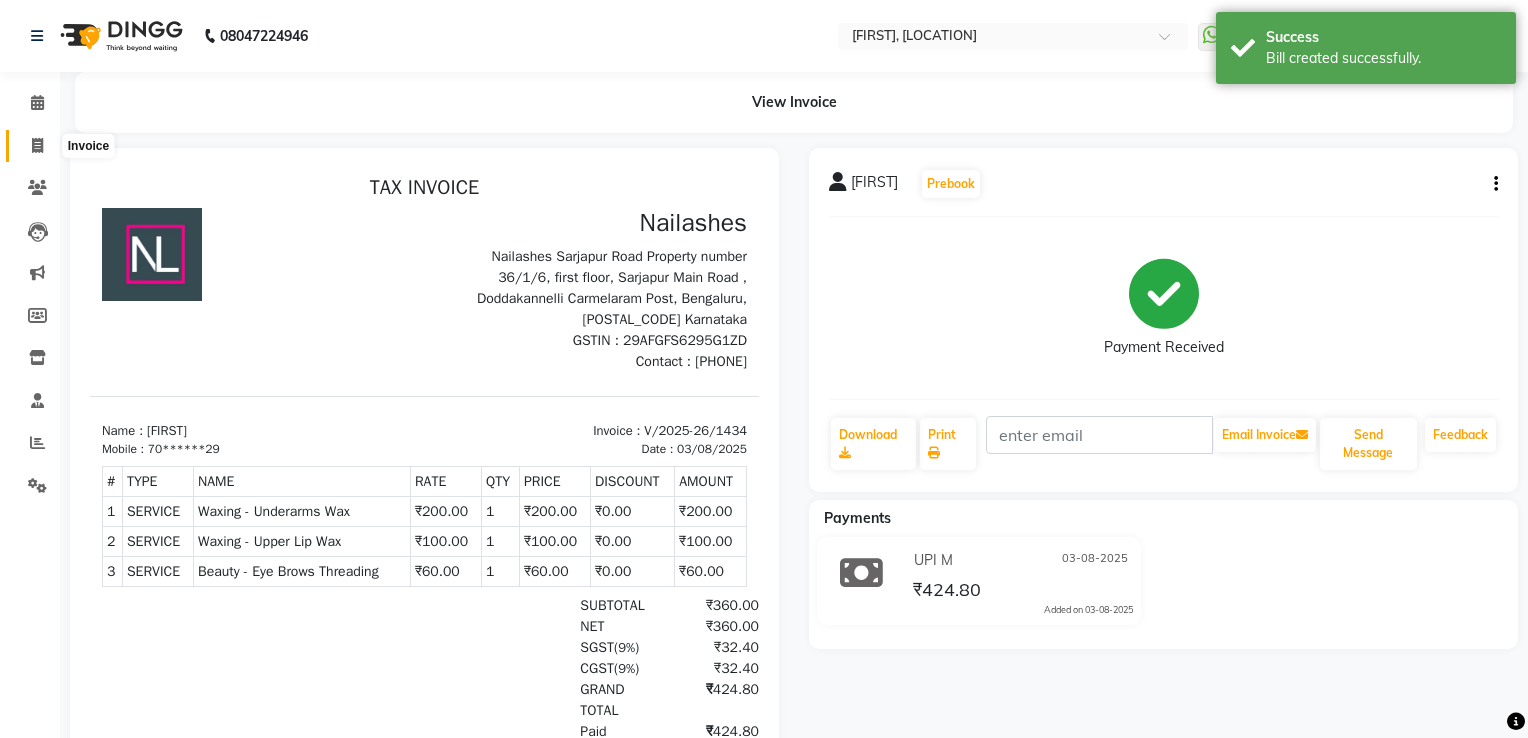 select on "service" 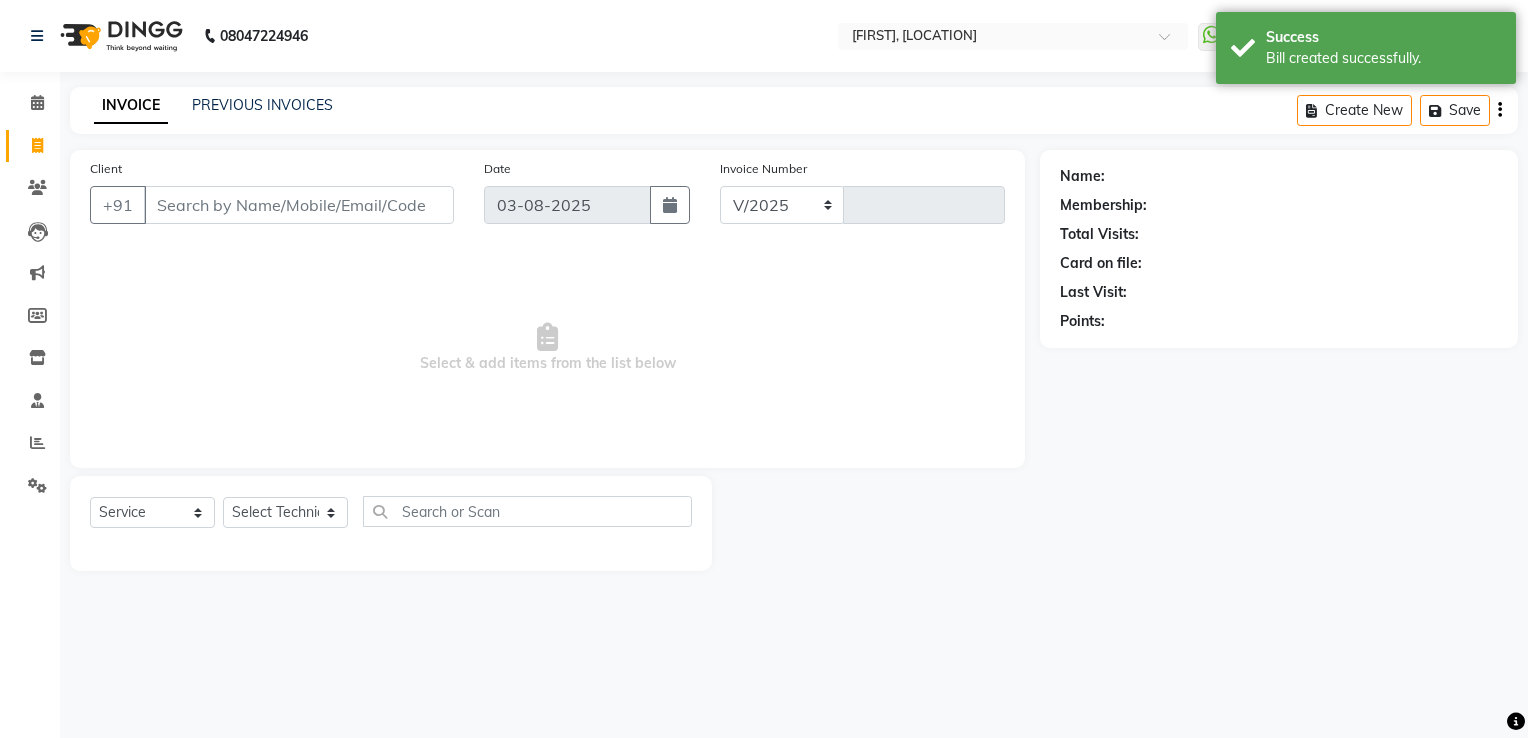 select on "6579" 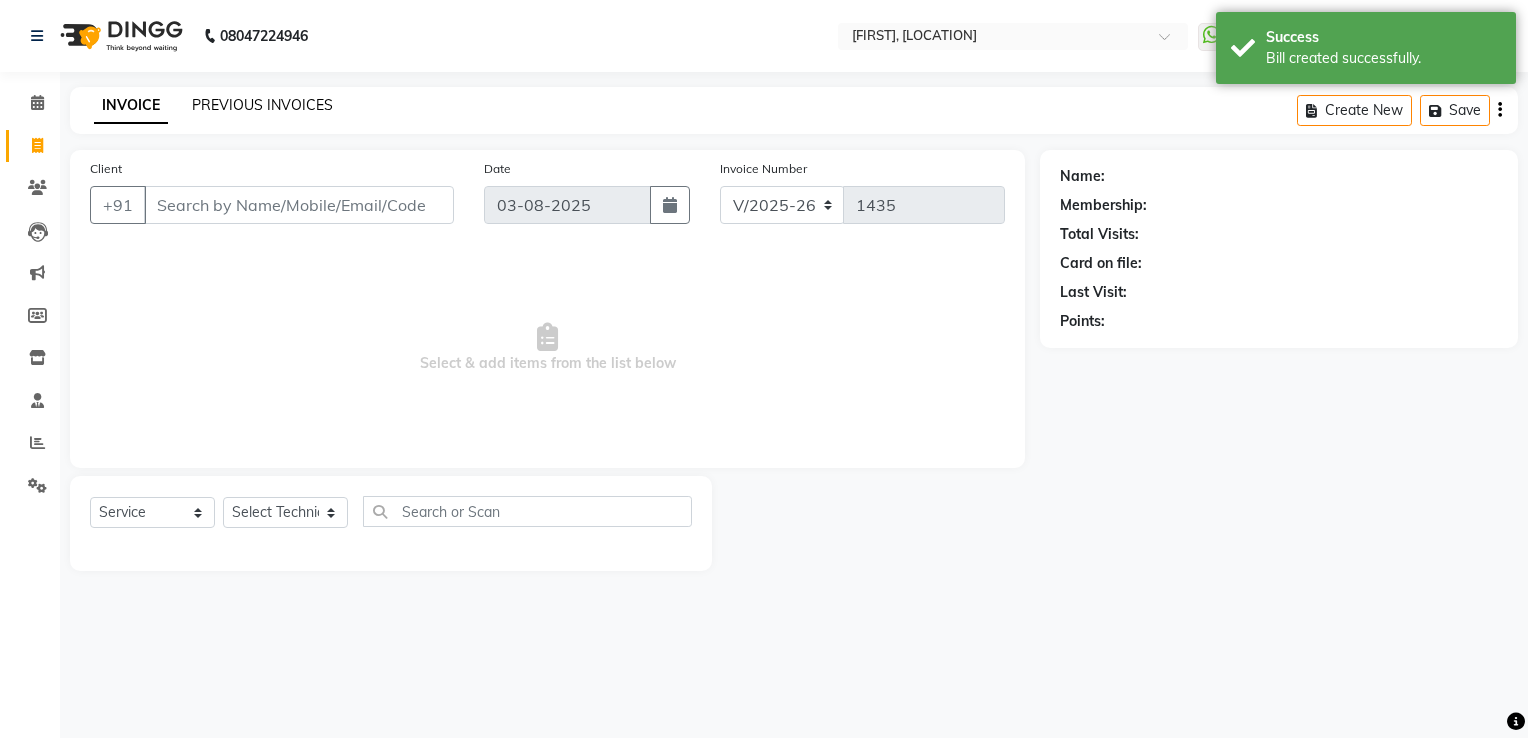 click on "PREVIOUS INVOICES" 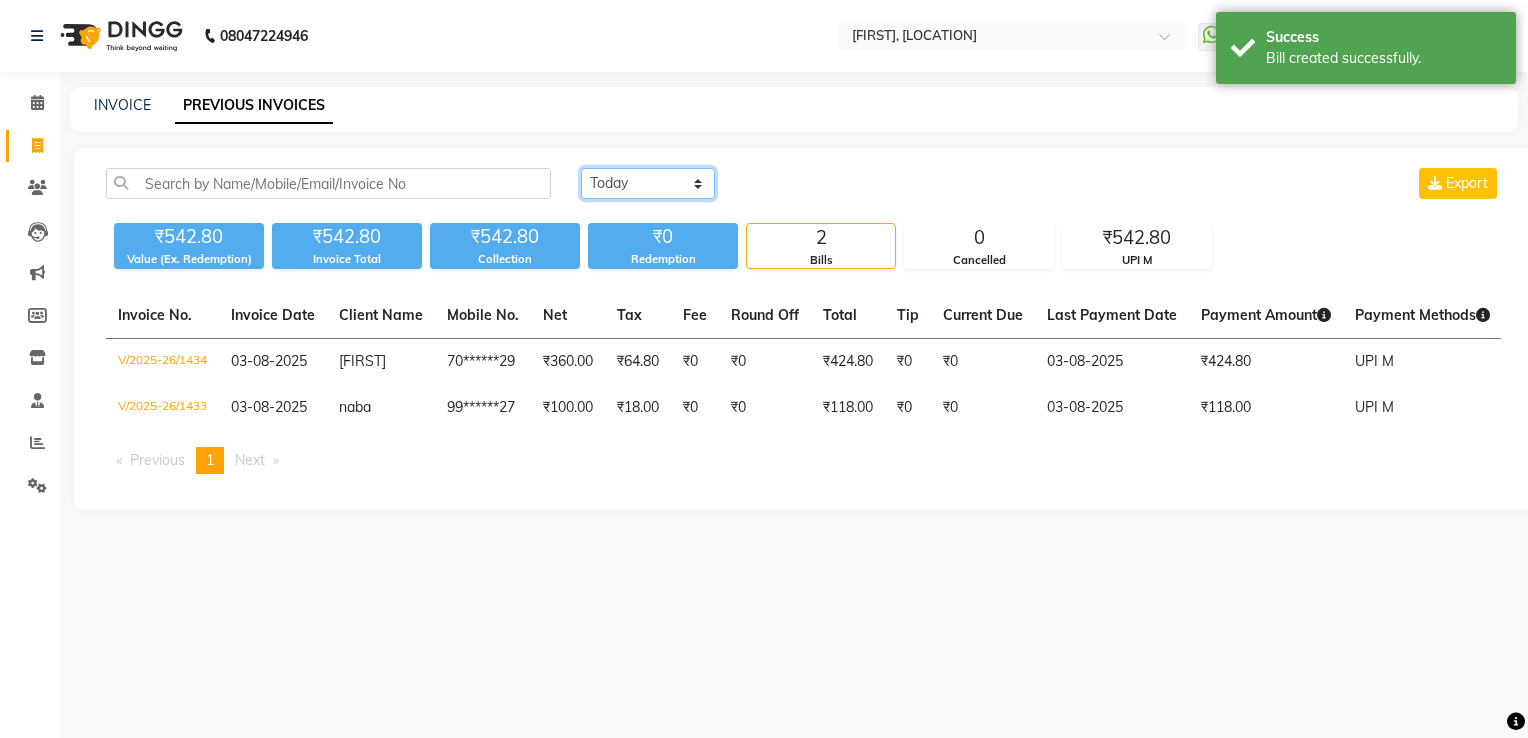click on "Today Yesterday Custom Range" 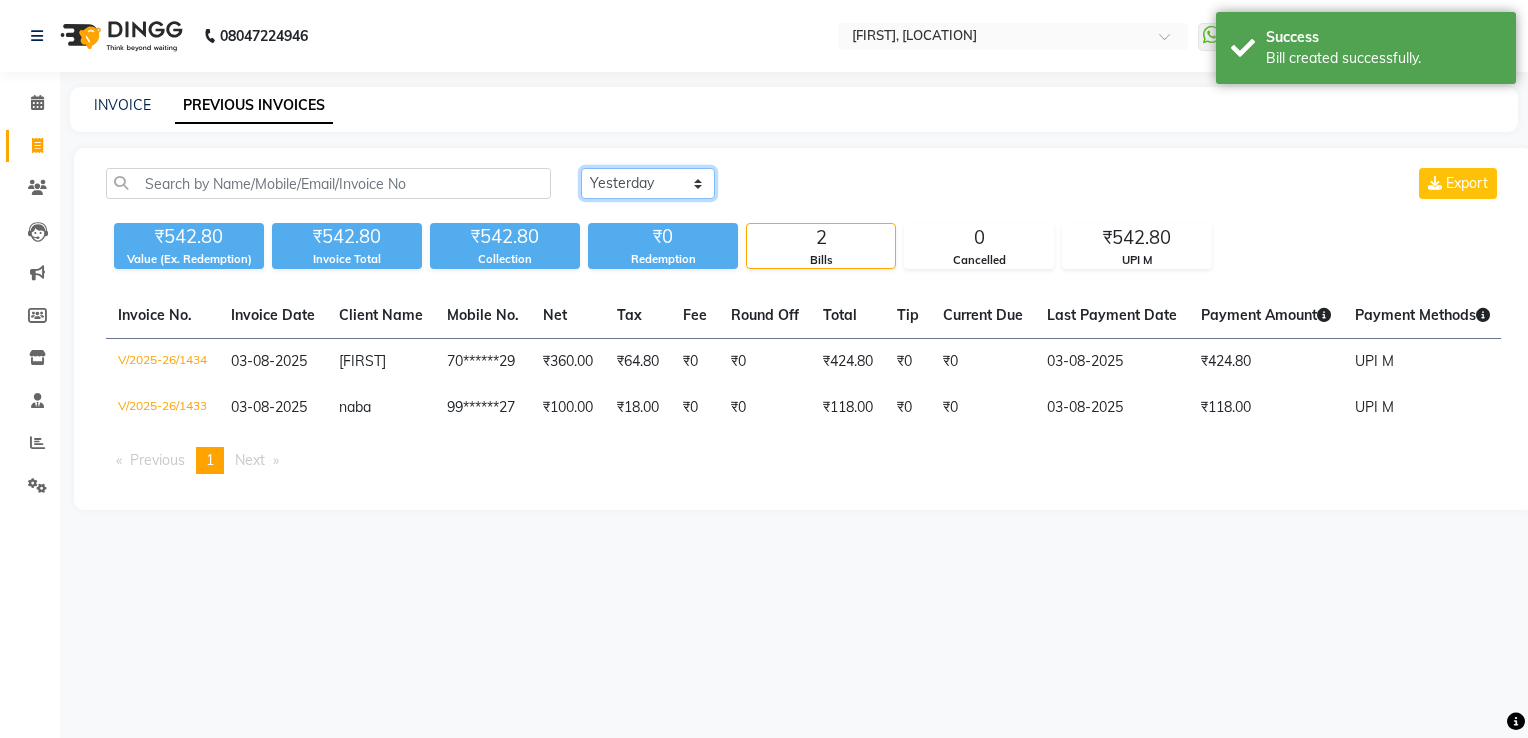 click on "Today Yesterday Custom Range" 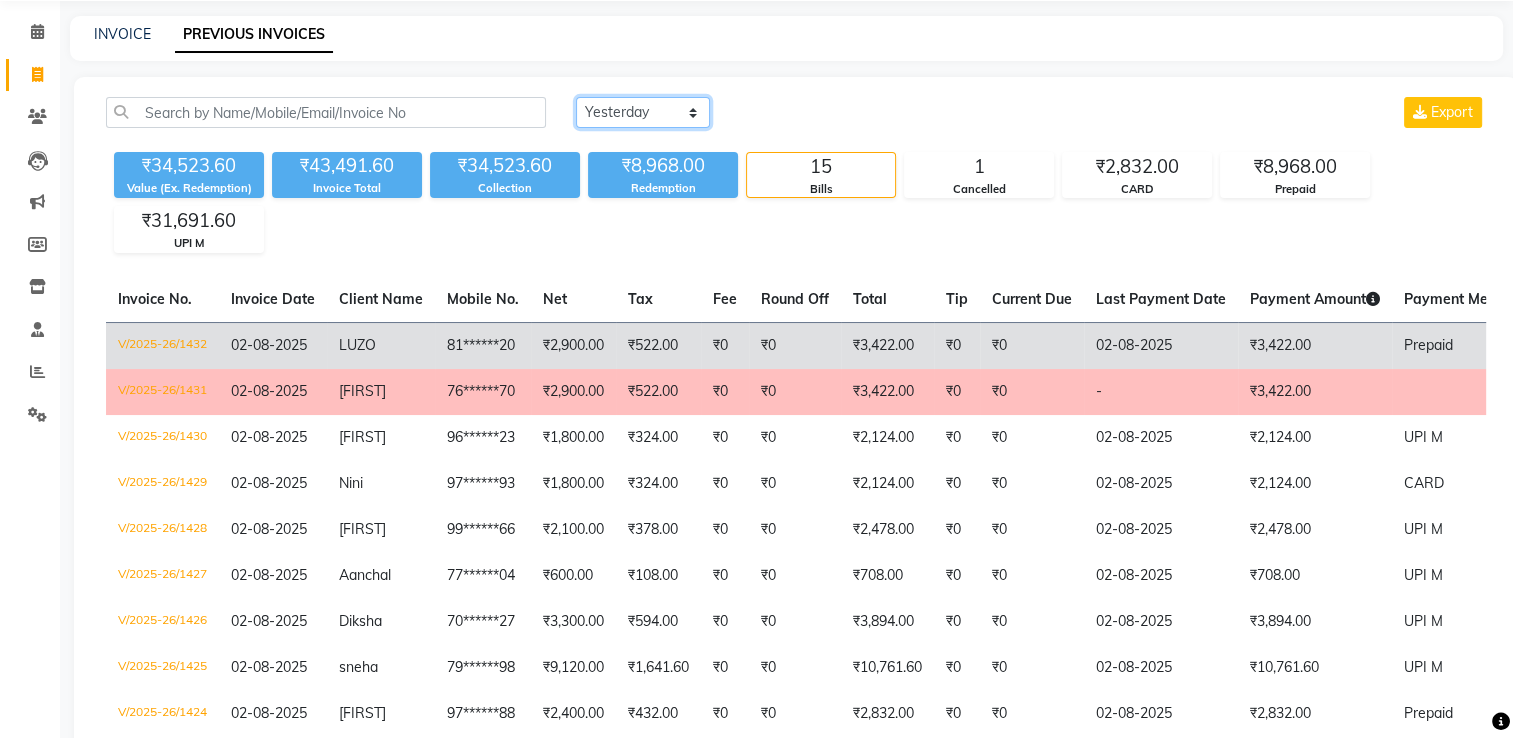 scroll, scrollTop: 0, scrollLeft: 0, axis: both 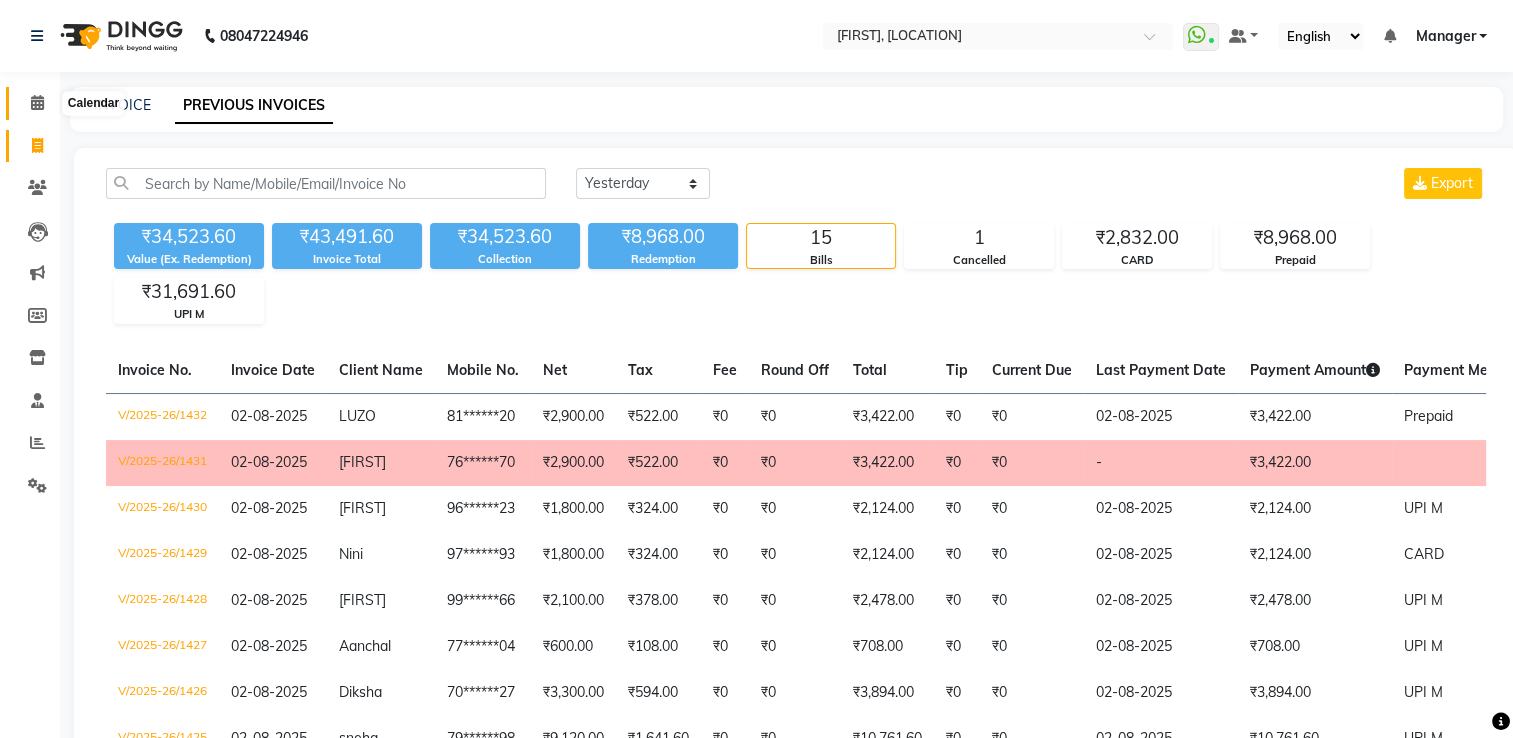 click 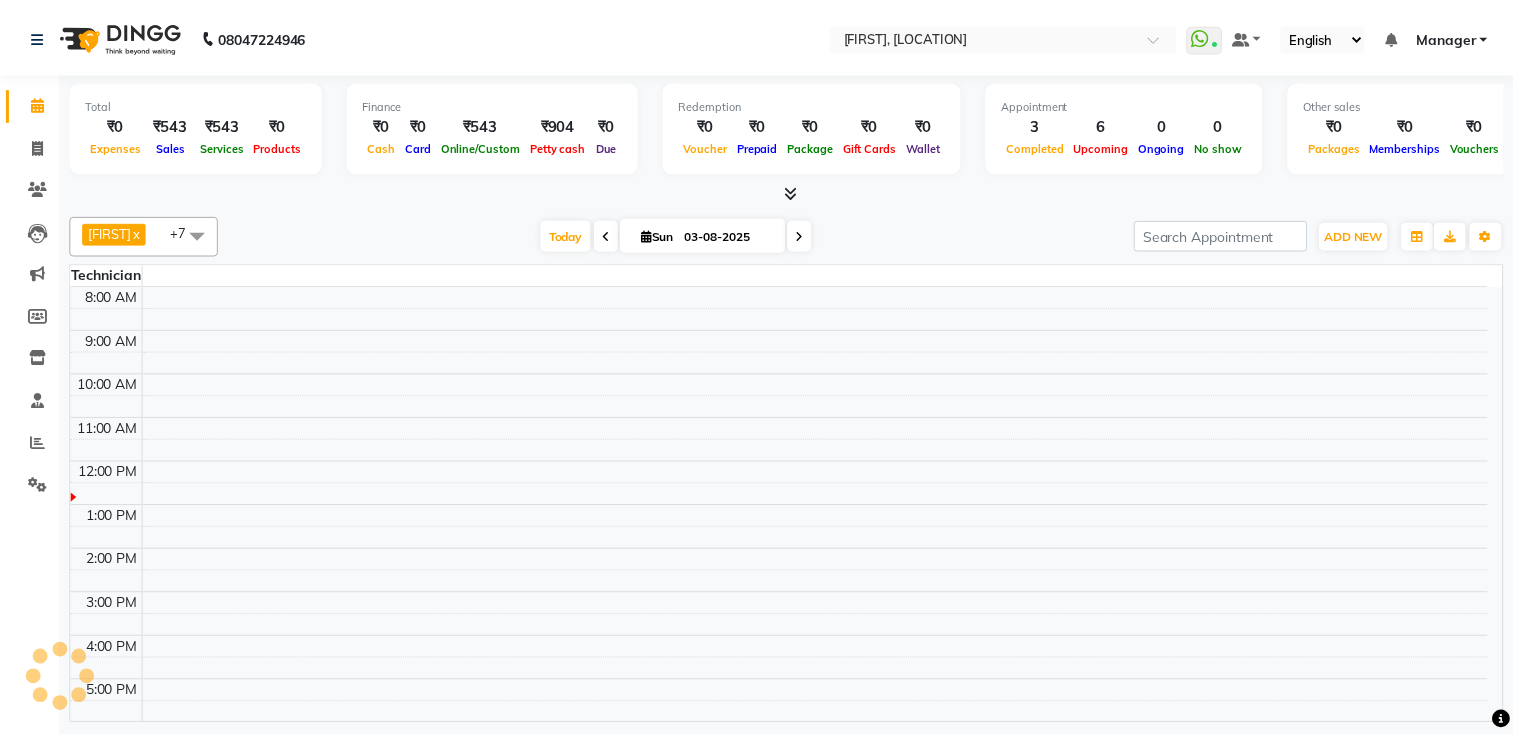 scroll, scrollTop: 0, scrollLeft: 0, axis: both 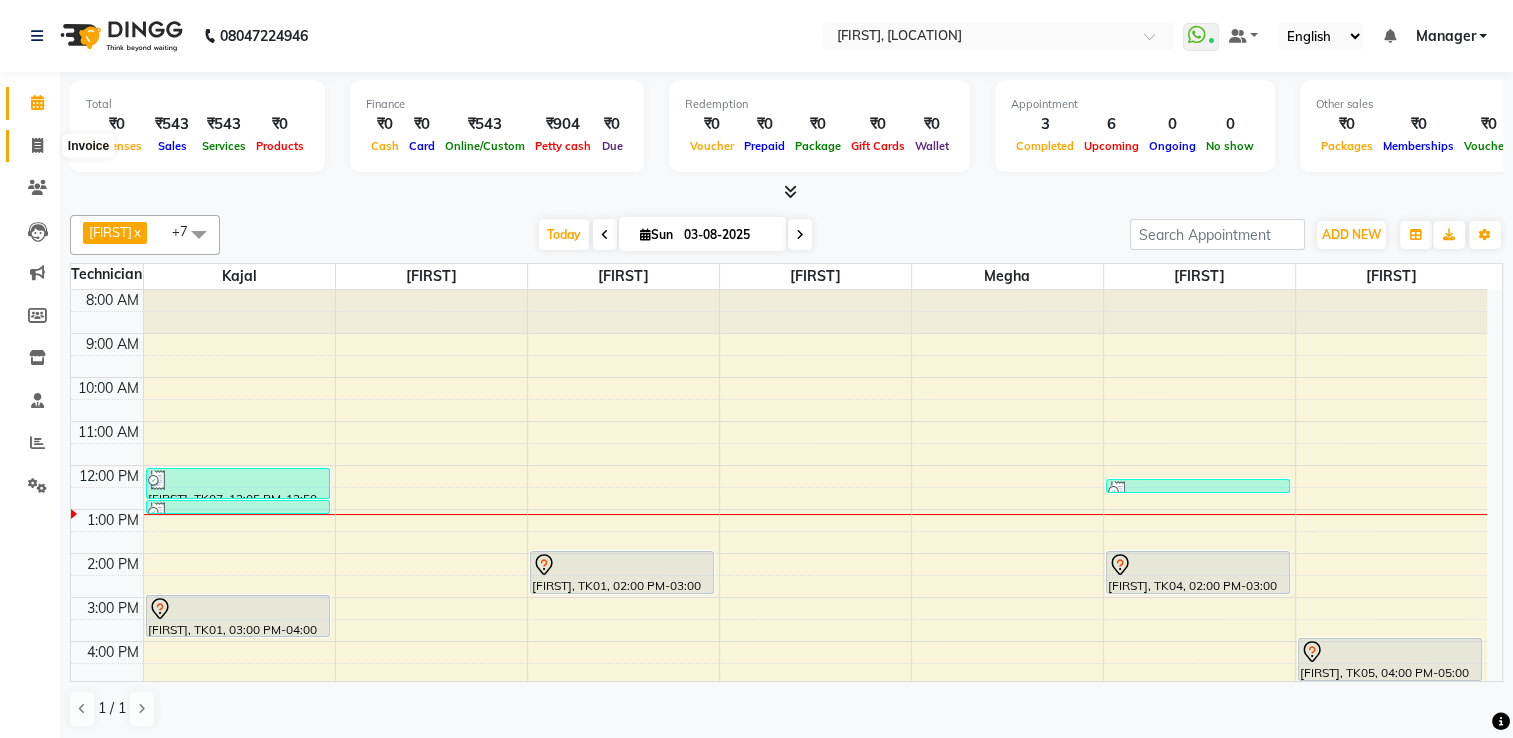 click 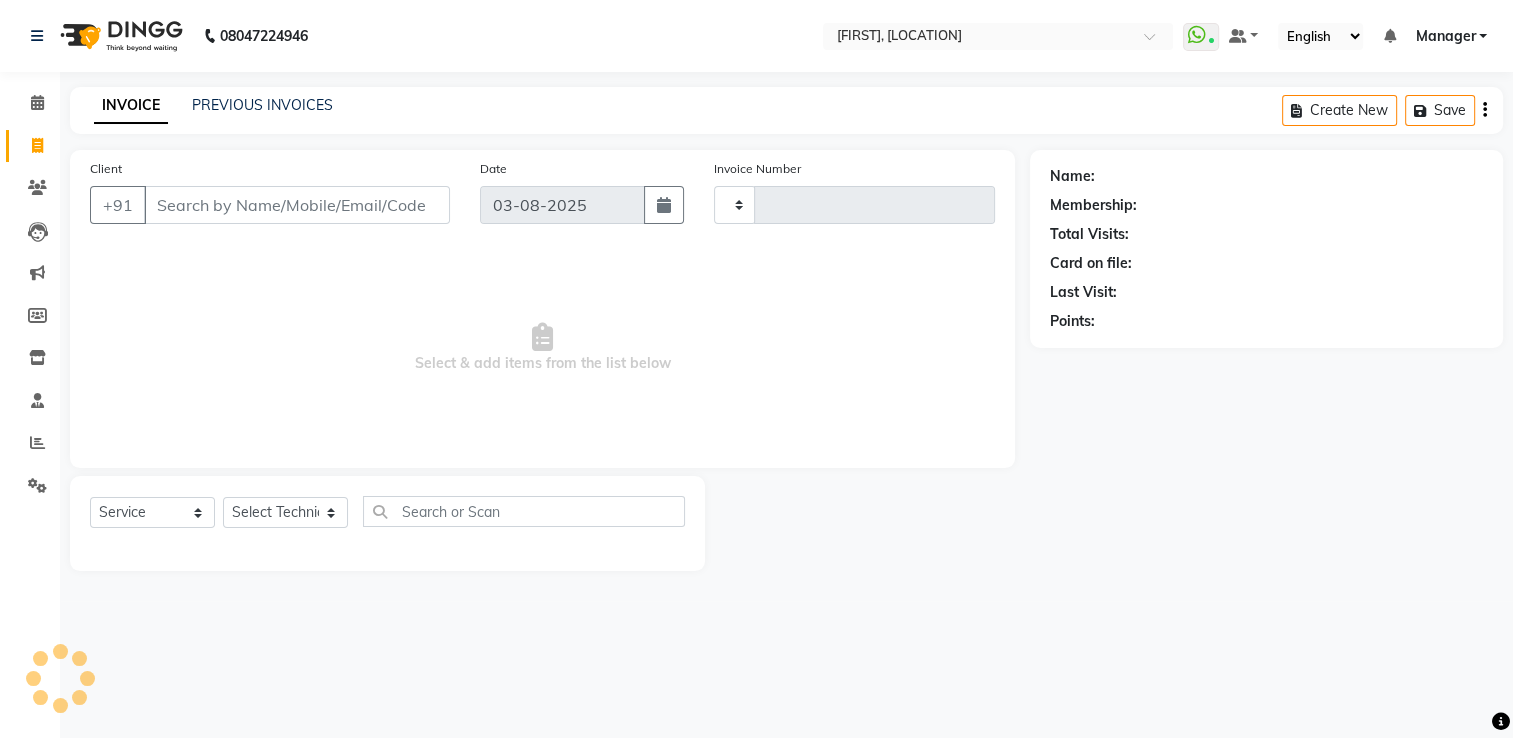 scroll, scrollTop: 0, scrollLeft: 0, axis: both 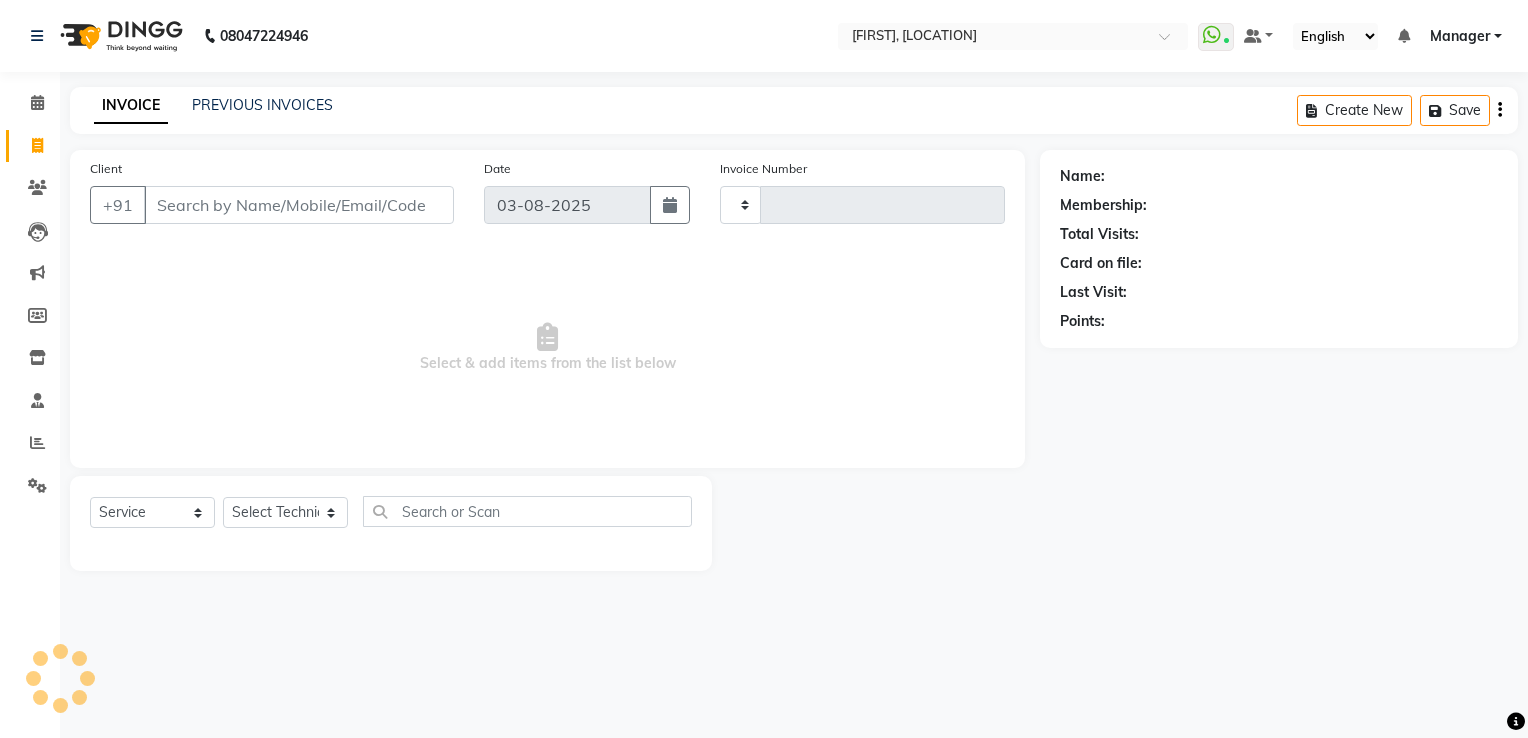 type on "1435" 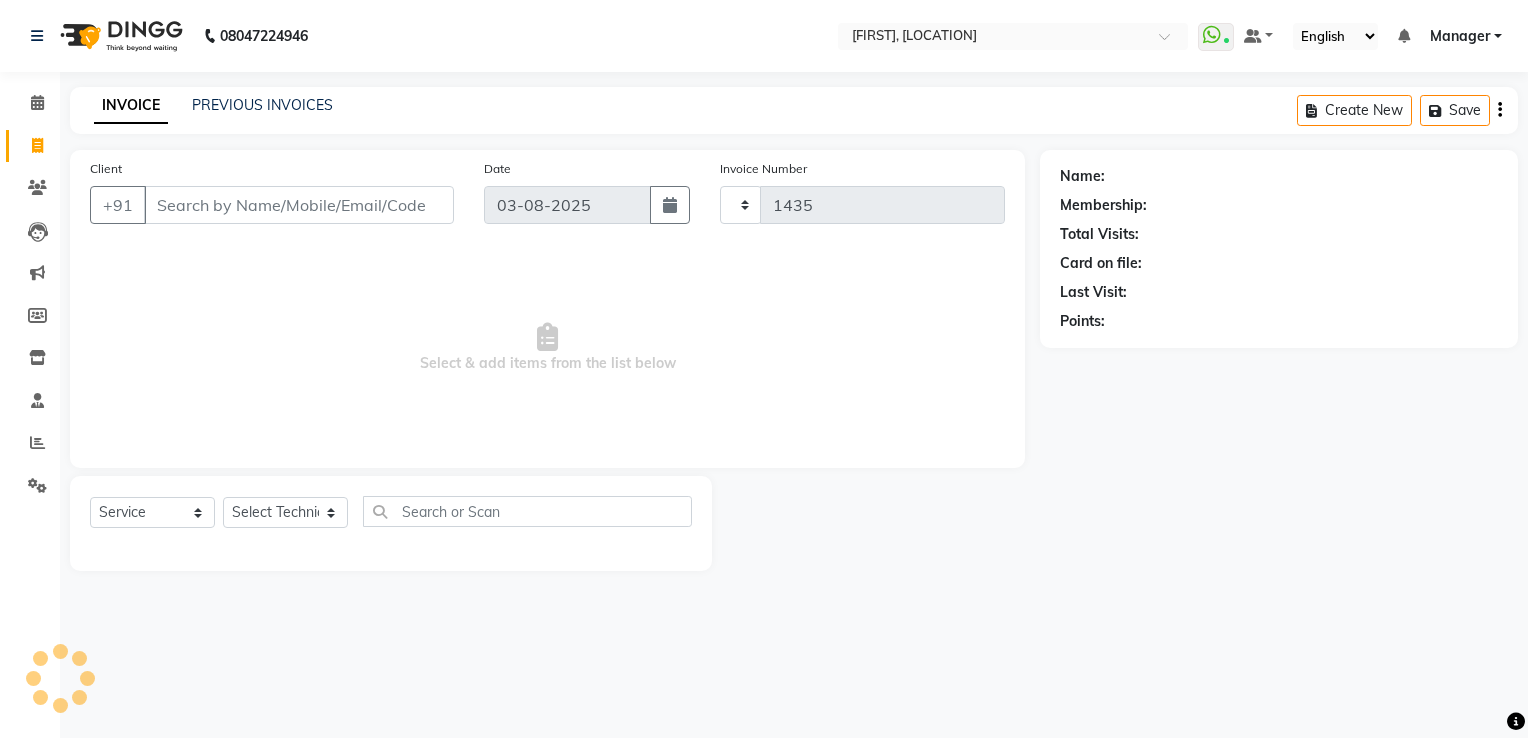 select on "6579" 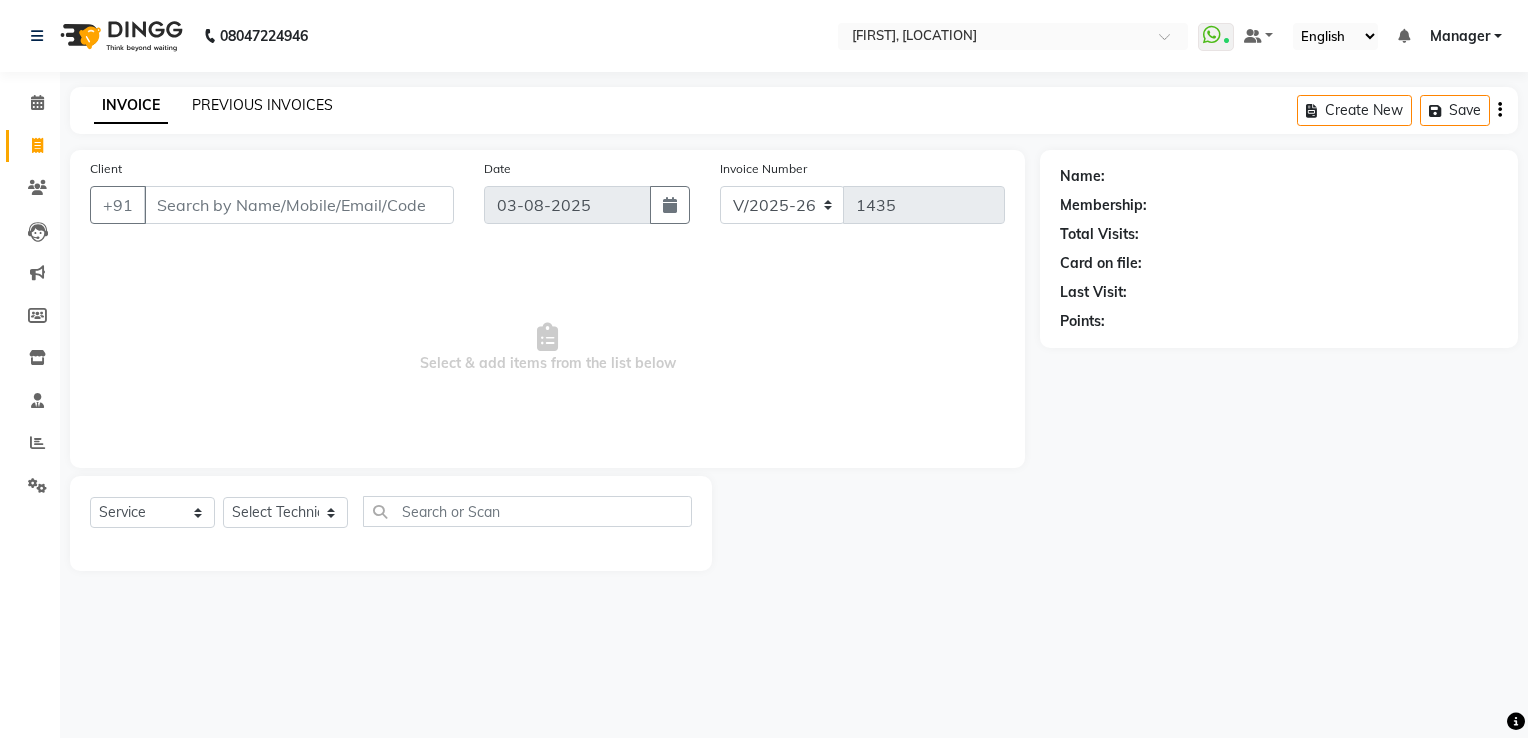 click on "PREVIOUS INVOICES" 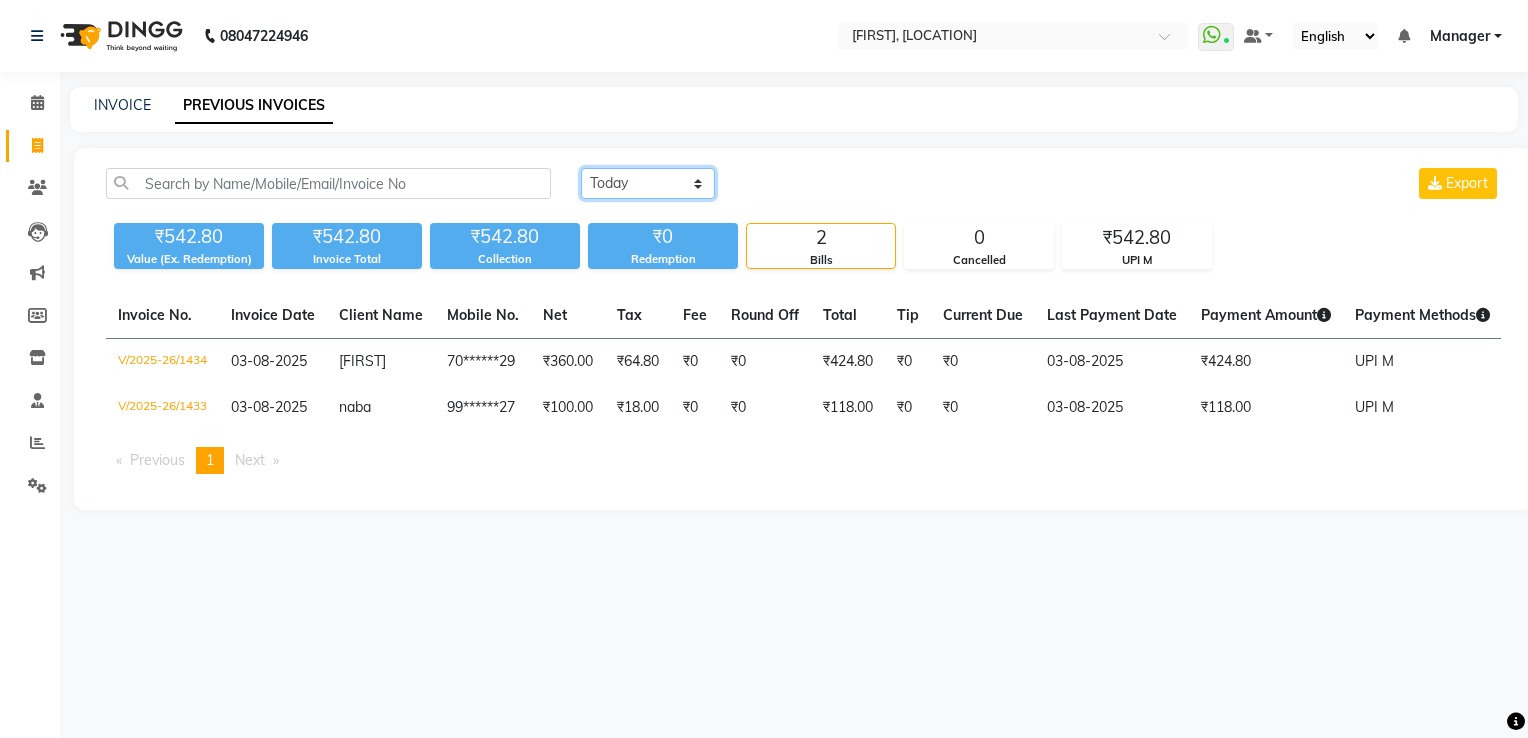 click on "Today Yesterday Custom Range" 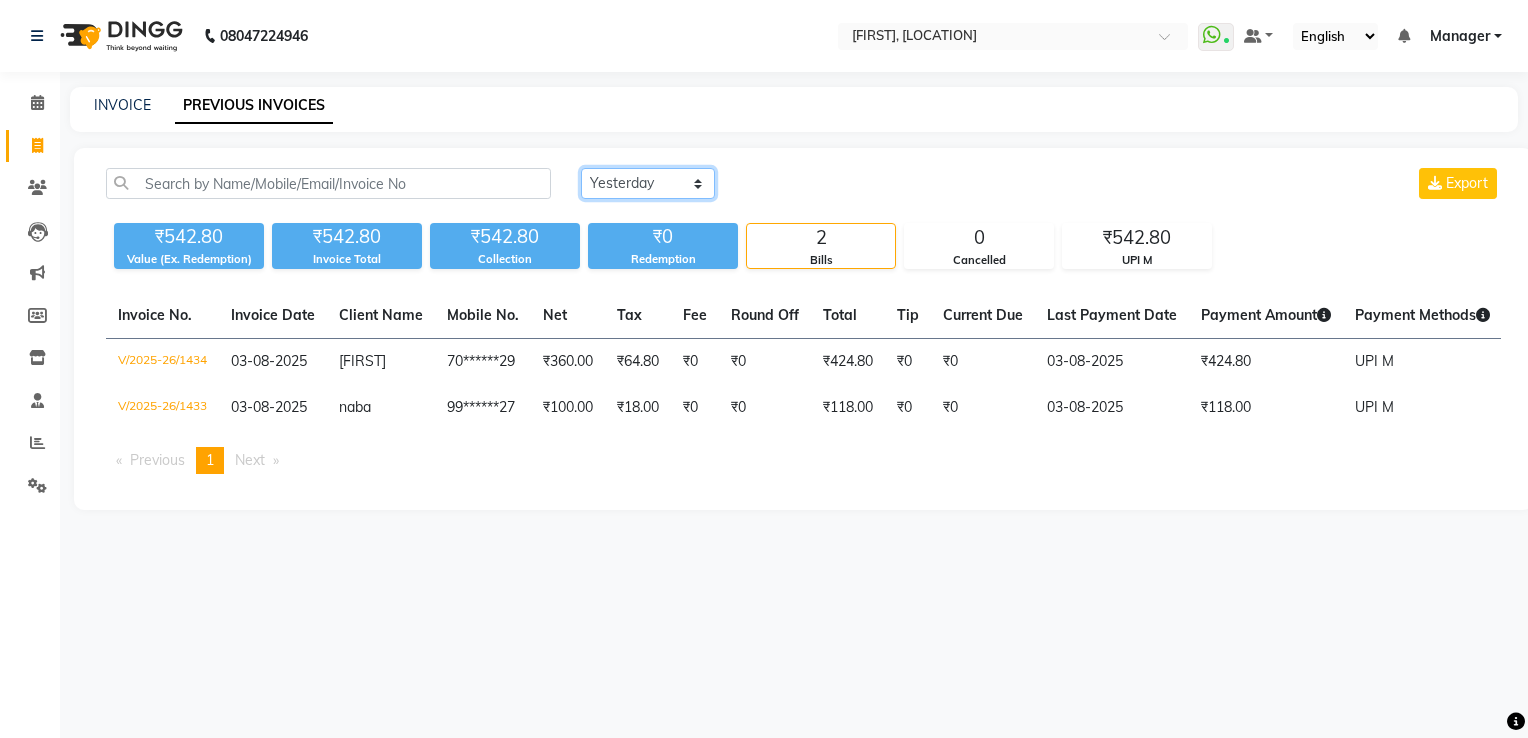 click on "Today Yesterday Custom Range" 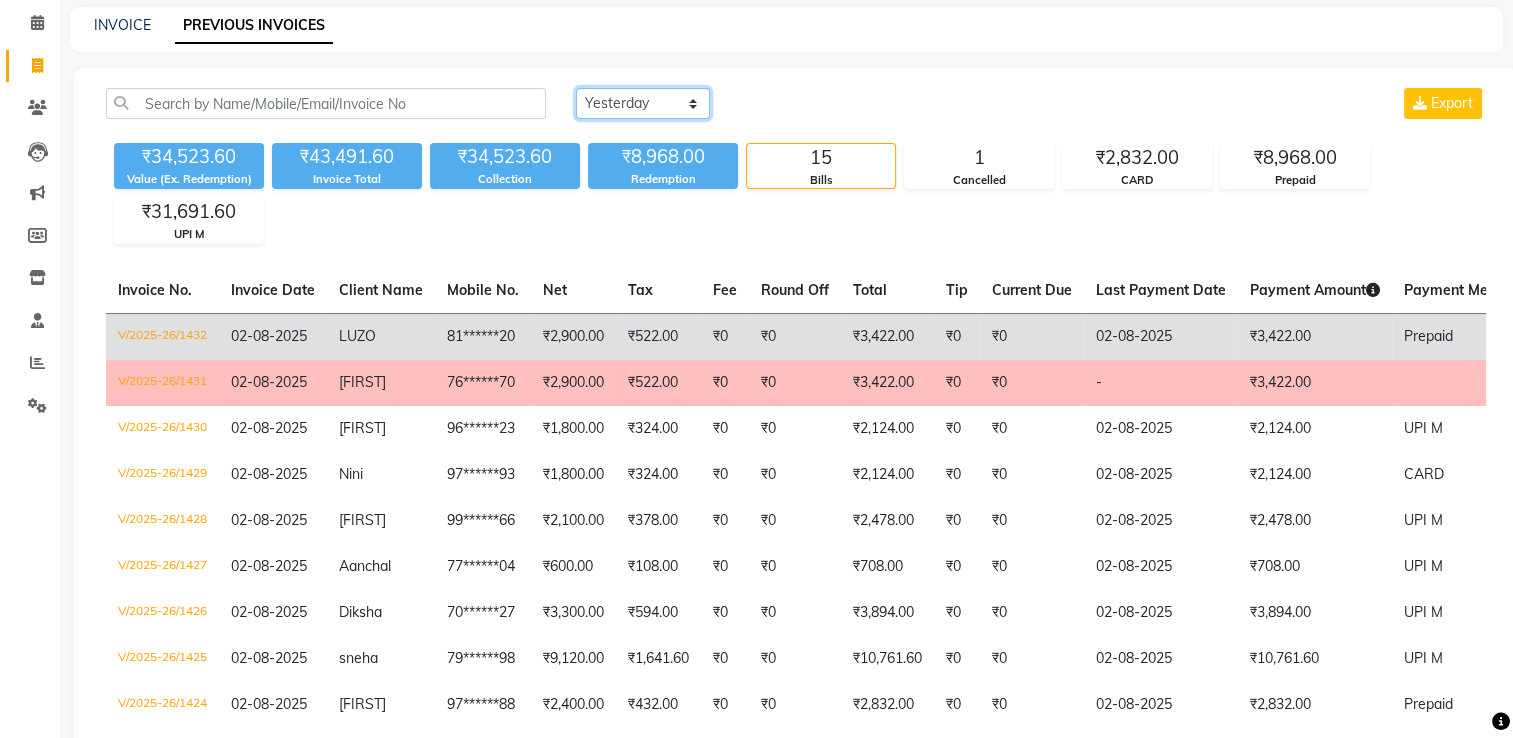 scroll, scrollTop: 0, scrollLeft: 0, axis: both 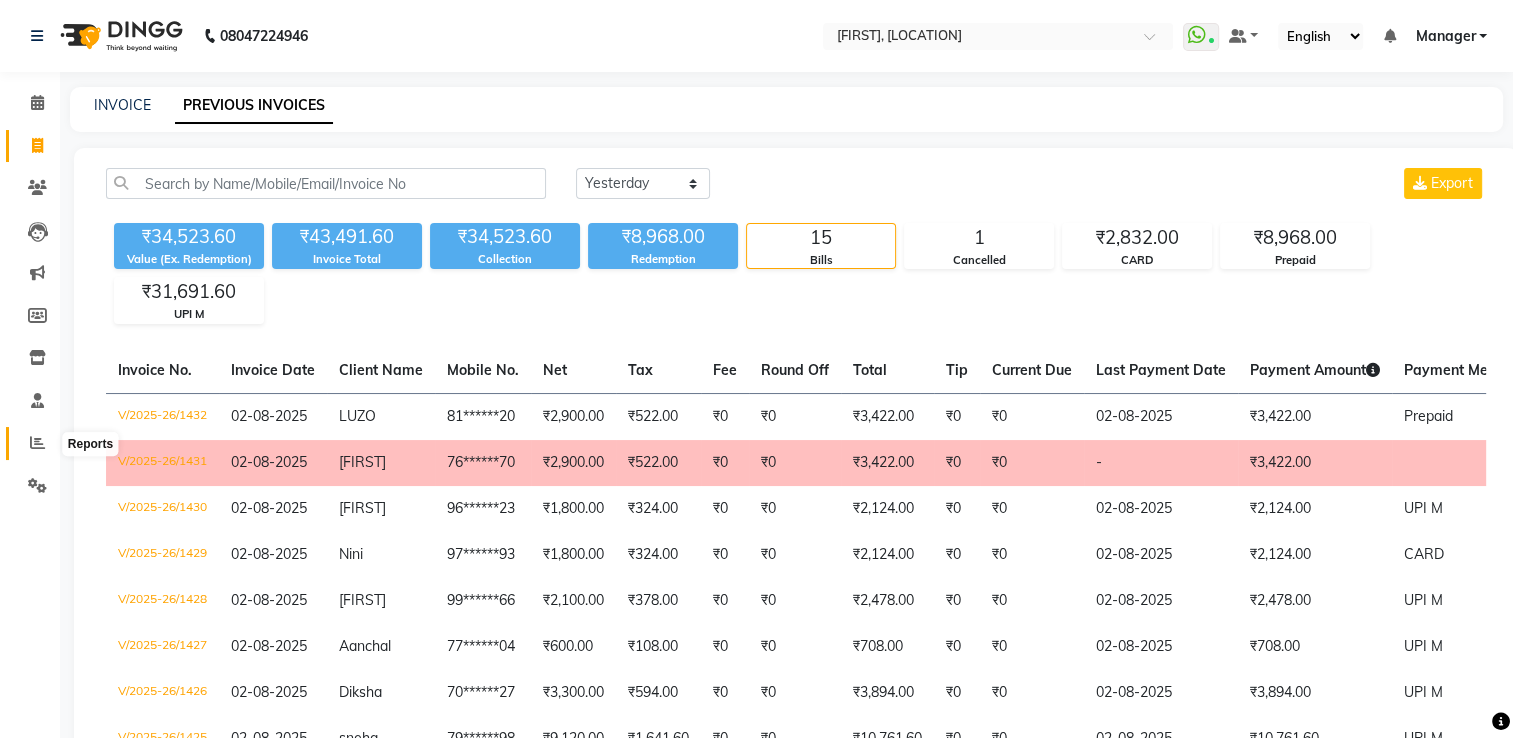 click 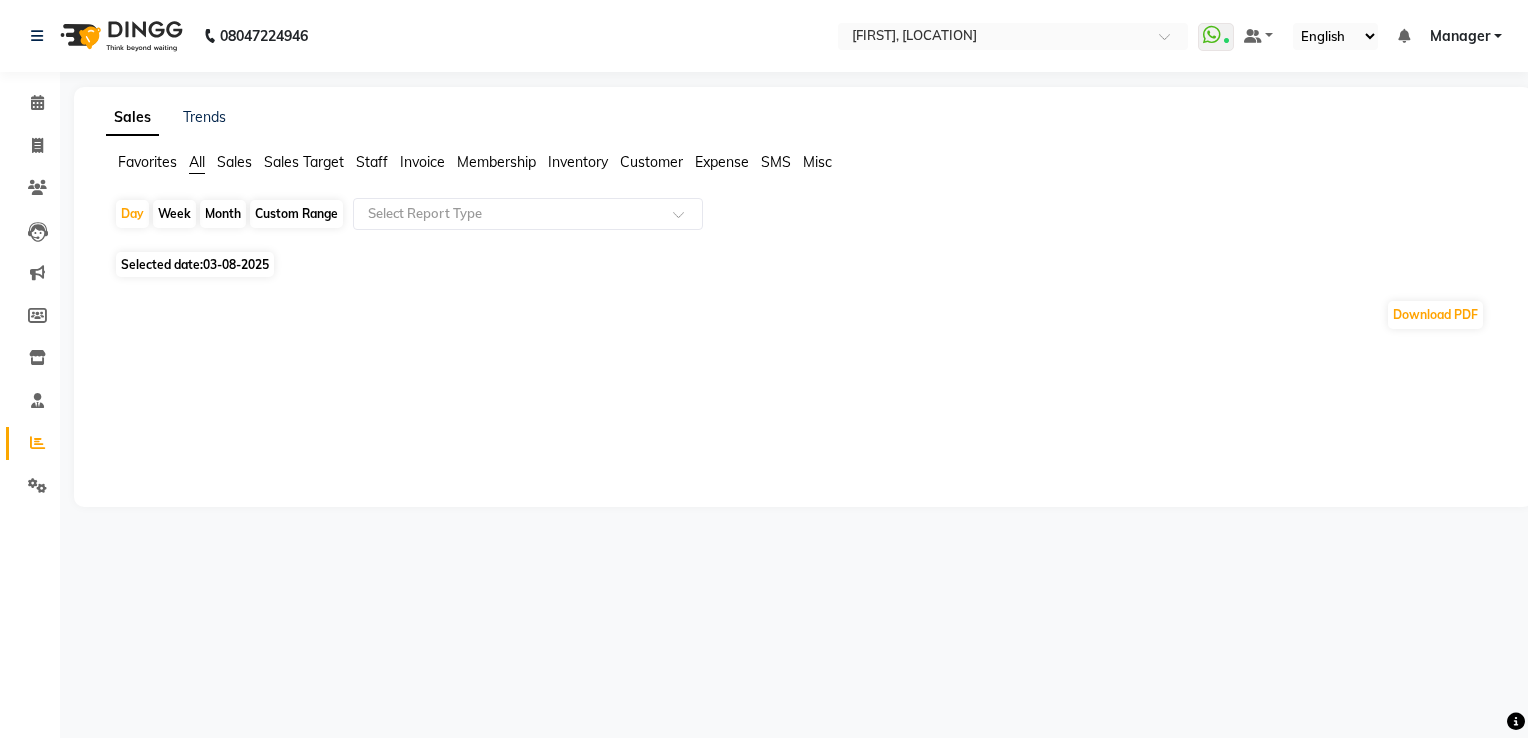 click on "Staff" 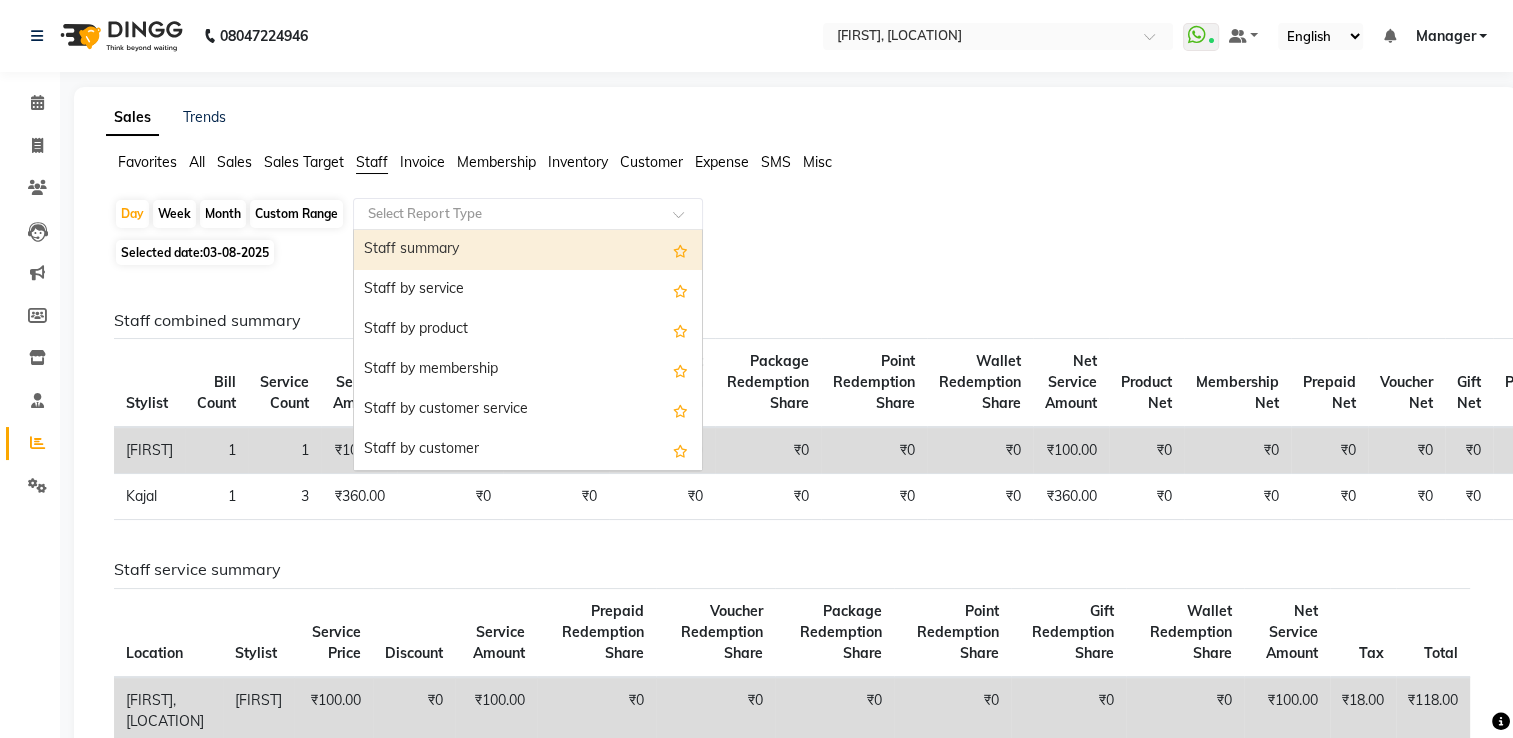 click 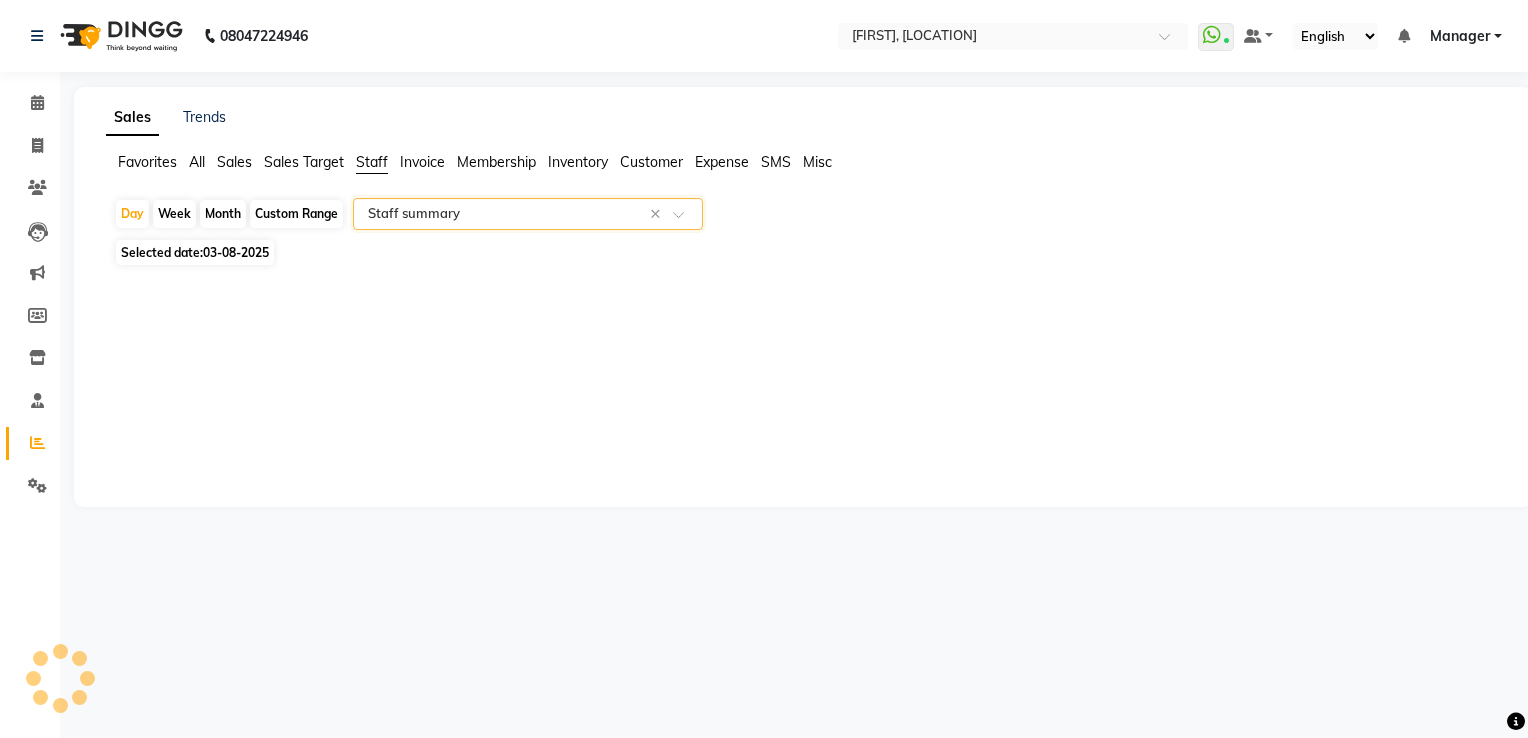select on "full_report" 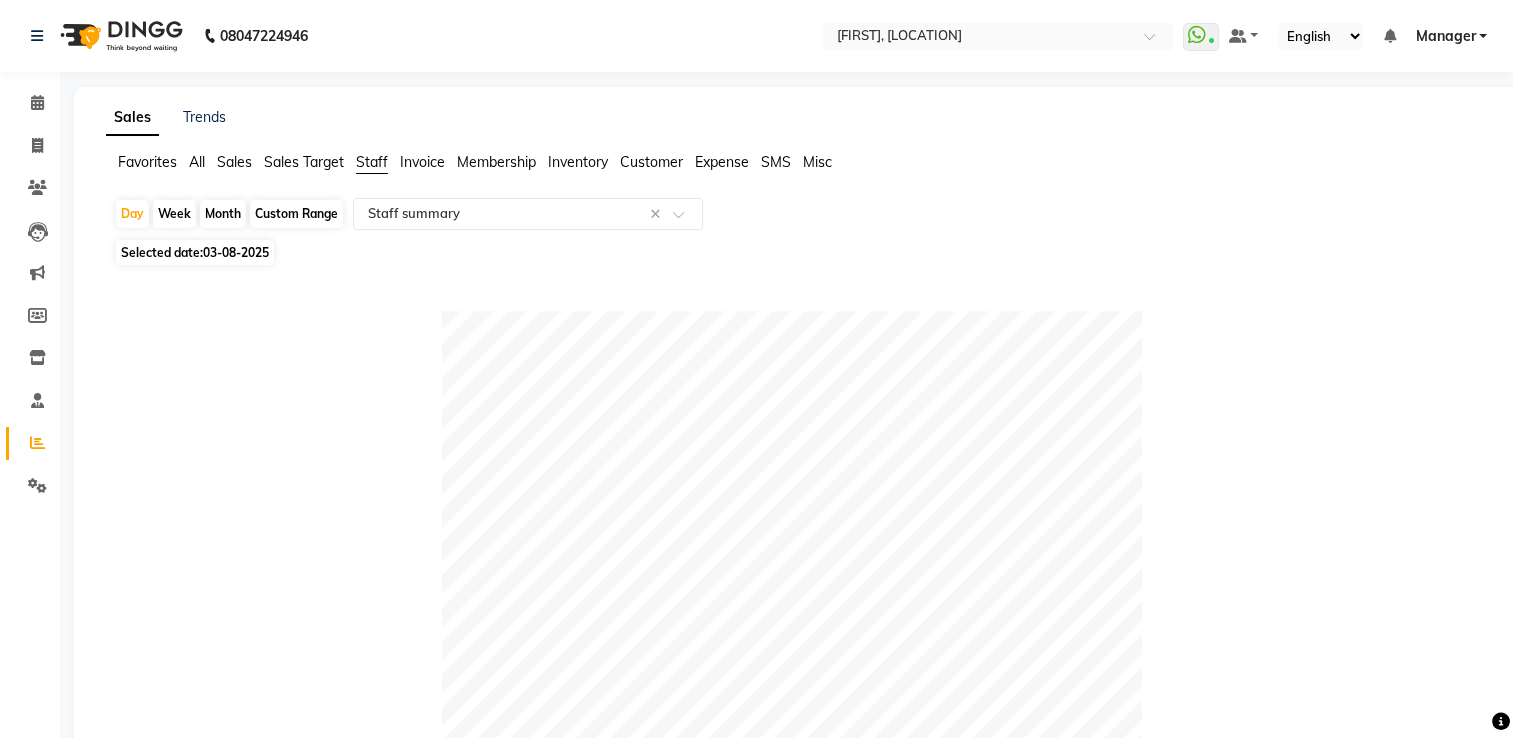 click on "03-08-2025" 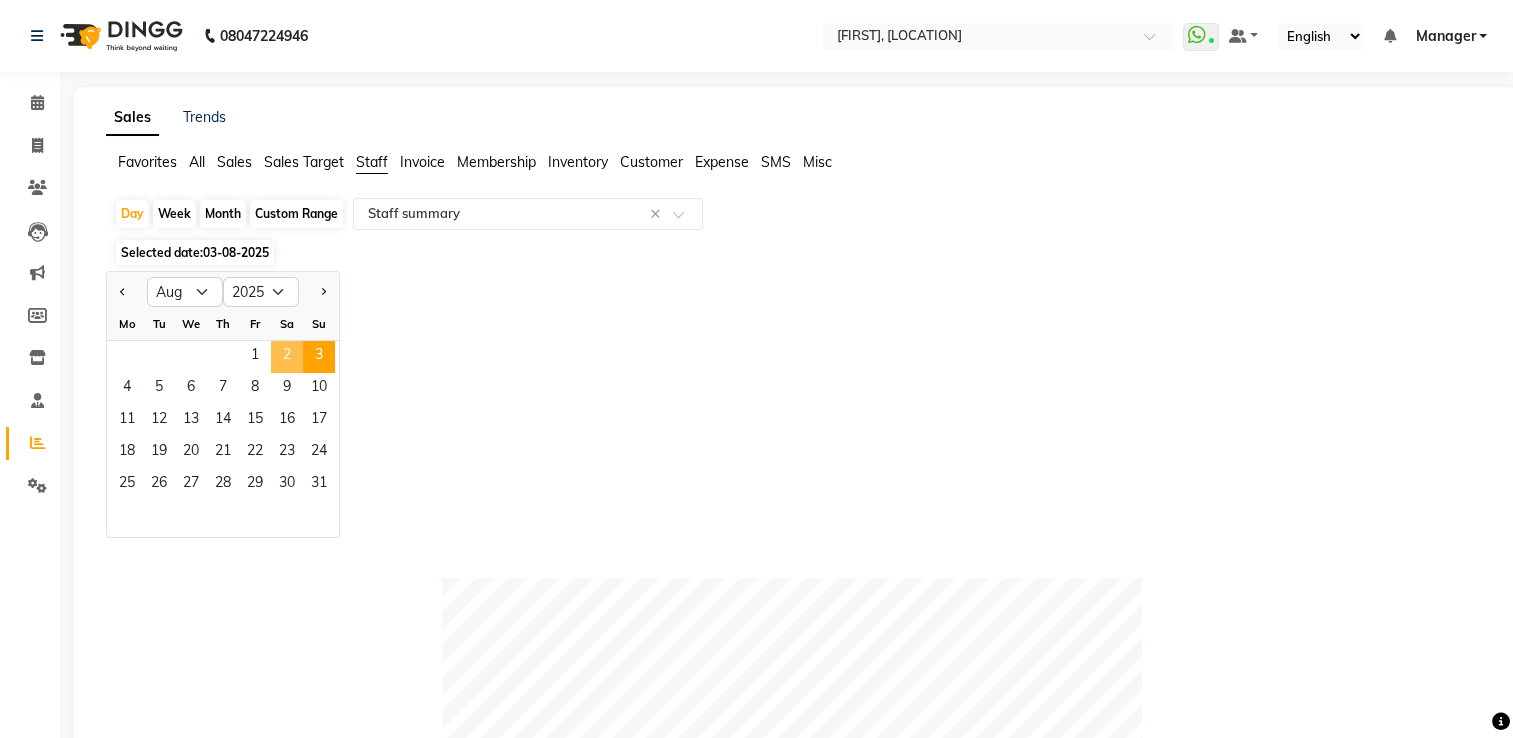 click on "2" 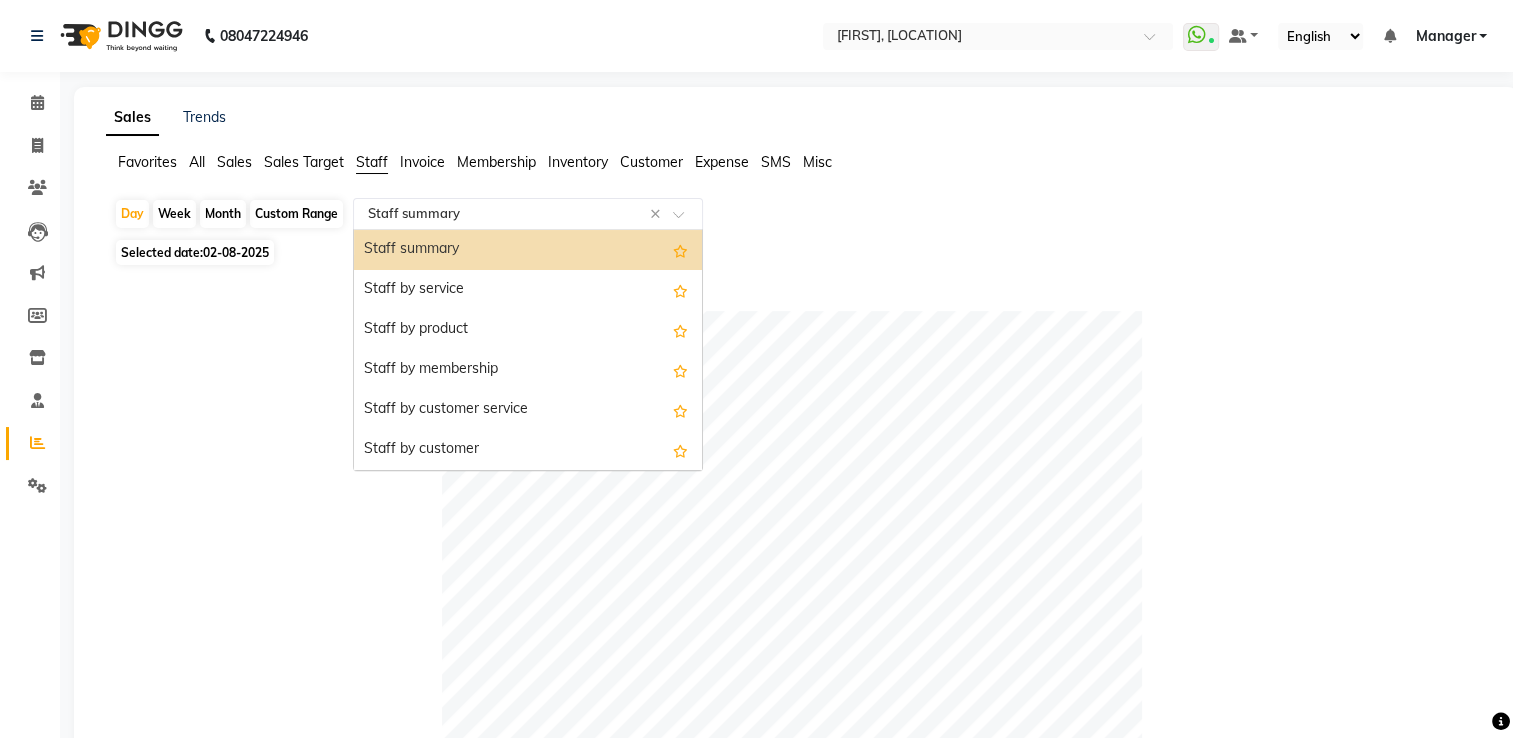 click 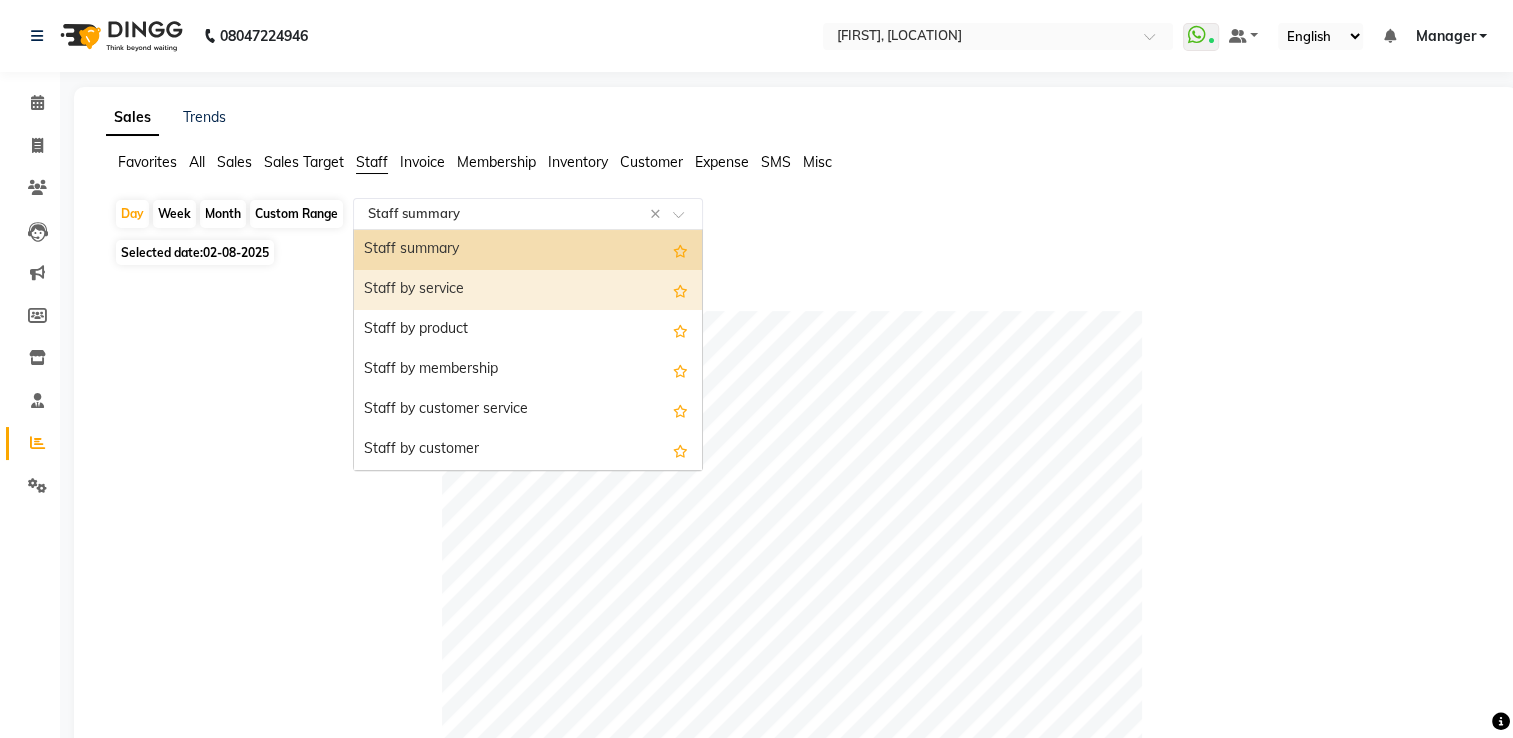 click on "Staff by service" at bounding box center (528, 290) 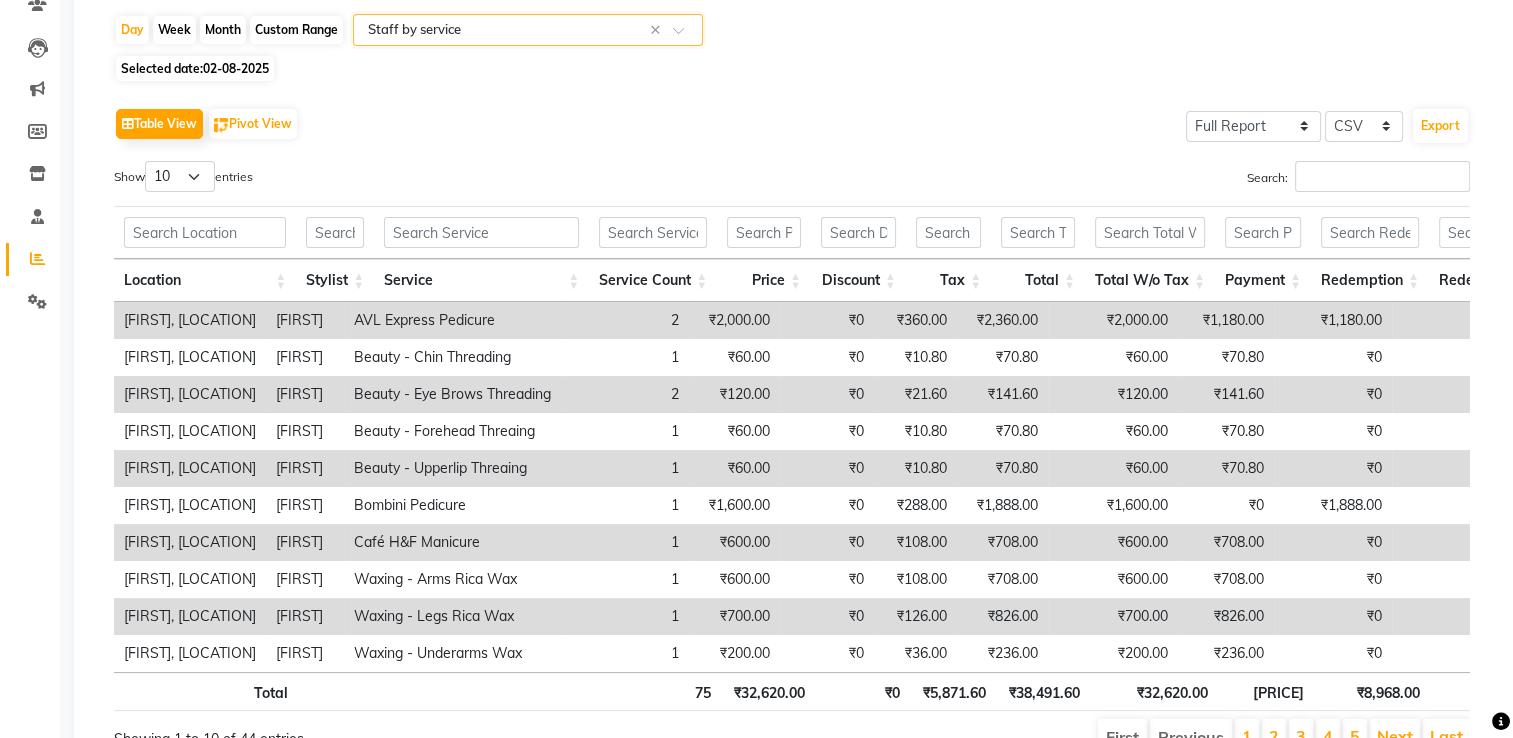 scroll, scrollTop: 297, scrollLeft: 0, axis: vertical 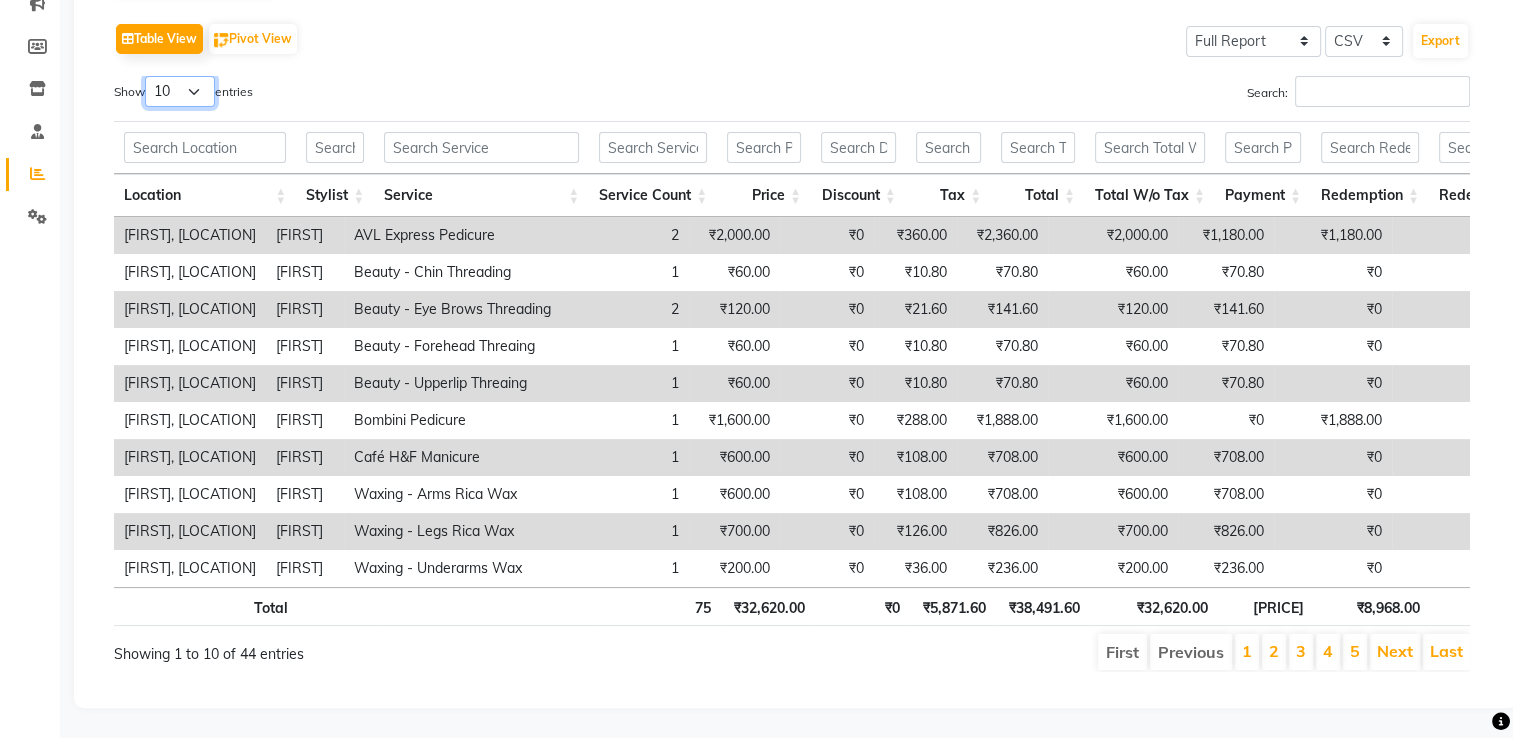 click on "10 25 50 100" at bounding box center [180, 91] 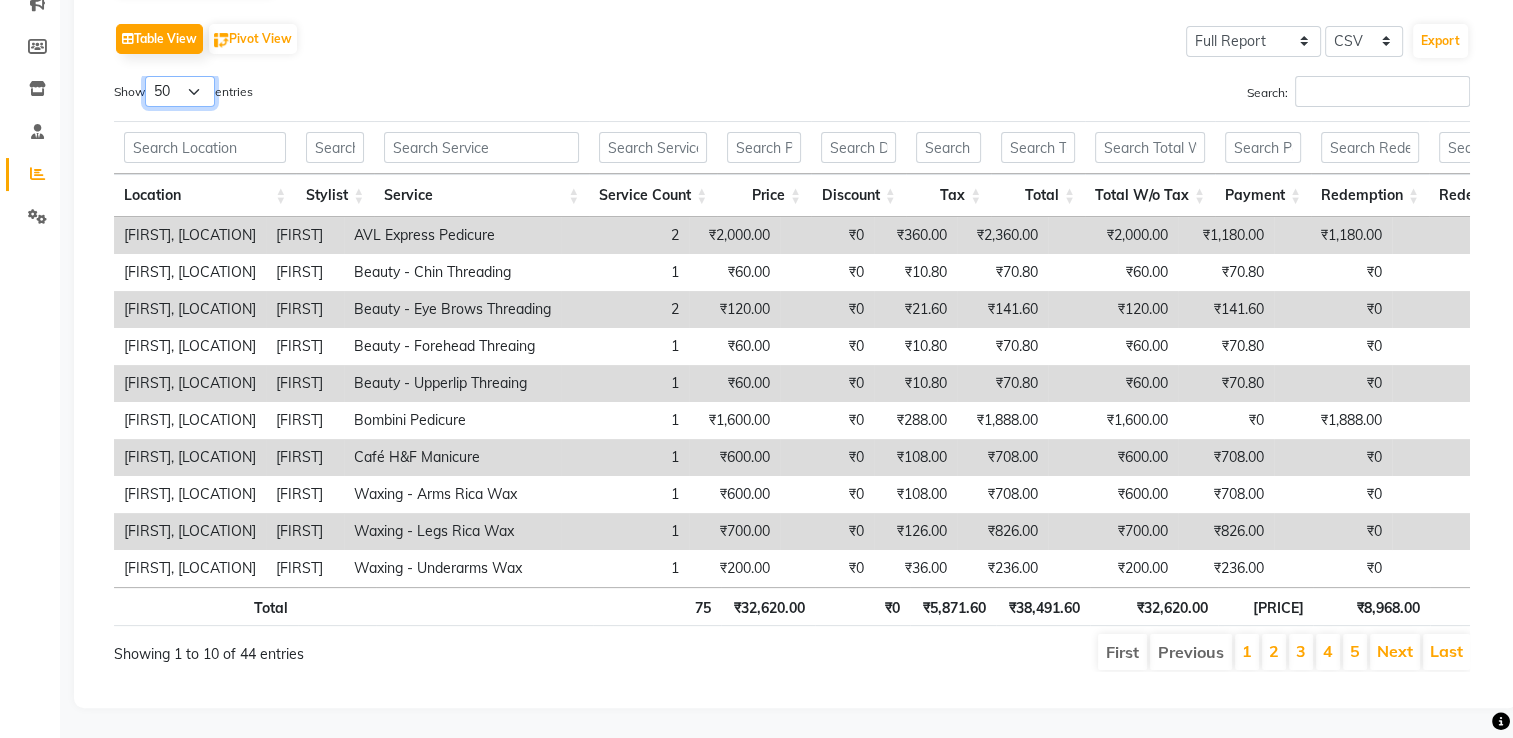 click on "10 25 50 100" at bounding box center (180, 91) 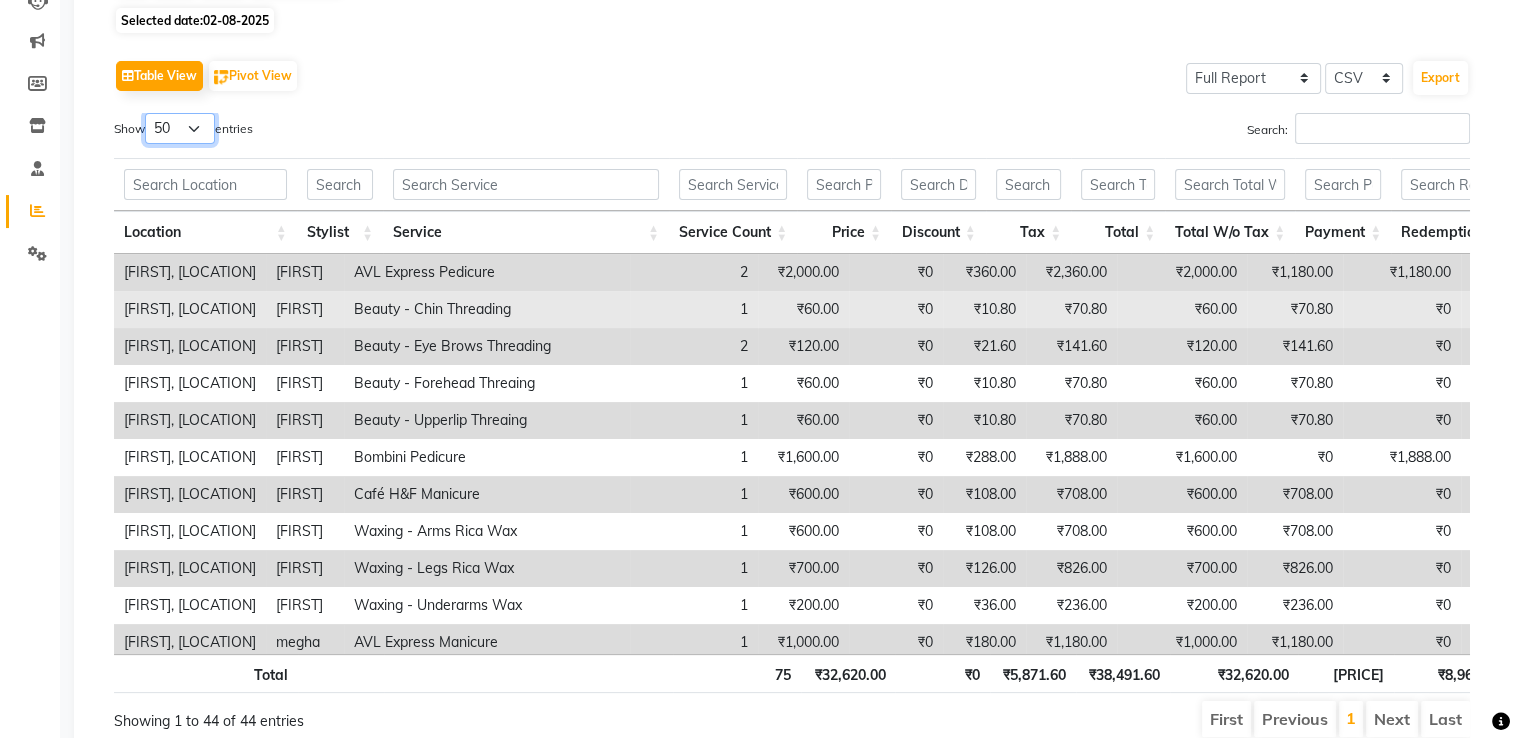 scroll, scrollTop: 233, scrollLeft: 0, axis: vertical 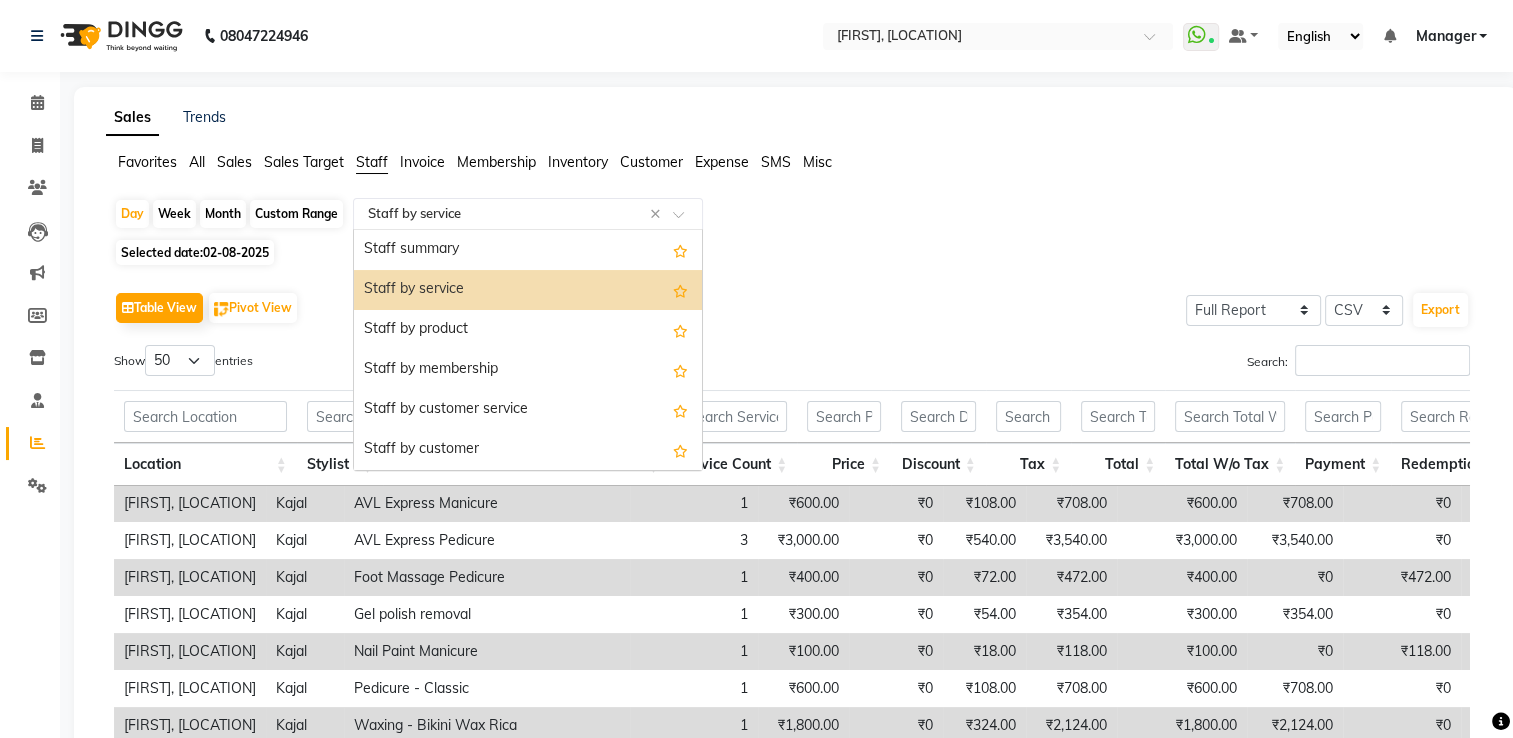 click 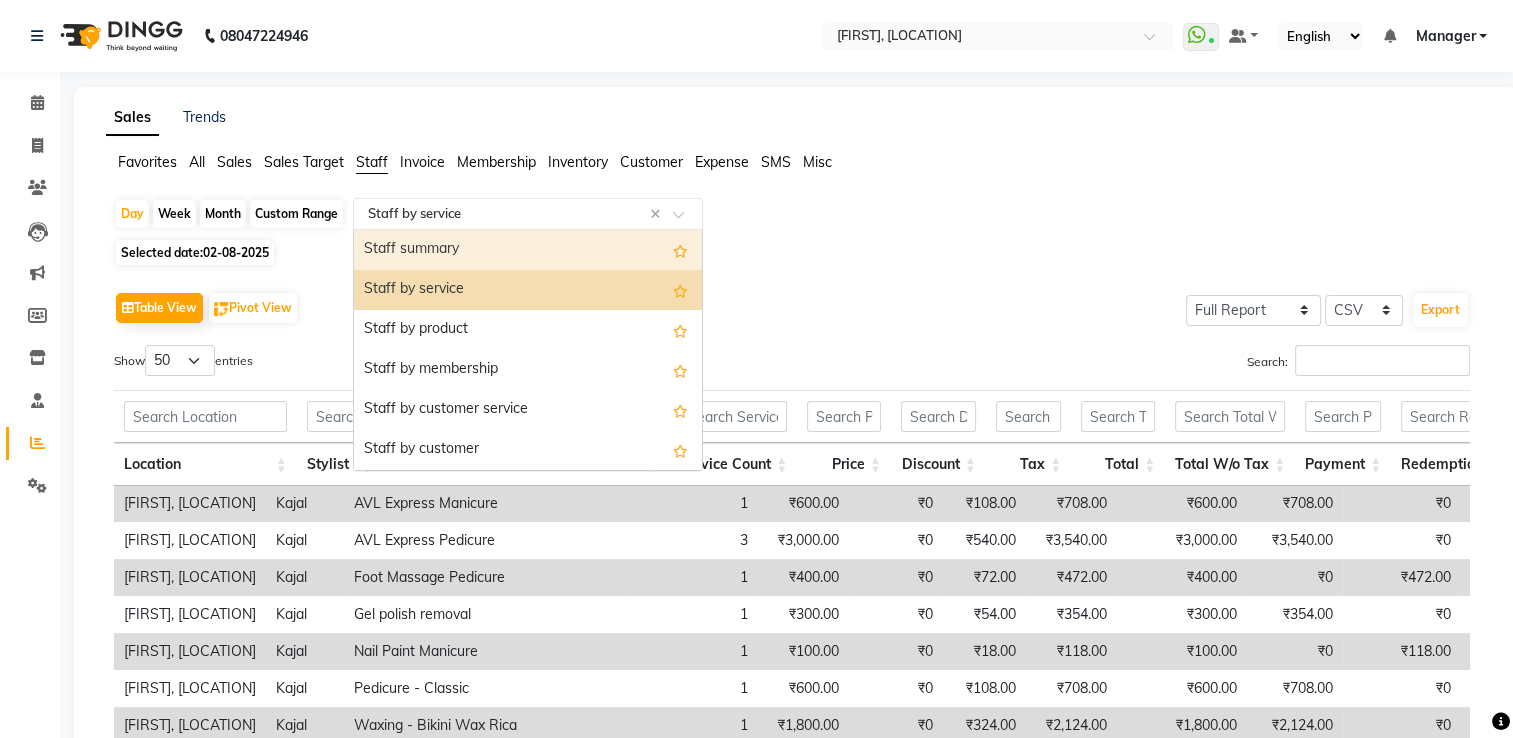 click on "Staff summary" at bounding box center (528, 250) 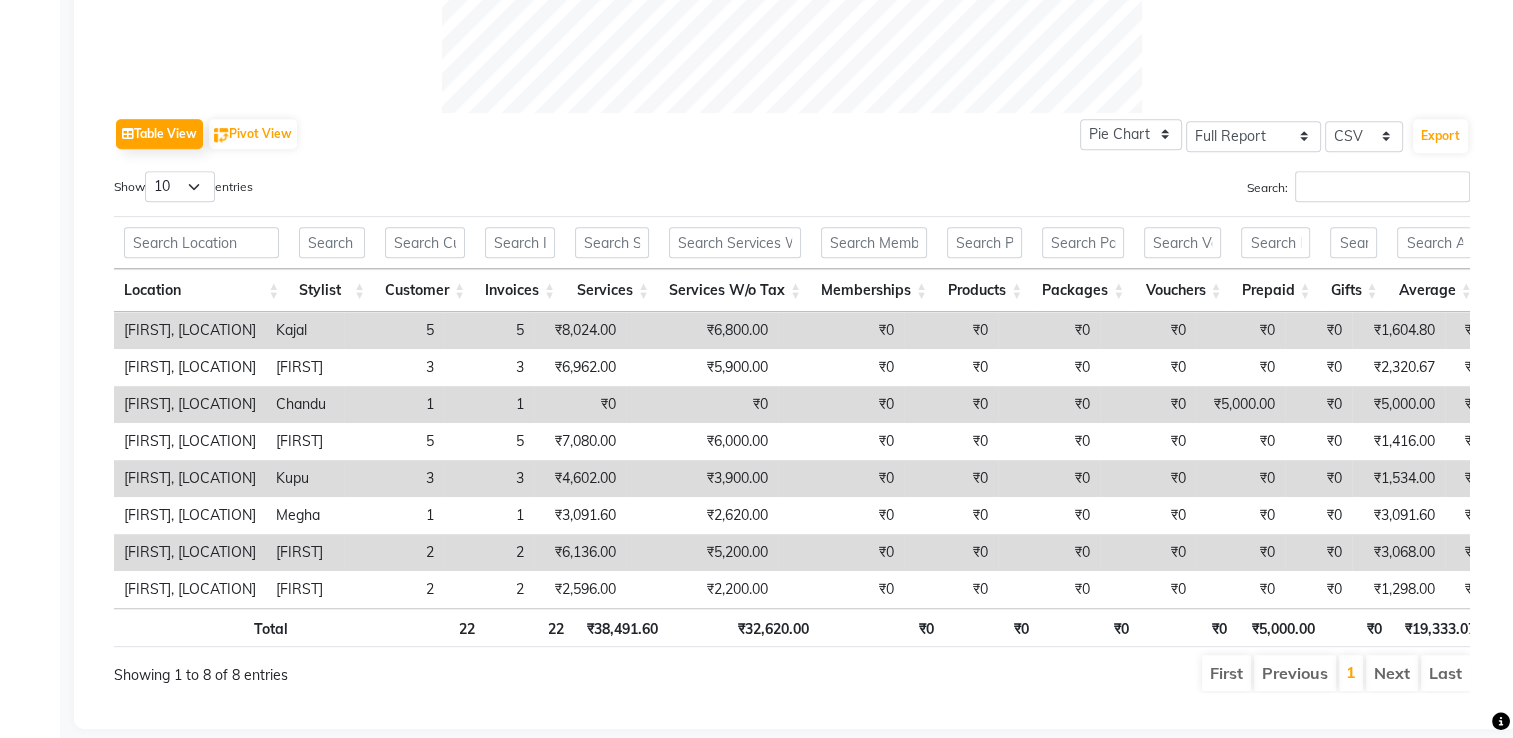 scroll, scrollTop: 900, scrollLeft: 0, axis: vertical 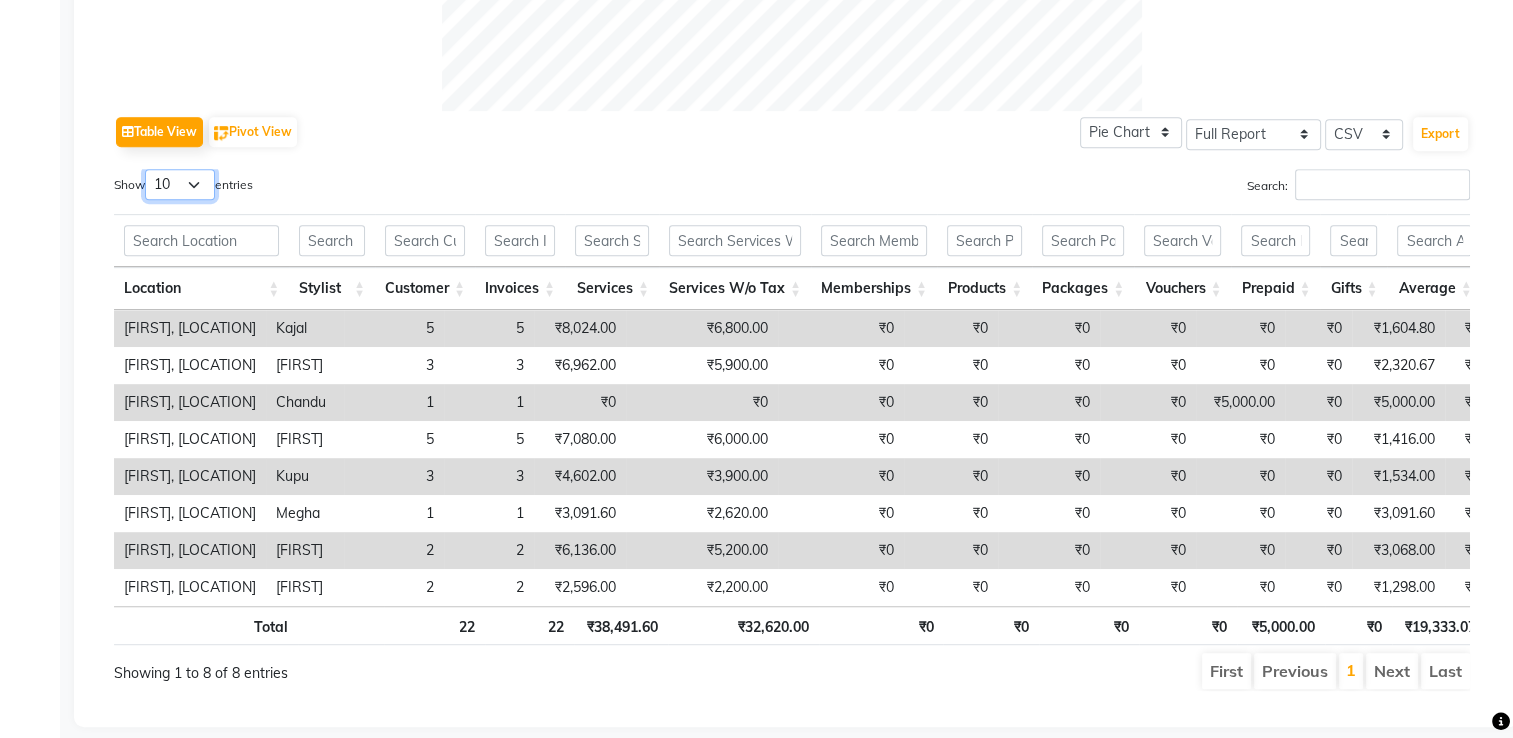 click on "10 25 50 100" at bounding box center [180, 184] 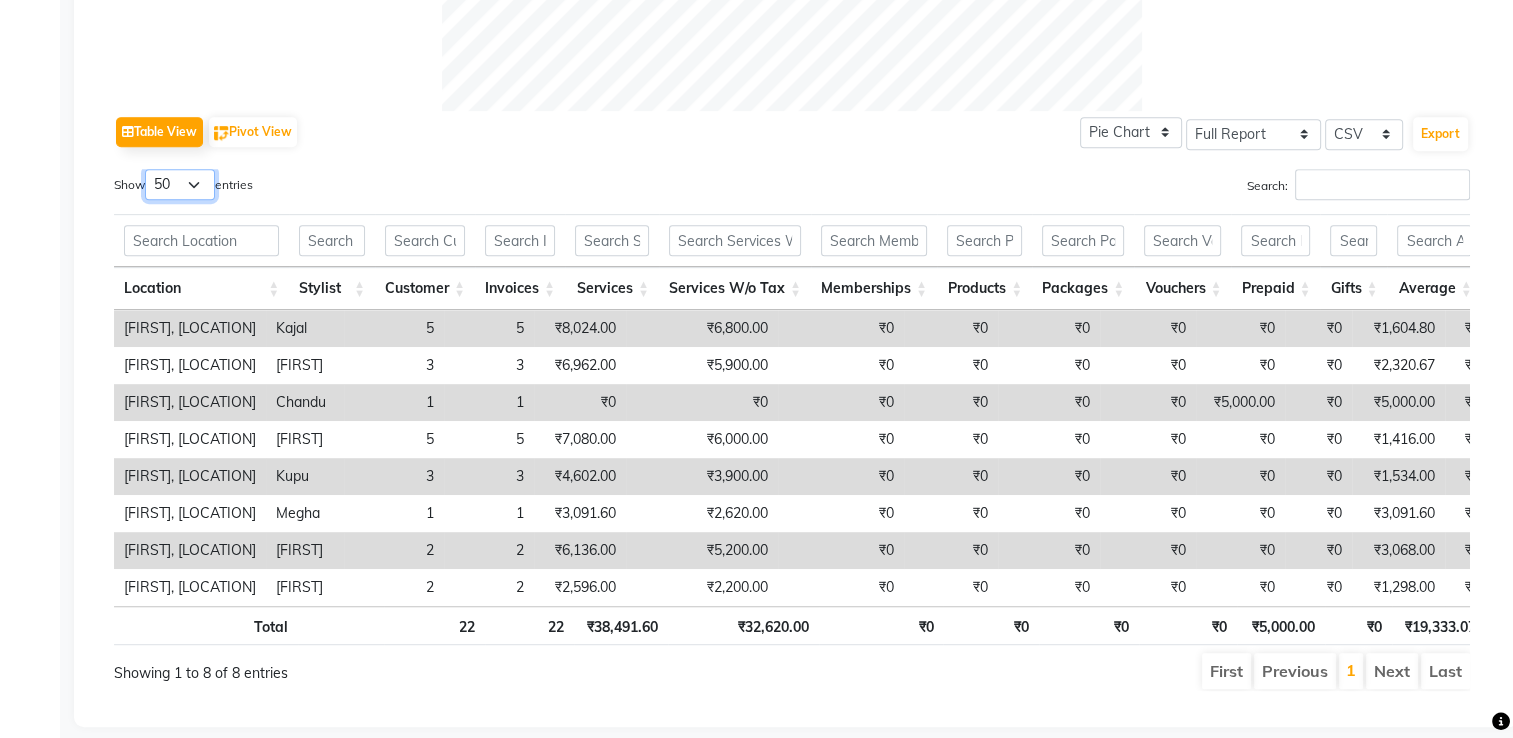 click on "10 25 50 100" at bounding box center (180, 184) 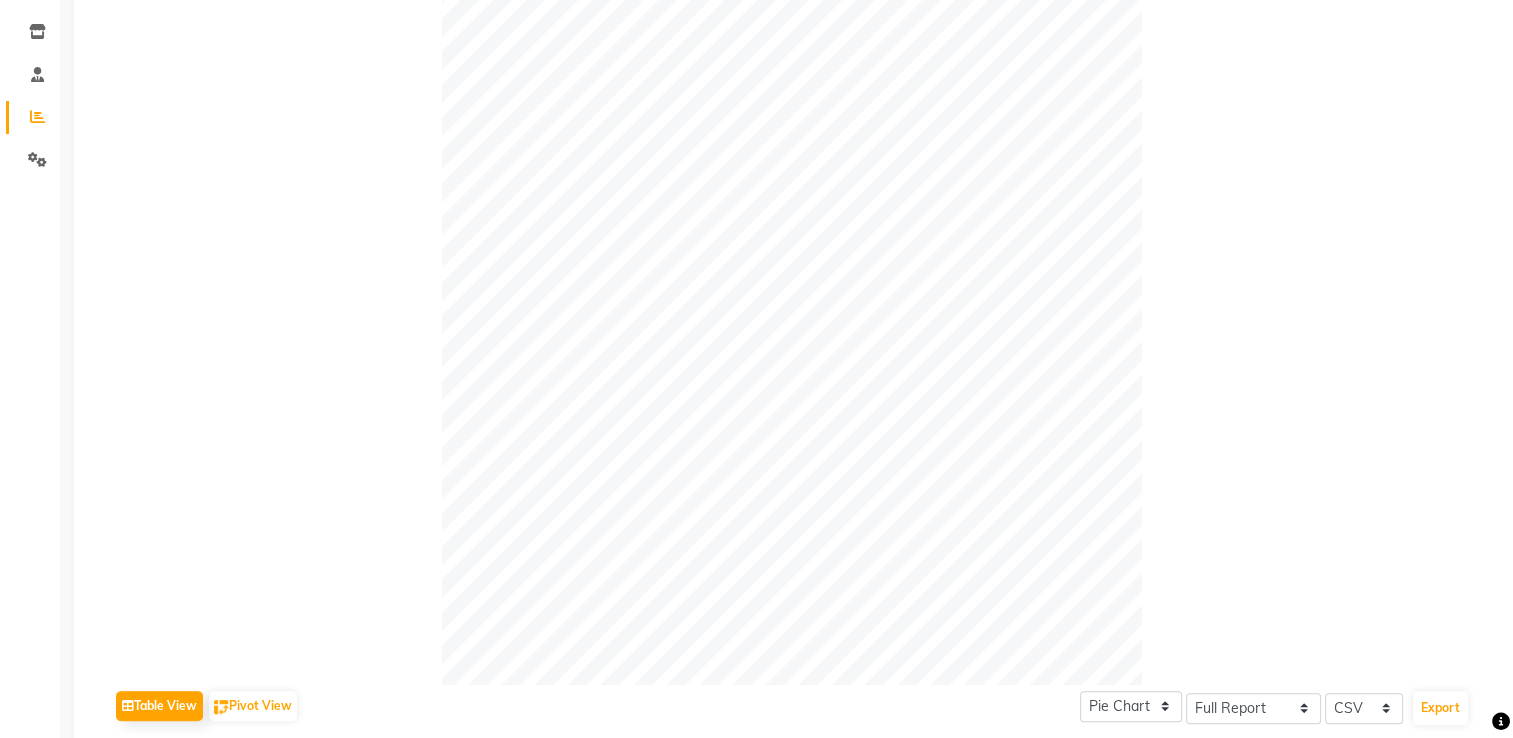 scroll, scrollTop: 0, scrollLeft: 0, axis: both 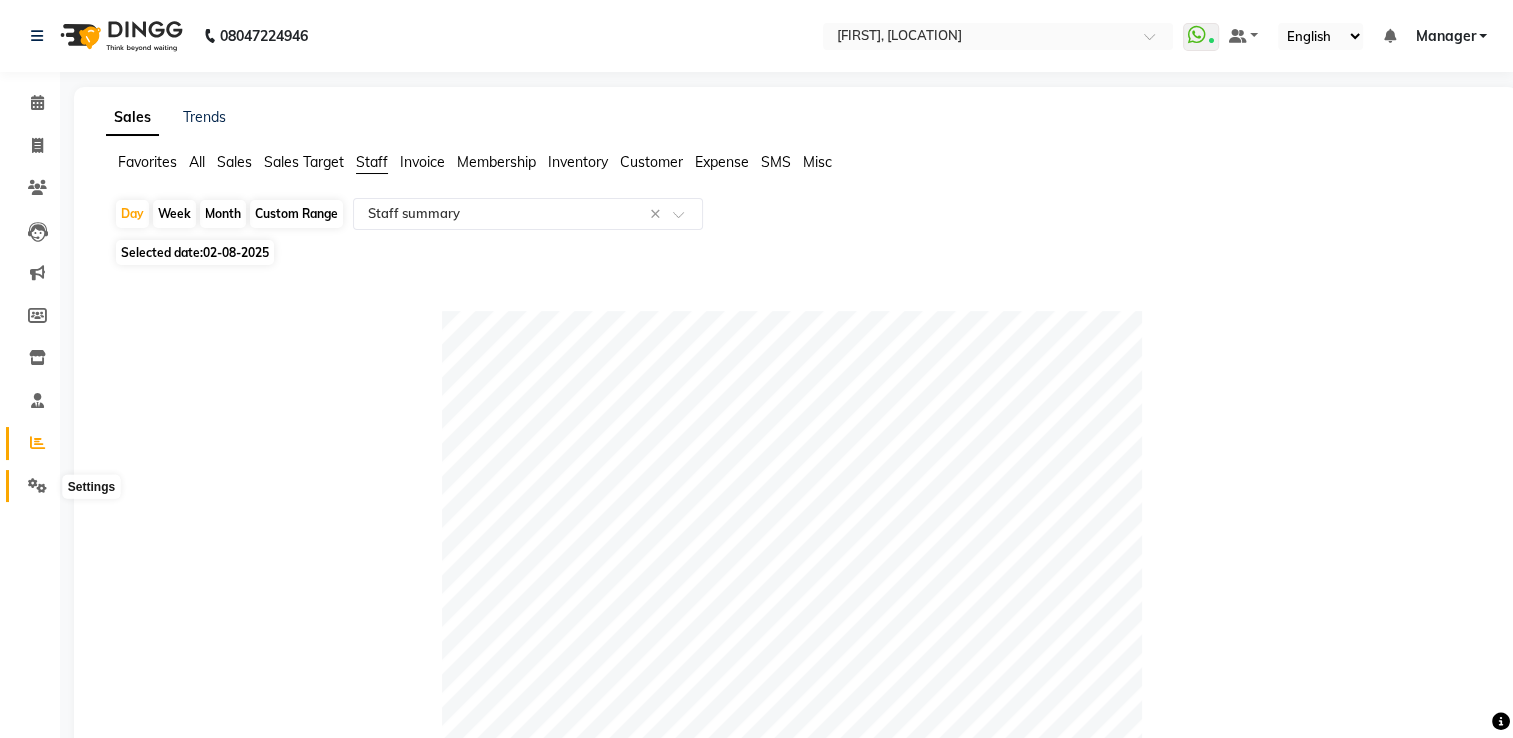 click 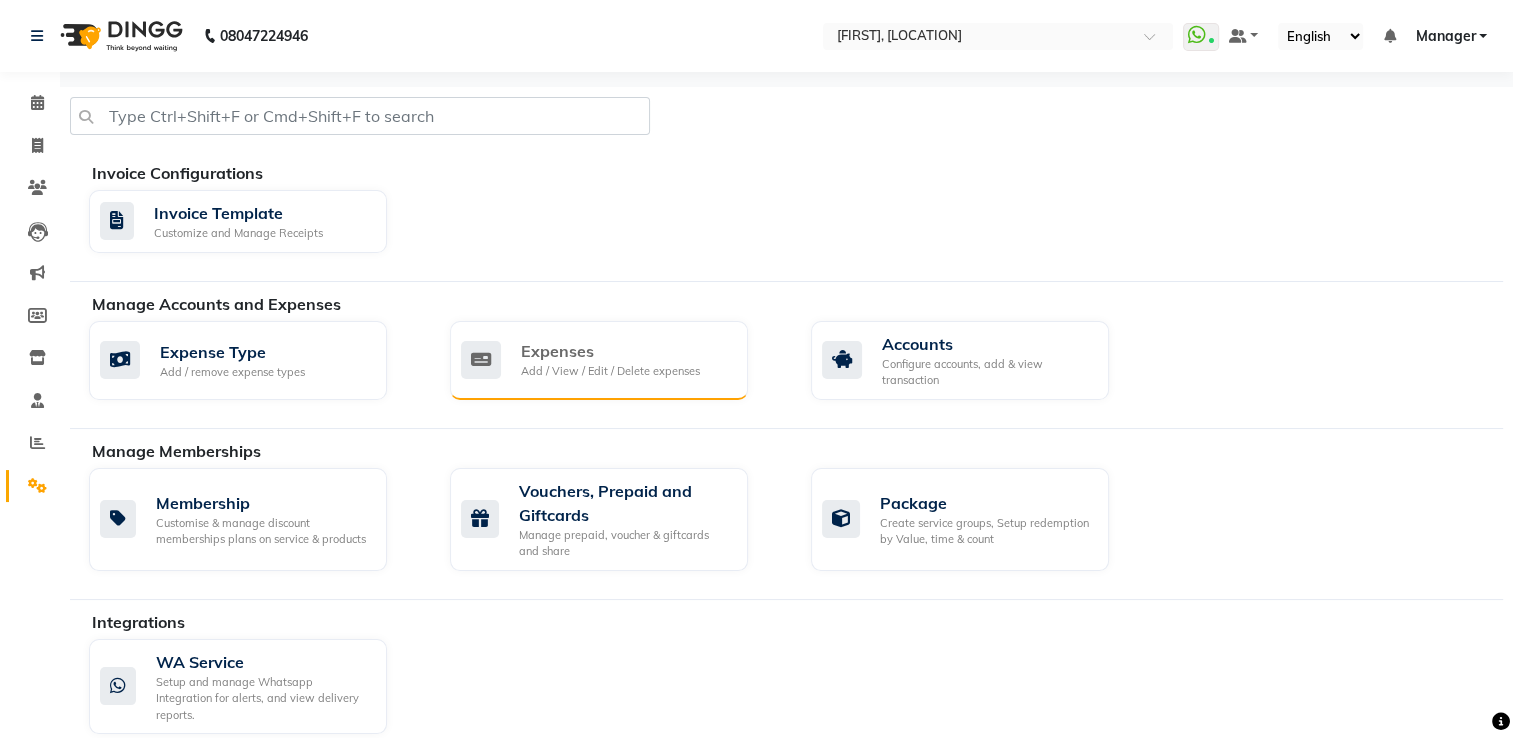 click on "Expenses" 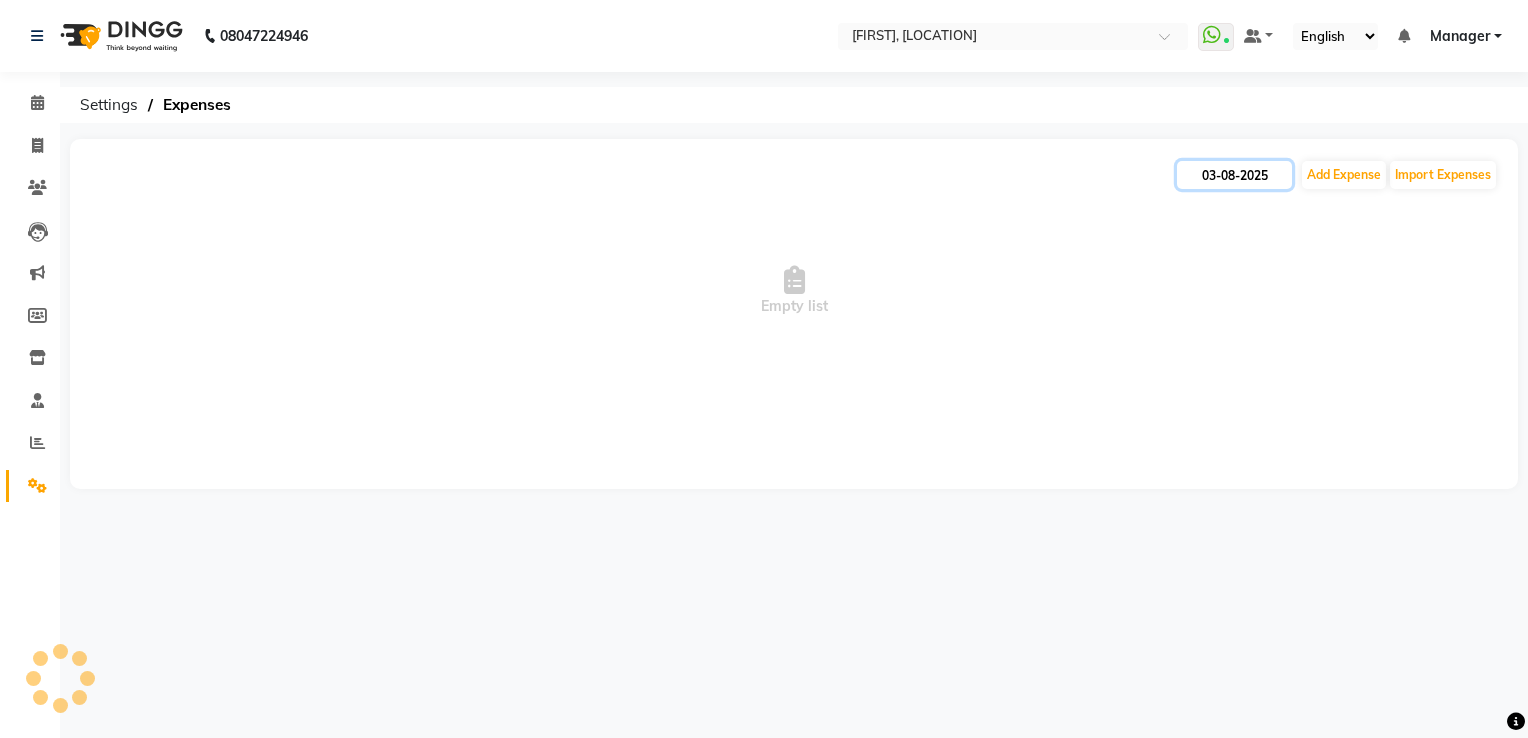 click on "03-08-2025" 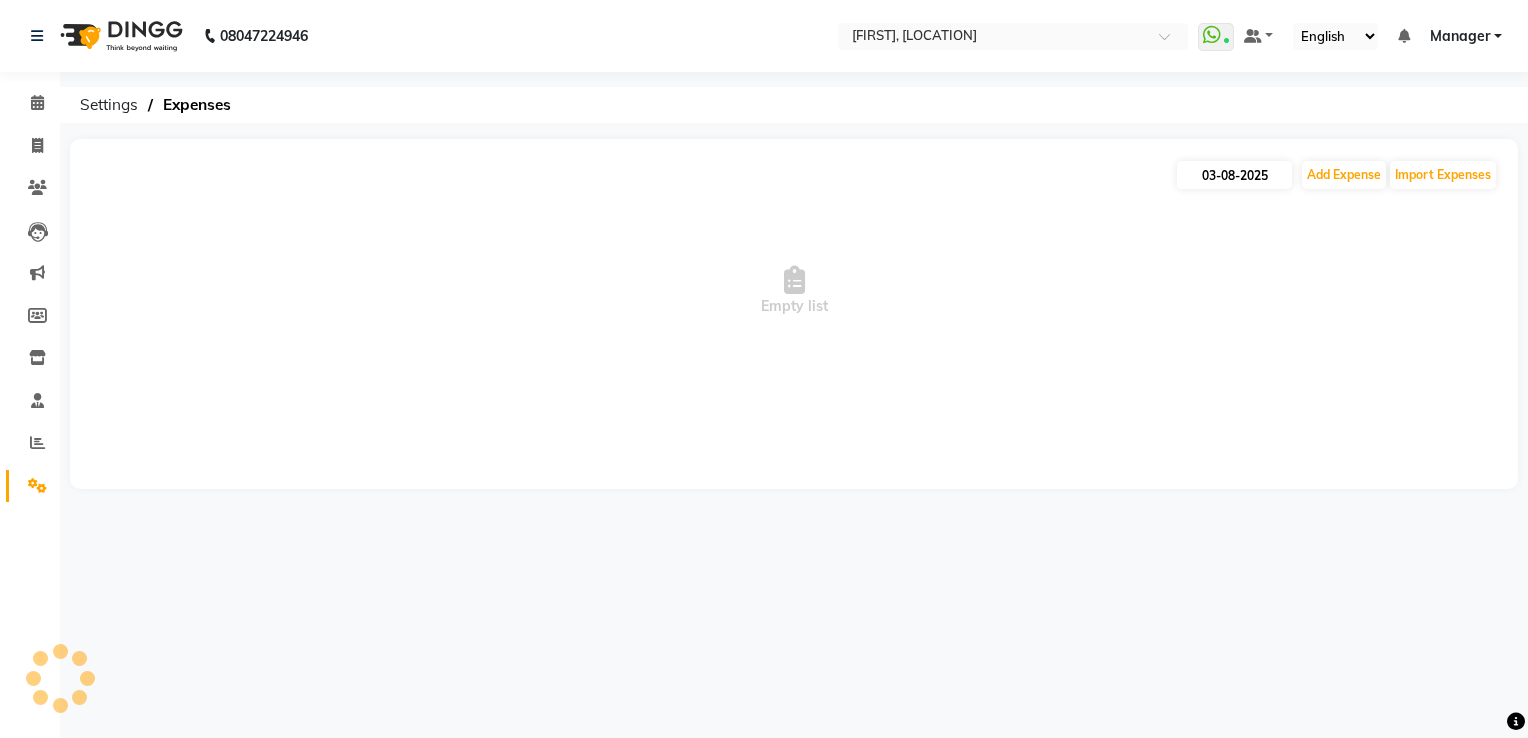 select on "8" 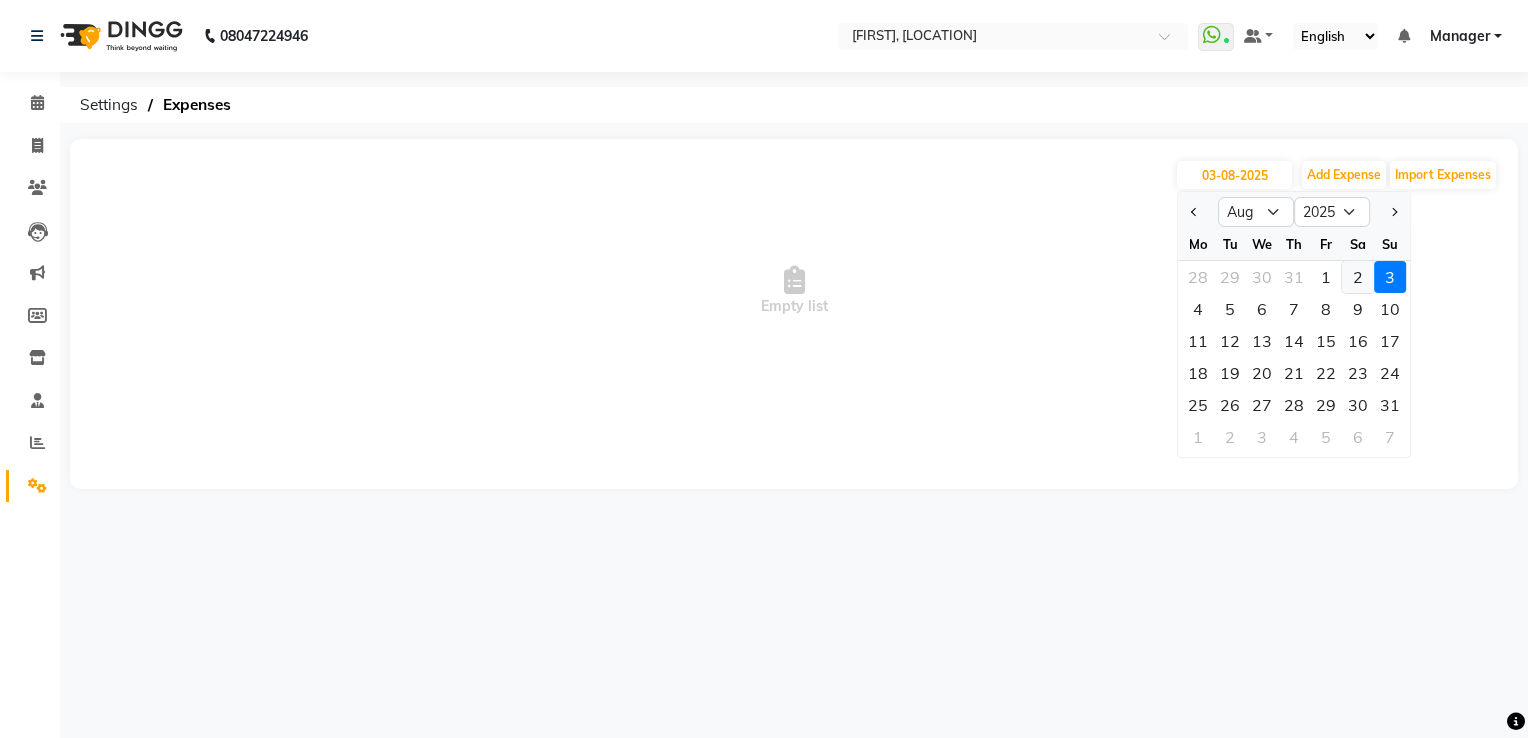 click on "2" 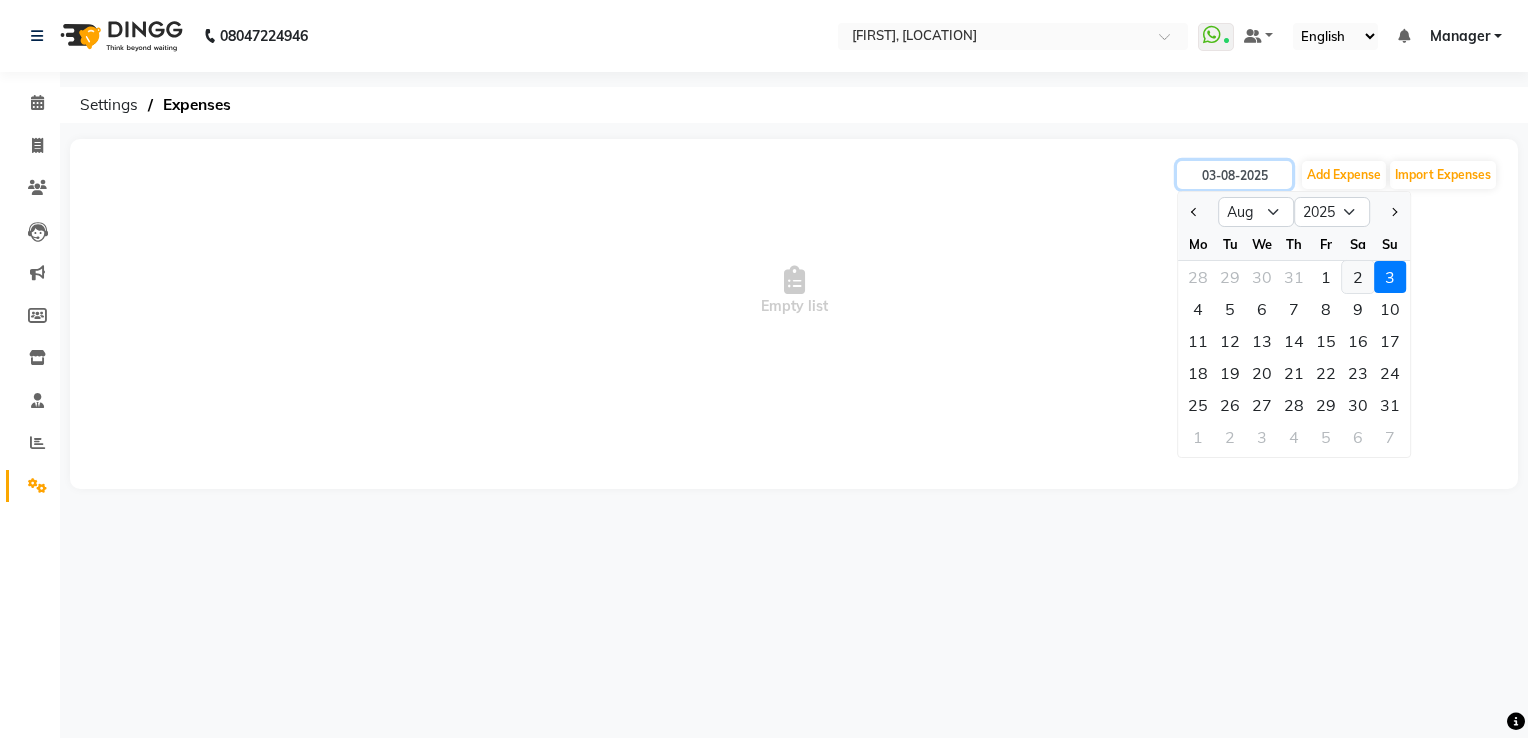 type on "02-08-2025" 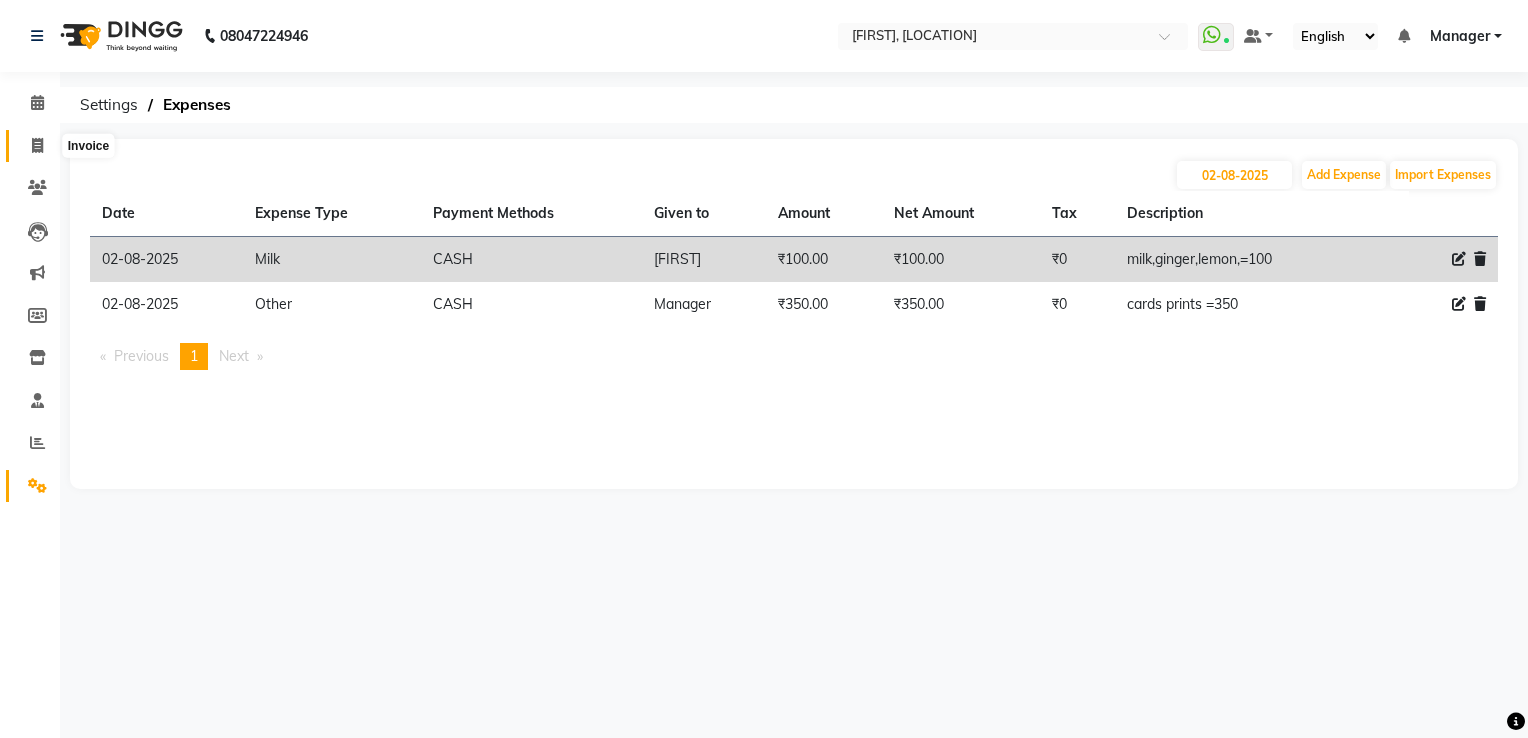 click 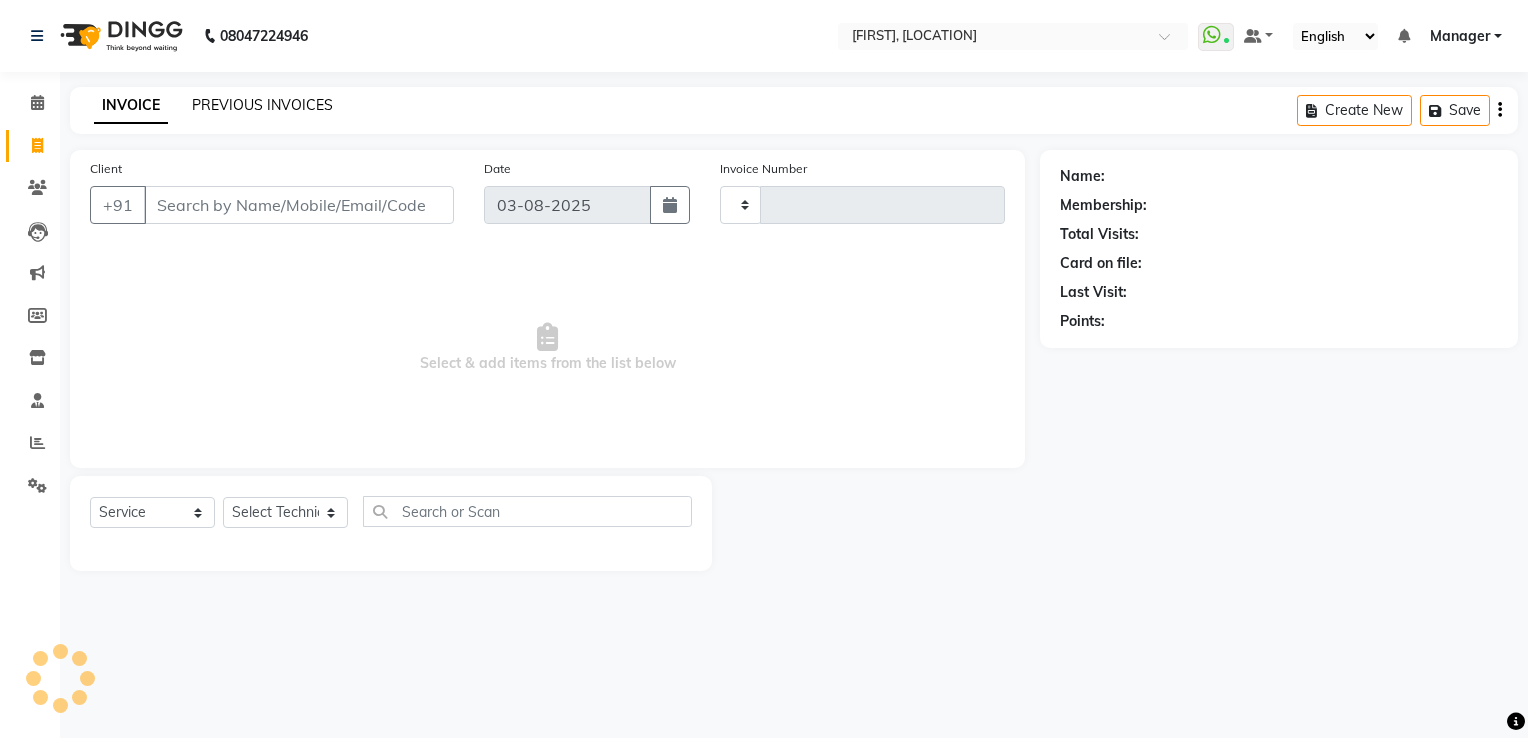 type on "1435" 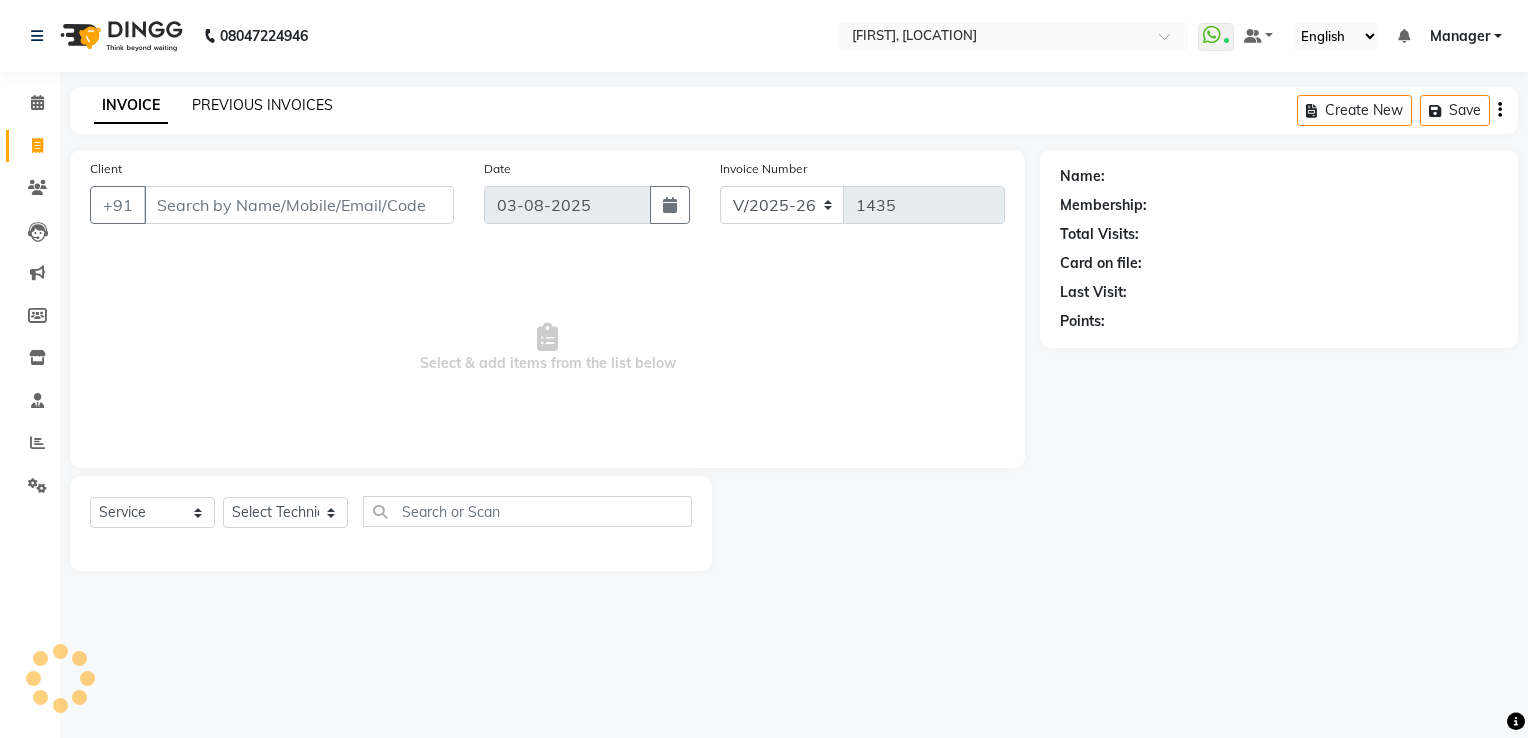click on "PREVIOUS INVOICES" 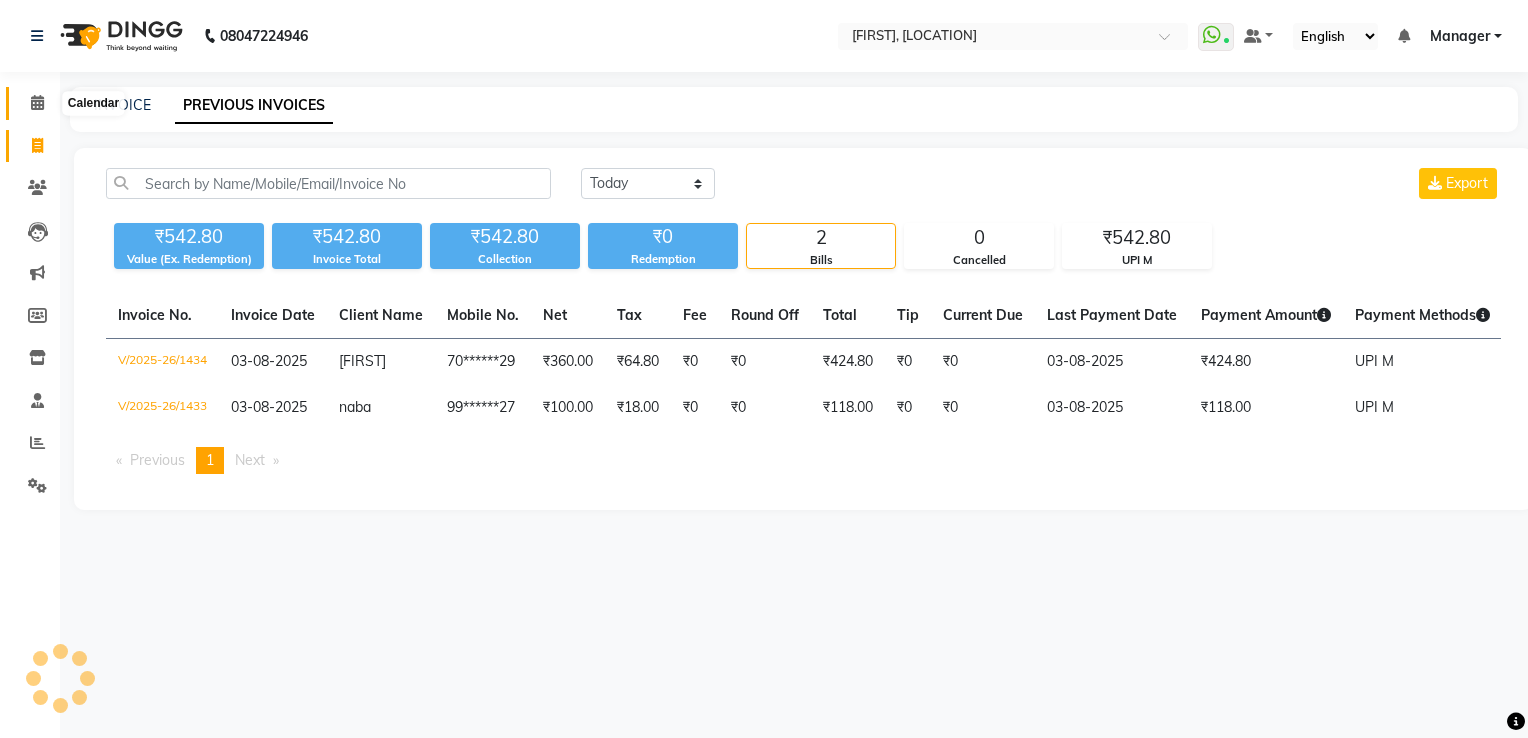 click 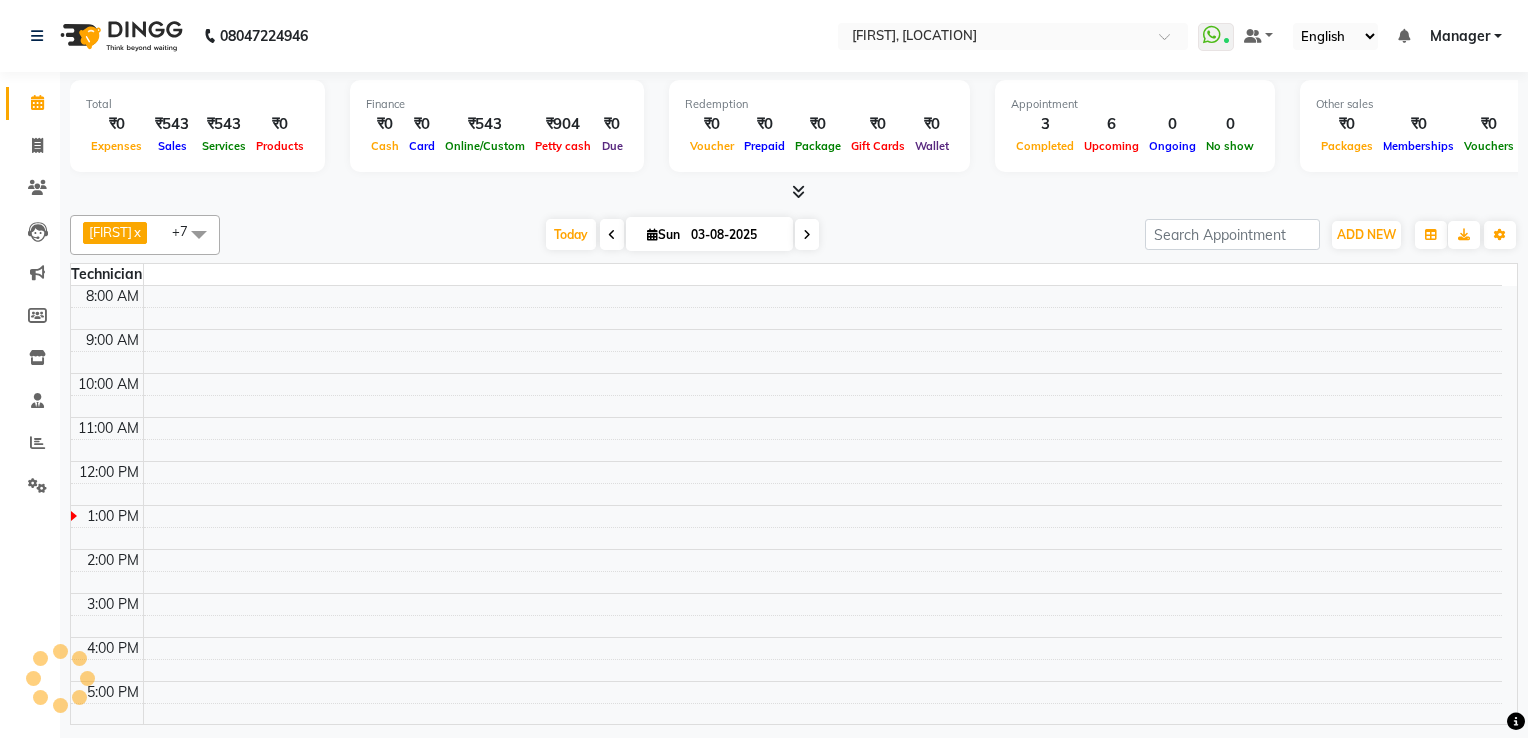 click at bounding box center [798, 191] 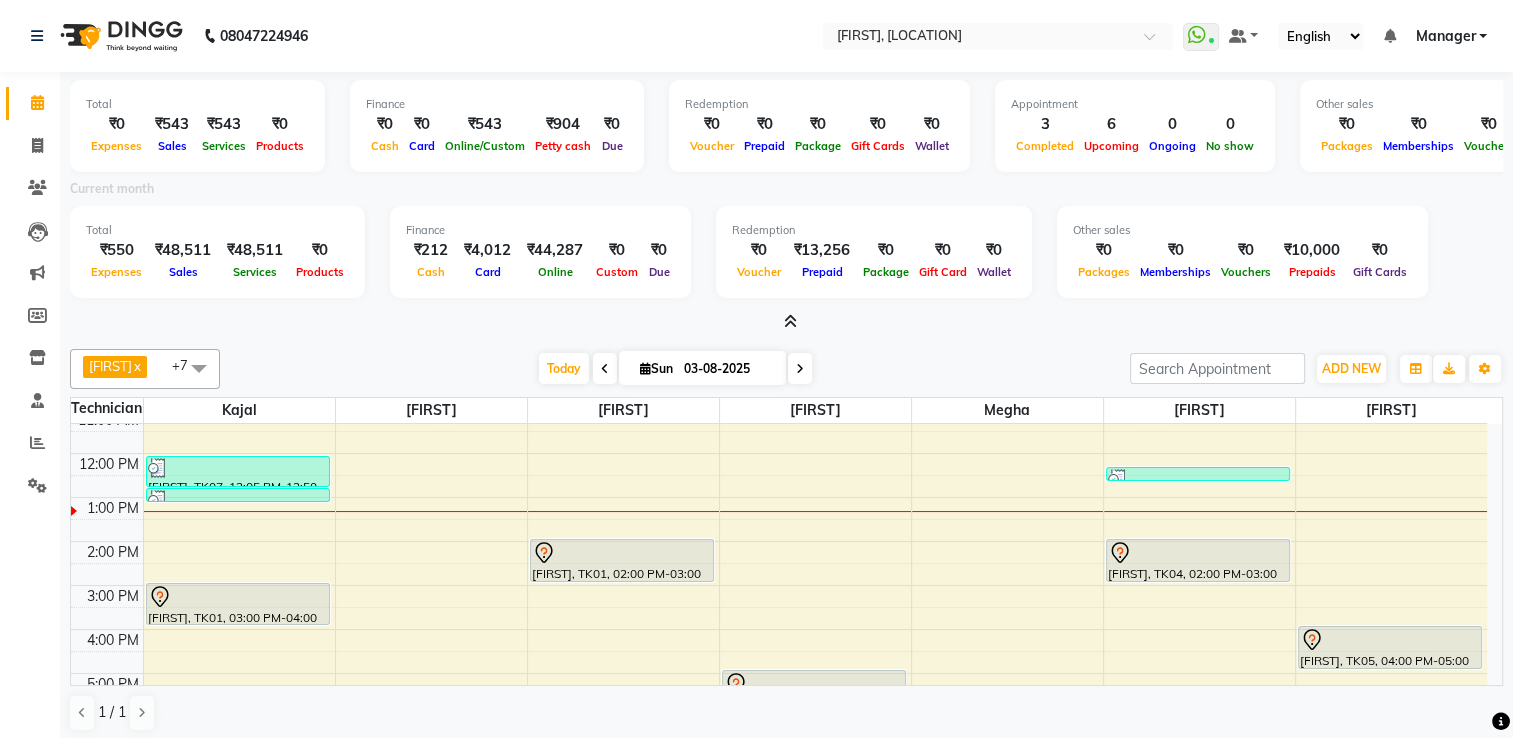 scroll, scrollTop: 0, scrollLeft: 0, axis: both 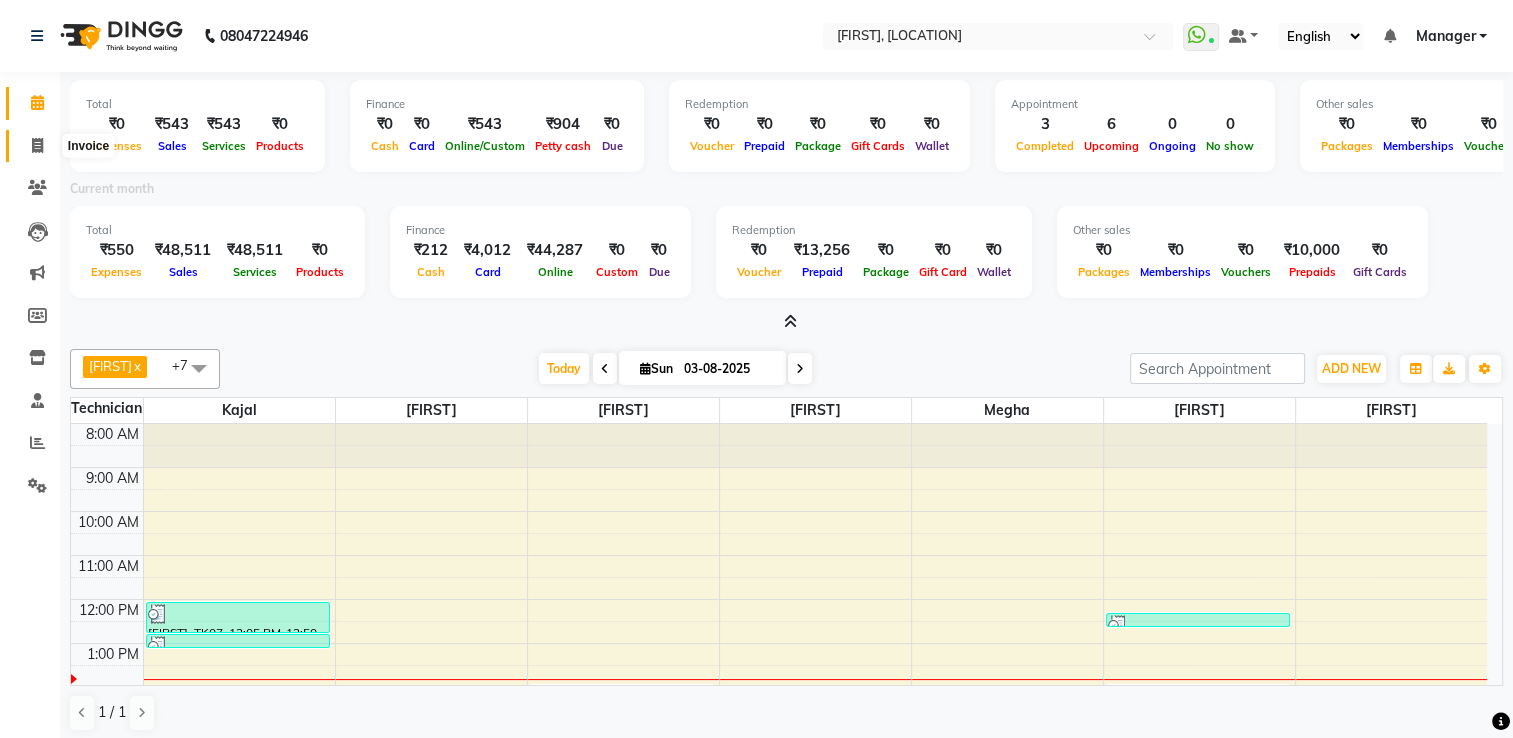 click 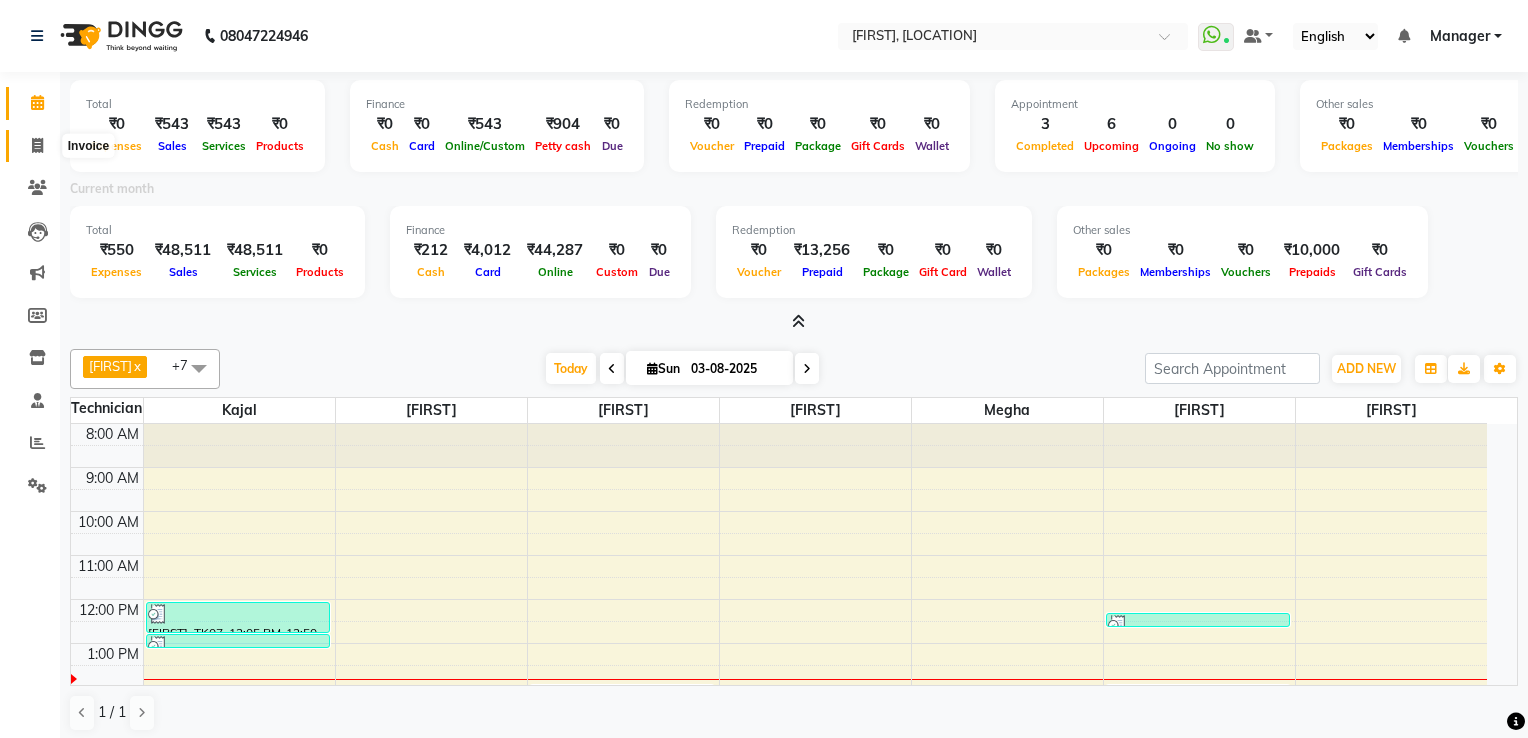 select on "service" 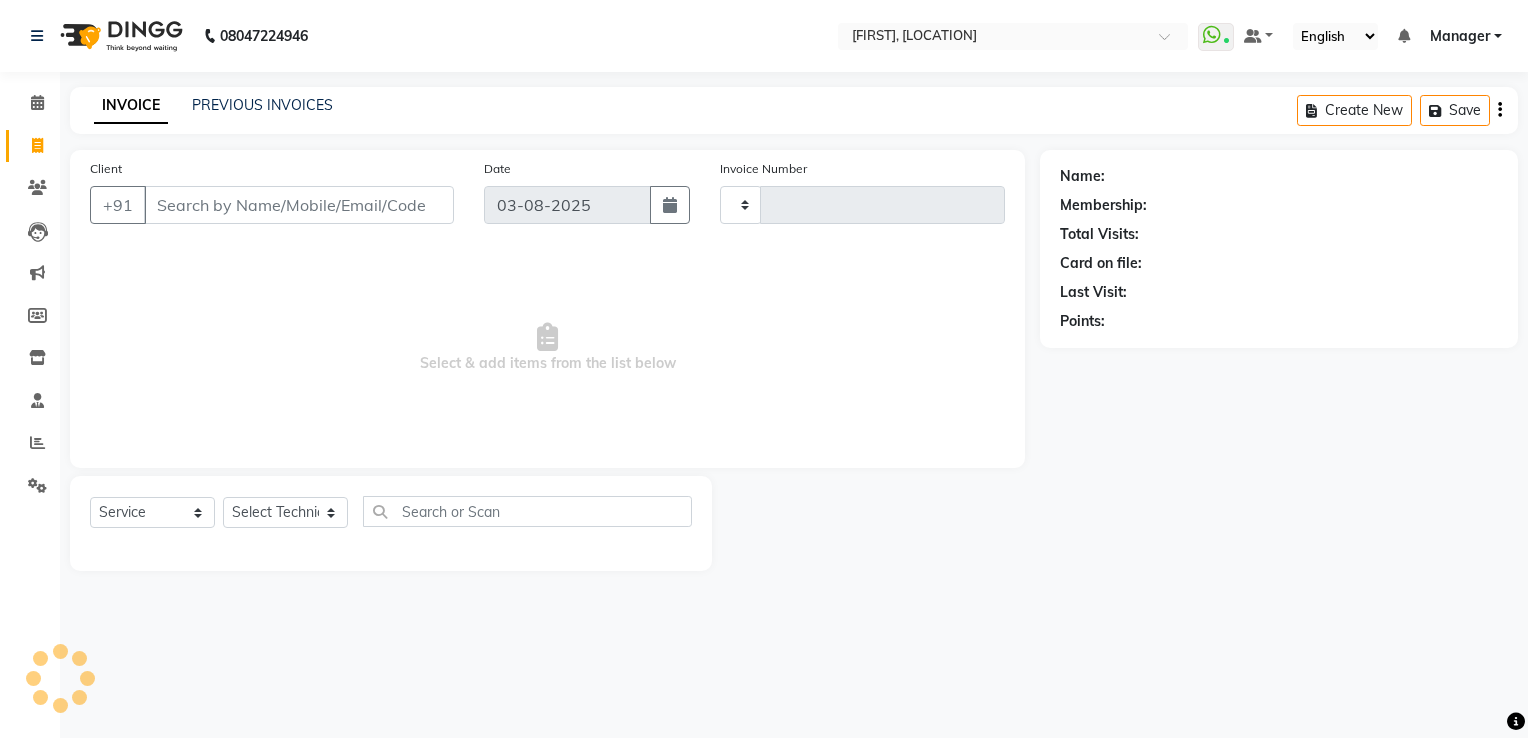 type on "1435" 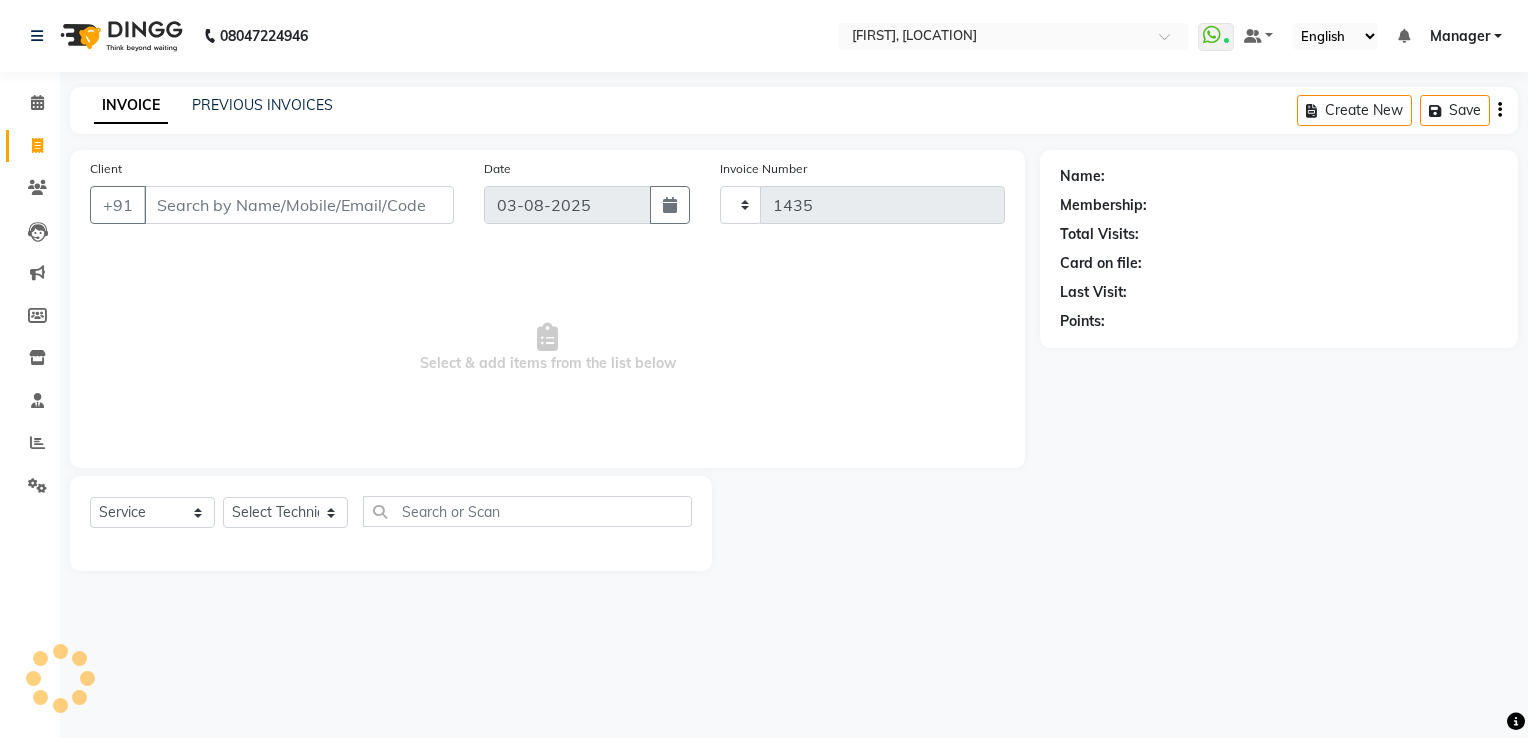 select on "6579" 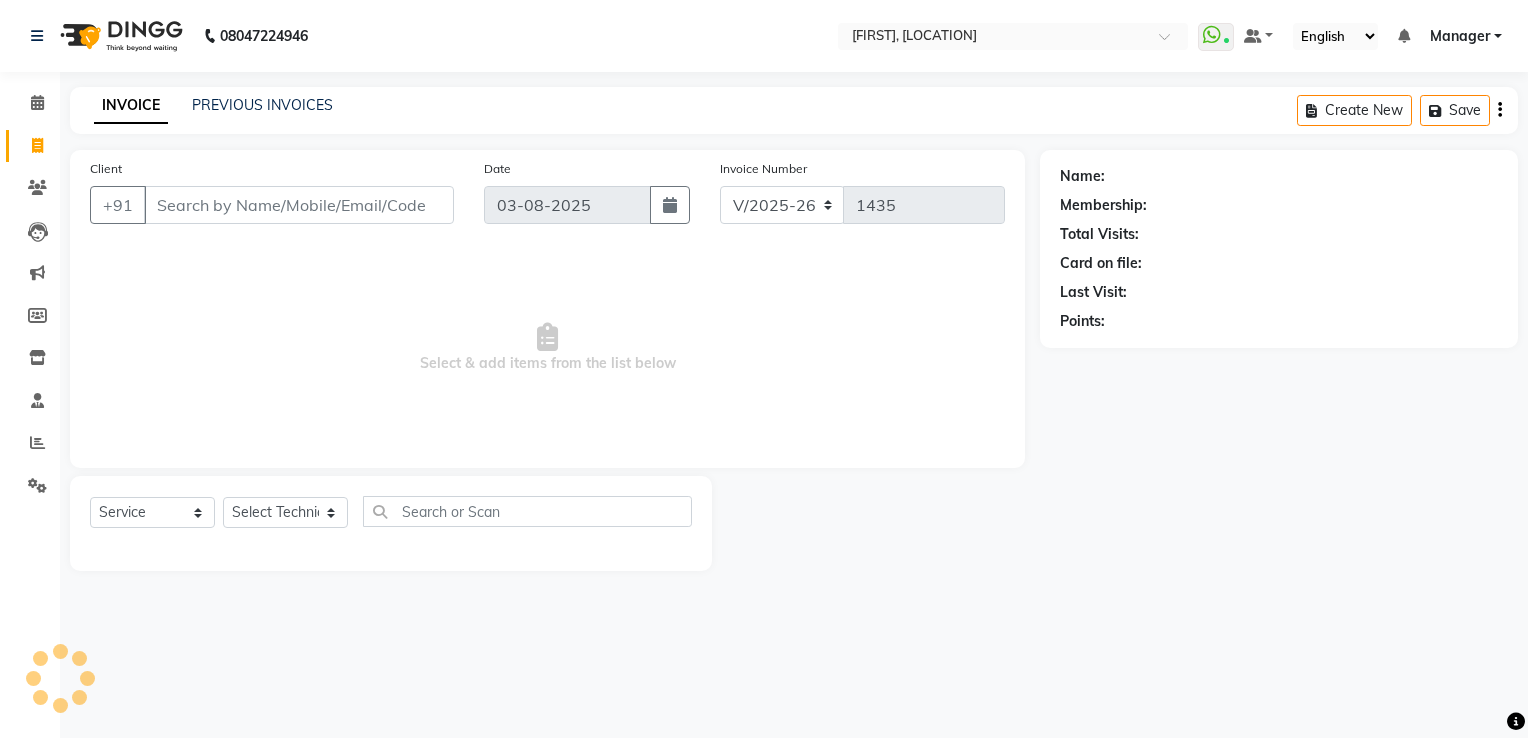 click on "Client" at bounding box center [299, 205] 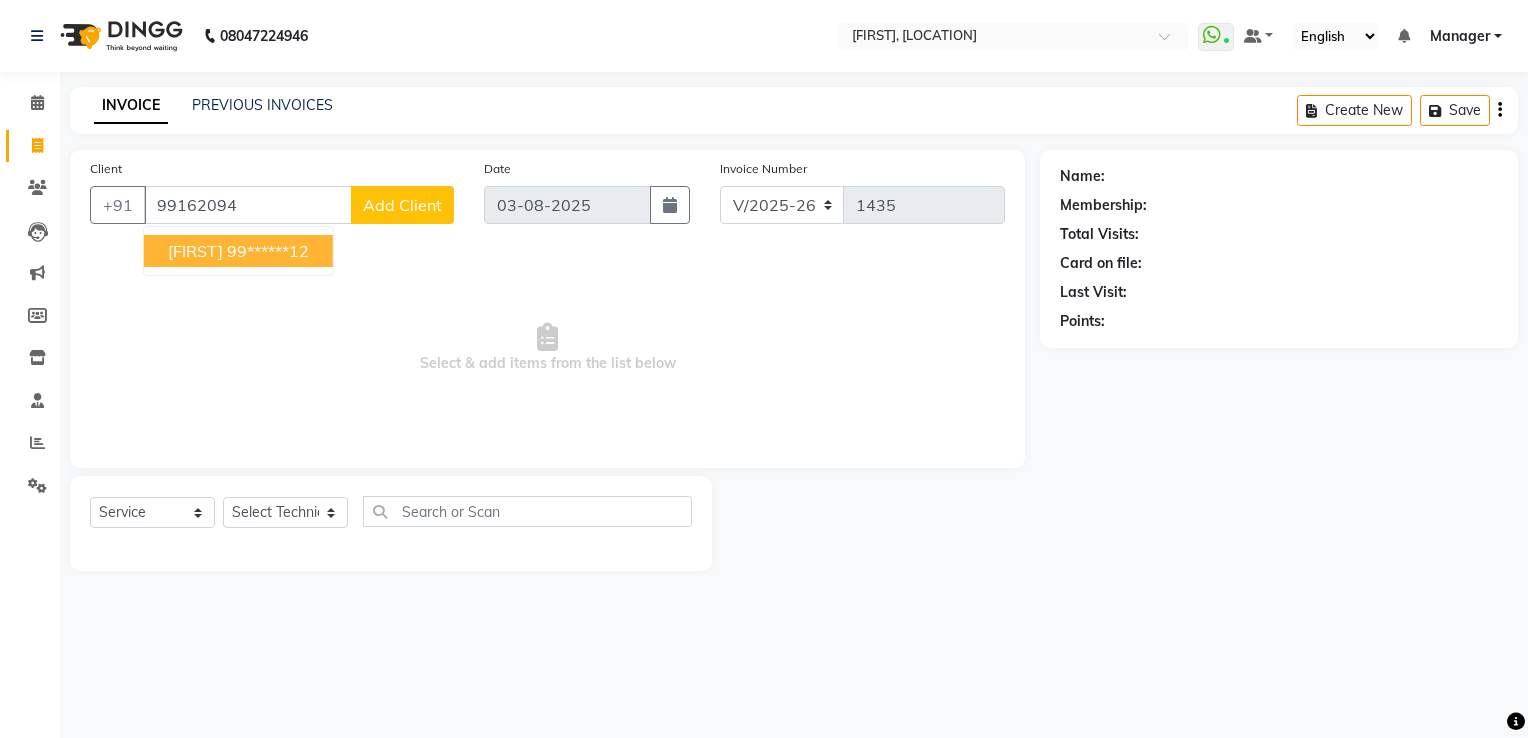click on "Mridusmita" at bounding box center [195, 251] 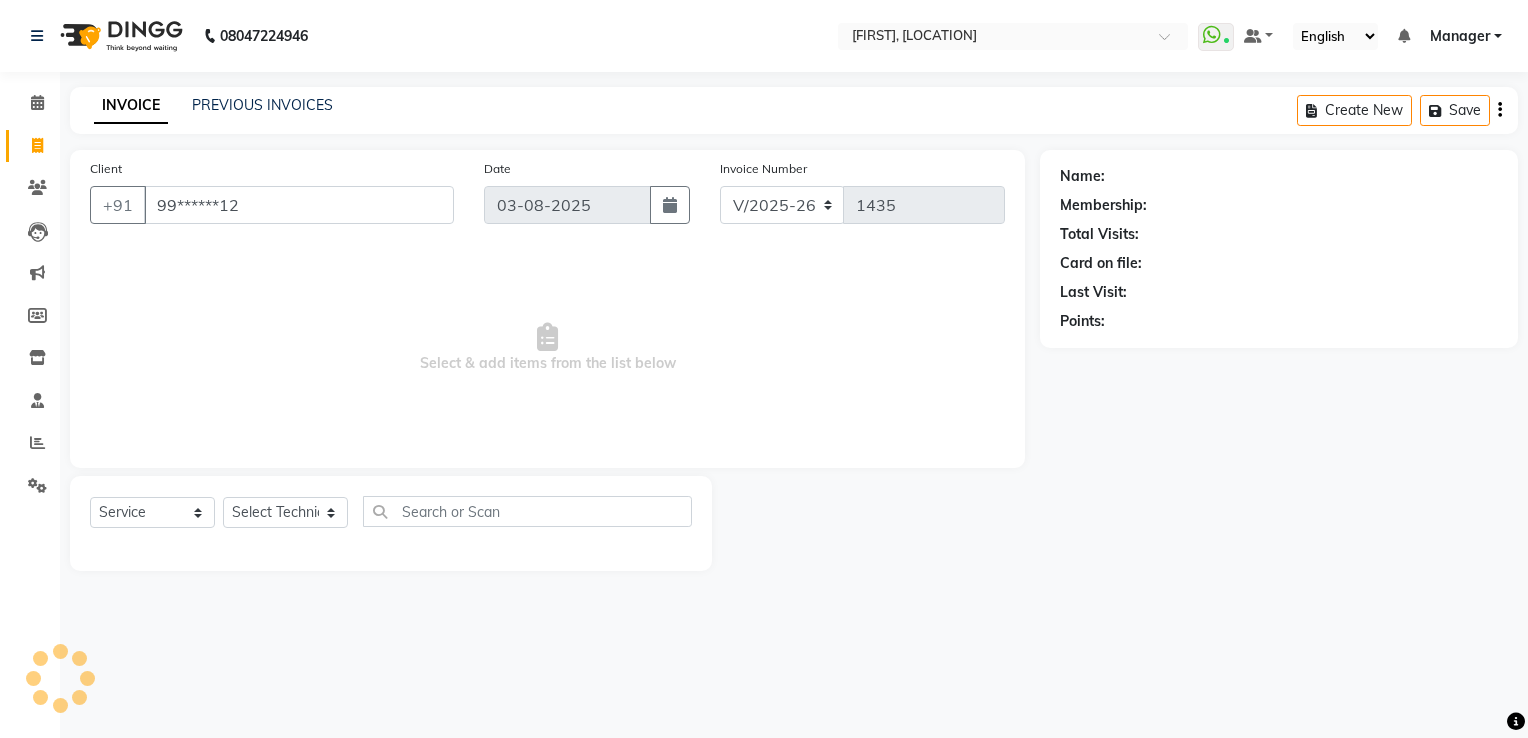type on "99******12" 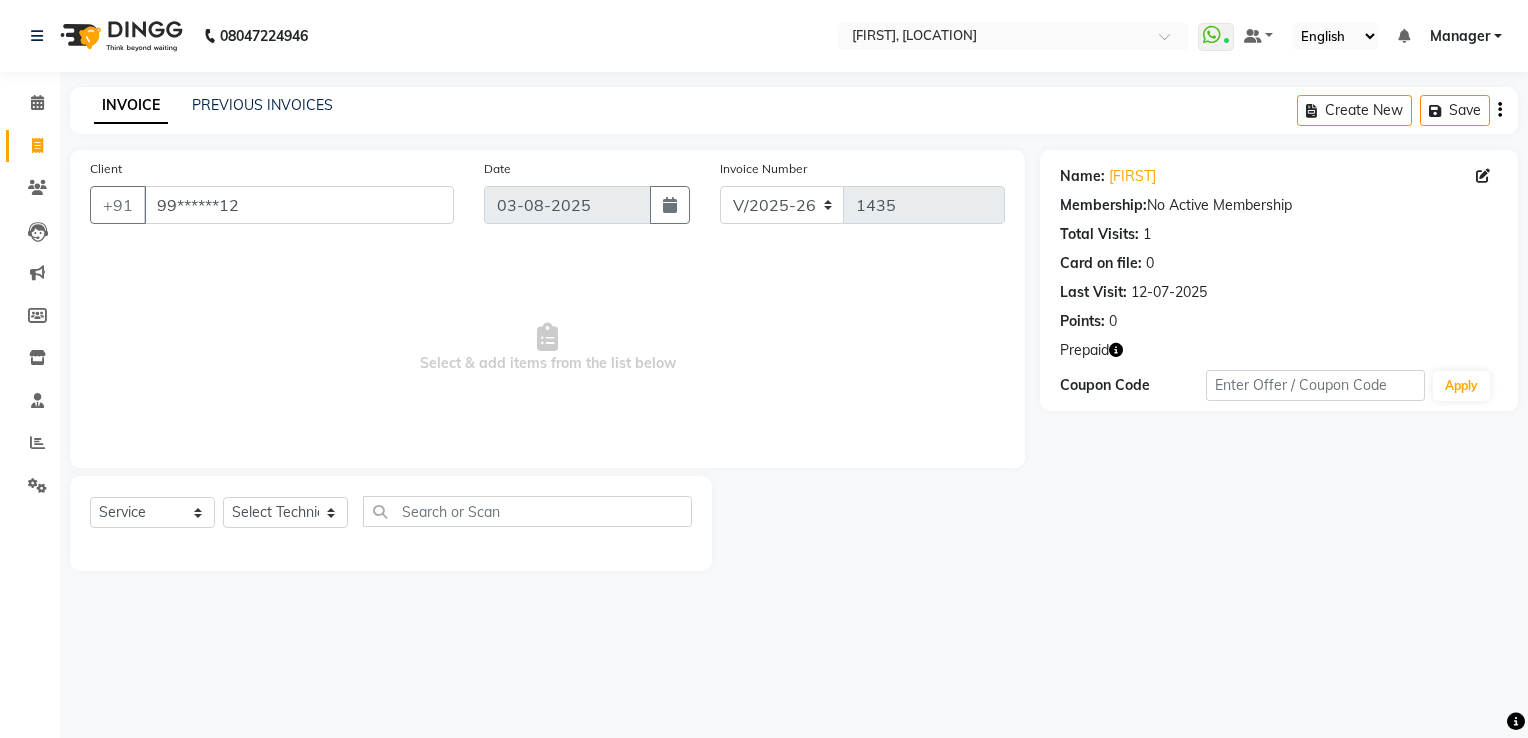 click 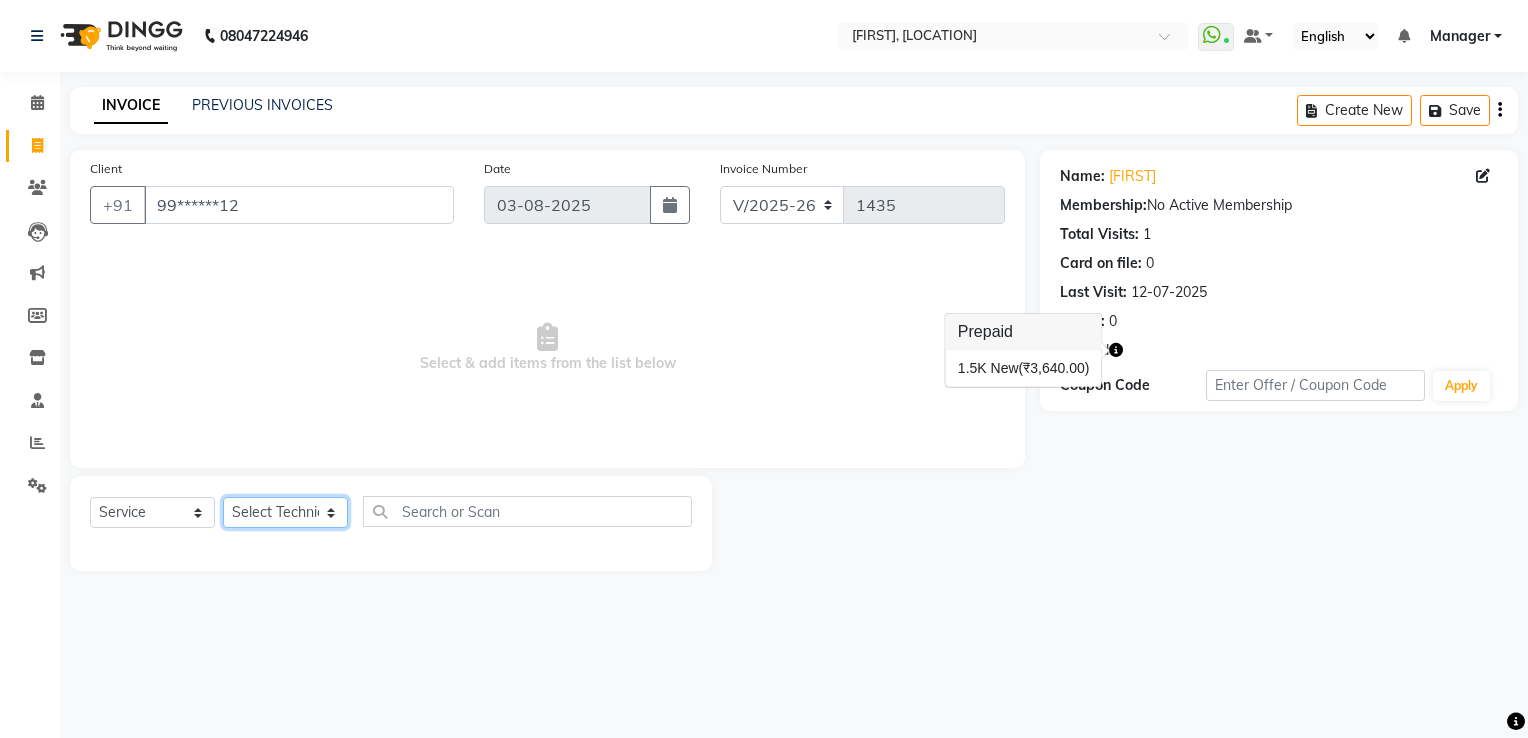 click on "Select Technician ARISH Arvind chandu Dipen Gulafshan John Kajal kelly kupu Manager megha Nirjala Owner pankaj PARE shradha" 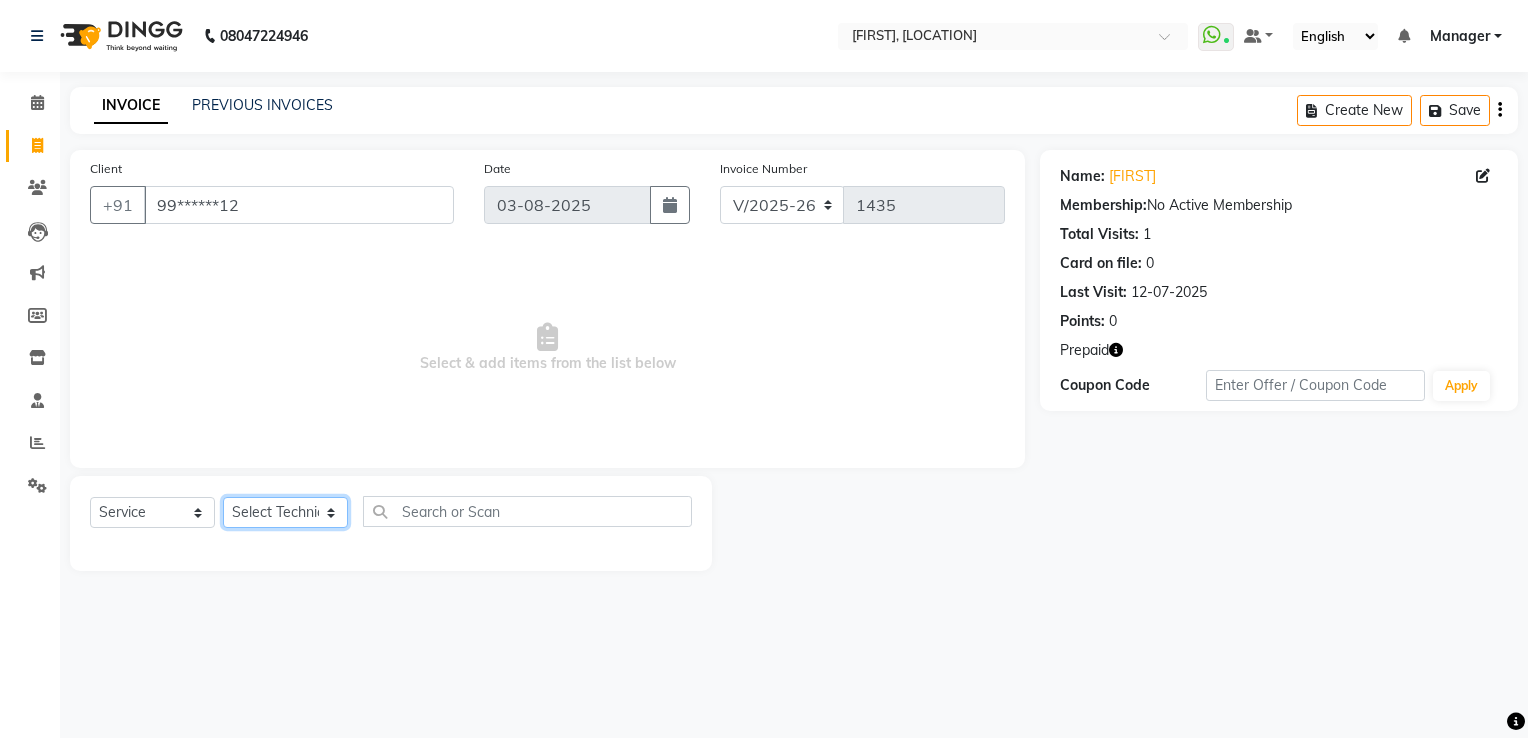 select on "68736" 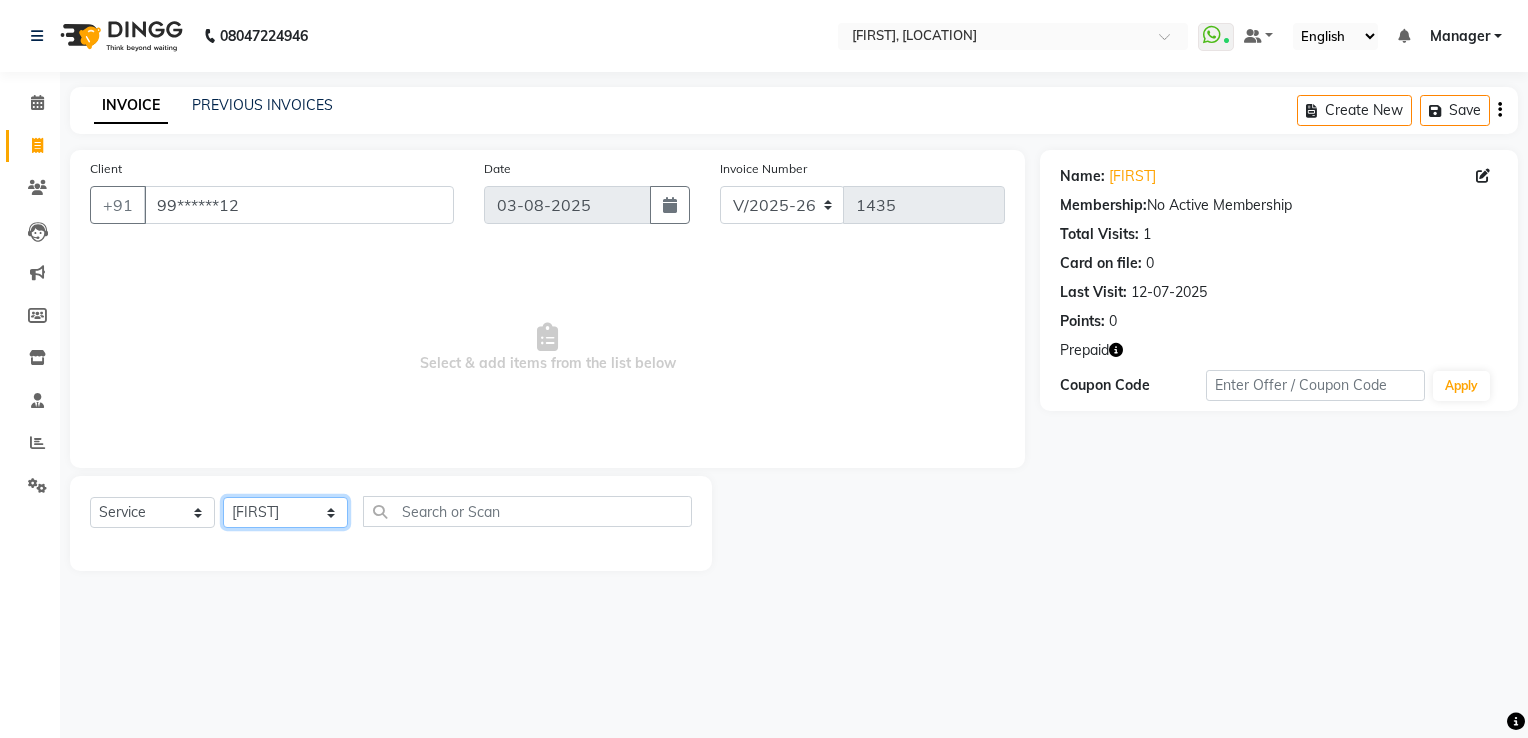 click on "Select Technician ARISH Arvind chandu Dipen Gulafshan John Kajal kelly kupu Manager megha Nirjala Owner pankaj PARE shradha" 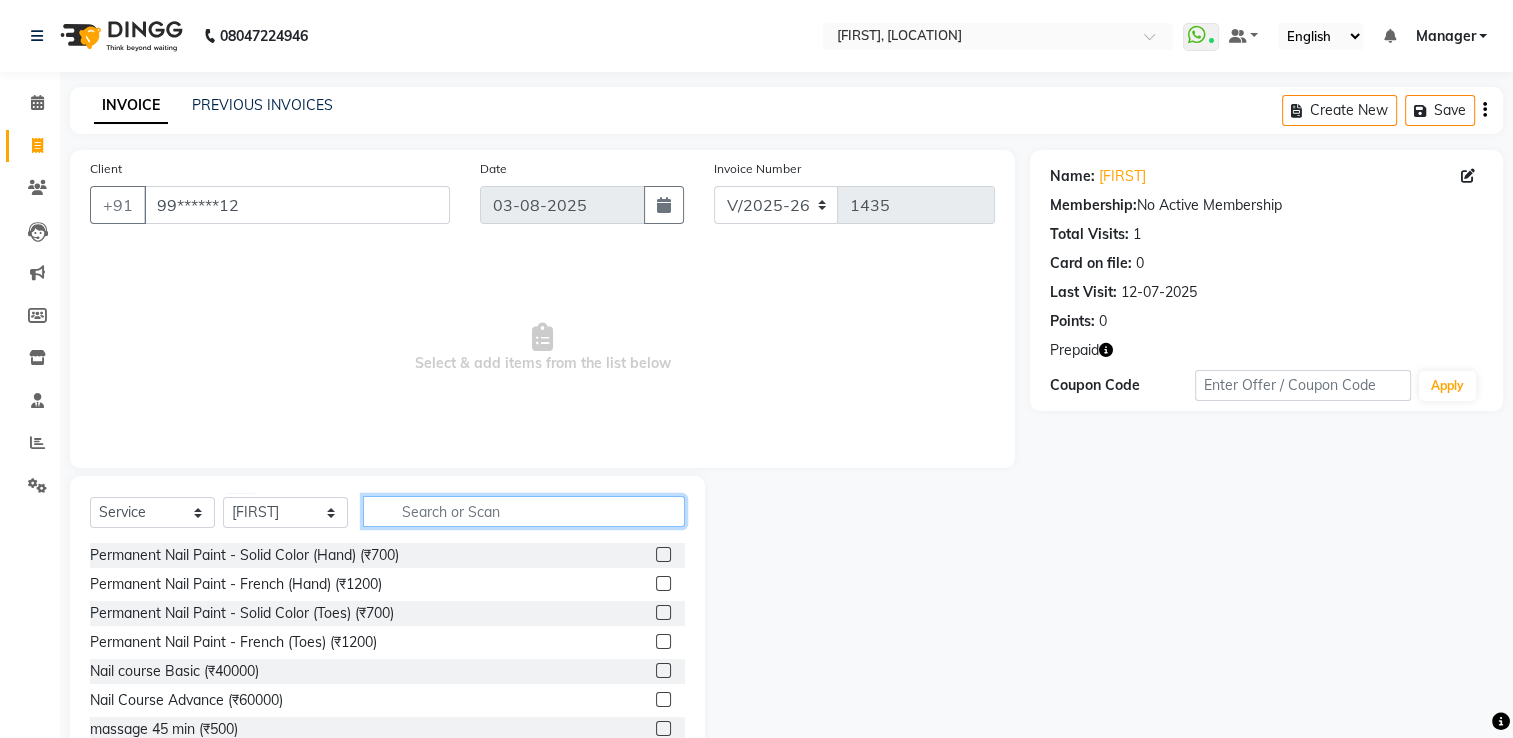 click 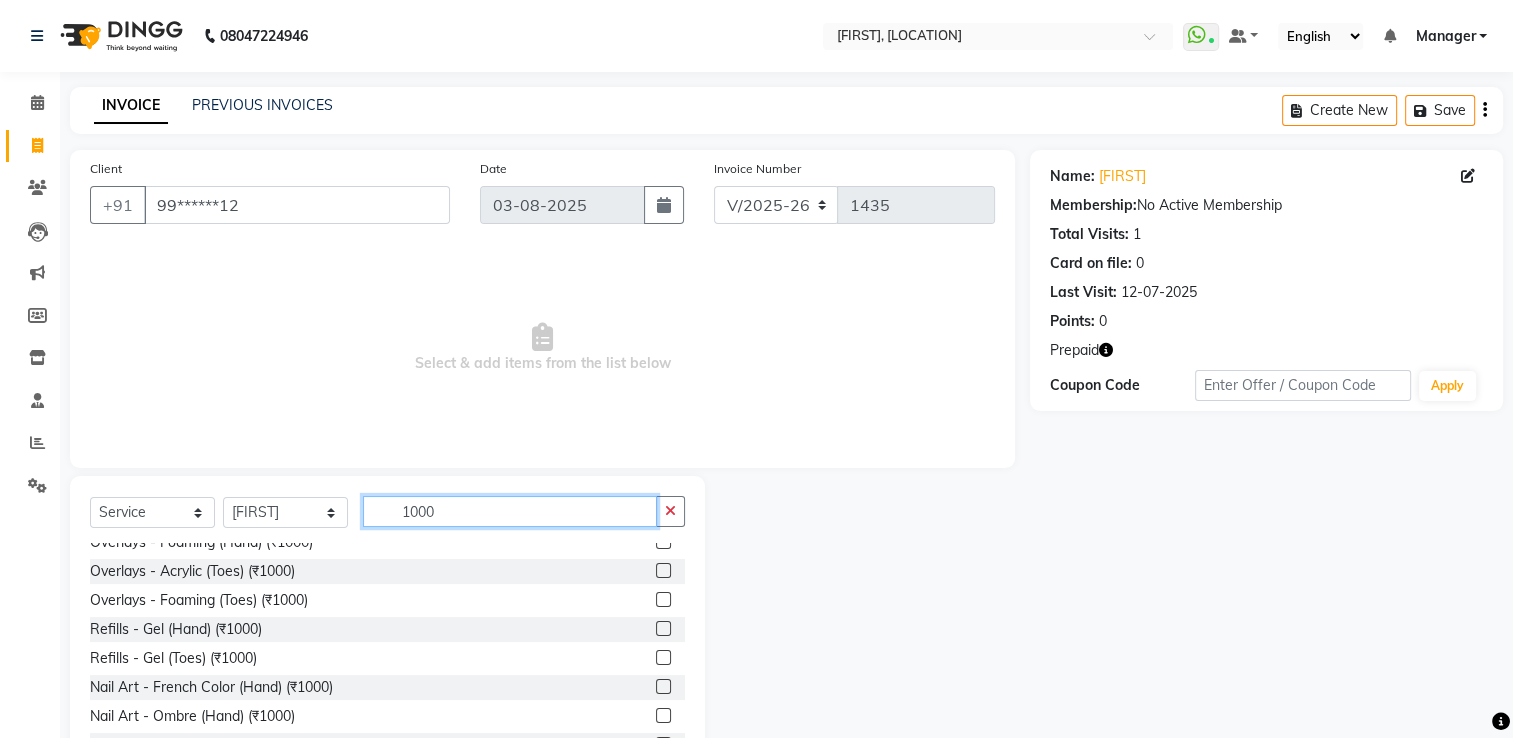 scroll, scrollTop: 280, scrollLeft: 0, axis: vertical 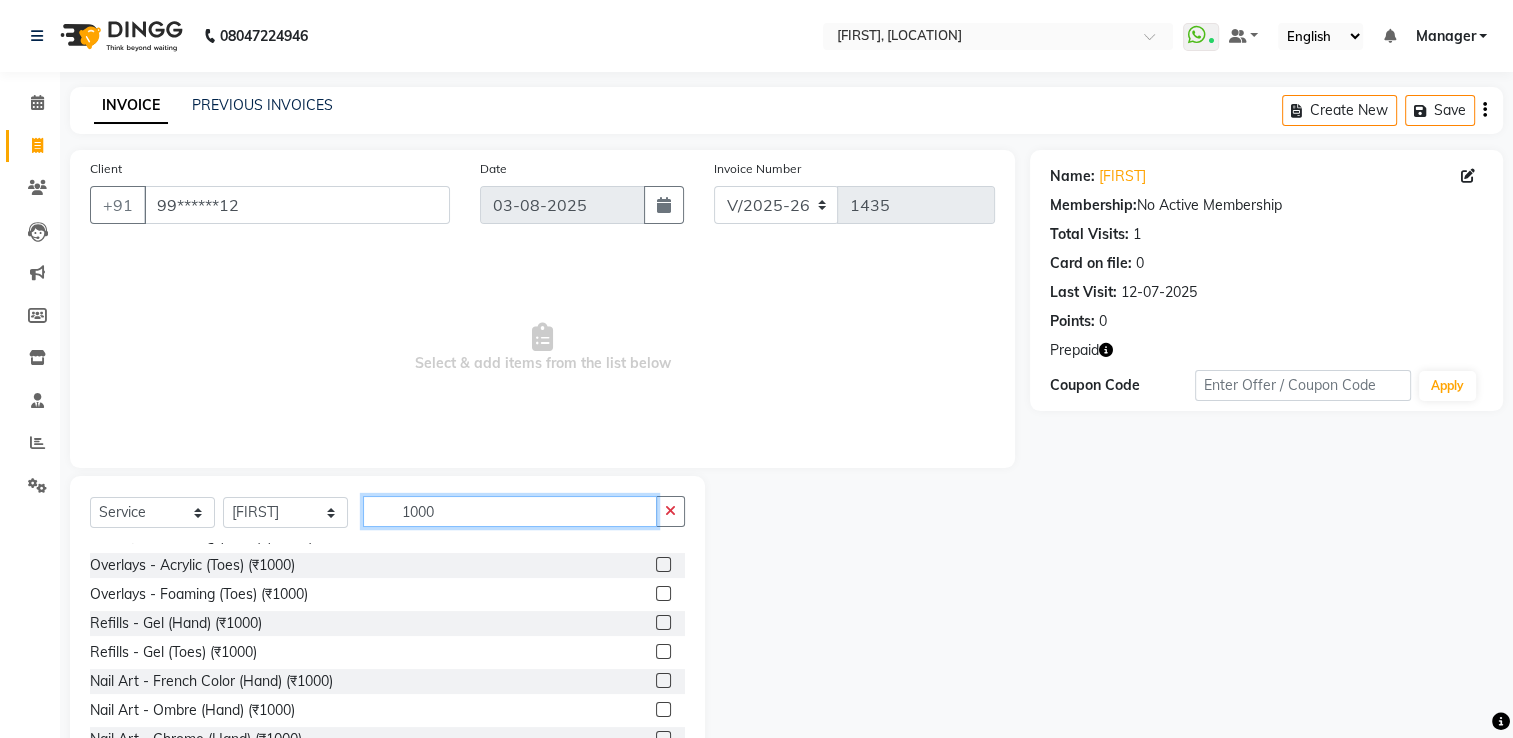 type on "1000" 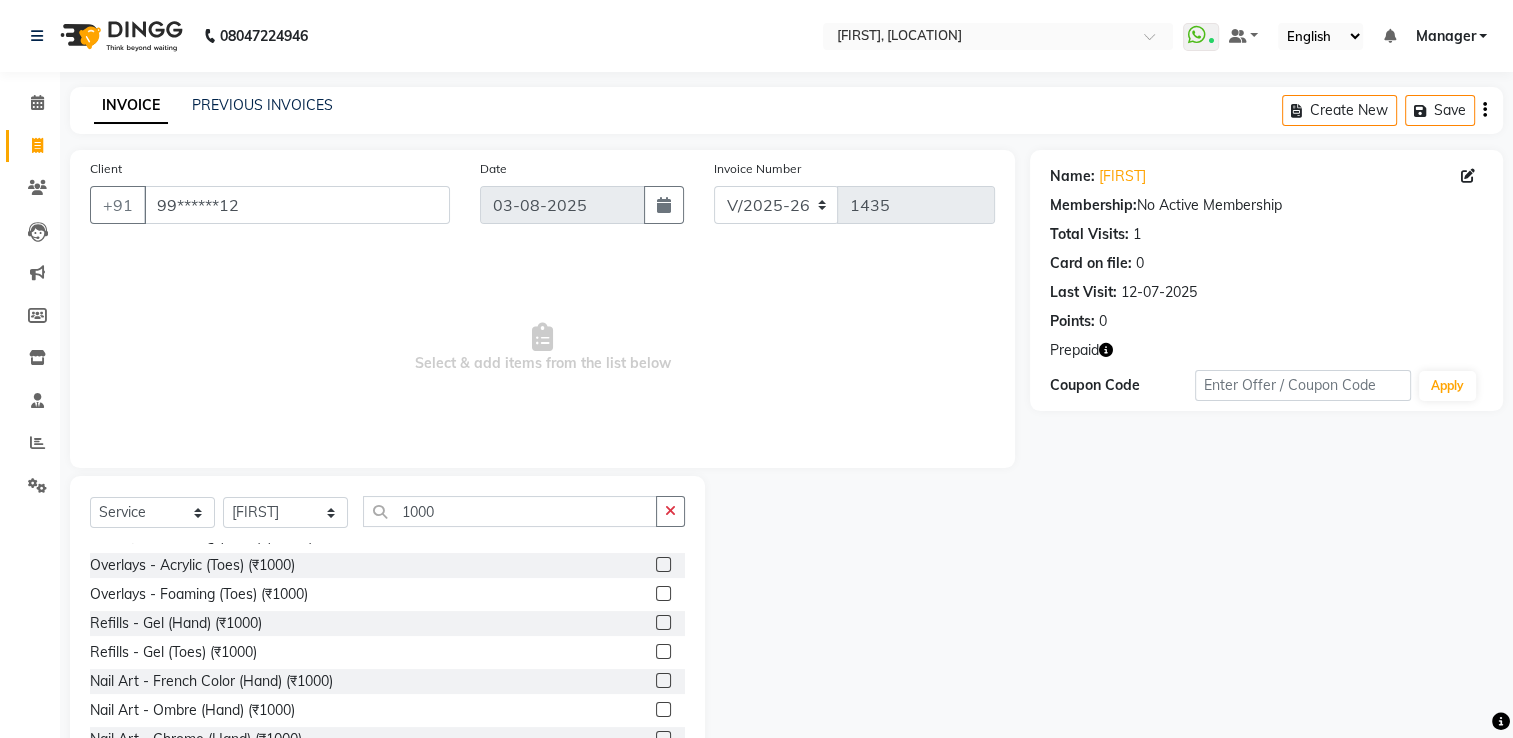 click 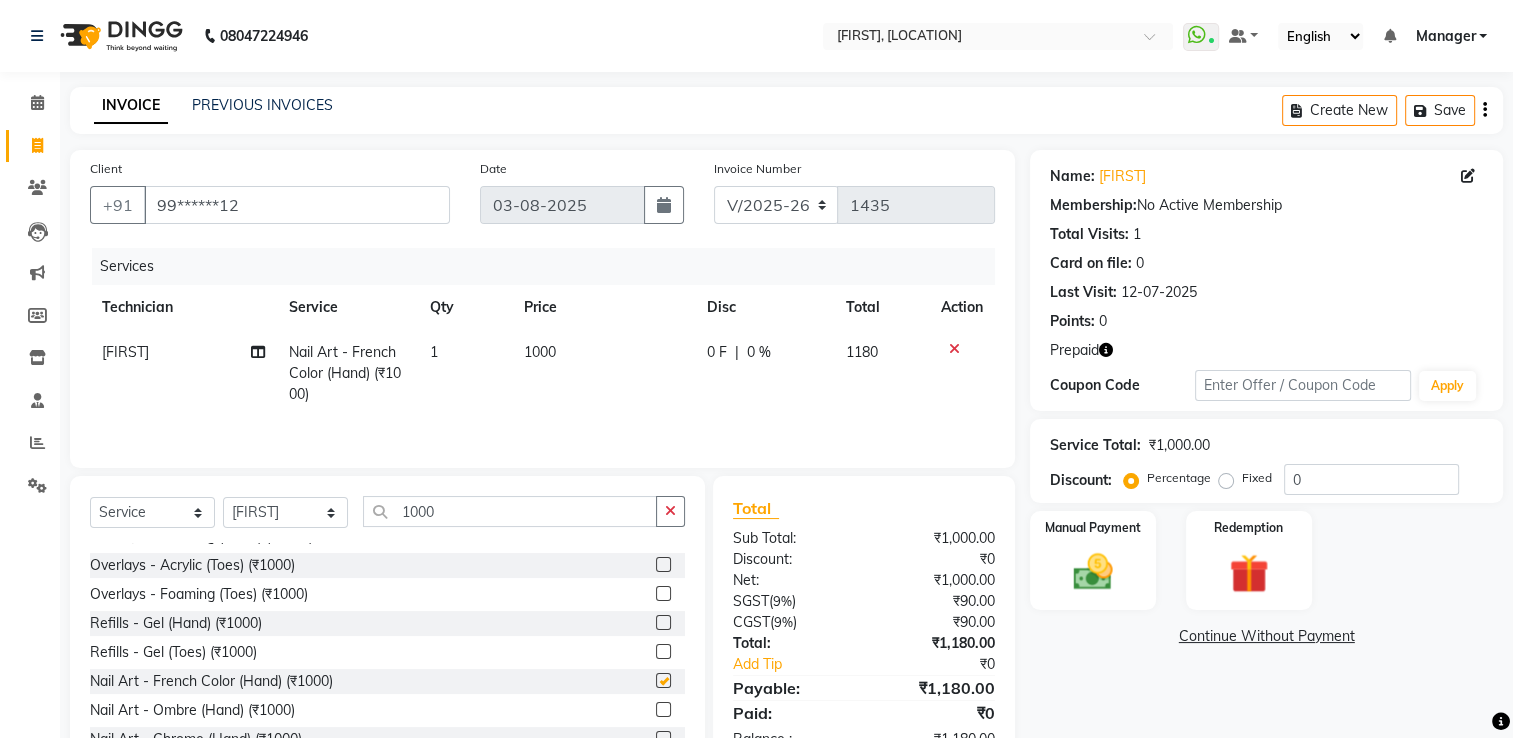 checkbox on "false" 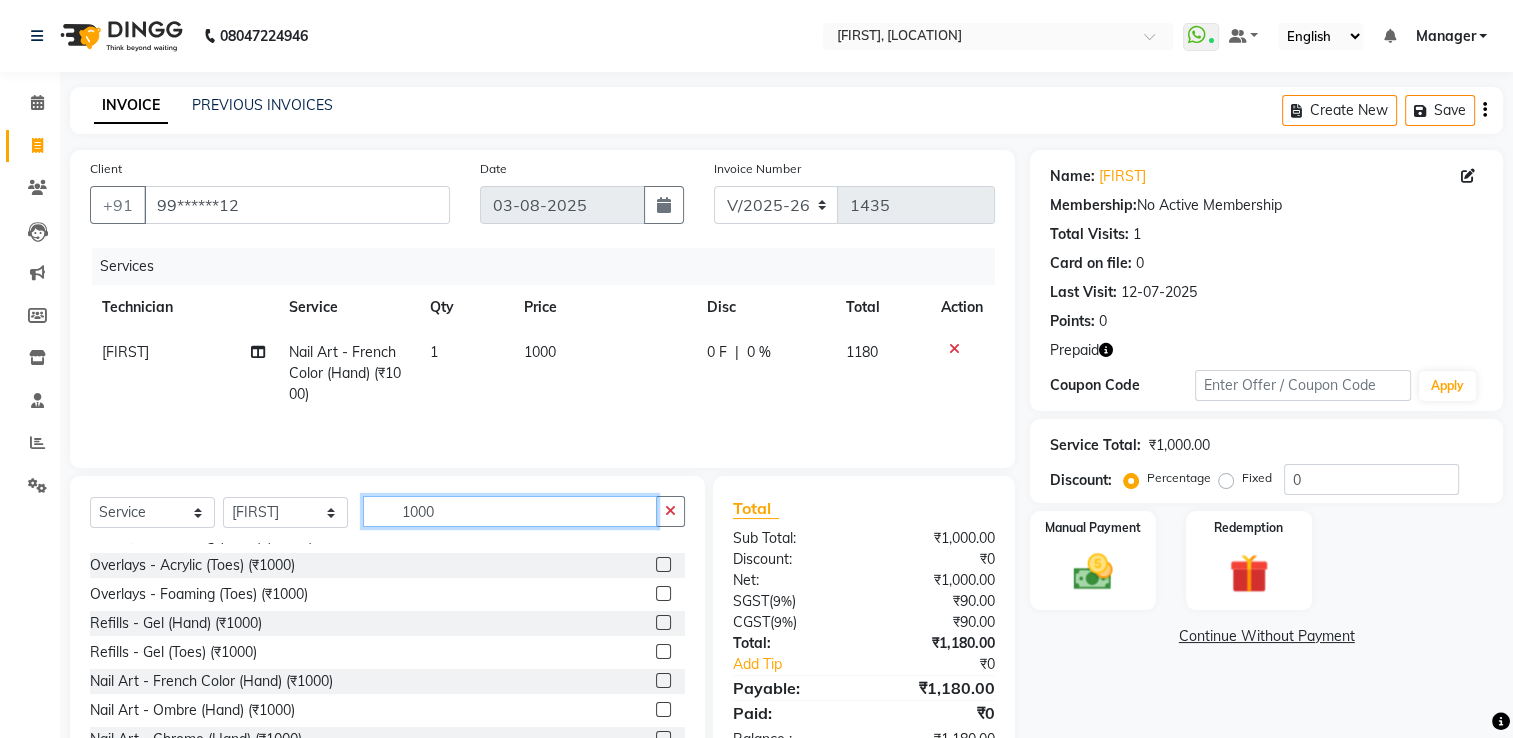click on "1000" 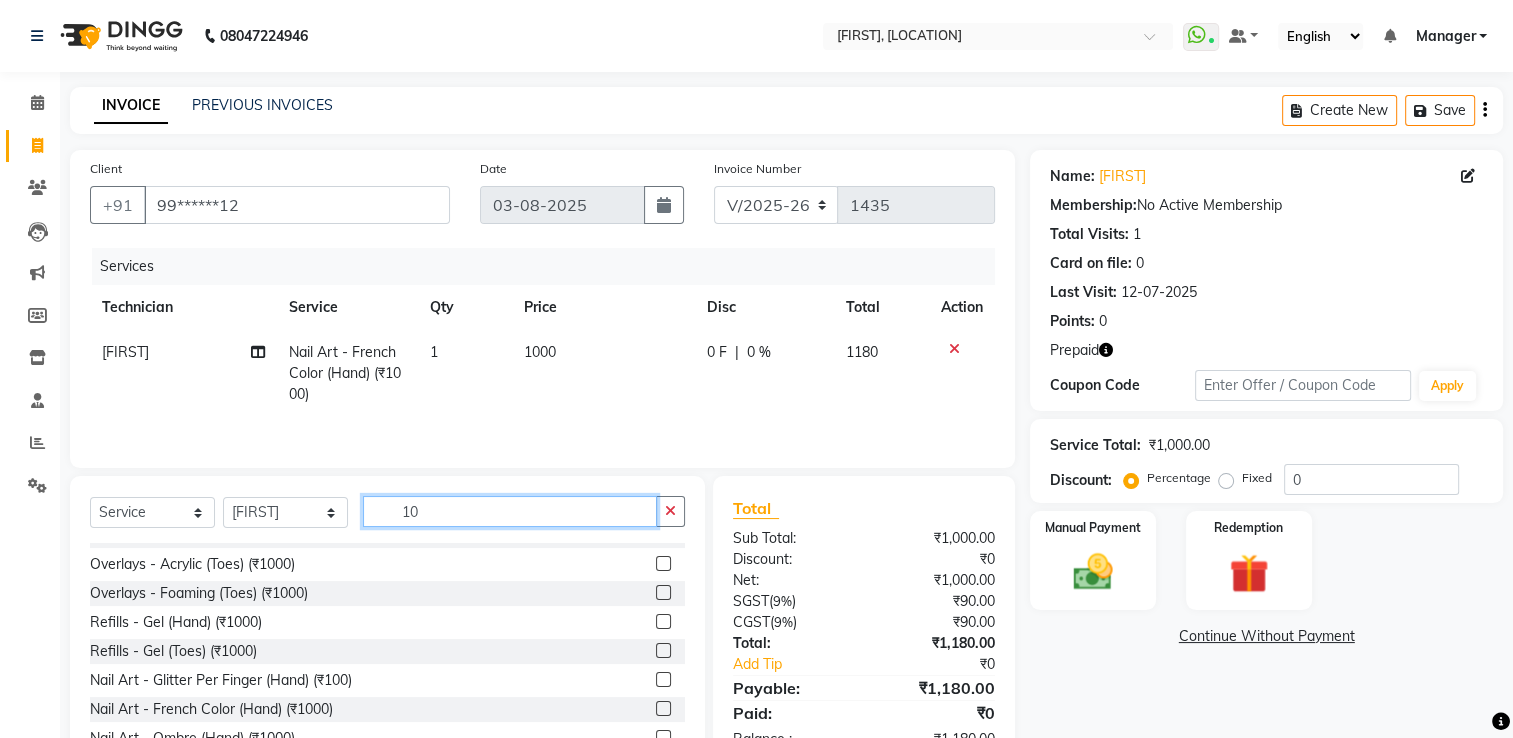 type on "1" 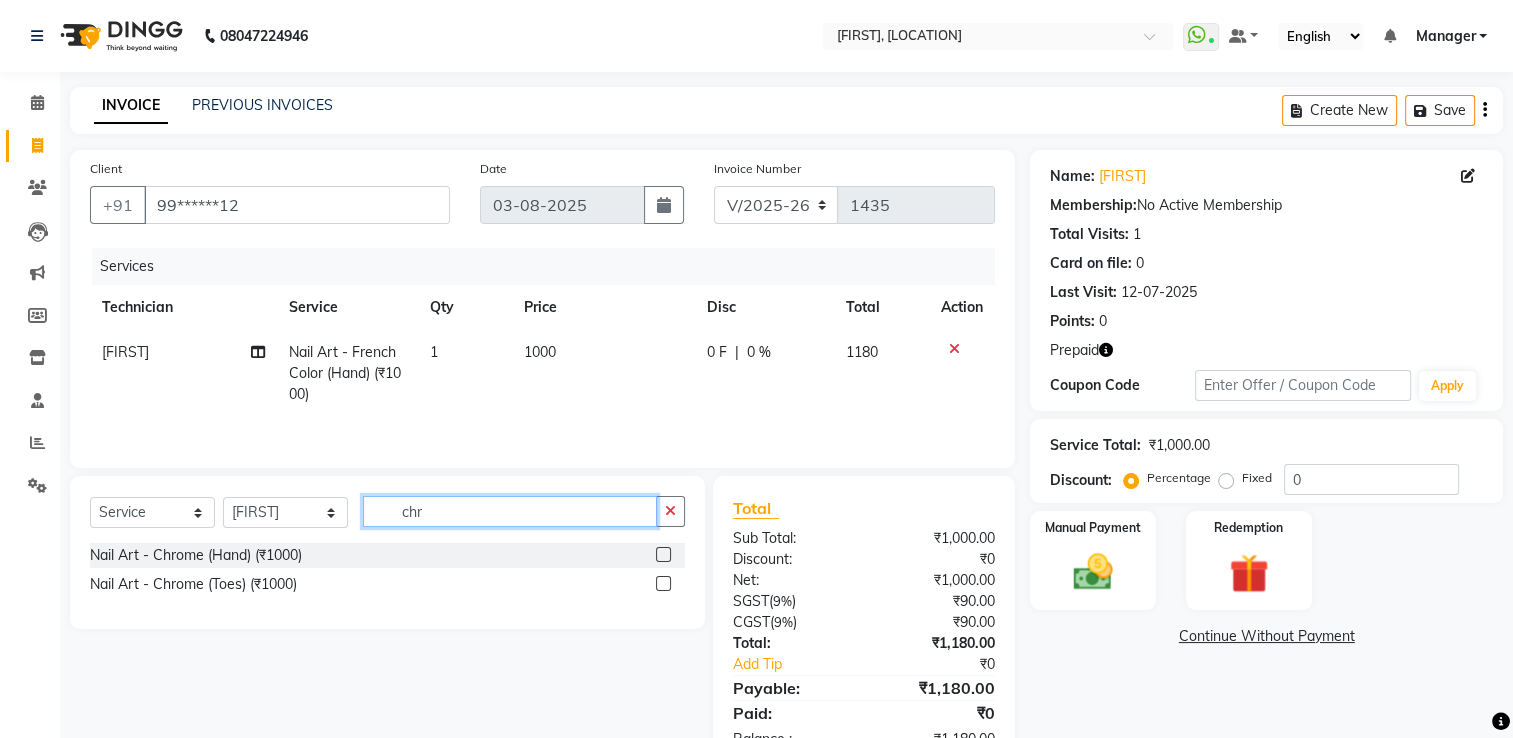 scroll, scrollTop: 0, scrollLeft: 0, axis: both 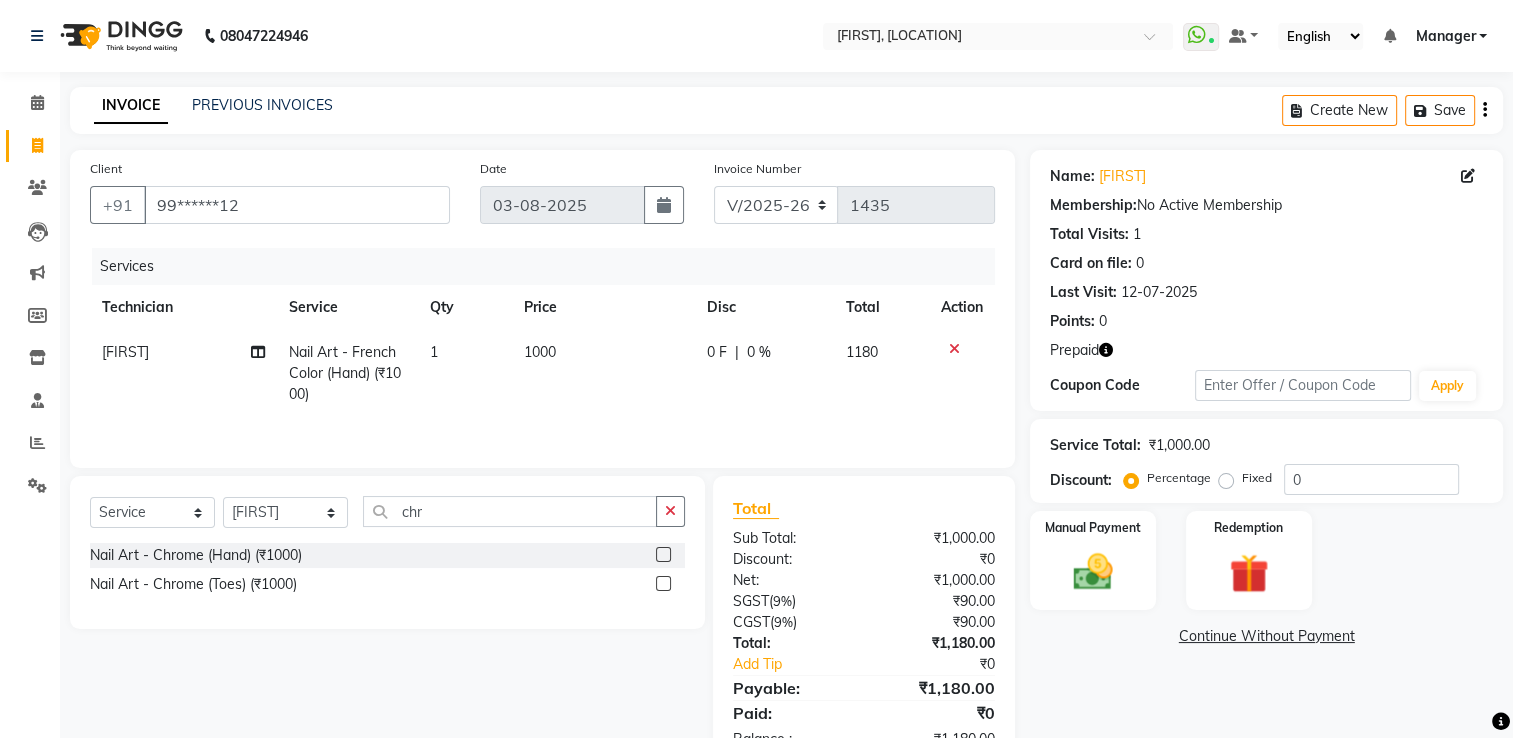 click 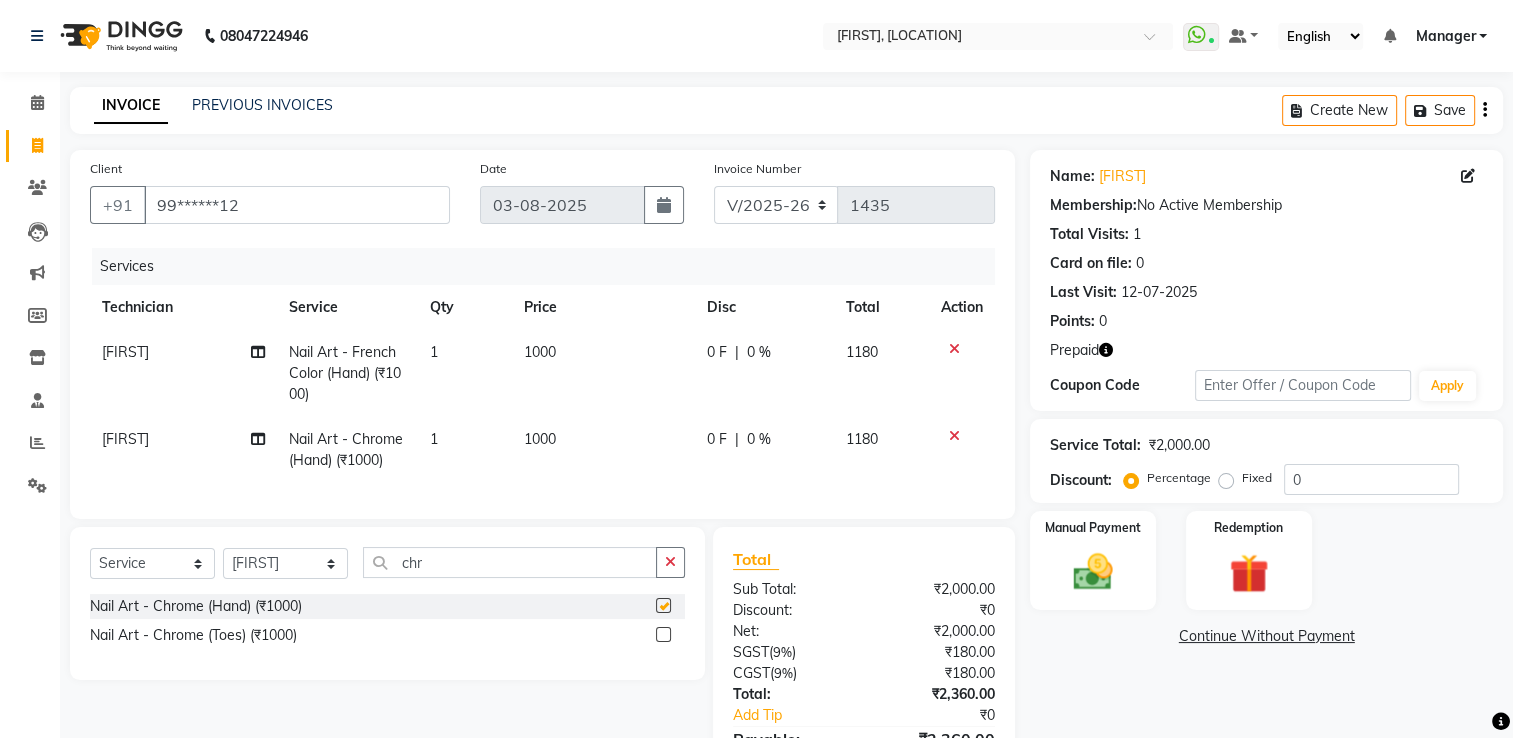checkbox on "false" 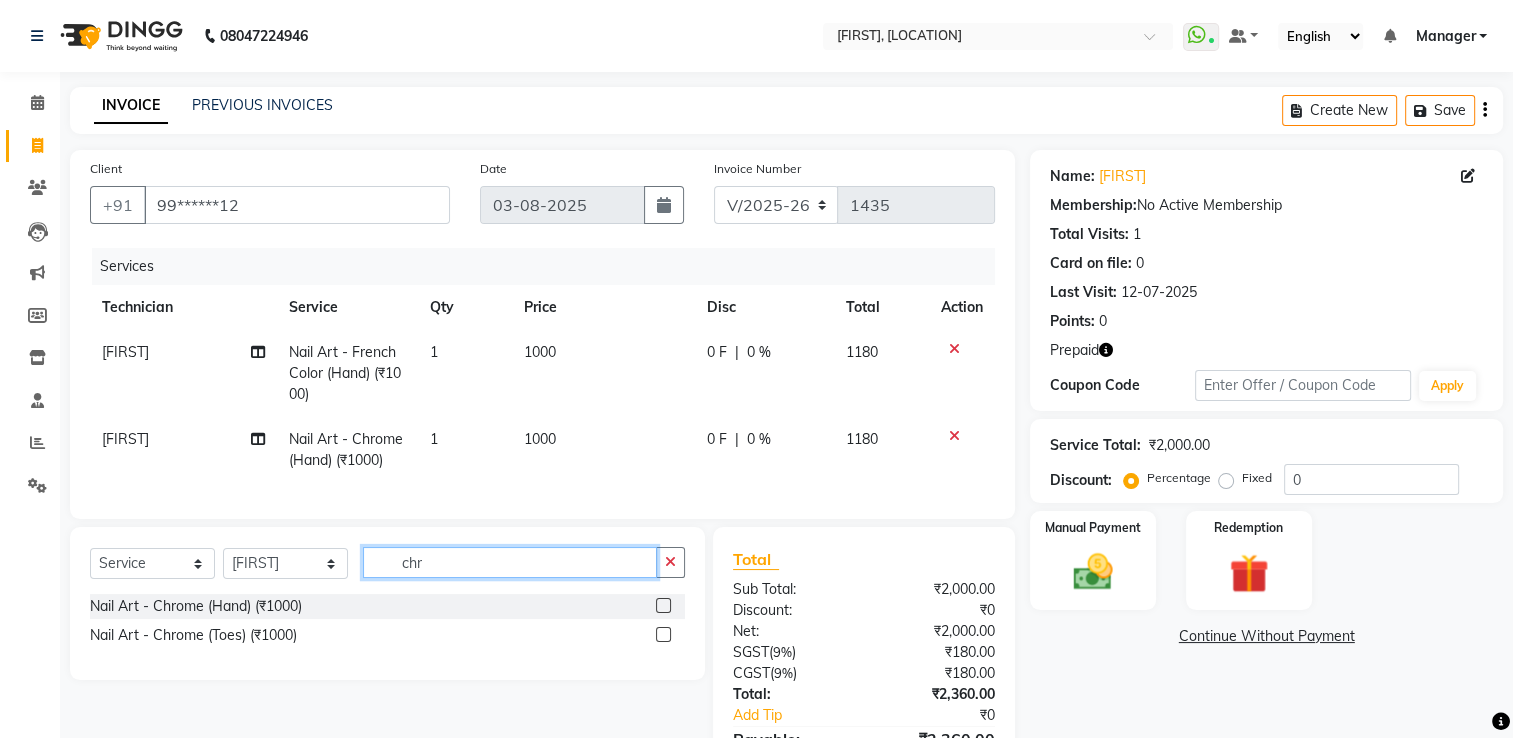 click on "chr" 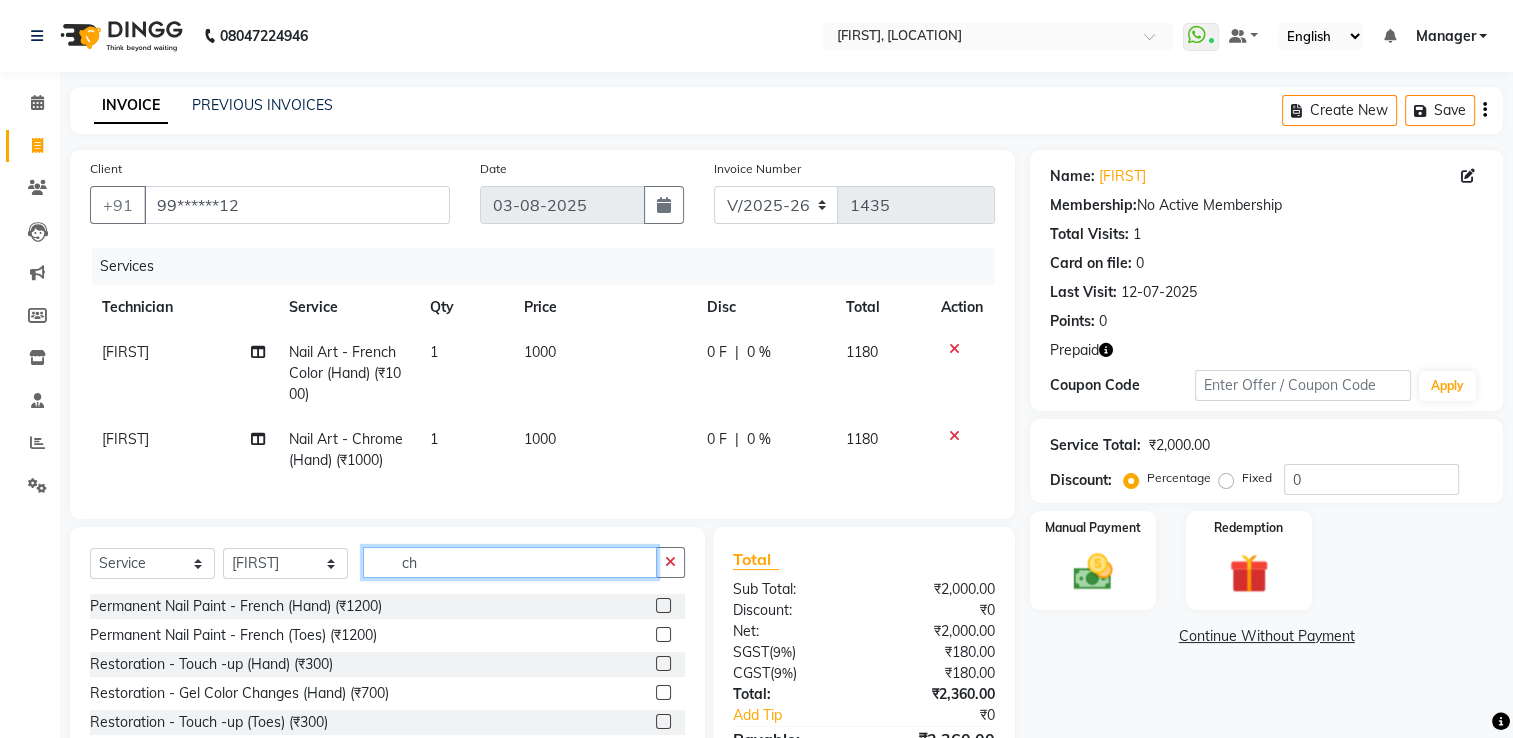 type on "c" 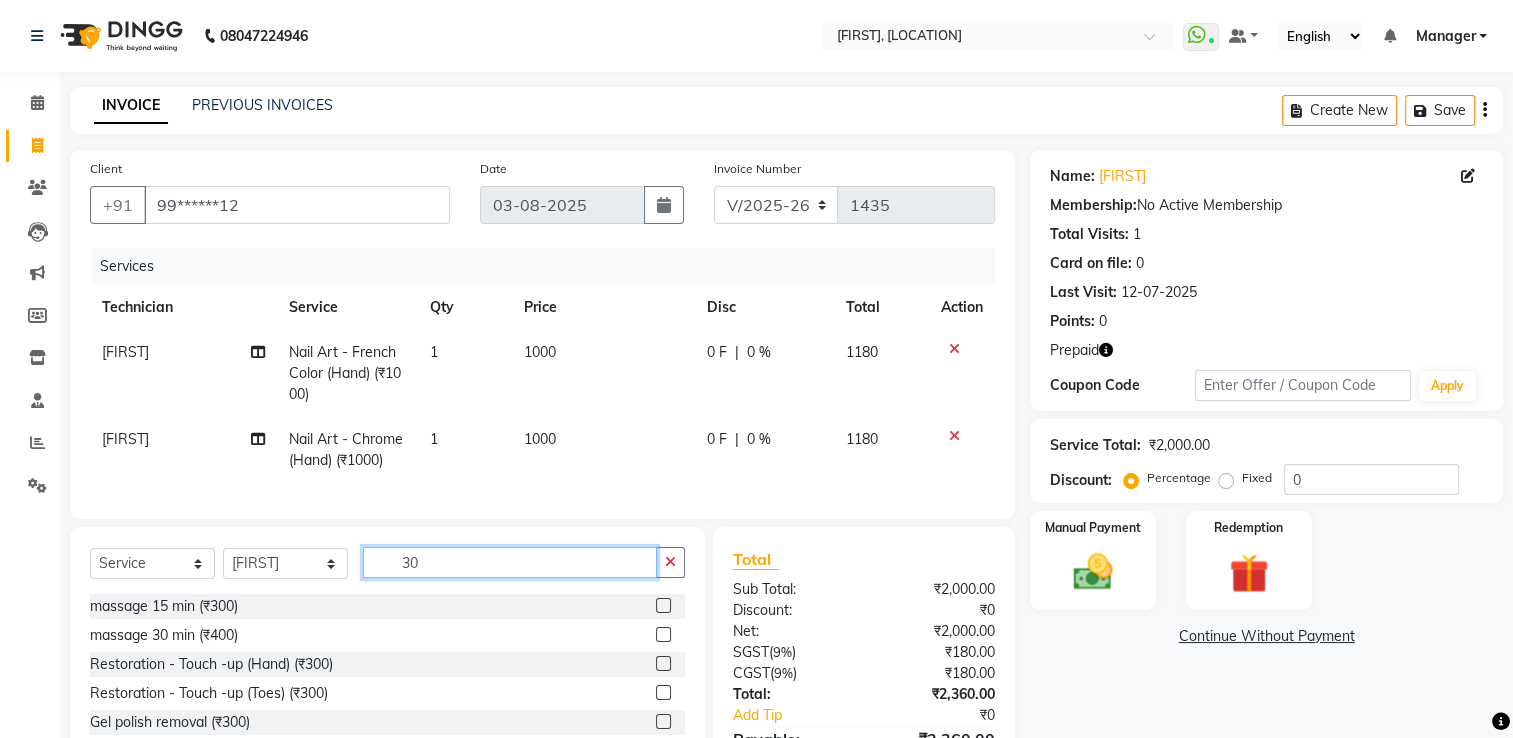 type on "3" 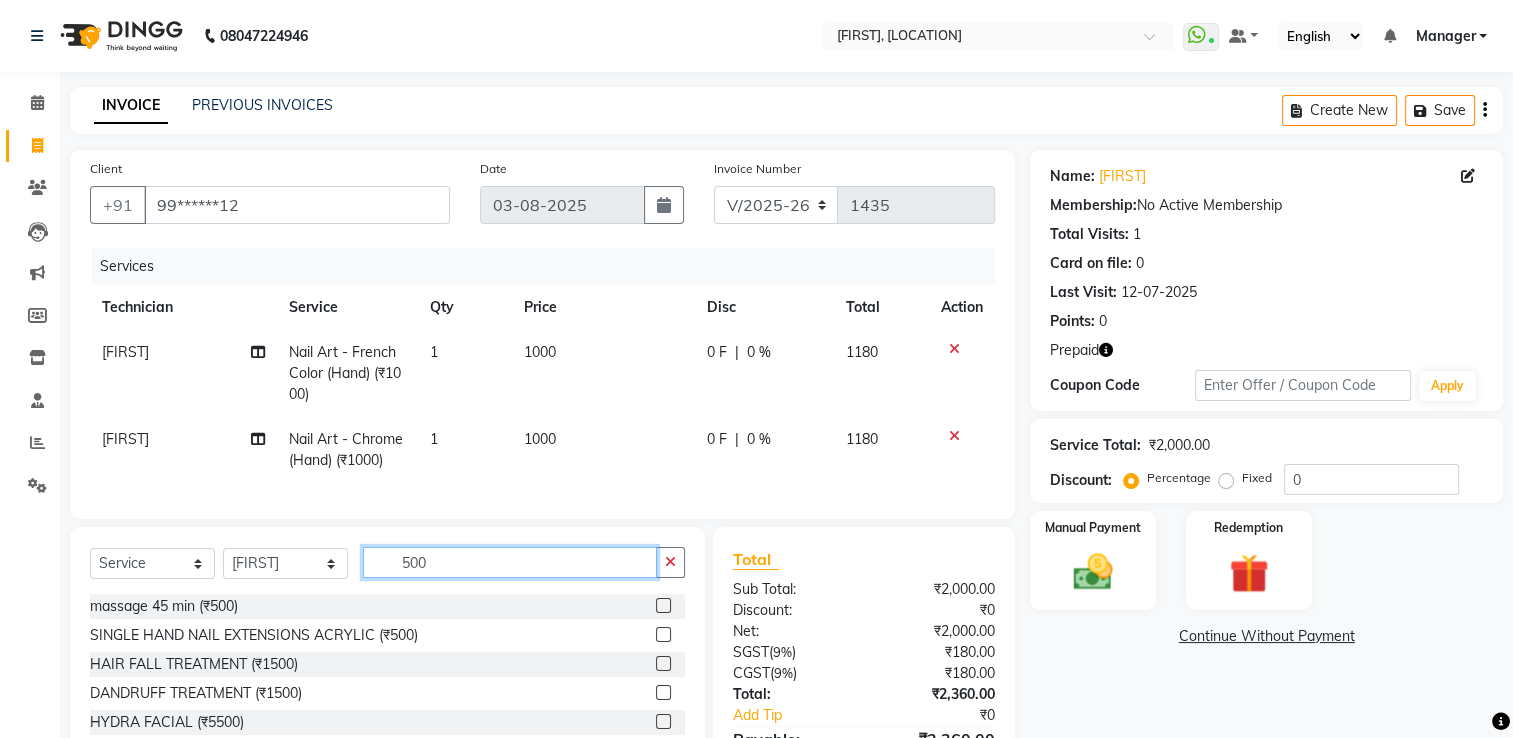 type on "500" 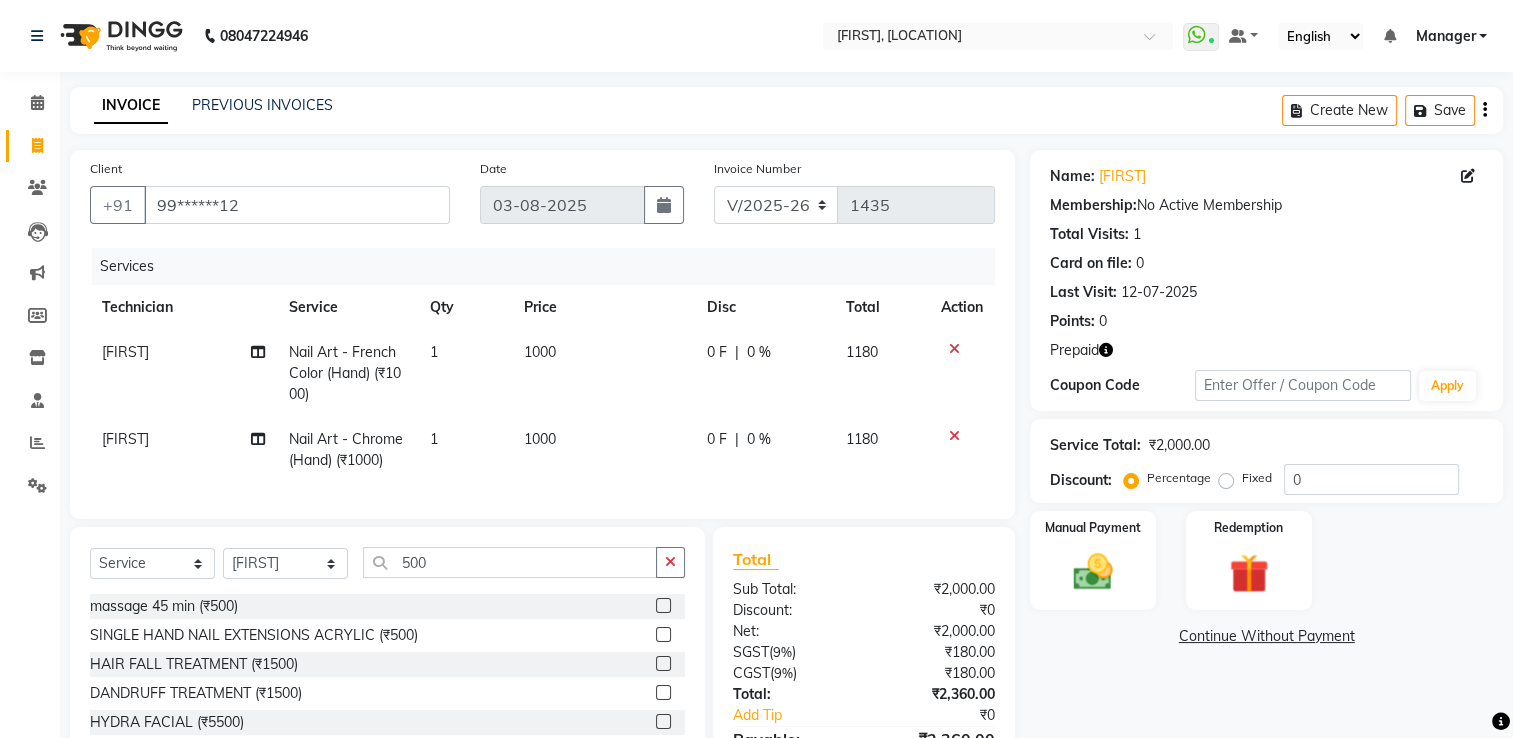 click 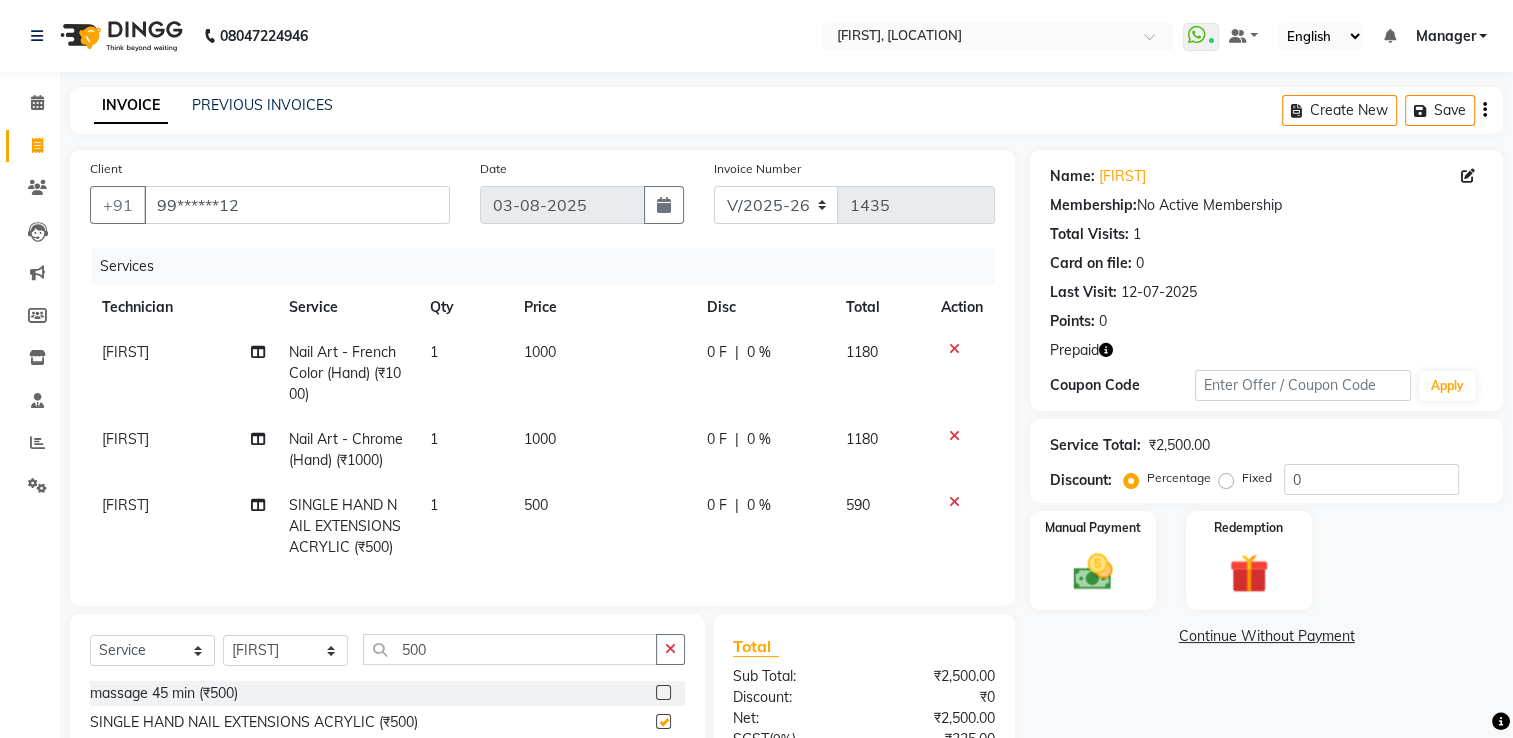 checkbox on "false" 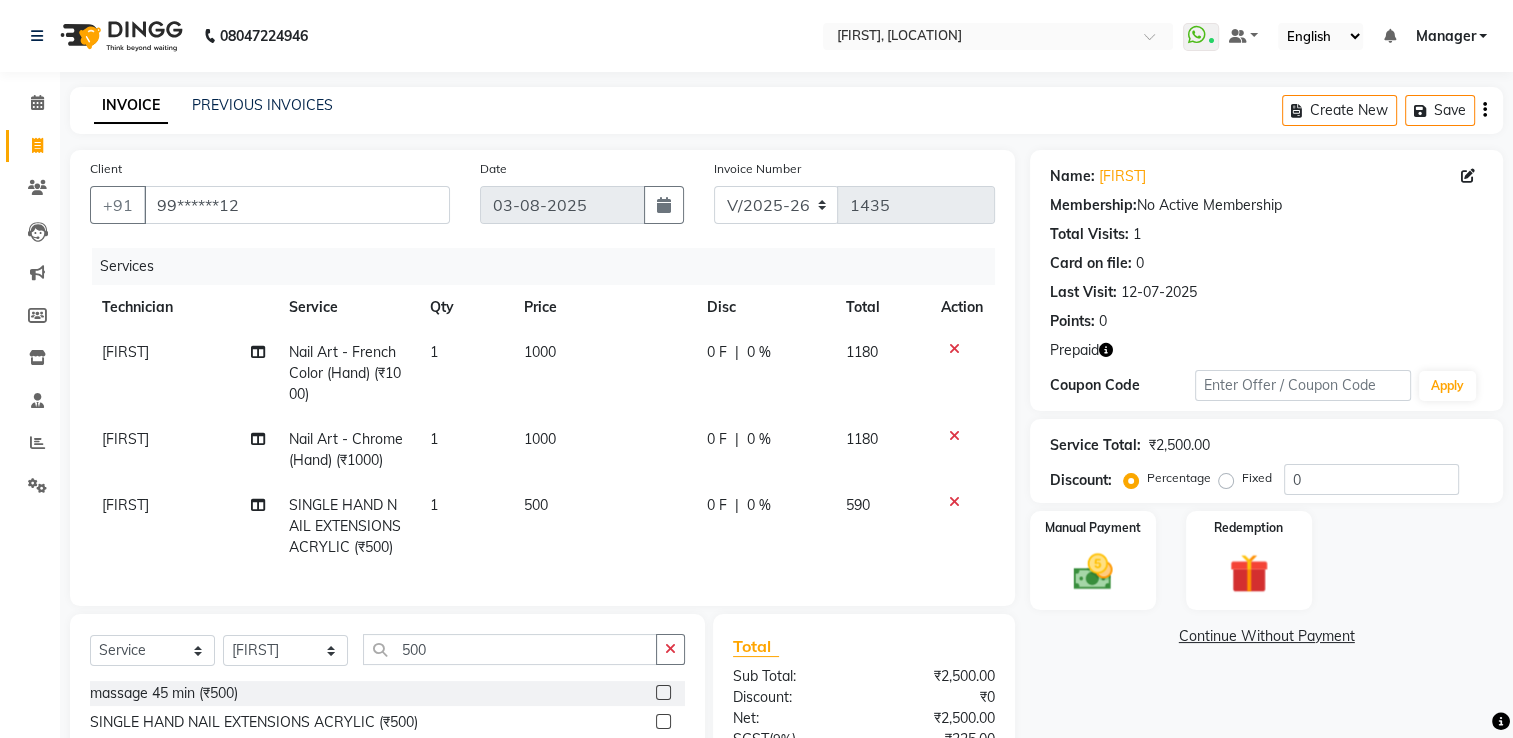 click on "500" 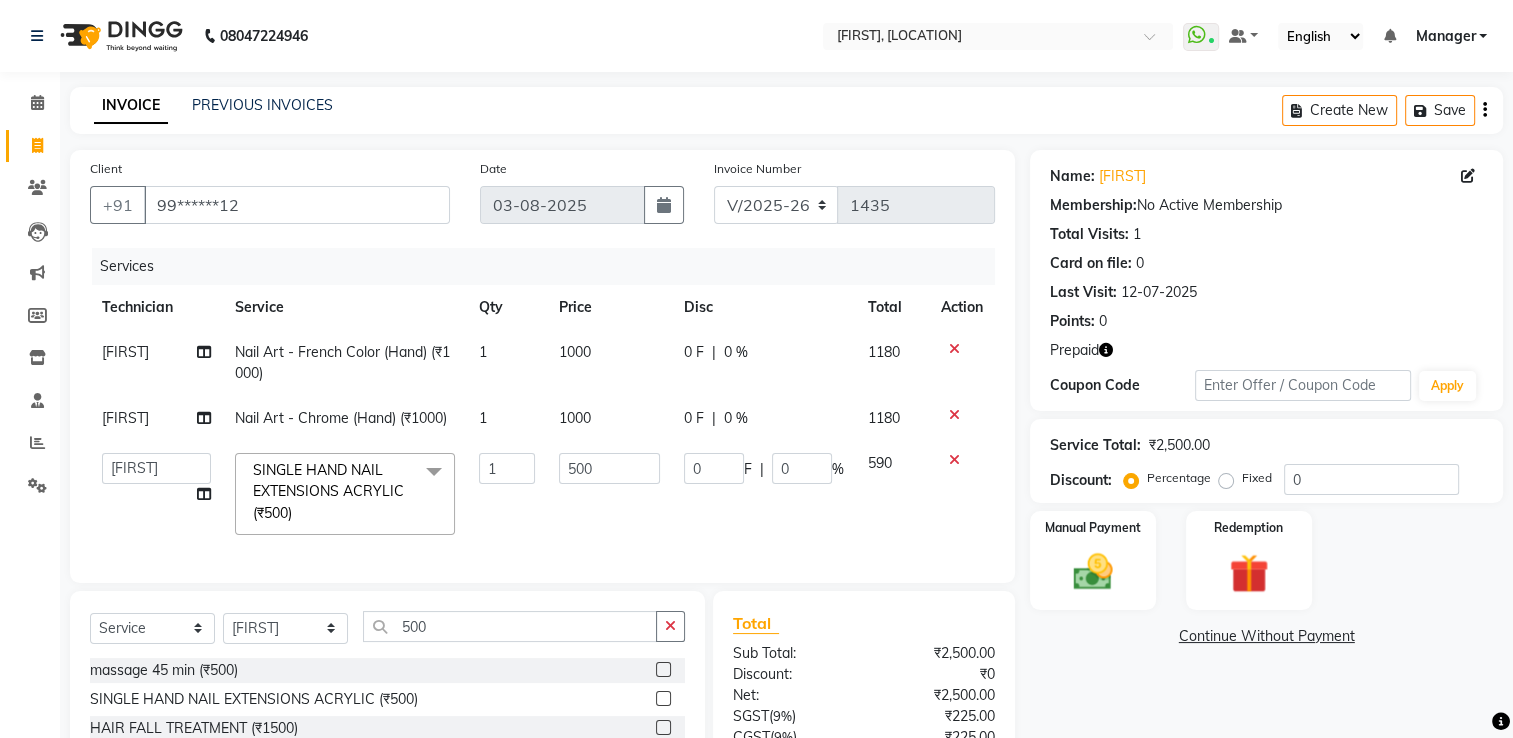 click on "1" 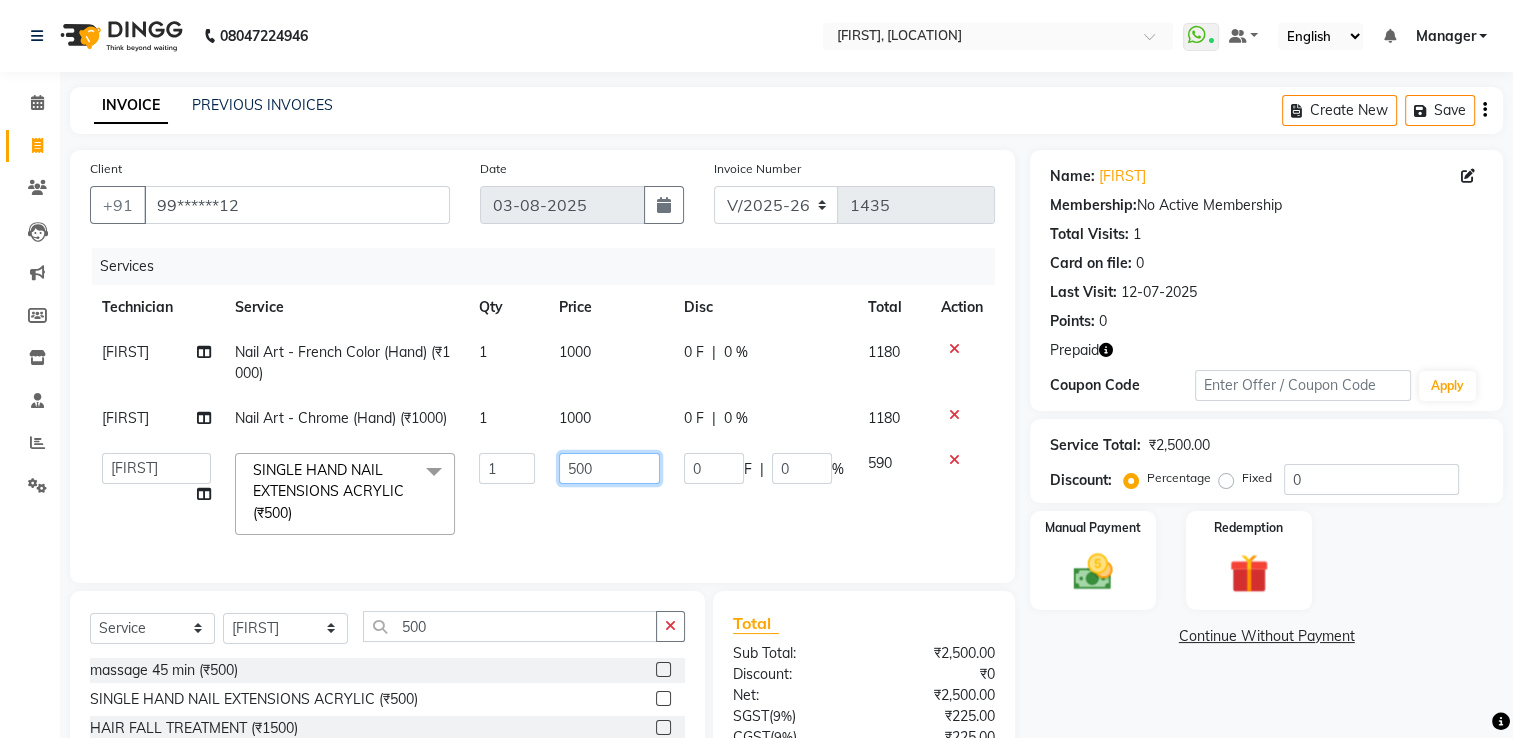 click on "500" 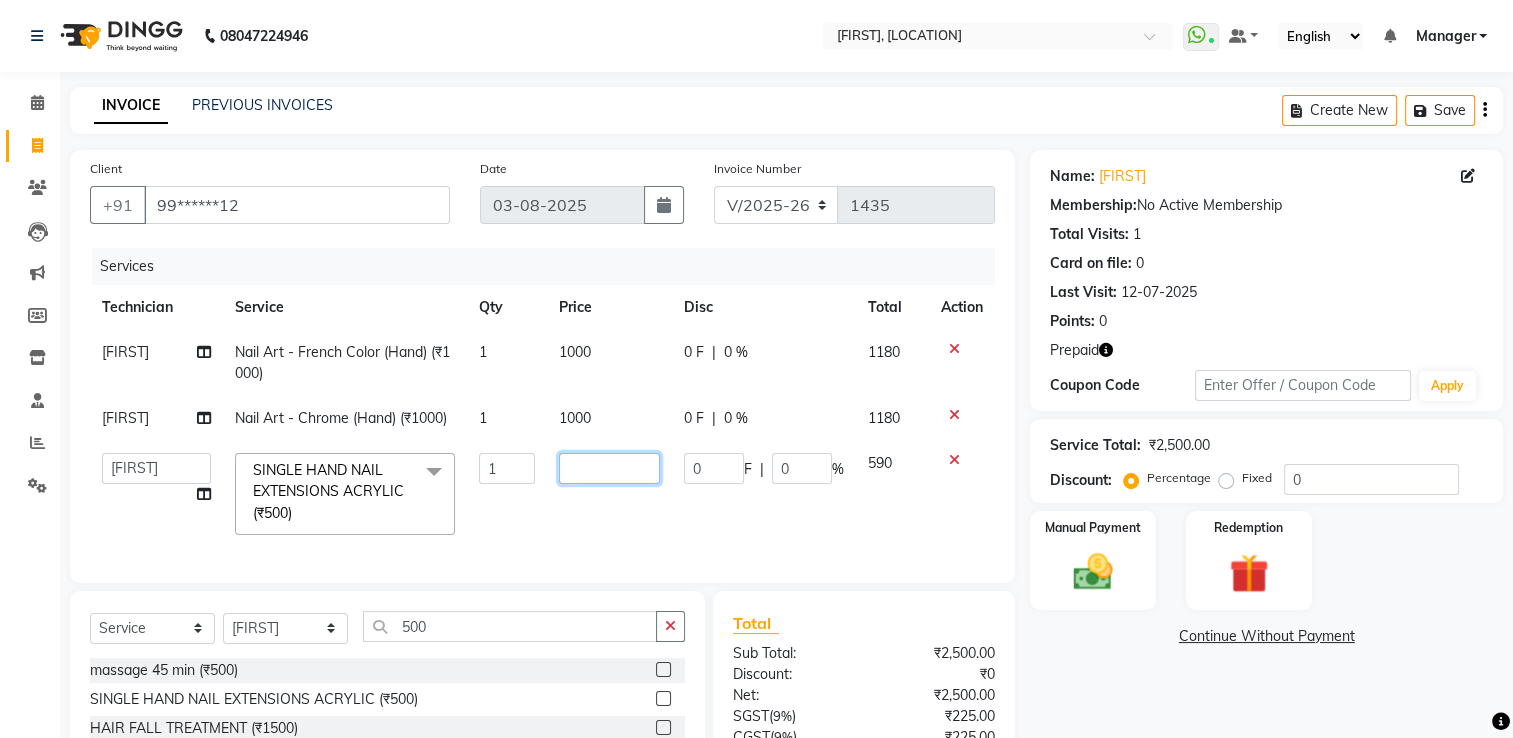type on "0" 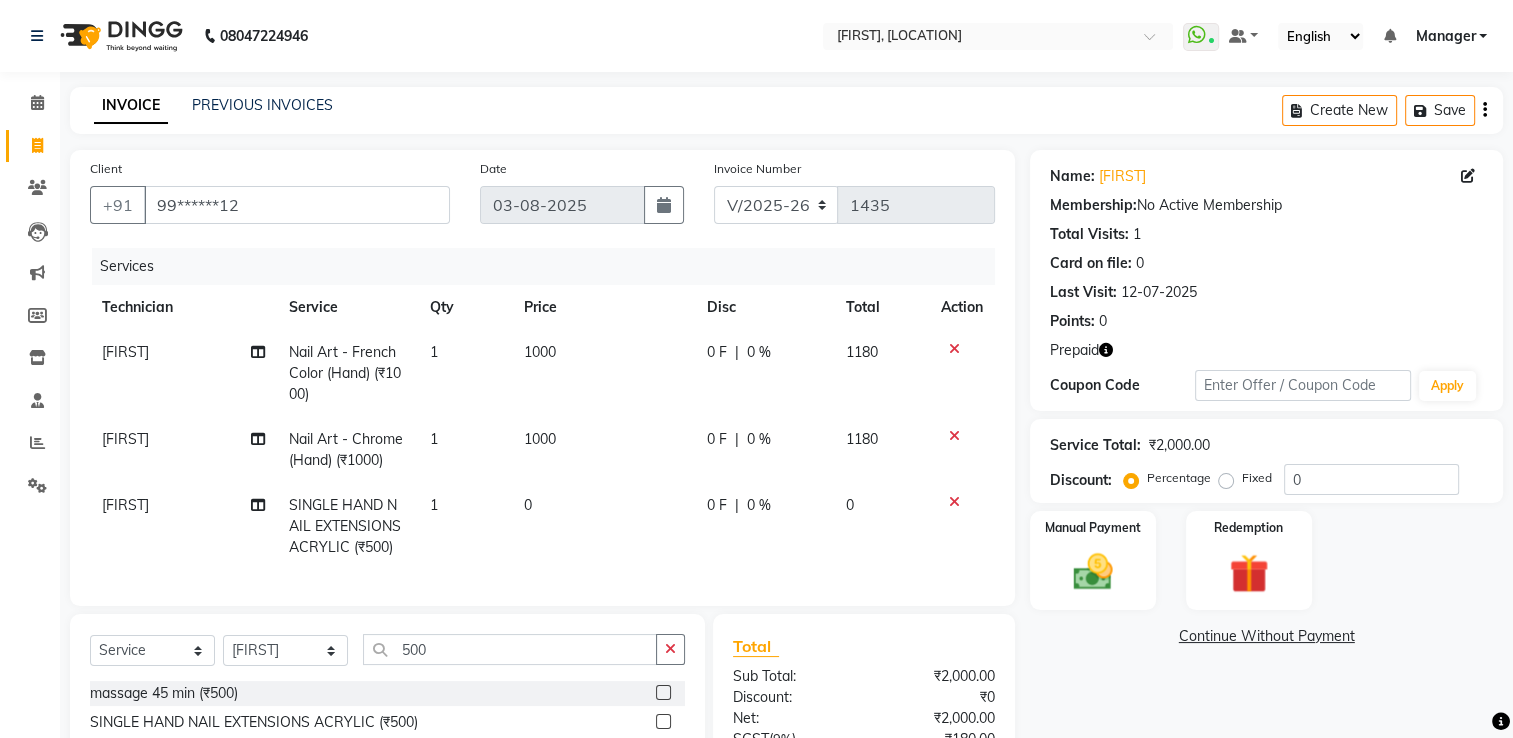 click on "kelly SINGLE HAND NAIL EXTENSIONS ACRYLIC (₹500) 1 0 0 F | 0 % 0" 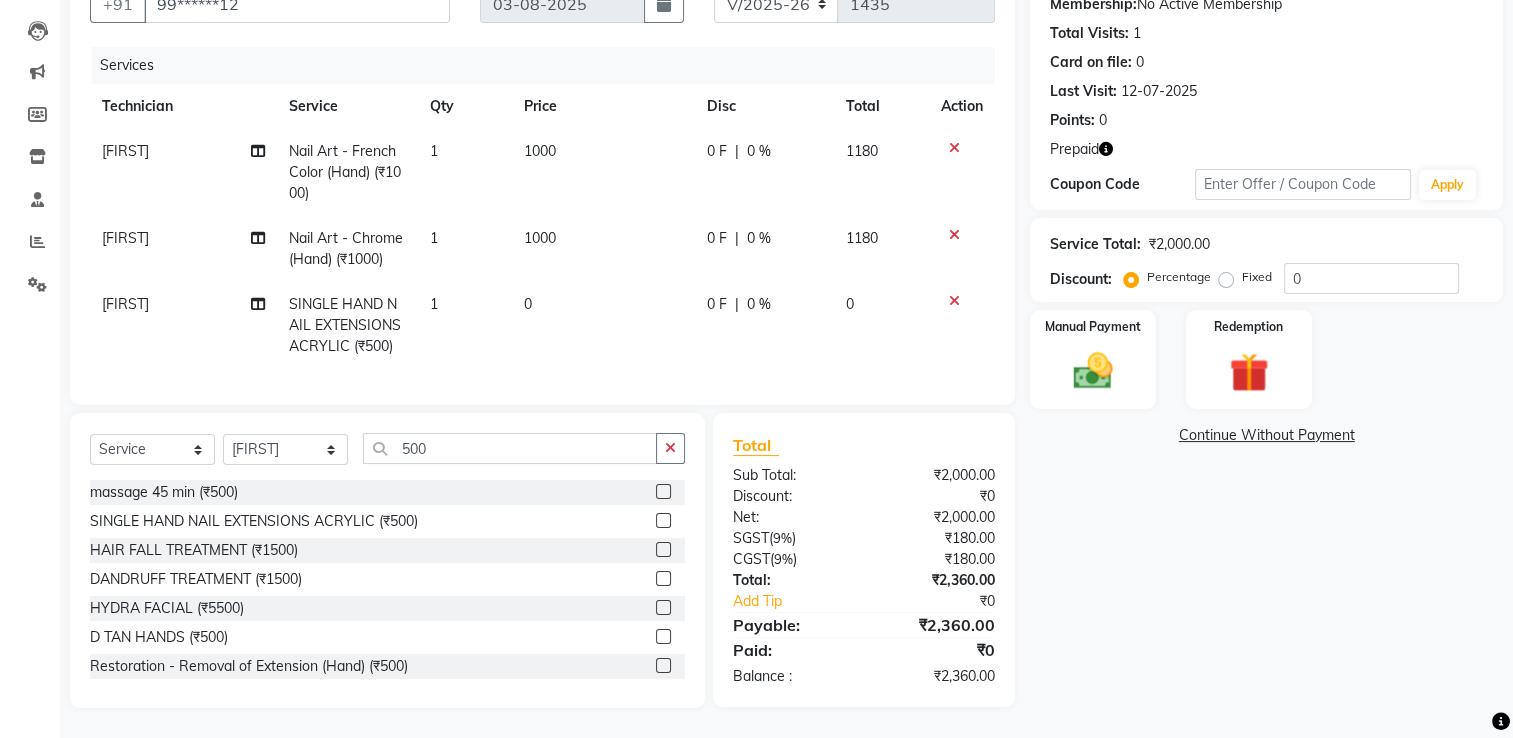 scroll, scrollTop: 216, scrollLeft: 0, axis: vertical 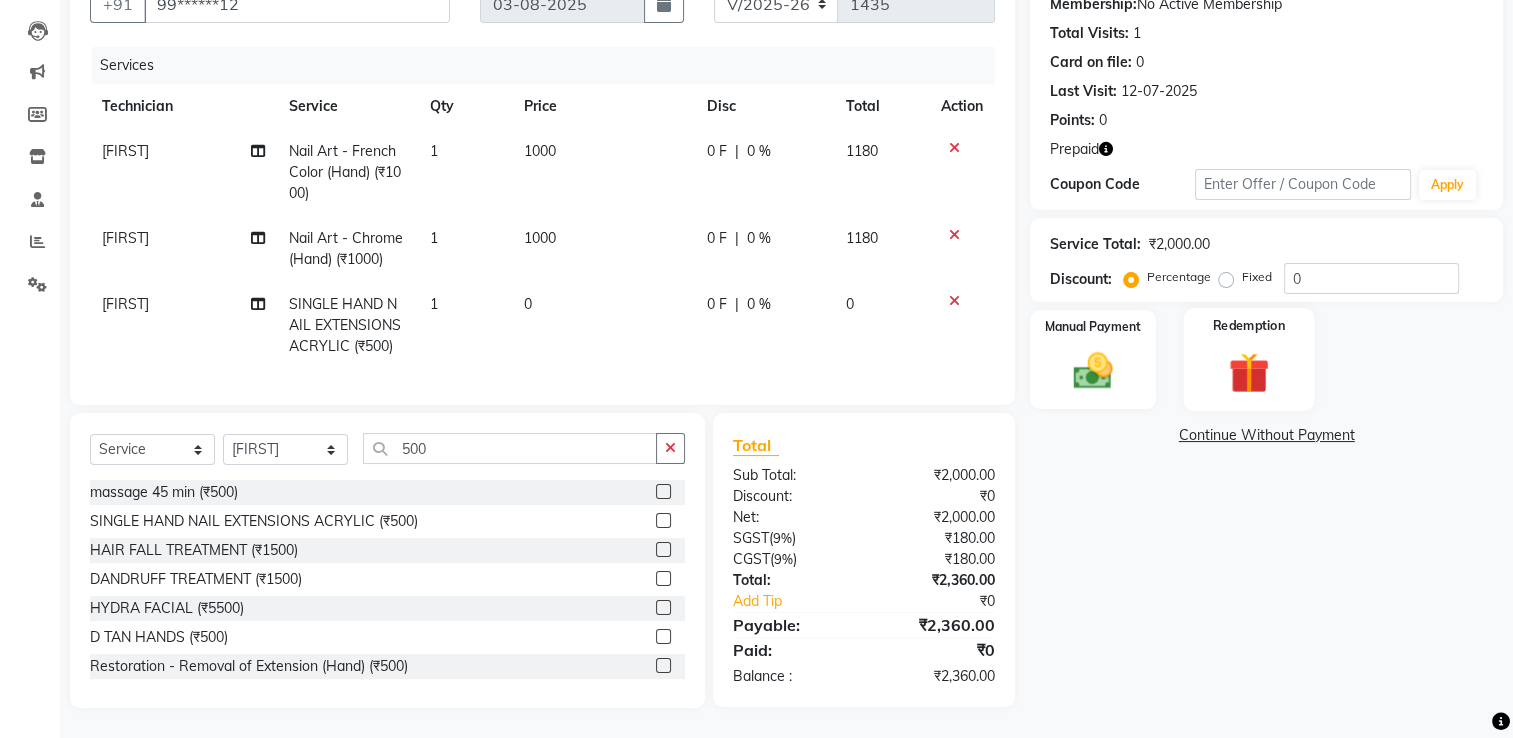 click 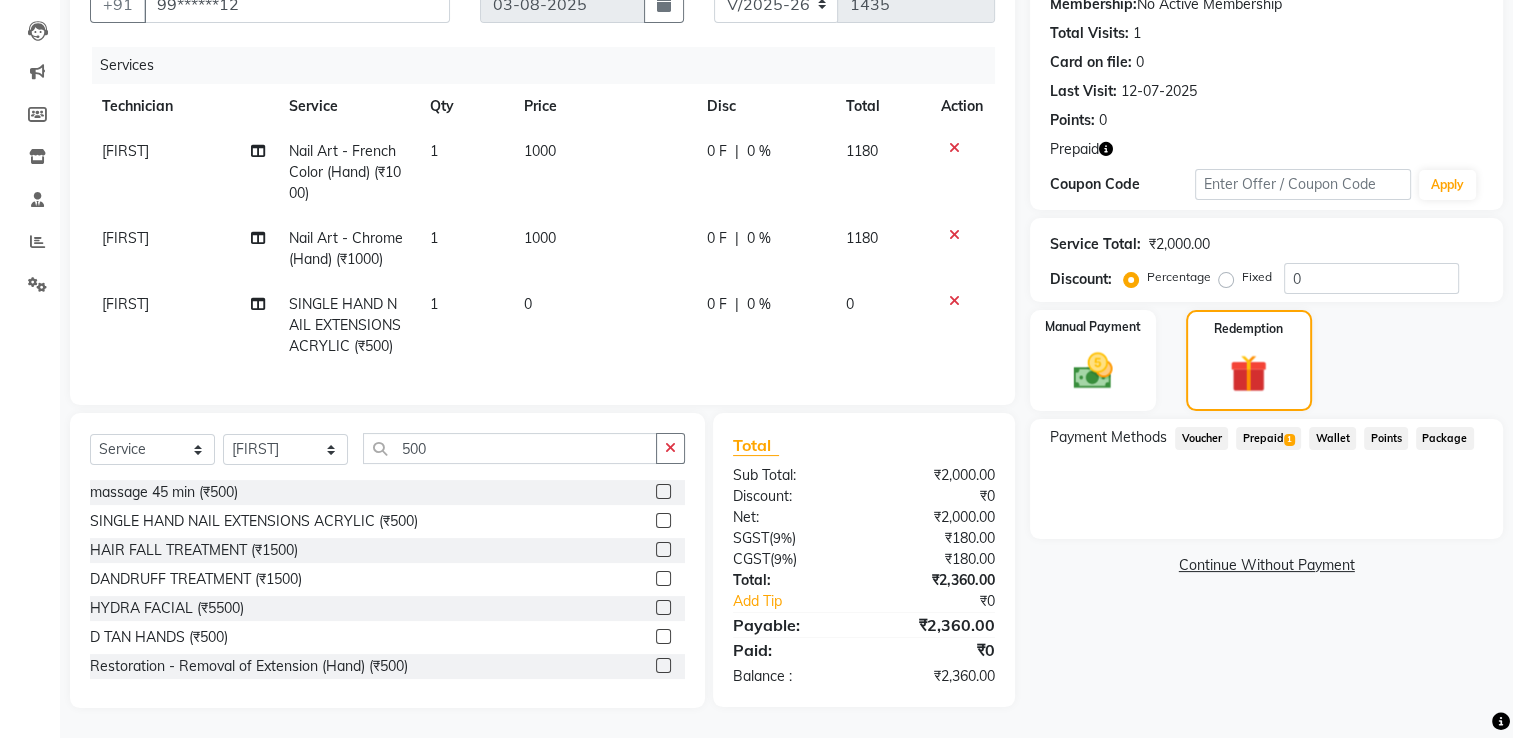 click on "Prepaid  1" 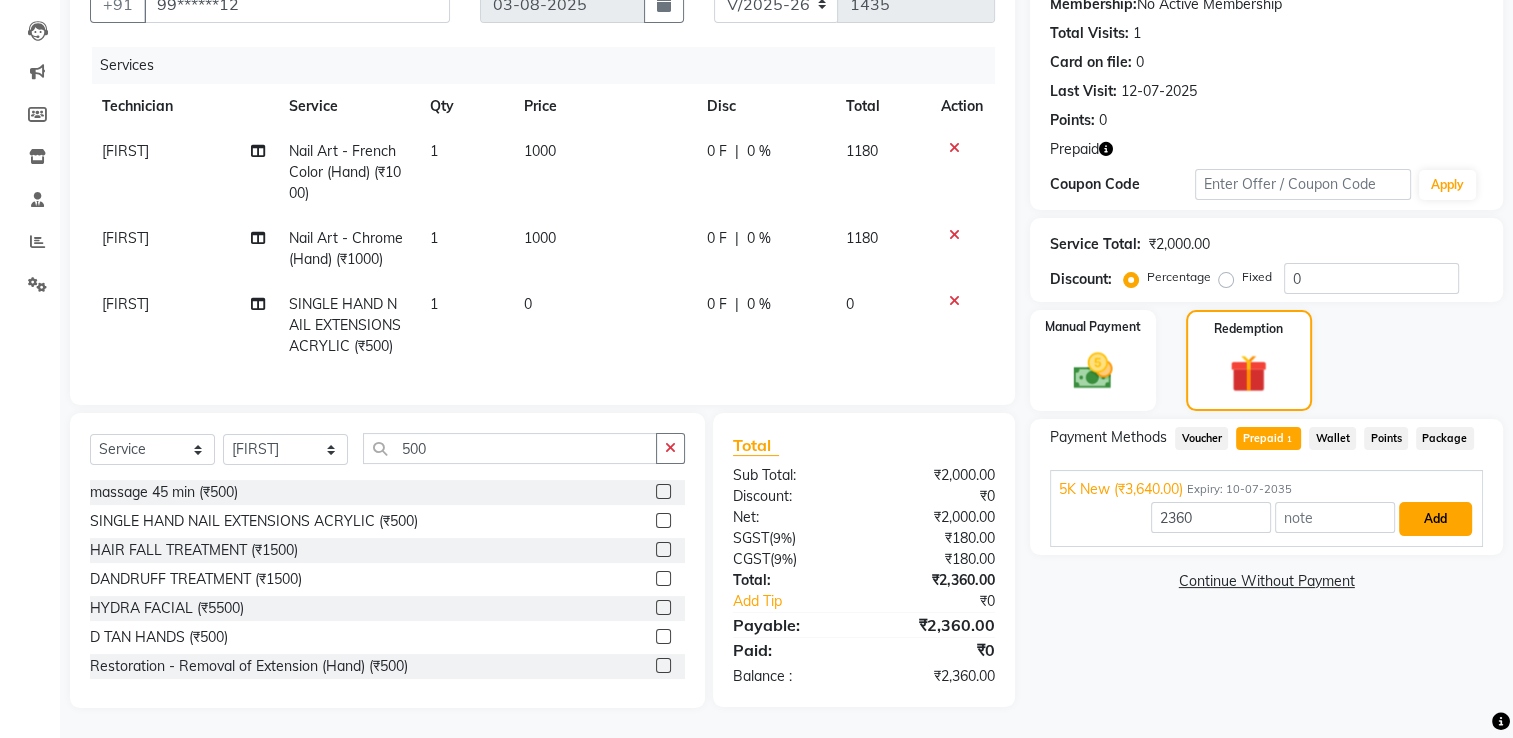 click on "Add" at bounding box center [1435, 519] 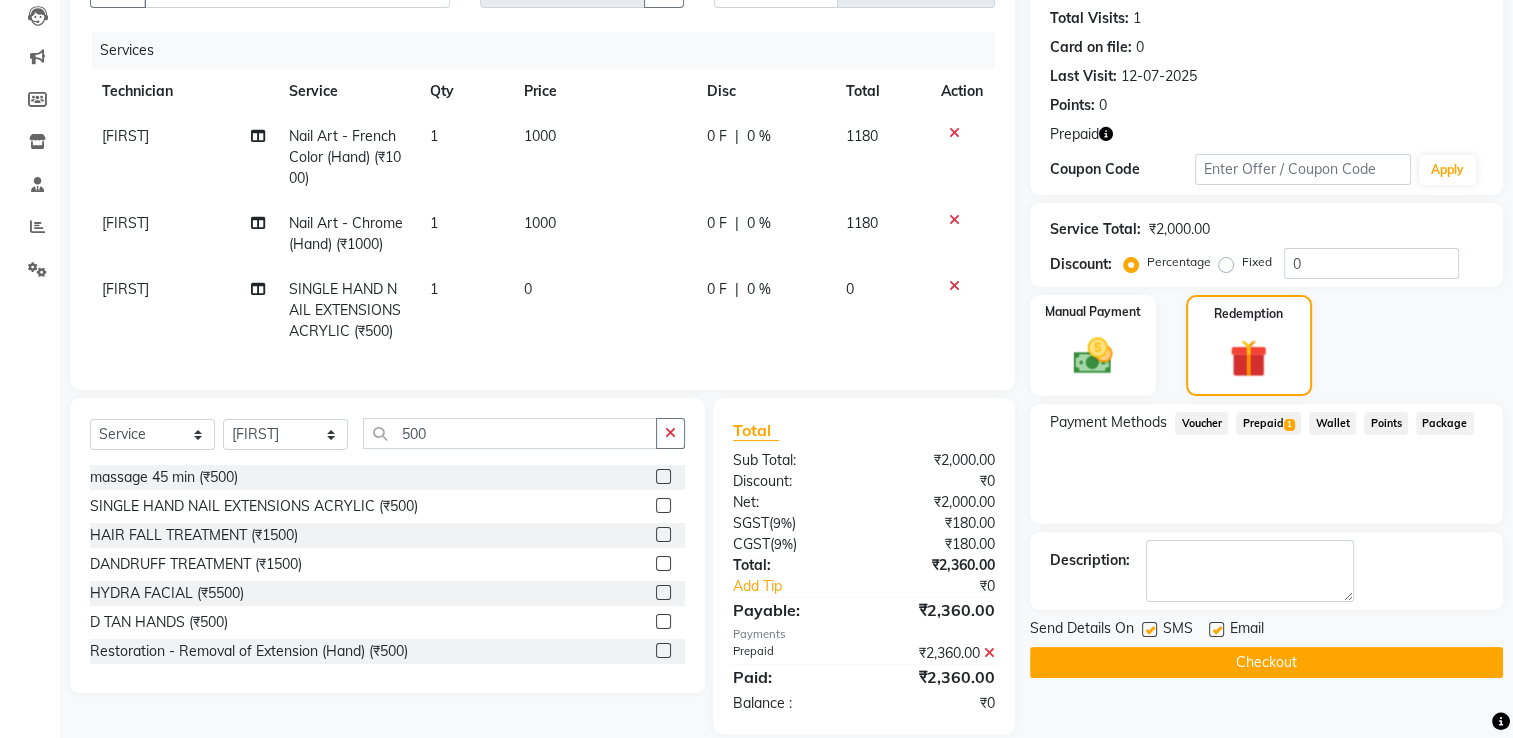 click on "Checkout" 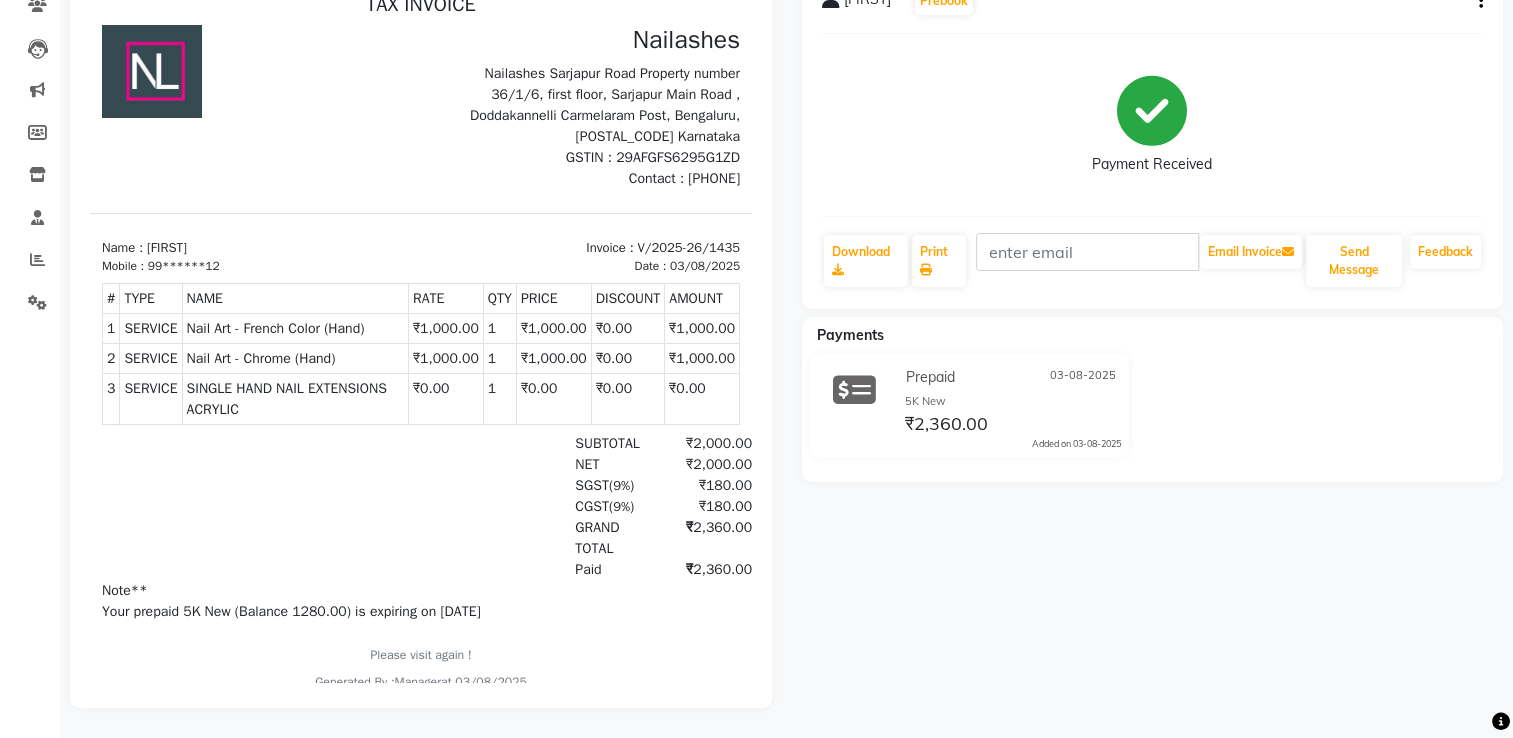 scroll, scrollTop: 0, scrollLeft: 0, axis: both 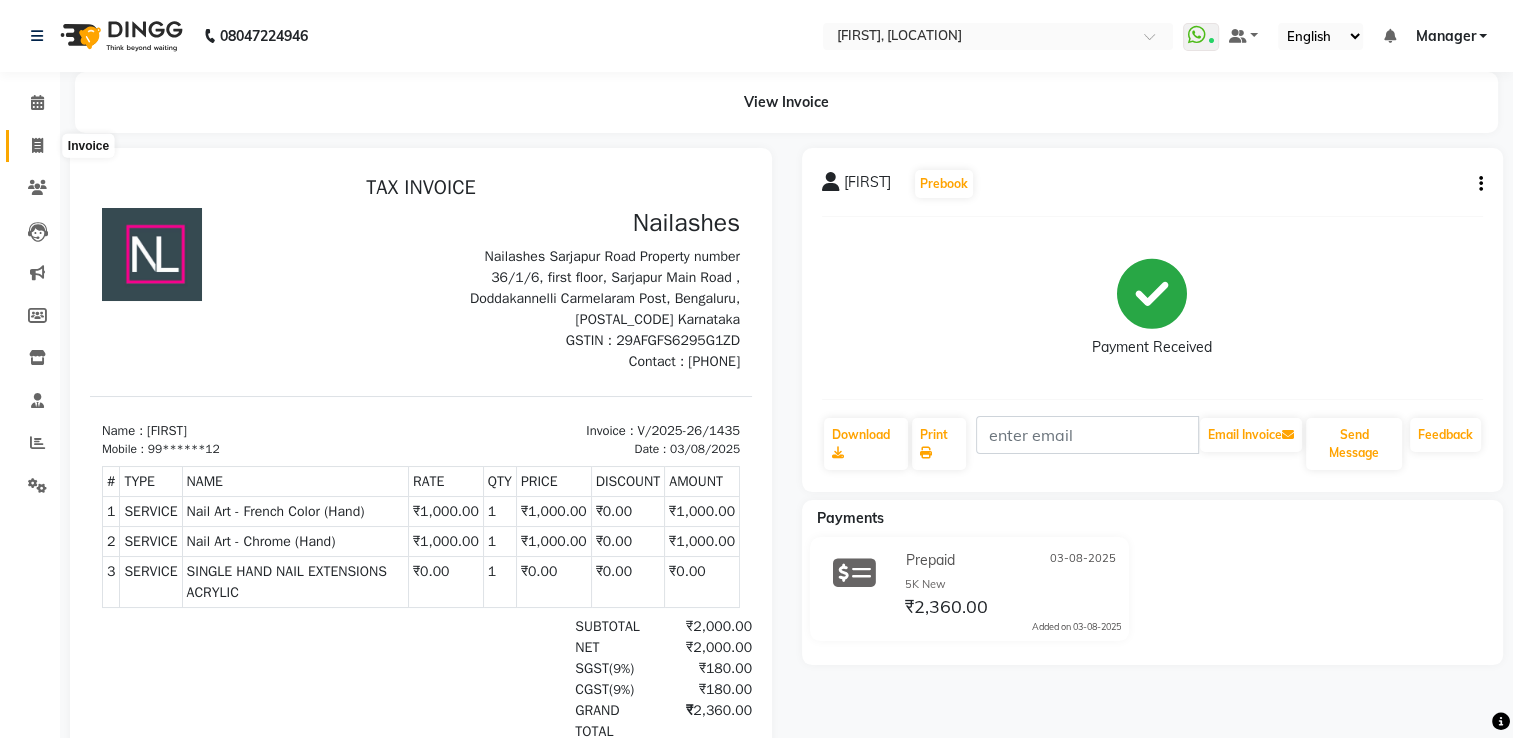 click 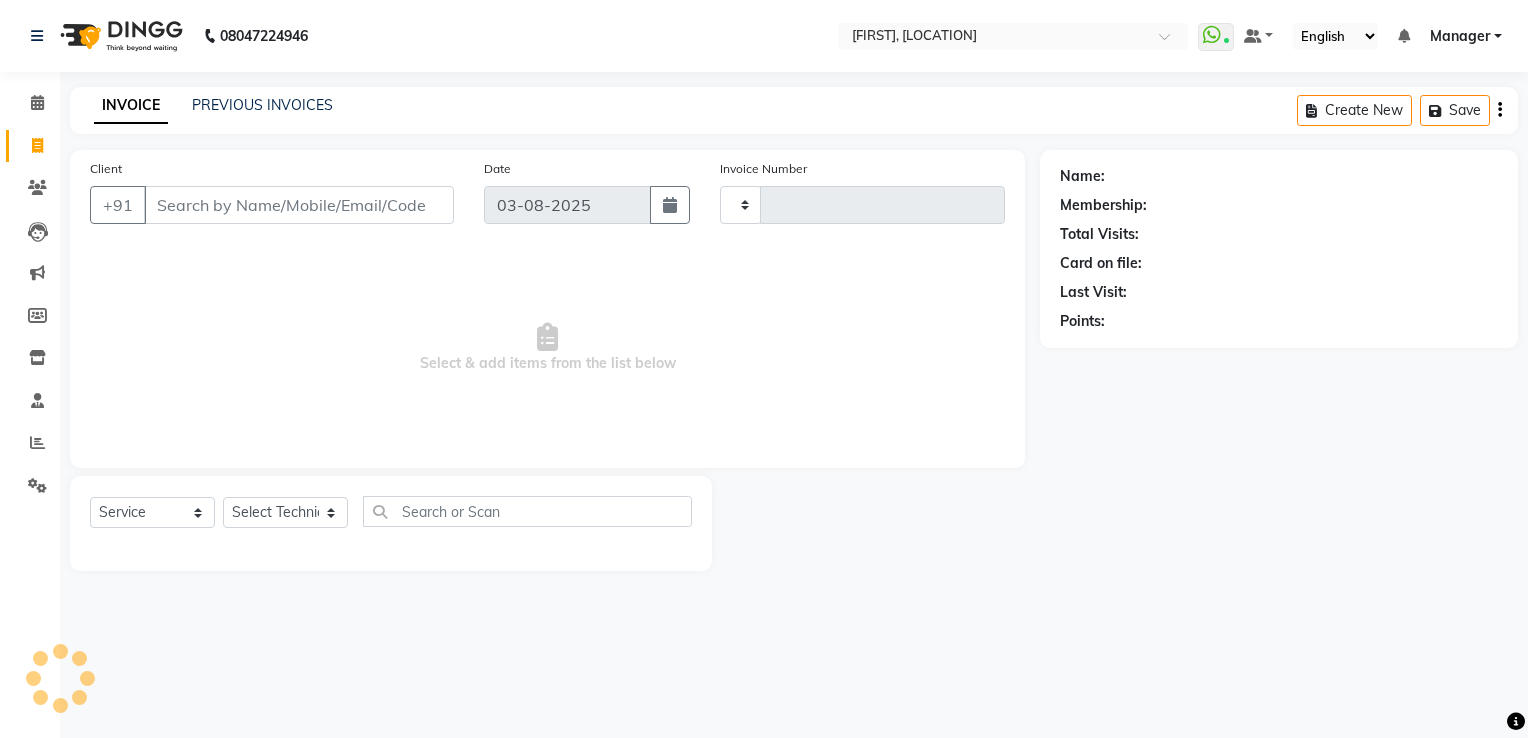 type on "1436" 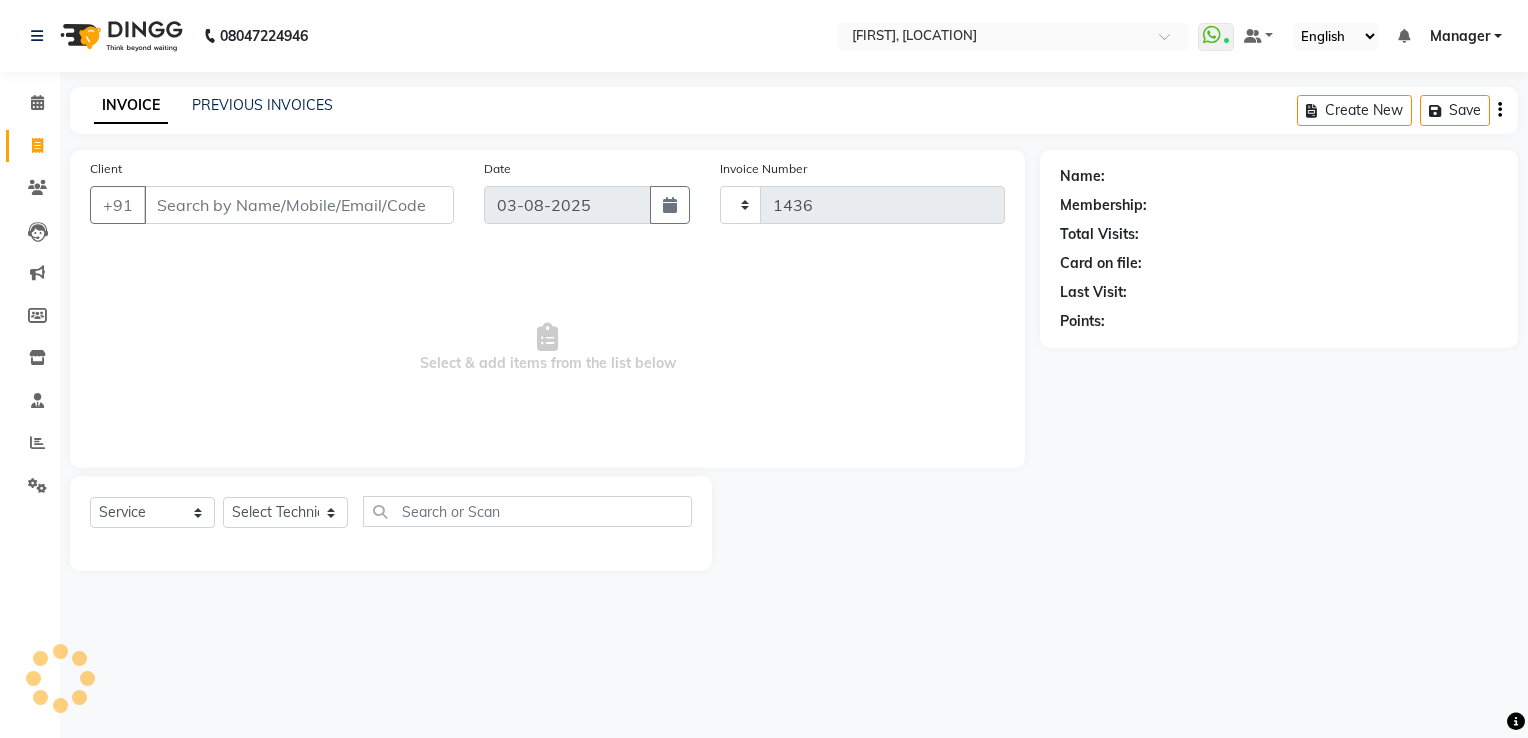 select on "6579" 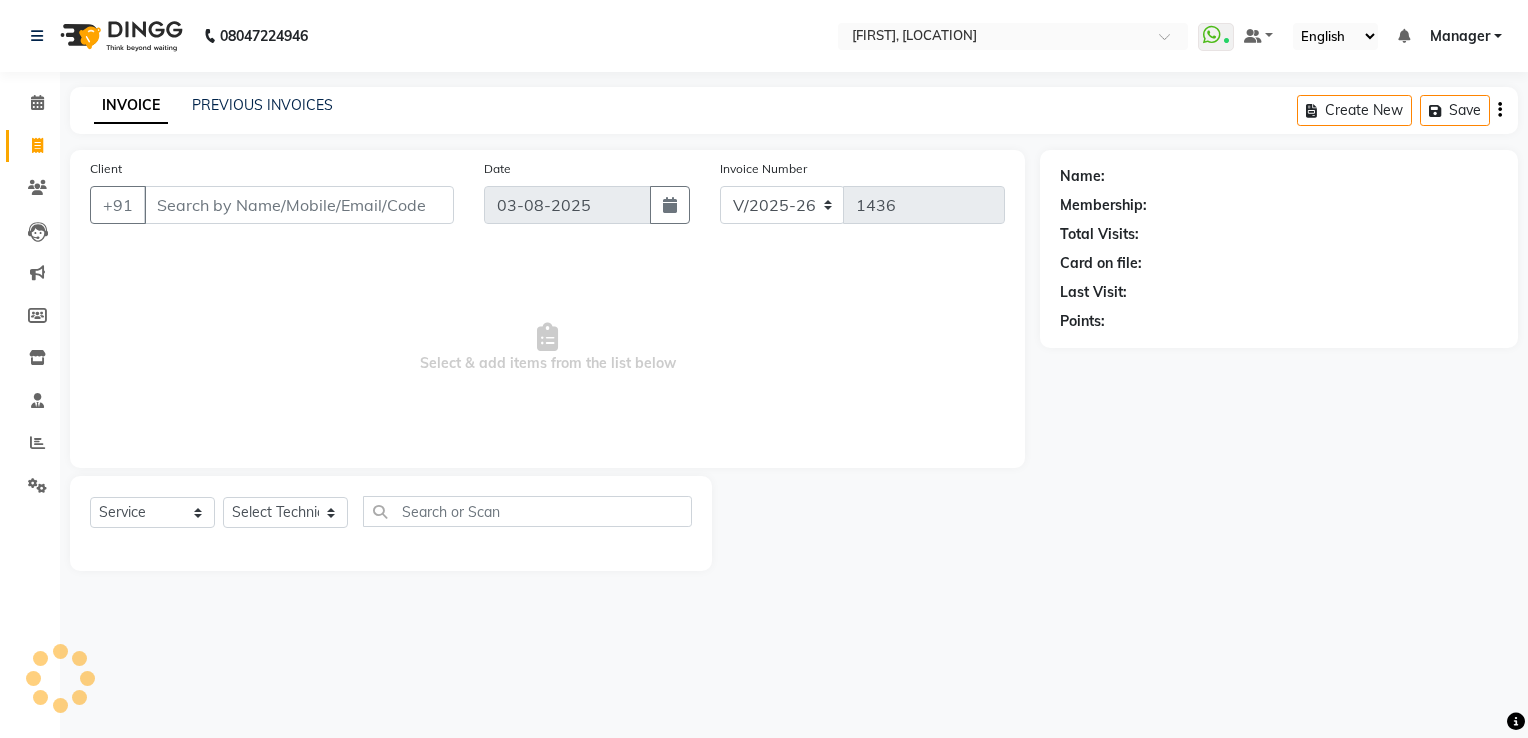 click on "Client" at bounding box center (299, 205) 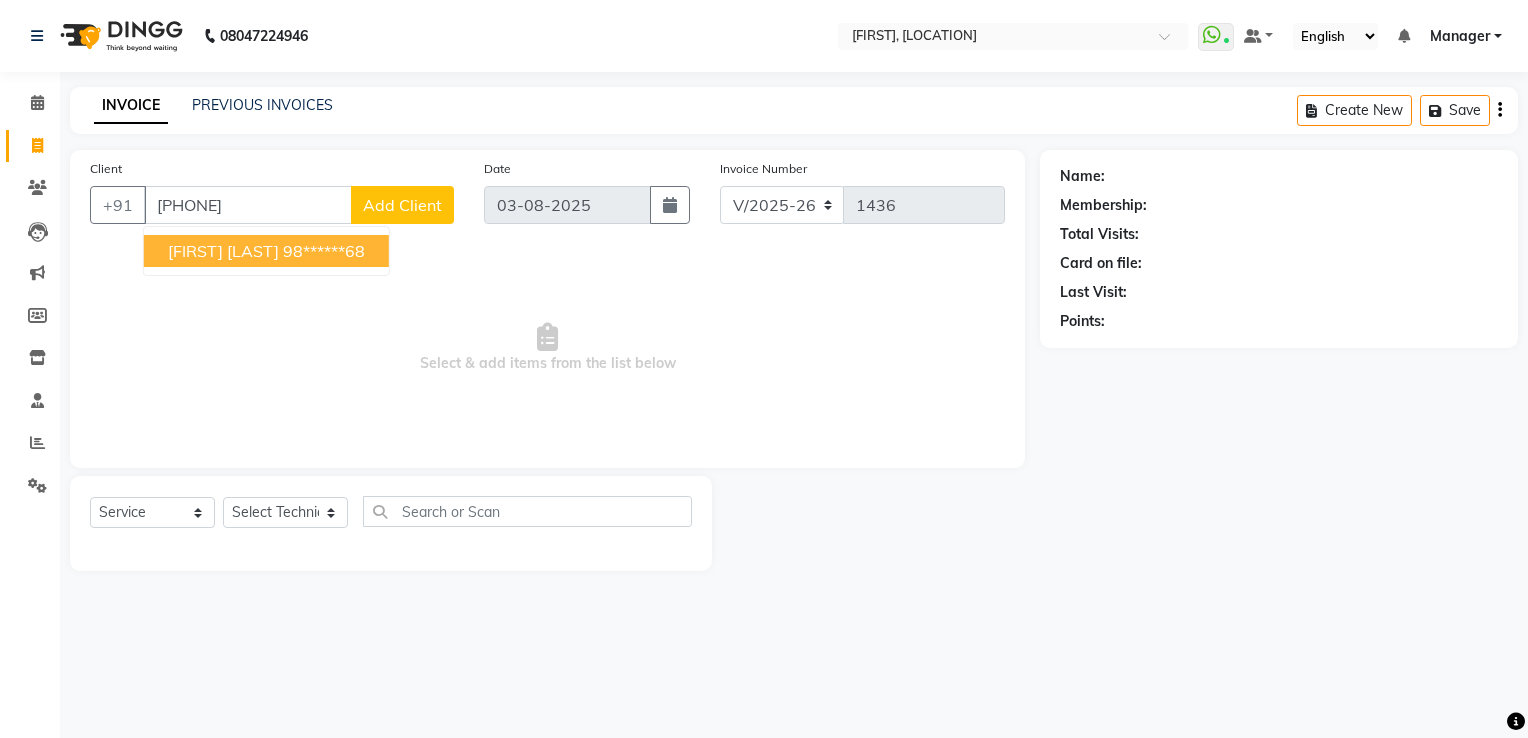 click on "Ritu Sharma  98******68" at bounding box center [266, 251] 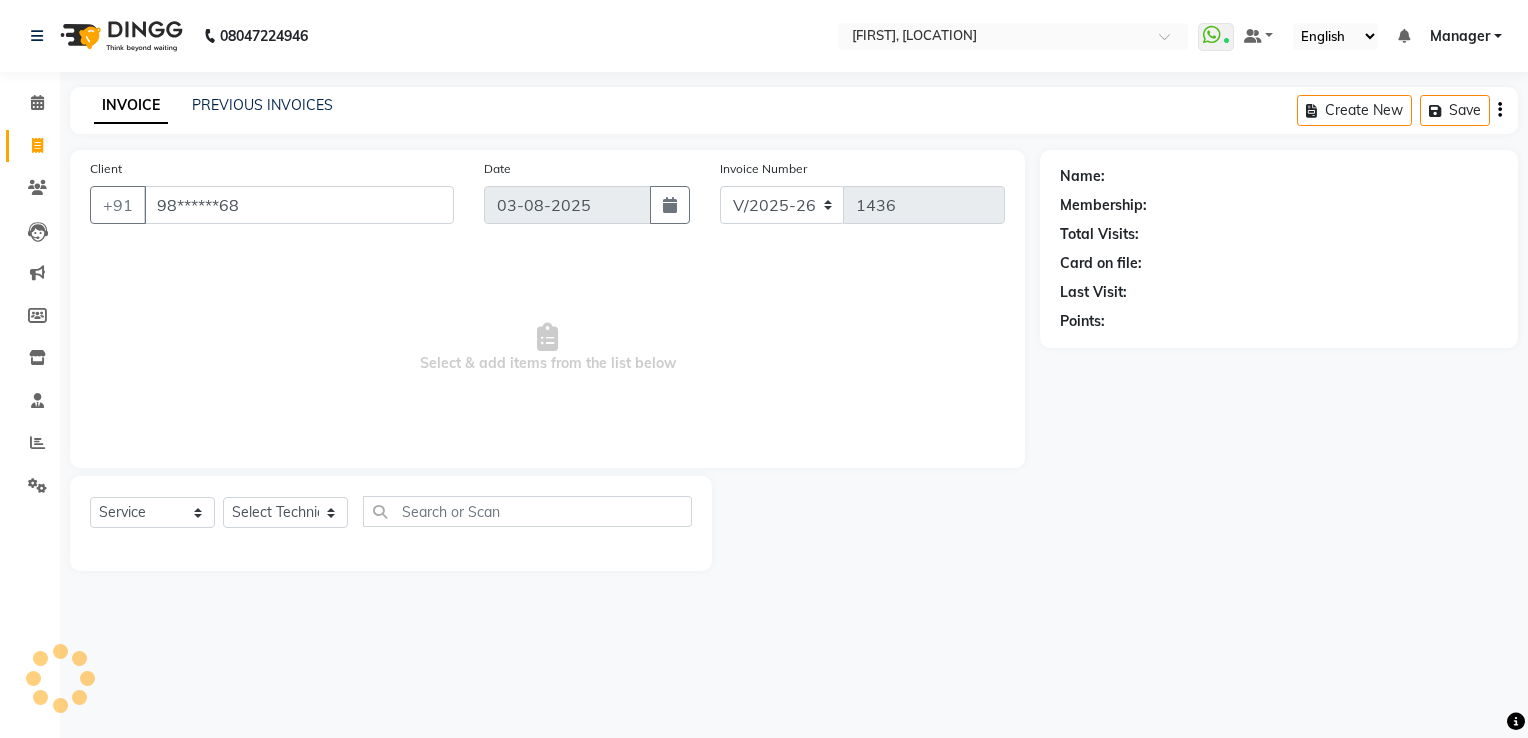 type on "98******68" 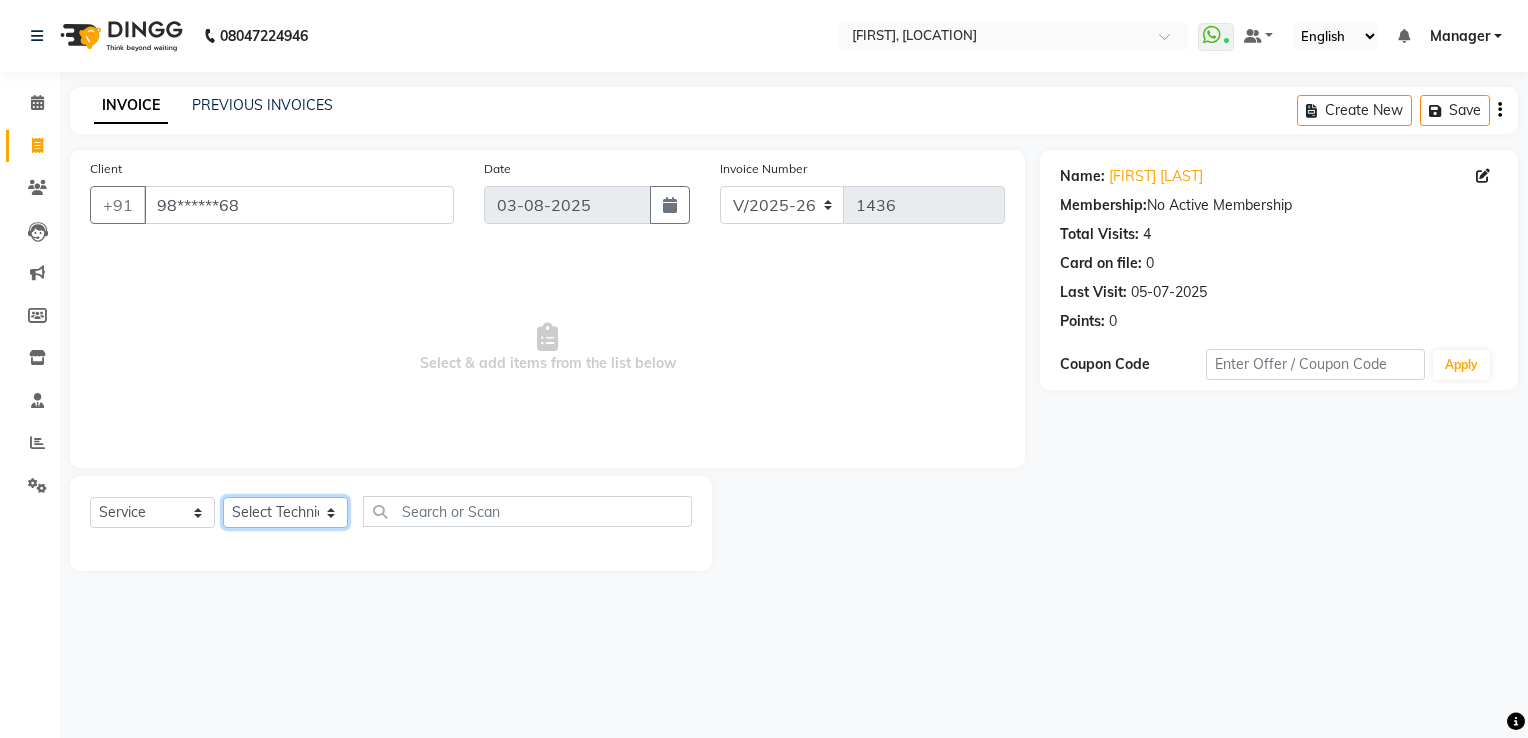 click on "Select Technician ARISH Arvind chandu Dipen Gulafshan John Kajal kelly kupu Manager megha Nirjala Owner pankaj PARE shradha" 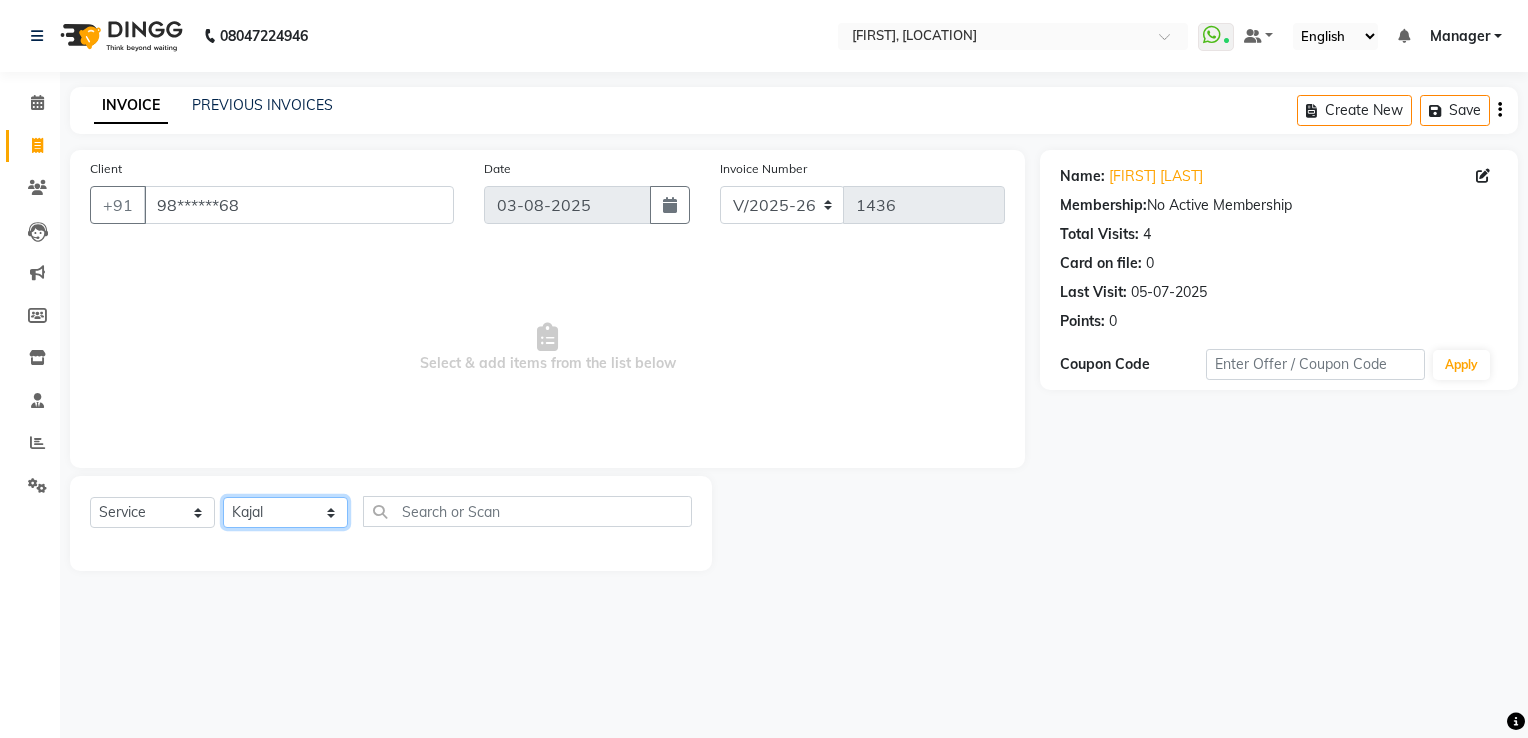 click on "Select Technician ARISH Arvind chandu Dipen Gulafshan John Kajal kelly kupu Manager megha Nirjala Owner pankaj PARE shradha" 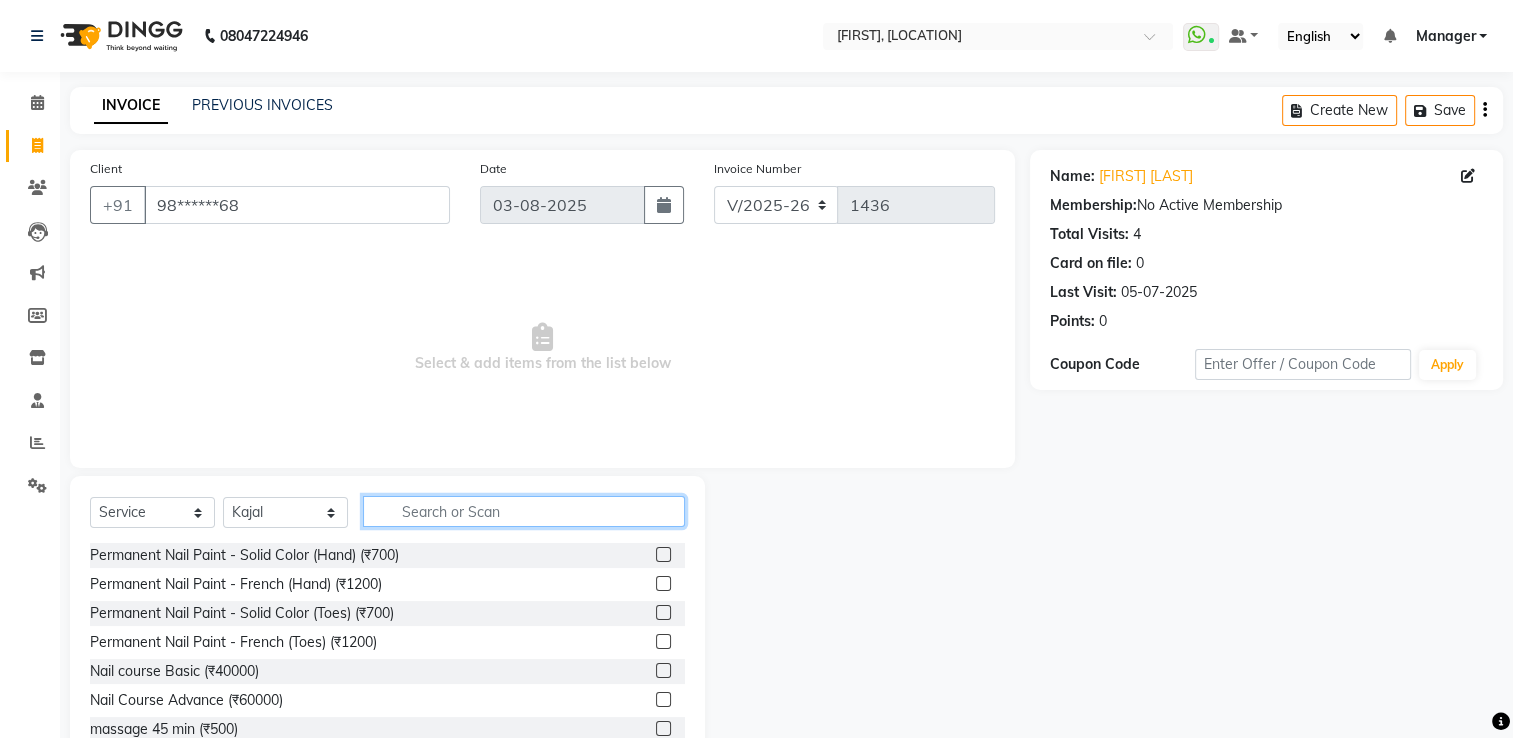 click 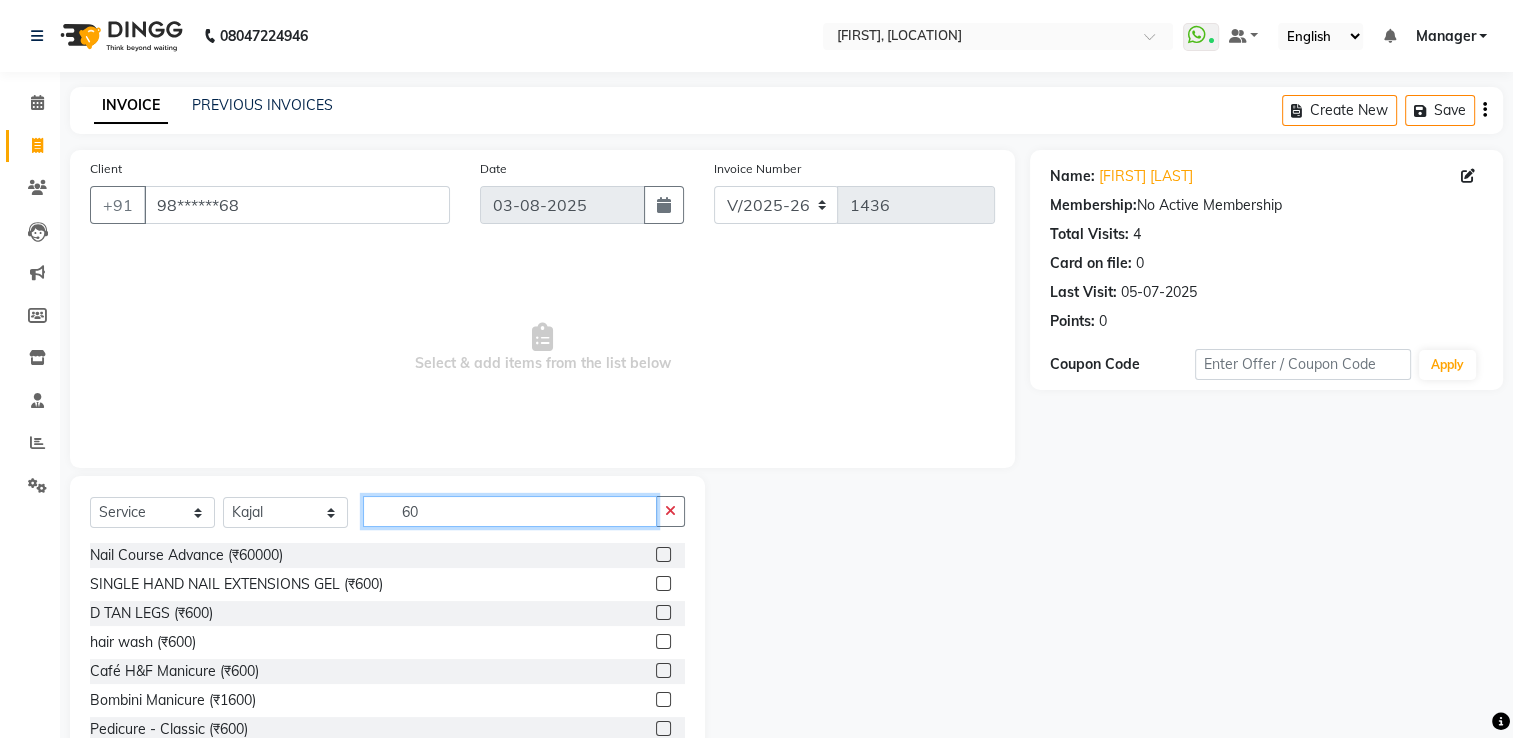 scroll, scrollTop: 264, scrollLeft: 0, axis: vertical 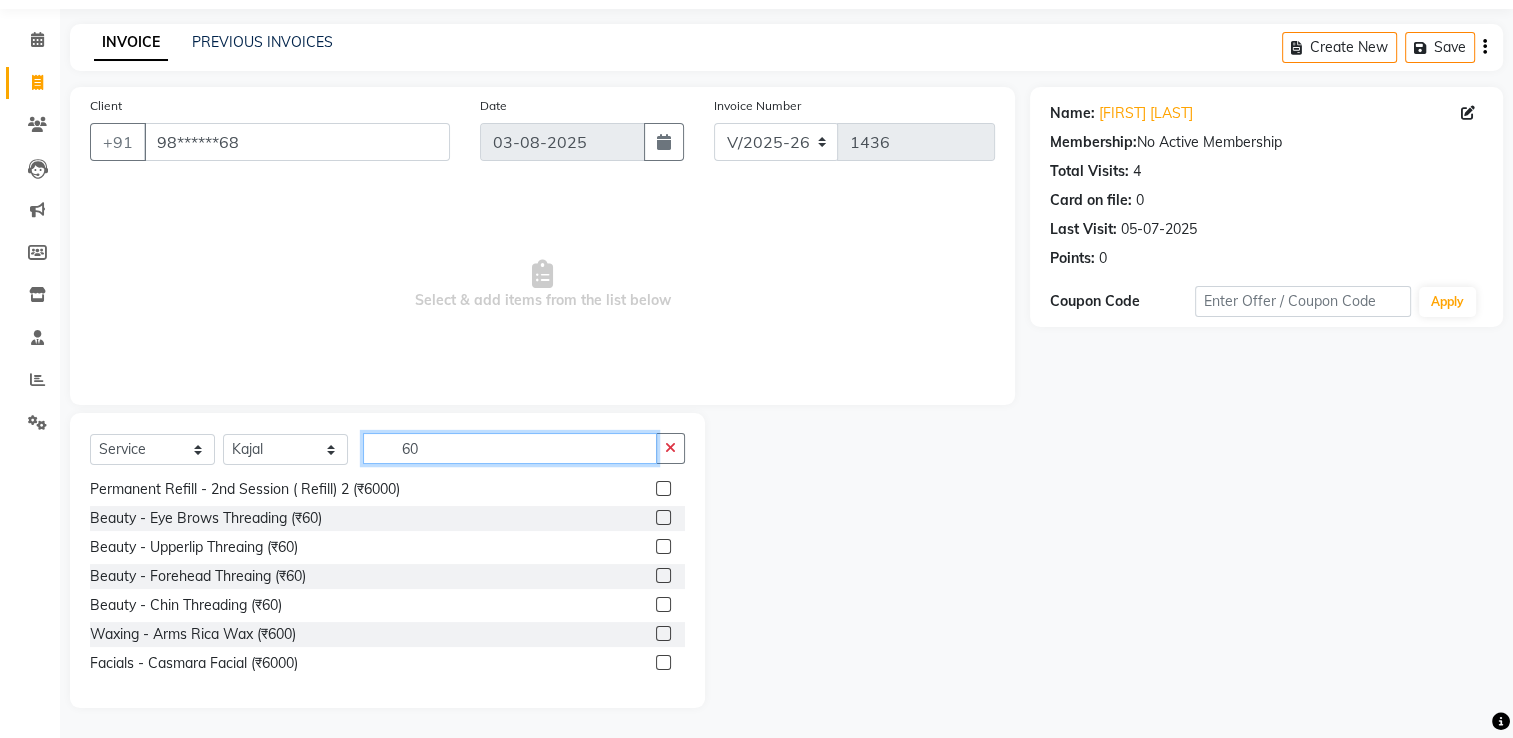 type on "60" 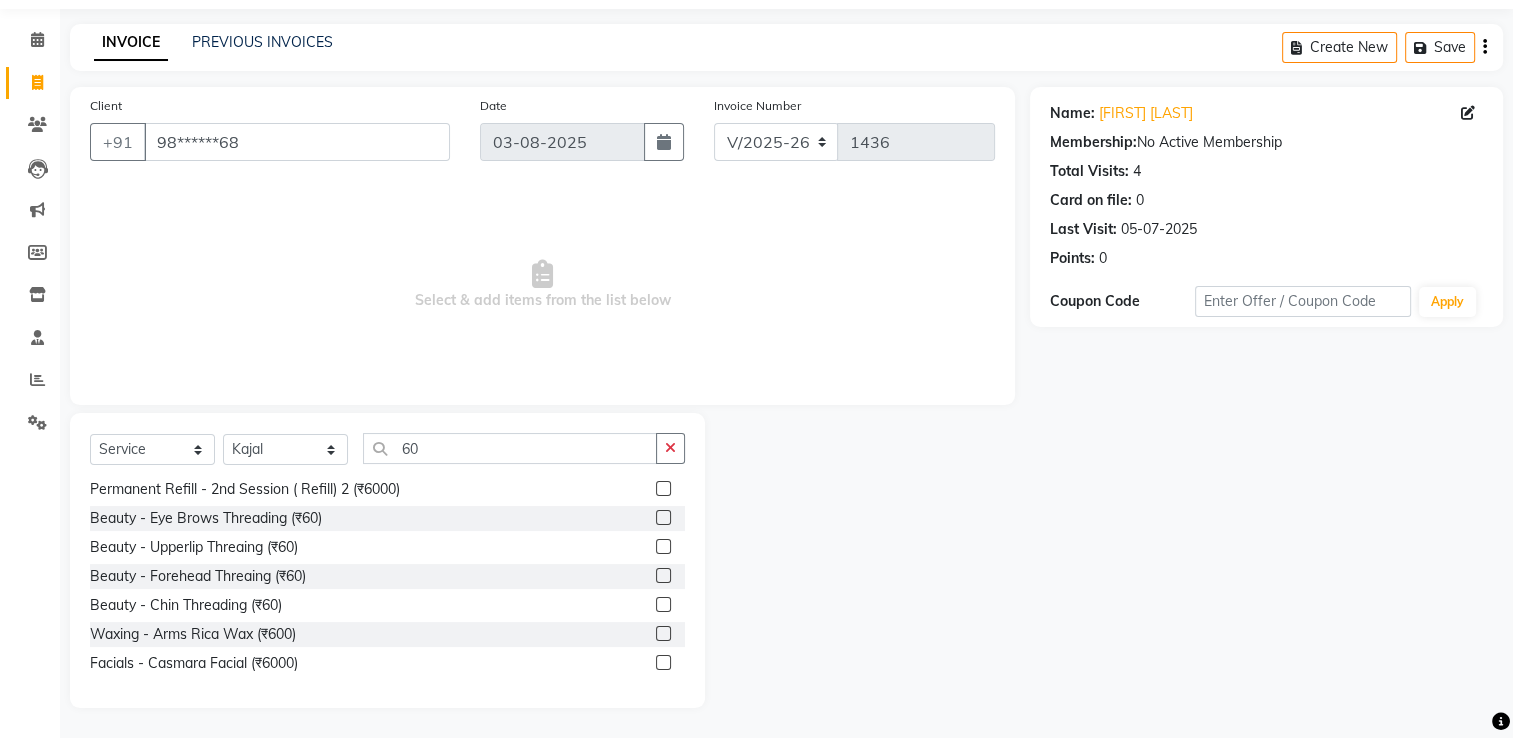 click 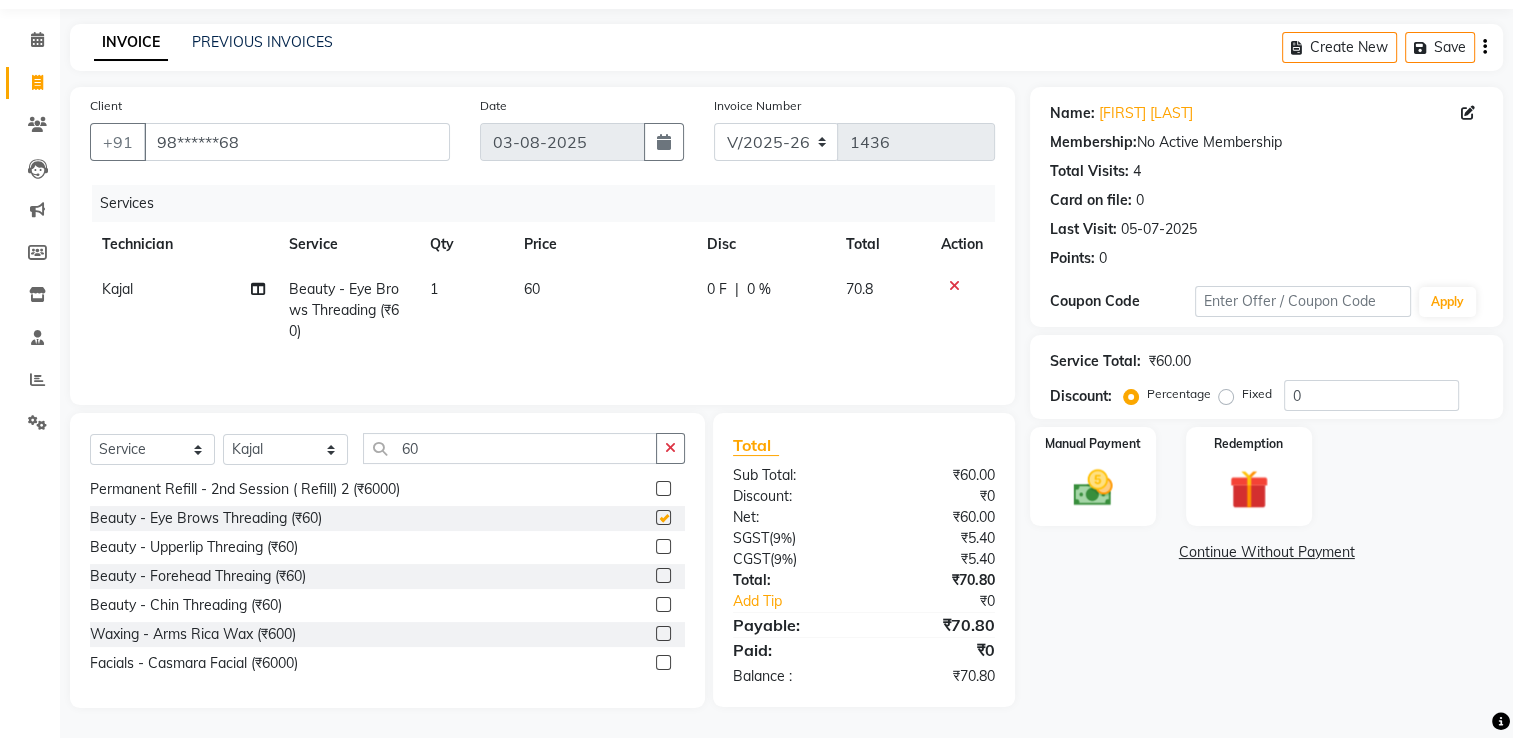 checkbox on "false" 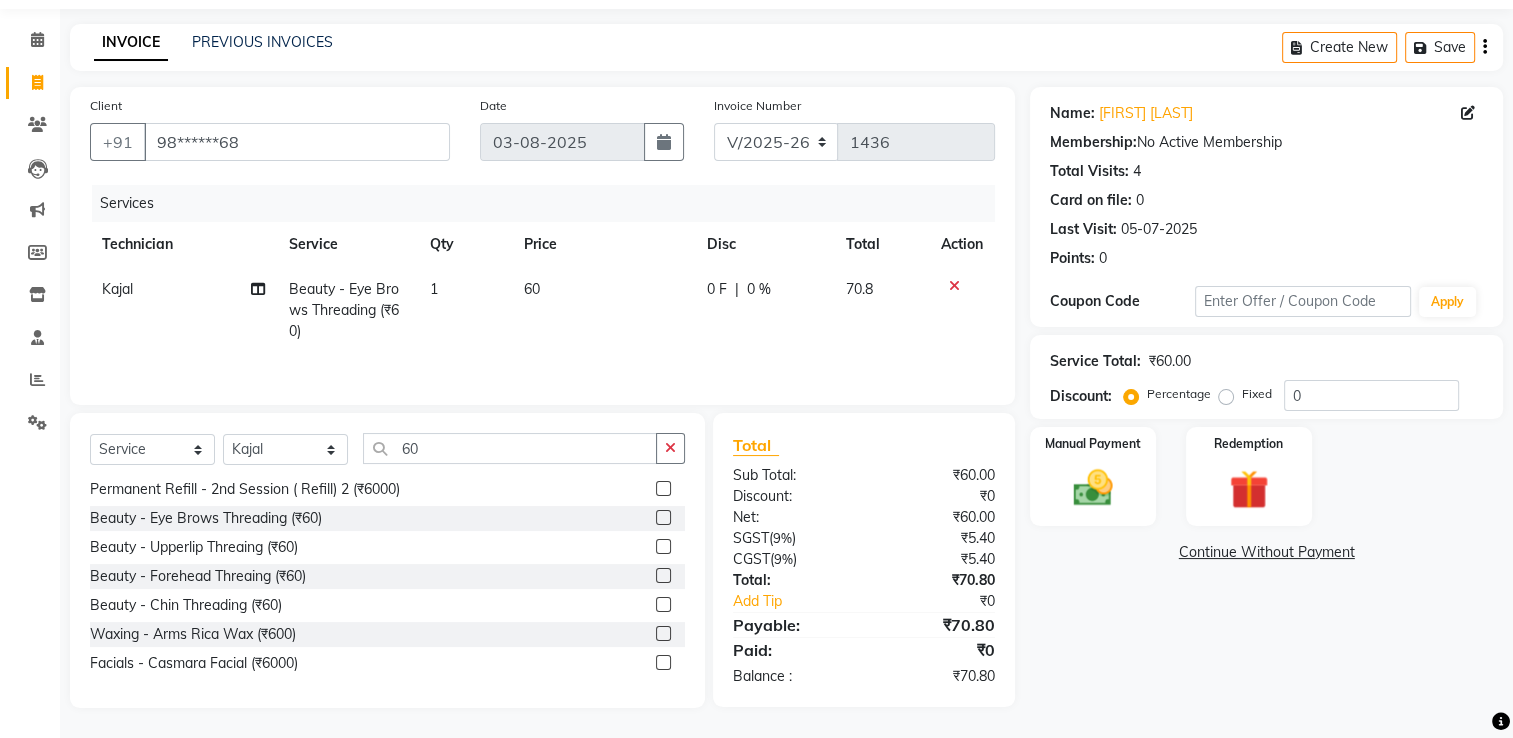click 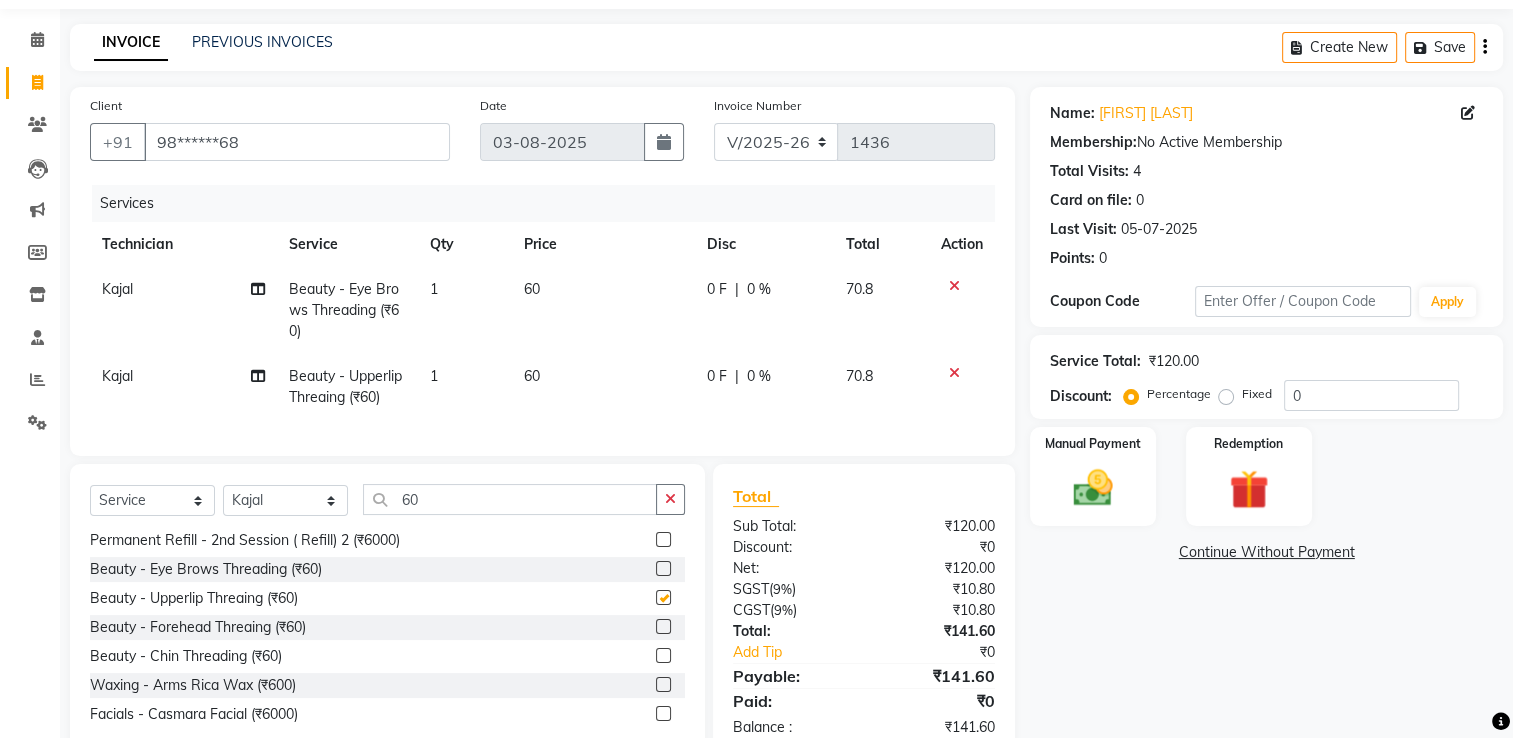 checkbox on "false" 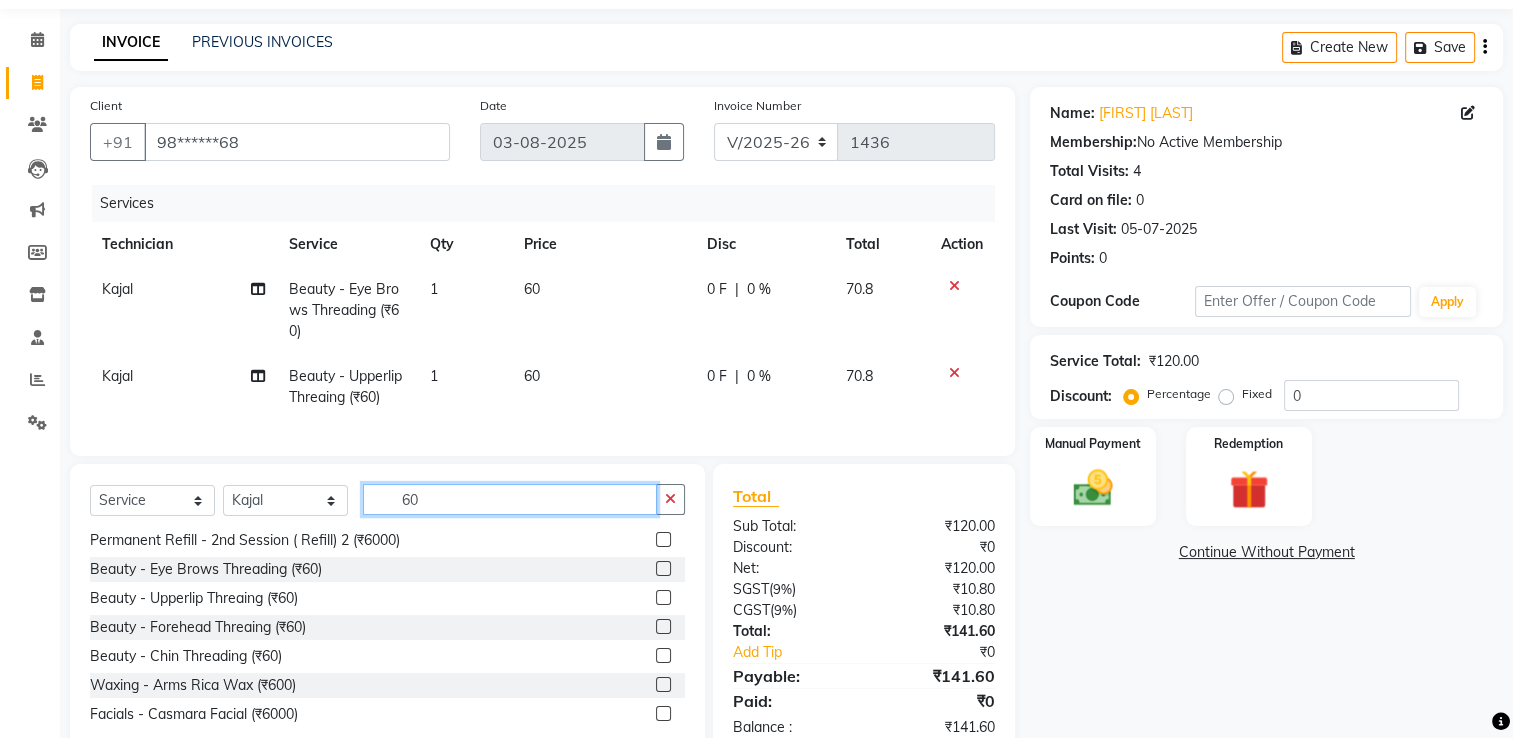 click on "60" 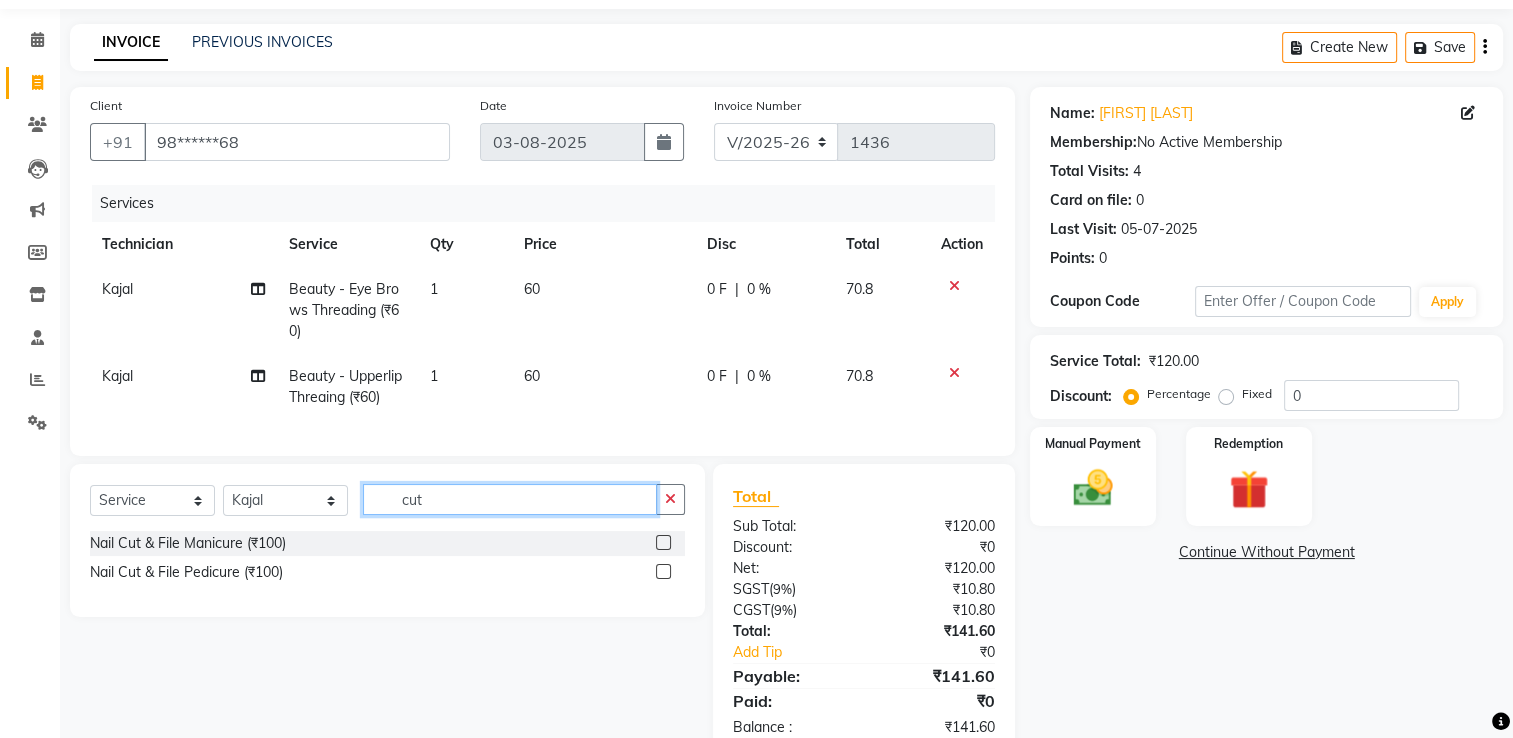 scroll, scrollTop: 0, scrollLeft: 0, axis: both 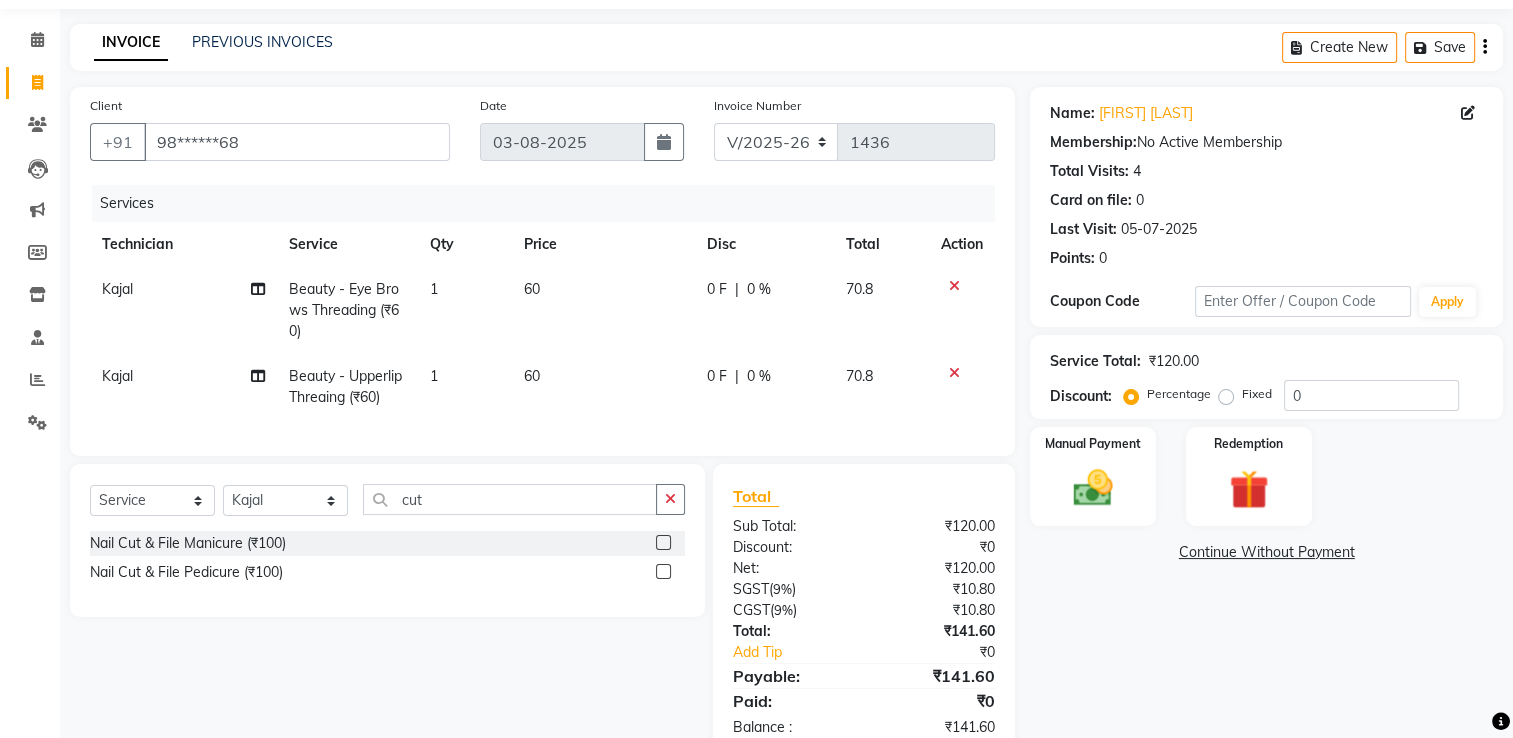 click 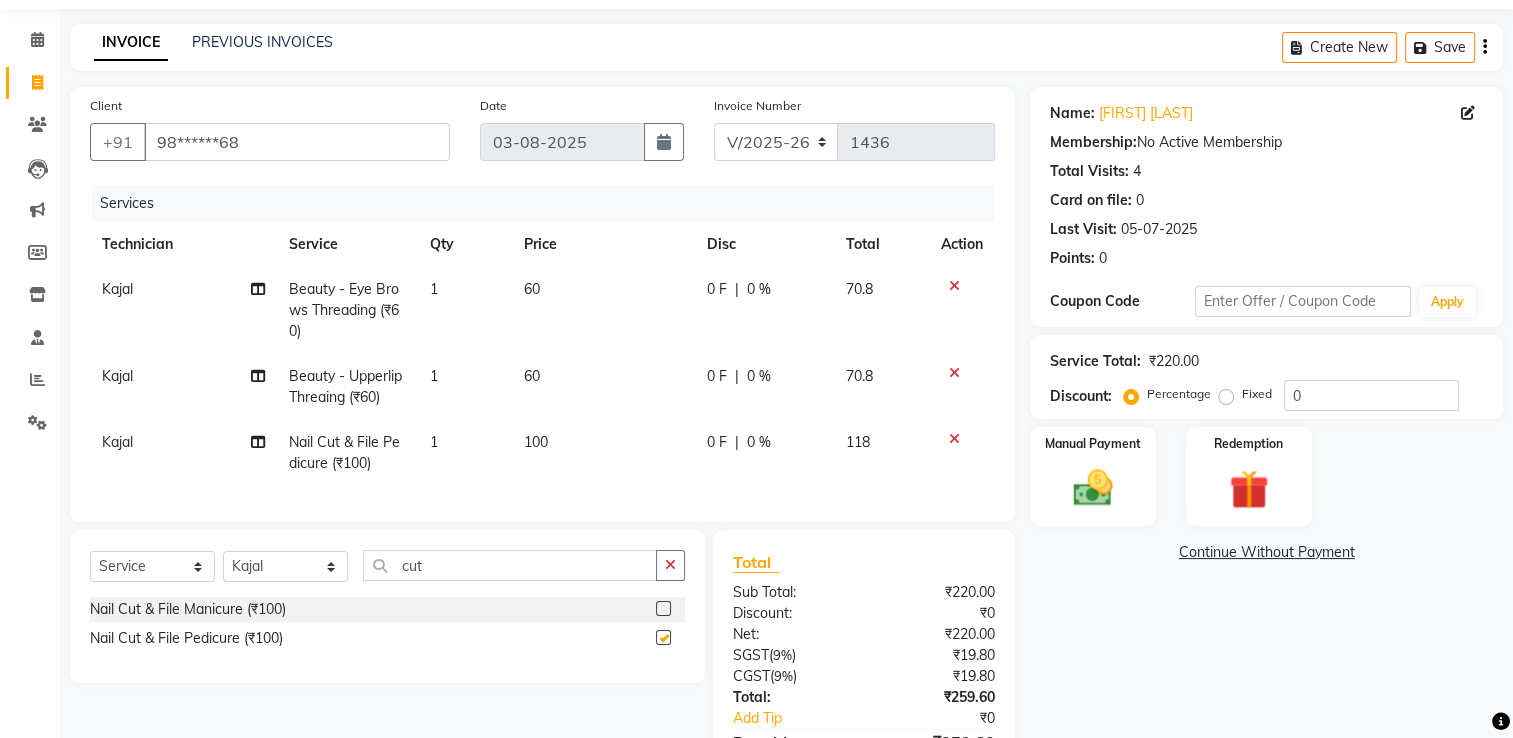 checkbox on "false" 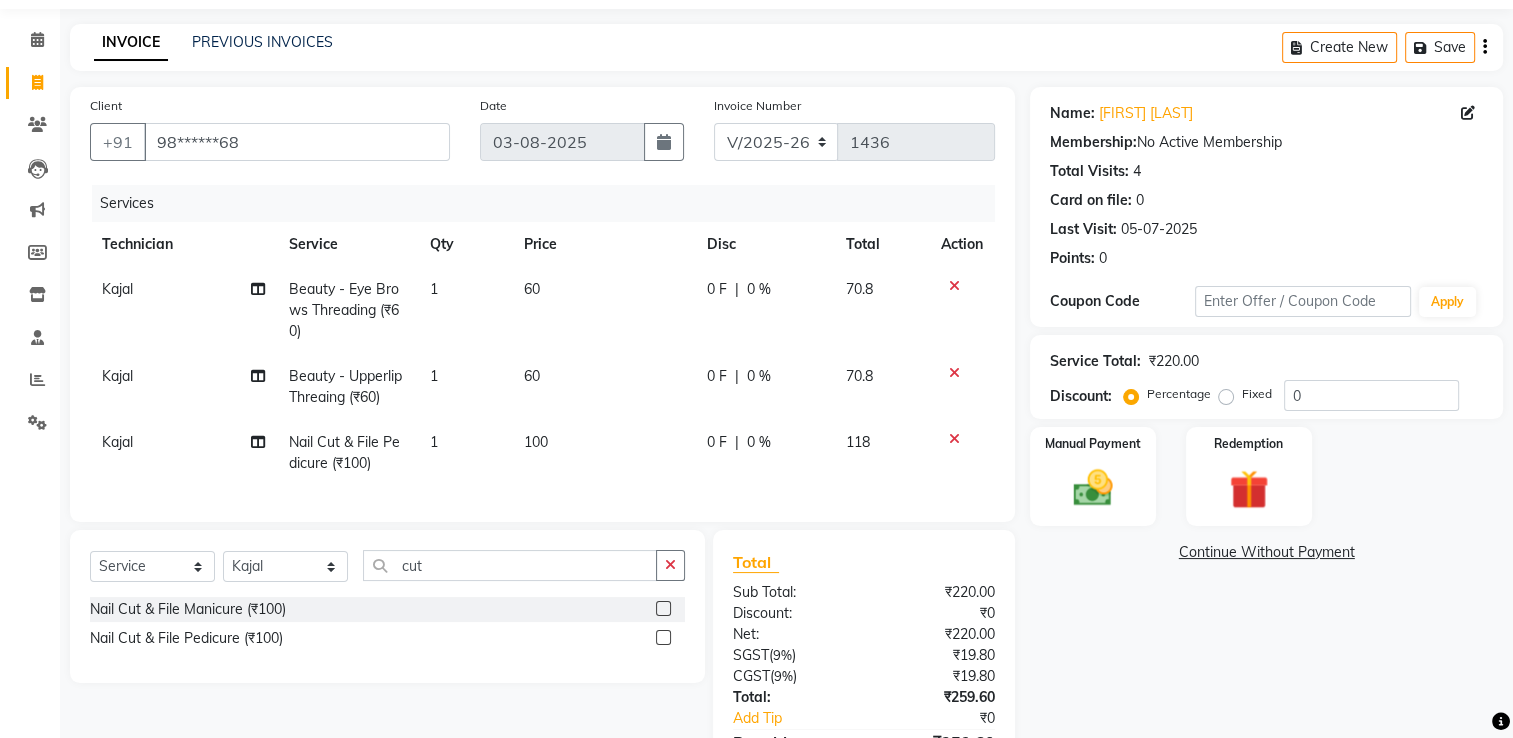 click 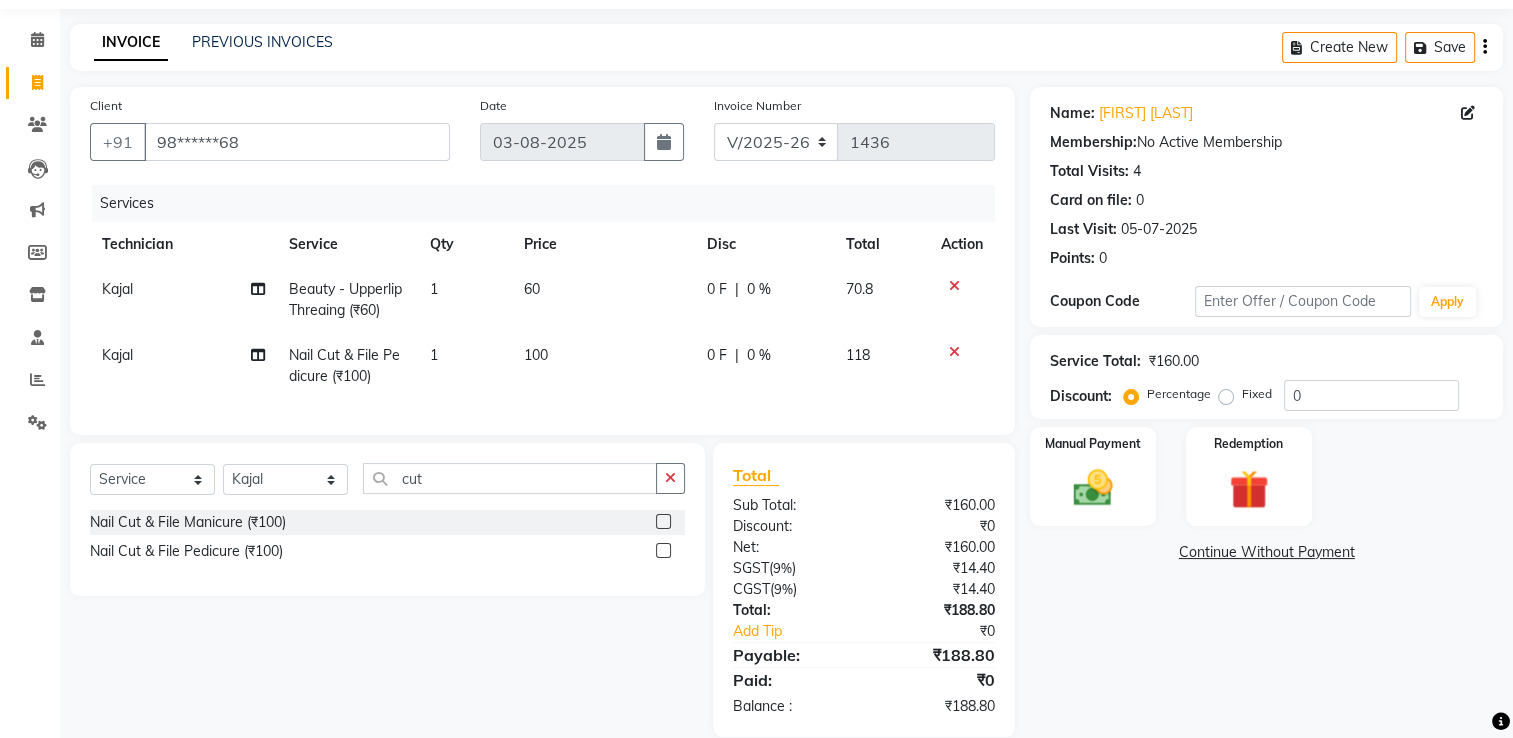 click on "100" 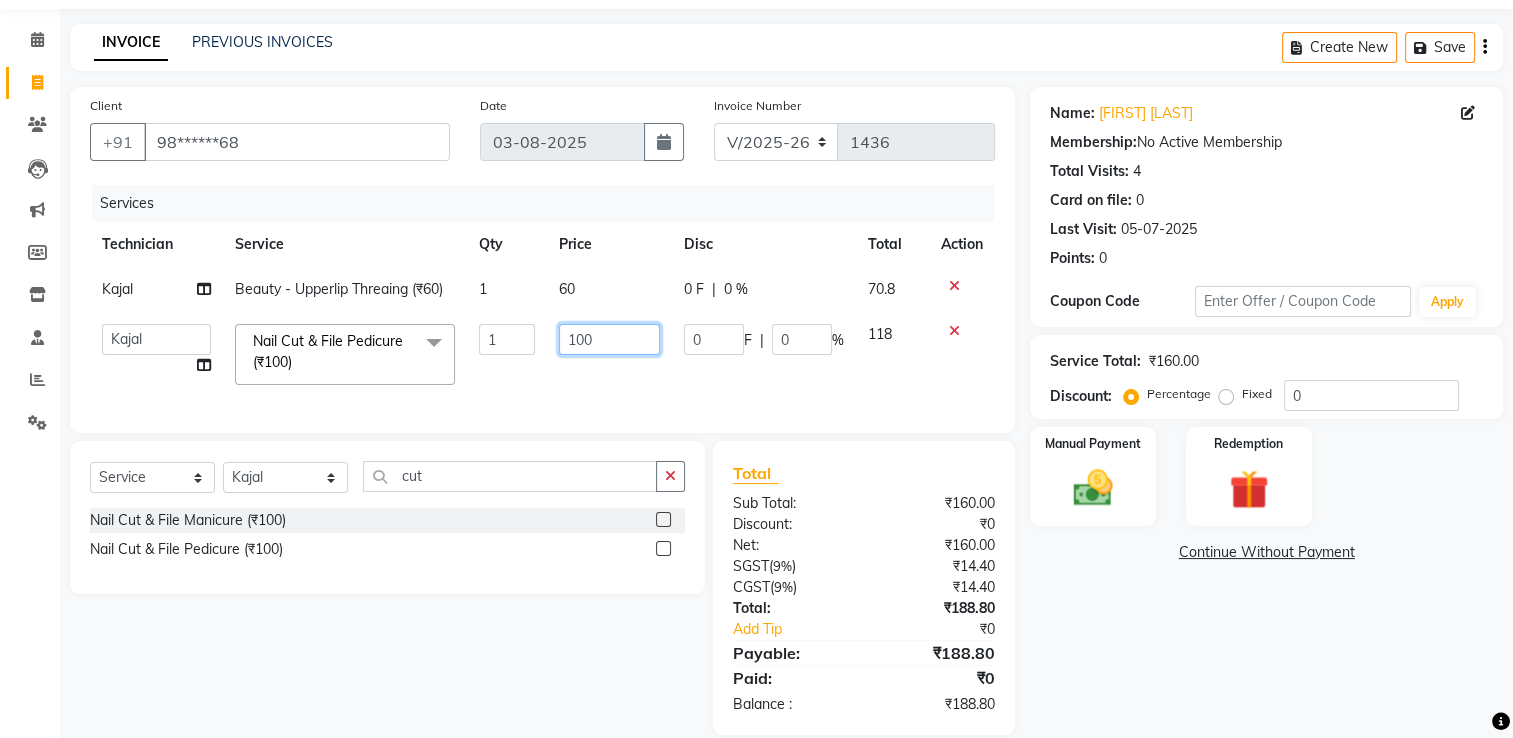 click on "100" 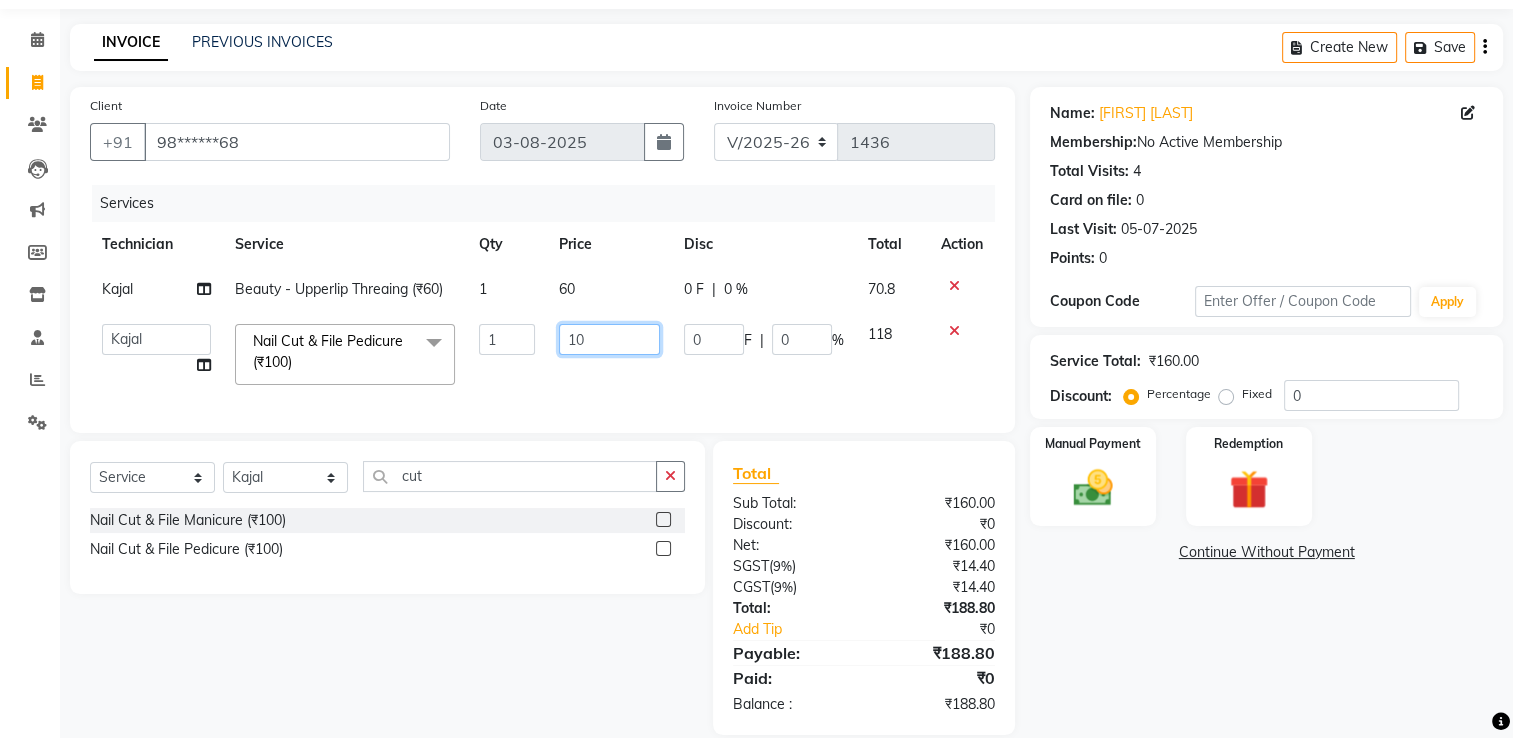 type on "150" 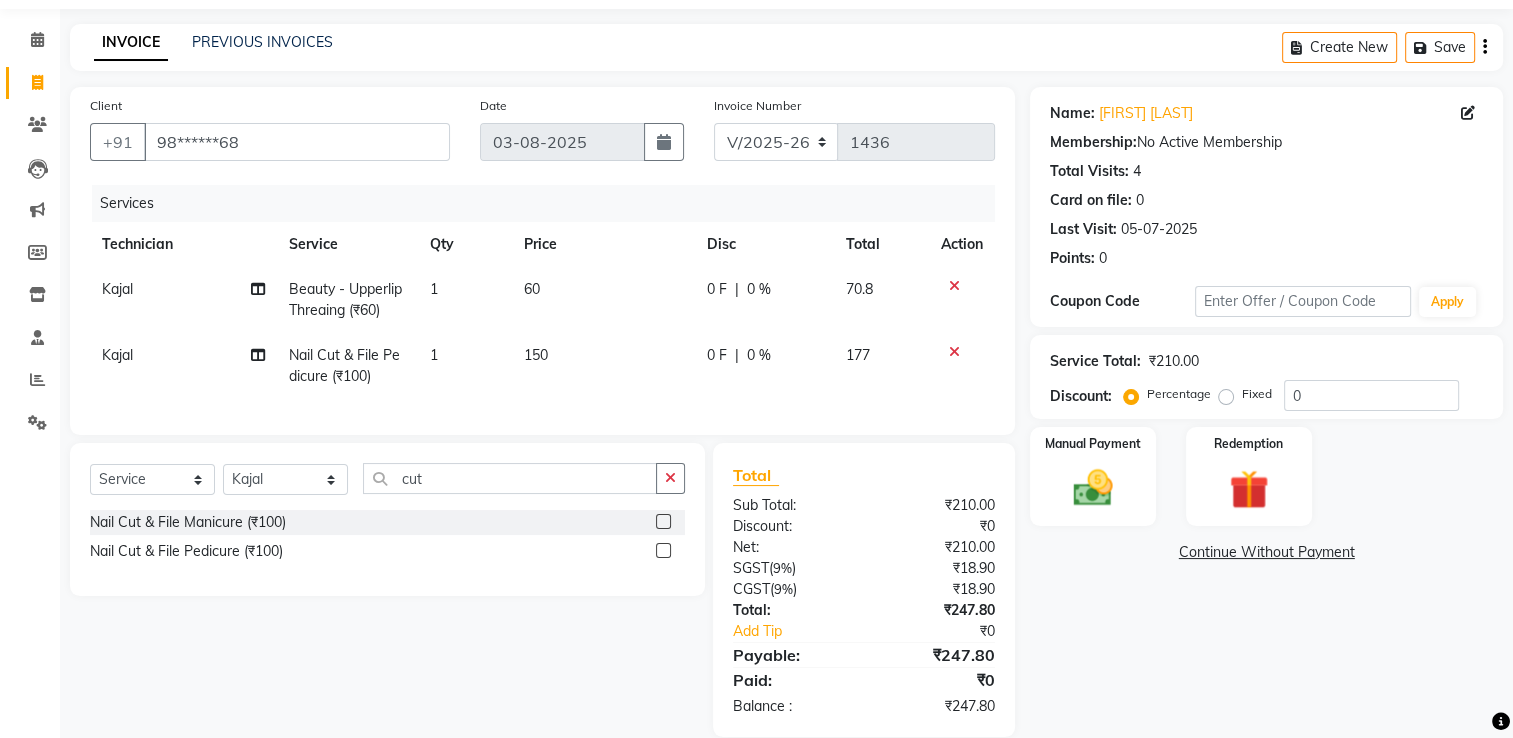 click on "150" 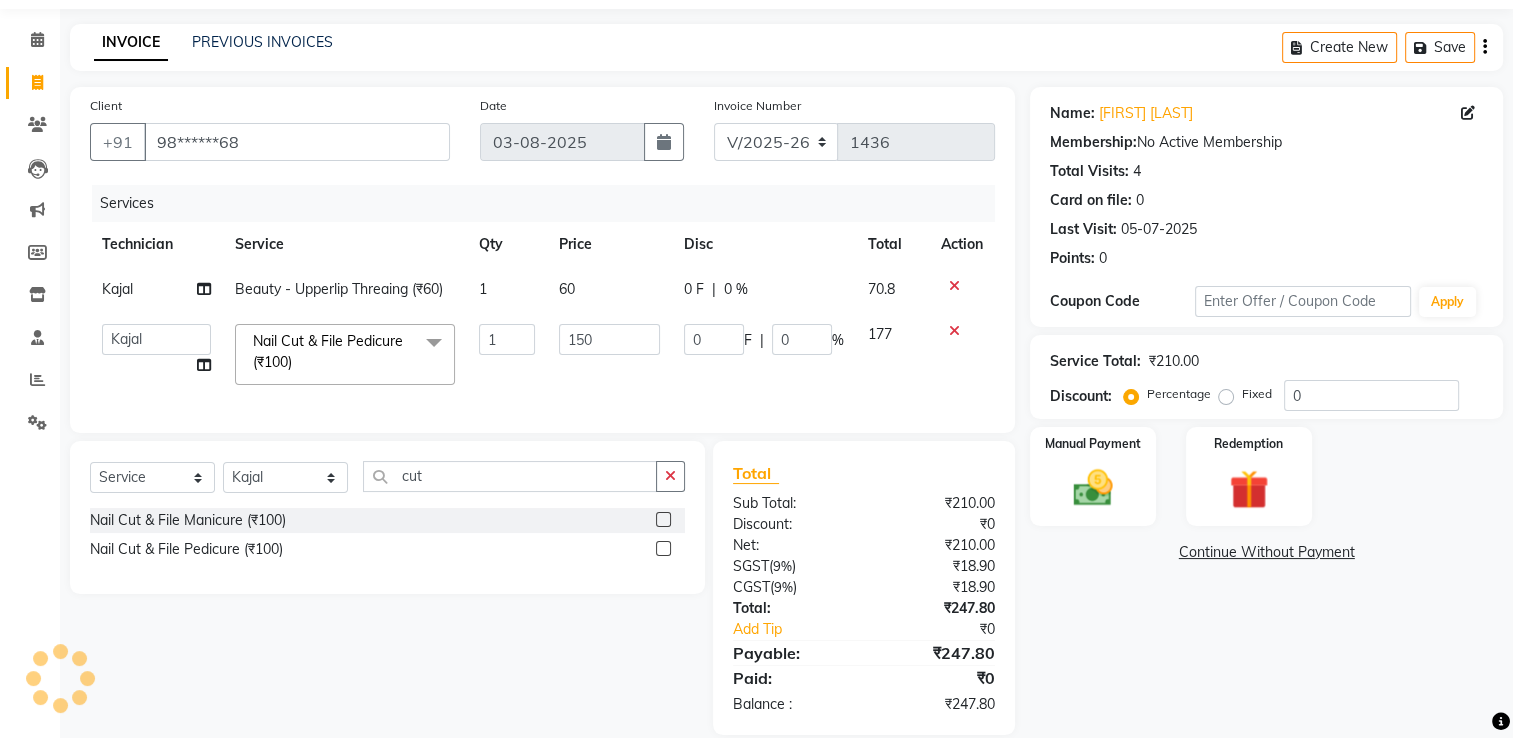 scroll, scrollTop: 104, scrollLeft: 0, axis: vertical 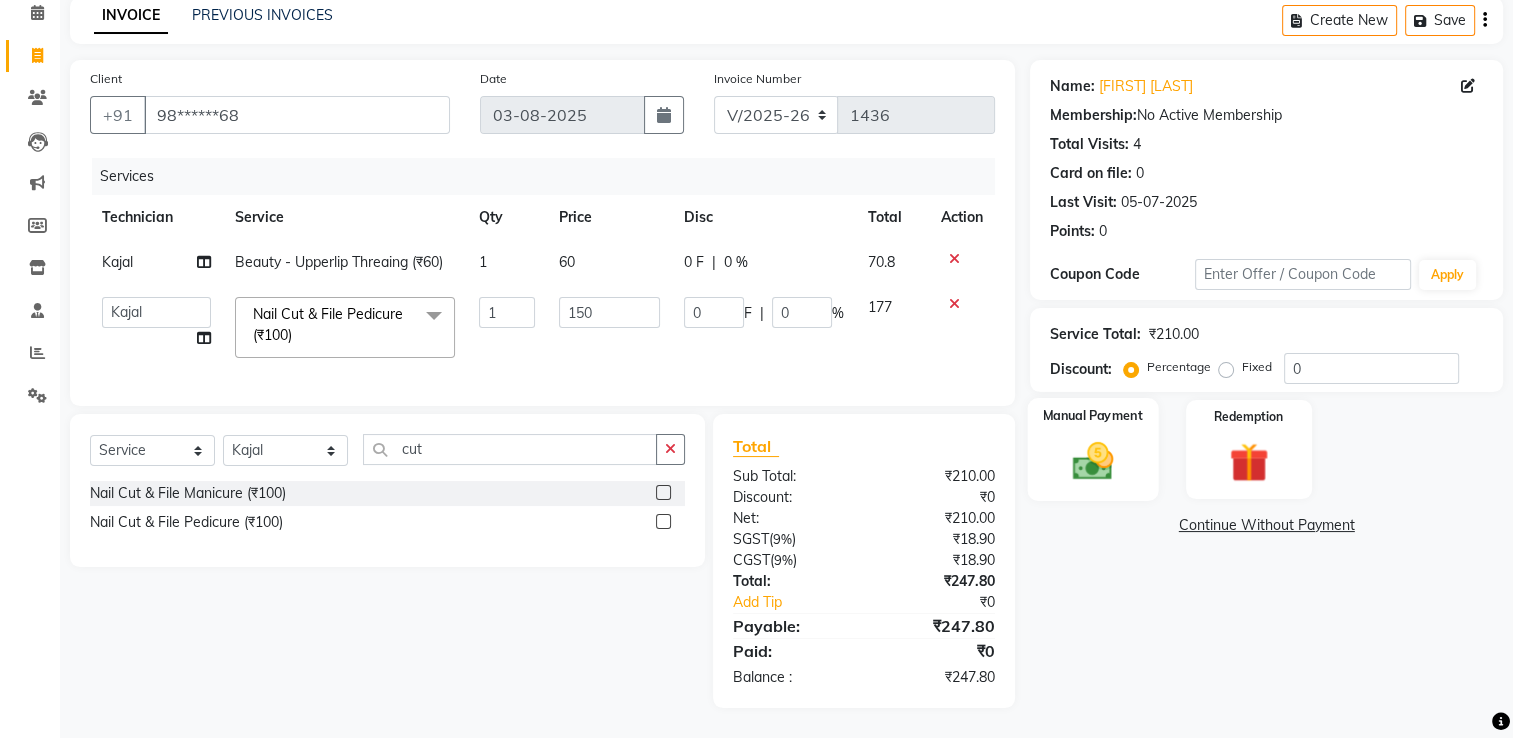 click 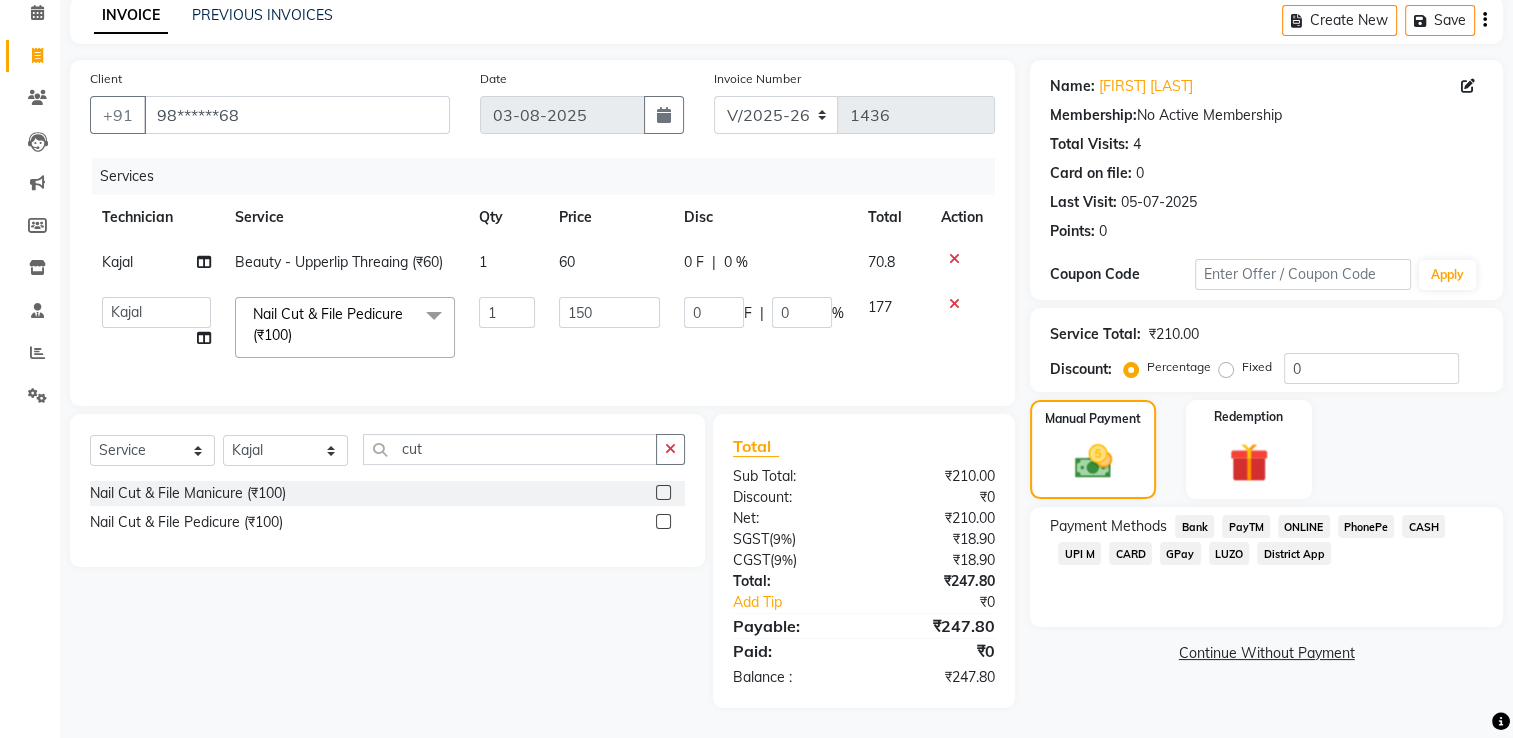 click on "UPI M" 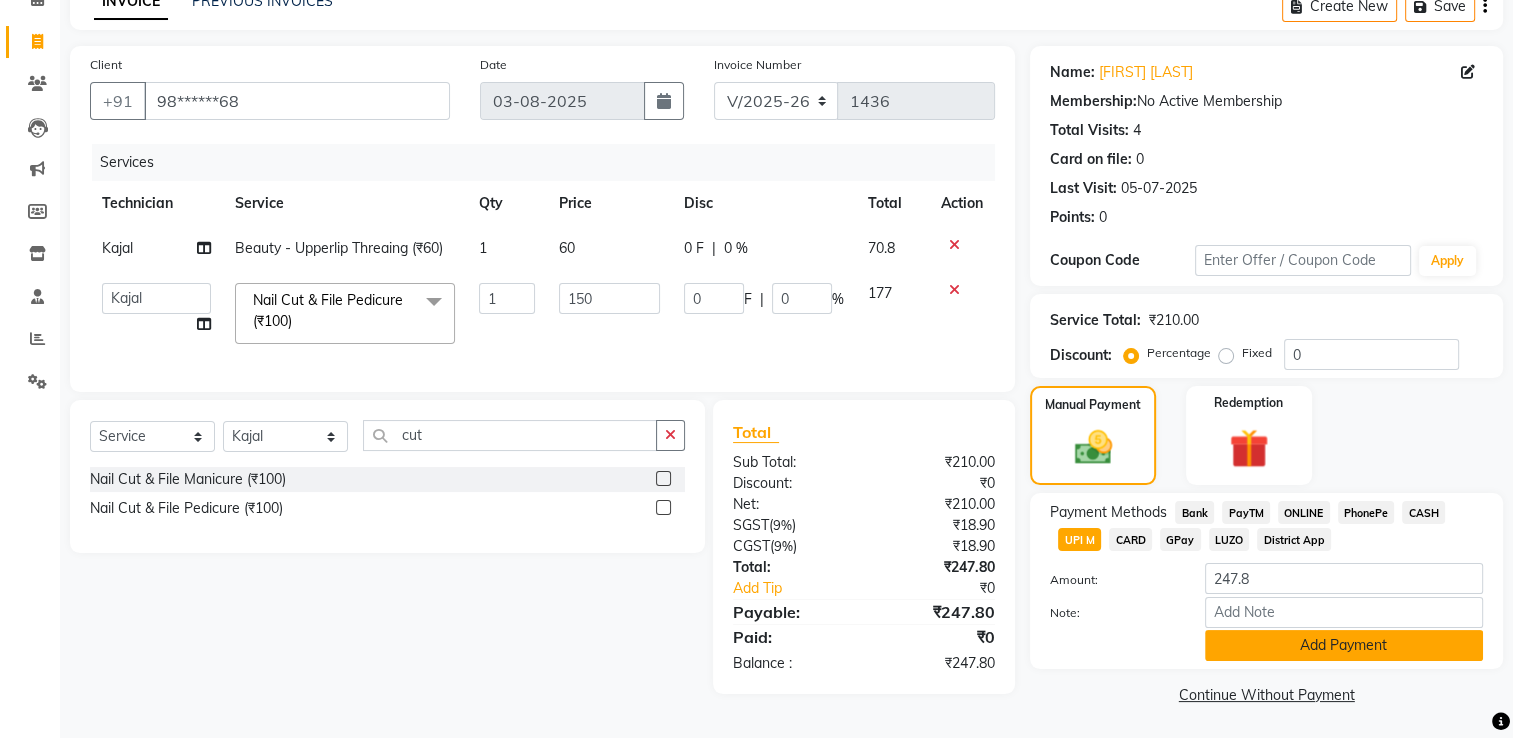 click on "Add Payment" 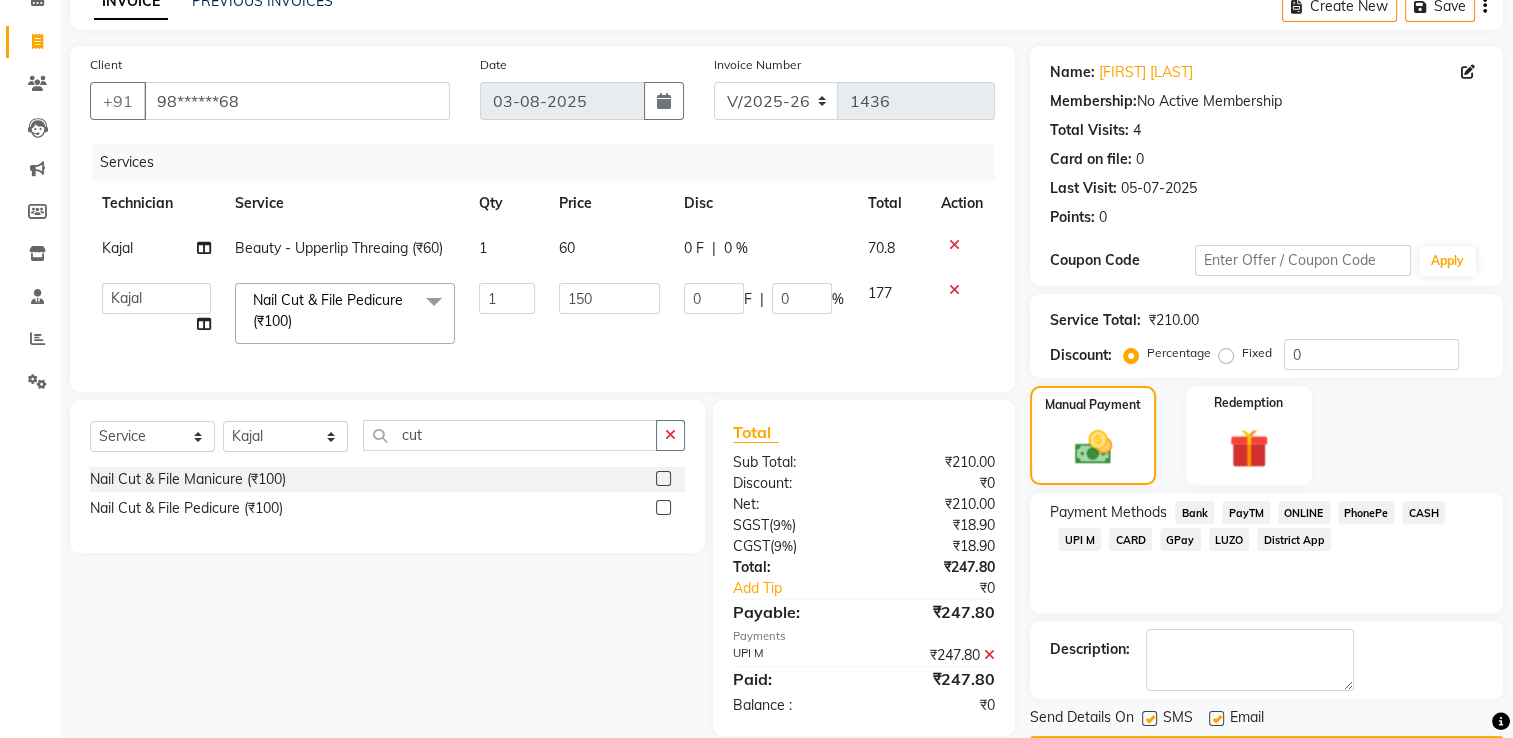 scroll, scrollTop: 161, scrollLeft: 0, axis: vertical 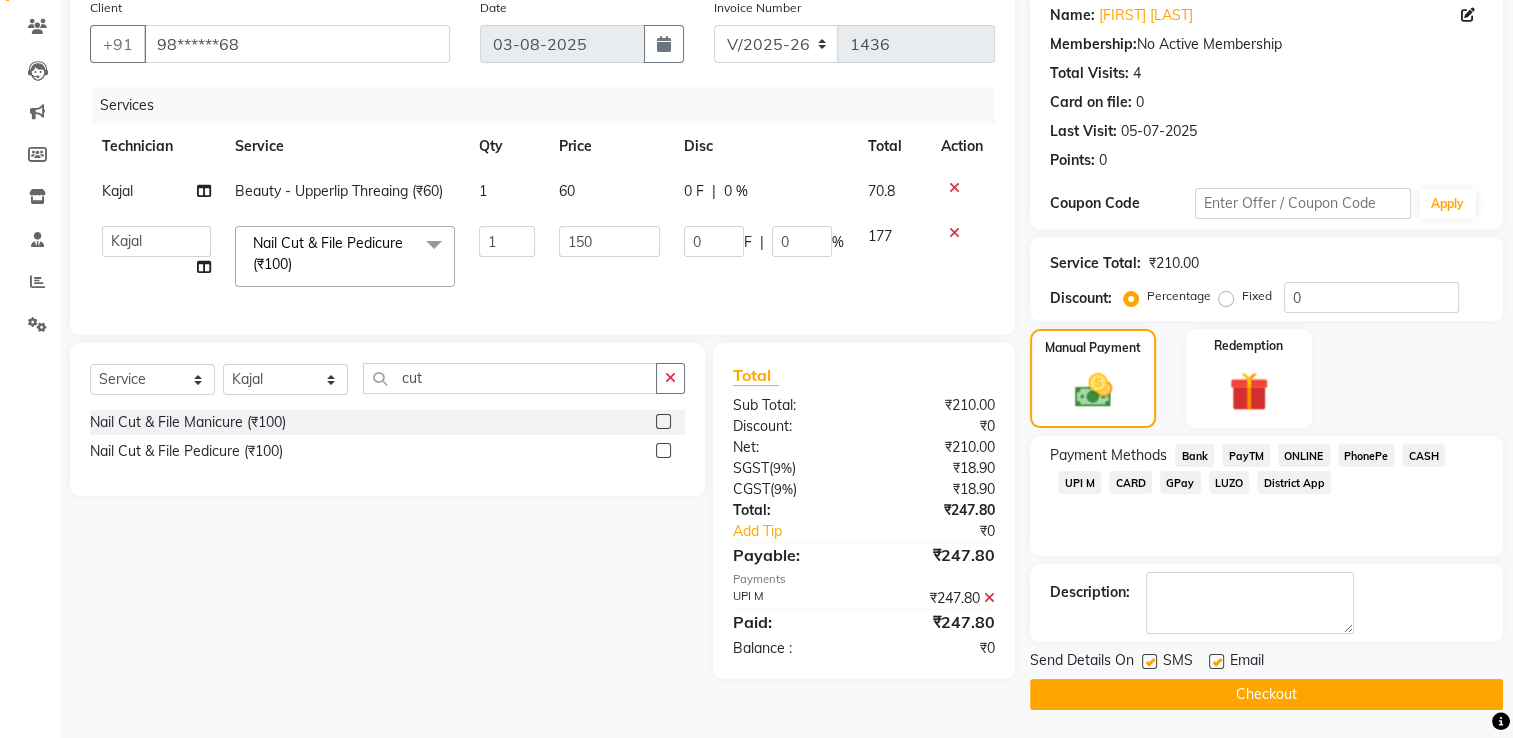 click on "Checkout" 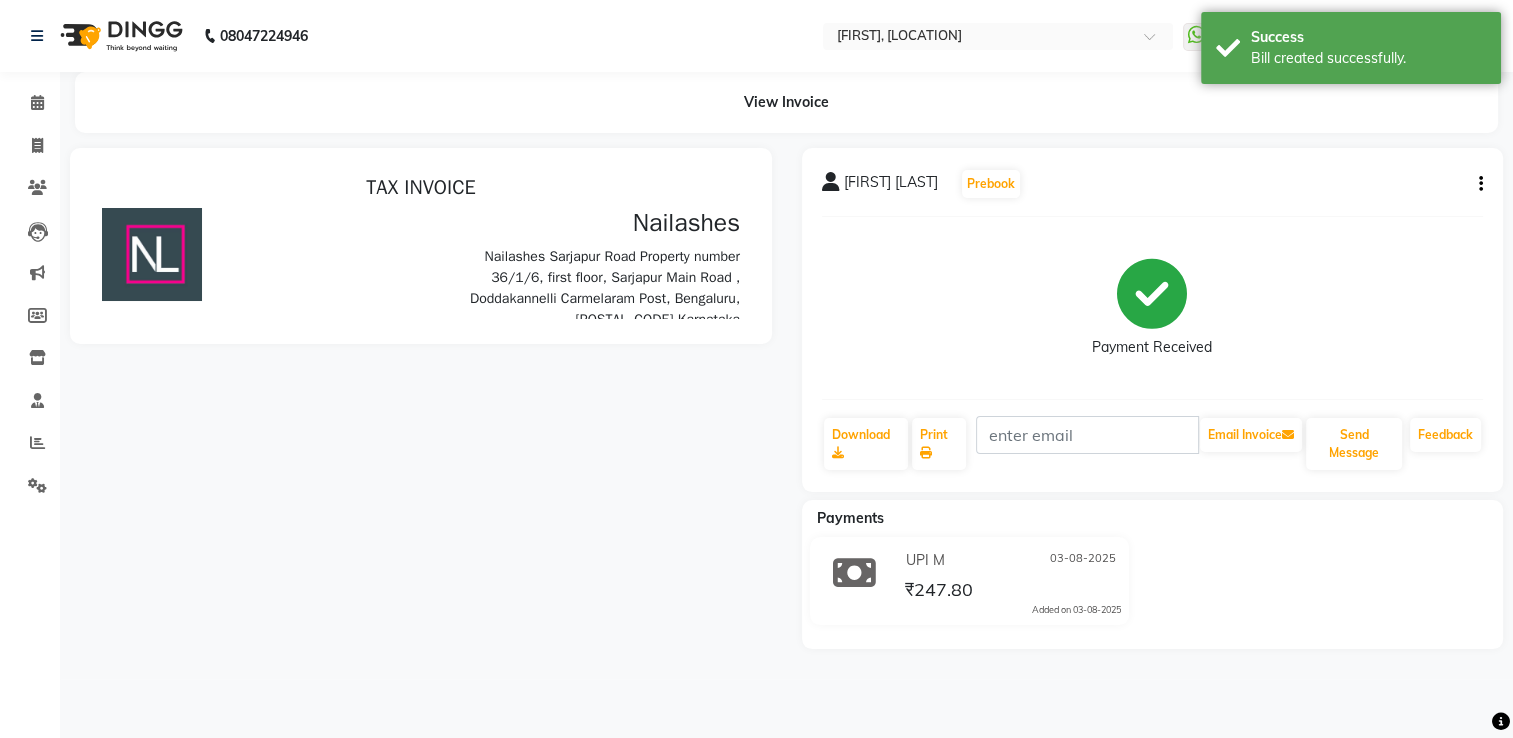 scroll, scrollTop: 0, scrollLeft: 0, axis: both 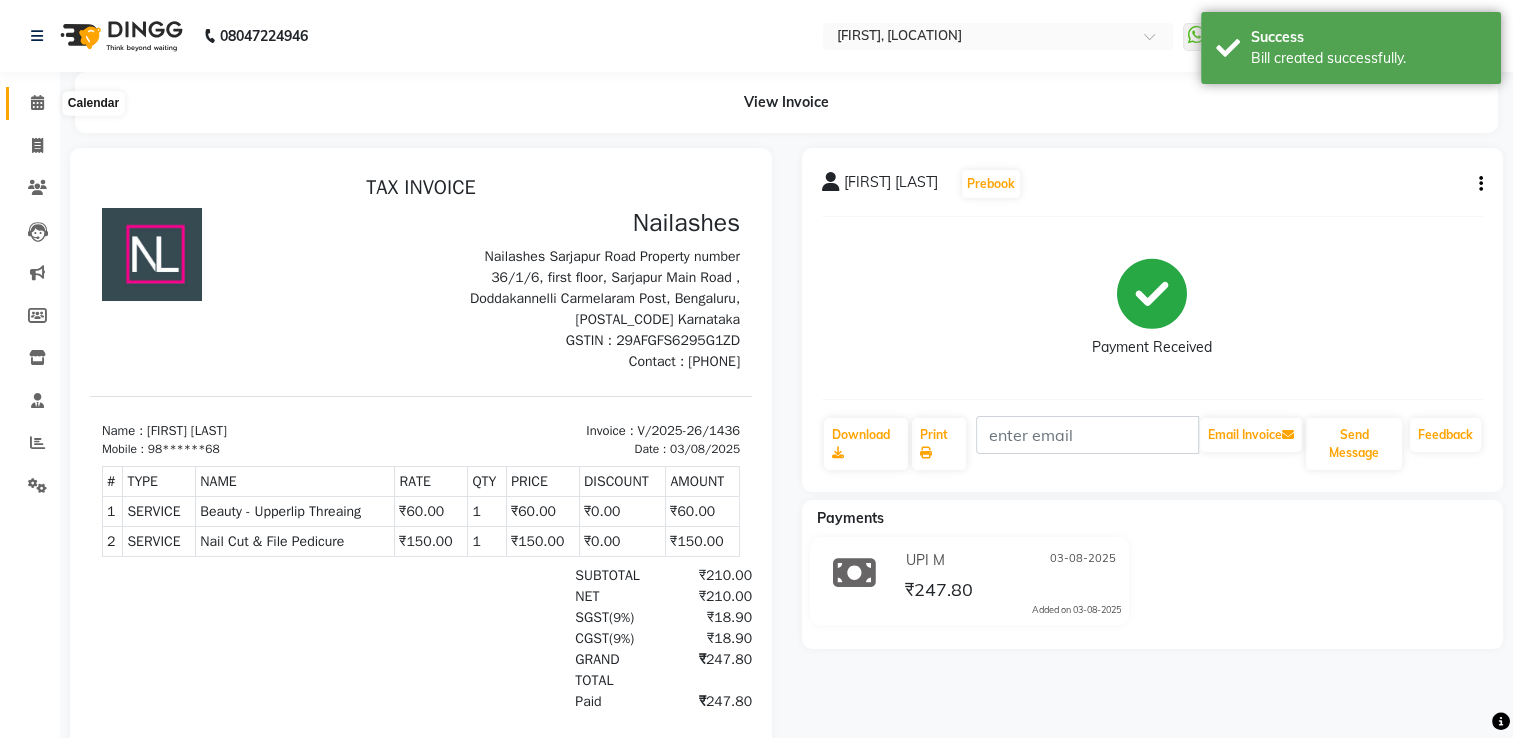 click 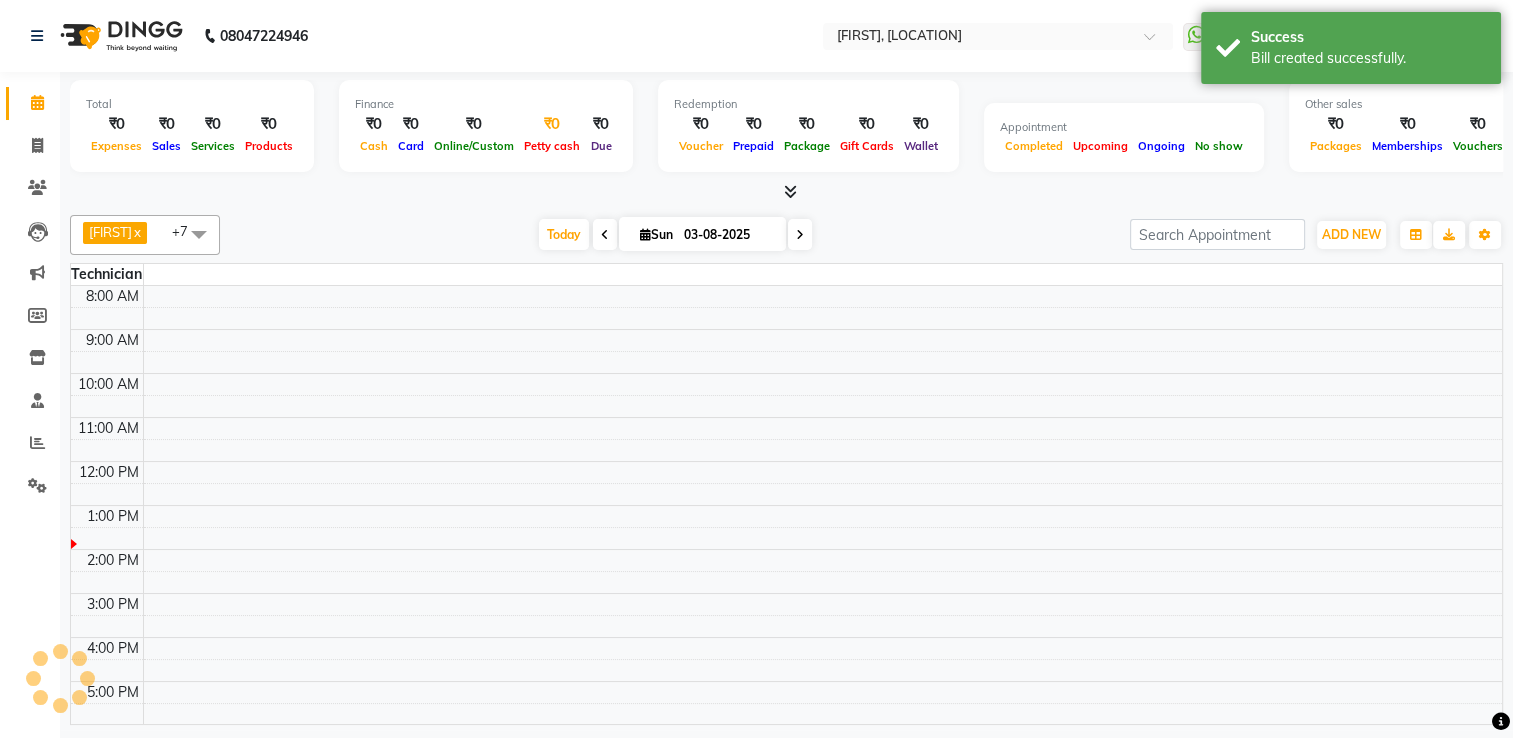 scroll, scrollTop: 0, scrollLeft: 0, axis: both 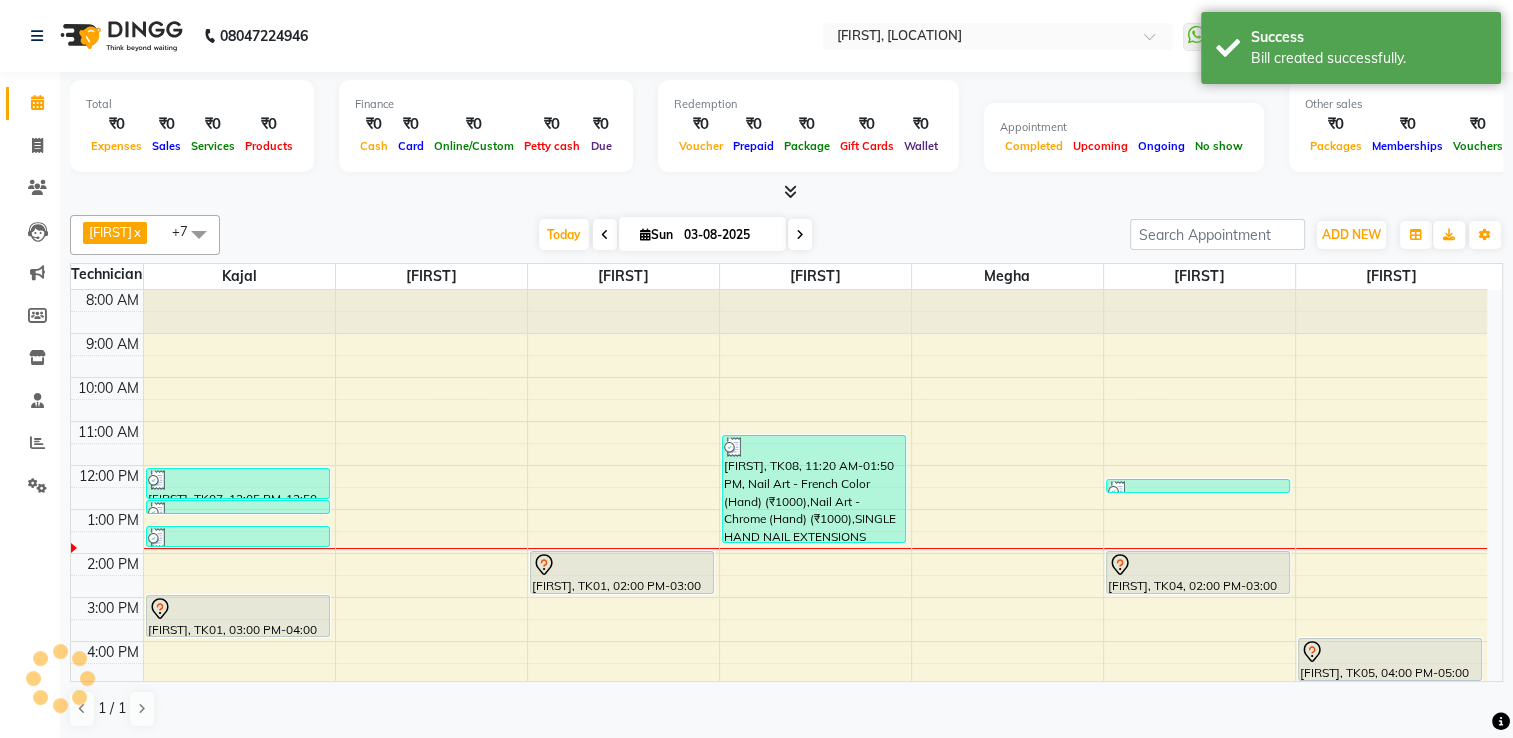 click at bounding box center [800, 234] 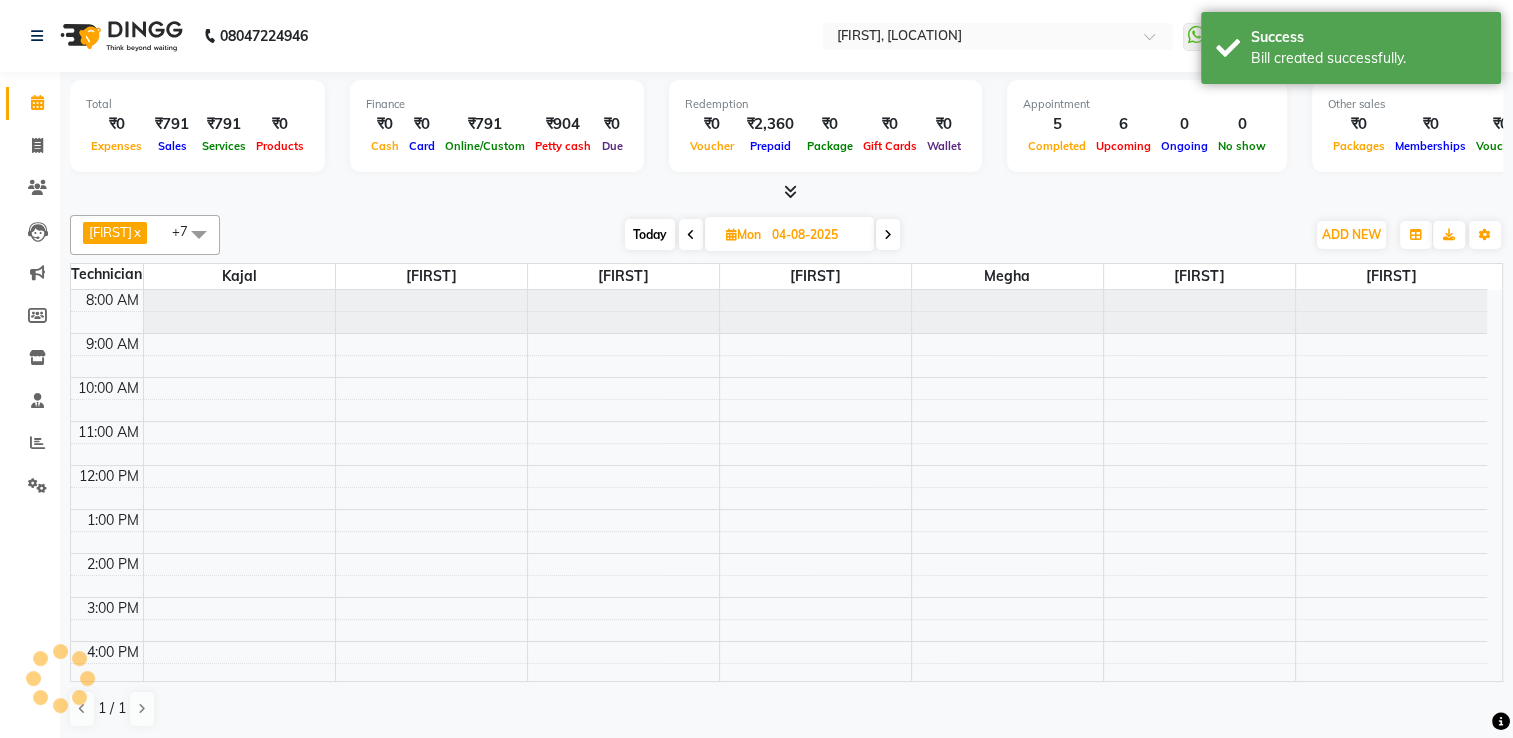 scroll, scrollTop: 175, scrollLeft: 0, axis: vertical 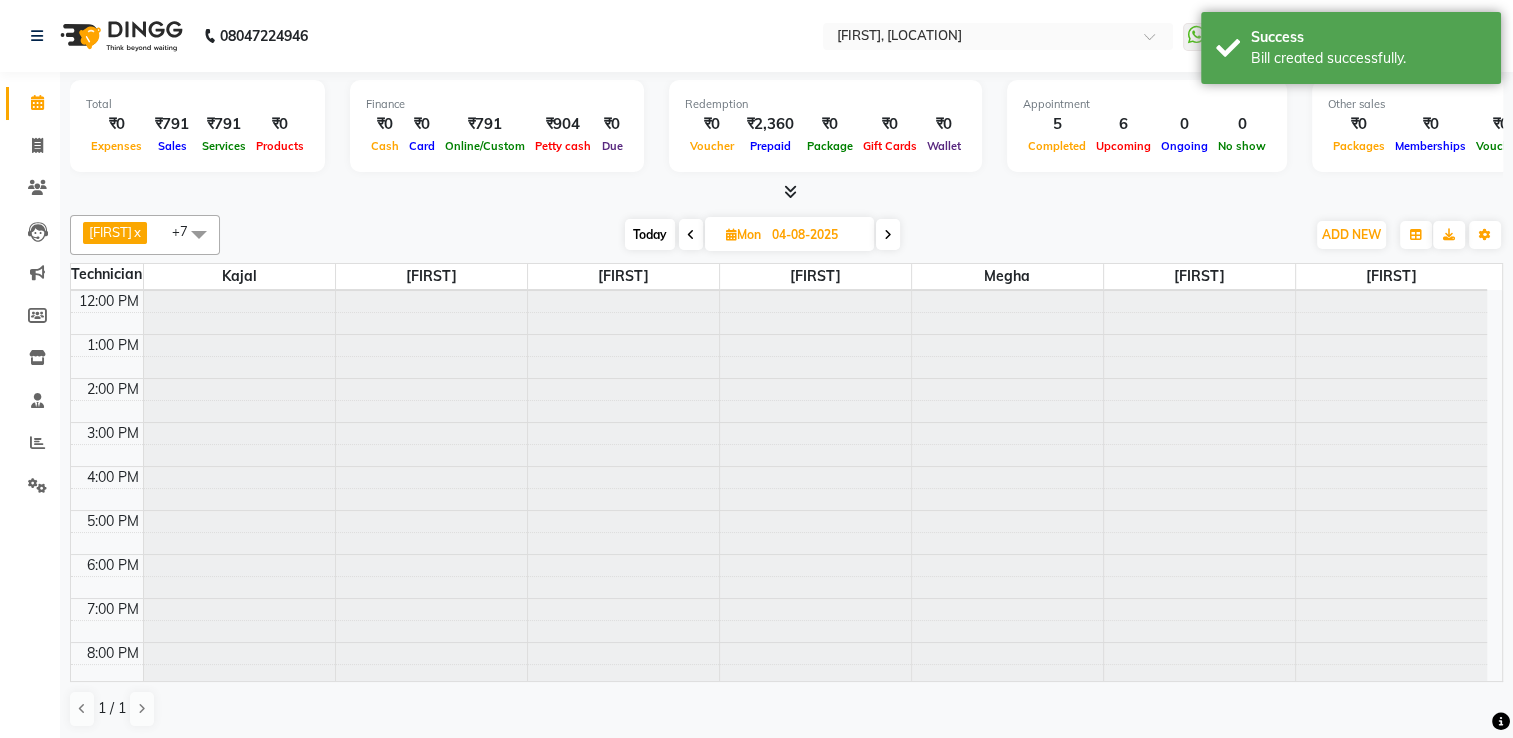 click on "Mon" at bounding box center (743, 234) 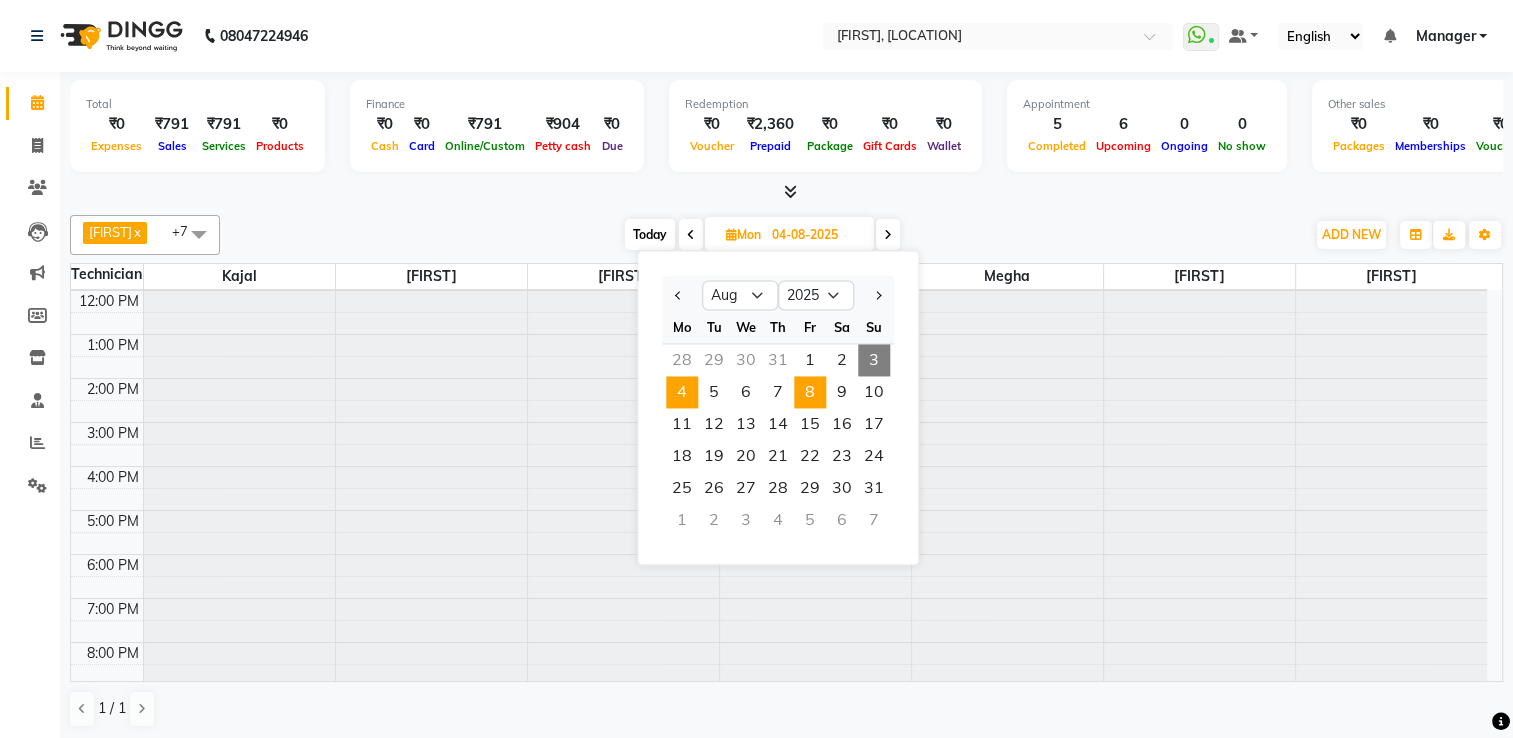 click on "8" at bounding box center (810, 392) 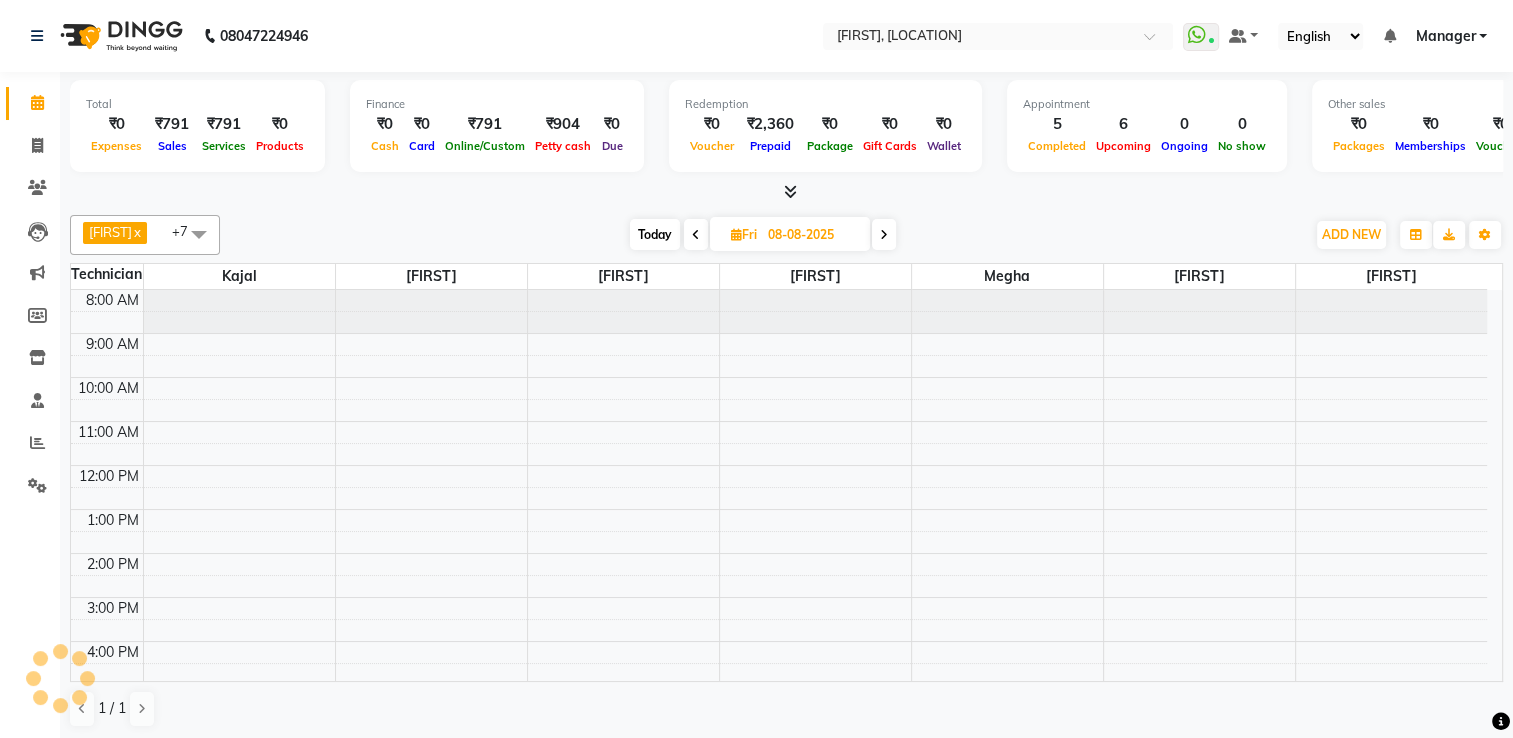 scroll, scrollTop: 175, scrollLeft: 0, axis: vertical 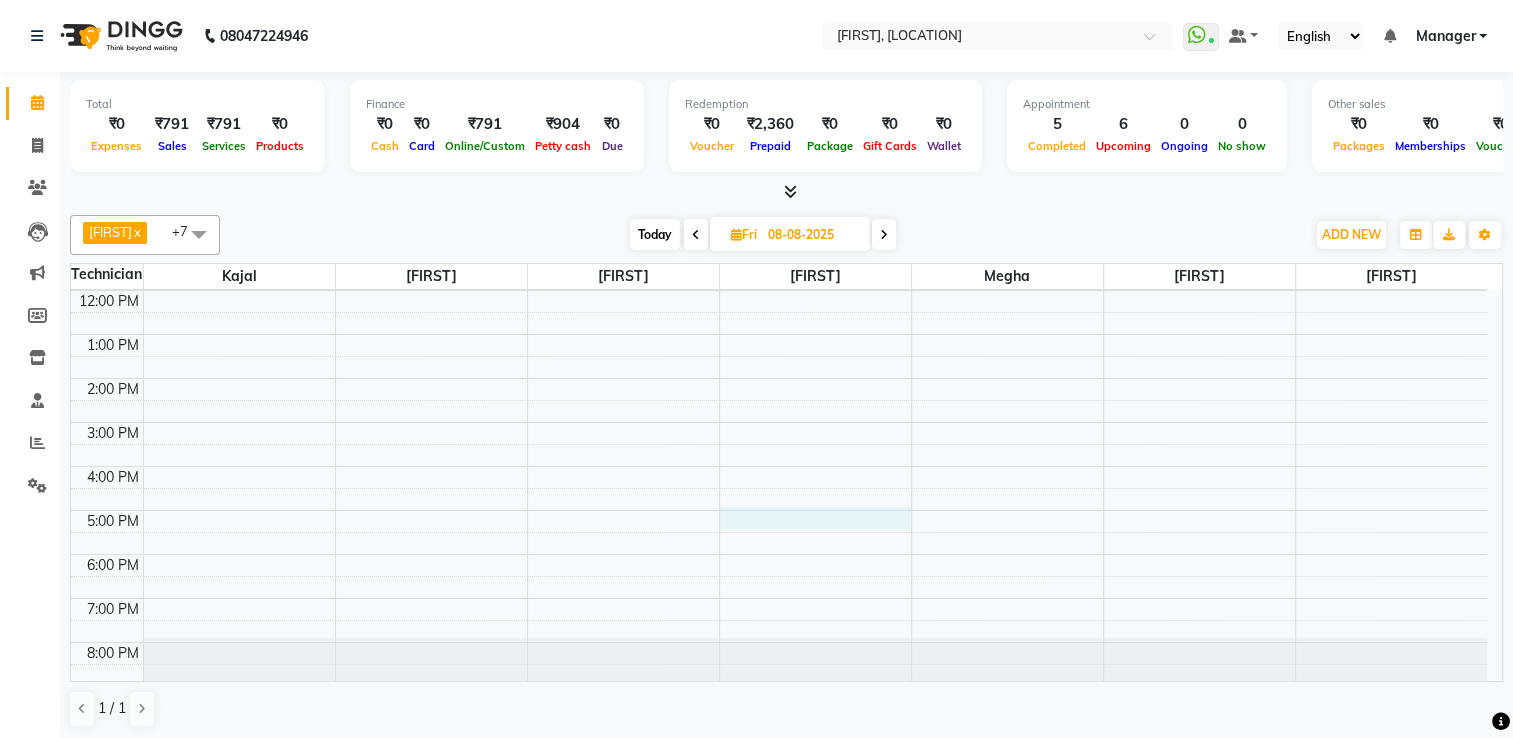 click on "8:00 AM 9:00 AM 10:00 AM 11:00 AM 12:00 PM 1:00 PM 2:00 PM 3:00 PM 4:00 PM 5:00 PM 6:00 PM 7:00 PM 8:00 PM" at bounding box center (779, 400) 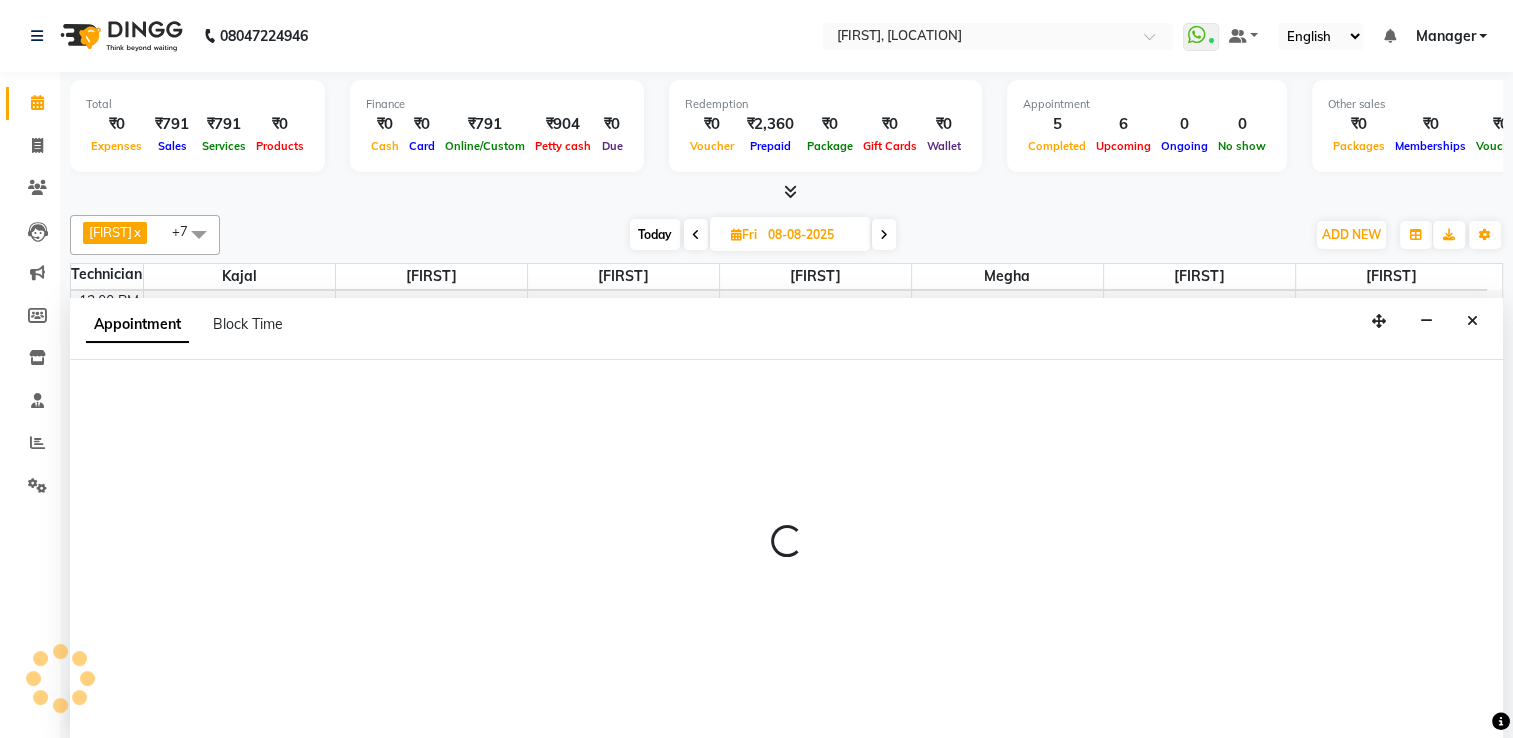 scroll, scrollTop: 0, scrollLeft: 0, axis: both 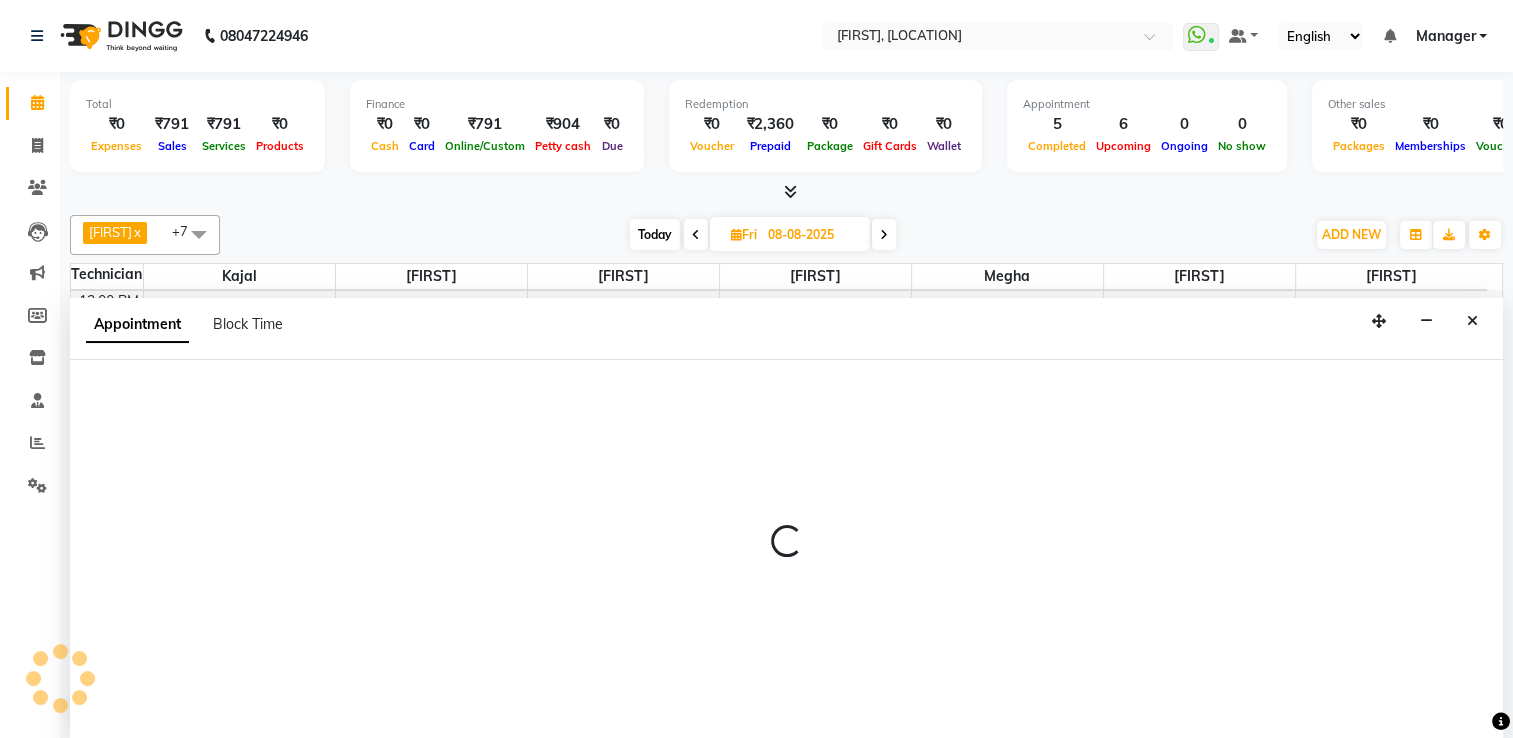 select on "1020" 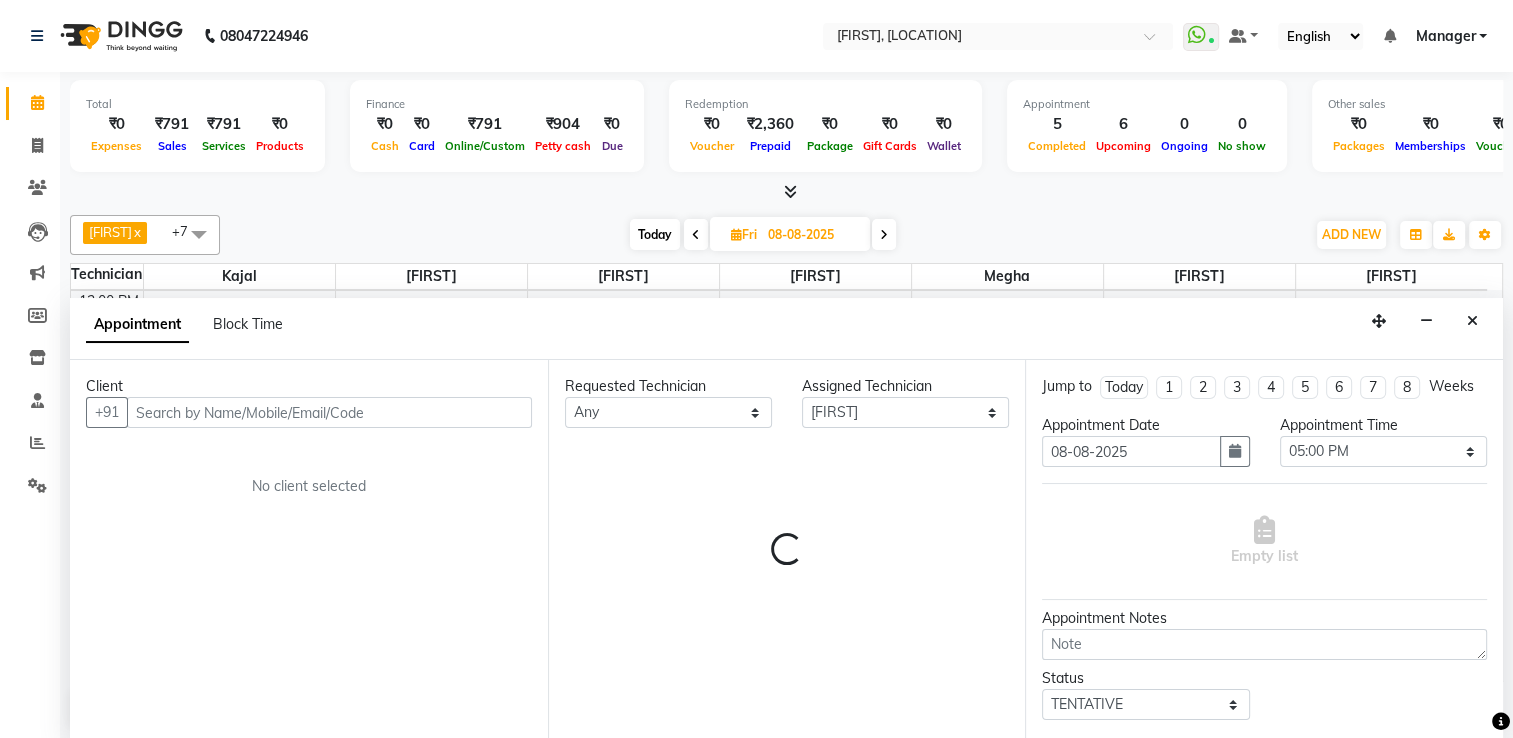 click at bounding box center (329, 412) 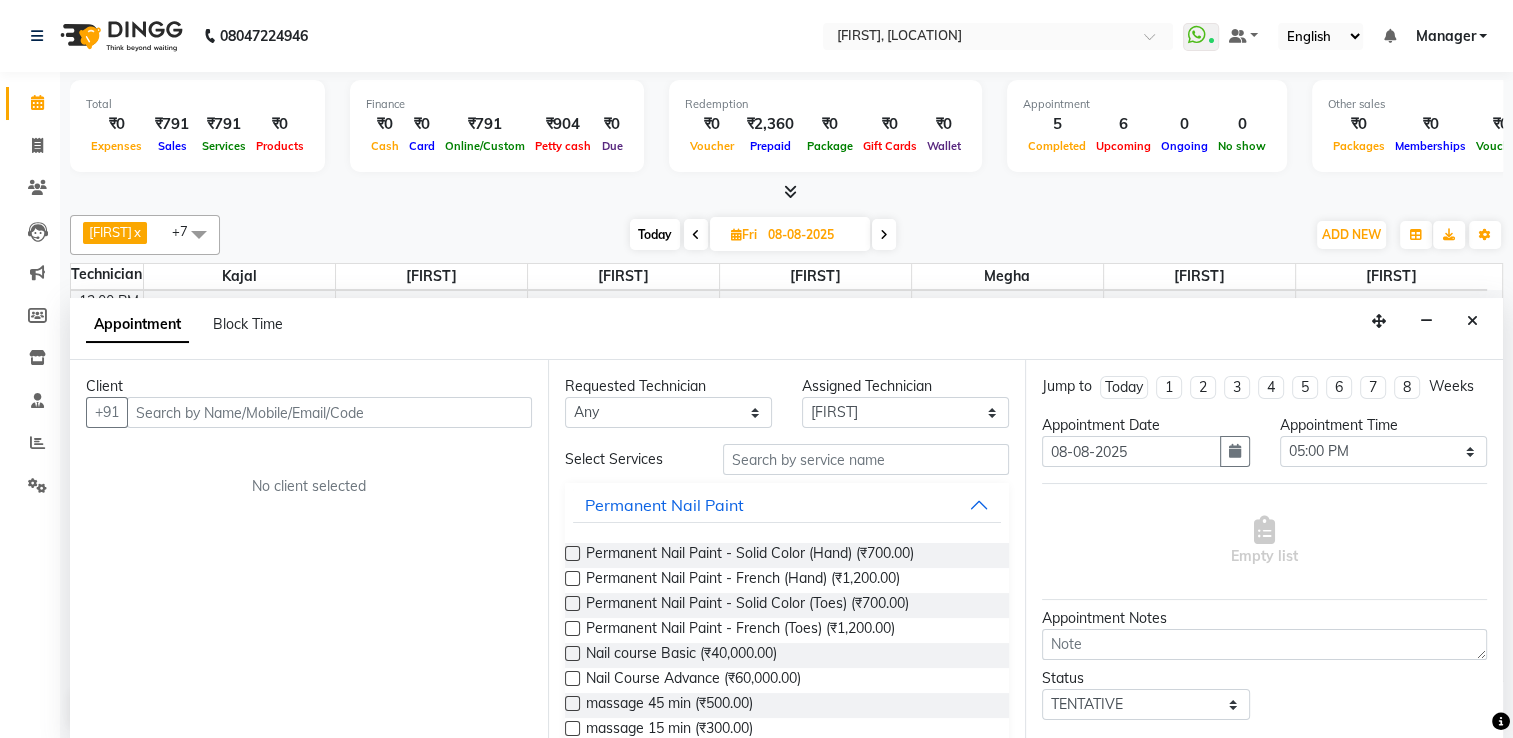 click at bounding box center (329, 412) 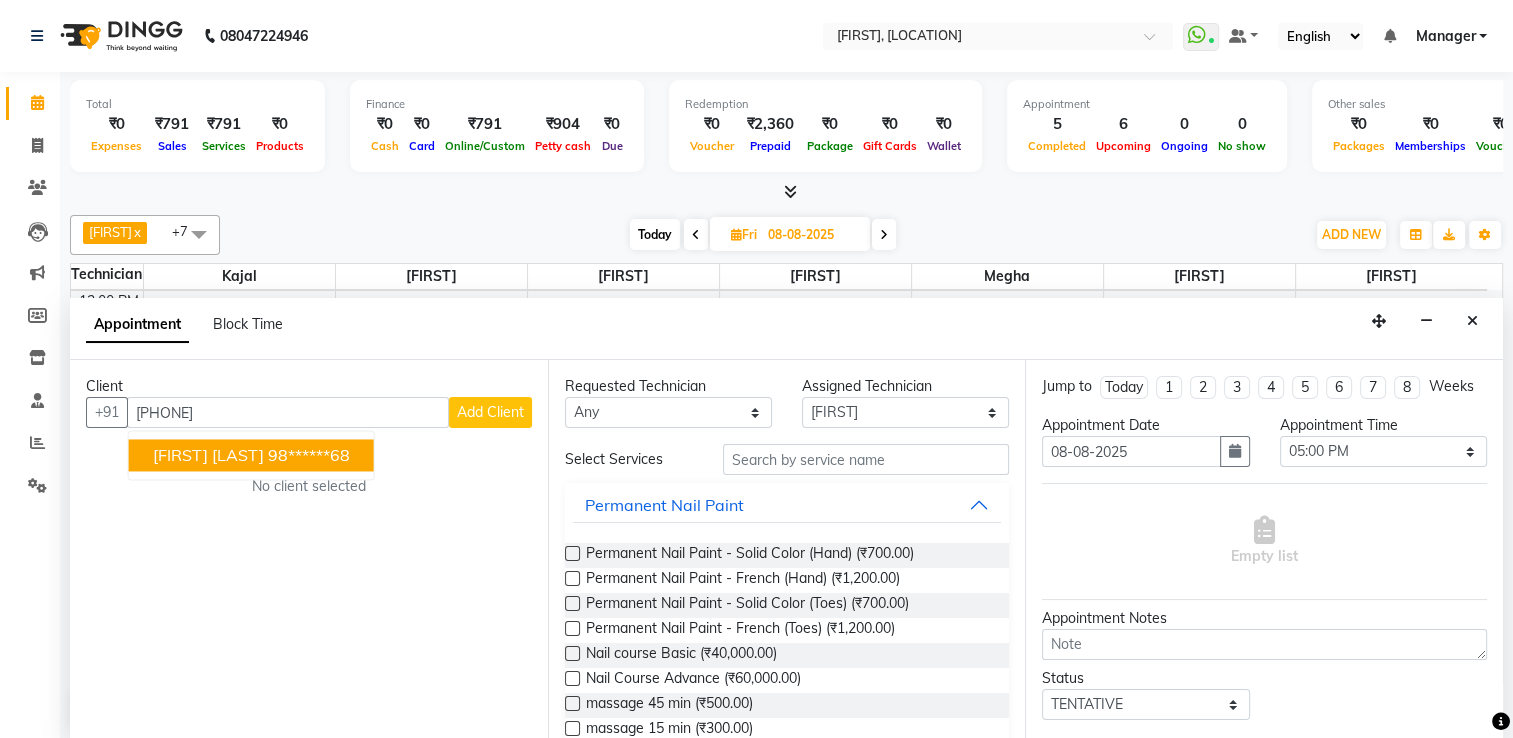 click on "98******68" at bounding box center (309, 455) 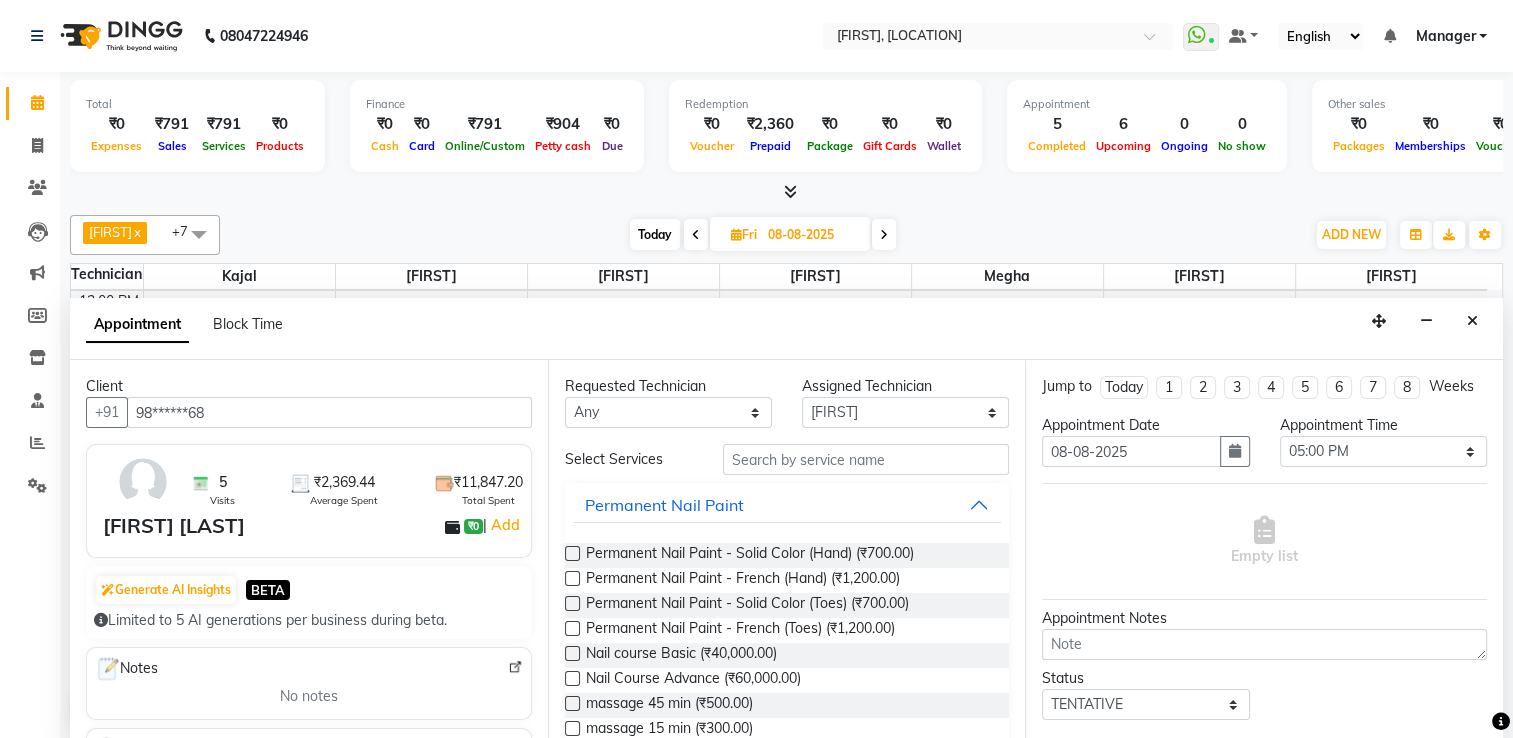 type on "98******68" 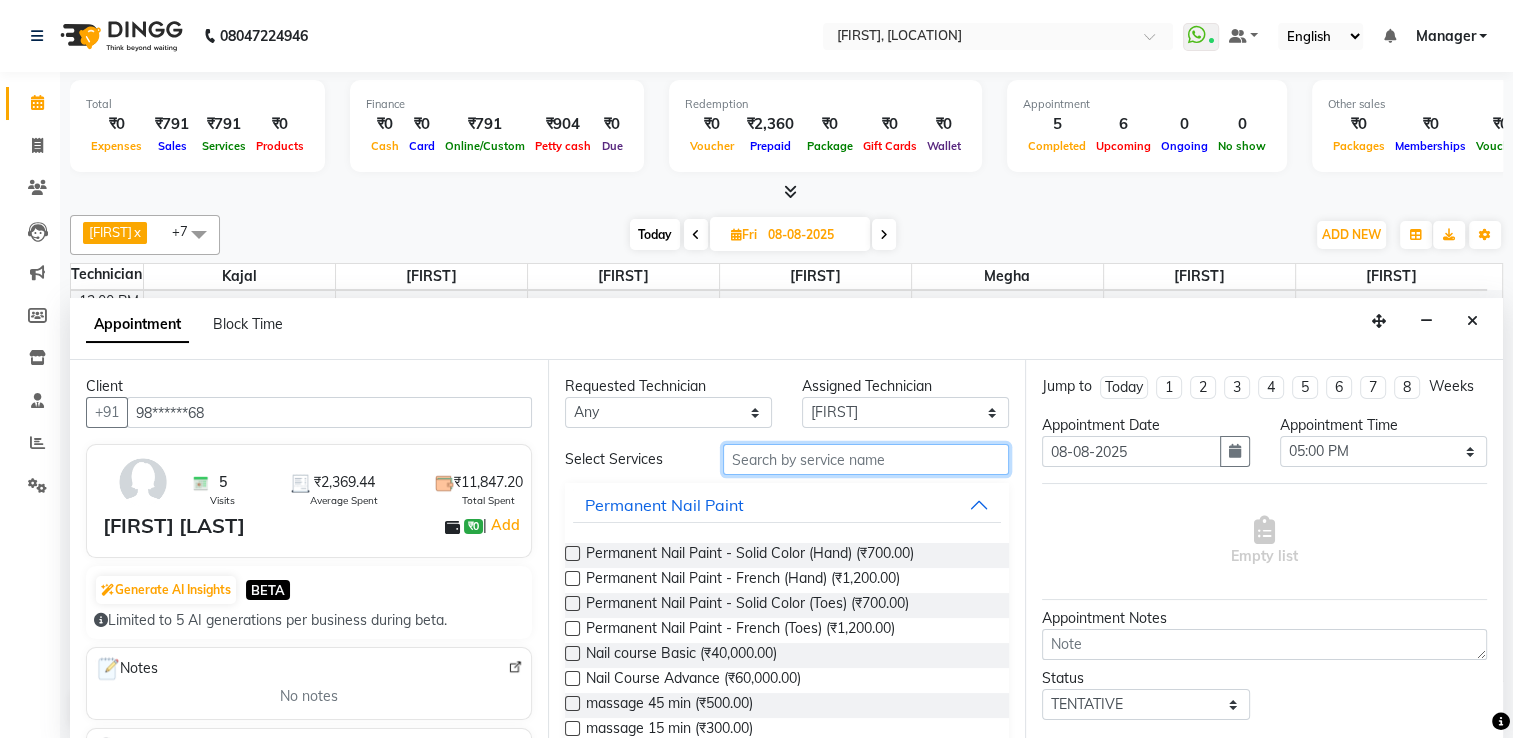 click at bounding box center (866, 459) 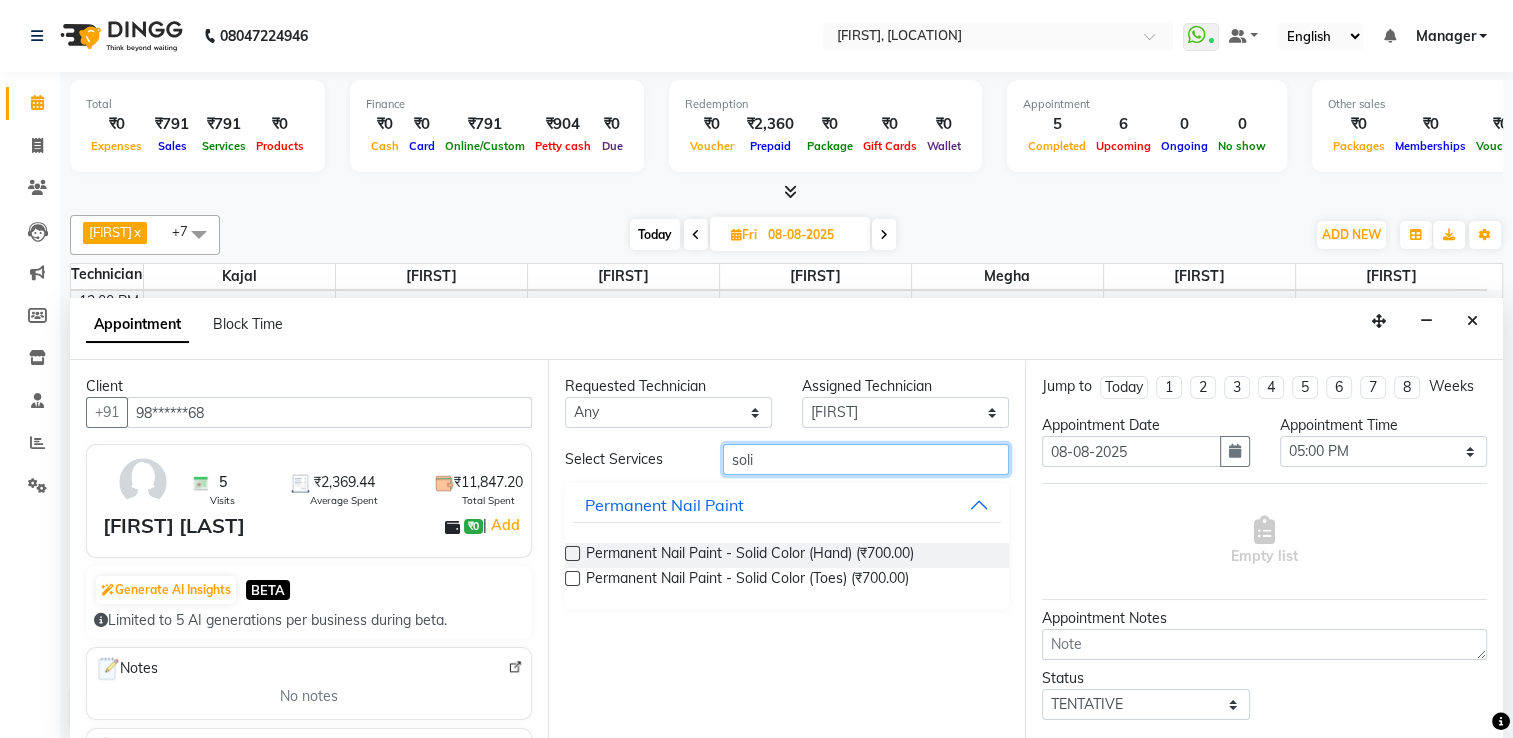 type on "soli" 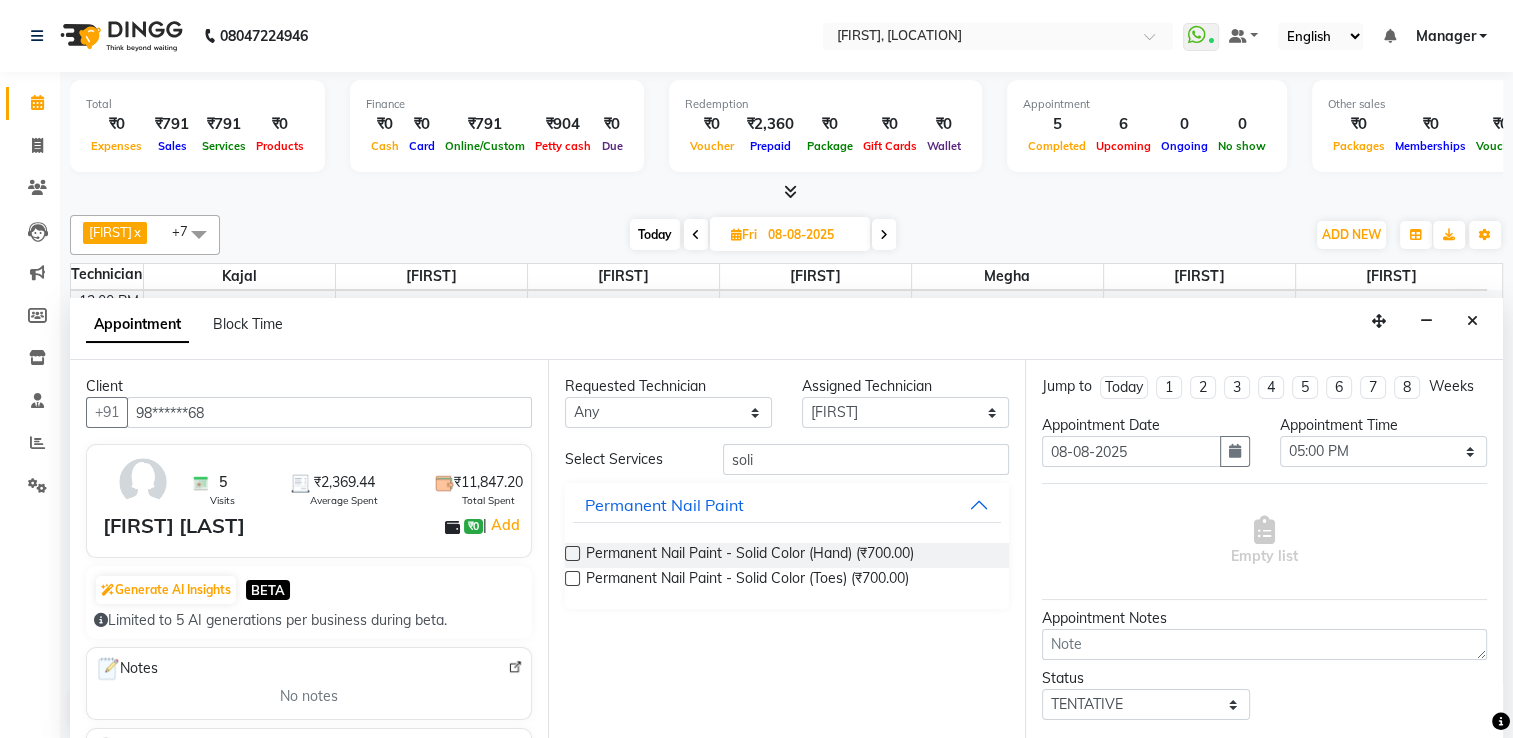 click at bounding box center (572, 553) 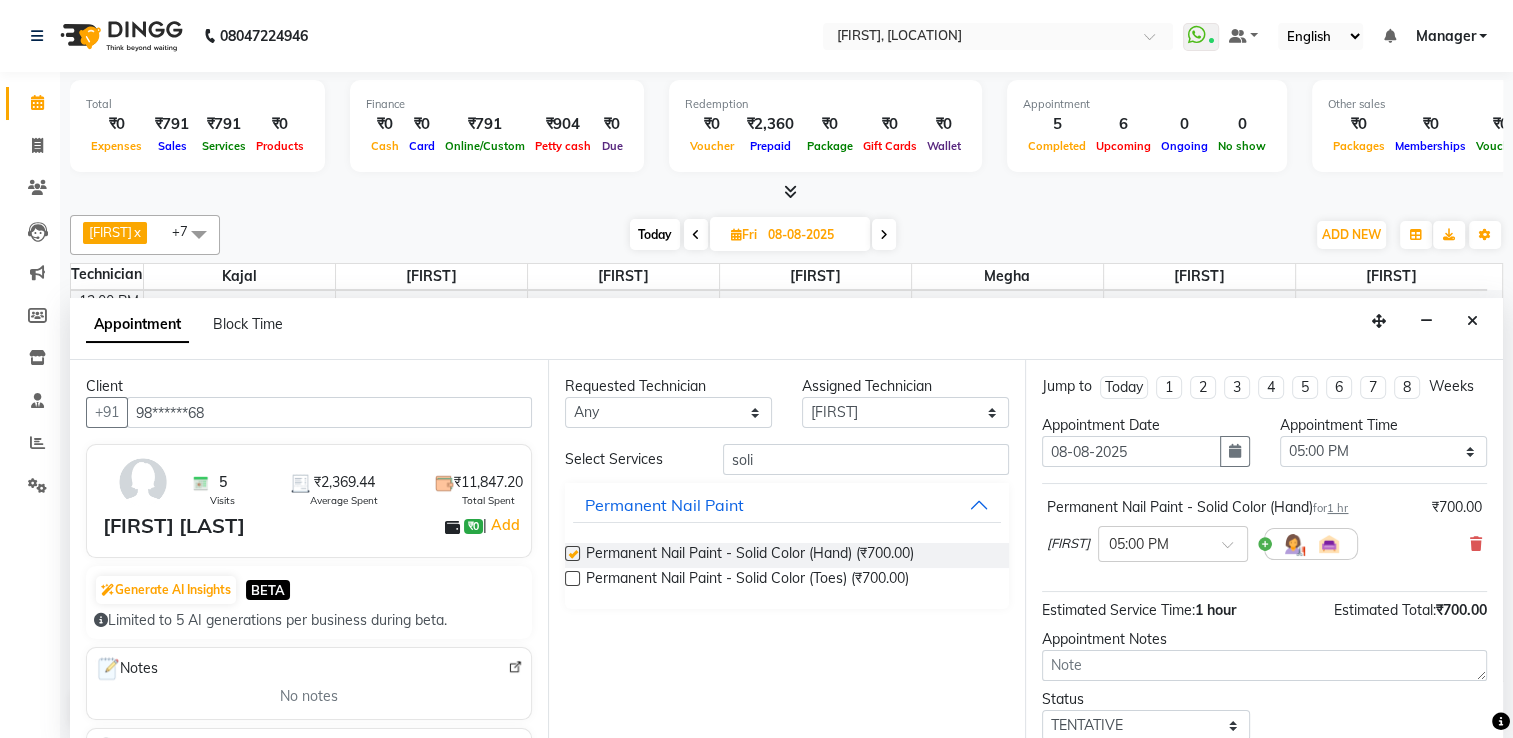 checkbox on "false" 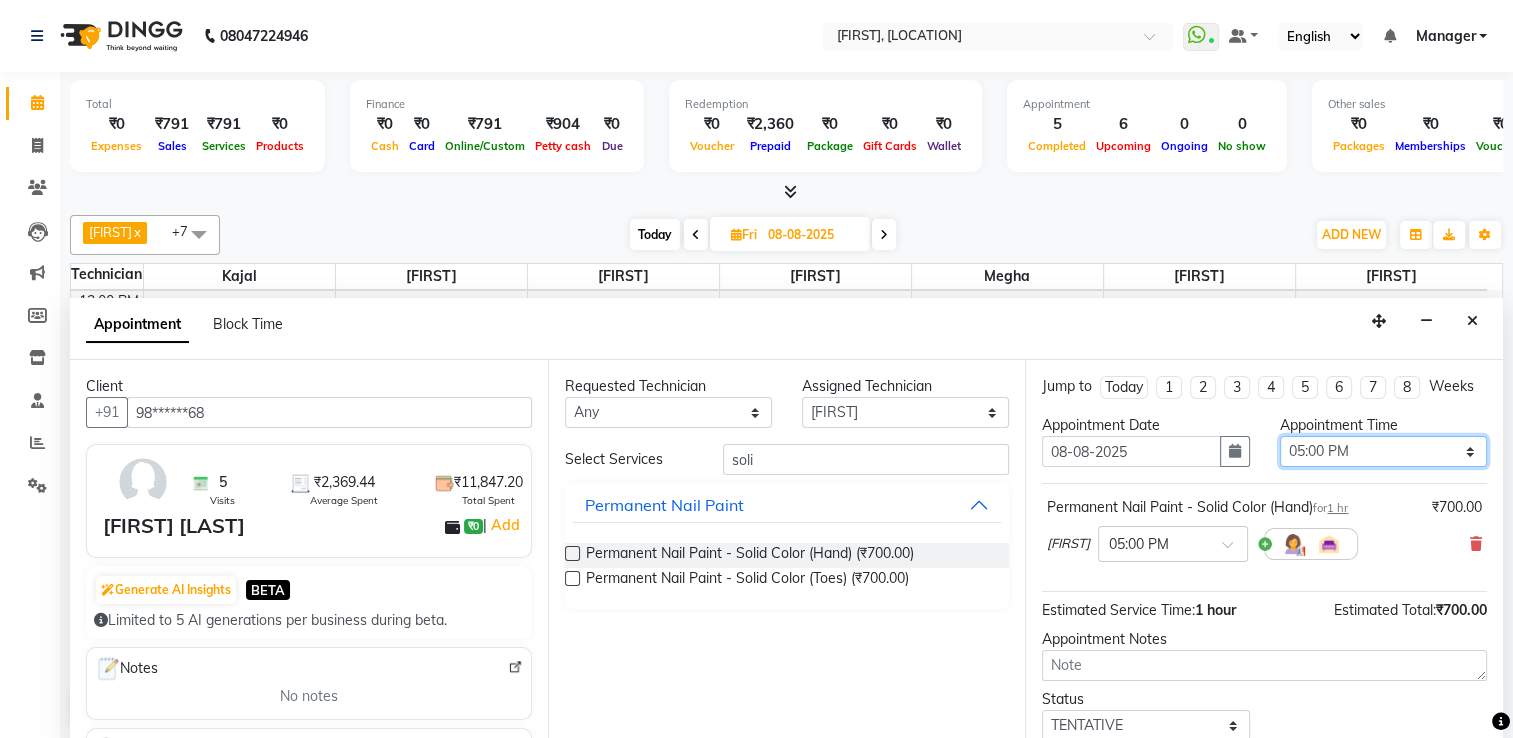 click on "Select 09:00 AM 09:15 AM 09:30 AM 09:45 AM 10:00 AM 10:15 AM 10:30 AM 10:45 AM 11:00 AM 11:15 AM 11:30 AM 11:45 AM 12:00 PM 12:15 PM 12:30 PM 12:45 PM 01:00 PM 01:15 PM 01:30 PM 01:45 PM 02:00 PM 02:15 PM 02:30 PM 02:45 PM 03:00 PM 03:15 PM 03:30 PM 03:45 PM 04:00 PM 04:15 PM 04:30 PM 04:45 PM 05:00 PM 05:15 PM 05:30 PM 05:45 PM 06:00 PM 06:15 PM 06:30 PM 06:45 PM 07:00 PM 07:15 PM 07:30 PM 07:45 PM 08:00 PM" at bounding box center (1383, 451) 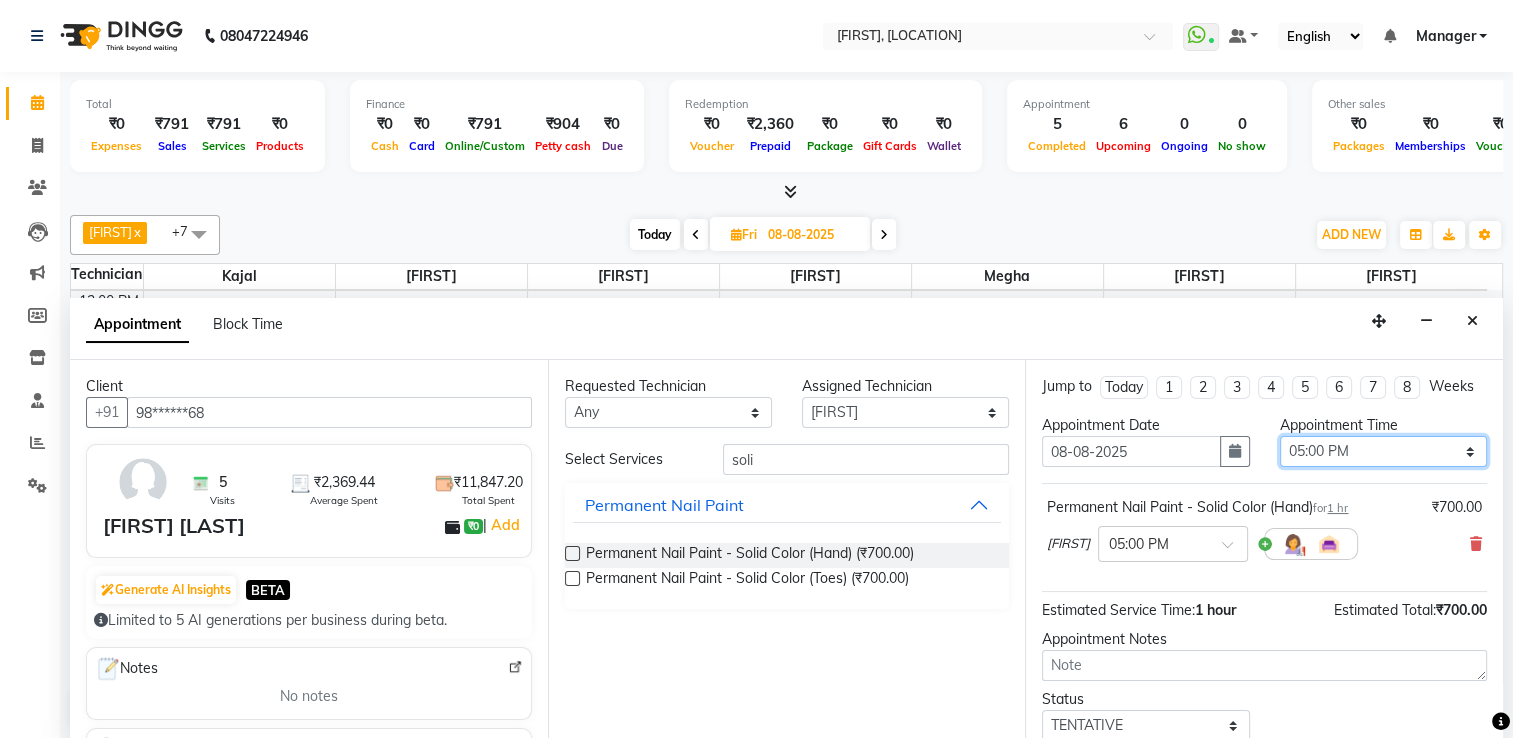 select on "1050" 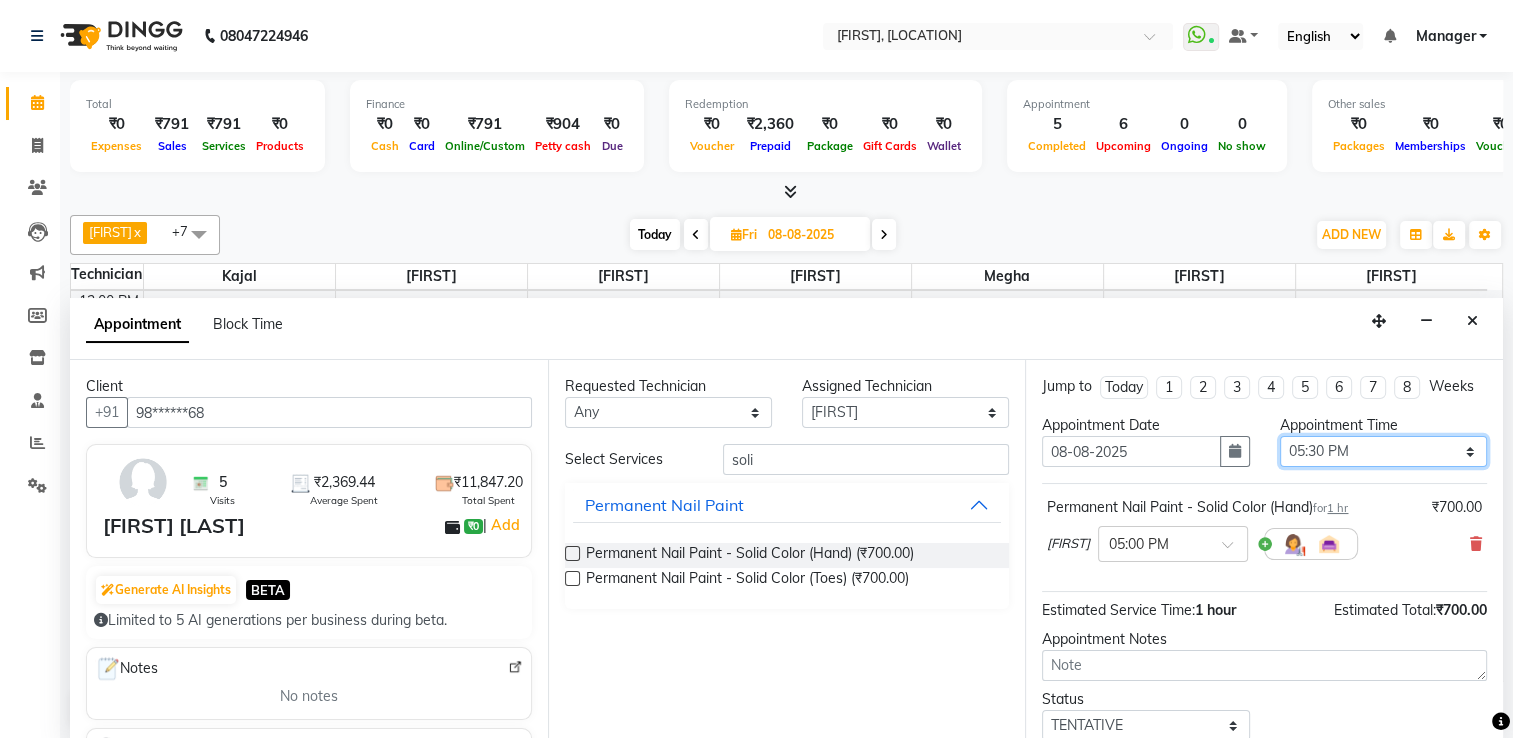 click on "Select 09:00 AM 09:15 AM 09:30 AM 09:45 AM 10:00 AM 10:15 AM 10:30 AM 10:45 AM 11:00 AM 11:15 AM 11:30 AM 11:45 AM 12:00 PM 12:15 PM 12:30 PM 12:45 PM 01:00 PM 01:15 PM 01:30 PM 01:45 PM 02:00 PM 02:15 PM 02:30 PM 02:45 PM 03:00 PM 03:15 PM 03:30 PM 03:45 PM 04:00 PM 04:15 PM 04:30 PM 04:45 PM 05:00 PM 05:15 PM 05:30 PM 05:45 PM 06:00 PM 06:15 PM 06:30 PM 06:45 PM 07:00 PM 07:15 PM 07:30 PM 07:45 PM 08:00 PM" at bounding box center [1383, 451] 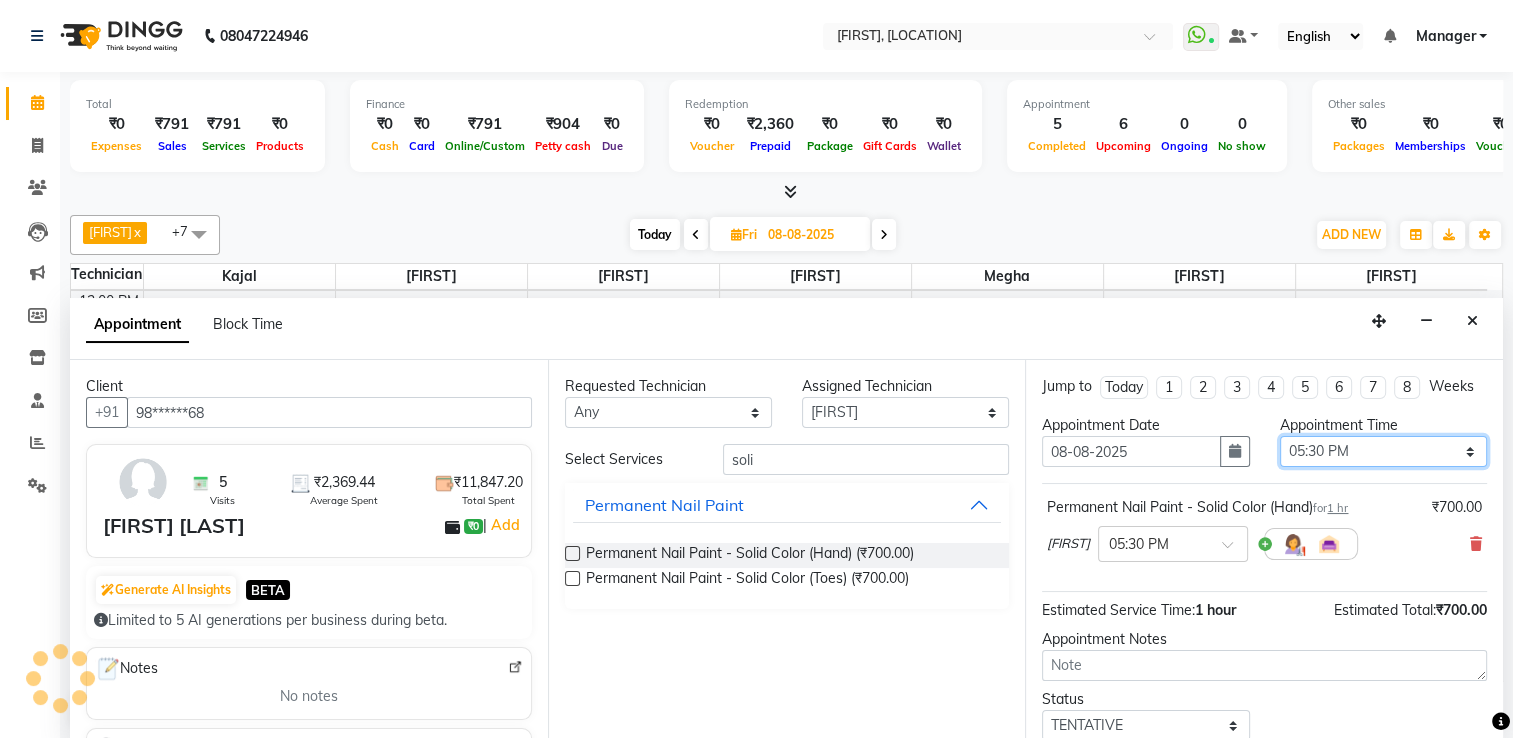 scroll, scrollTop: 144, scrollLeft: 0, axis: vertical 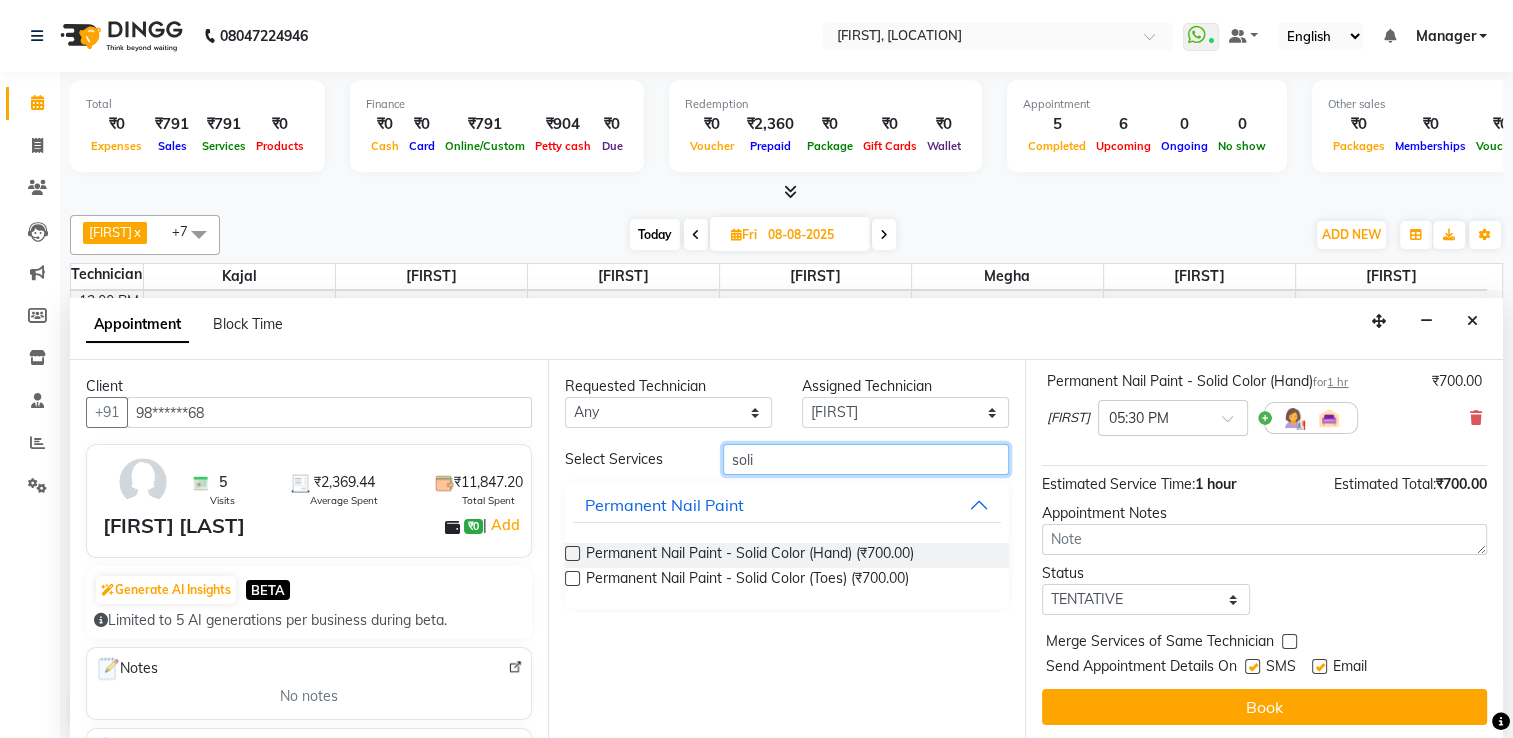 click on "soli" at bounding box center [866, 459] 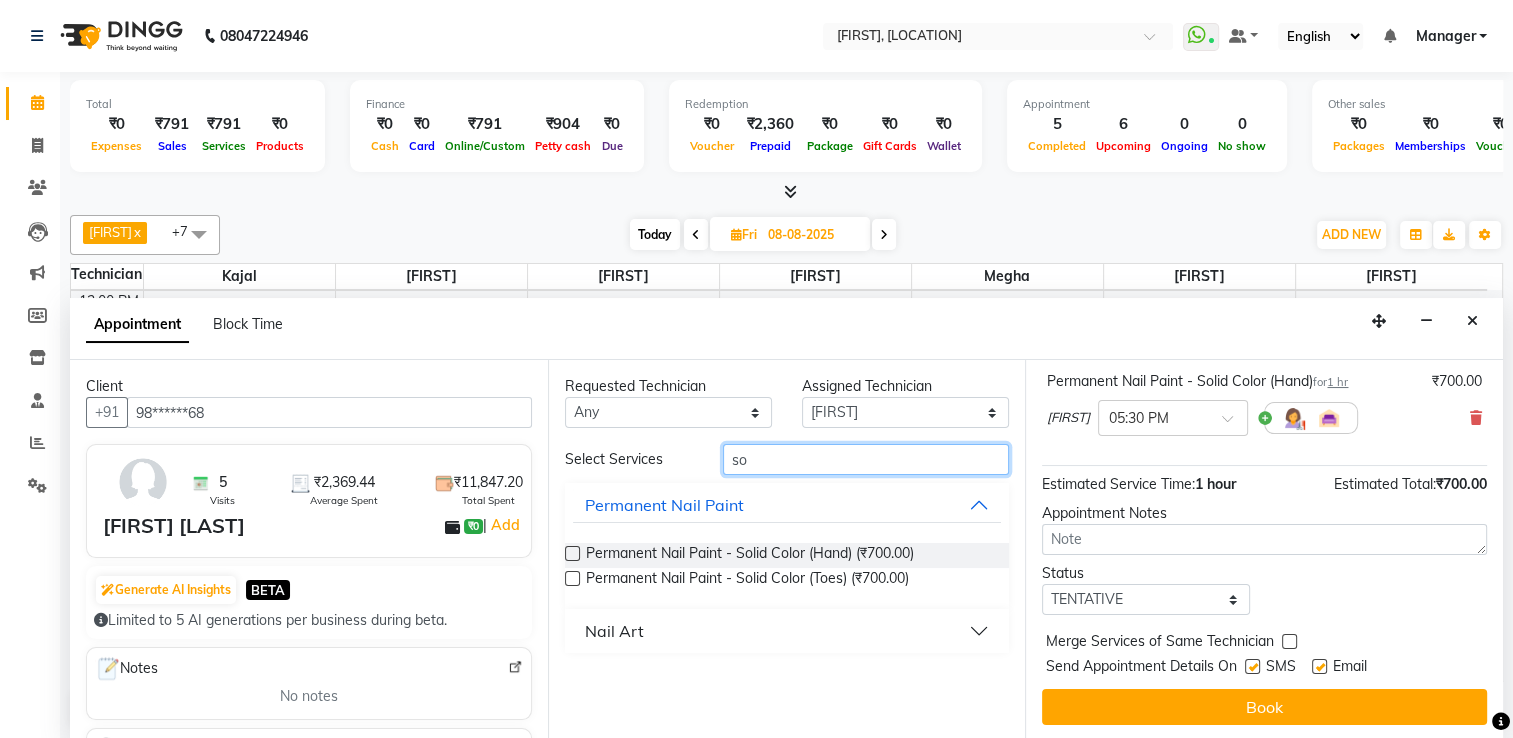 type on "s" 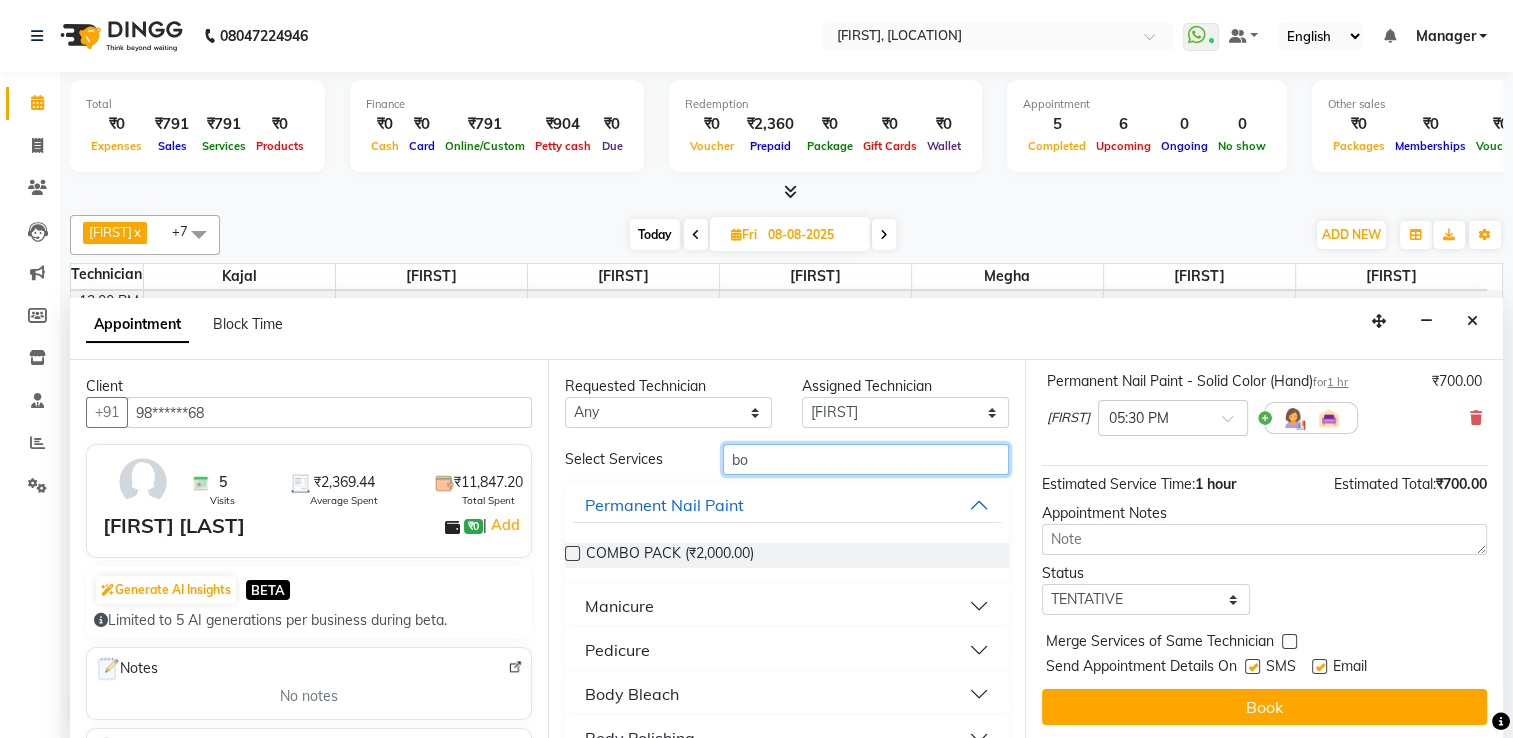 type on "b" 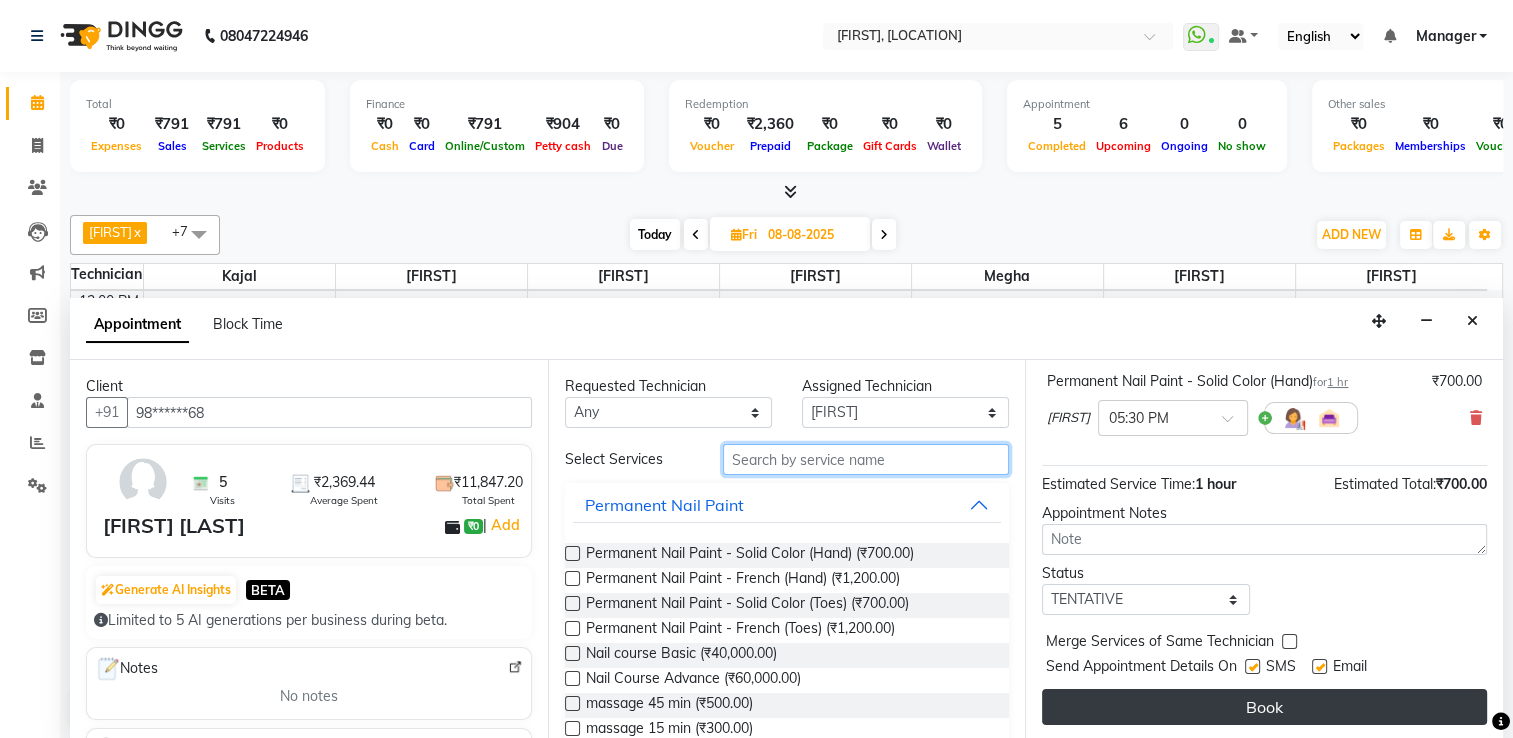 type 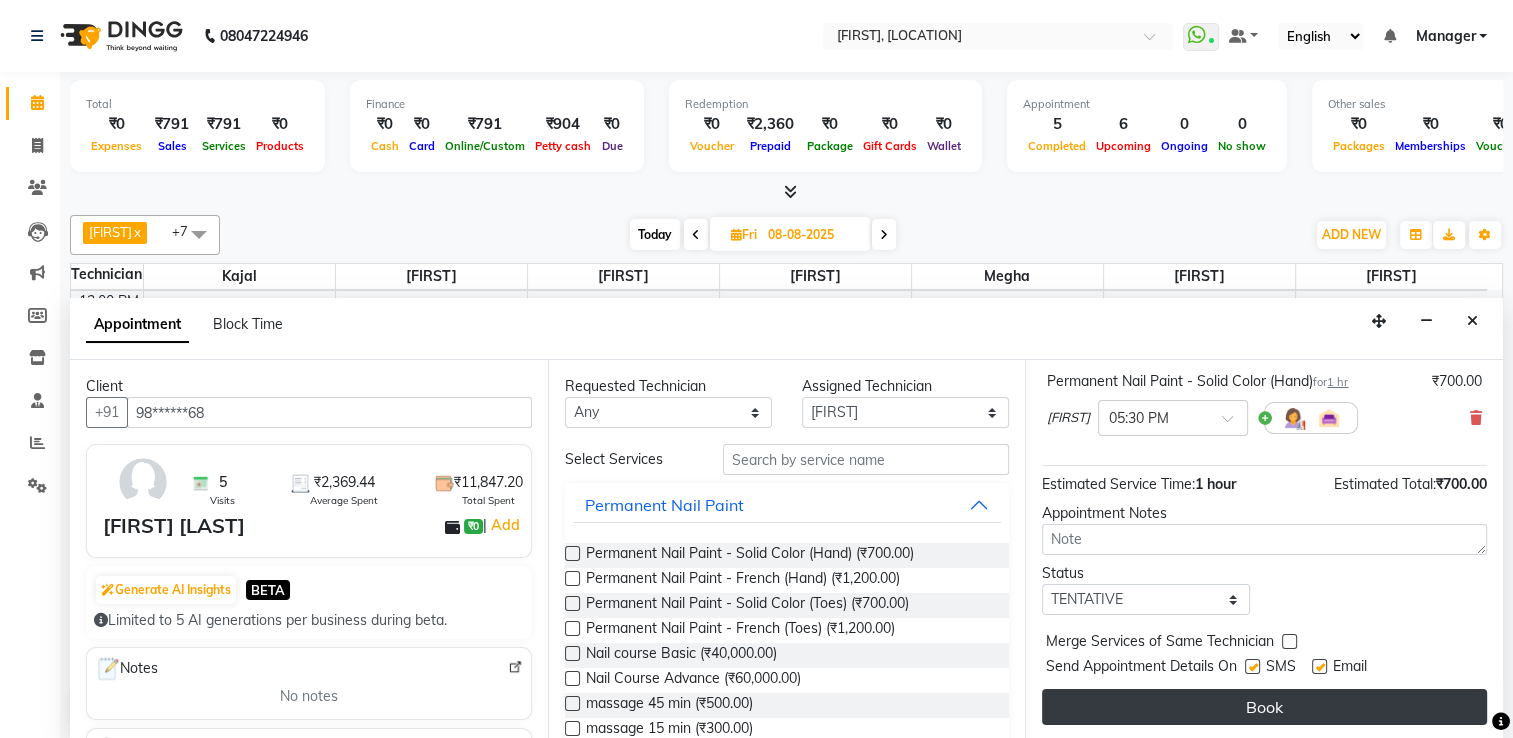 click on "Book" at bounding box center (1264, 707) 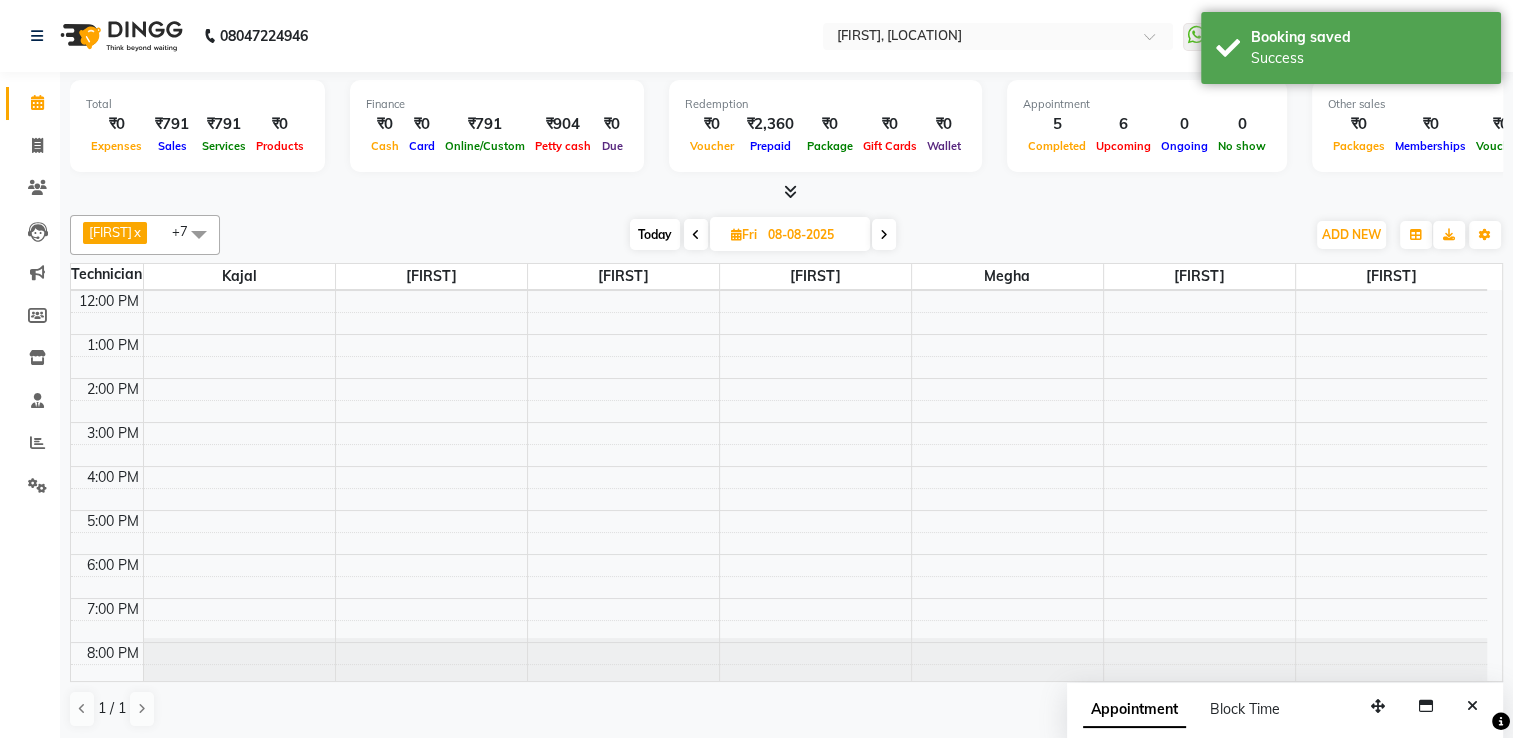scroll, scrollTop: 0, scrollLeft: 0, axis: both 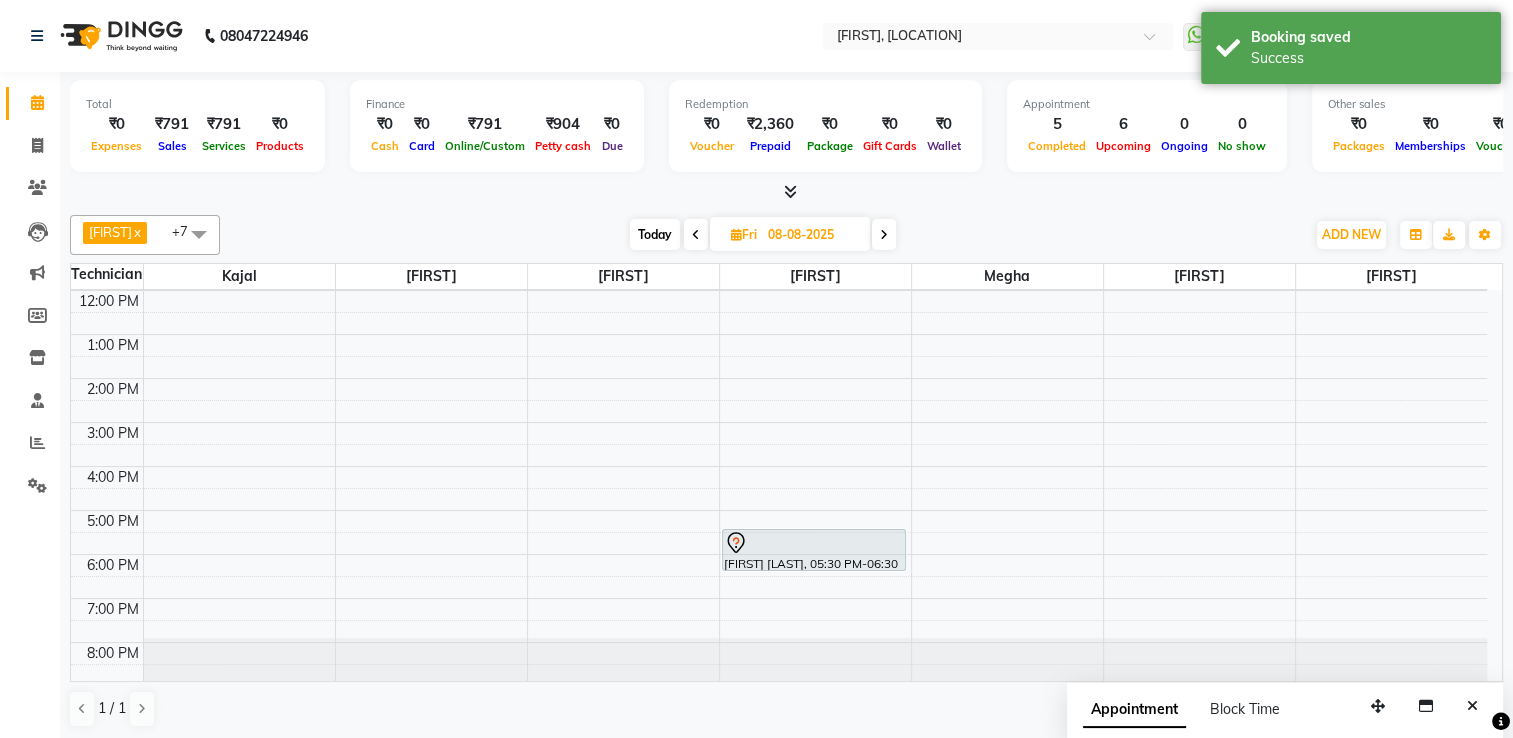 click on "Fri 08-08-2025" at bounding box center [790, 234] 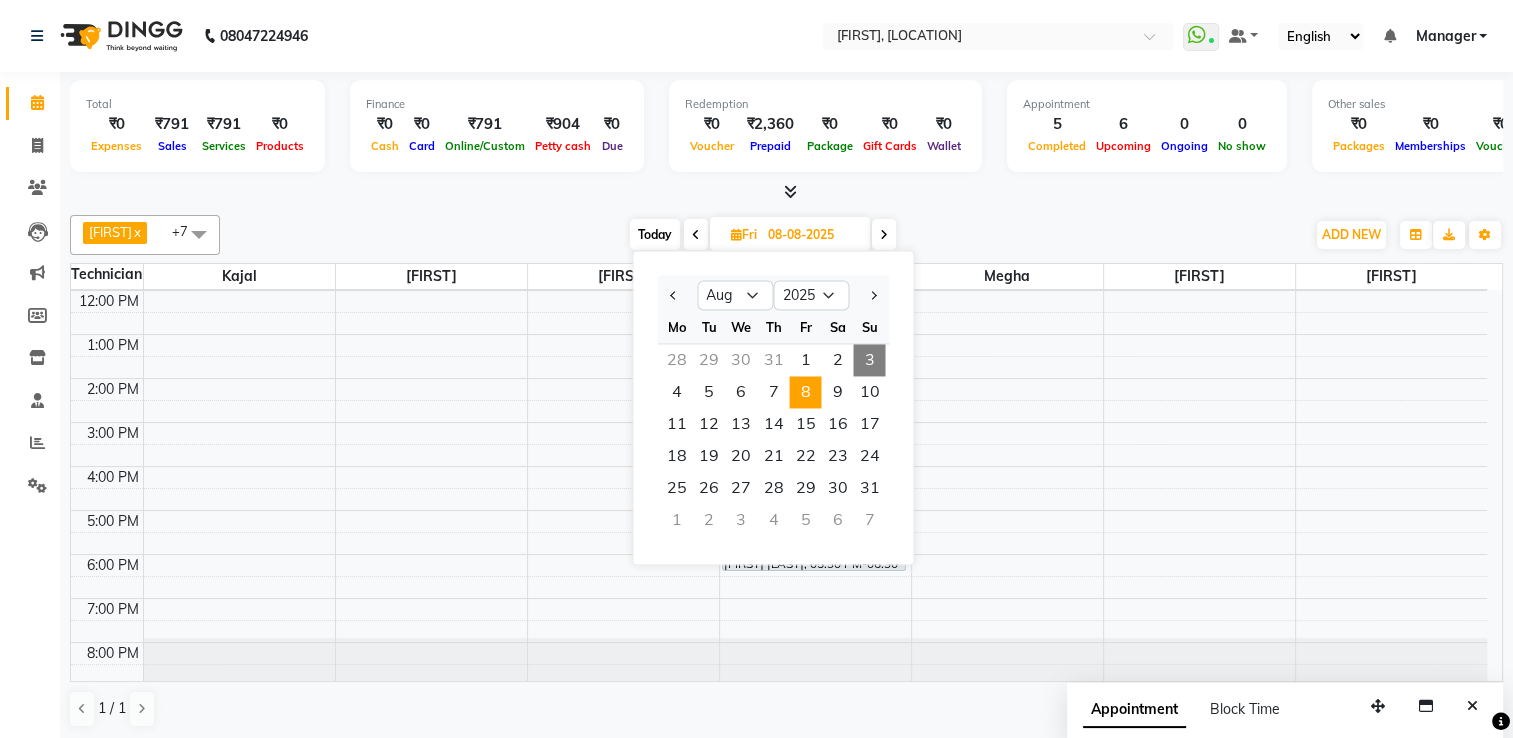 click on "3" at bounding box center [869, 360] 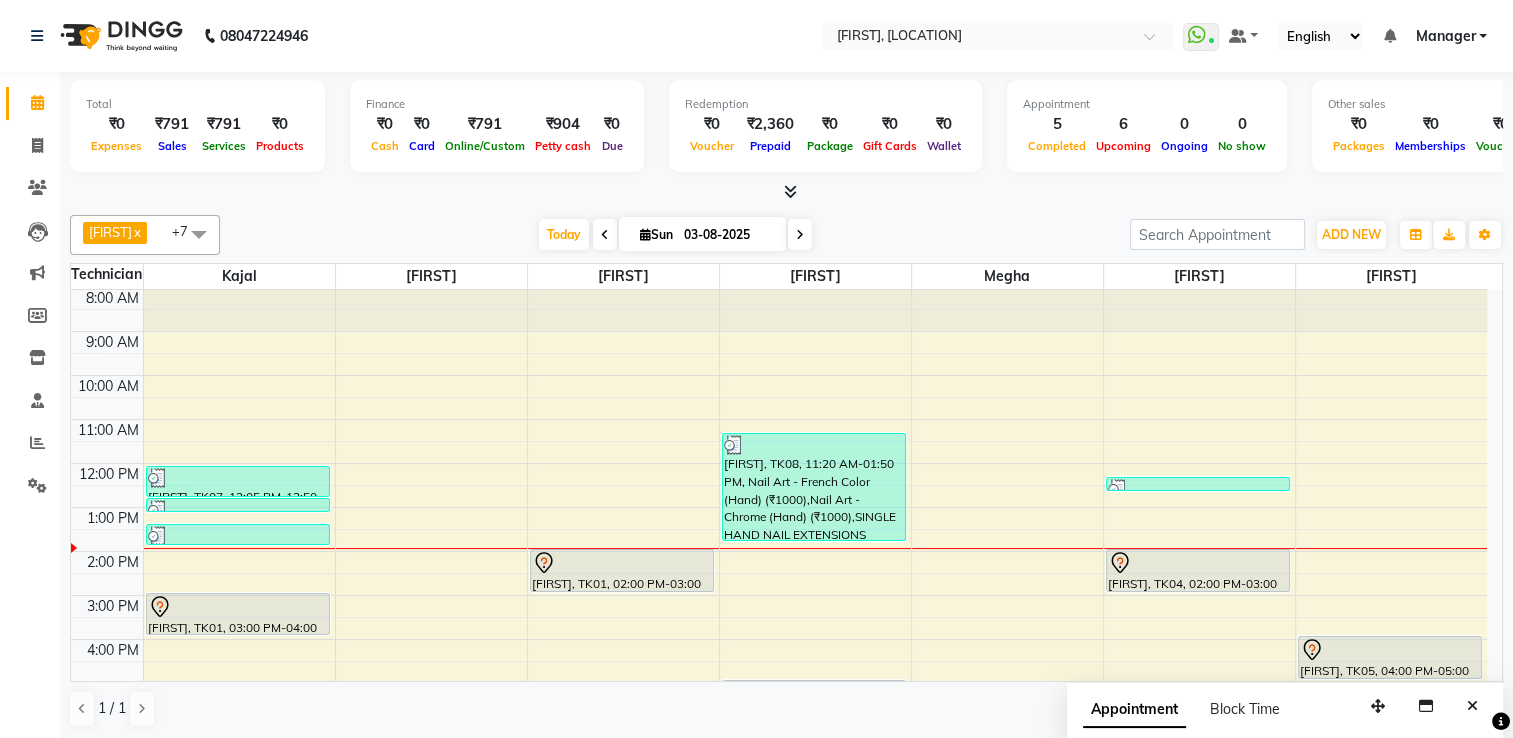 scroll, scrollTop: 0, scrollLeft: 0, axis: both 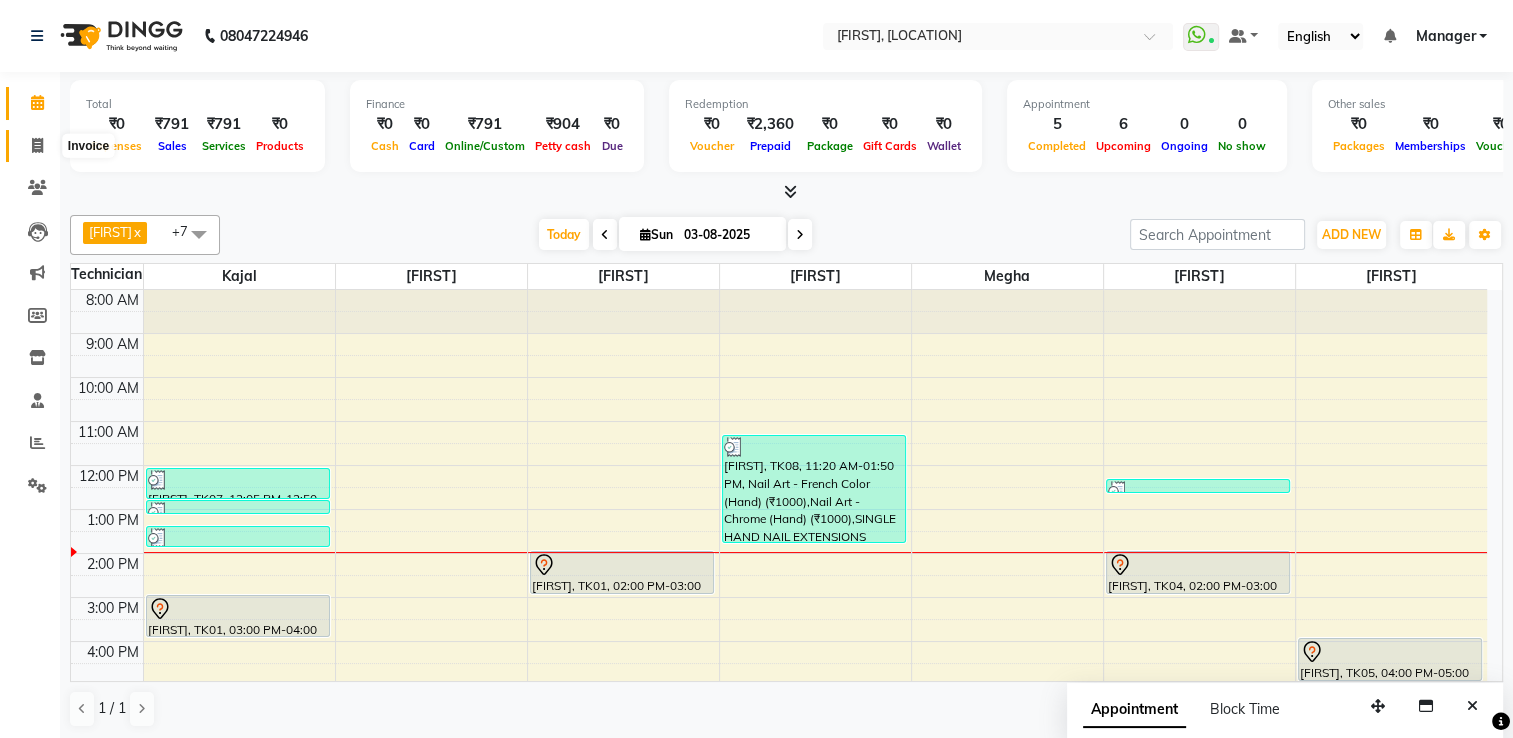 click 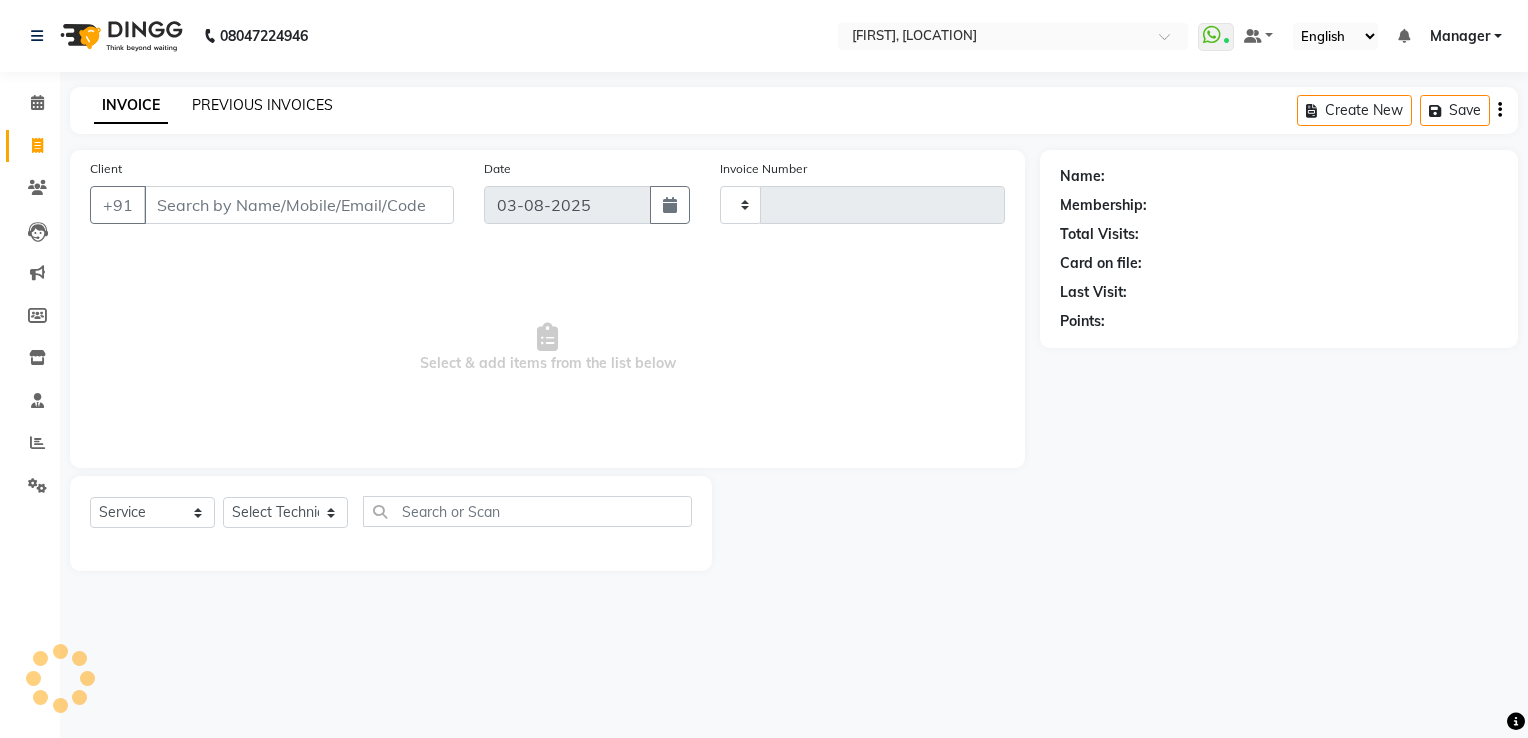 click on "PREVIOUS INVOICES" 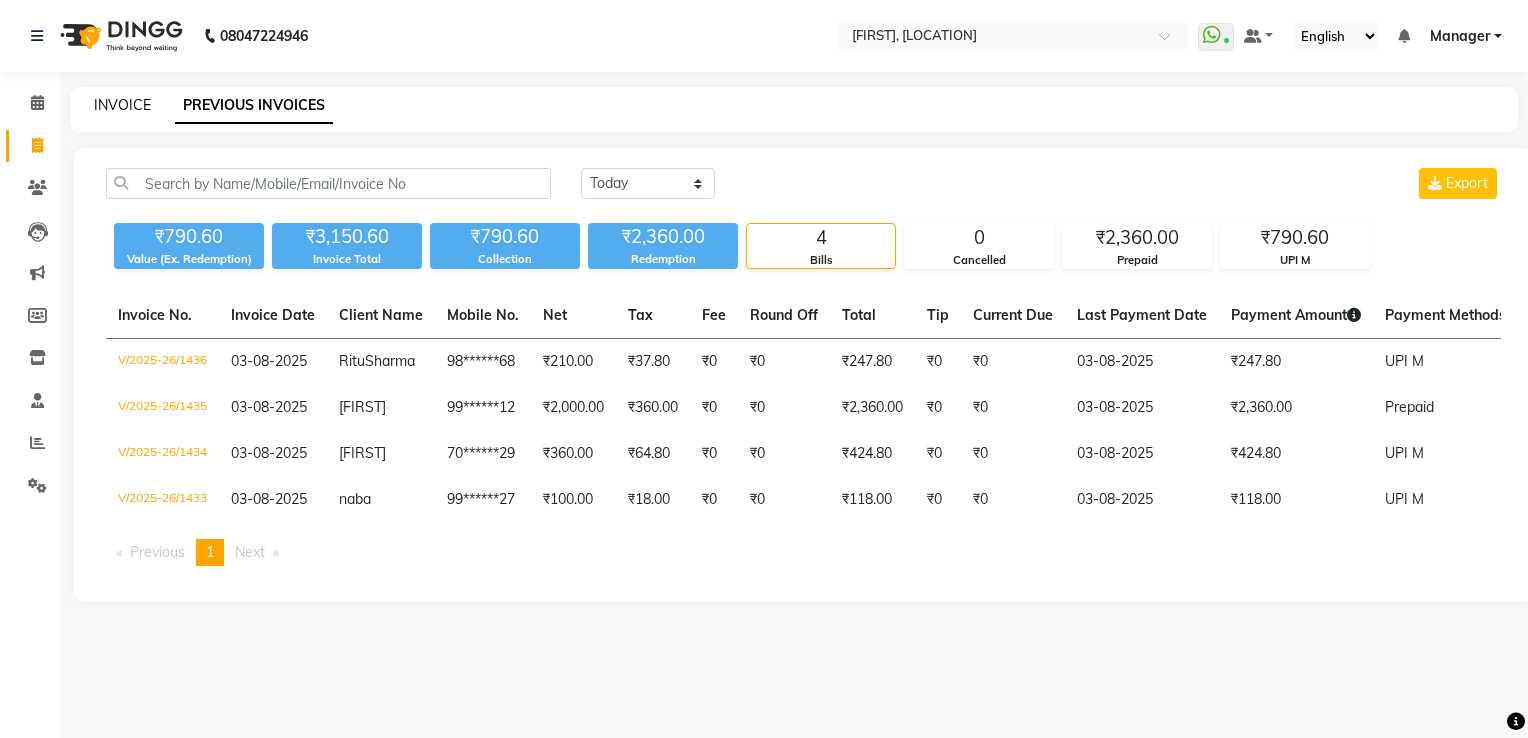 click on "INVOICE" 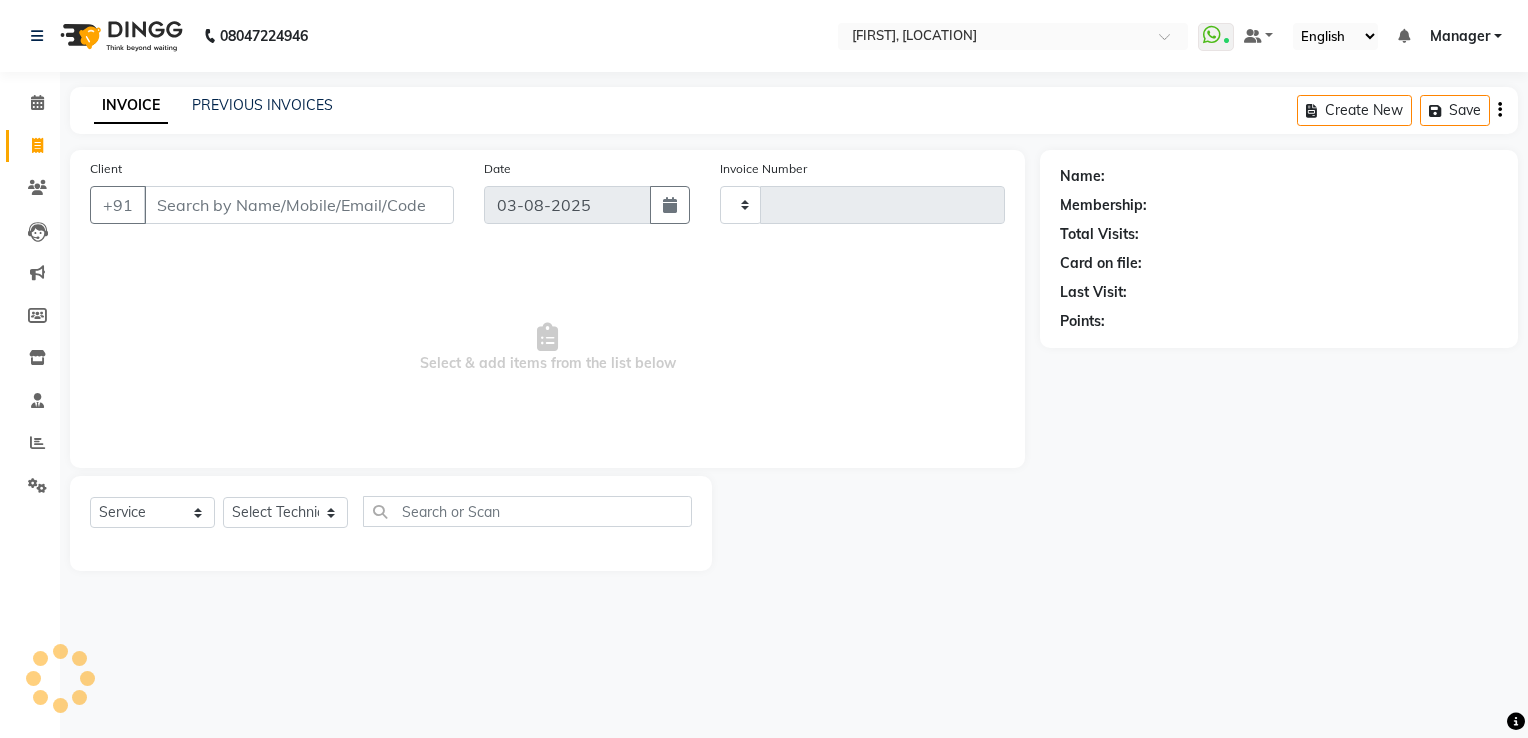 type on "1437" 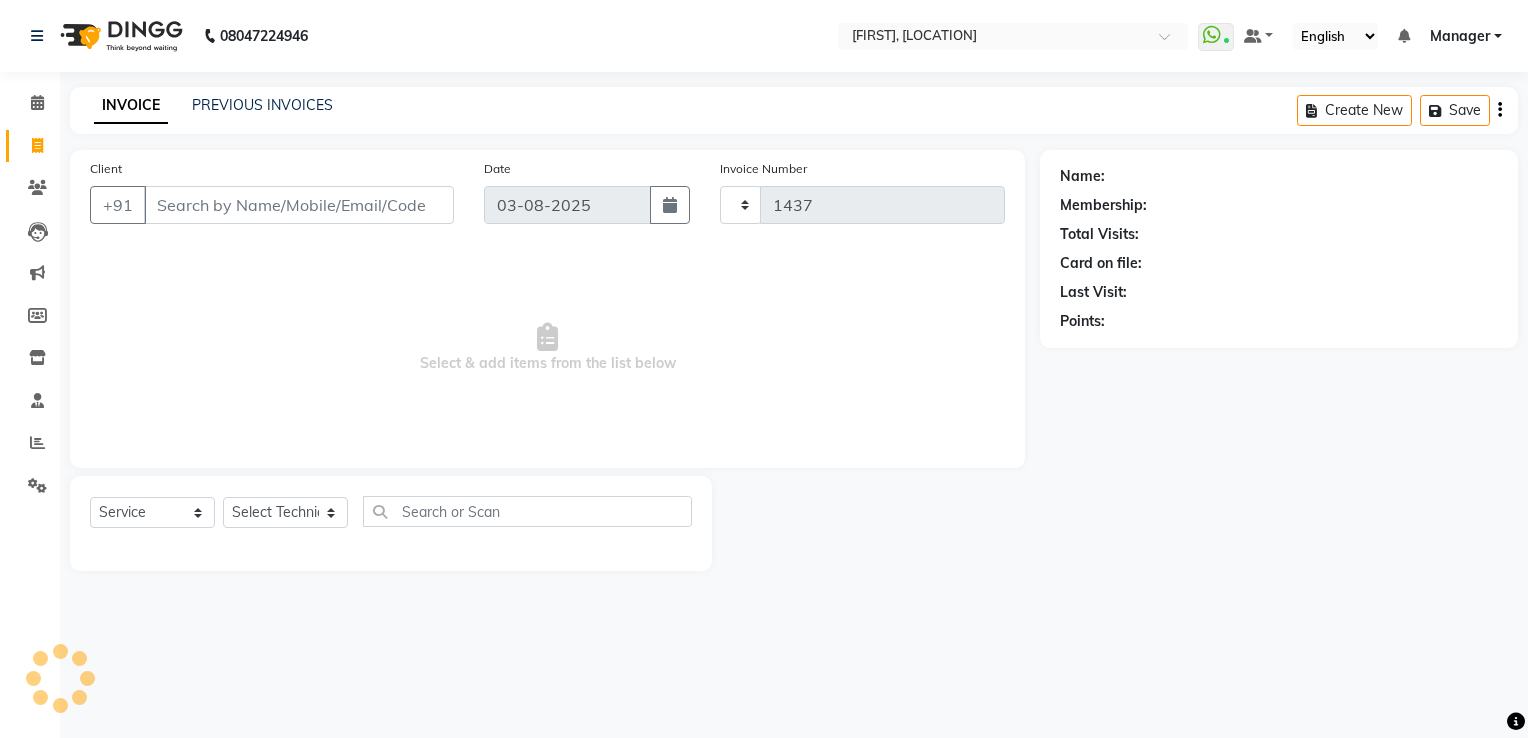 select on "6579" 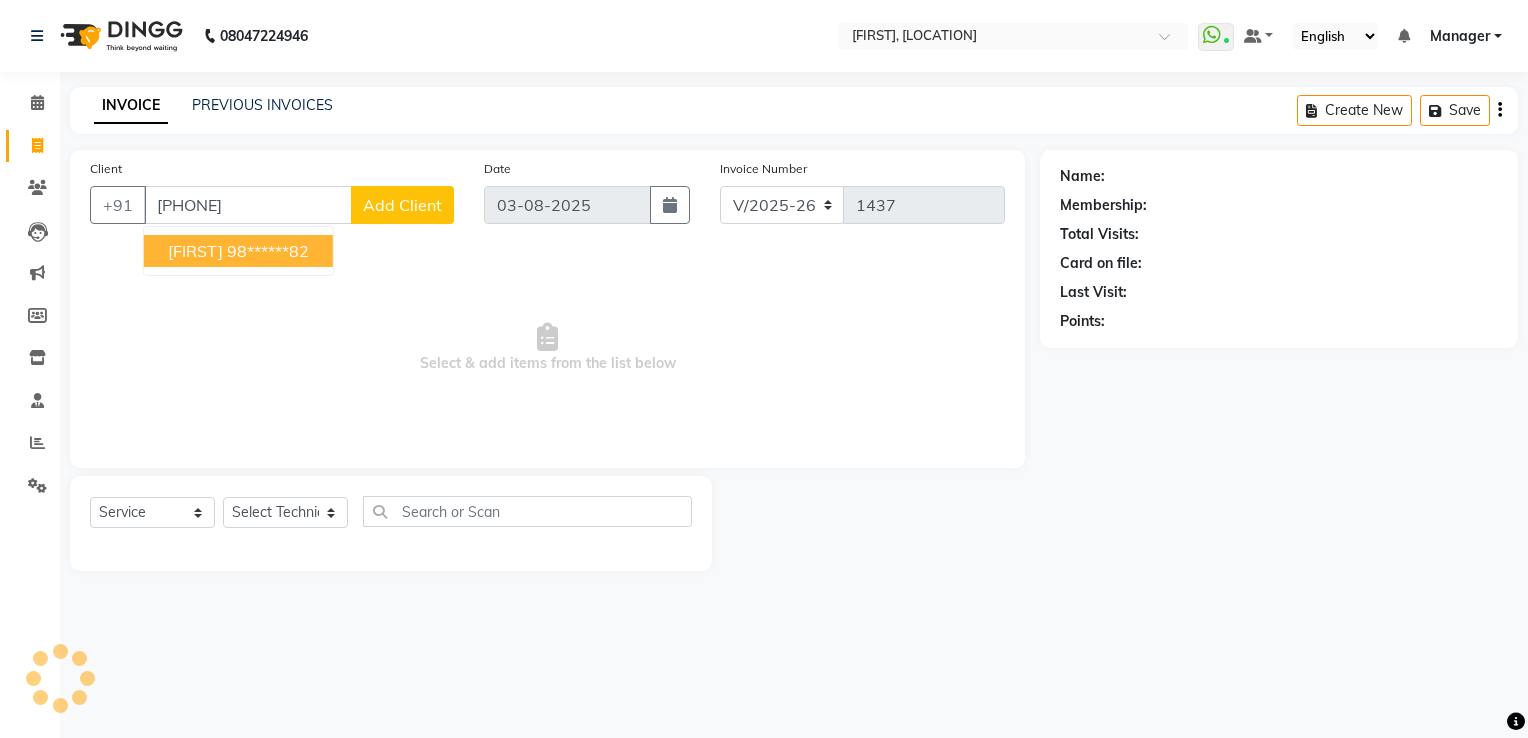 click on "Vijayashree" at bounding box center (195, 251) 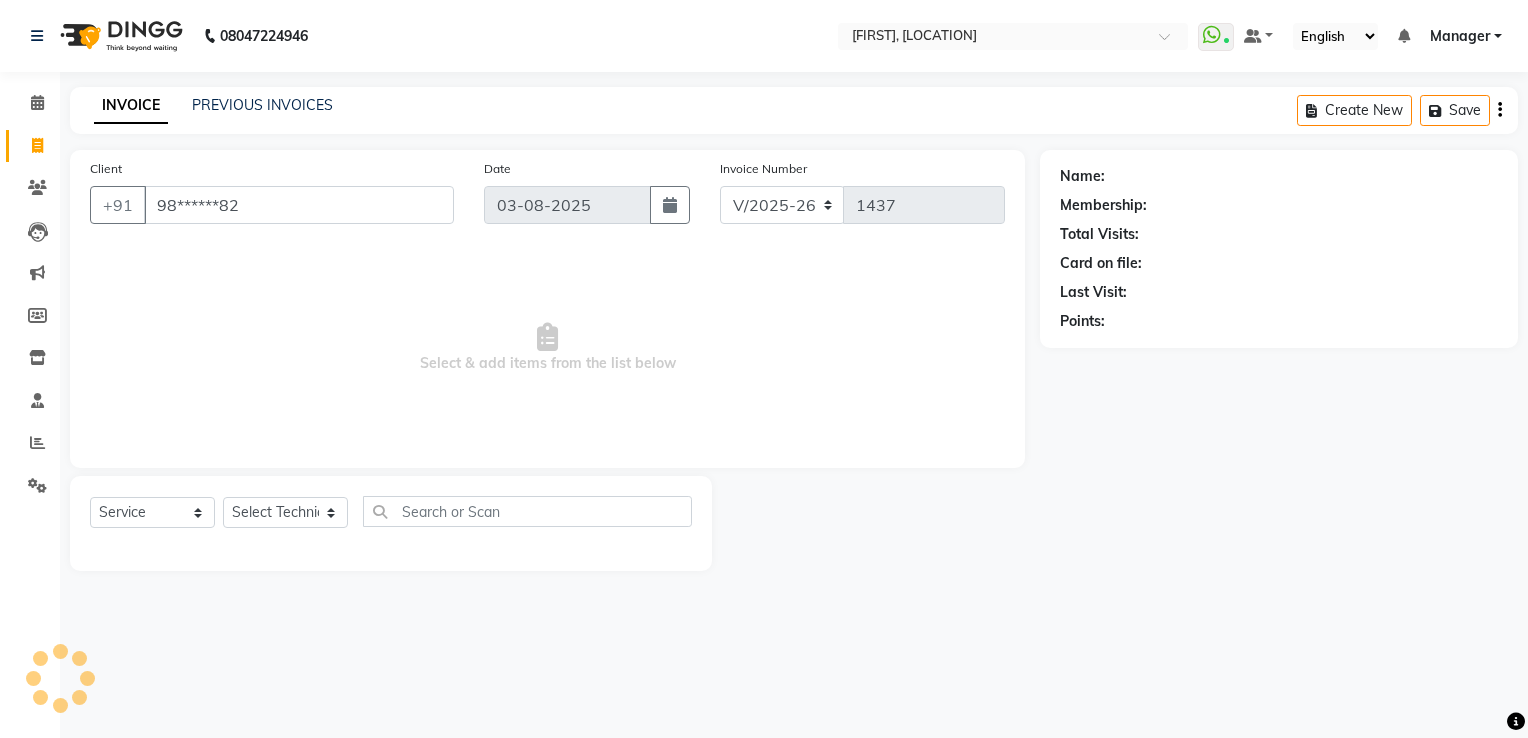 type on "98******82" 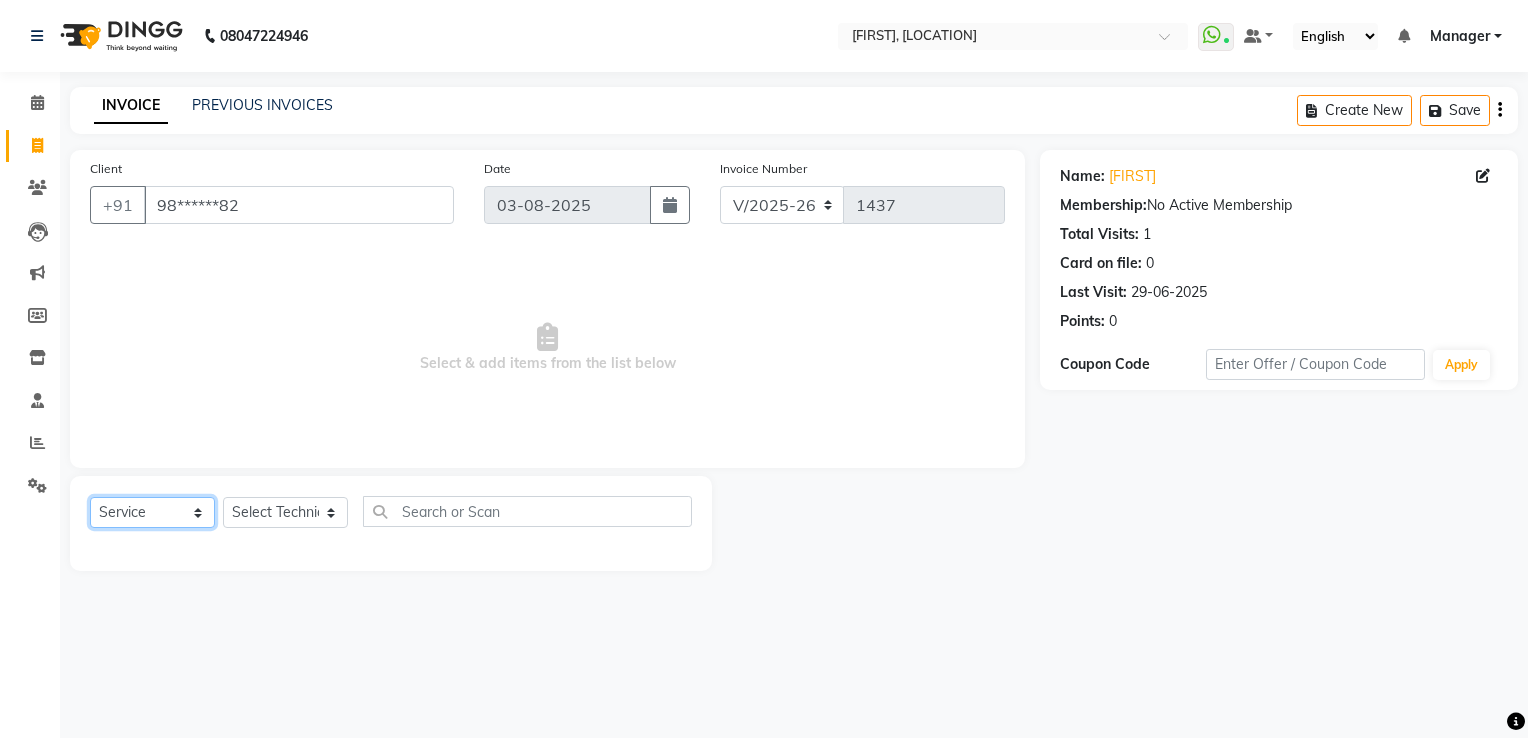 click on "Select  Service  Product  Membership  Package Voucher Prepaid Gift Card" 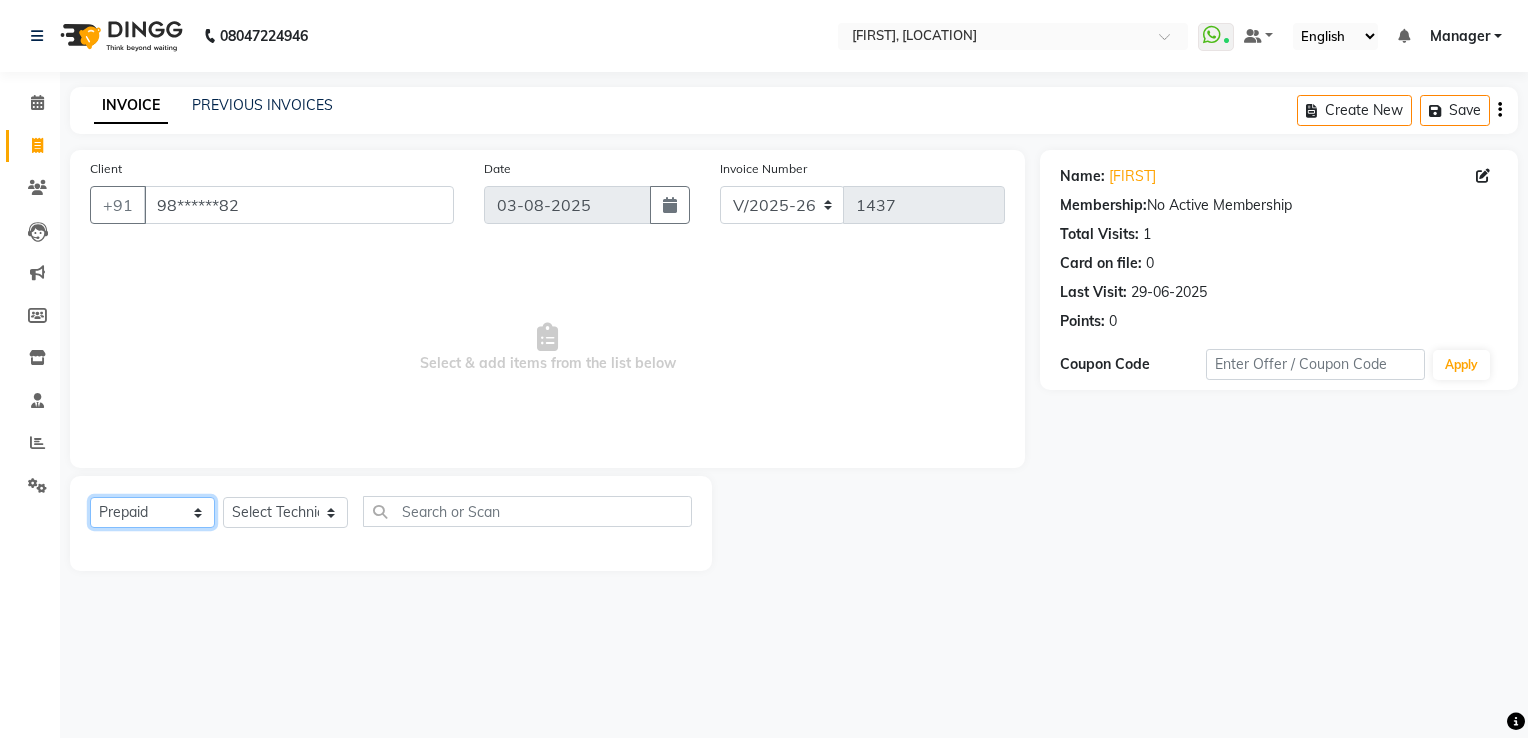 click on "Select  Service  Product  Membership  Package Voucher Prepaid Gift Card" 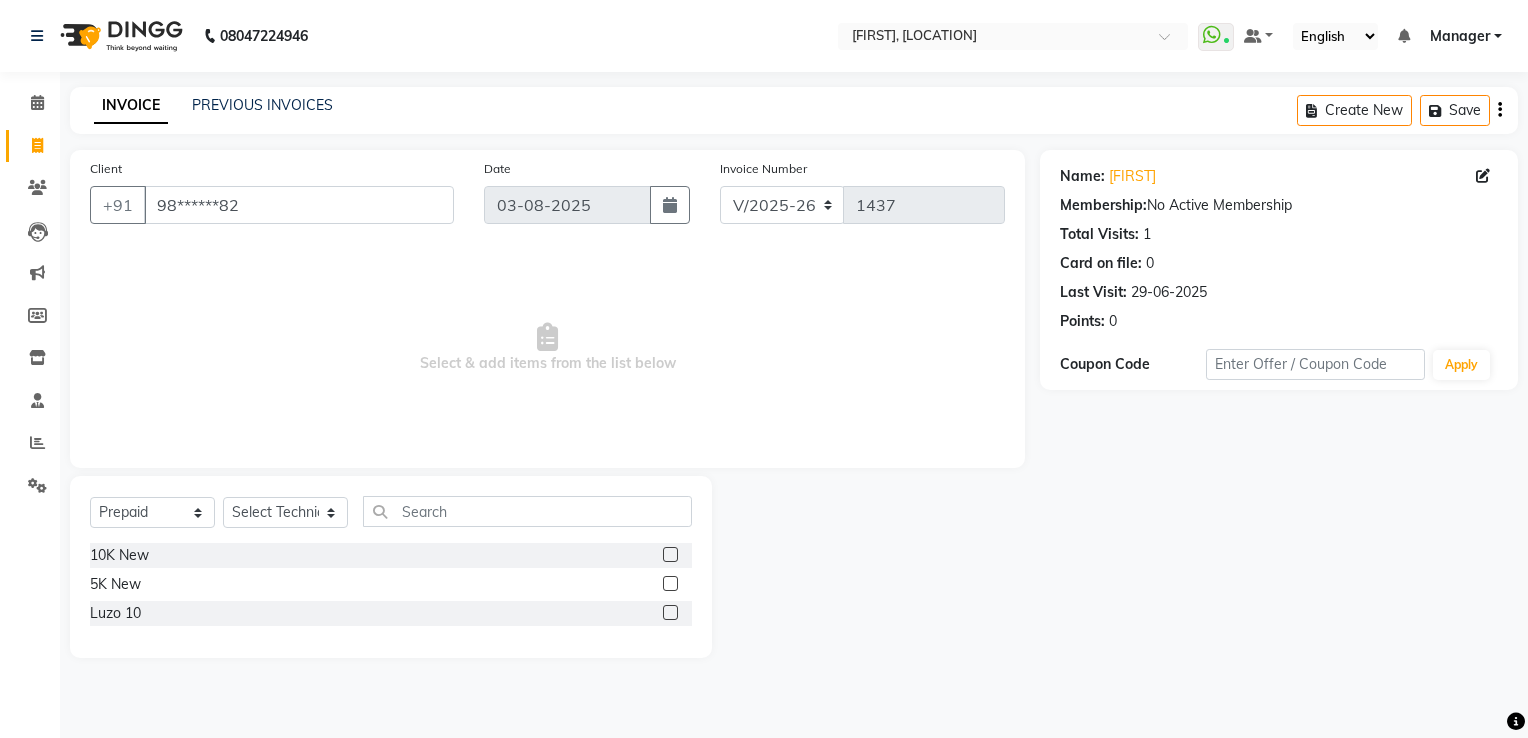 click 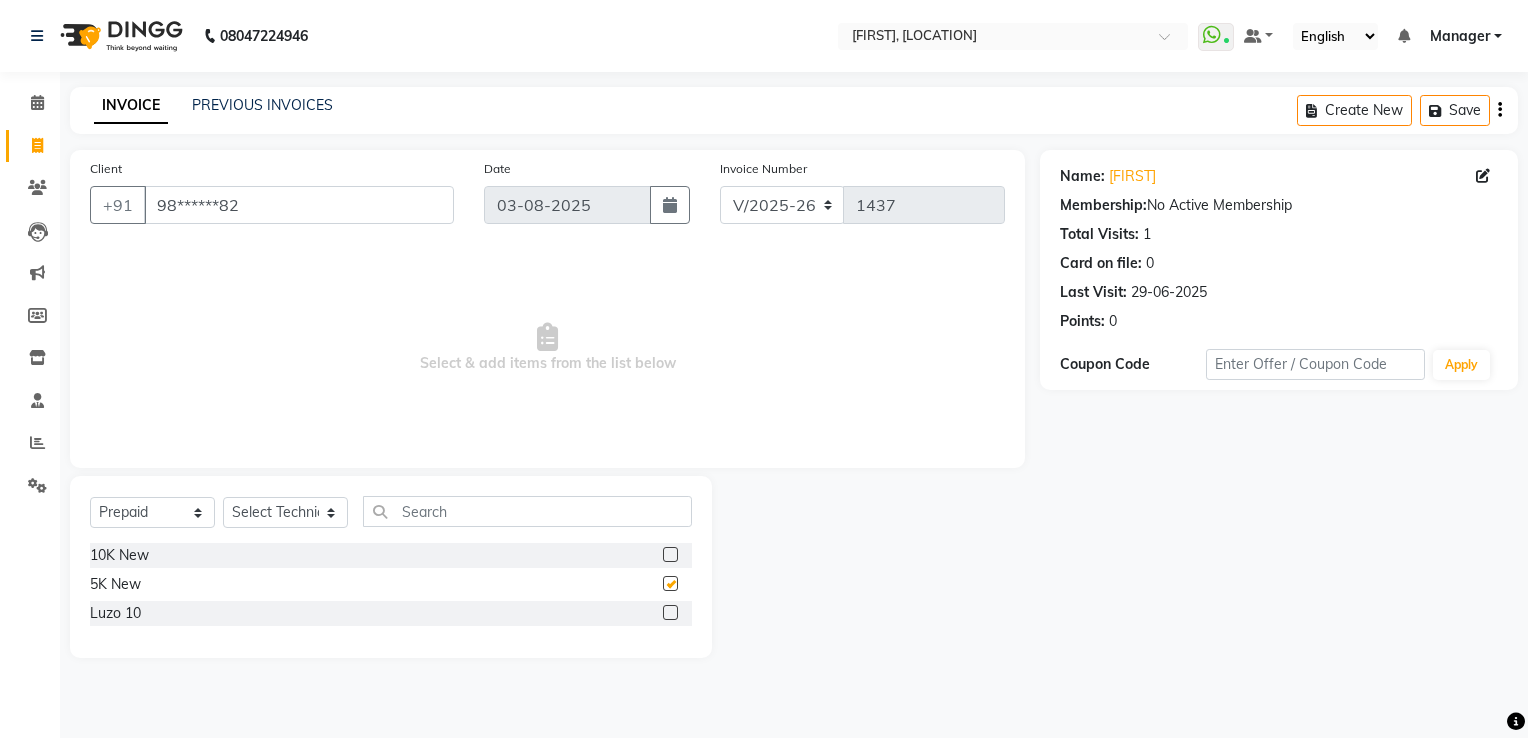 checkbox on "false" 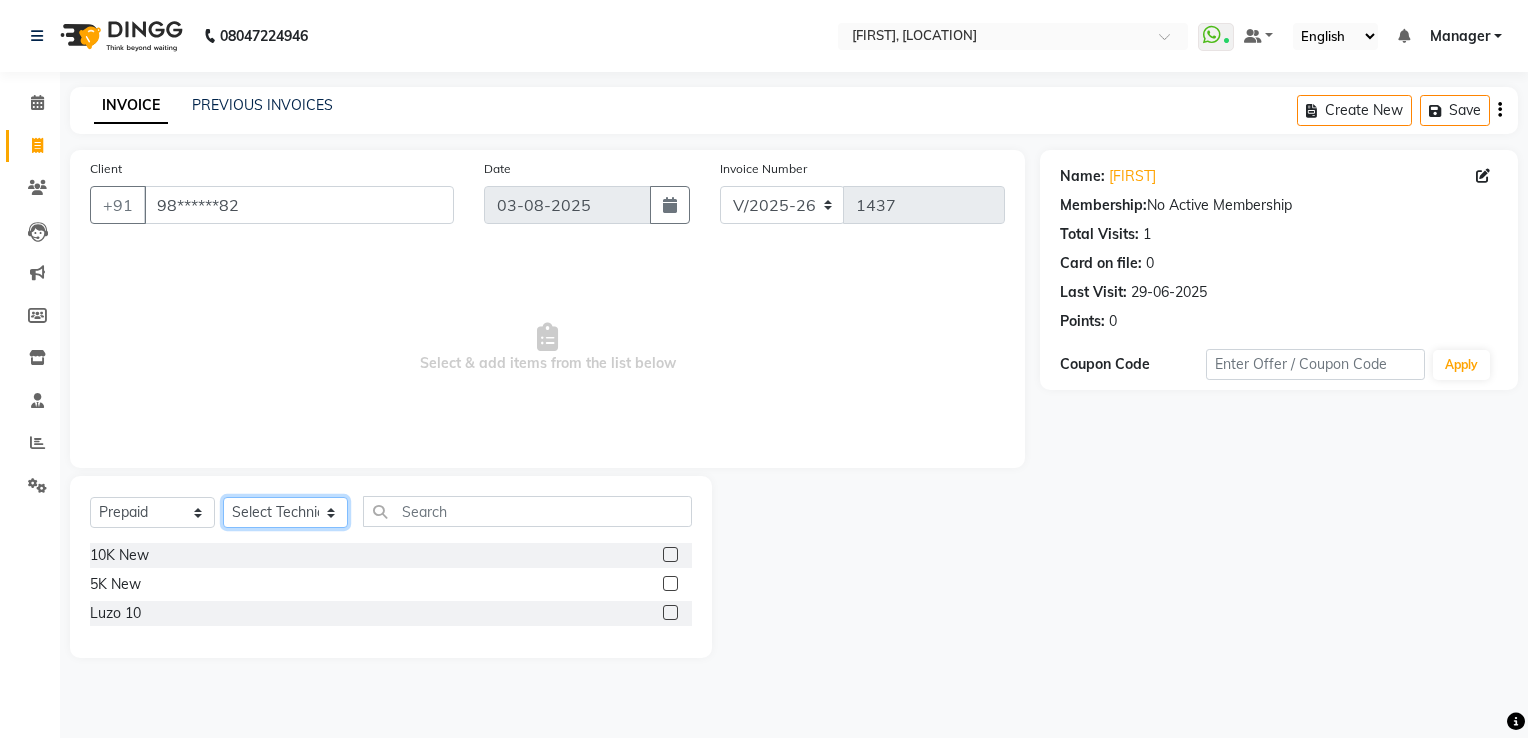 click on "Select Technician ARISH Arvind chandu Dipen Gulafshan John Kajal kelly kupu Manager megha Nirjala Owner pankaj PARE shradha" 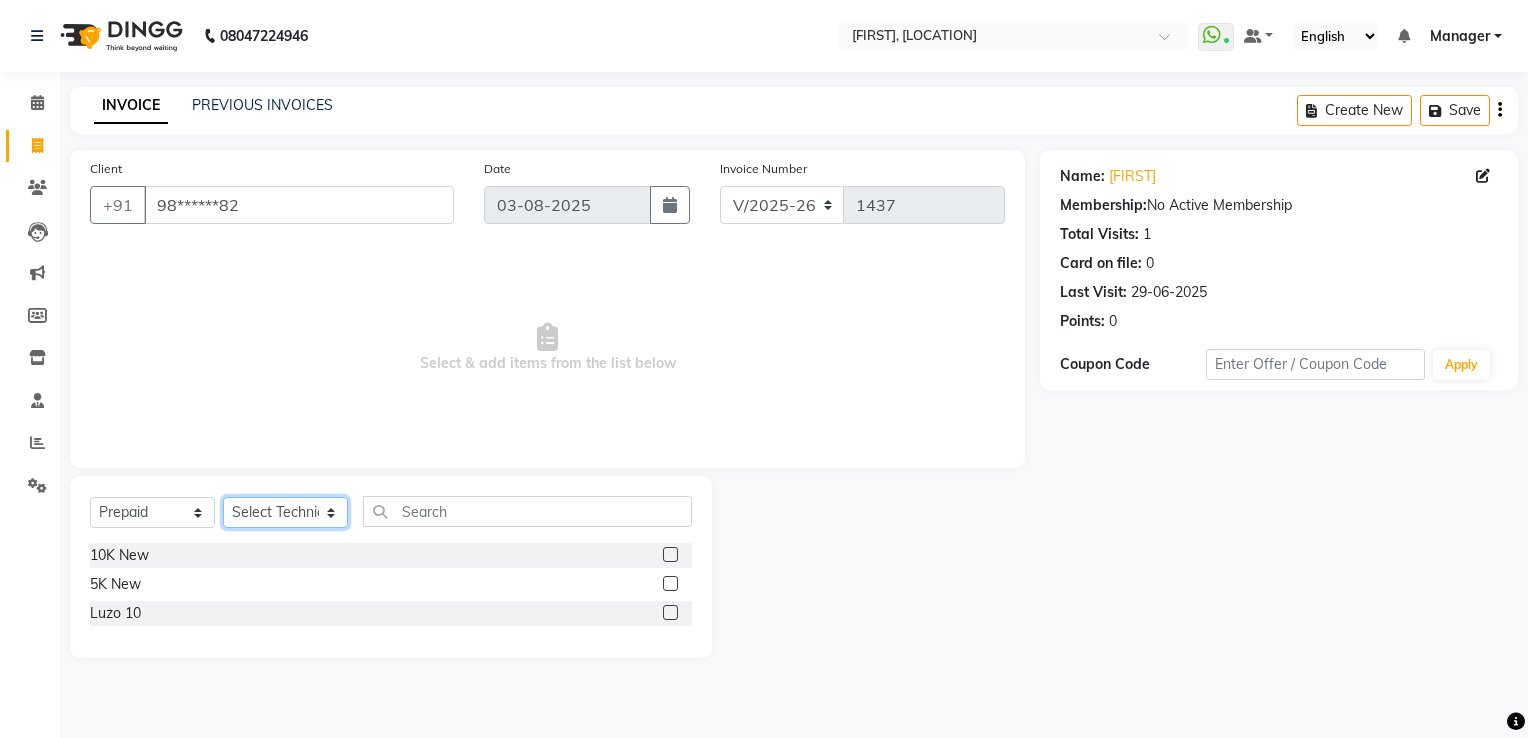 select on "80708" 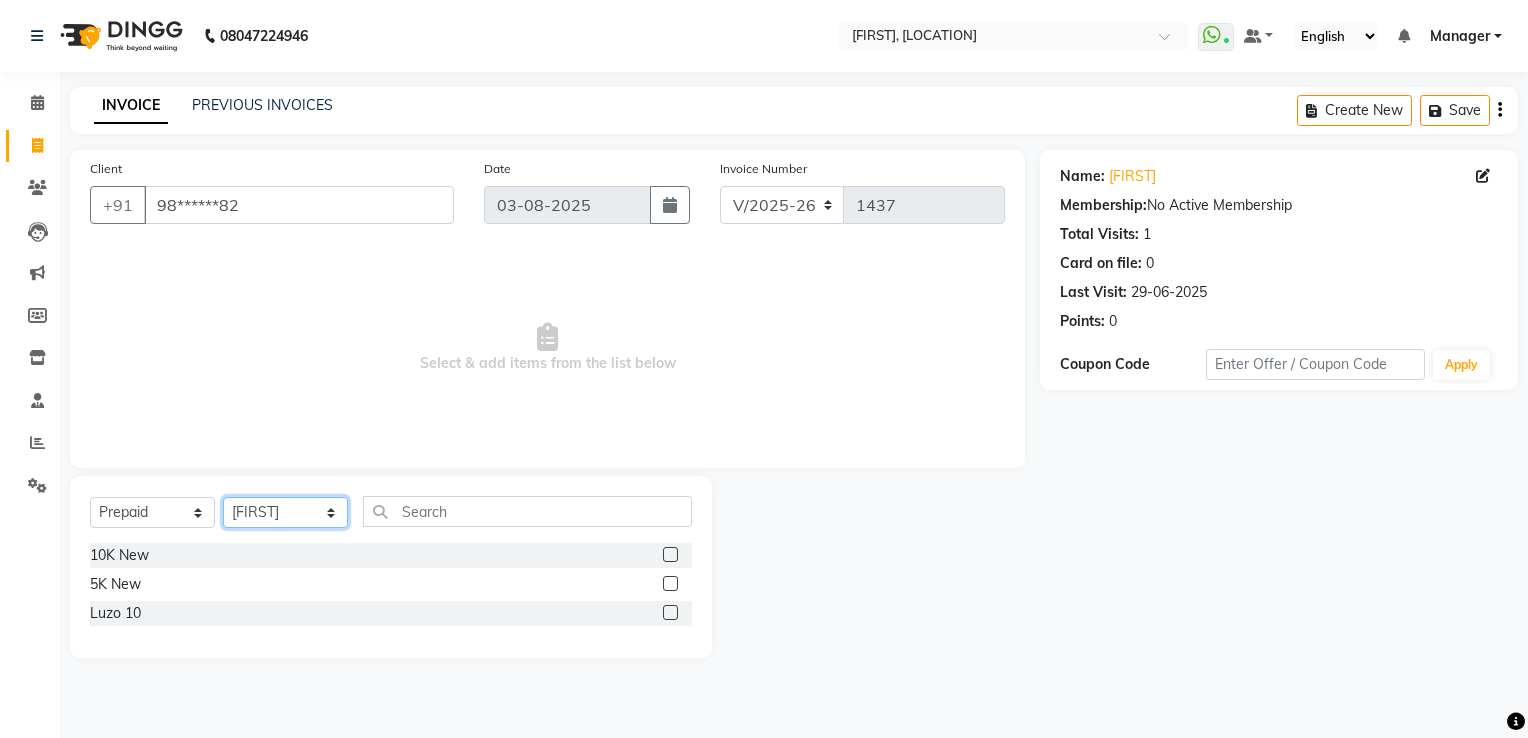click on "Select Technician ARISH Arvind chandu Dipen Gulafshan John Kajal kelly kupu Manager megha Nirjala Owner pankaj PARE shradha" 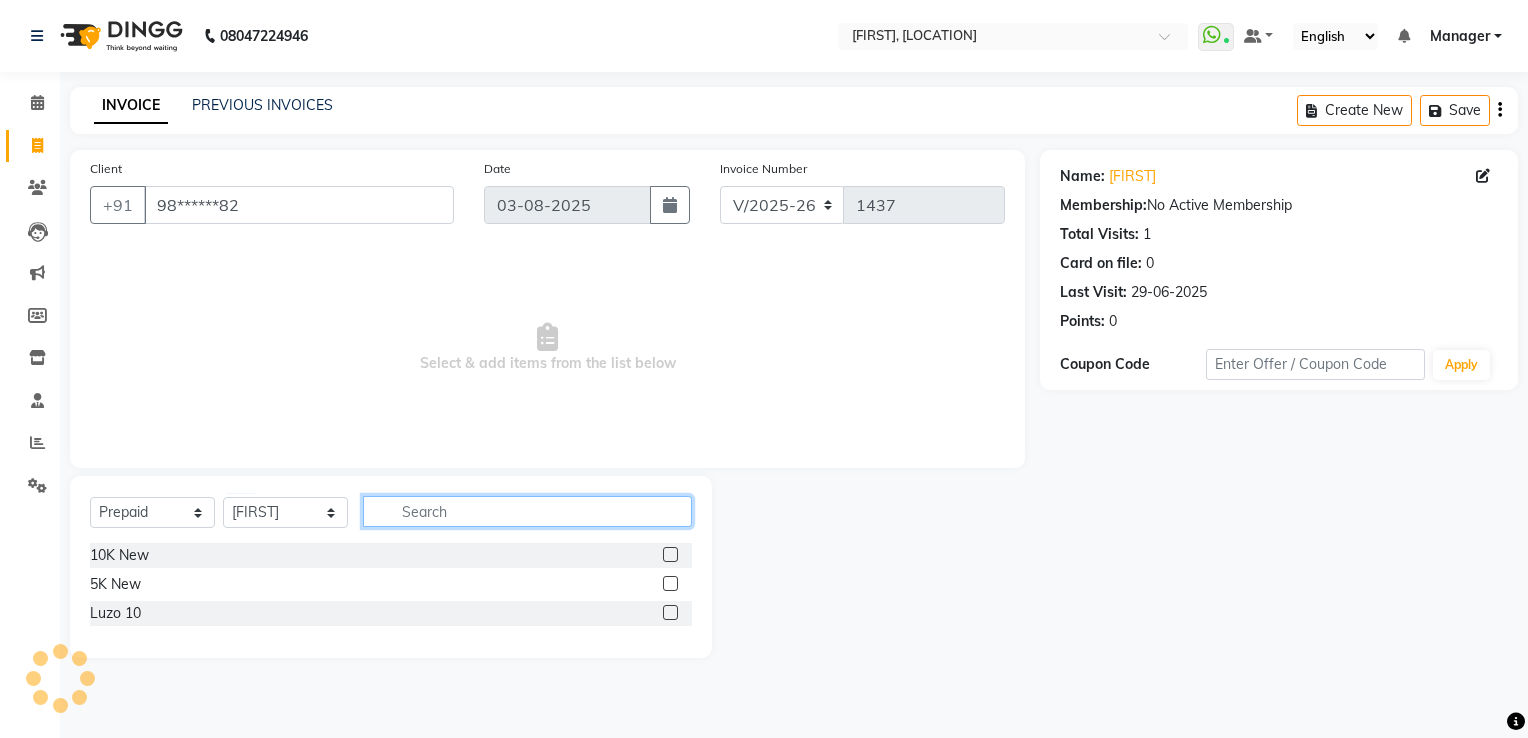 click 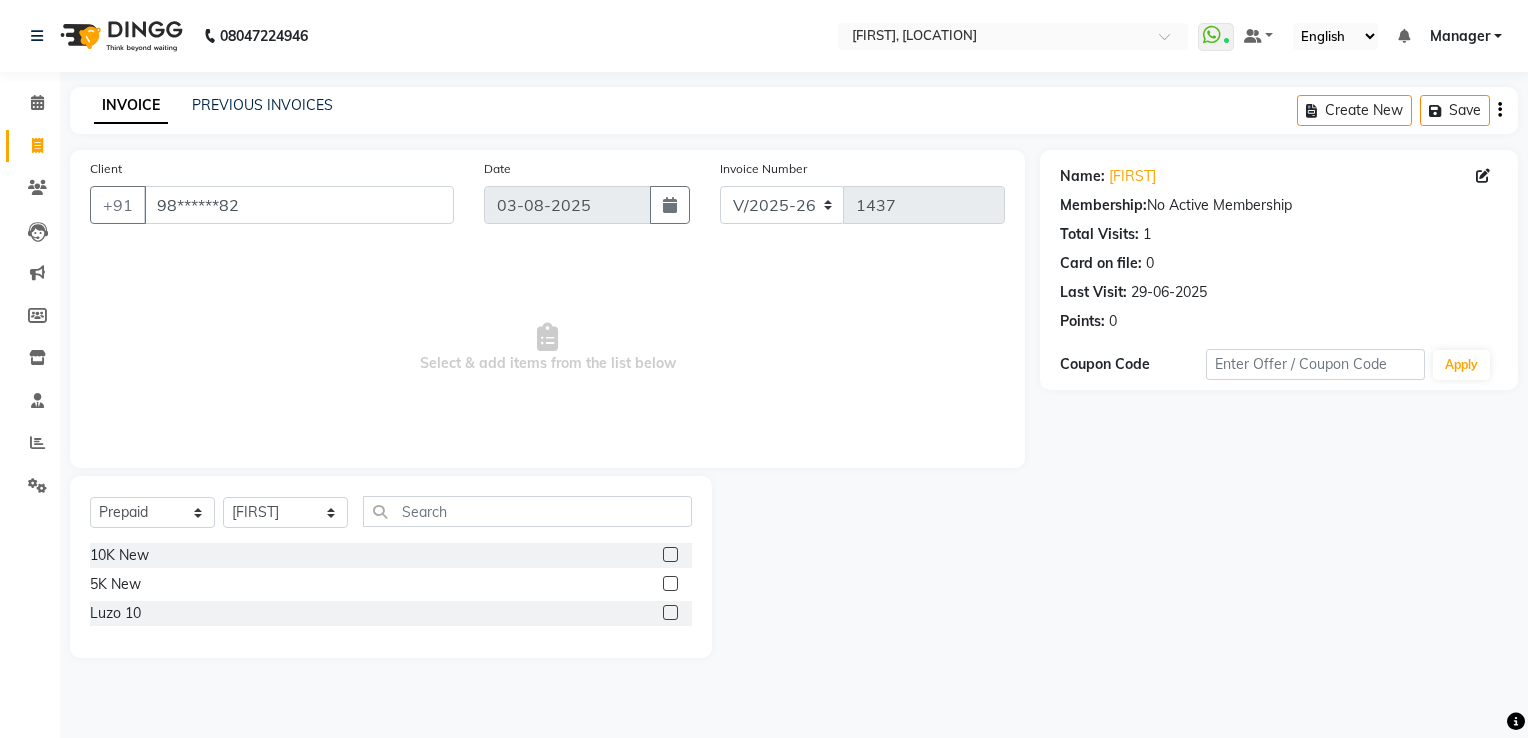 click 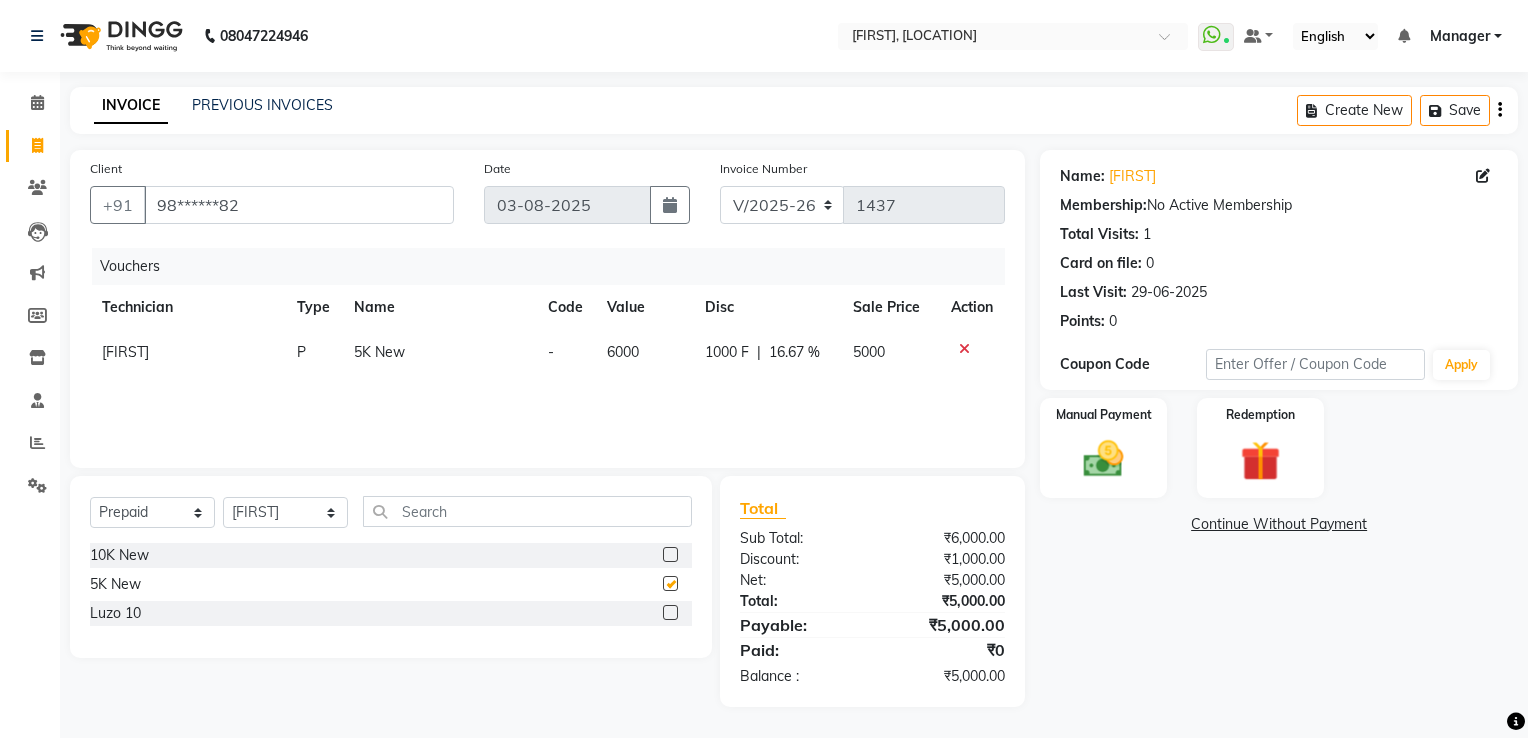 checkbox on "false" 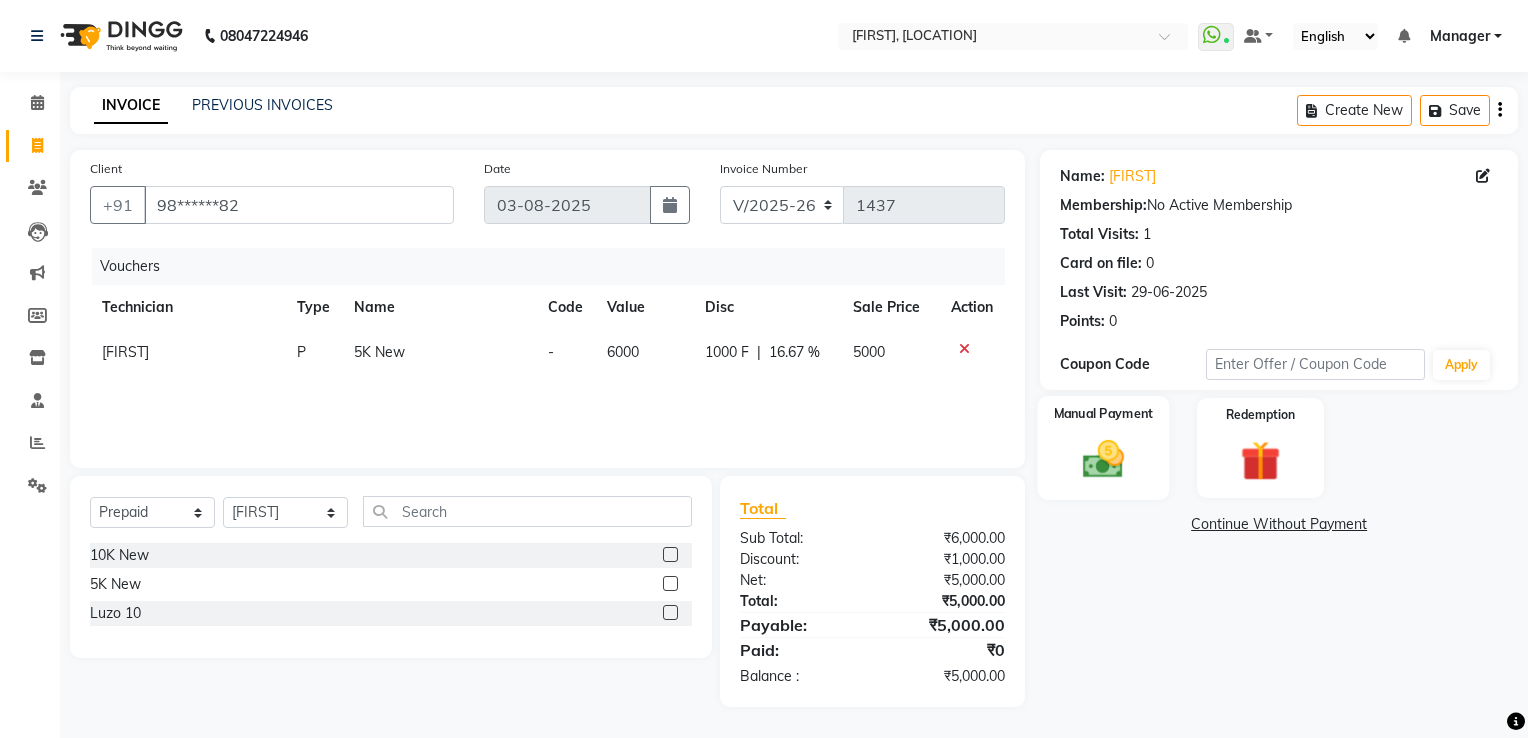 click 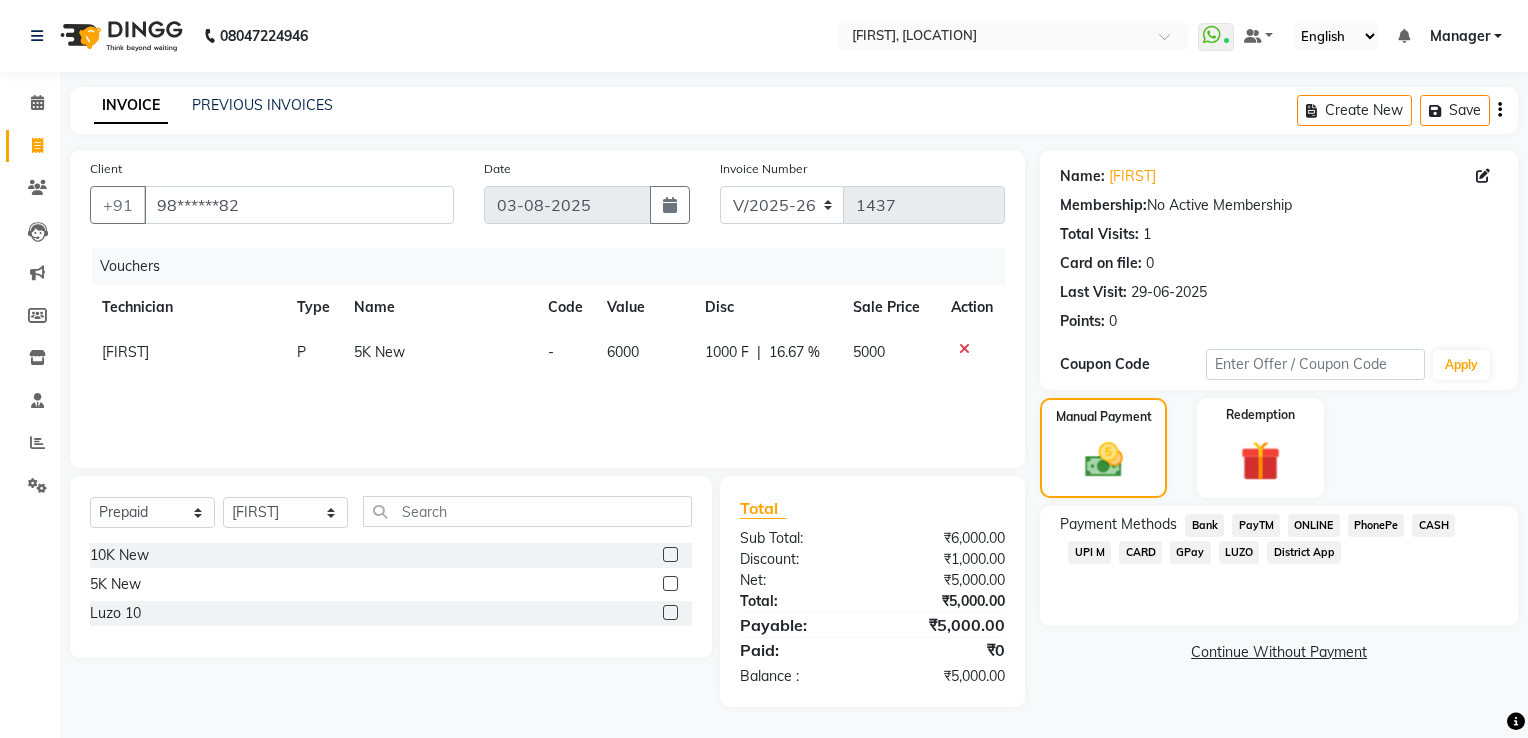 click on "UPI M" 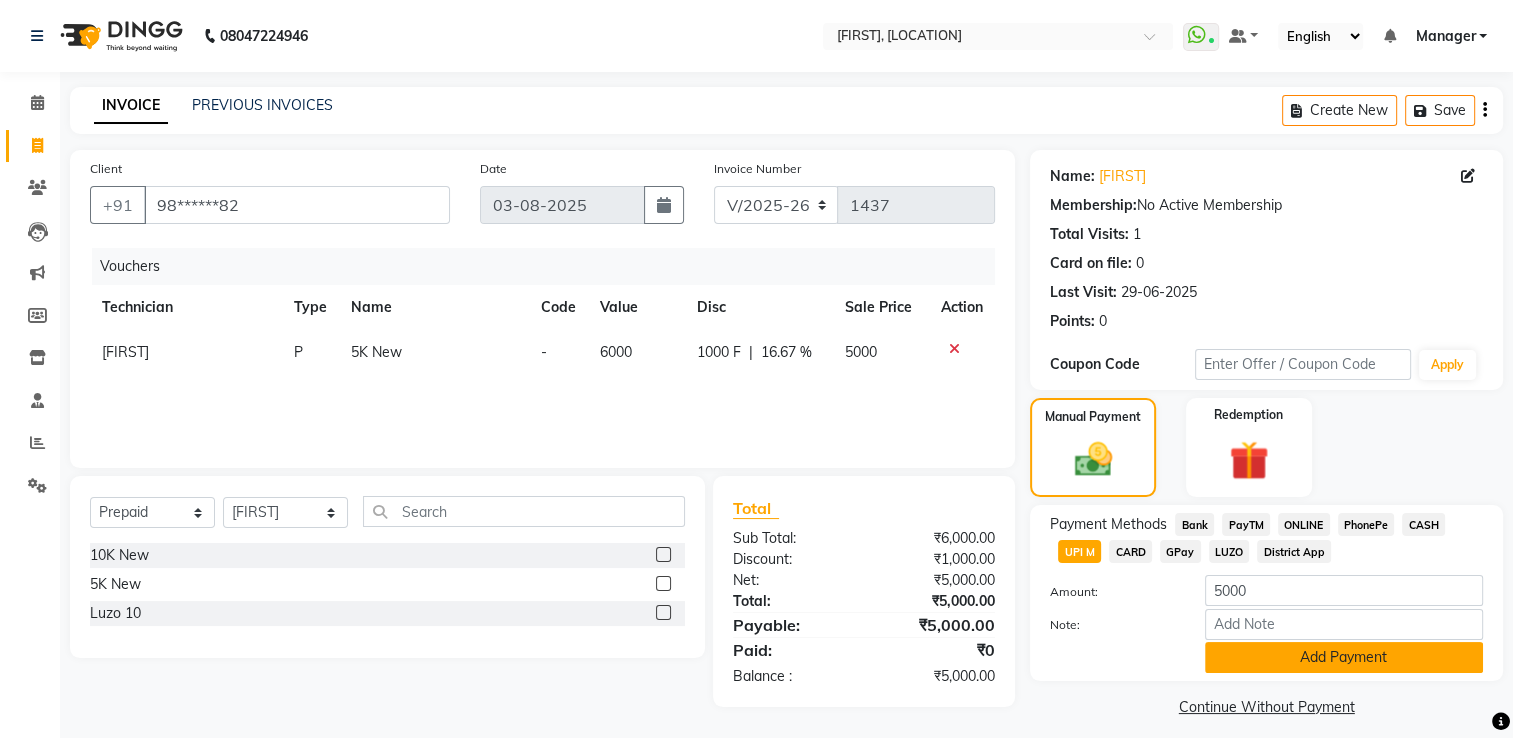 click on "Add Payment" 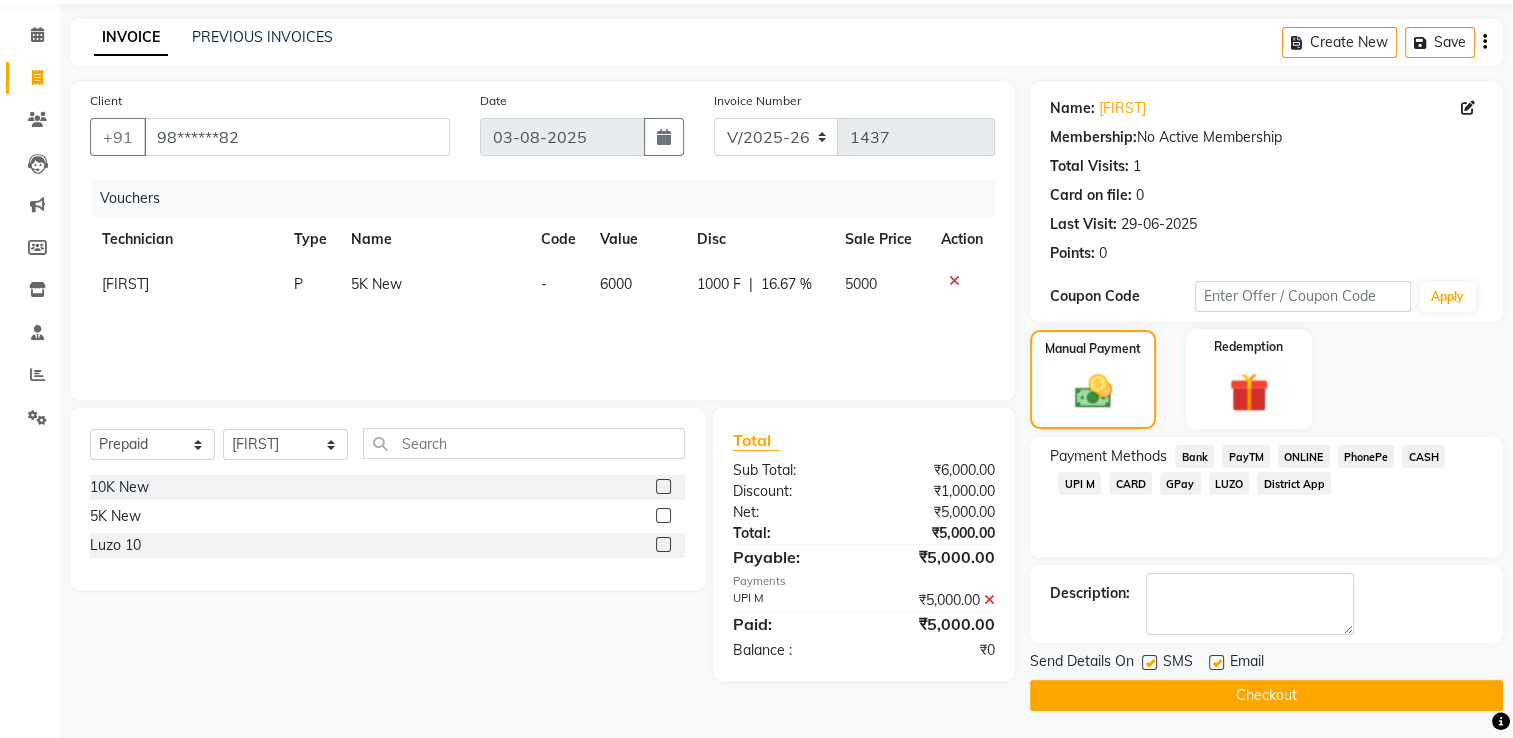 scroll, scrollTop: 69, scrollLeft: 0, axis: vertical 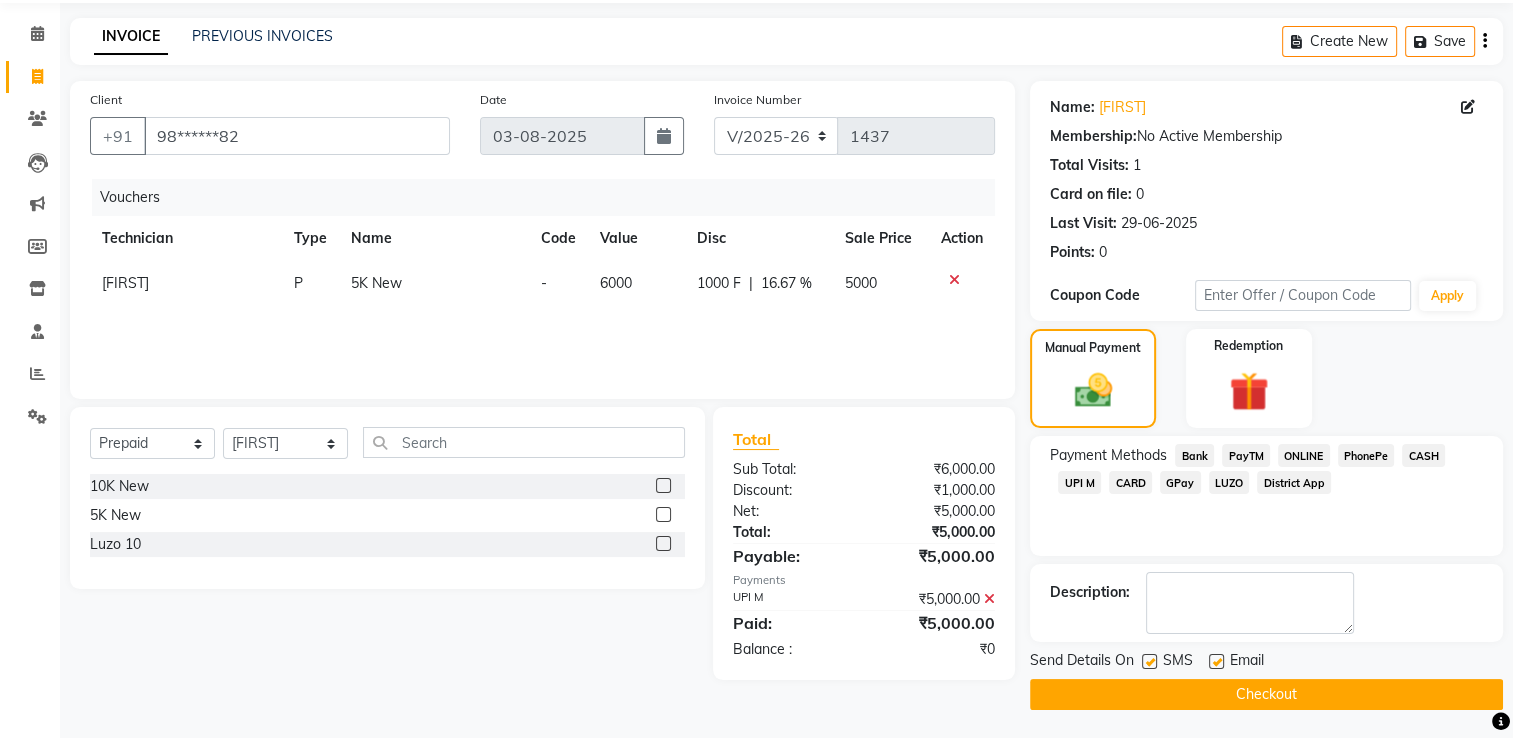 click on "Checkout" 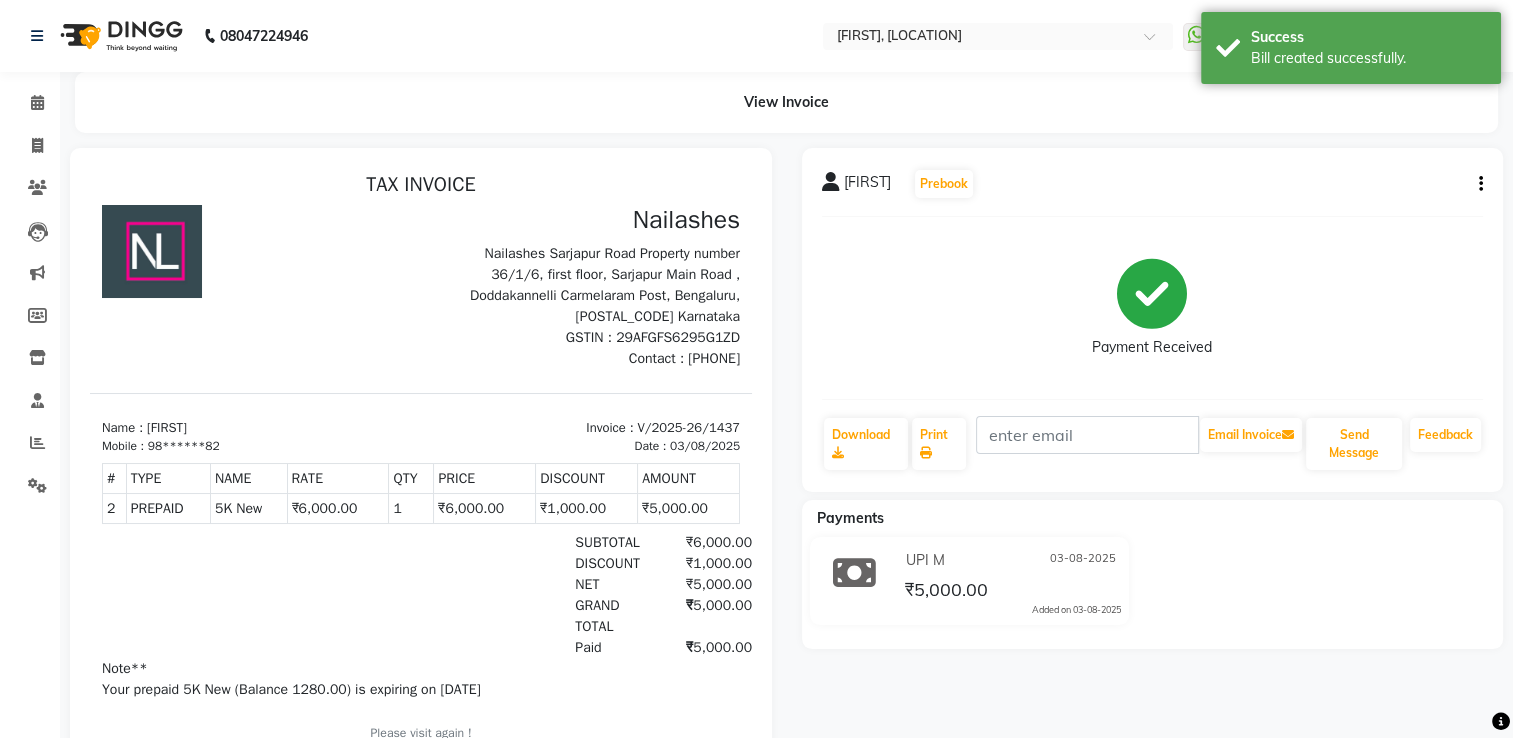 scroll, scrollTop: 0, scrollLeft: 0, axis: both 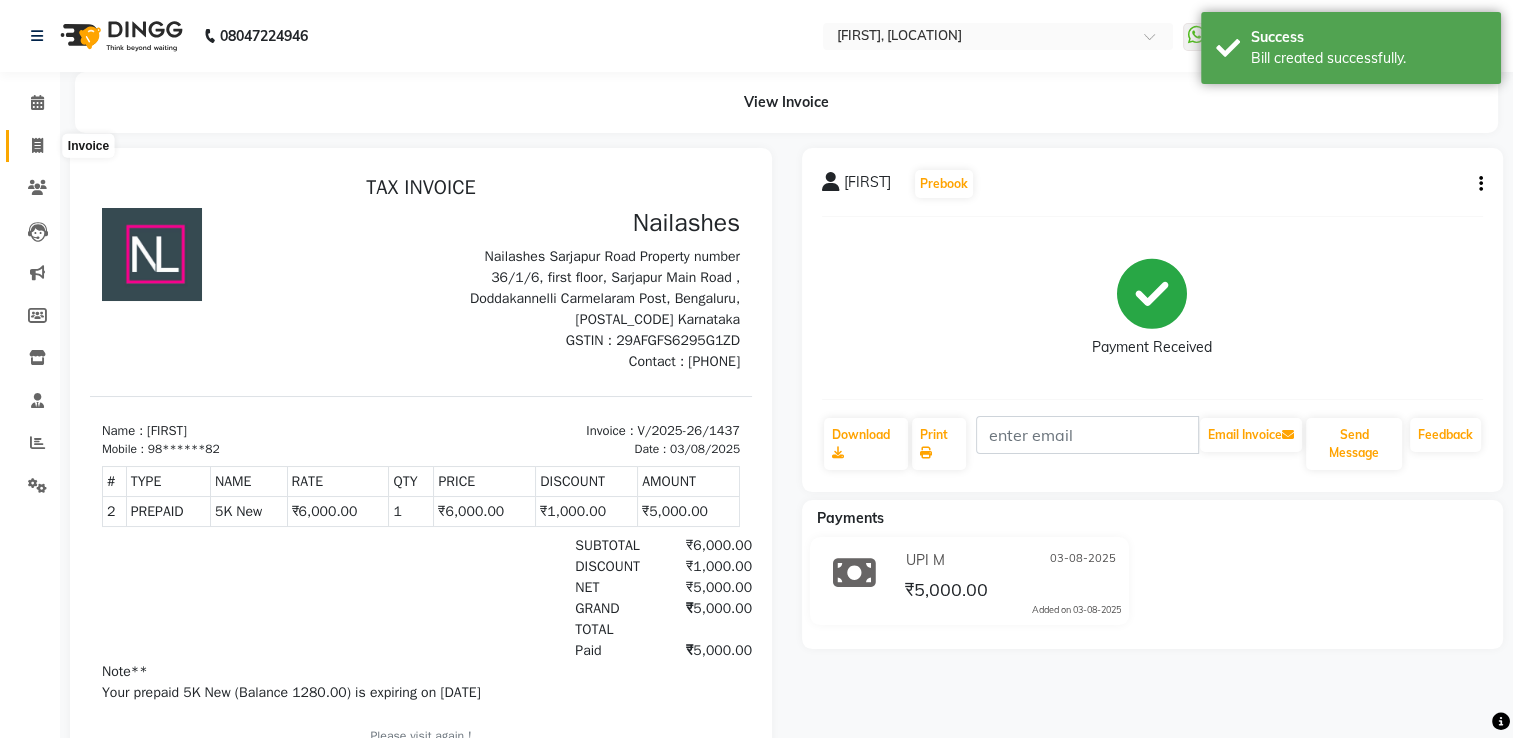 click 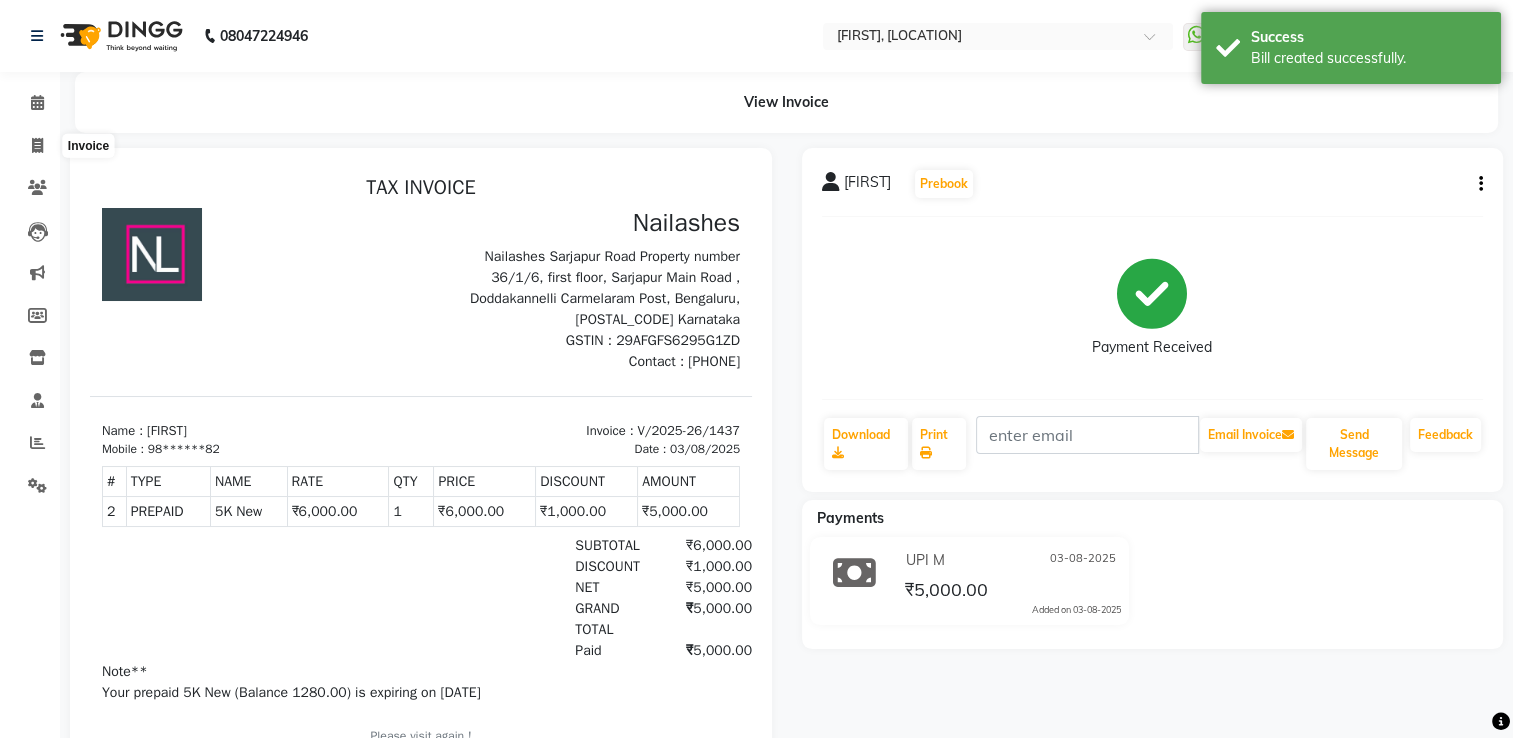 select on "service" 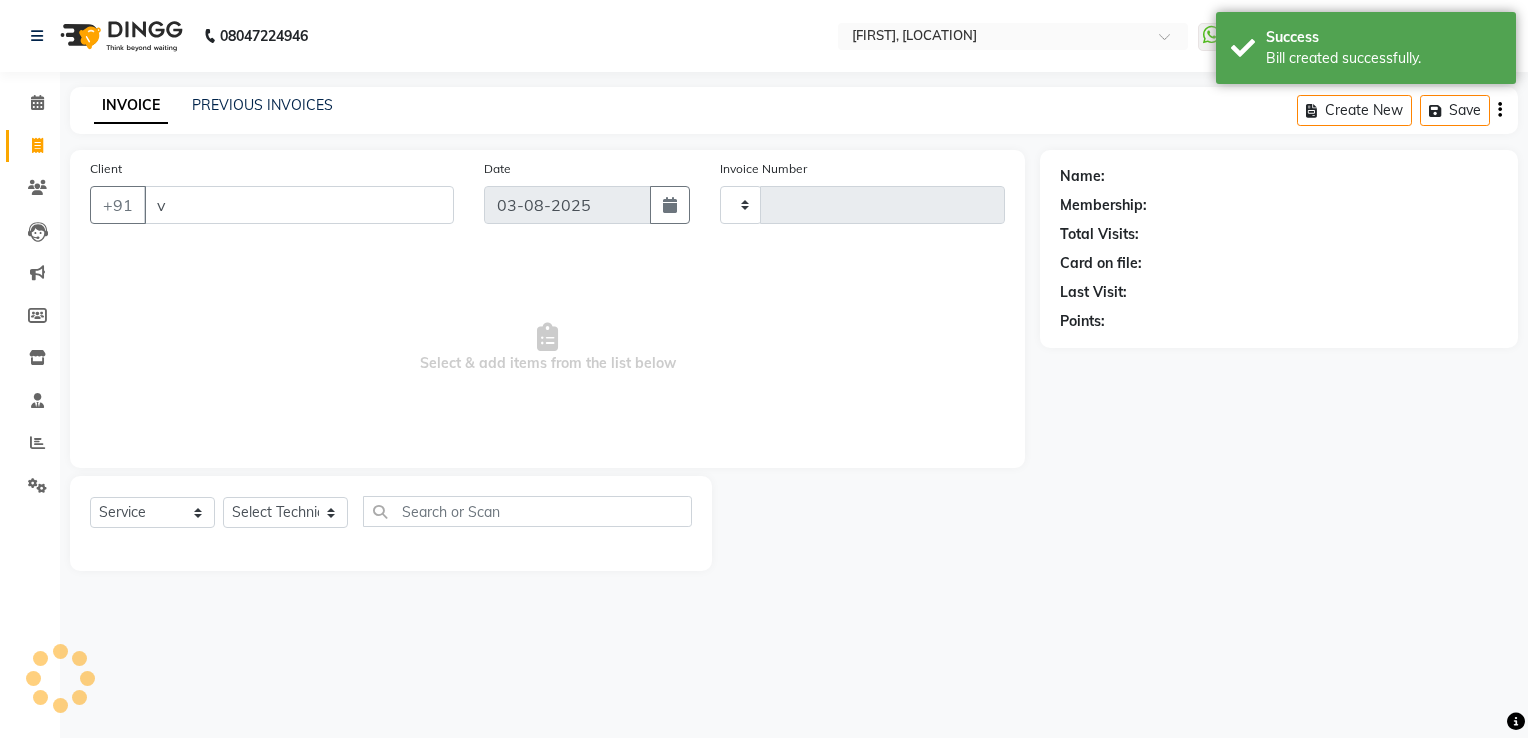 type on "vi" 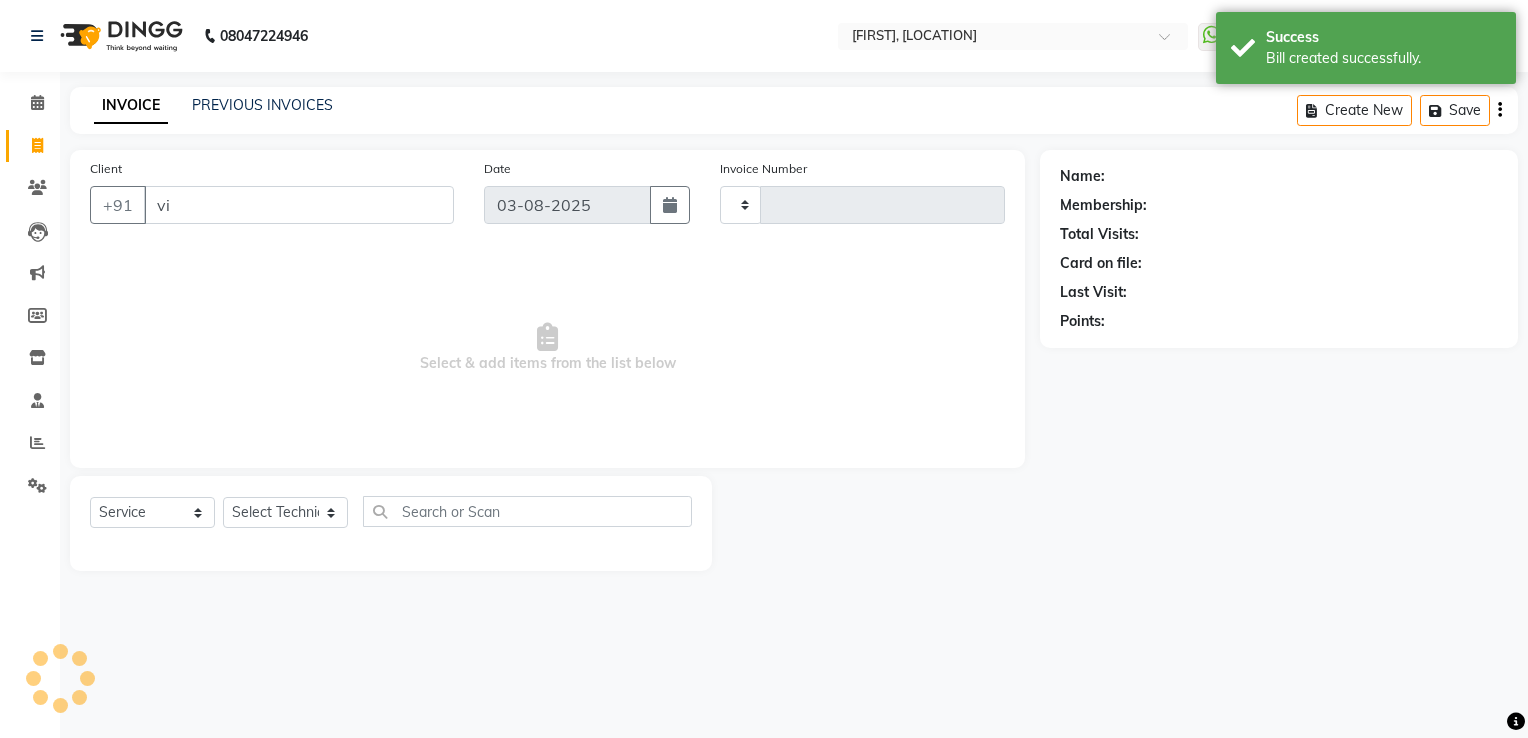 type on "1438" 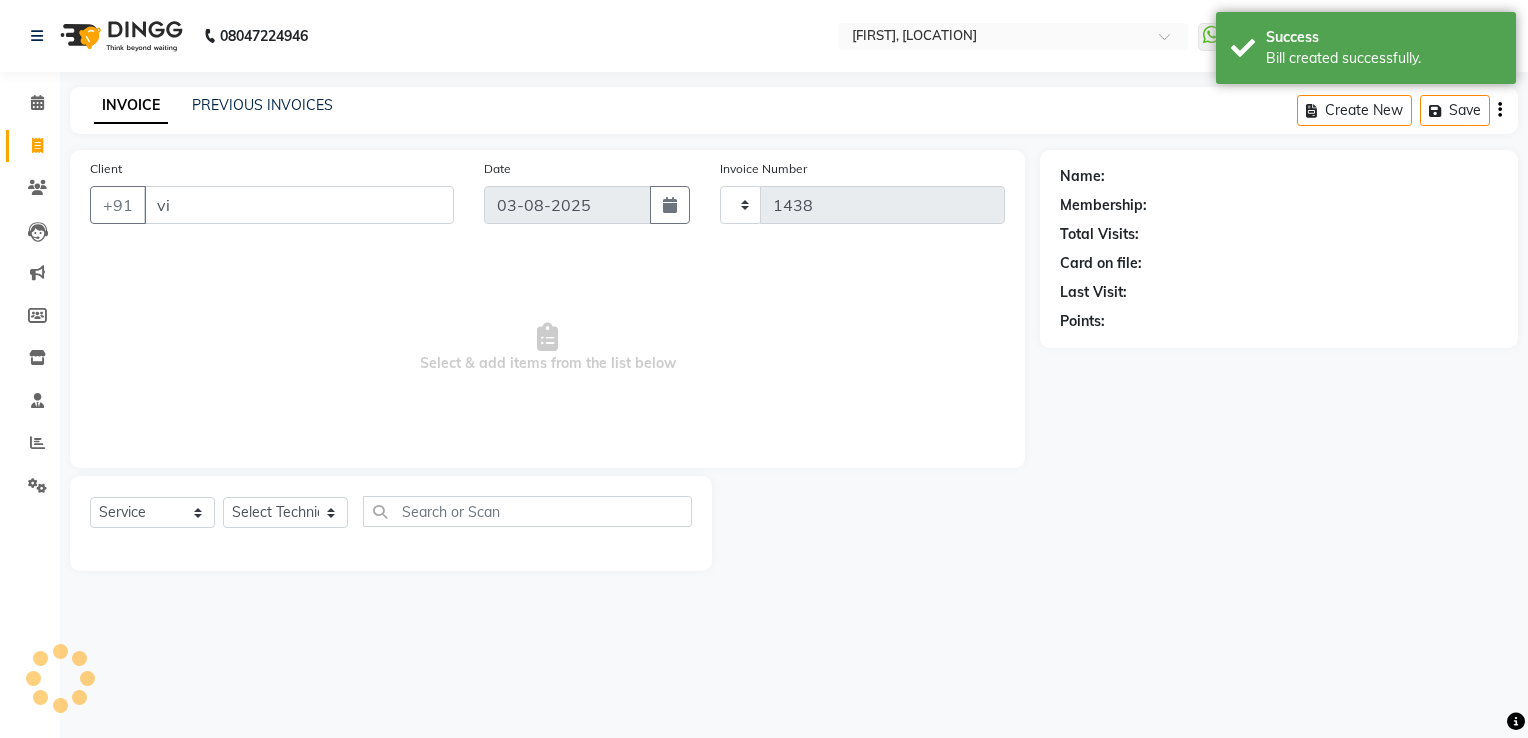 select on "6579" 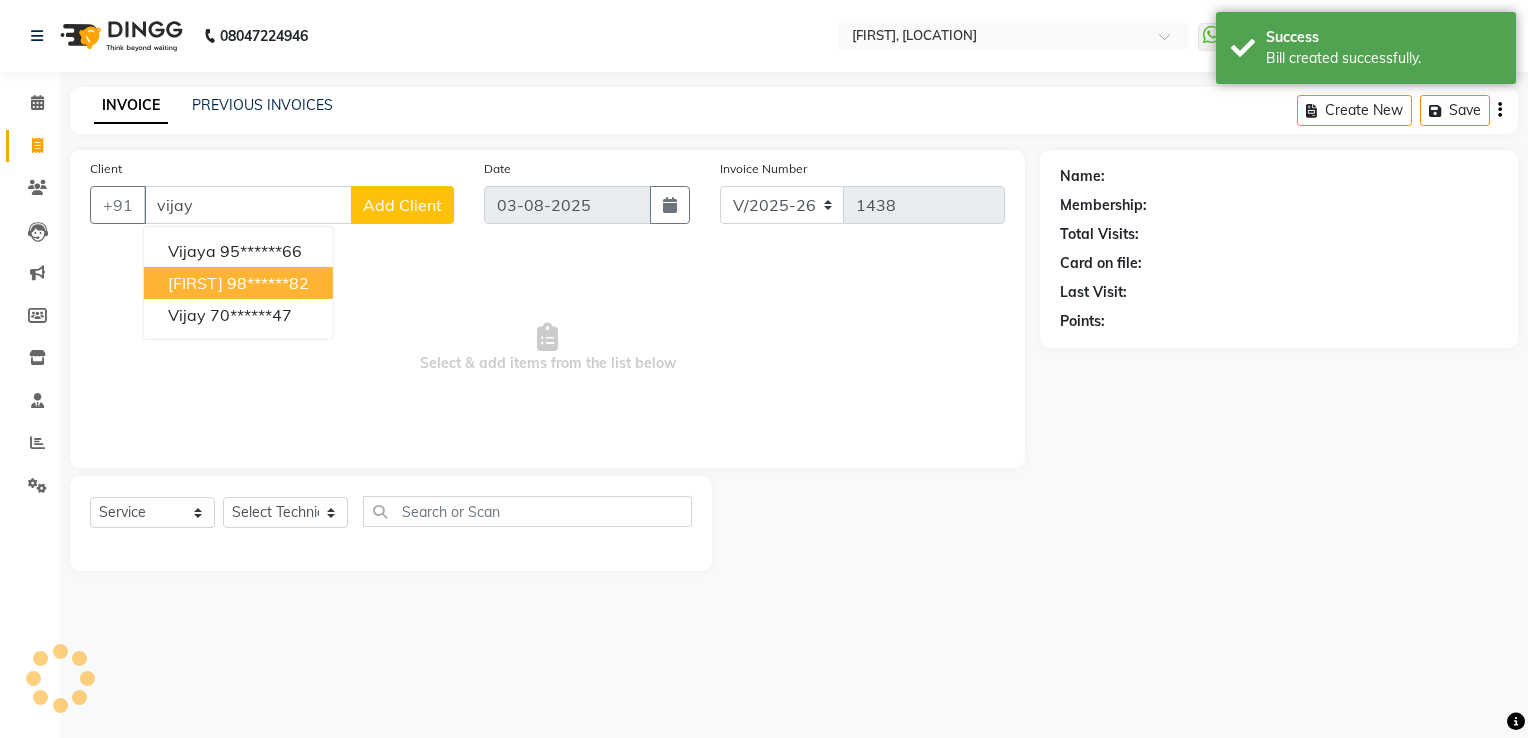 click on "Vijayashree" at bounding box center [195, 283] 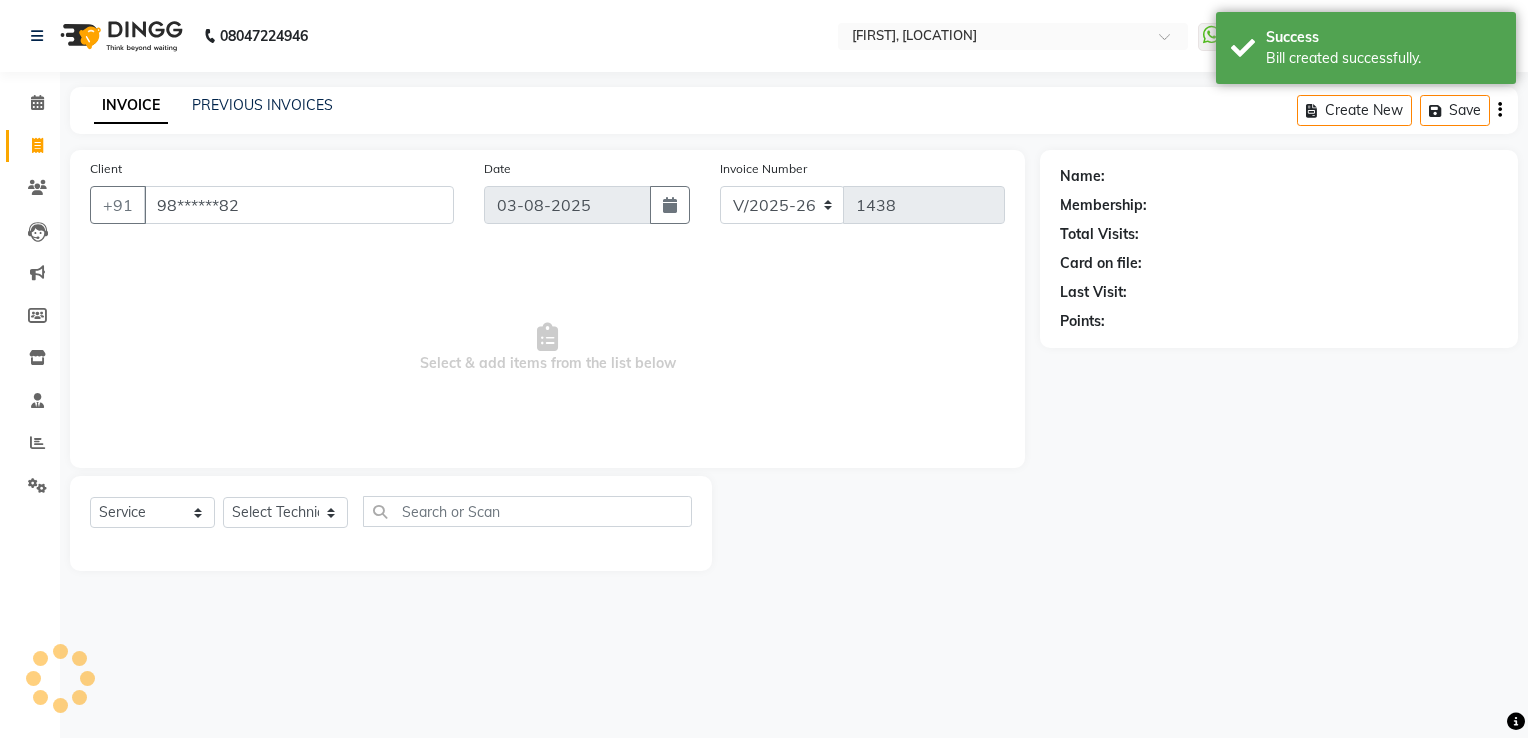 type on "98******82" 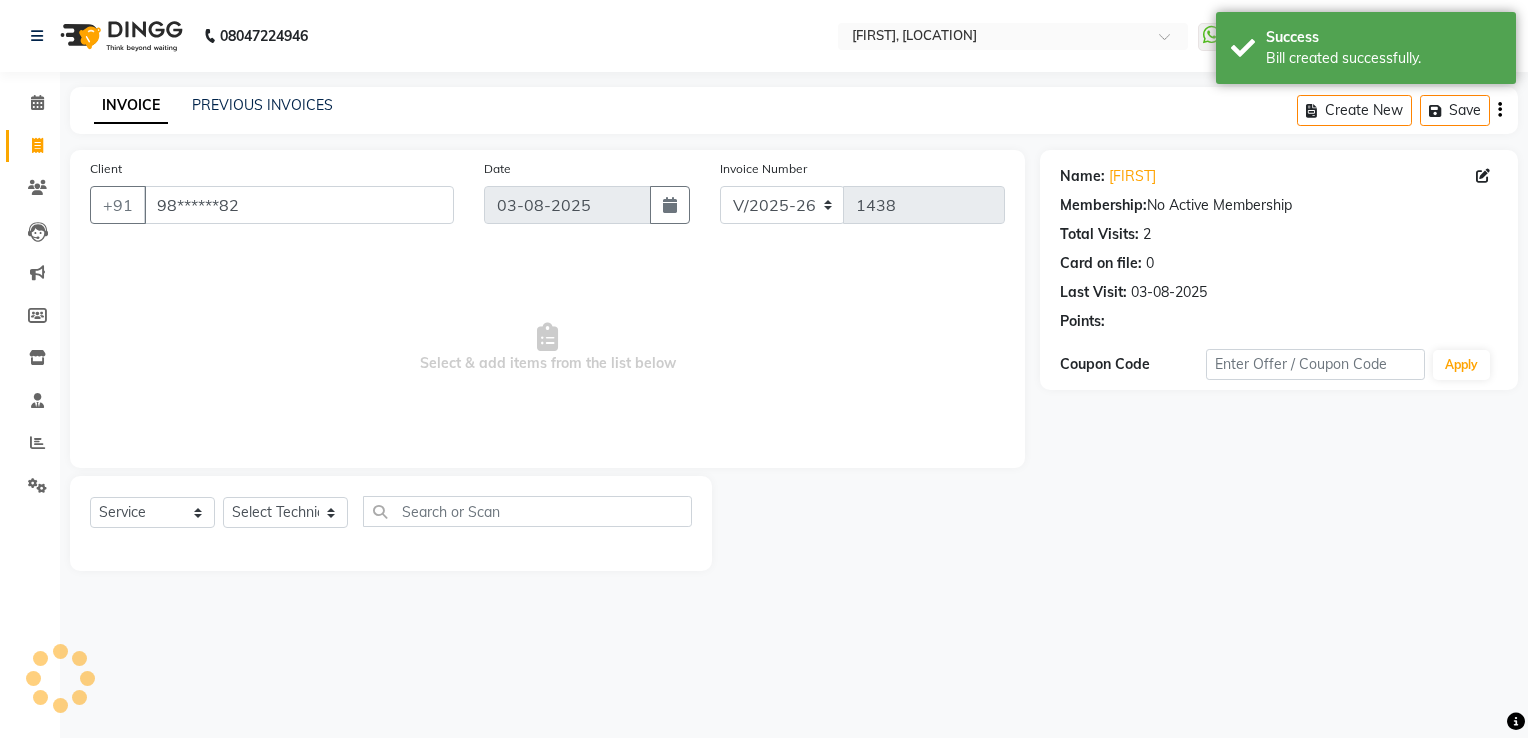 click on "Select  Service  Product  Membership  Package Voucher Prepaid Gift Card  Select Technician ARISH Arvind chandu Dipen Gulafshan John Kajal kelly kupu Manager megha Nirjala Owner pankaj PARE shradha" 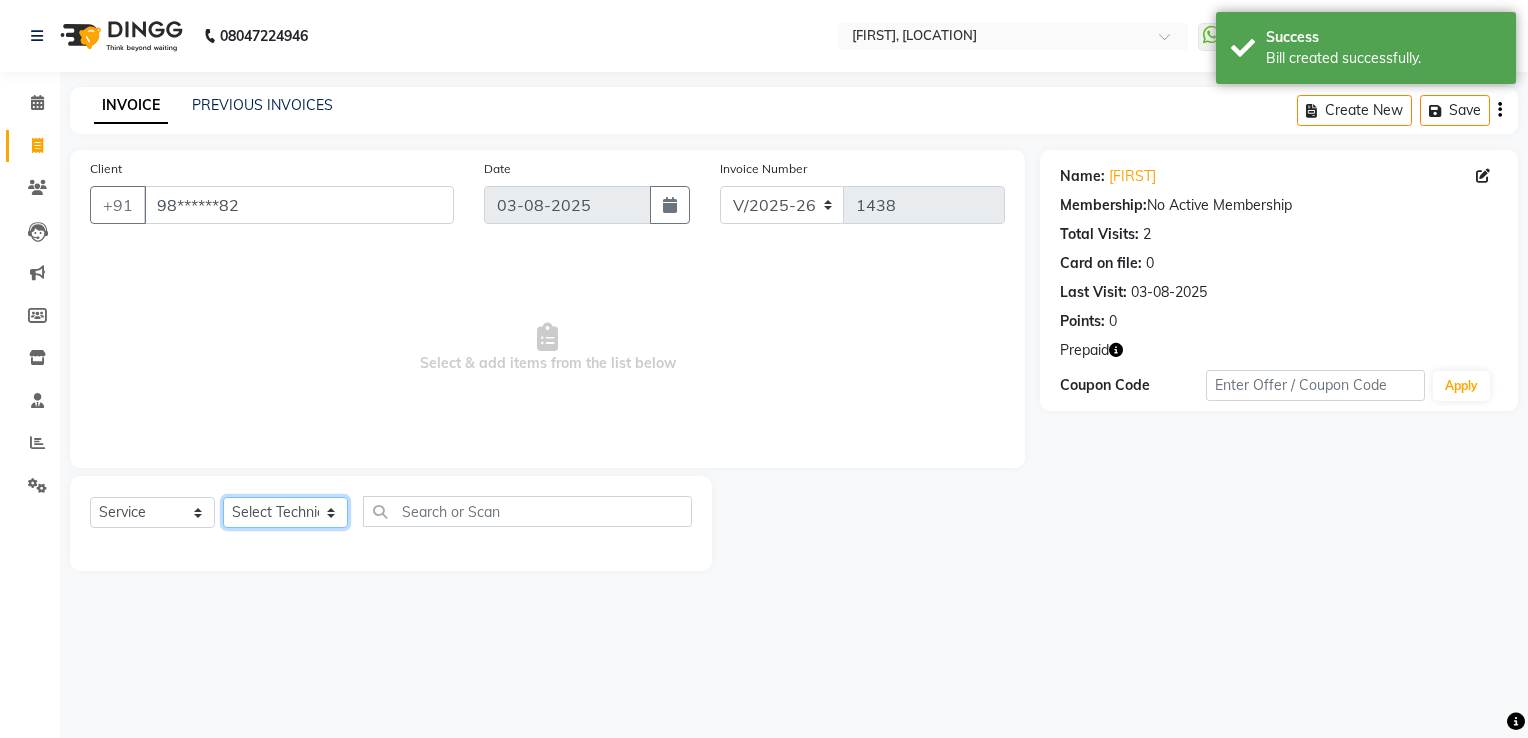 click on "Select Technician ARISH Arvind chandu Dipen Gulafshan John Kajal kelly kupu Manager megha Nirjala Owner pankaj PARE shradha" 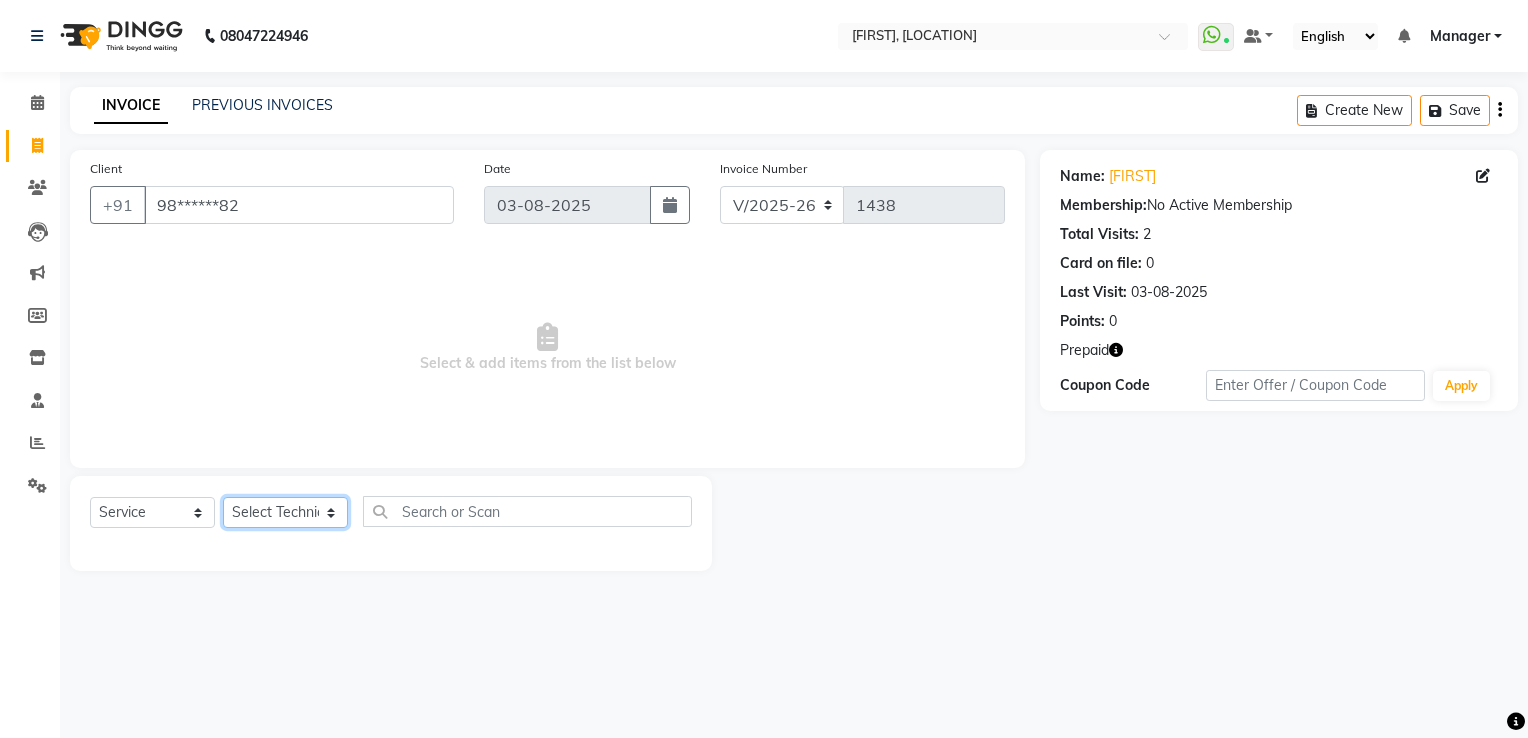 select on "80708" 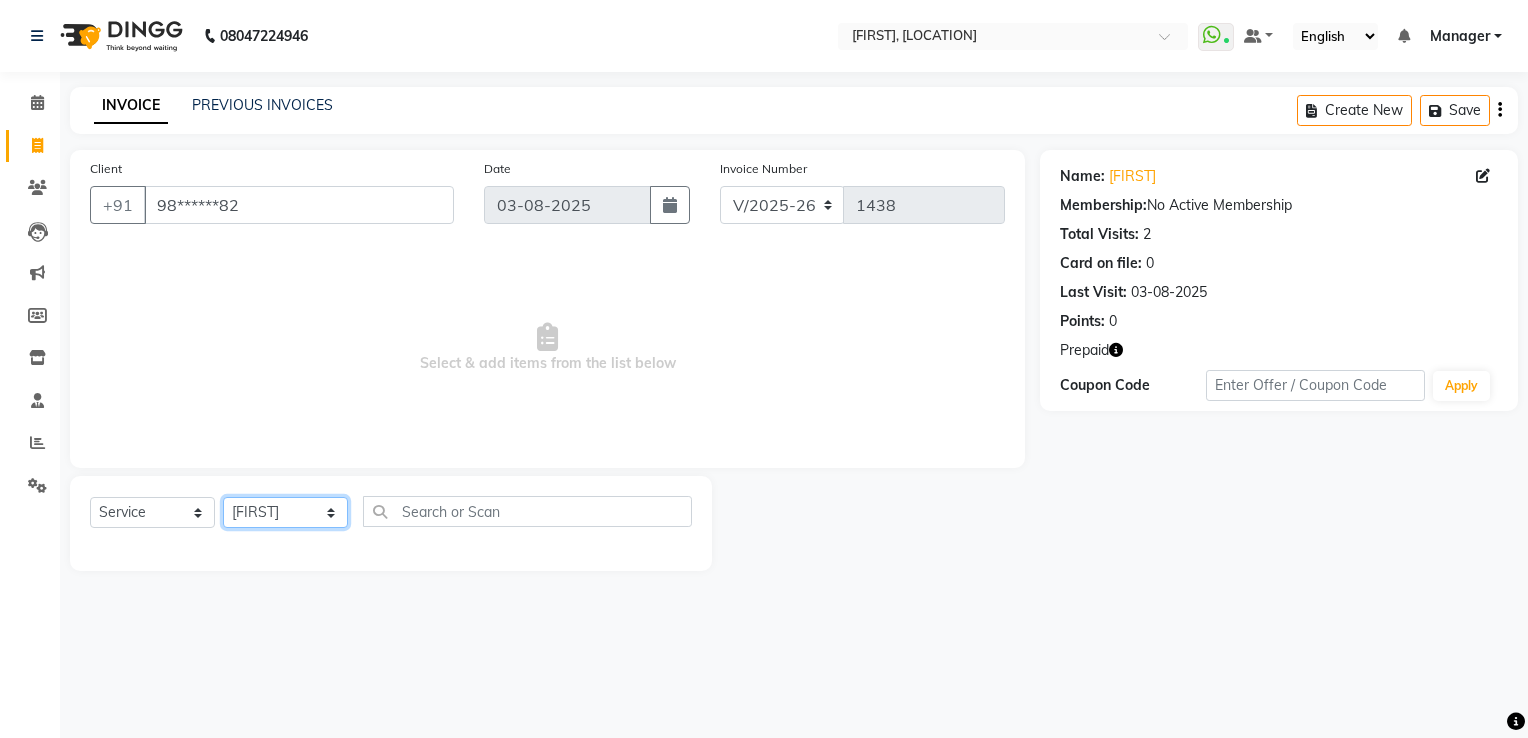 click on "Select Technician ARISH Arvind chandu Dipen Gulafshan John Kajal kelly kupu Manager megha Nirjala Owner pankaj PARE shradha" 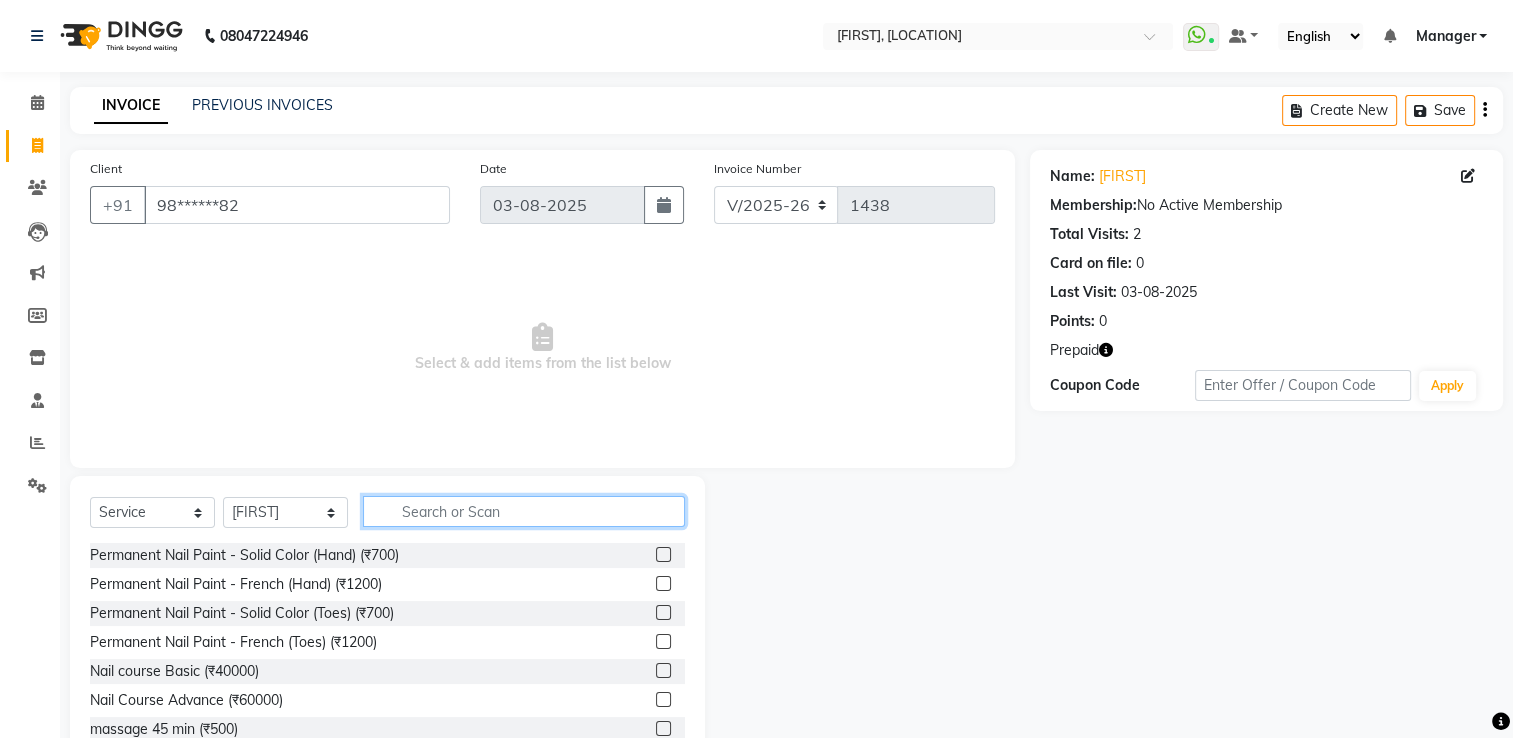 click 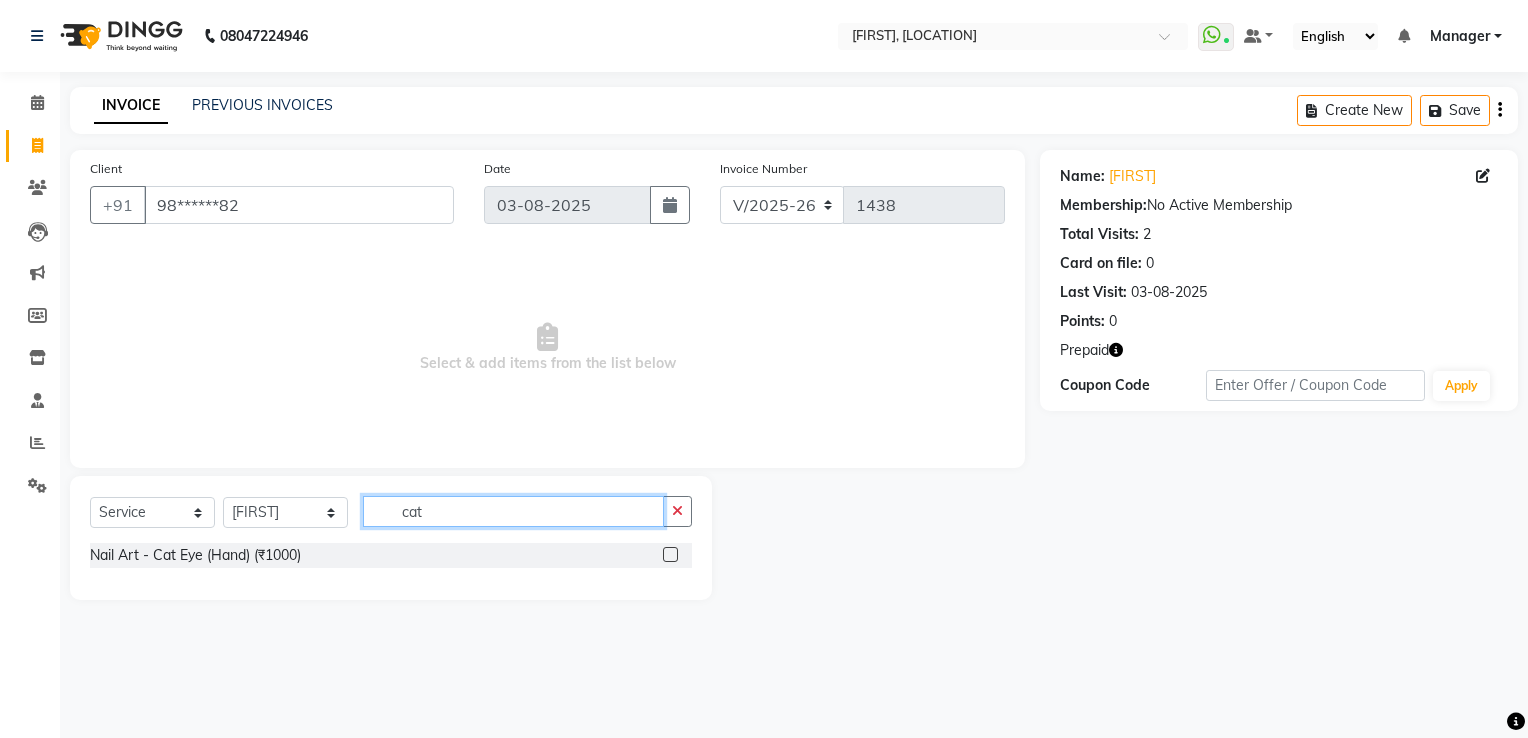 type on "cat" 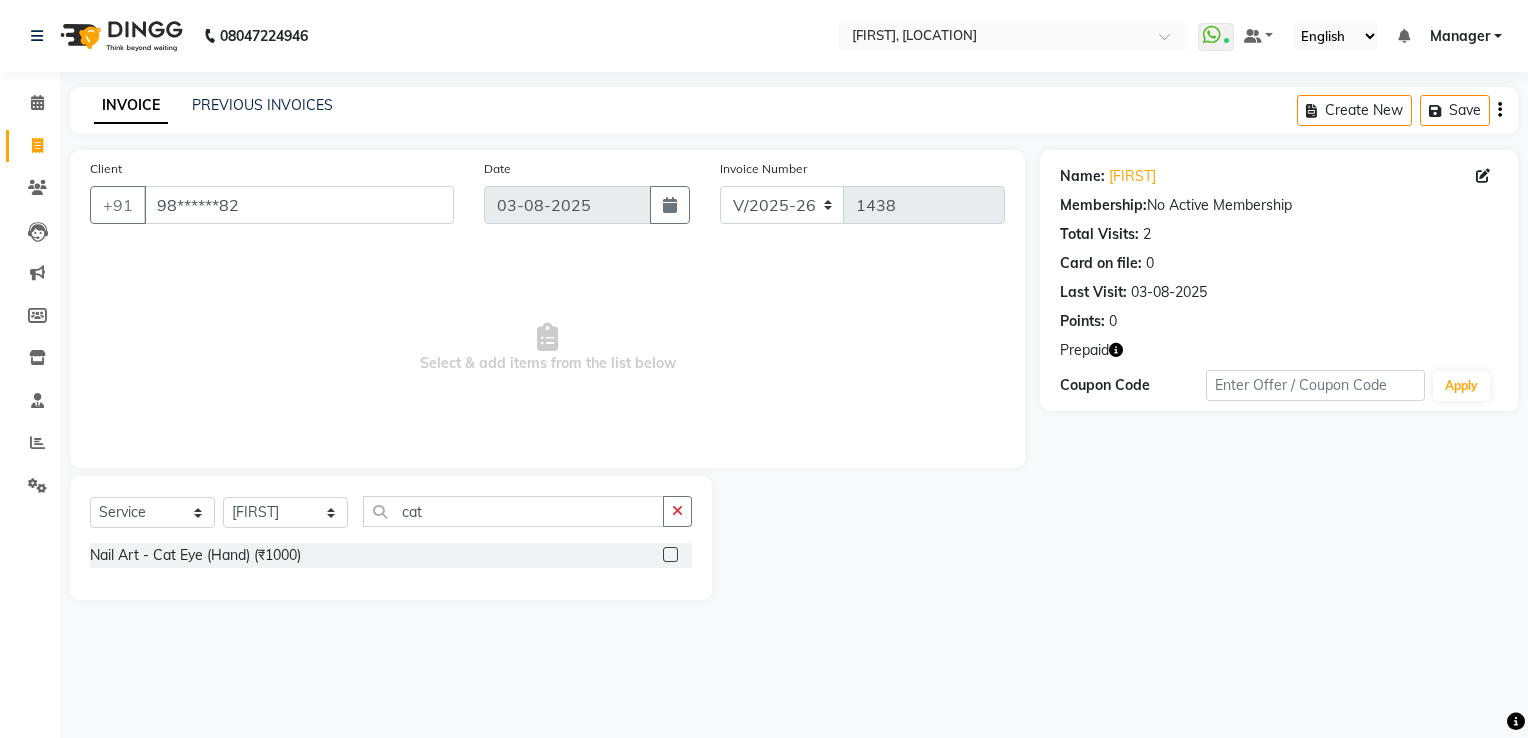 click 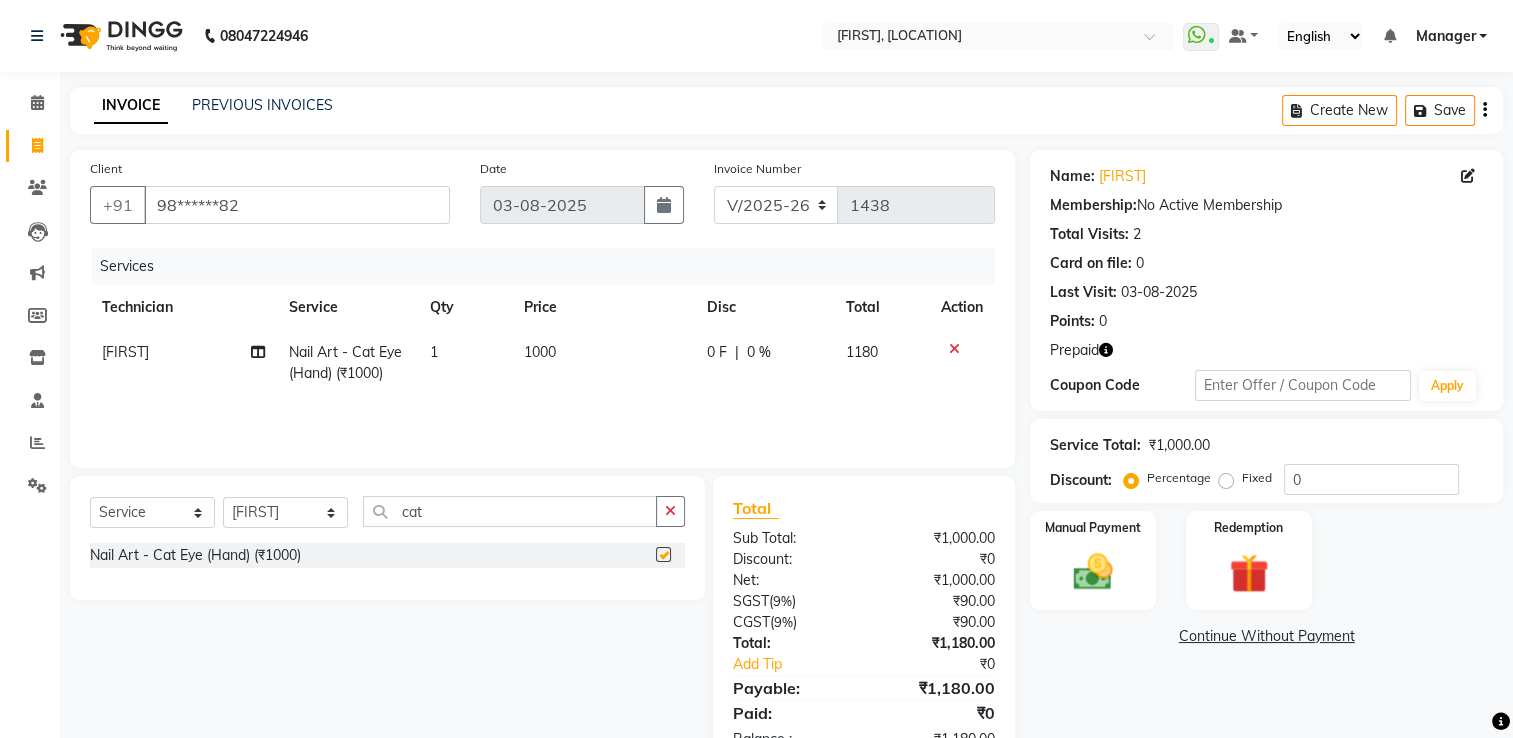 checkbox on "false" 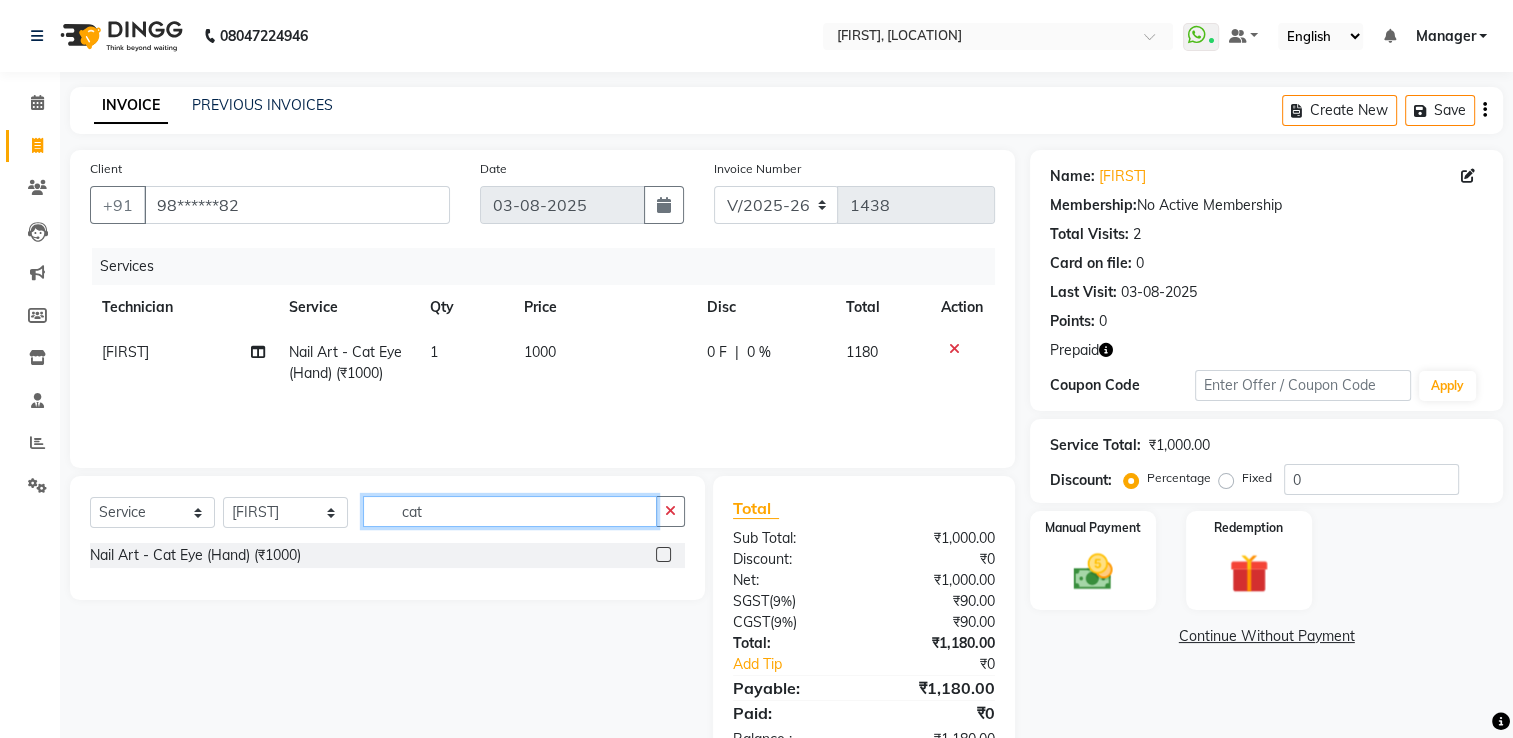 click on "cat" 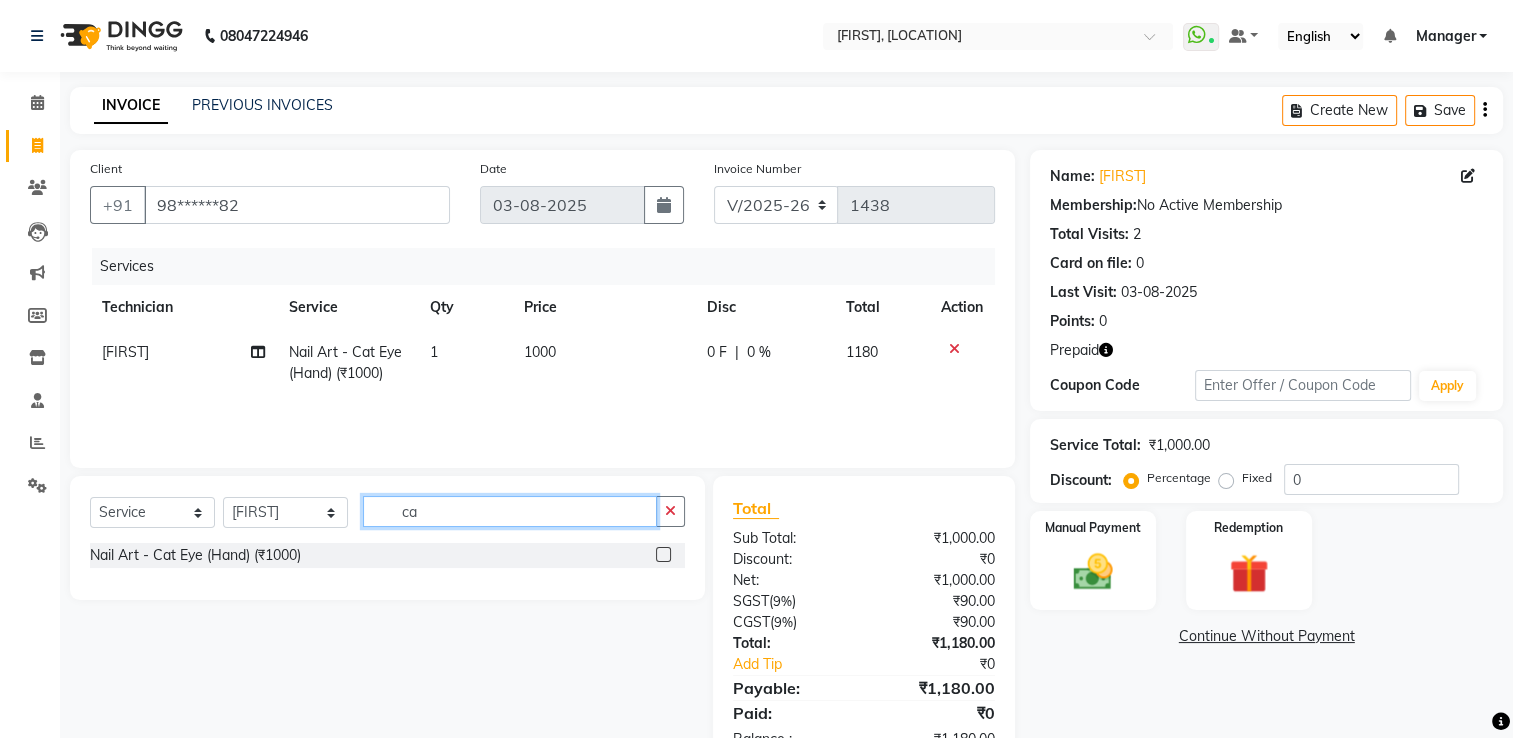 type on "c" 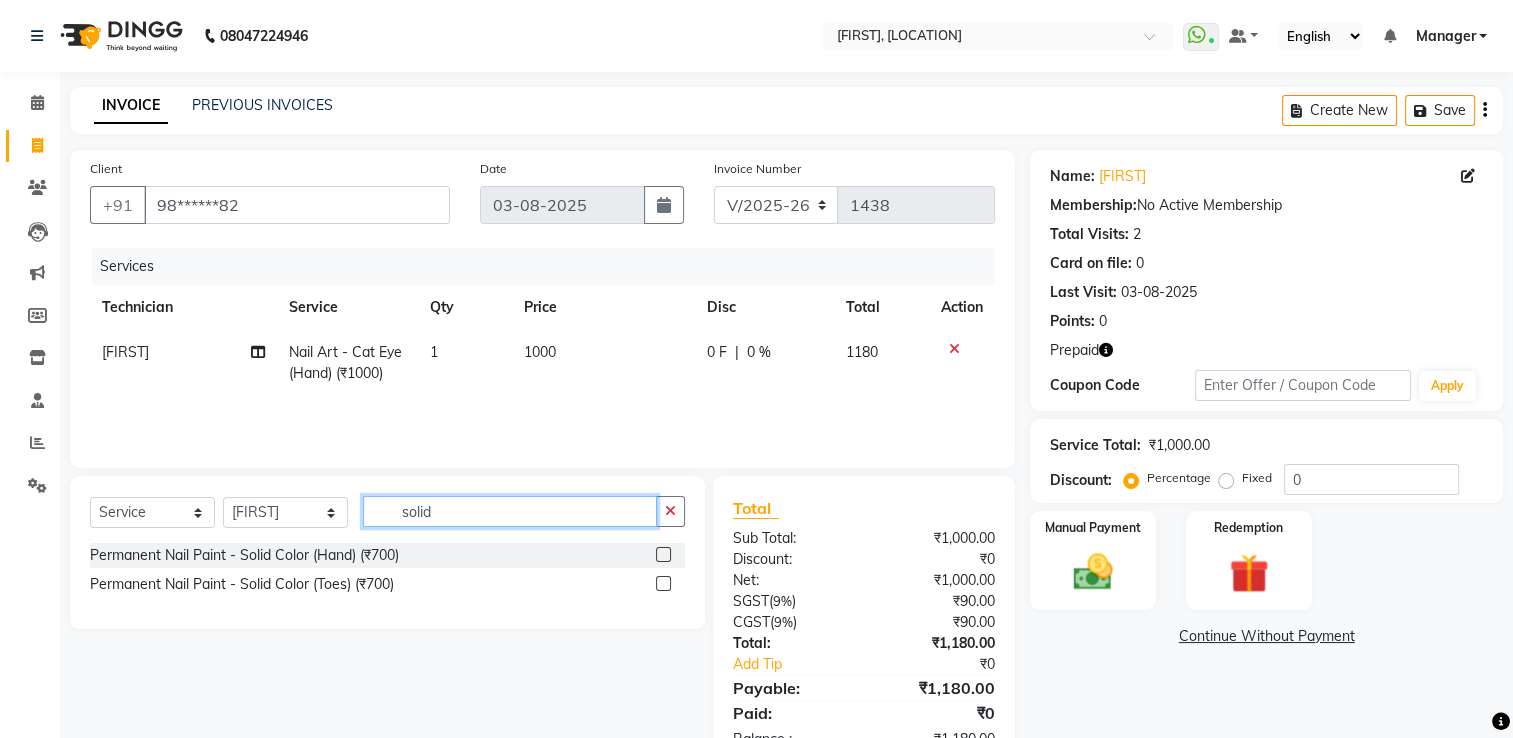 type on "solid" 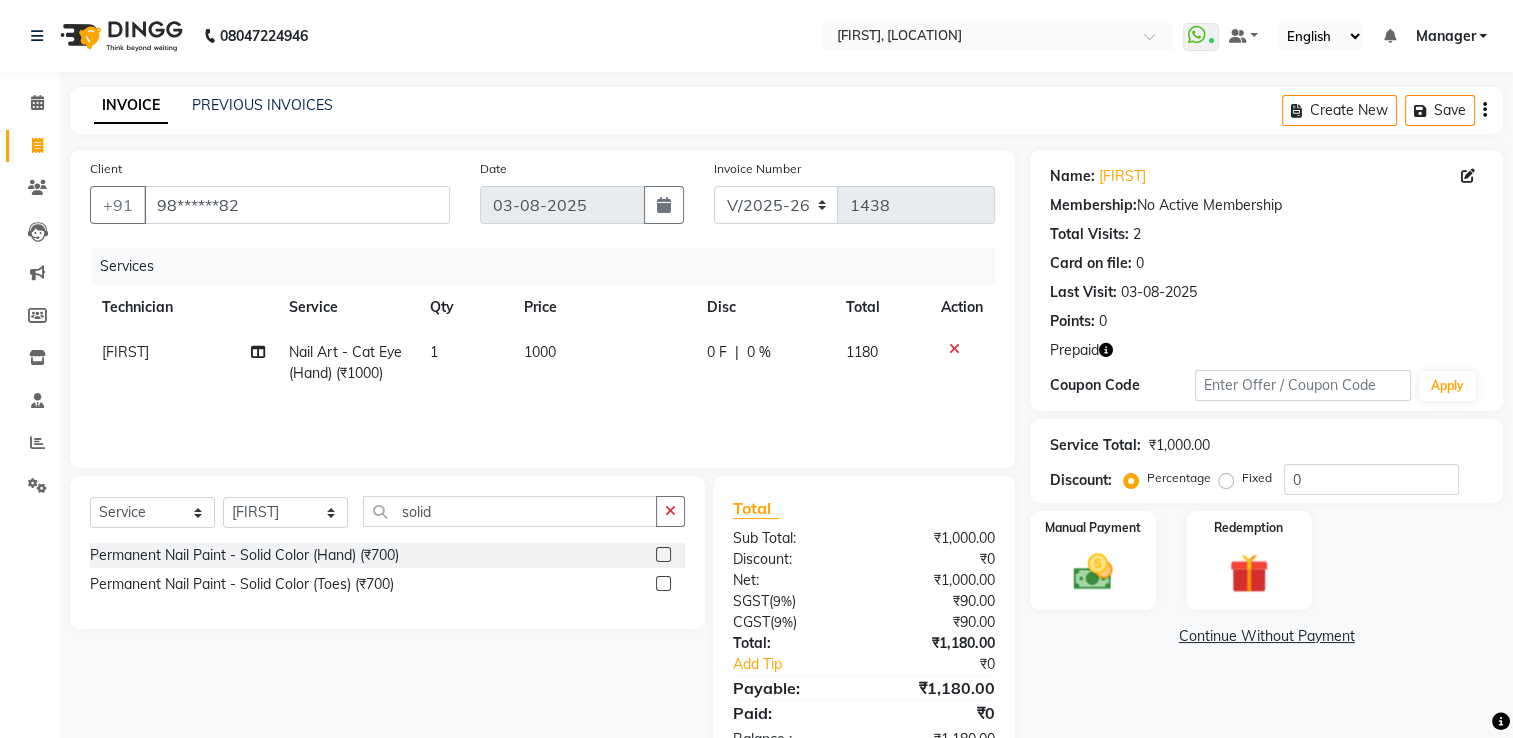 click 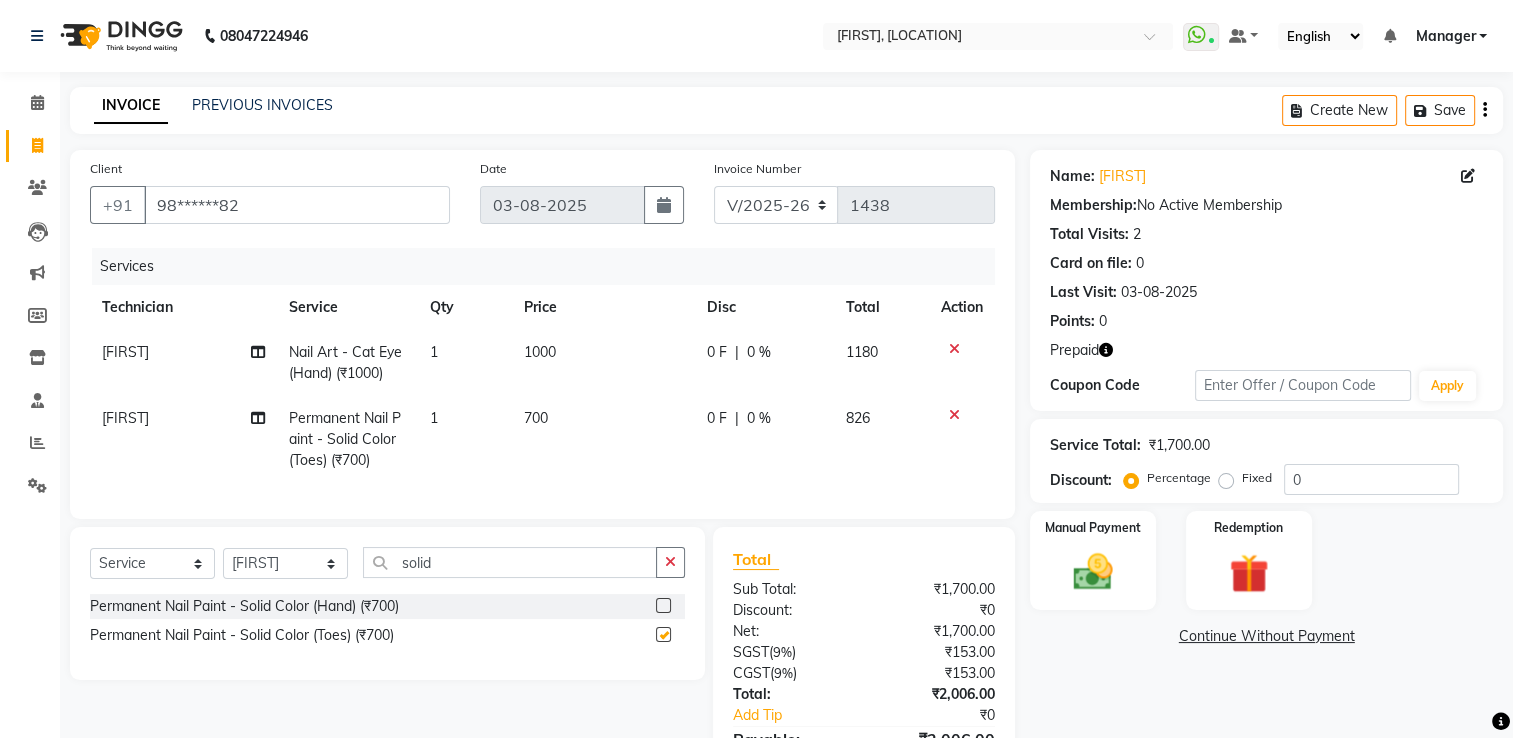 checkbox on "false" 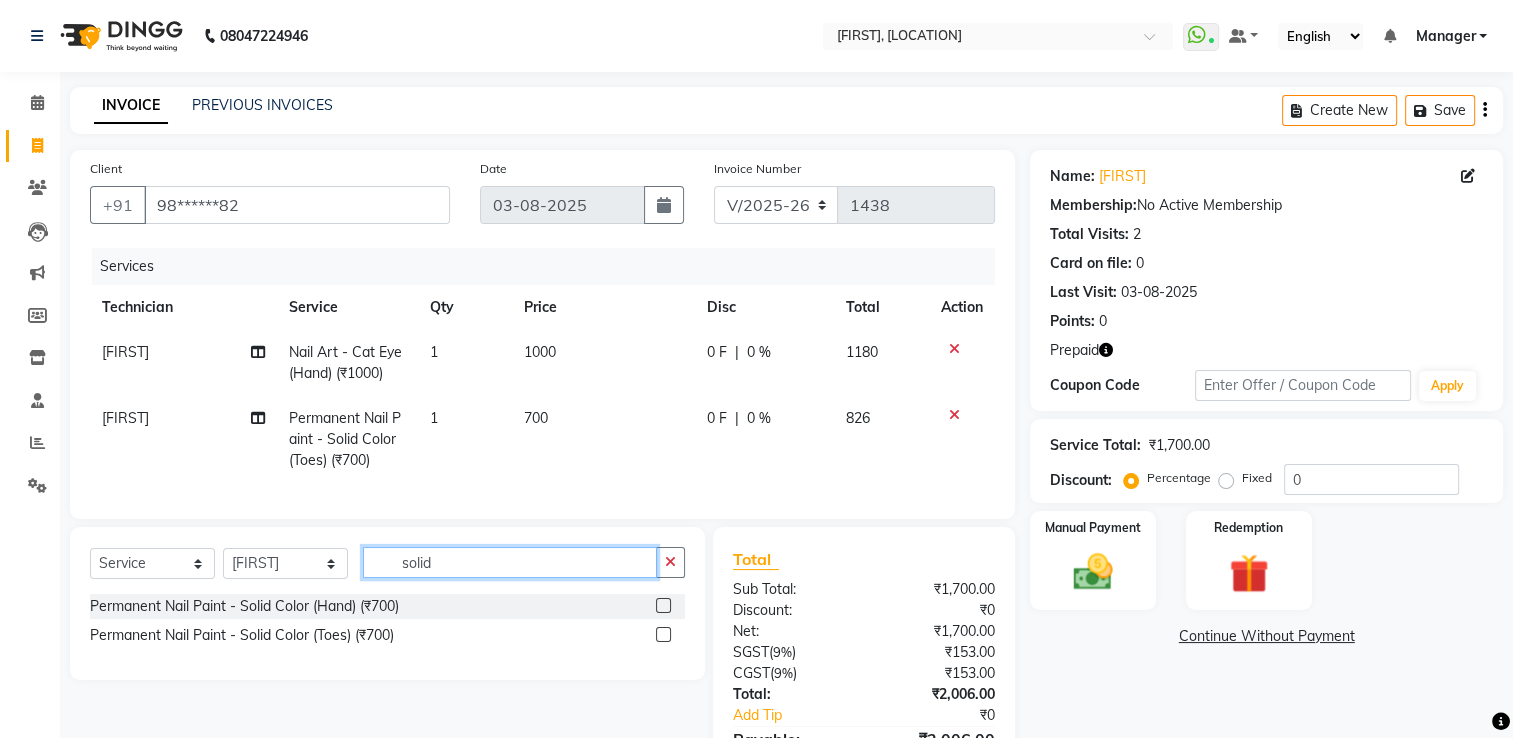 click on "solid" 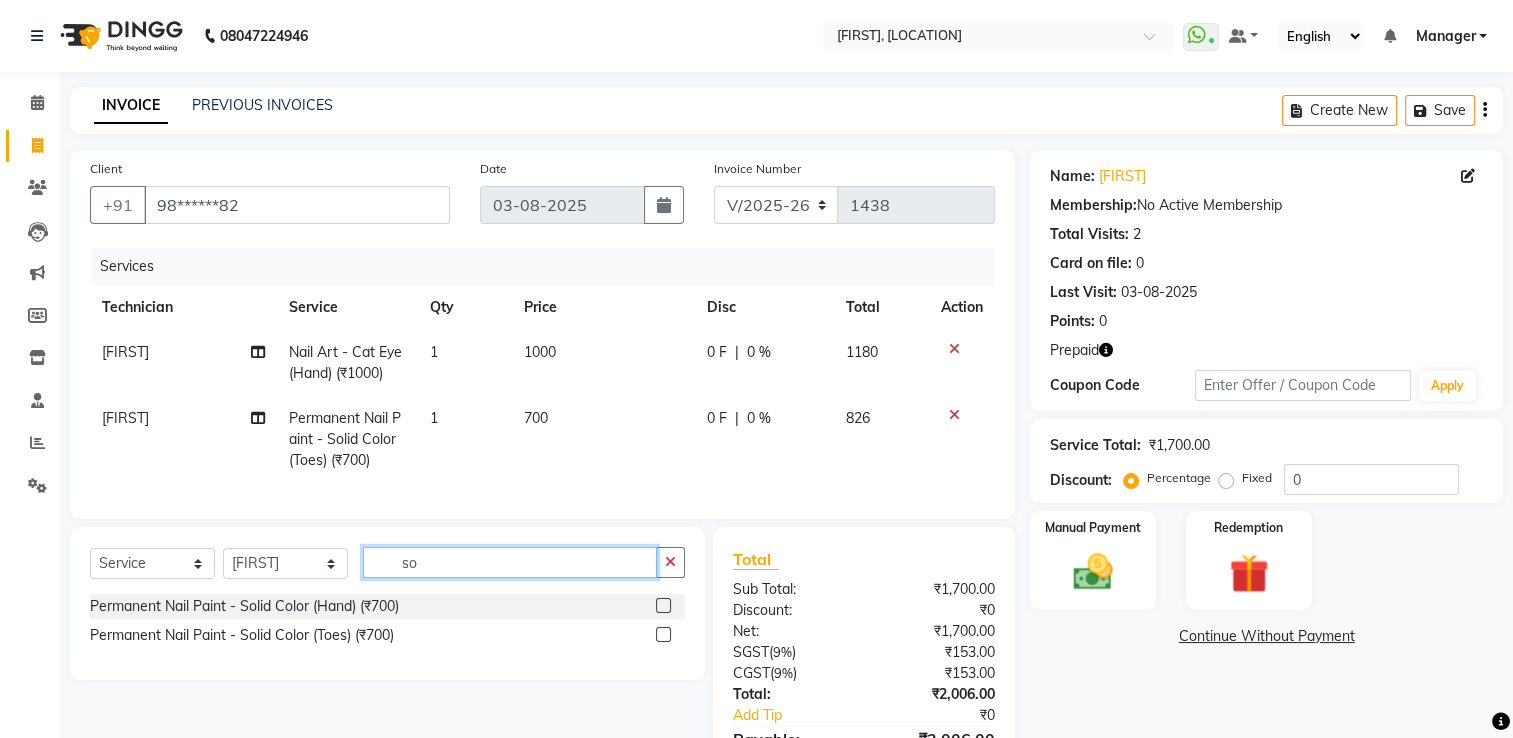 type on "s" 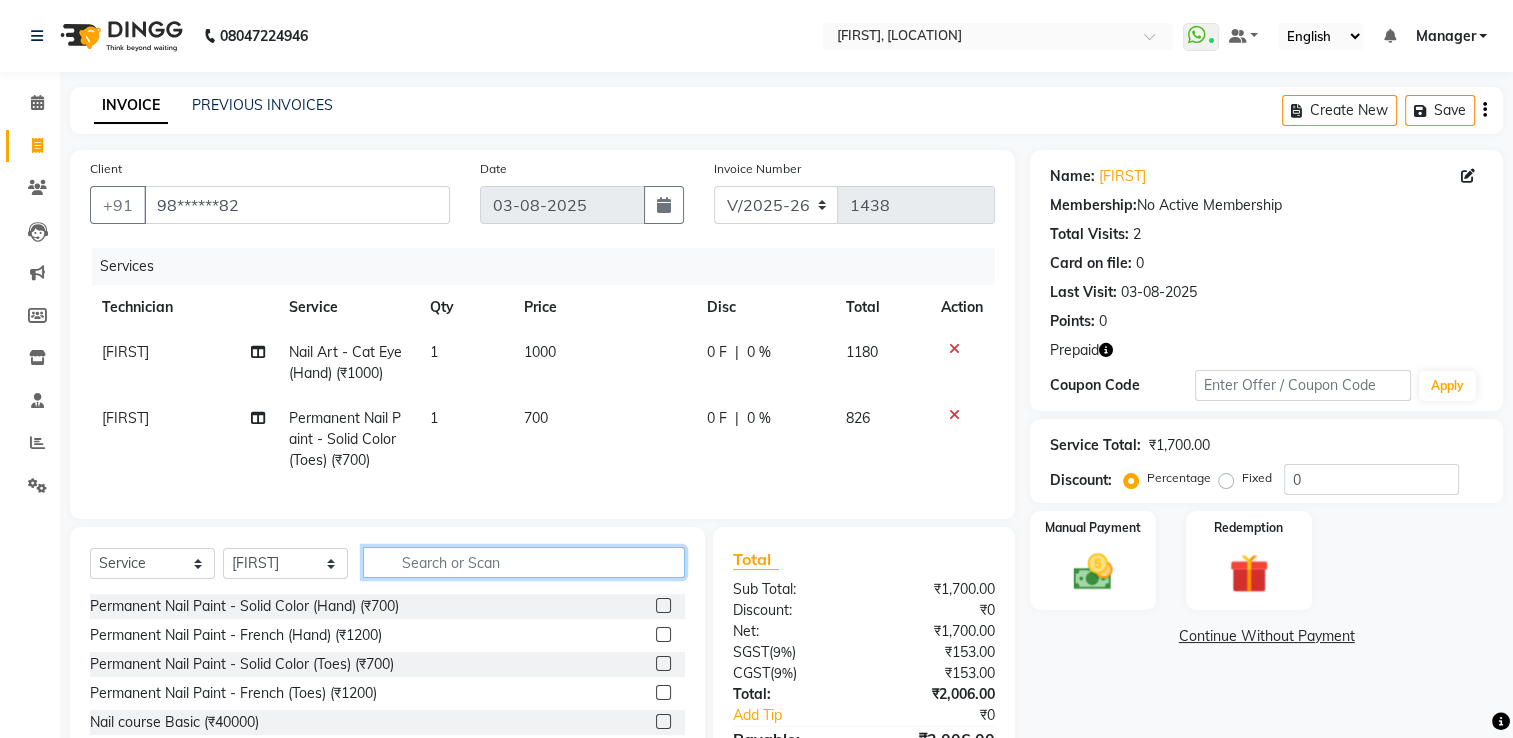 type on "e" 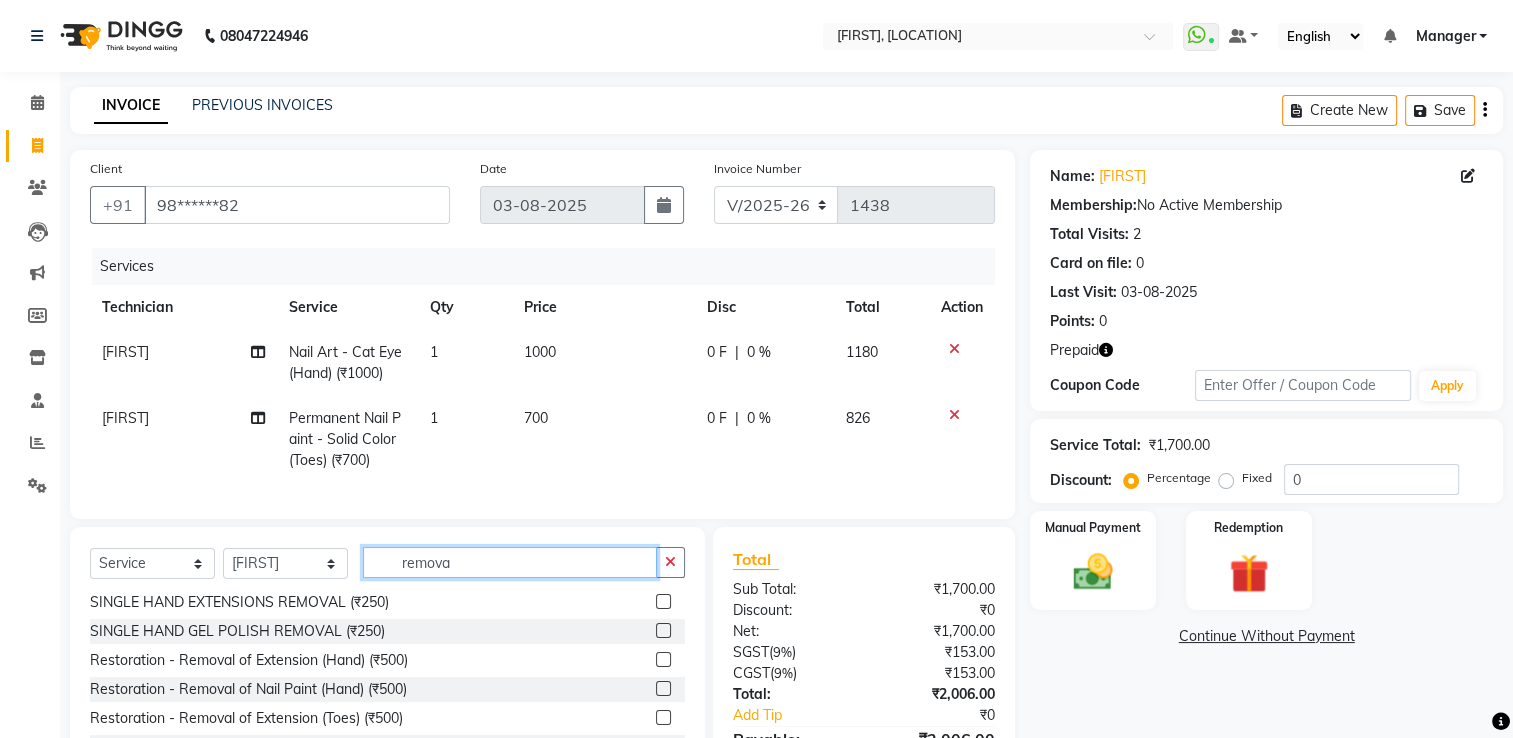 scroll, scrollTop: 60, scrollLeft: 0, axis: vertical 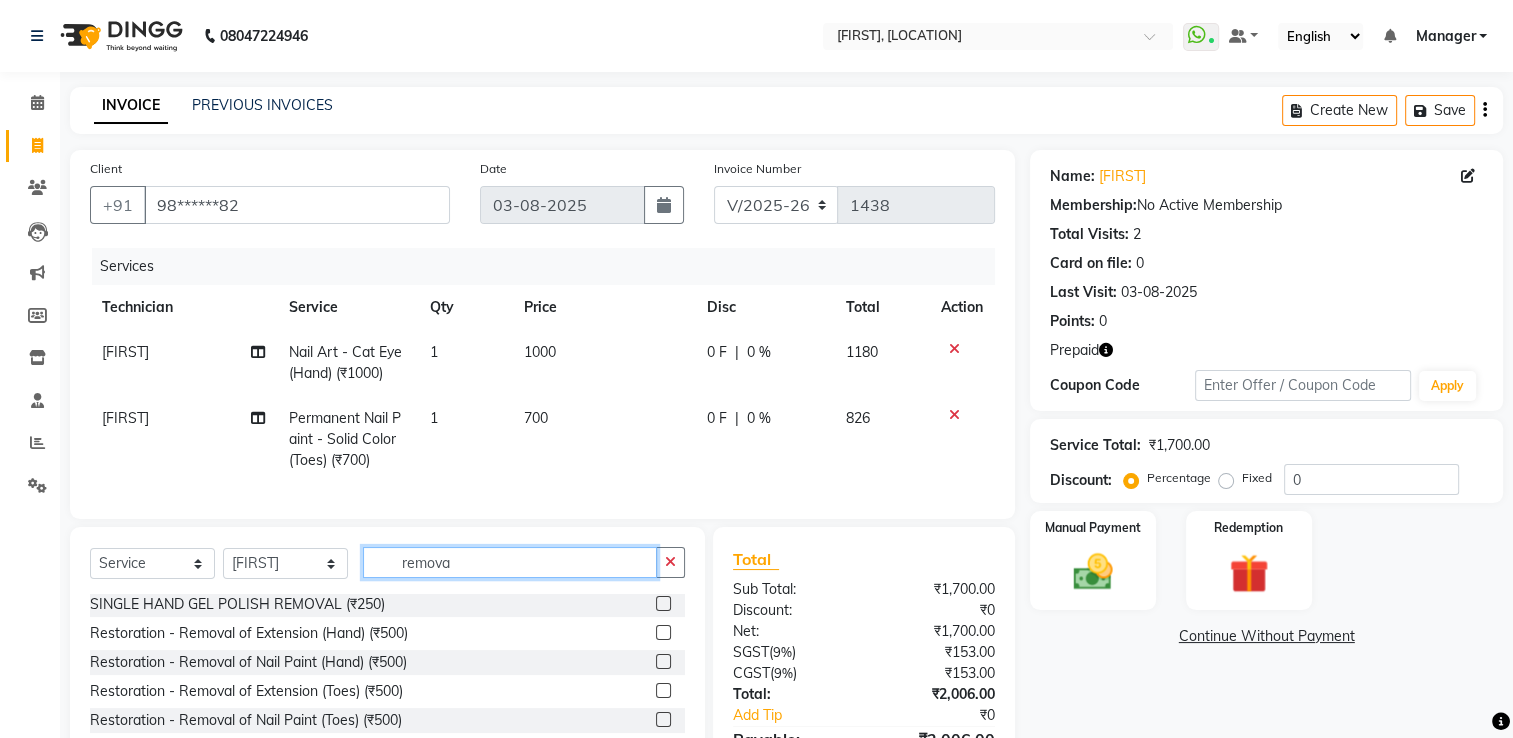 type on "remova" 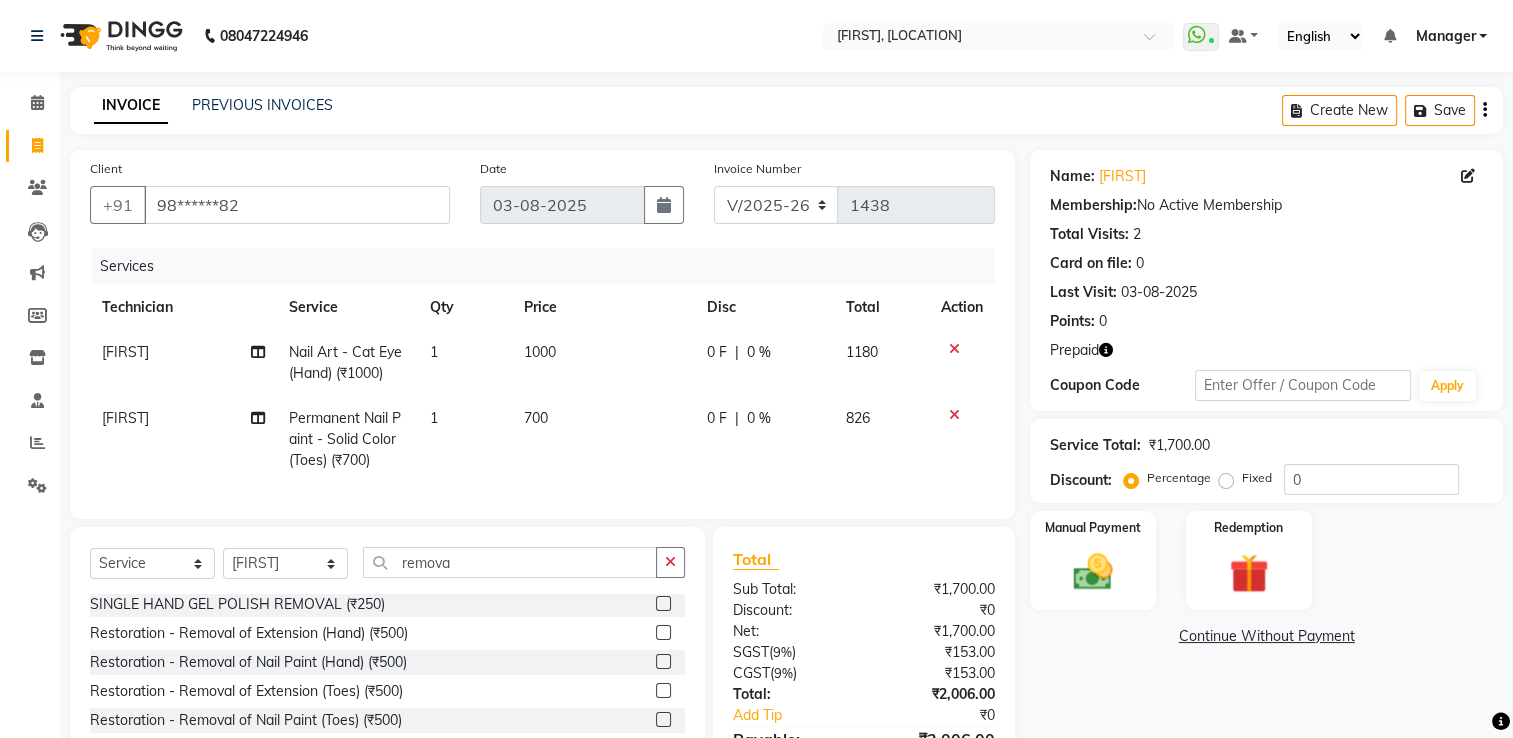 click 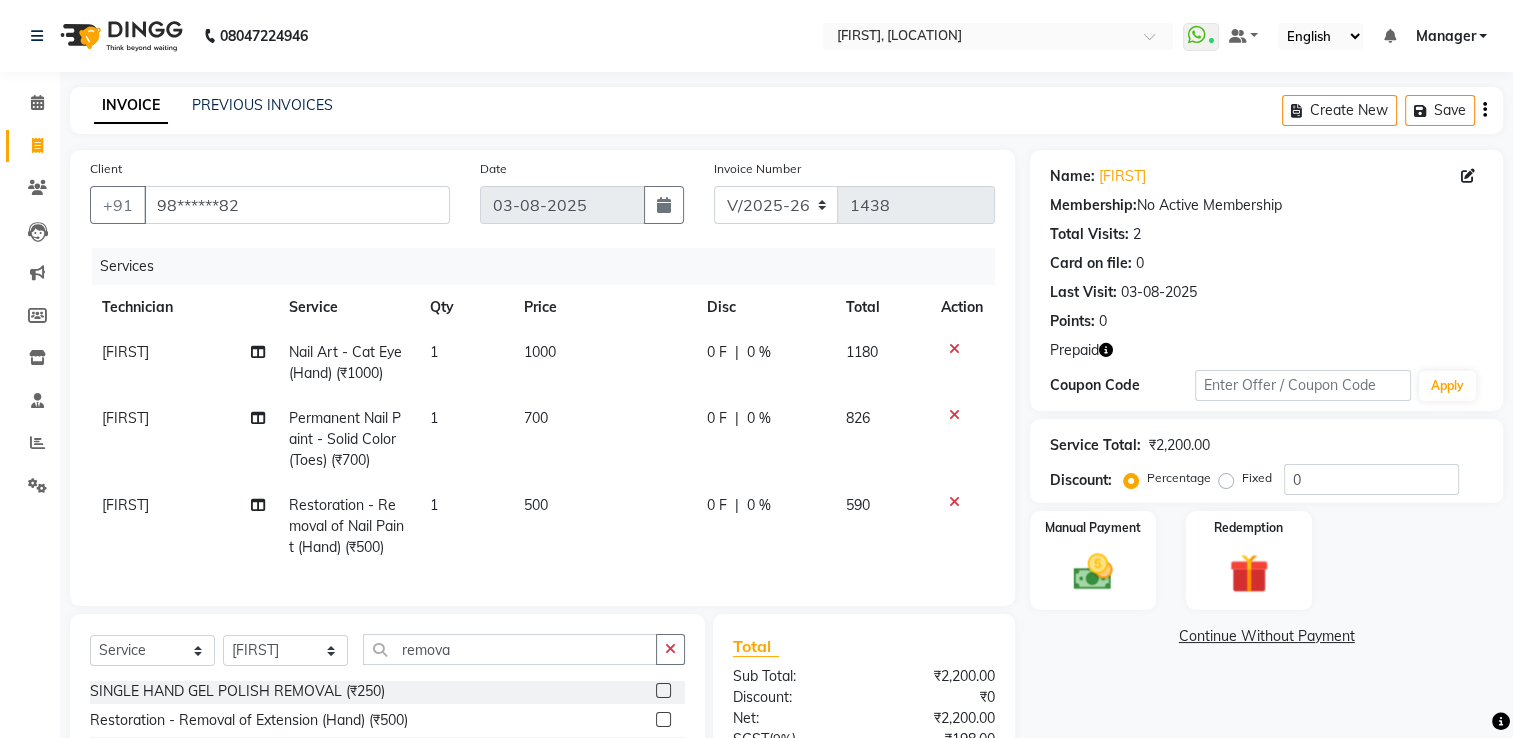 checkbox on "false" 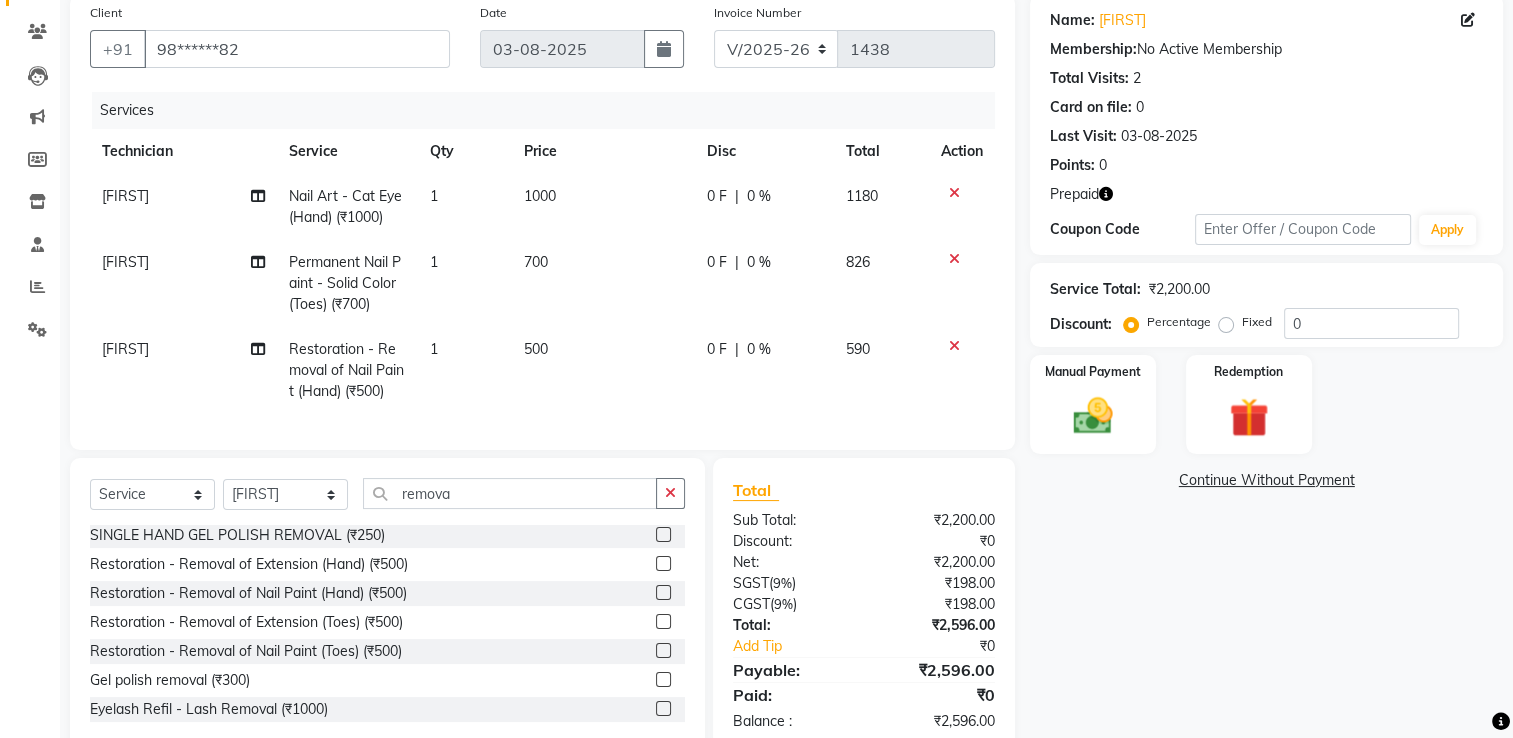 scroll, scrollTop: 200, scrollLeft: 0, axis: vertical 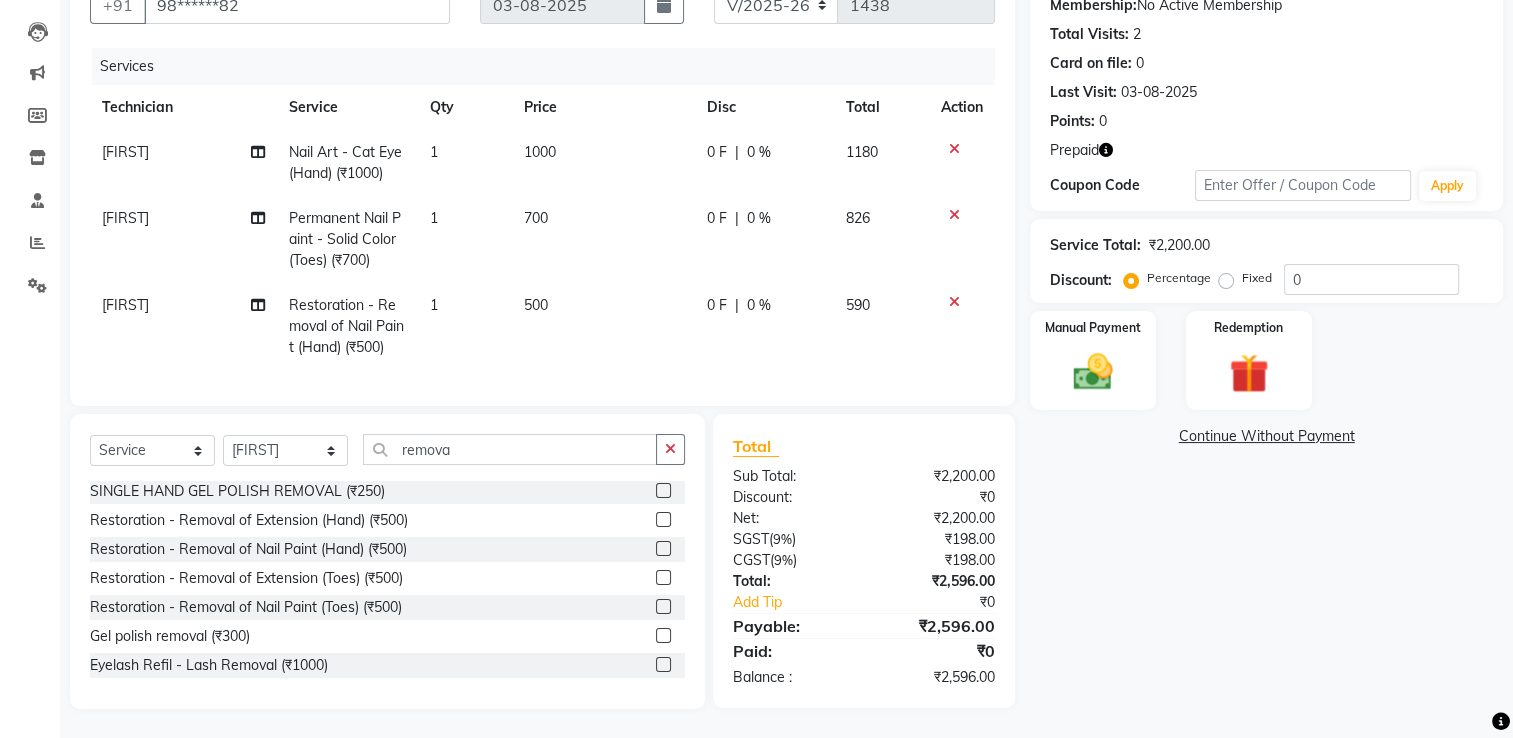 click 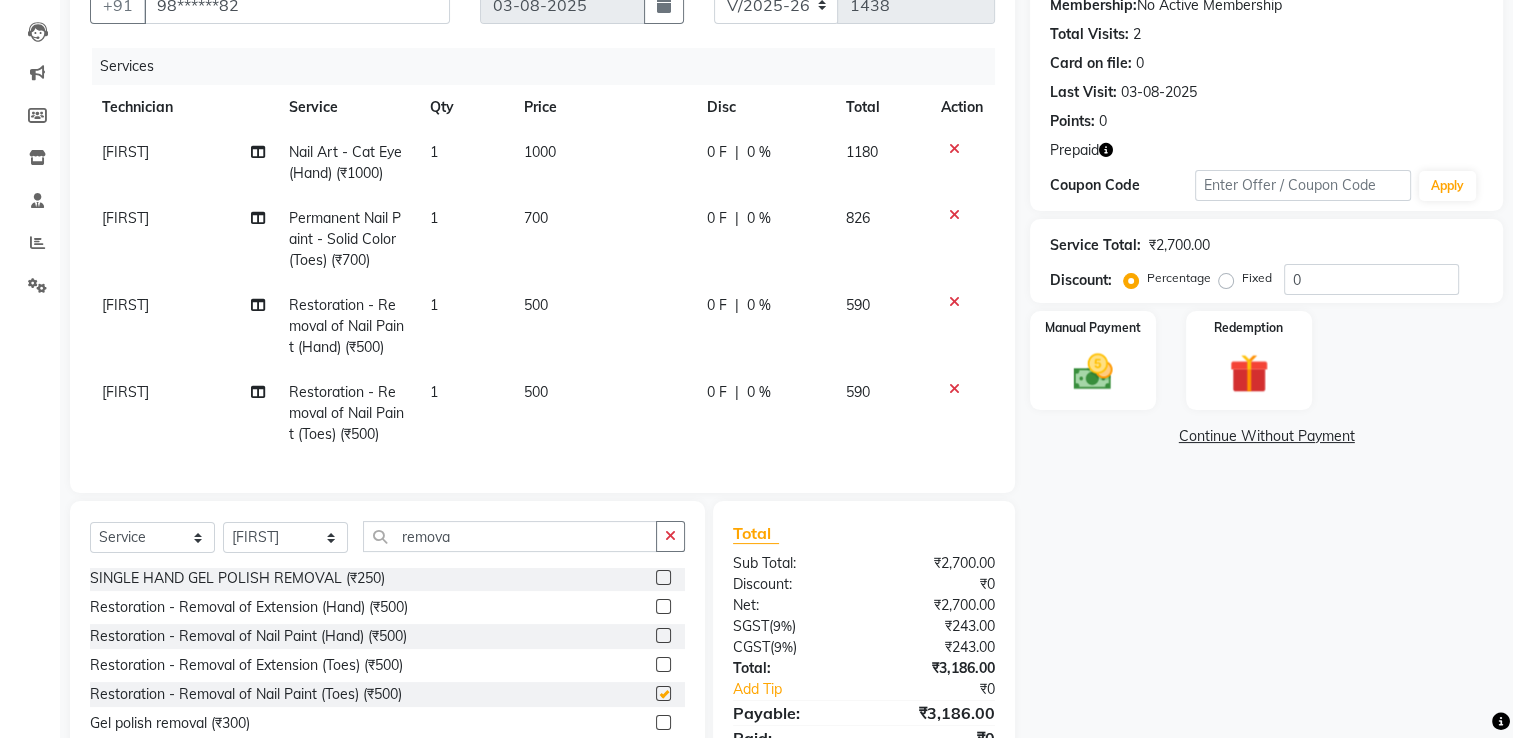 checkbox on "false" 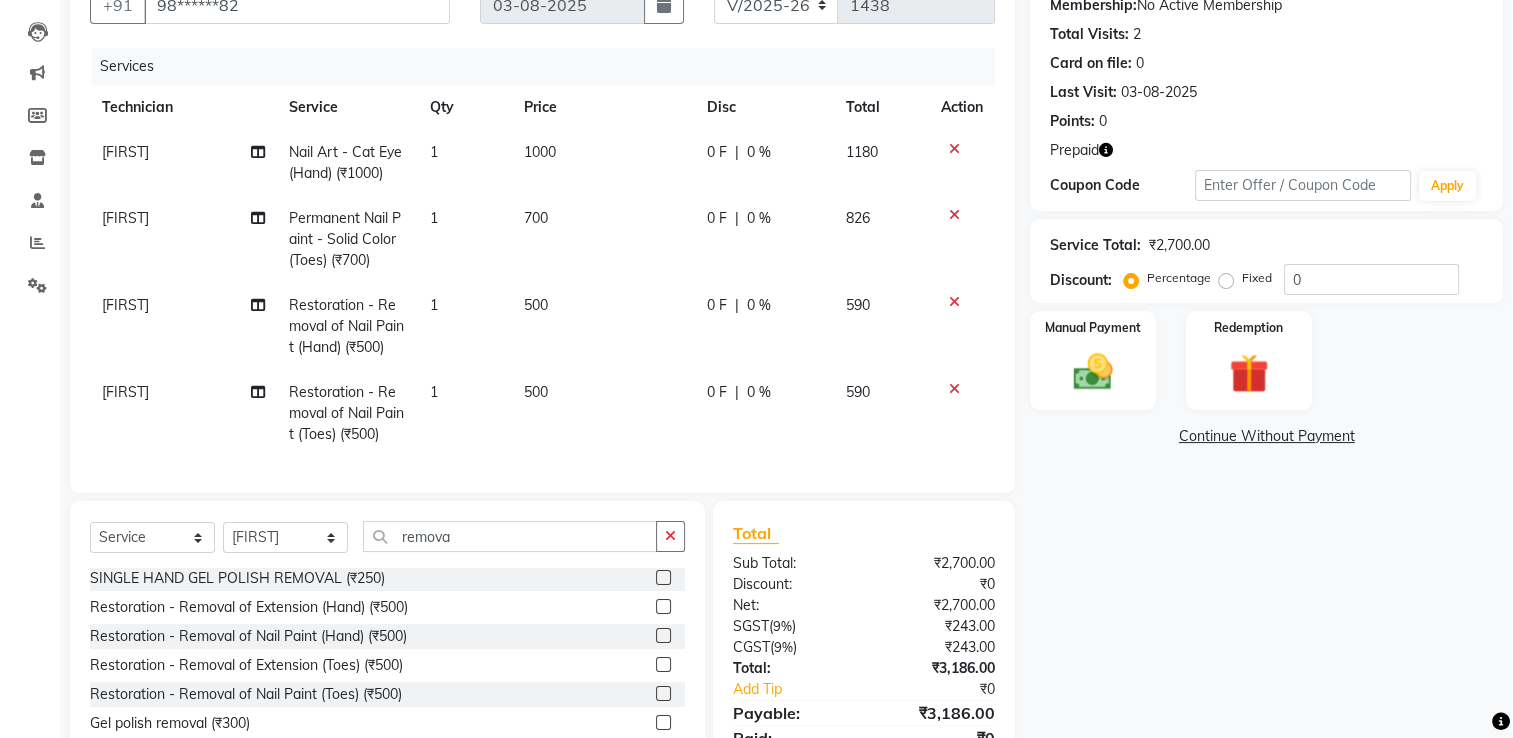 click on "500" 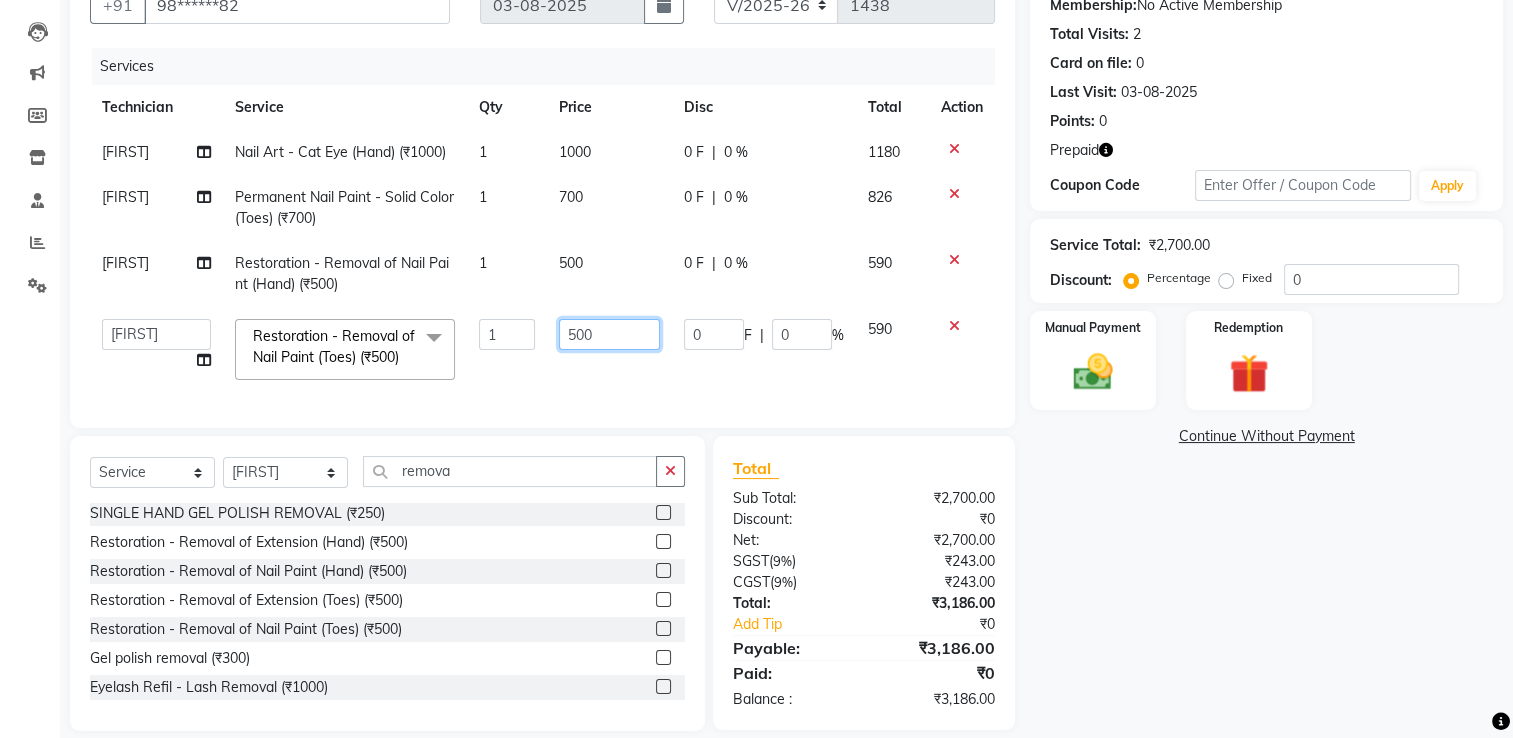 click on "500" 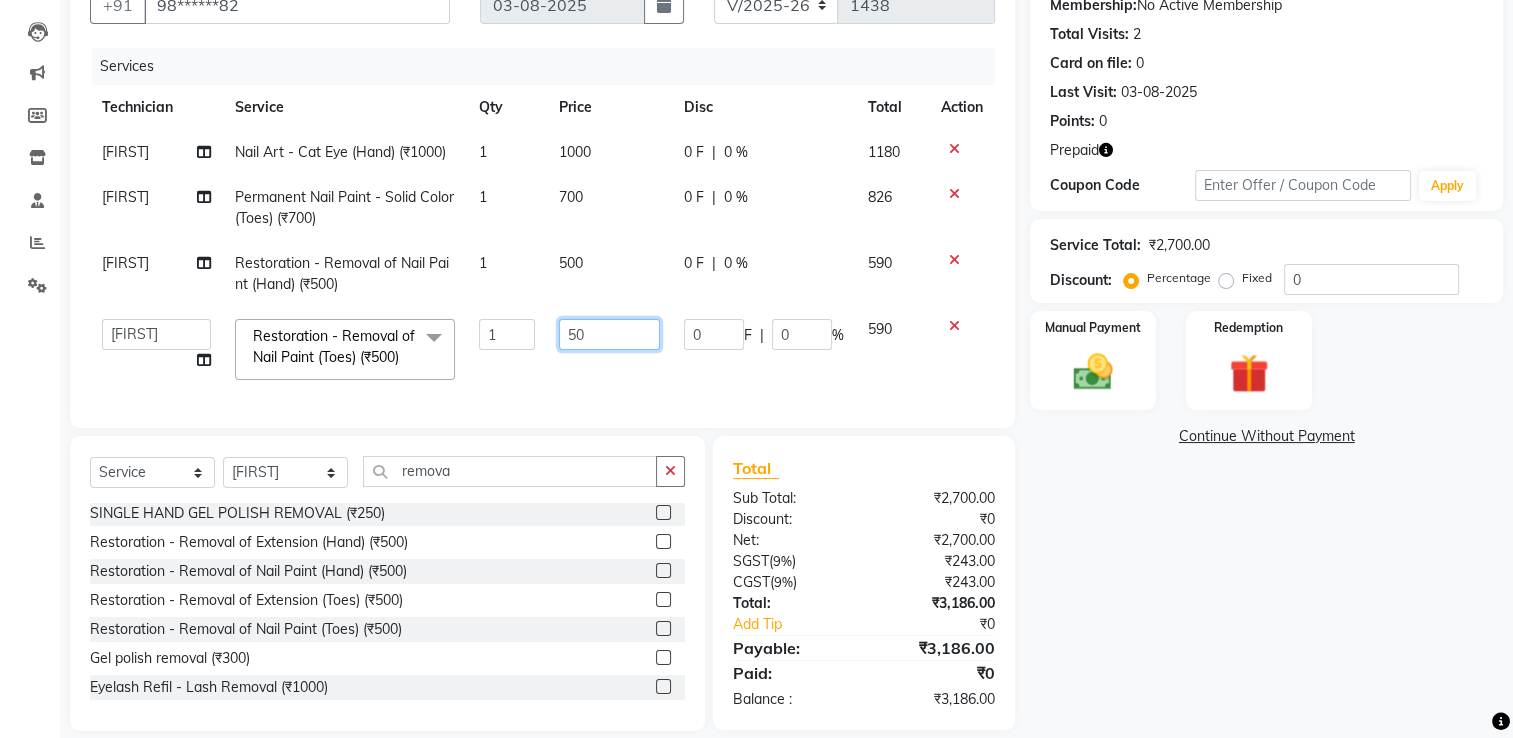 type on "5" 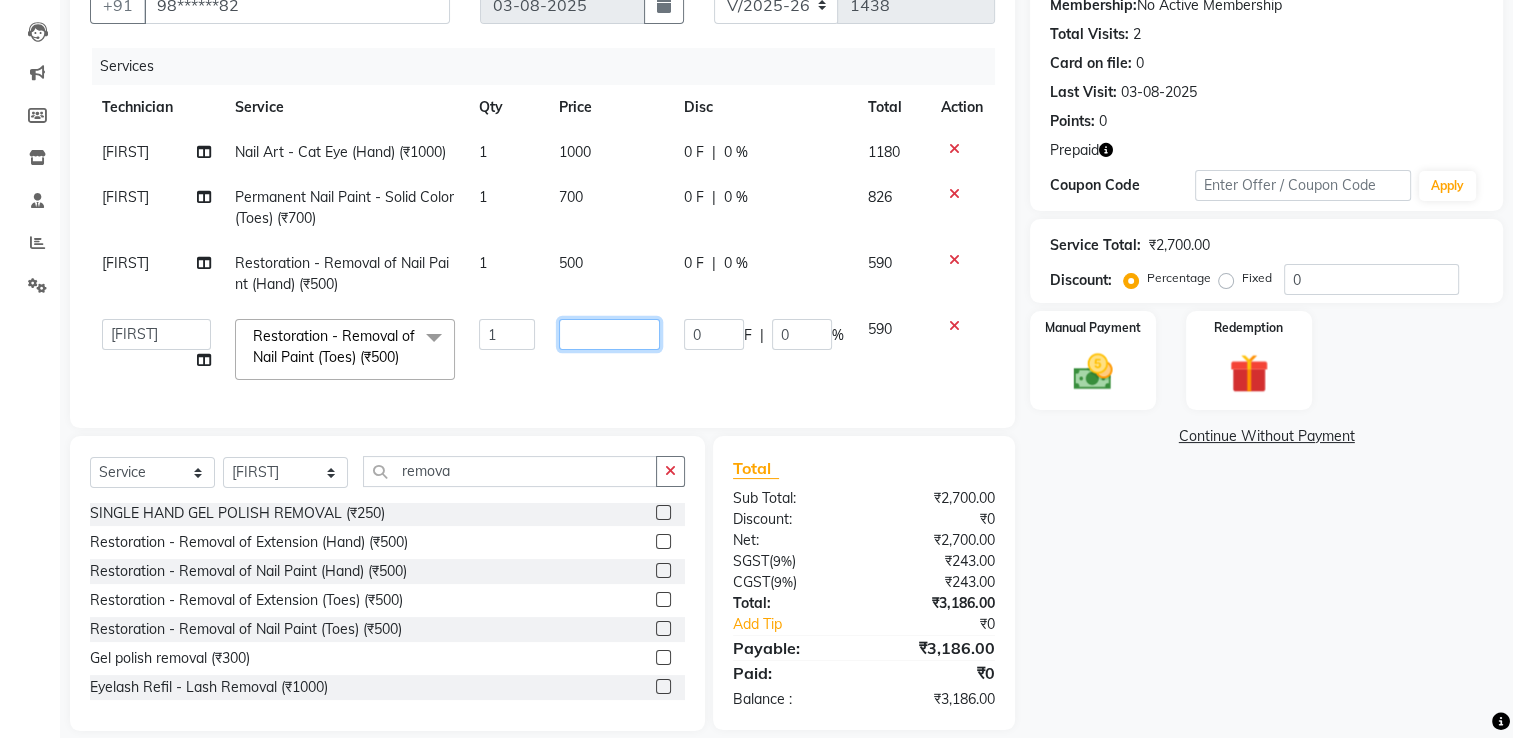 type on "0" 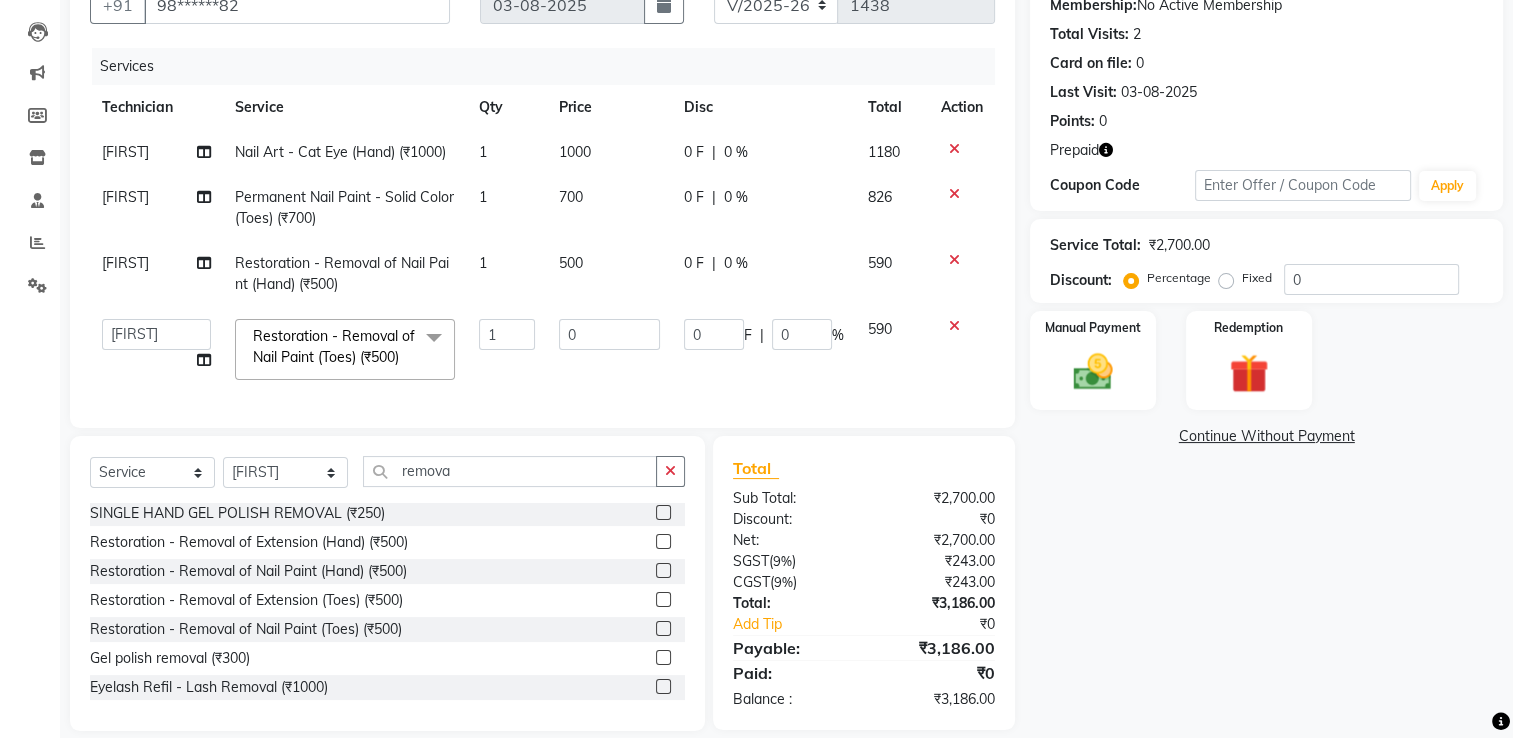 click on "Arvind Nail Art - Cat Eye (Hand) (₹1000) 1 1000 0 F | 0 % 1180 Arvind Permanent Nail Paint - Solid Color (Toes) (₹700) 1 700 0 F | 0 % 826 Arvind Restoration - Removal of Nail Paint (Hand) (₹500) 1 500 0 F | 0 % 590  ARISH   Arvind   chandu   Dipen   Gulafshan   John   Kajal   kelly   kupu   Manager   megha   Nirjala   Owner   pankaj   PARE   shradha  Restoration - Removal of Nail Paint (Toes) (₹500)  x Permanent Nail Paint - Solid Color (Hand) (₹700) Permanent Nail Paint - French (Hand) (₹1200) Permanent Nail Paint - Solid Color (Toes) (₹700) Permanent Nail Paint - French (Toes) (₹1200) Nail course Basic (₹40000) Nail Course Advance (₹60000) massage 45 min (₹500) massage 15 min (₹300) massage 30 min (₹400) HAIR EXTENSIONS REMOVAL (₹50) SINGLE  HAND  NAIL PAINT (₹400) SINGLE HAND NAIL EXTENSIONS ACRYLIC (₹500) SINGLE HAND NAIL EXTENSIONS GEL (₹600) SINGLE HAND EXTENSIONS REMOVAL (₹250) SINGLE HAND GEL POLISH REMOVAL (₹250) HEAD MASSAGE WITH WASH (₹900) 1 0 0 F | 0 %" 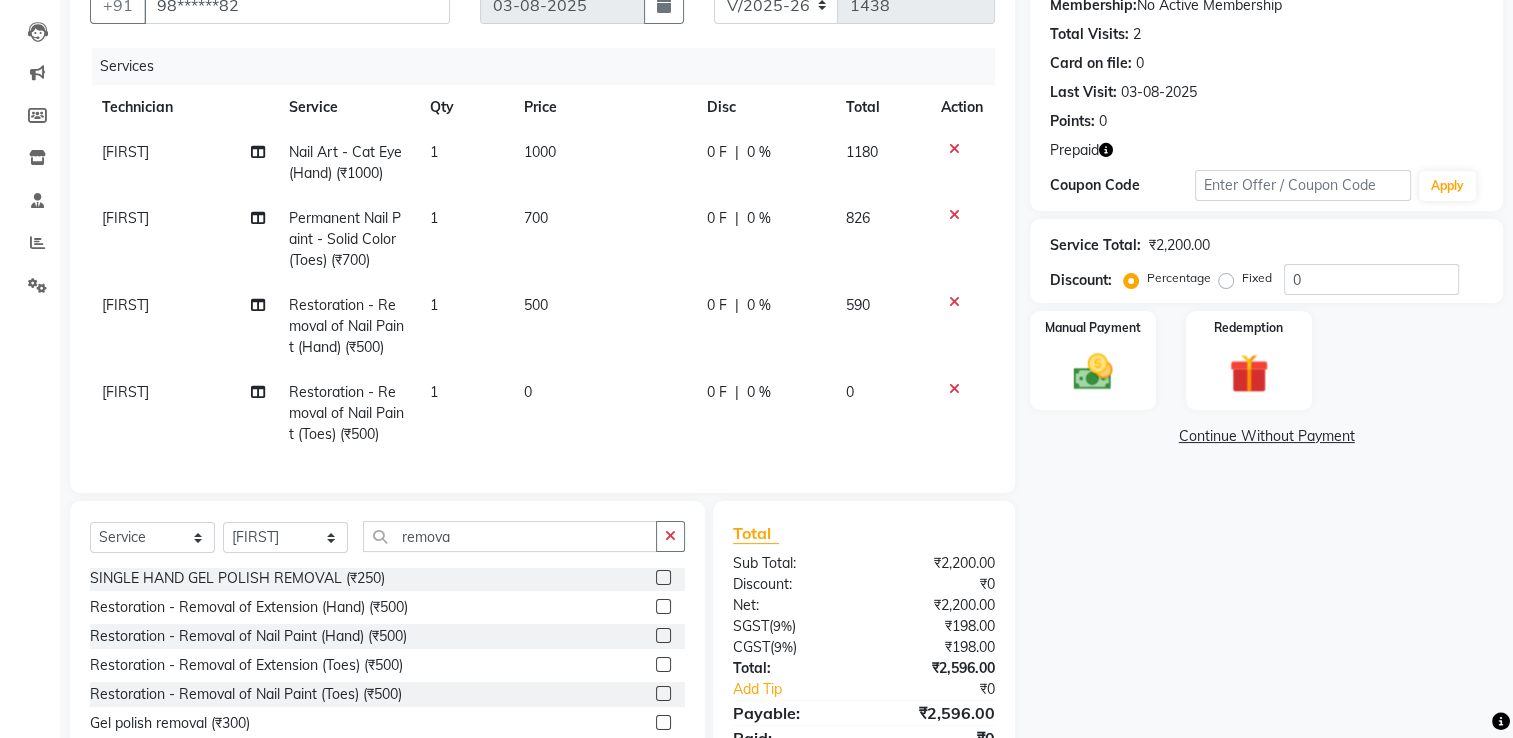 click on "500" 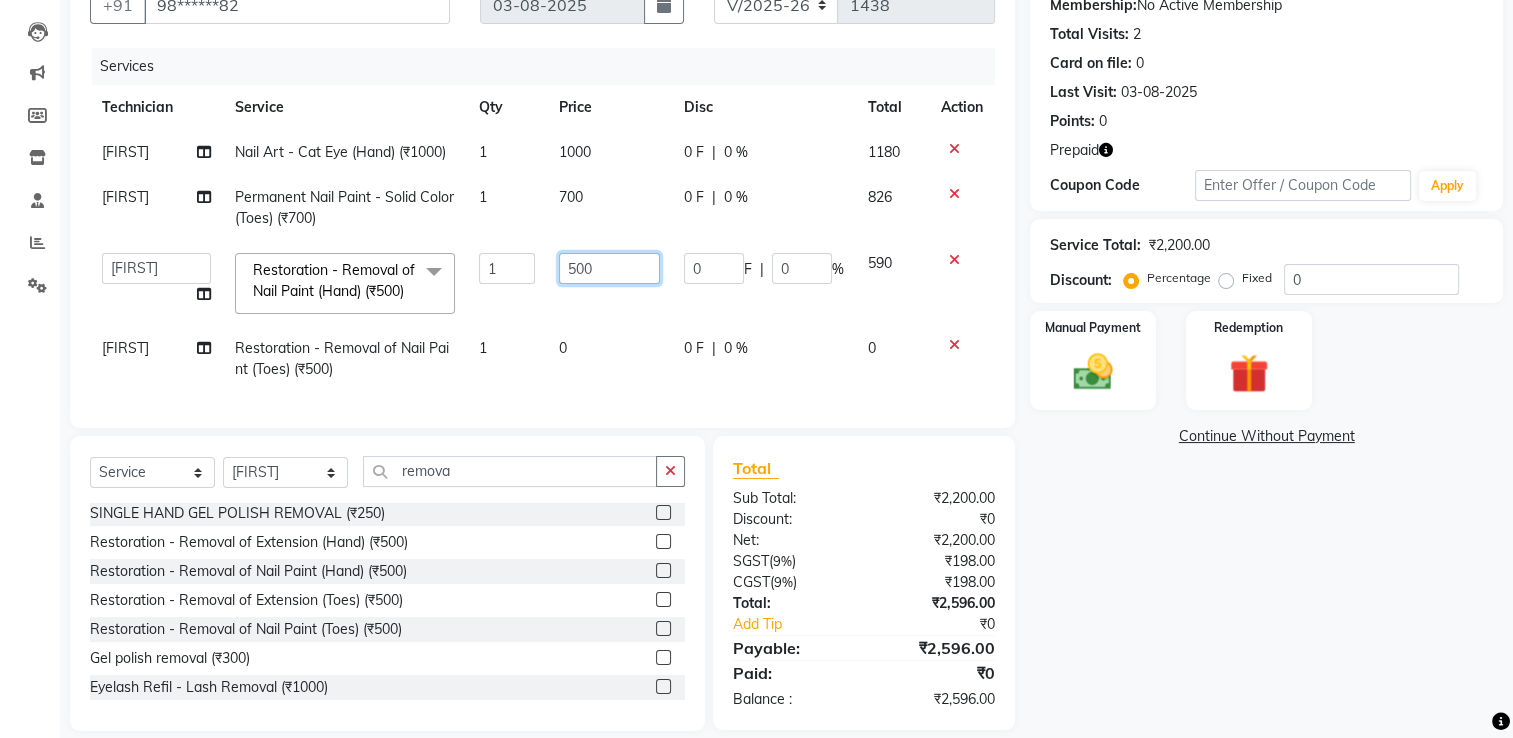 click on "500" 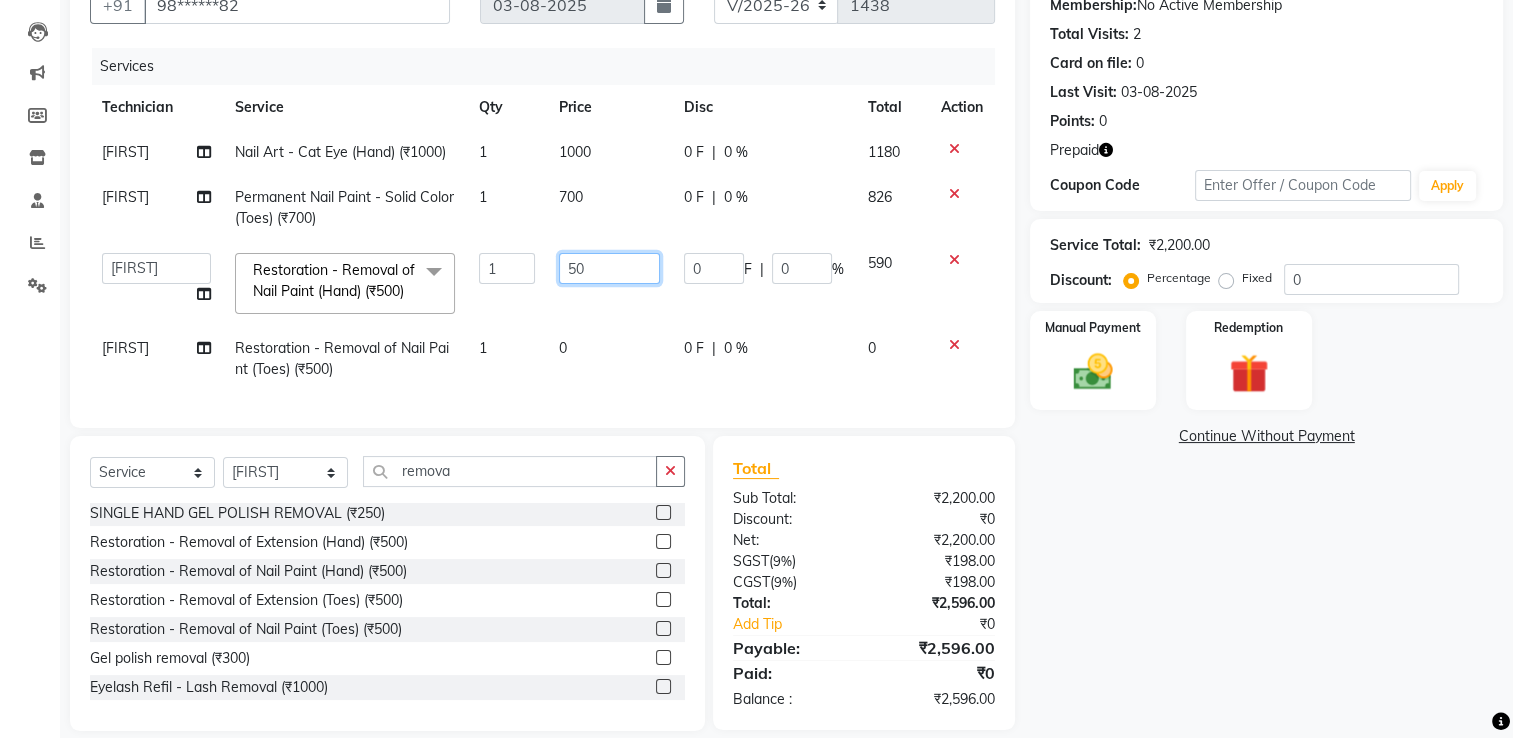 type on "5" 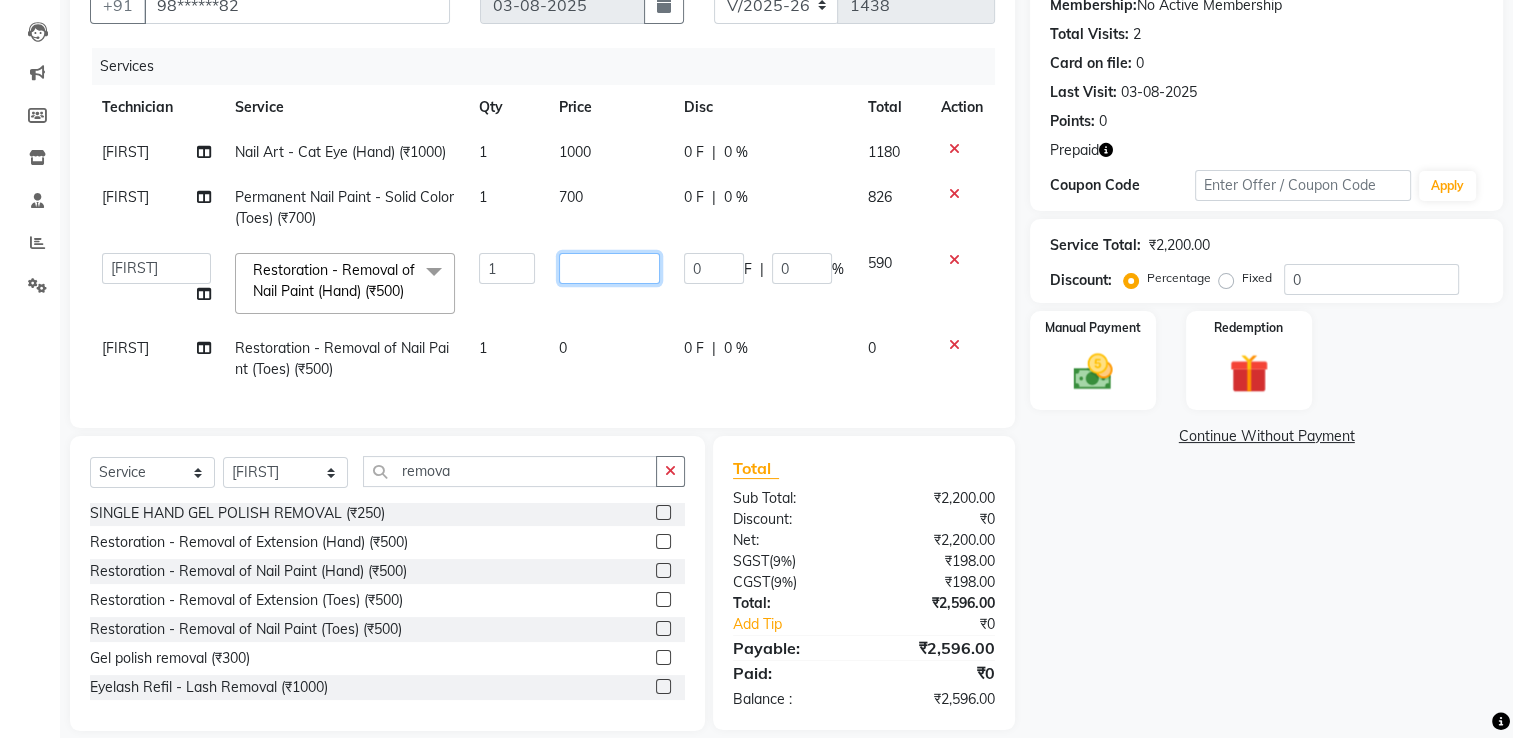 type on "0" 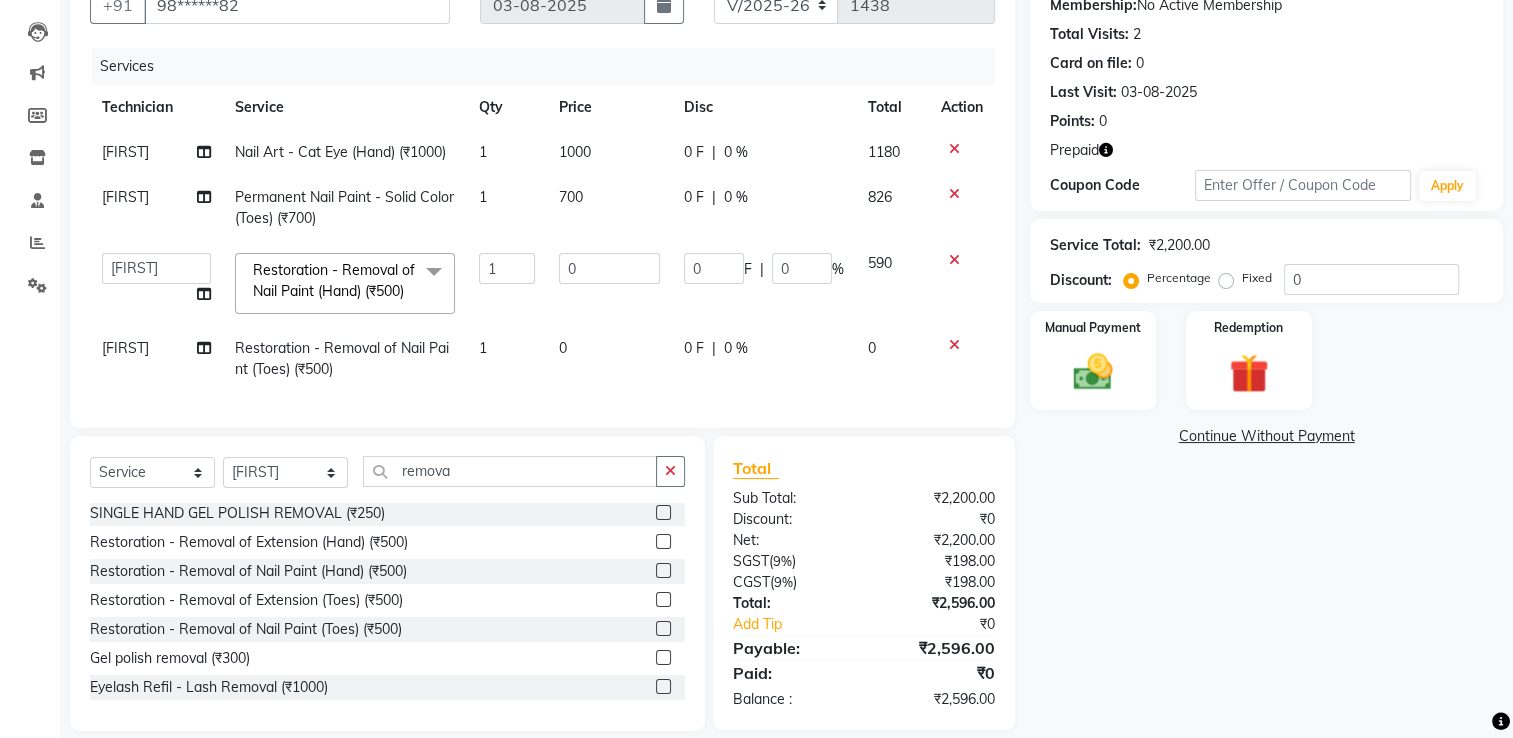 click on "Arvind Nail Art - Cat Eye (Hand) (₹1000) 1 1000 0 F | 0 % 1180 Arvind Permanent Nail Paint - Solid Color (Toes) (₹700) 1 700 0 F | 0 % 826  ARISH   Arvind   chandu   Dipen   Gulafshan   John   Kajal   kelly   kupu   Manager   megha   Nirjala   Owner   pankaj   PARE   shradha  Restoration - Removal of Nail Paint (Hand) (₹500)  x Permanent Nail Paint - Solid Color (Hand) (₹700) Permanent Nail Paint - French (Hand) (₹1200) Permanent Nail Paint - Solid Color (Toes) (₹700) Permanent Nail Paint - French (Toes) (₹1200) Nail course Basic (₹40000) Nail Course Advance (₹60000) massage 45 min (₹500) massage 15 min (₹300) massage 30 min (₹400) HAIR EXTENSIONS REMOVAL (₹50) SINGLE  HAND  NAIL PAINT (₹400) SINGLE HAND NAIL EXTENSIONS ACRYLIC (₹500) SINGLE HAND NAIL EXTENSIONS GEL (₹600) SINGLE HAND EXTENSIONS REMOVAL (₹250) SINGLE HAND GEL POLISH REMOVAL (₹250) HEAD MASSAGE WITH WASH (₹900) NAILEXTENSINS POLISH (₹1356) HAIR FALL TREATMENT (₹1500) DANDRUFF TREATMENT (₹1500) 1 0 0" 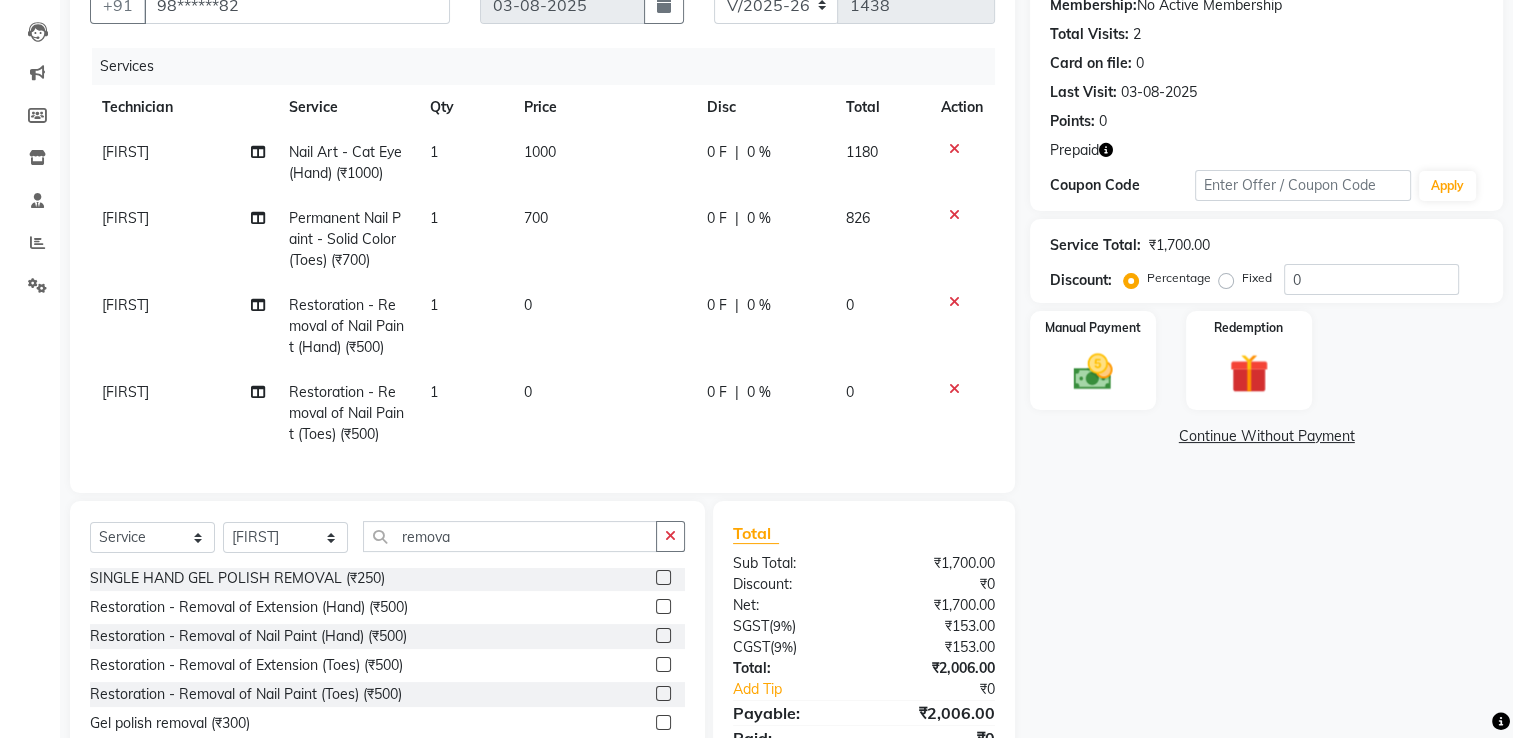 click on "700" 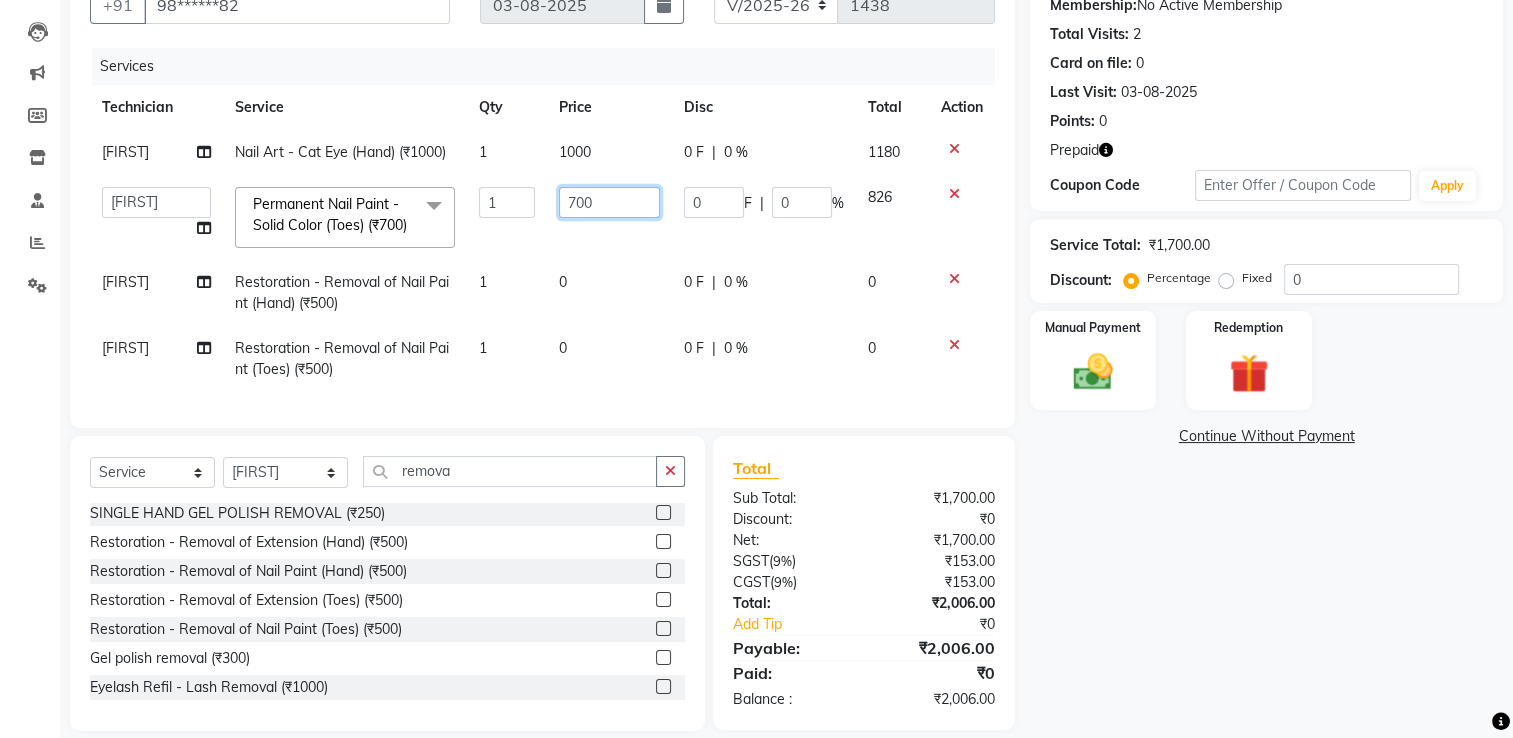 click on "700" 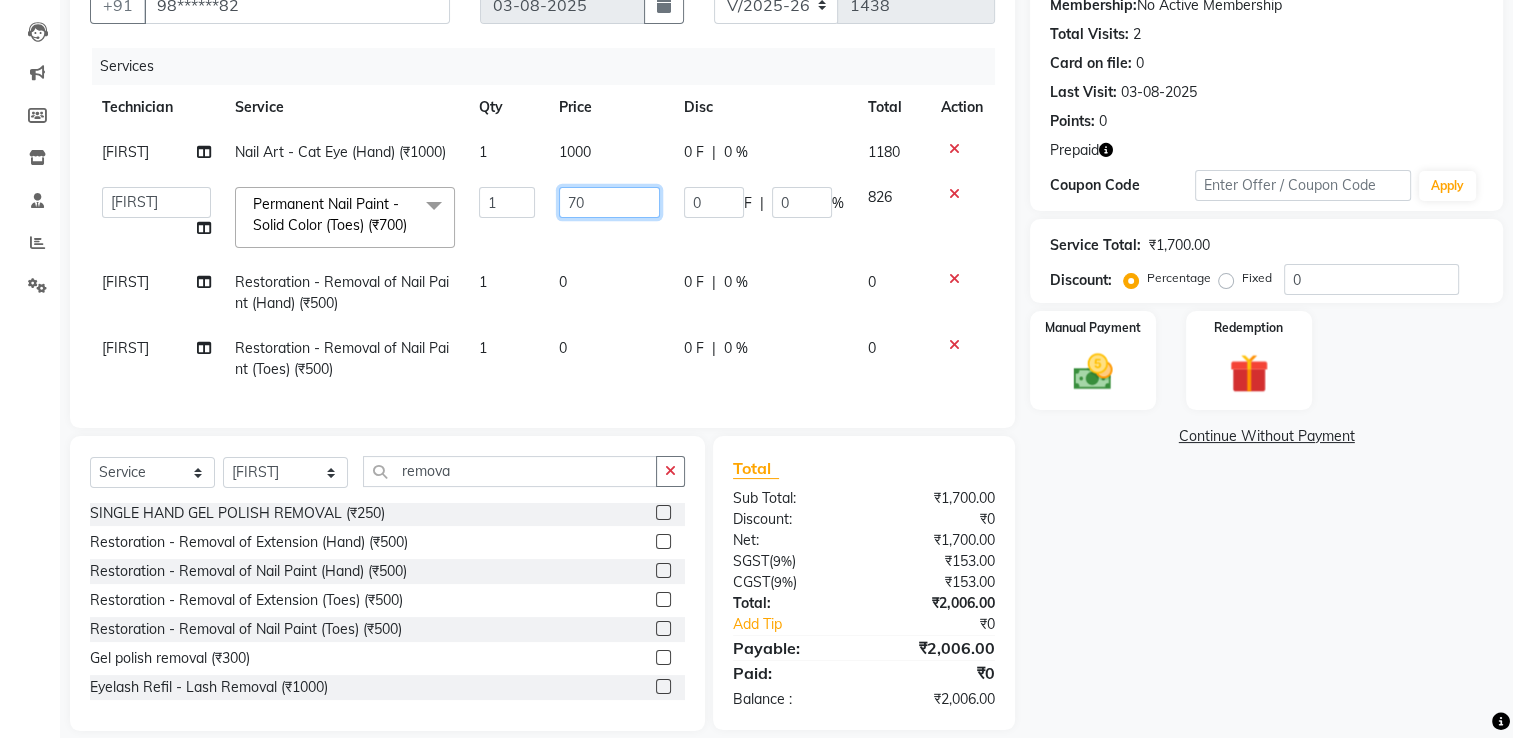 type on "7" 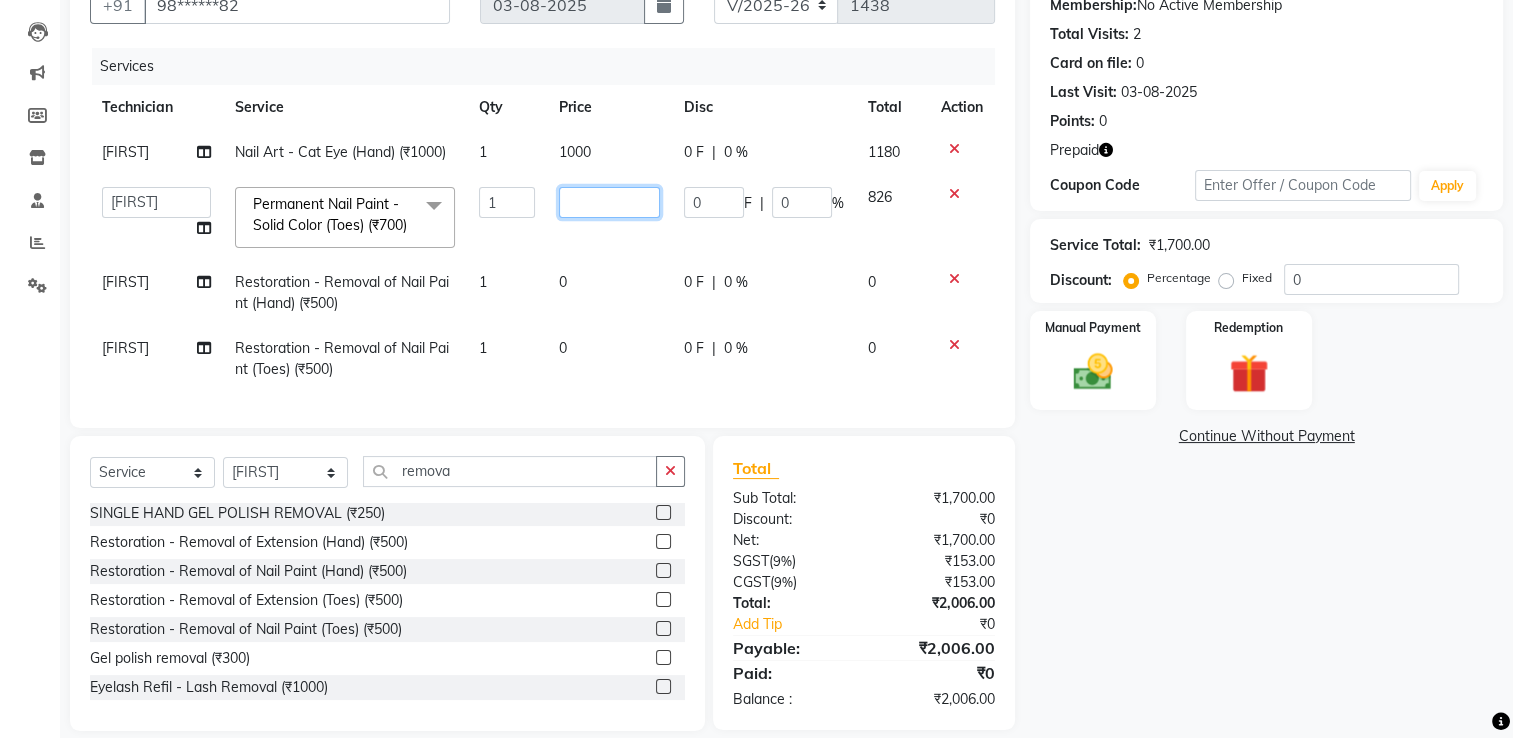 type on "0" 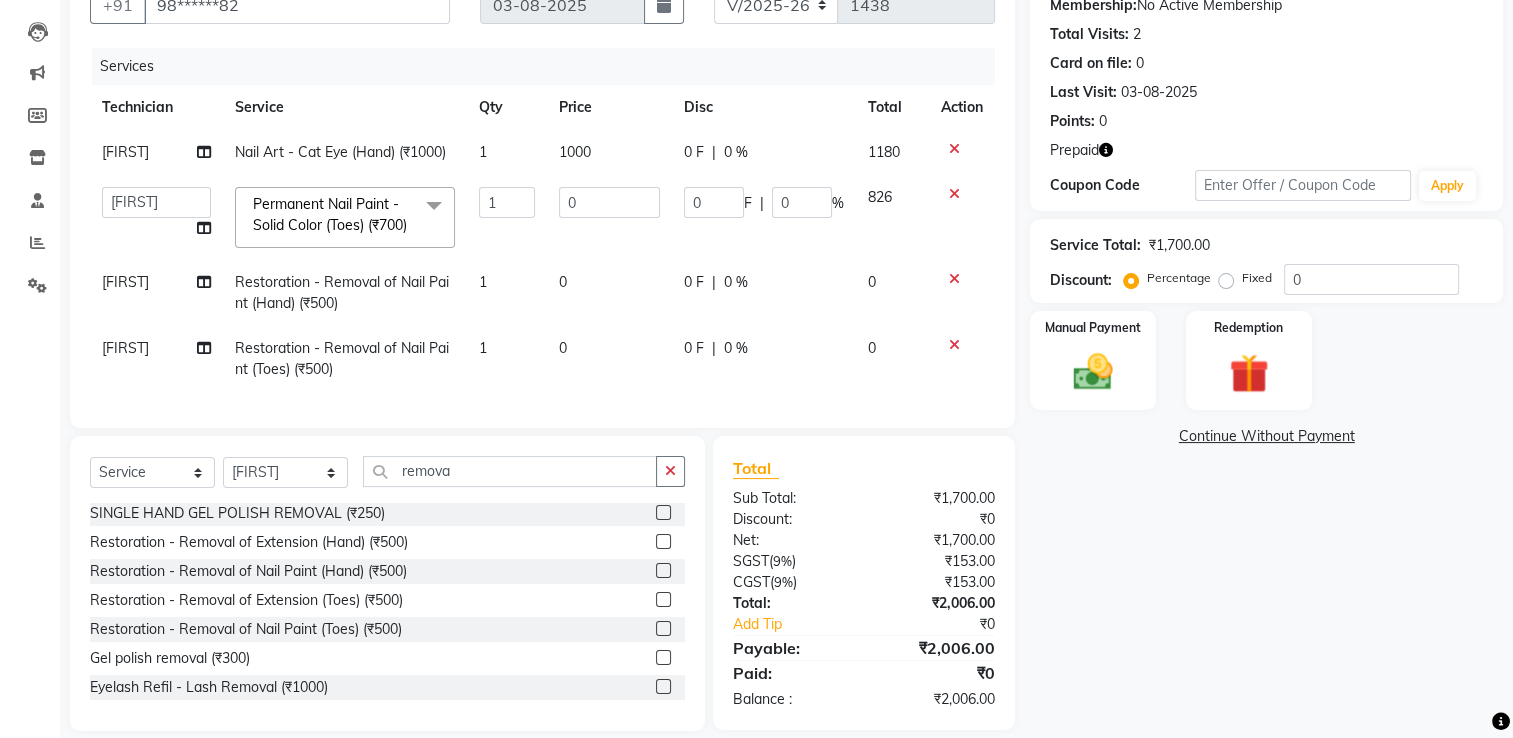 click on "Name: Vijayashree  Membership:  No Active Membership  Total Visits:  2 Card on file:  0 Last Visit:   03-08-2025 Points:   0  Prepaid Coupon Code Apply Service Total:  ₹1,700.00  Discount:  Percentage   Fixed  0 Manual Payment Redemption  Continue Without Payment" 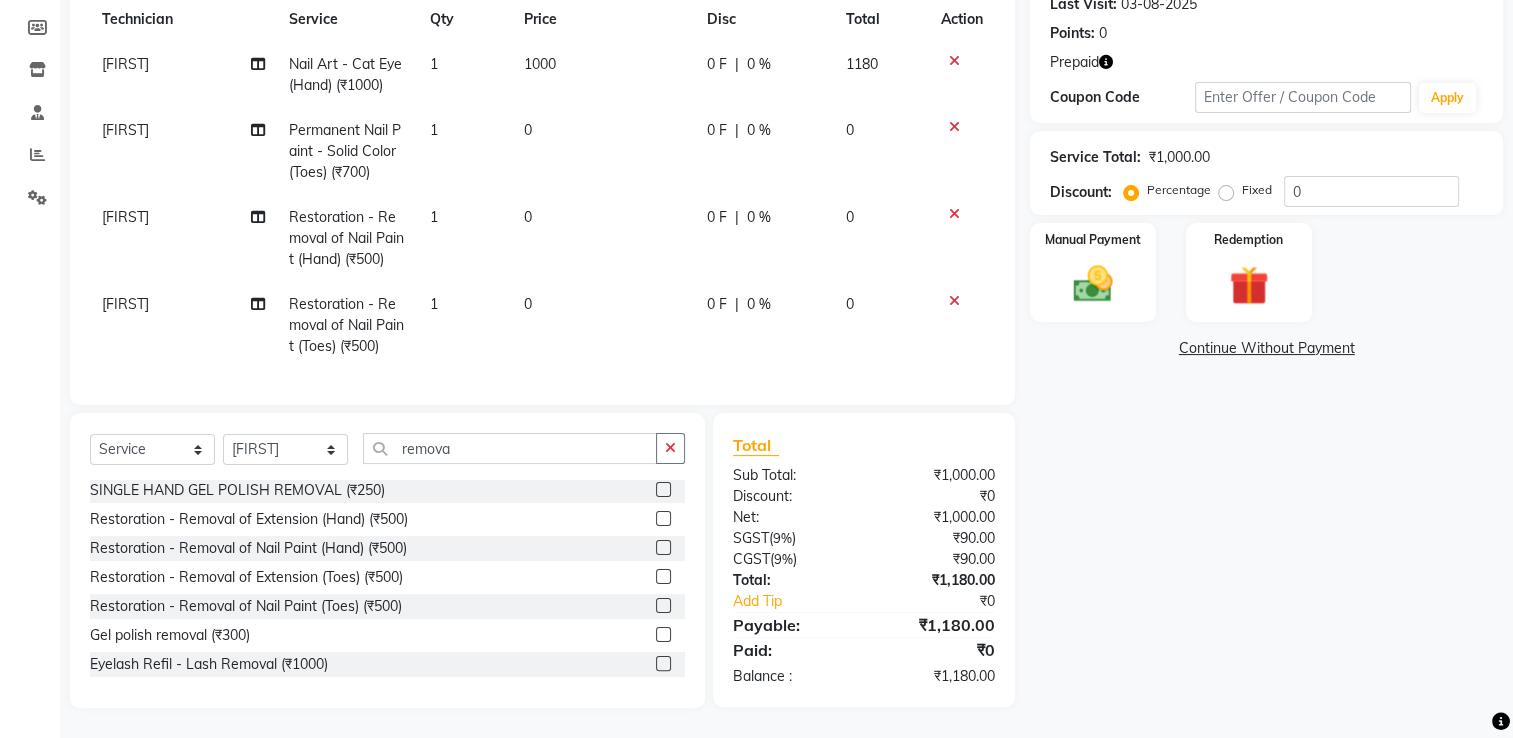 scroll, scrollTop: 304, scrollLeft: 0, axis: vertical 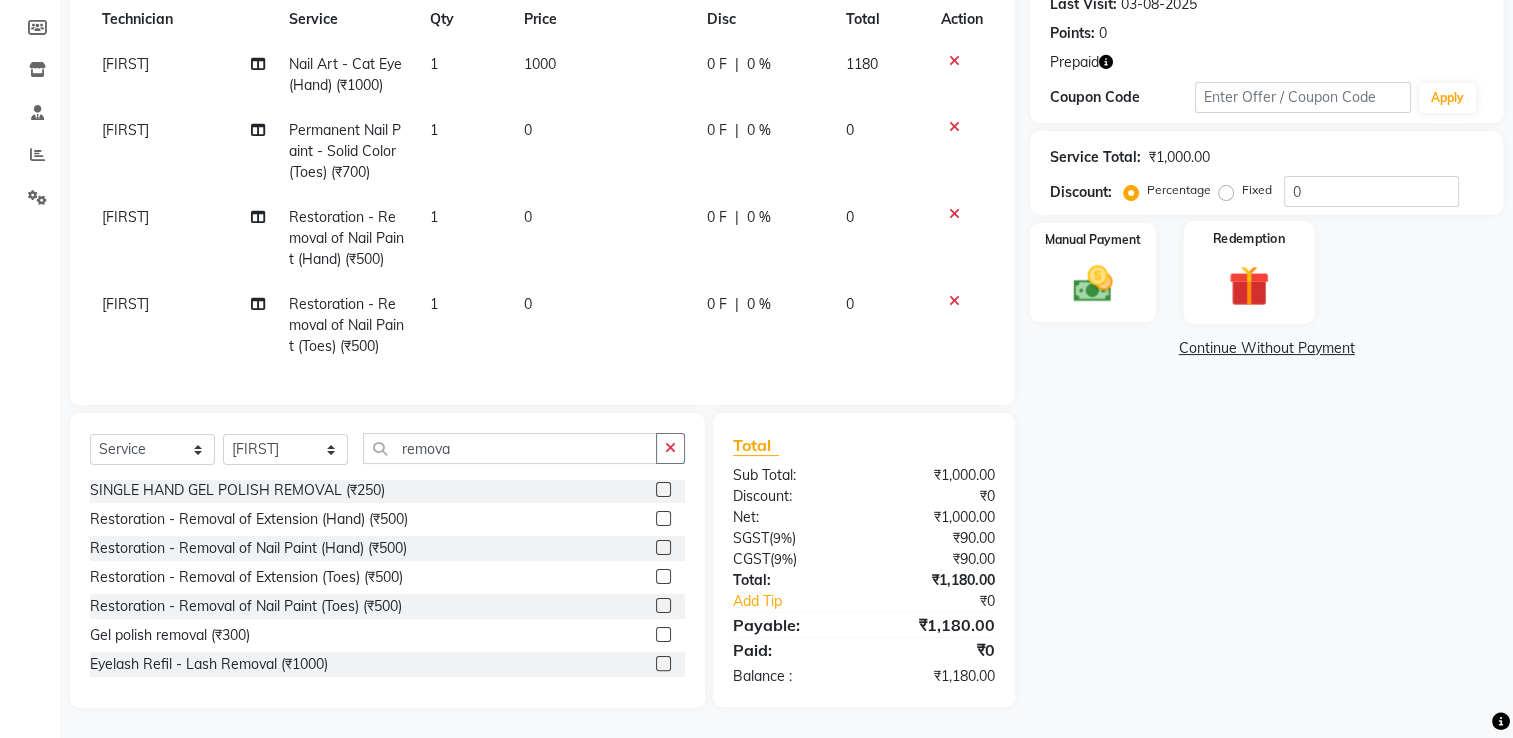 click 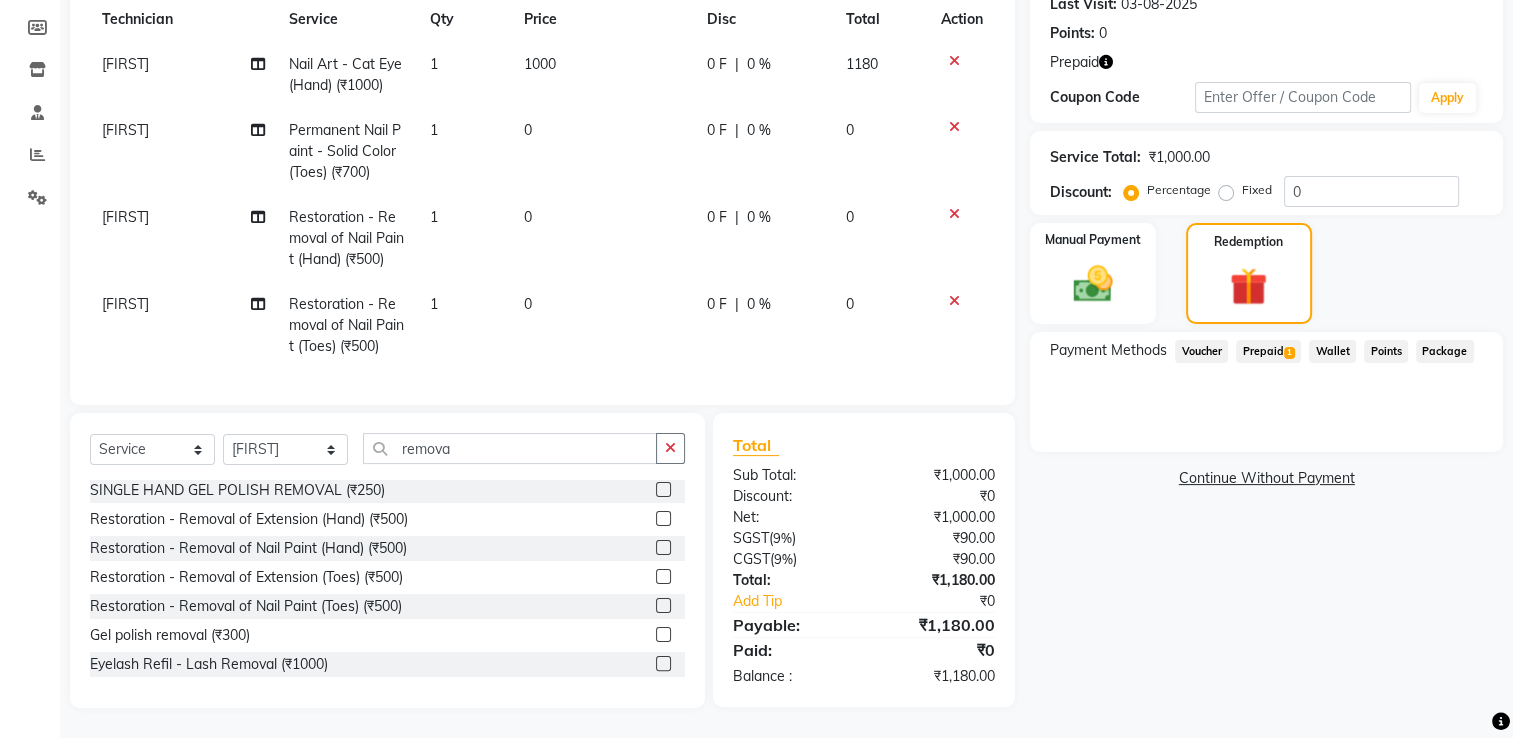 click on "Prepaid  1" 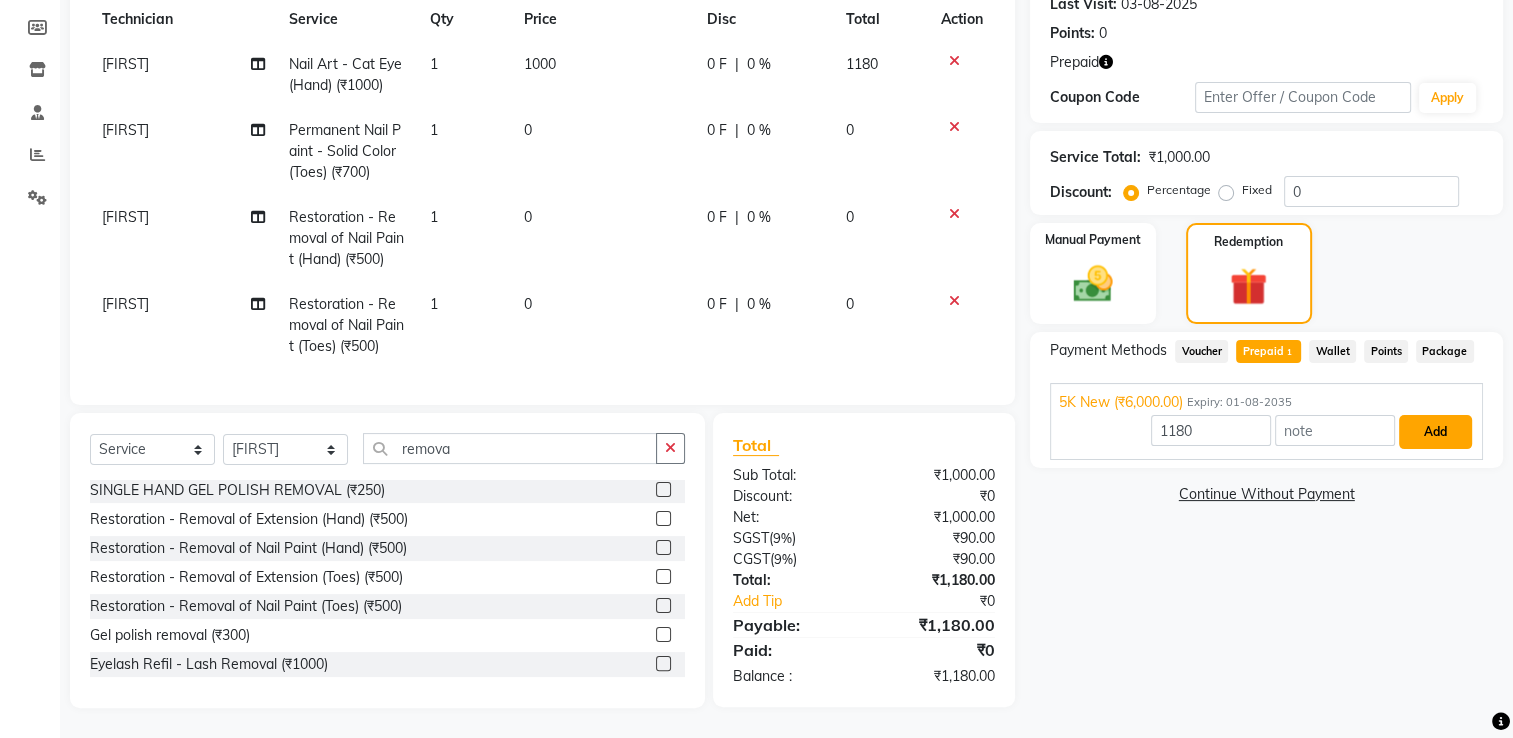 click on "Add" at bounding box center [1435, 432] 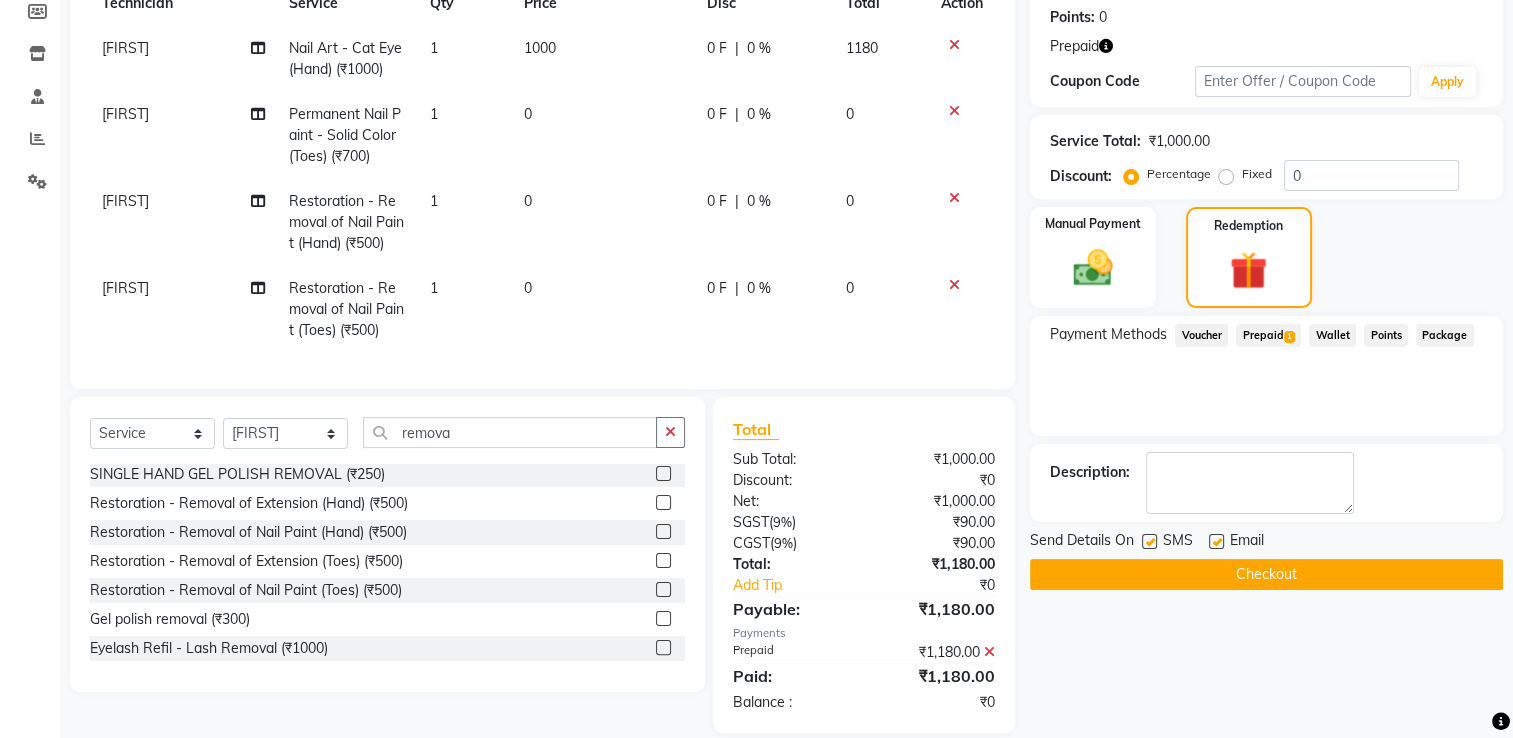 click on "Checkout" 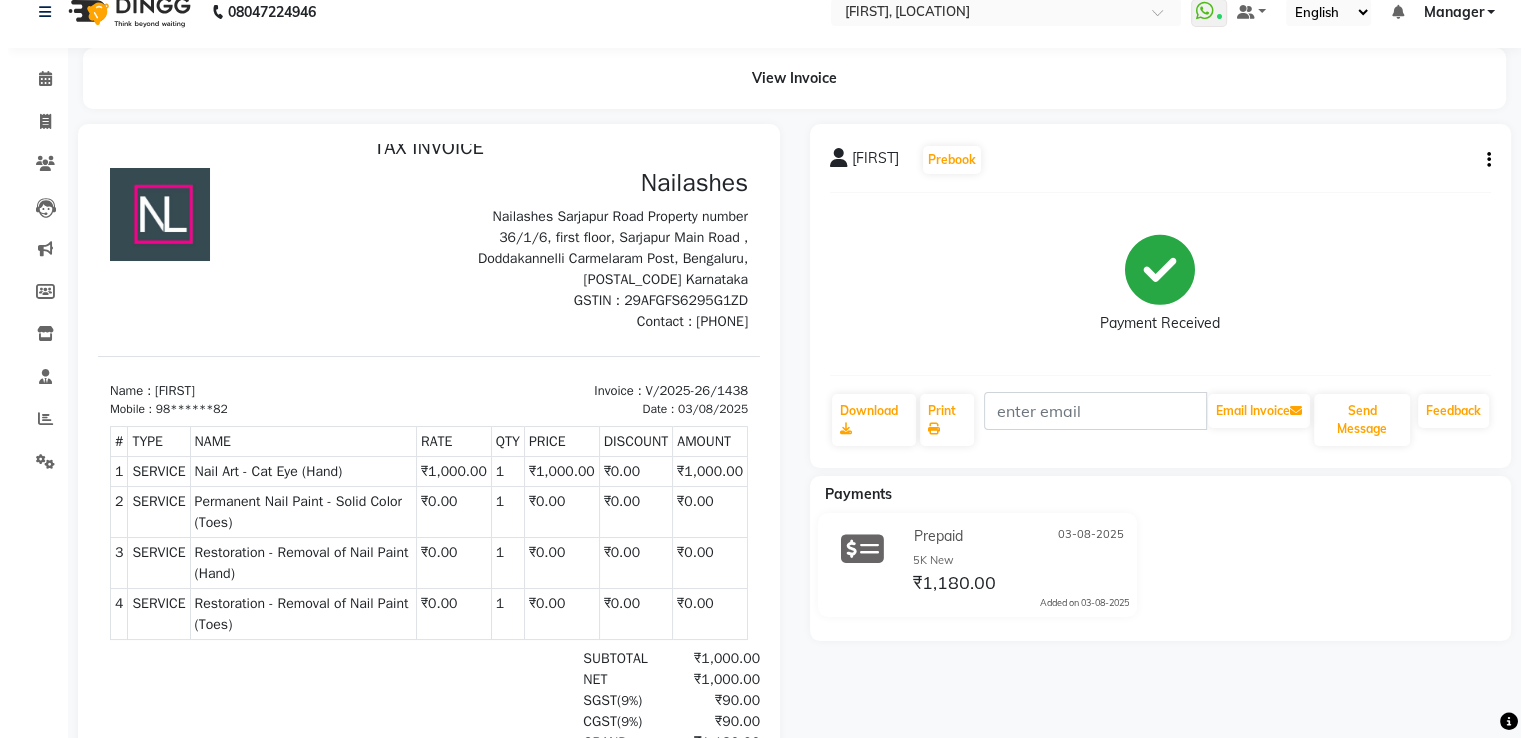 scroll, scrollTop: 0, scrollLeft: 0, axis: both 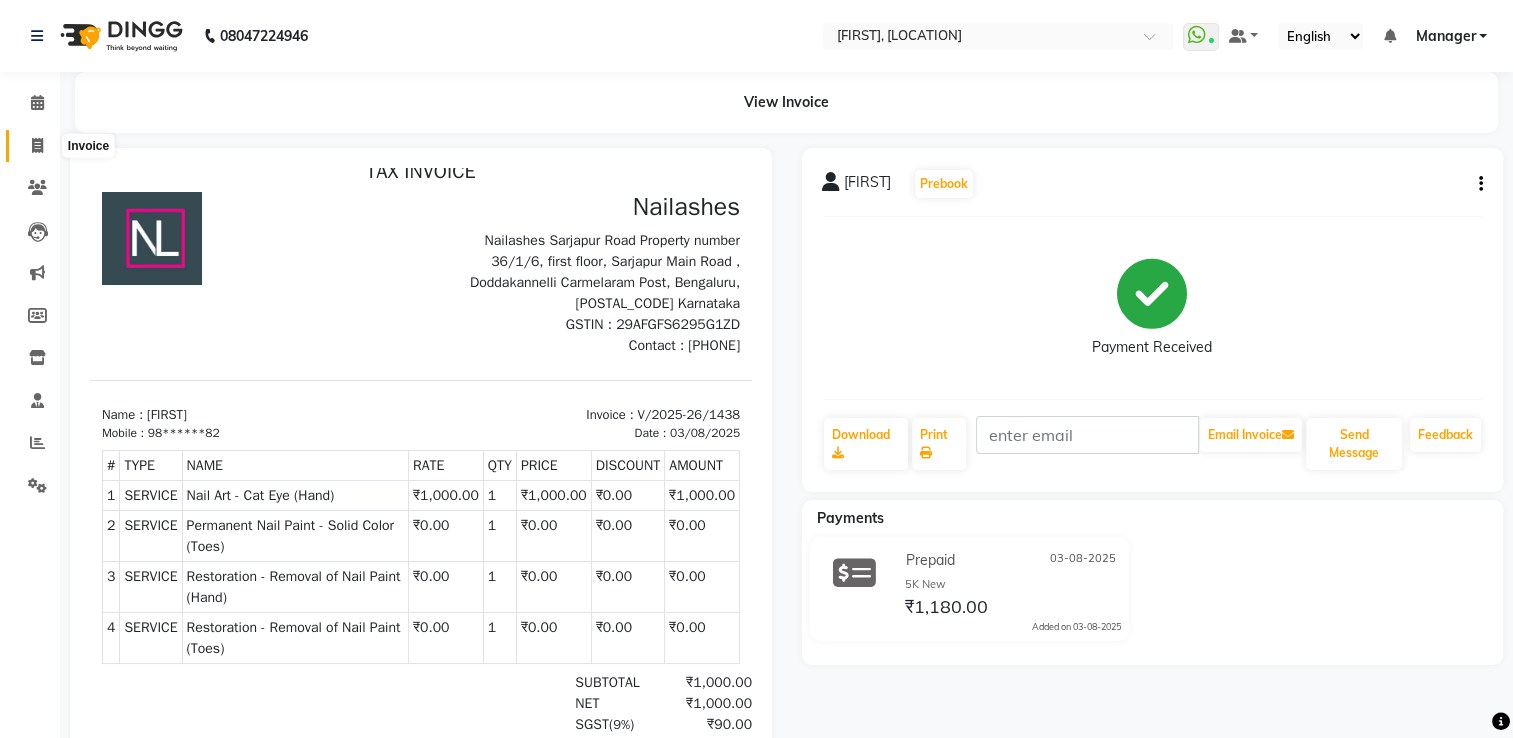 click 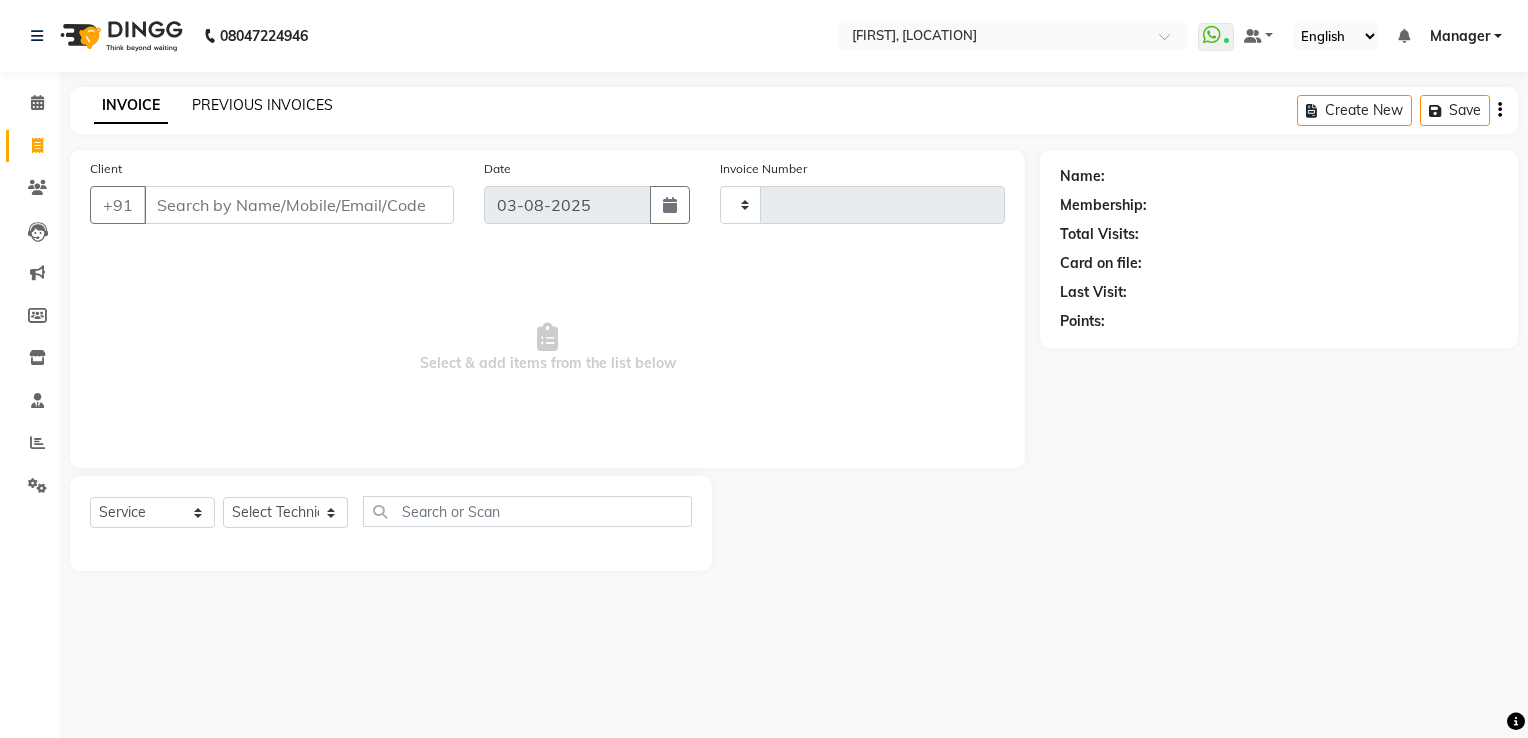 type on "1439" 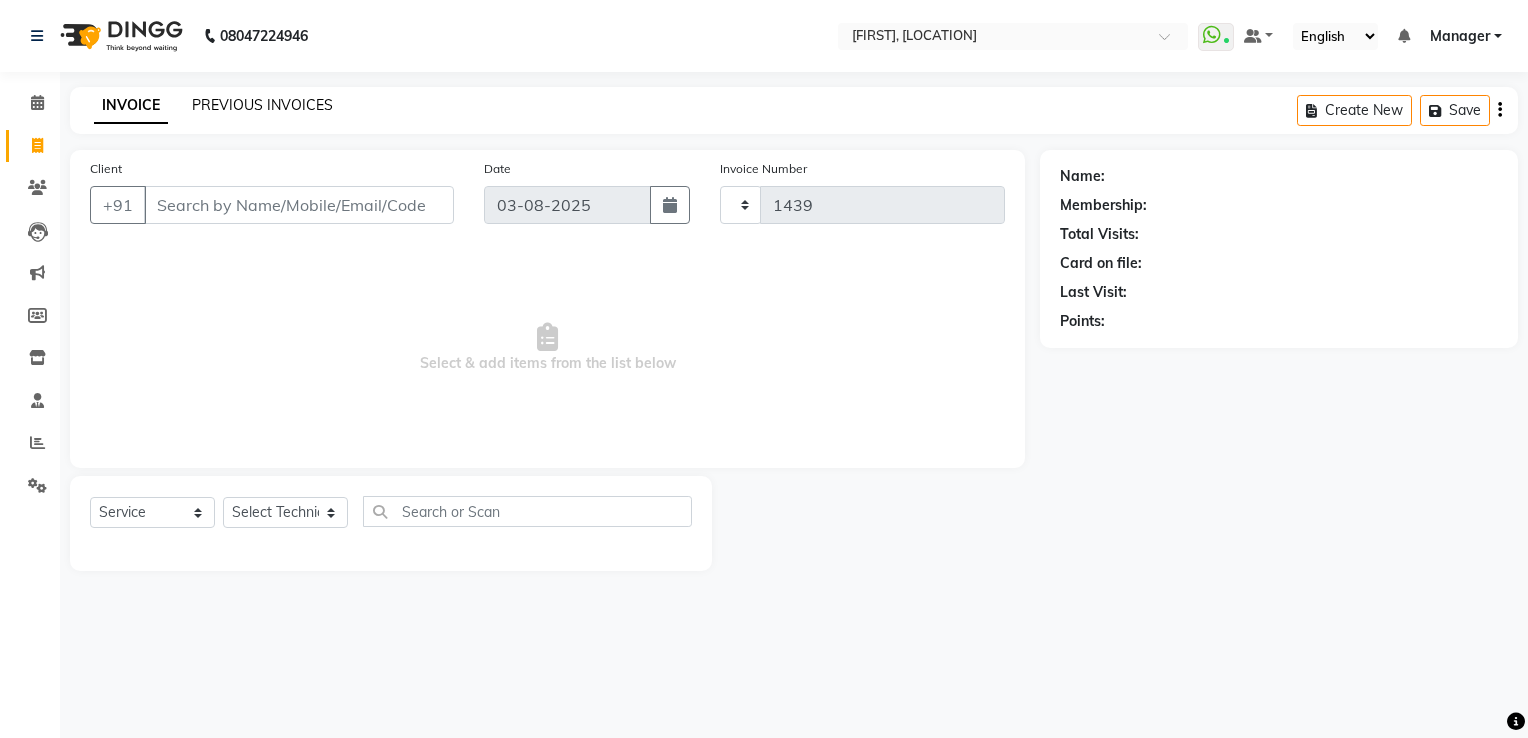 select on "6579" 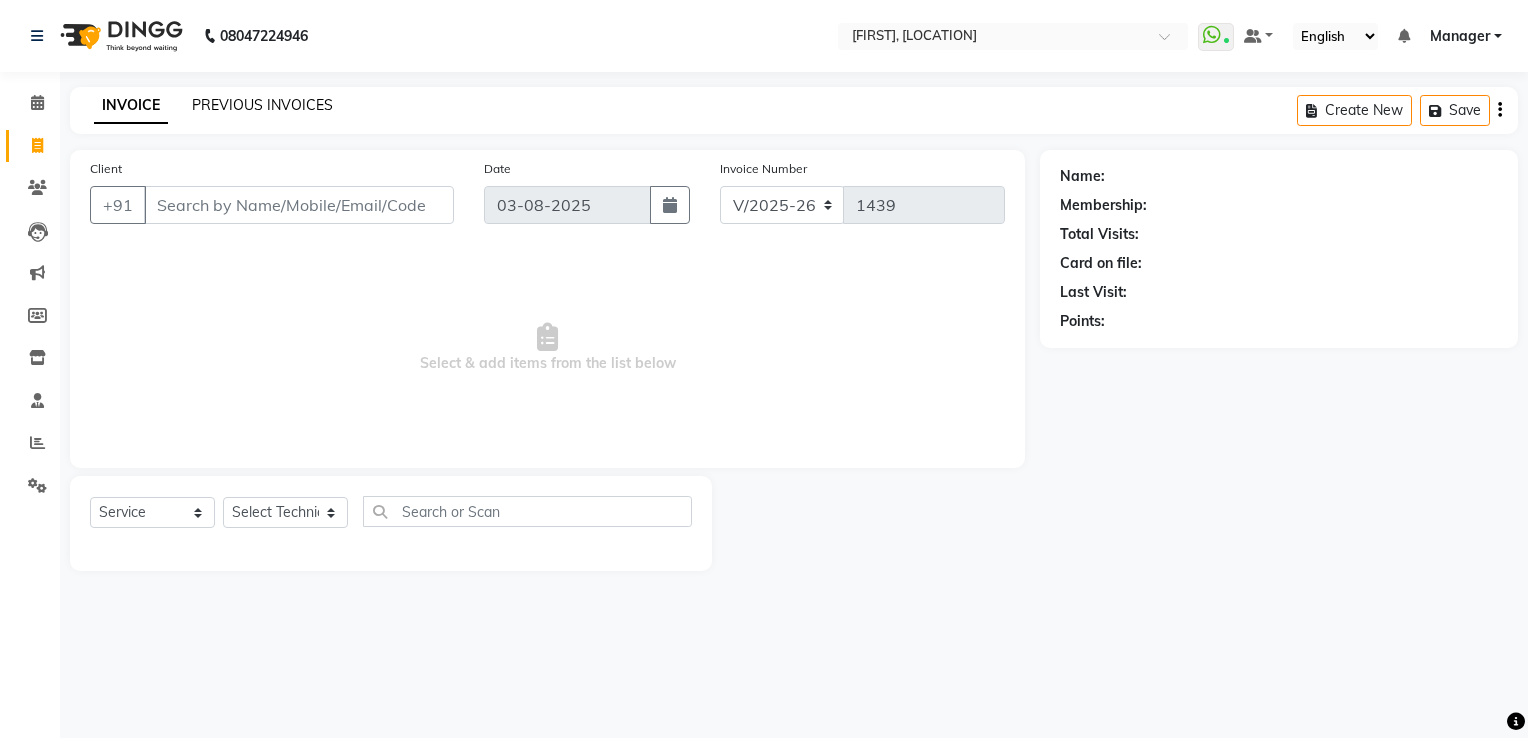 click on "PREVIOUS INVOICES" 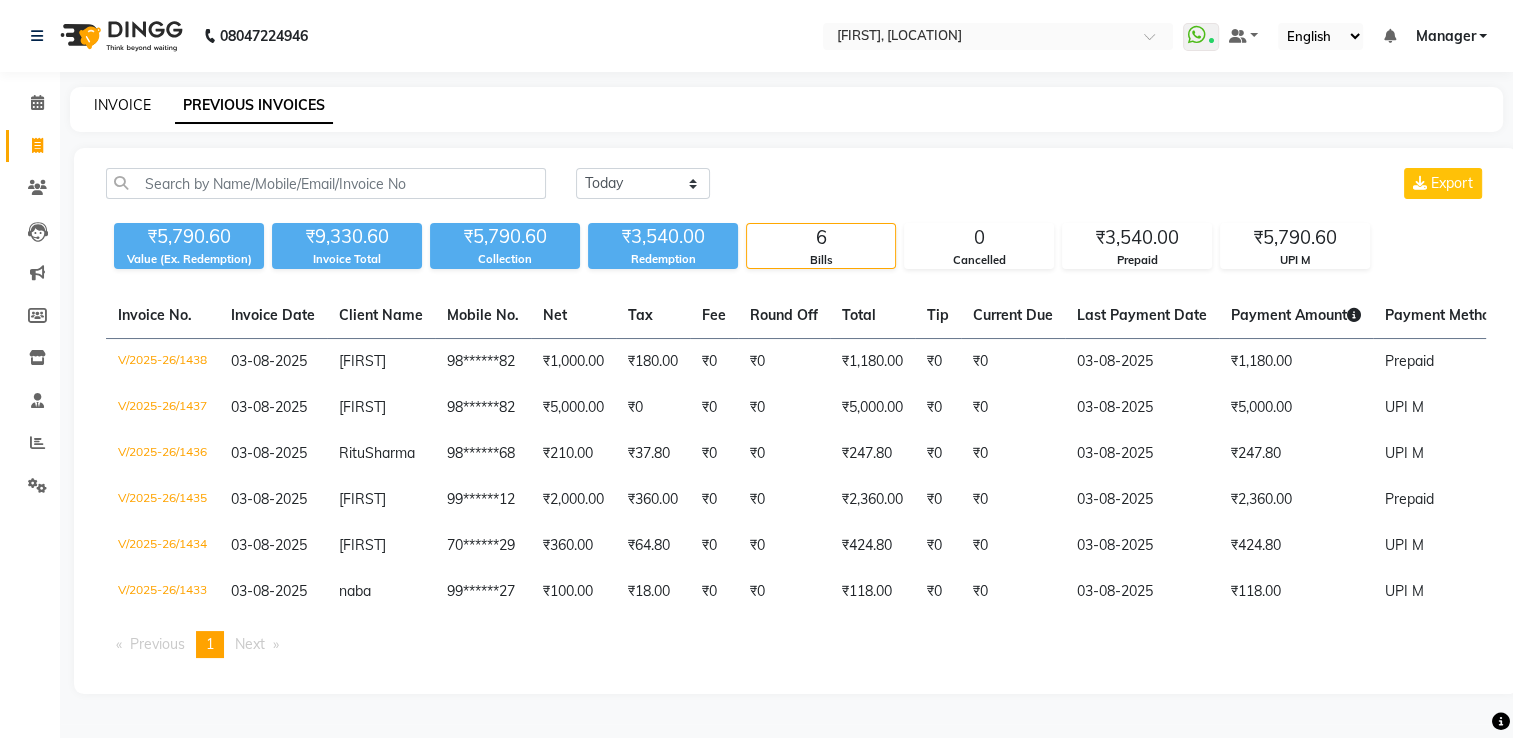 click on "INVOICE" 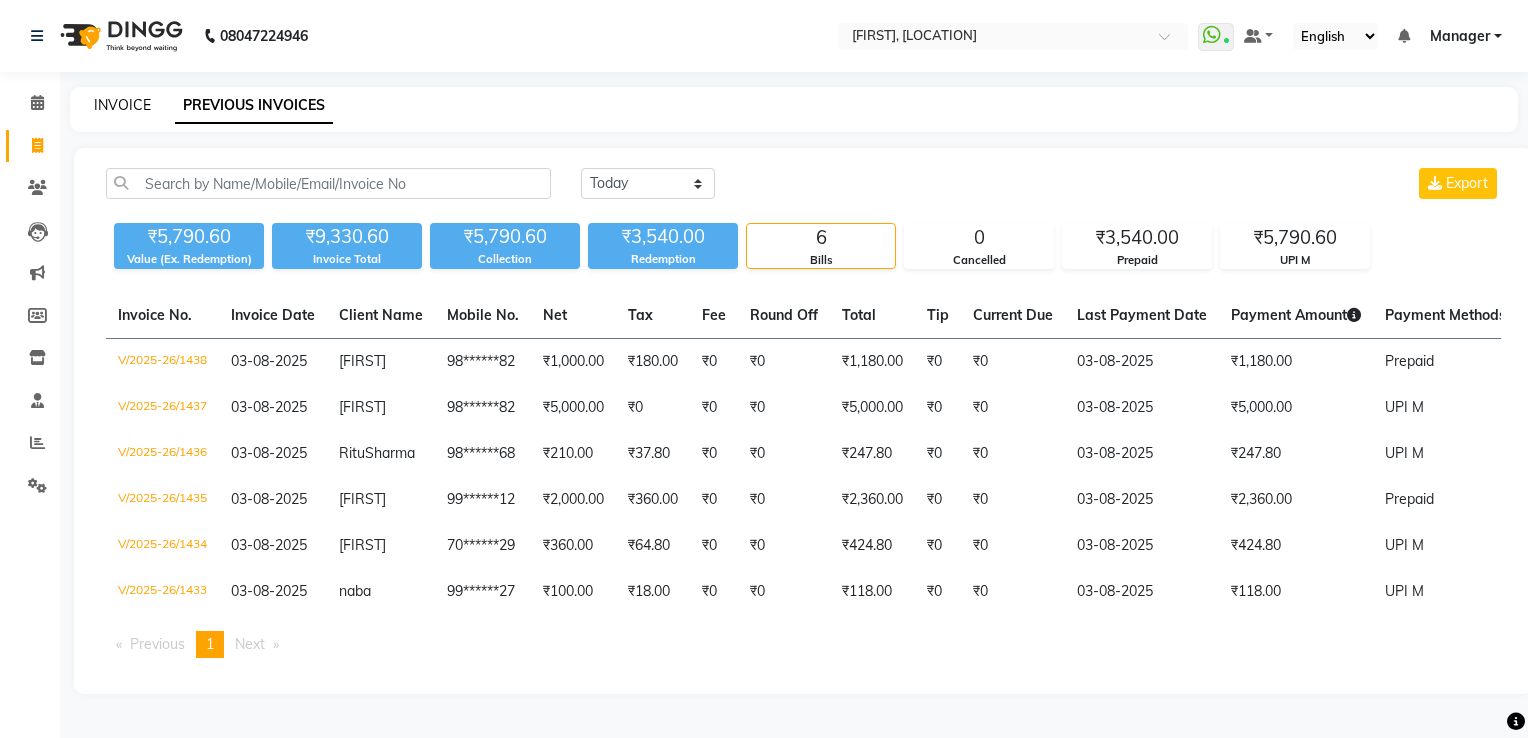 select on "service" 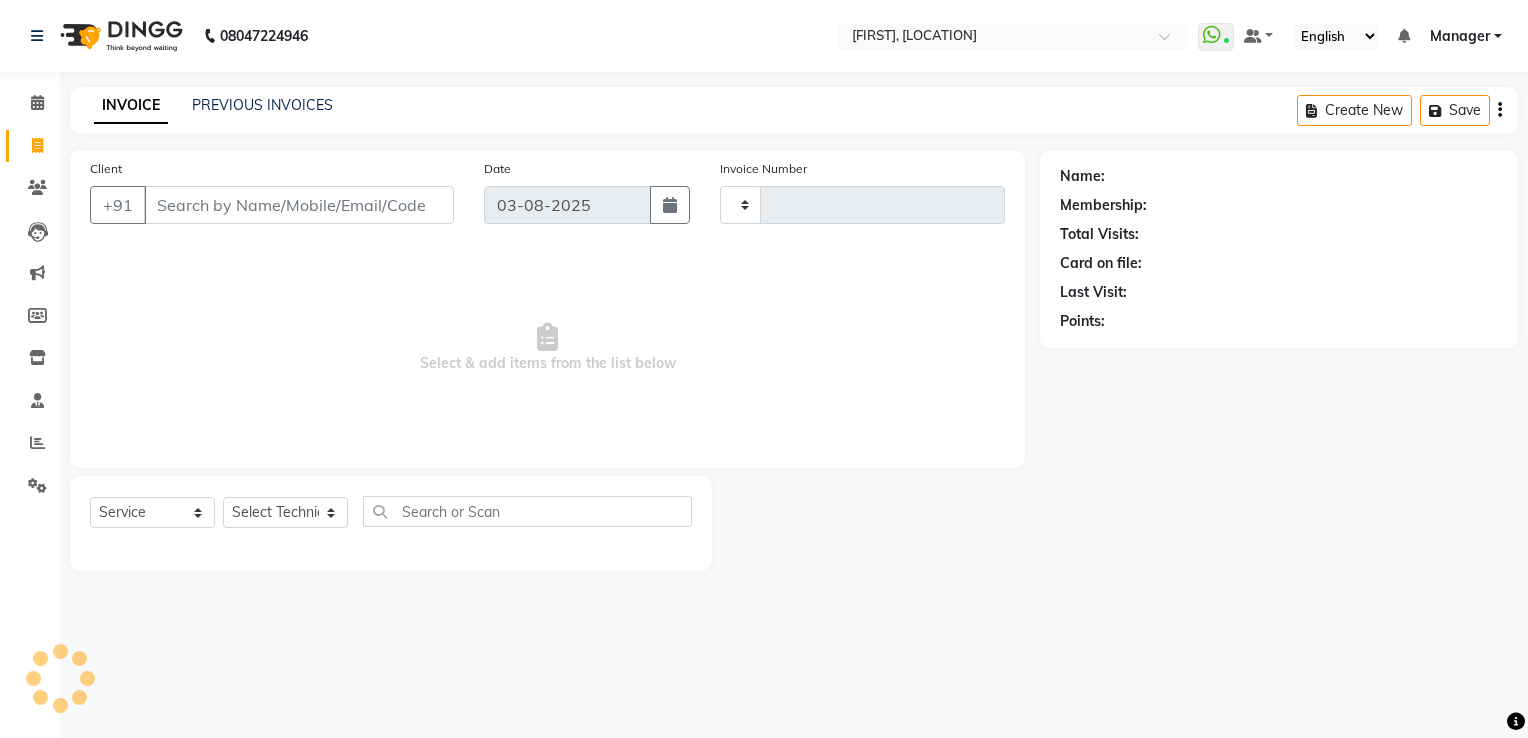 type on "1439" 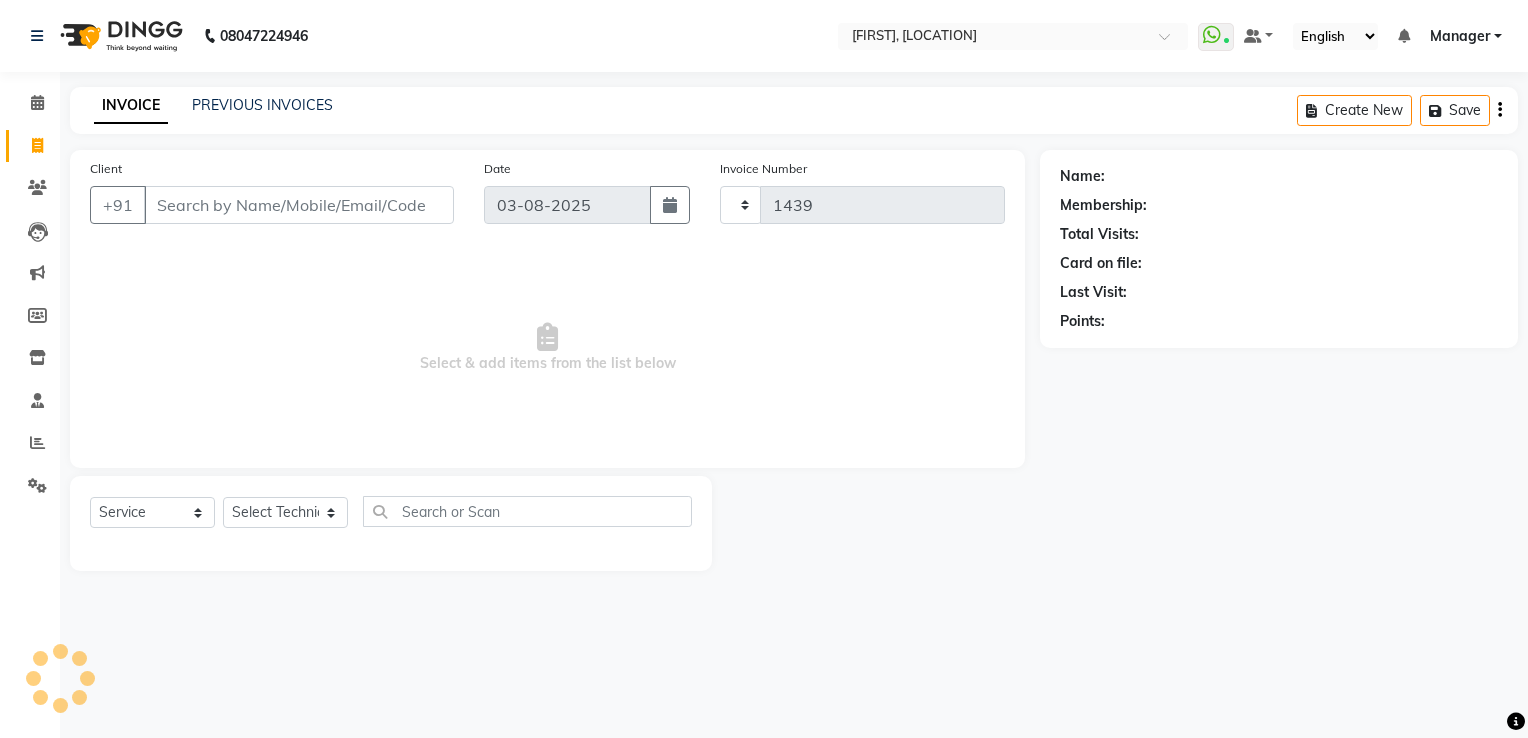 select on "6579" 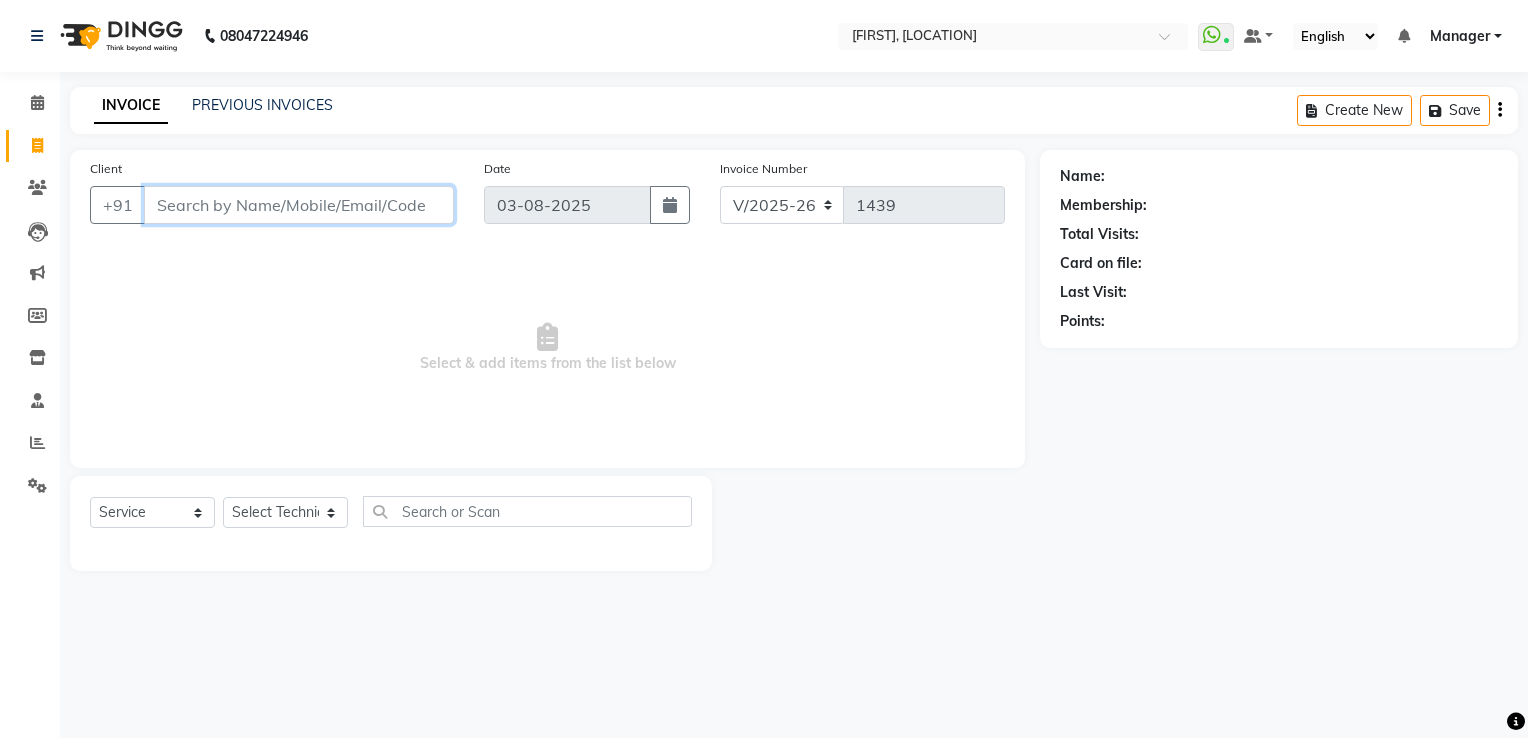 click on "Client" at bounding box center [299, 205] 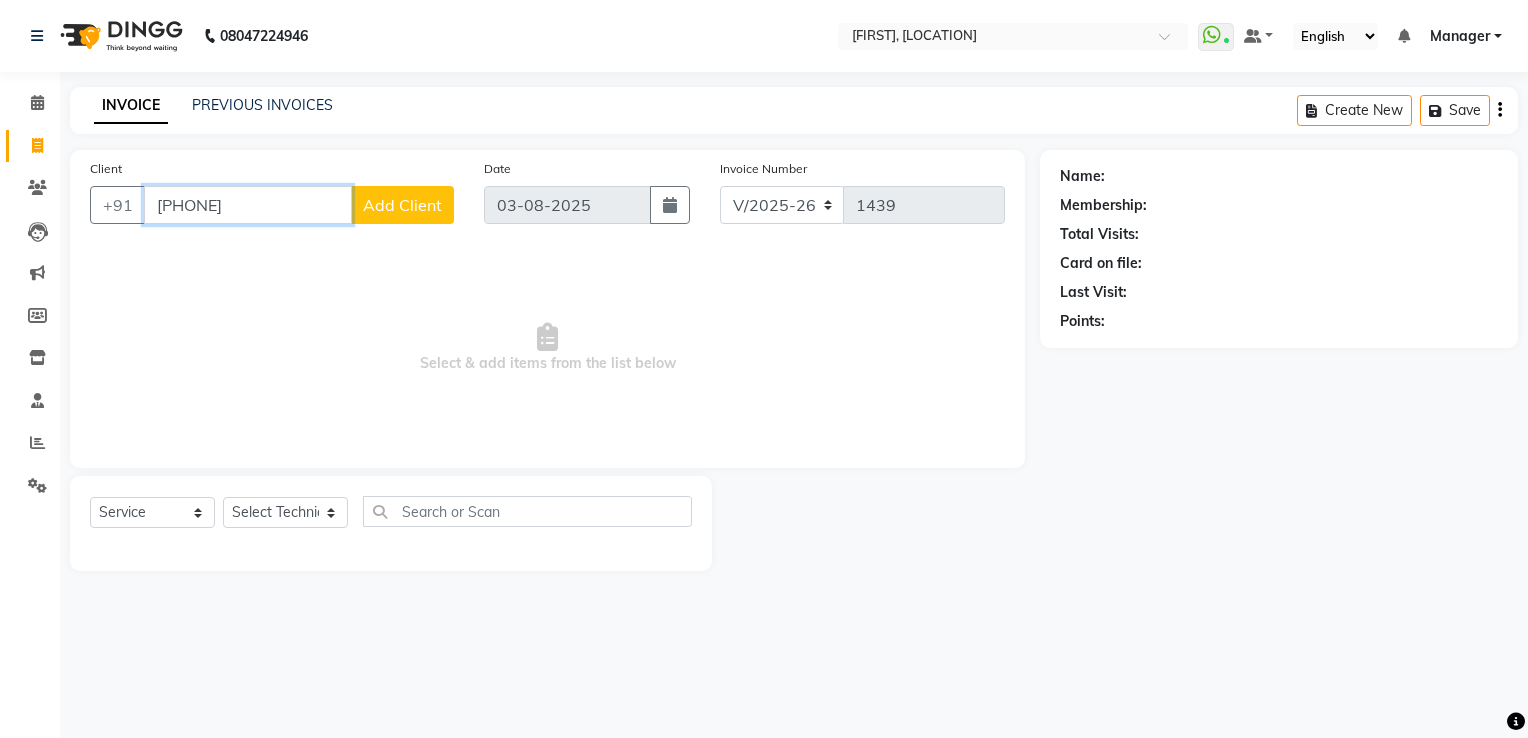 type on "9450677098" 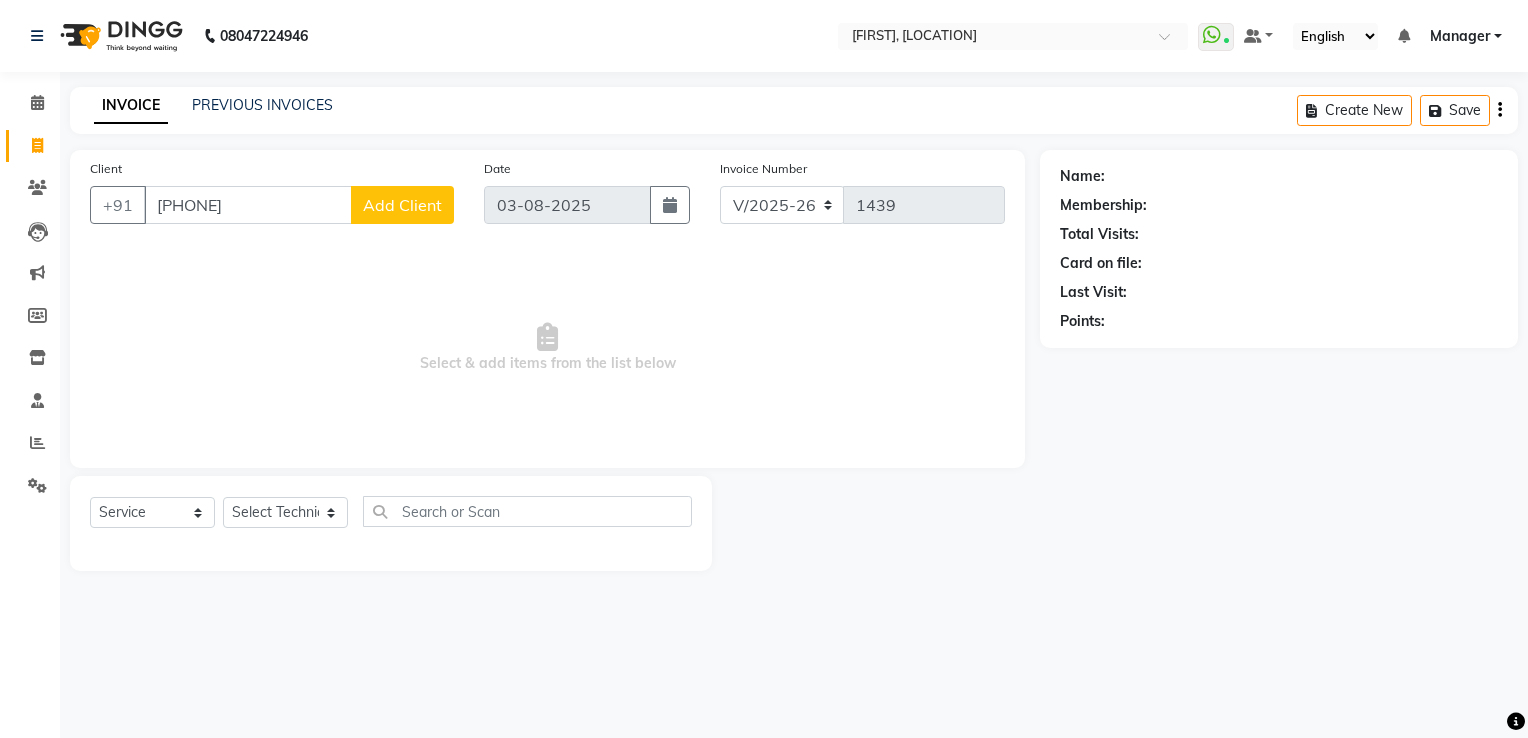 click on "Add Client" 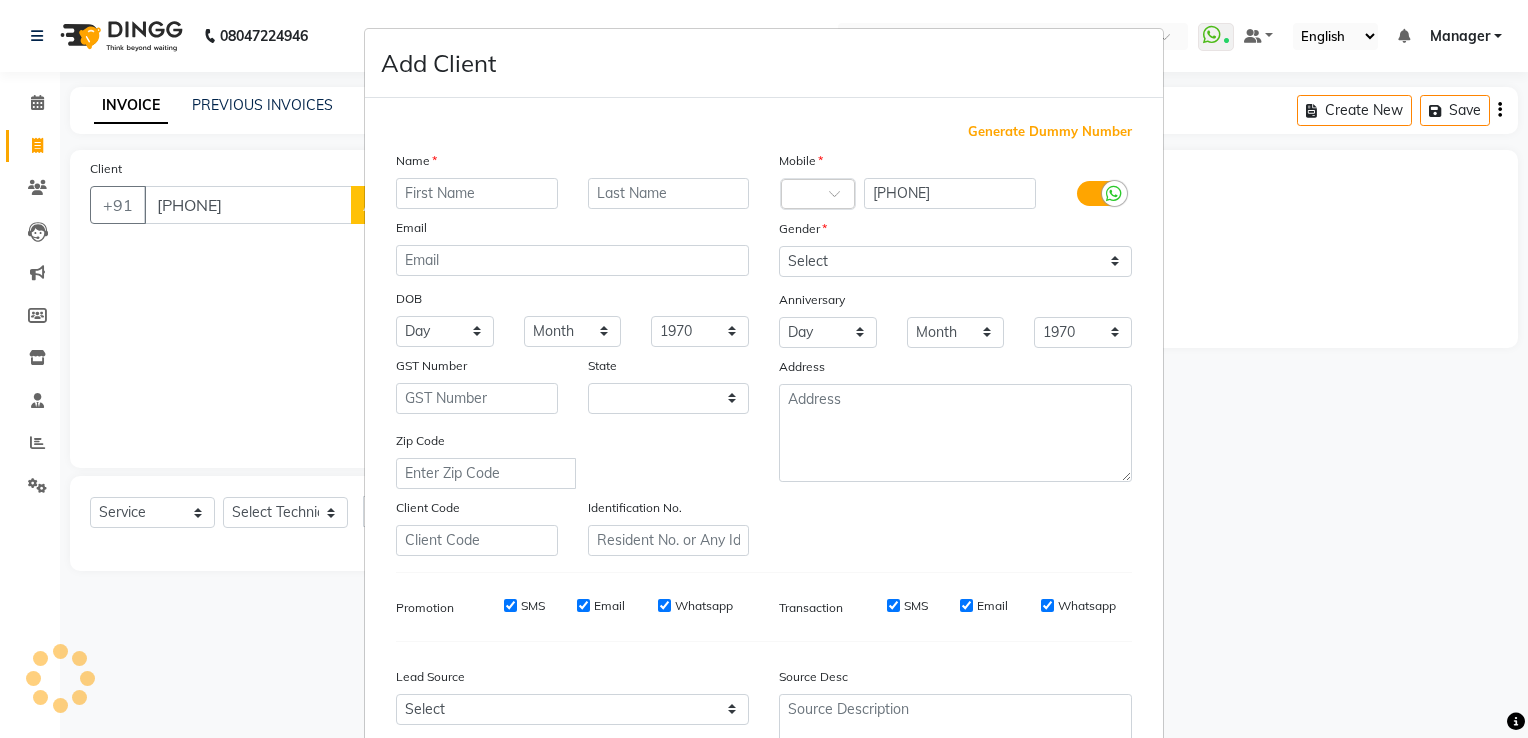 select on "21" 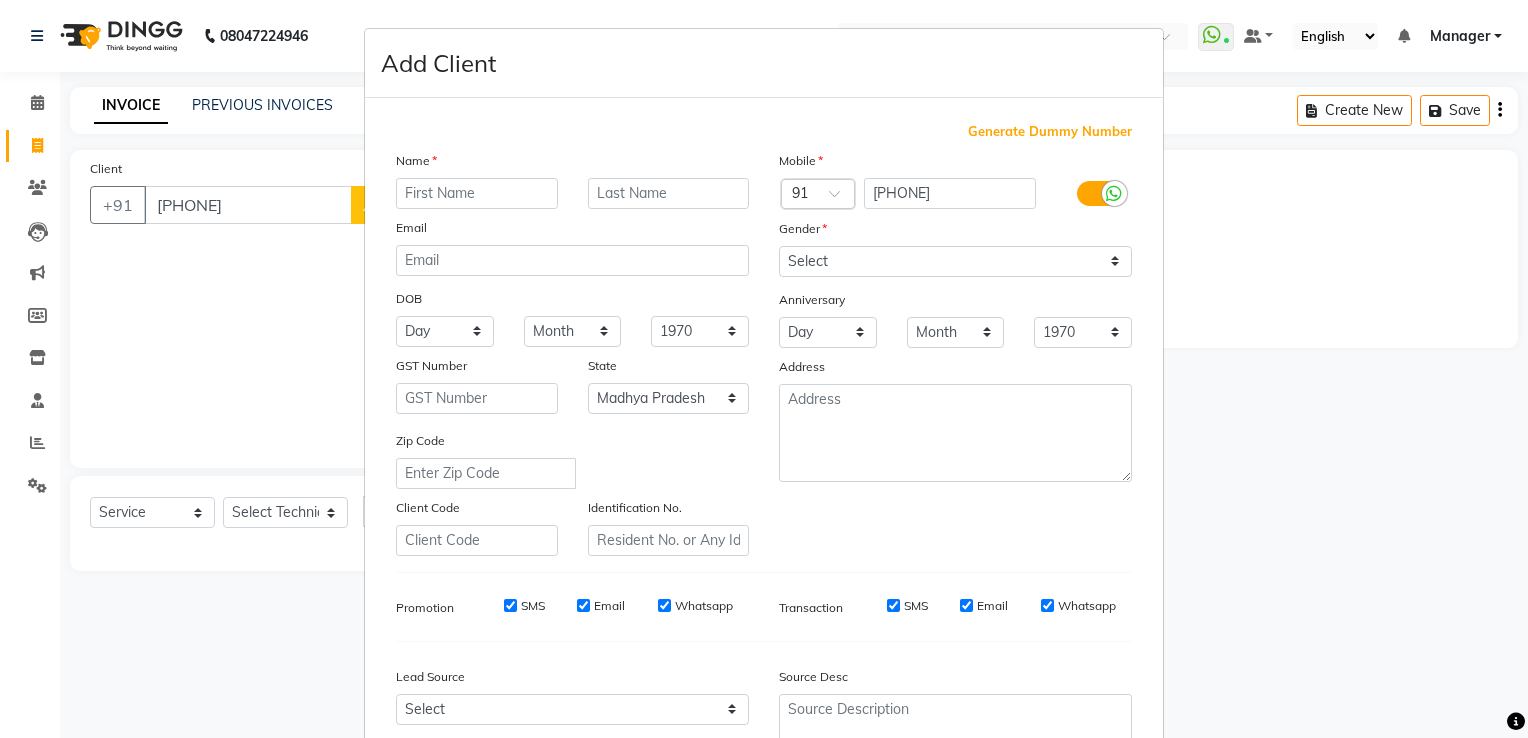 click at bounding box center [477, 193] 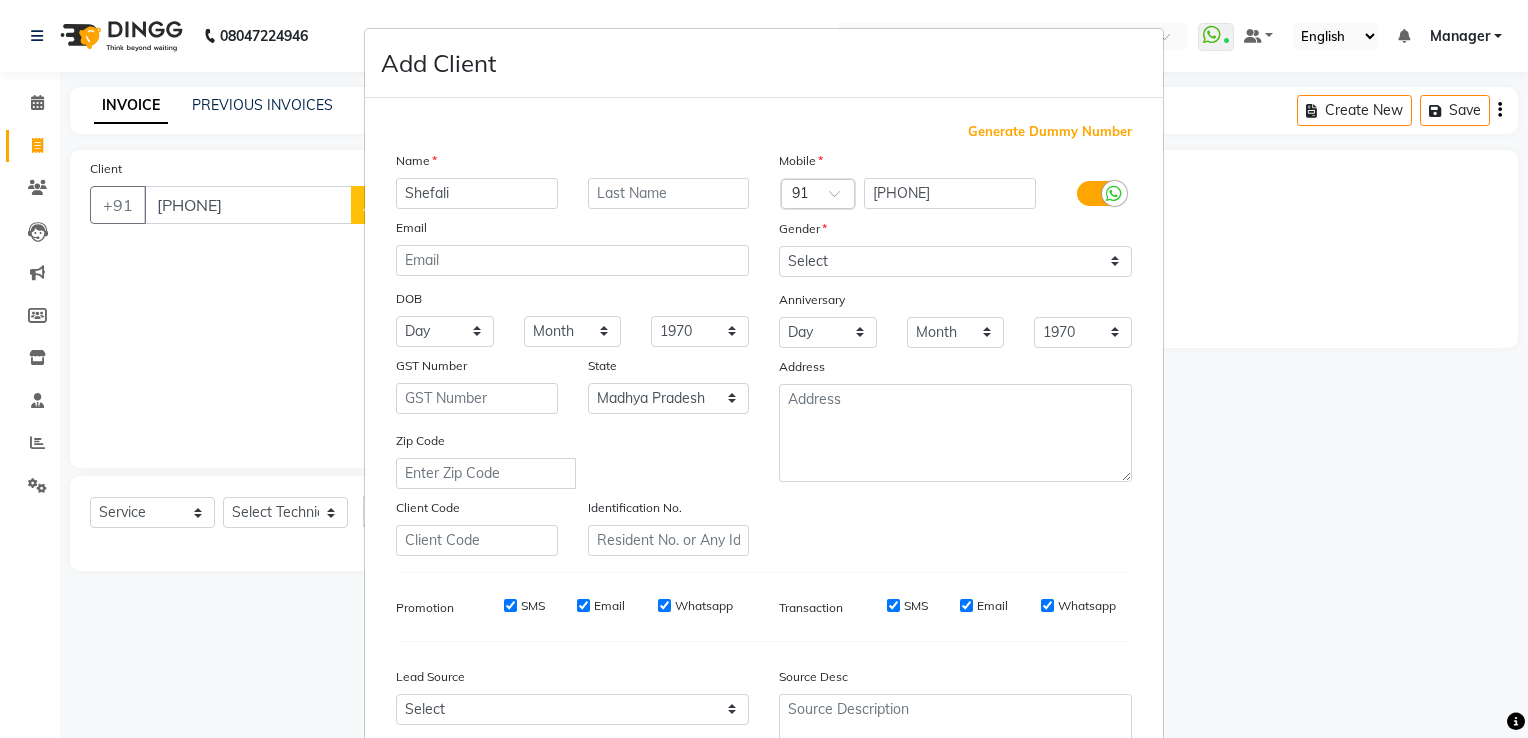 type on "Shefali" 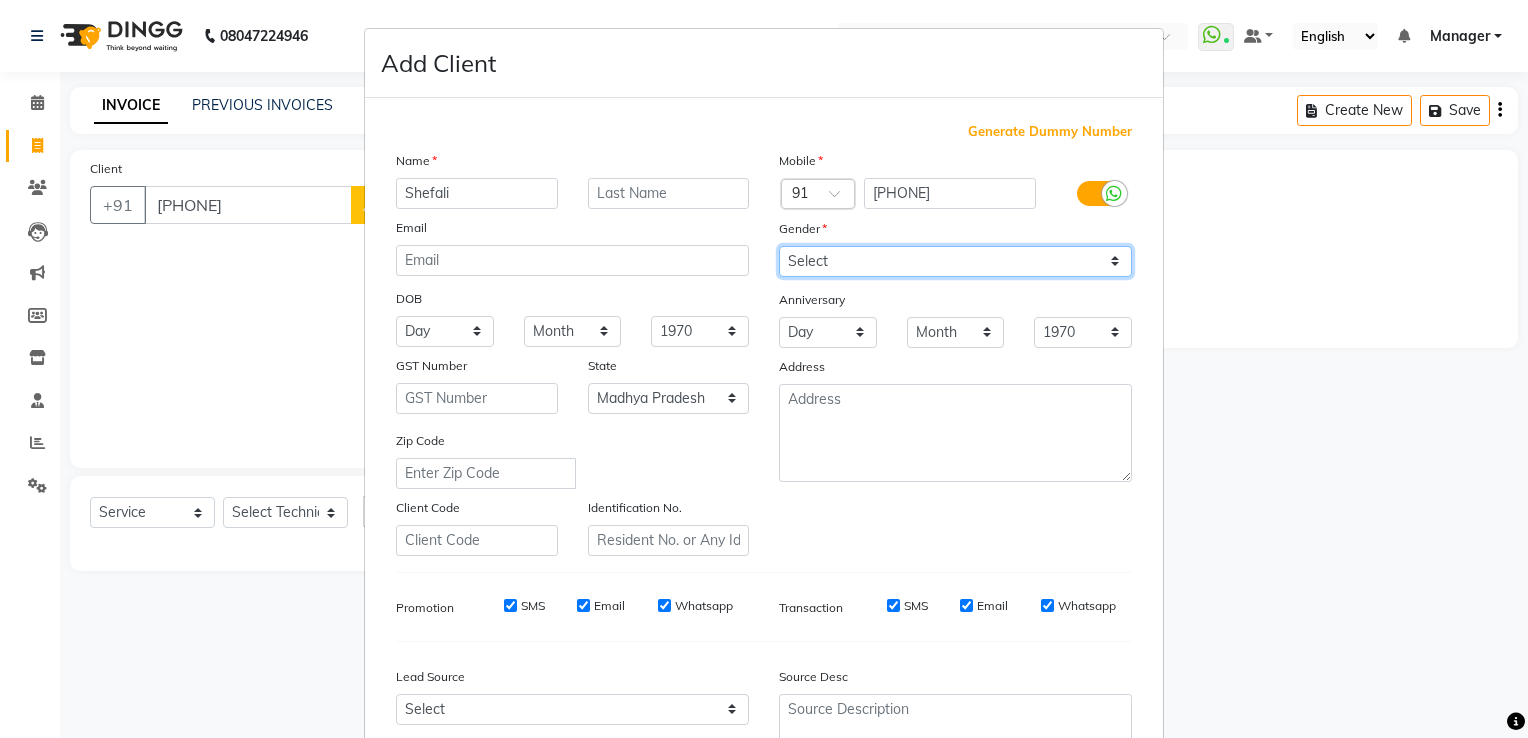 click on "Select Male Female Other Prefer Not To Say" at bounding box center [955, 261] 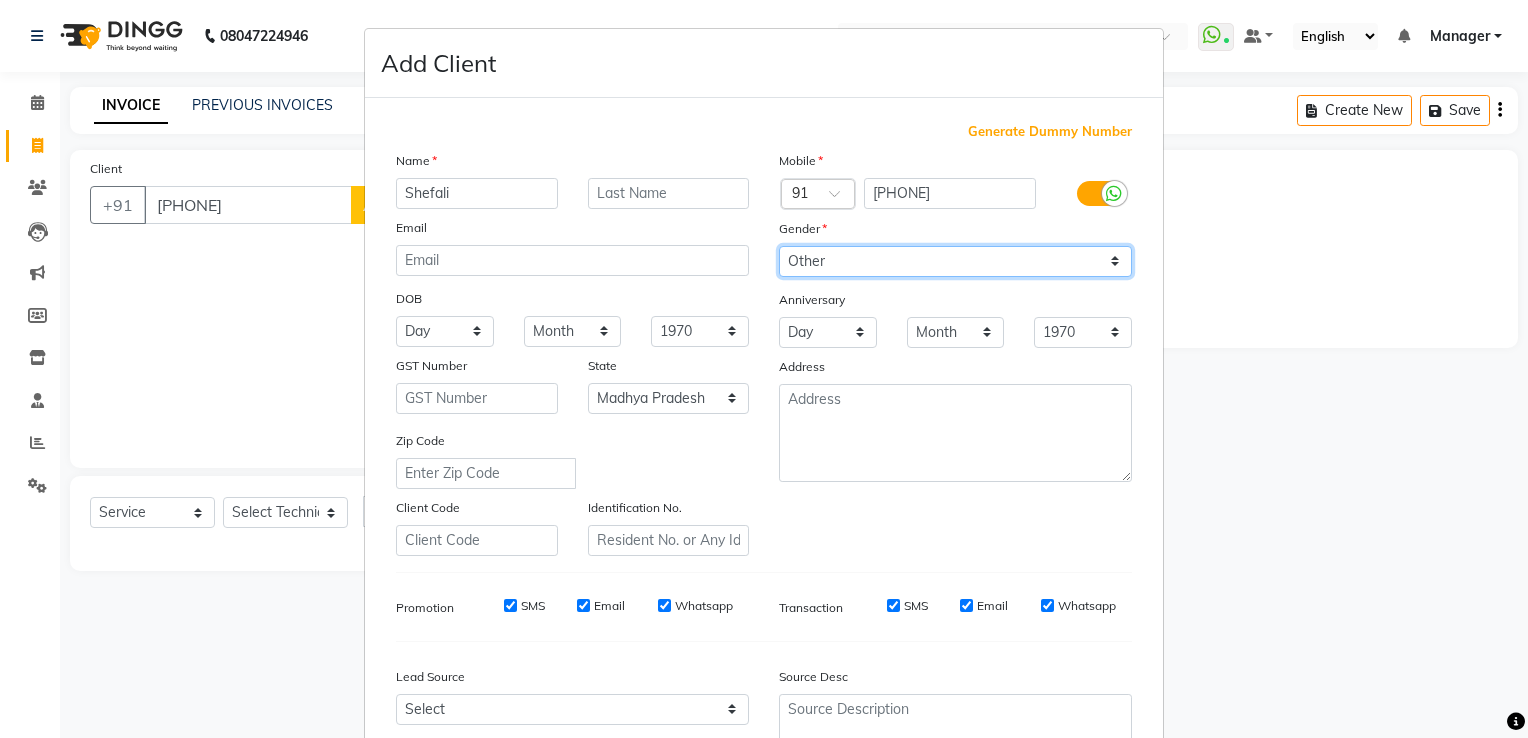 click on "Select Male Female Other Prefer Not To Say" at bounding box center [955, 261] 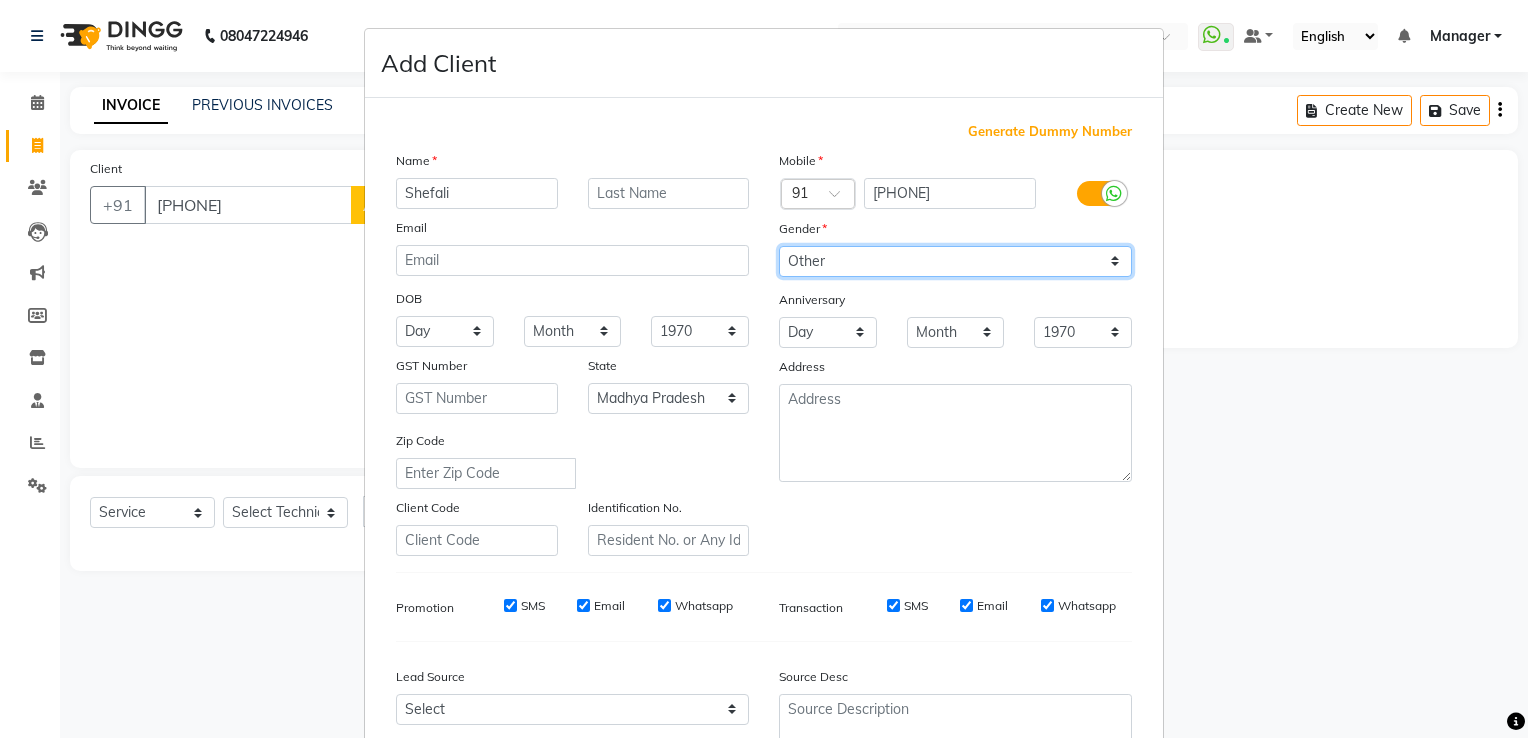 drag, startPoint x: 853, startPoint y: 266, endPoint x: 866, endPoint y: 349, distance: 84.0119 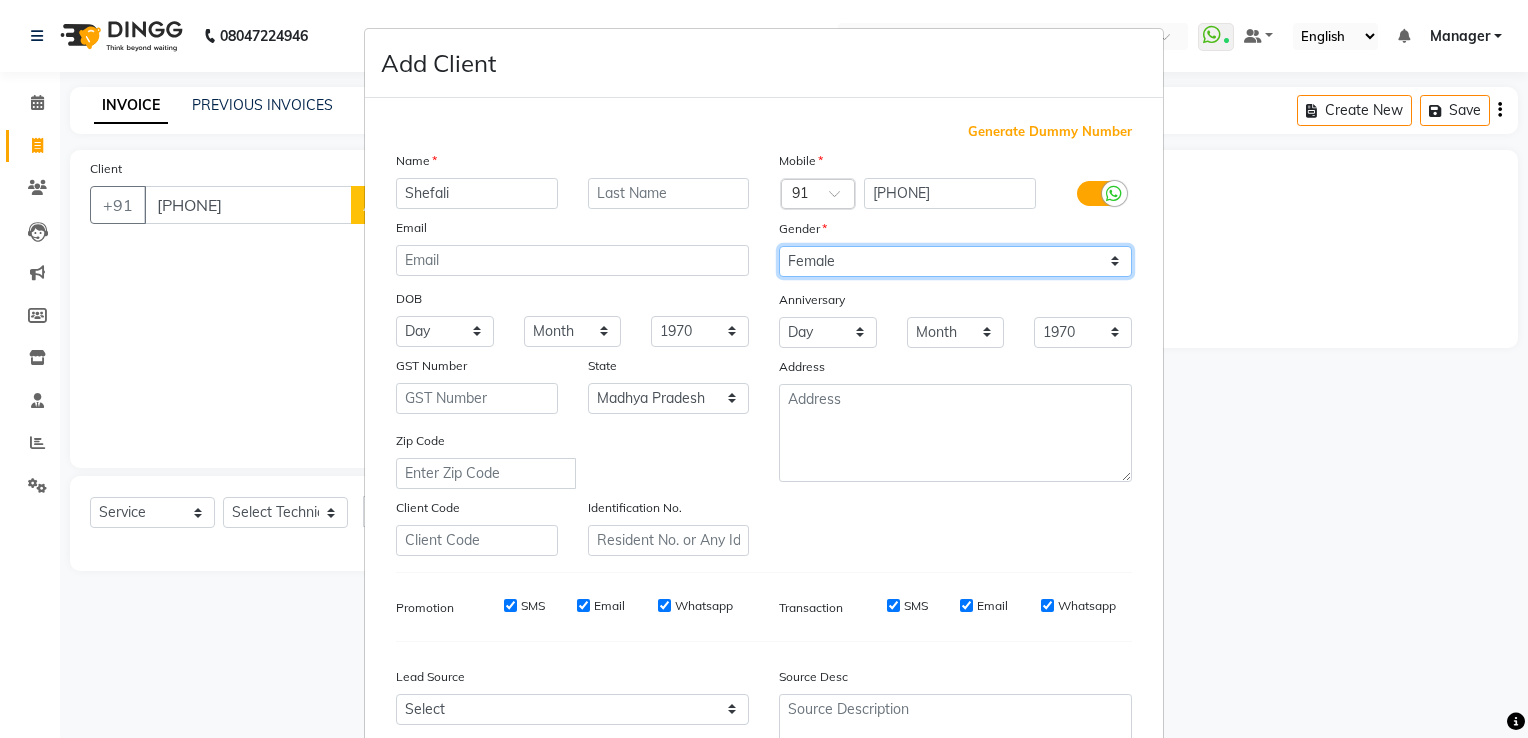 click on "Select Male Female Other Prefer Not To Say" at bounding box center (955, 261) 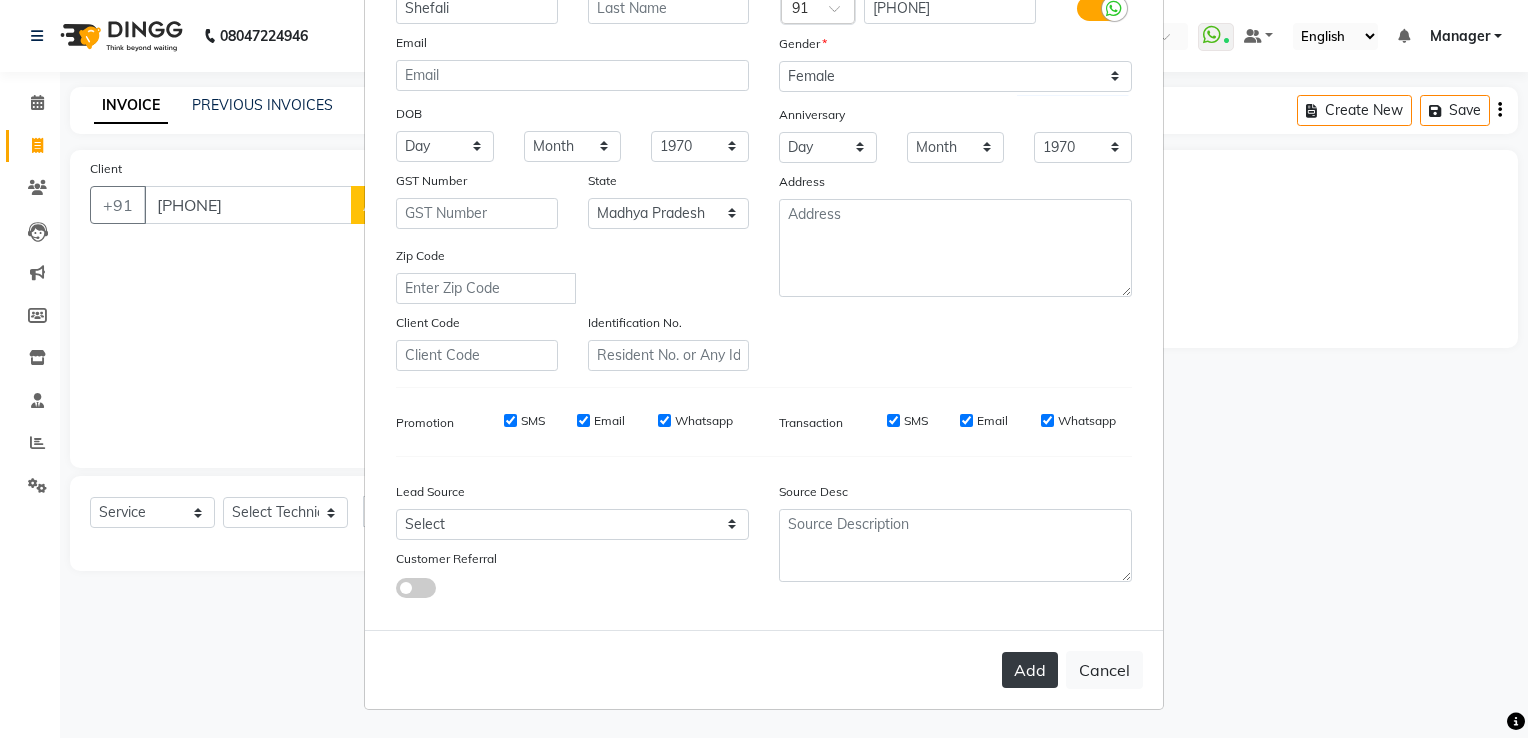 click on "Add" at bounding box center [1030, 670] 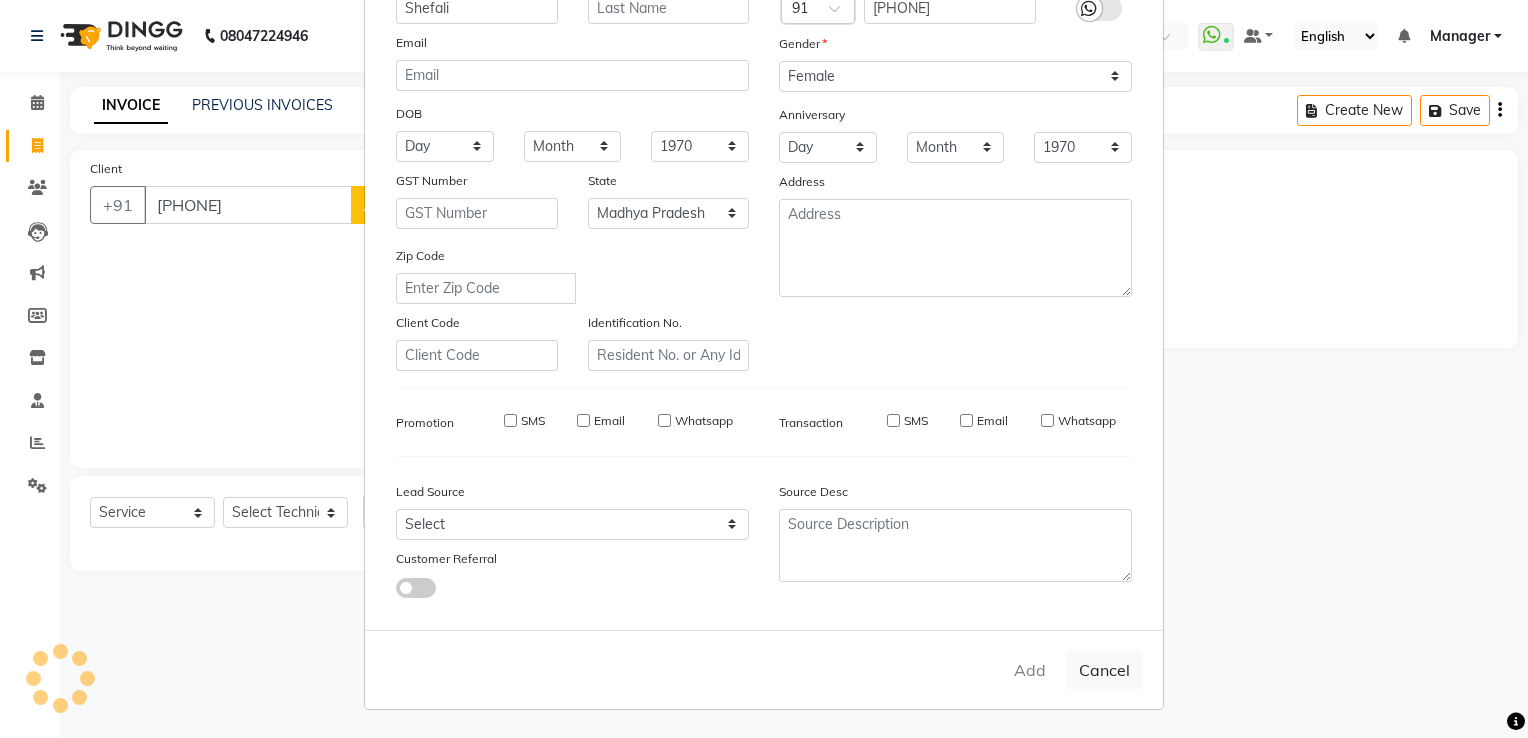 type on "94******98" 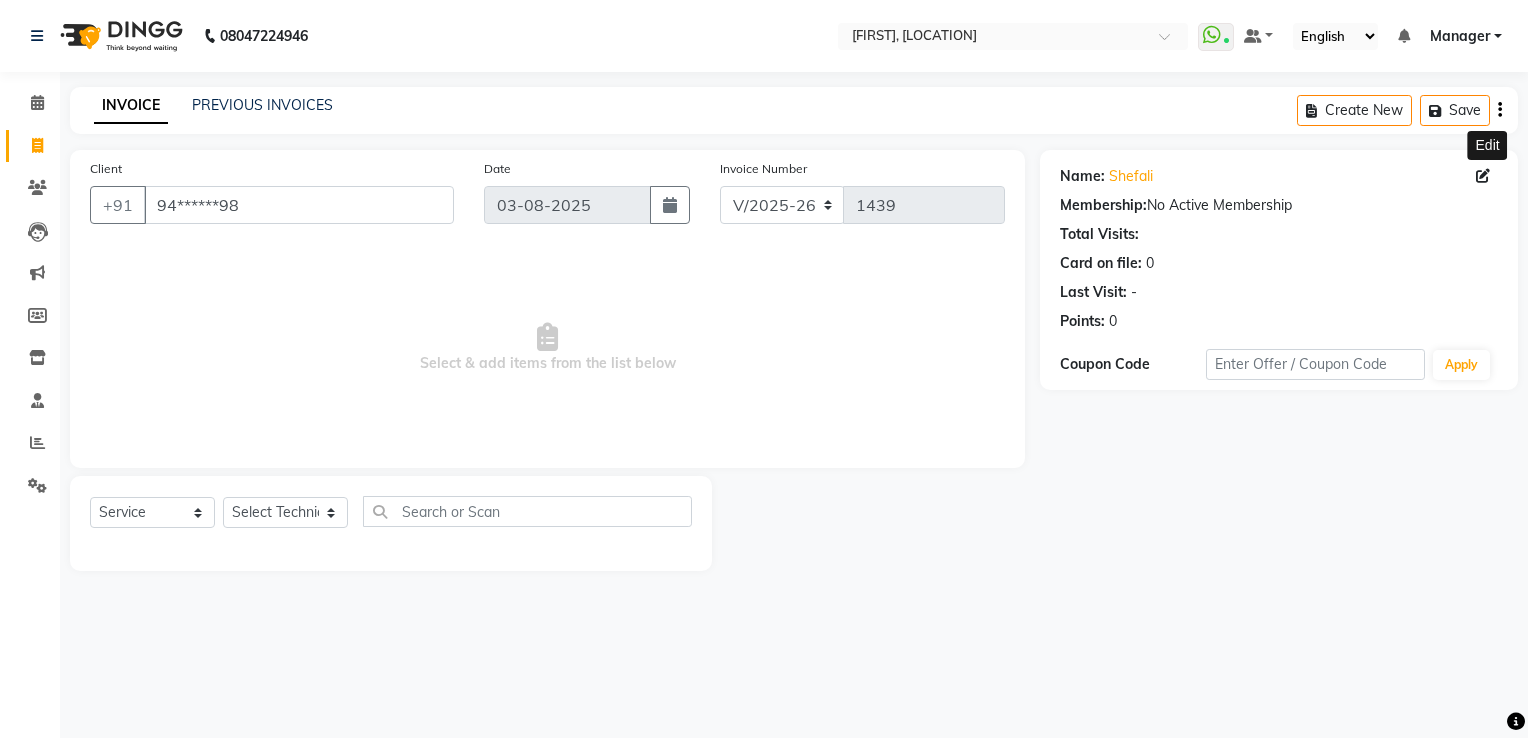 click 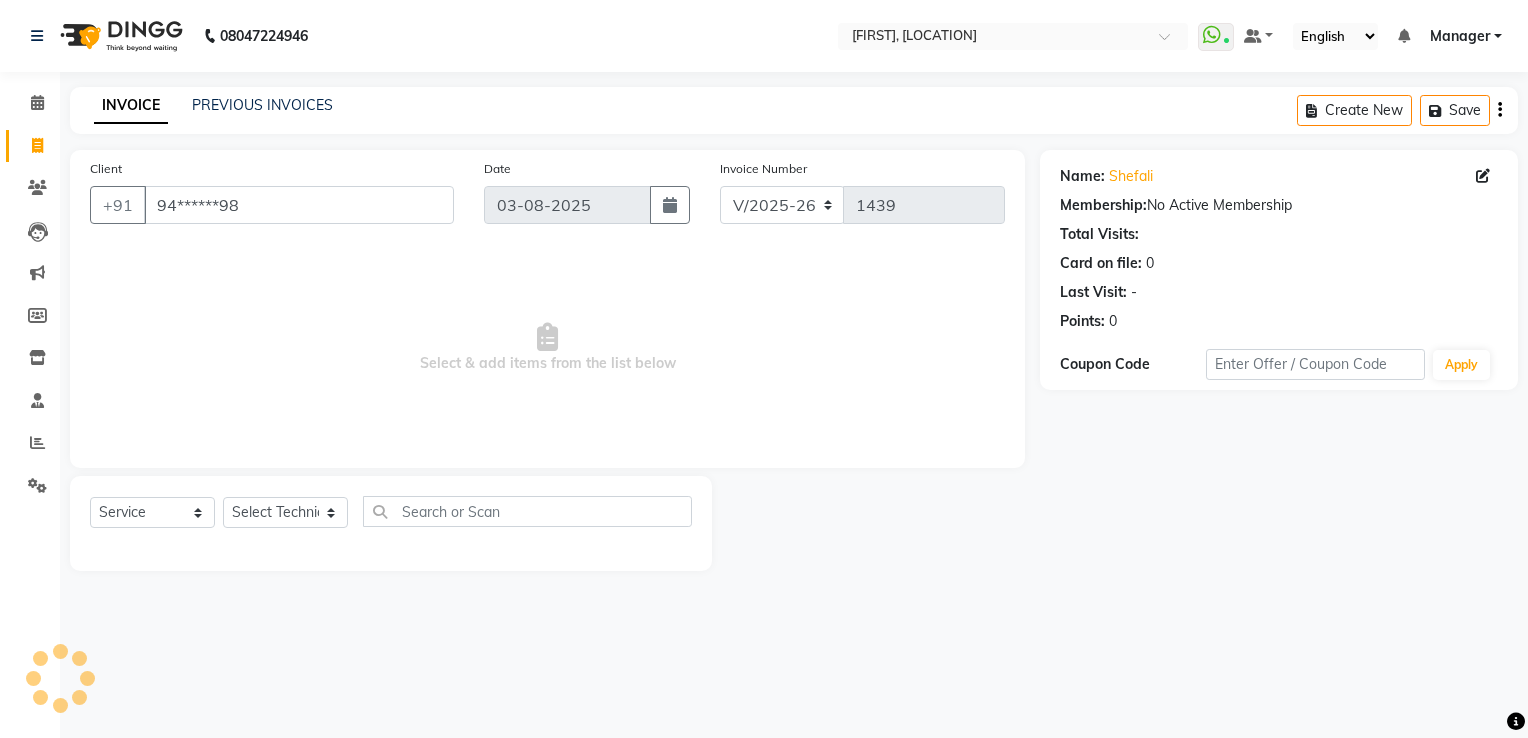 select on "21" 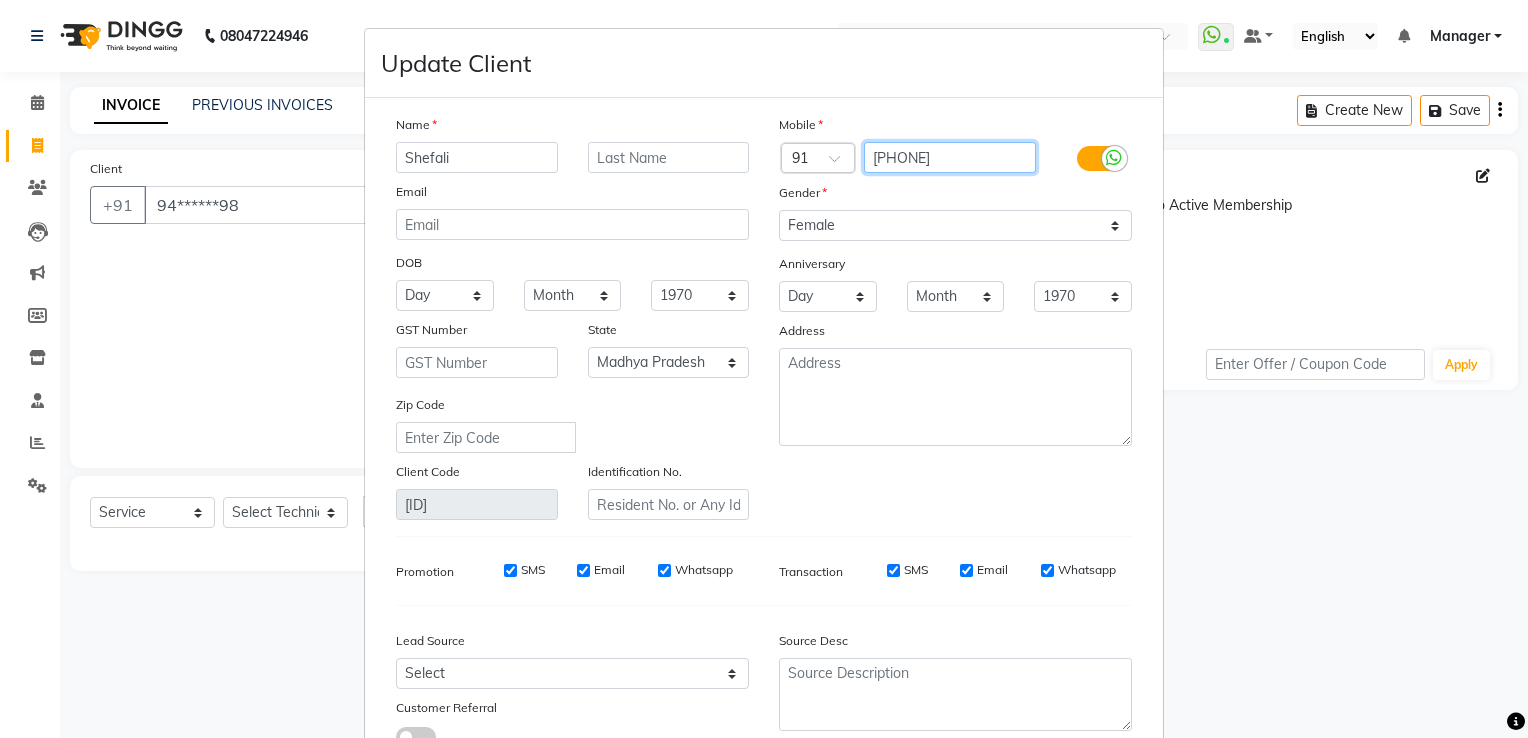 click on "9450677098" at bounding box center [950, 157] 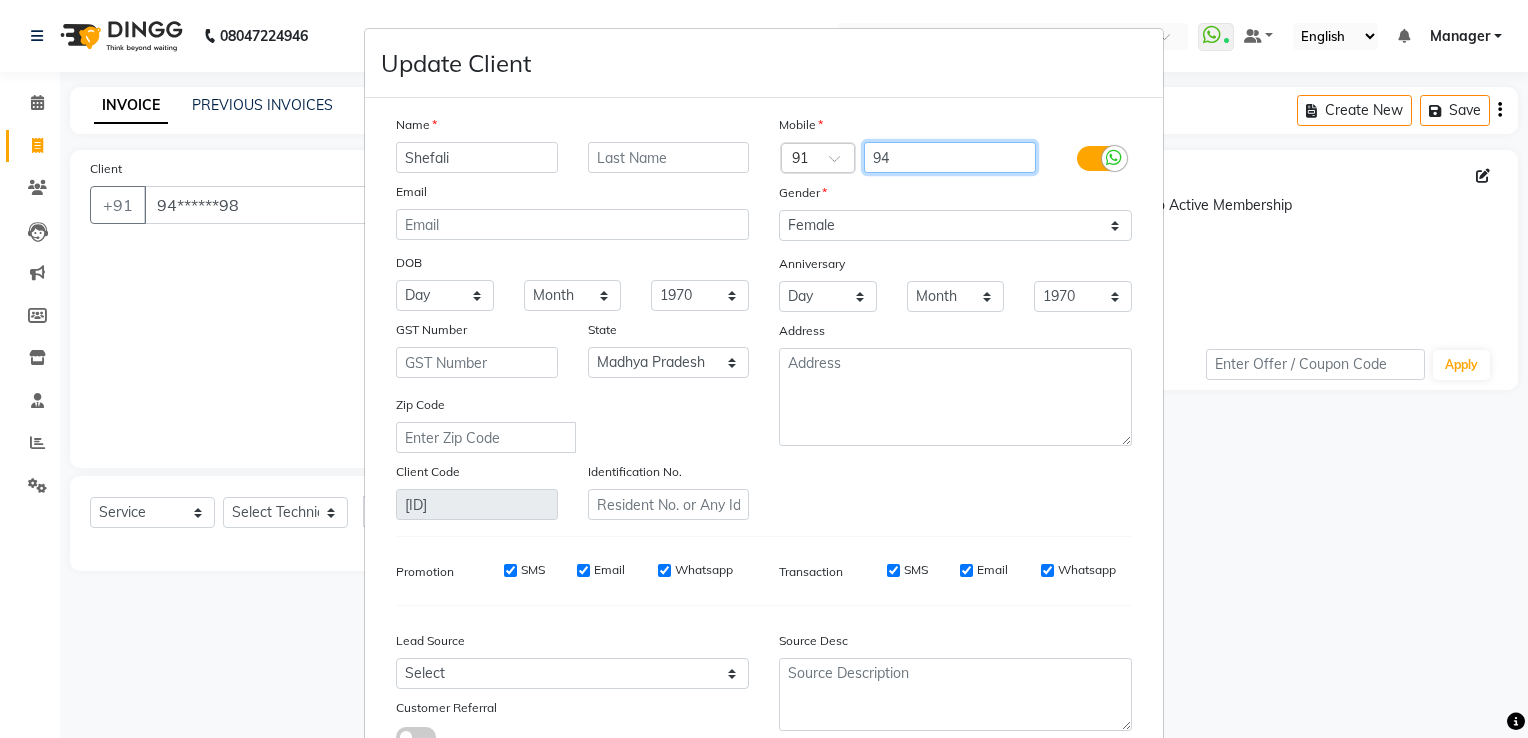 type on "9" 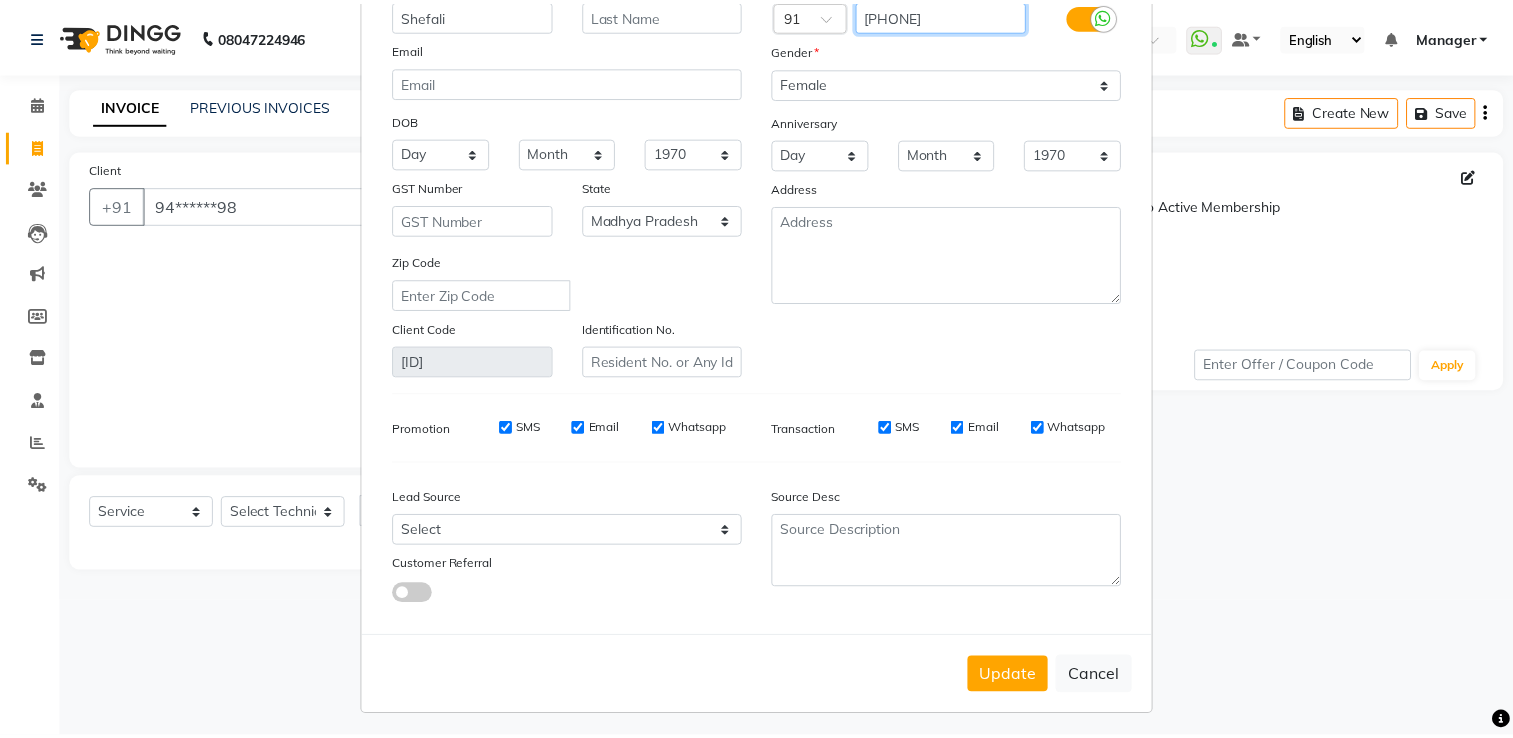 scroll, scrollTop: 159, scrollLeft: 0, axis: vertical 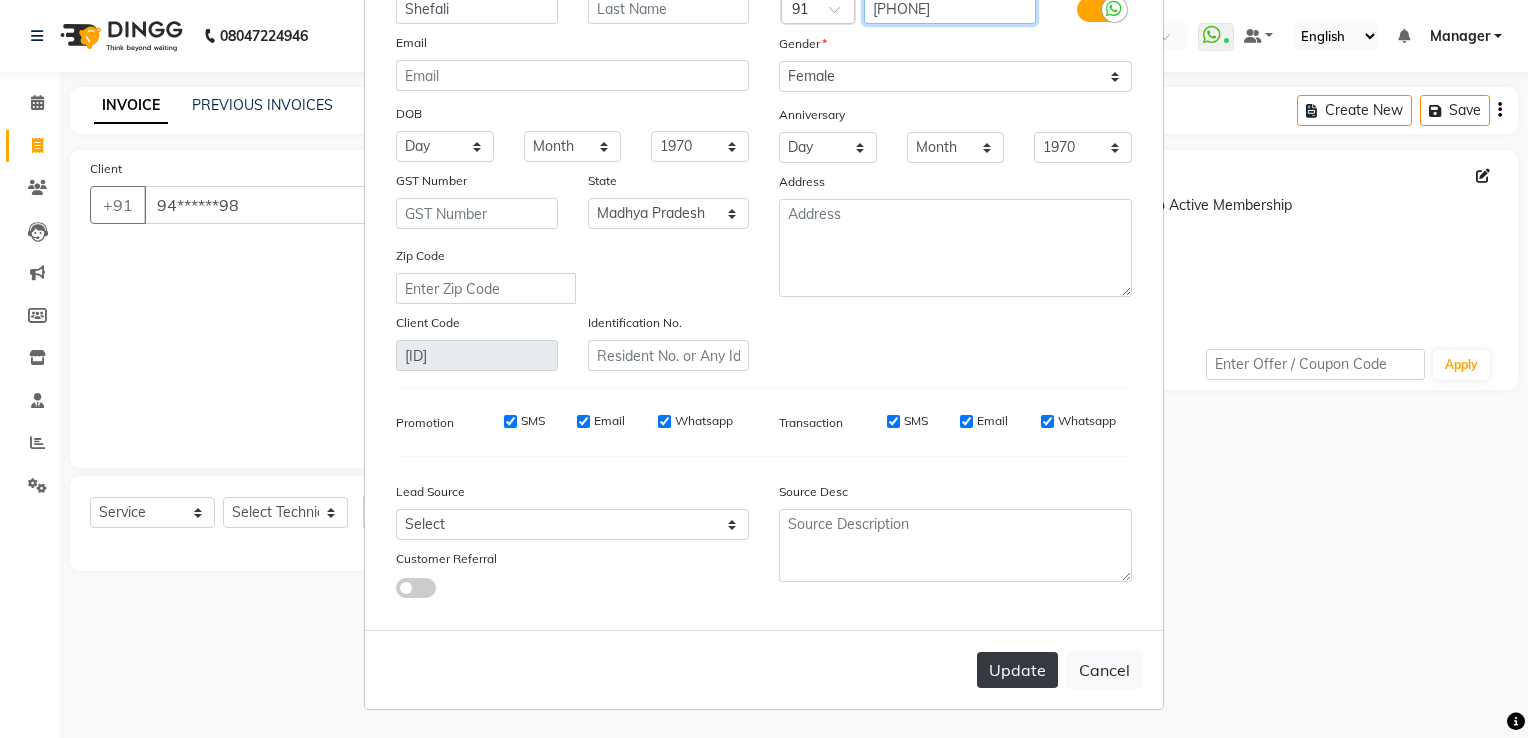 type on "9916247523" 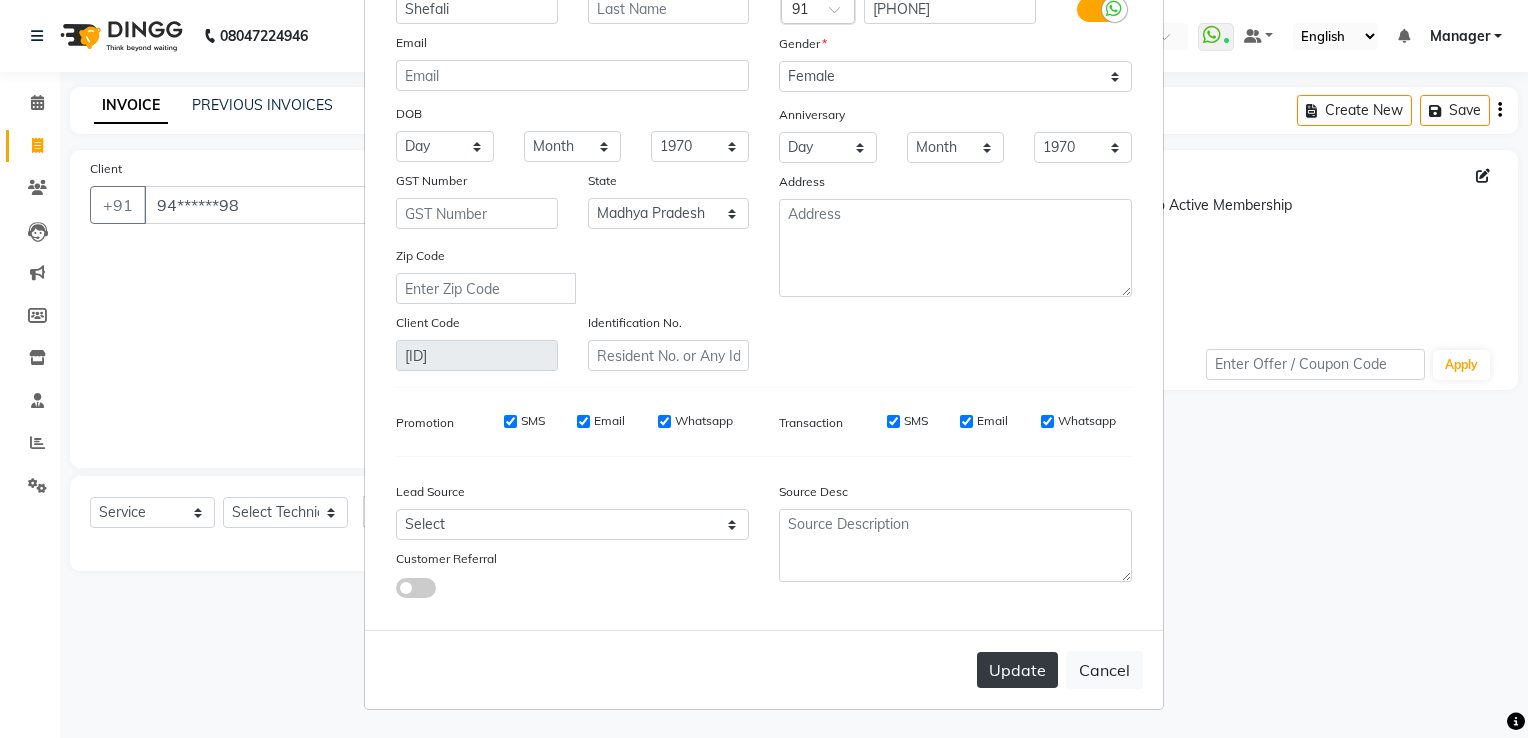 click on "Update" at bounding box center (1017, 670) 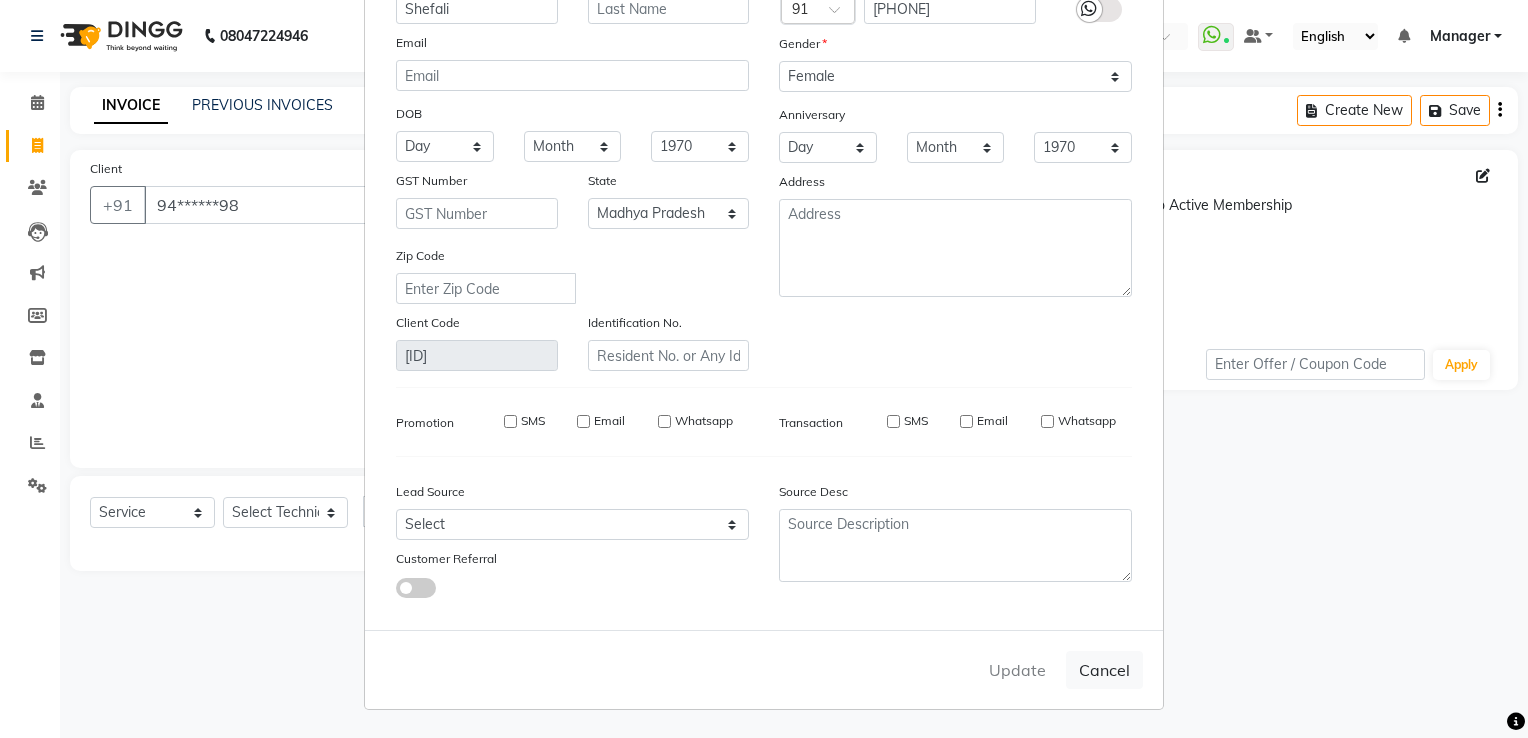 type on "99******23" 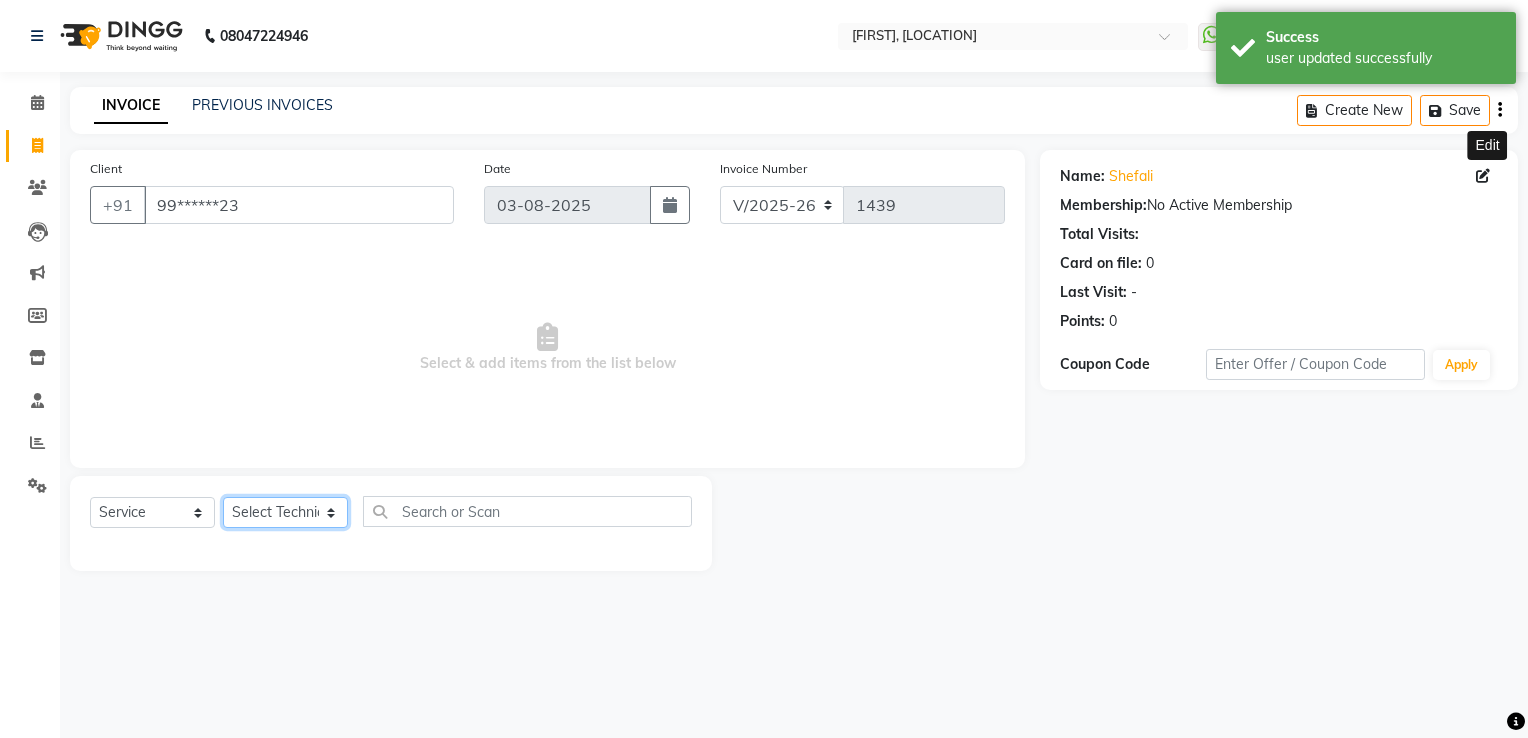 click on "Select Technician ARISH Arvind chandu Dipen Gulafshan John Kajal kelly kupu Manager megha Nirjala Owner pankaj PARE shradha" 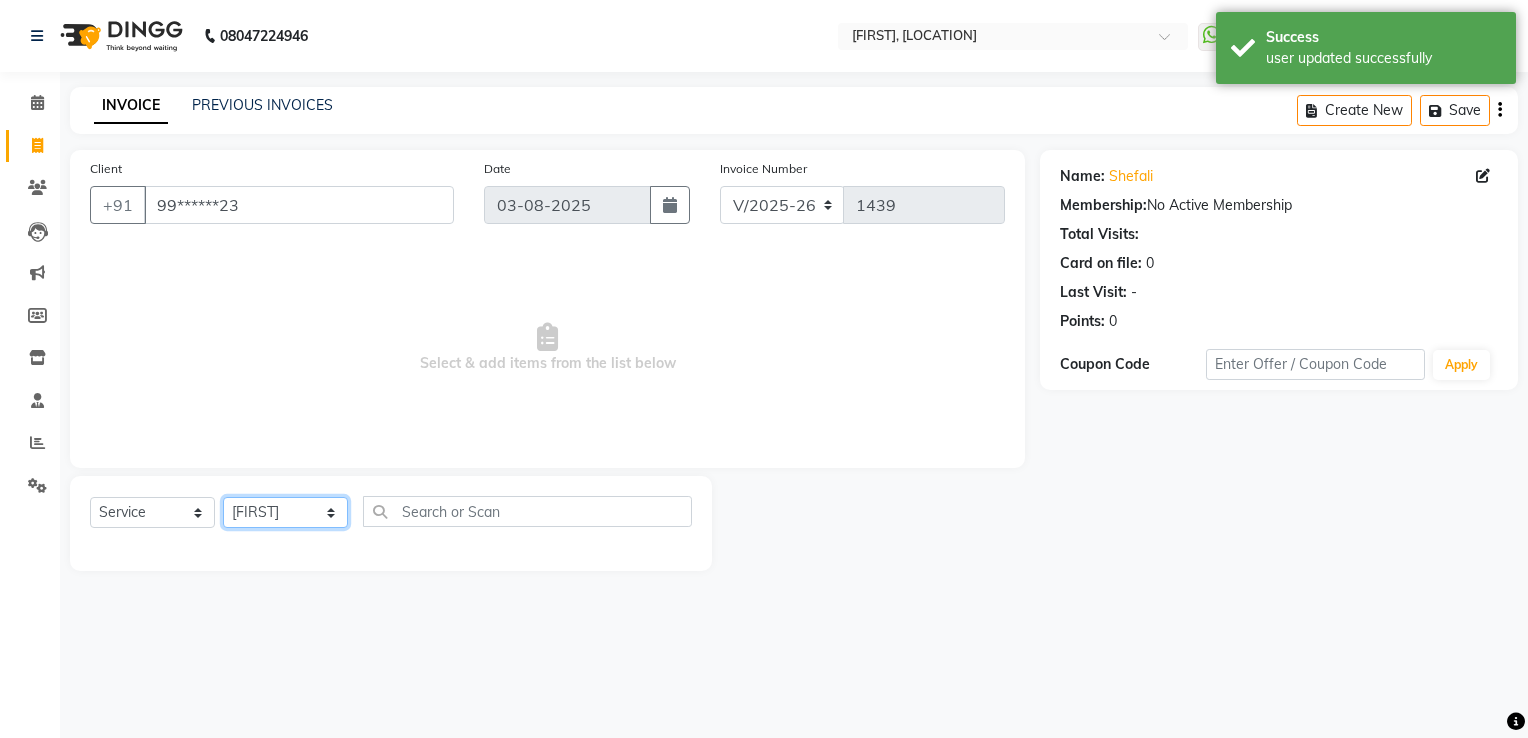 click on "Select Technician ARISH Arvind chandu Dipen Gulafshan John Kajal kelly kupu Manager megha Nirjala Owner pankaj PARE shradha" 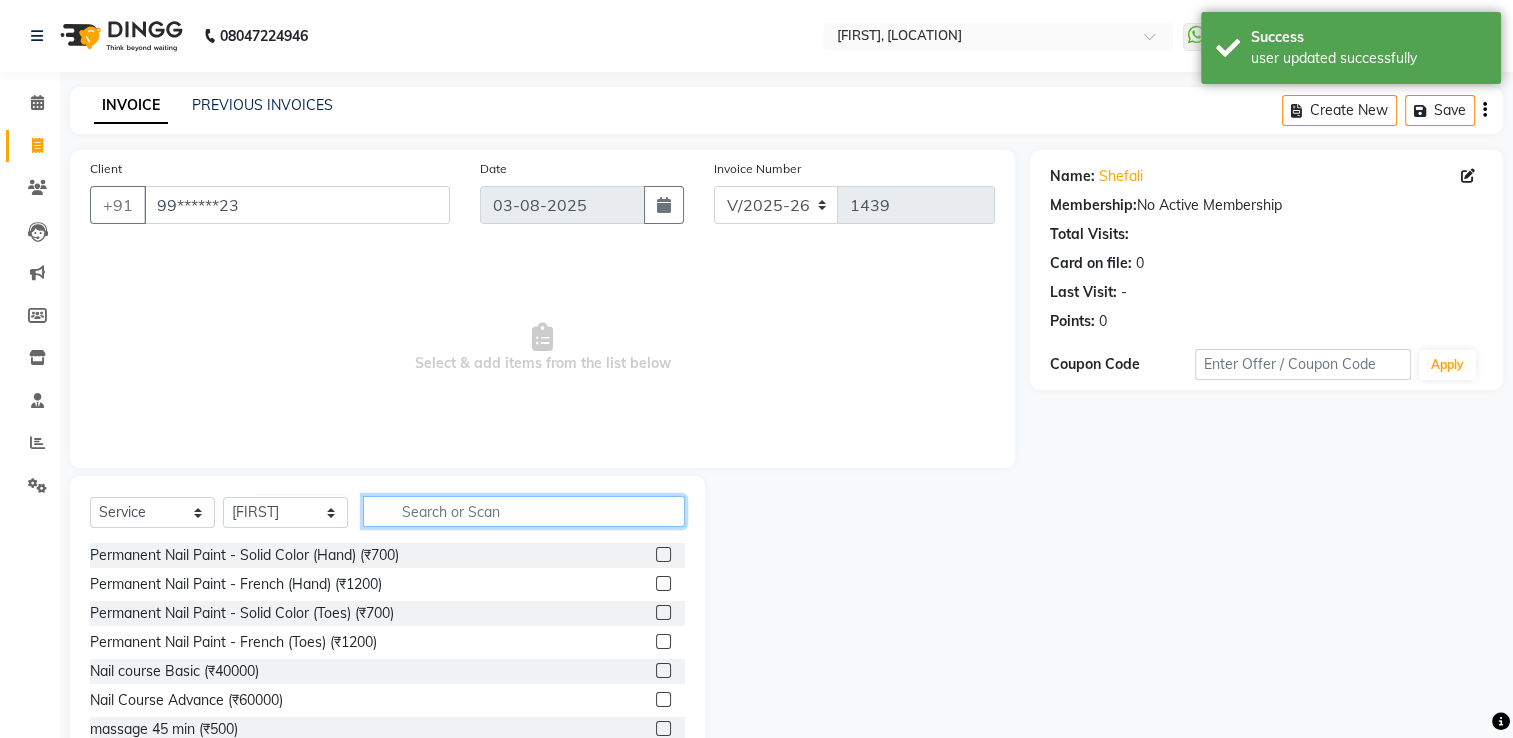 click 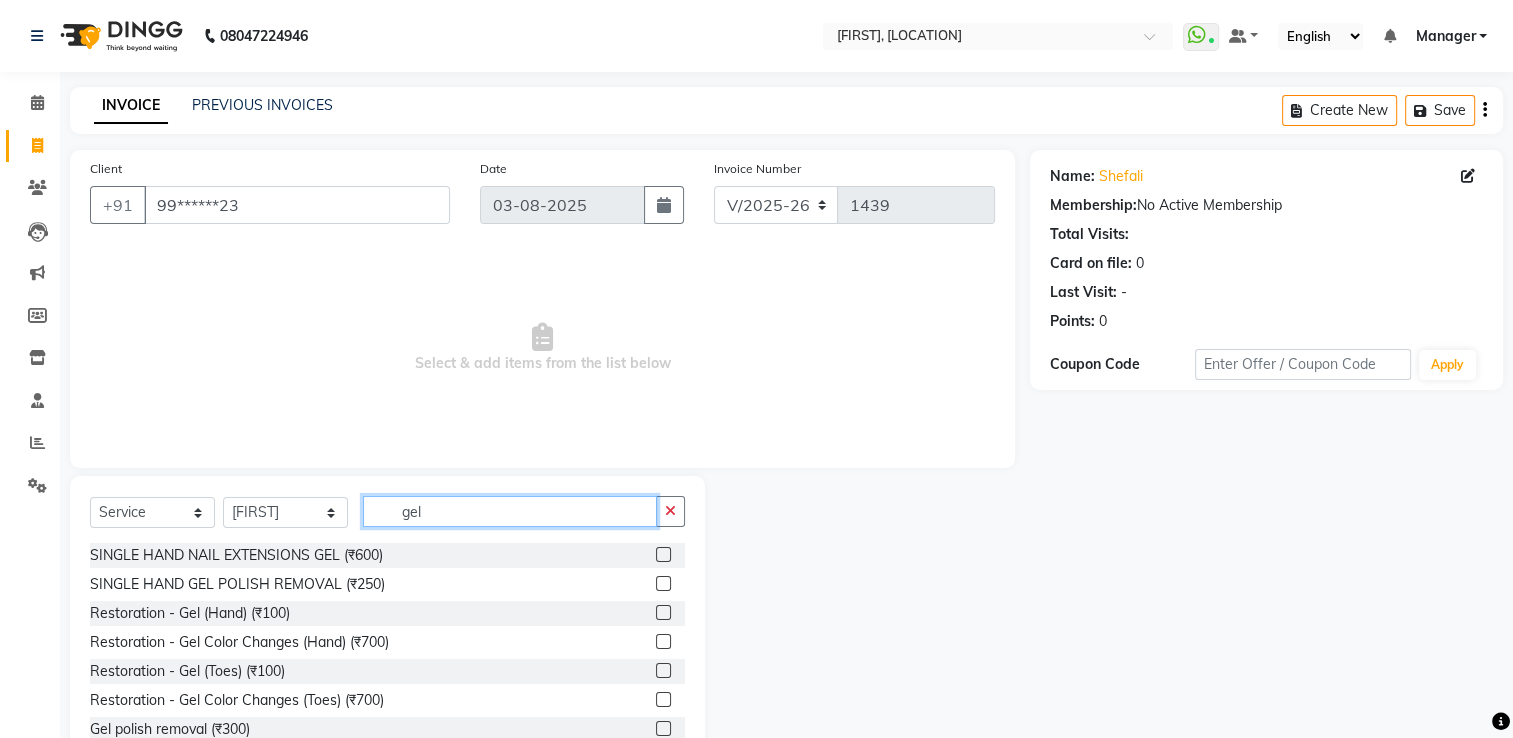 scroll, scrollTop: 100, scrollLeft: 0, axis: vertical 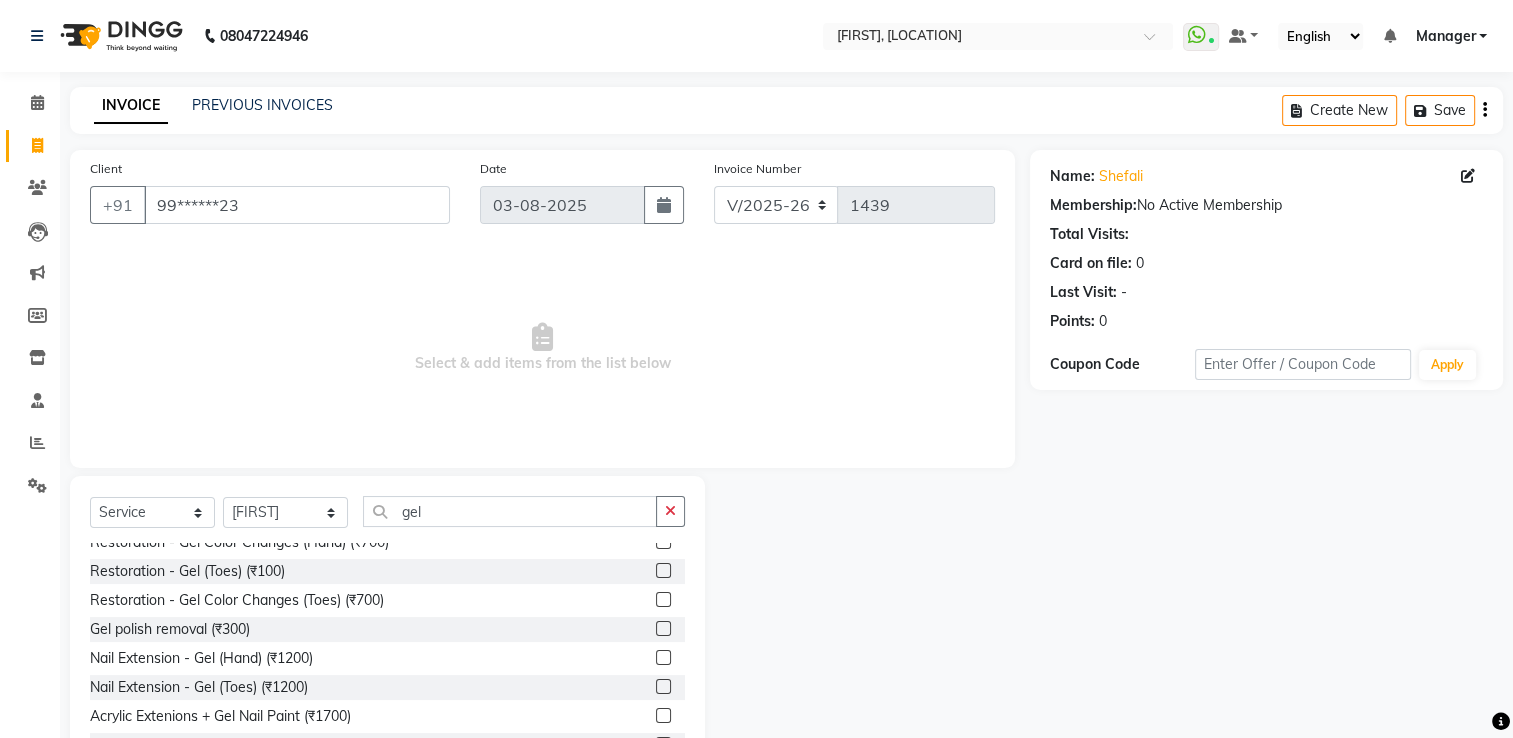 click 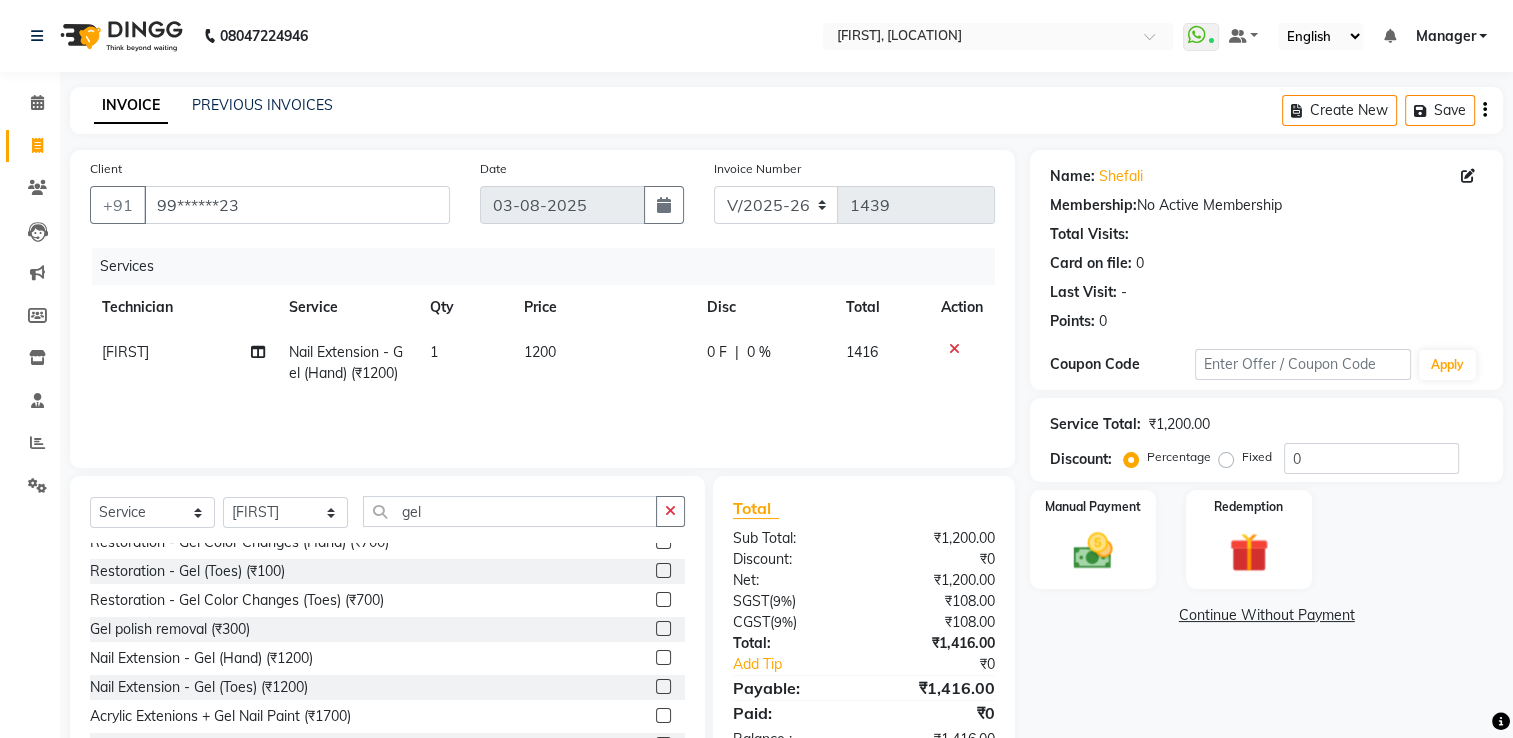 click on "1200" 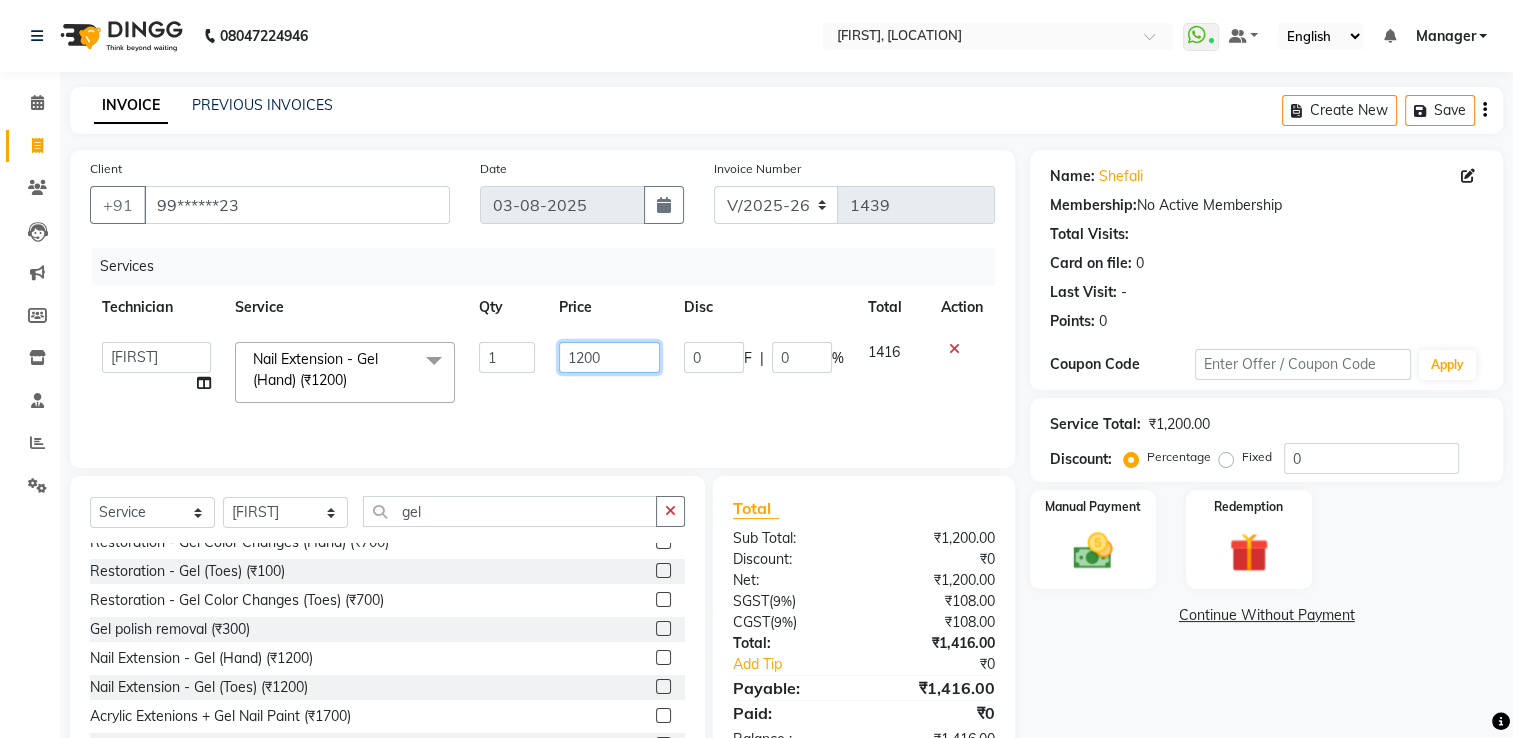 click on "1200" 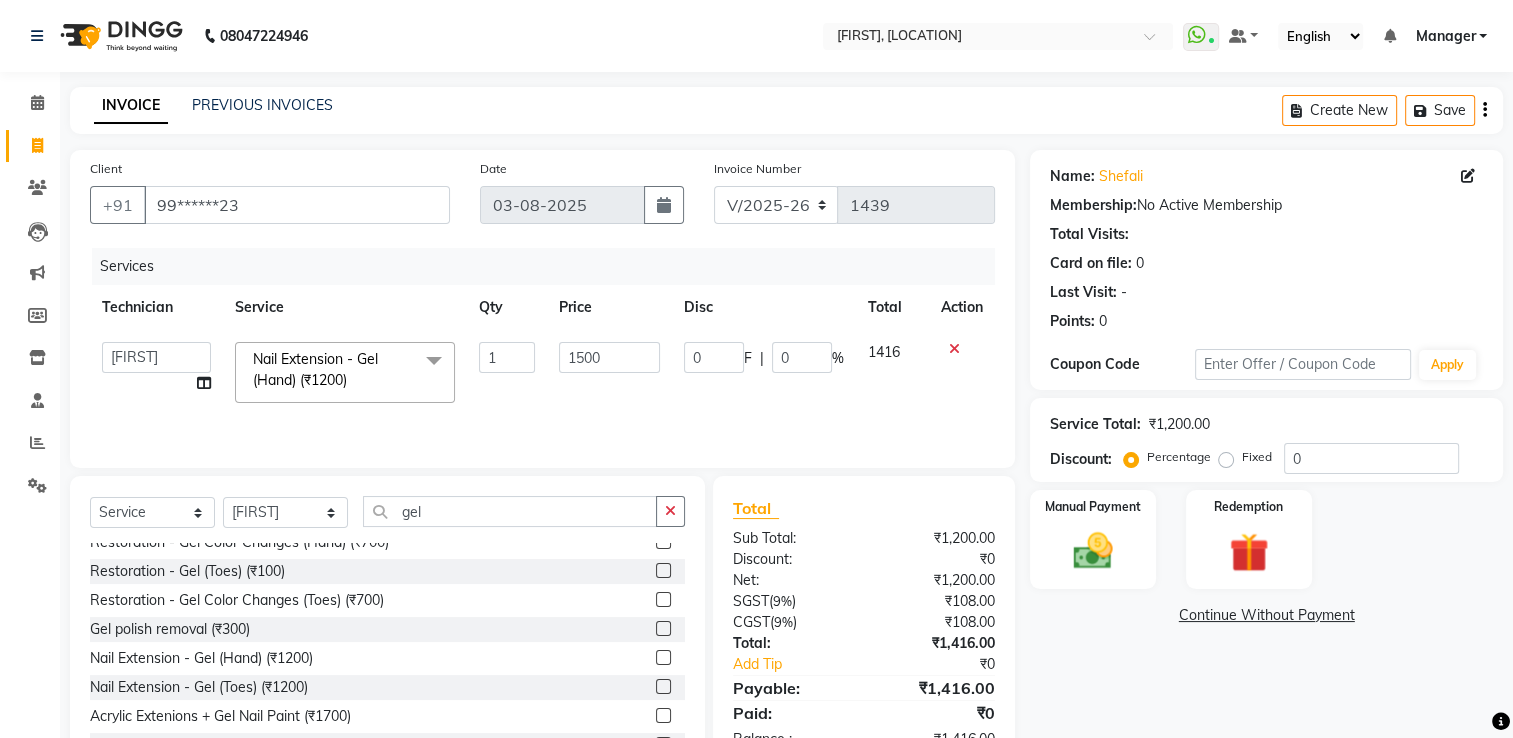click on "Name: Shefali  Membership:  No Active Membership  Total Visits:   Card on file:  0 Last Visit:   - Points:   0  Coupon Code Apply Service Total:  ₹1,200.00  Discount:  Percentage   Fixed  0 Manual Payment Redemption  Continue Without Payment" 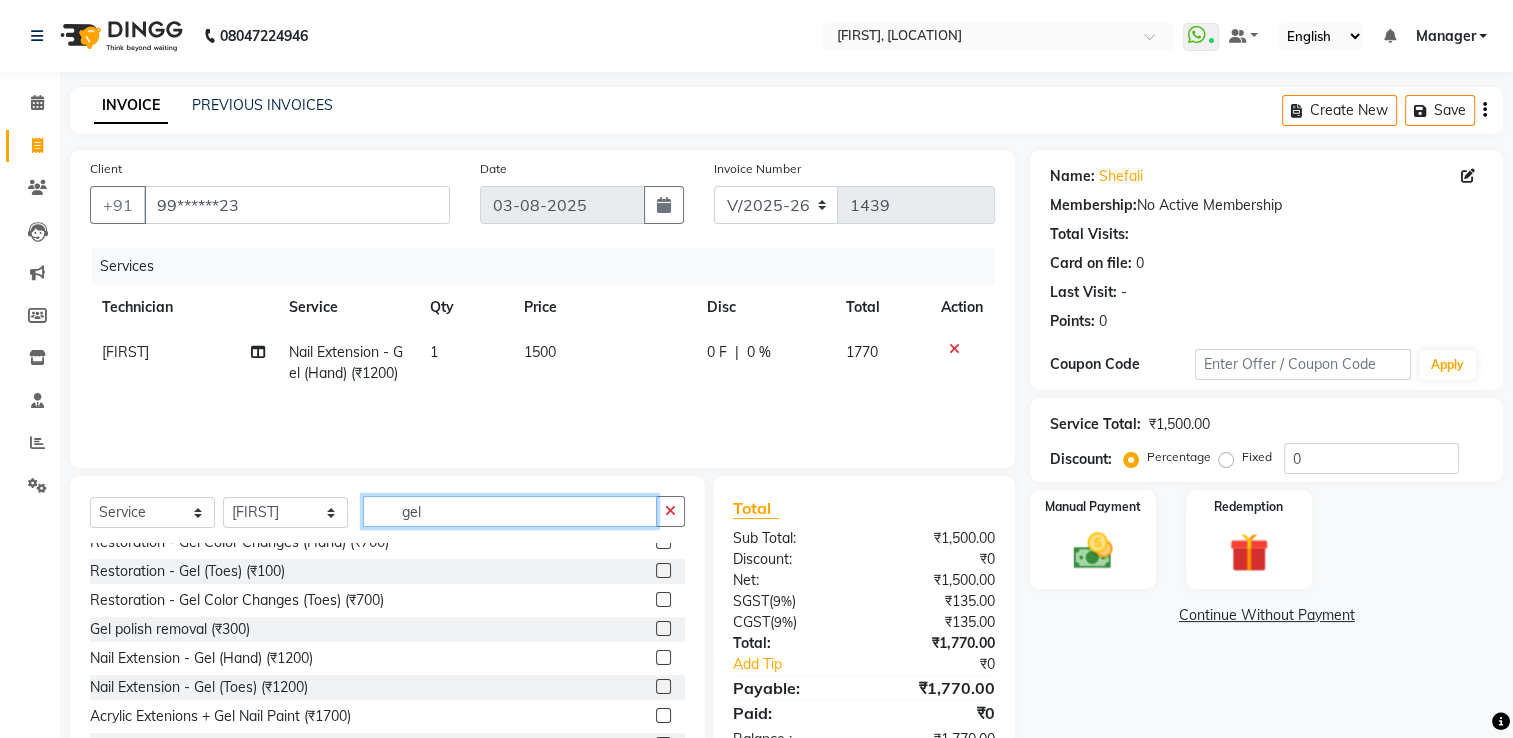 click on "gel" 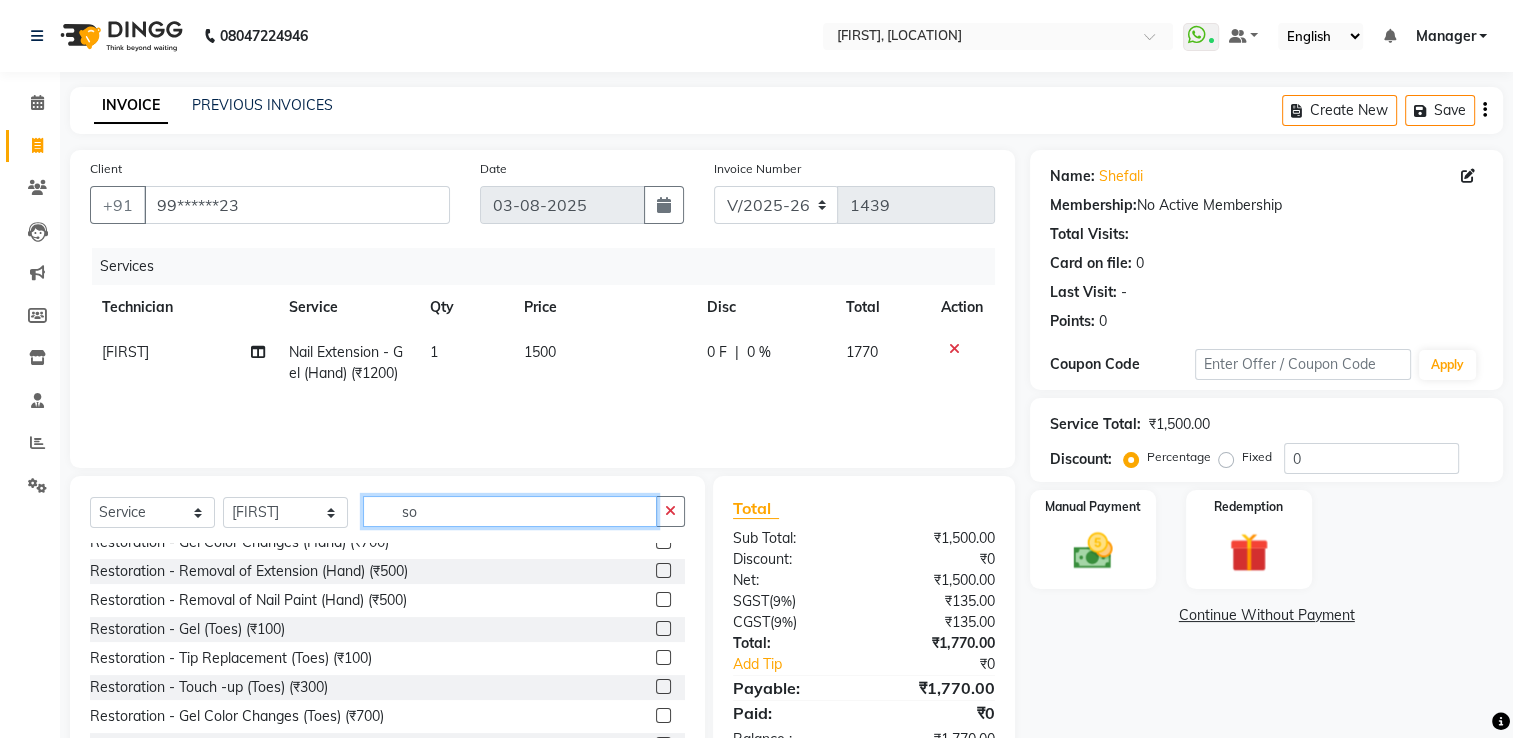 scroll, scrollTop: 0, scrollLeft: 0, axis: both 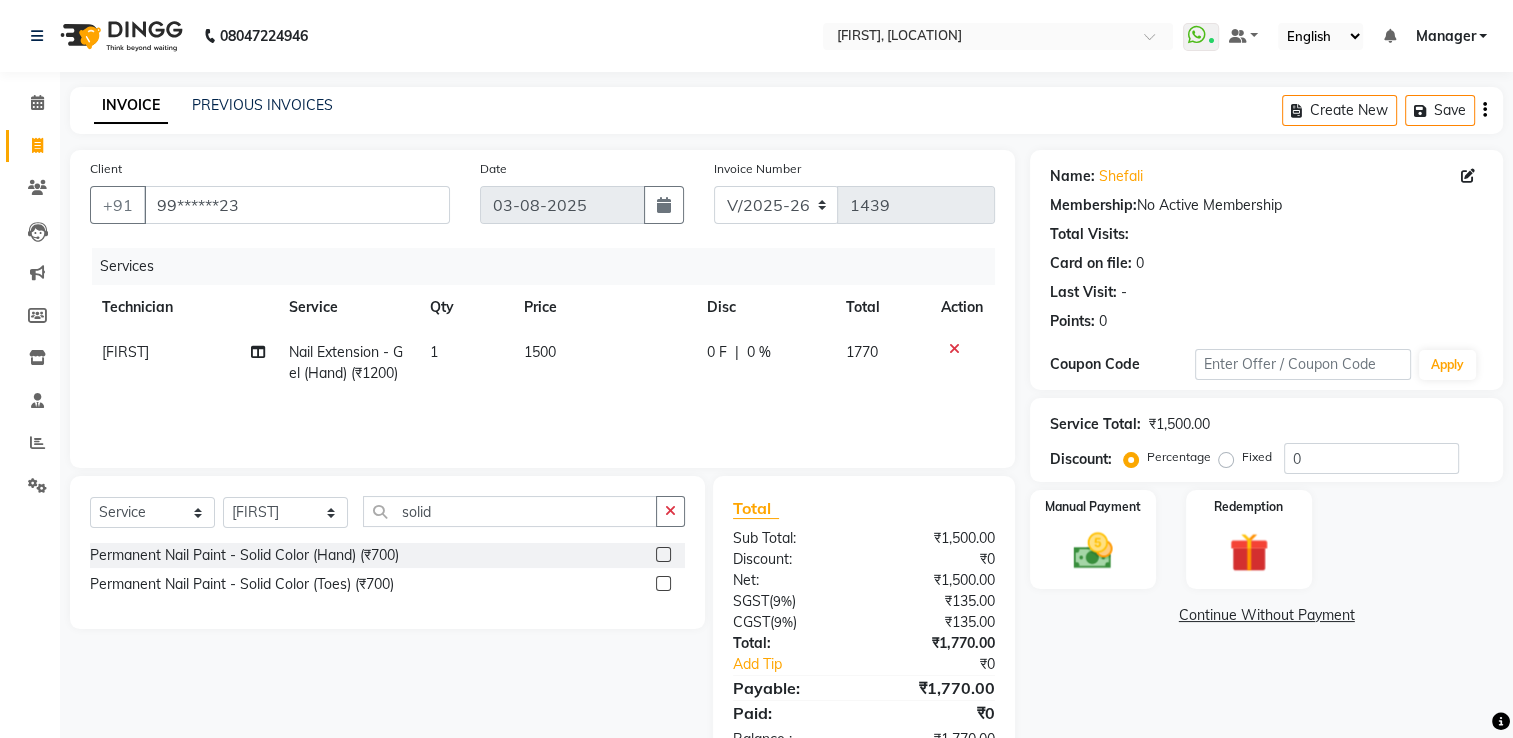 click 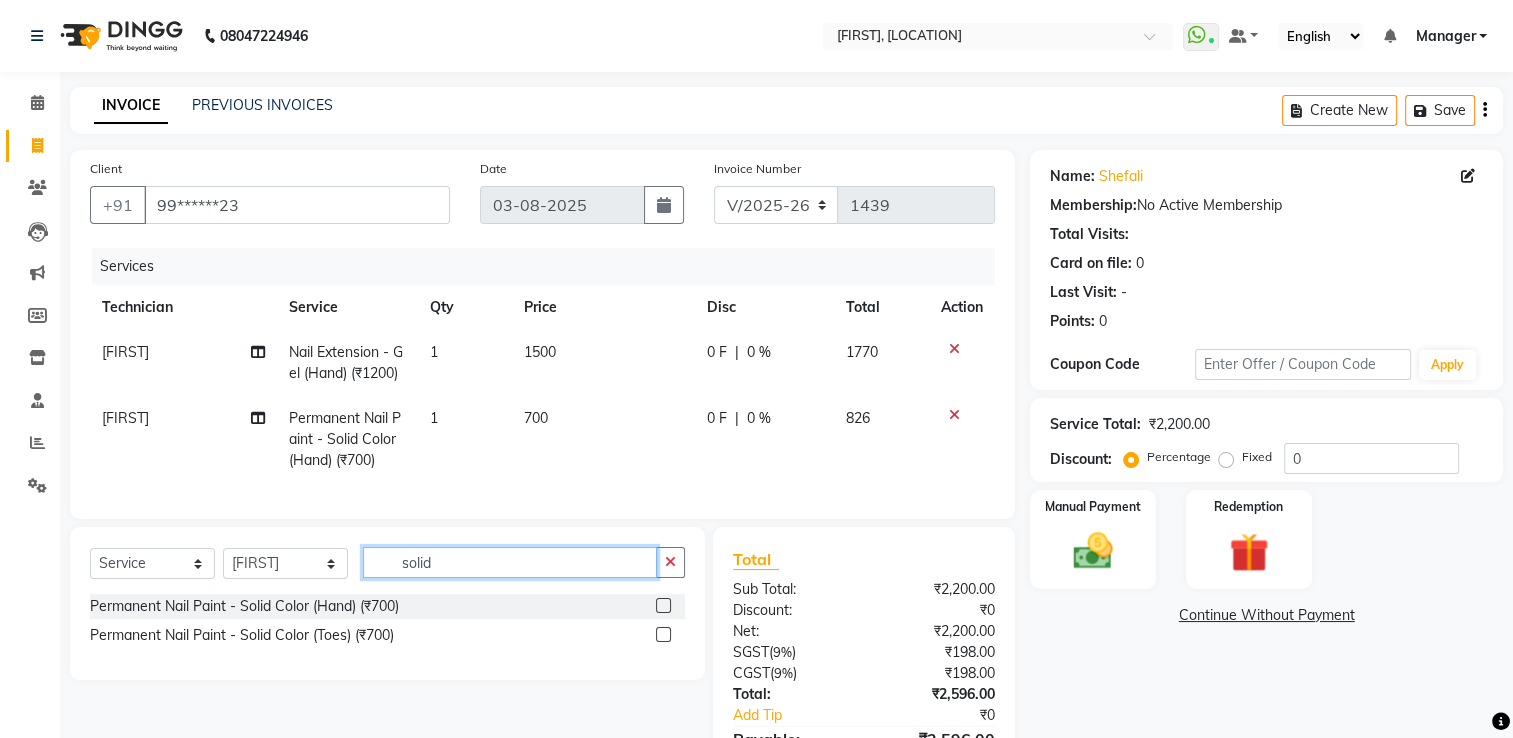 click on "solid" 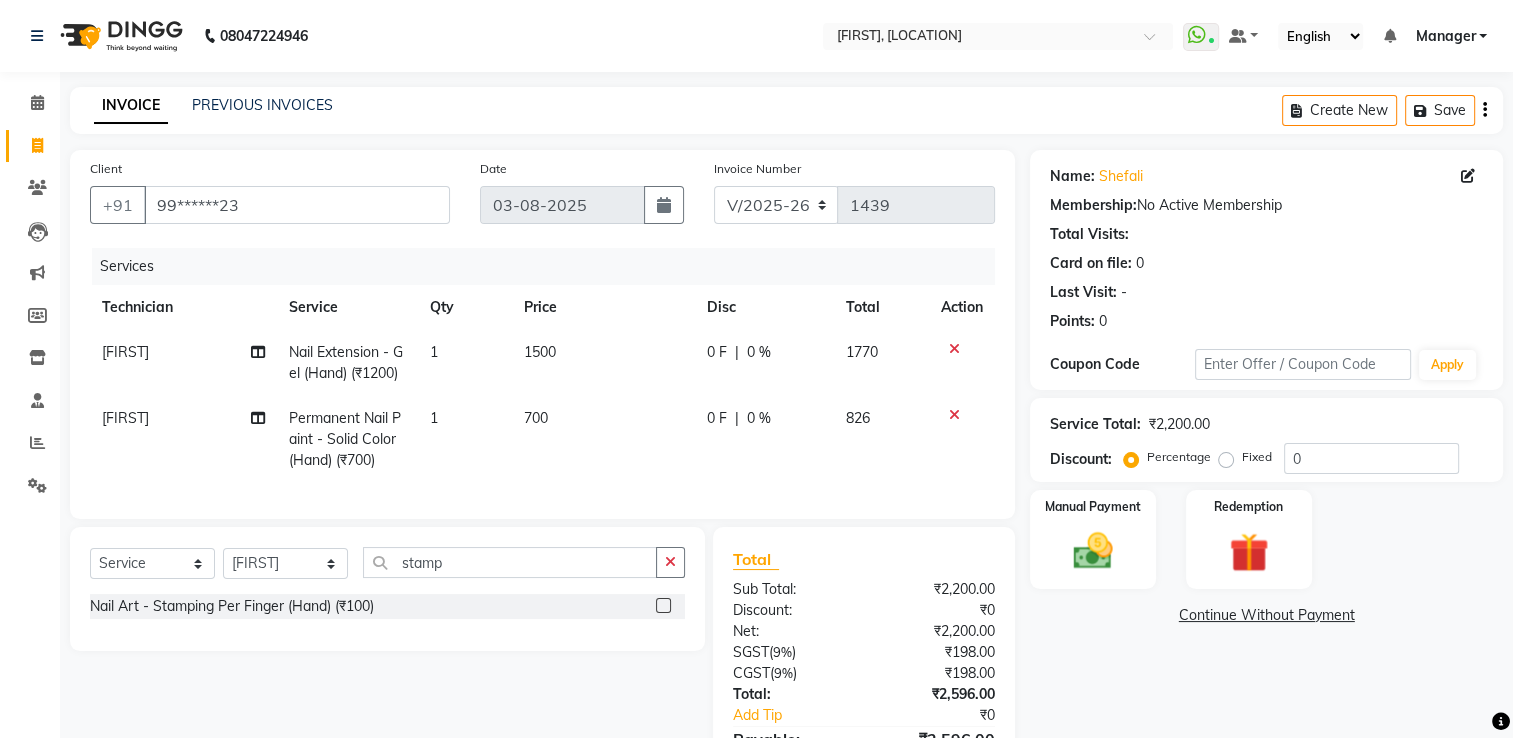 click 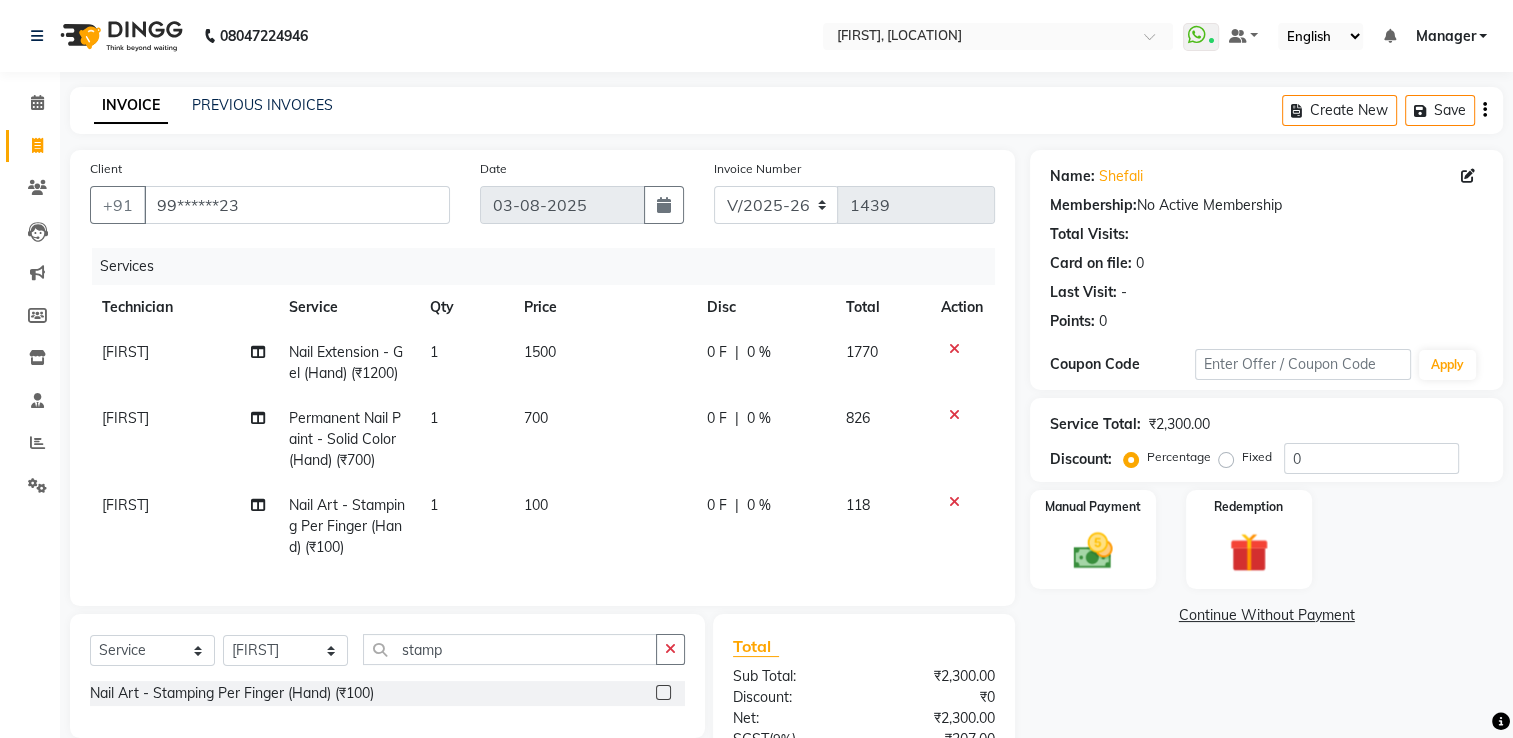 click on "100" 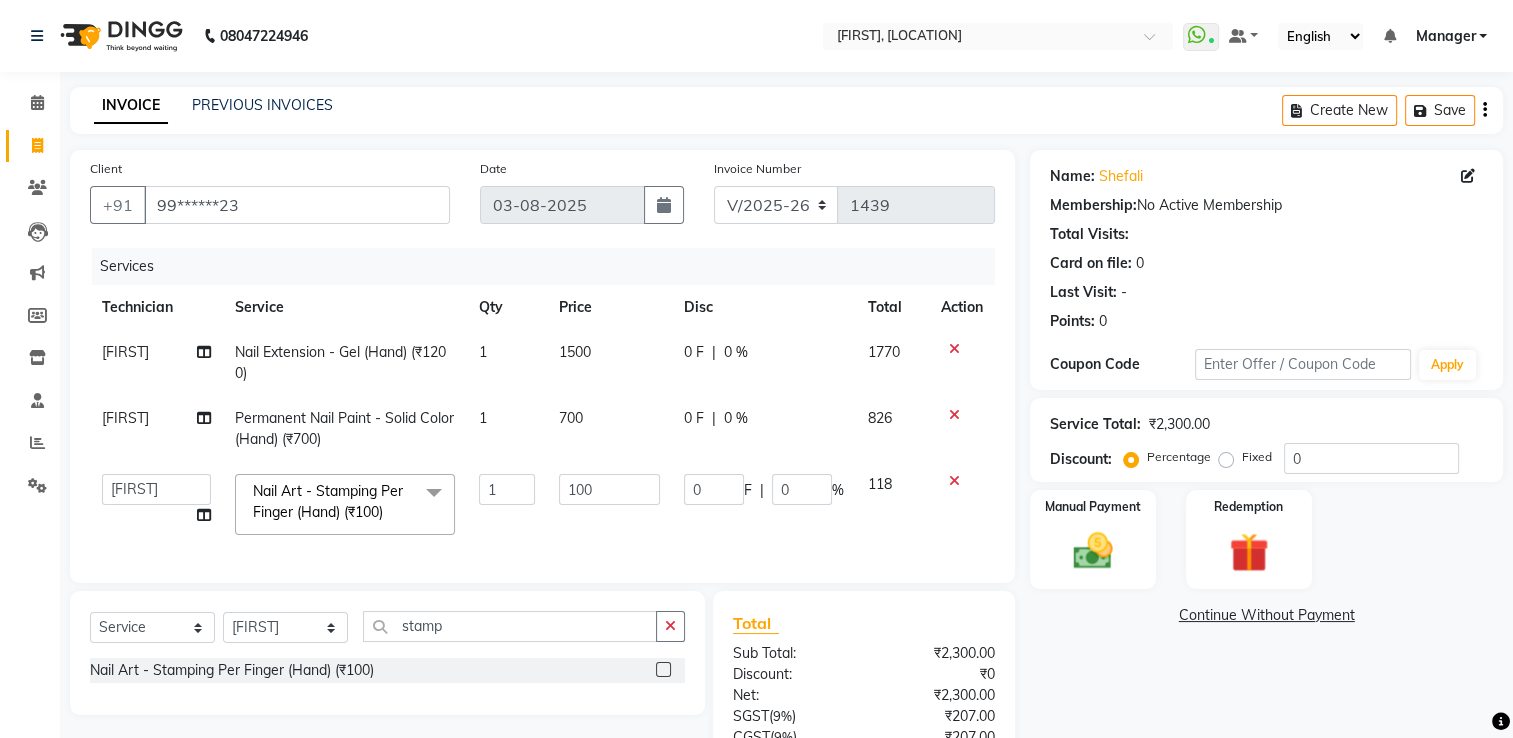 click on "100" 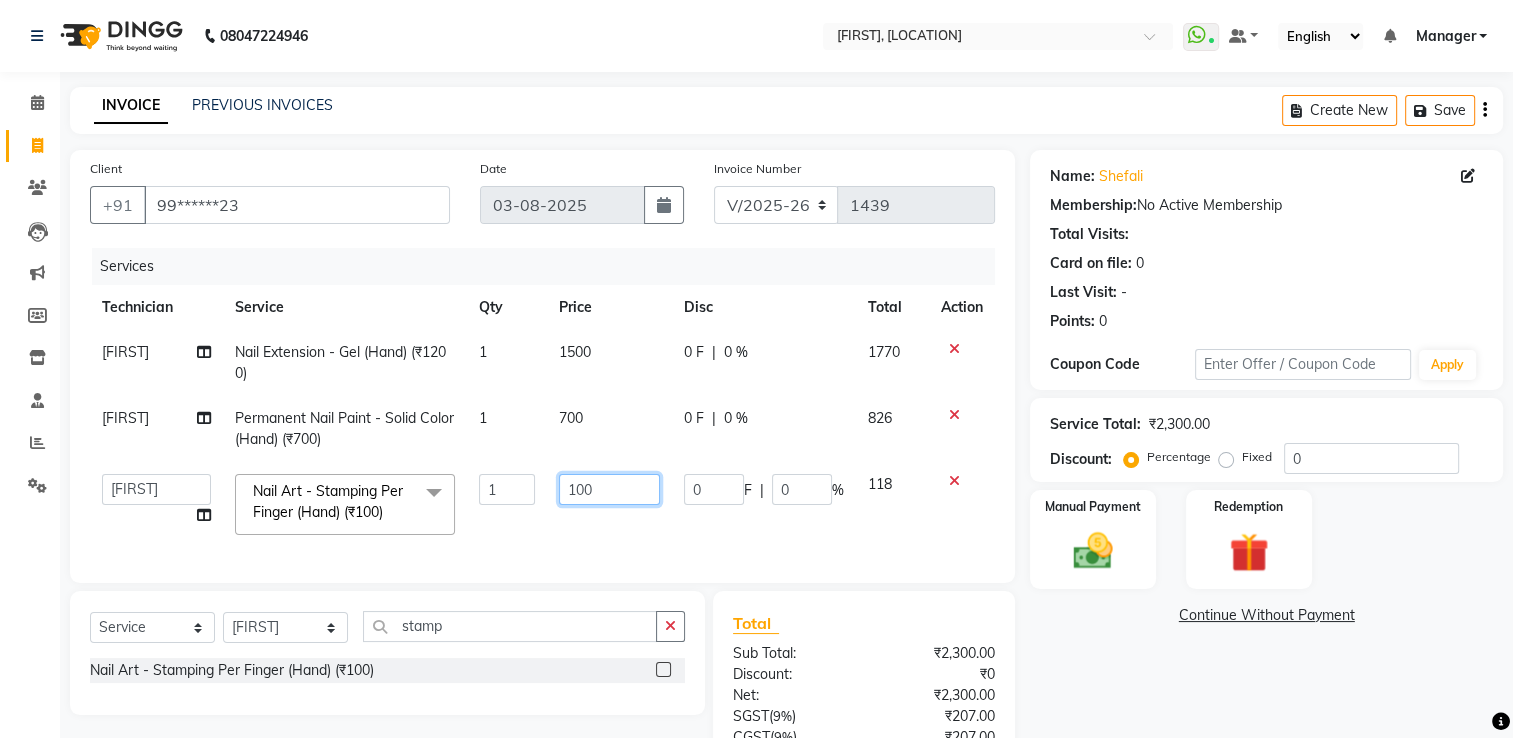 click on "100" 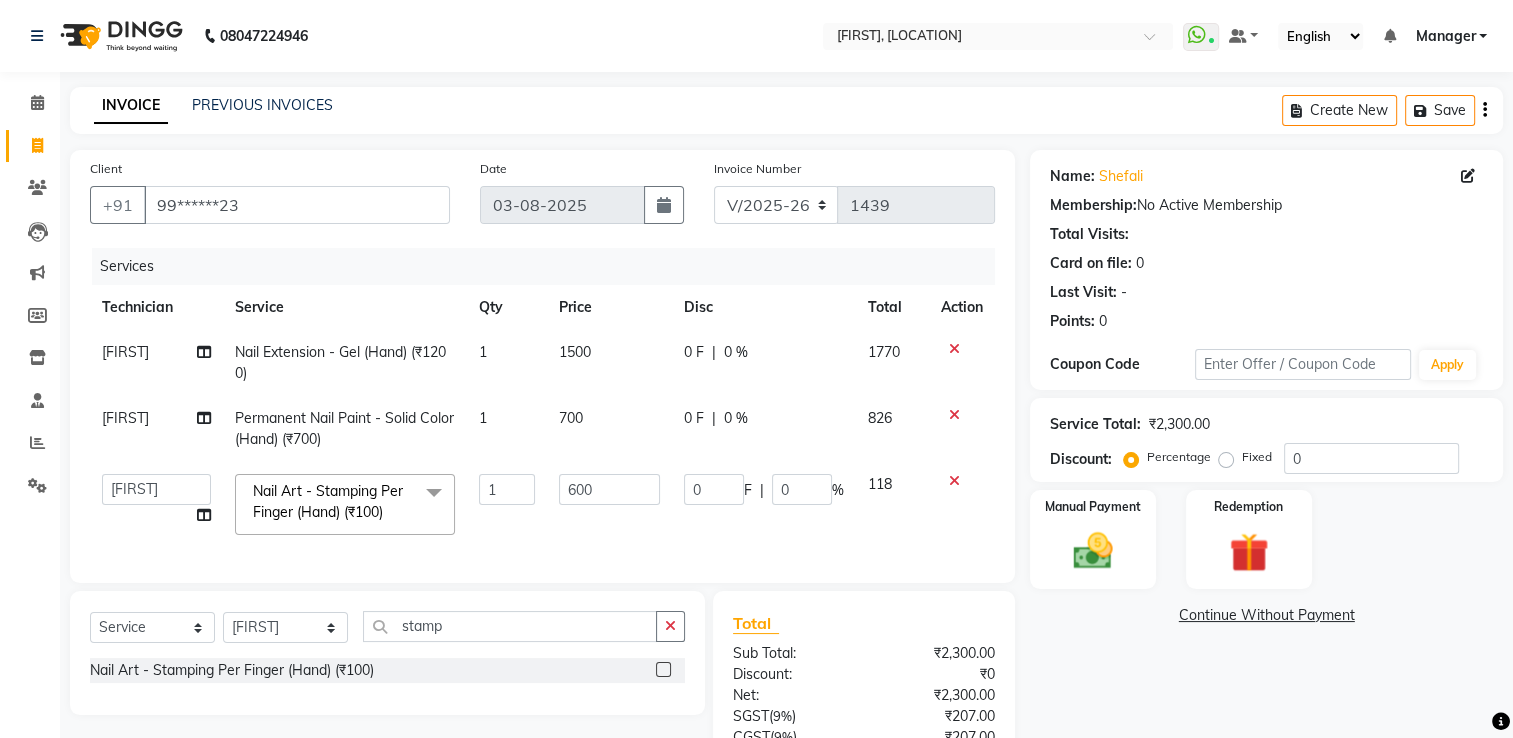 click on "Name: Shefali  Membership:  No Active Membership  Total Visits:   Card on file:  0 Last Visit:   - Points:   0  Coupon Code Apply Service Total:  ₹2,300.00  Discount:  Percentage   Fixed  0 Manual Payment Redemption  Continue Without Payment" 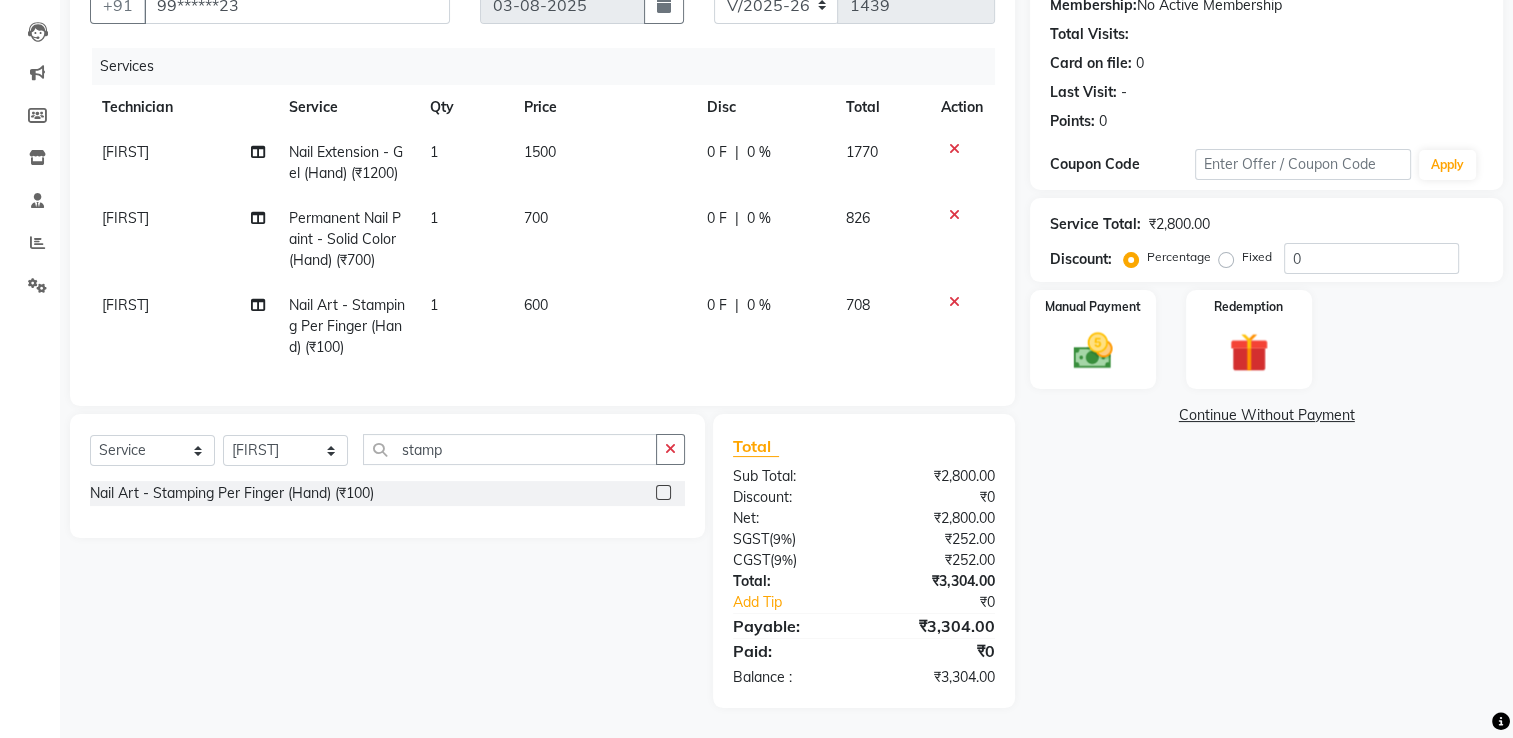 scroll, scrollTop: 215, scrollLeft: 0, axis: vertical 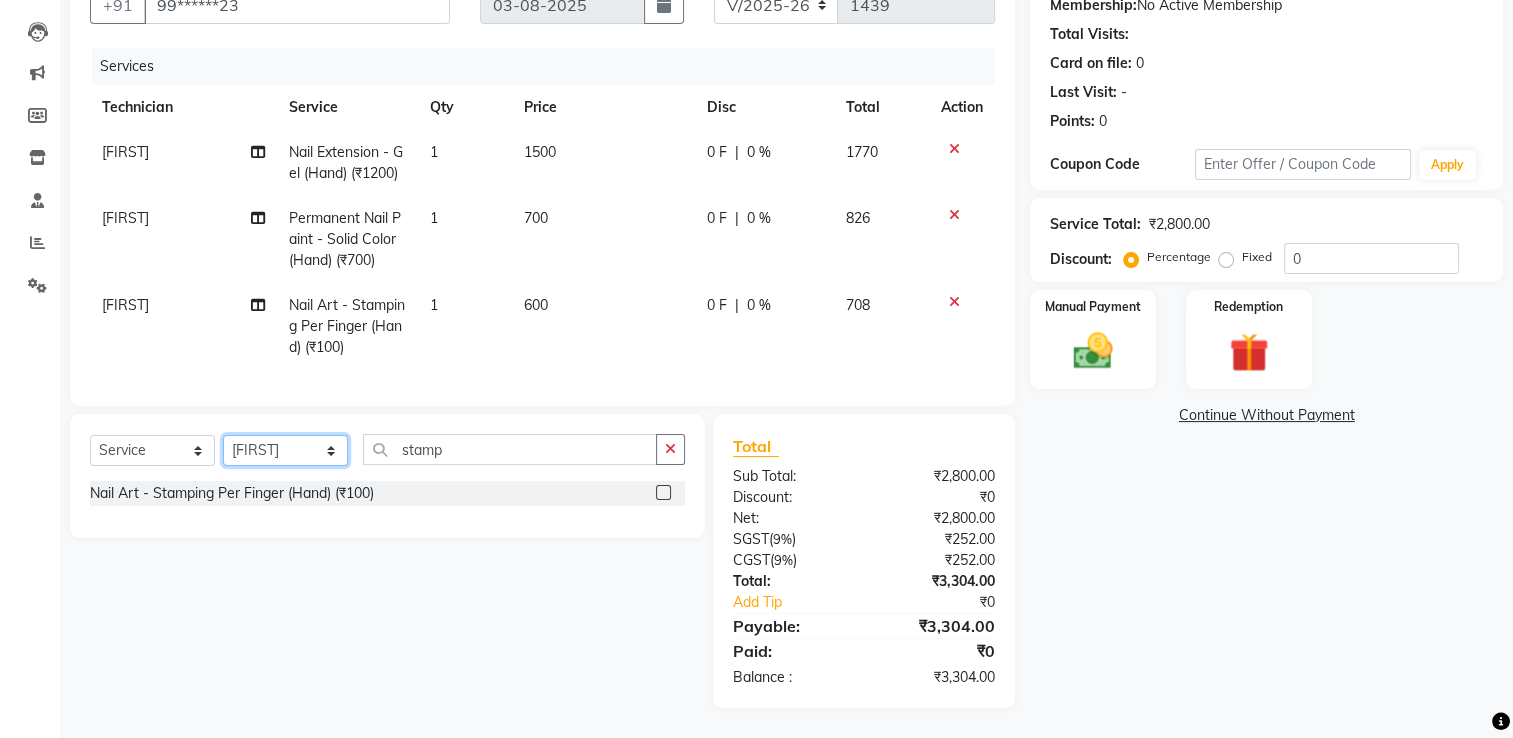 click on "Select Technician ARISH Arvind chandu Dipen Gulafshan John Kajal kelly kupu Manager megha Nirjala Owner pankaj PARE shradha" 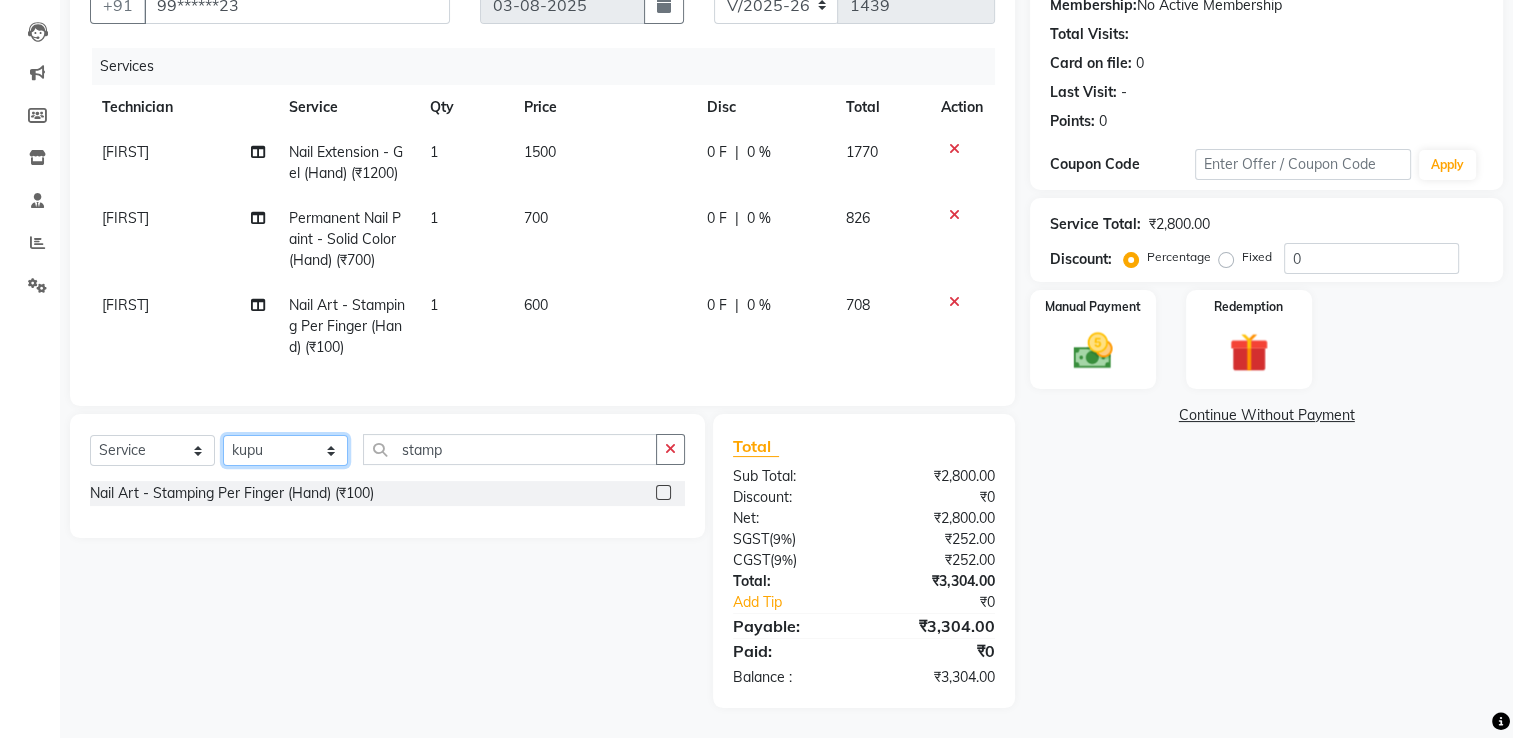 click on "Select Technician ARISH Arvind chandu Dipen Gulafshan John Kajal kelly kupu Manager megha Nirjala Owner pankaj PARE shradha" 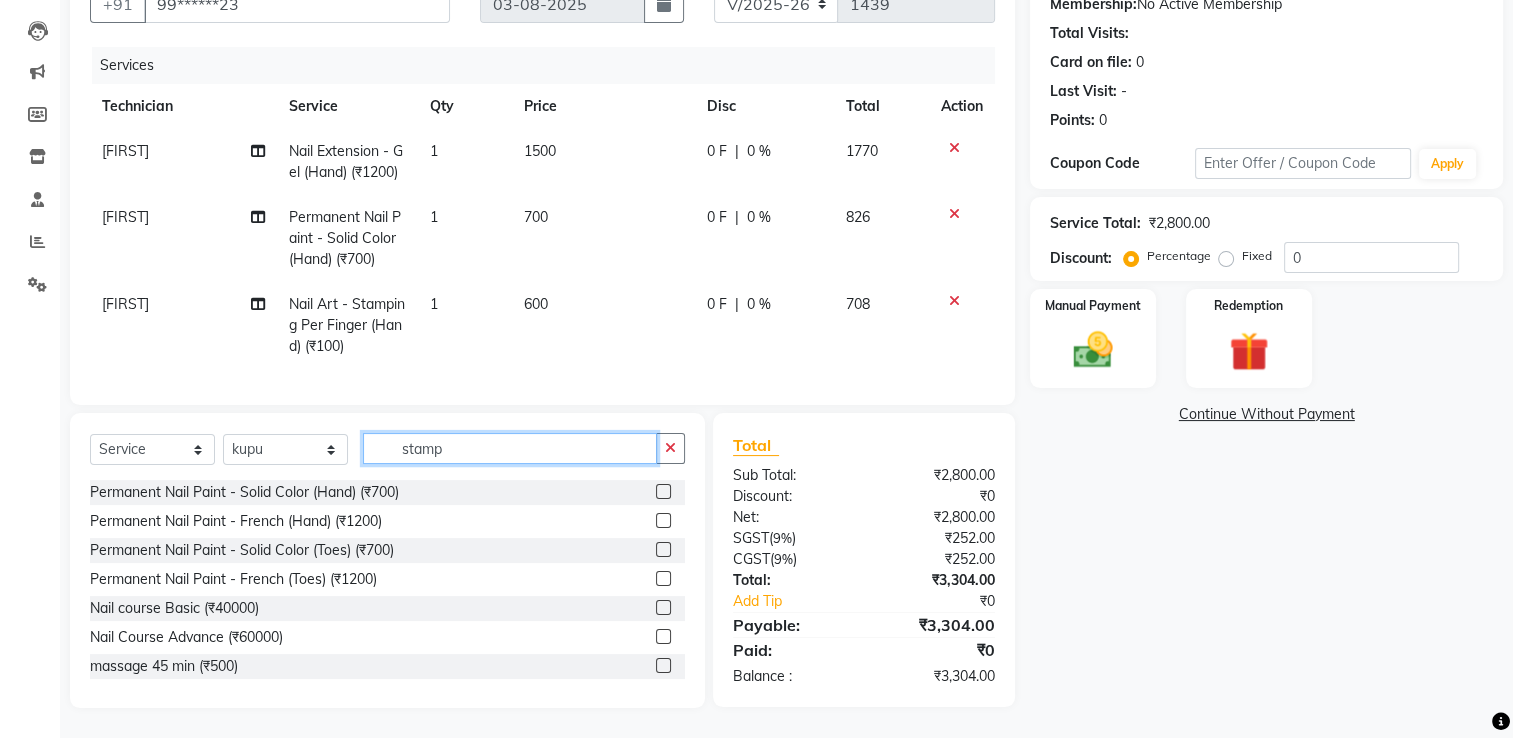 click on "stamp" 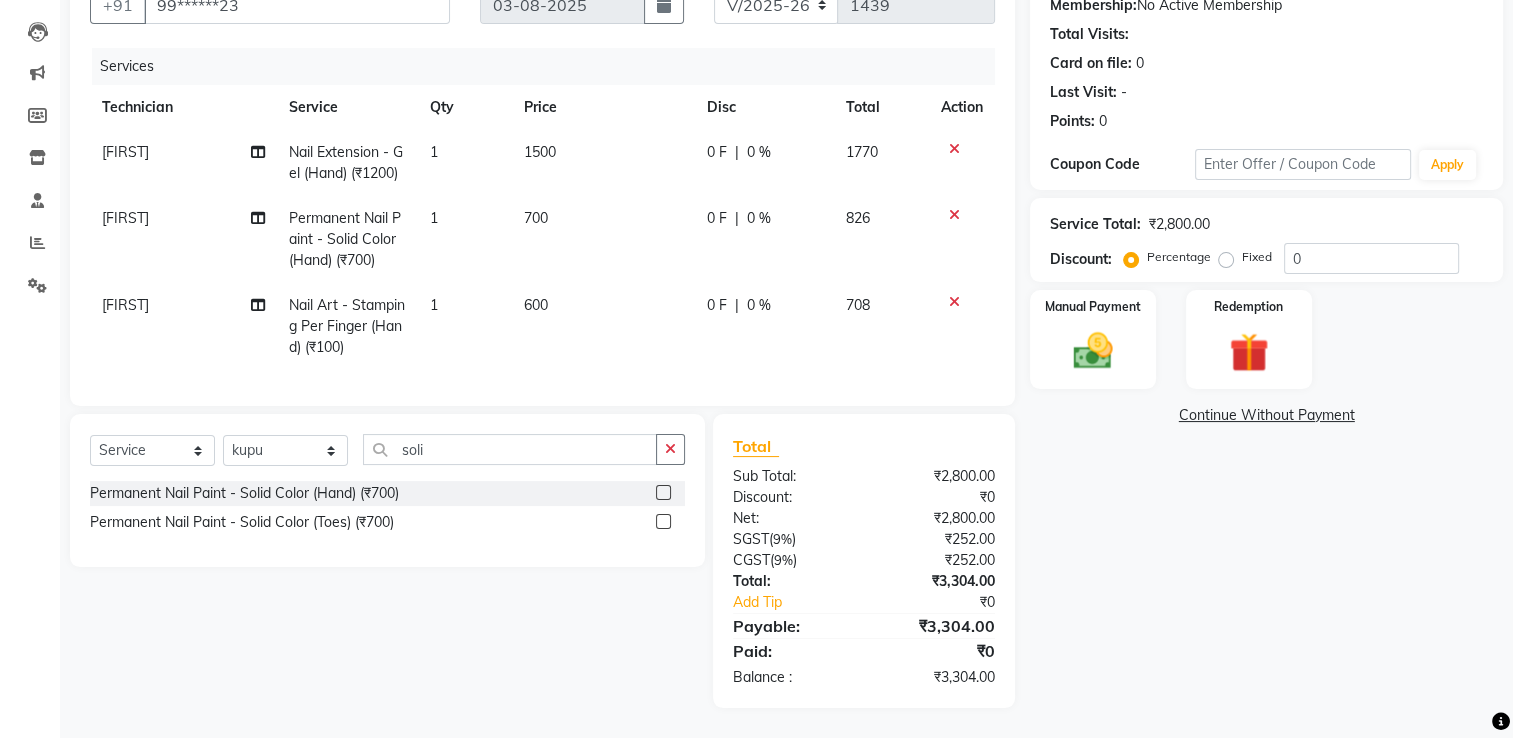click 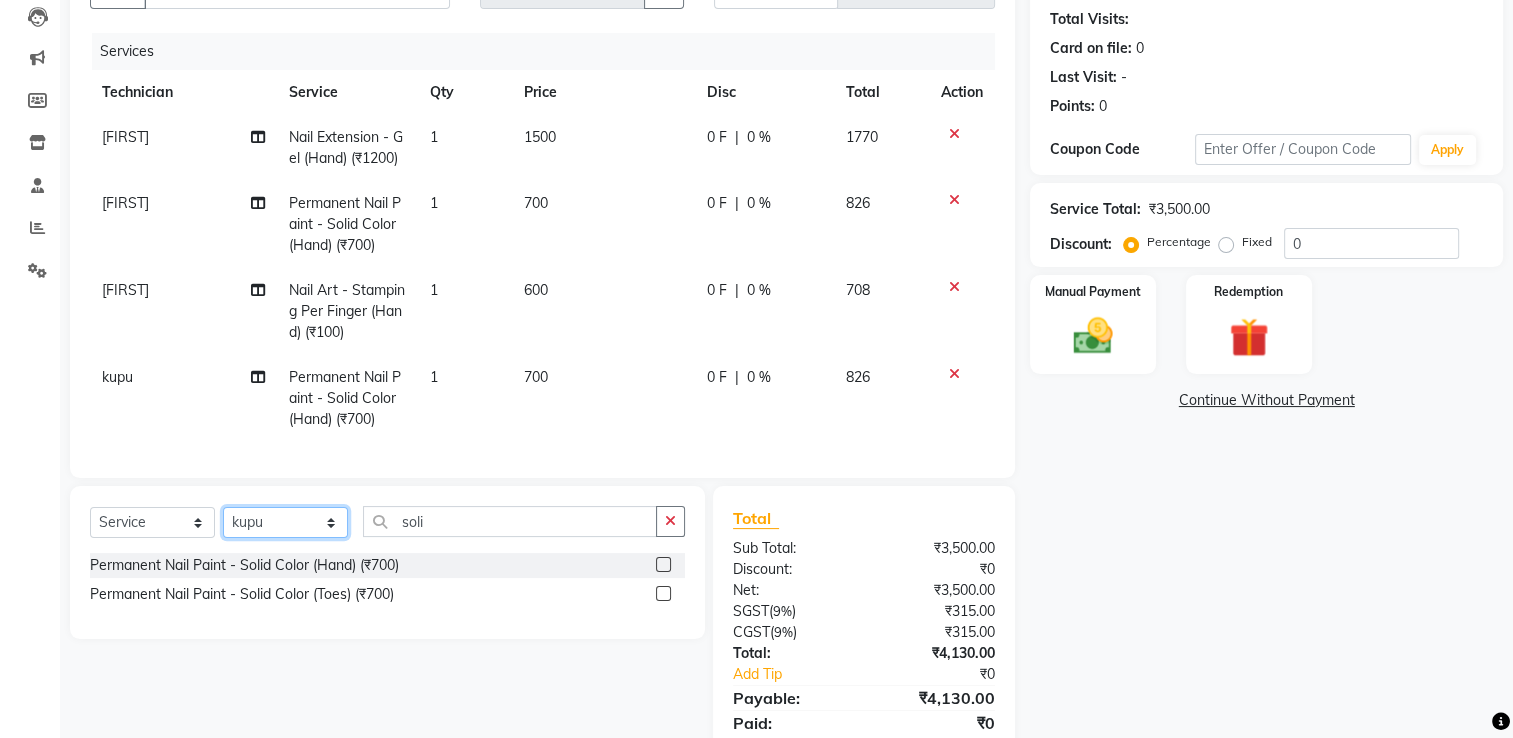 click on "Select Technician ARISH Arvind chandu Dipen Gulafshan John Kajal kelly kupu Manager megha Nirjala Owner pankaj PARE shradha" 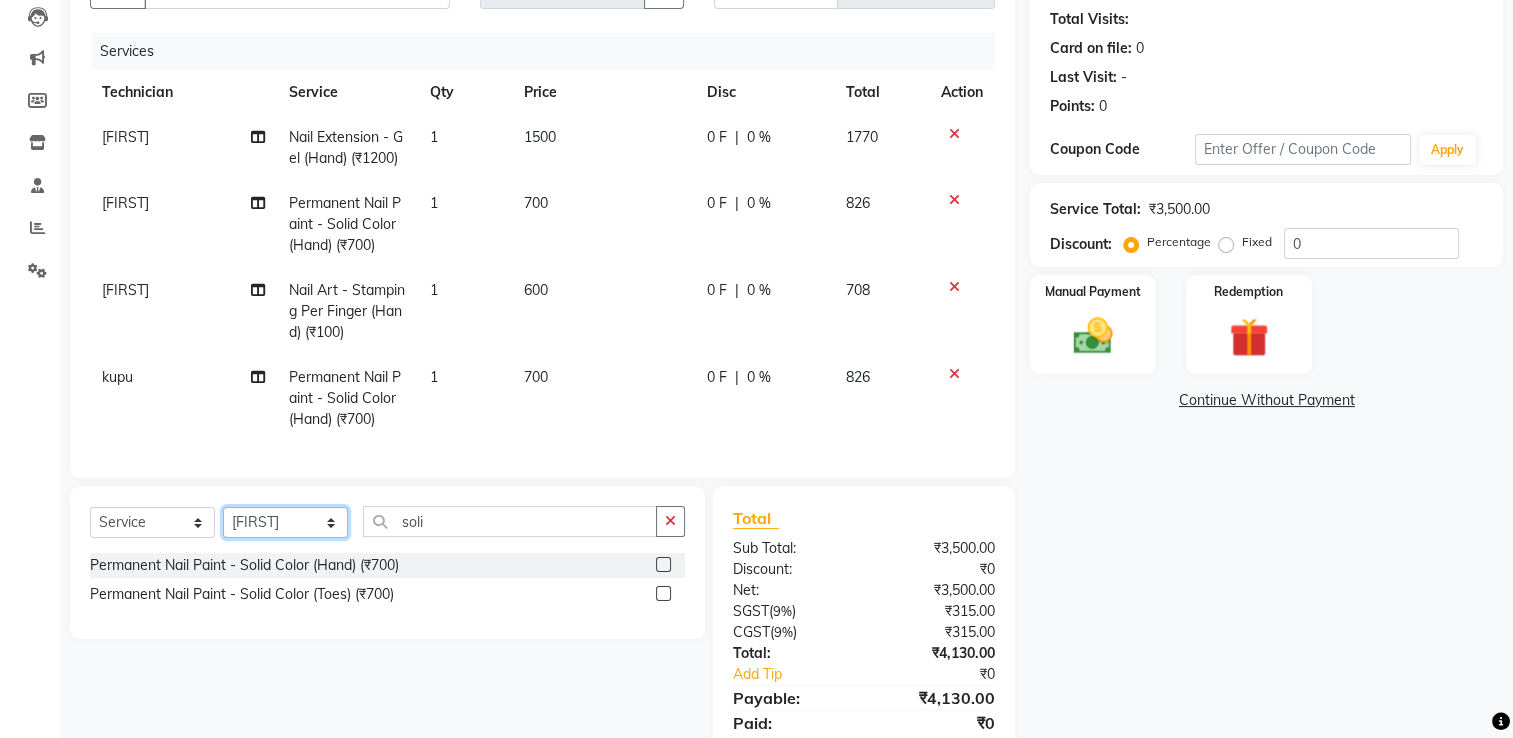 click on "Select Technician ARISH Arvind chandu Dipen Gulafshan John Kajal kelly kupu Manager megha Nirjala Owner pankaj PARE shradha" 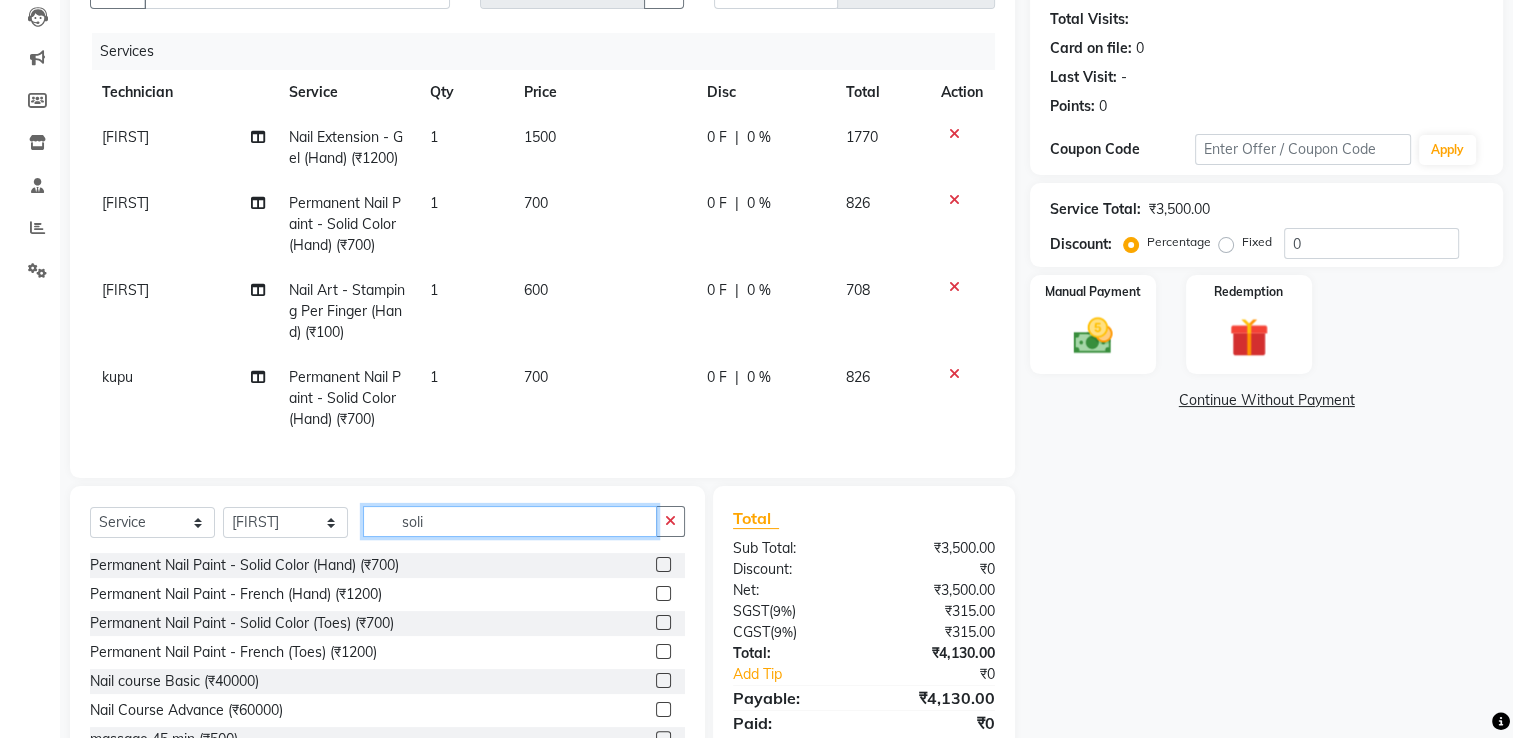 click on "soli" 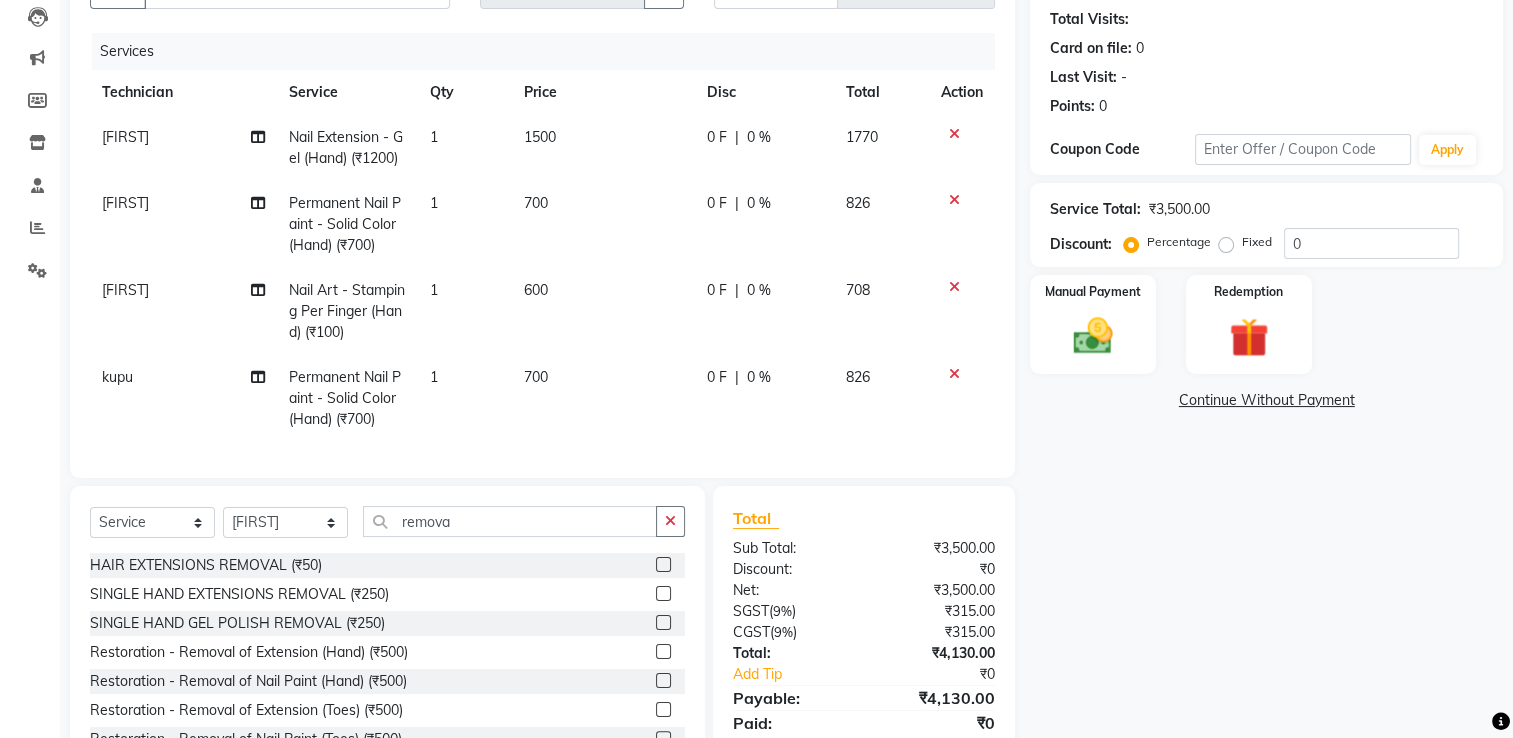 click 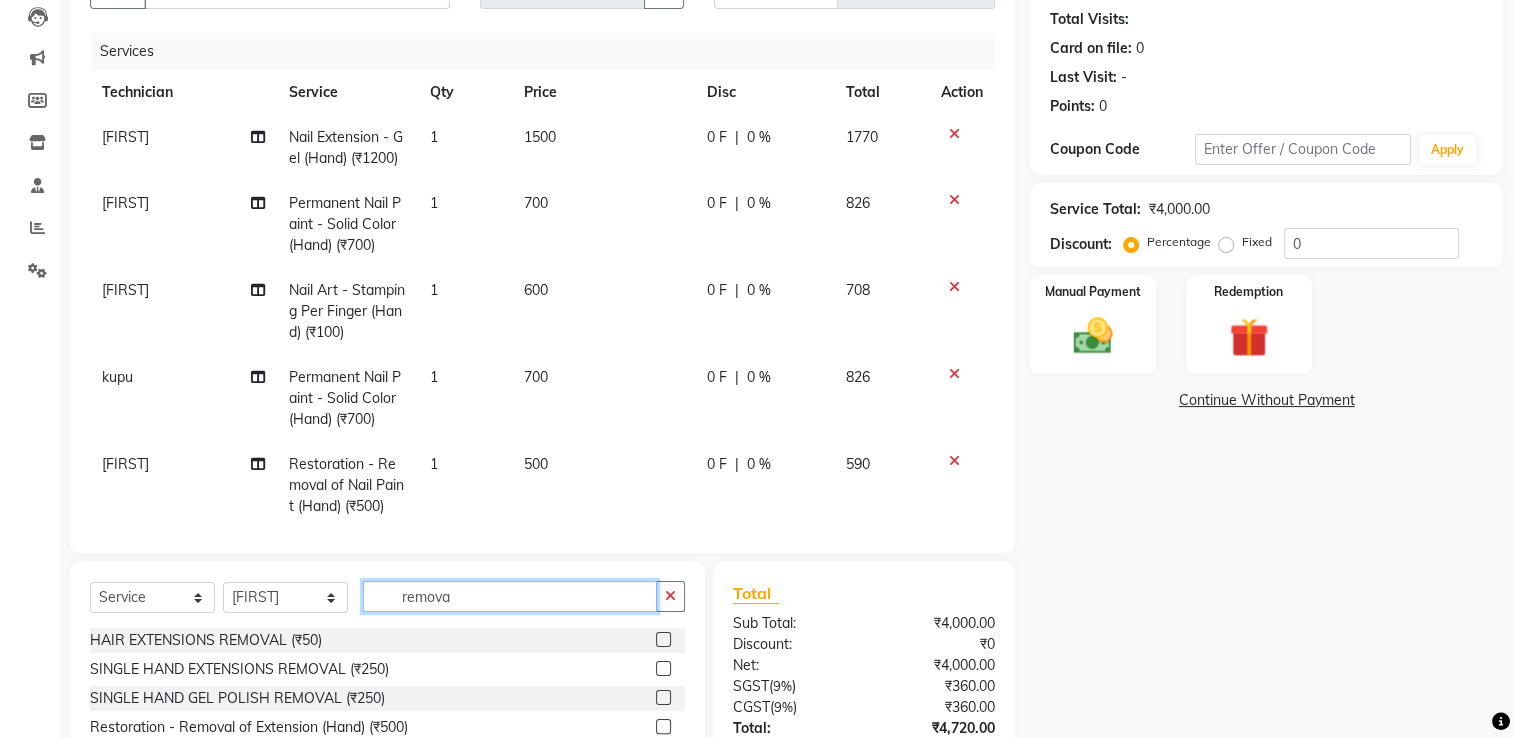 click on "remova" 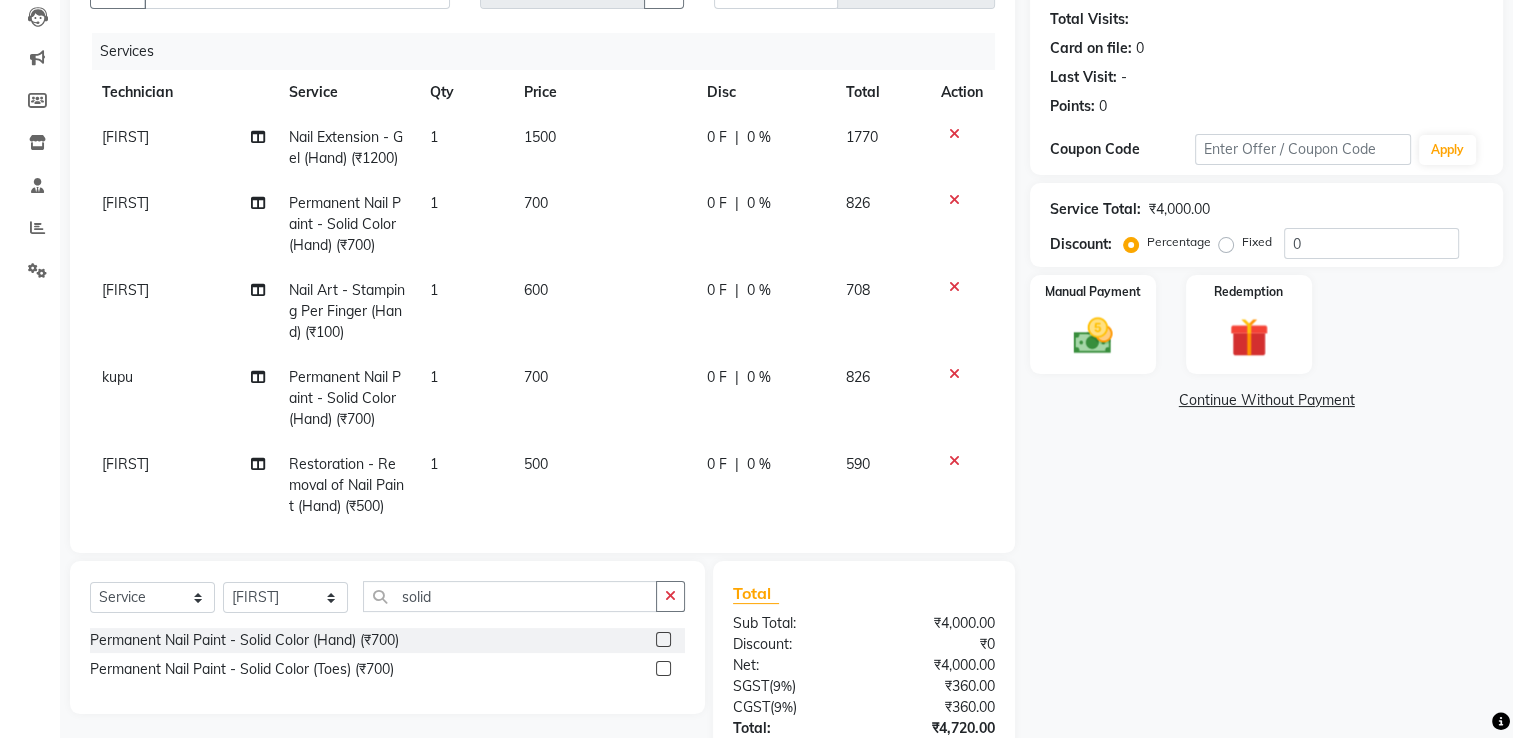 click 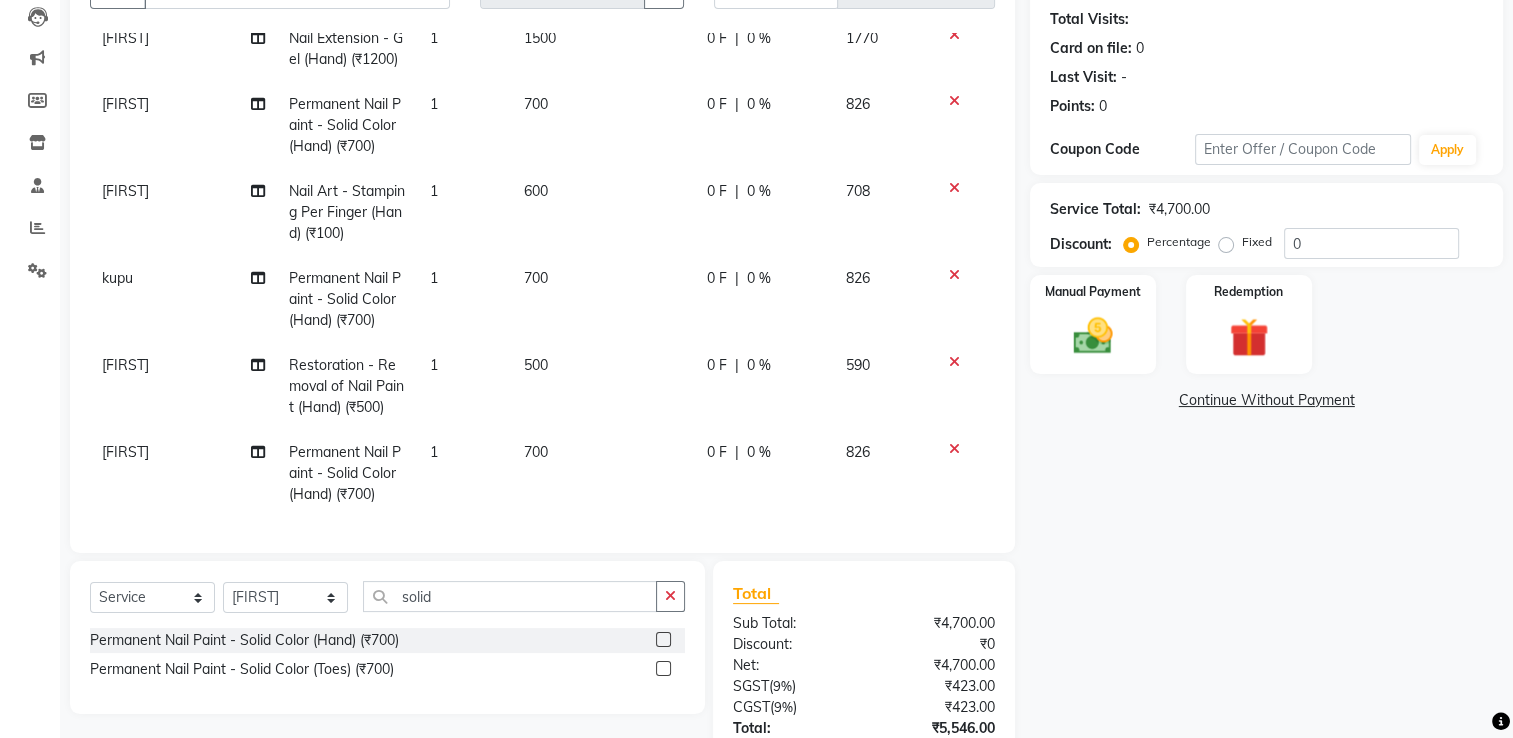 click on "500" 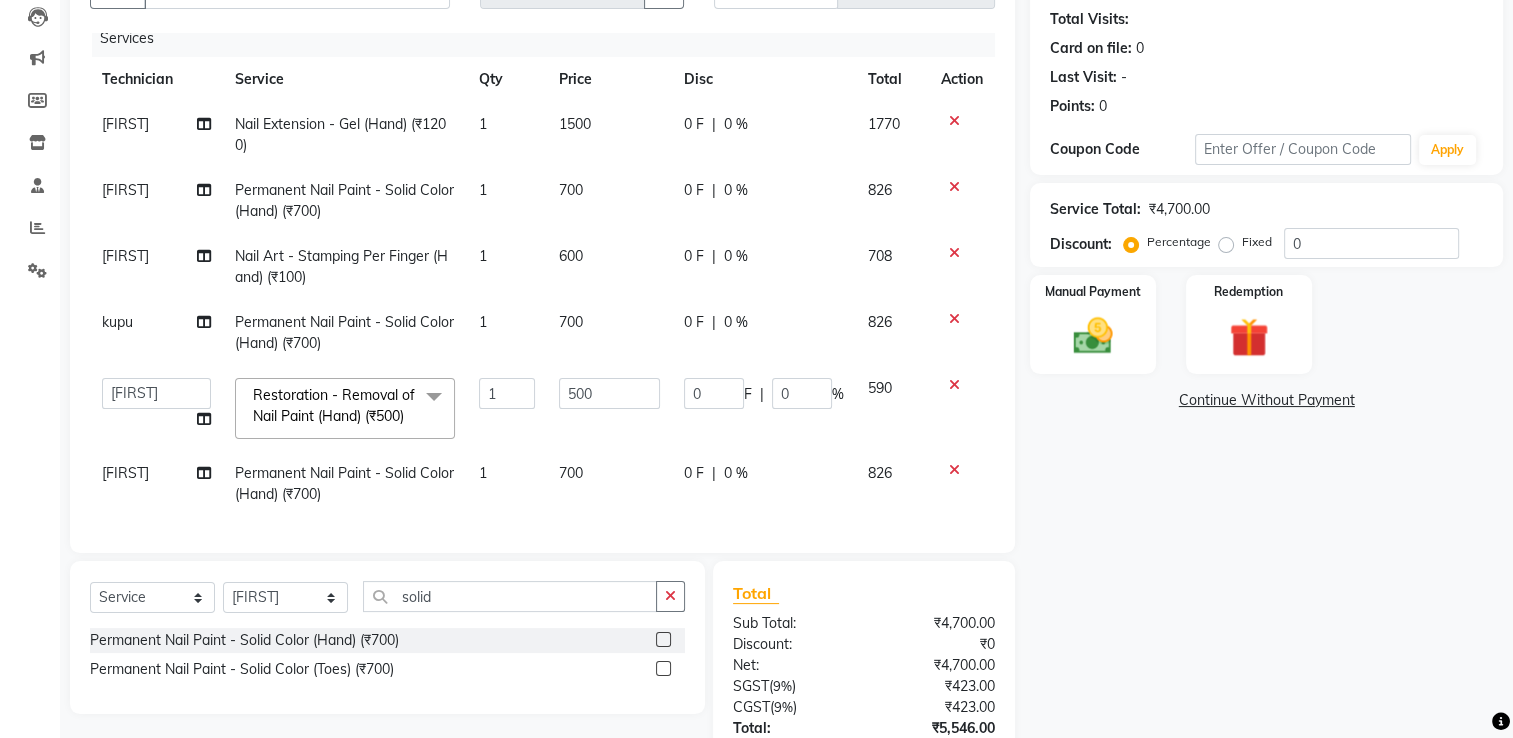scroll, scrollTop: 48, scrollLeft: 0, axis: vertical 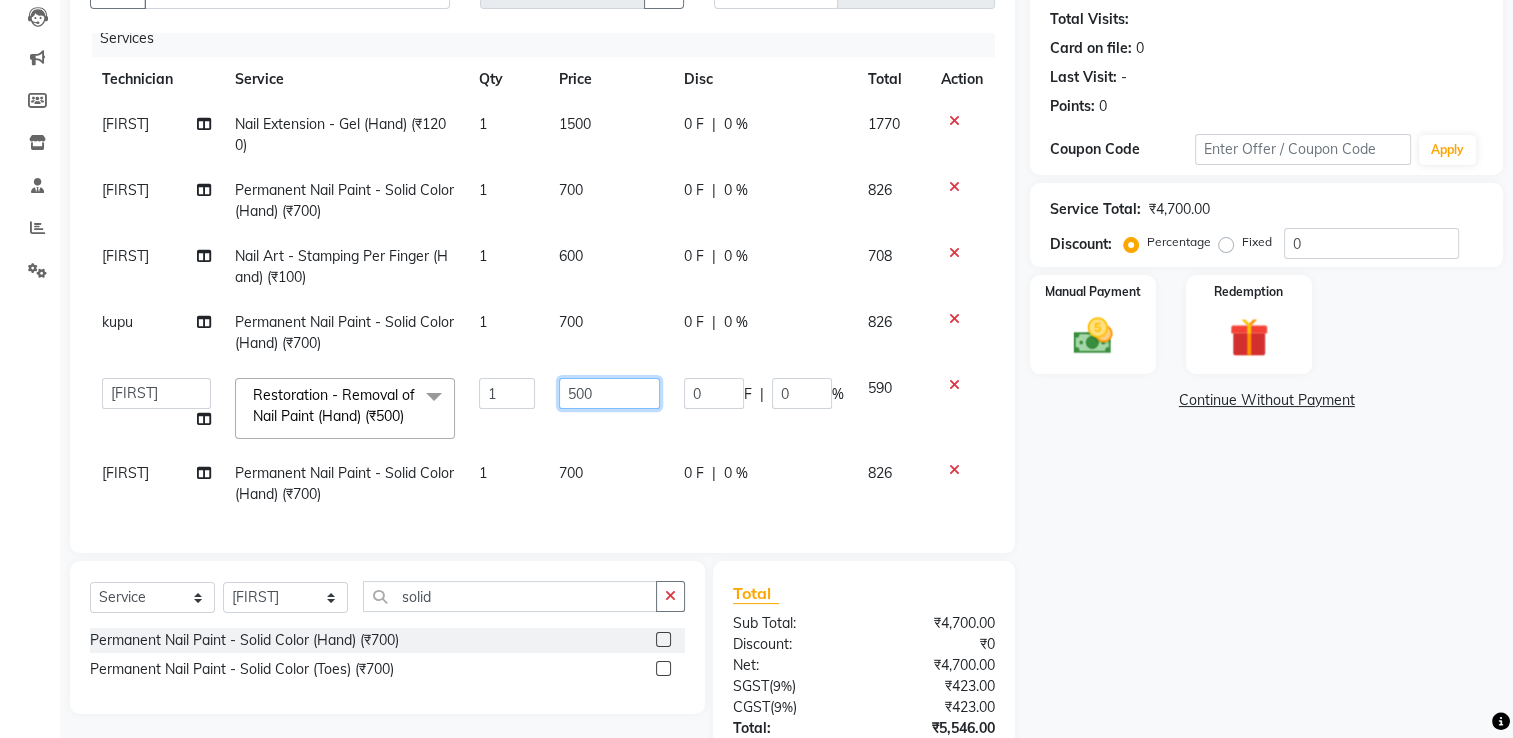 click on "500" 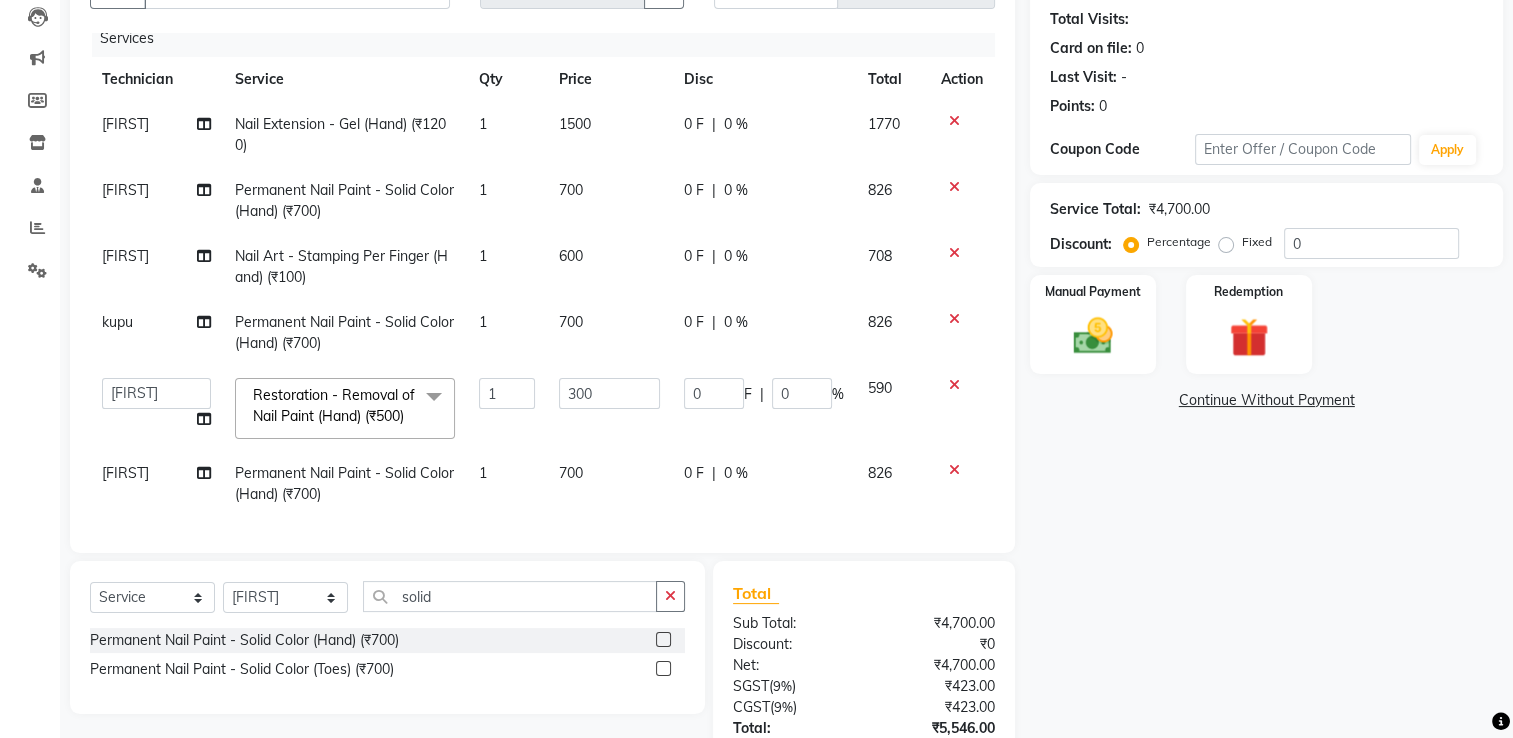 click on "Name: Shefali  Membership:  No Active Membership  Total Visits:   Card on file:  0 Last Visit:   - Points:   0  Coupon Code Apply Service Total:  ₹4,700.00  Discount:  Percentage   Fixed  0 Manual Payment Redemption  Continue Without Payment" 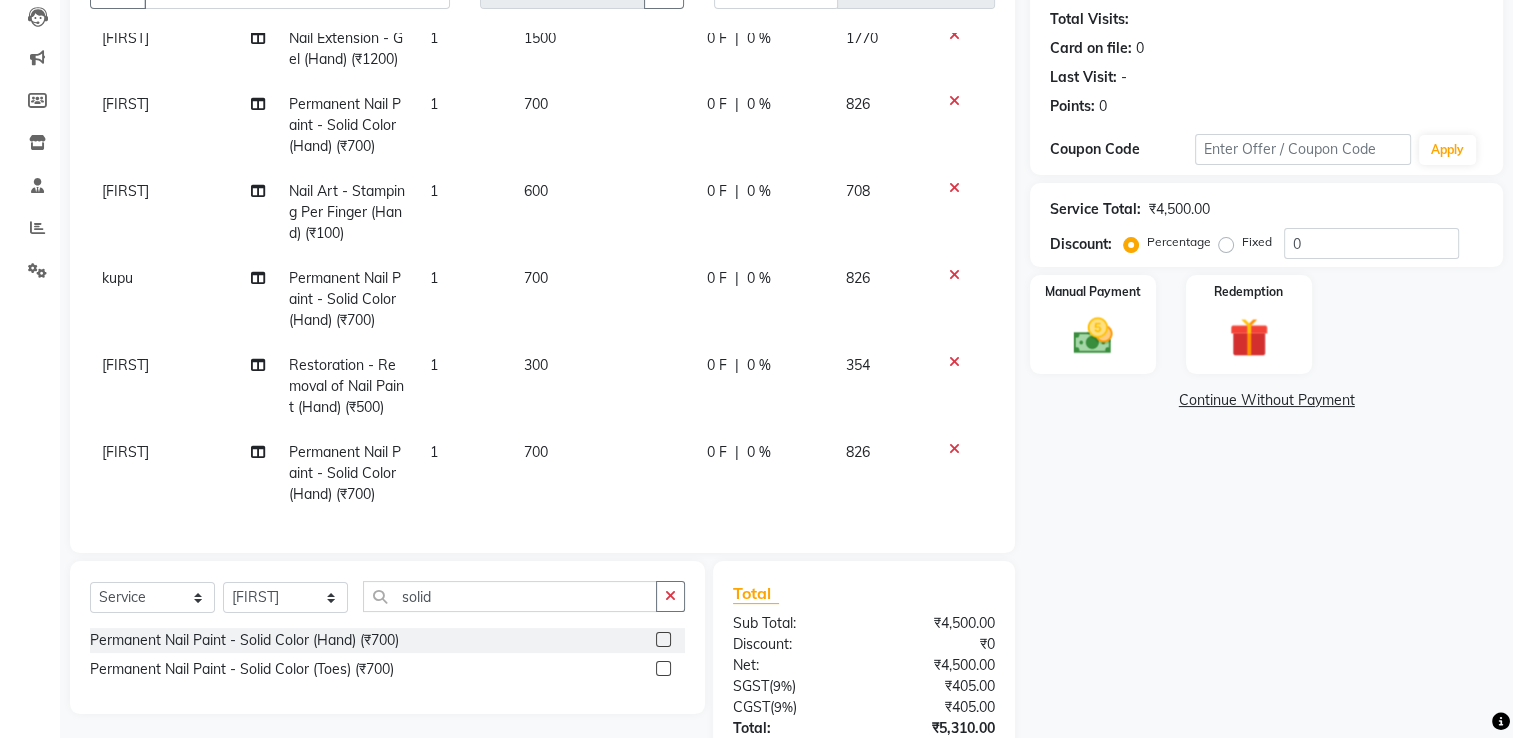 scroll, scrollTop: 135, scrollLeft: 0, axis: vertical 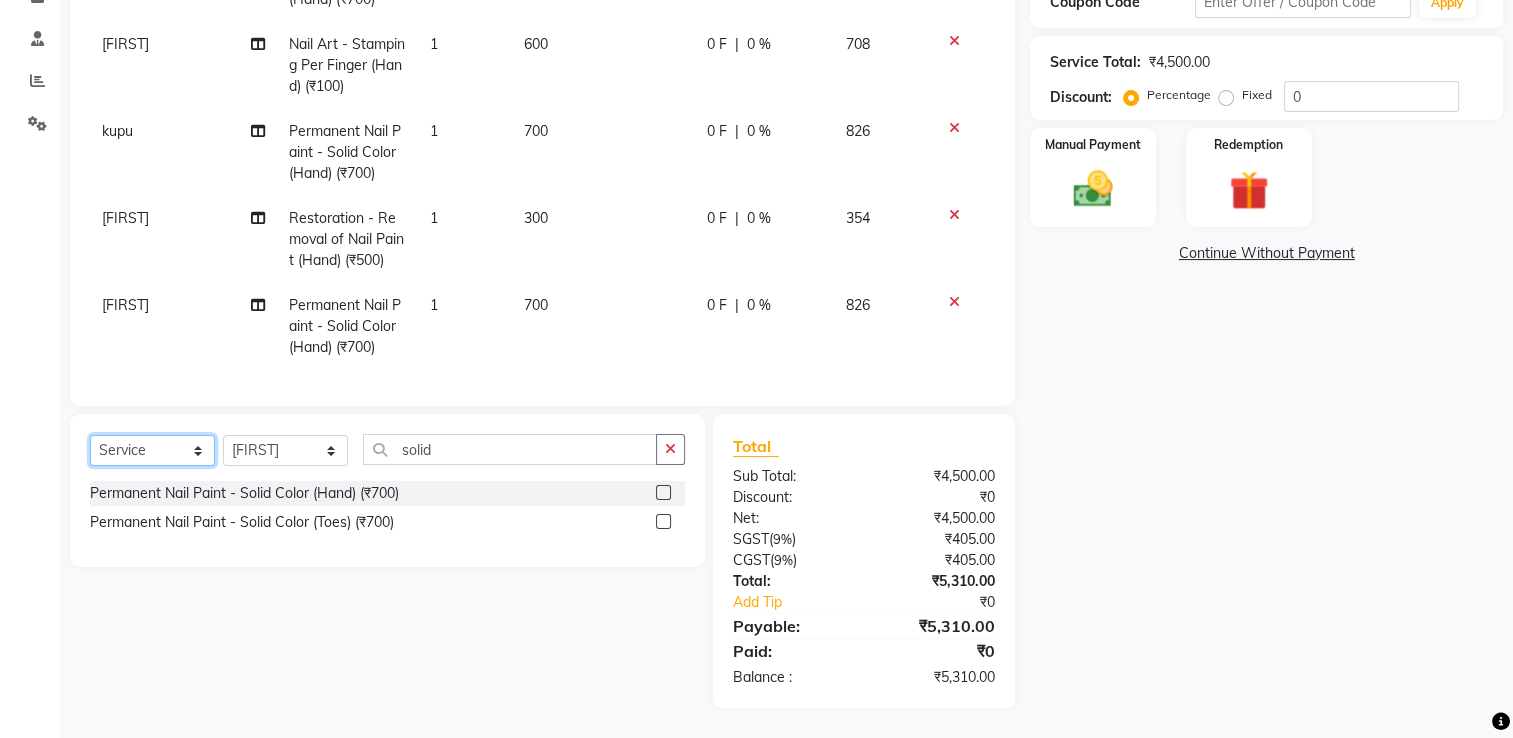 click on "Select  Service  Product  Membership  Package Voucher Prepaid Gift Card" 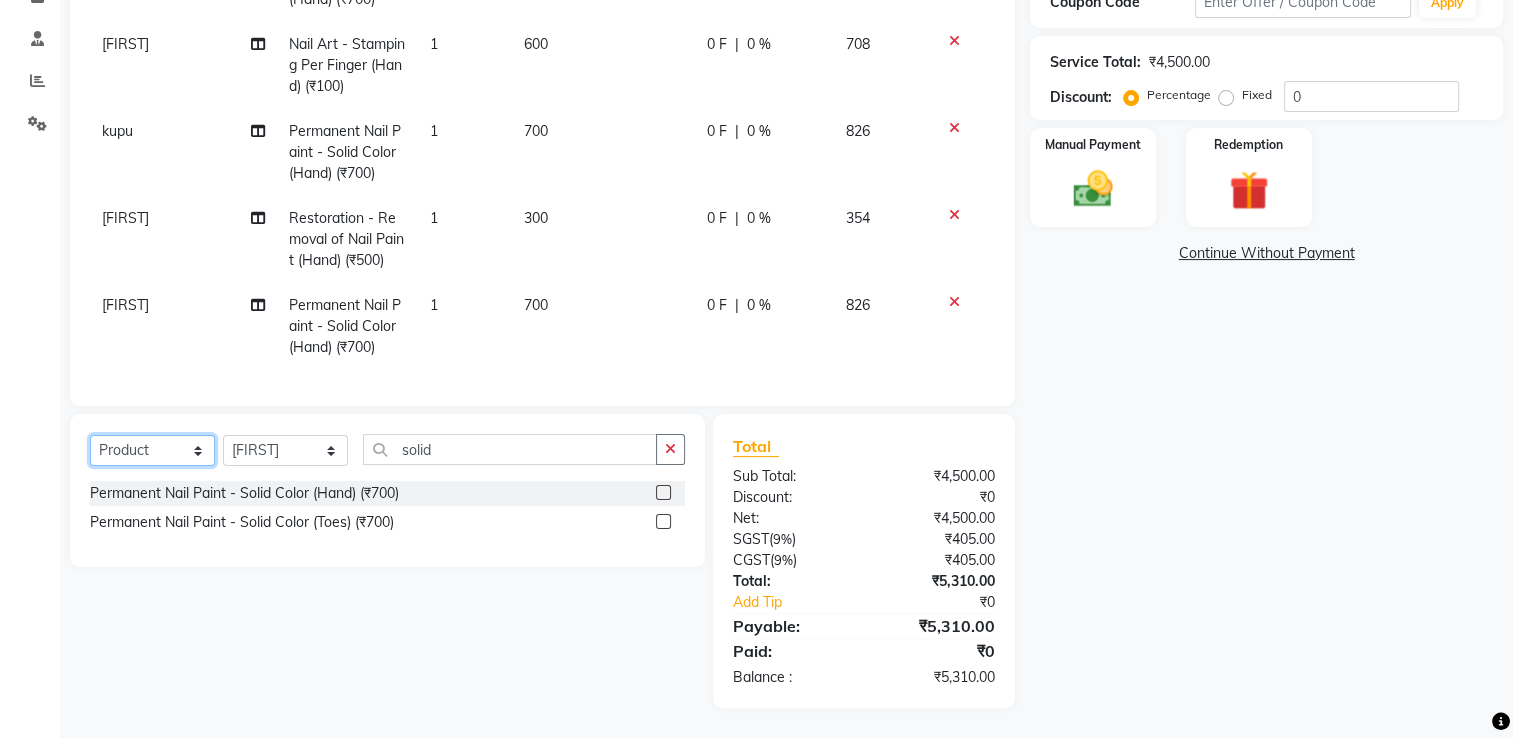 click on "Select  Service  Product  Membership  Package Voucher Prepaid Gift Card" 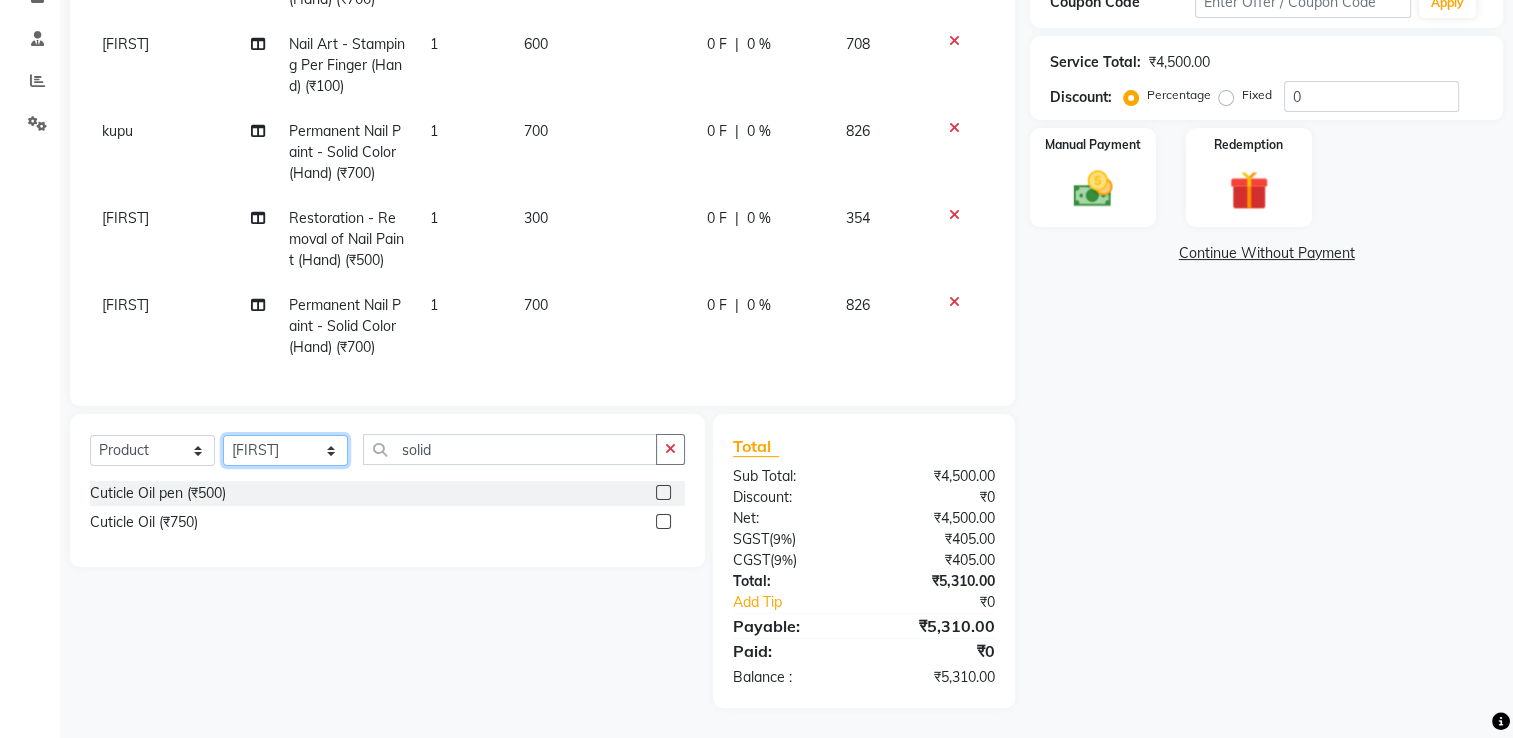 click on "Select Technician ARISH Arvind chandu Dipen Gulafshan John Kajal kelly kupu Manager megha Nirjala Owner pankaj PARE shradha" 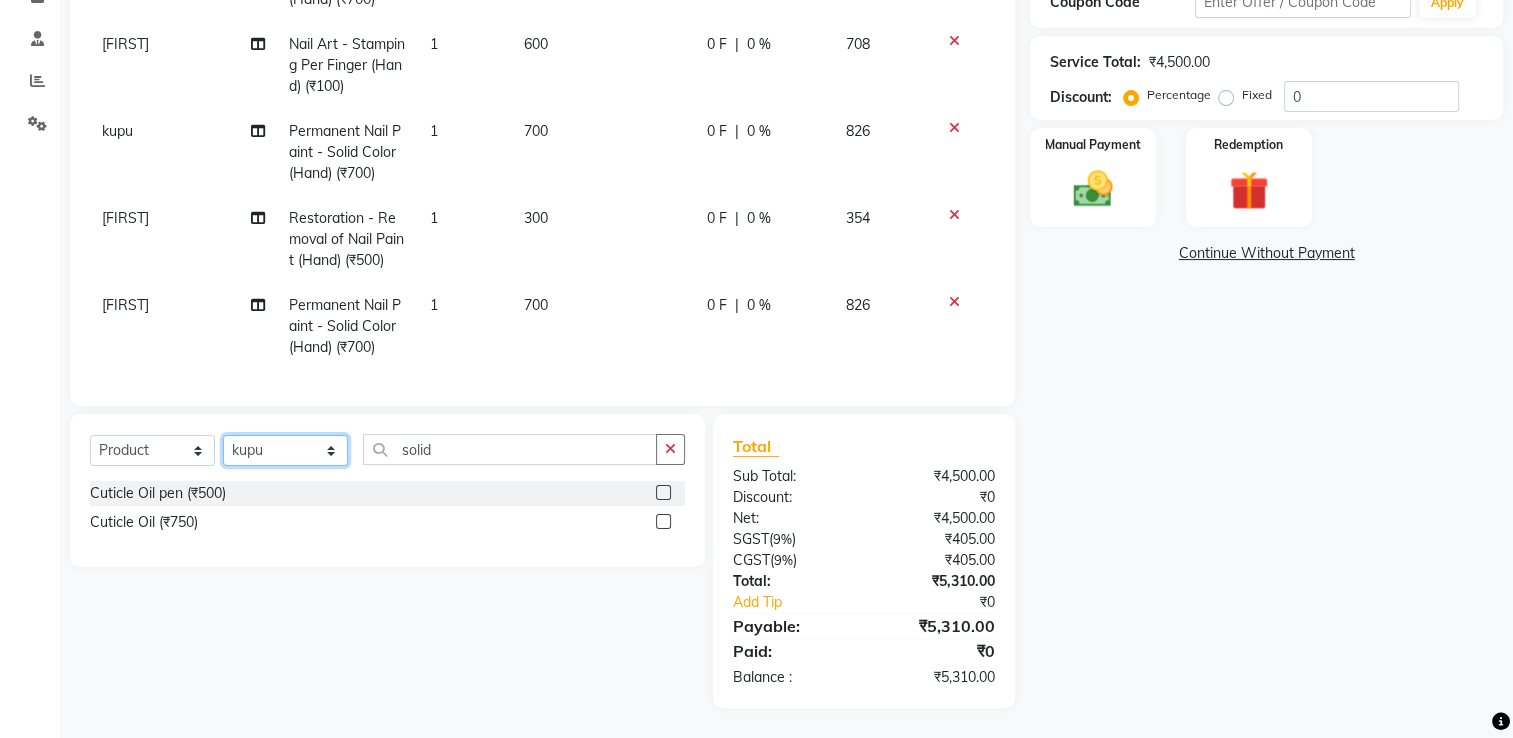 click on "Select Technician ARISH Arvind chandu Dipen Gulafshan John Kajal kelly kupu Manager megha Nirjala Owner pankaj PARE shradha" 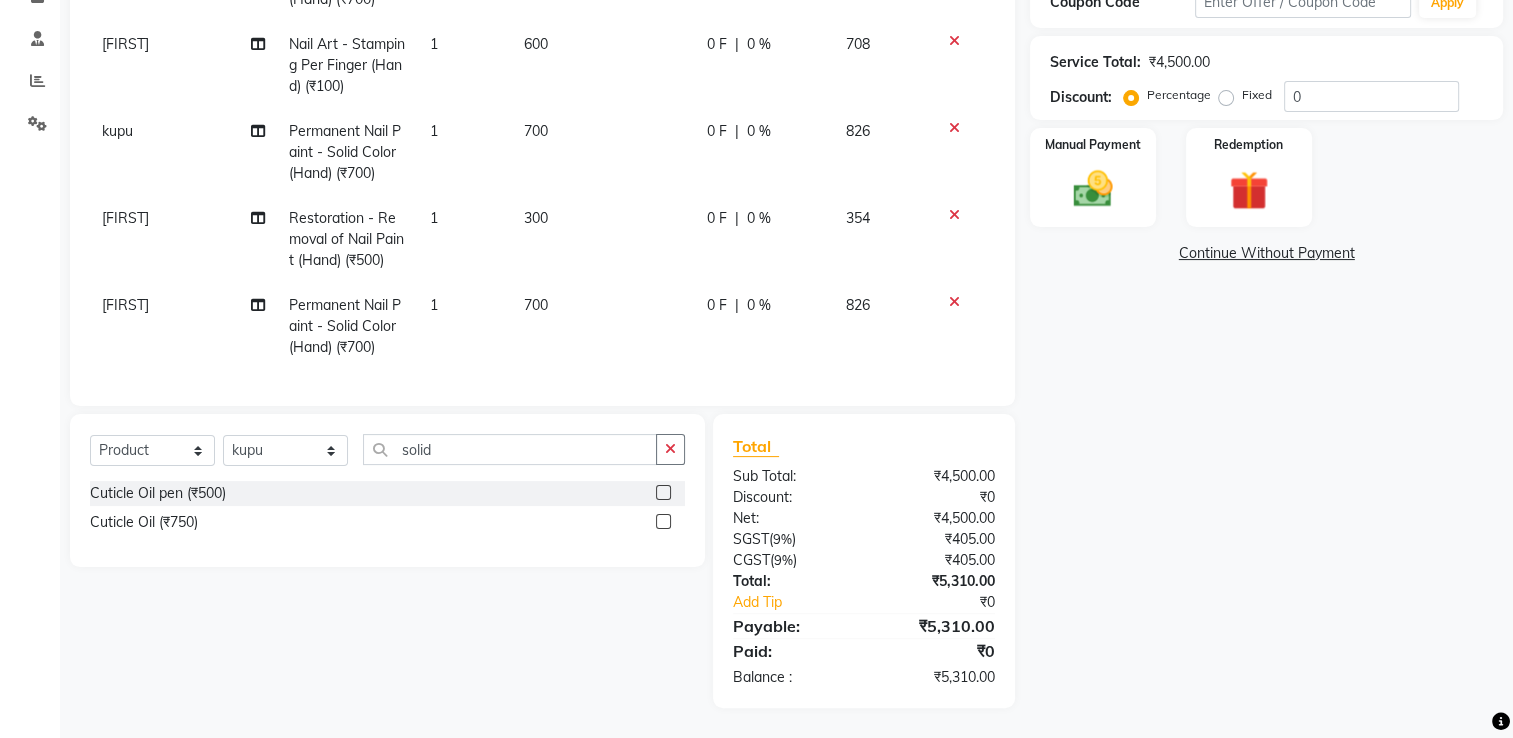 click 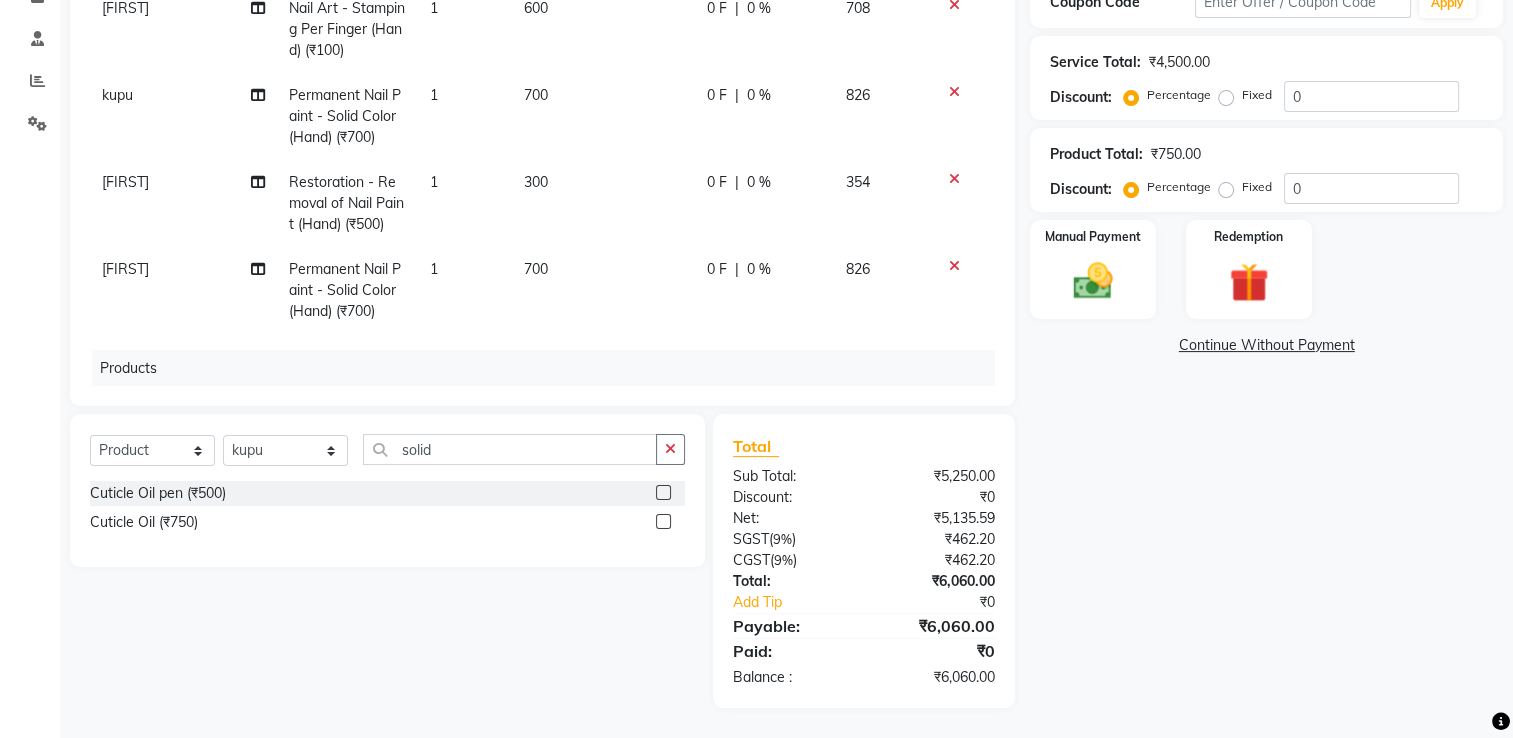 scroll, scrollTop: 278, scrollLeft: 0, axis: vertical 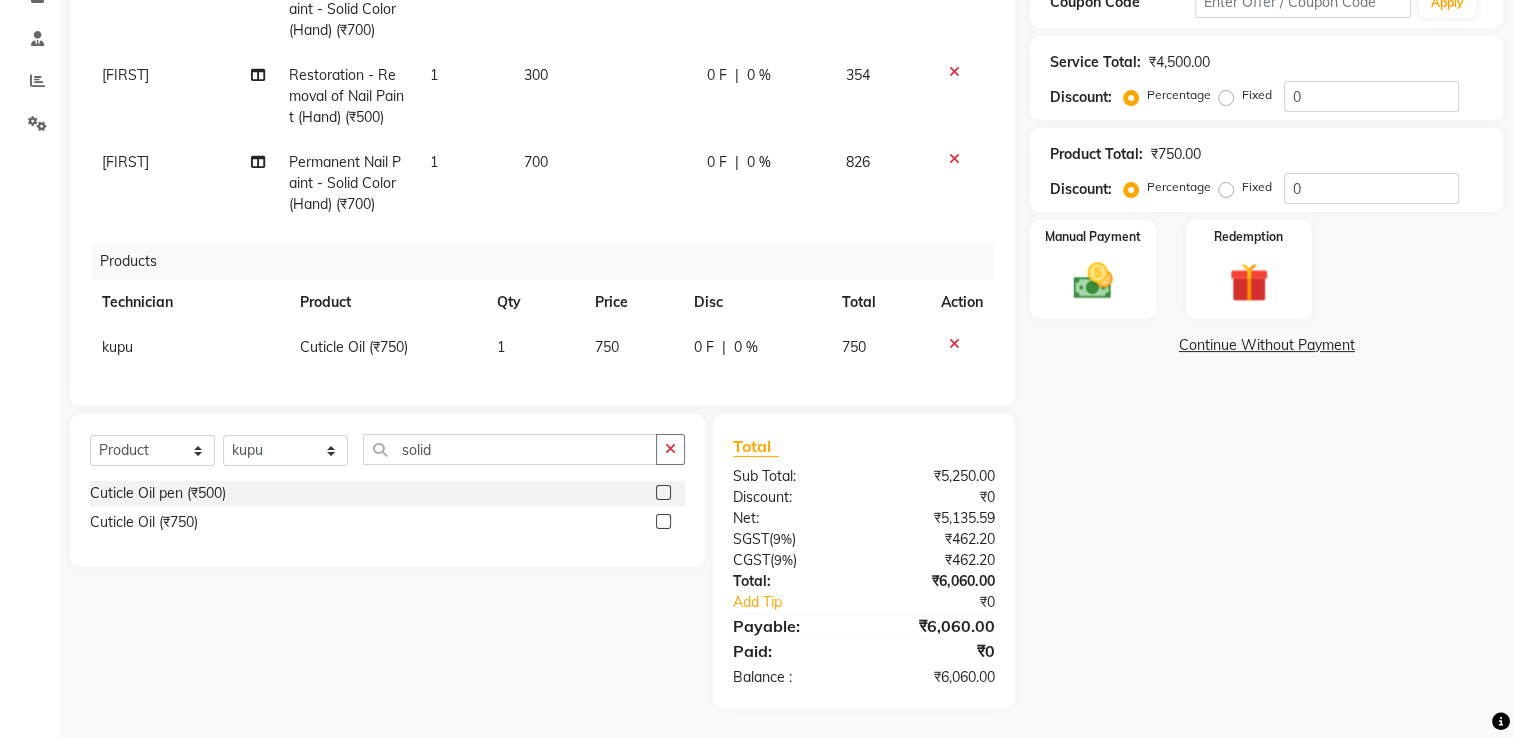 click on "750" 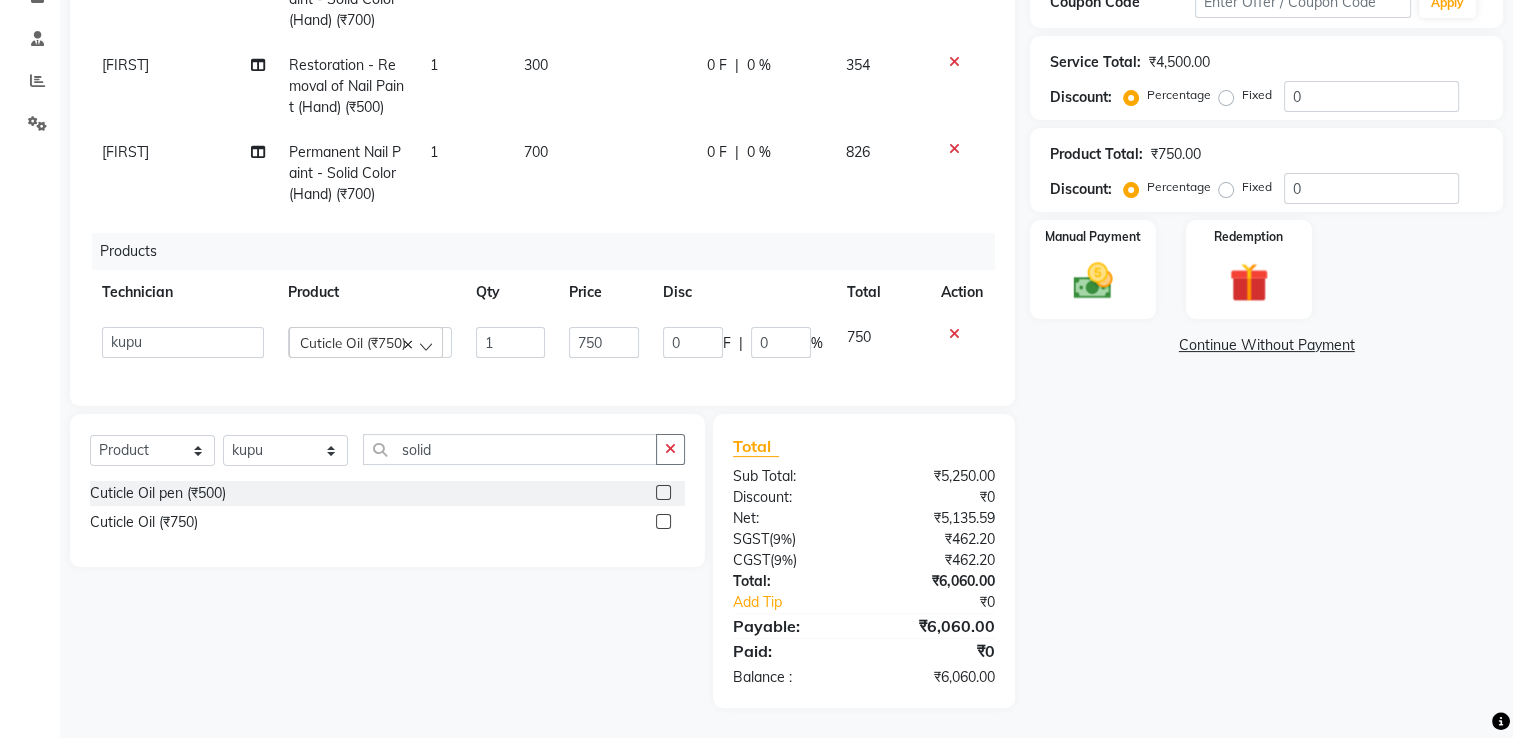 click on "750" 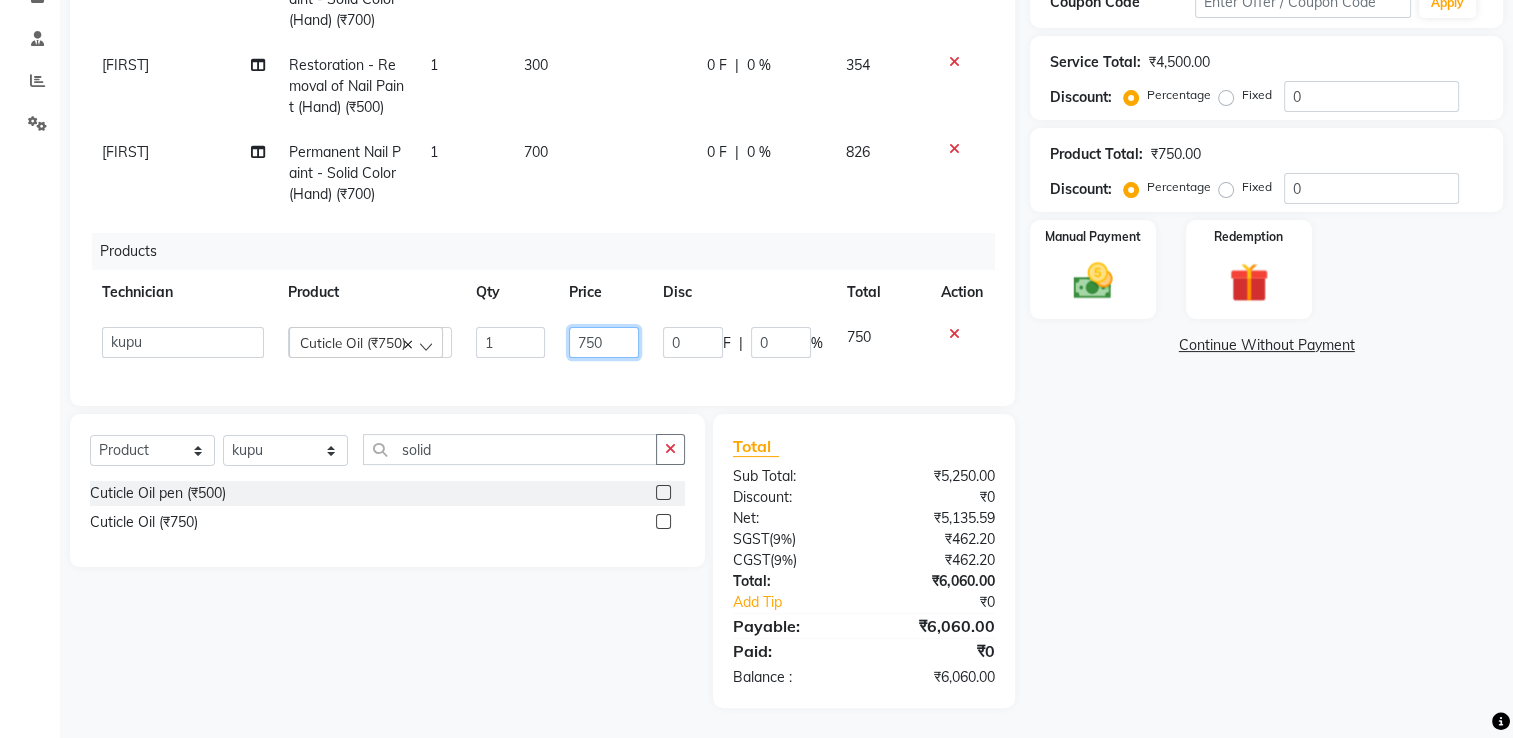 click on "750" 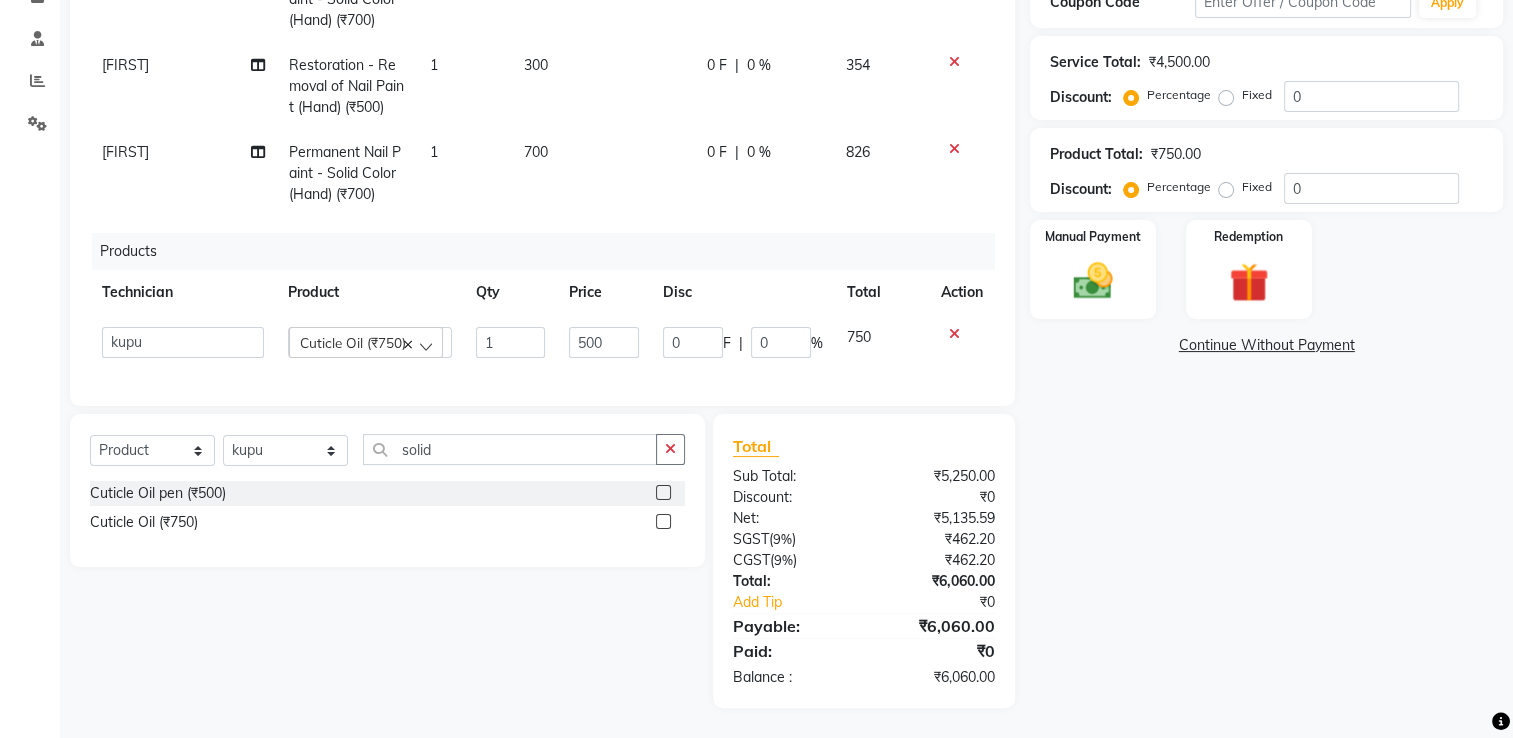 click on "Name: Shefali  Membership:  No Active Membership  Total Visits:   Card on file:  0 Last Visit:   - Points:   0  Coupon Code Apply Service Total:  ₹4,500.00  Discount:  Percentage   Fixed  0 Product Total:  ₹750.00  Discount:  Percentage   Fixed  0 Manual Payment Redemption  Continue Without Payment" 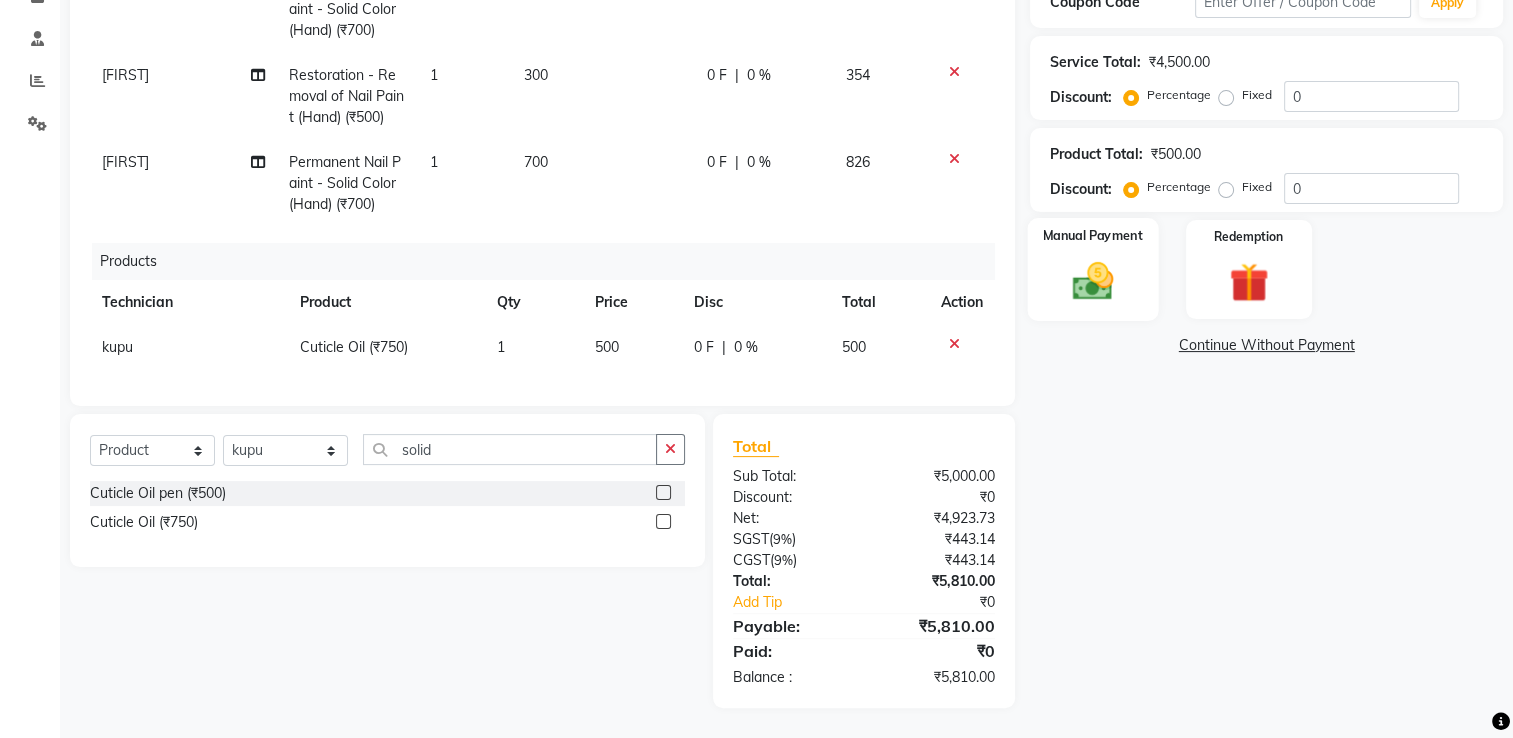 click 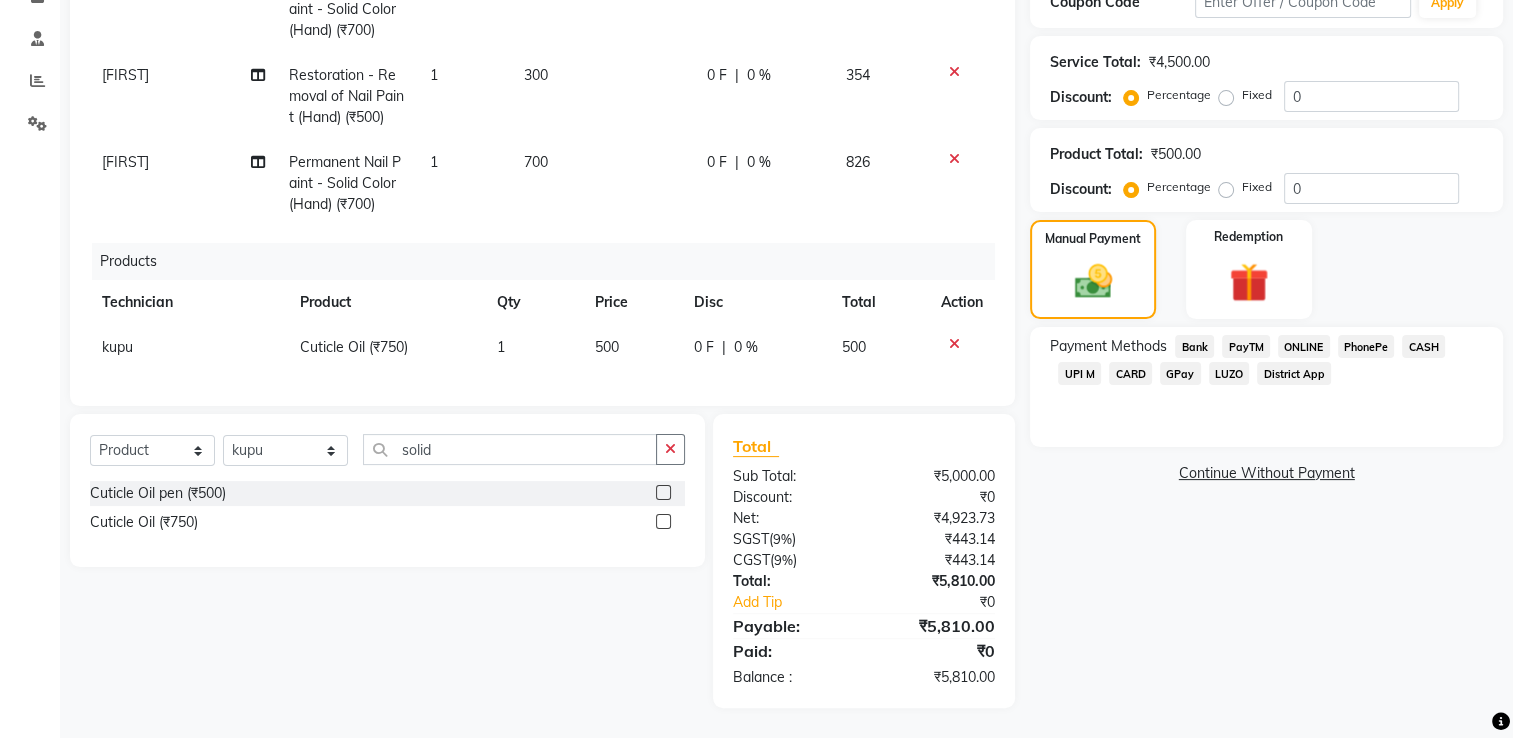 click on "UPI M" 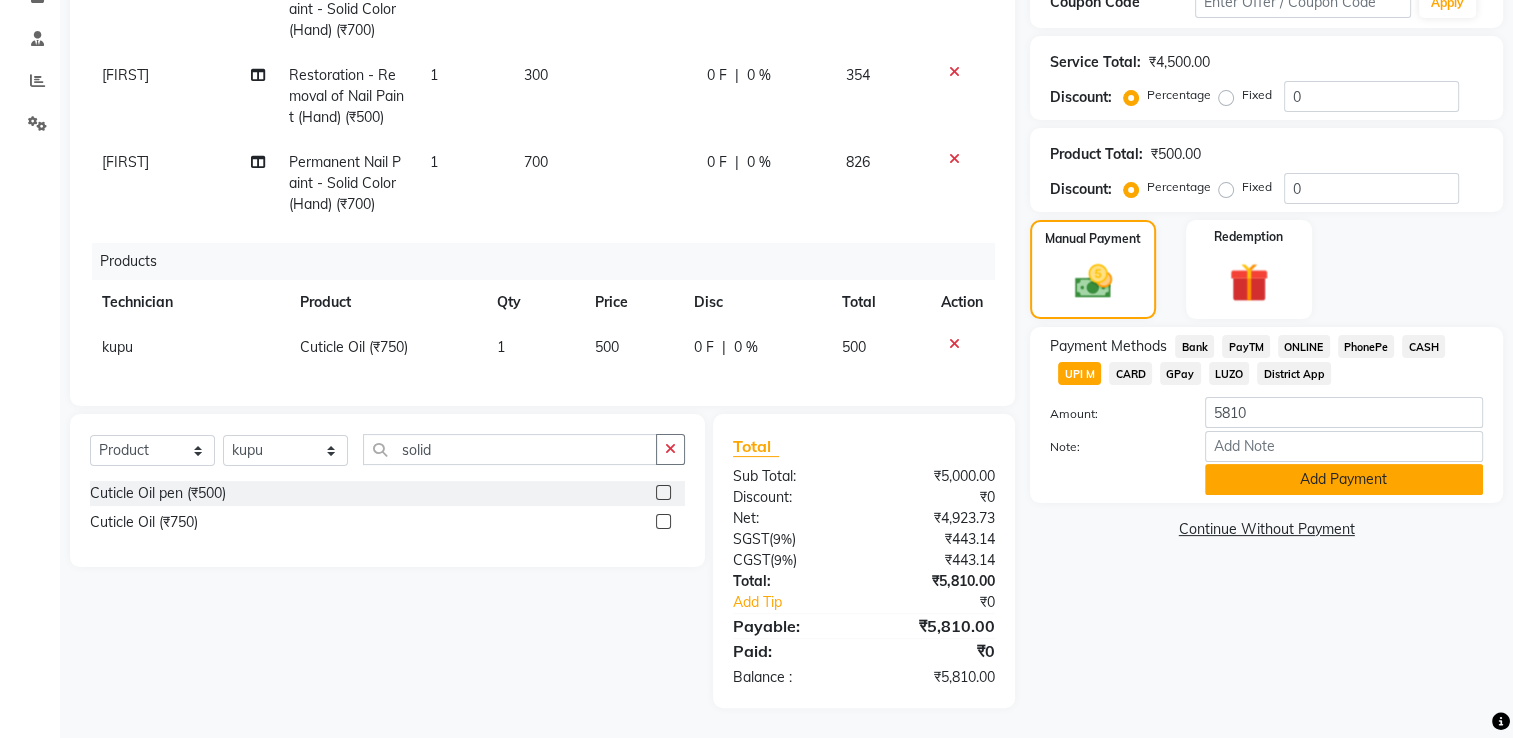 click on "Add Payment" 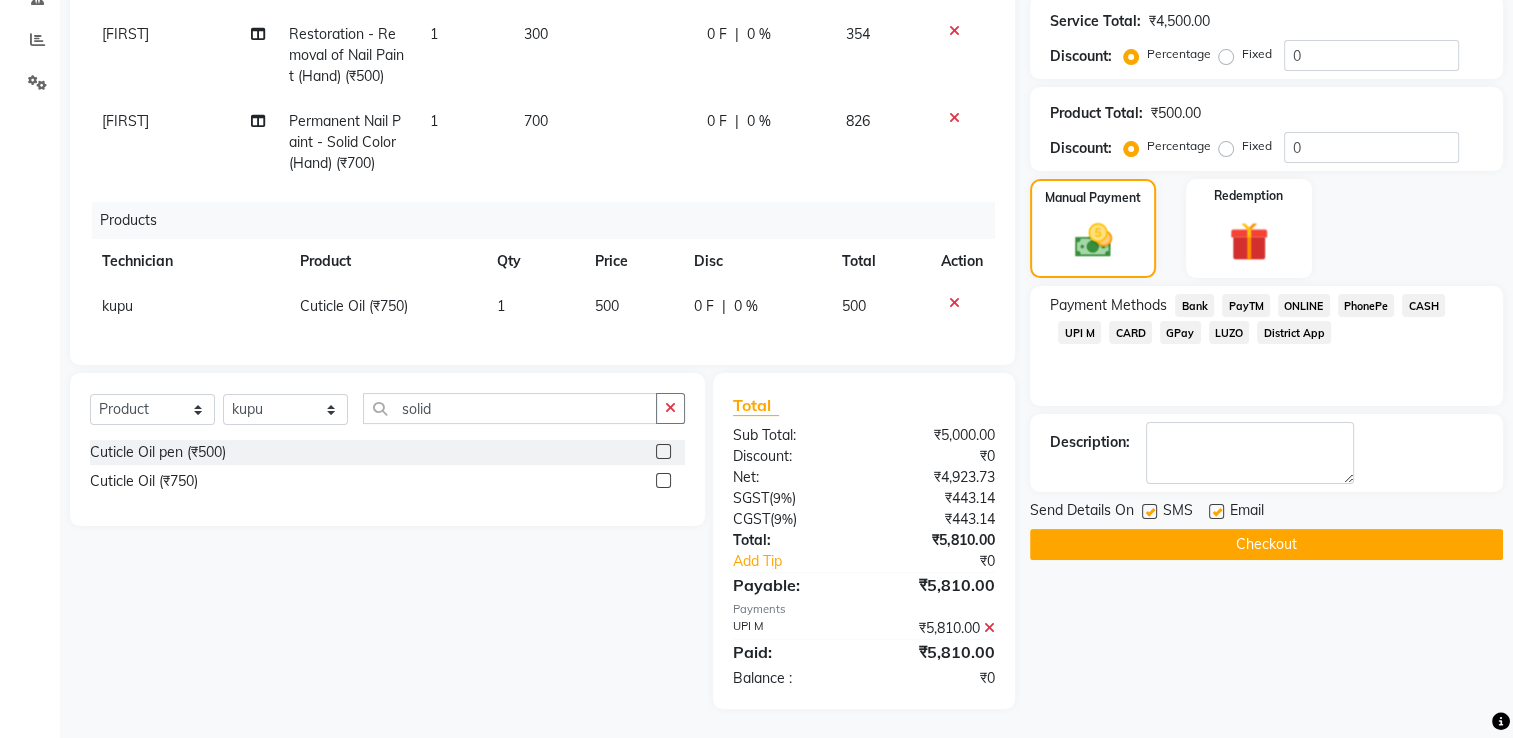 scroll, scrollTop: 404, scrollLeft: 0, axis: vertical 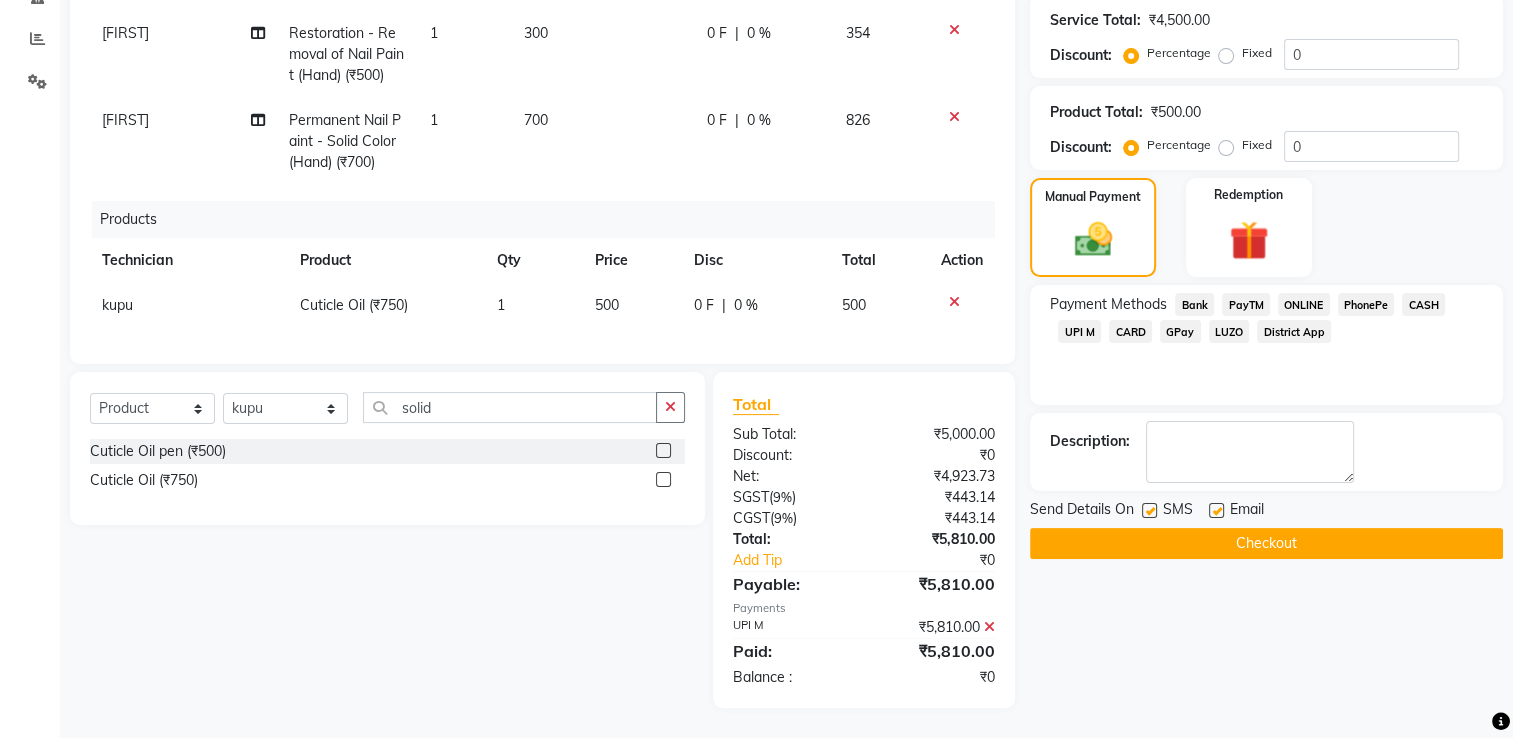 click on "Checkout" 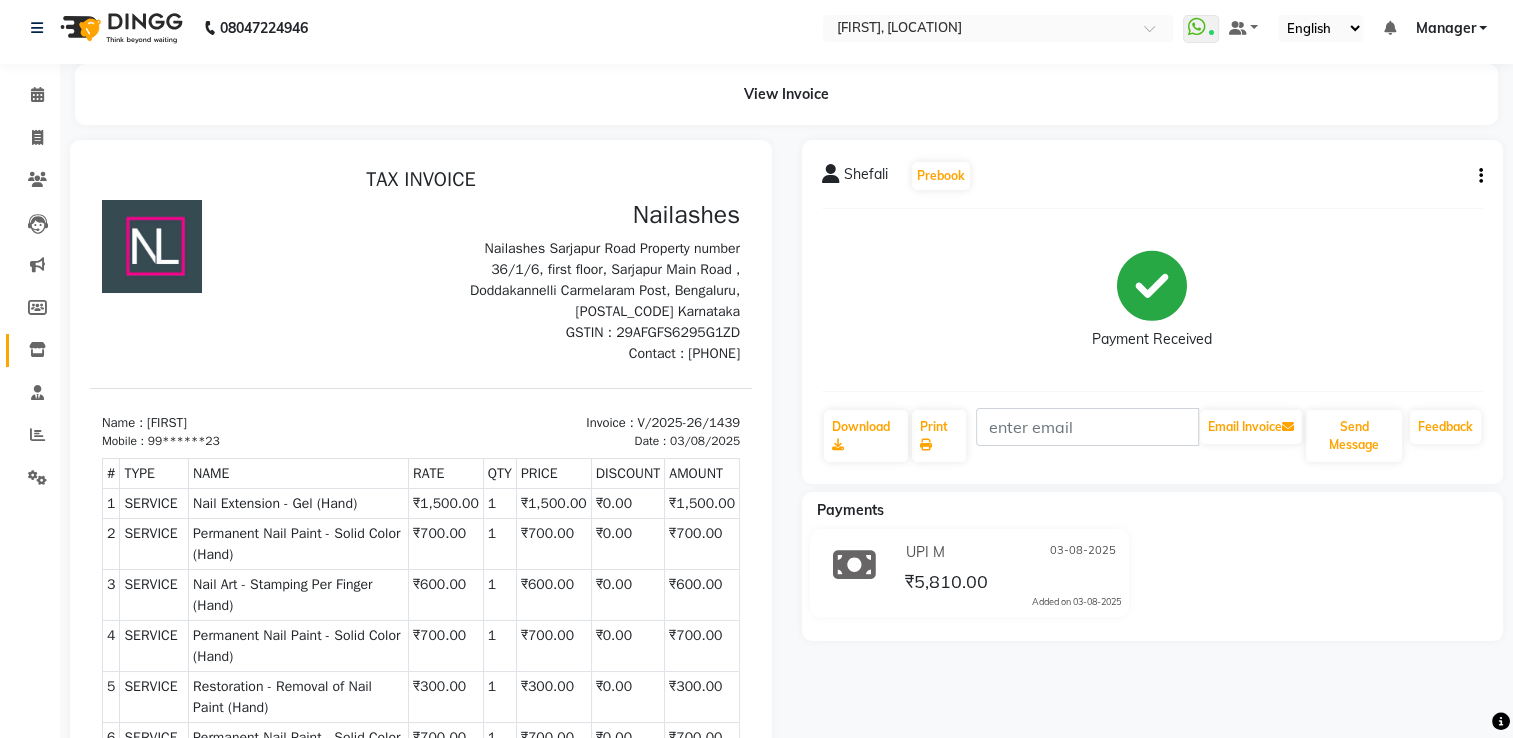 scroll, scrollTop: 0, scrollLeft: 0, axis: both 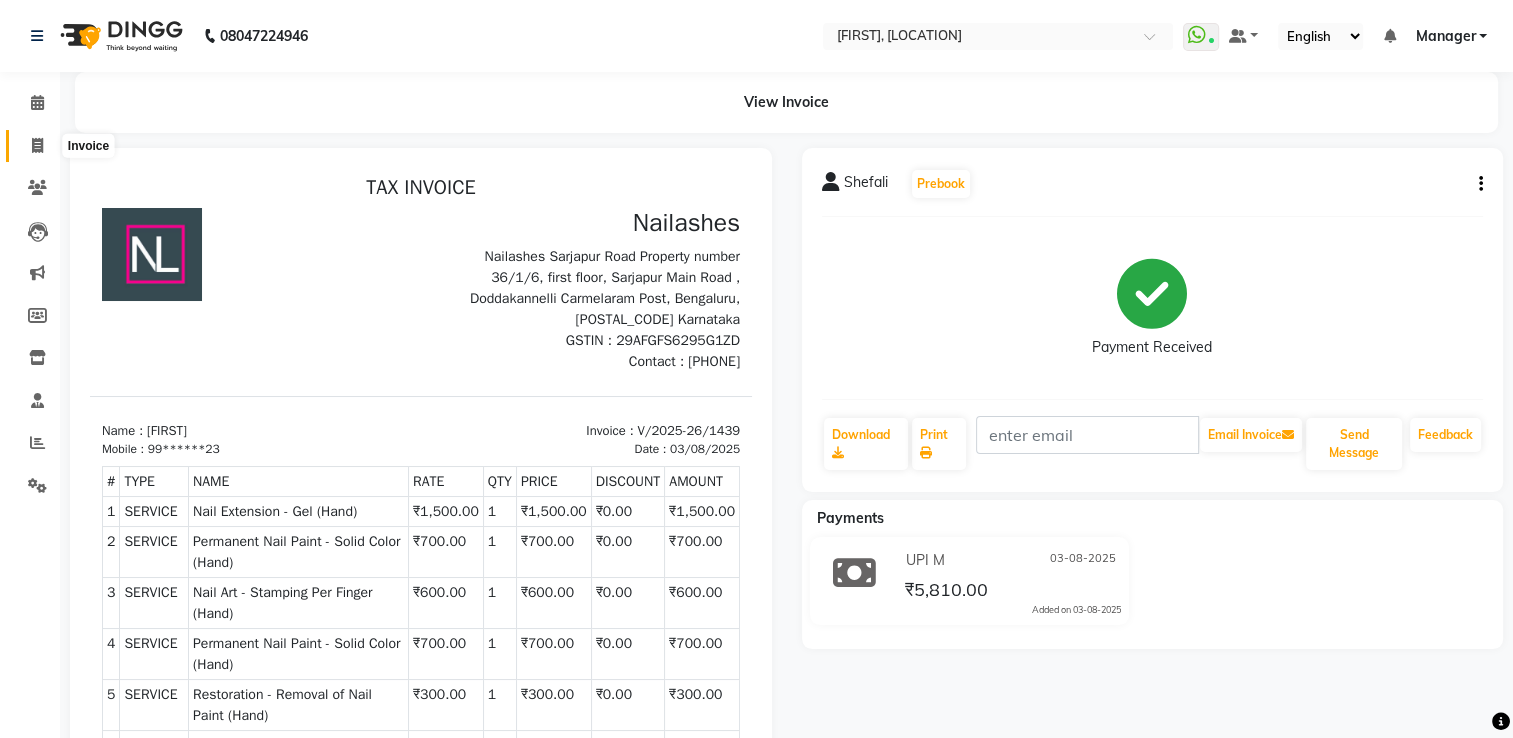 click 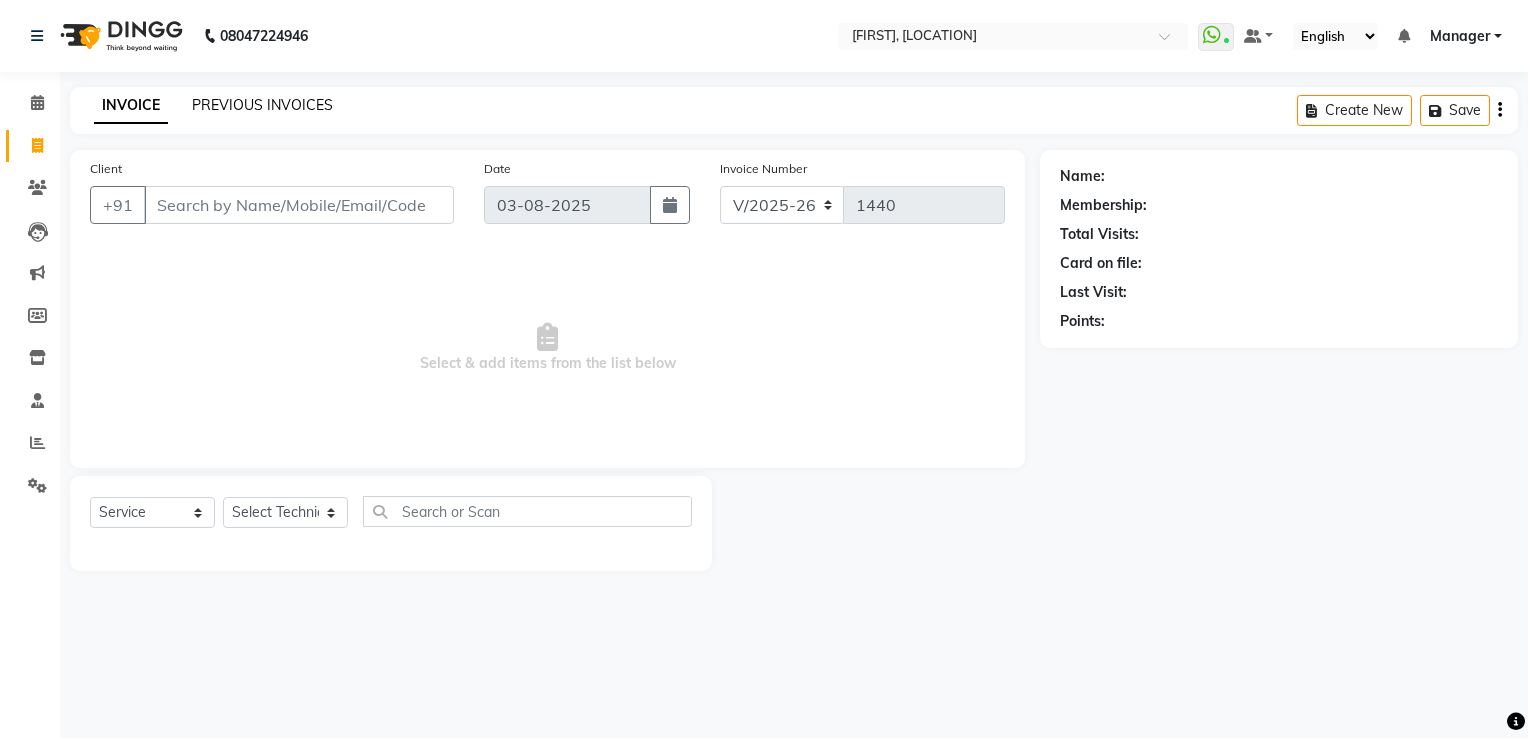 click on "PREVIOUS INVOICES" 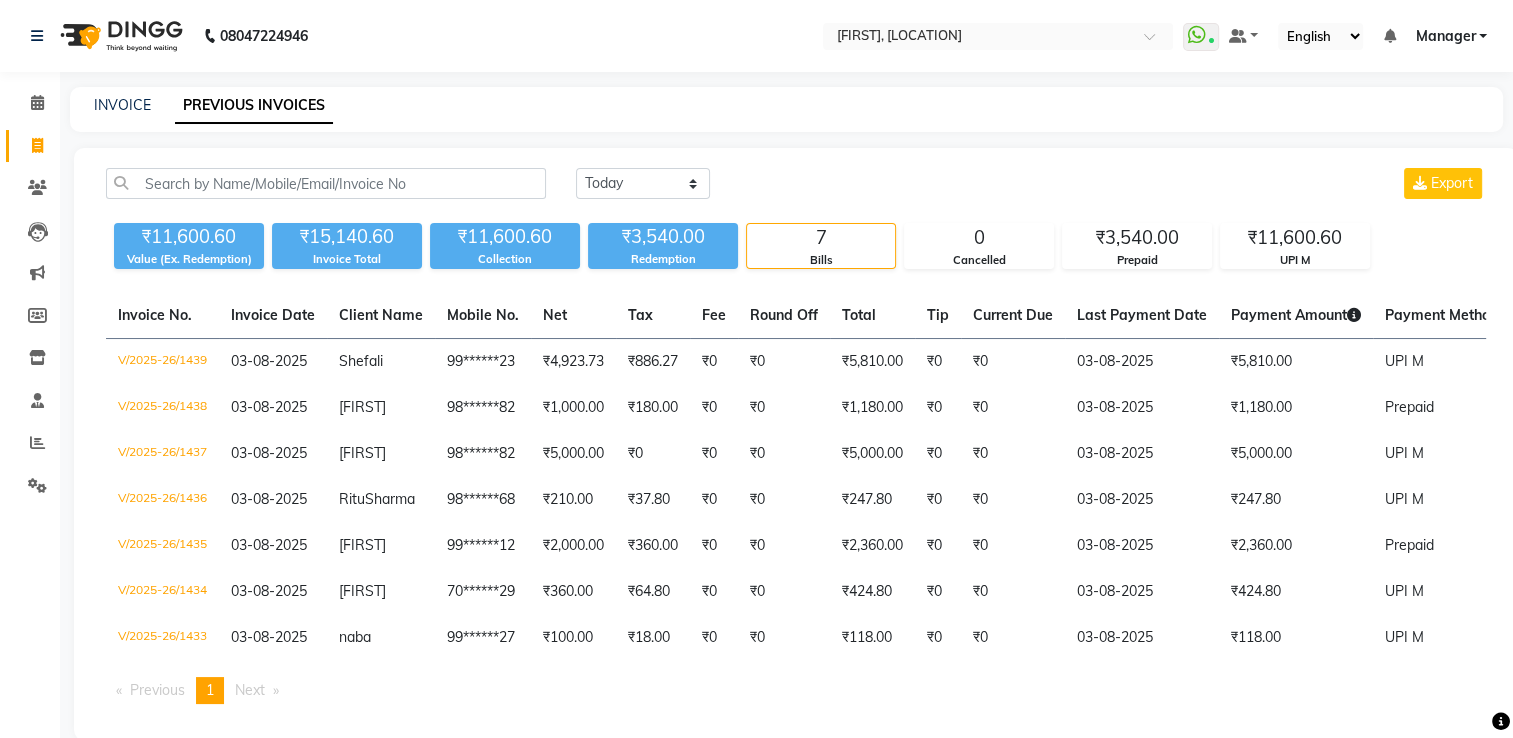 click on "INVOICE PREVIOUS INVOICES" 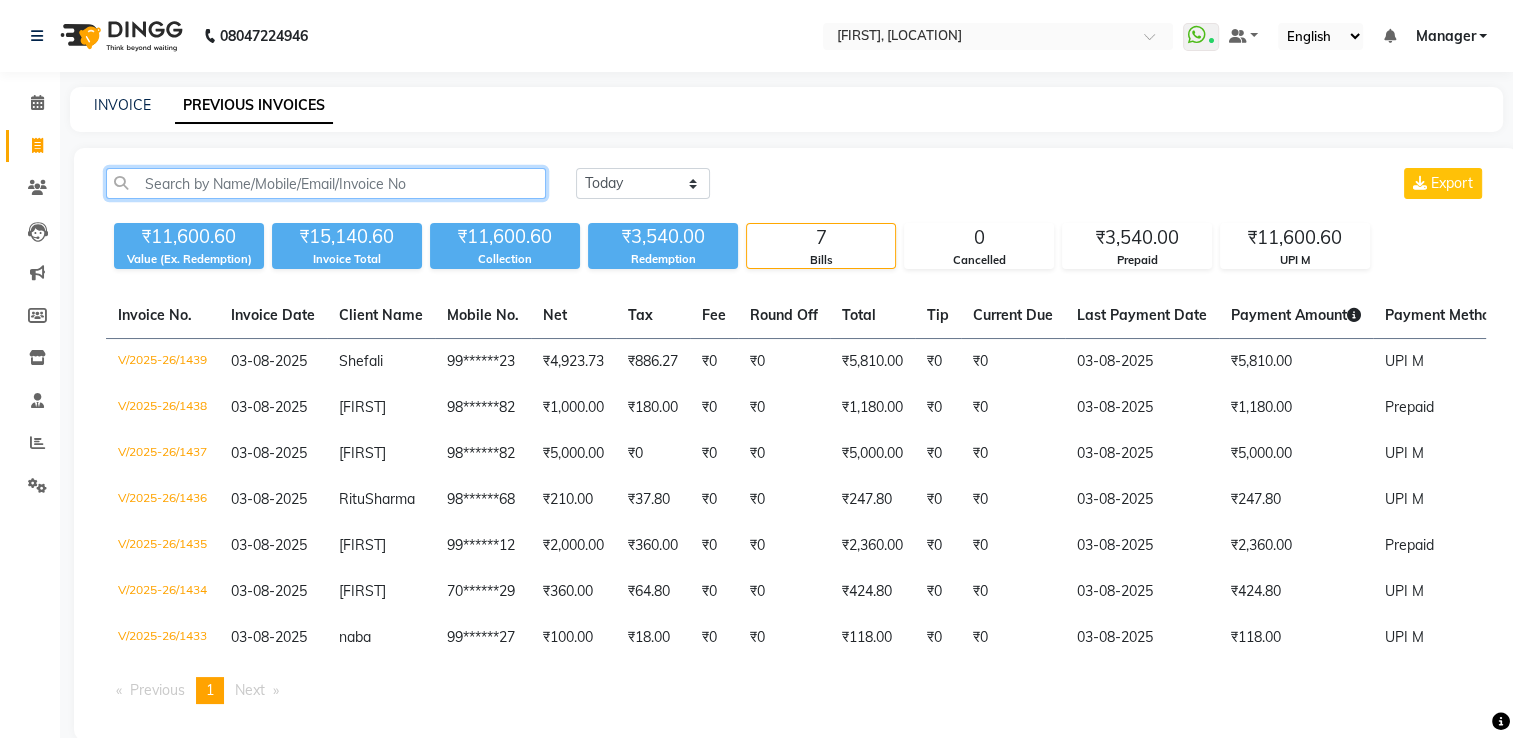 click 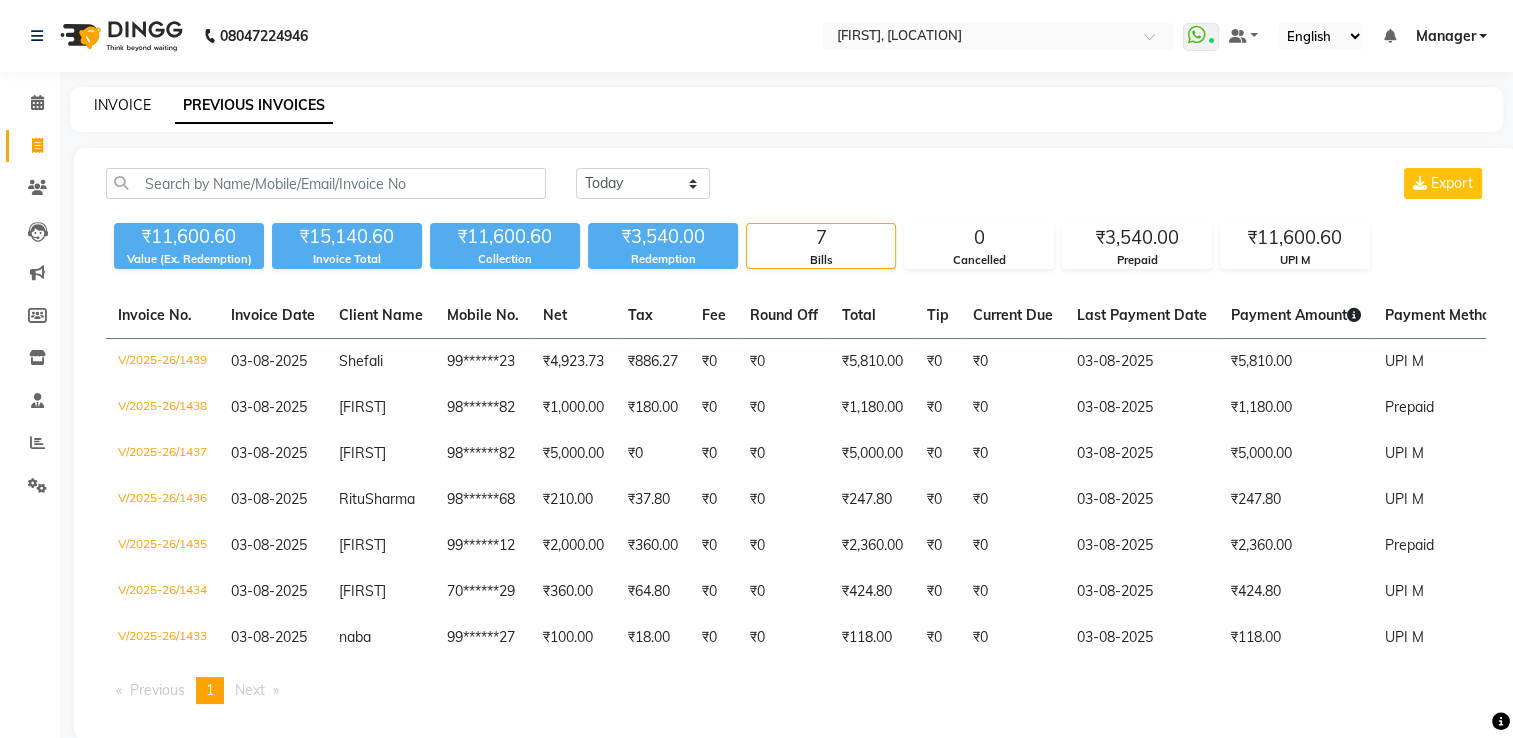 click on "INVOICE" 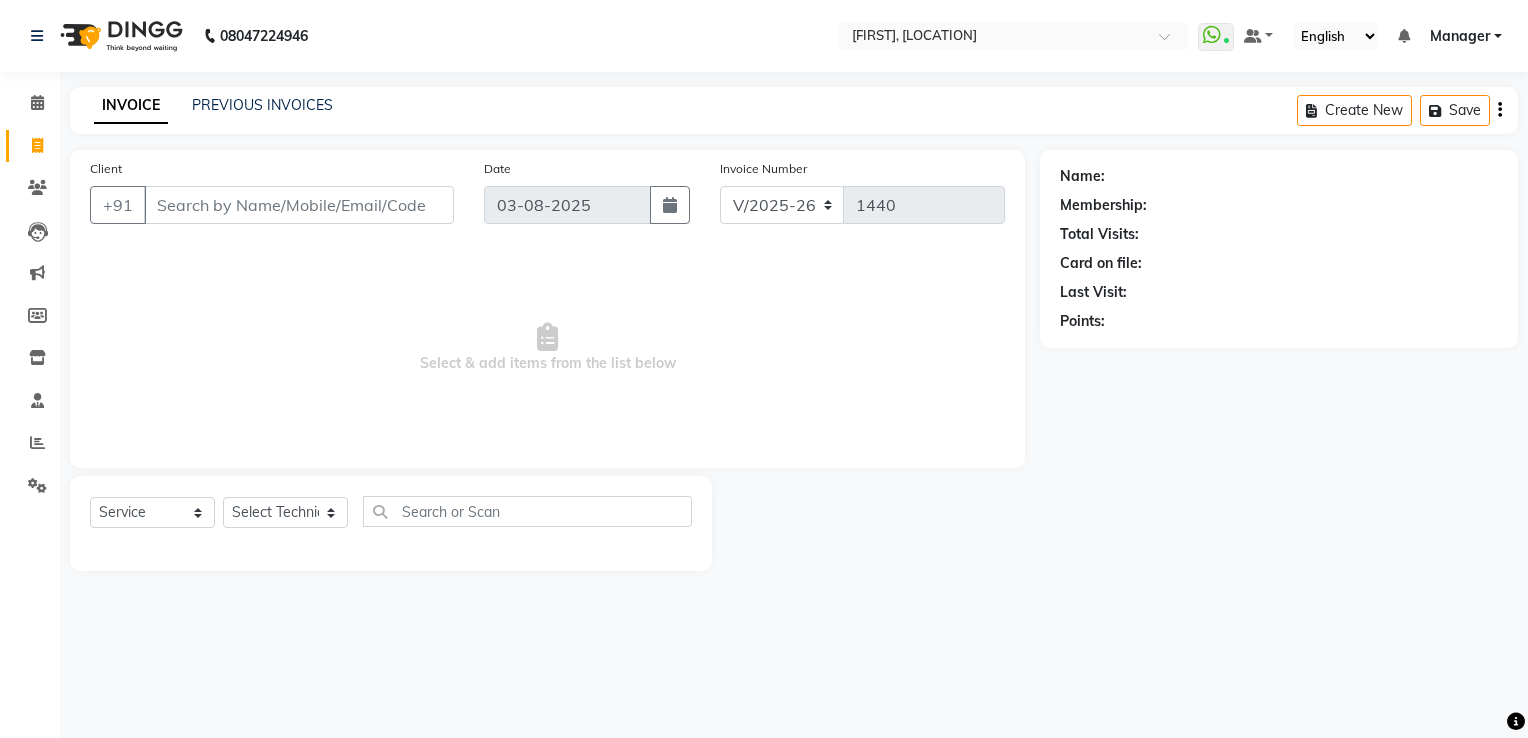 click on "Client" at bounding box center [299, 205] 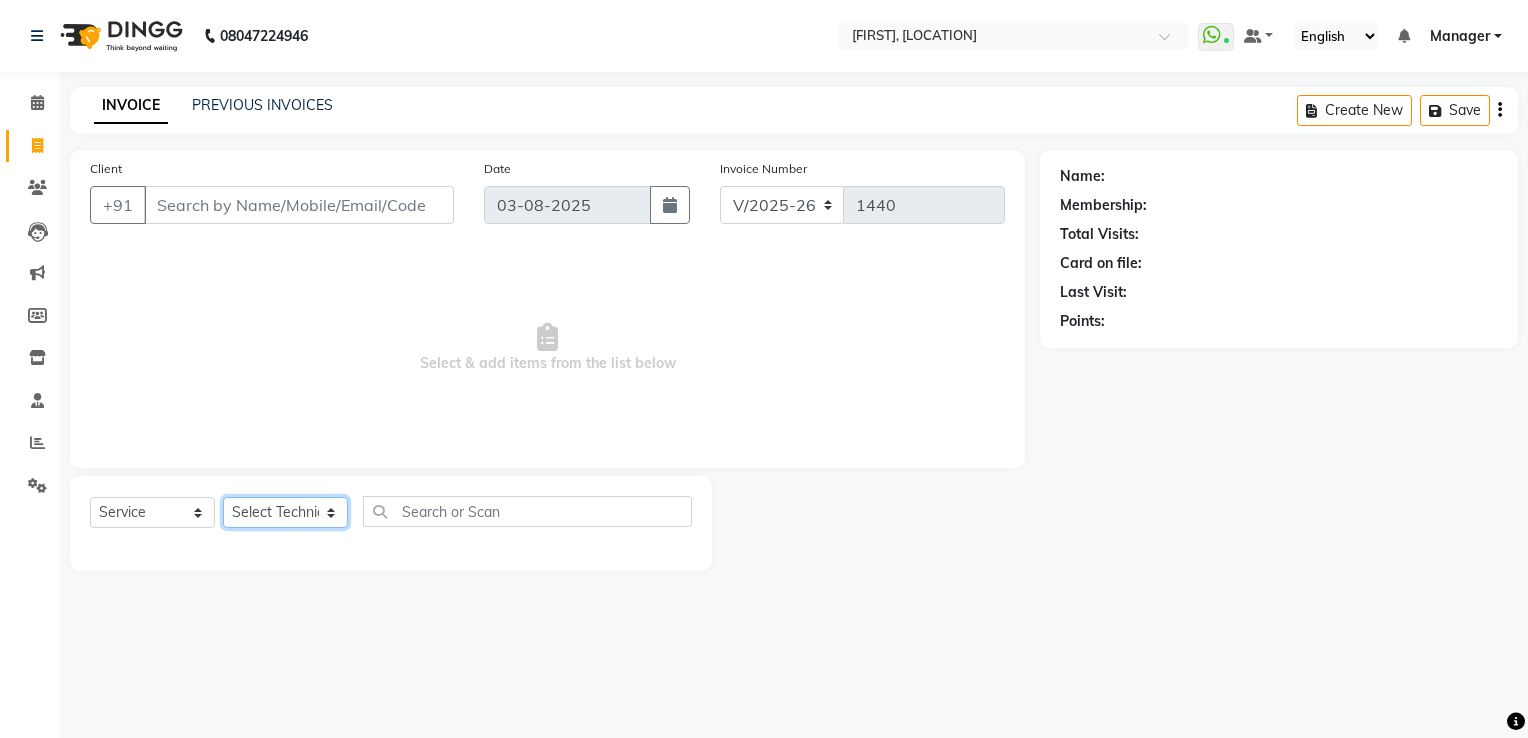 click on "Select Technician ARISH Arvind chandu Dipen Gulafshan John Kajal kelly kupu Manager megha Nirjala Owner pankaj PARE shradha" 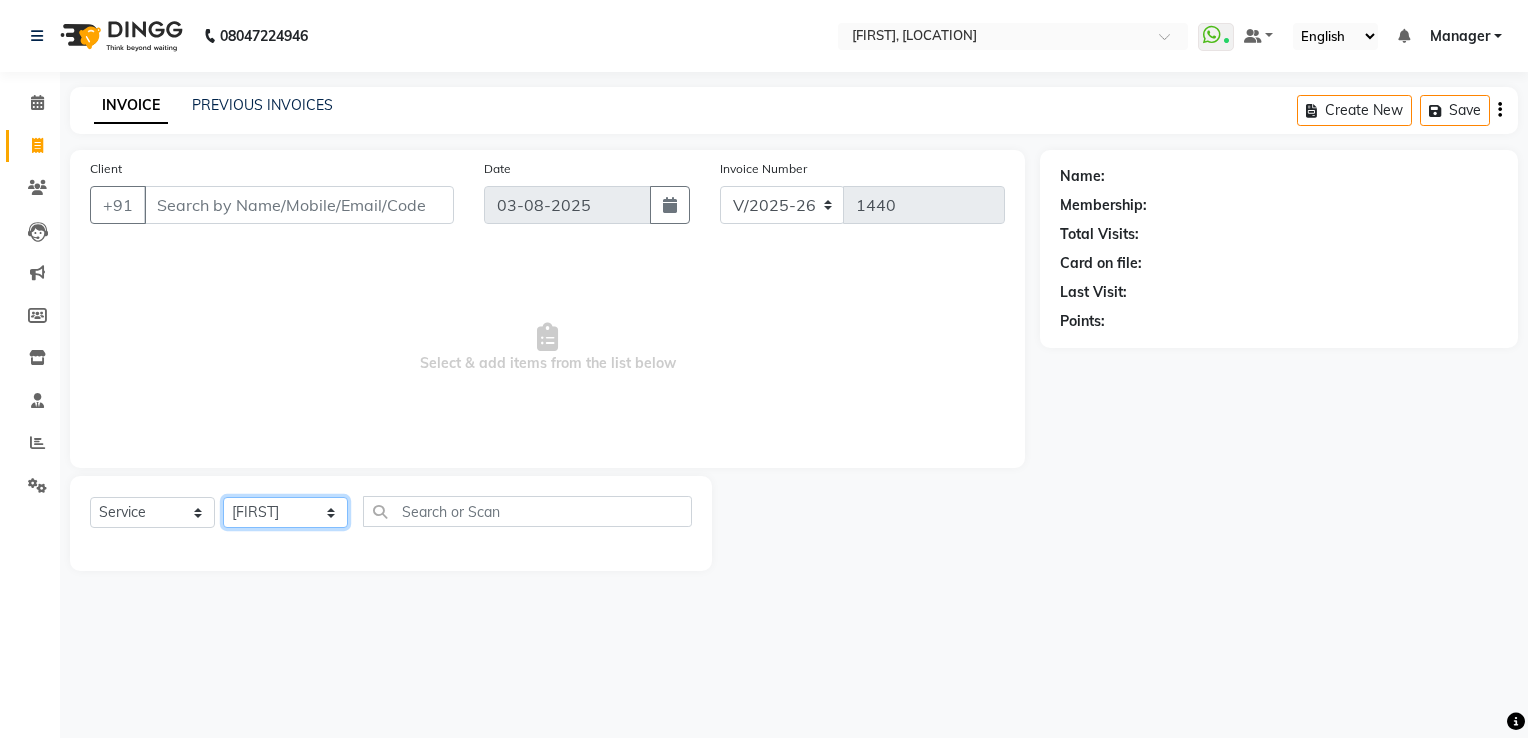 click on "Select Technician ARISH Arvind chandu Dipen Gulafshan John Kajal kelly kupu Manager megha Nirjala Owner pankaj PARE shradha" 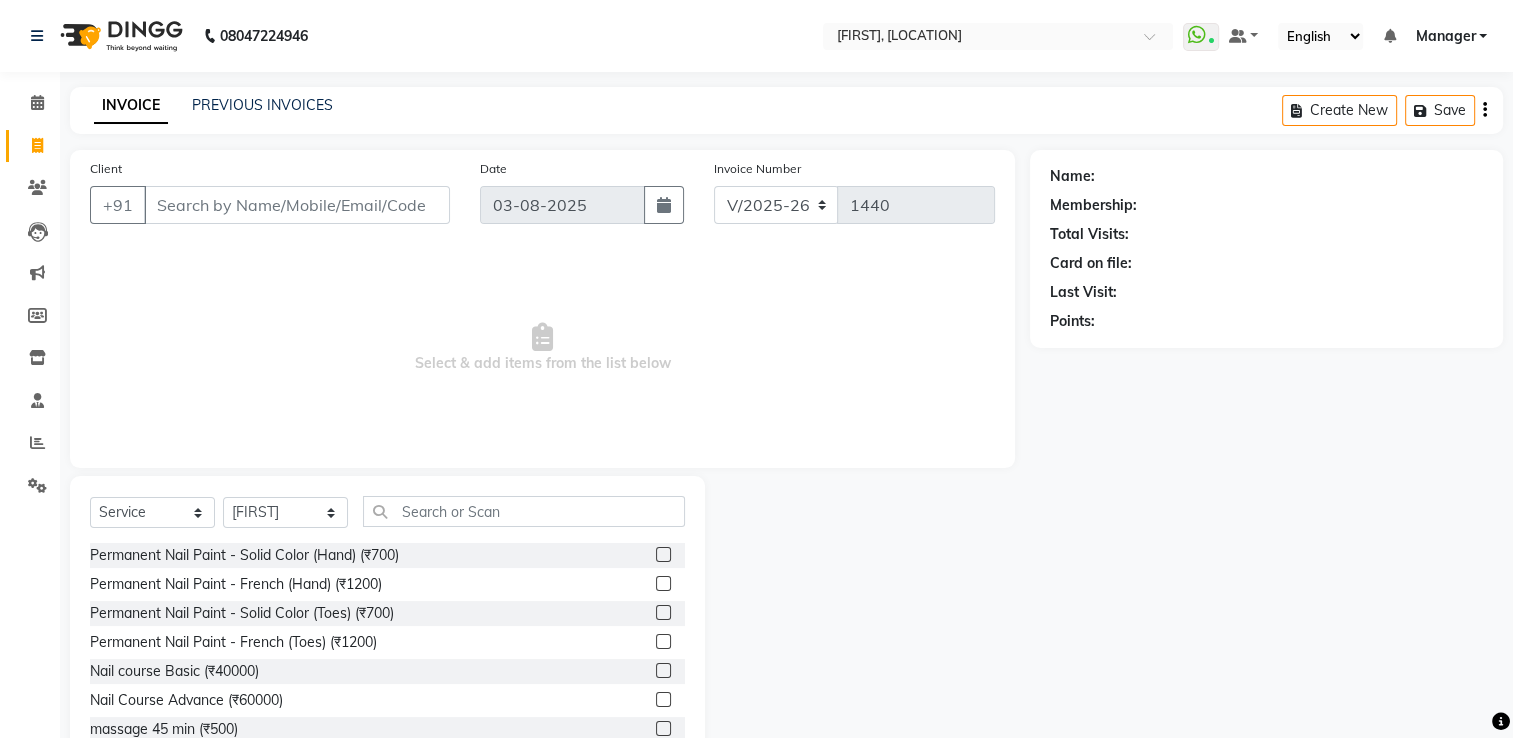 click on "Select  Service  Product  Membership  Package Voucher Prepaid Gift Card  Select Technician ARISH Arvind chandu Dipen Gulafshan John Kajal kelly kupu Manager megha Nirjala Owner pankaj PARE shradha Permanent Nail Paint - Solid Color (Hand) (₹700)  Permanent Nail Paint - French (Hand) (₹1200)  Permanent Nail Paint - Solid Color (Toes) (₹700)  Permanent Nail Paint - French (Toes) (₹1200)  Nail course Basic (₹40000)  Nail Course Advance (₹60000)  massage 45 min (₹500)  massage 15 min (₹300)  massage 30 min (₹400)  HAIR EXTENSIONS REMOVAL (₹50)  SINGLE  HAND  NAIL PAINT (₹400)  SINGLE HAND NAIL EXTENSIONS ACRYLIC (₹500)  SINGLE HAND NAIL EXTENSIONS GEL (₹600)  SINGLE HAND EXTENSIONS REMOVAL (₹250)  SINGLE HAND GEL POLISH REMOVAL (₹250)  HEAD MASSAGE WITH WASH (₹900)  NAILEXTENSINS POLISH (₹1356)  HAIR FALL TREATMENT (₹1500)  DANDRUFF TREATMENT (₹1500)  HAIR SPA (₹1250)  HAIR WASH BLOWDRY (₹850)  HYDRA FACIAL (₹5500)  D TAN HANDS (₹500)  D TAN LEGS (₹600)" 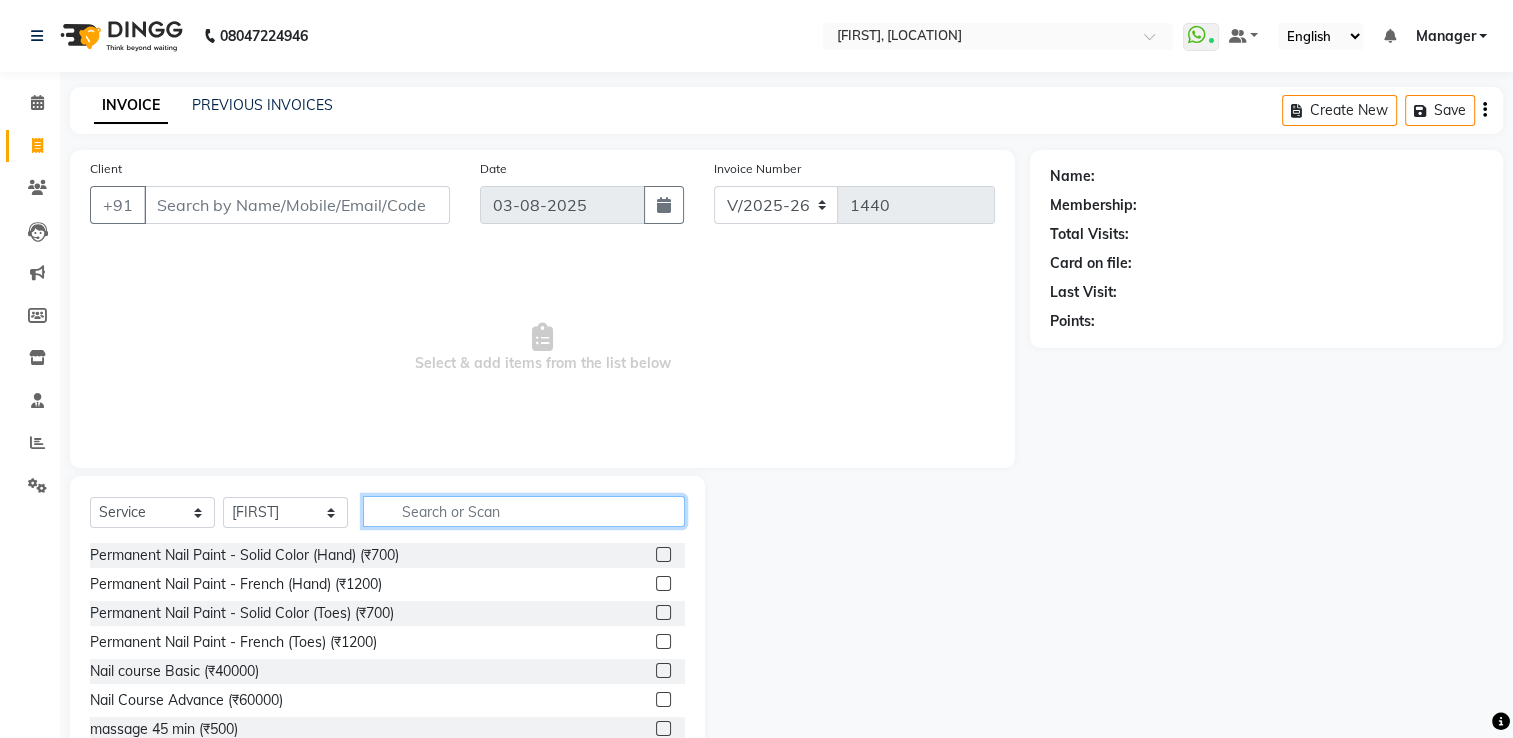 click 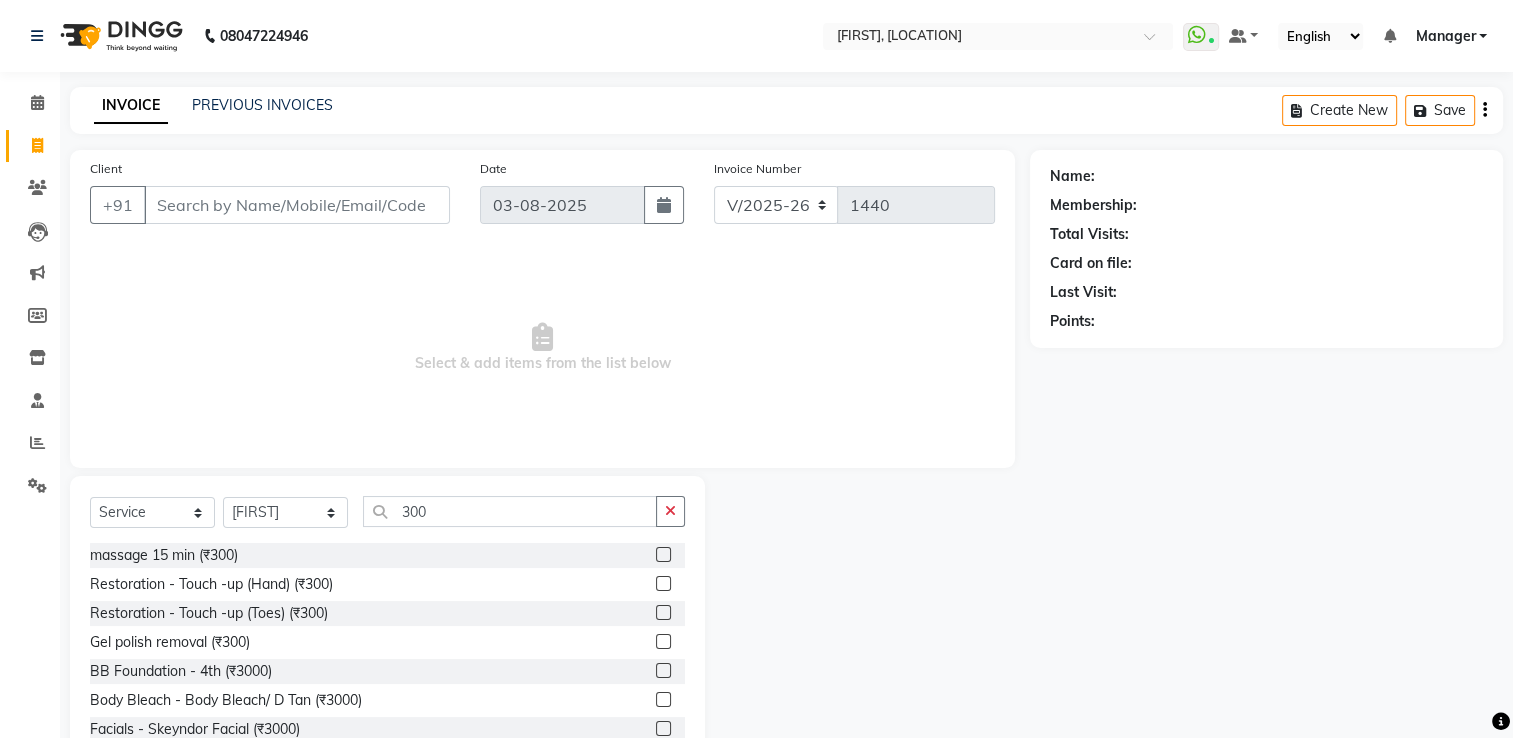 click 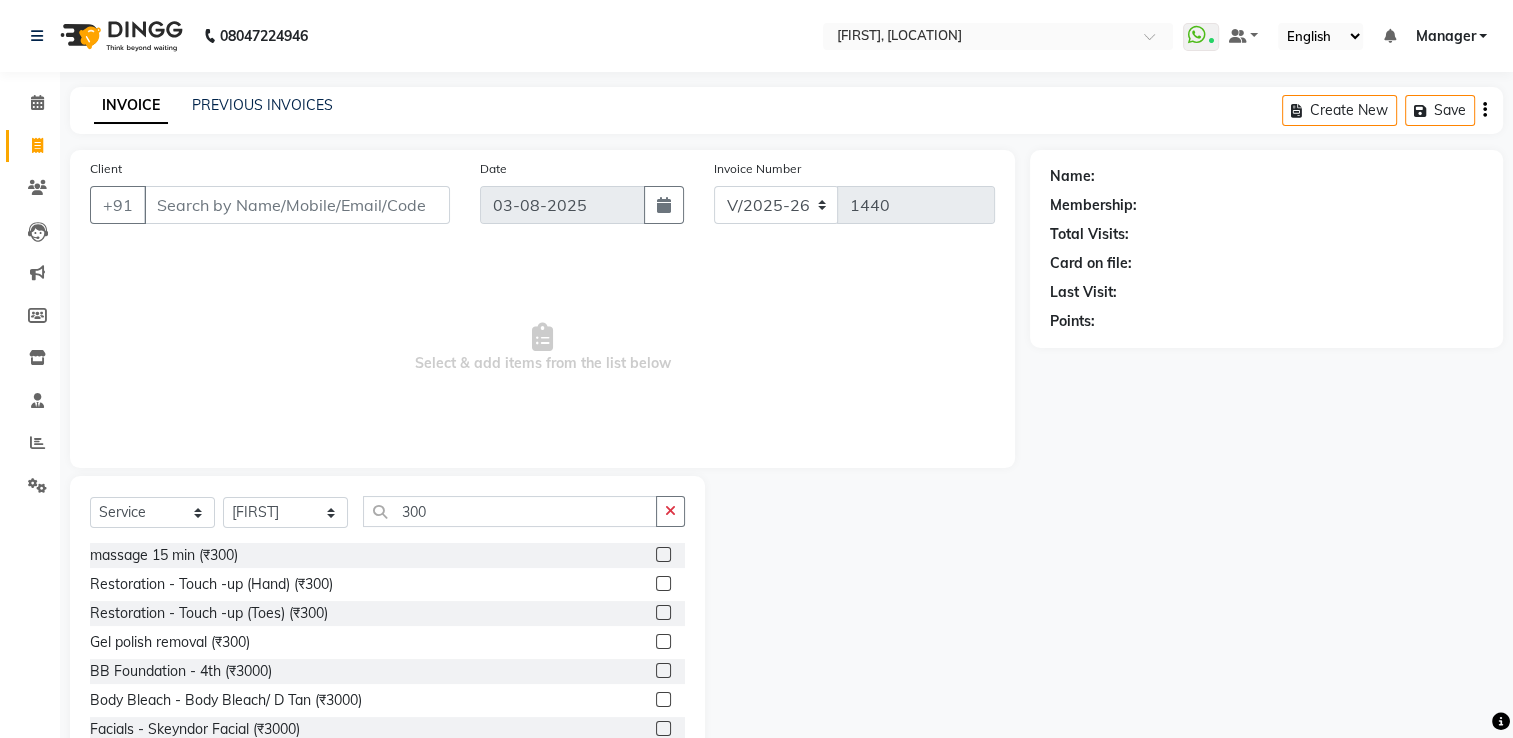 click 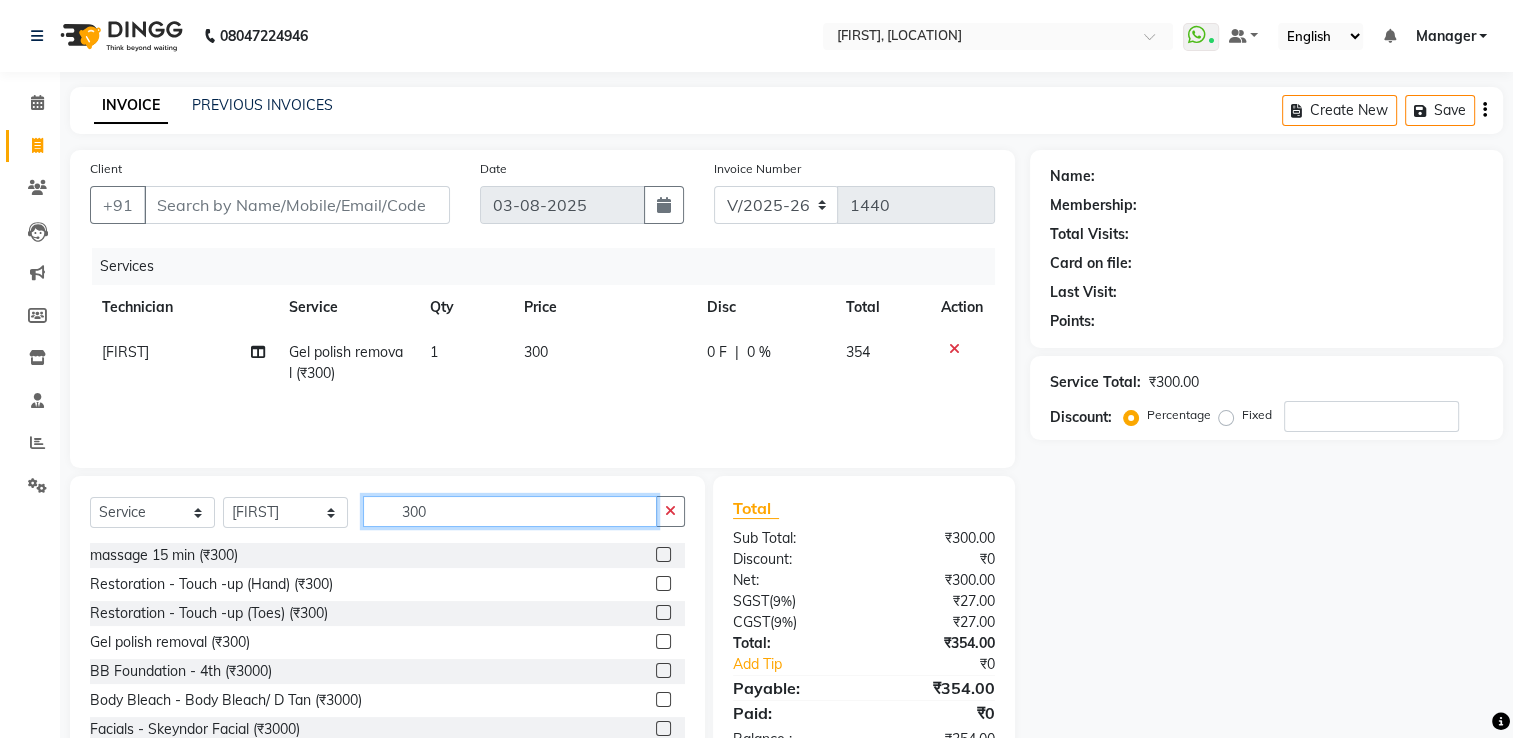 click on "300" 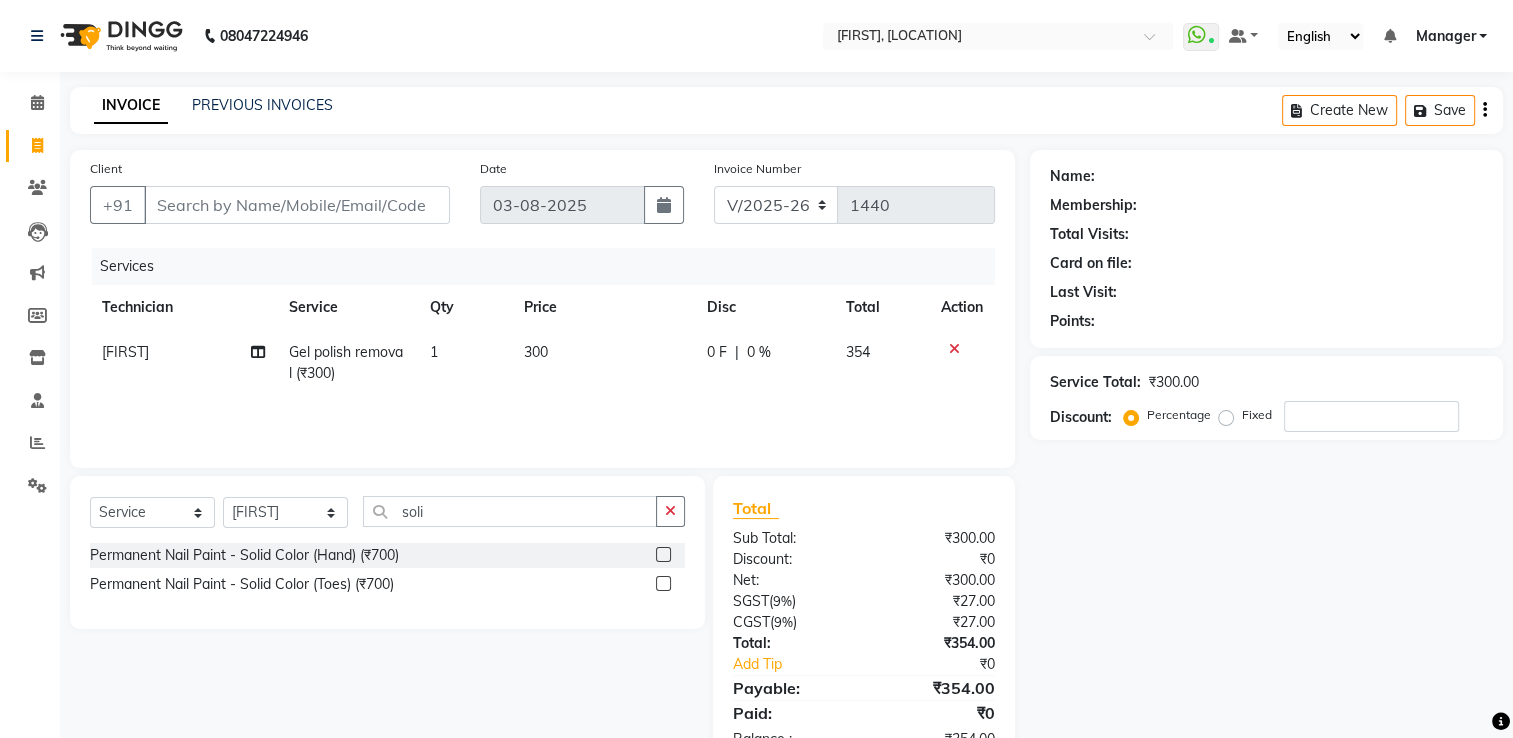 click 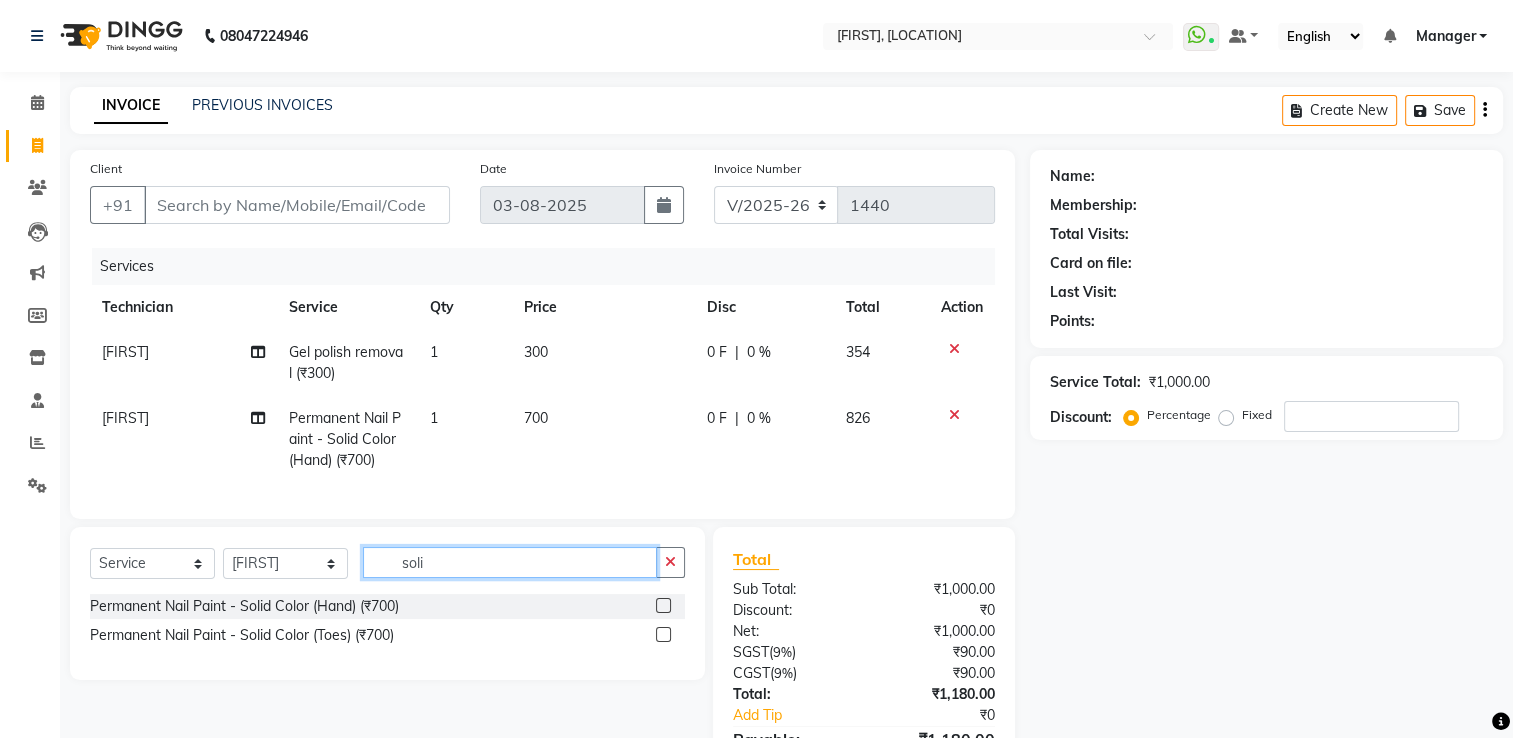 click on "soli" 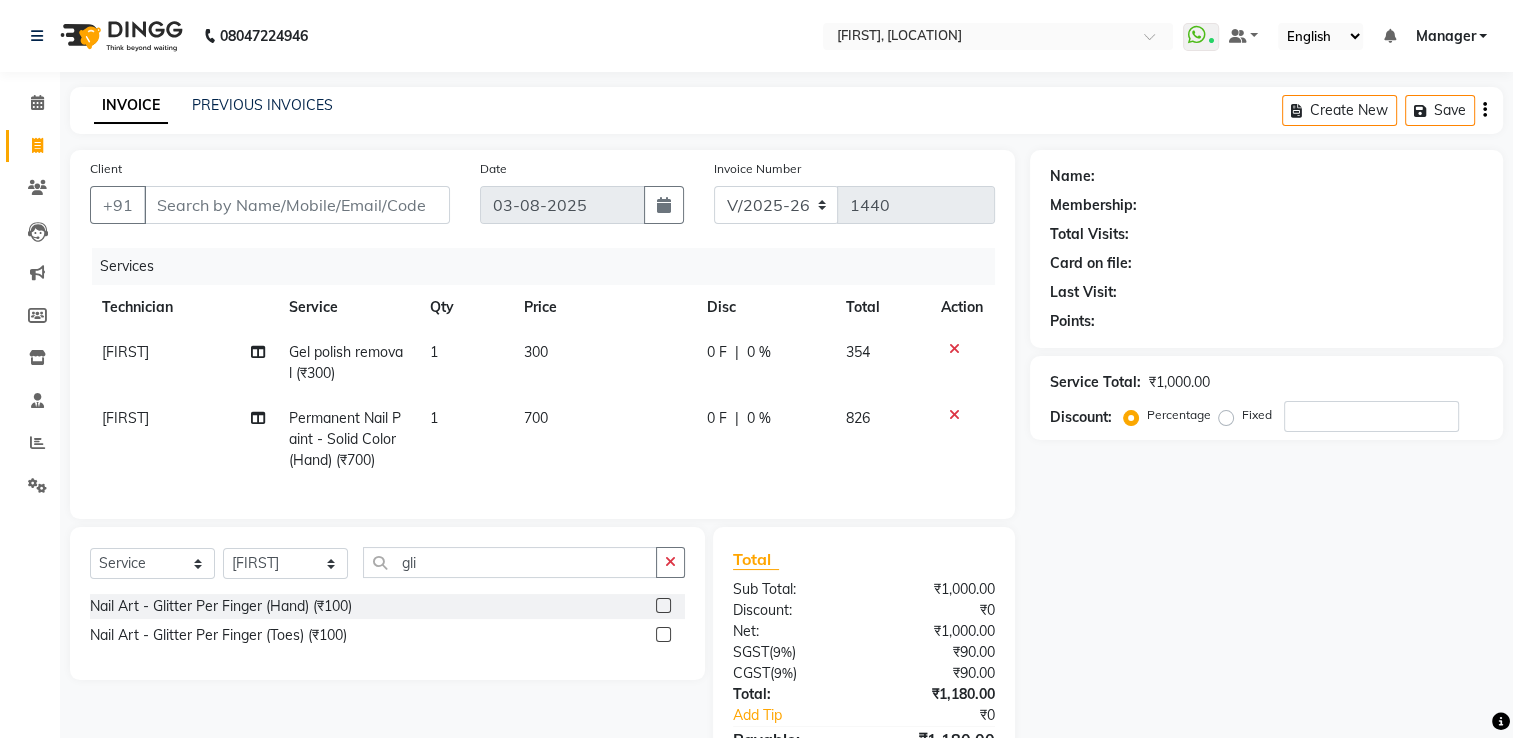 click 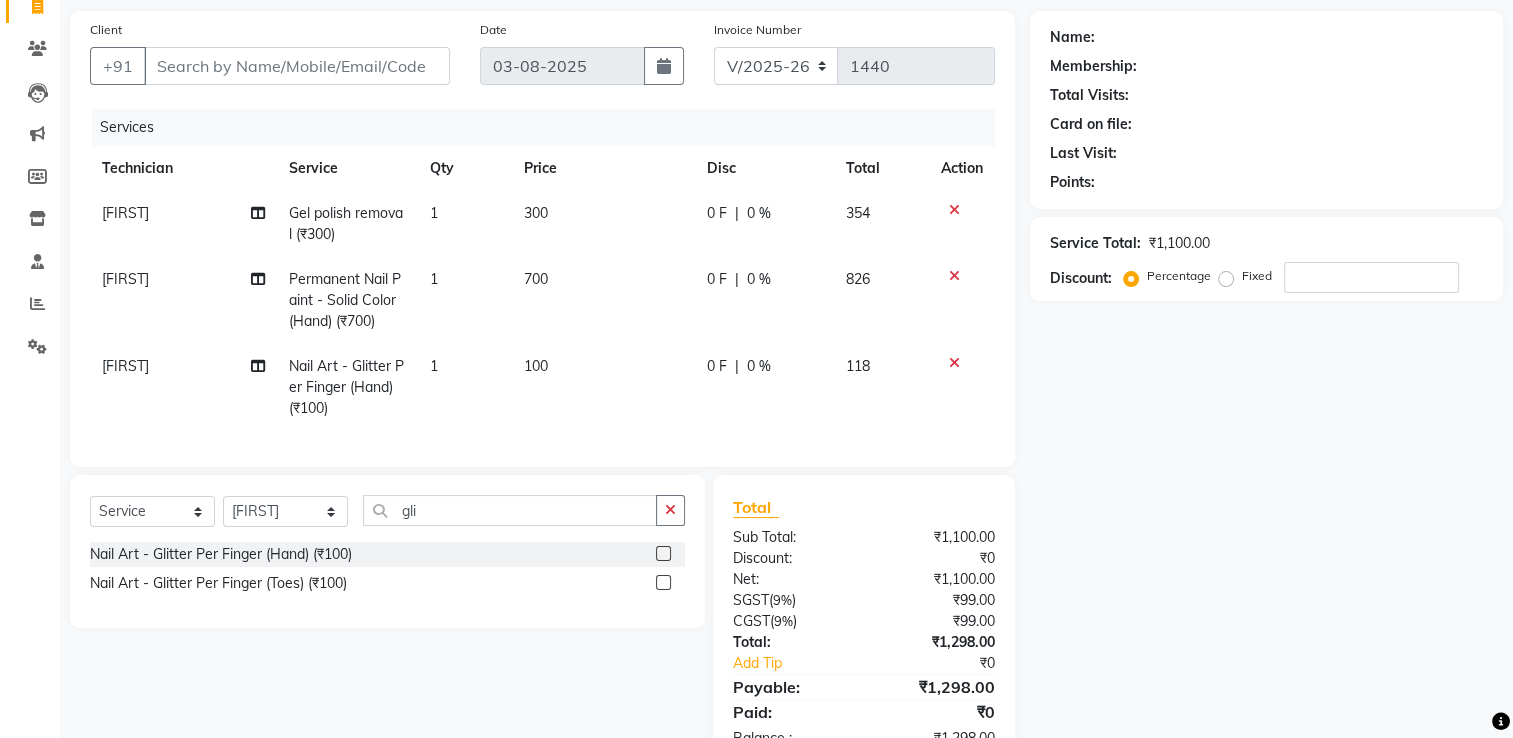 scroll, scrollTop: 200, scrollLeft: 0, axis: vertical 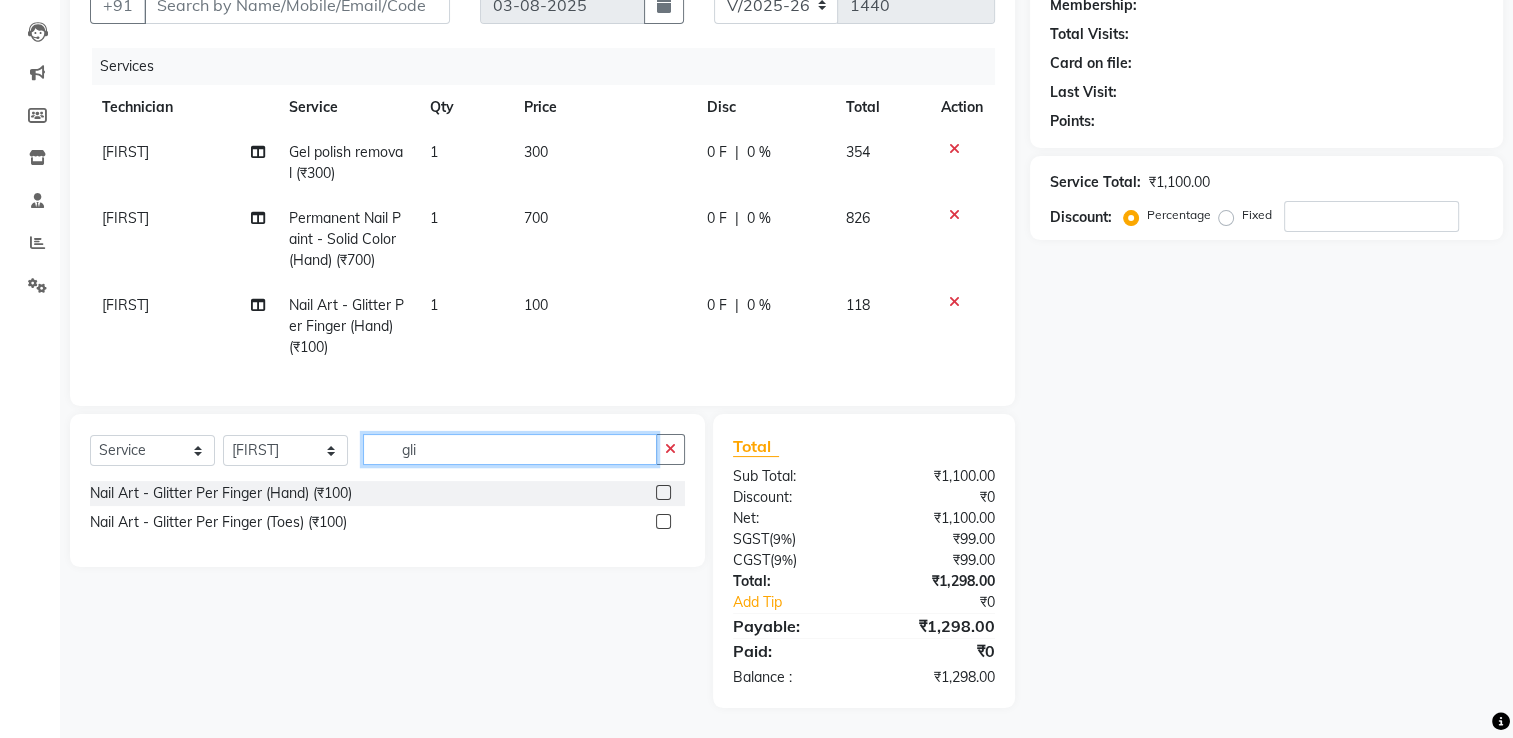 click on "gli" 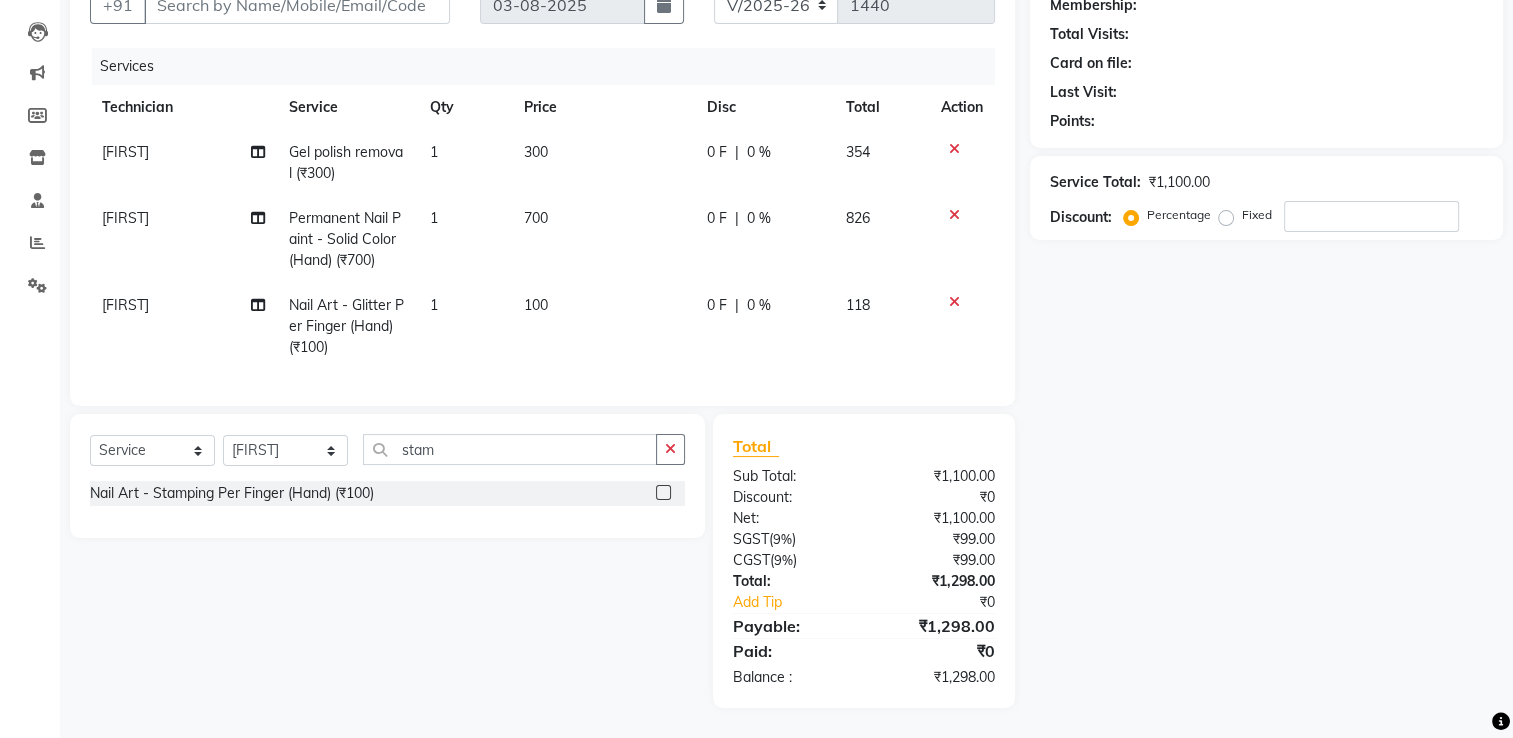 click 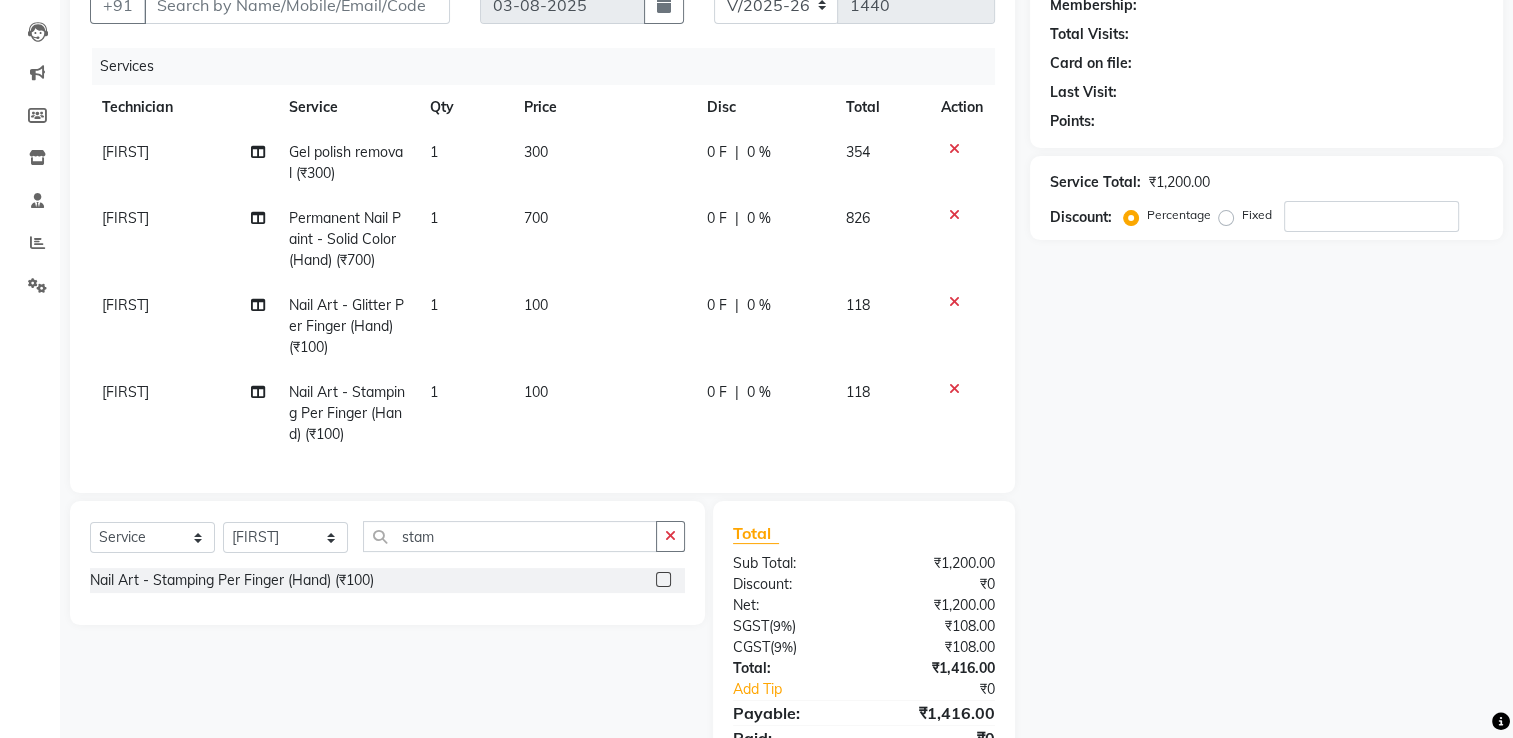 click 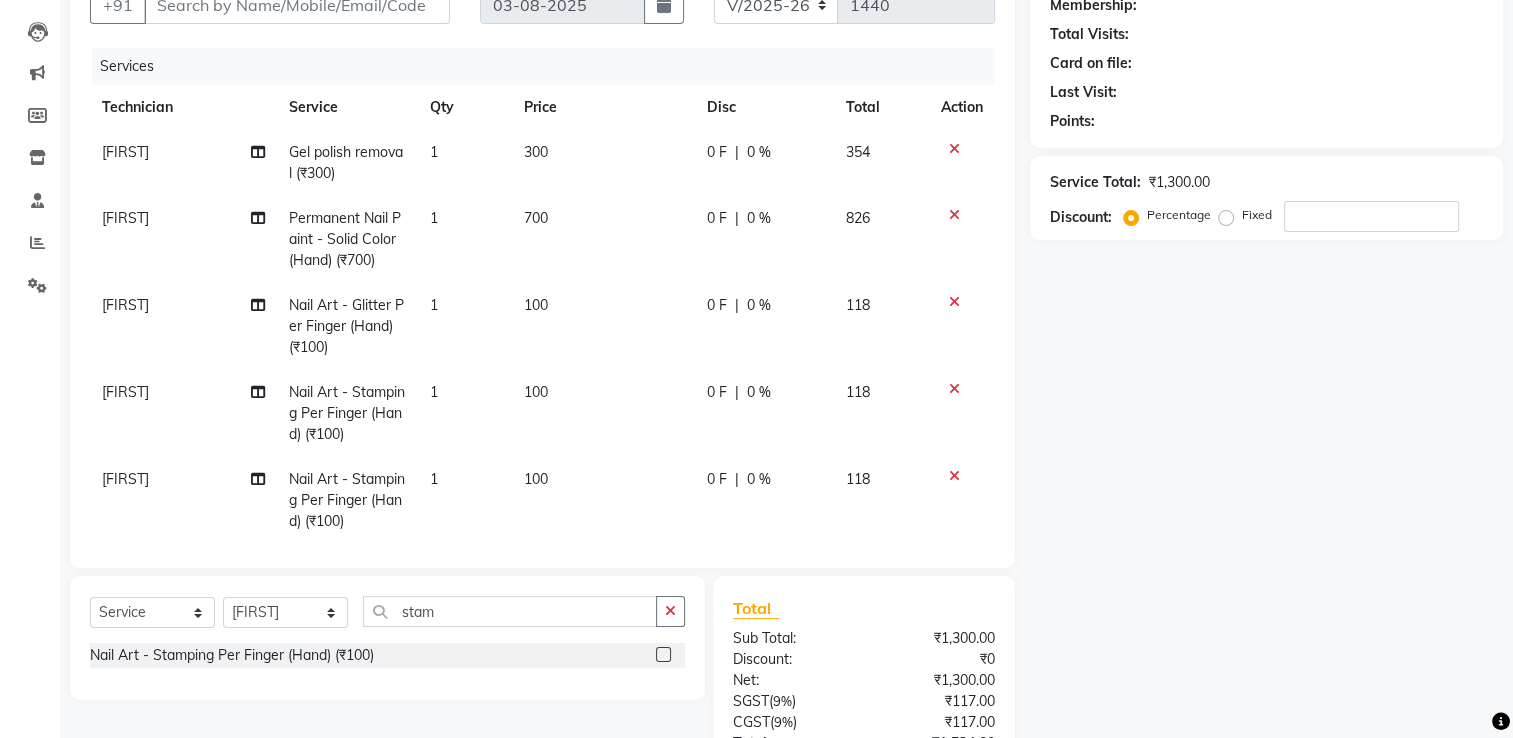 click on "100" 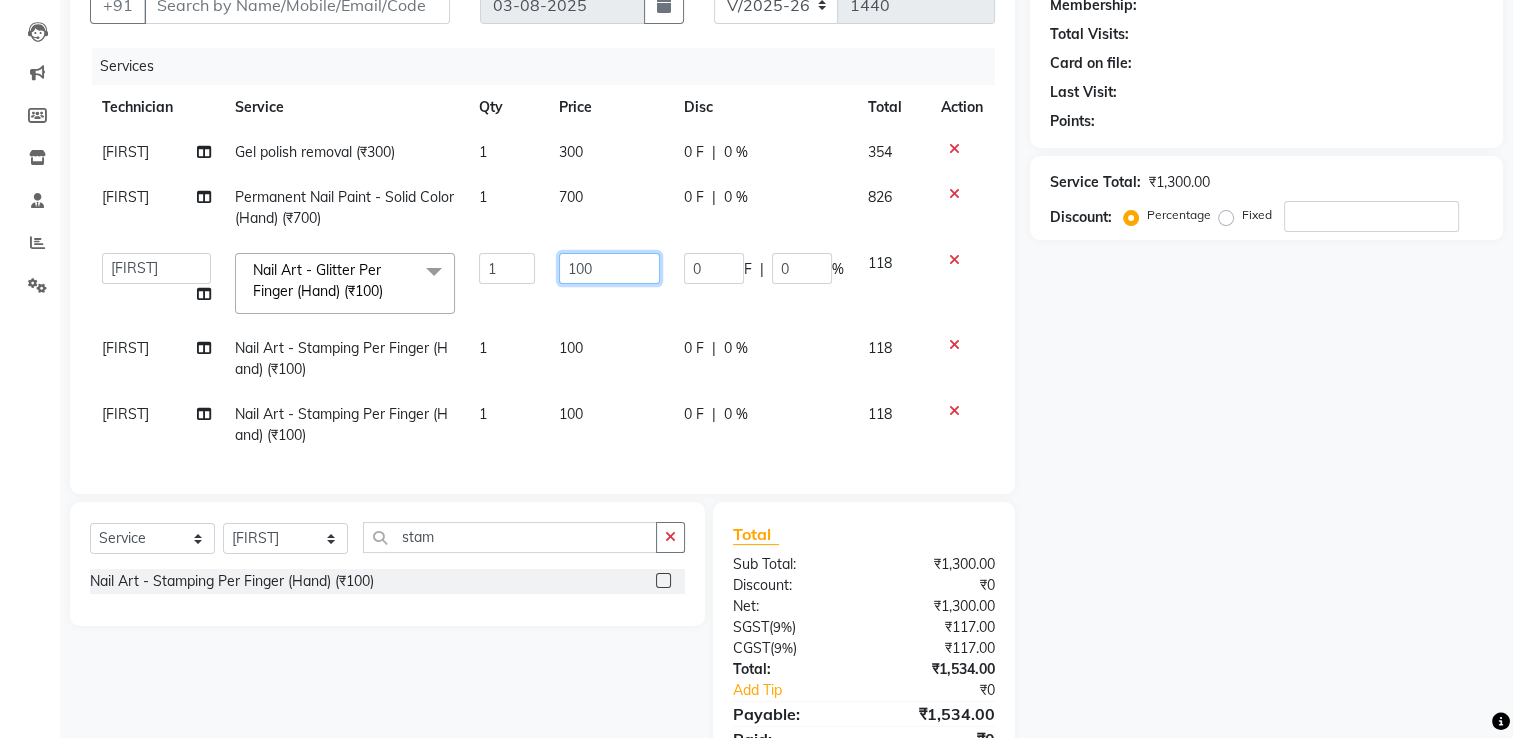 click on "100" 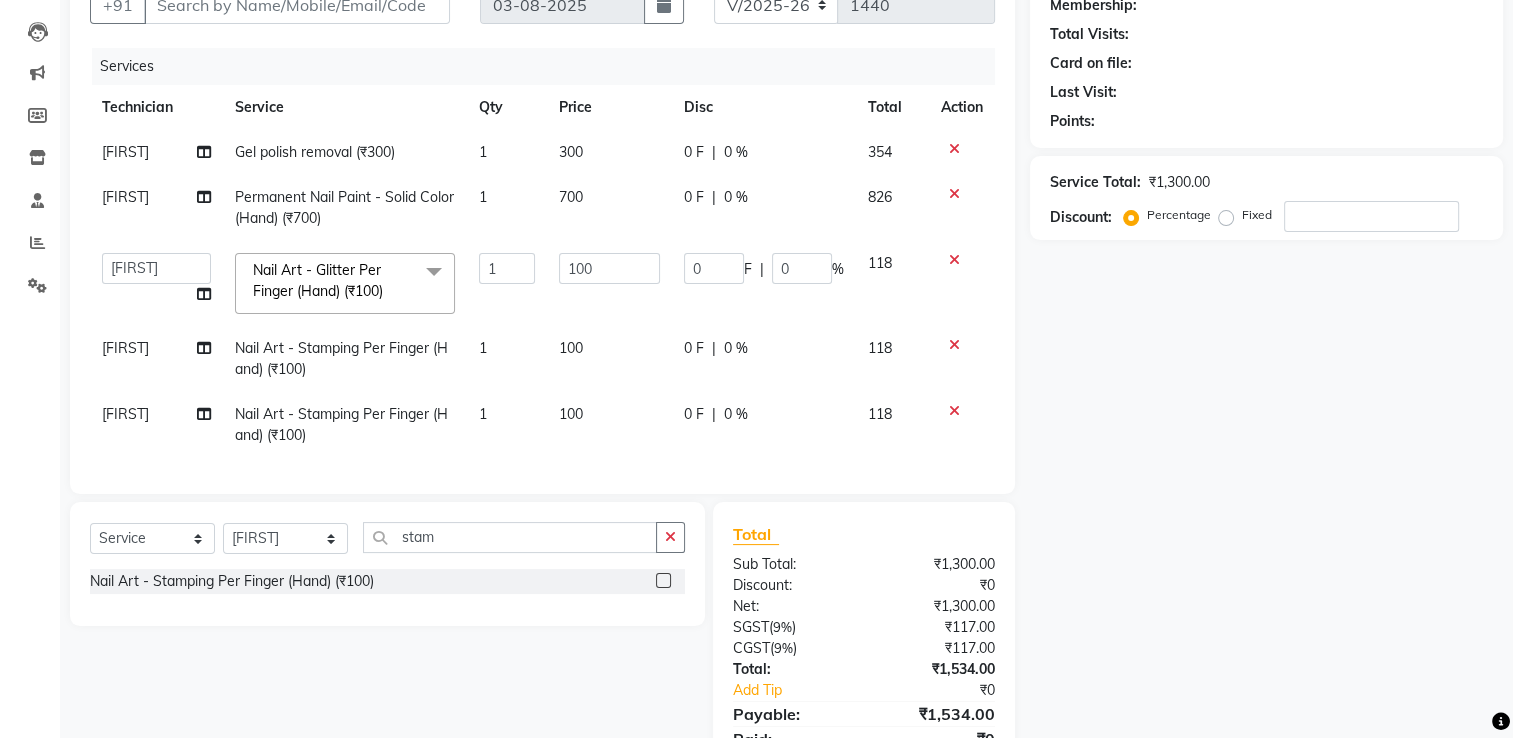 click on "Arvind Gel polish removal (₹300) 1 300 0 F | 0 % 354 Arvind Permanent Nail Paint - Solid Color (Hand) (₹700) 1 700 0 F | 0 % 826  ARISH   Arvind   chandu   Dipen   Gulafshan   John   Kajal   kelly   kupu   Manager   megha   Nirjala   Owner   pankaj   PARE   shradha  Nail Art - Glitter Per Finger (Hand) (₹100)  x Permanent Nail Paint - Solid Color (Hand) (₹700) Permanent Nail Paint - French (Hand) (₹1200) Permanent Nail Paint - Solid Color (Toes) (₹700) Permanent Nail Paint - French (Toes) (₹1200) Nail course Basic (₹40000) Nail Course Advance (₹60000) massage 45 min (₹500) massage 15 min (₹300) massage 30 min (₹400) HAIR EXTENSIONS REMOVAL (₹50) SINGLE  HAND  NAIL PAINT (₹400) SINGLE HAND NAIL EXTENSIONS ACRYLIC (₹500) SINGLE HAND NAIL EXTENSIONS GEL (₹600) SINGLE HAND EXTENSIONS REMOVAL (₹250) SINGLE HAND GEL POLISH REMOVAL (₹250) HEAD MASSAGE WITH WASH (₹900) NAILEXTENSINS POLISH (₹1356) HAIR FALL TREATMENT (₹1500) DANDRUFF TREATMENT (₹1500) HAIR SPA (₹1250) 1" 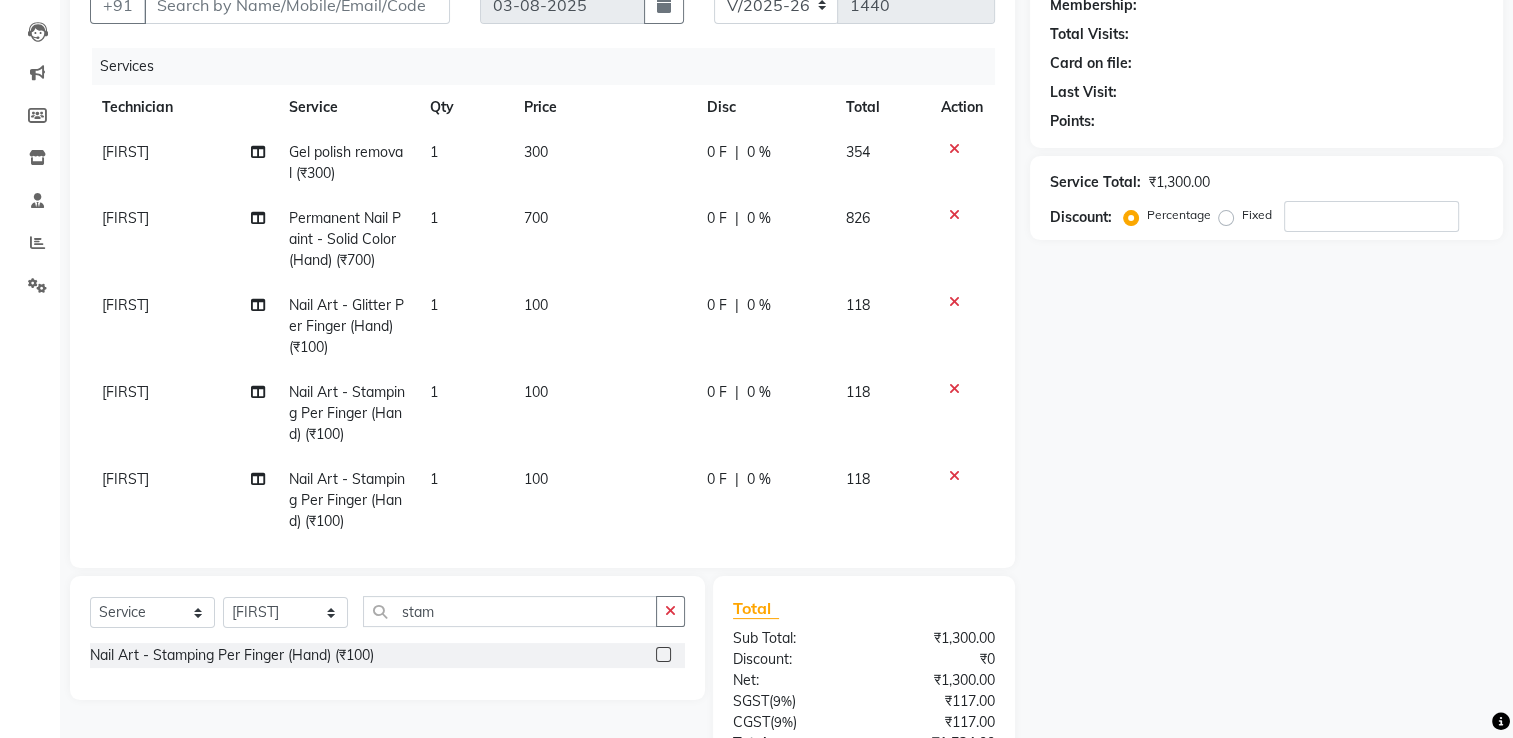 click on "1" 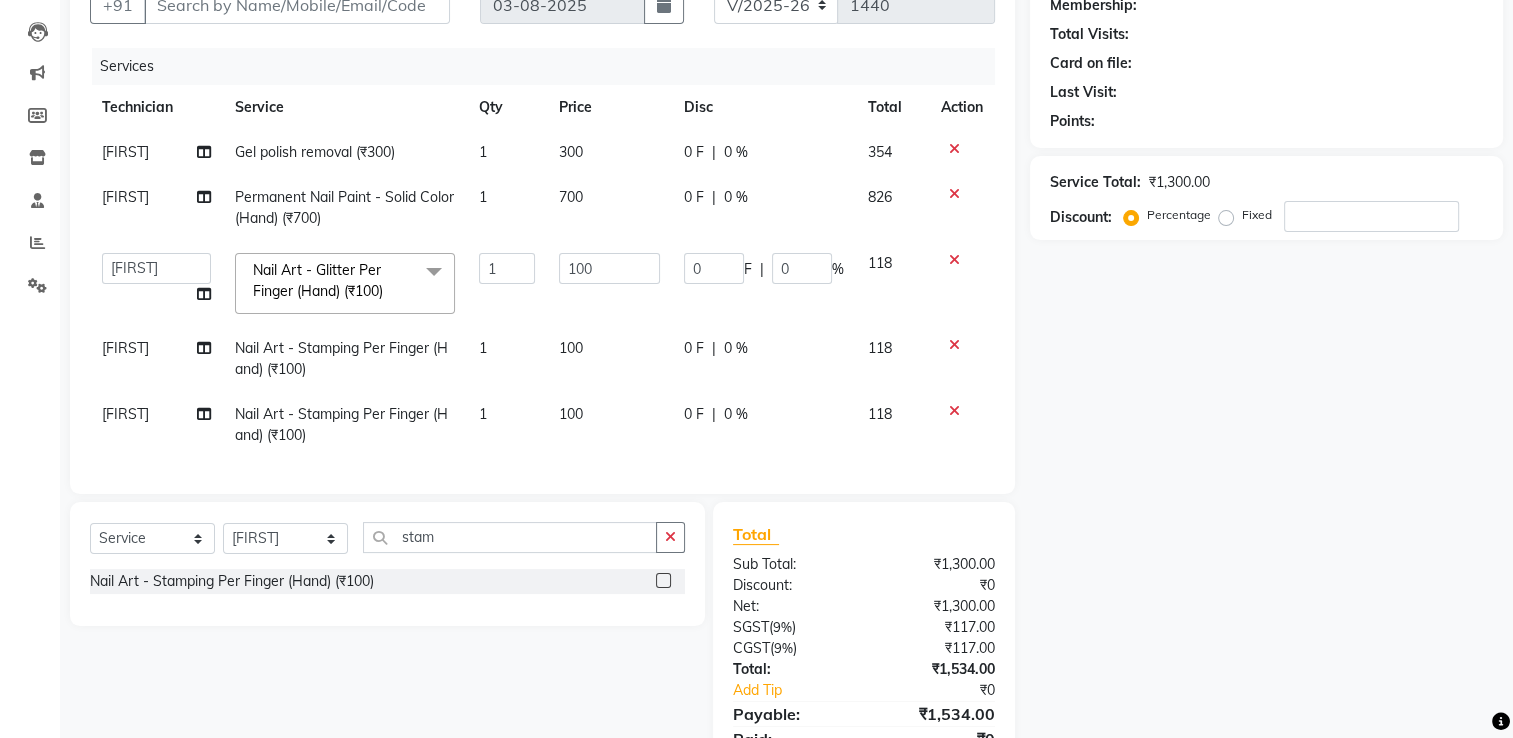 click on "1" 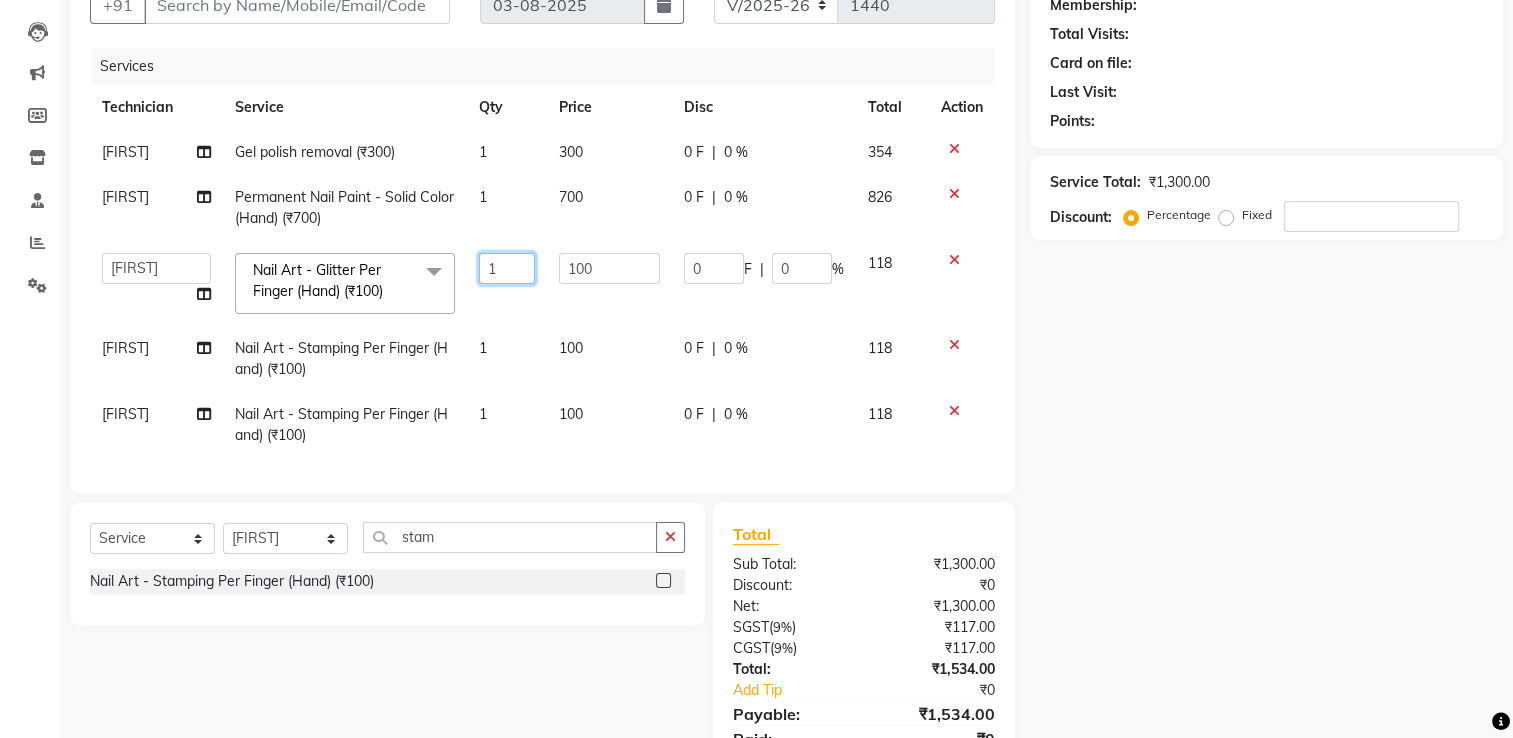 click on "1" 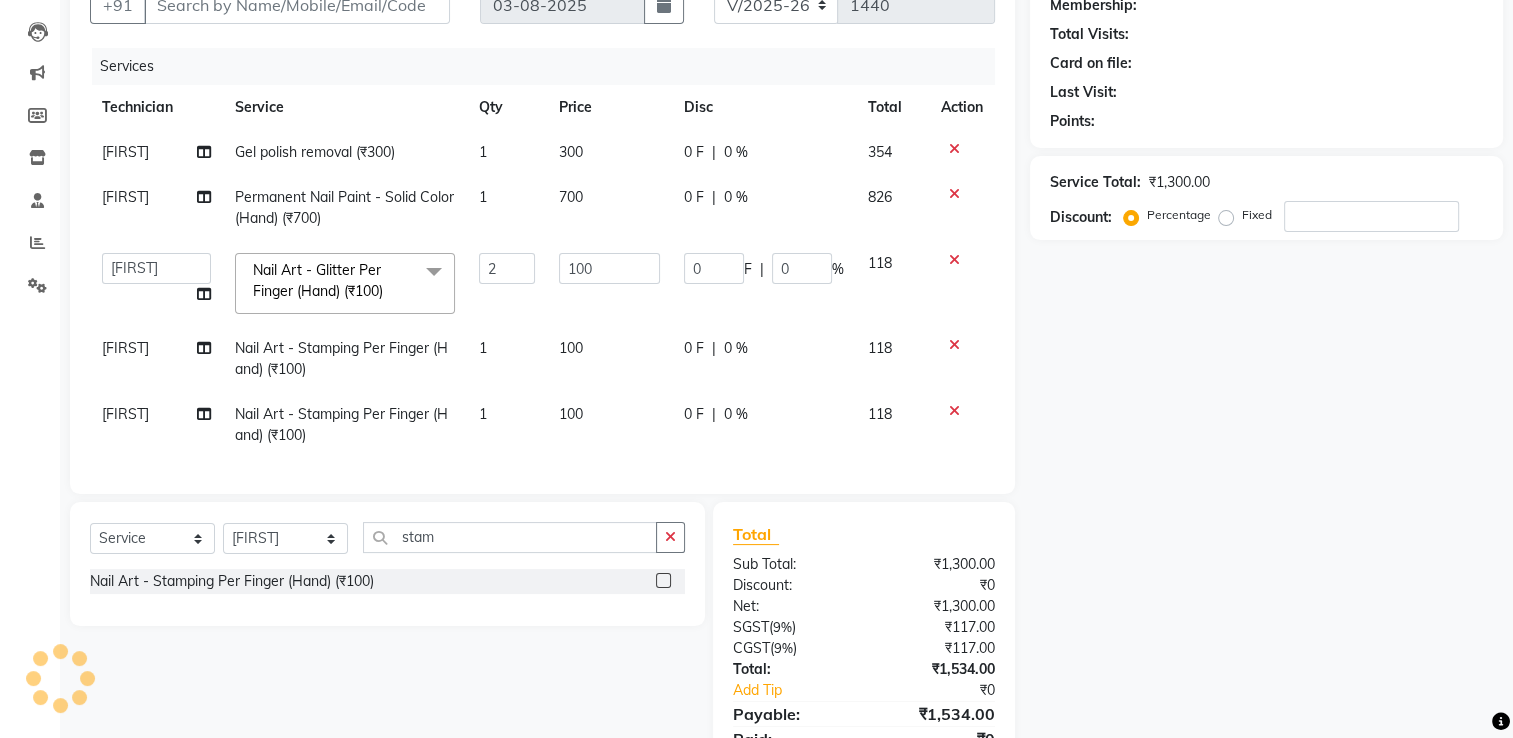 click on "Arvind Gel polish removal (₹300) 1 300 0 F | 0 % 354 Arvind Permanent Nail Paint - Solid Color (Hand) (₹700) 1 700 0 F | 0 % 826  ARISH   Arvind   chandu   Dipen   Gulafshan   John   Kajal   kelly   kupu   Manager   megha   Nirjala   Owner   pankaj   PARE   shradha  Nail Art - Glitter Per Finger (Hand) (₹100)  x Permanent Nail Paint - Solid Color (Hand) (₹700) Permanent Nail Paint - French (Hand) (₹1200) Permanent Nail Paint - Solid Color (Toes) (₹700) Permanent Nail Paint - French (Toes) (₹1200) Nail course Basic (₹40000) Nail Course Advance (₹60000) massage 45 min (₹500) massage 15 min (₹300) massage 30 min (₹400) HAIR EXTENSIONS REMOVAL (₹50) SINGLE  HAND  NAIL PAINT (₹400) SINGLE HAND NAIL EXTENSIONS ACRYLIC (₹500) SINGLE HAND NAIL EXTENSIONS GEL (₹600) SINGLE HAND EXTENSIONS REMOVAL (₹250) SINGLE HAND GEL POLISH REMOVAL (₹250) HEAD MASSAGE WITH WASH (₹900) NAILEXTENSINS POLISH (₹1356) HAIR FALL TREATMENT (₹1500) DANDRUFF TREATMENT (₹1500) HAIR SPA (₹1250) 2" 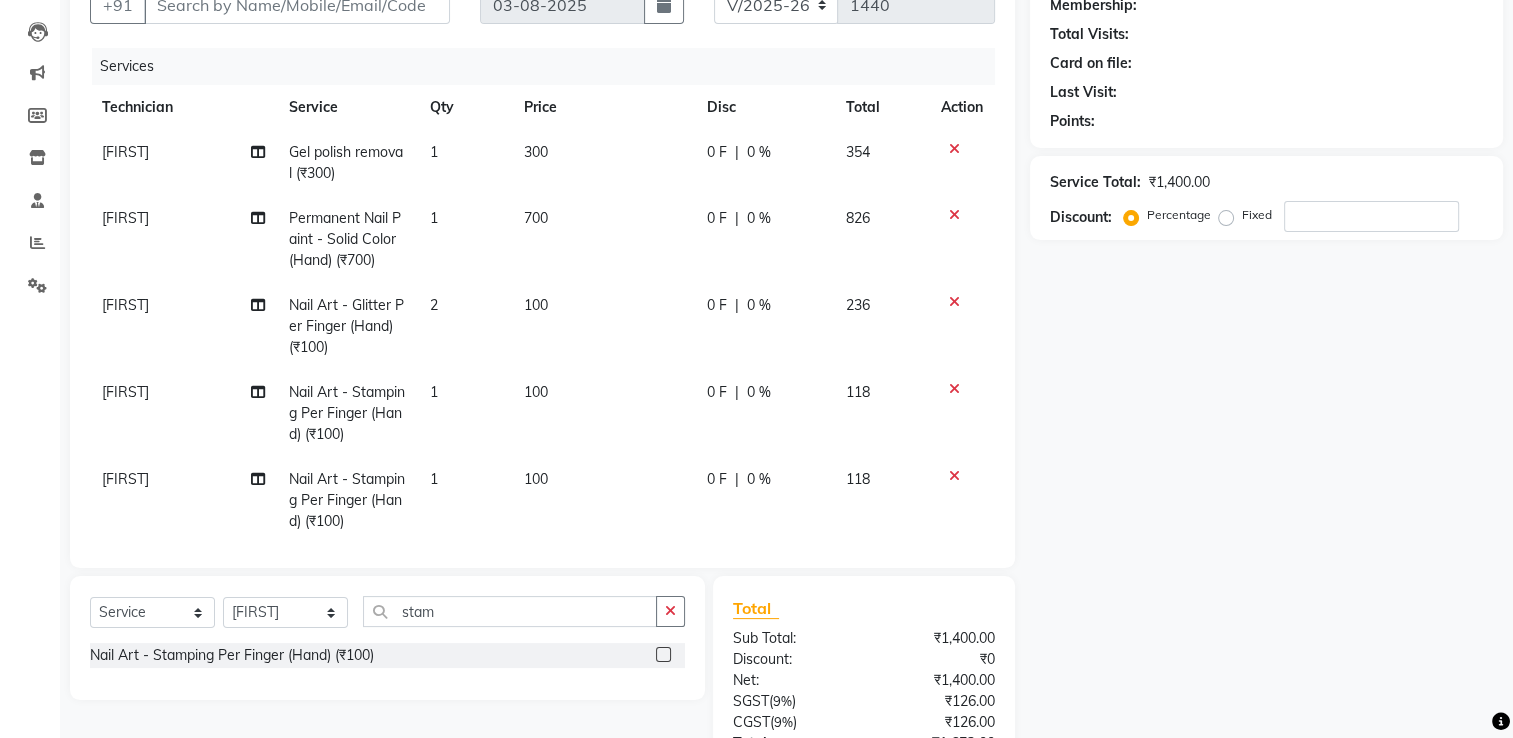 click on "100" 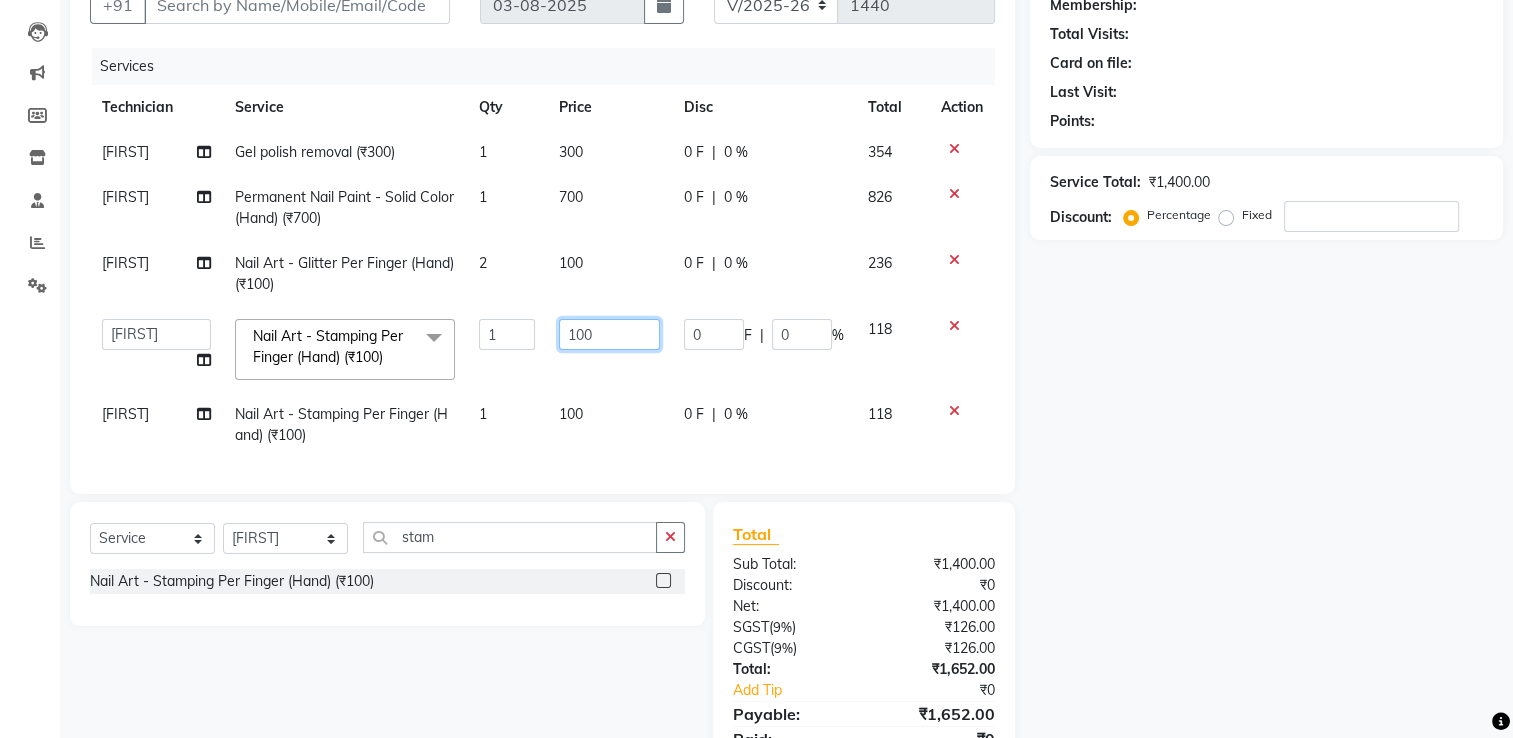 click on "100" 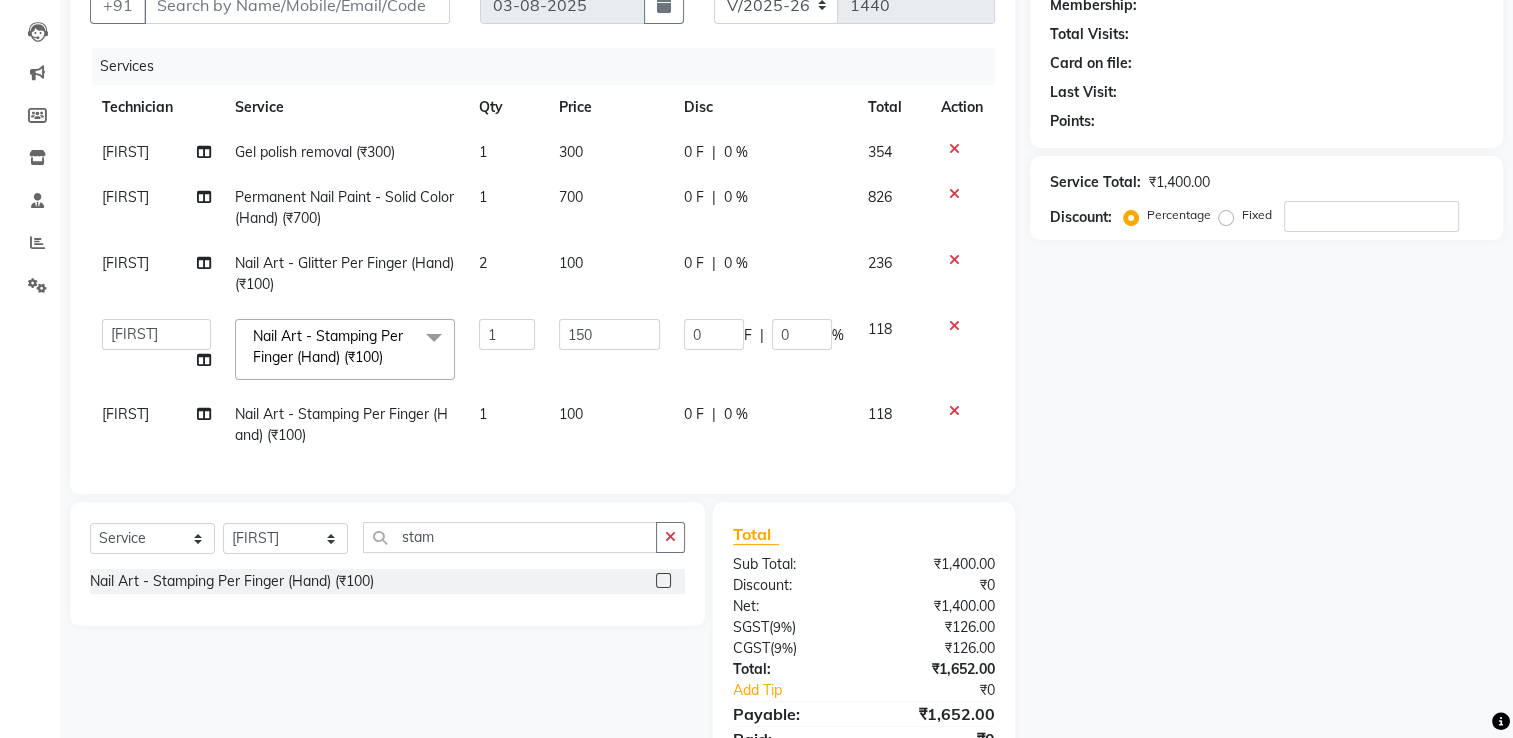 click on "Arvind Gel polish removal (₹300) 1 300 0 F | 0 % 354 Arvind Permanent Nail Paint - Solid Color (Hand) (₹700) 1 700 0 F | 0 % 826 Arvind Nail Art - Glitter Per Finger (Hand) (₹100) 2 100 0 F | 0 % 236  ARISH   Arvind   chandu   Dipen   Gulafshan   John   Kajal   kelly   kupu   Manager   megha   Nirjala   Owner   pankaj   PARE   shradha  Nail Art - Stamping Per Finger (Hand) (₹100)  x Permanent Nail Paint - Solid Color (Hand) (₹700) Permanent Nail Paint - French (Hand) (₹1200) Permanent Nail Paint - Solid Color (Toes) (₹700) Permanent Nail Paint - French (Toes) (₹1200) Nail course Basic (₹40000) Nail Course Advance (₹60000) massage 45 min (₹500) massage 15 min (₹300) massage 30 min (₹400) HAIR EXTENSIONS REMOVAL (₹50) SINGLE  HAND  NAIL PAINT (₹400) SINGLE HAND NAIL EXTENSIONS ACRYLIC (₹500) SINGLE HAND NAIL EXTENSIONS GEL (₹600) SINGLE HAND EXTENSIONS REMOVAL (₹250) SINGLE HAND GEL POLISH REMOVAL (₹250) HEAD MASSAGE WITH WASH (₹900) NAILEXTENSINS POLISH (₹1356) 1 150" 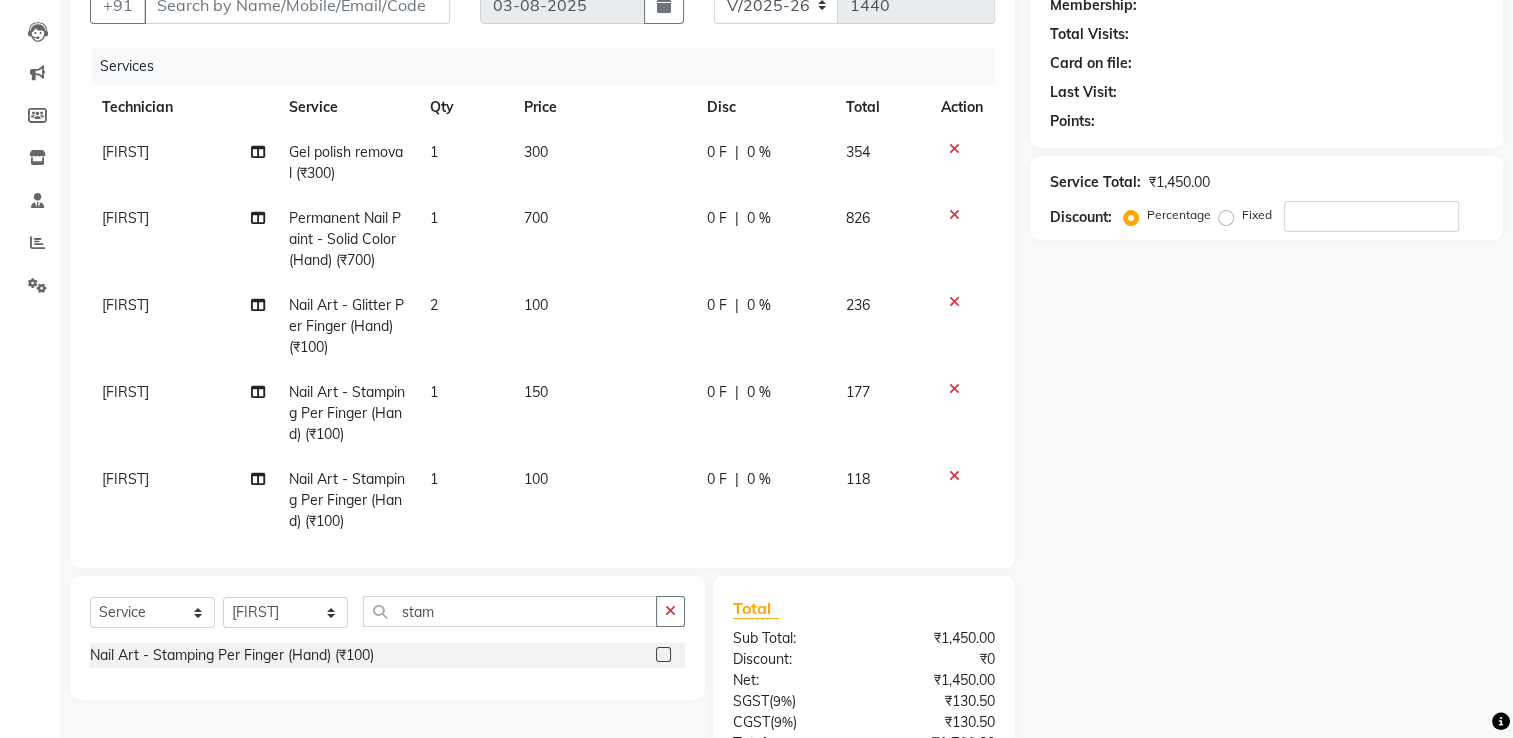 click on "1" 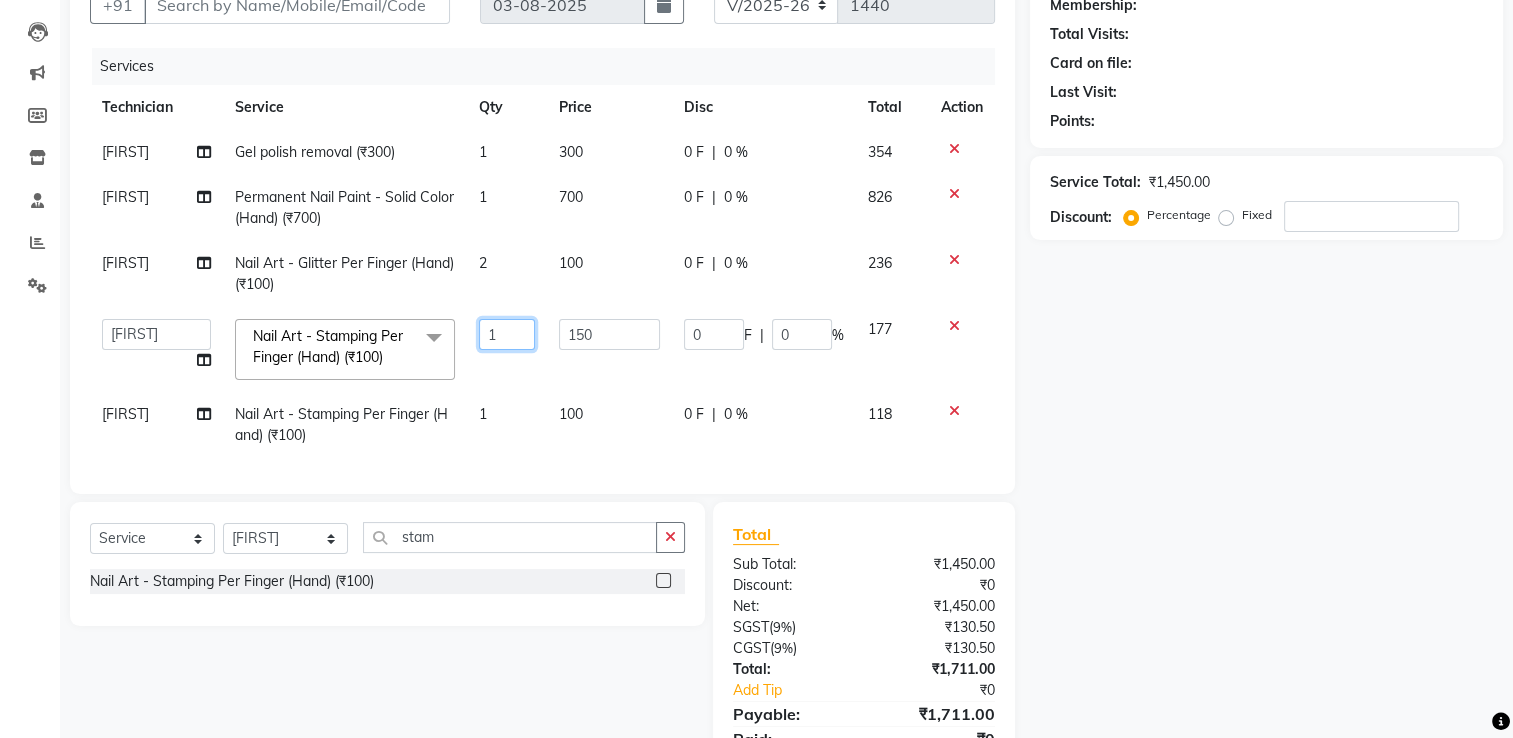 click on "1" 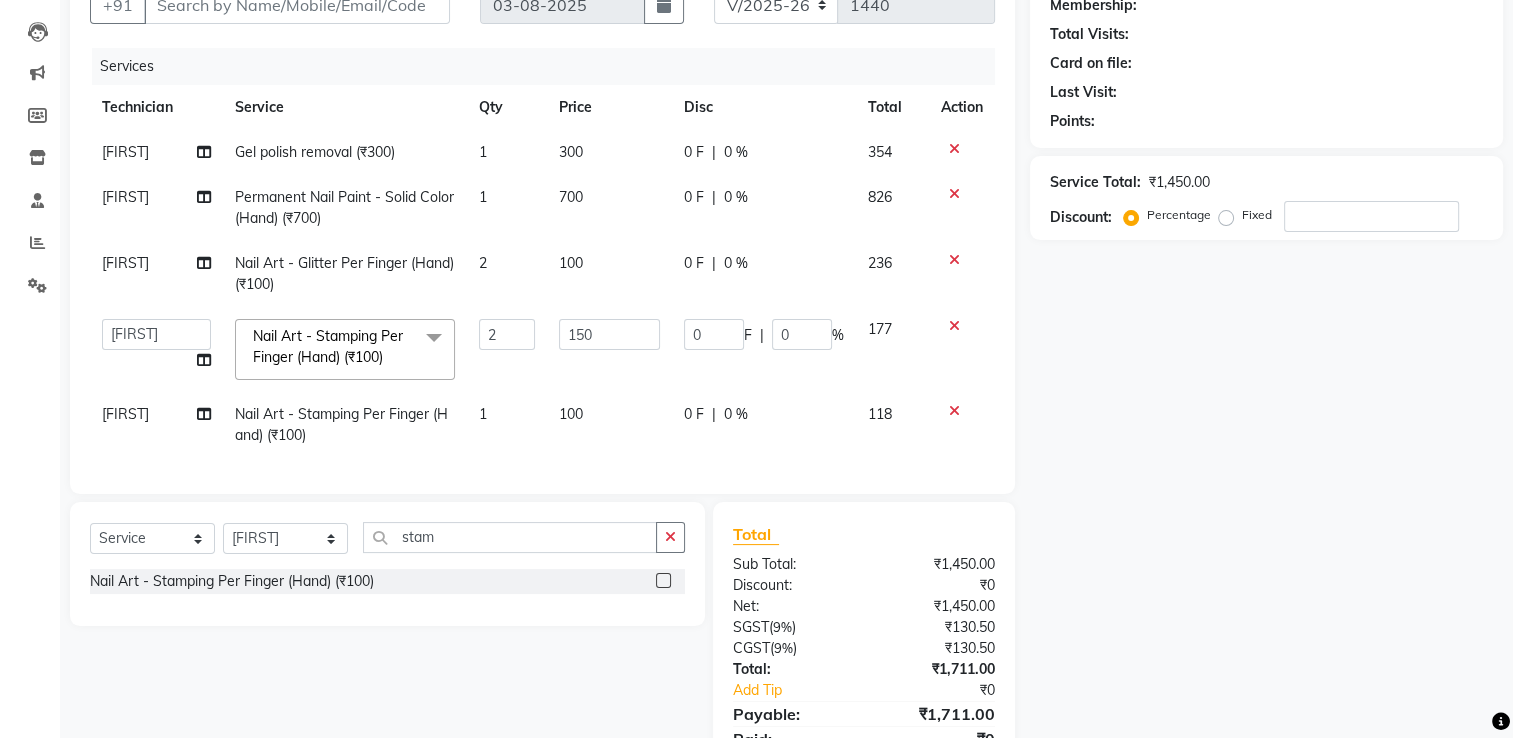 click on "Arvind Gel polish removal (₹300) 1 300 0 F | 0 % 354 Arvind Permanent Nail Paint - Solid Color (Hand) (₹700) 1 700 0 F | 0 % 826 Arvind Nail Art - Glitter Per Finger (Hand) (₹100) 2 100 0 F | 0 % 236  ARISH   Arvind   chandu   Dipen   Gulafshan   John   Kajal   kelly   kupu   Manager   megha   Nirjala   Owner   pankaj   PARE   shradha  Nail Art - Stamping Per Finger (Hand) (₹100)  x Permanent Nail Paint - Solid Color (Hand) (₹700) Permanent Nail Paint - French (Hand) (₹1200) Permanent Nail Paint - Solid Color (Toes) (₹700) Permanent Nail Paint - French (Toes) (₹1200) Nail course Basic (₹40000) Nail Course Advance (₹60000) massage 45 min (₹500) massage 15 min (₹300) massage 30 min (₹400) HAIR EXTENSIONS REMOVAL (₹50) SINGLE  HAND  NAIL PAINT (₹400) SINGLE HAND NAIL EXTENSIONS ACRYLIC (₹500) SINGLE HAND NAIL EXTENSIONS GEL (₹600) SINGLE HAND EXTENSIONS REMOVAL (₹250) SINGLE HAND GEL POLISH REMOVAL (₹250) HEAD MASSAGE WITH WASH (₹900) NAILEXTENSINS POLISH (₹1356) 2 150" 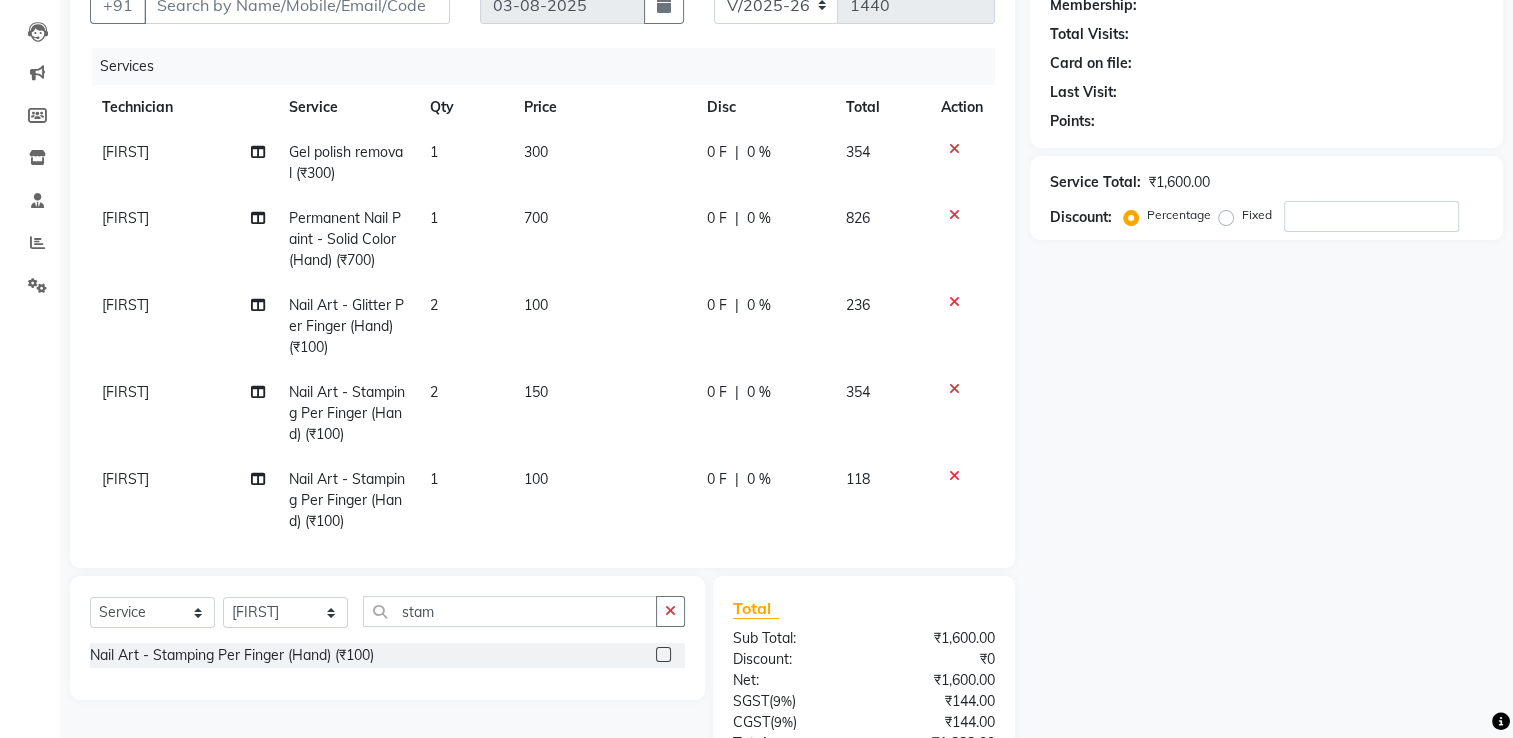 click on "1" 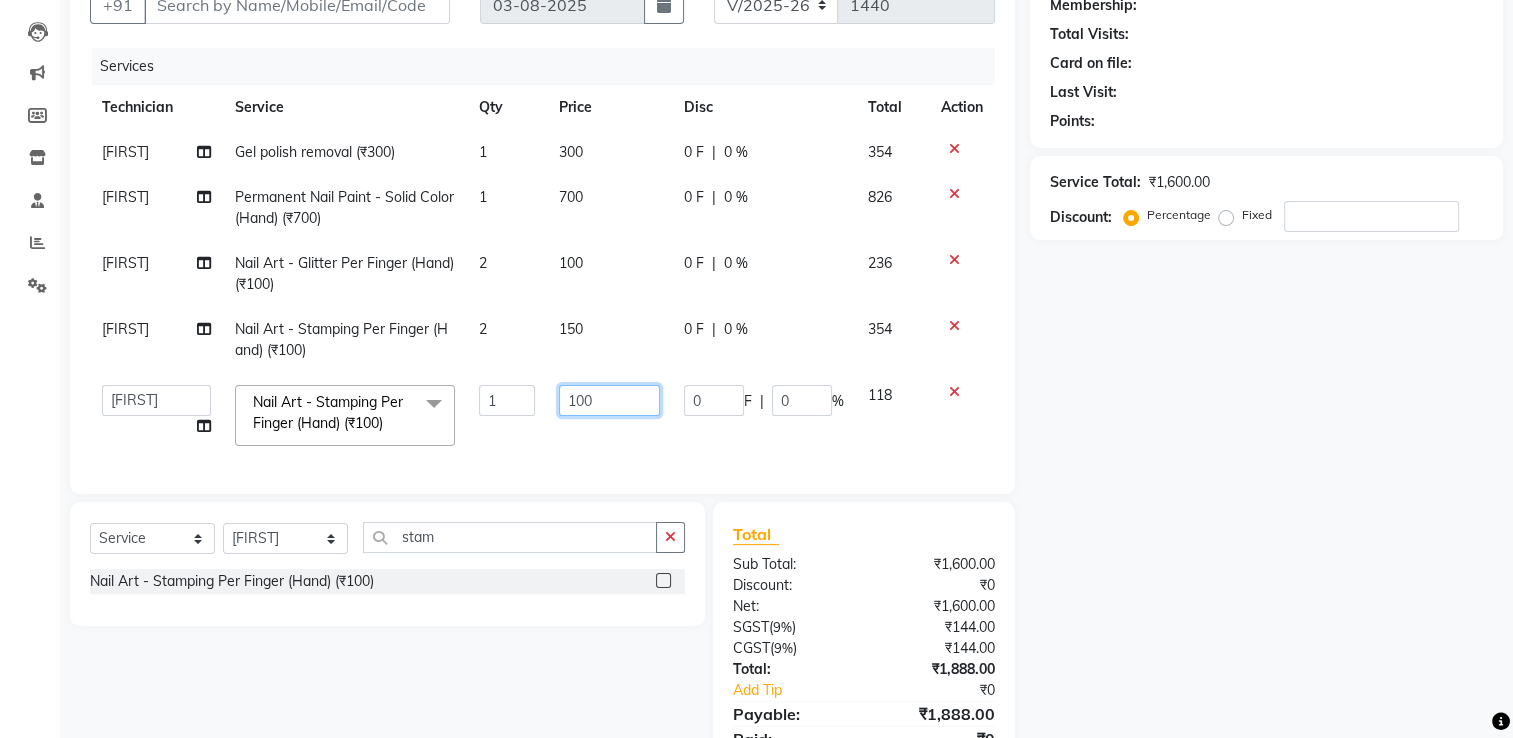 click on "100" 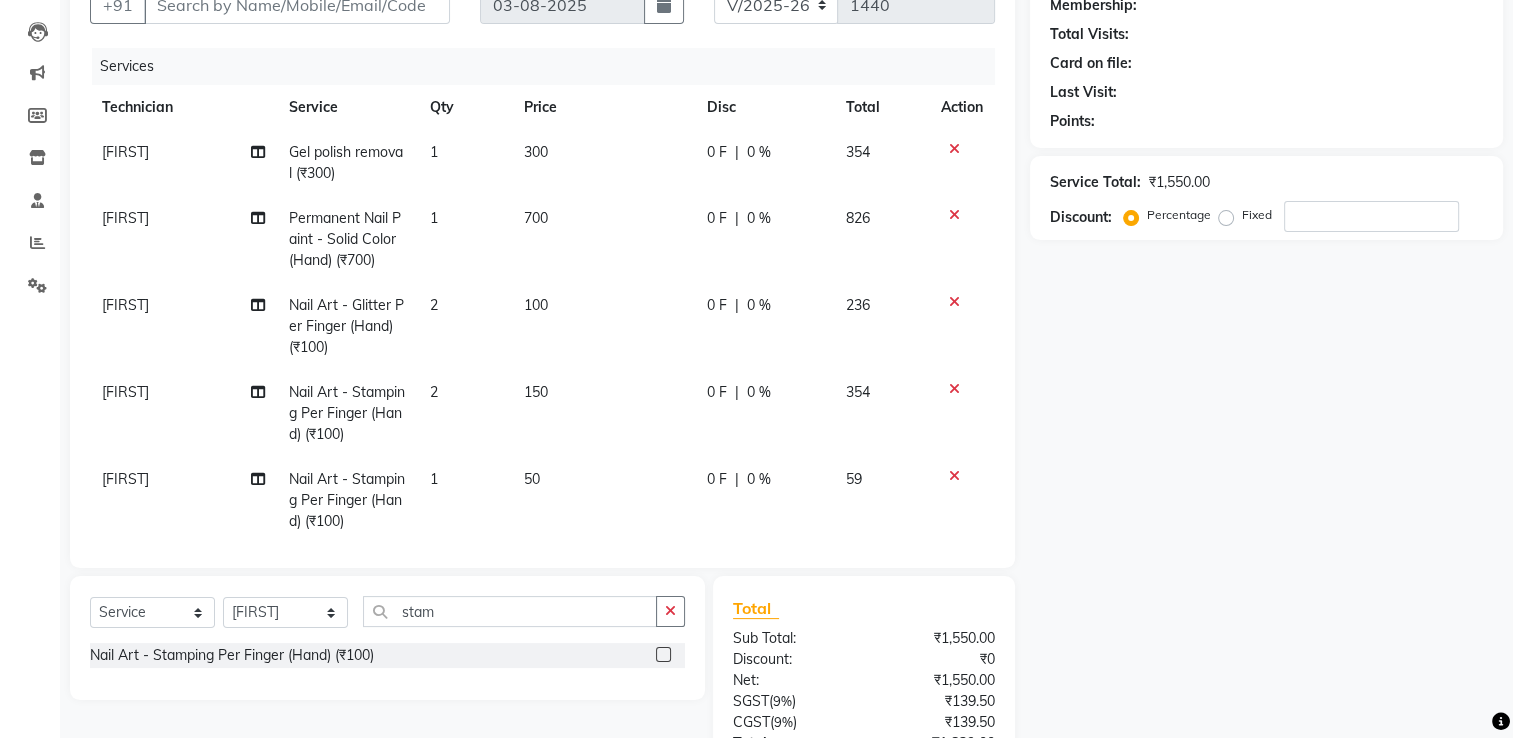 click on "1" 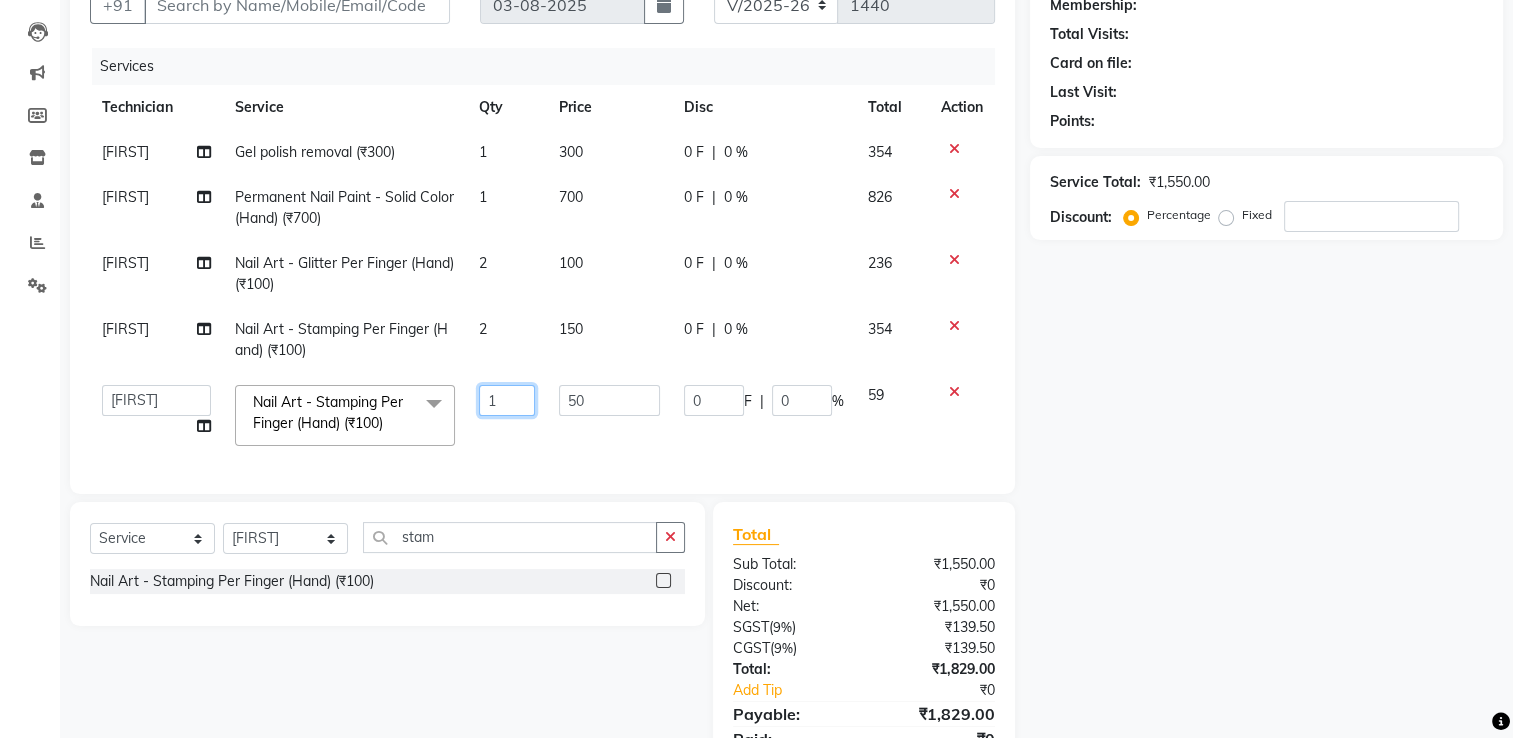 click on "1" 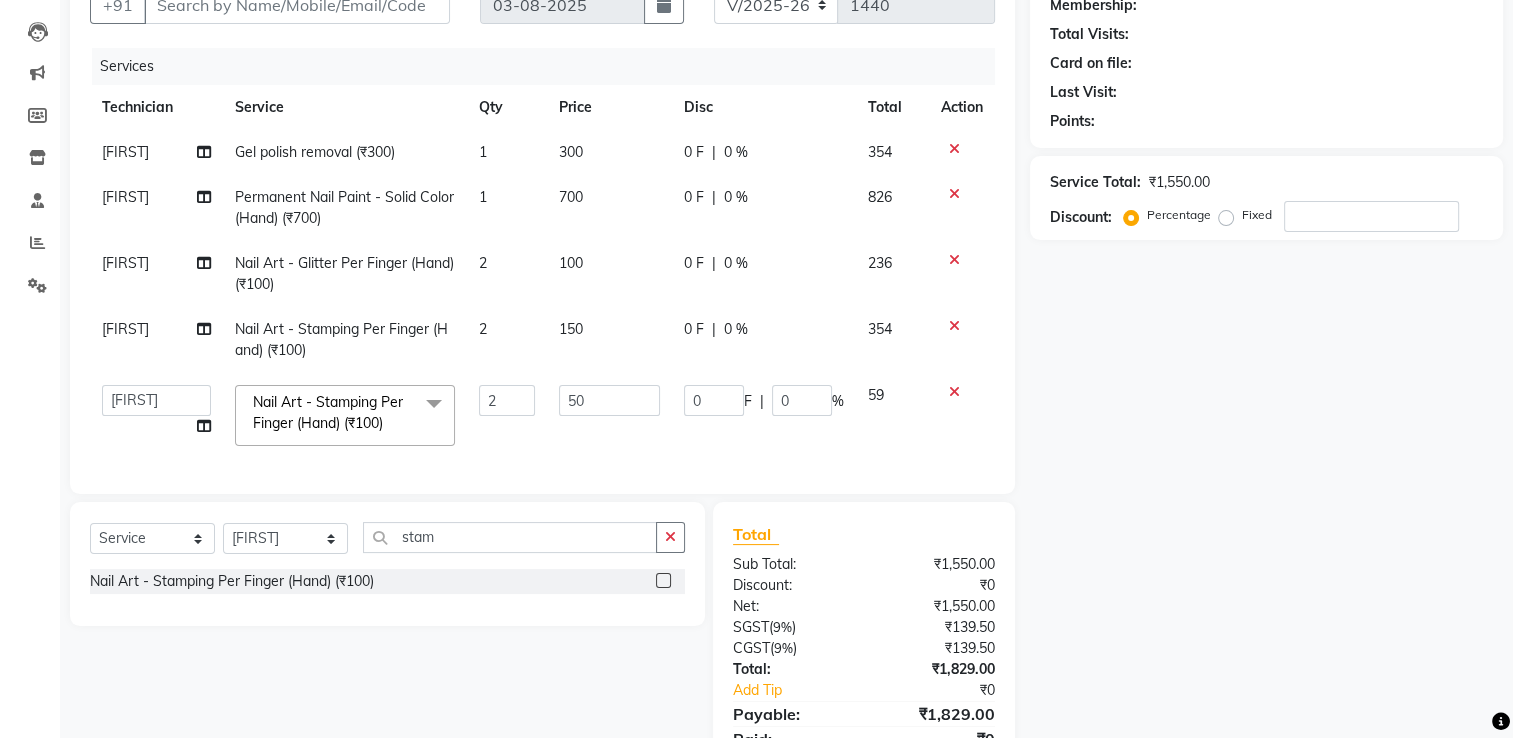 click on "Name: Membership: Total Visits: Card on file: Last Visit:  Points:  Service Total:  ₹1,550.00  Discount:  Percentage   Fixed" 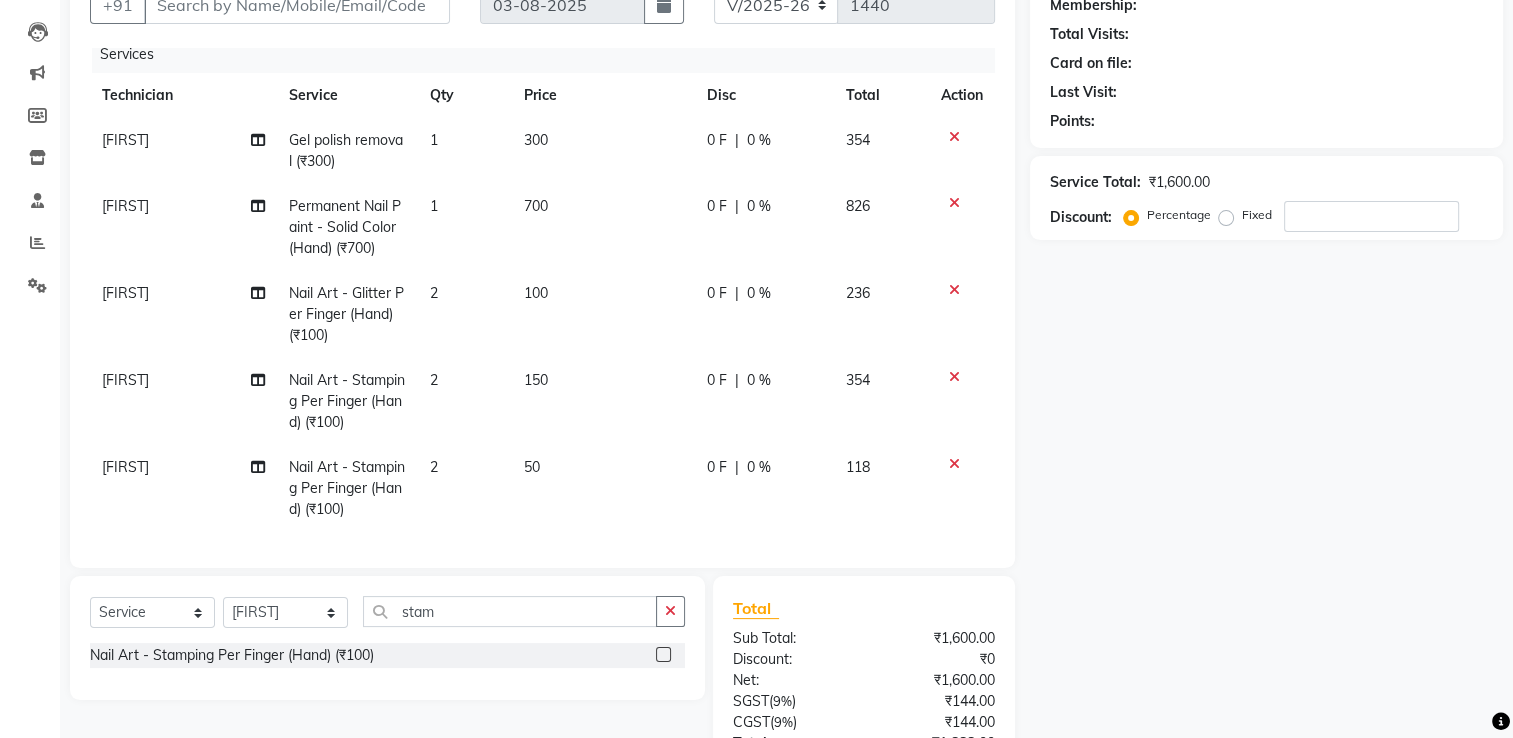 scroll, scrollTop: 27, scrollLeft: 0, axis: vertical 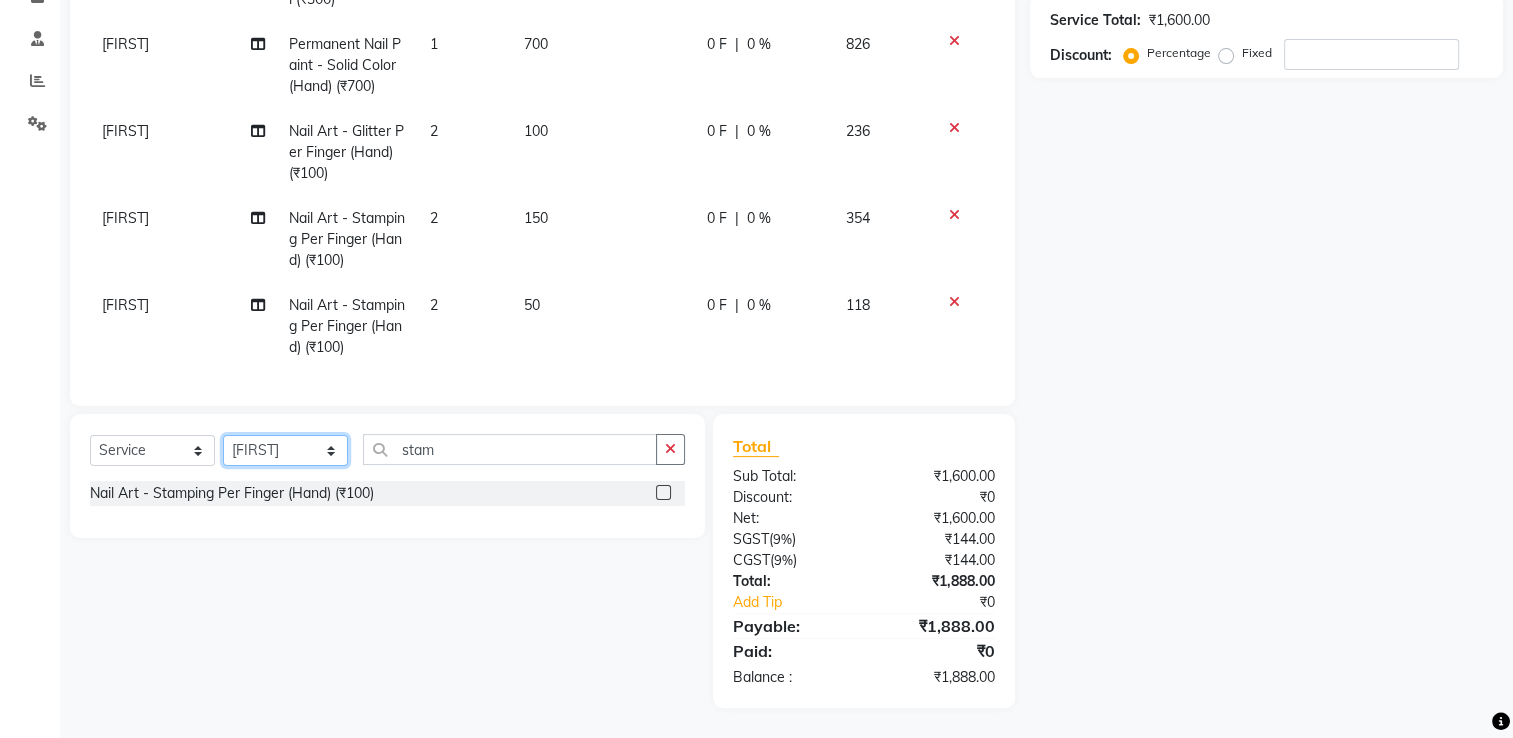 click on "Select Technician ARISH Arvind chandu Dipen Gulafshan John Kajal kelly kupu Manager megha Nirjala Owner pankaj PARE shradha" 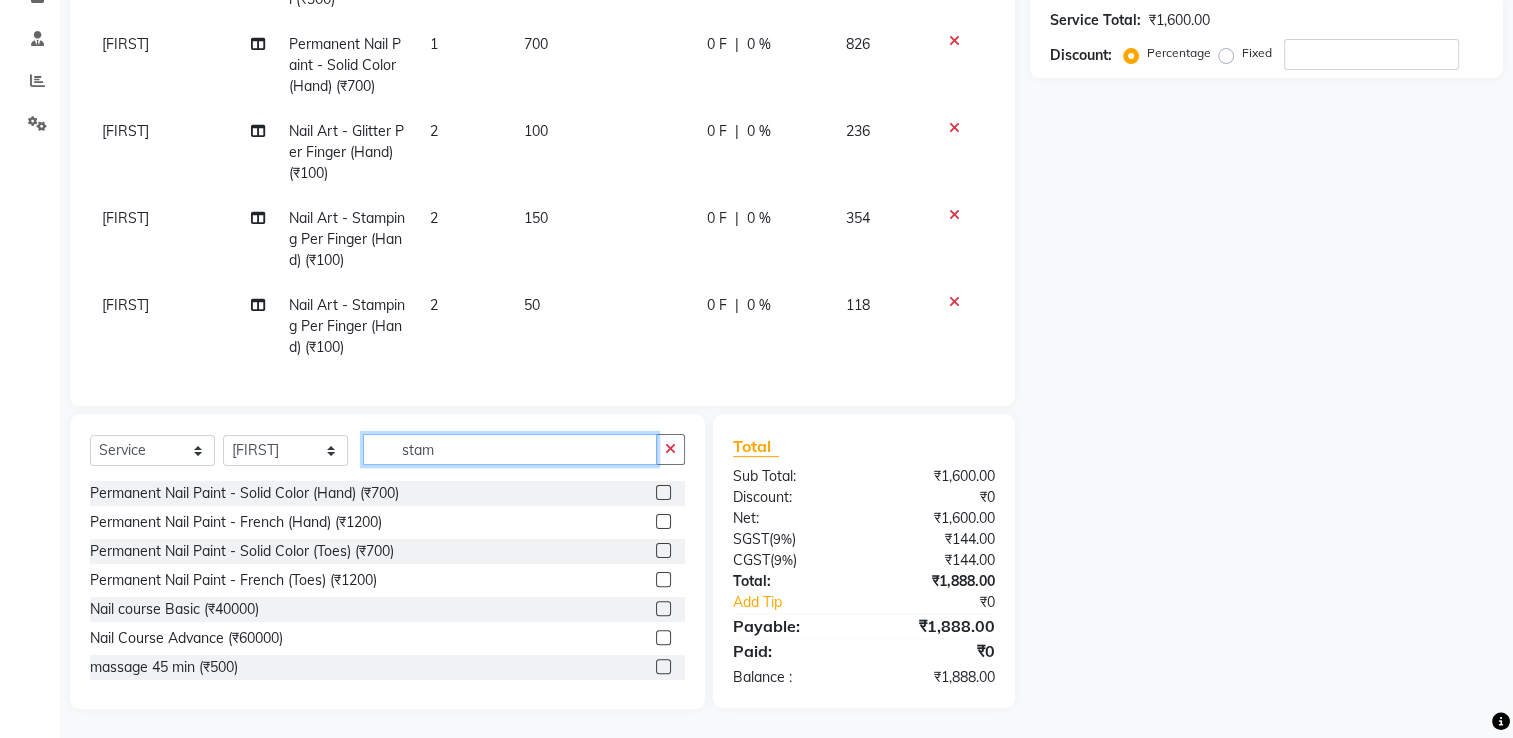 click on "stam" 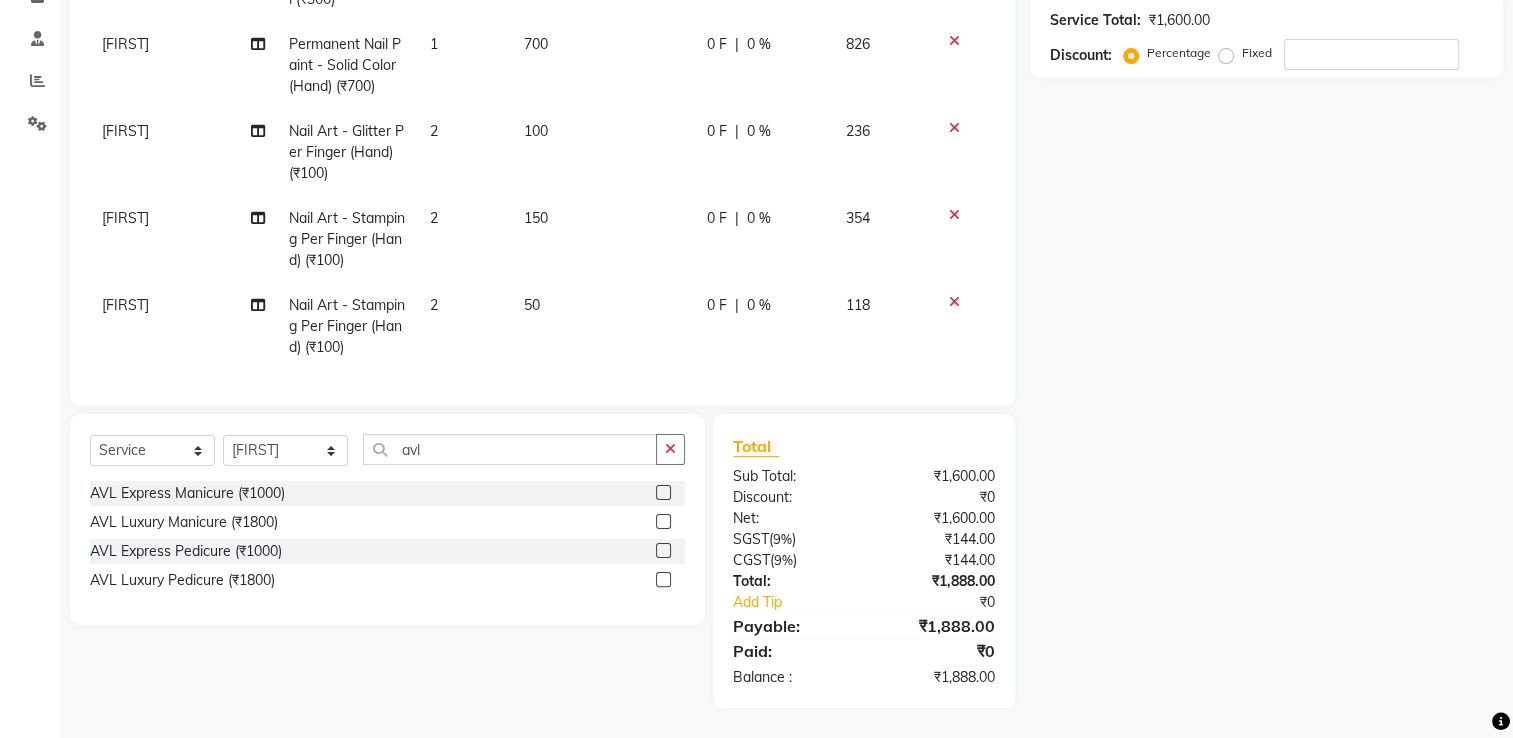 click 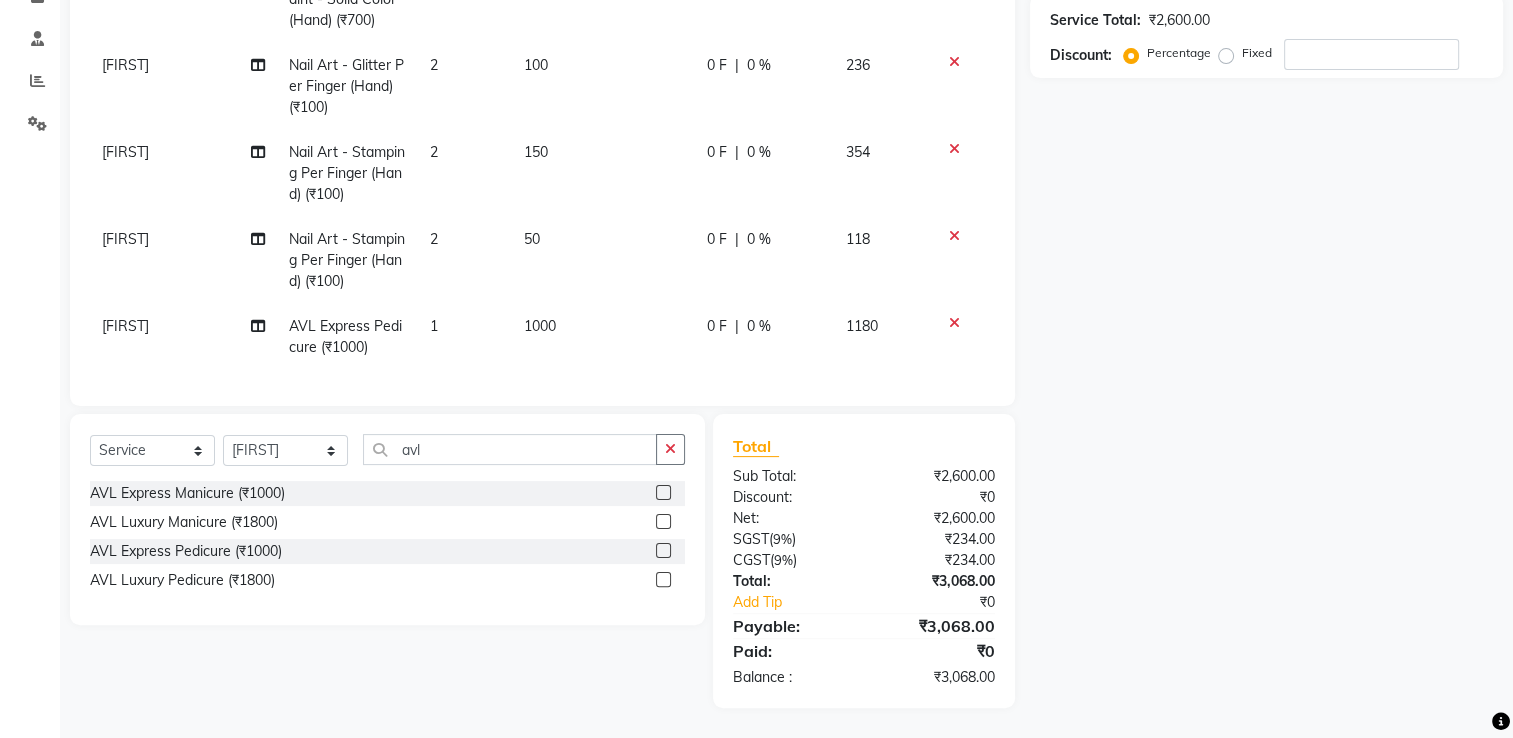 scroll, scrollTop: 0, scrollLeft: 0, axis: both 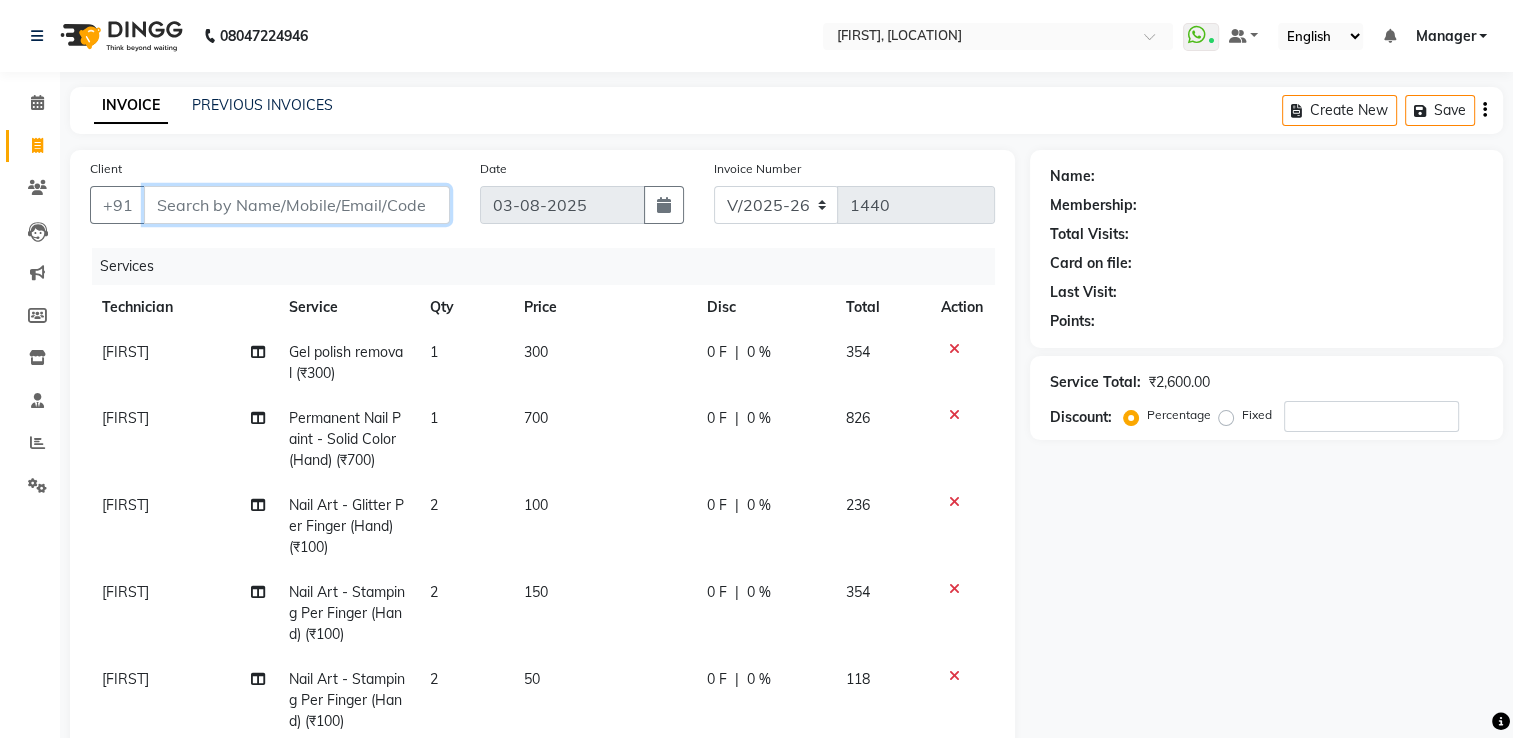 click on "Client" at bounding box center [297, 205] 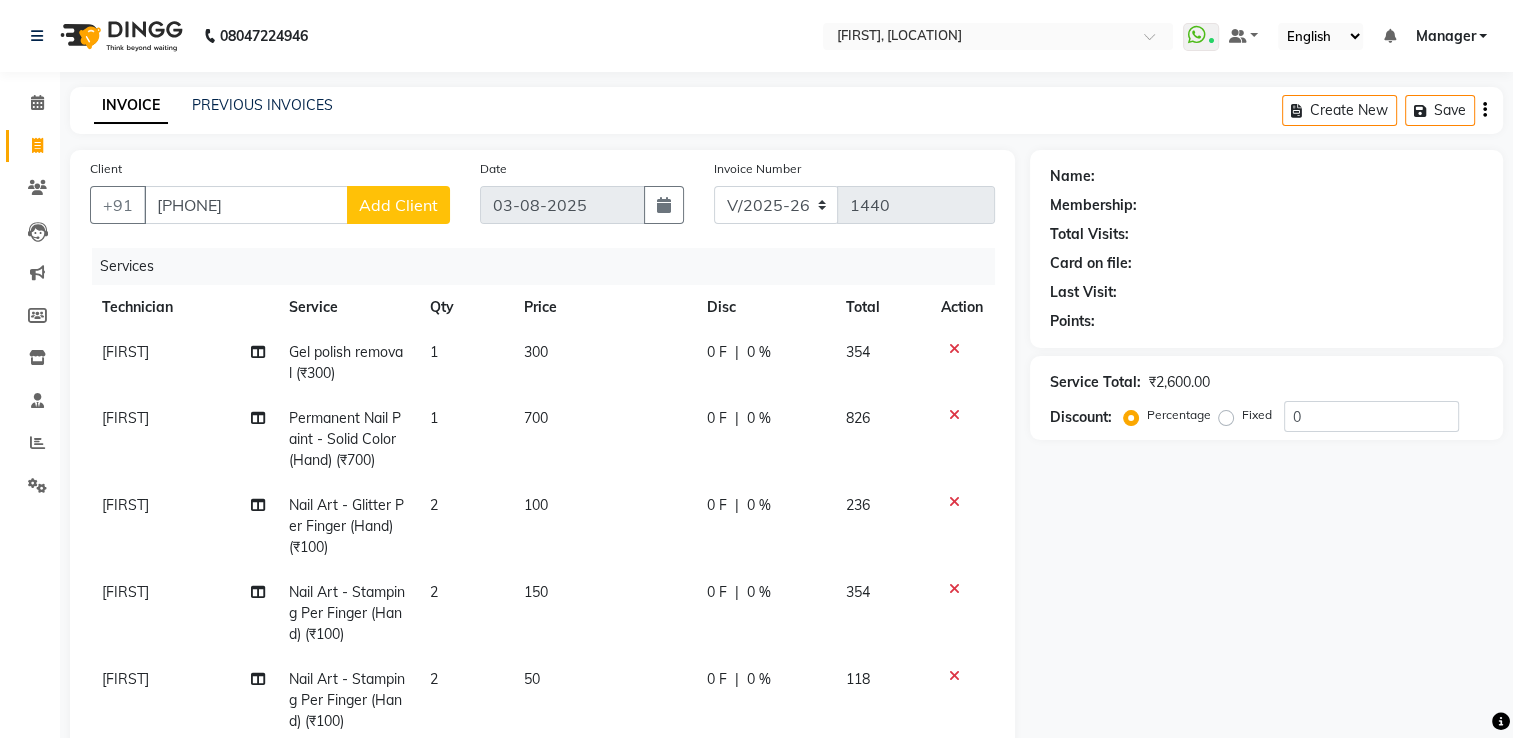 click on "Add Client" 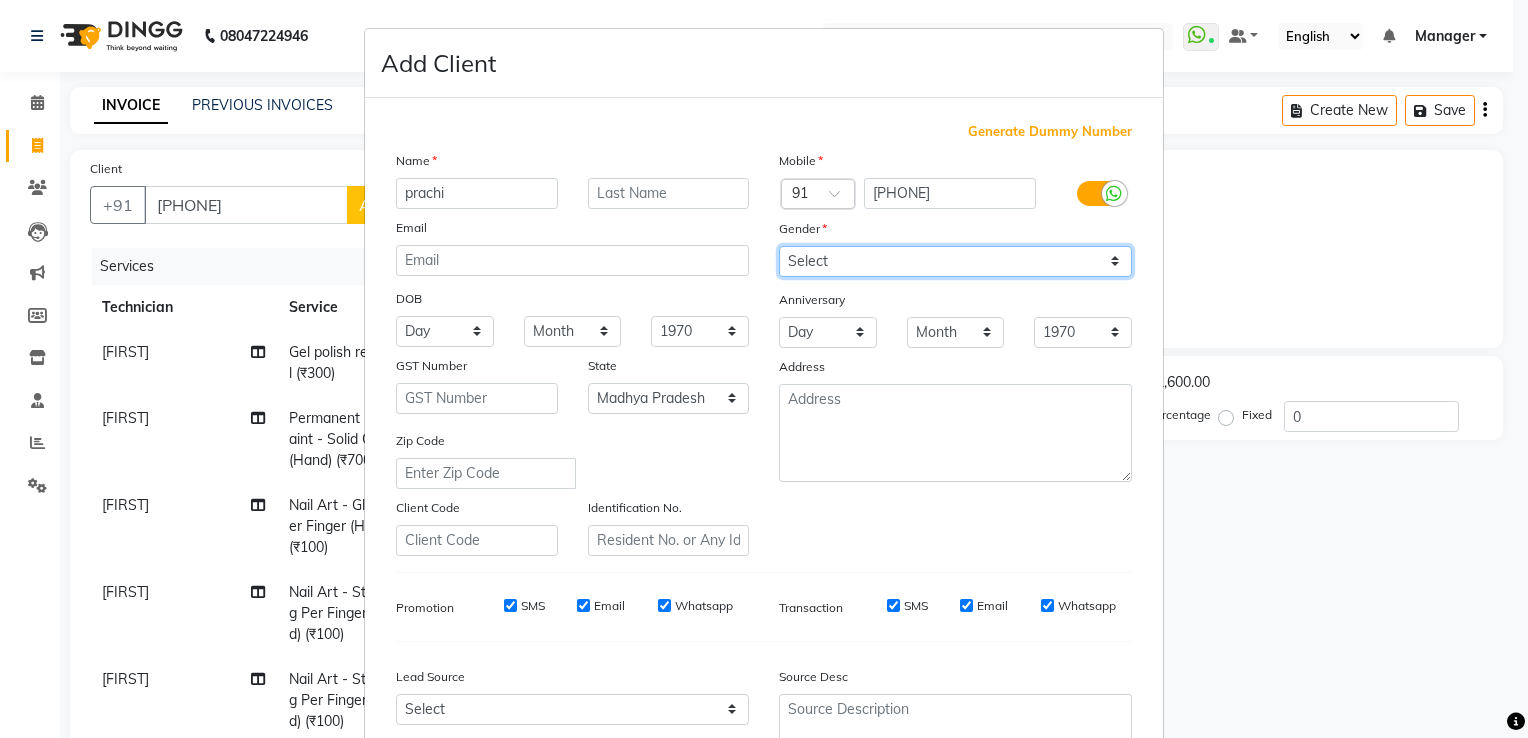 click on "Select Male Female Other Prefer Not To Say" at bounding box center (955, 261) 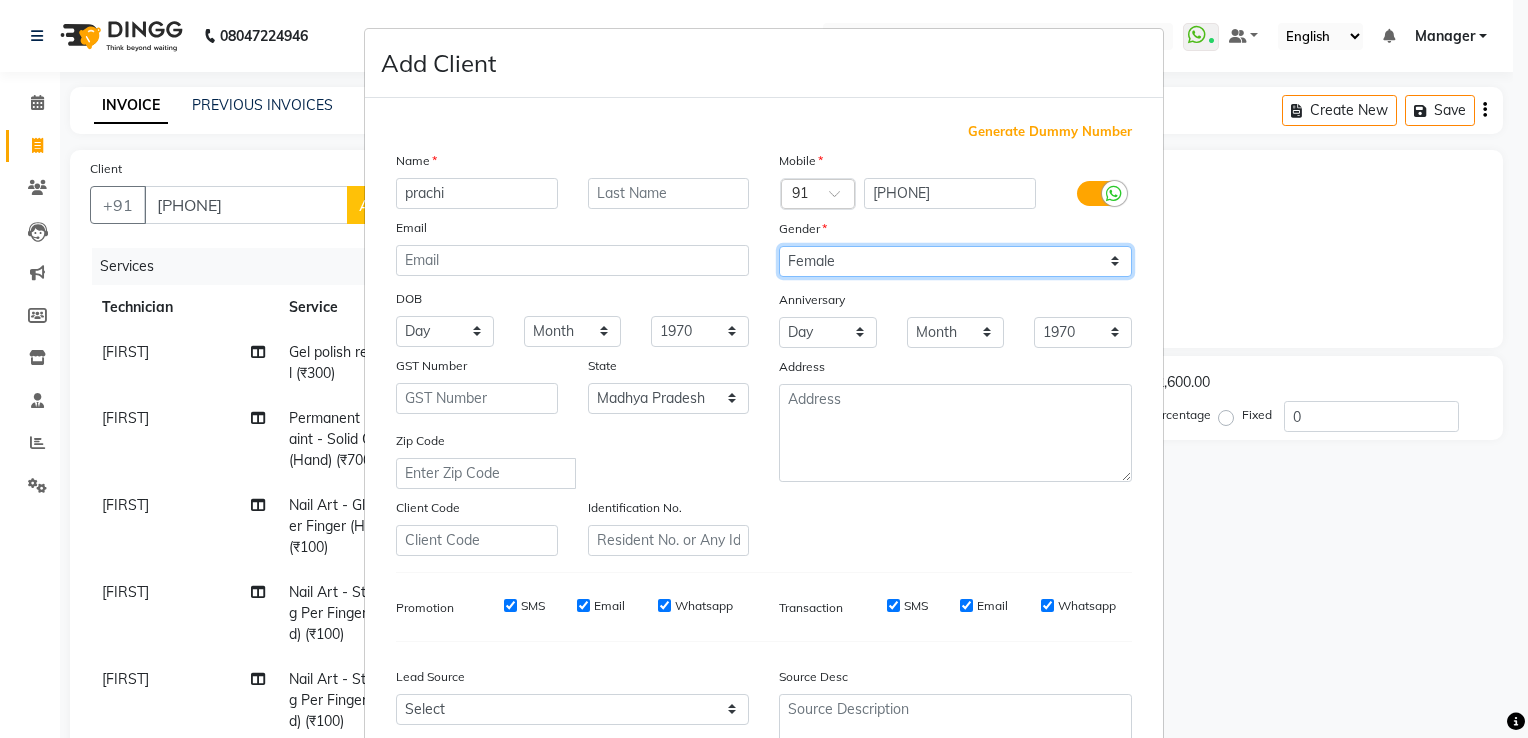 click on "Select Male Female Other Prefer Not To Say" at bounding box center (955, 261) 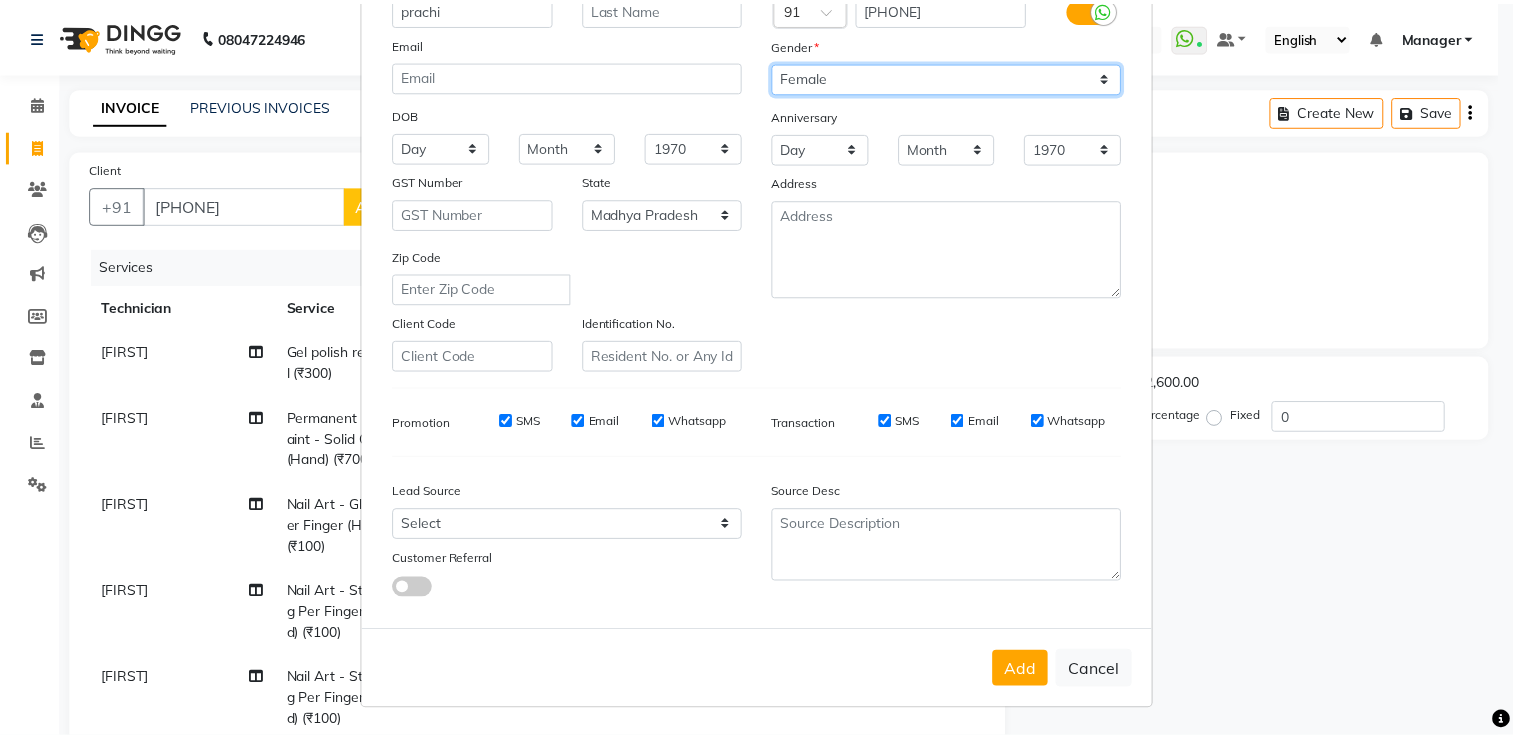 scroll, scrollTop: 194, scrollLeft: 0, axis: vertical 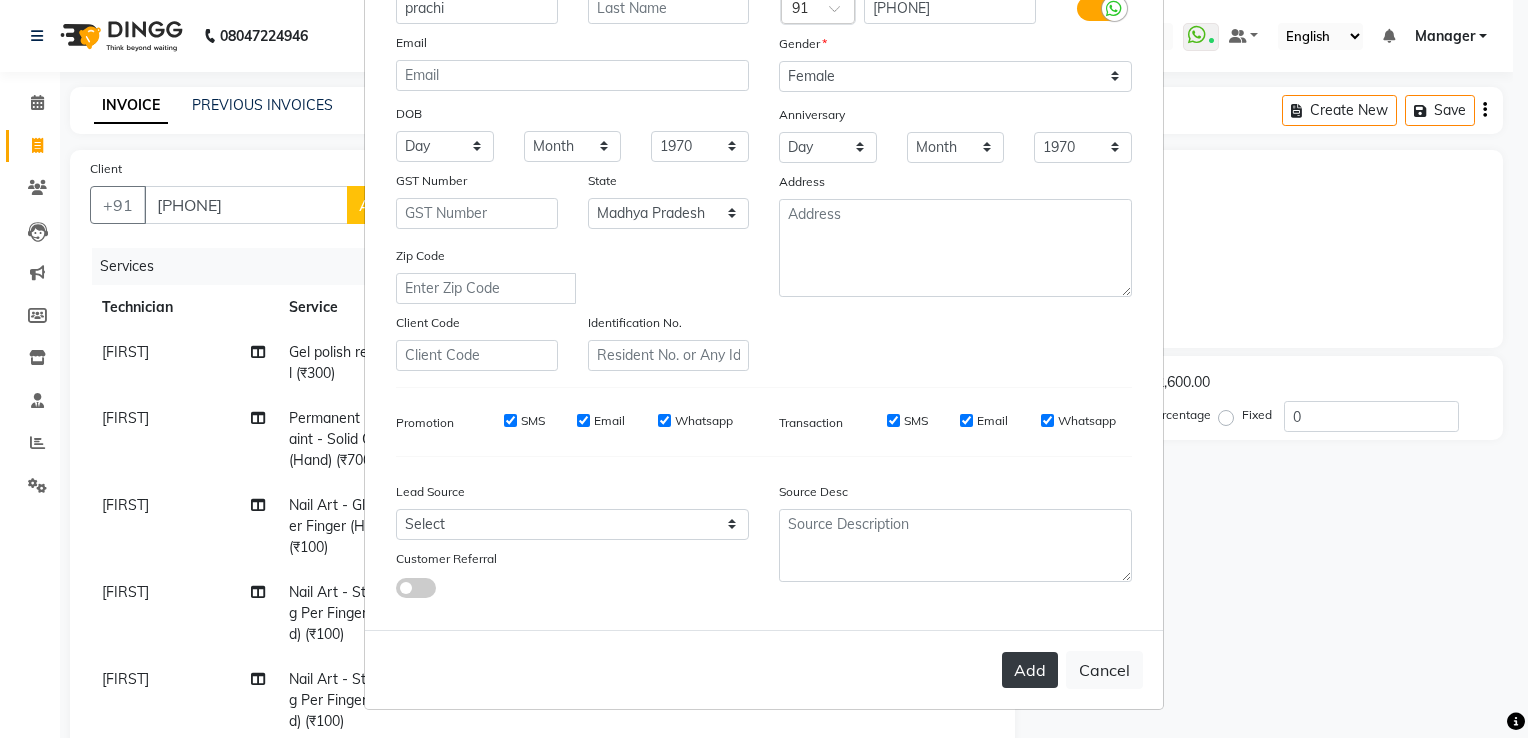 click on "Add" at bounding box center (1030, 670) 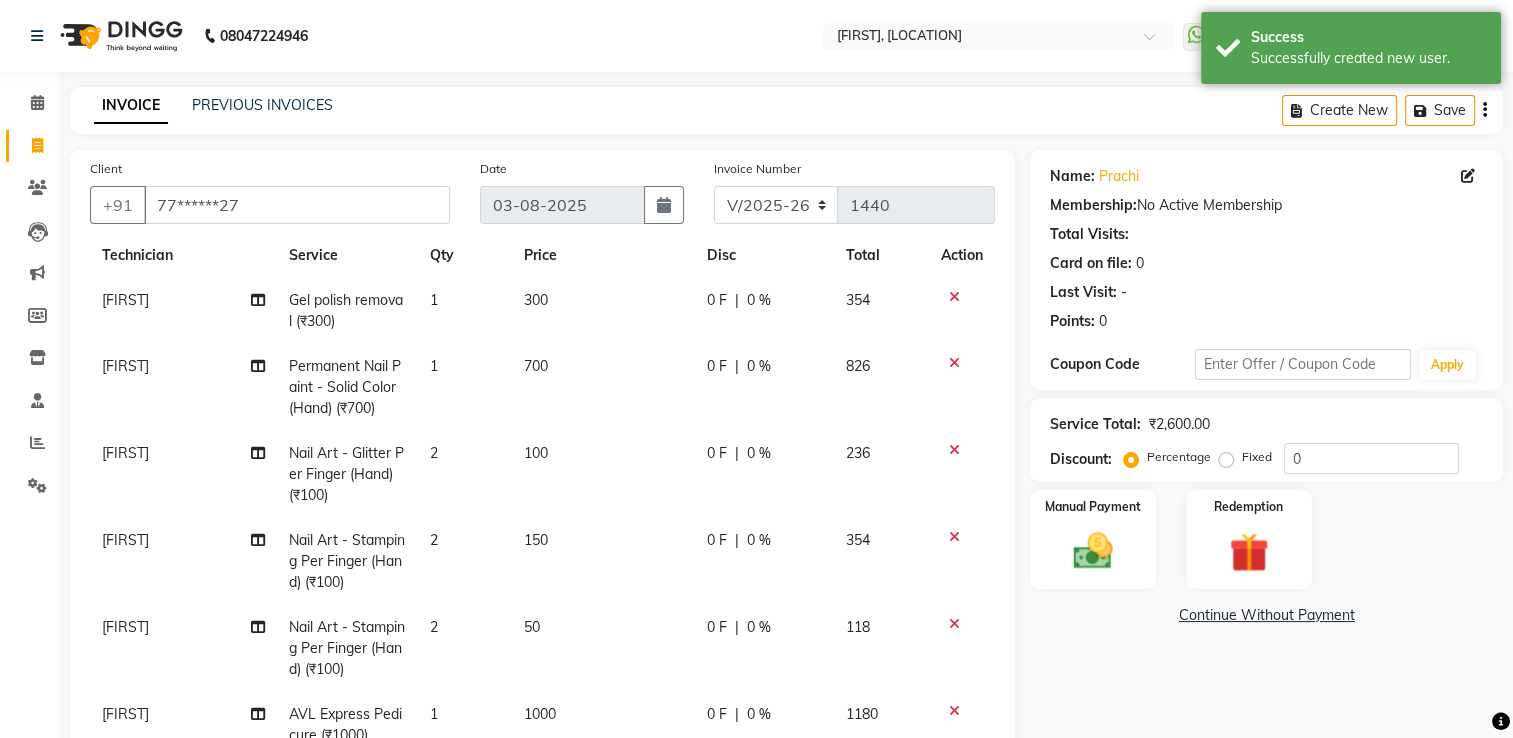 scroll, scrollTop: 93, scrollLeft: 0, axis: vertical 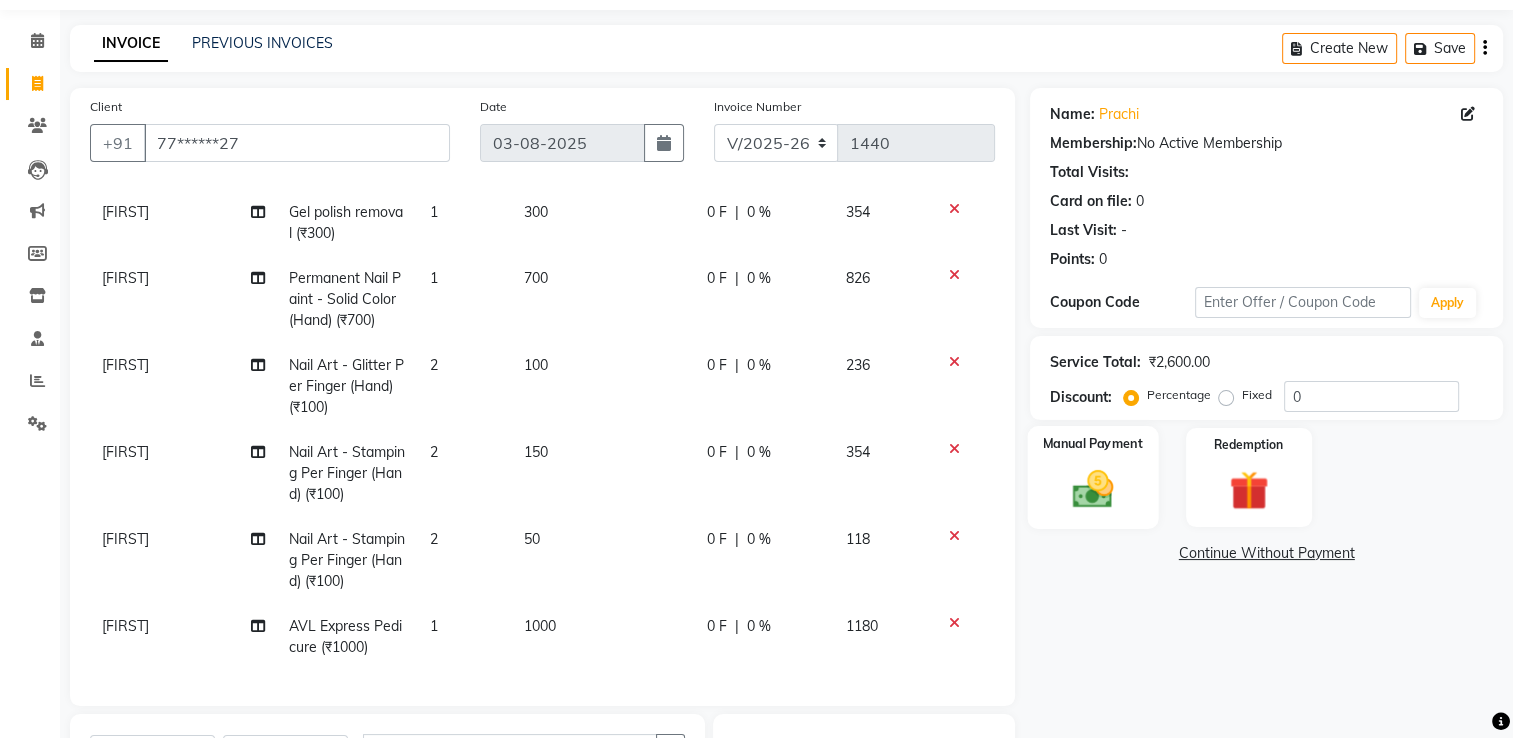 click 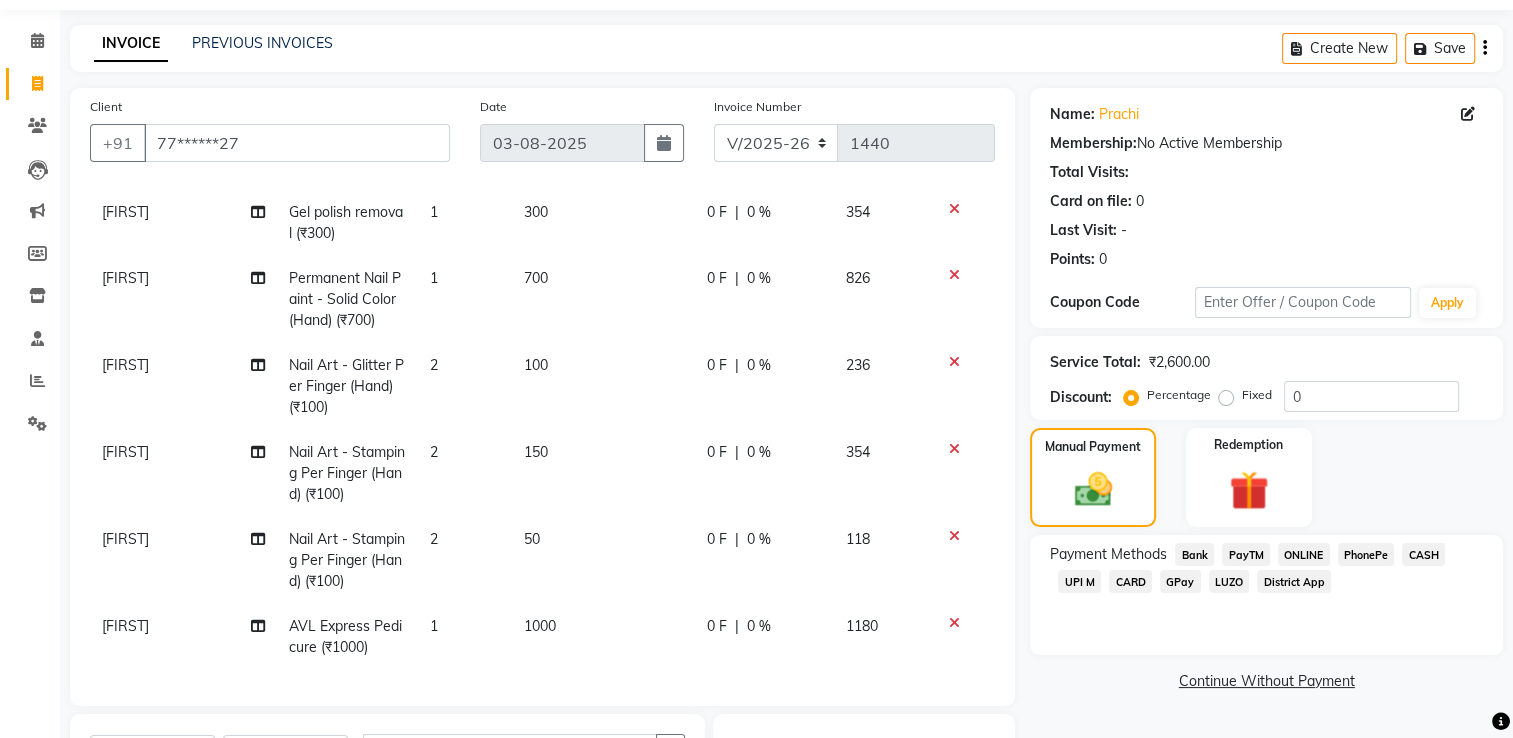 click on "UPI M" 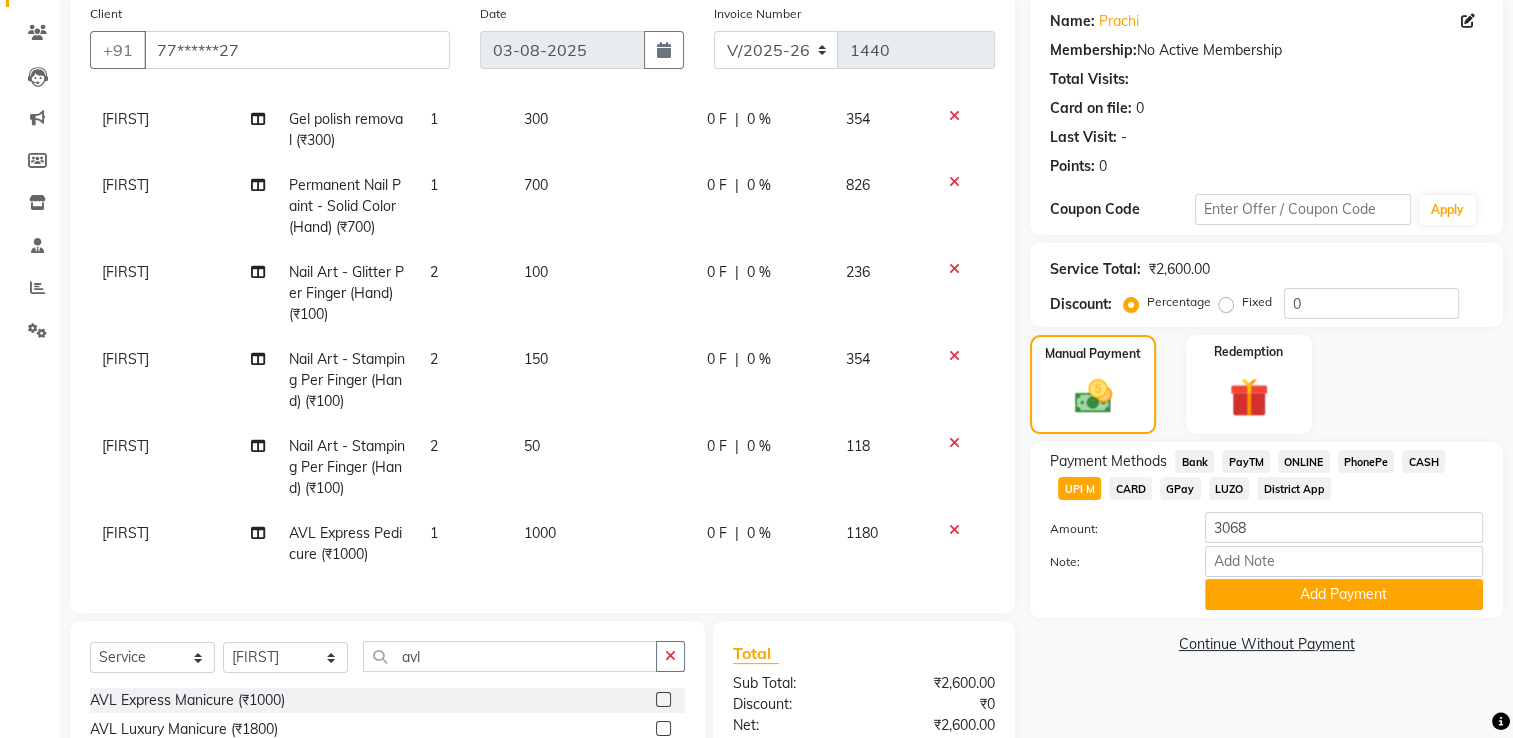 scroll, scrollTop: 262, scrollLeft: 0, axis: vertical 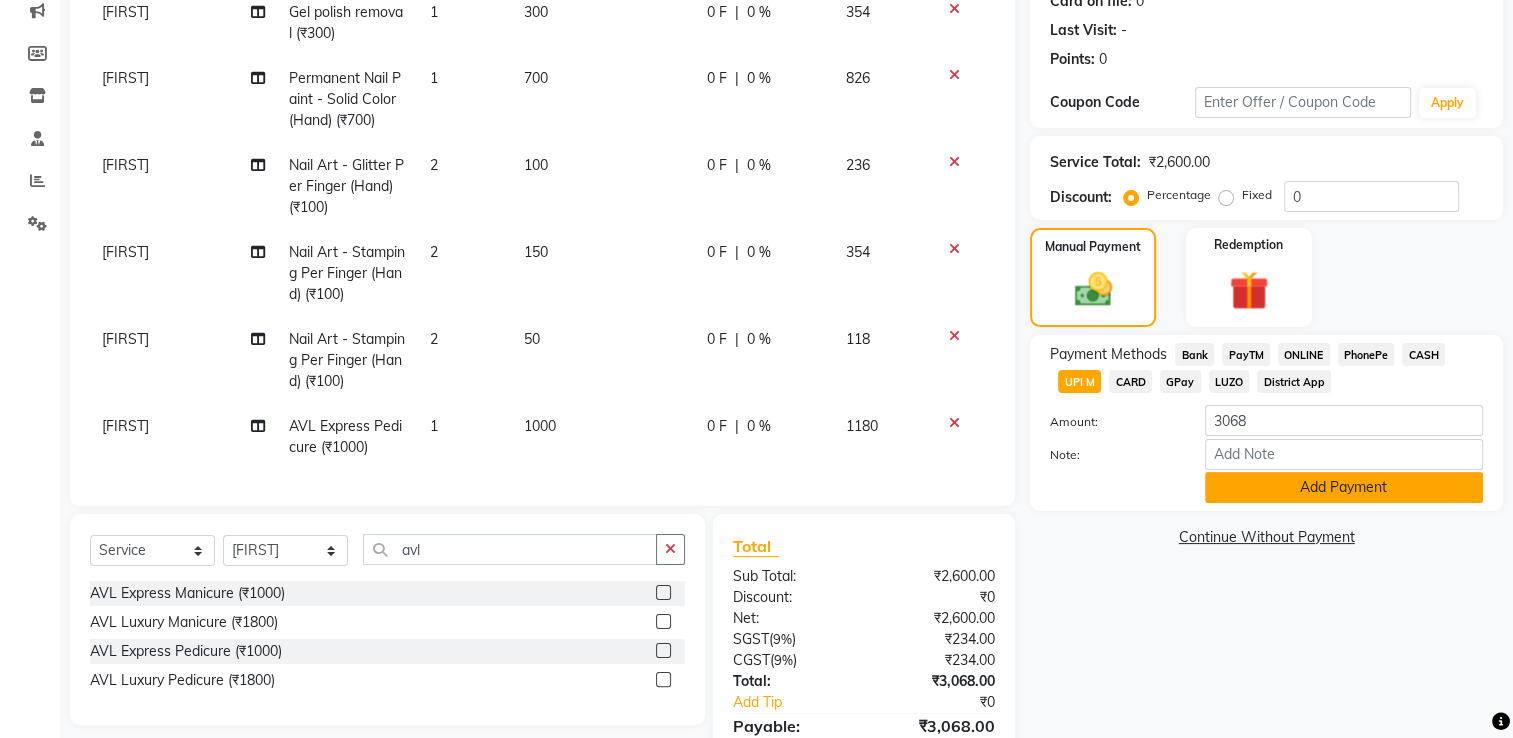 click on "Add Payment" 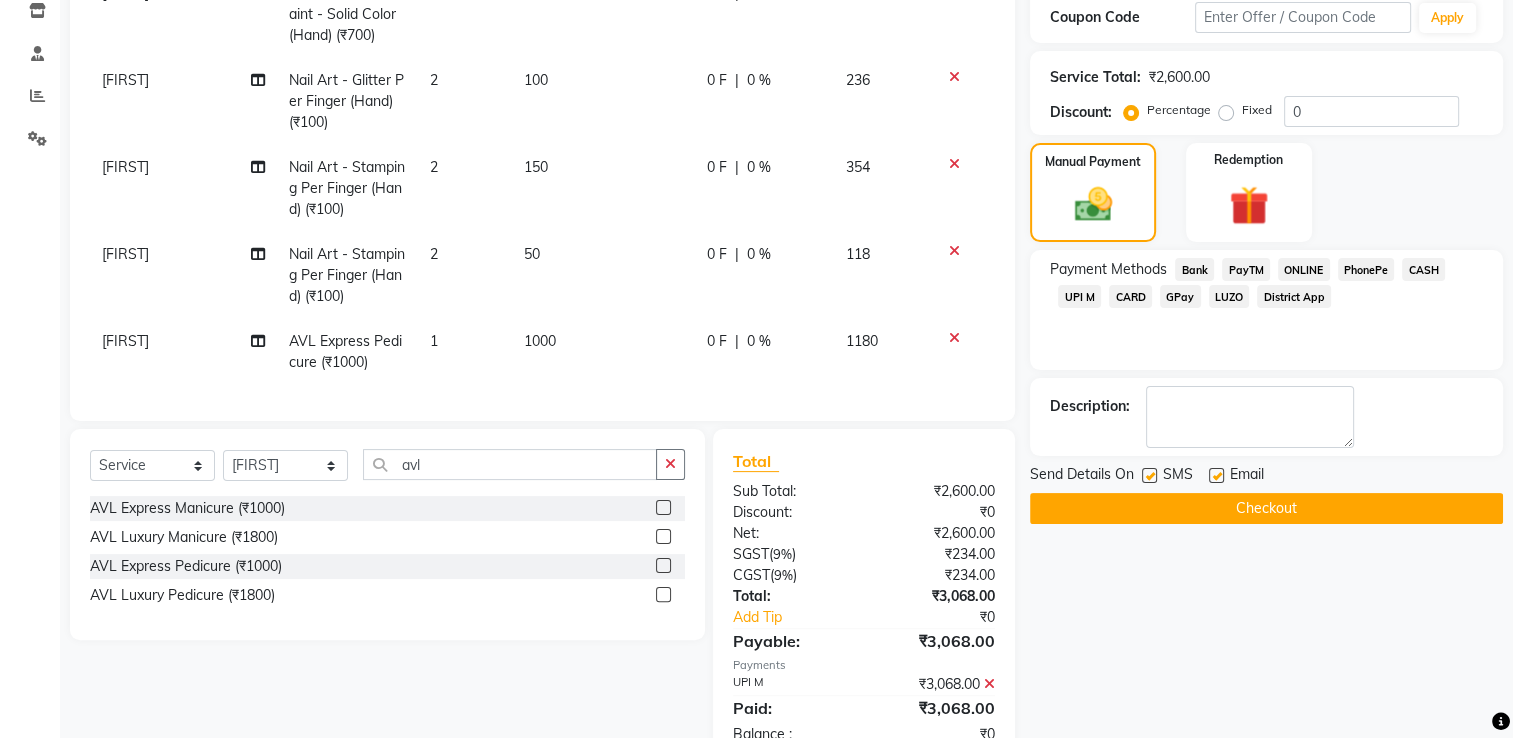 scroll, scrollTop: 404, scrollLeft: 0, axis: vertical 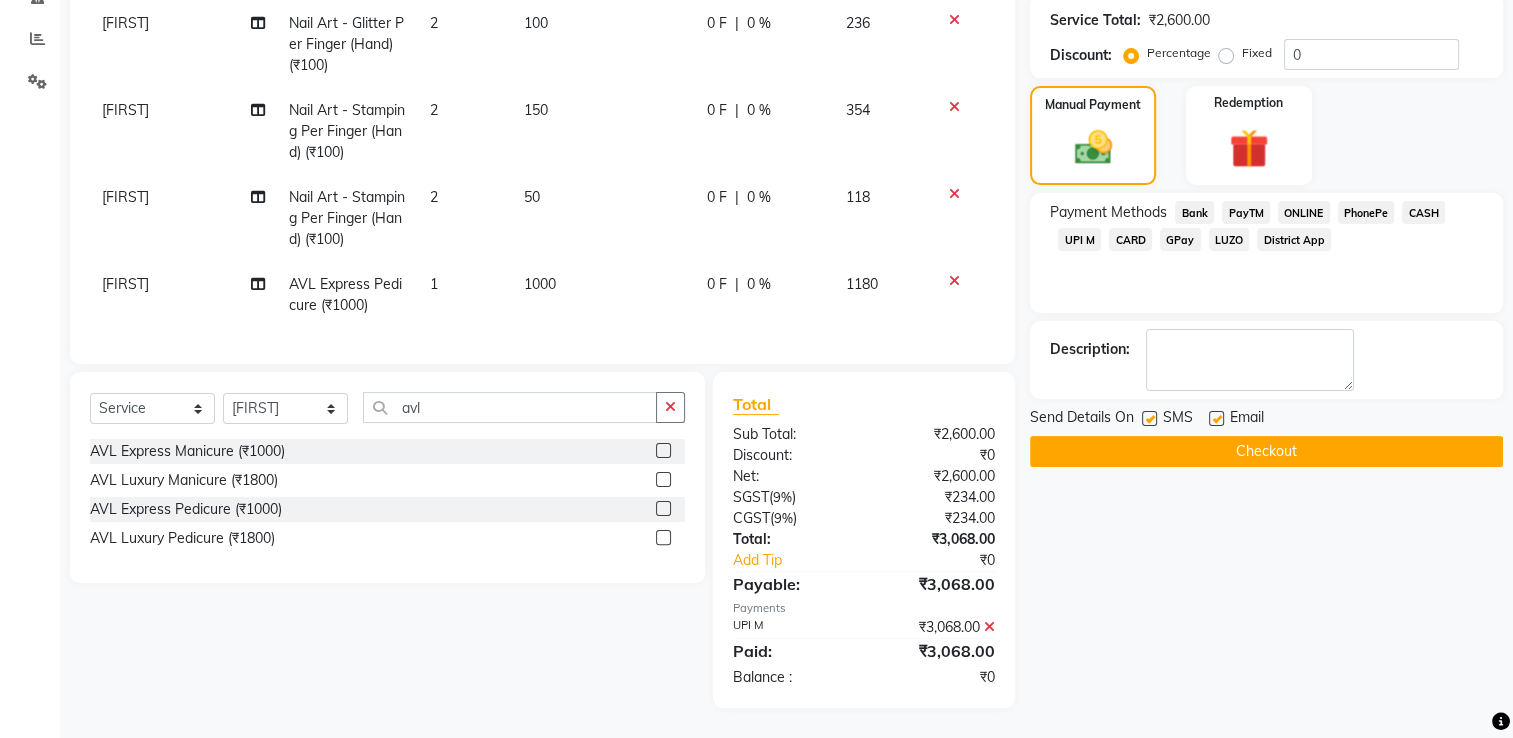 click on "Checkout" 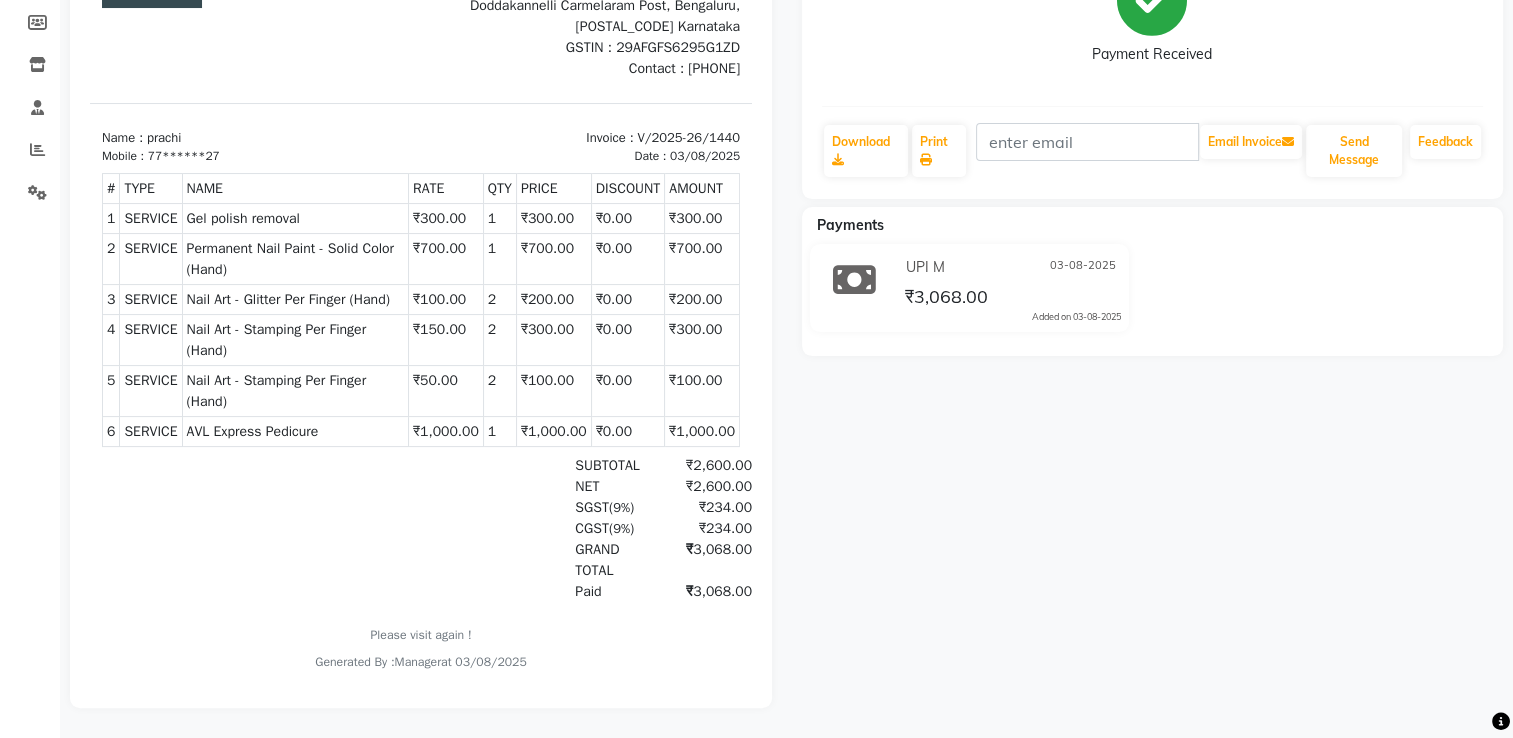 scroll, scrollTop: 0, scrollLeft: 0, axis: both 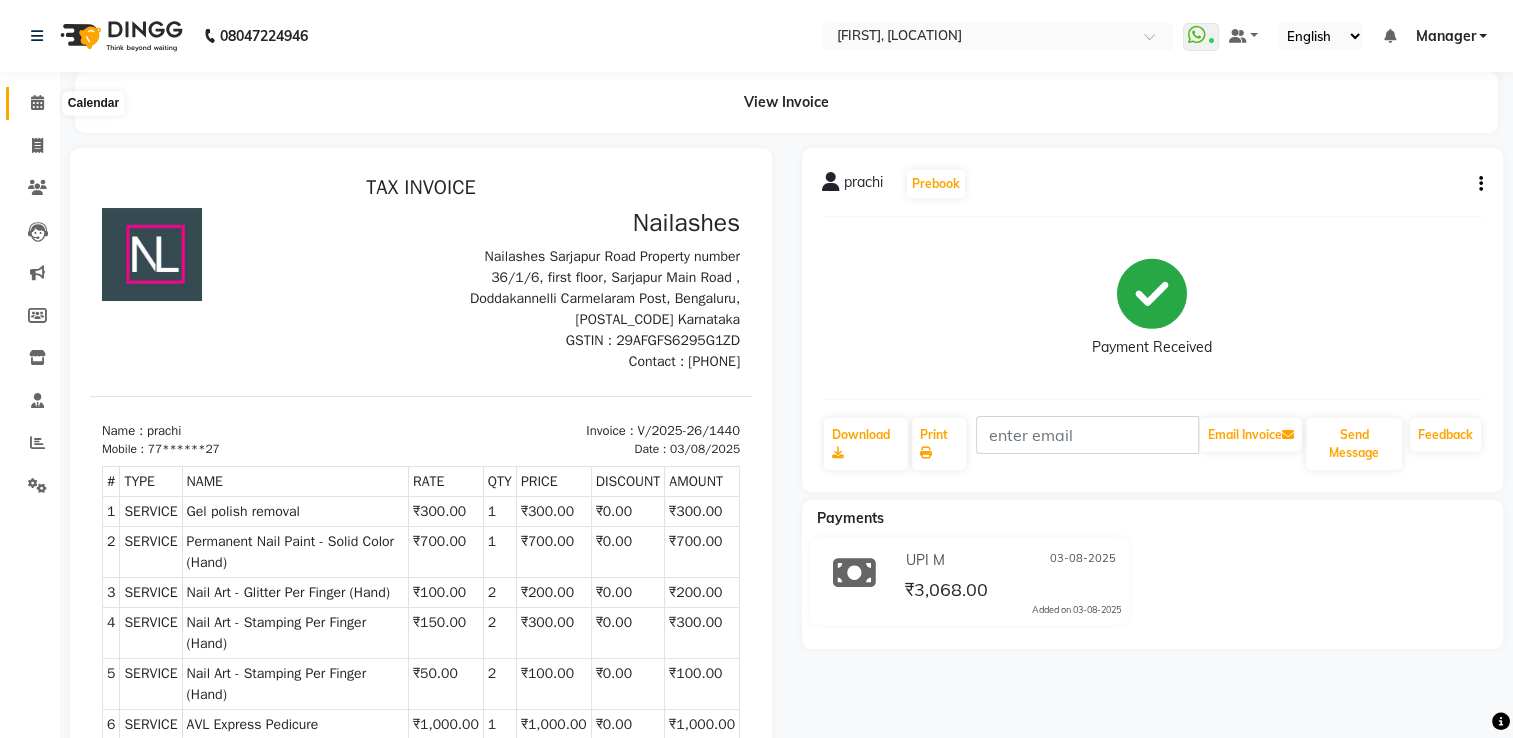 click 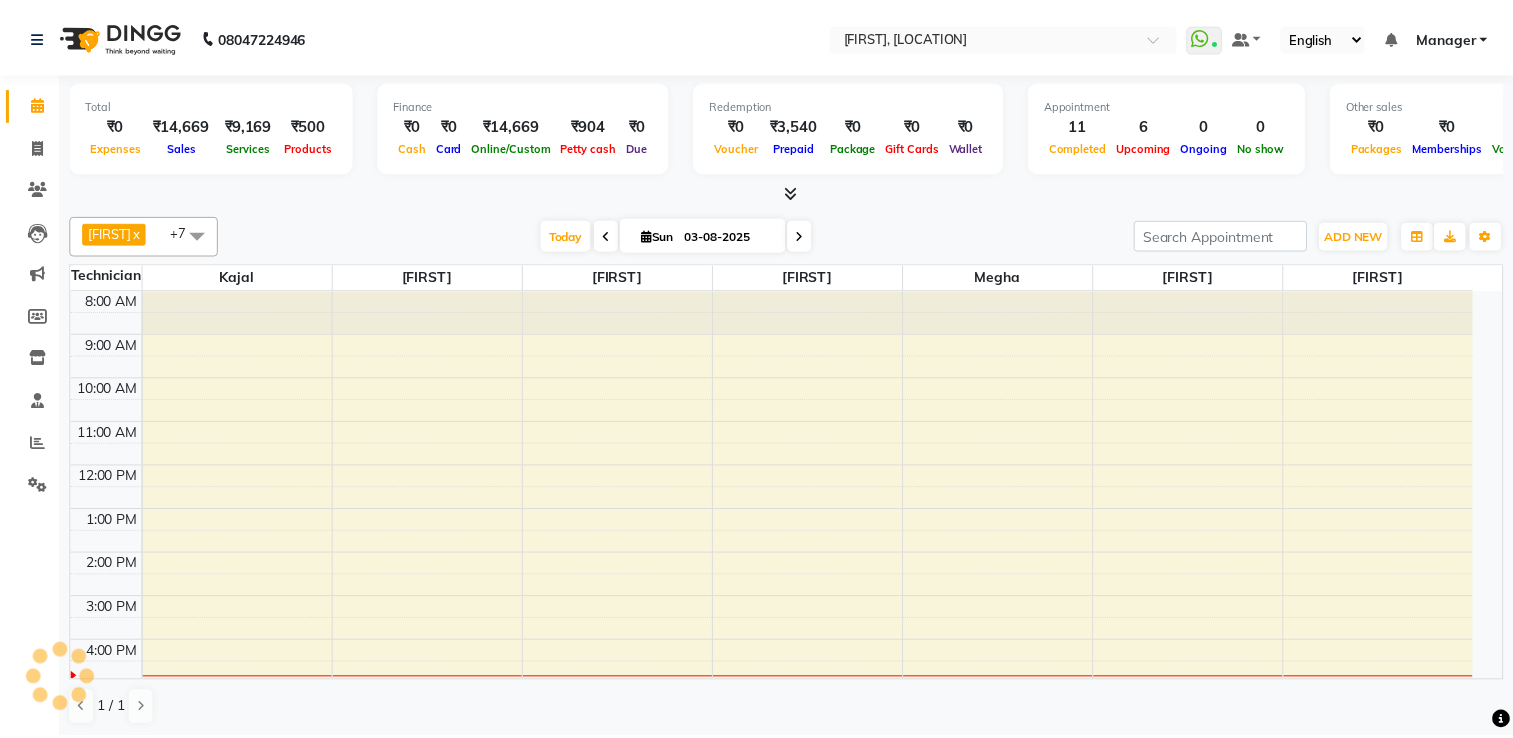 scroll, scrollTop: 0, scrollLeft: 0, axis: both 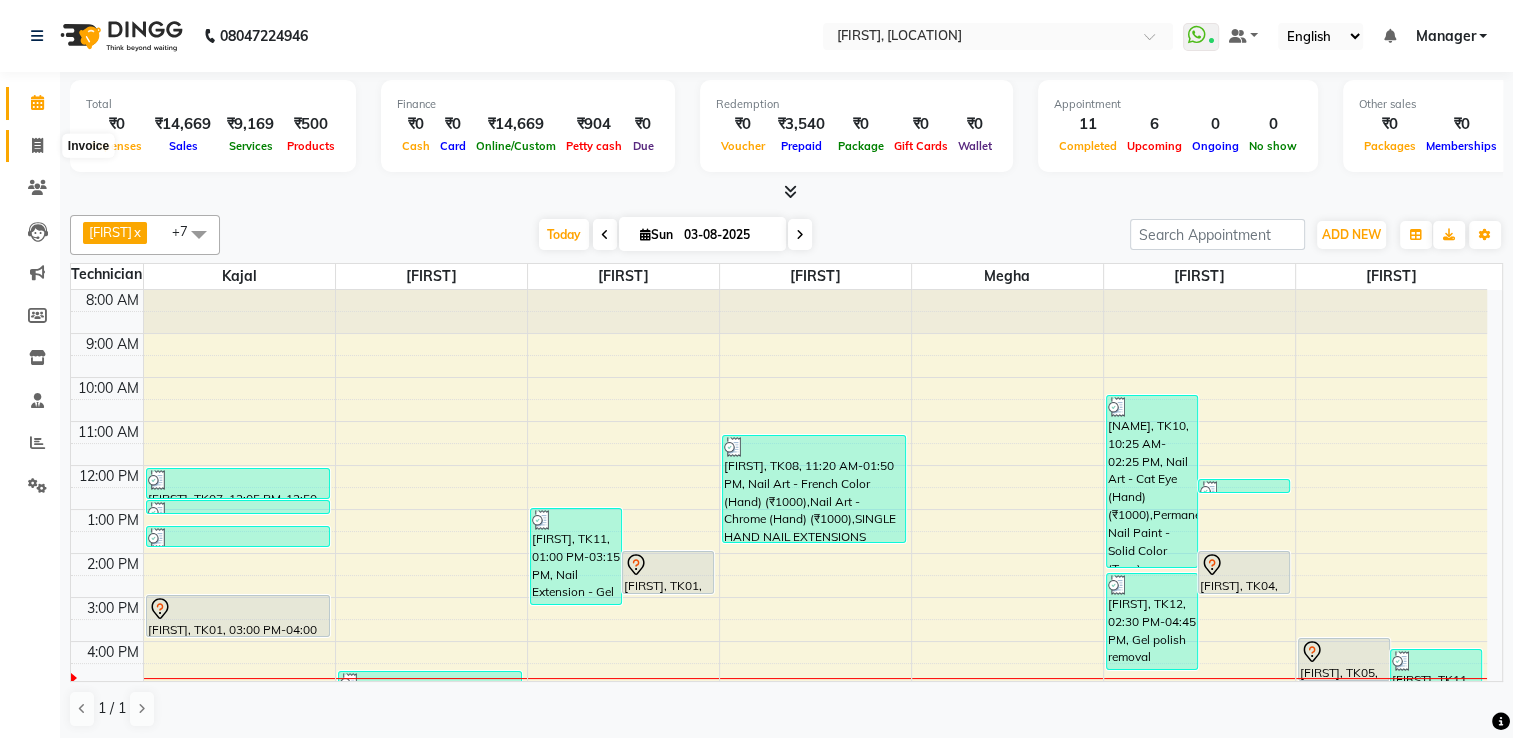 click 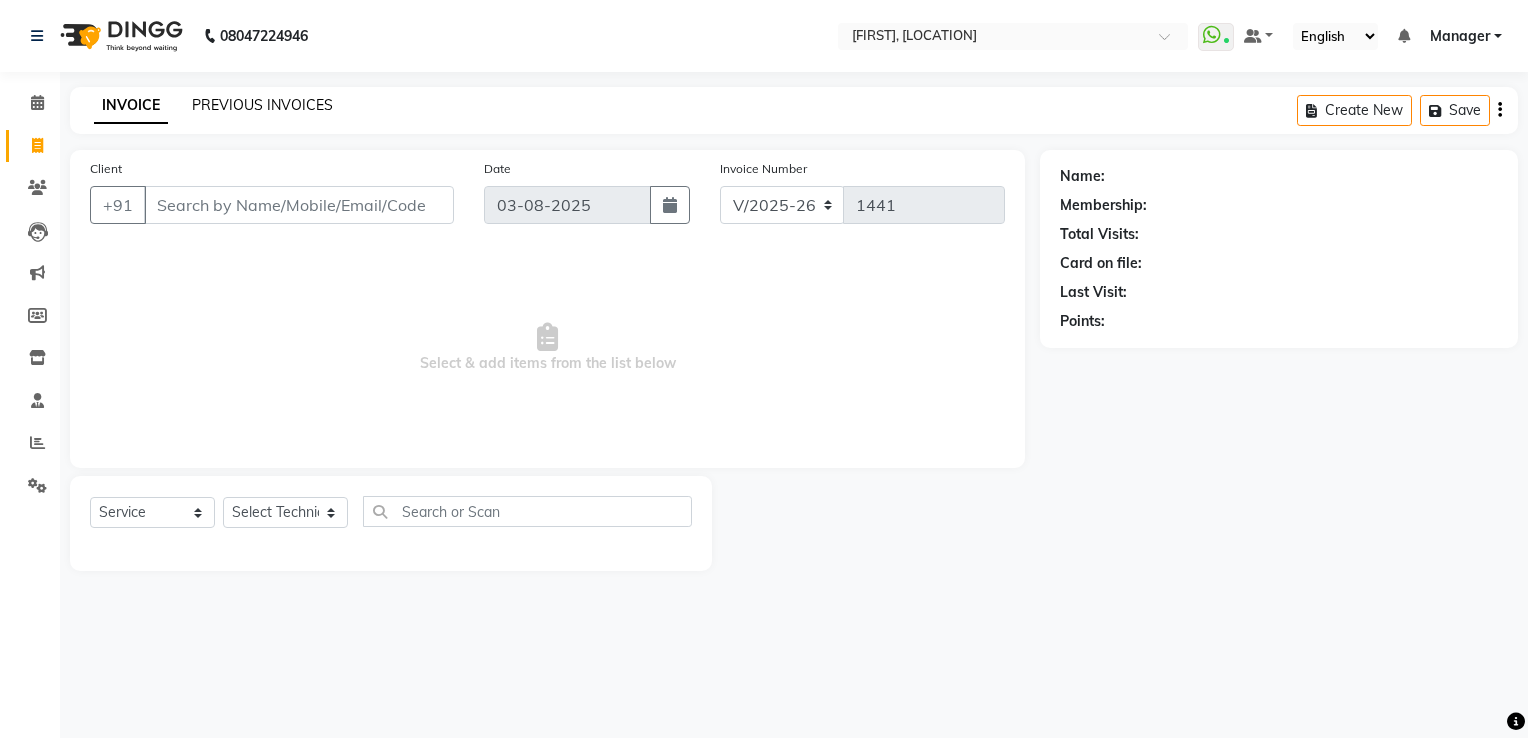 click on "PREVIOUS INVOICES" 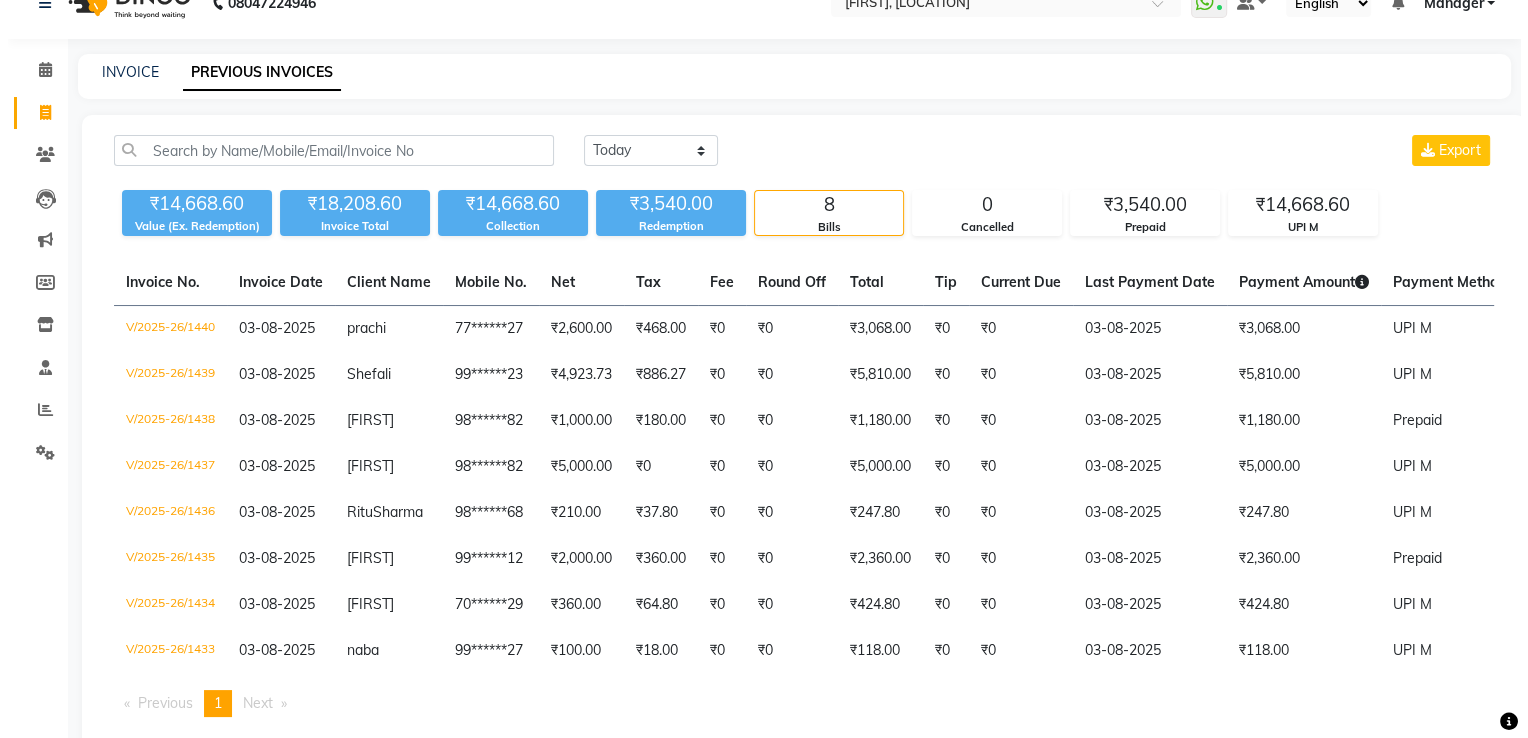 scroll, scrollTop: 0, scrollLeft: 0, axis: both 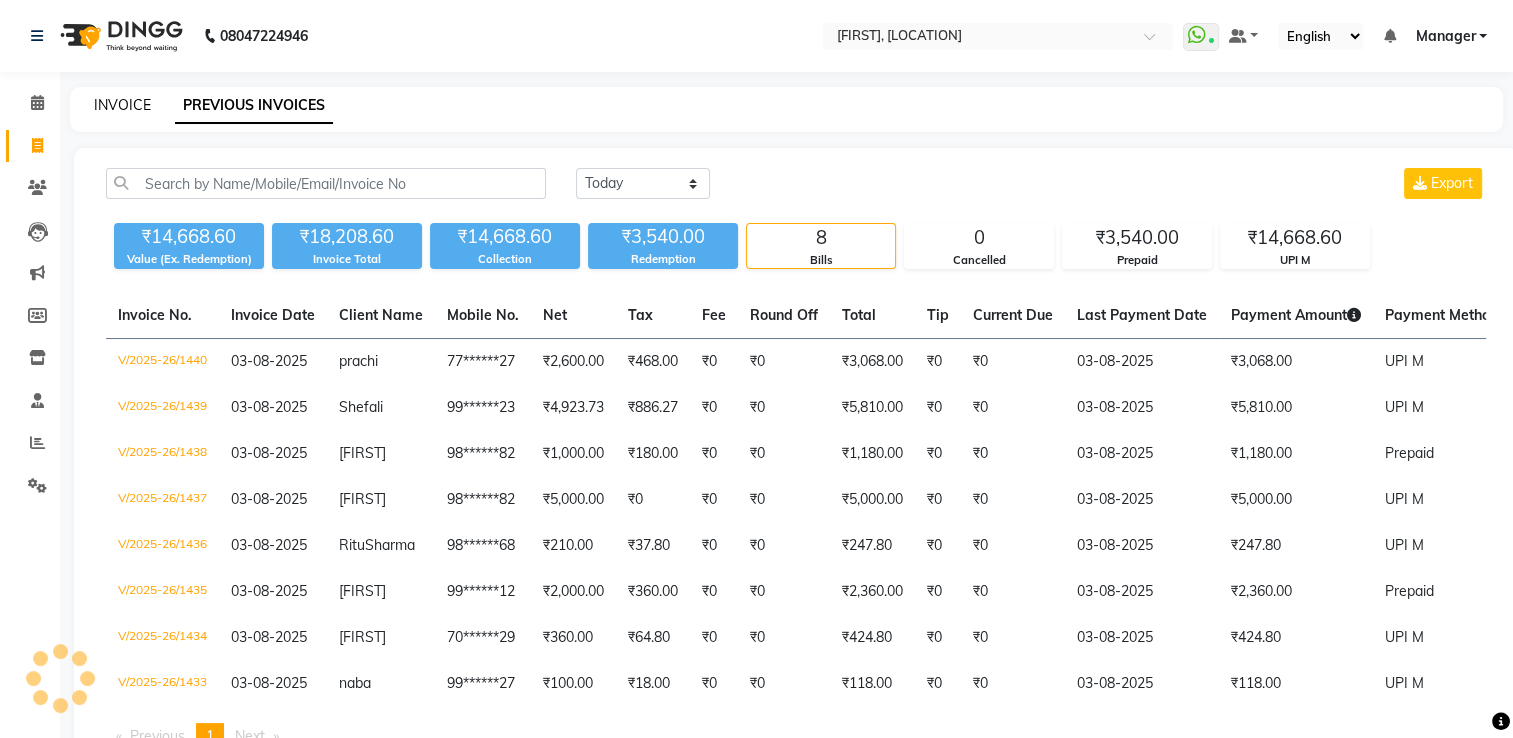 click on "INVOICE" 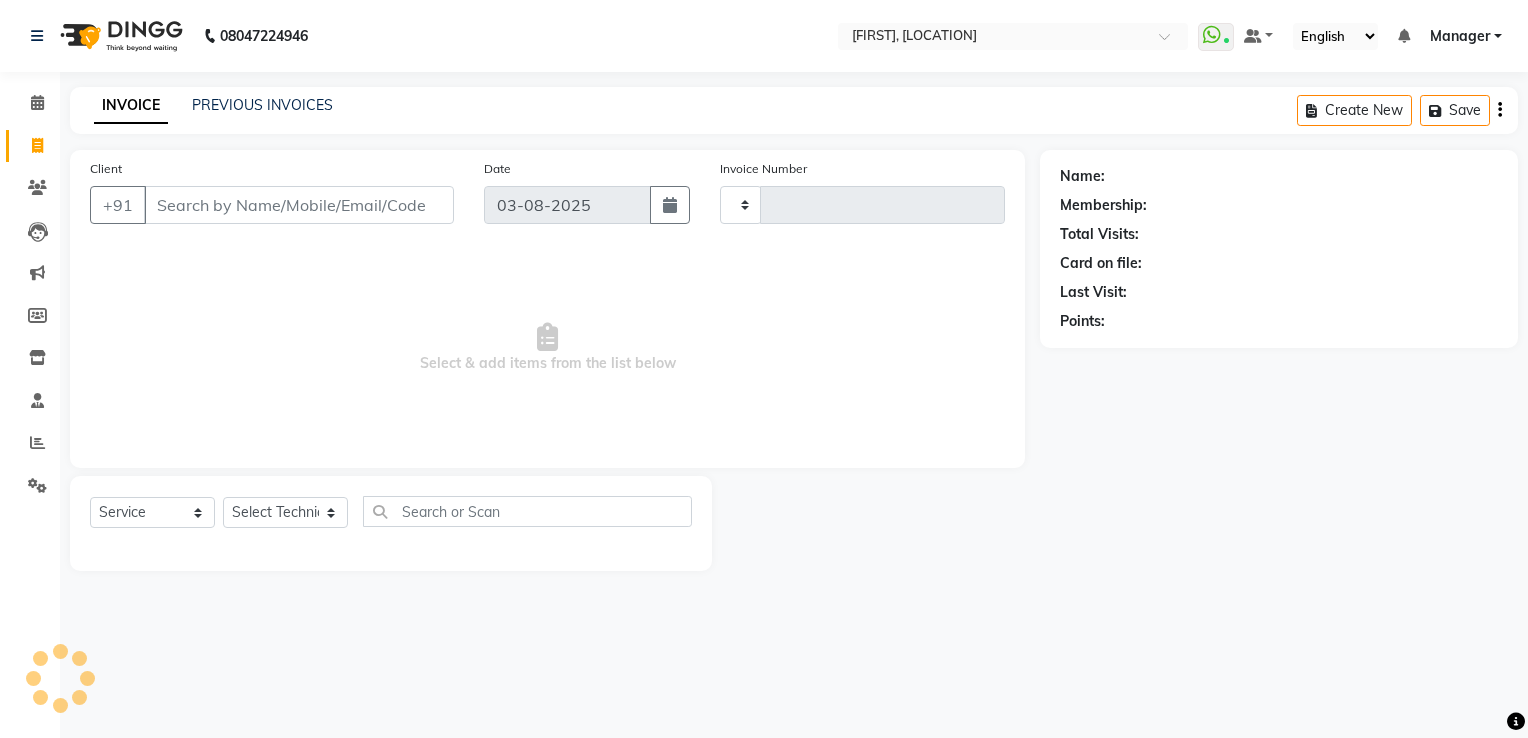 click on "Client" at bounding box center [299, 205] 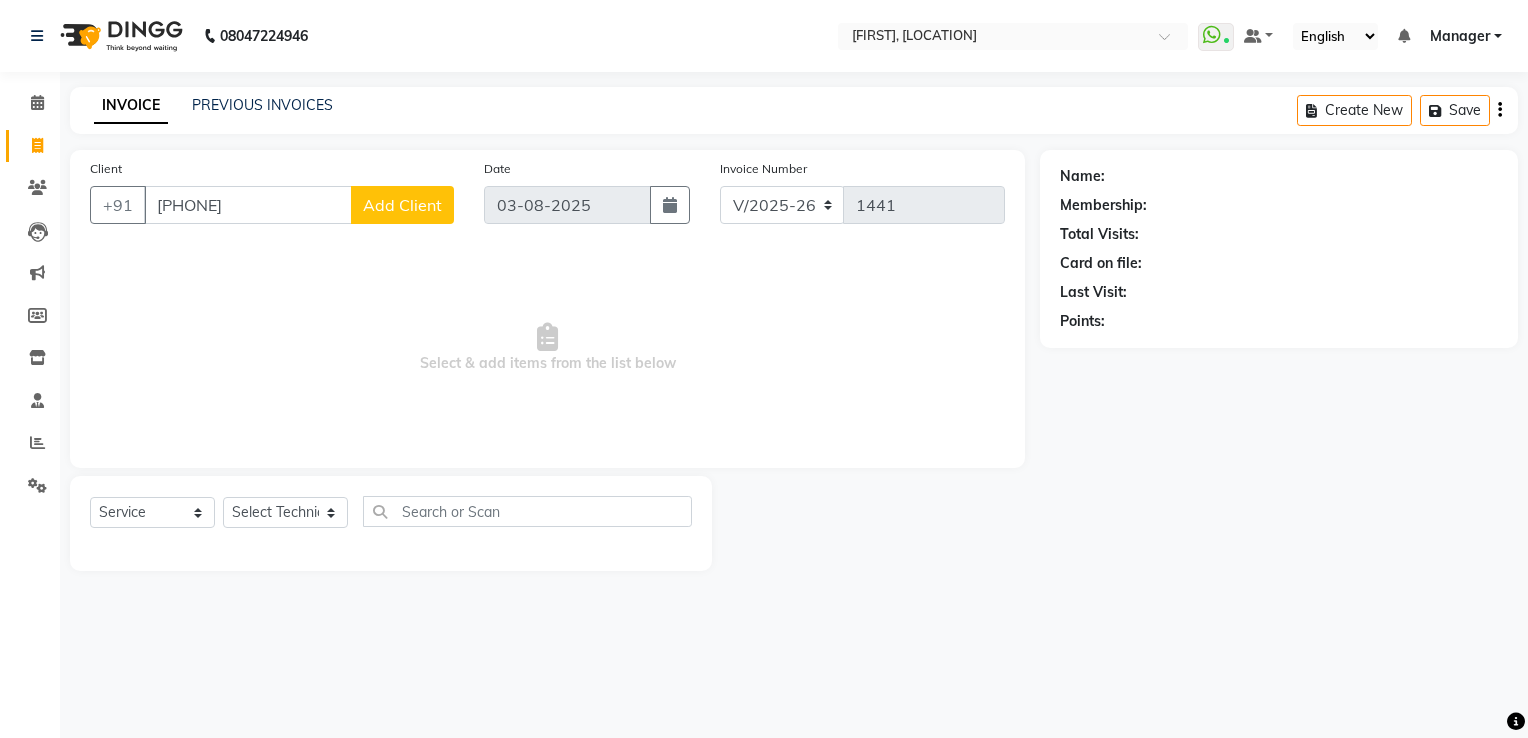 click on "Add Client" 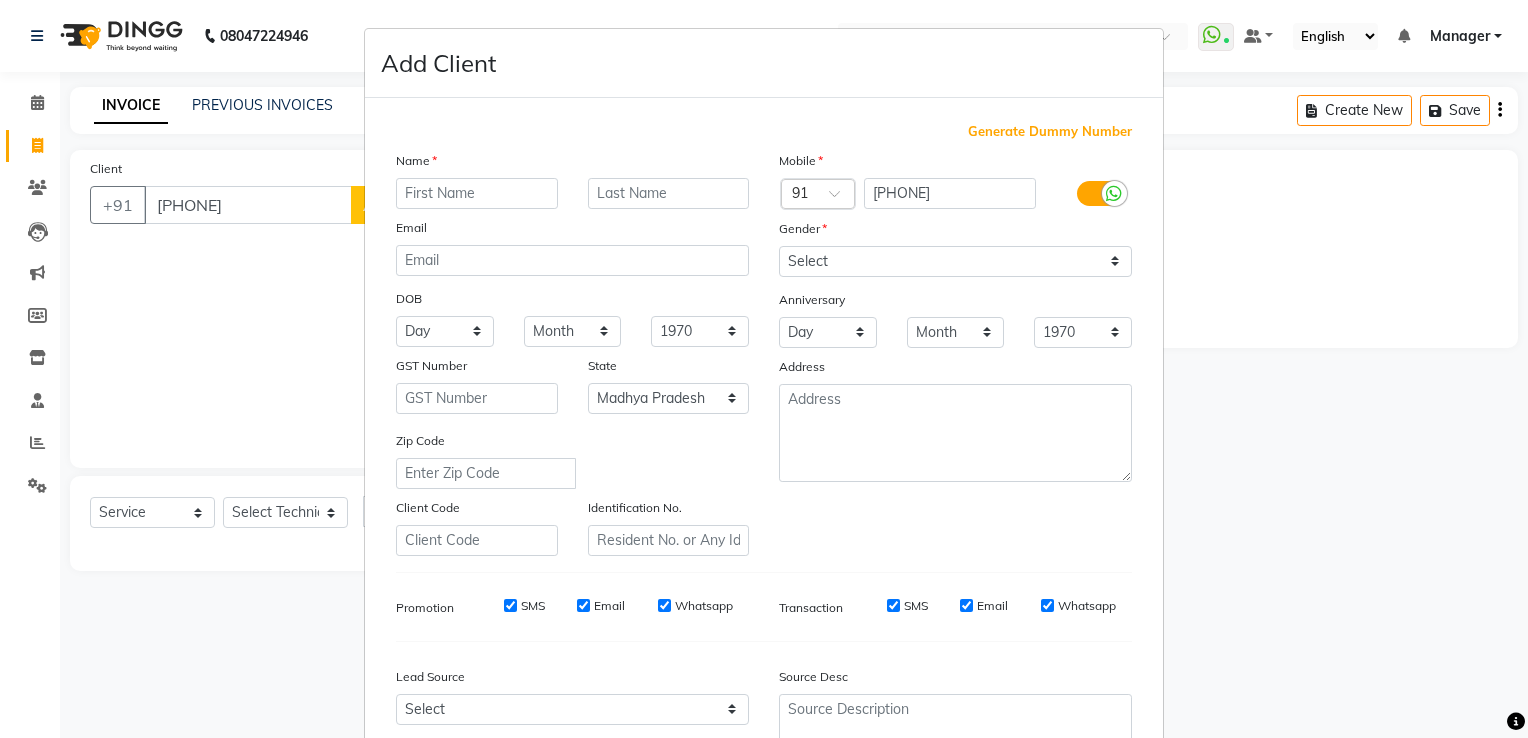 click at bounding box center (477, 193) 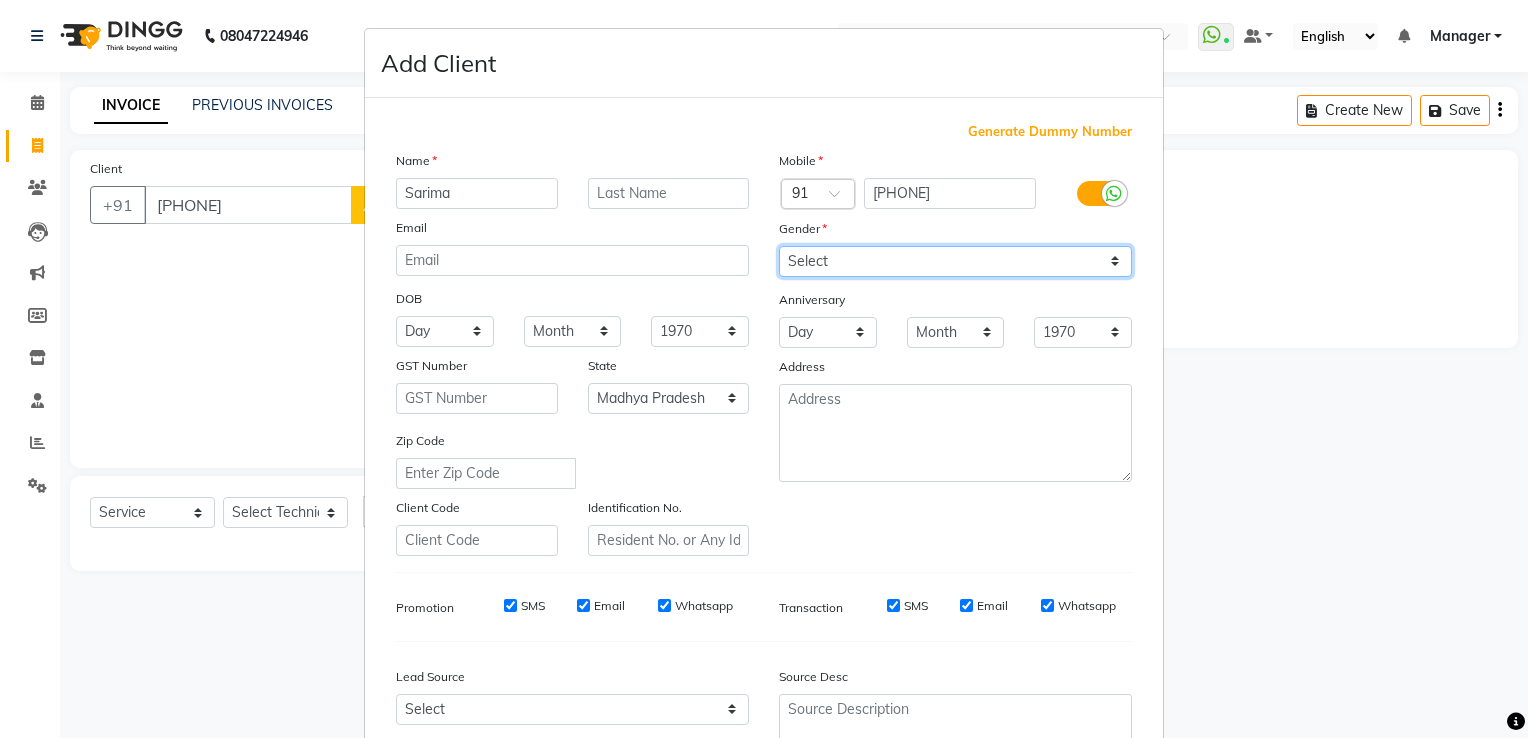 click on "Select Male Female Other Prefer Not To Say" at bounding box center (955, 261) 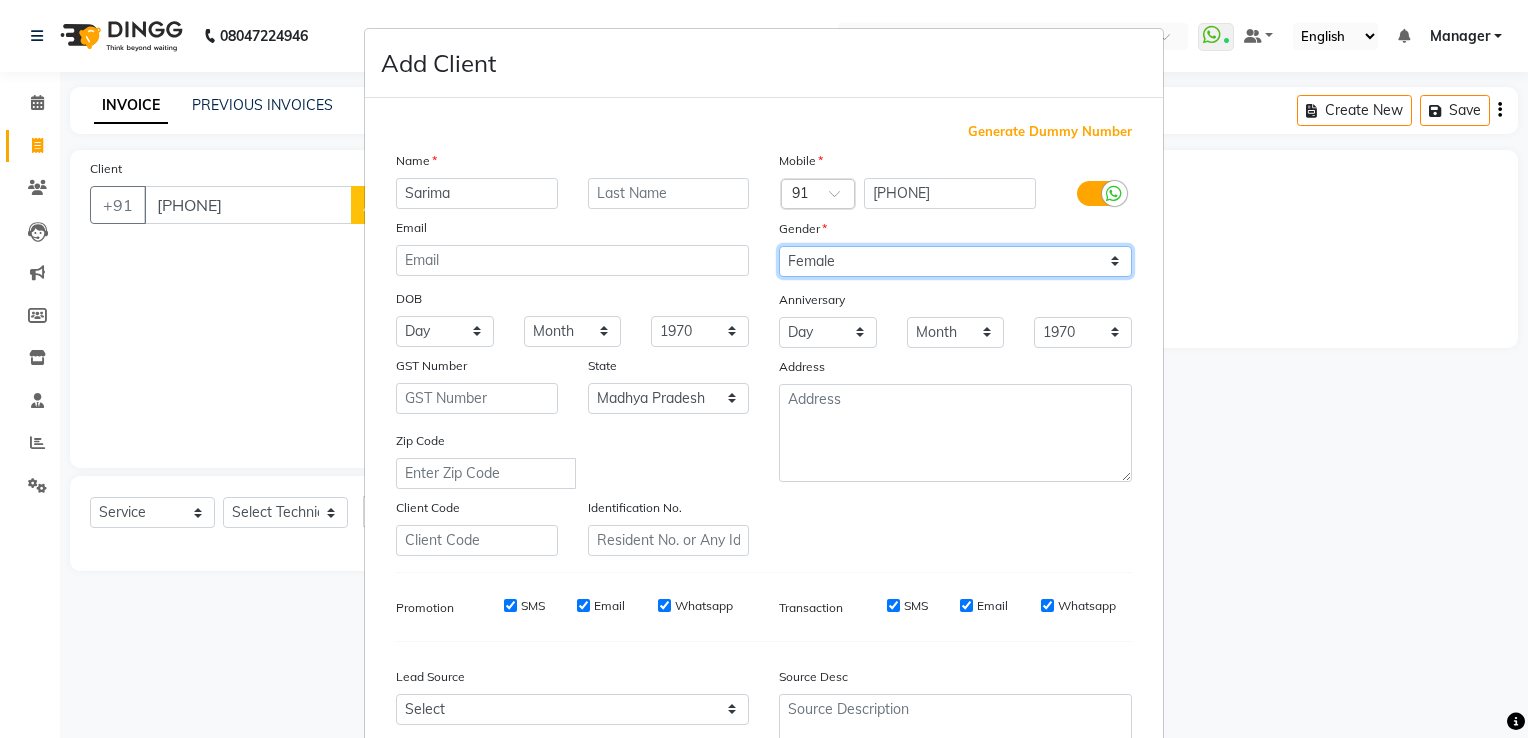 click on "Select Male Female Other Prefer Not To Say" at bounding box center (955, 261) 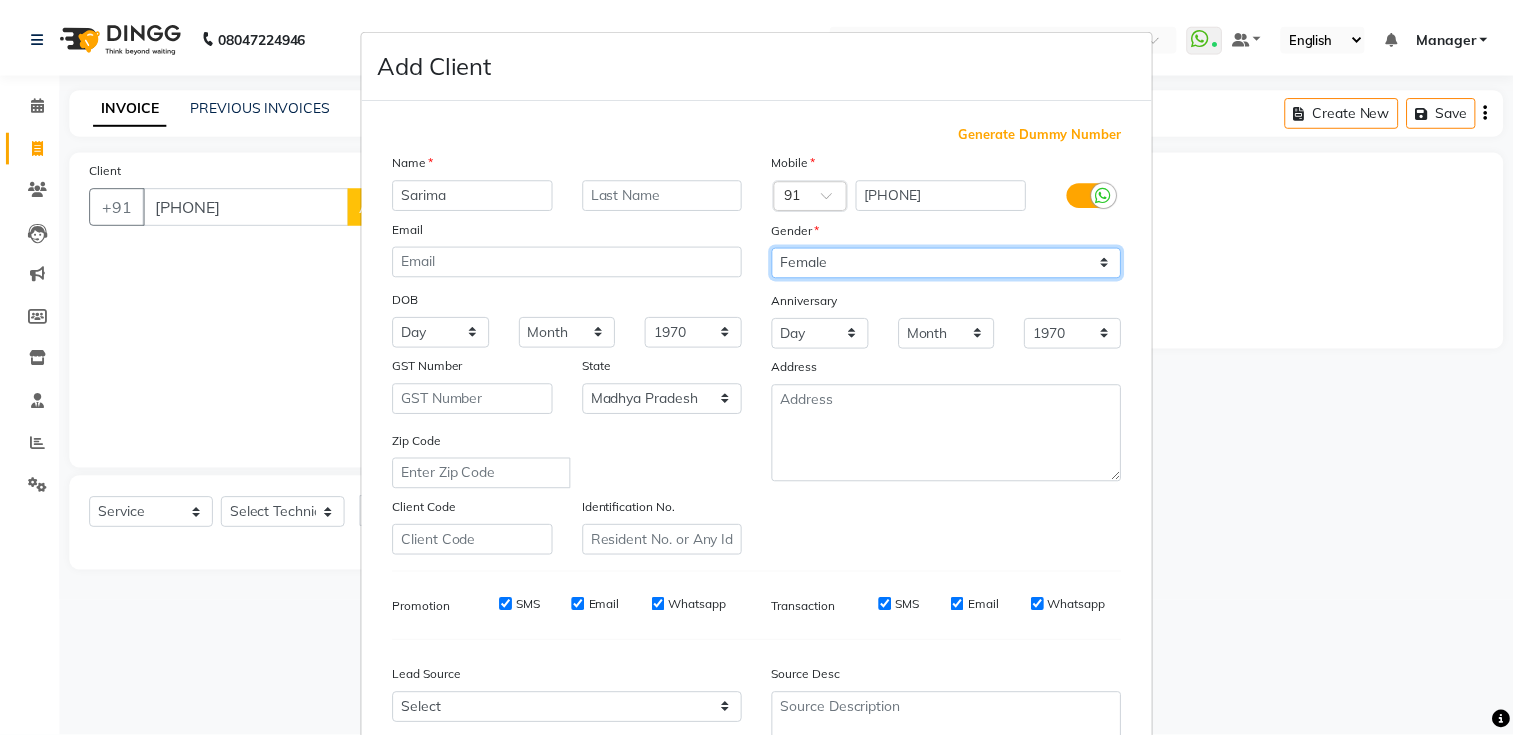 scroll, scrollTop: 194, scrollLeft: 0, axis: vertical 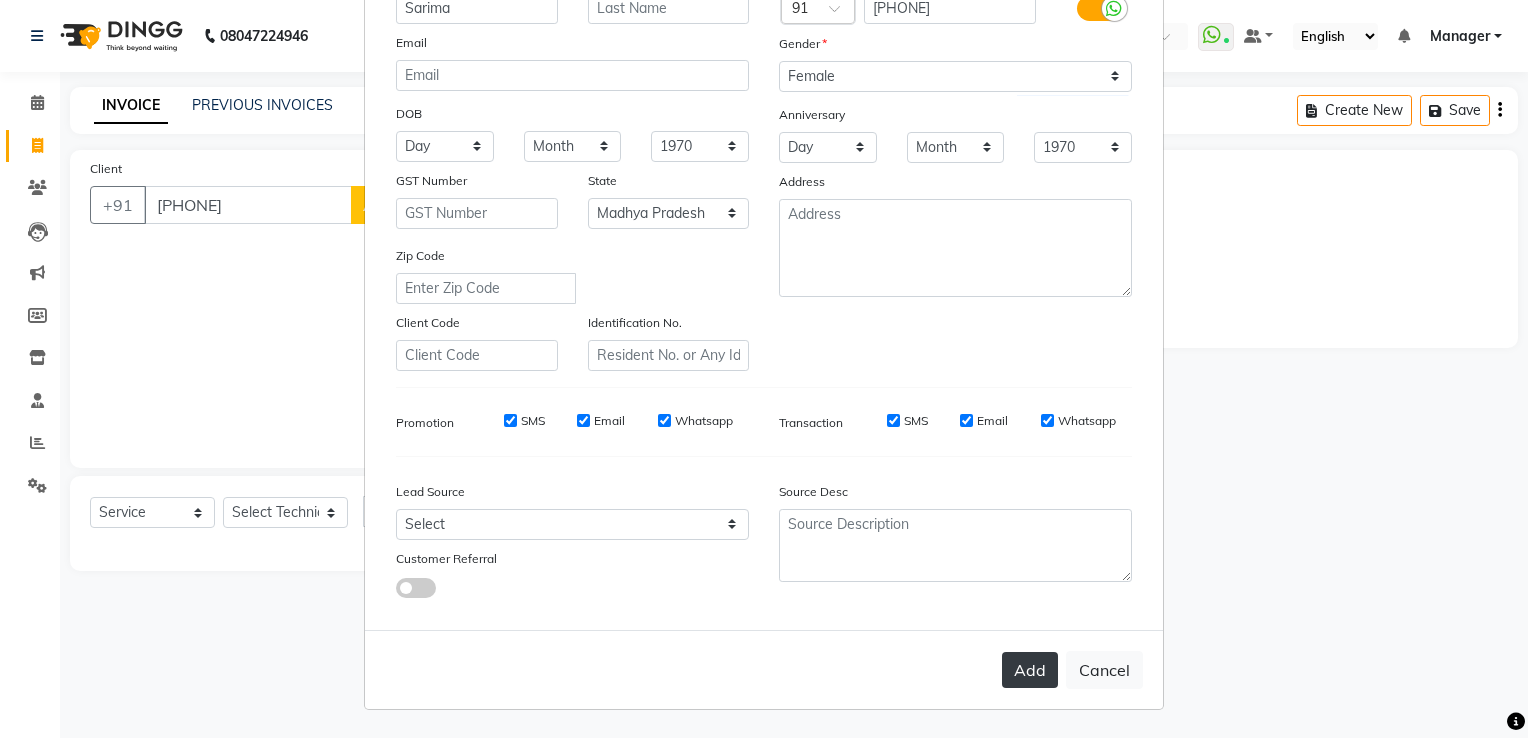 click on "Add" at bounding box center [1030, 670] 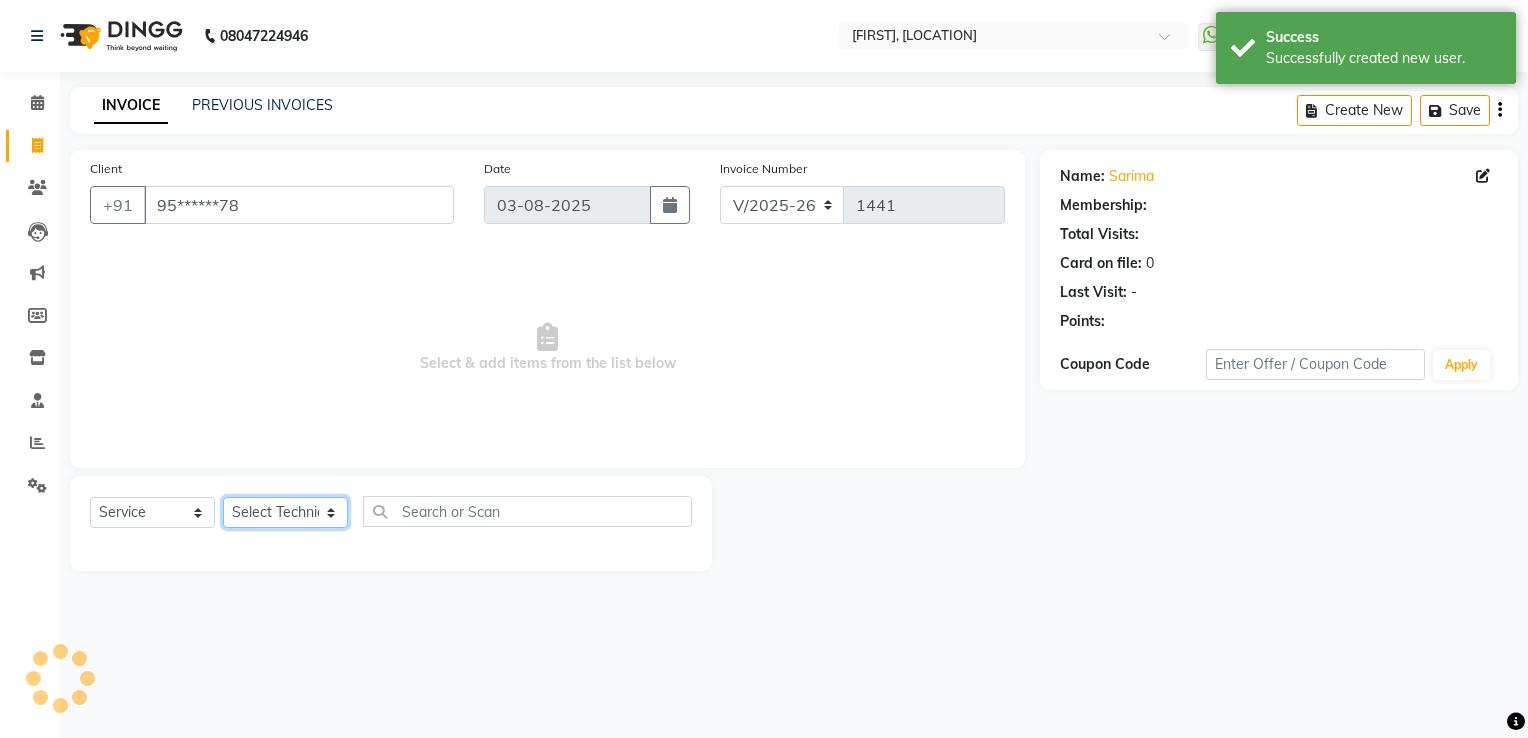 click on "Select Technician ARISH Arvind chandu Dipen Gulafshan John Kajal kelly kupu Manager megha Nirjala Owner pankaj PARE shradha" 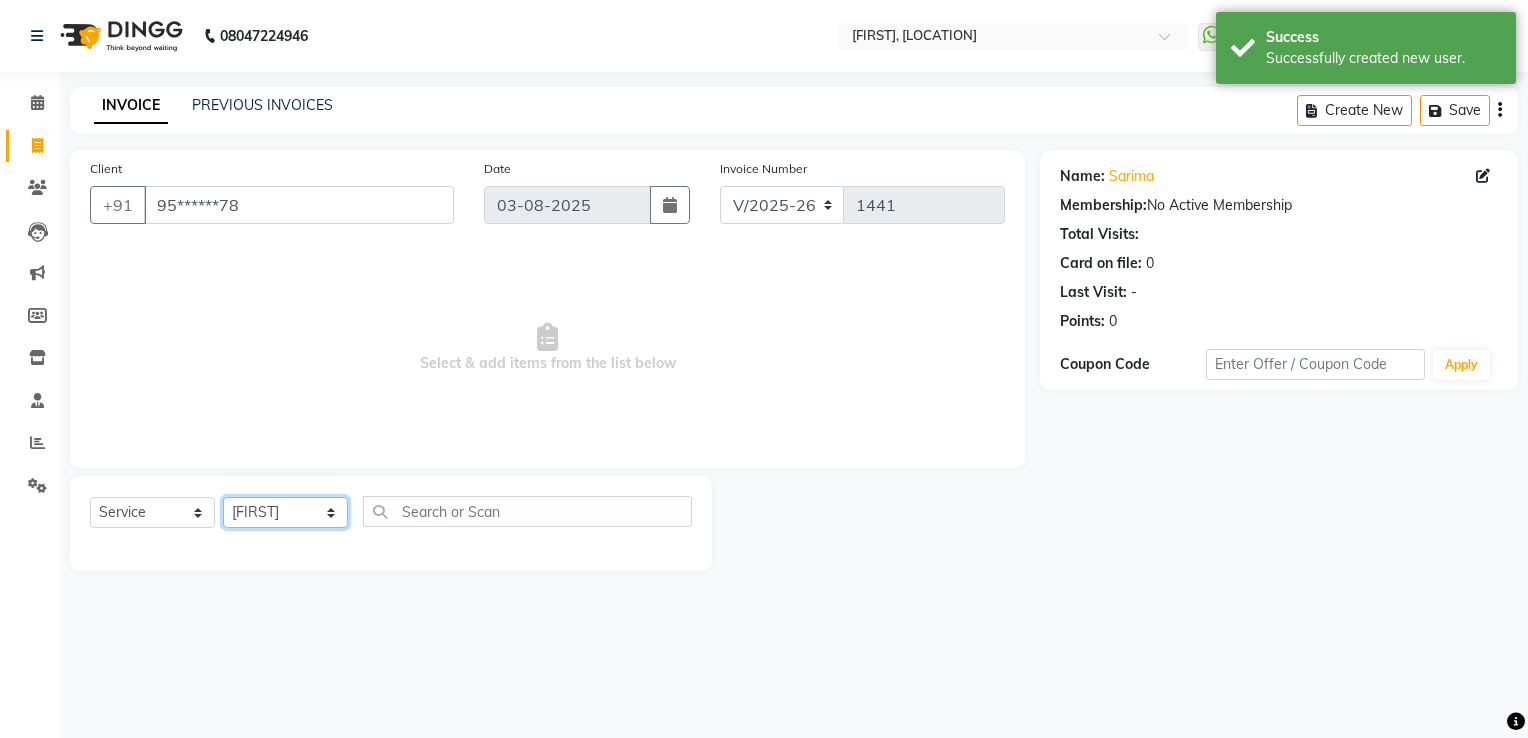 click on "Select Technician ARISH Arvind chandu Dipen Gulafshan John Kajal kelly kupu Manager megha Nirjala Owner pankaj PARE shradha" 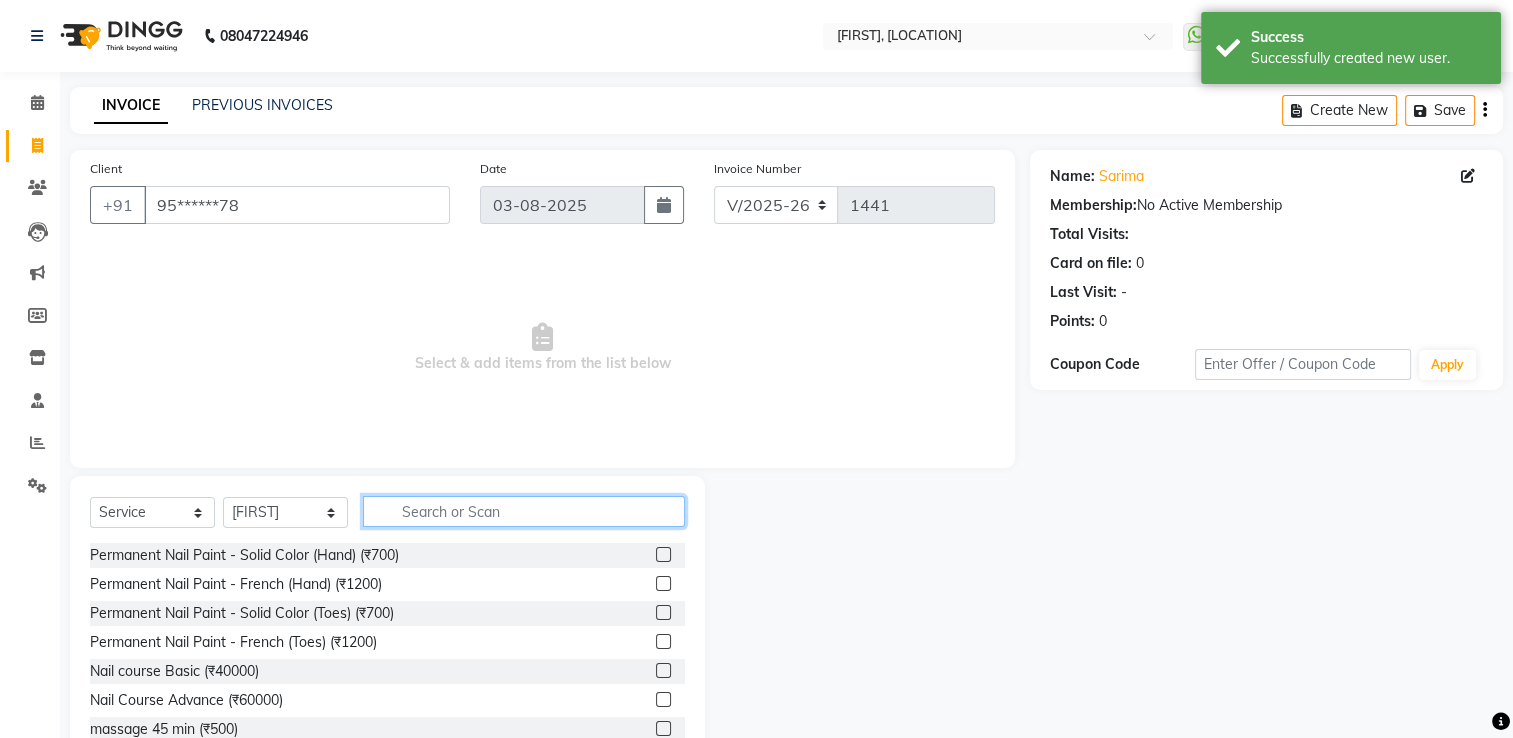 click 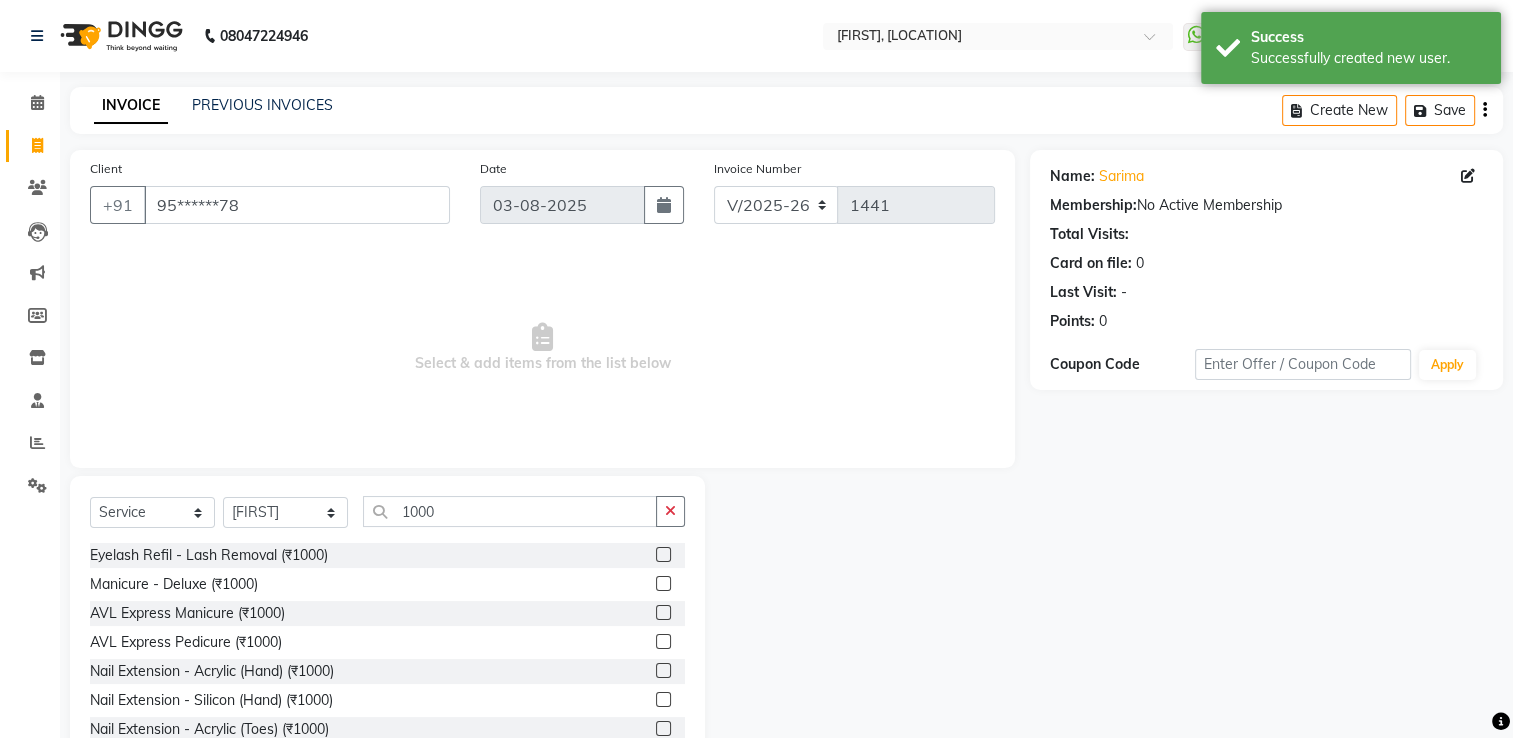 click 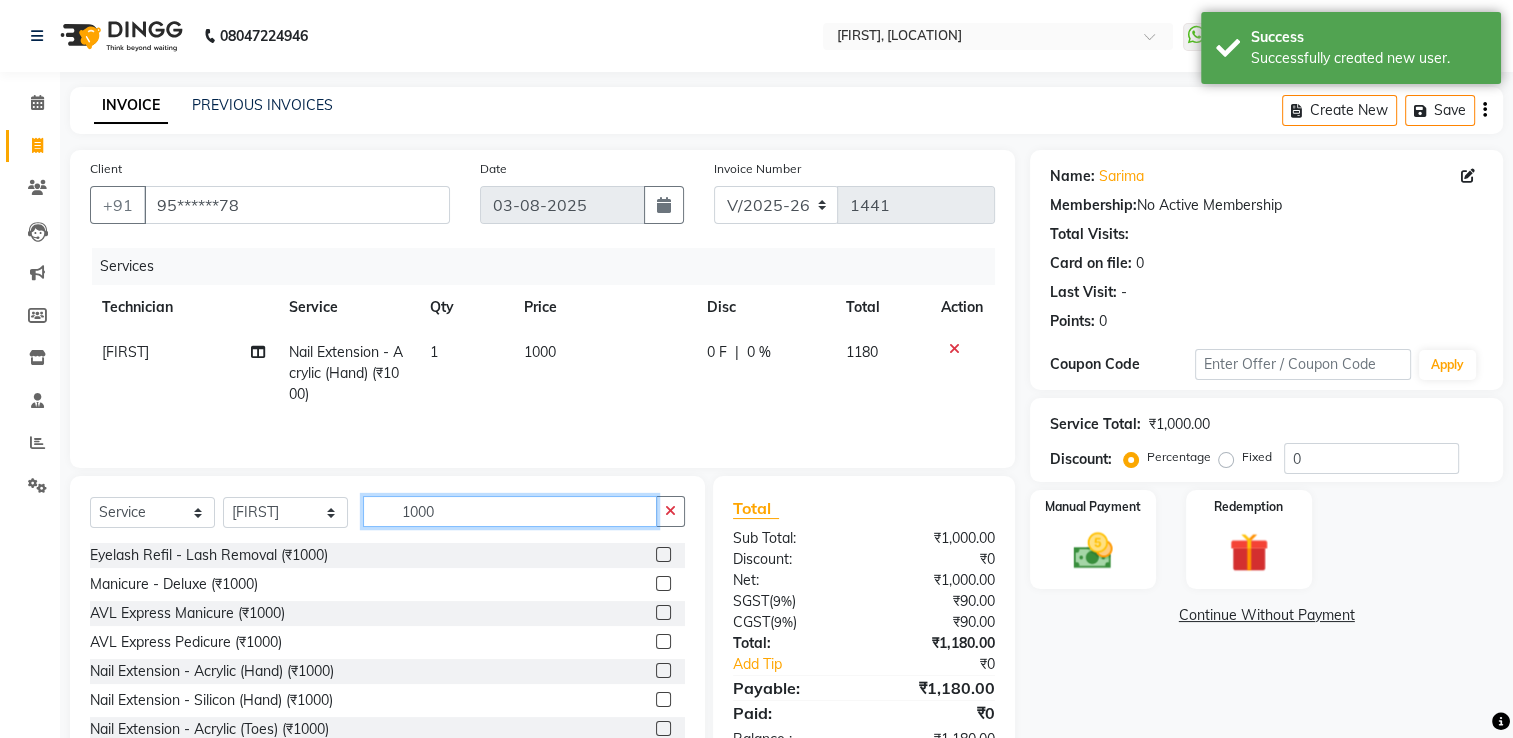 click on "1000" 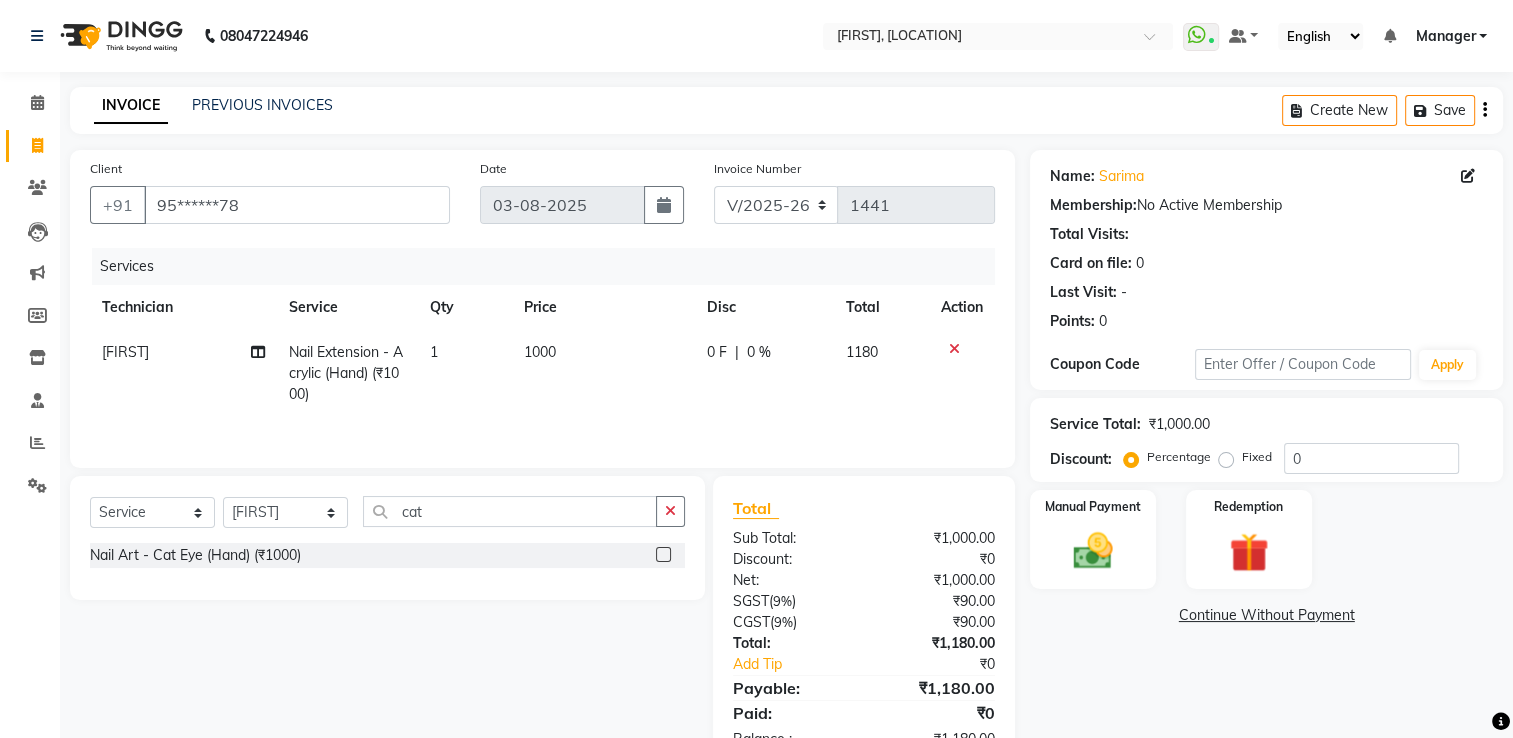 click 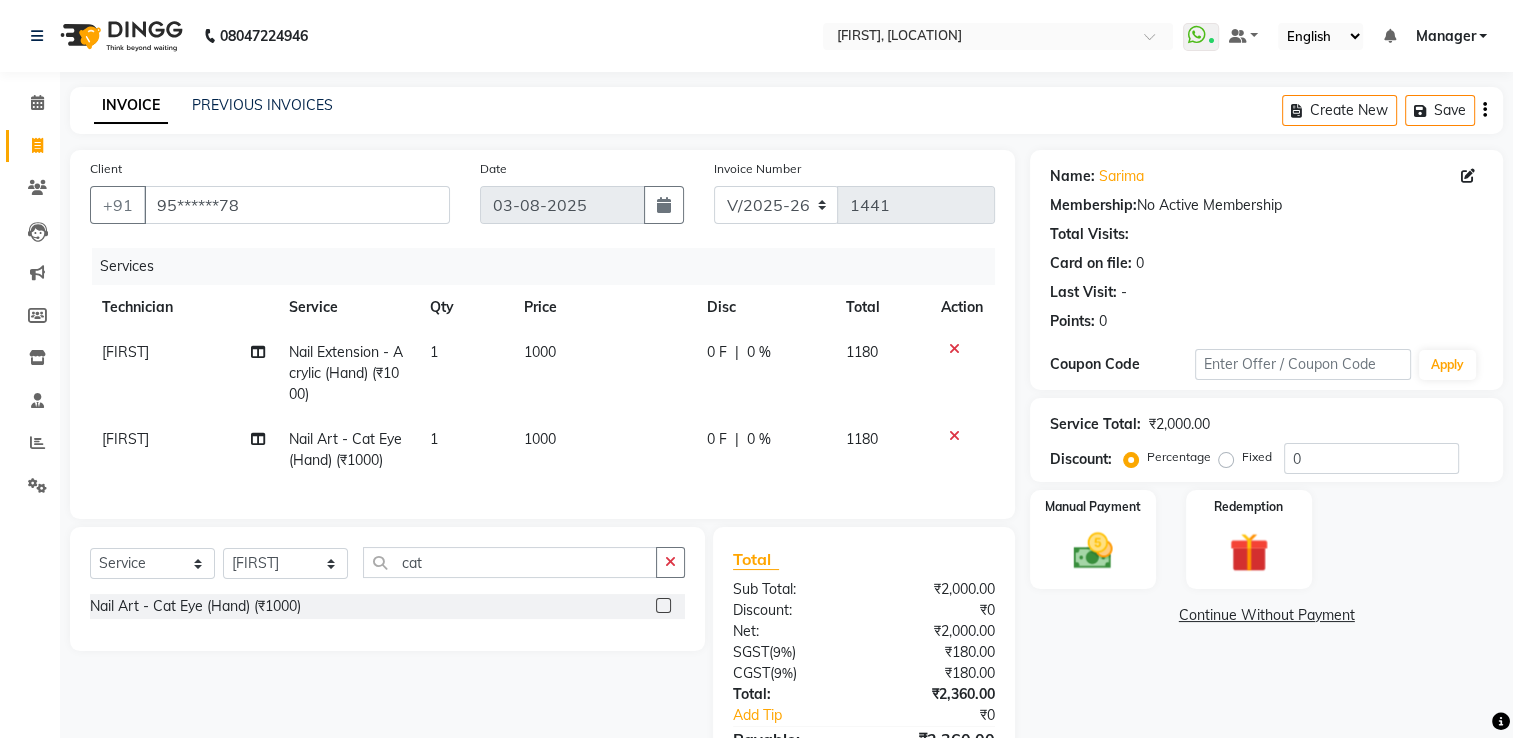 scroll, scrollTop: 128, scrollLeft: 0, axis: vertical 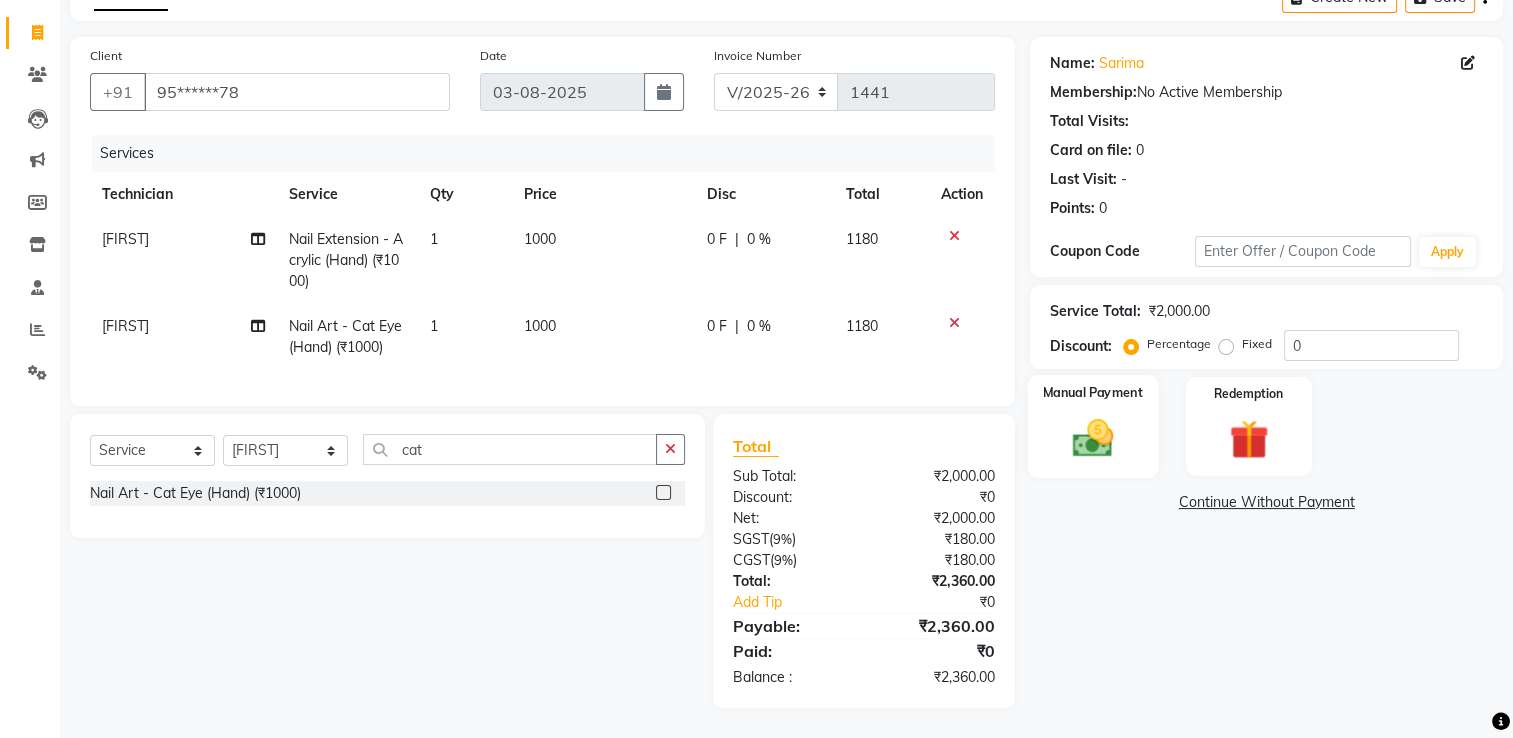 click 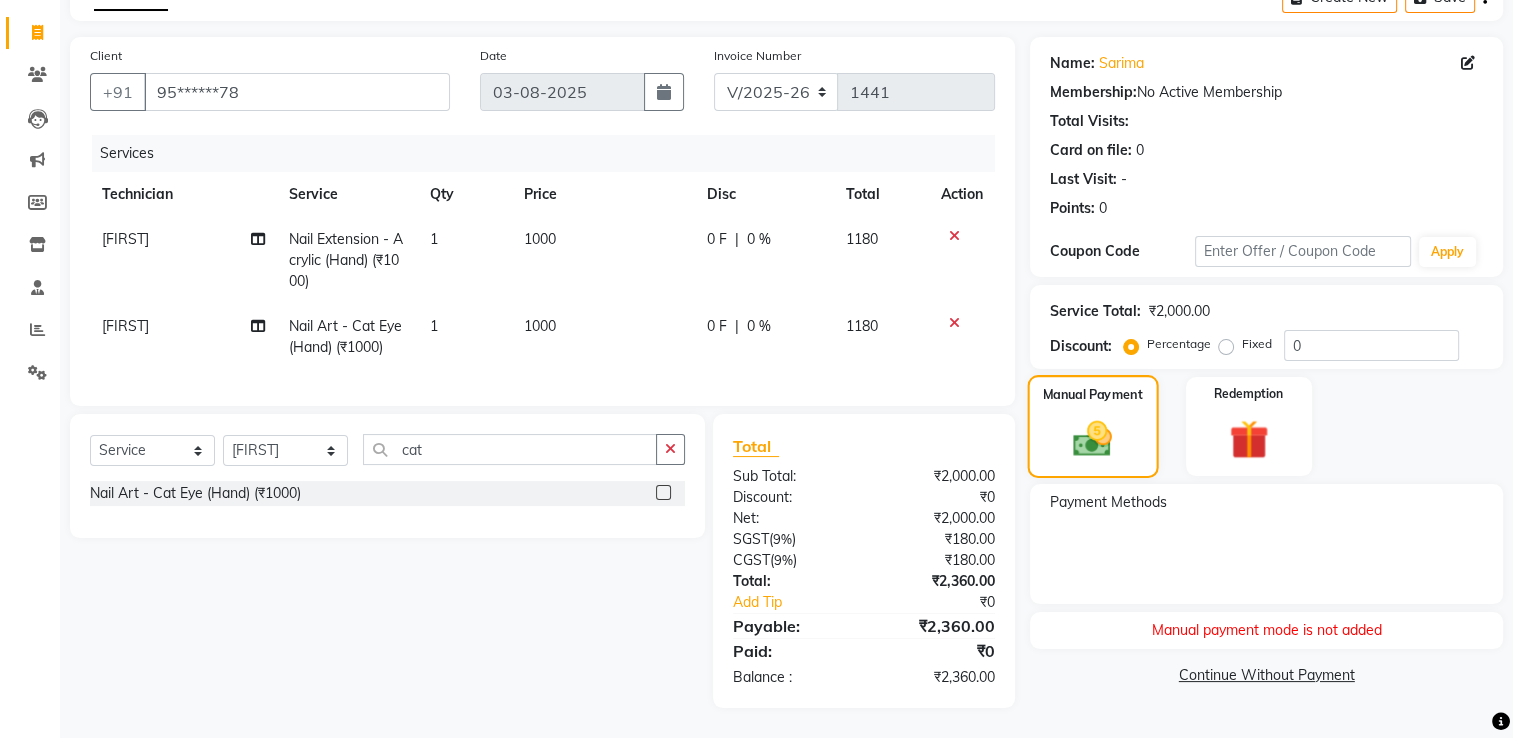 click 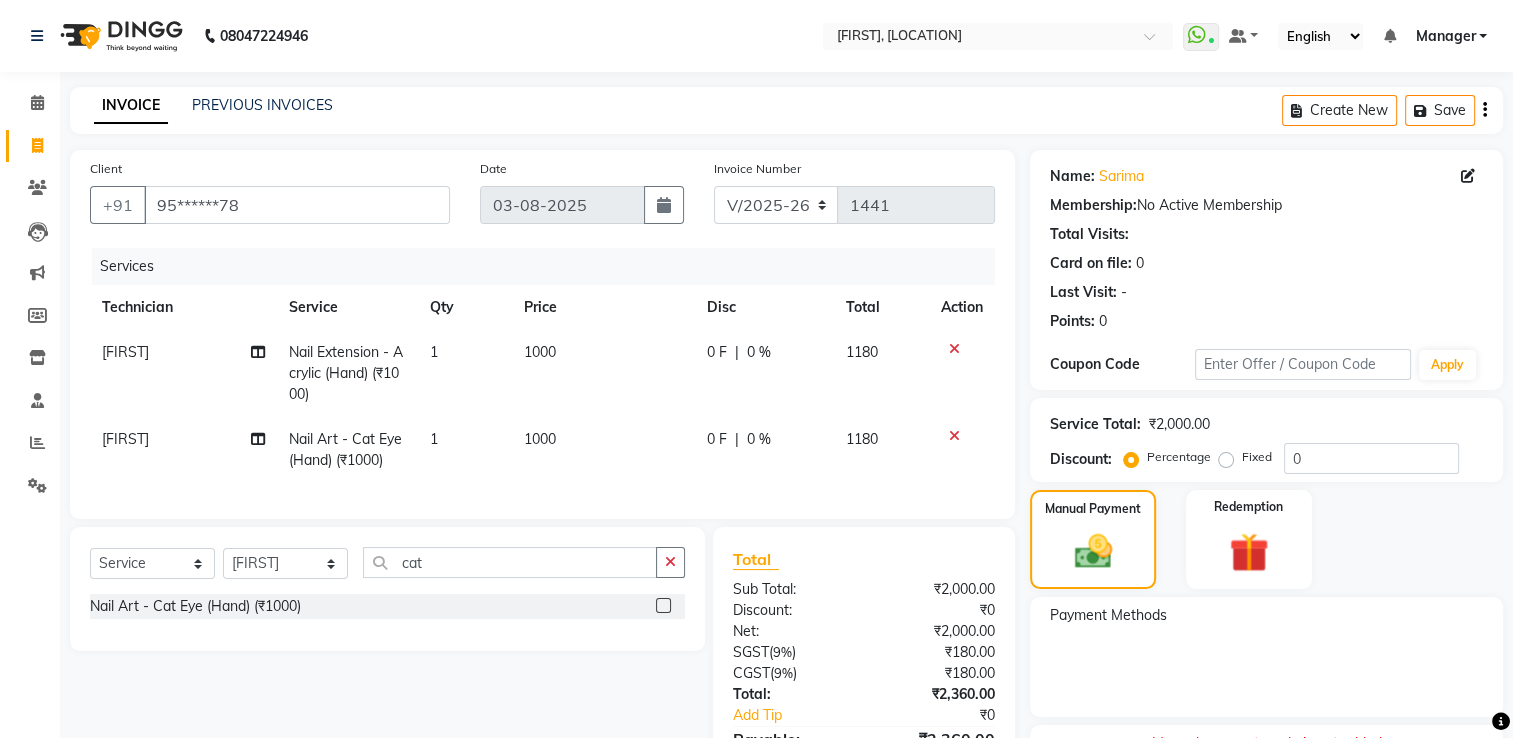 scroll, scrollTop: 128, scrollLeft: 0, axis: vertical 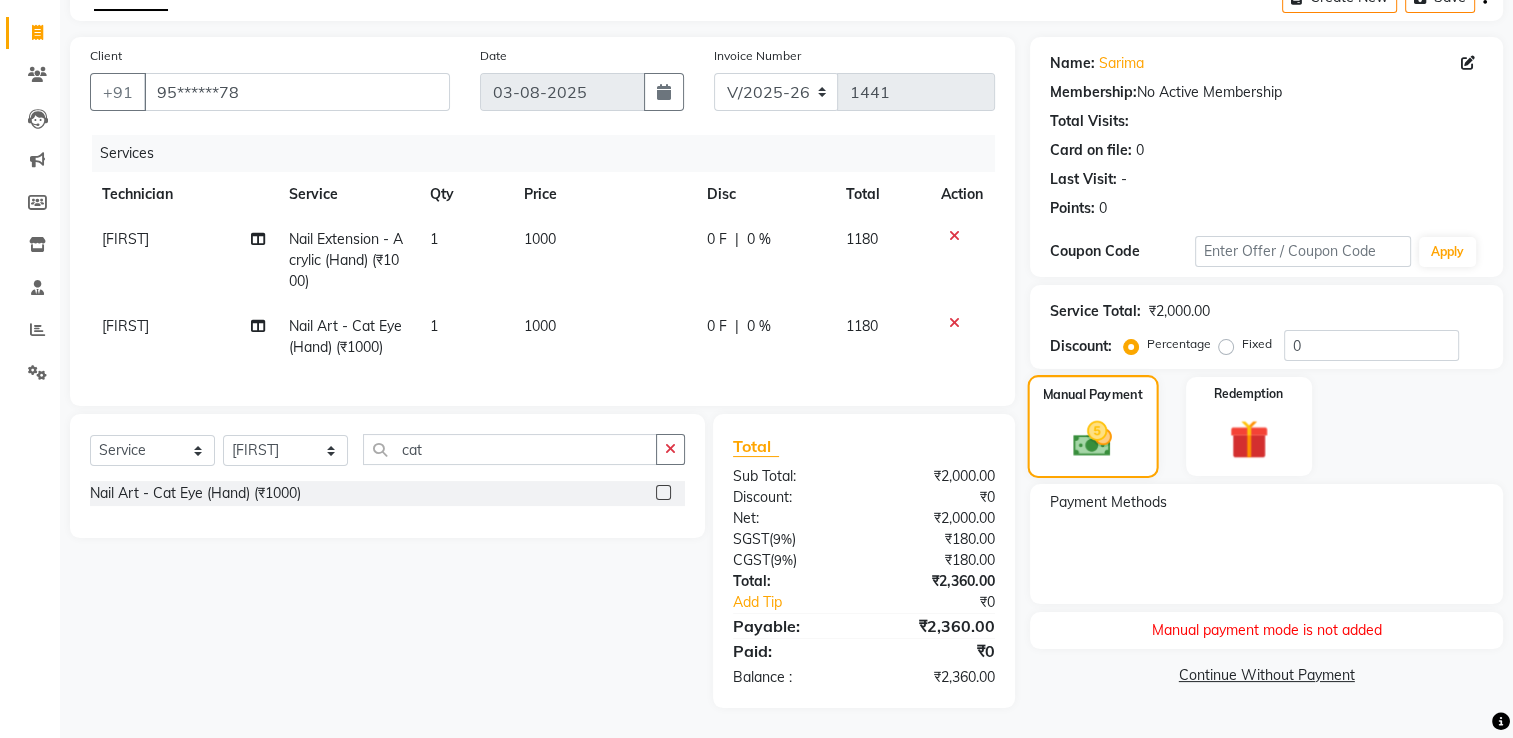 click 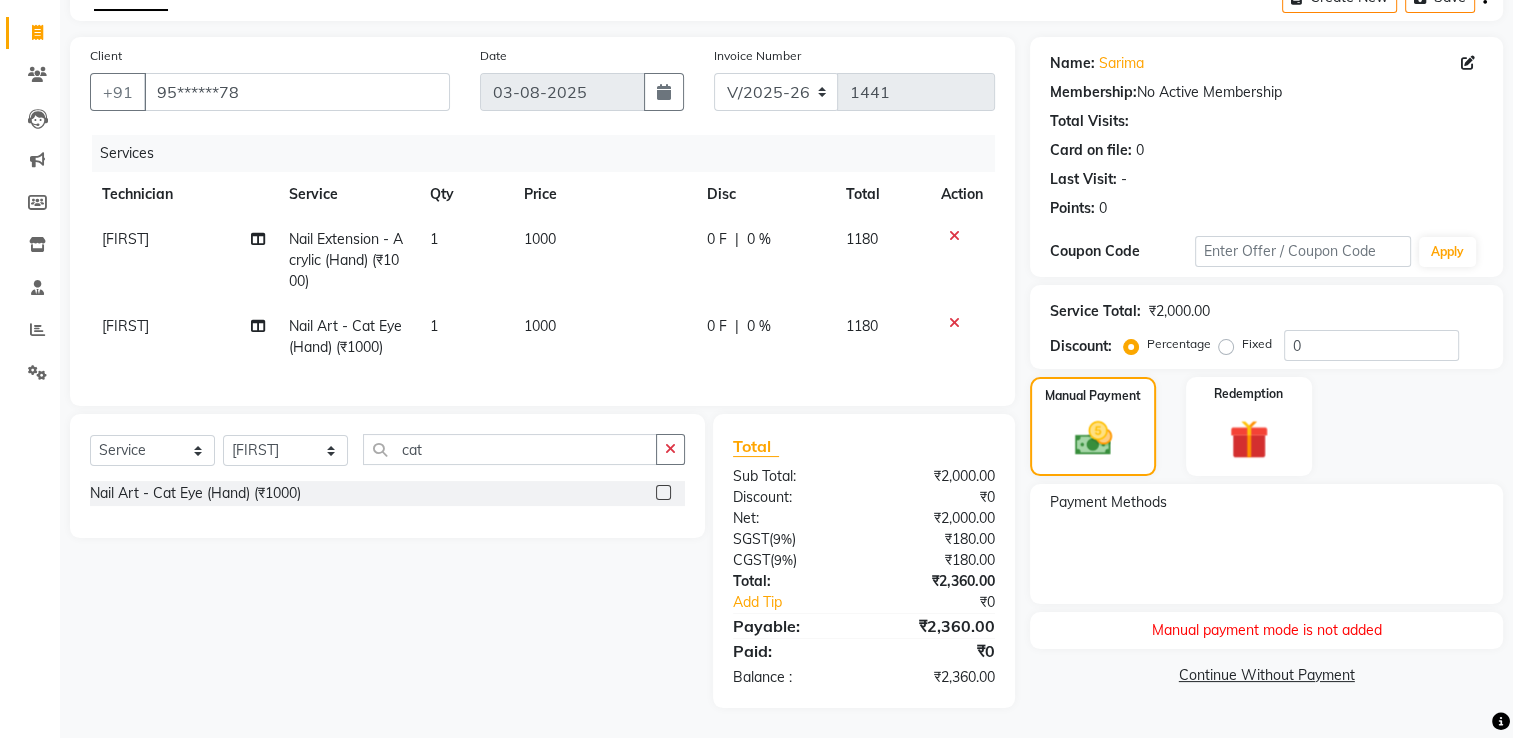 click on "Manual payment mode is not added" 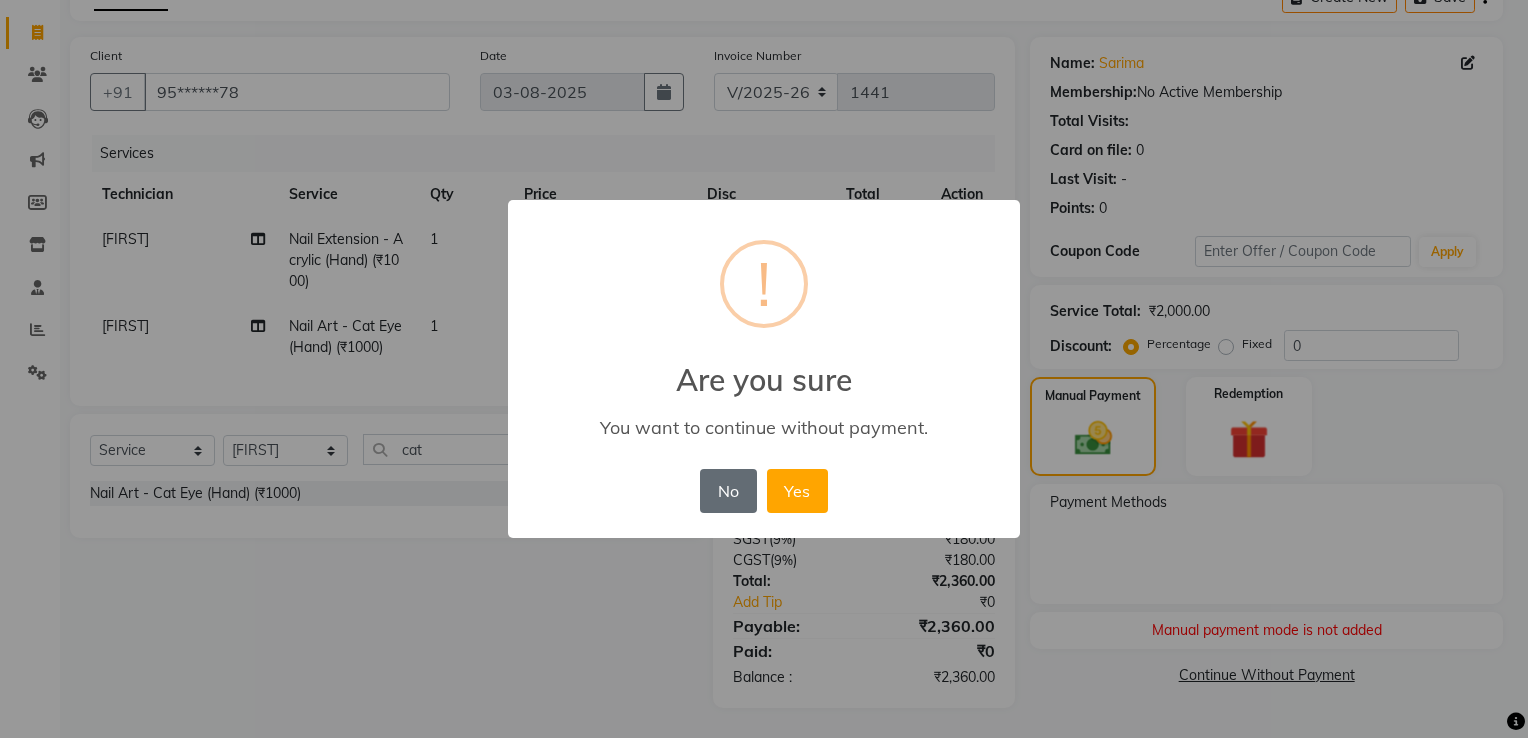 click on "No" at bounding box center (728, 491) 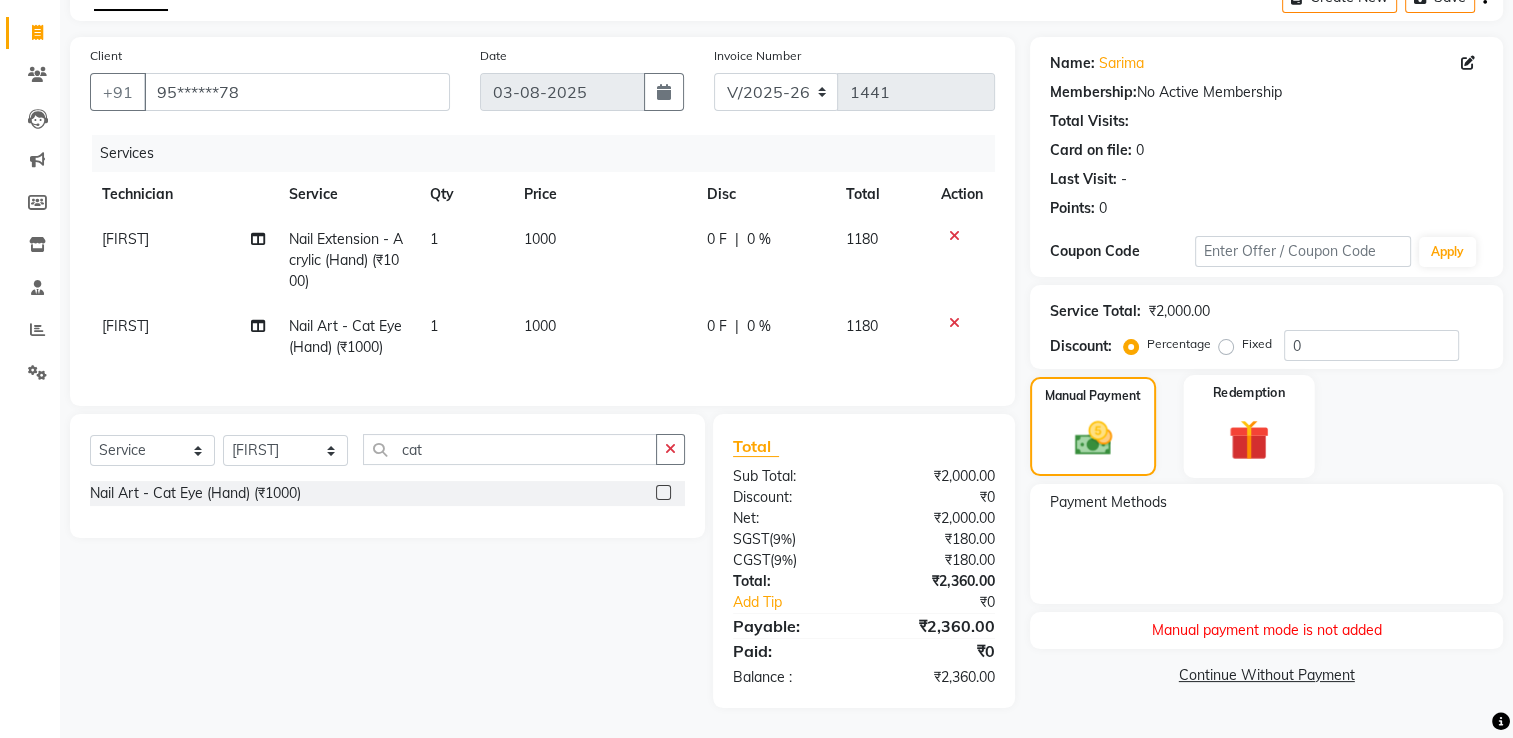 click 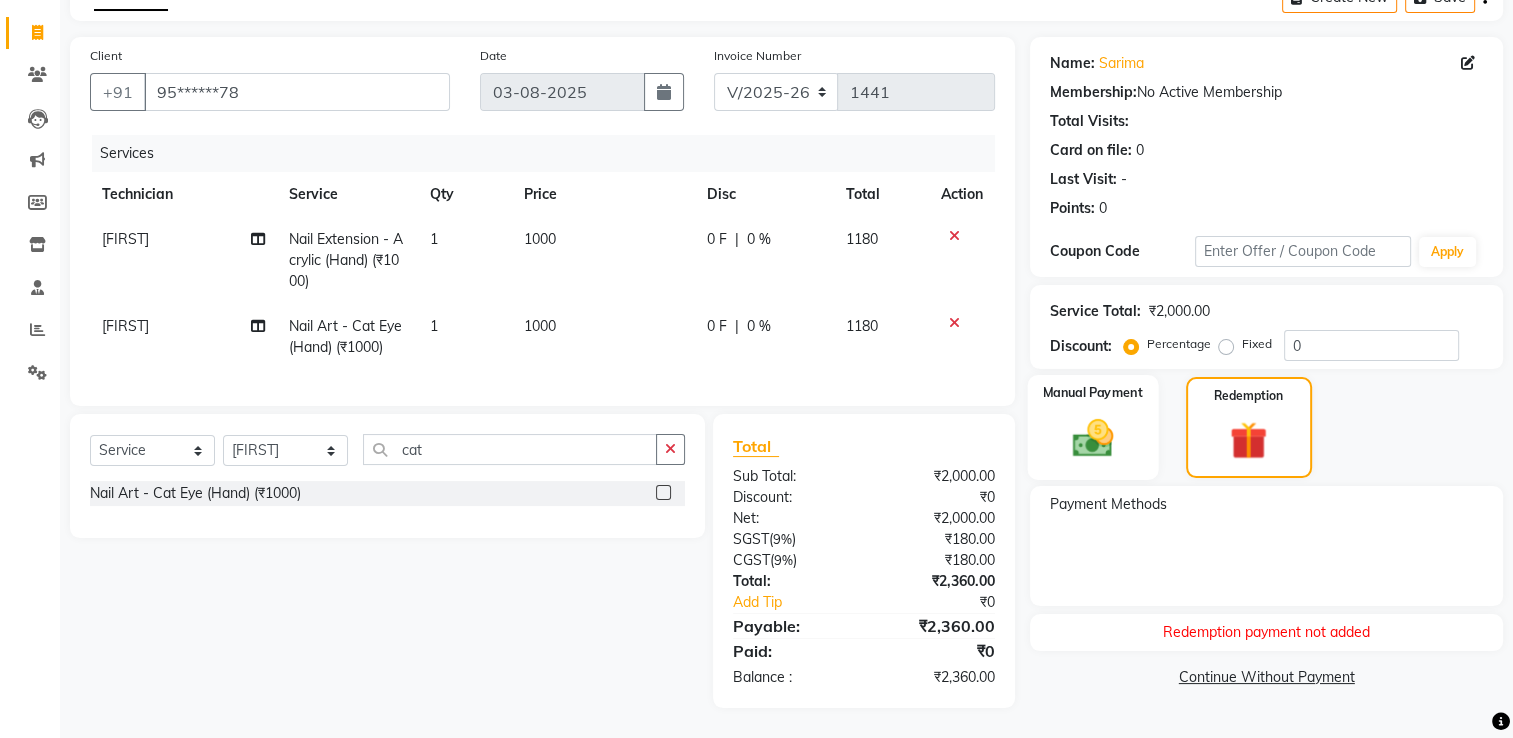 click 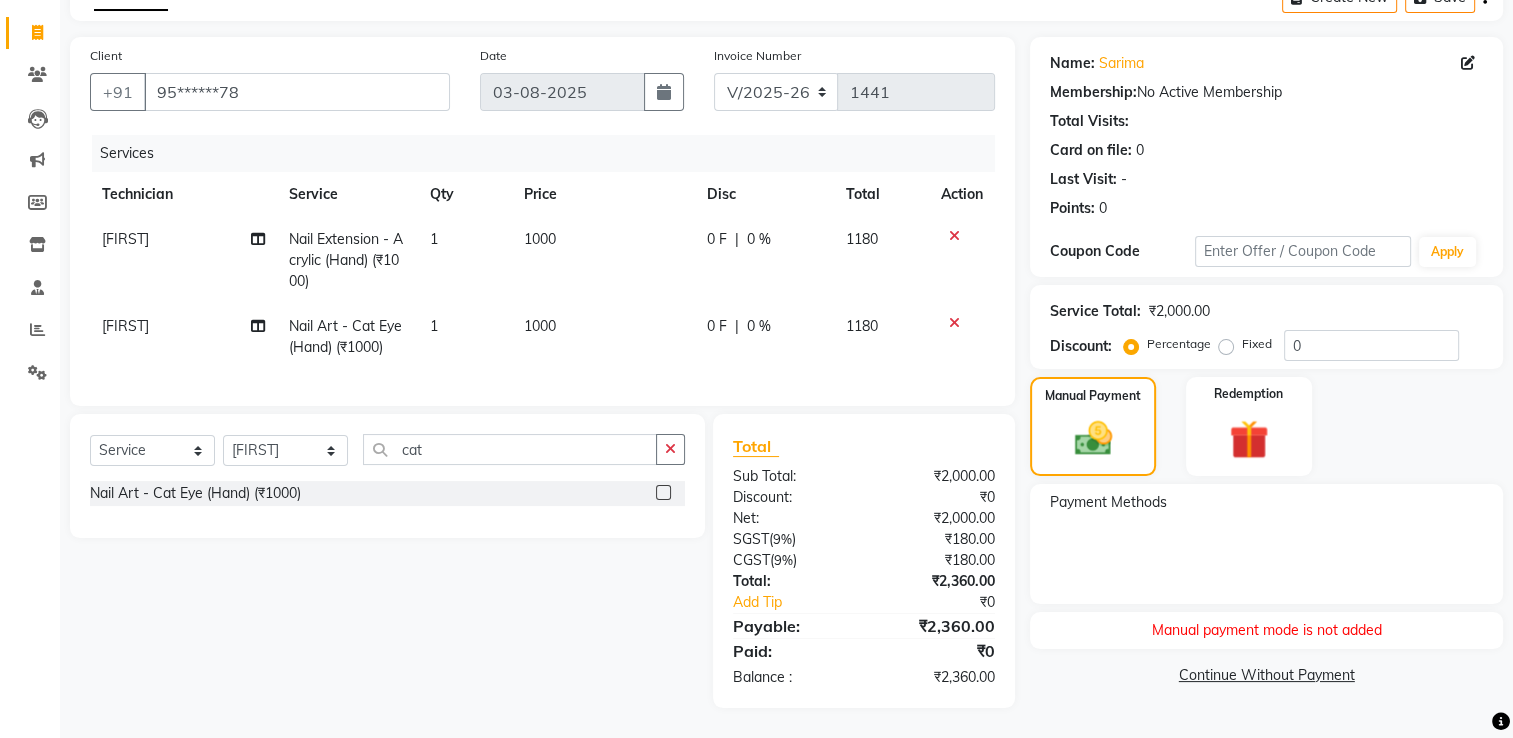 scroll, scrollTop: 0, scrollLeft: 0, axis: both 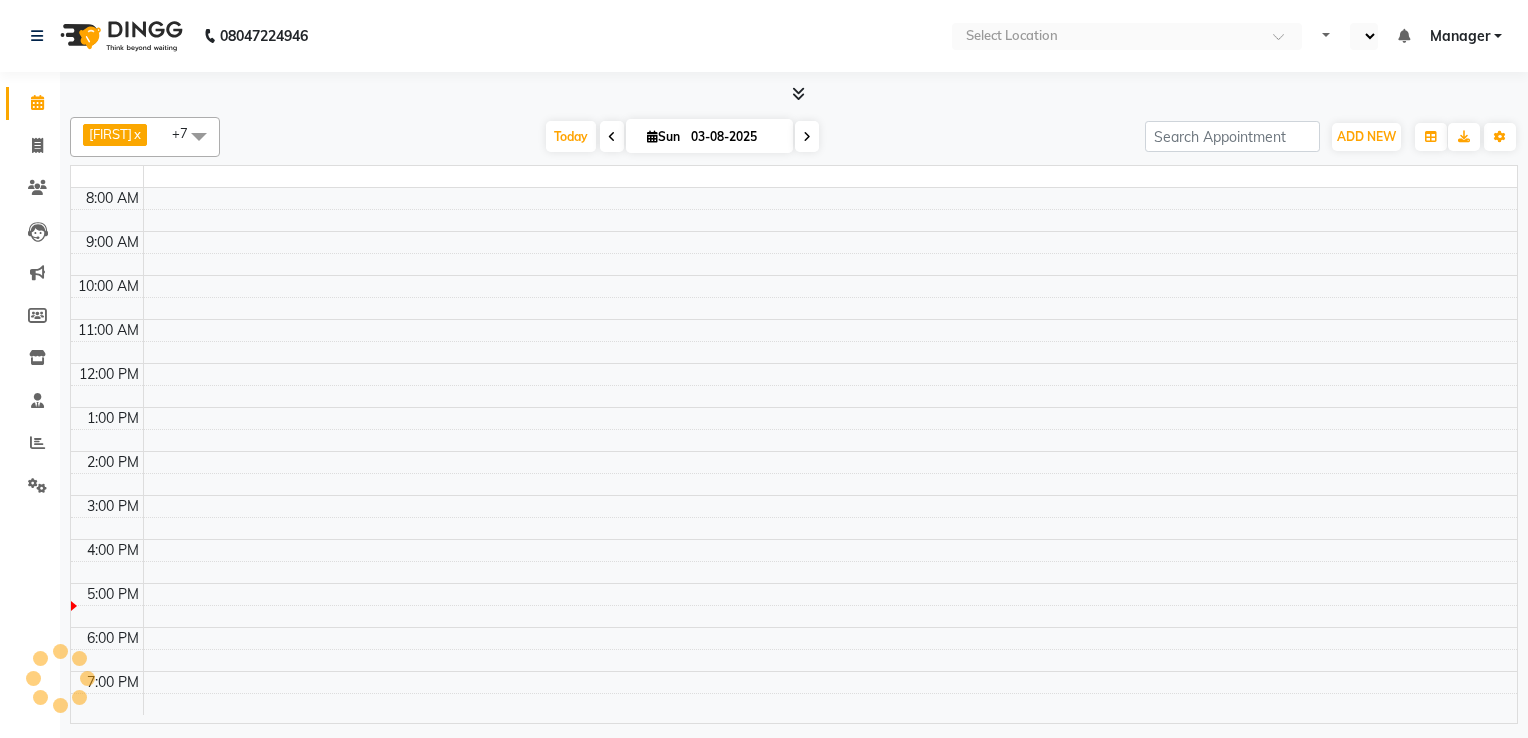 select on "en" 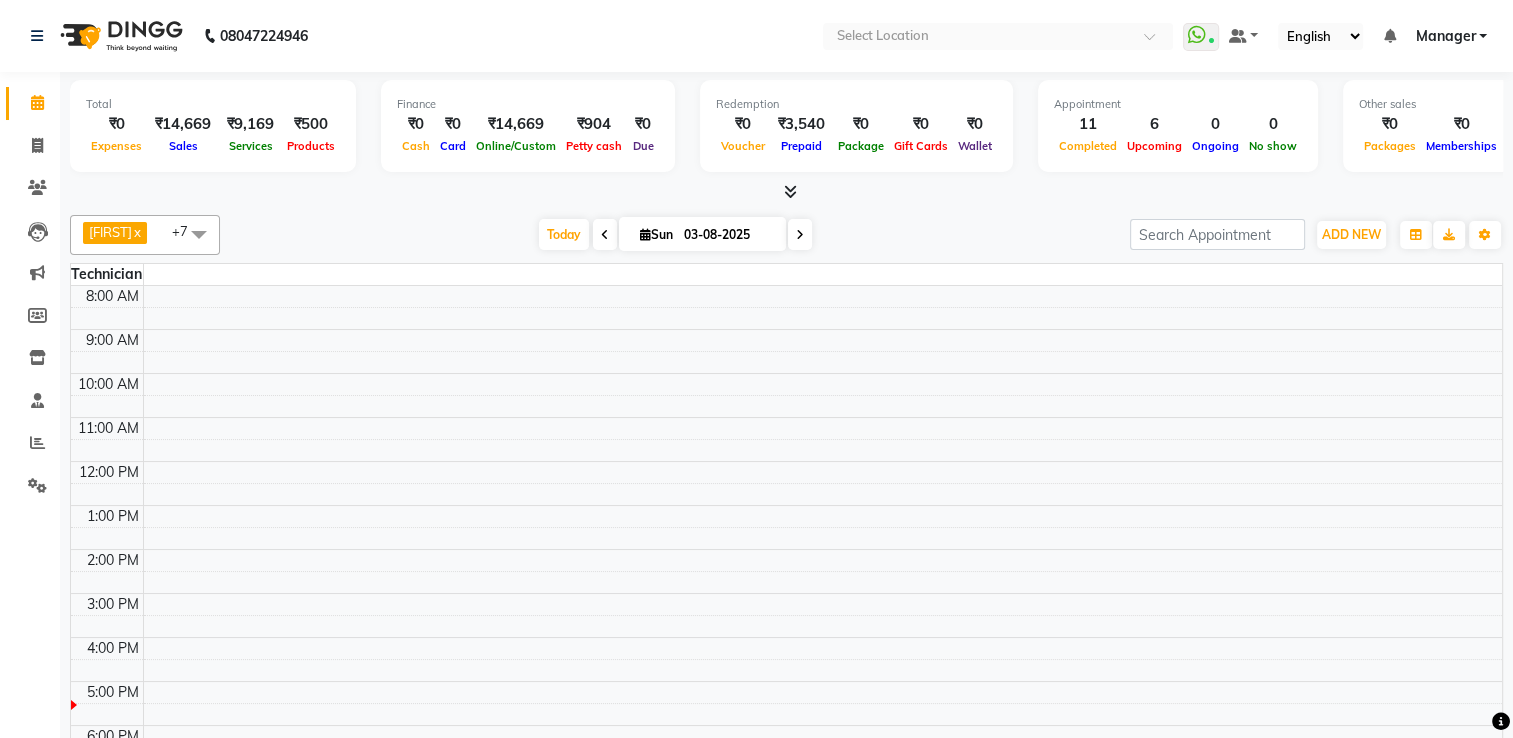 scroll, scrollTop: 30, scrollLeft: 0, axis: vertical 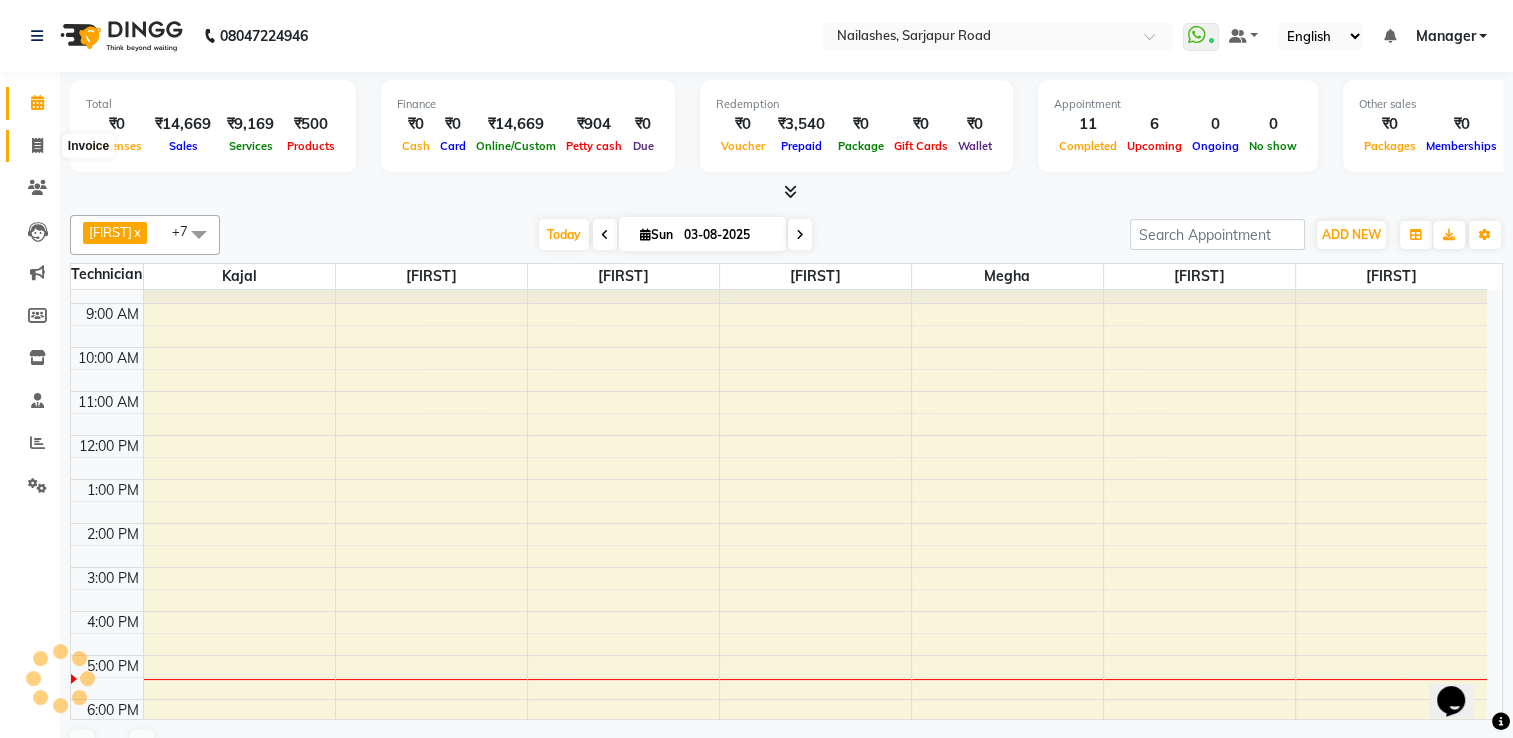 click 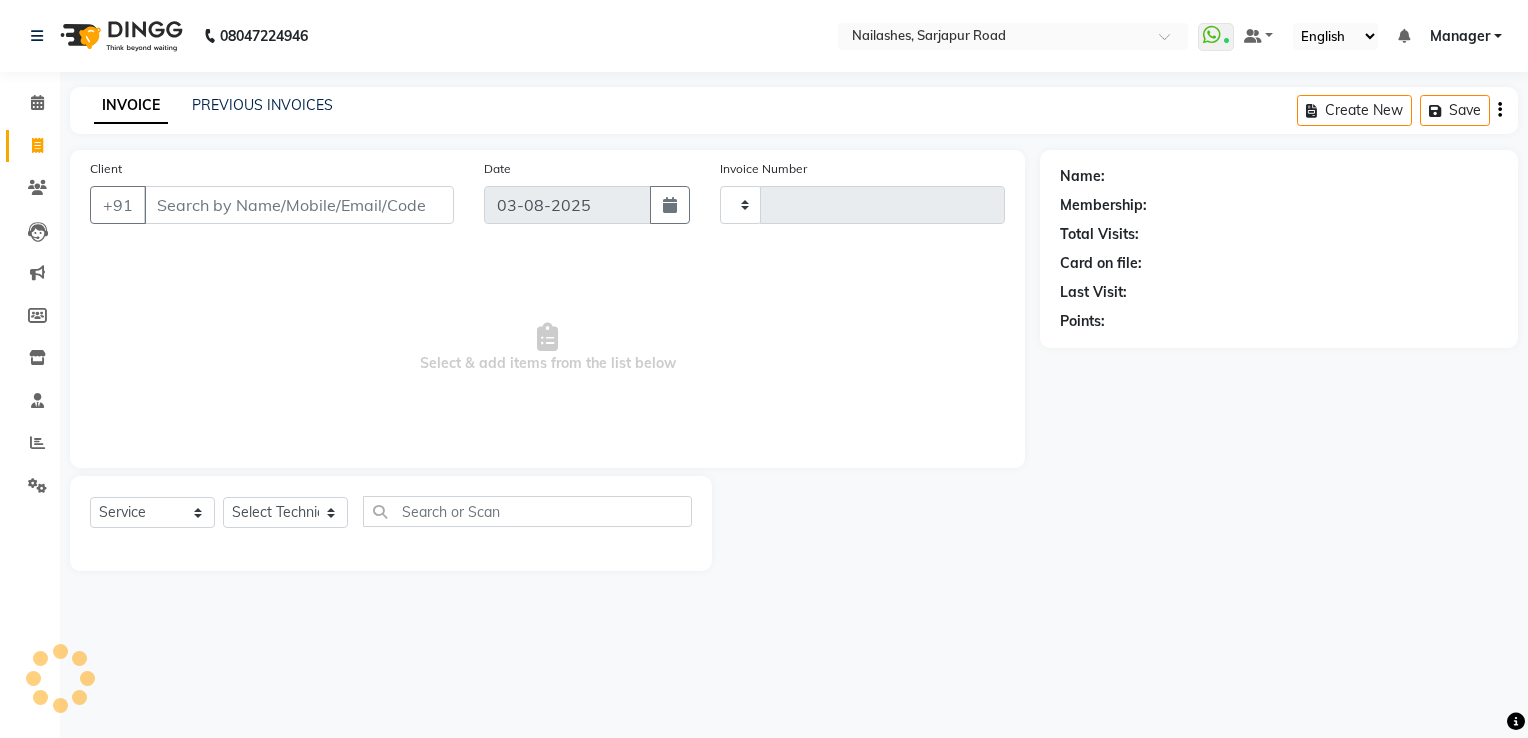 click on "Client" at bounding box center (299, 205) 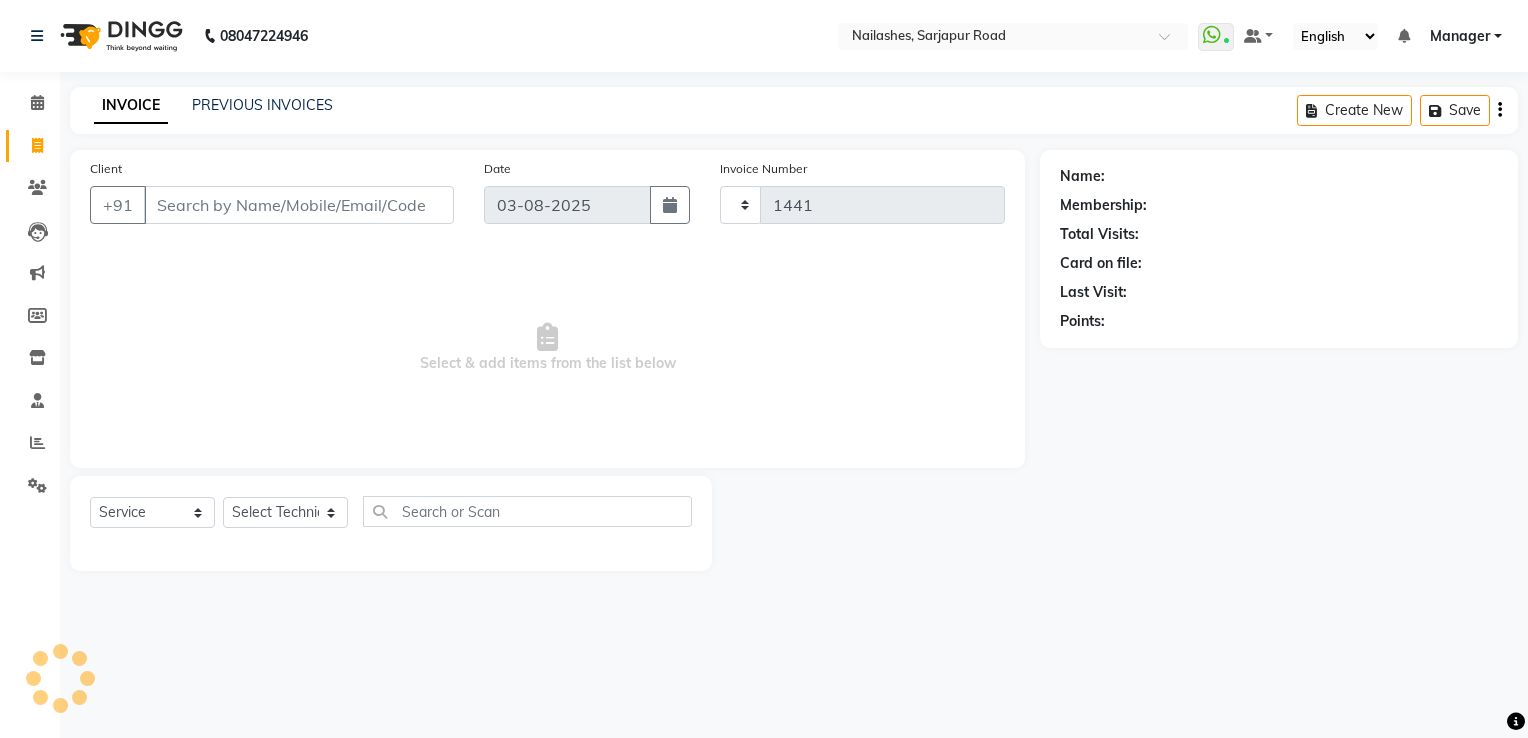 select on "6579" 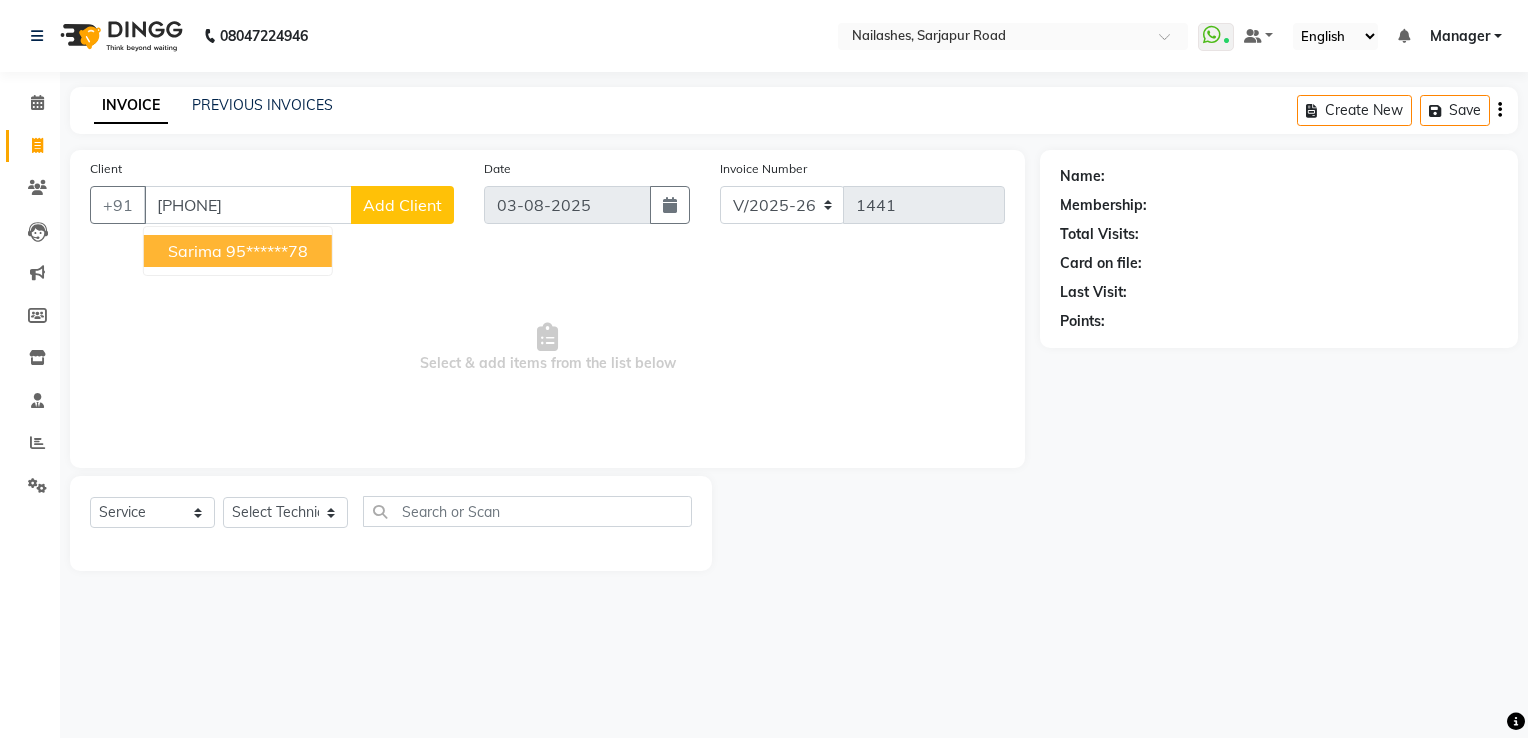 click on "Sarima" at bounding box center (195, 251) 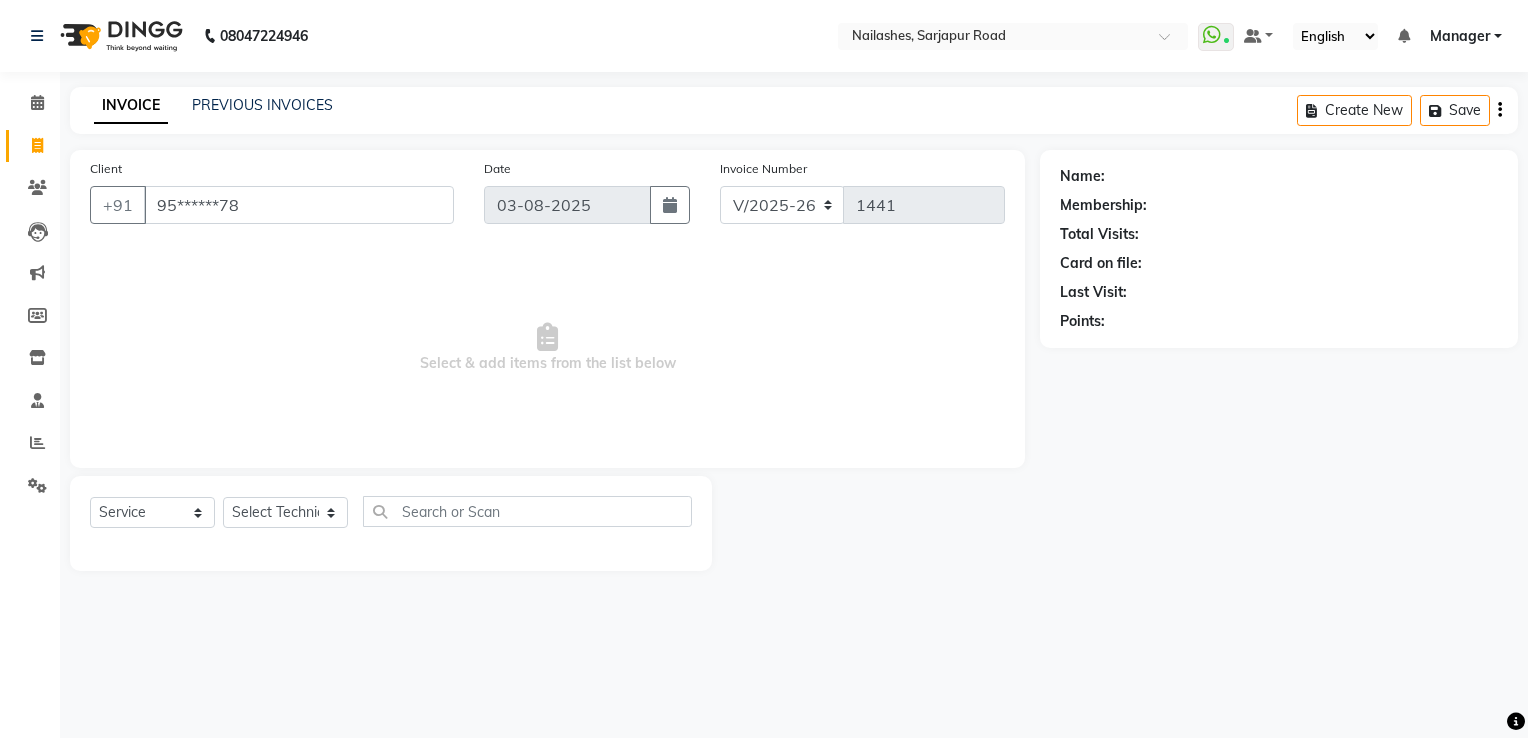type on "95******78" 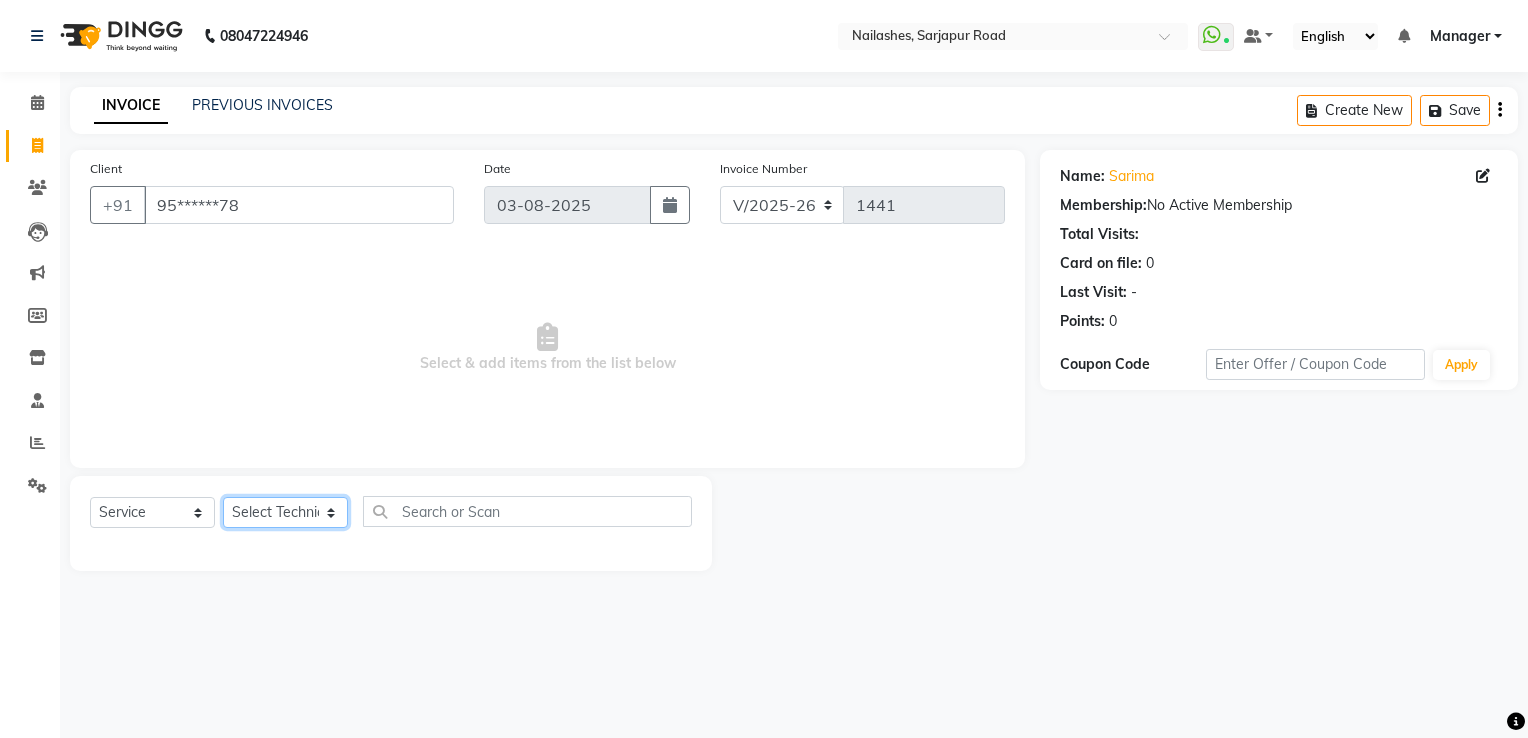 click on "Select Technician ARISH Arvind chandu Dipen Gulafshan John Kajal kelly kupu Manager megha Nirjala Owner pankaj PARE shradha" 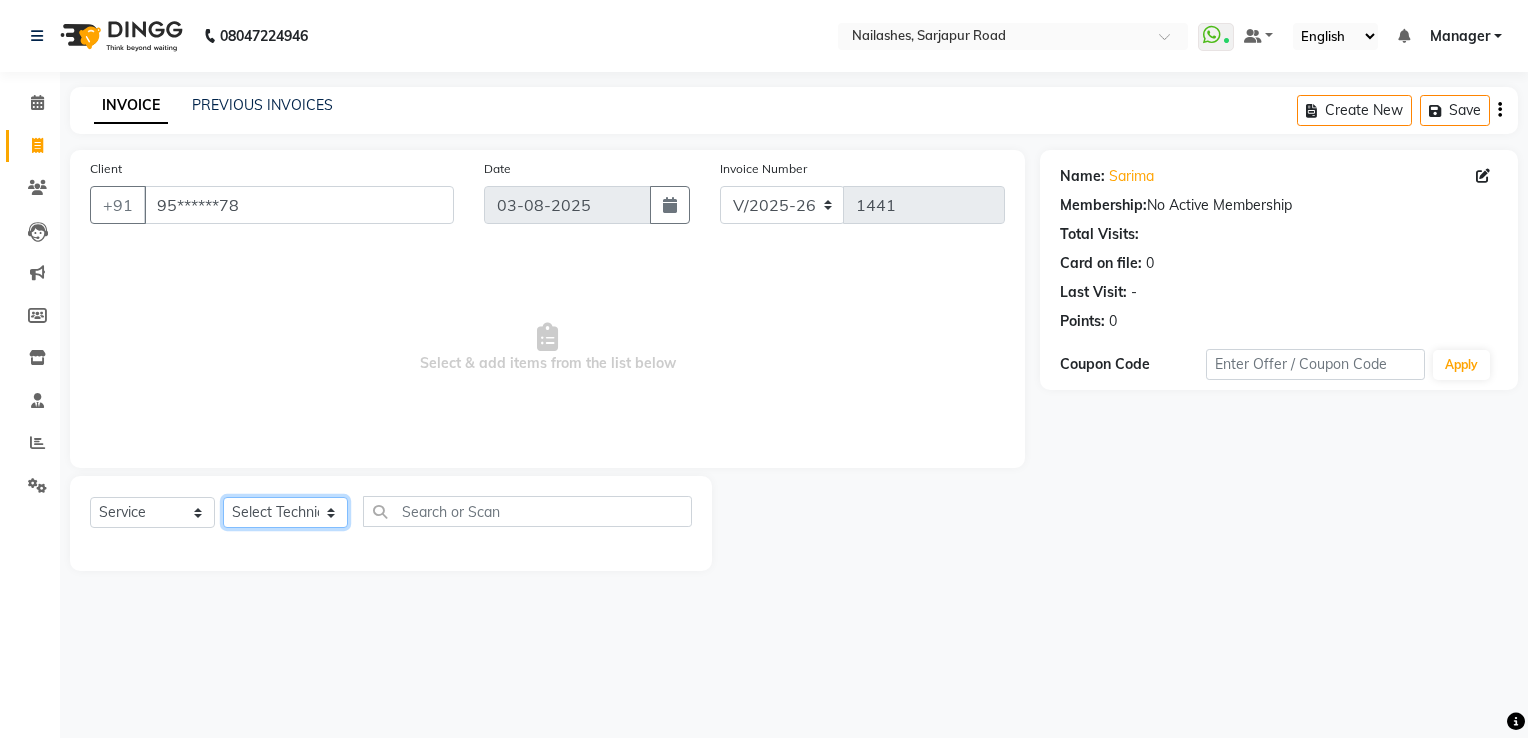select on "80708" 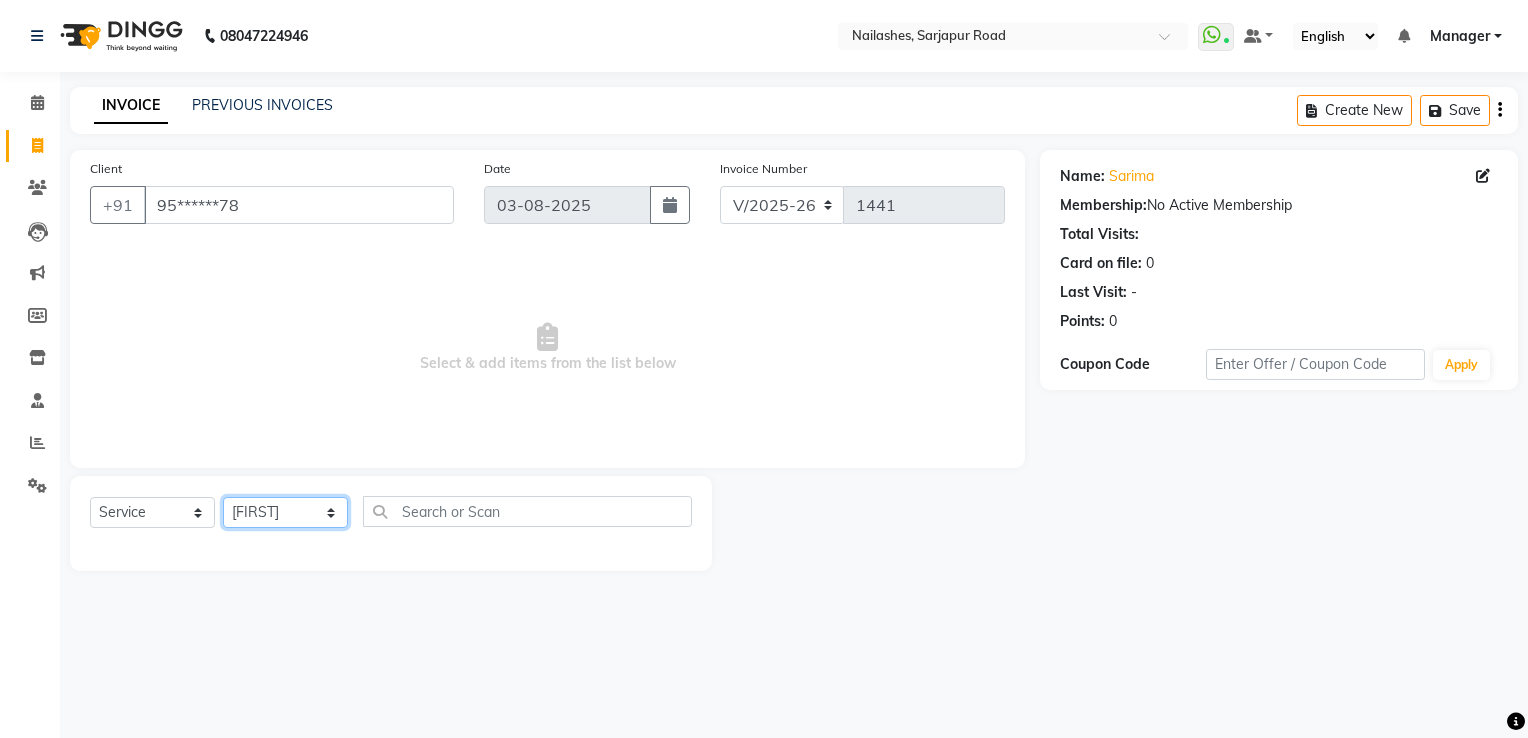 click on "Select Technician ARISH Arvind chandu Dipen Gulafshan John Kajal kelly kupu Manager megha Nirjala Owner pankaj PARE shradha" 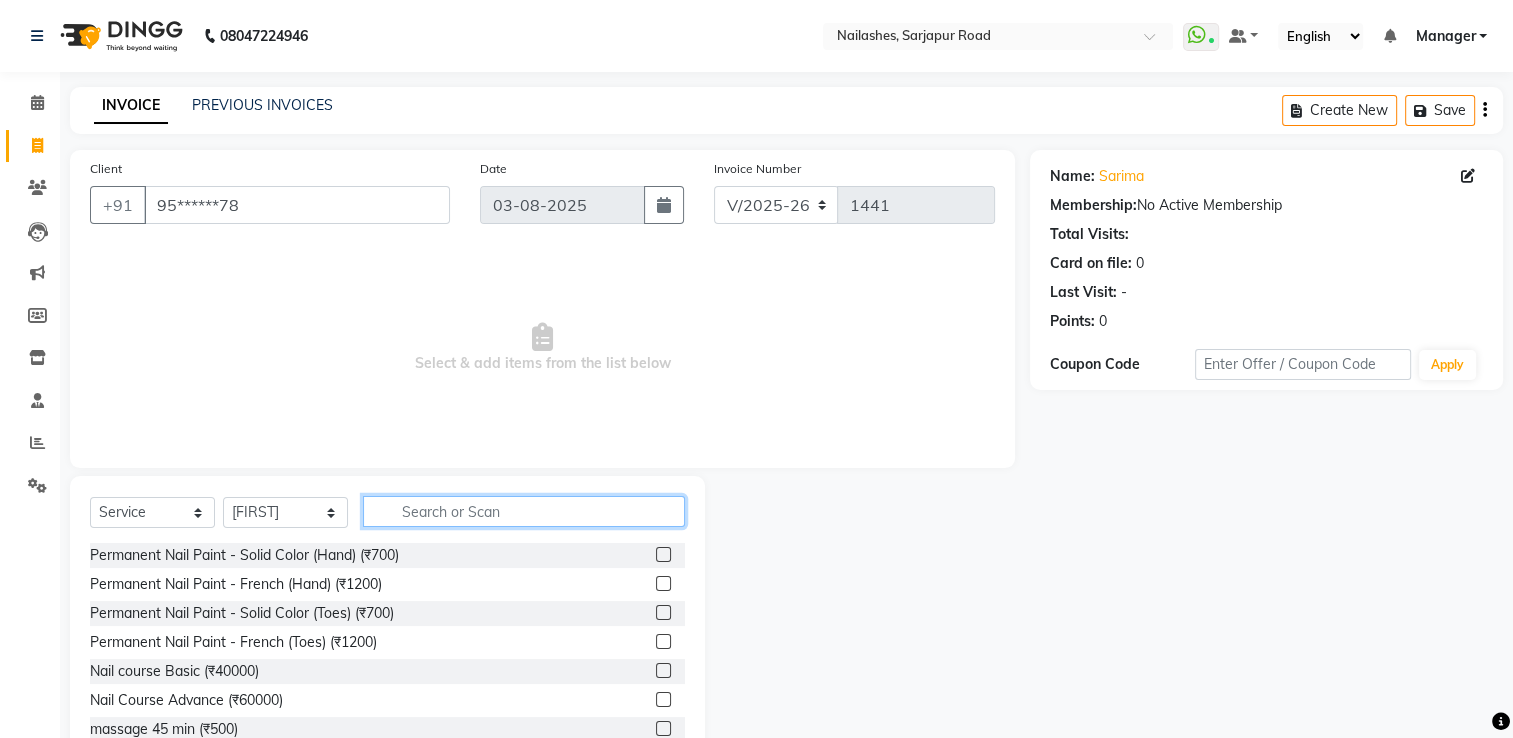 click 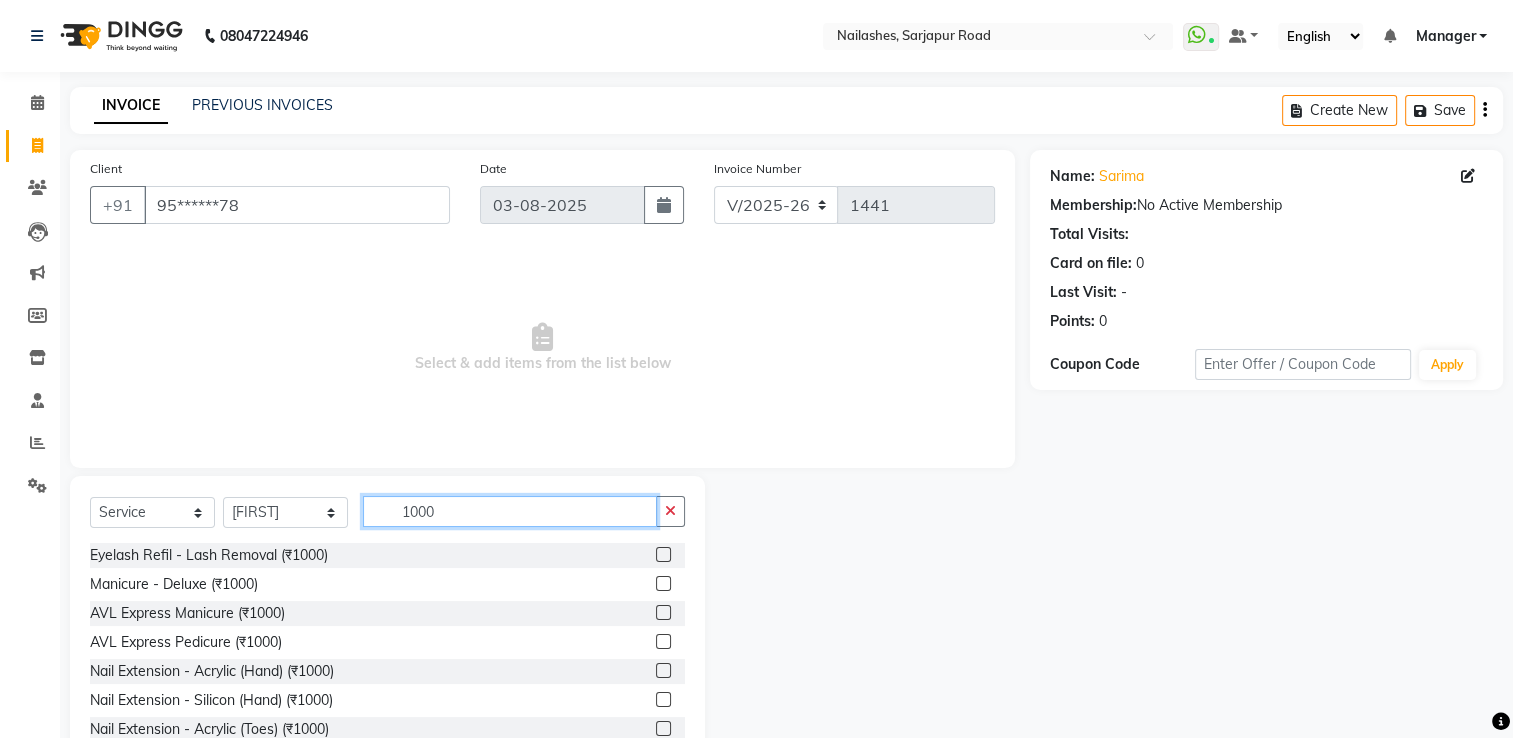 type on "1000" 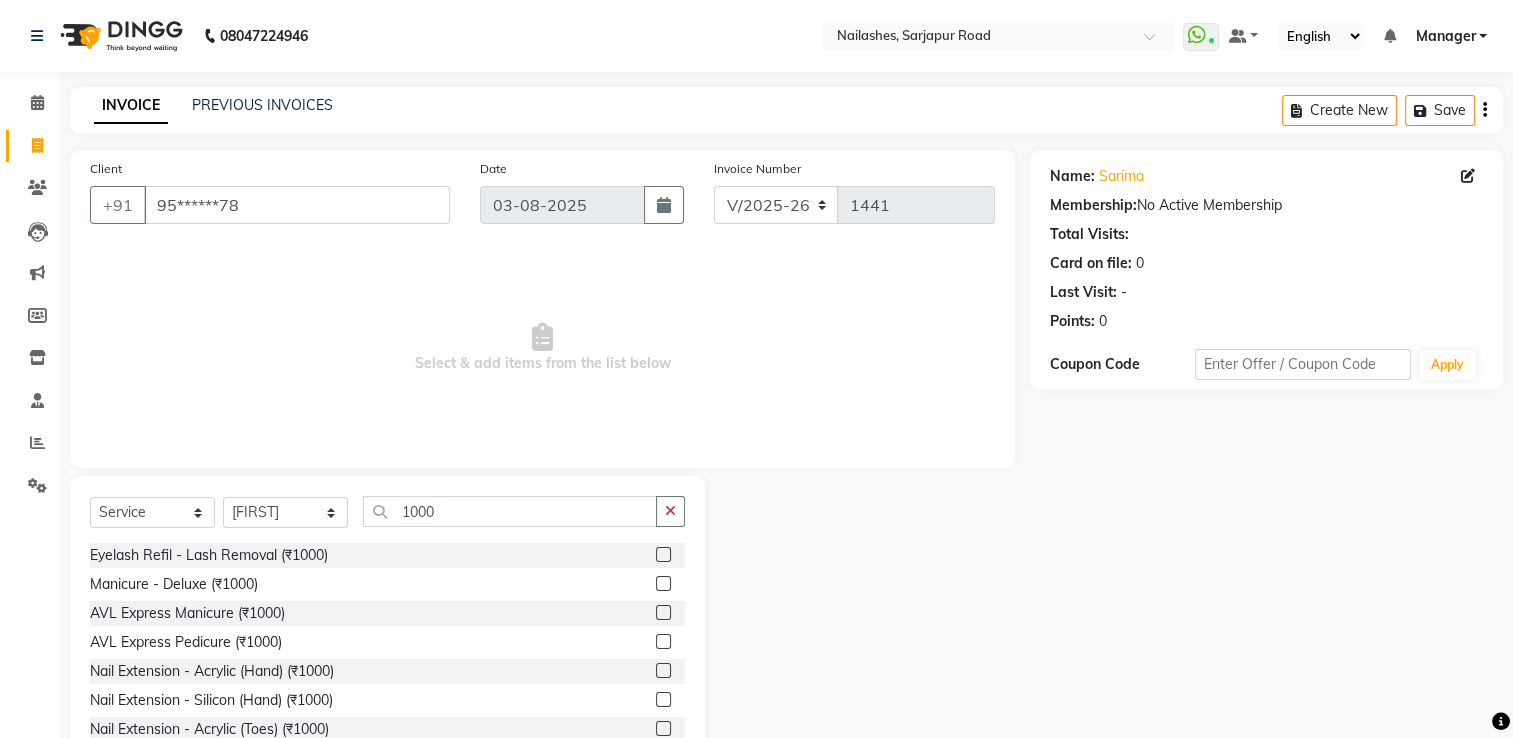 click 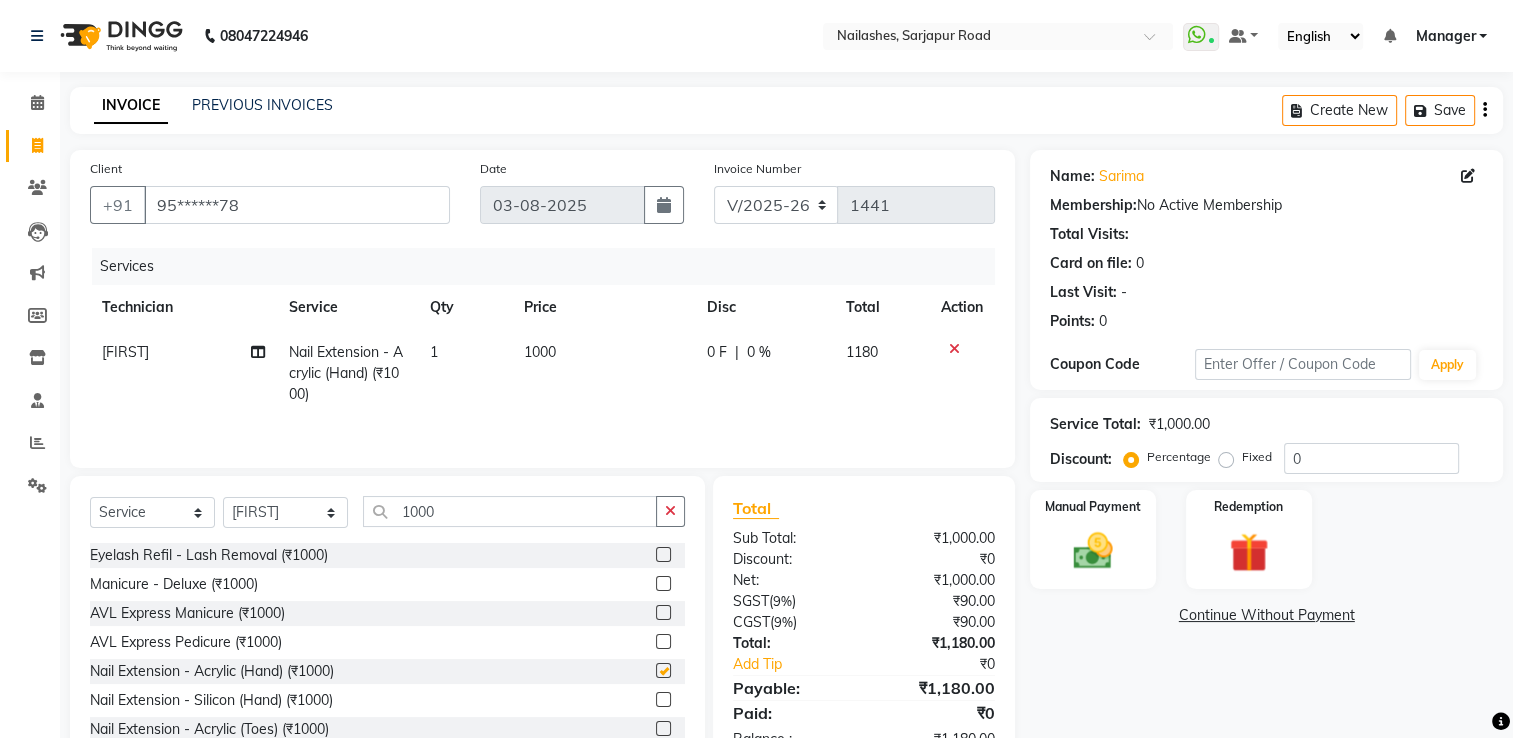 checkbox on "false" 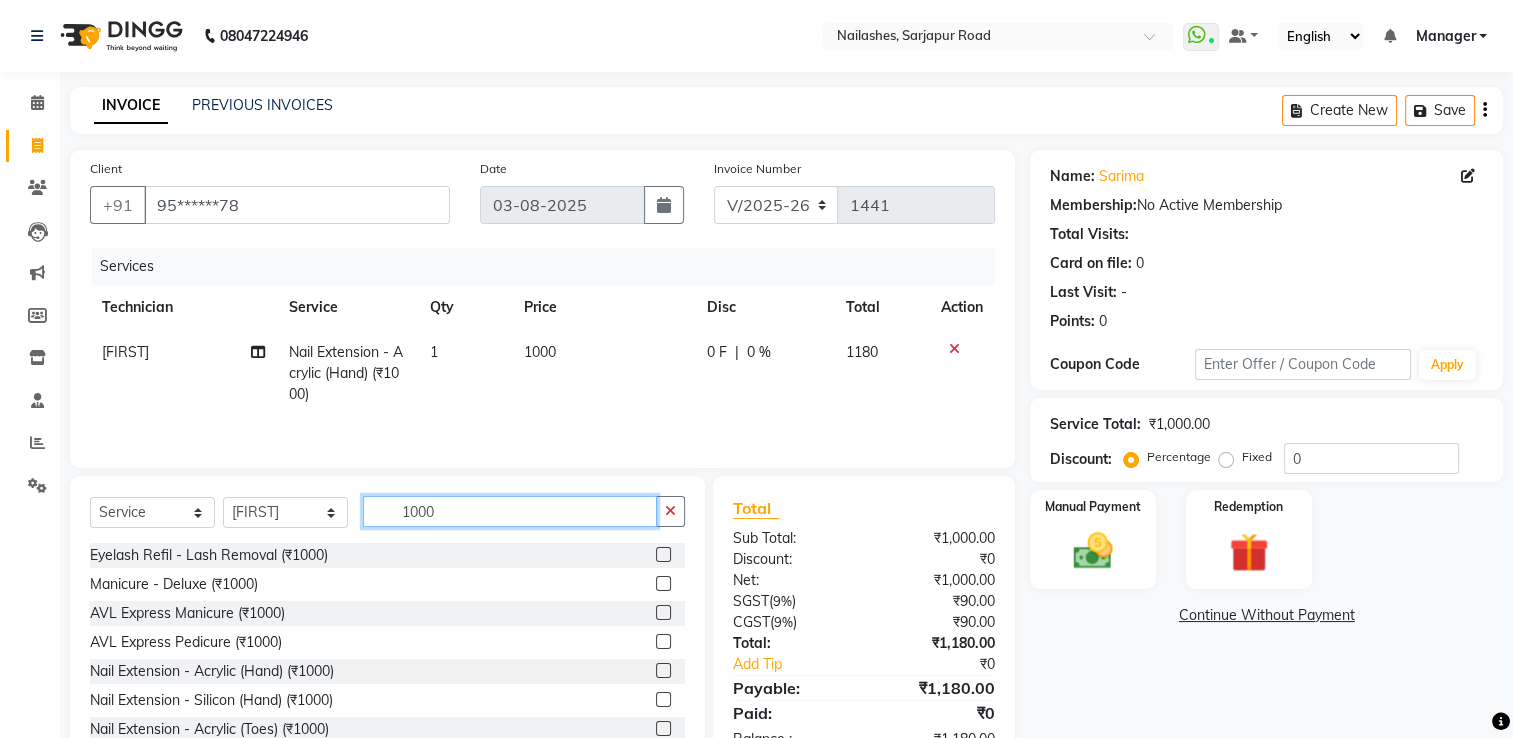 click on "1000" 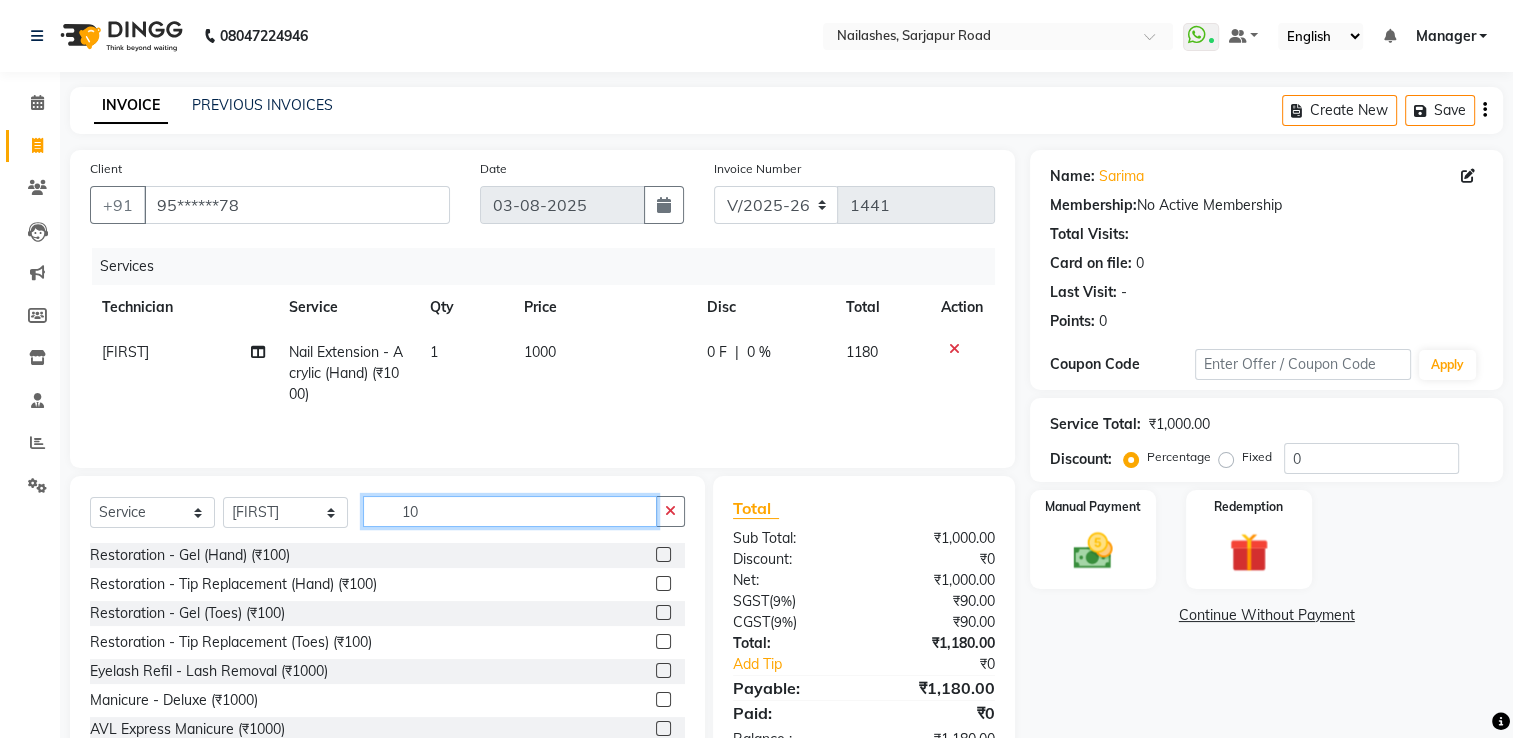 type on "1" 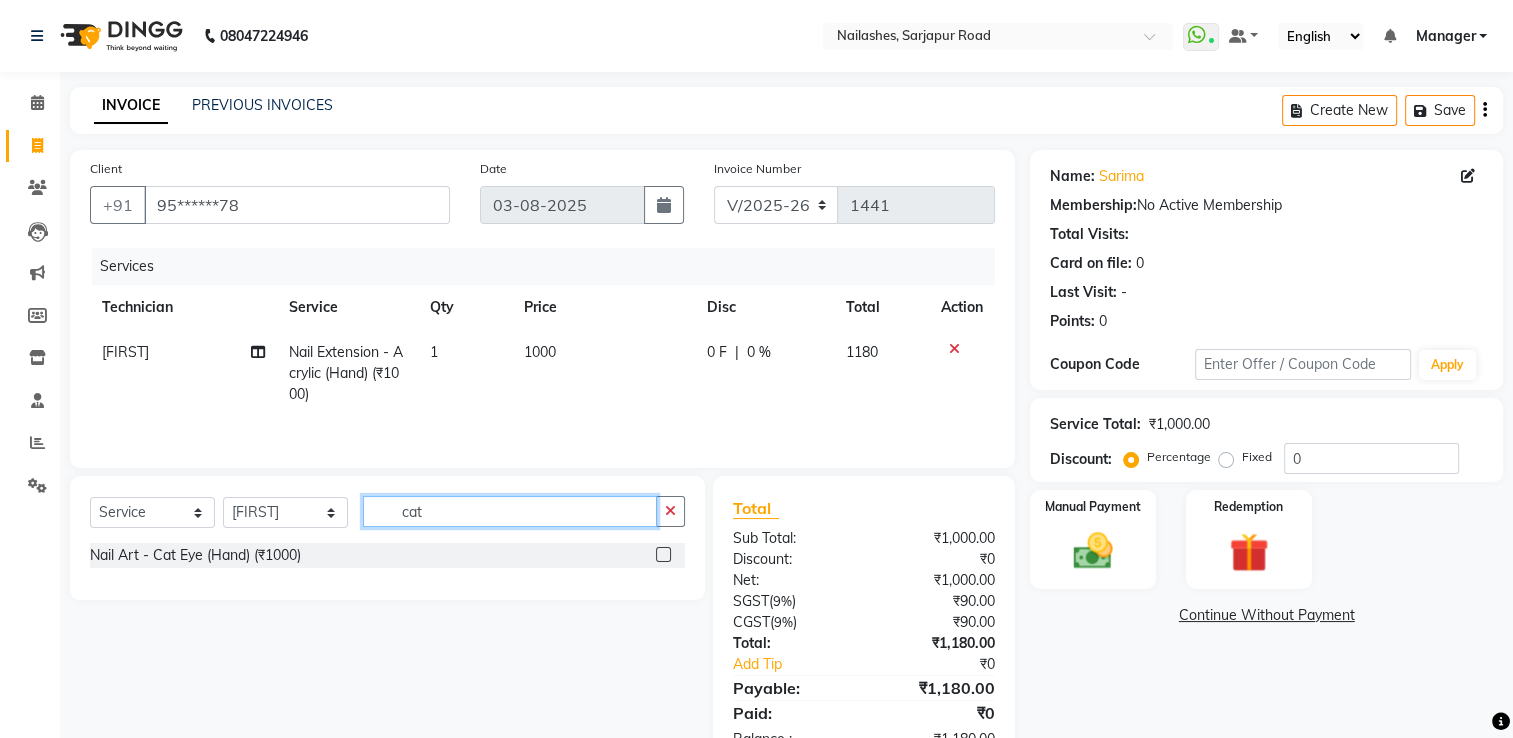 type on "cat" 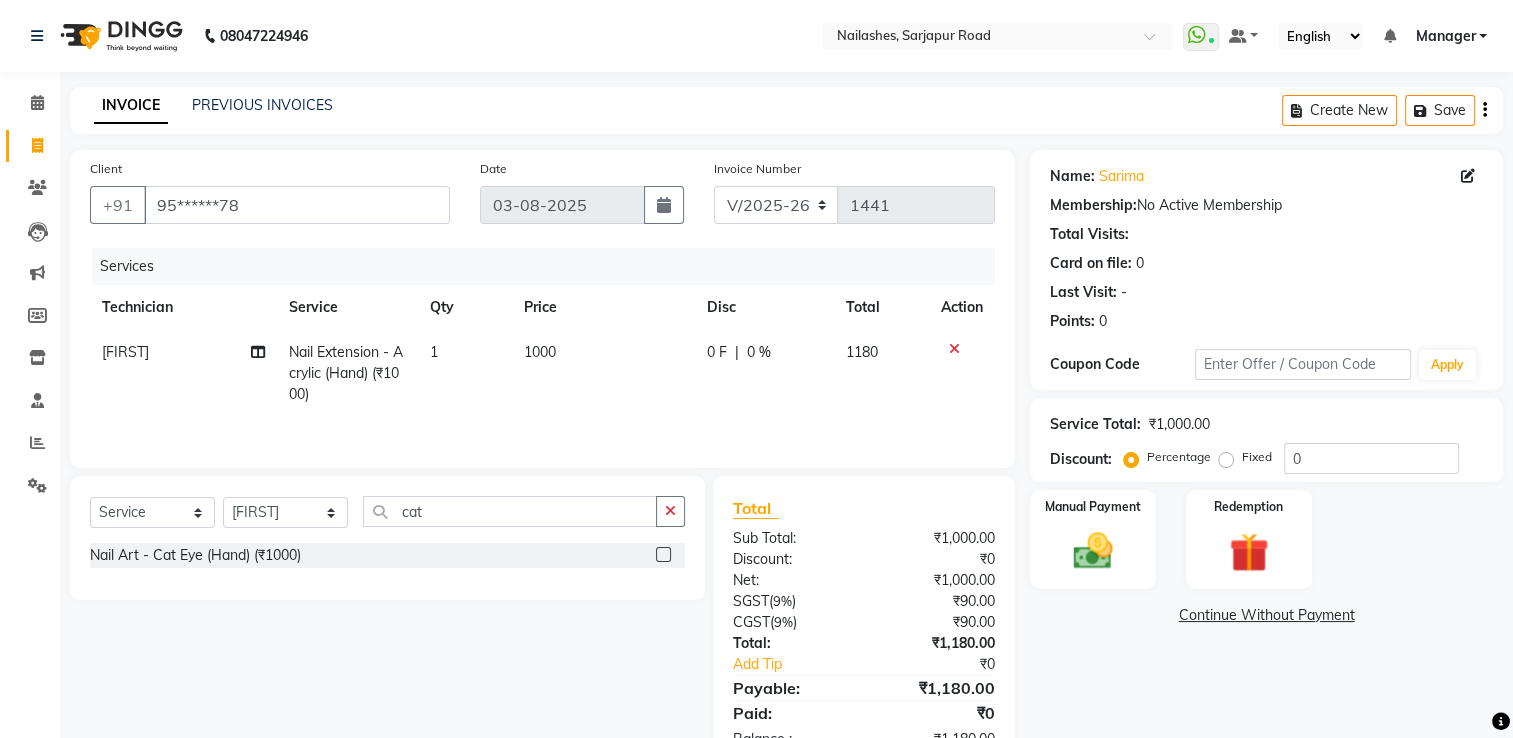 click 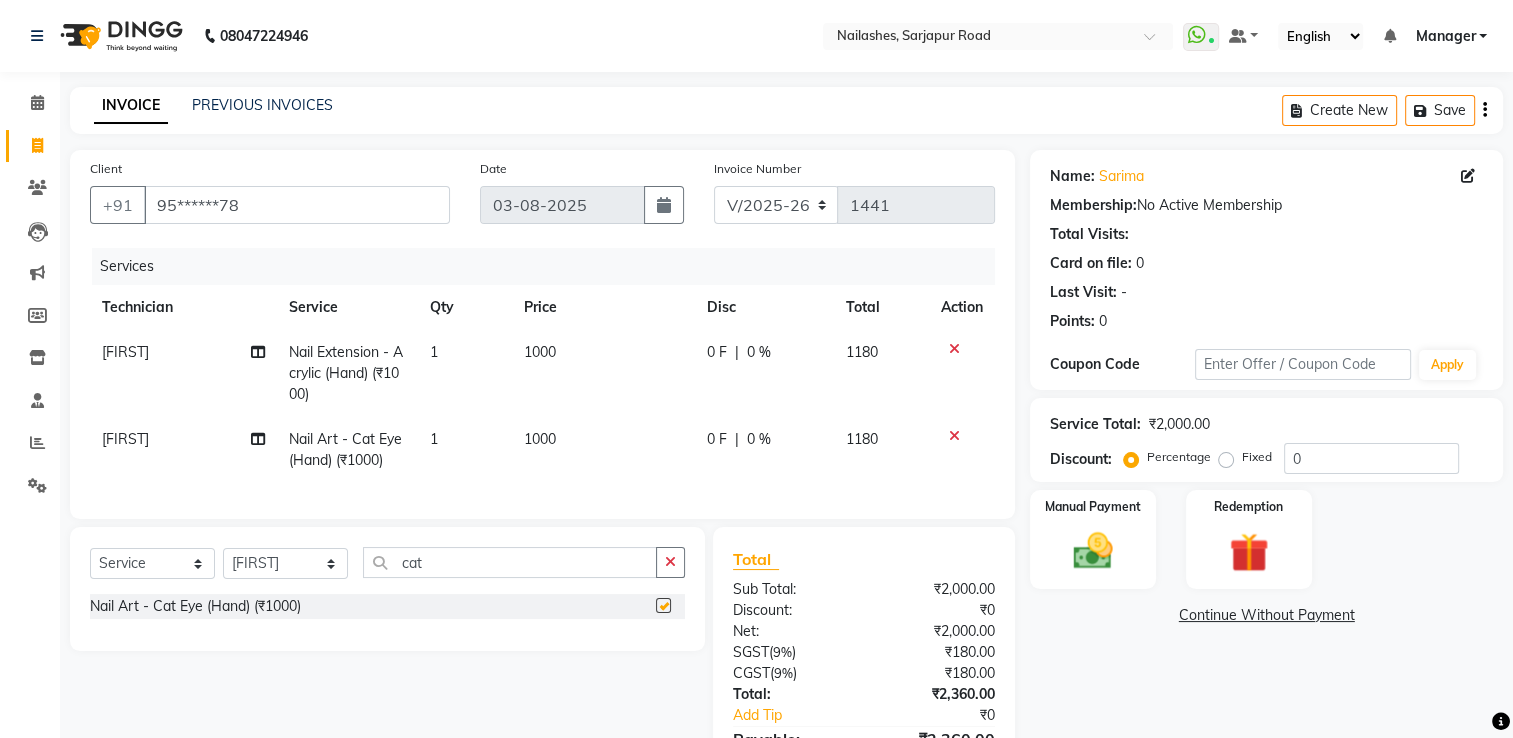 checkbox on "false" 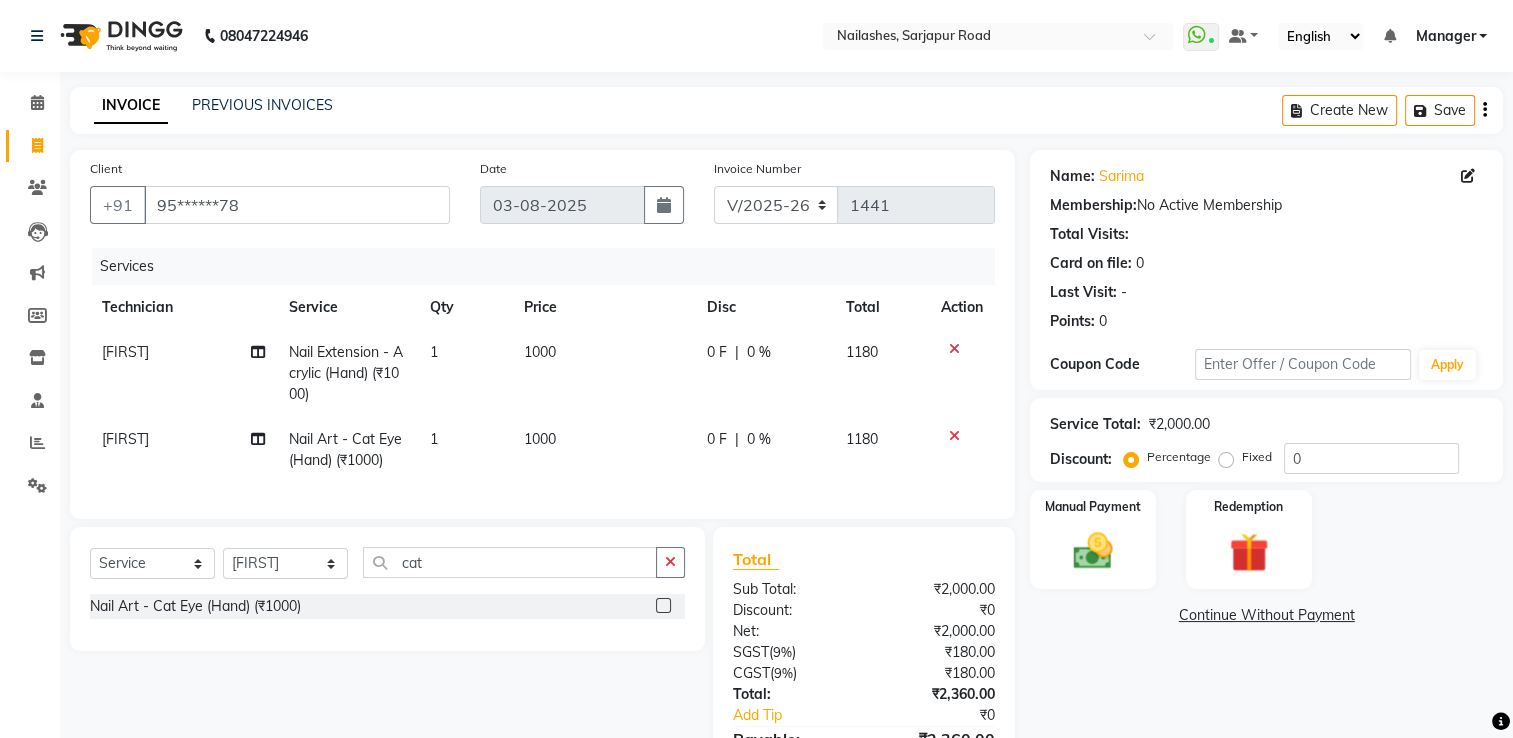 scroll, scrollTop: 128, scrollLeft: 0, axis: vertical 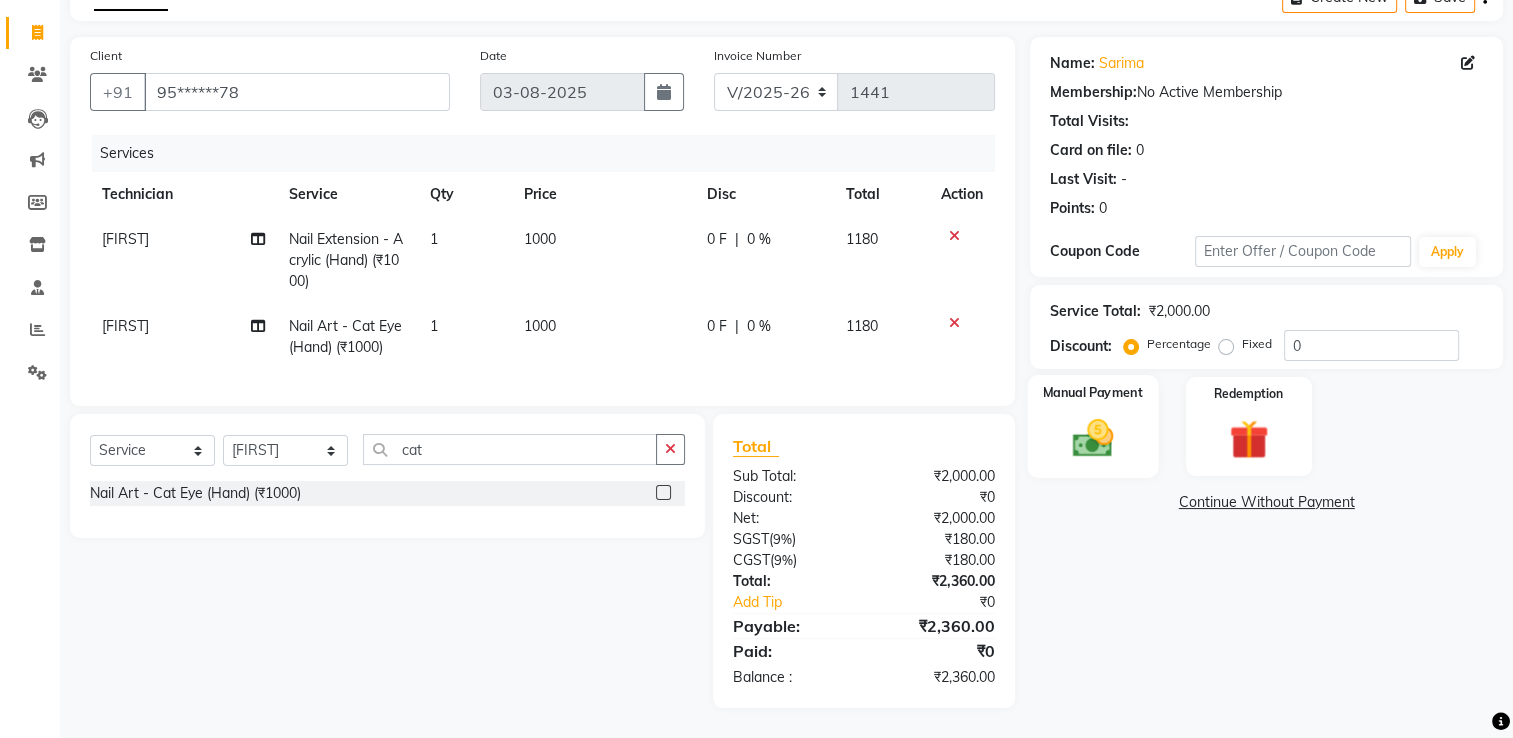 click 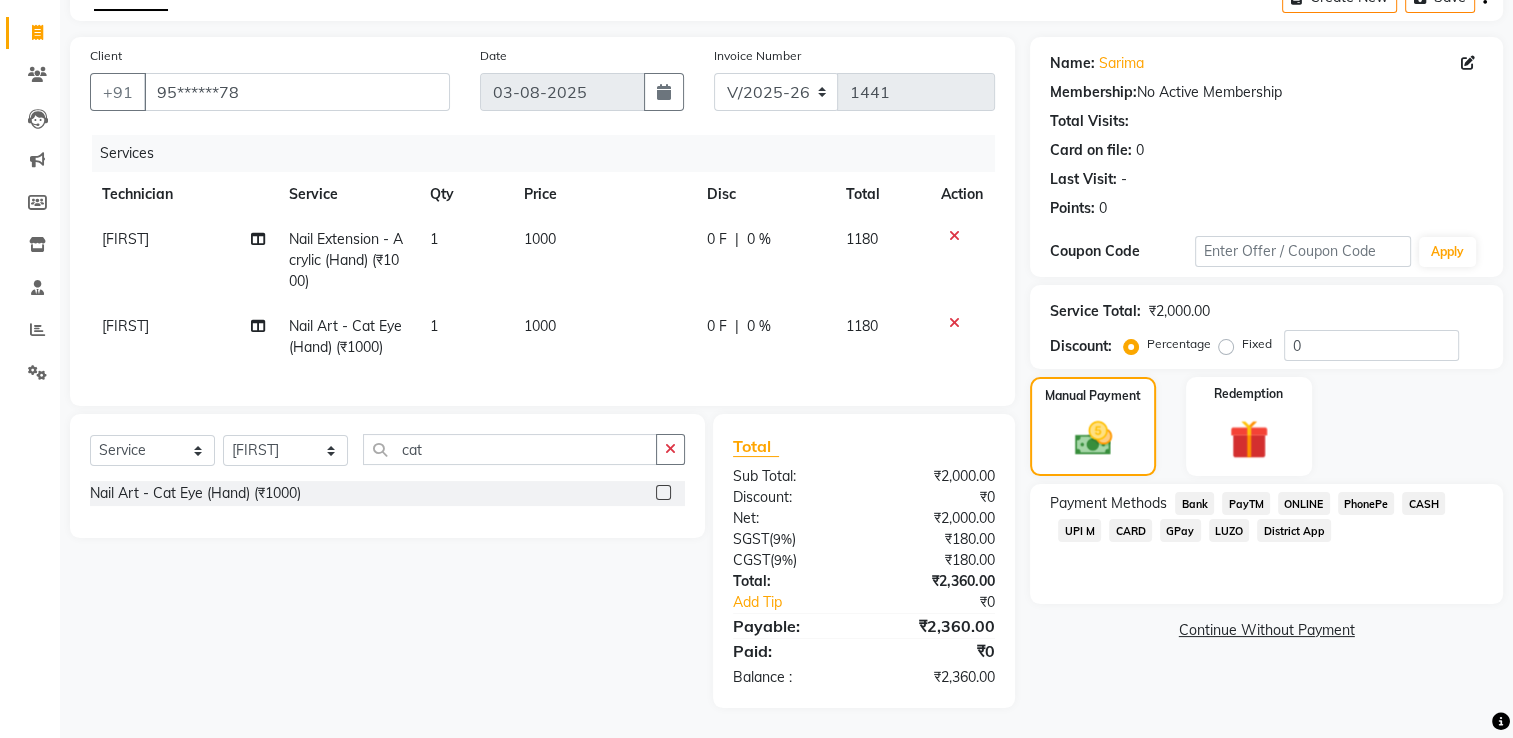 click on "UPI M" 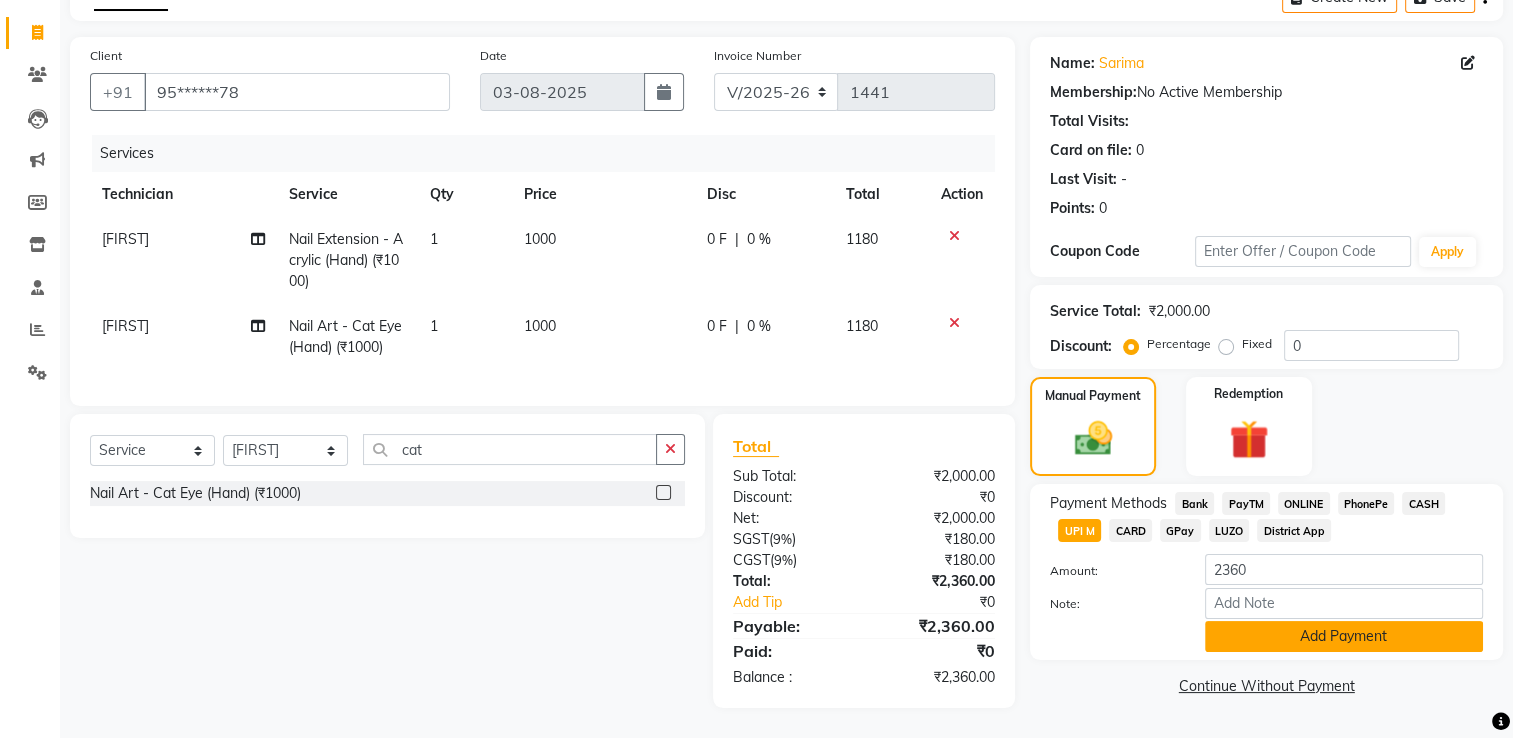click on "Add Payment" 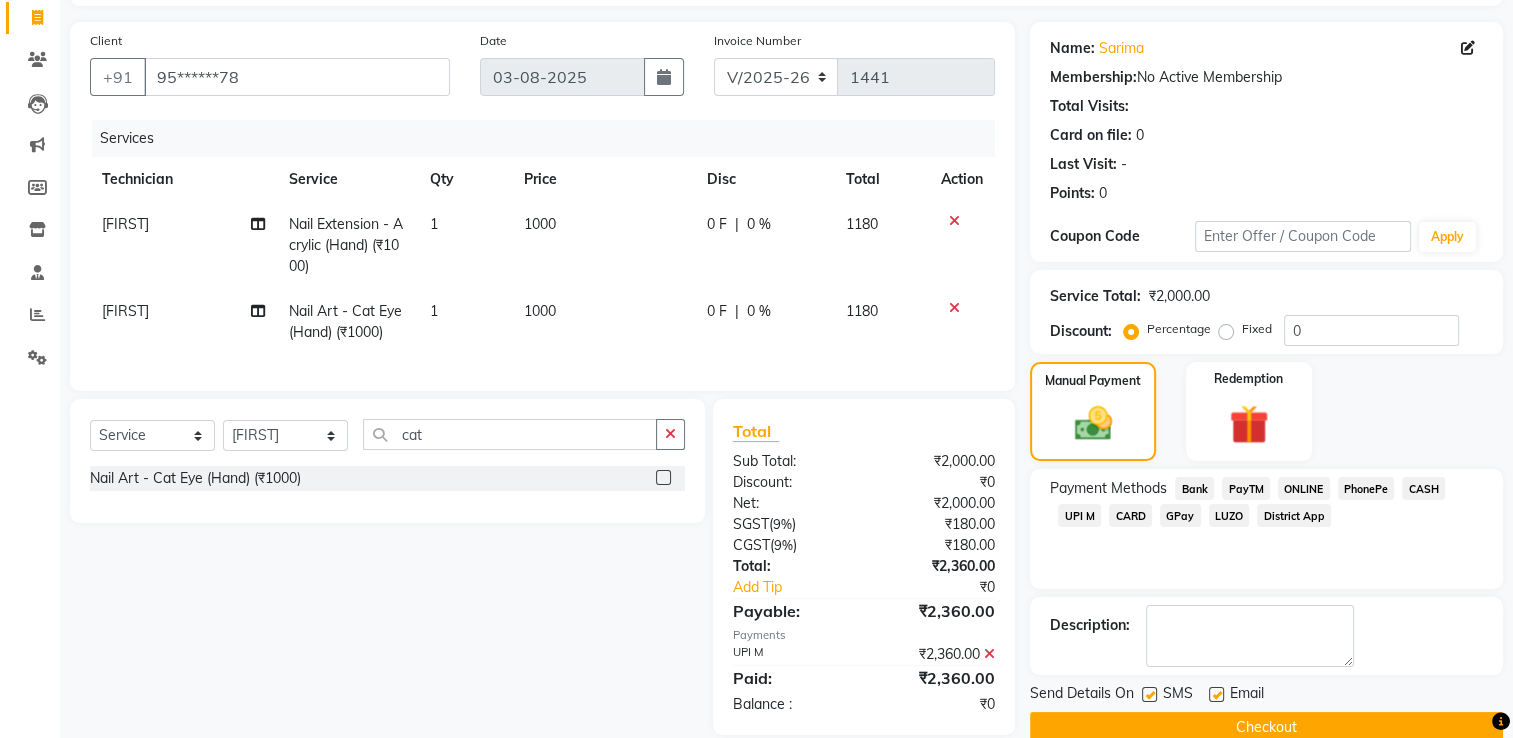 click on "Checkout" 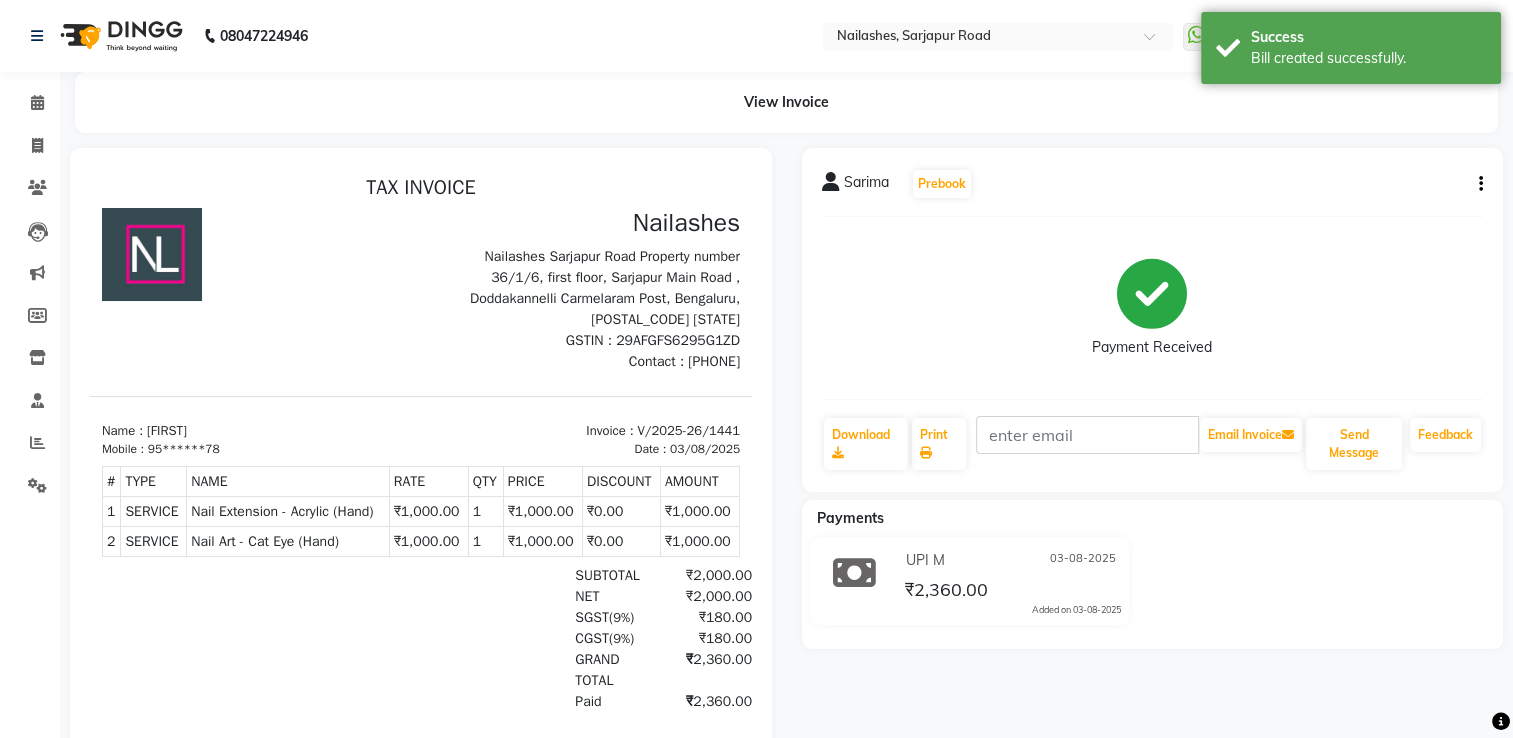 scroll, scrollTop: 0, scrollLeft: 0, axis: both 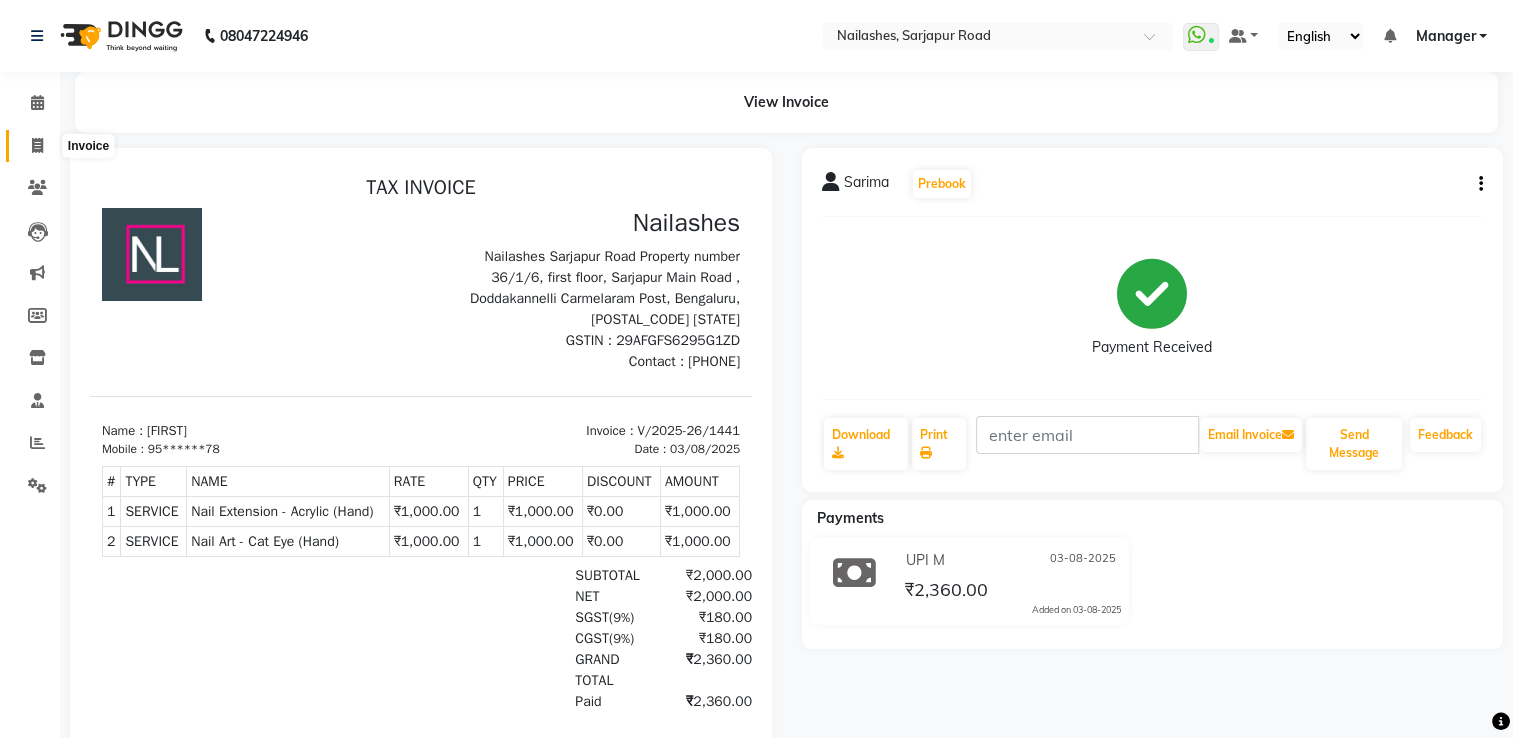 click 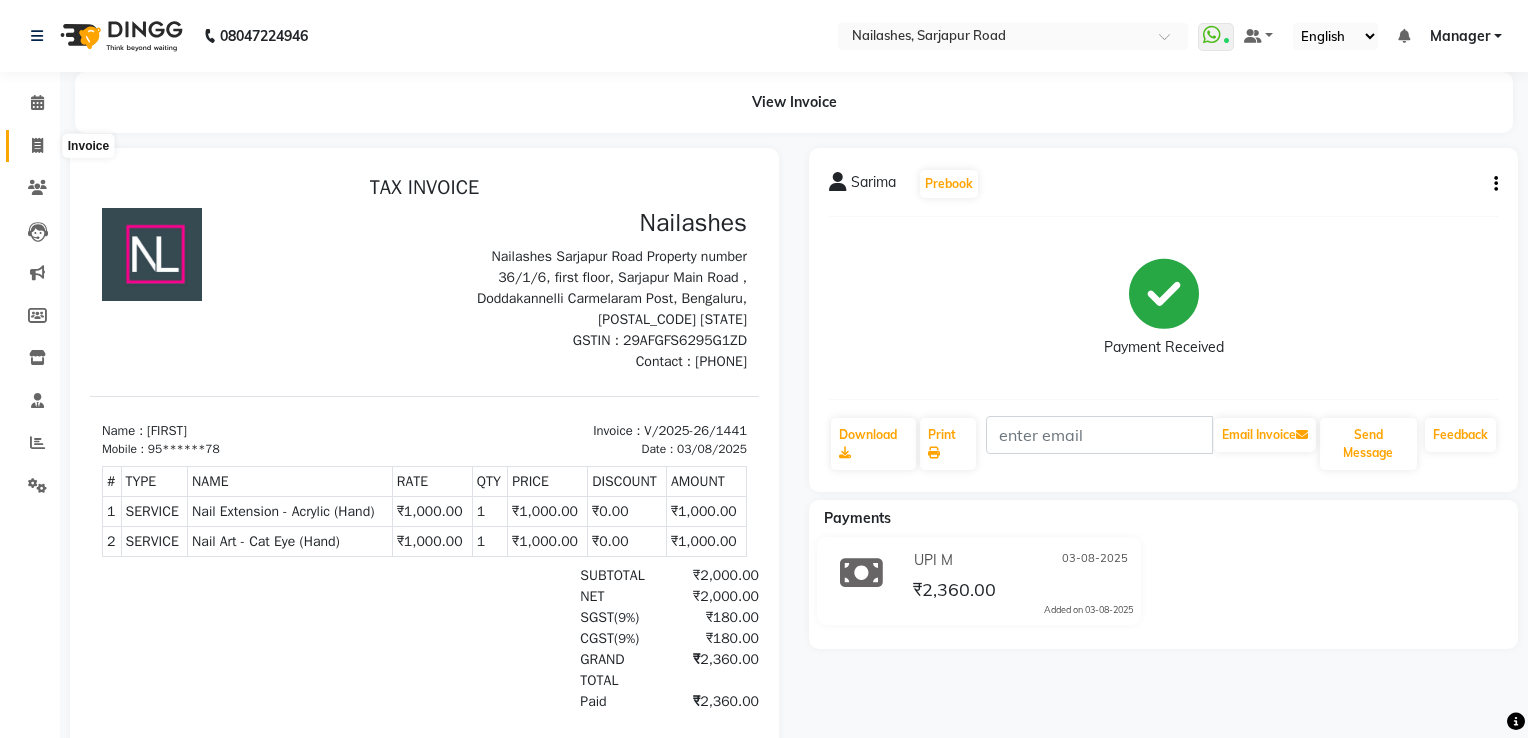 select on "service" 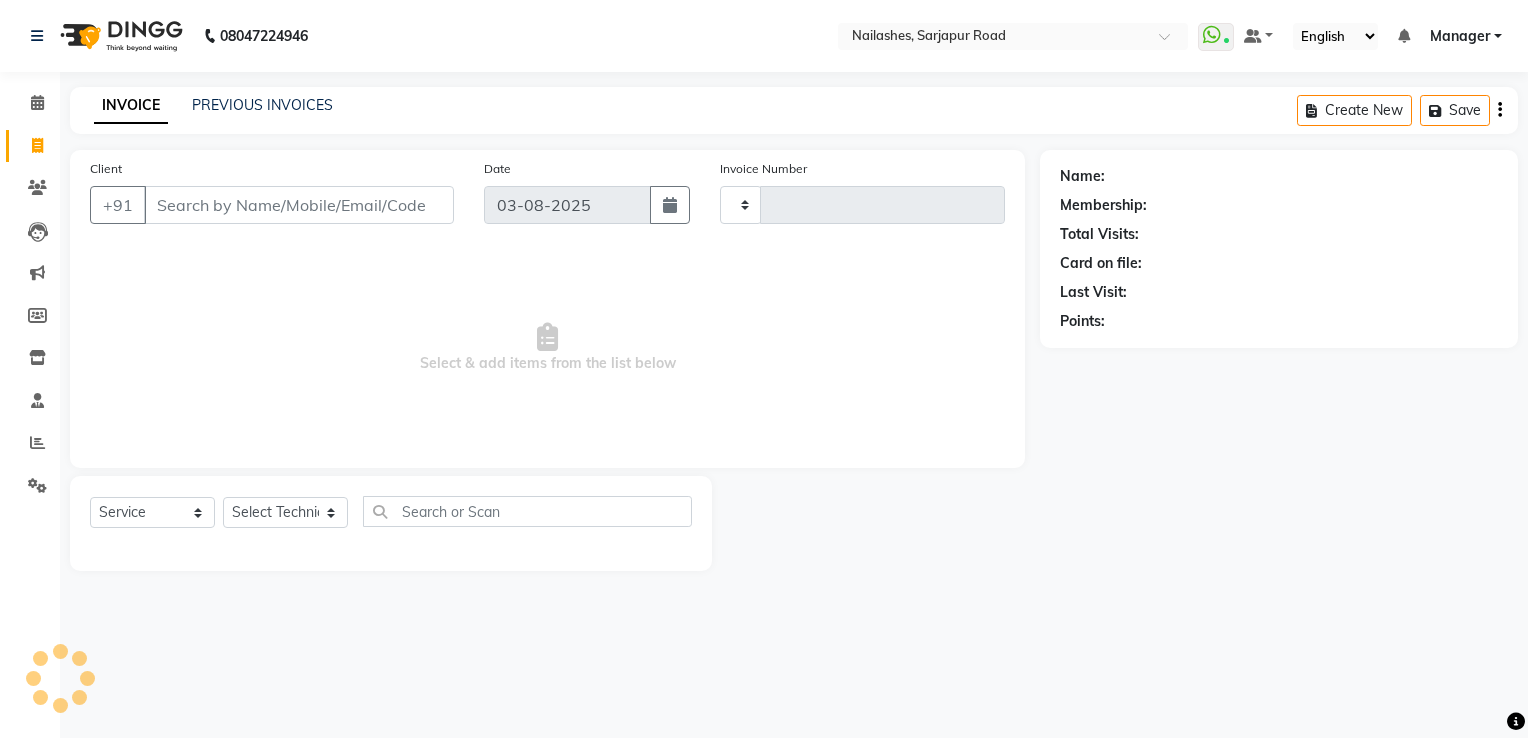 type on "1442" 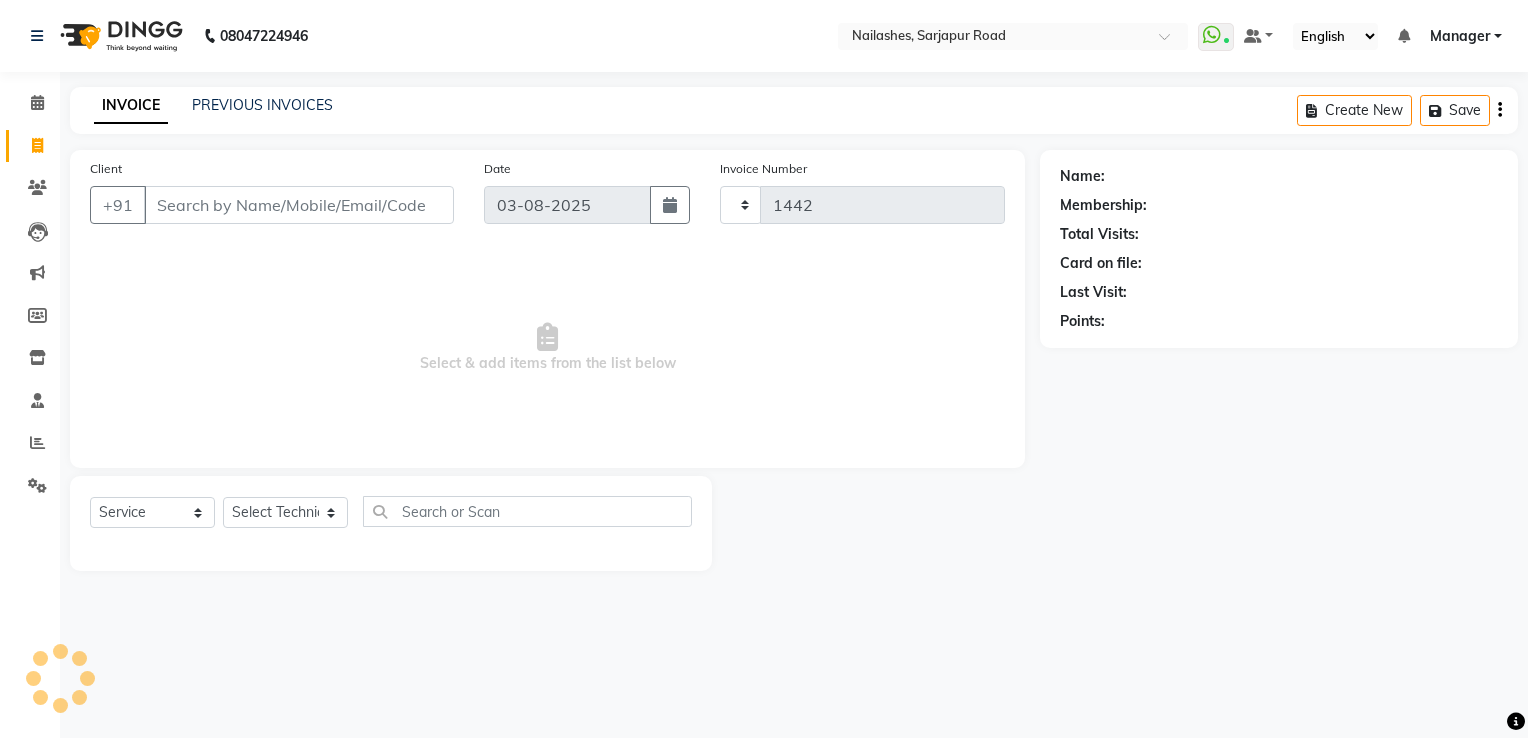 select on "6579" 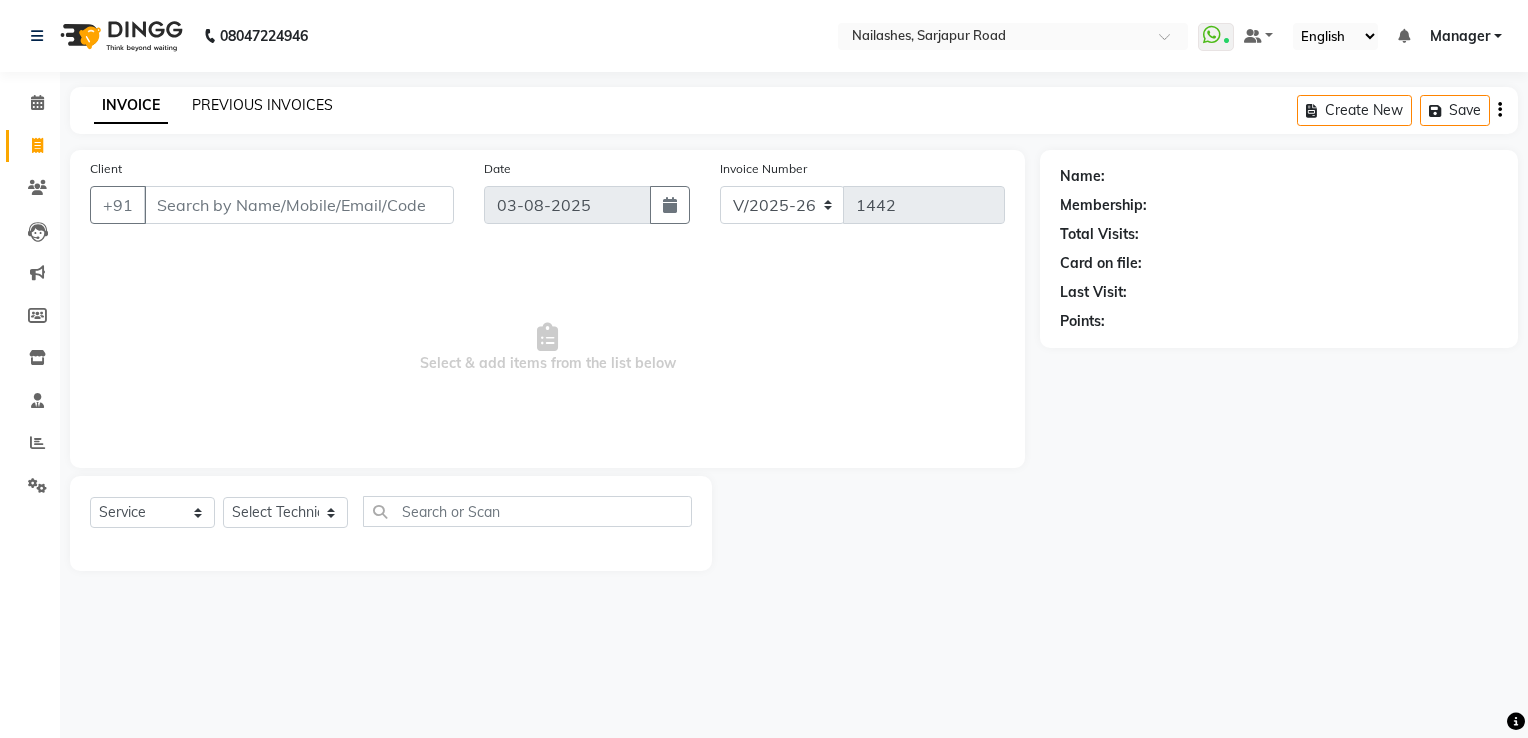 click on "PREVIOUS INVOICES" 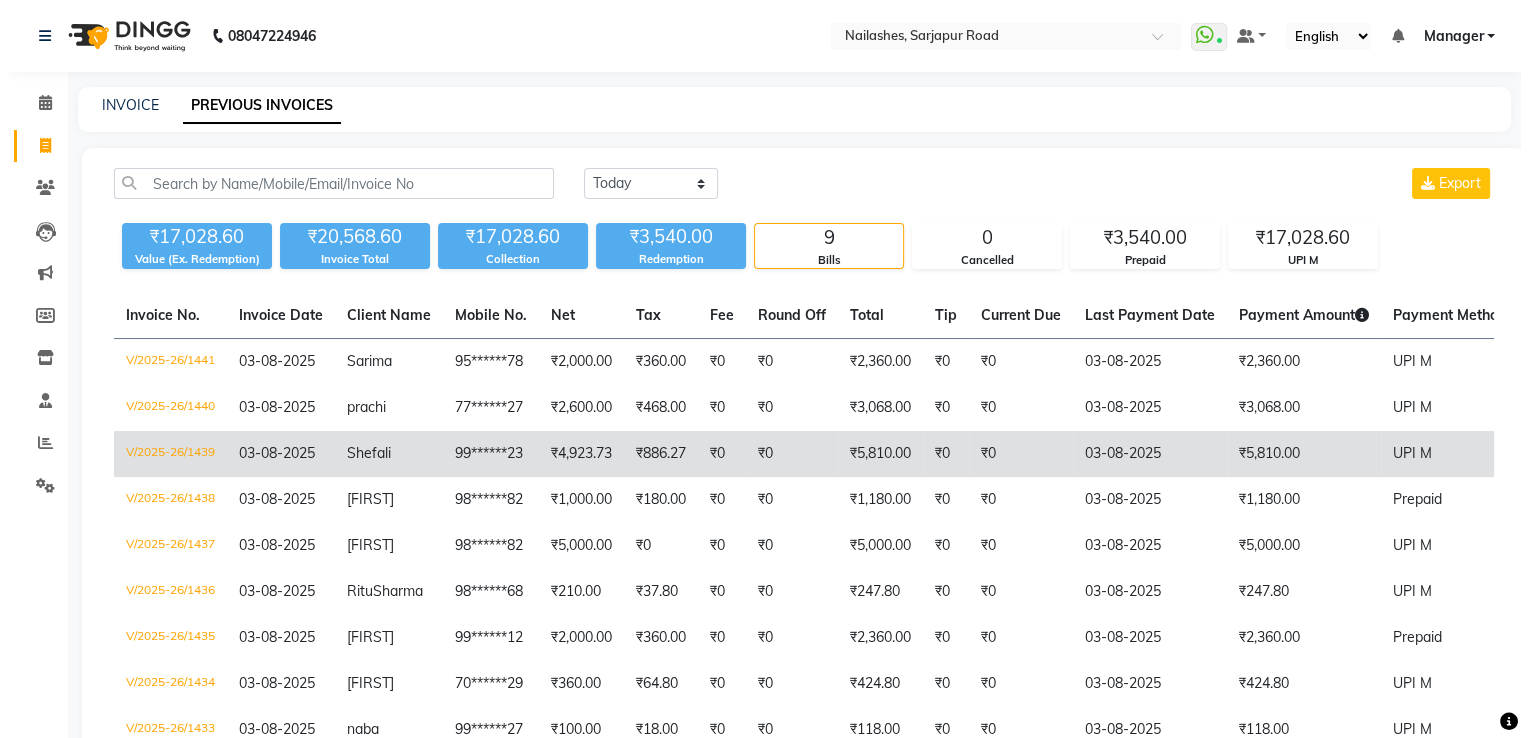 scroll, scrollTop: 0, scrollLeft: 0, axis: both 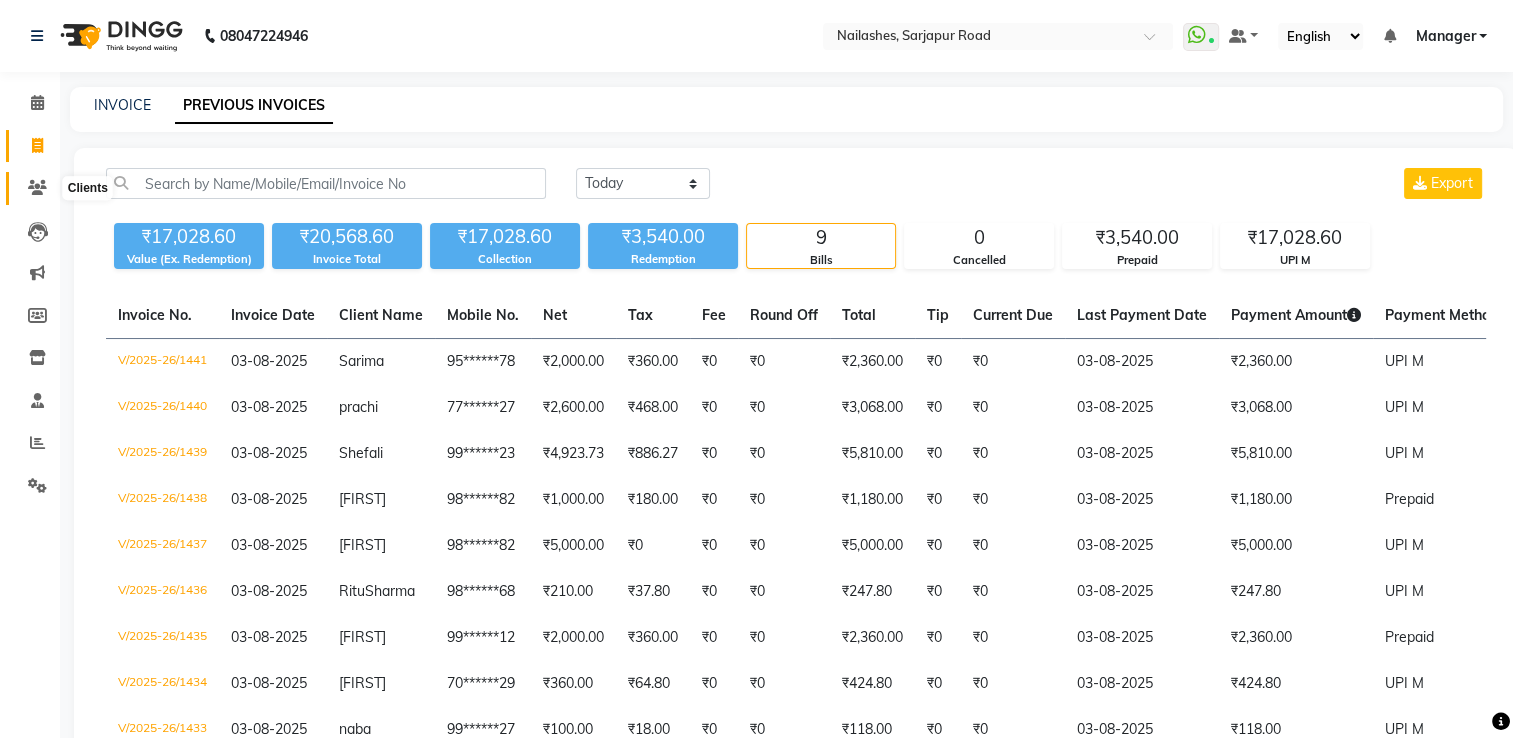 click 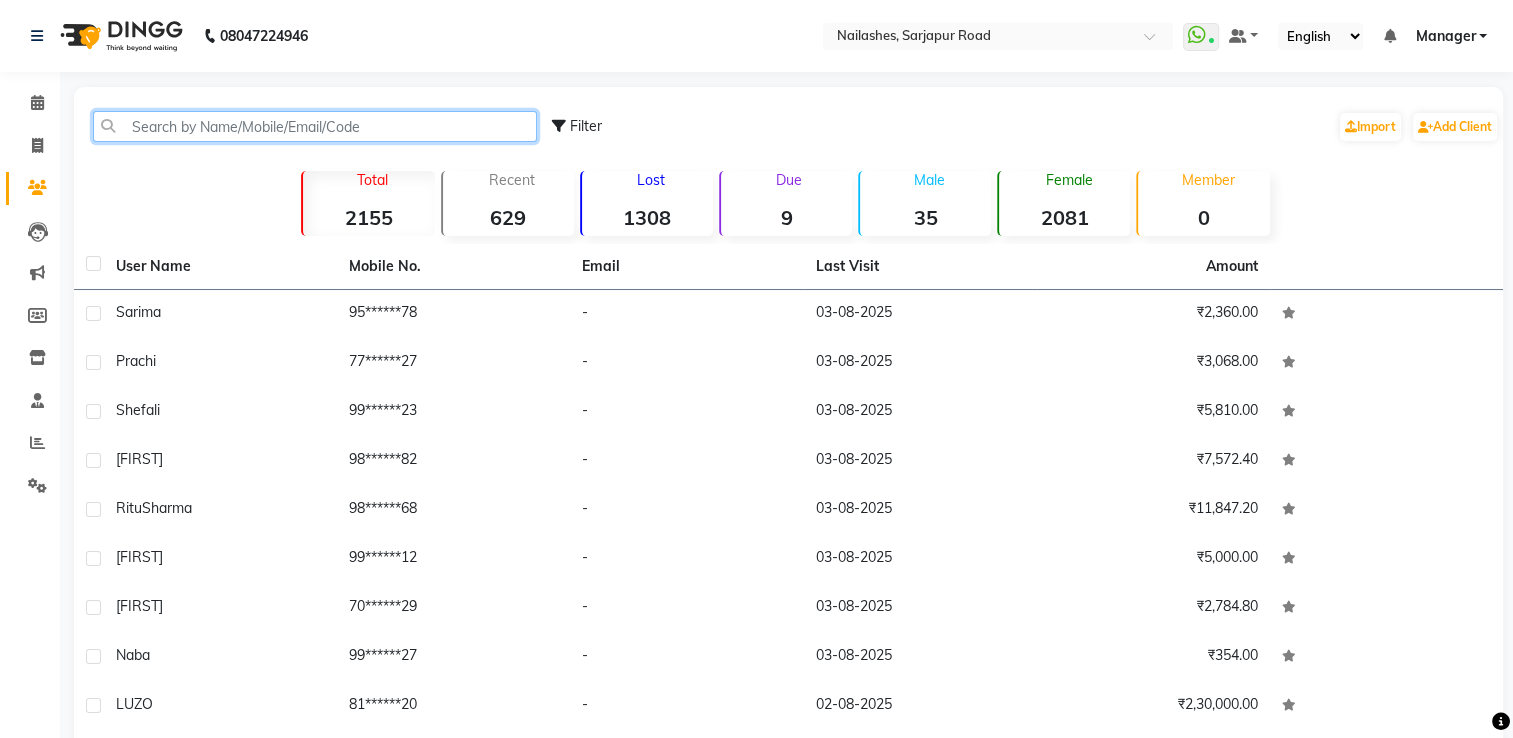 click 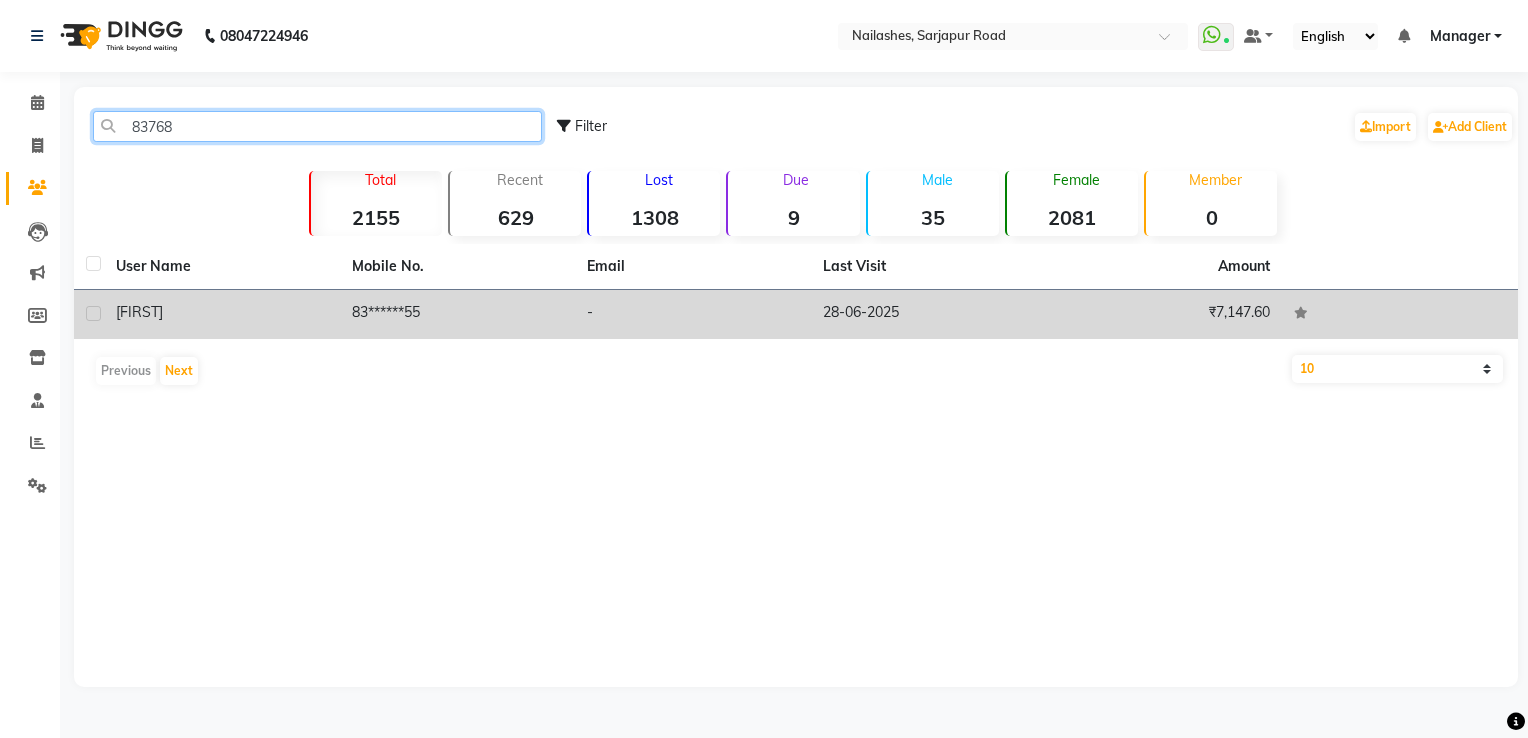 type on "83768" 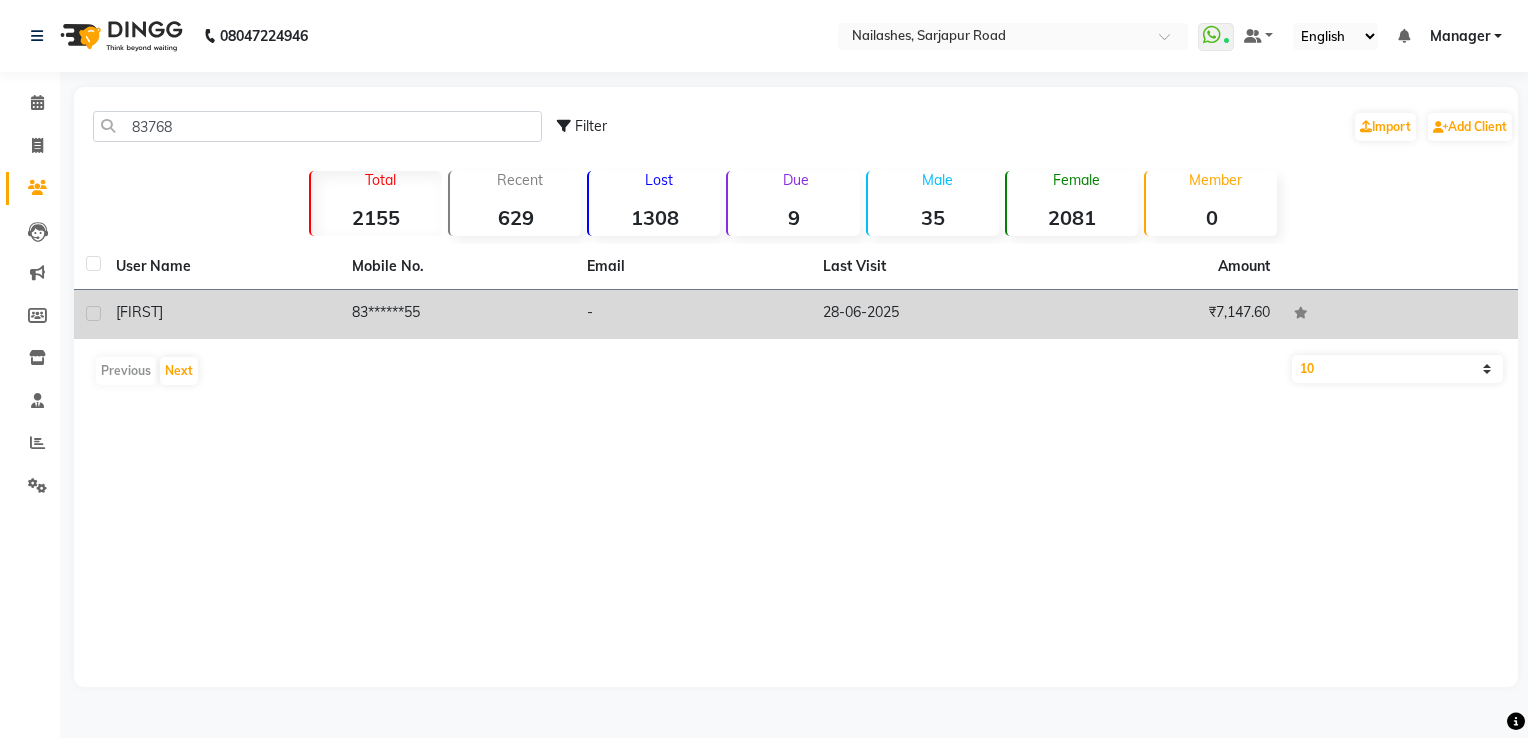 click on "83******55" 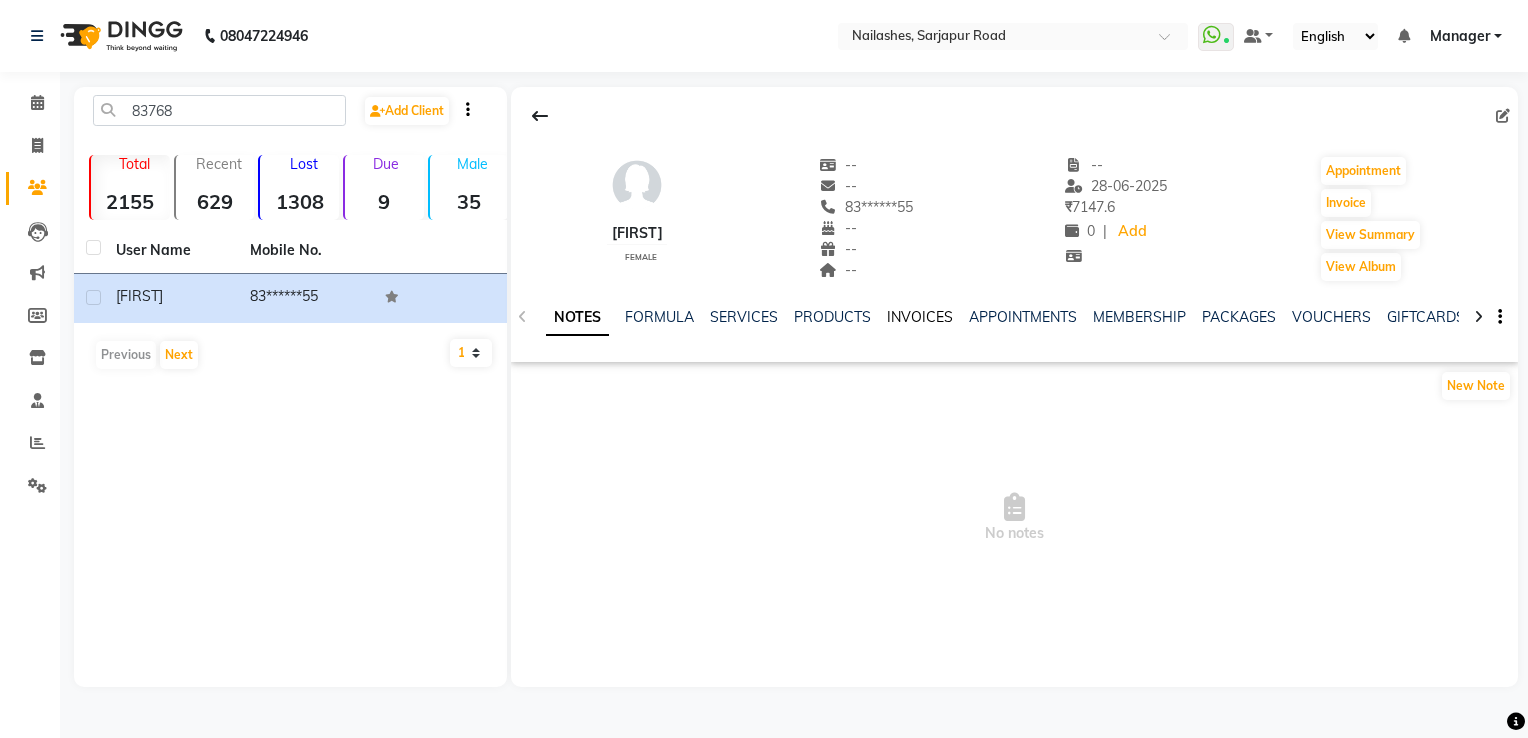 click on "INVOICES" 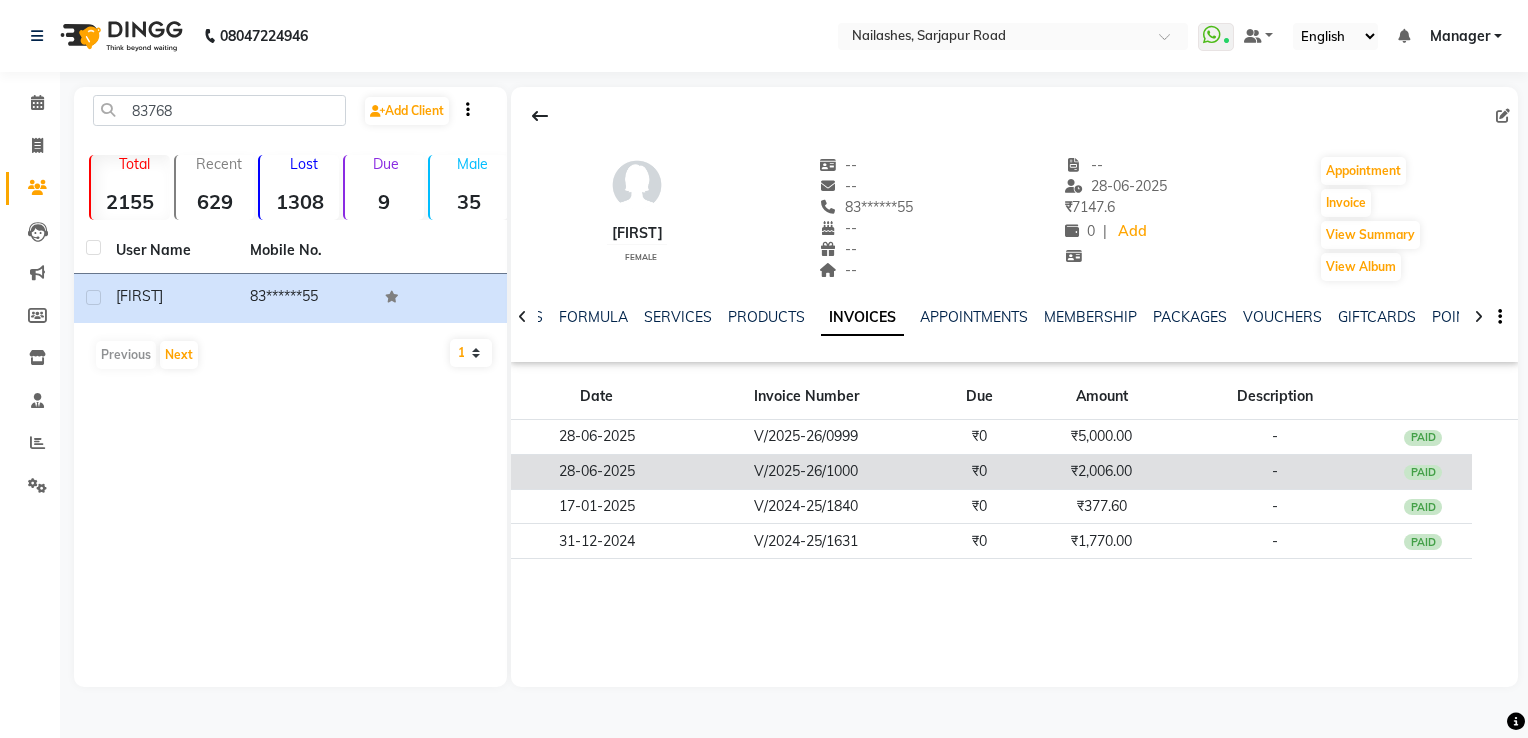 click on "V/2025-26/1000" 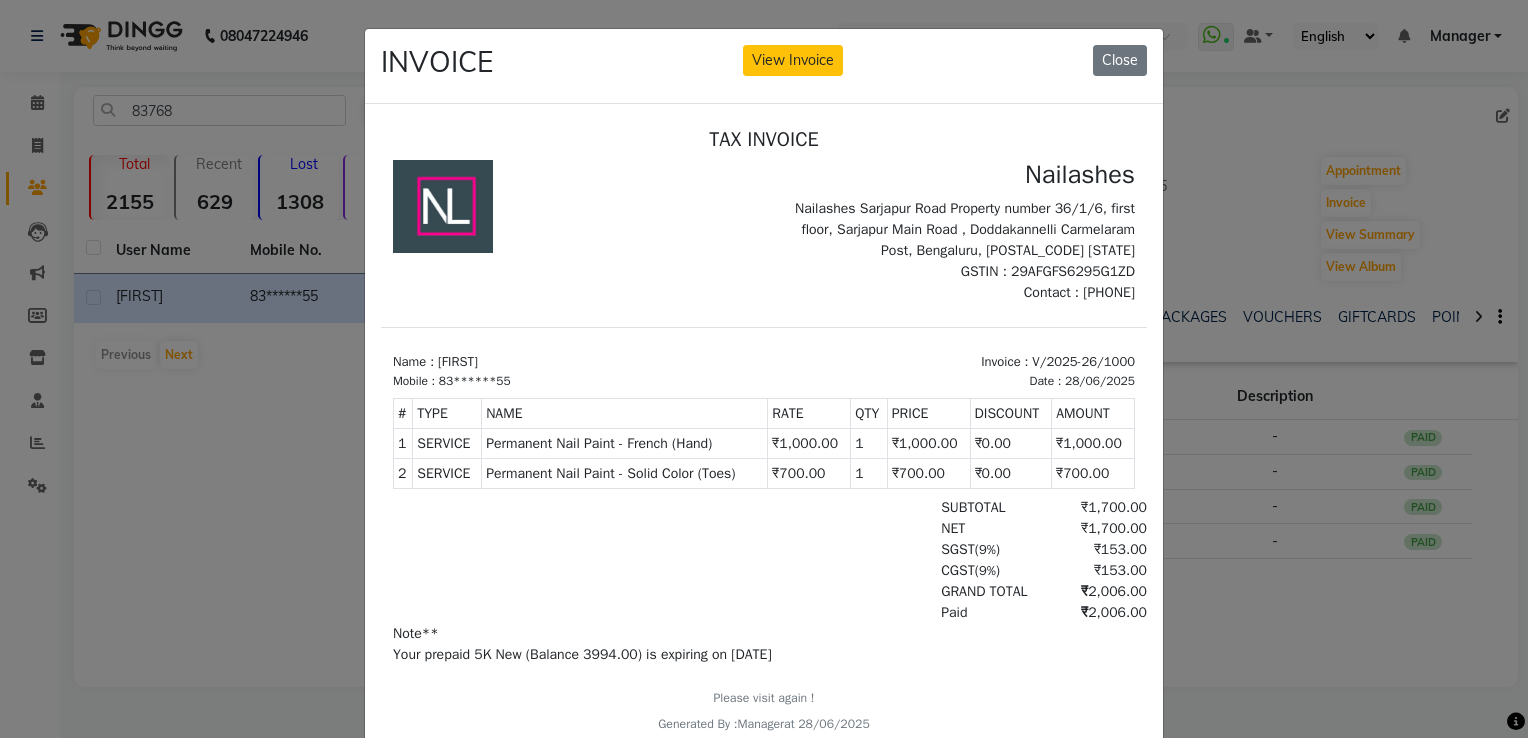 scroll, scrollTop: 0, scrollLeft: 0, axis: both 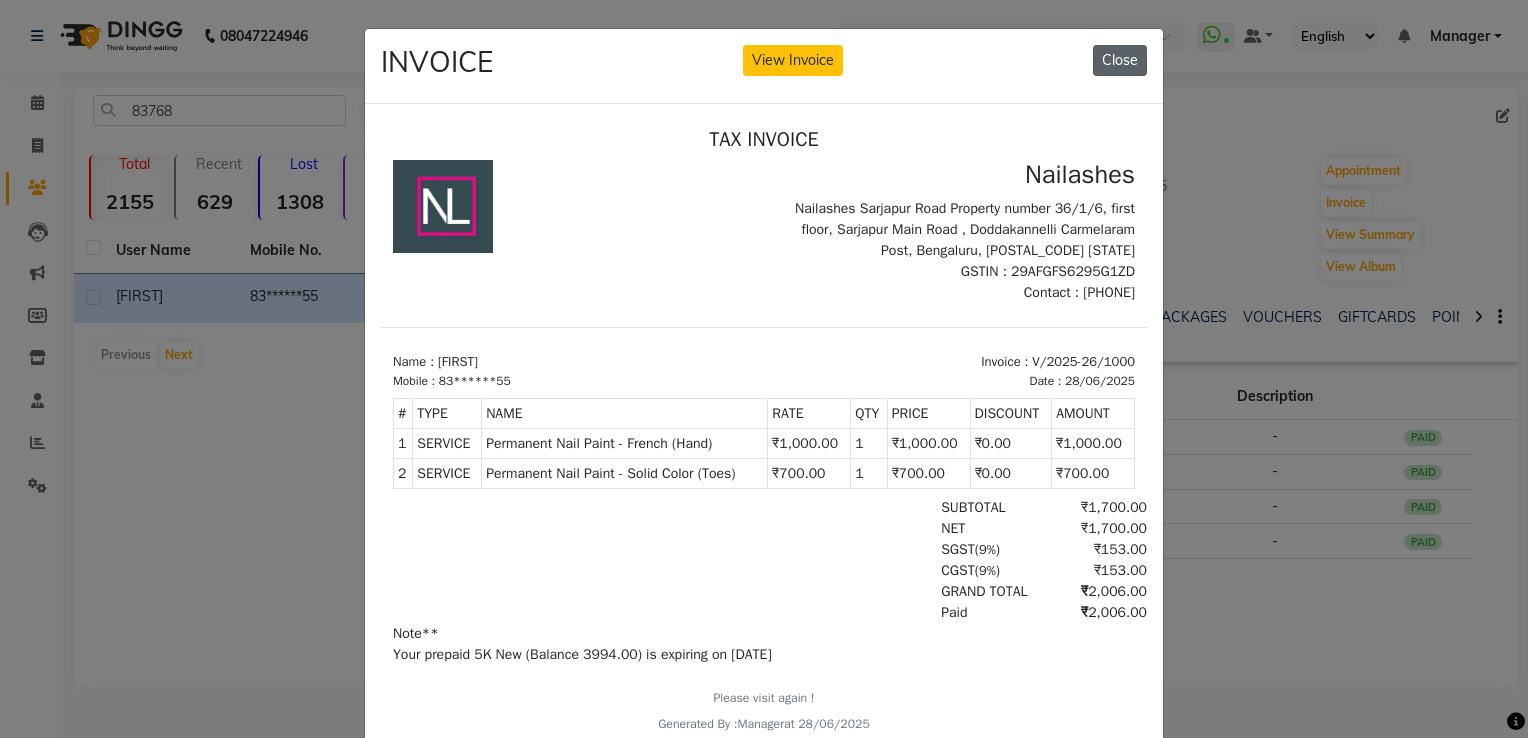 click on "Close" 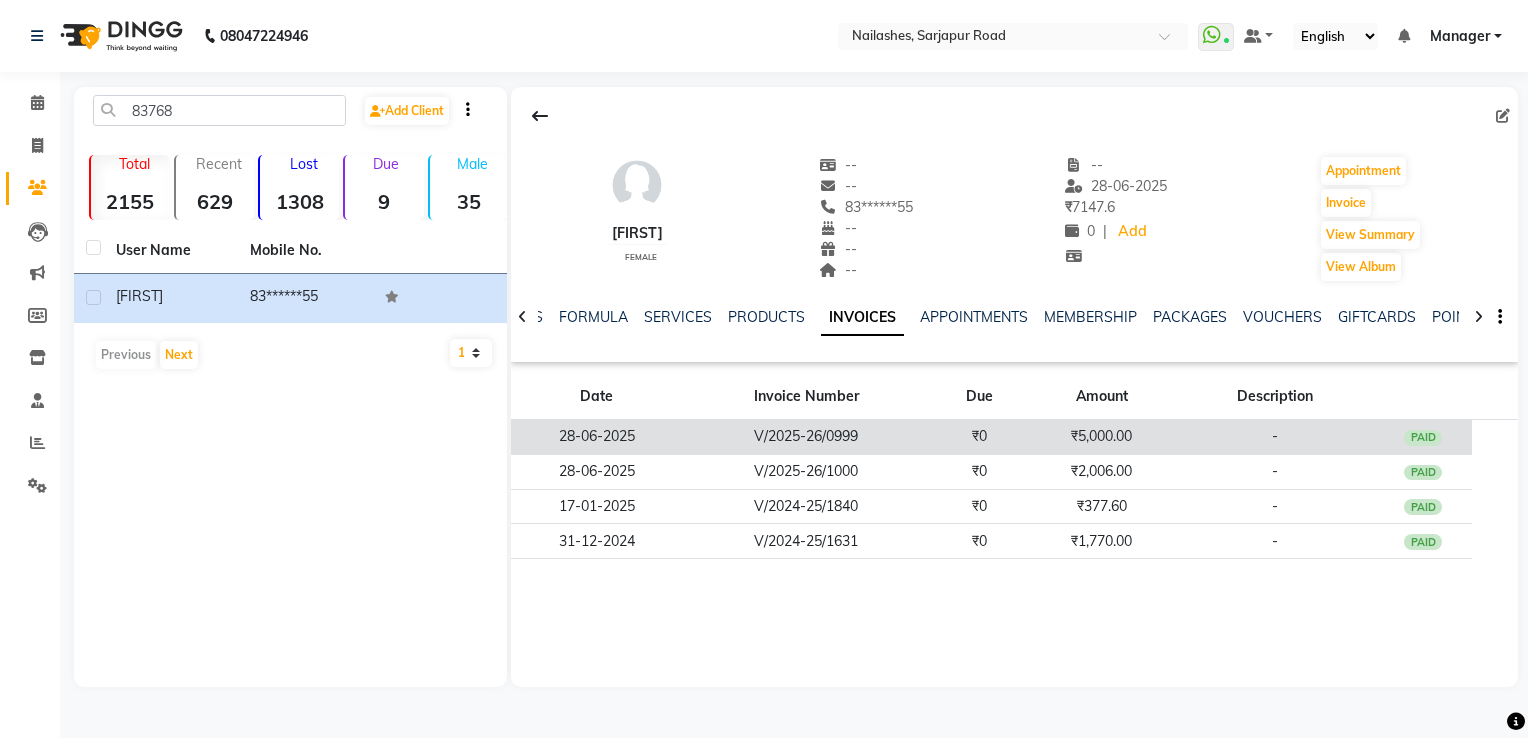 click on "₹0" 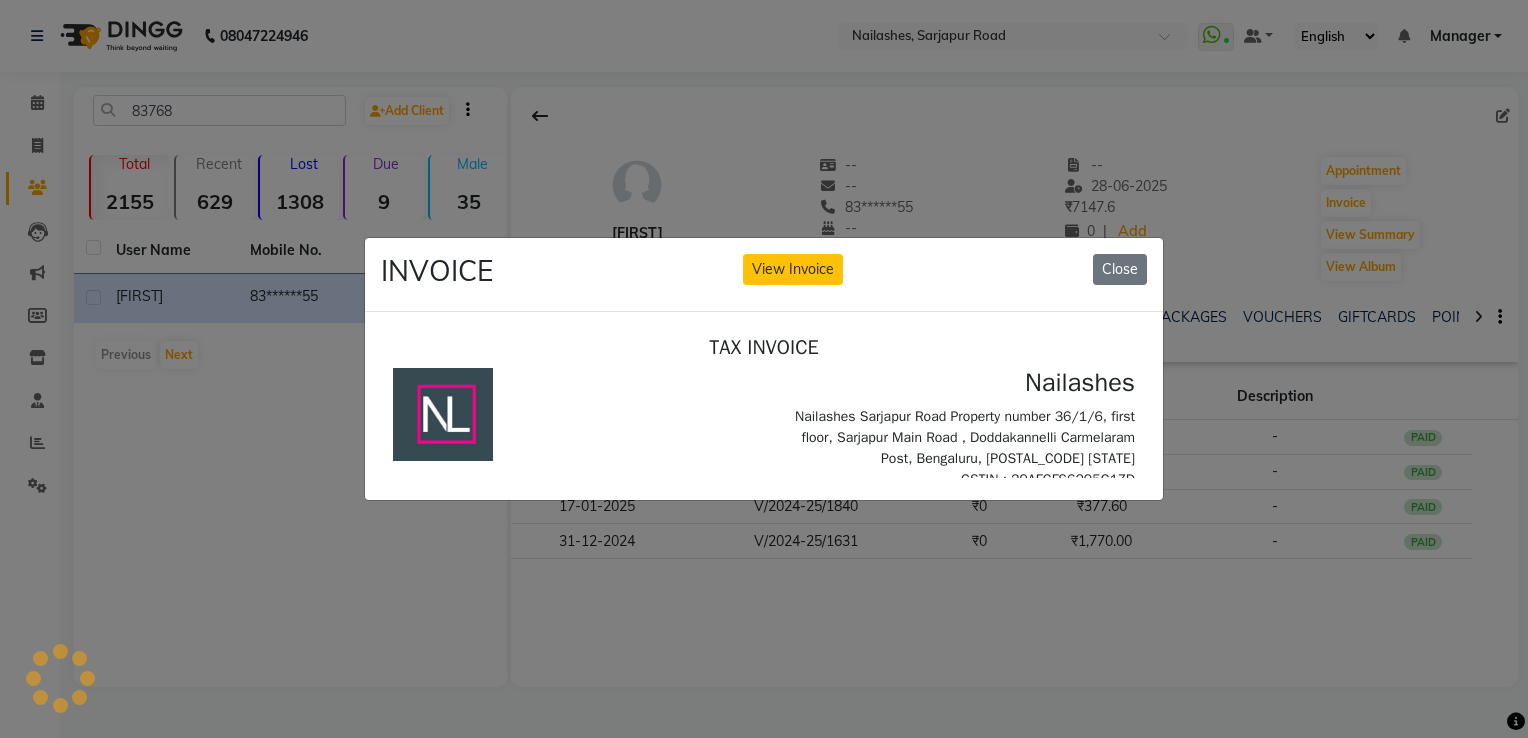 scroll, scrollTop: 0, scrollLeft: 0, axis: both 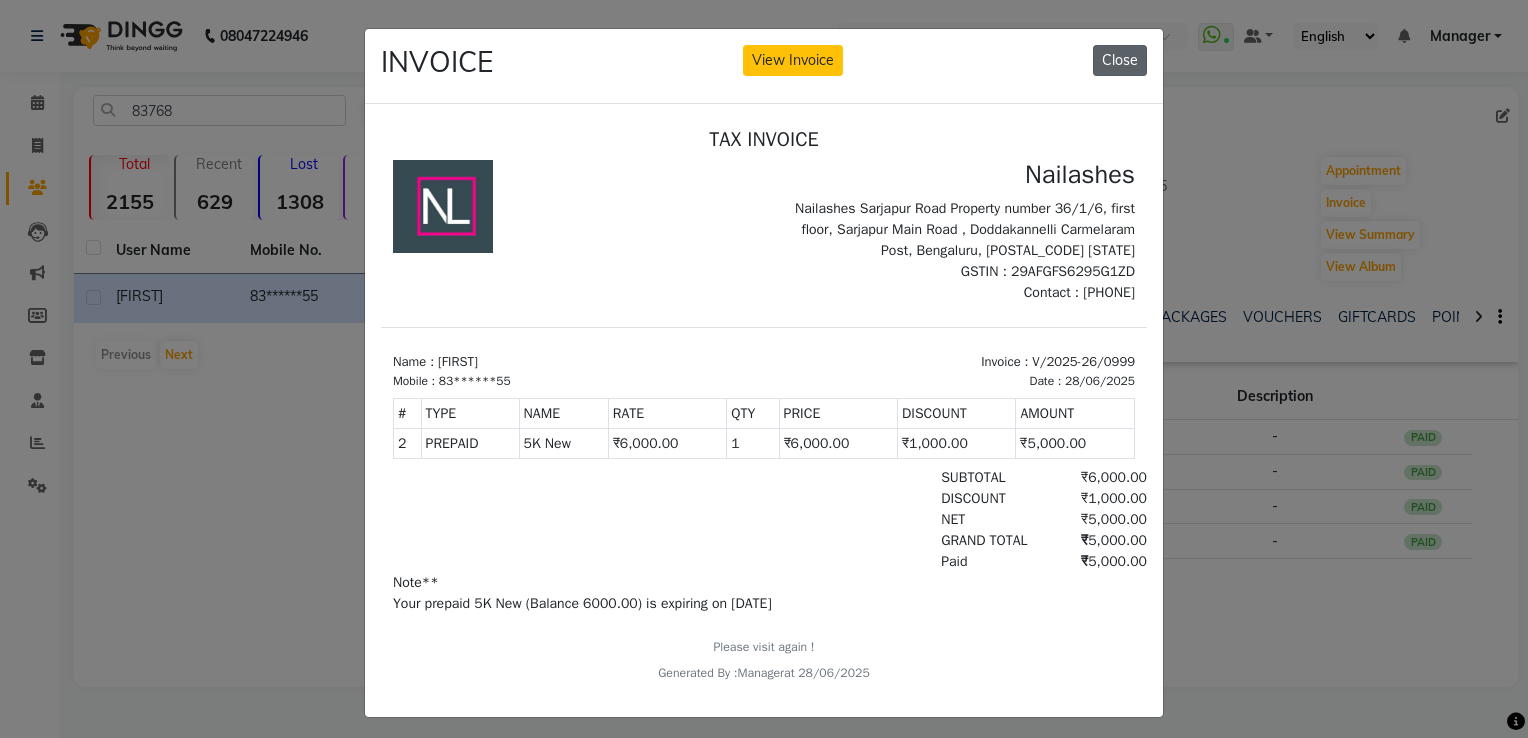 click on "Close" 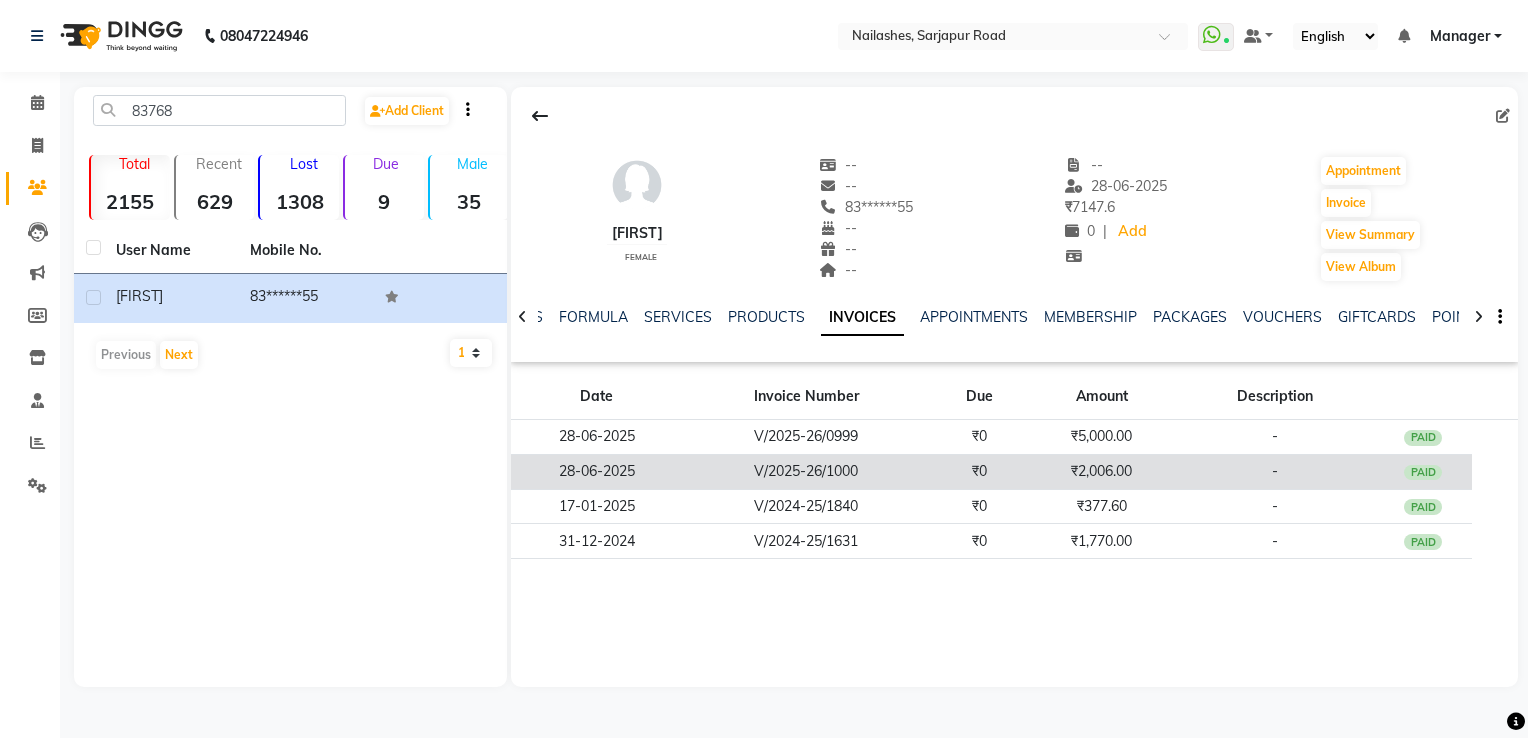 click on "₹0" 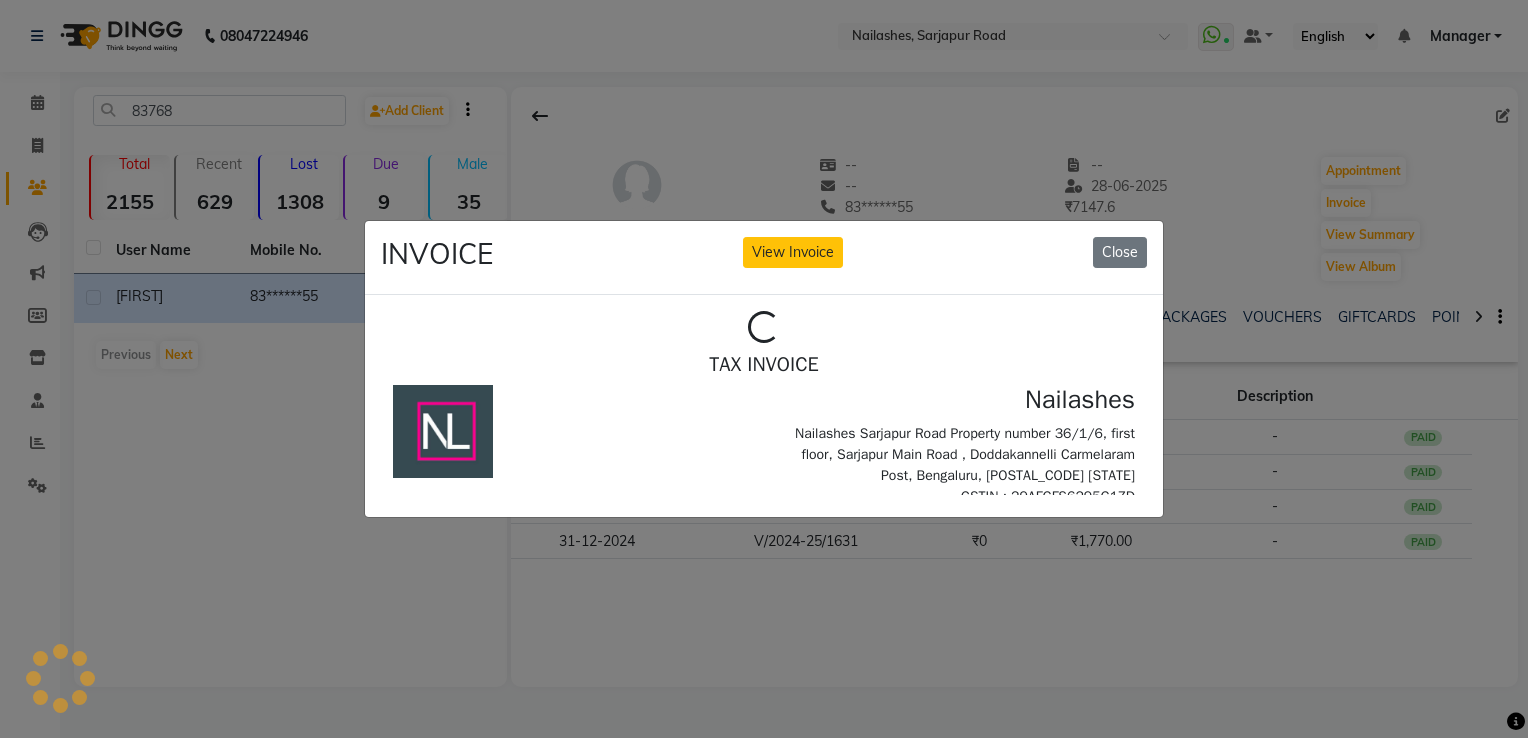 scroll, scrollTop: 0, scrollLeft: 0, axis: both 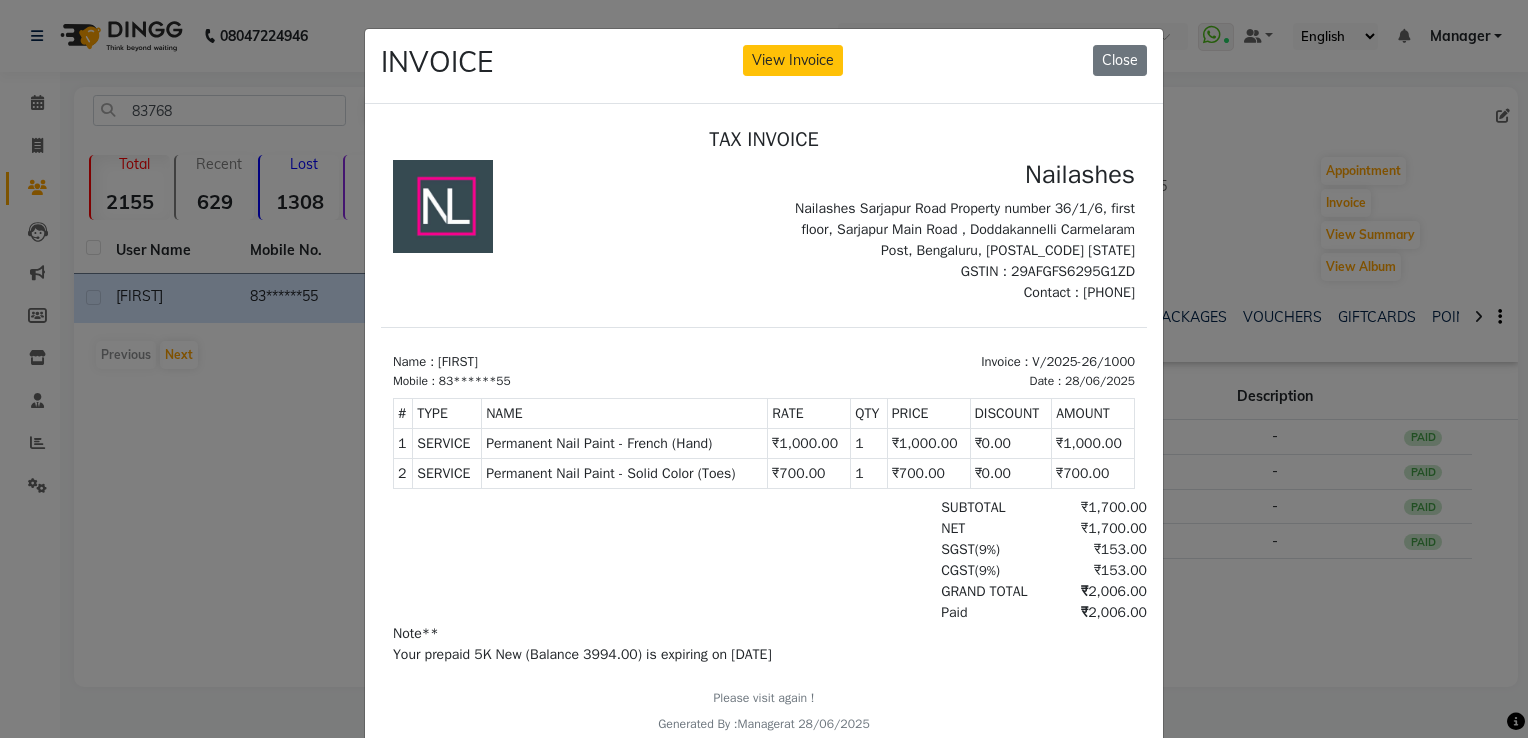 click on "INVOICE View Invoice Close" 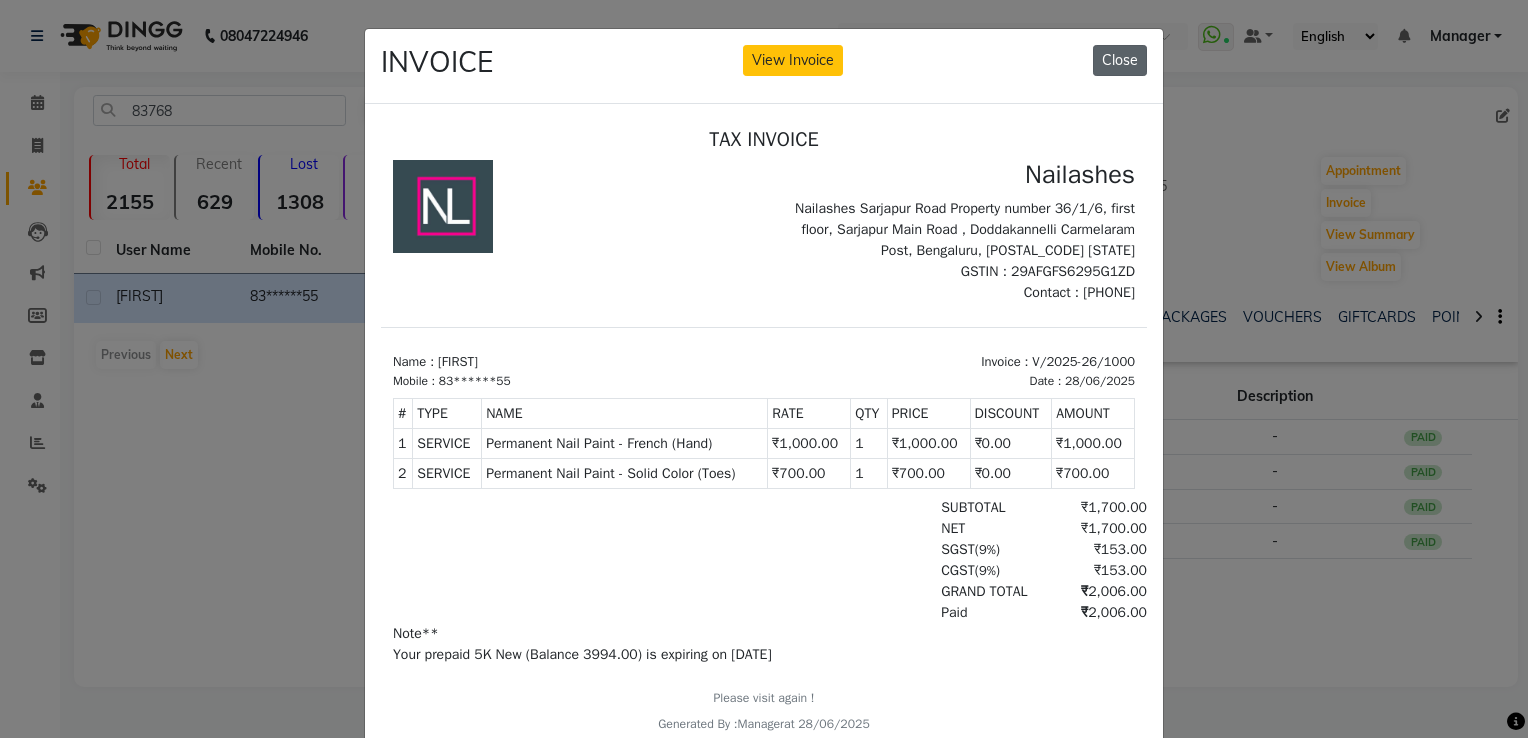 click on "Close" 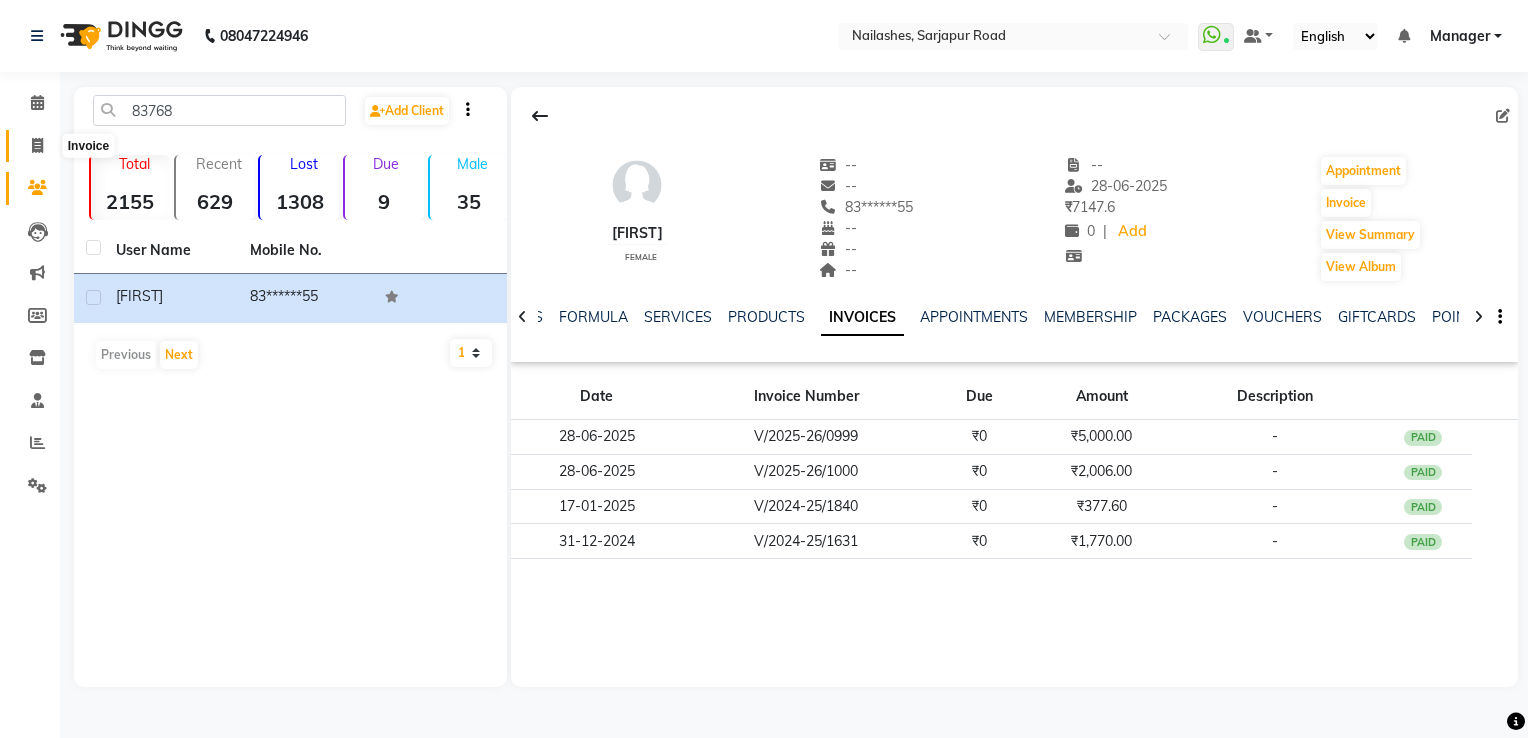 click 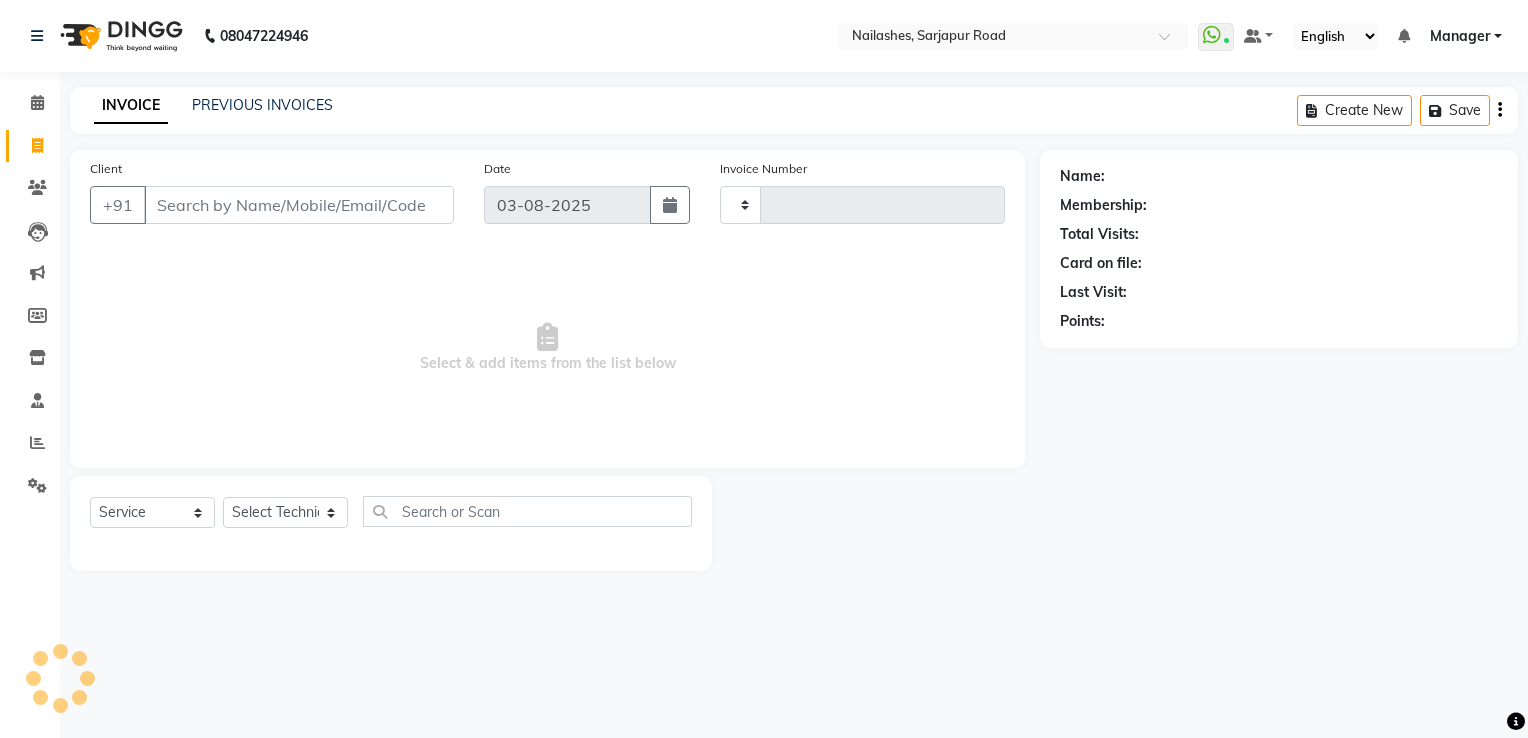 type on "1442" 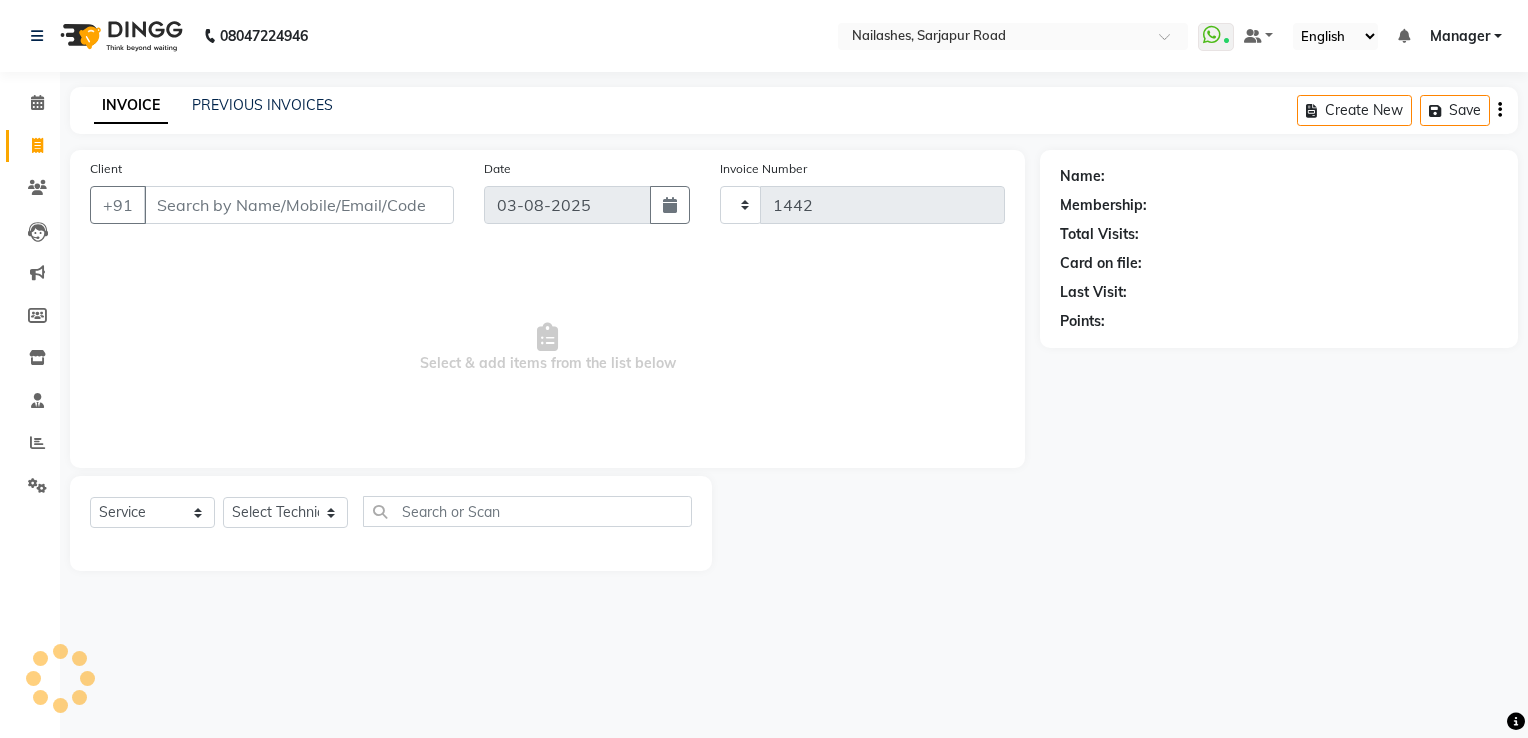 select on "6579" 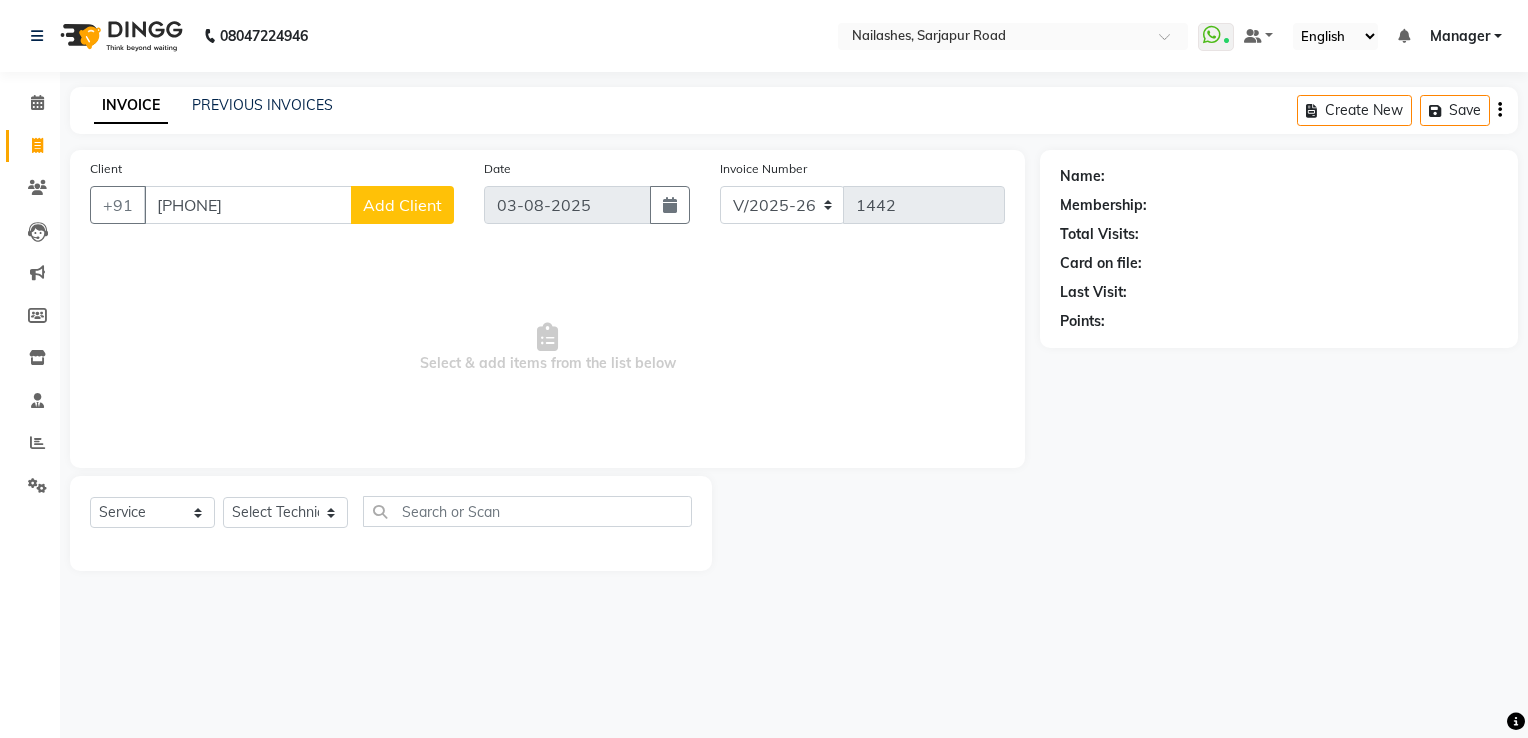 type on "8491809058" 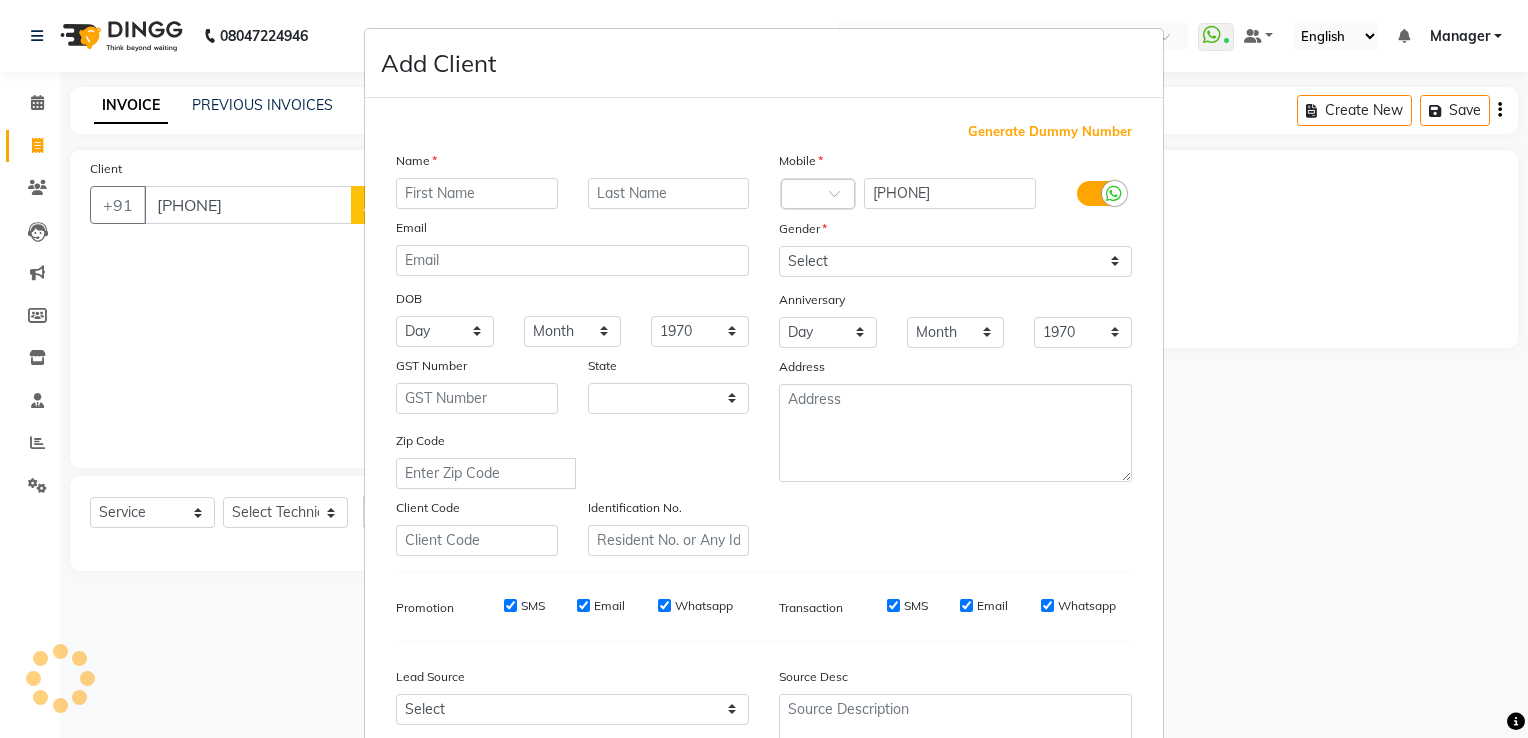 select on "21" 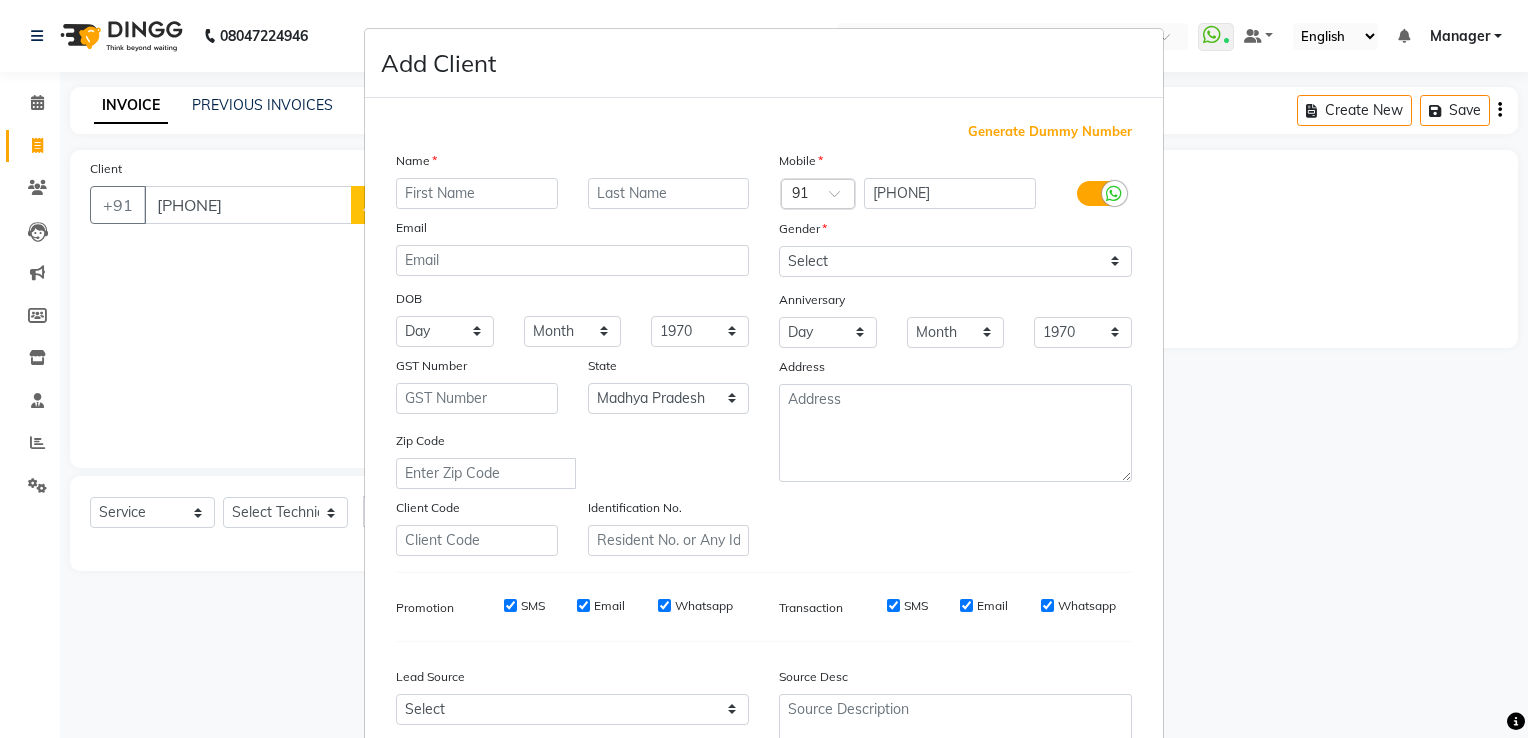 click at bounding box center (477, 193) 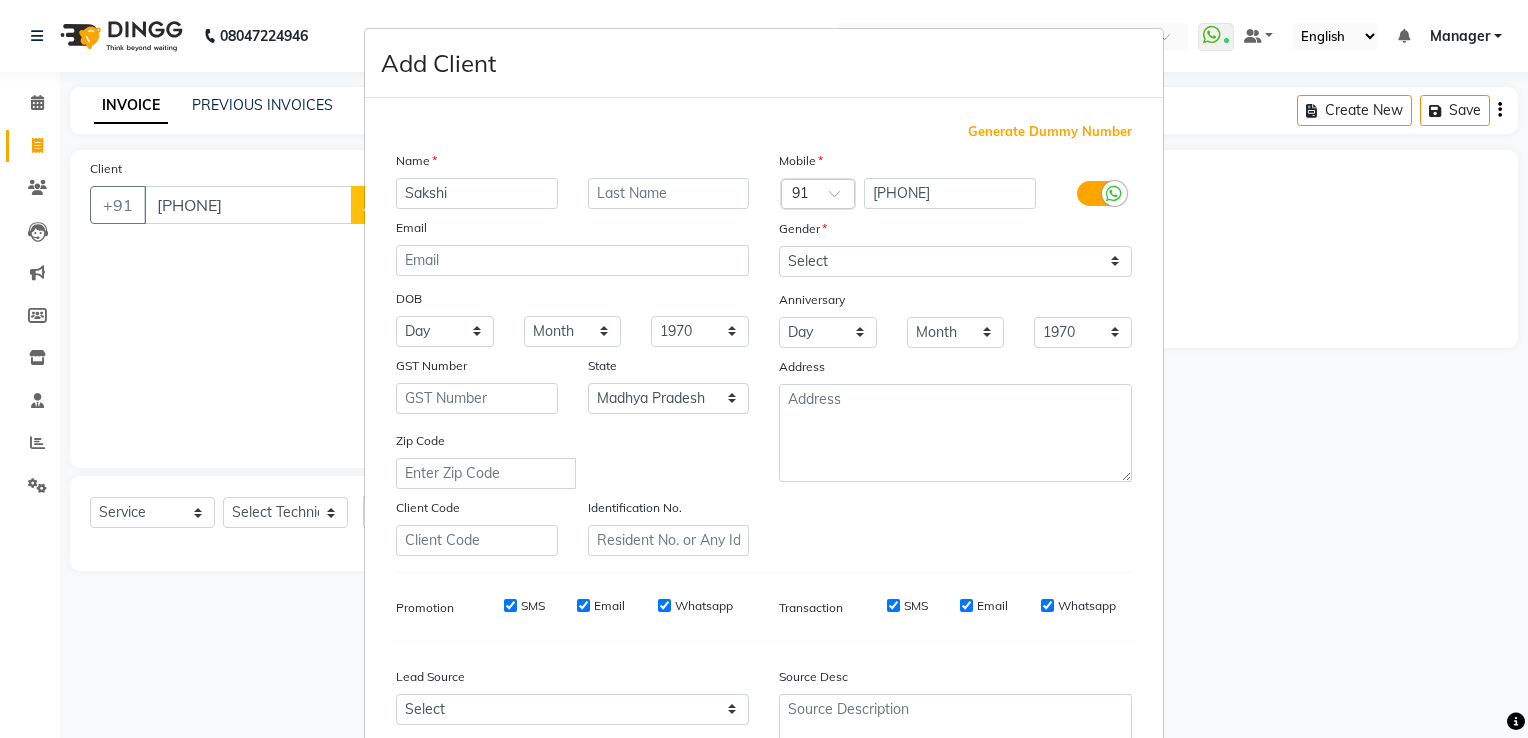 type on "Sakshi" 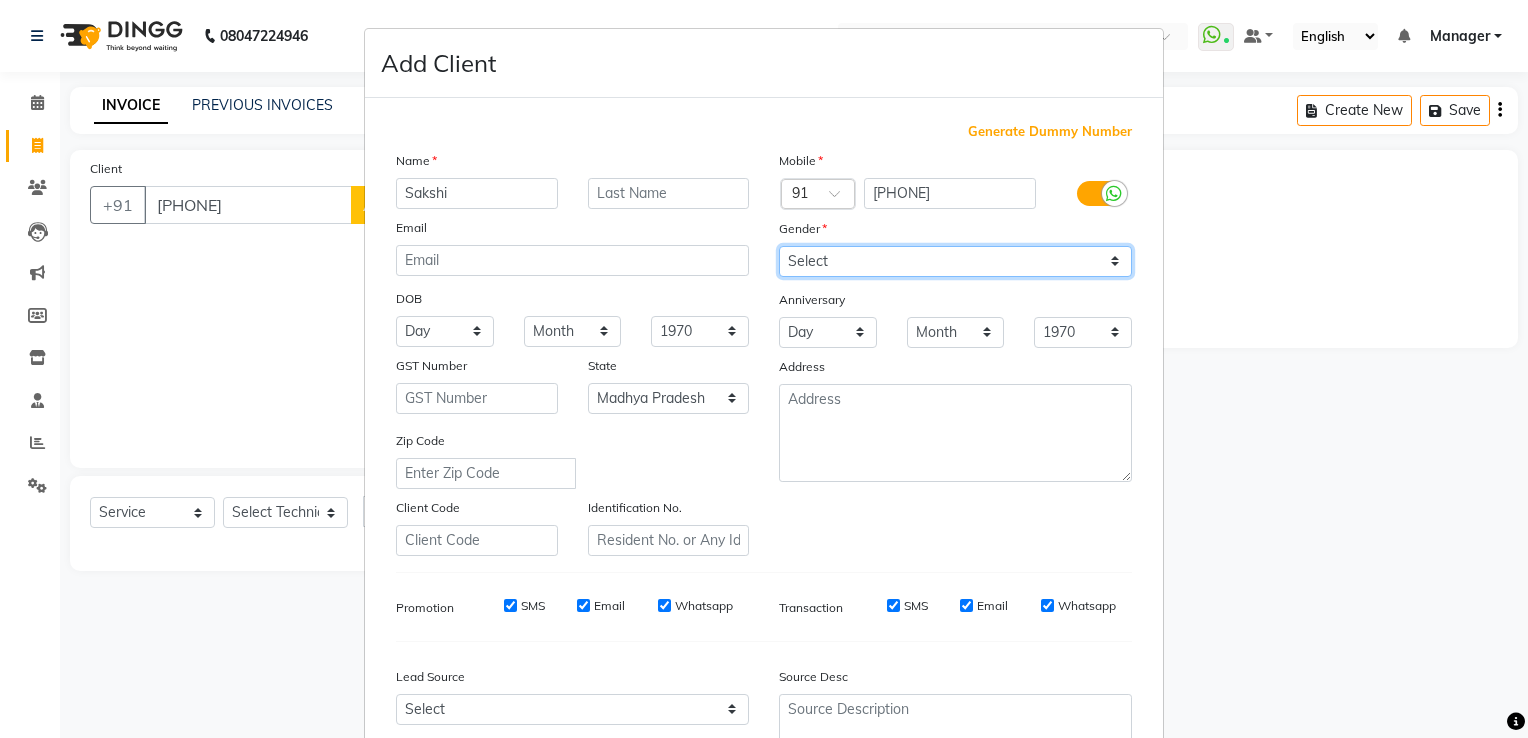 click on "Select Male Female Other Prefer Not To Say" at bounding box center (955, 261) 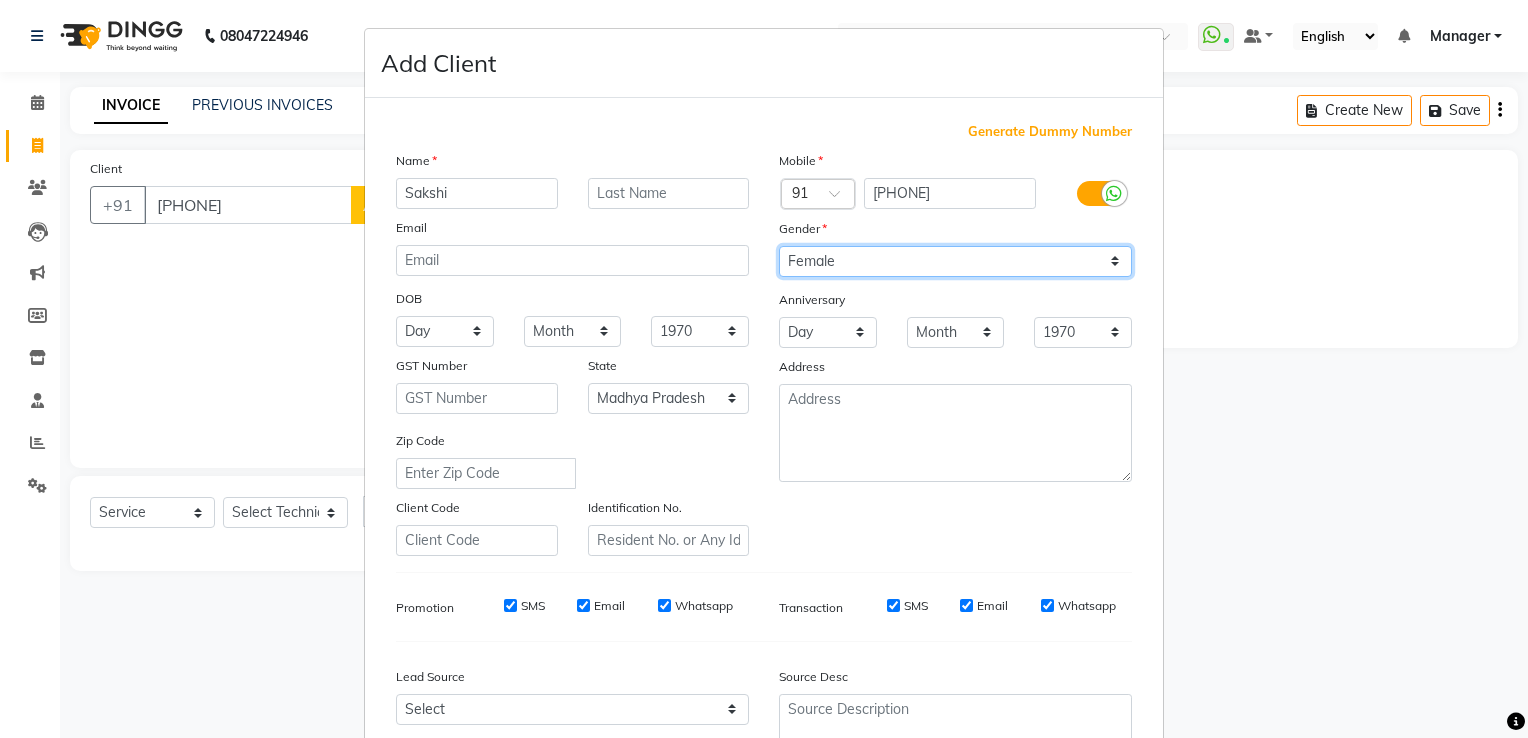 click on "Select Male Female Other Prefer Not To Say" at bounding box center [955, 261] 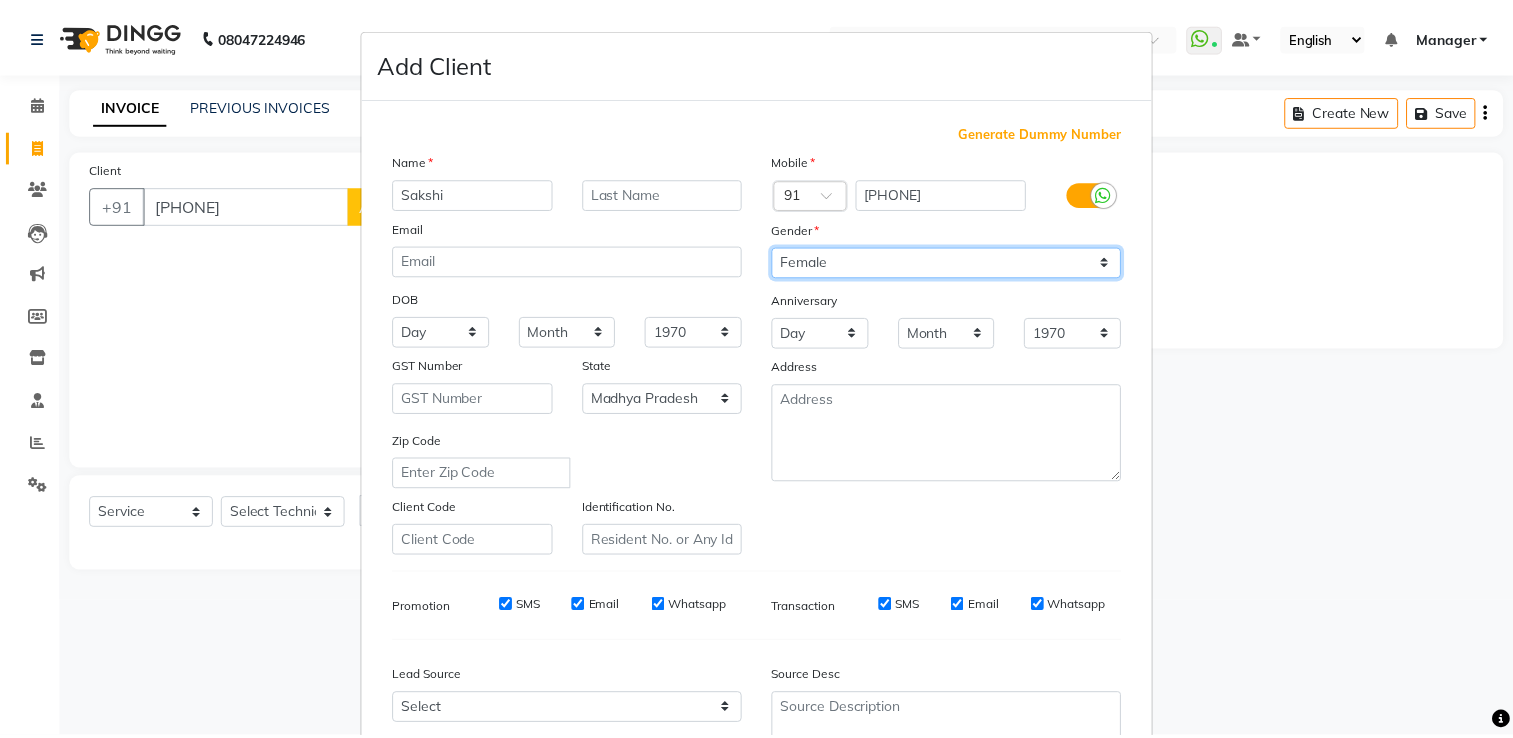 scroll, scrollTop: 194, scrollLeft: 0, axis: vertical 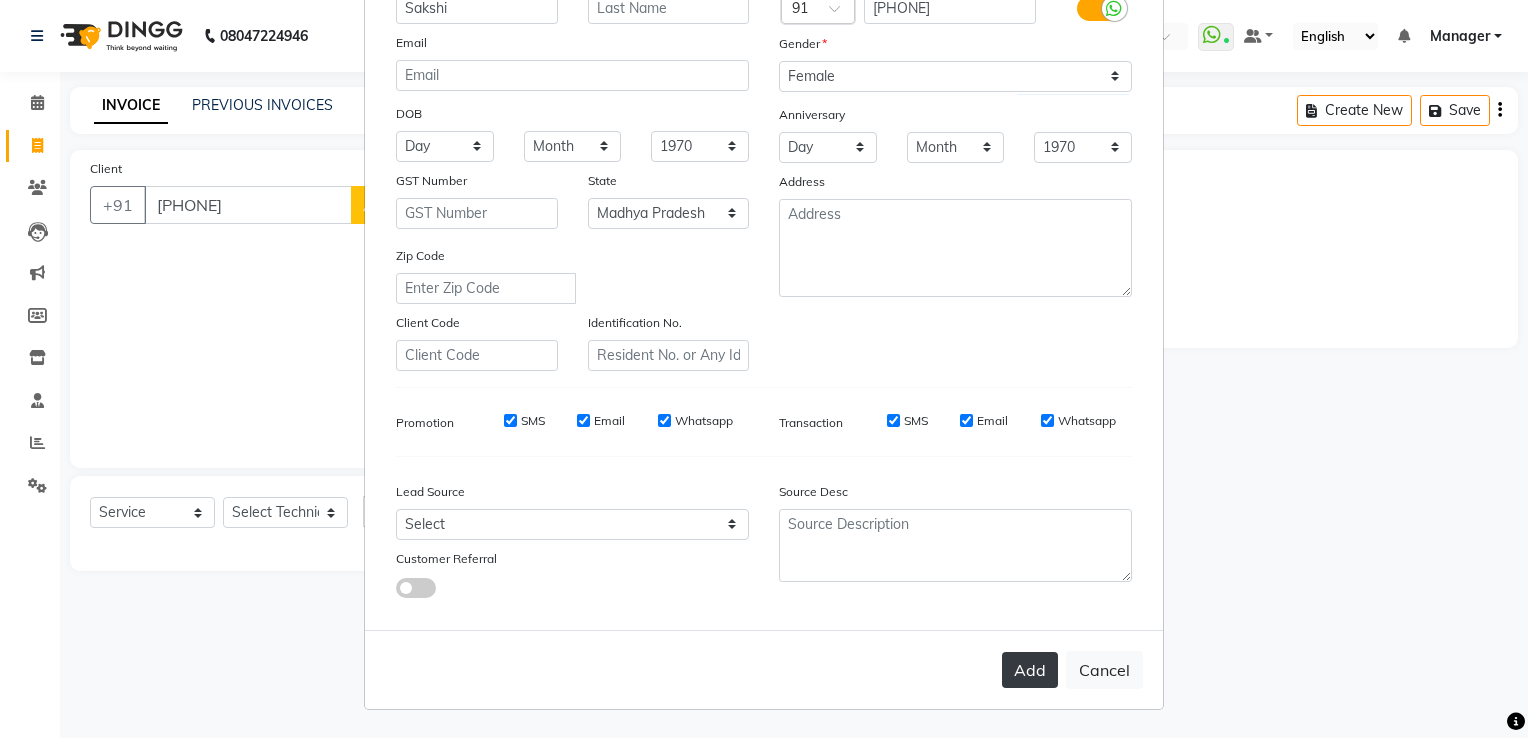 click on "Add" at bounding box center (1030, 670) 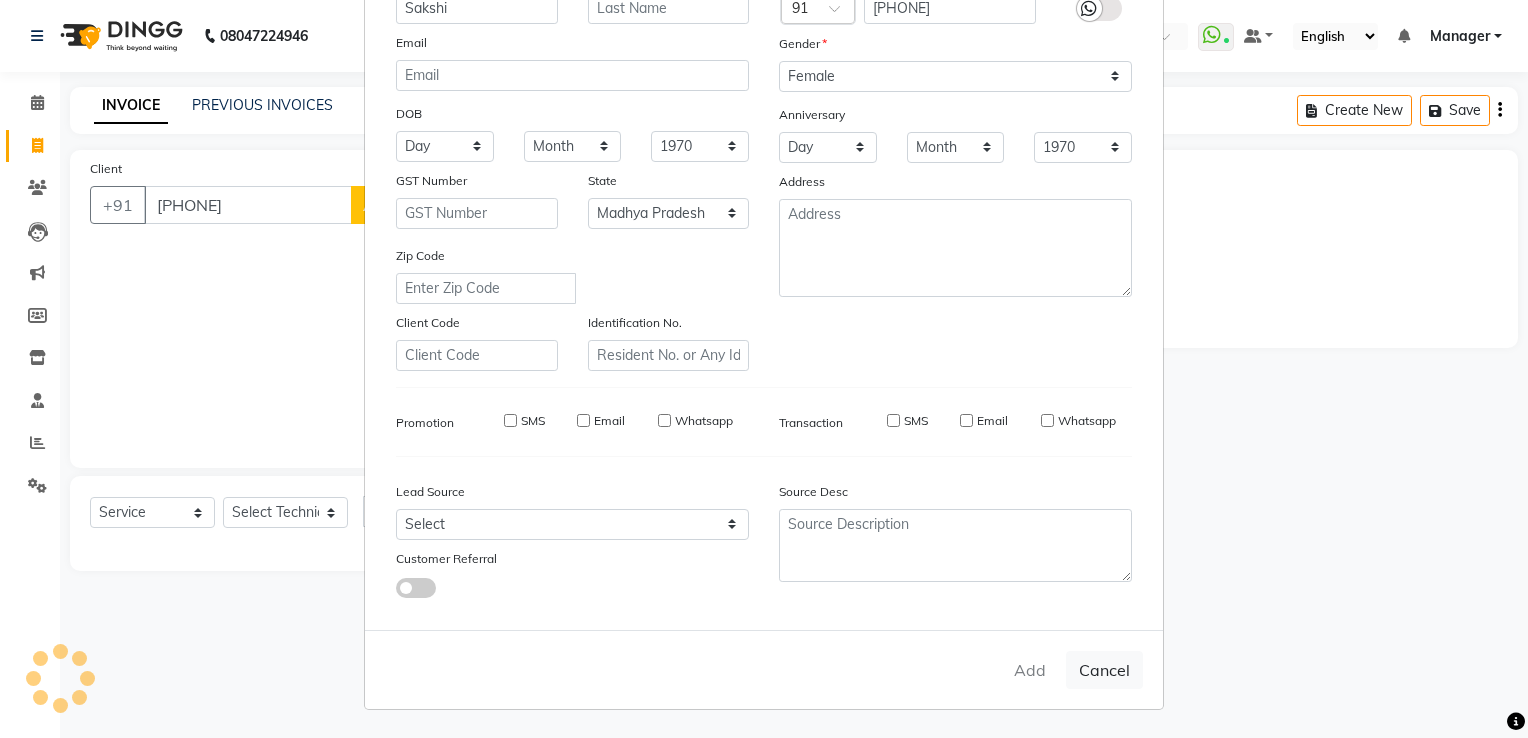 type on "84******58" 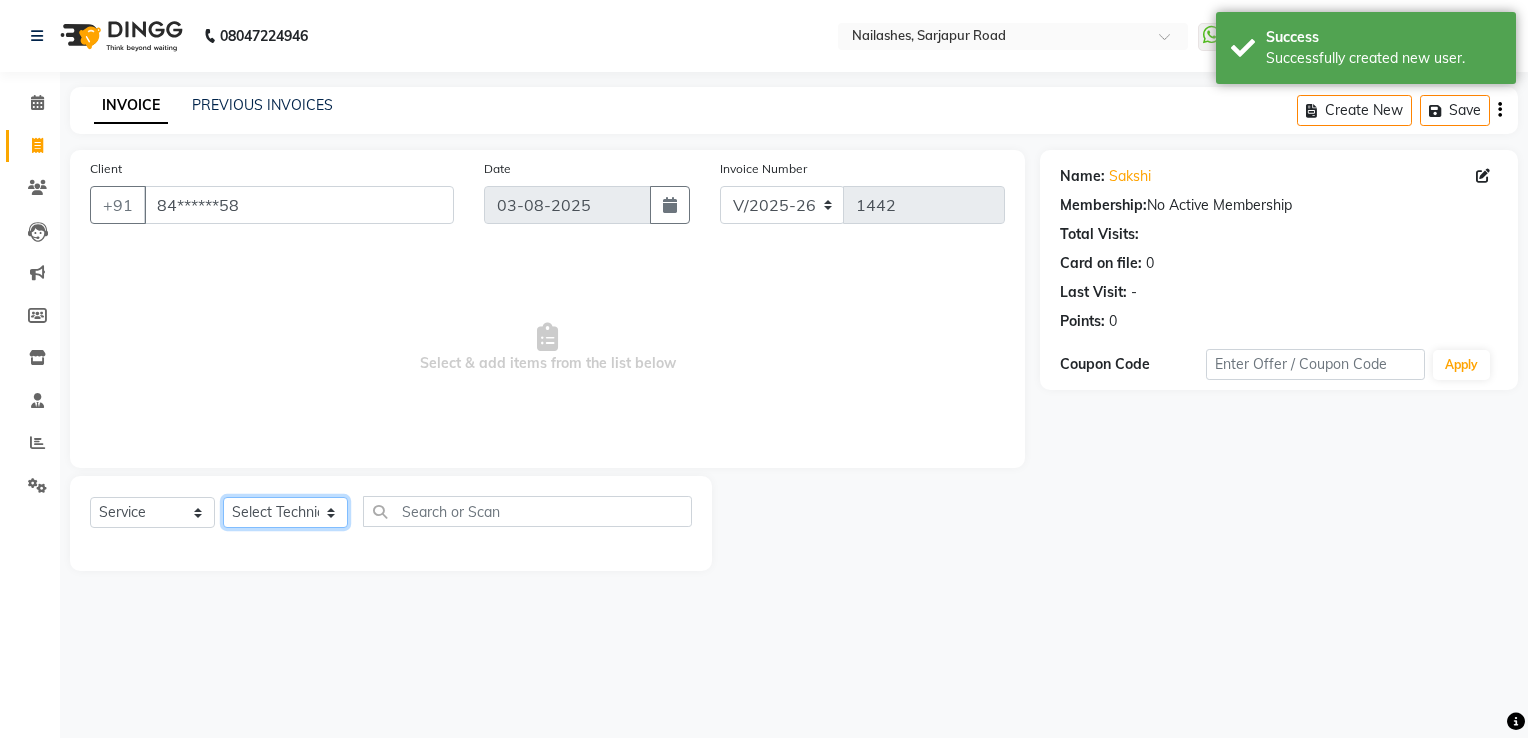 click on "Select Technician ARISH Arvind chandu Dipen Gulafshan John Kajal kelly kupu Manager megha Nirjala Owner pankaj PARE shradha" 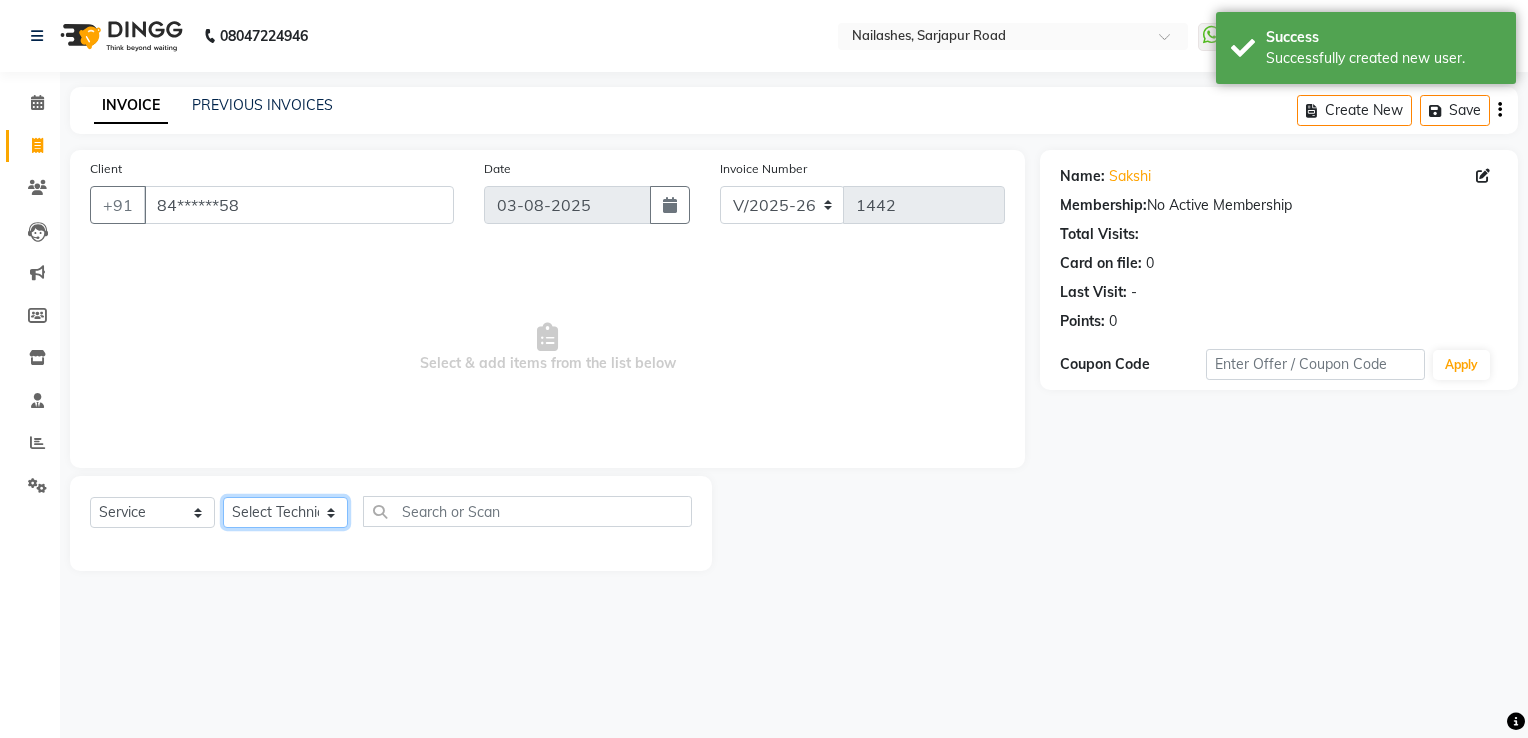 select on "68736" 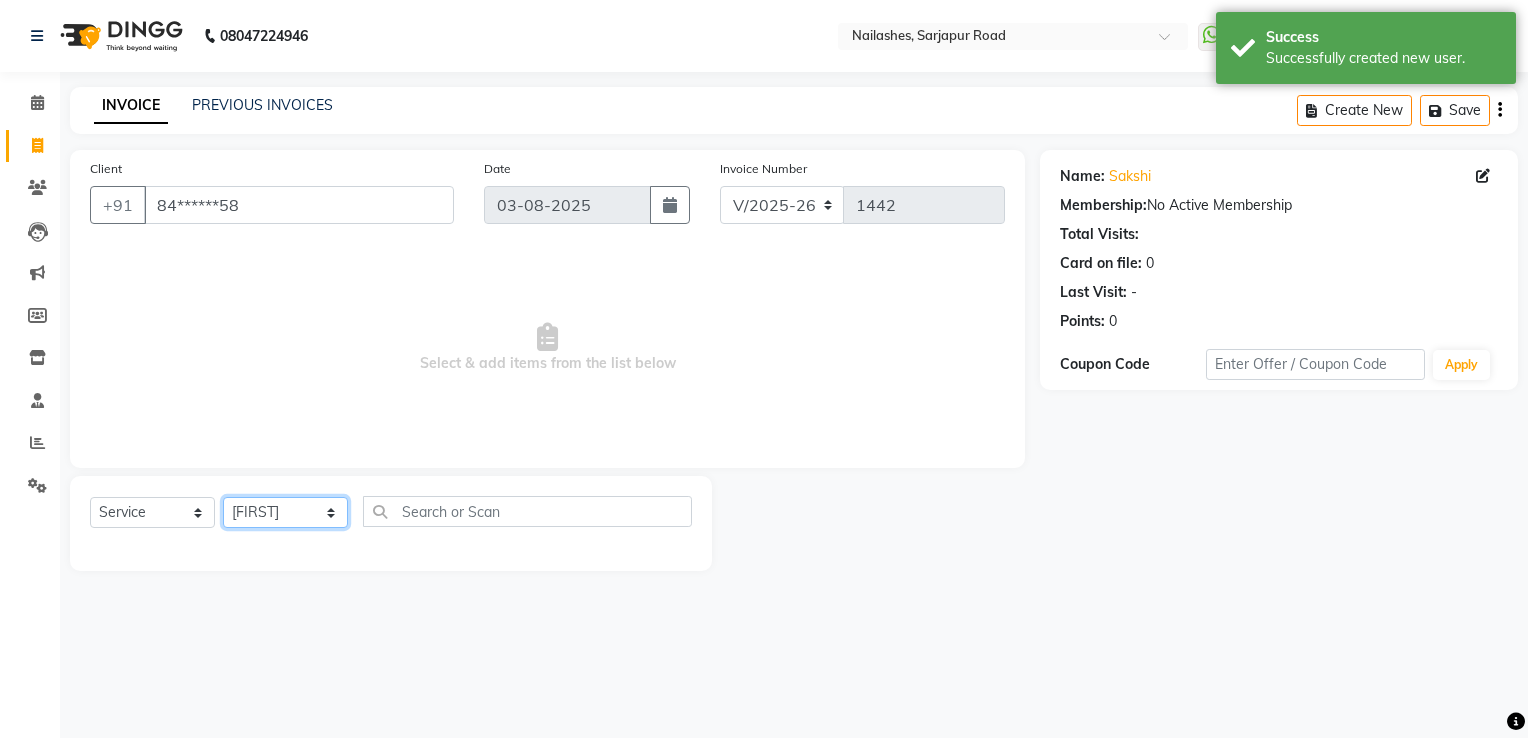 click on "Select Technician ARISH Arvind chandu Dipen Gulafshan John Kajal kelly kupu Manager megha Nirjala Owner pankaj PARE shradha" 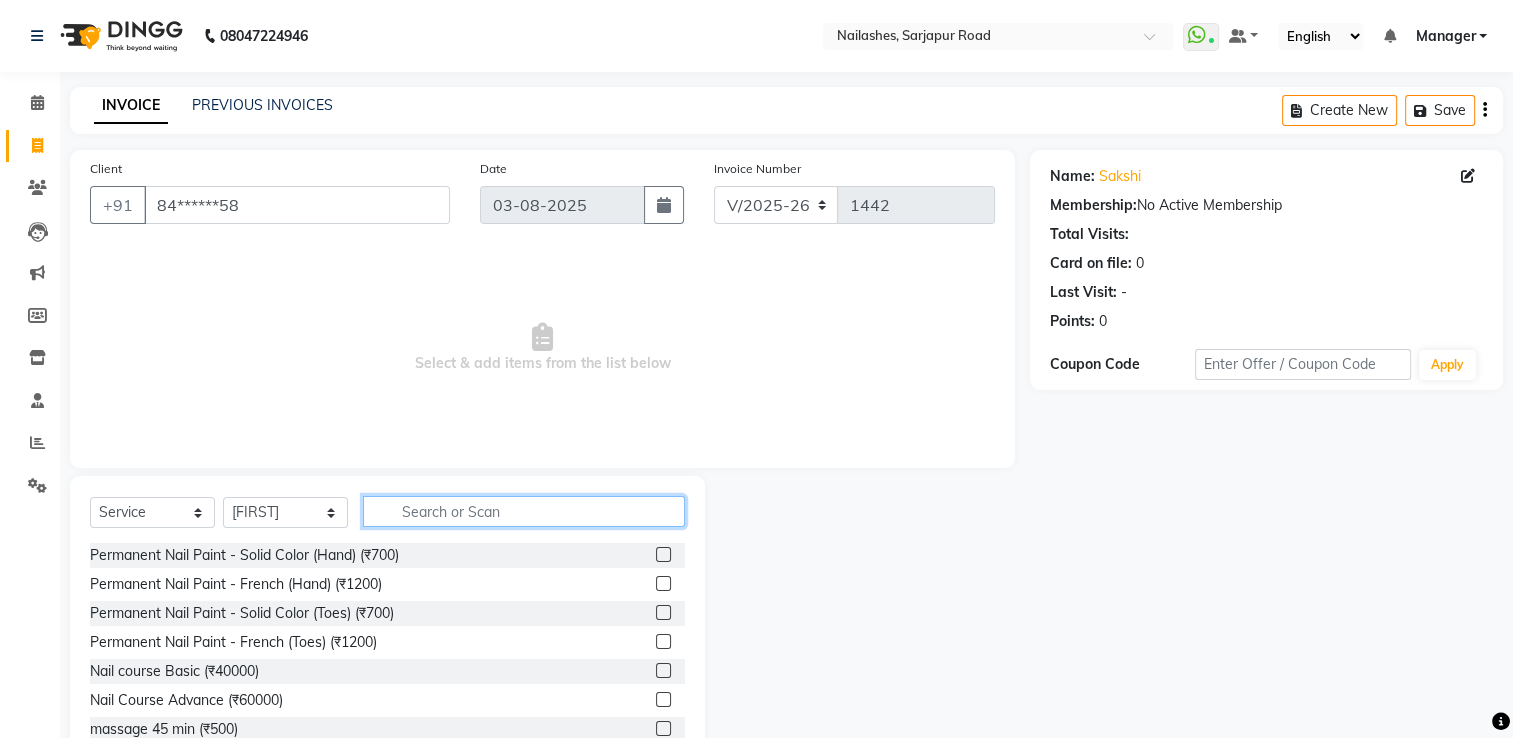 click 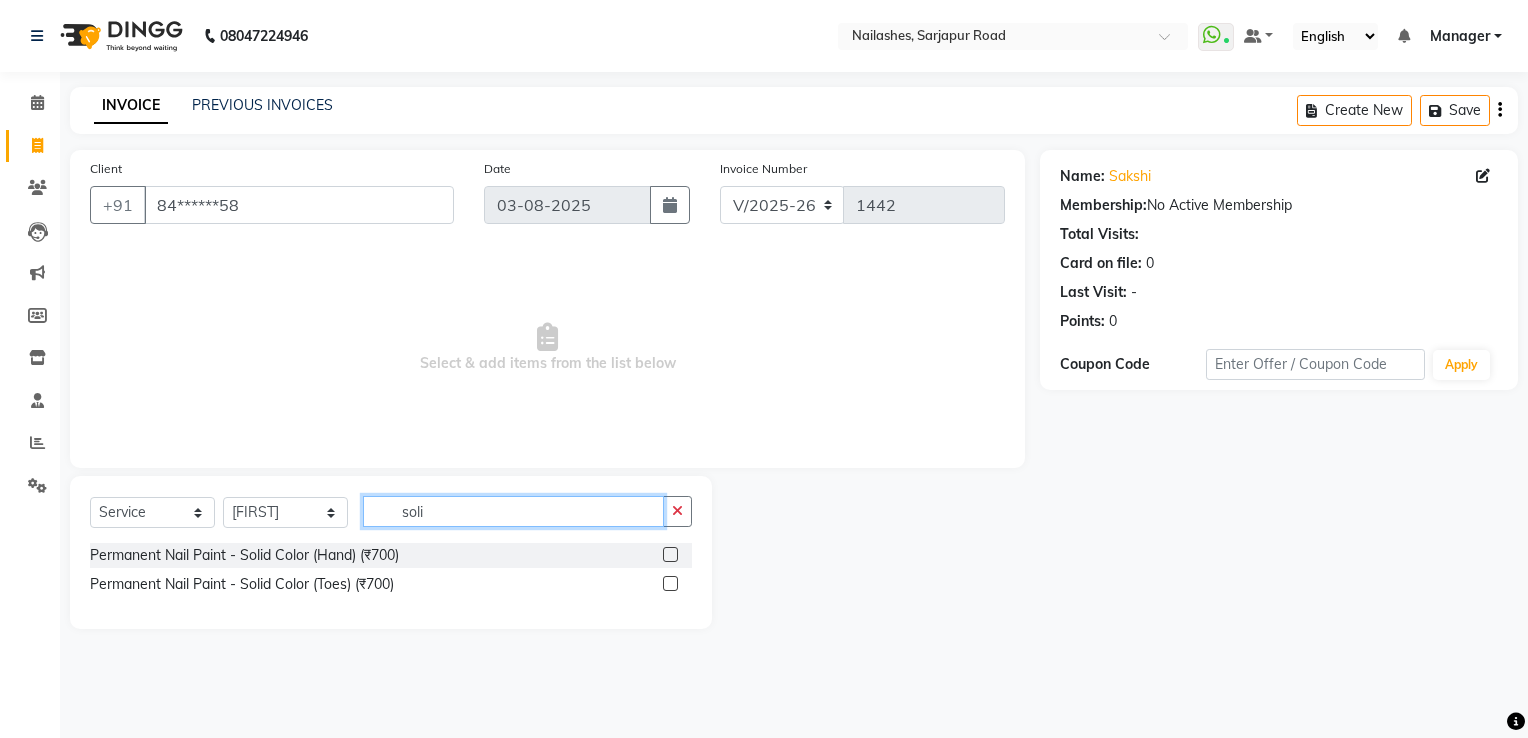 type on "soli" 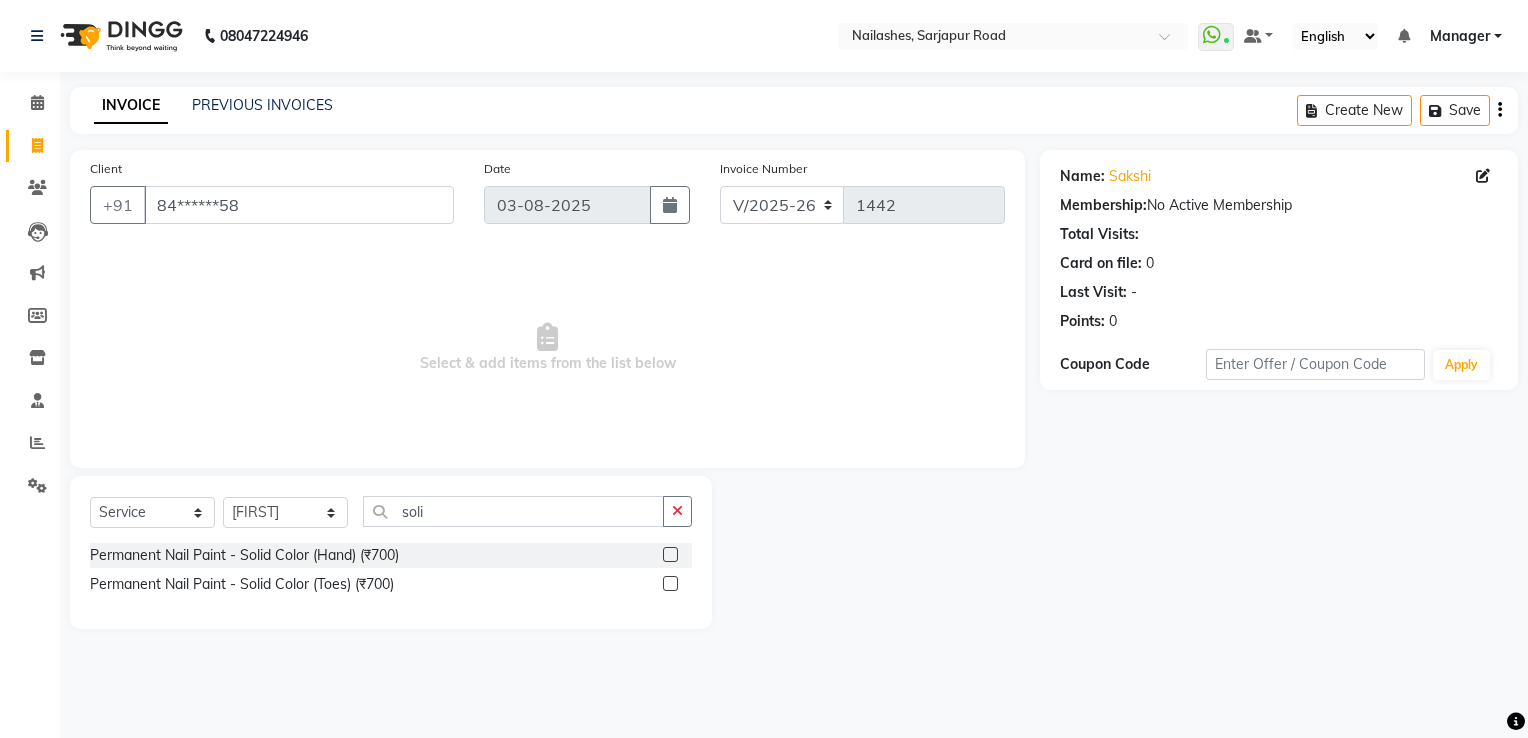 click 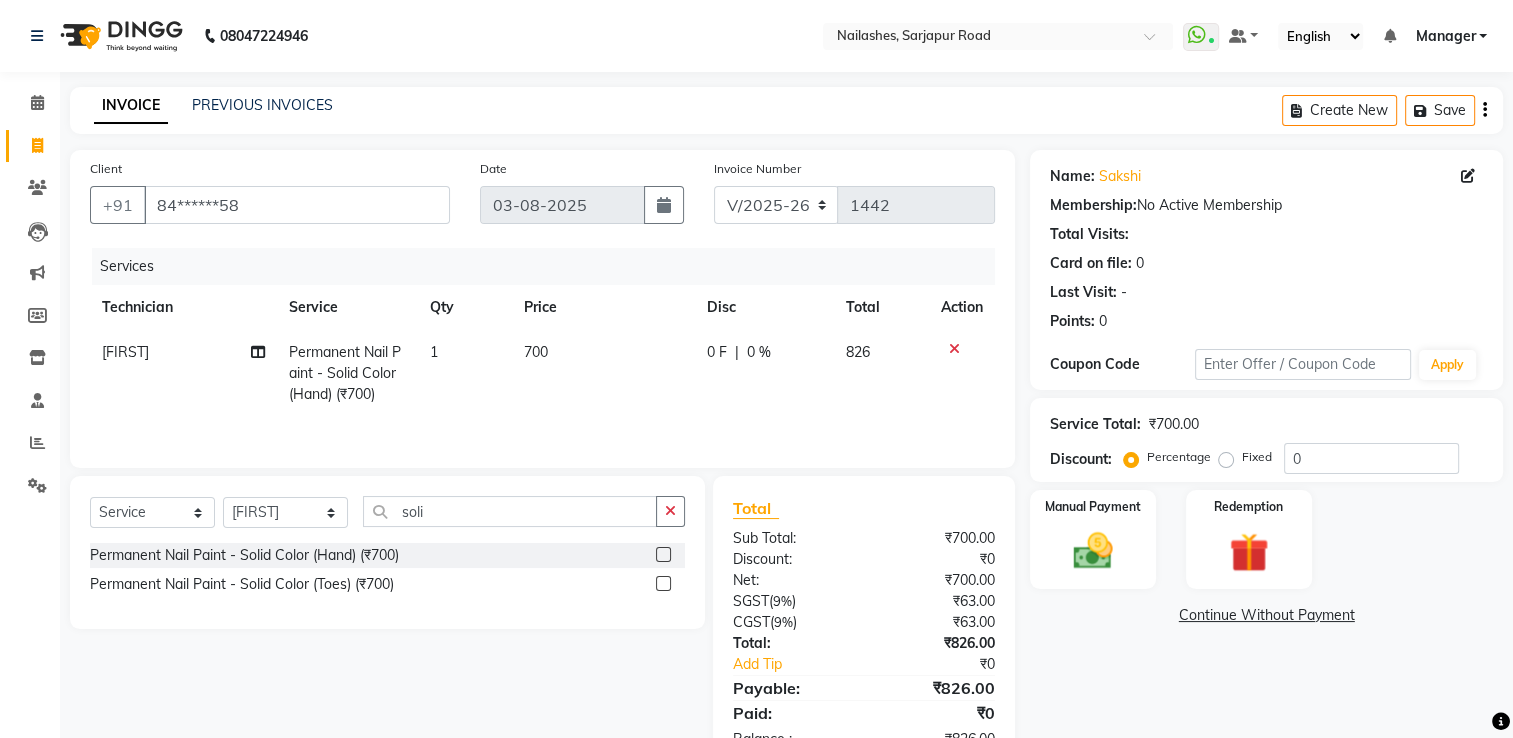 click 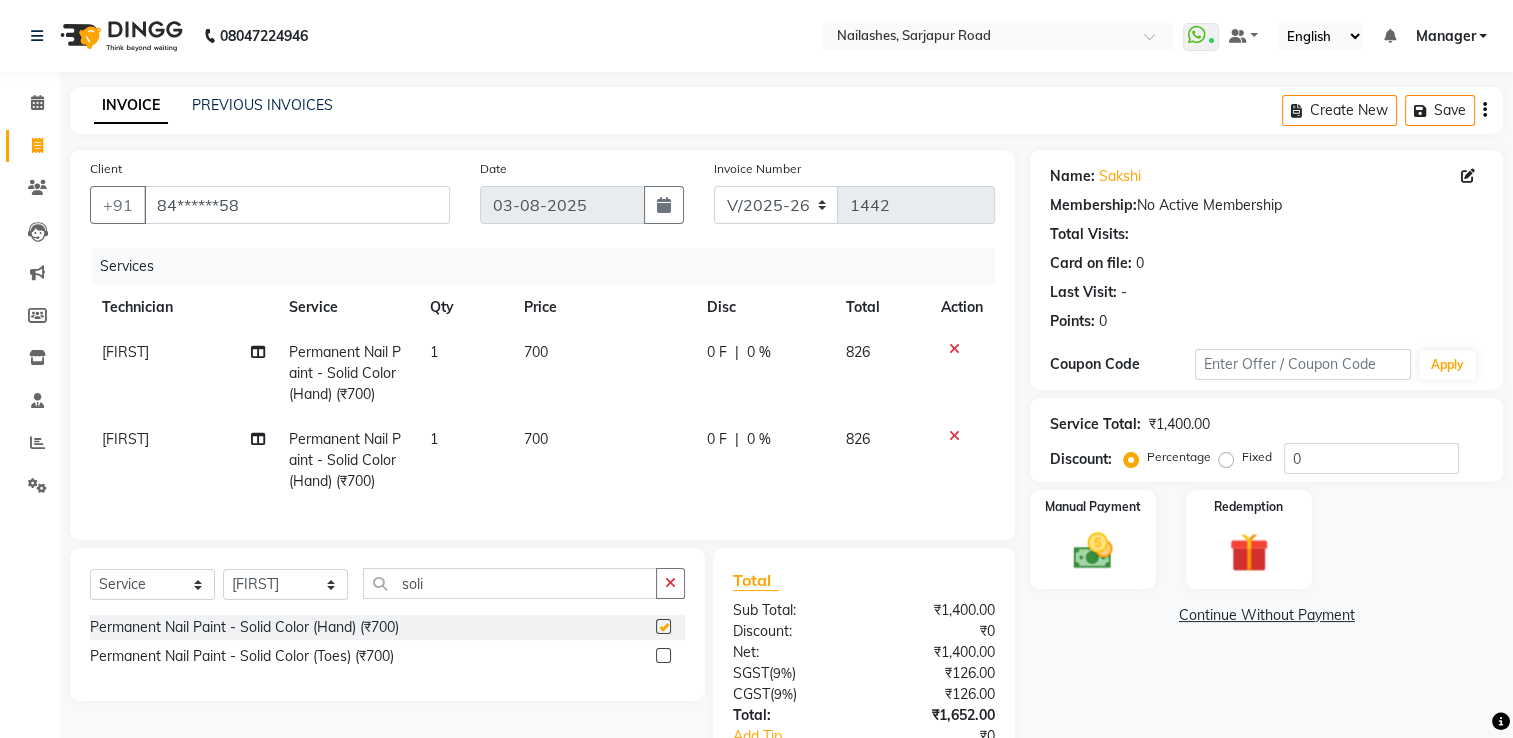 checkbox on "false" 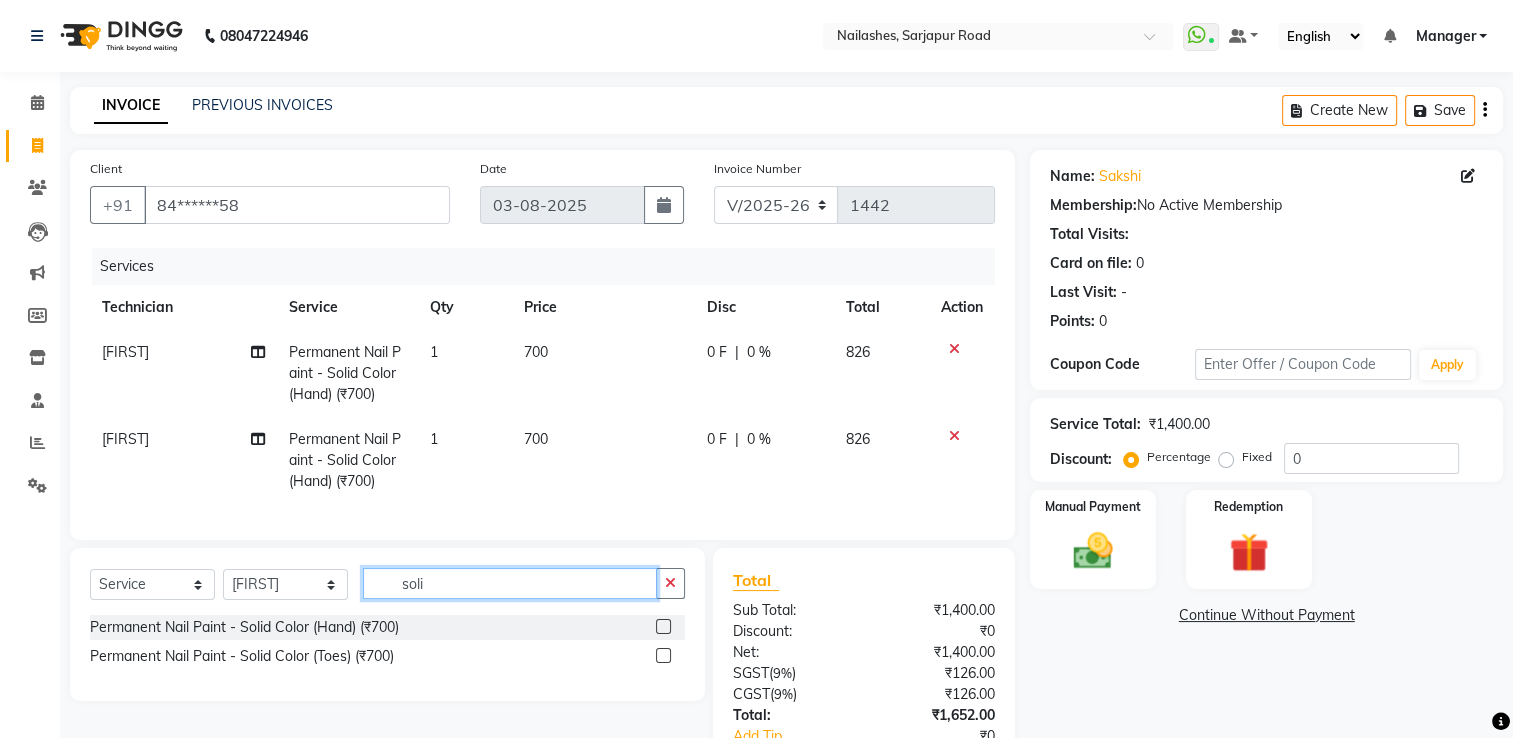 click on "soli" 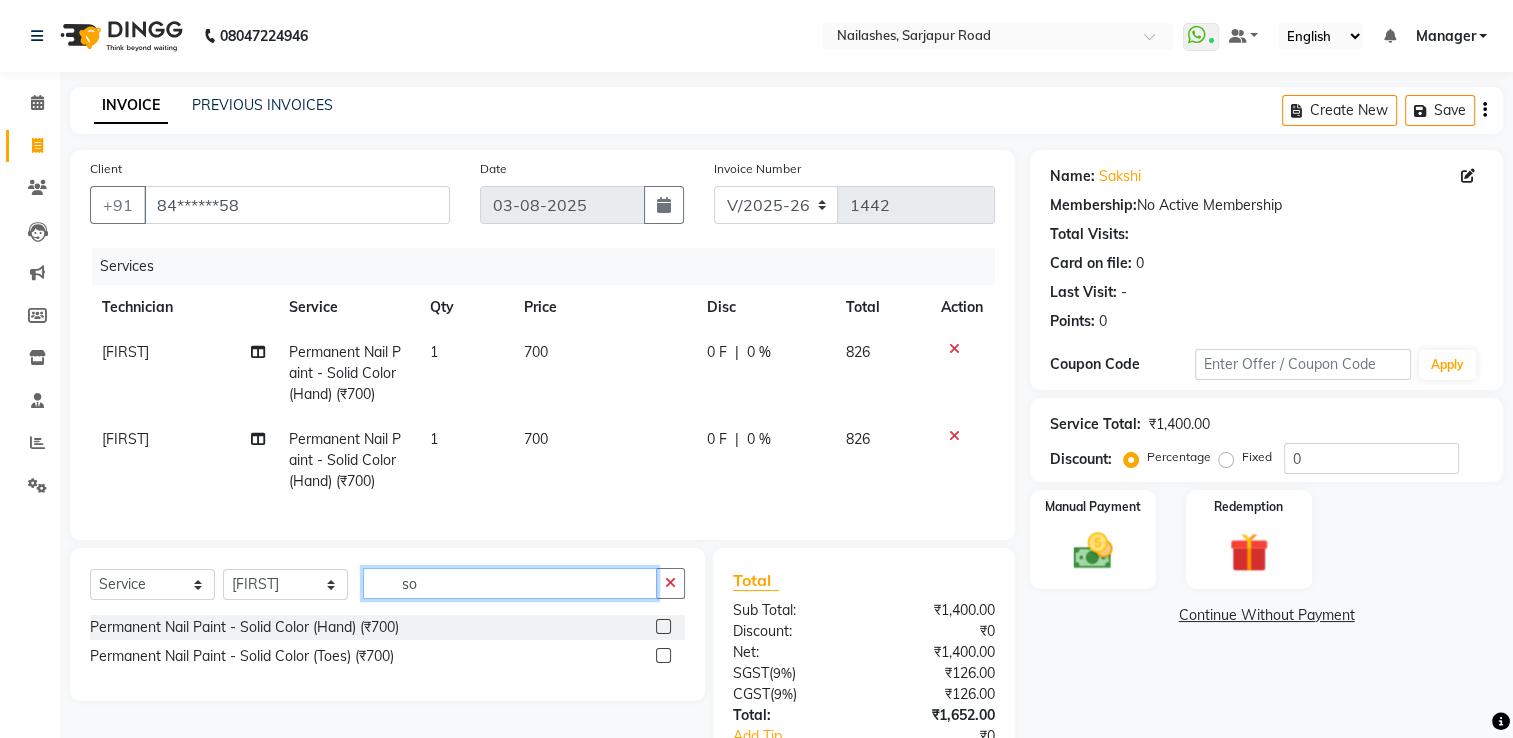 type on "s" 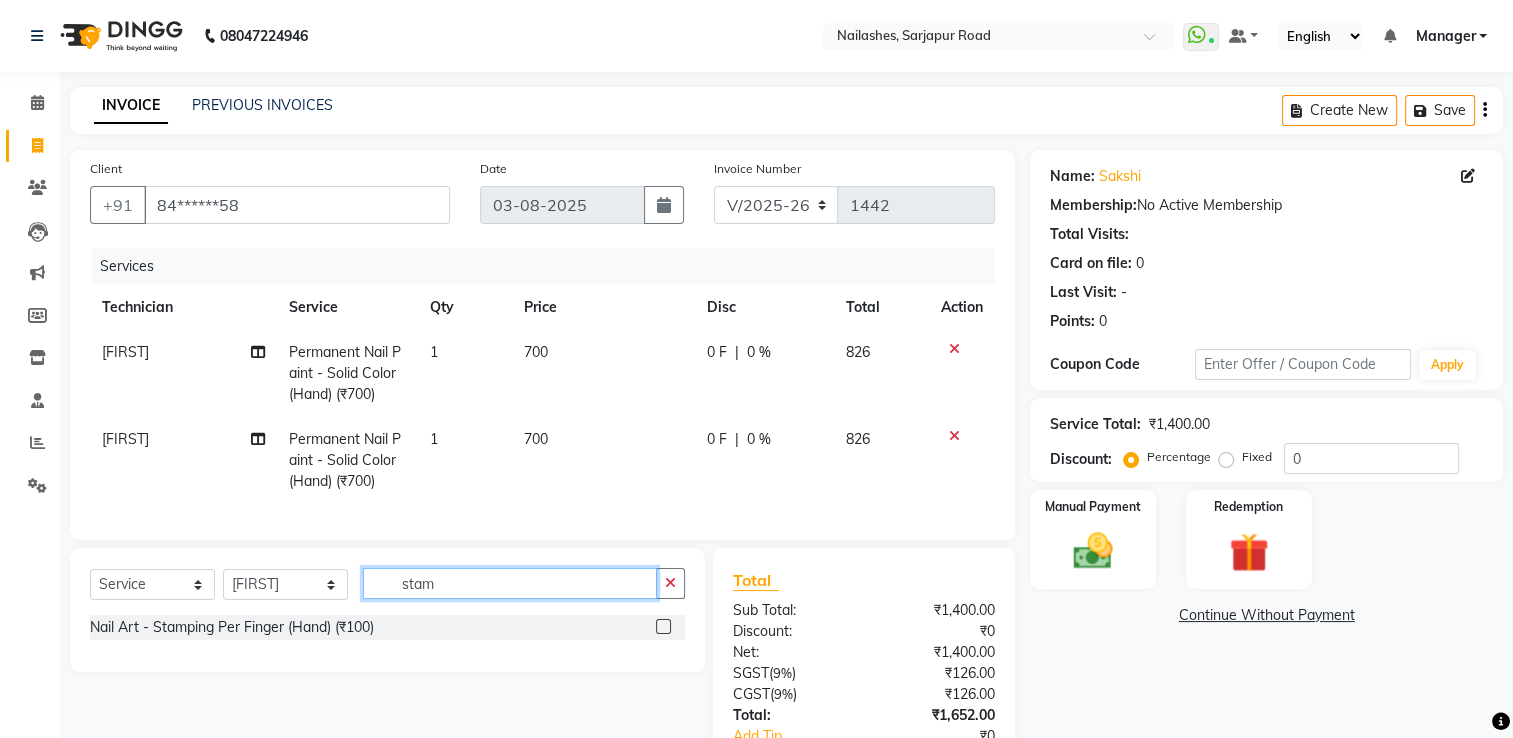 type on "stam" 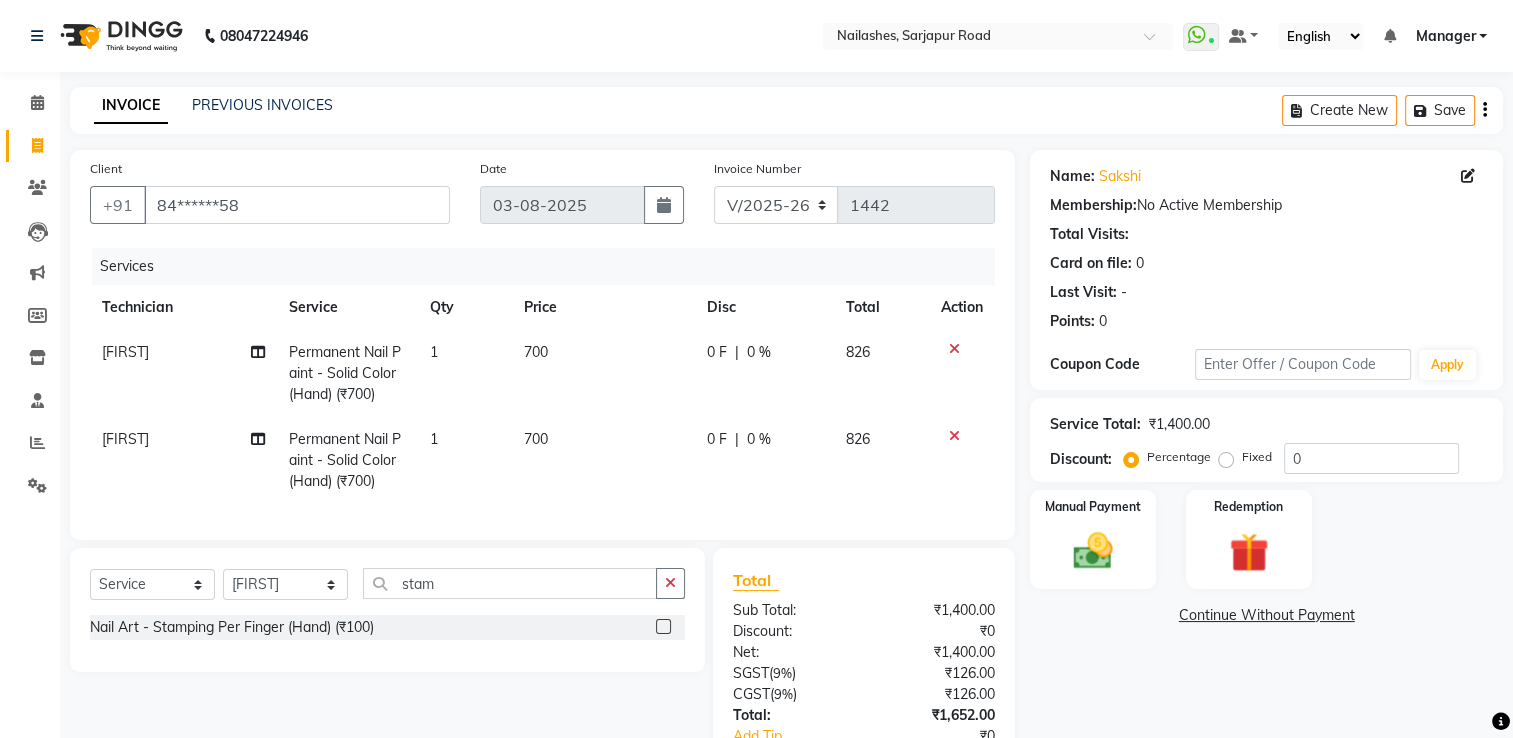click 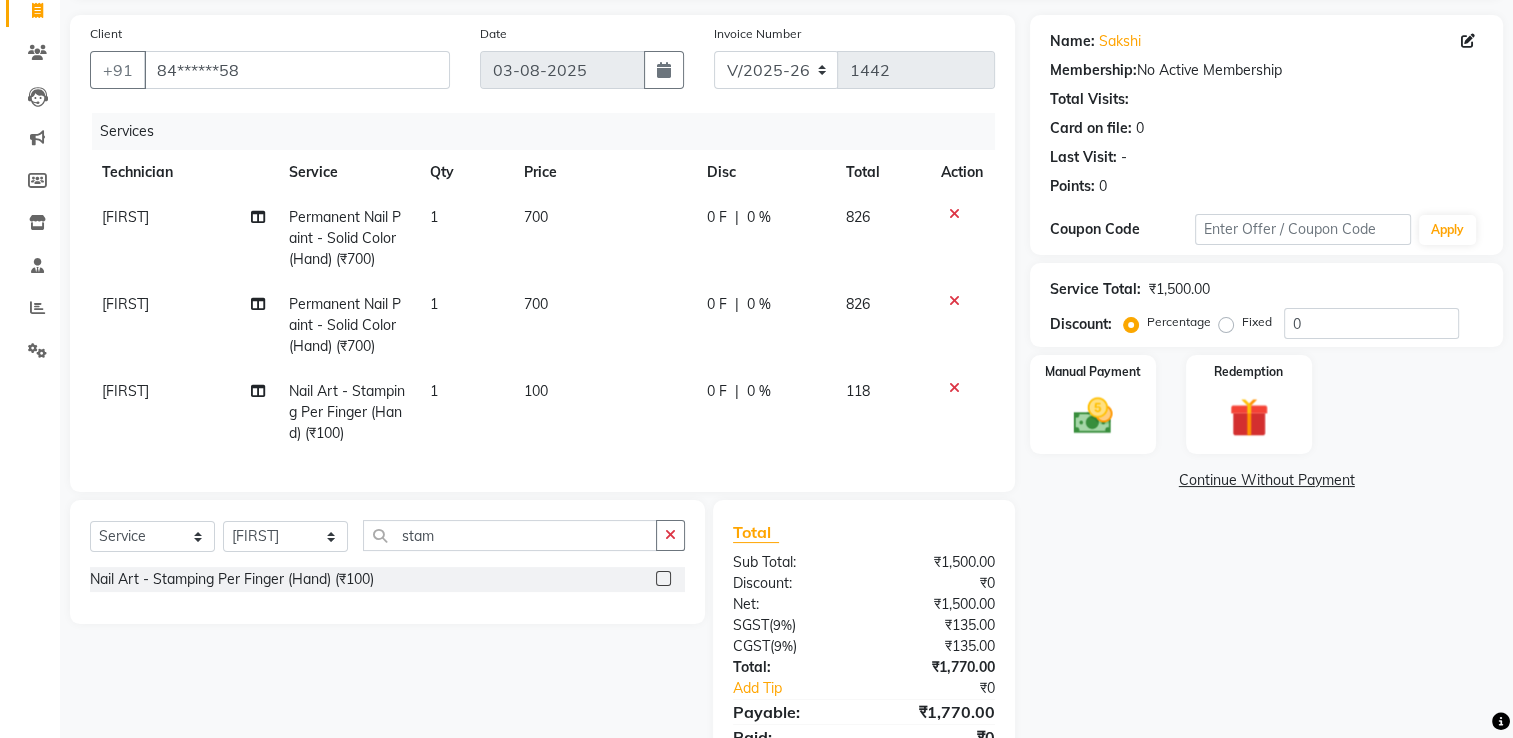scroll, scrollTop: 164, scrollLeft: 0, axis: vertical 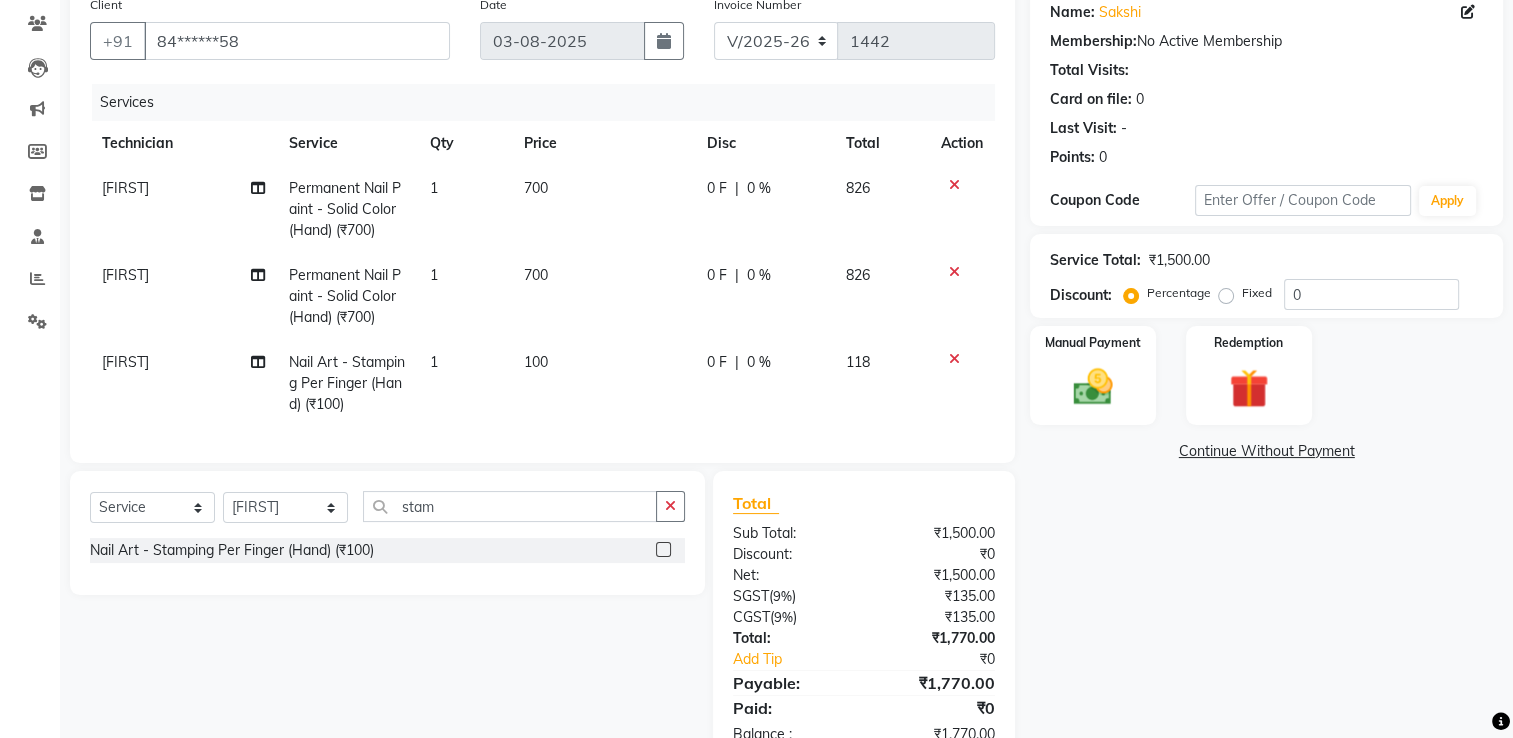 click 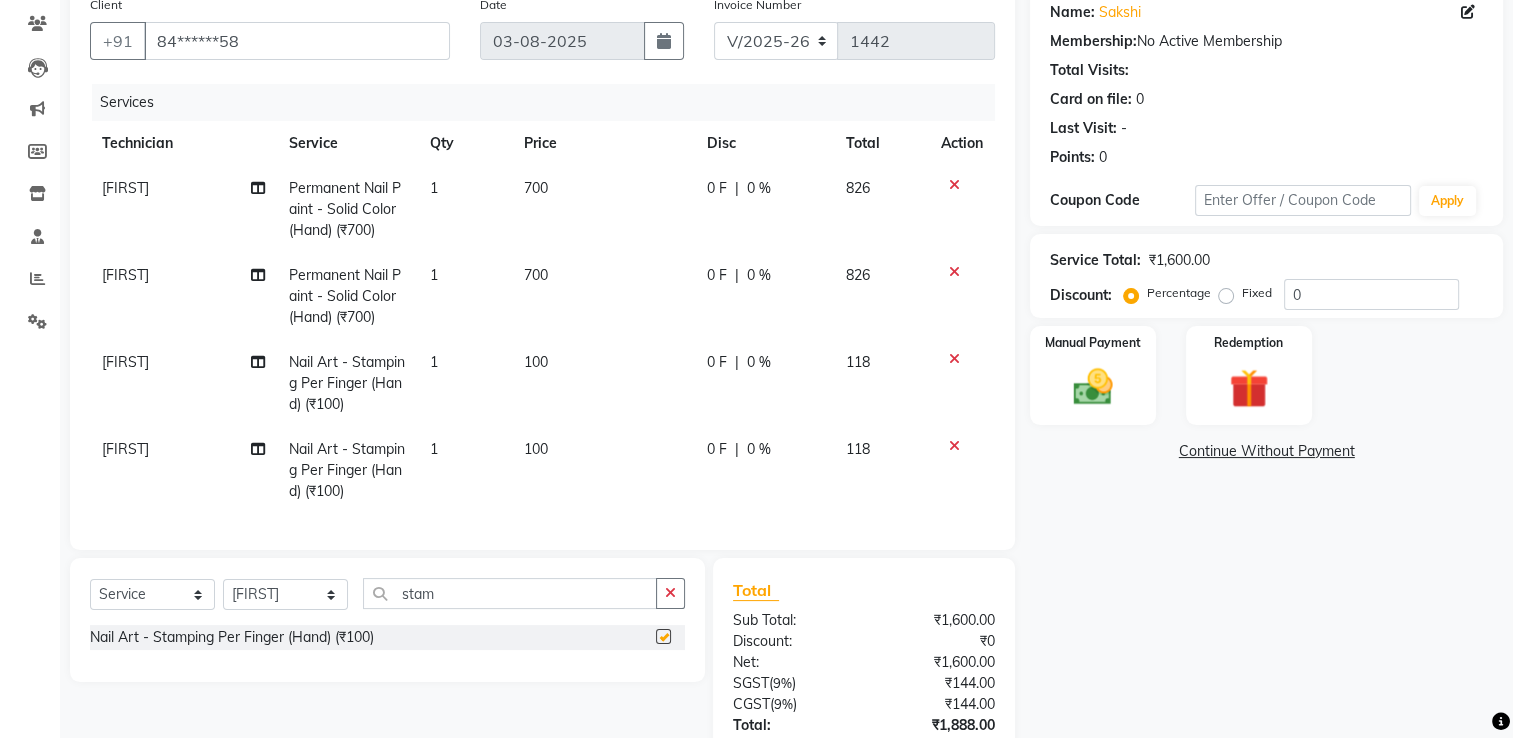 checkbox on "false" 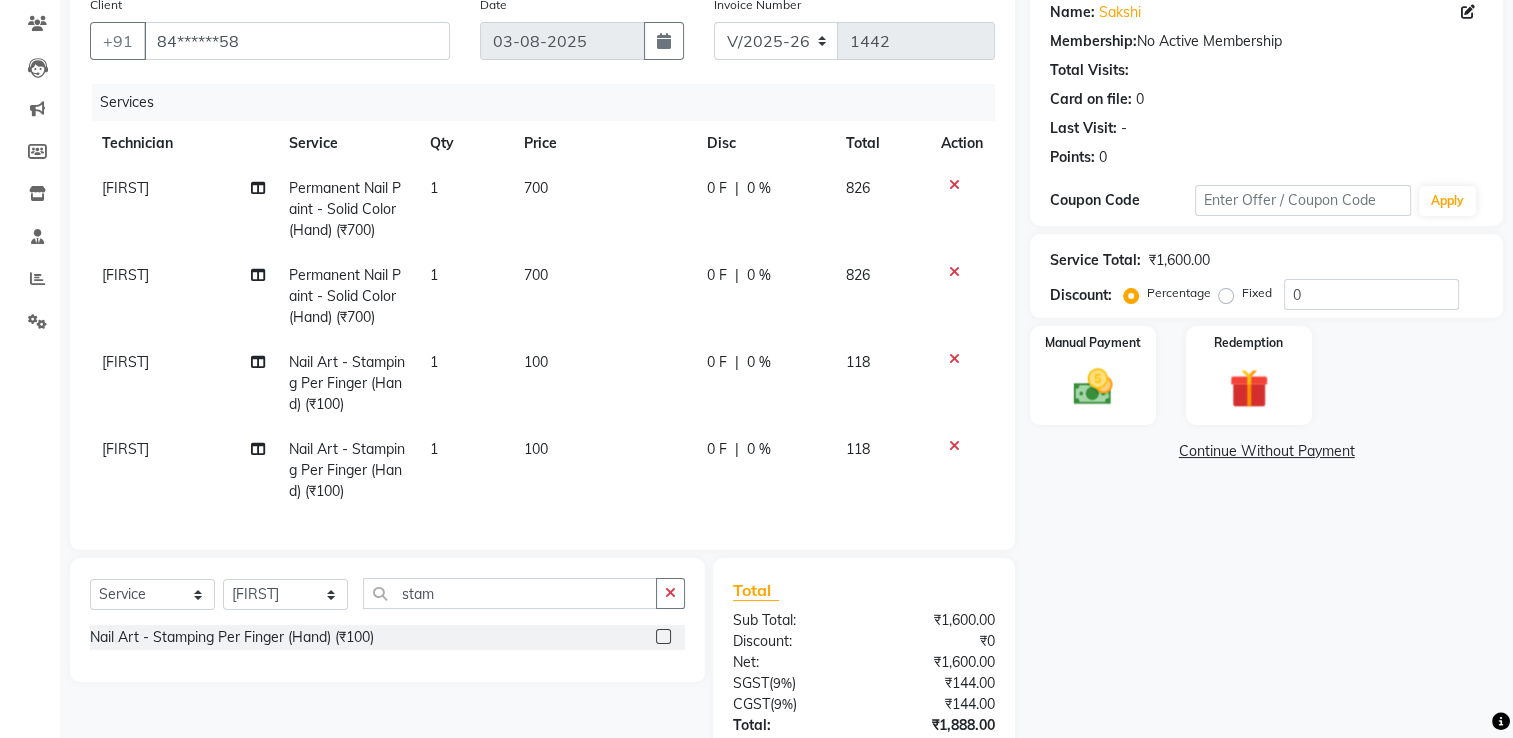 click on "1" 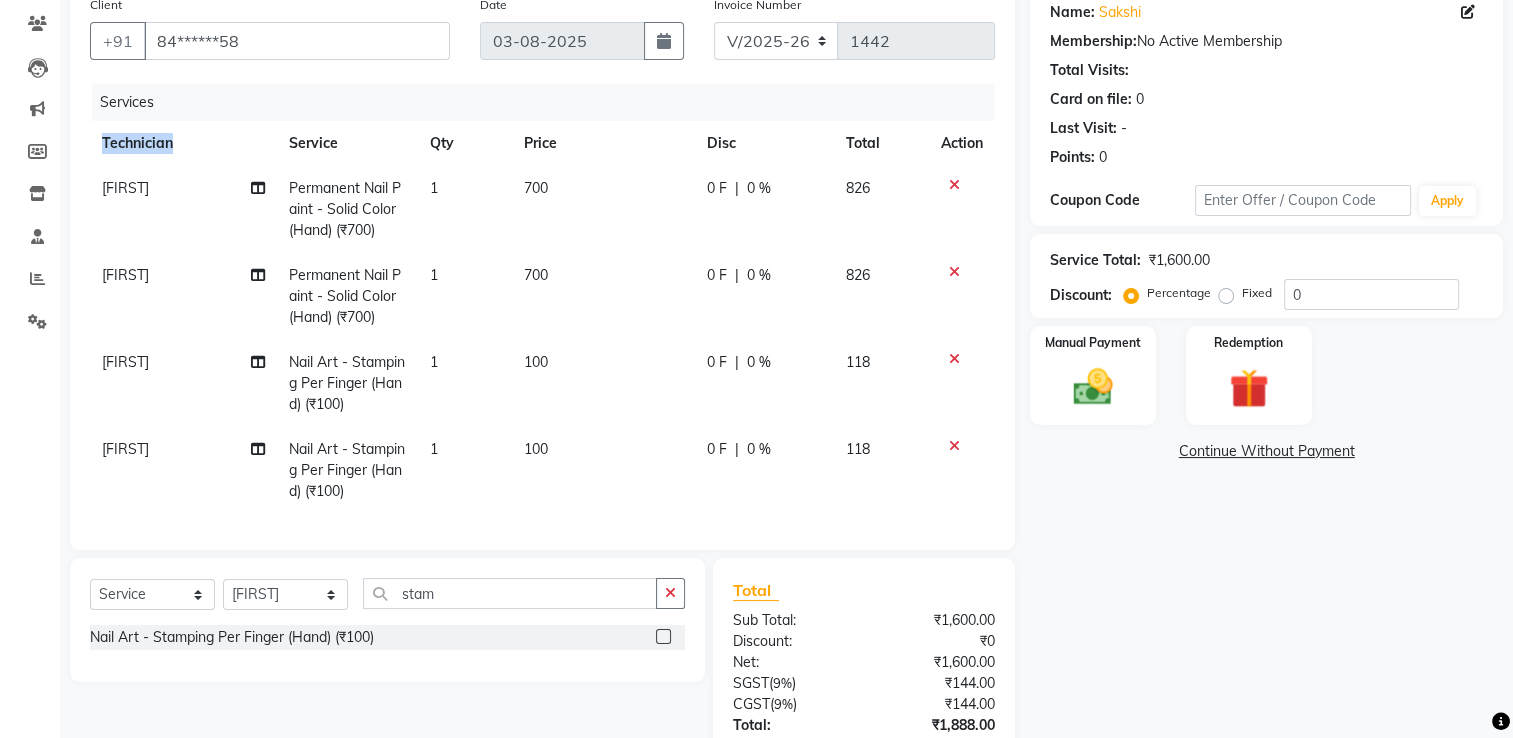 select on "68736" 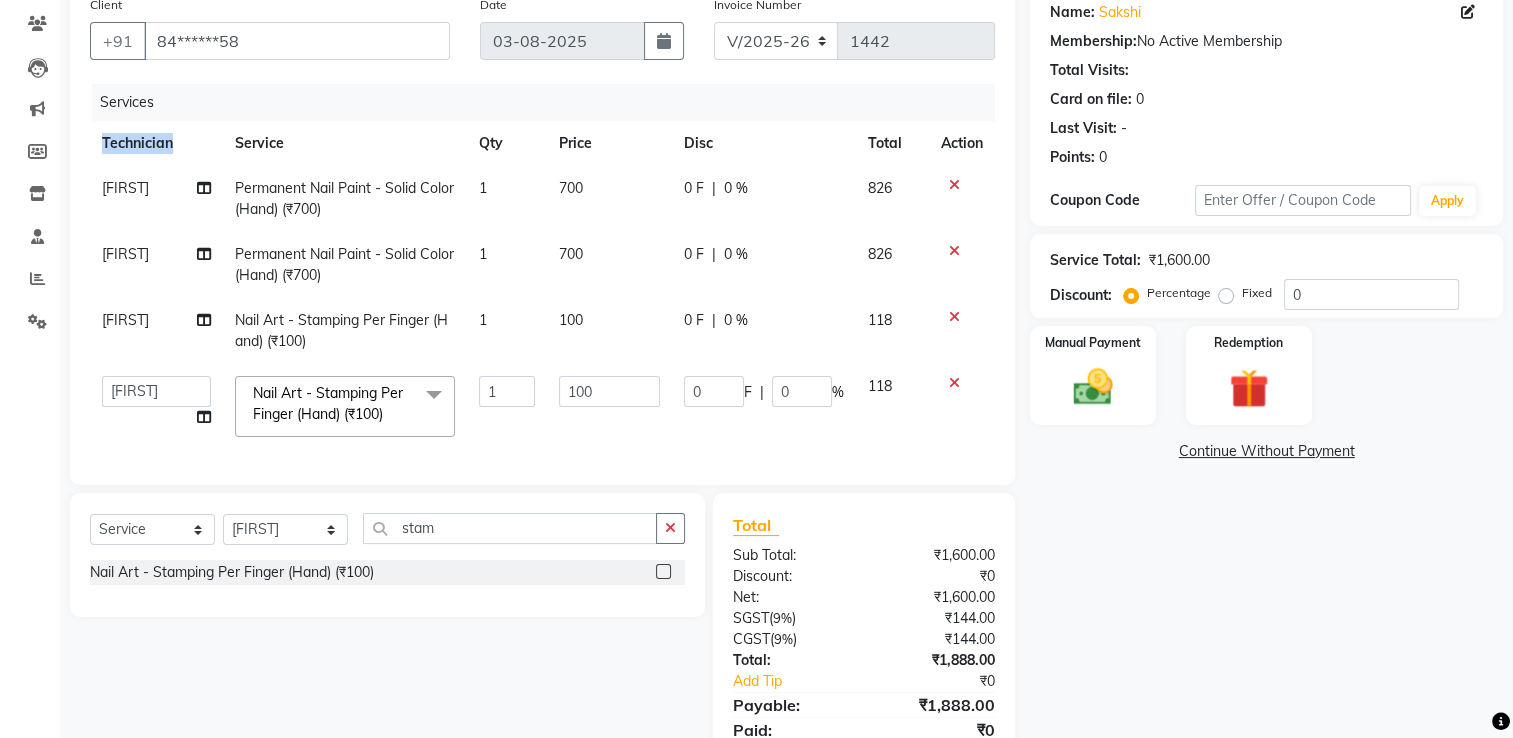 click on "Services Technician Service Qty Price Disc Total Action kelly Permanent Nail Paint - Solid Color (Hand) (₹700) 1 700 0 F | 0 % 826 kelly Permanent Nail Paint - Solid Color (Hand) (₹700) 1 700 0 F | 0 % 826 kelly Nail Art - Stamping Per Finger (Hand) (₹100) 1 100 0 F | 0 % 118  ARISH   Arvind   chandu   Dipen   Gulafshan   John   Kajal   kelly   kupu   Manager   megha   Nirjala   Owner   pankaj   PARE   shradha  Nail Art - Stamping Per Finger (Hand) (₹100)  x Permanent Nail Paint - Solid Color (Hand) (₹700) Permanent Nail Paint - French (Hand) (₹1200) Permanent Nail Paint - Solid Color (Toes) (₹700) Permanent Nail Paint - French (Toes) (₹1200) Nail course Basic (₹40000) Nail Course Advance (₹60000) massage 45 min (₹500) massage 15 min (₹300) massage 30 min (₹400) HAIR EXTENSIONS REMOVAL (₹50) SINGLE  HAND  NAIL PAINT (₹400) SINGLE HAND NAIL EXTENSIONS ACRYLIC (₹500) SINGLE HAND NAIL EXTENSIONS GEL (₹600) SINGLE HAND EXTENSIONS REMOVAL (₹250) HEAD MASSAGE WITH WASH (₹900)" 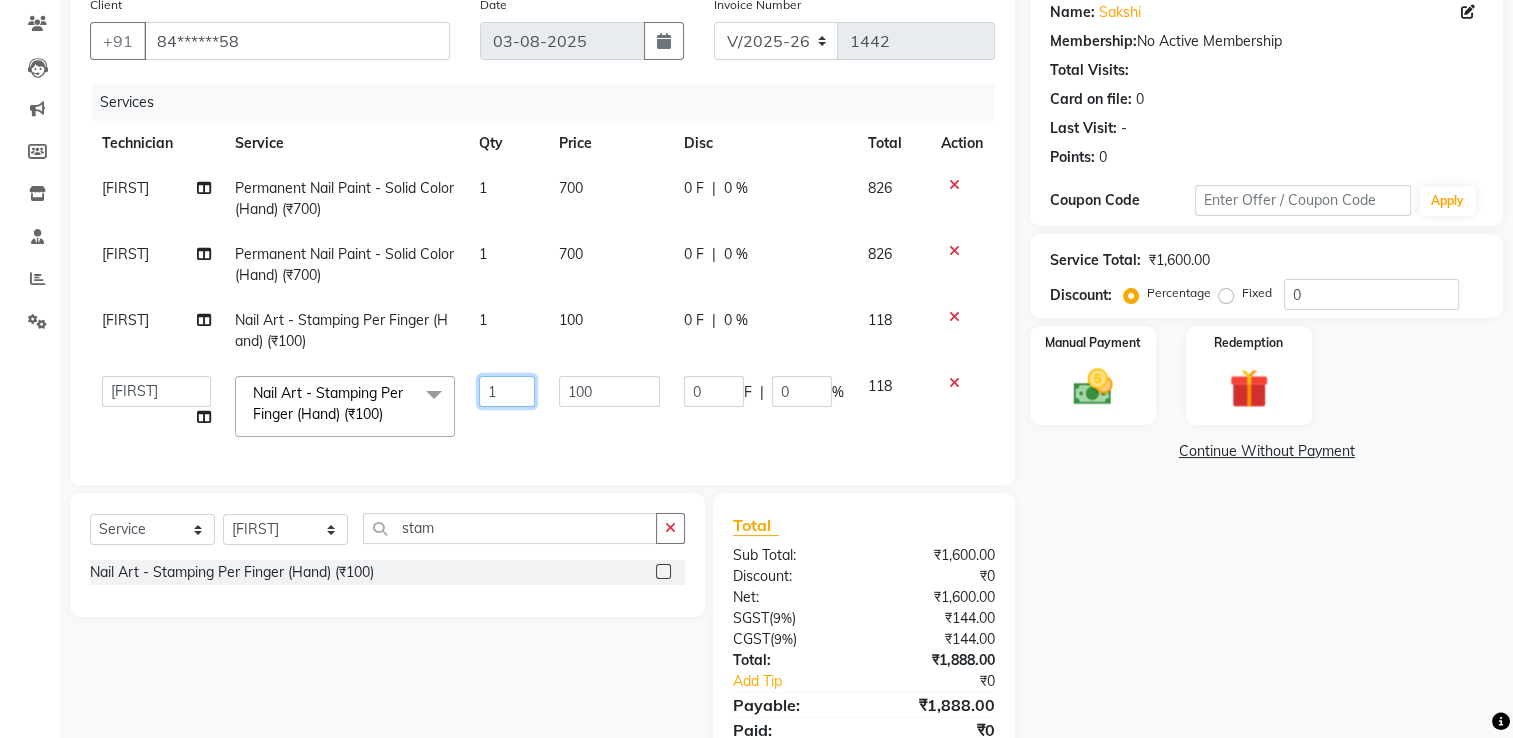 drag, startPoint x: 443, startPoint y: 450, endPoint x: 519, endPoint y: 444, distance: 76.23647 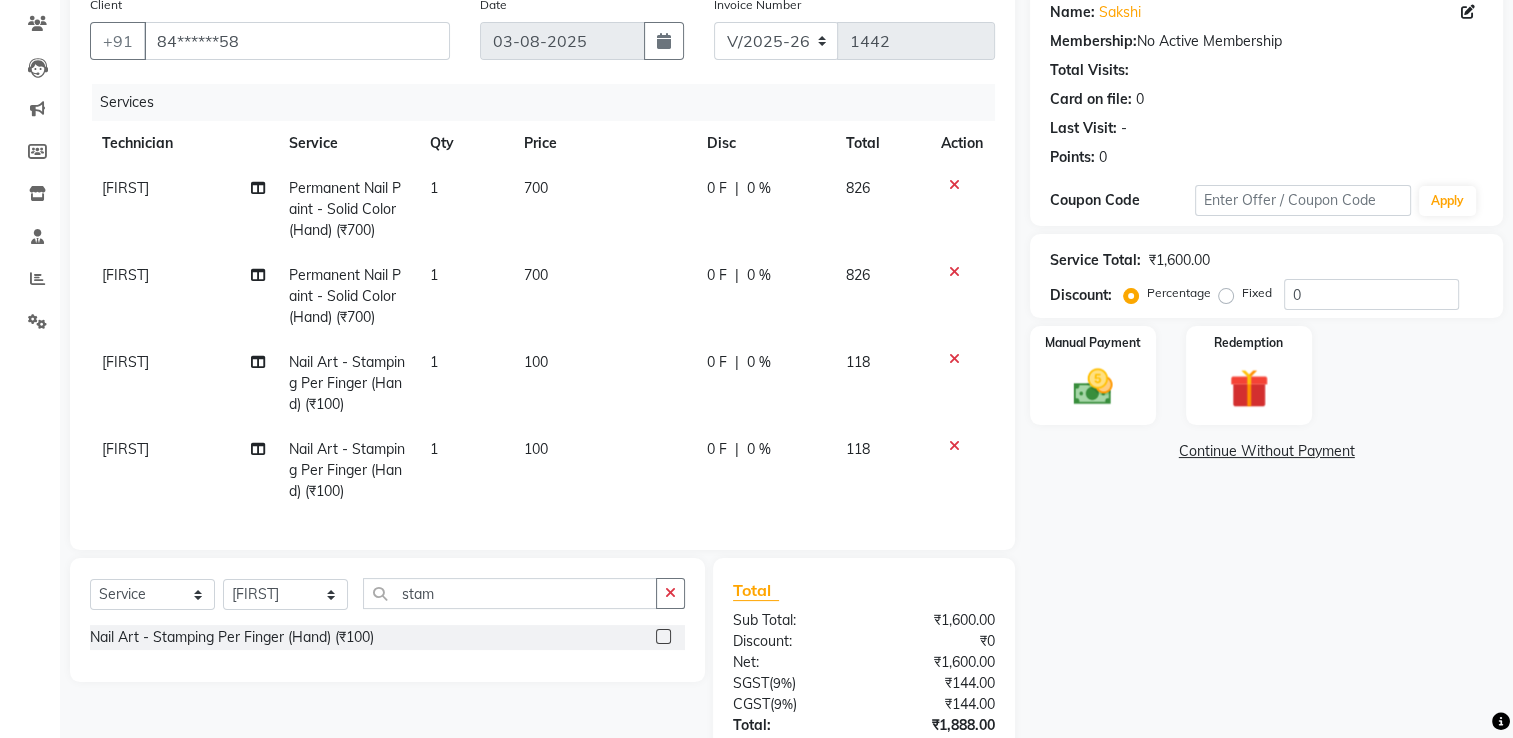 click on "kelly Nail Art - Stamping Per Finger (Hand) (₹100) 1 100 0 F | 0 % 118" 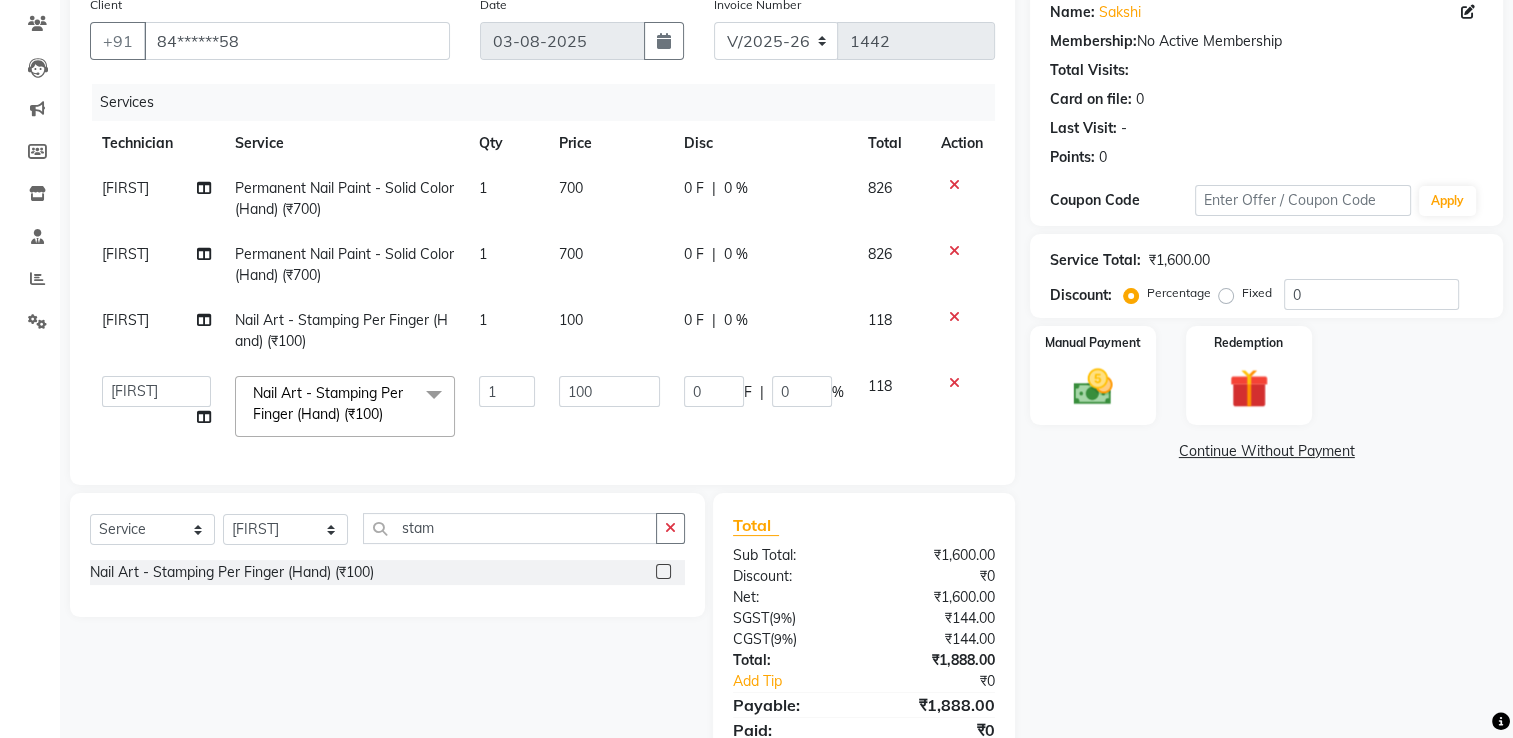 click on "1" 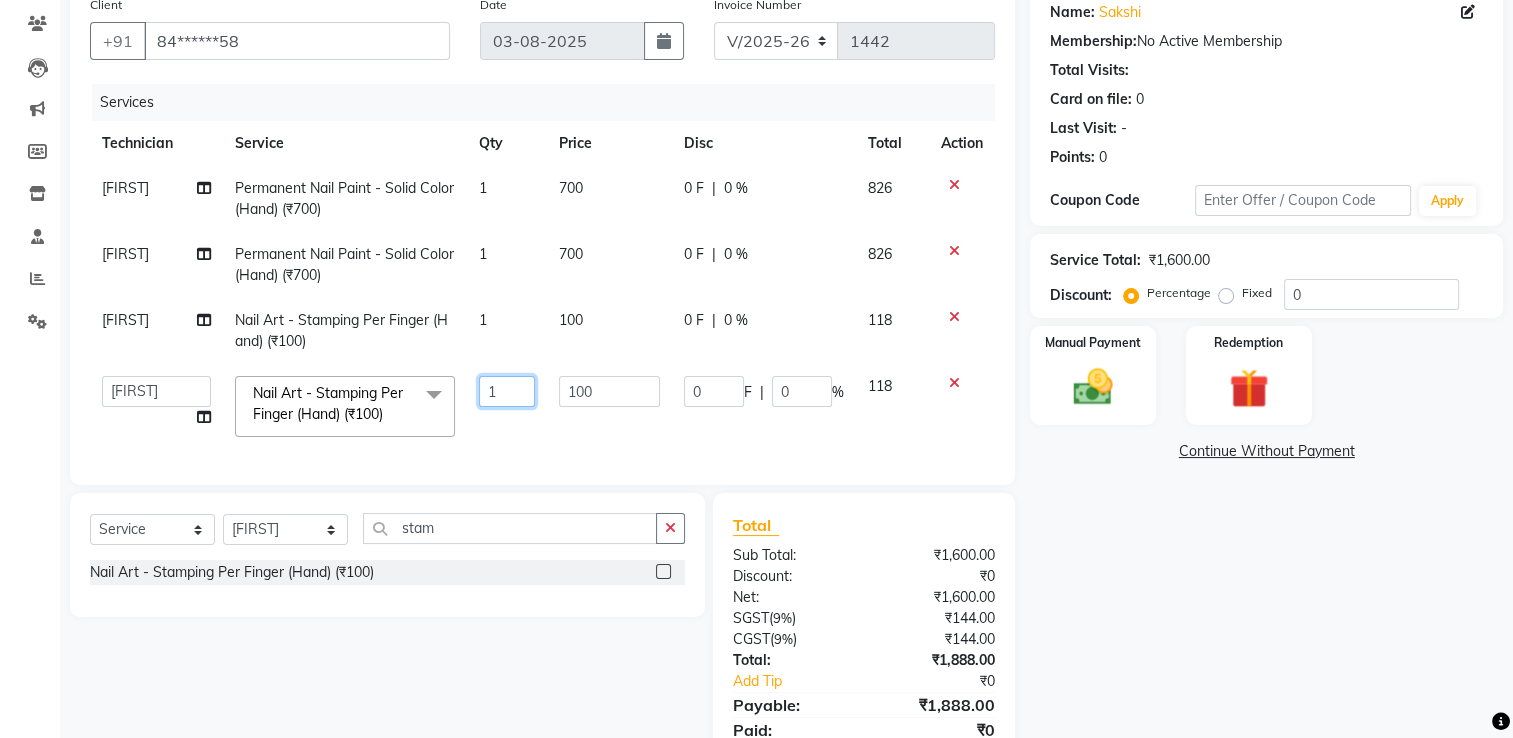 click on "1" 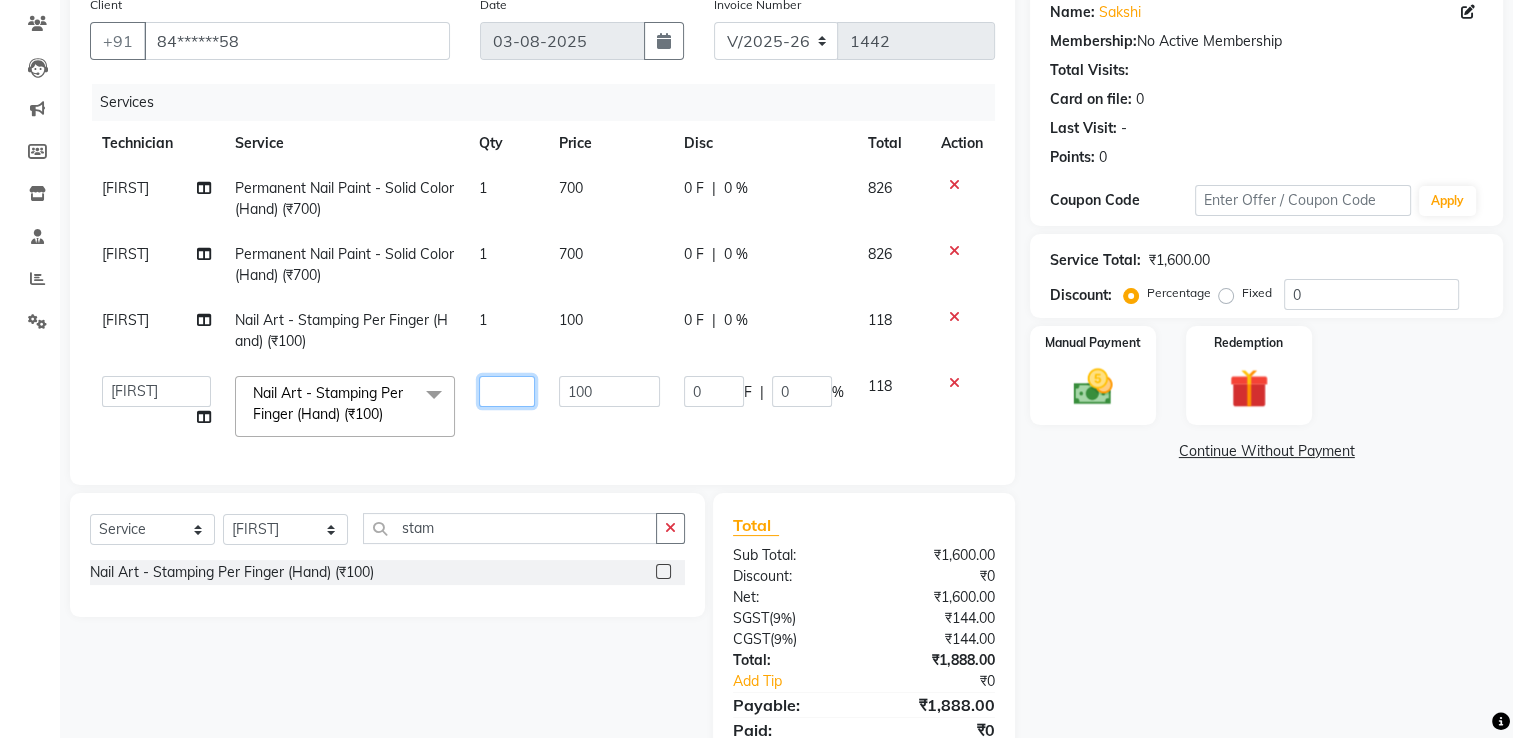 type on "2" 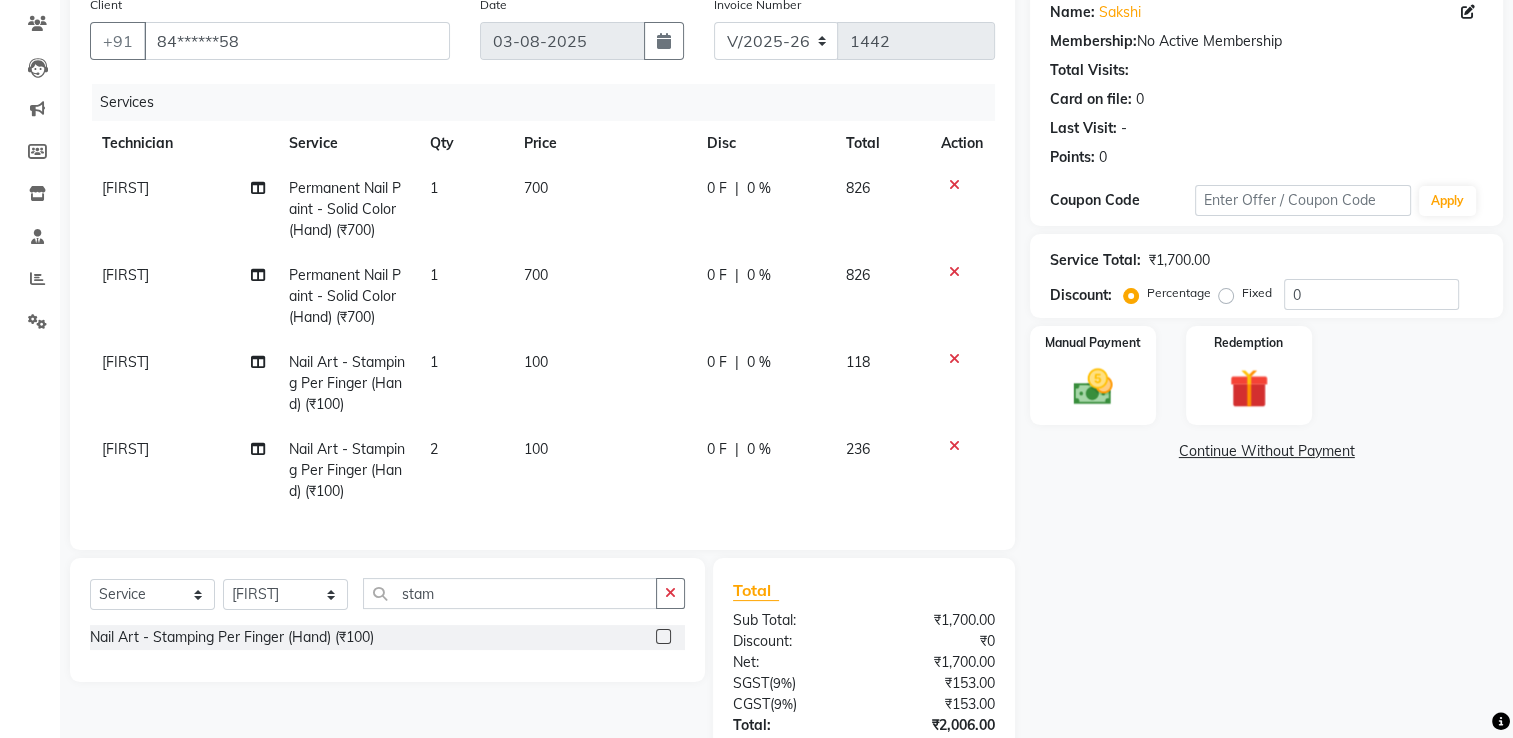 click on "100" 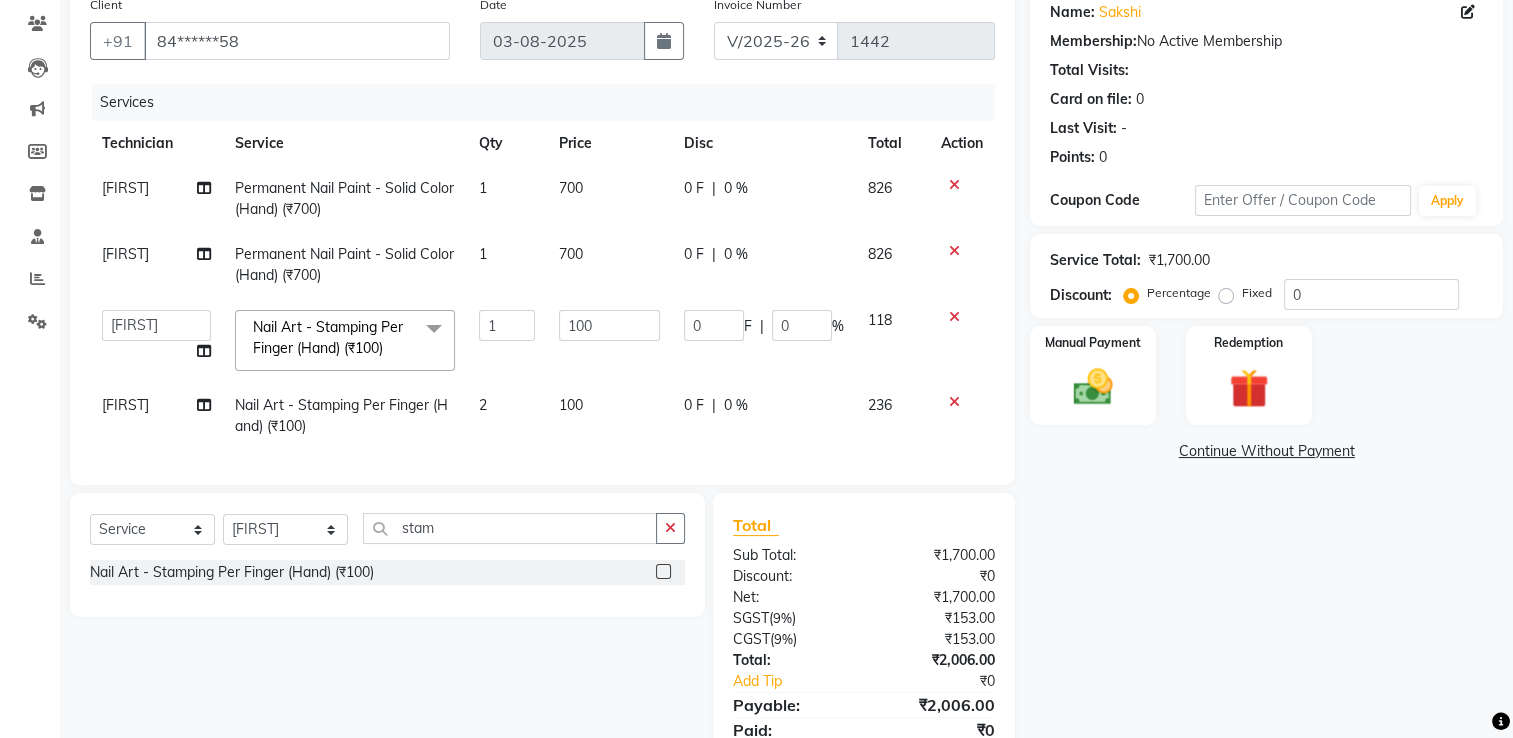 click on "100" 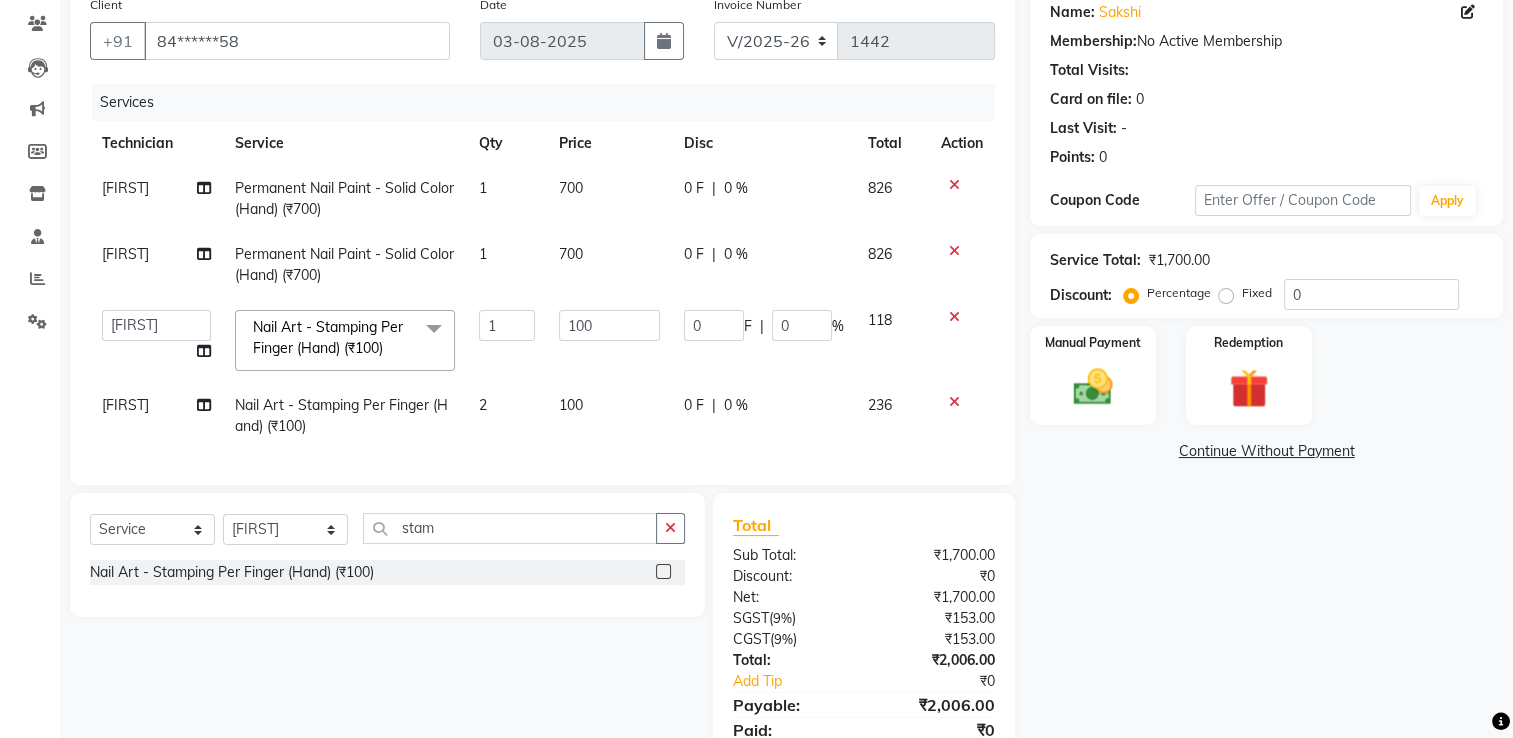 select on "68736" 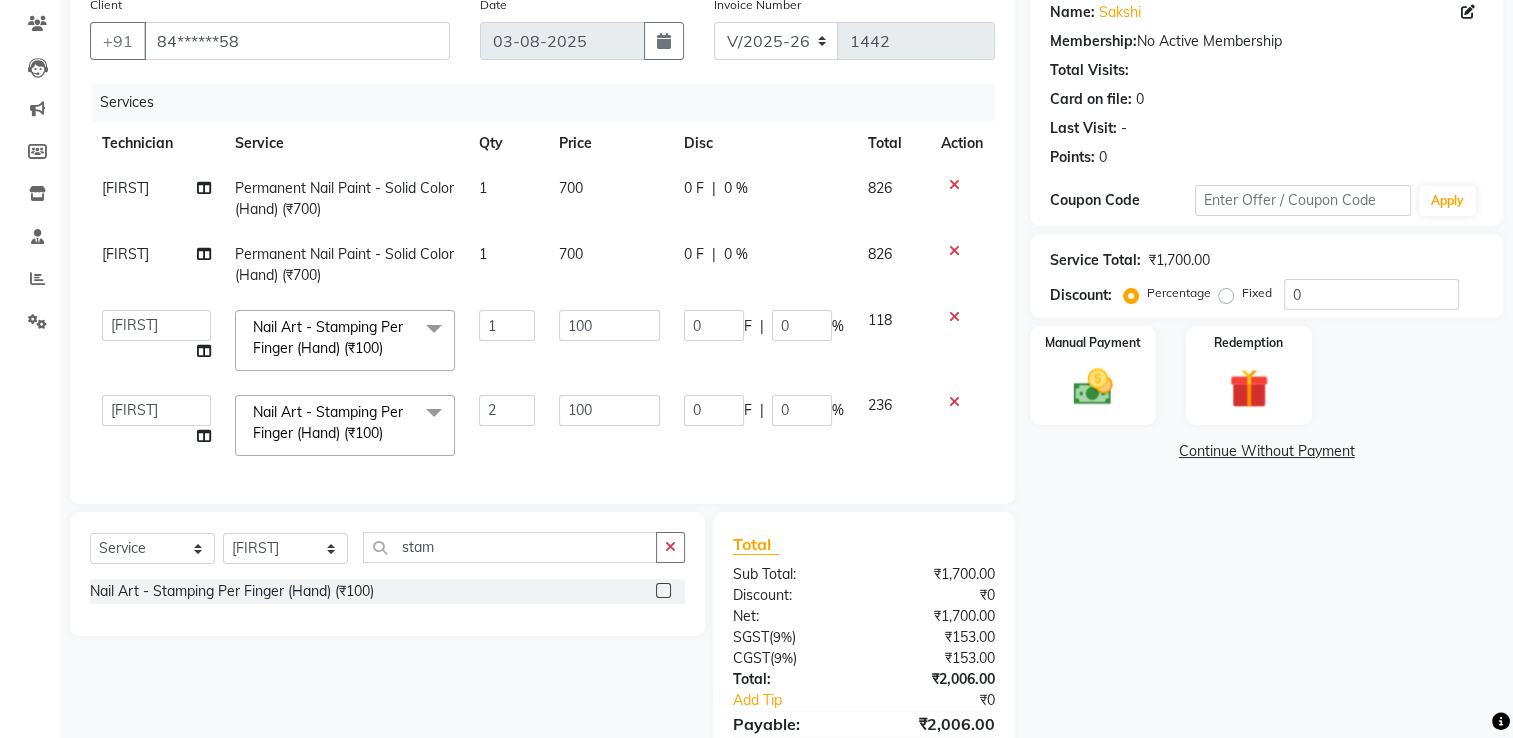 click on "100" 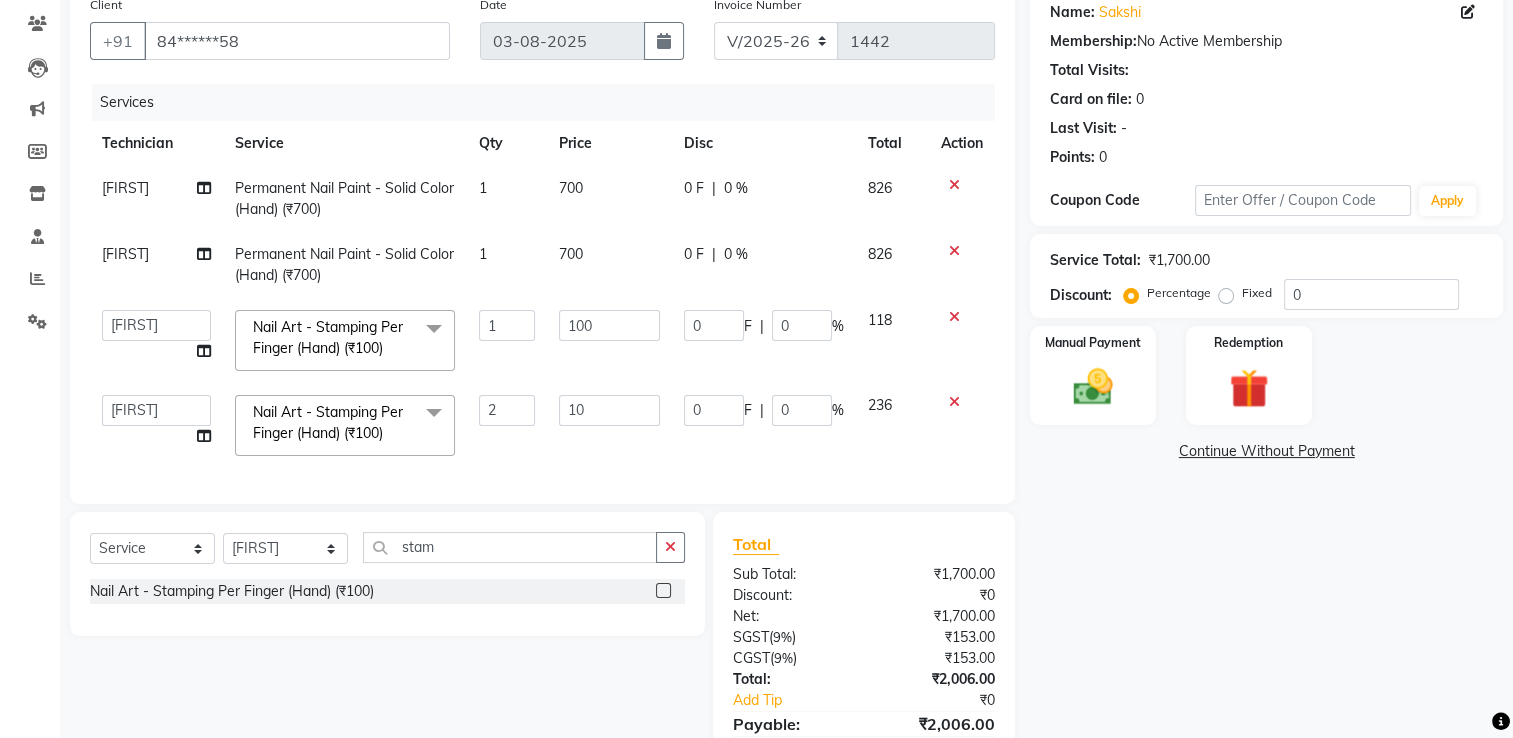 type on "1" 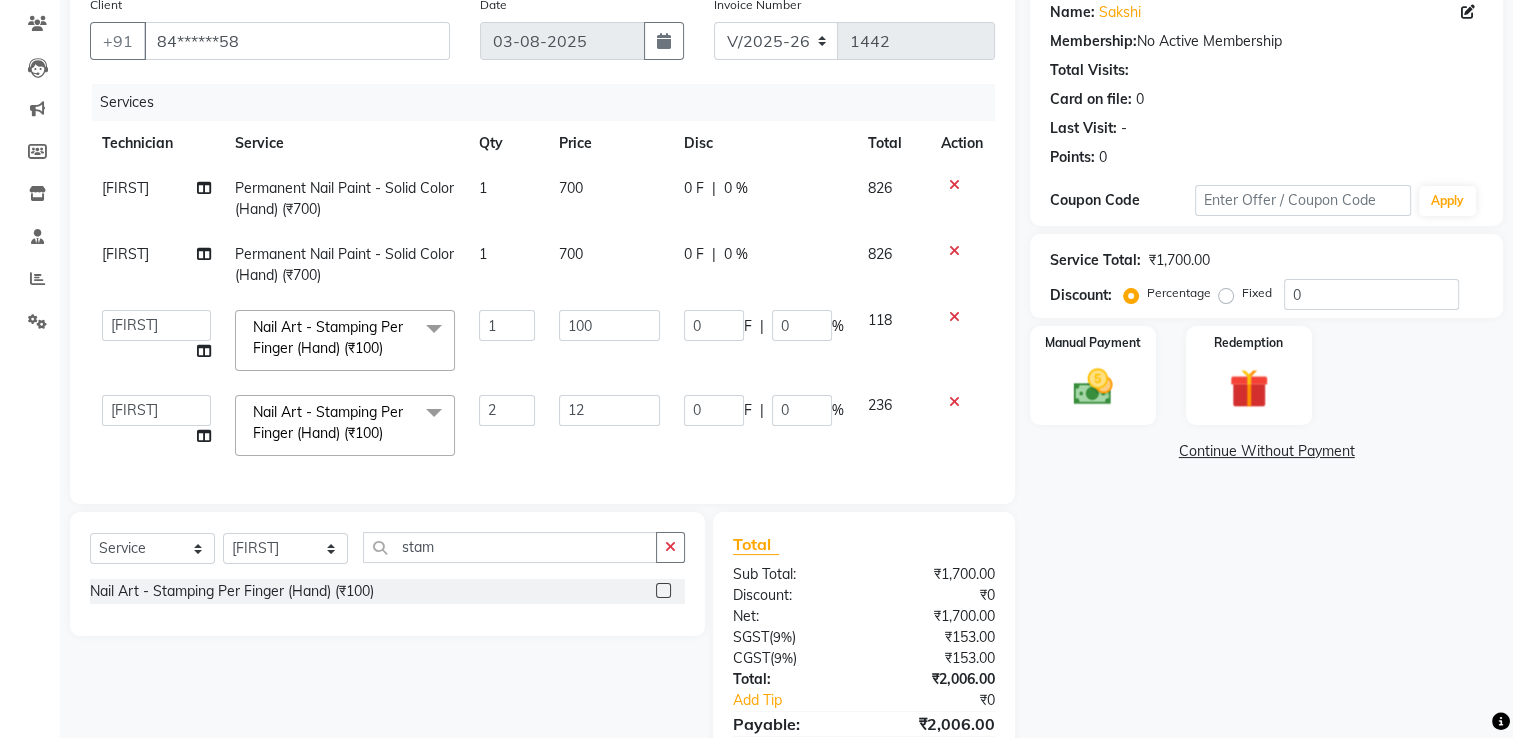 type on "125" 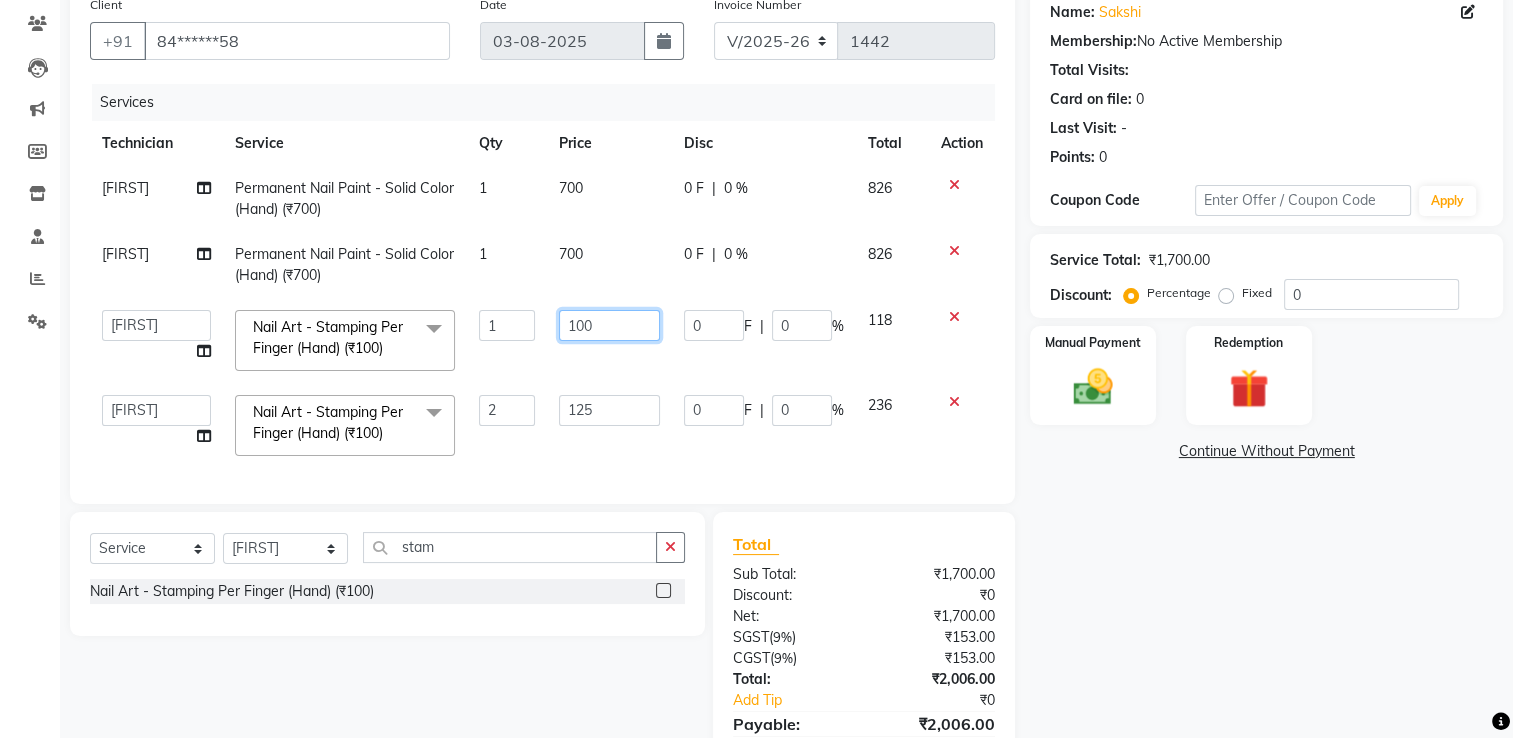 click on "100" 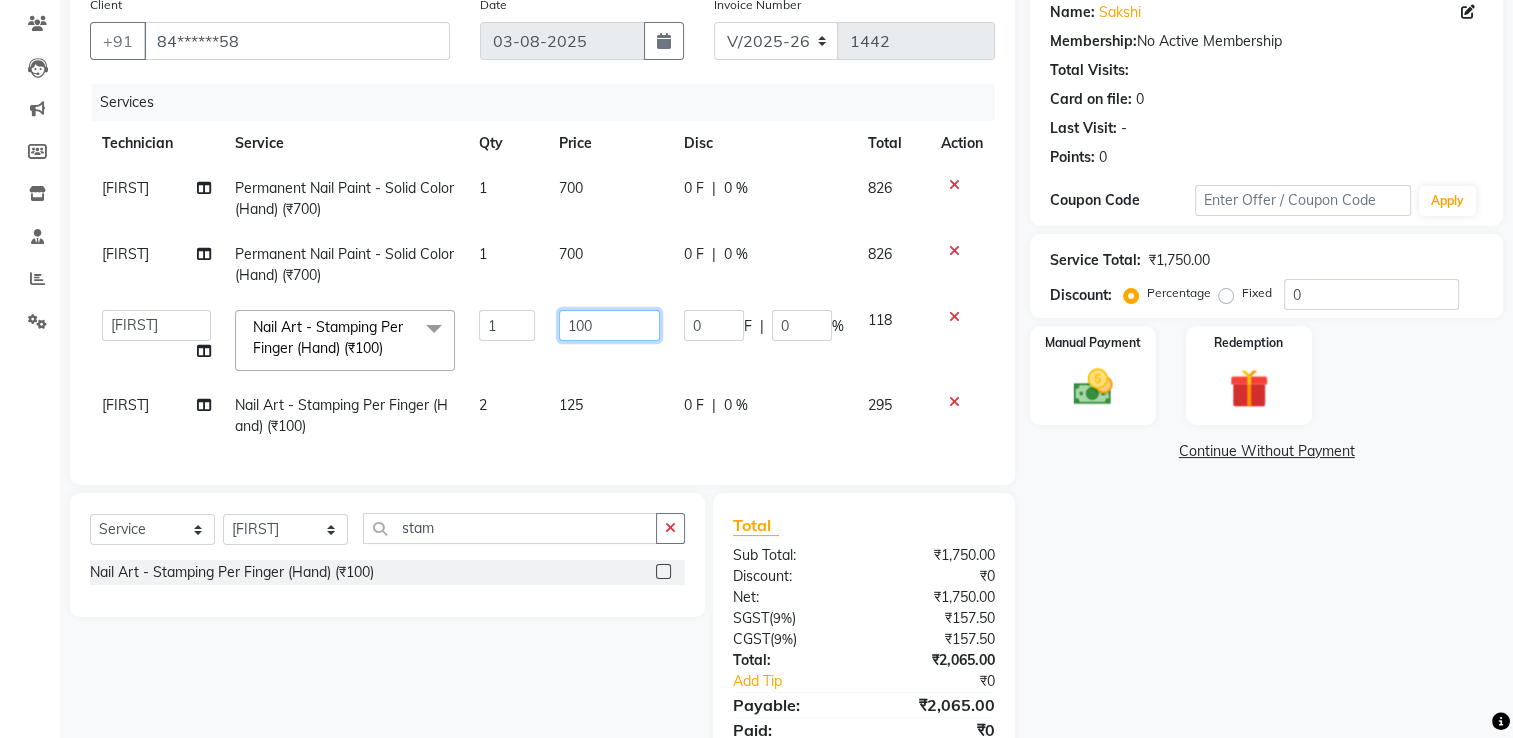 click on "100" 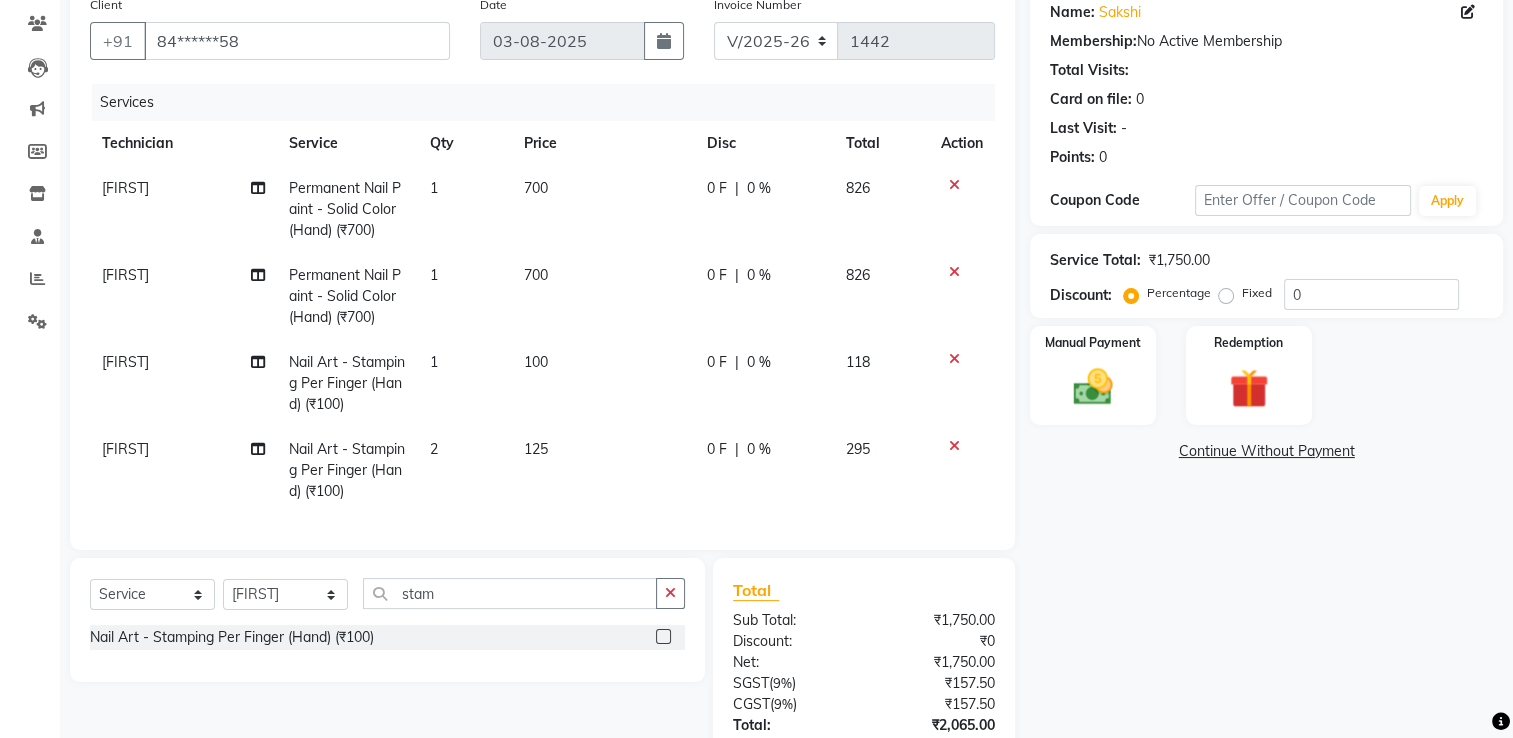 click on "1" 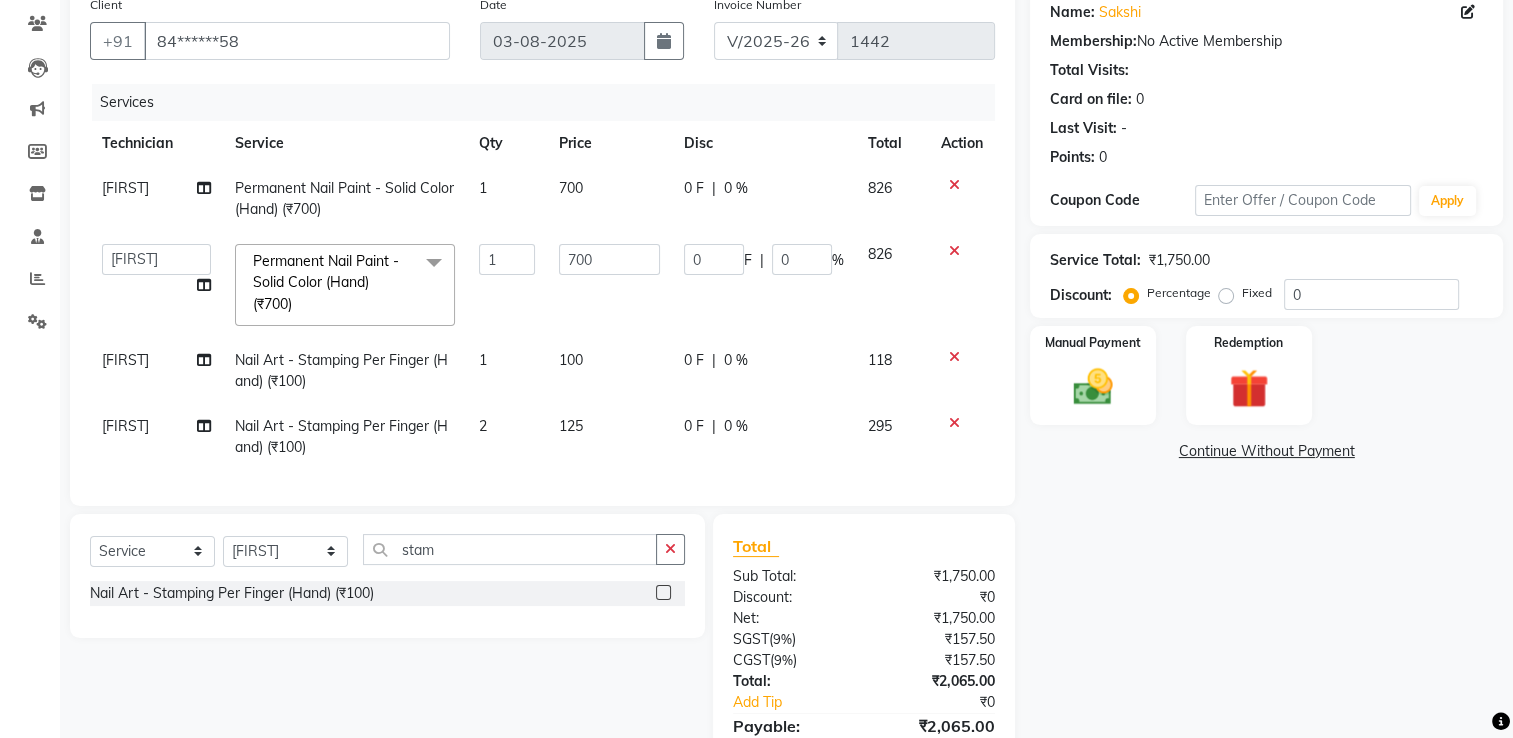 click on "1" 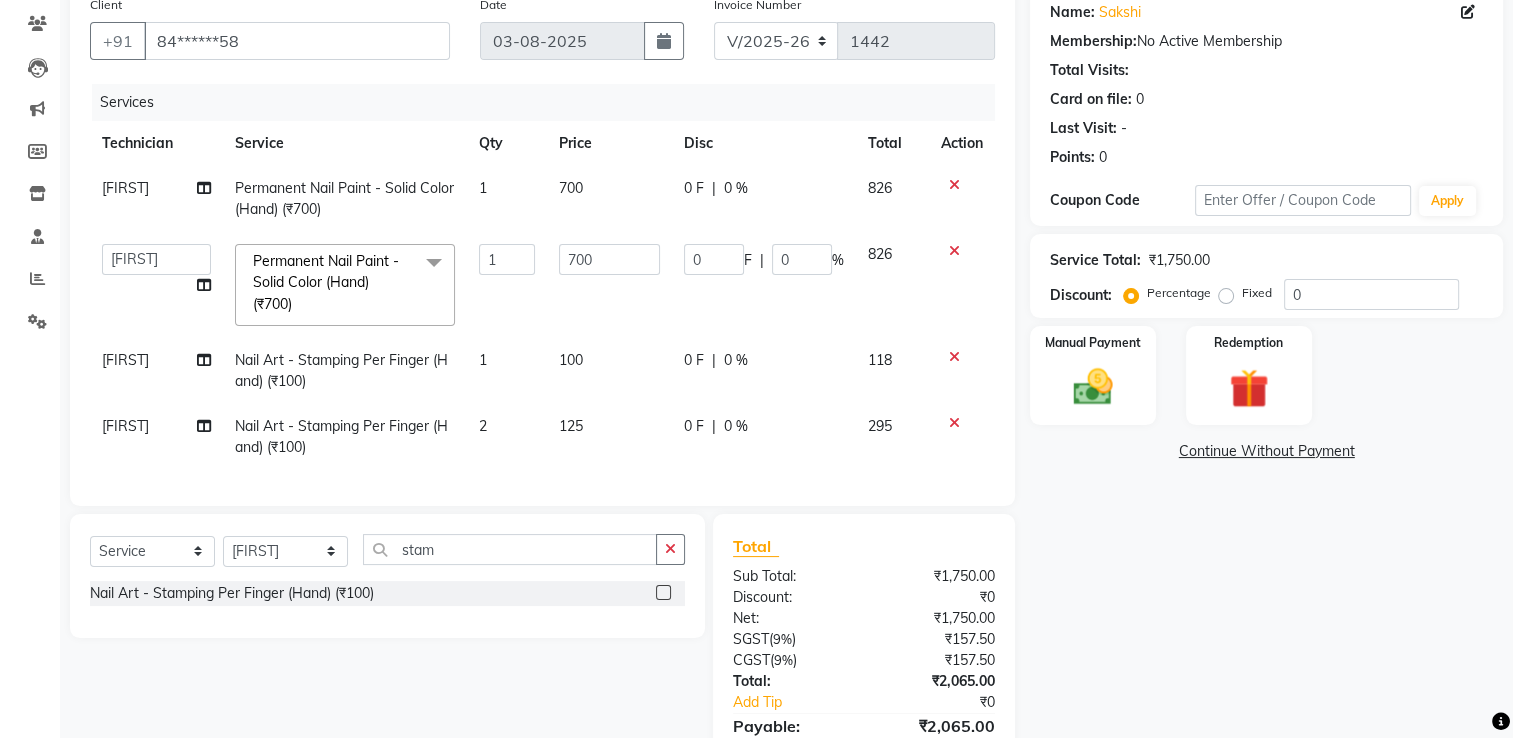 select on "68736" 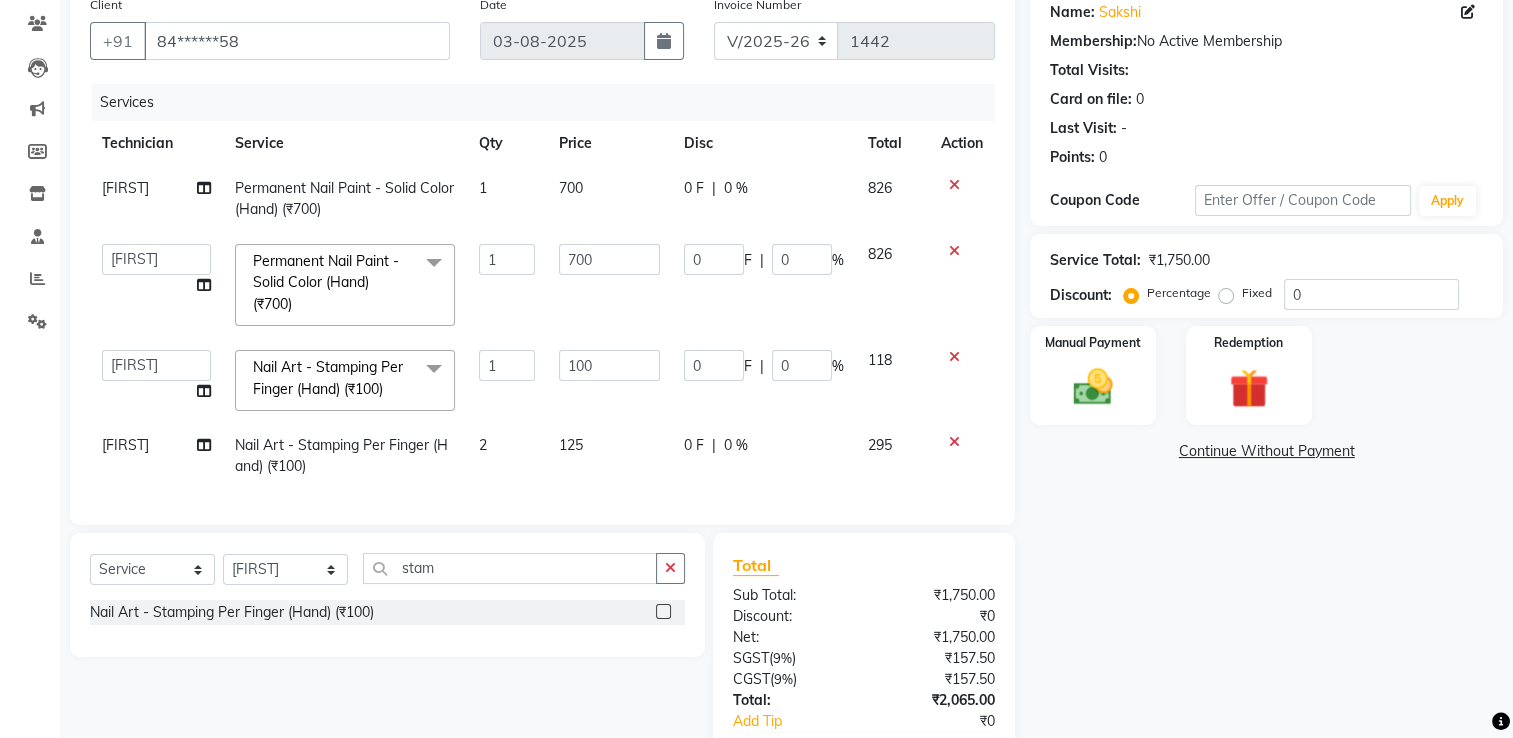 click on "1" 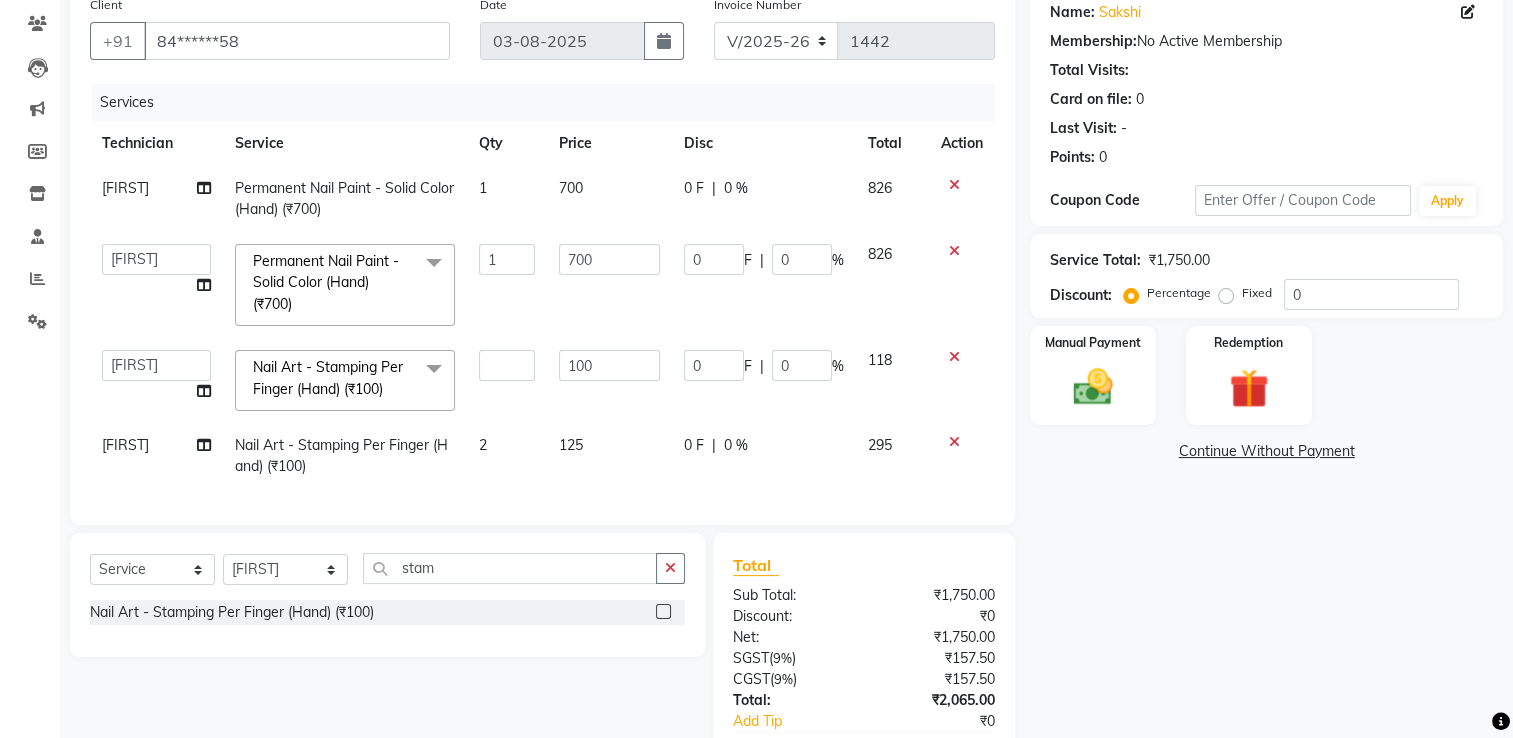 type on "2" 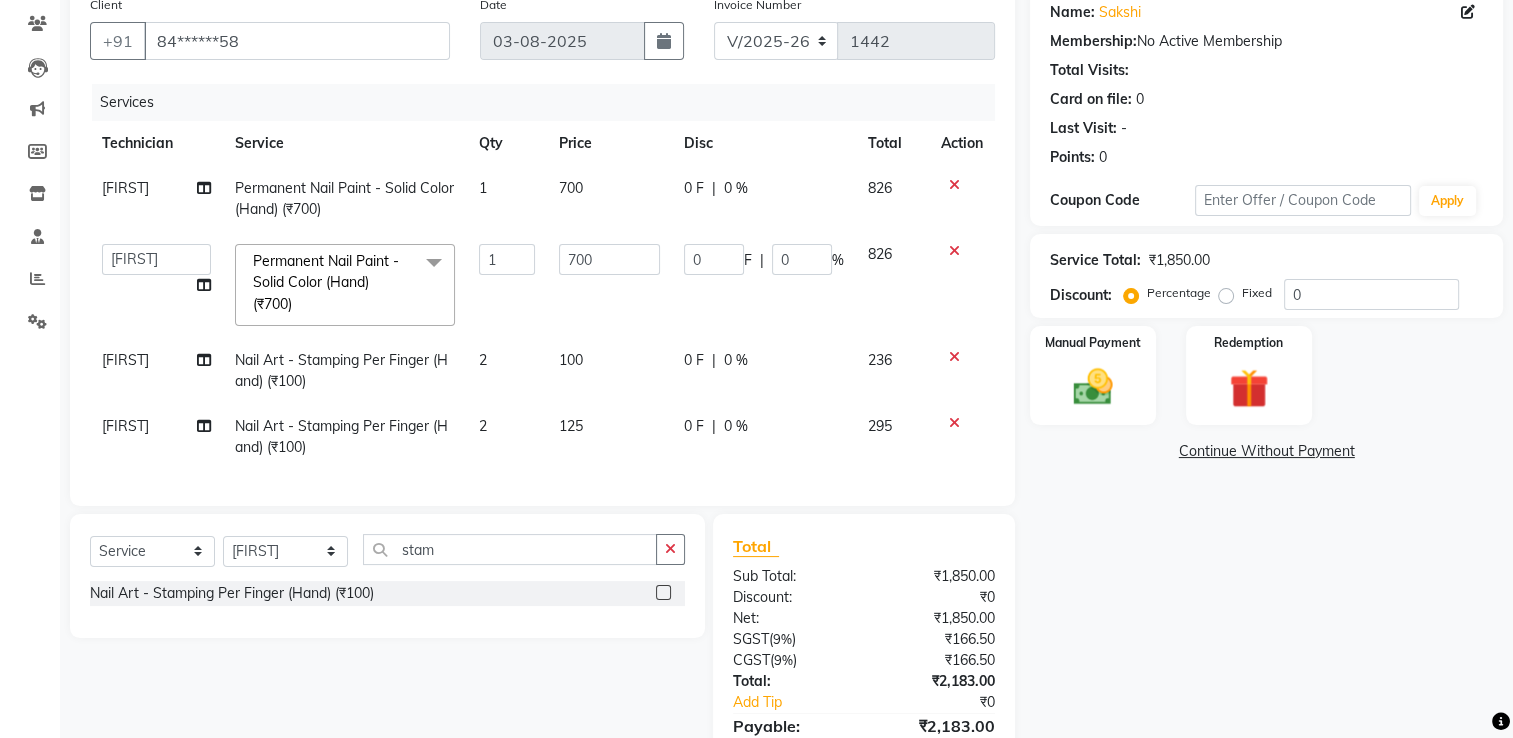 click on "Services Technician Service Qty Price Disc Total Action kelly Permanent Nail Paint - Solid Color (Hand) (₹700) 1 700 0 F | 0 % 826  ARISH   Arvind   chandu   Dipen   Gulafshan   John   Kajal   kelly   kupu   Manager   megha   Nirjala   Owner   pankaj   PARE   shradha  Permanent Nail Paint - Solid Color (Hand) (₹700)  x Permanent Nail Paint - Solid Color (Hand) (₹700) Permanent Nail Paint - French (Hand) (₹1200) Permanent Nail Paint - Solid Color (Toes) (₹700) Permanent Nail Paint - French (Toes) (₹1200) Nail course Basic (₹40000) Nail Course Advance (₹60000) massage 45 min (₹500) massage 15 min (₹300) massage 30 min (₹400) HAIR EXTENSIONS REMOVAL (₹50) SINGLE  HAND  NAIL PAINT (₹400) SINGLE HAND NAIL EXTENSIONS ACRYLIC (₹500) SINGLE HAND NAIL EXTENSIONS GEL (₹600) SINGLE HAND EXTENSIONS REMOVAL (₹250) SINGLE HAND GEL POLISH REMOVAL (₹250) HEAD MASSAGE WITH WASH (₹900) NAILEXTENSINS POLISH (₹1356) HAIR FALL TREATMENT (₹1500) DANDRUFF TREATMENT (₹1500) 1 700 0 F | 0 %" 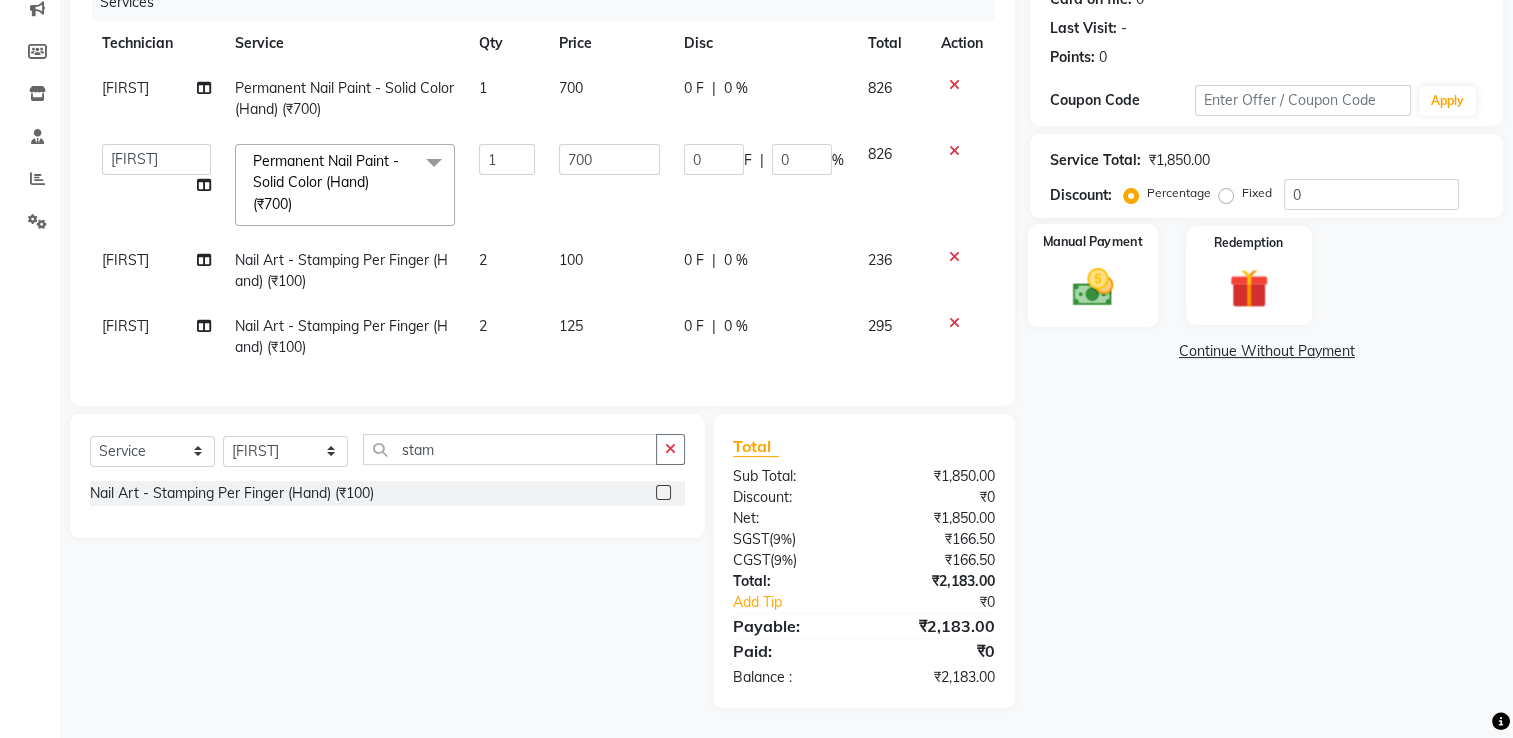 click 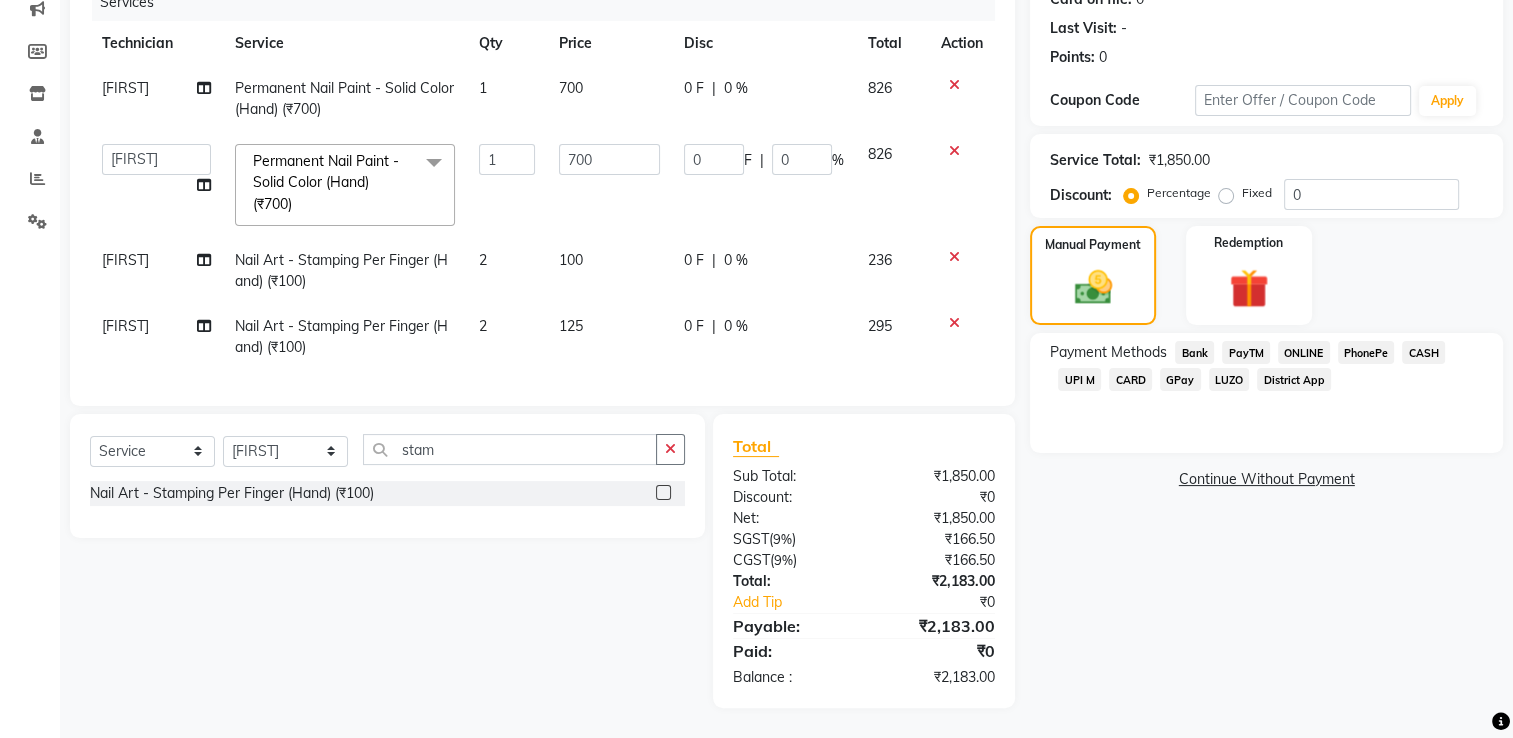 click on "CARD" 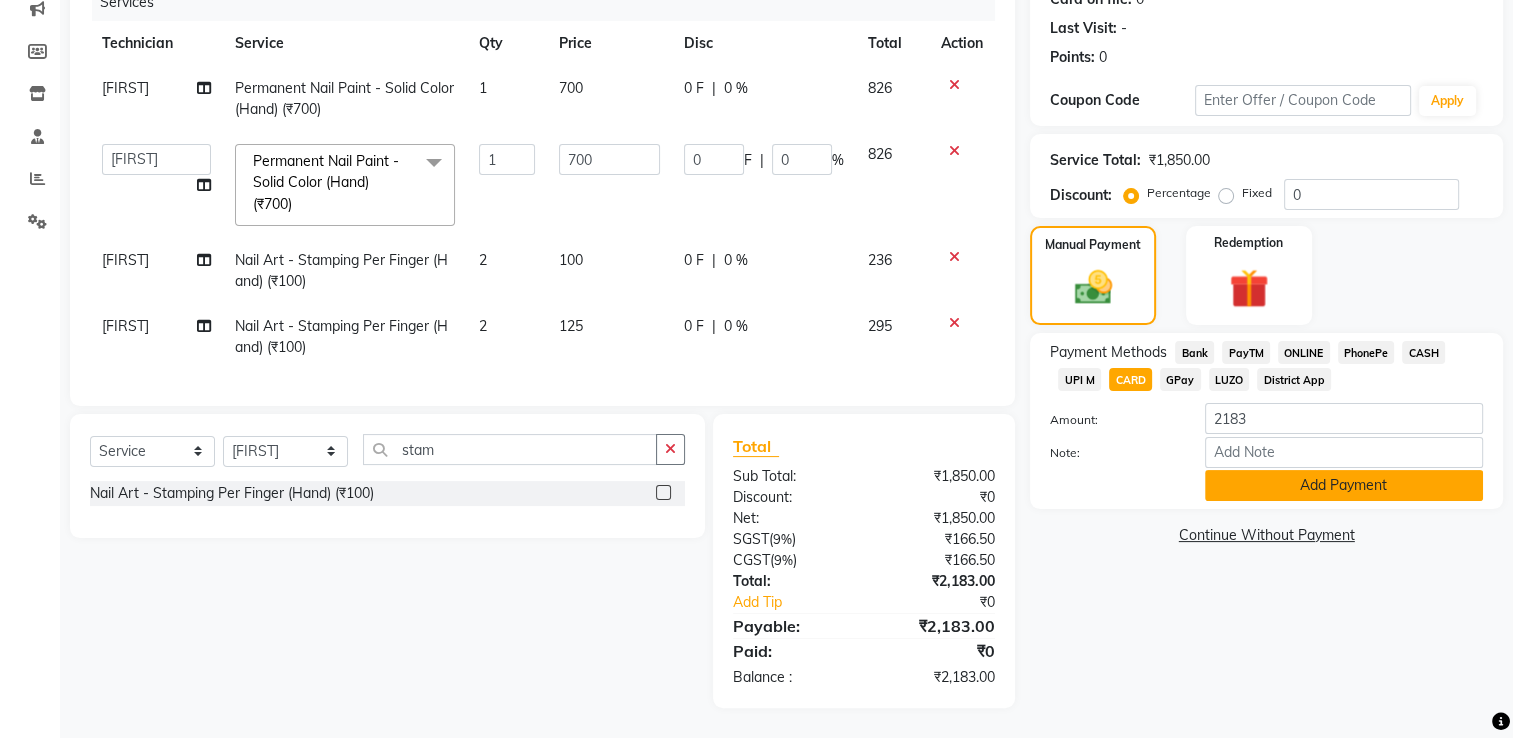 click on "Add Payment" 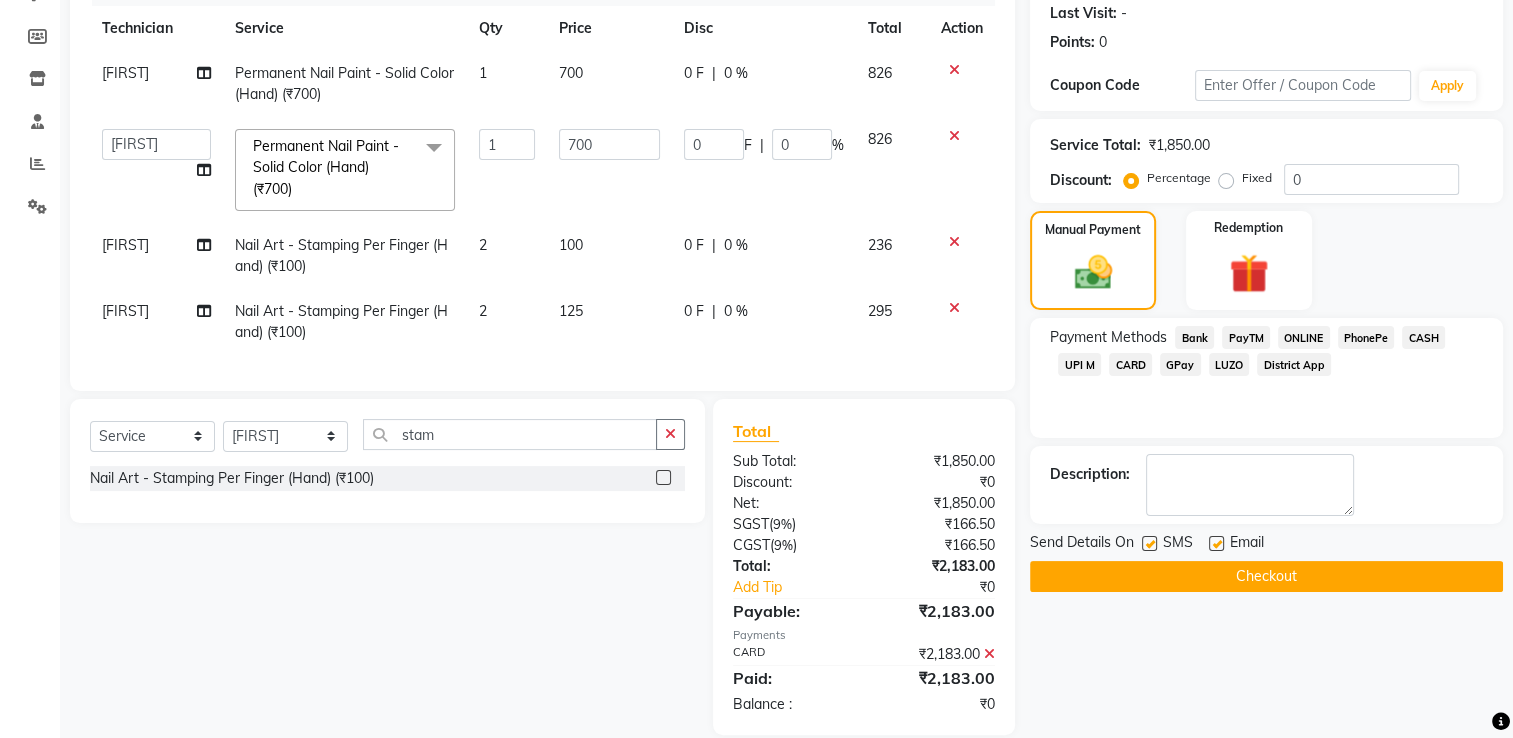 click on "Checkout" 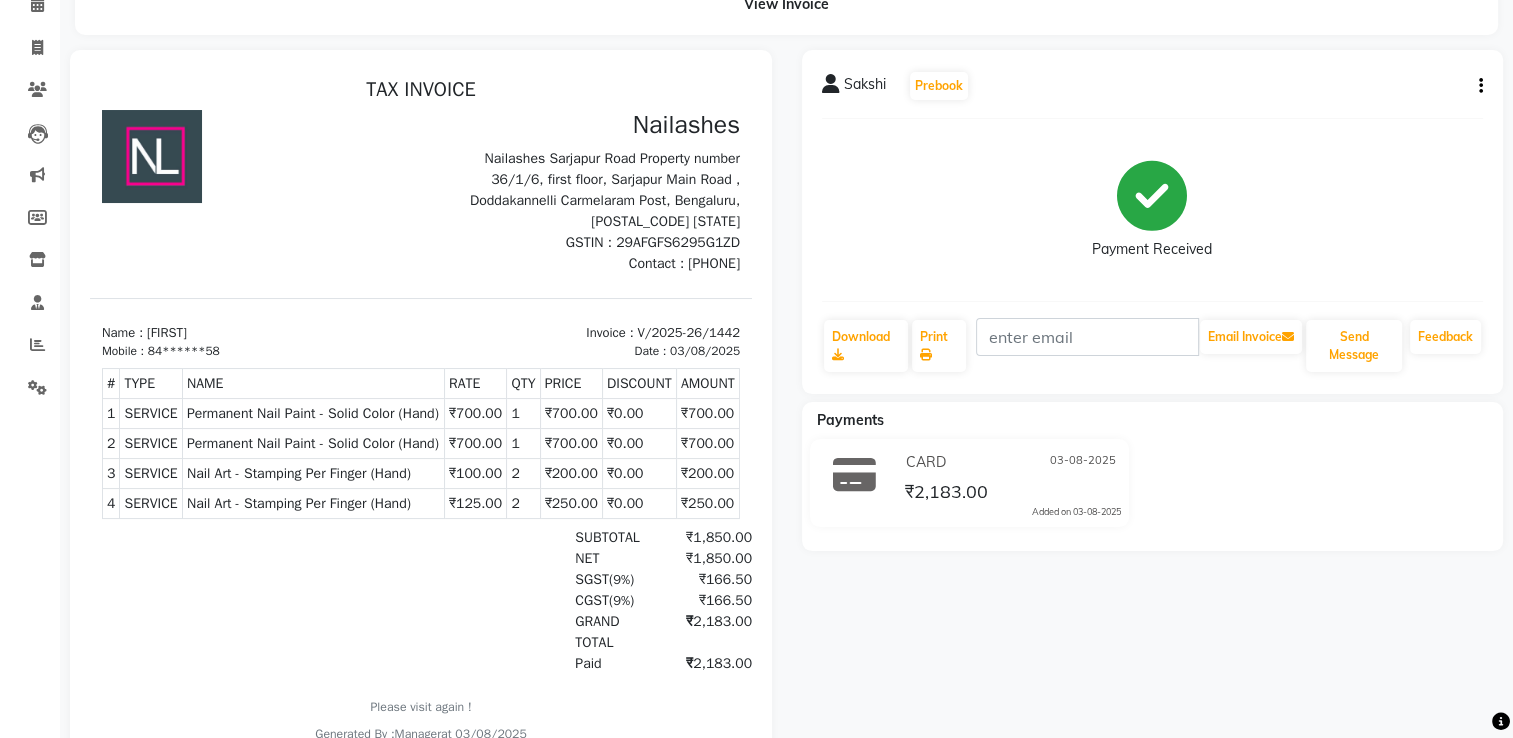 scroll, scrollTop: 0, scrollLeft: 0, axis: both 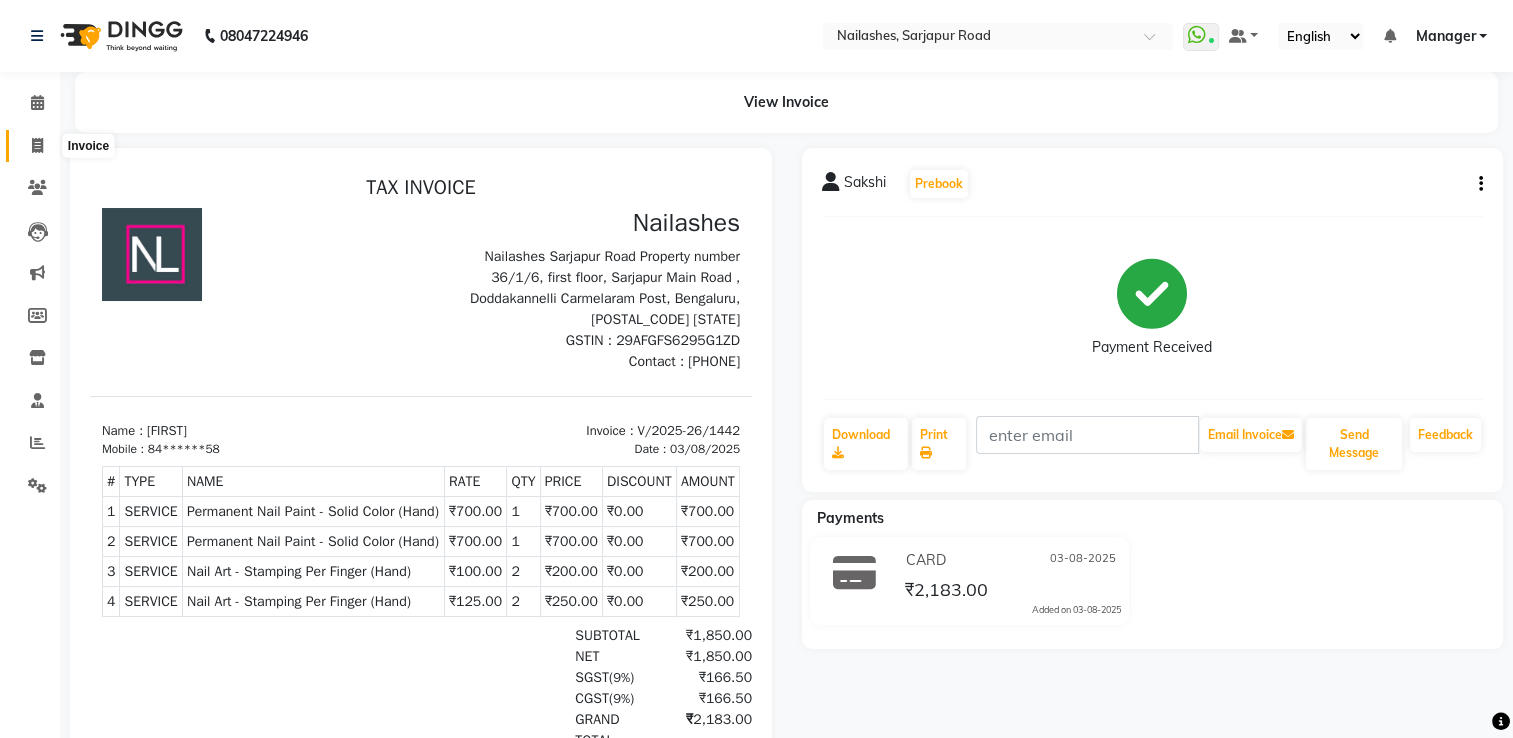 click 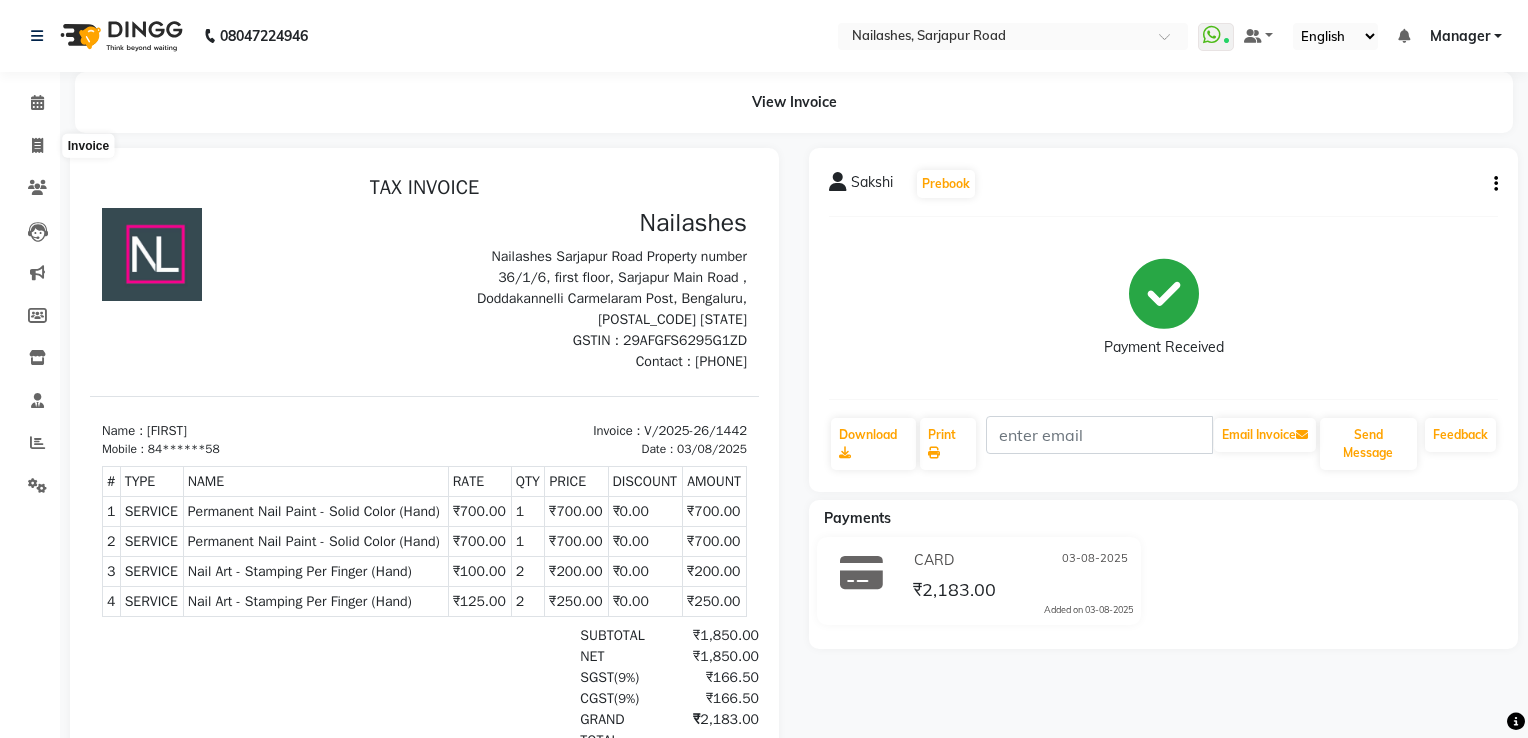select on "service" 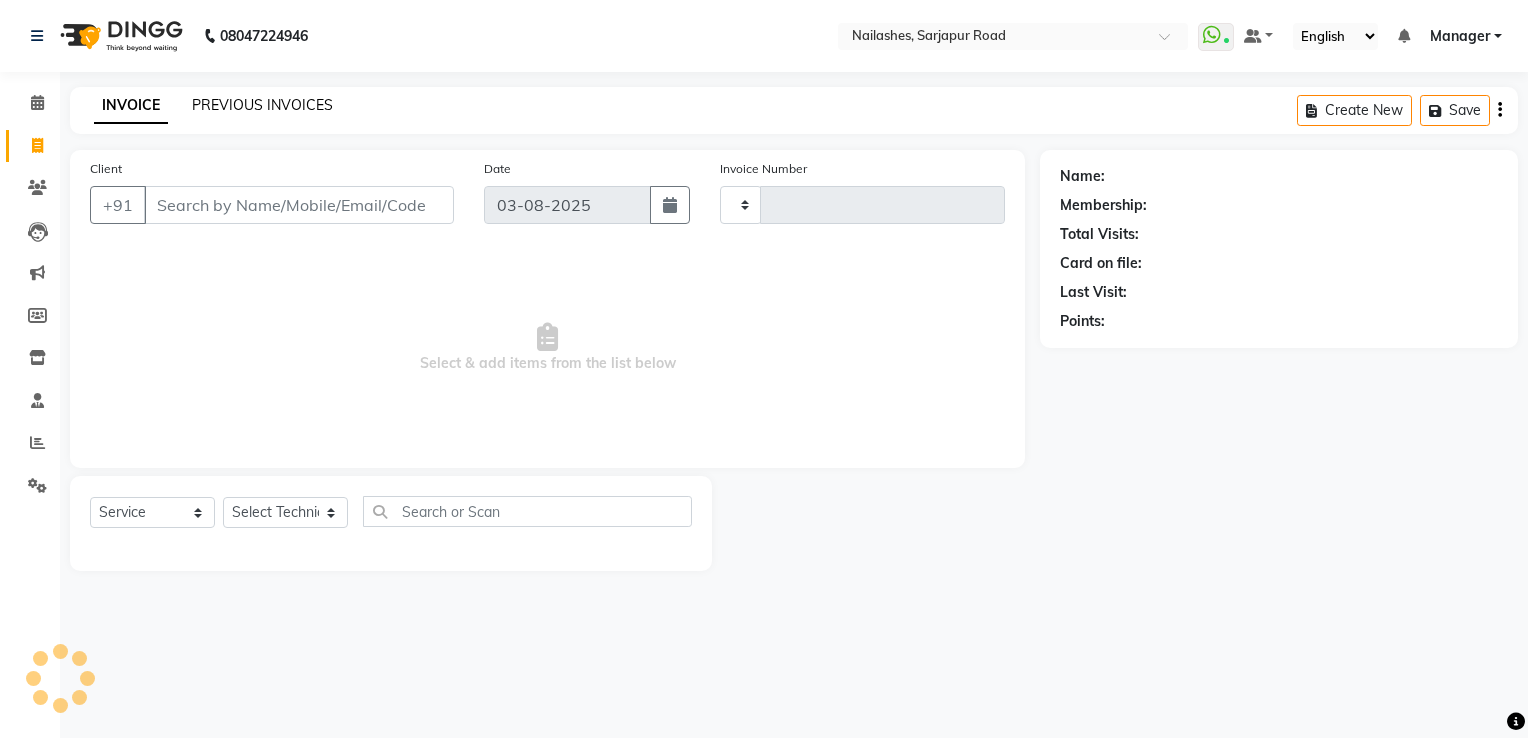 type on "1443" 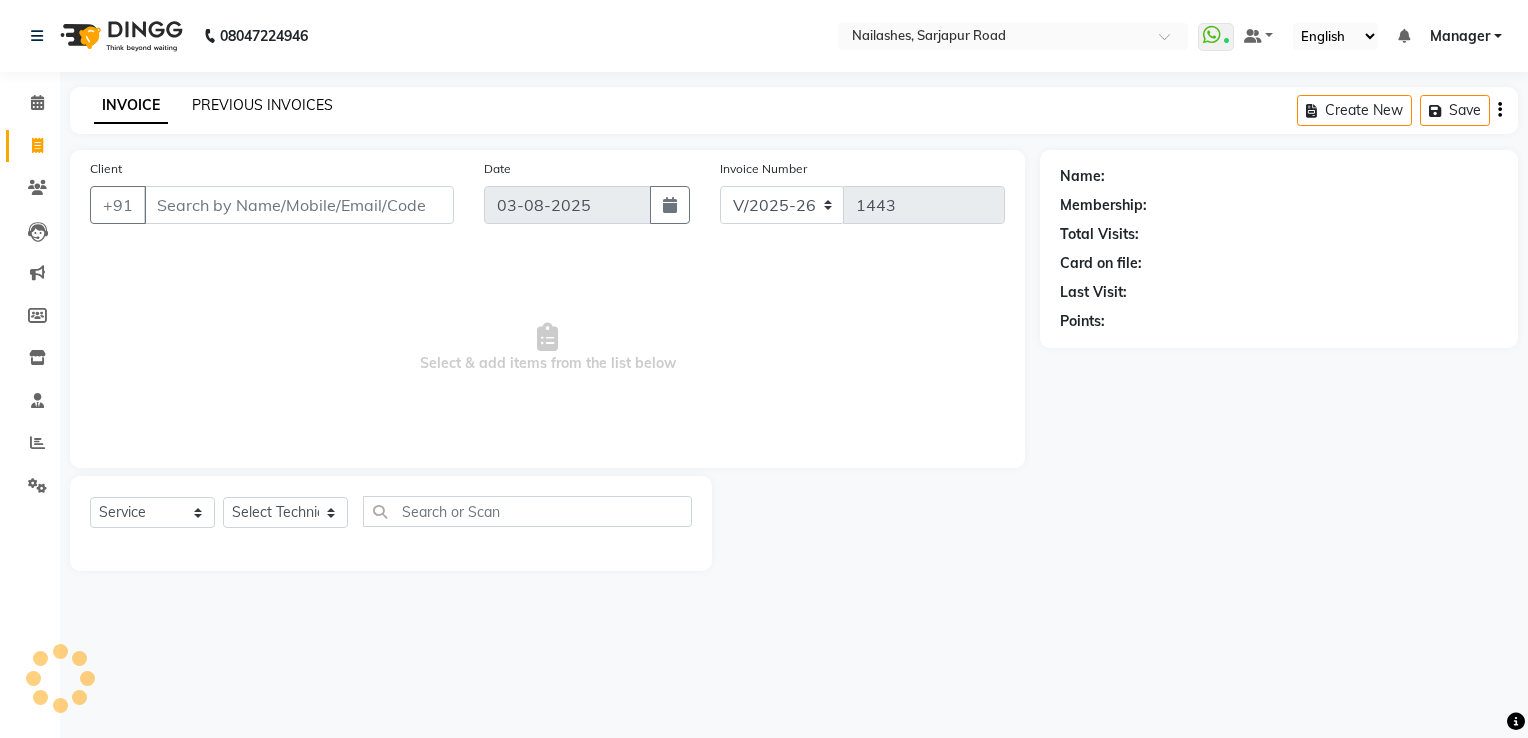 click on "PREVIOUS INVOICES" 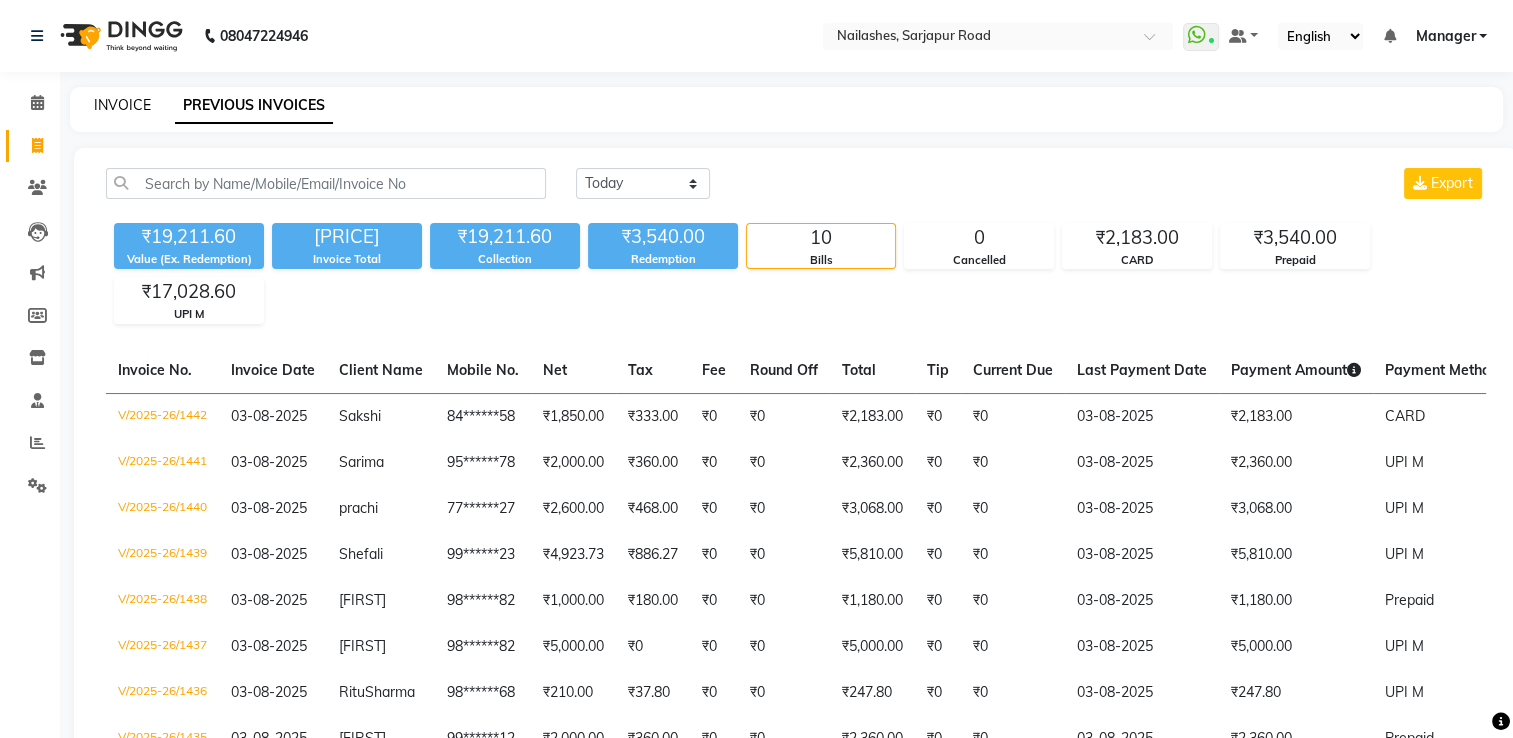 click on "INVOICE" 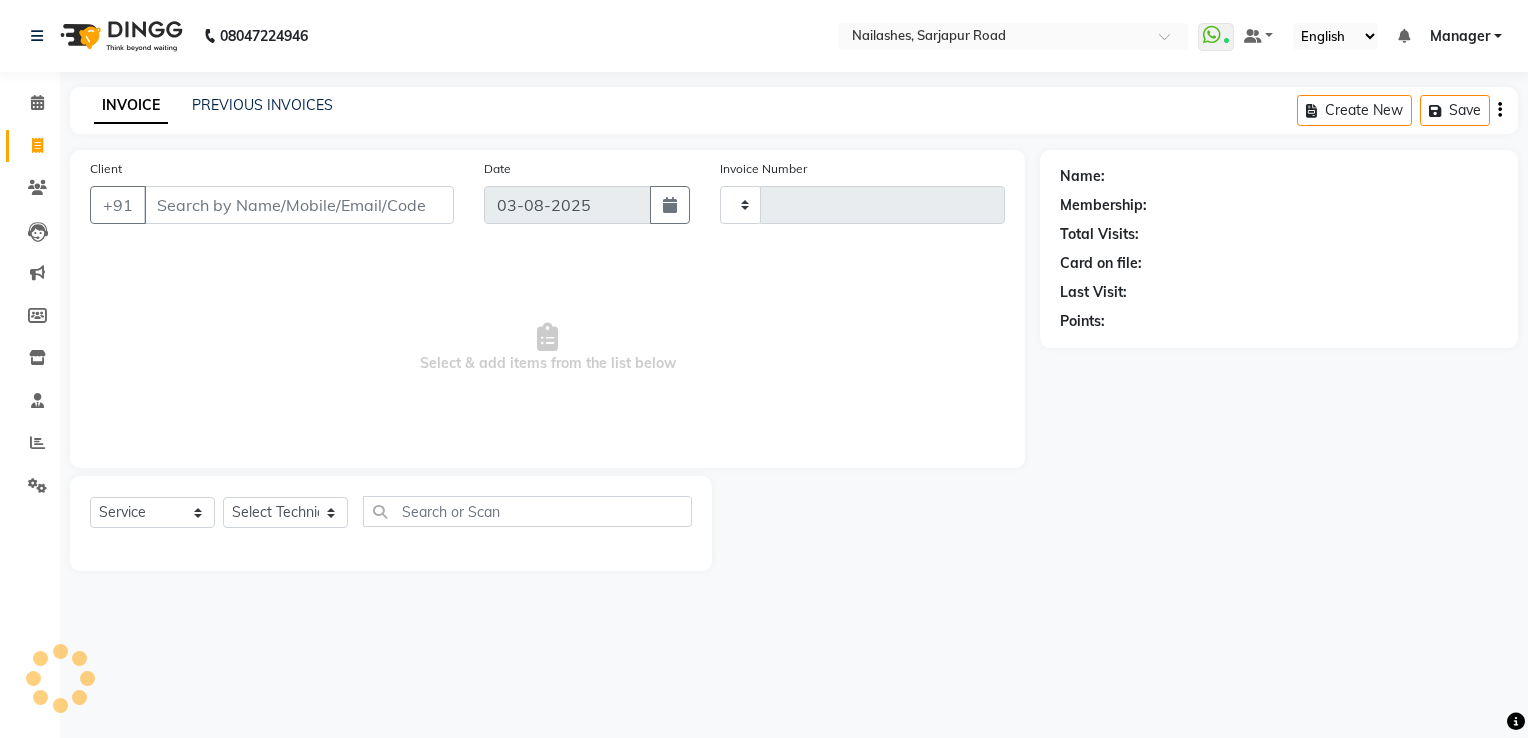 type on "1443" 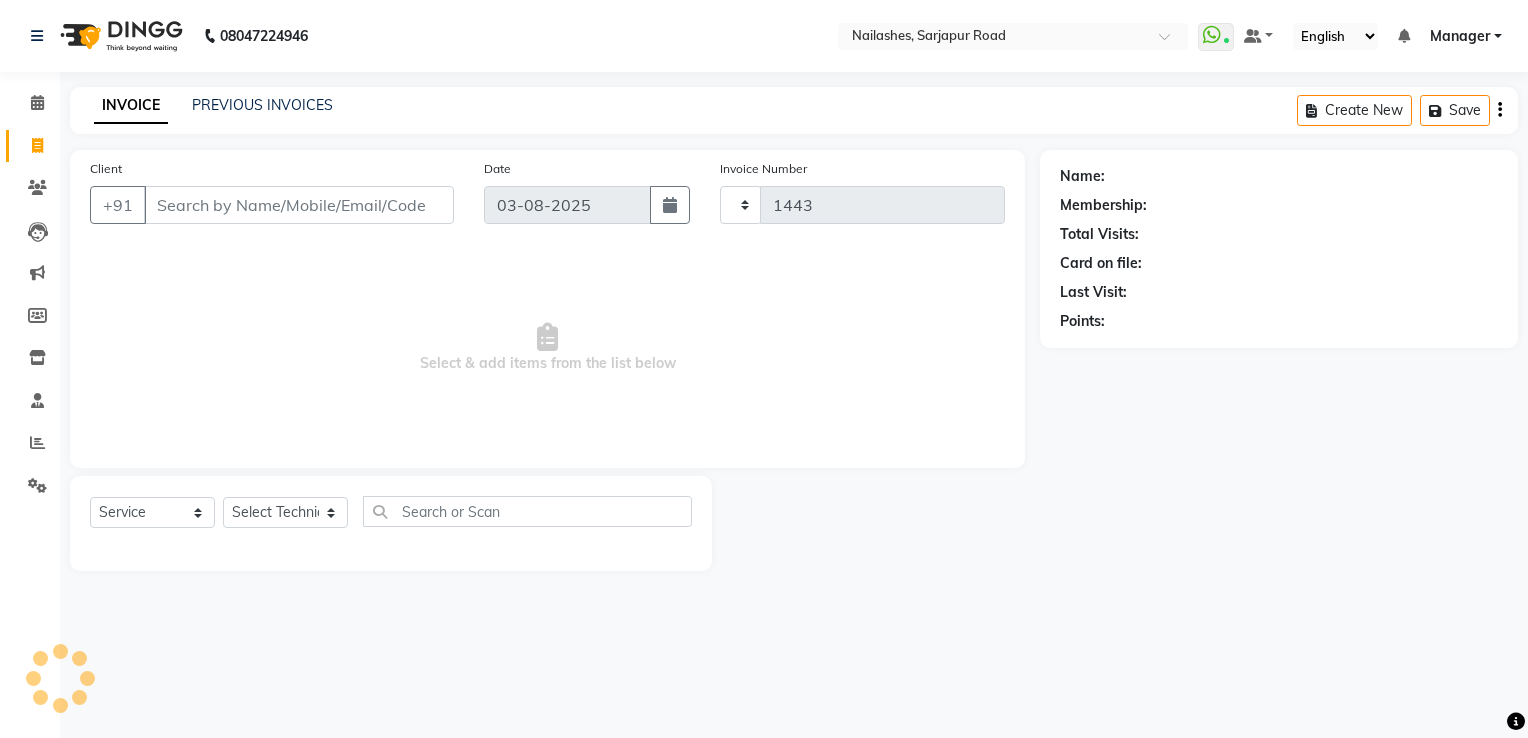 select on "6579" 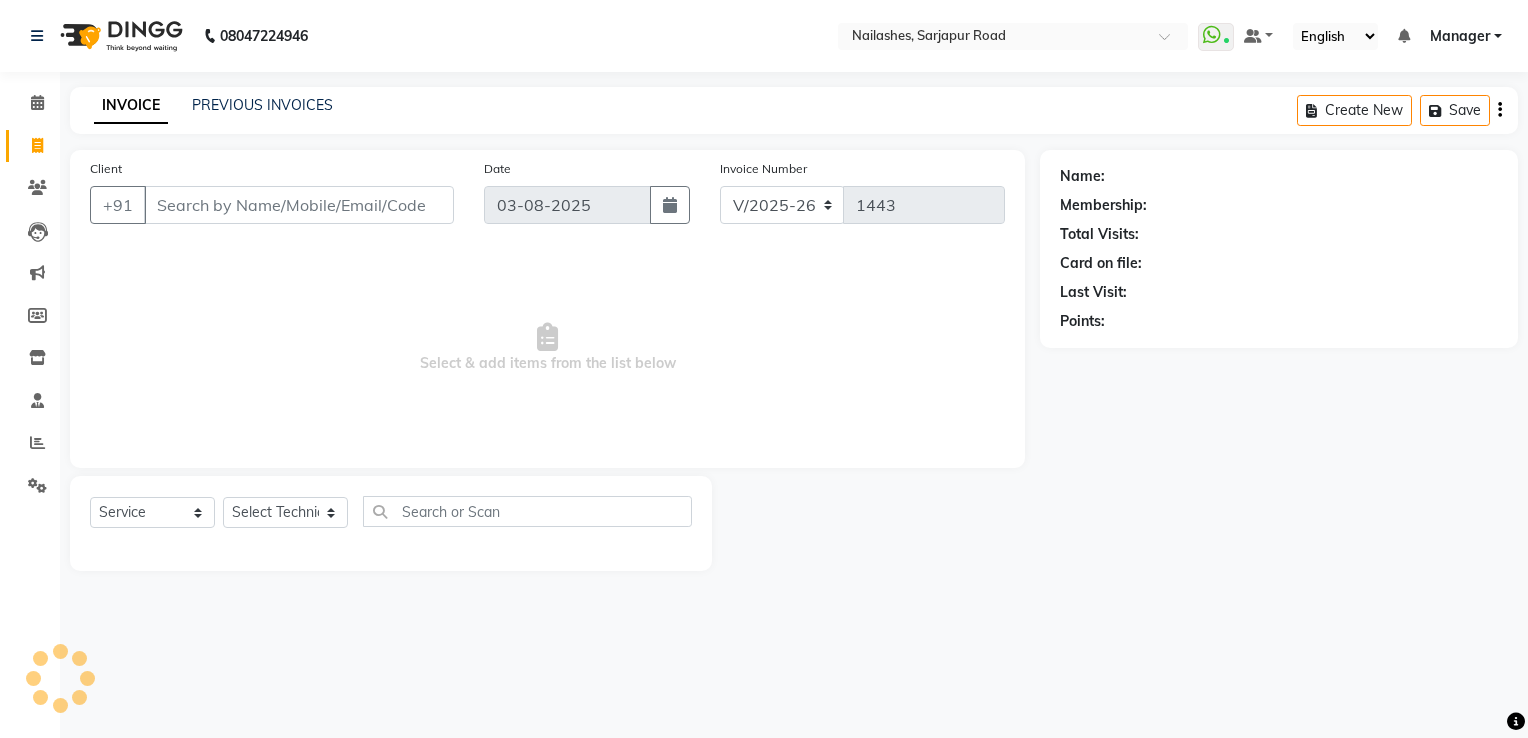 click on "Client" at bounding box center (299, 205) 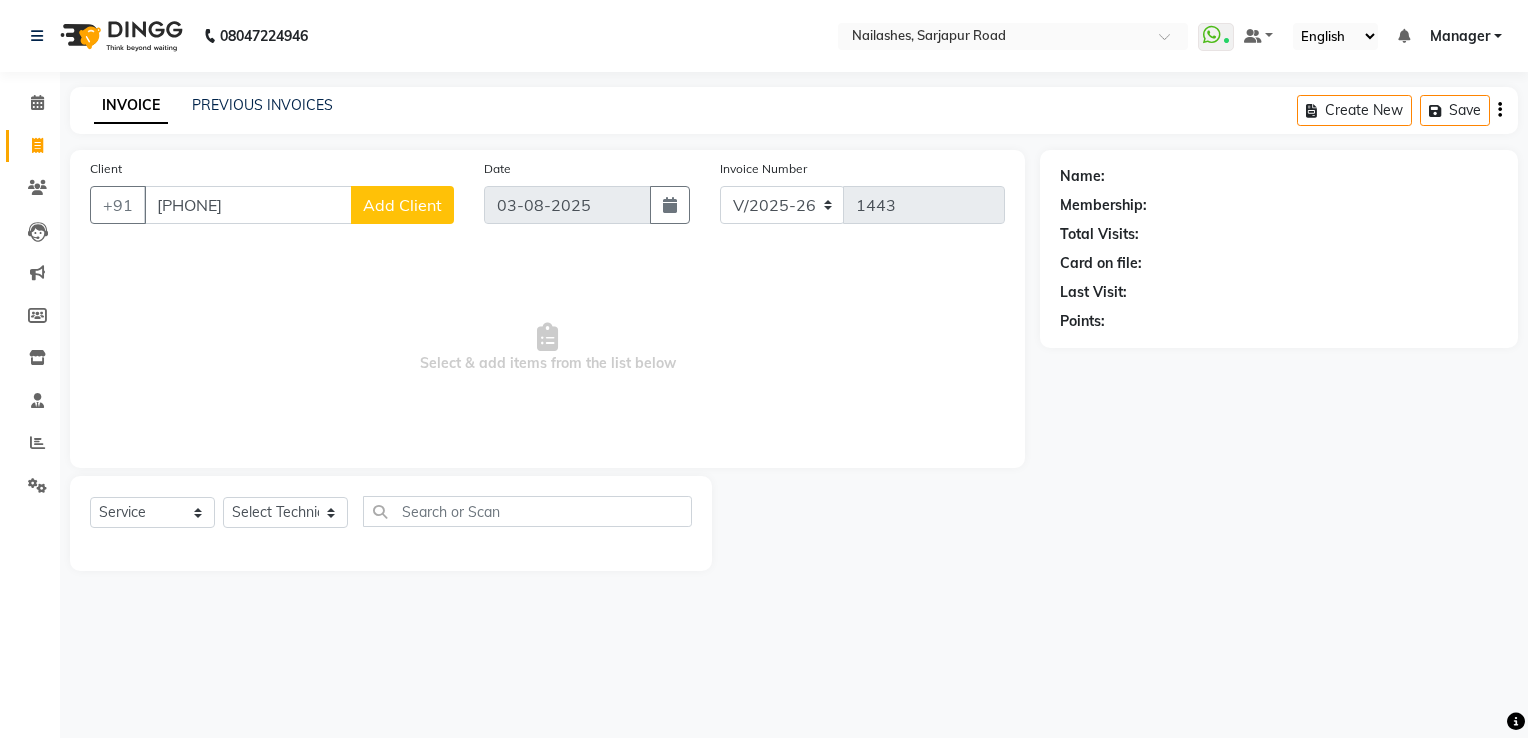 click on "9141149496" at bounding box center (248, 205) 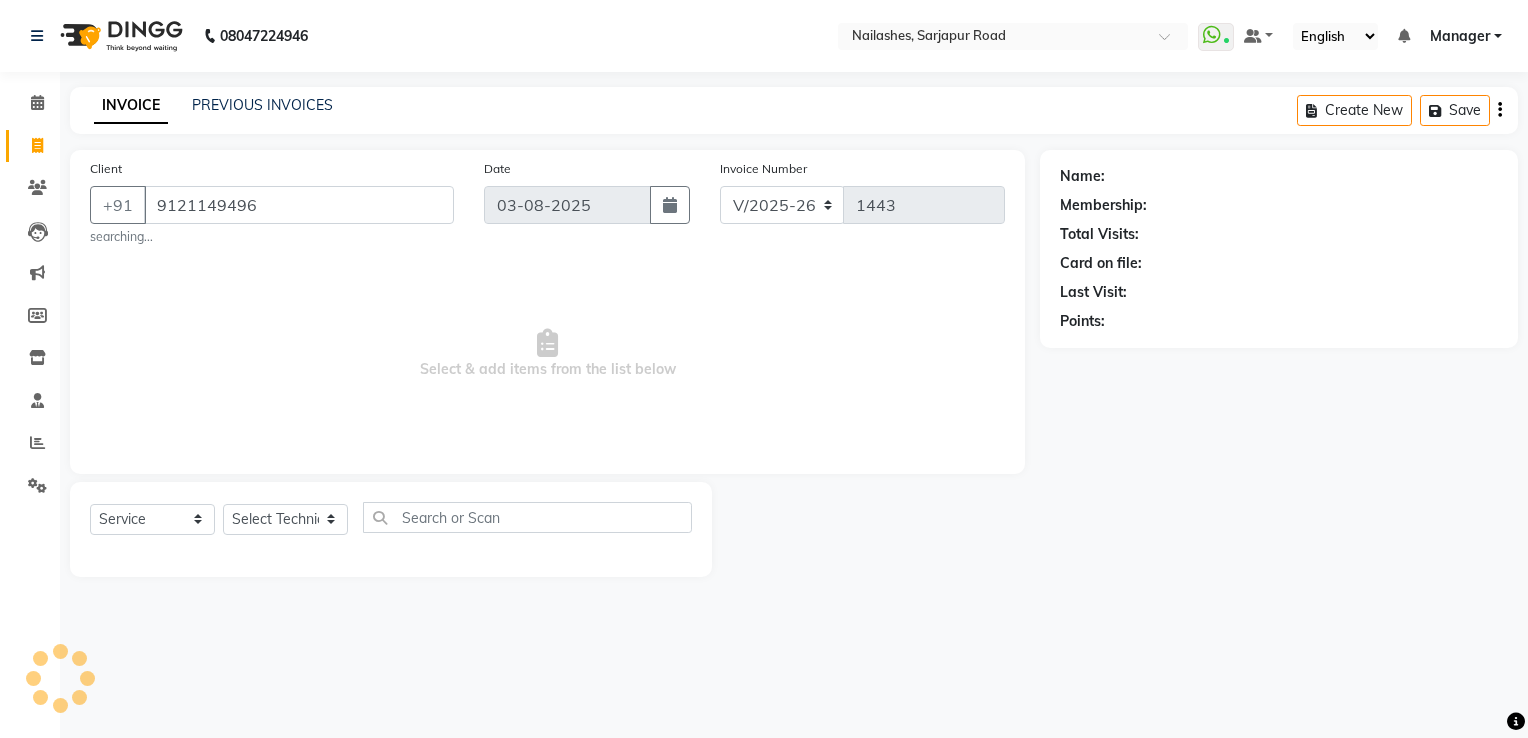 type on "9121149496" 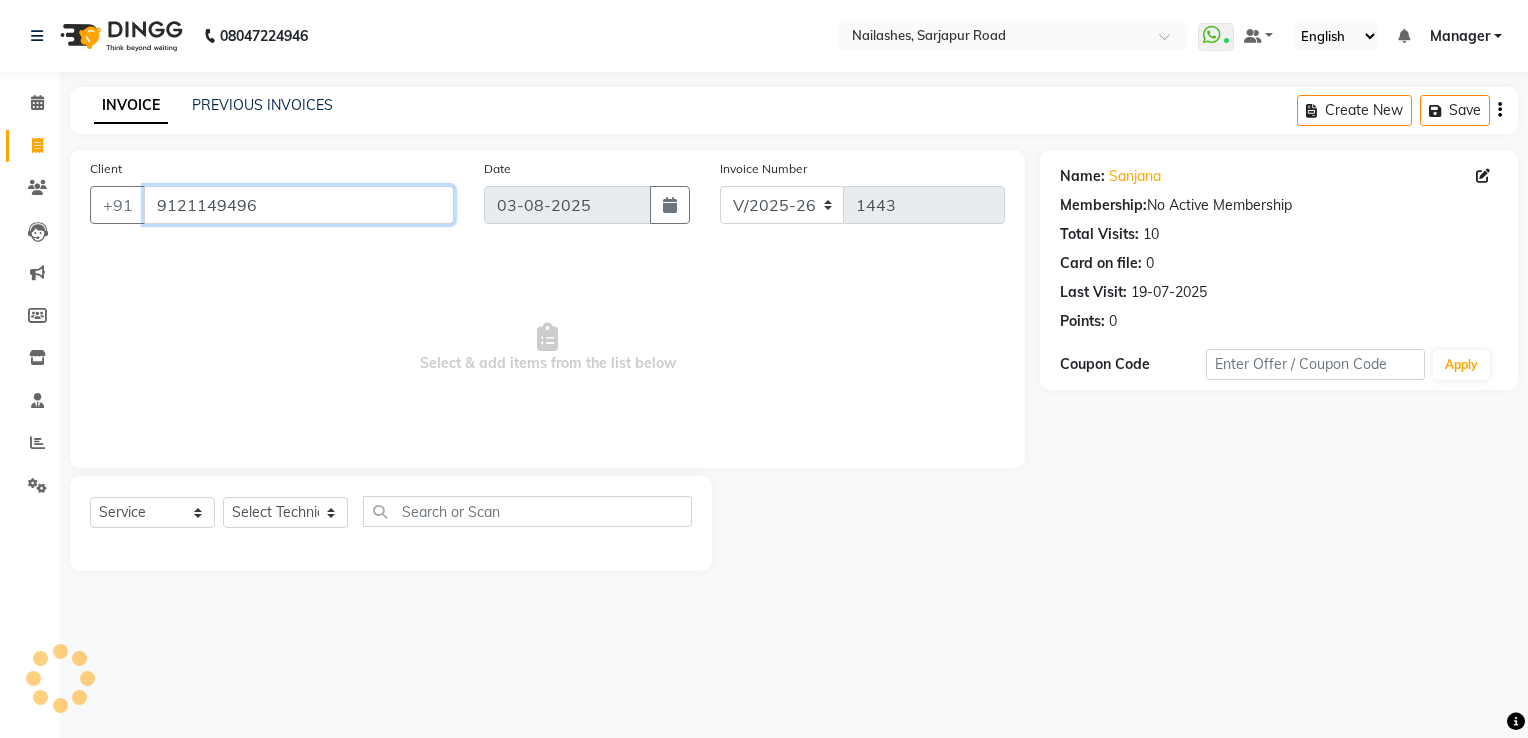 click on "9121149496" at bounding box center [299, 205] 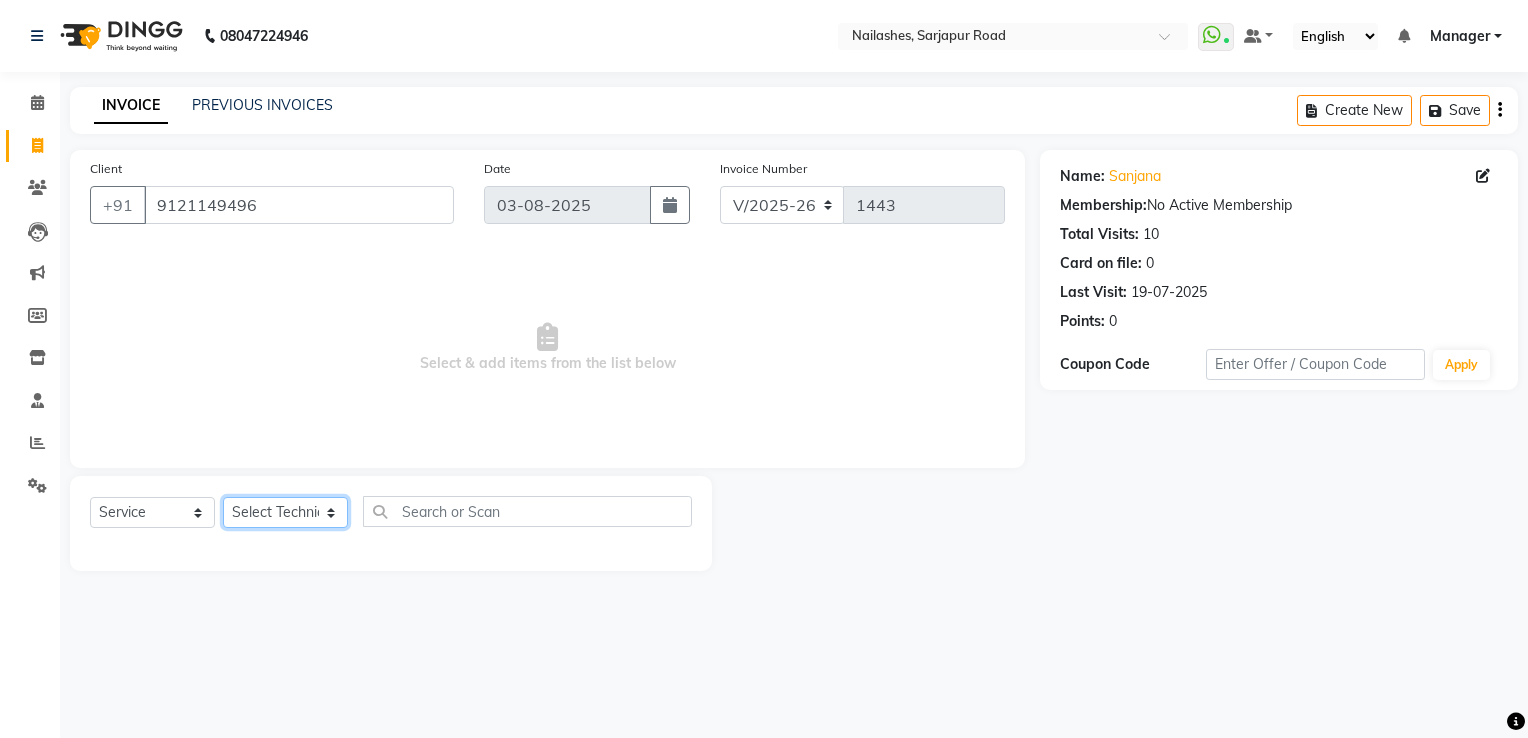 click on "Select Technician ARISH Arvind chandu Dipen Gulafshan John Kajal kelly kupu Manager megha Nirjala Owner pankaj PARE shradha" 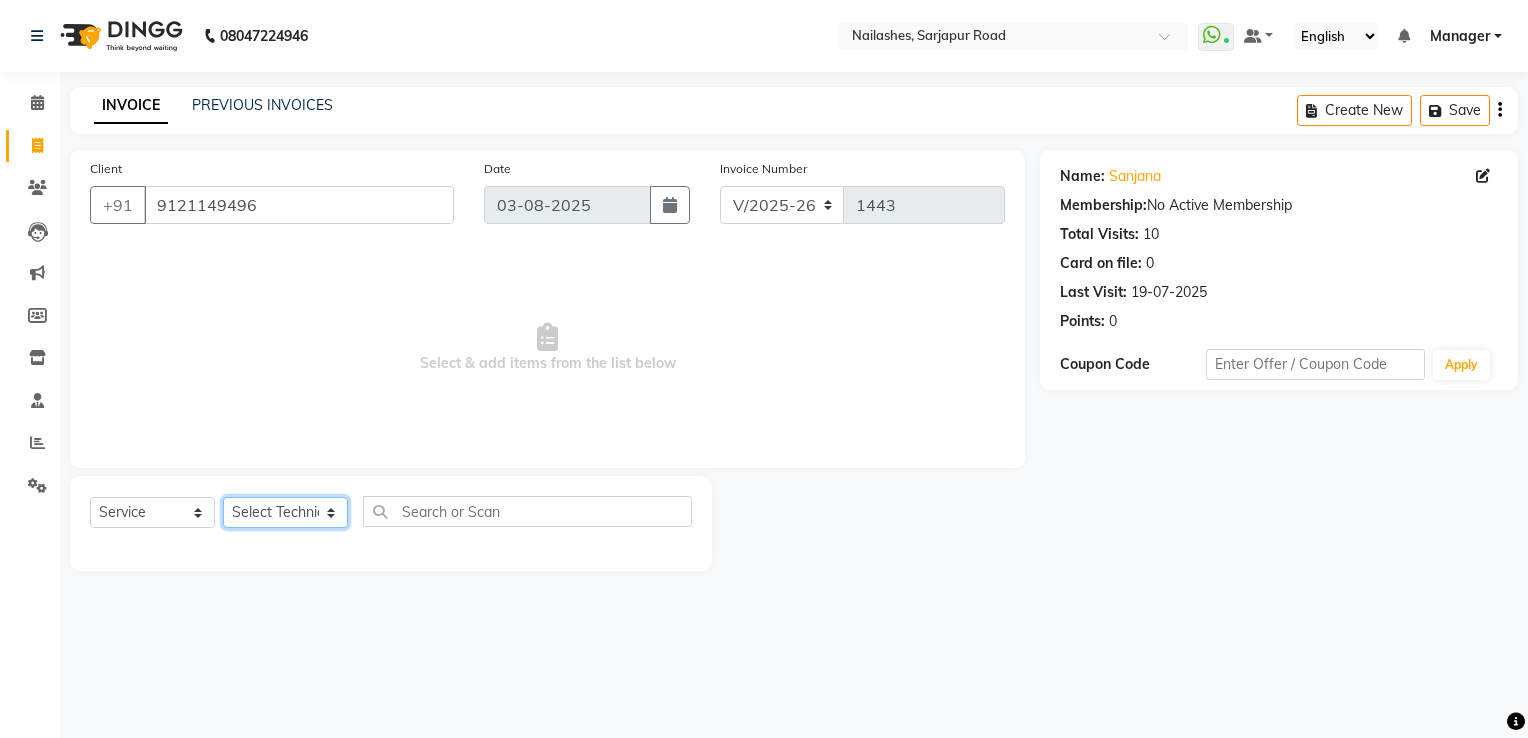 select on "68195" 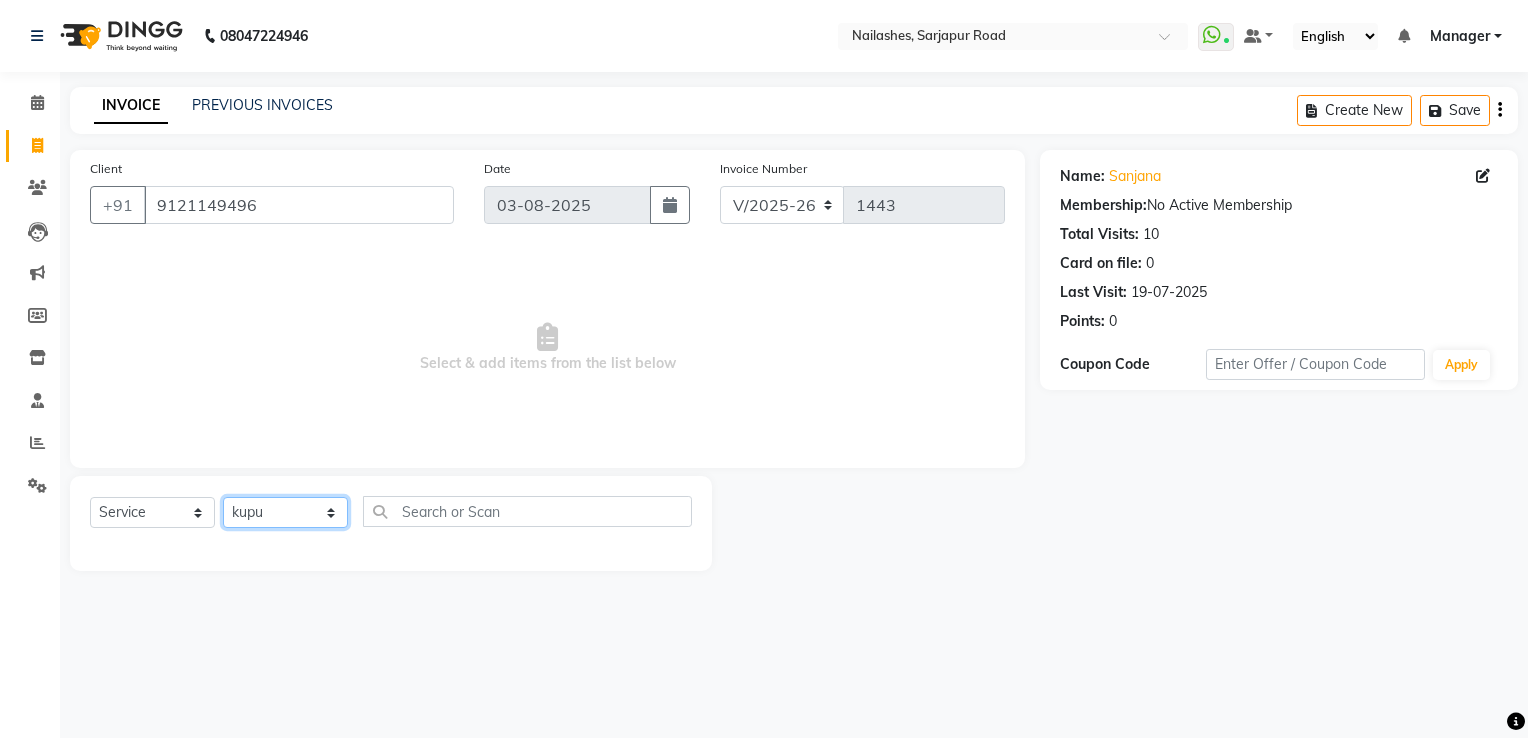 click on "Select Technician ARISH Arvind chandu Dipen Gulafshan John Kajal kelly kupu Manager megha Nirjala Owner pankaj PARE shradha" 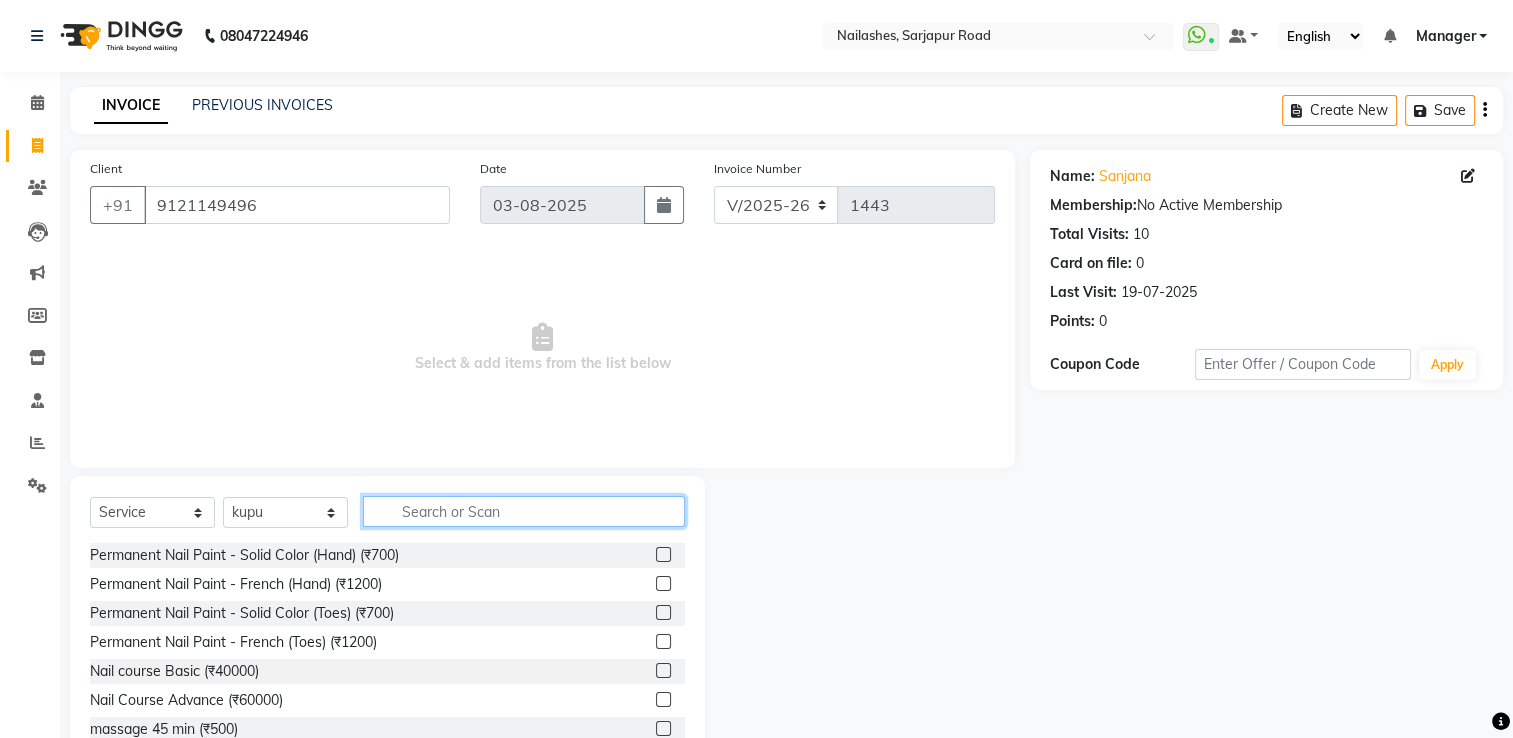 click 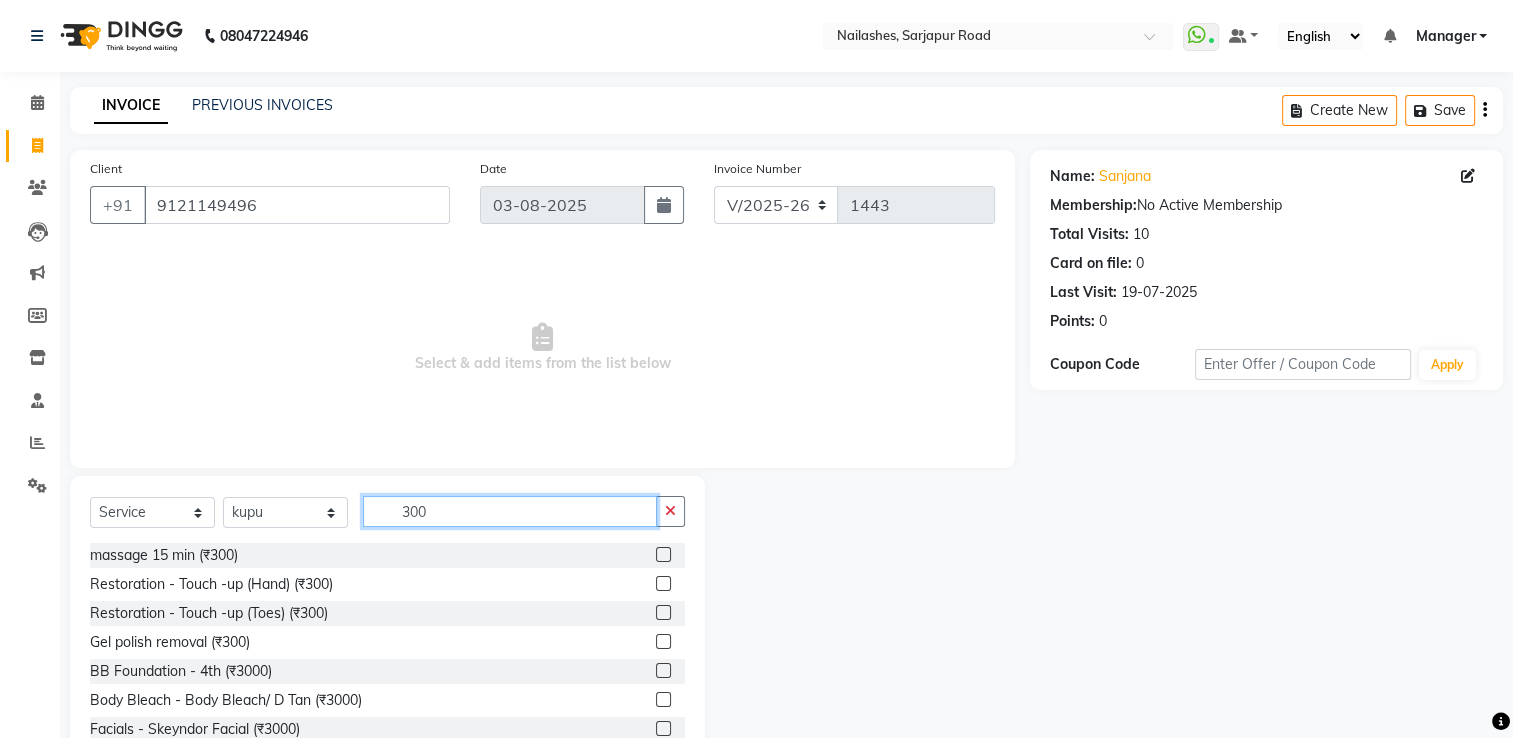 type on "300" 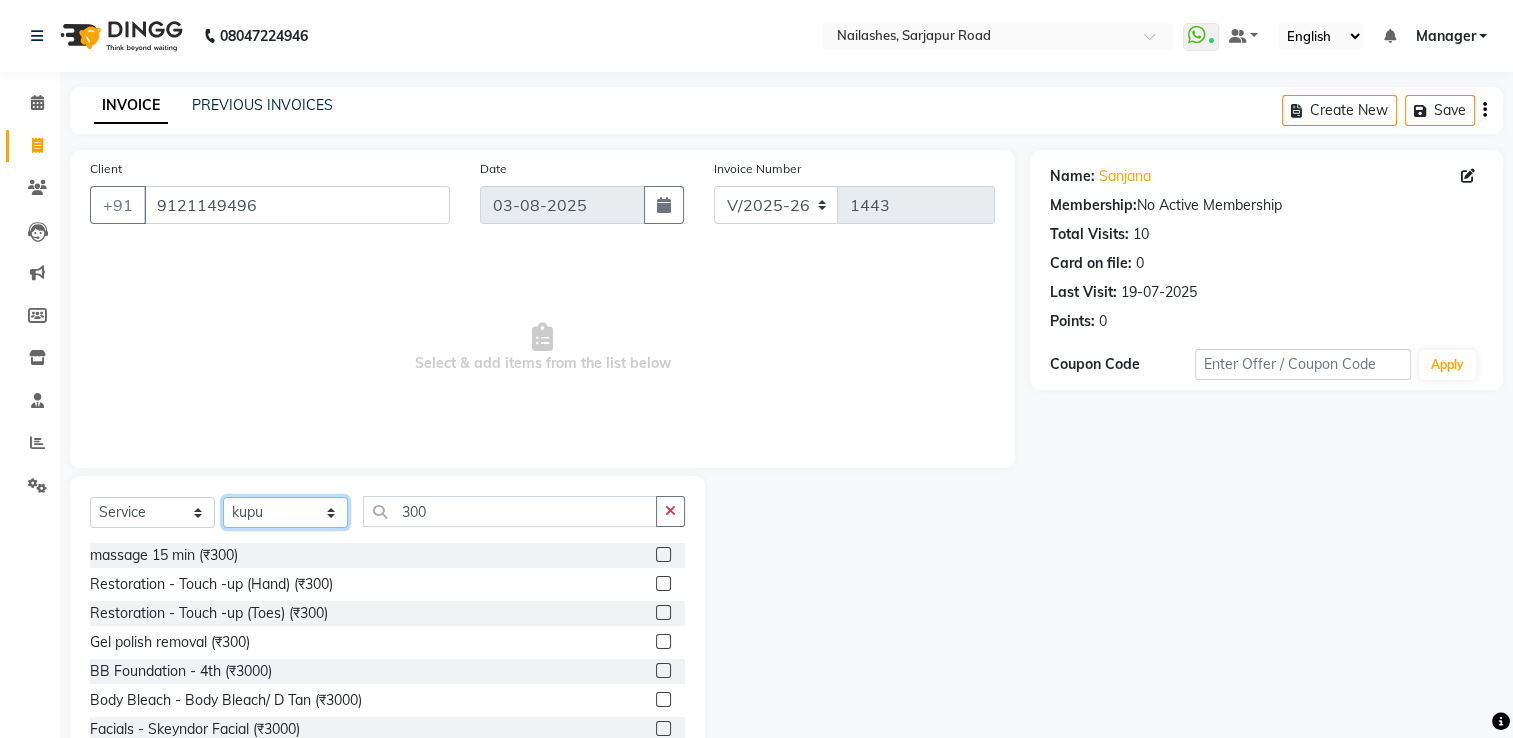 click on "Select Technician ARISH Arvind chandu Dipen Gulafshan John Kajal kelly kupu Manager megha Nirjala Owner pankaj PARE shradha" 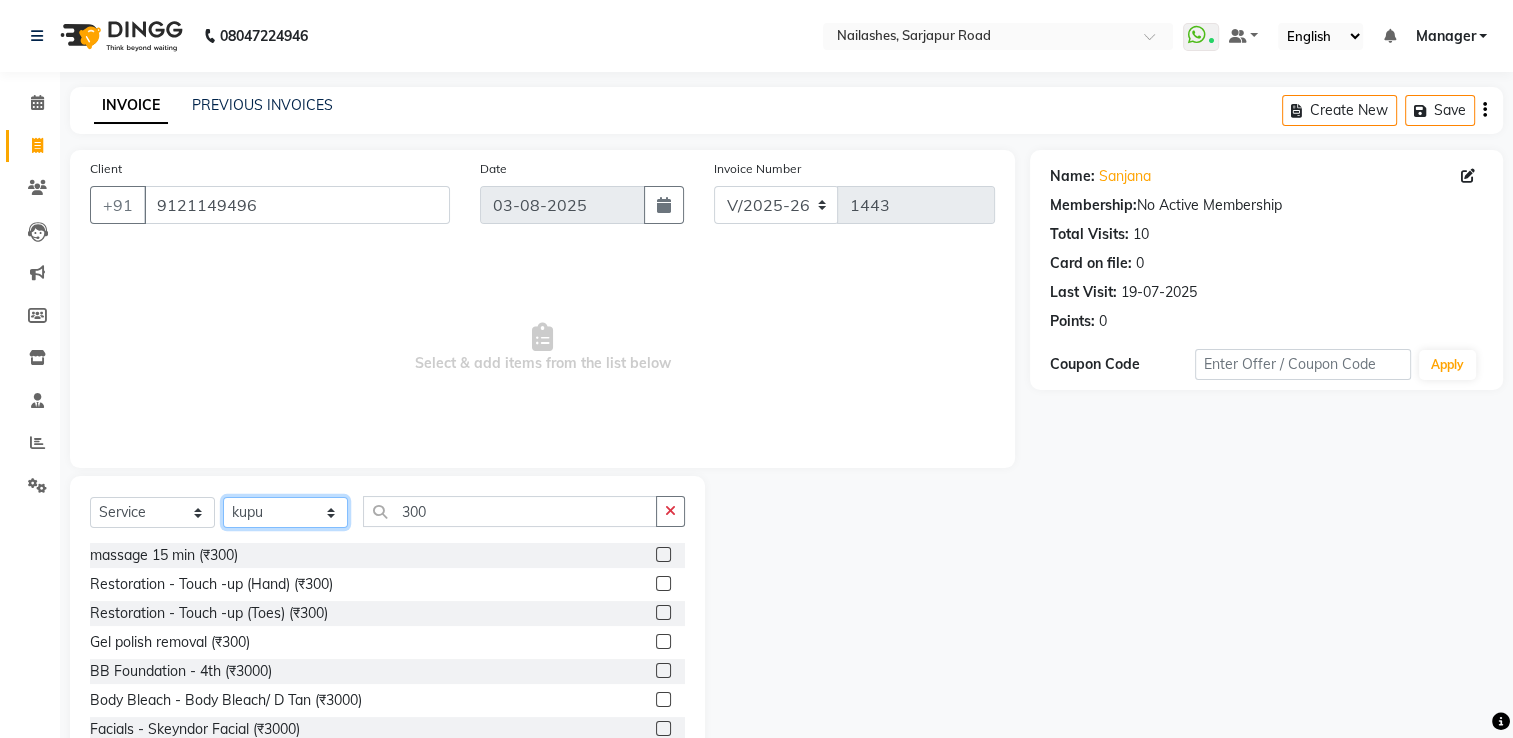 select on "62952" 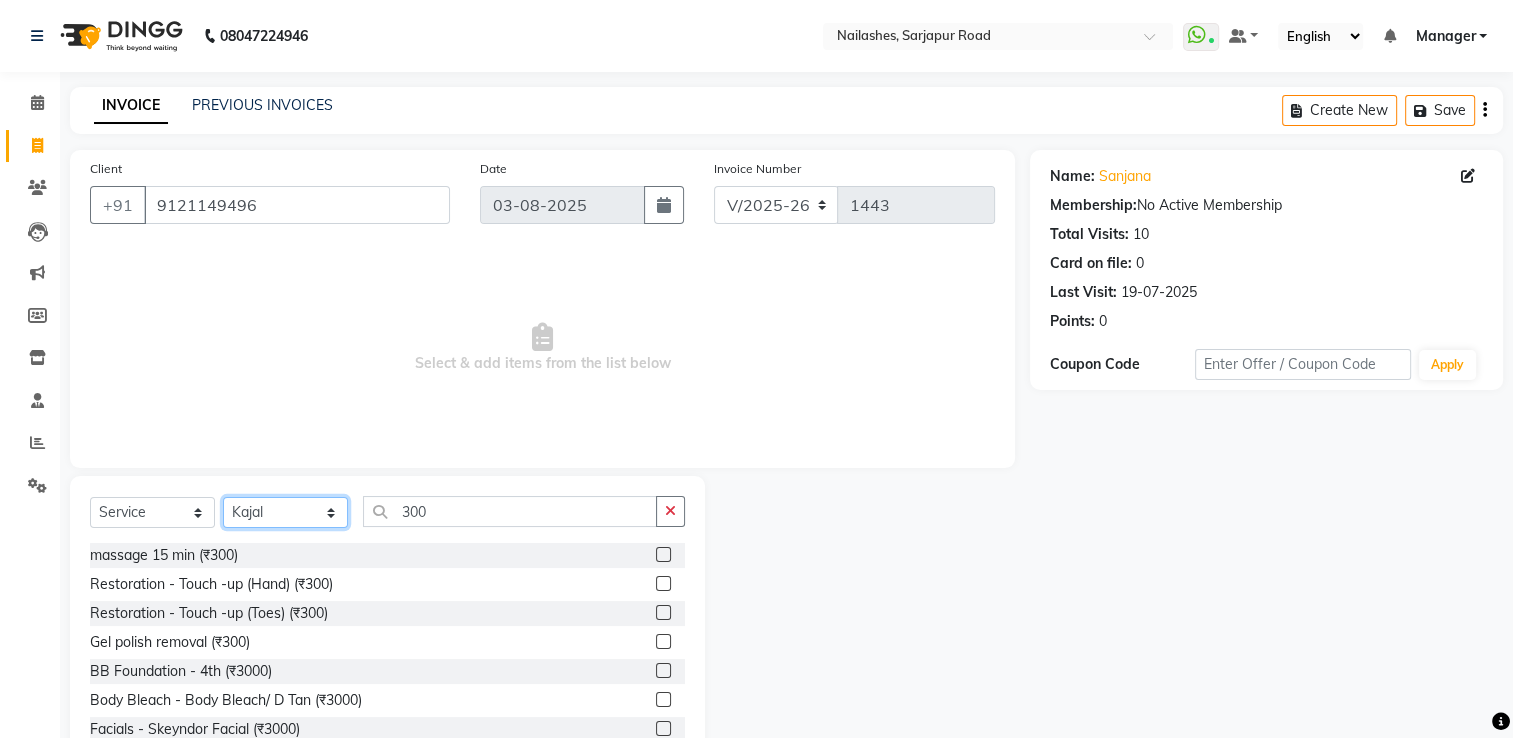 click on "Select Technician ARISH Arvind chandu Dipen Gulafshan John Kajal kelly kupu Manager megha Nirjala Owner pankaj PARE shradha" 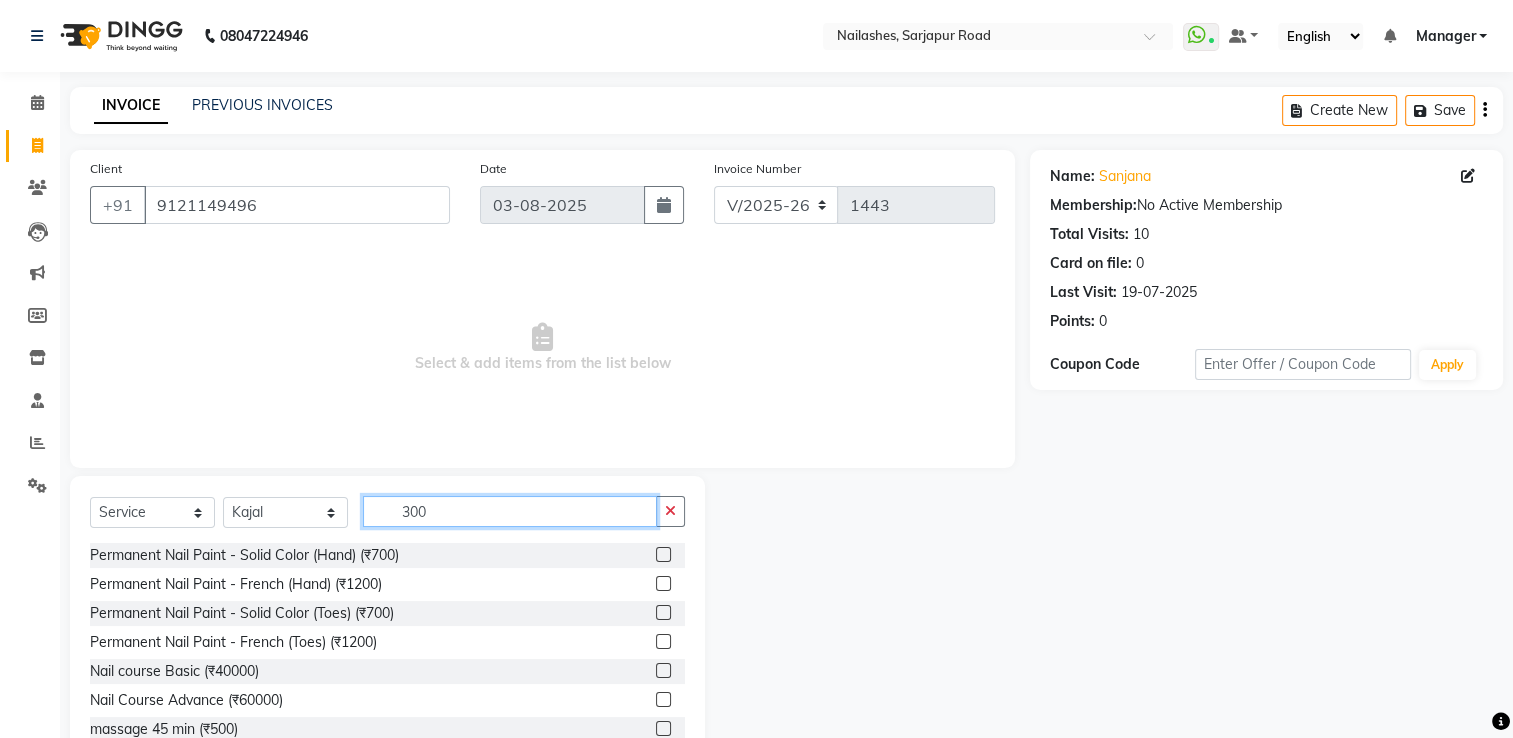 click on "300" 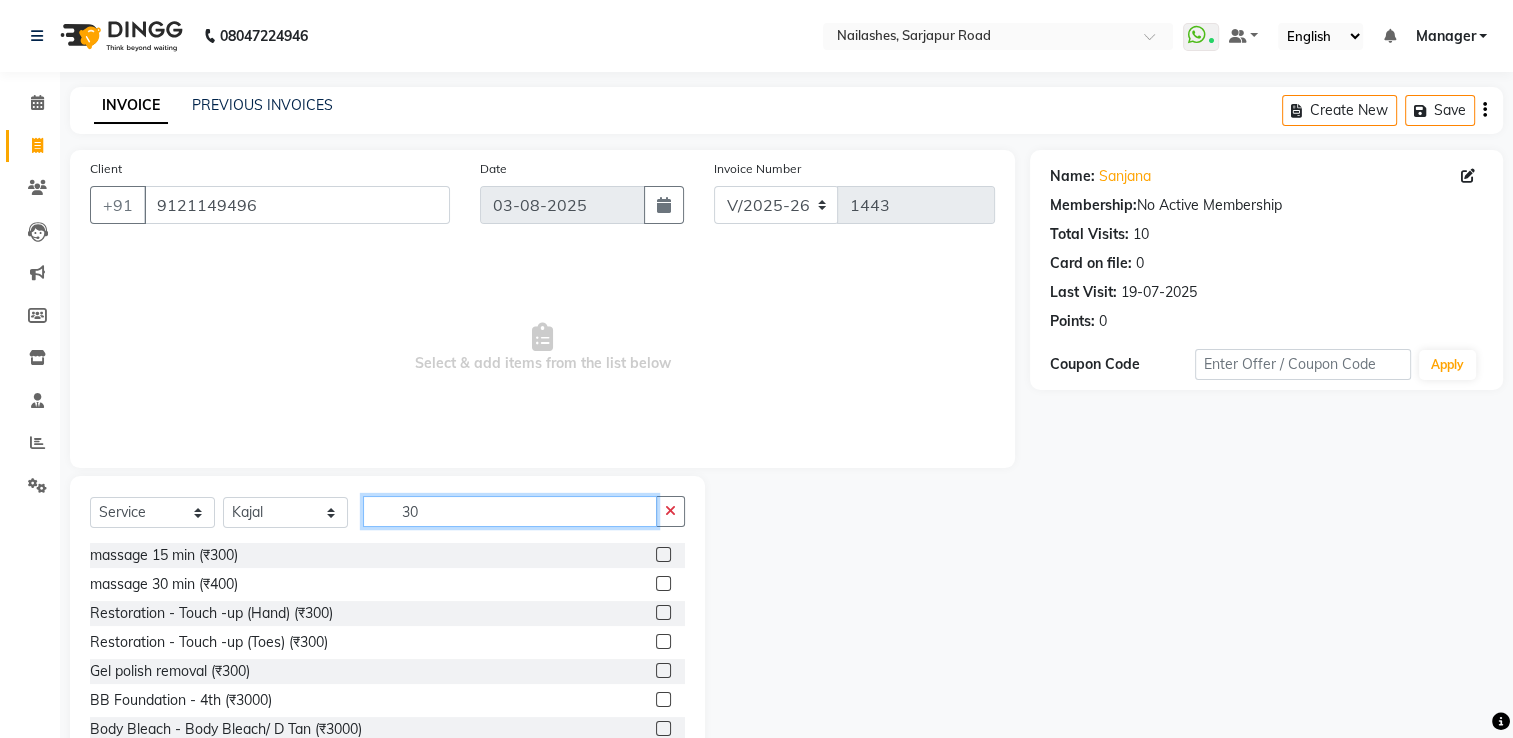 type on "3" 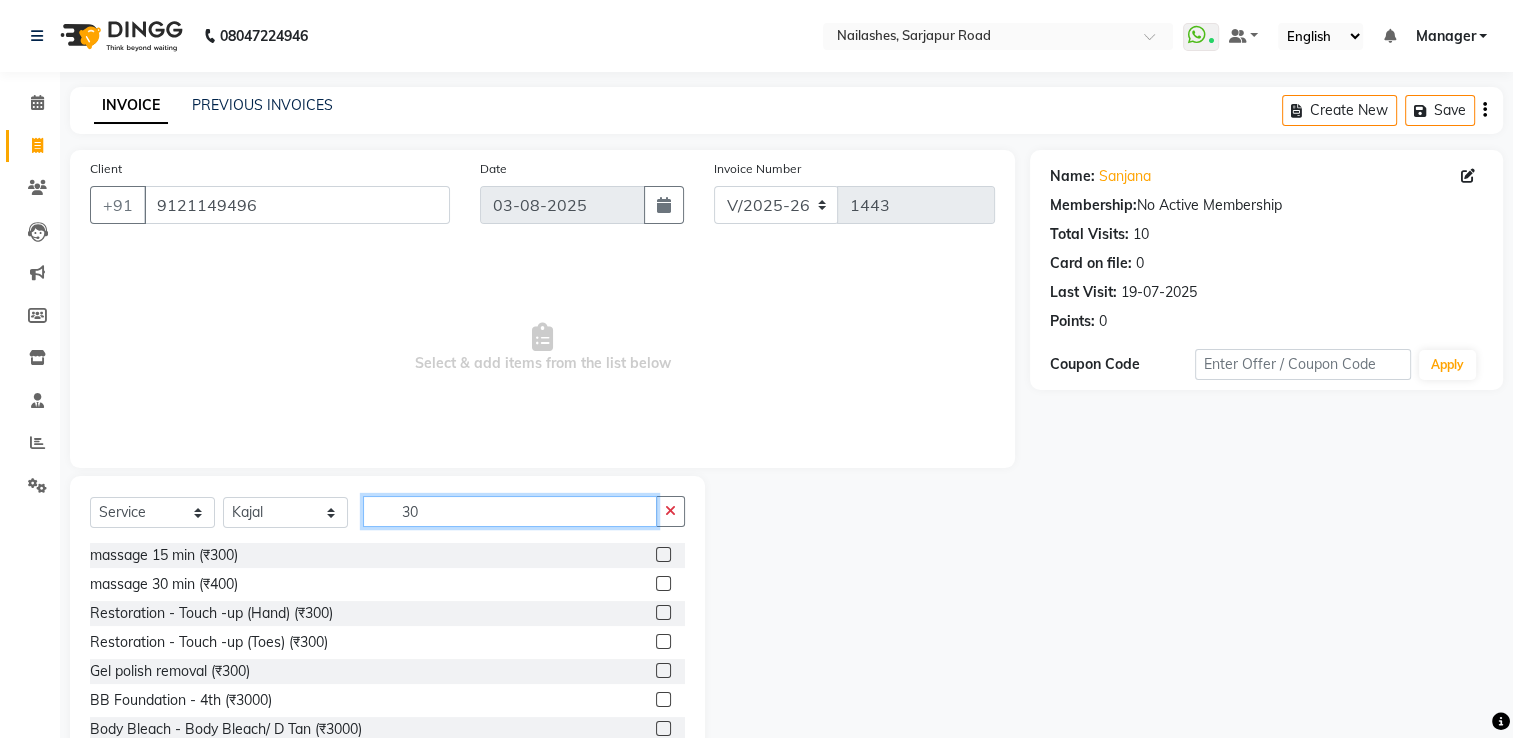 type on "300" 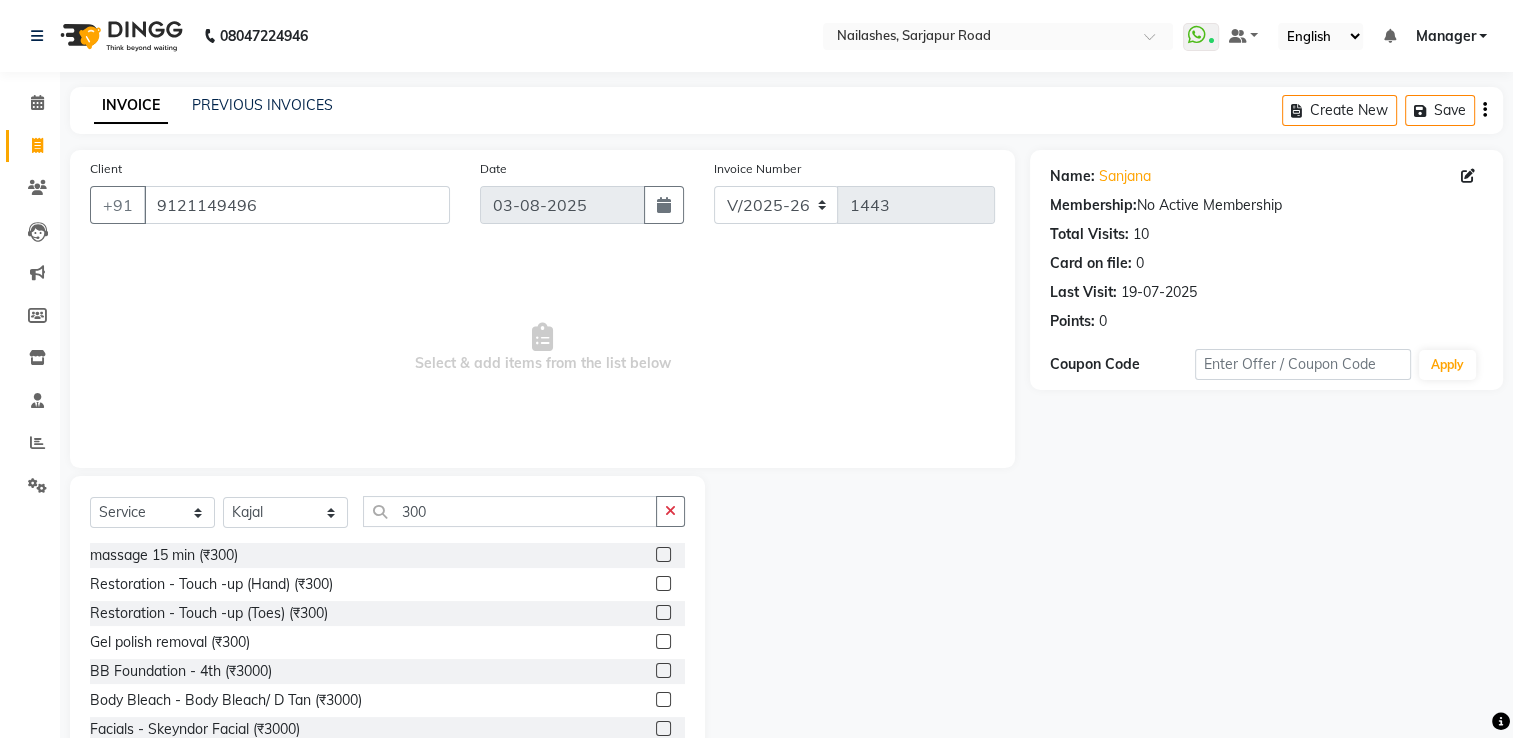 click 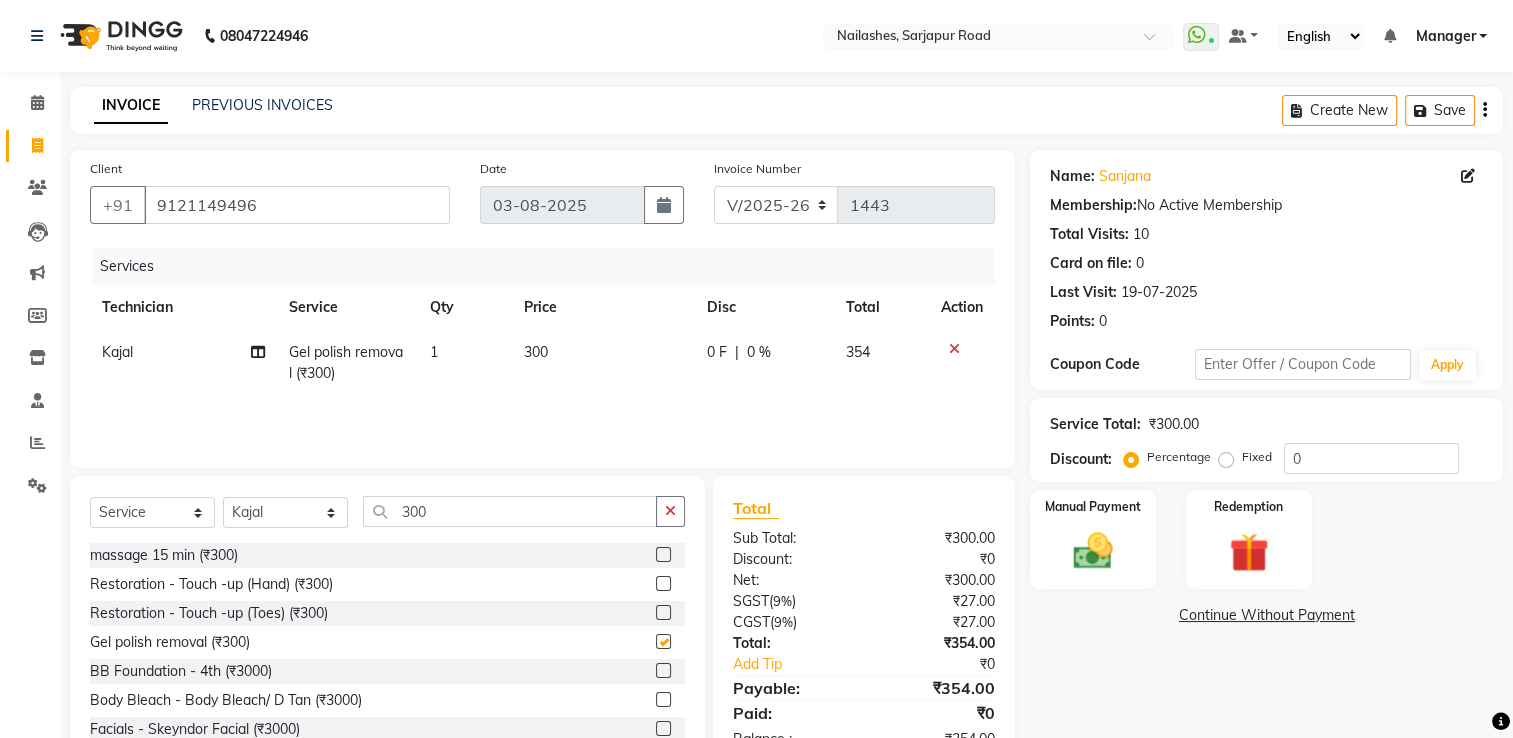 checkbox on "false" 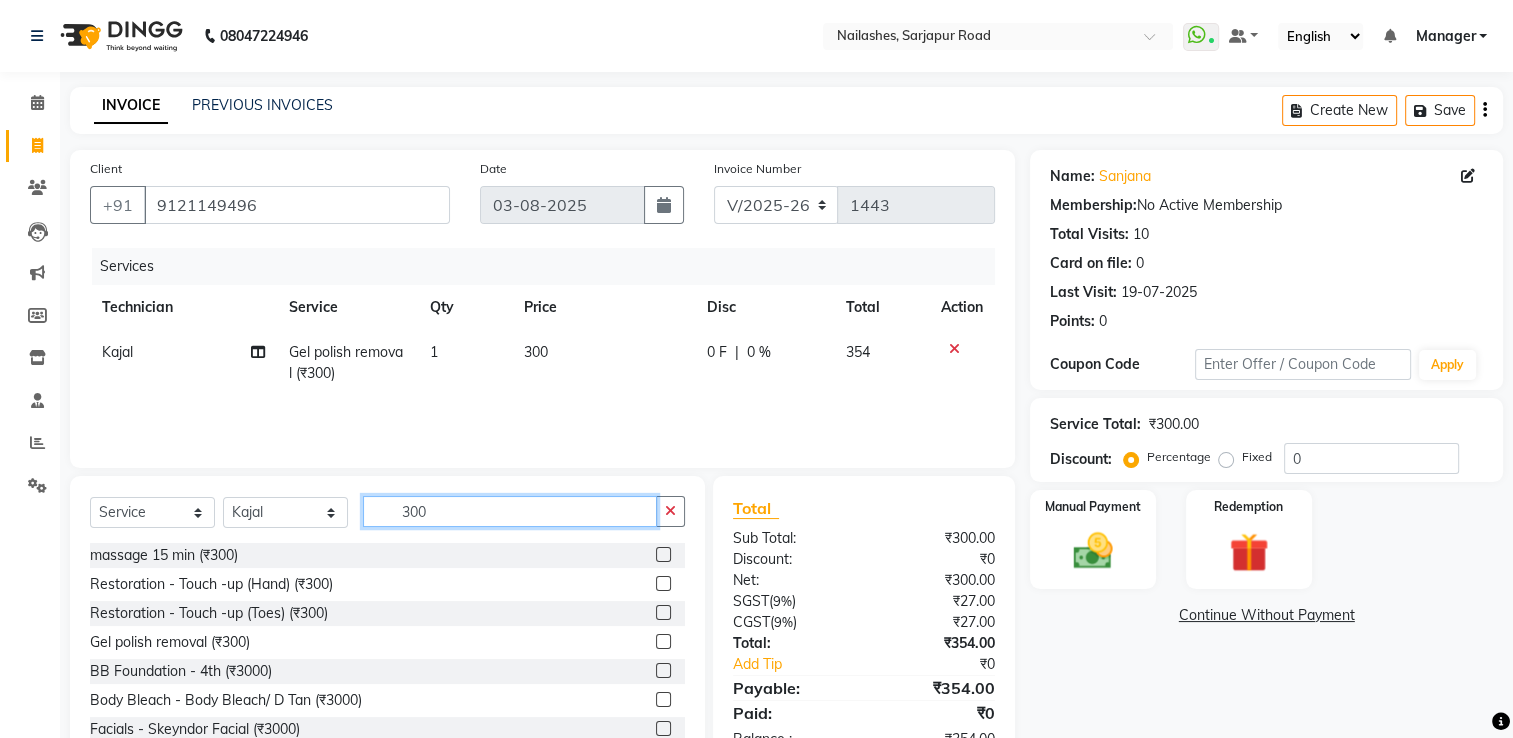click on "300" 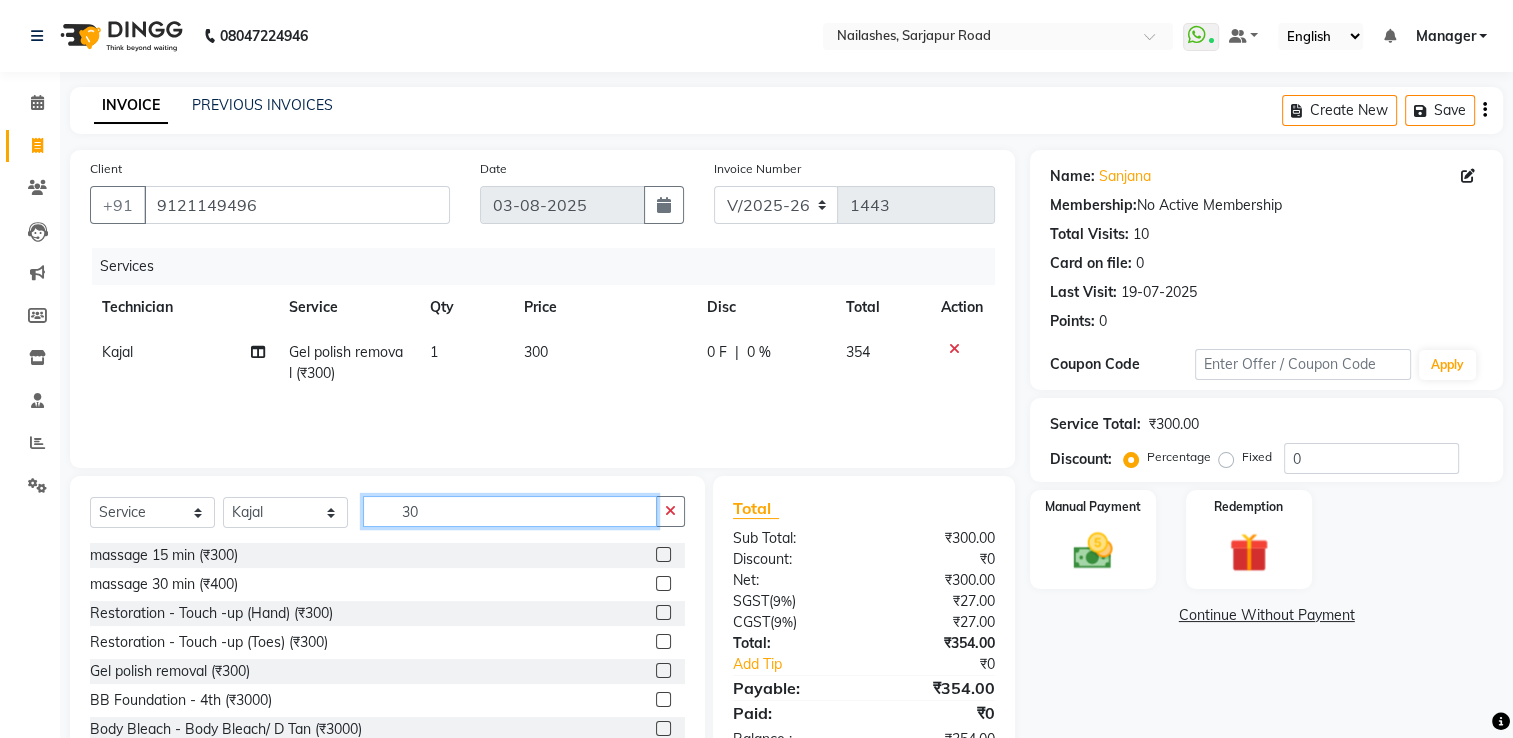 type on "3" 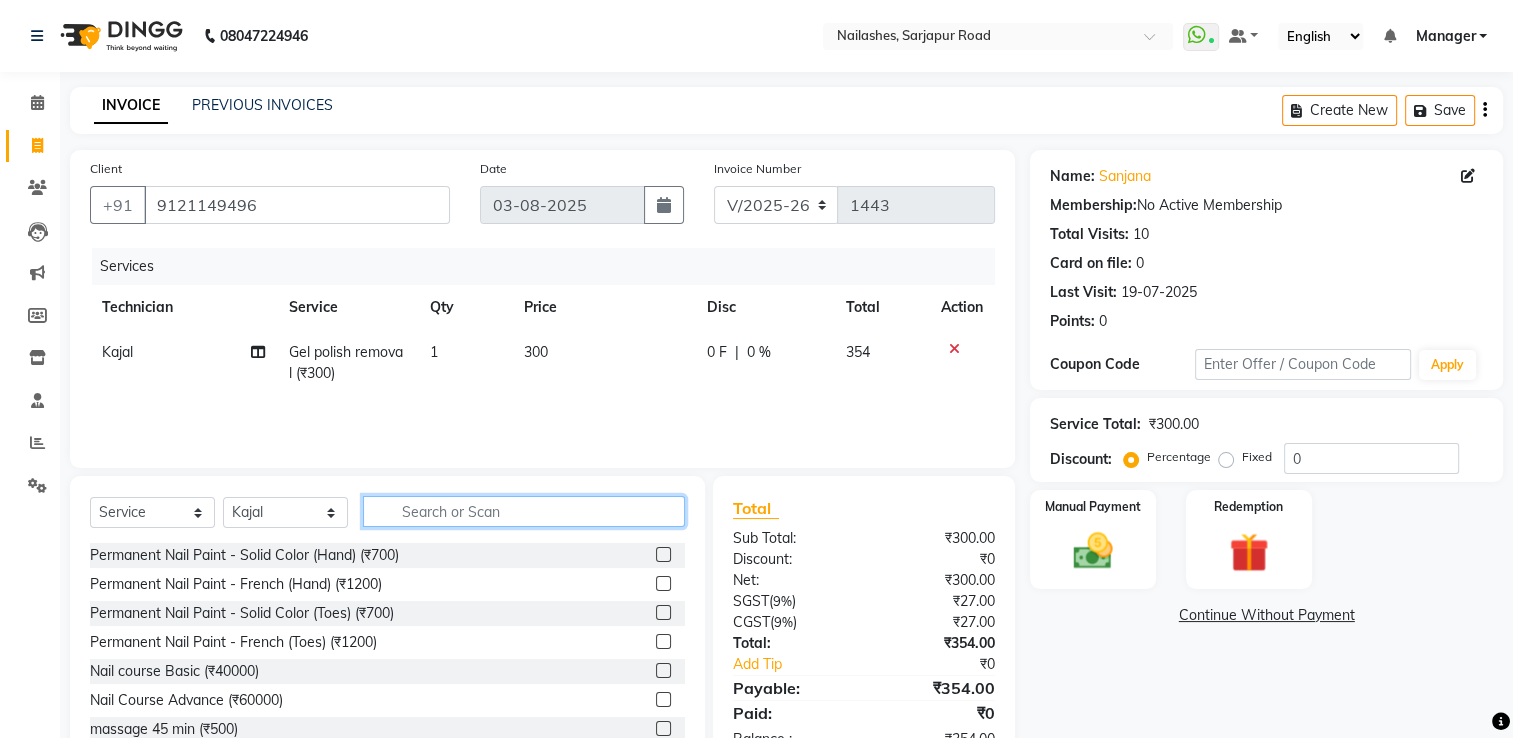 type 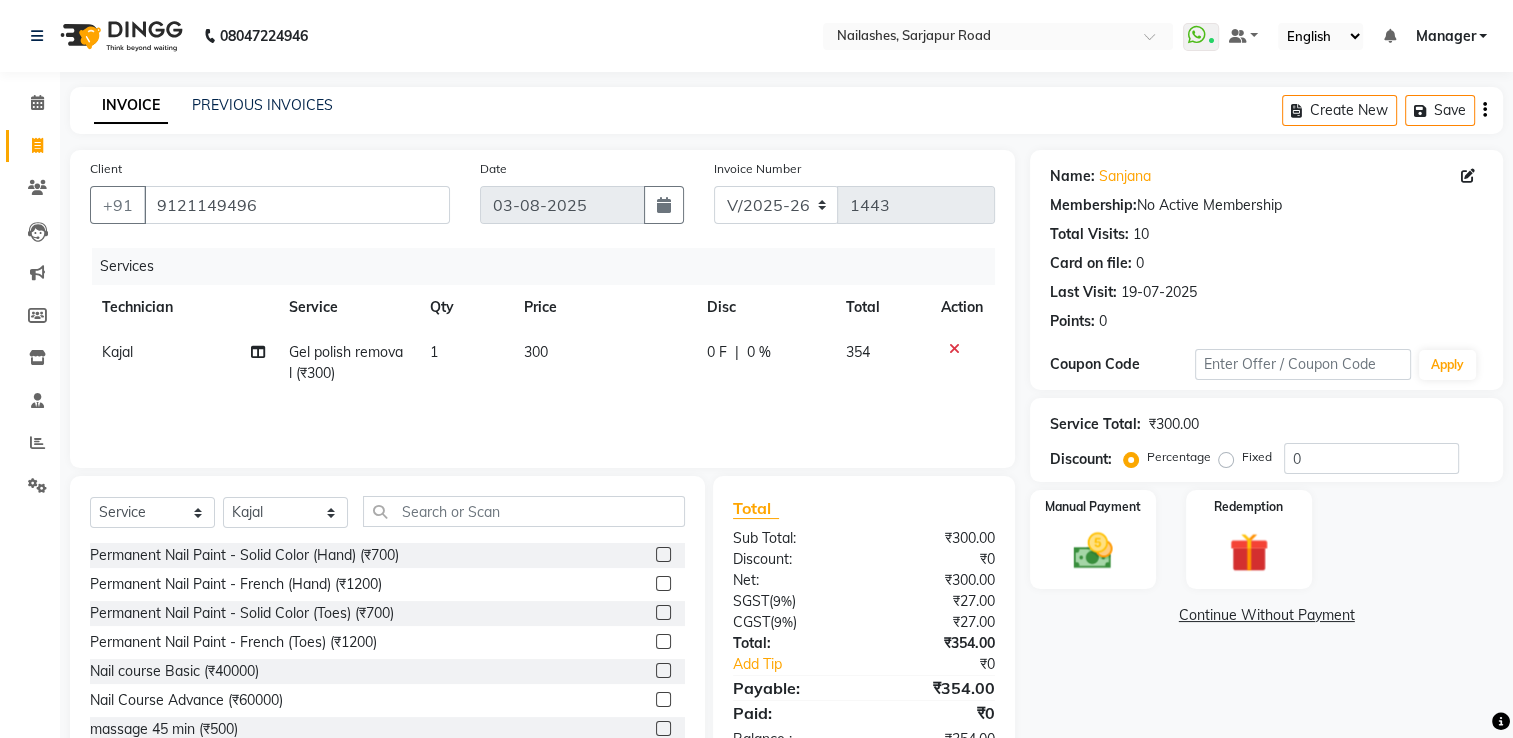 click 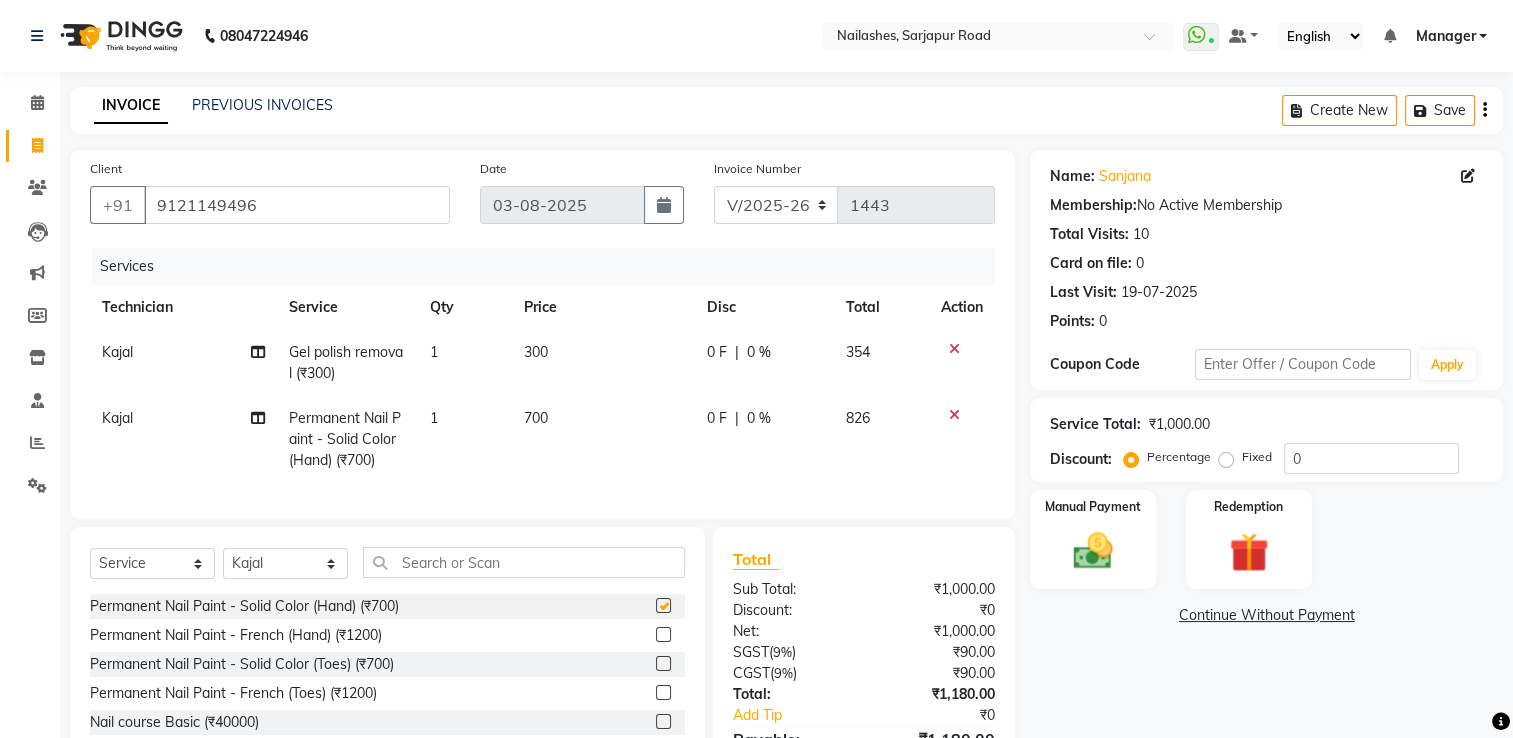checkbox on "false" 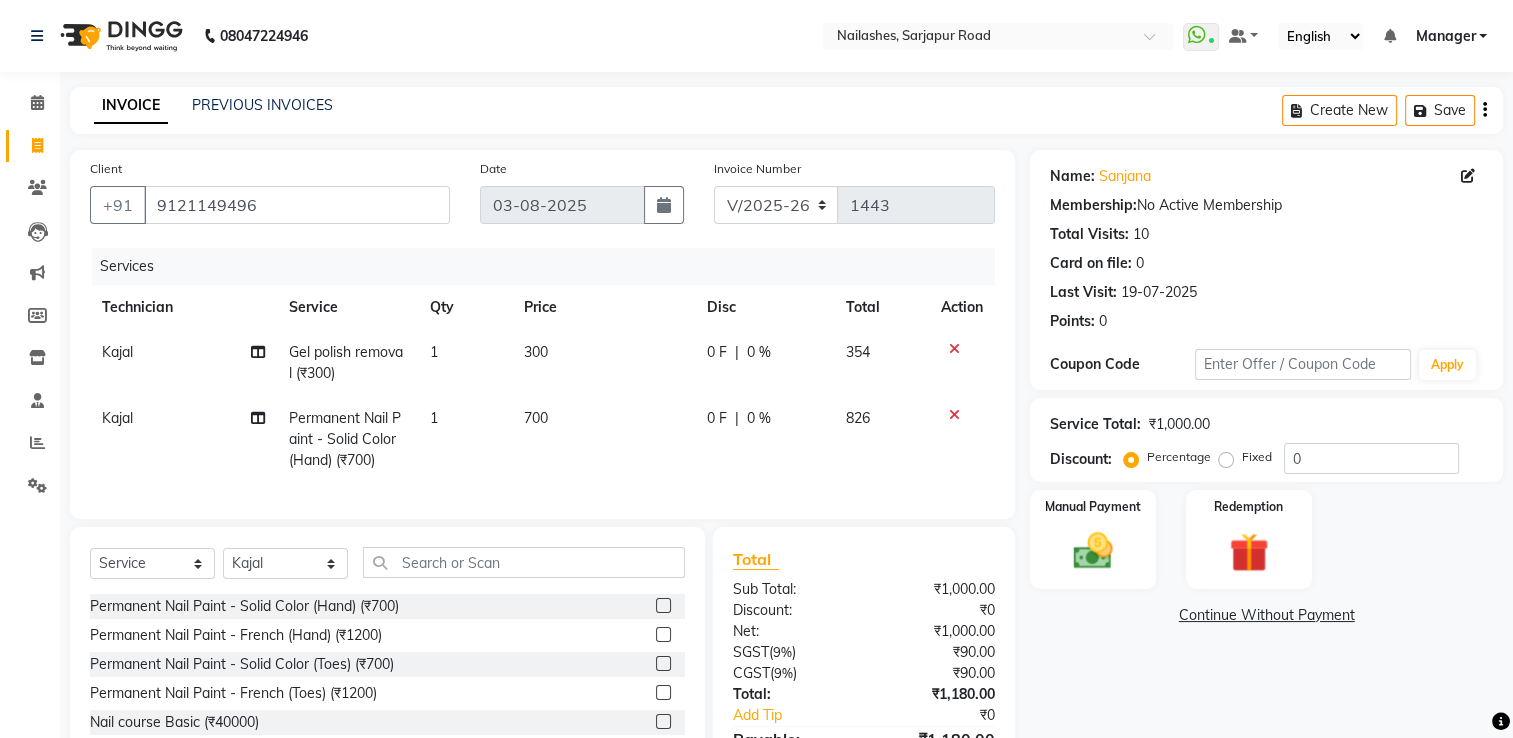 scroll, scrollTop: 129, scrollLeft: 0, axis: vertical 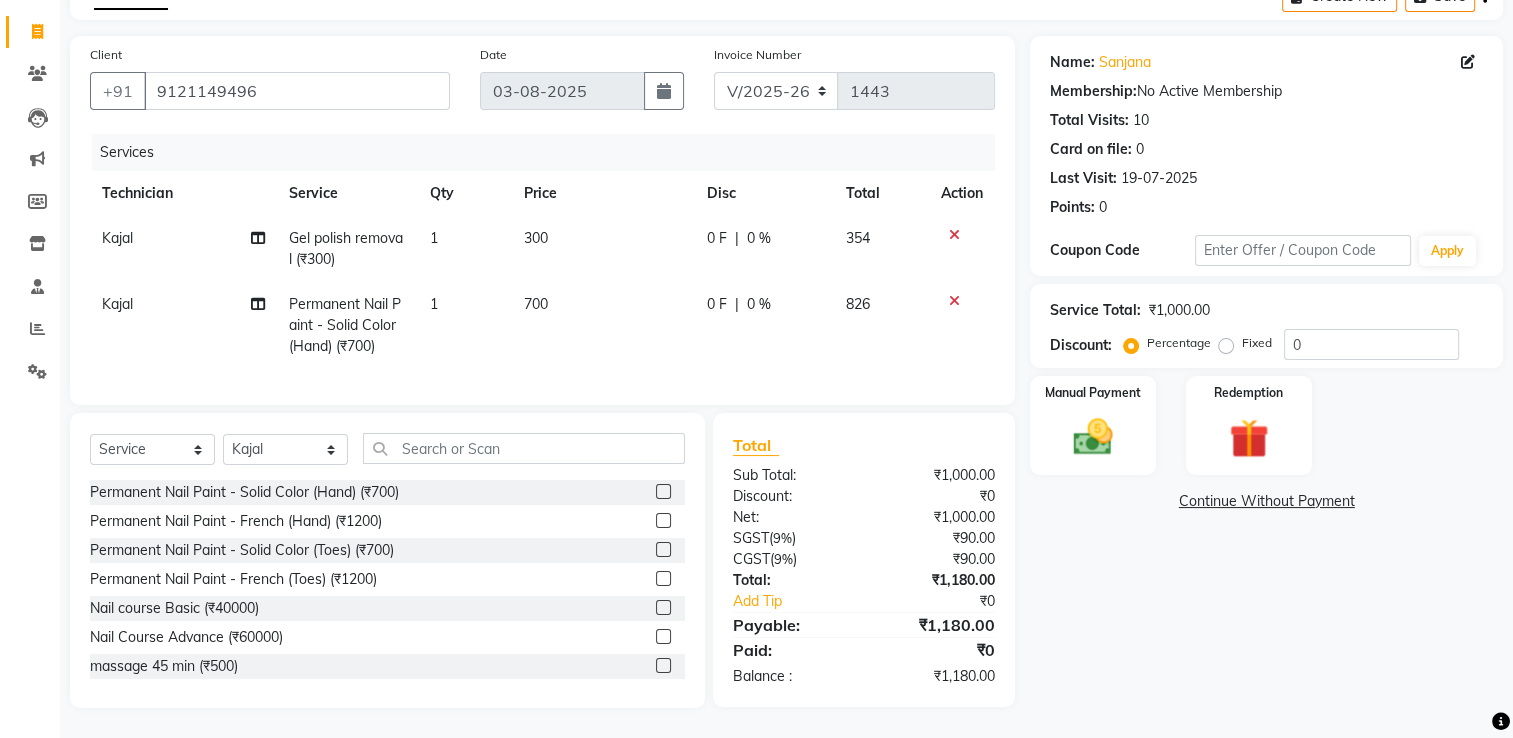 click on "Name: Sanjana  Membership:  No Active Membership  Total Visits:  10 Card on file:  0 Last Visit:   19-07-2025 Points:   0  Coupon Code Apply Service Total:  ₹1,000.00  Discount:  Percentage   Fixed  0 Manual Payment Redemption  Continue Without Payment" 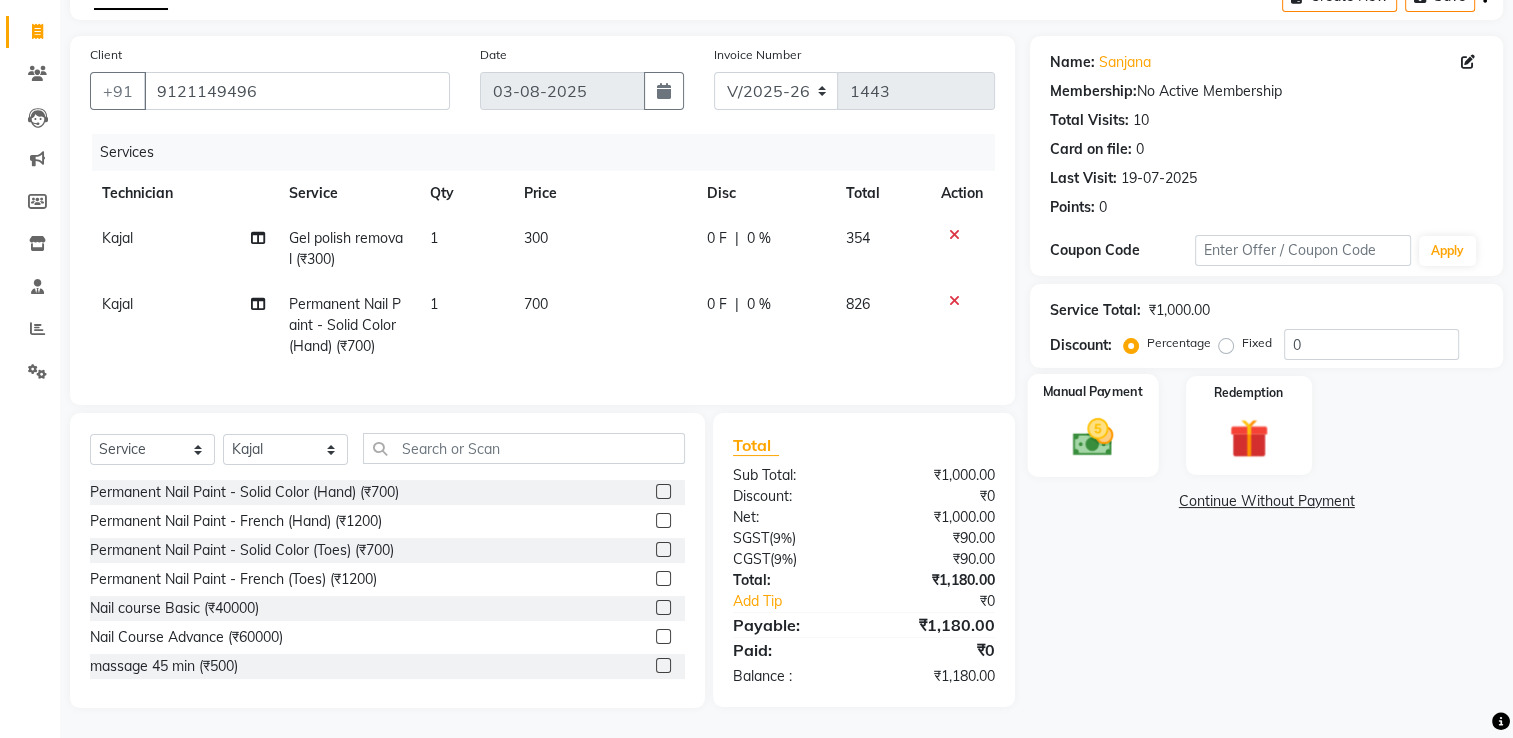 click 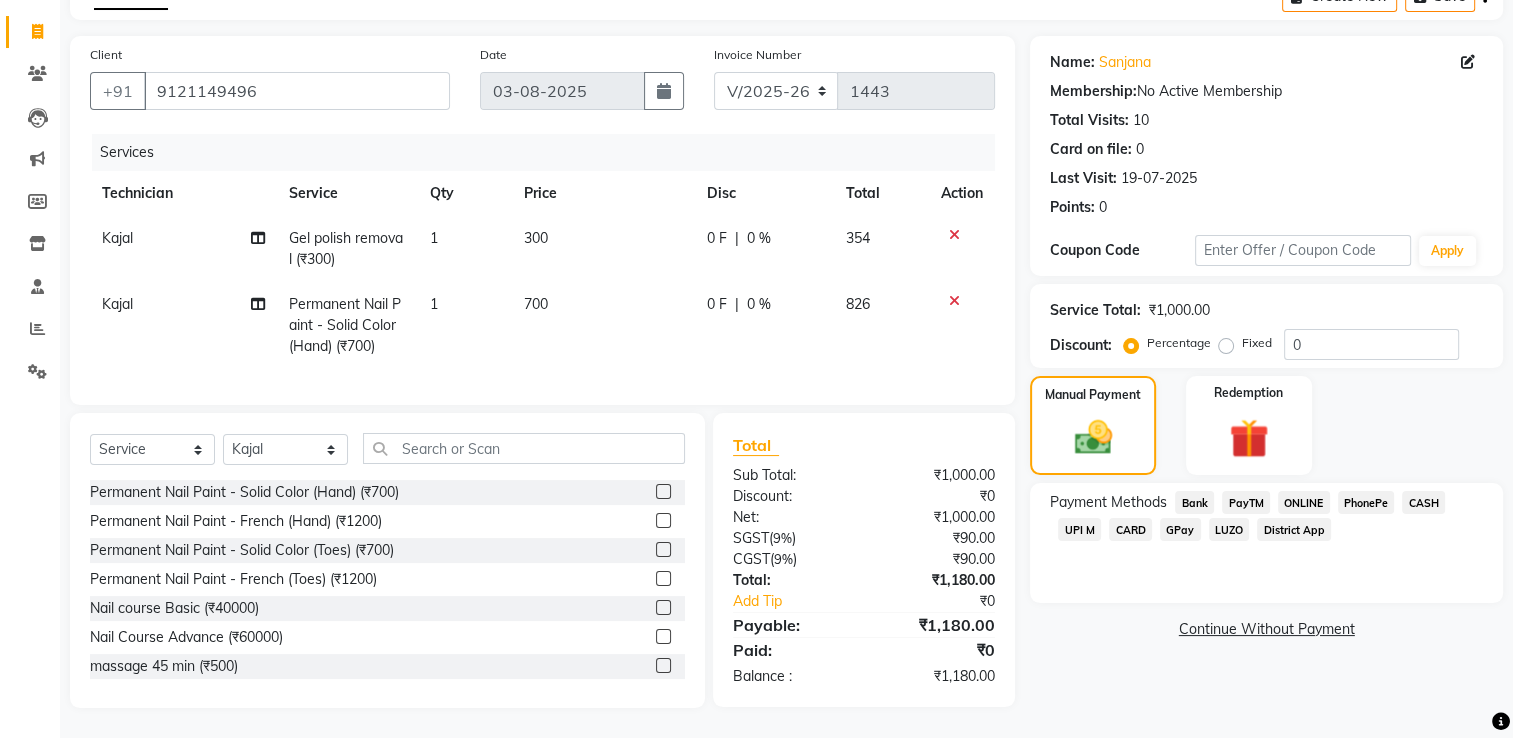 click on "CARD" 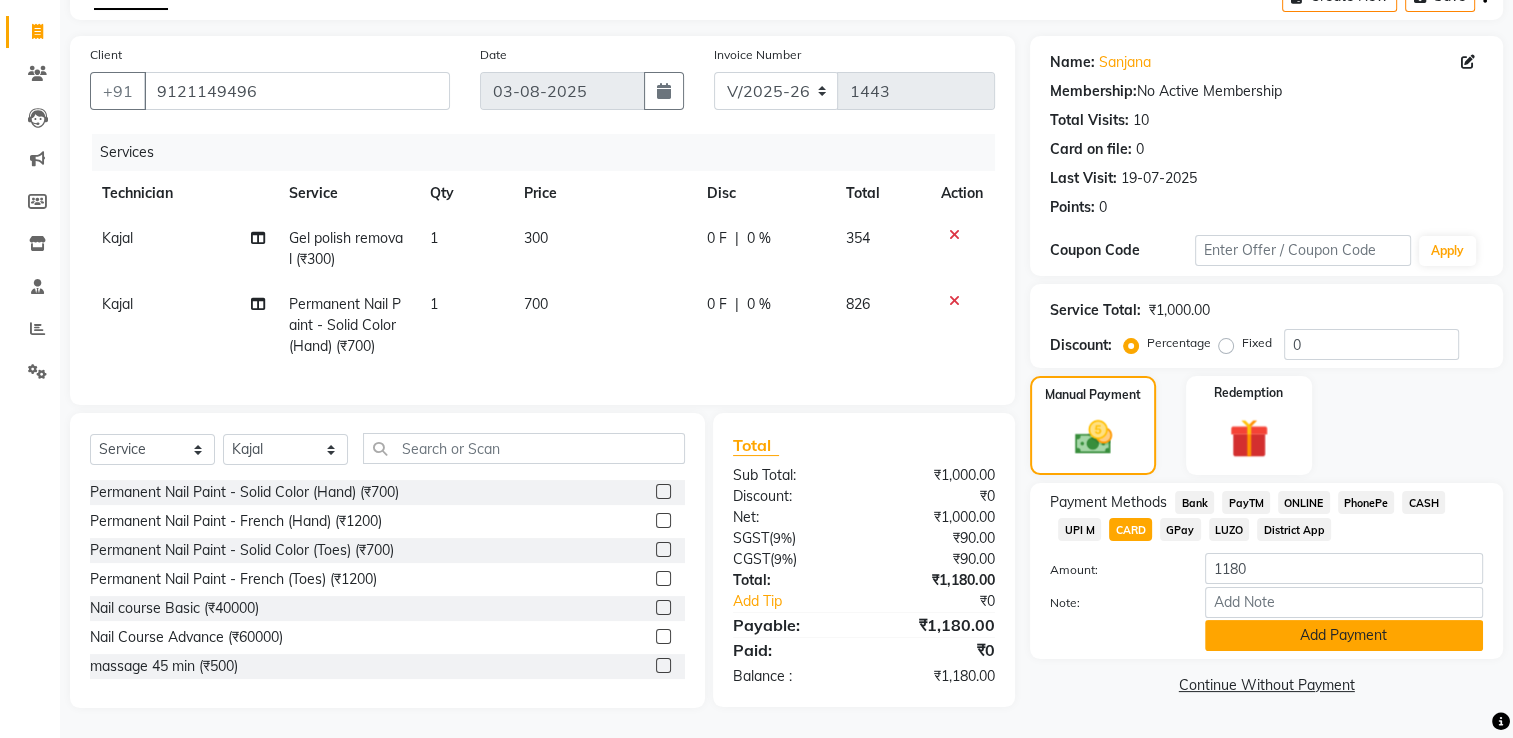 click on "Add Payment" 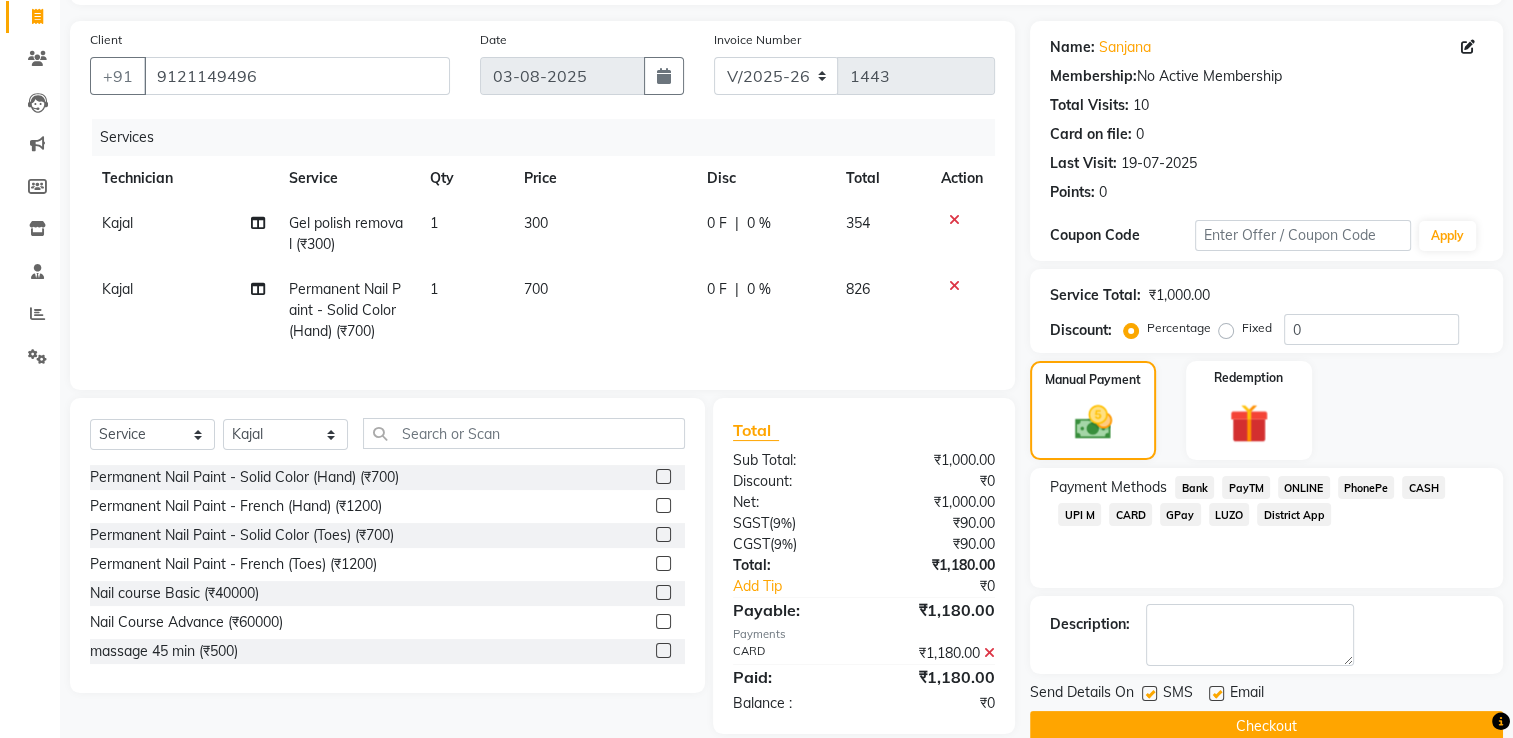 click on "Checkout" 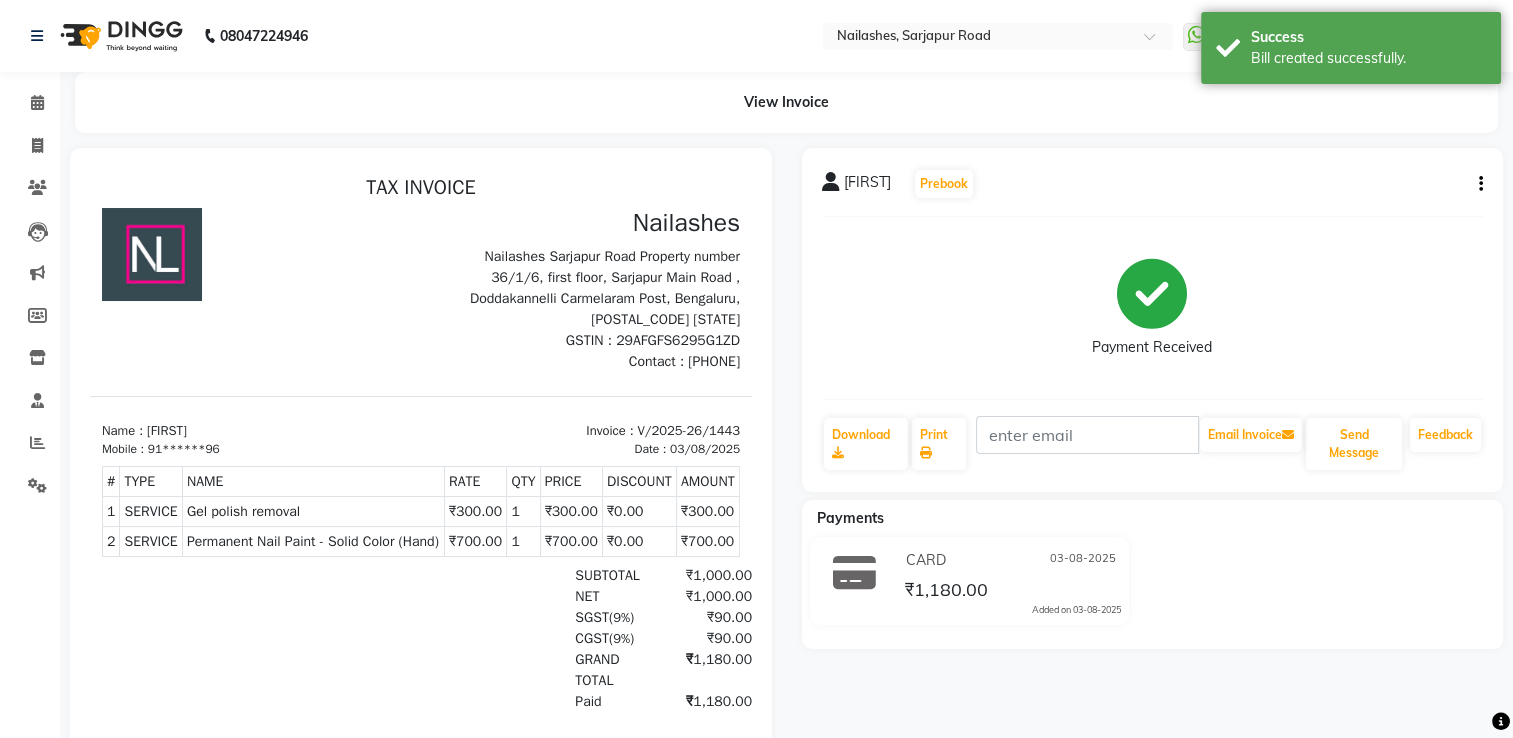 scroll, scrollTop: 0, scrollLeft: 0, axis: both 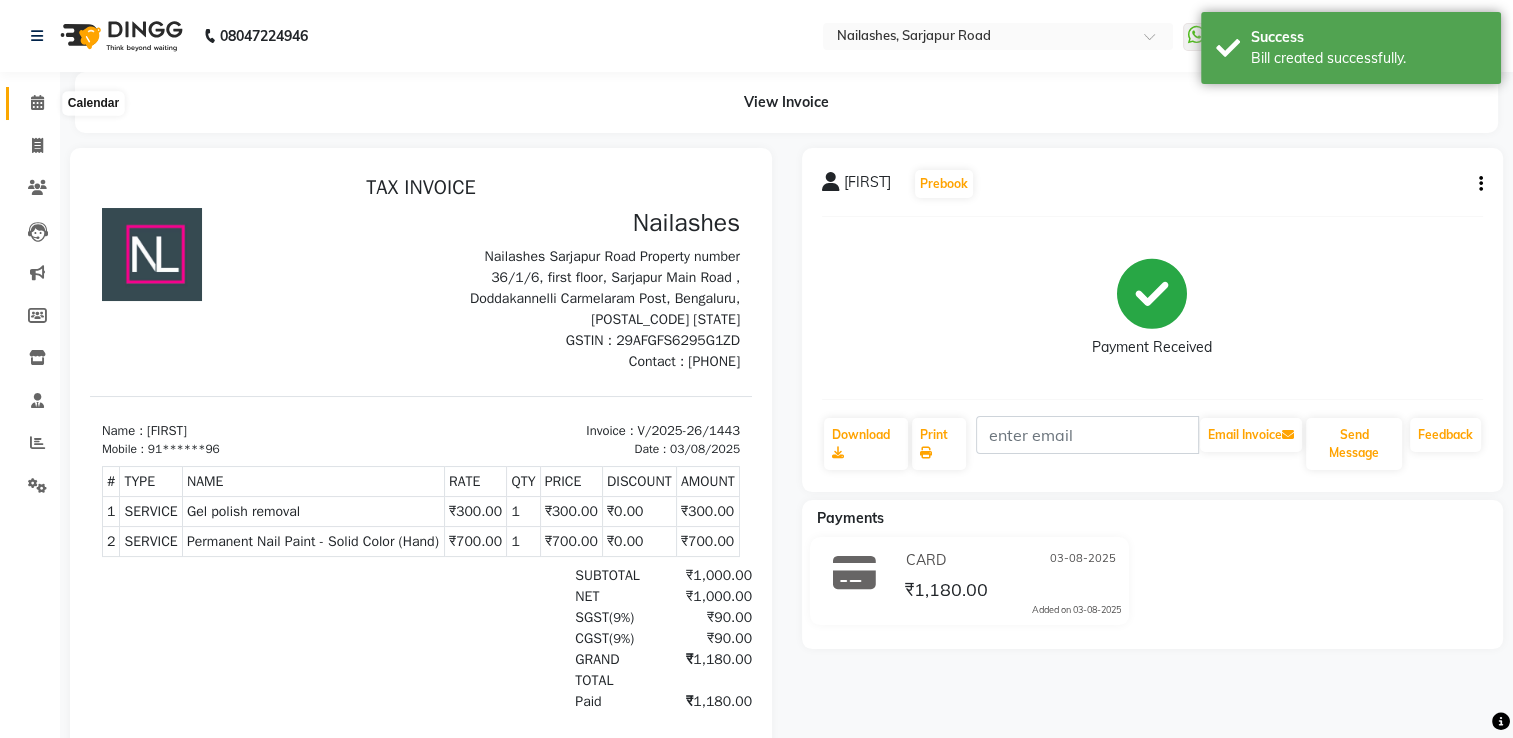 click 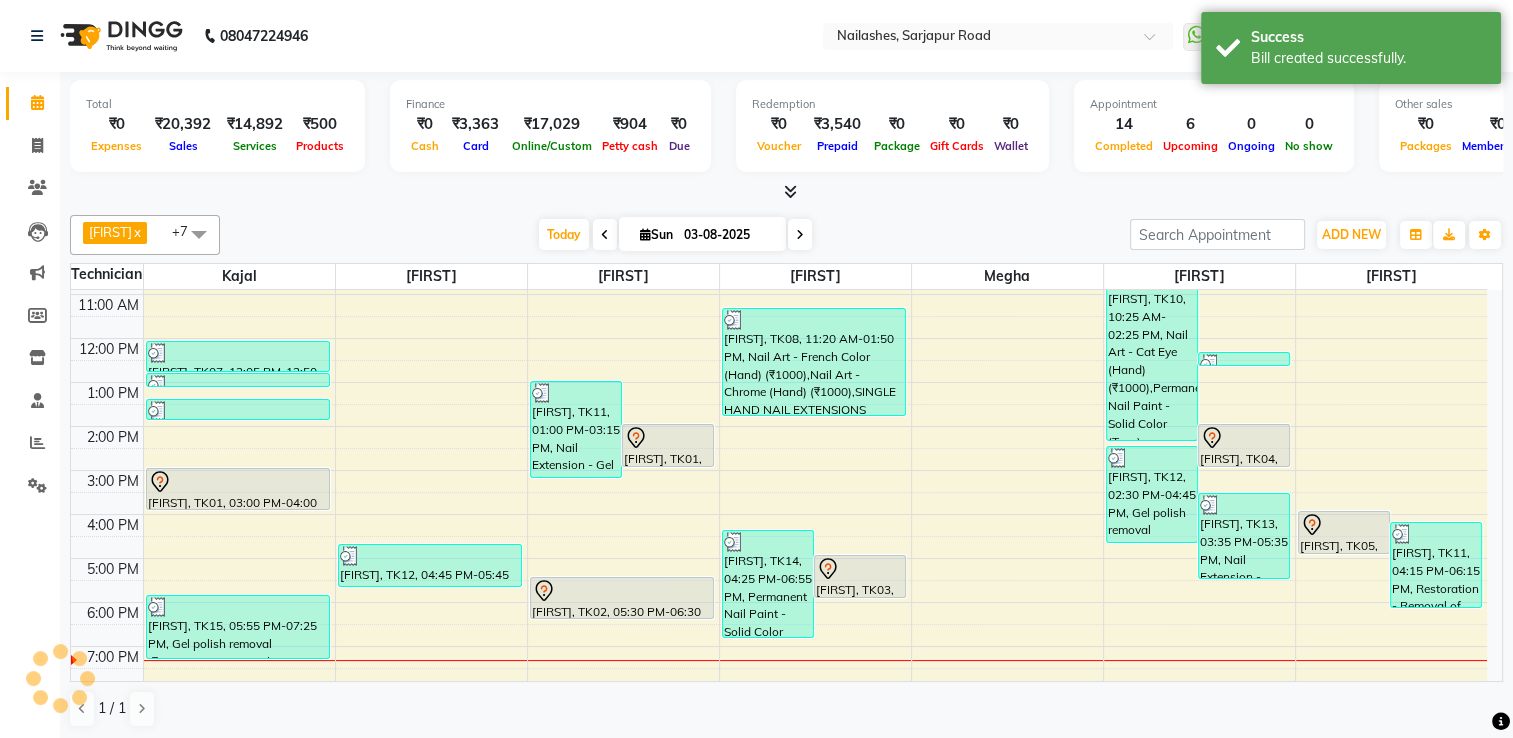 scroll, scrollTop: 0, scrollLeft: 0, axis: both 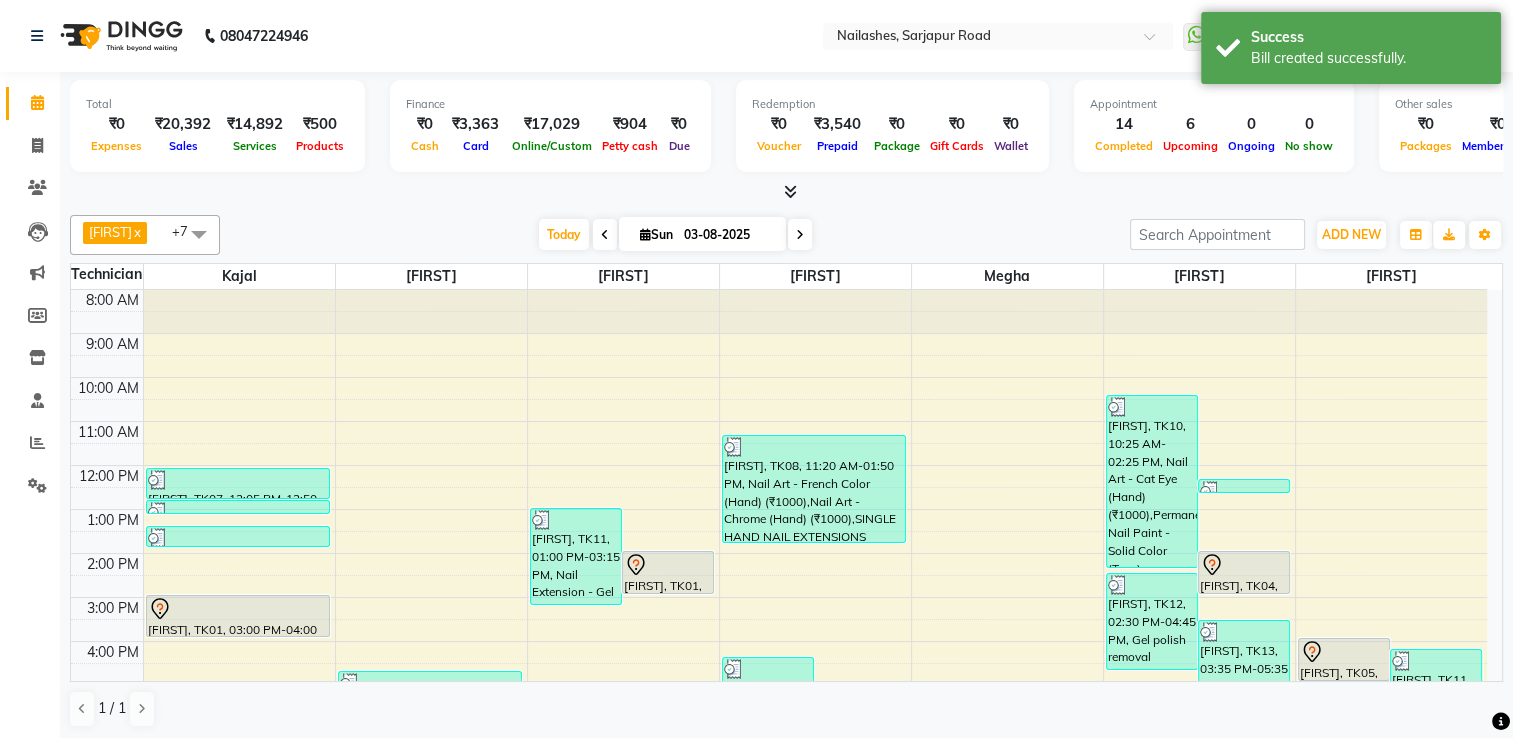 click at bounding box center [790, 191] 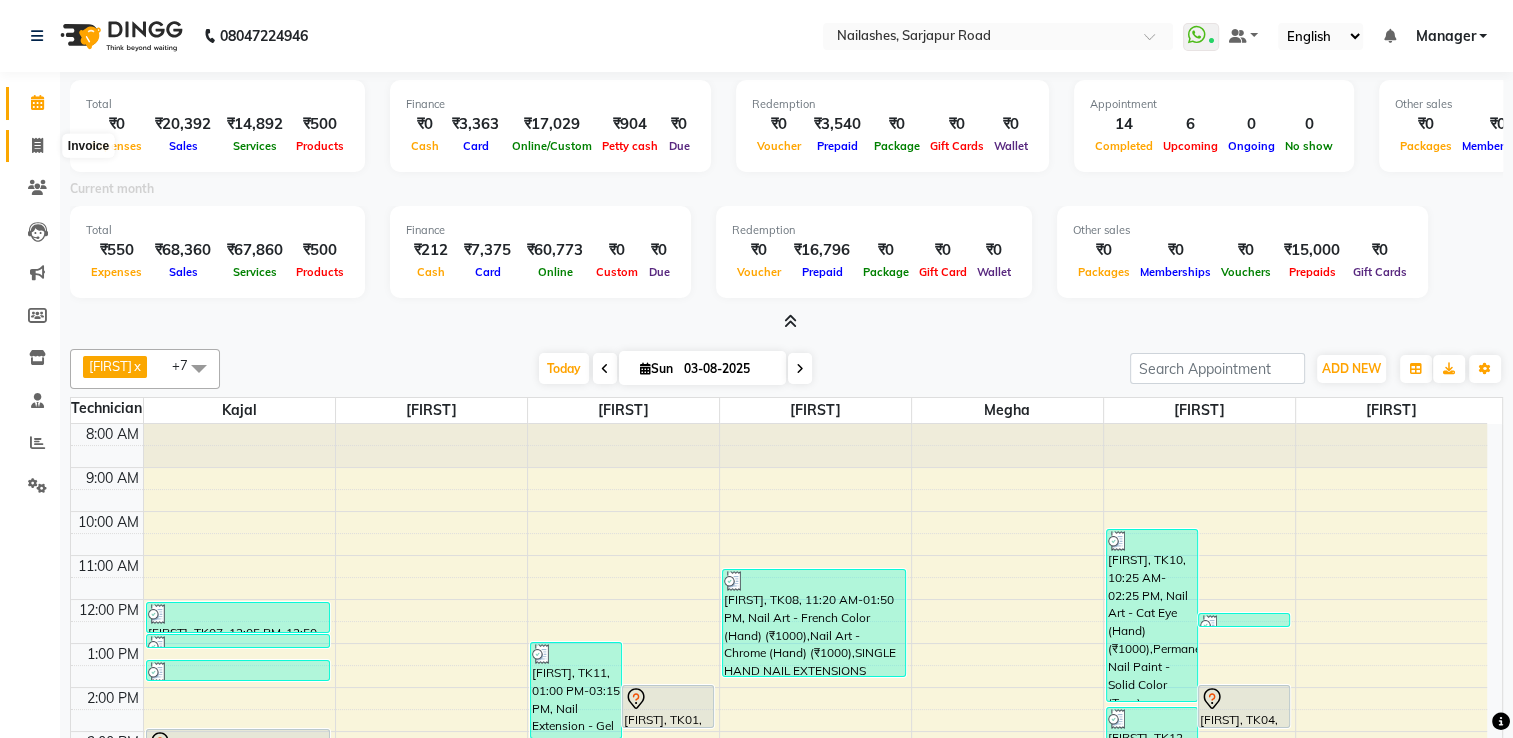 click 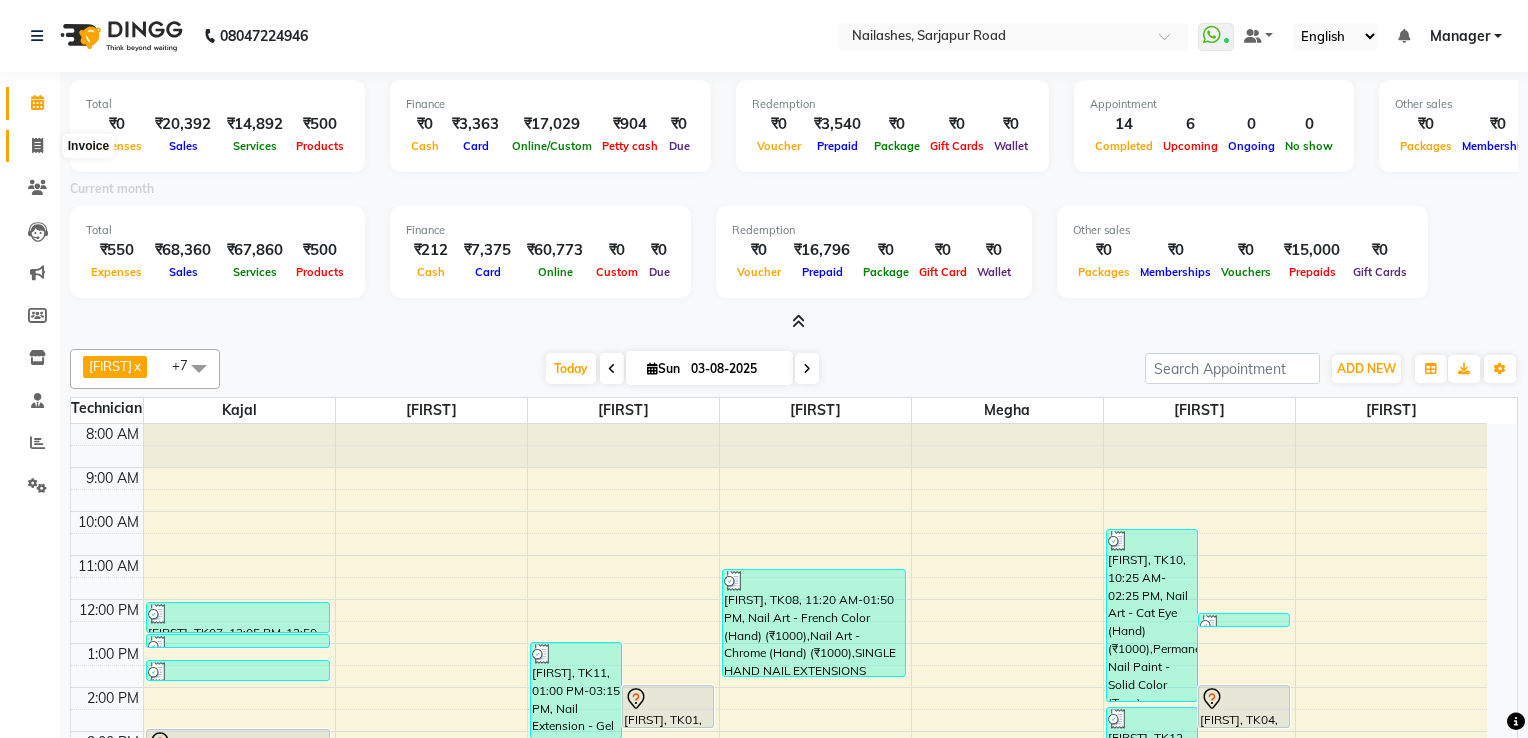 select on "service" 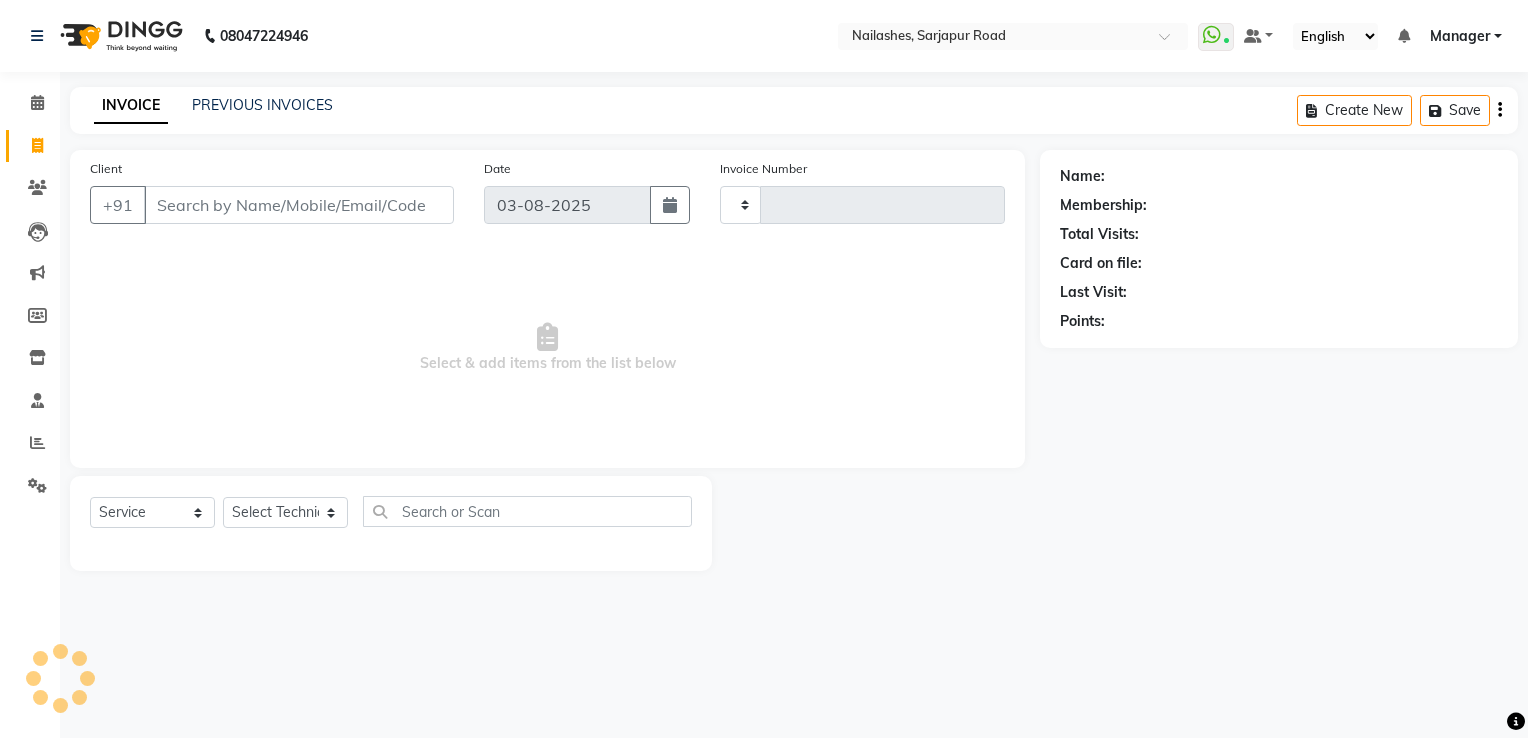 type on "1444" 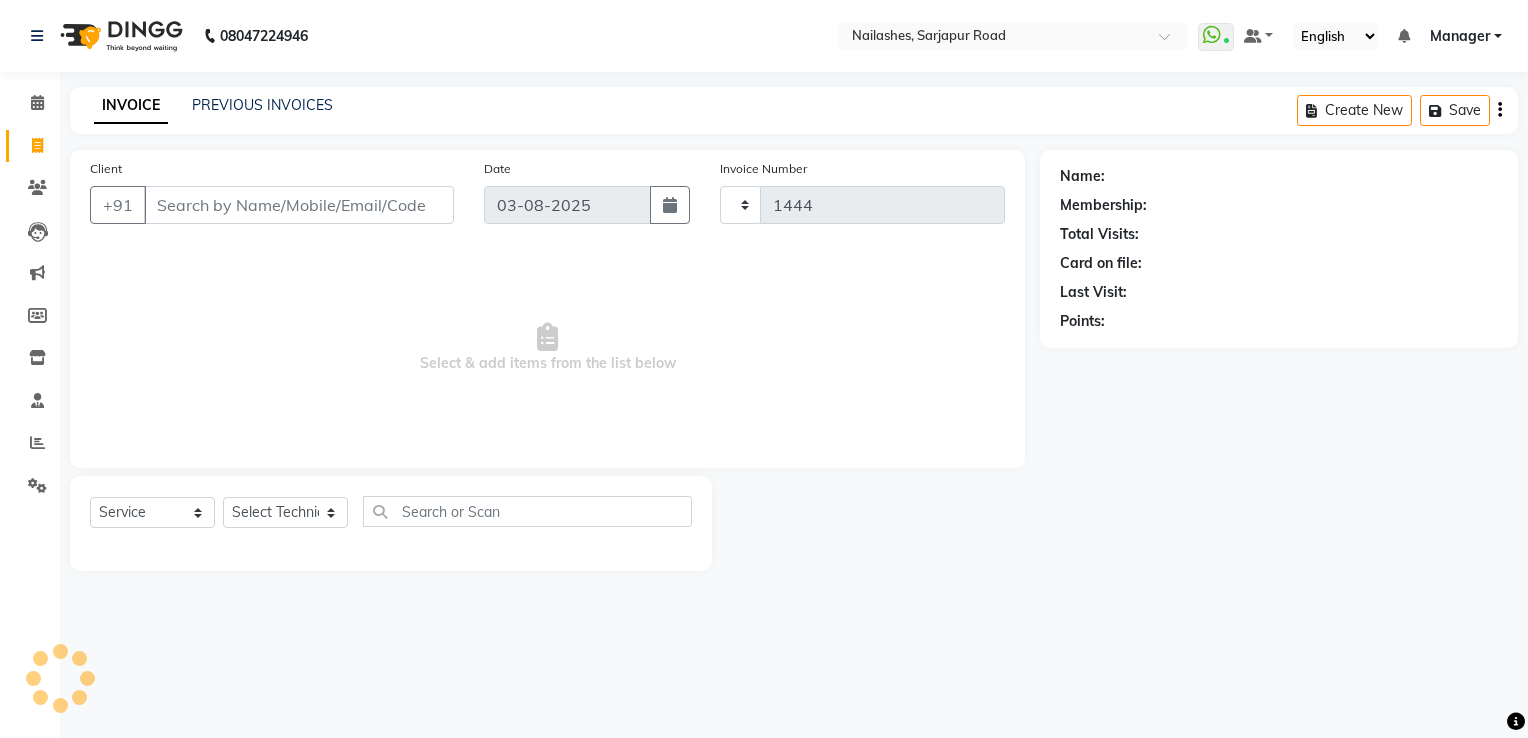 select on "6579" 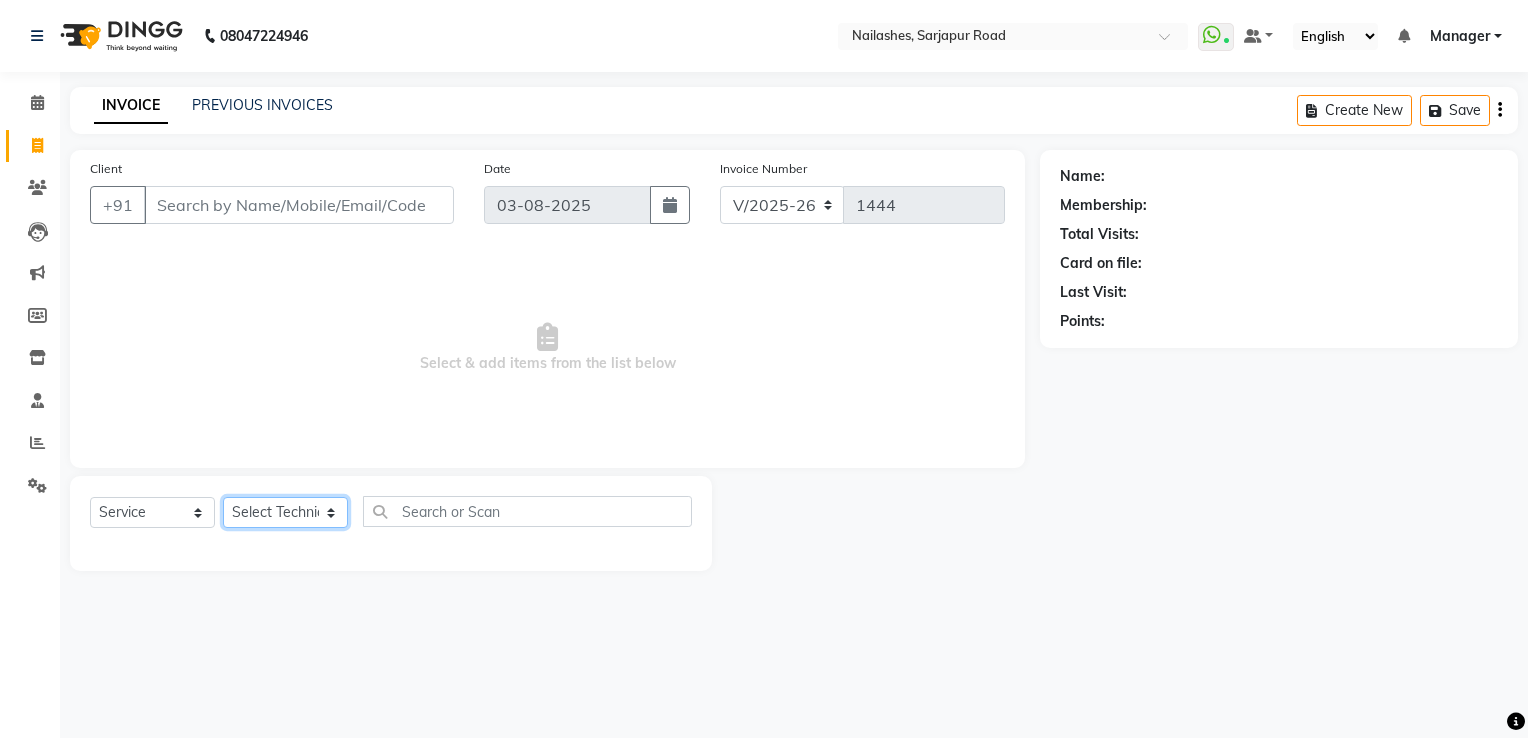 click on "Select Technician ARISH Arvind chandu Dipen Gulafshan John Kajal kelly kupu Manager megha Nirjala Owner pankaj PARE shradha" 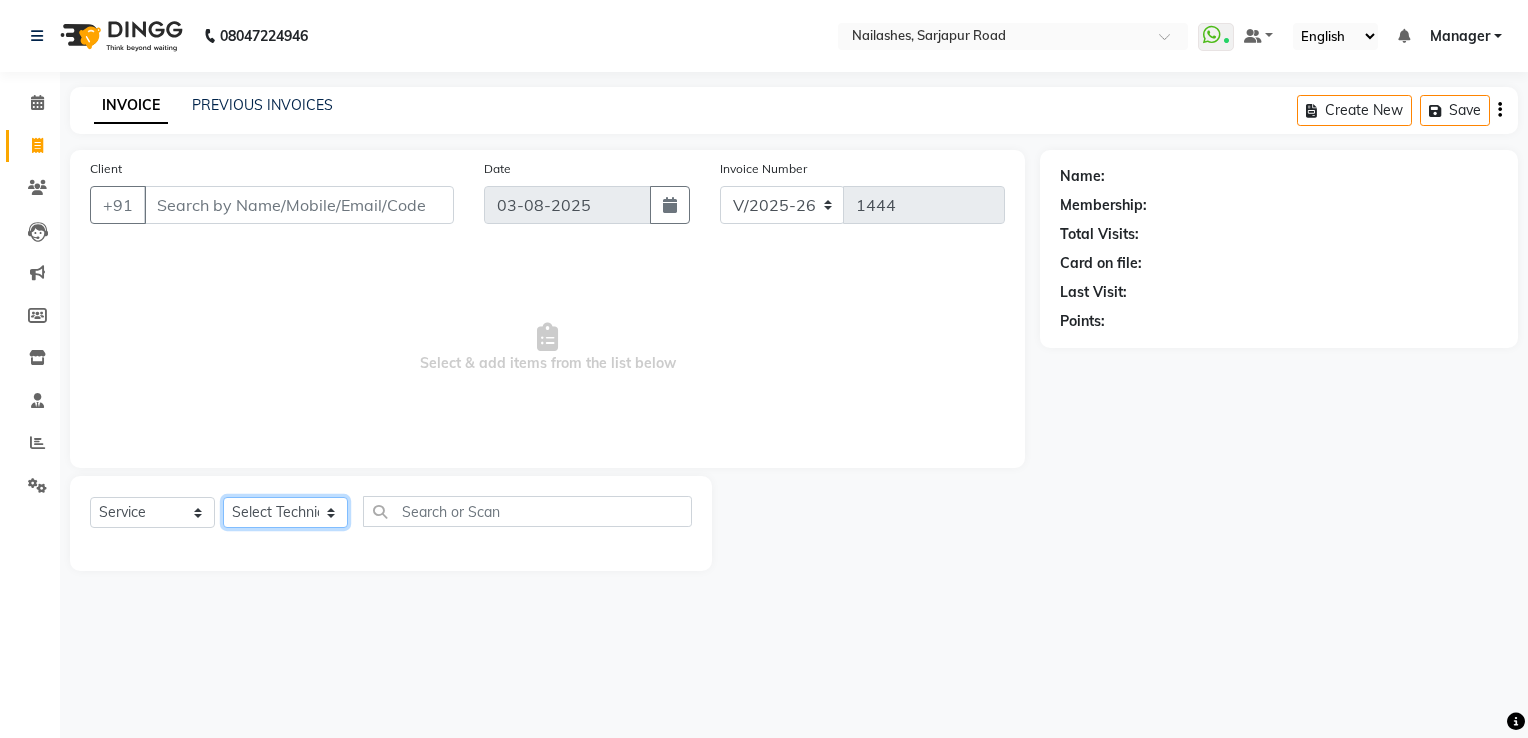 select on "80708" 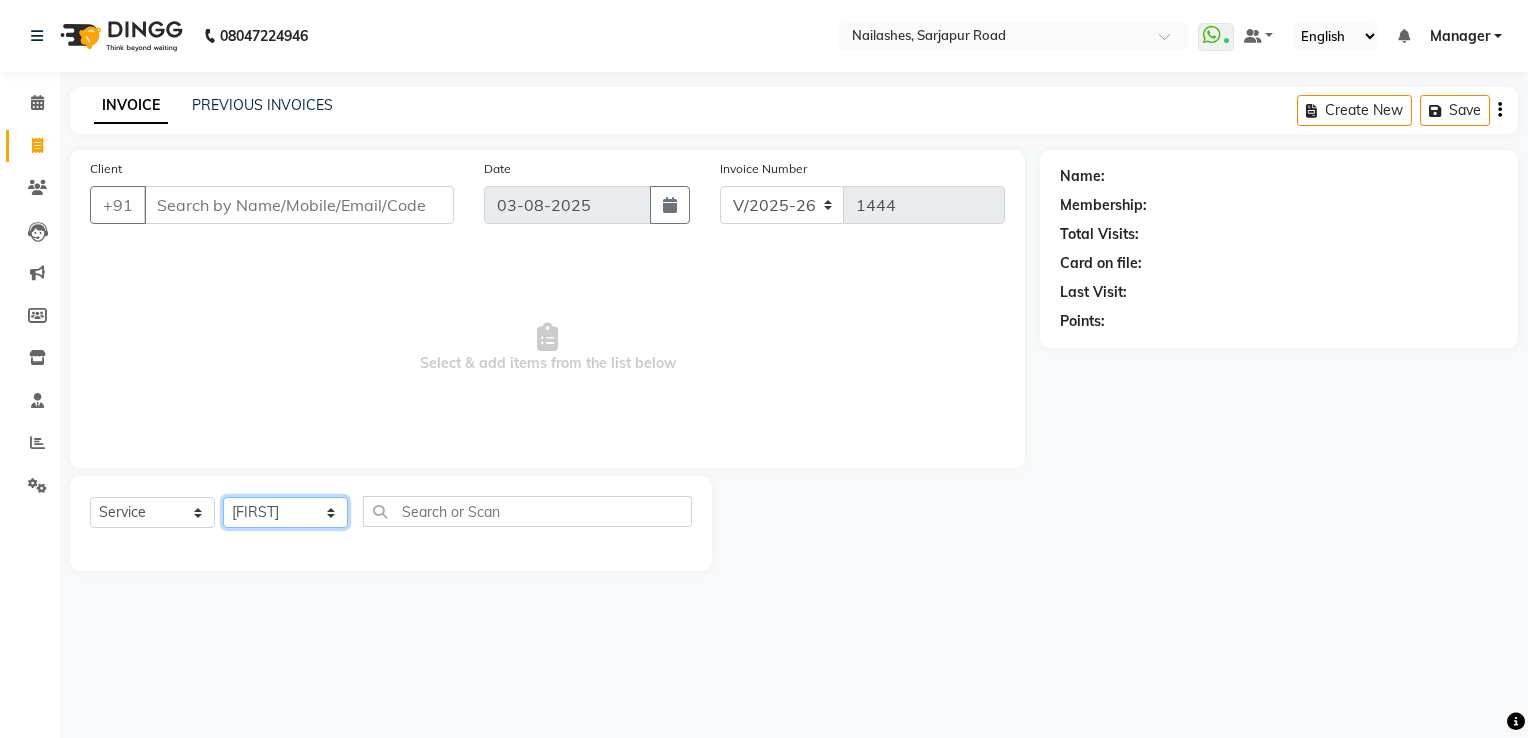 click on "Select Technician ARISH Arvind chandu Dipen Gulafshan John Kajal kelly kupu Manager megha Nirjala Owner pankaj PARE shradha" 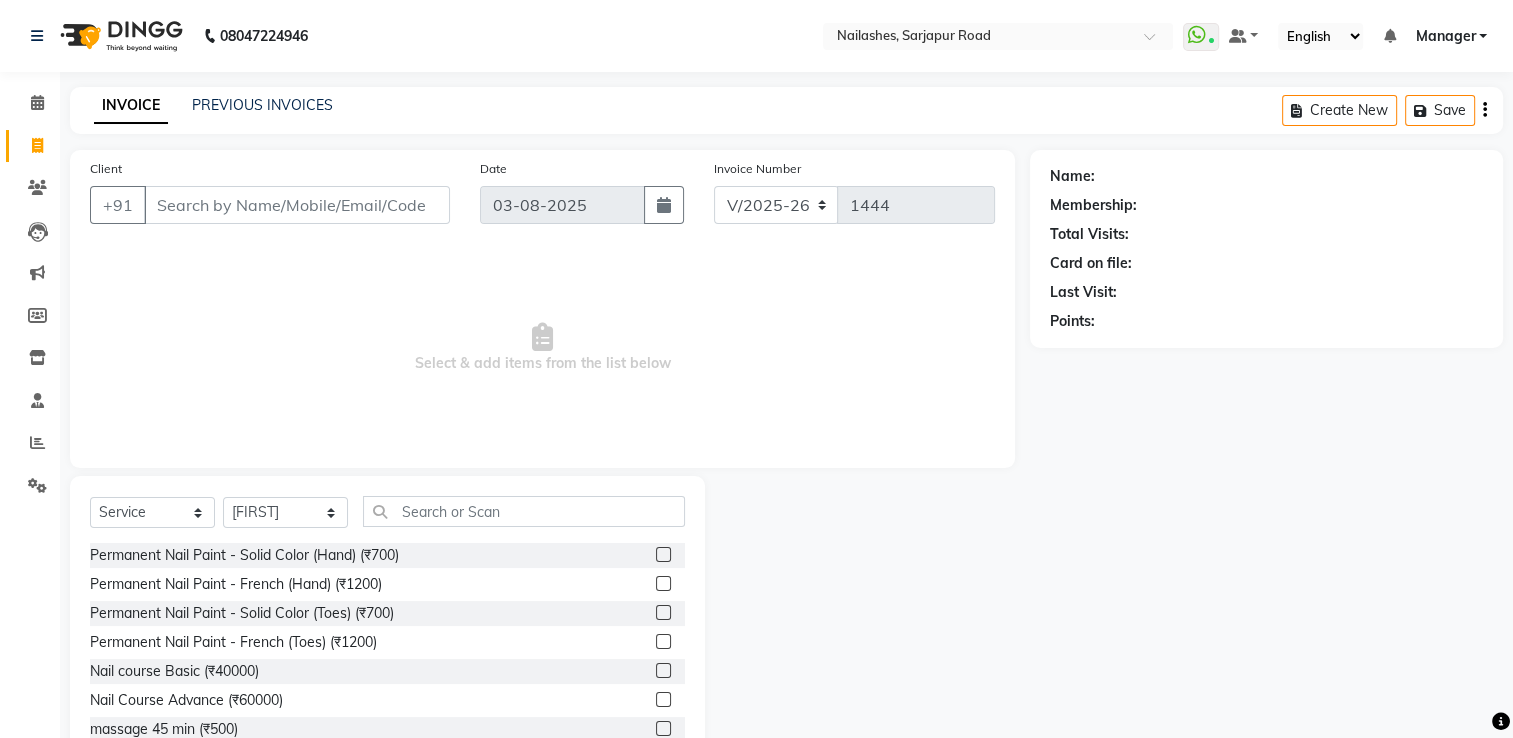 drag, startPoint x: 467, startPoint y: 493, endPoint x: 463, endPoint y: 512, distance: 19.416489 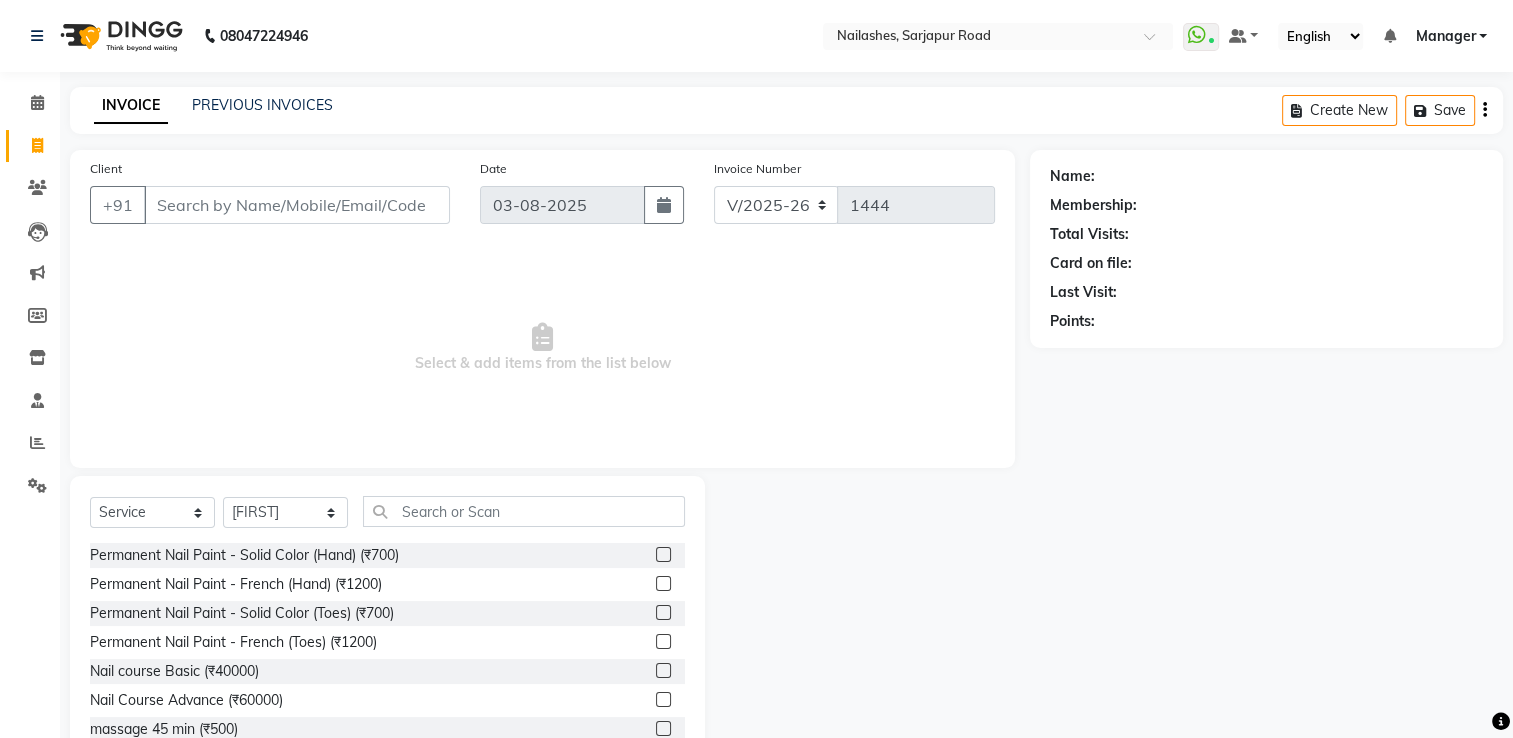 click on "Select  Service  Product  Membership  Package Voucher Prepaid Gift Card  Select Technician ARISH Arvind chandu Dipen Gulafshan John Kajal kelly kupu Manager megha Nirjala Owner pankaj PARE shradha Permanent Nail Paint - Solid Color (Hand) (₹700)  Permanent Nail Paint - French (Hand) (₹1200)  Permanent Nail Paint - Solid Color (Toes) (₹700)  Permanent Nail Paint - French (Toes) (₹1200)  Nail course Basic (₹40000)  Nail Course Advance (₹60000)  massage 45 min (₹500)  massage 15 min (₹300)  massage 30 min (₹400)  HAIR EXTENSIONS REMOVAL (₹50)  SINGLE  HAND  NAIL PAINT (₹400)  SINGLE HAND NAIL EXTENSIONS ACRYLIC (₹500)  SINGLE HAND NAIL EXTENSIONS GEL (₹600)  SINGLE HAND EXTENSIONS REMOVAL (₹250)  SINGLE HAND GEL POLISH REMOVAL (₹250)  HEAD MASSAGE WITH WASH (₹900)  NAILEXTENSINS POLISH (₹1356)  HAIR FALL TREATMENT (₹1500)  DANDRUFF TREATMENT (₹1500)  HAIR SPA (₹1250)  HAIR WASH BLOWDRY (₹850)  HYDRA FACIAL (₹5500)  D TAN HANDS (₹500)  D TAN LEGS (₹600)" 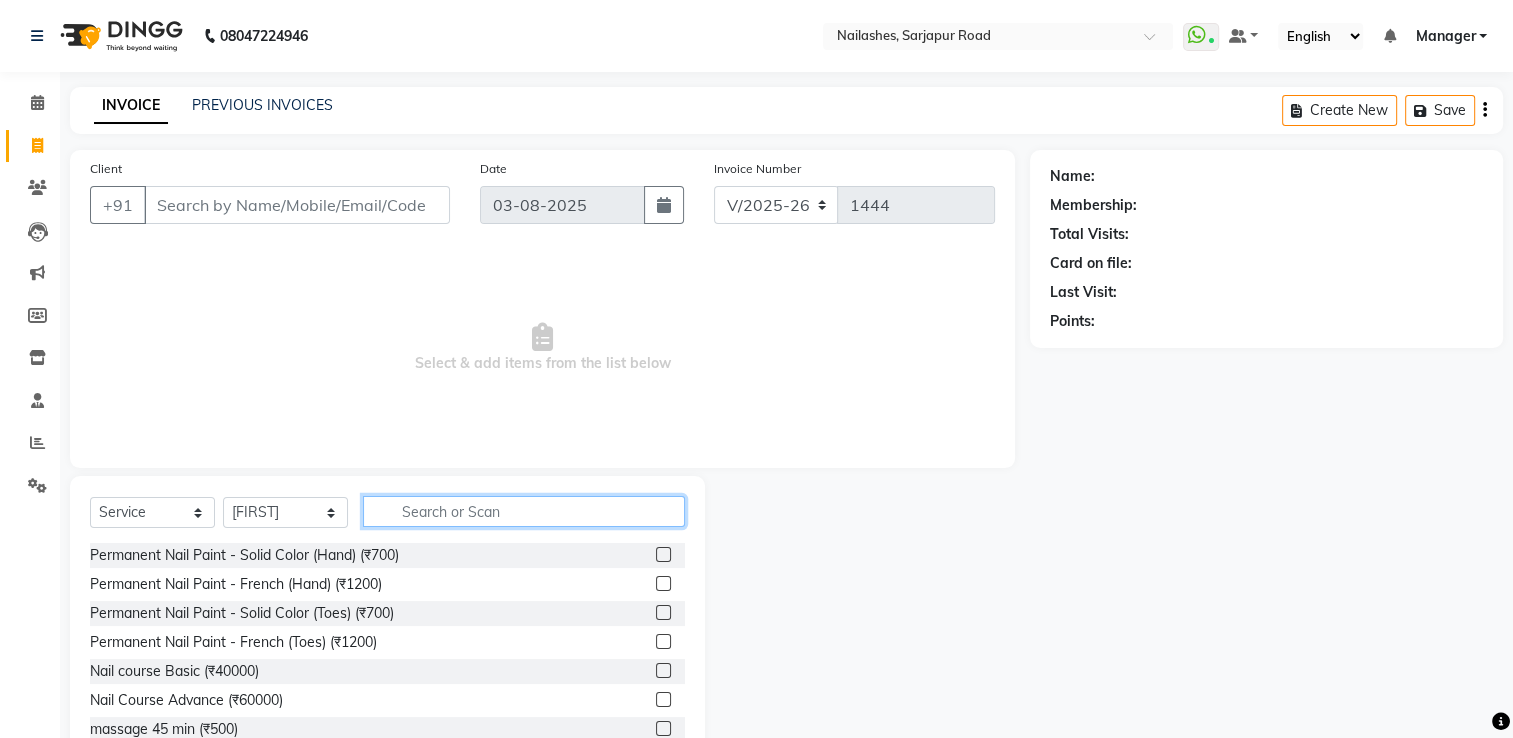 click 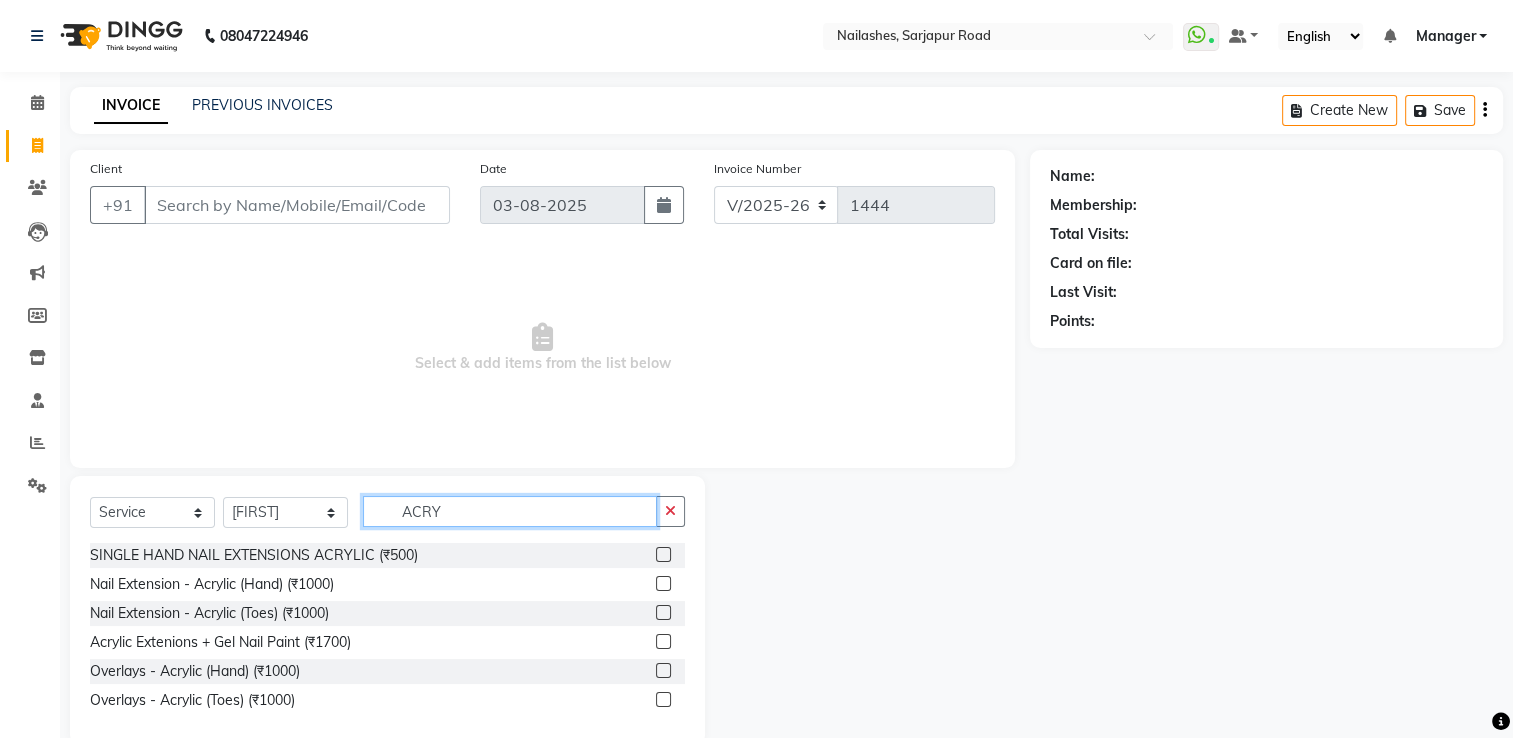 type on "ACRY" 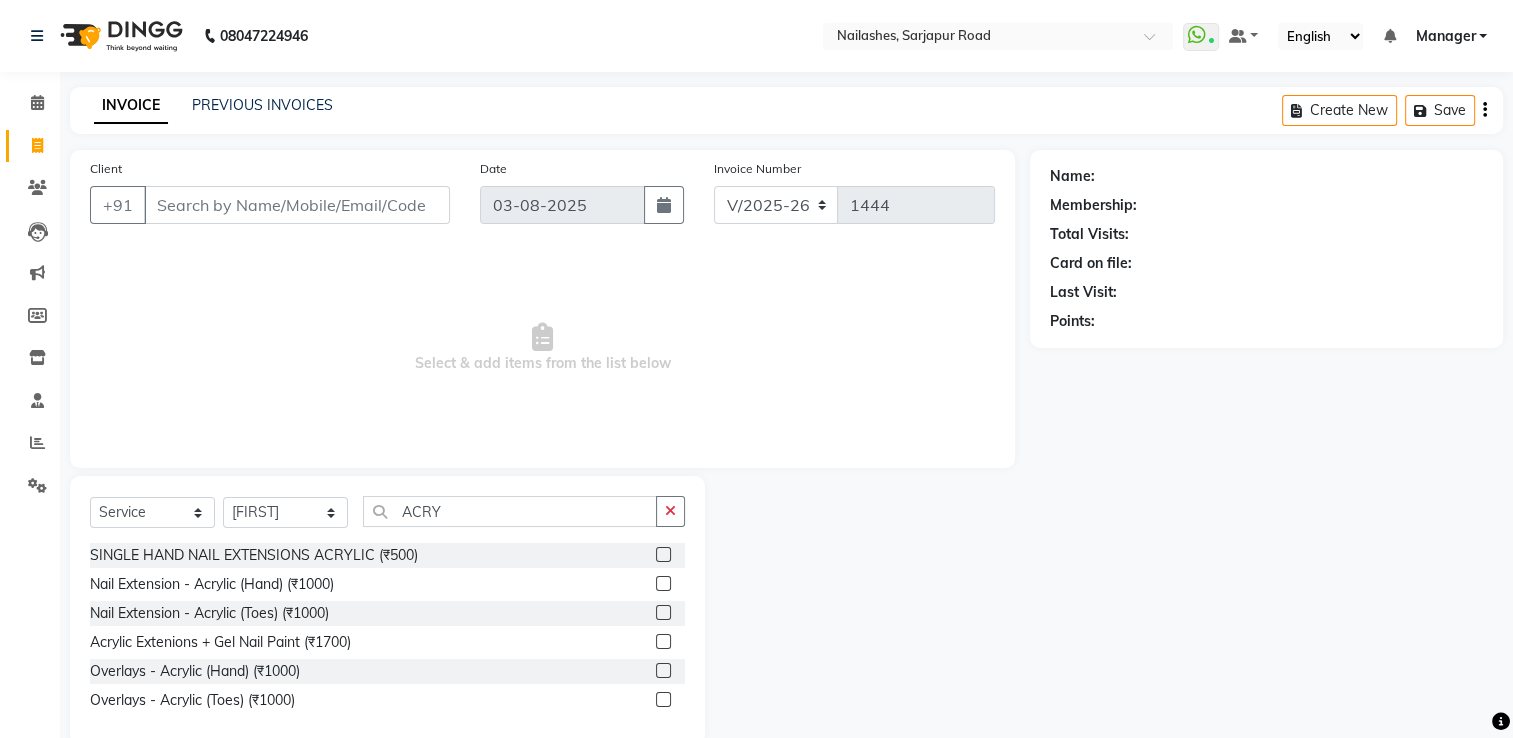 click 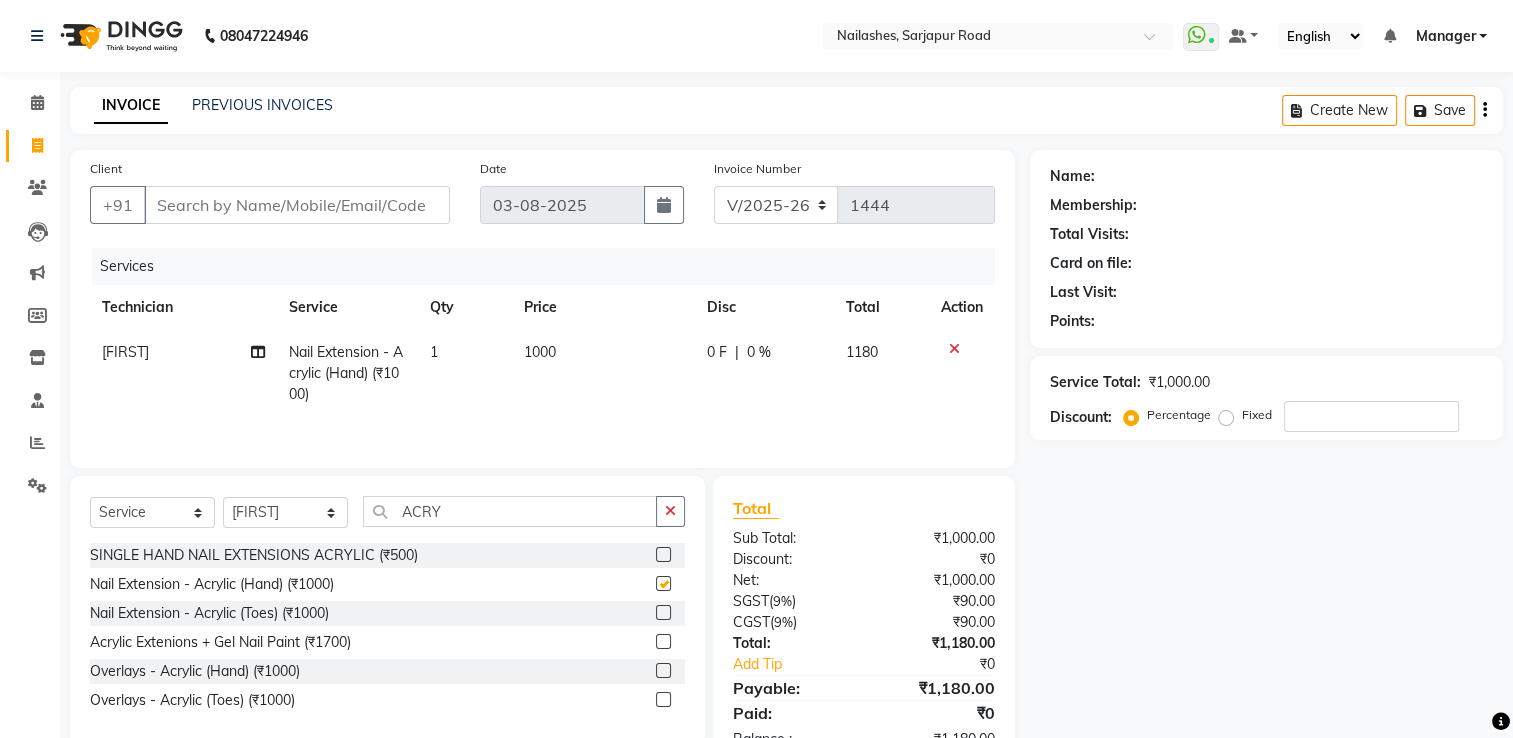 checkbox on "false" 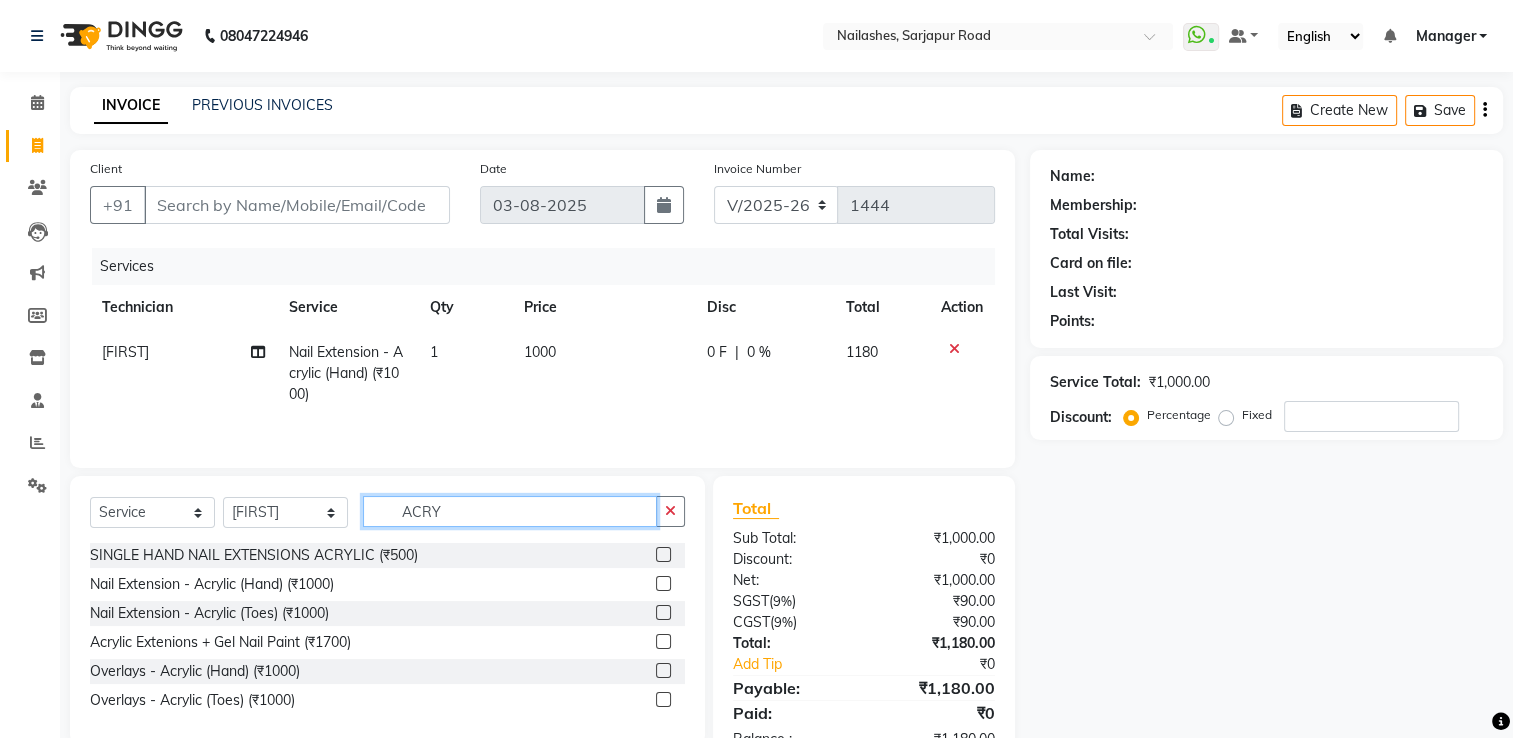 click on "ACRY" 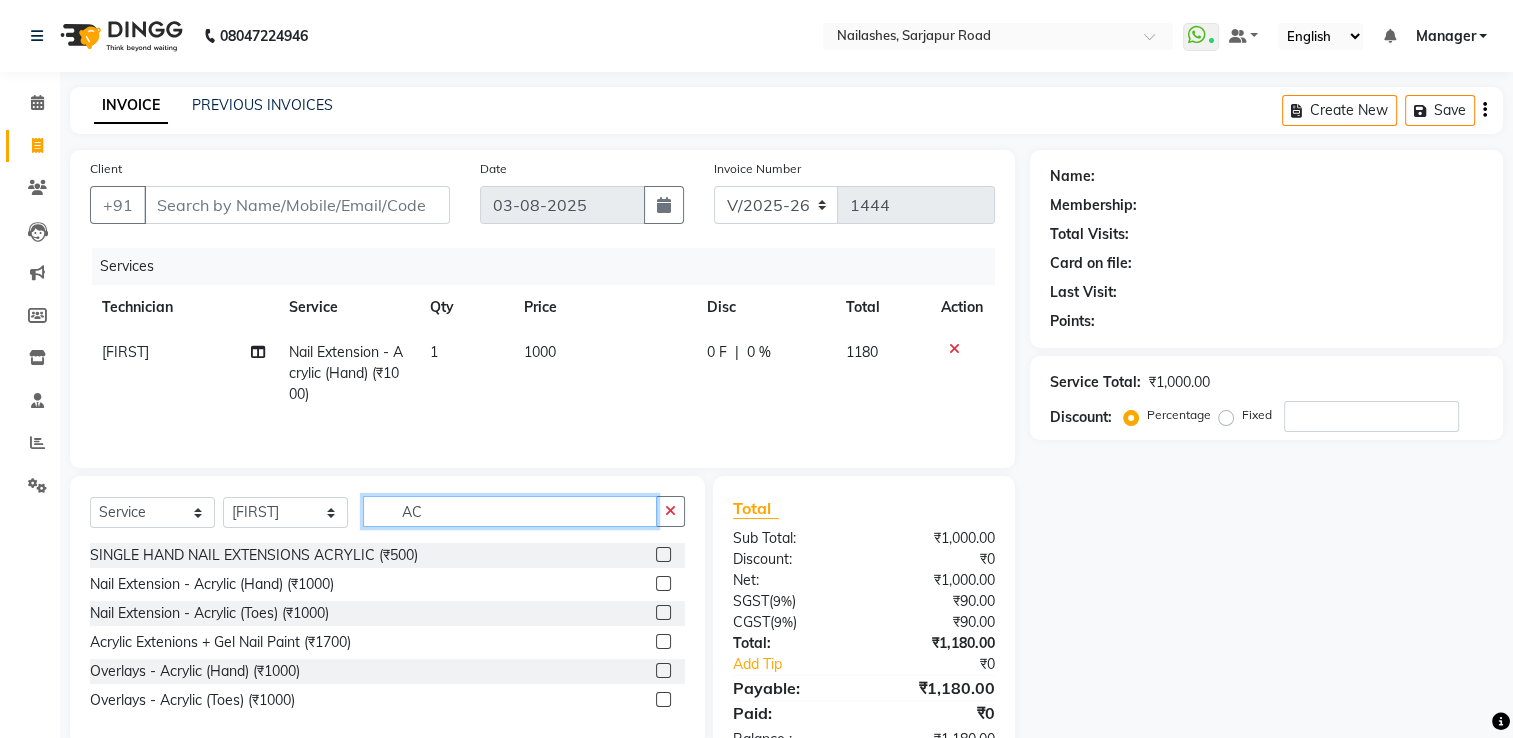 type on "A" 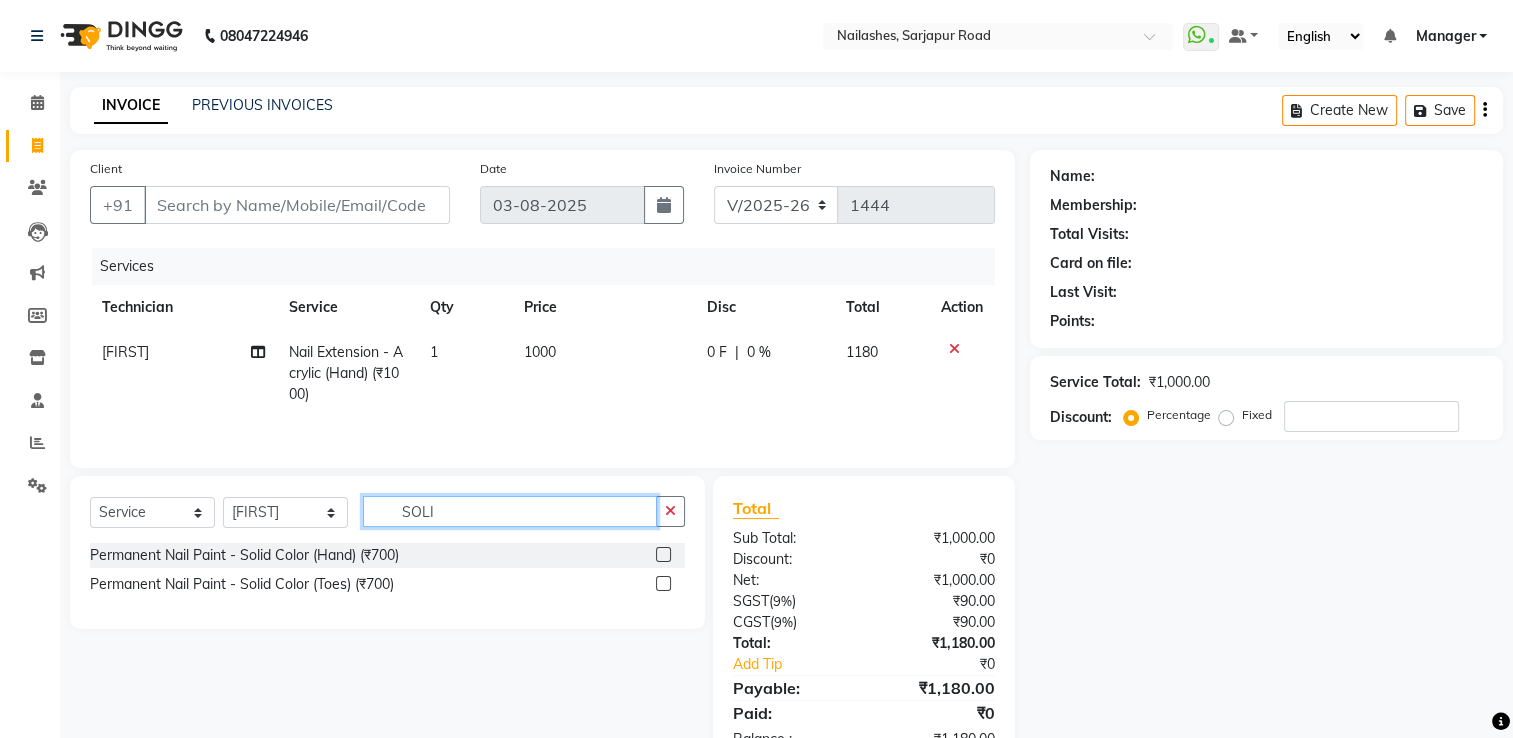 type on "SOLI" 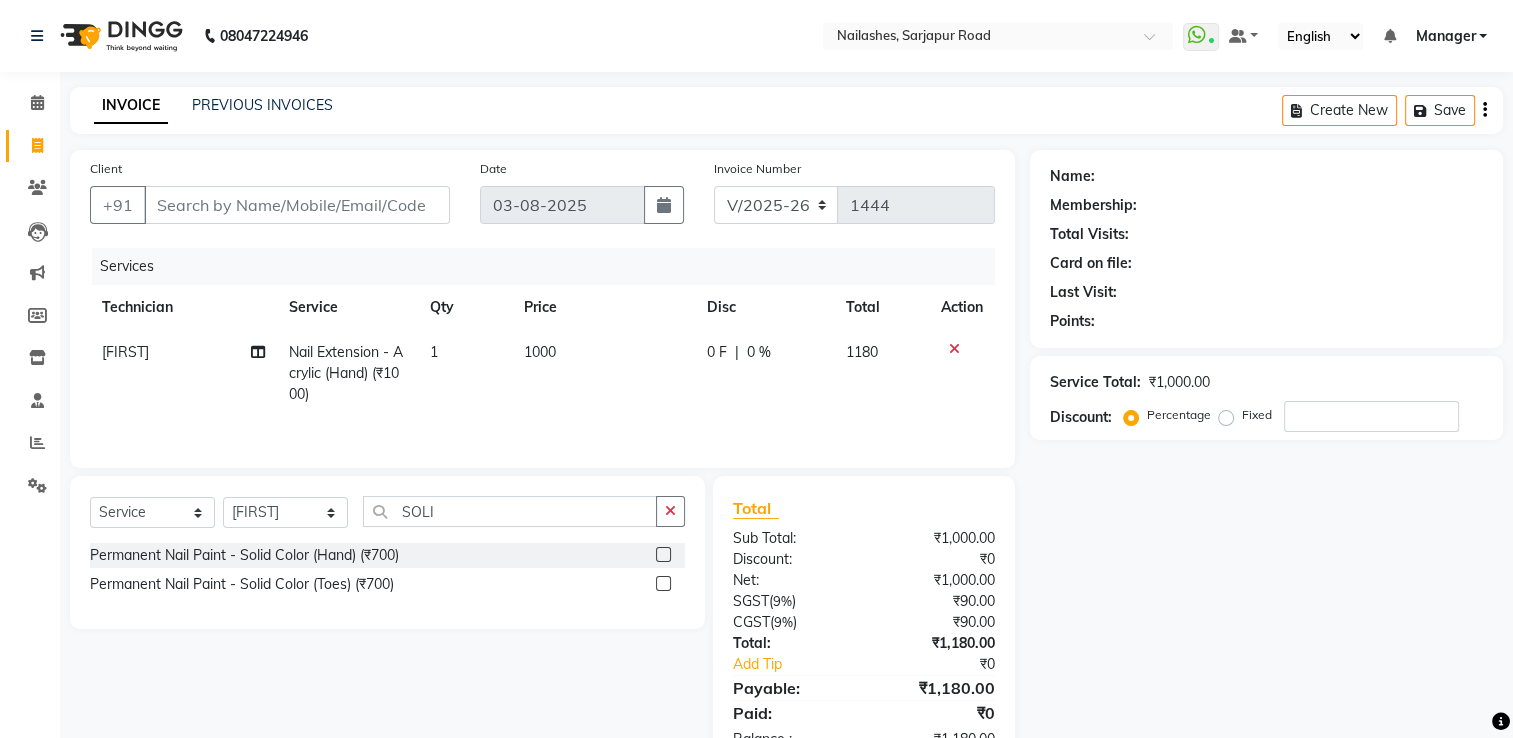 click 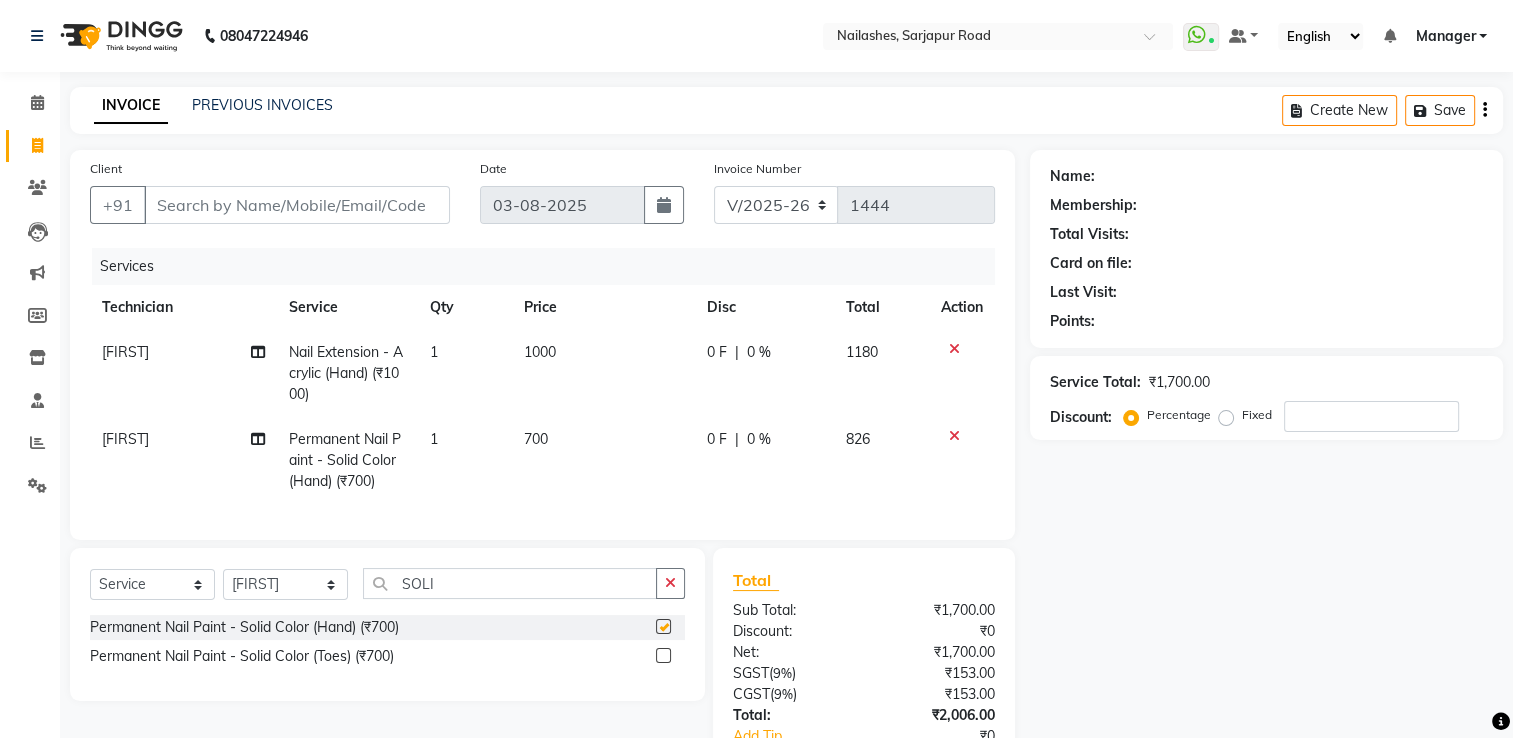 checkbox on "false" 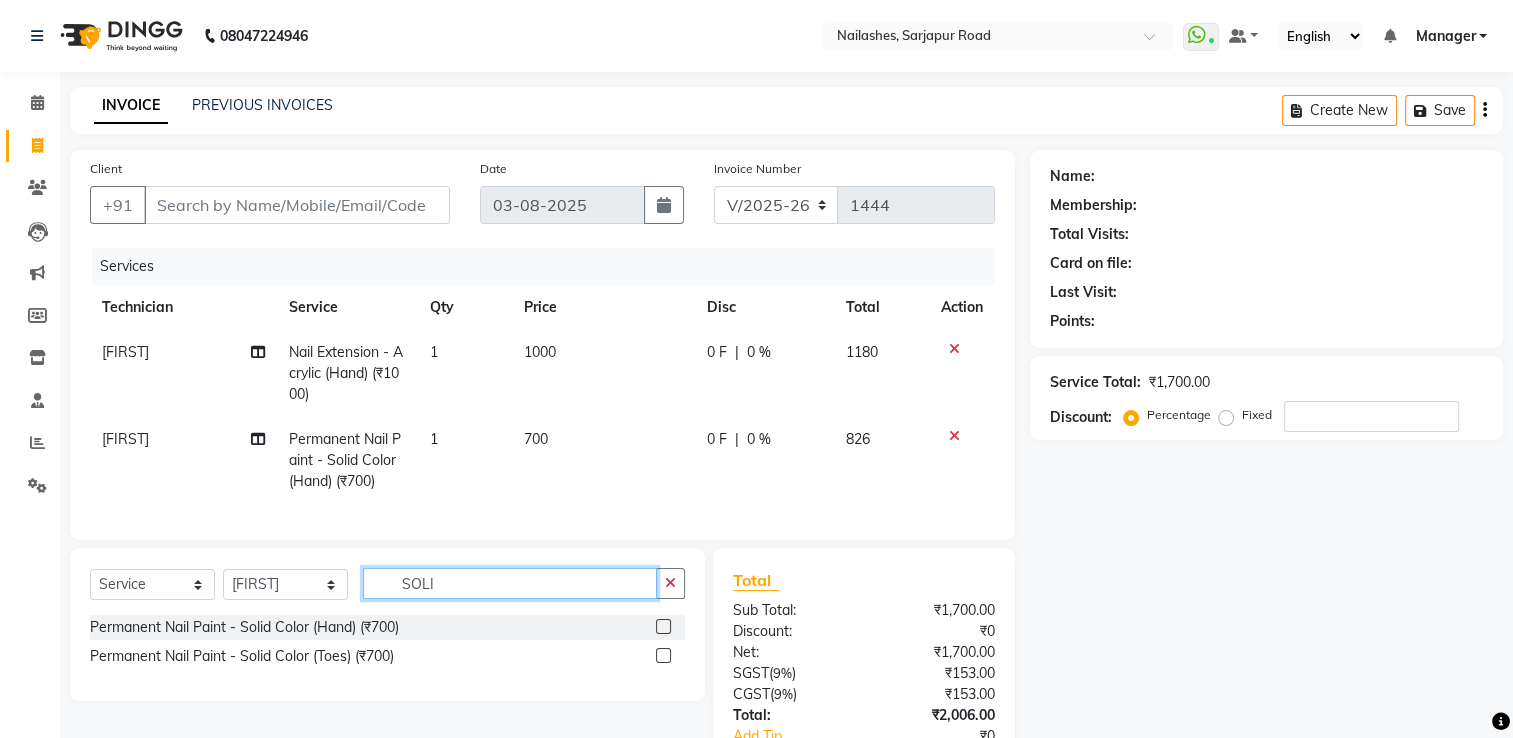 click on "SOLI" 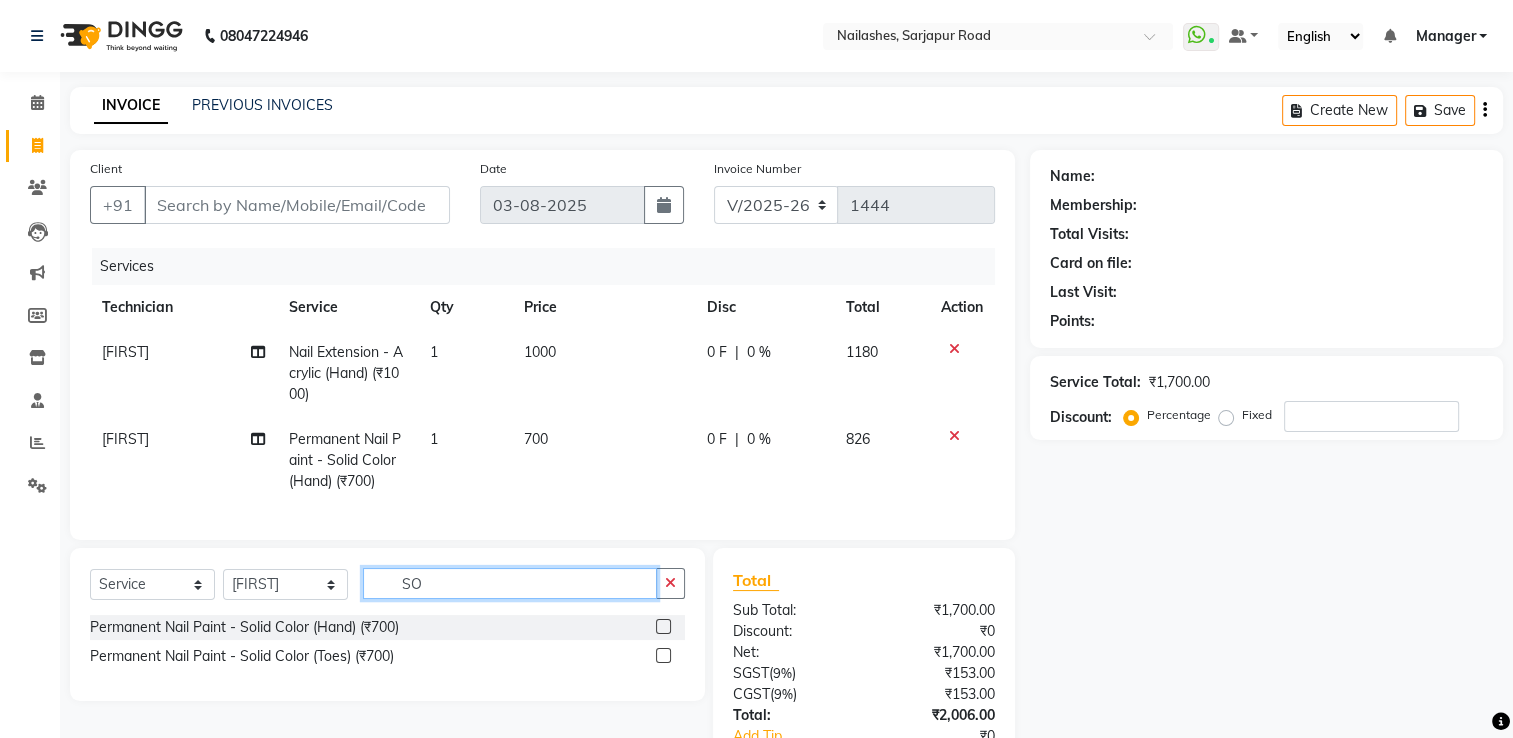 type on "S" 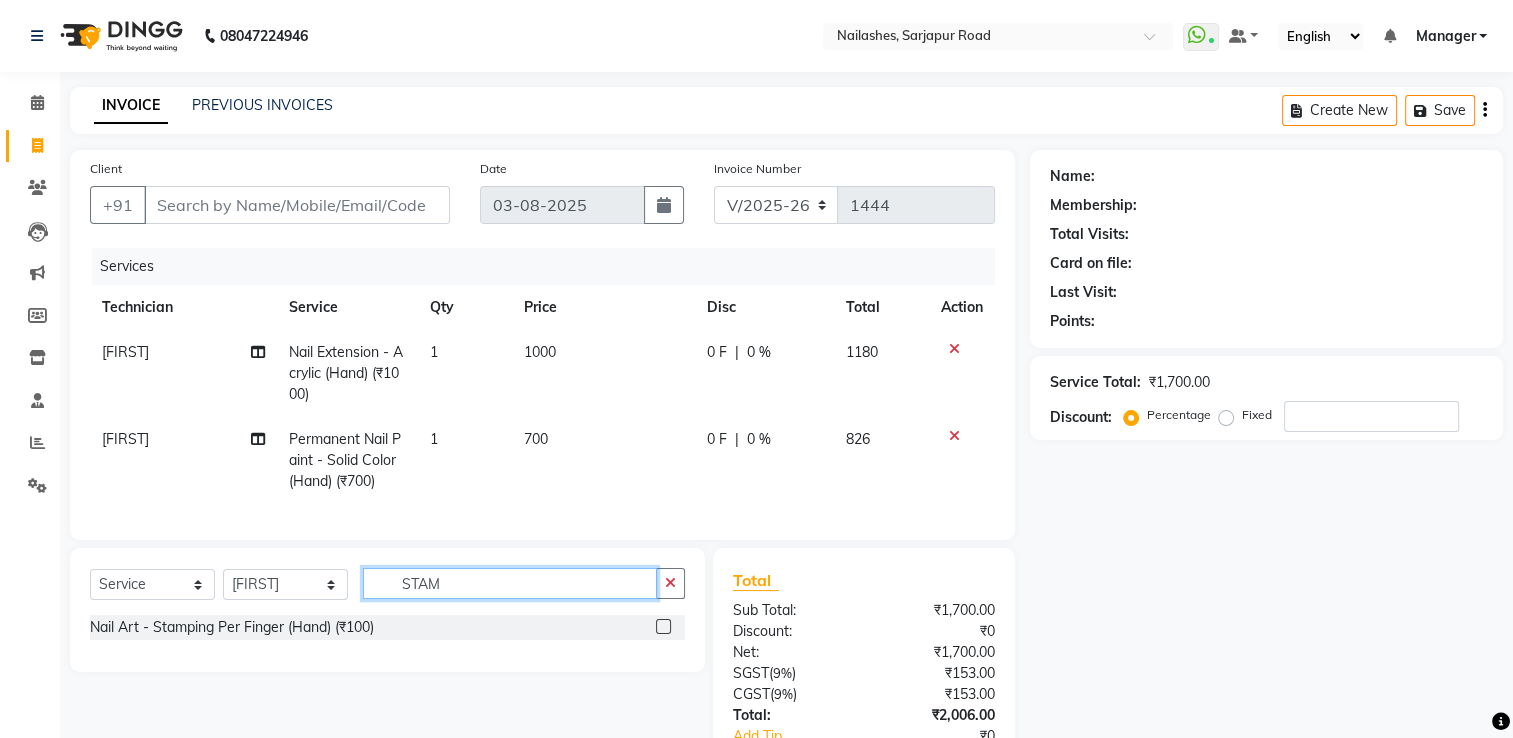 type on "STAM" 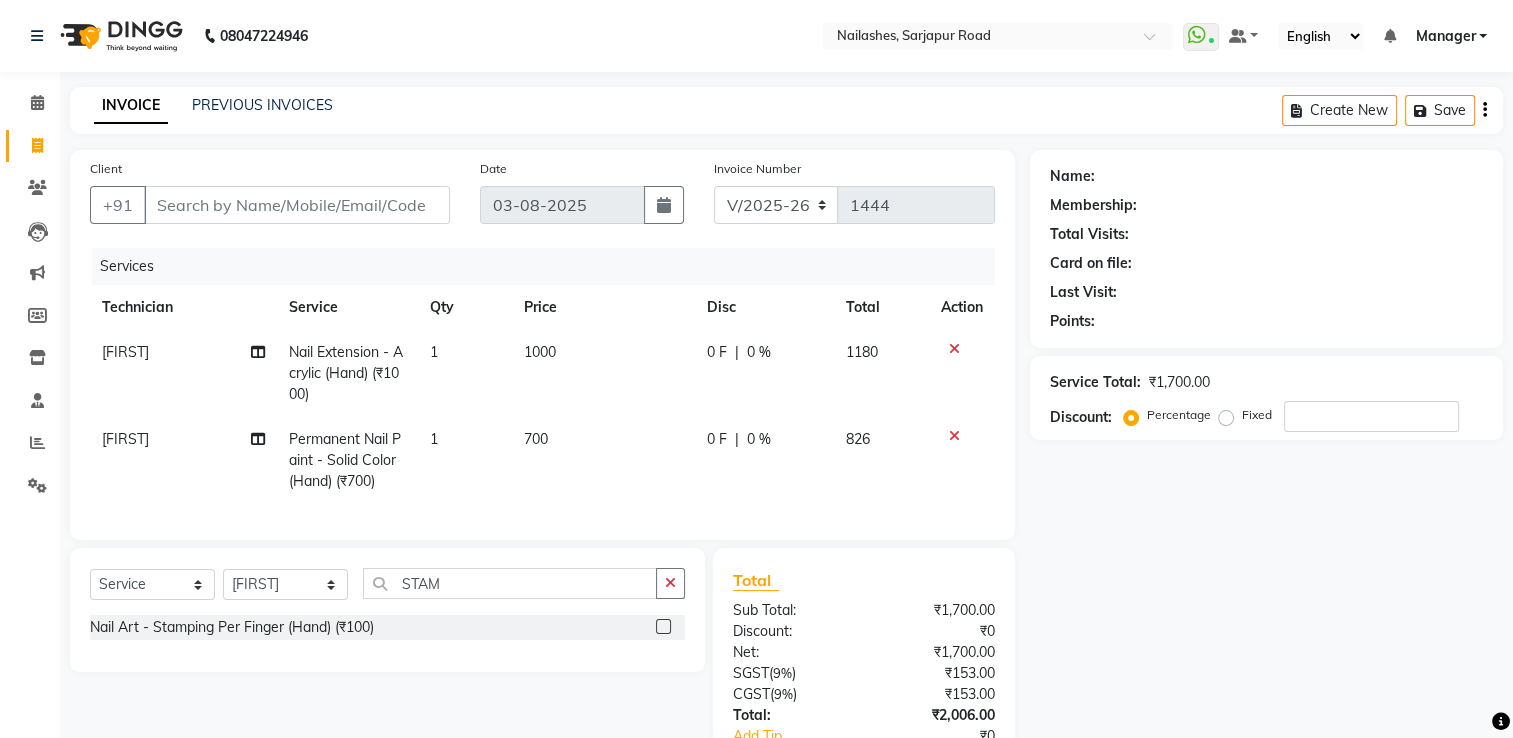 click 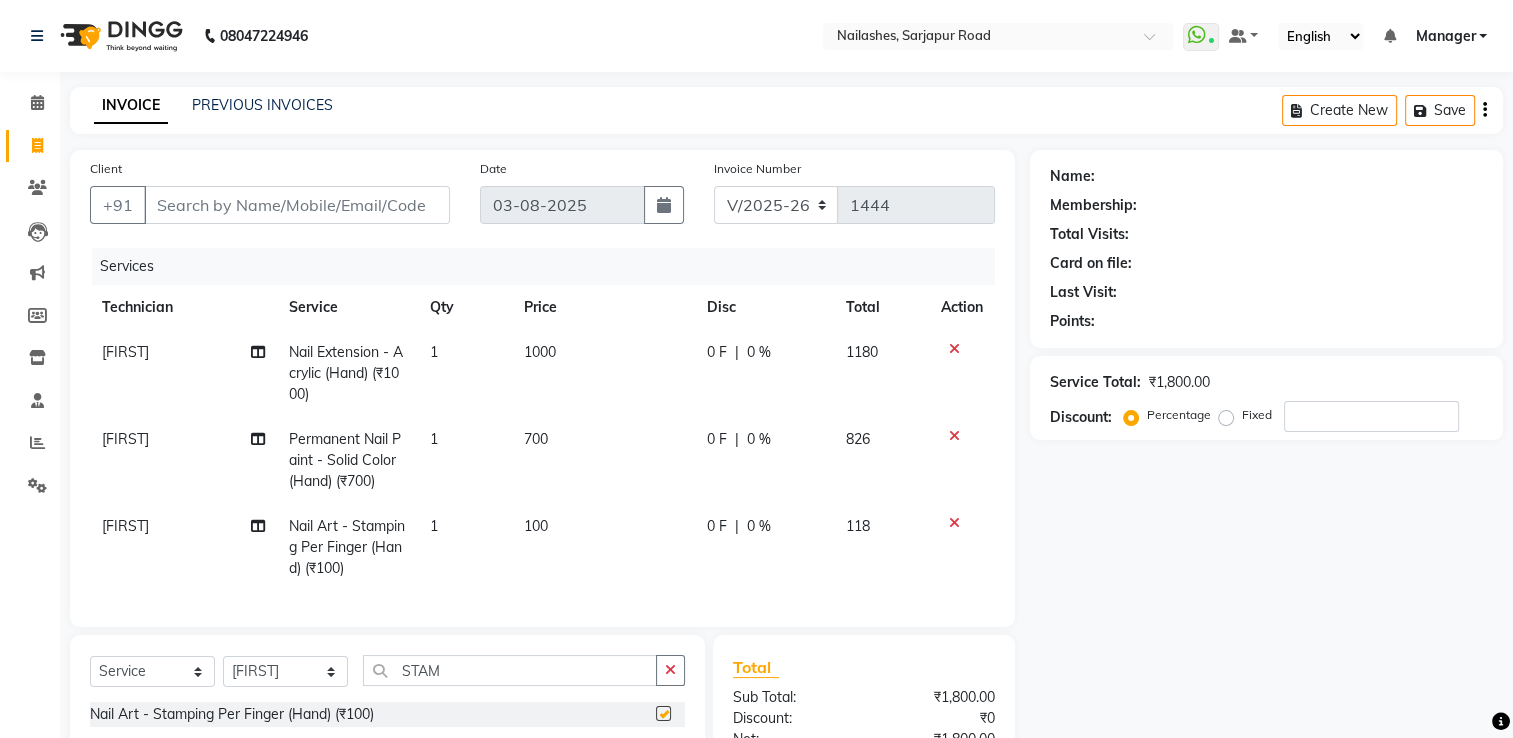 checkbox on "false" 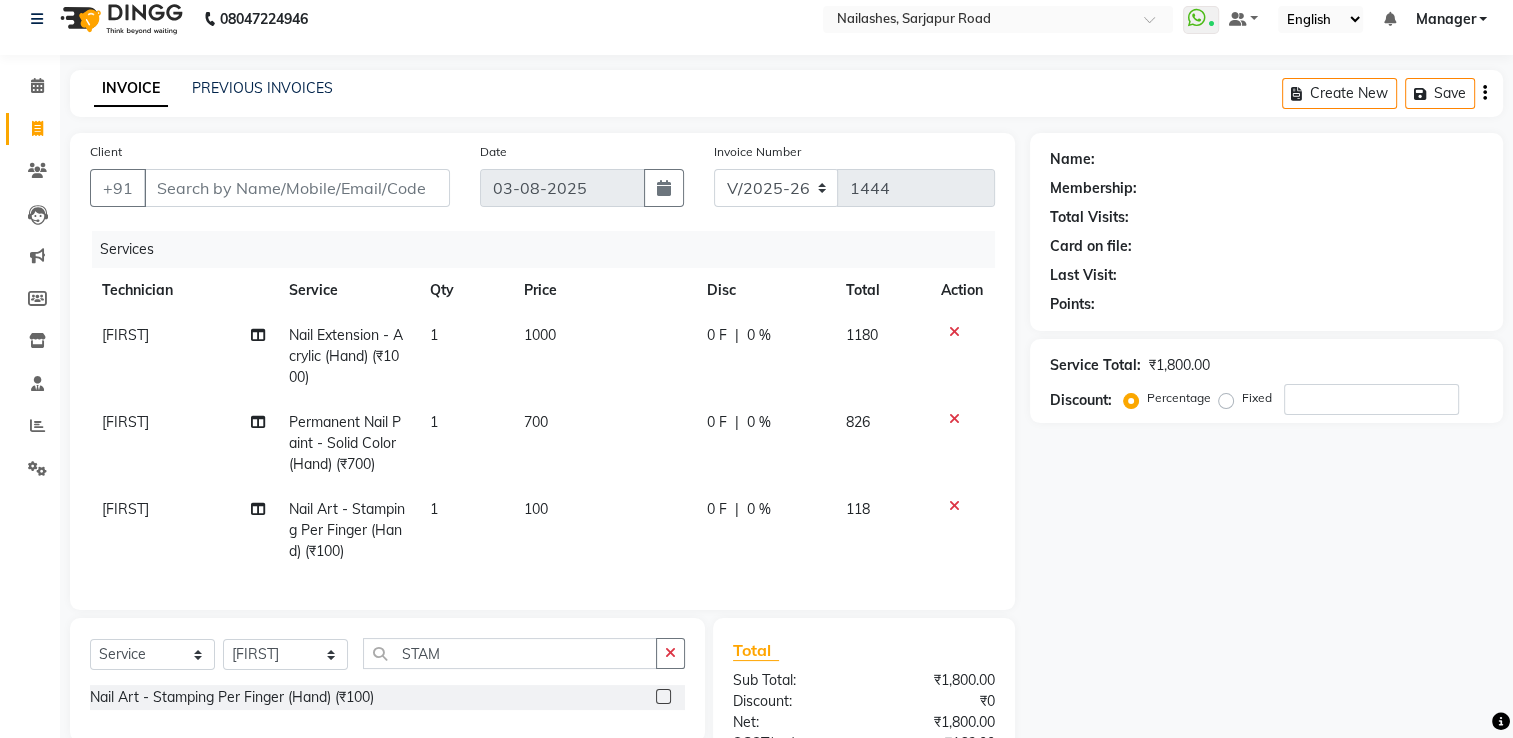 scroll, scrollTop: 0, scrollLeft: 0, axis: both 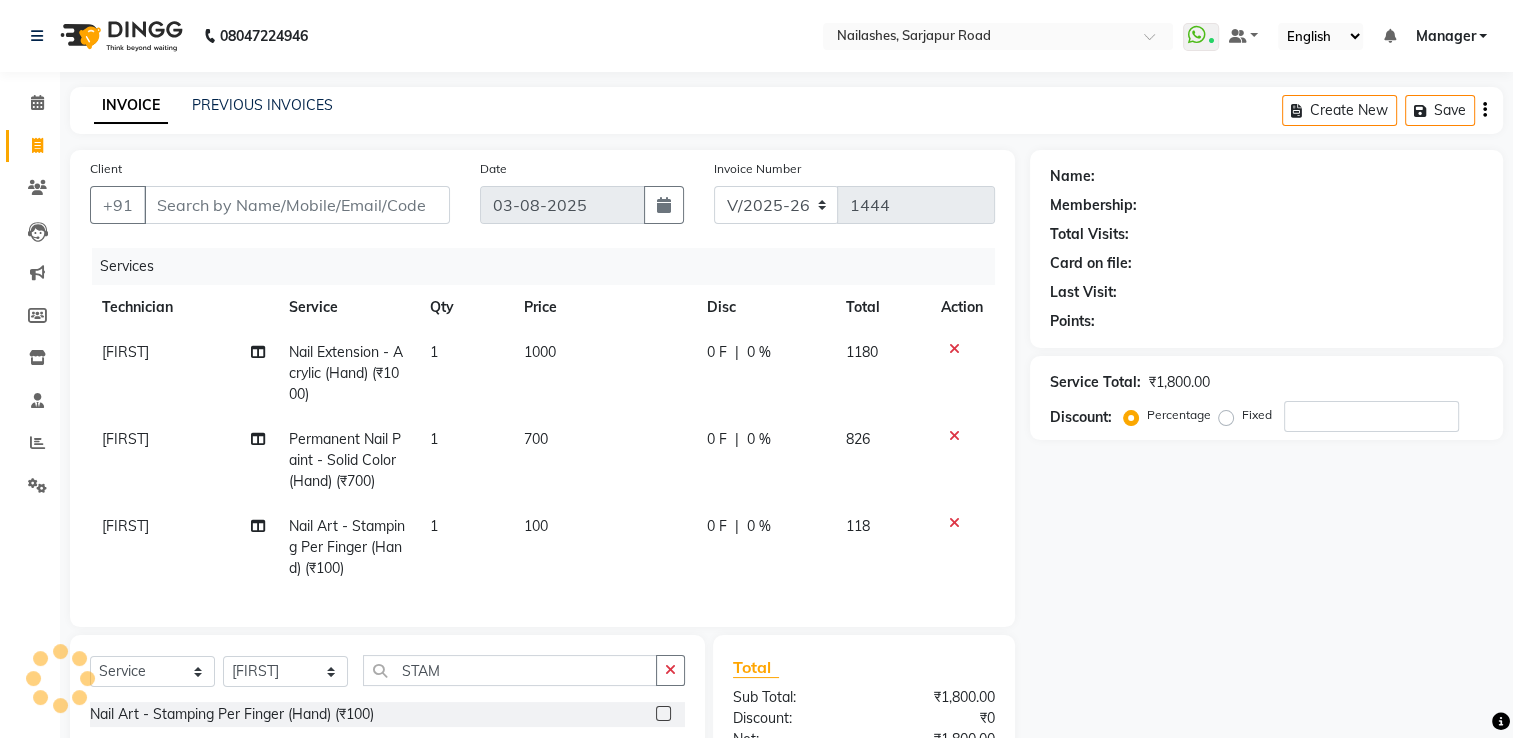 click 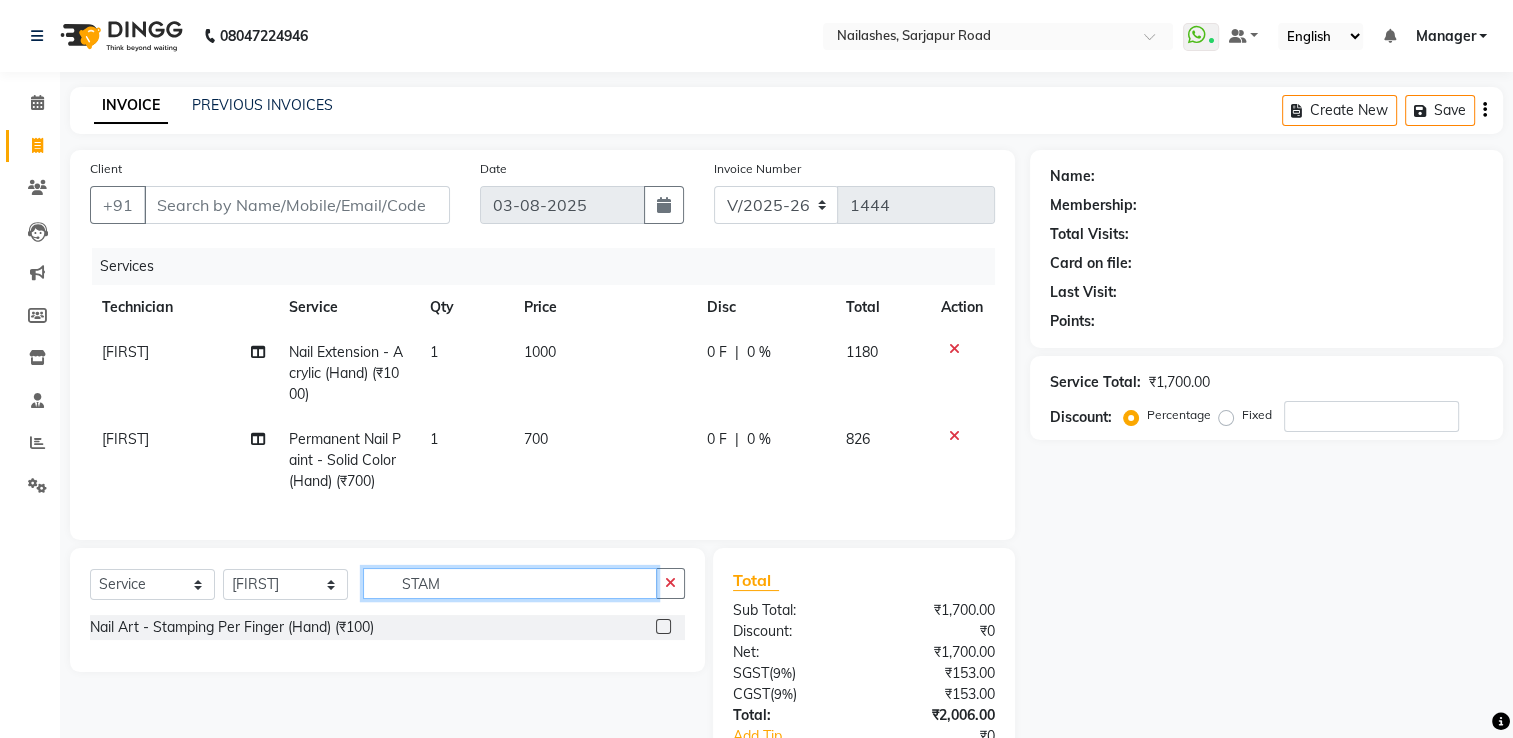 click on "STAM" 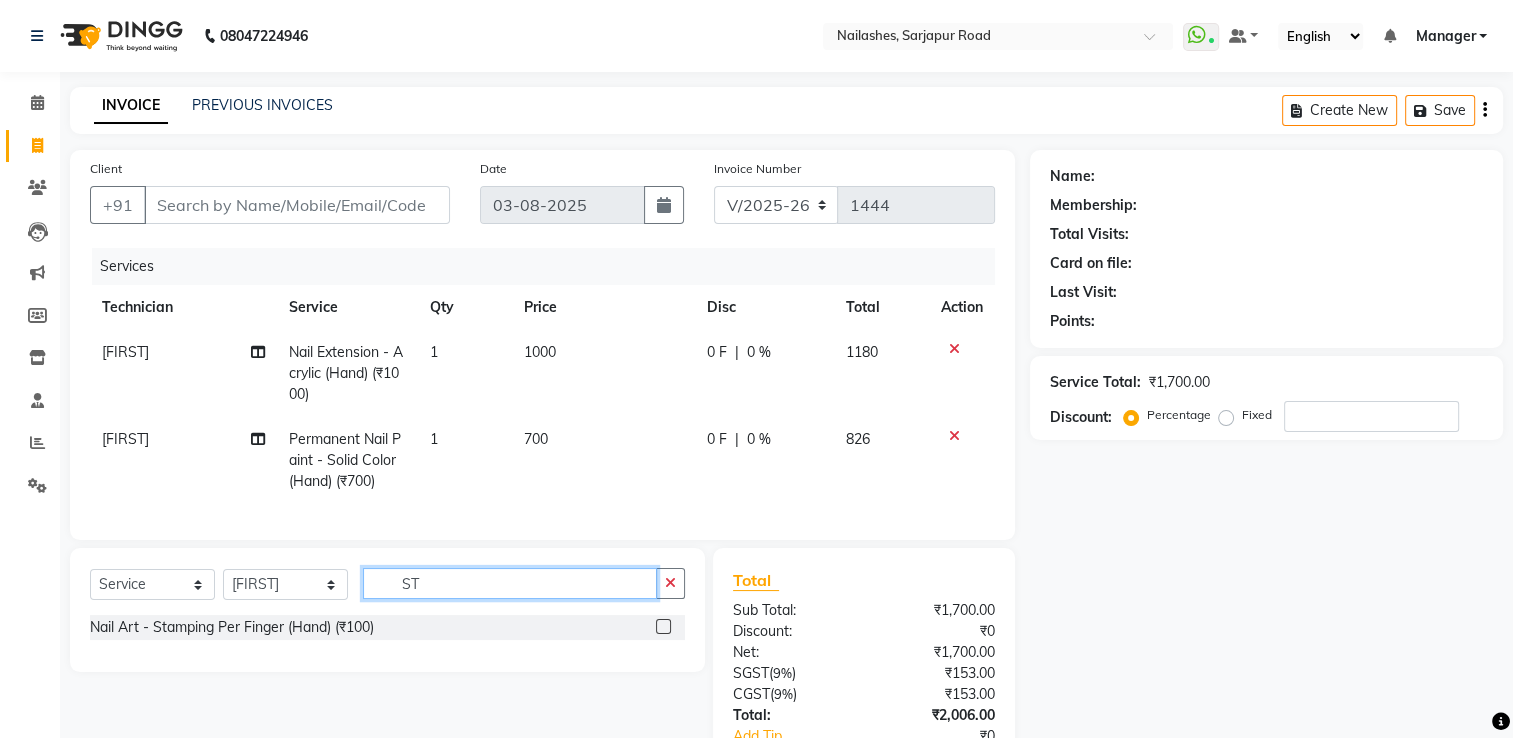 type on "S" 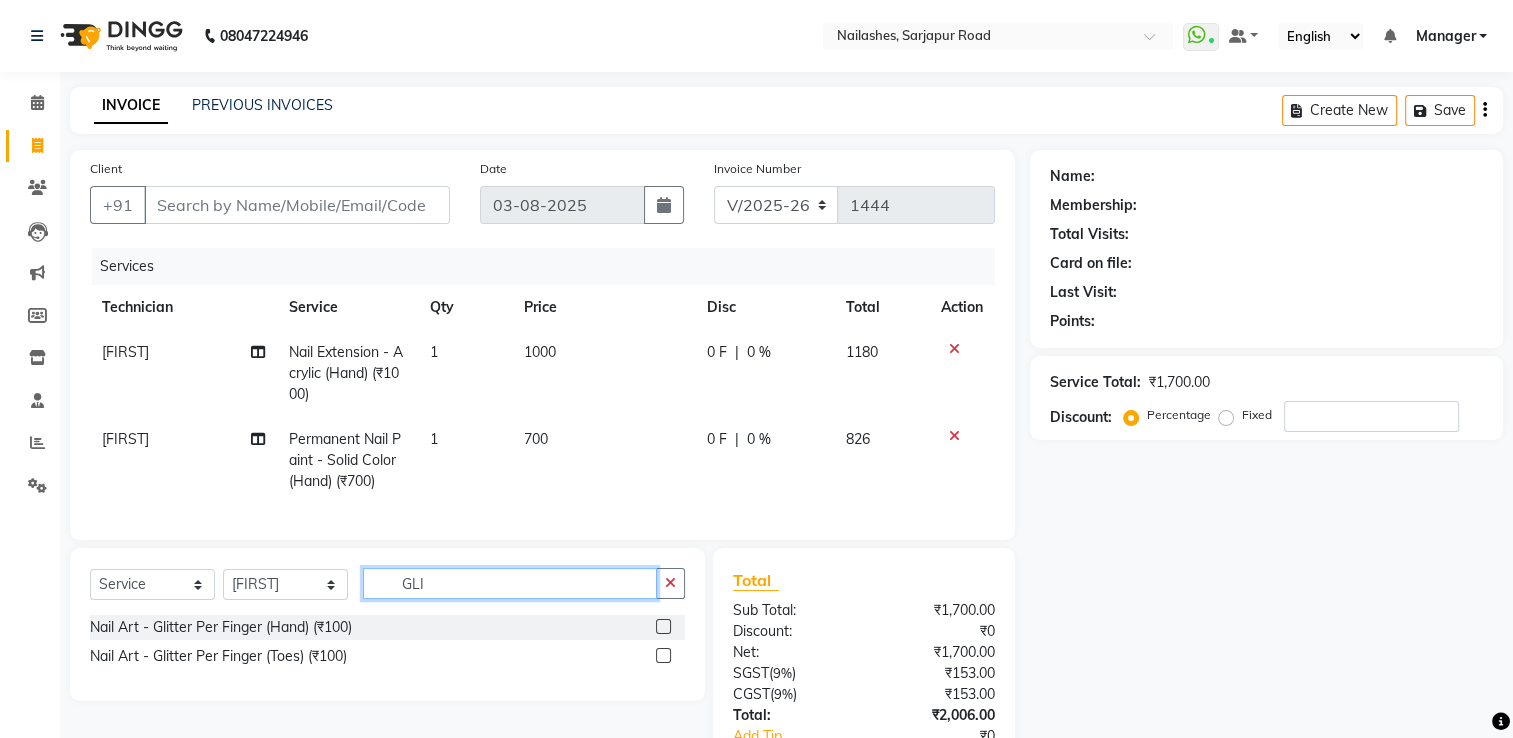 type on "GLI" 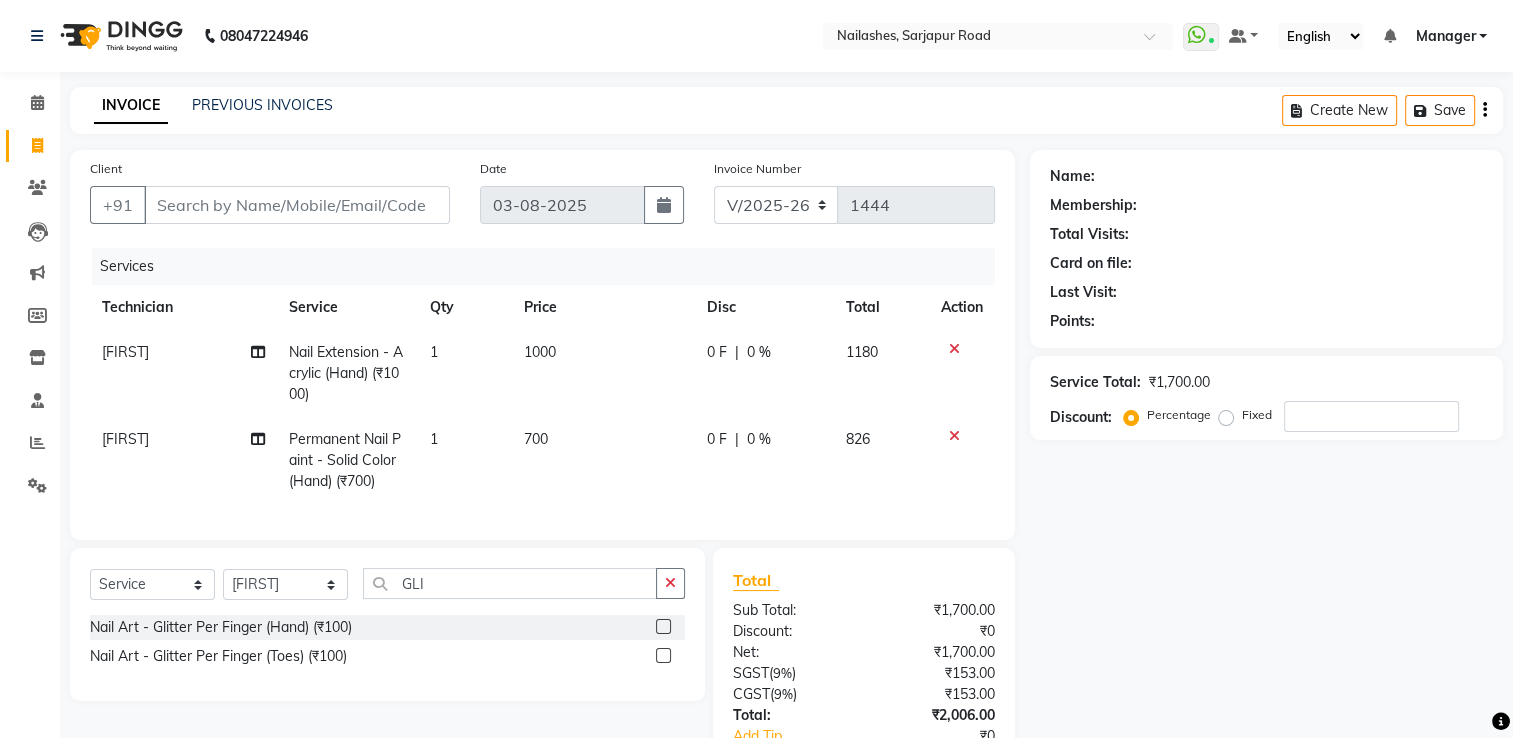 click 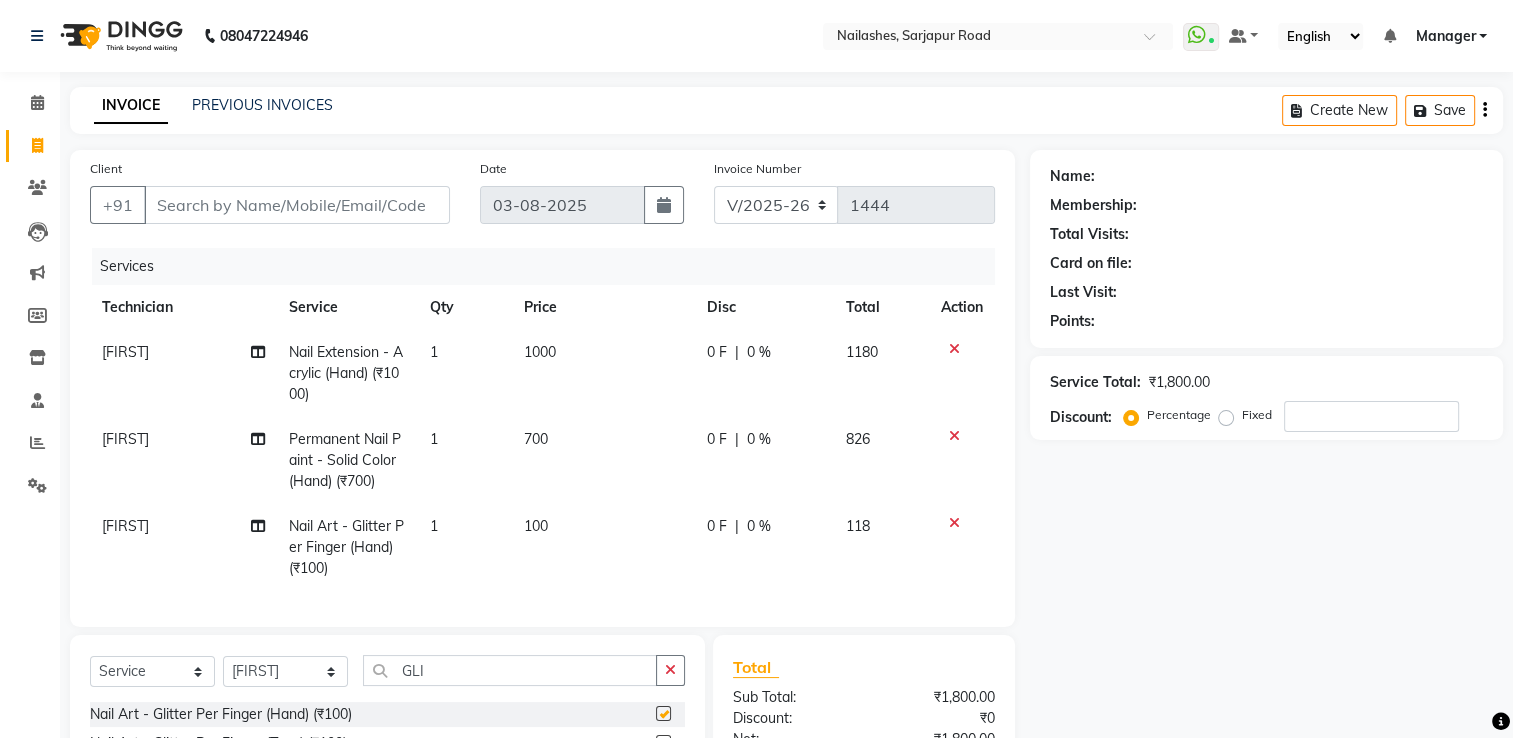 checkbox on "false" 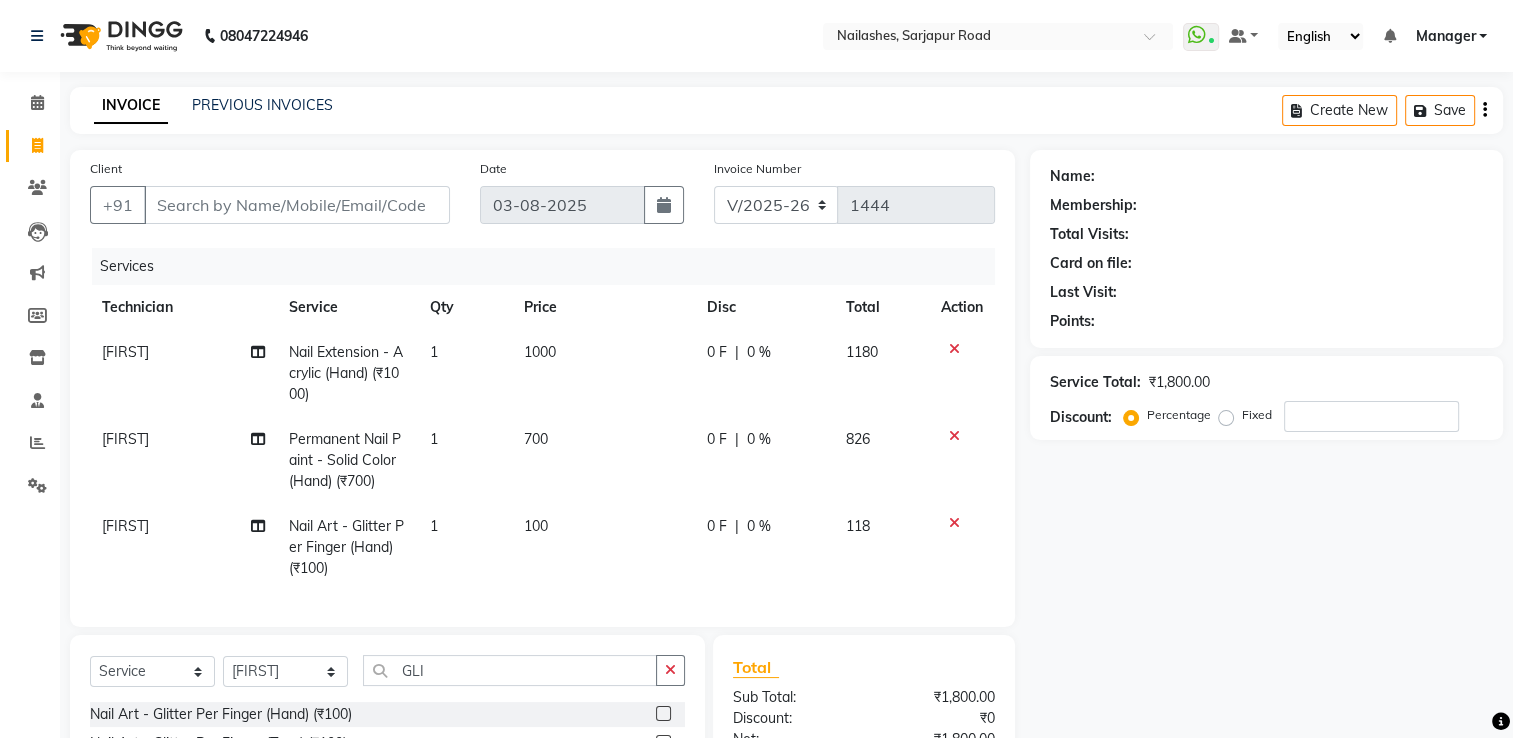 click on "1" 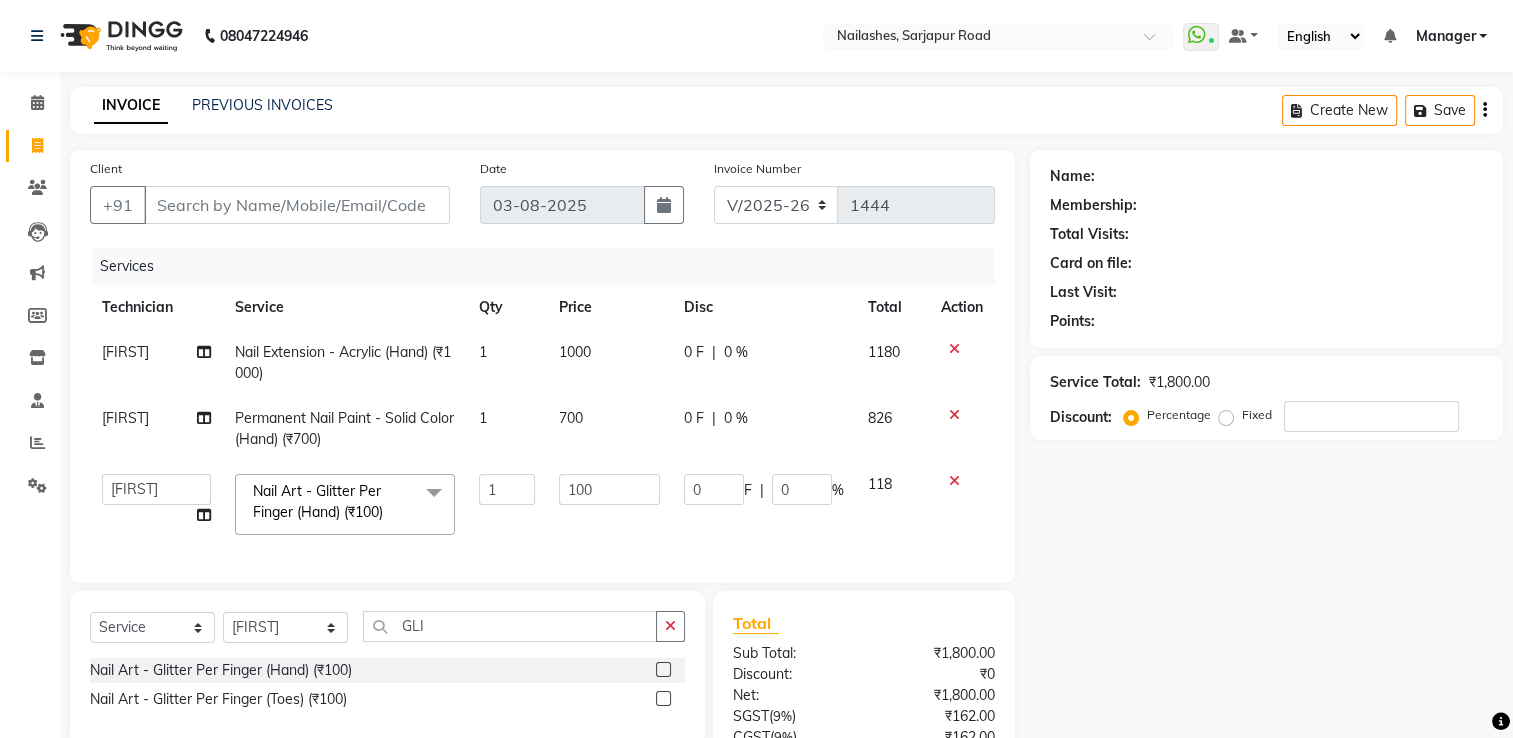 click on "Nail Art - Glitter Per Finger (Hand) (₹100)  x Permanent Nail Paint - Solid Color (Hand) (₹700) Permanent Nail Paint - French (Hand) (₹1200) Permanent Nail Paint - Solid Color (Toes) (₹700) Permanent Nail Paint - French (Toes) (₹1200) Nail course Basic (₹40000) Nail Course Advance (₹60000) massage 45 min (₹500) massage 15 min (₹300) massage 30 min (₹400) HAIR EXTENSIONS REMOVAL (₹50) SINGLE  HAND  NAIL PAINT (₹400) SINGLE HAND NAIL EXTENSIONS ACRYLIC (₹500) SINGLE HAND NAIL EXTENSIONS GEL (₹600) SINGLE HAND EXTENSIONS REMOVAL (₹250) SINGLE HAND GEL POLISH REMOVAL (₹250) HEAD MASSAGE WITH WASH (₹900) NAILEXTENSINS POLISH (₹1356) HAIR FALL TREATMENT (₹1500) DANDRUFF TREATMENT (₹1500) HAIR SPA (₹1250) HAIR WASH BLOWDRY (₹850) HYDRA FACIAL (₹5500) D TAN HANDS (₹500) D TAN LEGS (₹600) hair wash (₹600) COMBO PACK (₹2000) Restoration - Gel (Hand) (₹100) Restoration - Tip Replacement (Hand) (₹100) Restoration - Touch -up (Hand) (₹300)" 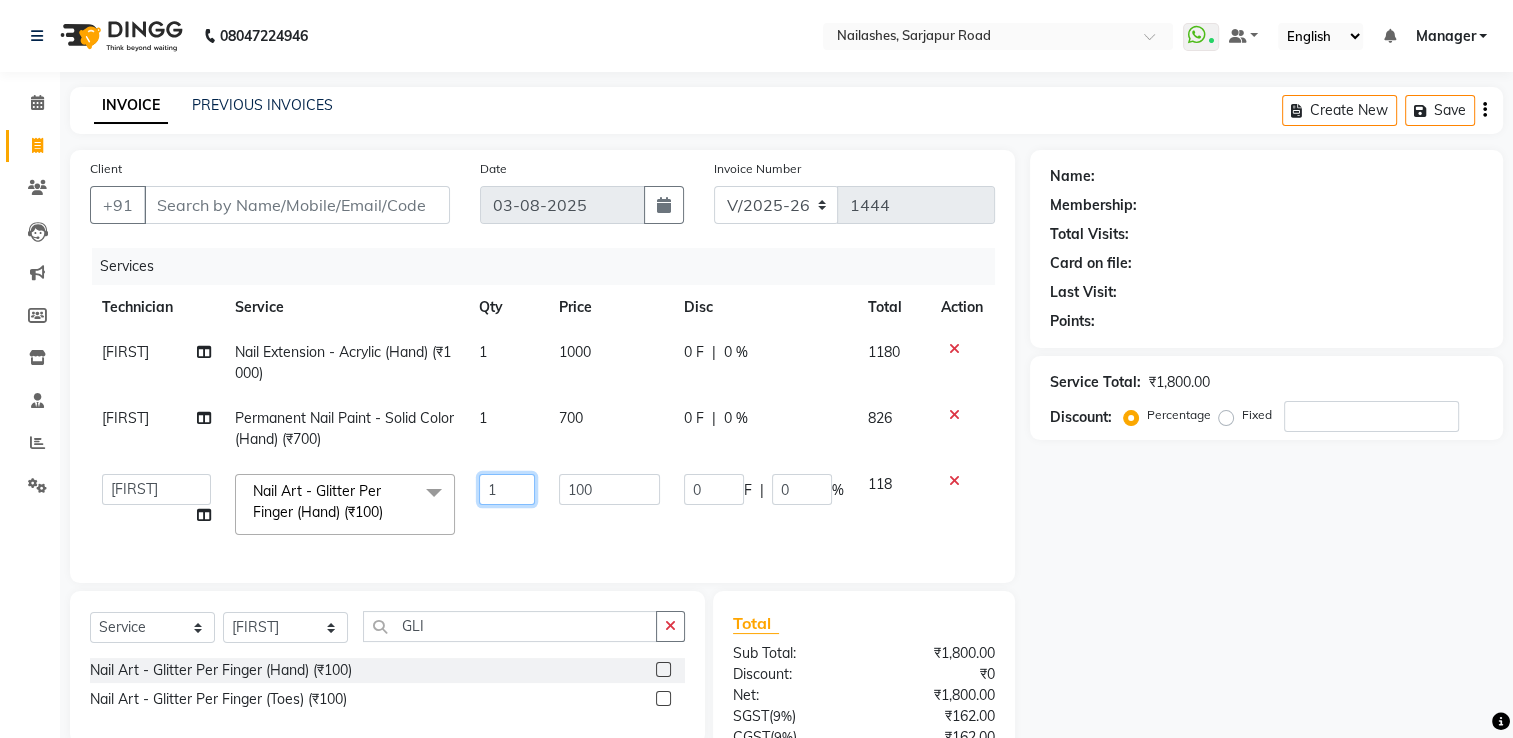 click on "1" 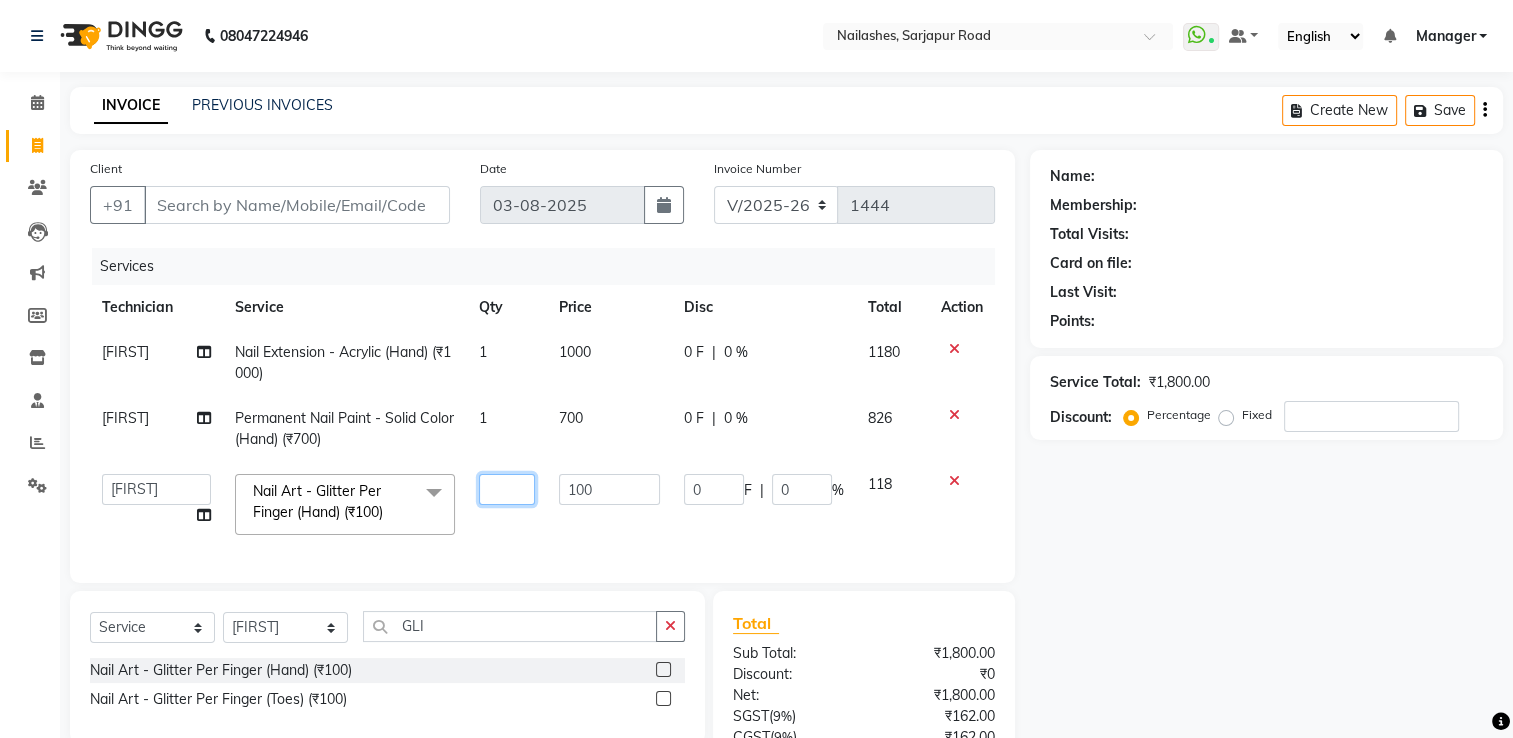 type on "6" 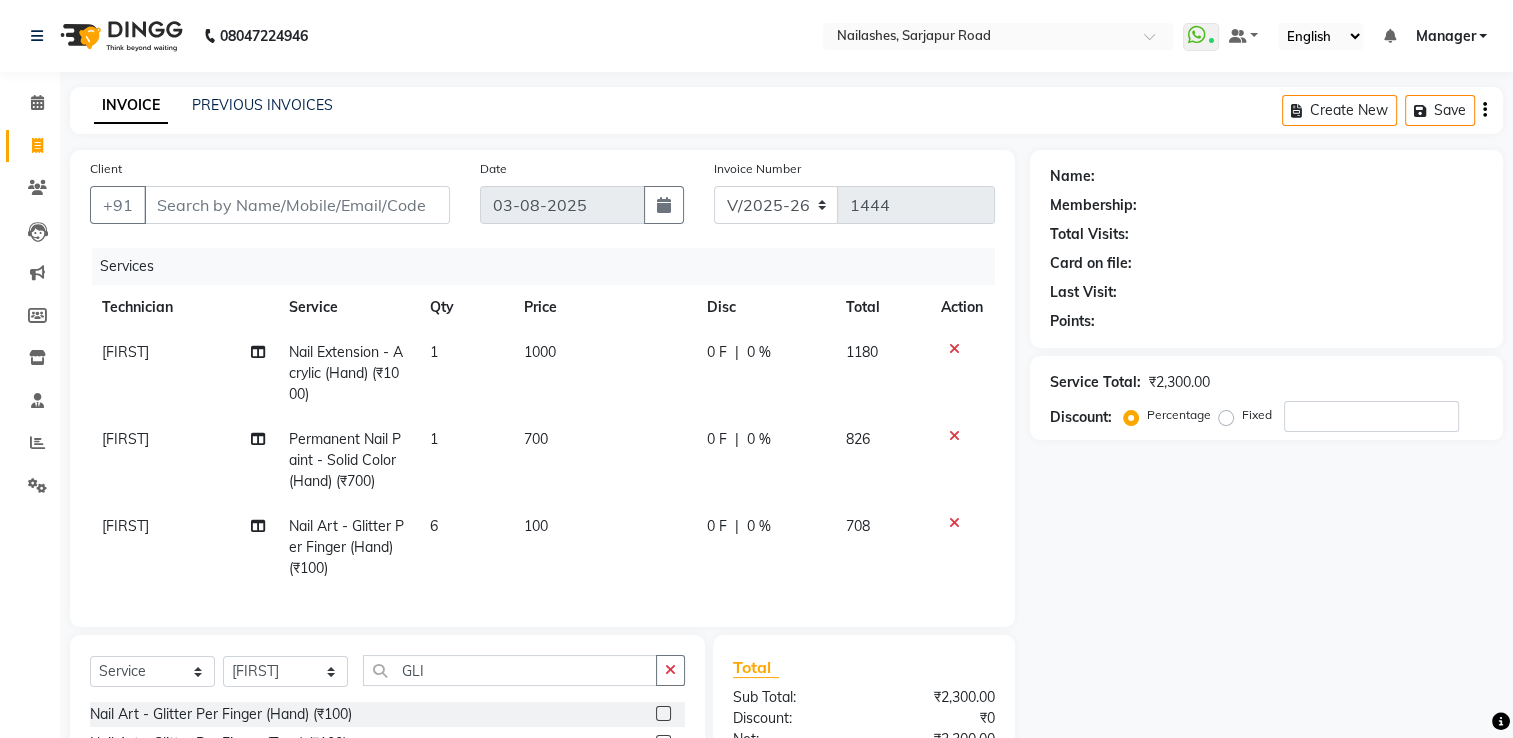 click on "Arvind Nail Art - Glitter Per Finger (Hand) (₹100) 6 100 0 F | 0 % 708" 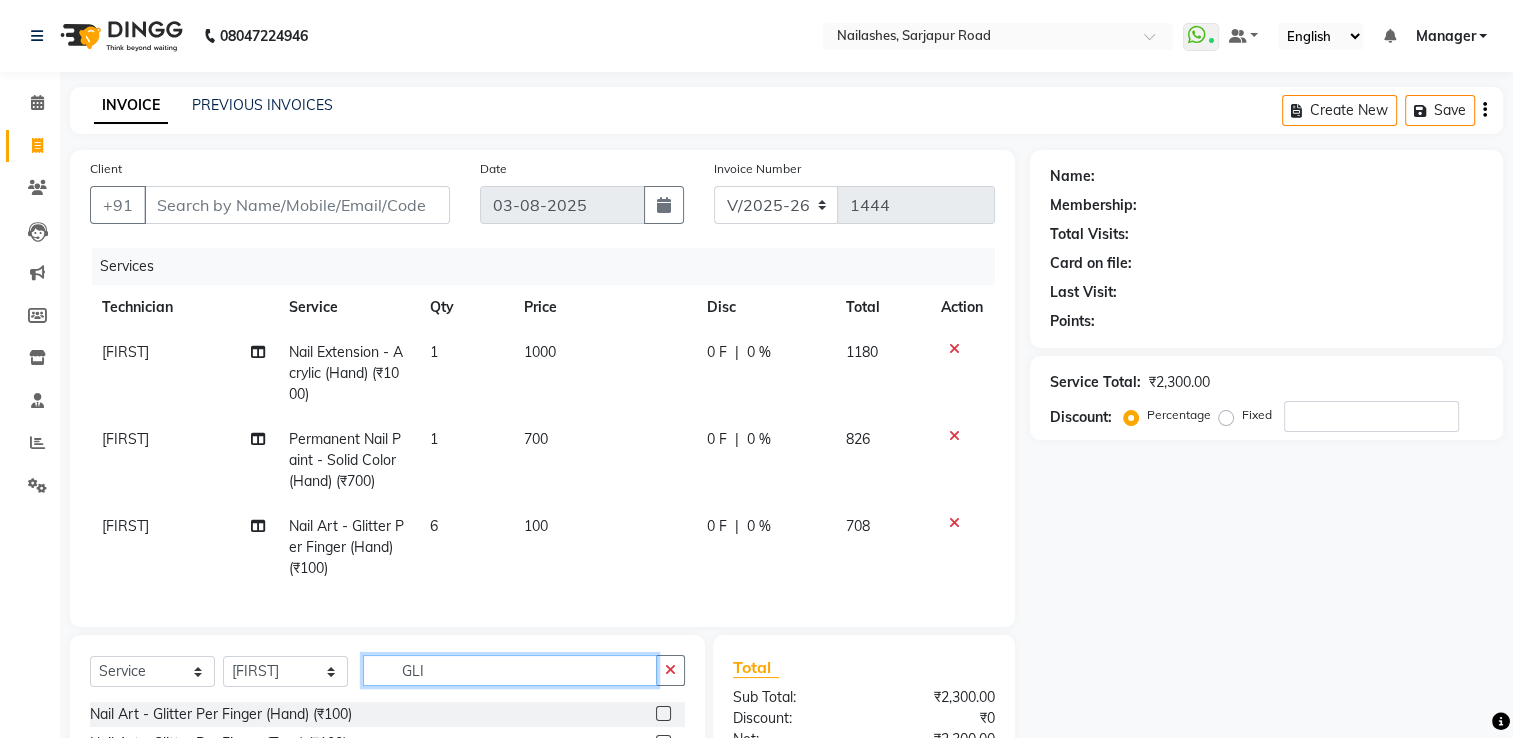 click on "GLI" 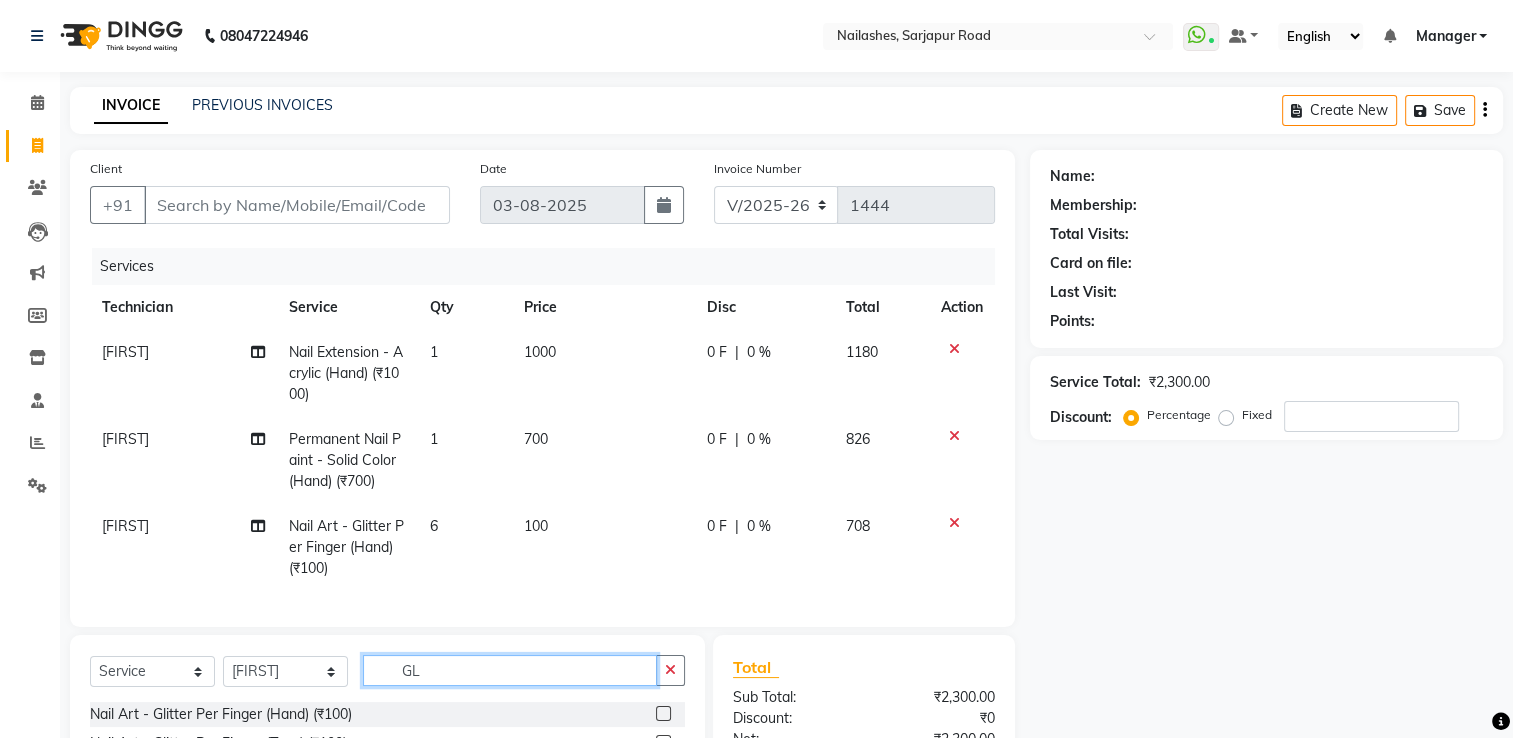 type on "G" 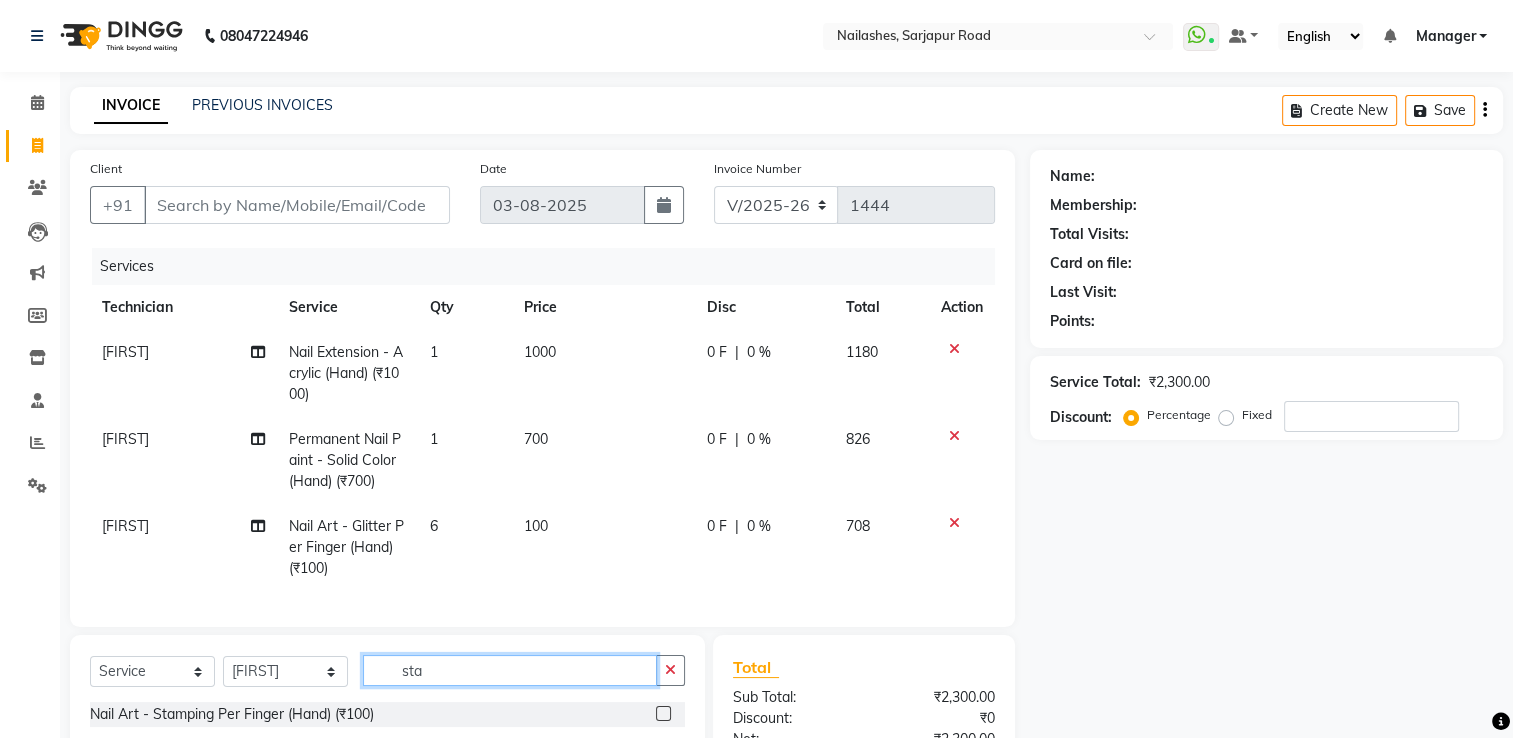 type on "sta" 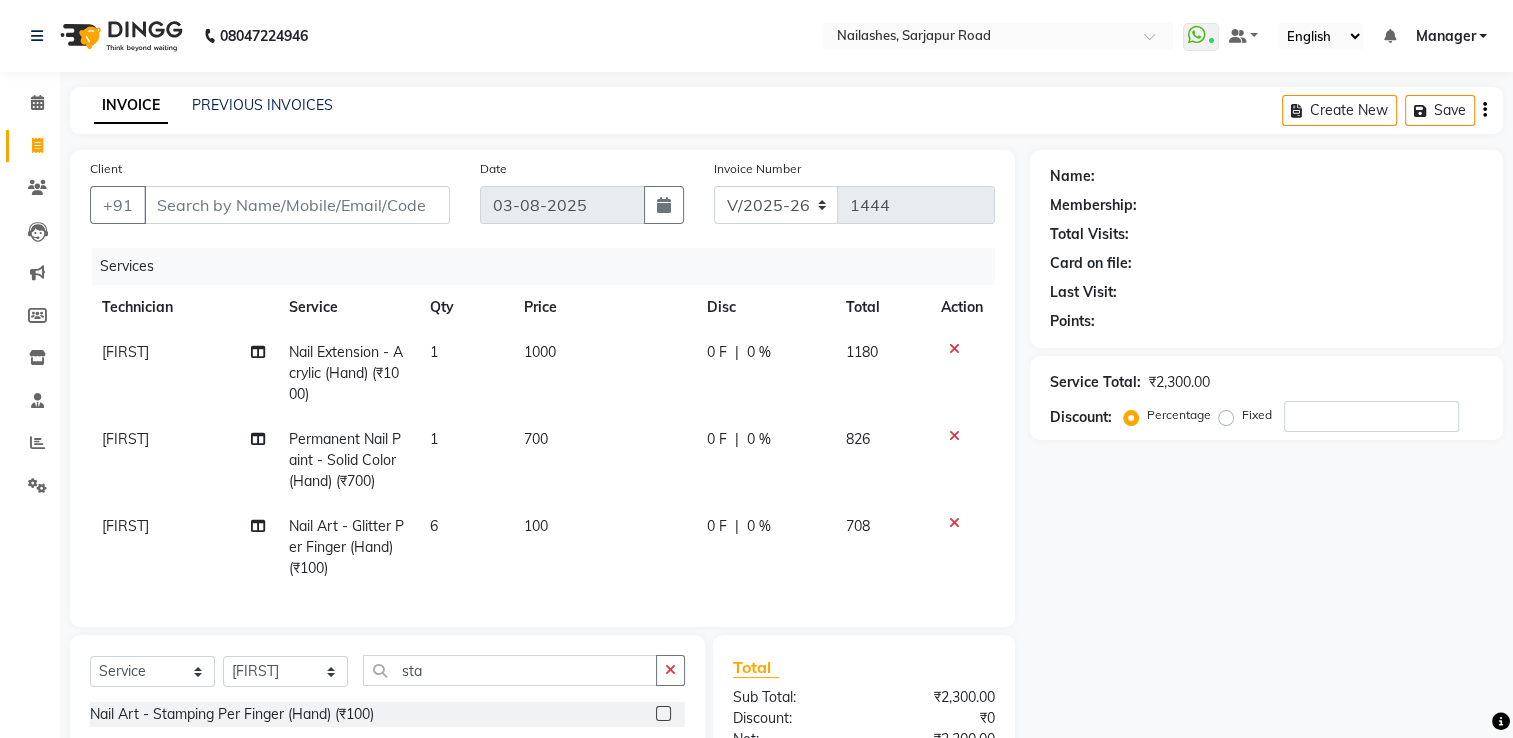 click 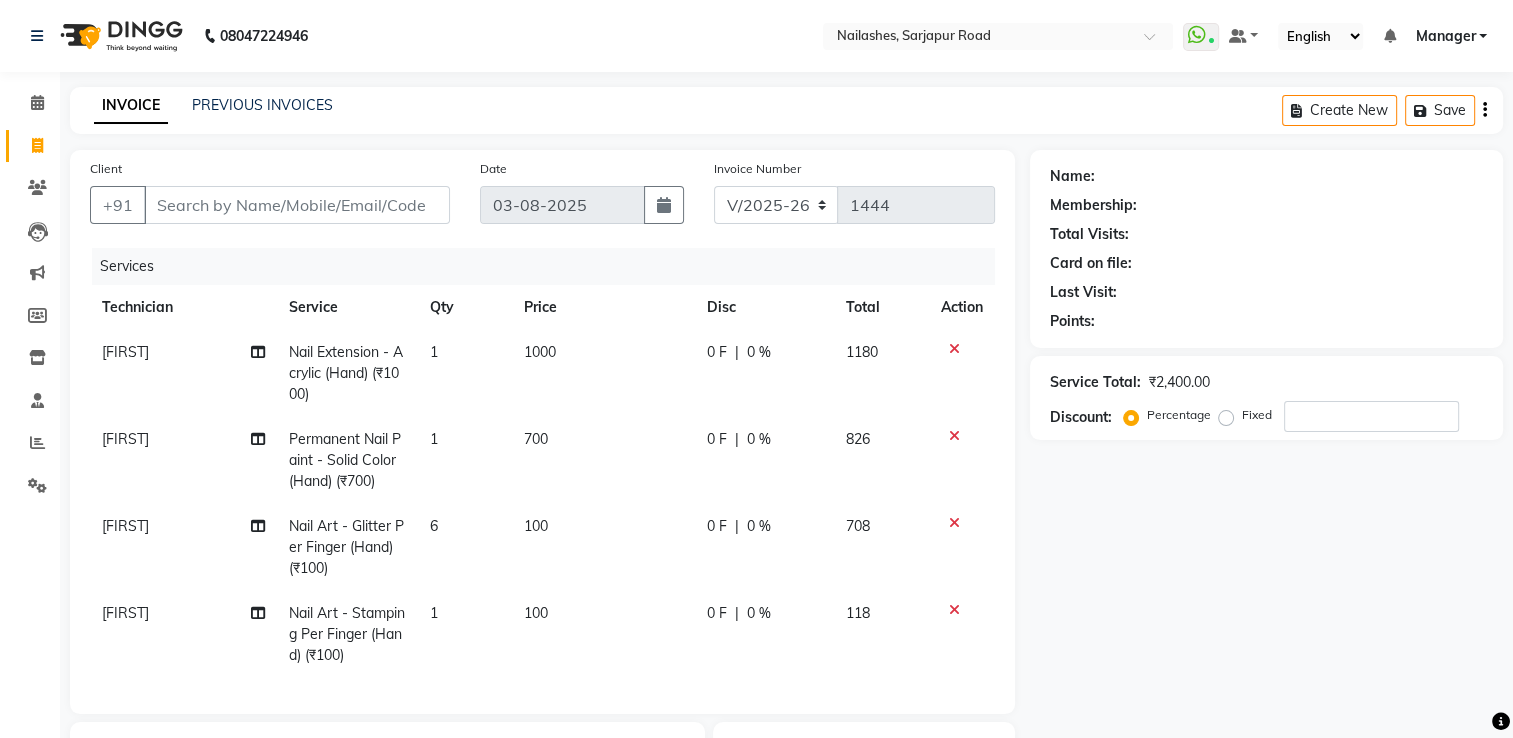 checkbox on "false" 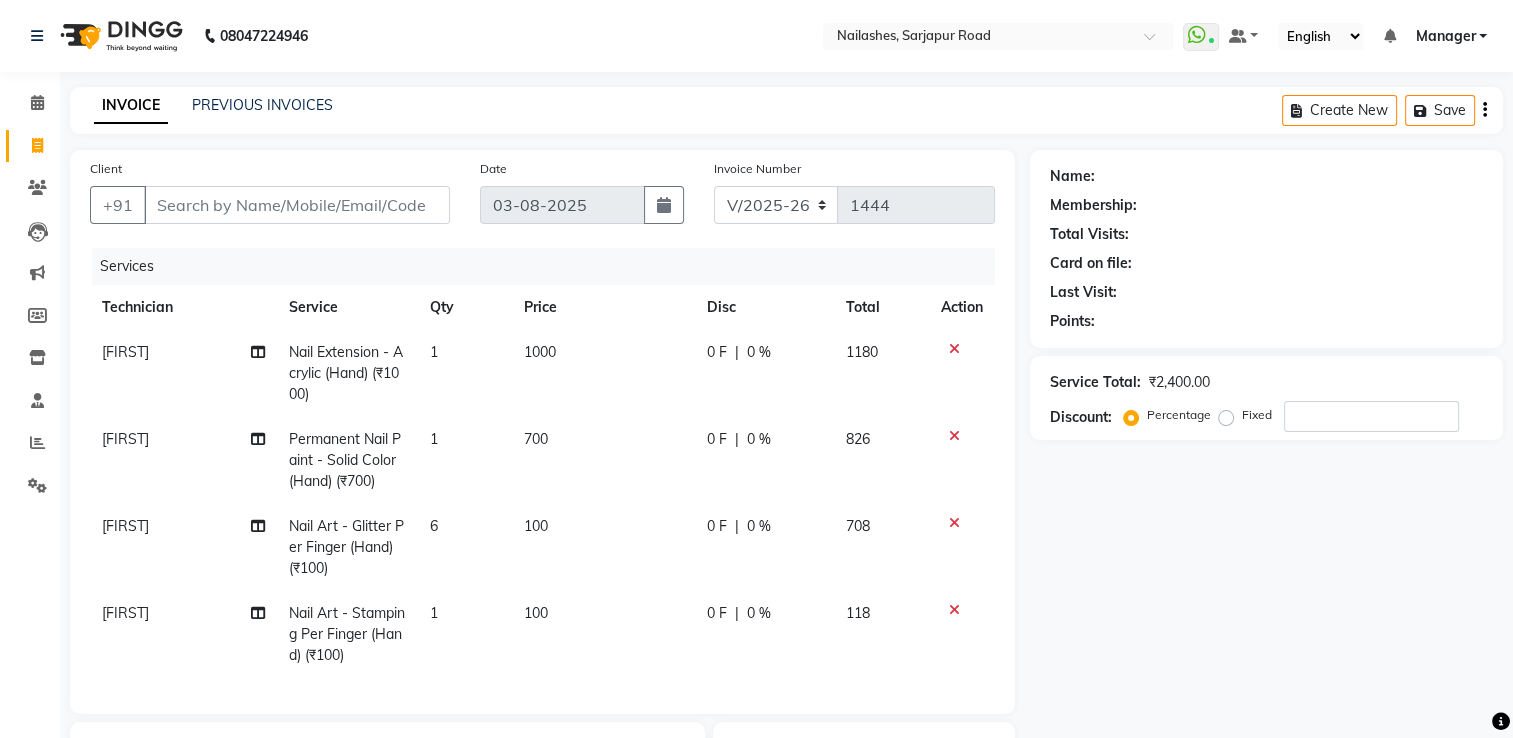 scroll, scrollTop: 128, scrollLeft: 0, axis: vertical 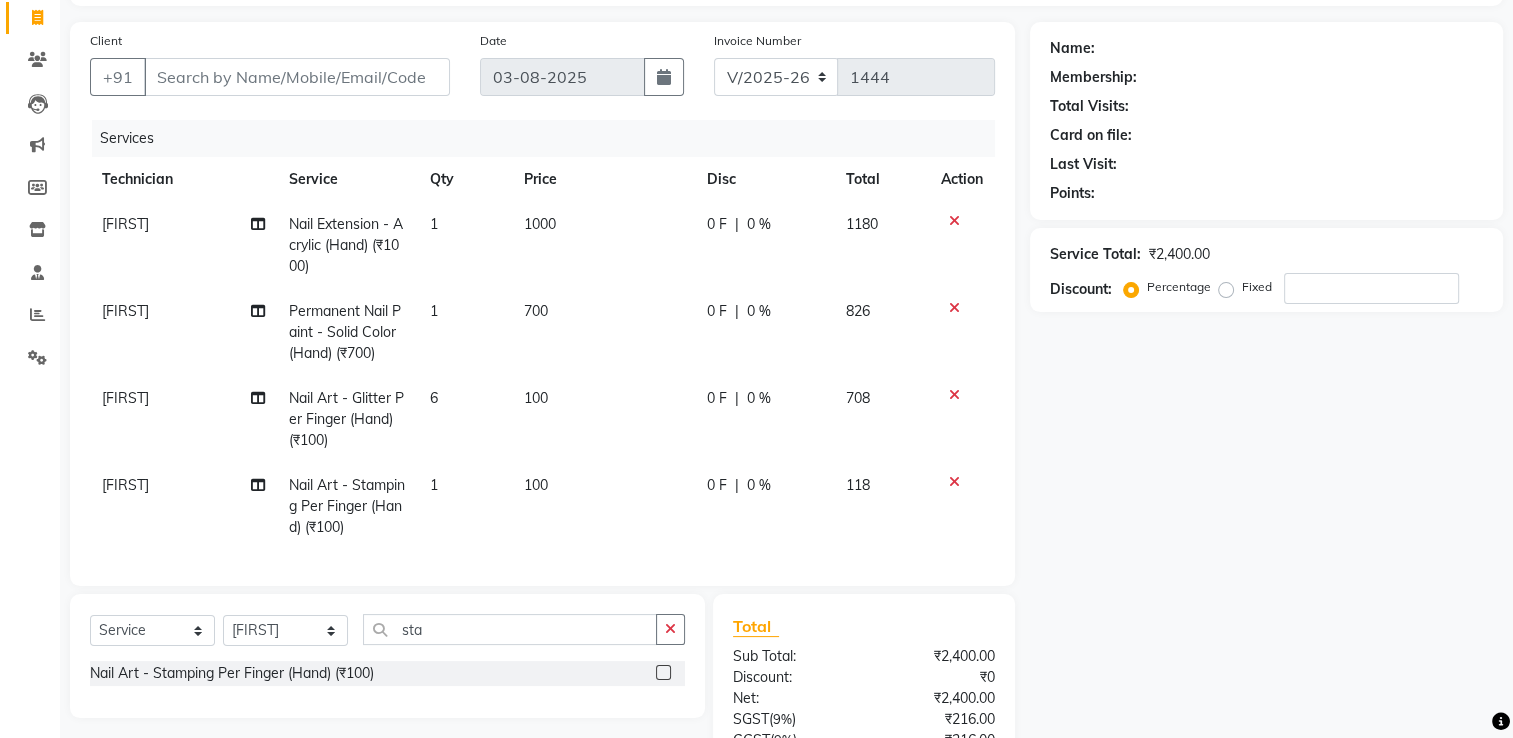 click on "1" 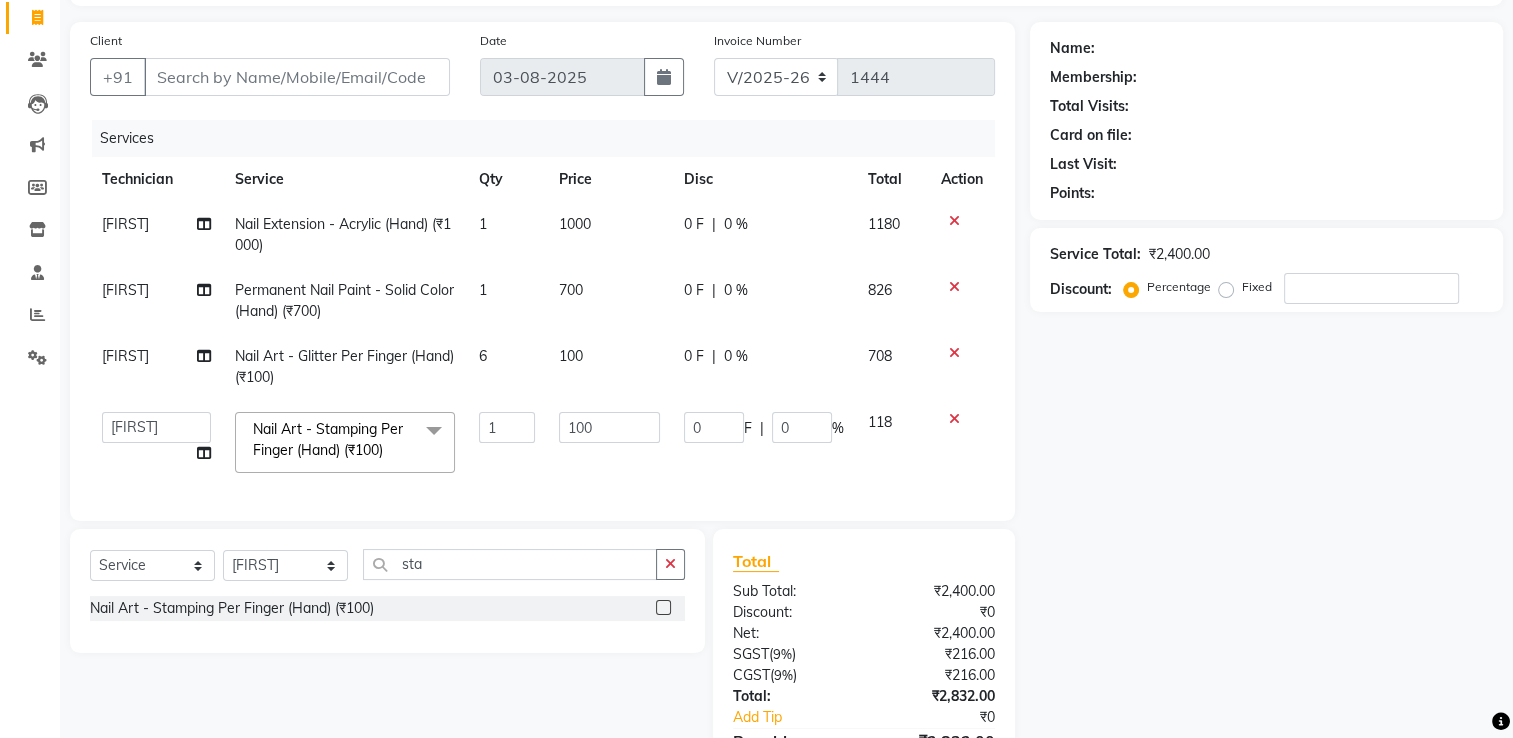 click on "Nail Art - Stamping Per Finger (Hand) (₹100)  x Permanent Nail Paint - Solid Color (Hand) (₹700) Permanent Nail Paint - French (Hand) (₹1200) Permanent Nail Paint - Solid Color (Toes) (₹700) Permanent Nail Paint - French (Toes) (₹1200) Nail course Basic (₹40000) Nail Course Advance (₹60000) massage 45 min (₹500) massage 15 min (₹300) massage 30 min (₹400) HAIR EXTENSIONS REMOVAL (₹50) SINGLE  HAND  NAIL PAINT (₹400) SINGLE HAND NAIL EXTENSIONS ACRYLIC (₹500) SINGLE HAND NAIL EXTENSIONS GEL (₹600) SINGLE HAND EXTENSIONS REMOVAL (₹250) SINGLE HAND GEL POLISH REMOVAL (₹250) HEAD MASSAGE WITH WASH (₹900) NAILEXTENSINS POLISH (₹1356) HAIR FALL TREATMENT (₹1500) DANDRUFF TREATMENT (₹1500) HAIR SPA (₹1250) HAIR WASH BLOWDRY (₹850) HYDRA FACIAL (₹5500) D TAN HANDS (₹500) D TAN LEGS (₹600) hair wash (₹600) COMBO PACK (₹2000) Restoration - Gel (Hand) (₹100) Restoration - Tip Replacement (Hand) (₹100) Restoration - Touch -up (Hand) (₹300)" 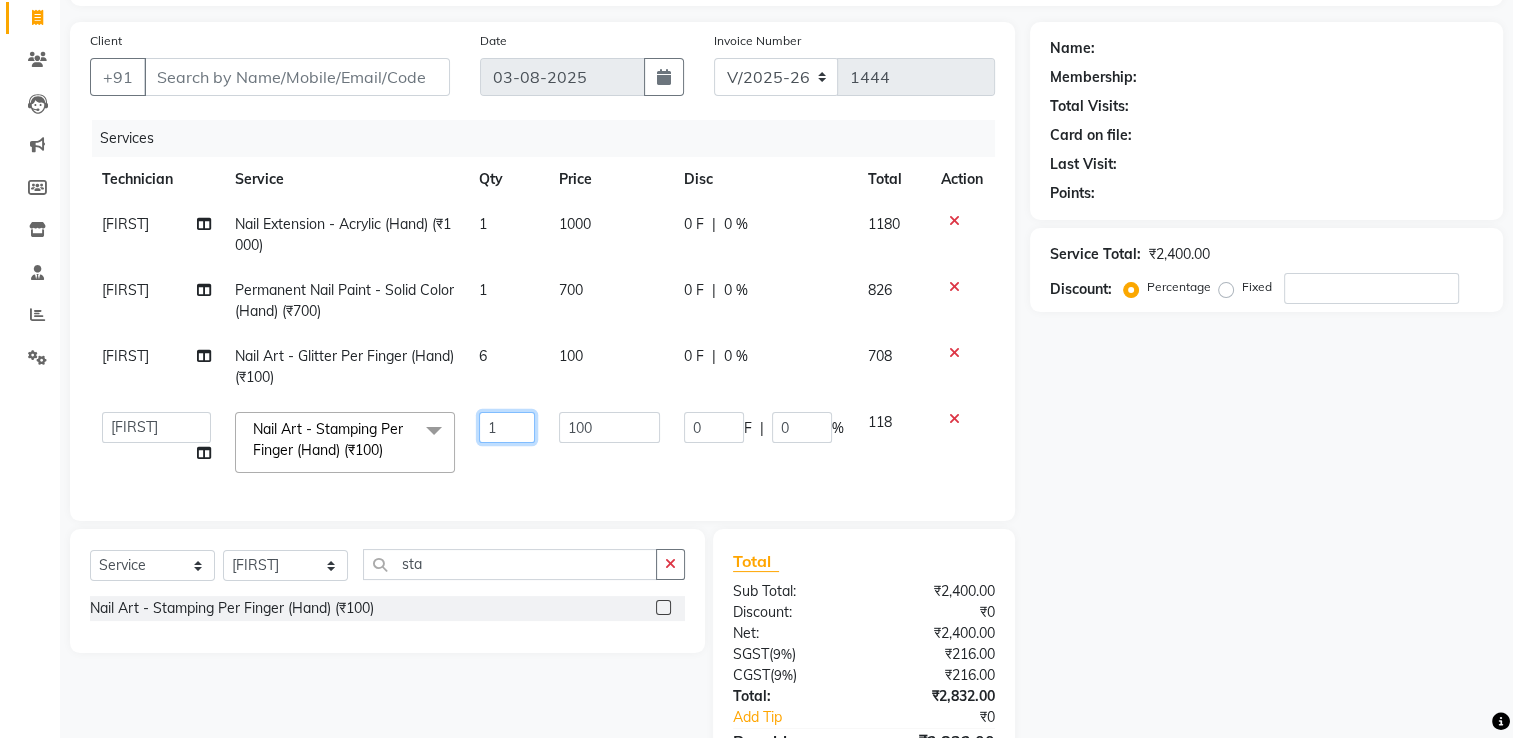 click on "1" 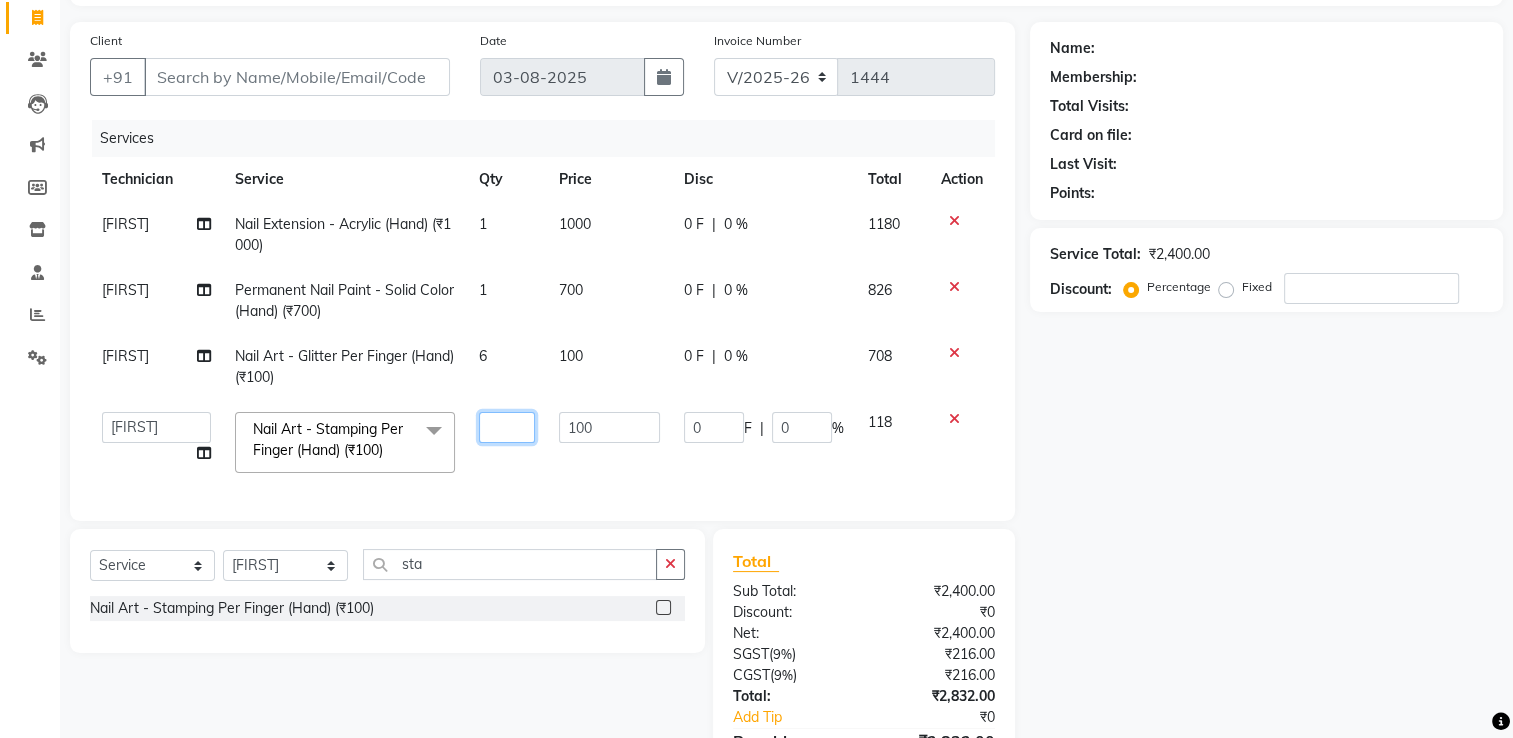 type on "4" 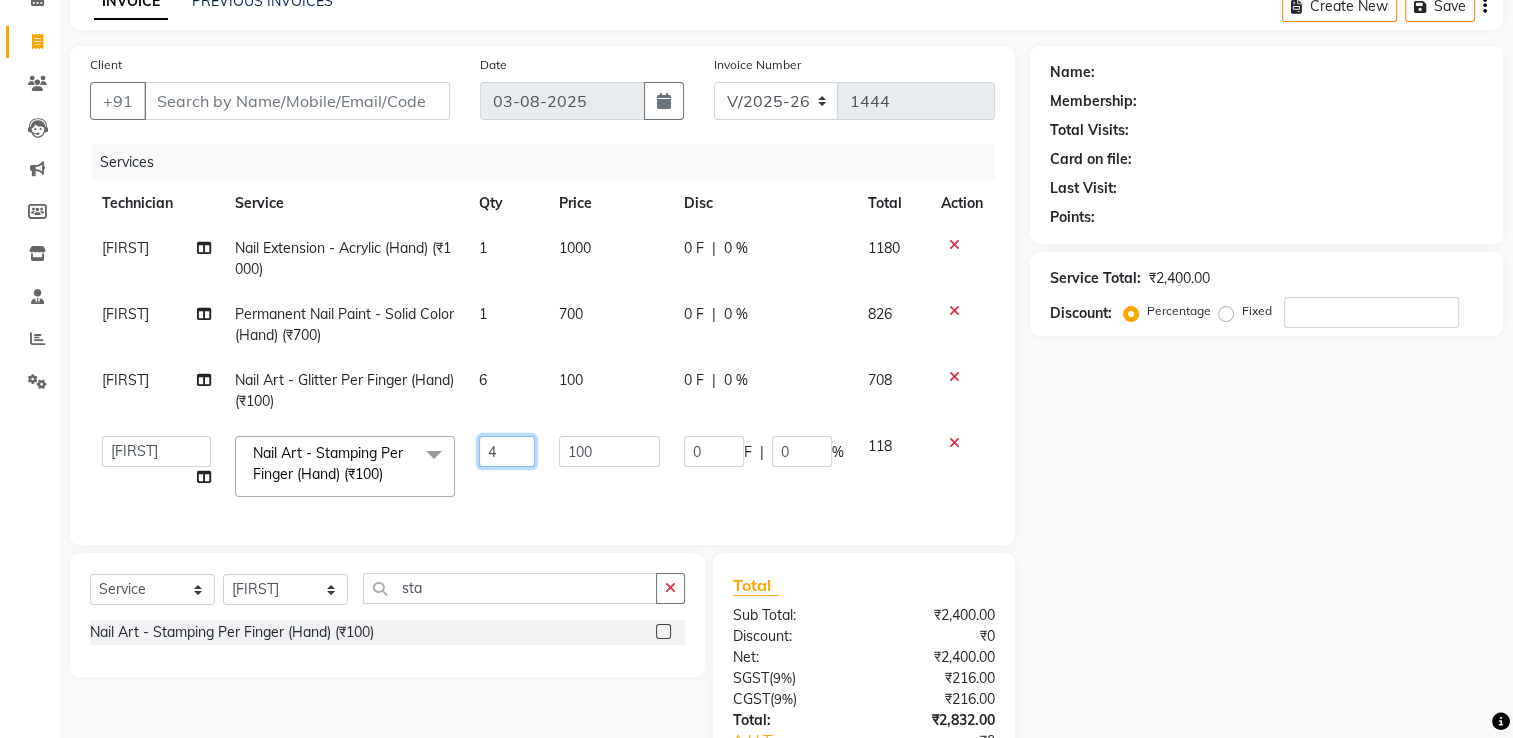 scroll, scrollTop: 106, scrollLeft: 0, axis: vertical 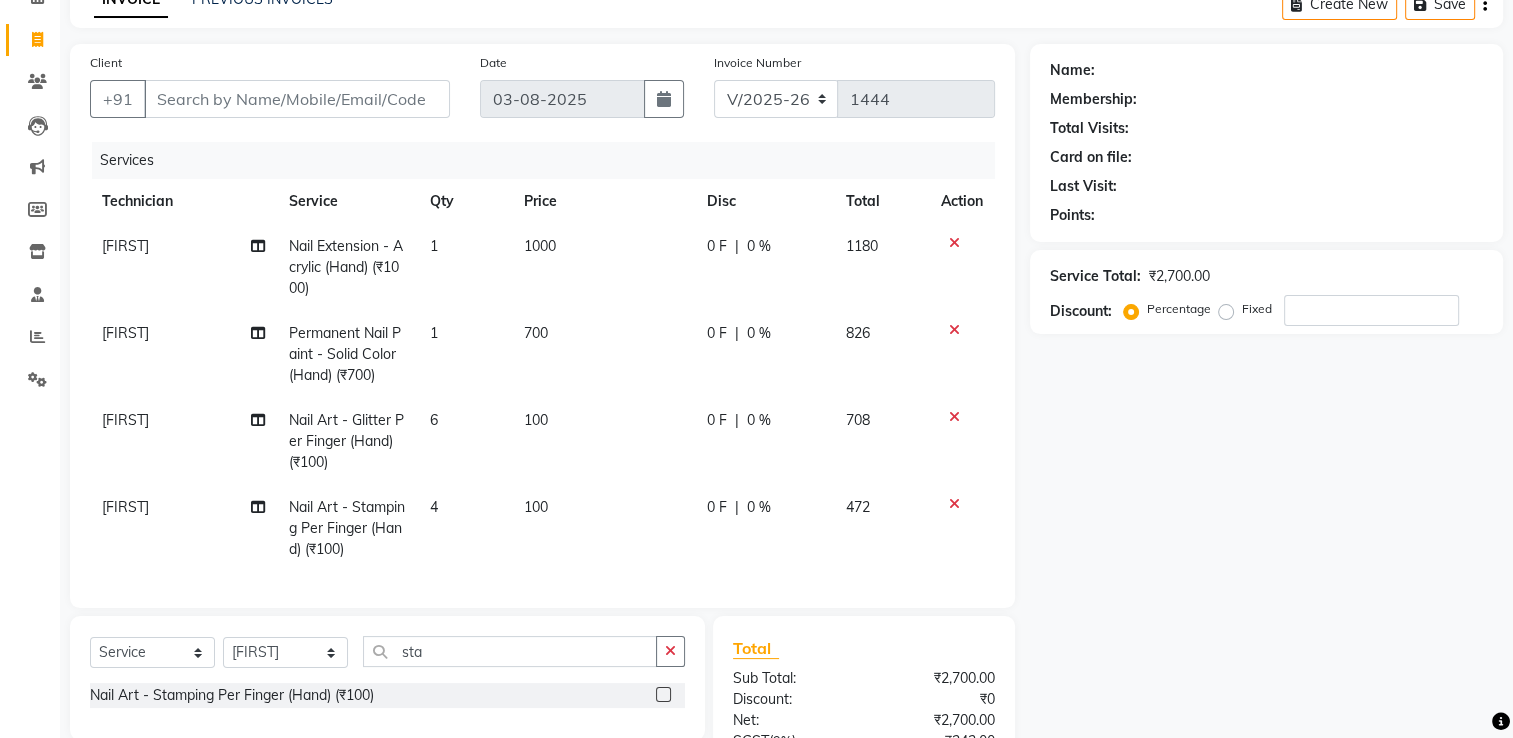 click on "Services Technician Service Qty Price Disc Total Action Arvind Nail Extension - Acrylic (Hand) (₹1000) 1 1000 0 F | 0 % 1180 Arvind Permanent Nail Paint - Solid Color (Hand) (₹700) 1 700 0 F | 0 % 826 Arvind Nail Art - Glitter Per Finger (Hand) (₹100) 6 100 0 F | 0 % 708 Arvind Nail Art - Stamping Per Finger (Hand) (₹100) 4 100 0 F | 0 % 472" 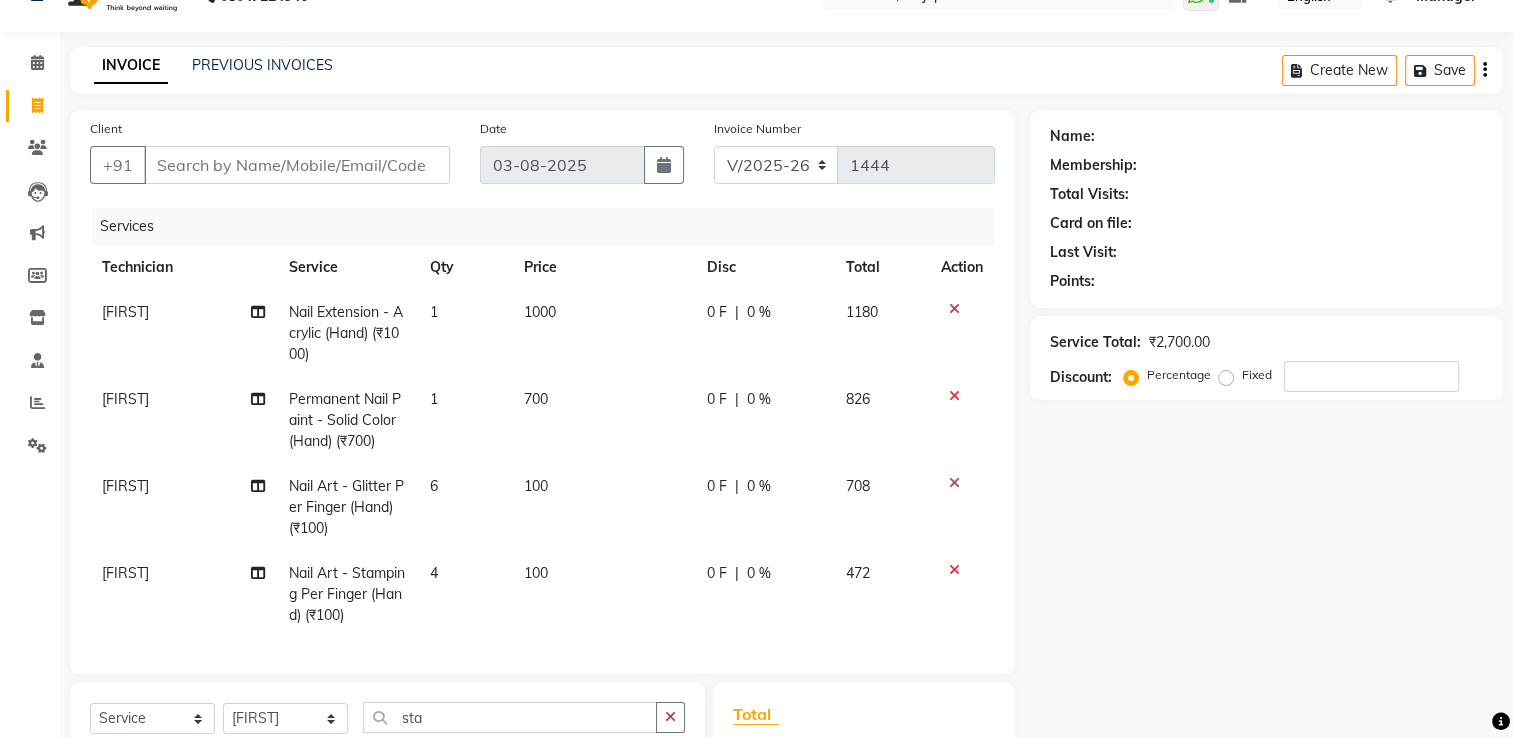 scroll, scrollTop: 39, scrollLeft: 0, axis: vertical 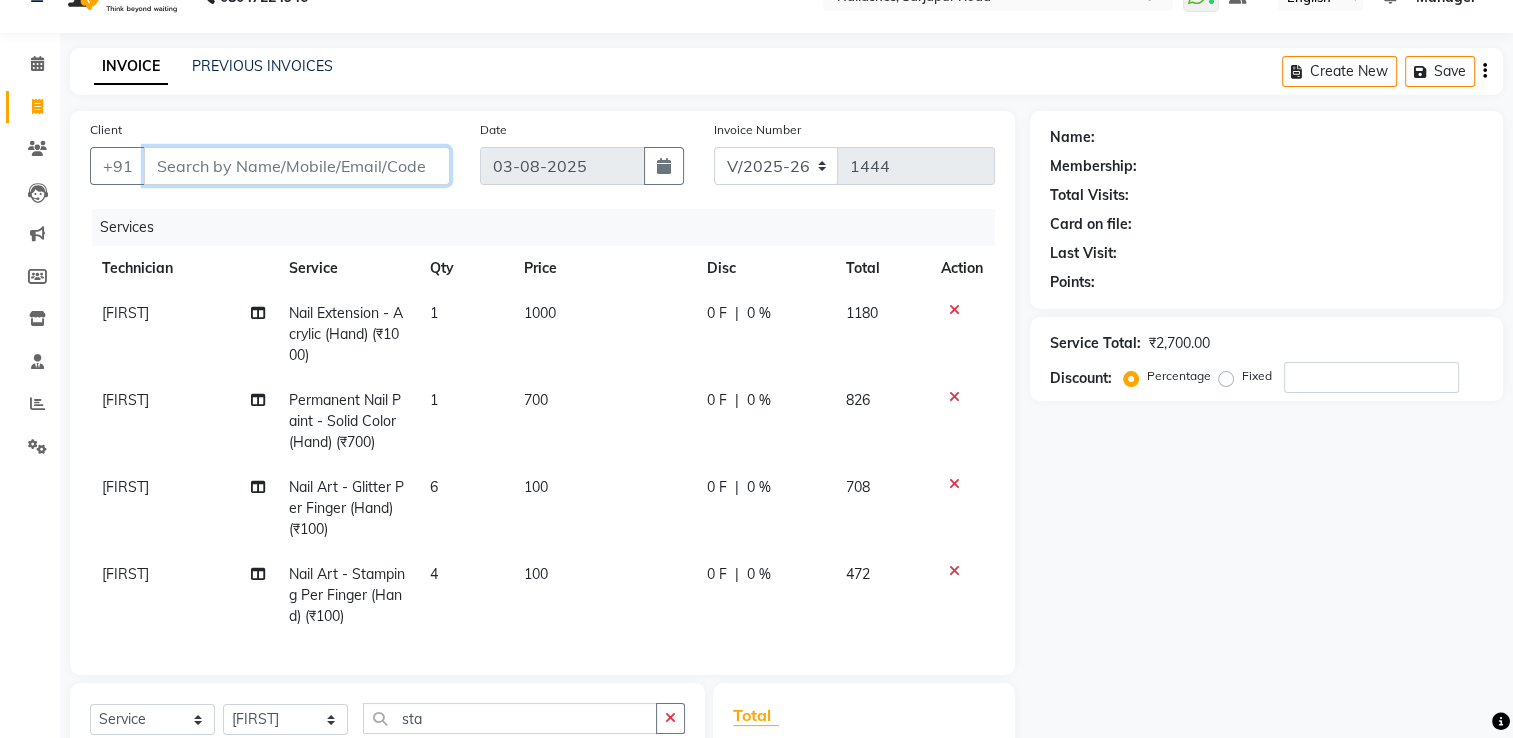 click on "Client" at bounding box center [297, 166] 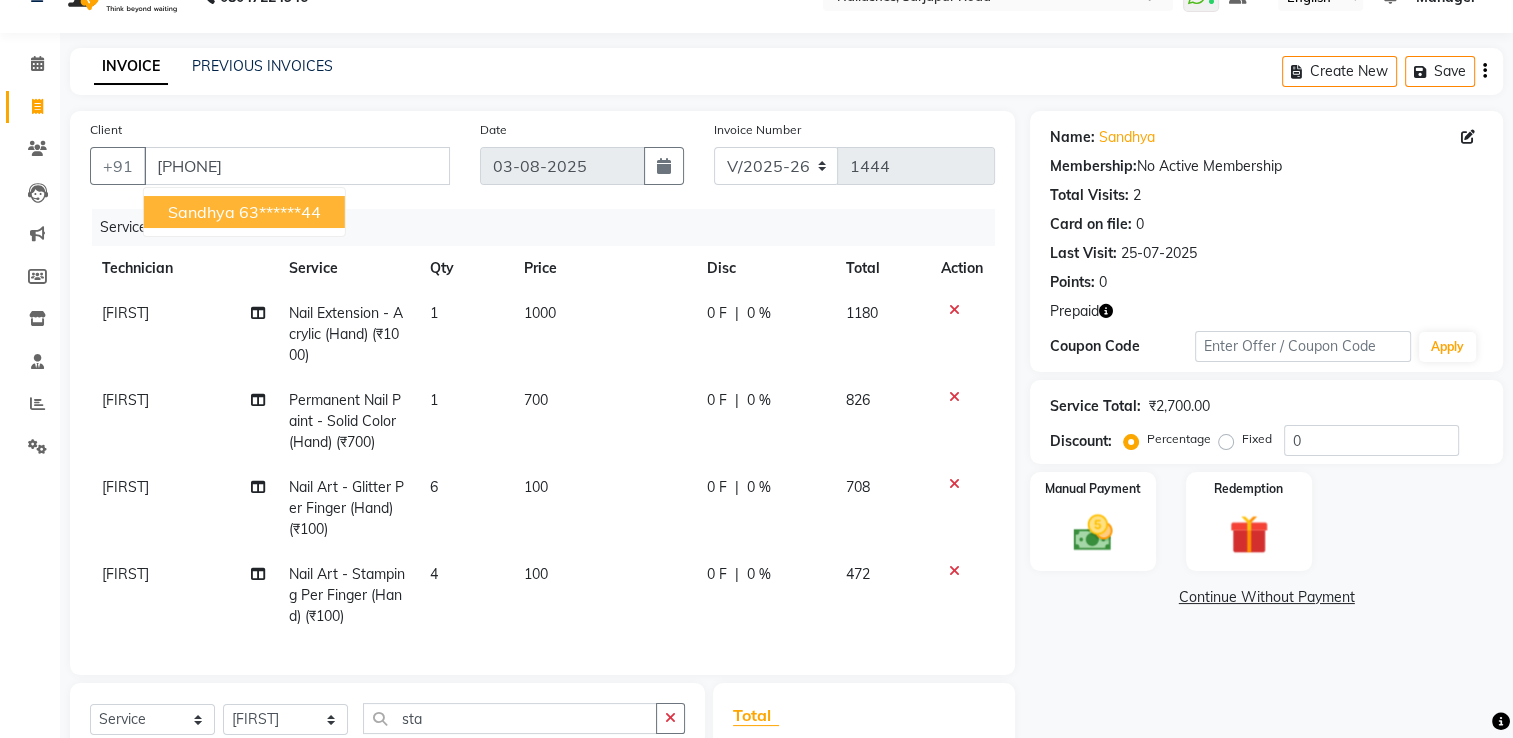 click on "sandhya" at bounding box center (201, 212) 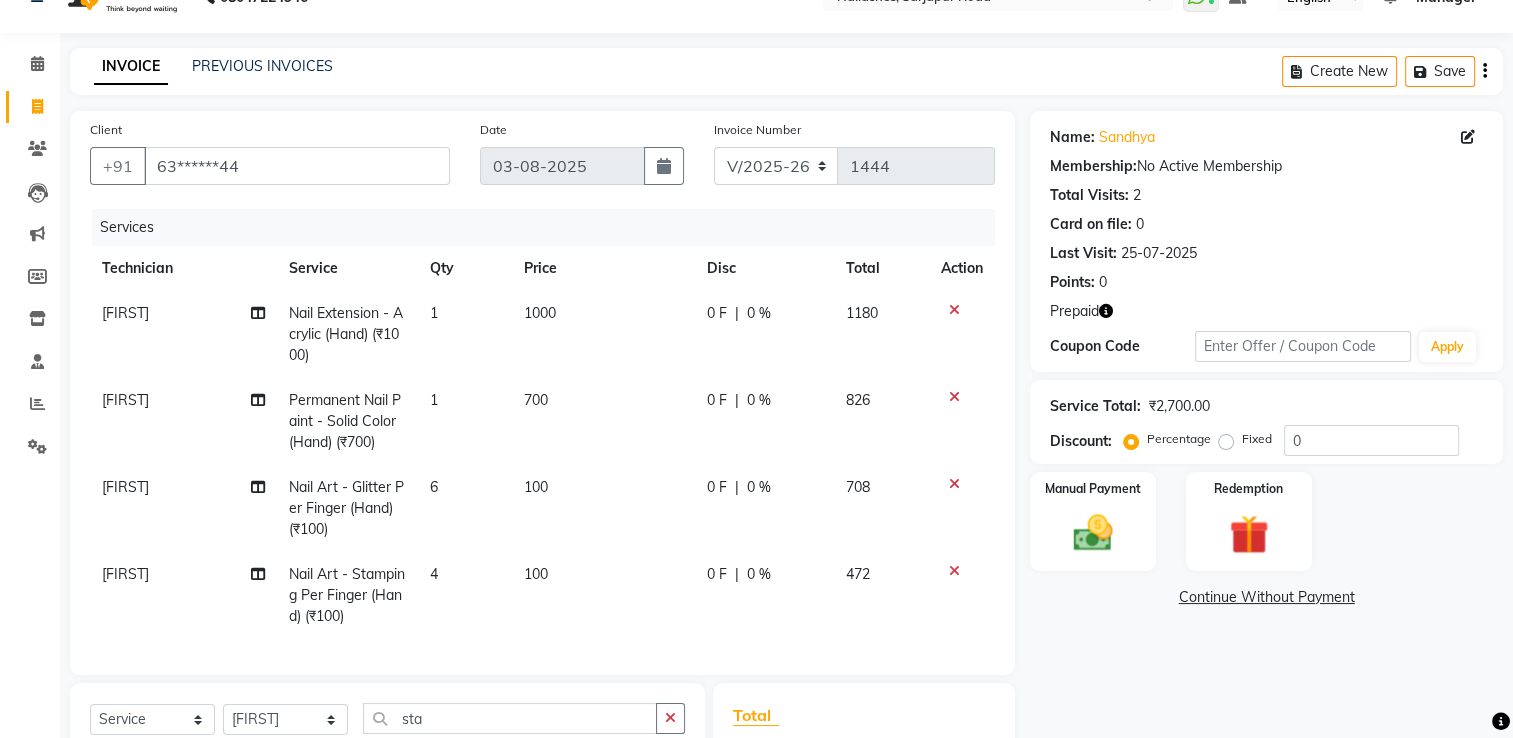 click 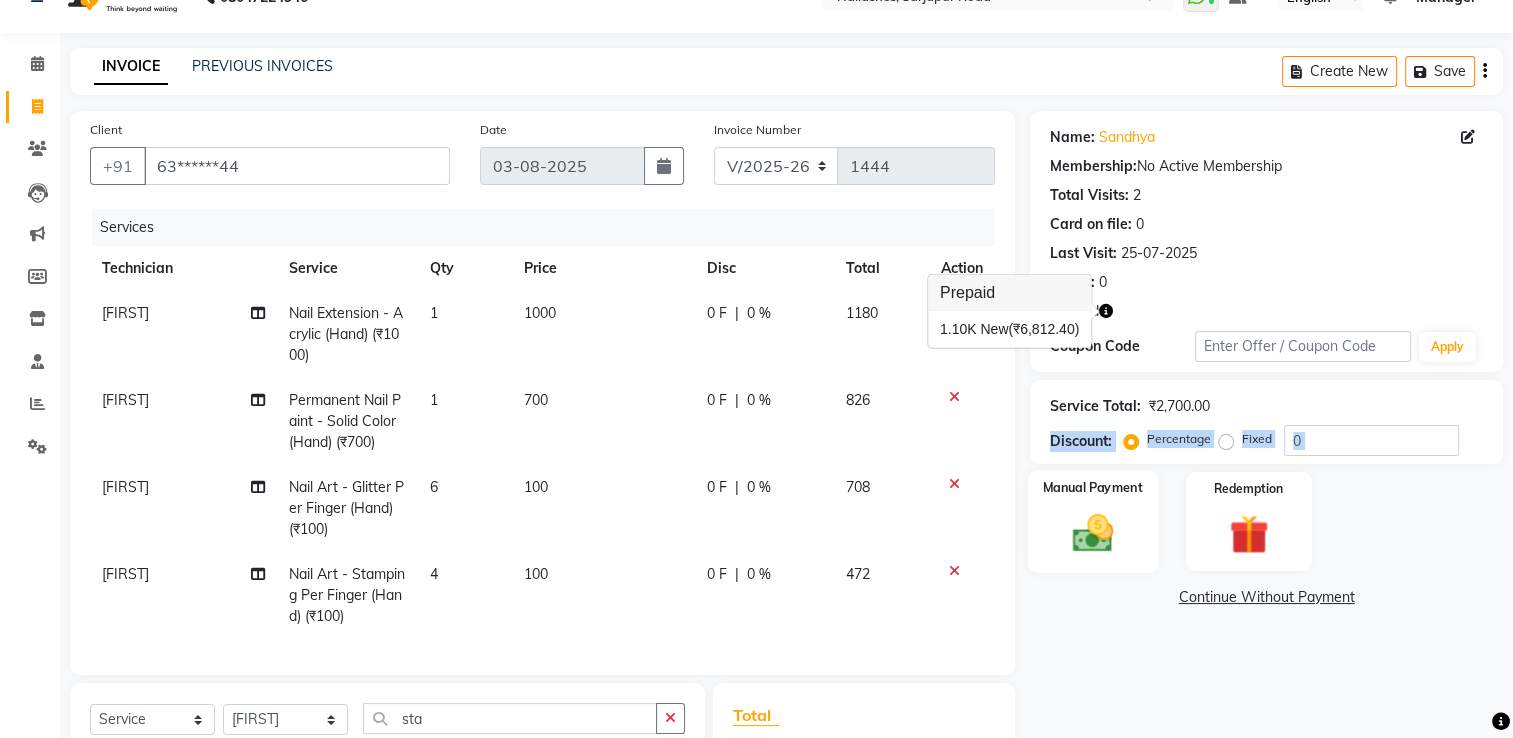 drag, startPoint x: 1029, startPoint y: 439, endPoint x: 1031, endPoint y: 496, distance: 57.035076 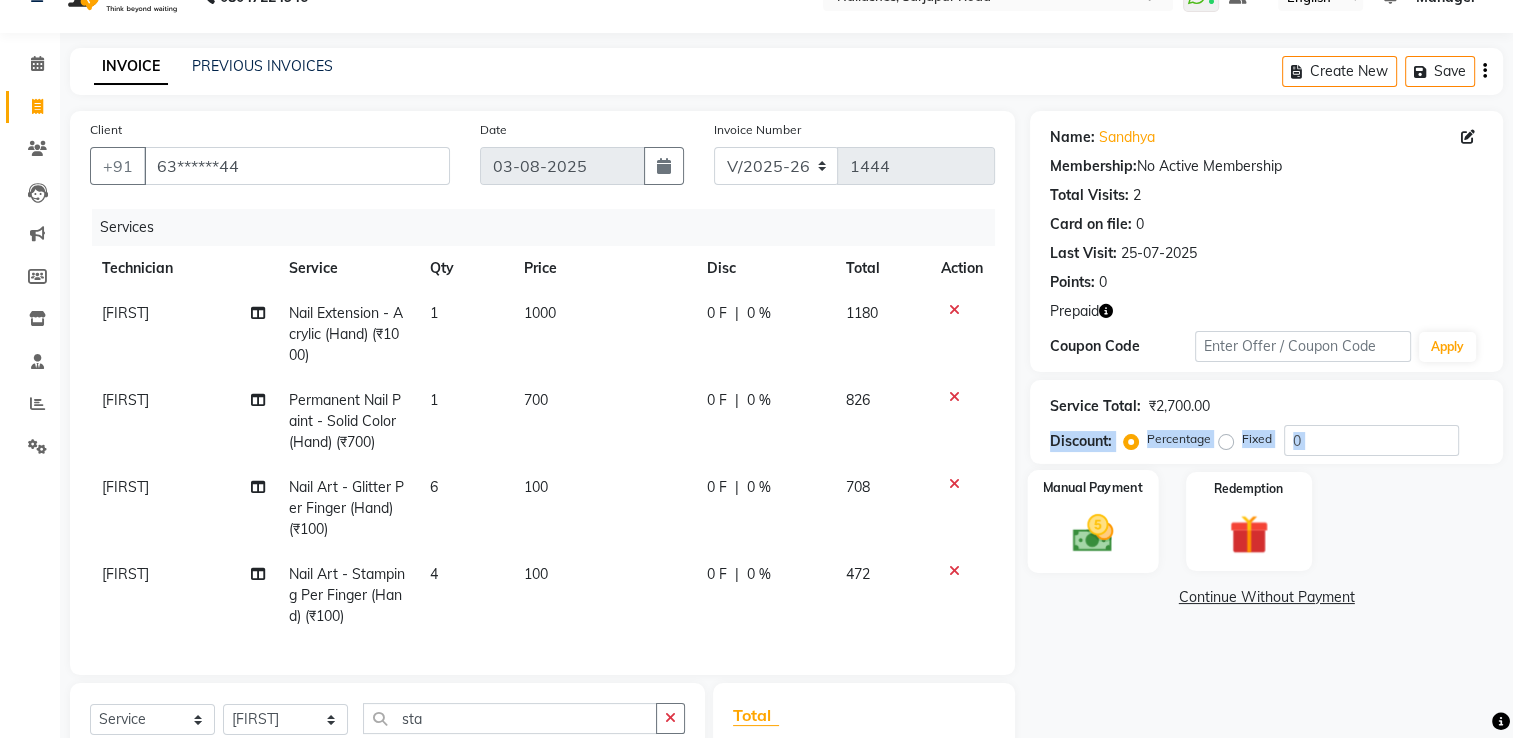 scroll, scrollTop: 323, scrollLeft: 0, axis: vertical 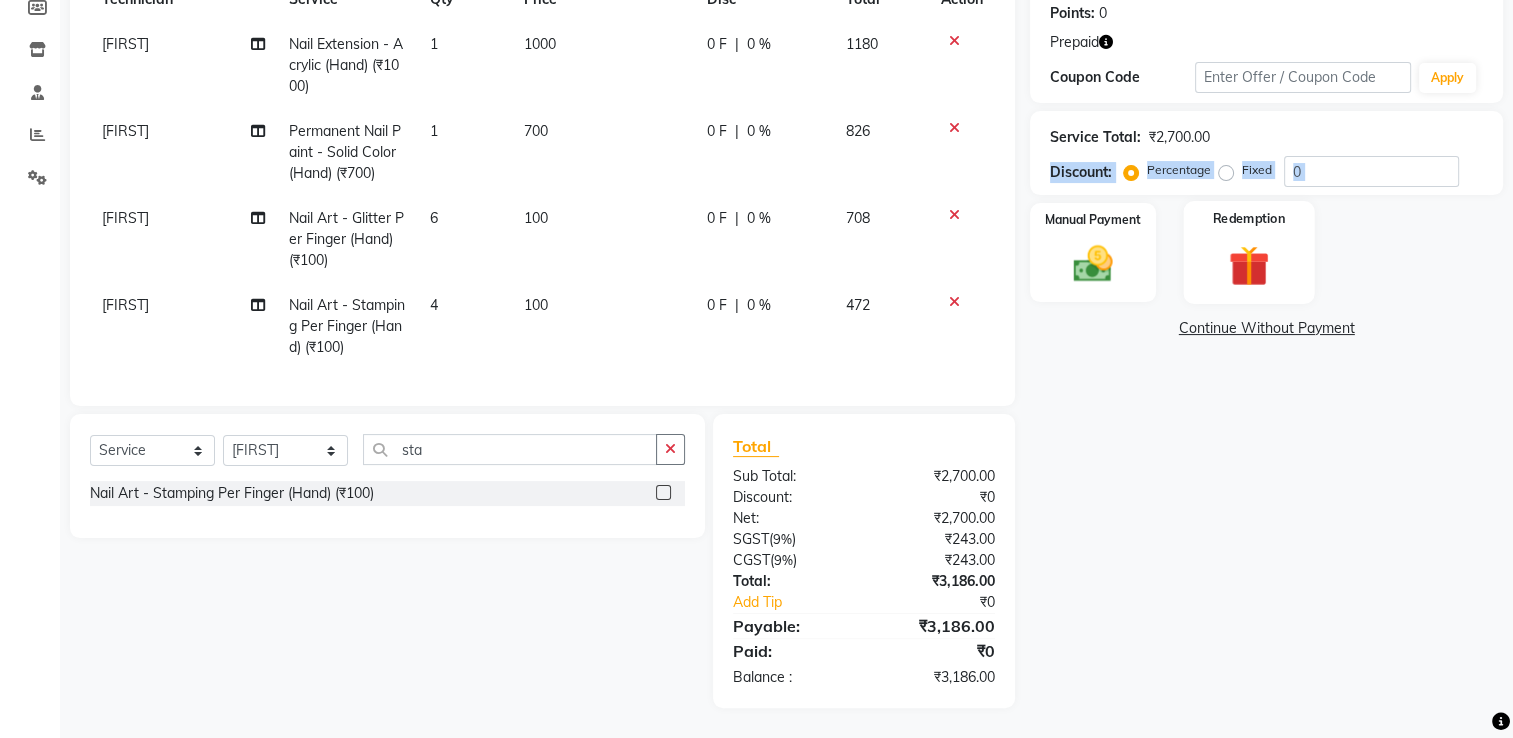 click 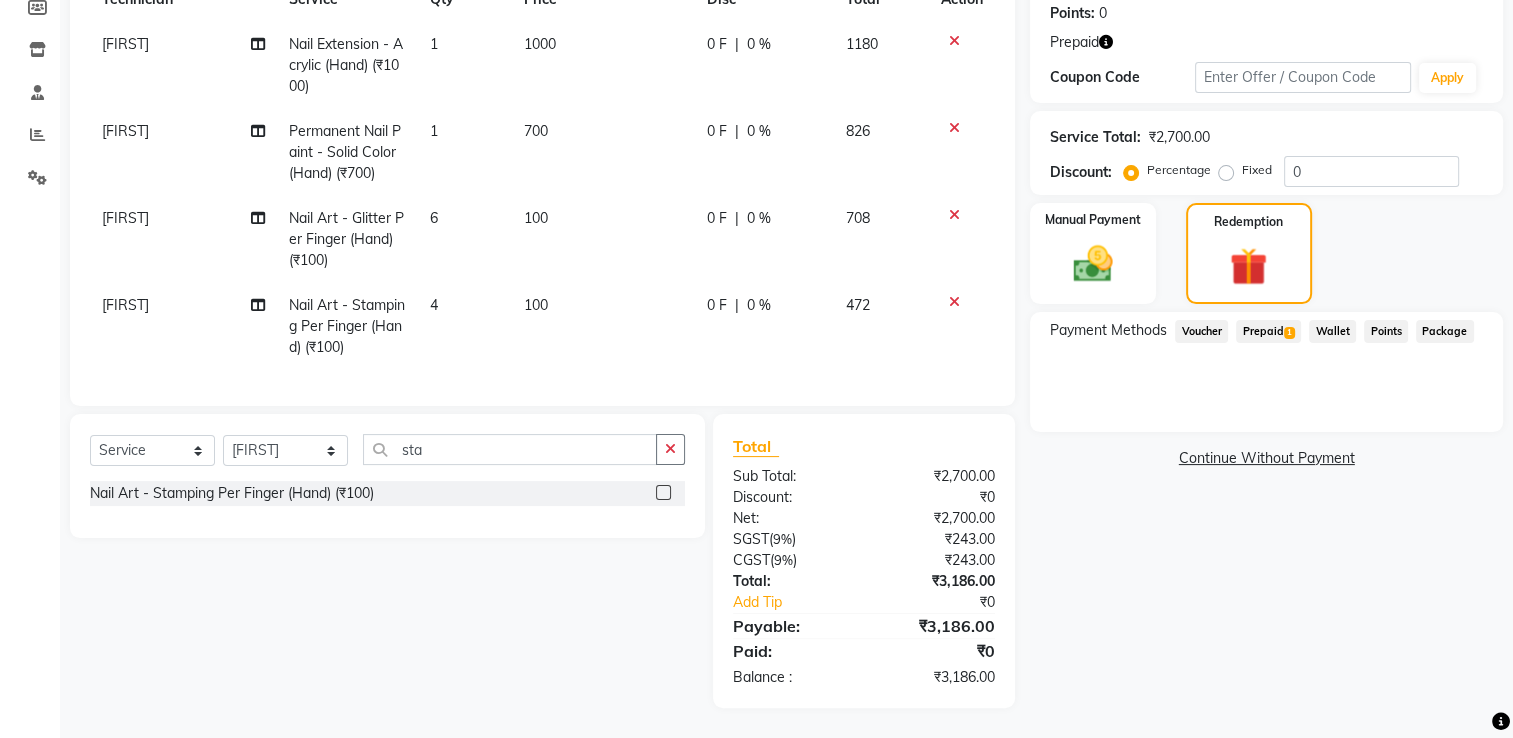 click on "1" 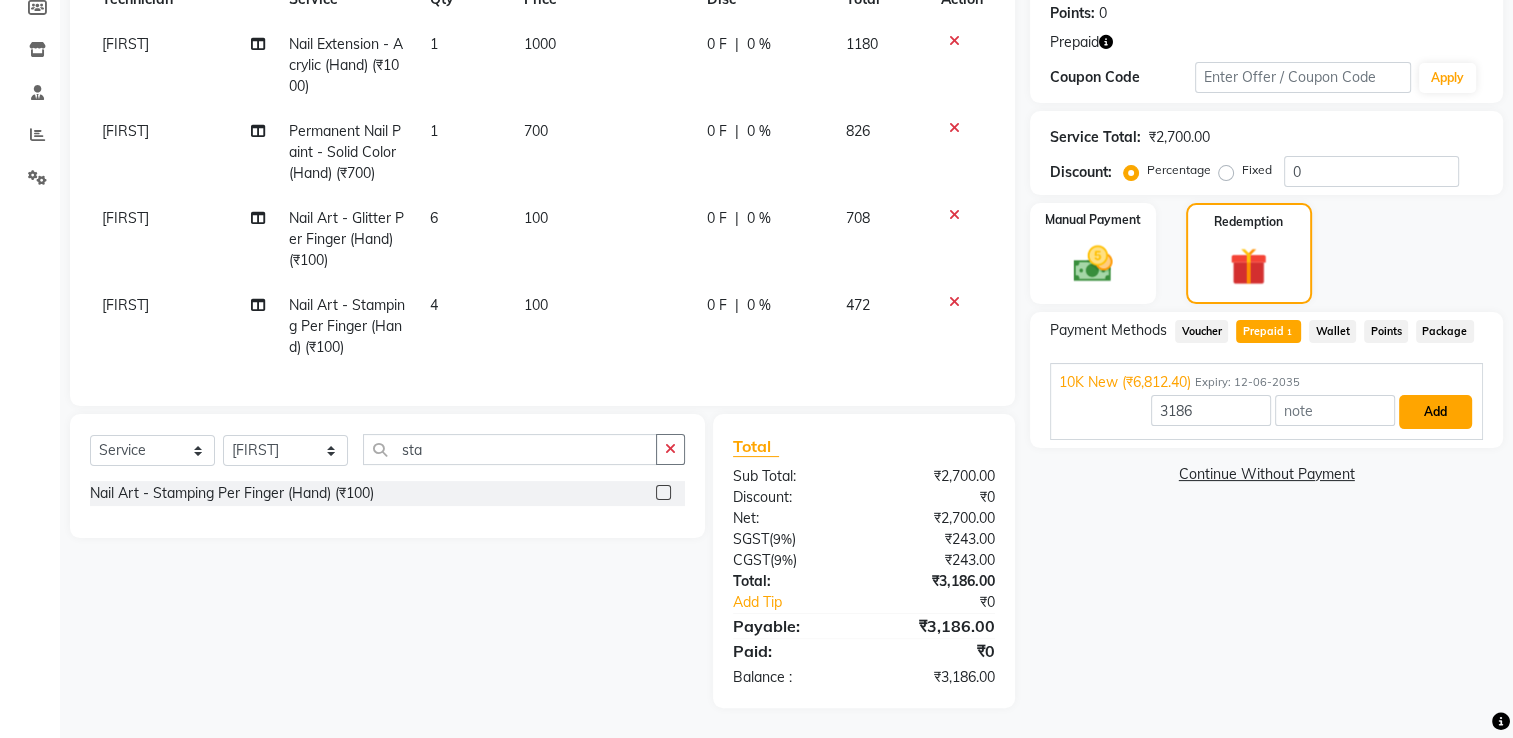 click on "Add" at bounding box center (1435, 412) 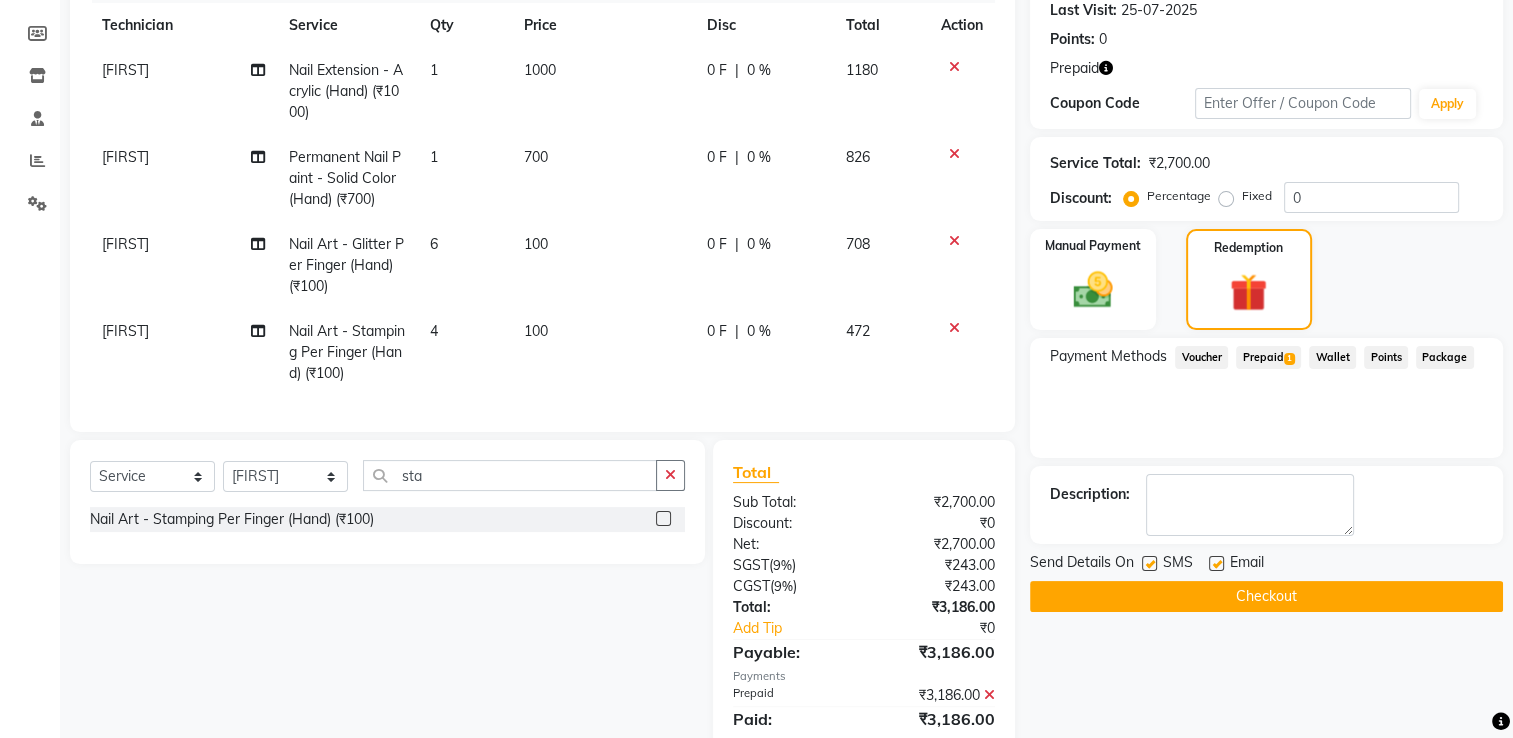 scroll, scrollTop: 281, scrollLeft: 0, axis: vertical 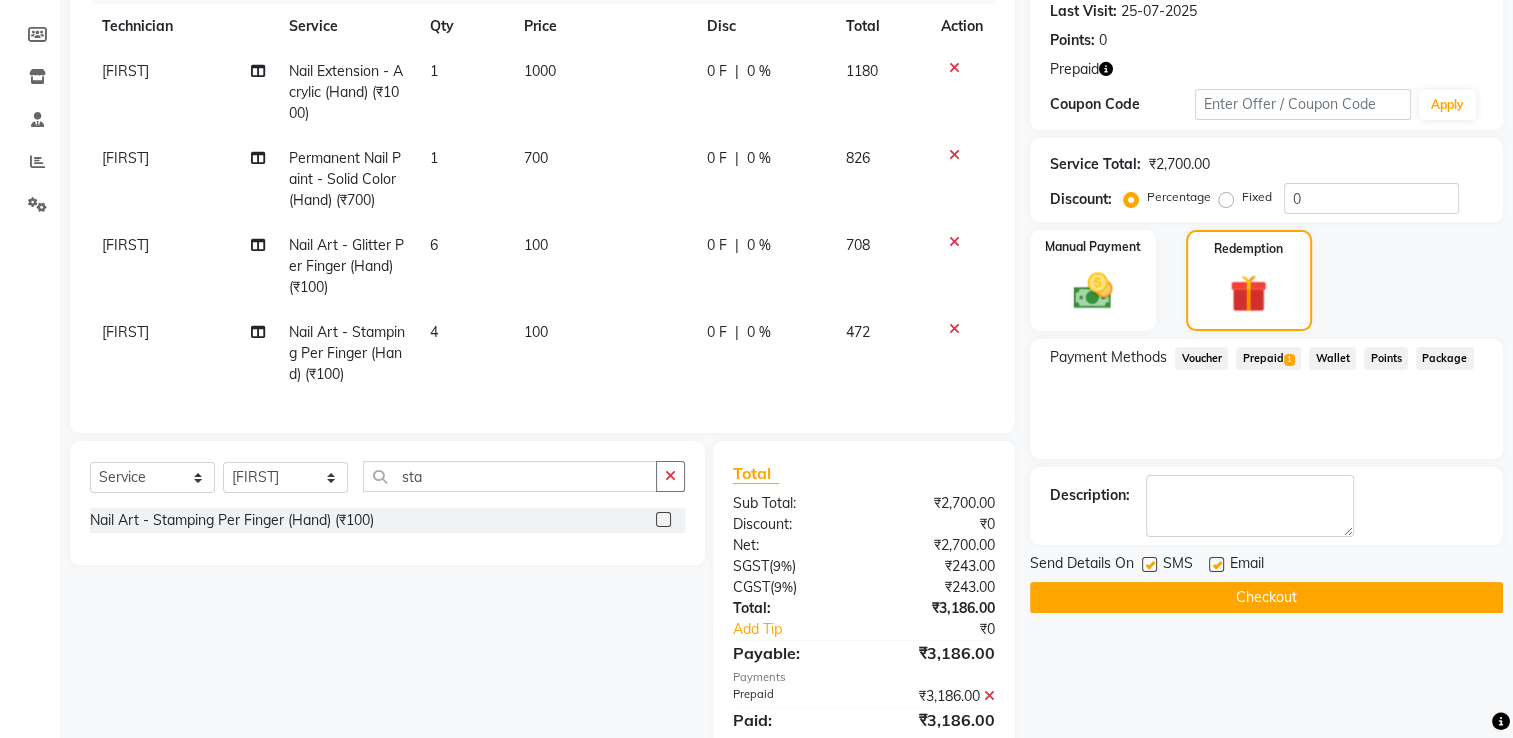 click on "Checkout" 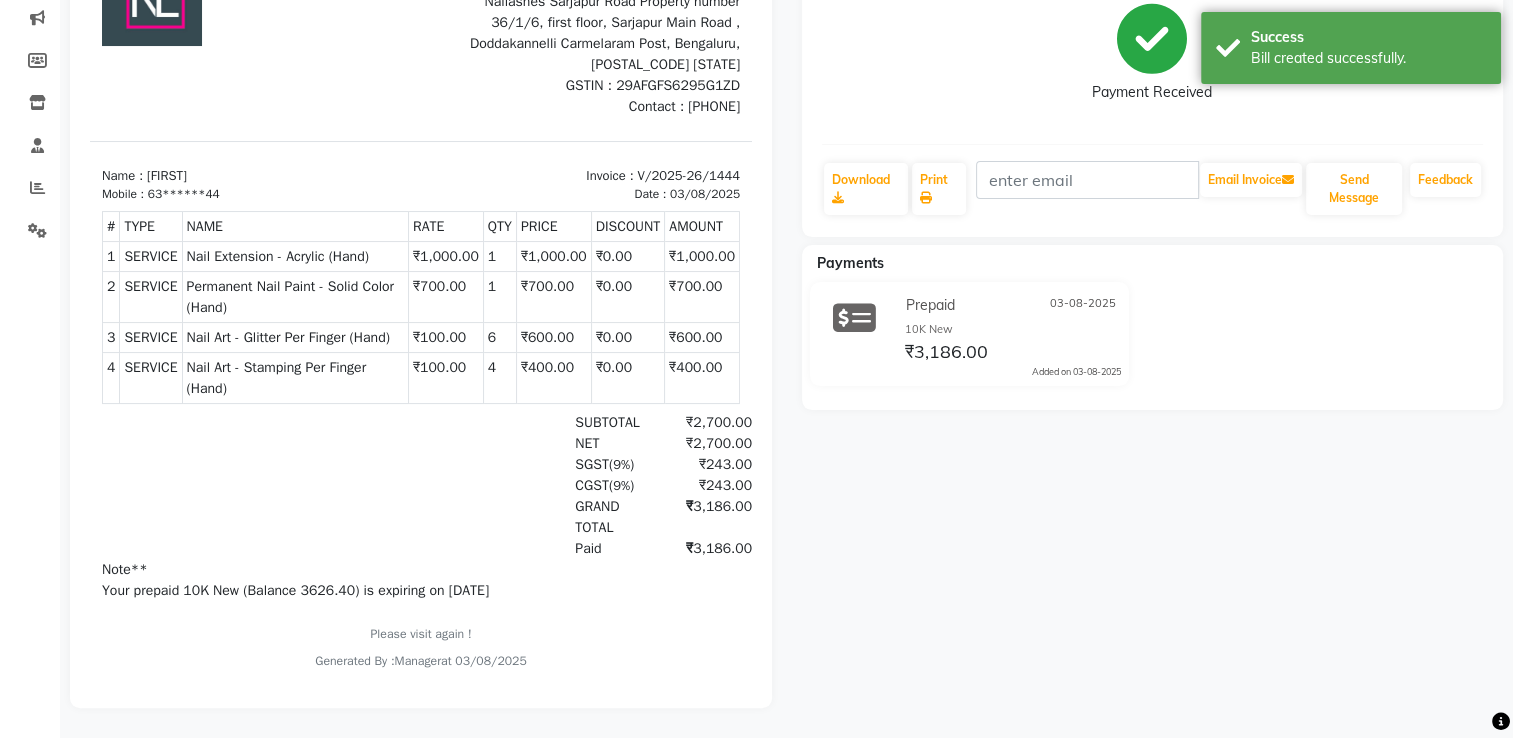 scroll, scrollTop: 0, scrollLeft: 0, axis: both 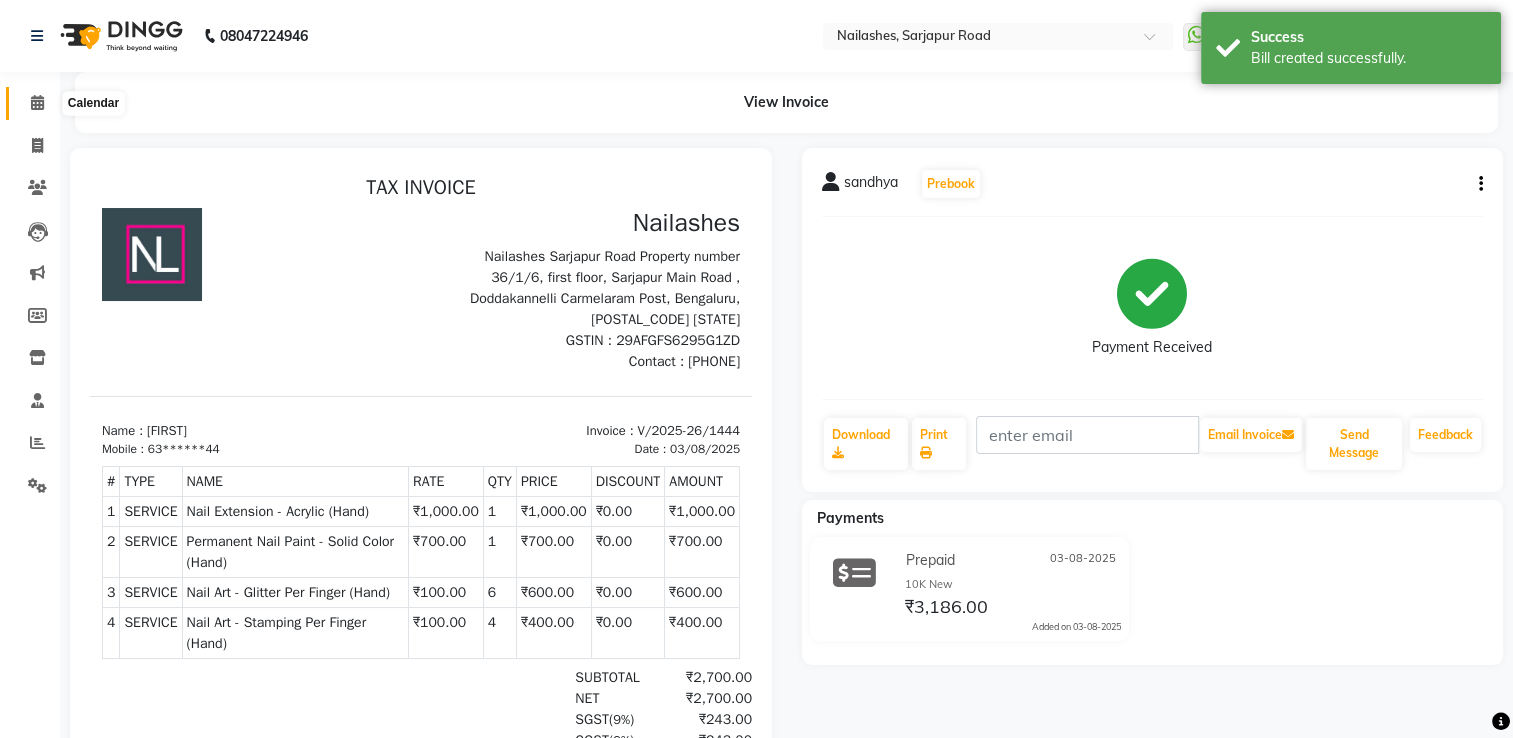 click 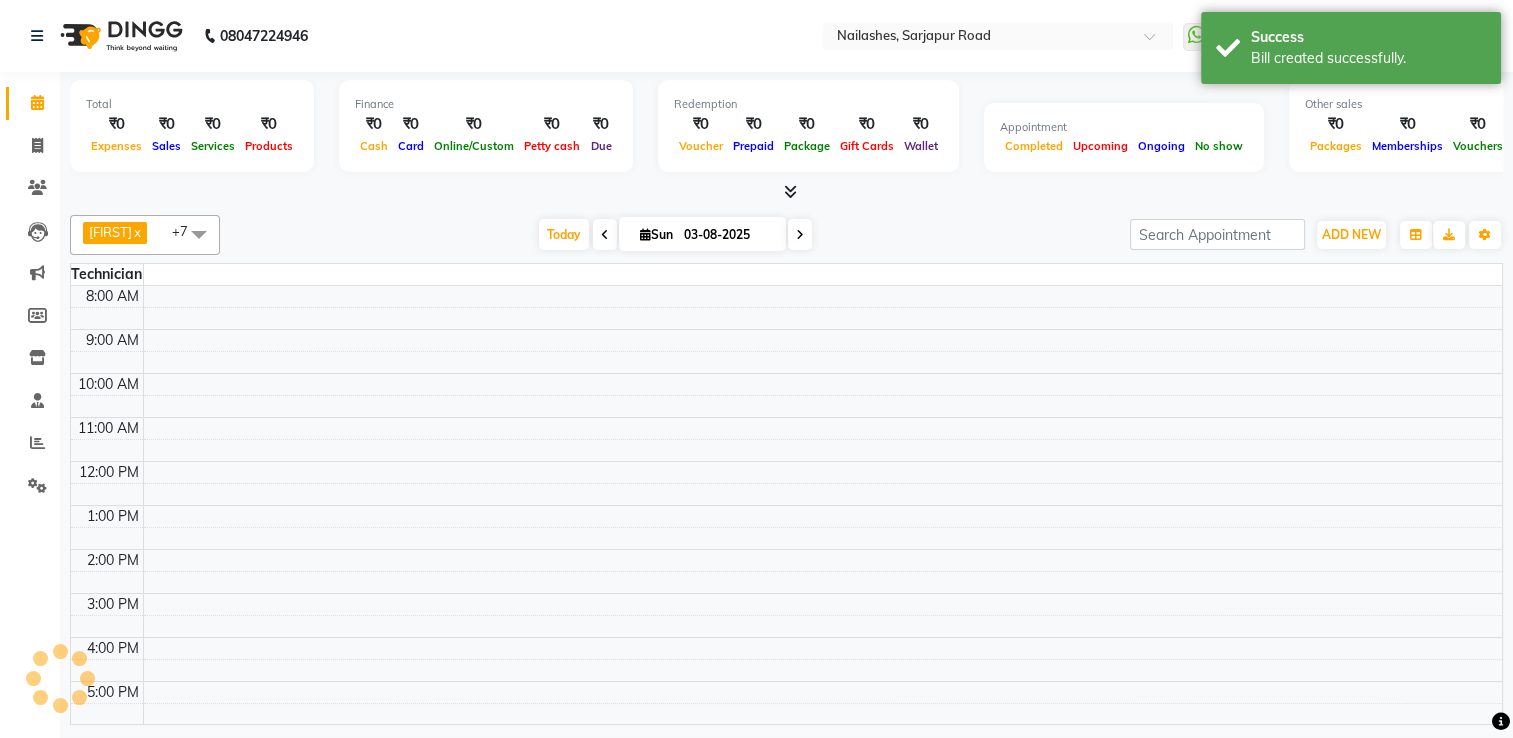 scroll, scrollTop: 127, scrollLeft: 0, axis: vertical 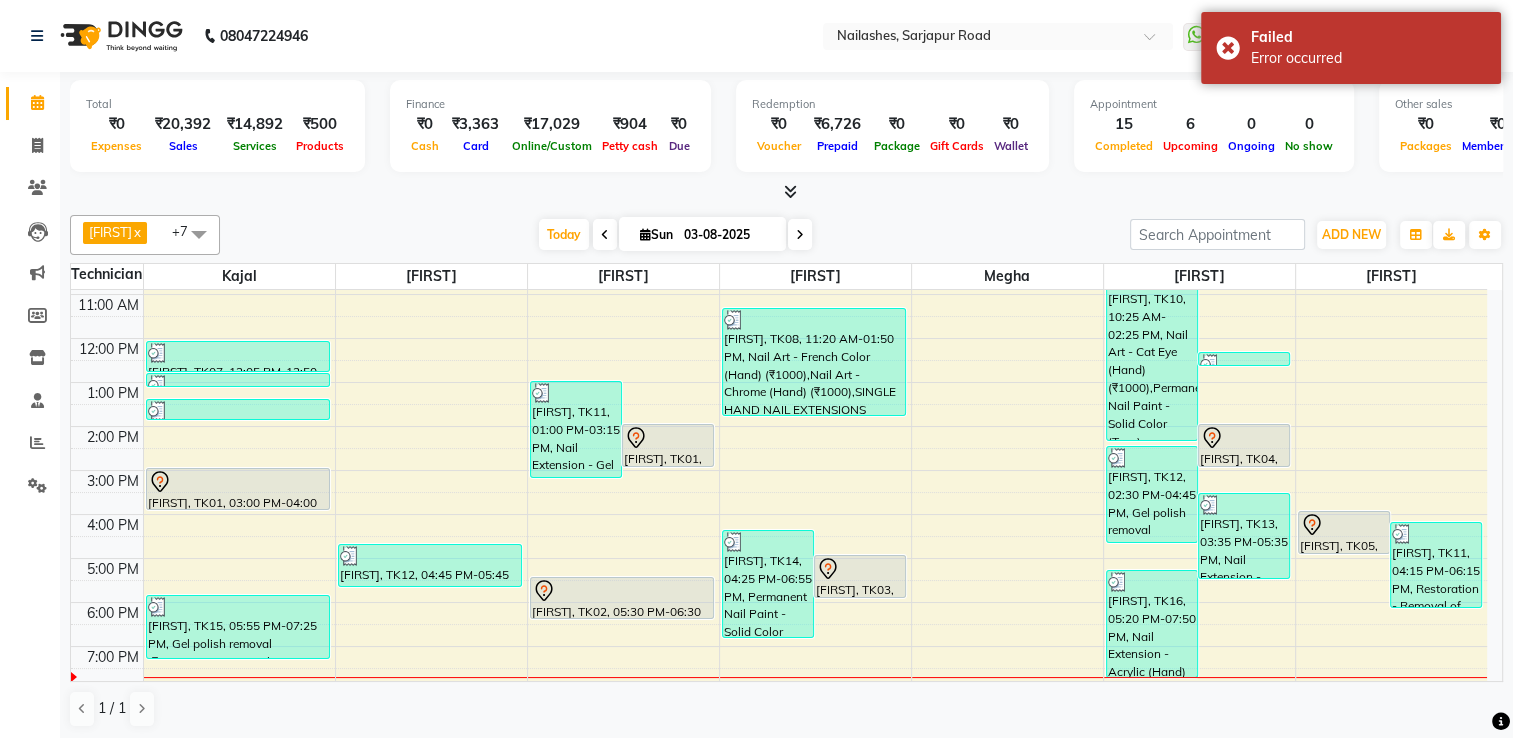 click at bounding box center (790, 191) 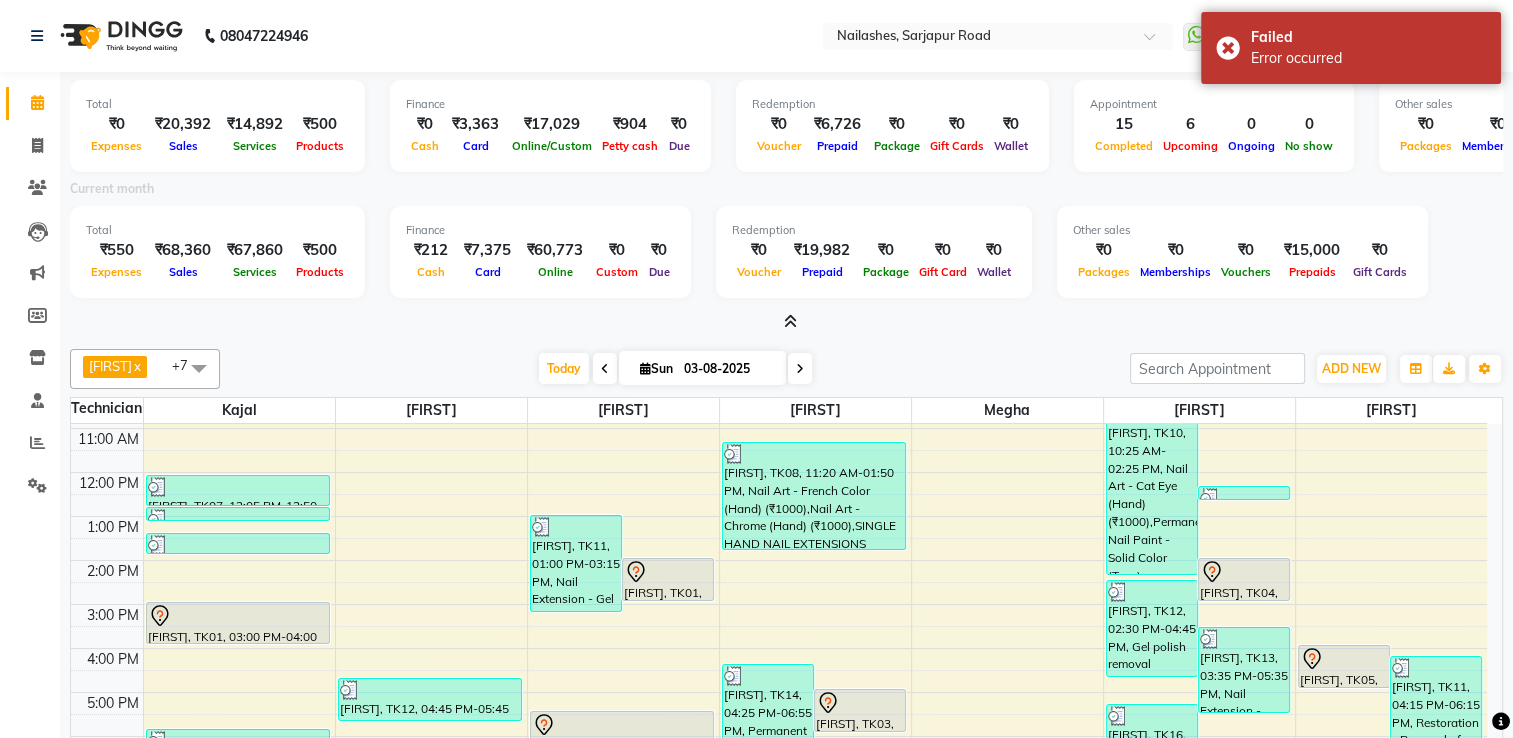 click at bounding box center (790, 321) 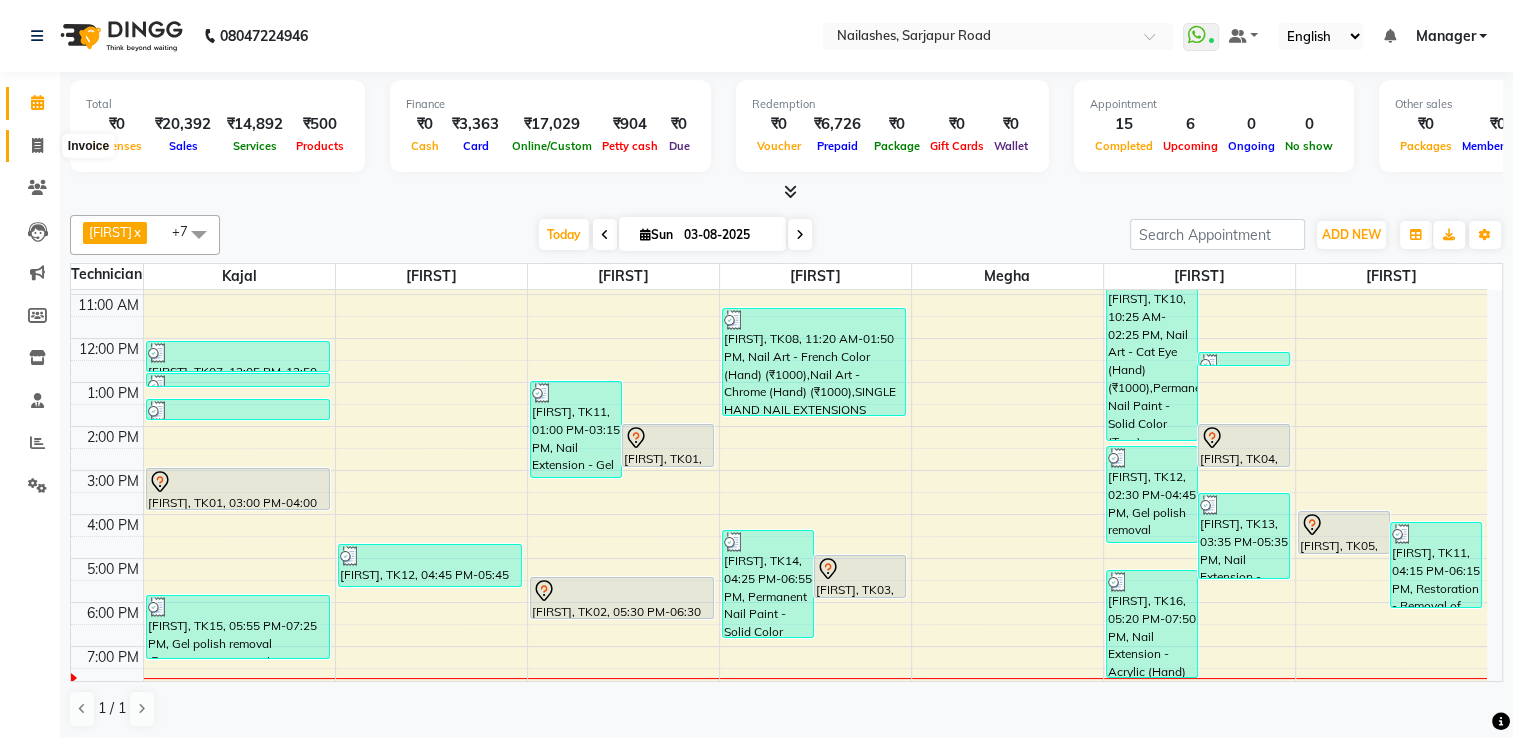 click 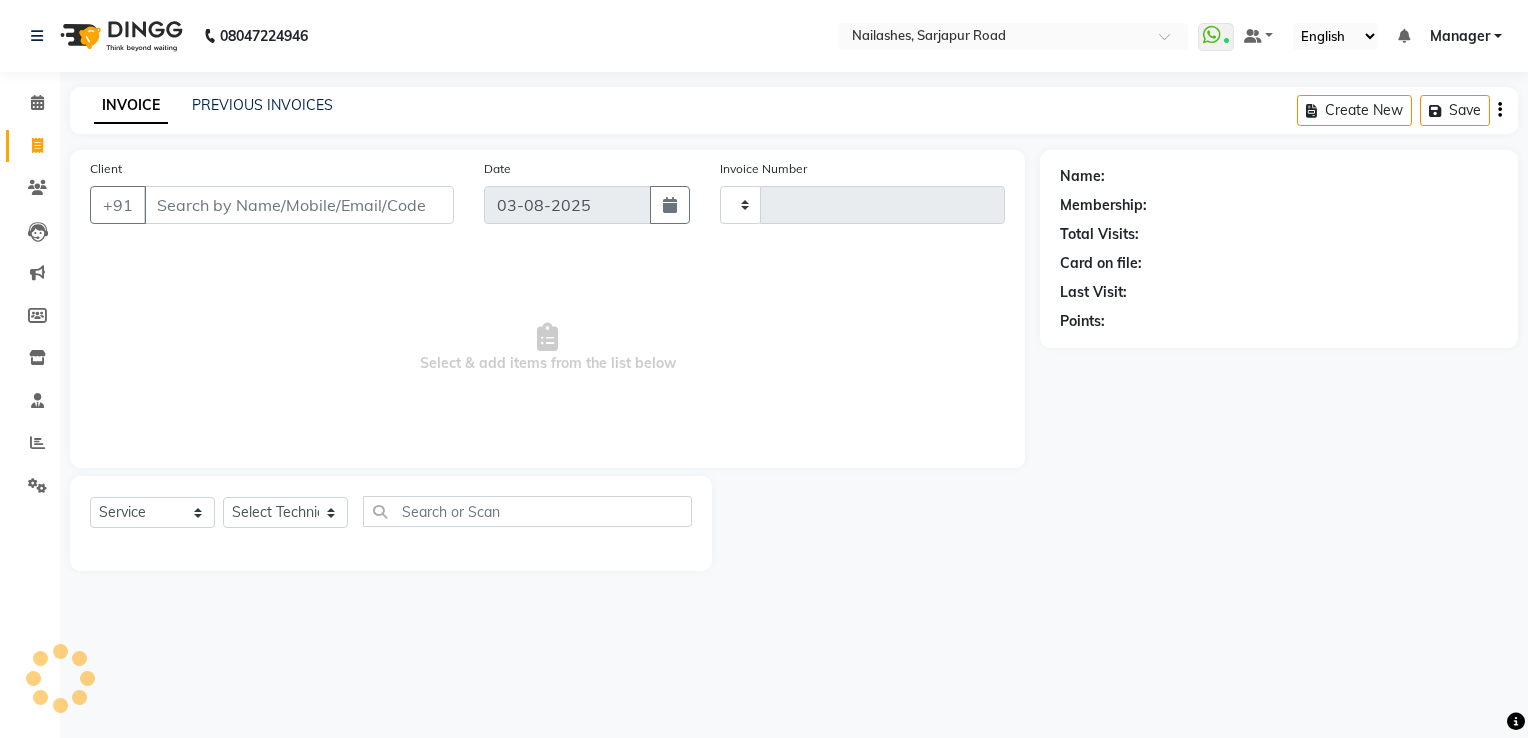 type on "1445" 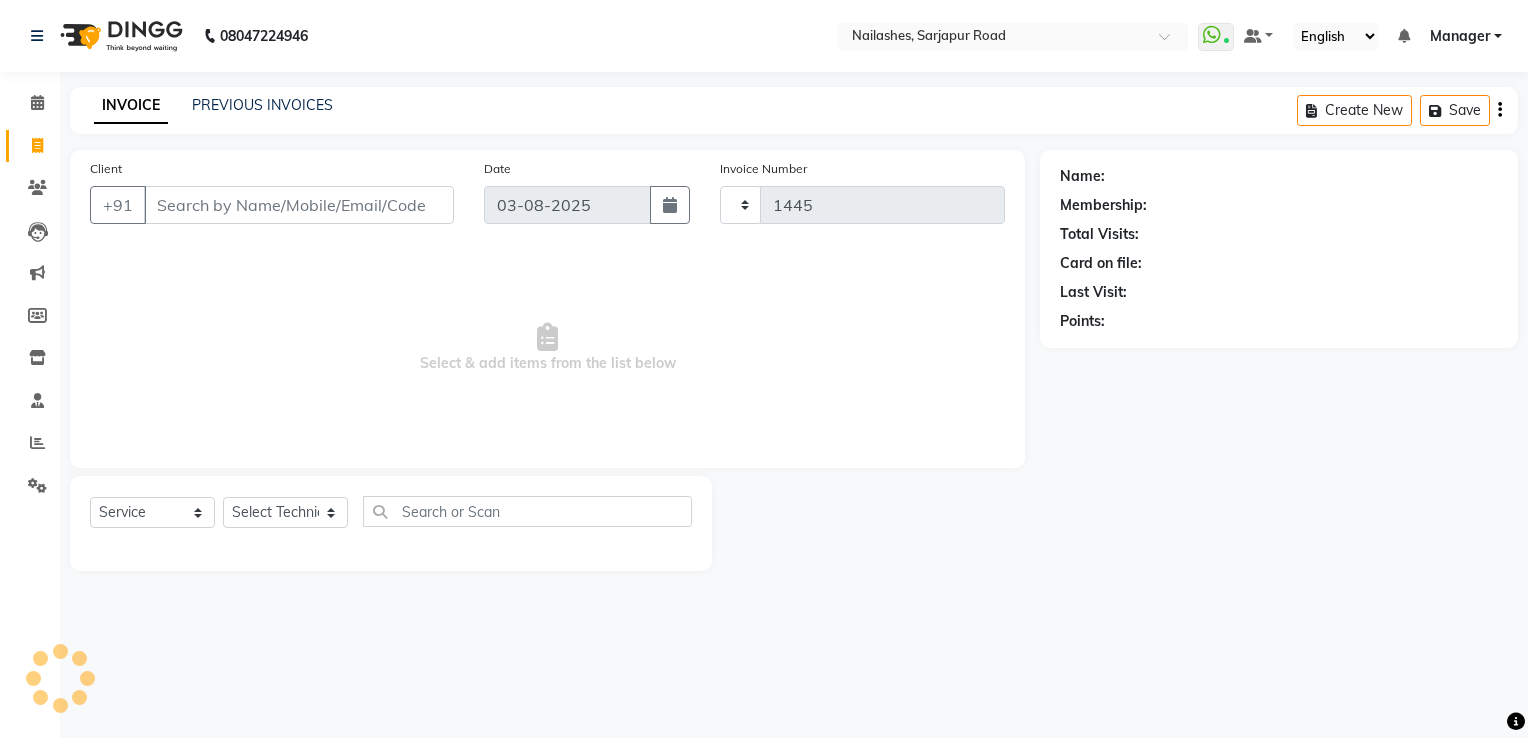 select on "6579" 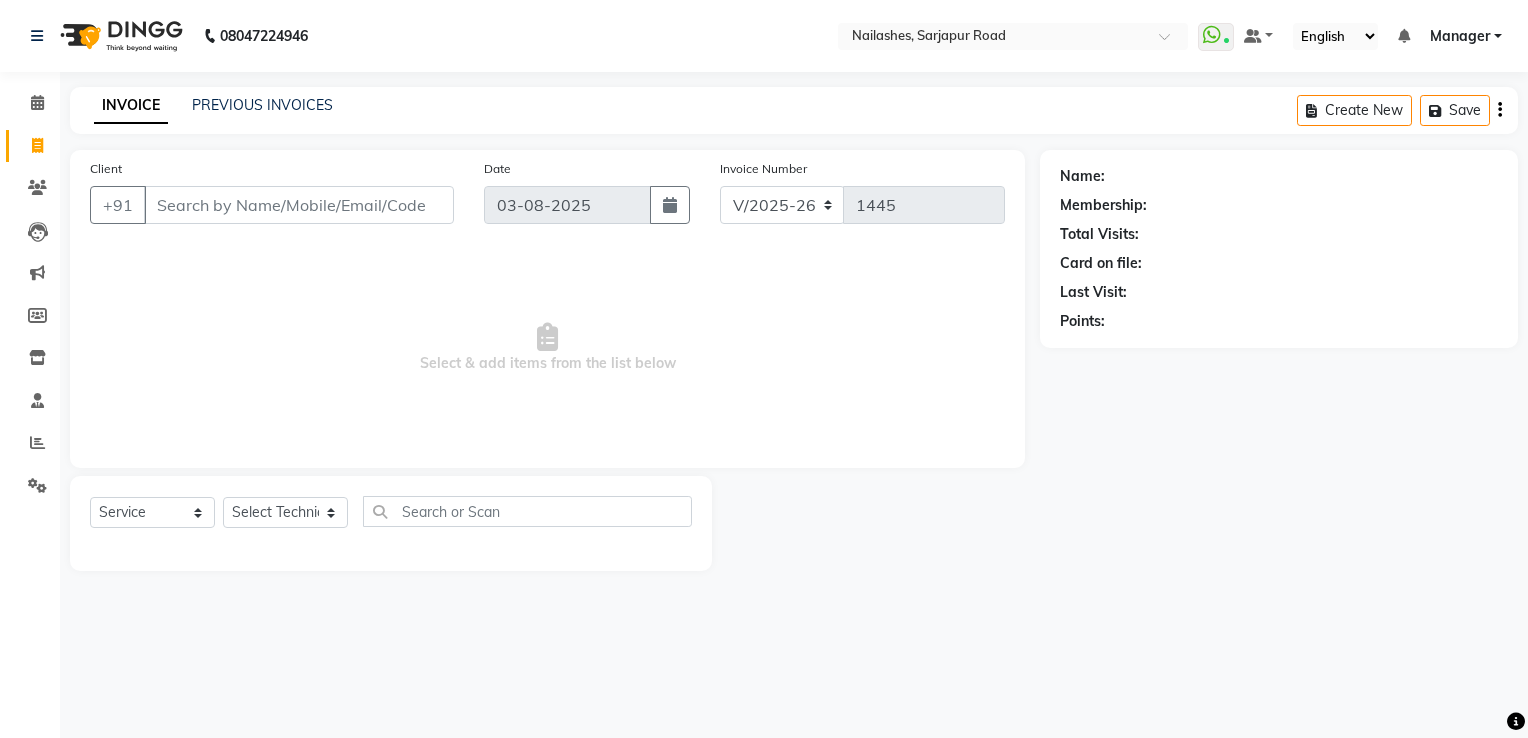click on "08047224946 Select Location × Nailashes, Sarjapur Road  WhatsApp Status  ✕ Status:  Connected Most Recent Message: 03-08-2025     03:17 PM Recent Service Activity: 03-08-2025     05:36 PM Default Panel My Panel English ENGLISH Español العربية मराठी हिंदी ગુજરાતી தமிழ் 中文 Notifications nothing to show Manager Manage Profile Change Password Sign out  Version:3.15.11  ☀ Nailashes, Sarjapur Road  Calendar  Invoice  Clients  Leads   Marketing  Members  Inventory  Staff  Reports  Settings Completed InProgress Upcoming Dropped Tentative Check-In Confirm Bookings Segments Page Builder INVOICE PREVIOUS INVOICES Create New   Save  Client +91 Date 03-08-2025 Invoice Number V/2025 V/2025-26 1445  Select & add items from the list below  Select  Service  Product  Membership  Package Voucher Prepaid Gift Card  Select Technician ARISH Arvind chandu Dipen Gulafshan John Kajal kelly kupu Manager megha Nirjala Owner pankaj PARE shradha Name: Membership:" at bounding box center (764, 369) 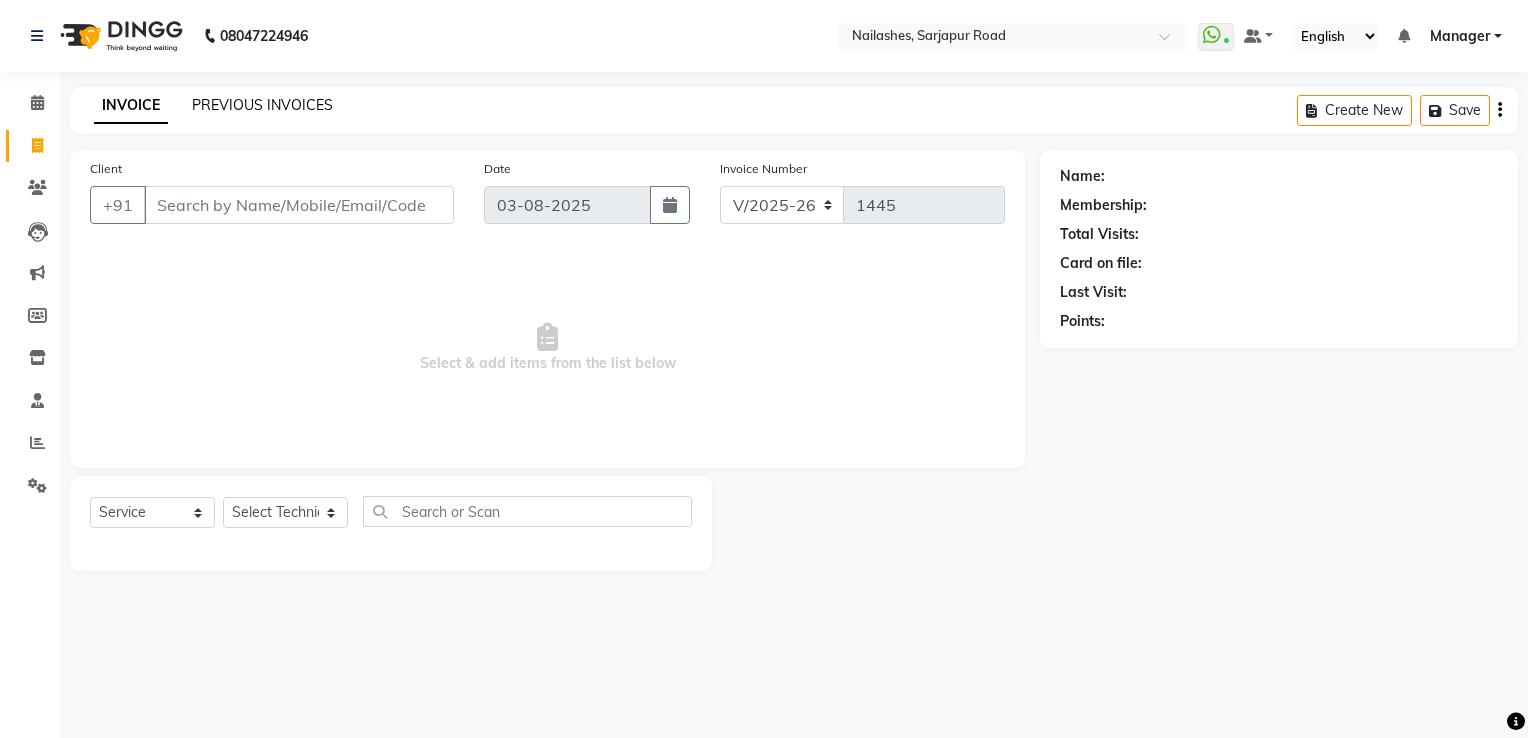 click on "PREVIOUS INVOICES" 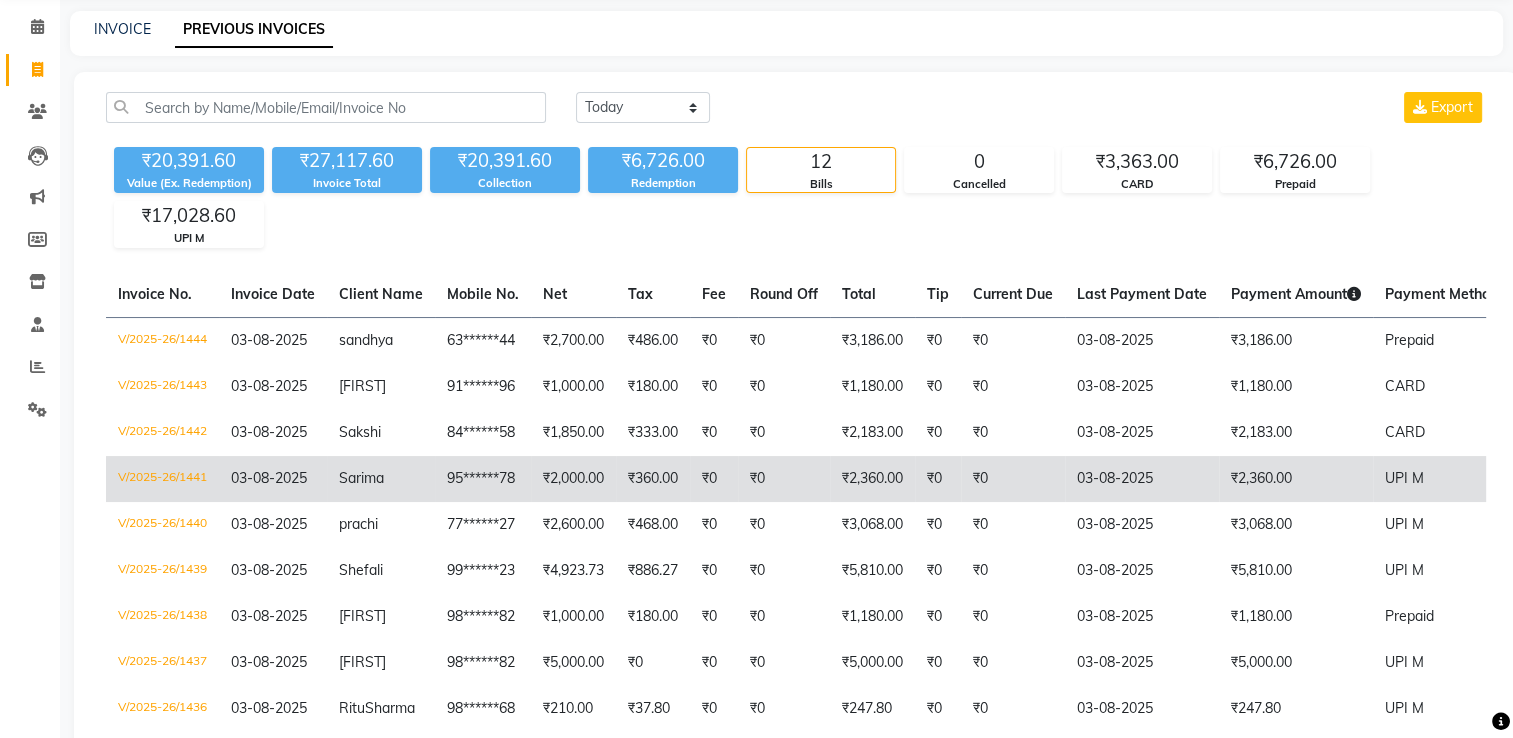 scroll, scrollTop: 0, scrollLeft: 0, axis: both 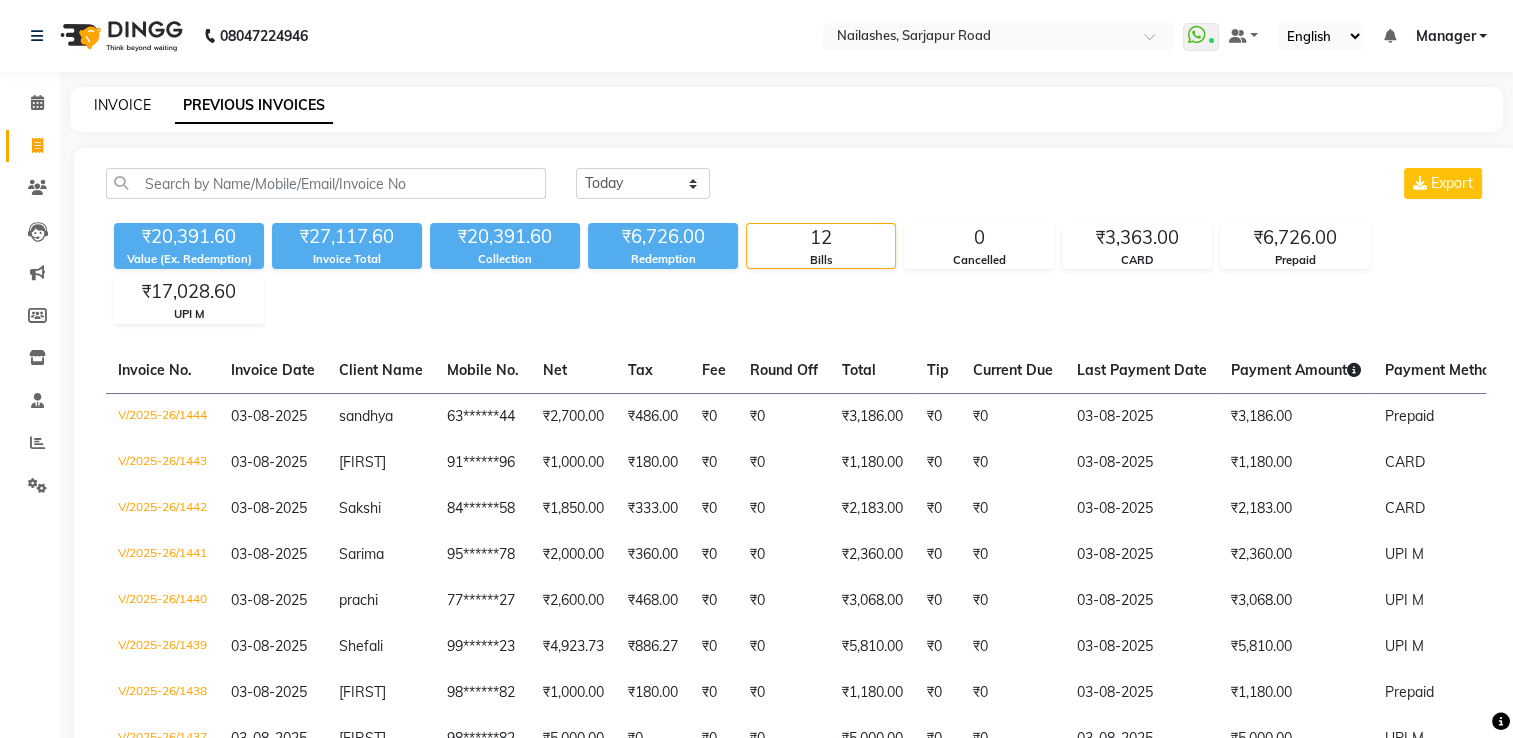click on "INVOICE" 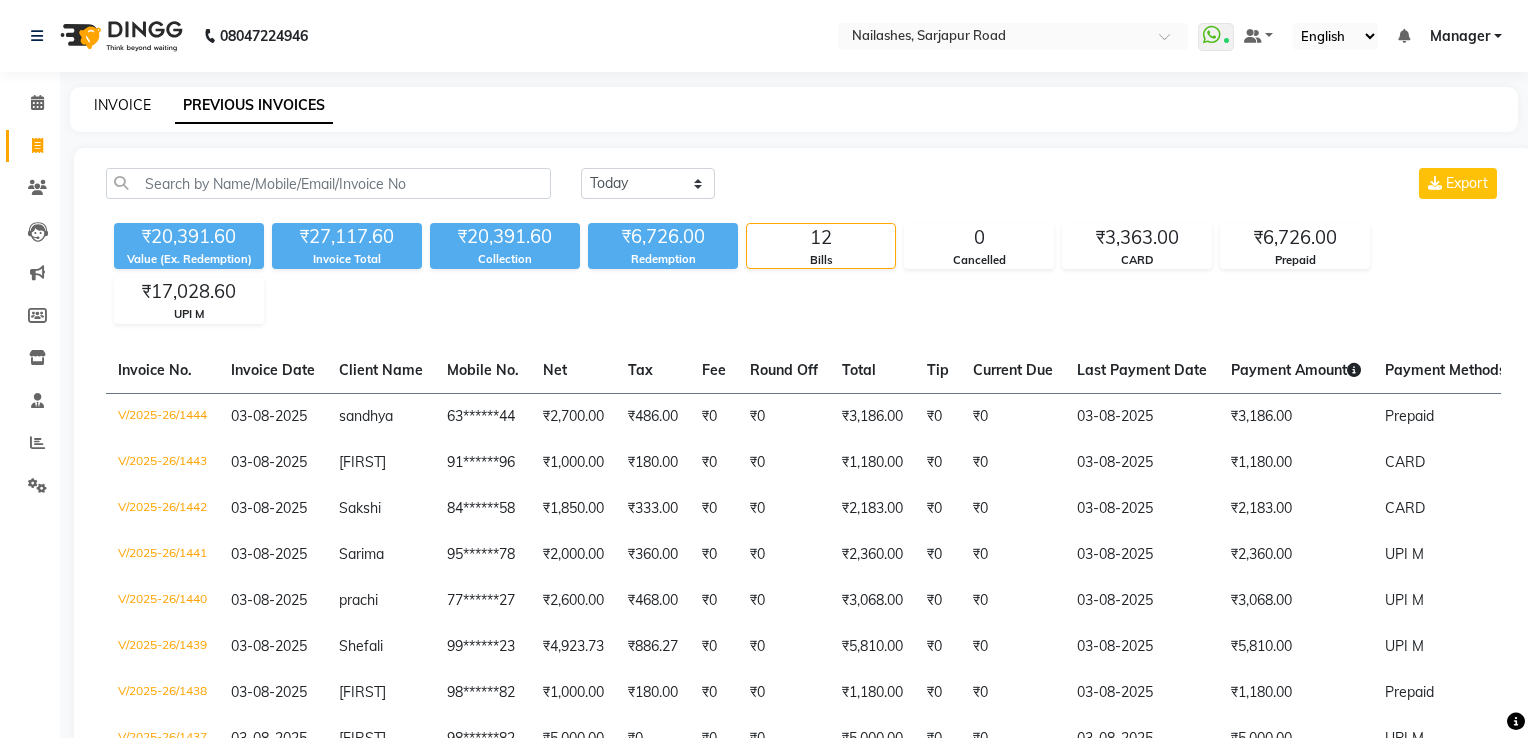 select on "service" 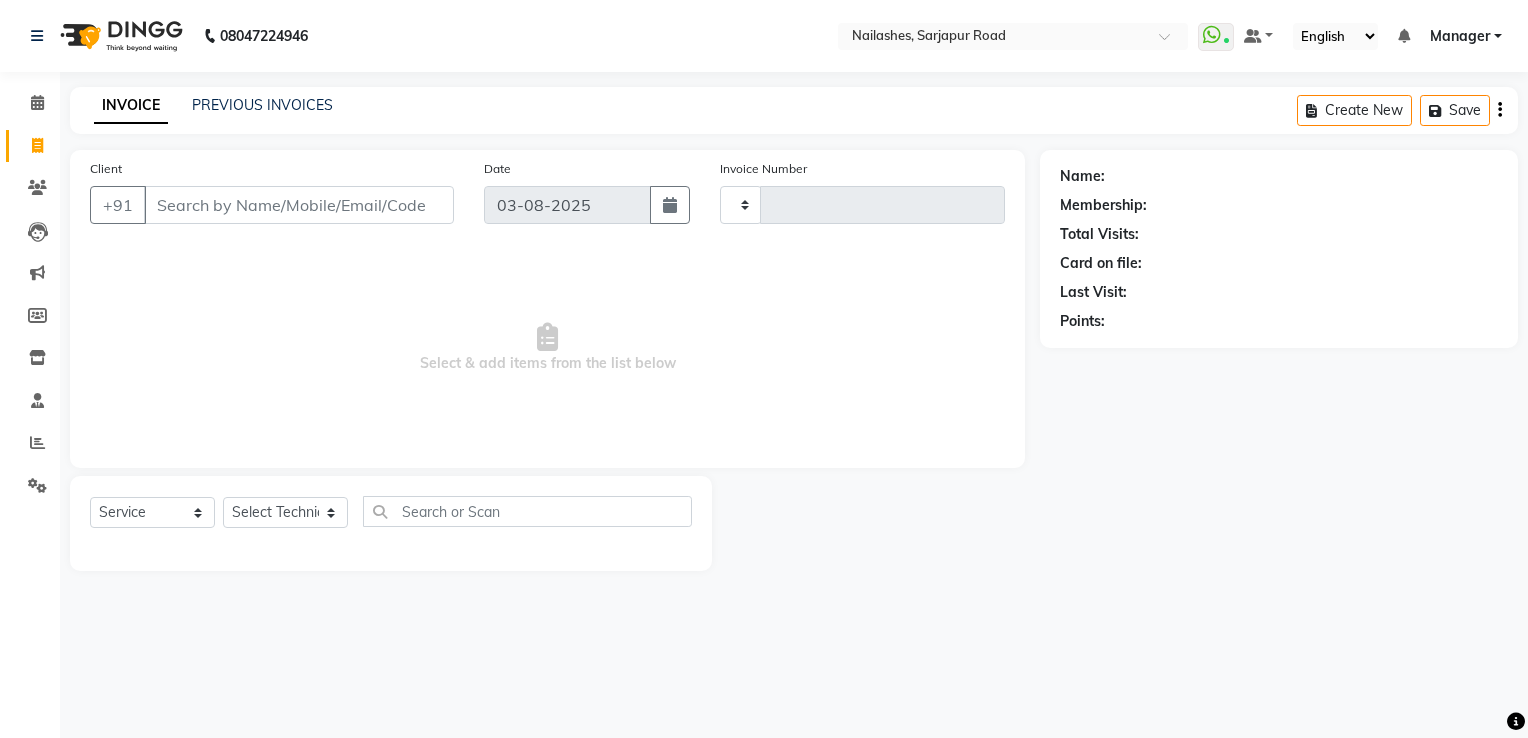type on "1445" 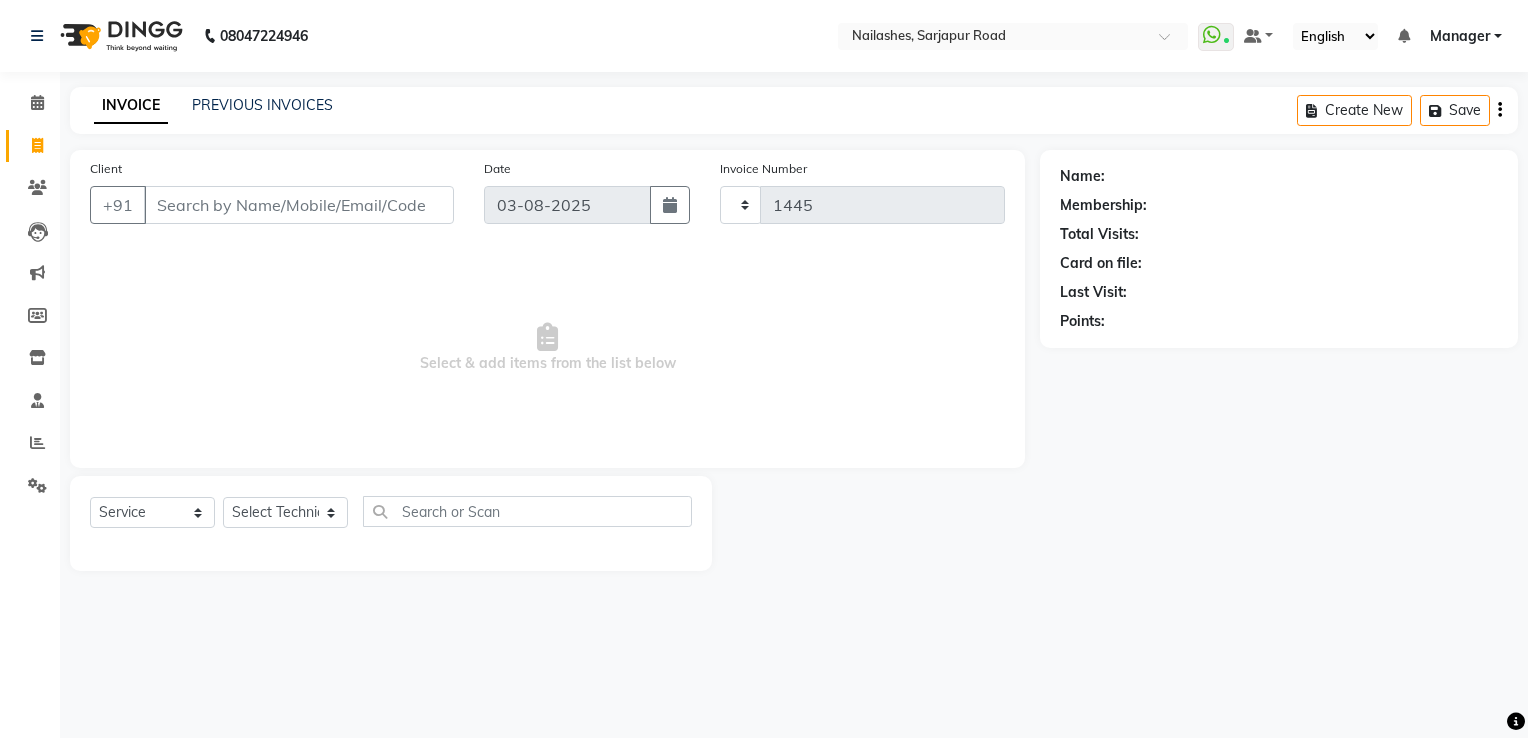 select on "6579" 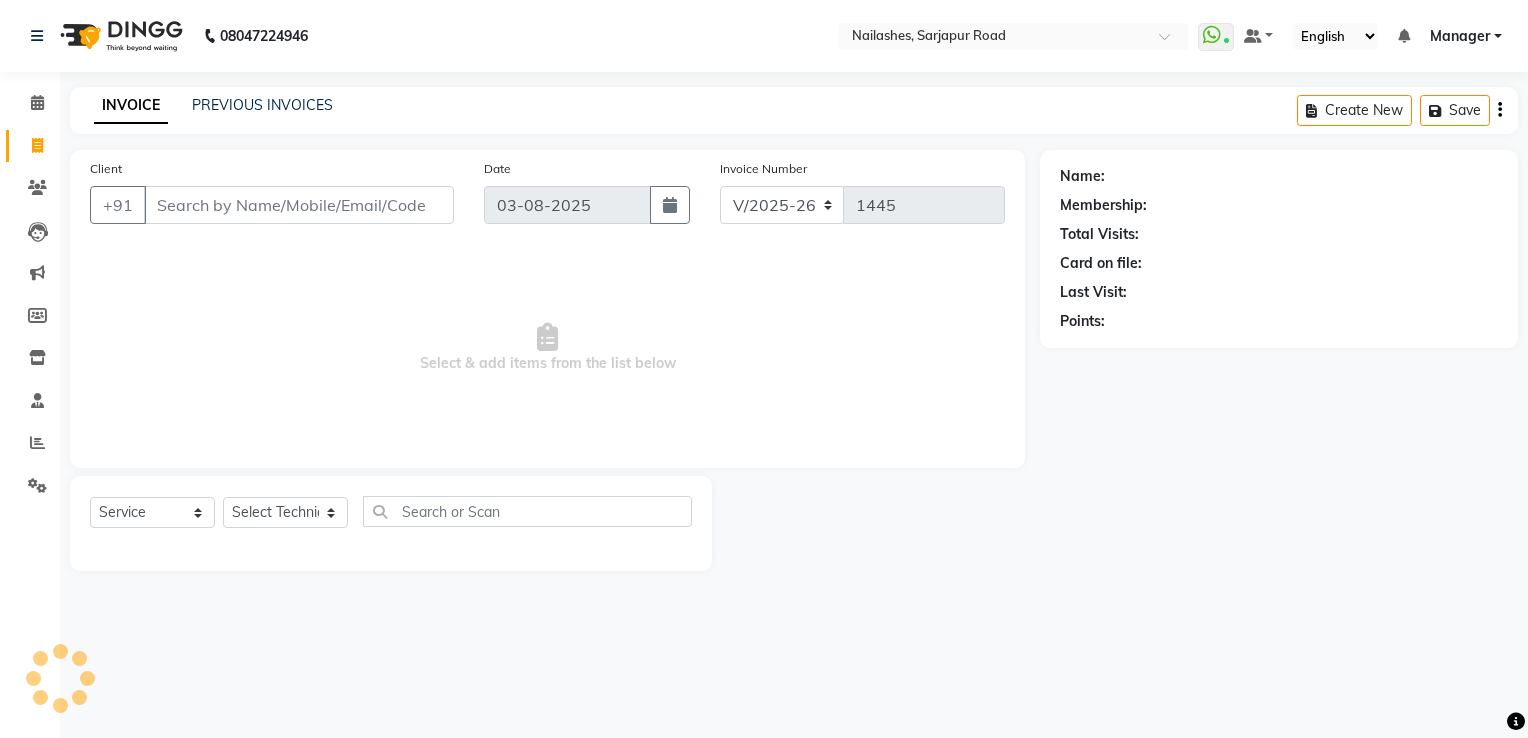 click on "Client" at bounding box center [299, 205] 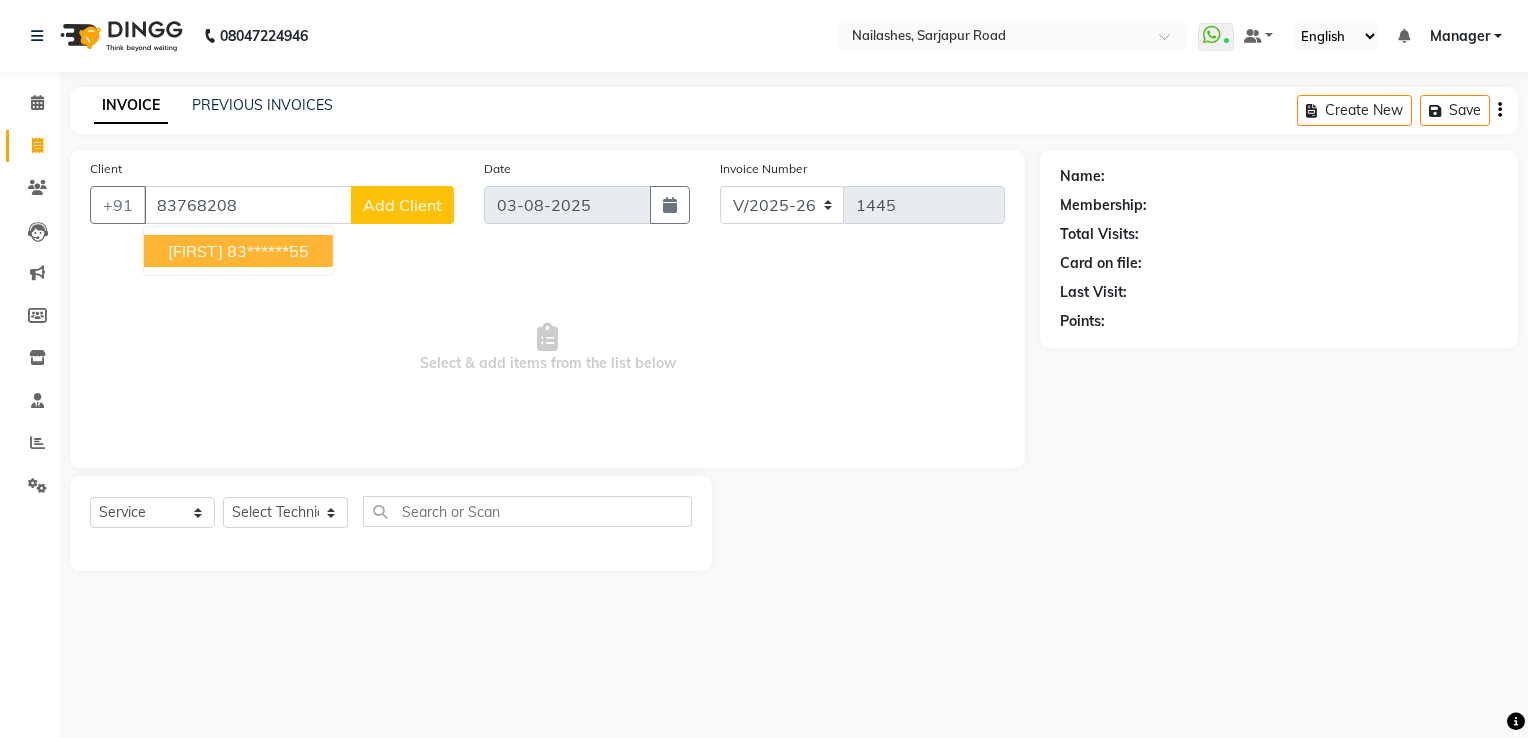 click on "parul" at bounding box center (195, 251) 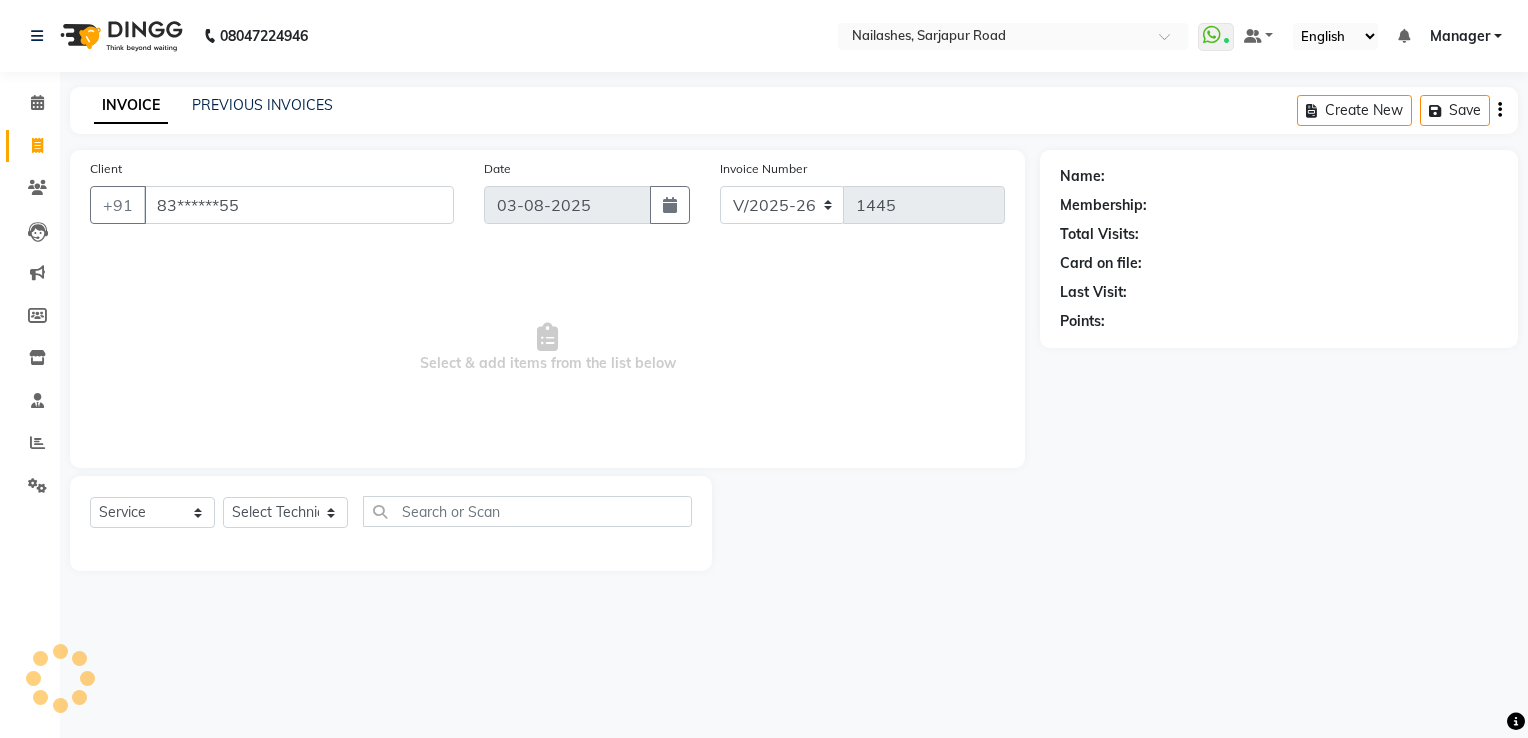 type on "83******55" 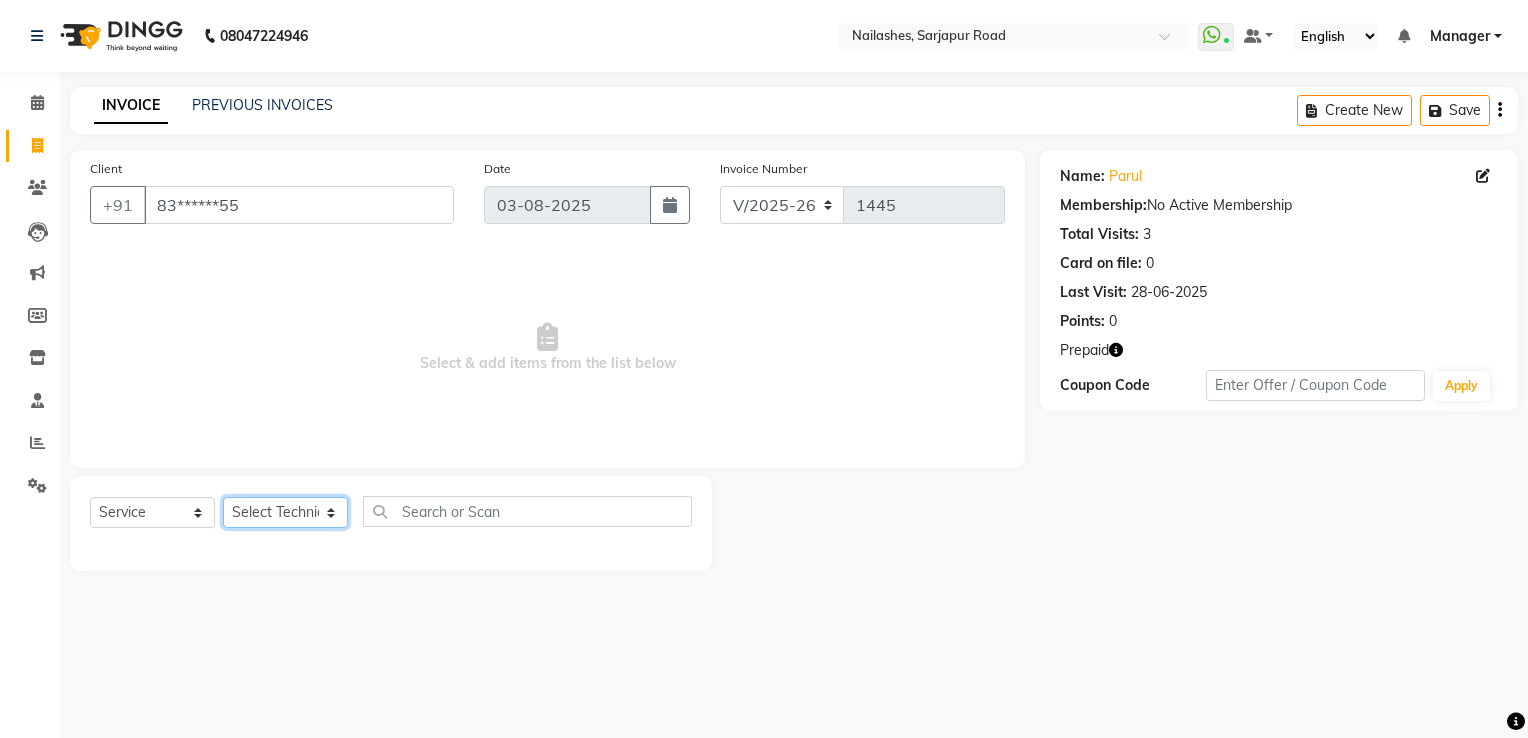 click on "Select Technician ARISH Arvind chandu Dipen Gulafshan John Kajal kelly kupu Manager megha Nirjala Owner pankaj PARE shradha" 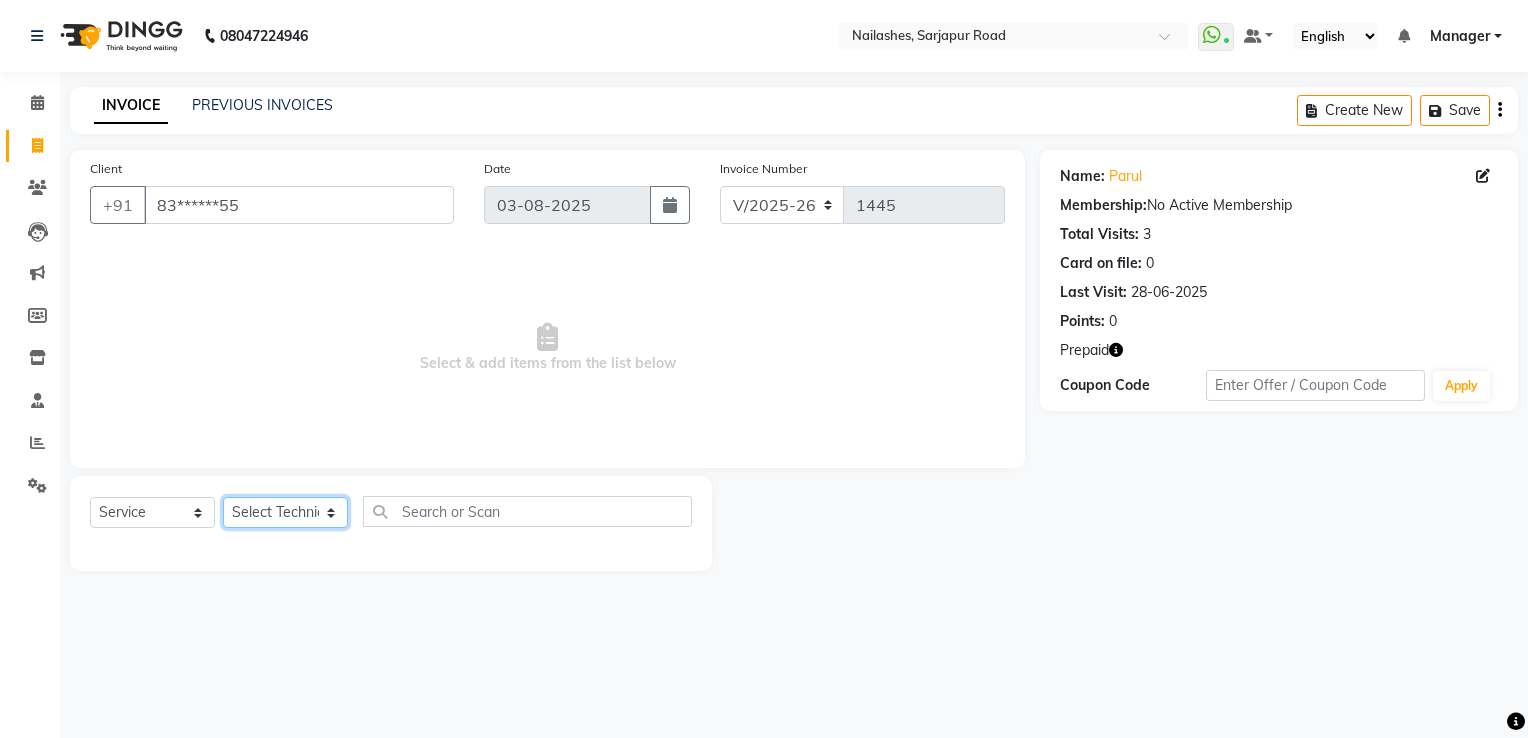 select on "79265" 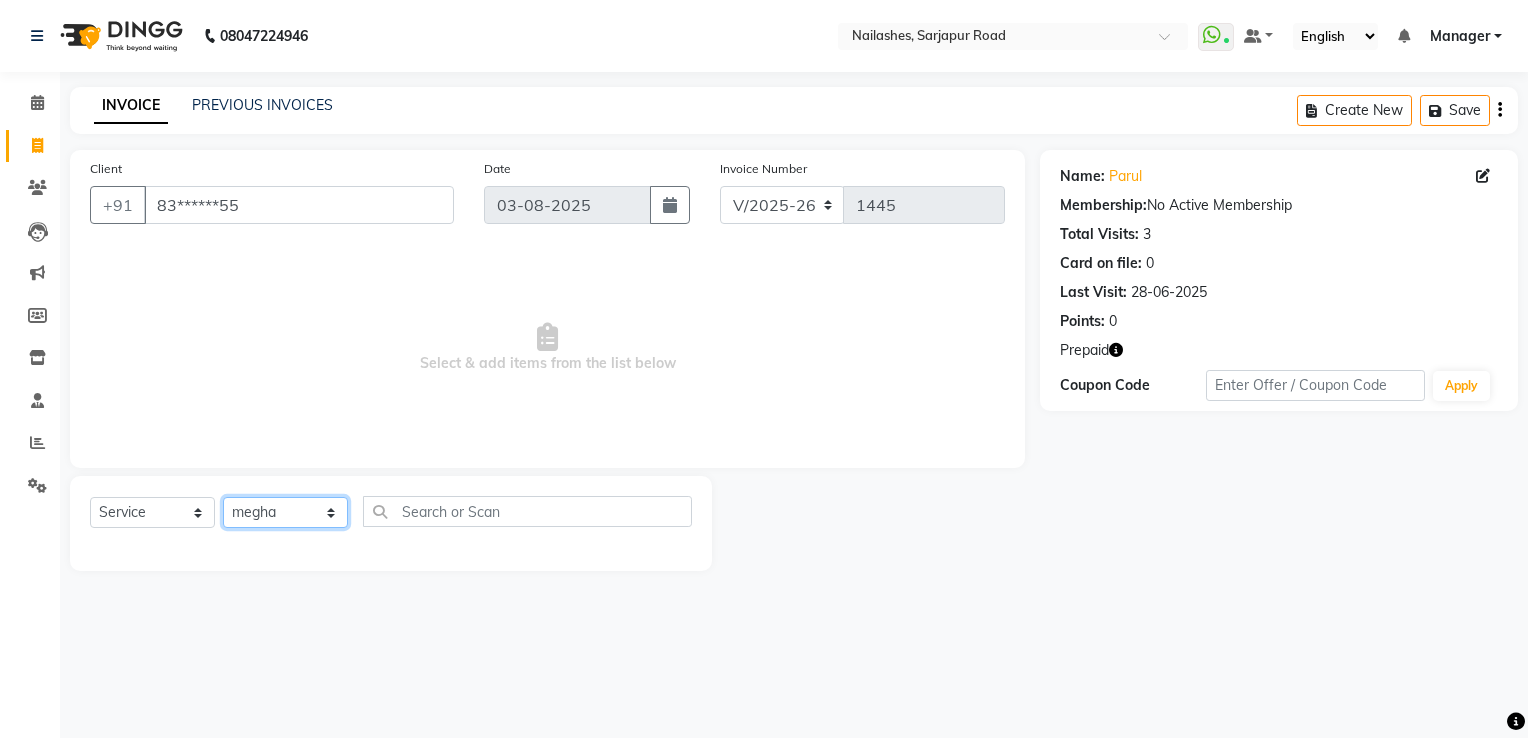 click on "Select Technician ARISH Arvind chandu Dipen Gulafshan John Kajal kelly kupu Manager megha Nirjala Owner pankaj PARE shradha" 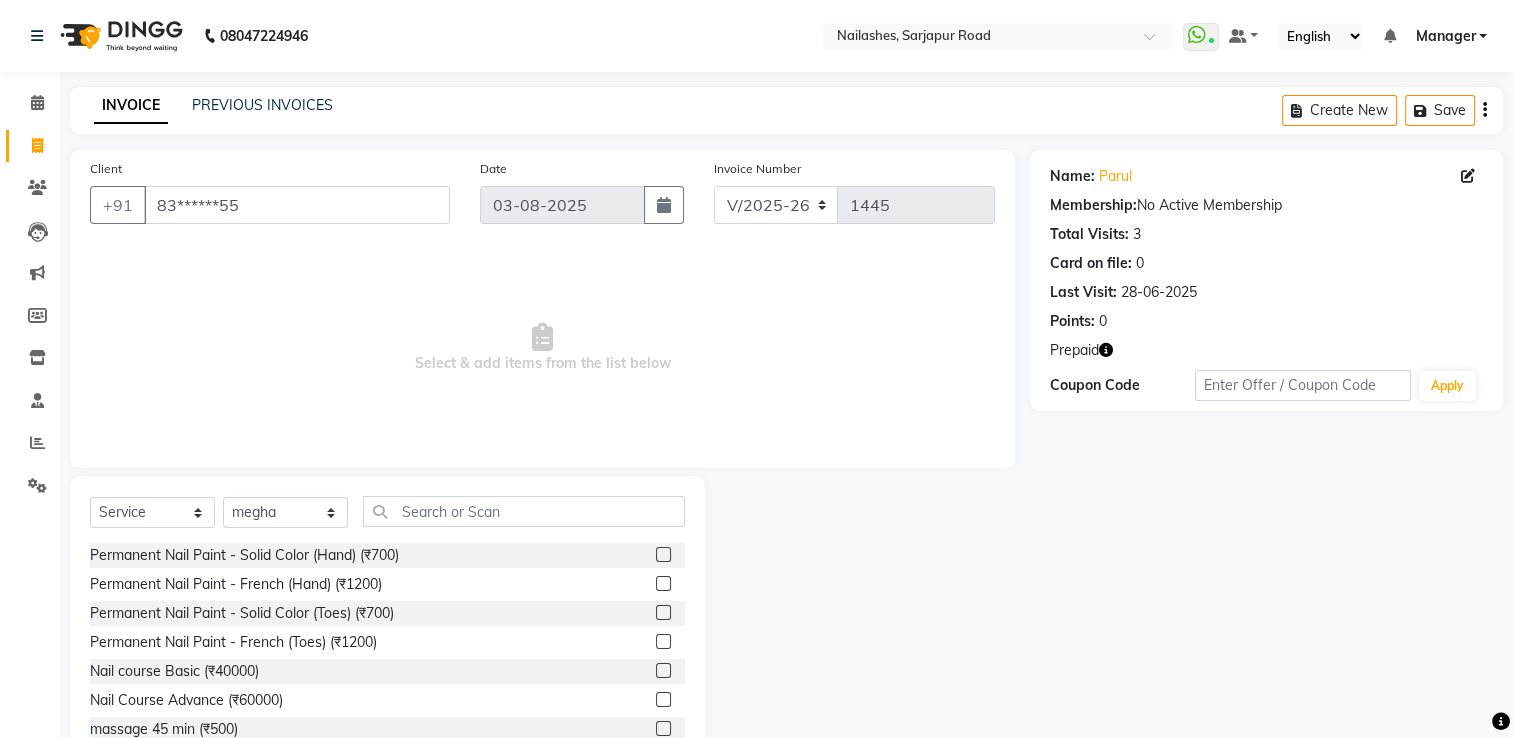 click 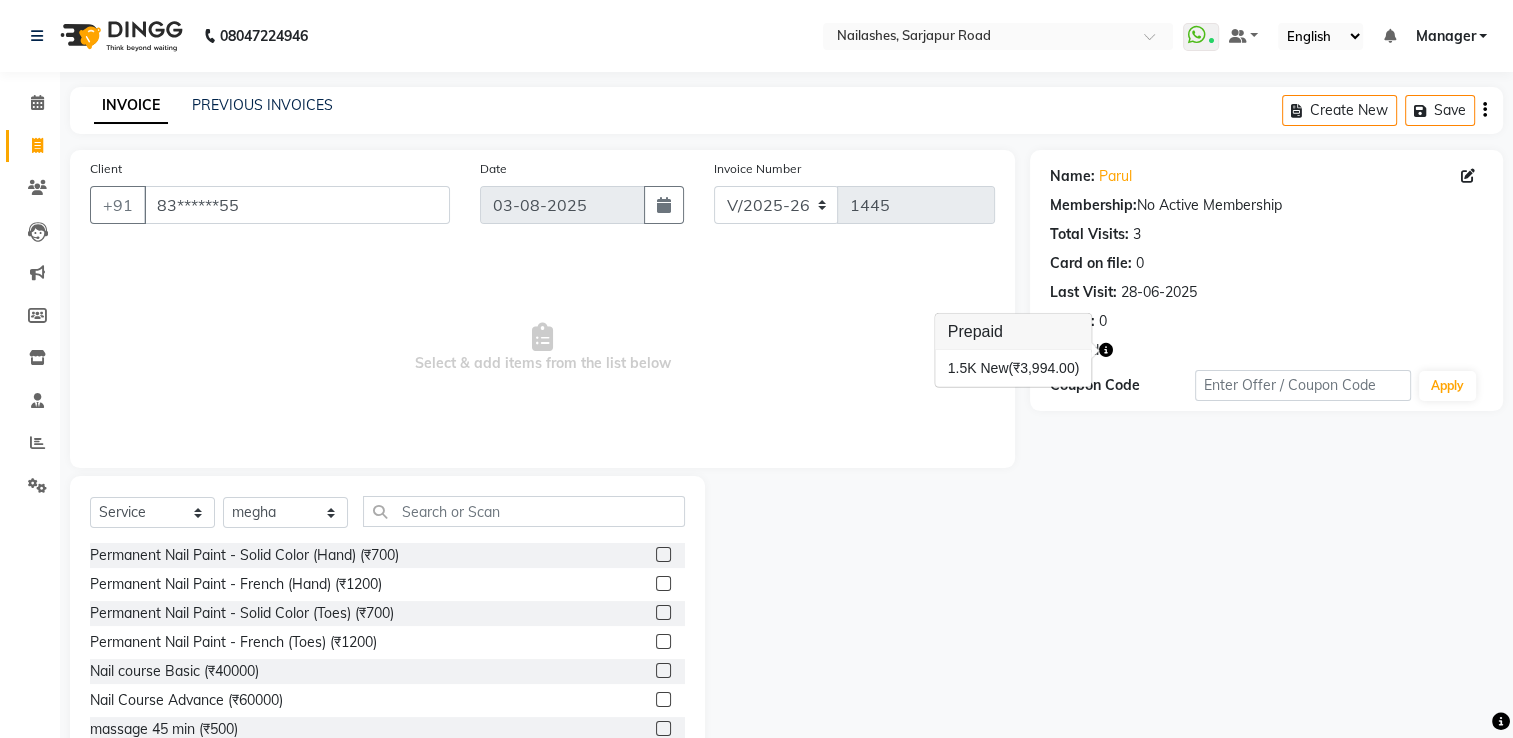 click 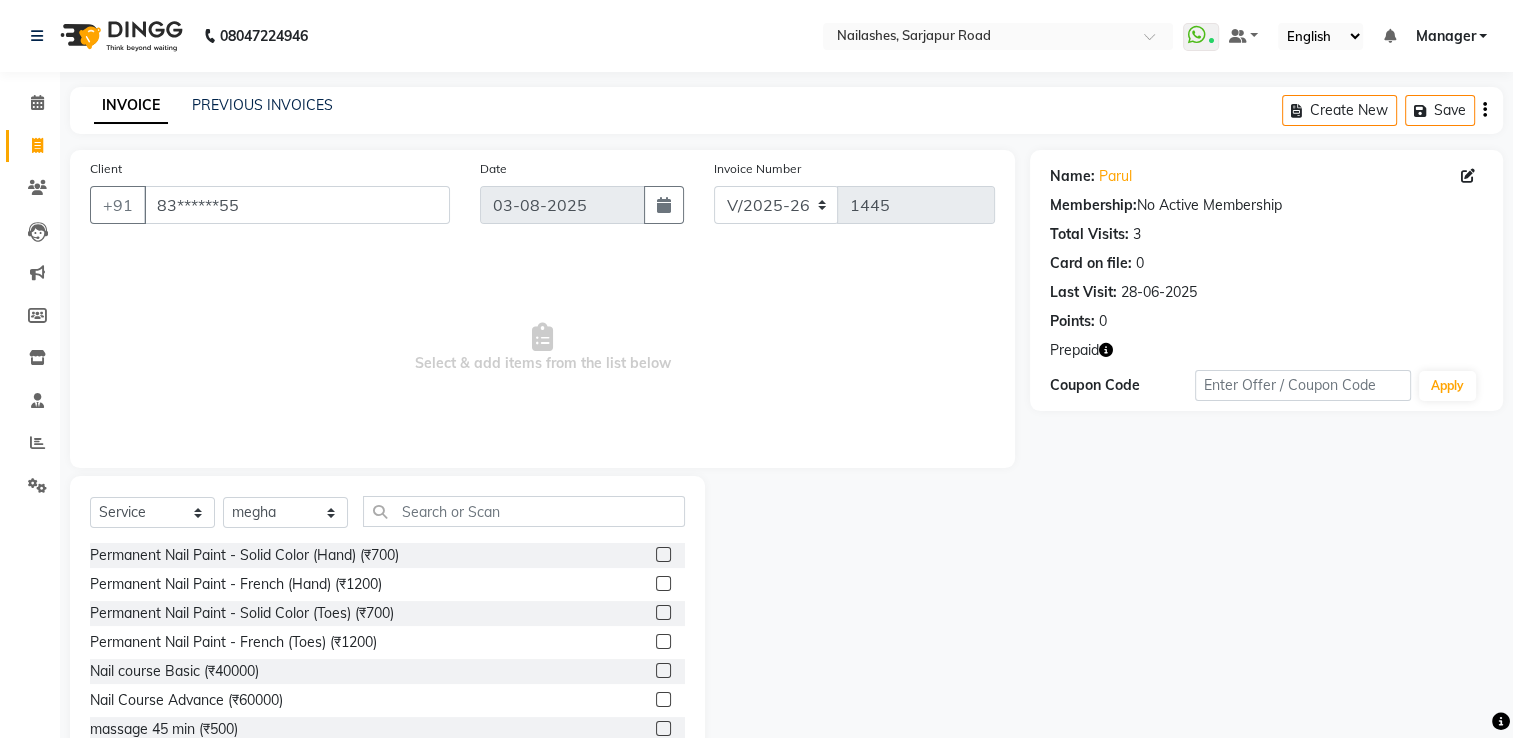 click 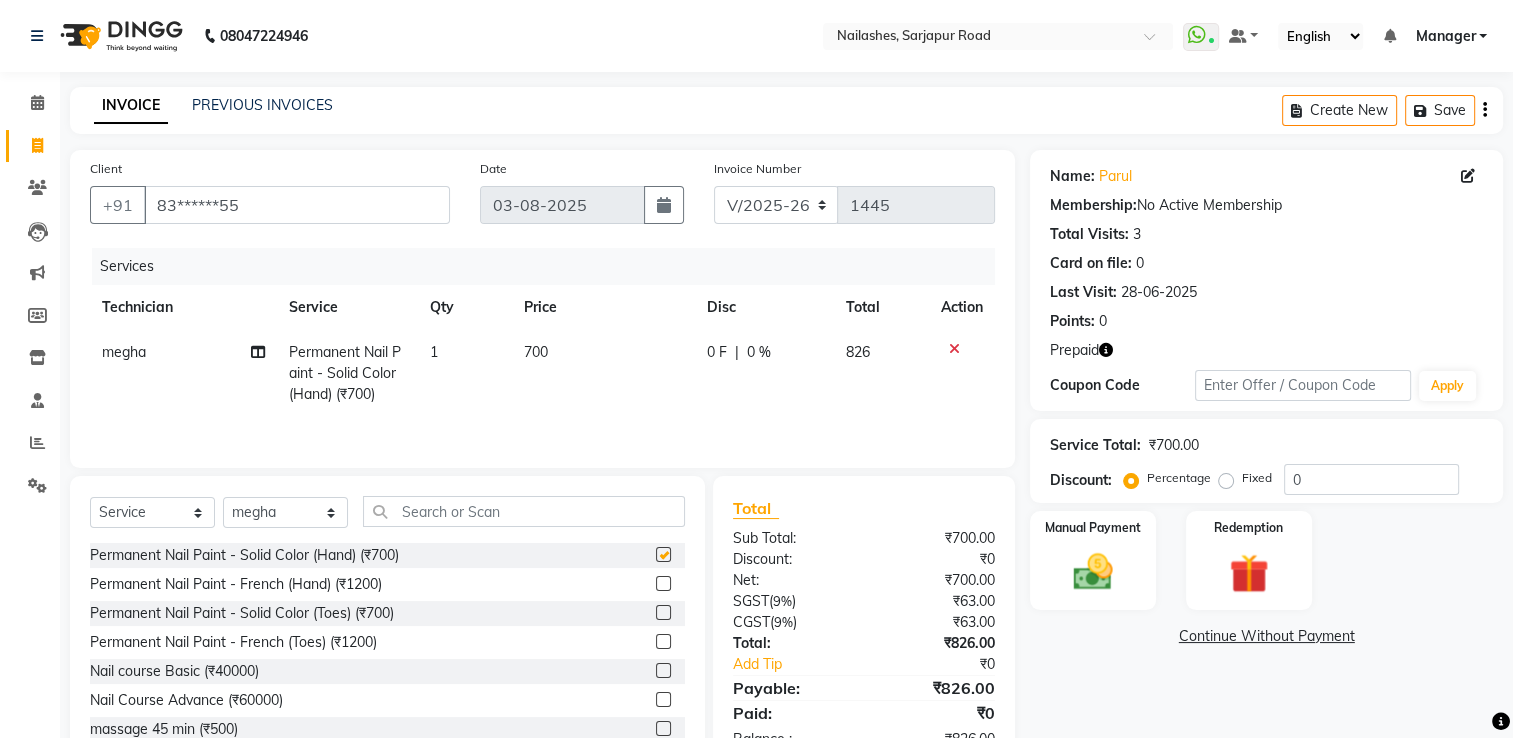 checkbox on "false" 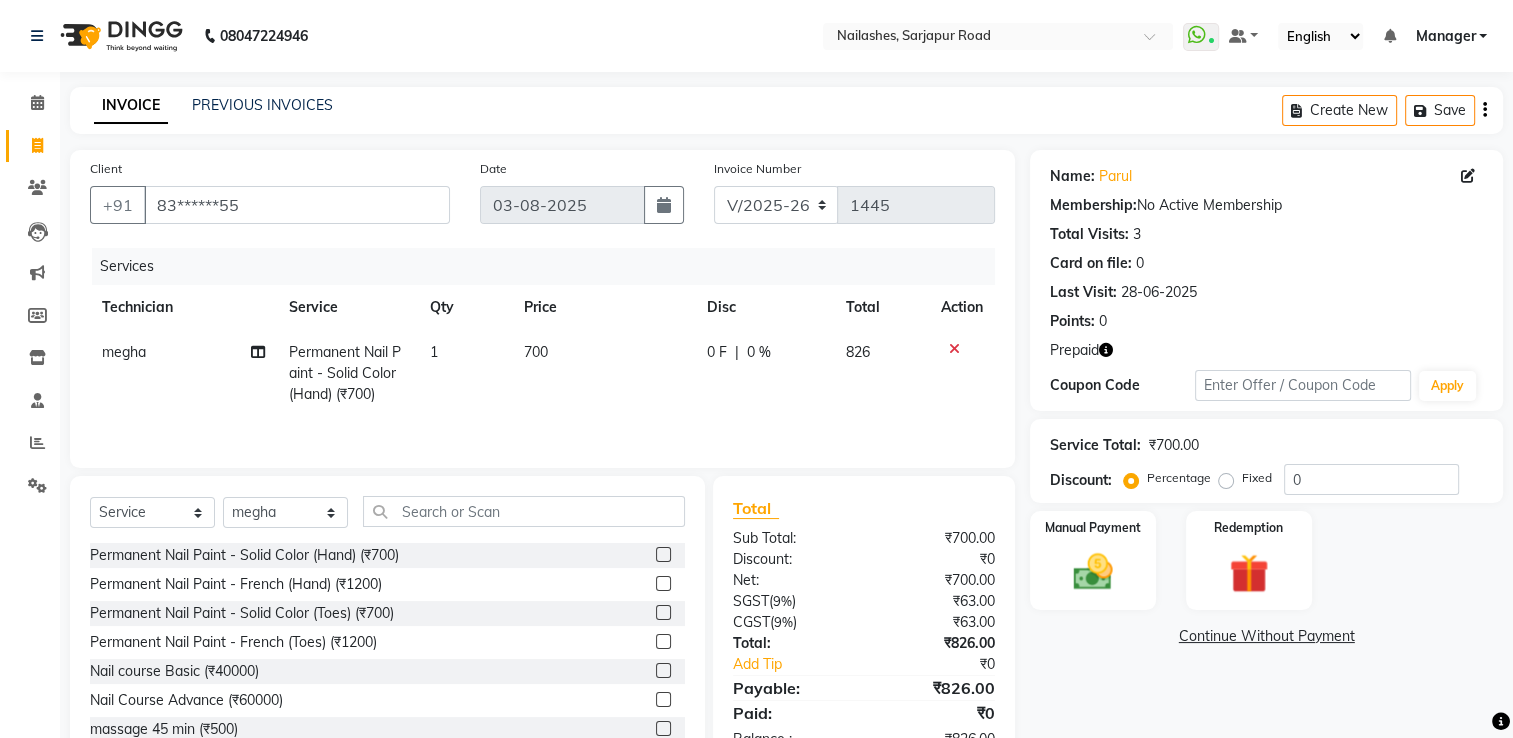 click 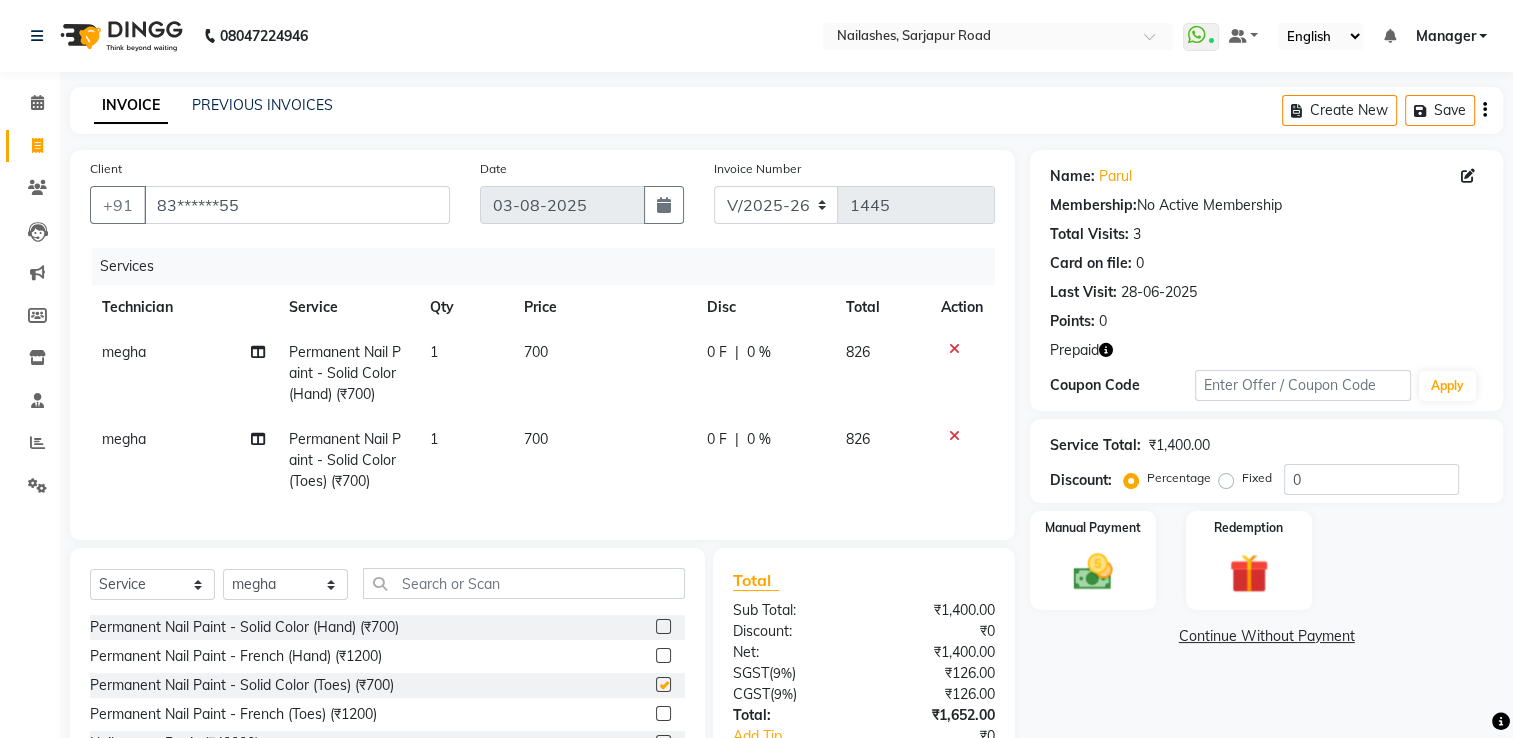 checkbox on "false" 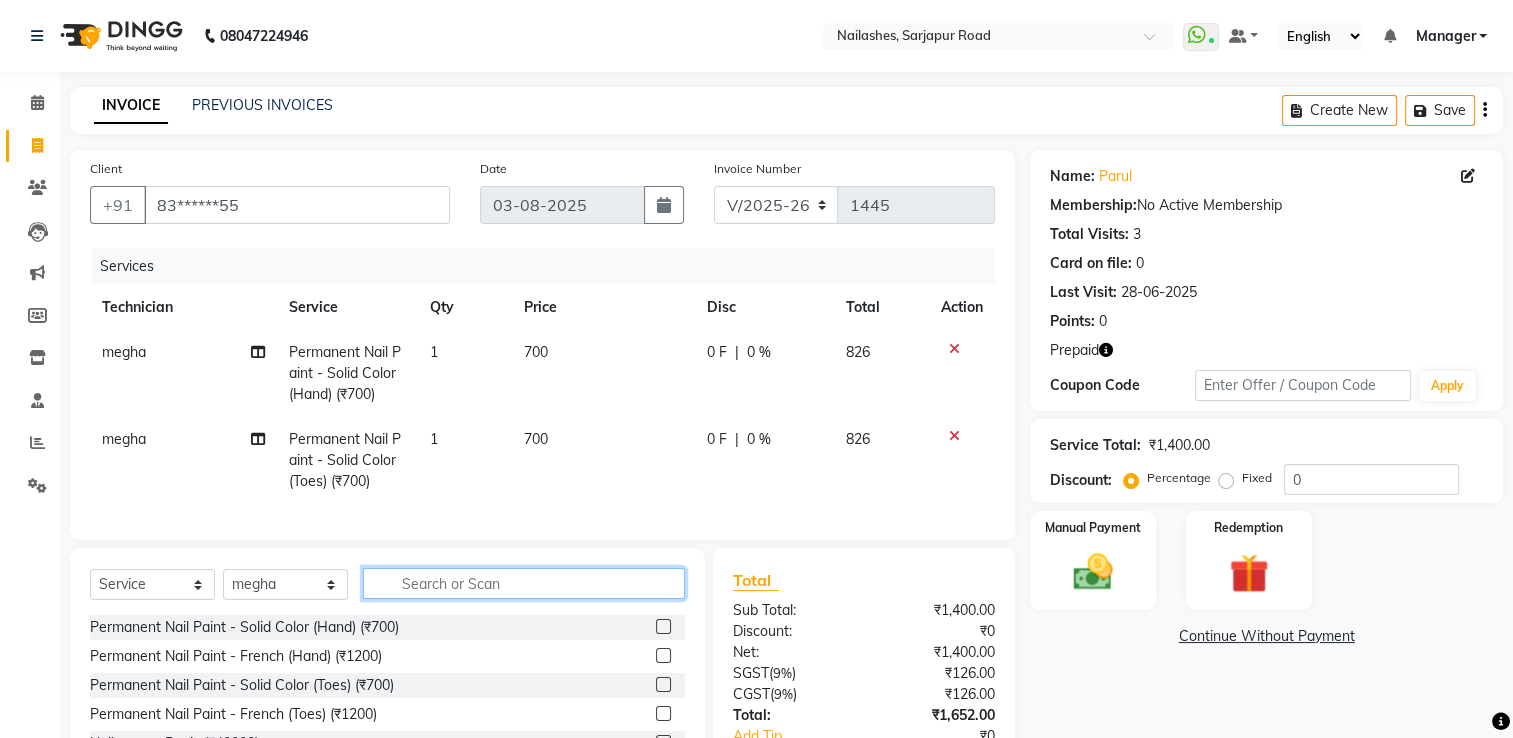 click 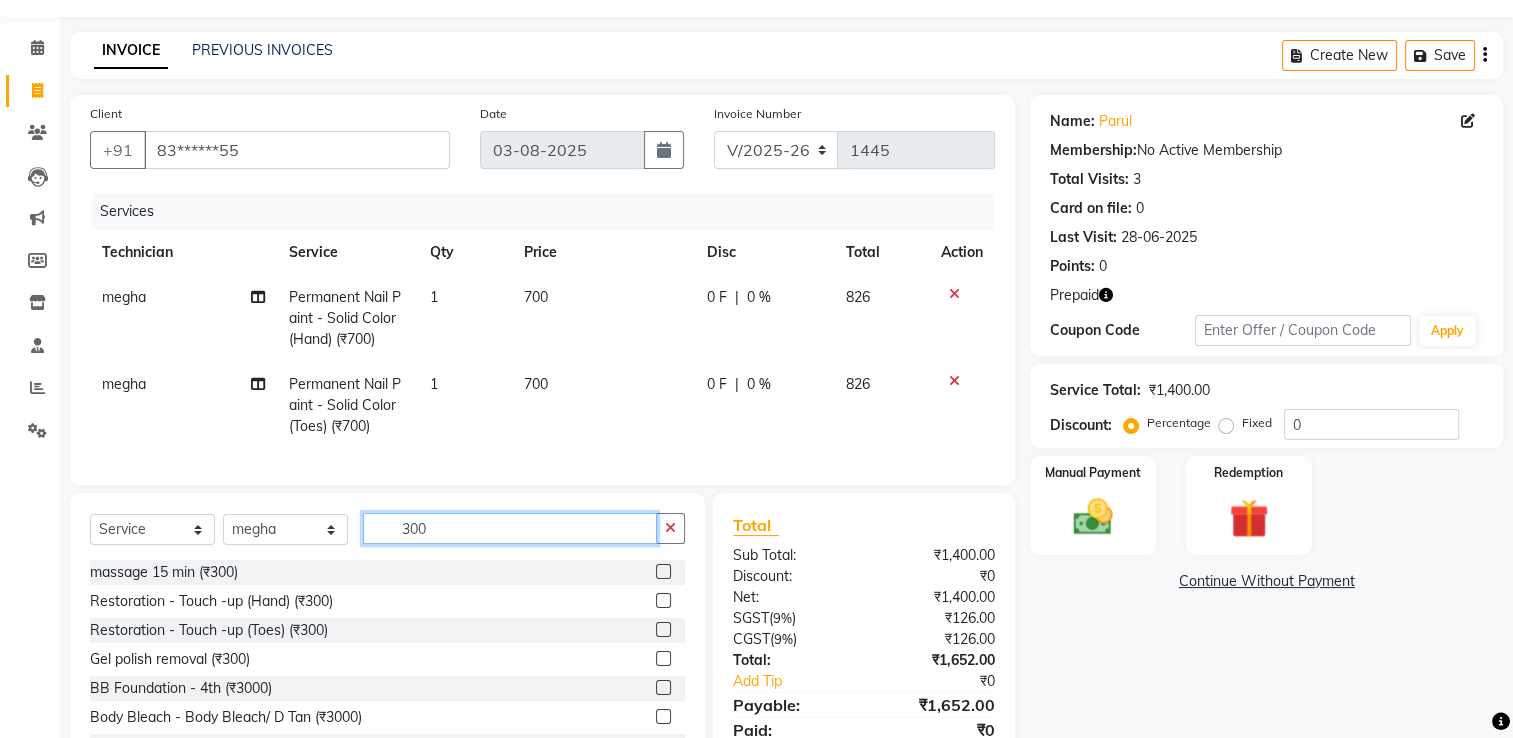 scroll, scrollTop: 100, scrollLeft: 0, axis: vertical 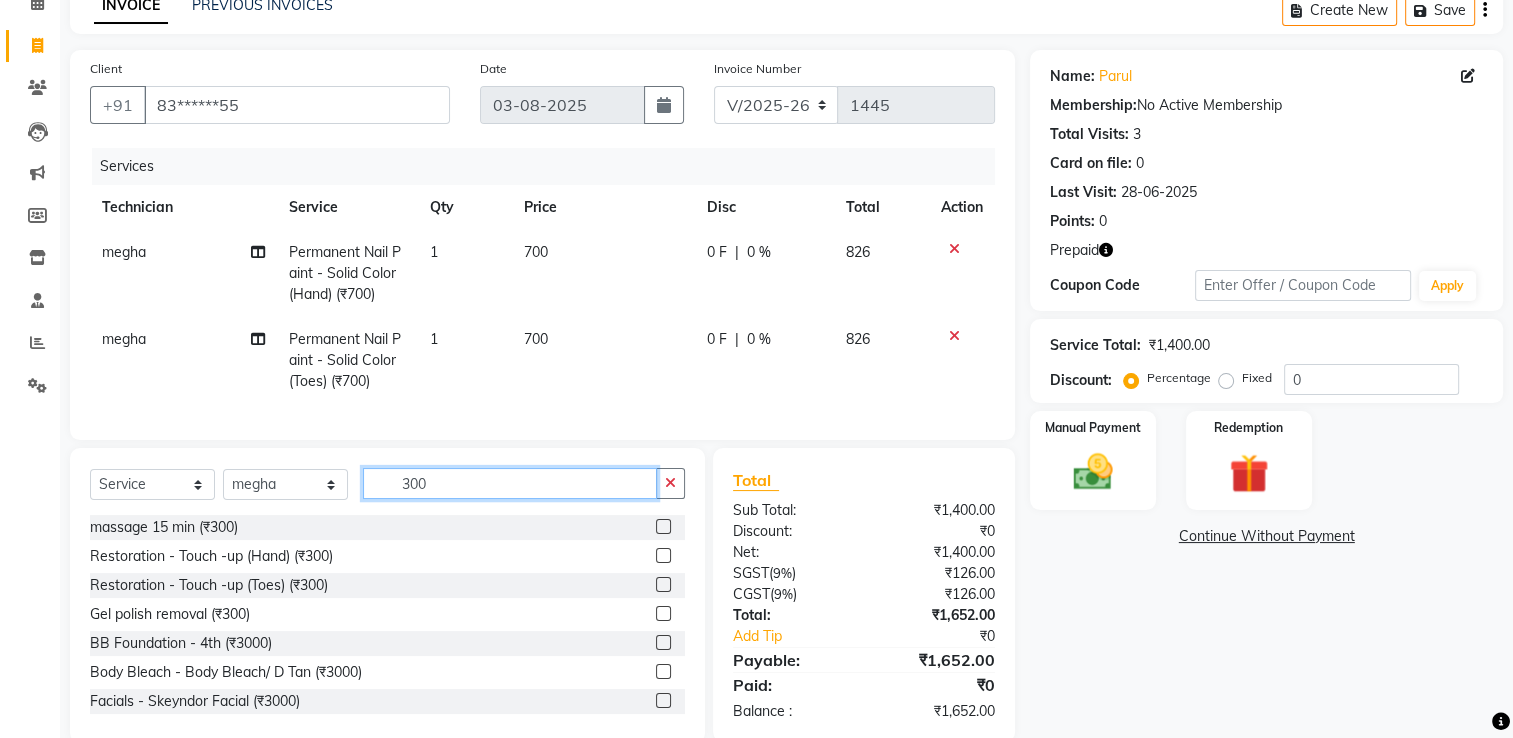 type on "300" 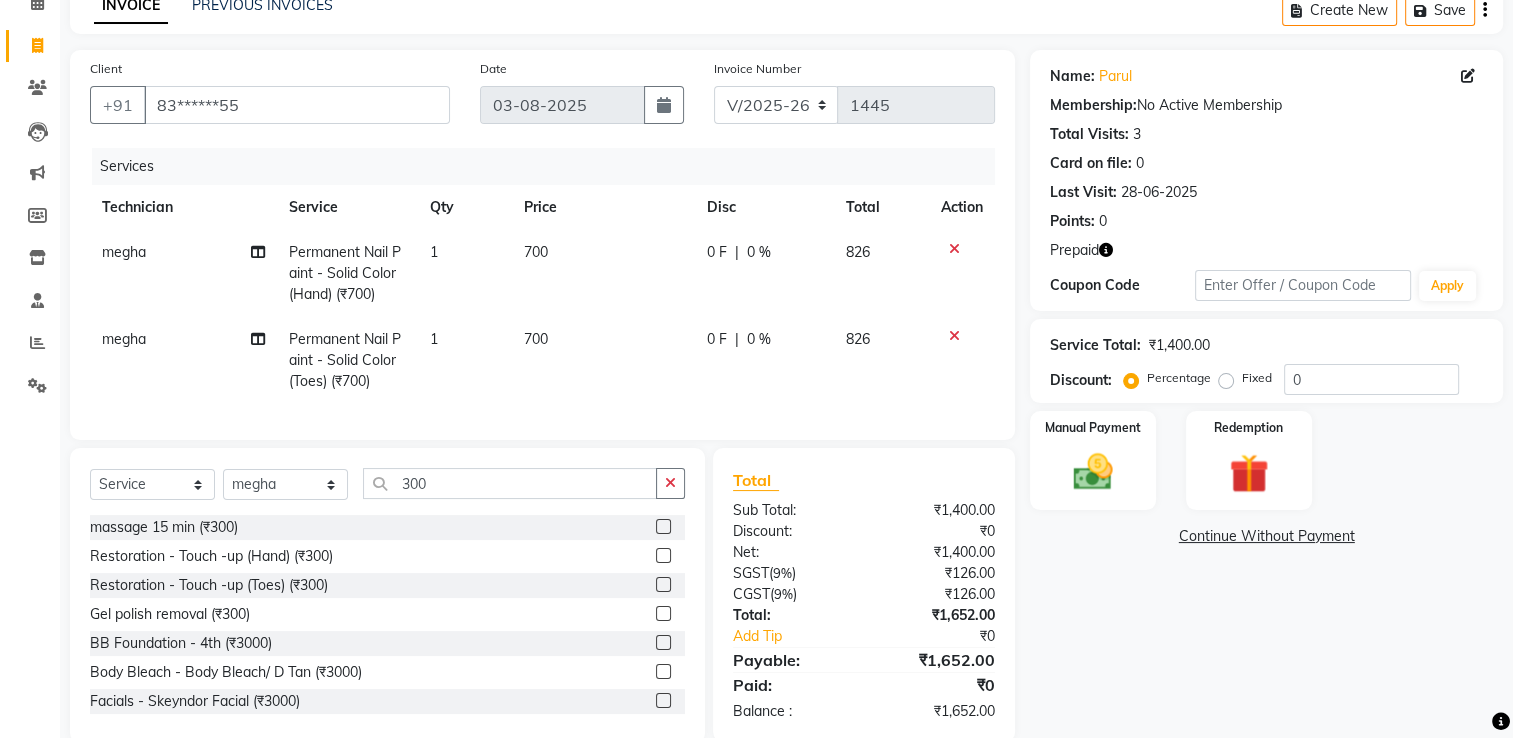 click 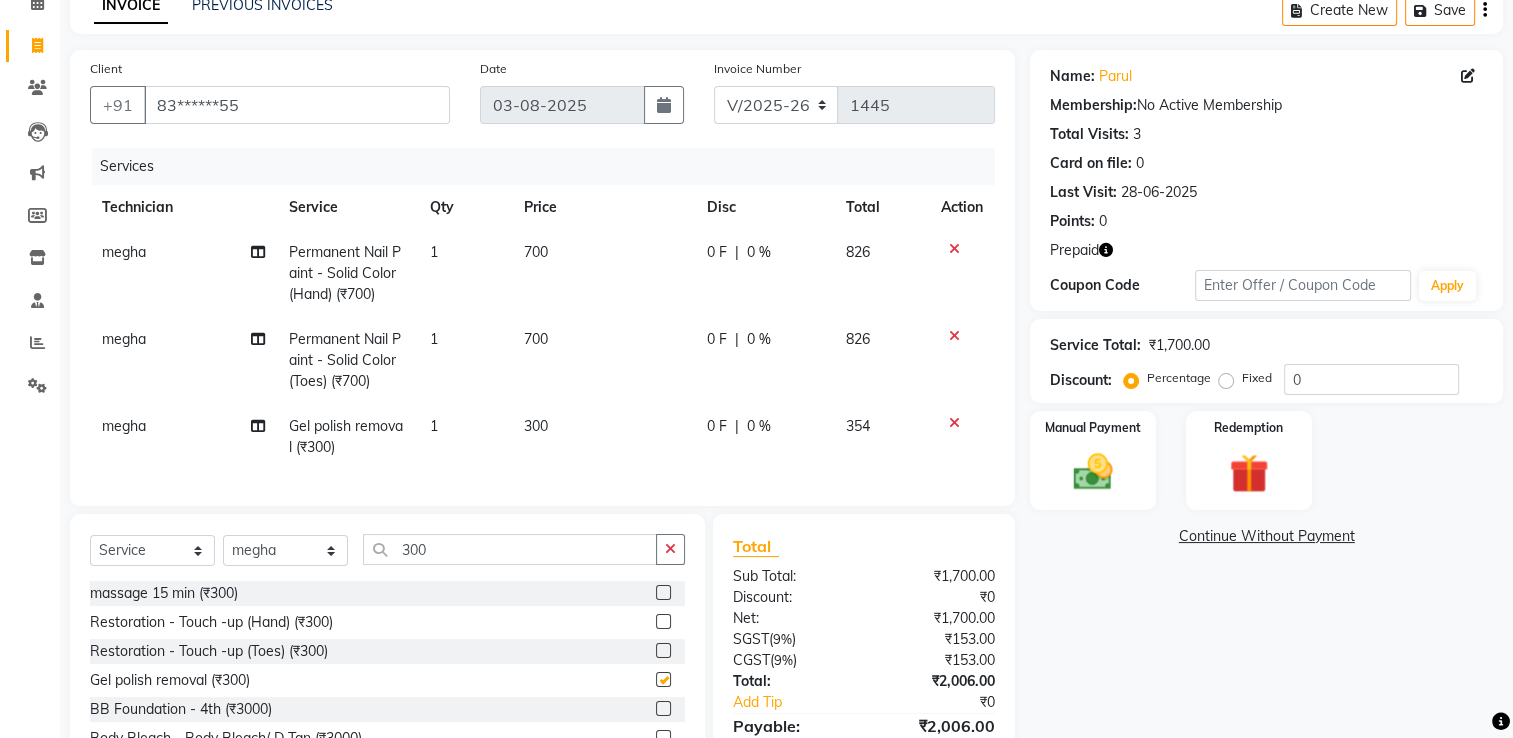 checkbox on "false" 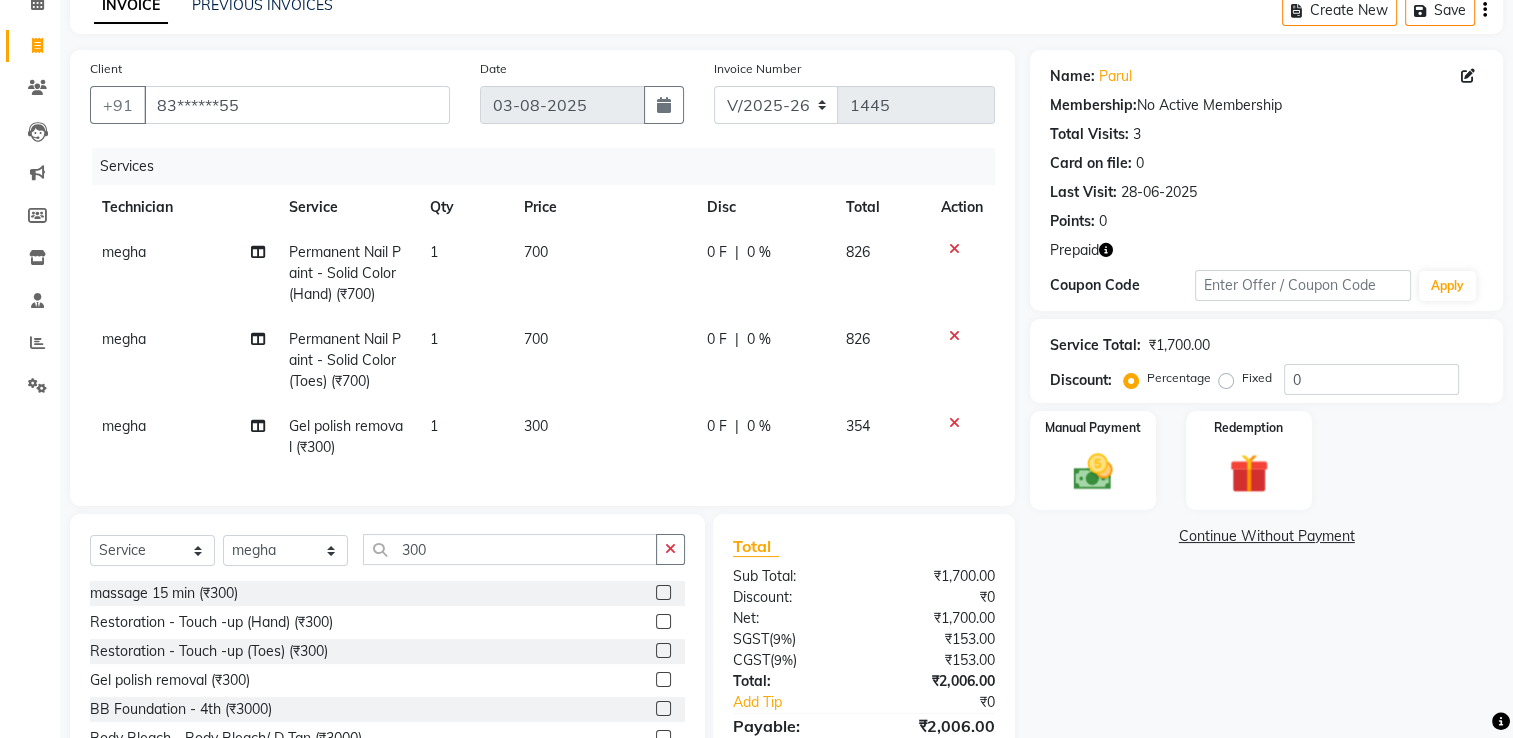 click on "1" 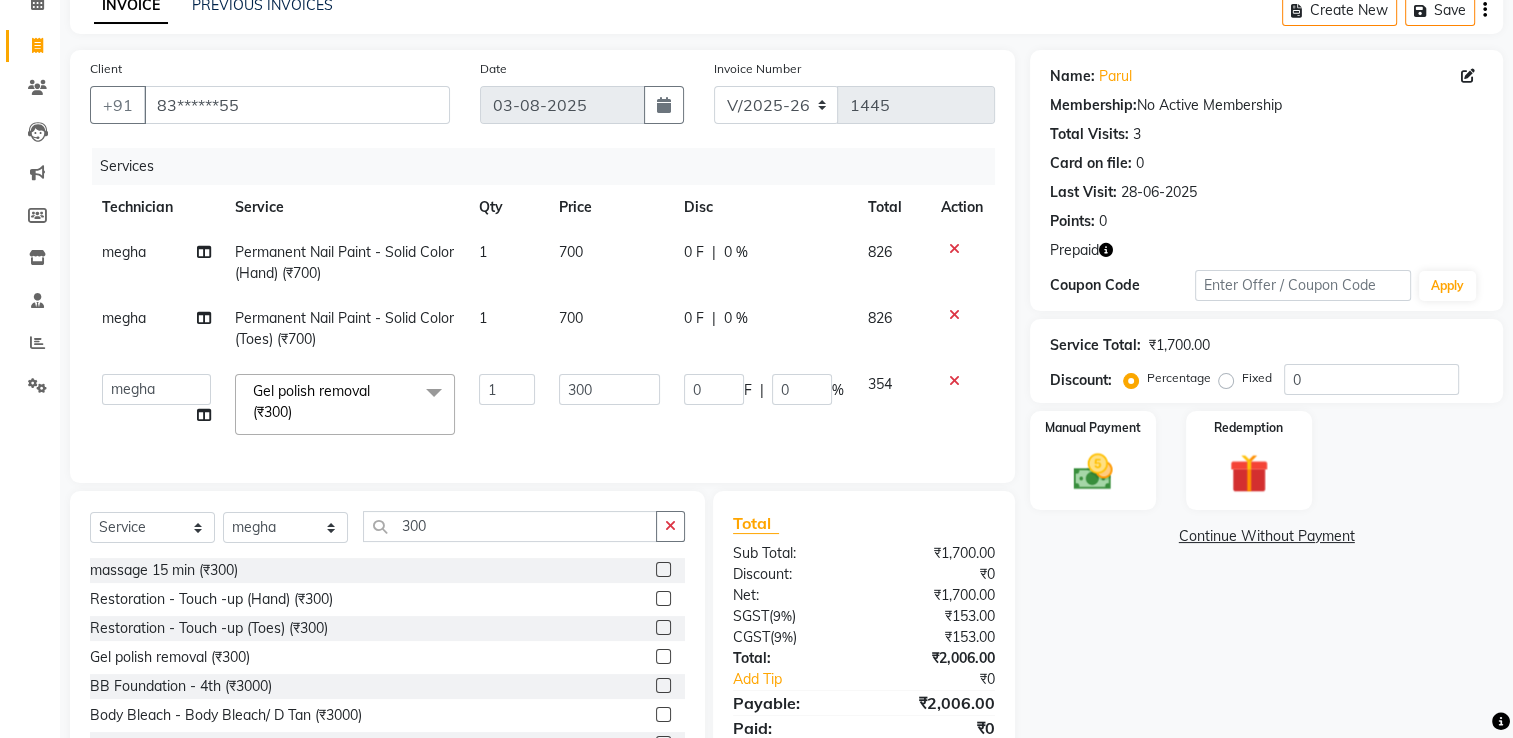 click 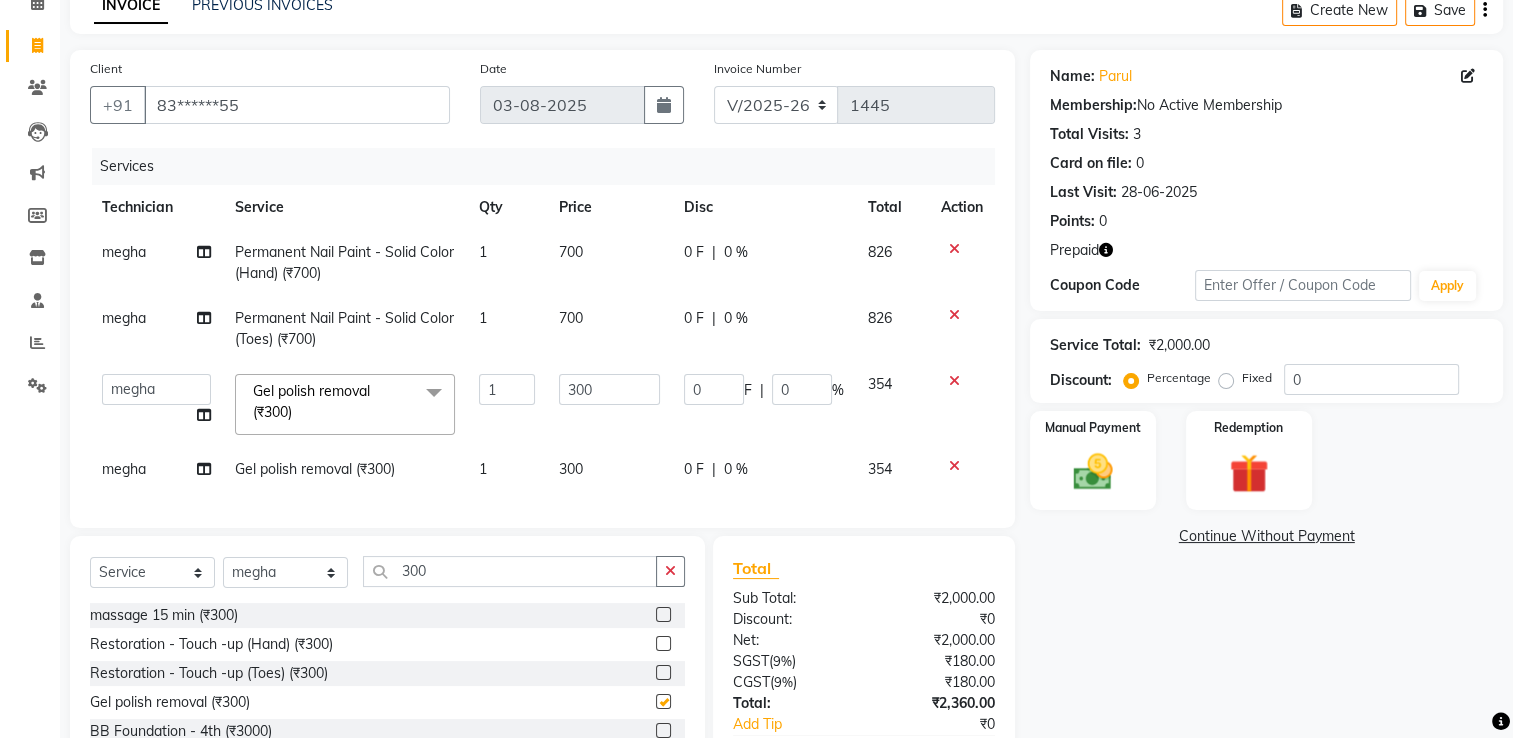 checkbox on "false" 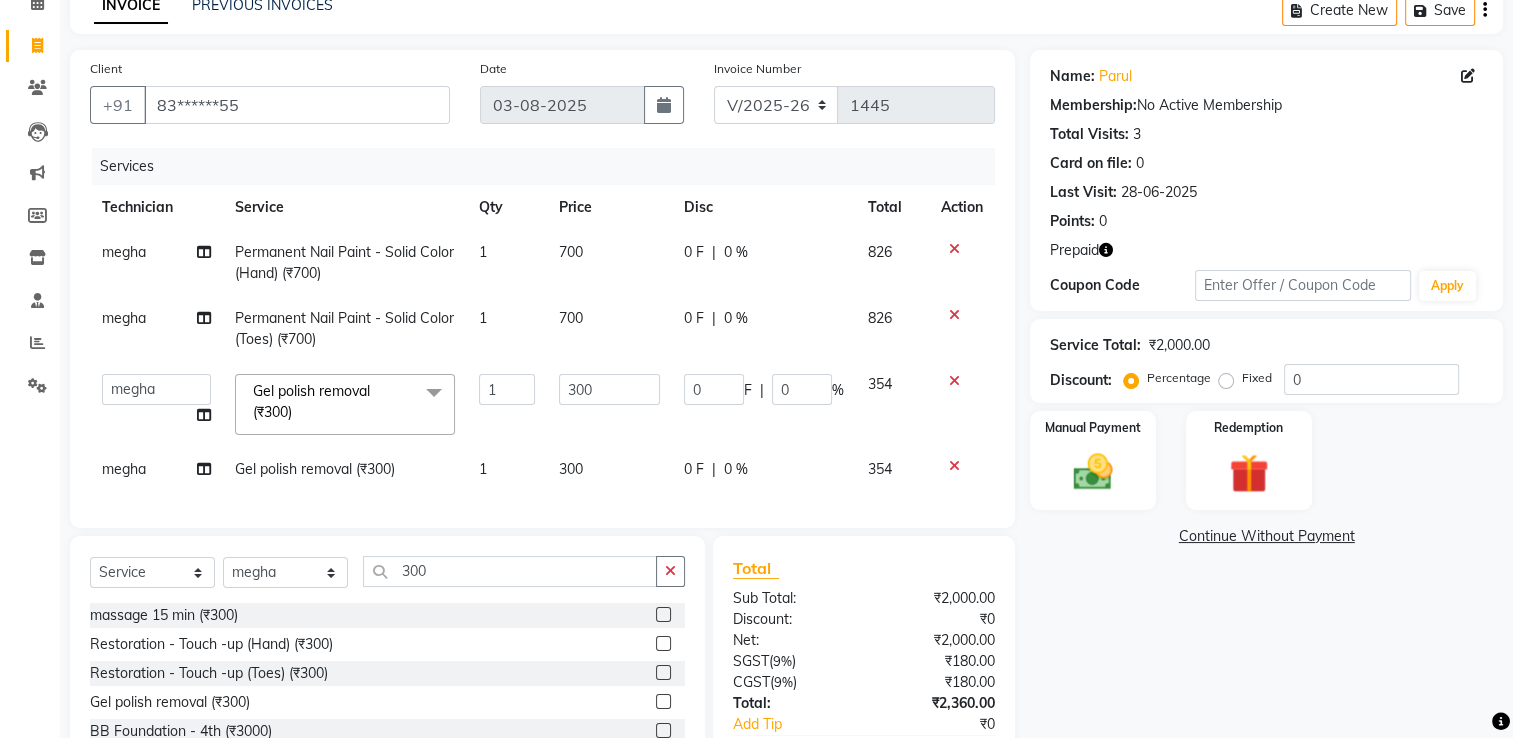 click on "300" 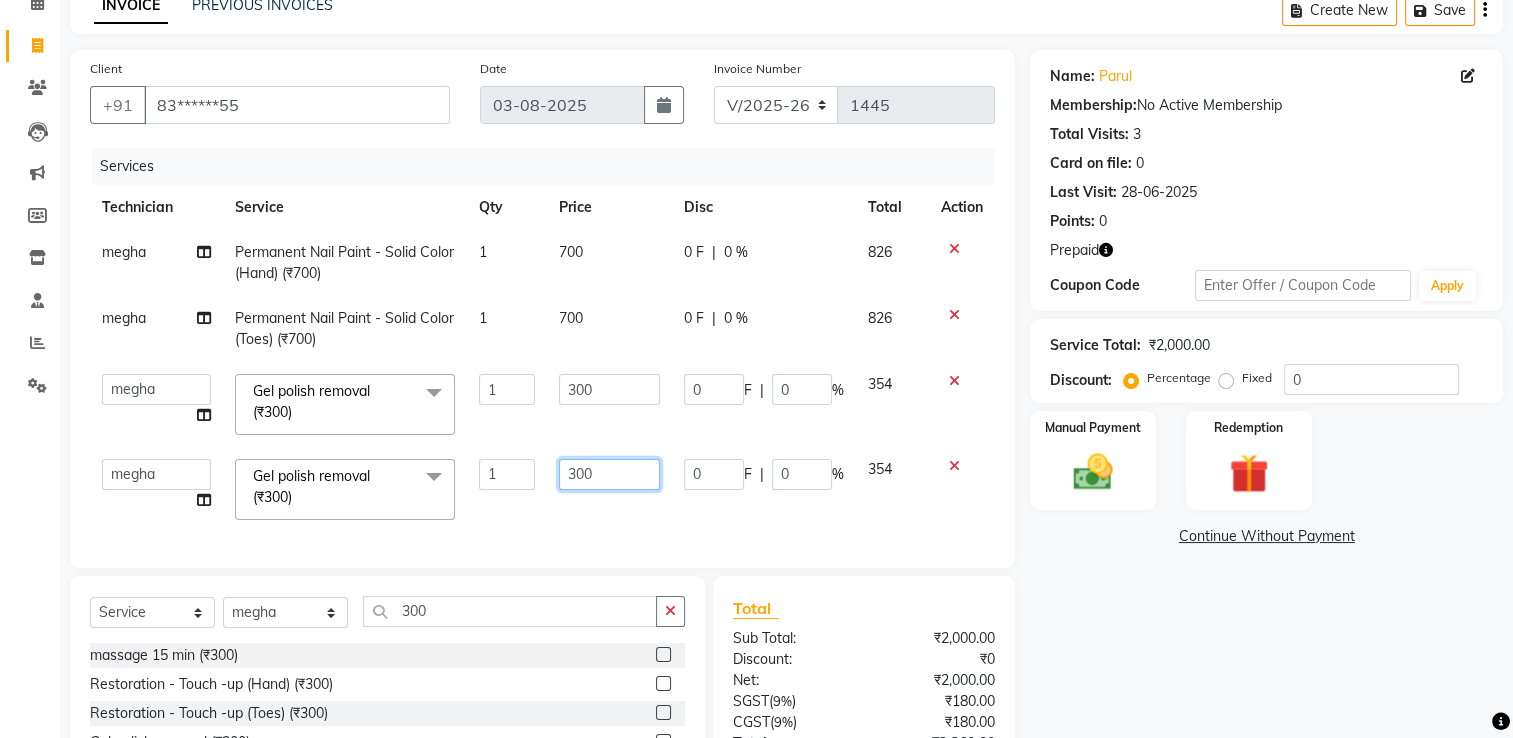 click on "300" 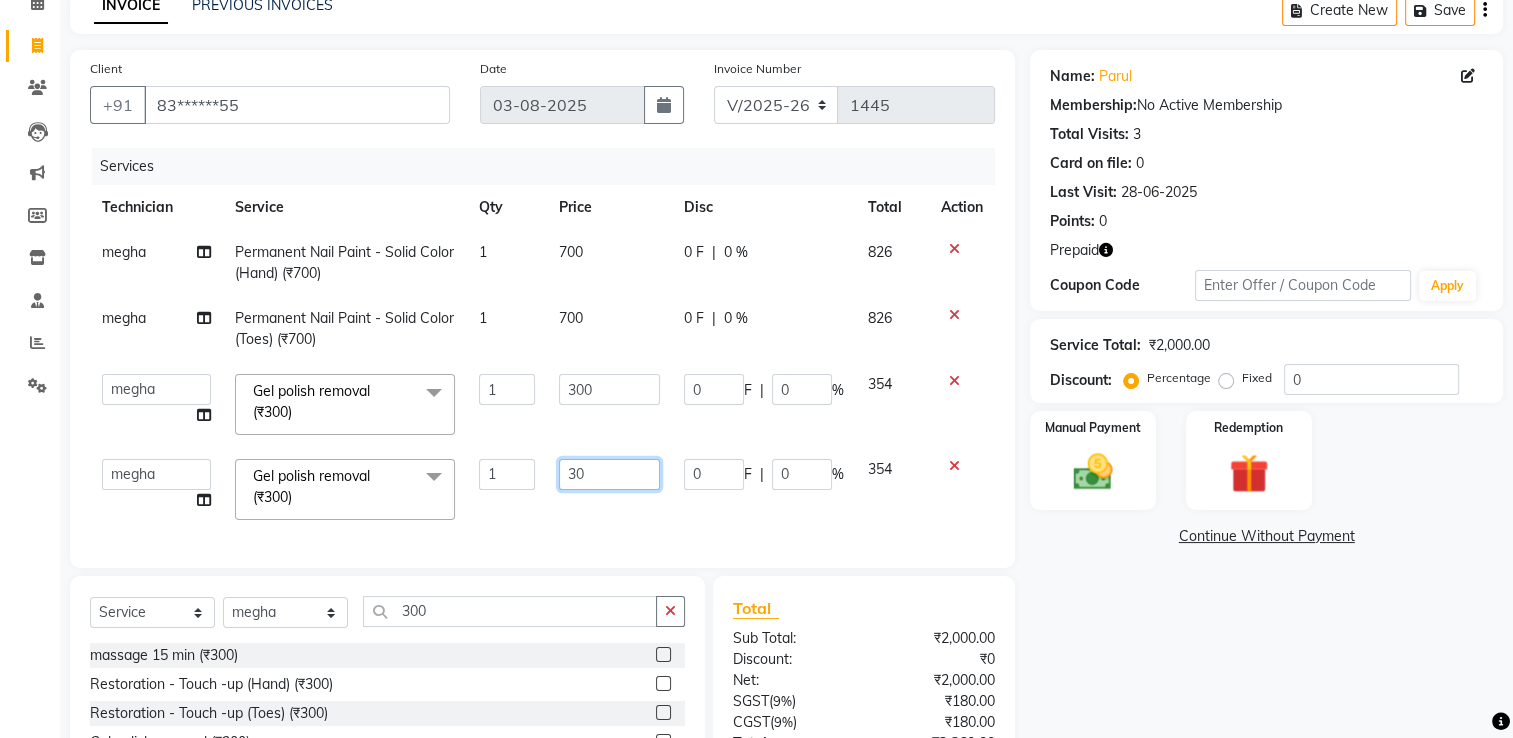 type on "3" 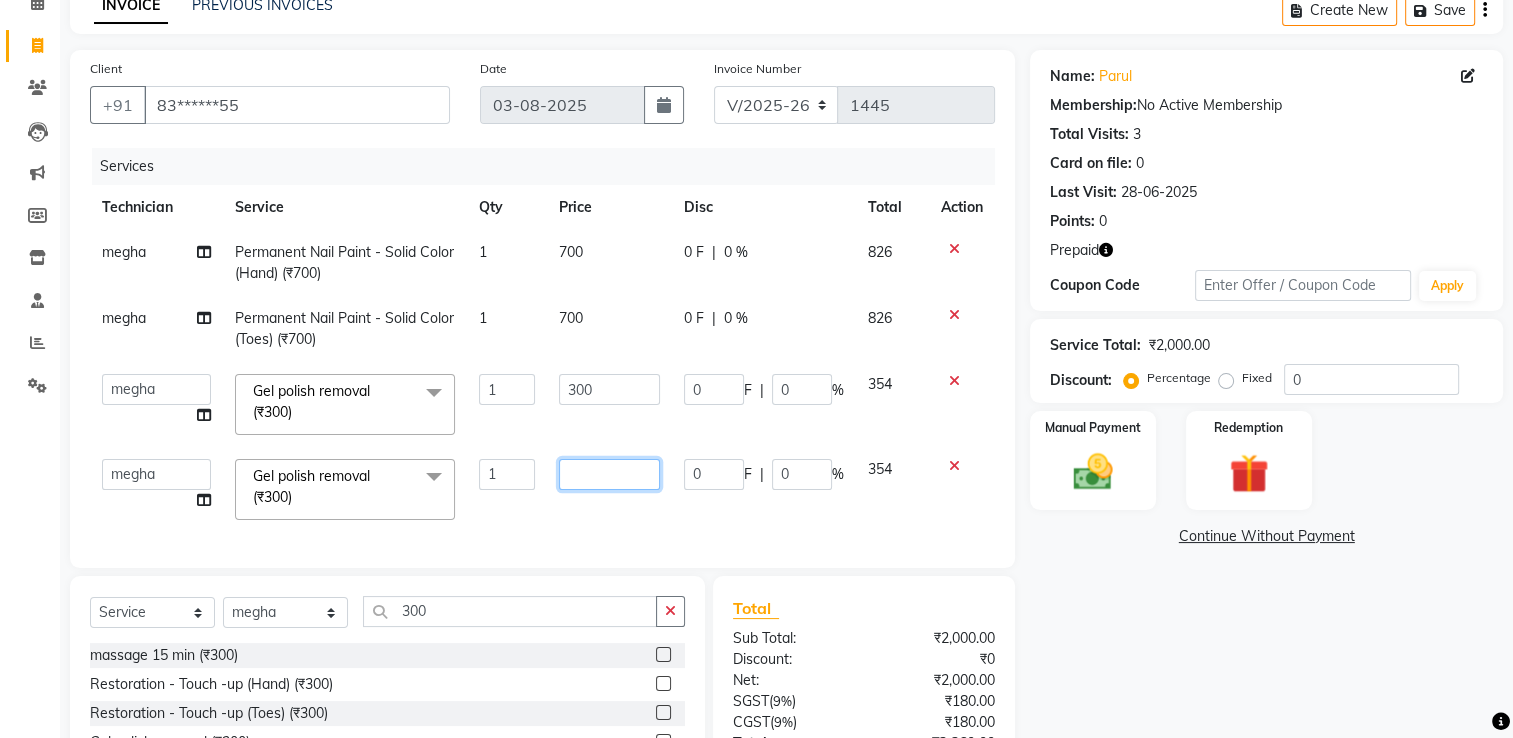 type on "0" 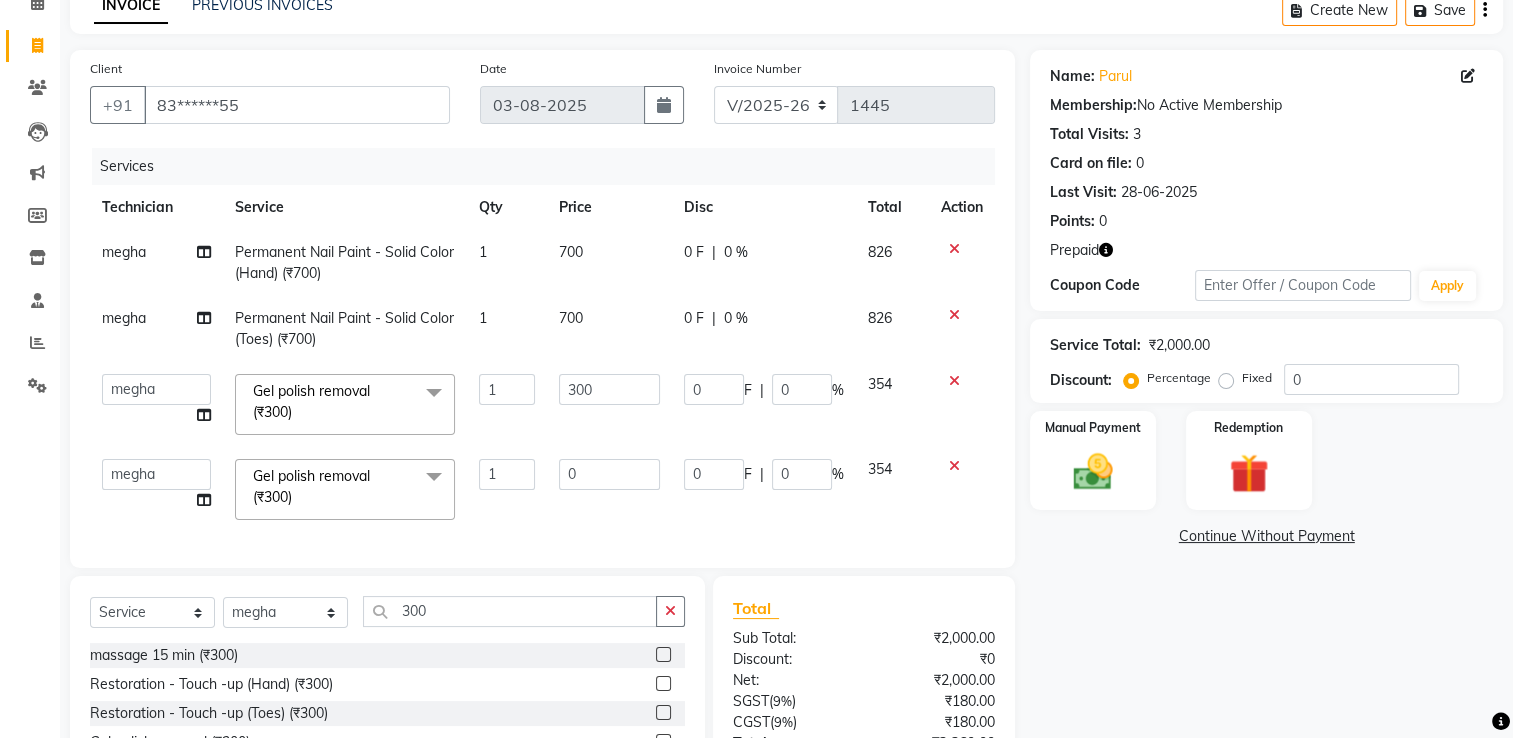 click on "300" 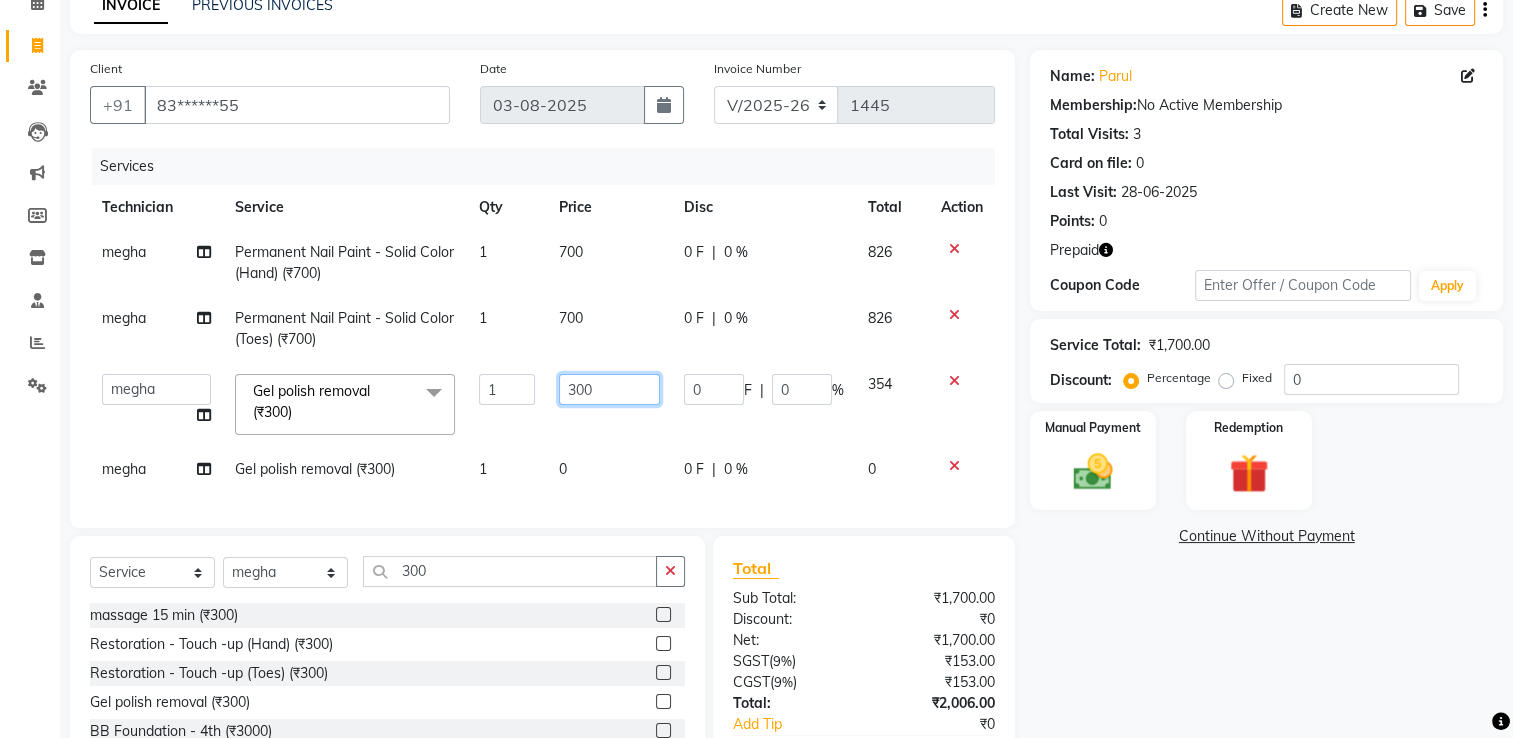 click on "300" 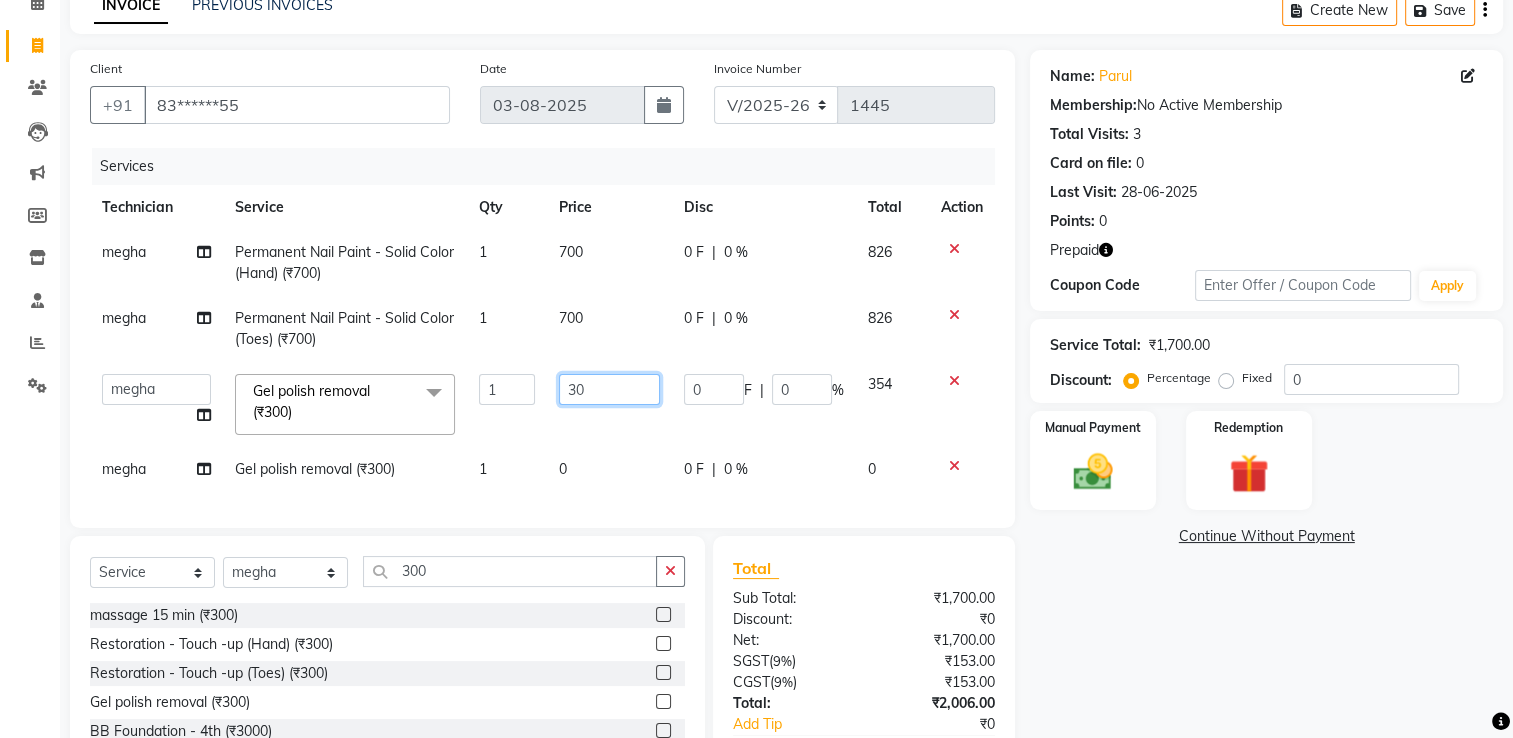 type on "3" 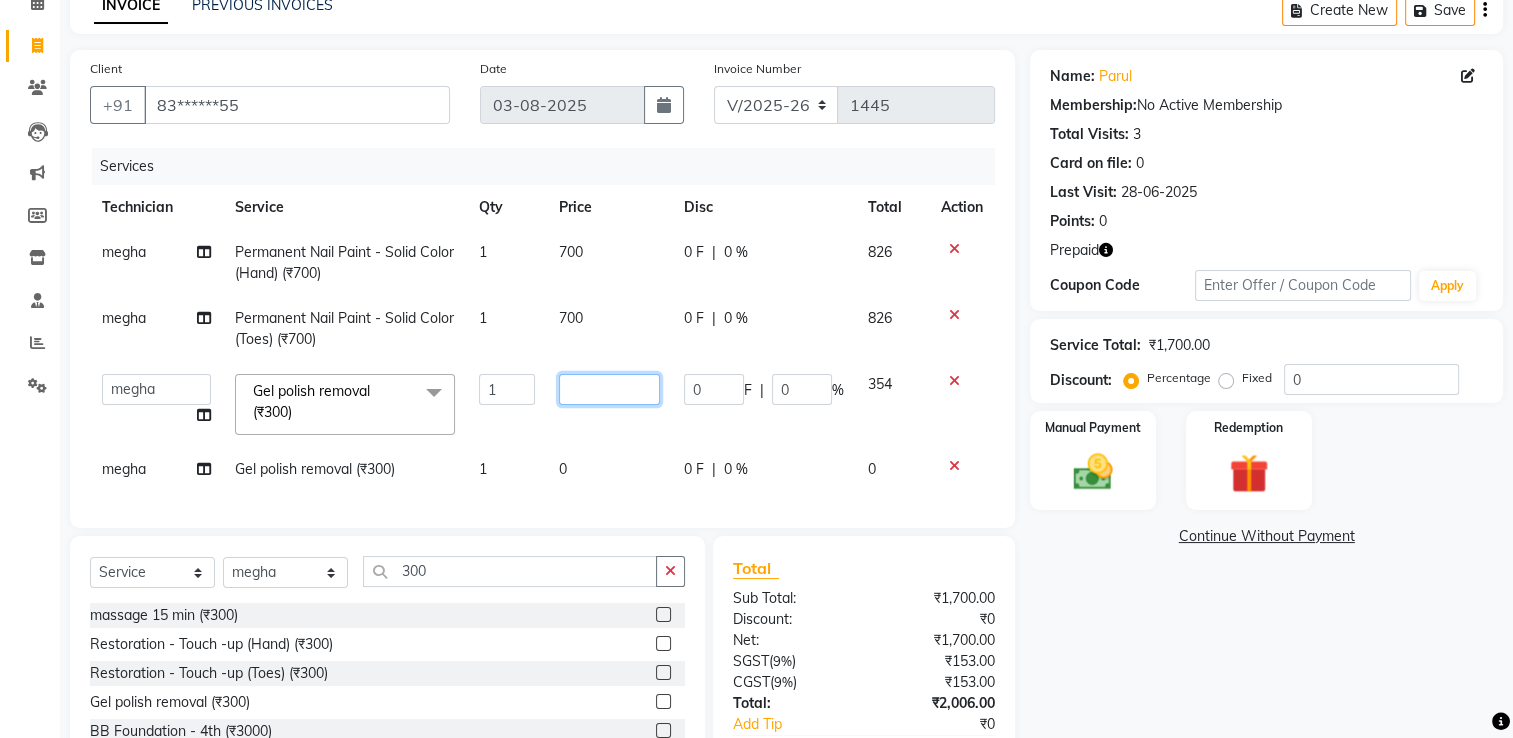 type on "0" 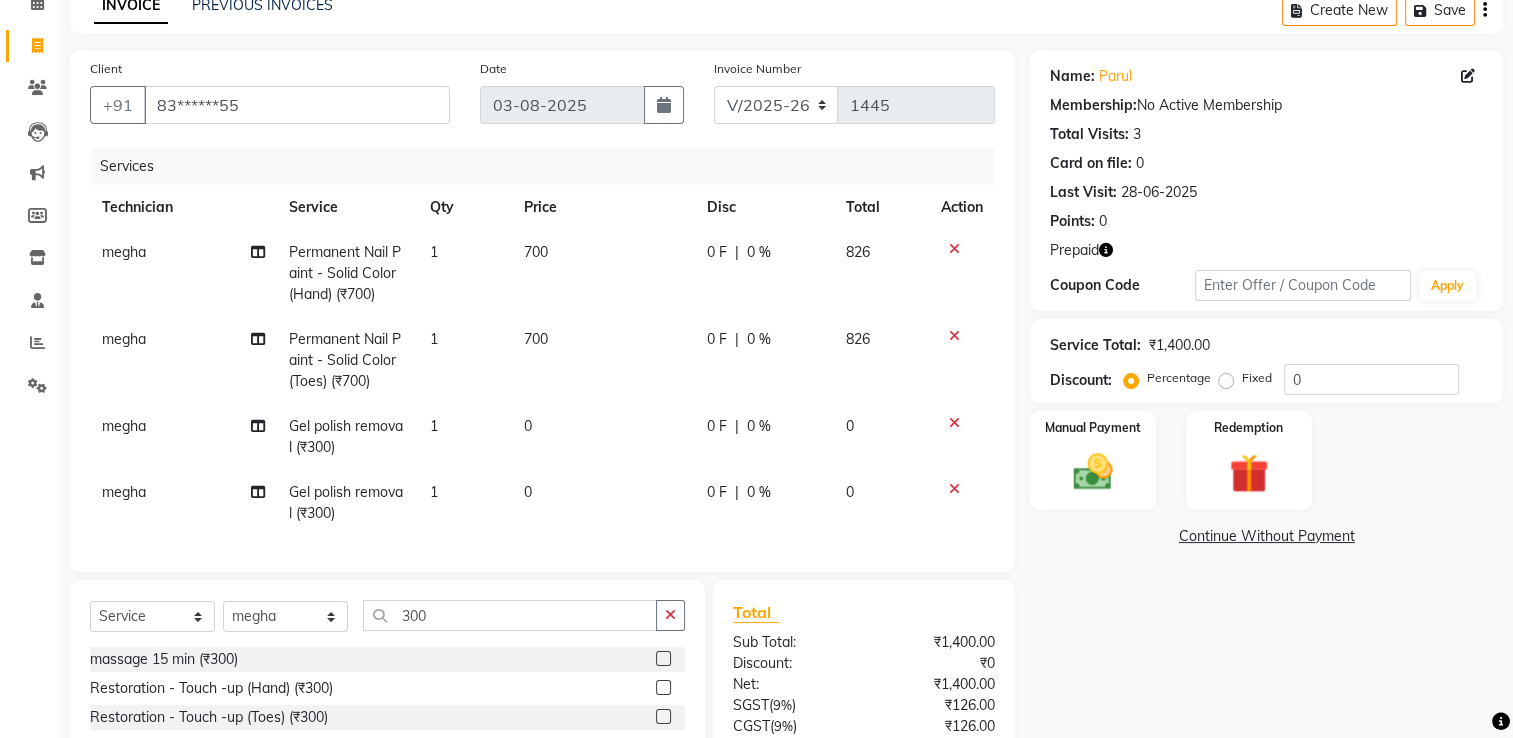click on "Name: Parul  Membership:  No Active Membership  Total Visits:  3 Card on file:  0 Last Visit:   28-06-2025 Points:   0  Prepaid Coupon Code Apply Service Total:  ₹1,400.00  Discount:  Percentage   Fixed  0 Manual Payment Redemption  Continue Without Payment" 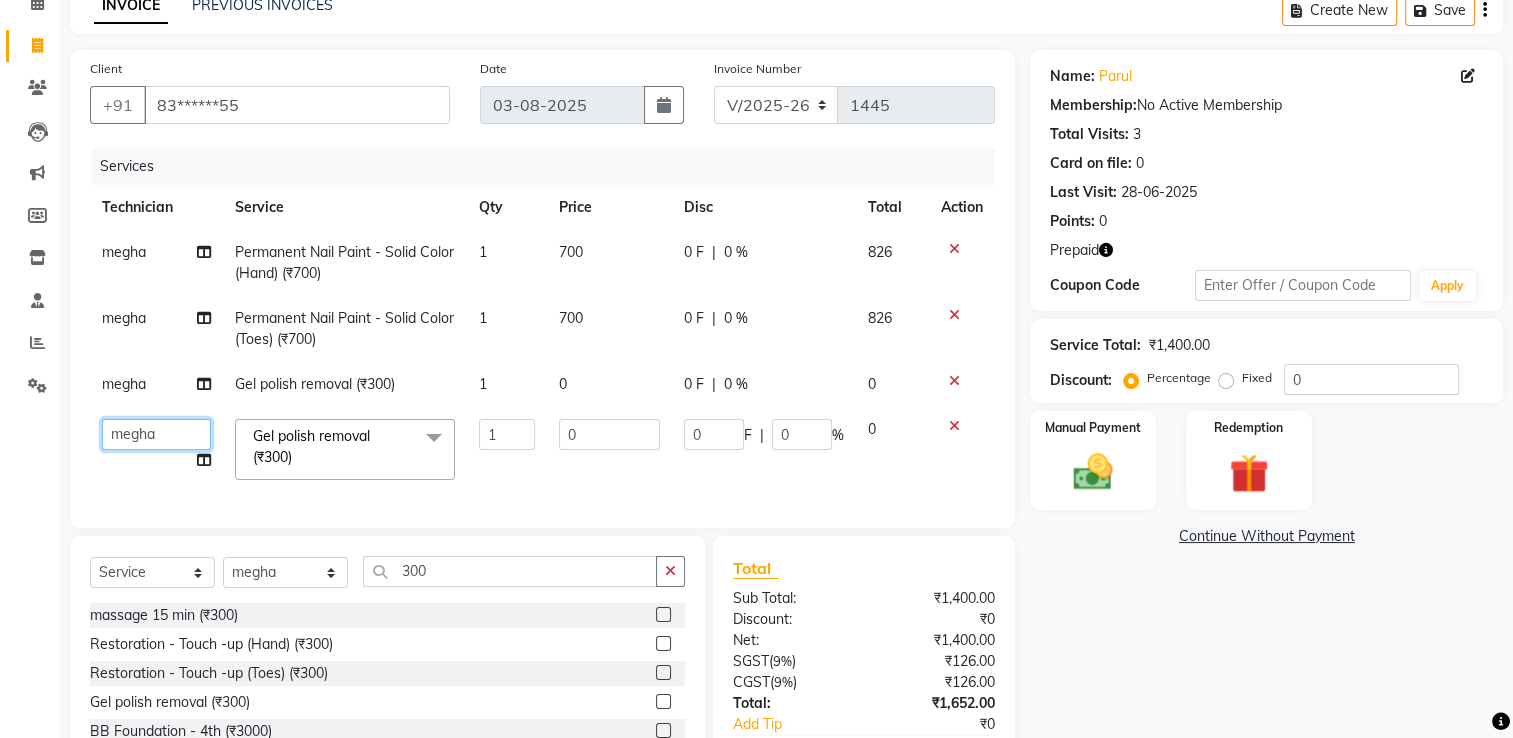 click on "ARISH   Arvind   chandu   Dipen   Gulafshan   John   Kajal   kelly   kupu   Manager   megha   Nirjala   Owner   pankaj   PARE   shradha" 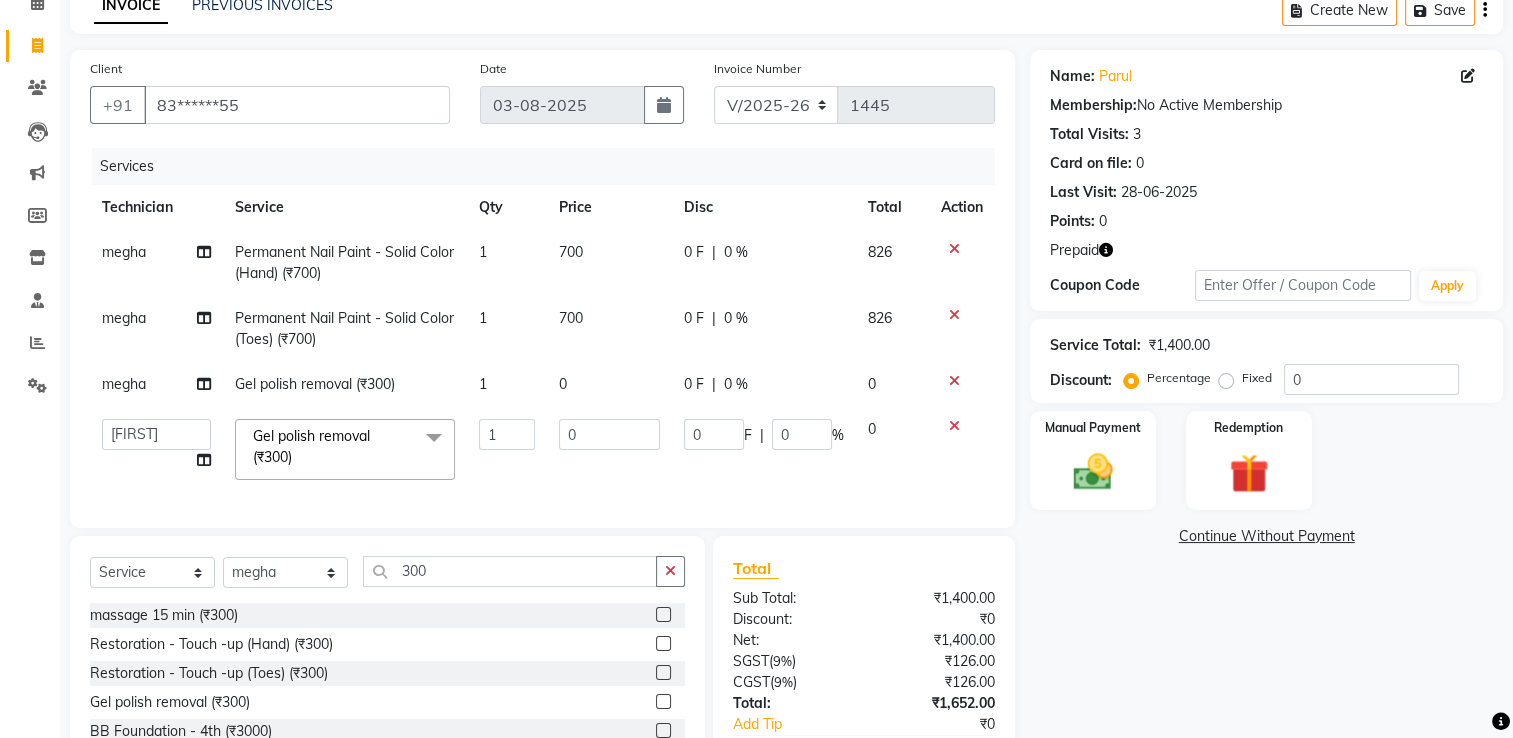 select on "68736" 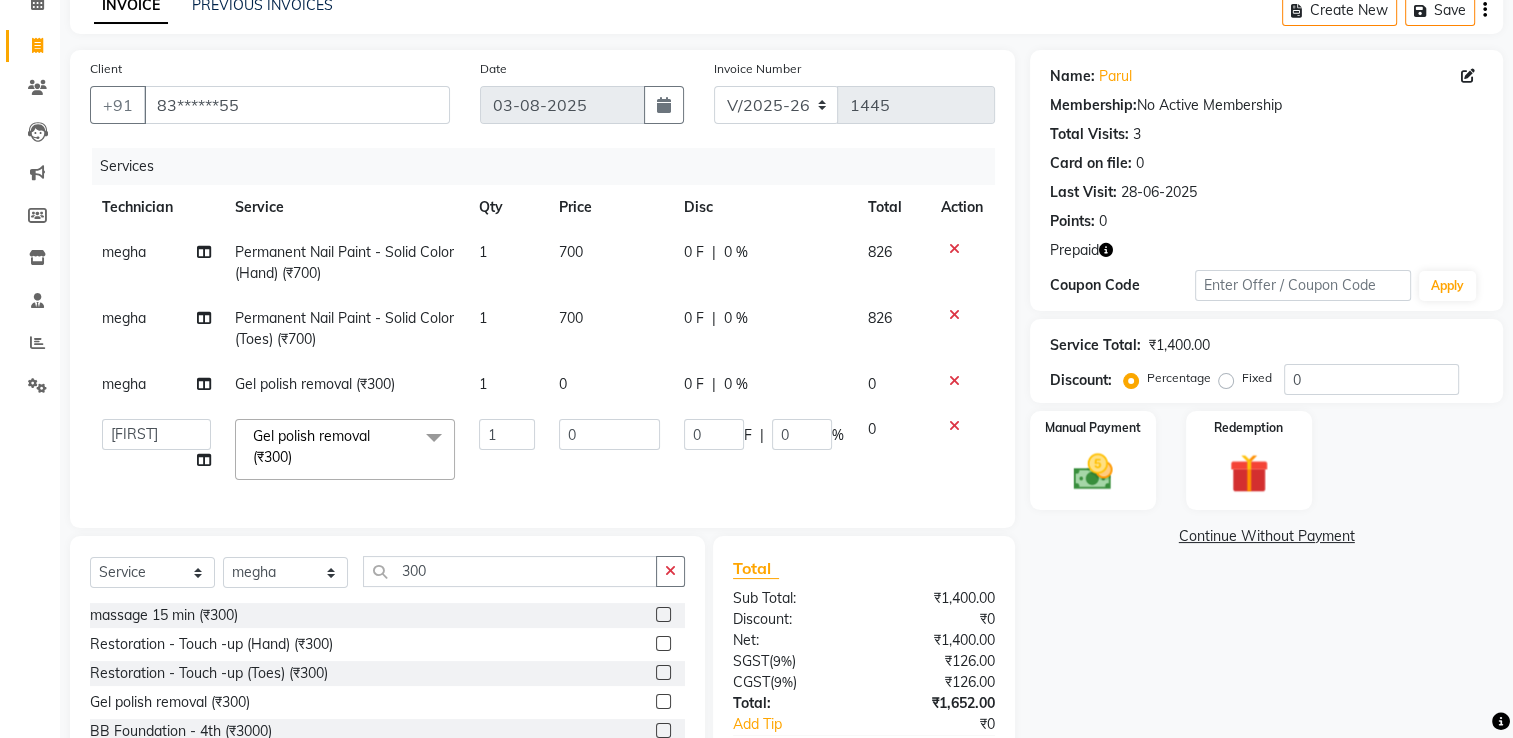 select on "79265" 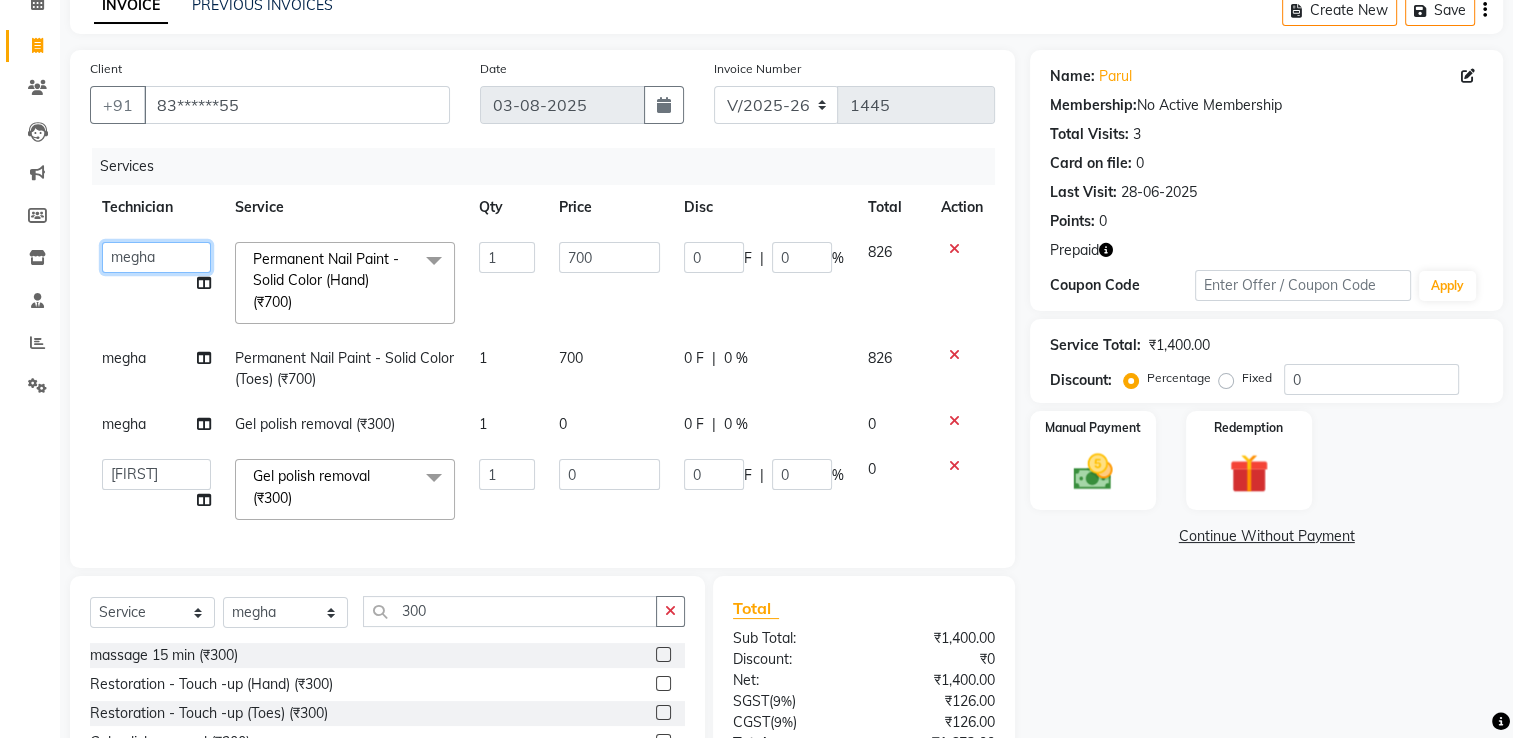 click on "ARISH   Arvind   chandu   Dipen   Gulafshan   John   Kajal   kelly   kupu   Manager   megha   Nirjala   Owner   pankaj   PARE   shradha" 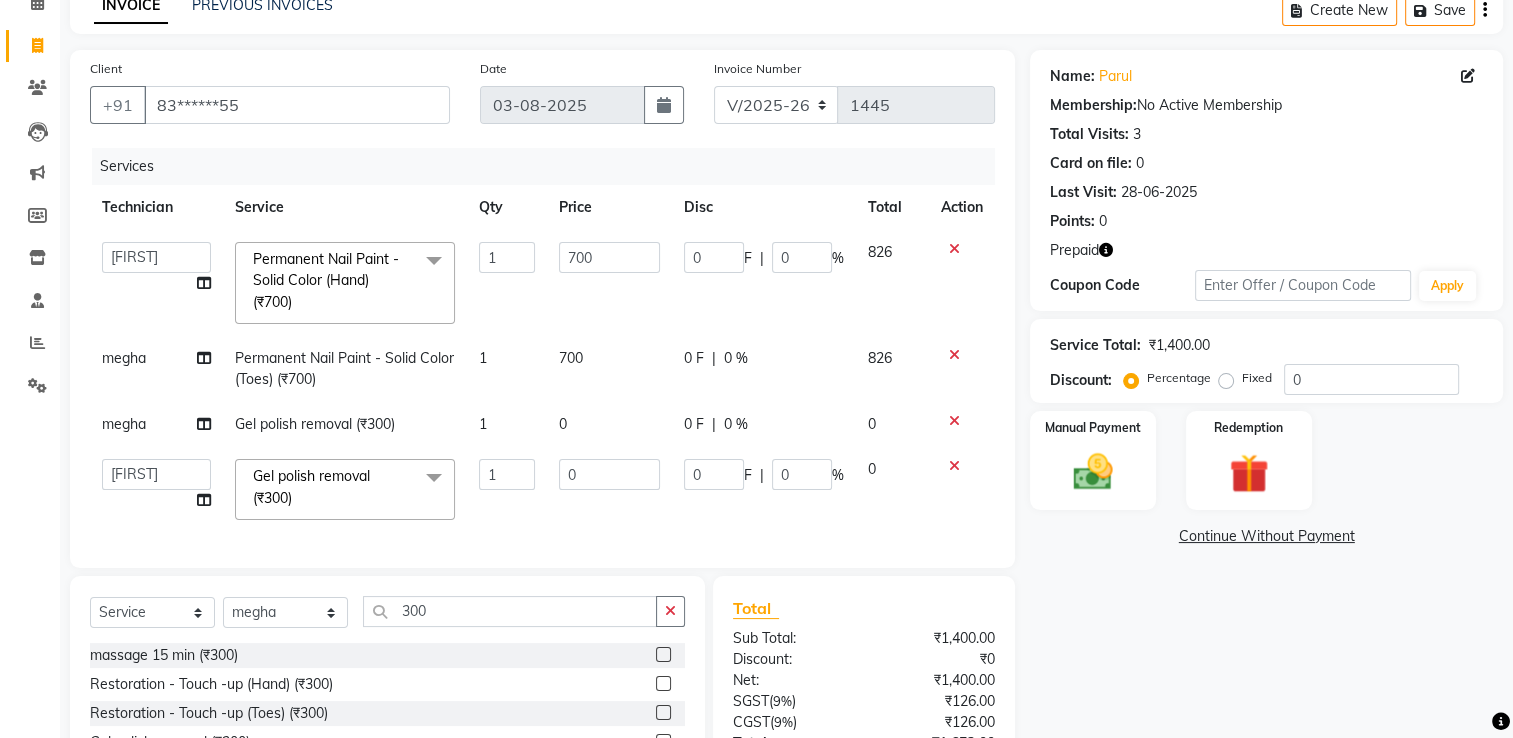 select on "68736" 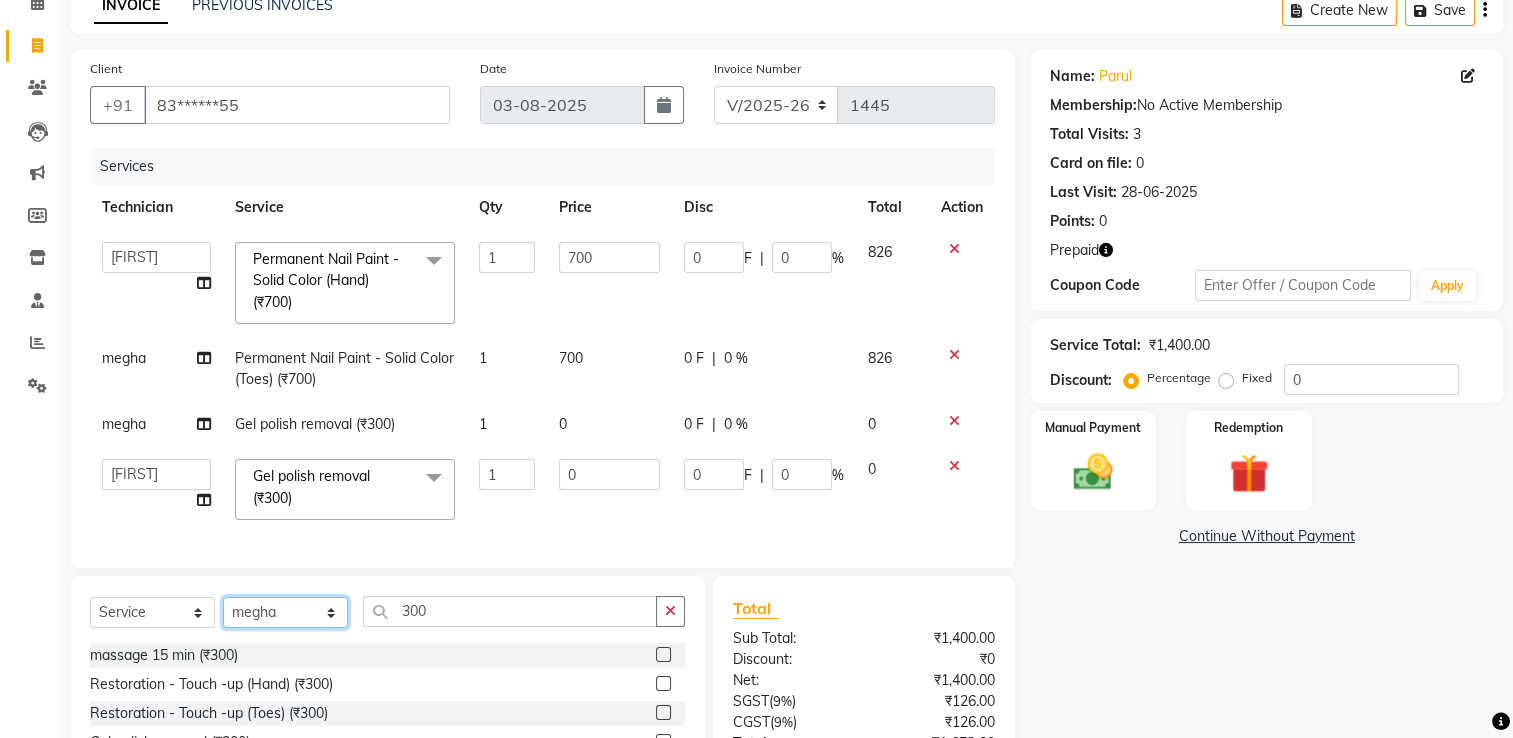 click on "Select Technician ARISH Arvind chandu Dipen Gulafshan John Kajal kelly kupu Manager megha Nirjala Owner pankaj PARE shradha" 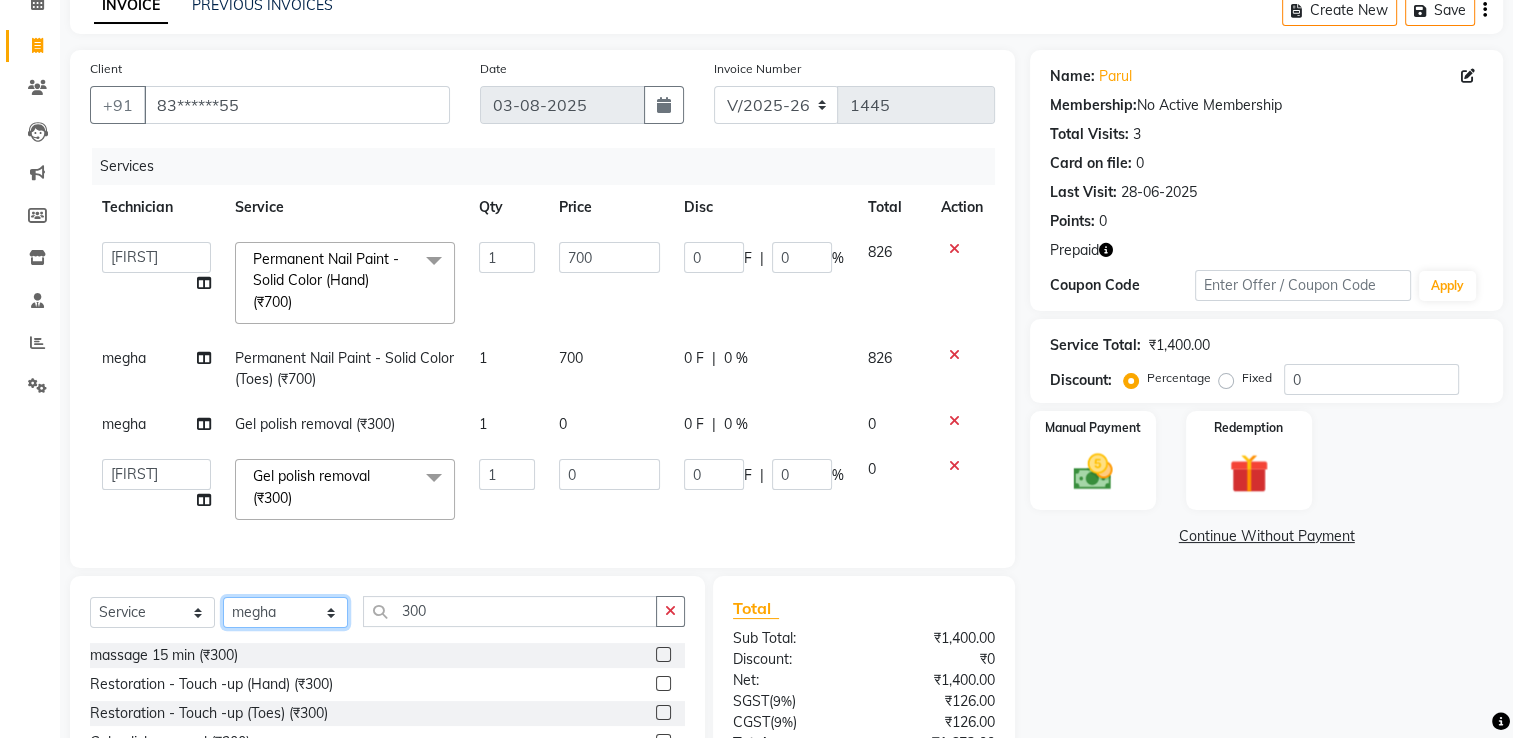 select on "68736" 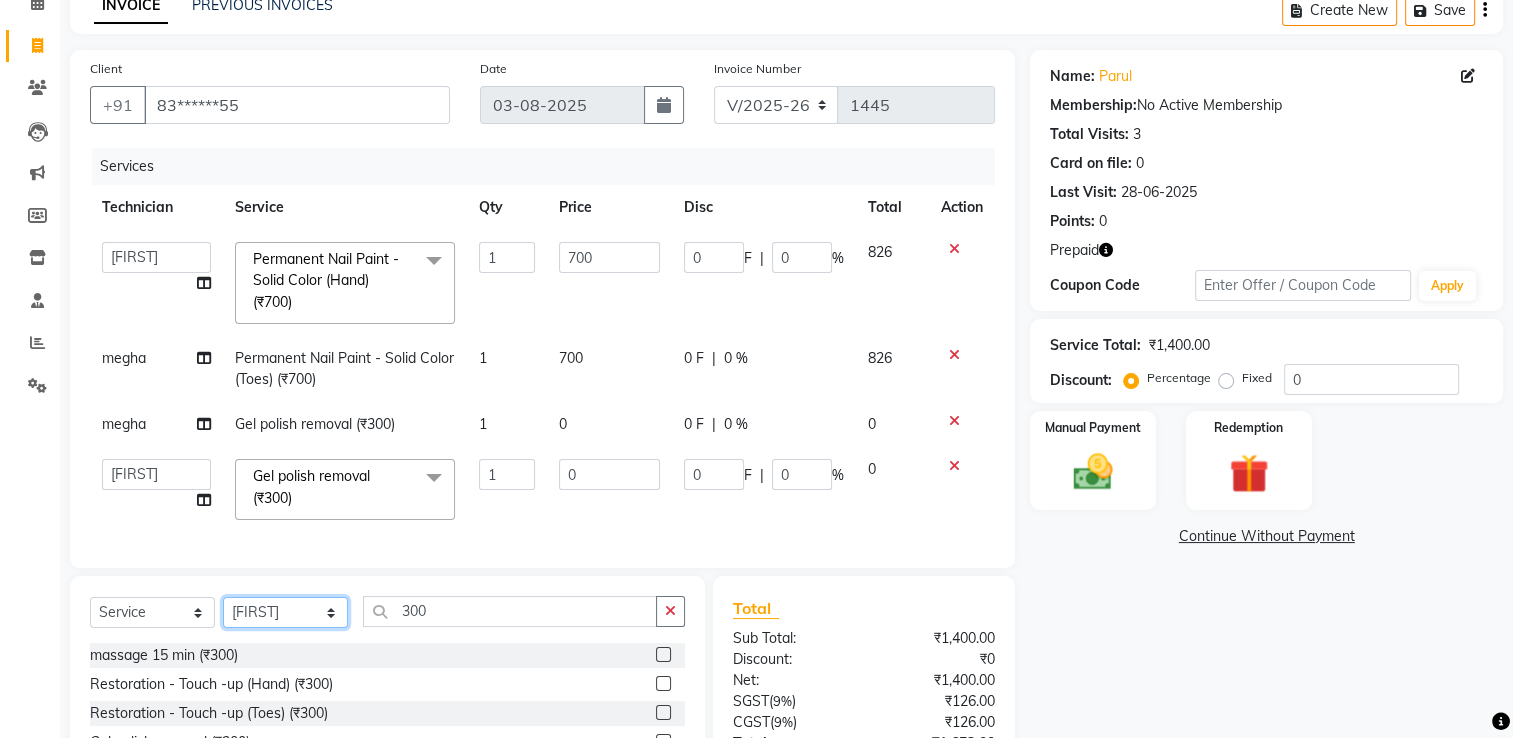 click on "Select Technician ARISH Arvind chandu Dipen Gulafshan John Kajal kelly kupu Manager megha Nirjala Owner pankaj PARE shradha" 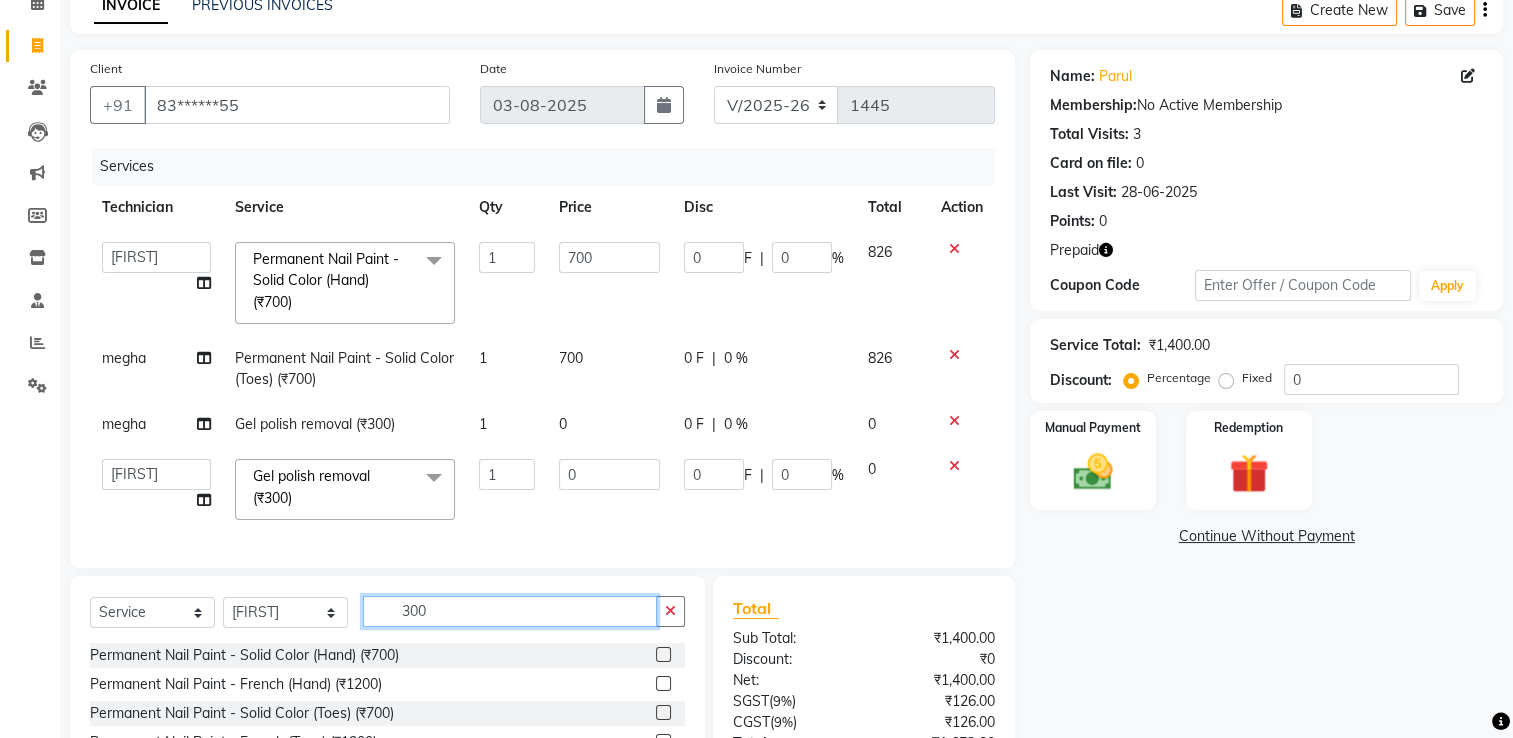click on "300" 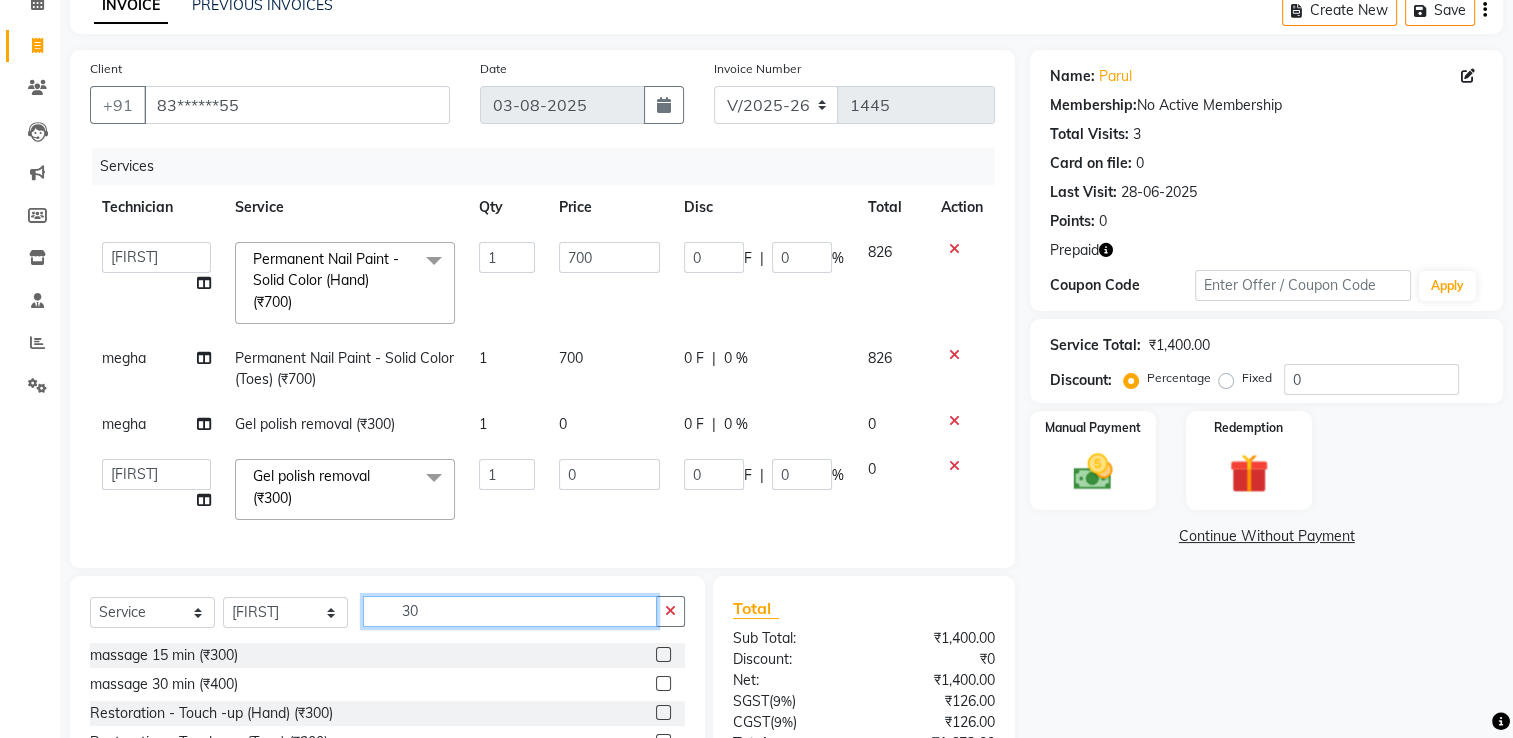 type on "3" 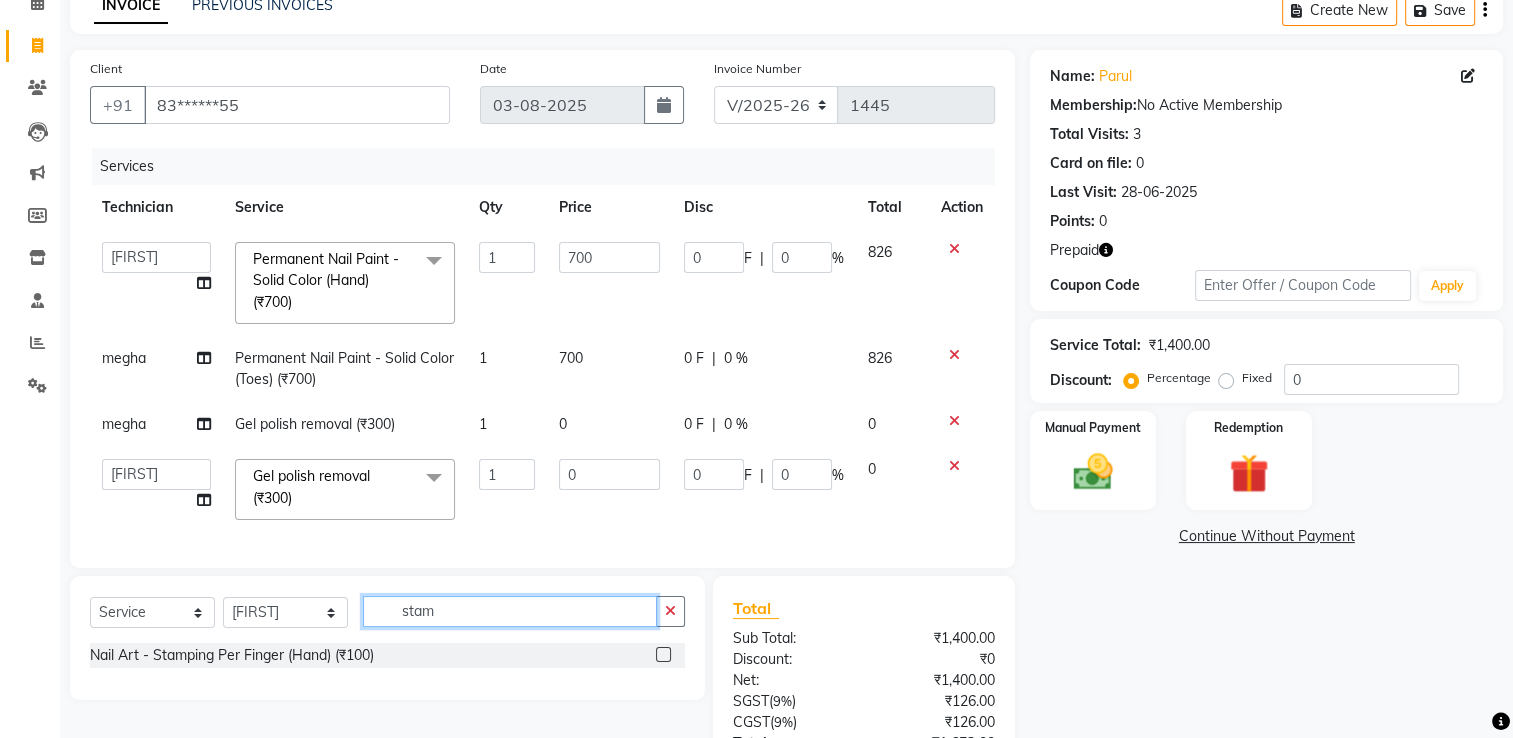 type on "stam" 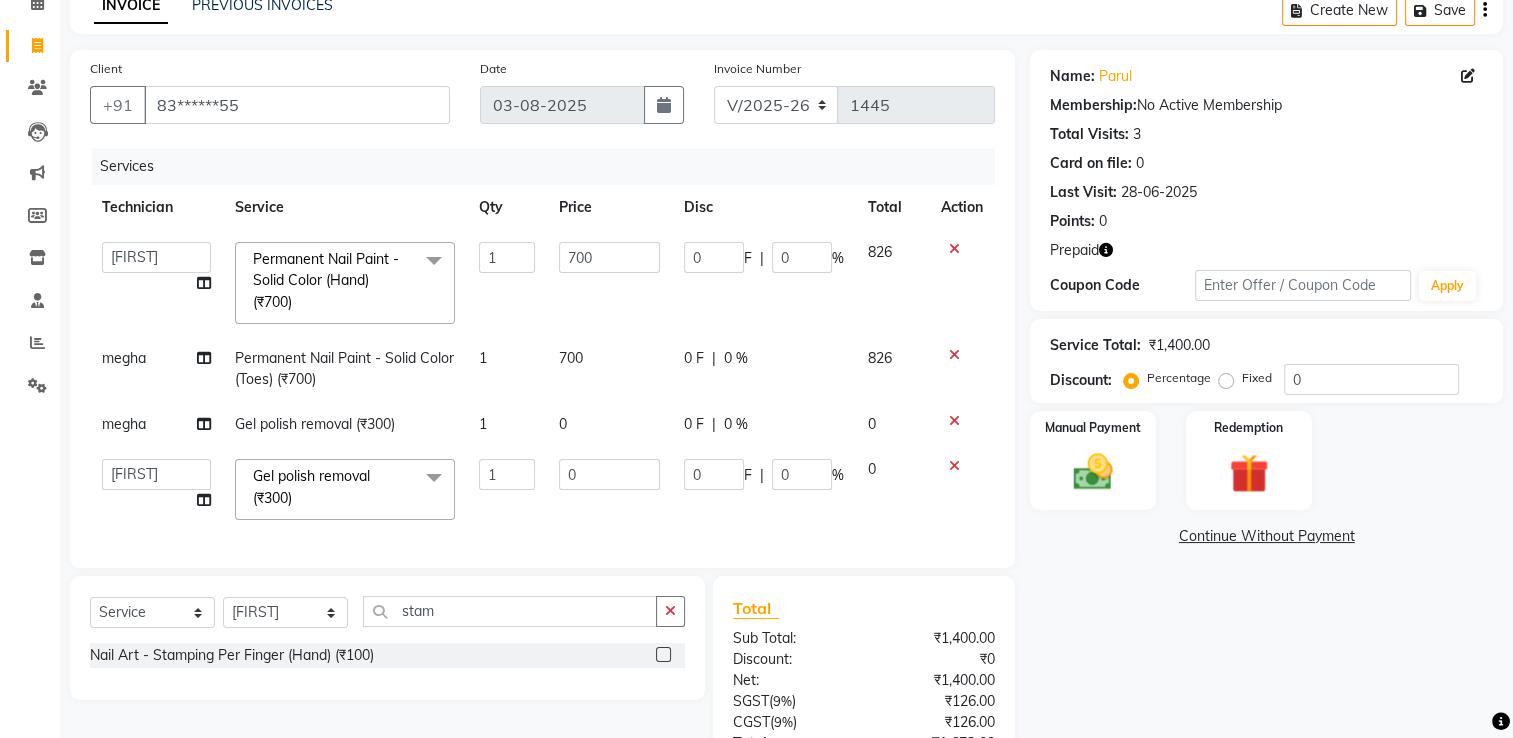 click 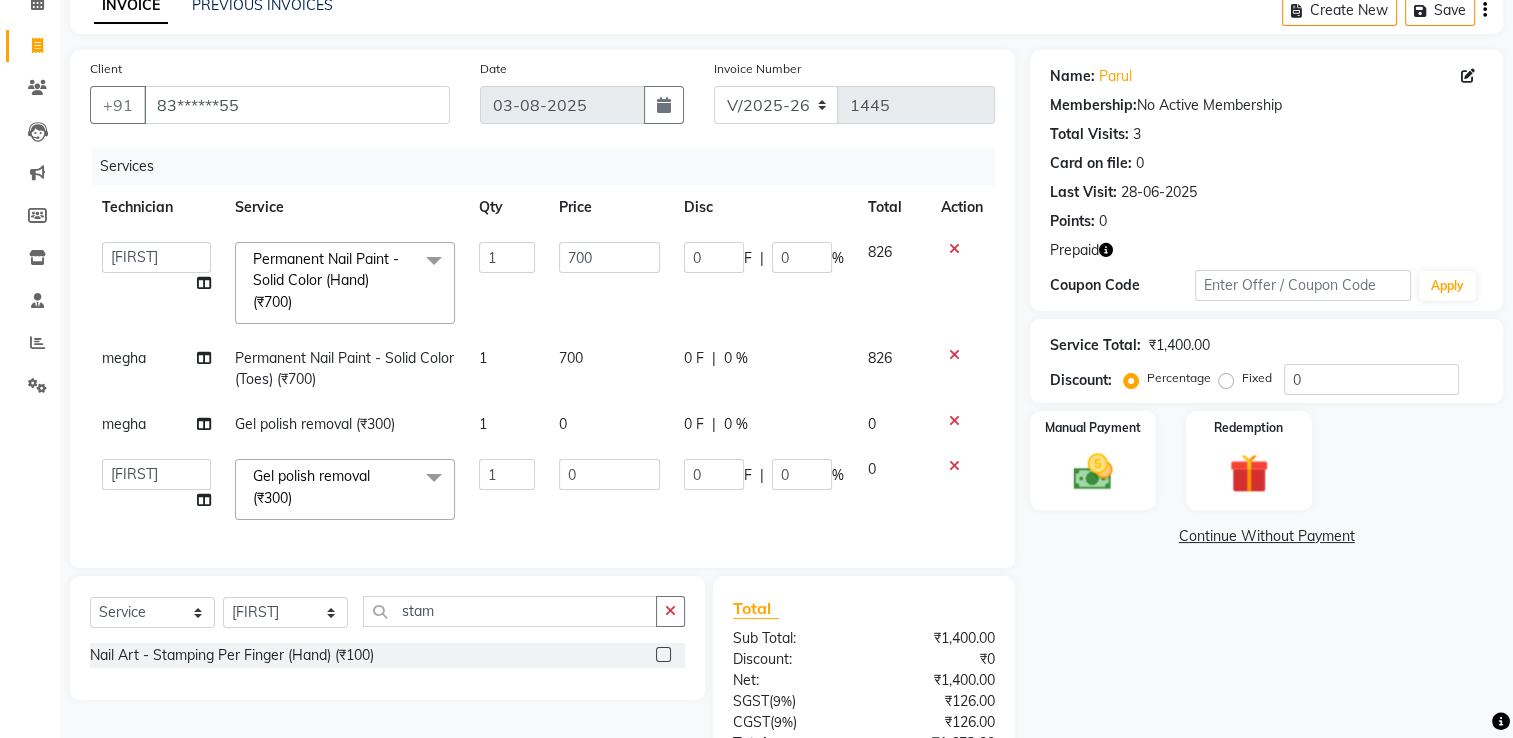 click at bounding box center (662, 655) 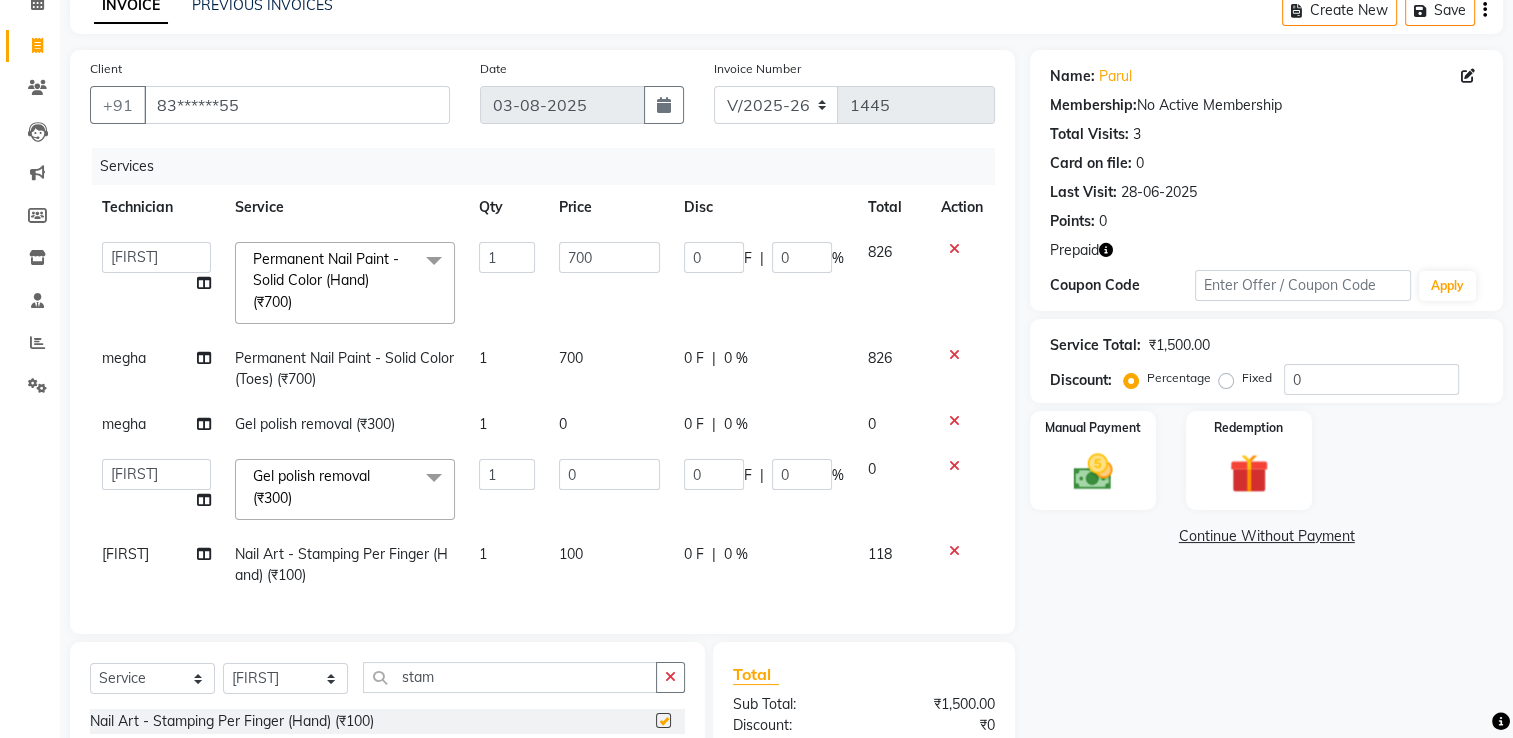 click on "Select  Service  Product  Membership  Package Voucher Prepaid Gift Card  Select Technician ARISH Arvind chandu Dipen Gulafshan John Kajal kelly kupu Manager megha Nirjala Owner pankaj PARE shradha stam Nail Art - Stamping Per Finger (Hand) (₹100)" 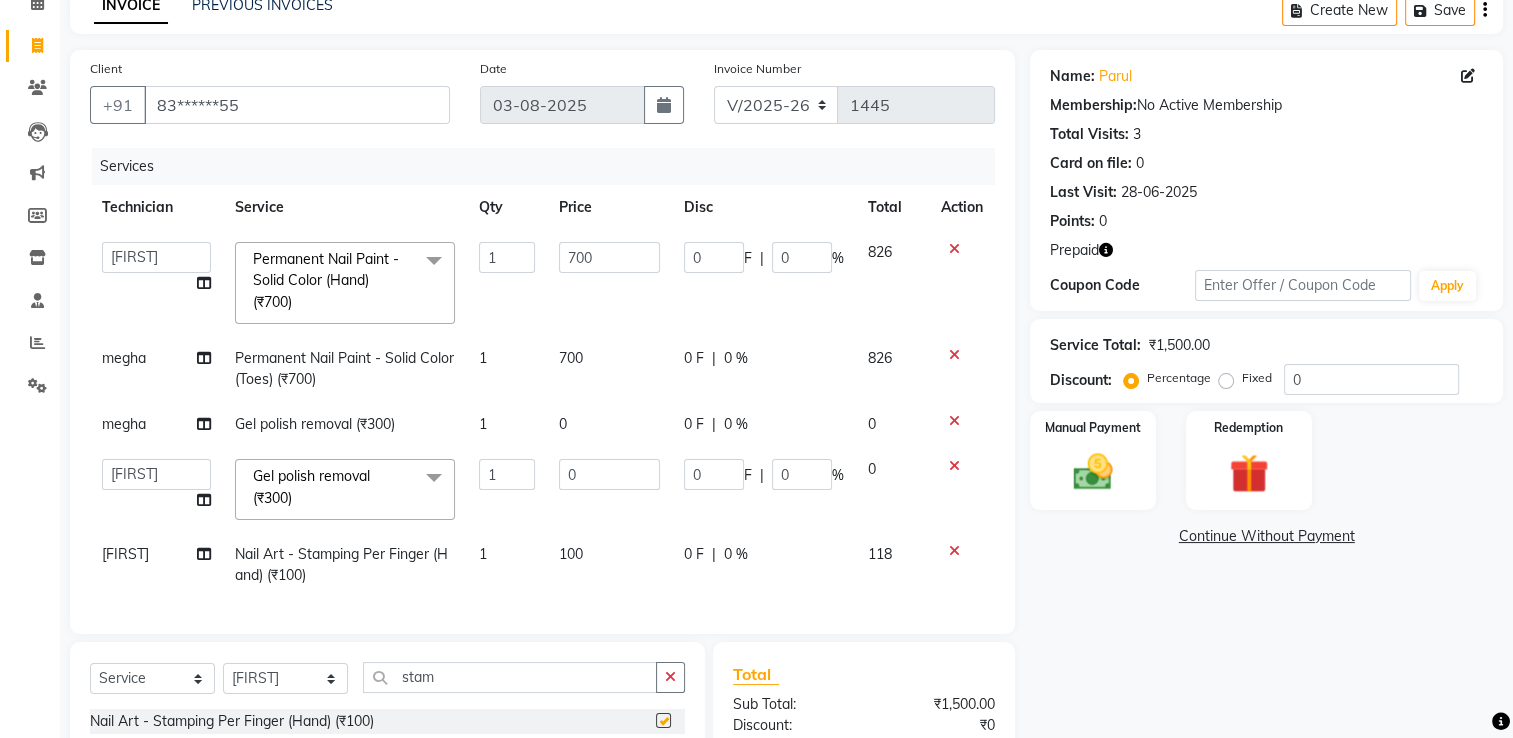 click on "Select  Service  Product  Membership  Package Voucher Prepaid Gift Card  Select Technician ARISH Arvind chandu Dipen Gulafshan John Kajal kelly kupu Manager megha Nirjala Owner pankaj PARE shradha stam Nail Art - Stamping Per Finger (Hand) (₹100)" 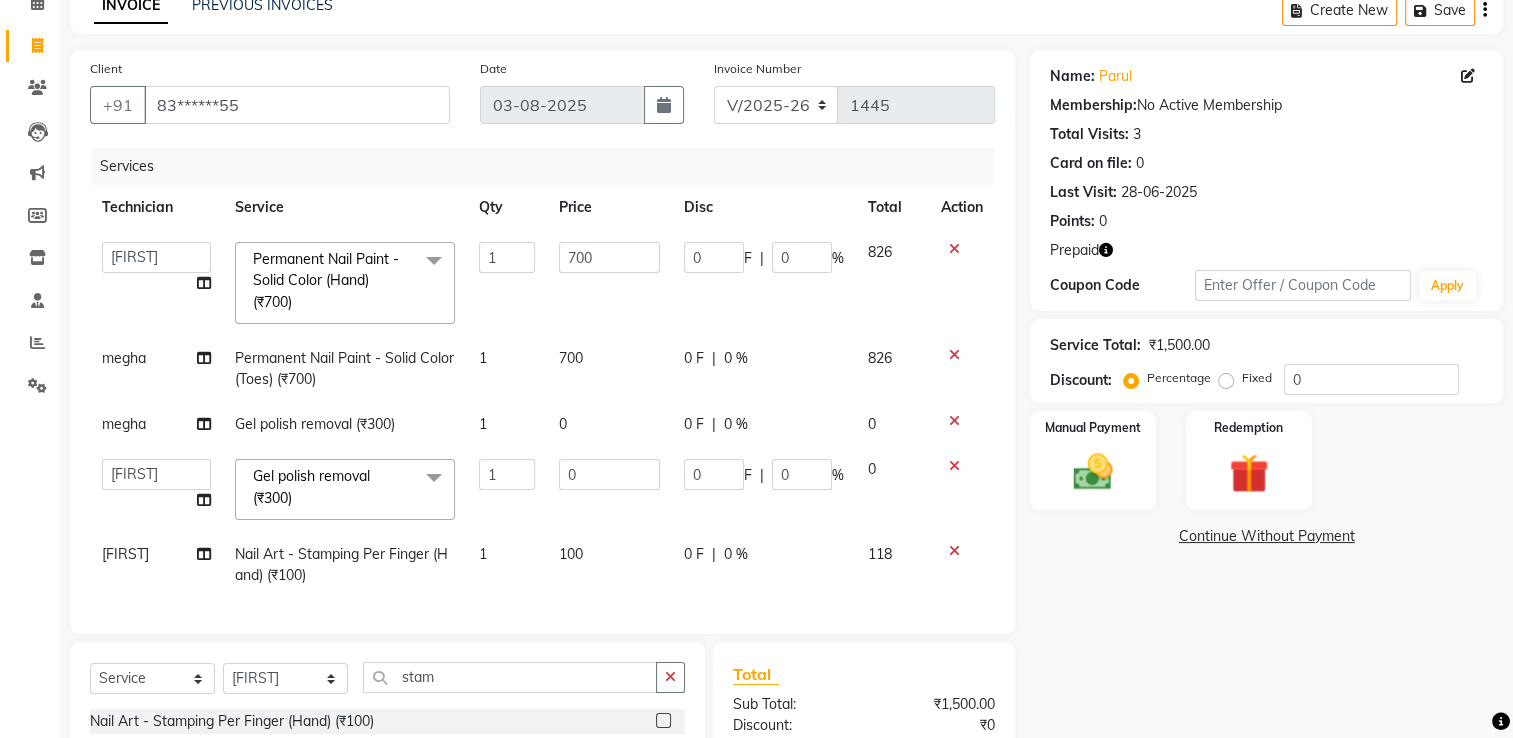 checkbox on "false" 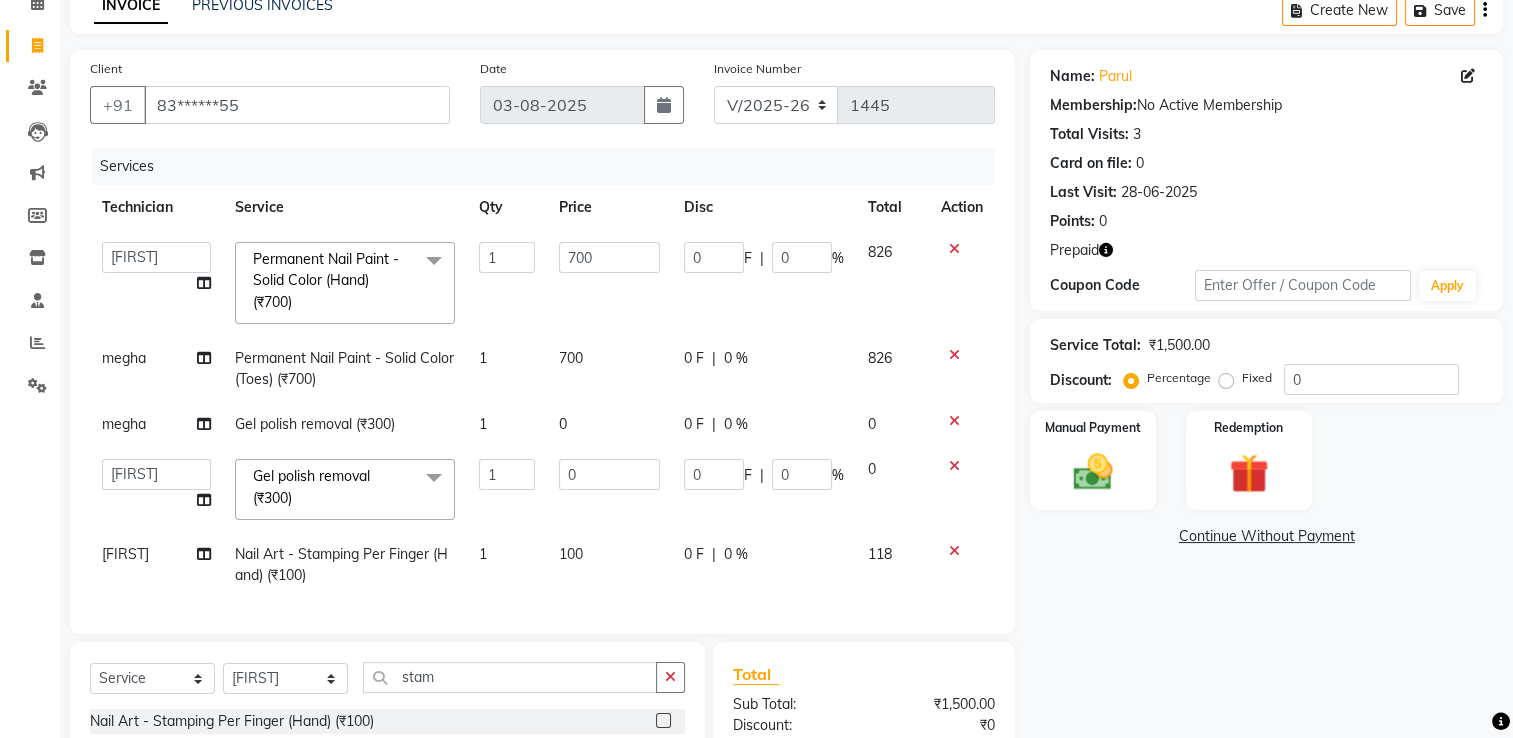 click on "Select  Service  Product  Membership  Package Voucher Prepaid Gift Card  Select Technician ARISH Arvind chandu Dipen Gulafshan John Kajal kelly kupu Manager megha Nirjala Owner pankaj PARE shradha stam Nail Art - Stamping Per Finger (Hand) (₹100)" 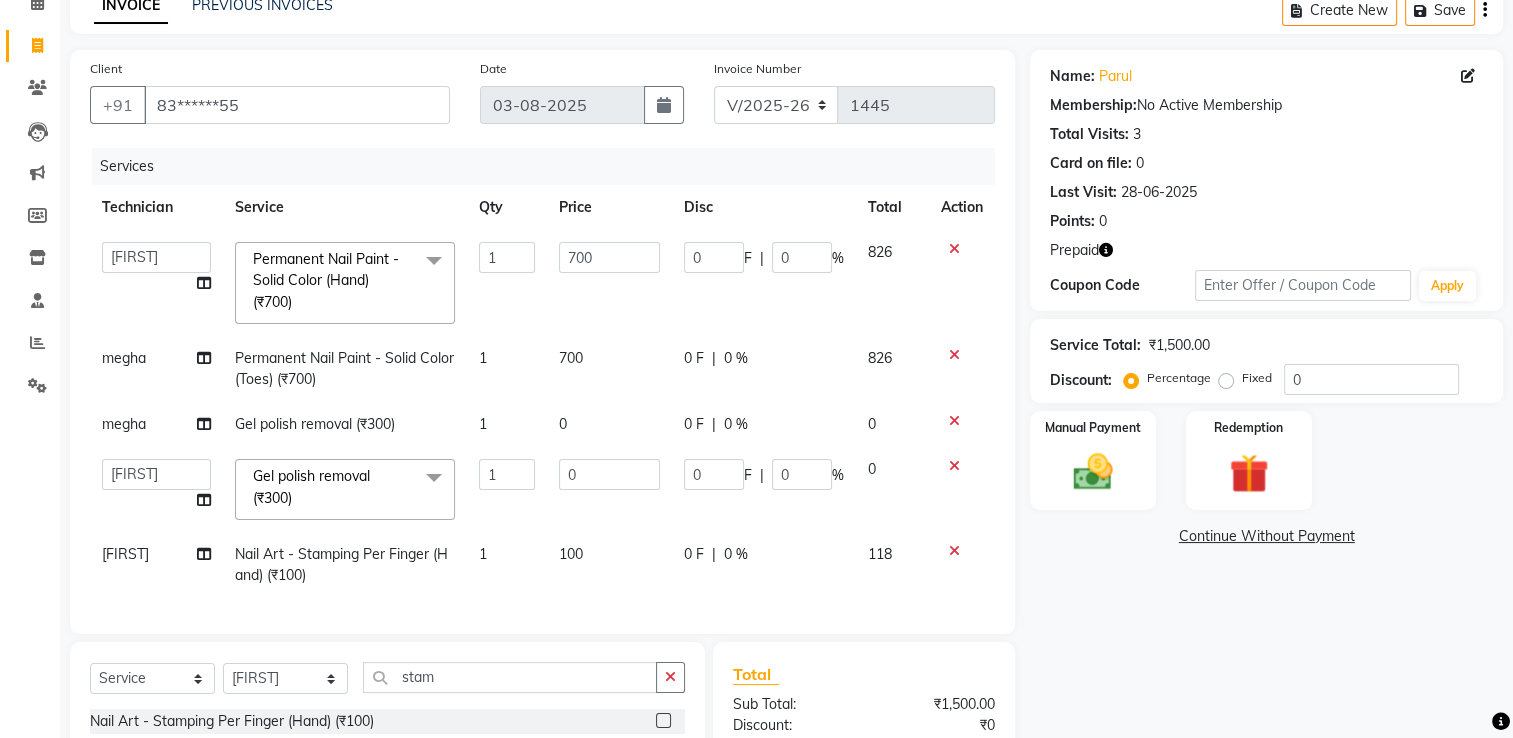 scroll, scrollTop: 342, scrollLeft: 0, axis: vertical 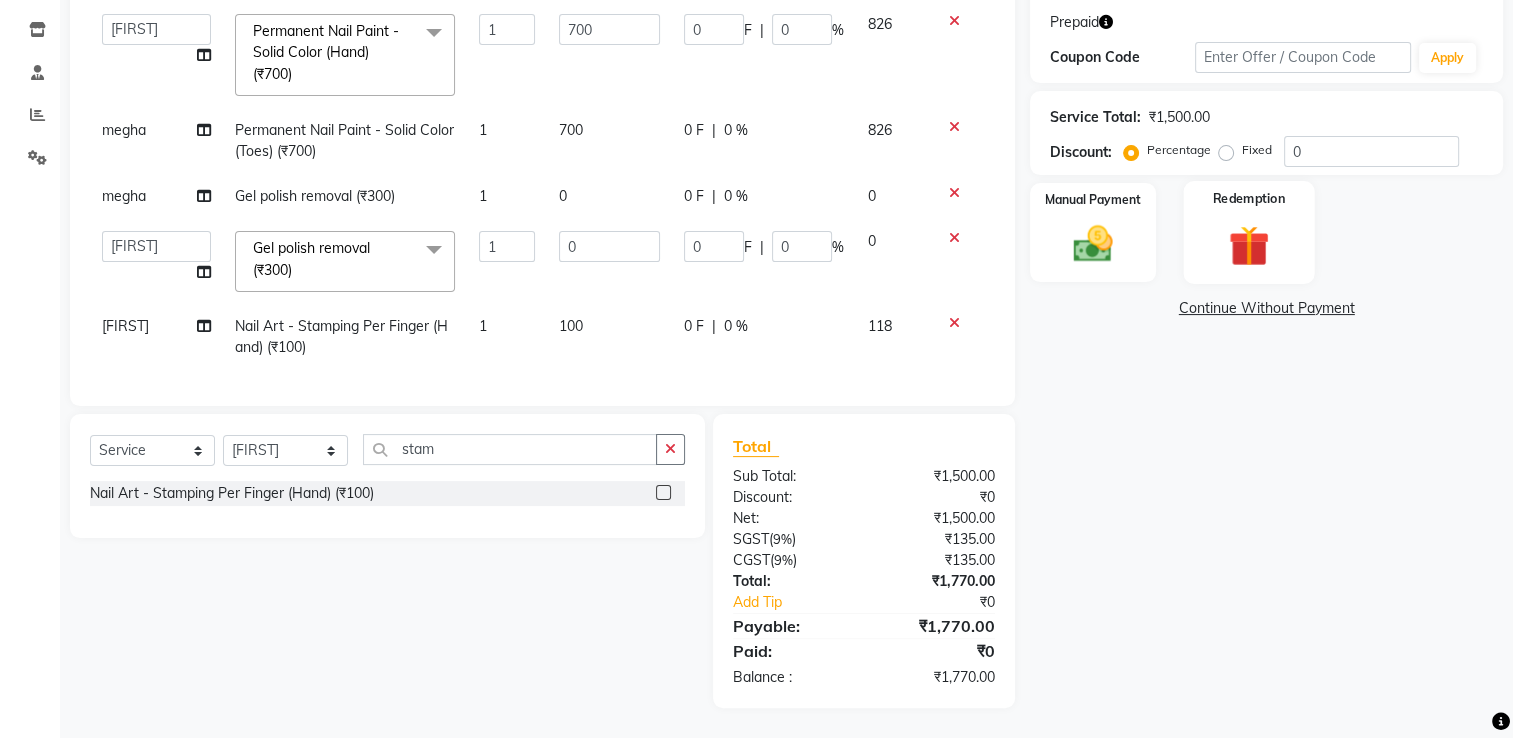 click 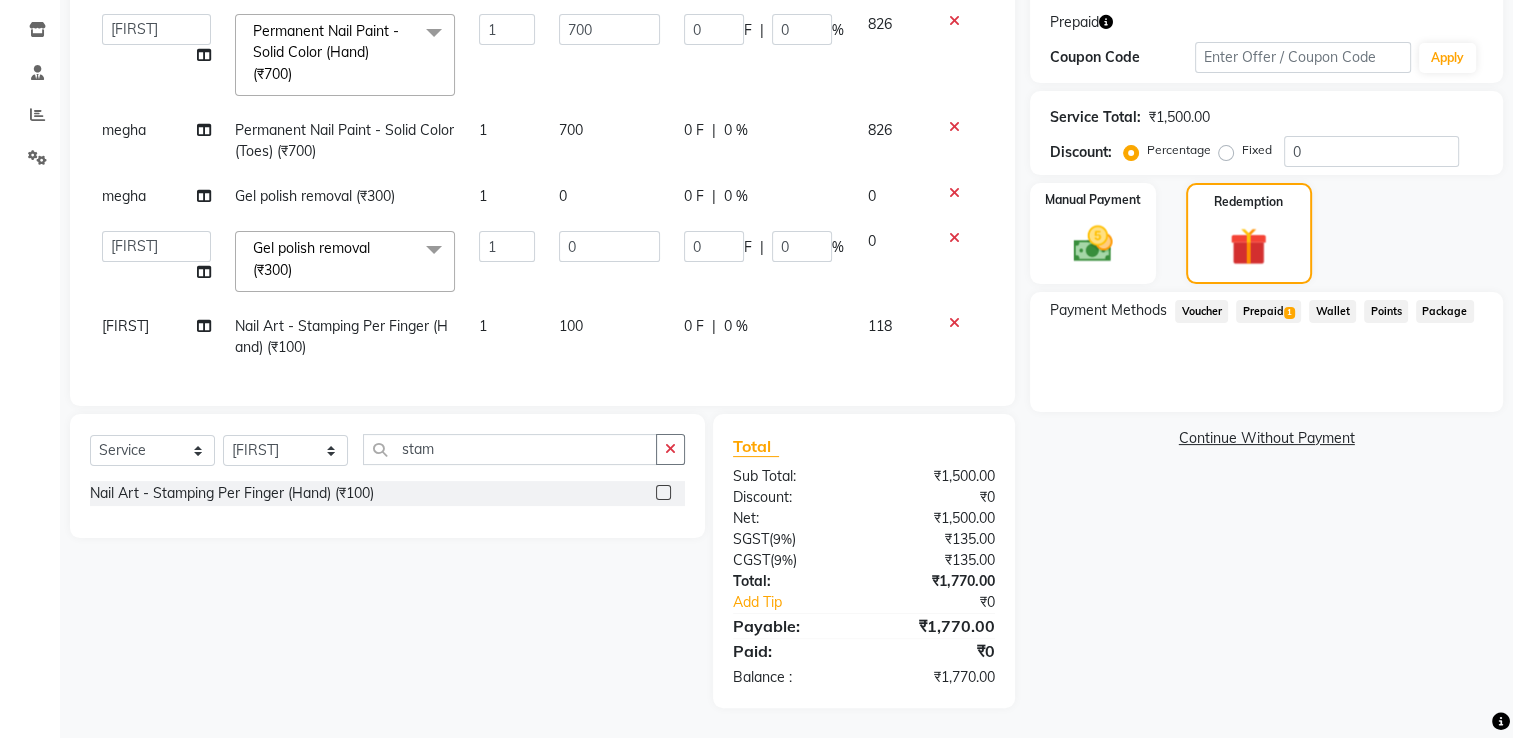 click on "Payment Methods  Voucher   Prepaid  1  Wallet   Points   Package" 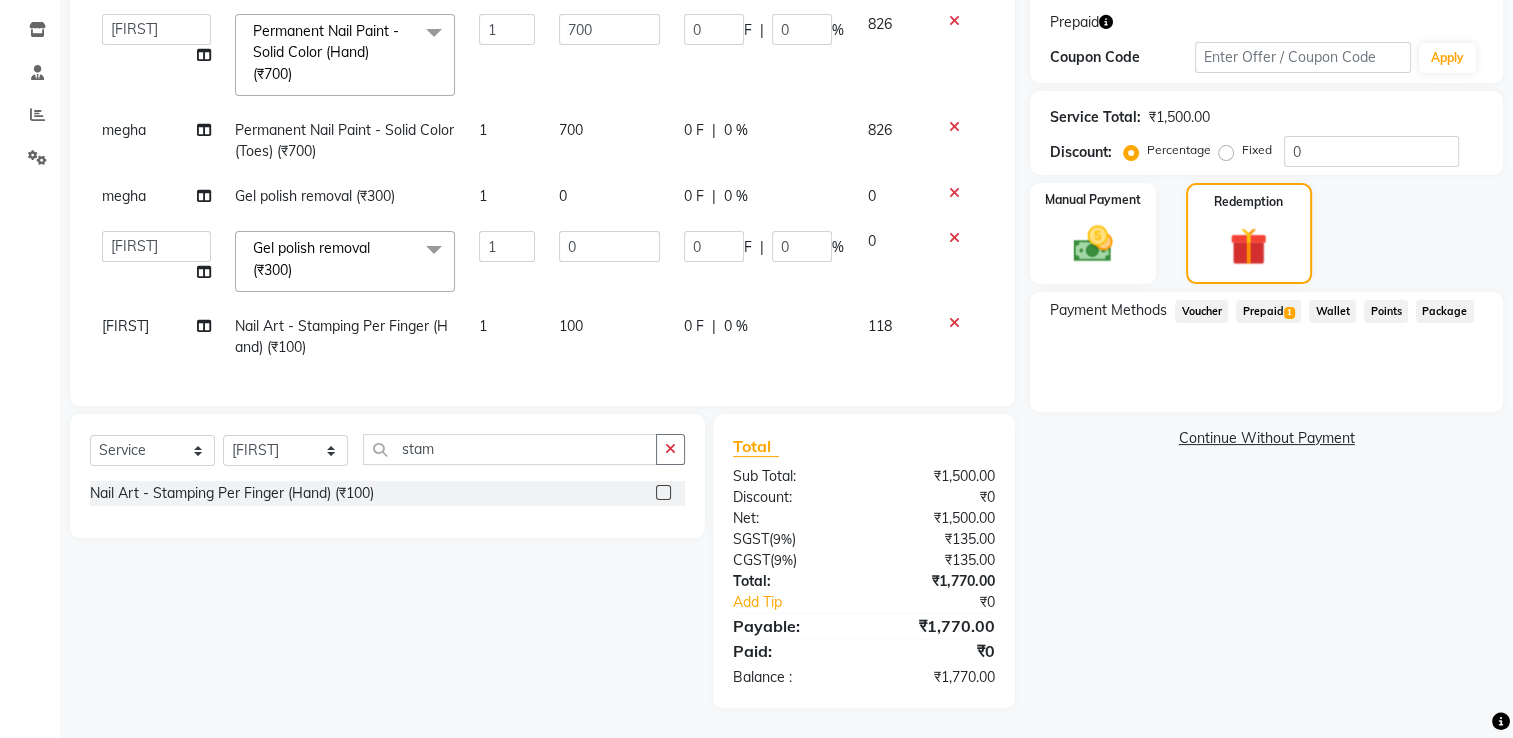click on "Prepaid  1" 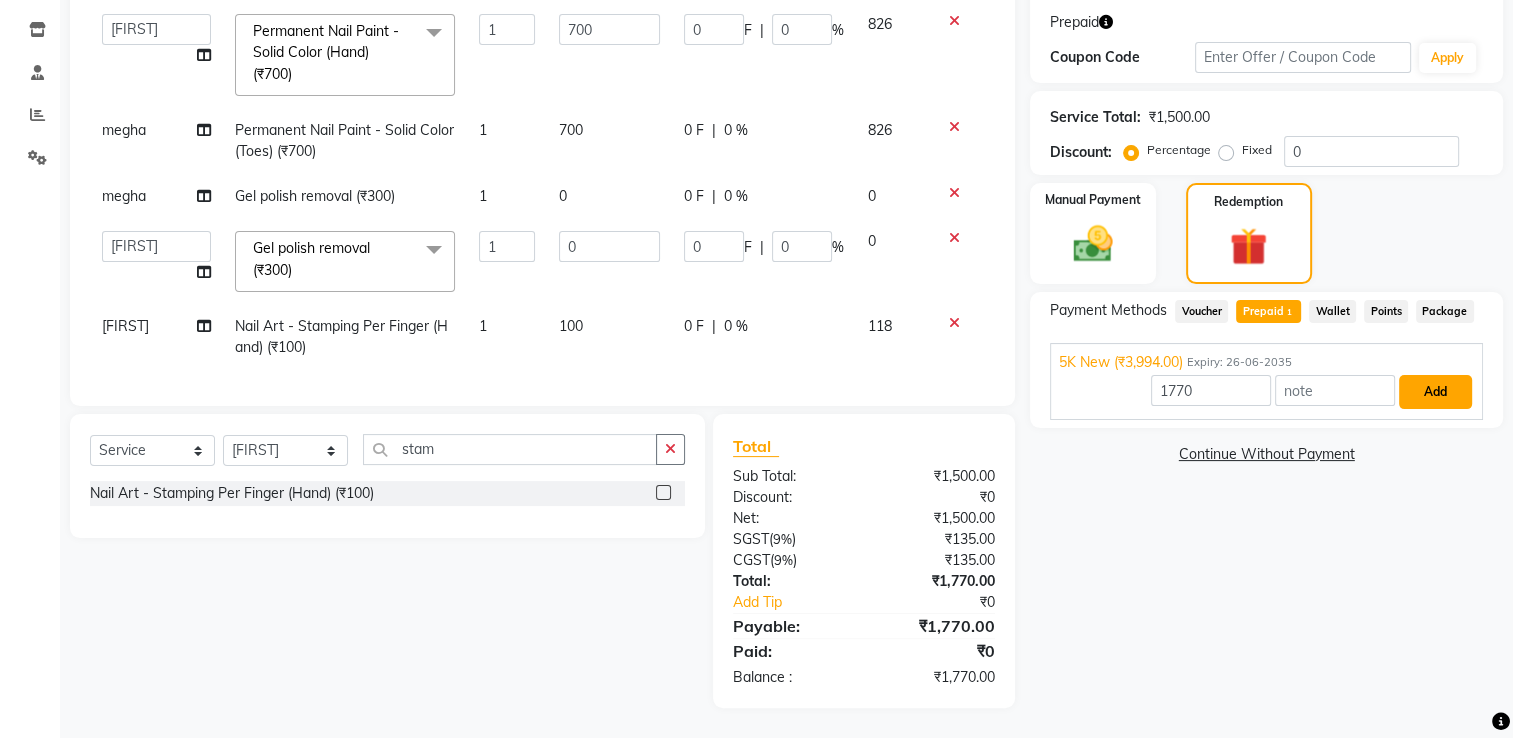 click on "Add" at bounding box center (1435, 392) 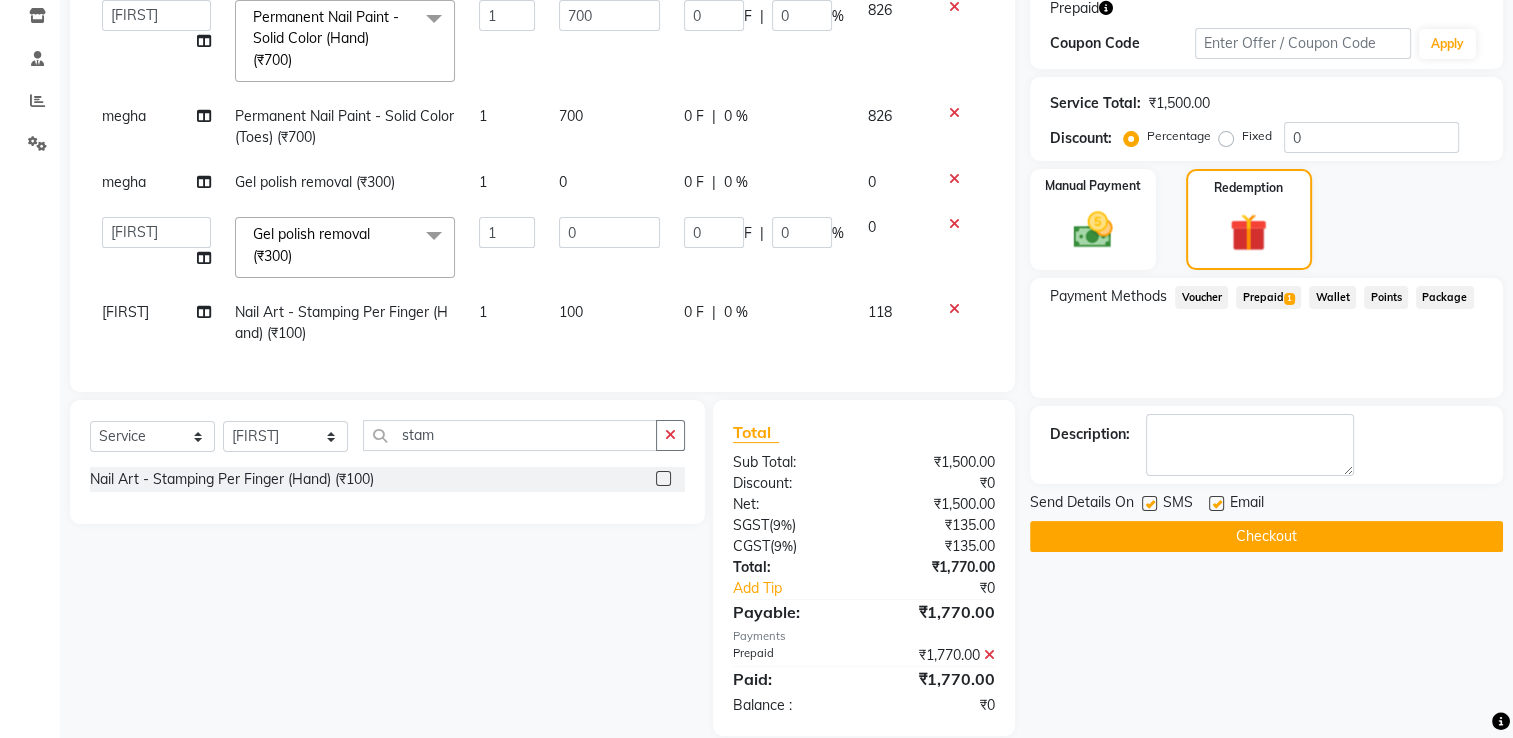 click on "Name: Parul  Membership:  No Active Membership  Total Visits:  3 Card on file:  0 Last Visit:   28-06-2025 Points:   0  Prepaid Coupon Code Apply Service Total:  ₹1,500.00  Discount:  Percentage   Fixed  0 Manual Payment Redemption Payment Methods  Voucher   Prepaid  1  Wallet   Points   Package  Description:                  Send Details On SMS Email  Checkout" 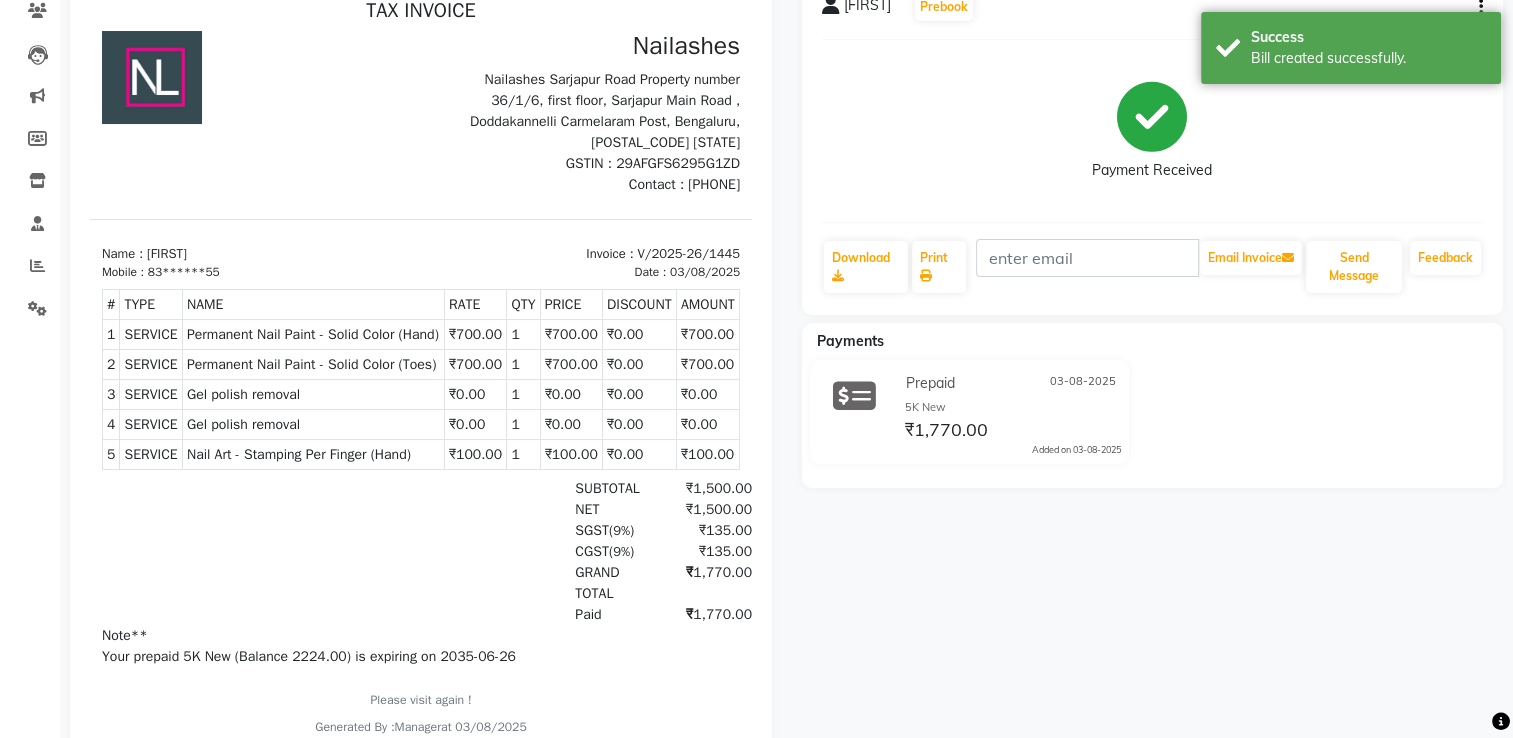 scroll, scrollTop: 0, scrollLeft: 0, axis: both 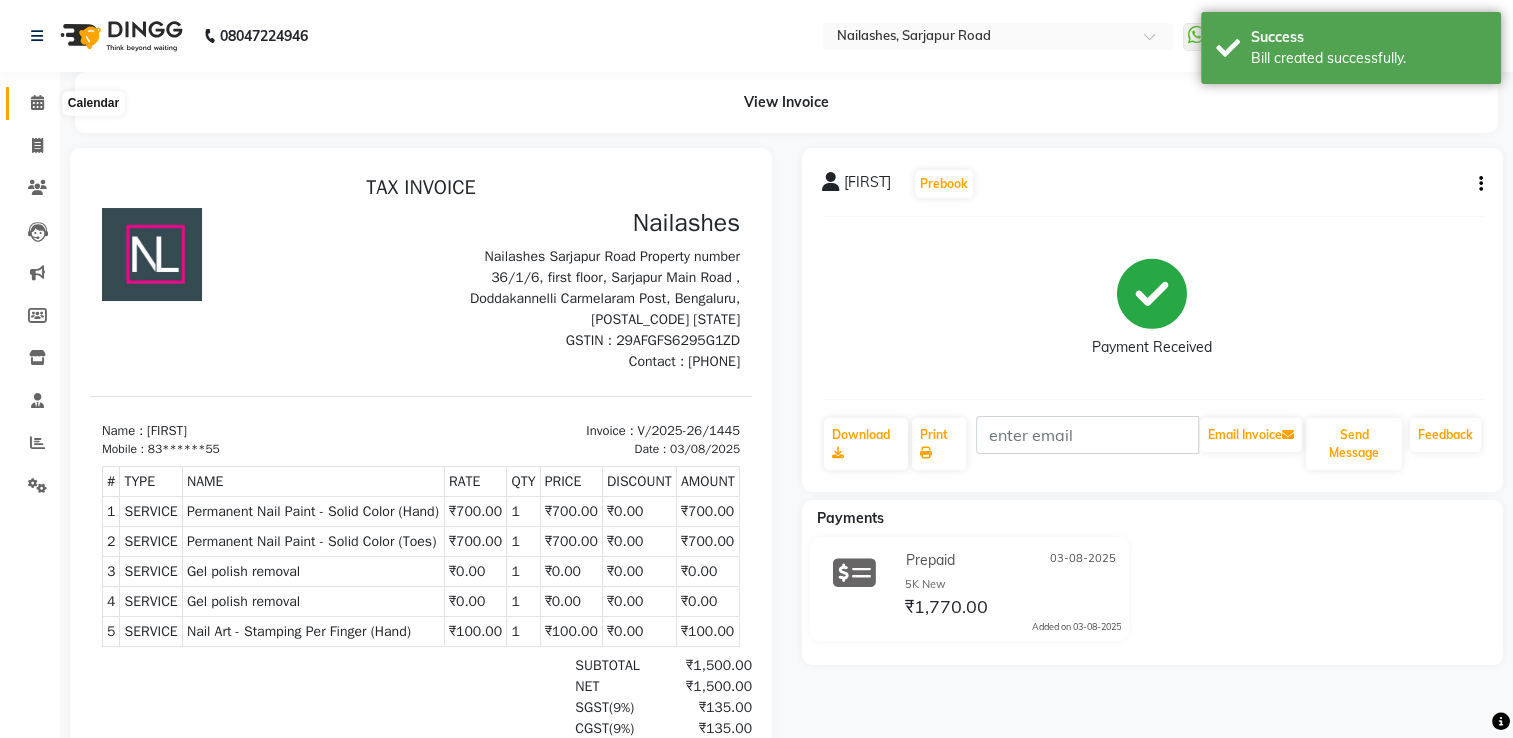 click 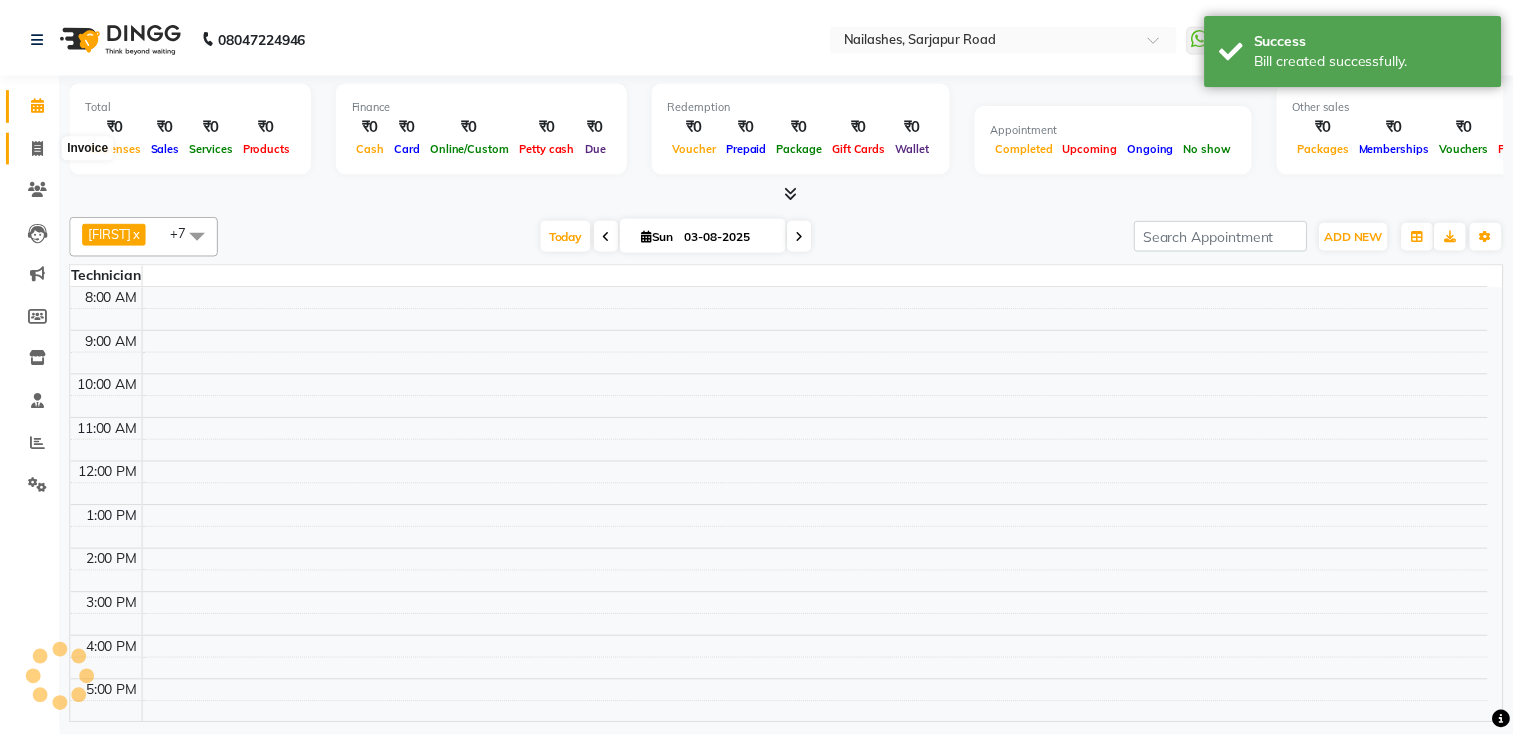 scroll, scrollTop: 136, scrollLeft: 0, axis: vertical 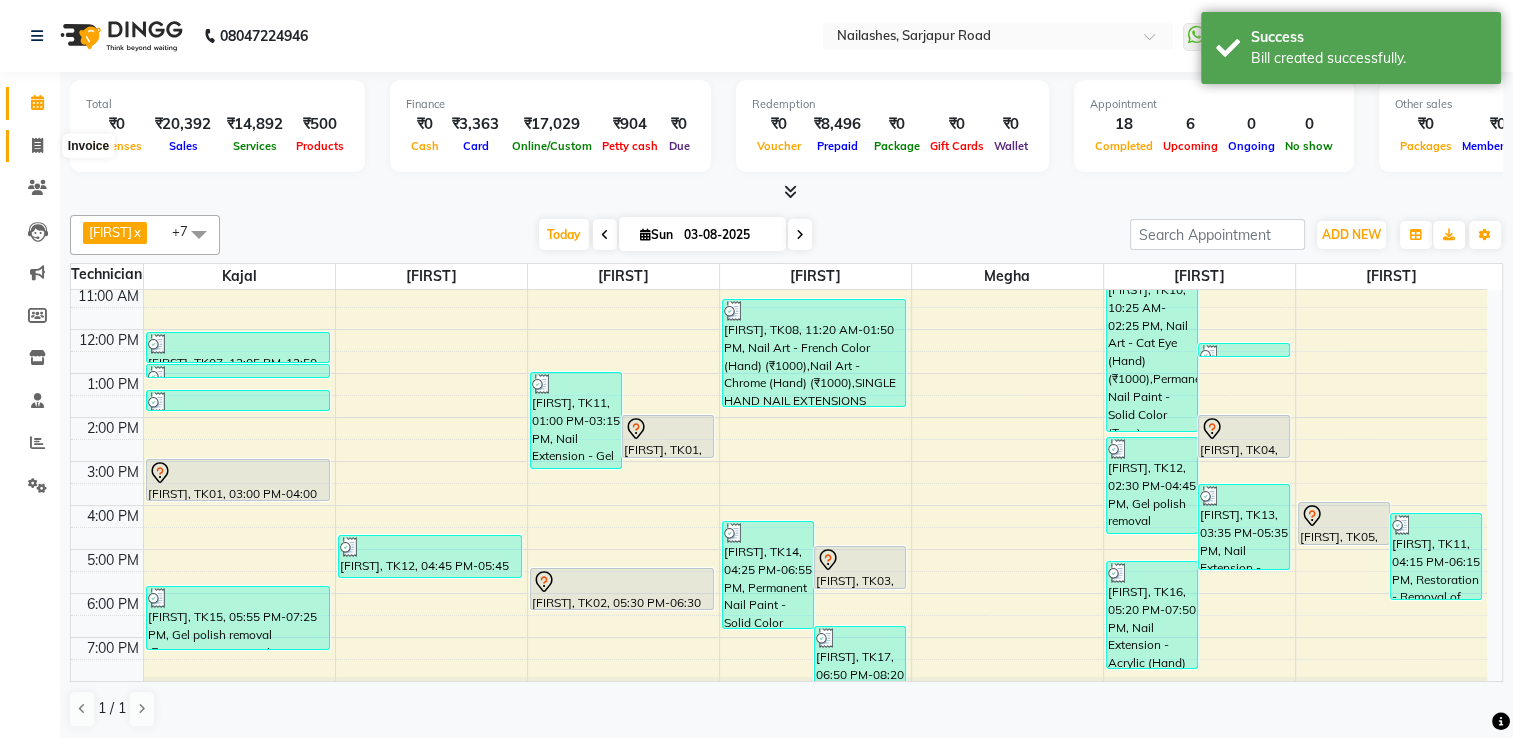 click 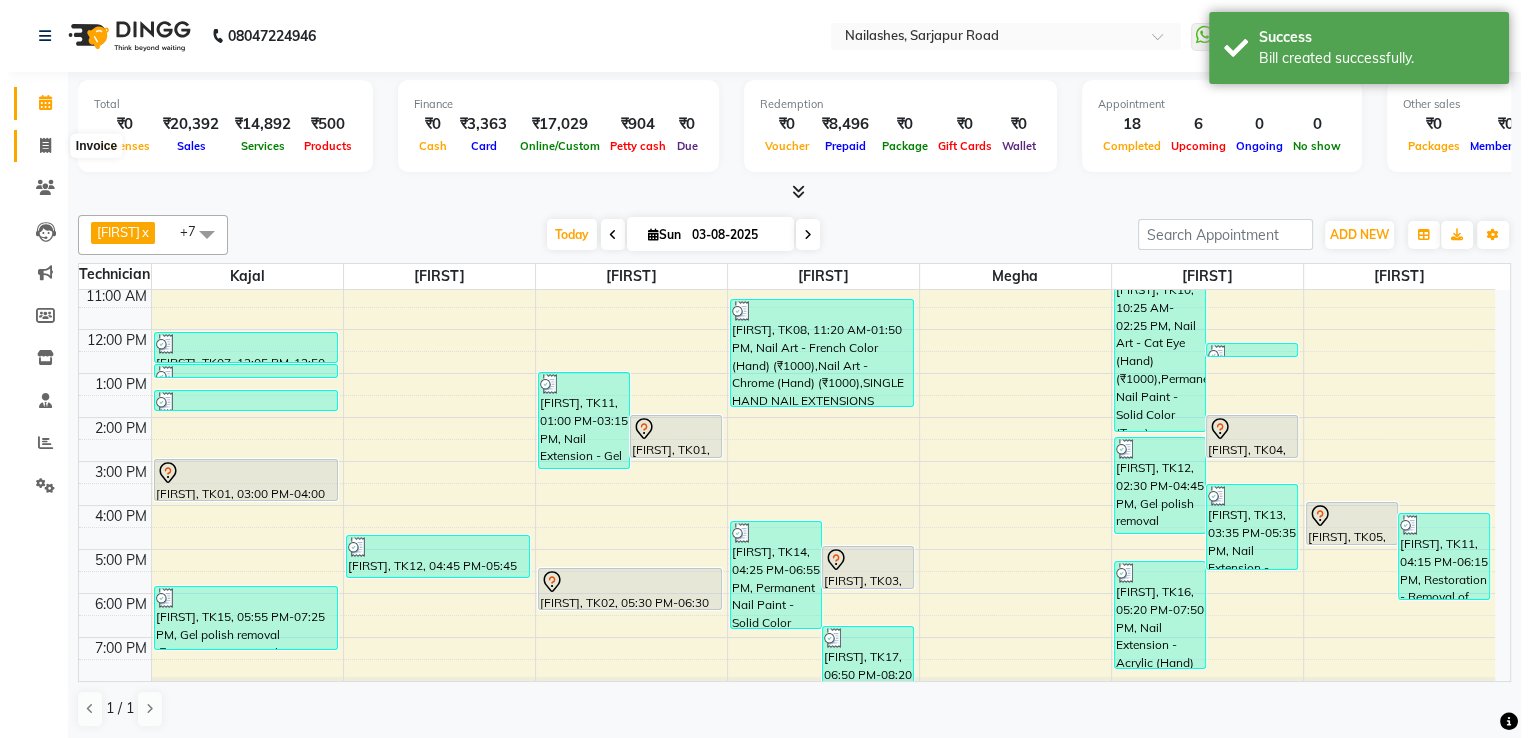 select on "service" 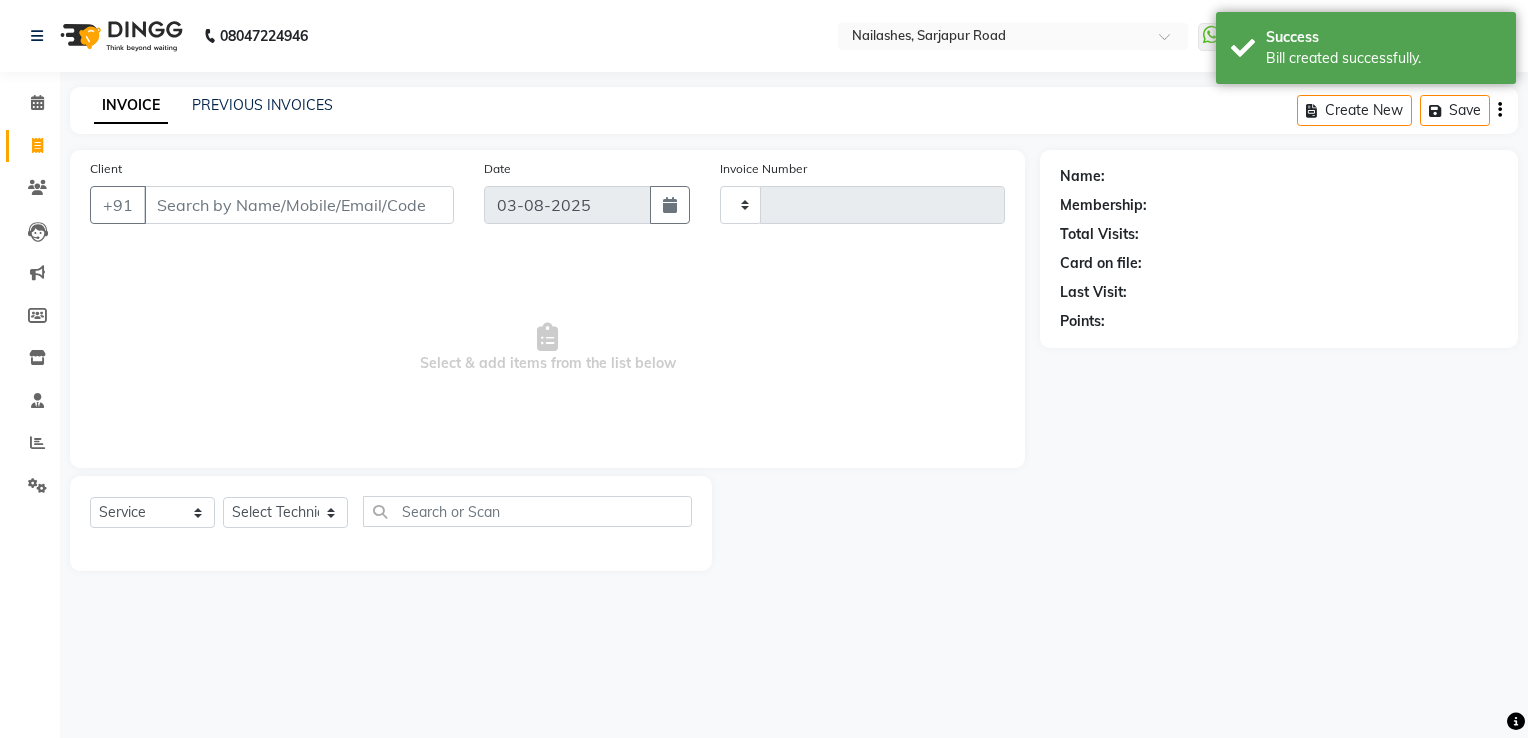 type on "1446" 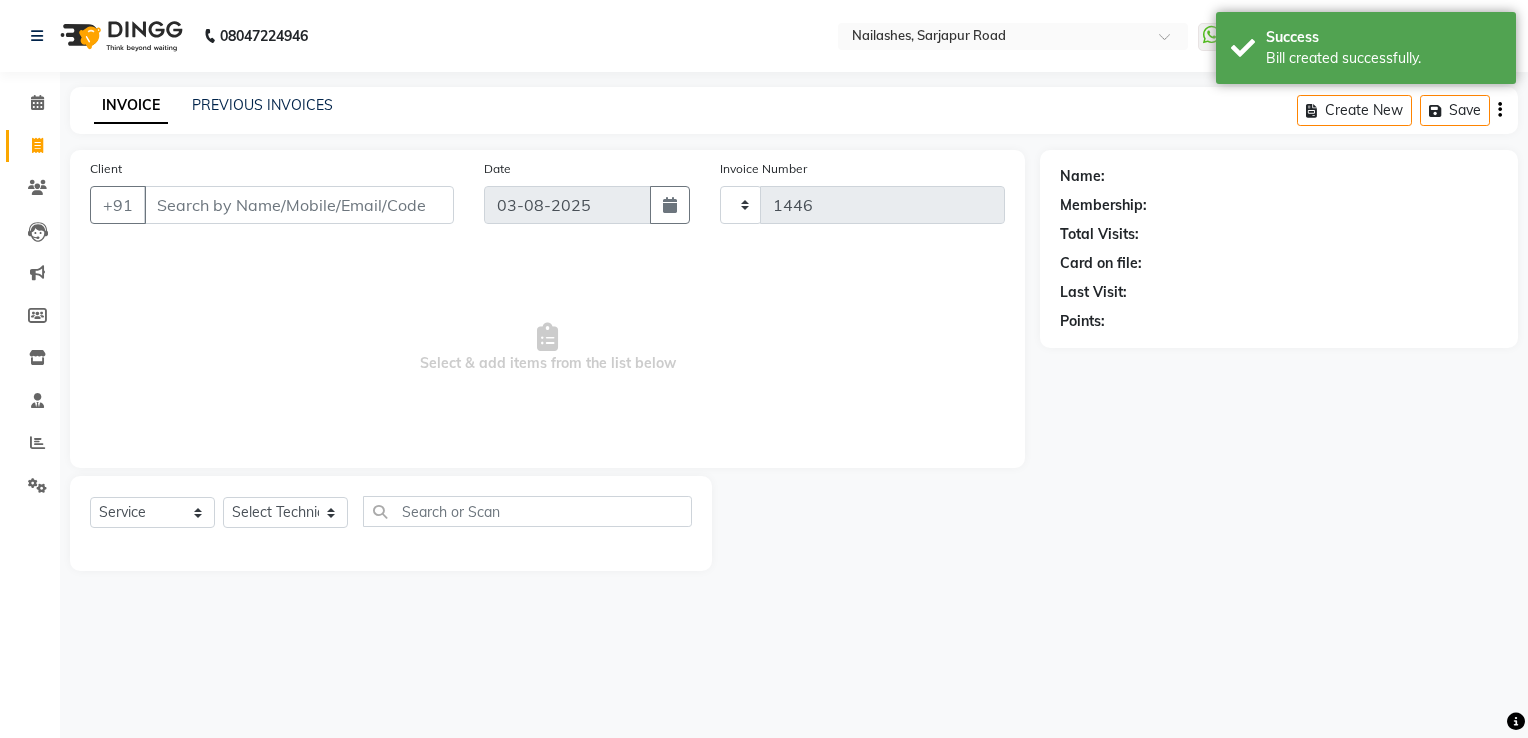 select on "6579" 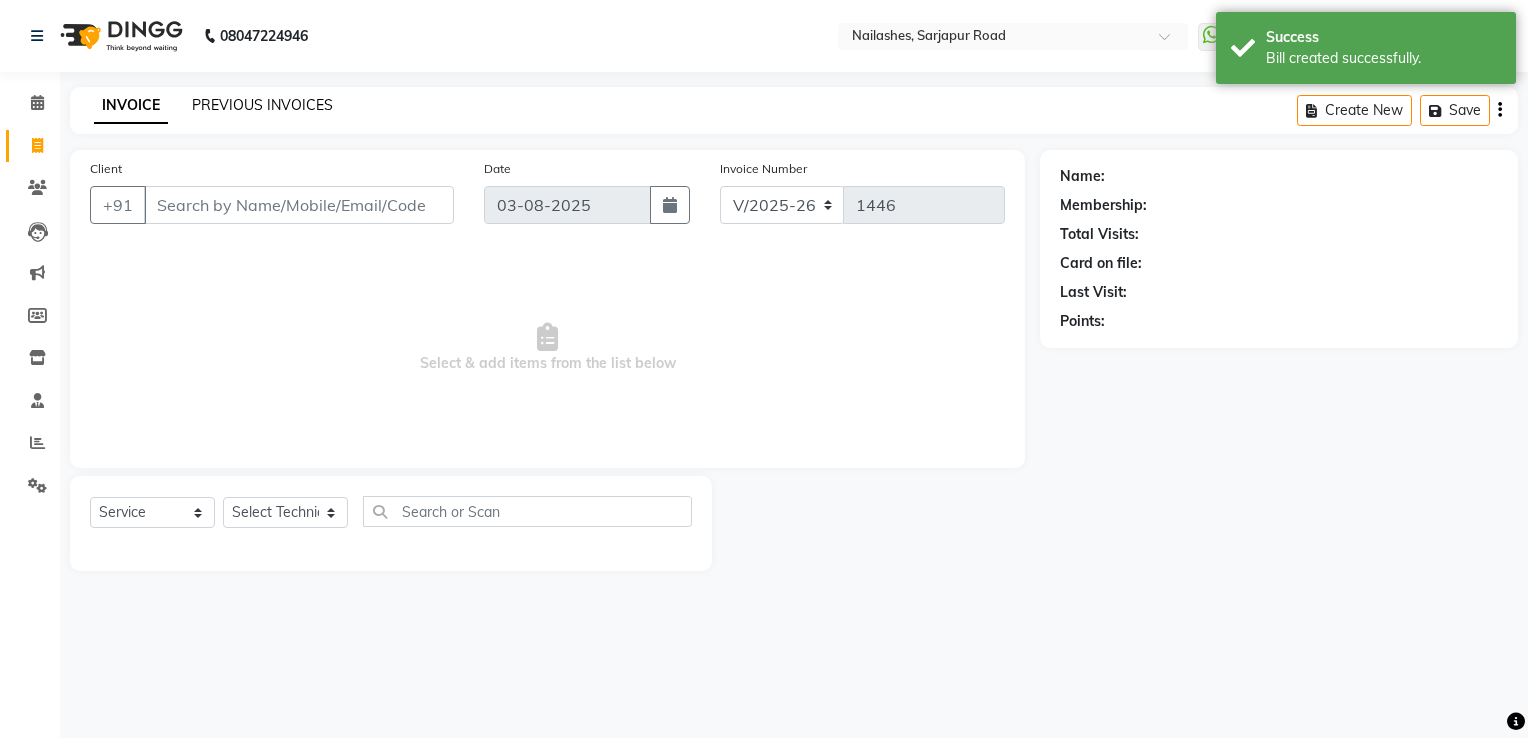 click on "PREVIOUS INVOICES" 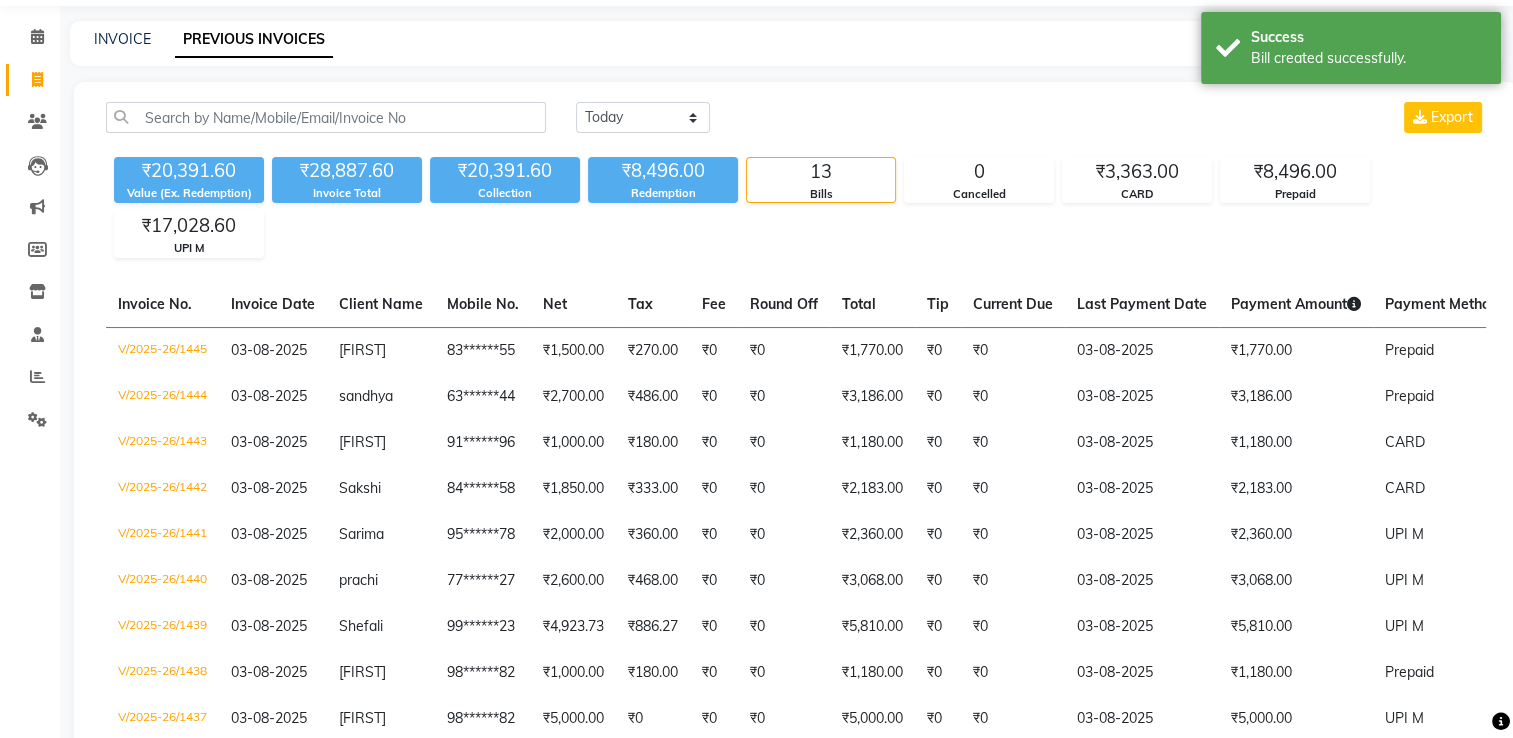 scroll, scrollTop: 100, scrollLeft: 0, axis: vertical 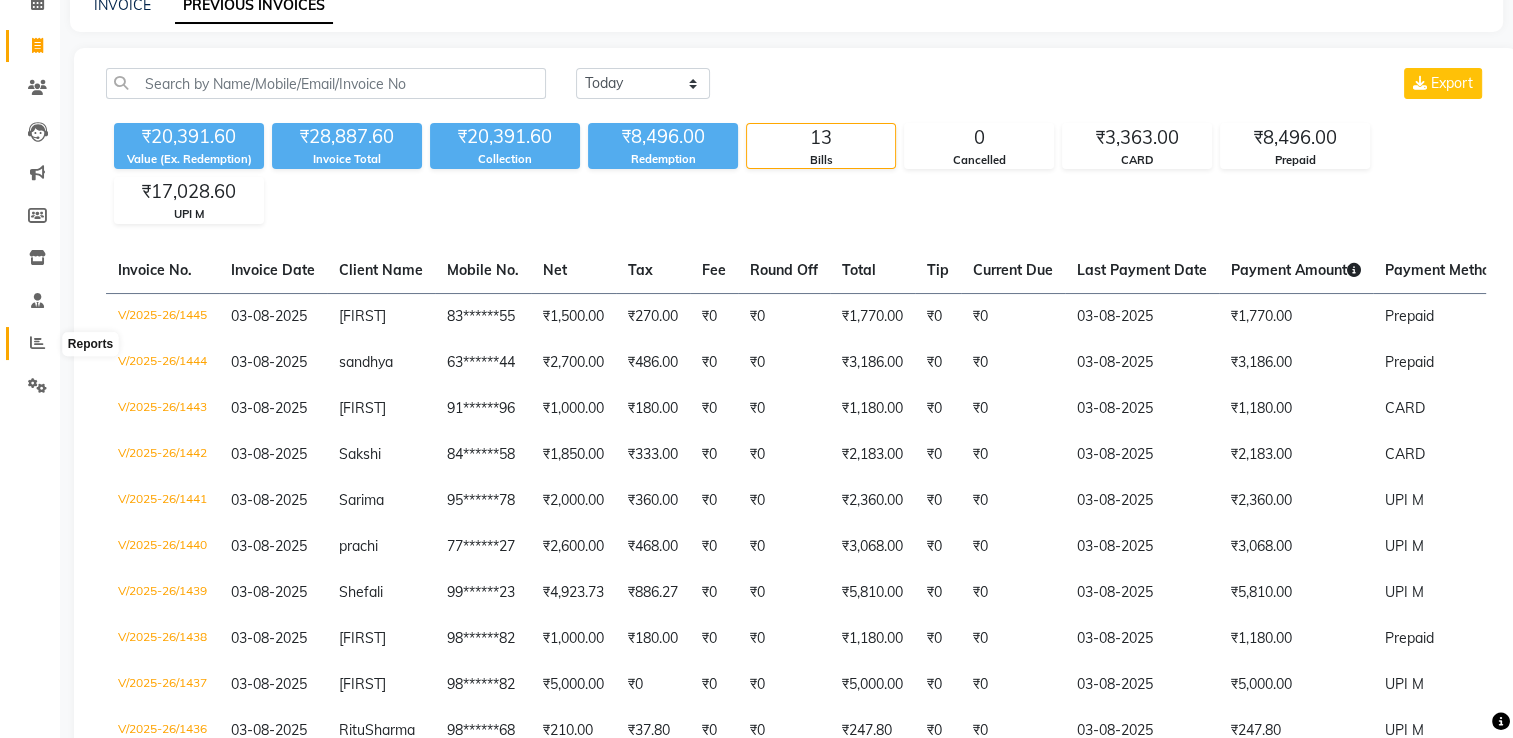 click 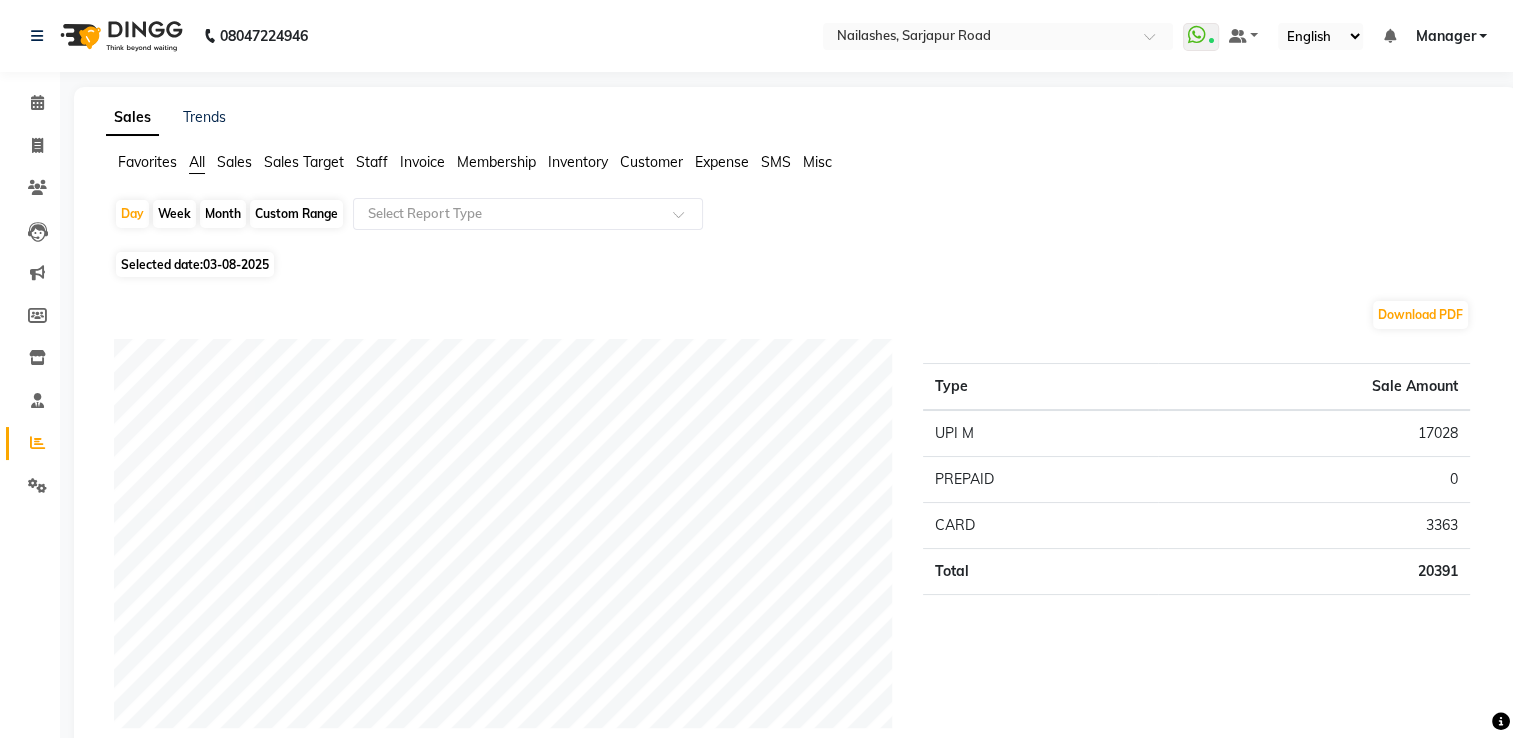 click on "Staff" 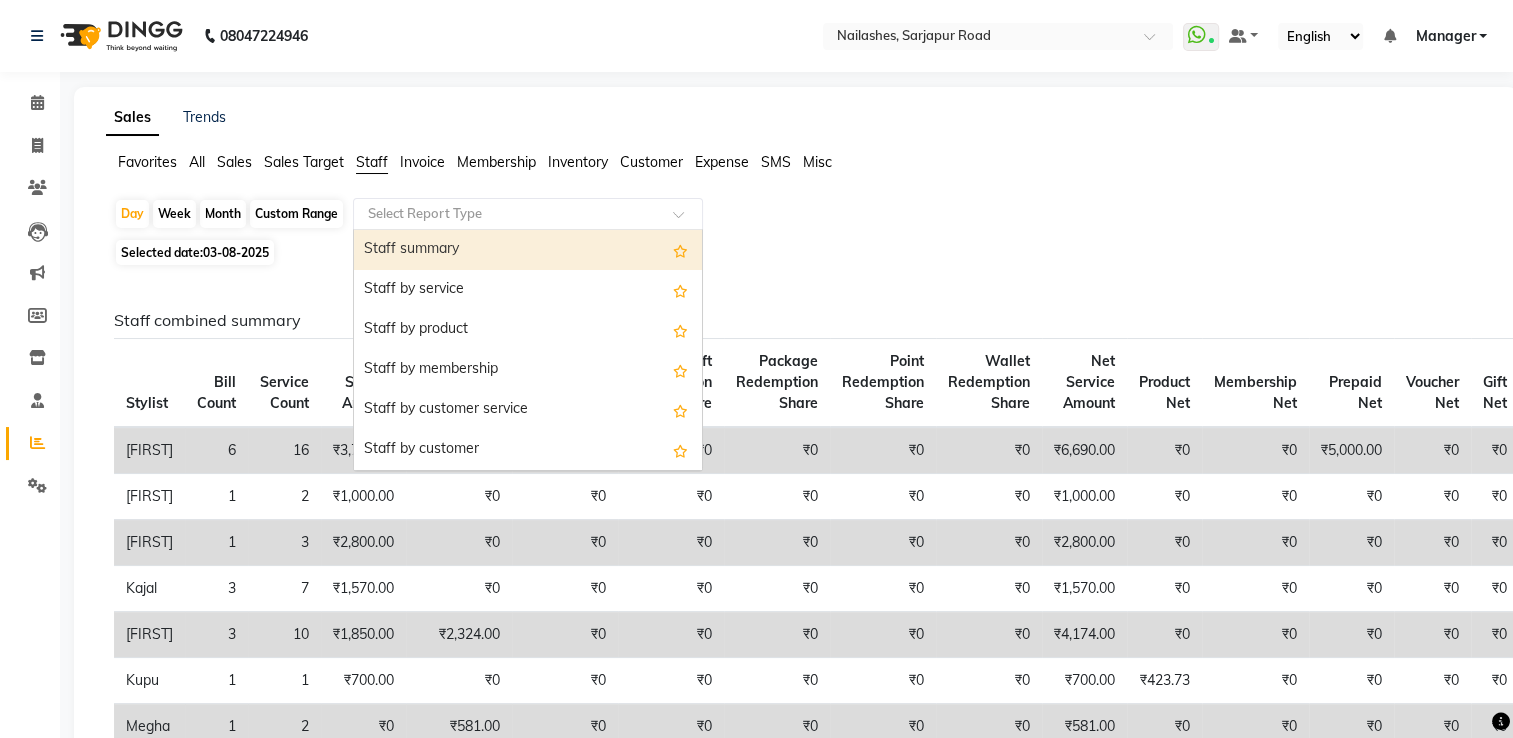 click 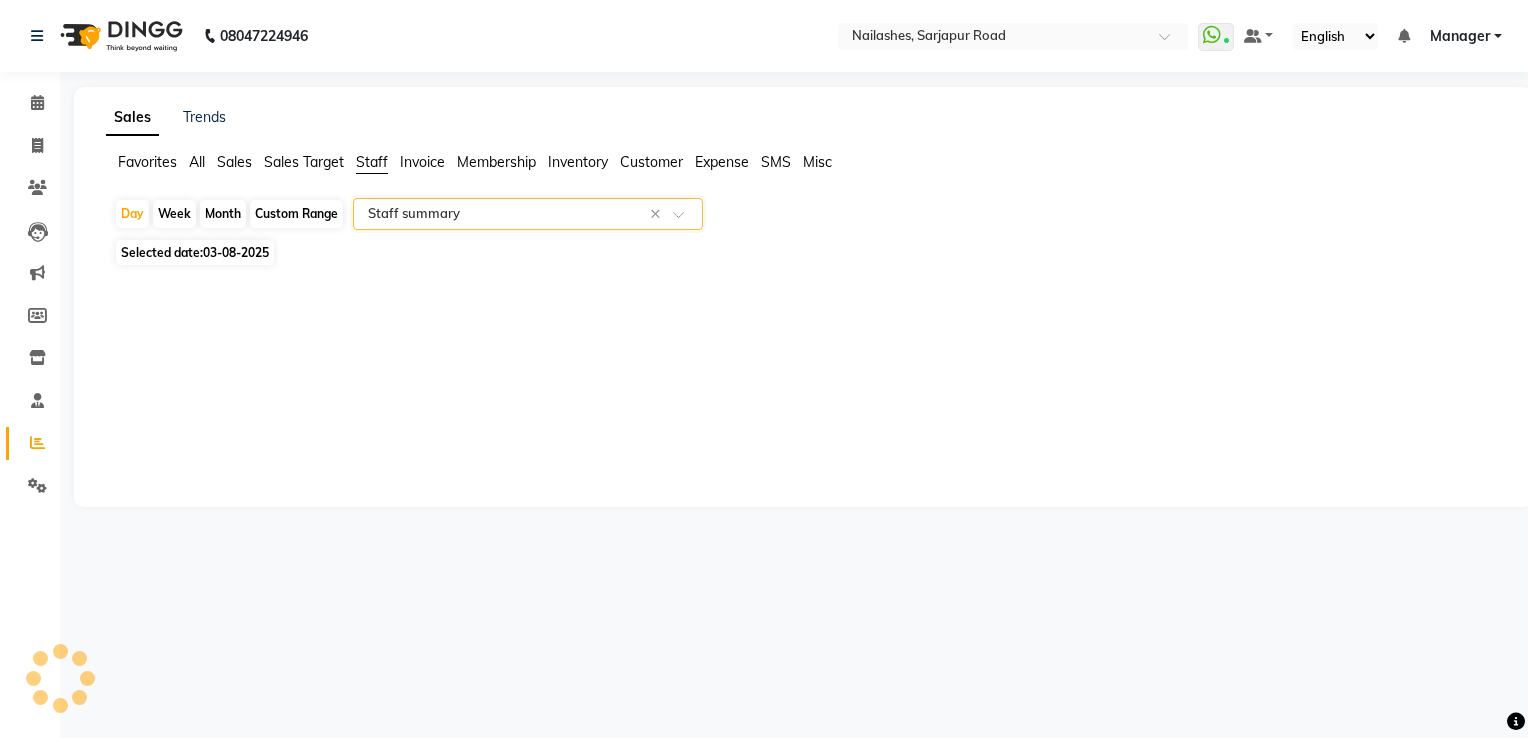select on "full_report" 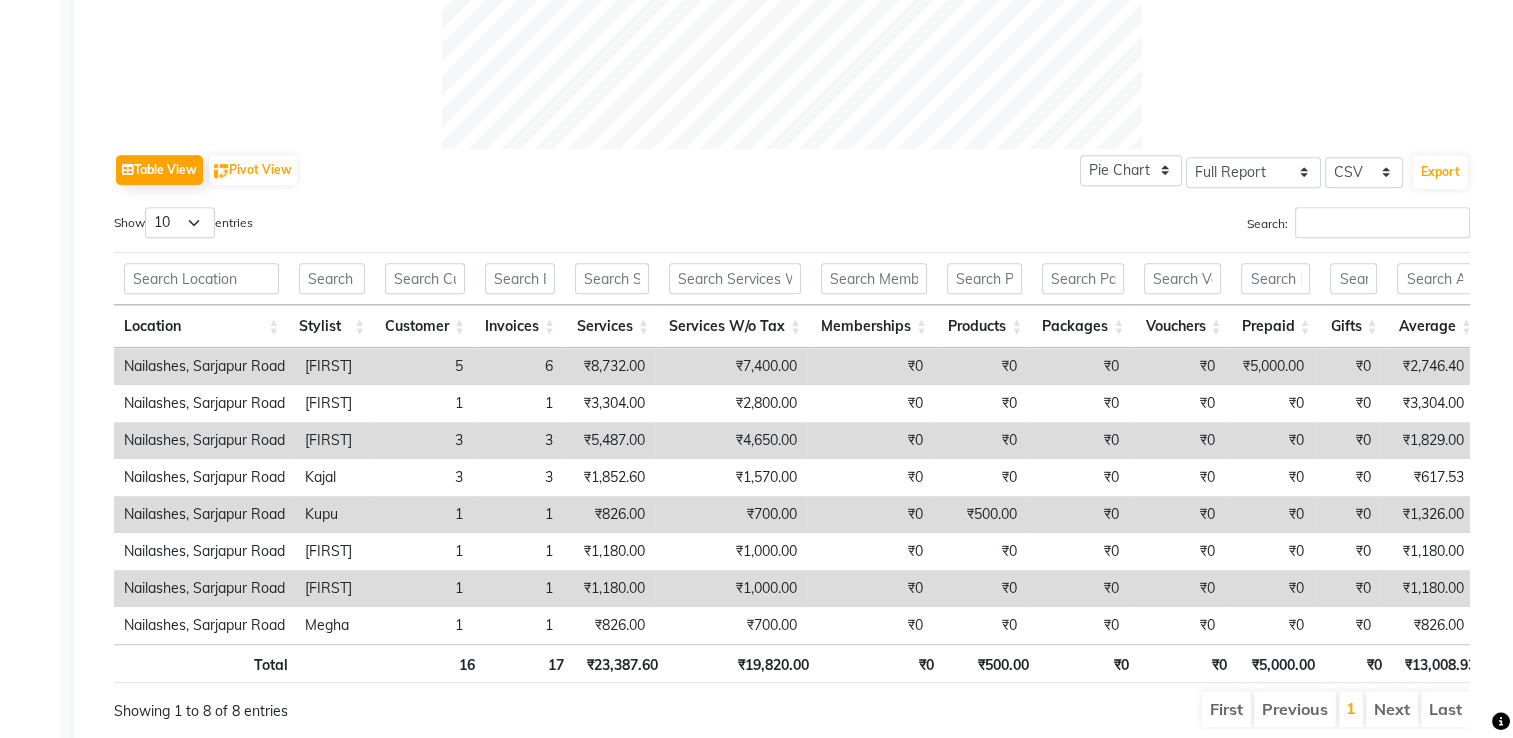 scroll, scrollTop: 864, scrollLeft: 0, axis: vertical 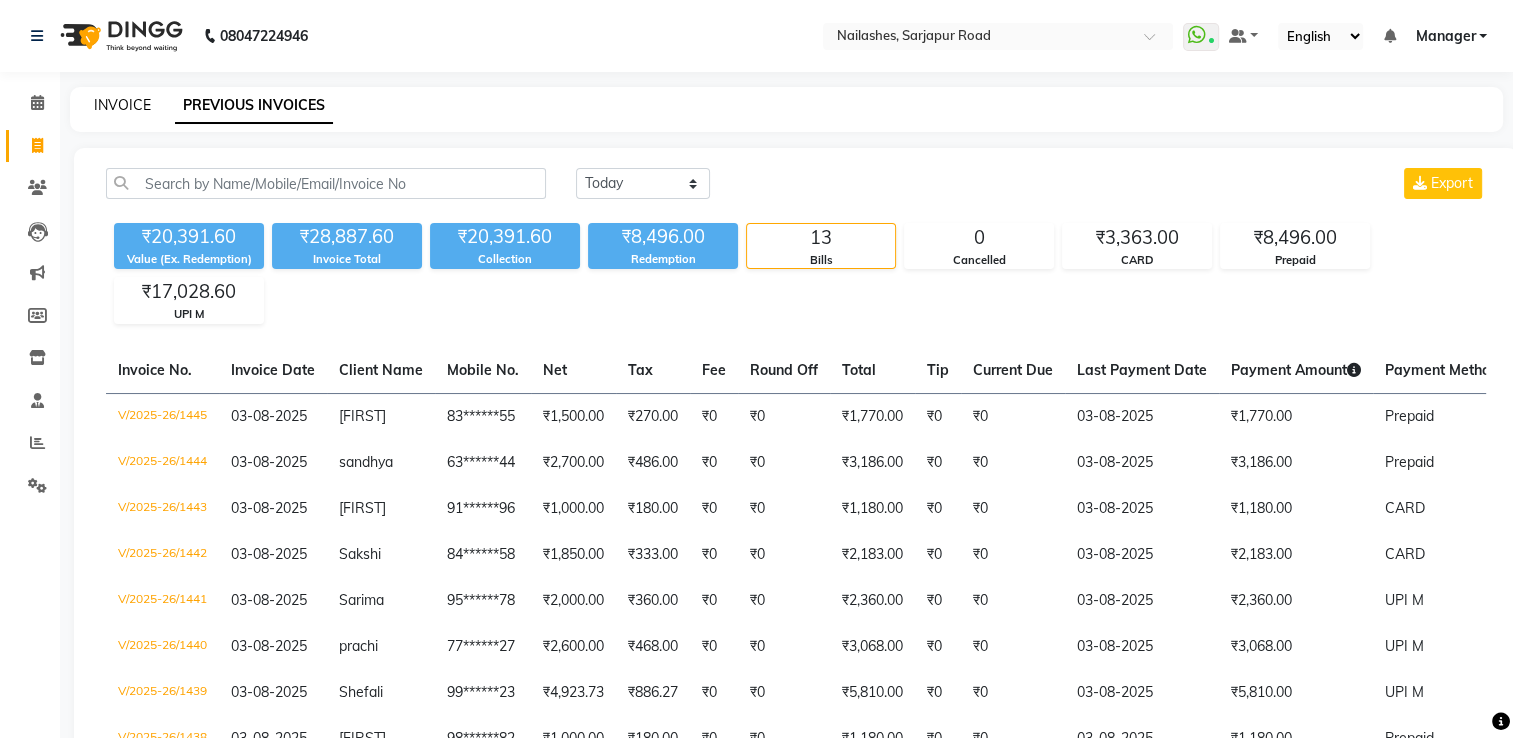 click on "INVOICE" 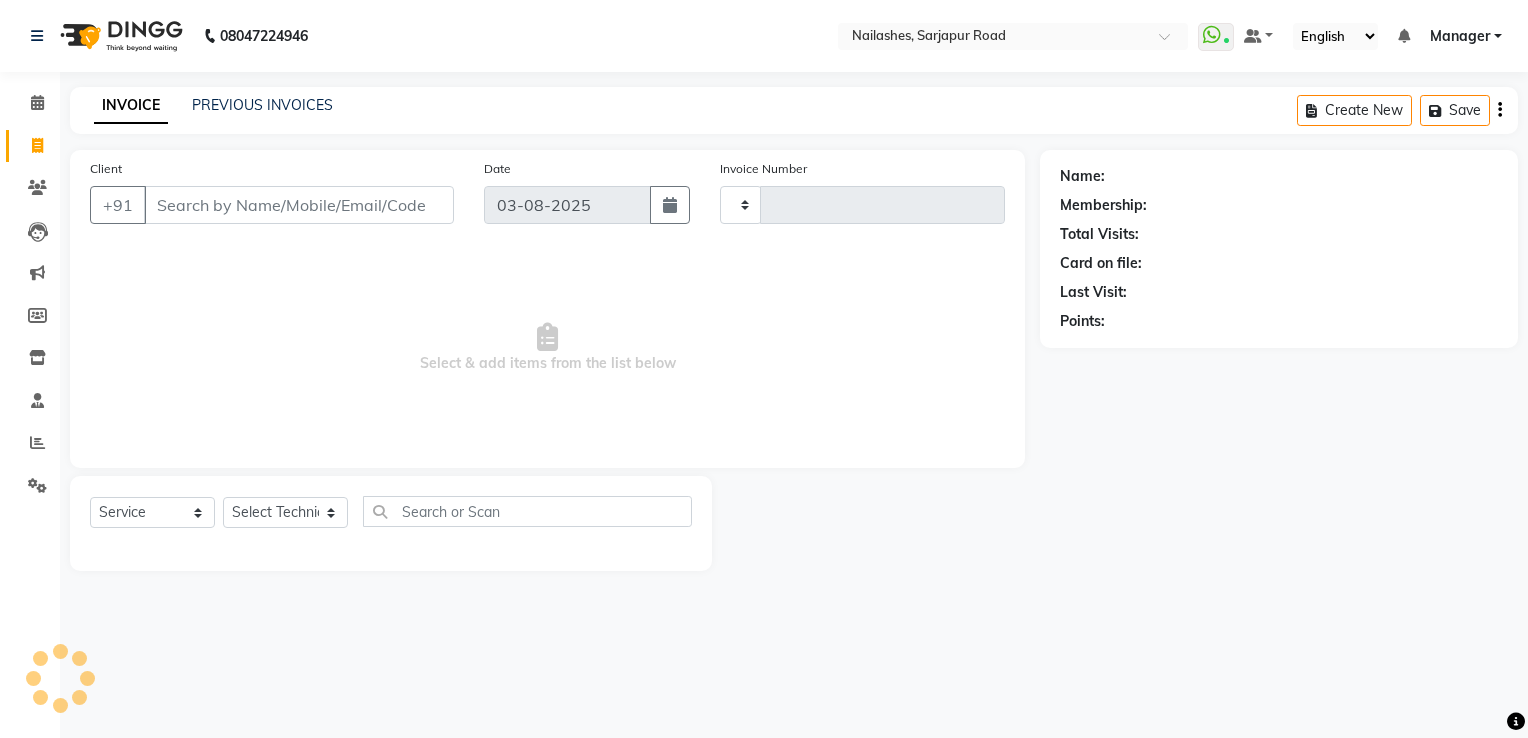 type on "1446" 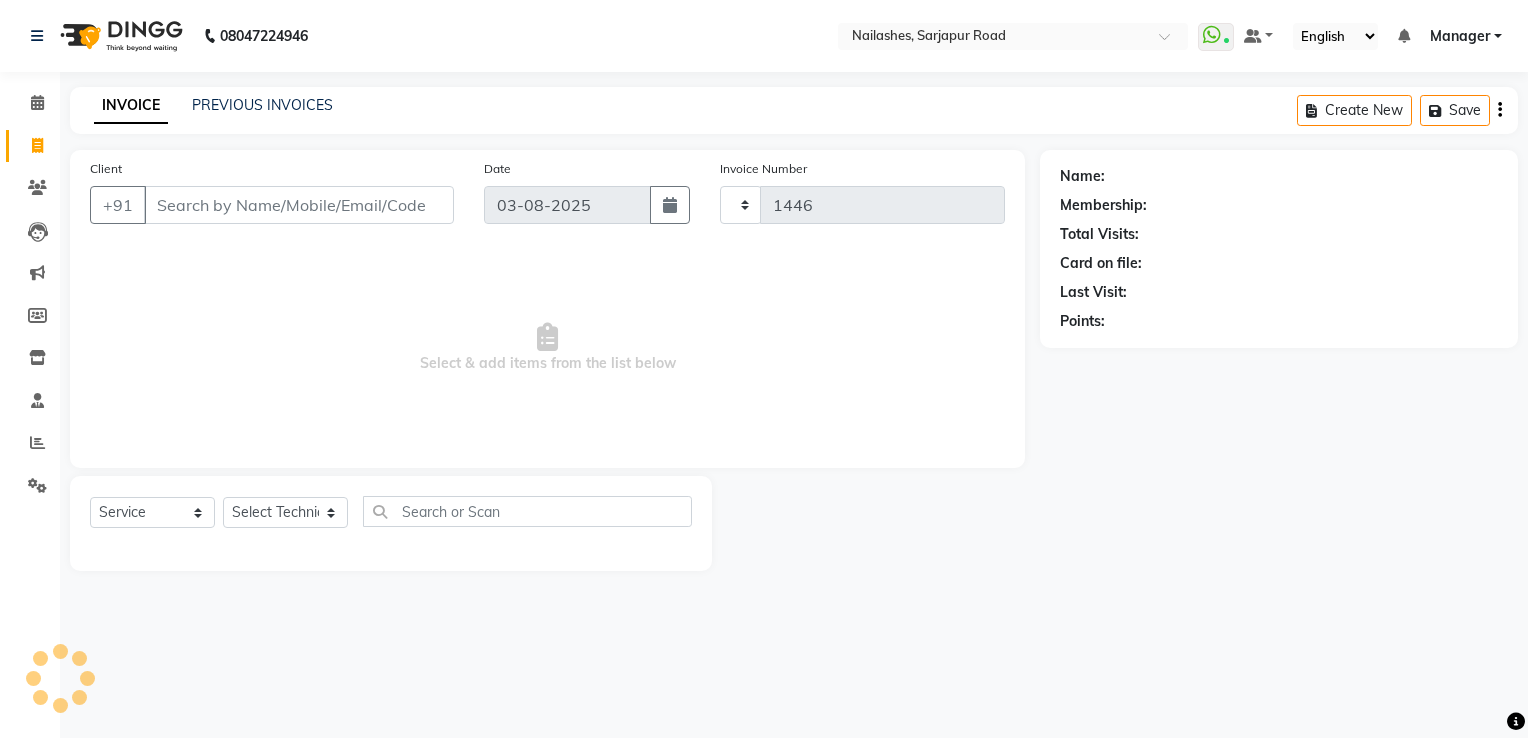 select on "6579" 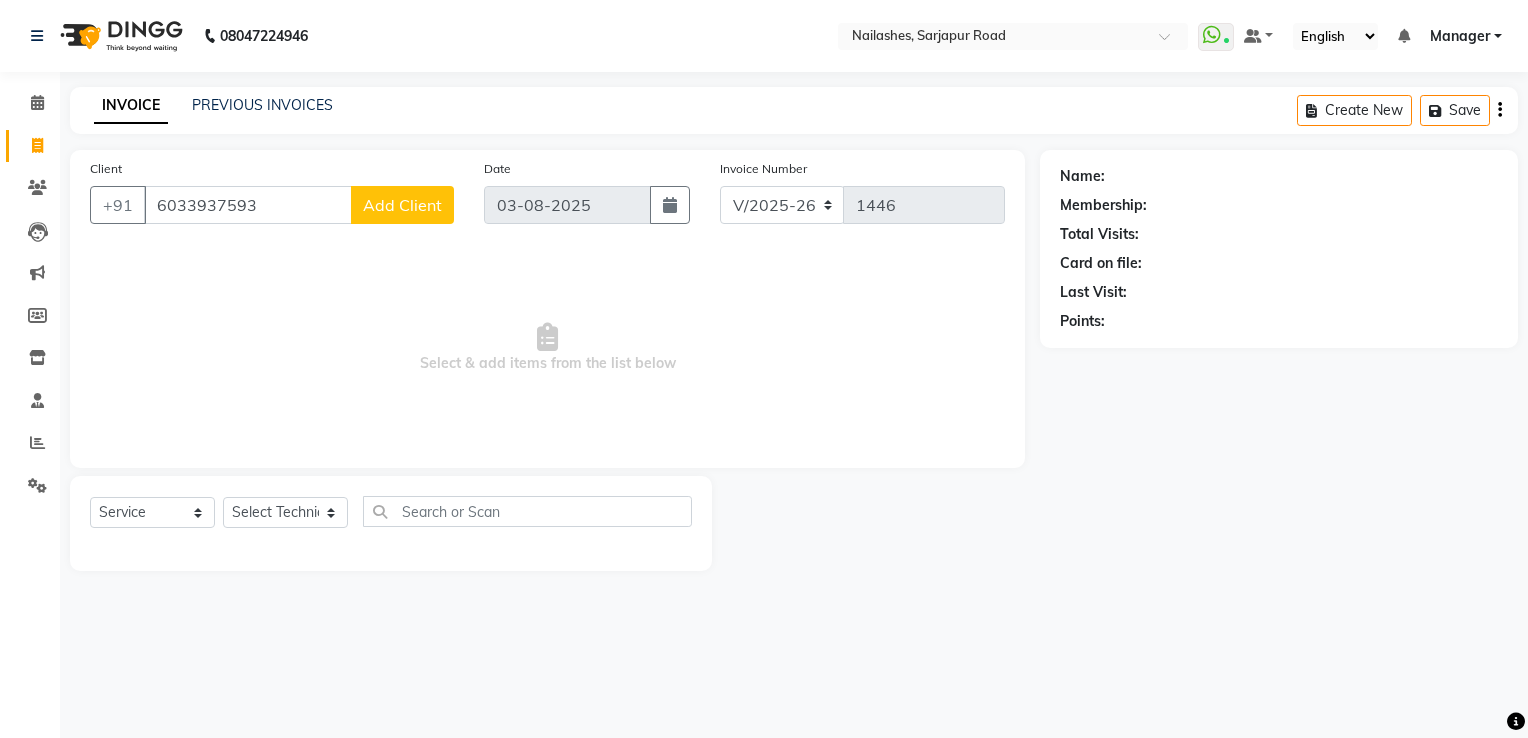 click on "6033937593" at bounding box center (248, 205) 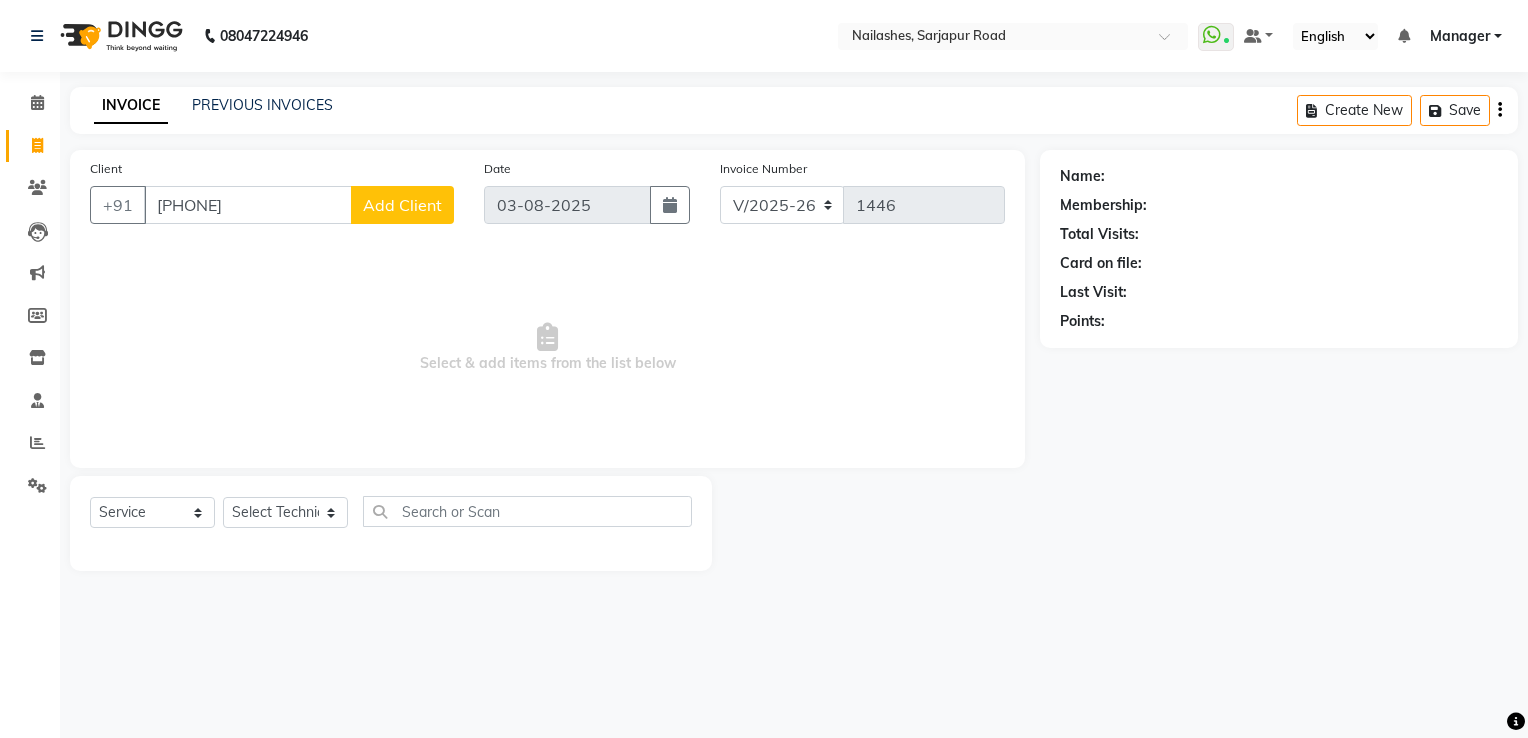 type on "6033935793" 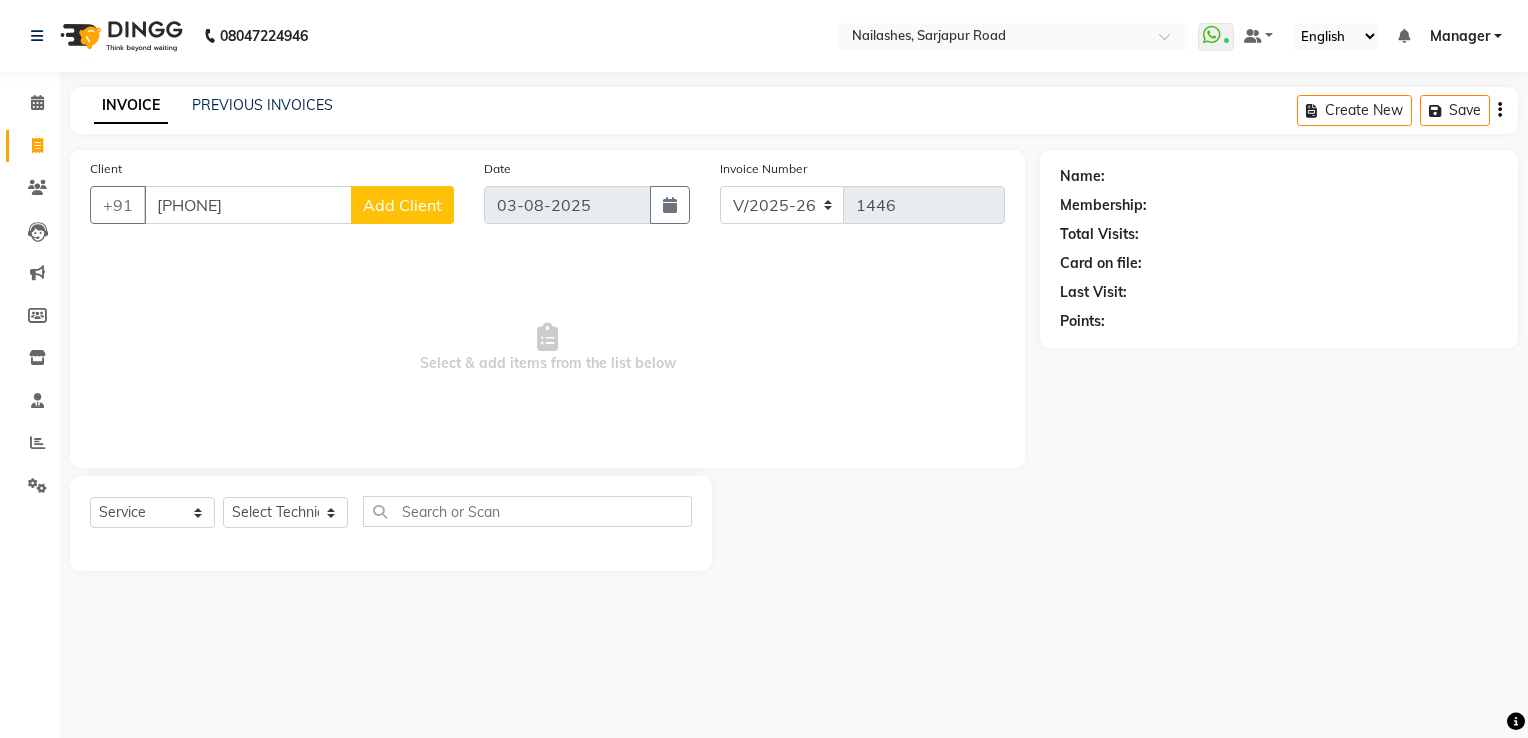 select on "21" 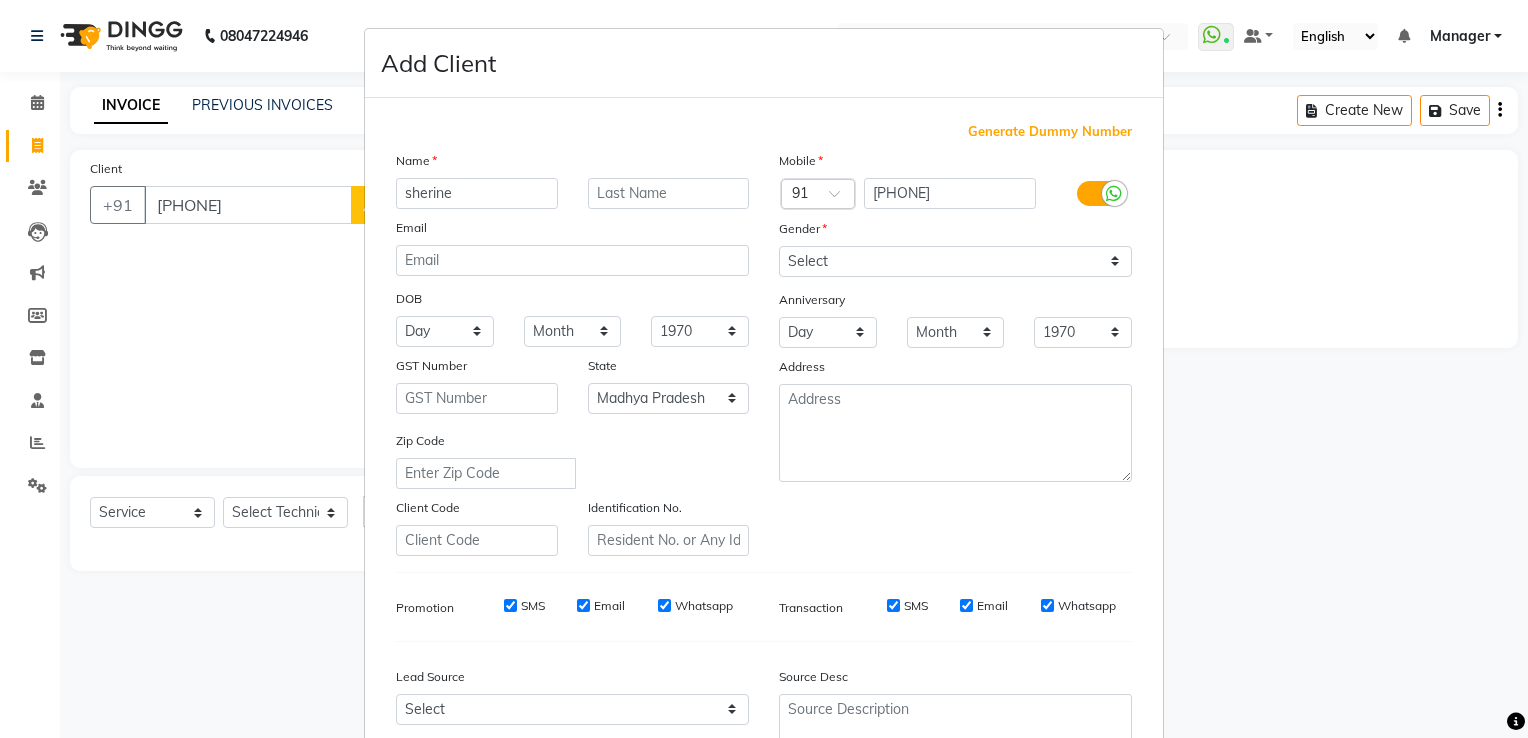 type on "sherine" 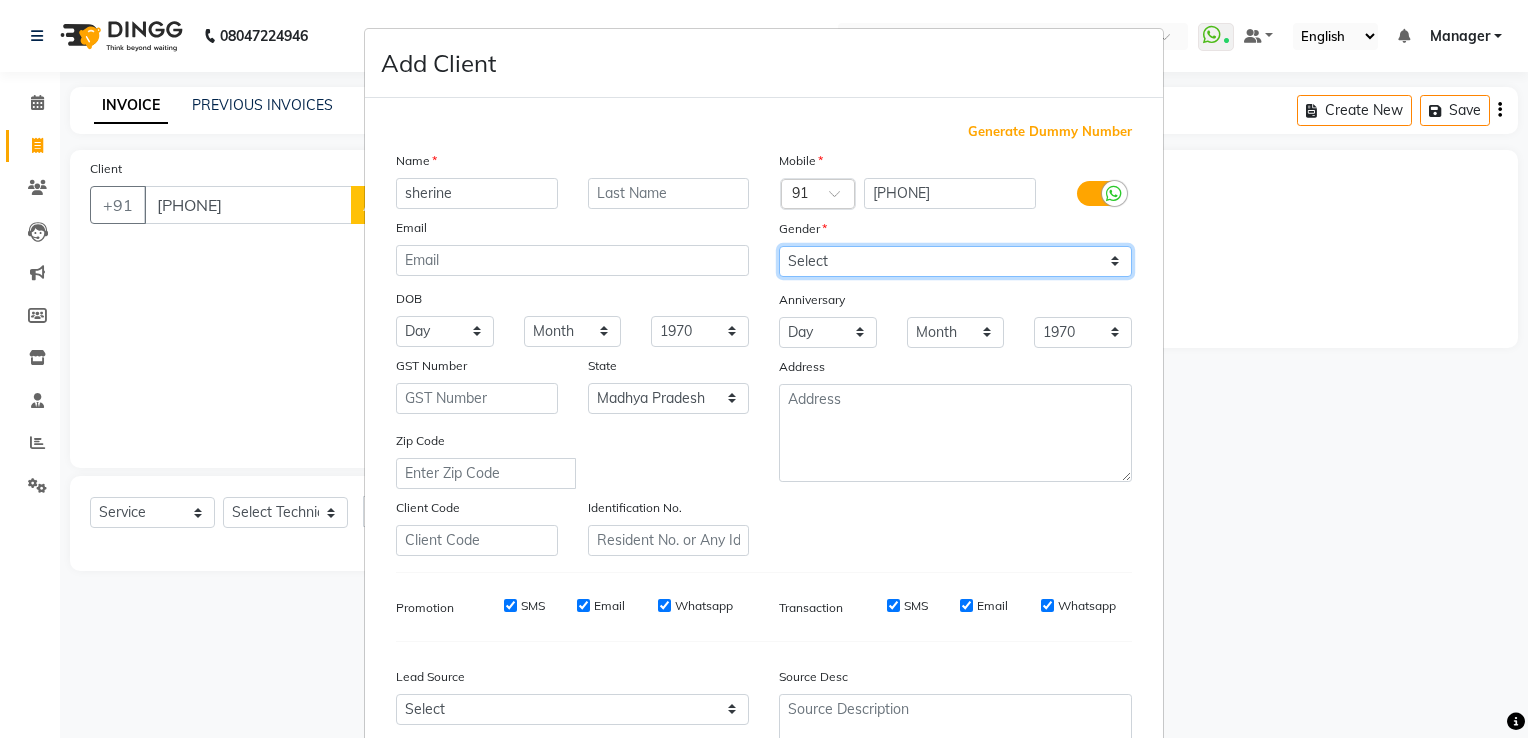 click on "Select Male Female Other Prefer Not To Say" at bounding box center [955, 261] 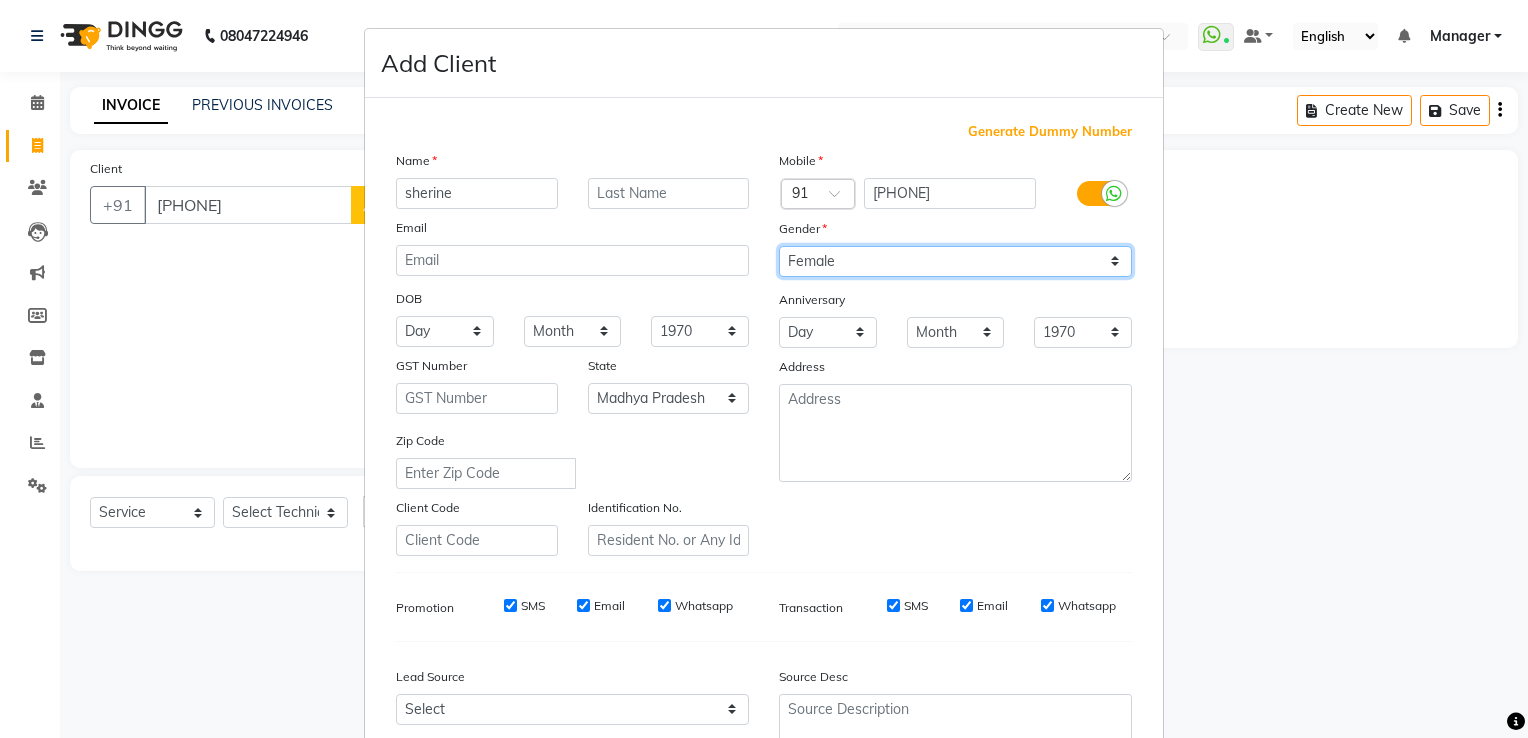 click on "Select Male Female Other Prefer Not To Say" at bounding box center [955, 261] 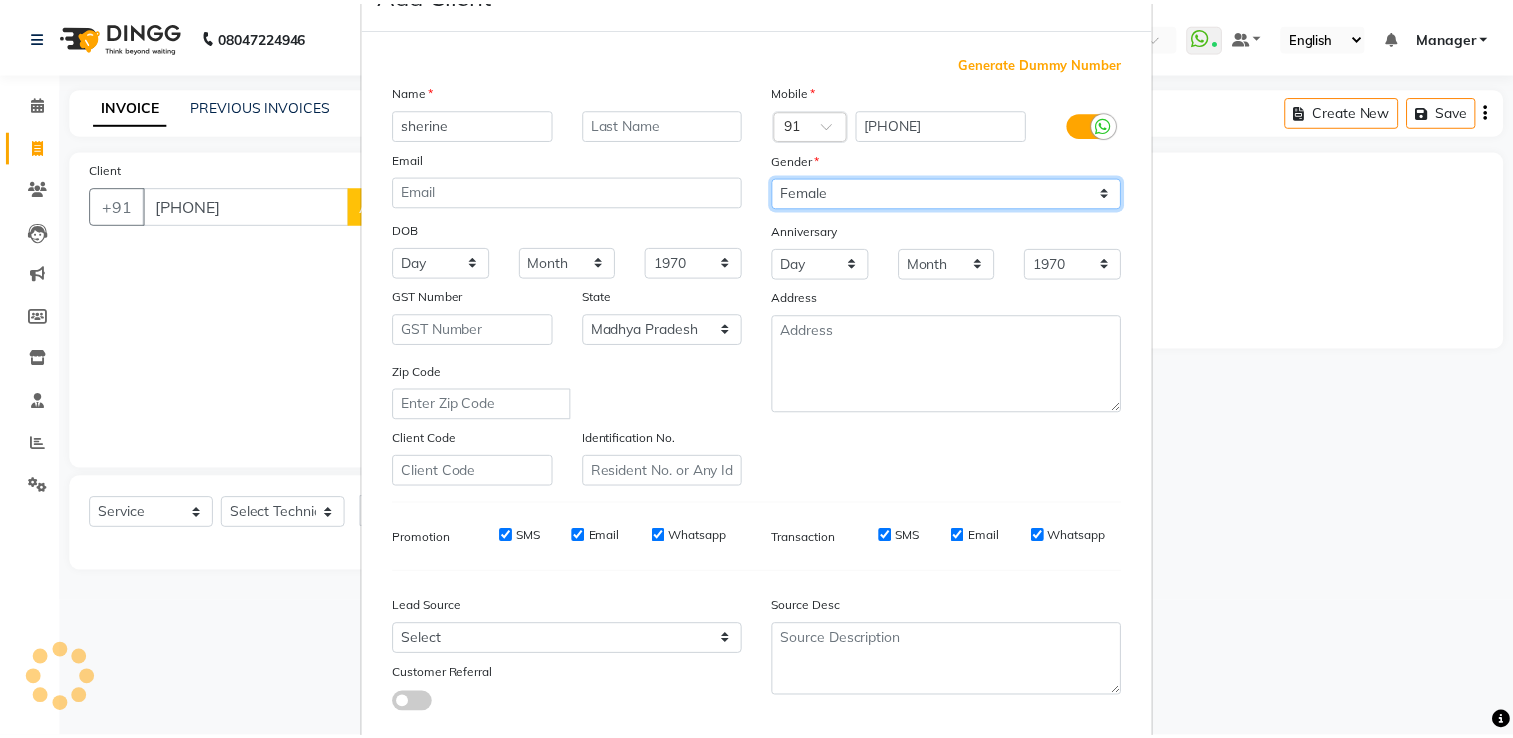 scroll, scrollTop: 194, scrollLeft: 0, axis: vertical 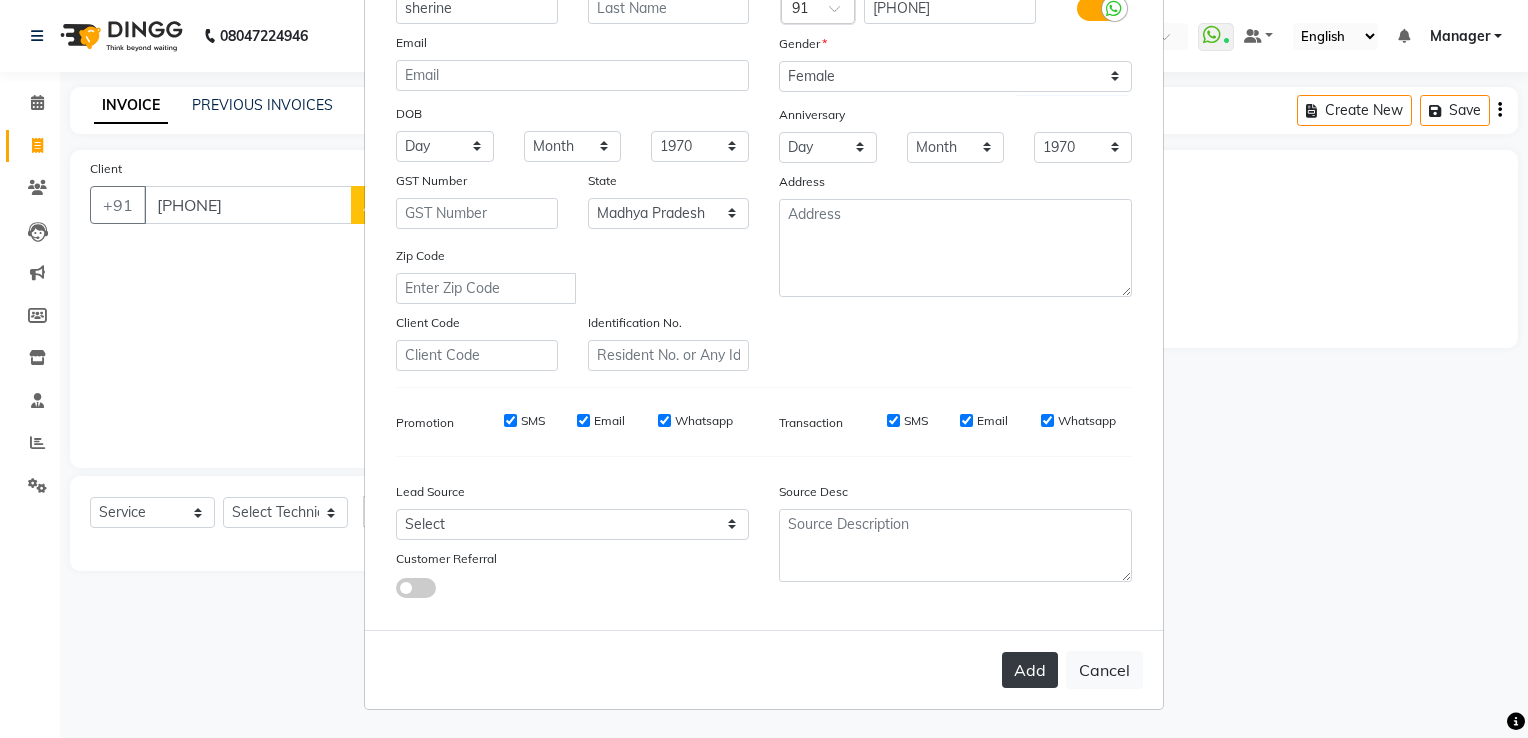 click on "Add" at bounding box center [1030, 670] 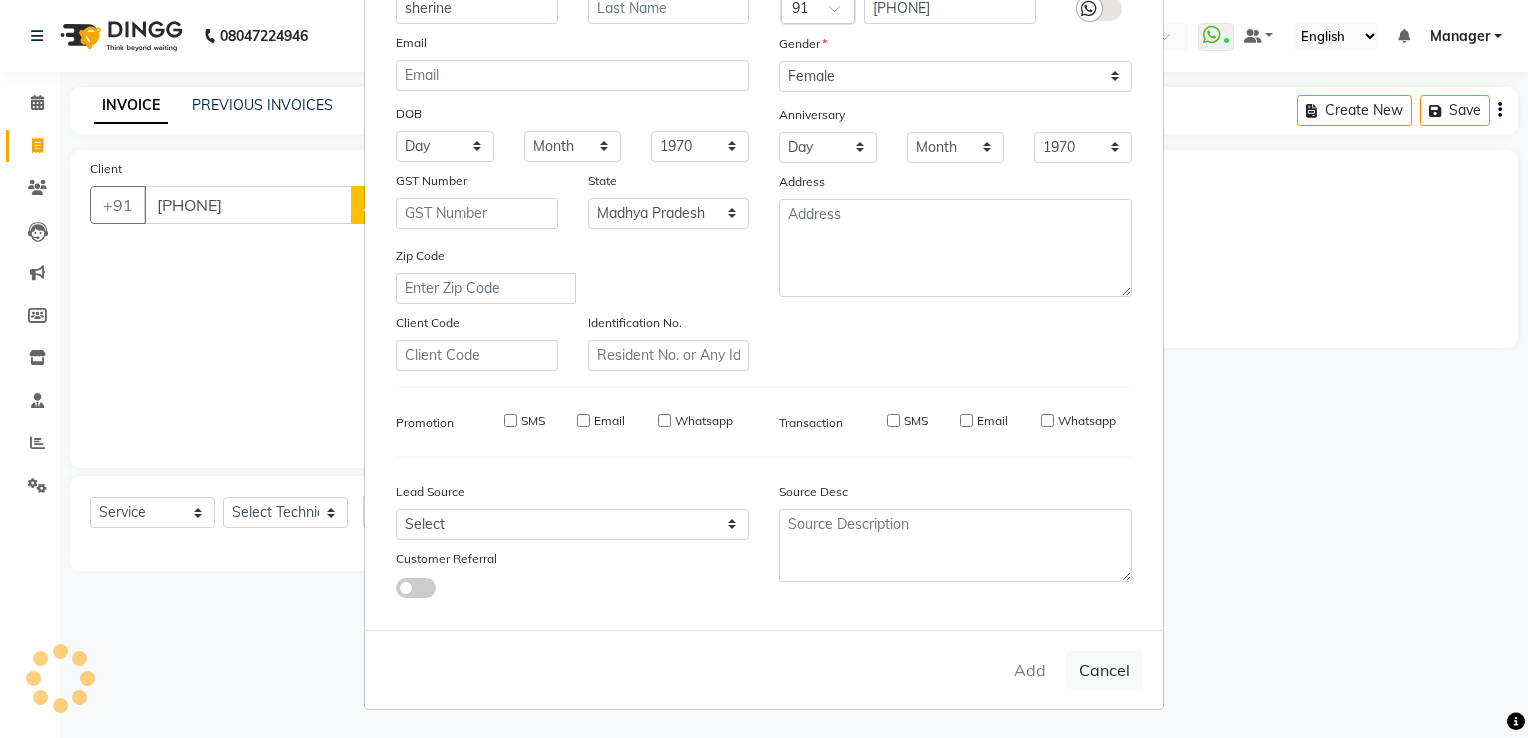 type on "60******93" 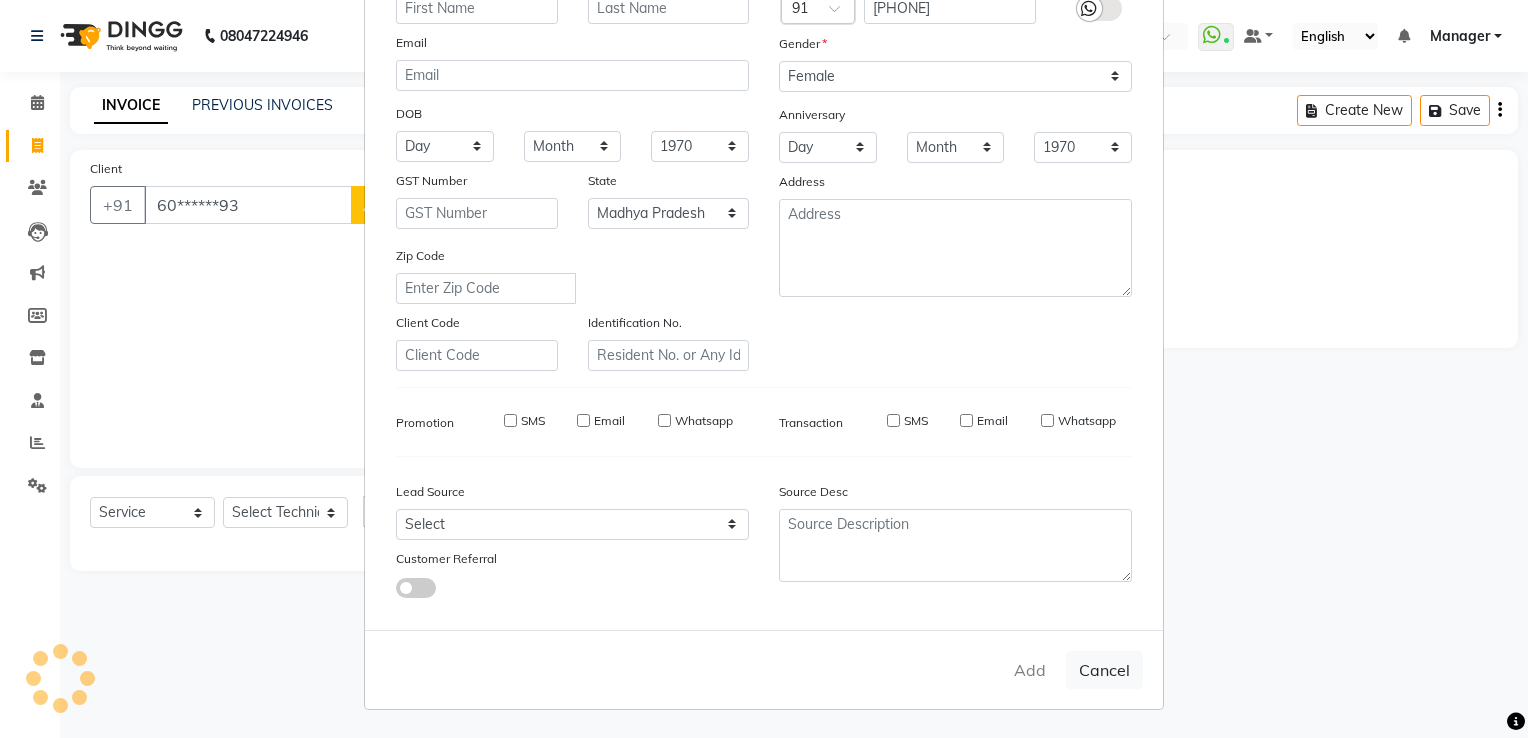 select 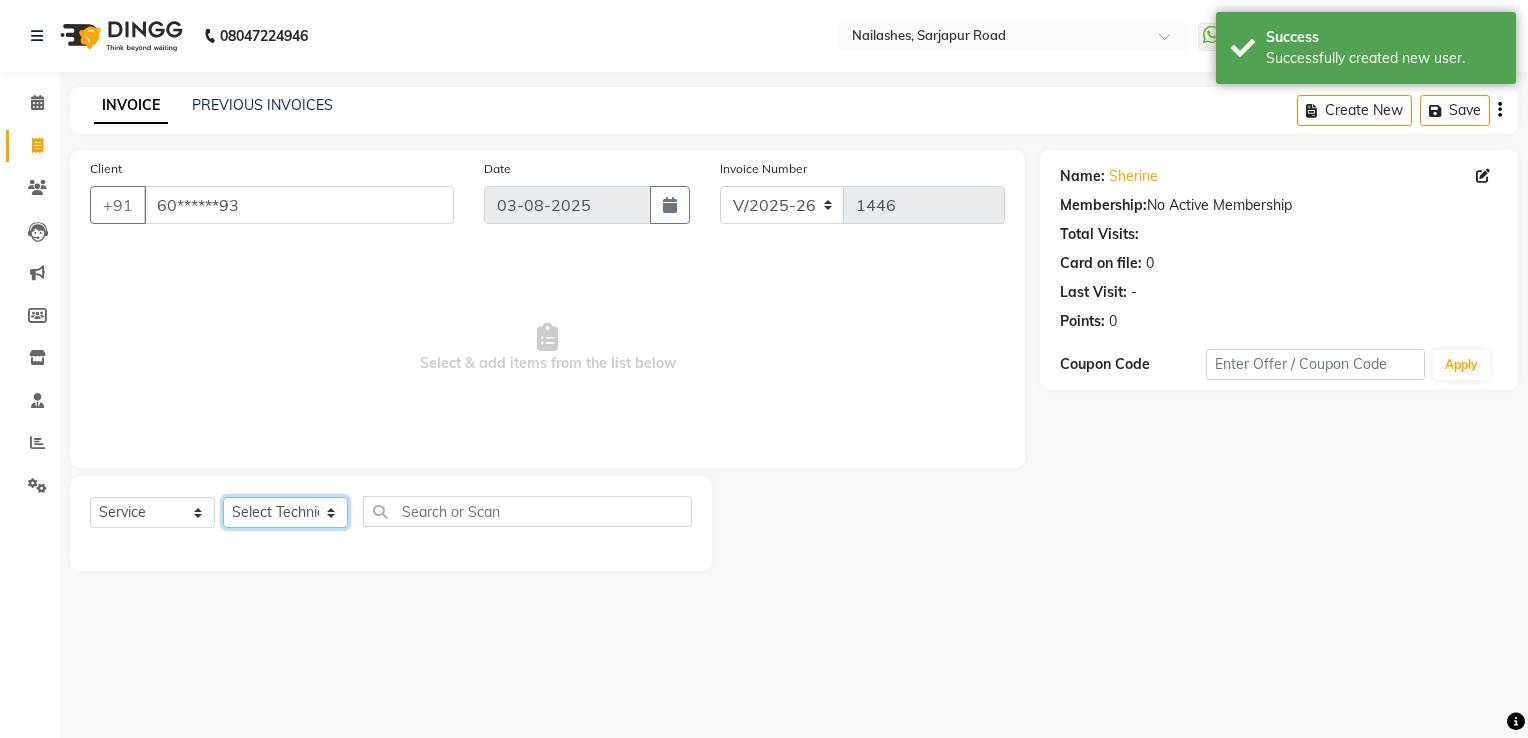 click on "Select Technician ARISH Arvind chandu Dipen Gulafshan John Kajal kelly kupu Manager megha Nirjala Owner pankaj PARE shradha" 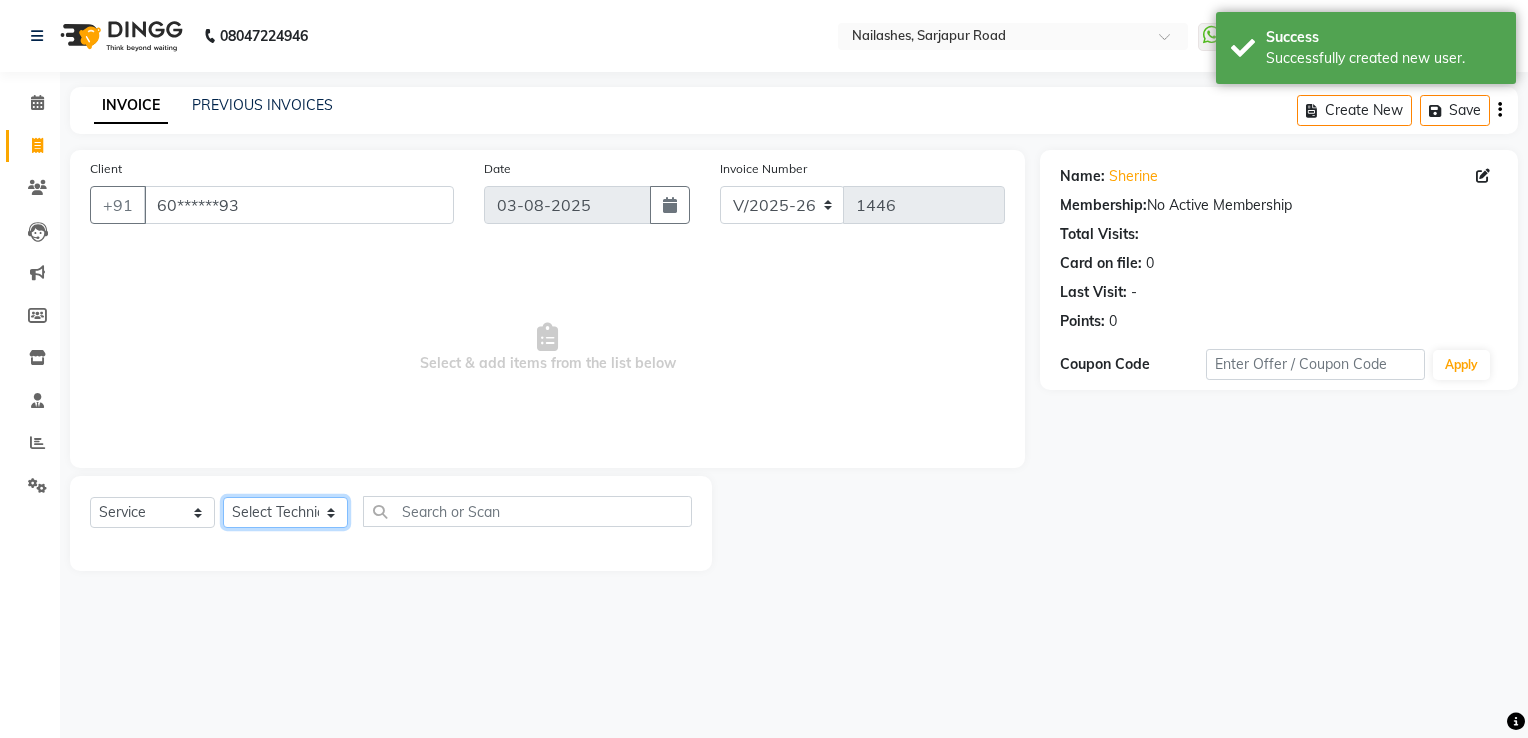 select on "80708" 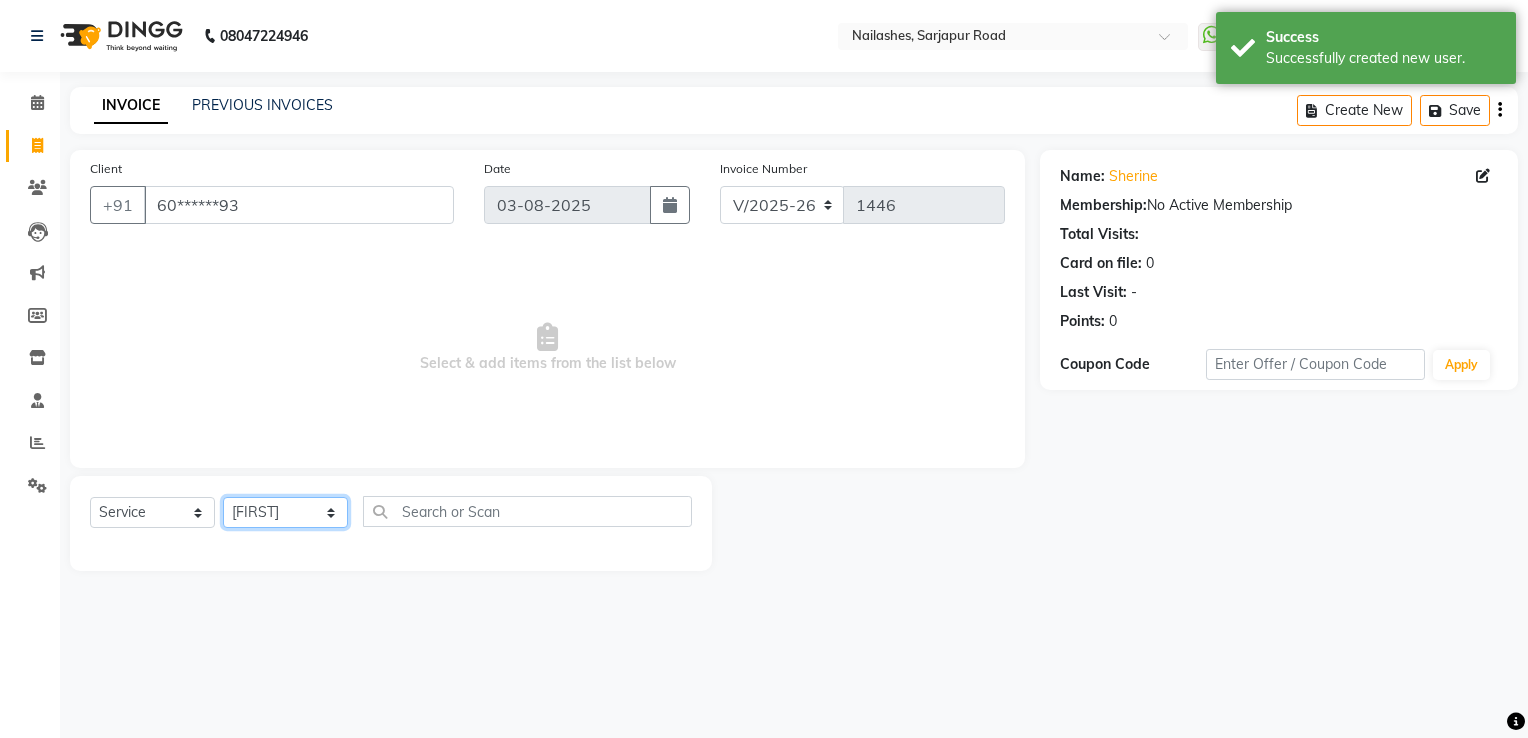 click on "Select Technician ARISH Arvind chandu Dipen Gulafshan John Kajal kelly kupu Manager megha Nirjala Owner pankaj PARE shradha" 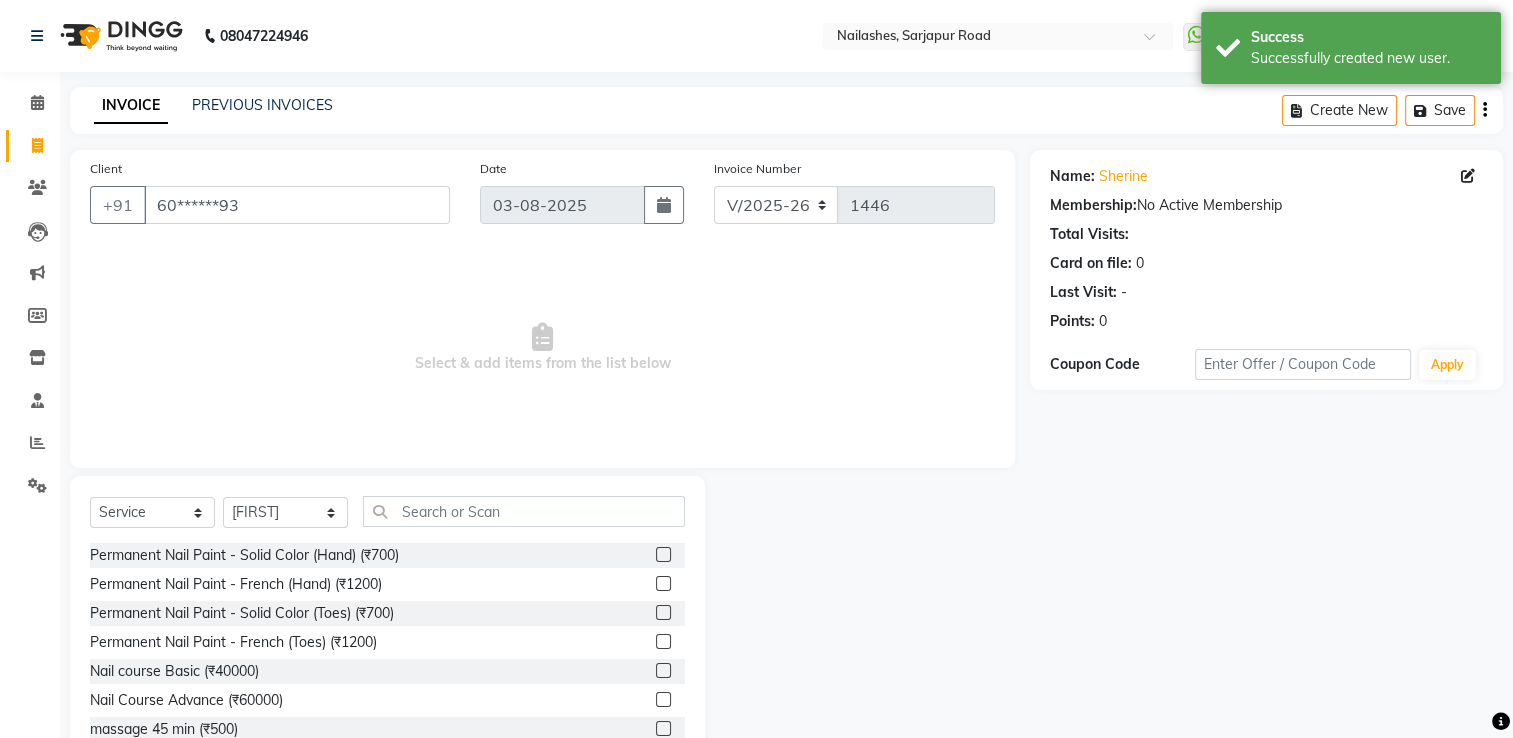 click 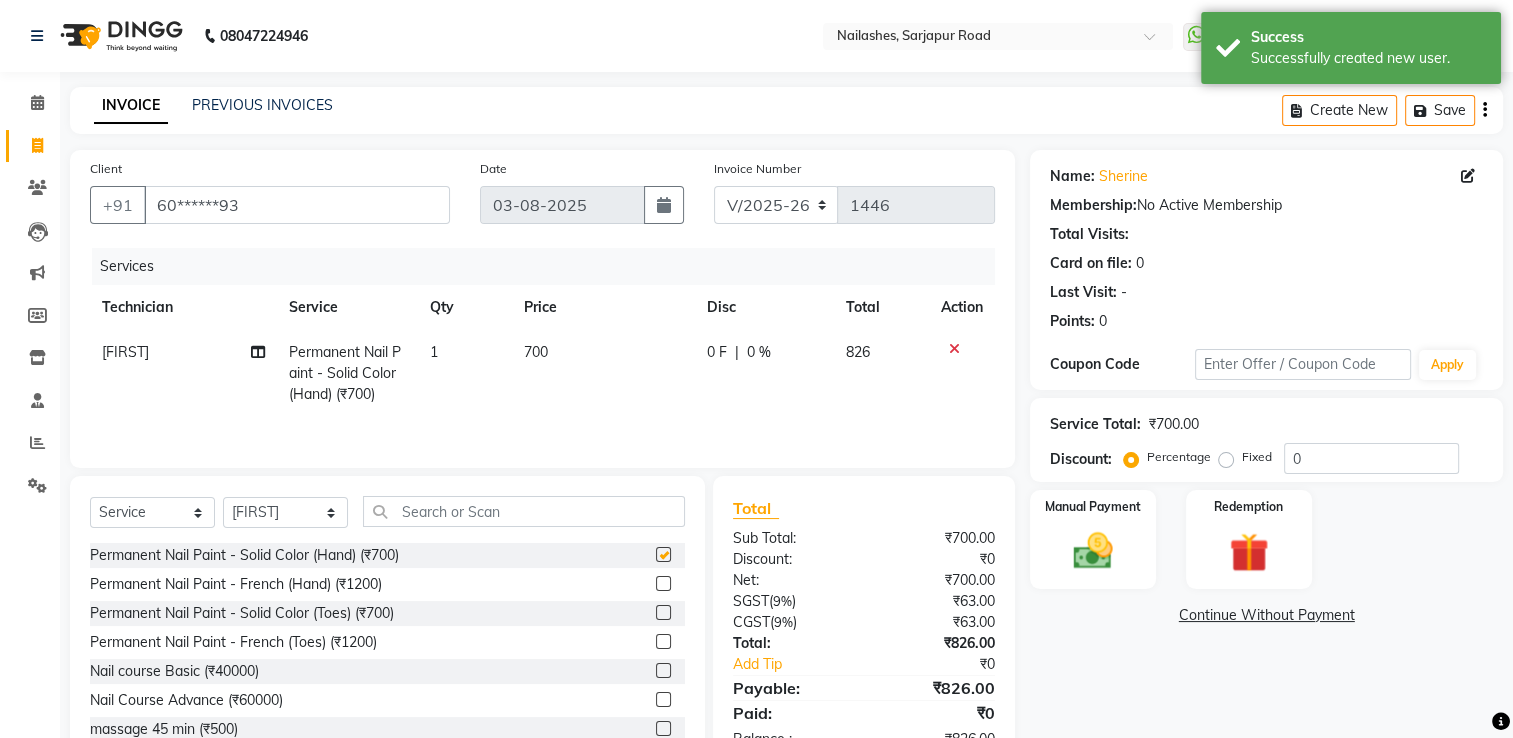 checkbox on "false" 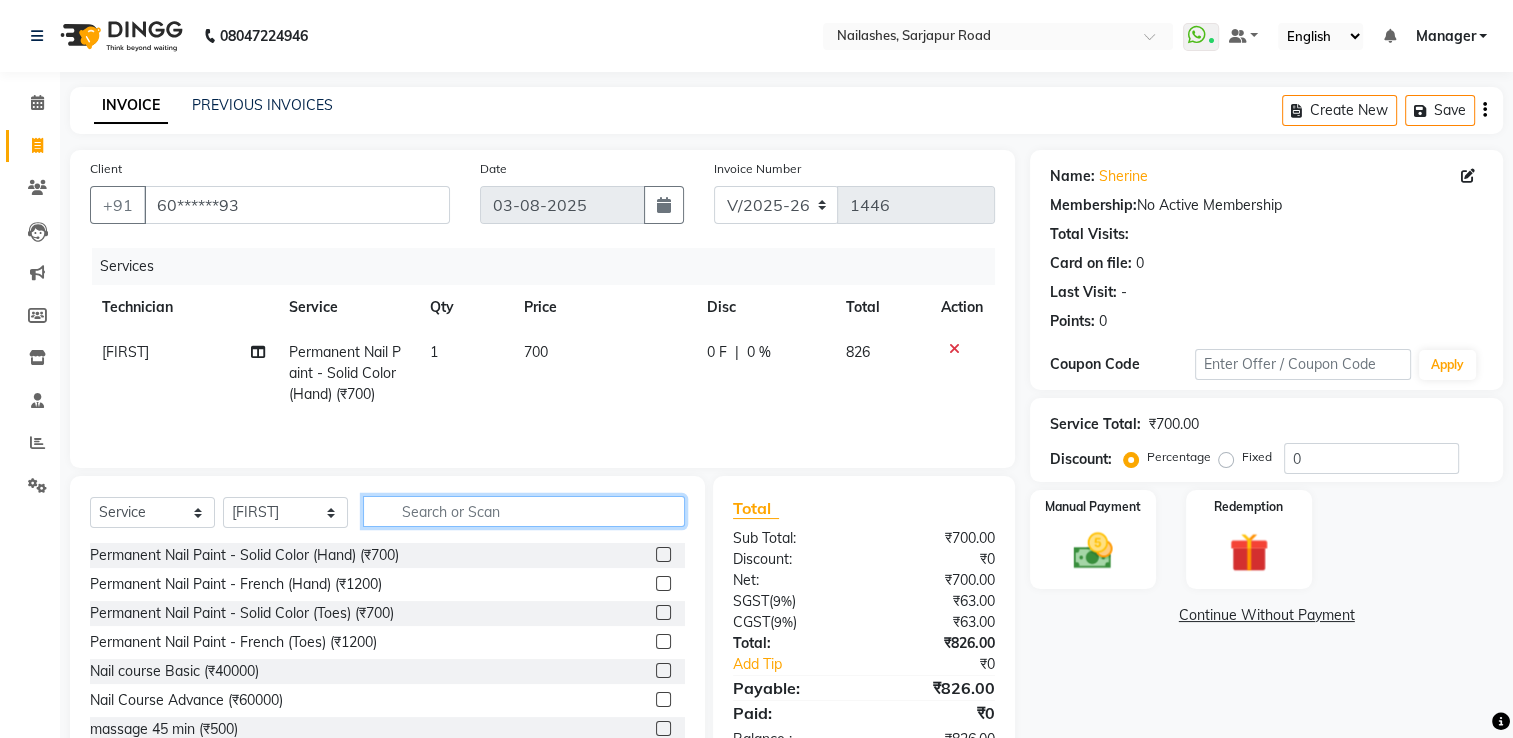 click 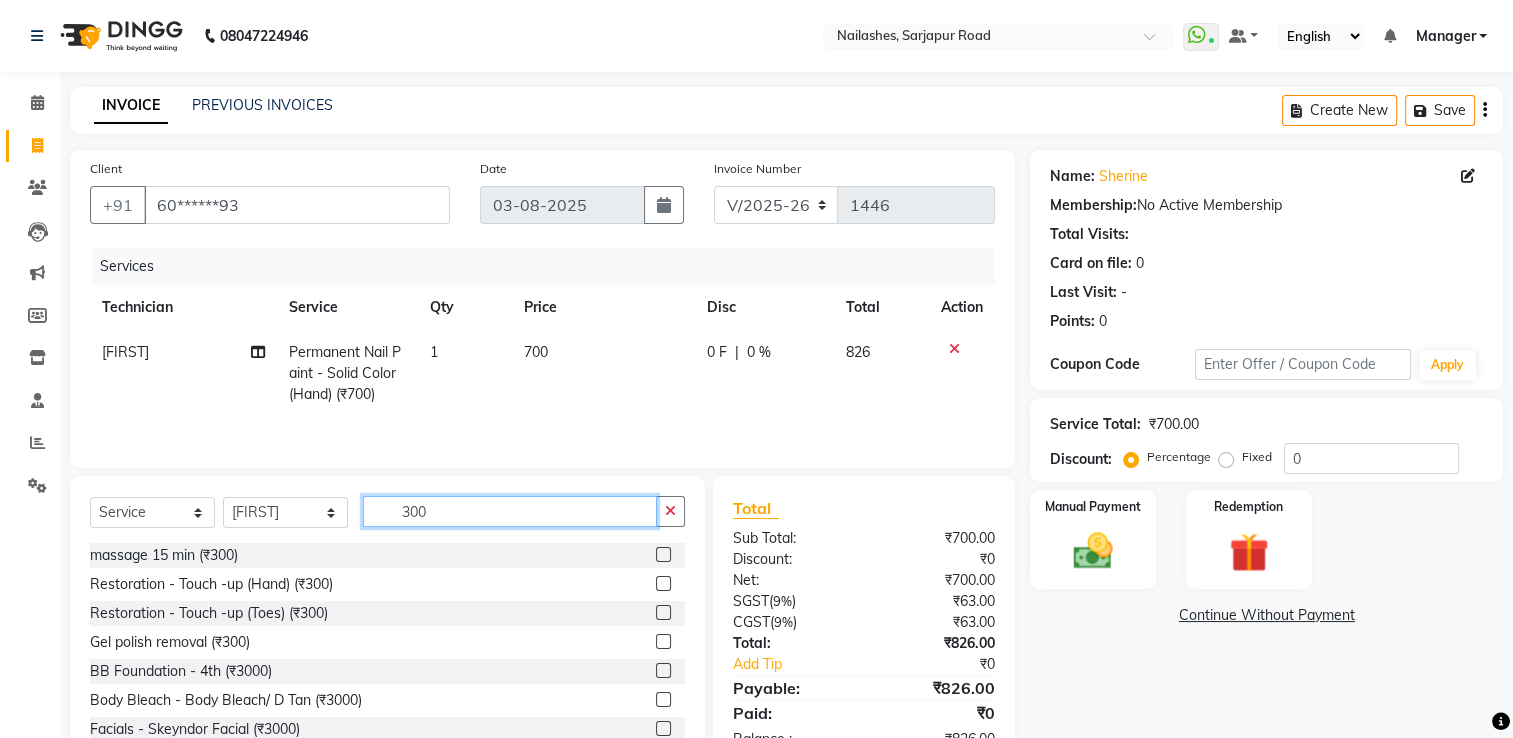 type on "300" 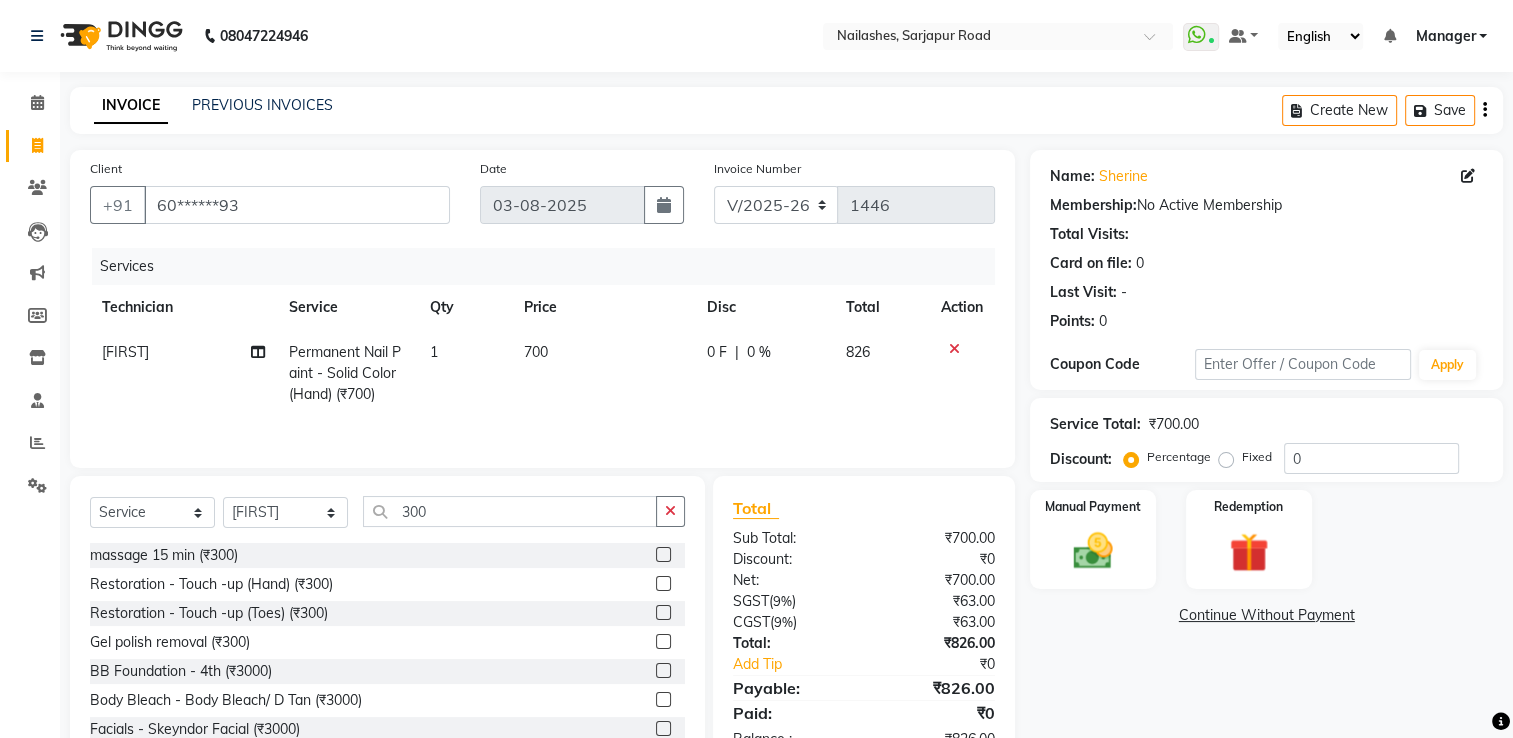 click 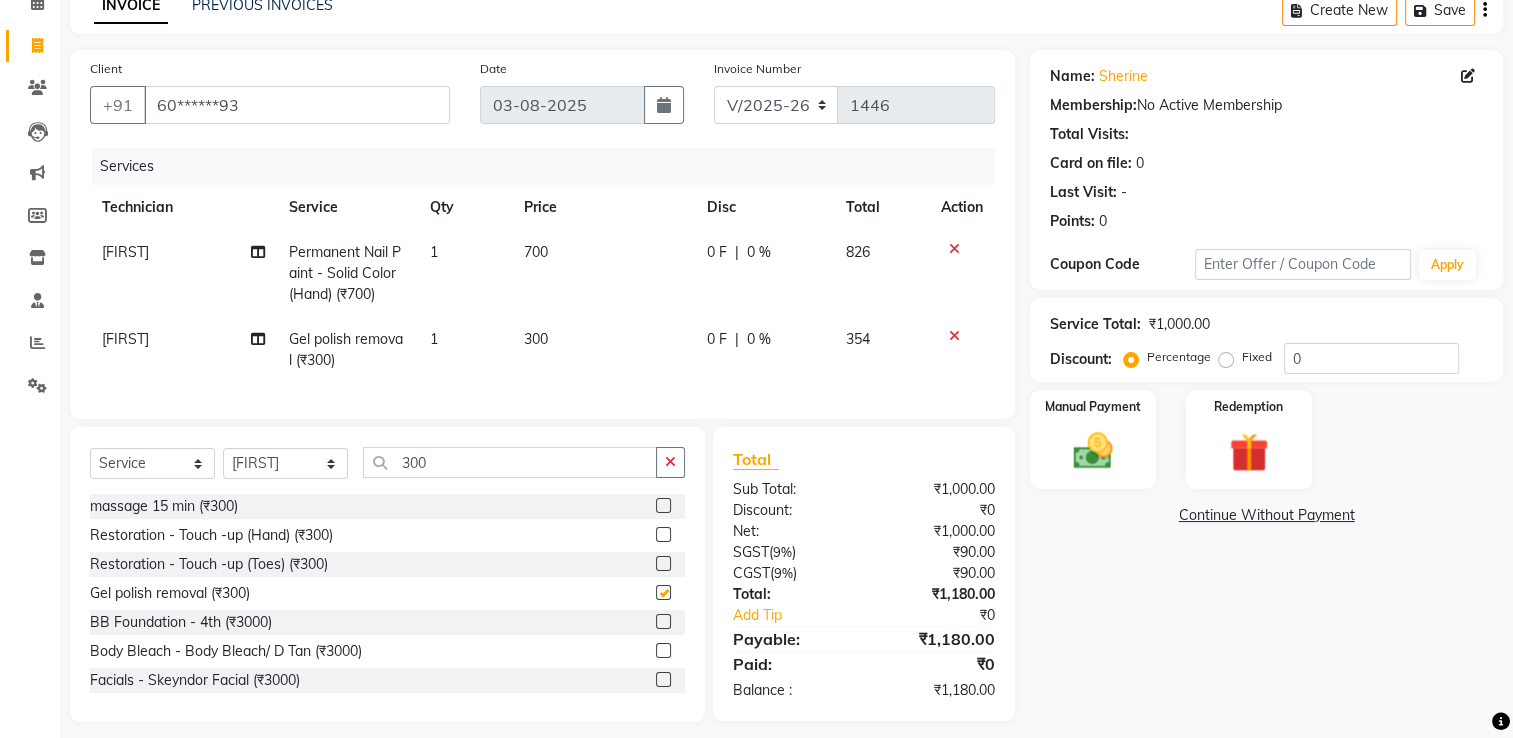 checkbox on "false" 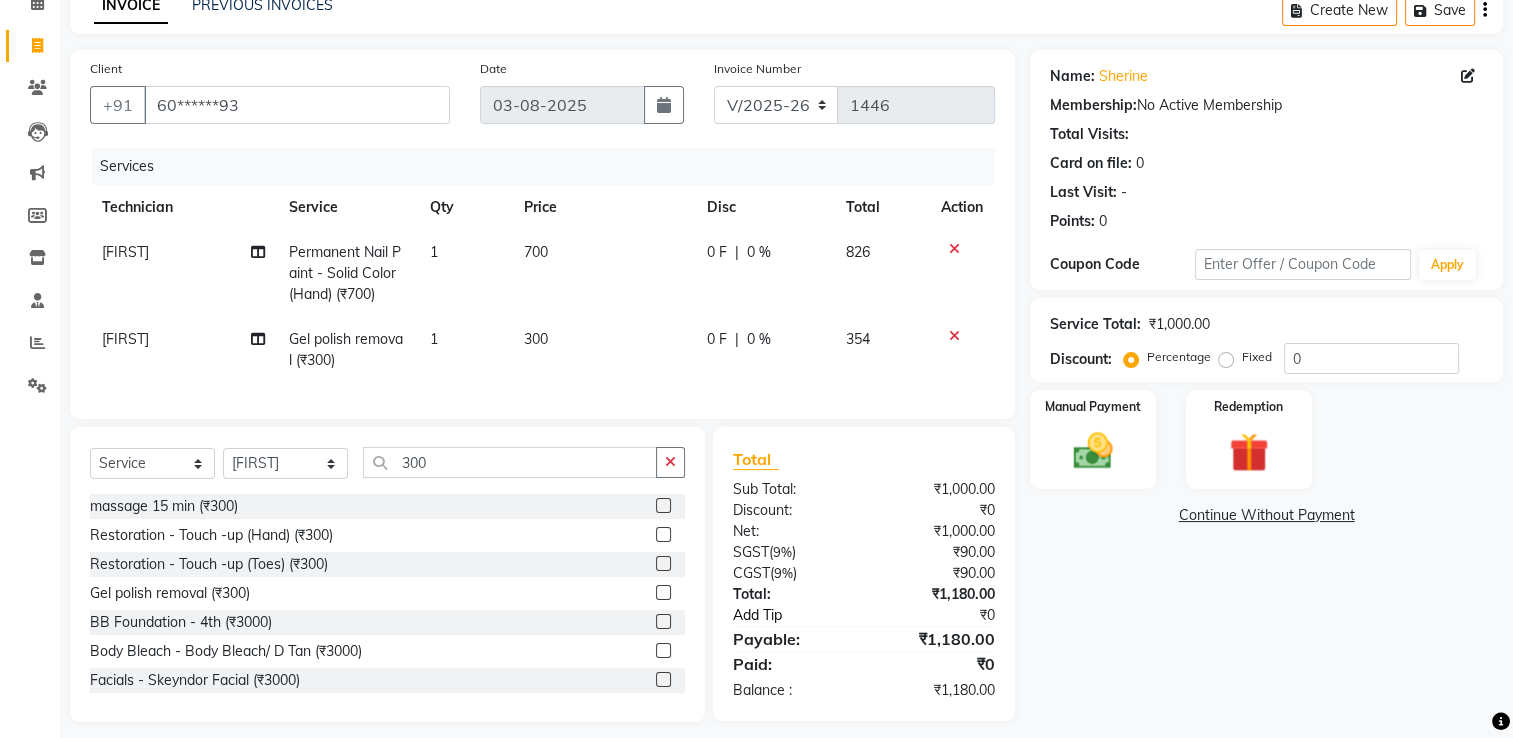 scroll, scrollTop: 129, scrollLeft: 0, axis: vertical 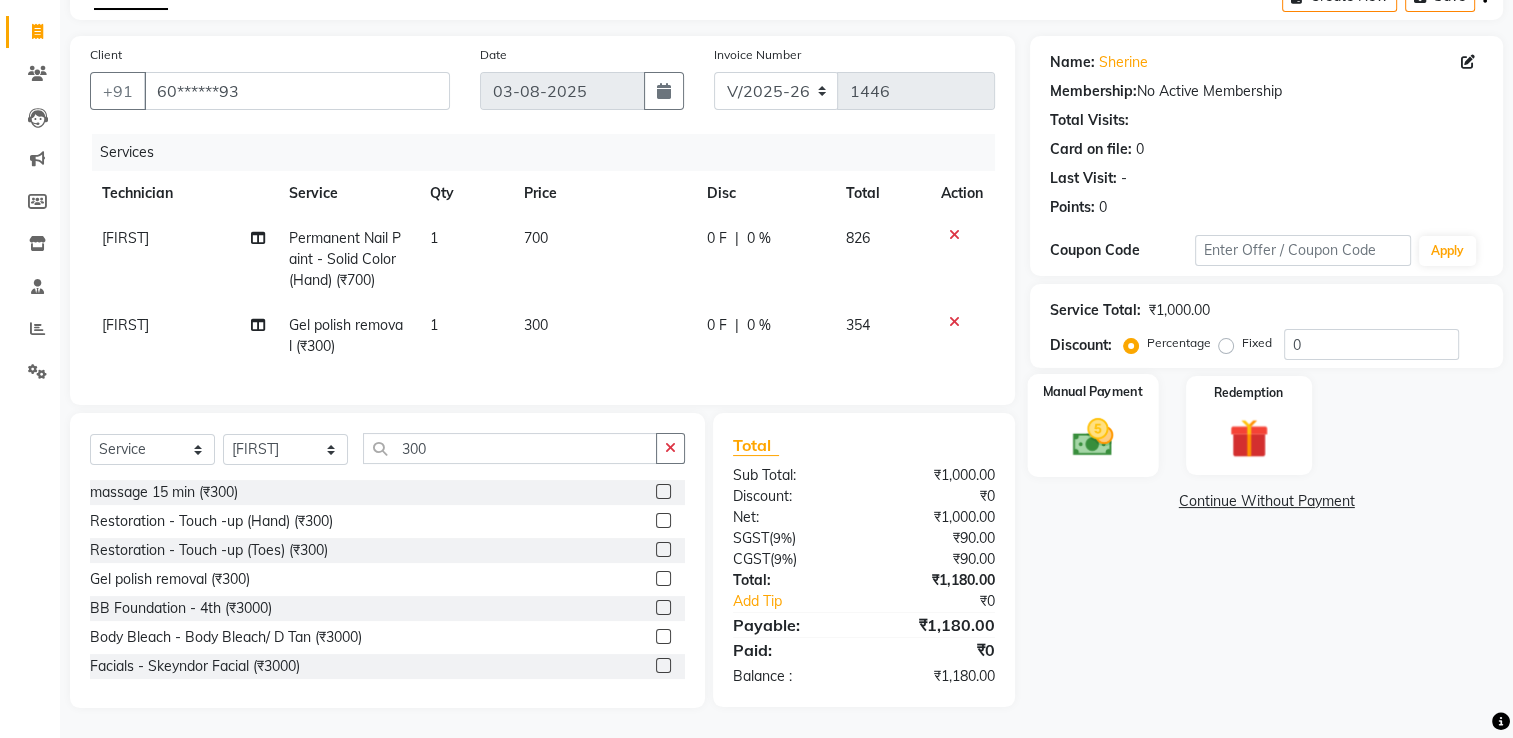 click on "Manual Payment" 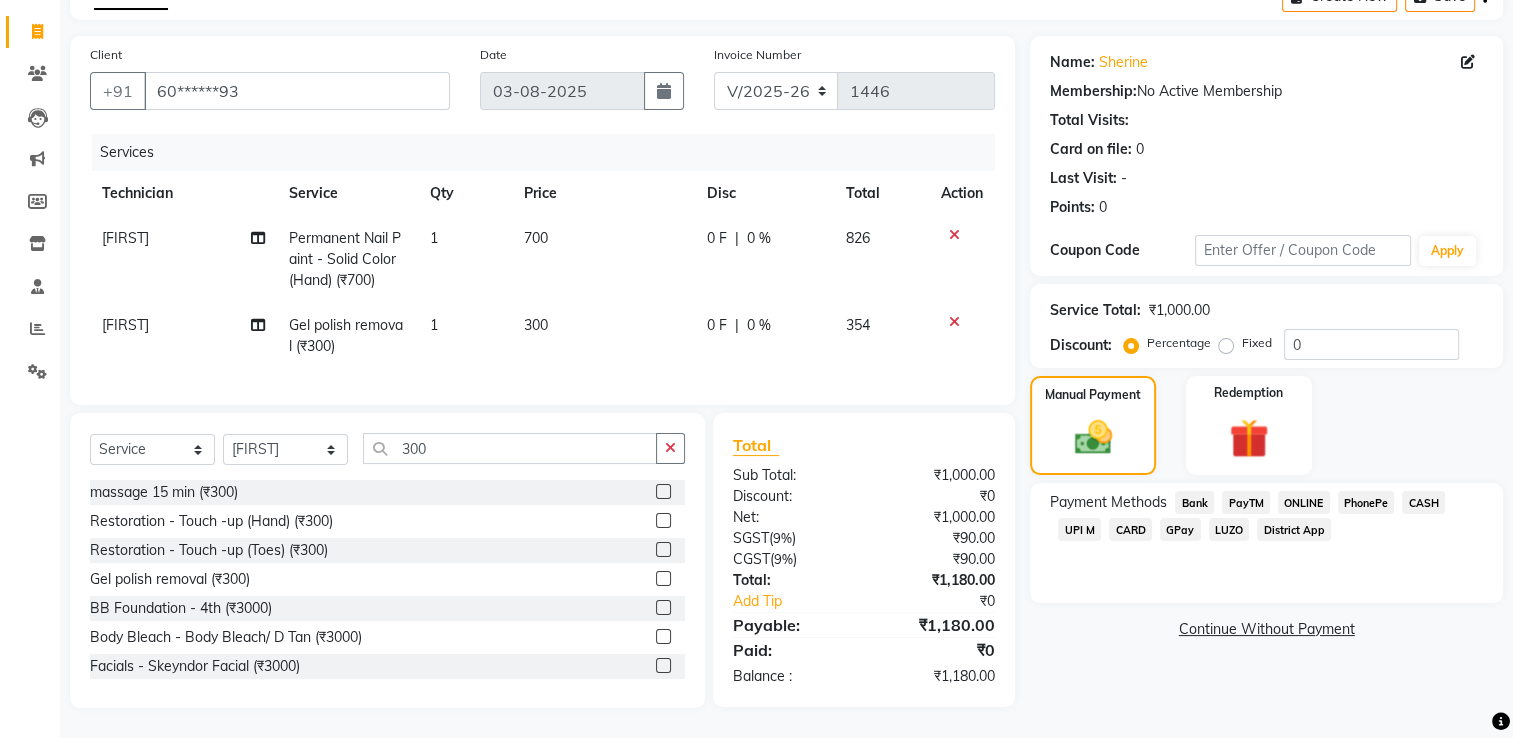 click on "UPI M" 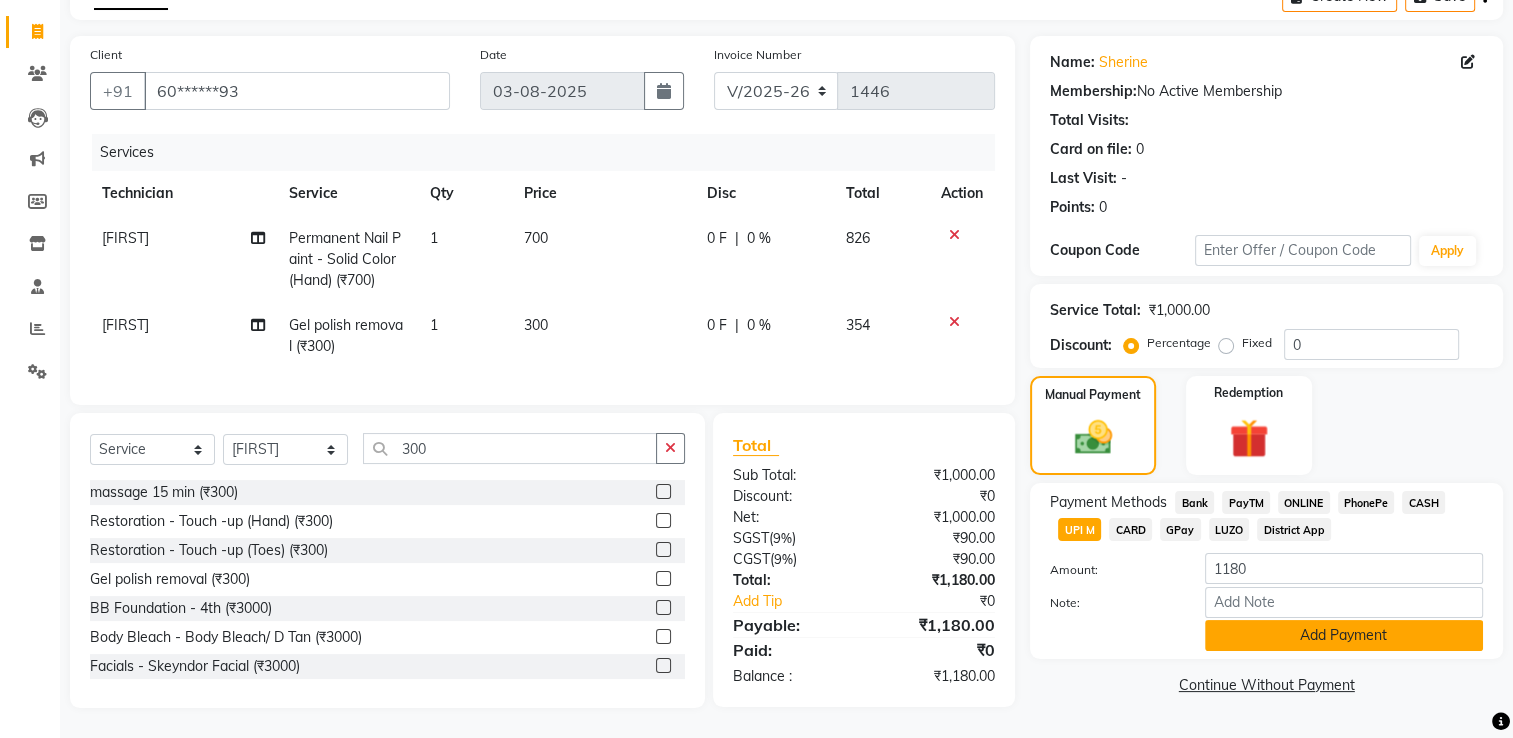 click on "Add Payment" 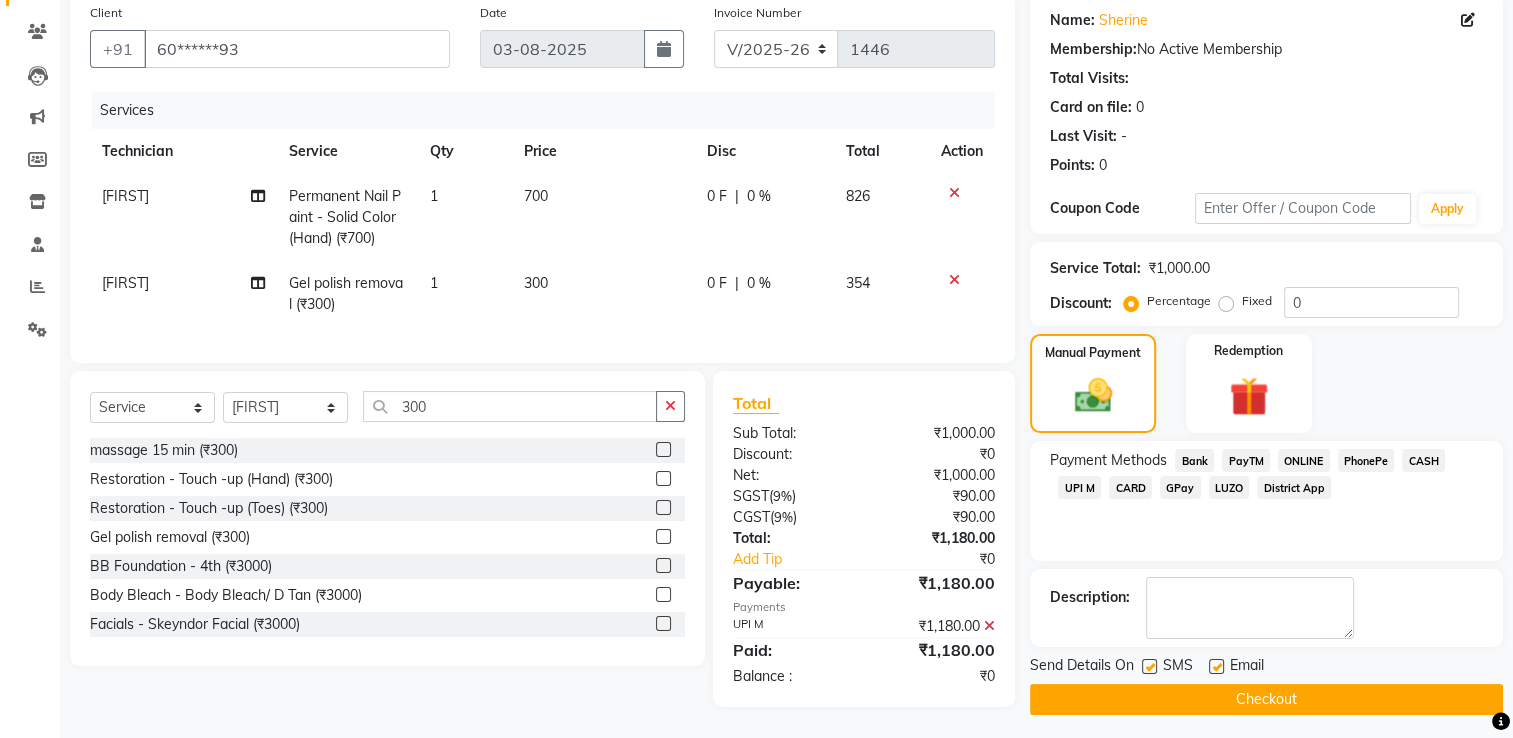 scroll, scrollTop: 170, scrollLeft: 0, axis: vertical 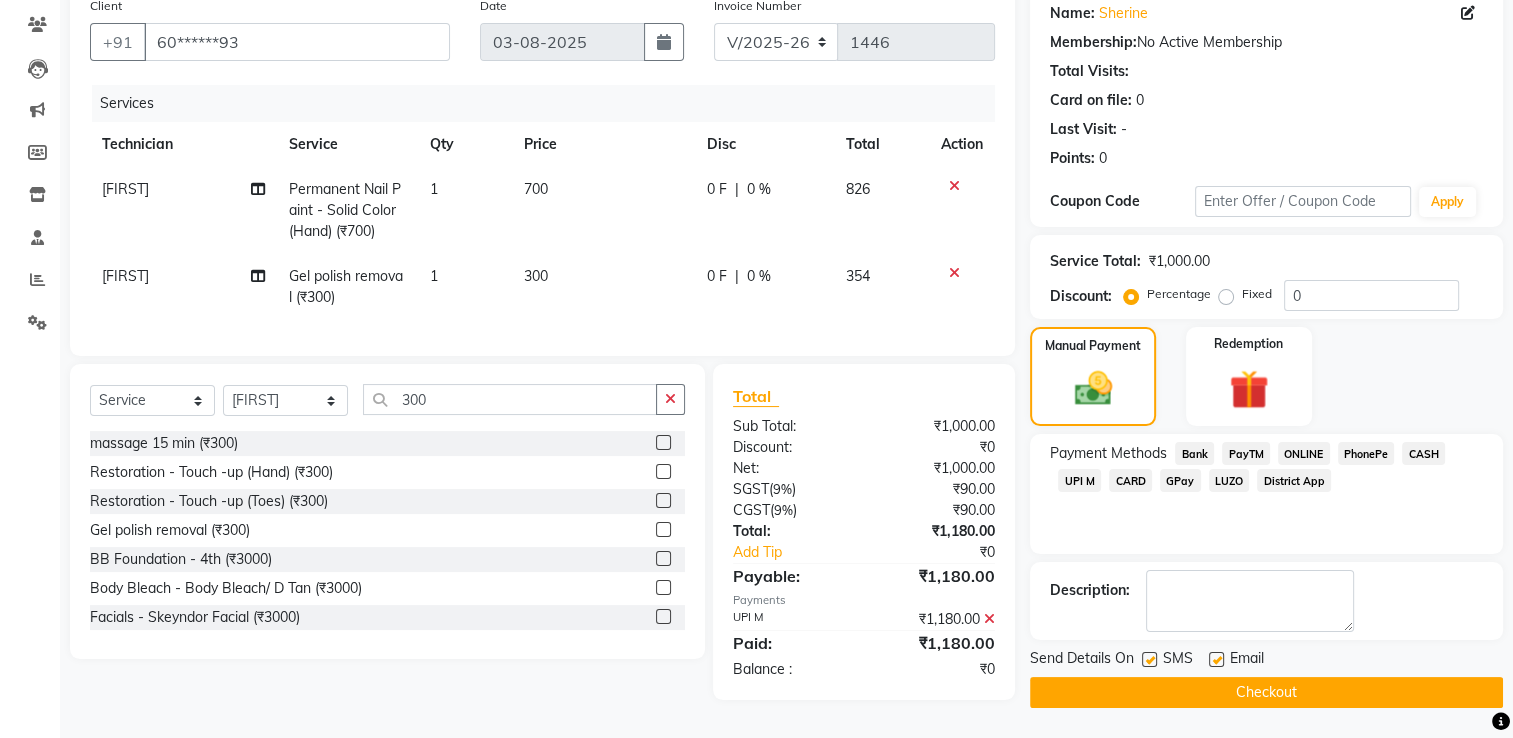 click on "Checkout" 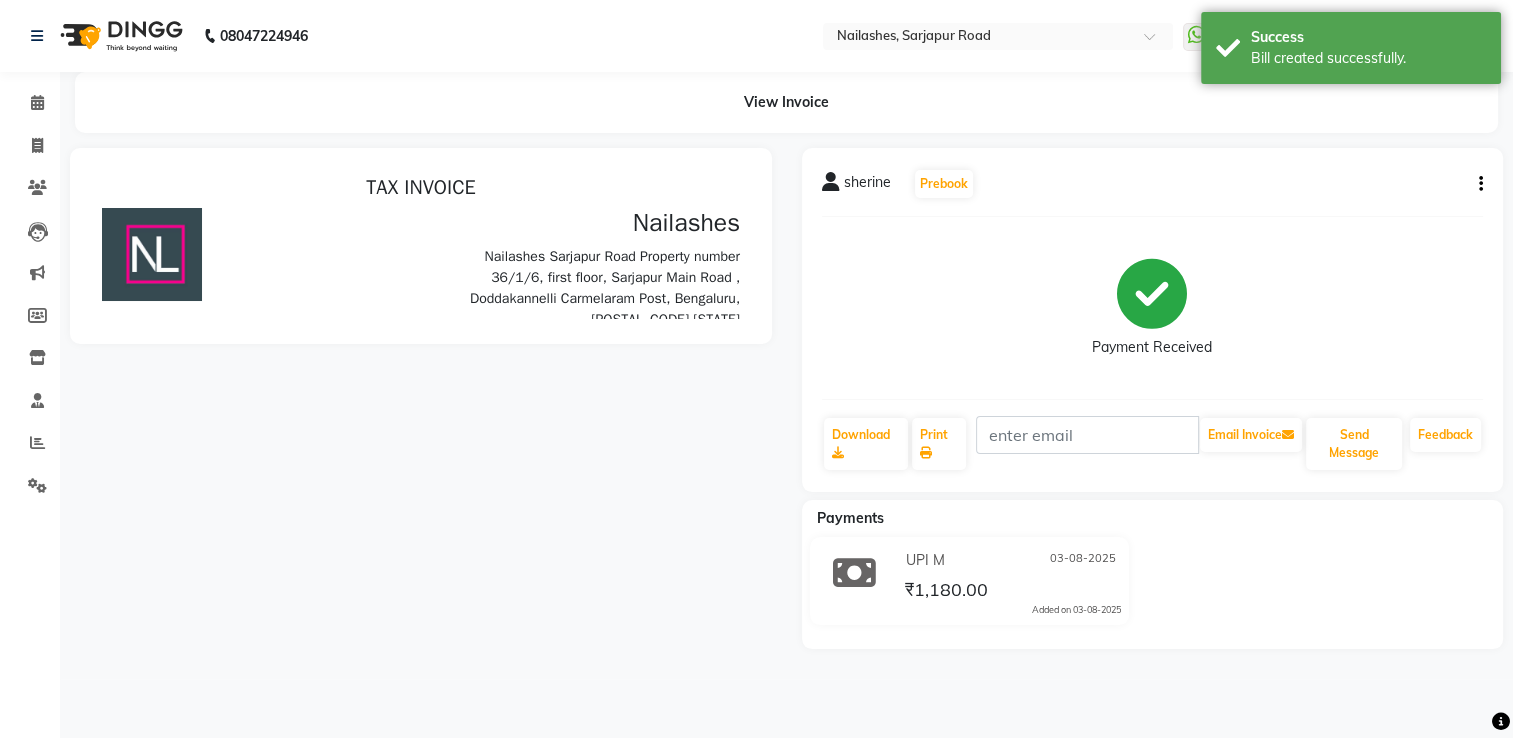 scroll, scrollTop: 0, scrollLeft: 0, axis: both 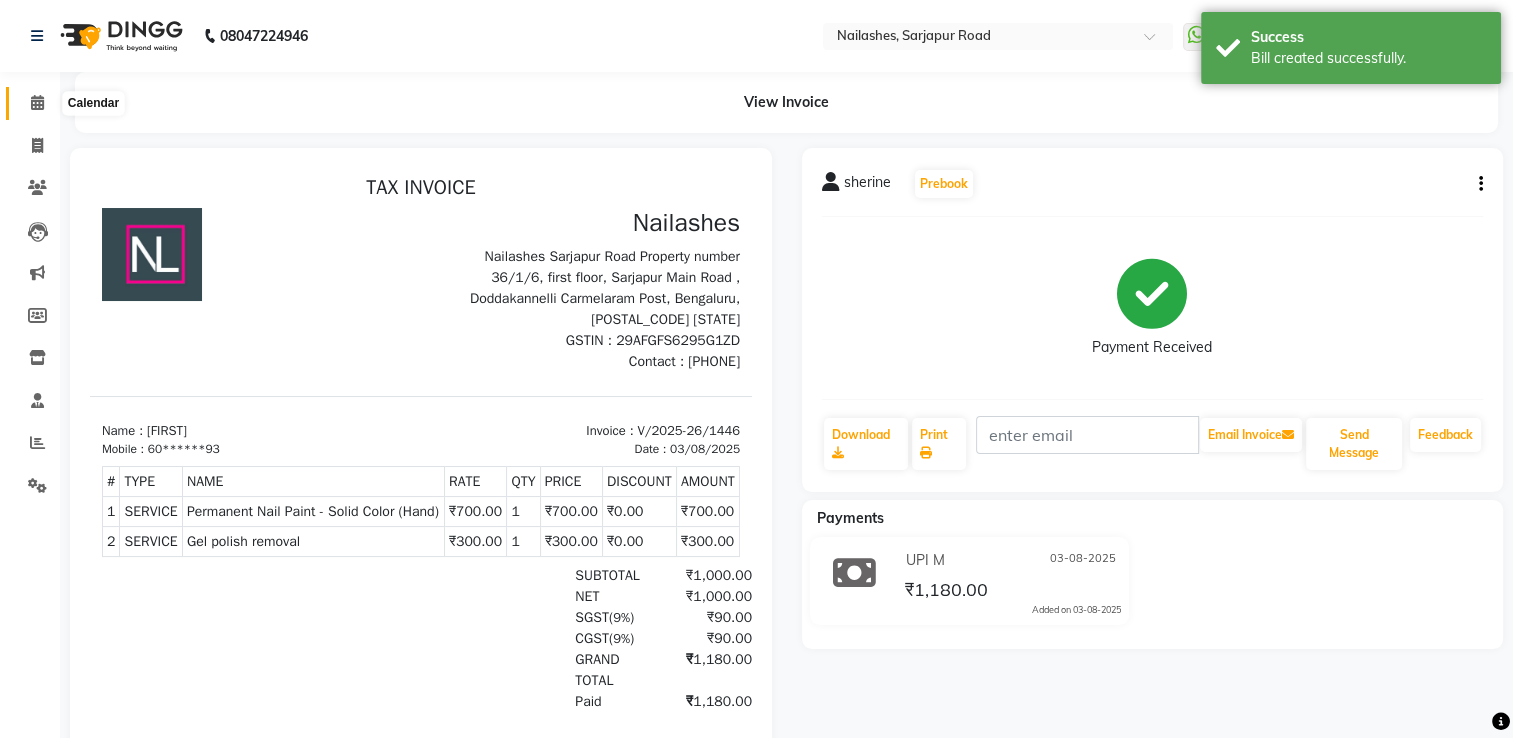 click 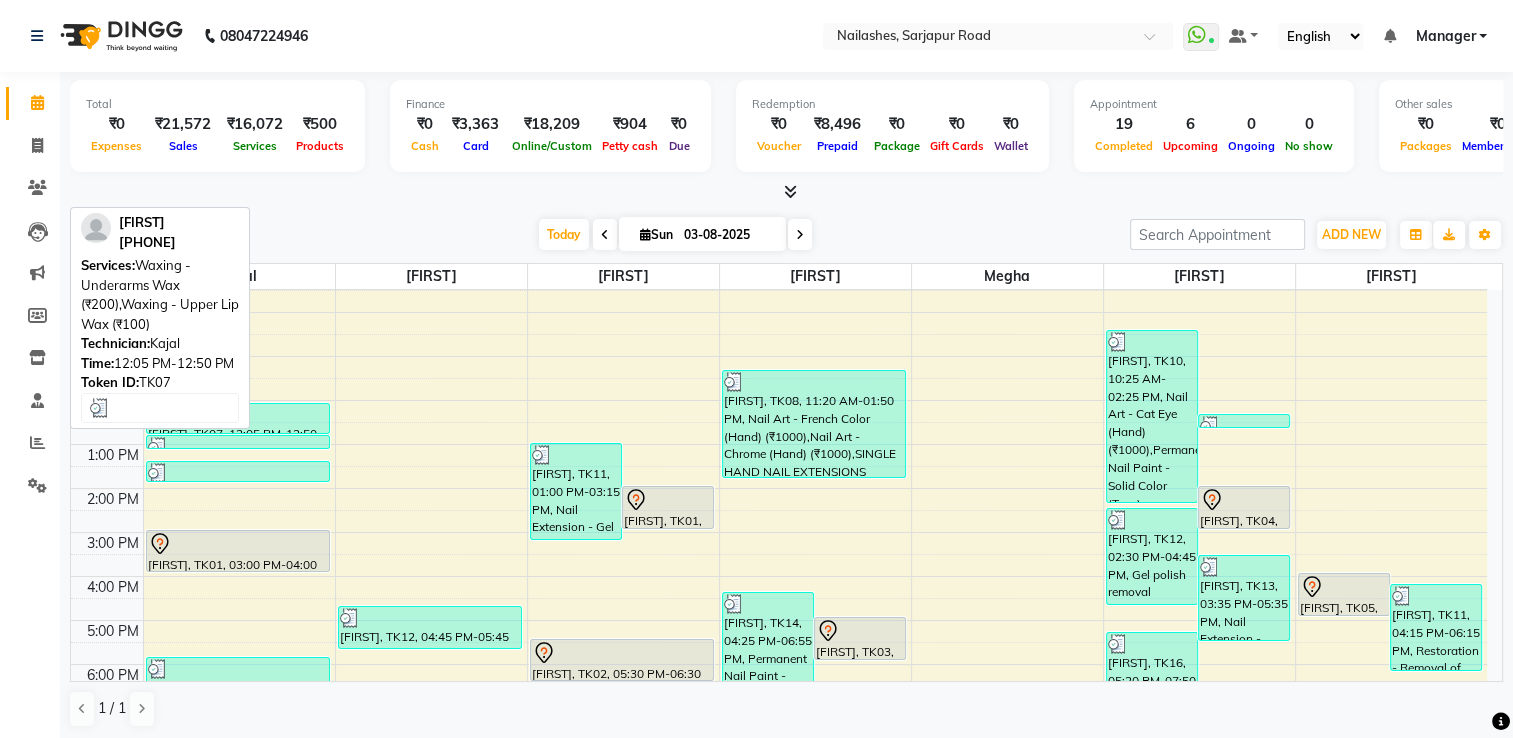 scroll, scrollTop: 174, scrollLeft: 0, axis: vertical 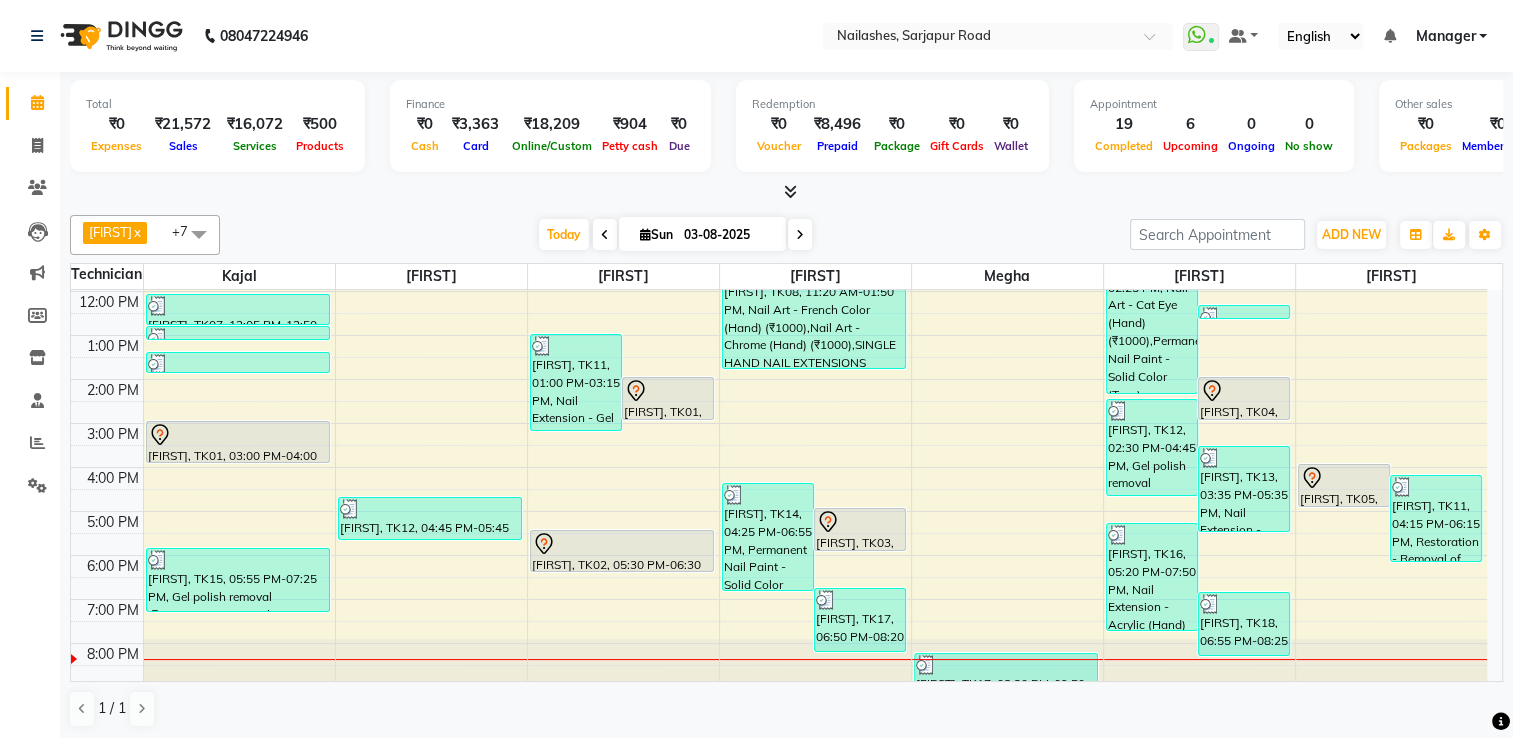 click at bounding box center (786, 192) 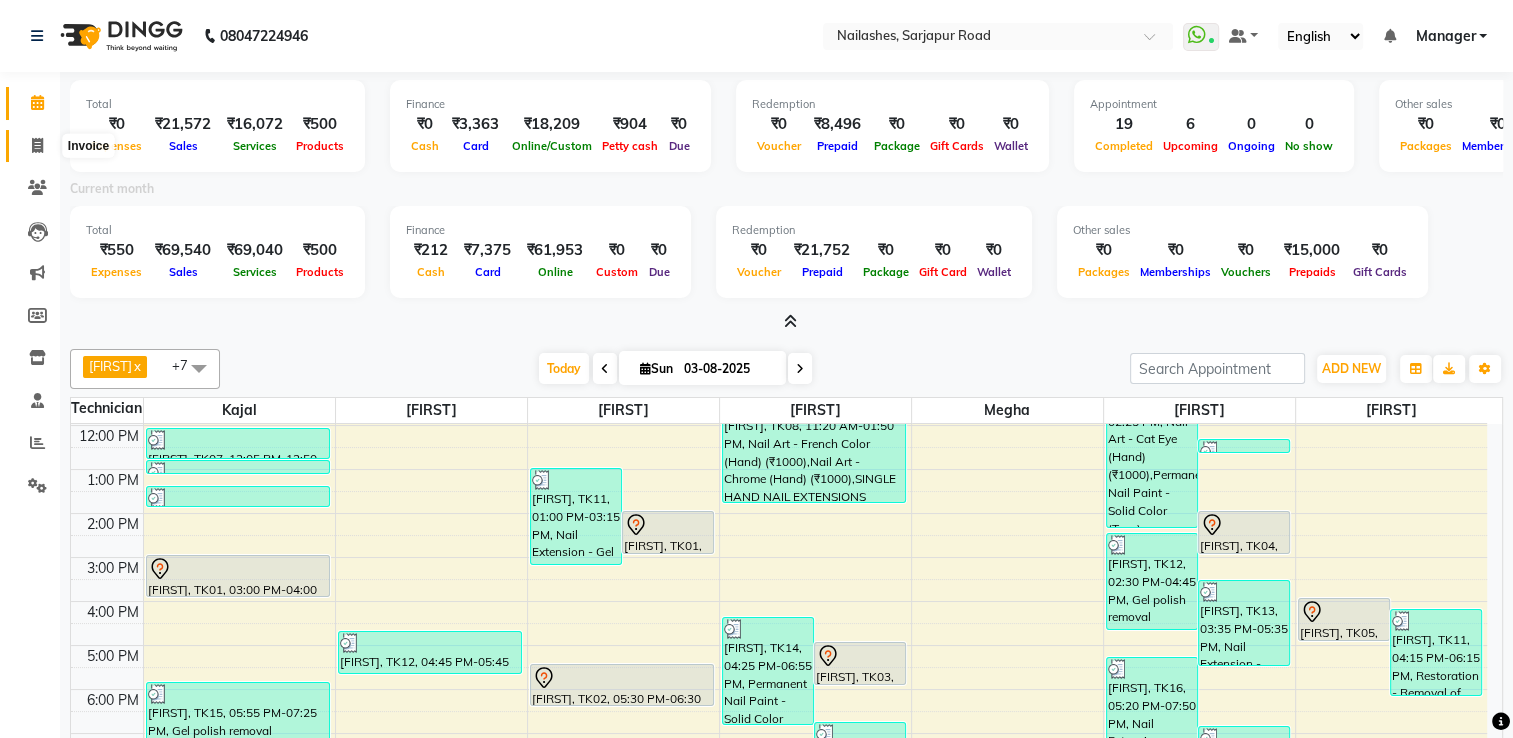 click 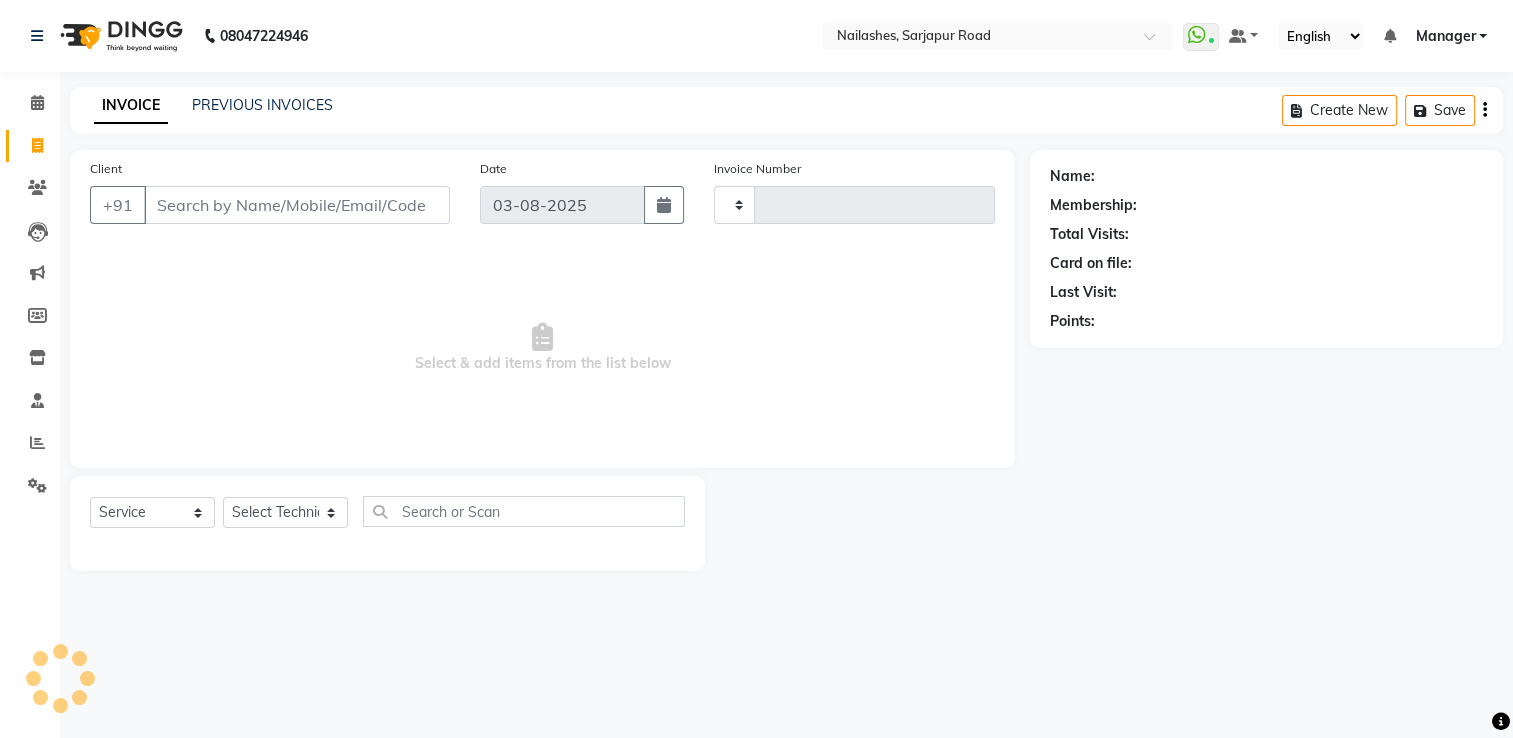 scroll, scrollTop: 0, scrollLeft: 0, axis: both 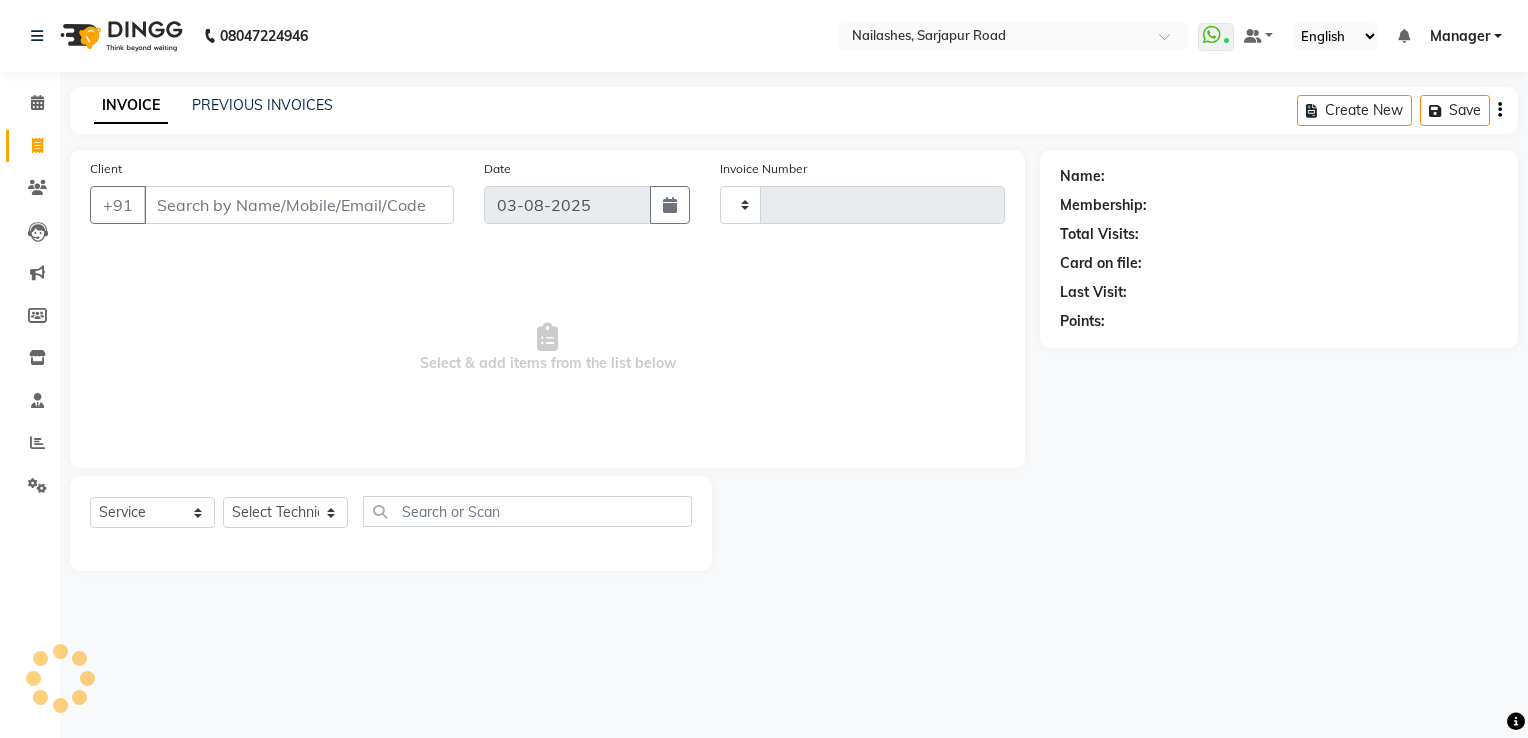 type on "1447" 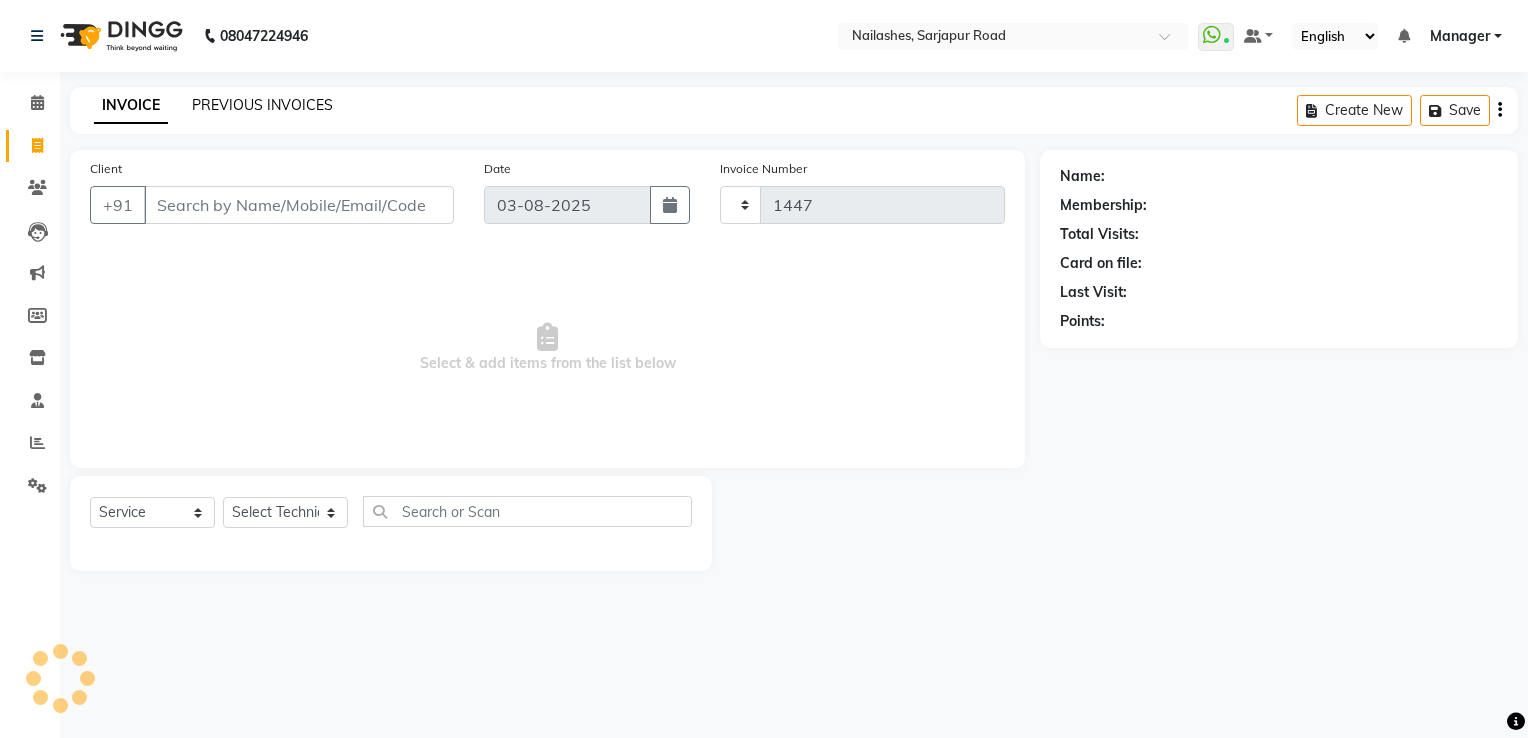 select on "6579" 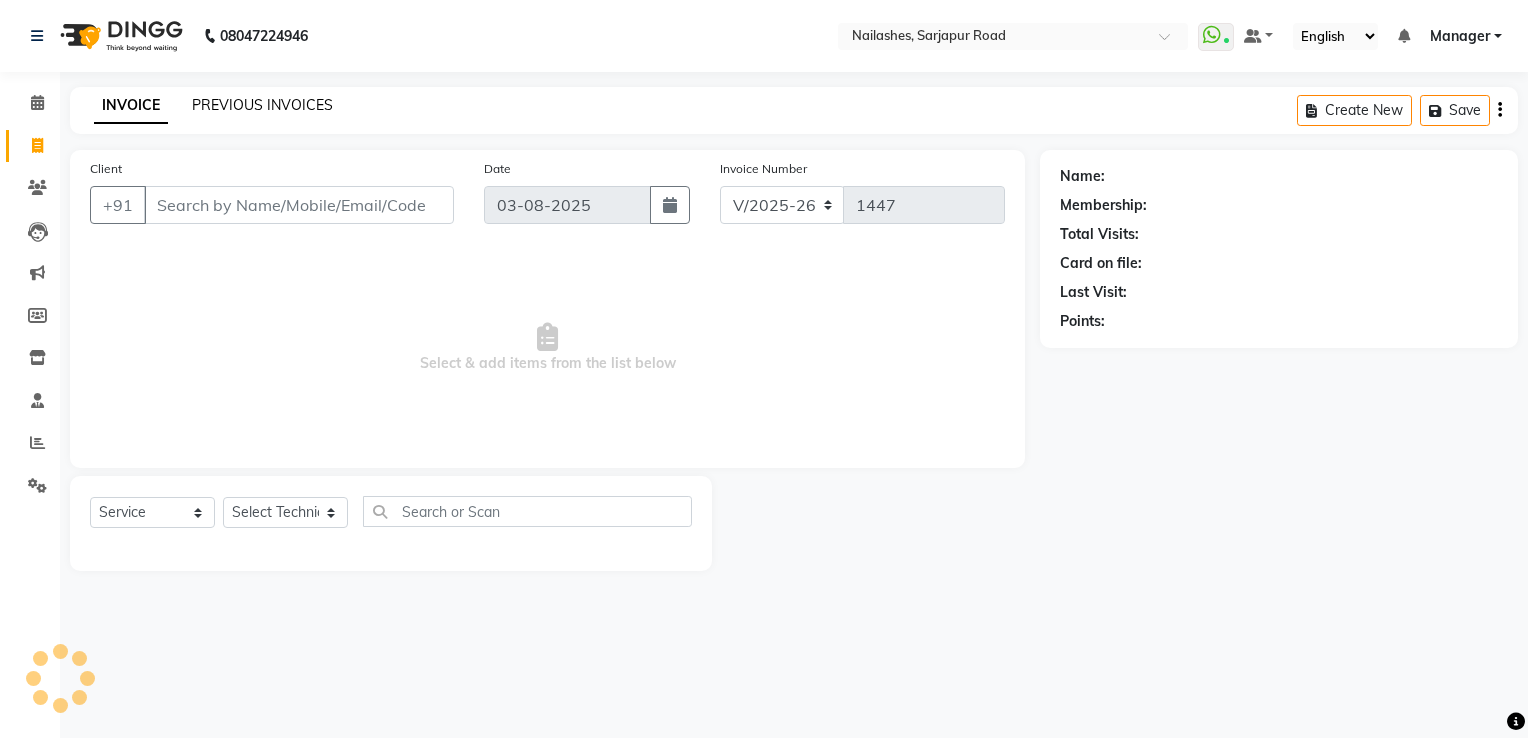 click on "PREVIOUS INVOICES" 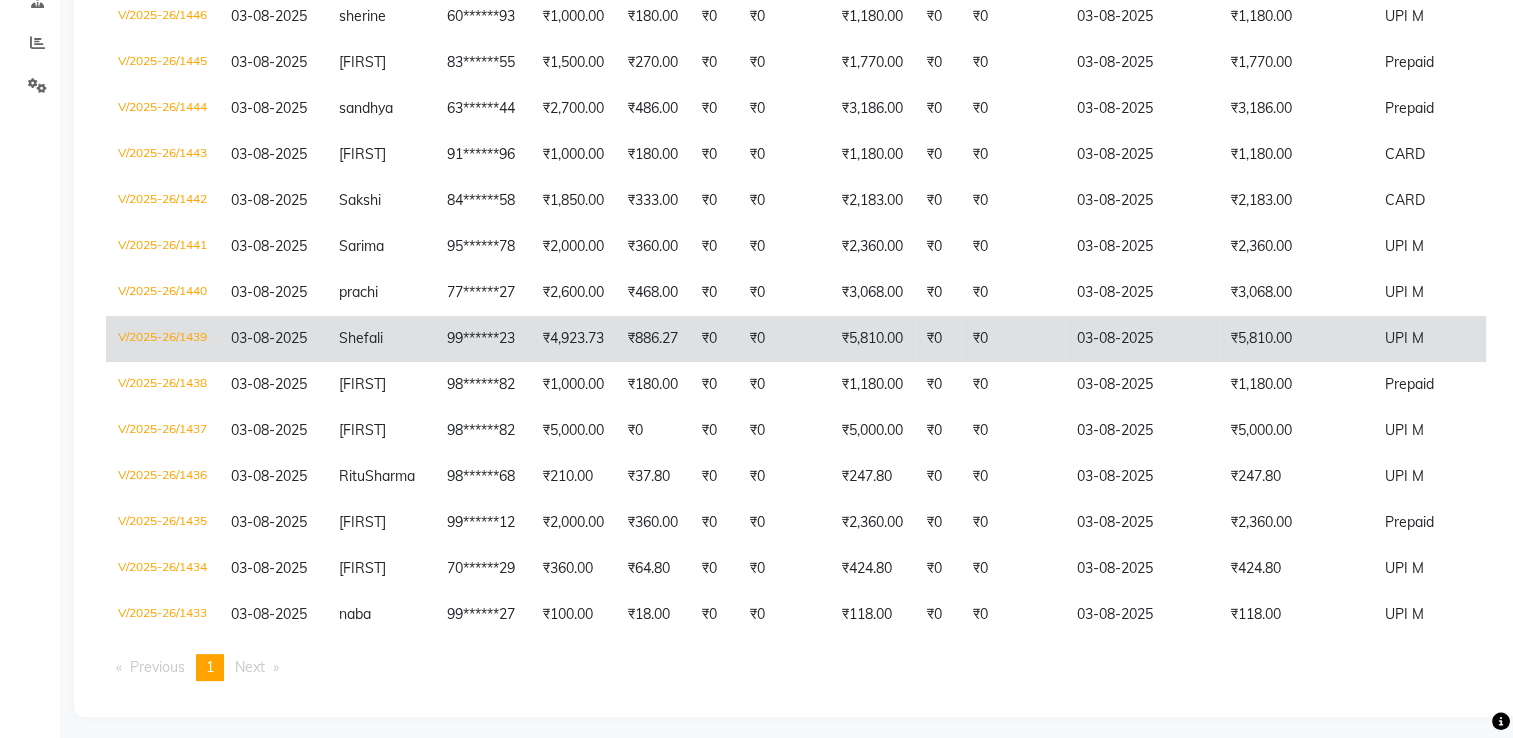 scroll, scrollTop: 100, scrollLeft: 0, axis: vertical 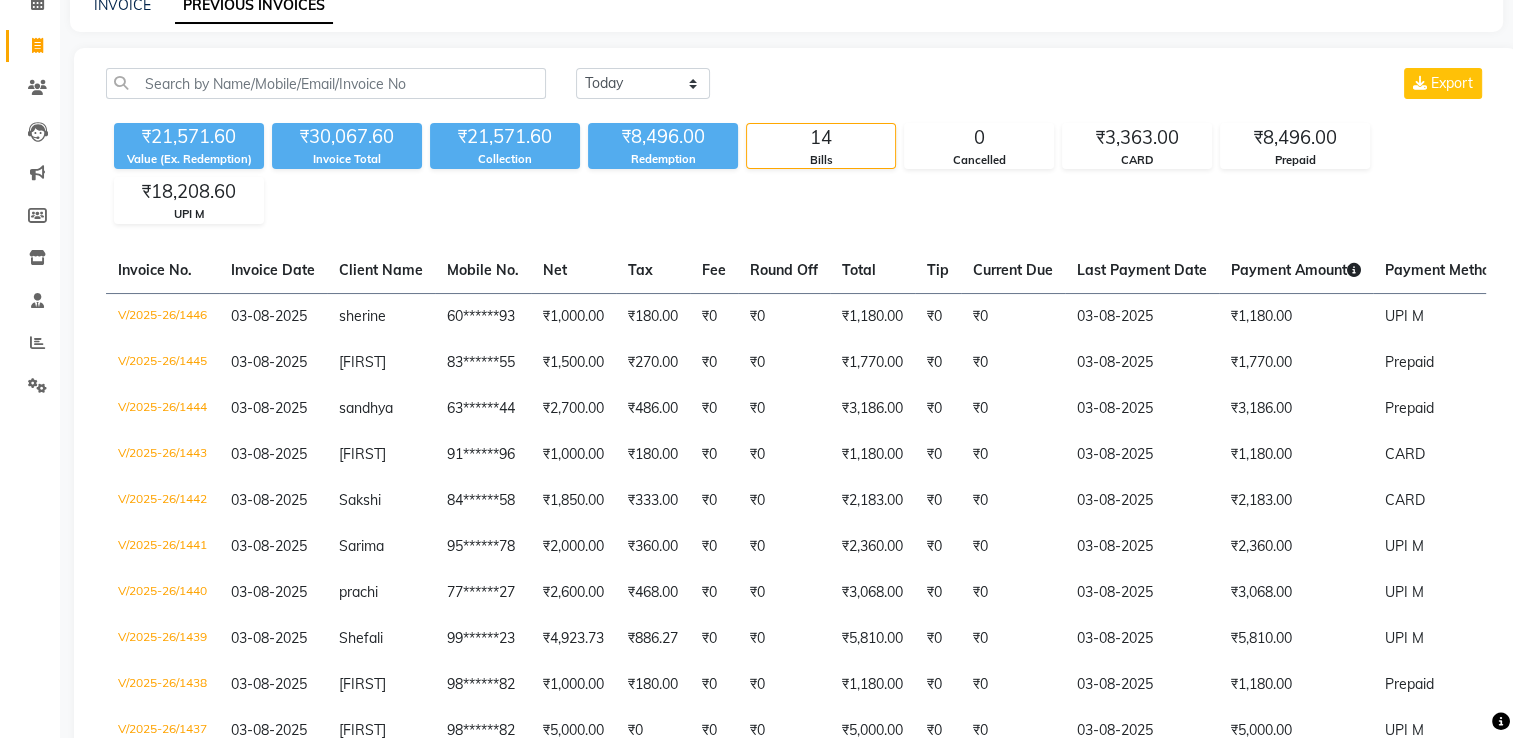 drag, startPoint x: 882, startPoint y: 135, endPoint x: 808, endPoint y: 155, distance: 76.655075 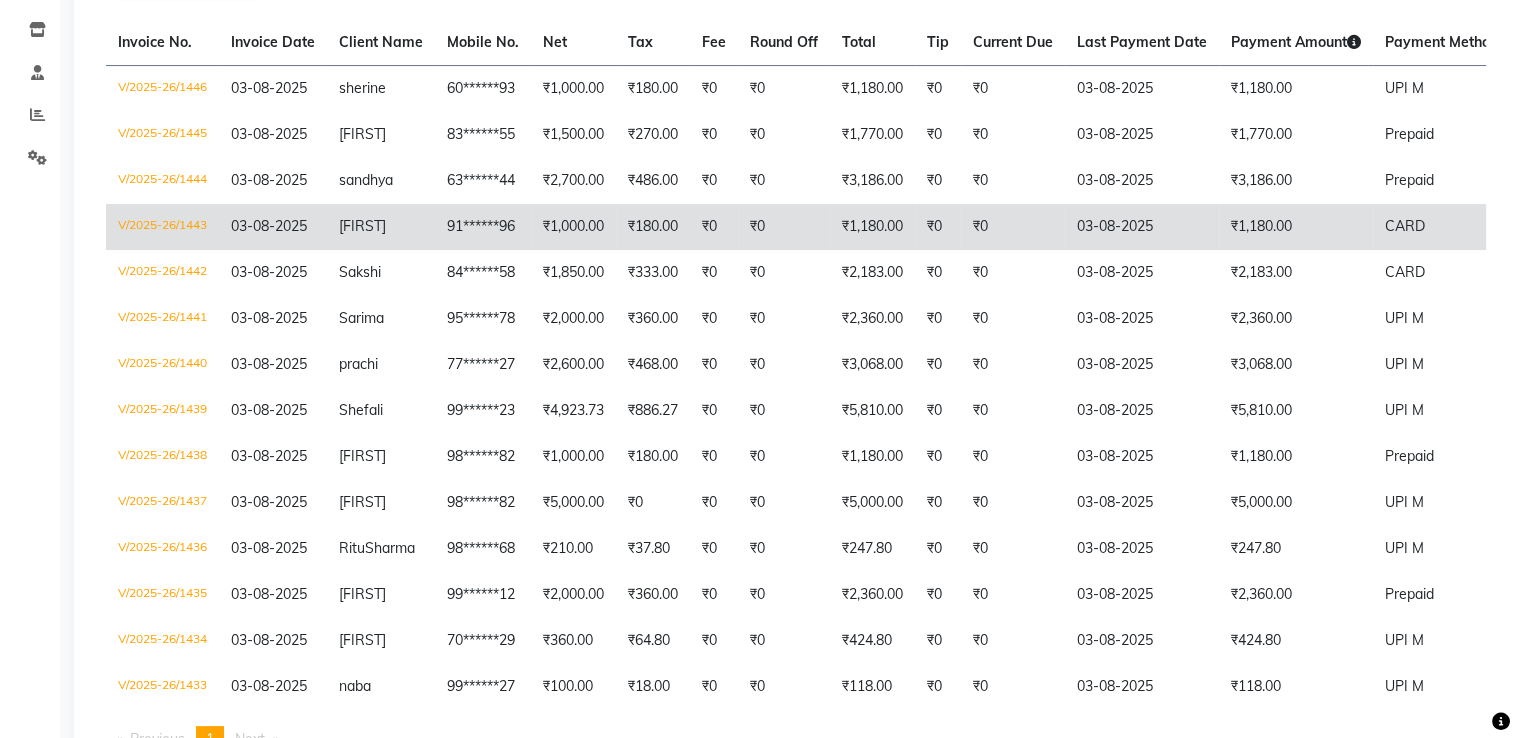 scroll, scrollTop: 0, scrollLeft: 0, axis: both 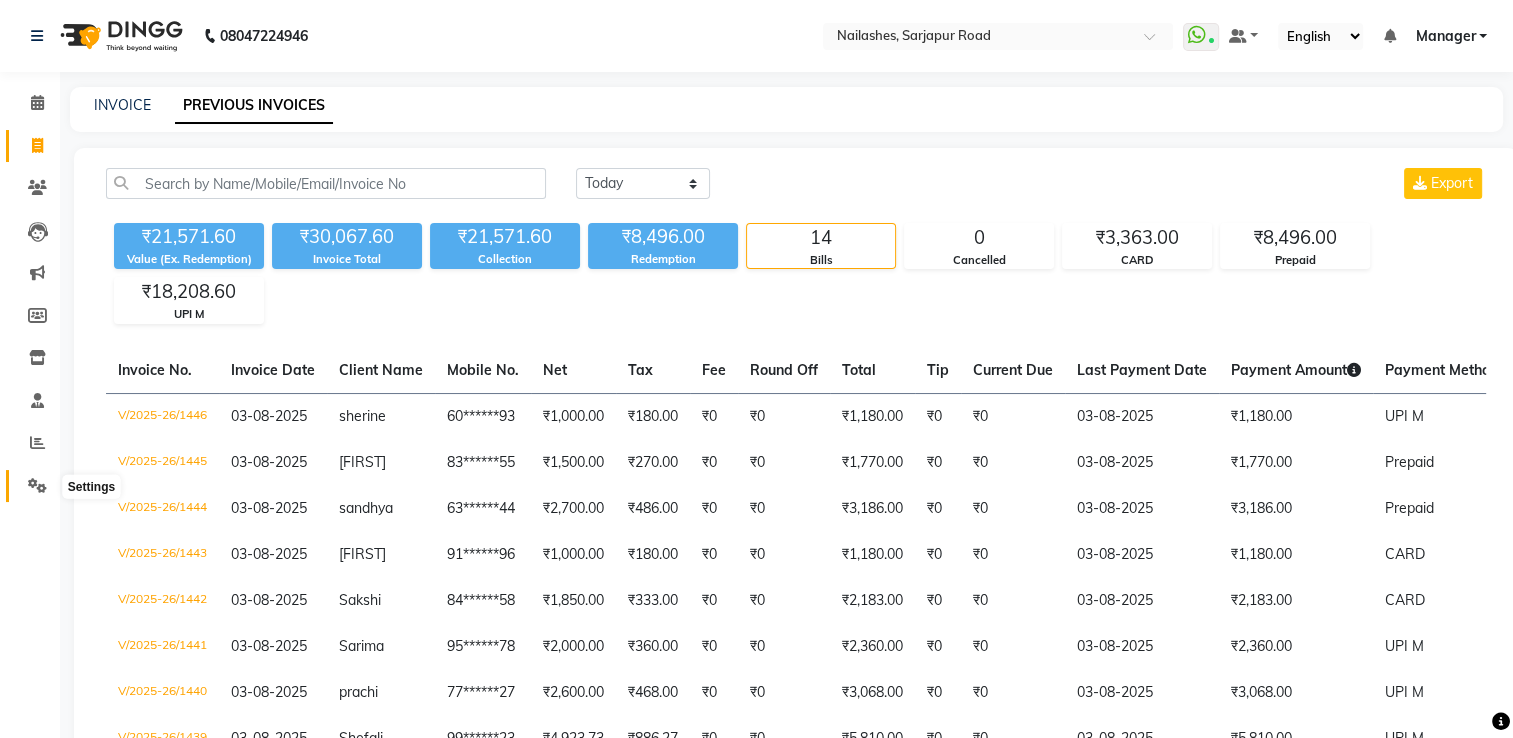 click 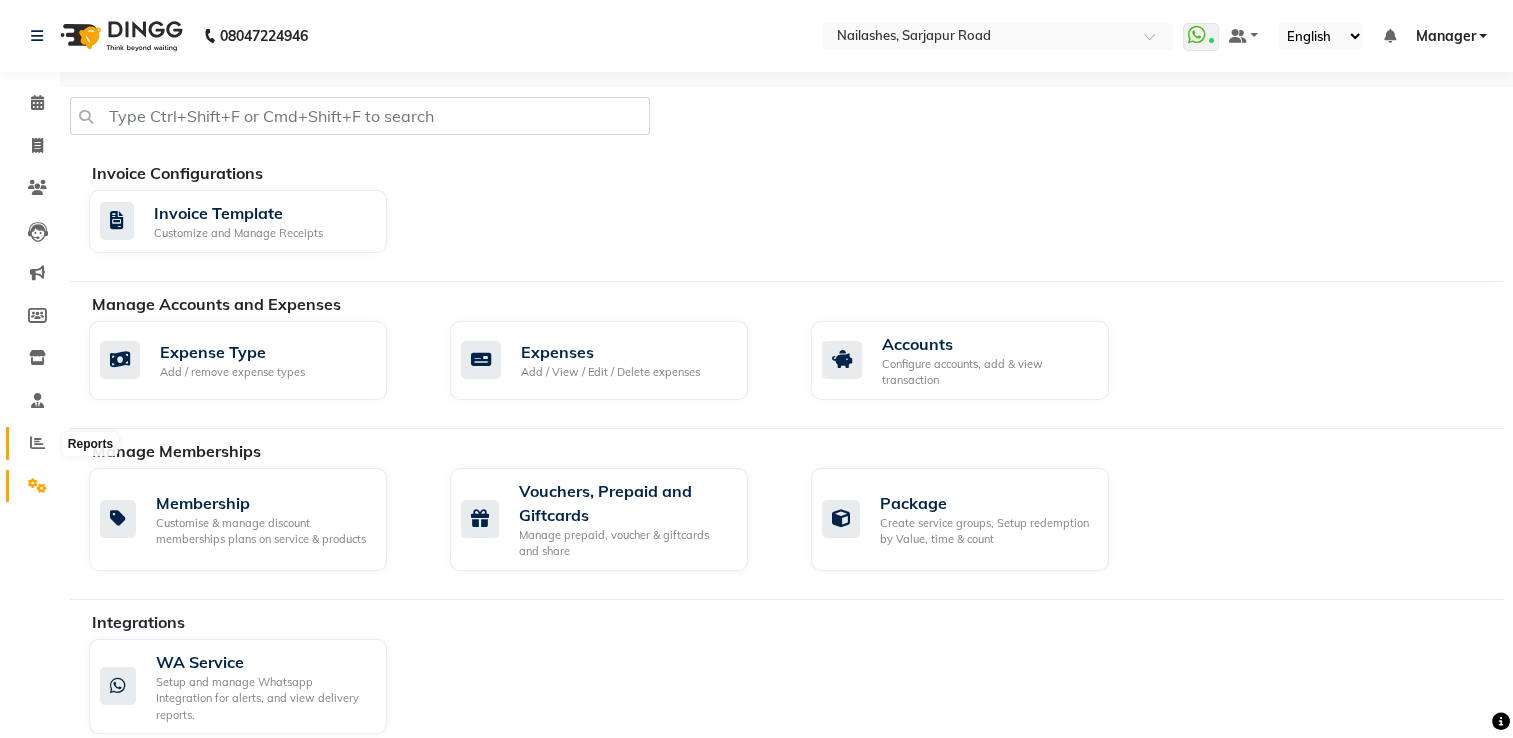 click 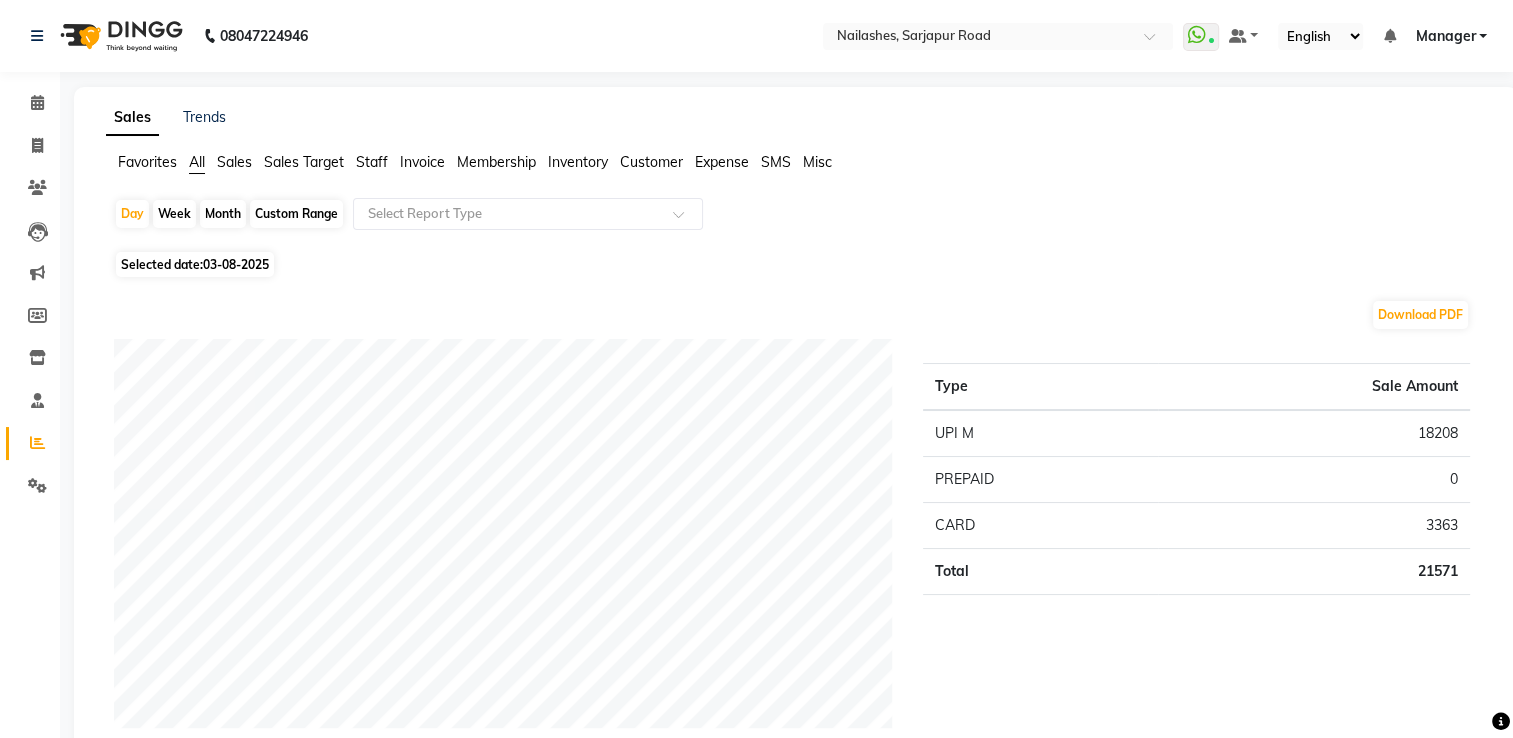 click on "Staff" 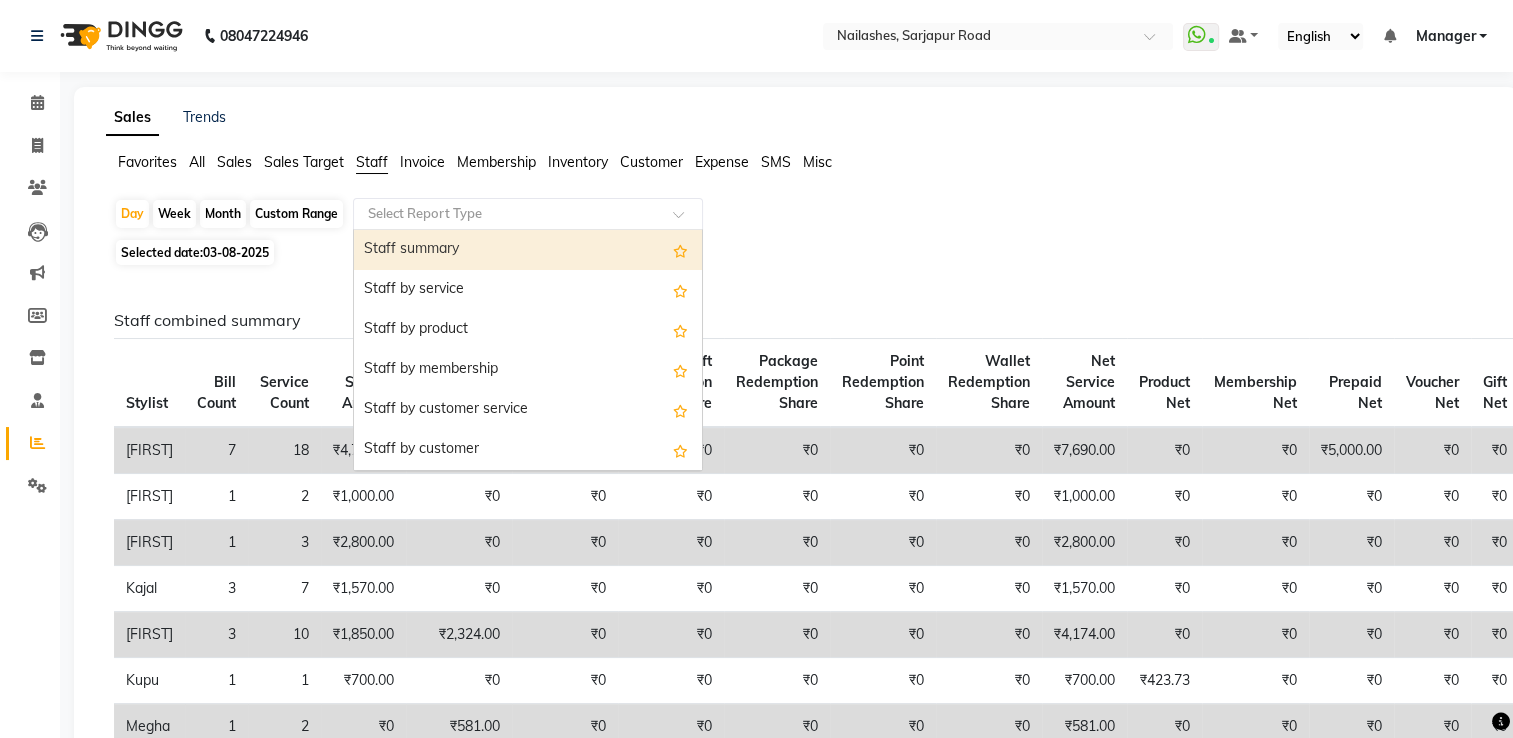 click 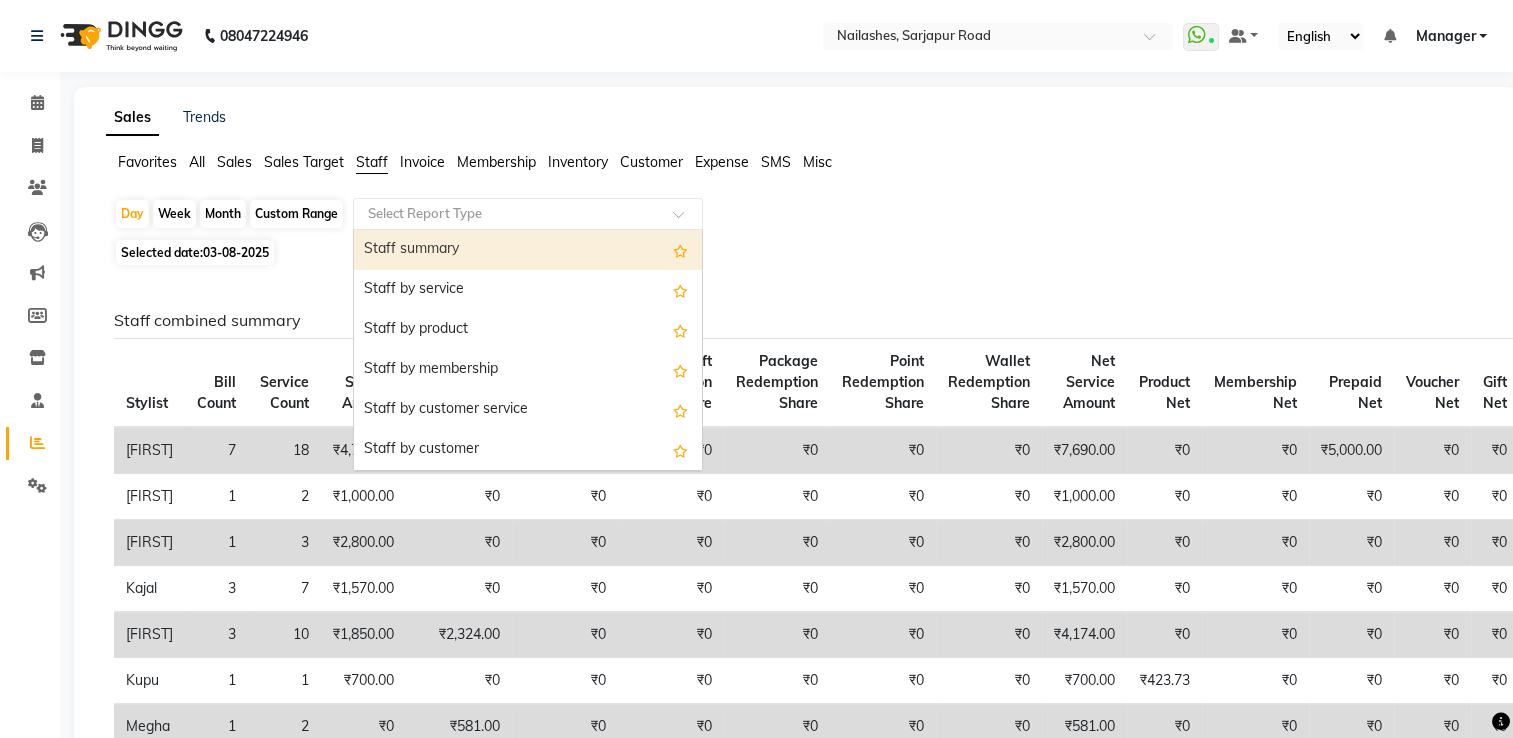 click on "Staff summary" at bounding box center [528, 250] 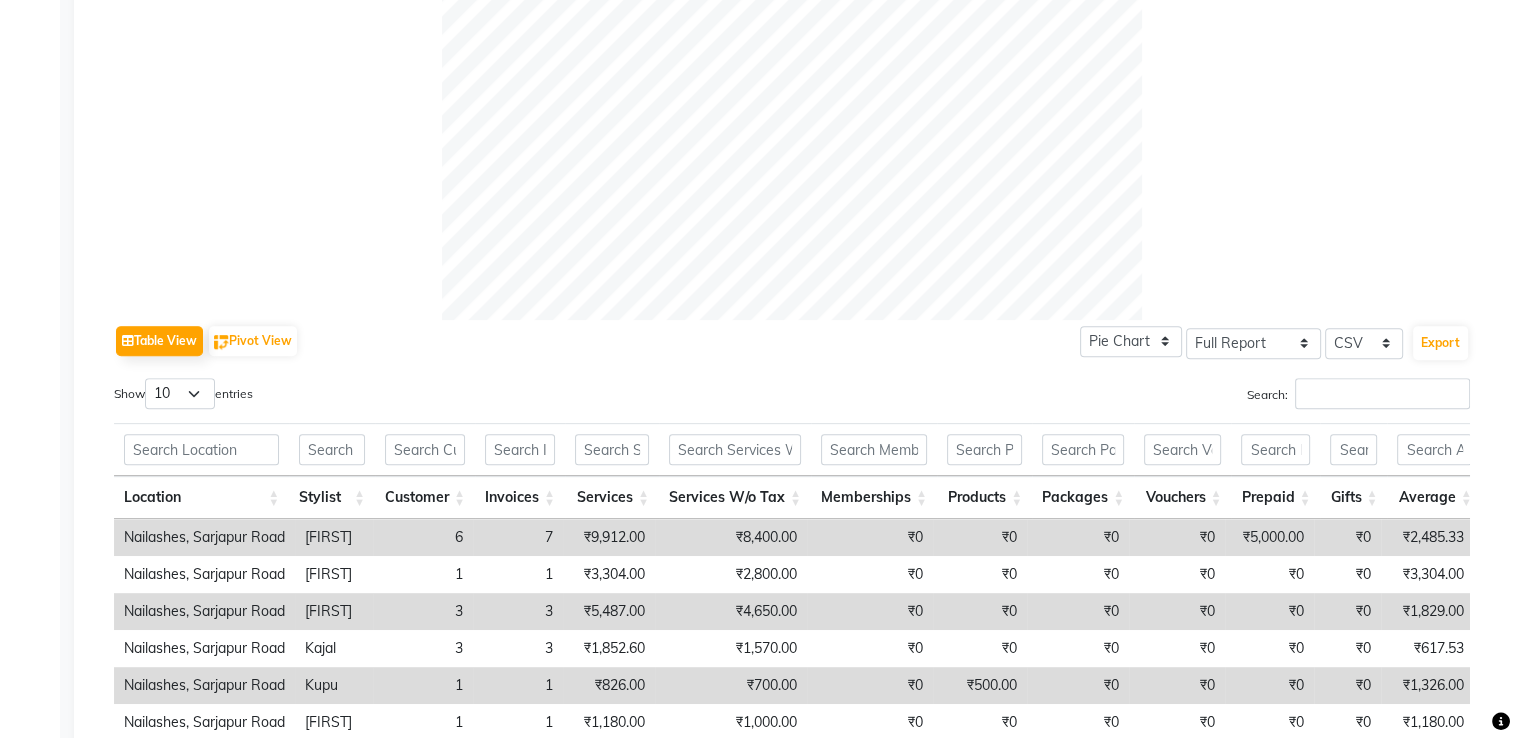 scroll, scrollTop: 800, scrollLeft: 0, axis: vertical 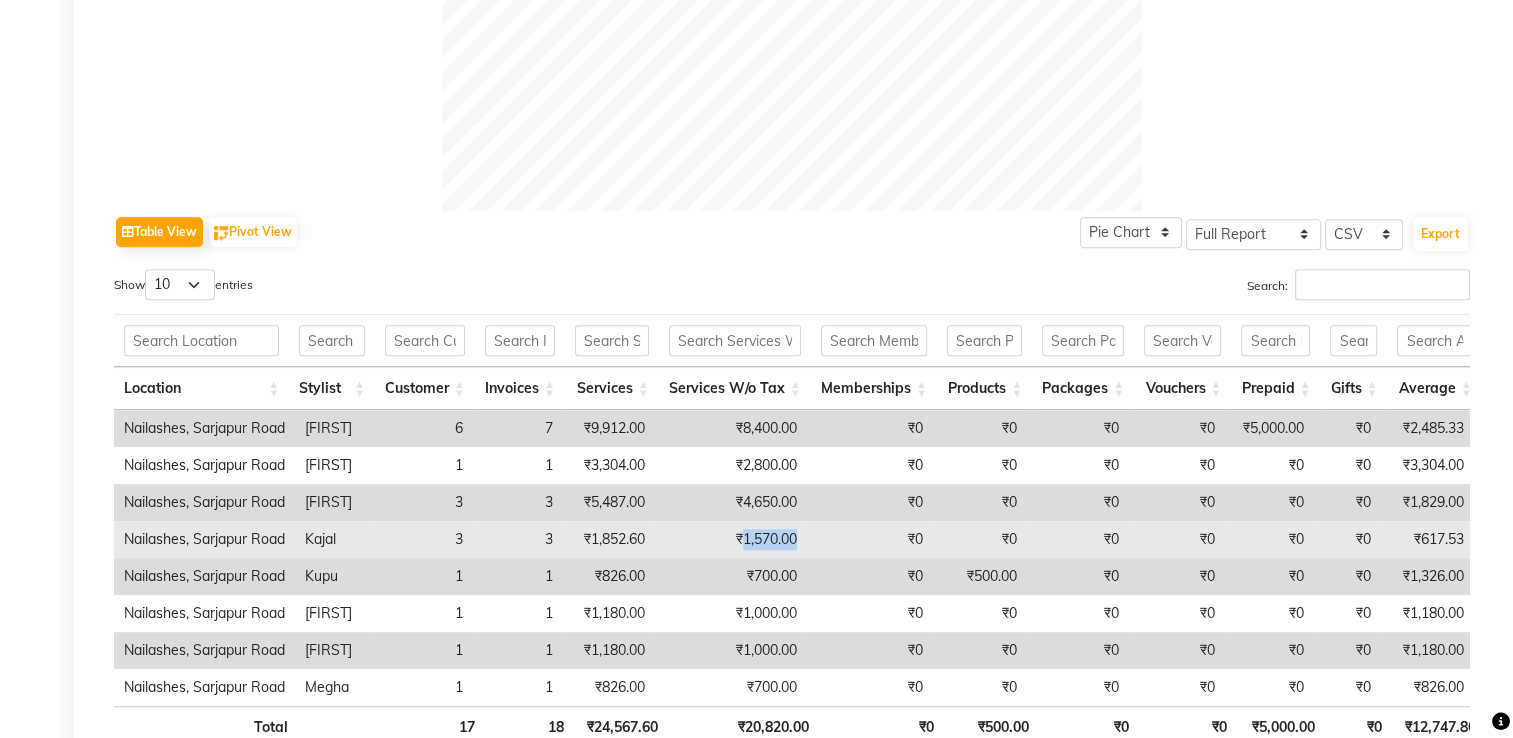 drag, startPoint x: 816, startPoint y: 537, endPoint x: 756, endPoint y: 537, distance: 60 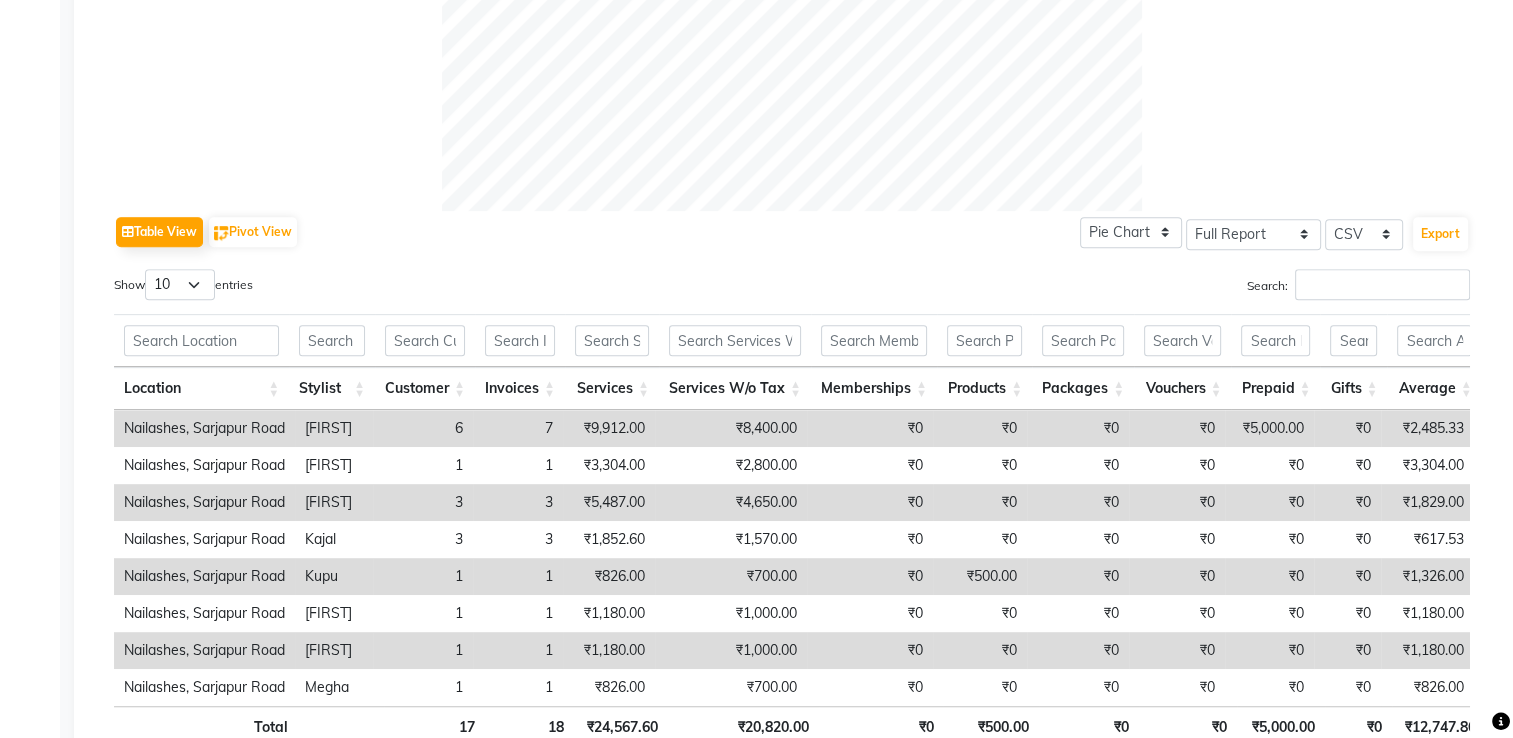 click on "₹0" at bounding box center [1078, 428] 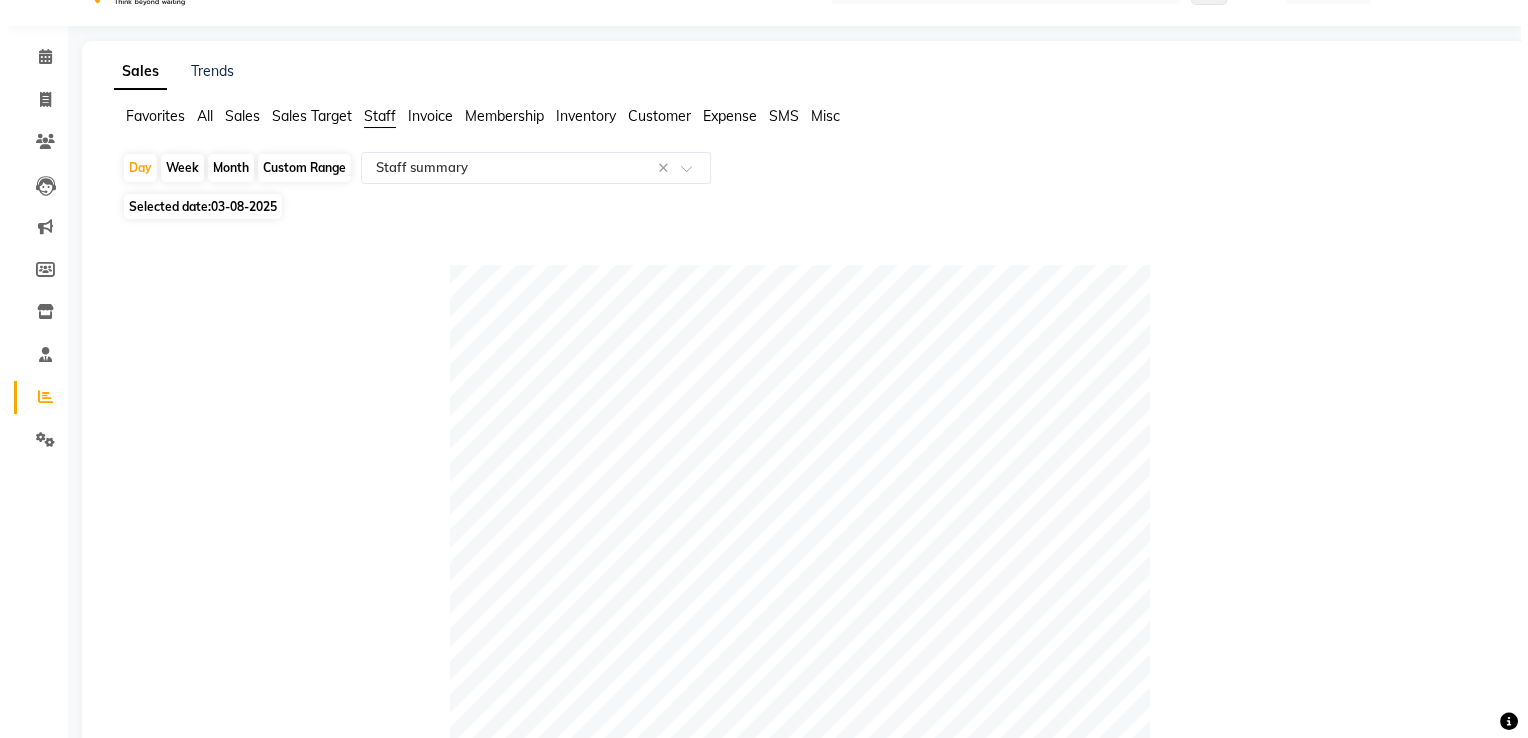 scroll, scrollTop: 0, scrollLeft: 0, axis: both 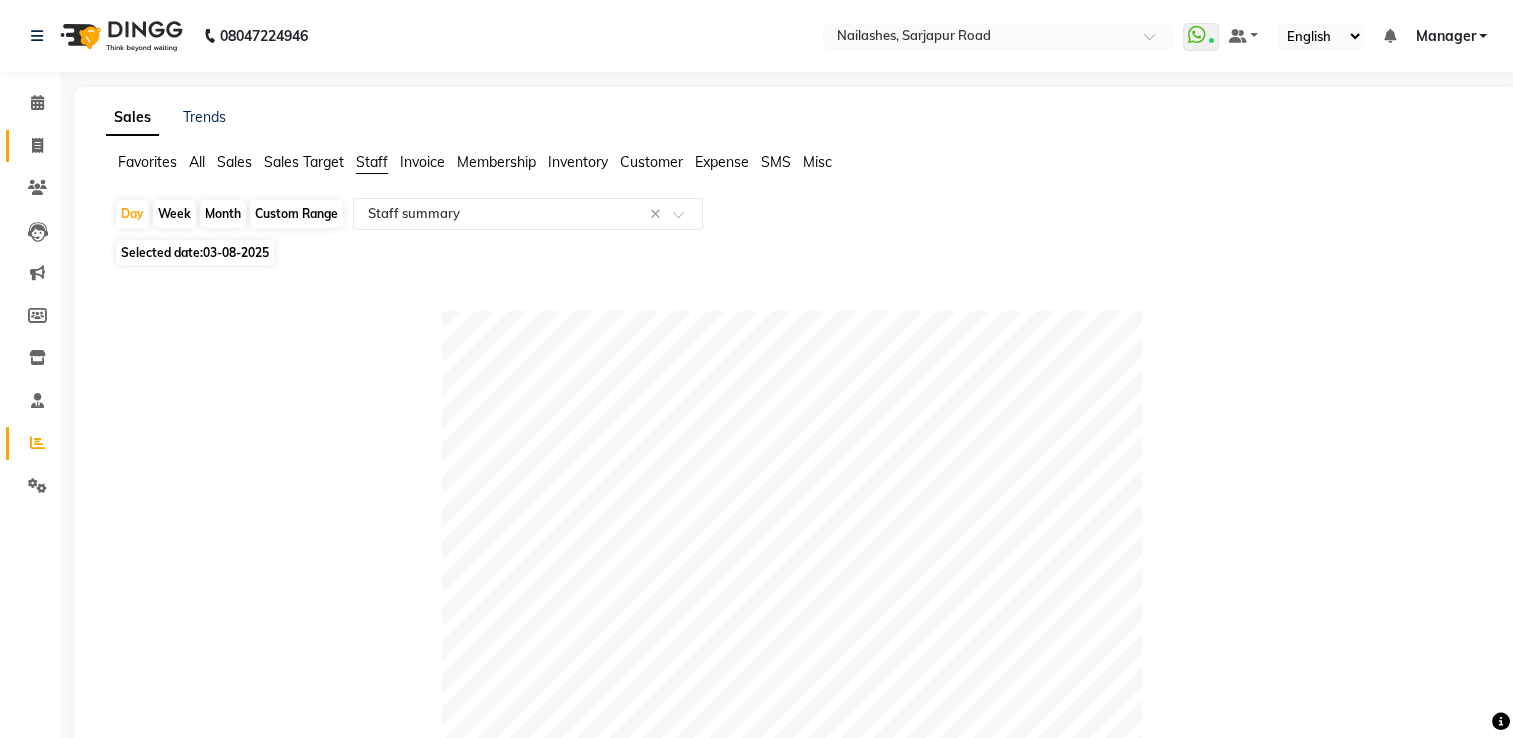 click 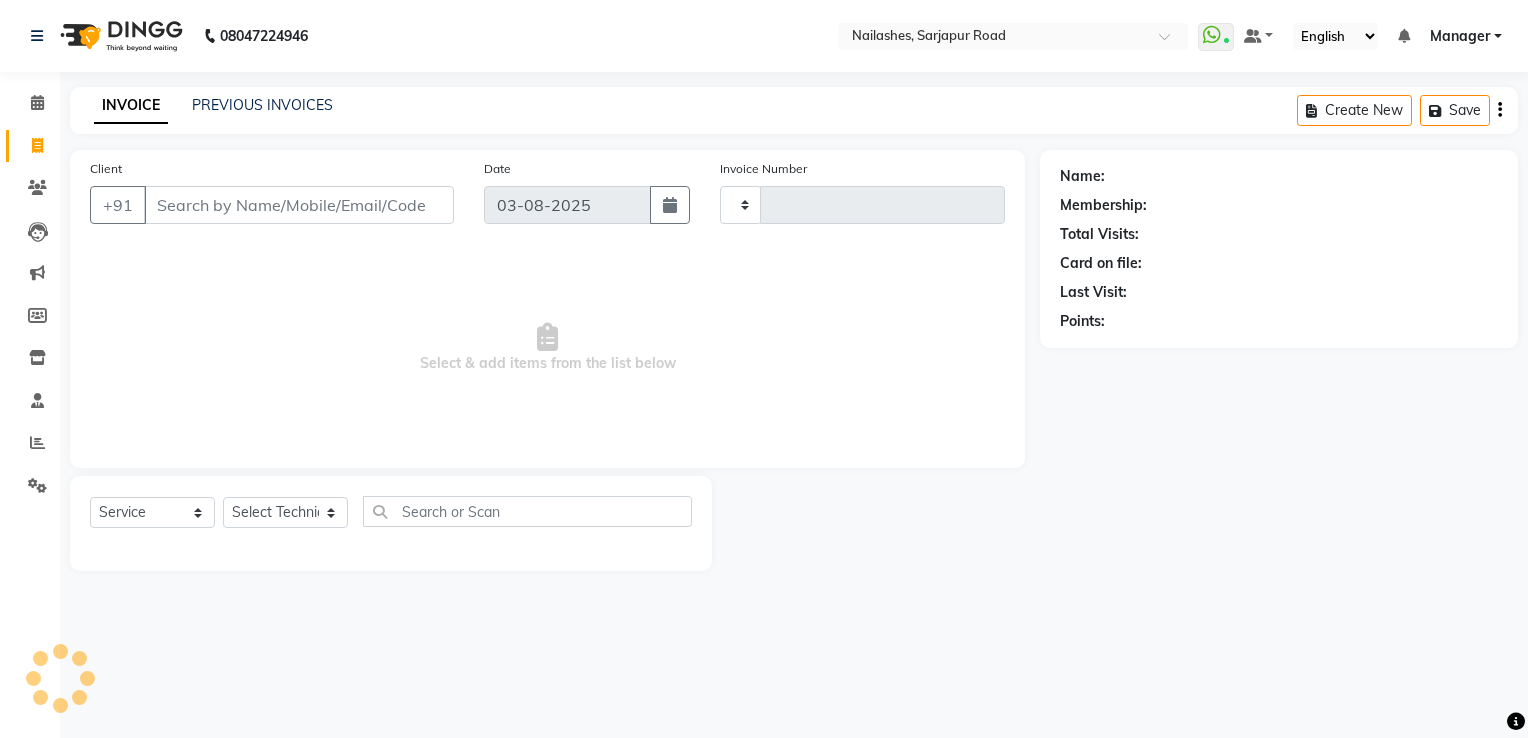 type on "1448" 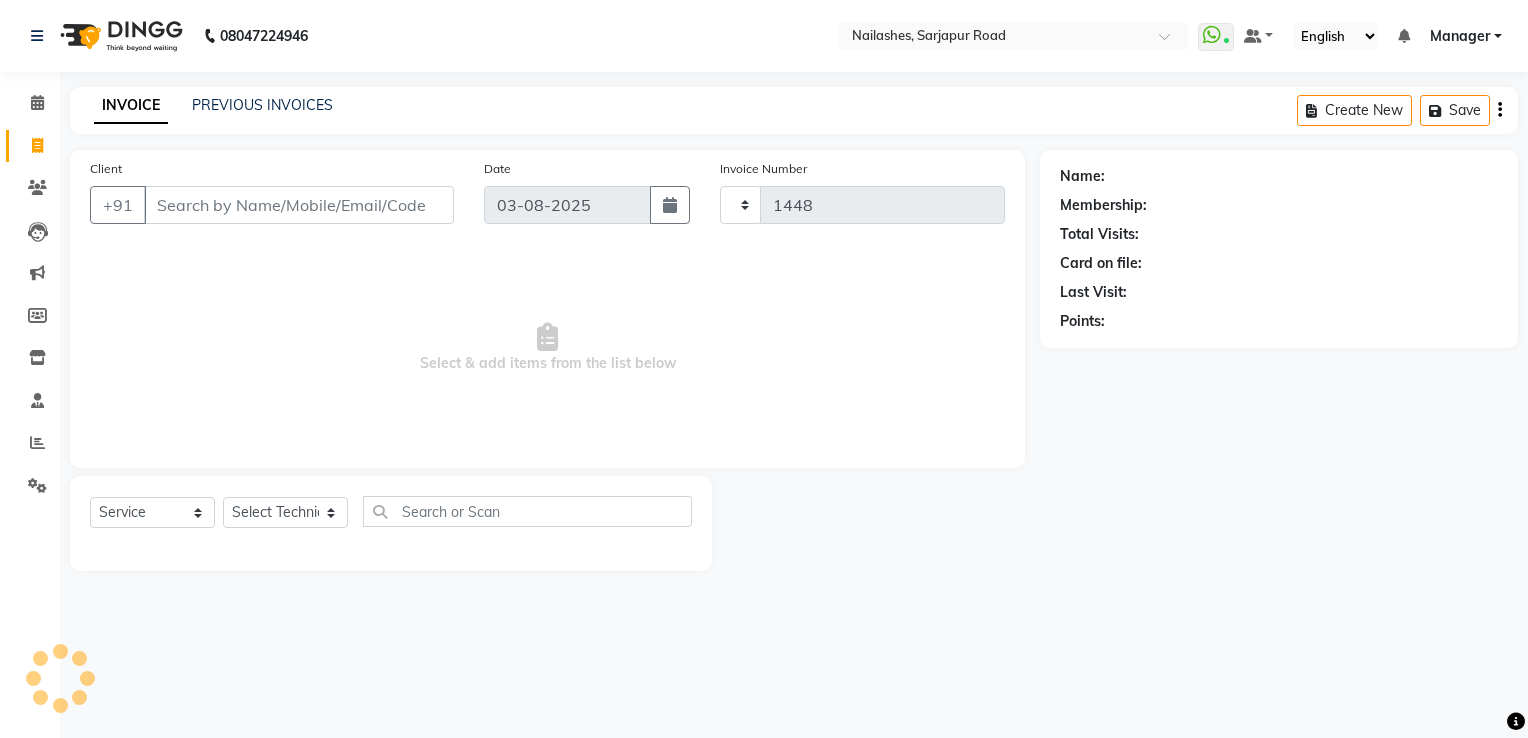 select on "6579" 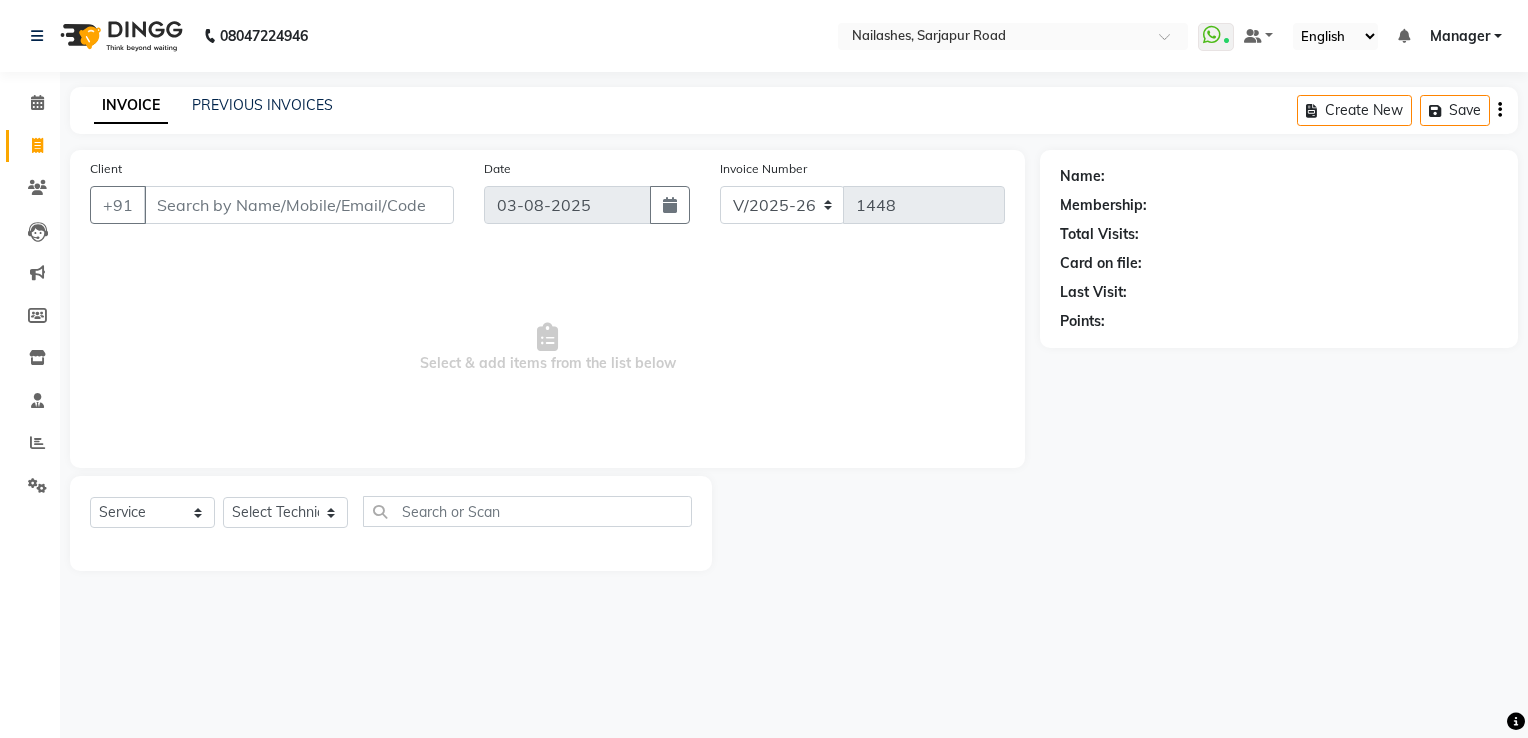 click on "Client +91 Date 03-08-2025 Invoice Number V/2025 V/2025-26 1448  Select & add items from the list below  Select  Service  Product  Membership  Package Voucher Prepaid Gift Card  Select Technician ARISH Arvind chandu Dipen Gulafshan John Kajal kelly kupu Manager megha Nirjala Owner pankaj PARE shradha" 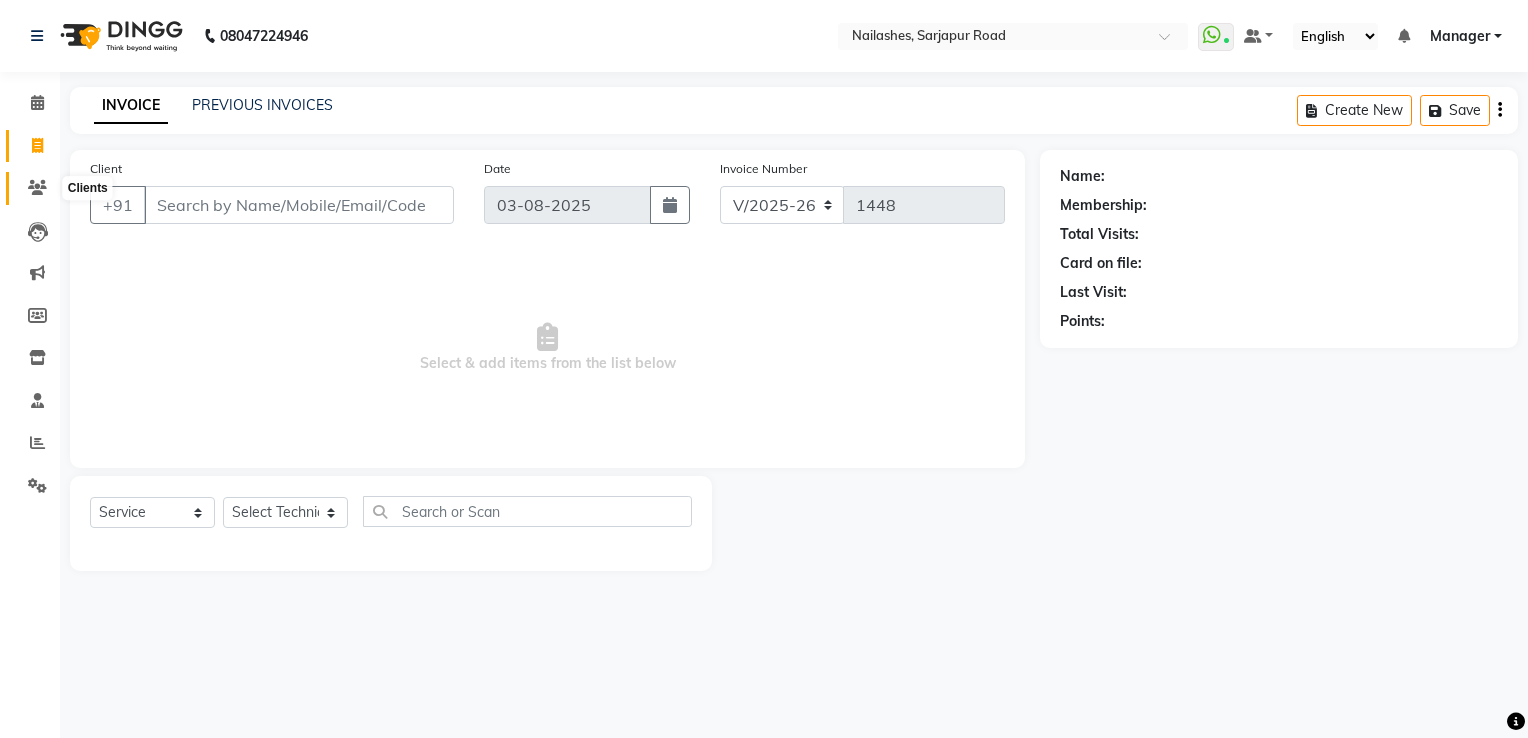 click 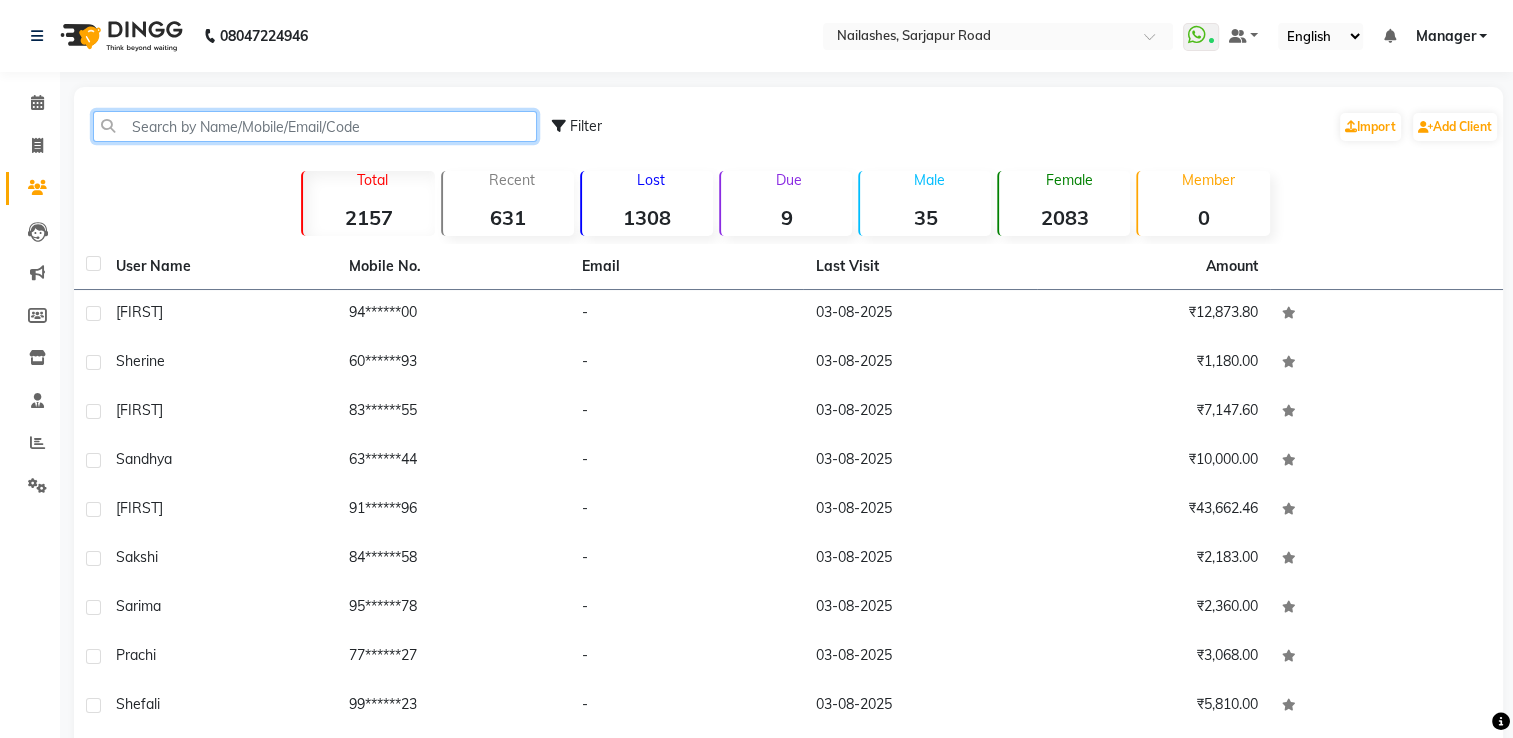 click 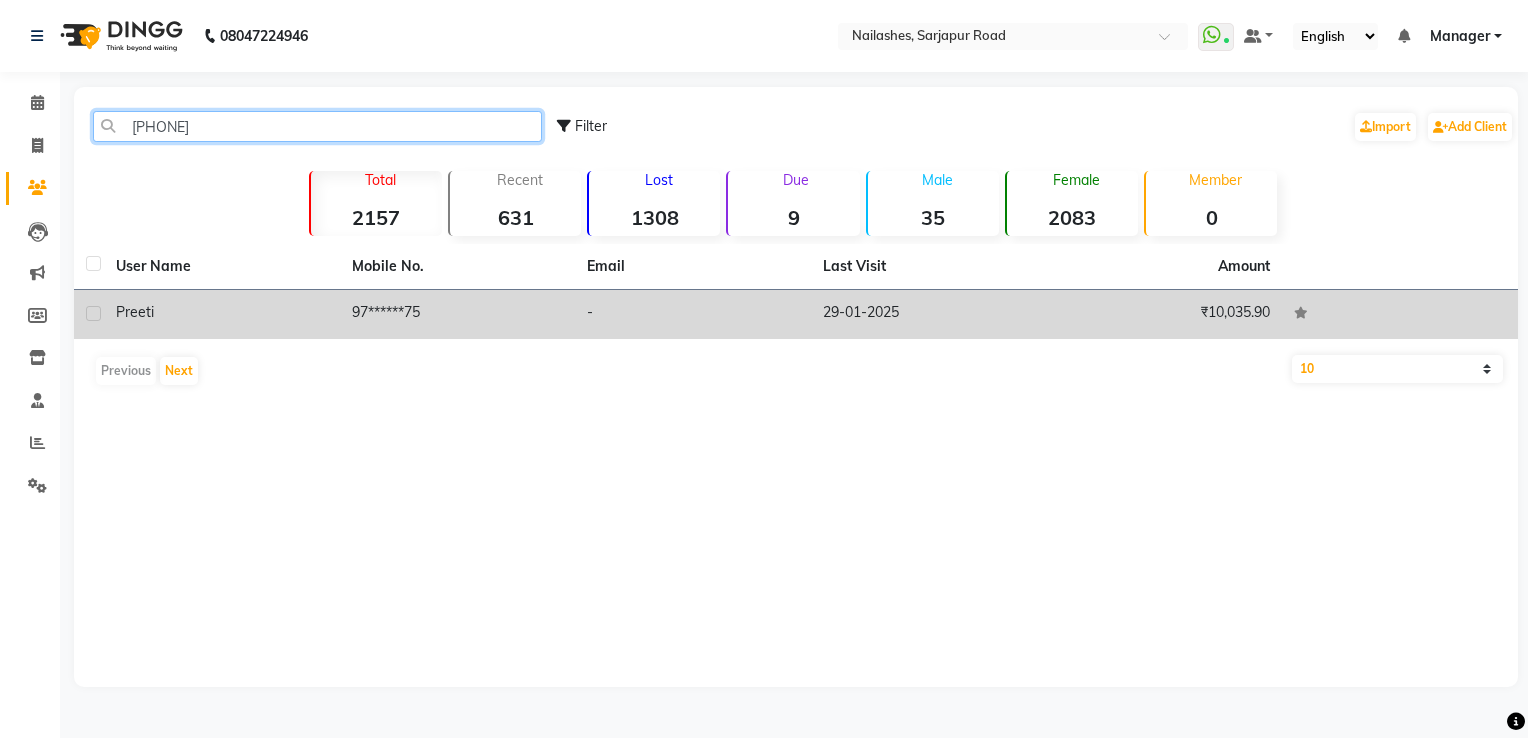 type on "970460" 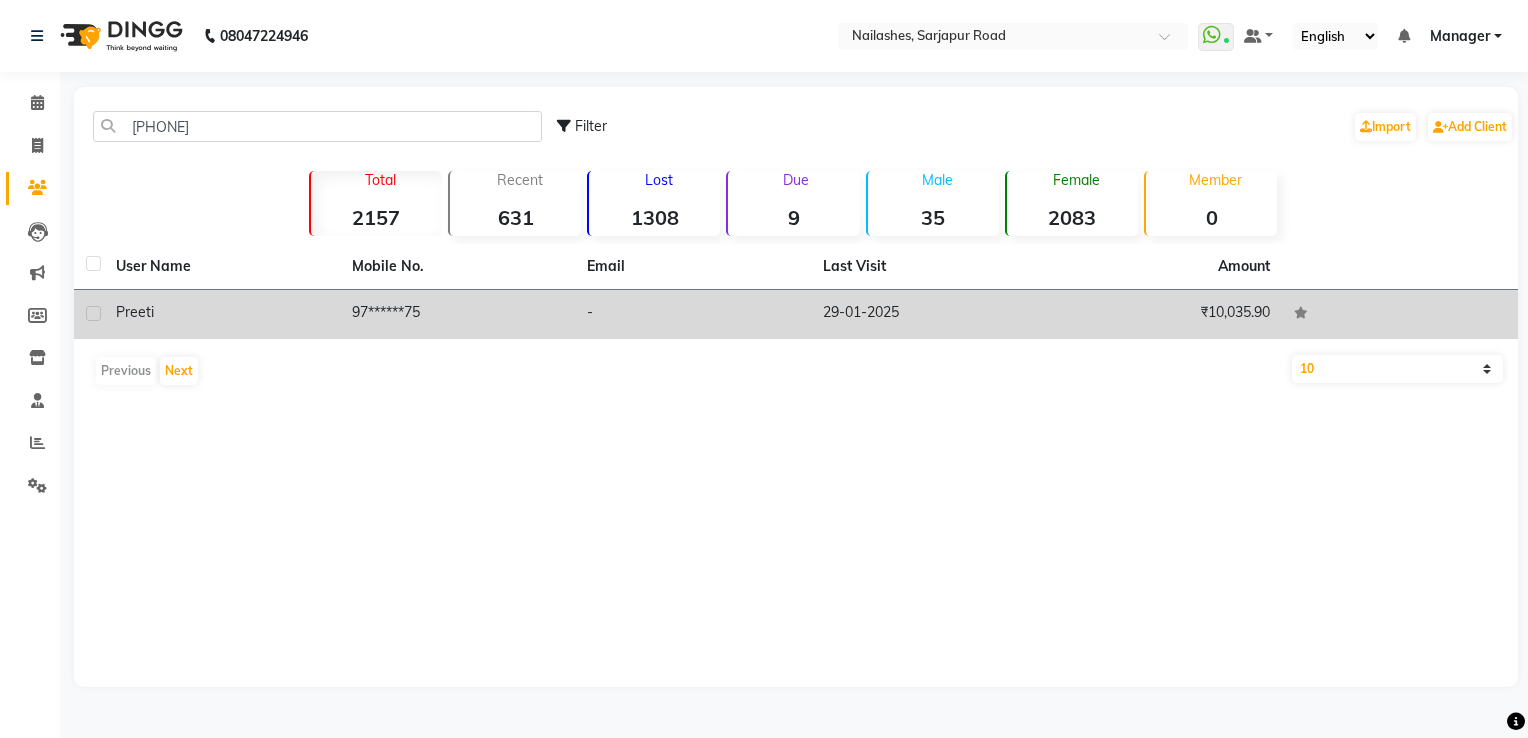 click on "Preeti" 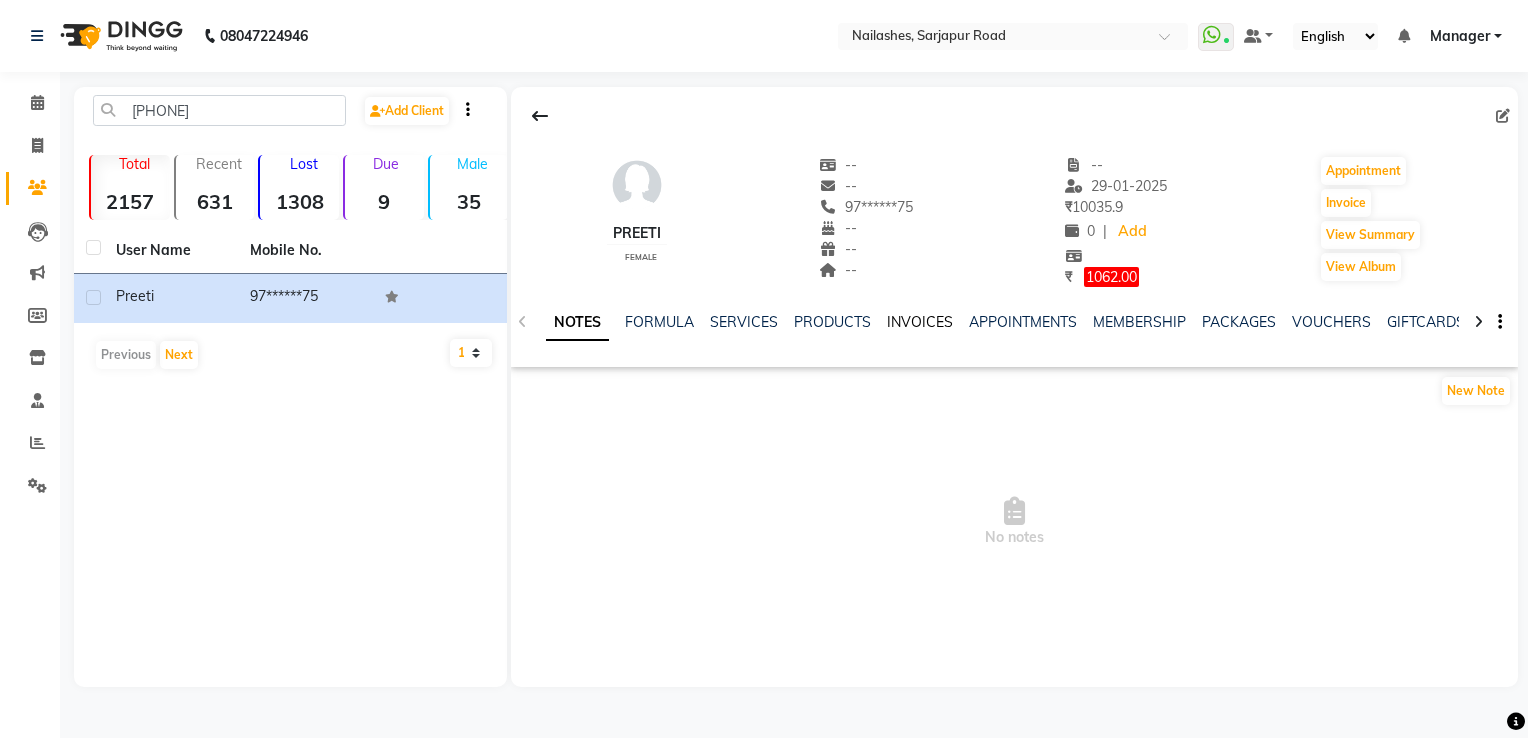 click on "INVOICES" 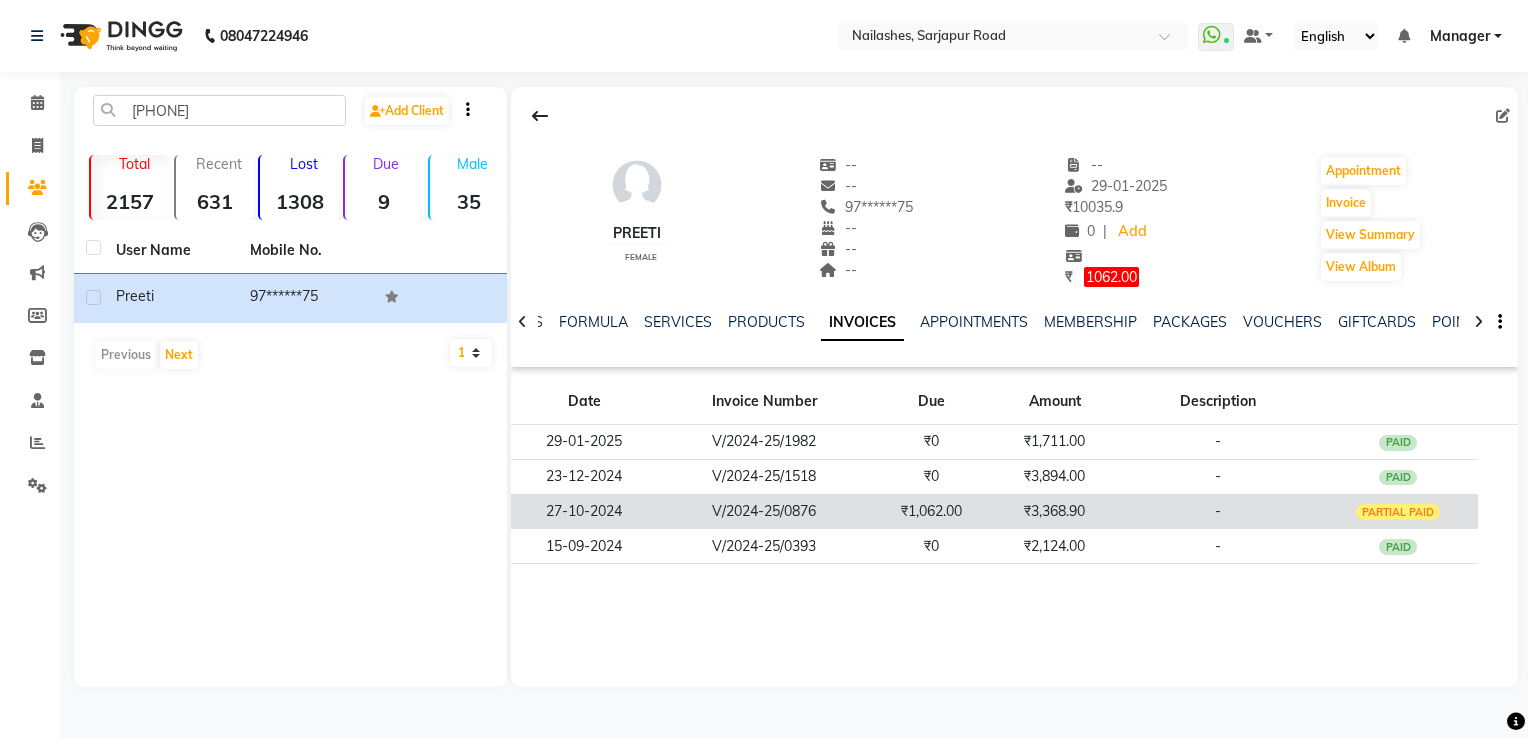 click on "27-10-2024" 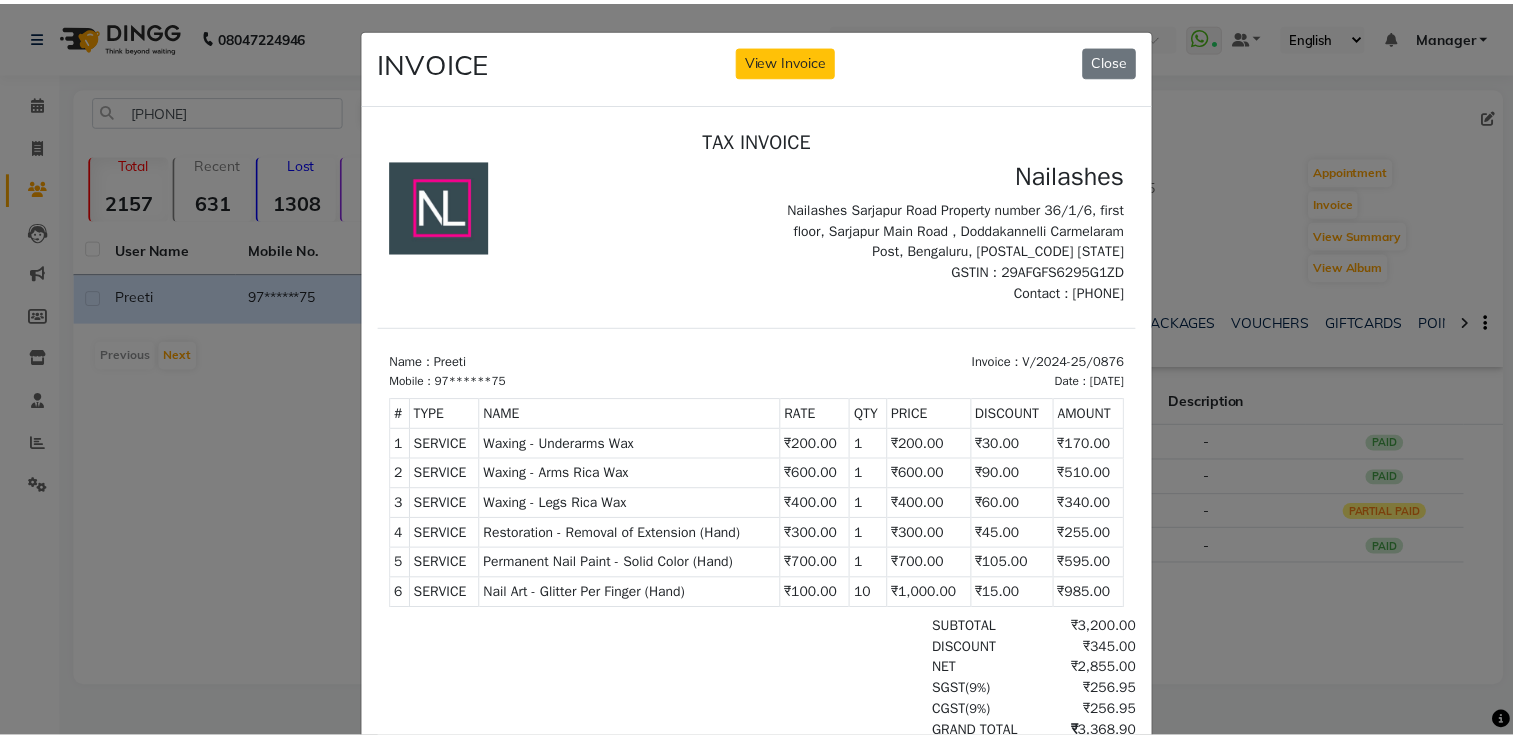 scroll, scrollTop: 16, scrollLeft: 0, axis: vertical 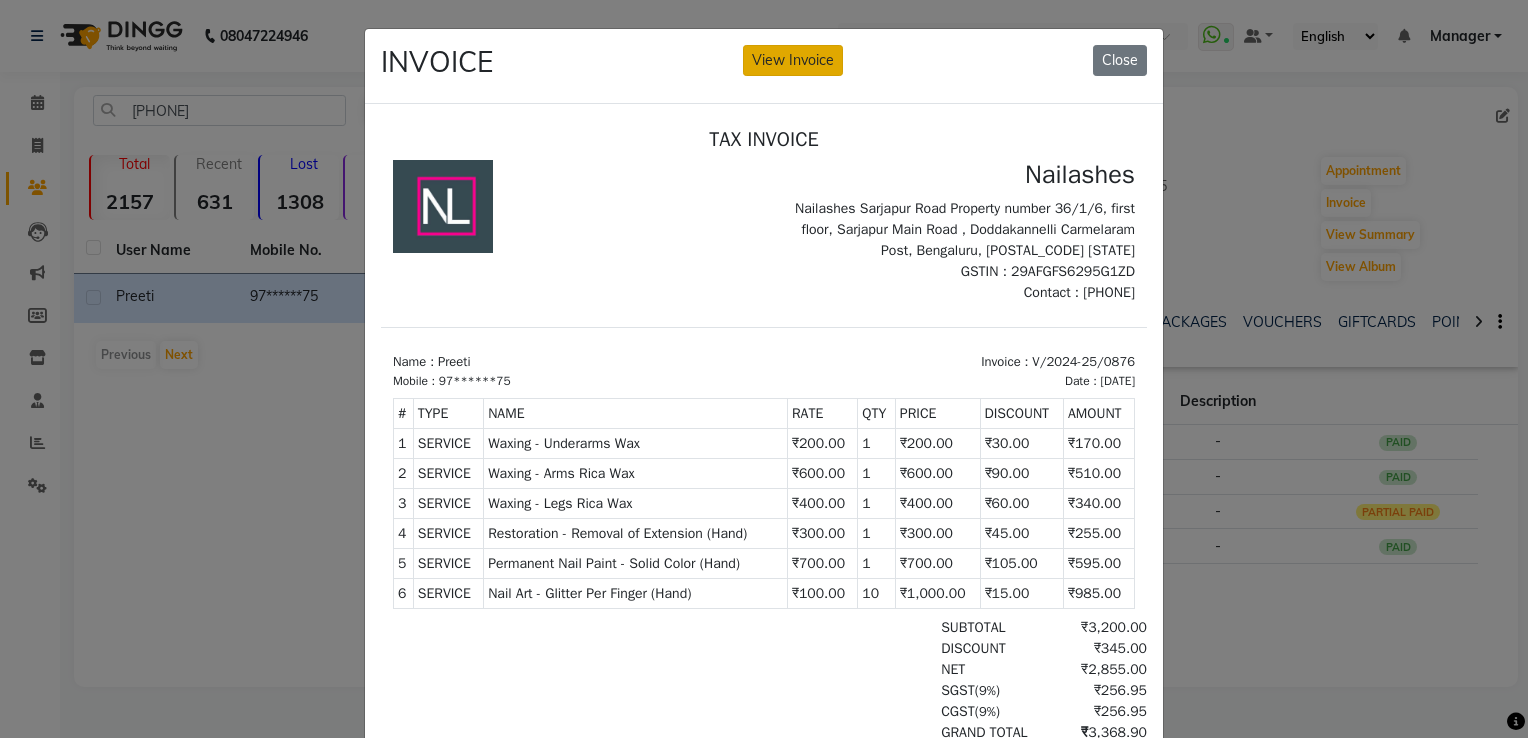 click on "View Invoice" 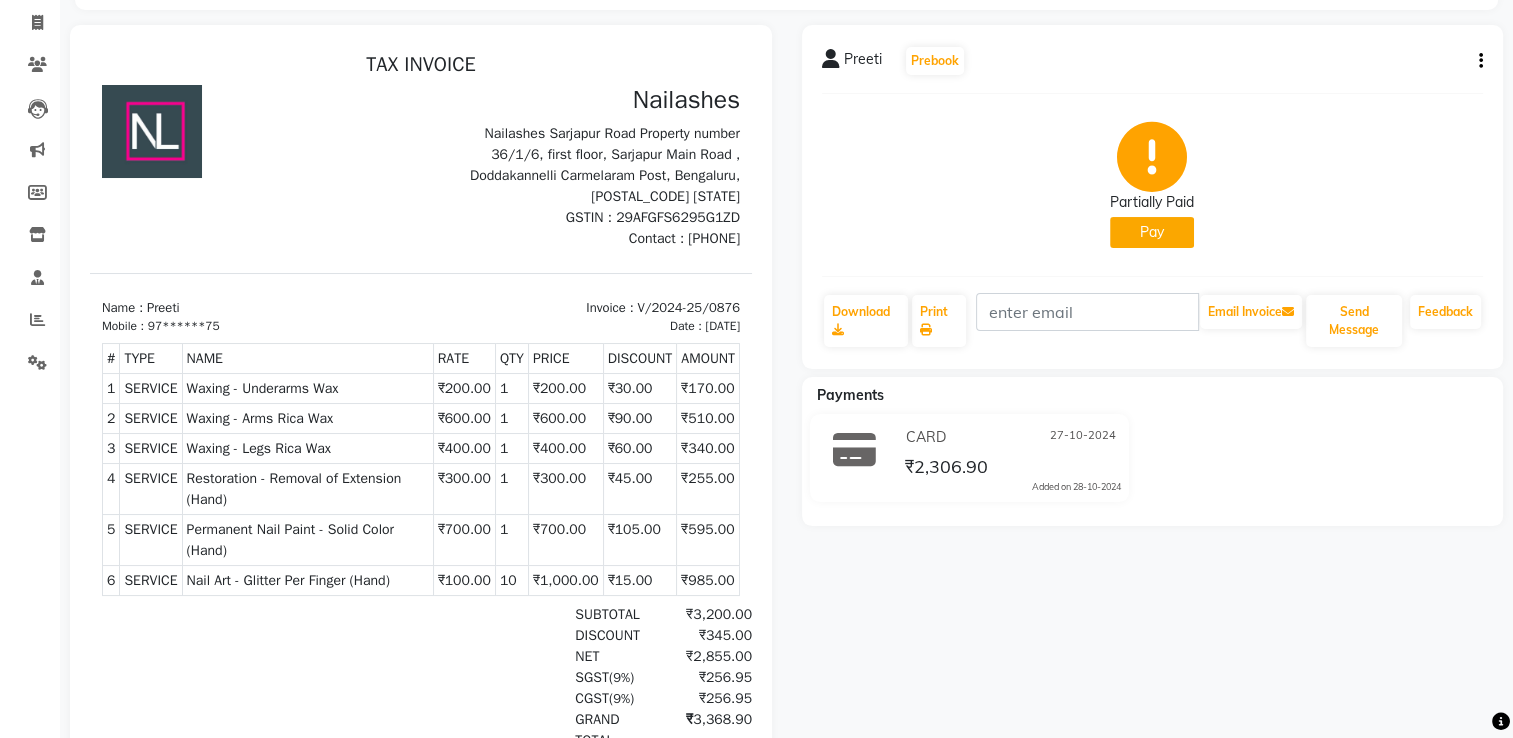scroll, scrollTop: 0, scrollLeft: 0, axis: both 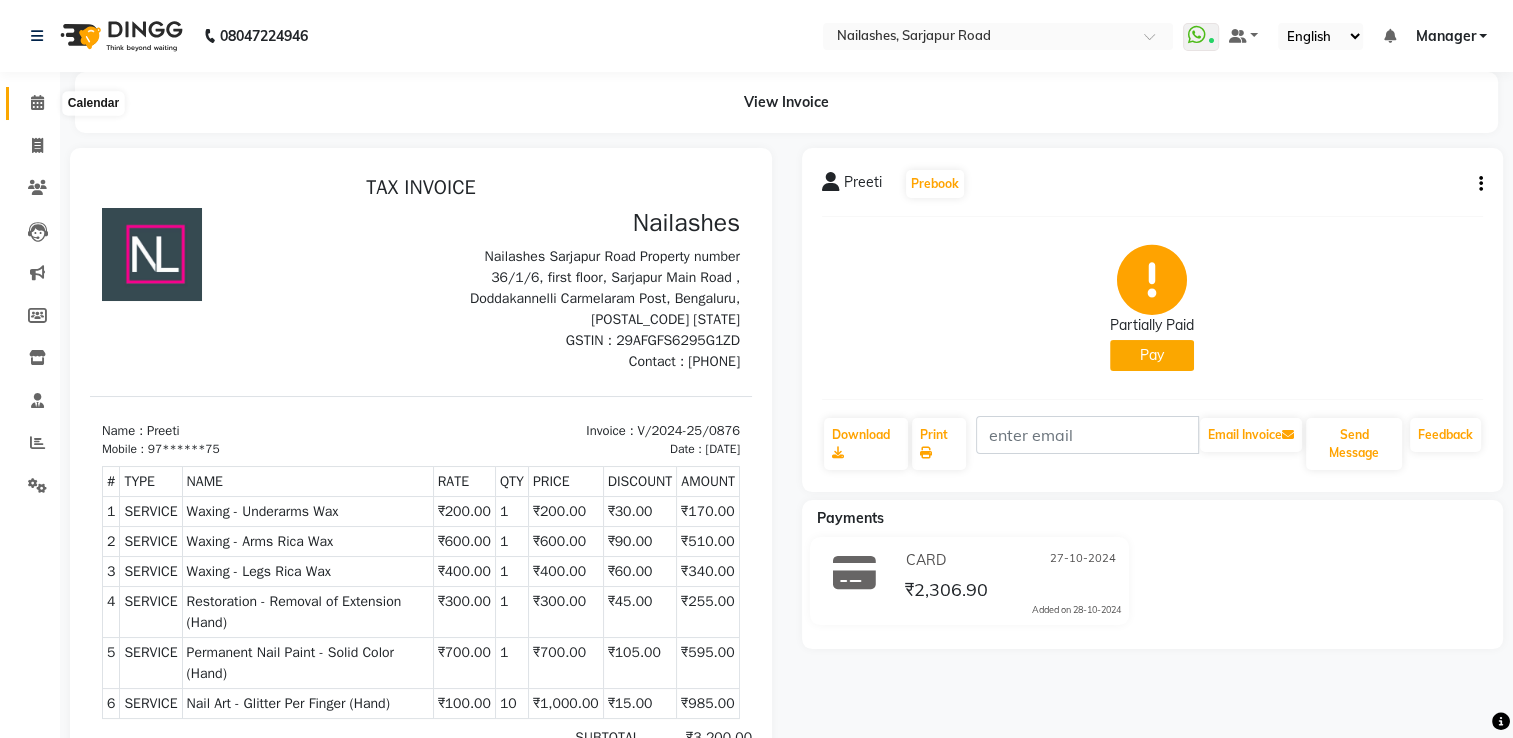 click 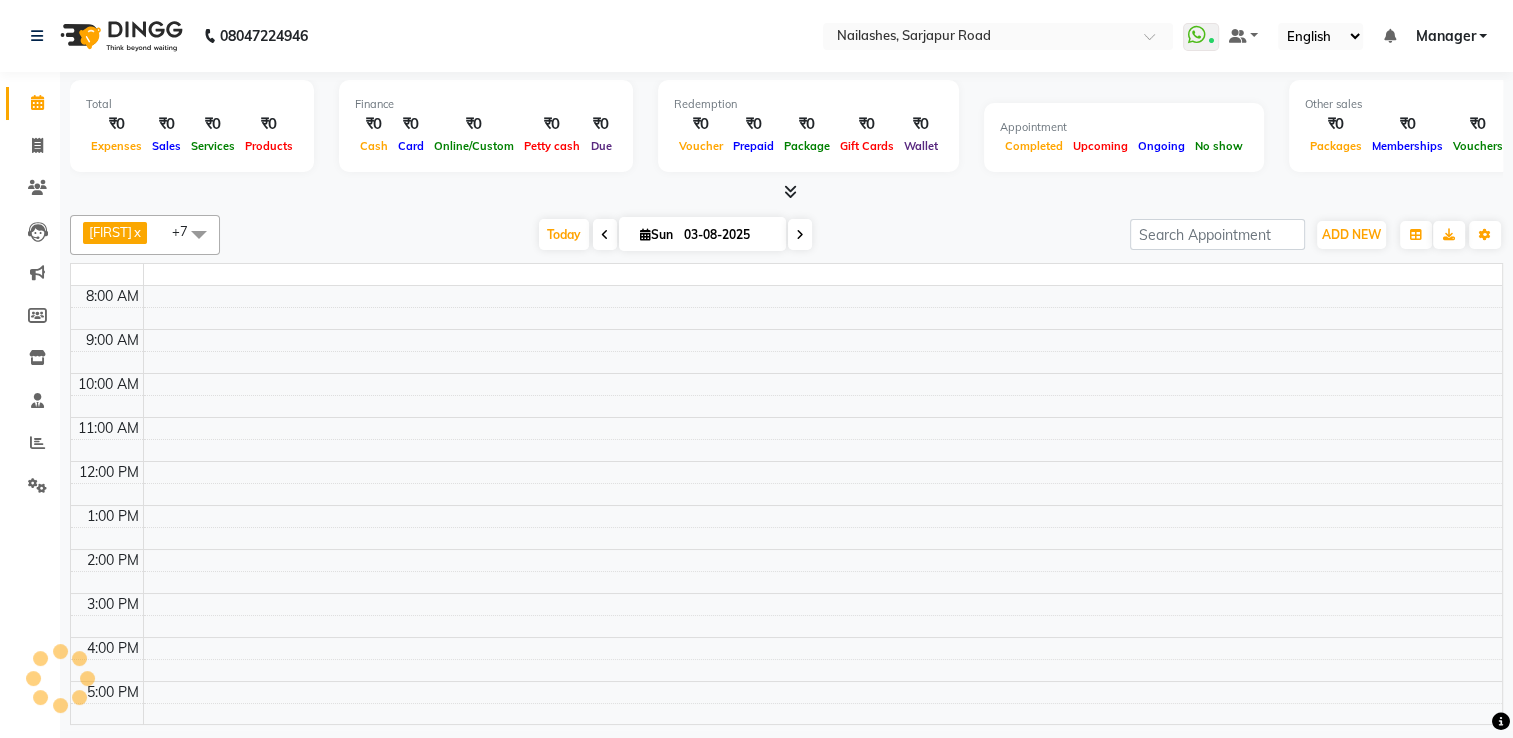 scroll, scrollTop: 0, scrollLeft: 0, axis: both 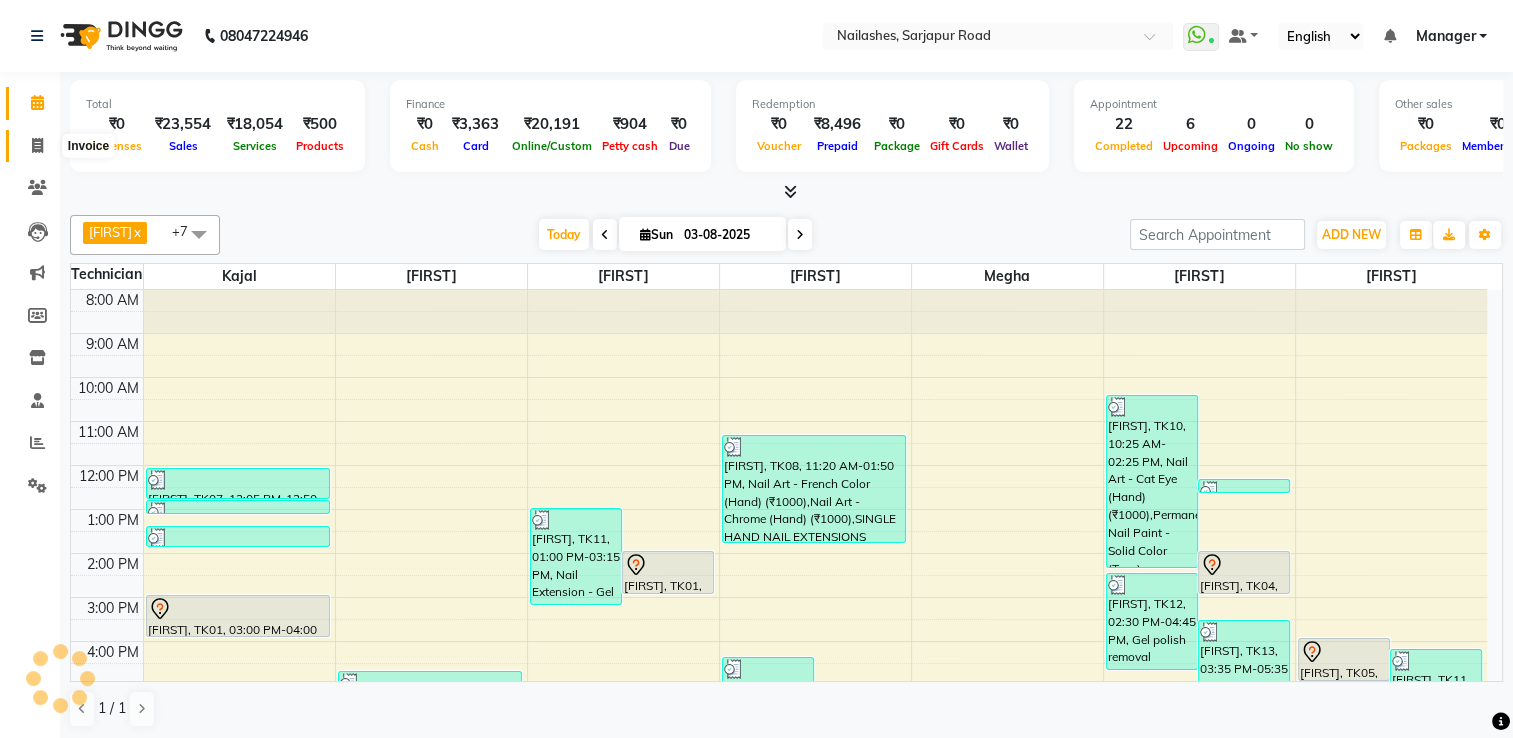 click 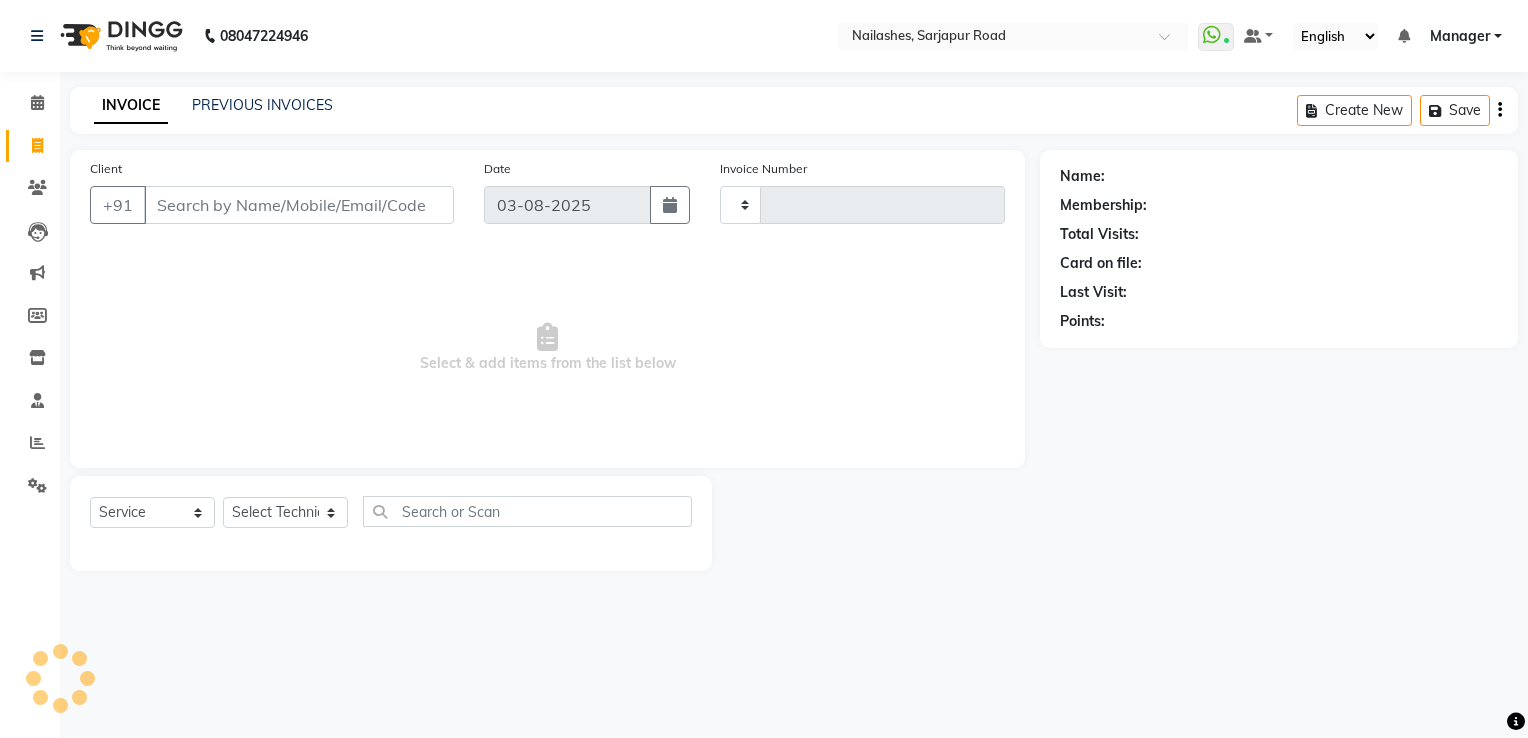 type on "1448" 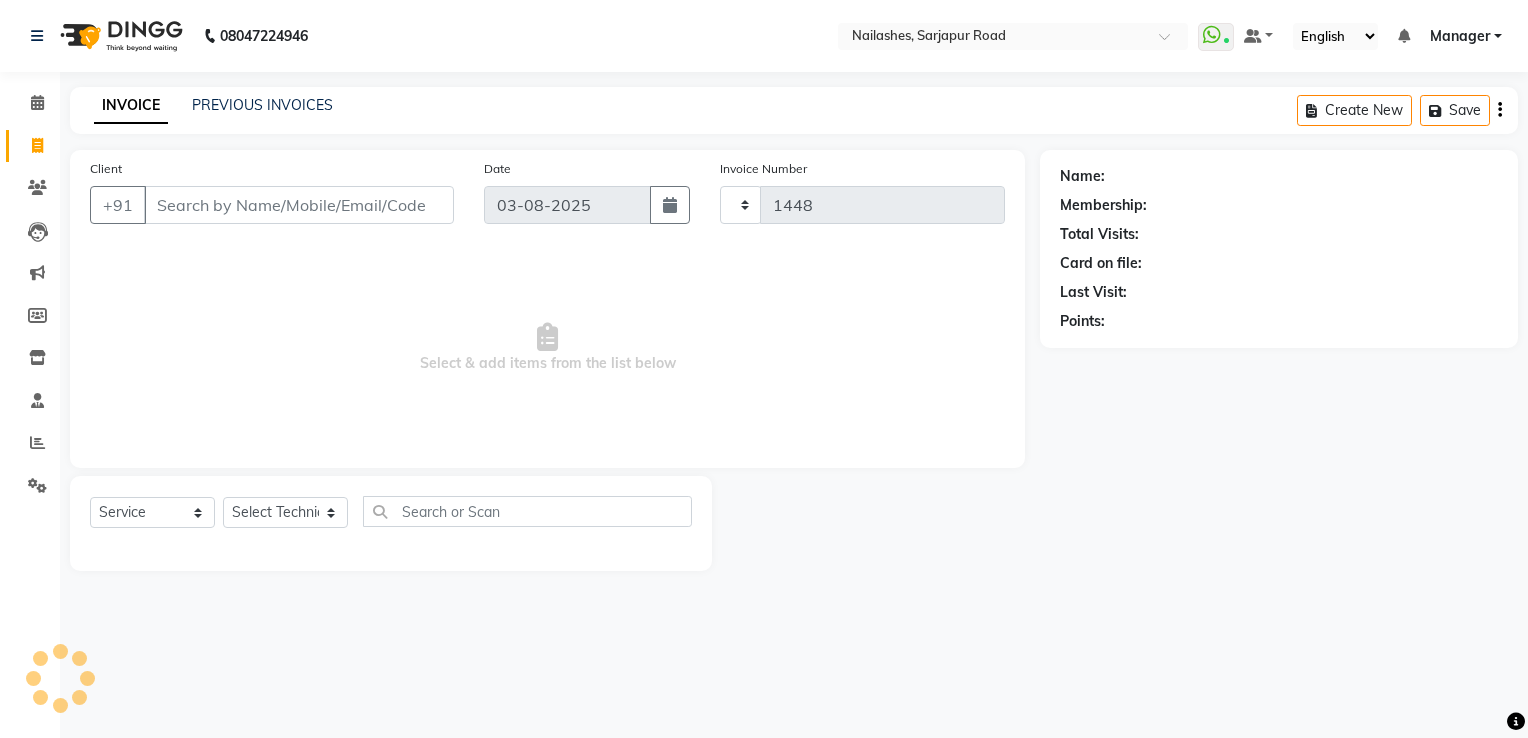 select on "6579" 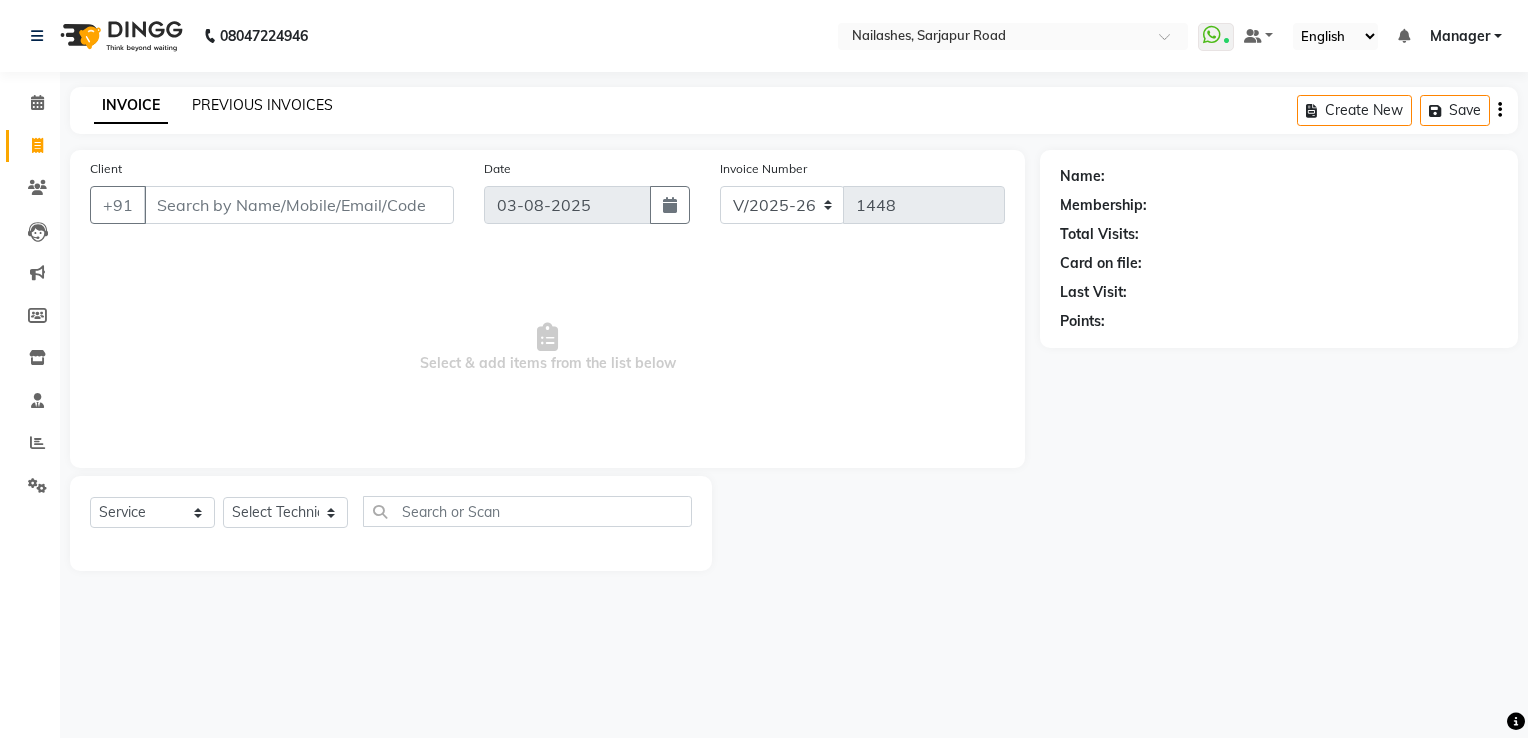click on "PREVIOUS INVOICES" 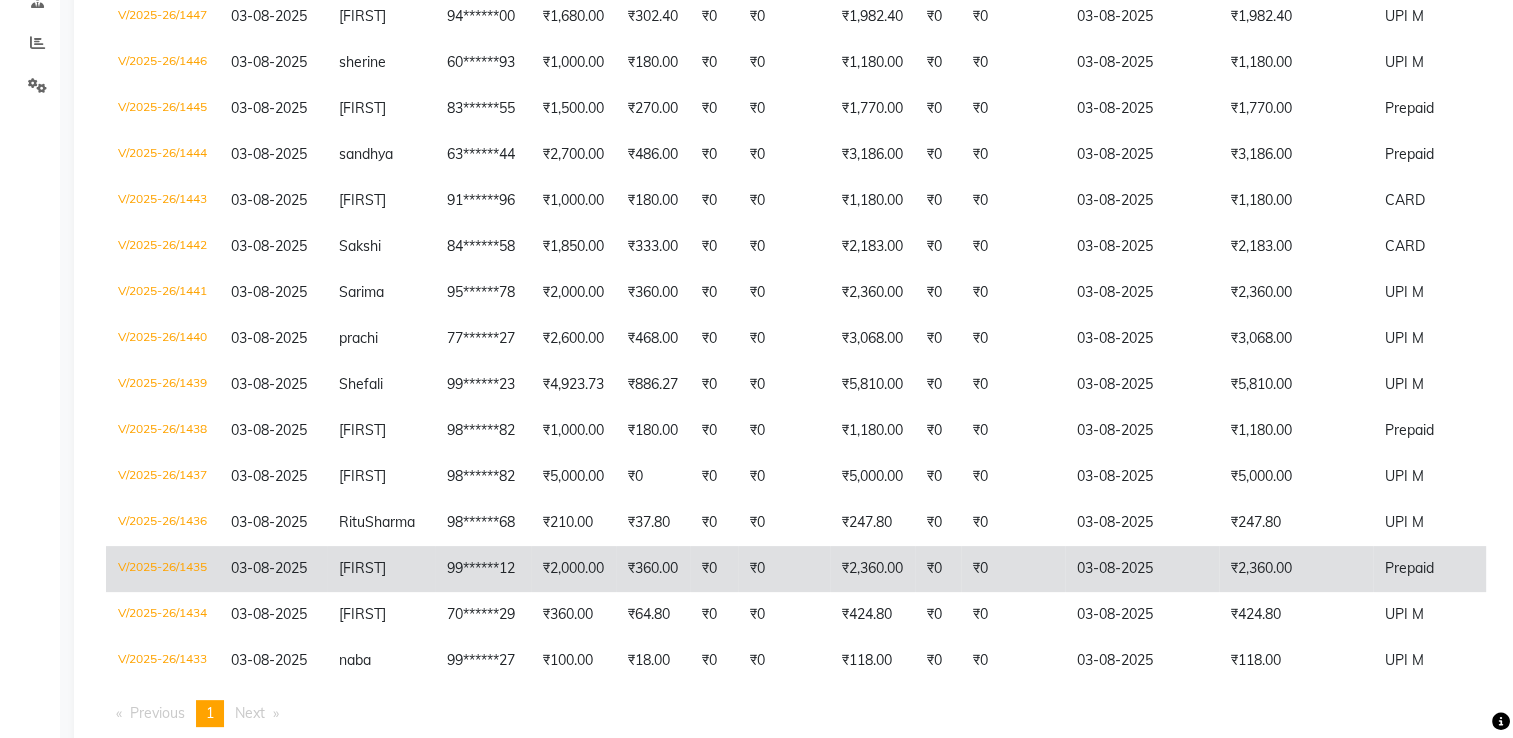 scroll, scrollTop: 0, scrollLeft: 0, axis: both 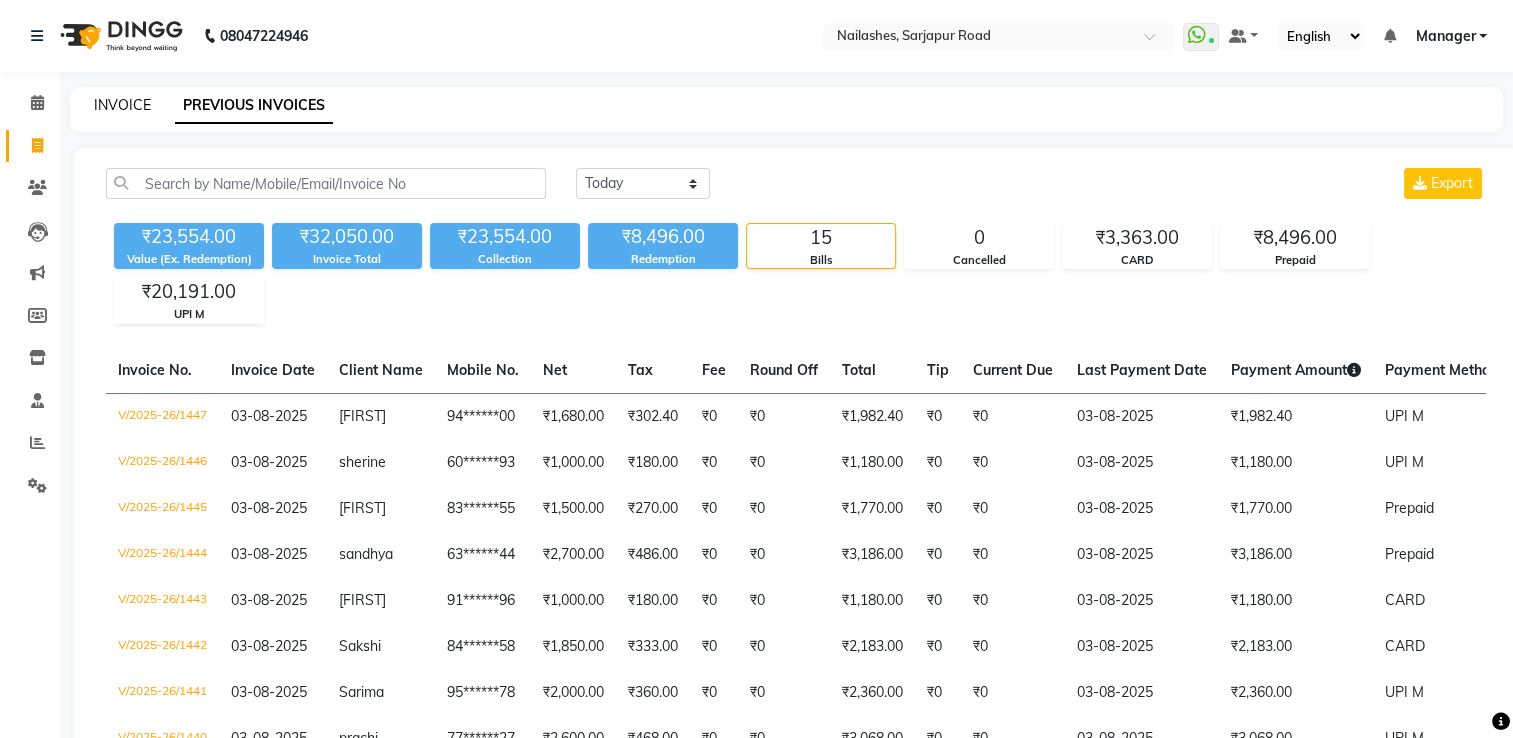 click on "INVOICE" 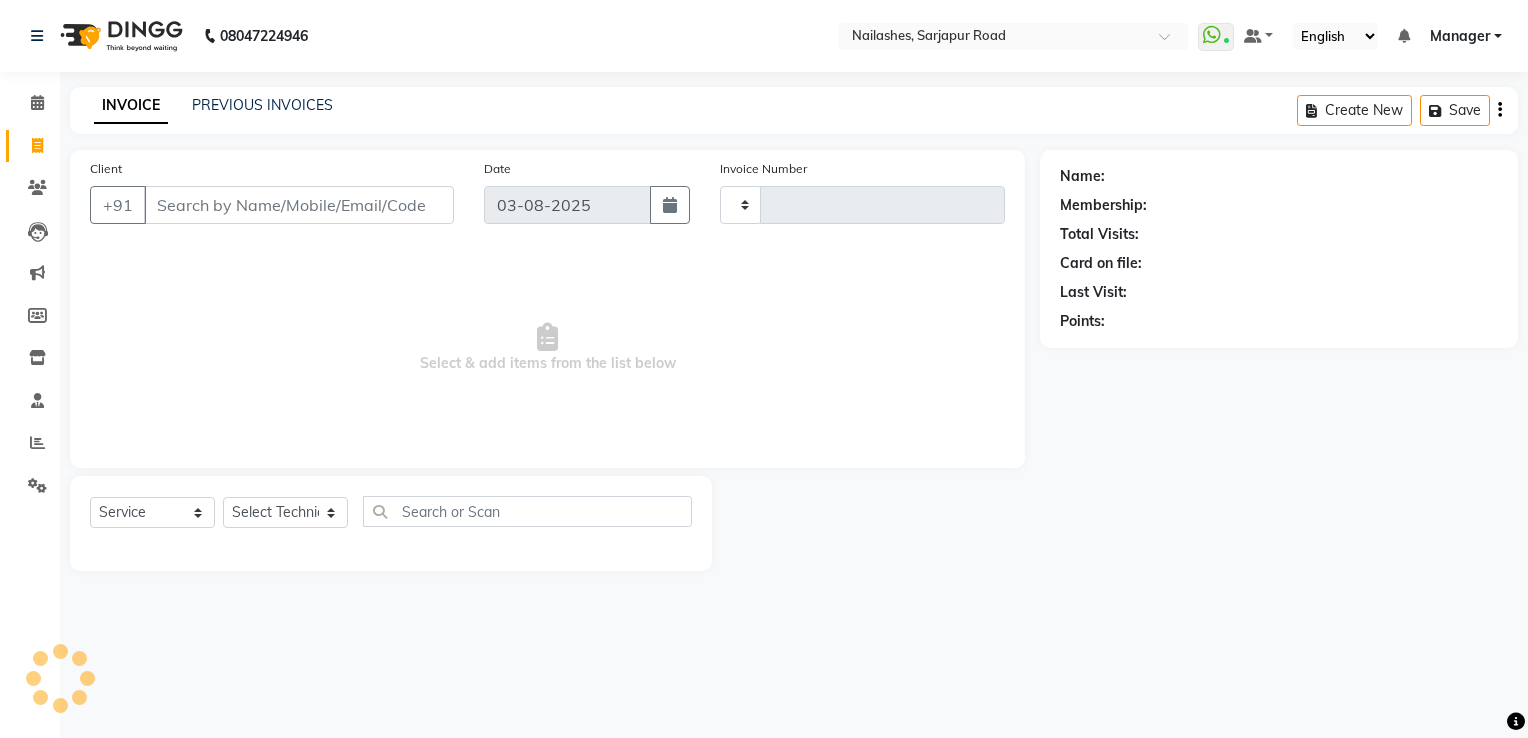 type on "1449" 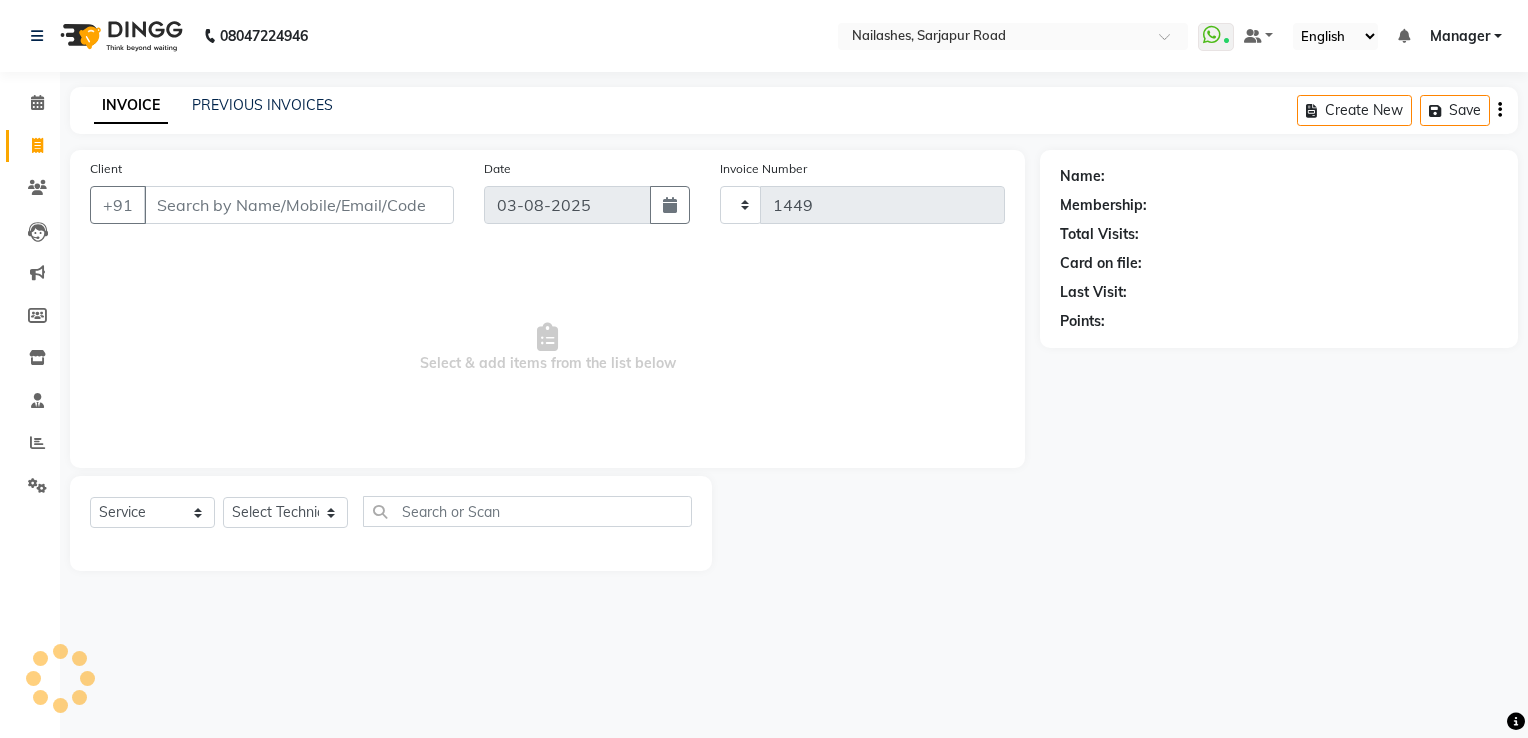 select on "6579" 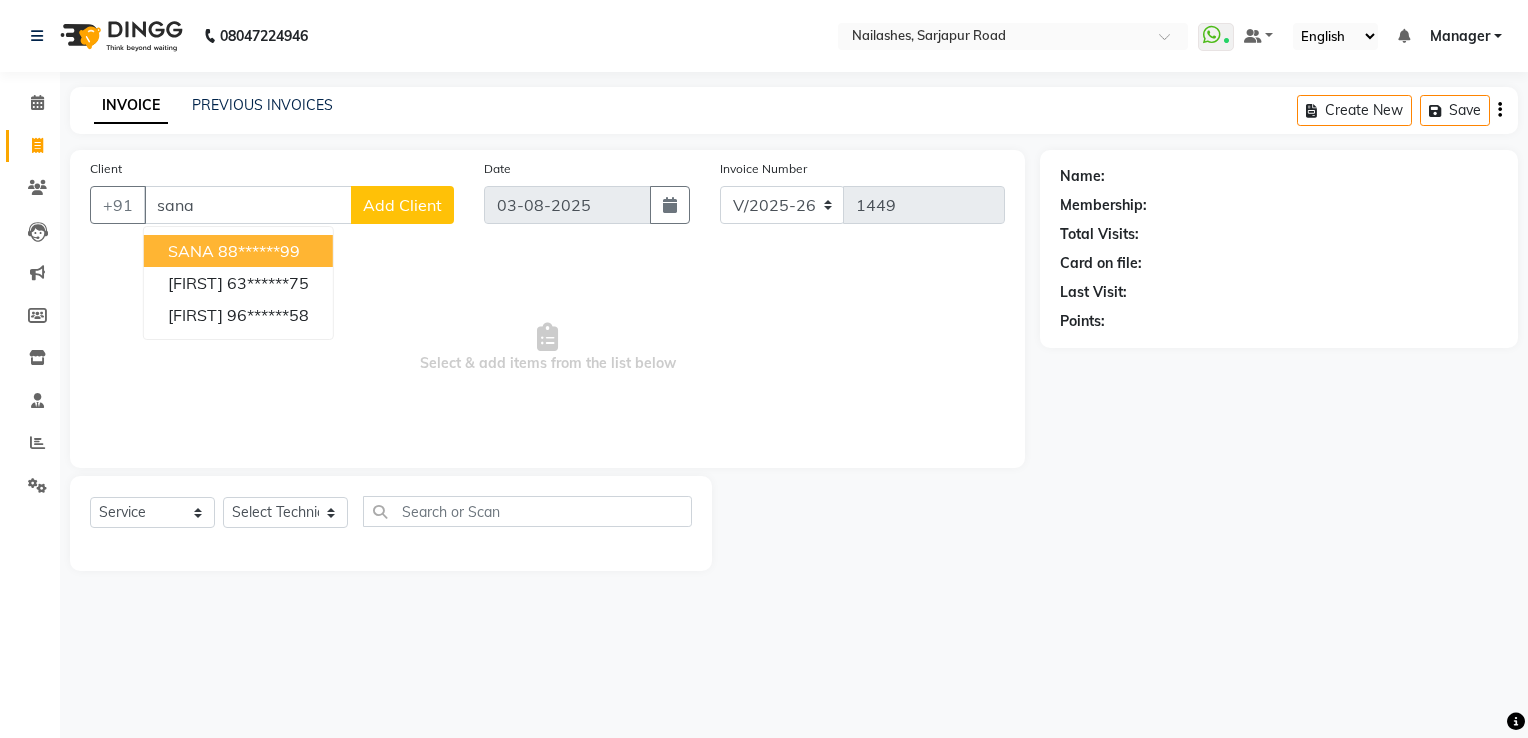 click on "88******99" at bounding box center (259, 251) 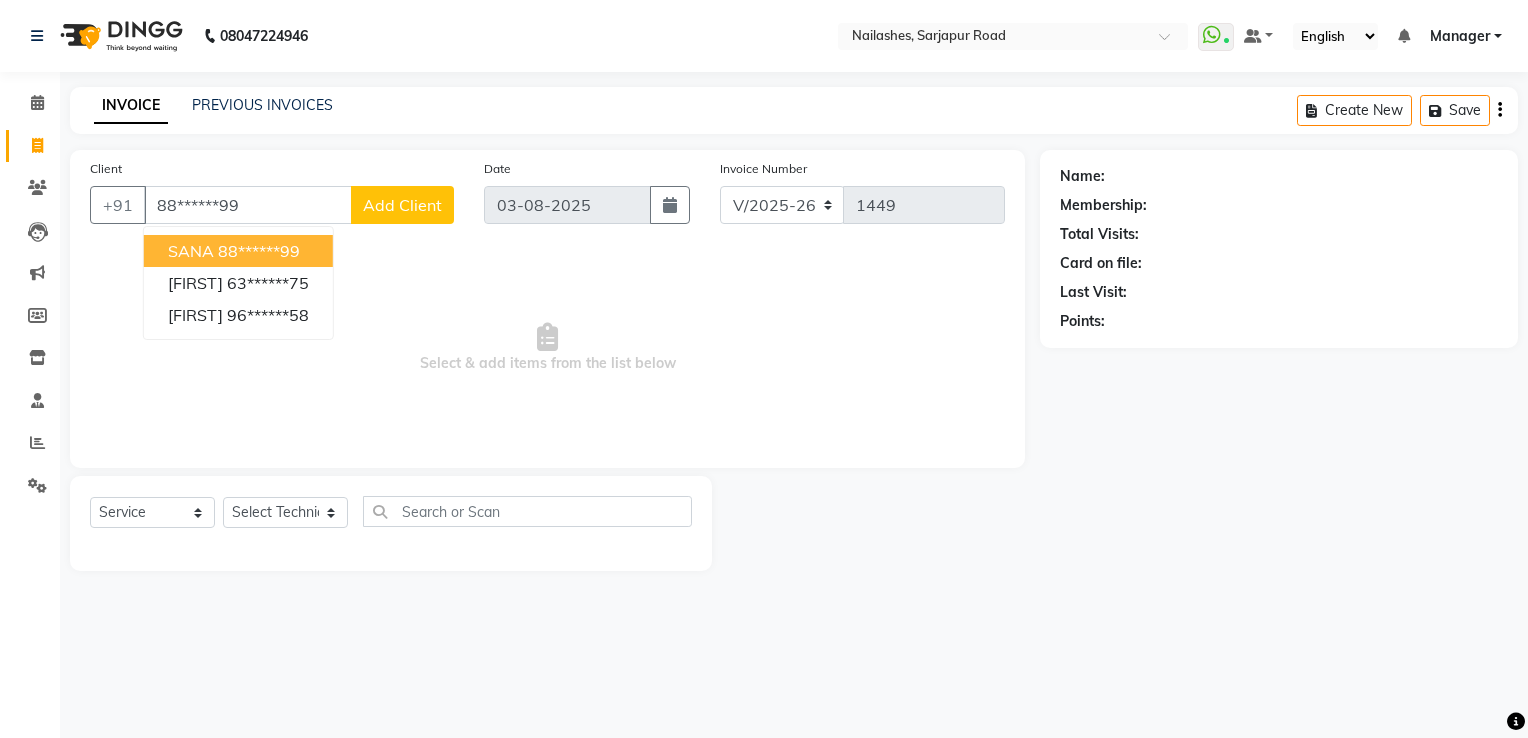 type on "88******99" 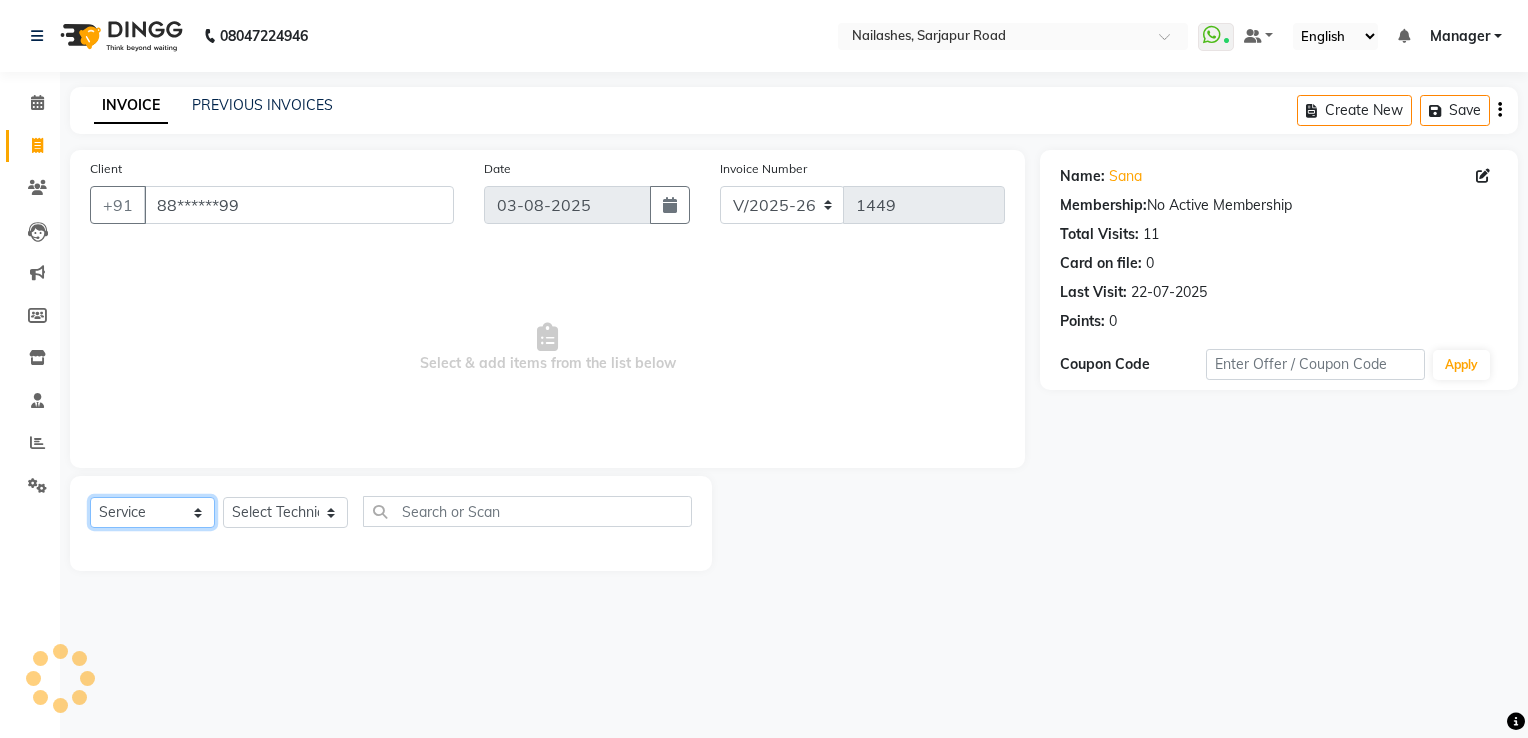 click on "Select  Service  Product  Membership  Package Voucher Prepaid Gift Card" 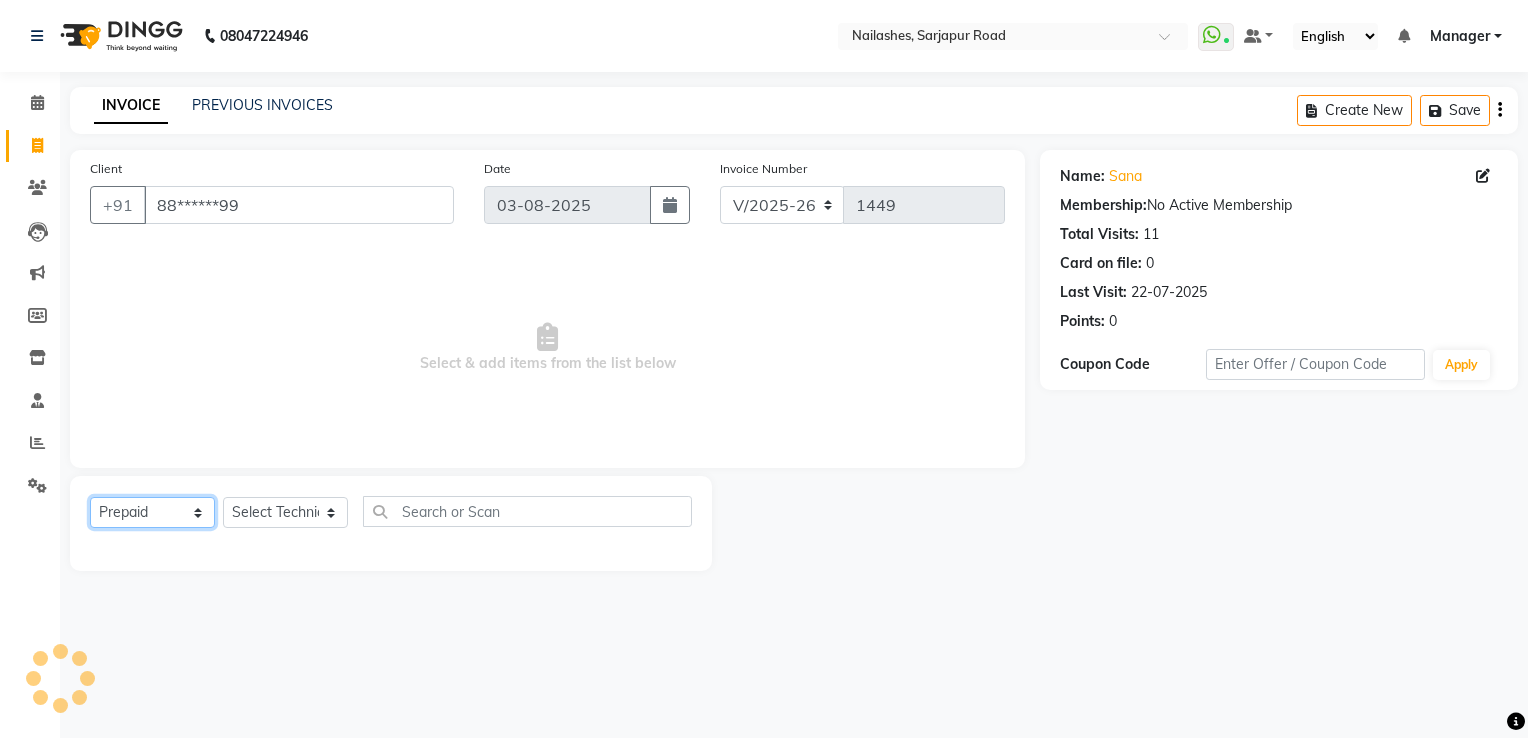 click on "Select  Service  Product  Membership  Package Voucher Prepaid Gift Card" 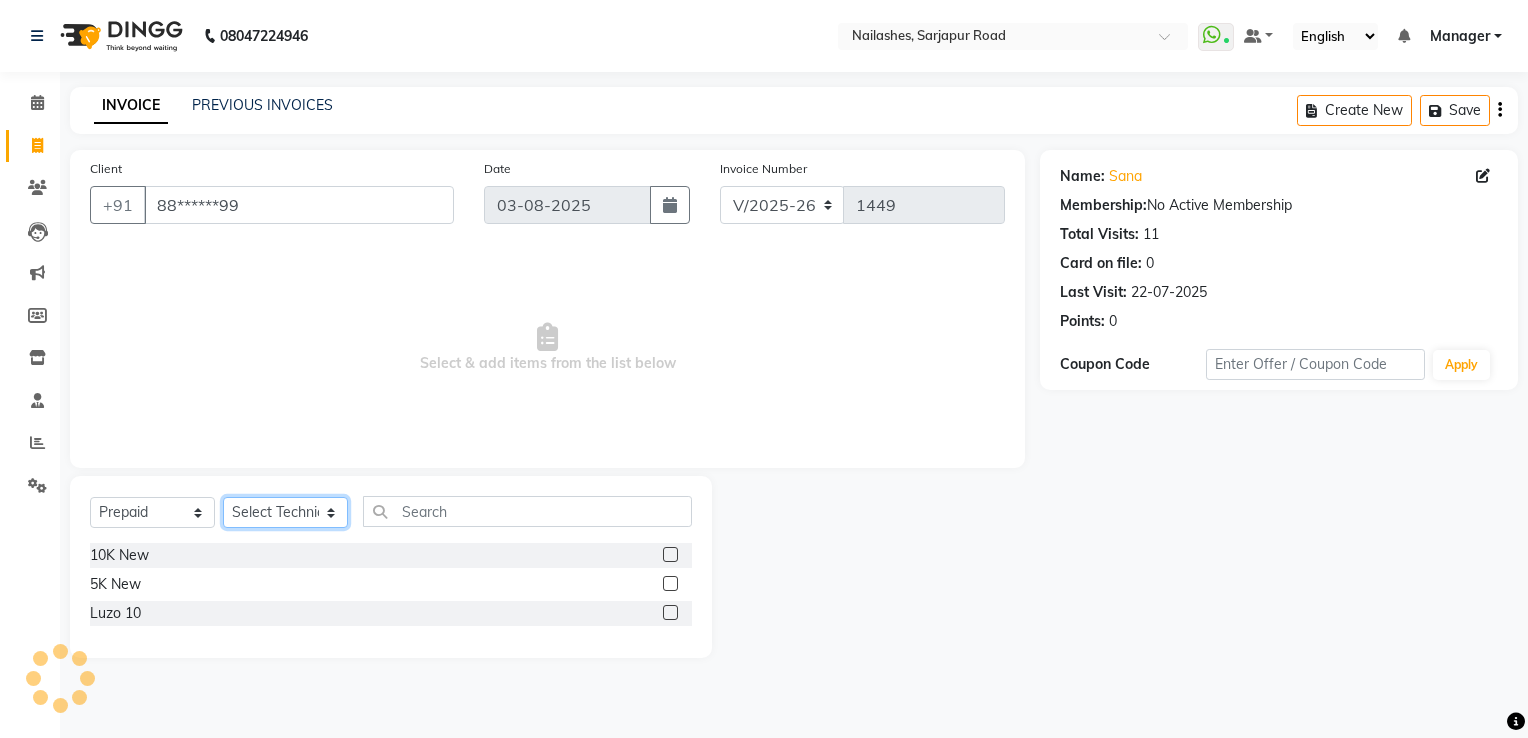 click on "Select Technician ARISH Arvind chandu Dipen Gulafshan John Kajal kelly kupu Manager megha Nirjala Owner pankaj PARE shradha" 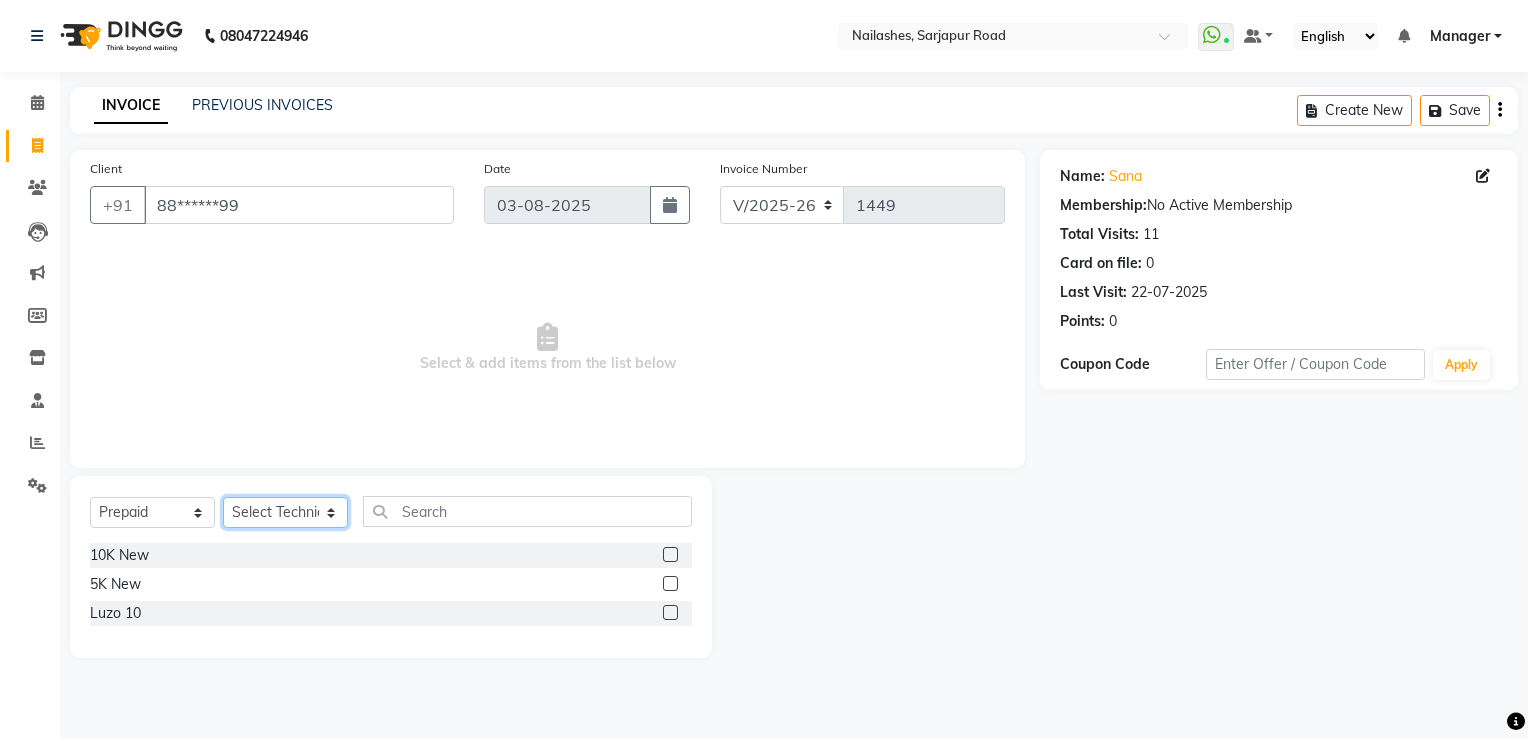 select on "62018" 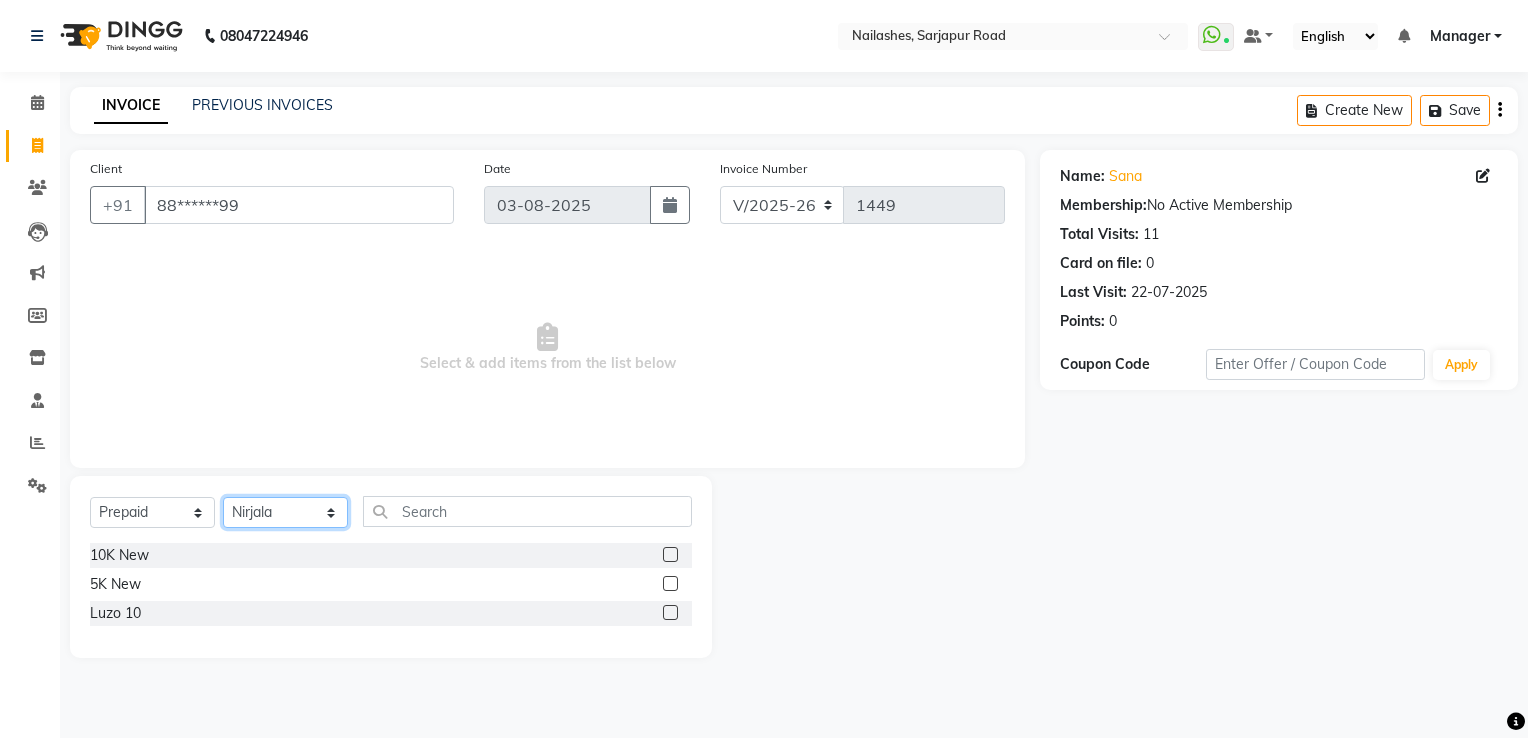 click on "Select Technician ARISH Arvind chandu Dipen Gulafshan John Kajal kelly kupu Manager megha Nirjala Owner pankaj PARE shradha" 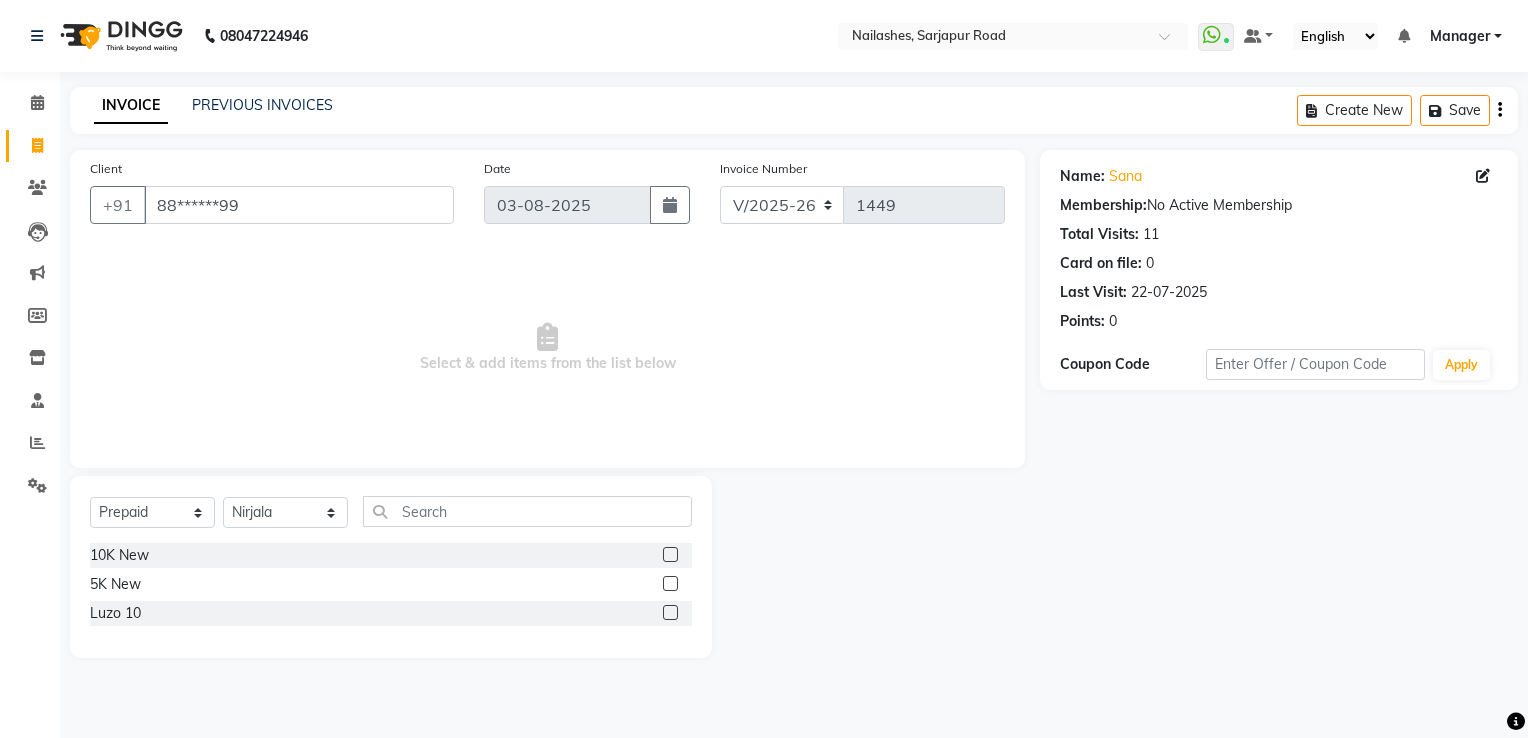click 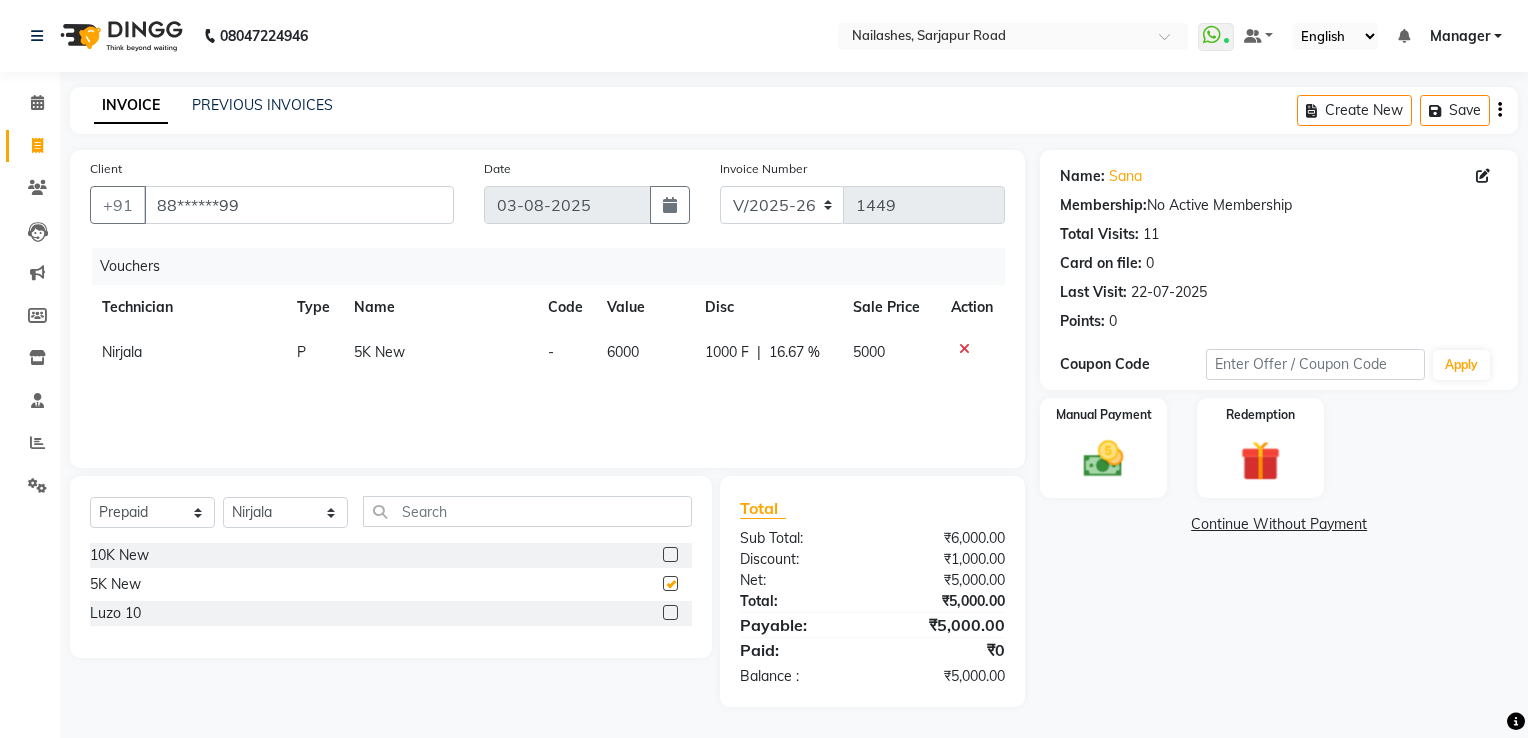 checkbox on "false" 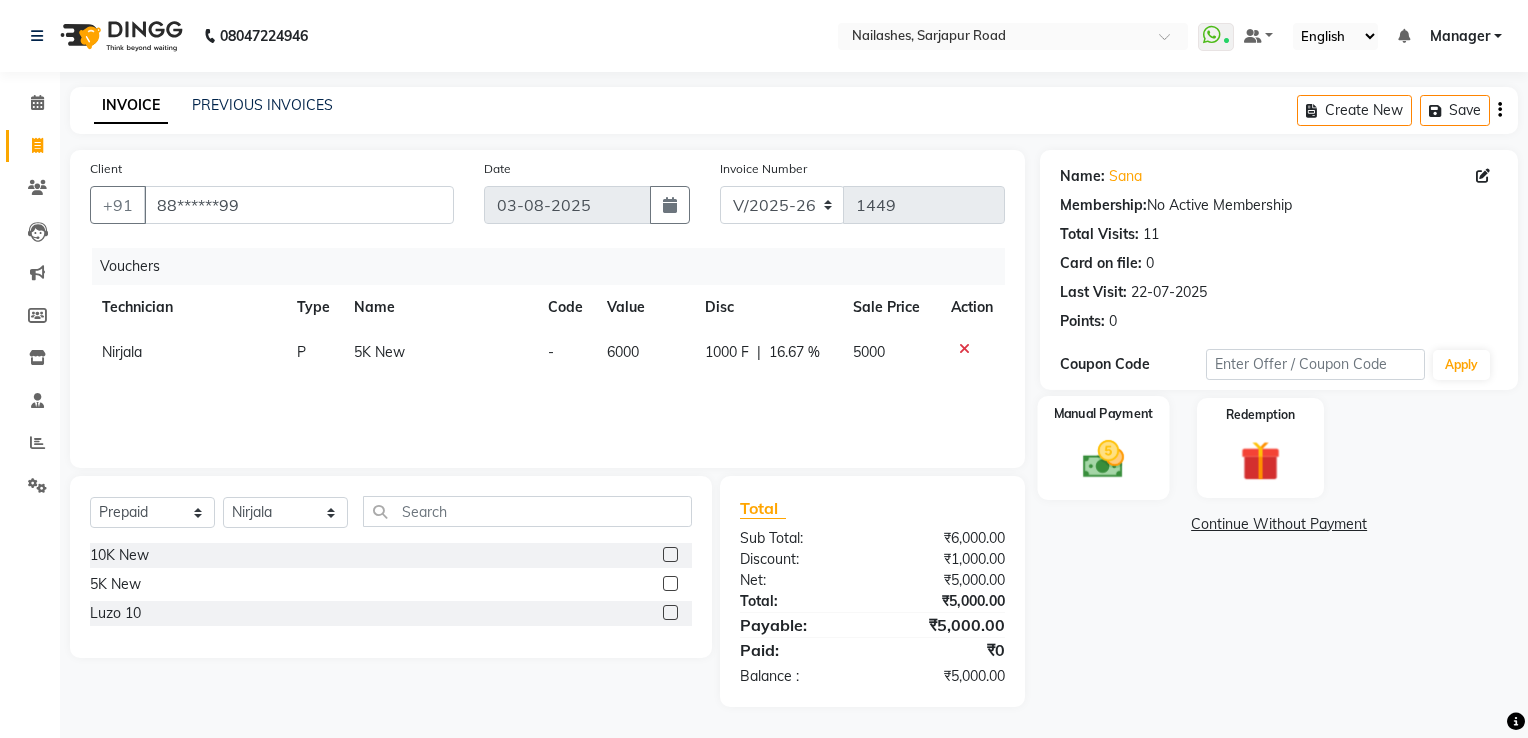 click 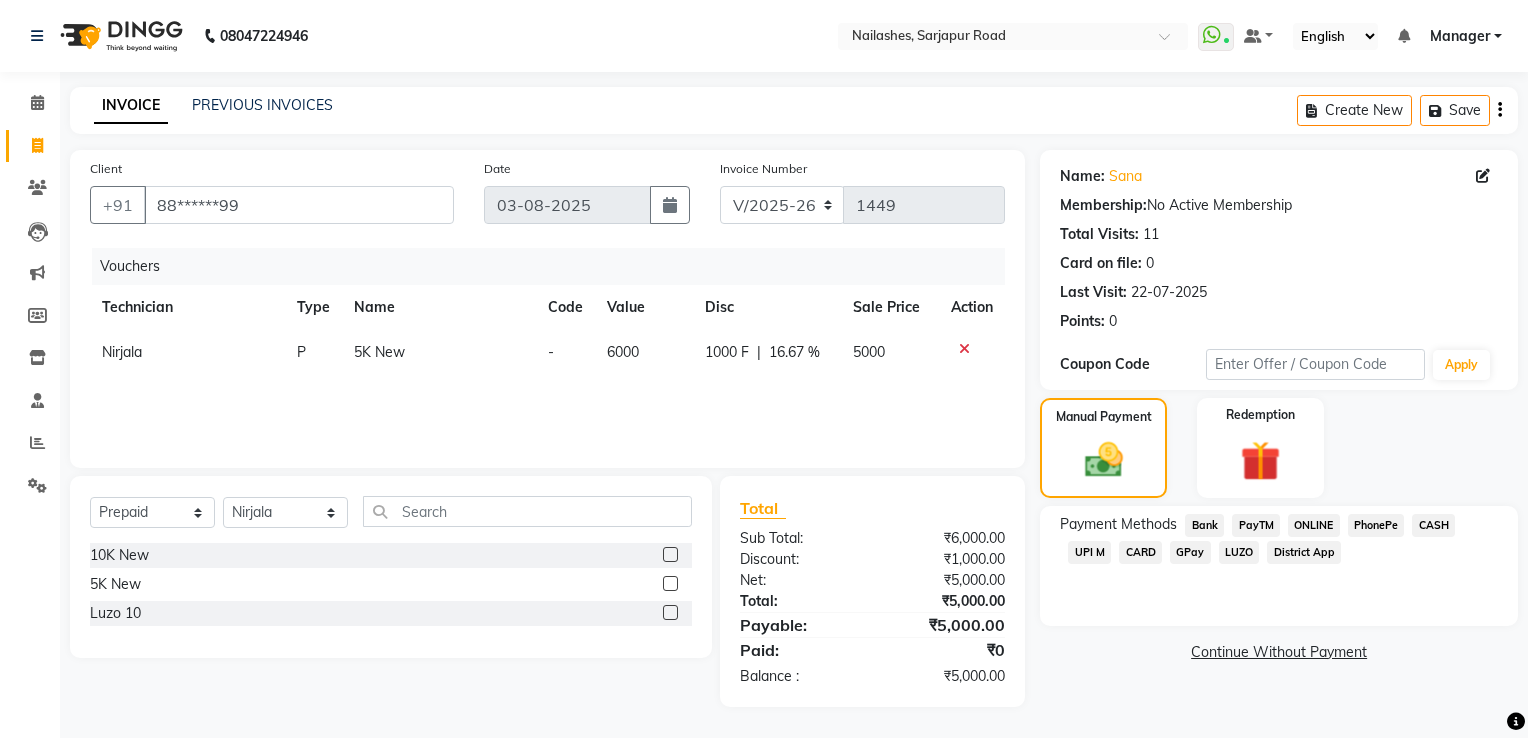 click on "UPI M" 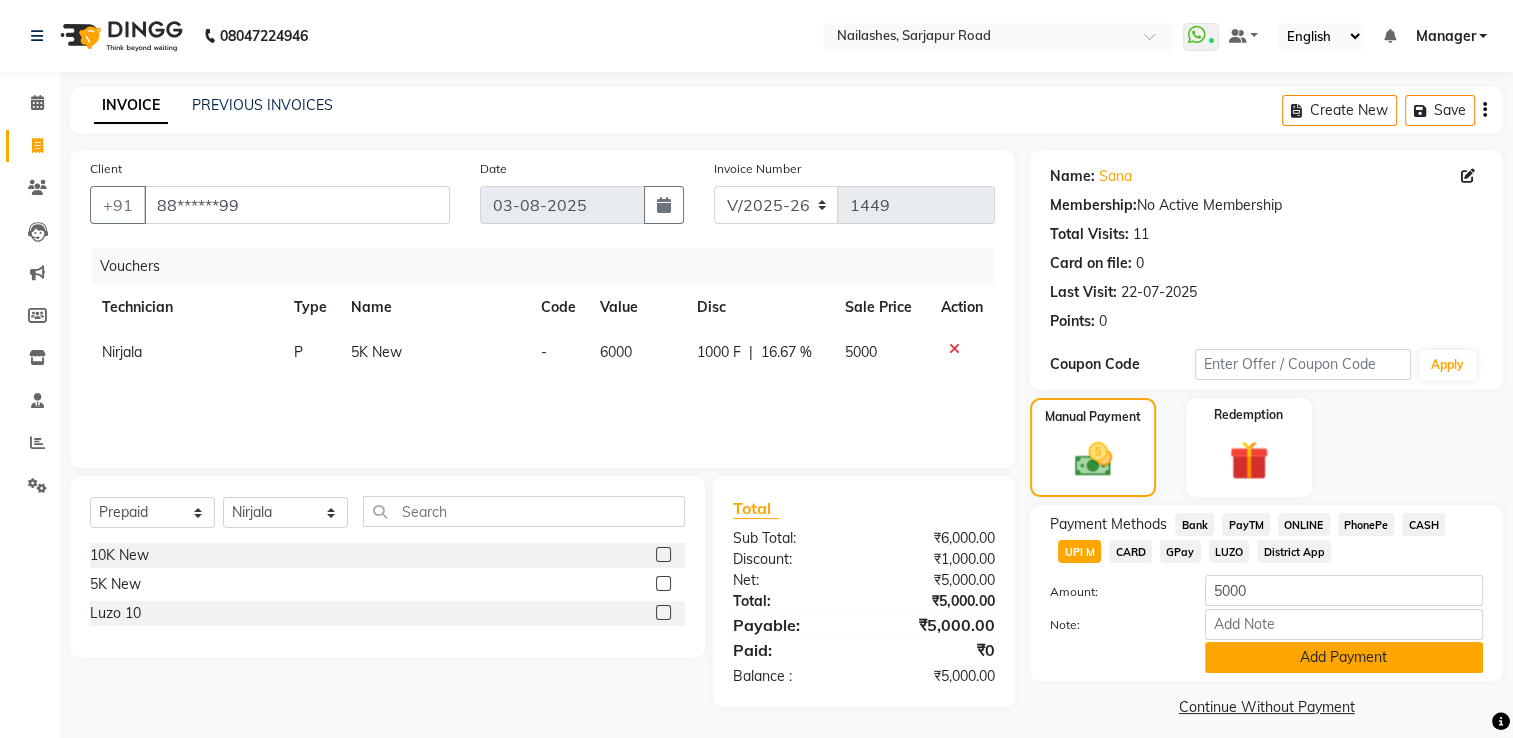 click on "Add Payment" 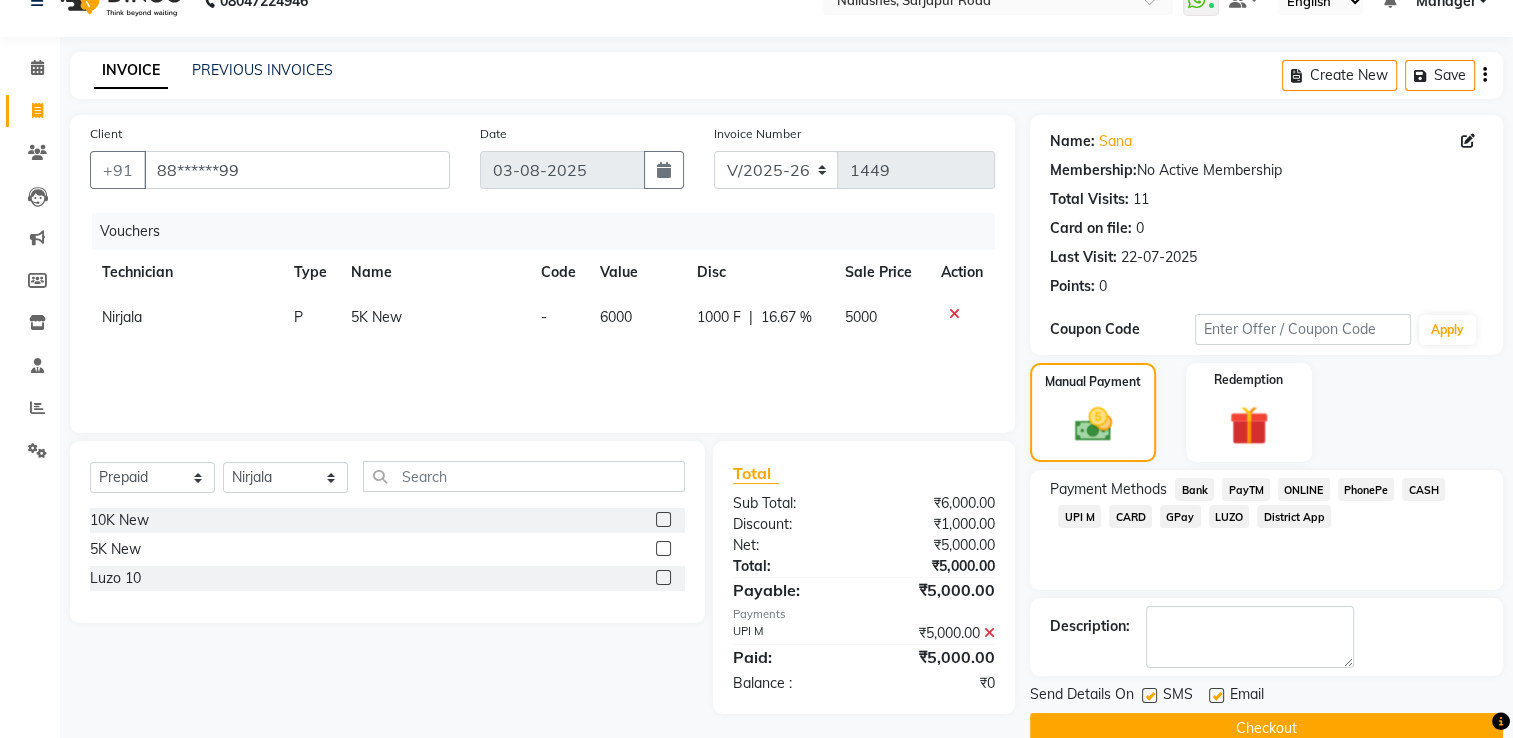 scroll, scrollTop: 69, scrollLeft: 0, axis: vertical 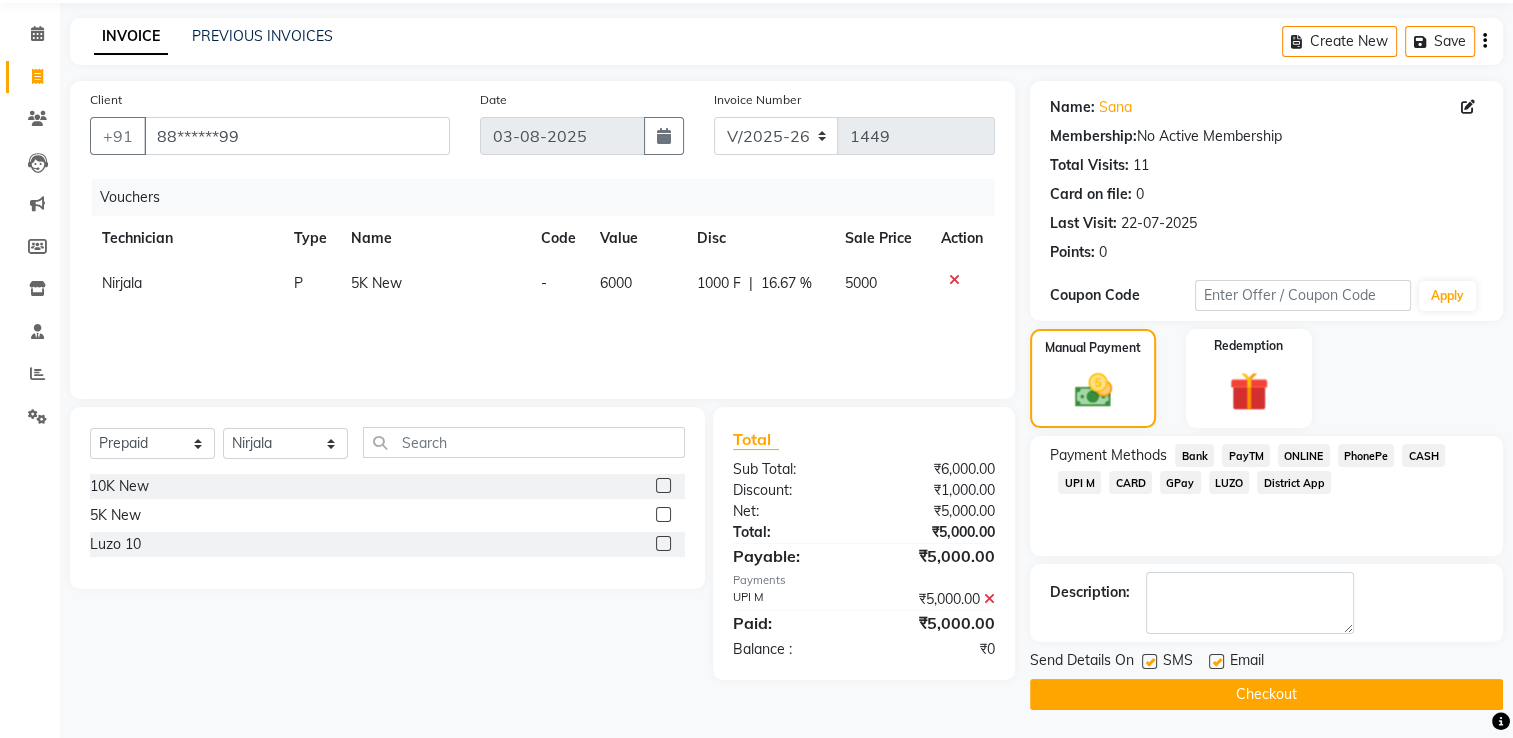 click on "Checkout" 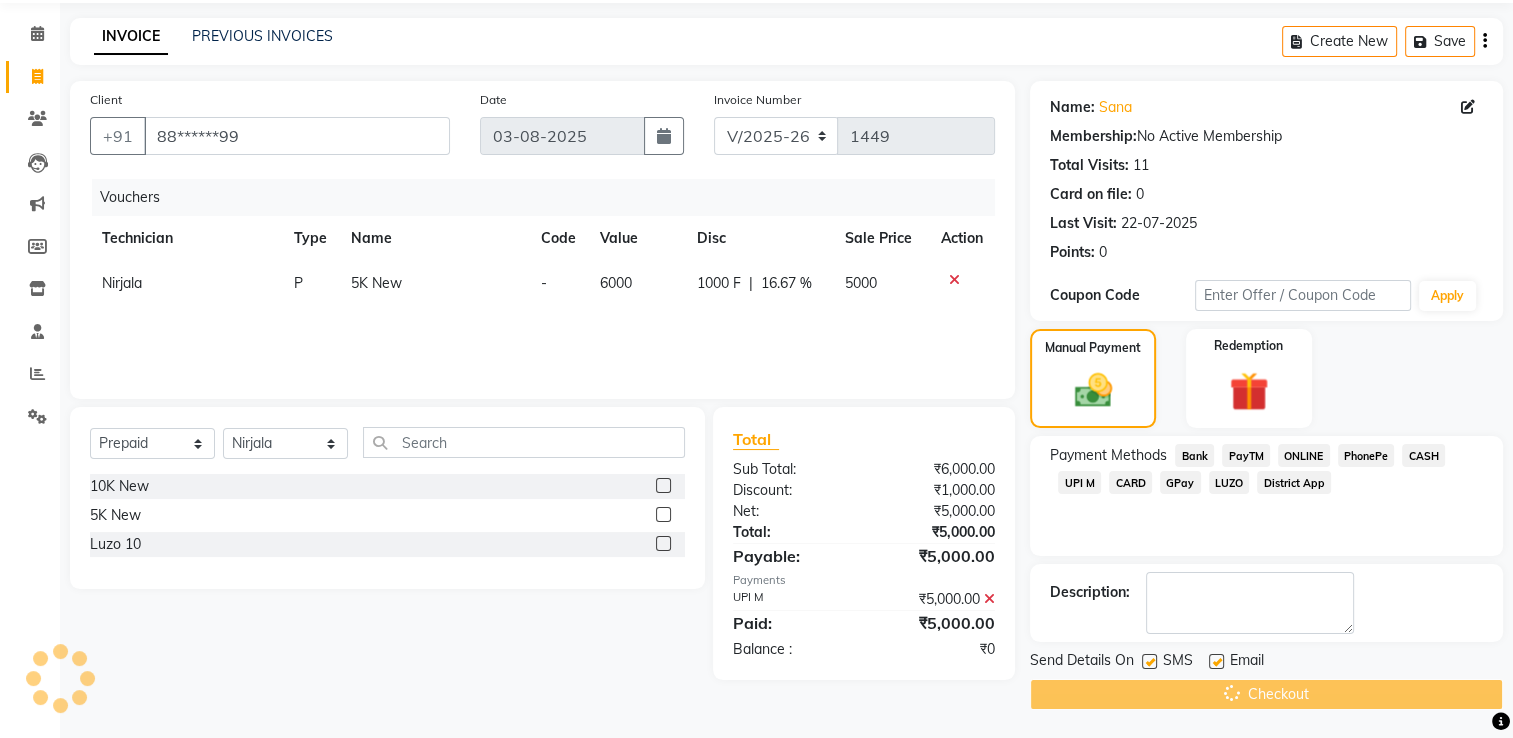 scroll, scrollTop: 0, scrollLeft: 0, axis: both 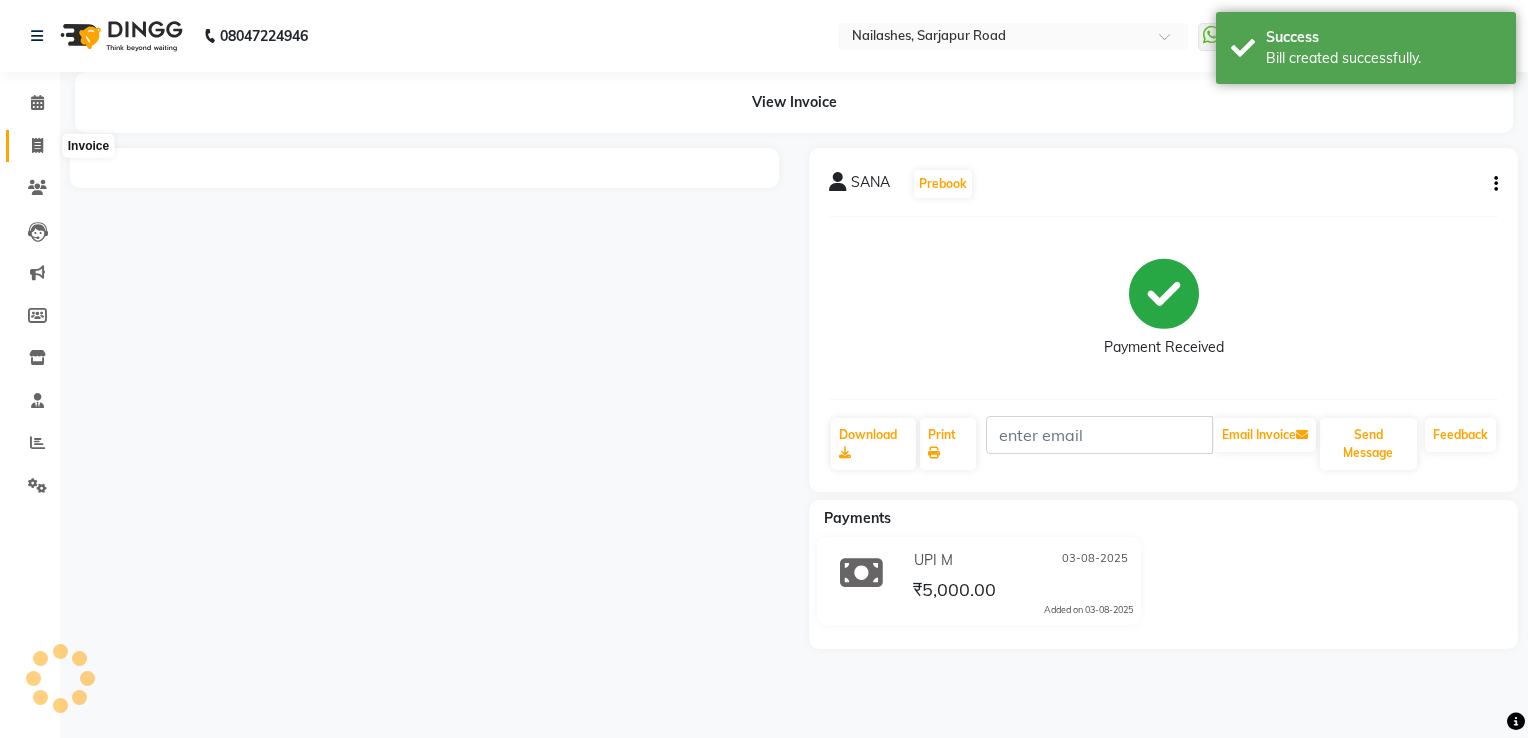 click 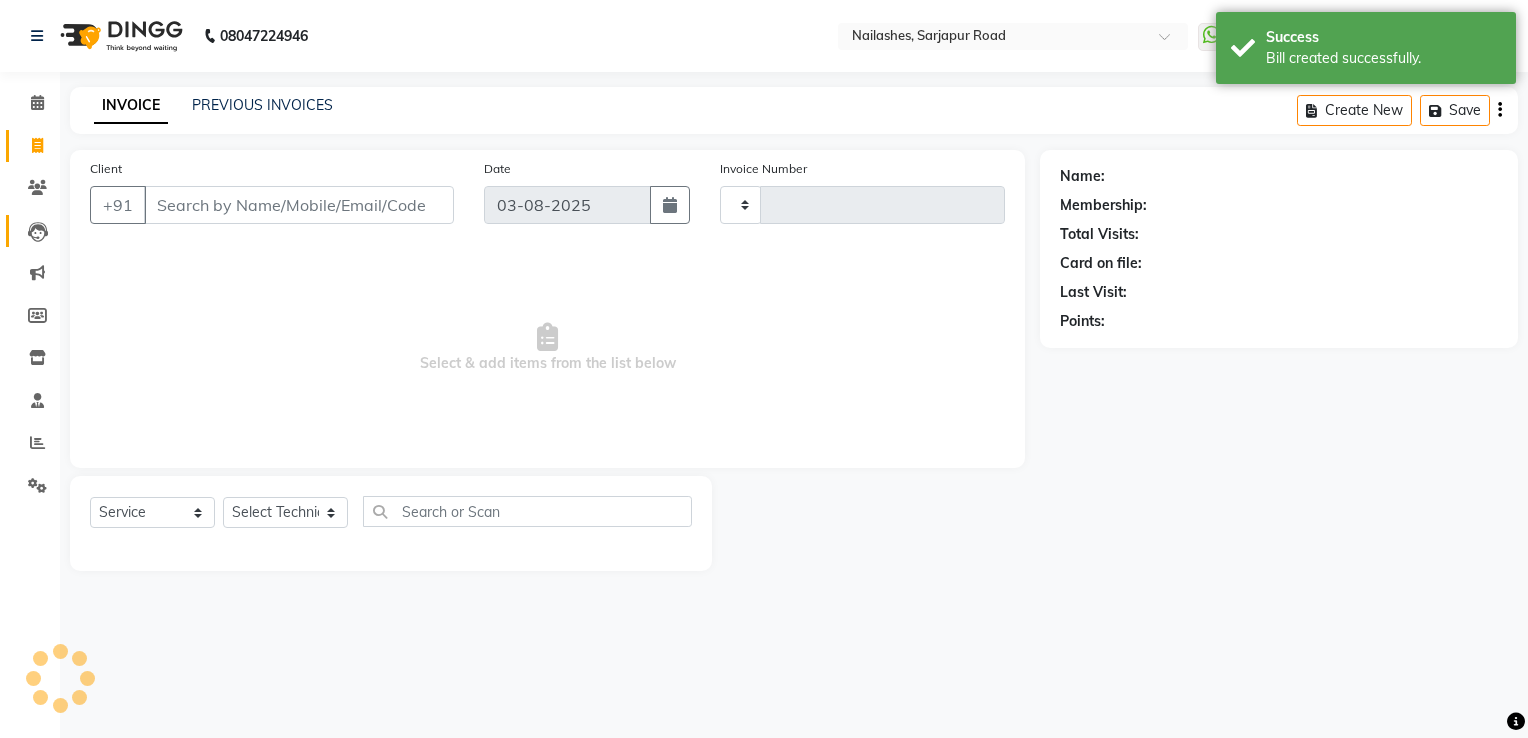 type on "1450" 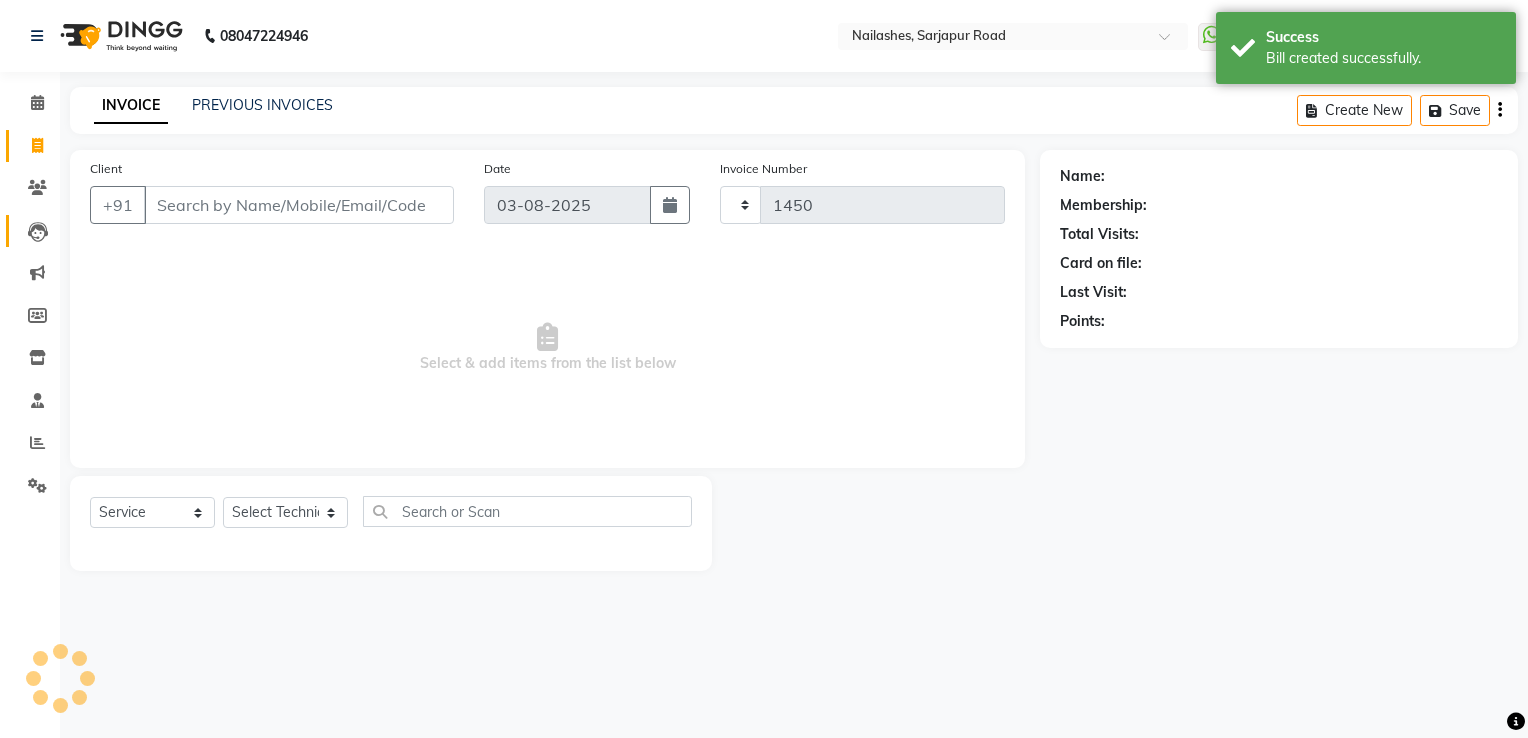 select on "6579" 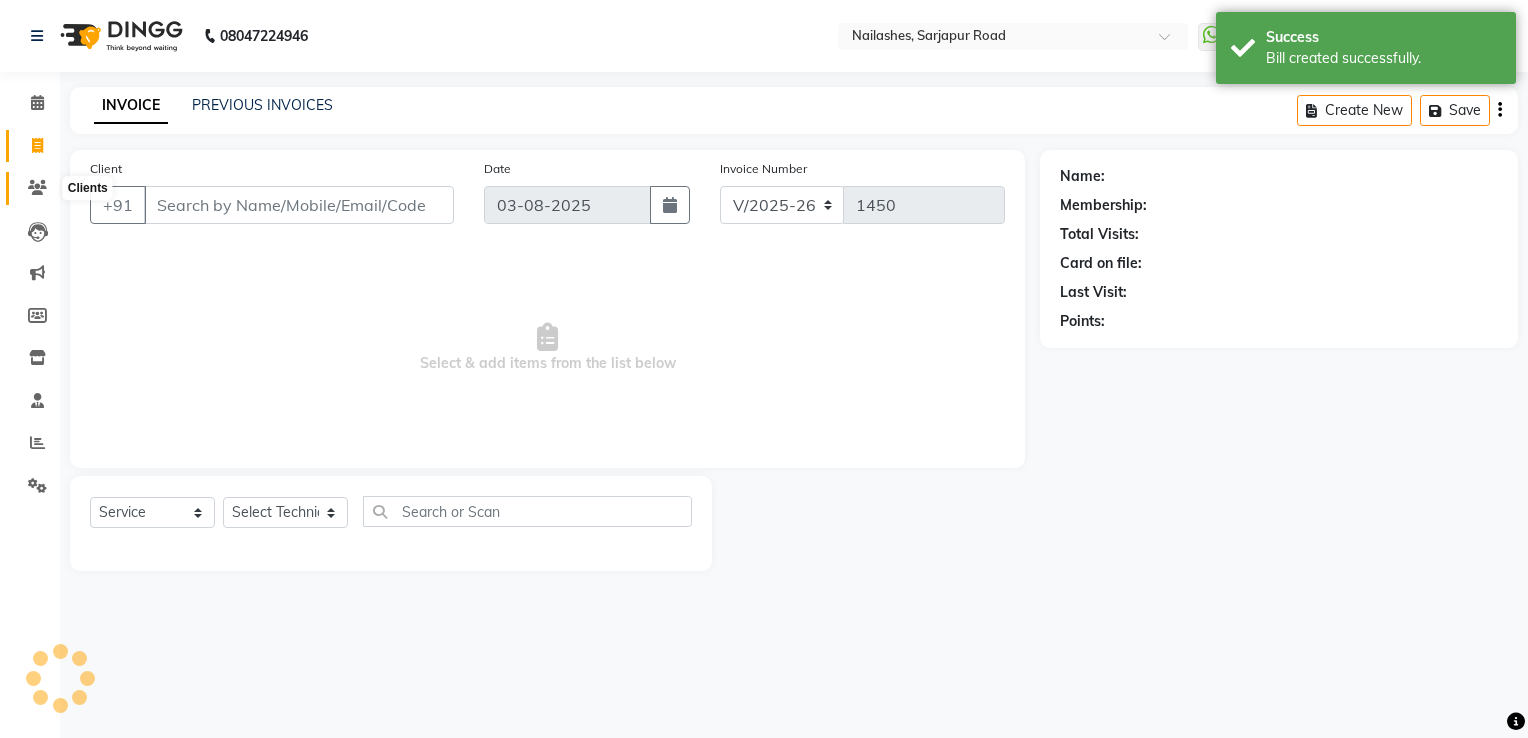 click 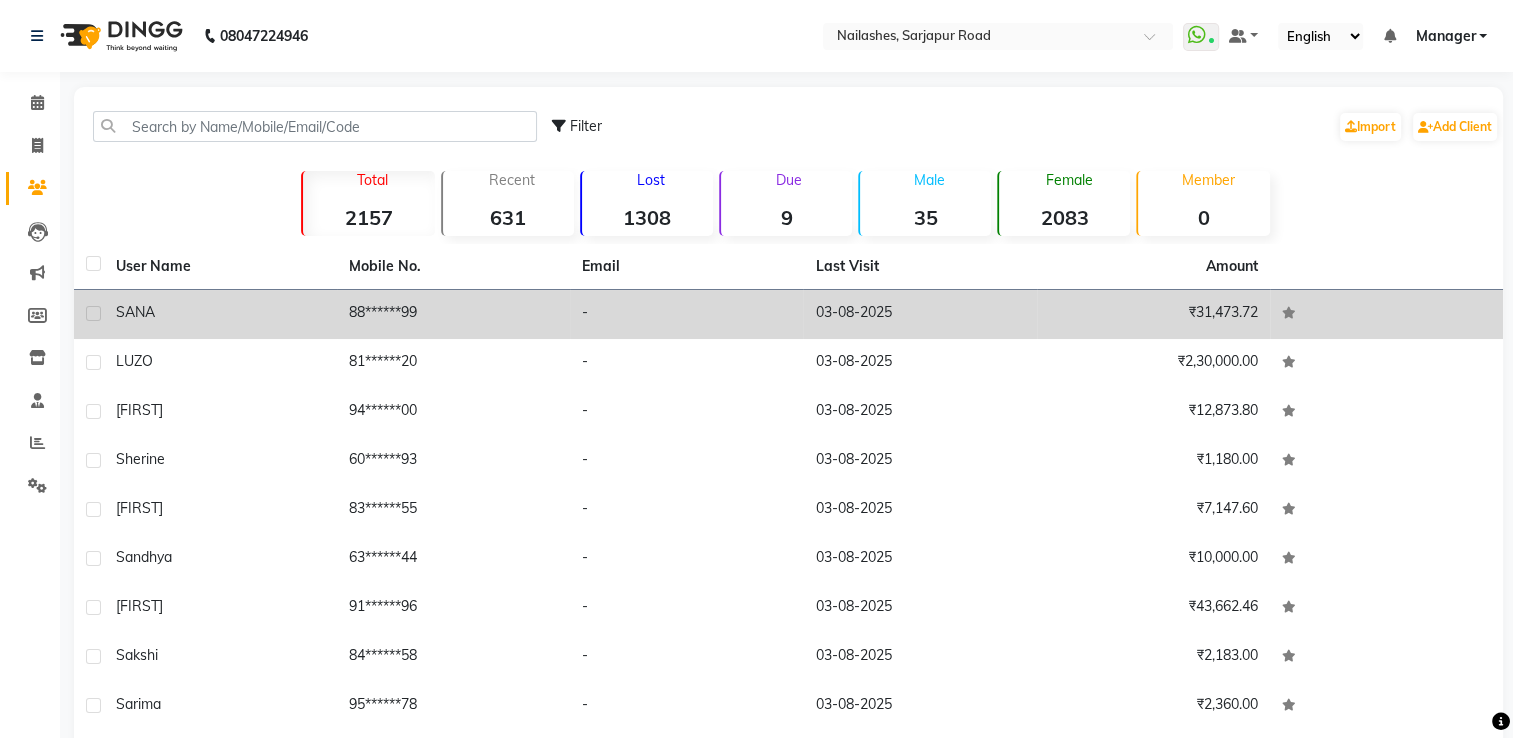 click on "SANA" 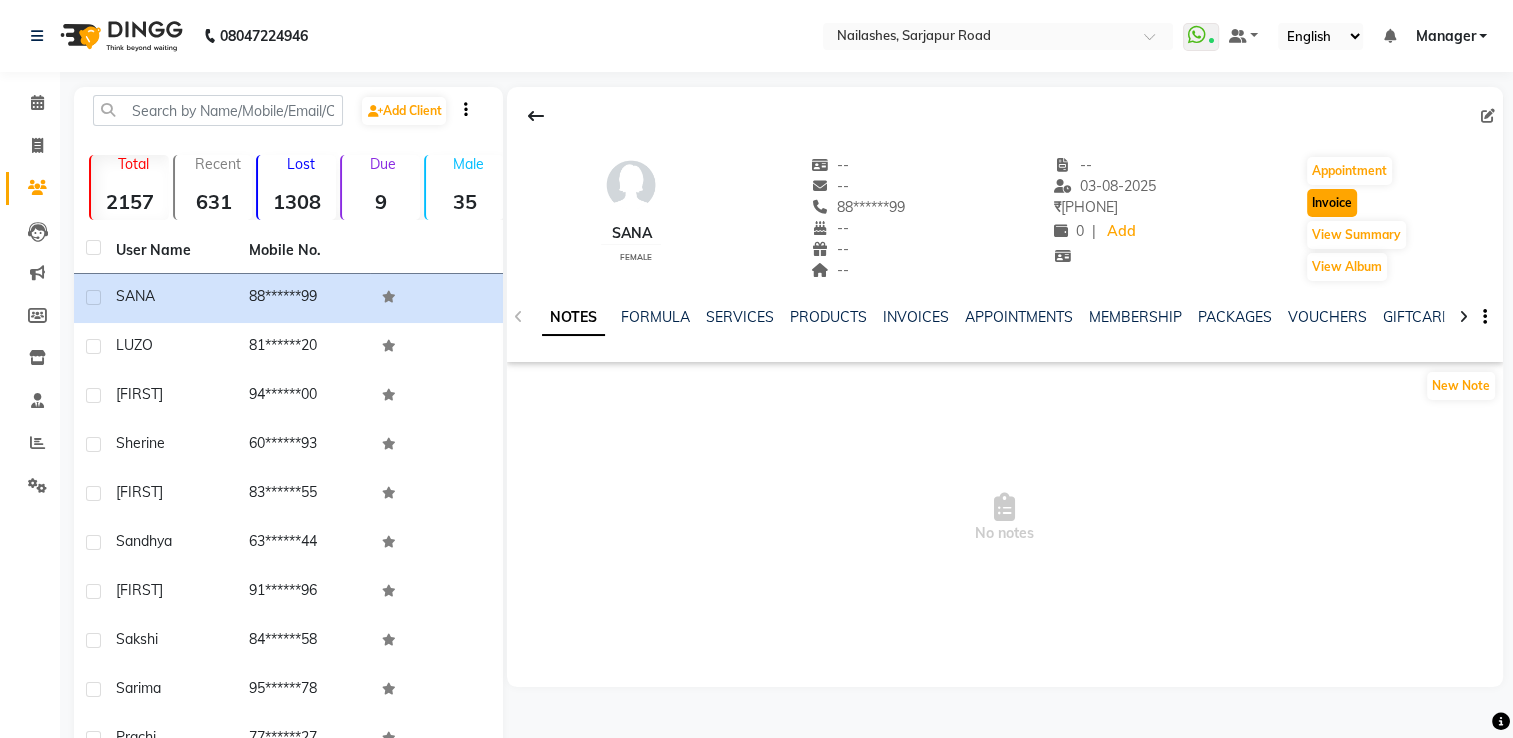 click on "Invoice" 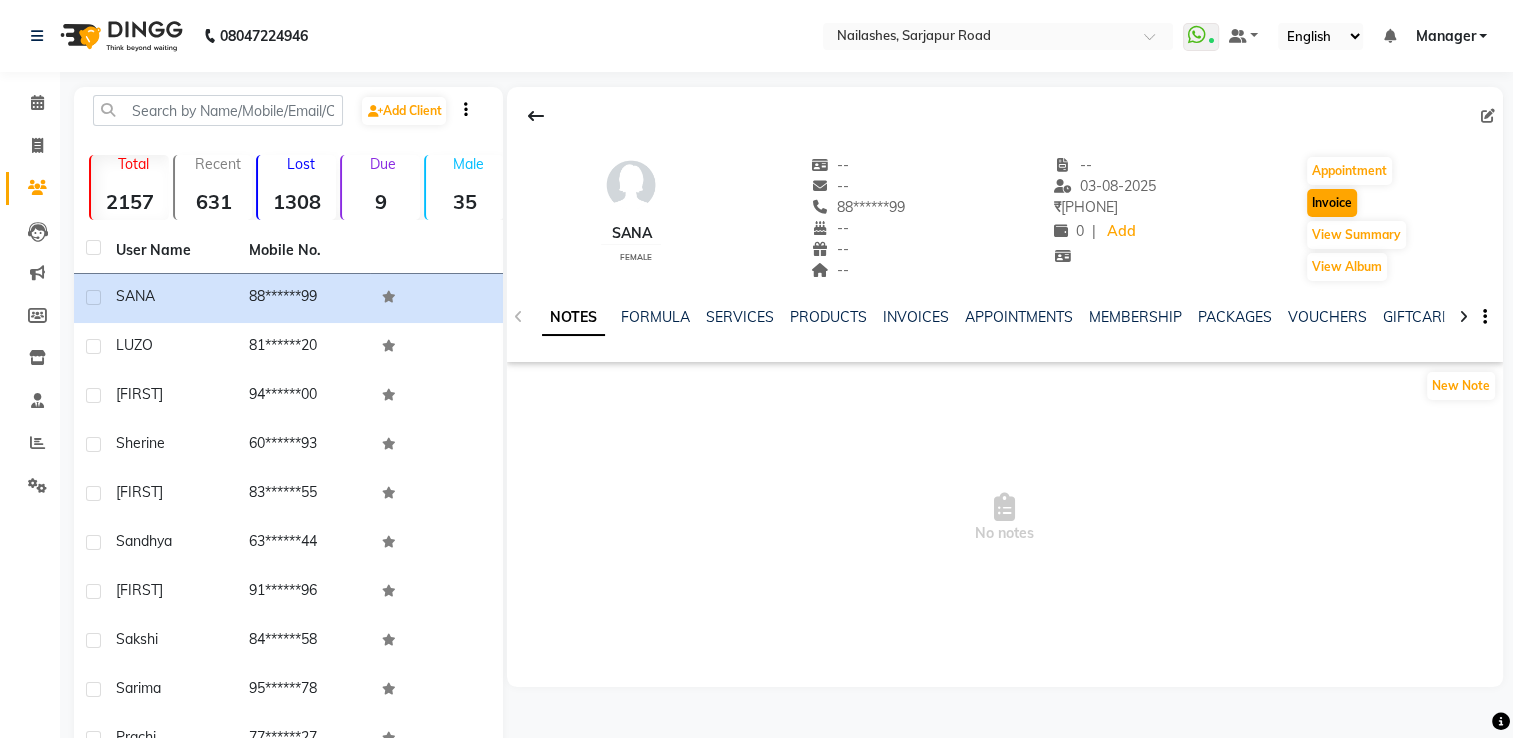 select on "service" 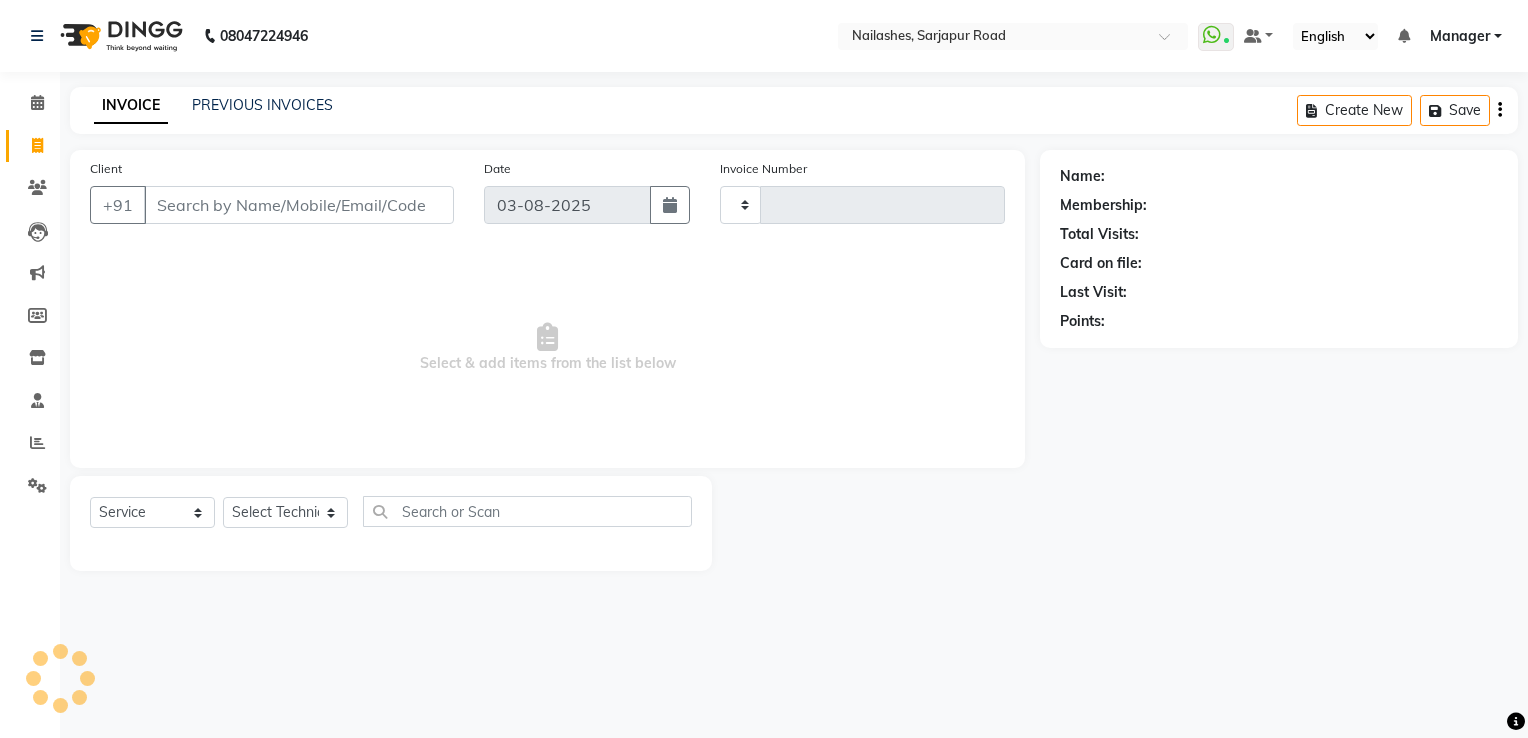 type on "1450" 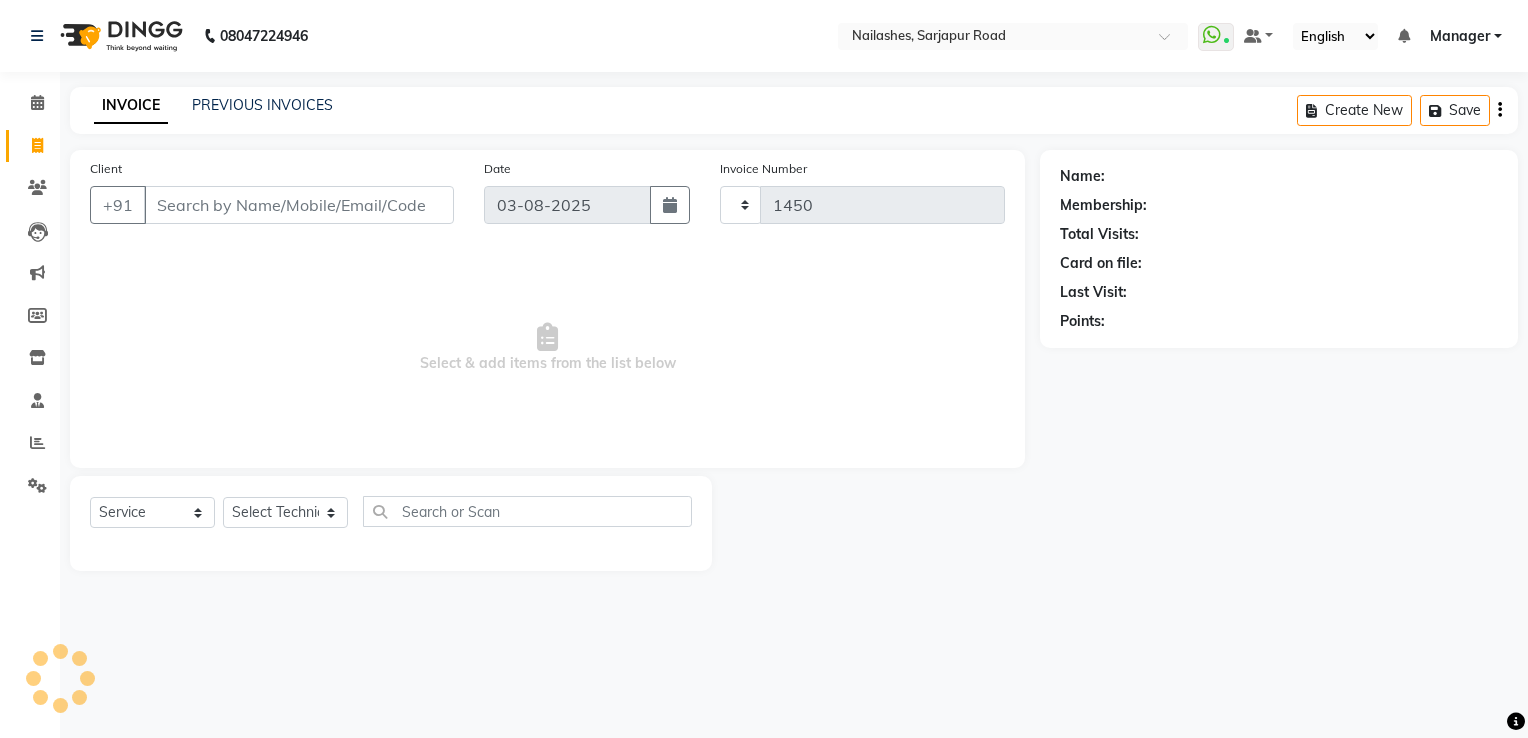 select on "6579" 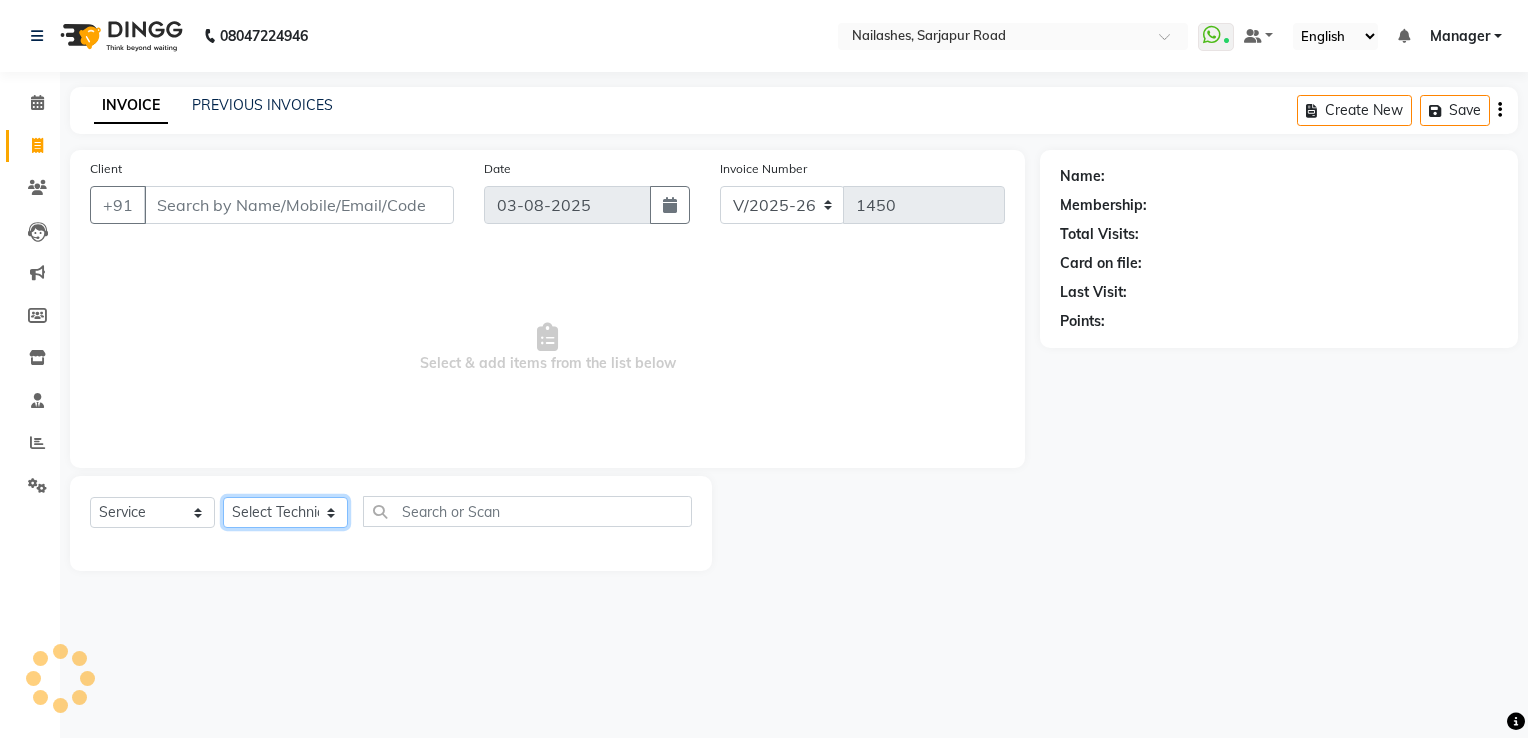 type on "88******99" 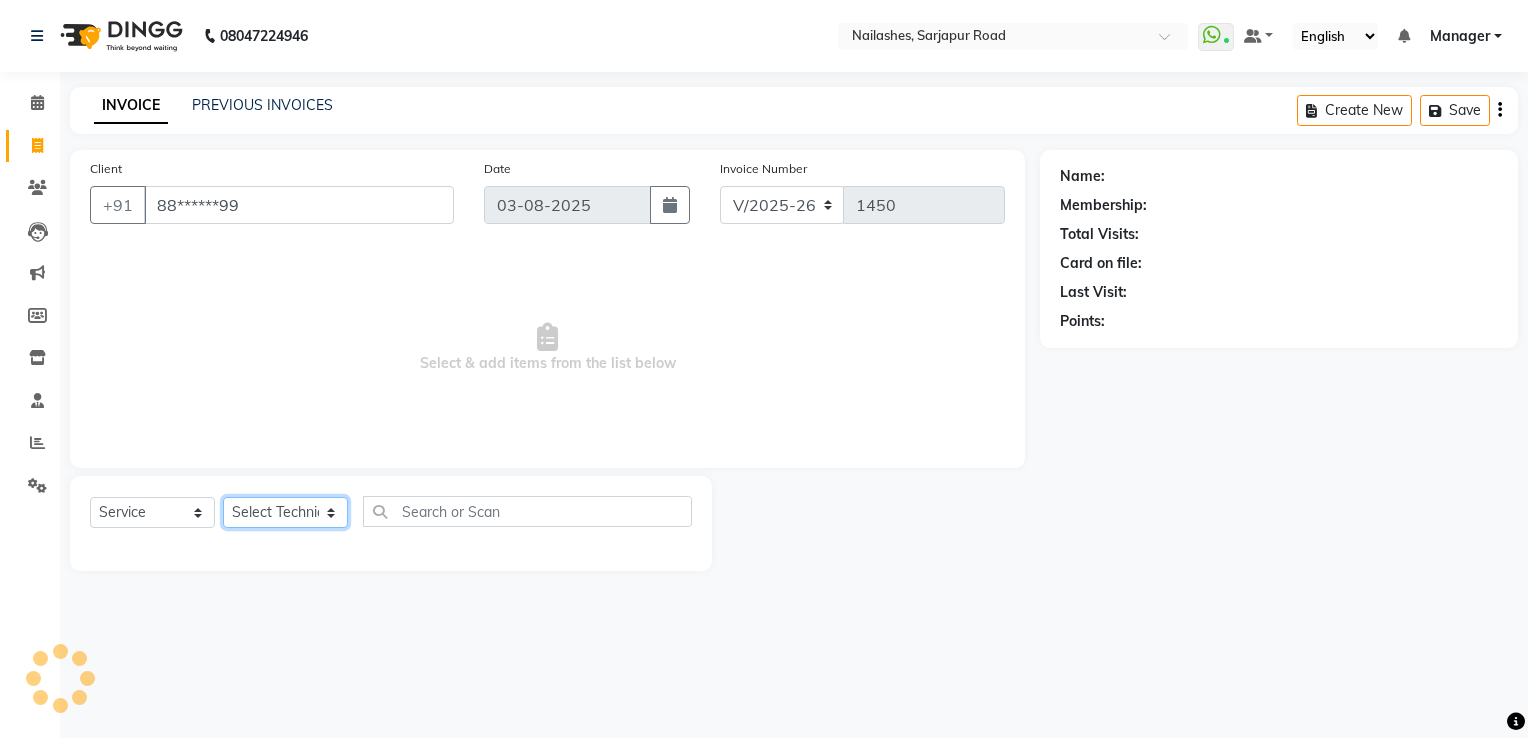 click on "Select Technician" 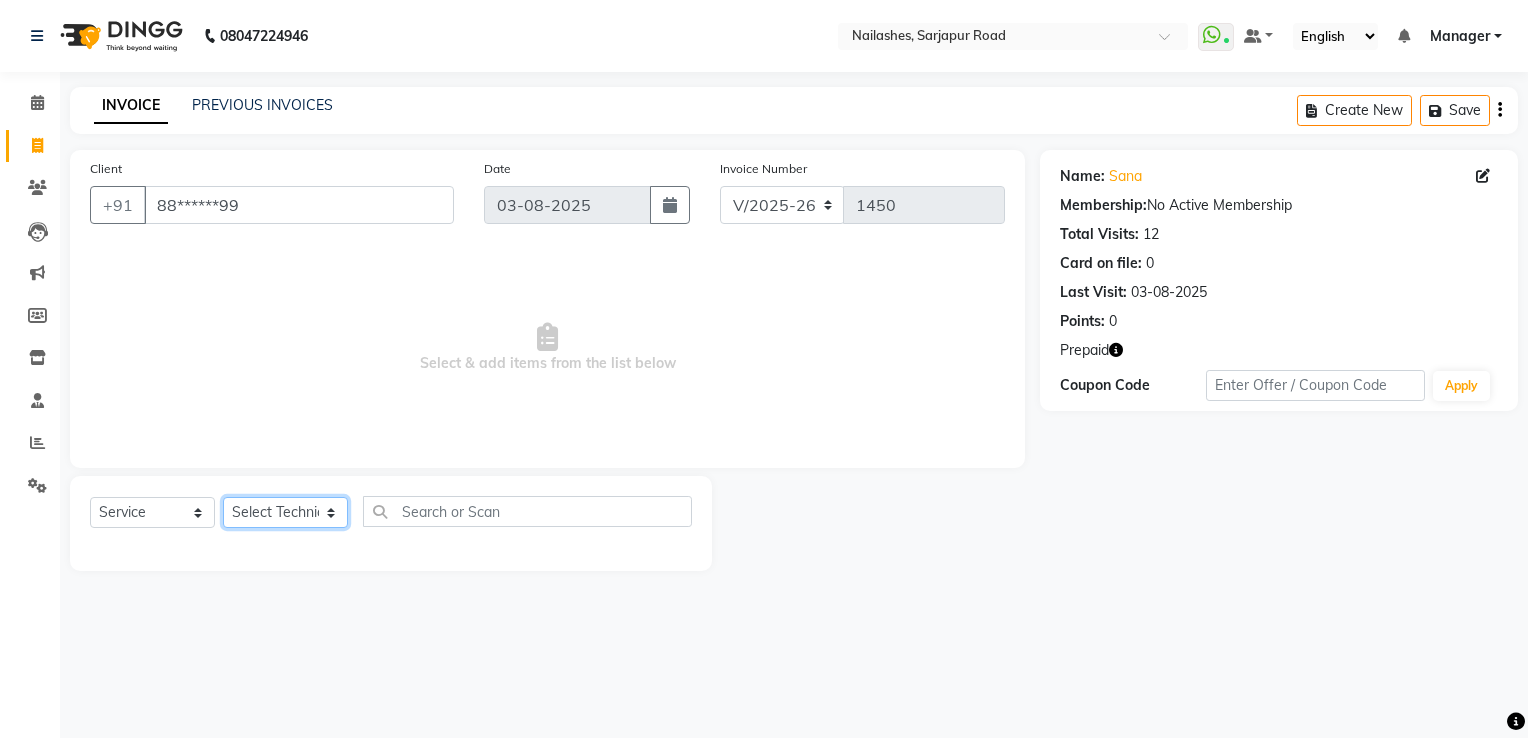 select on "68696" 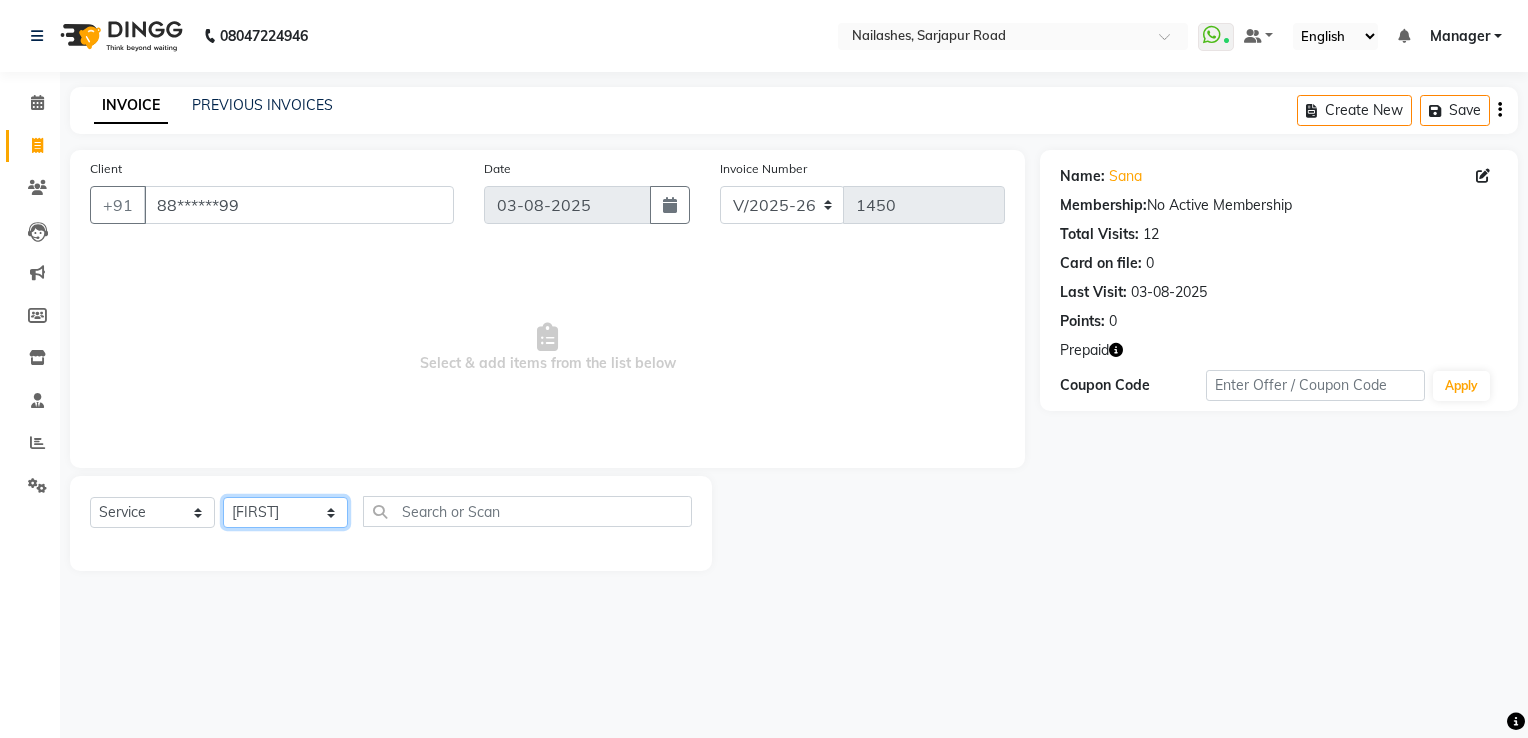 click on "Select Technician ARISH Arvind chandu Dipen Gulafshan John Kajal kelly kupu Manager megha Nirjala Owner pankaj PARE shradha" 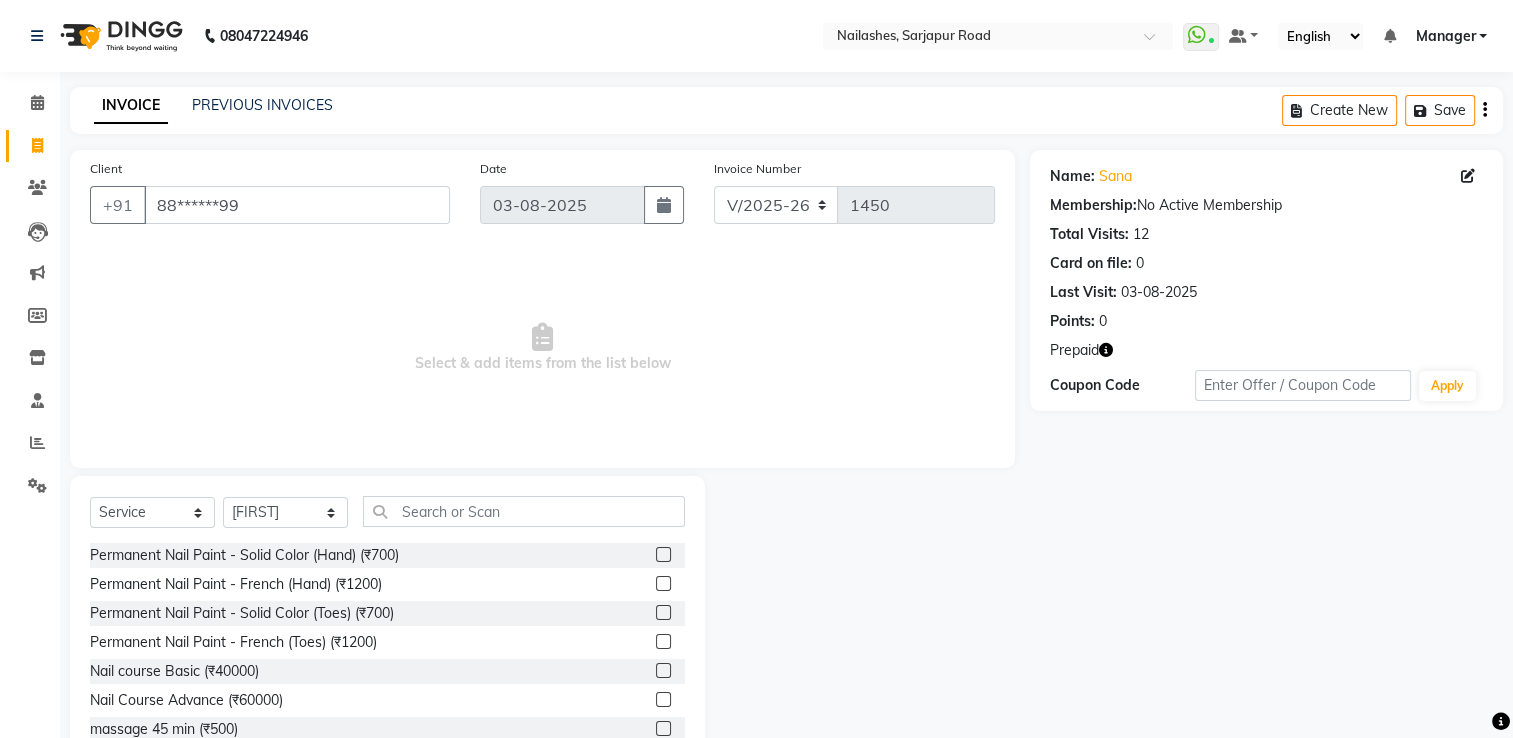 click 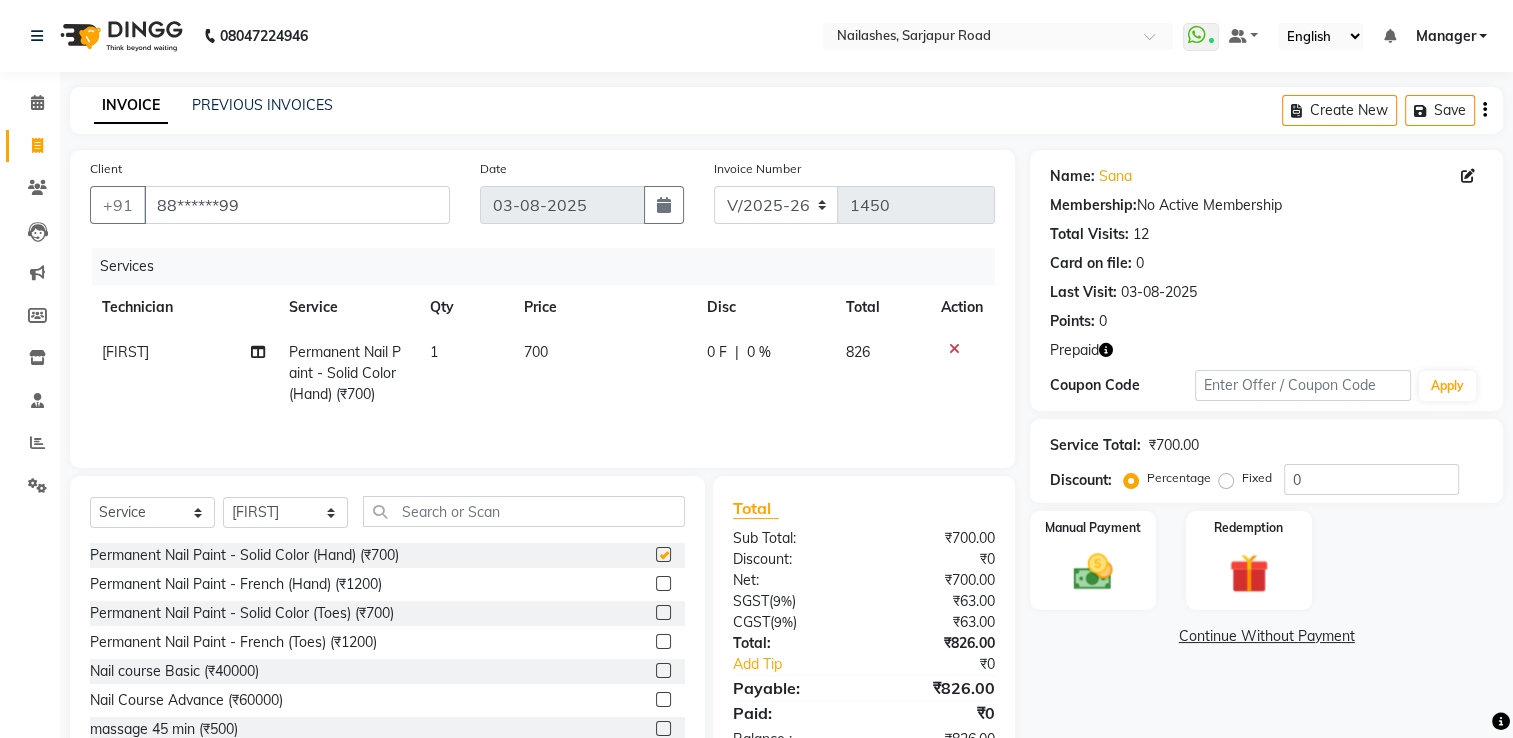 checkbox on "false" 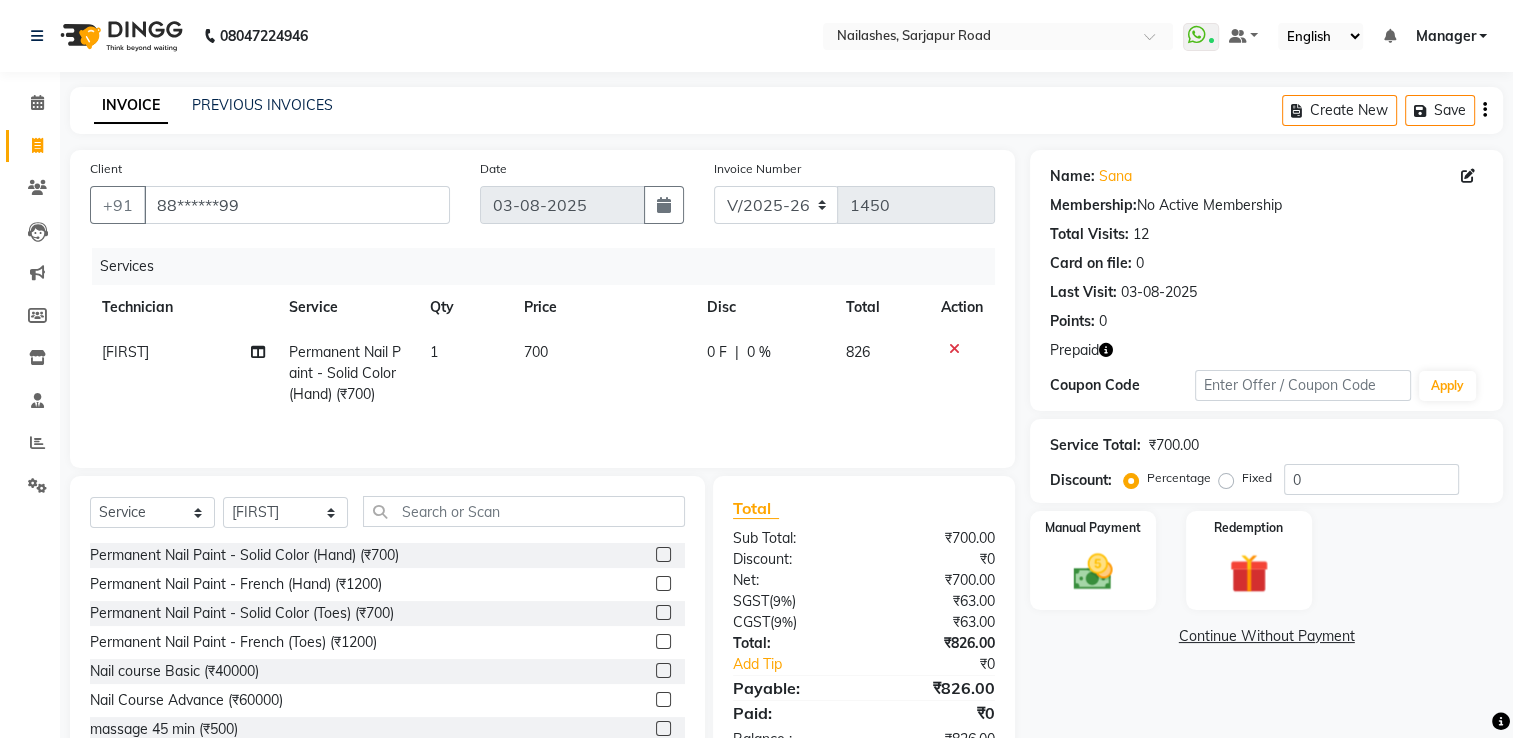 click 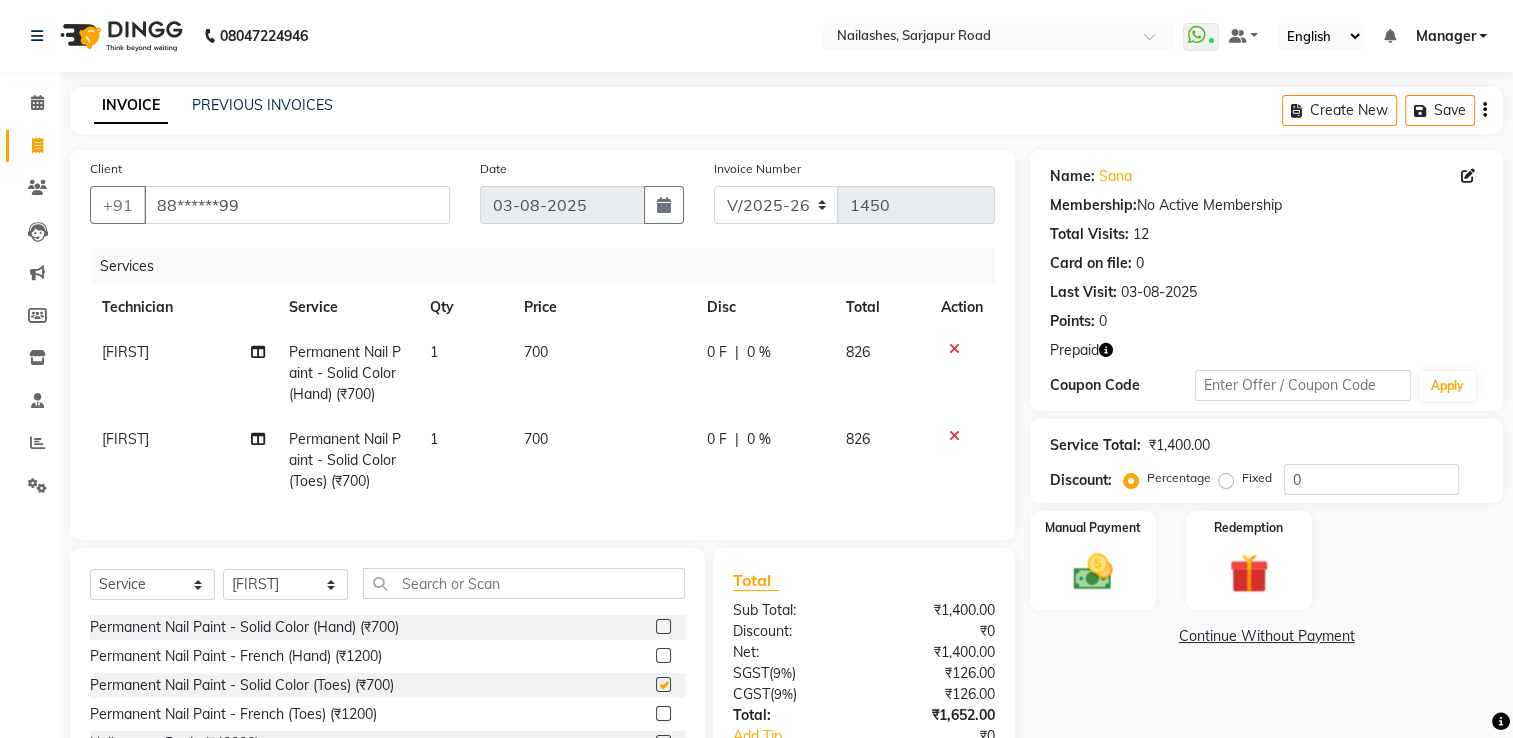 checkbox on "false" 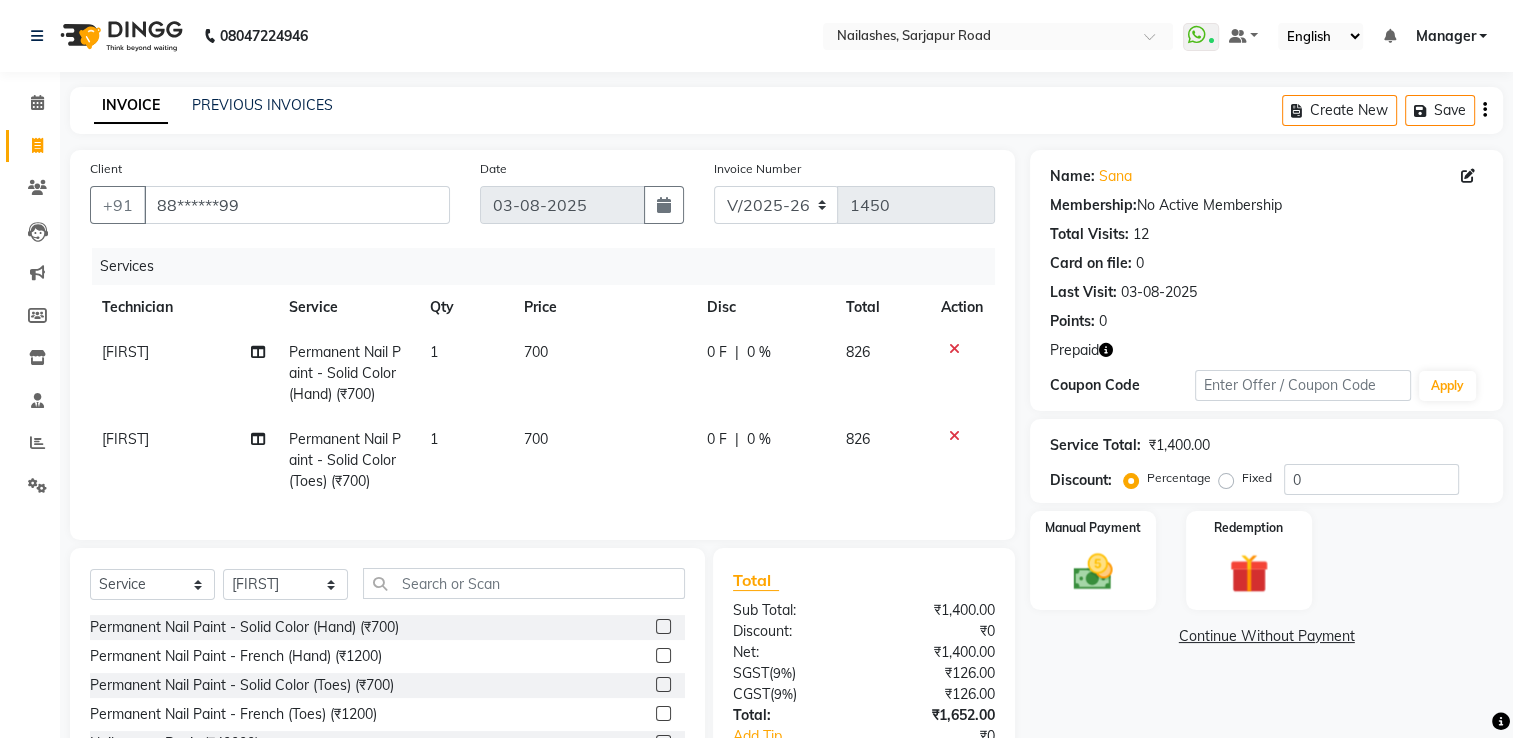 click on "Select  Service  Product  Membership  Package Voucher Prepaid Gift Card  Select Technician ARISH Arvind chandu Dipen Gulafshan John Kajal kelly kupu Manager megha Nirjala Owner pankaj PARE shradha Permanent Nail Paint - Solid Color (Hand) (₹700)  Permanent Nail Paint - French (Hand) (₹1200)  Permanent Nail Paint - Solid Color (Toes) (₹700)  Permanent Nail Paint - French (Toes) (₹1200)  Nail course Basic (₹40000)  Nail Course Advance (₹60000)  massage 45 min (₹500)  massage 15 min (₹300)  massage 30 min (₹400)  HAIR EXTENSIONS REMOVAL (₹50)  SINGLE  HAND  NAIL PAINT (₹400)  SINGLE HAND NAIL EXTENSIONS ACRYLIC (₹500)  SINGLE HAND NAIL EXTENSIONS GEL (₹600)  SINGLE HAND EXTENSIONS REMOVAL (₹250)  SINGLE HAND GEL POLISH REMOVAL (₹250)  HEAD MASSAGE WITH WASH (₹900)  NAILEXTENSINS POLISH (₹1356)  HAIR FALL TREATMENT (₹1500)  DANDRUFF TREATMENT (₹1500)  HAIR SPA (₹1250)  HAIR WASH BLOWDRY (₹850)  HYDRA FACIAL (₹5500)  D TAN HANDS (₹500)  D TAN LEGS (₹600)" 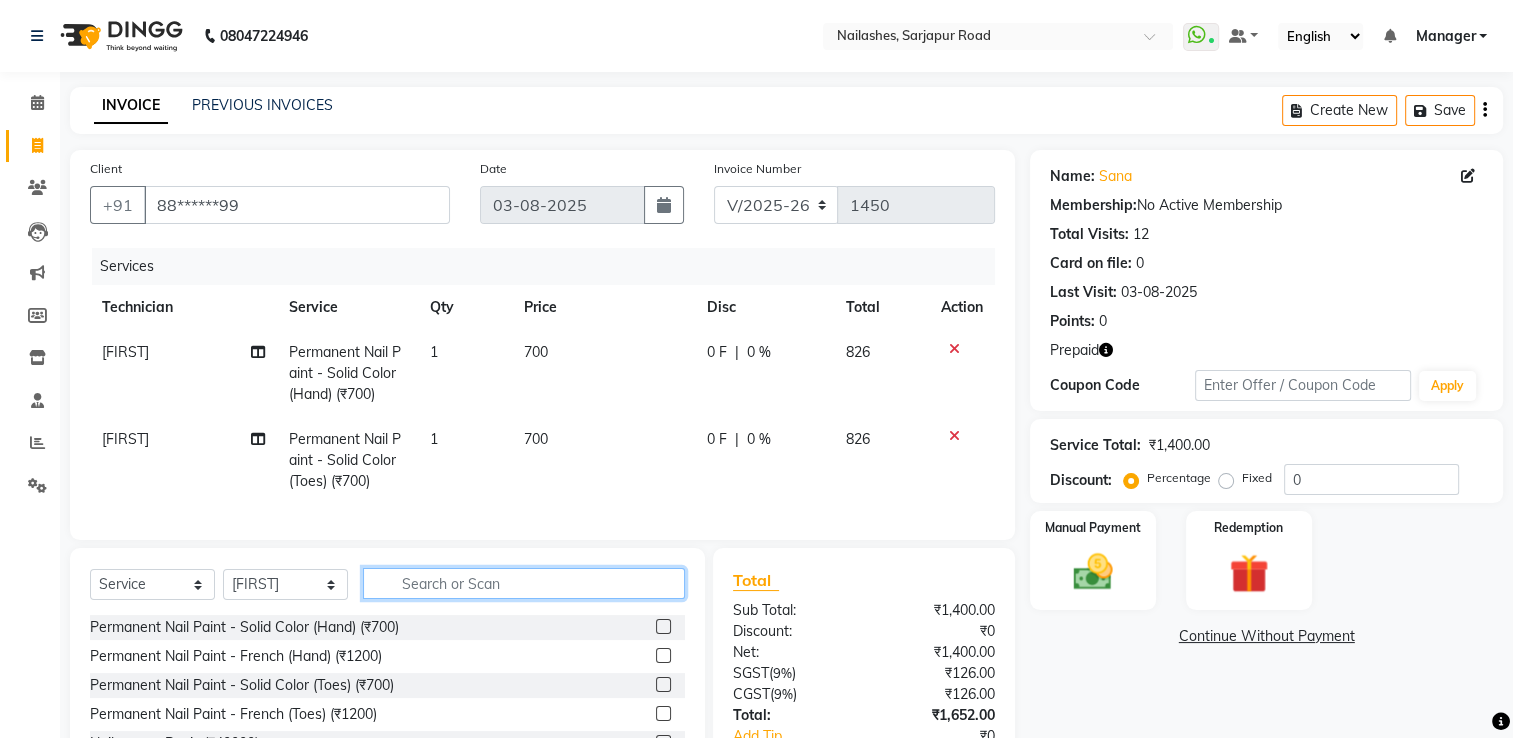 click 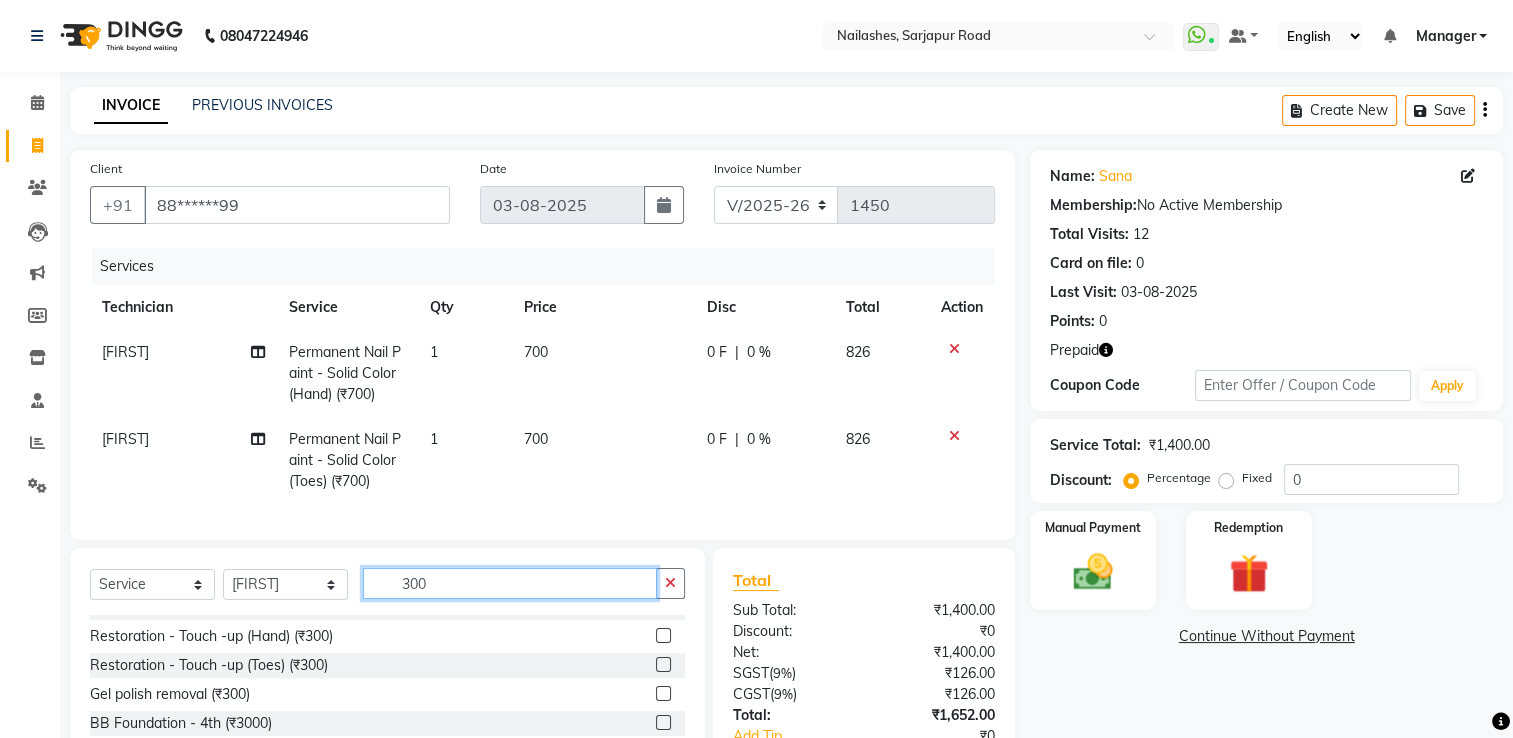 scroll, scrollTop: 32, scrollLeft: 0, axis: vertical 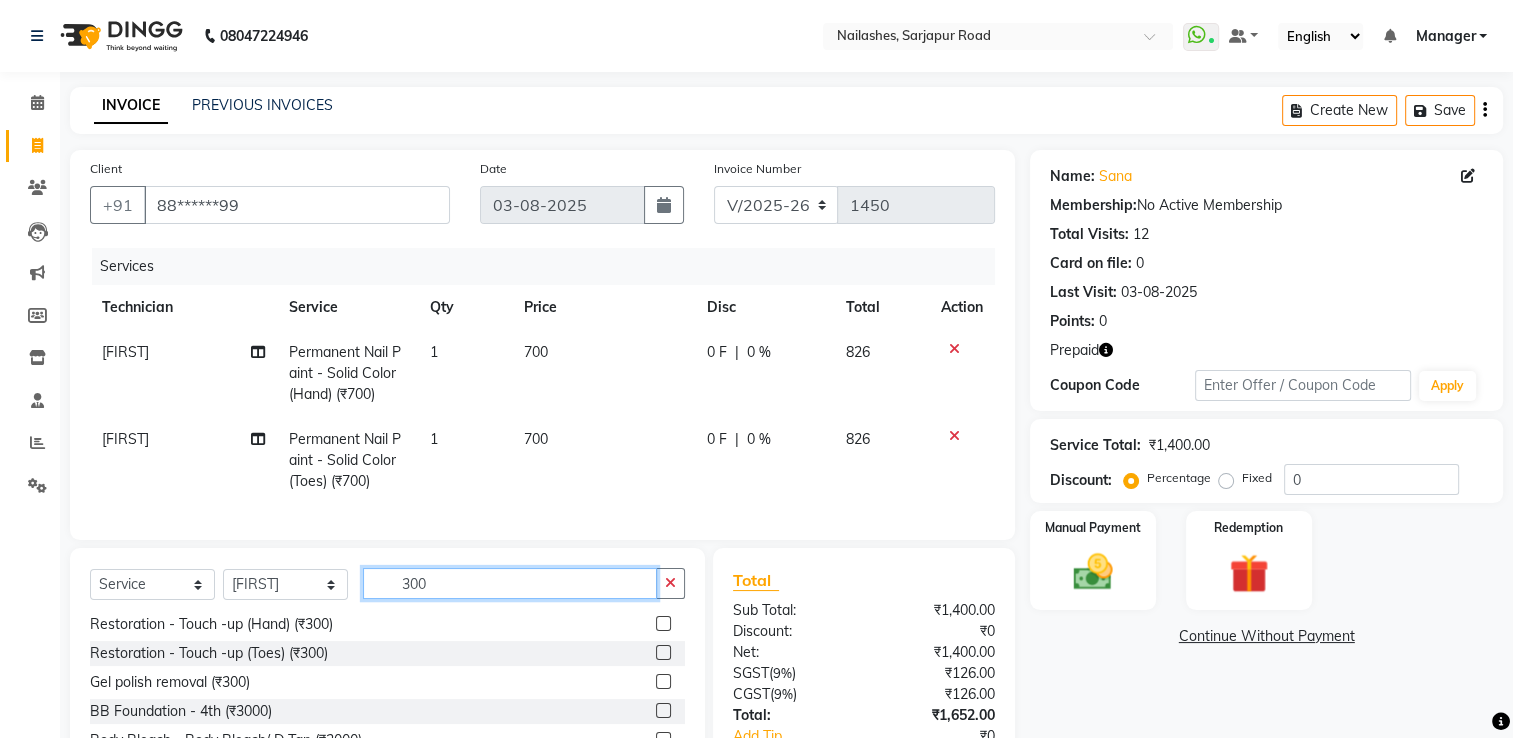 type on "300" 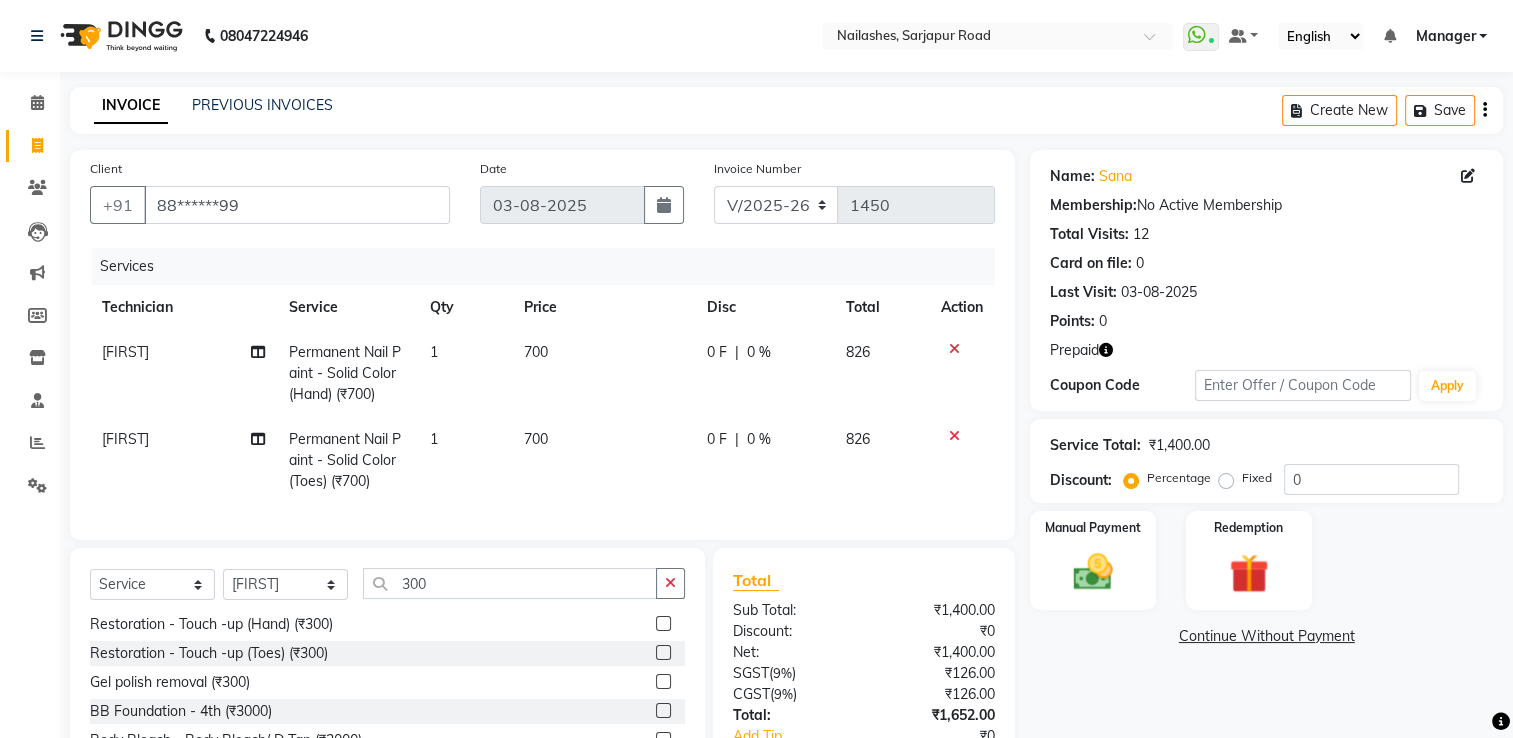click 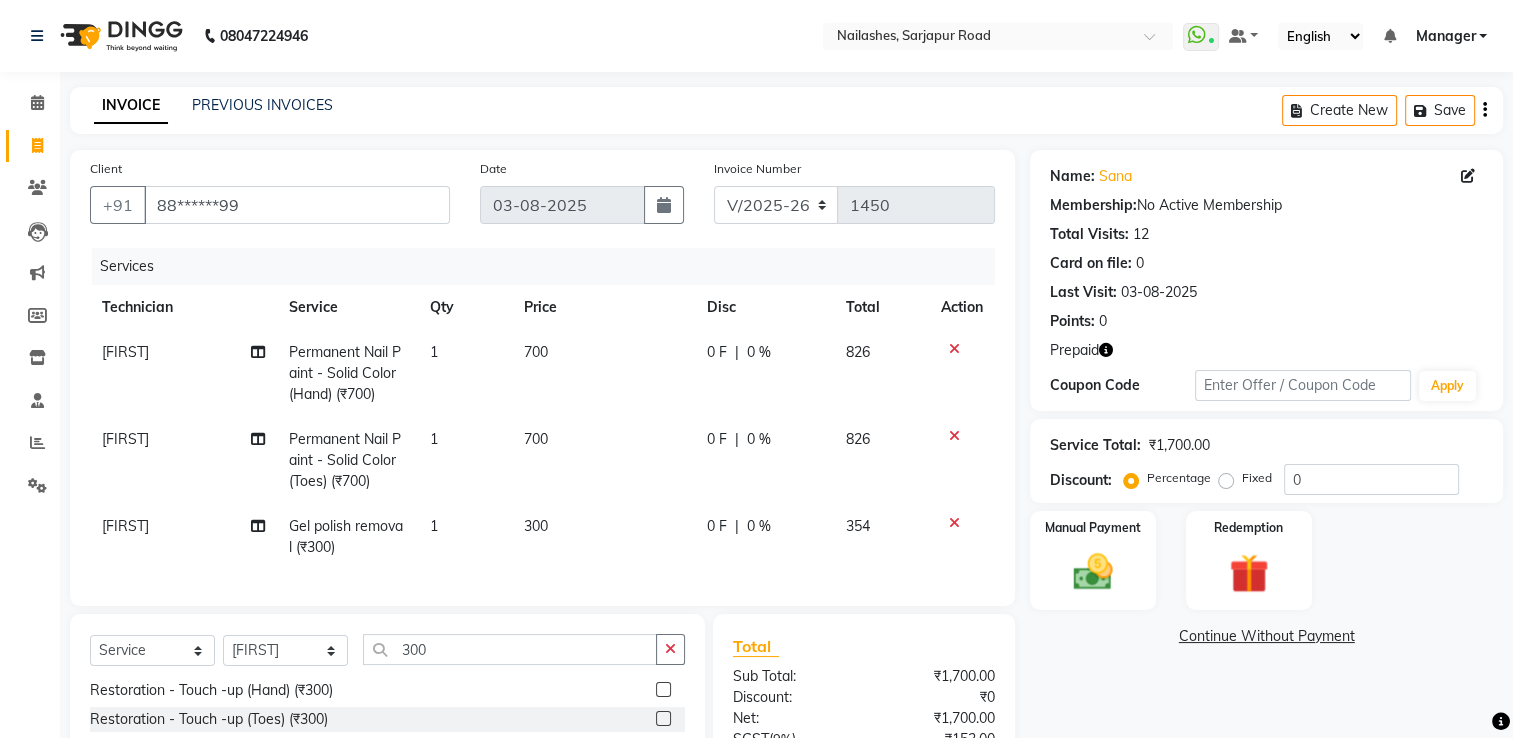 checkbox on "false" 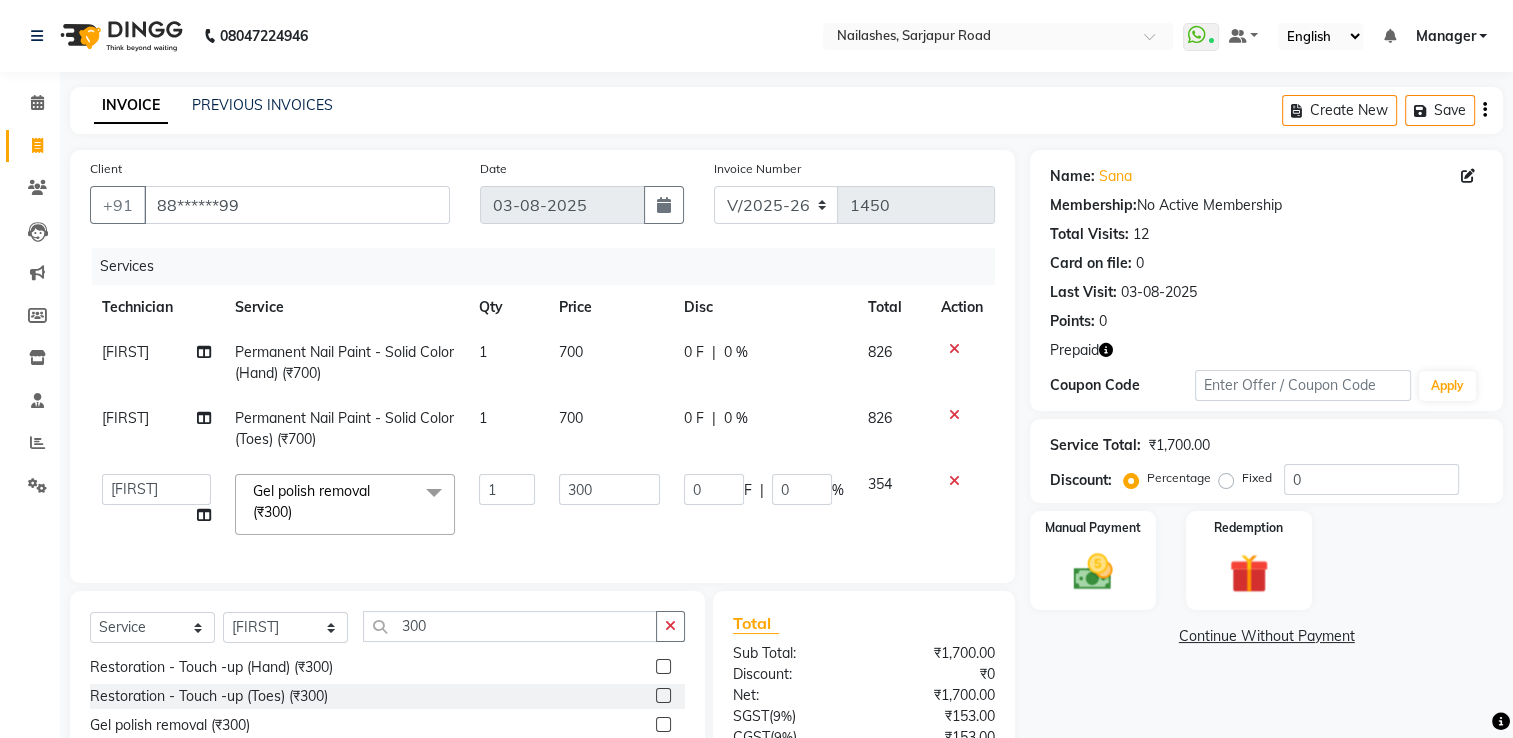 scroll, scrollTop: 192, scrollLeft: 0, axis: vertical 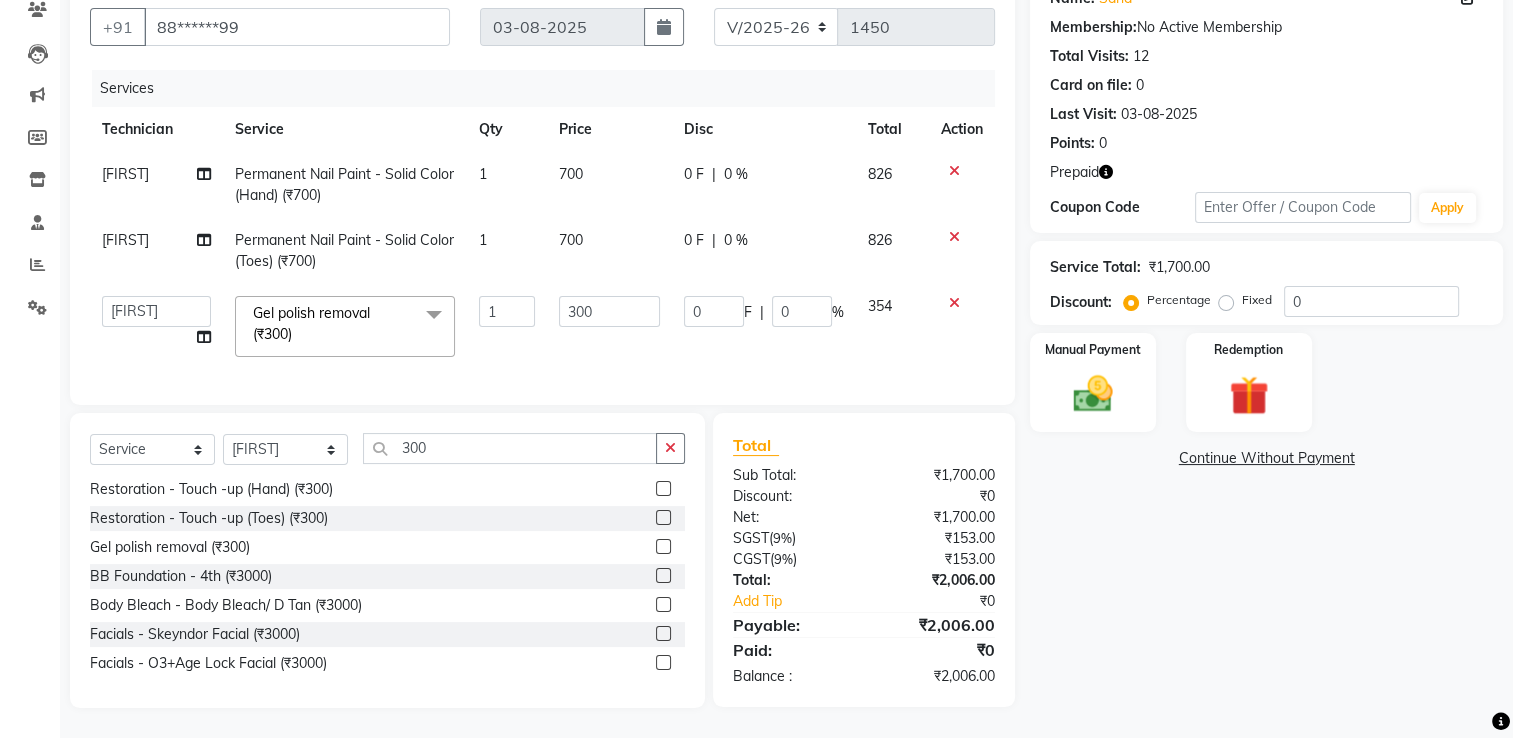 click 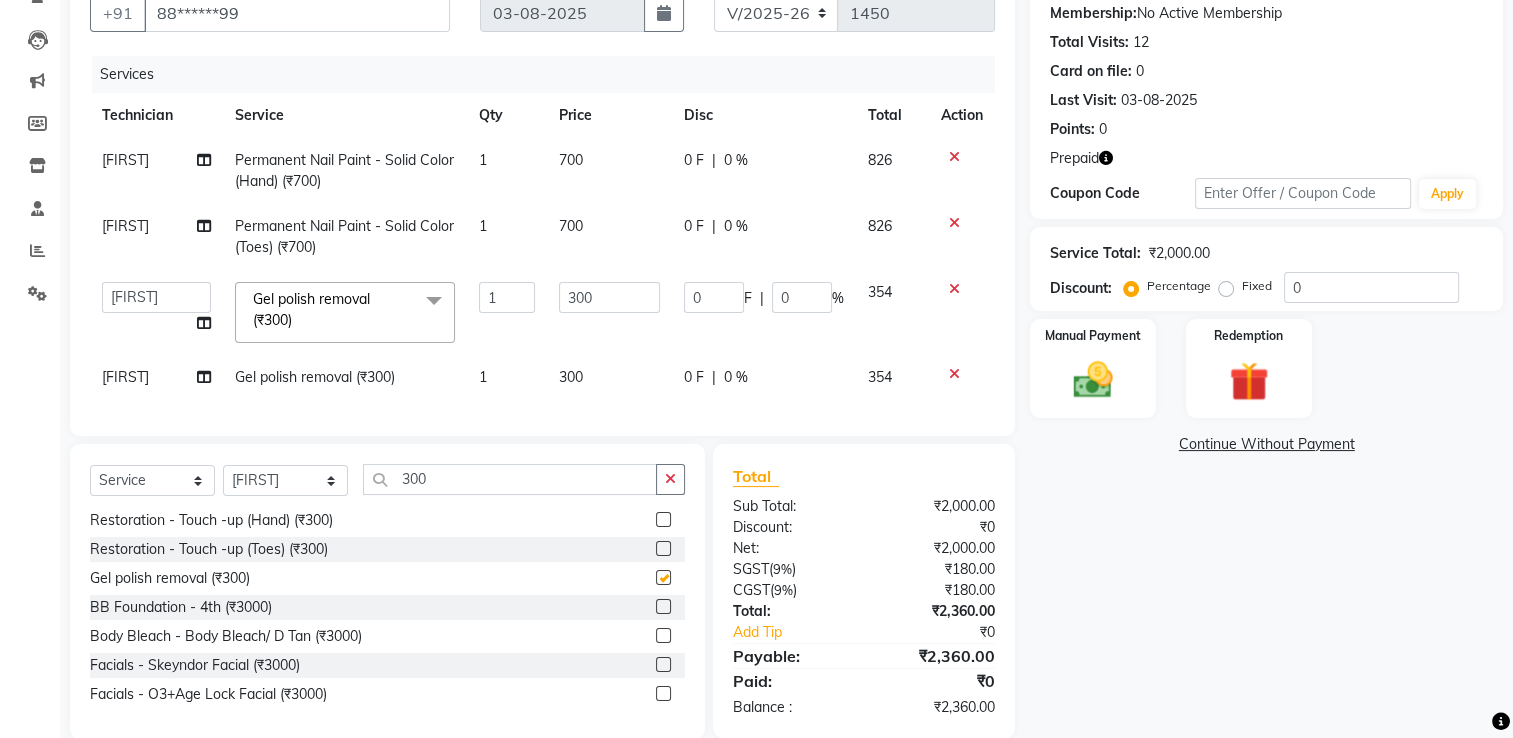checkbox on "false" 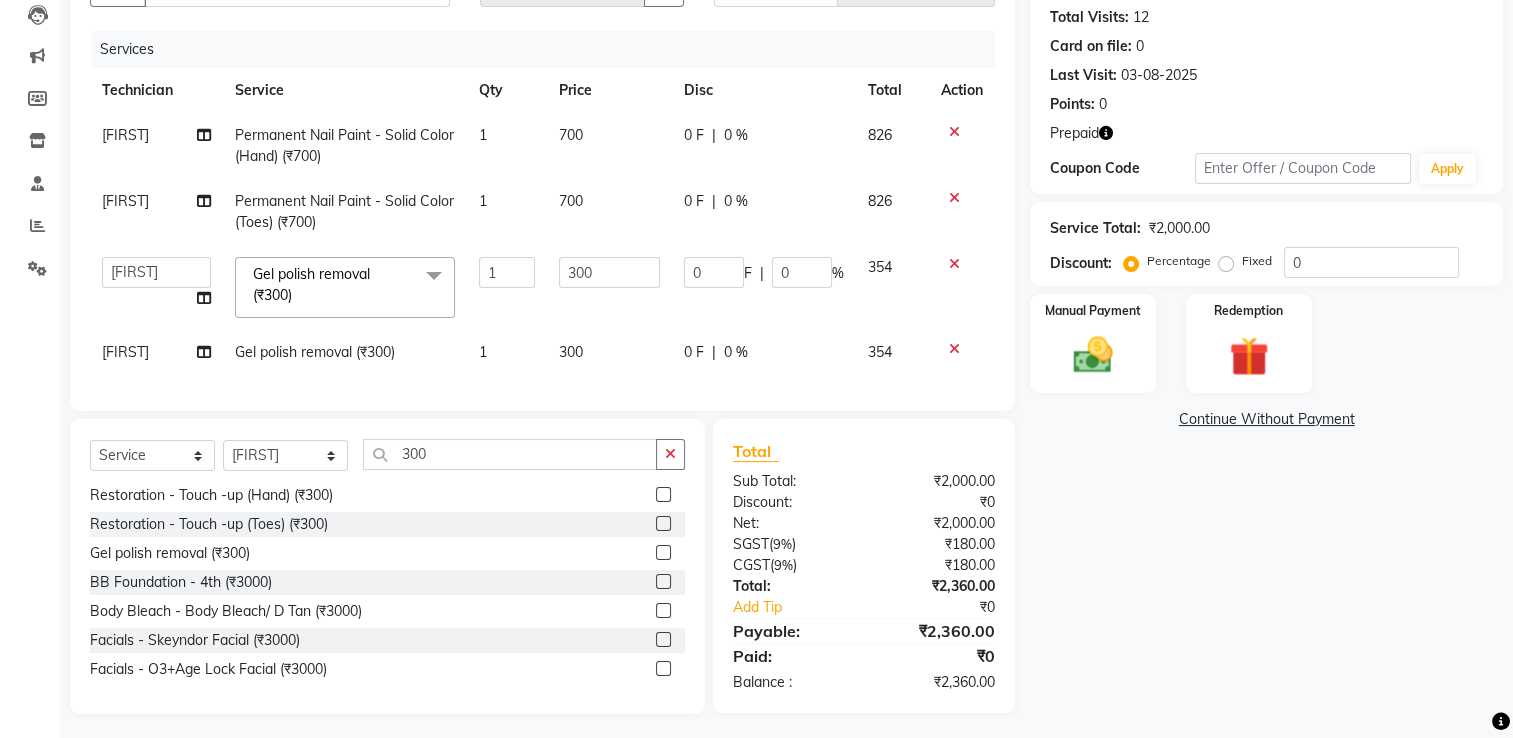 scroll, scrollTop: 238, scrollLeft: 0, axis: vertical 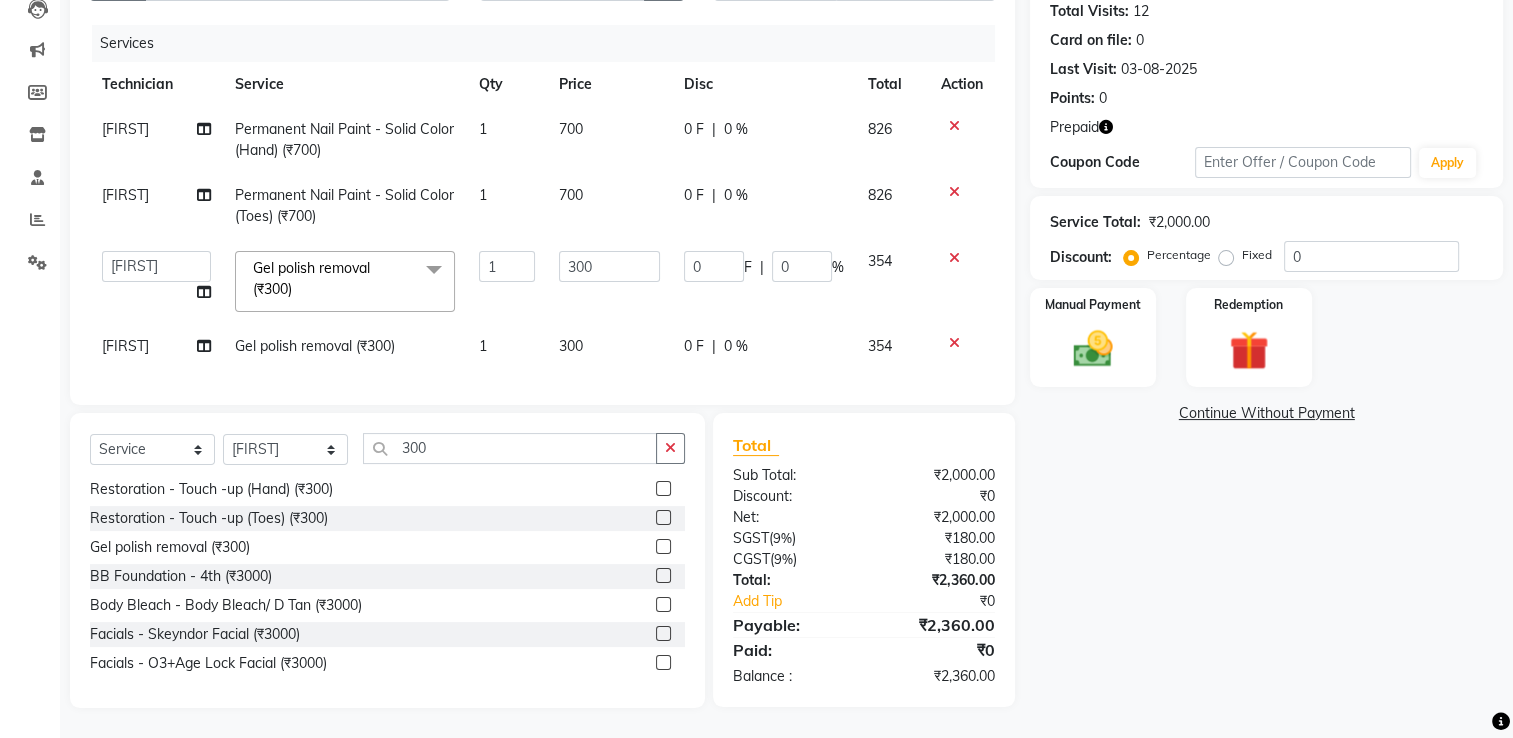 click on "300" 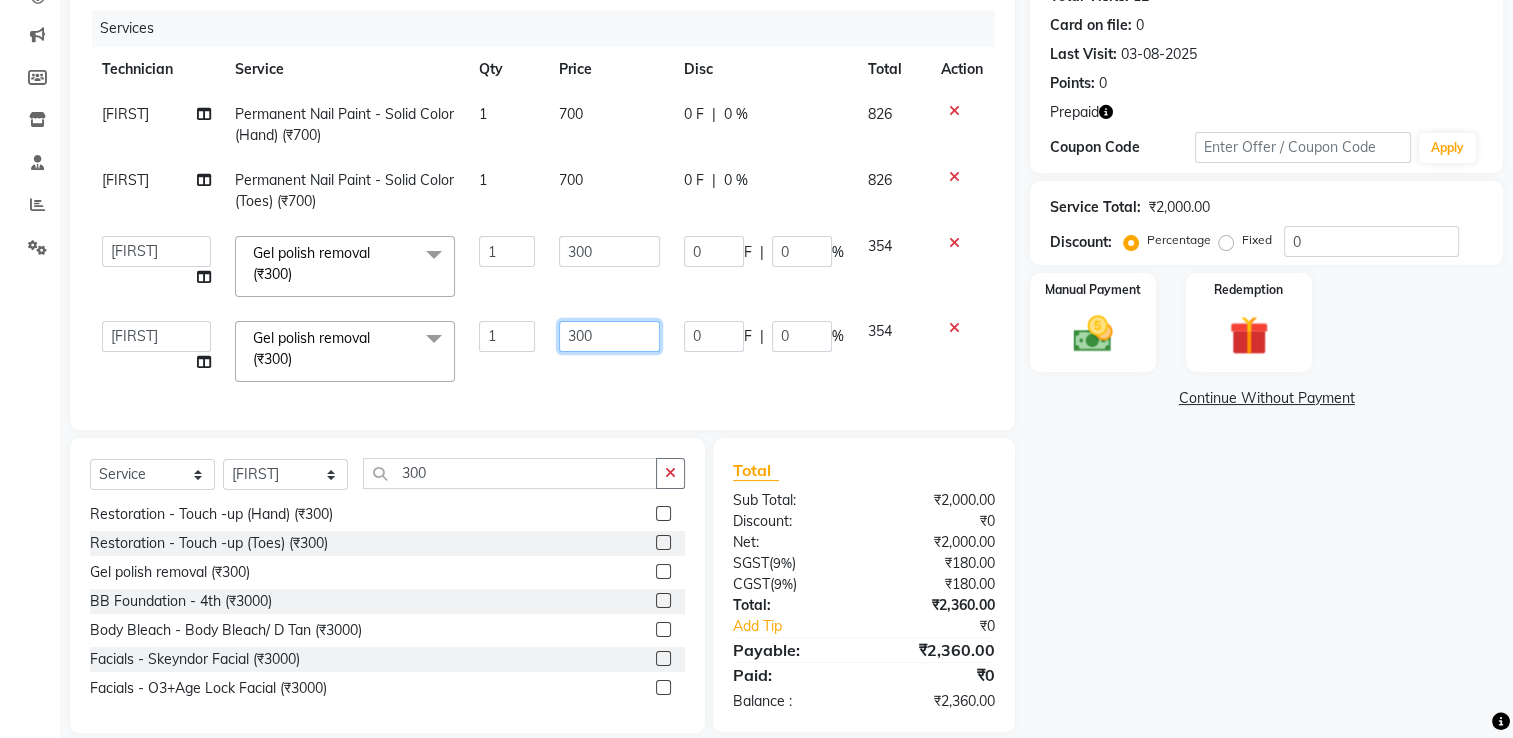 click on "300" 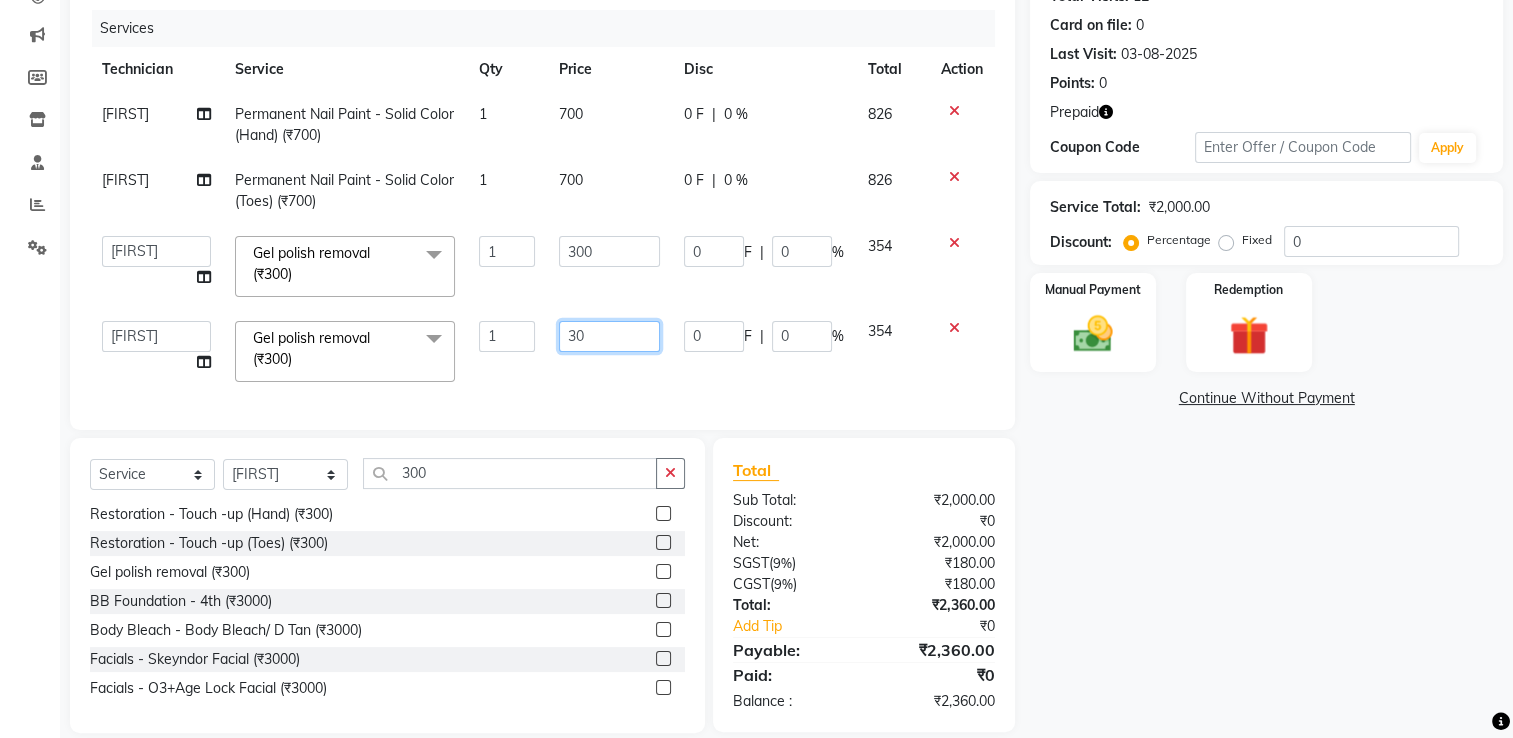 type on "3" 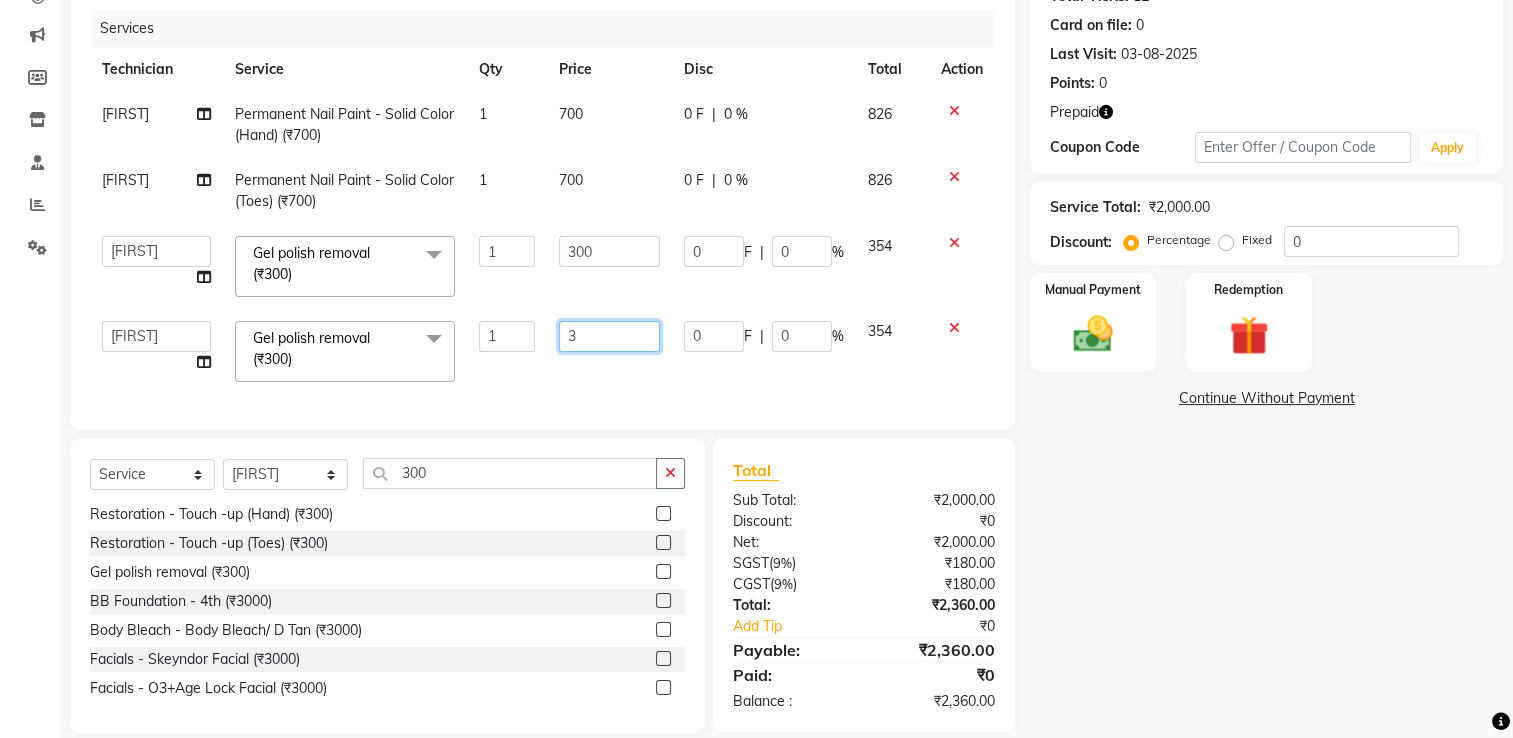 type 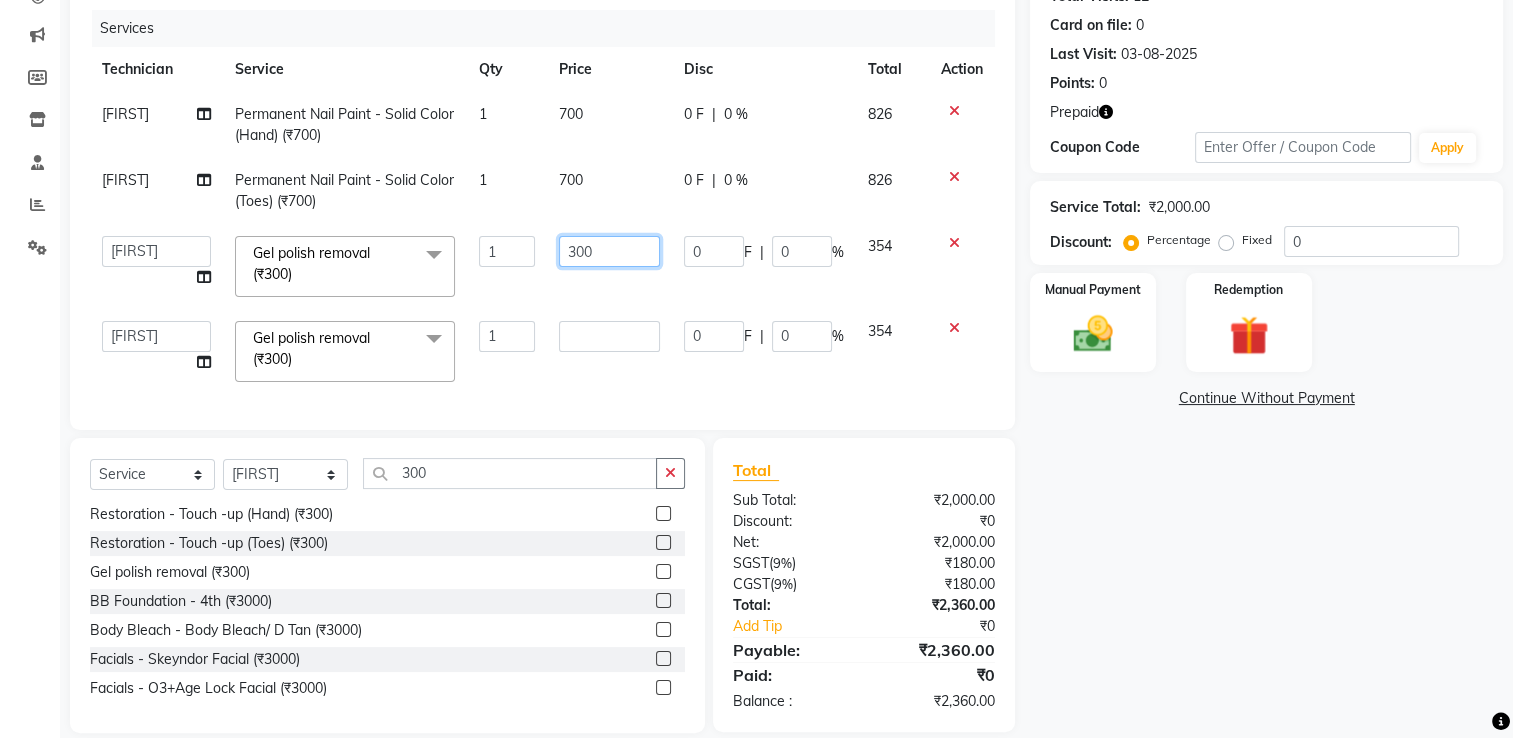 click on "300" 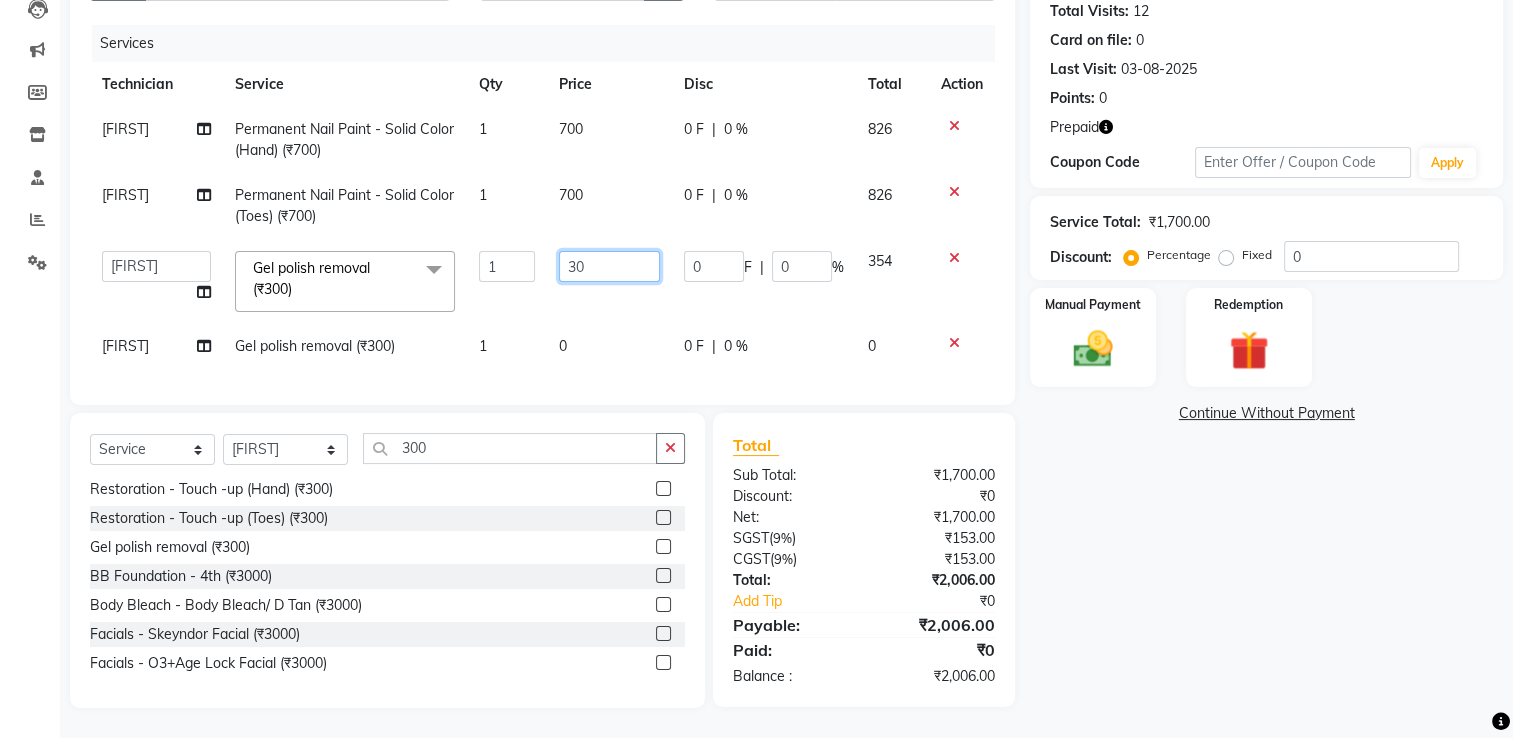 type on "3" 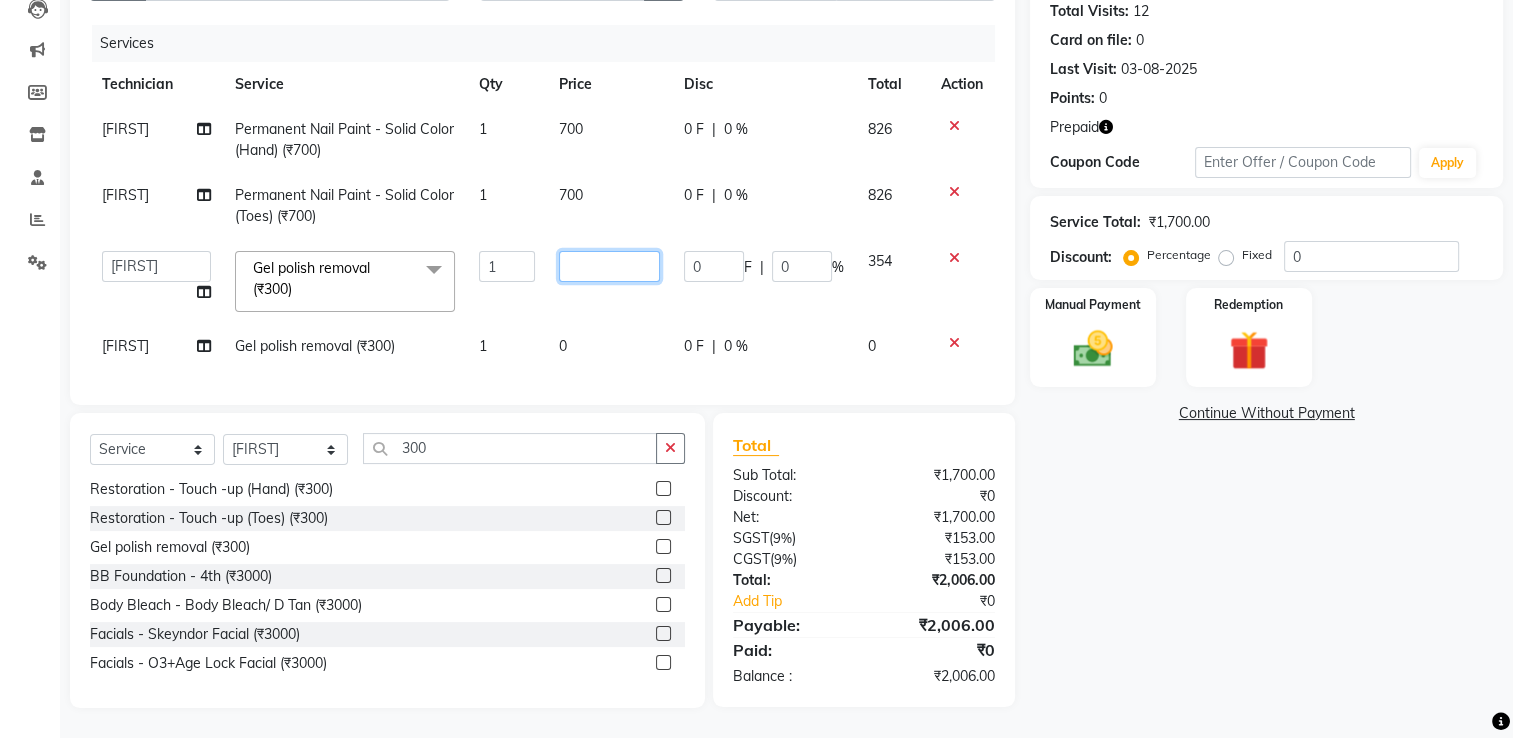 type on "0" 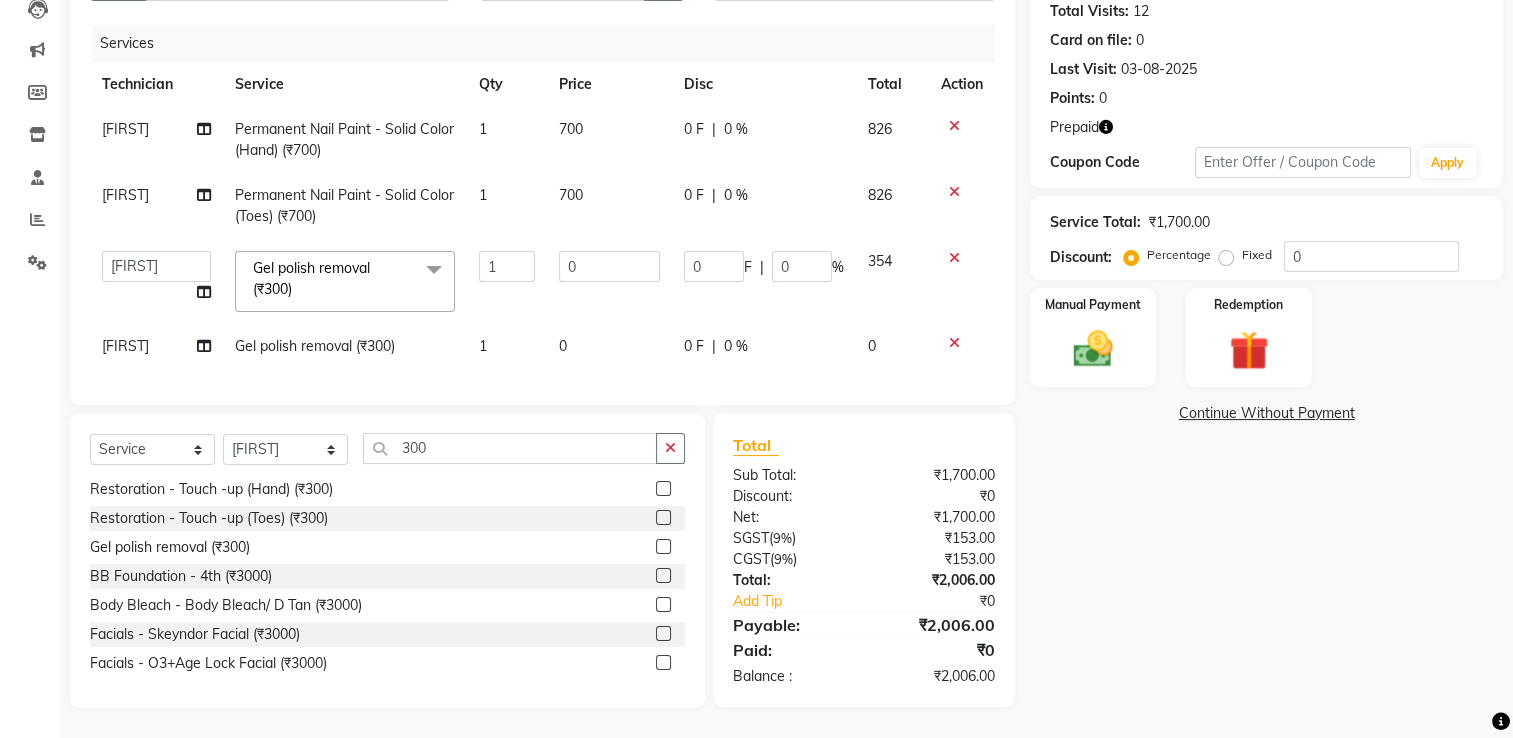 click on "700" 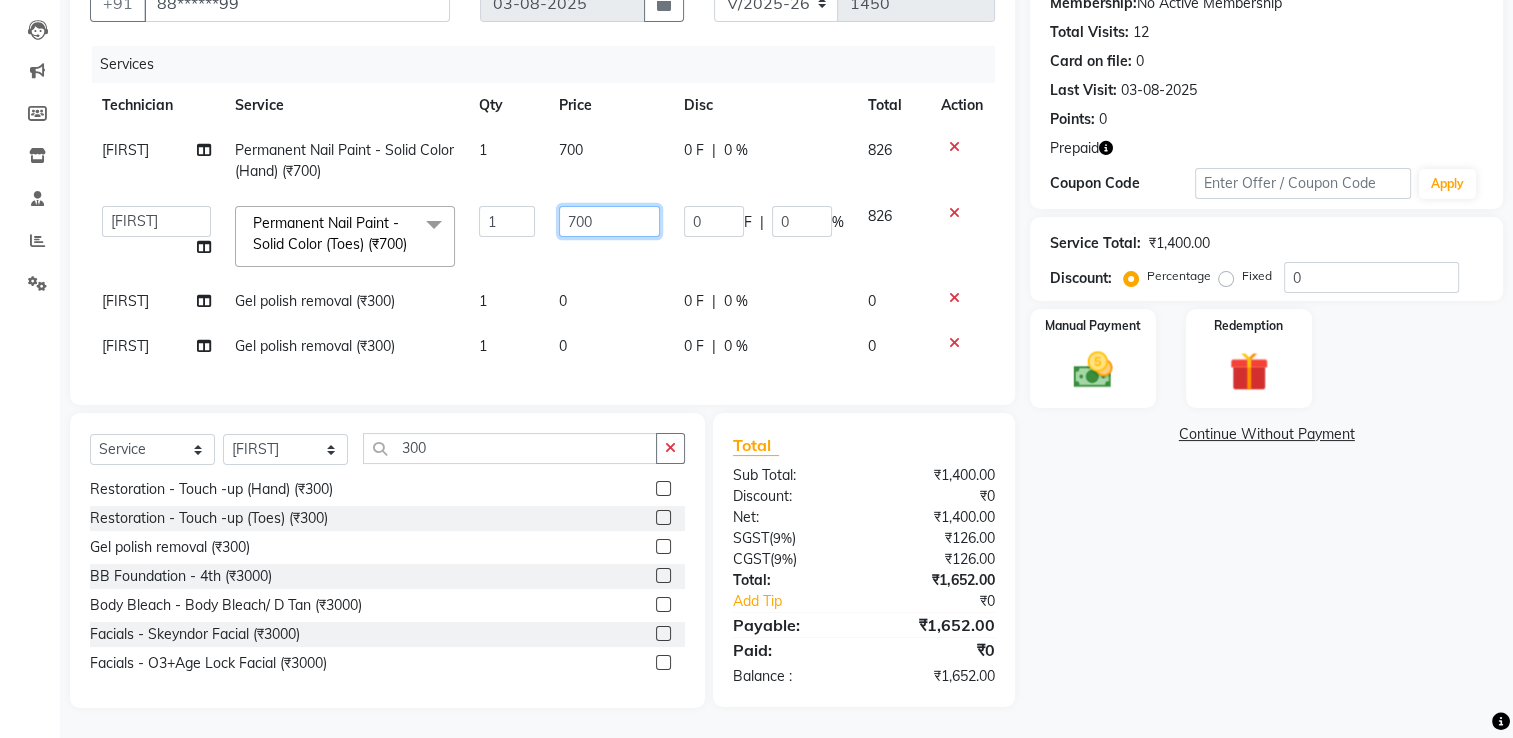 click on "700" 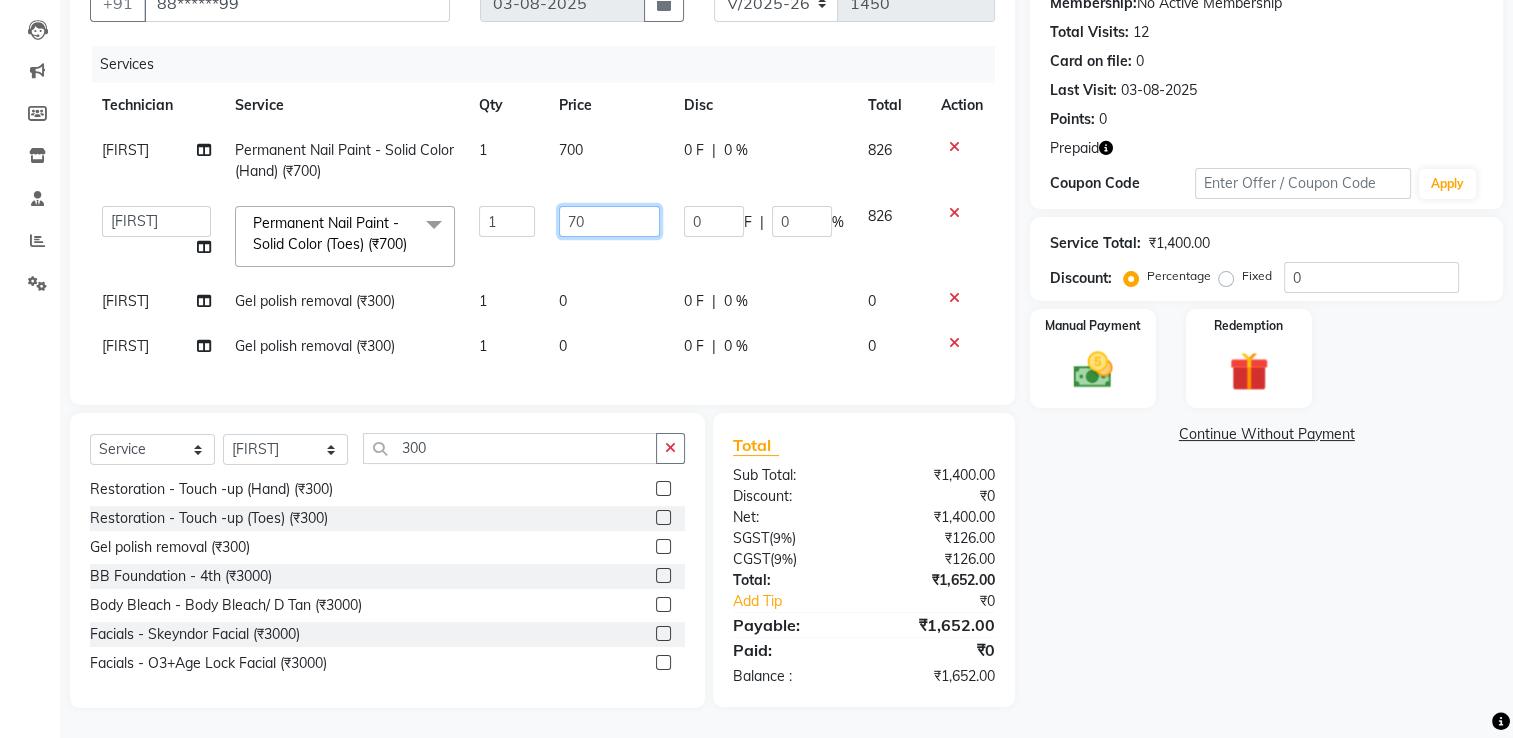 type on "7" 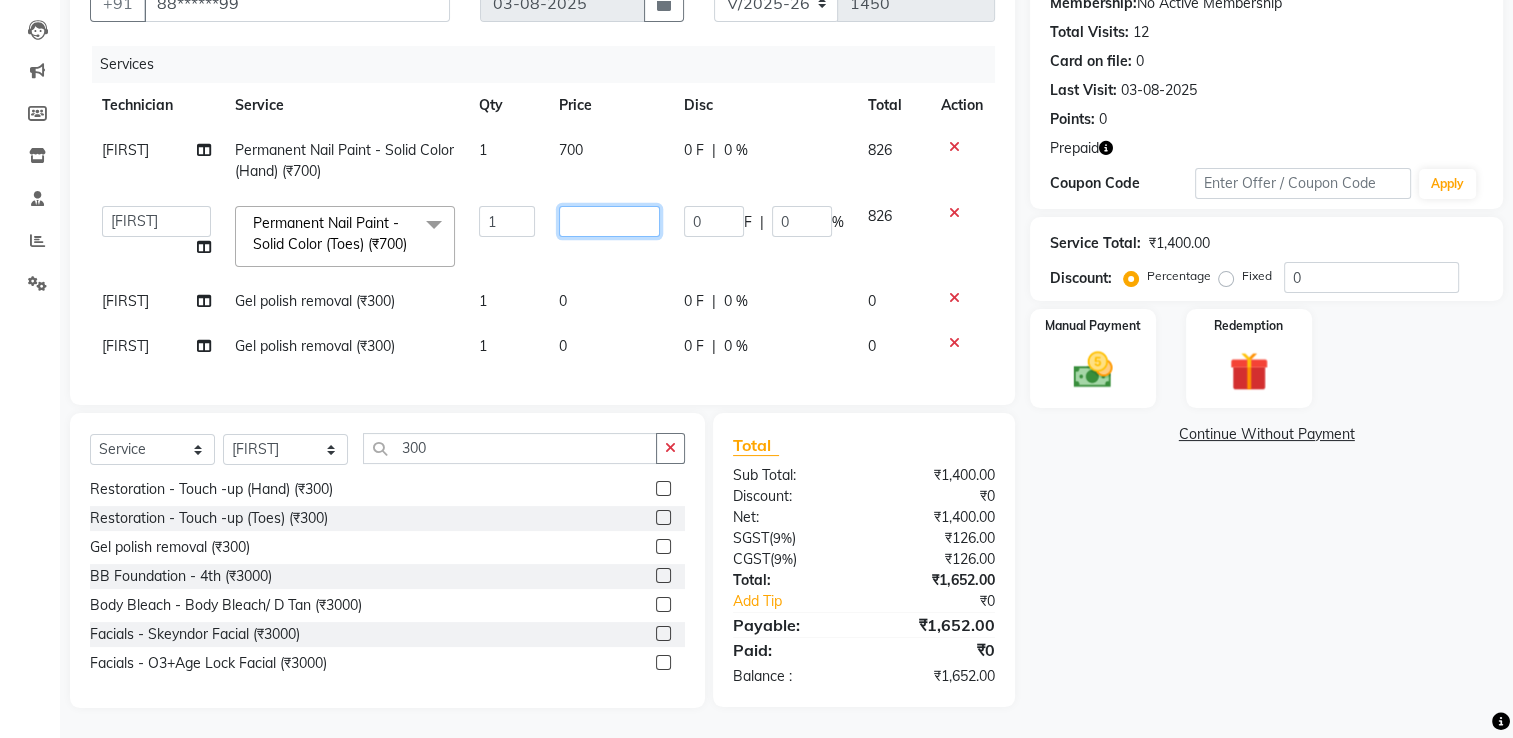 type on "0" 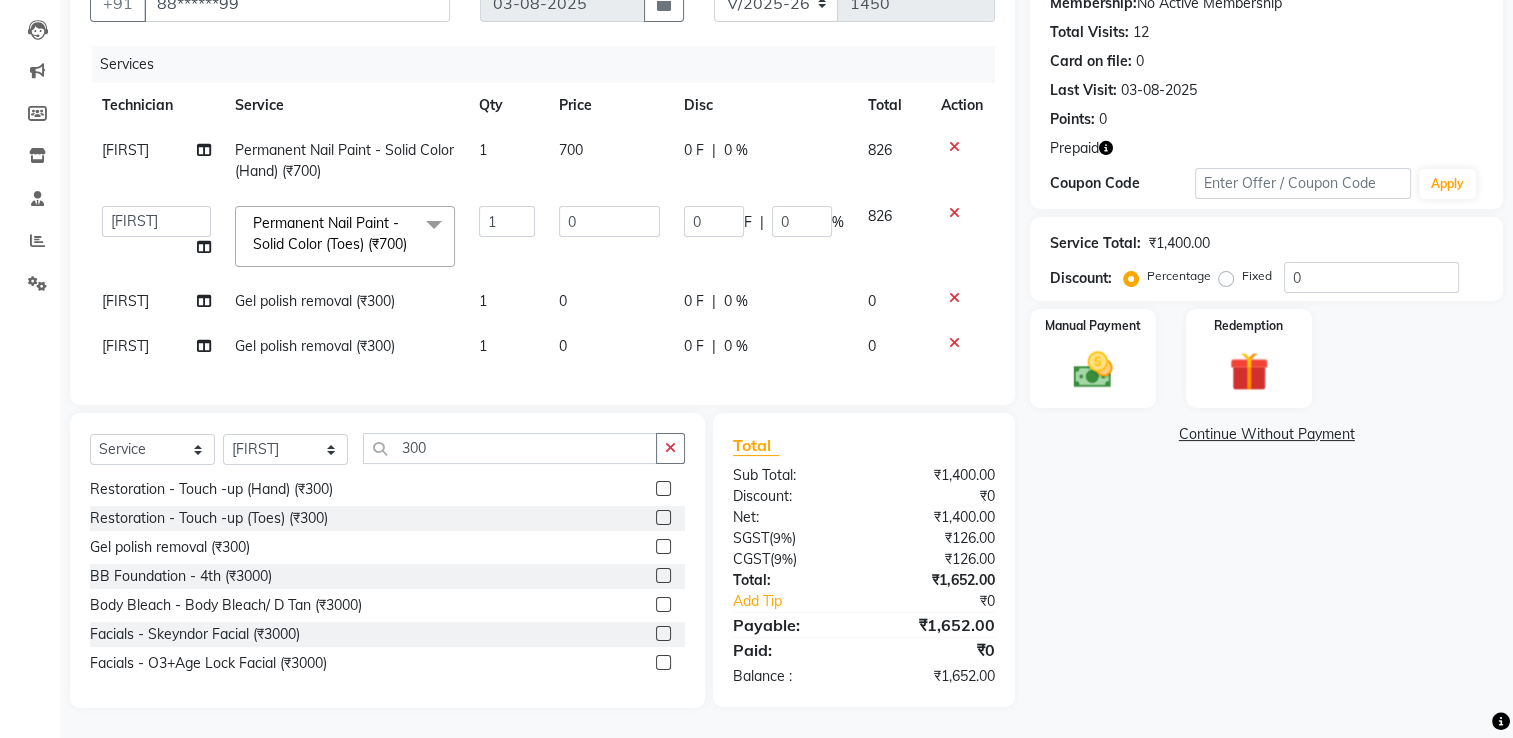 click on "Name: Sana  Membership:  No Active Membership  Total Visits:  12 Card on file:  0 Last Visit:   03-08-2025 Points:   0  Prepaid Coupon Code Apply Service Total:  ₹1,400.00  Discount:  Percentage   Fixed  0 Manual Payment Redemption  Continue Without Payment" 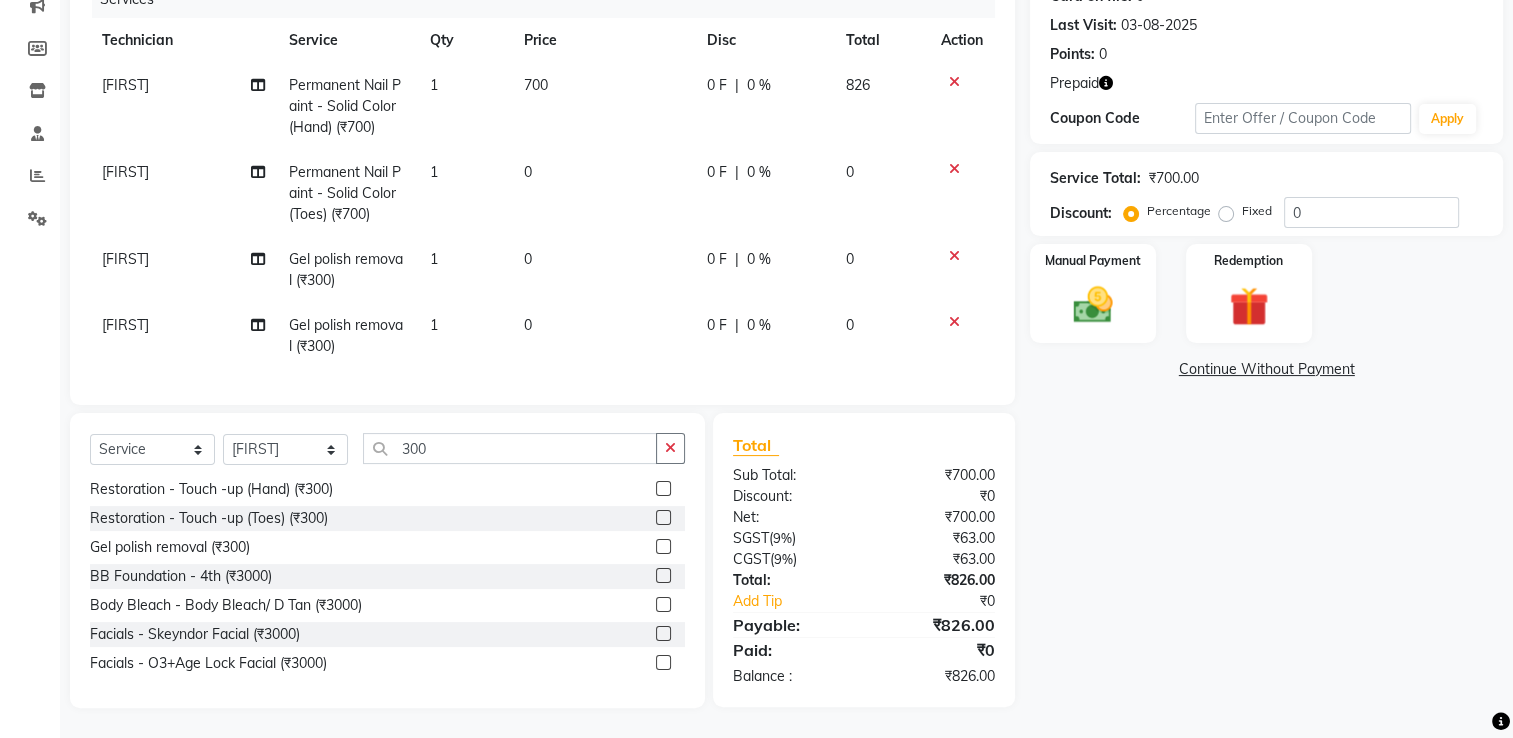 scroll, scrollTop: 282, scrollLeft: 0, axis: vertical 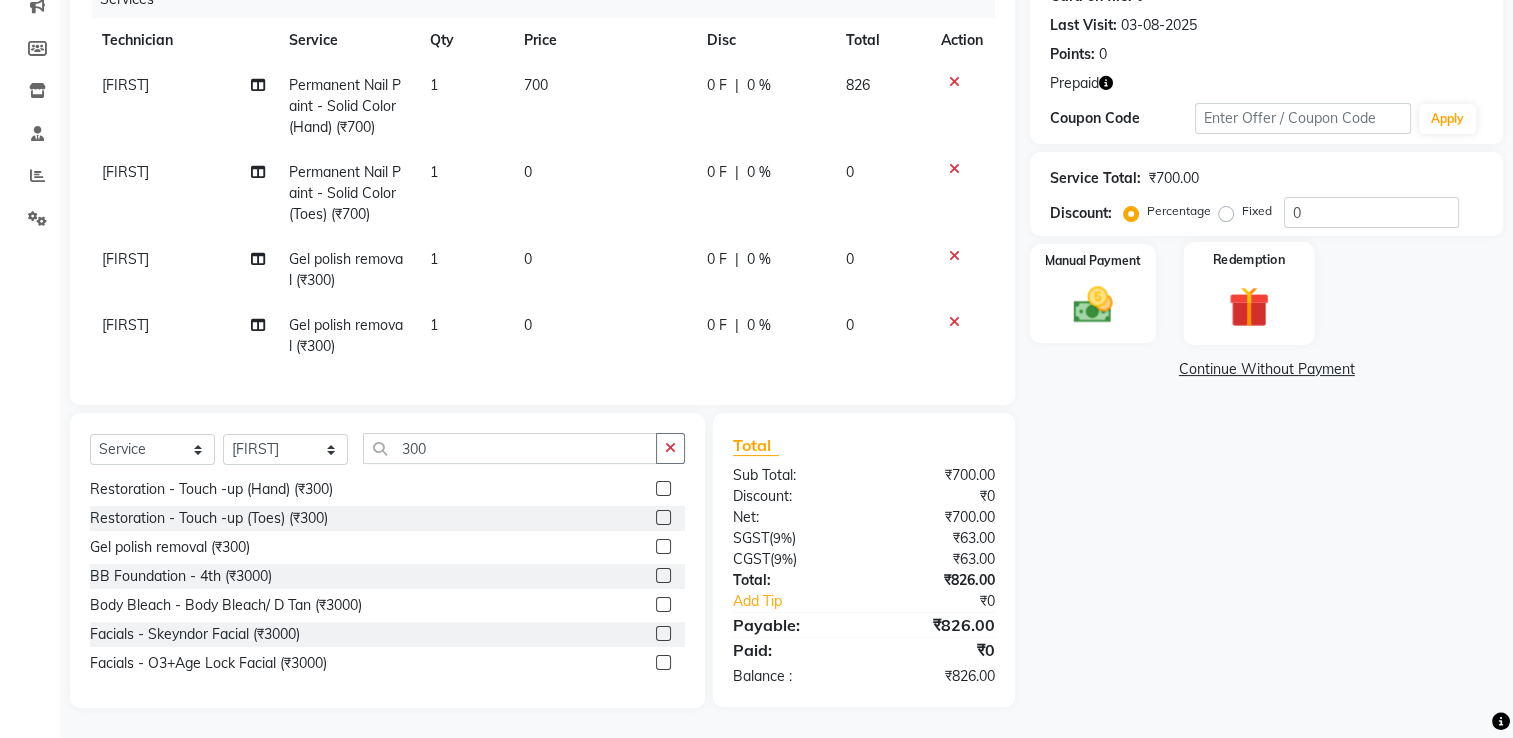 click 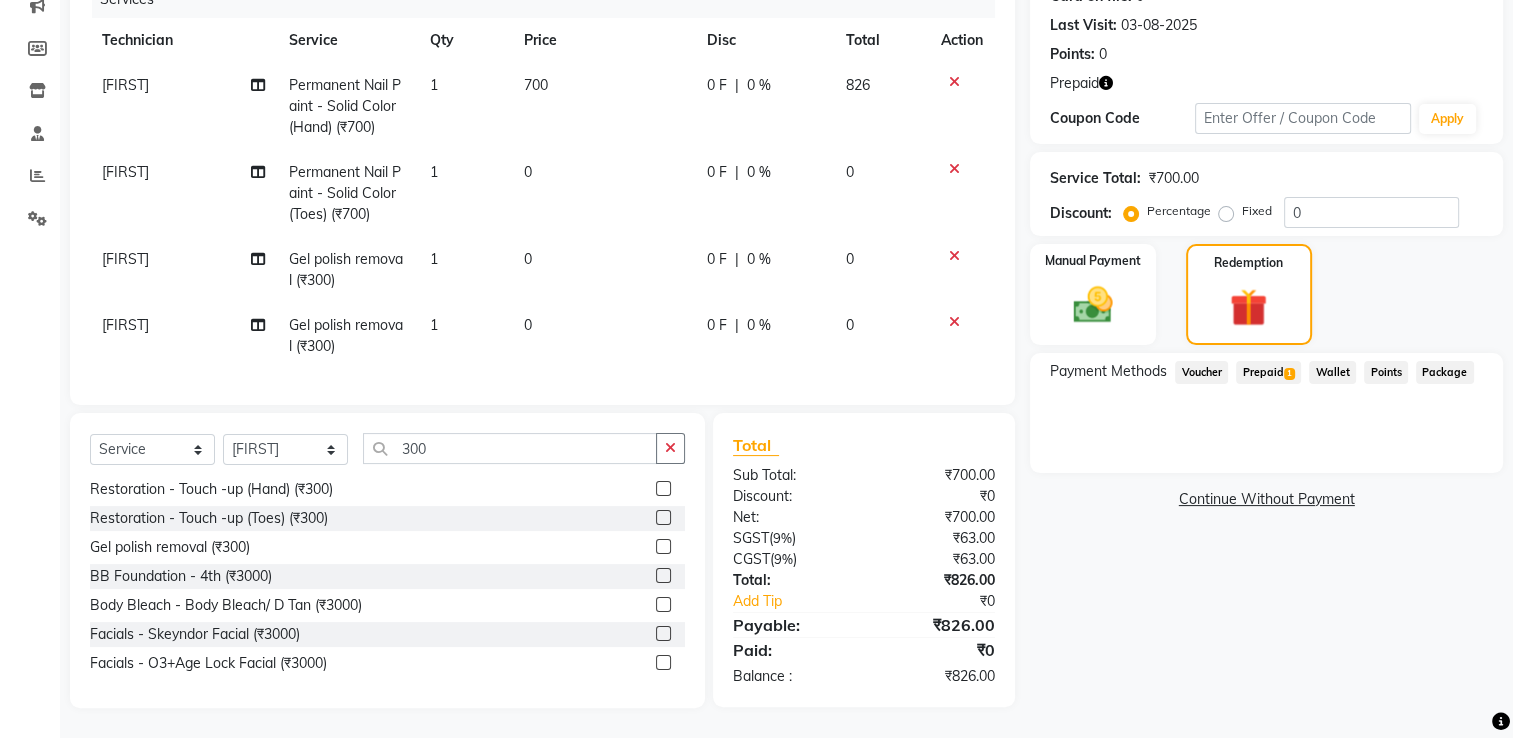 click on "Prepaid  1" 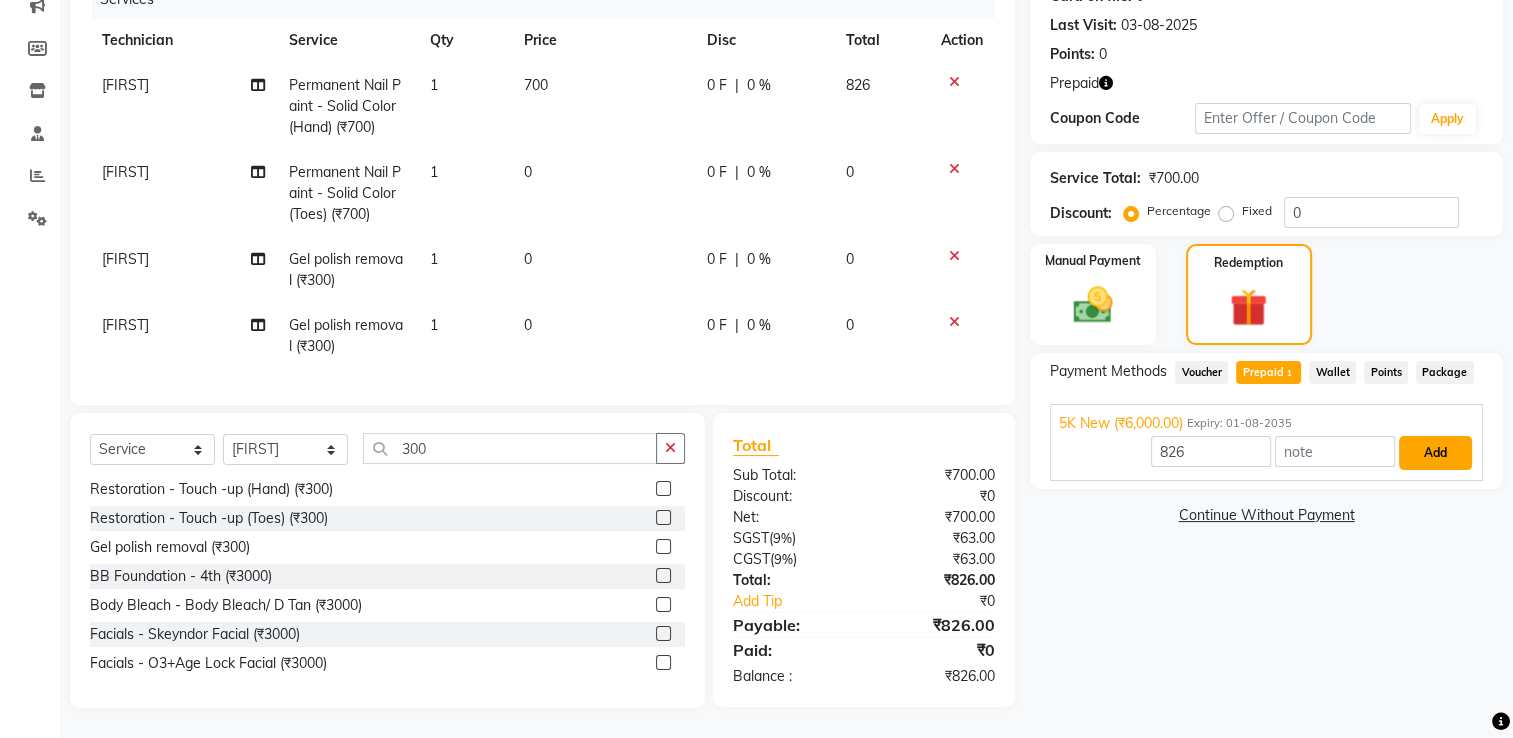 click on "Add" at bounding box center (1435, 453) 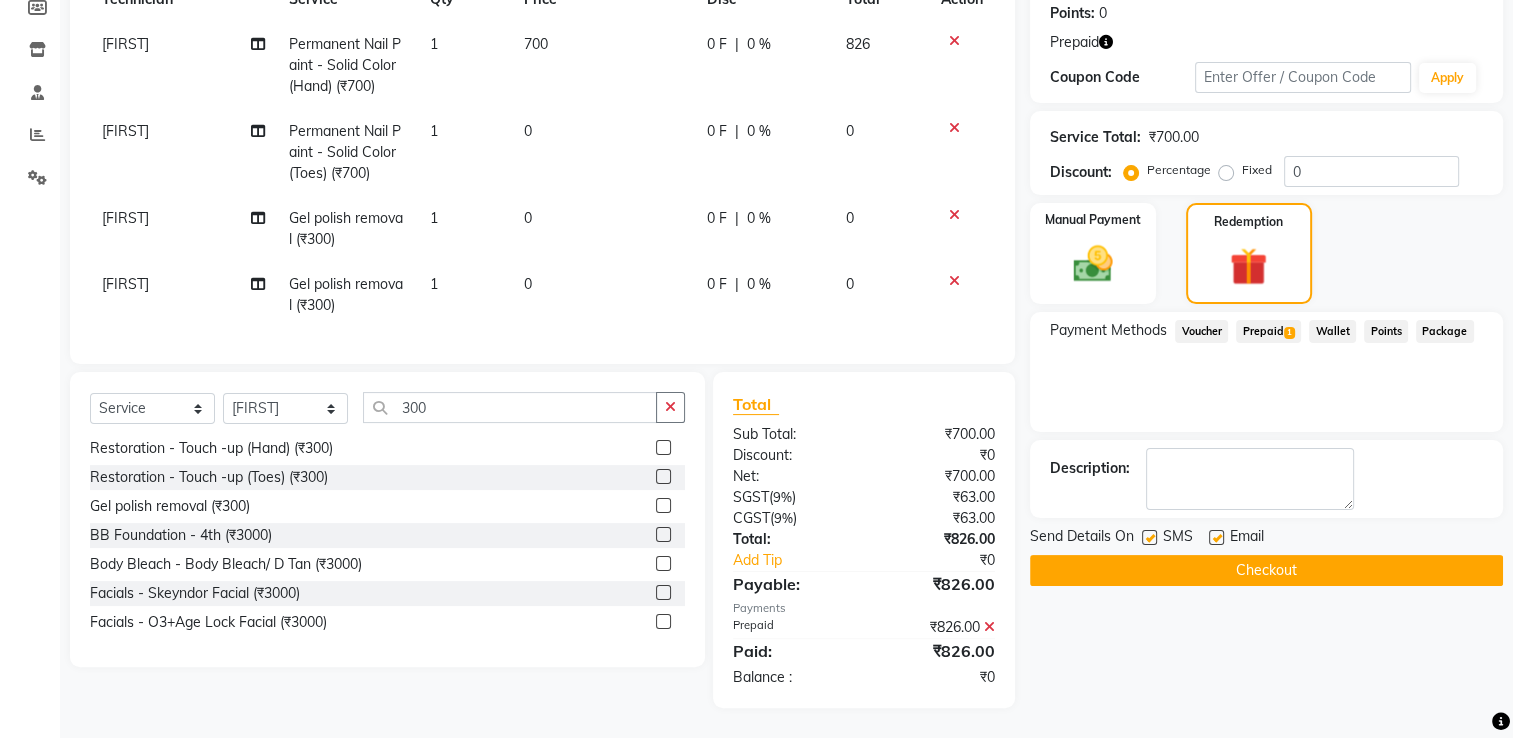 scroll, scrollTop: 323, scrollLeft: 0, axis: vertical 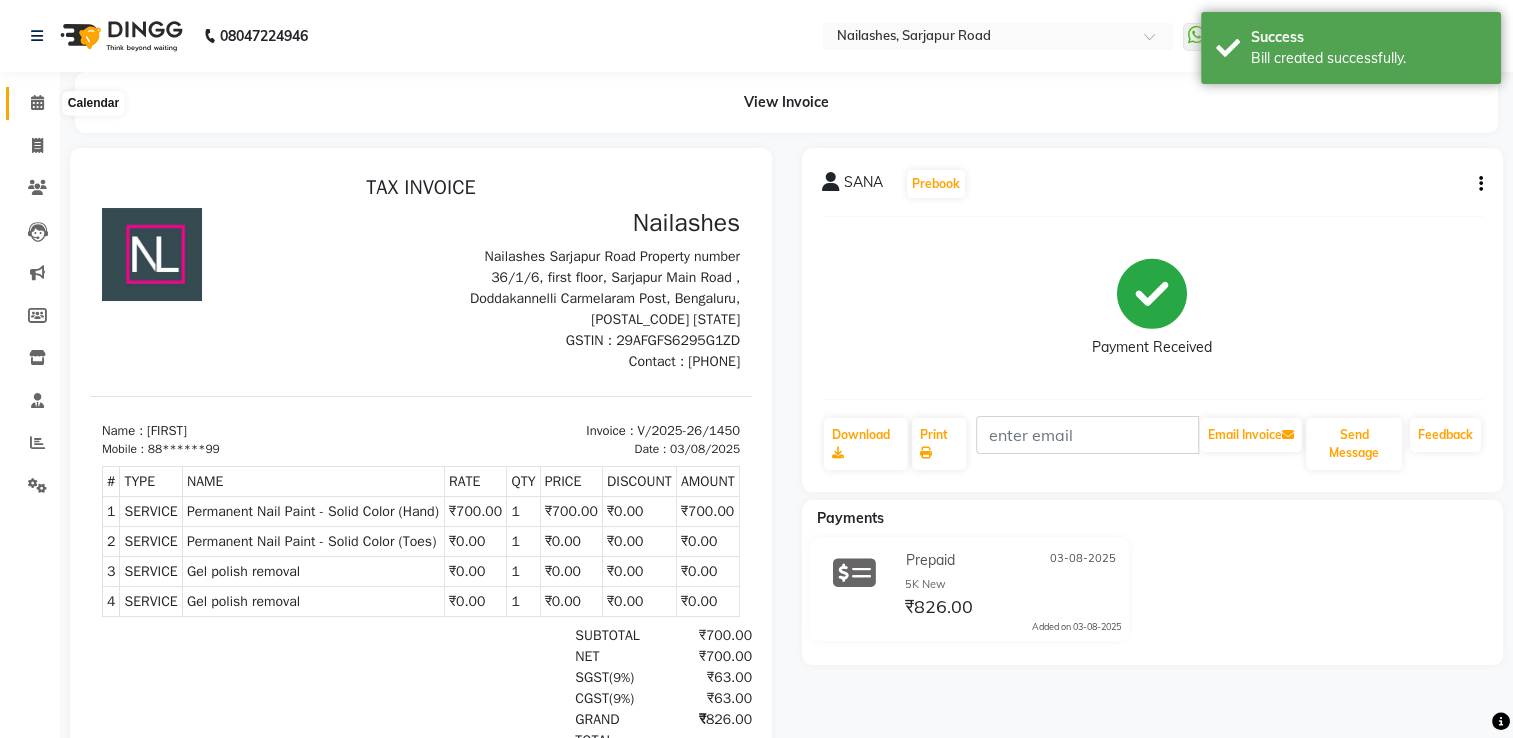click 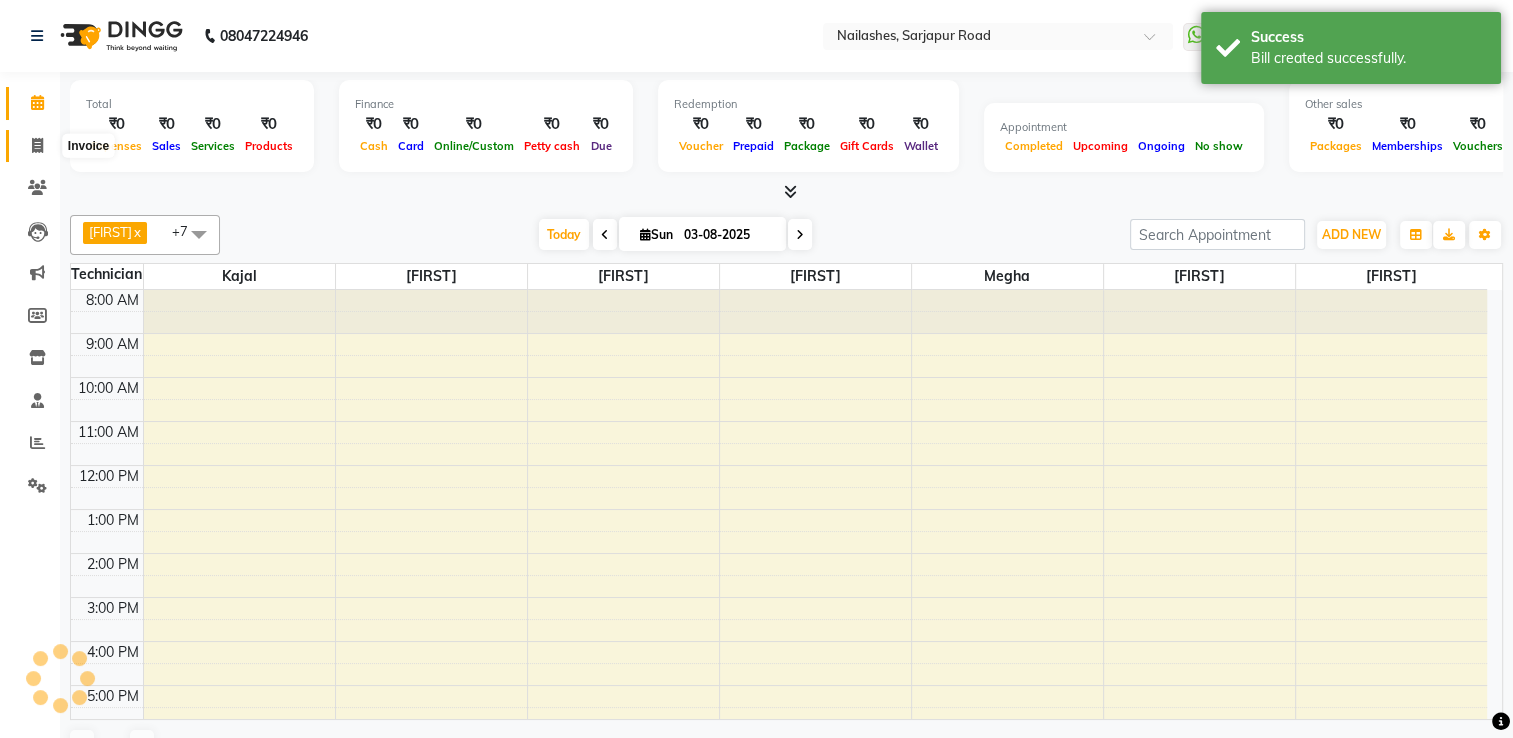 scroll, scrollTop: 136, scrollLeft: 0, axis: vertical 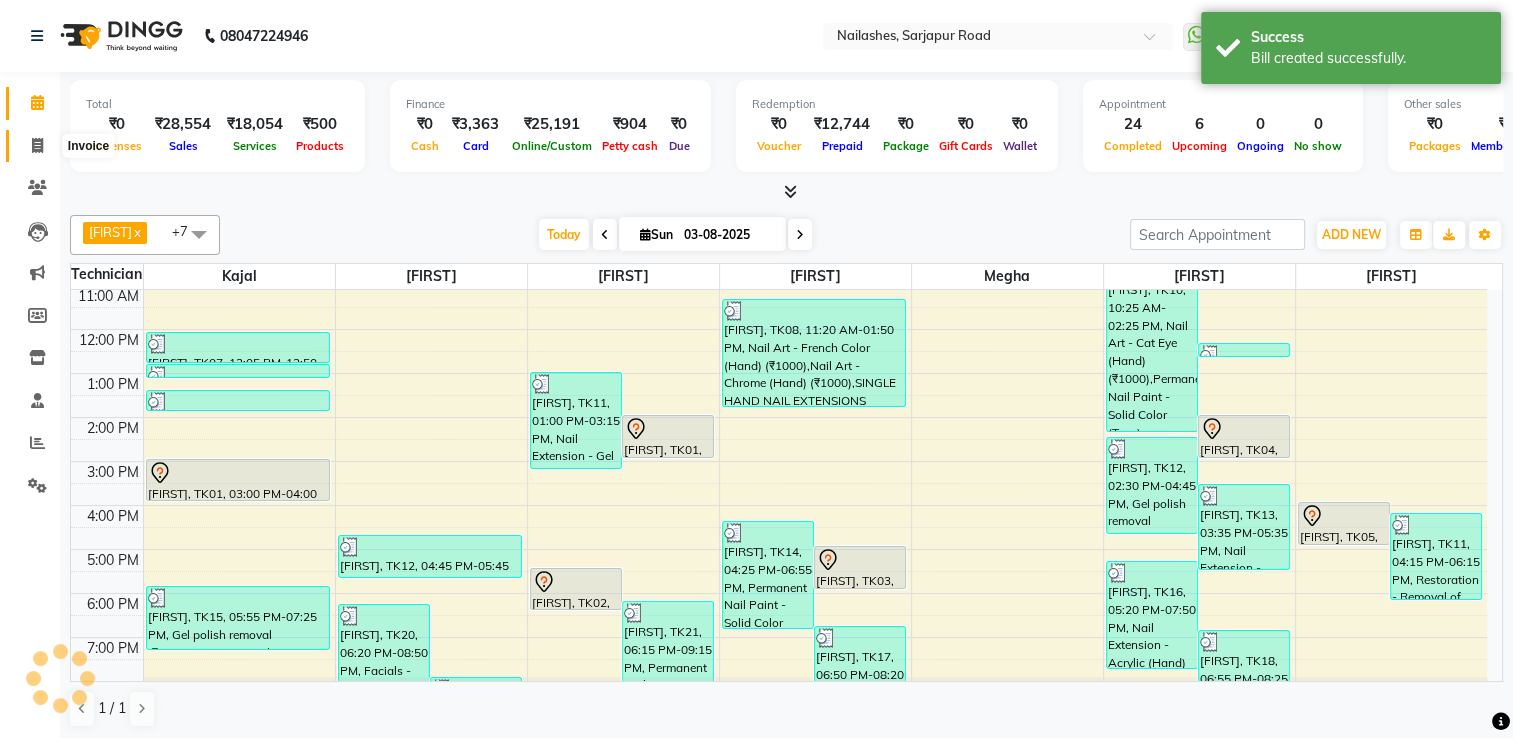 click 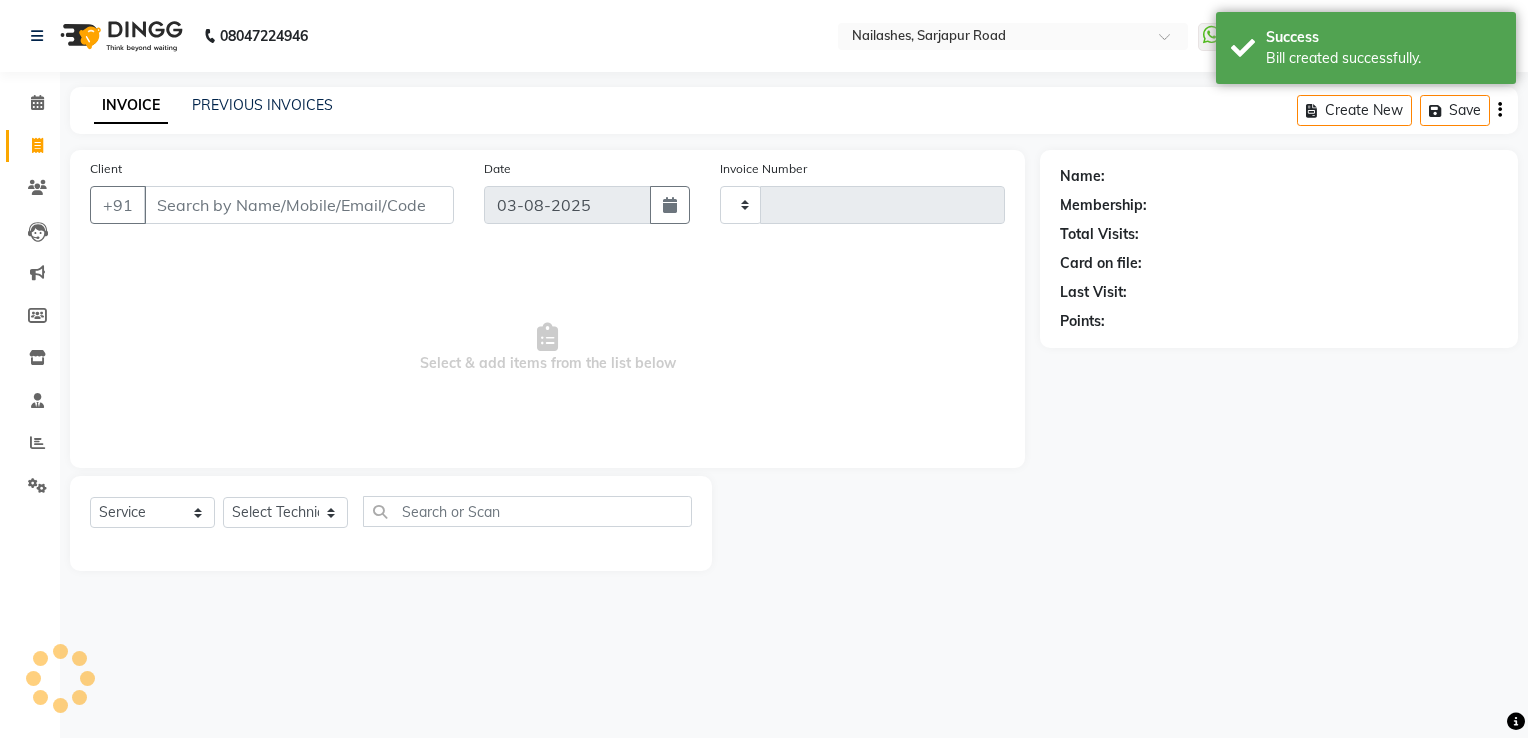 type on "1451" 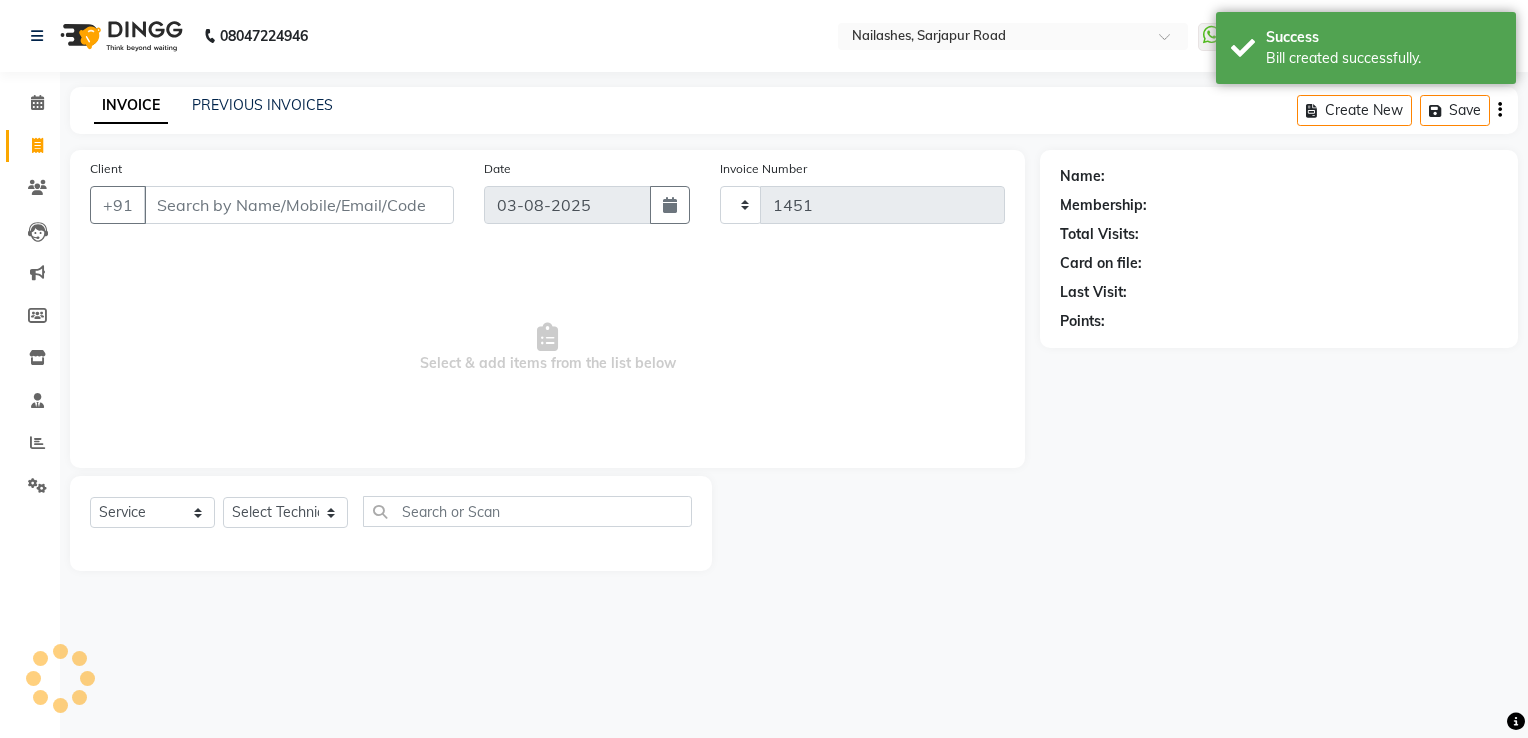 select on "6579" 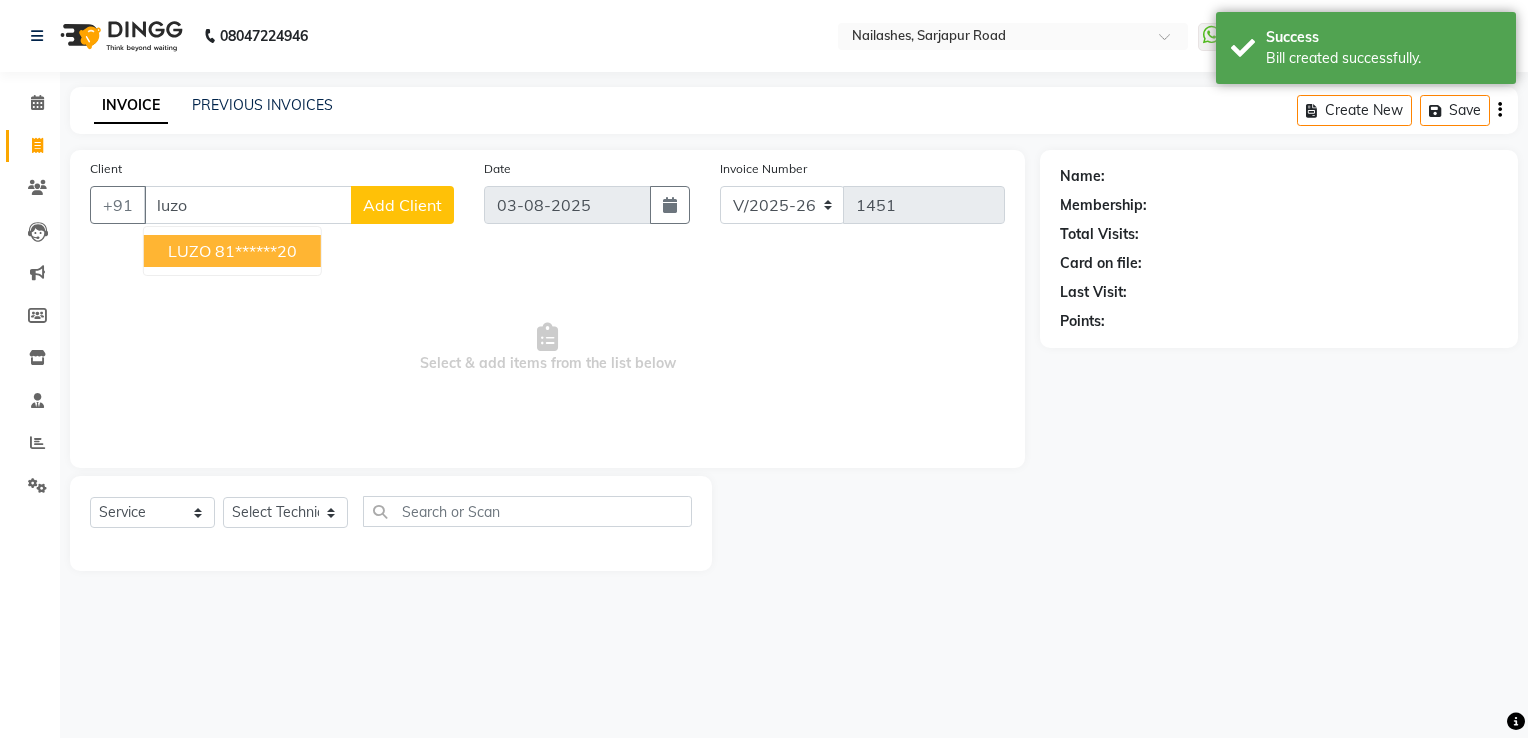 click on "81******20" at bounding box center [256, 251] 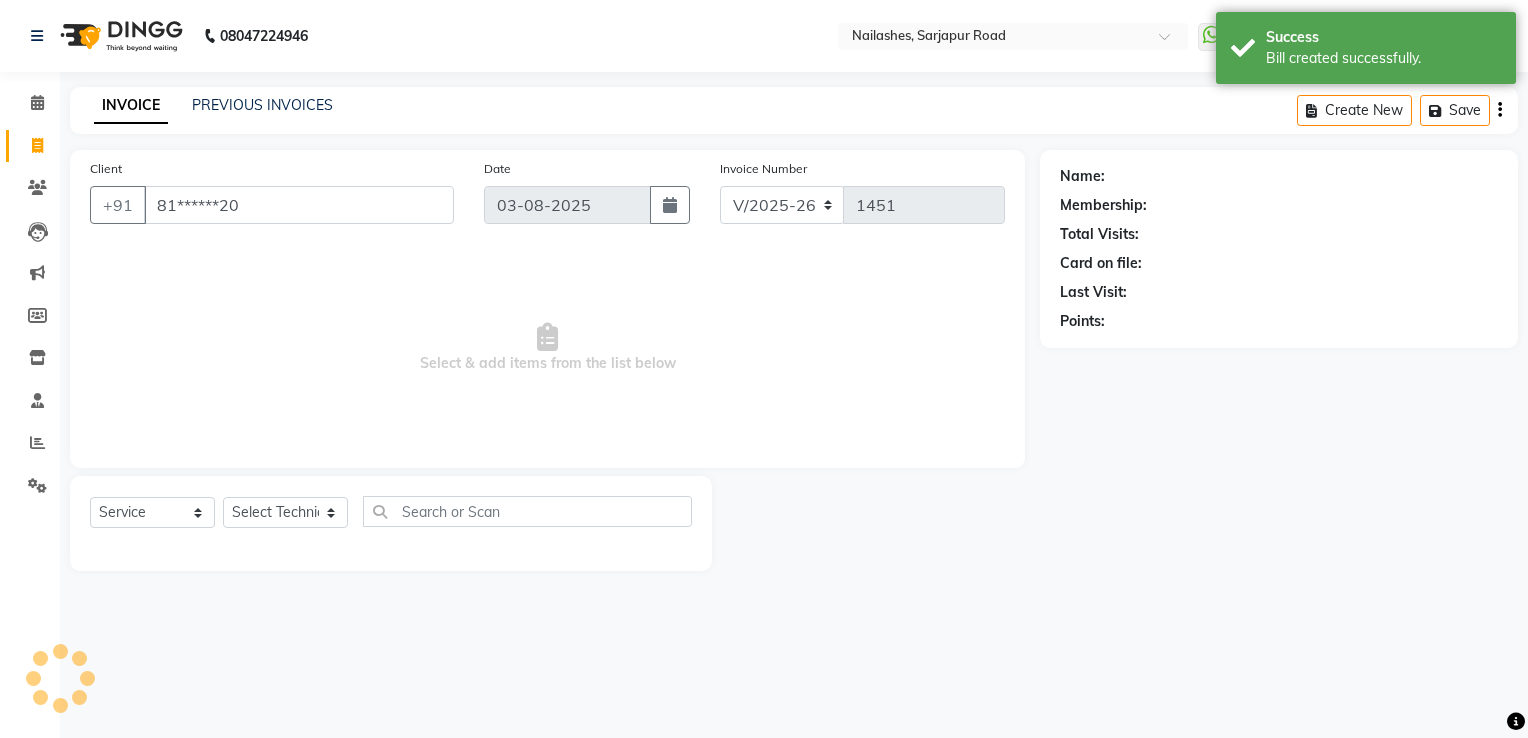 type on "81******20" 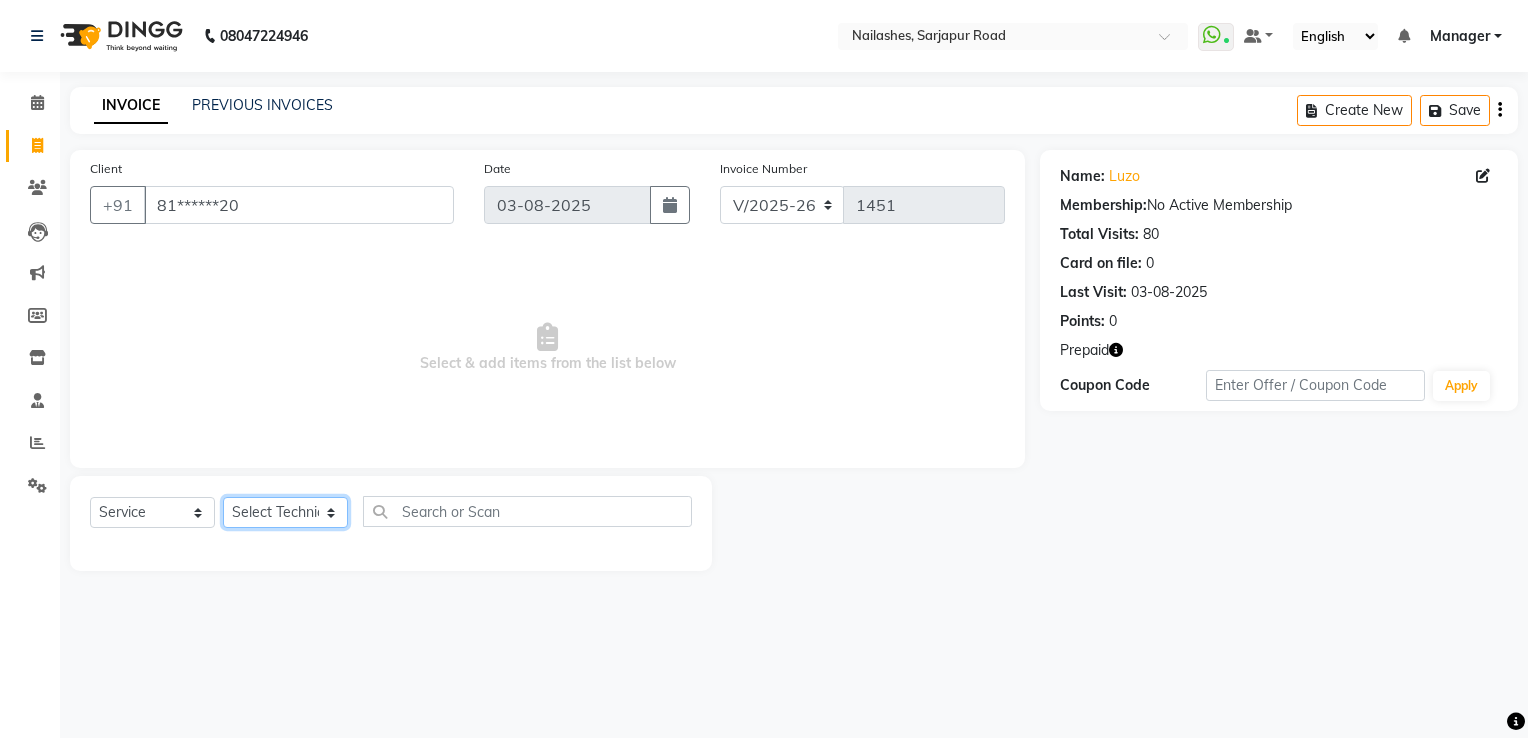 click on "Select Technician ARISH Arvind chandu Dipen Gulafshan John Kajal kelly kupu Manager megha Nirjala Owner pankaj PARE shradha" 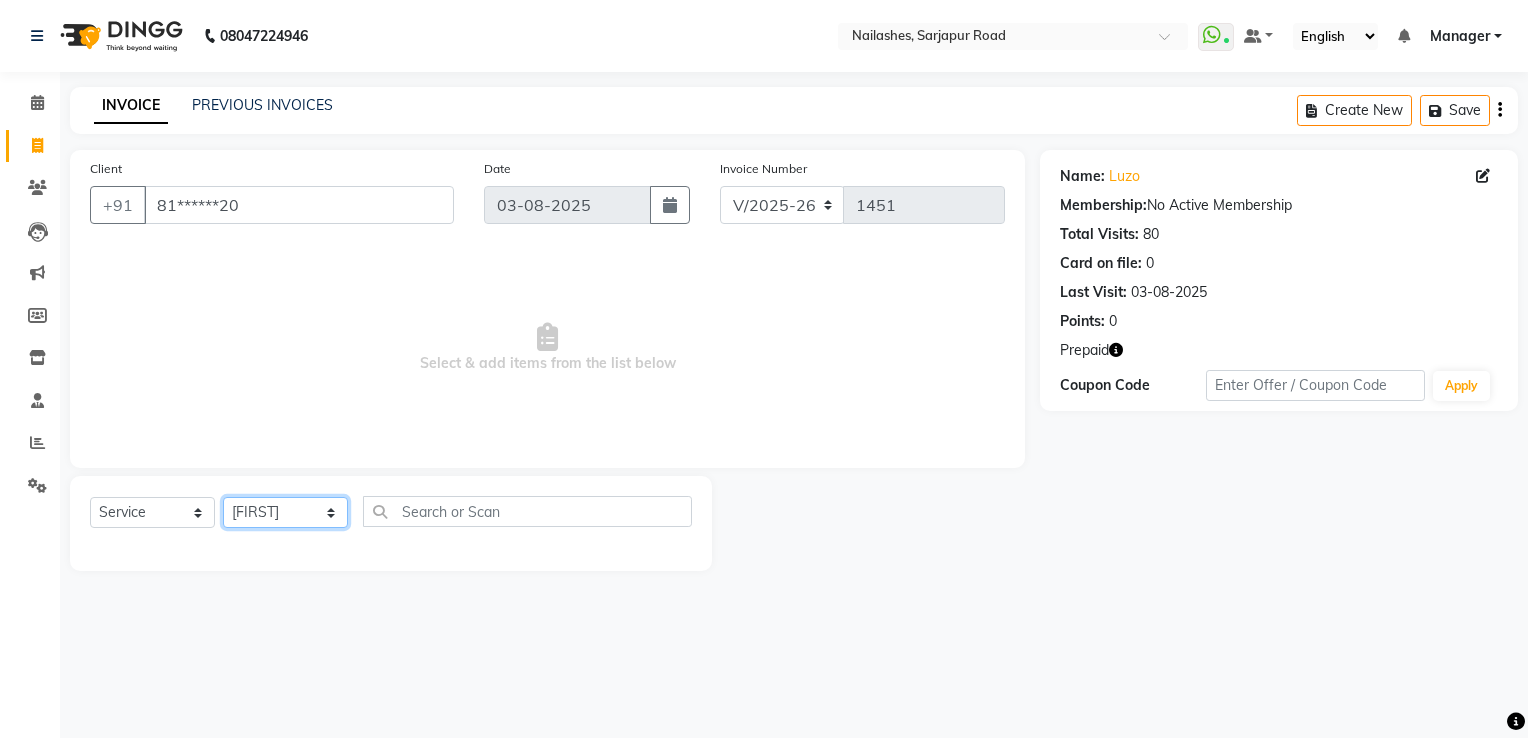 click on "Select Technician ARISH Arvind chandu Dipen Gulafshan John Kajal kelly kupu Manager megha Nirjala Owner pankaj PARE shradha" 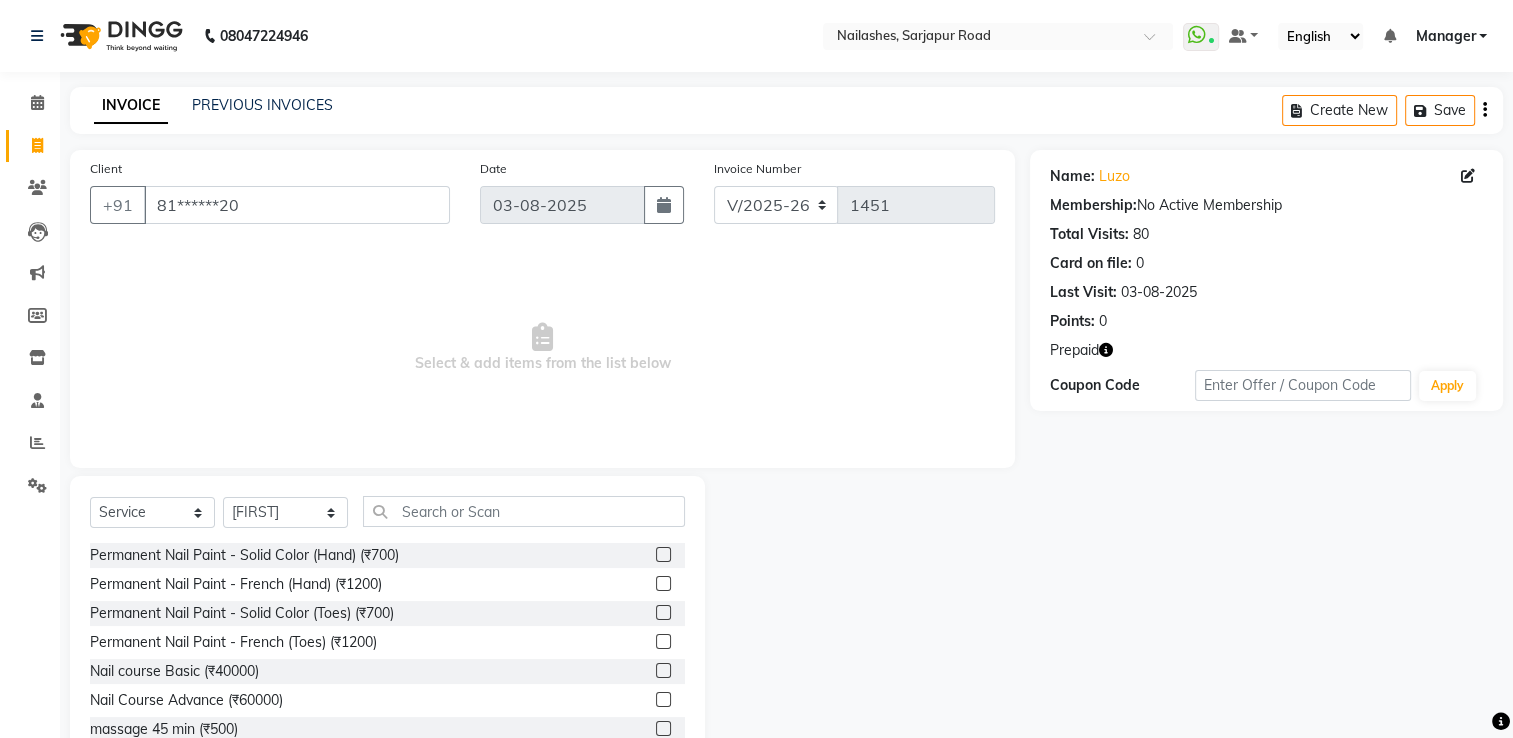 click on "Select & add items from the list below" at bounding box center [542, 348] 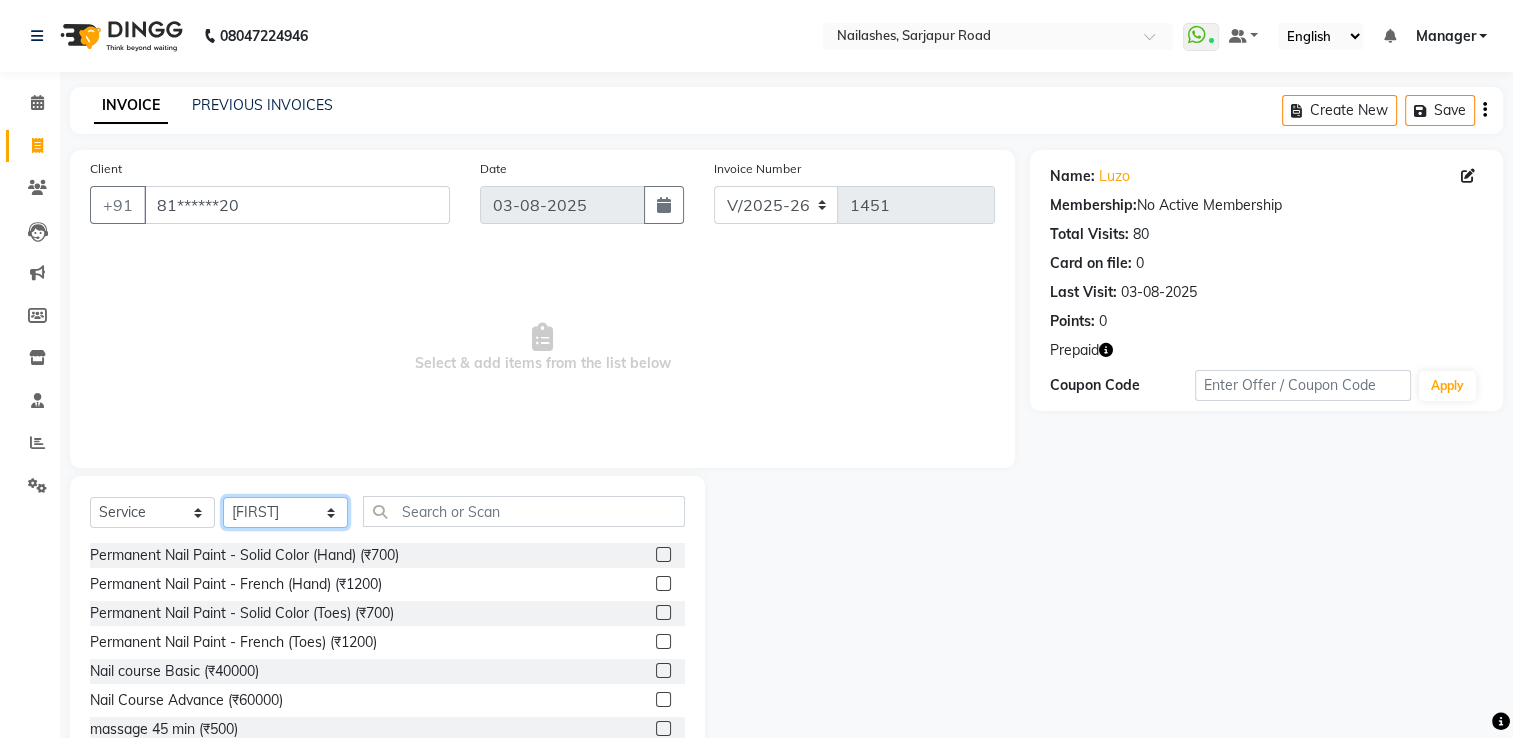 click on "Select Technician ARISH Arvind chandu Dipen Gulafshan John Kajal kelly kupu Manager megha Nirjala Owner pankaj PARE shradha" 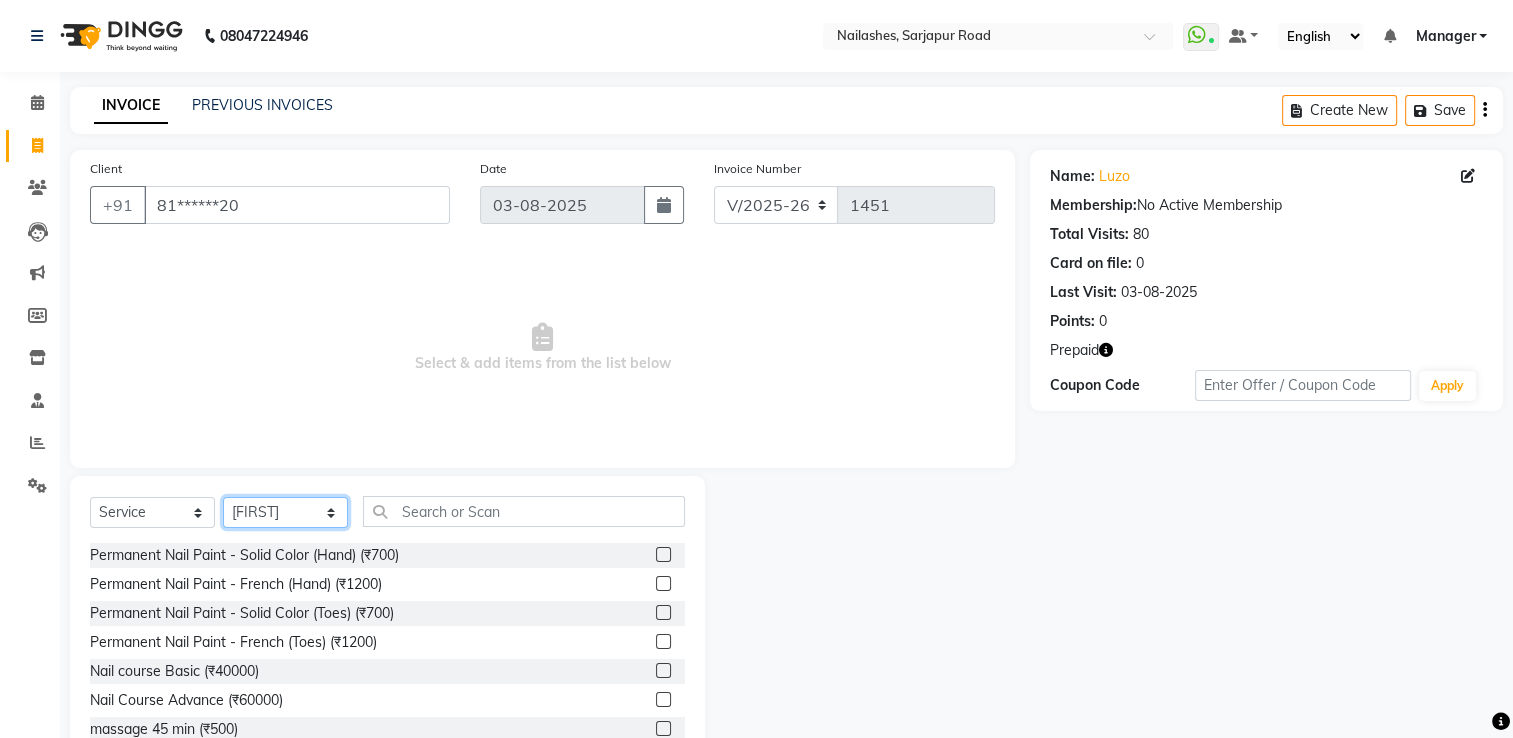select on "62952" 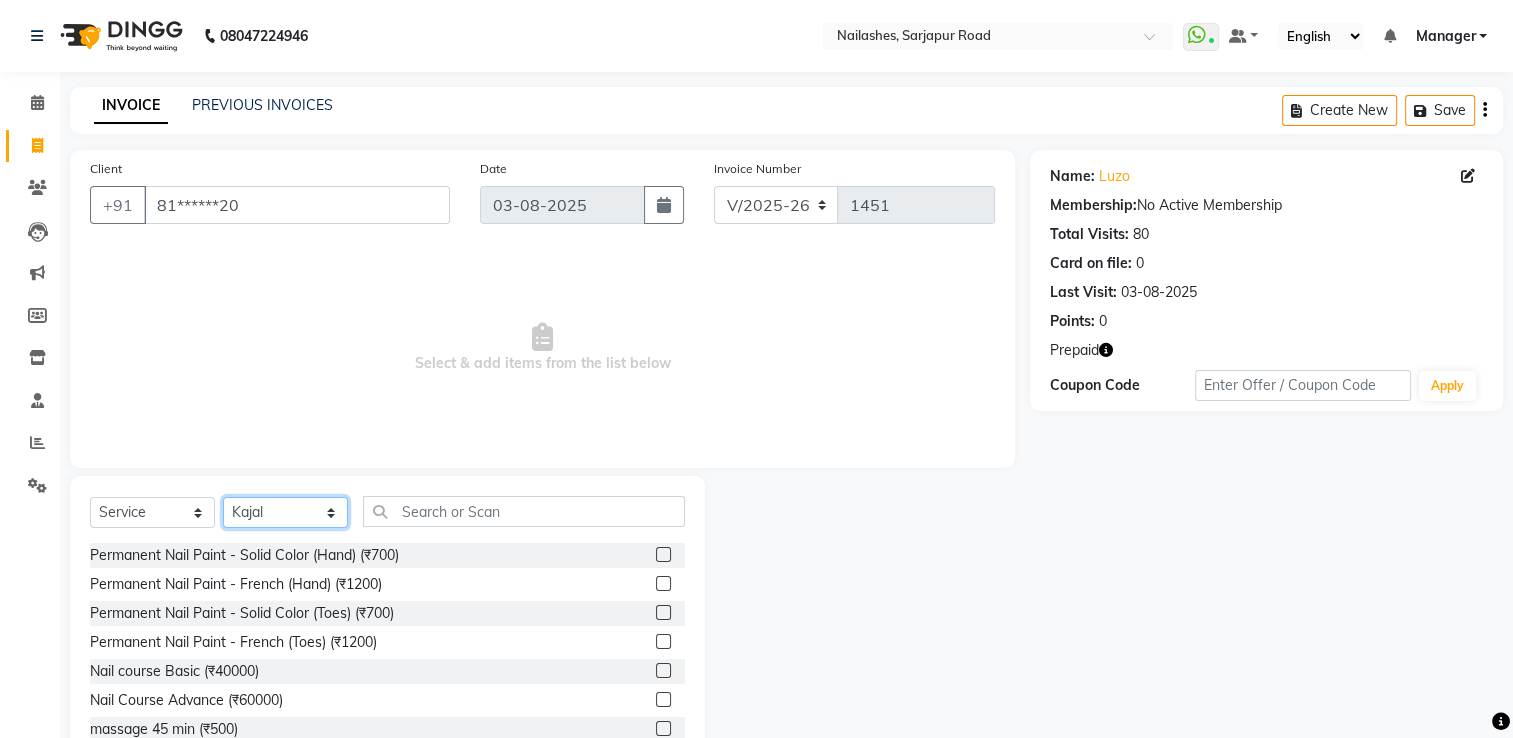 click on "Select Technician ARISH Arvind chandu Dipen Gulafshan John Kajal kelly kupu Manager megha Nirjala Owner pankaj PARE shradha" 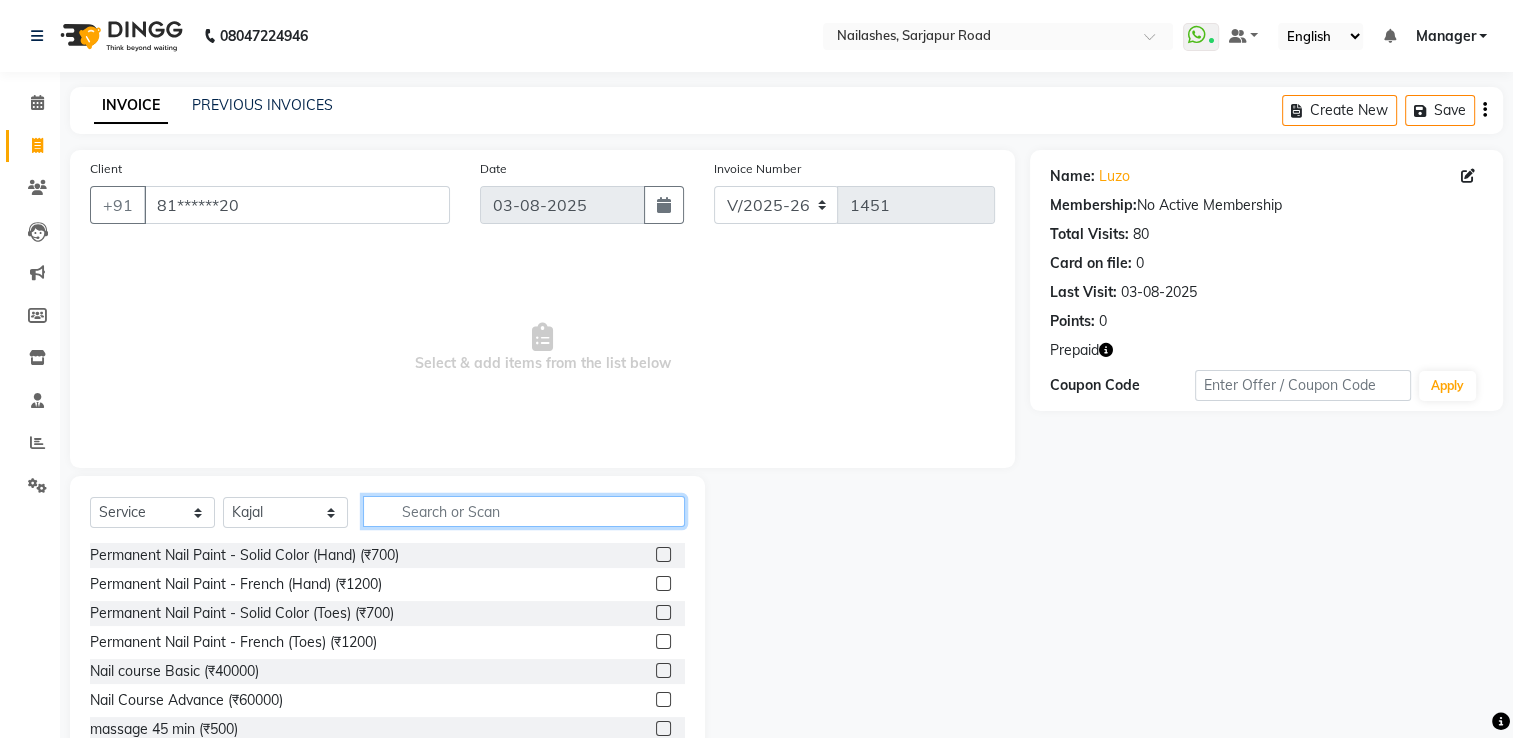 click 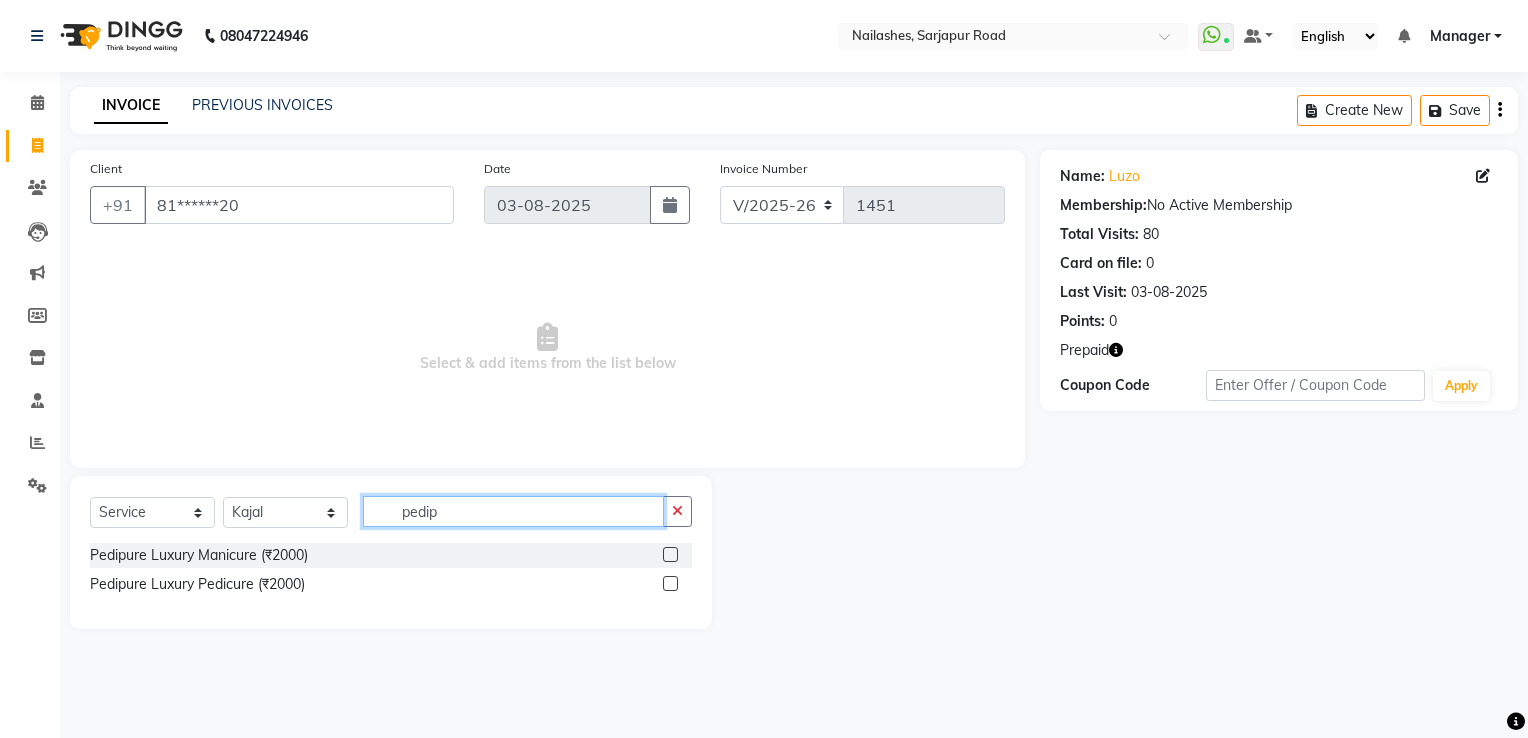 type on "pedip" 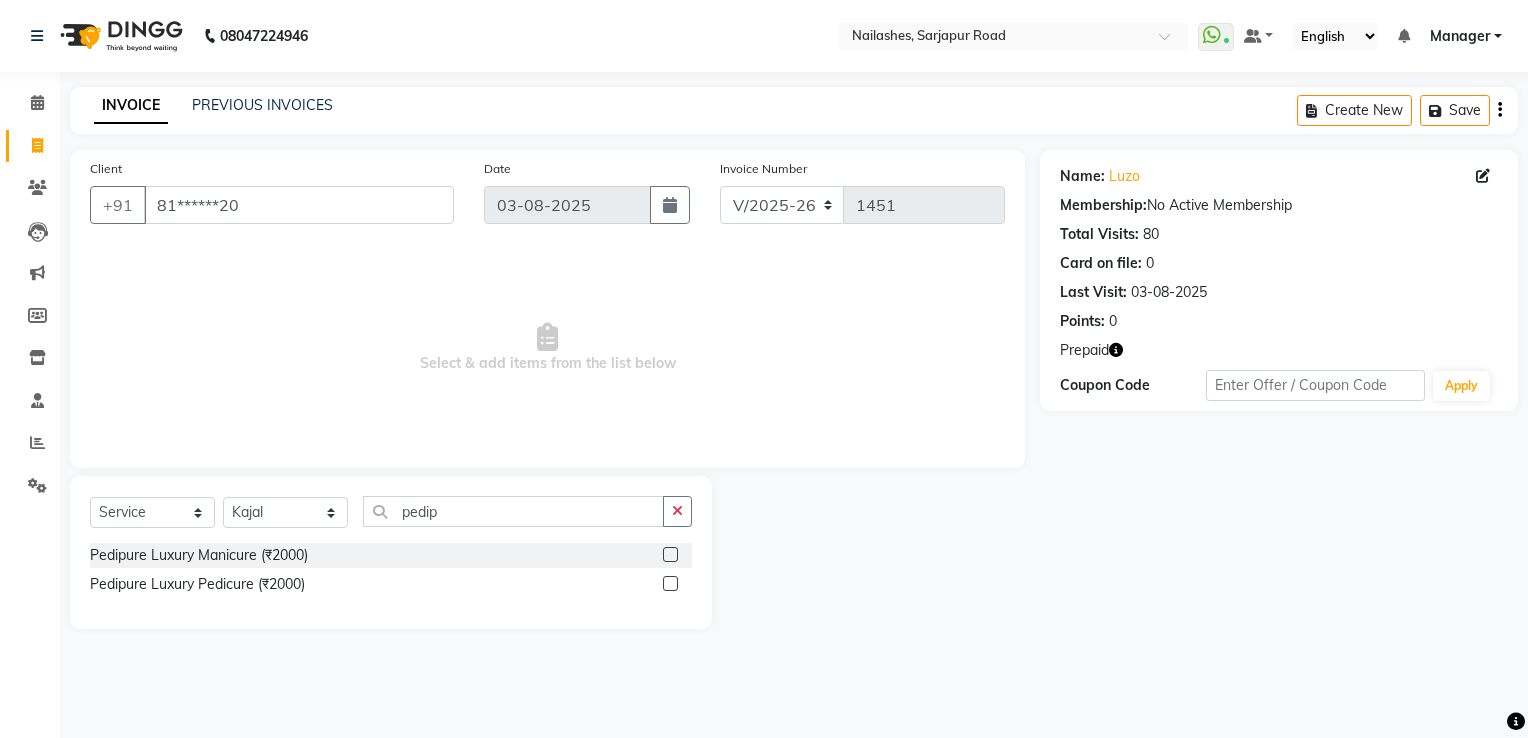 click 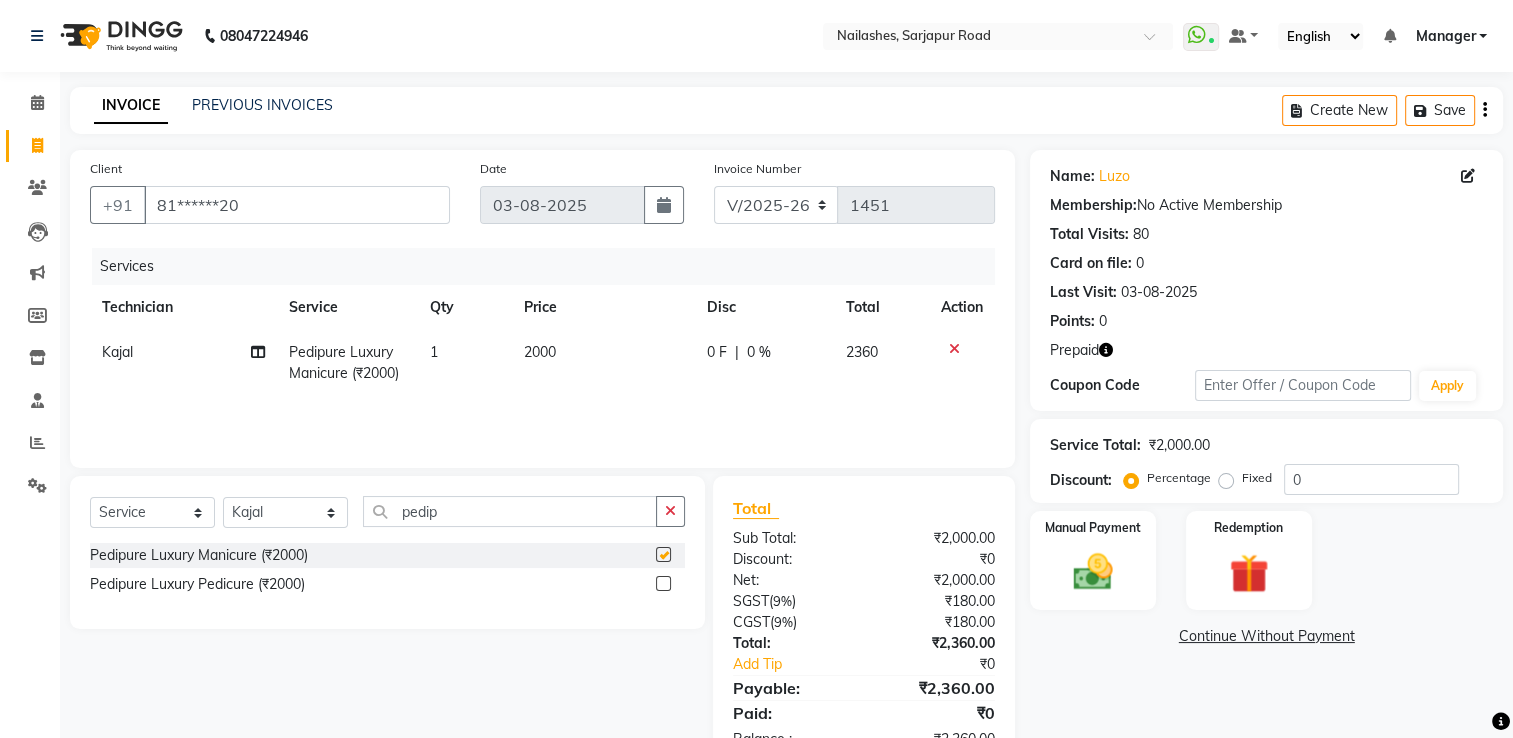 checkbox on "false" 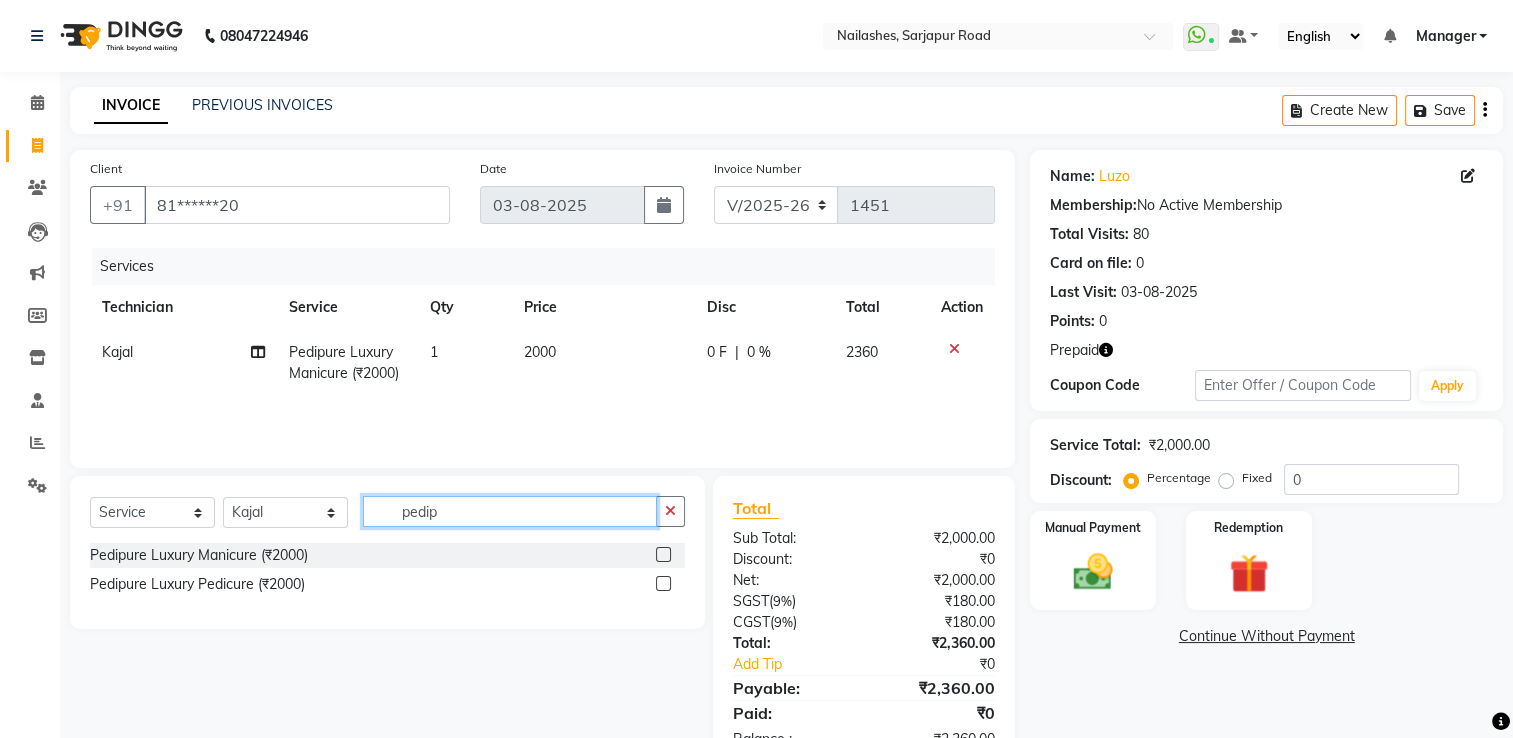 click on "pedip" 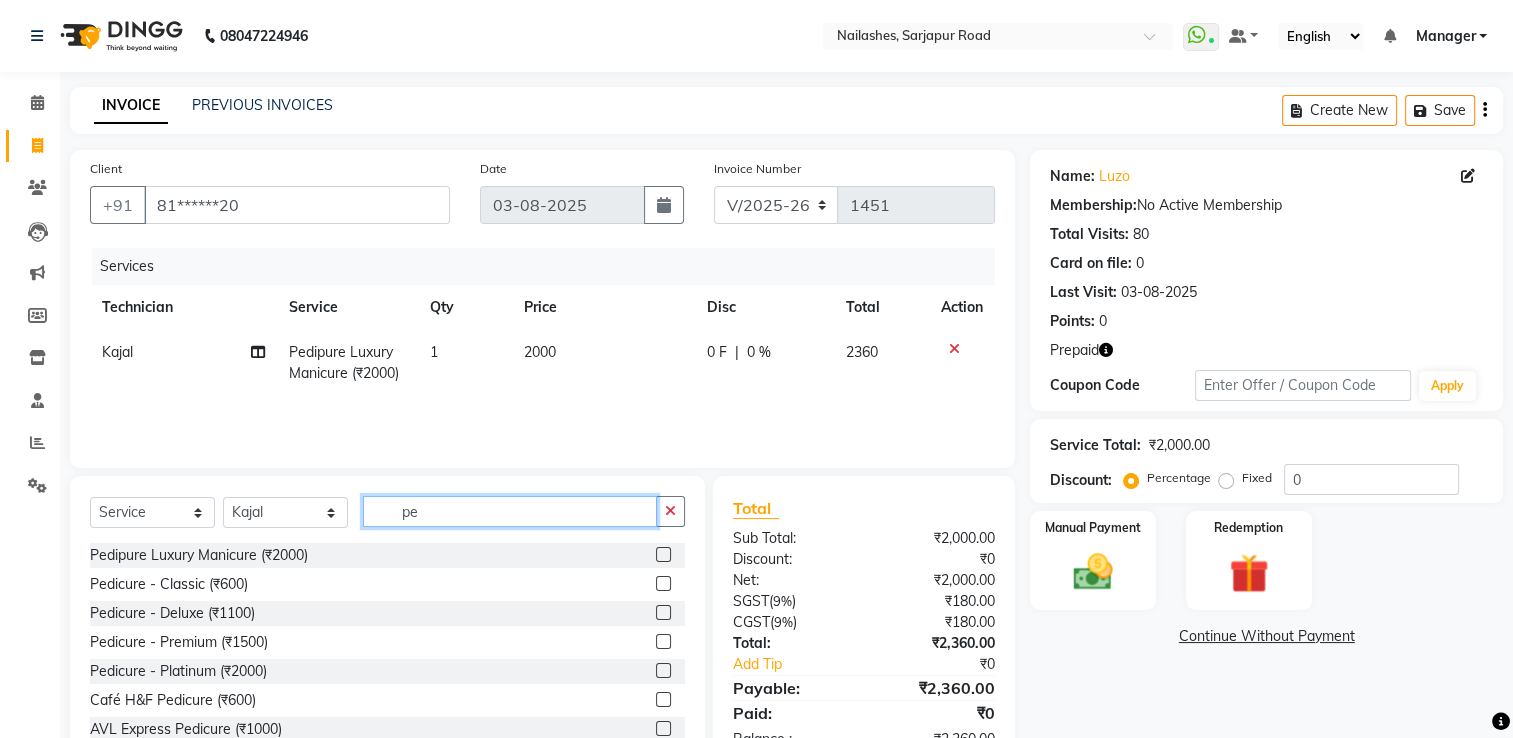 type on "p" 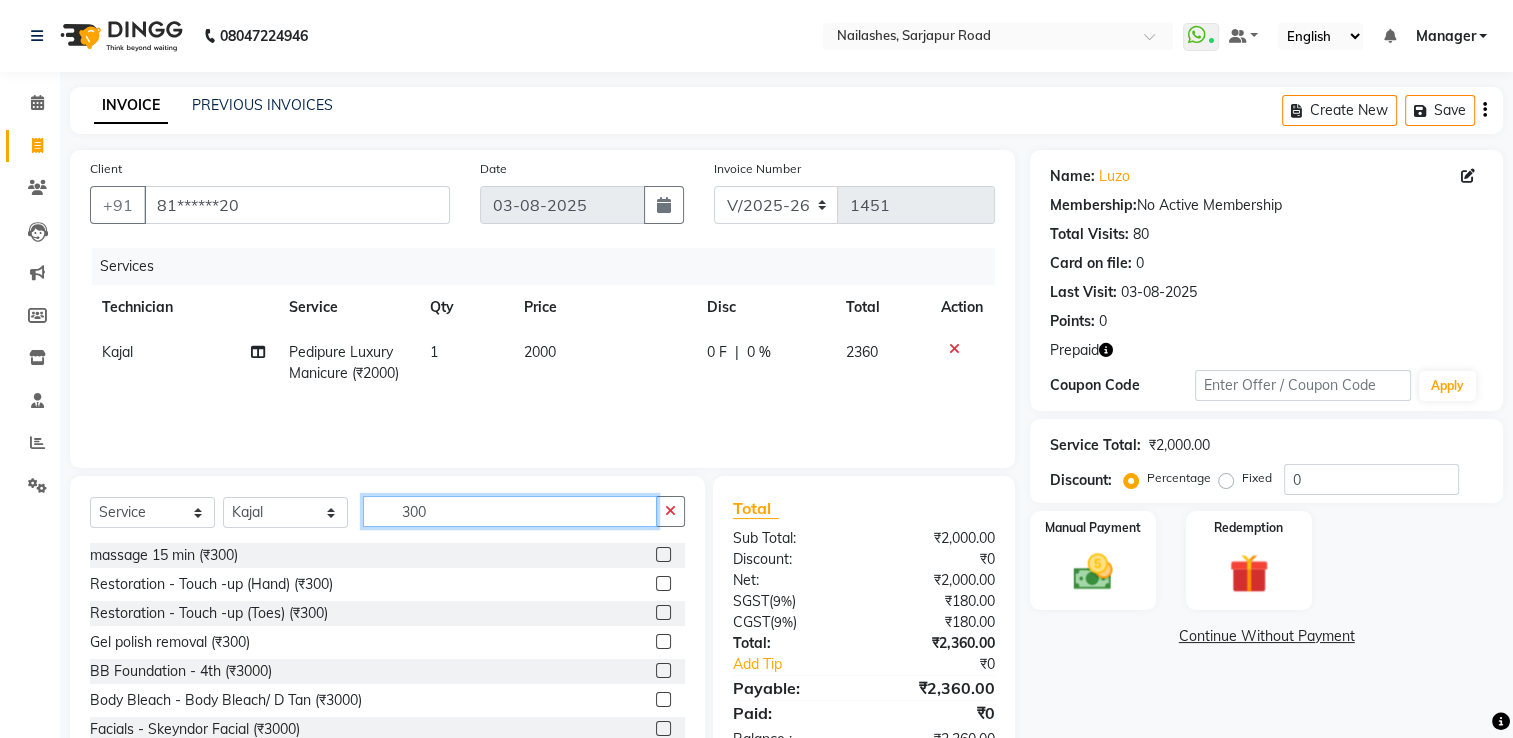 type 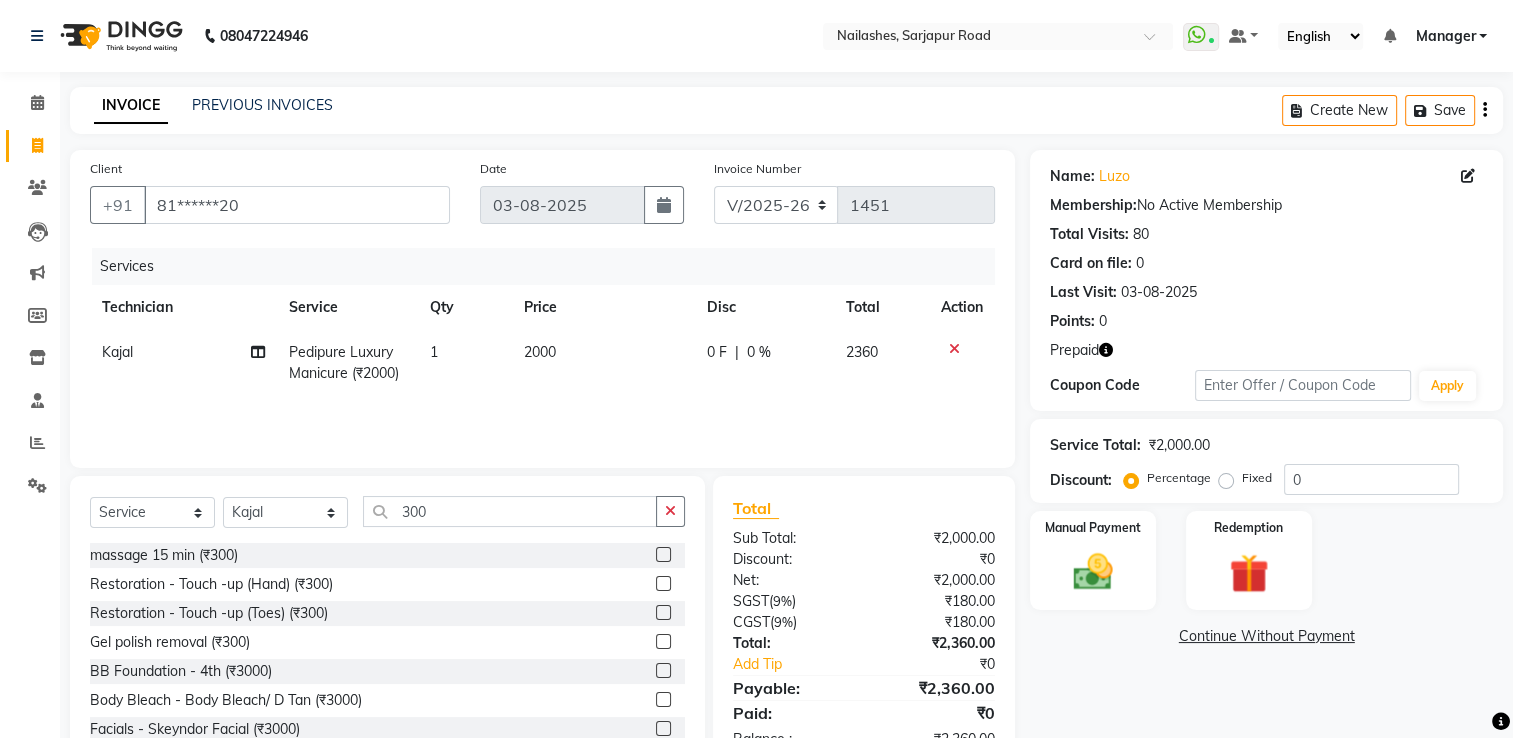 click 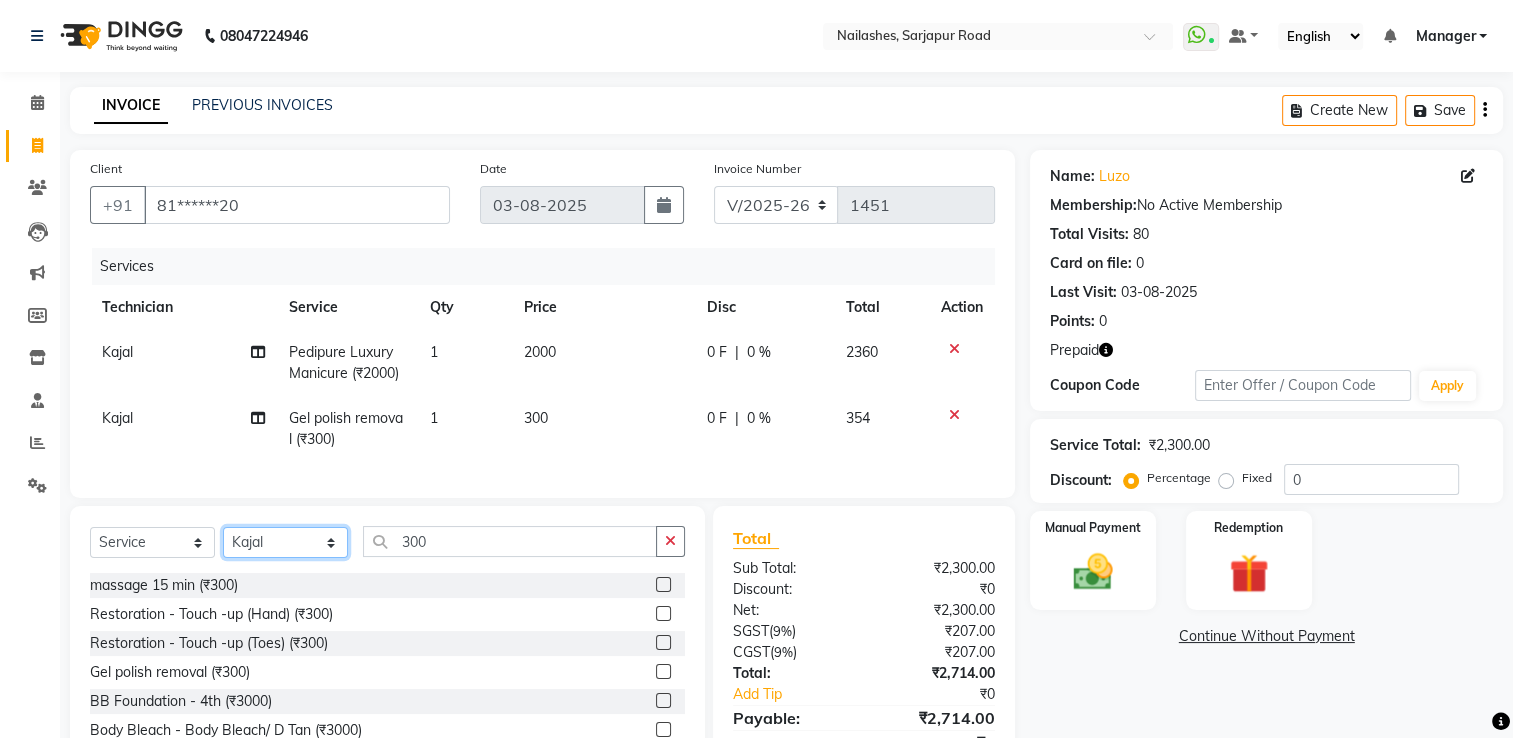 click on "Select Technician ARISH Arvind chandu Dipen Gulafshan John Kajal kelly kupu Manager megha Nirjala Owner pankaj PARE shradha" 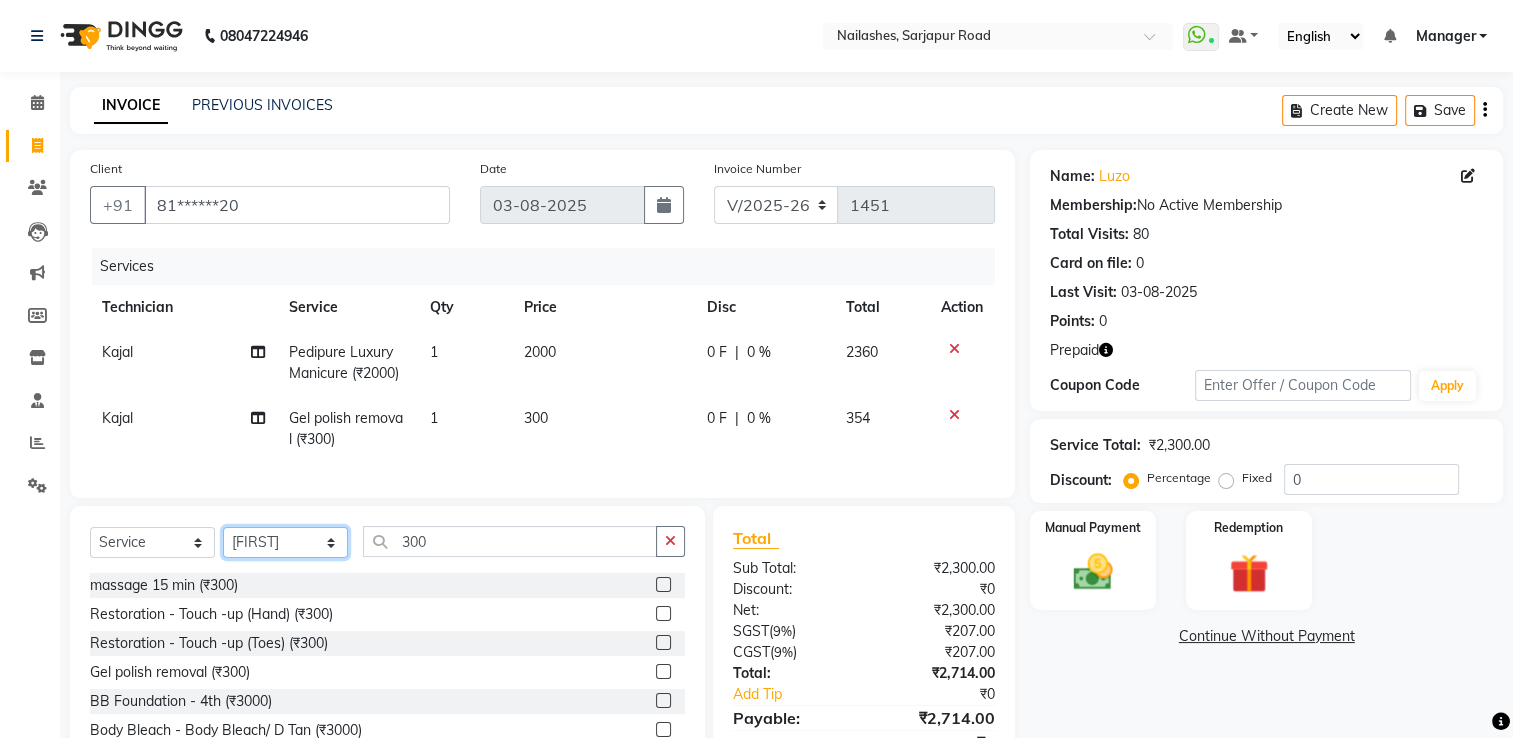 click on "Select Technician ARISH Arvind chandu Dipen Gulafshan John Kajal kelly kupu Manager megha Nirjala Owner pankaj PARE shradha" 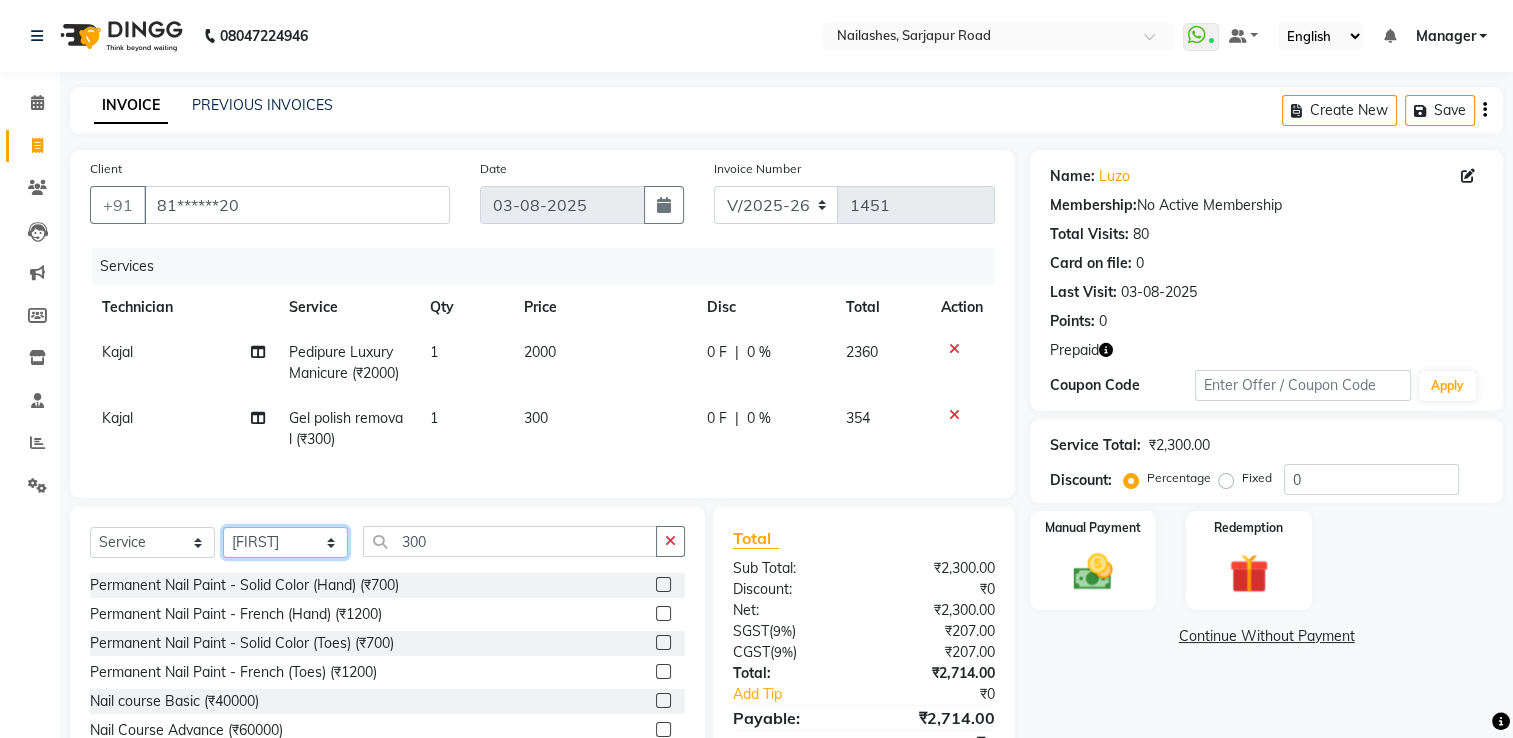click on "Select Technician ARISH Arvind chandu Dipen Gulafshan John Kajal kelly kupu Manager megha Nirjala Owner pankaj PARE shradha" 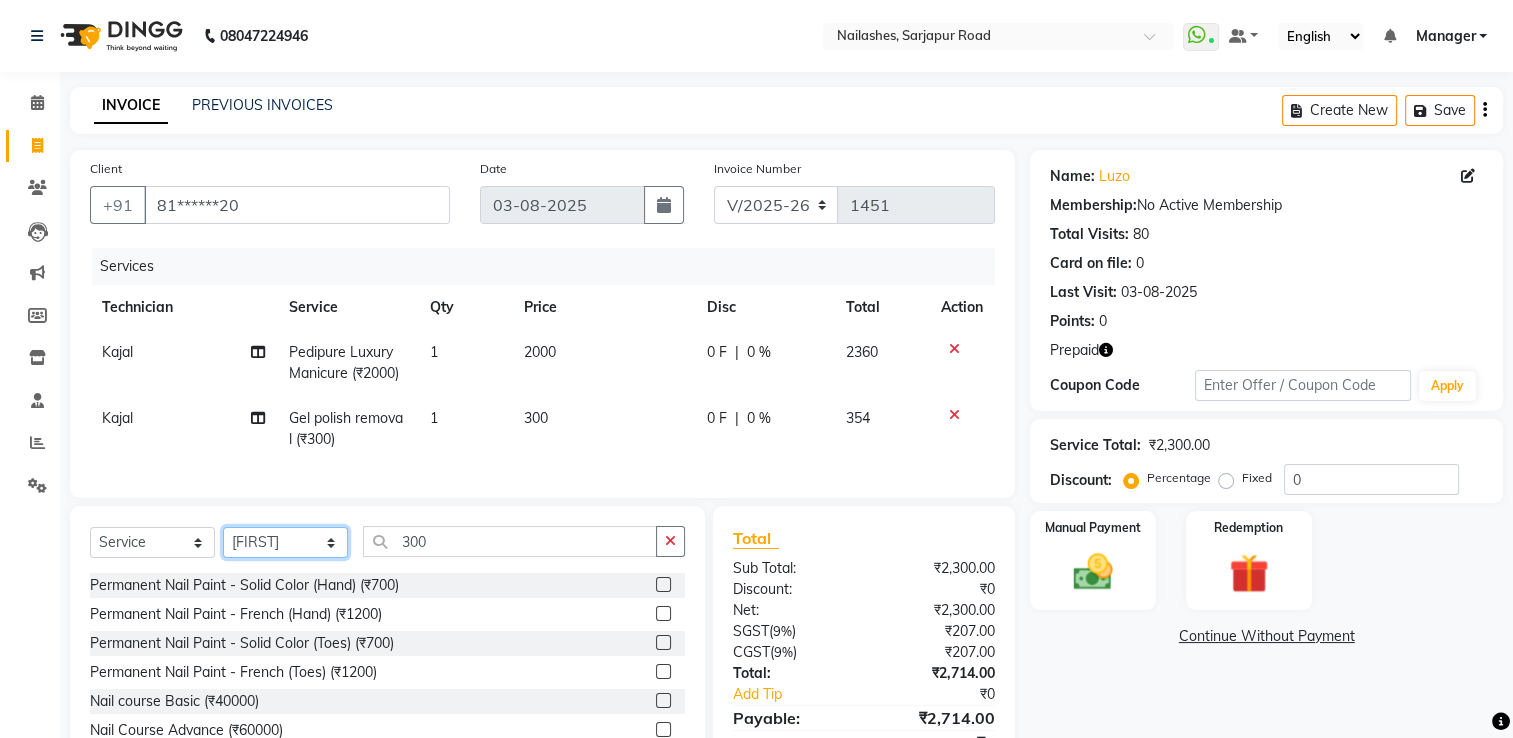 click on "Select Technician ARISH Arvind chandu Dipen Gulafshan John Kajal kelly kupu Manager megha Nirjala Owner pankaj PARE shradha" 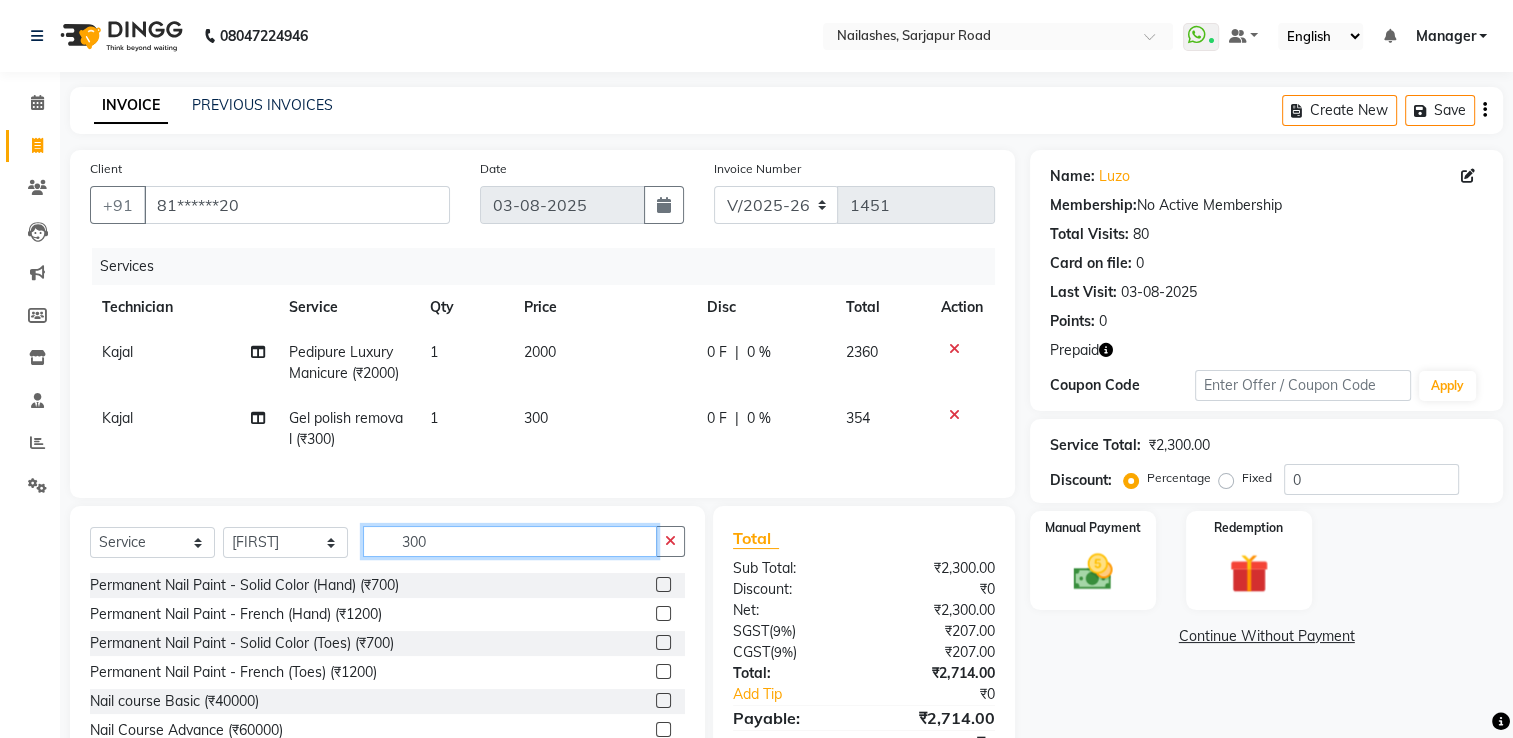 click on "300" 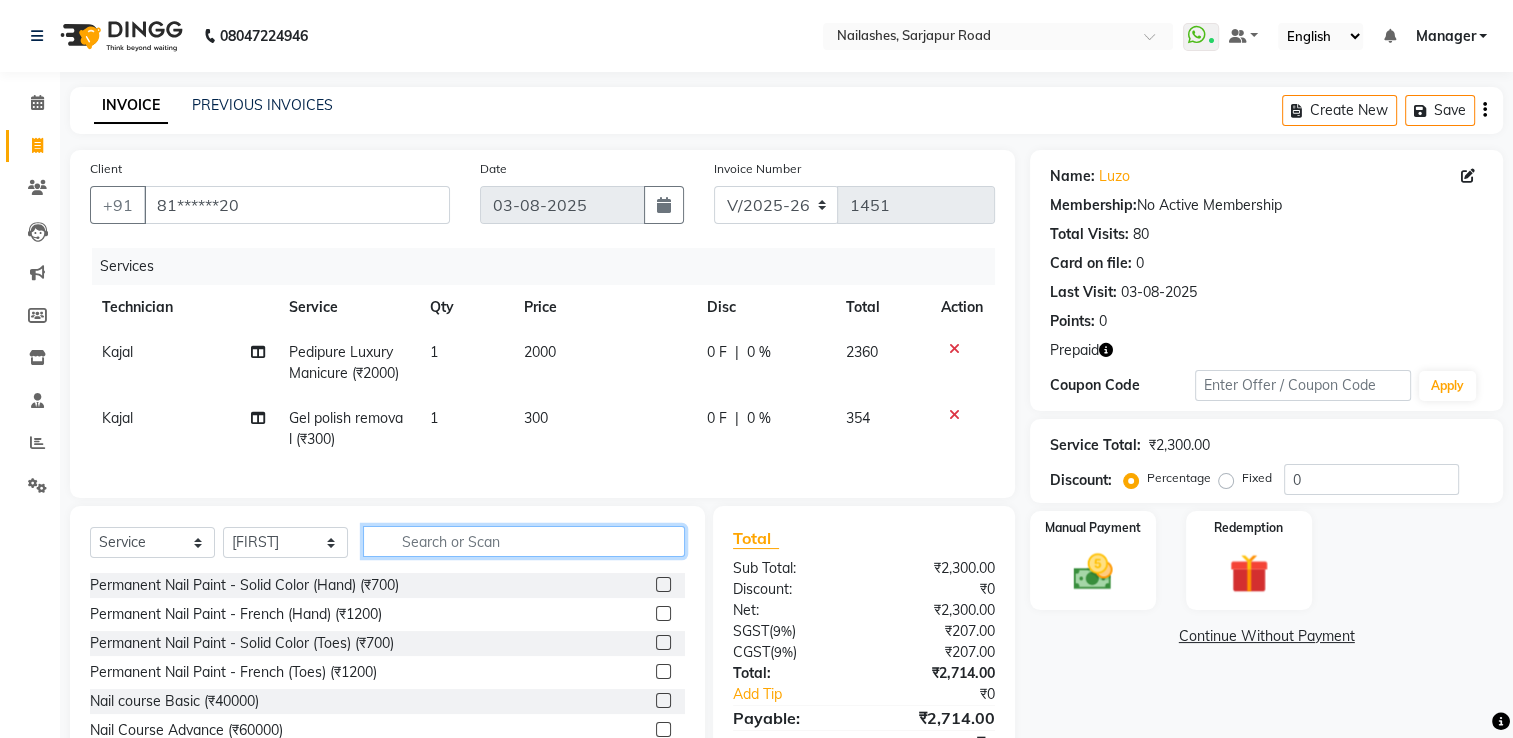 scroll, scrollTop: 100, scrollLeft: 0, axis: vertical 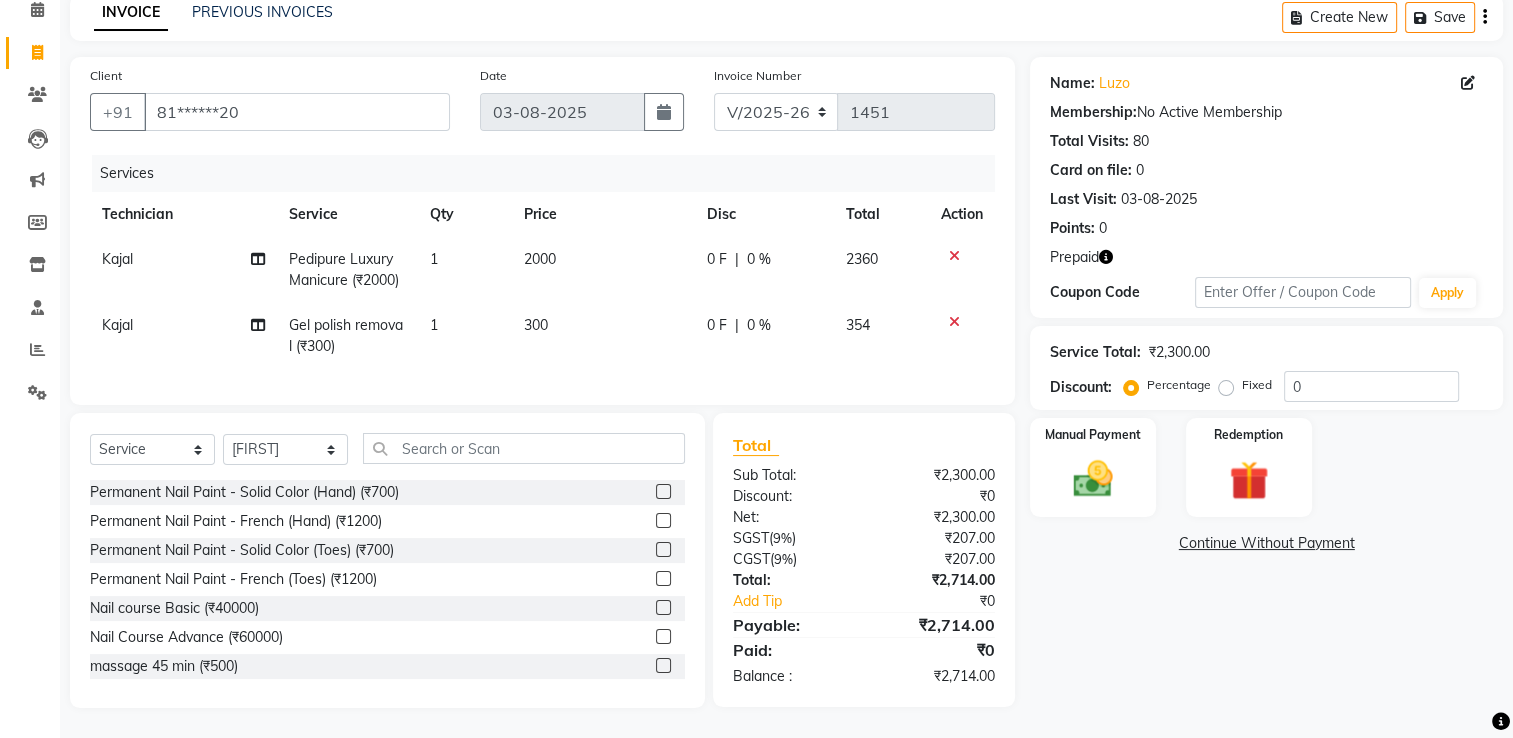click 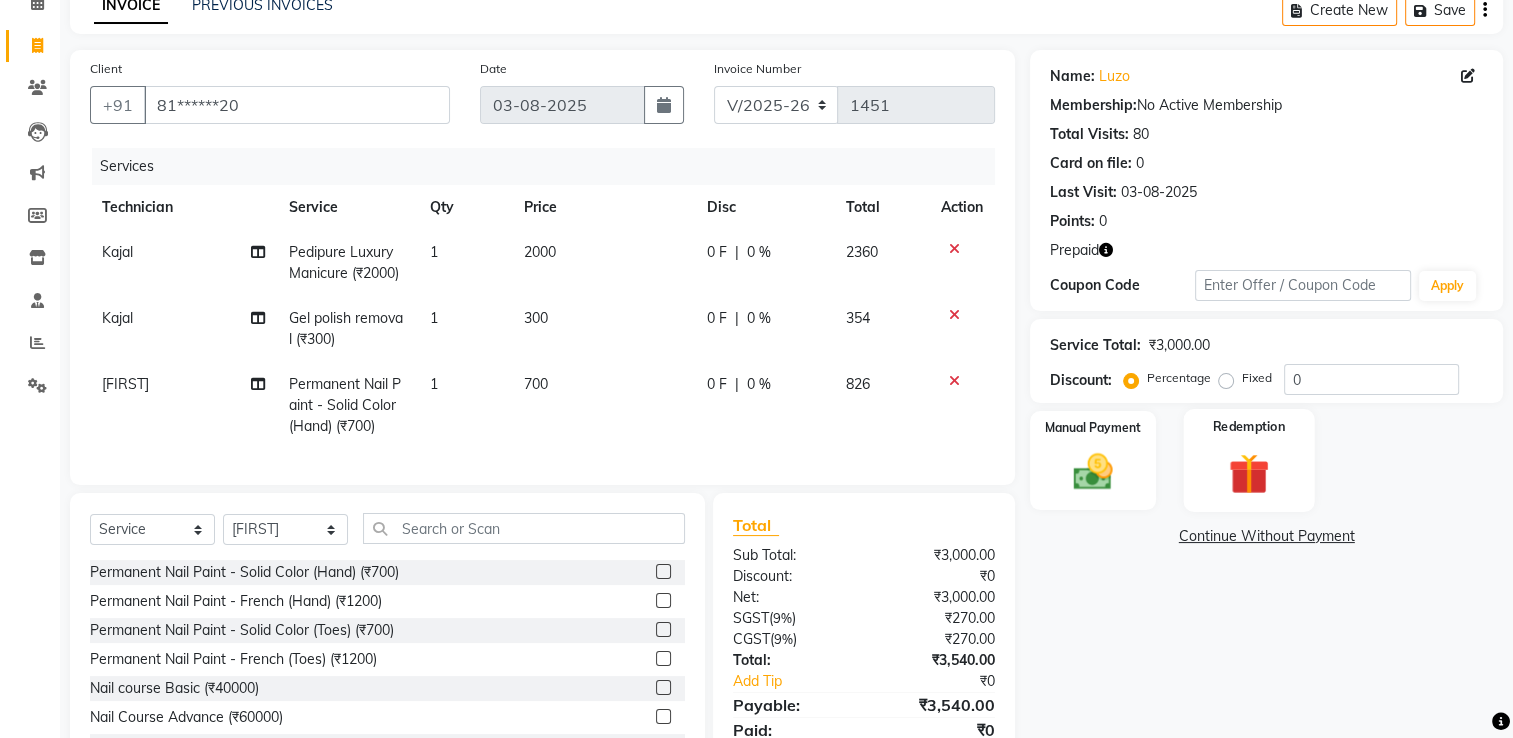 scroll, scrollTop: 196, scrollLeft: 0, axis: vertical 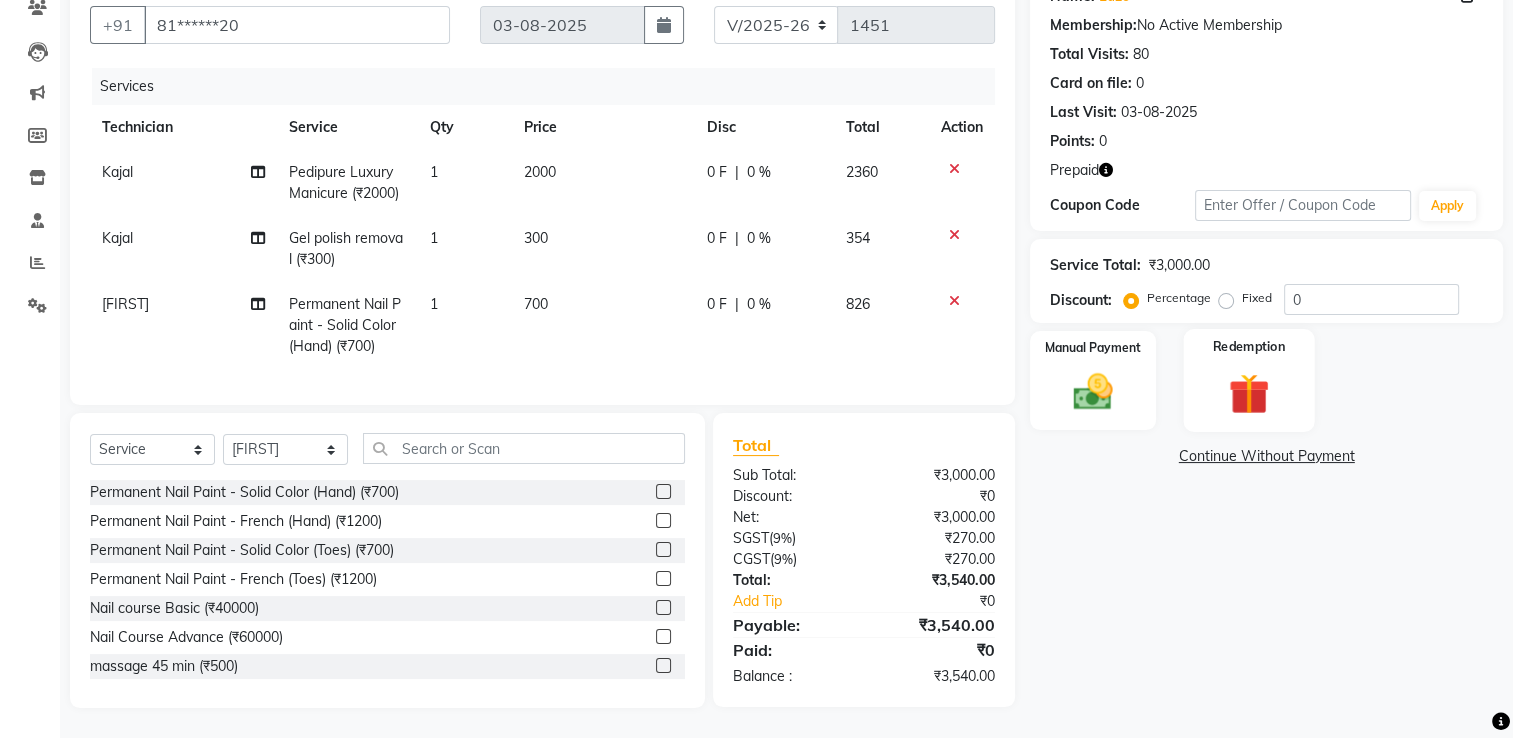 click 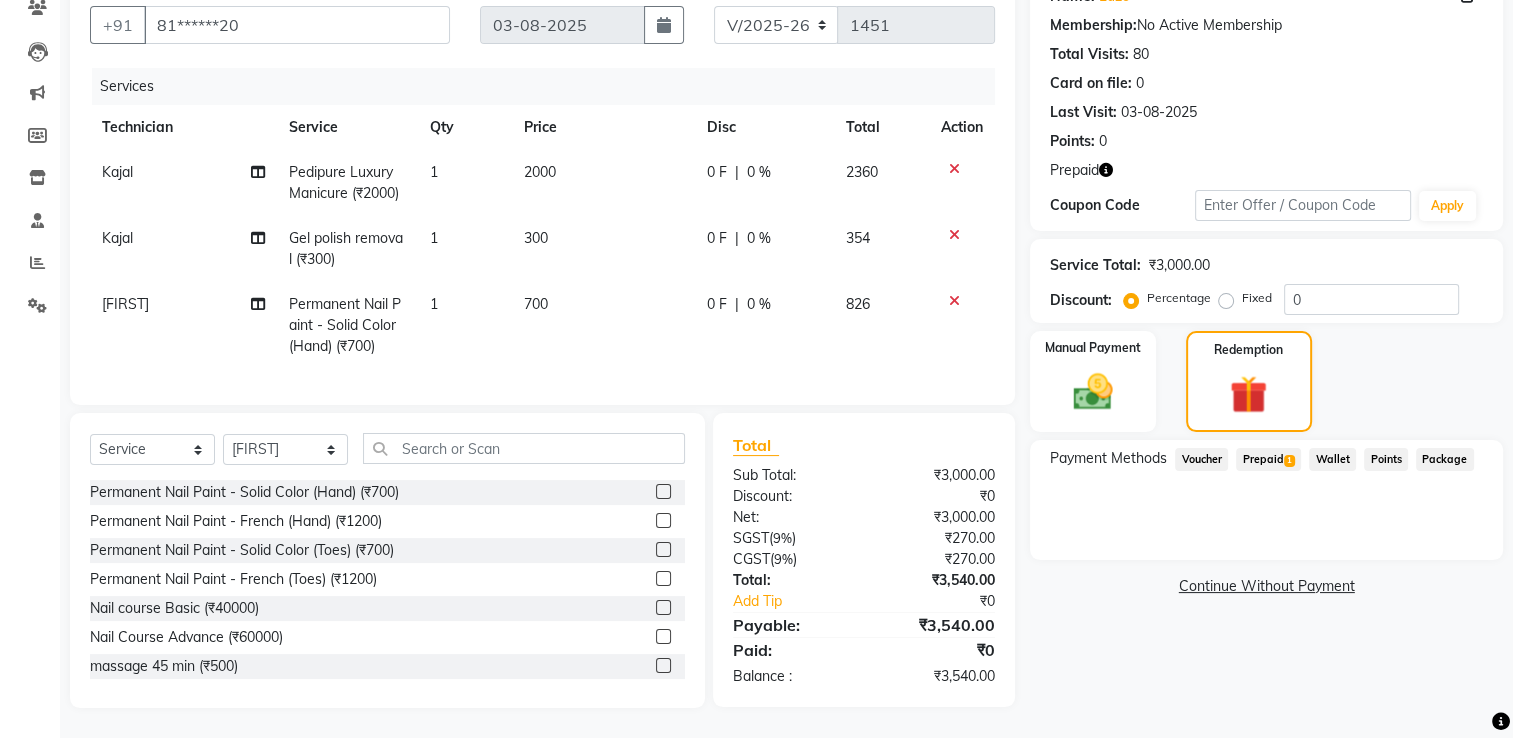 click on "Prepaid  1" 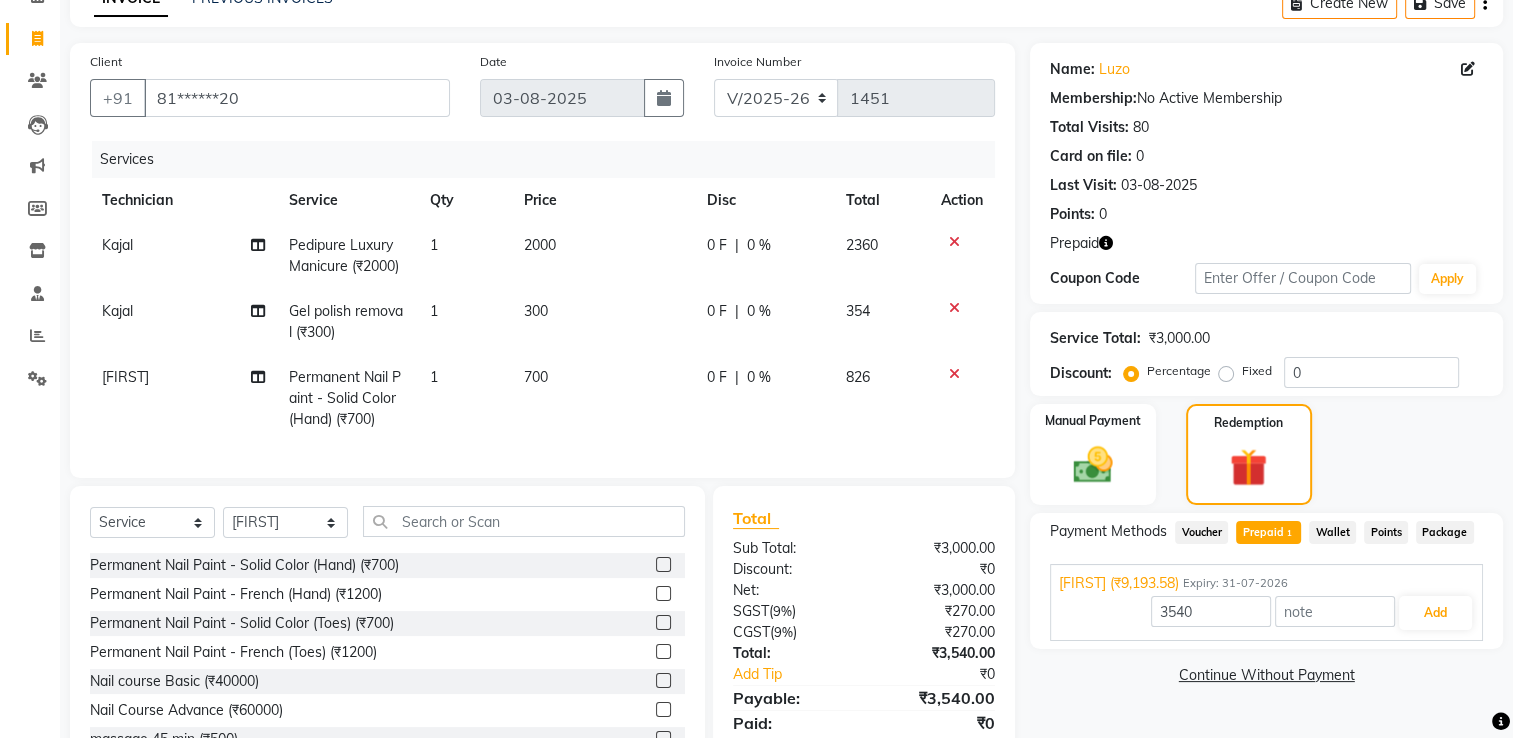scroll, scrollTop: 196, scrollLeft: 0, axis: vertical 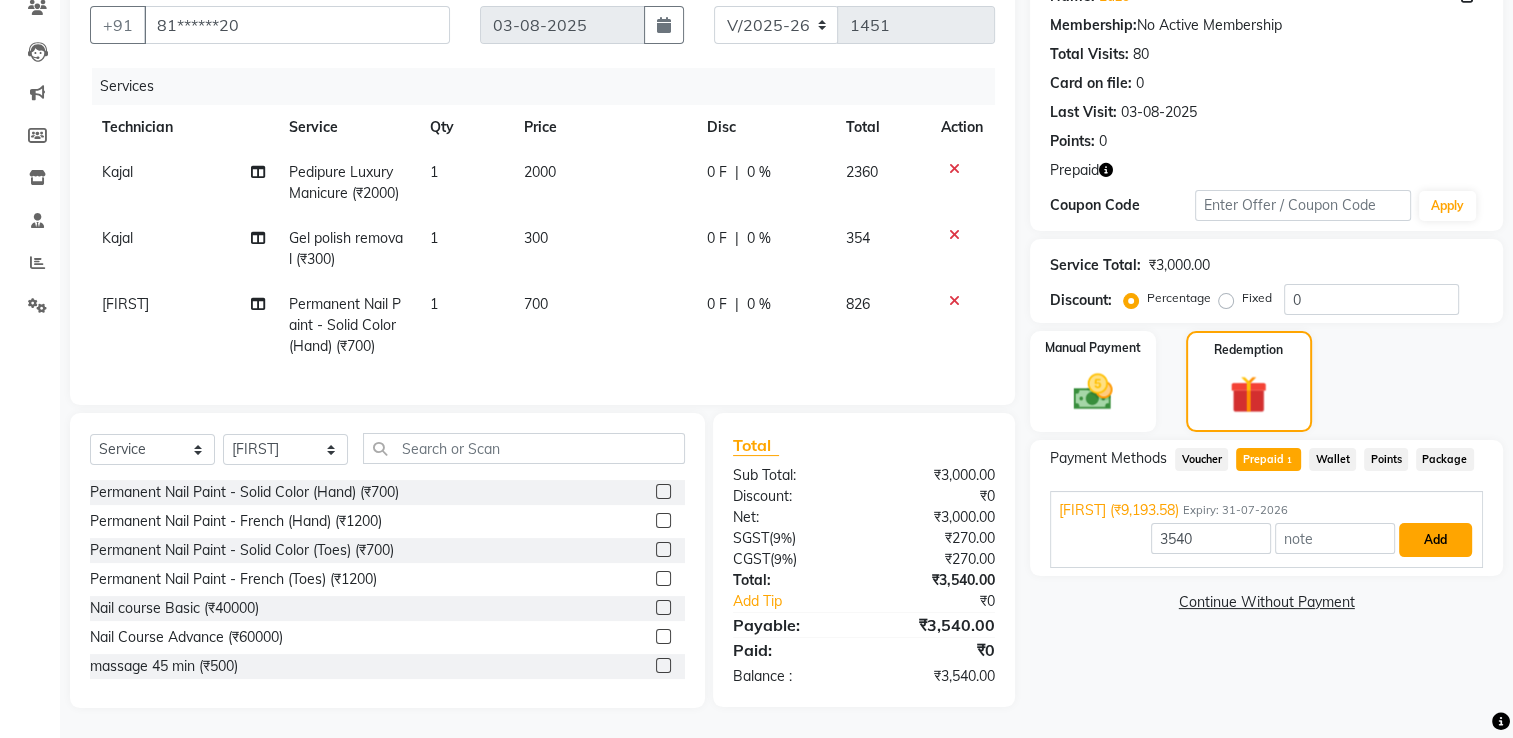 click on "Add" at bounding box center [1435, 540] 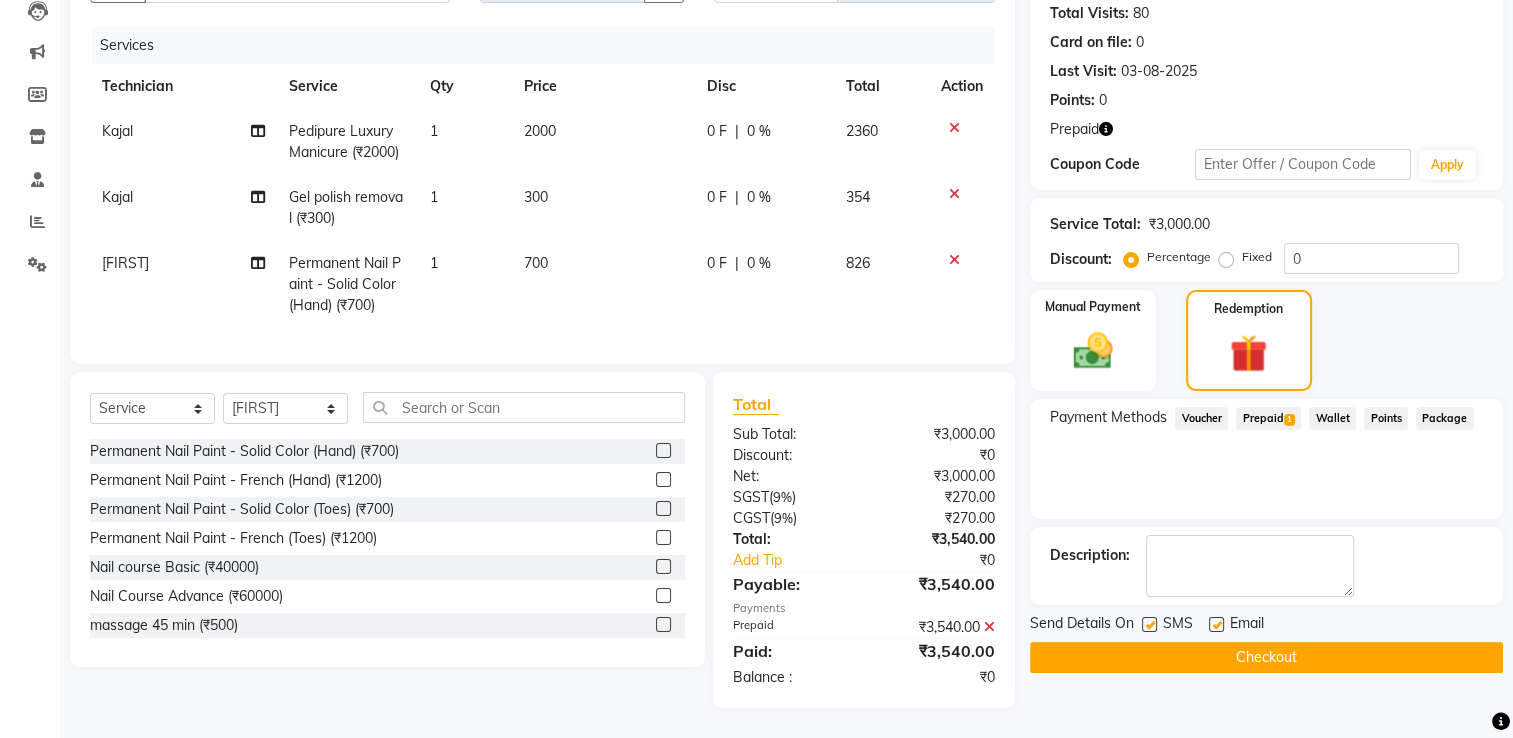 scroll, scrollTop: 236, scrollLeft: 0, axis: vertical 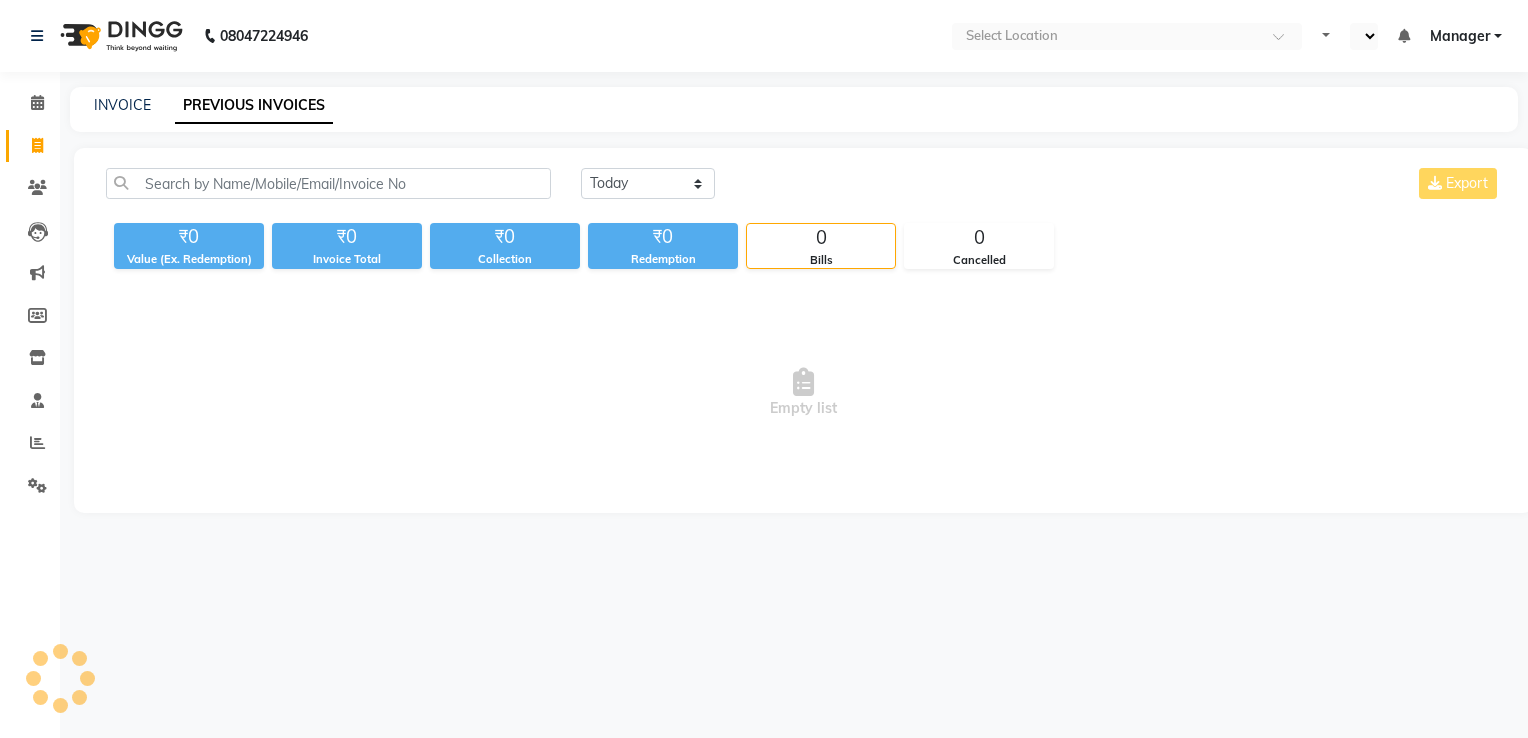 select on "en" 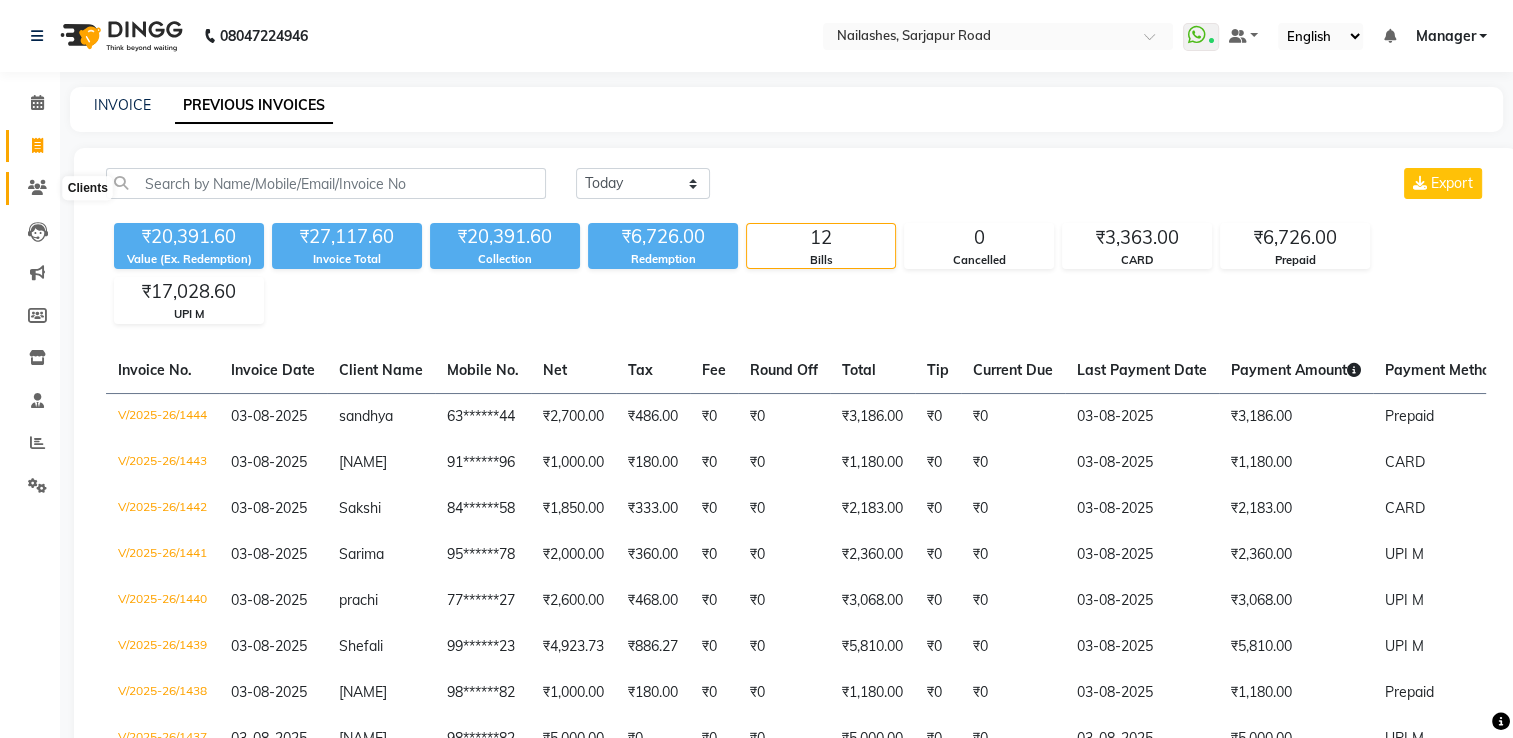 click 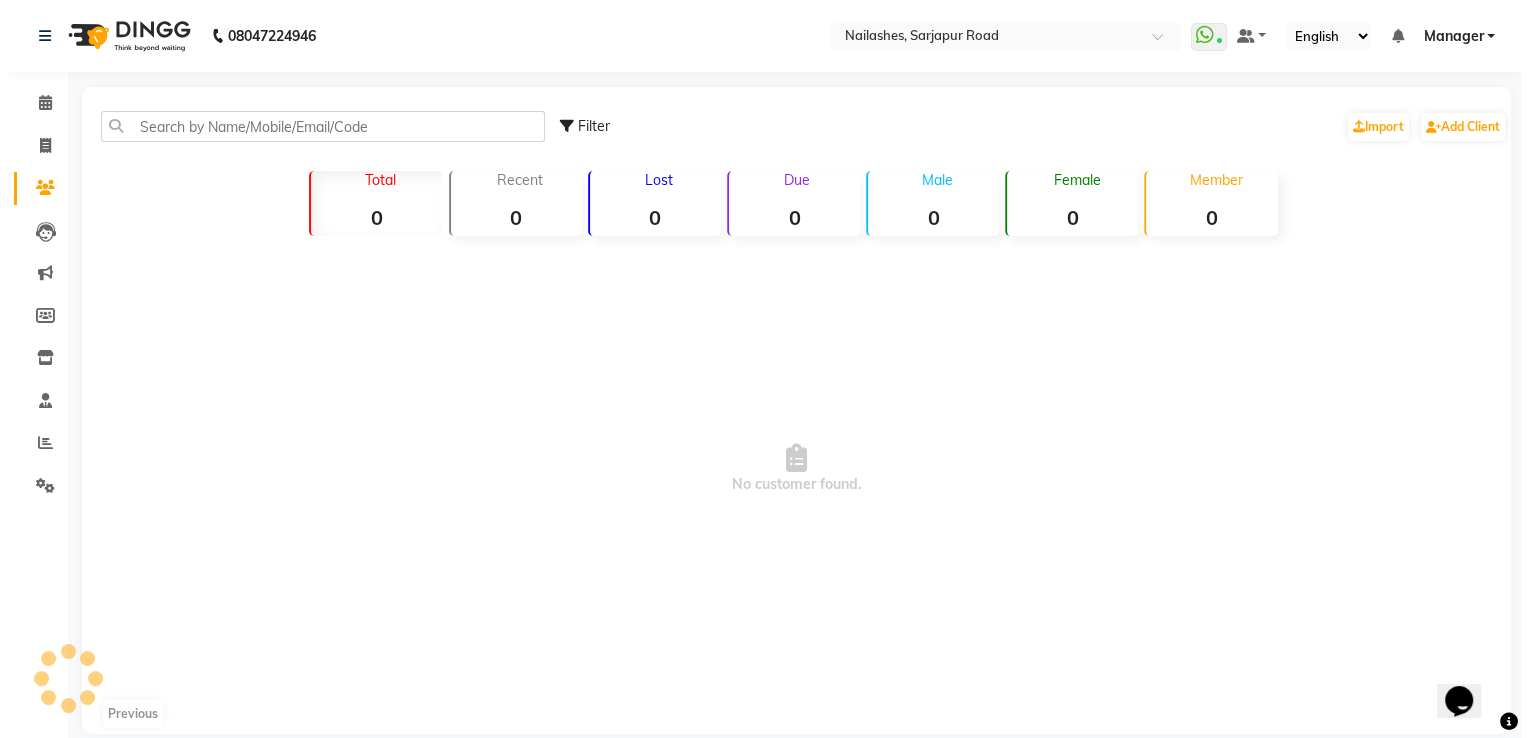 scroll, scrollTop: 0, scrollLeft: 0, axis: both 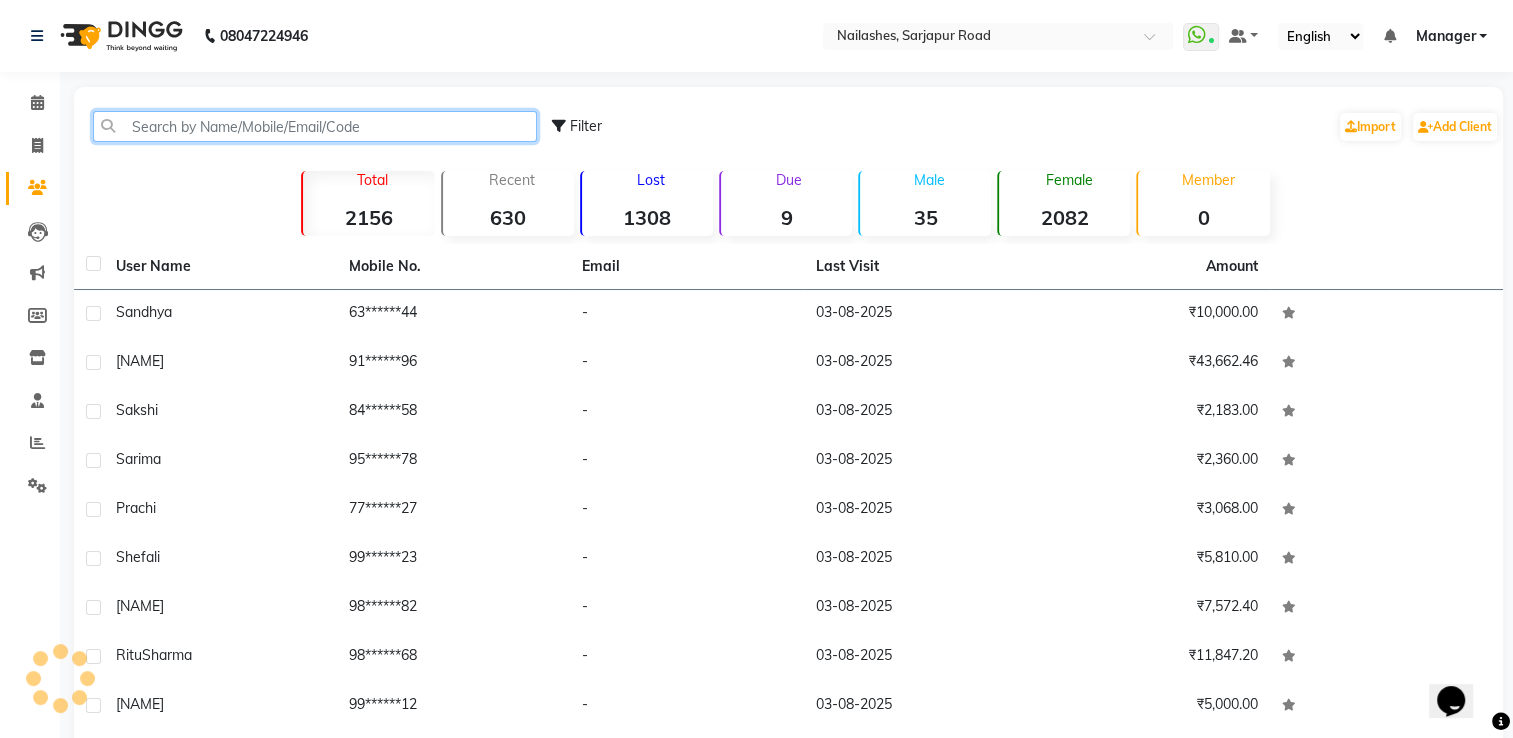 click 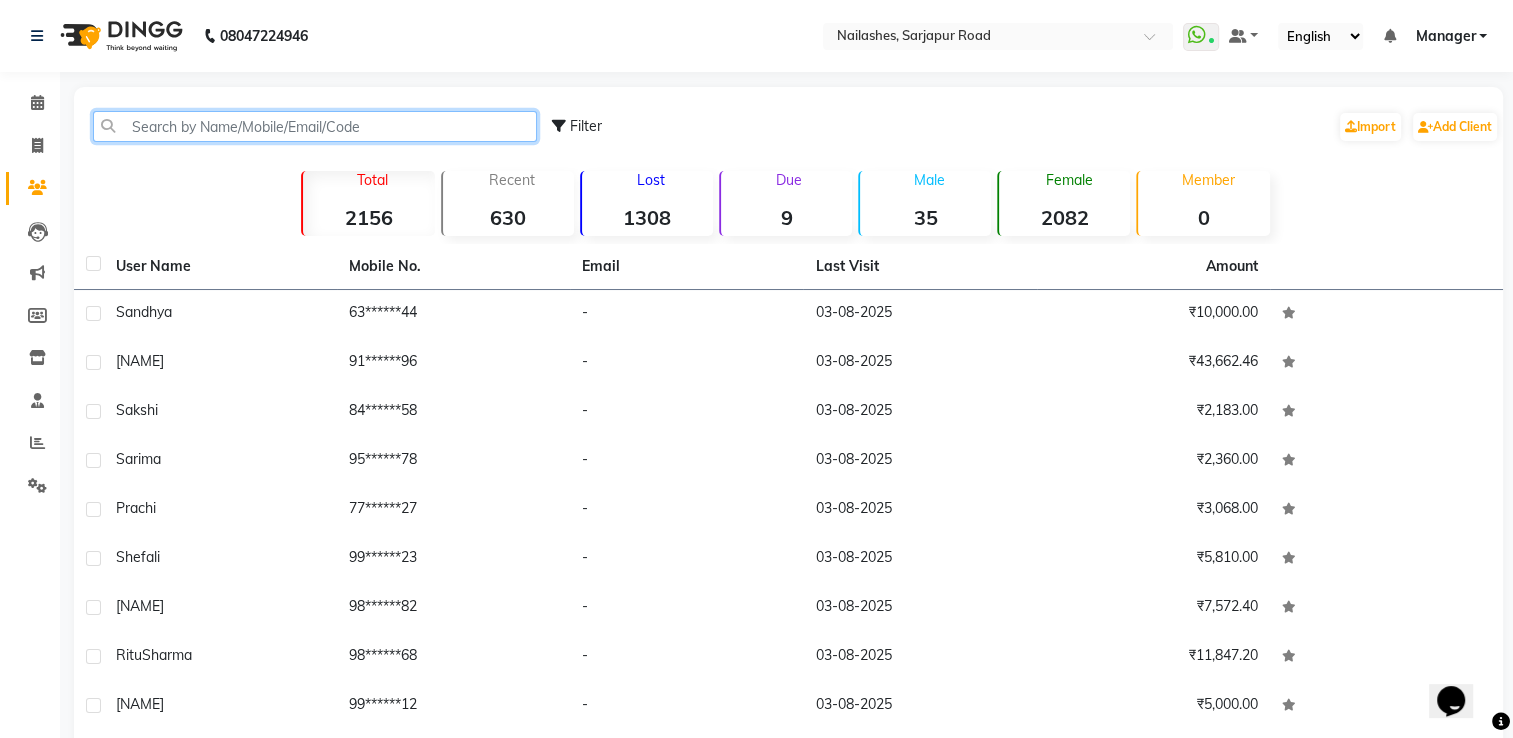 type on "o" 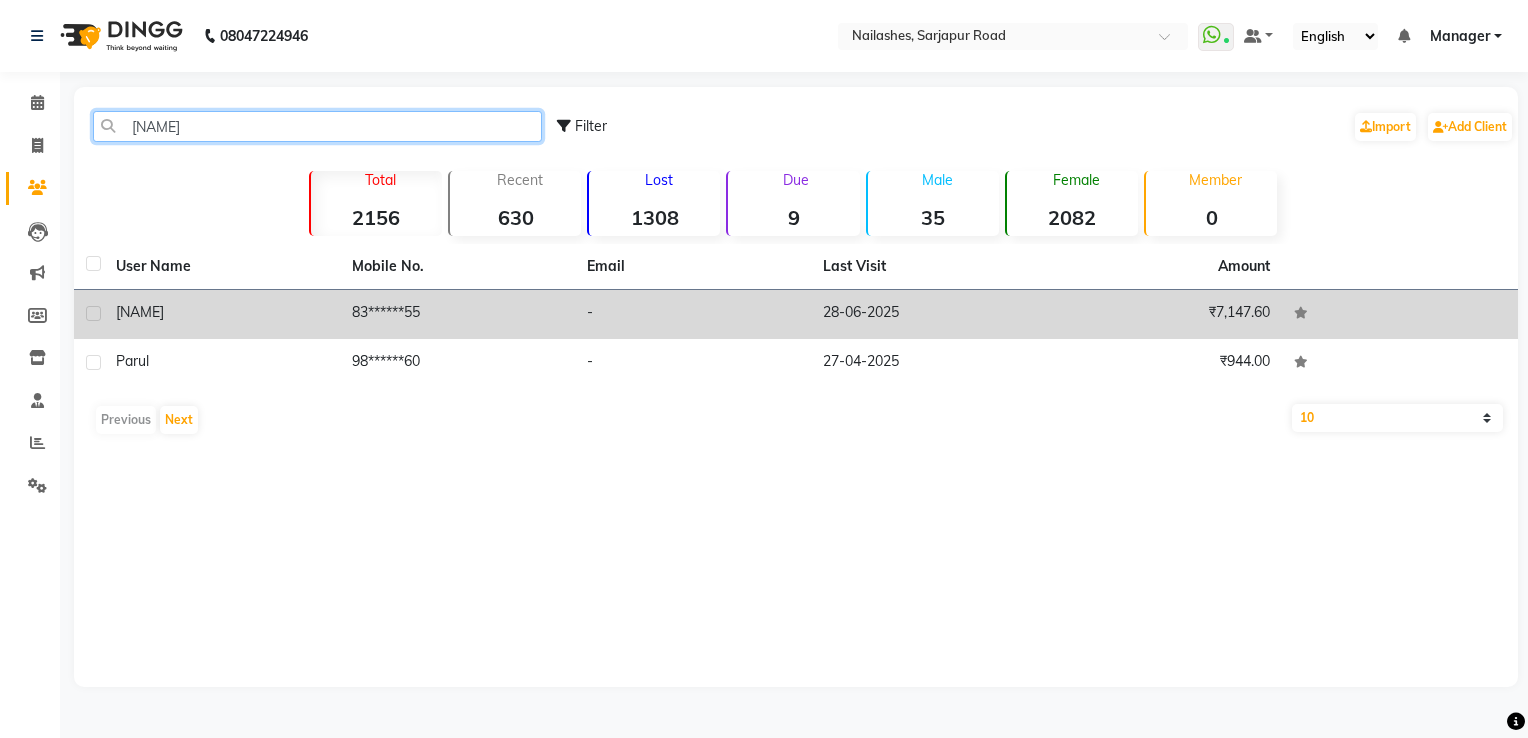 type on "[FIRST]" 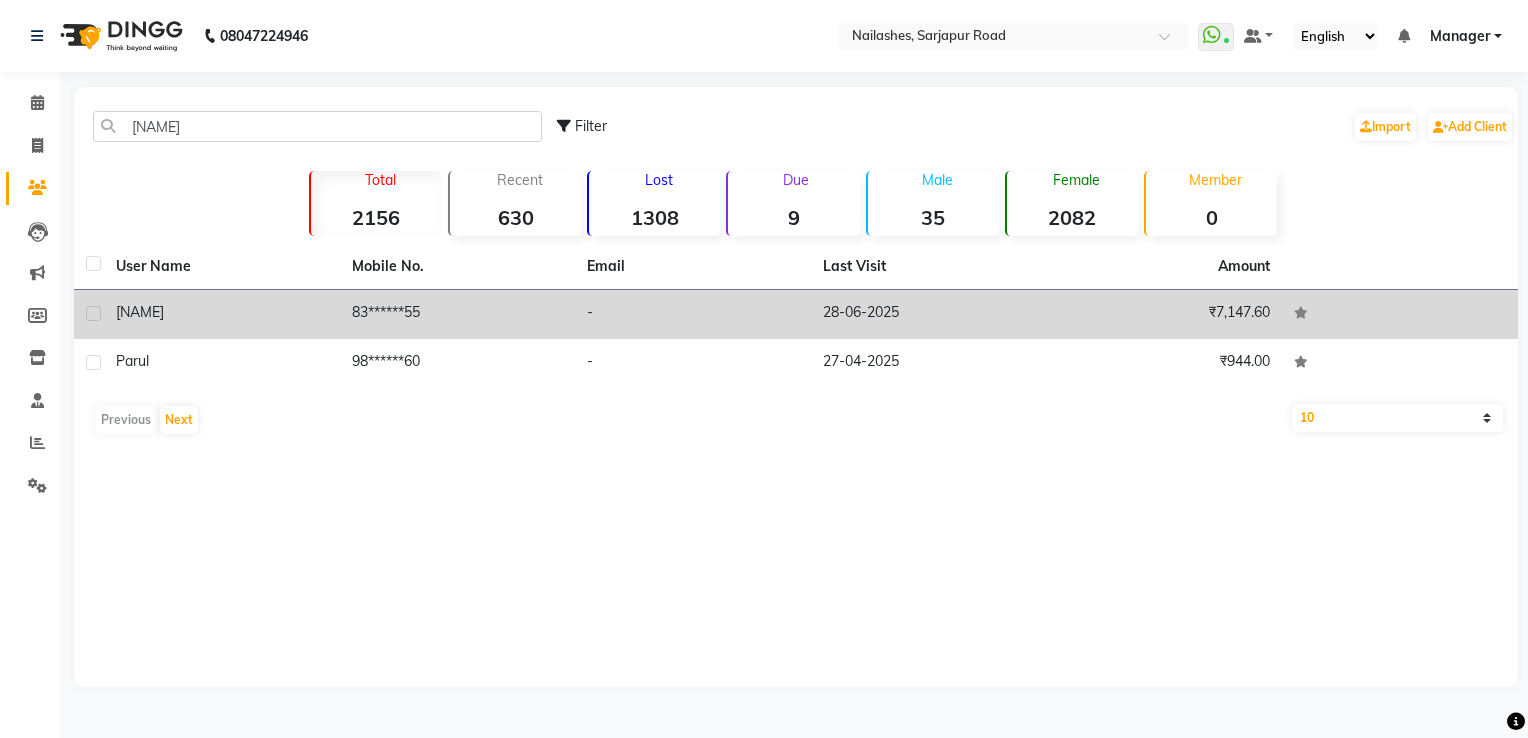 click on "83******55" 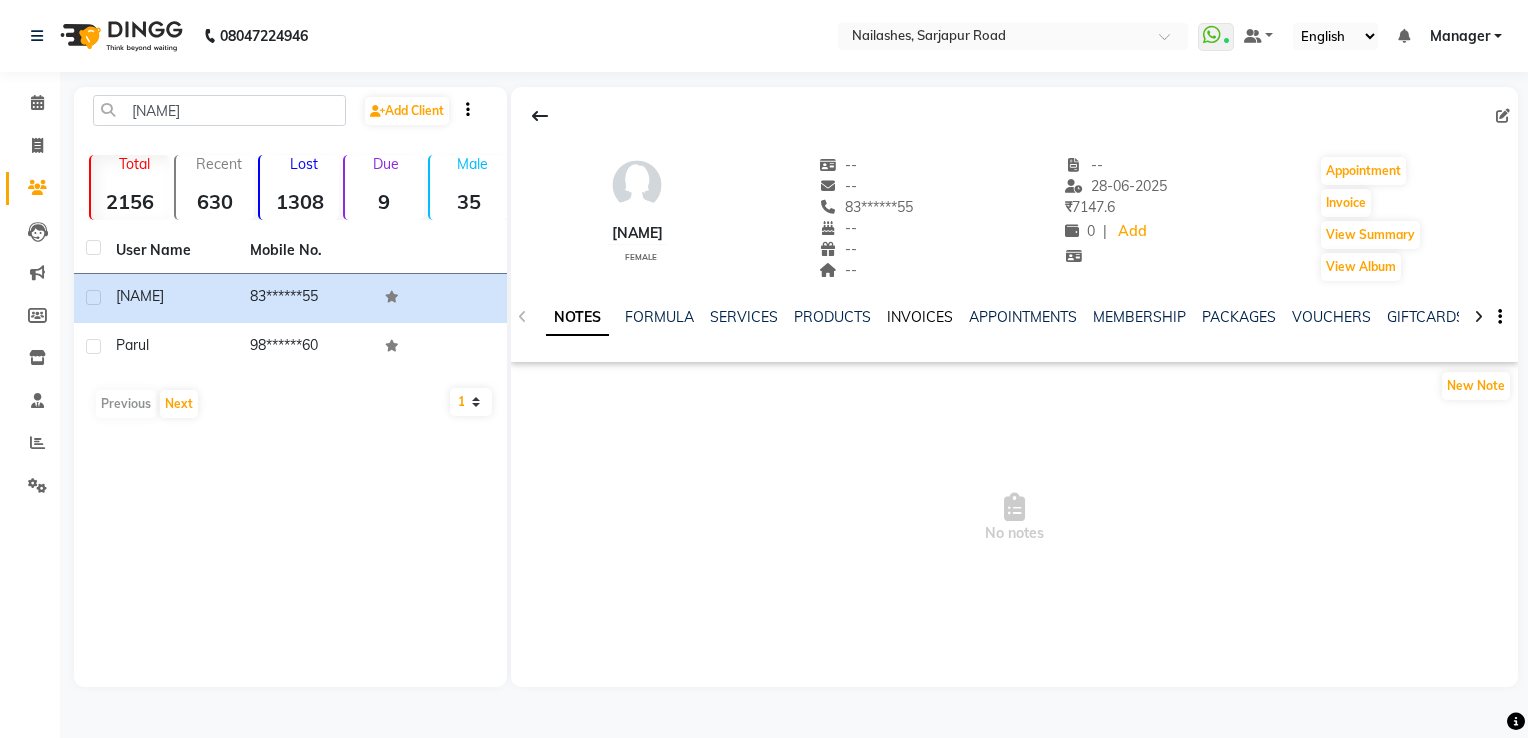 click on "INVOICES" 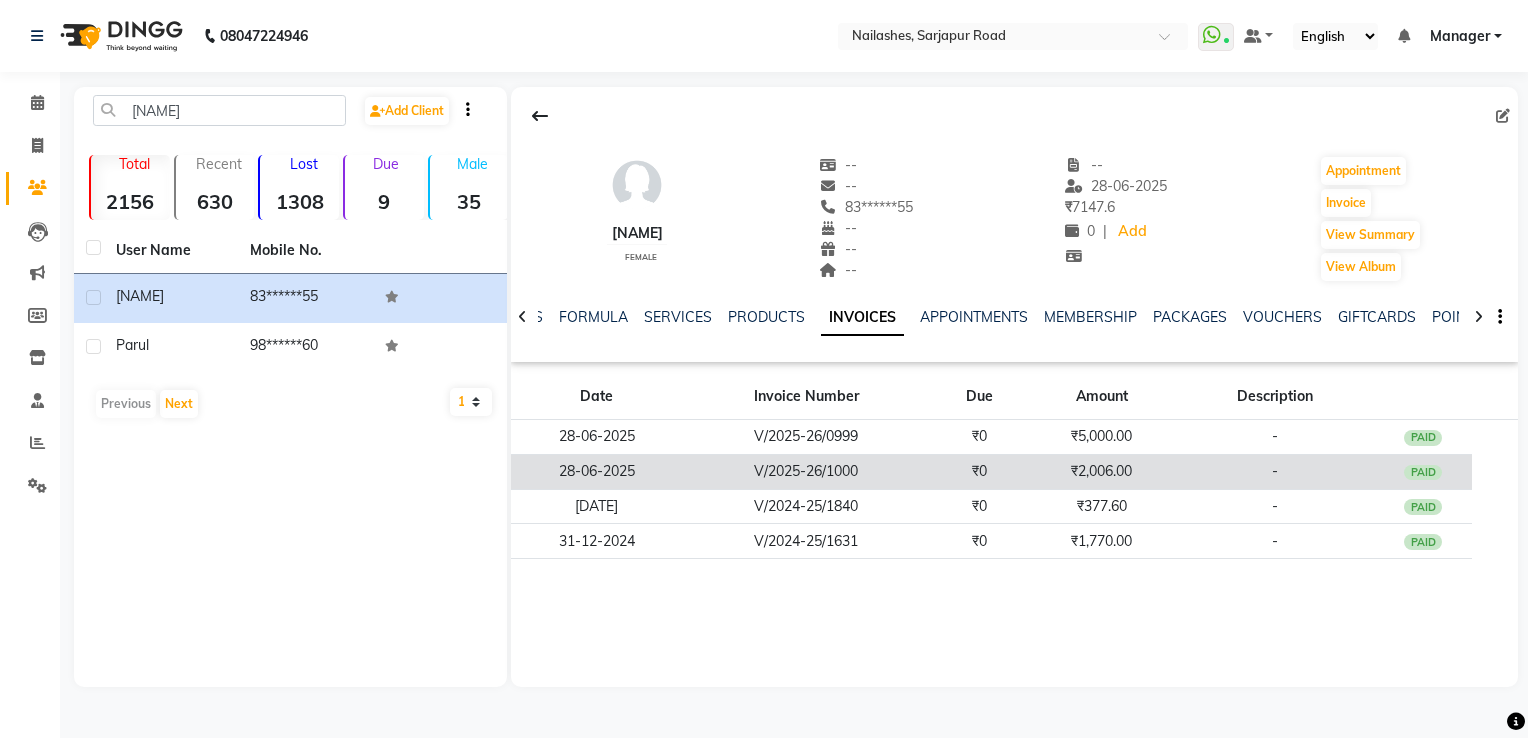 click on "PAID" 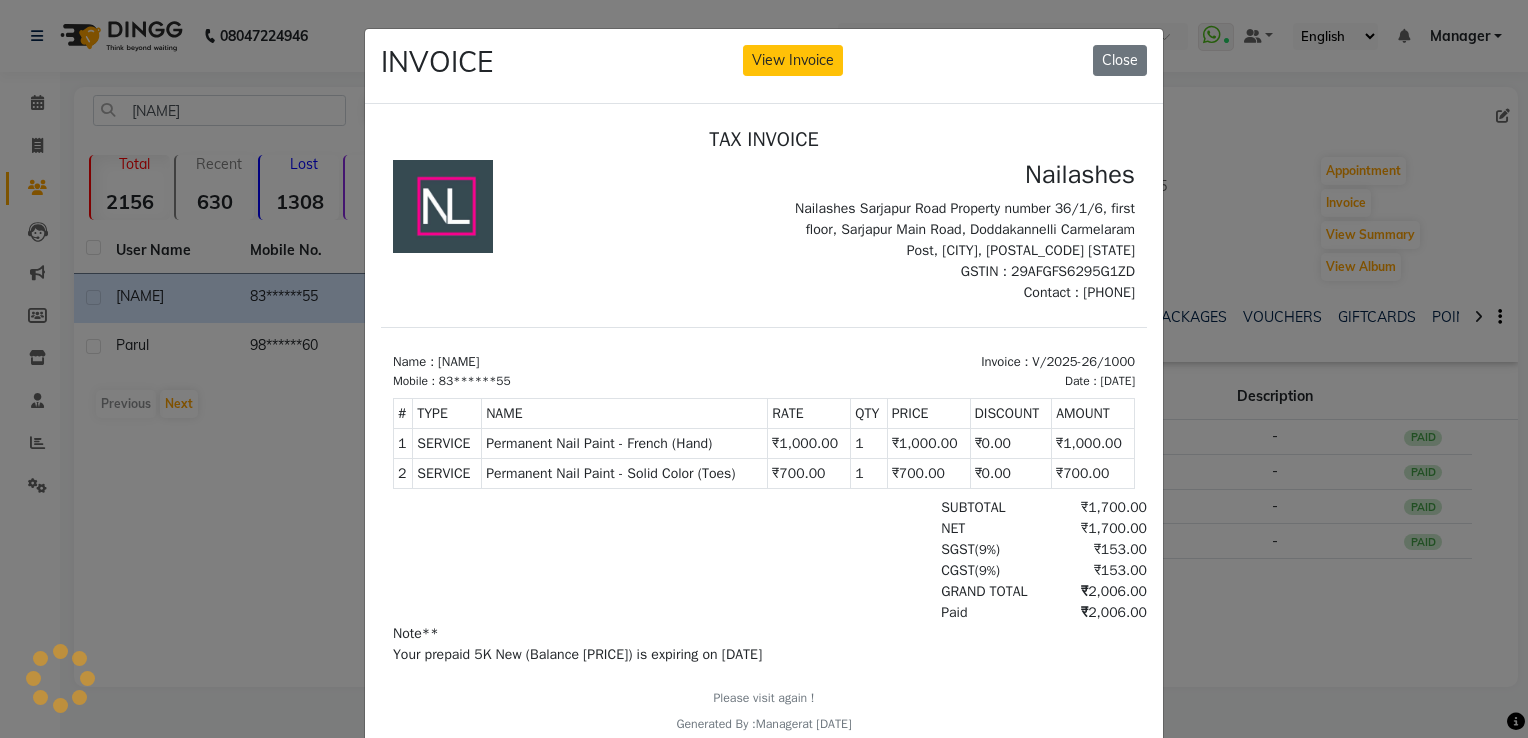 scroll, scrollTop: 0, scrollLeft: 0, axis: both 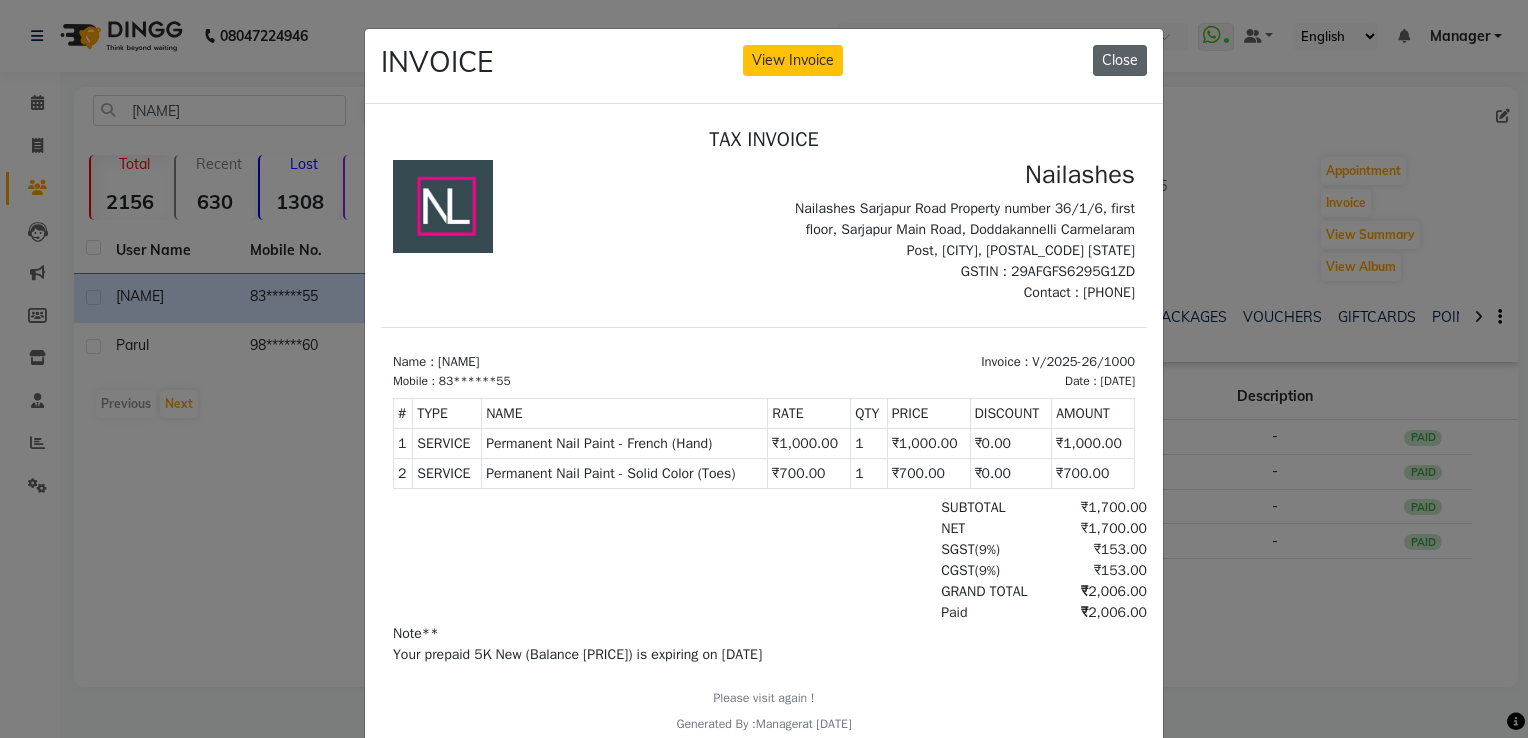 click on "Close" 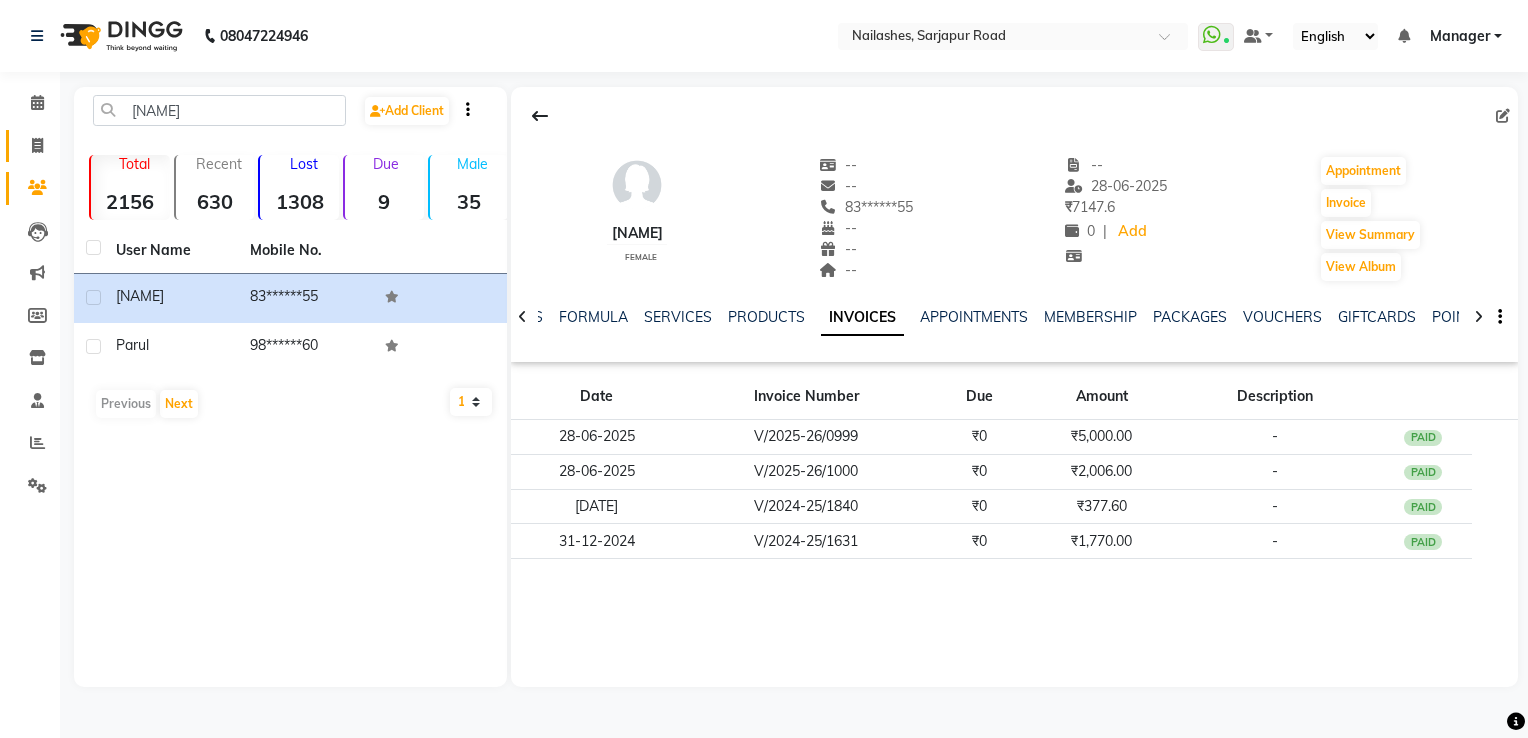 click on "Invoice" 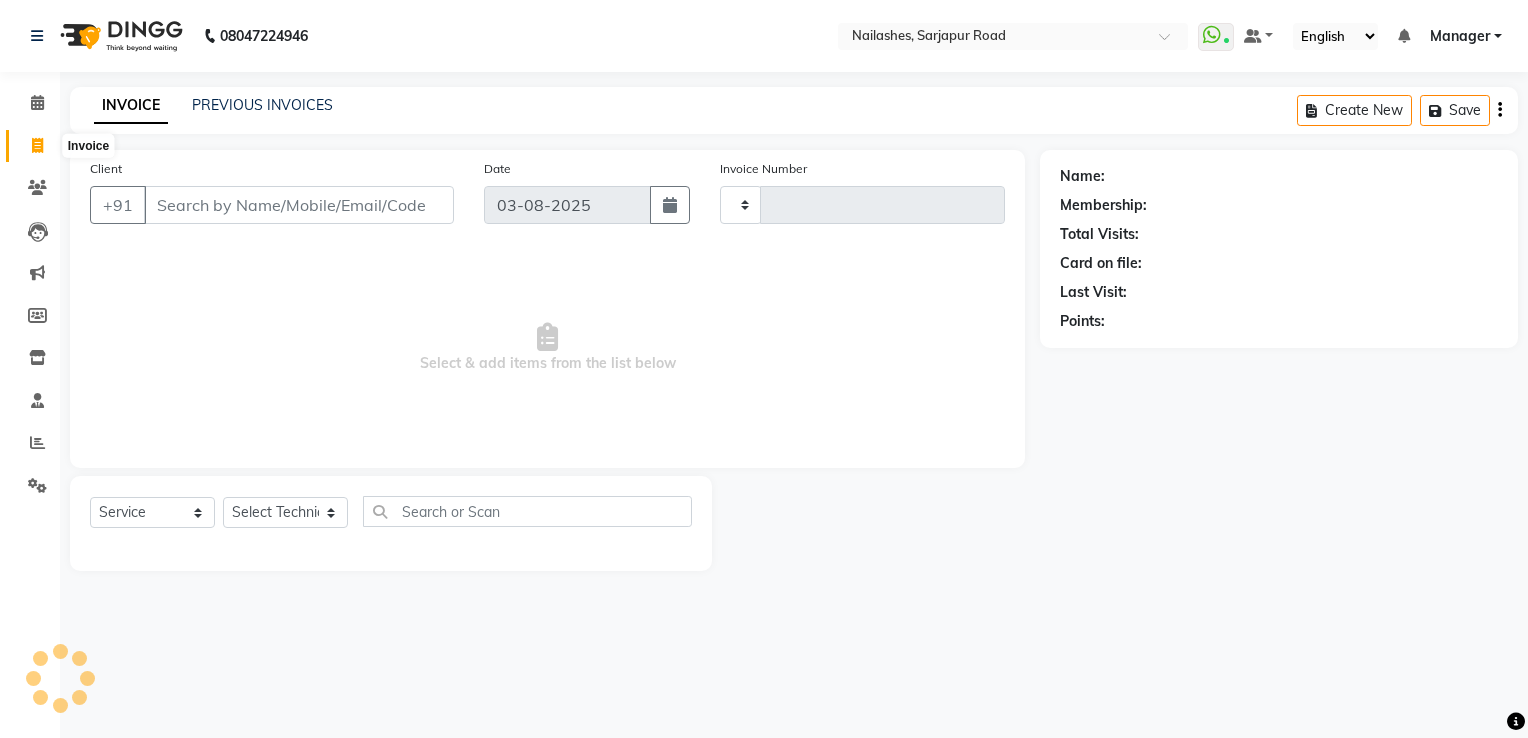 type on "1447" 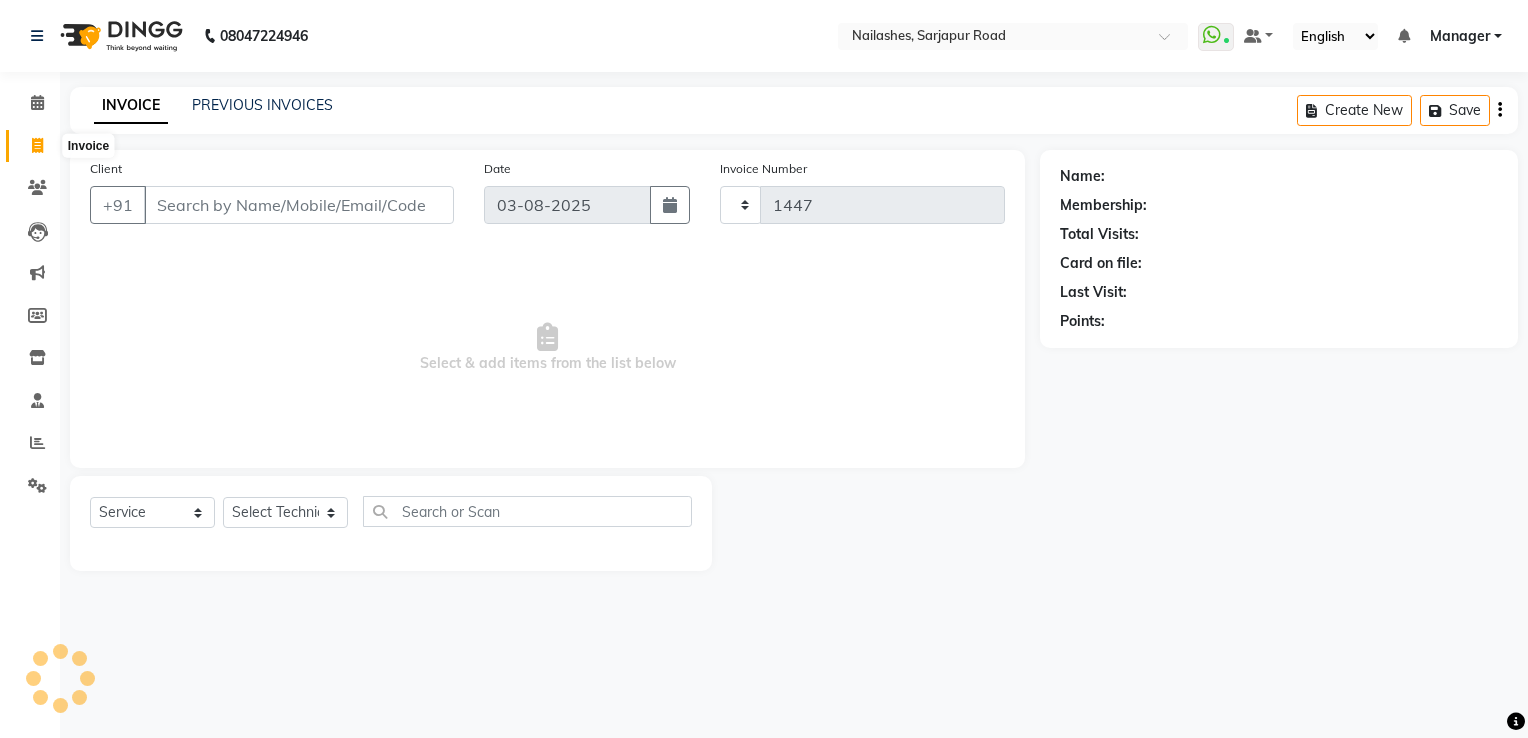 select on "6579" 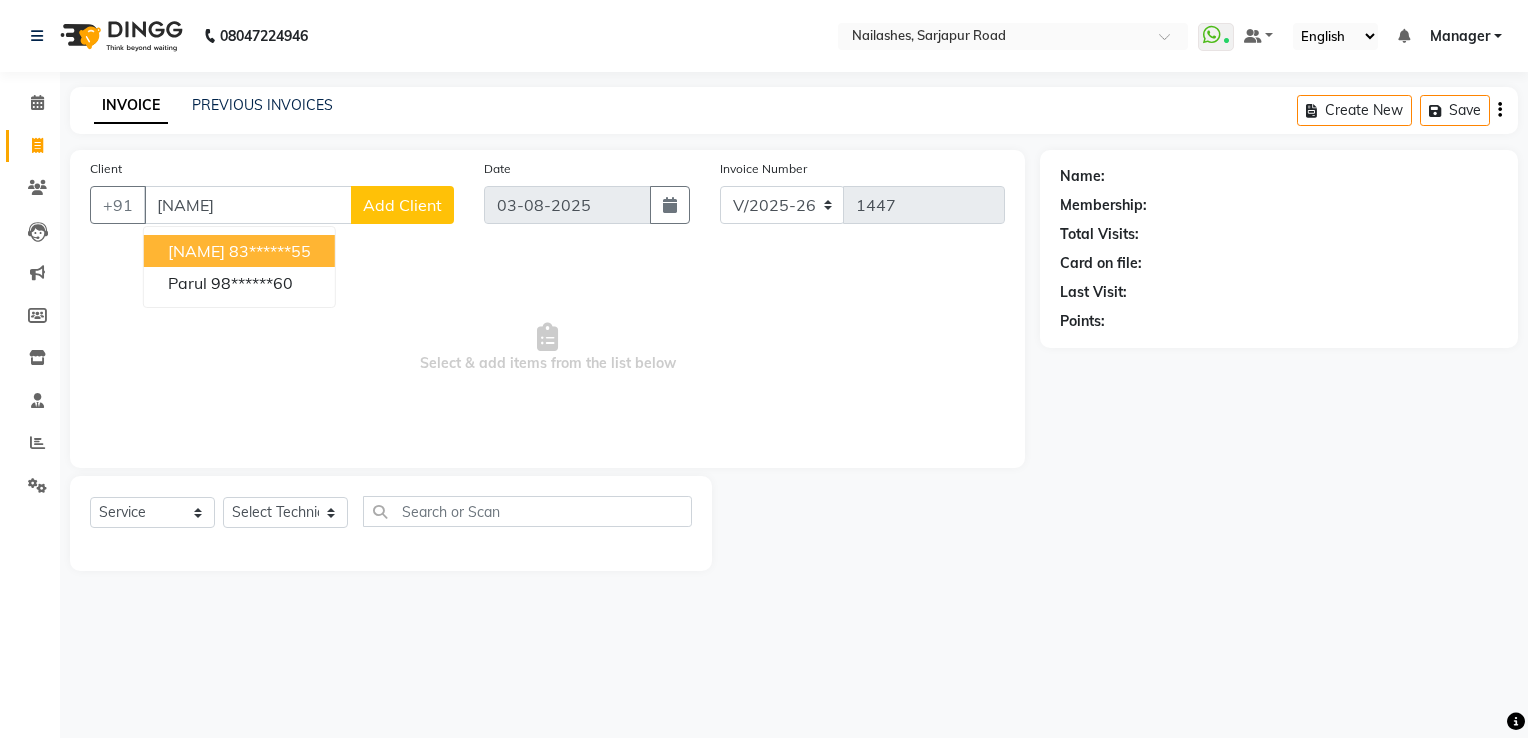 click on "83******55" at bounding box center (270, 251) 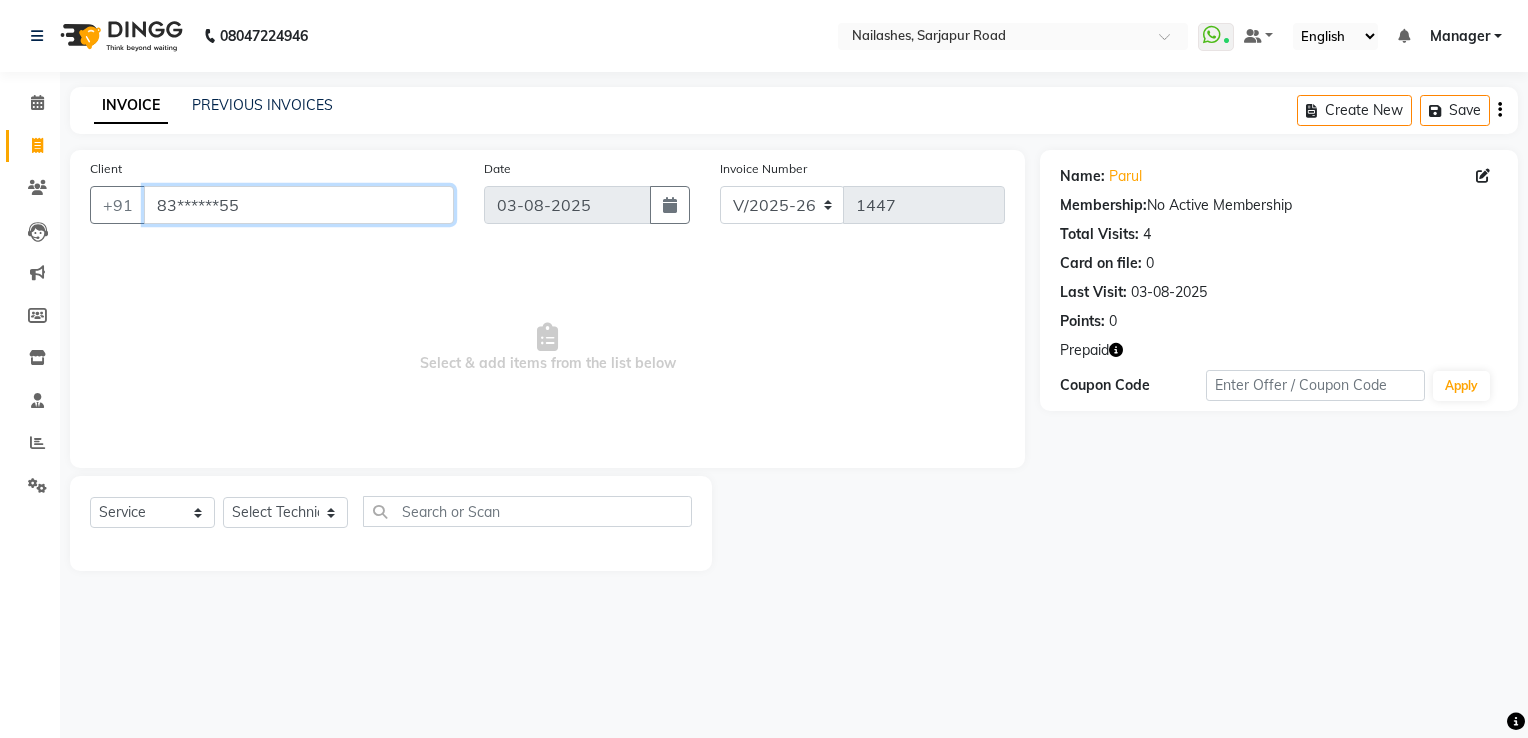 click on "83******55" at bounding box center [299, 205] 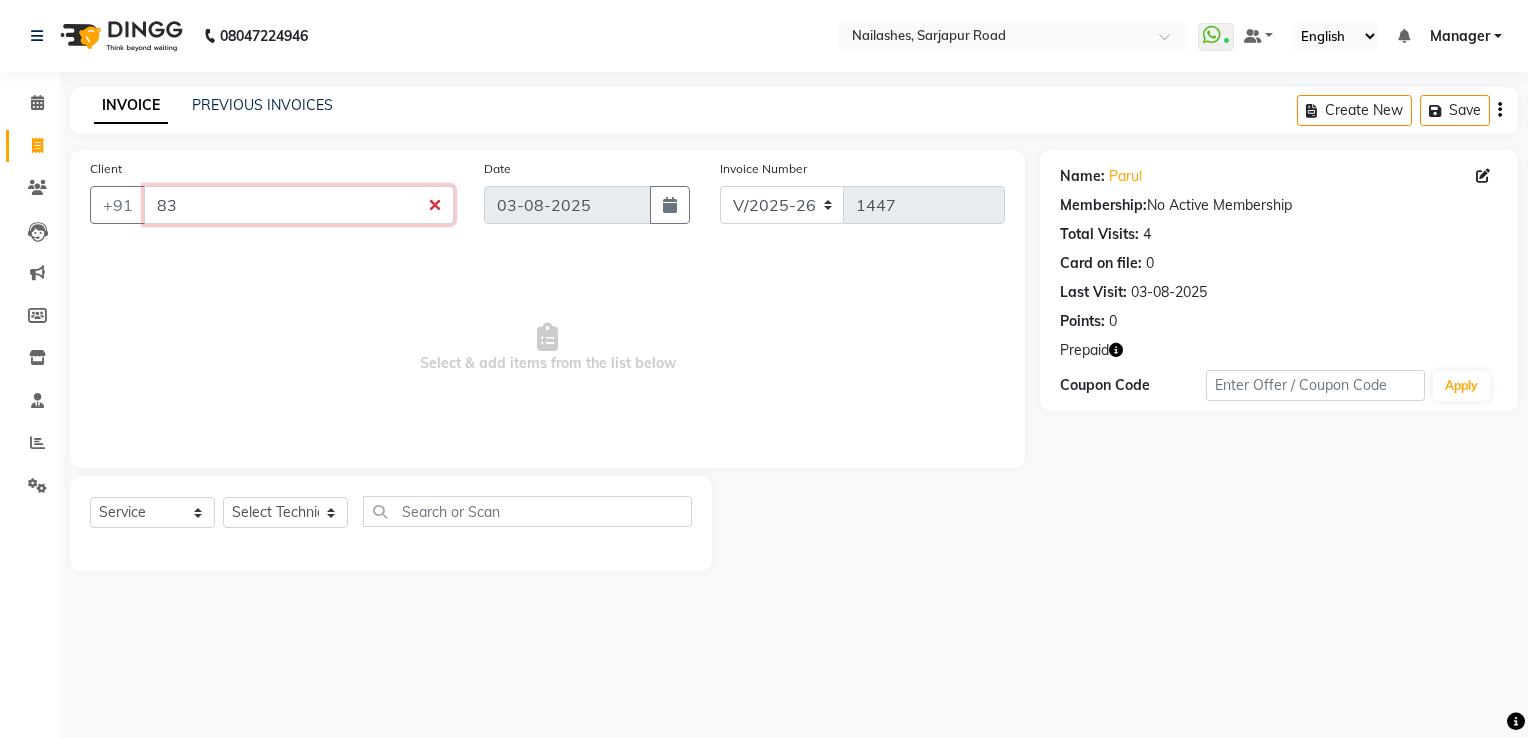 type on "8" 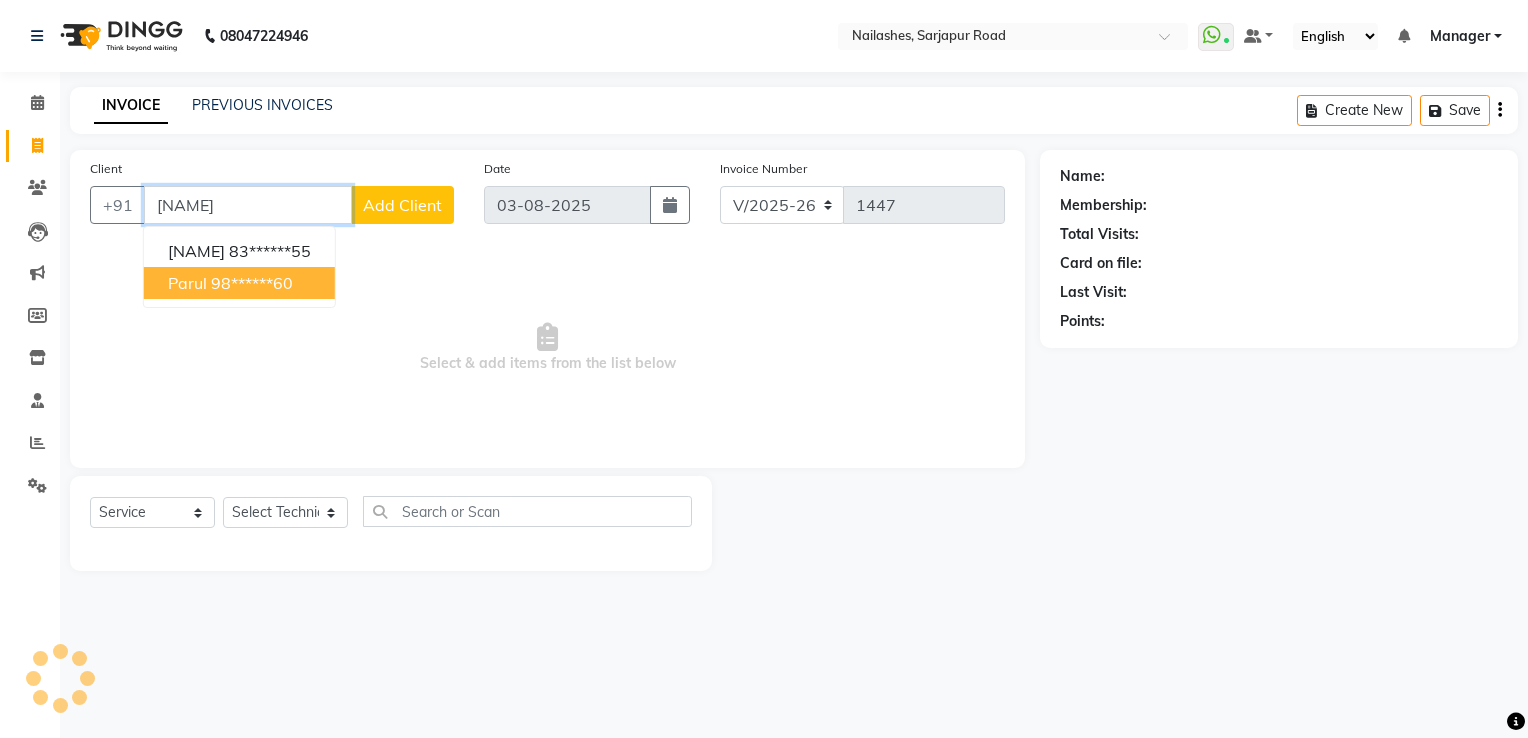 click on "98******60" at bounding box center (252, 283) 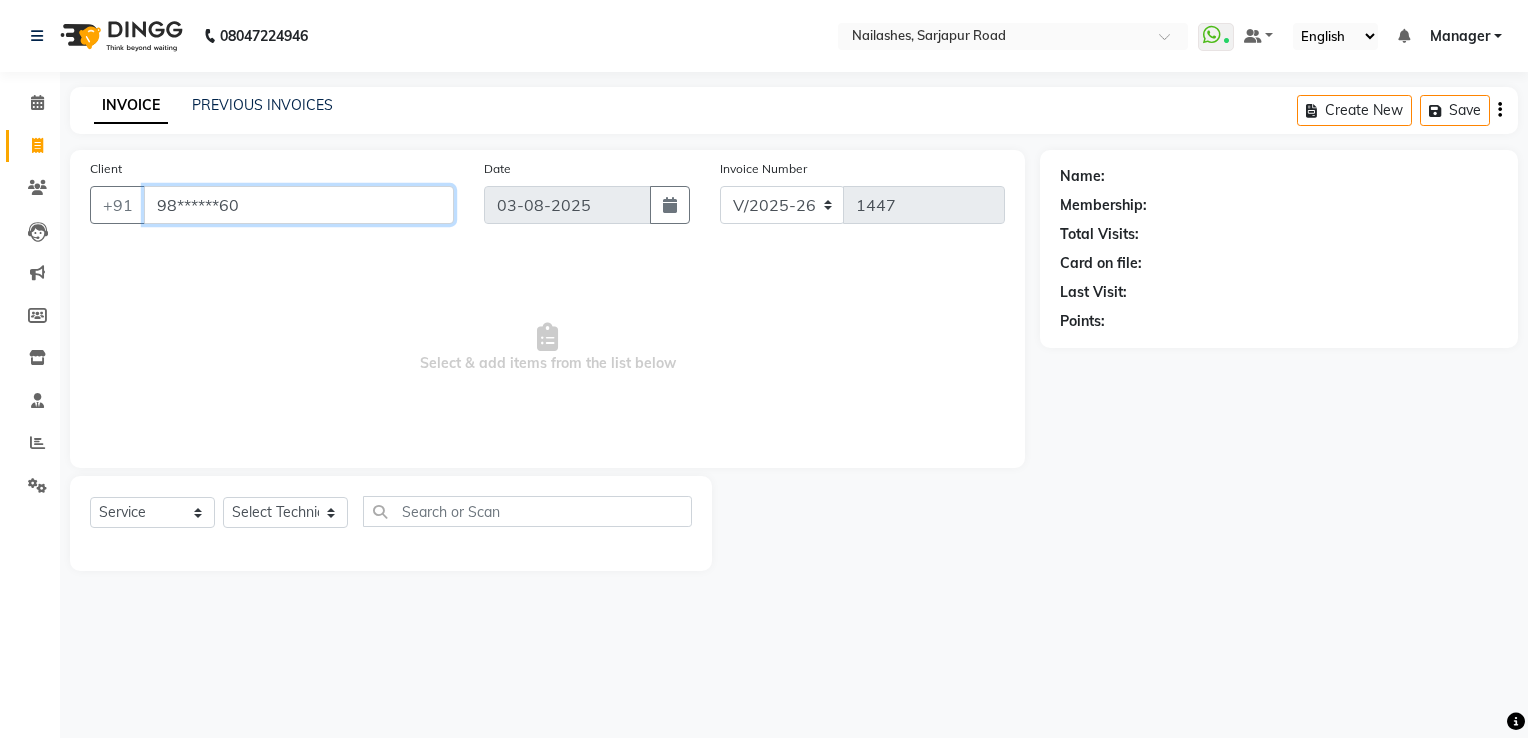 type on "98******60" 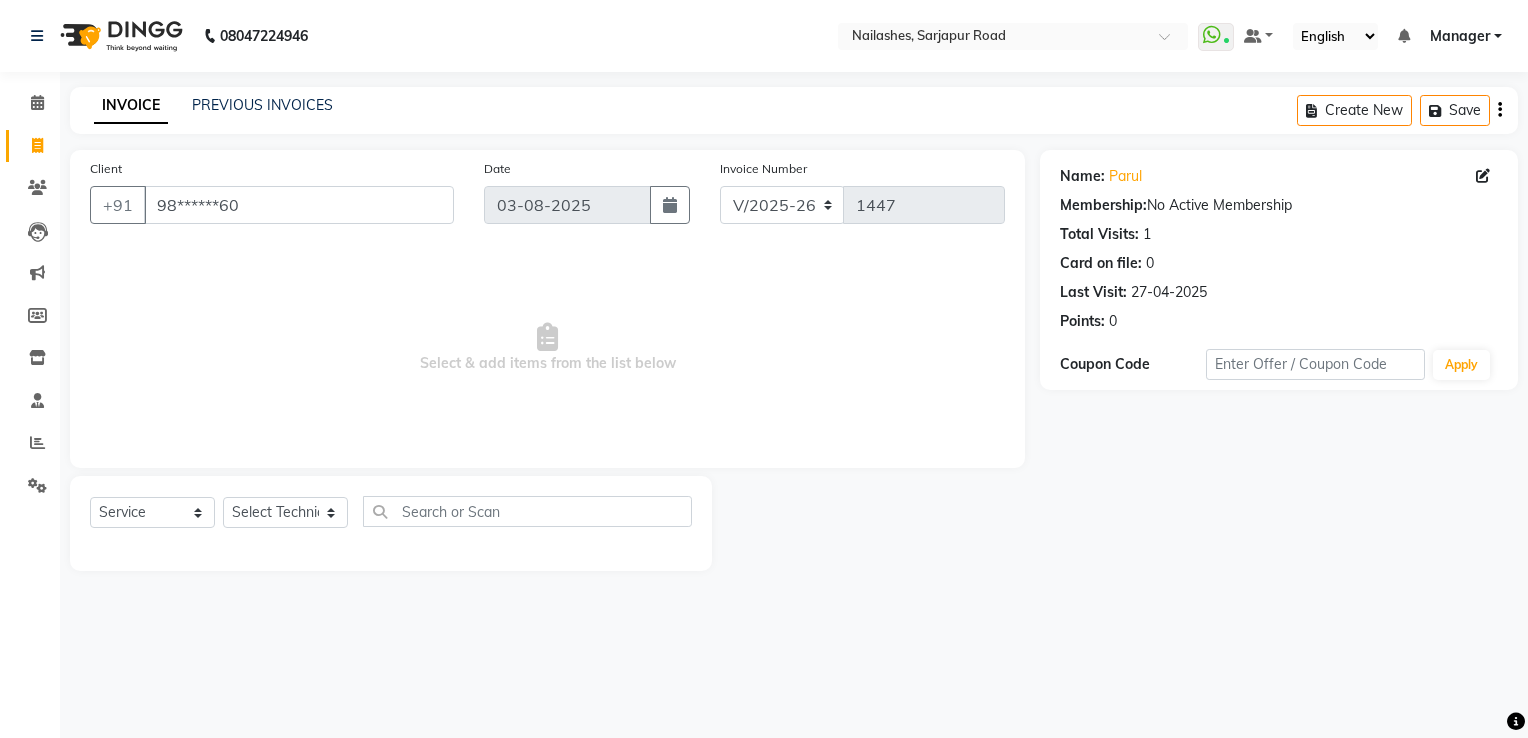 click on "Name: Parul" 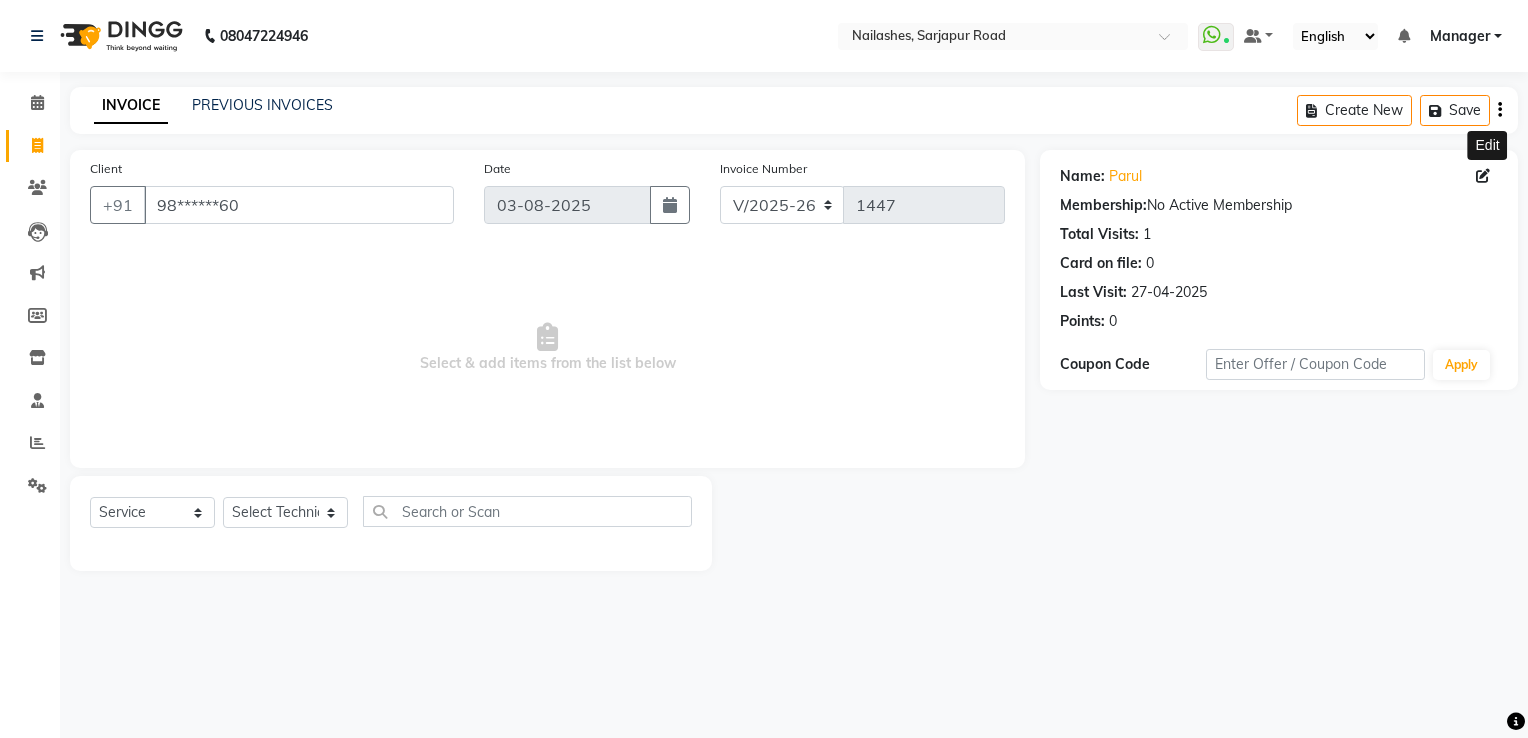 click 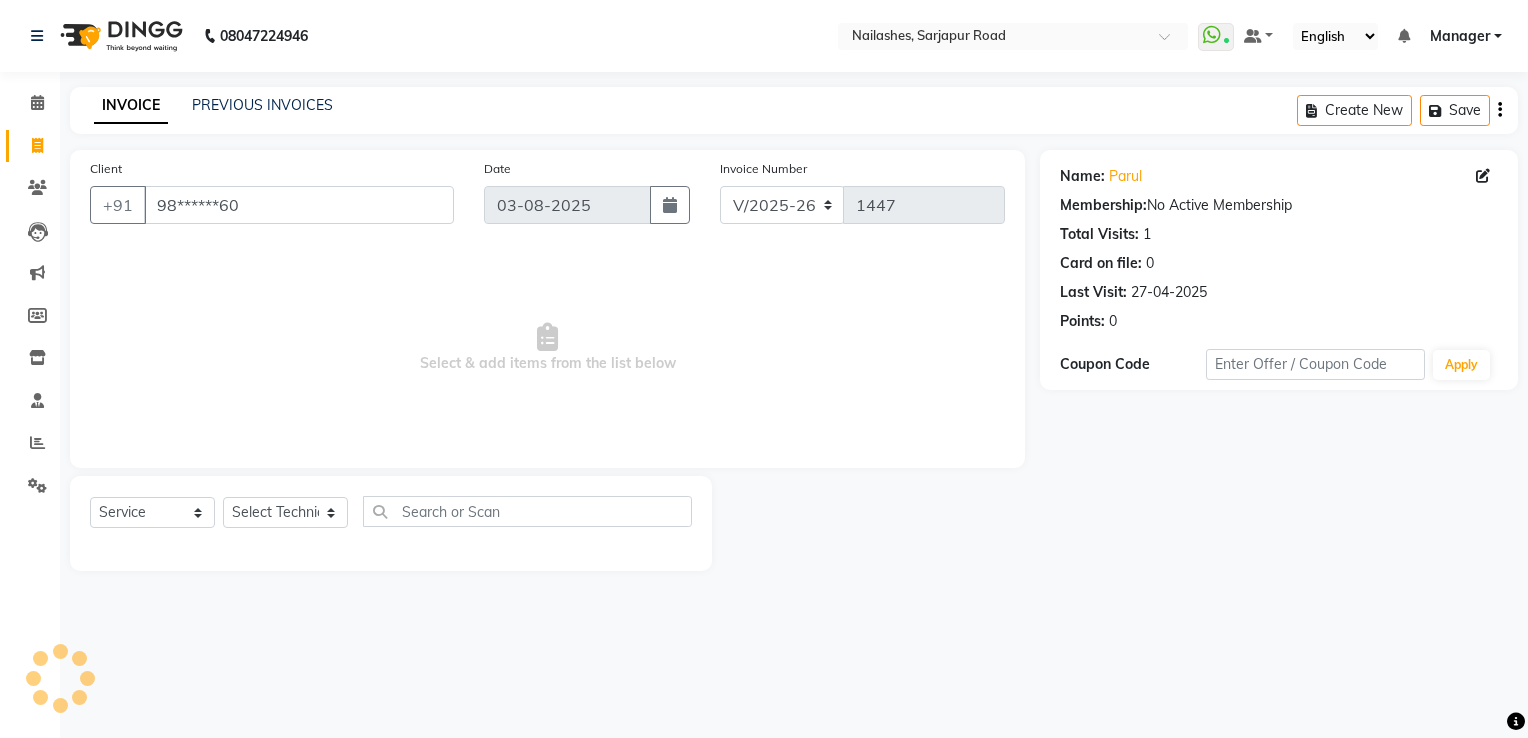 select on "21" 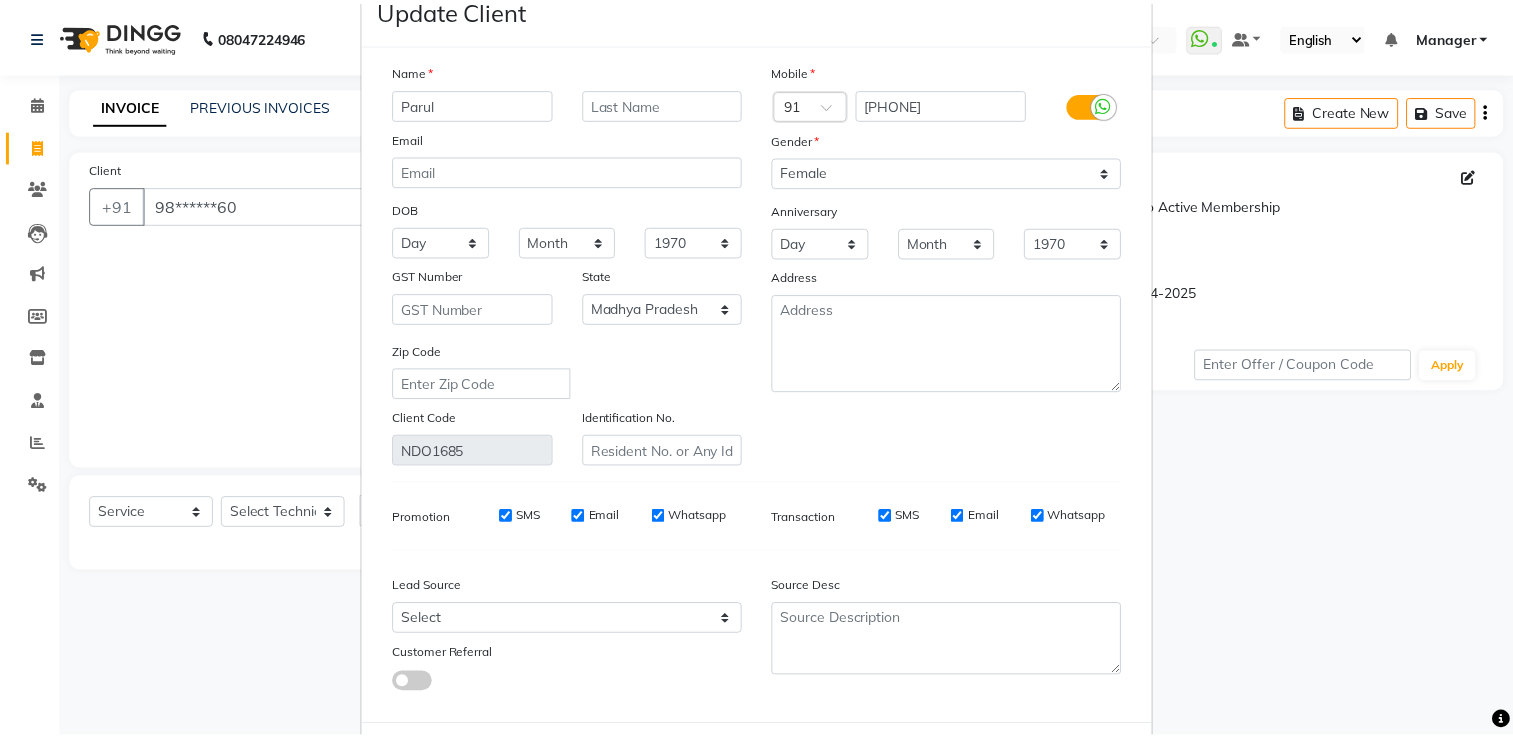 scroll, scrollTop: 159, scrollLeft: 0, axis: vertical 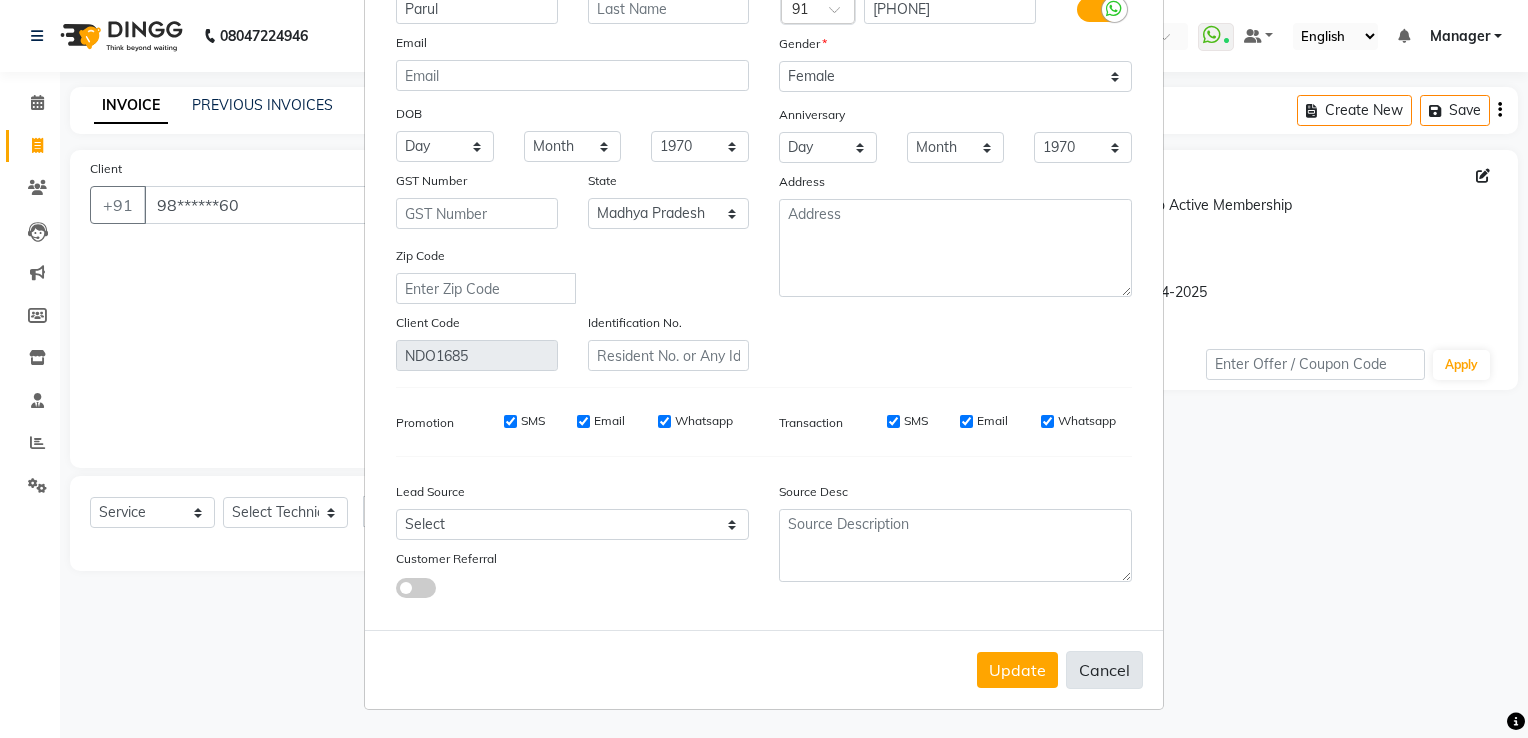 click on "Cancel" at bounding box center [1104, 670] 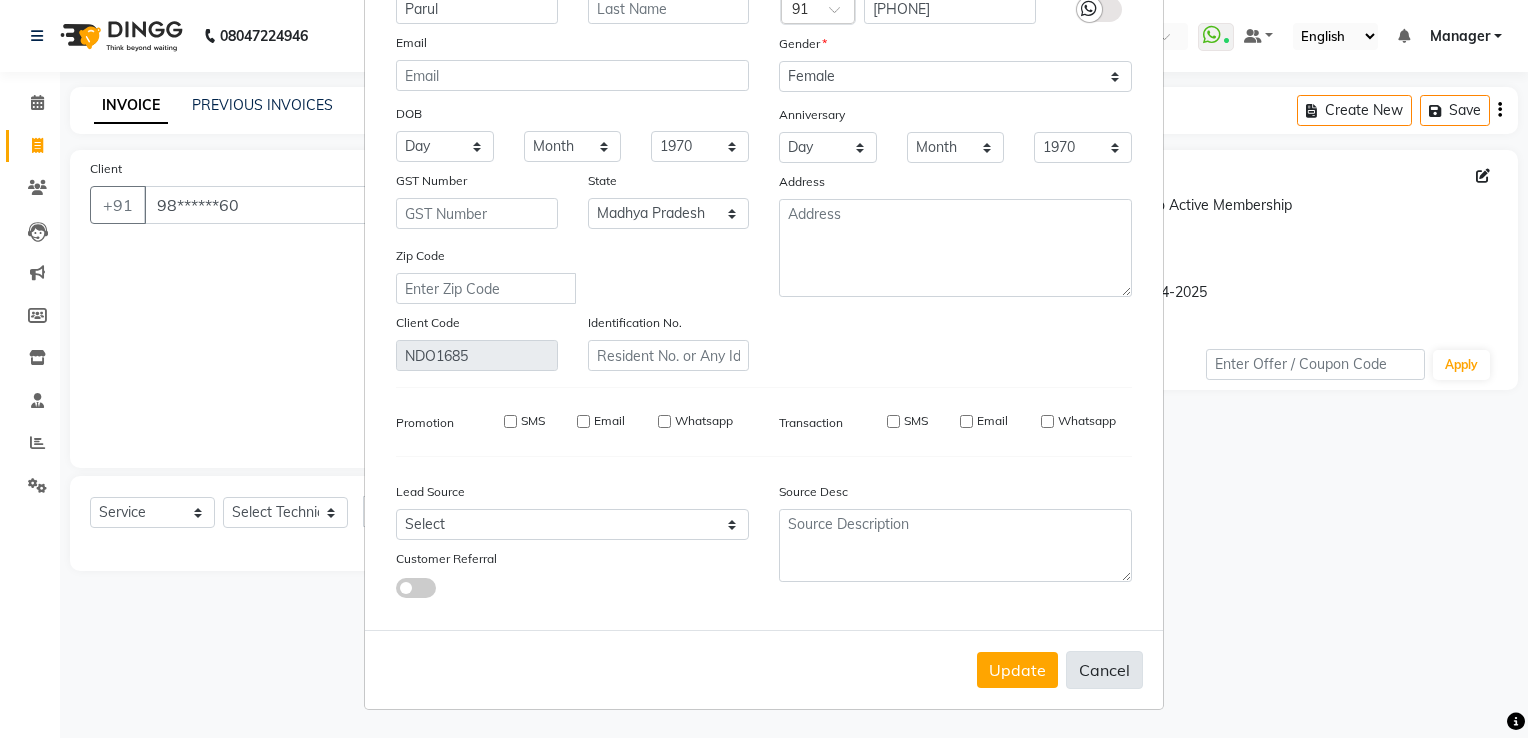 type 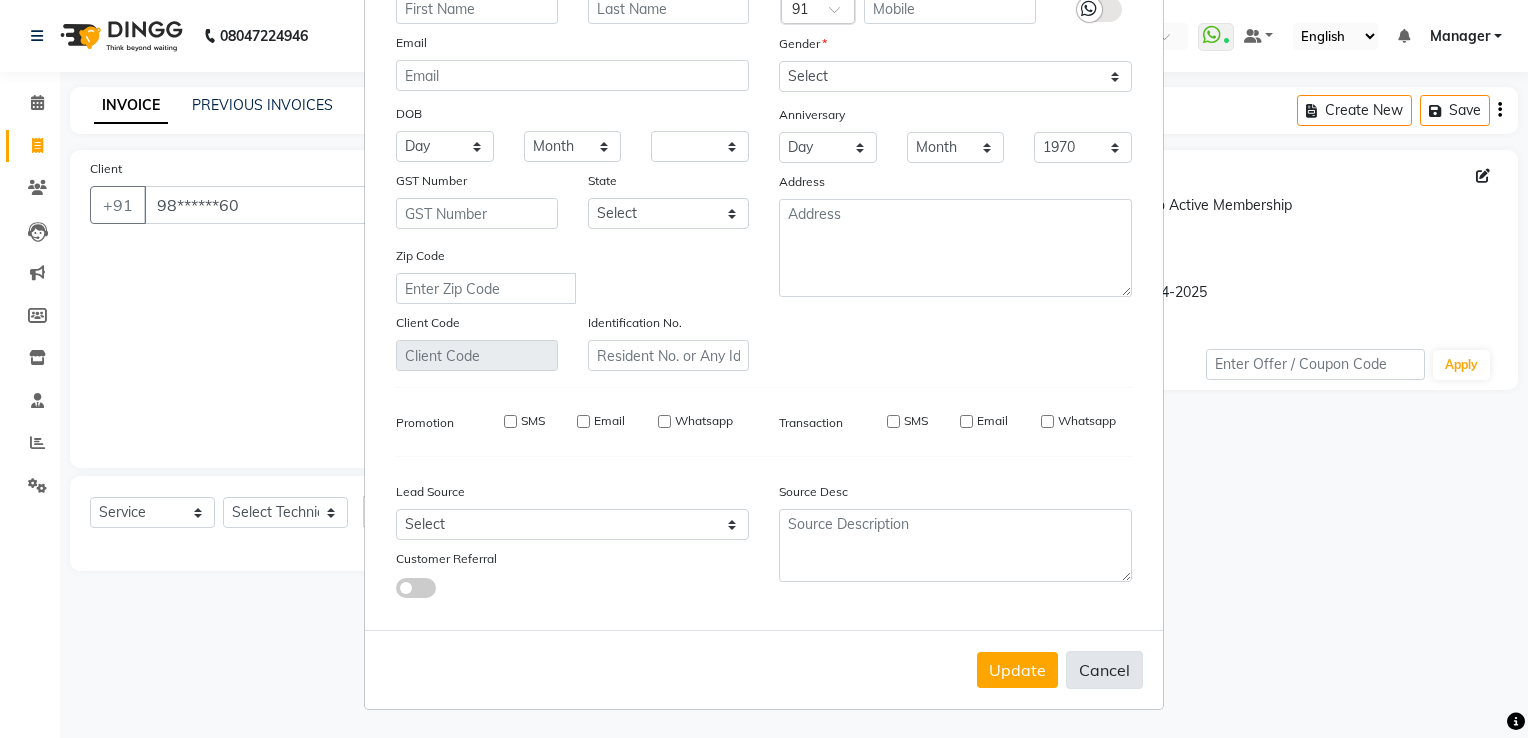 select 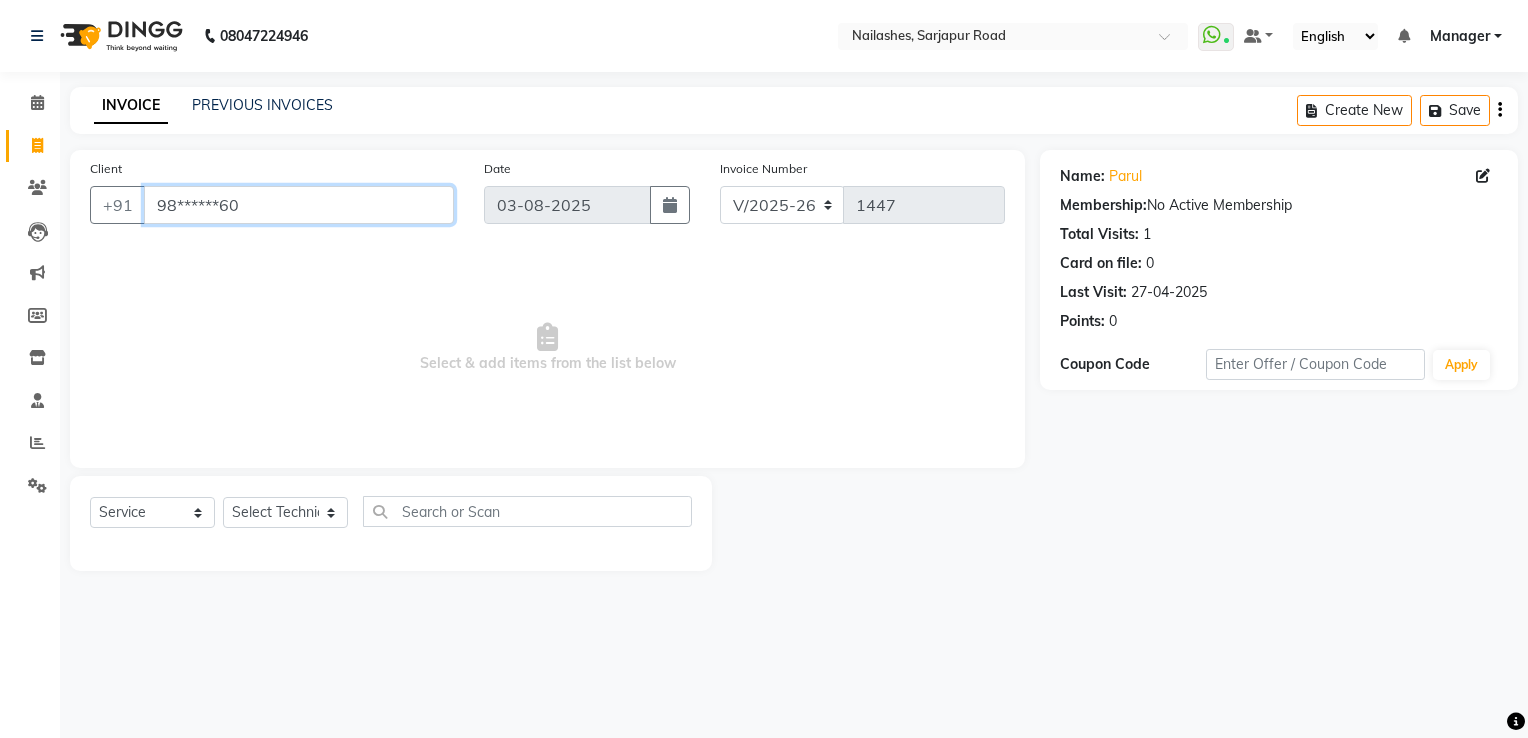 click on "98******60" at bounding box center [299, 205] 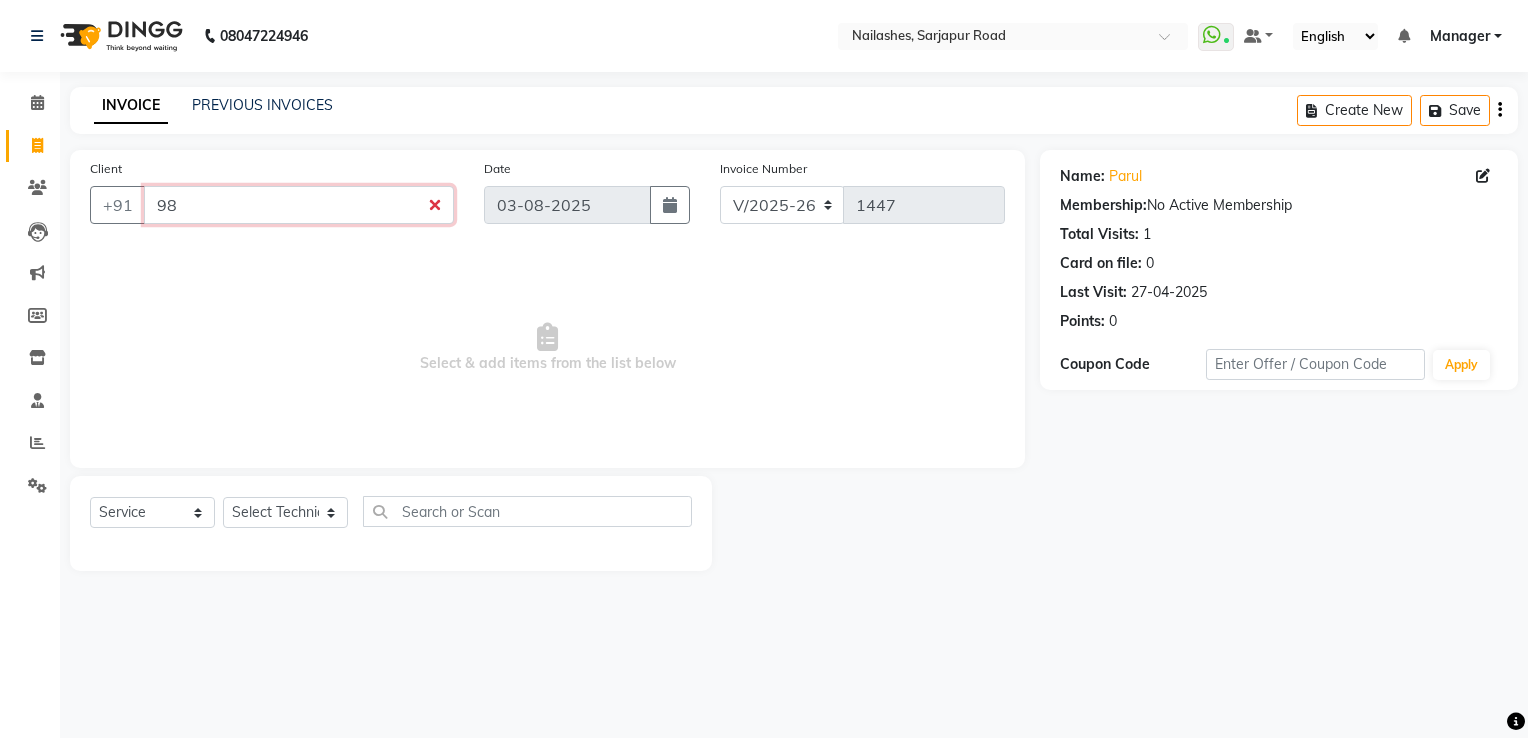 type on "9" 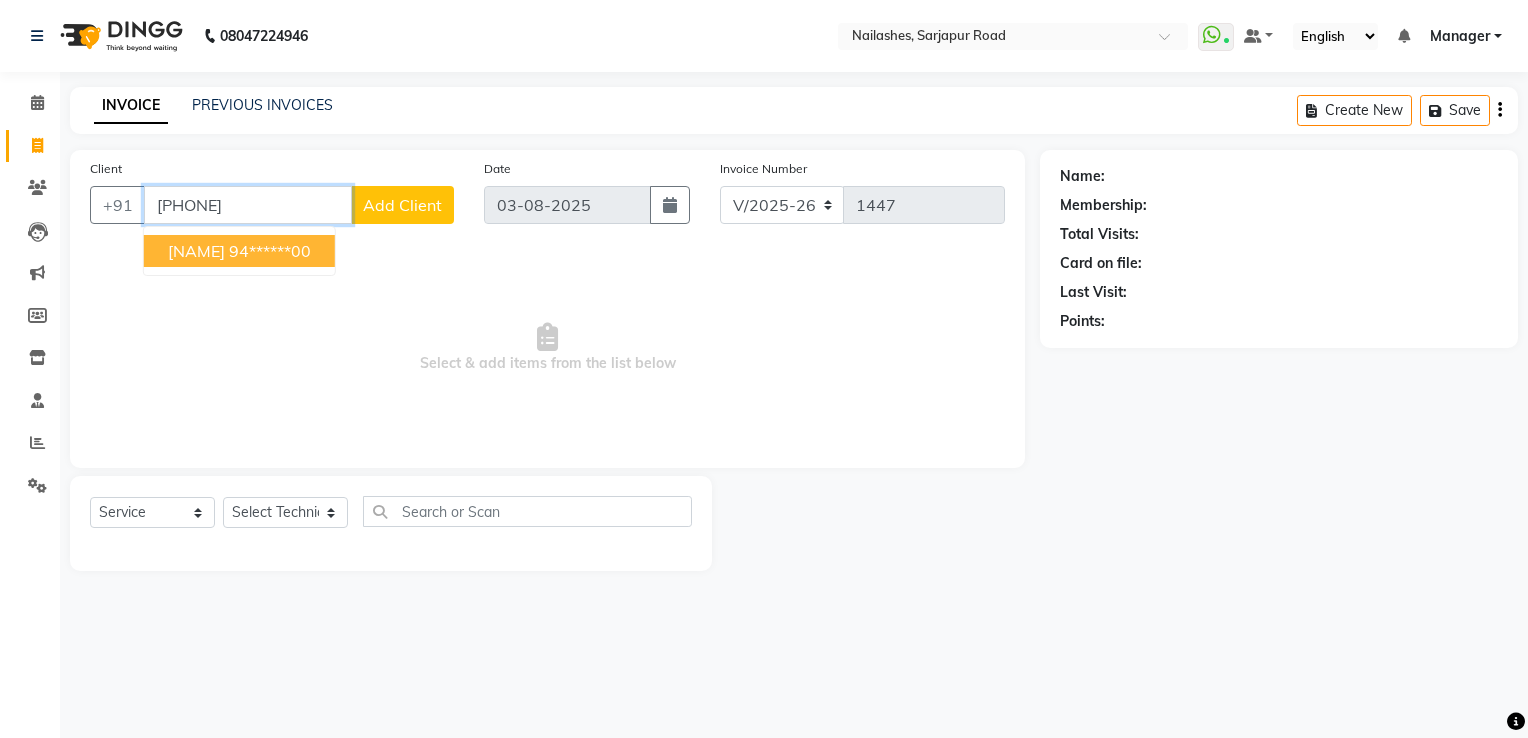 click on "94******00" at bounding box center (270, 251) 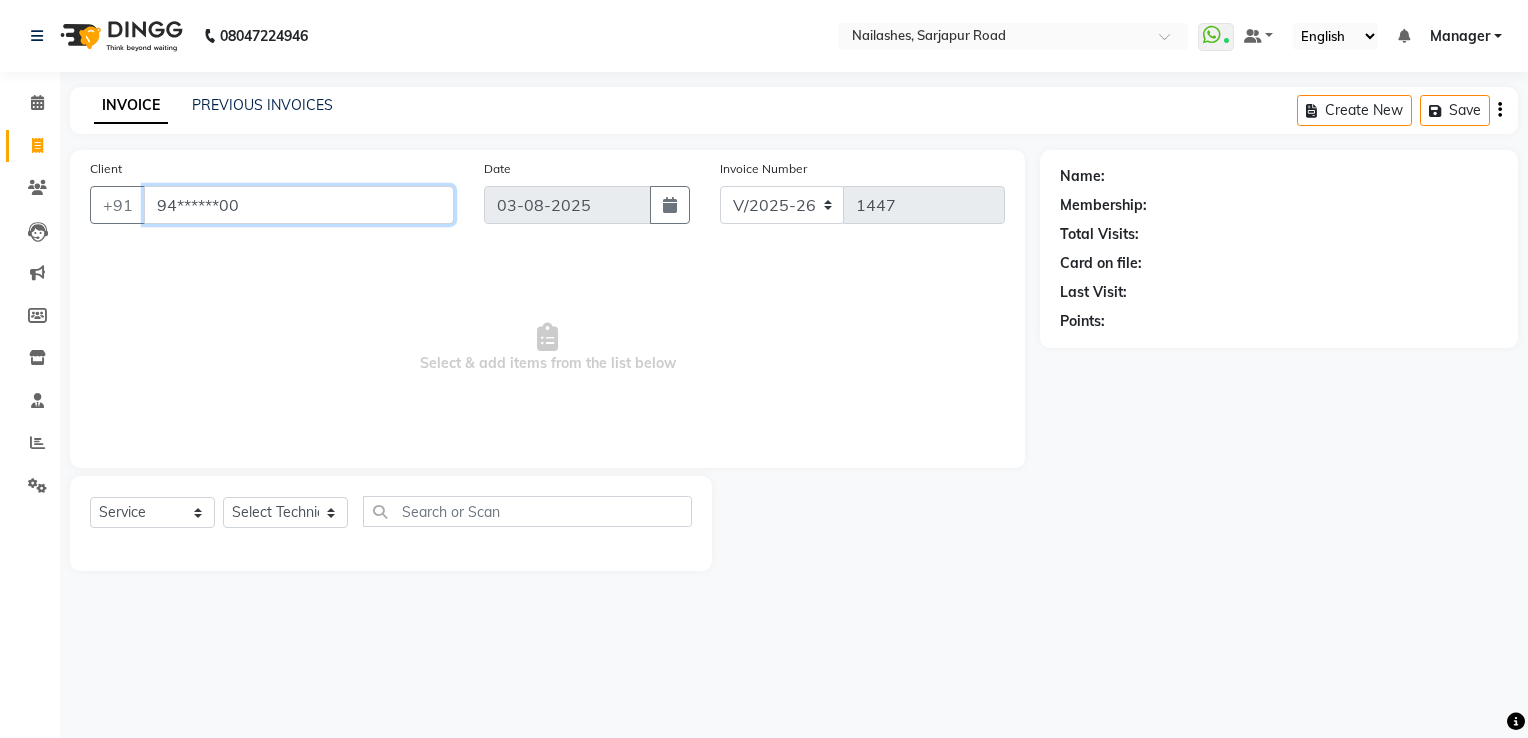 type on "94******00" 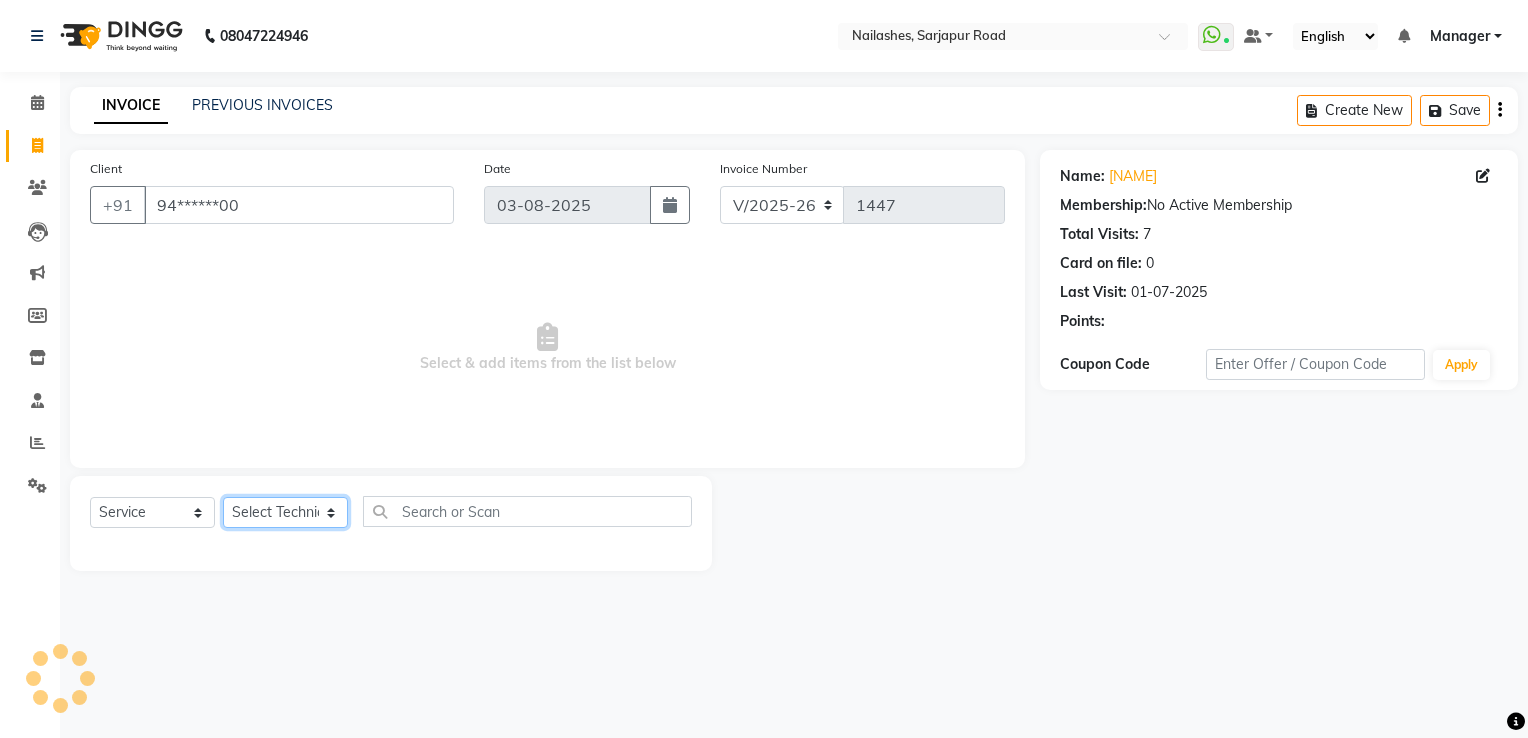 drag, startPoint x: 246, startPoint y: 515, endPoint x: 224, endPoint y: 500, distance: 26.627054 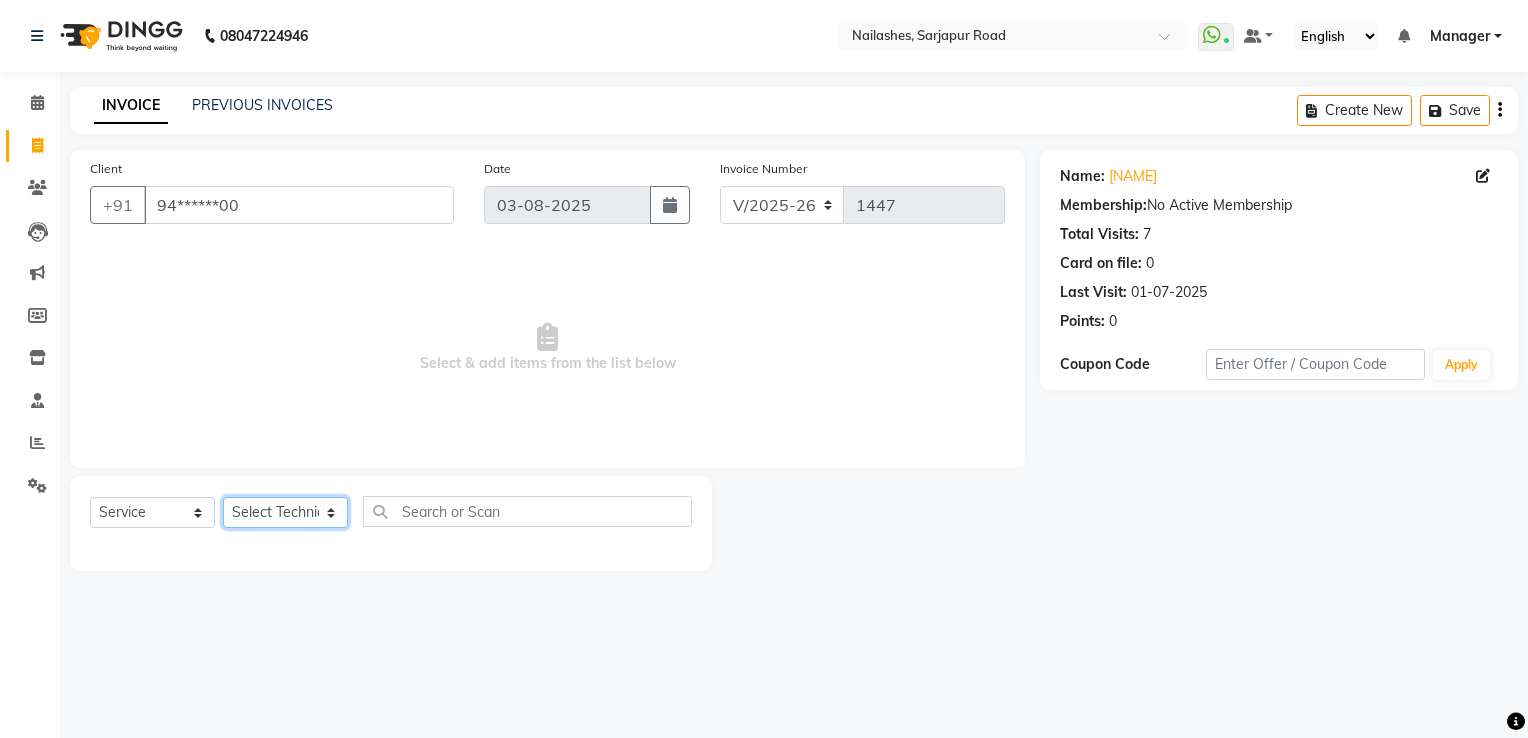 select on "65406" 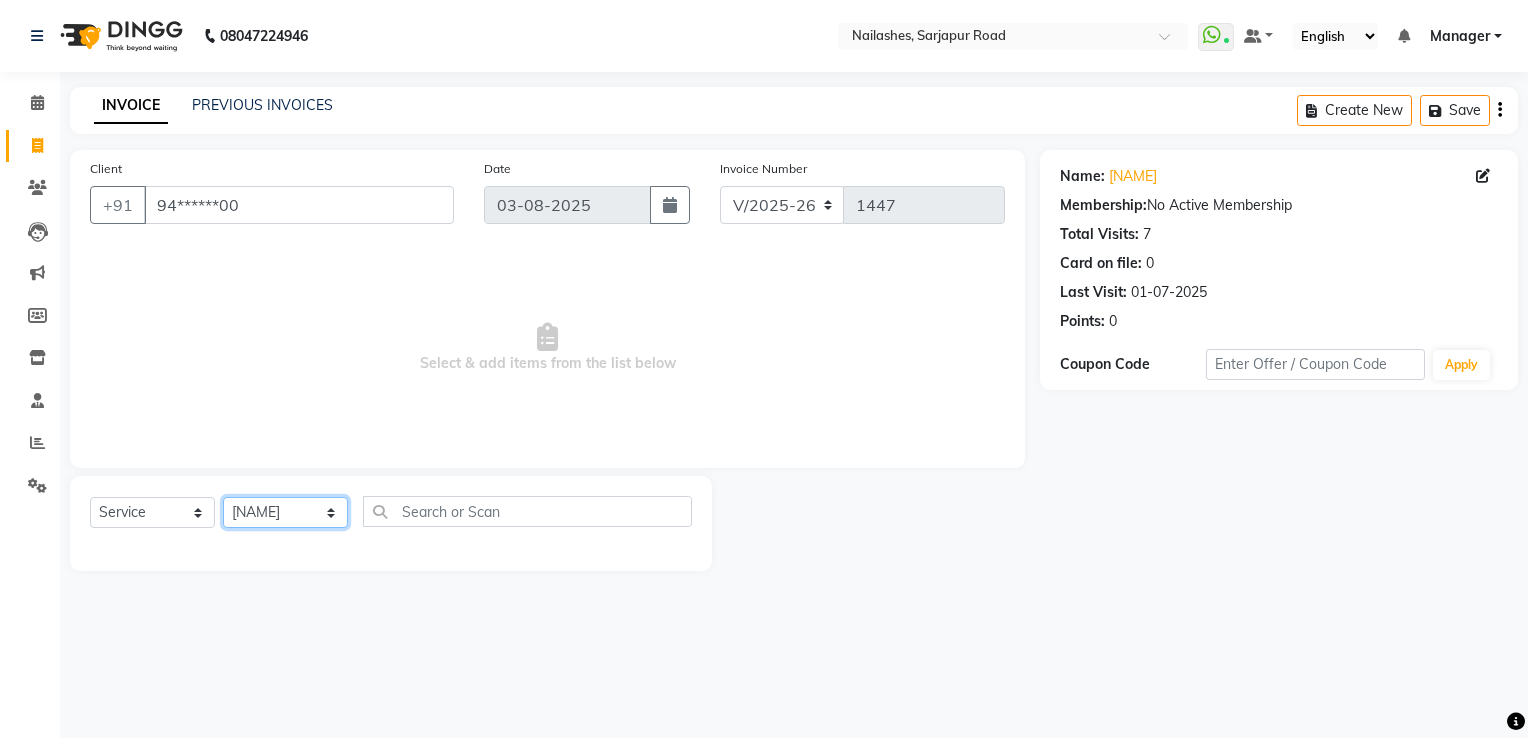 click on "Select Technician ARISH Arvind chandu Dipen Gulafshan John Kajal kelly kupu Manager megha Nirjala Owner pankaj PARE shradha" 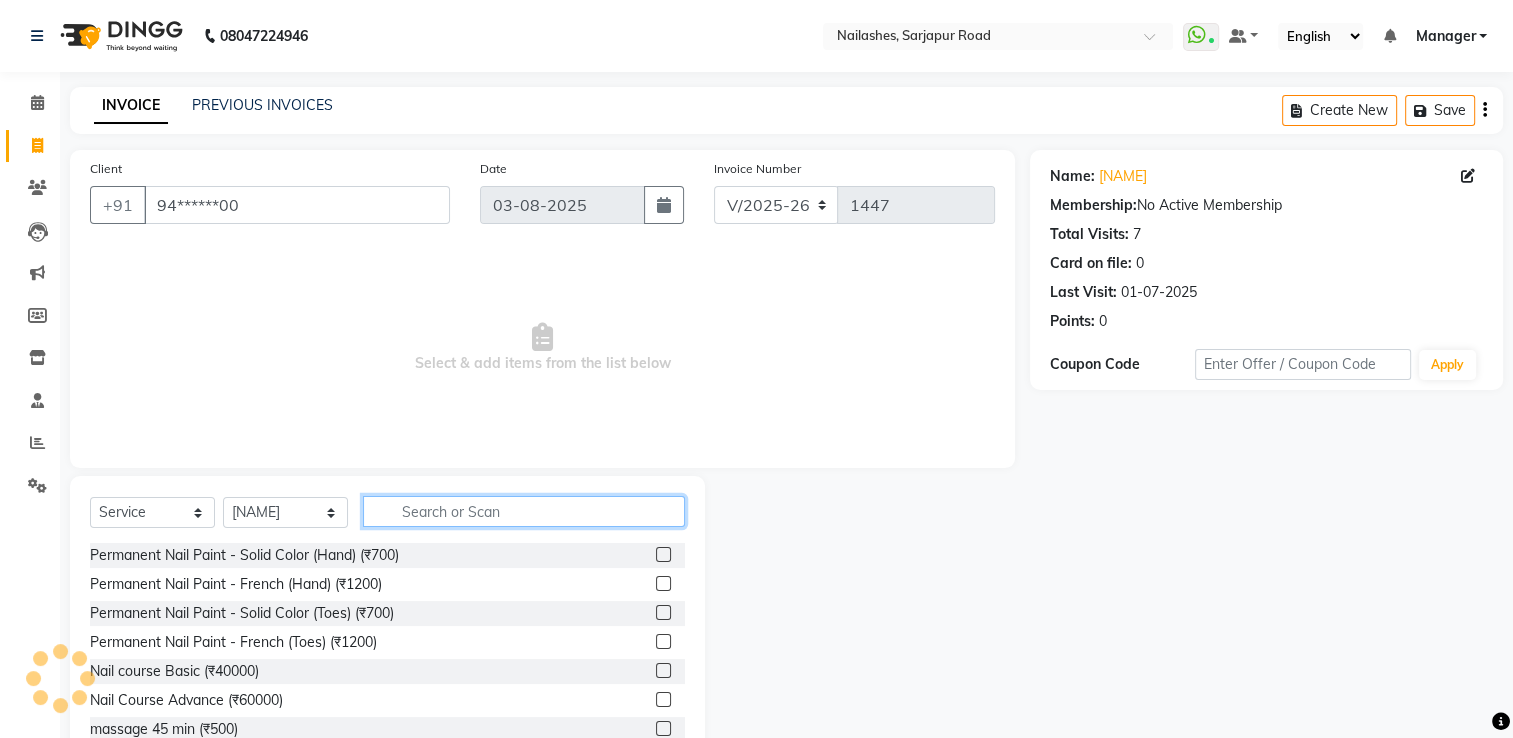 click 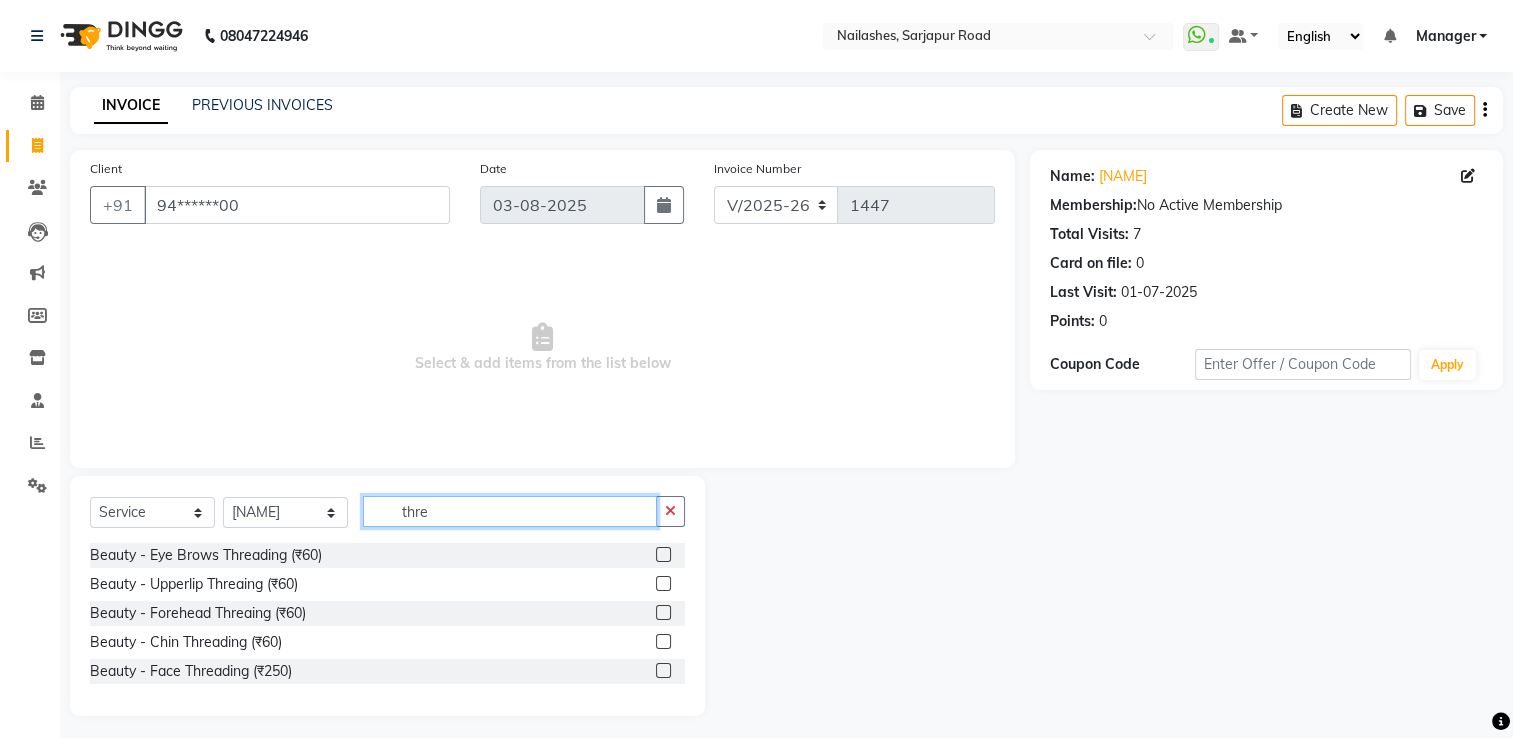type on "thre" 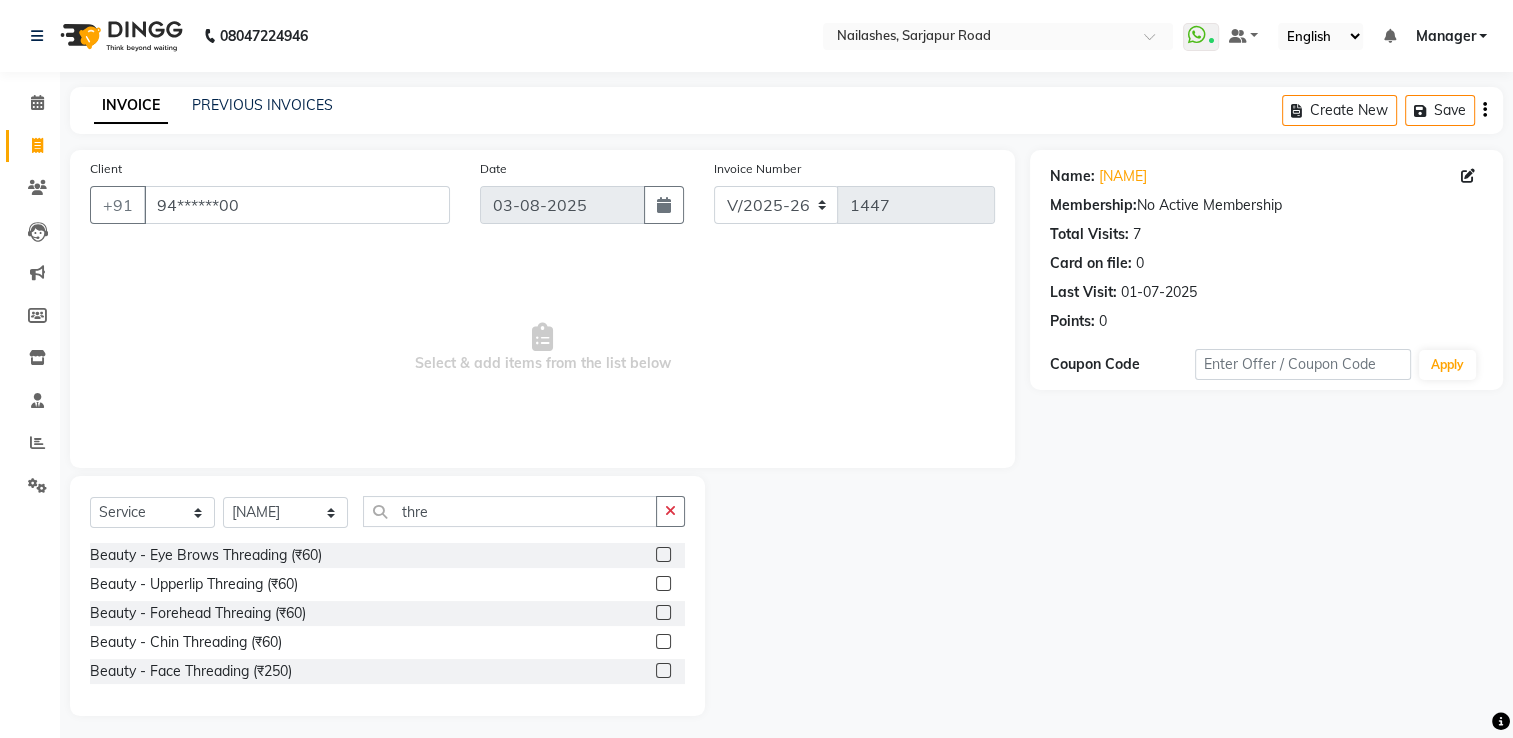 click 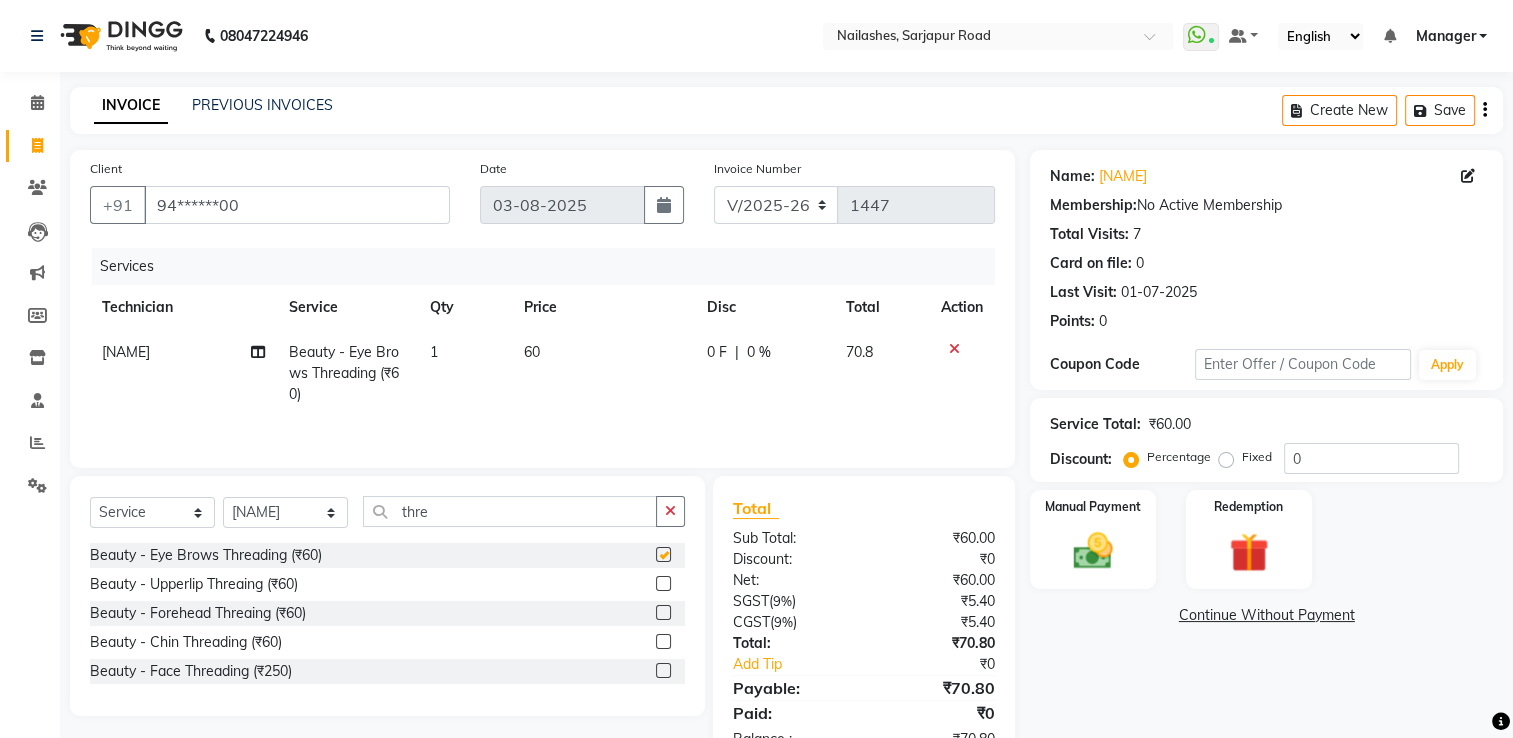checkbox on "false" 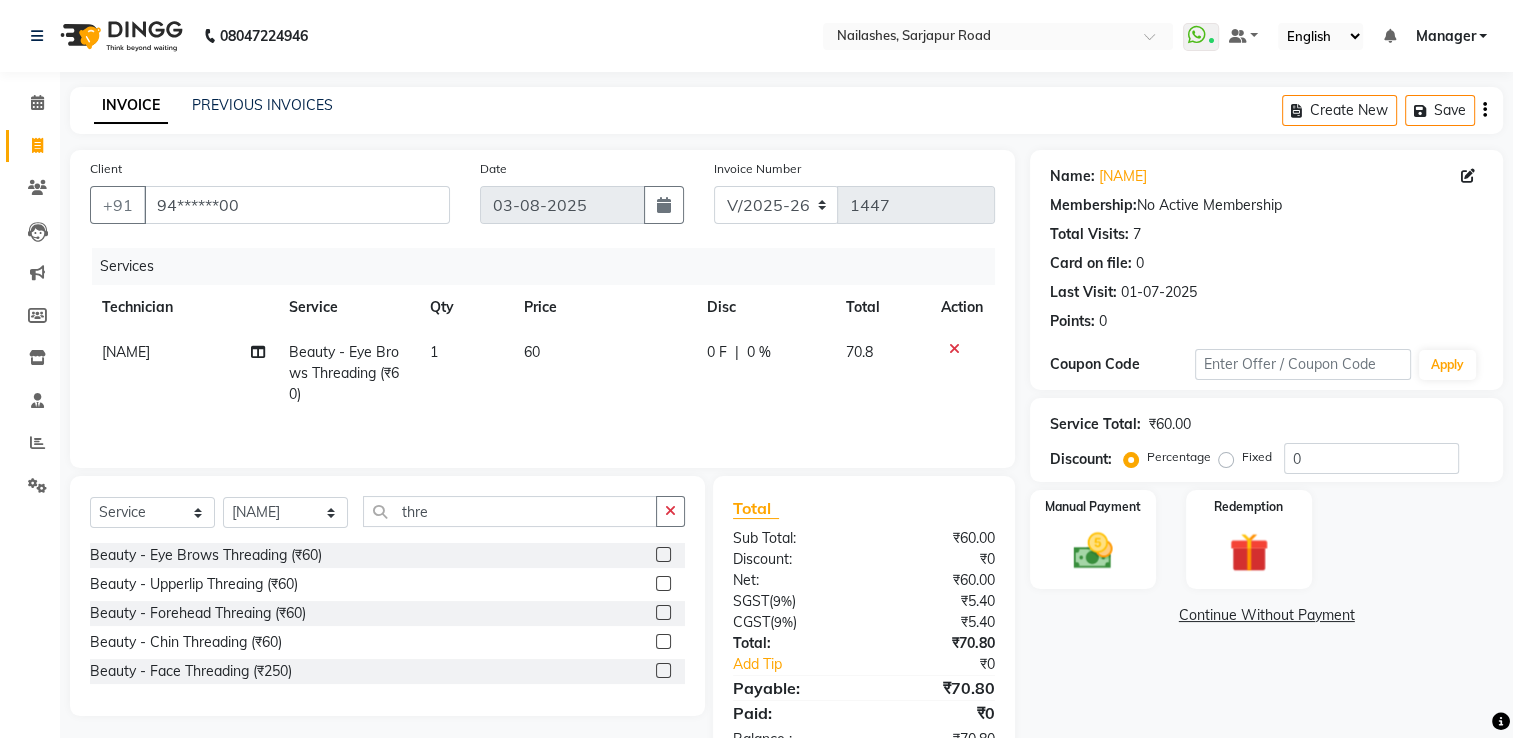 click 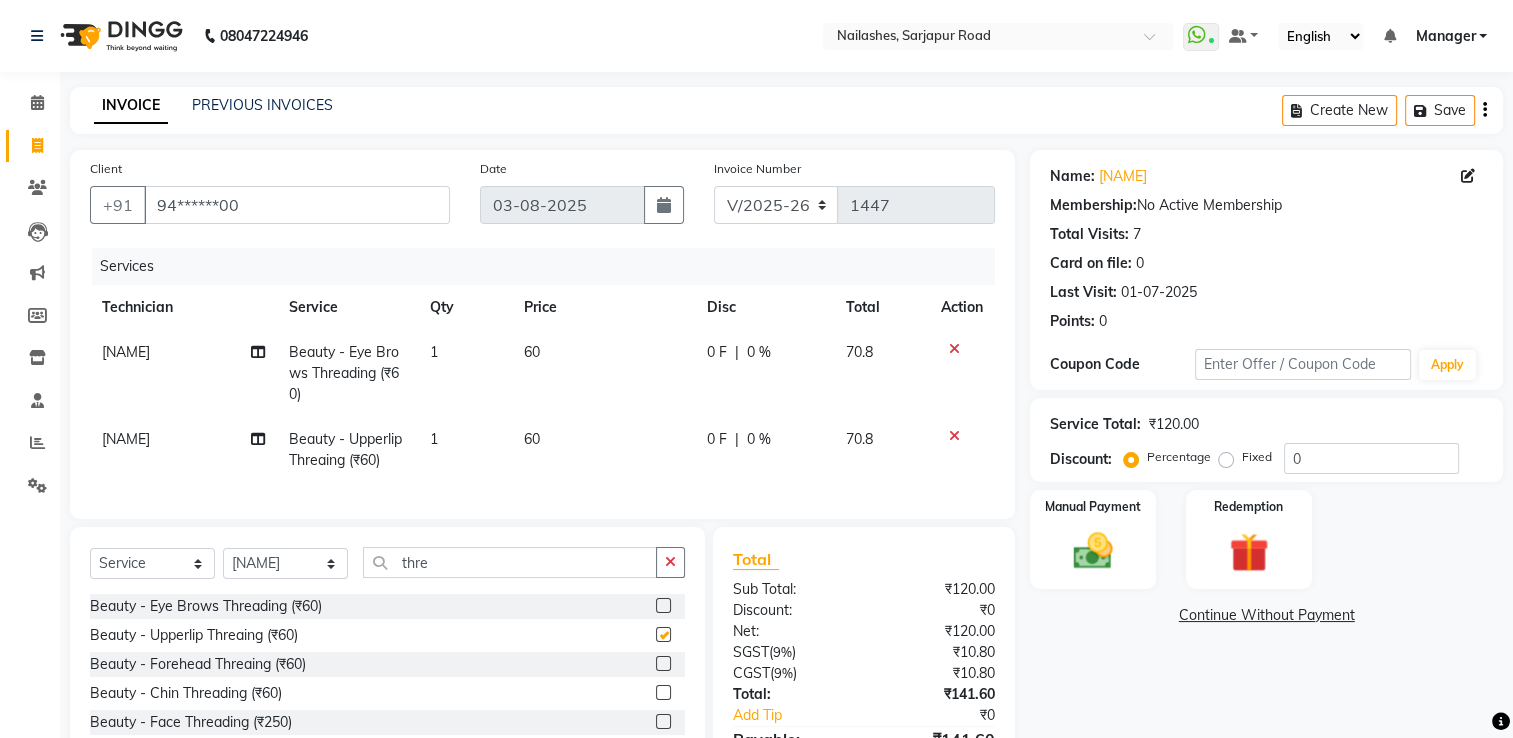 checkbox on "false" 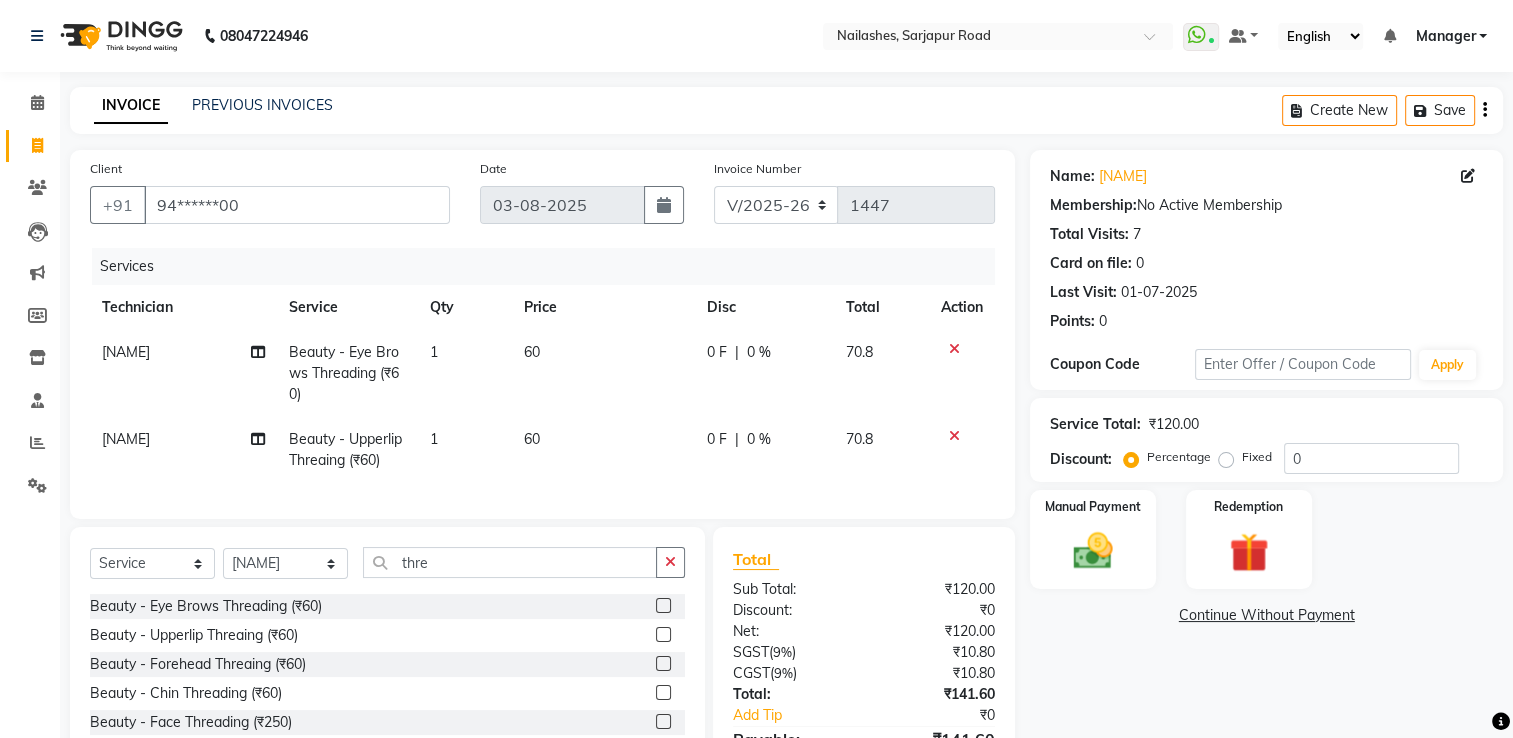 click 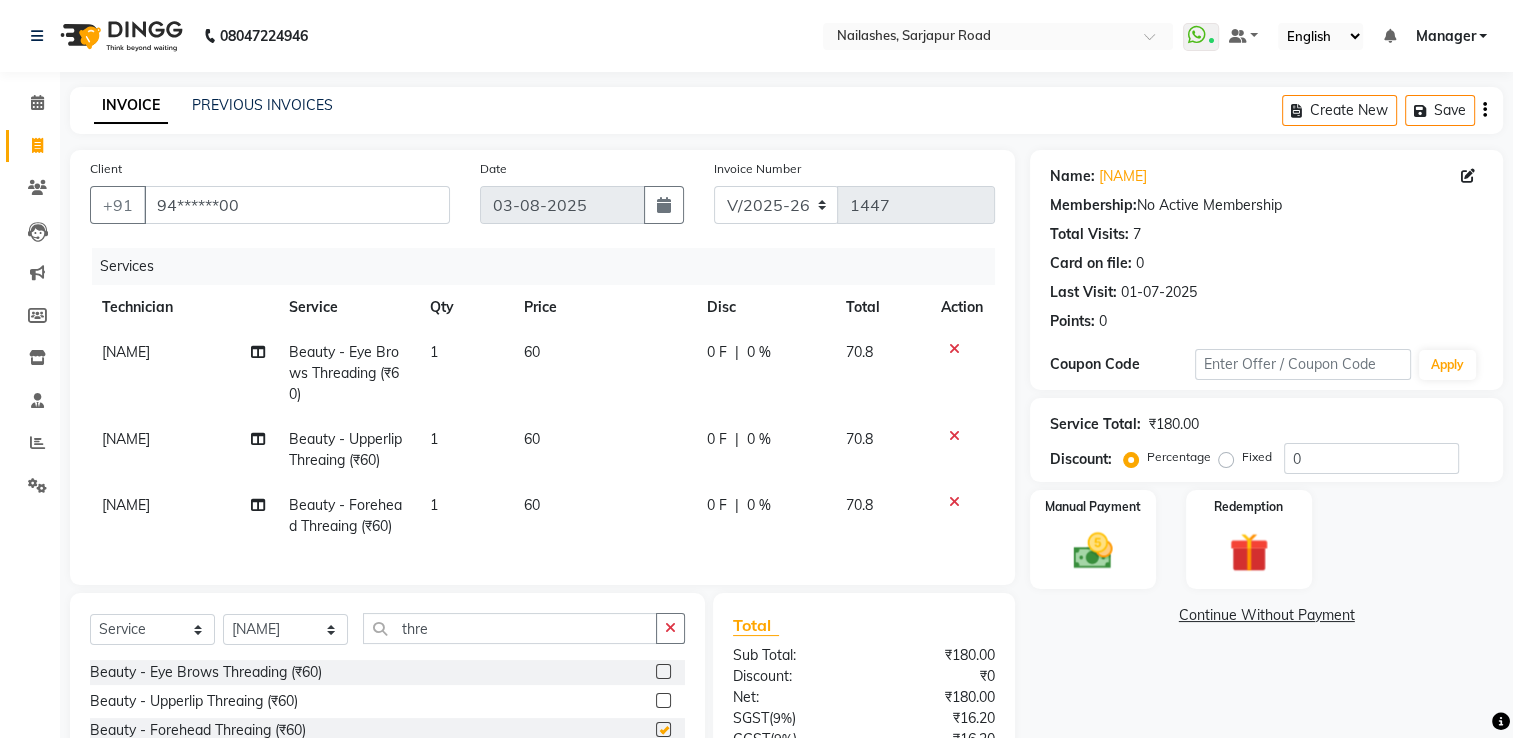 checkbox on "false" 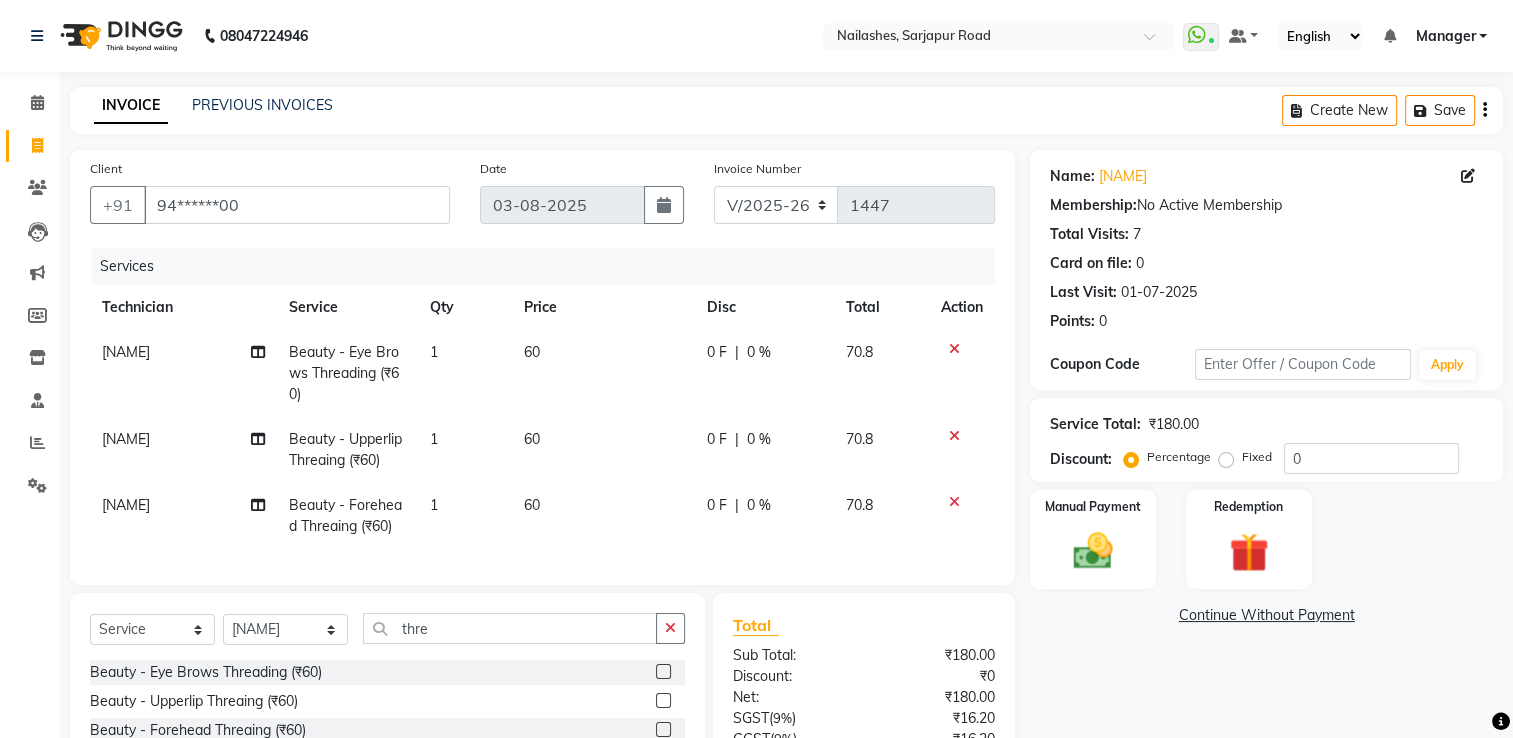 scroll, scrollTop: 100, scrollLeft: 0, axis: vertical 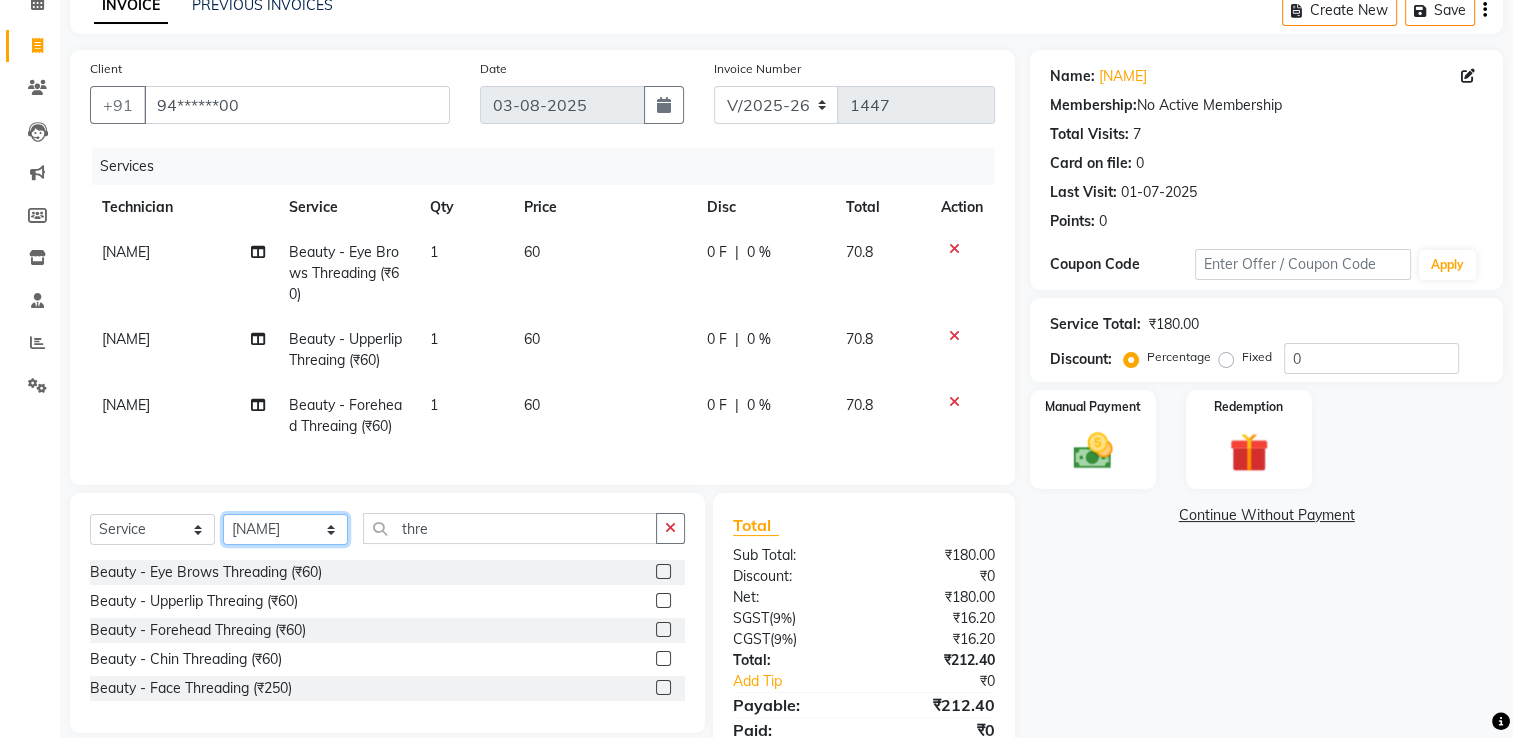click on "Select Technician ARISH Arvind chandu Dipen Gulafshan John Kajal kelly kupu Manager megha Nirjala Owner pankaj PARE shradha" 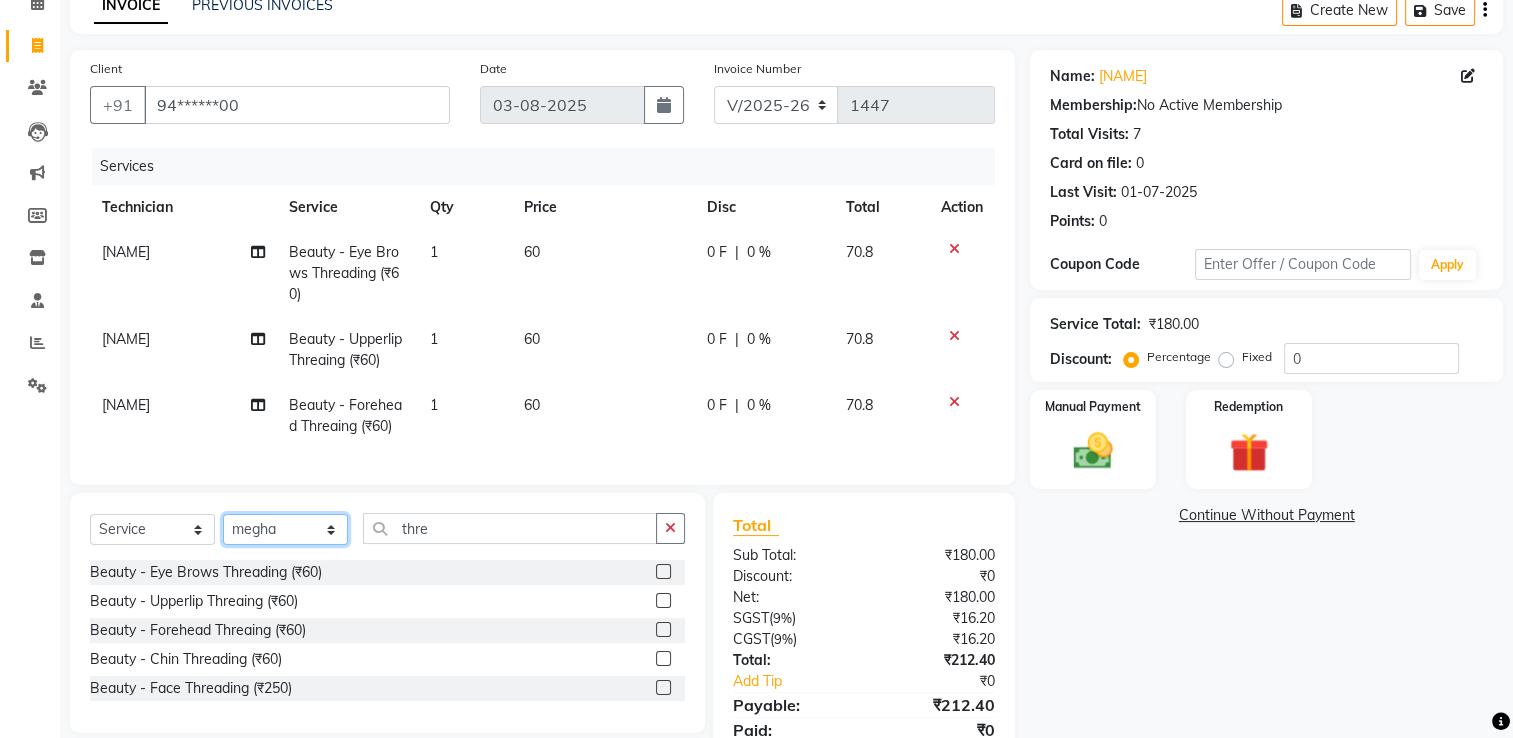 click on "Select Technician ARISH Arvind chandu Dipen Gulafshan John Kajal kelly kupu Manager megha Nirjala Owner pankaj PARE shradha" 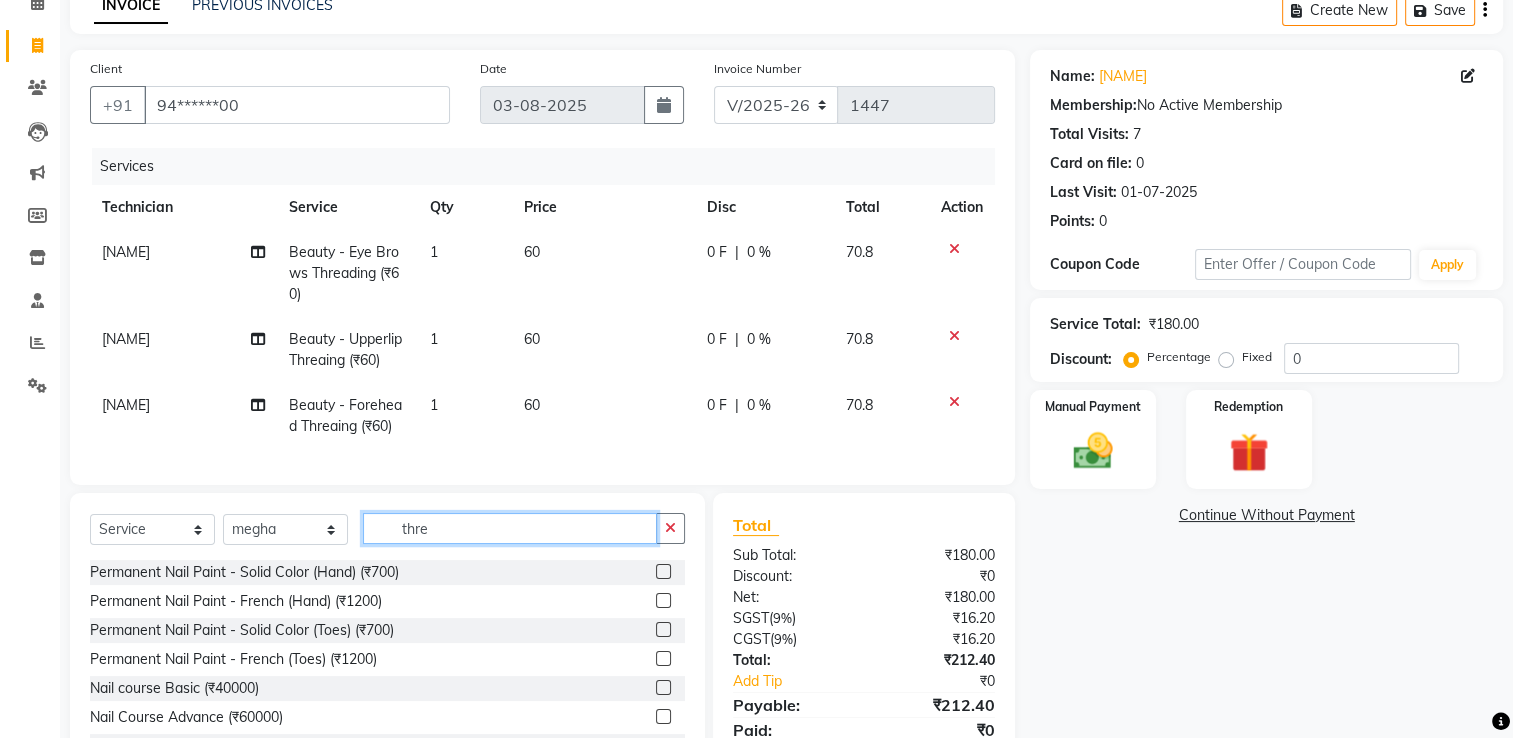 click on "thre" 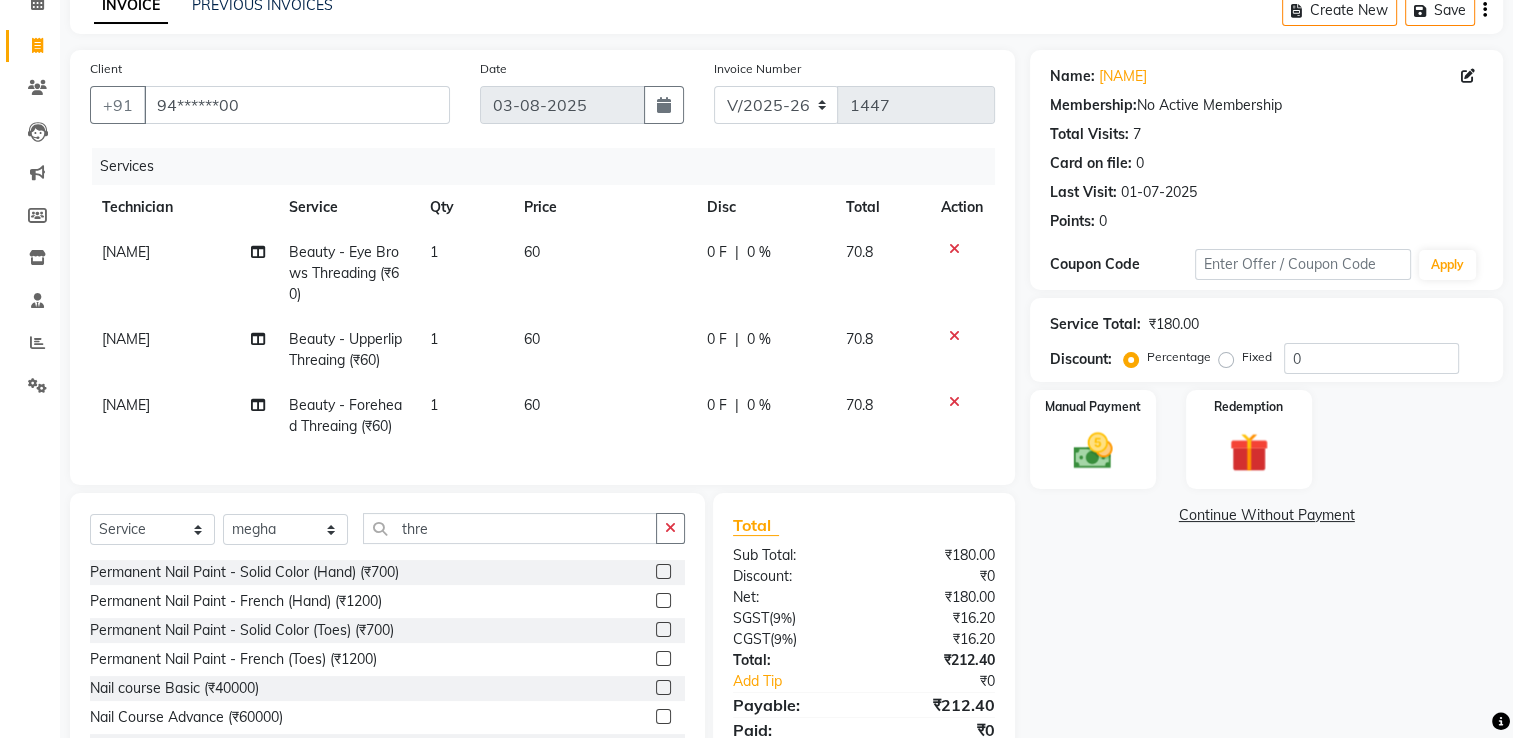 click 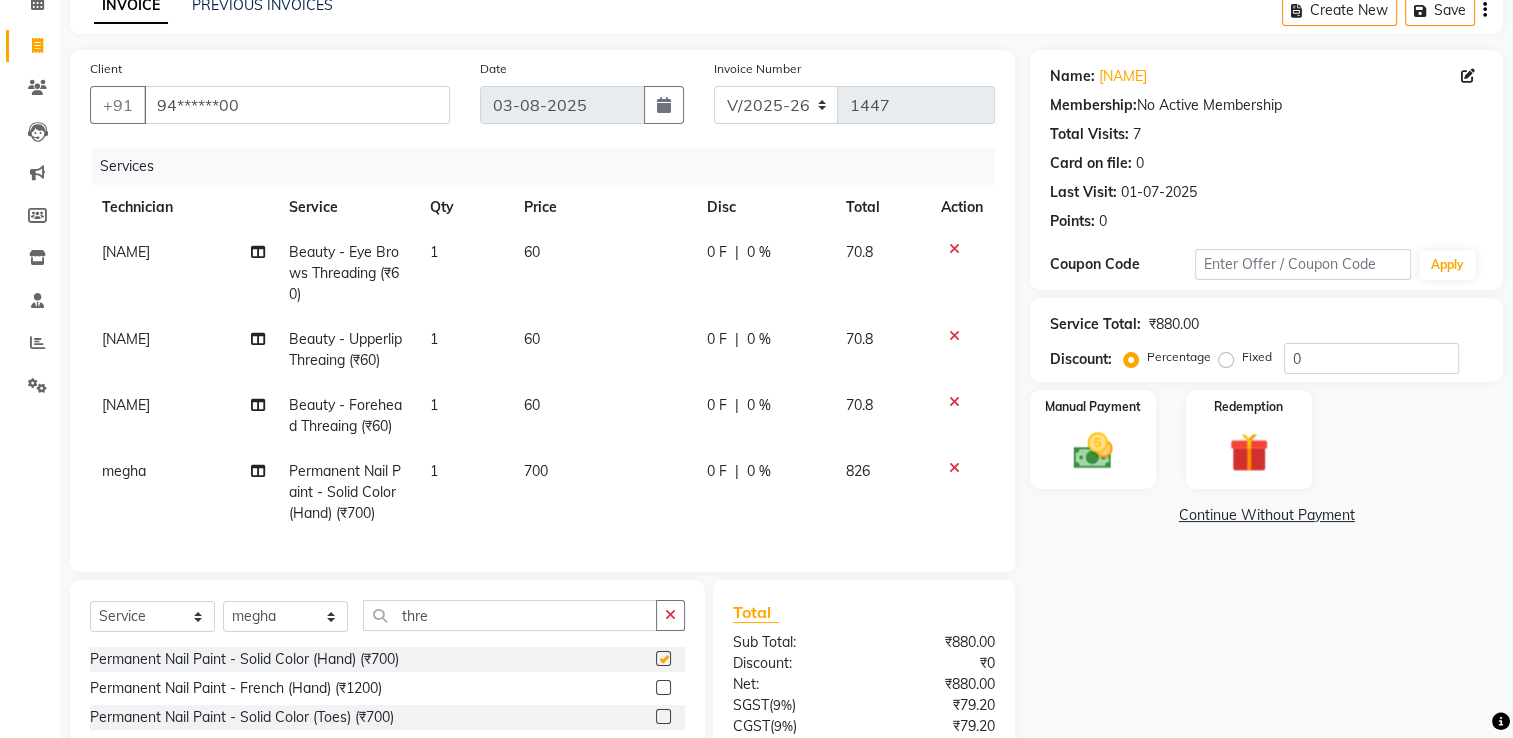 checkbox on "false" 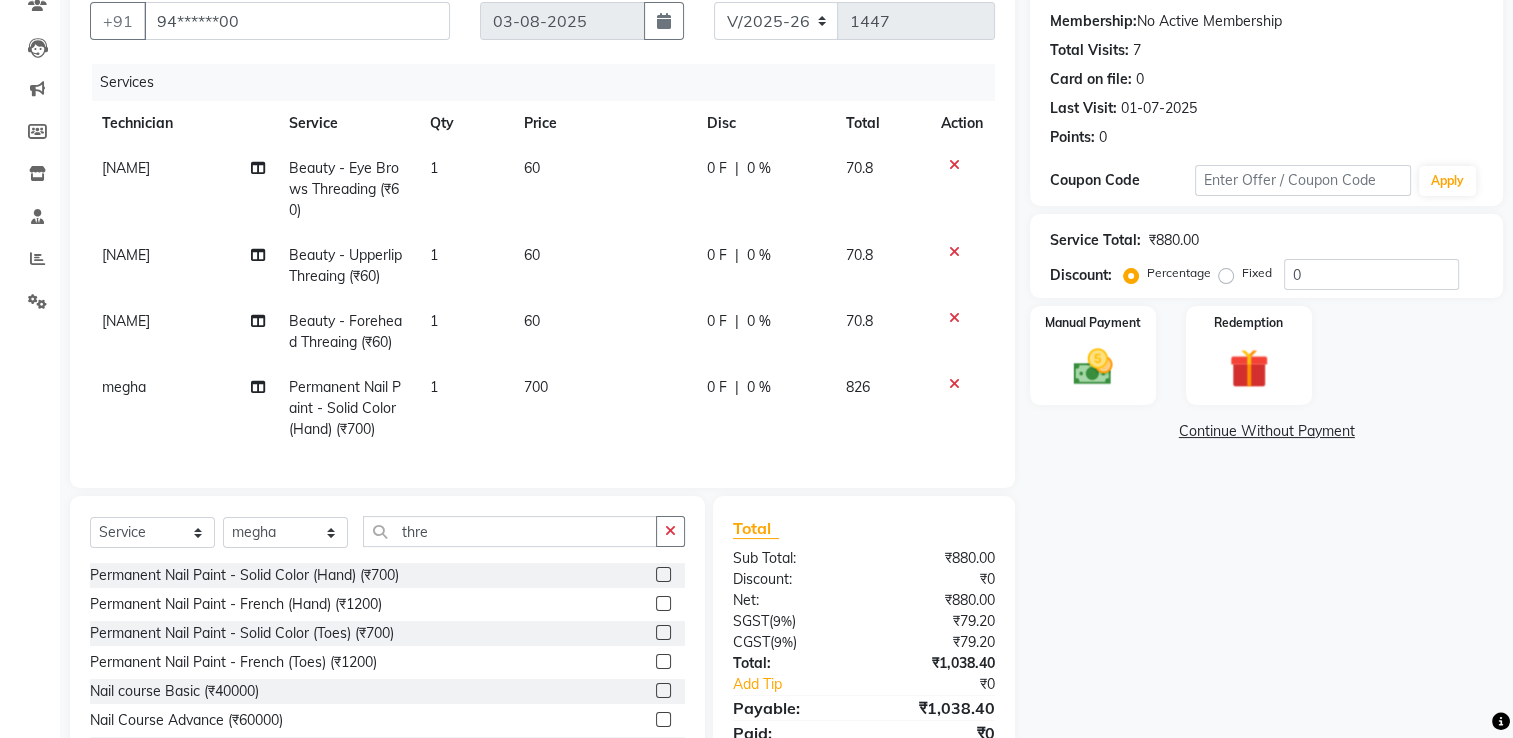 scroll, scrollTop: 282, scrollLeft: 0, axis: vertical 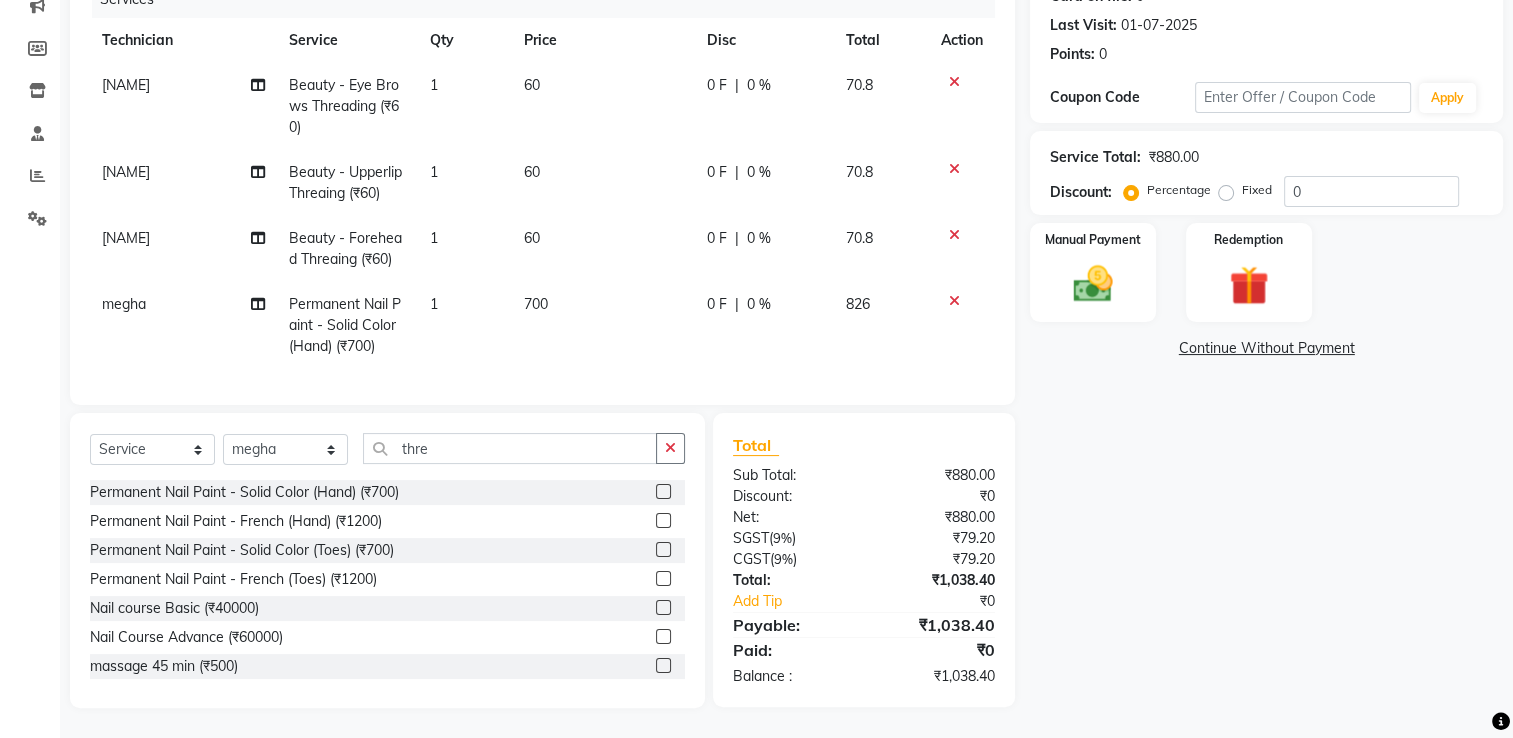 click 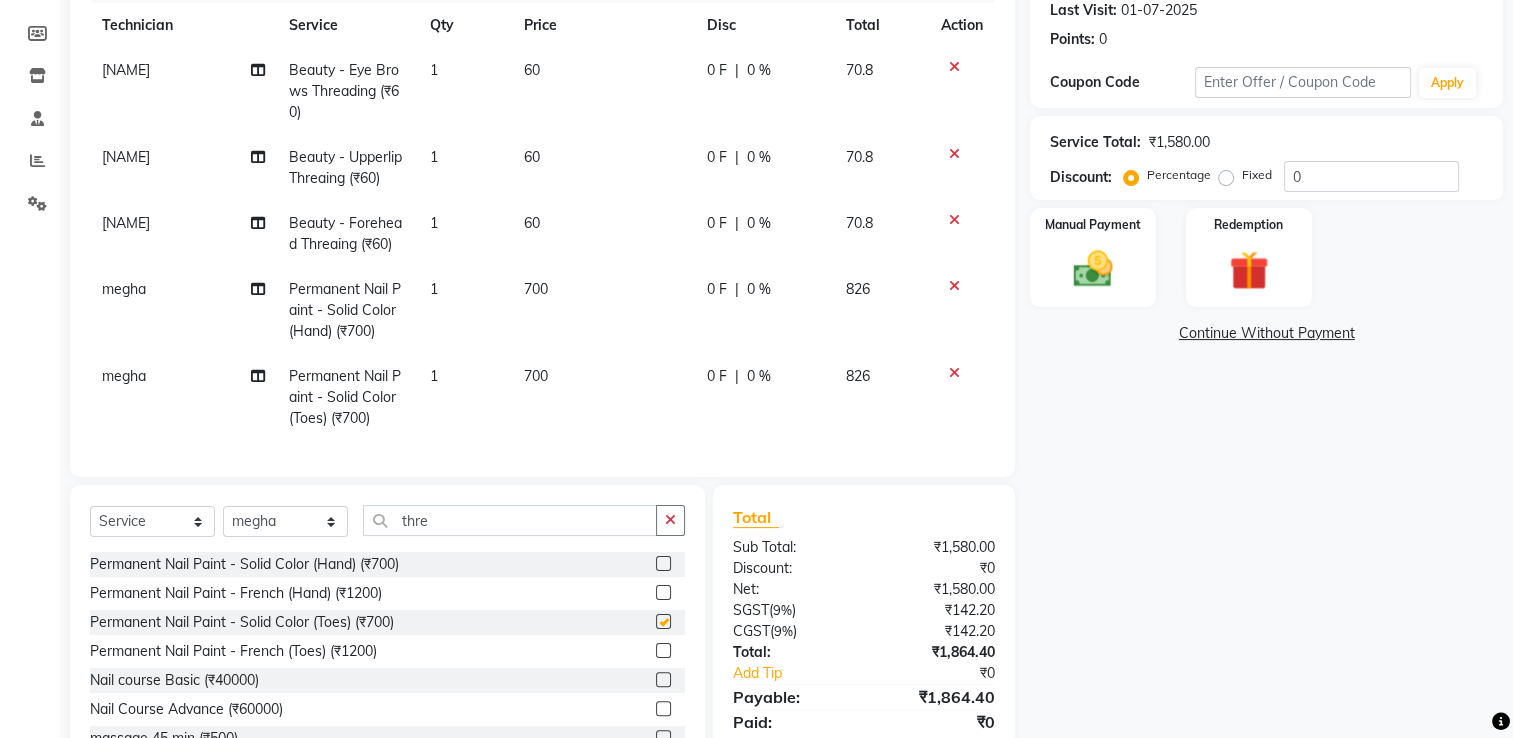 checkbox on "false" 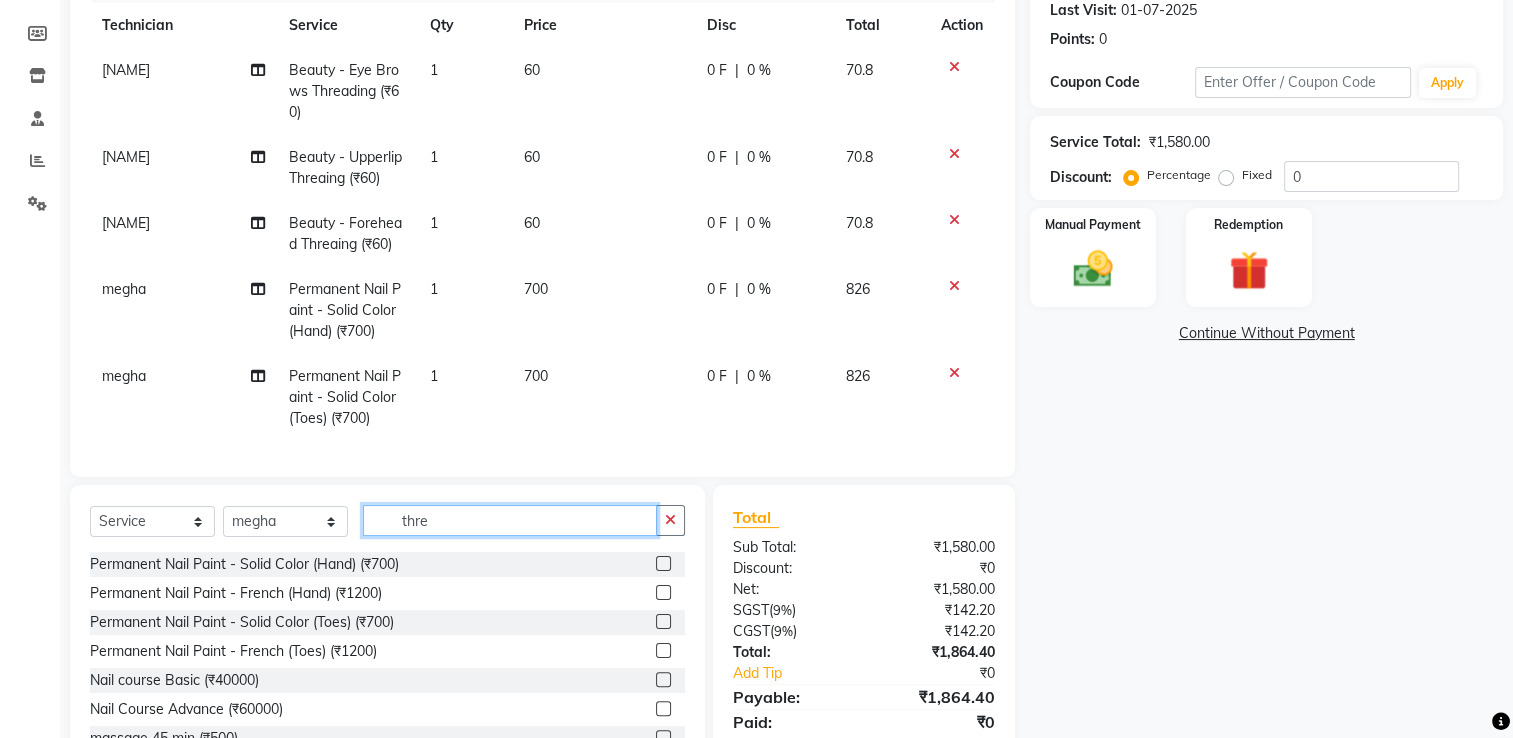 click on "thre" 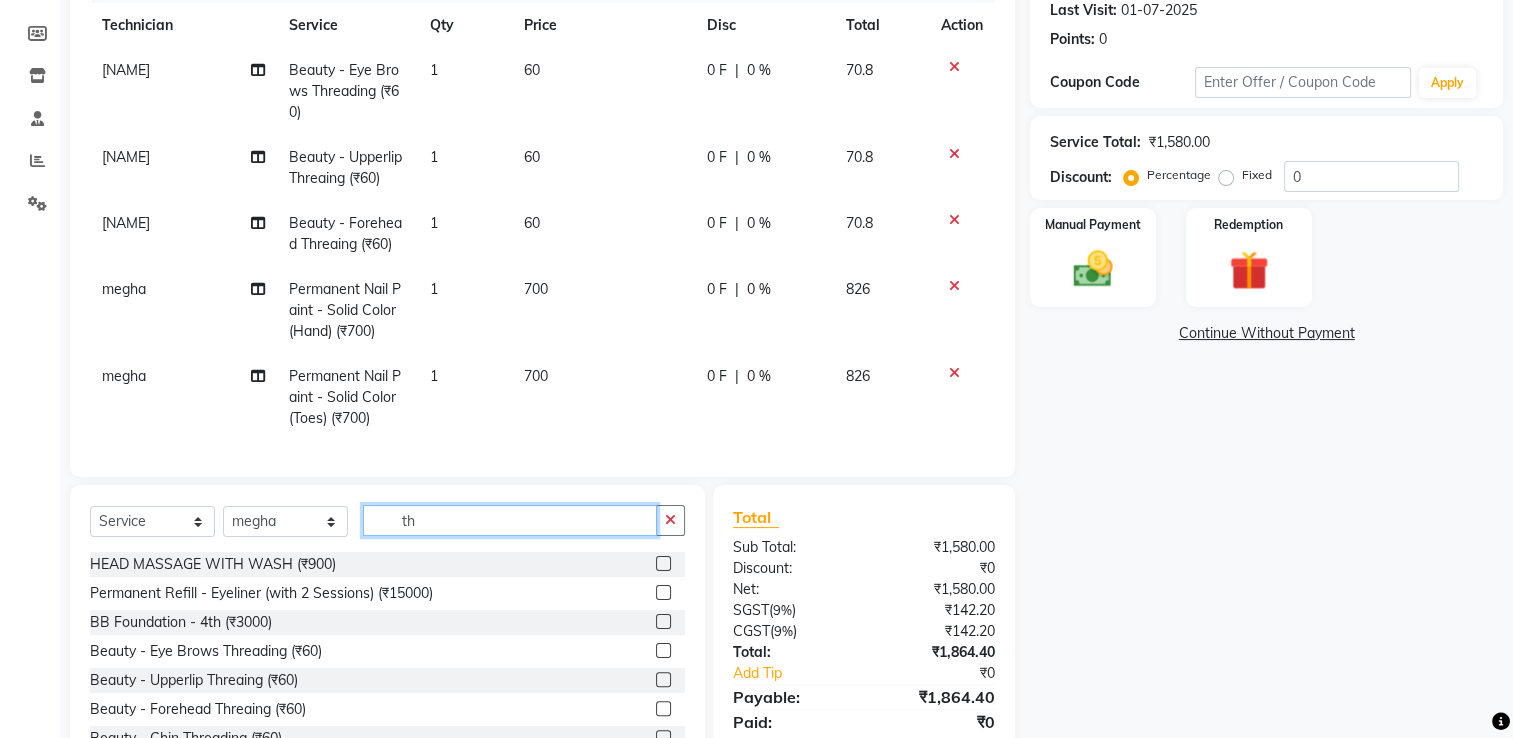 type on "t" 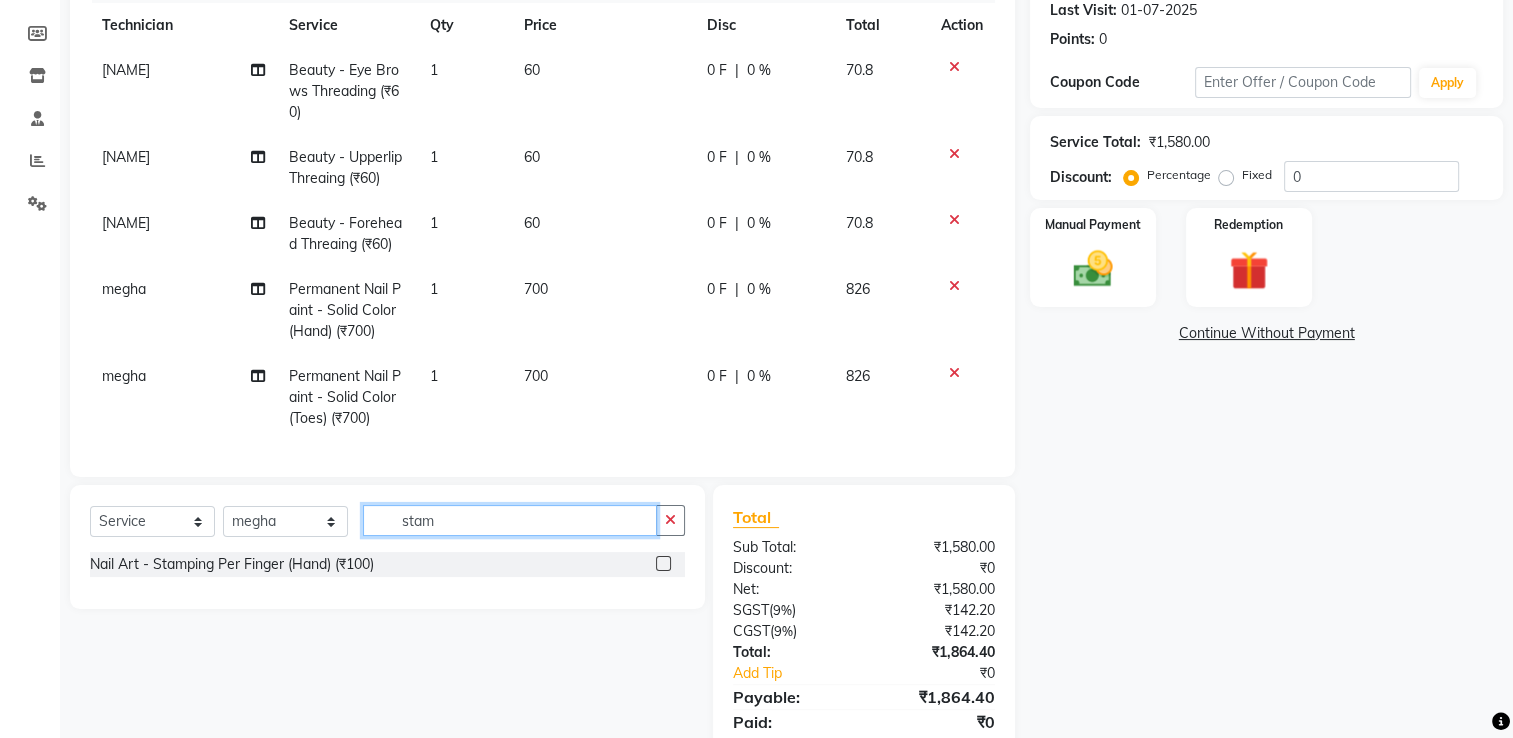 type on "stam" 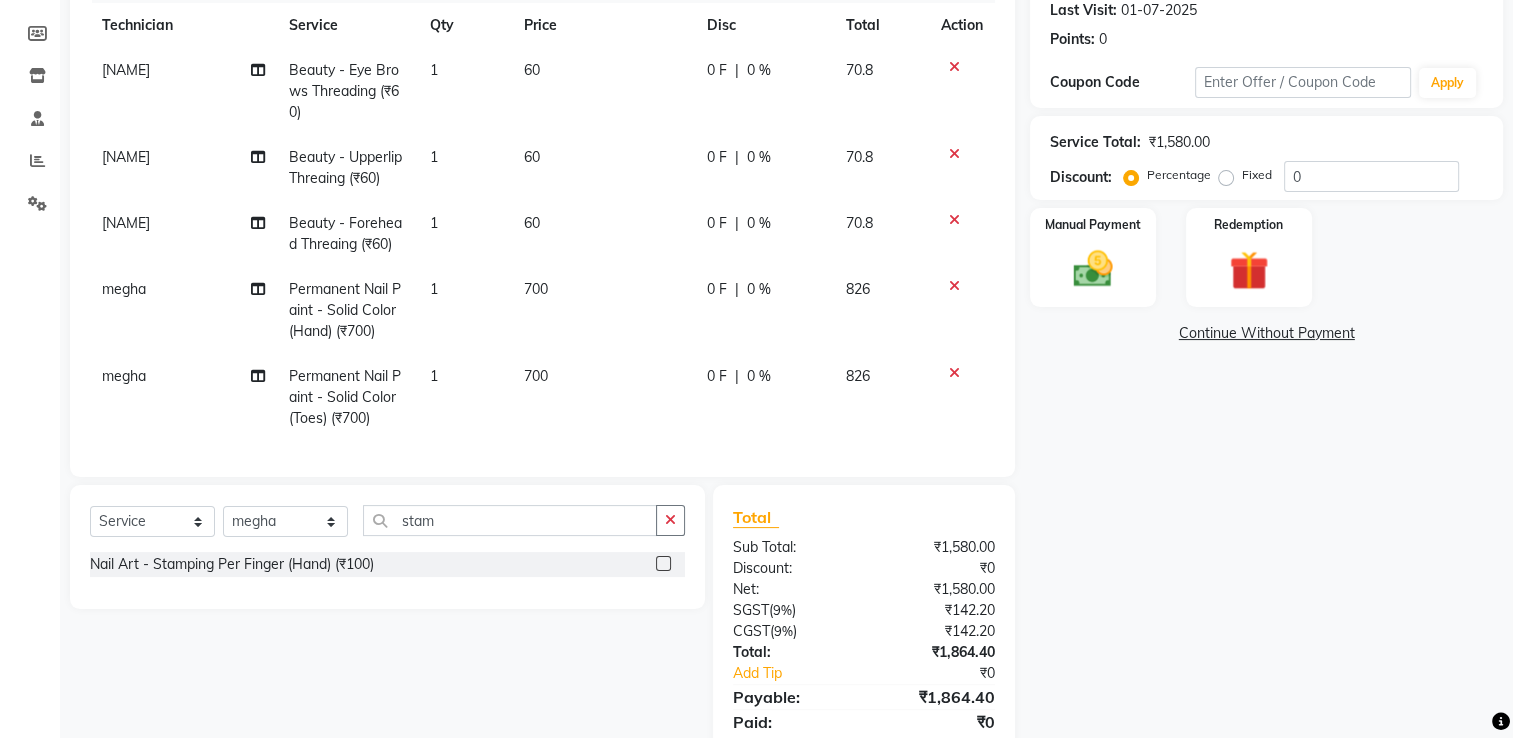 click 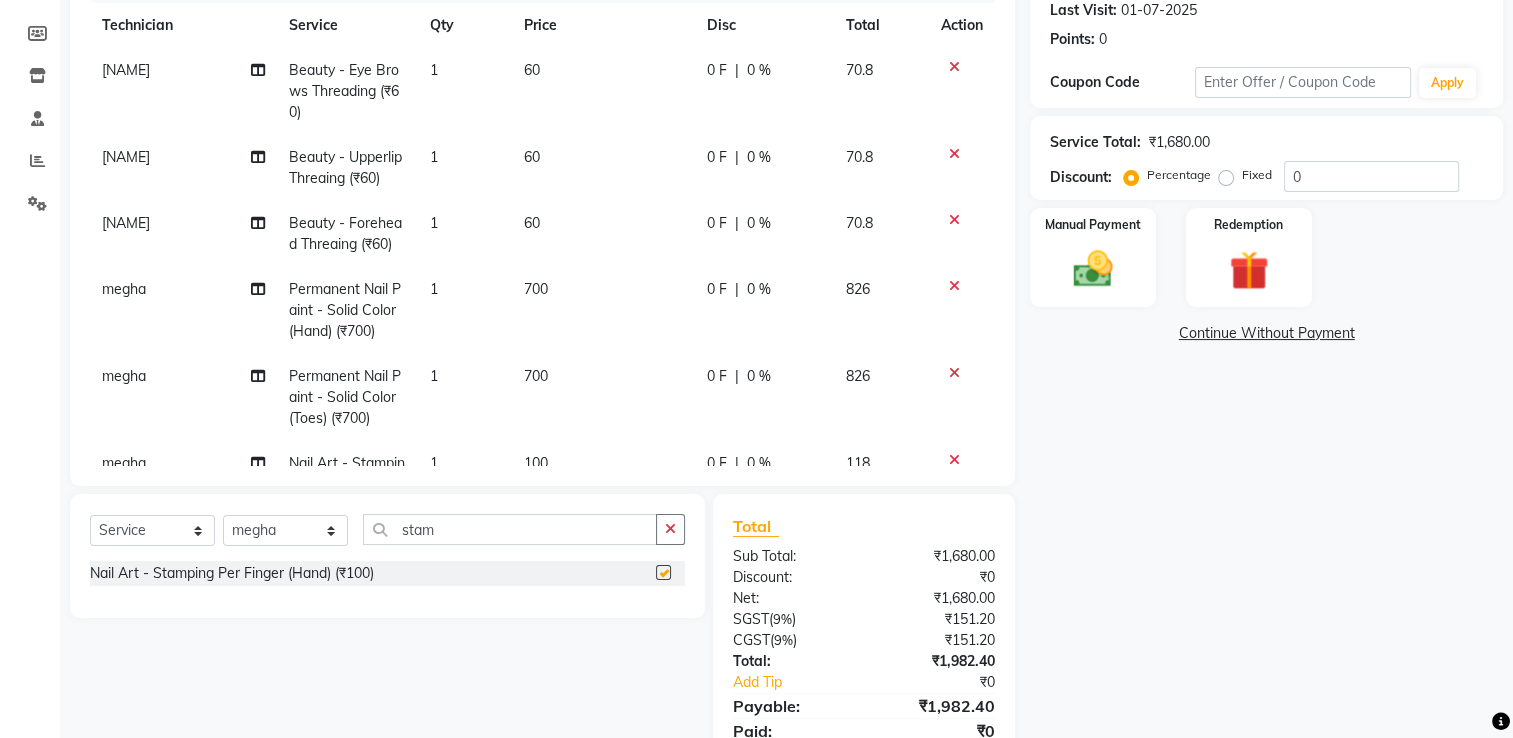checkbox on "false" 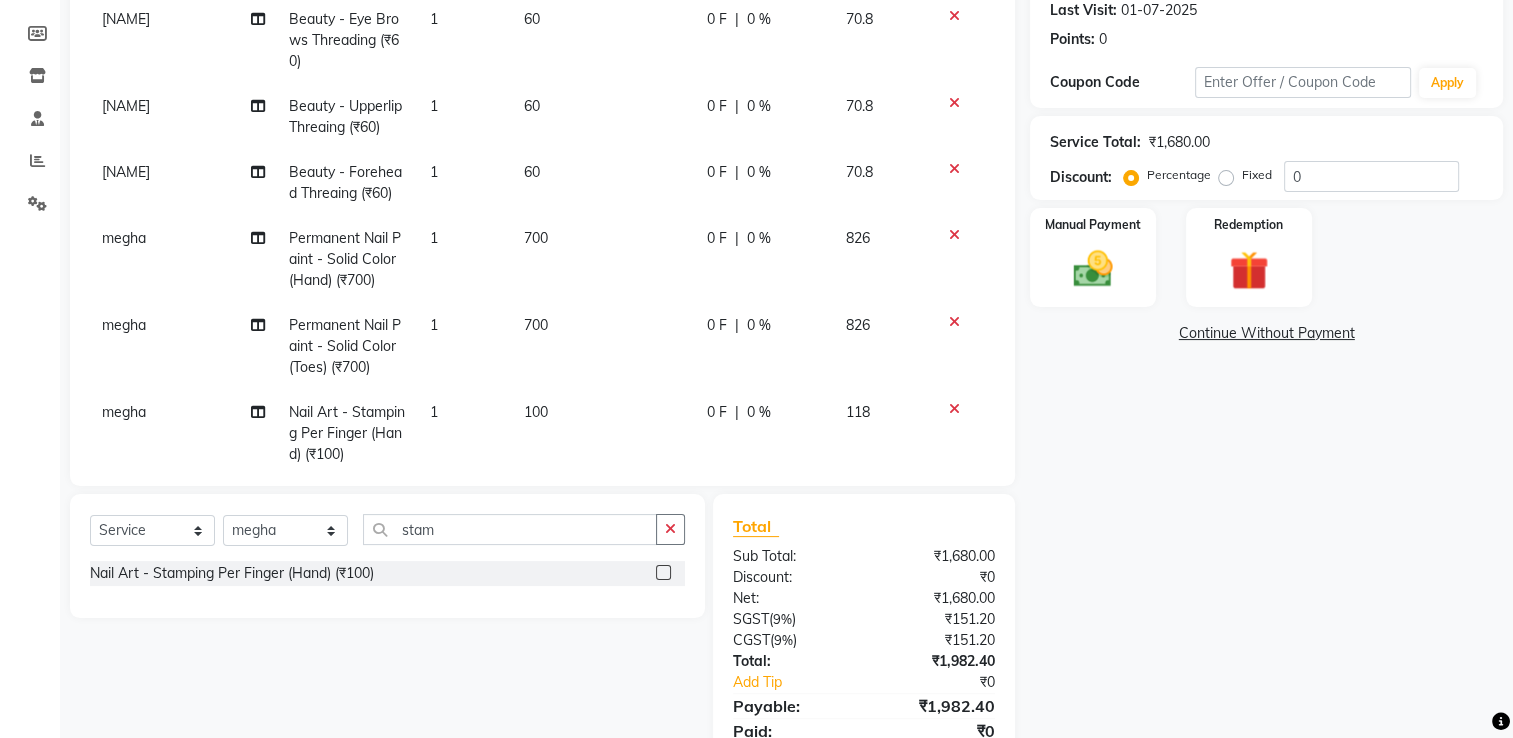 scroll, scrollTop: 93, scrollLeft: 0, axis: vertical 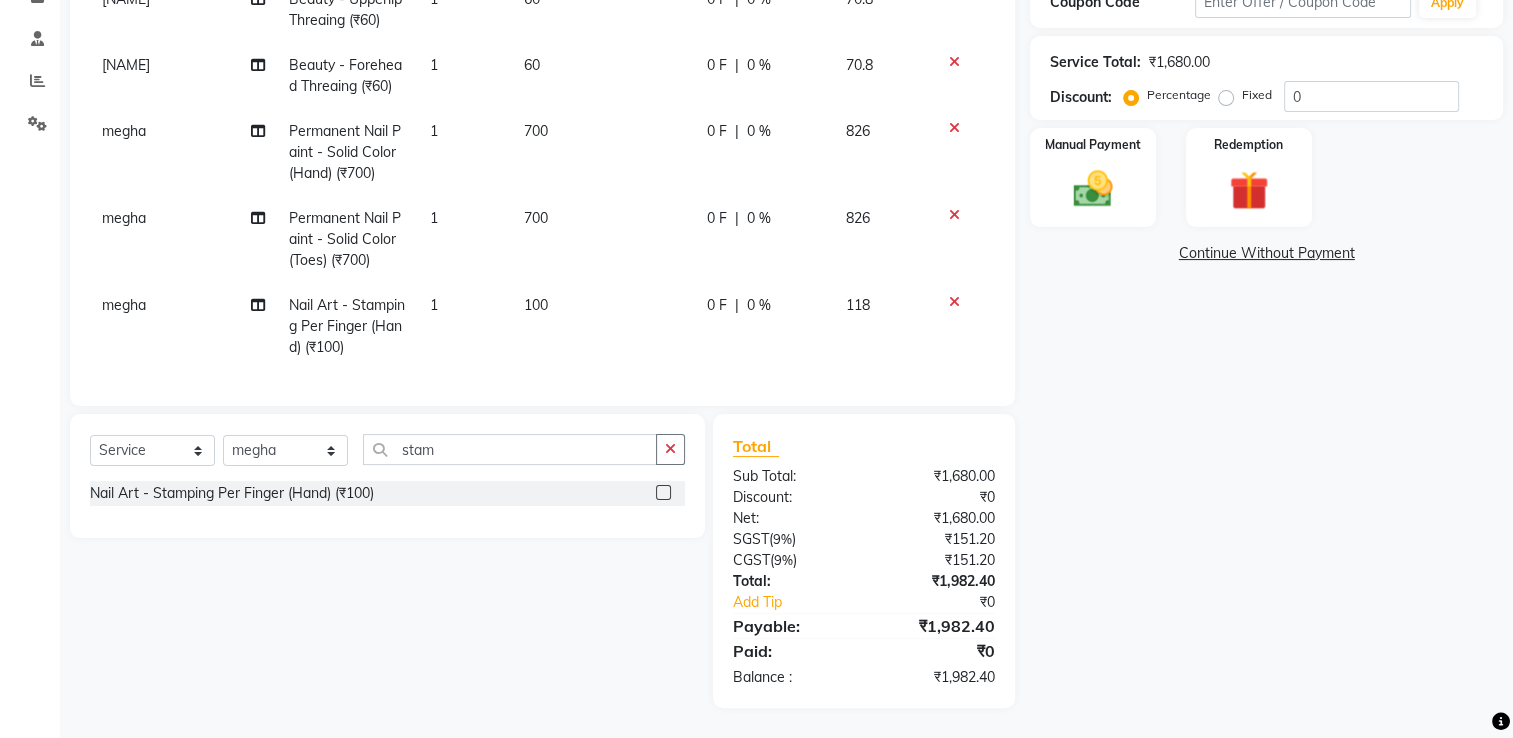 click on "megha" 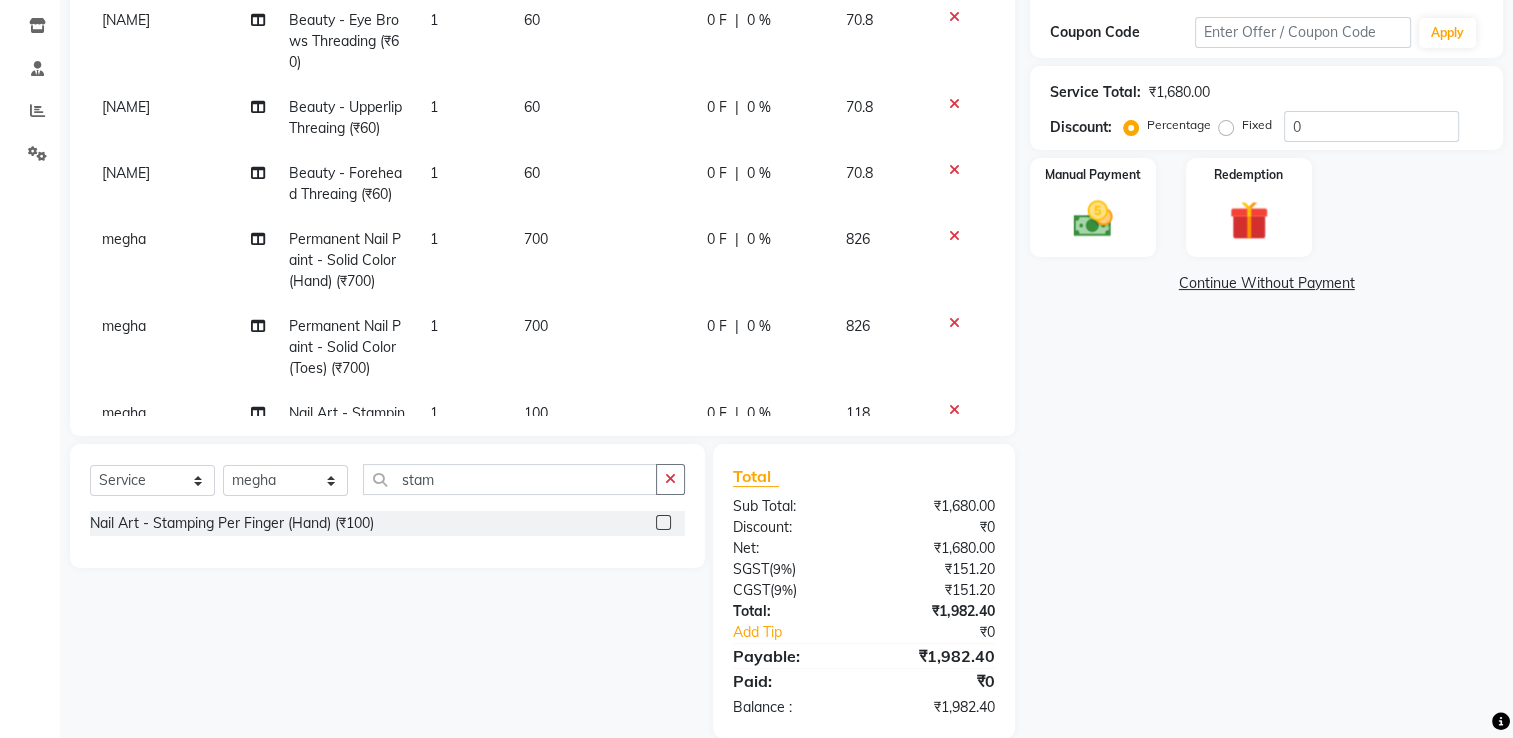select on "79265" 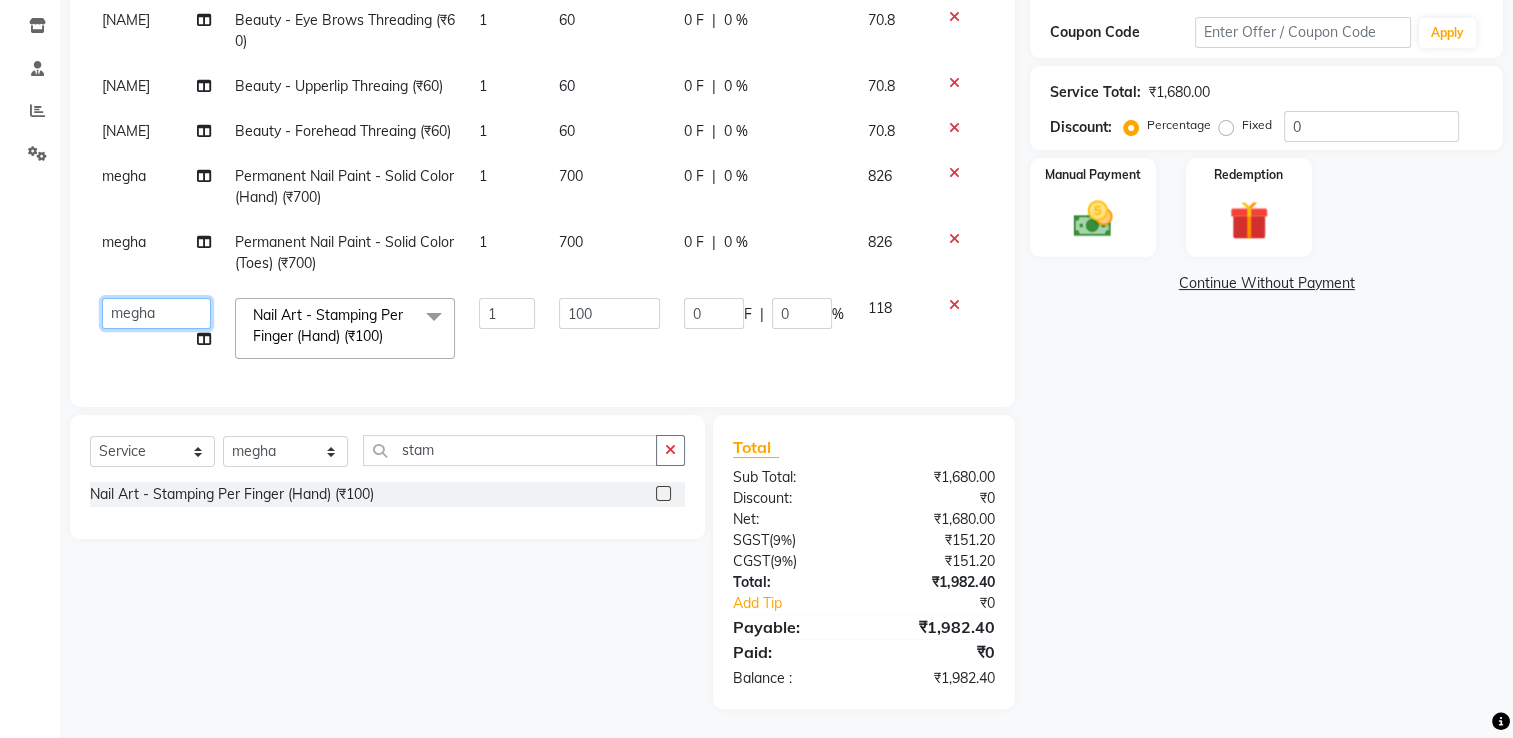 click on "ARISH   Arvind   chandu   Dipen   Gulafshan   John   Kajal   kelly   kupu   Manager   megha   Nirjala   Owner   pankaj   PARE   shradha" 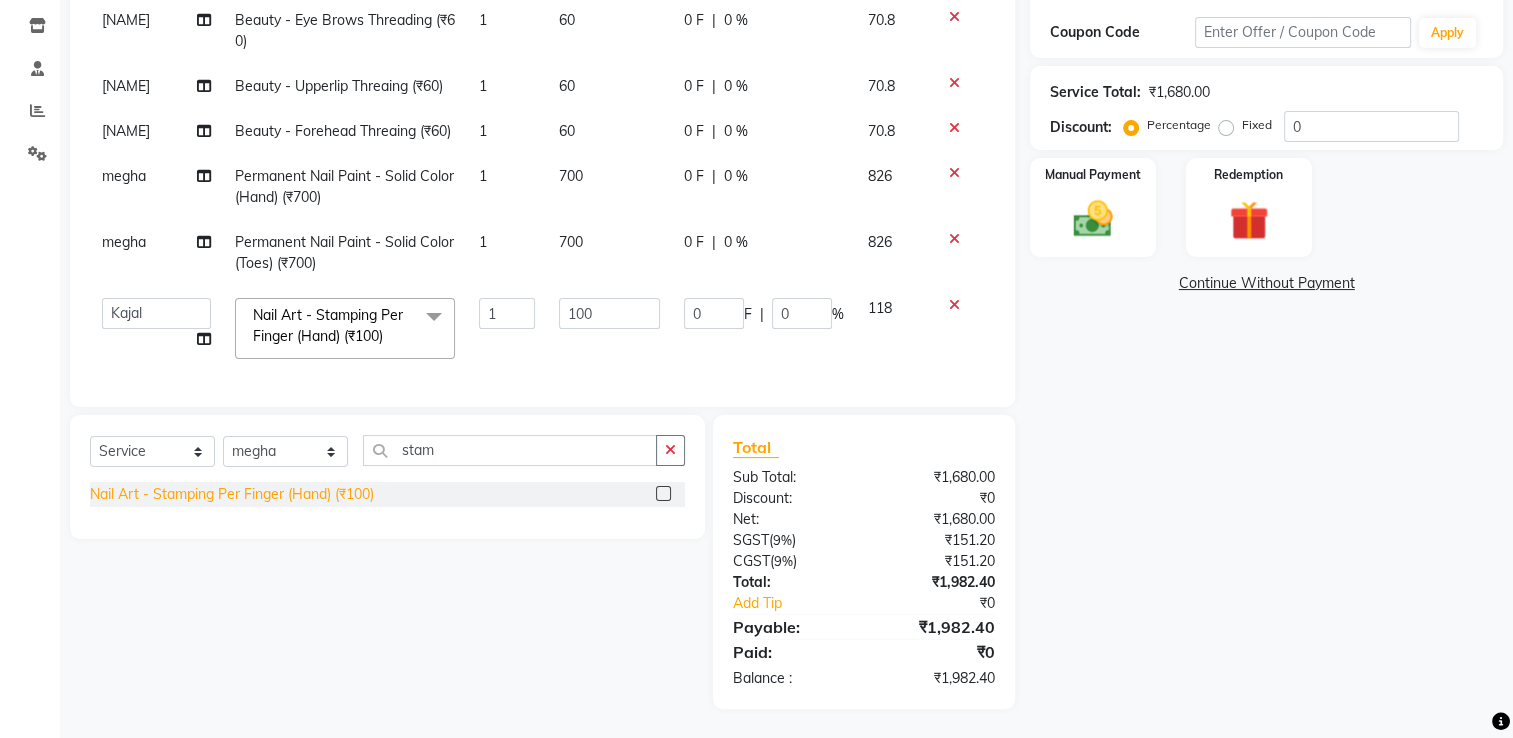 select on "62952" 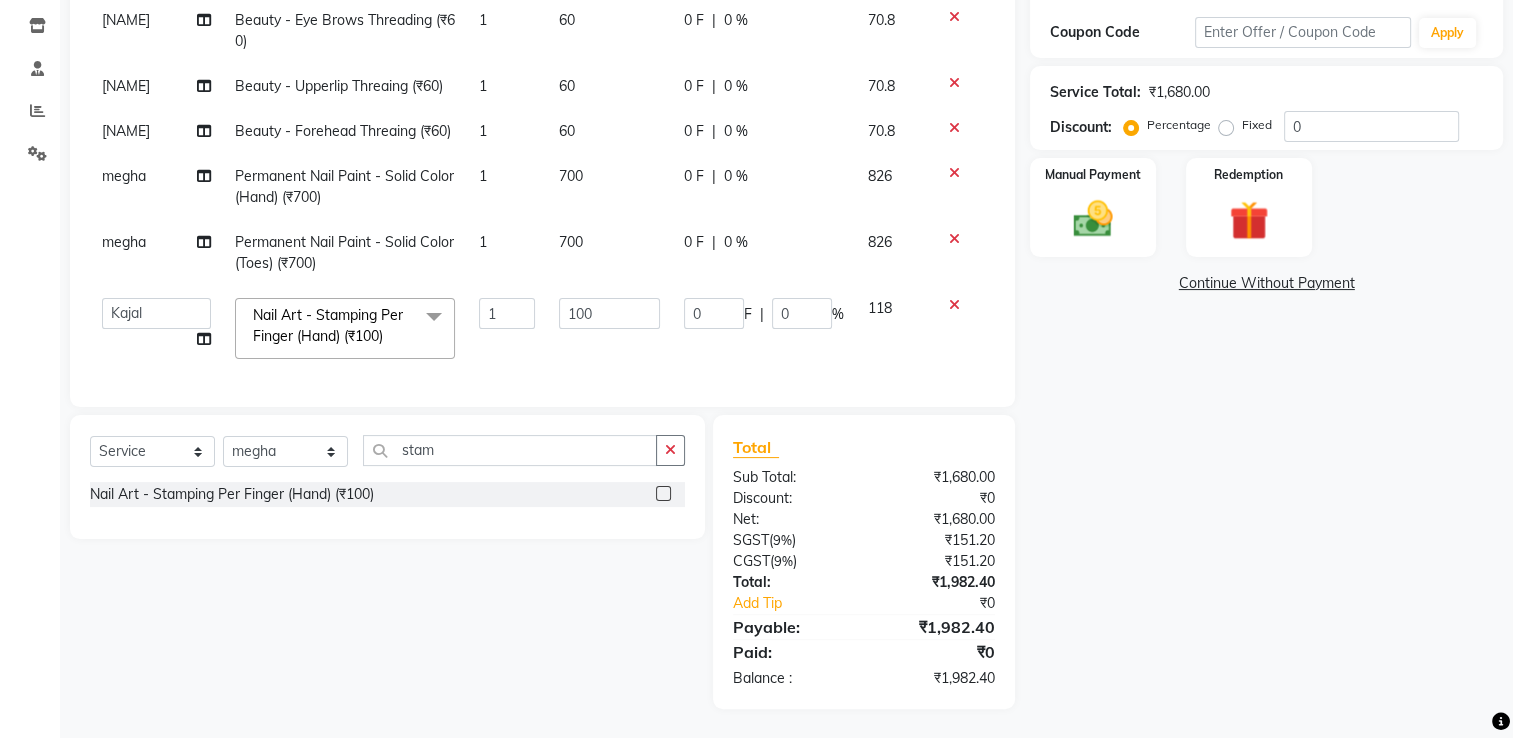 click on "Total Sub Total: ₹1,680.00 Discount: ₹0 Net: ₹1,680.00 SGST  ( 9% ) ₹151.20 CGST  ( 9% ) ₹151.20 Total: ₹1,982.40 Add Tip ₹0 Payable: ₹1,982.40 Paid: ₹0 Balance   : ₹1,982.40" 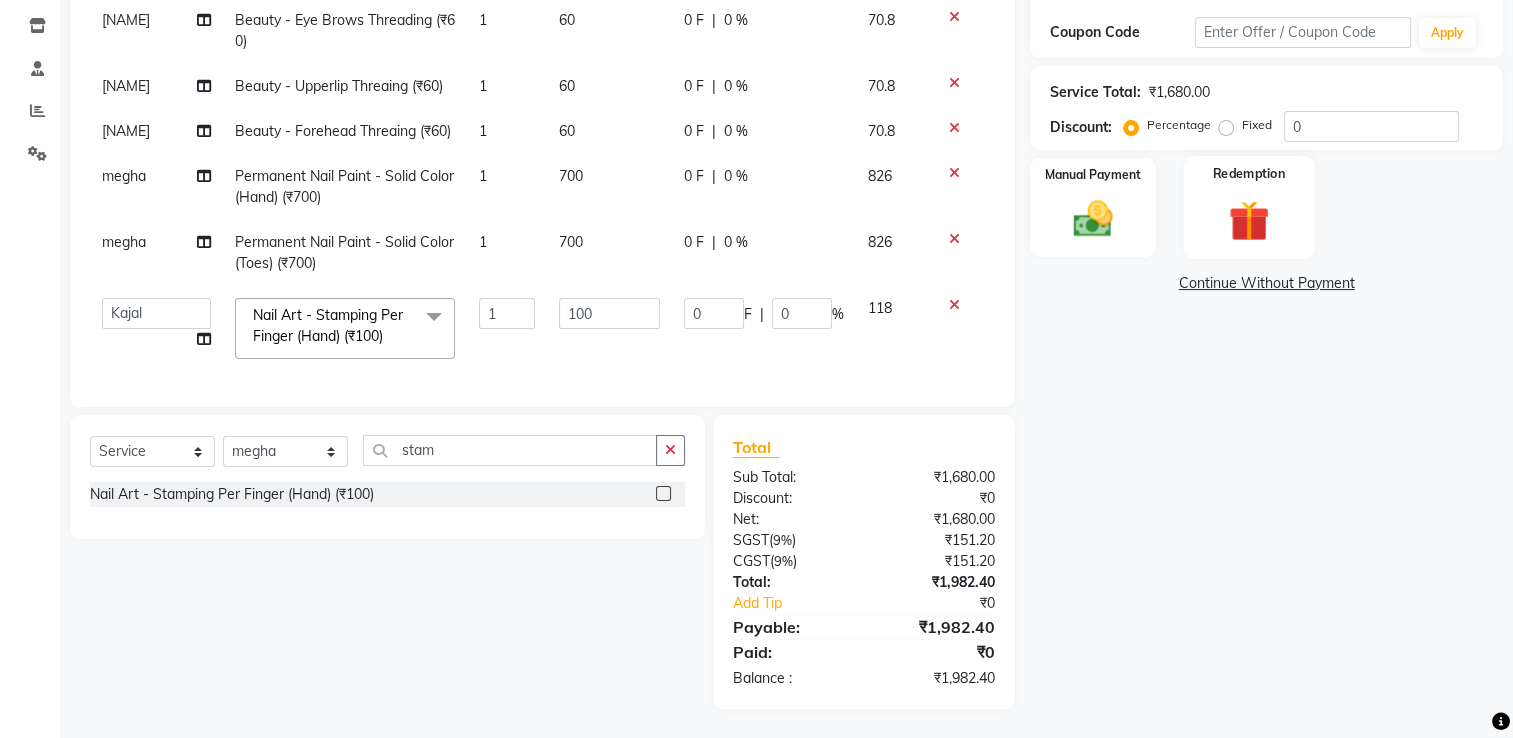 click 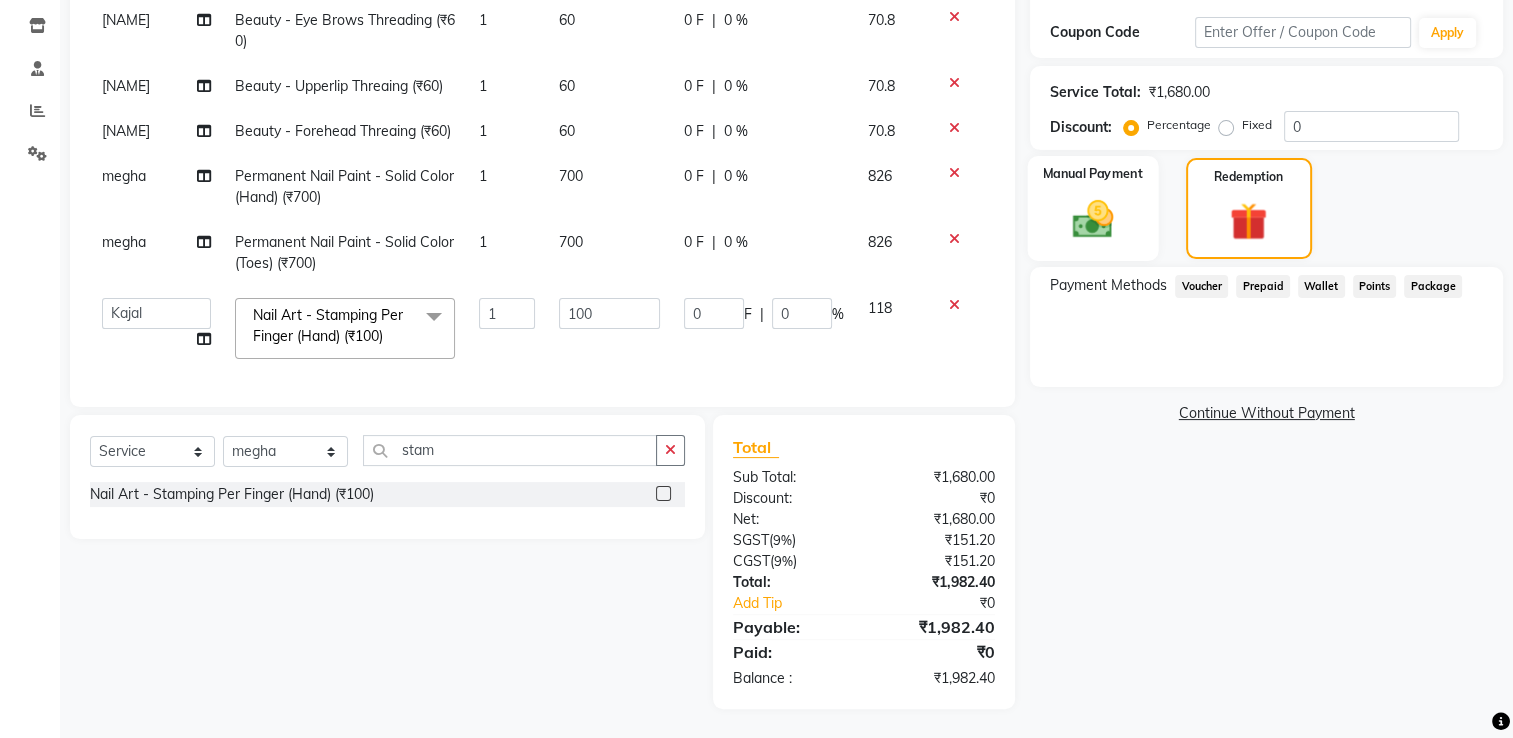 click 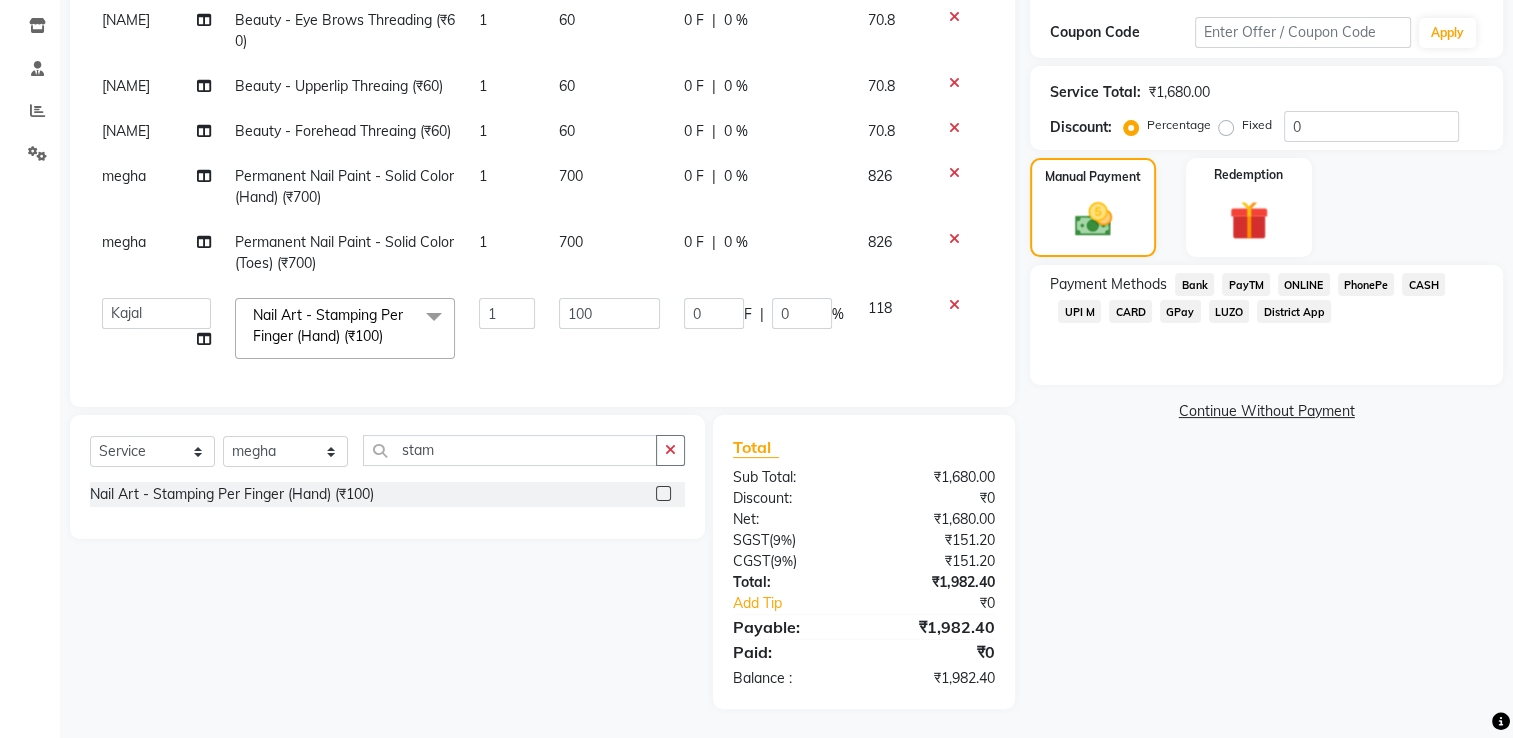 click on "UPI M" 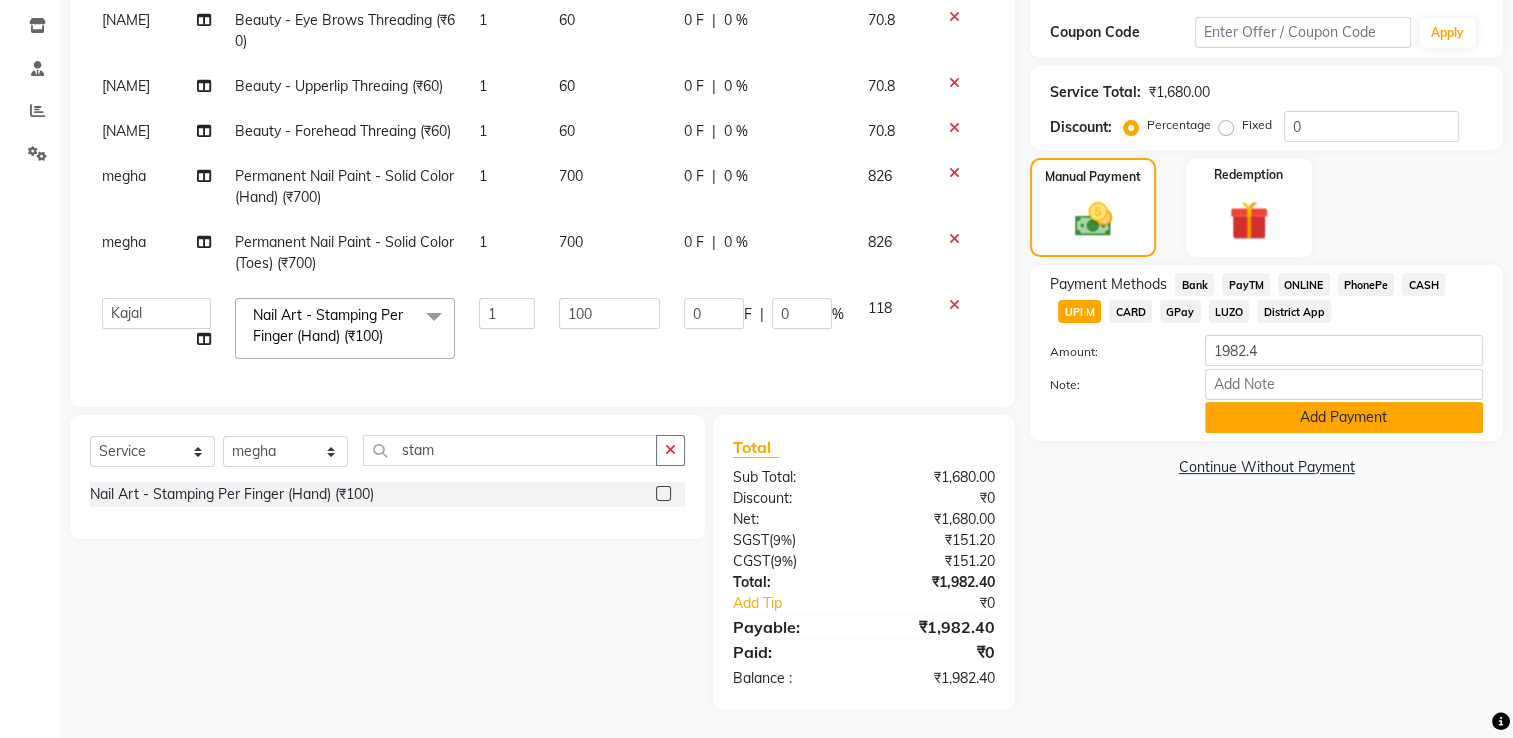 click on "Add Payment" 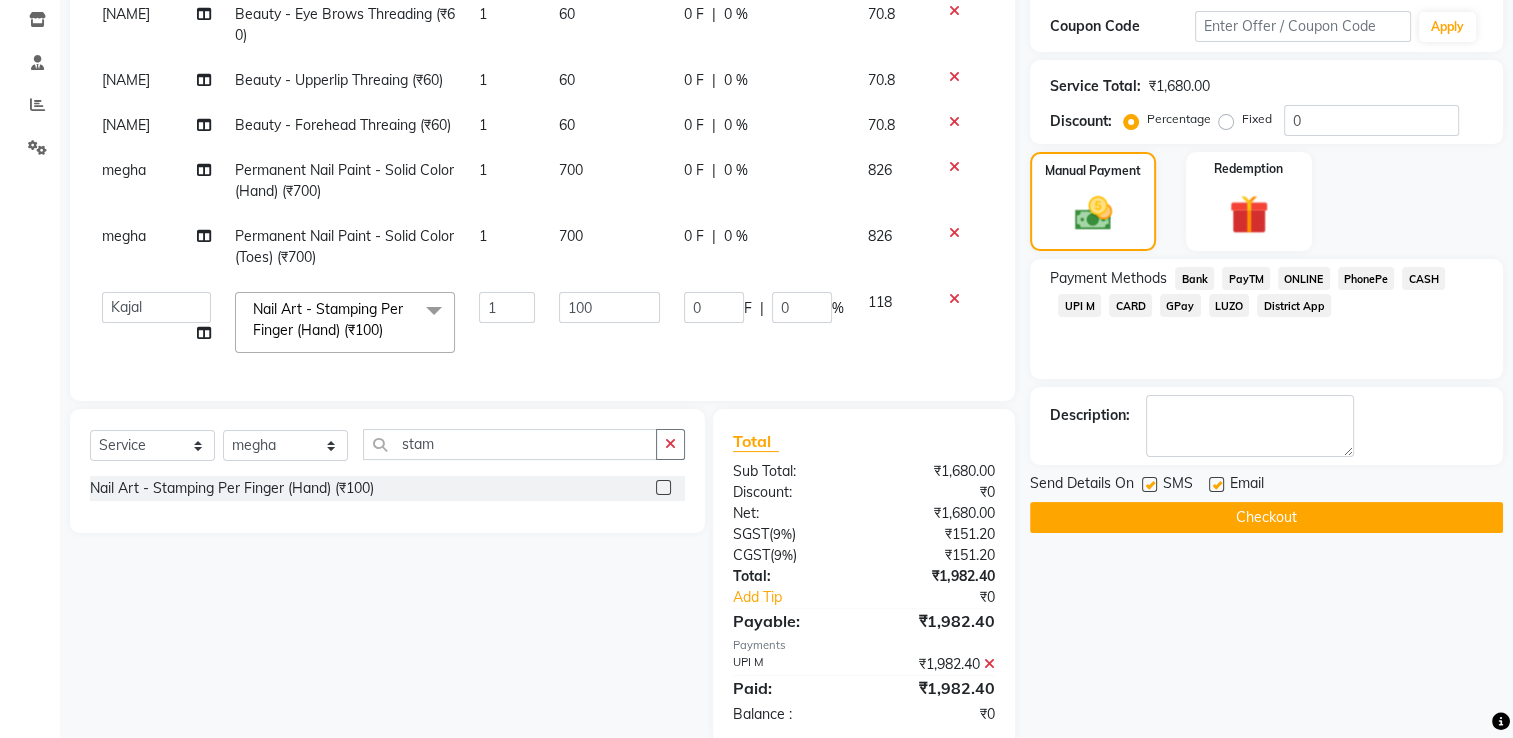 scroll, scrollTop: 374, scrollLeft: 0, axis: vertical 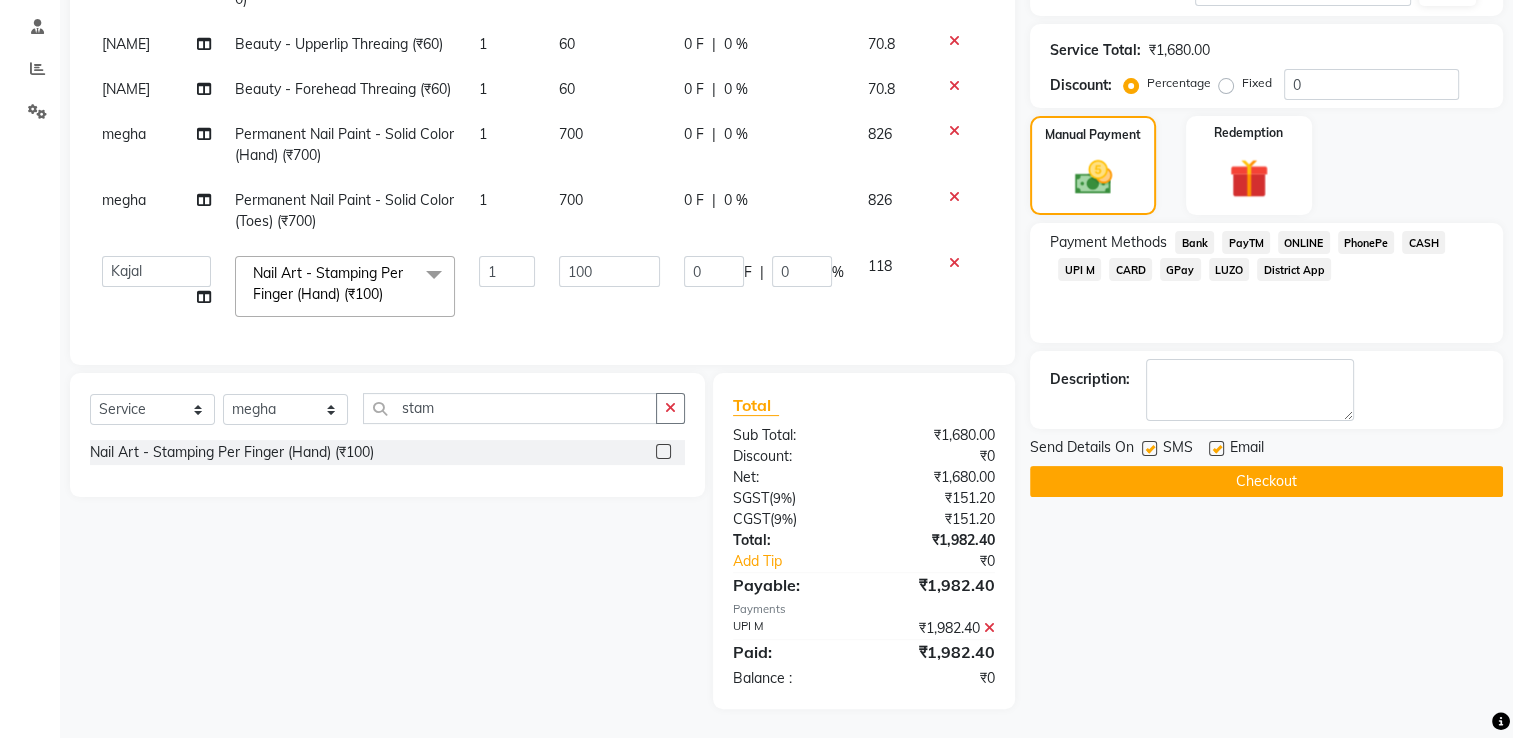 click on "Checkout" 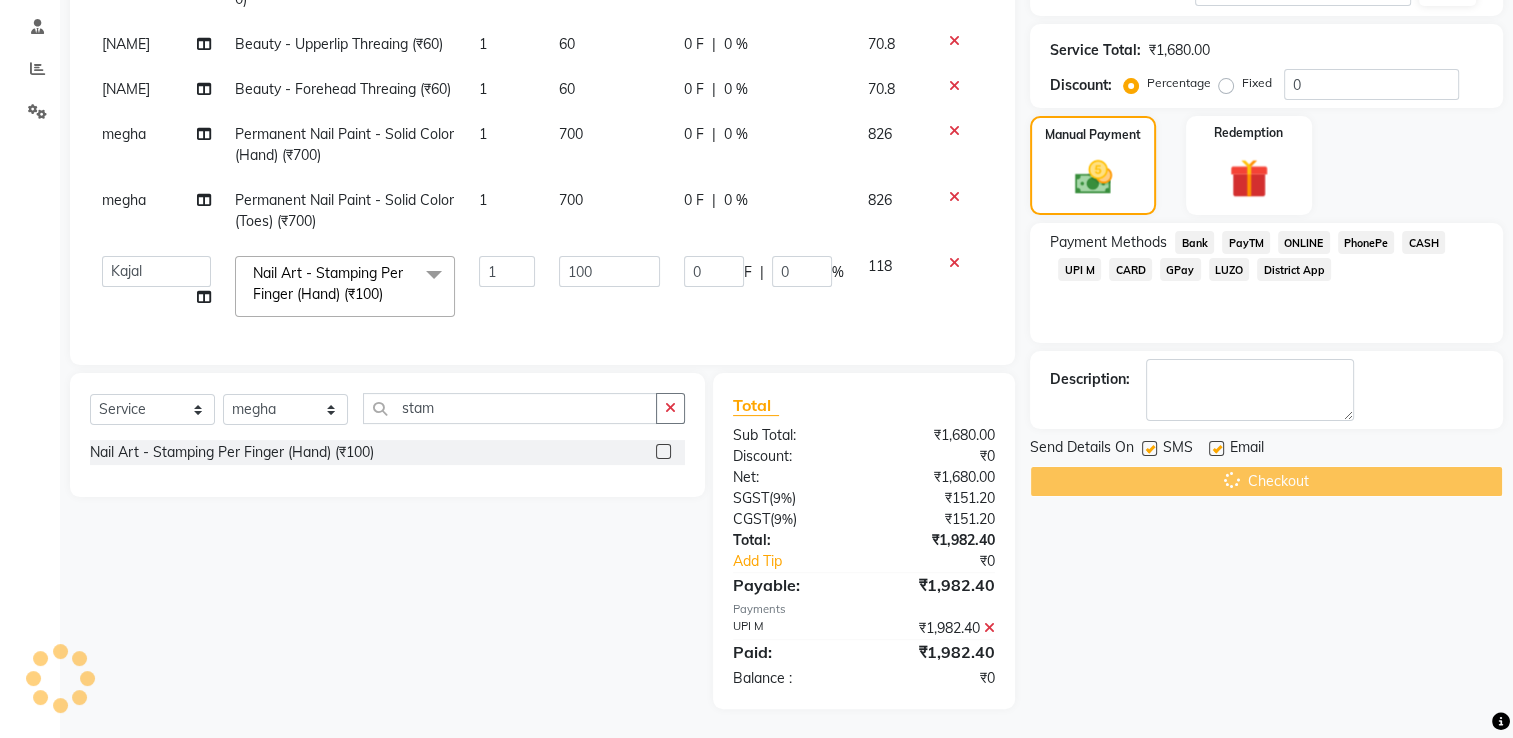 scroll, scrollTop: 389, scrollLeft: 0, axis: vertical 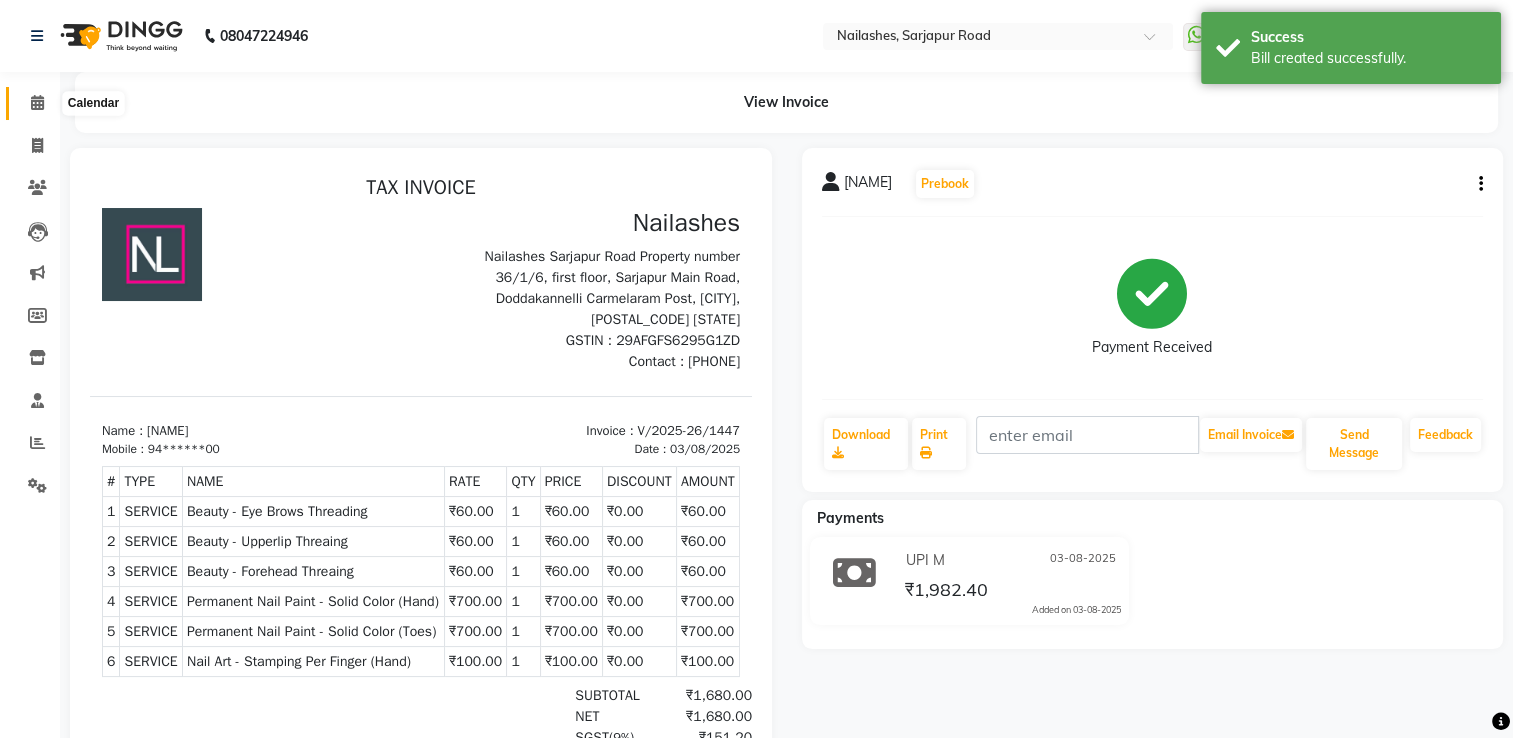 click 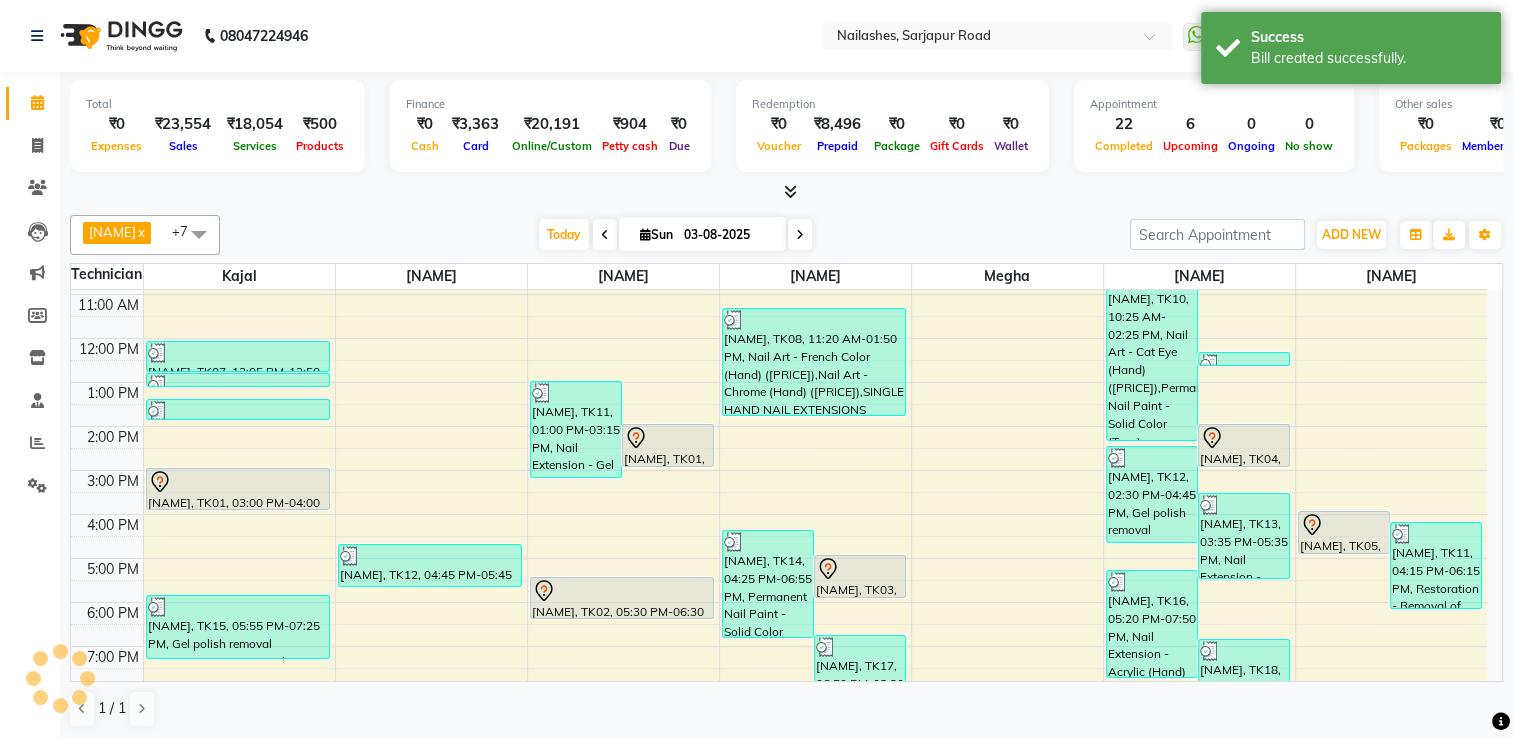 scroll, scrollTop: 0, scrollLeft: 0, axis: both 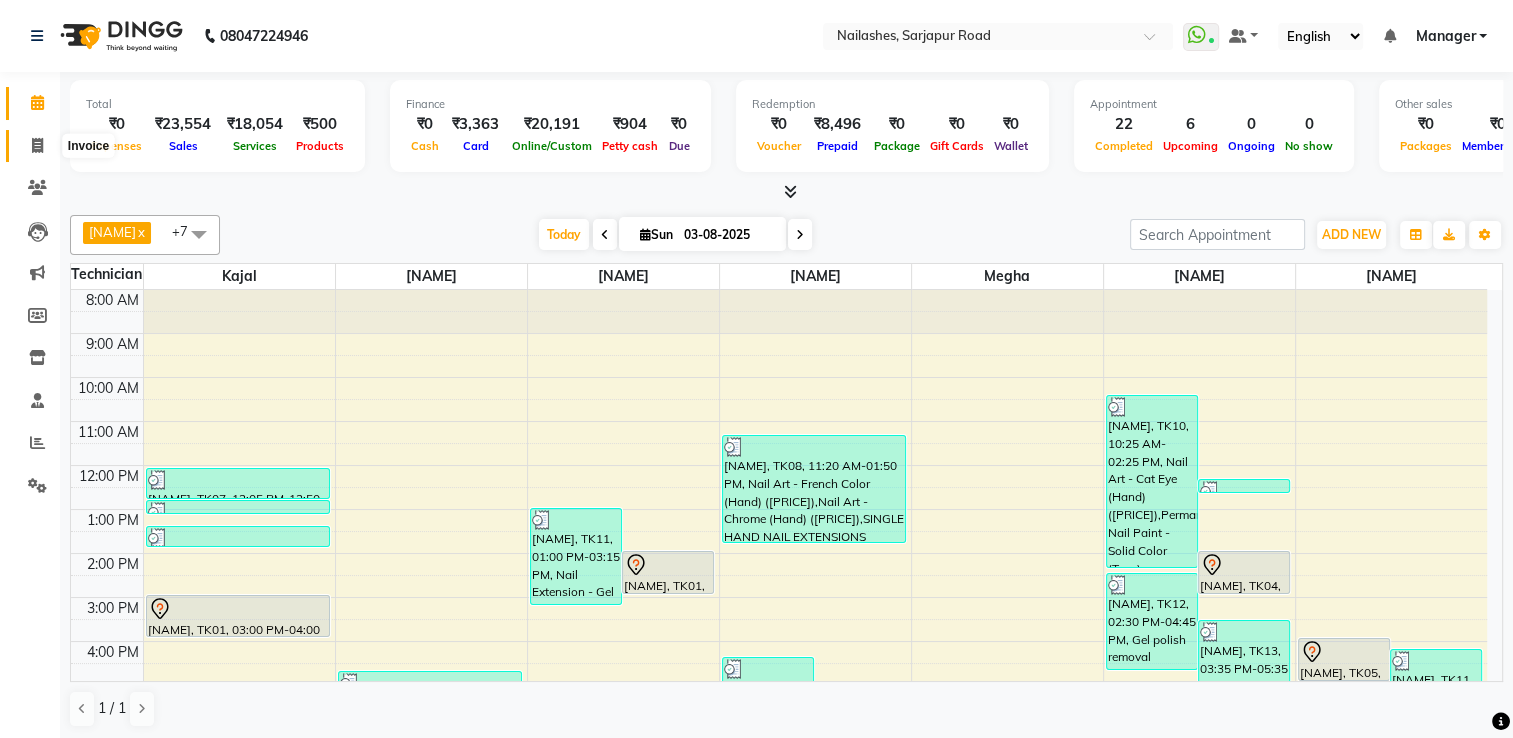 click 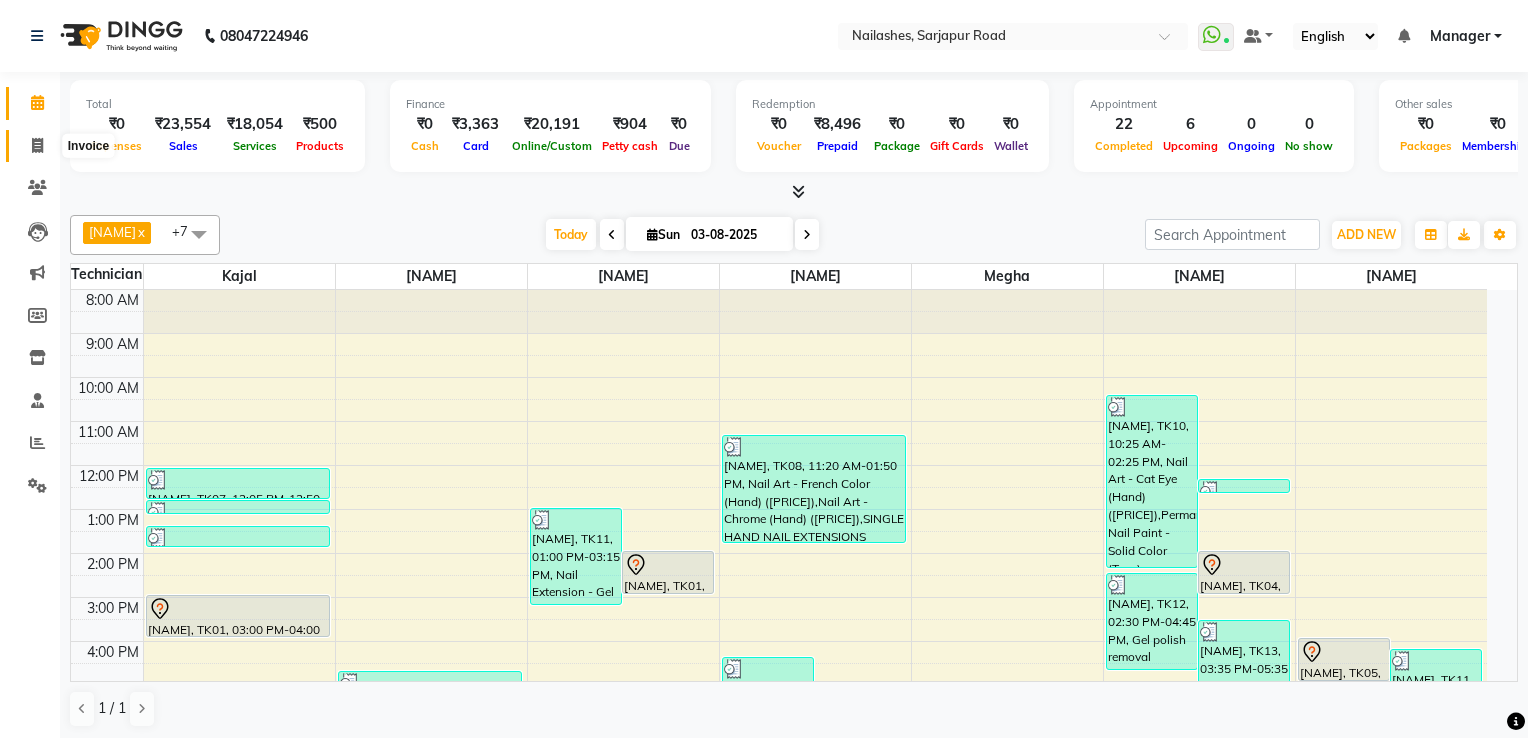 select on "service" 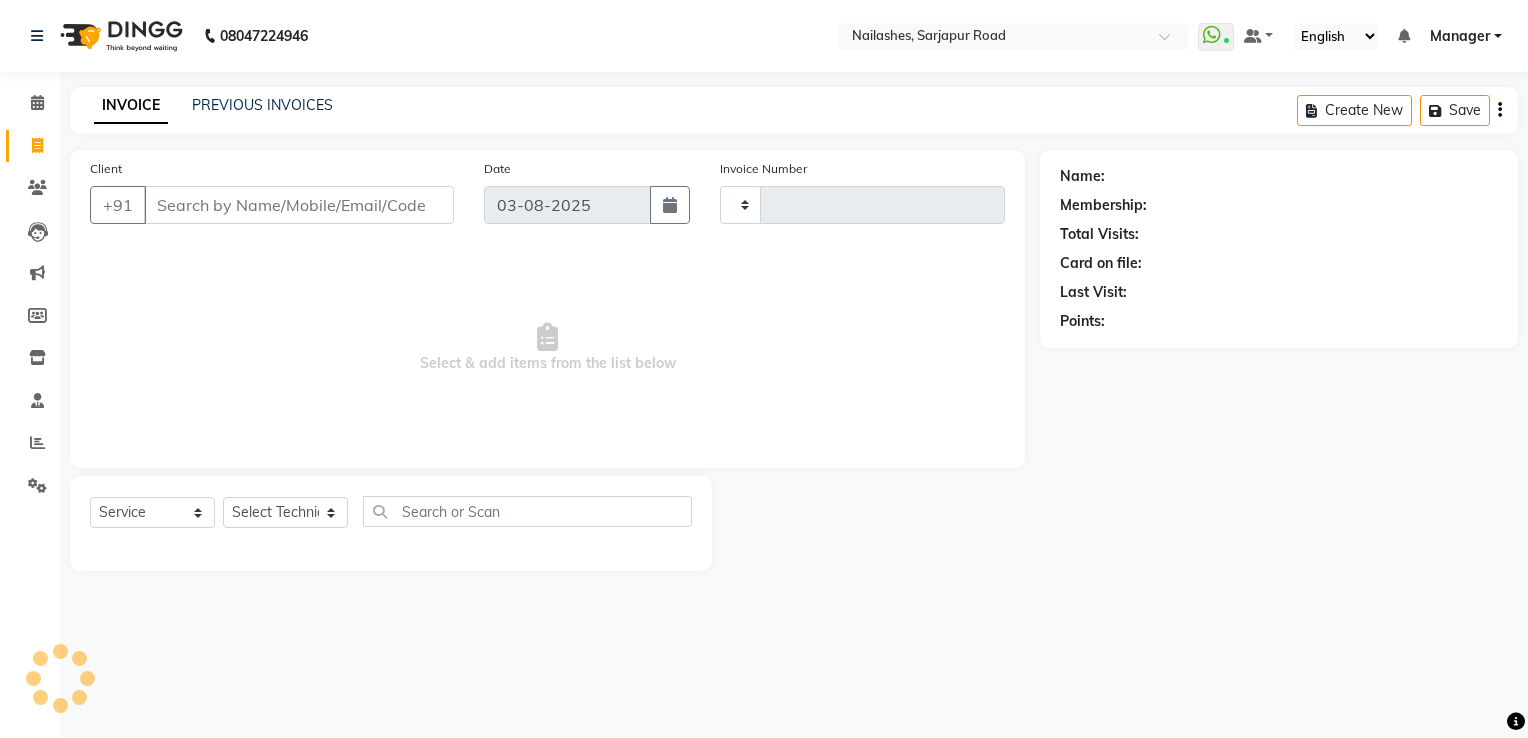 type on "1448" 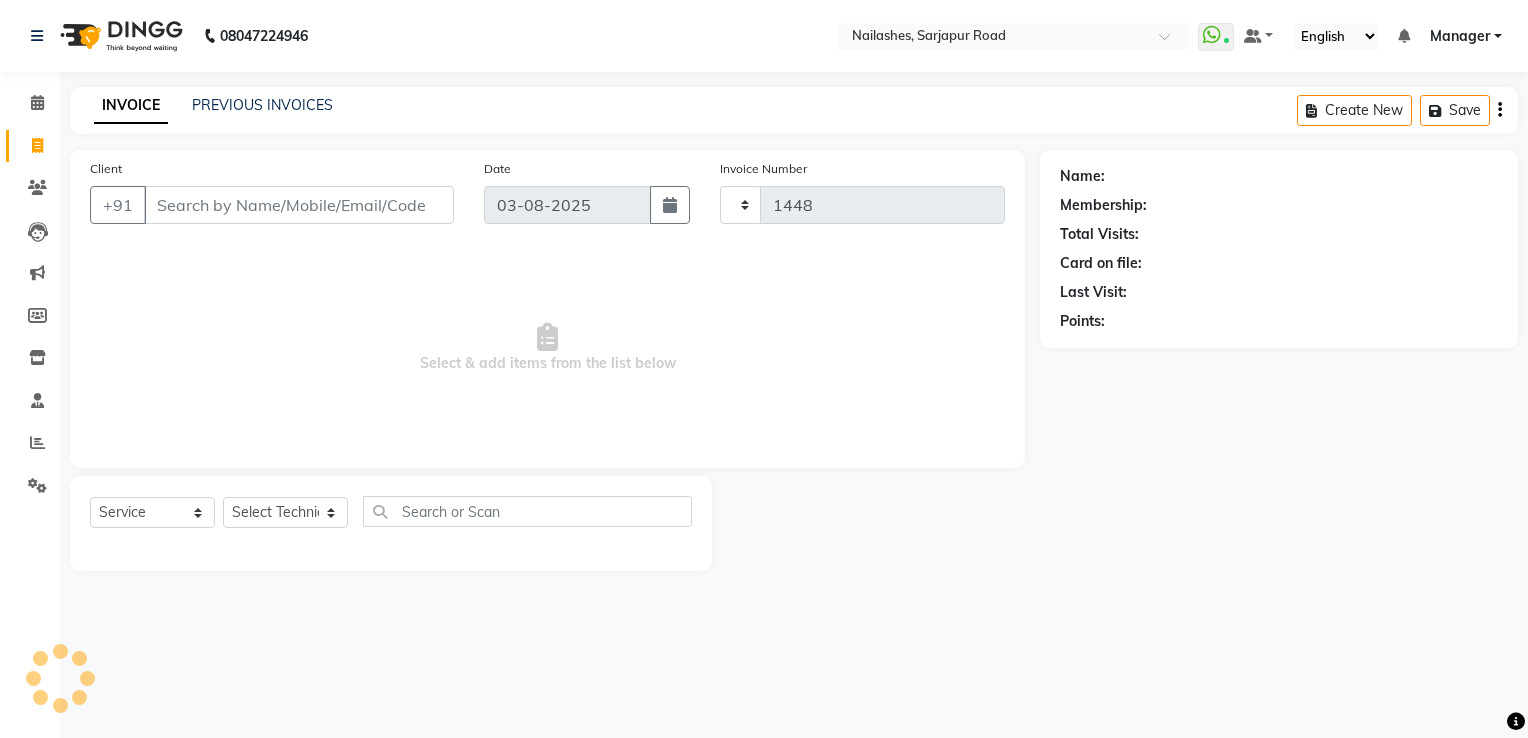 select on "6579" 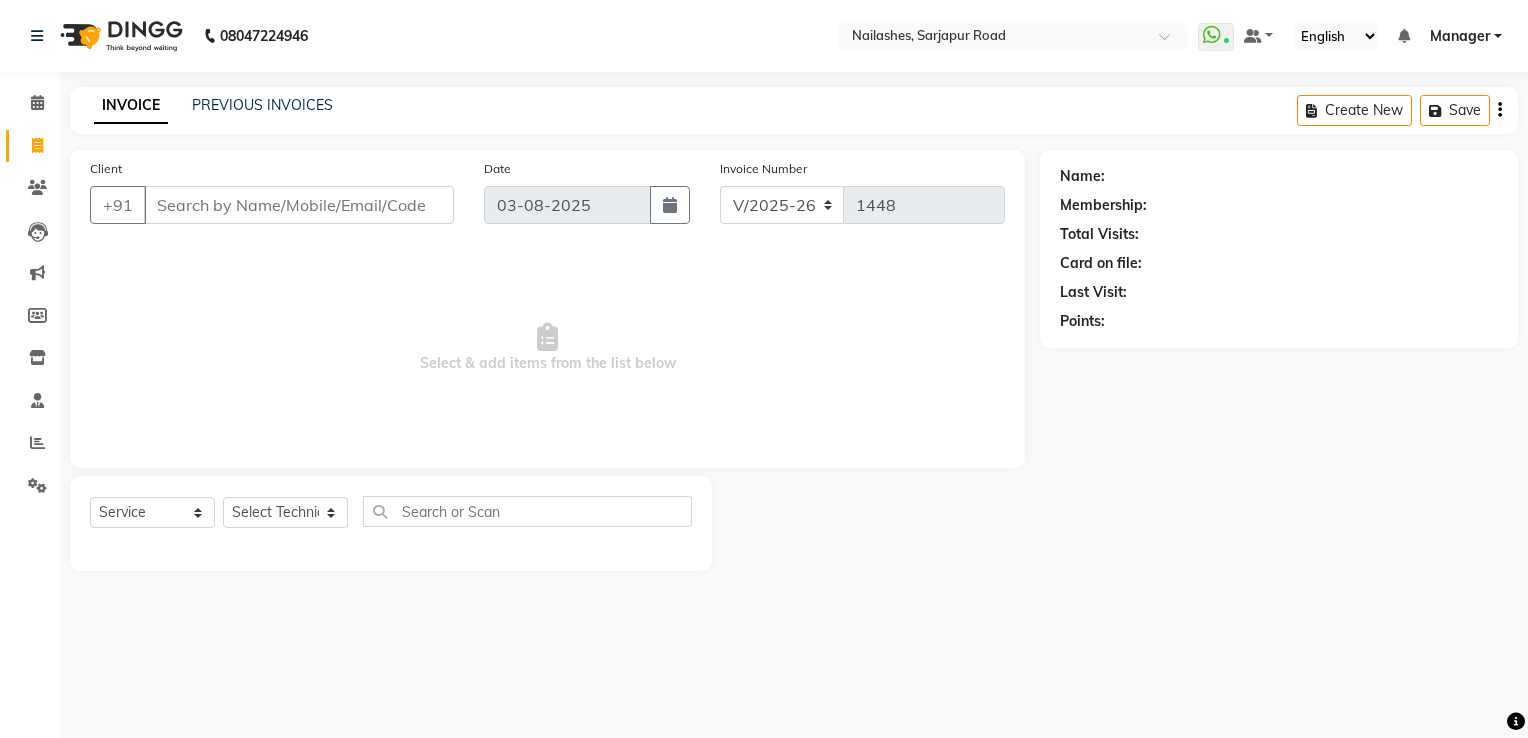 click on "Client" at bounding box center (299, 205) 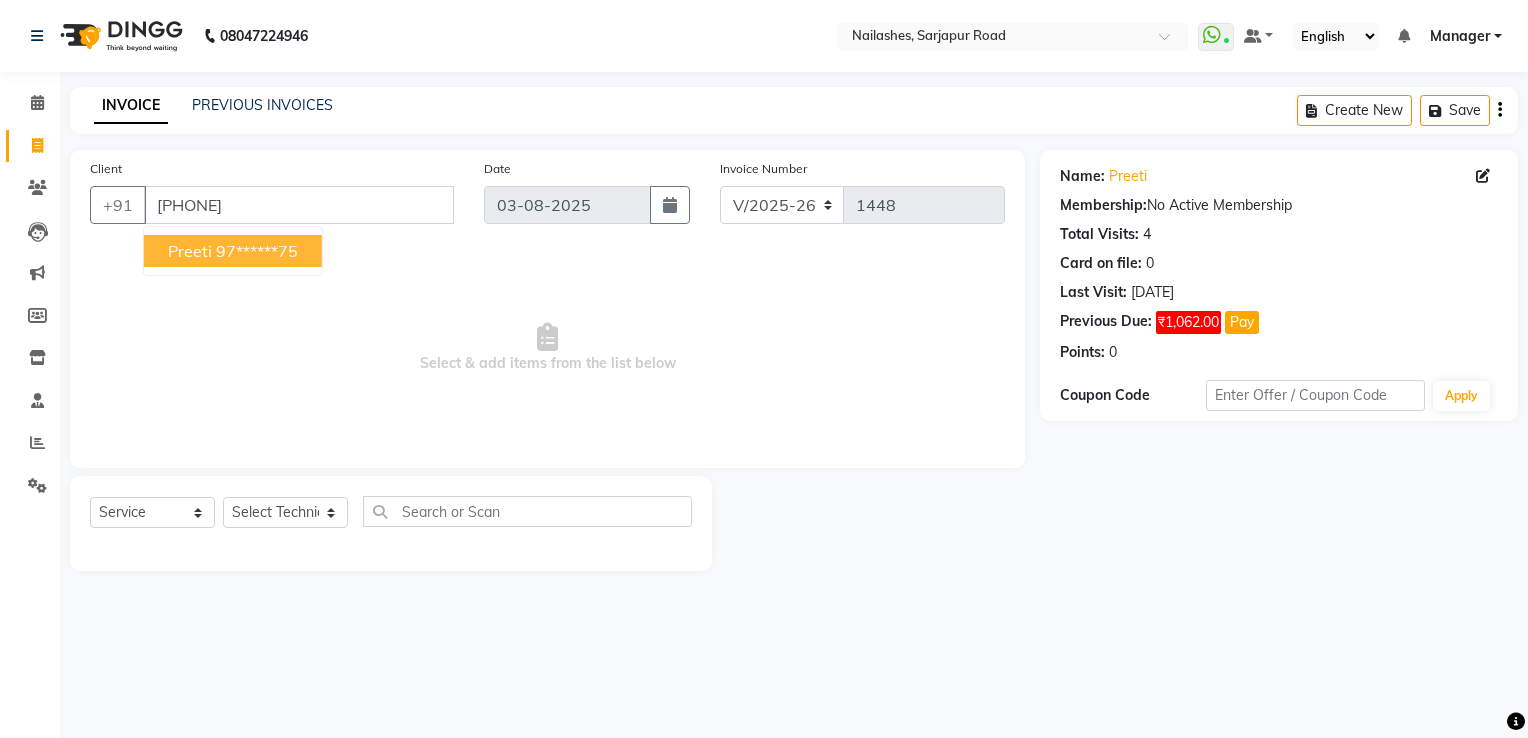 click on "97******75" at bounding box center (257, 251) 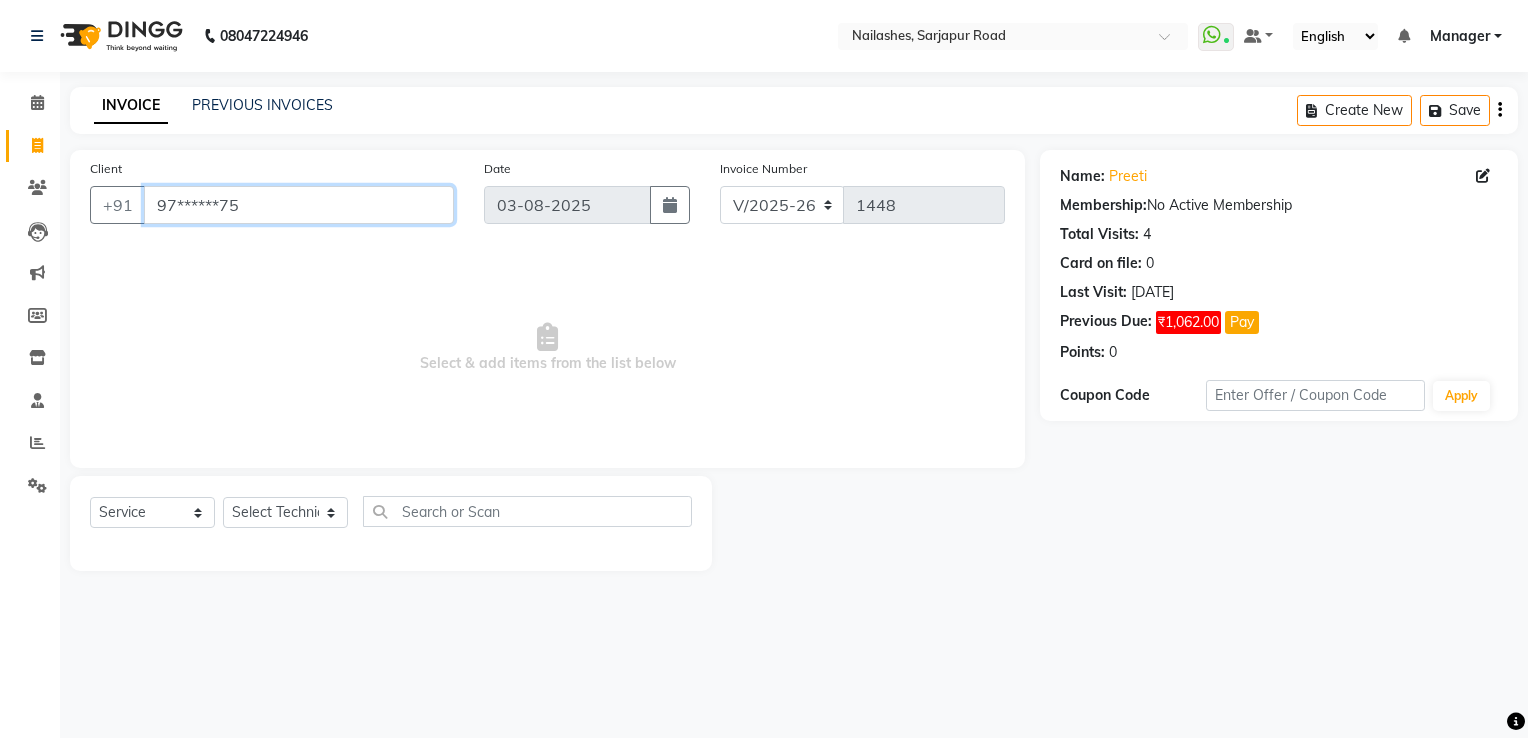 click on "97******75" at bounding box center (299, 205) 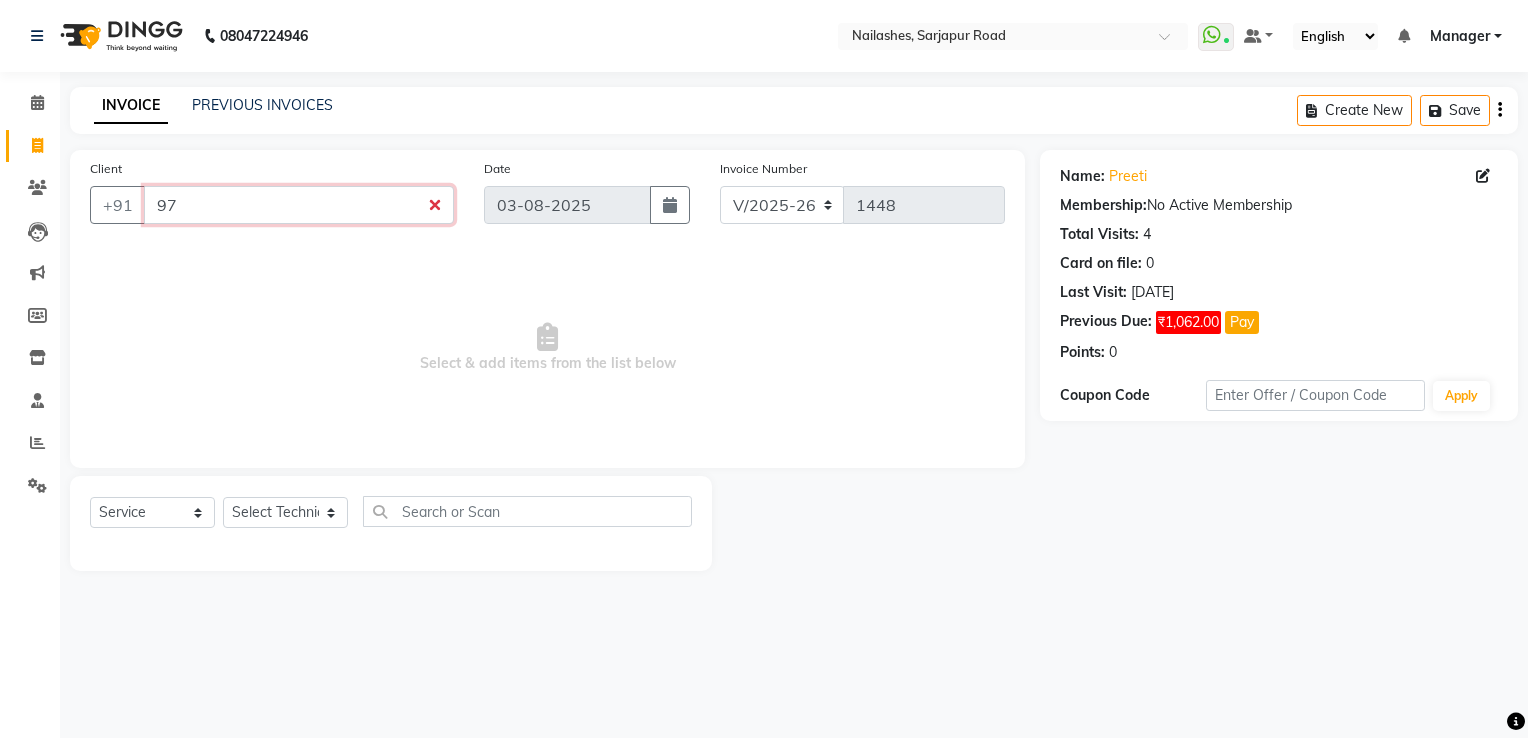 type on "9" 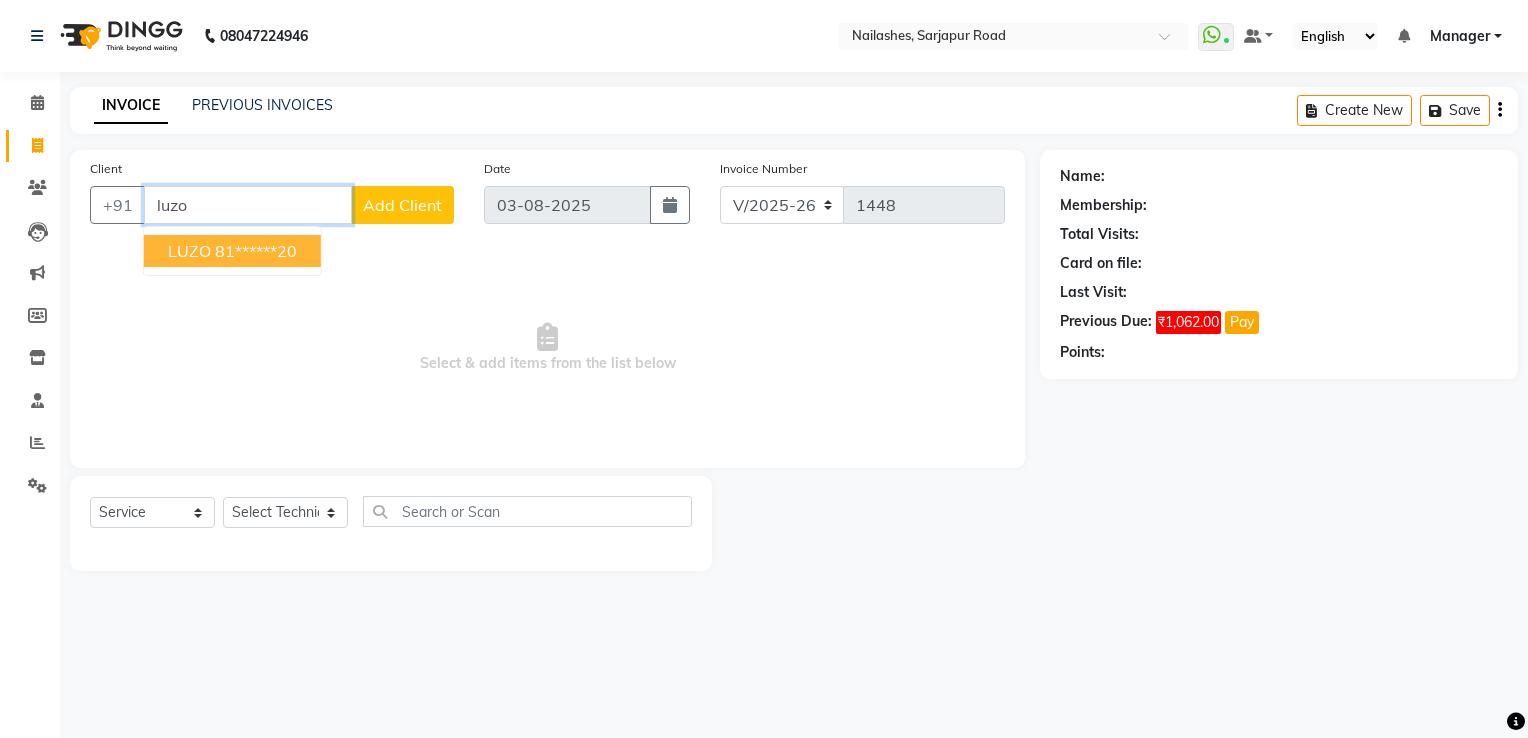 click on "81******20" at bounding box center [256, 251] 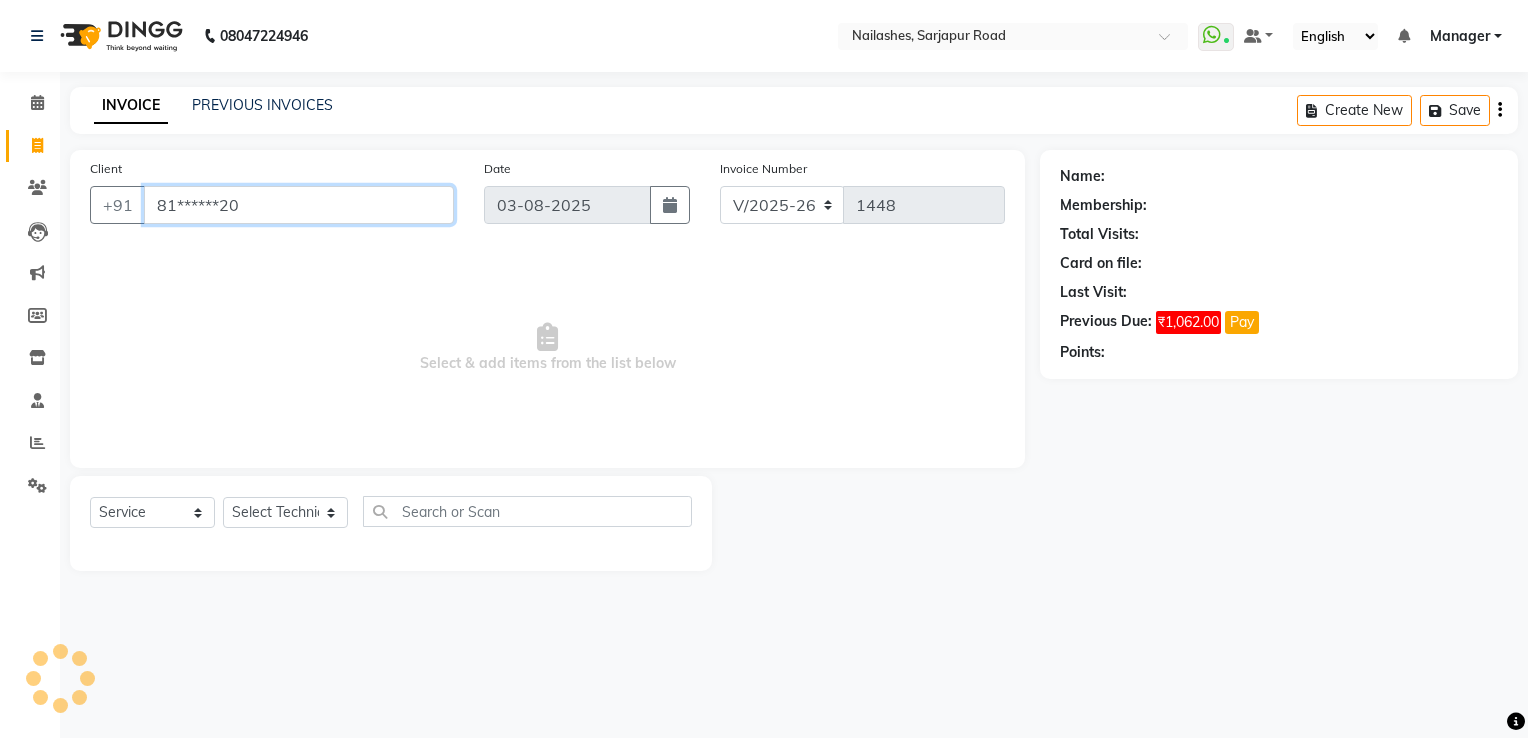 type on "81******20" 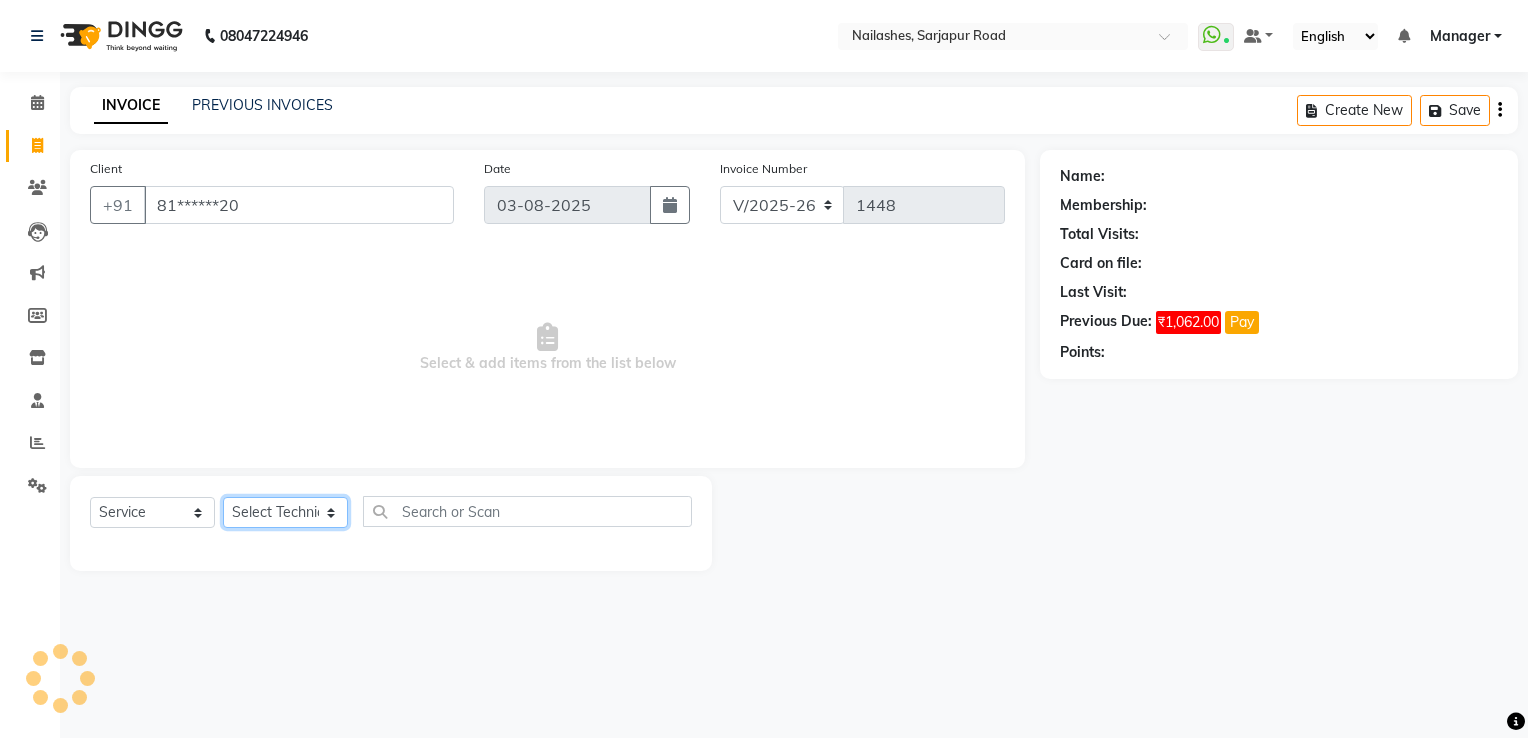 click on "Select Technician ARISH Arvind chandu Dipen Gulafshan John Kajal kelly kupu Manager megha Nirjala Owner pankaj PARE shradha" 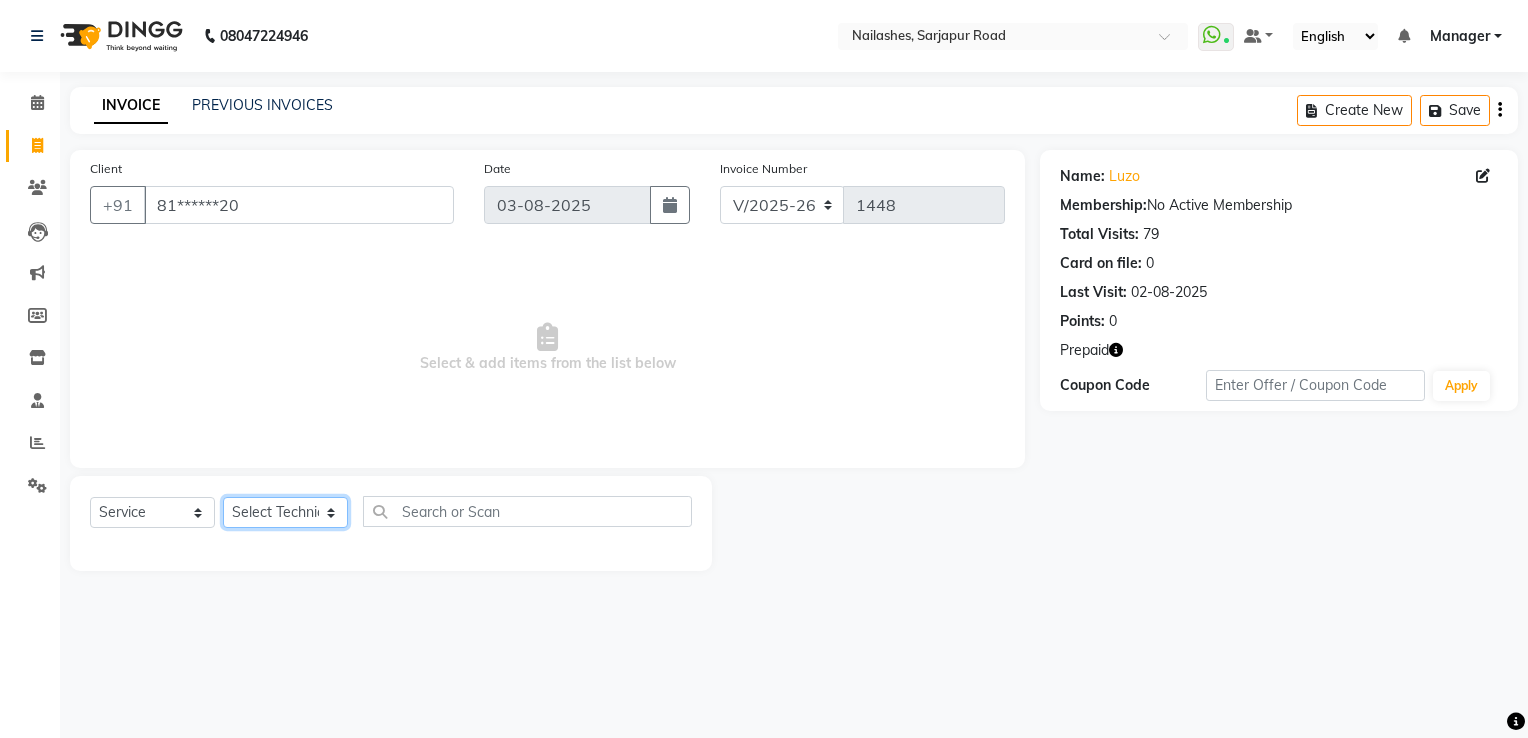 select on "65406" 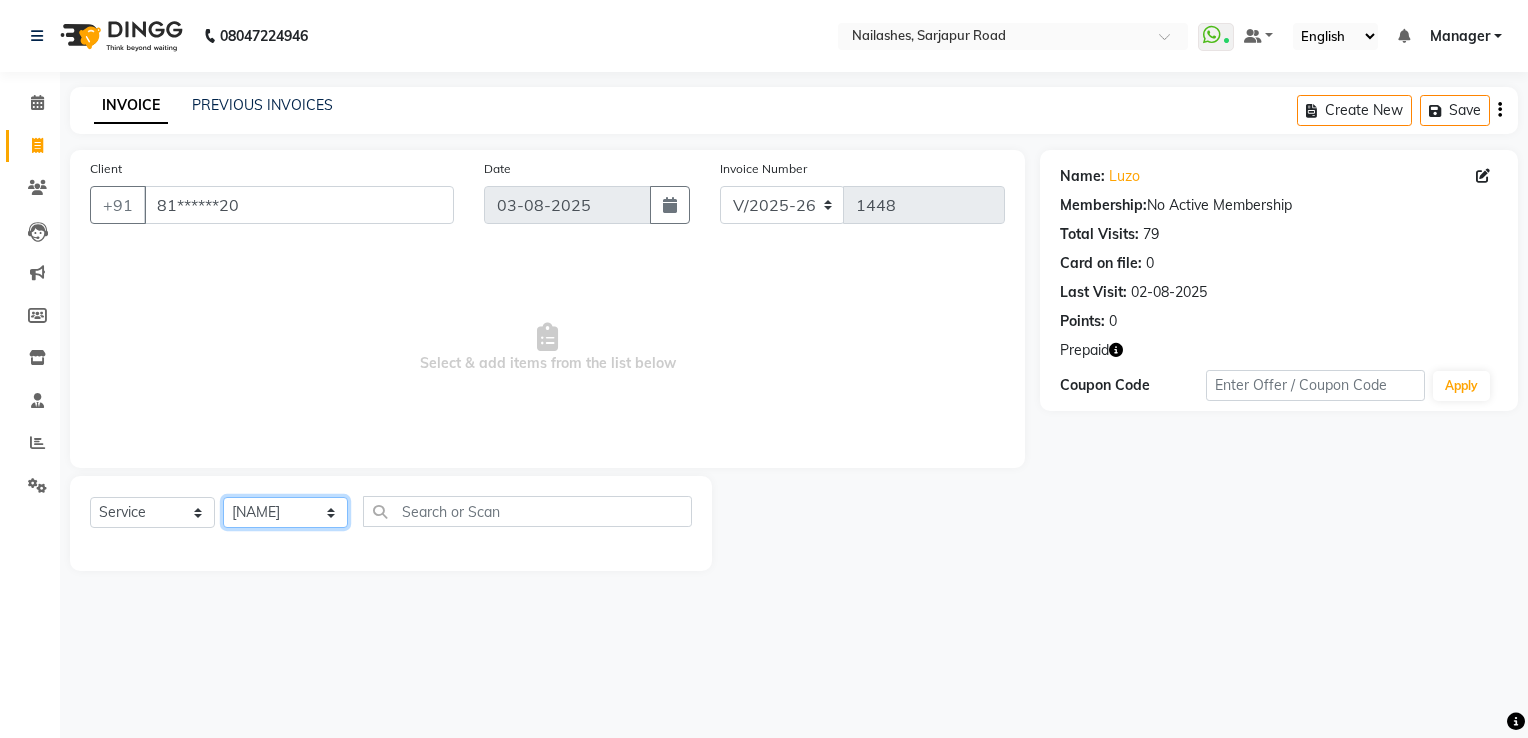 click on "Select Technician ARISH Arvind chandu Dipen Gulafshan John Kajal kelly kupu Manager megha Nirjala Owner pankaj PARE shradha" 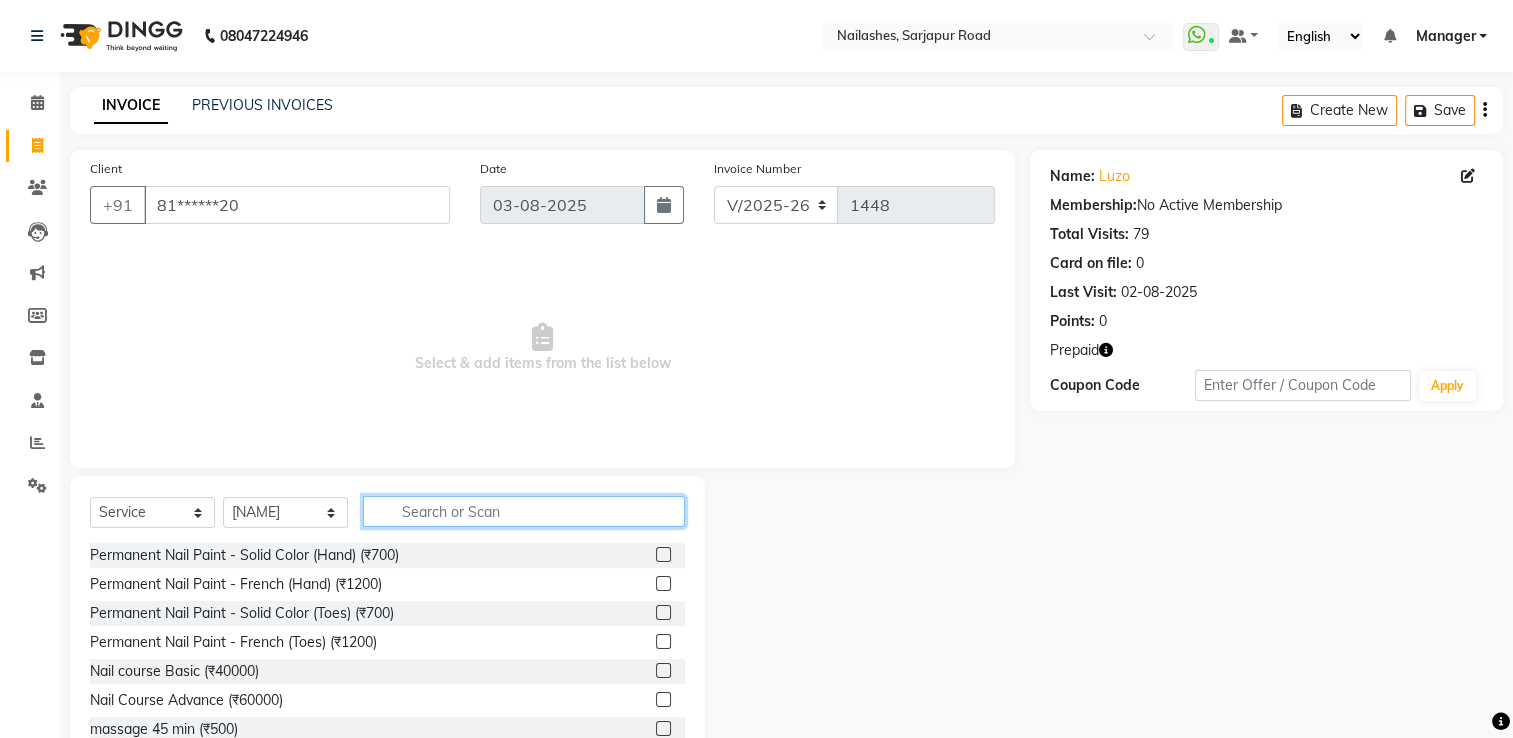 click 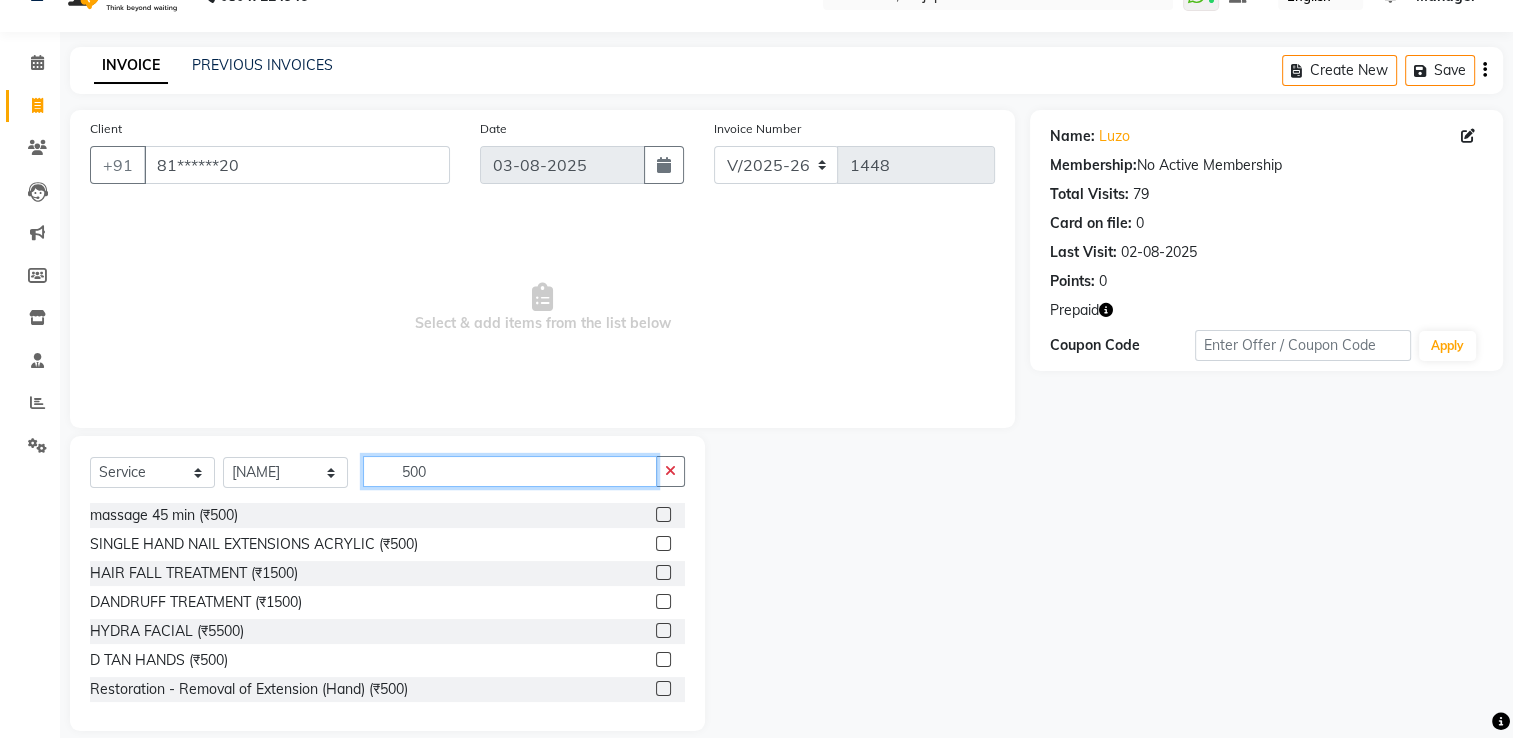 scroll, scrollTop: 63, scrollLeft: 0, axis: vertical 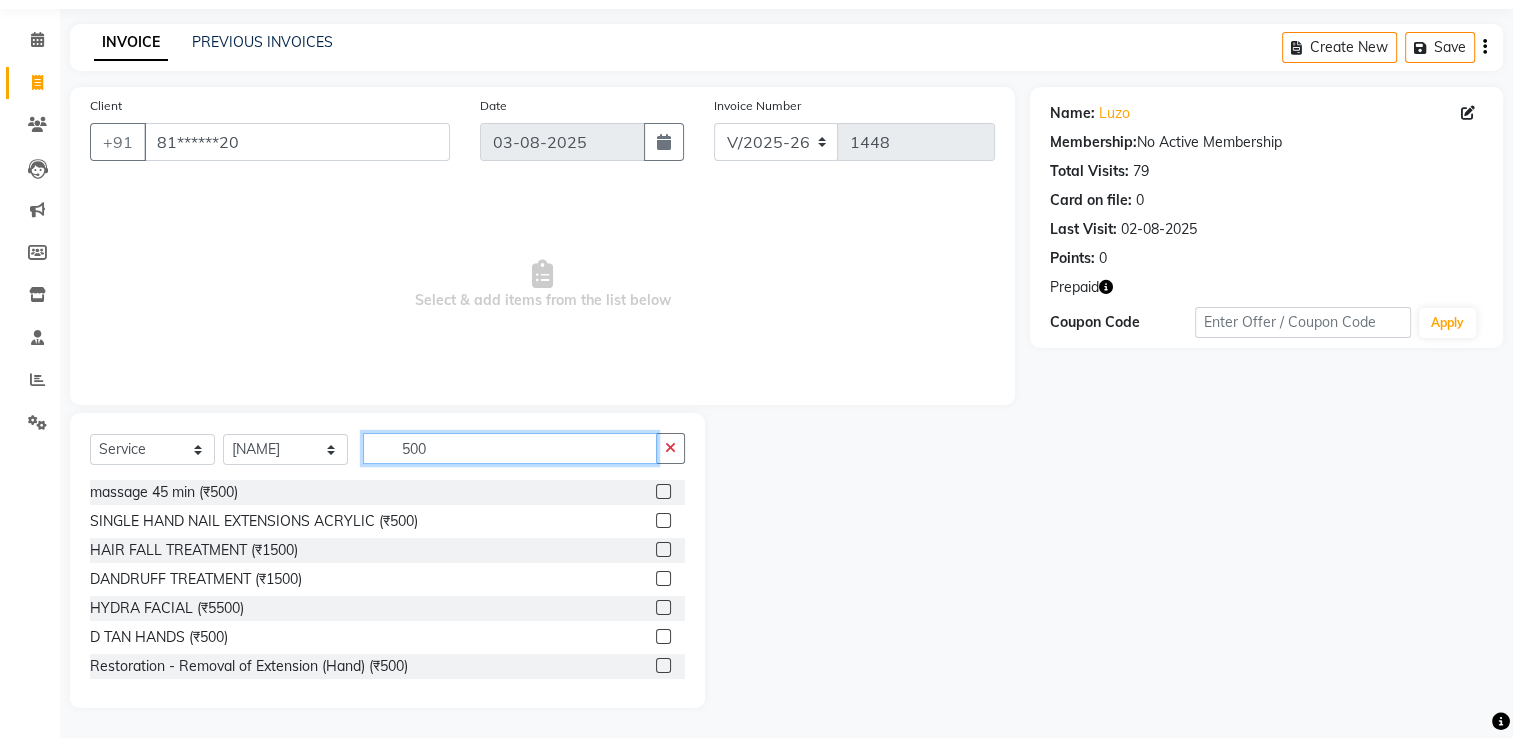 click on "500" 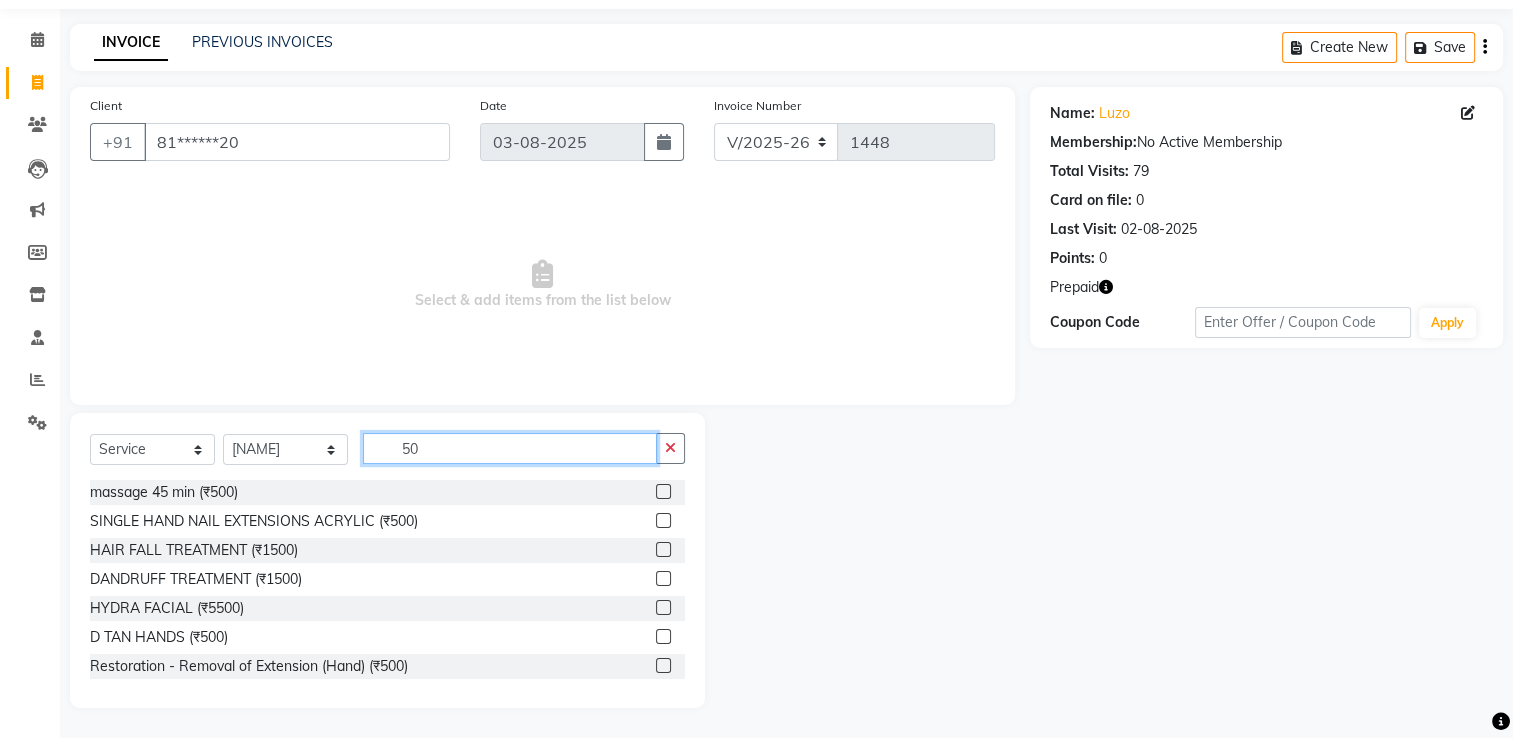 type on "5" 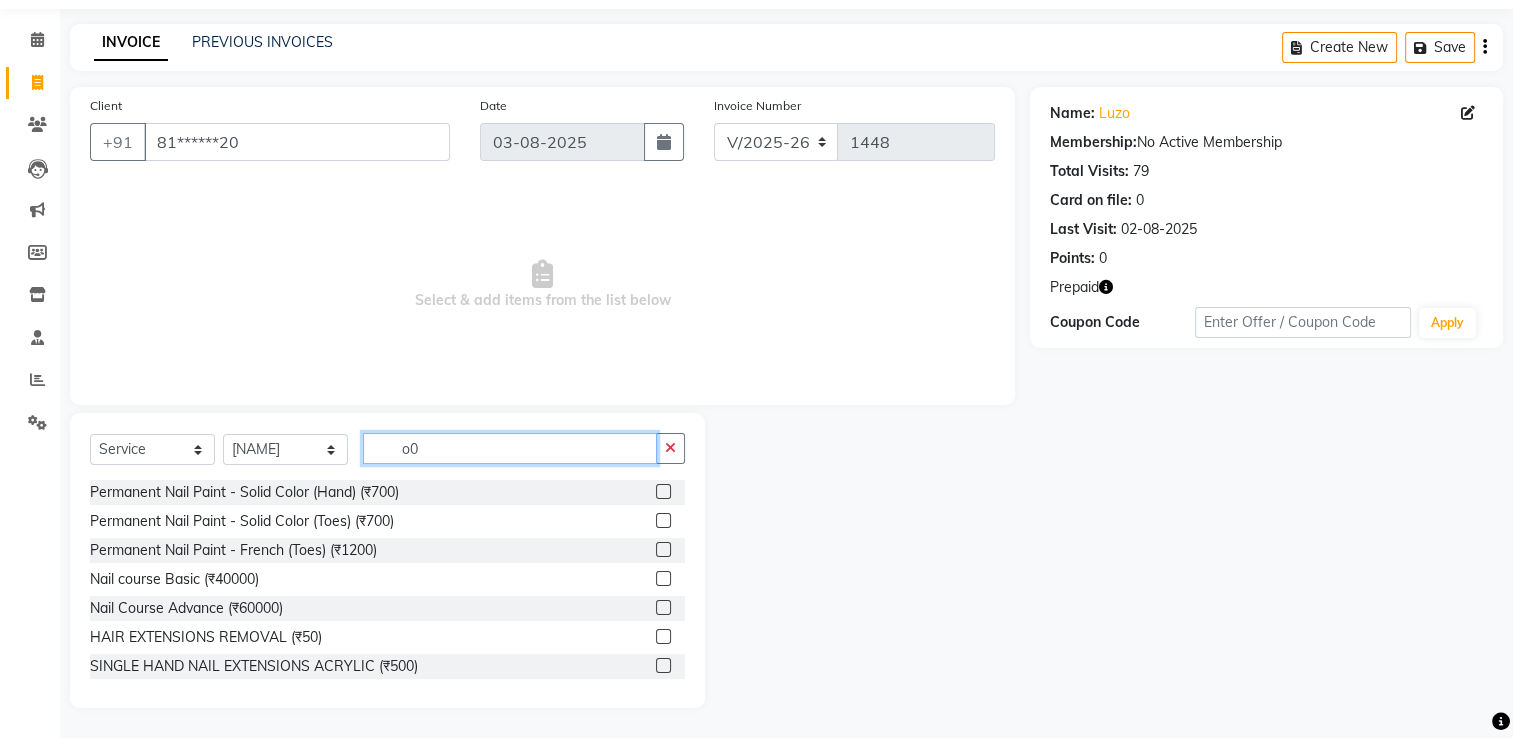 scroll, scrollTop: 0, scrollLeft: 0, axis: both 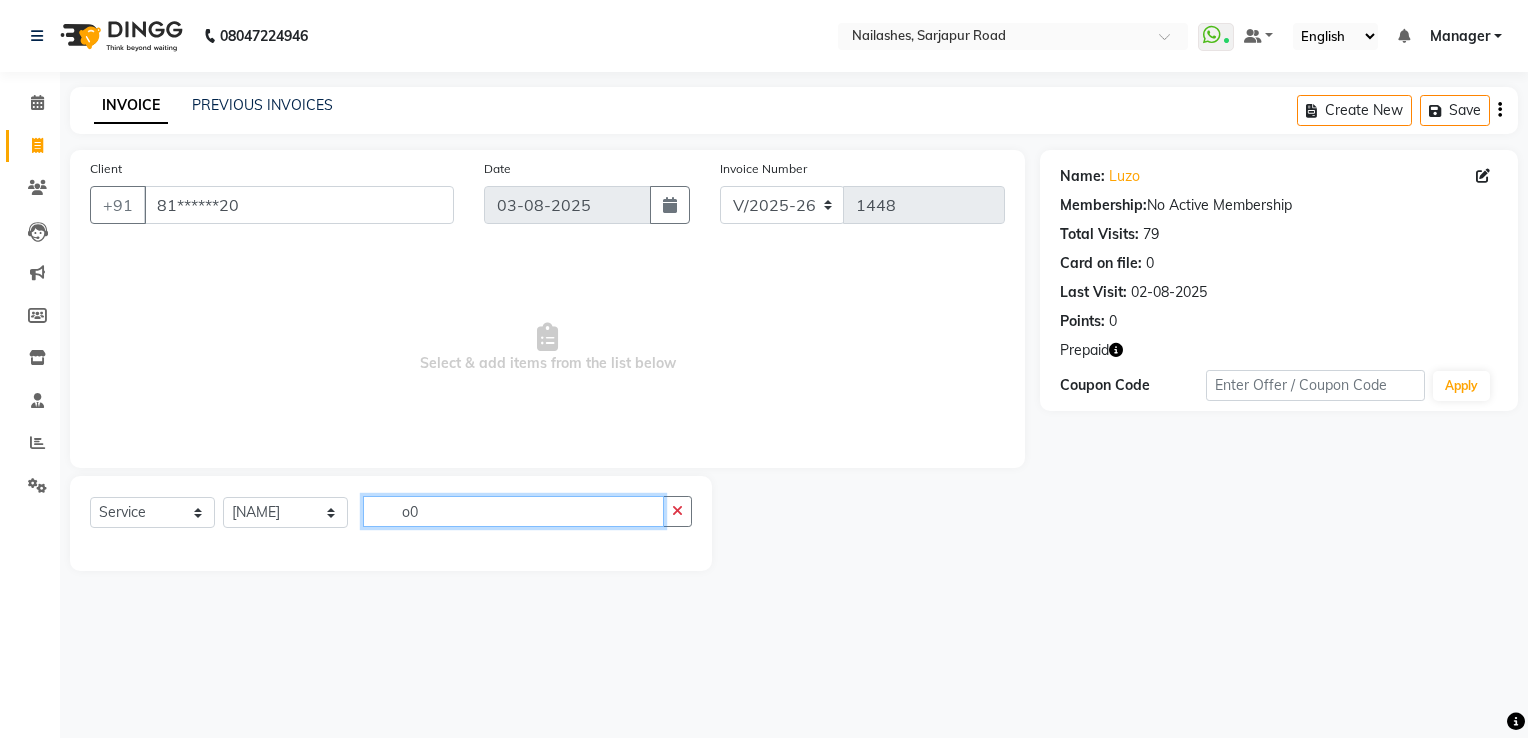 type on "o" 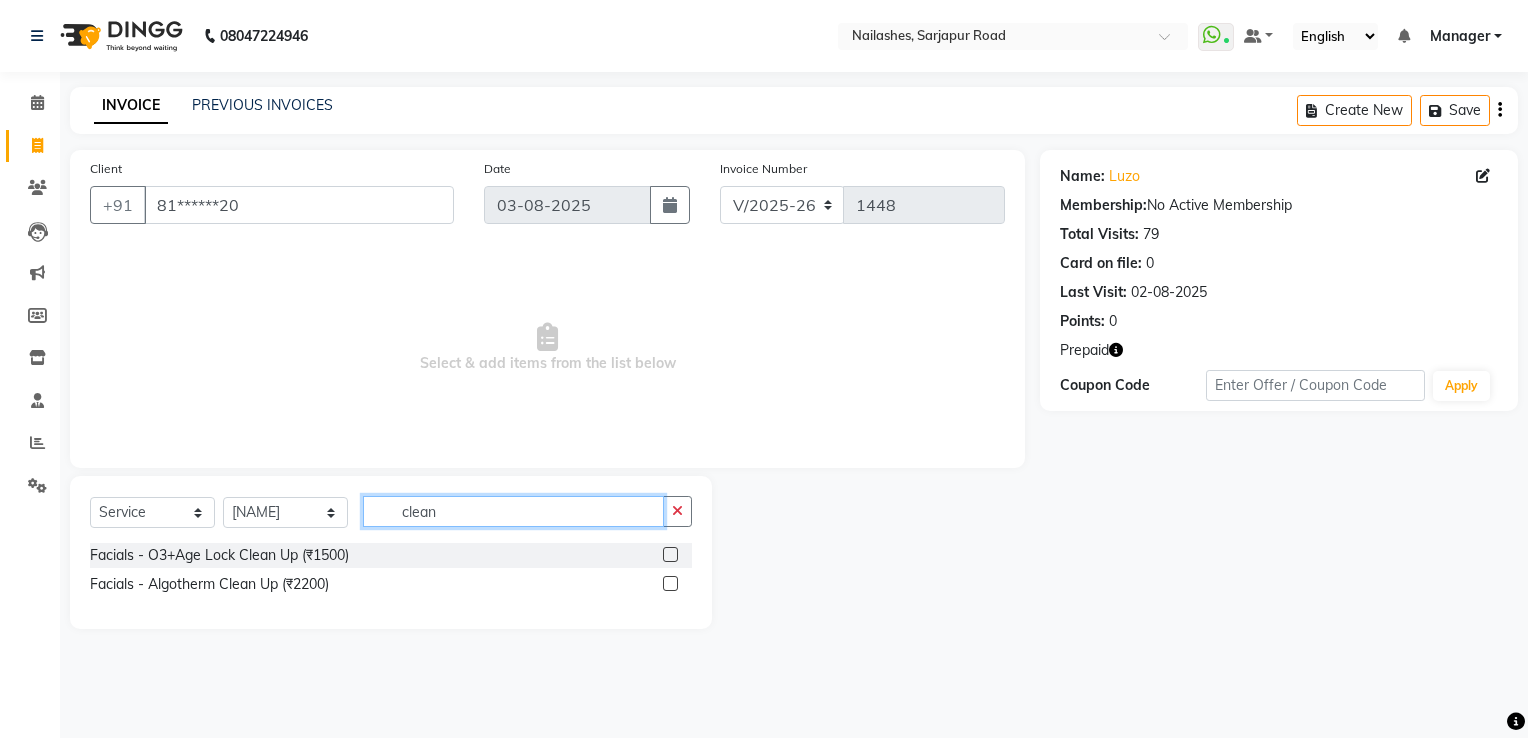 type on "clean" 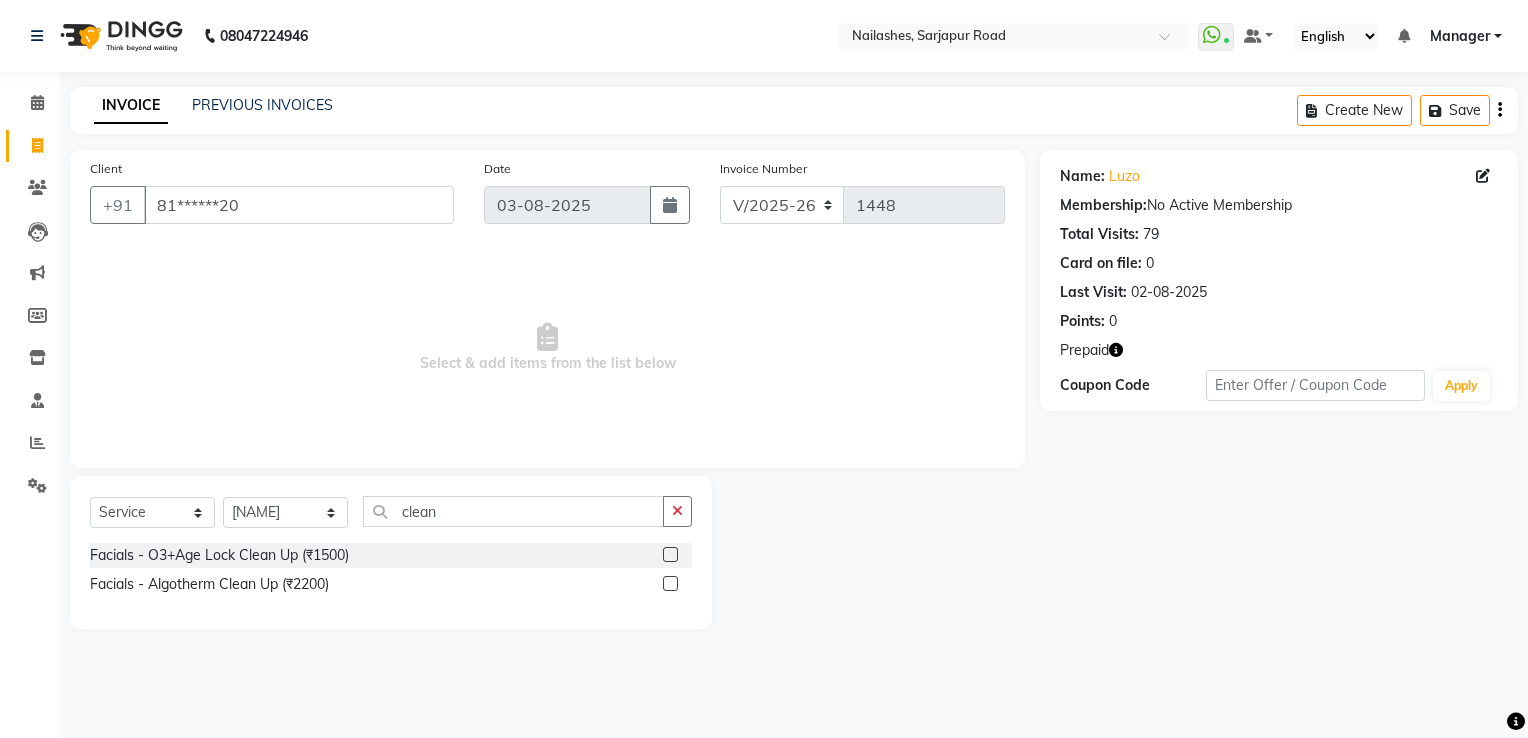 click 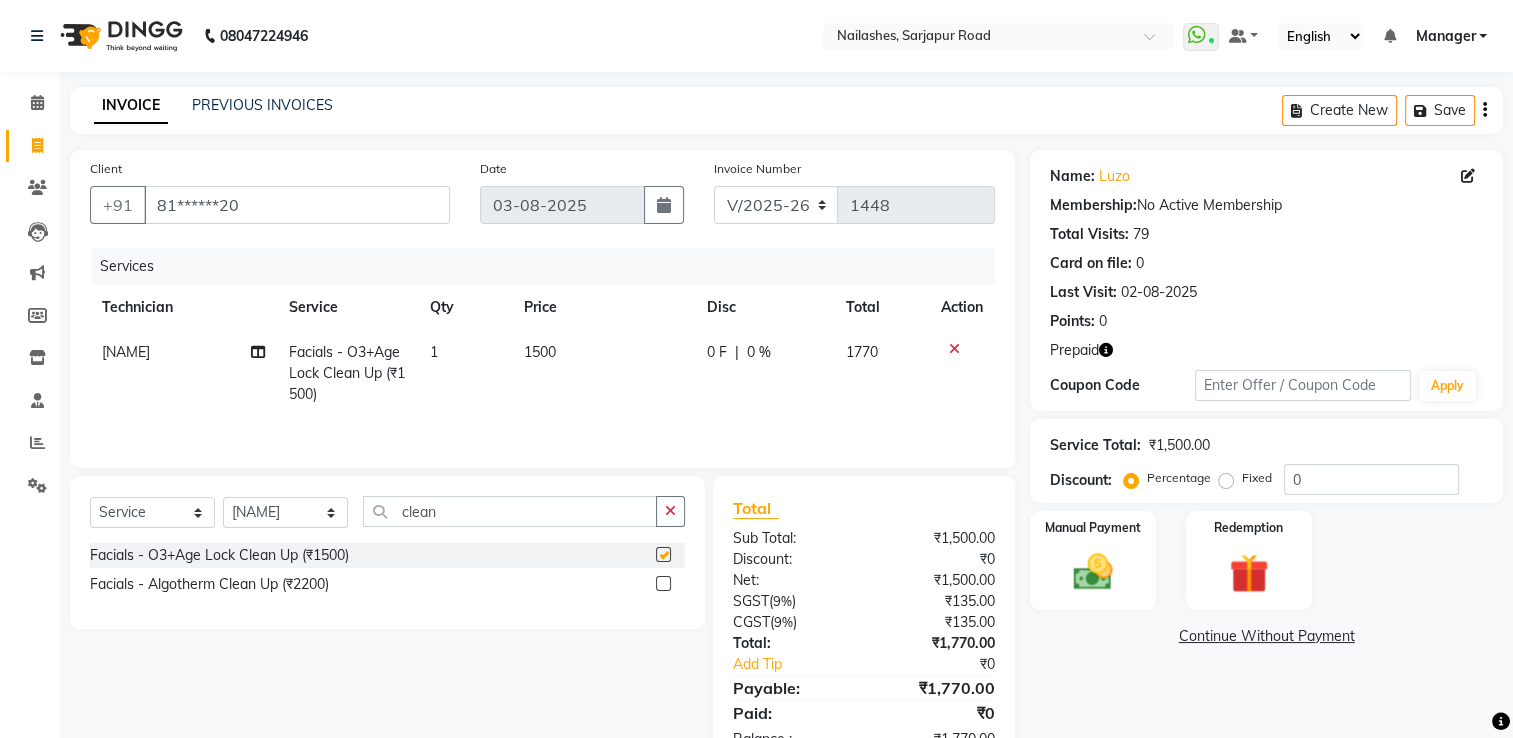 checkbox on "false" 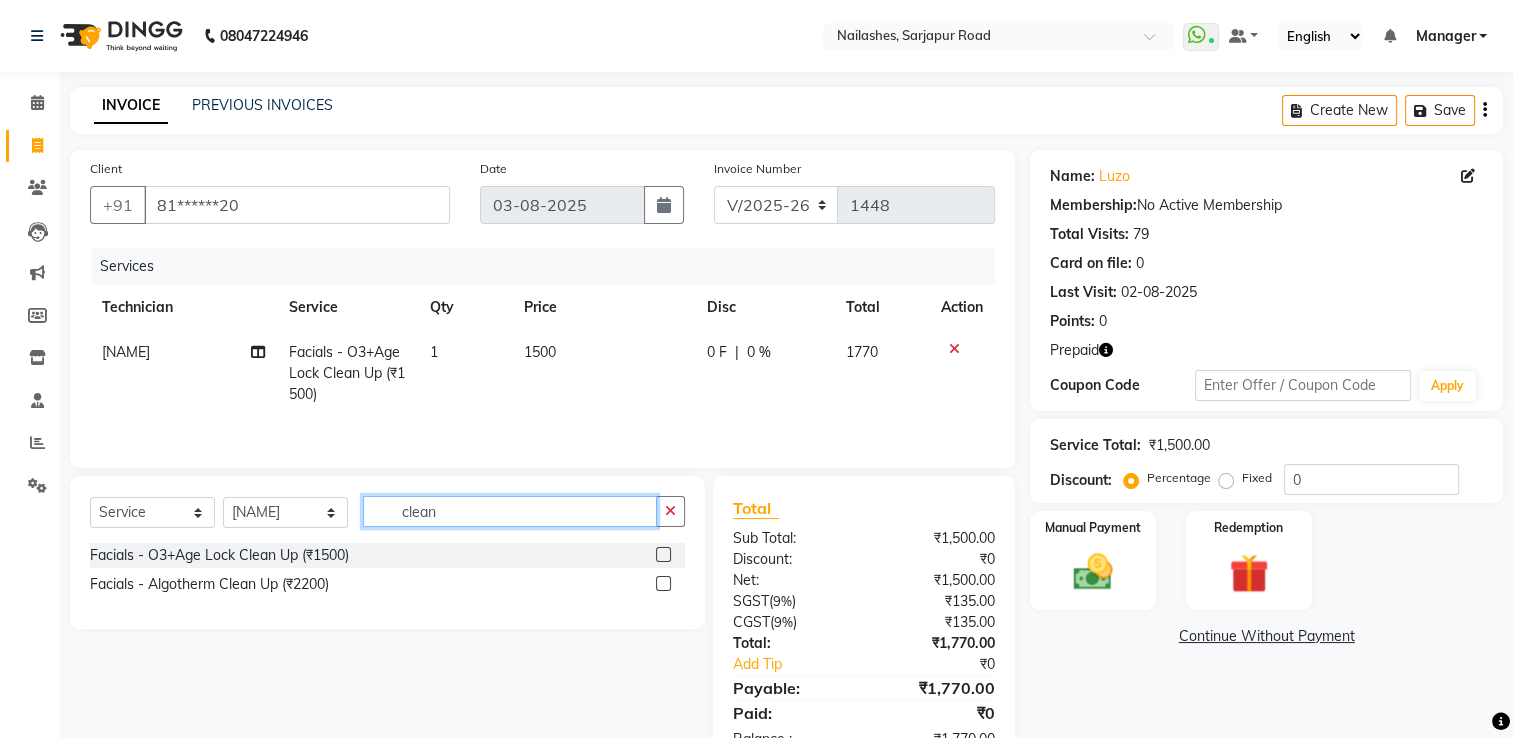click on "clean" 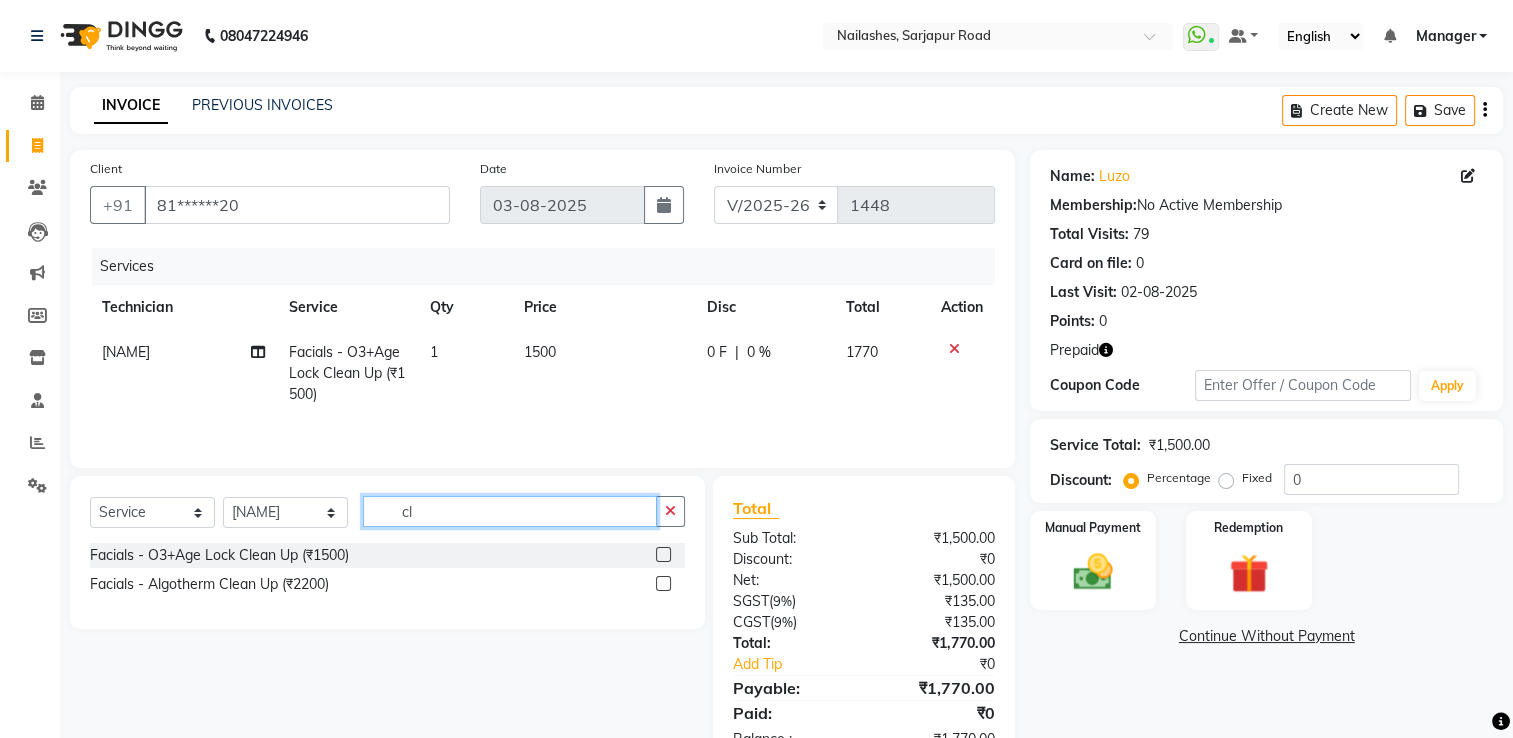 type on "c" 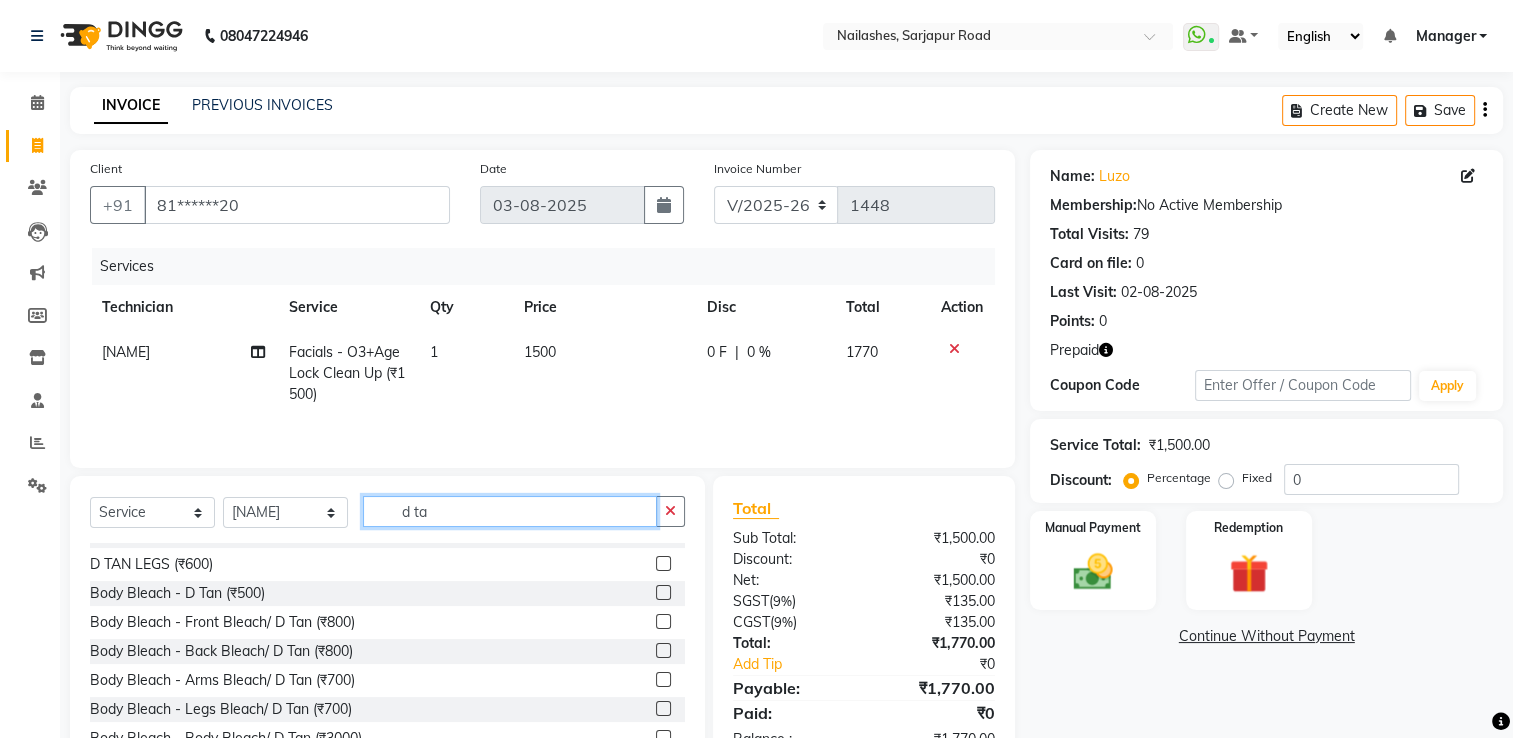 scroll, scrollTop: 32, scrollLeft: 0, axis: vertical 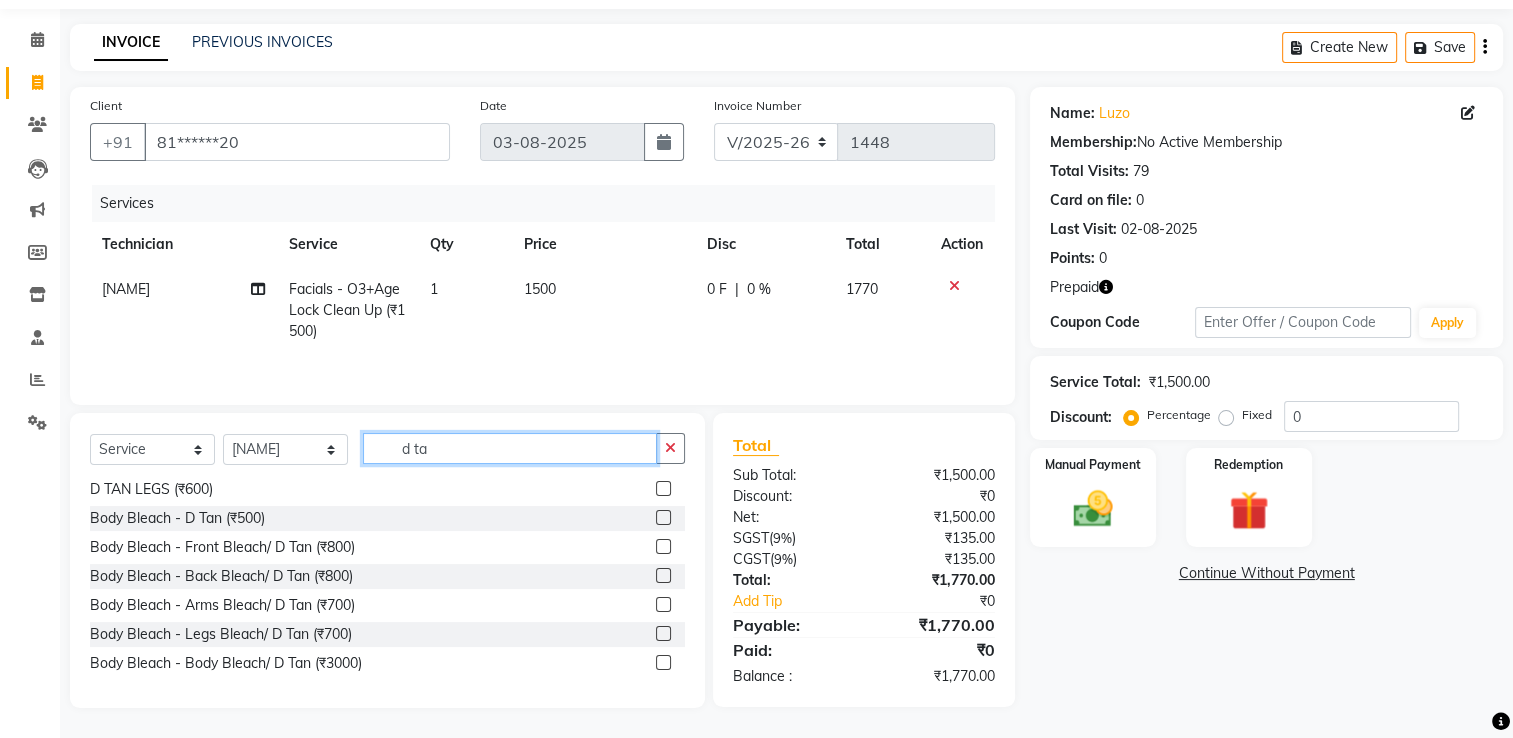 click on "d ta" 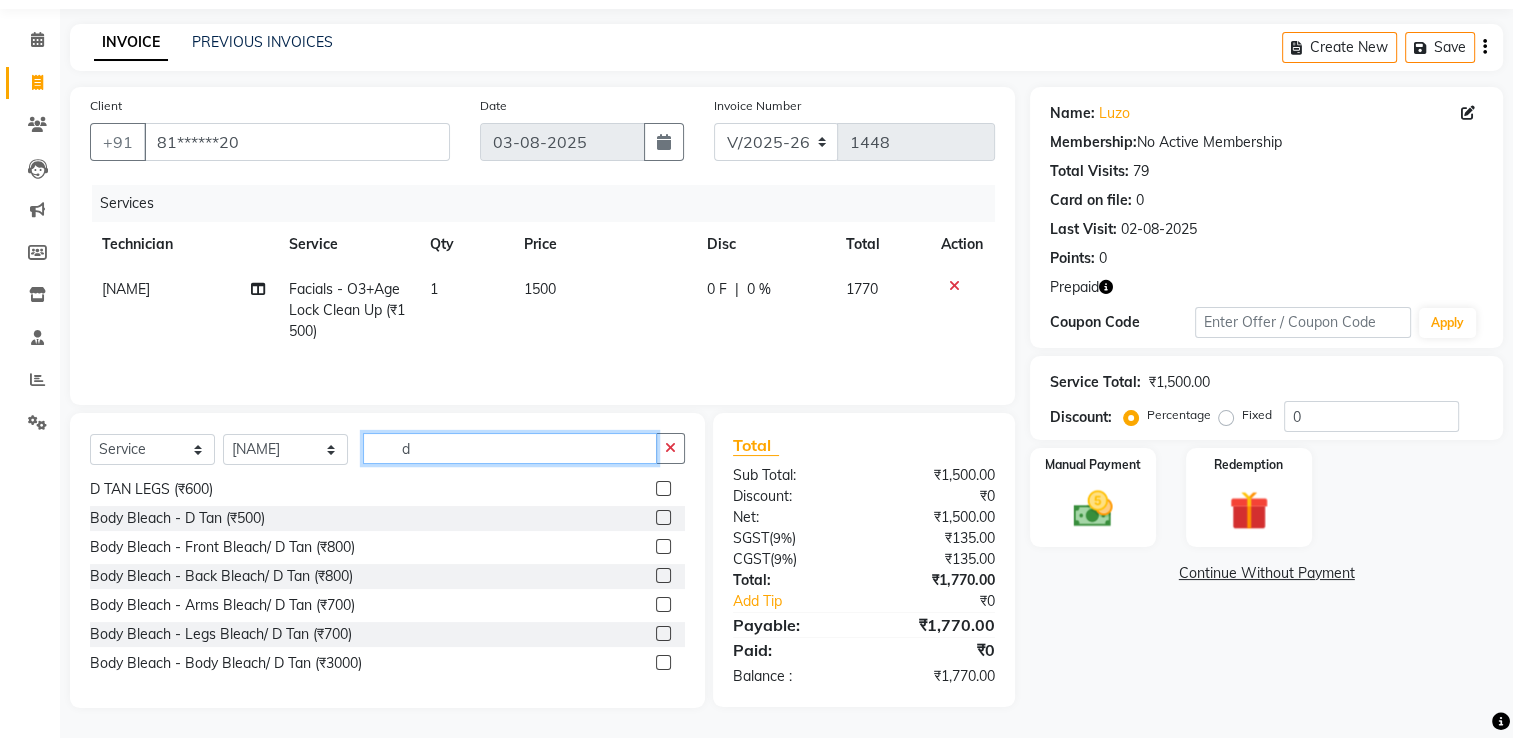 type on "d" 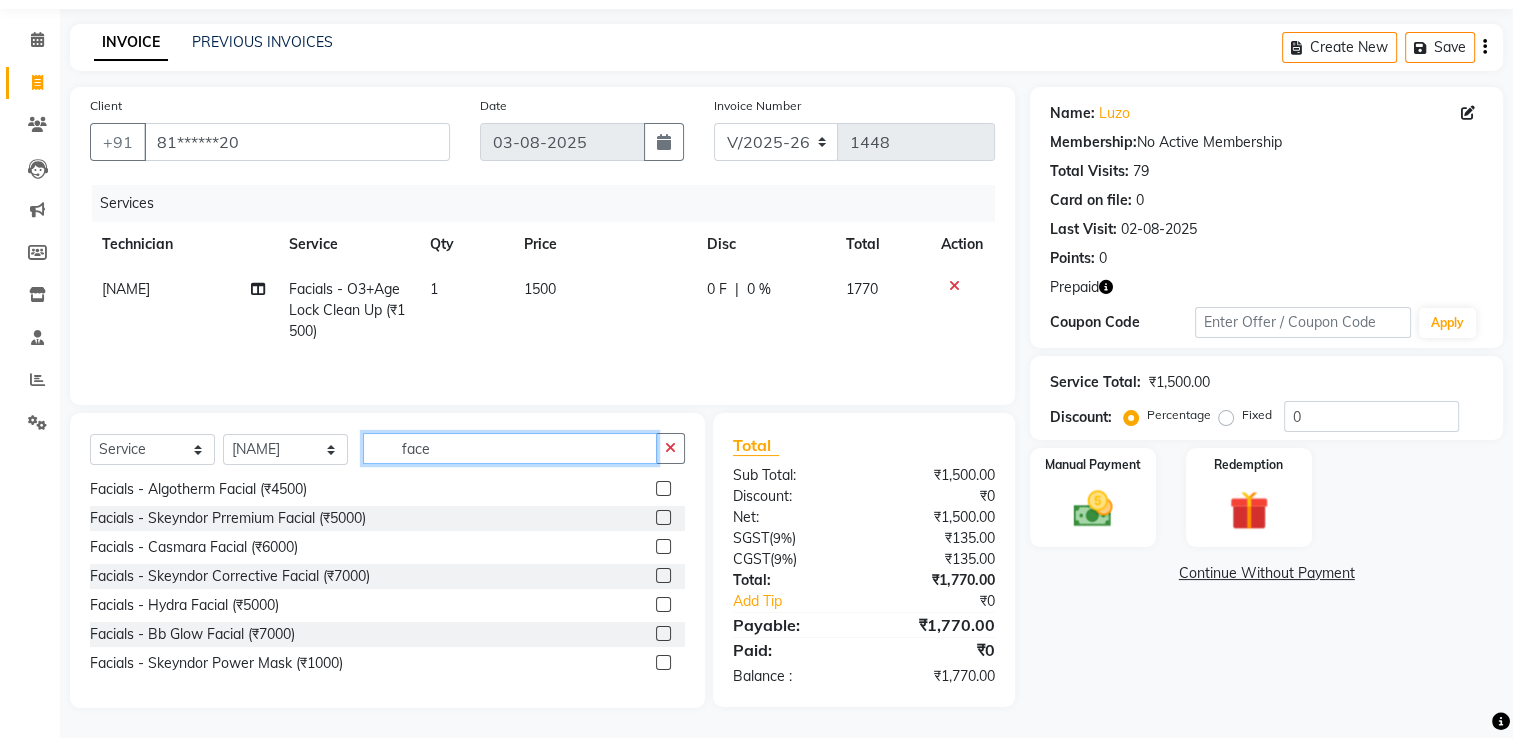 scroll, scrollTop: 0, scrollLeft: 0, axis: both 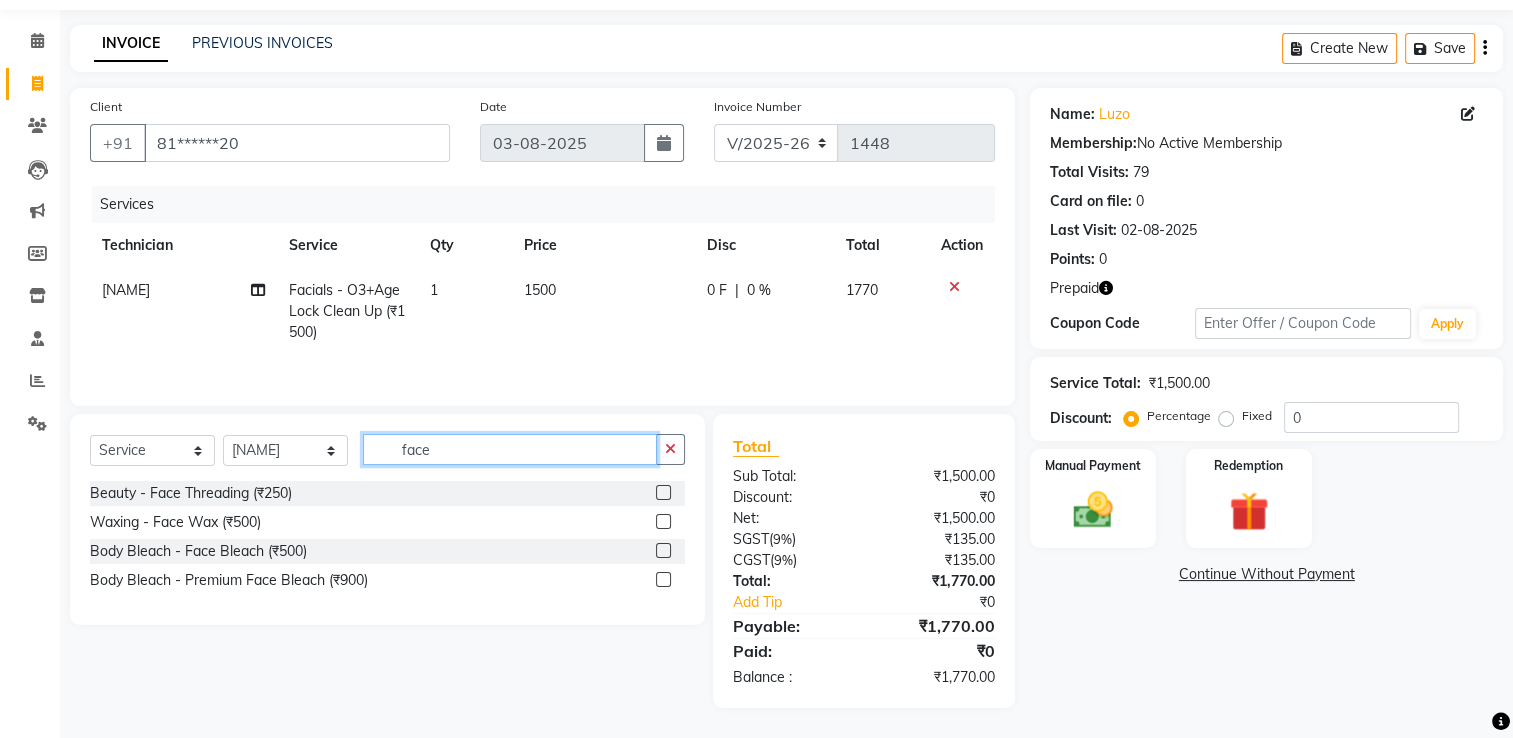type on "face" 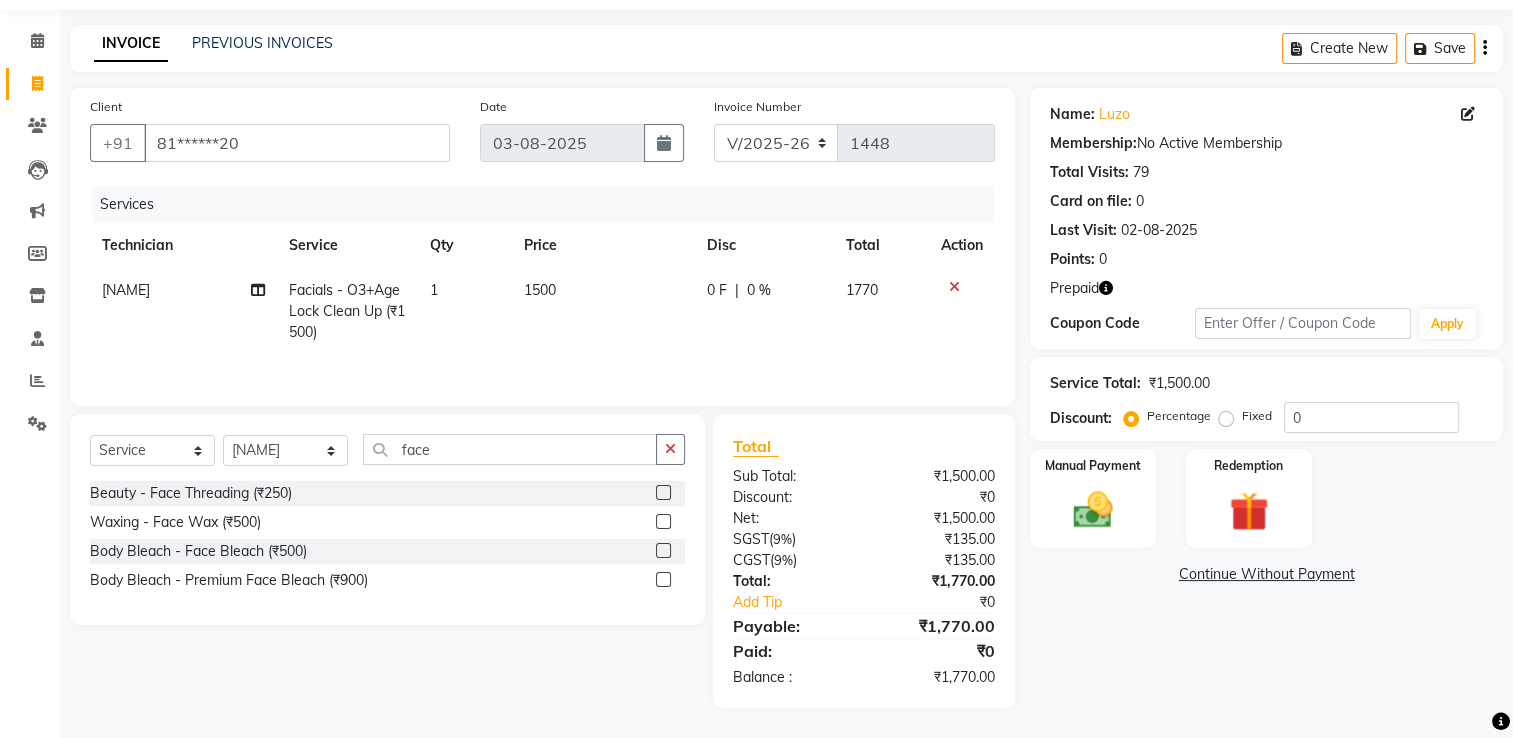 click 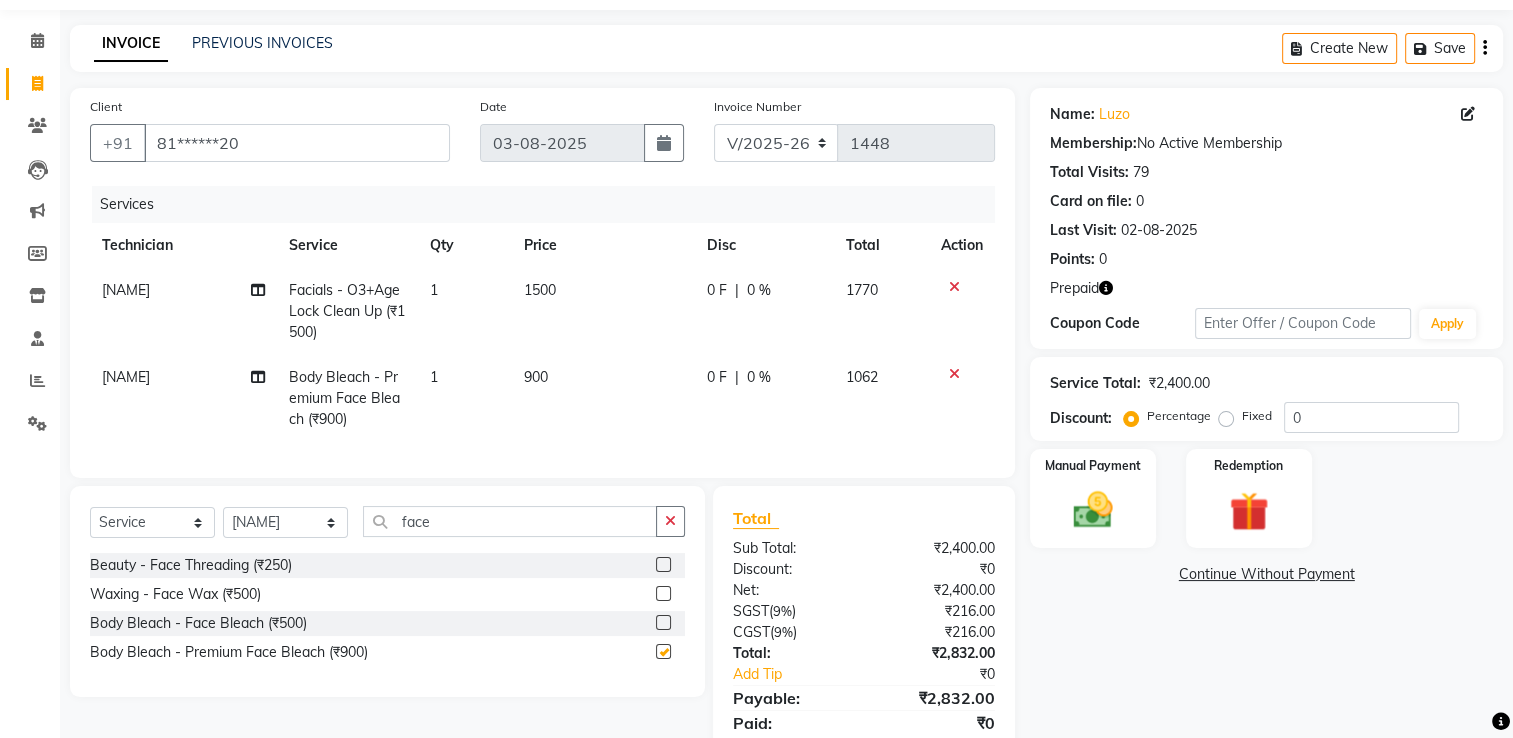 checkbox on "false" 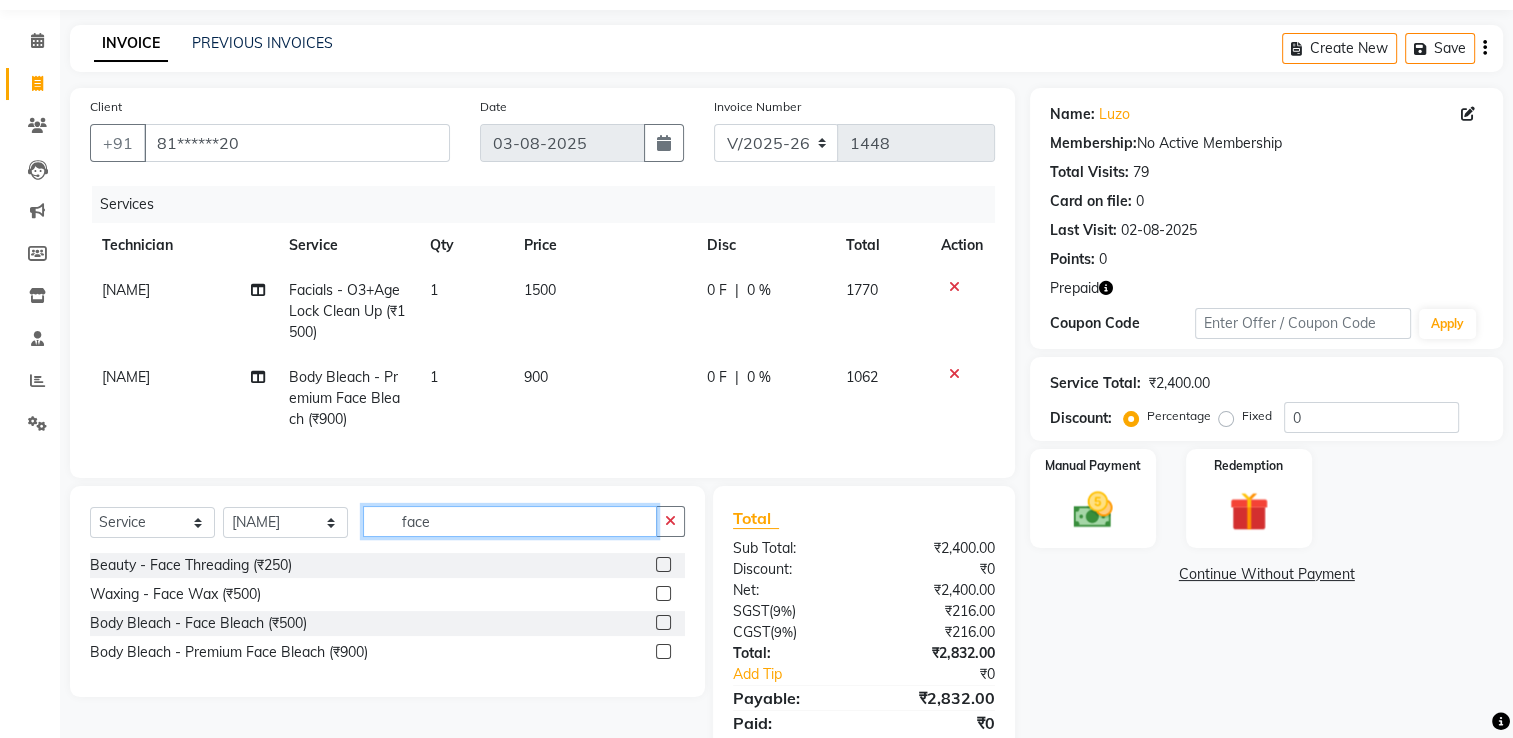 click on "face" 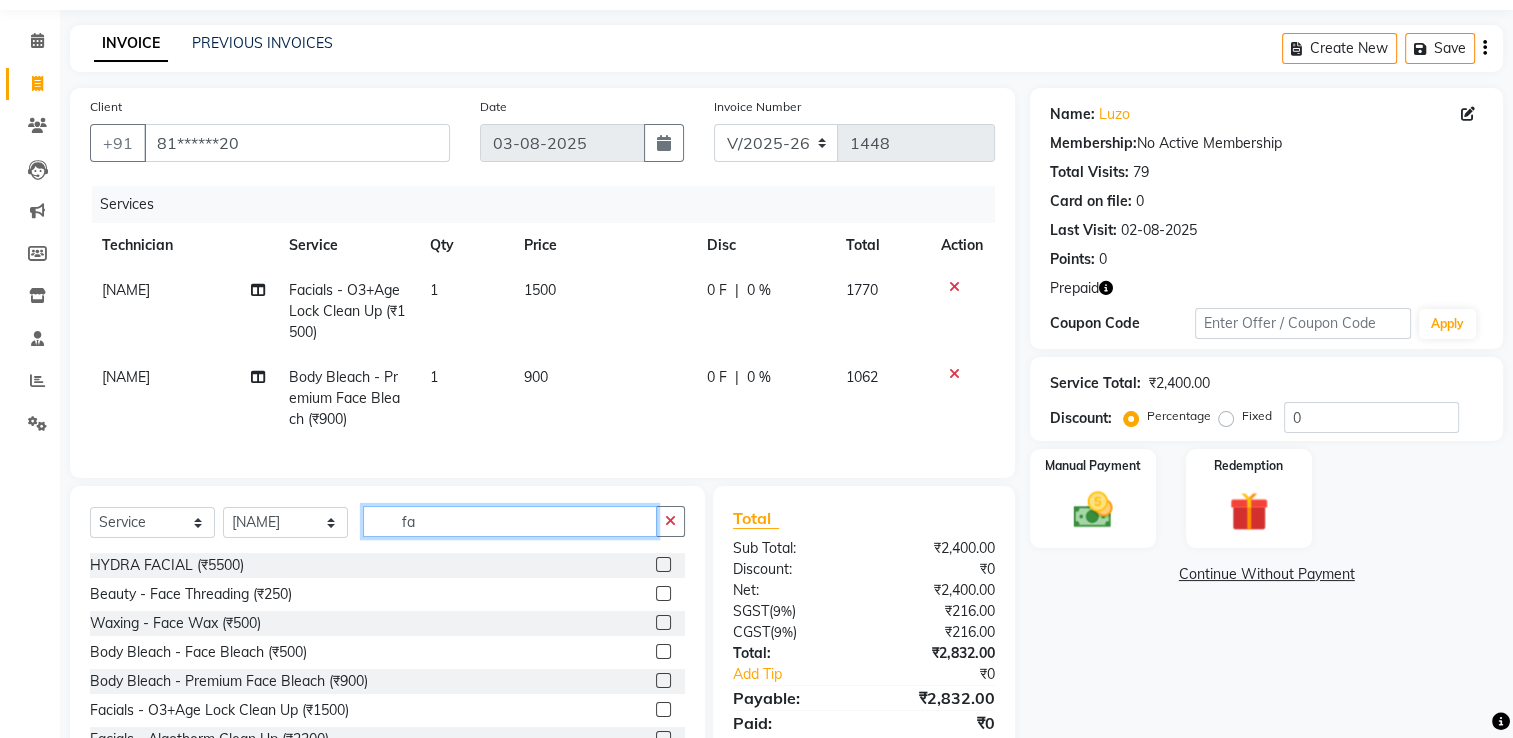 type on "f" 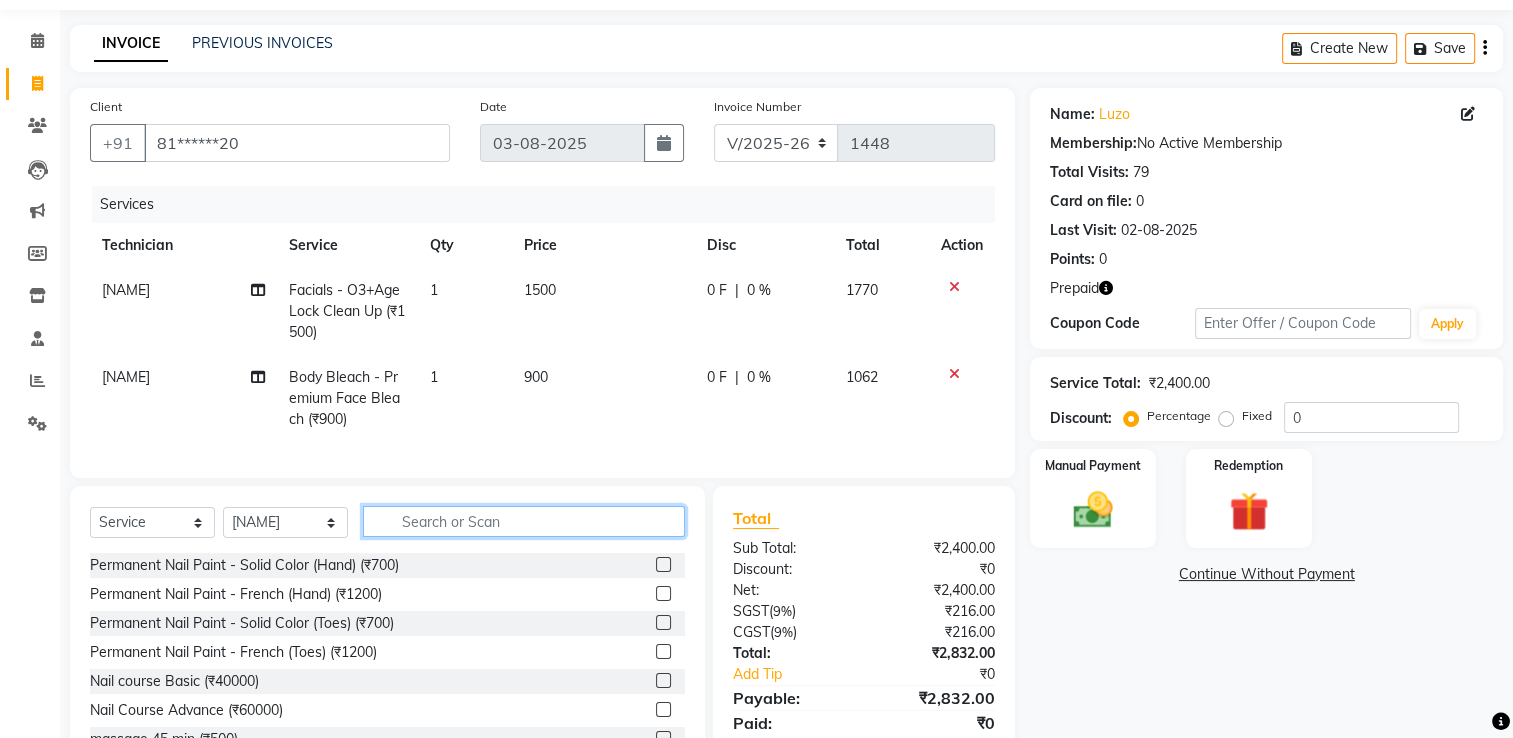 click 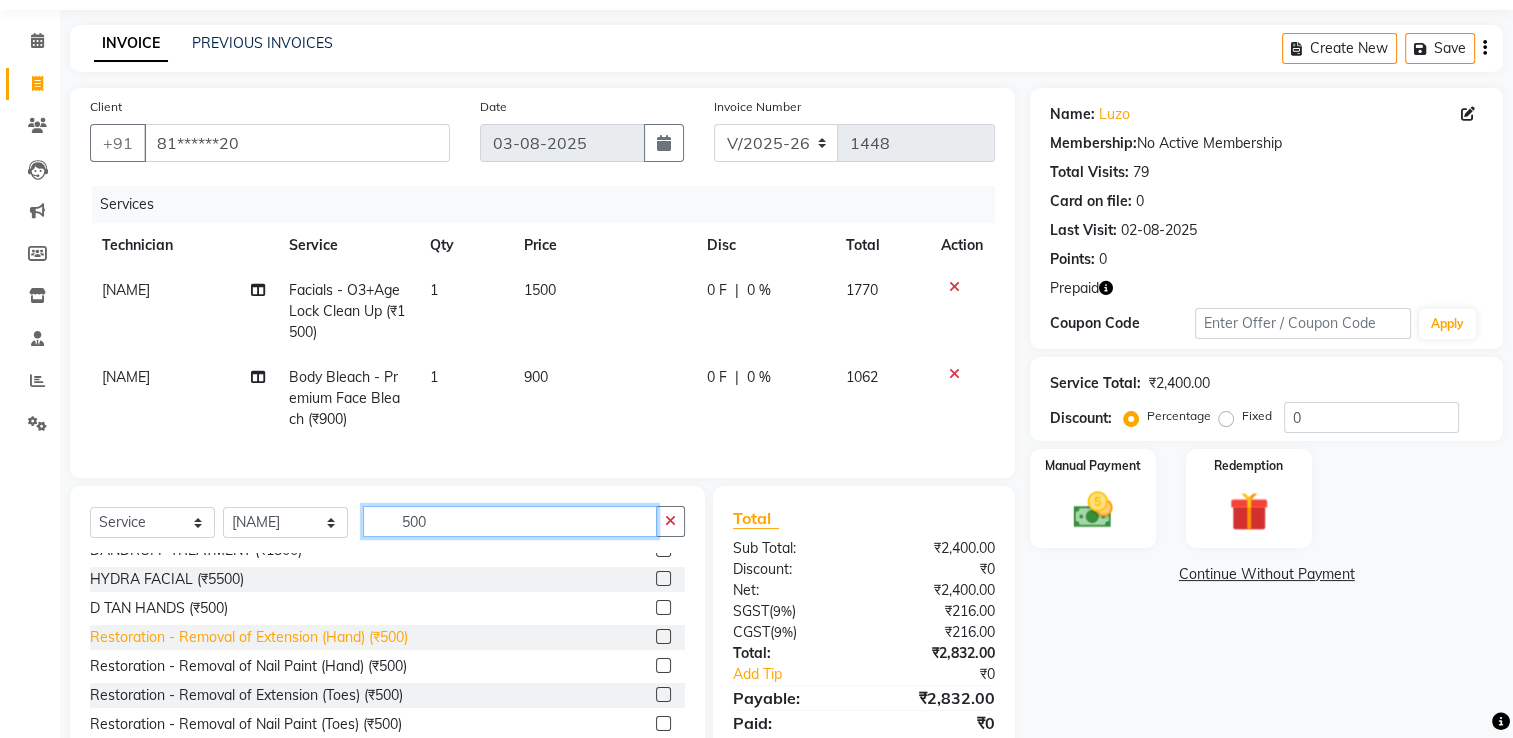 scroll, scrollTop: 100, scrollLeft: 0, axis: vertical 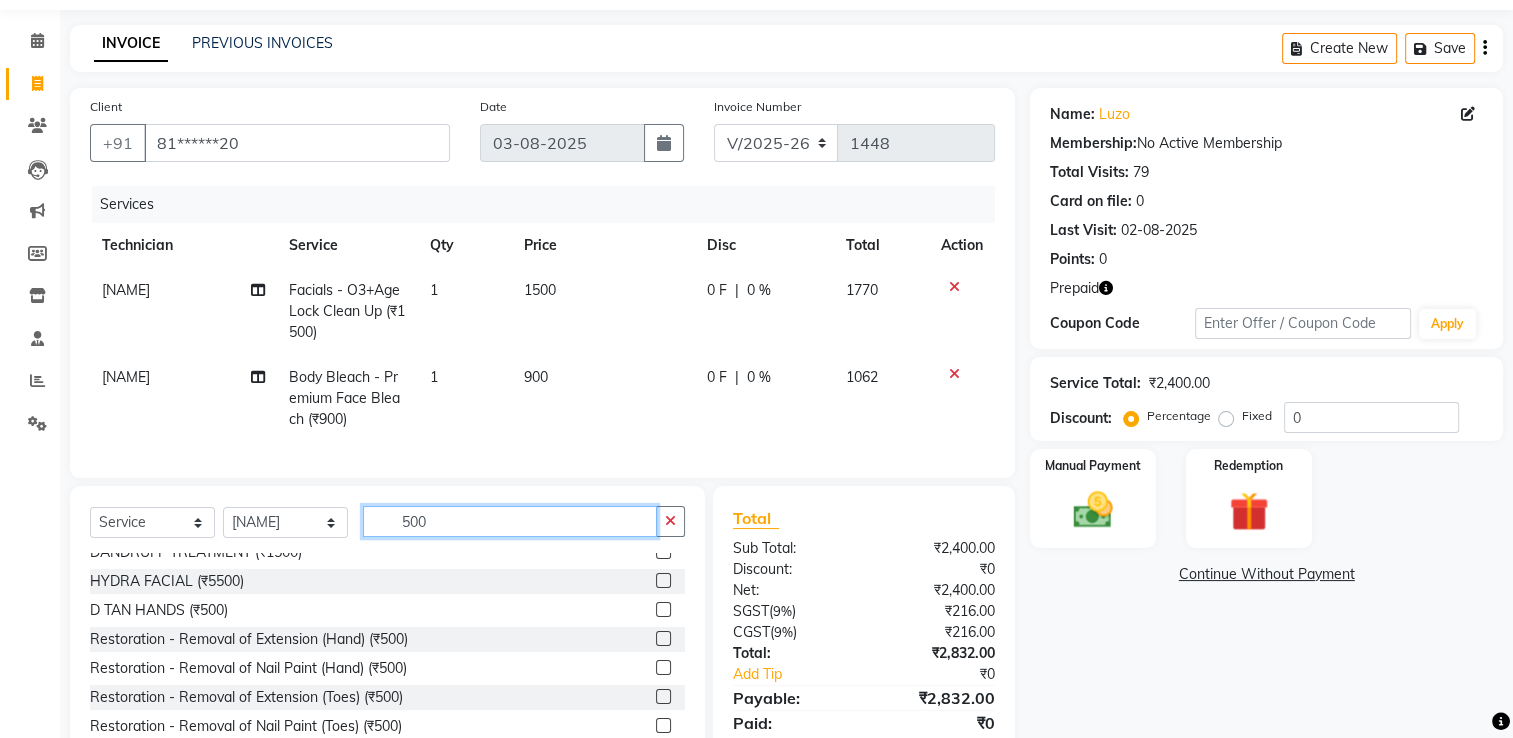 type on "500" 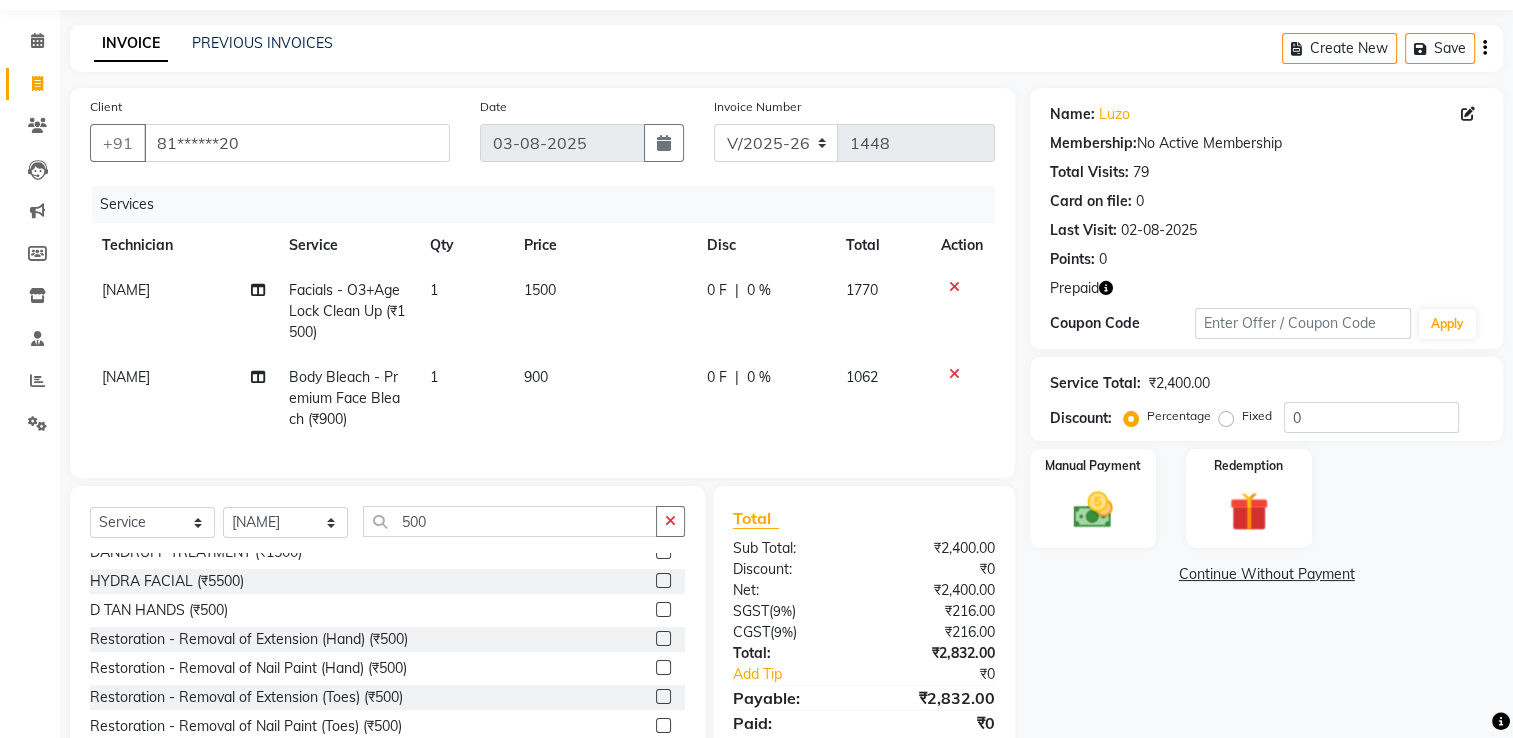 click 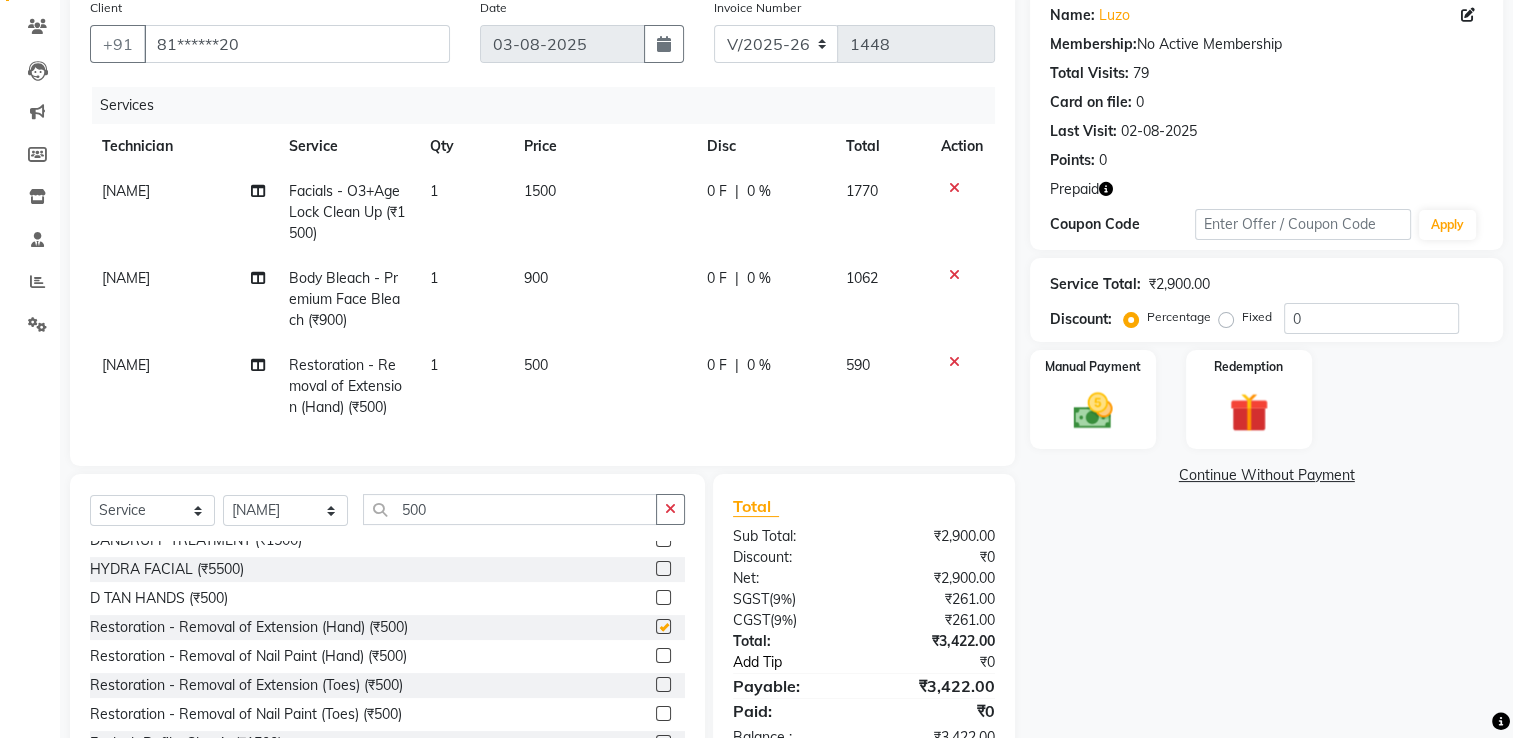 checkbox on "false" 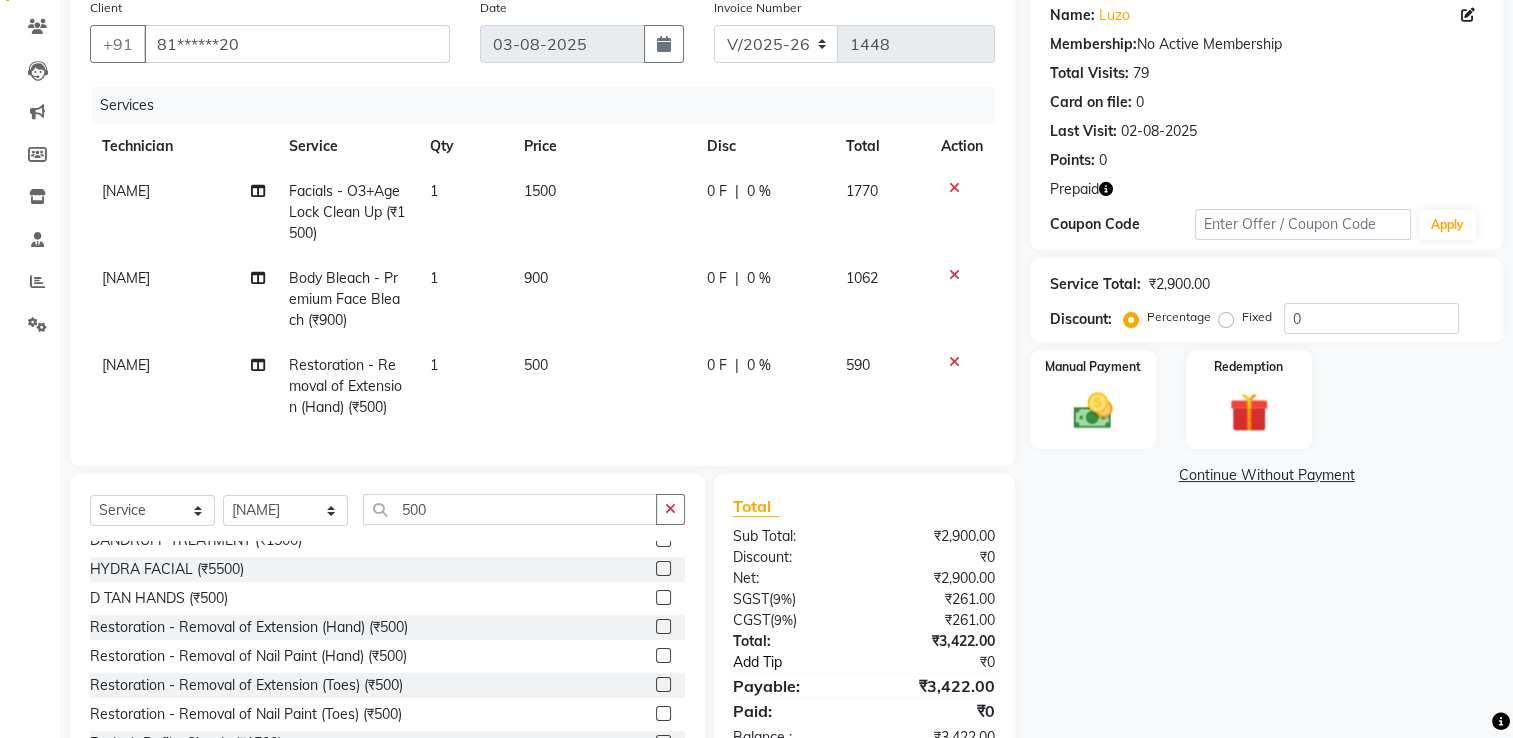 scroll, scrollTop: 237, scrollLeft: 0, axis: vertical 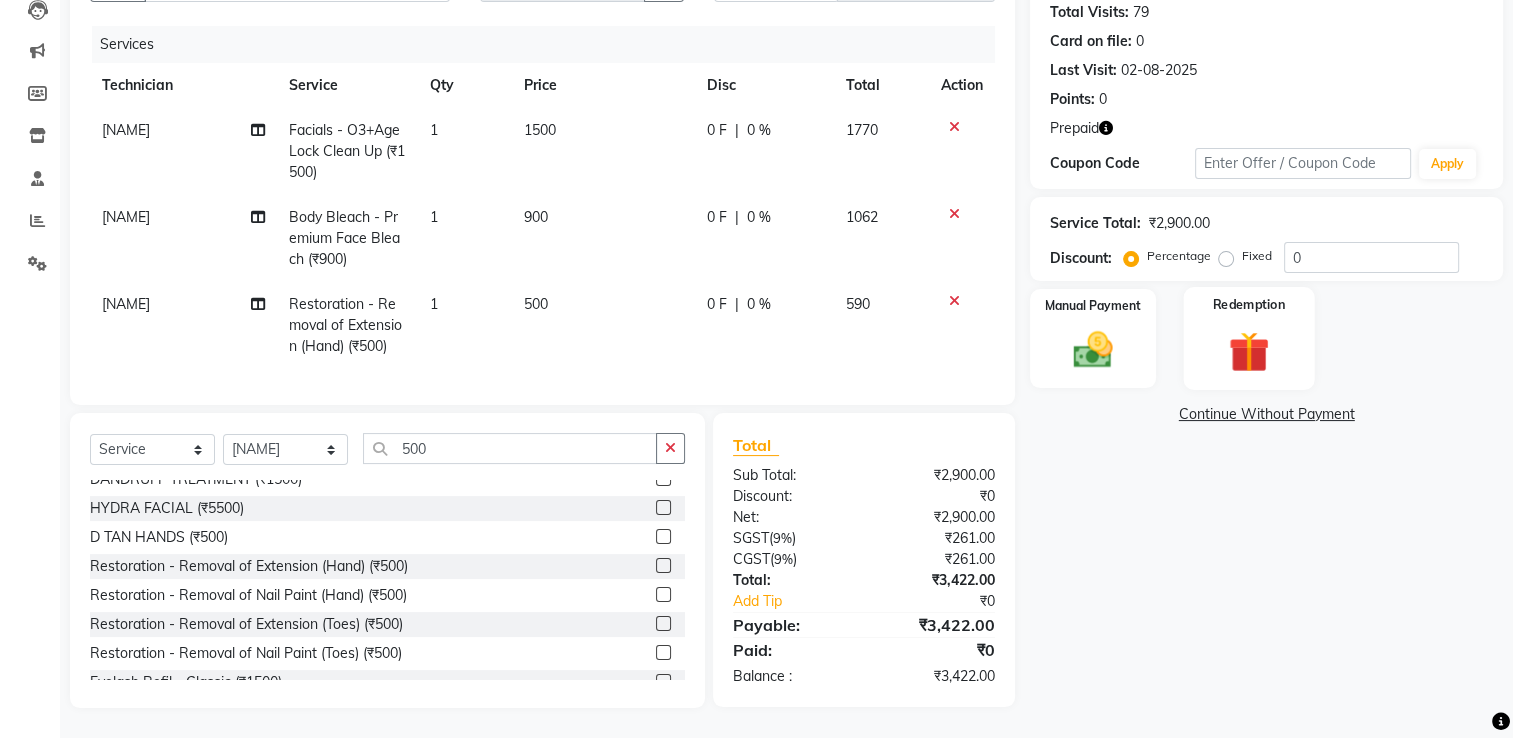 click 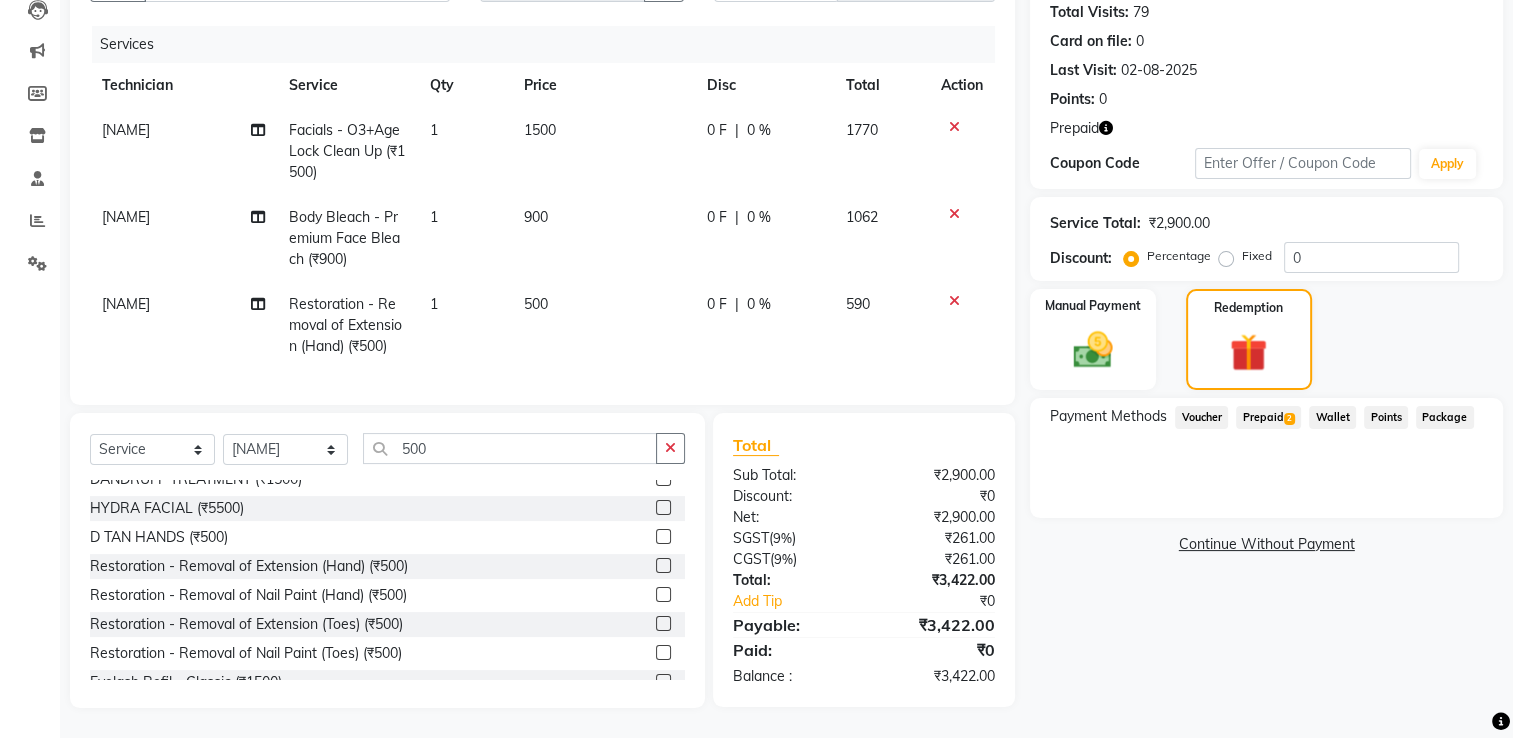 click on "Prepaid  2" 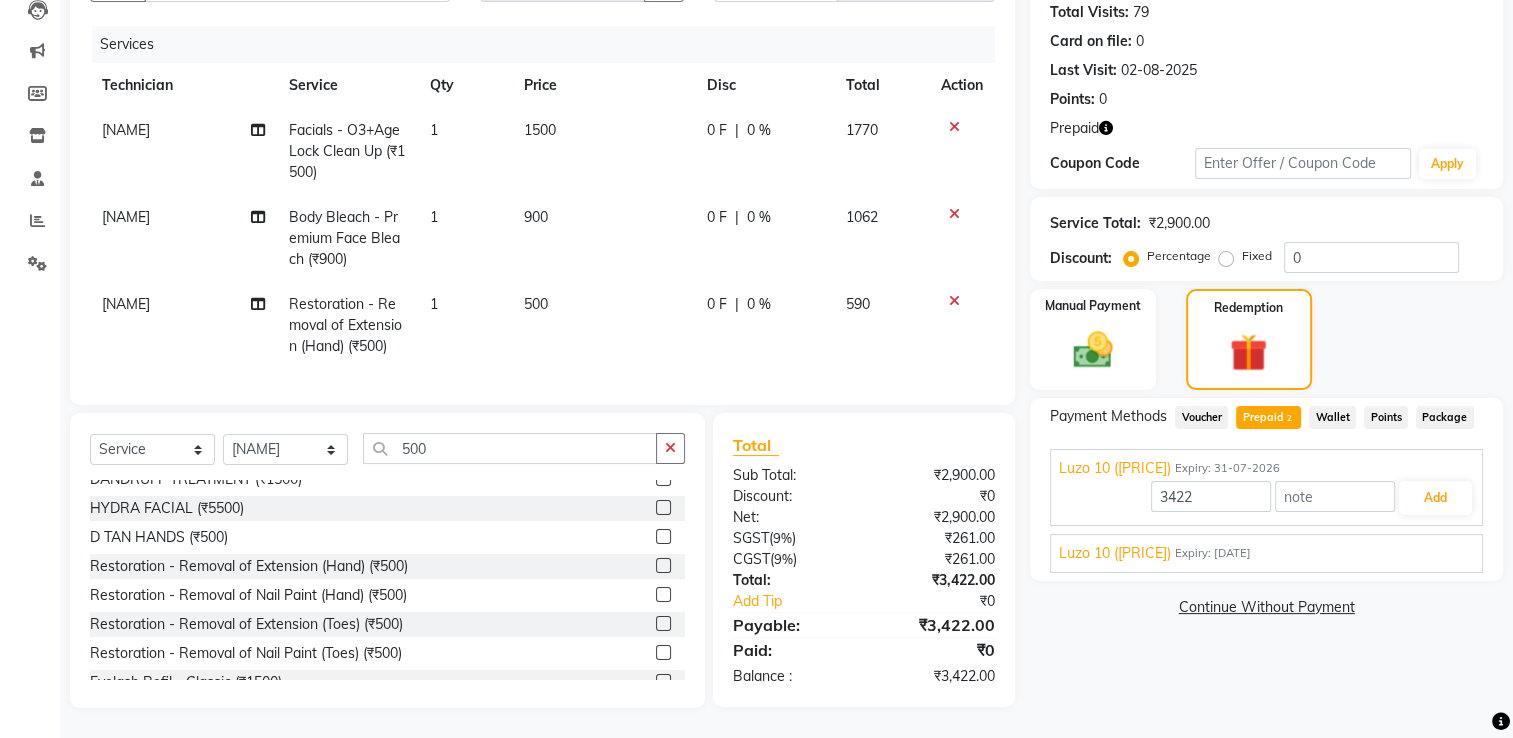 click on "Luzo 10 (₹2,037.58) Expiry: 25-07-2026 2037.58 Add" at bounding box center (1266, 553) 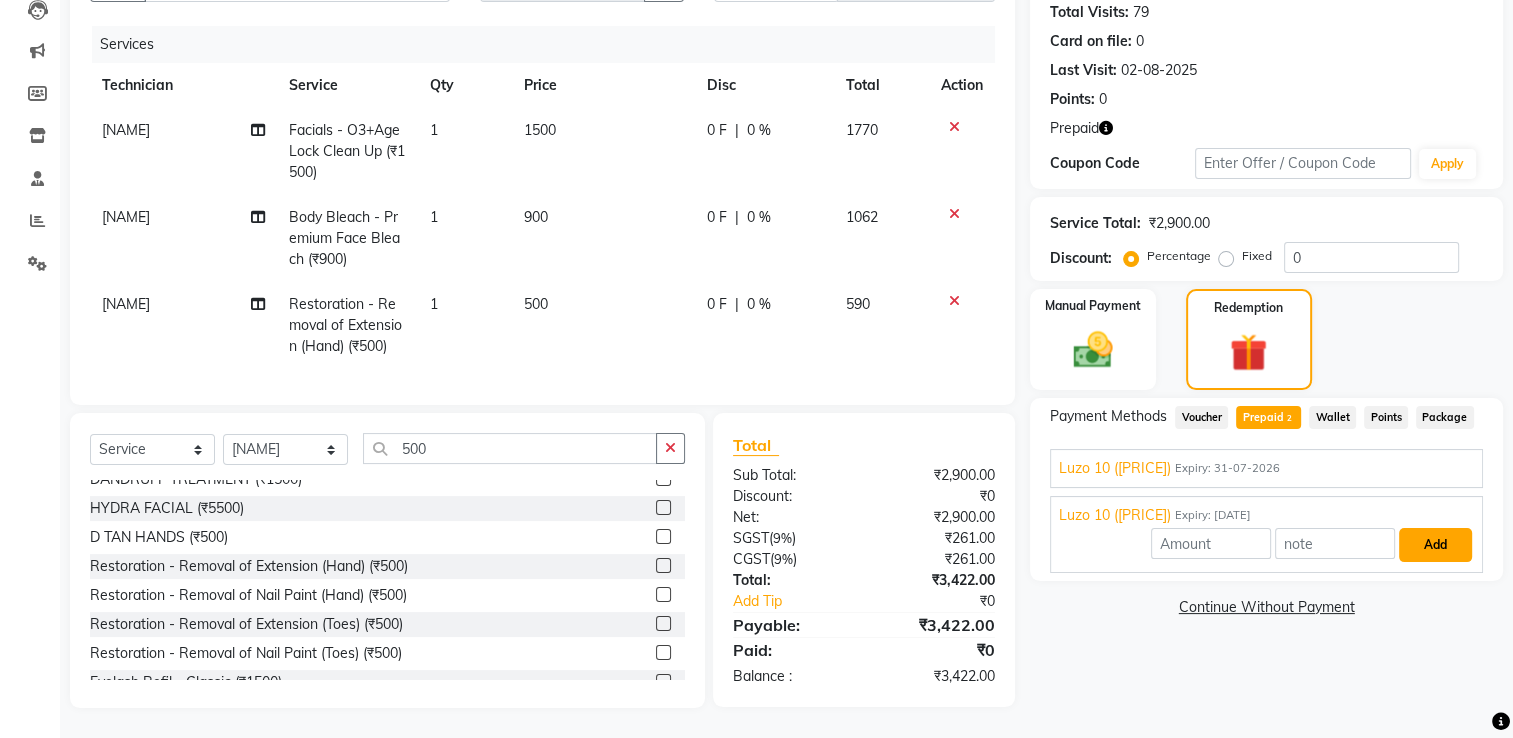 click on "Add" at bounding box center [1435, 545] 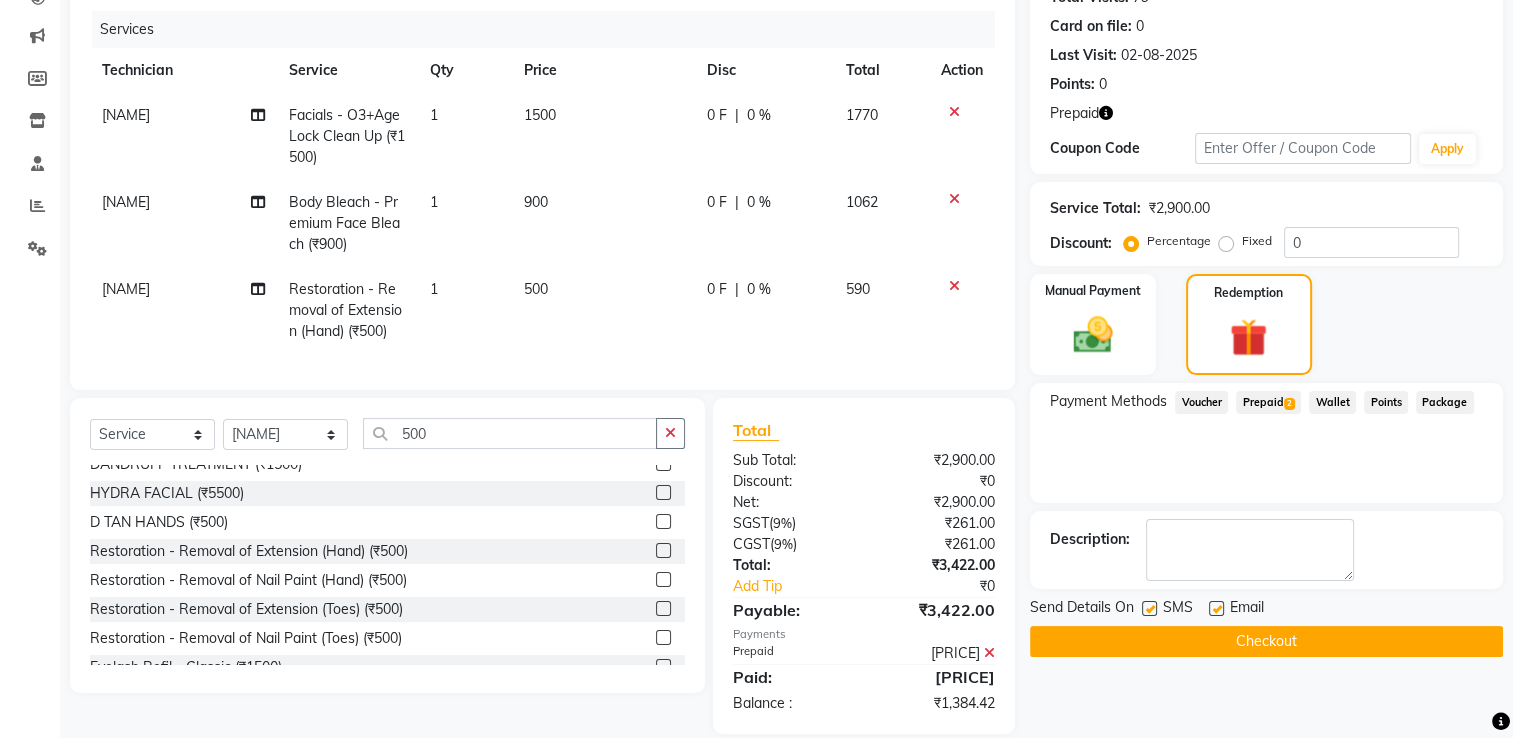 click on "Prepaid  2" 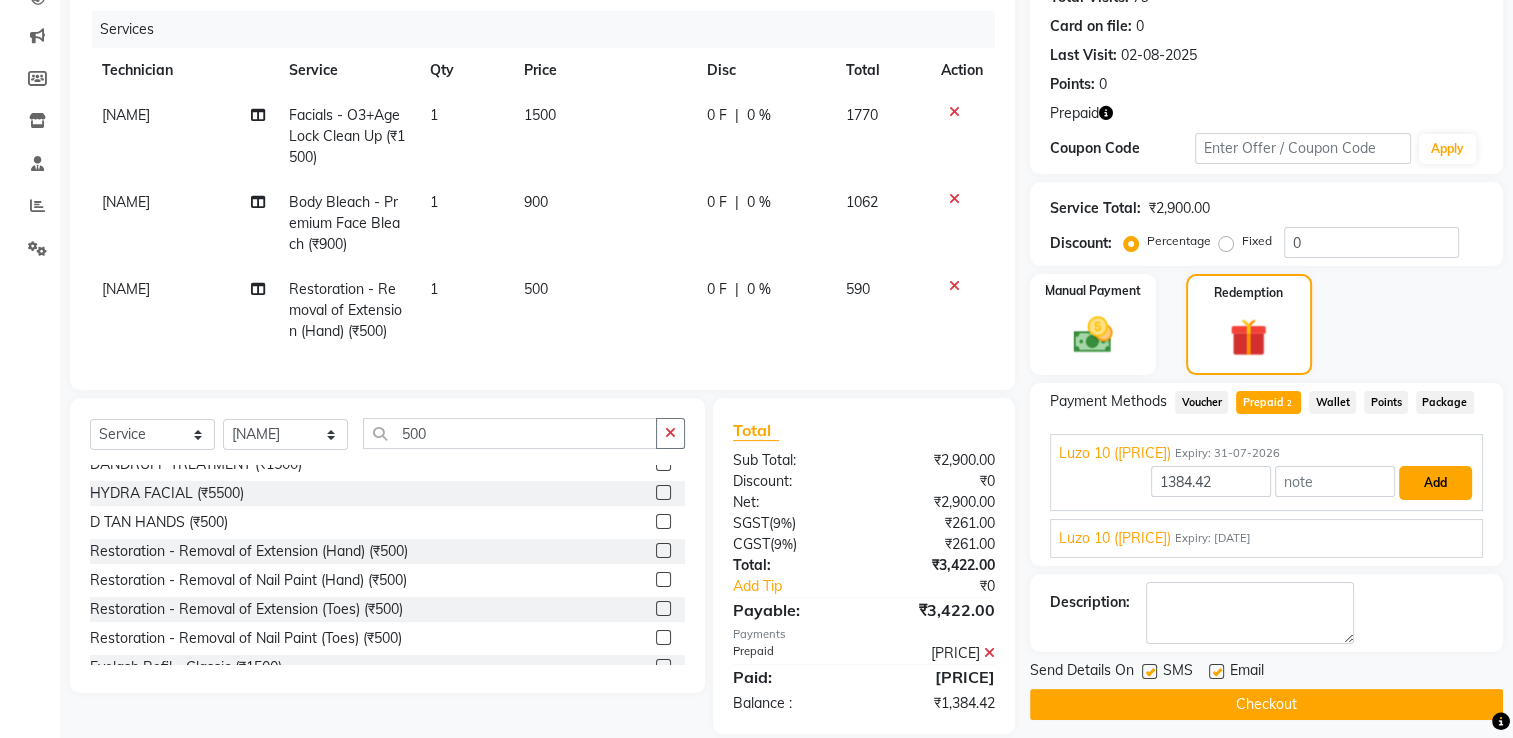 click on "Add" at bounding box center (1435, 483) 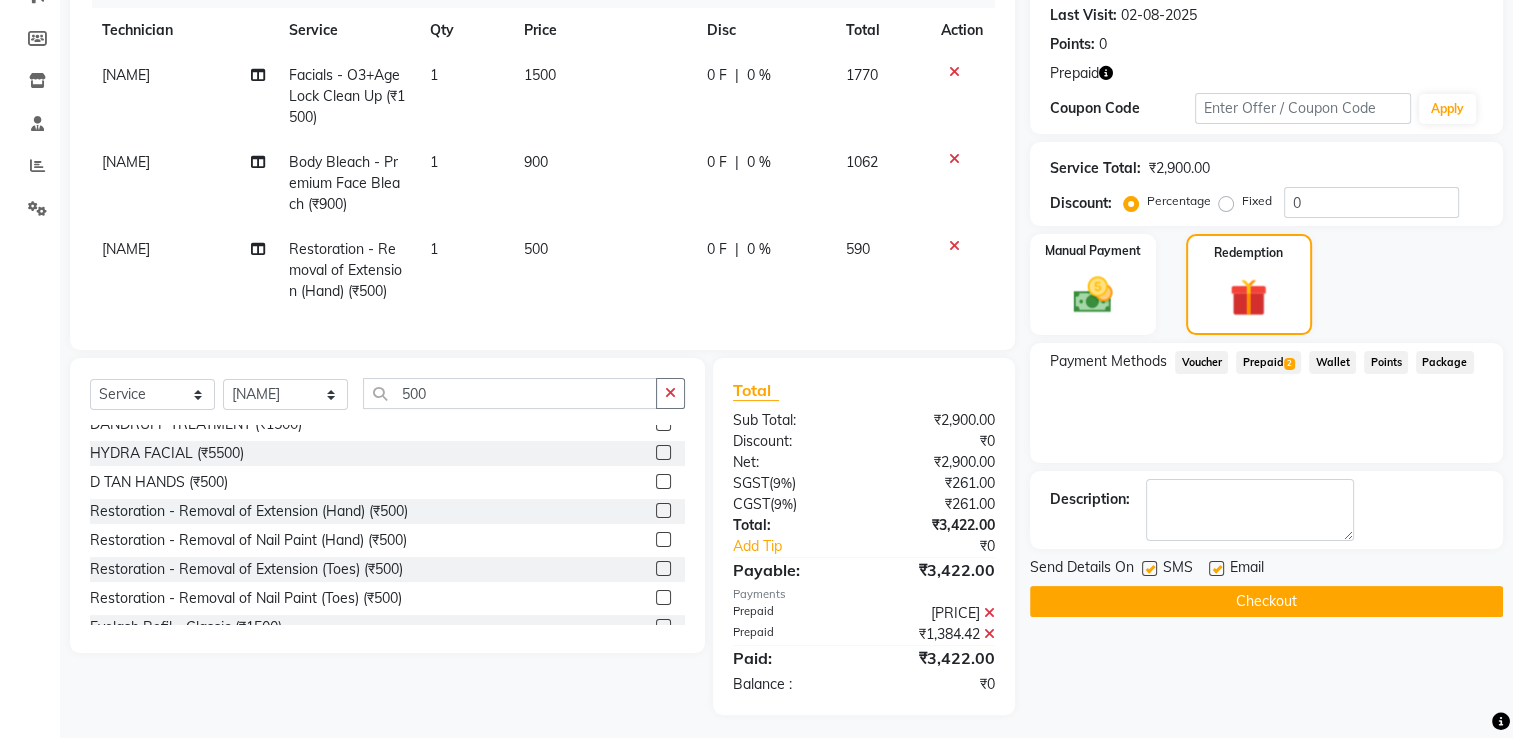 scroll, scrollTop: 299, scrollLeft: 0, axis: vertical 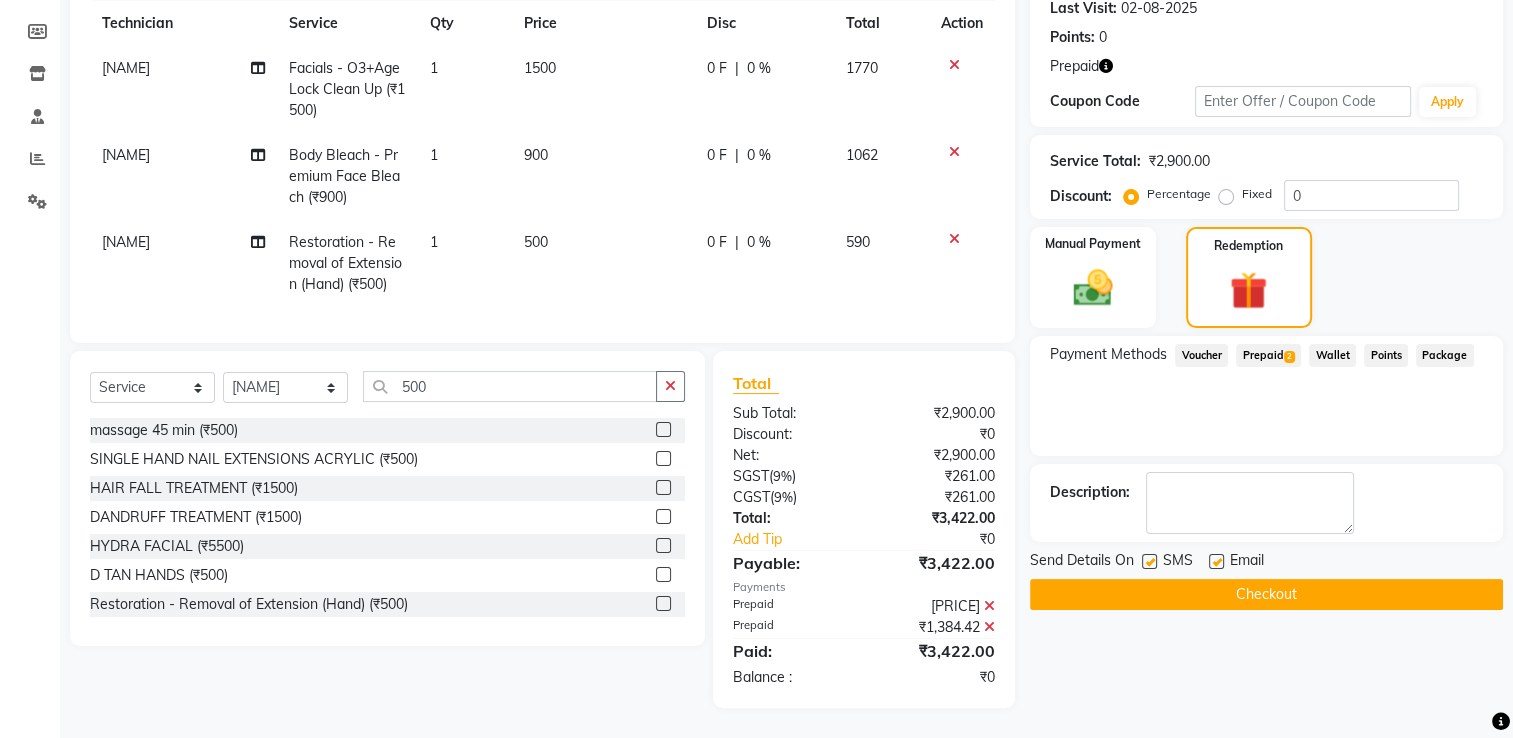 click on "Checkout" 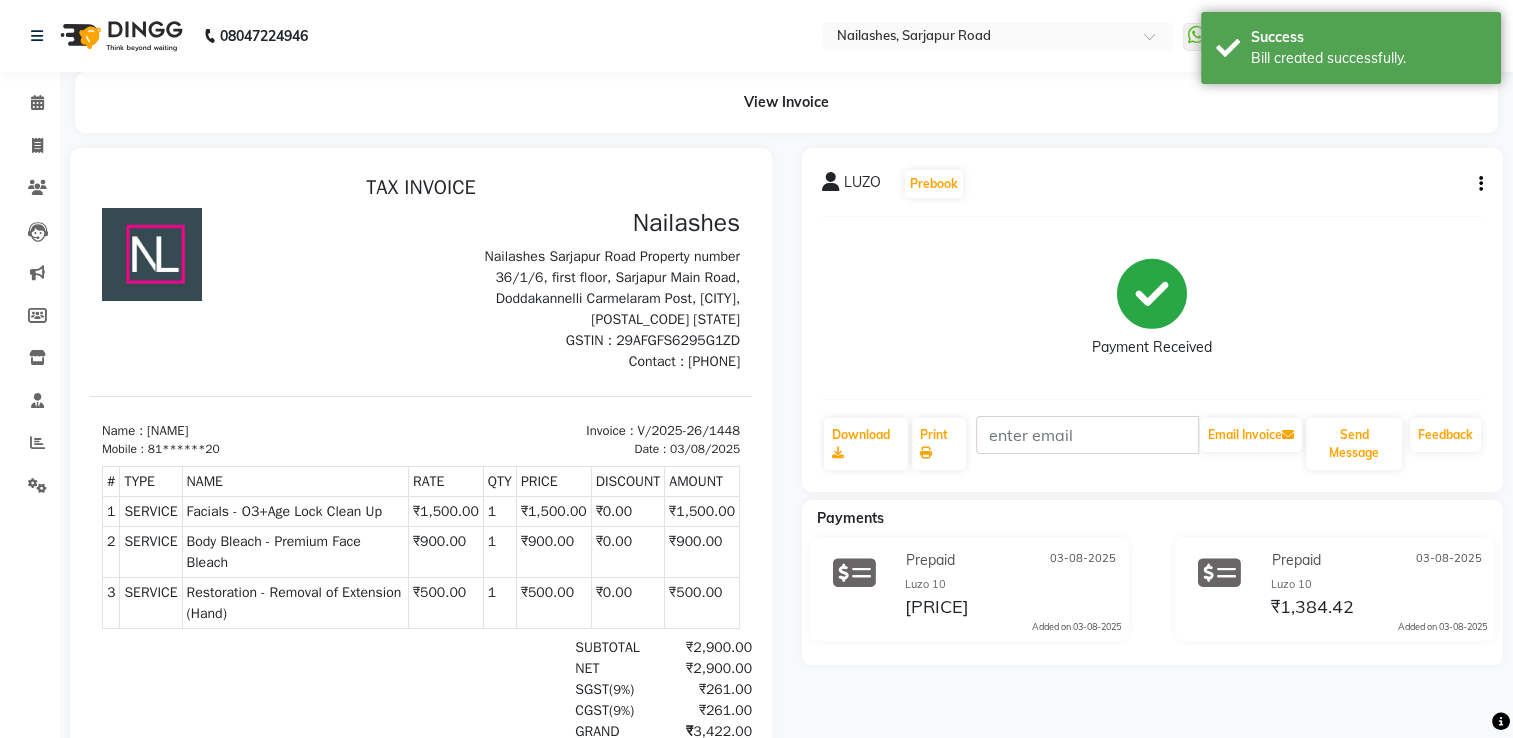 scroll, scrollTop: 0, scrollLeft: 0, axis: both 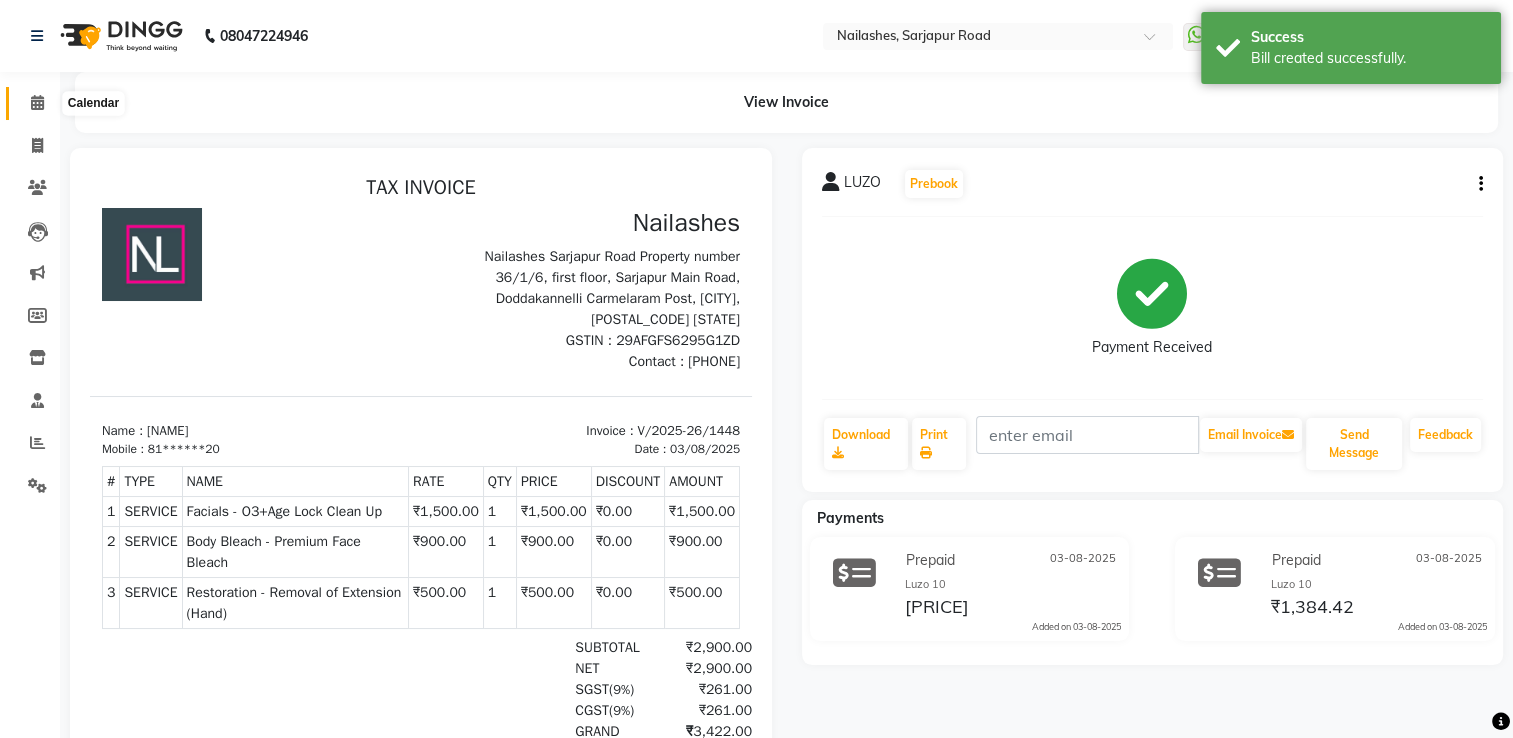 click 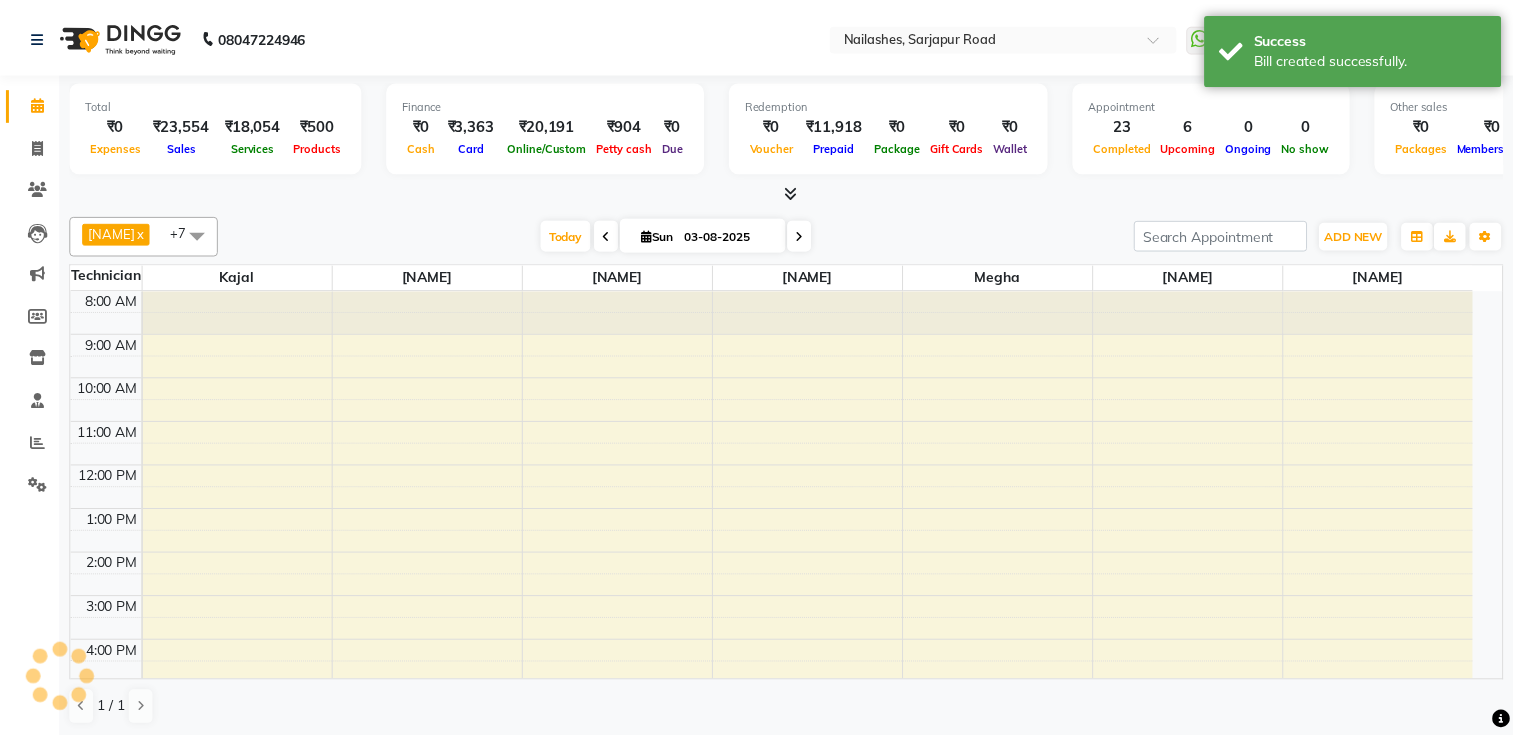 scroll, scrollTop: 0, scrollLeft: 0, axis: both 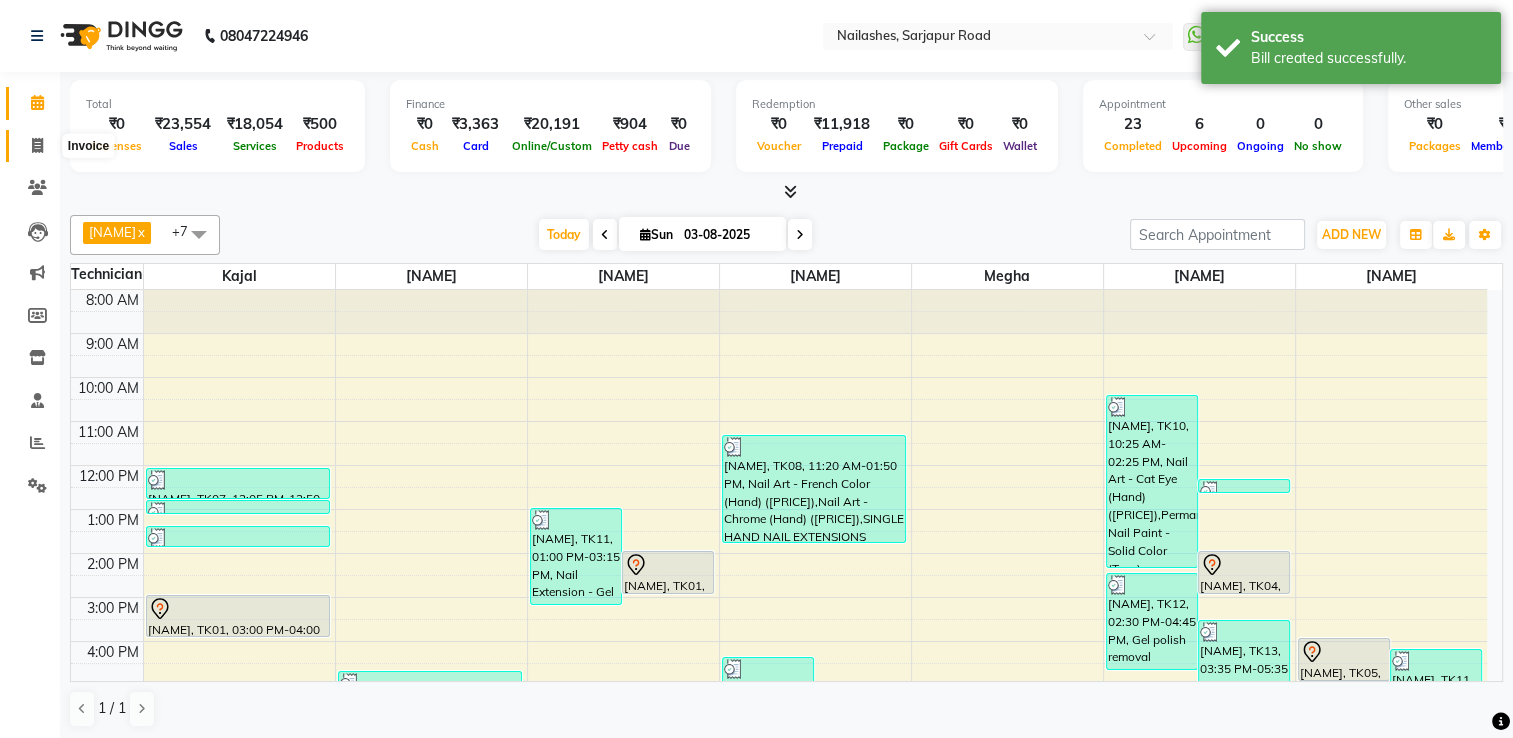 click 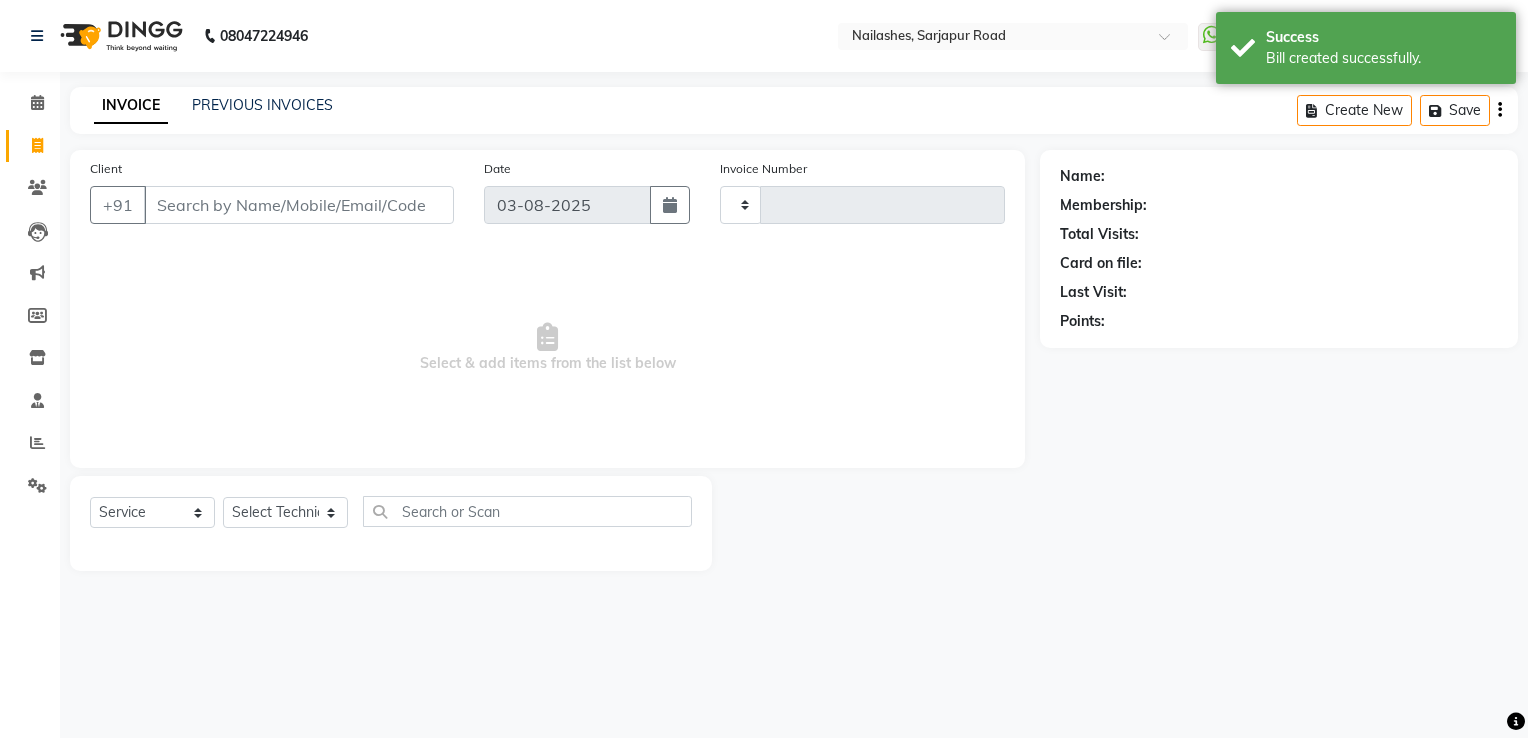 type on "1449" 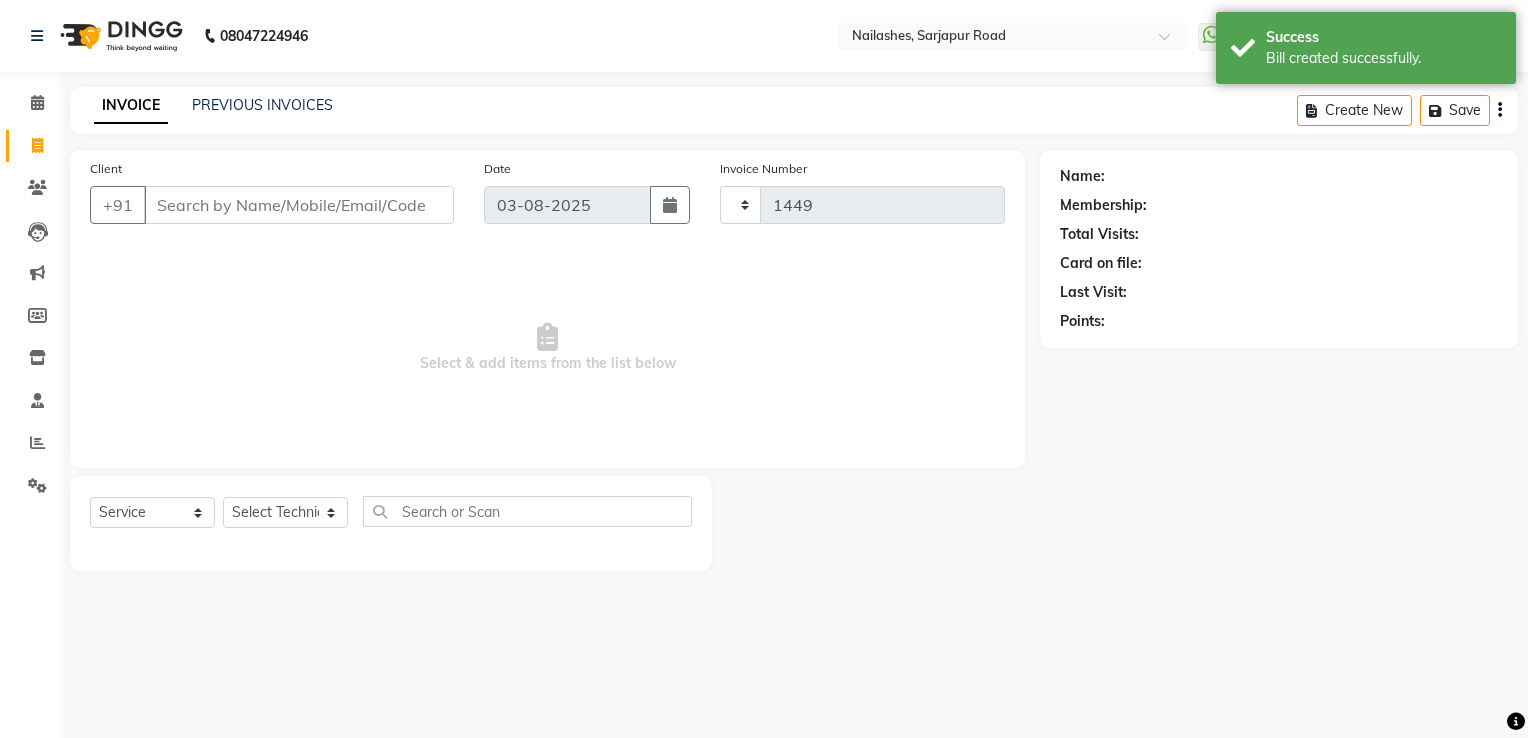 select on "6579" 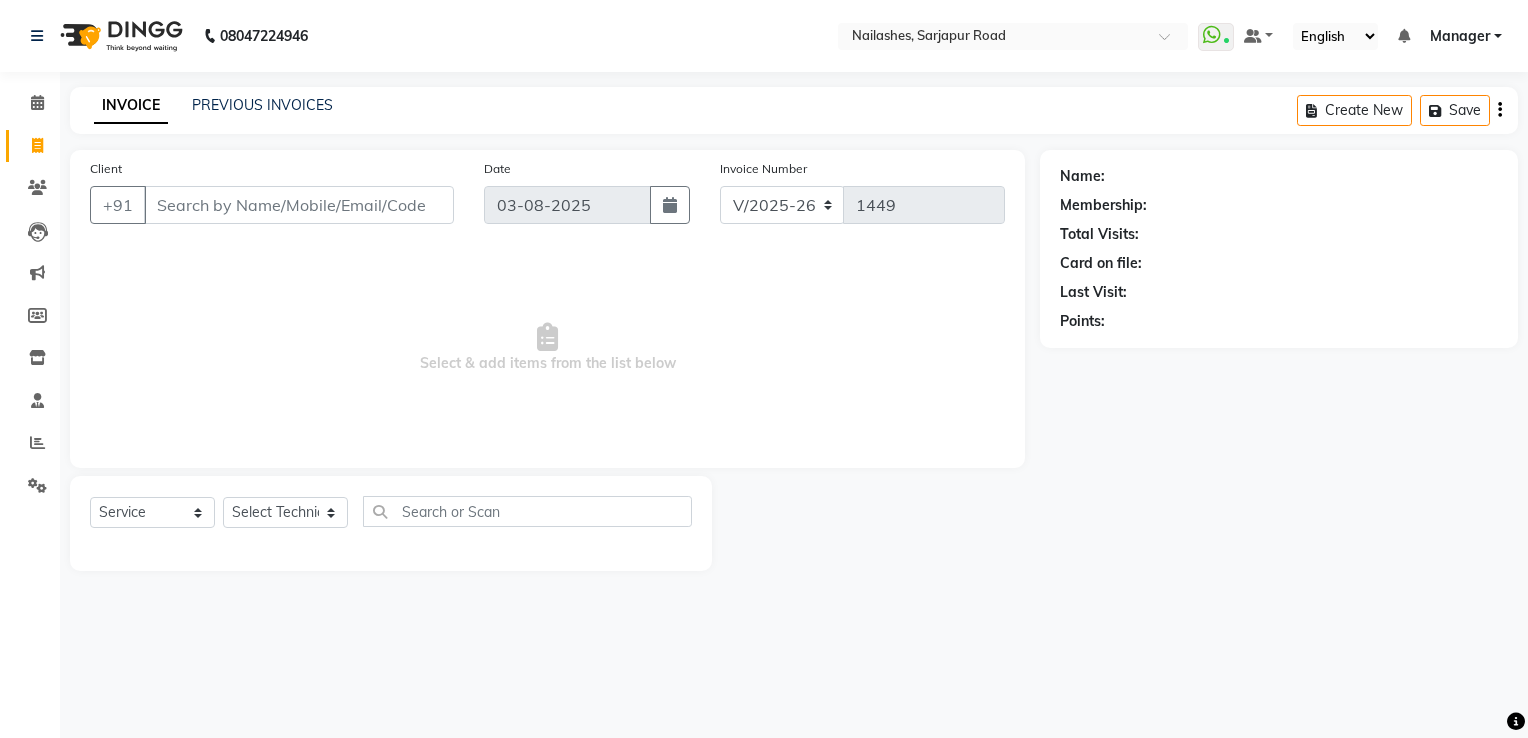 click on "INVOICE PREVIOUS INVOICES Create New   Save" 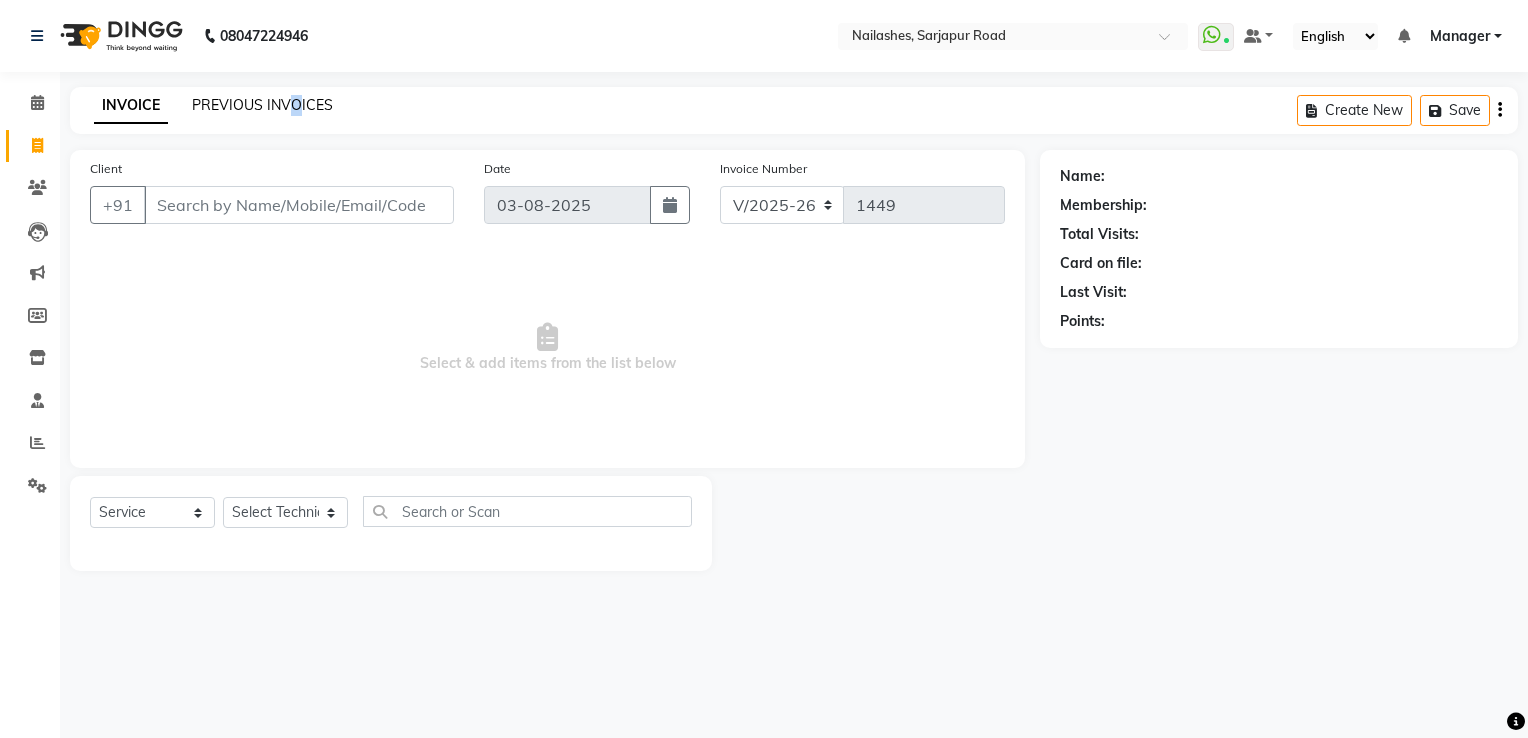 drag, startPoint x: 293, startPoint y: 94, endPoint x: 275, endPoint y: 103, distance: 20.12461 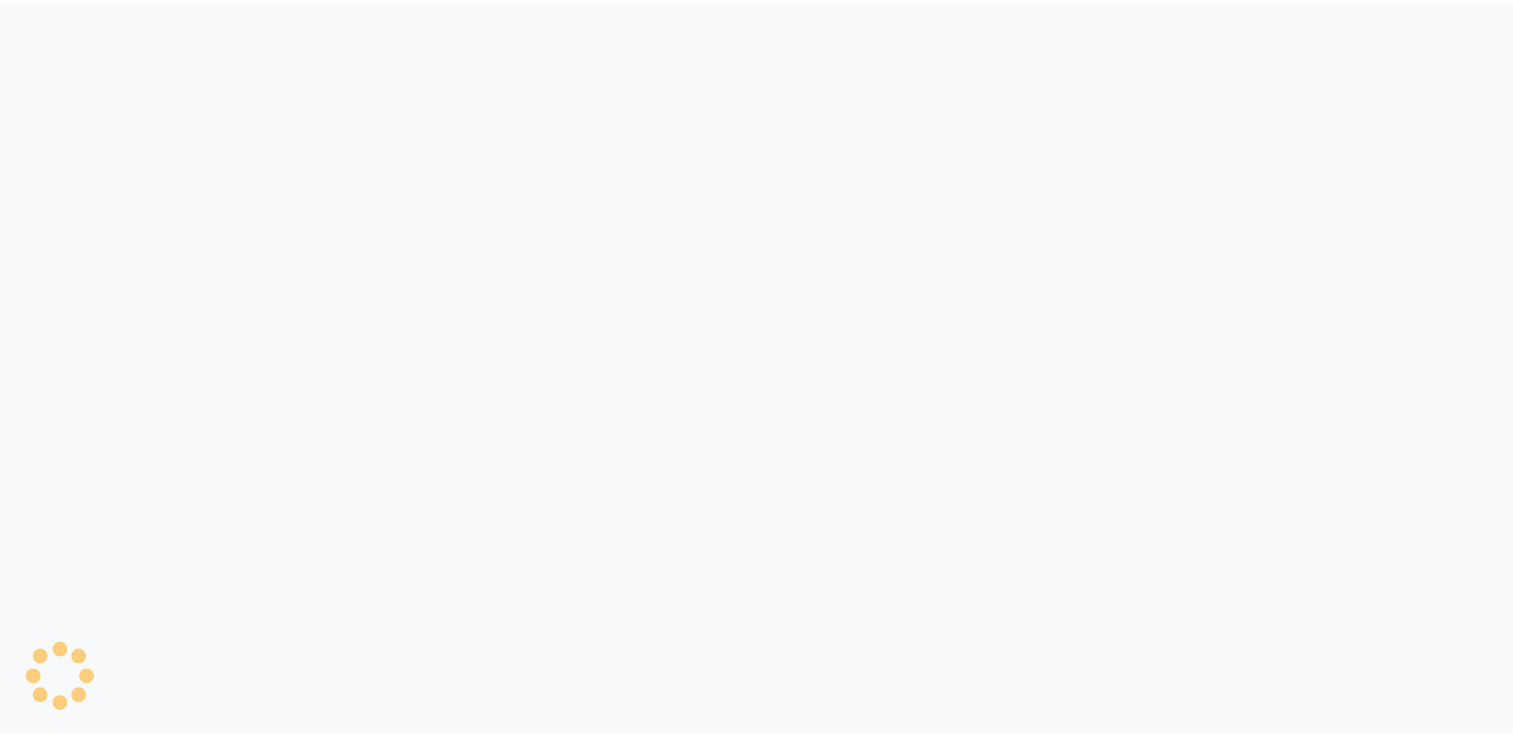 scroll, scrollTop: 0, scrollLeft: 0, axis: both 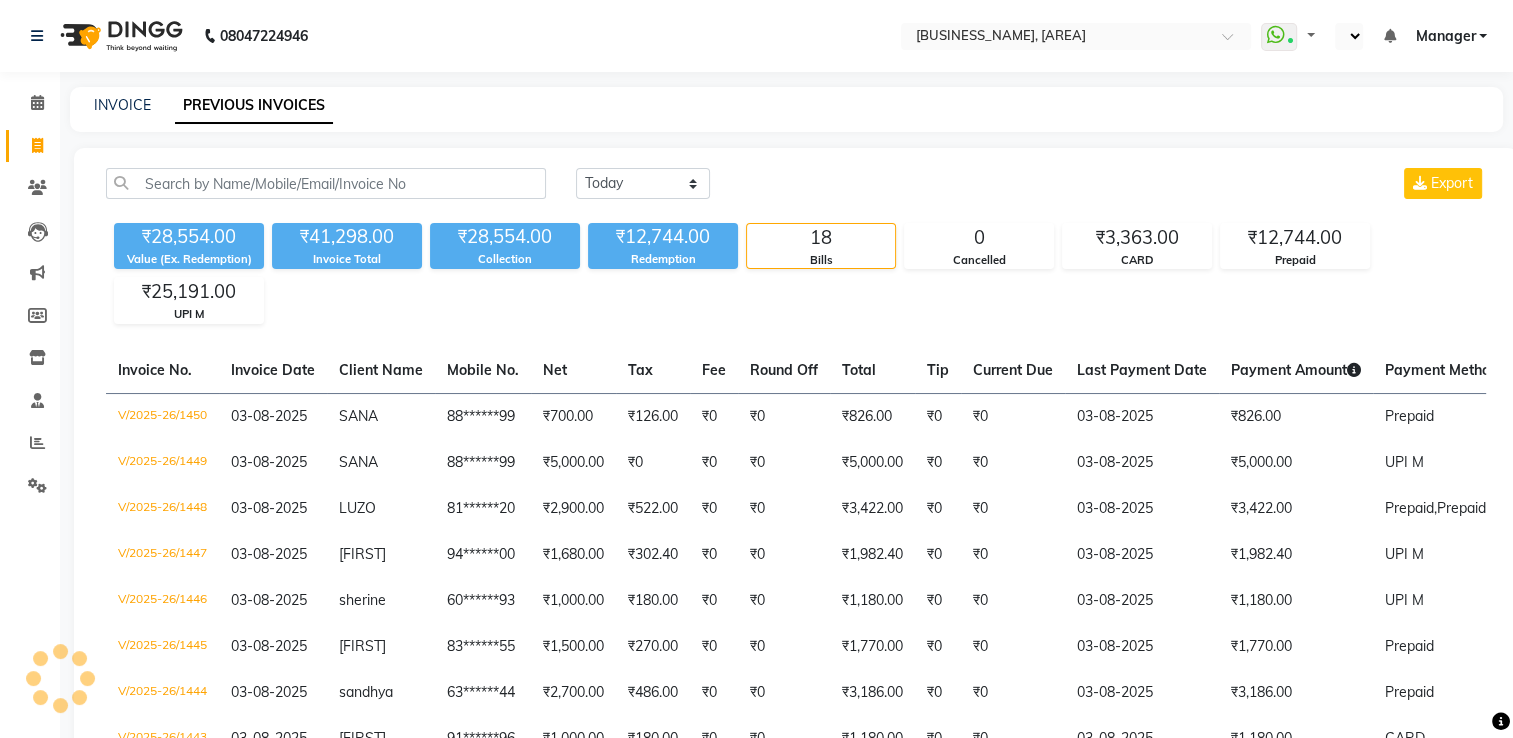 select on "en" 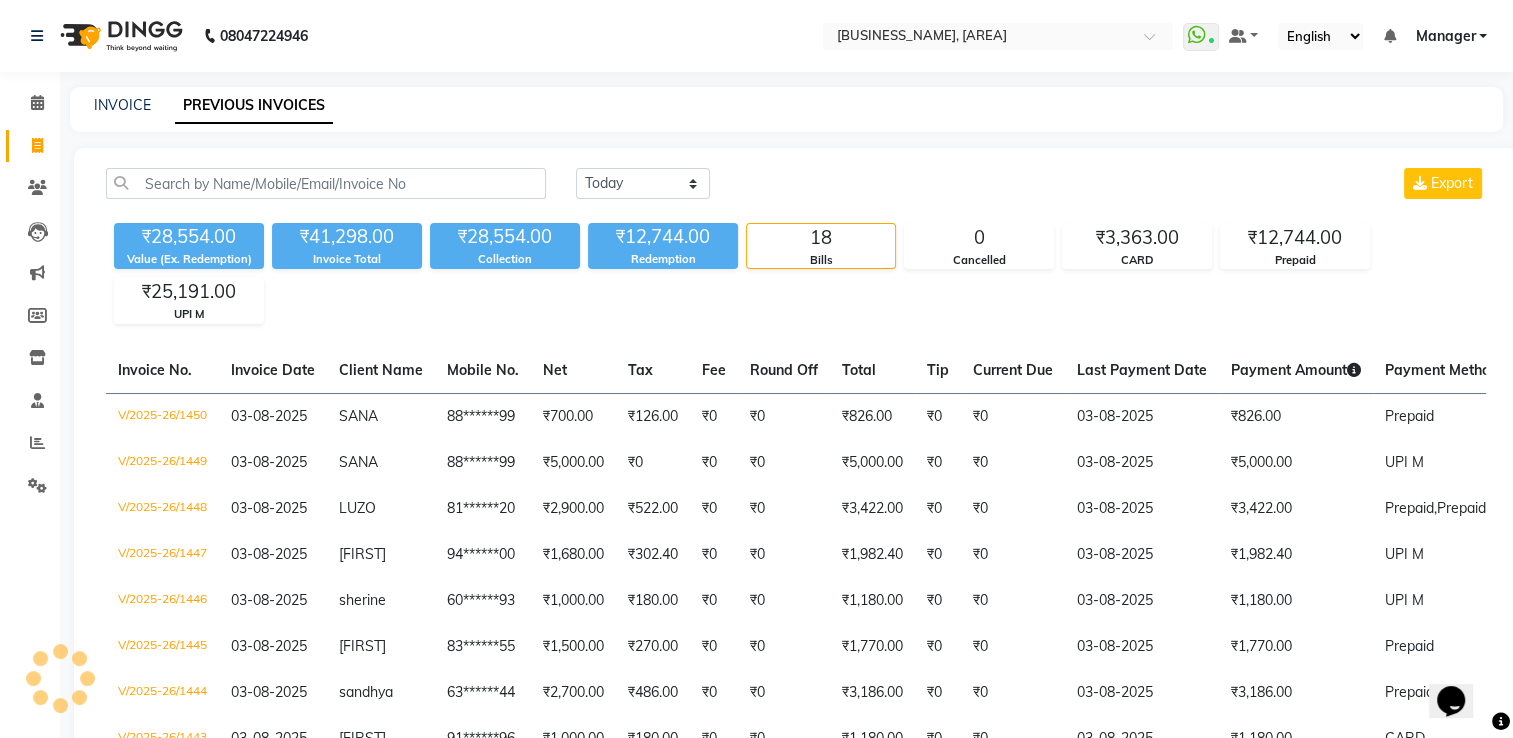 scroll, scrollTop: 0, scrollLeft: 0, axis: both 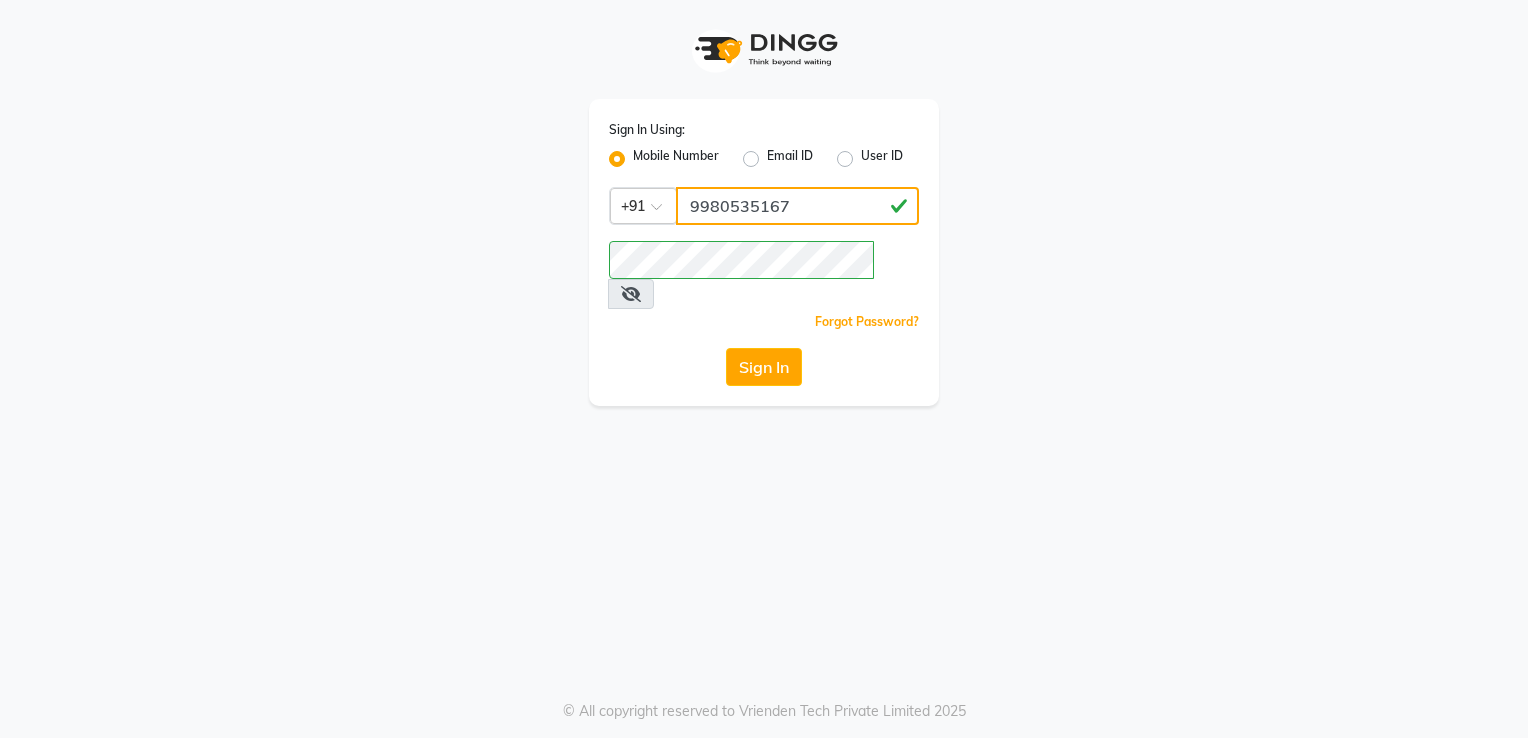 click on "9980535167" 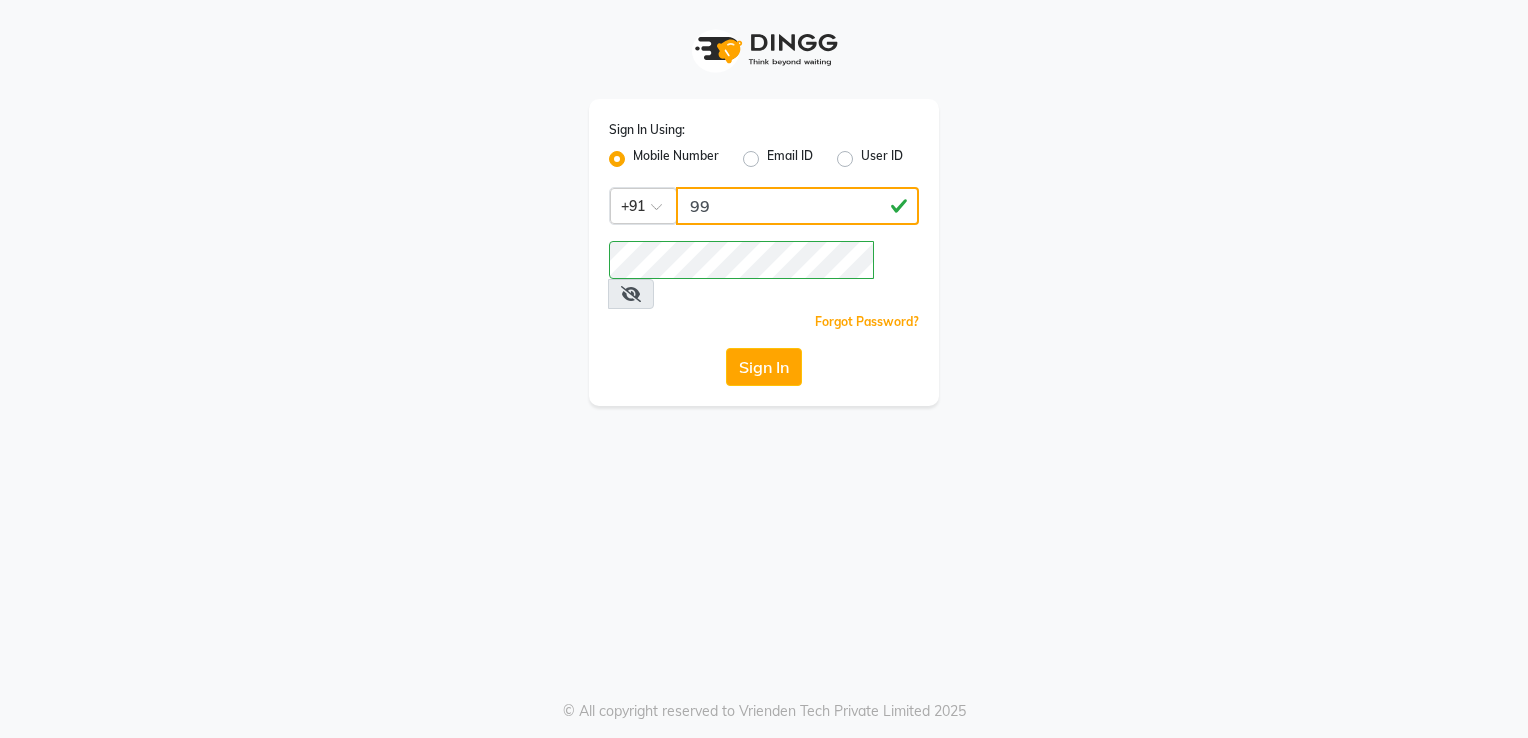 type on "9" 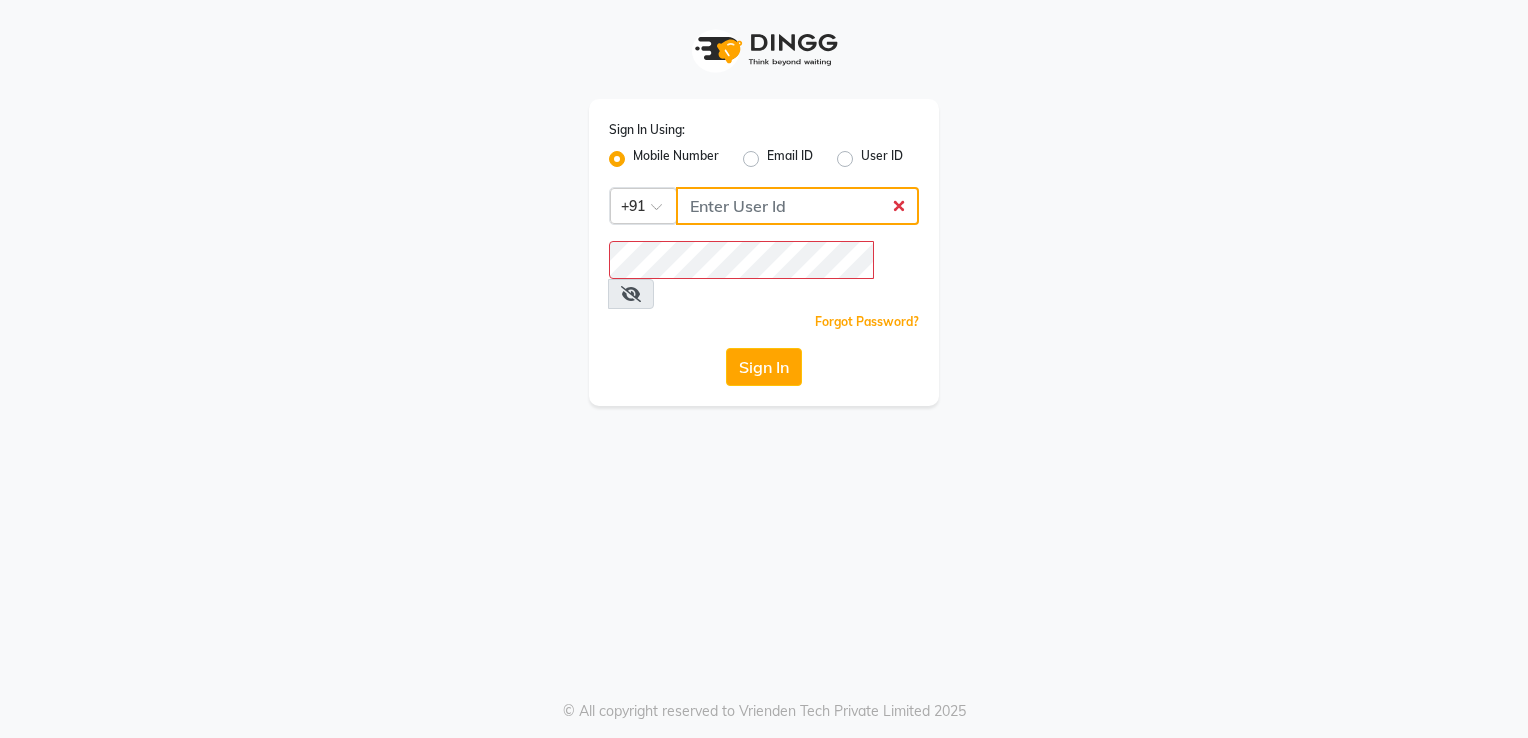 click 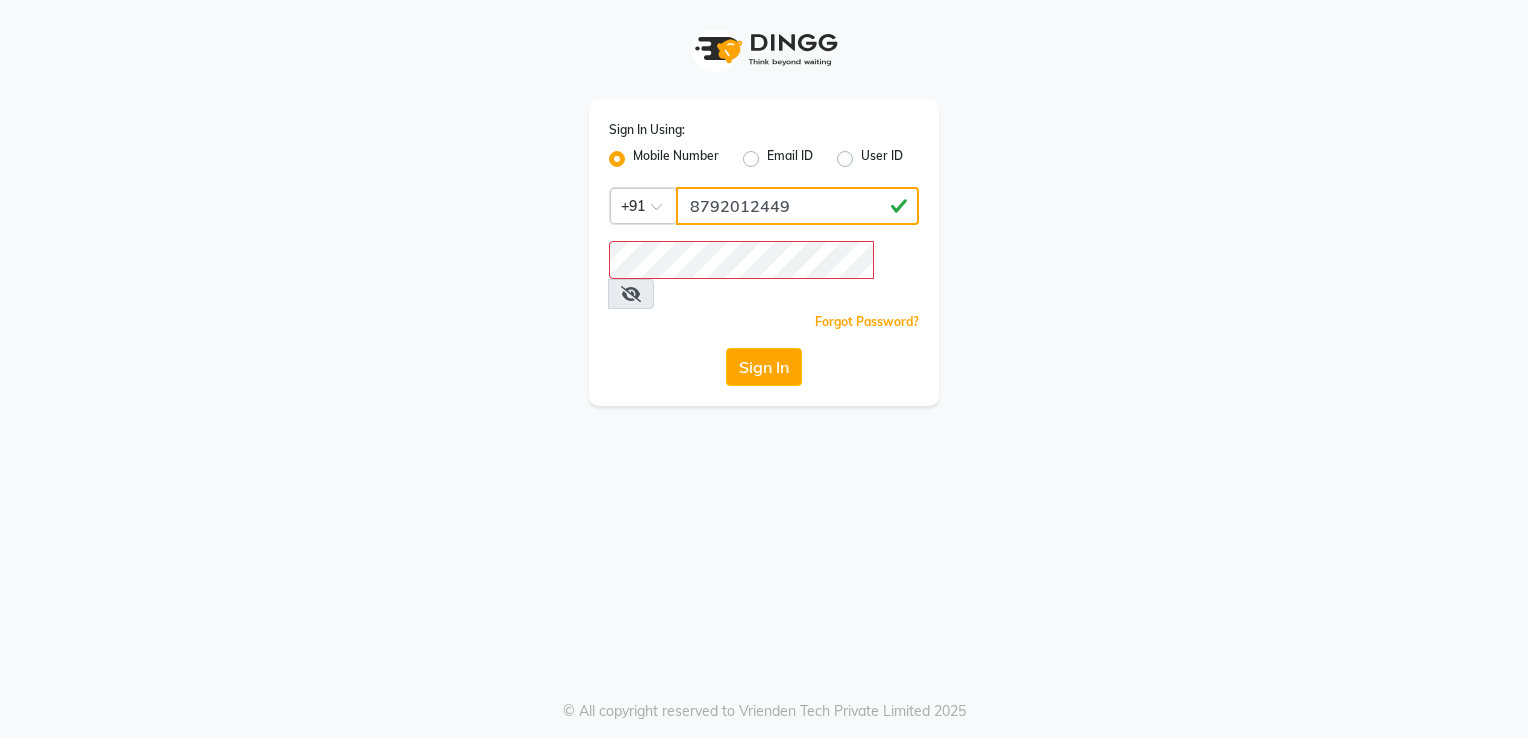 type on "8792012449" 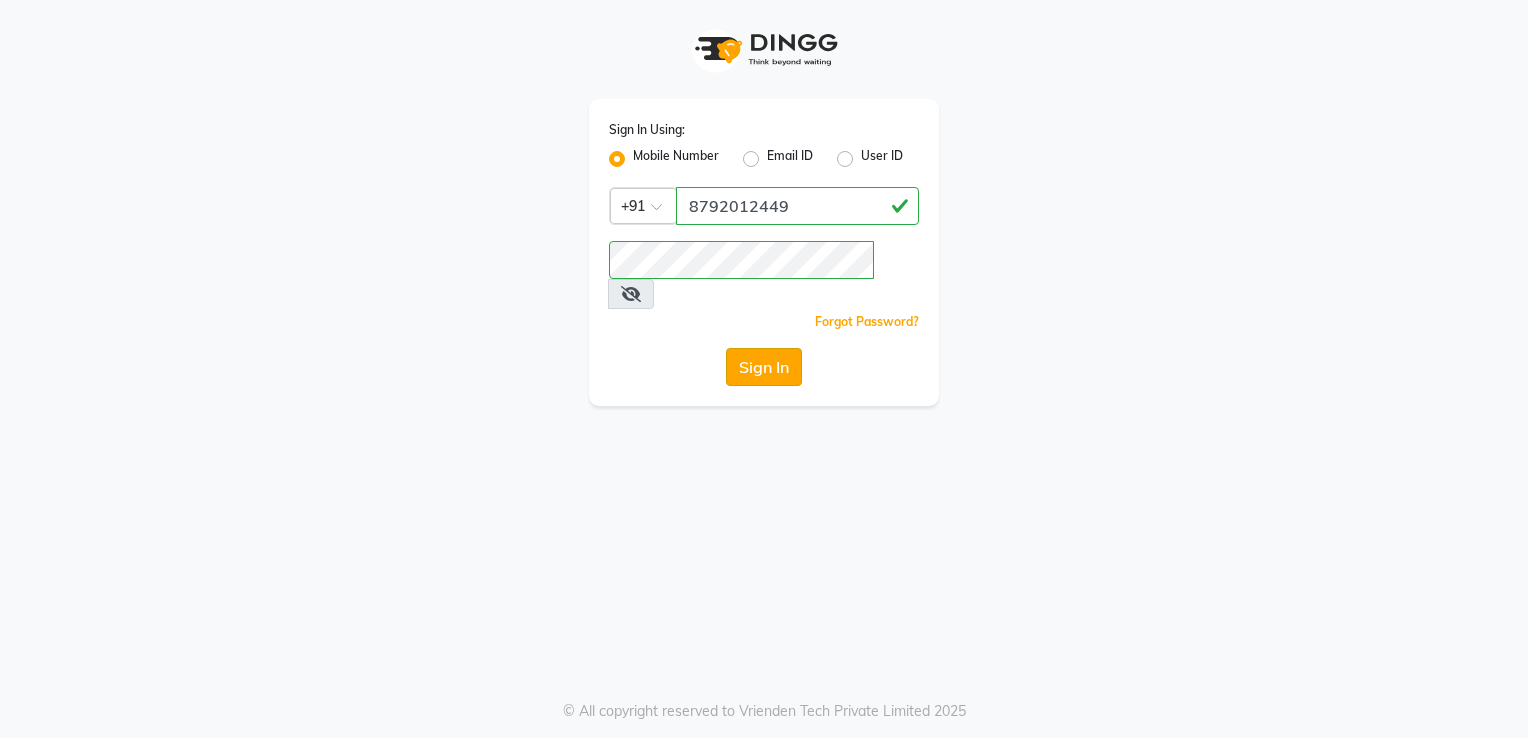 click on "Sign In" 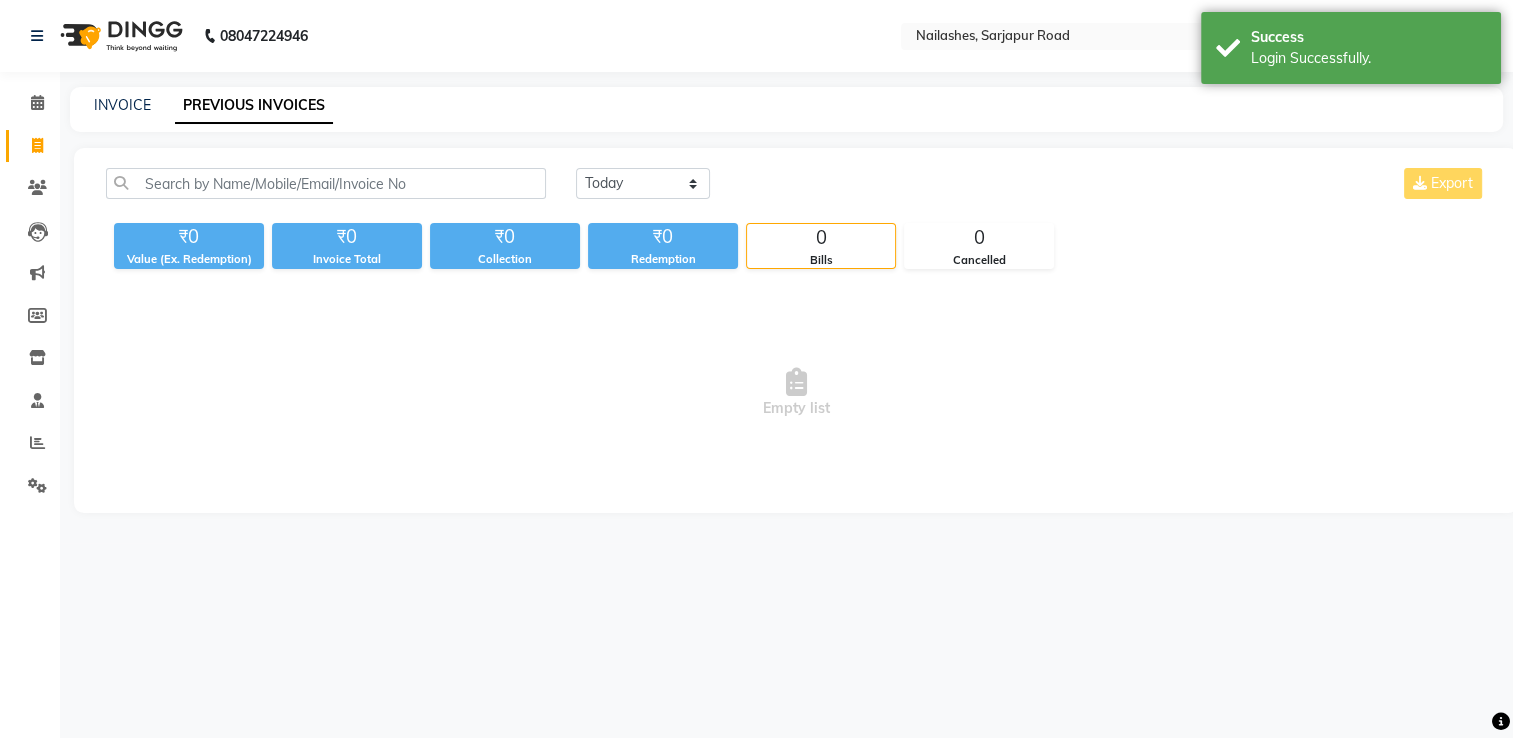 select on "en" 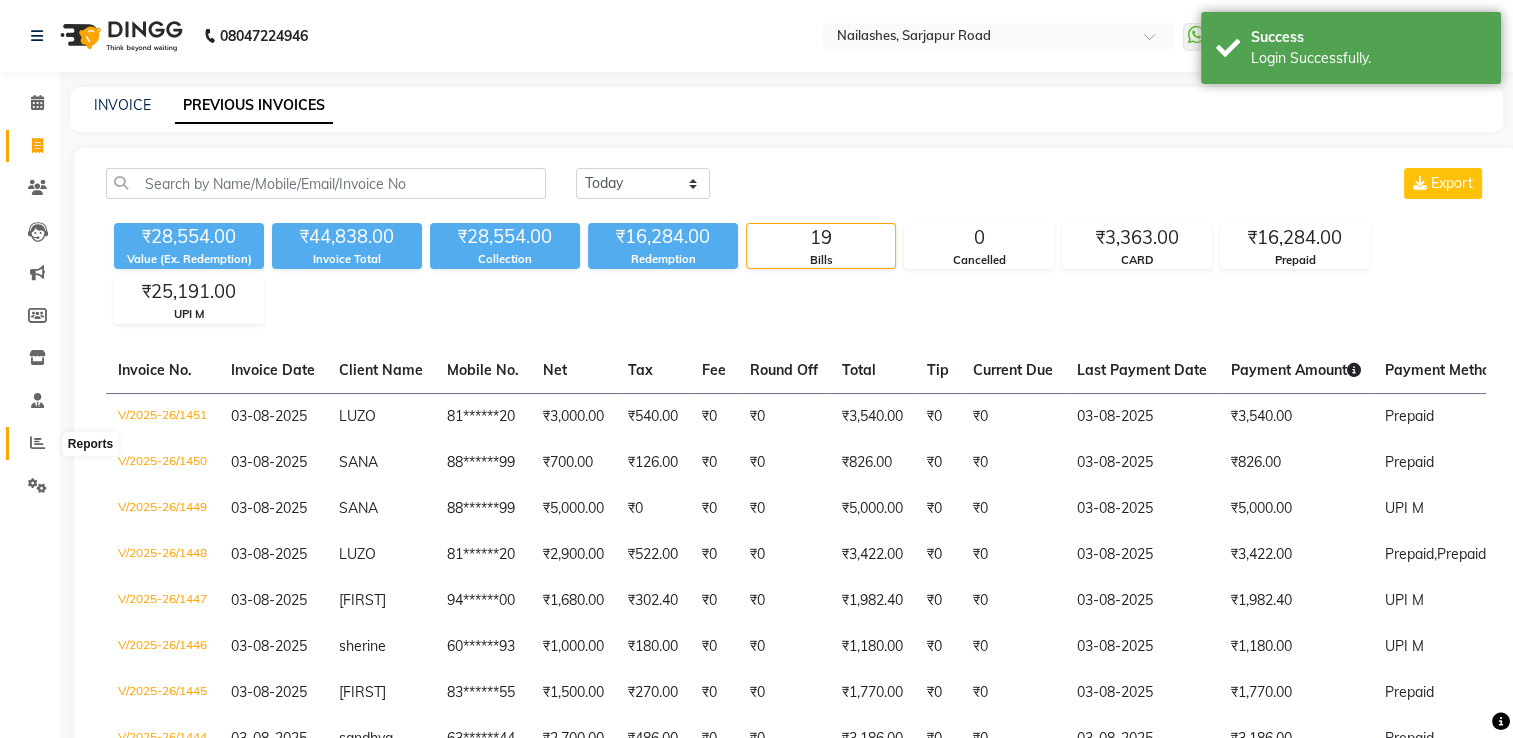 click 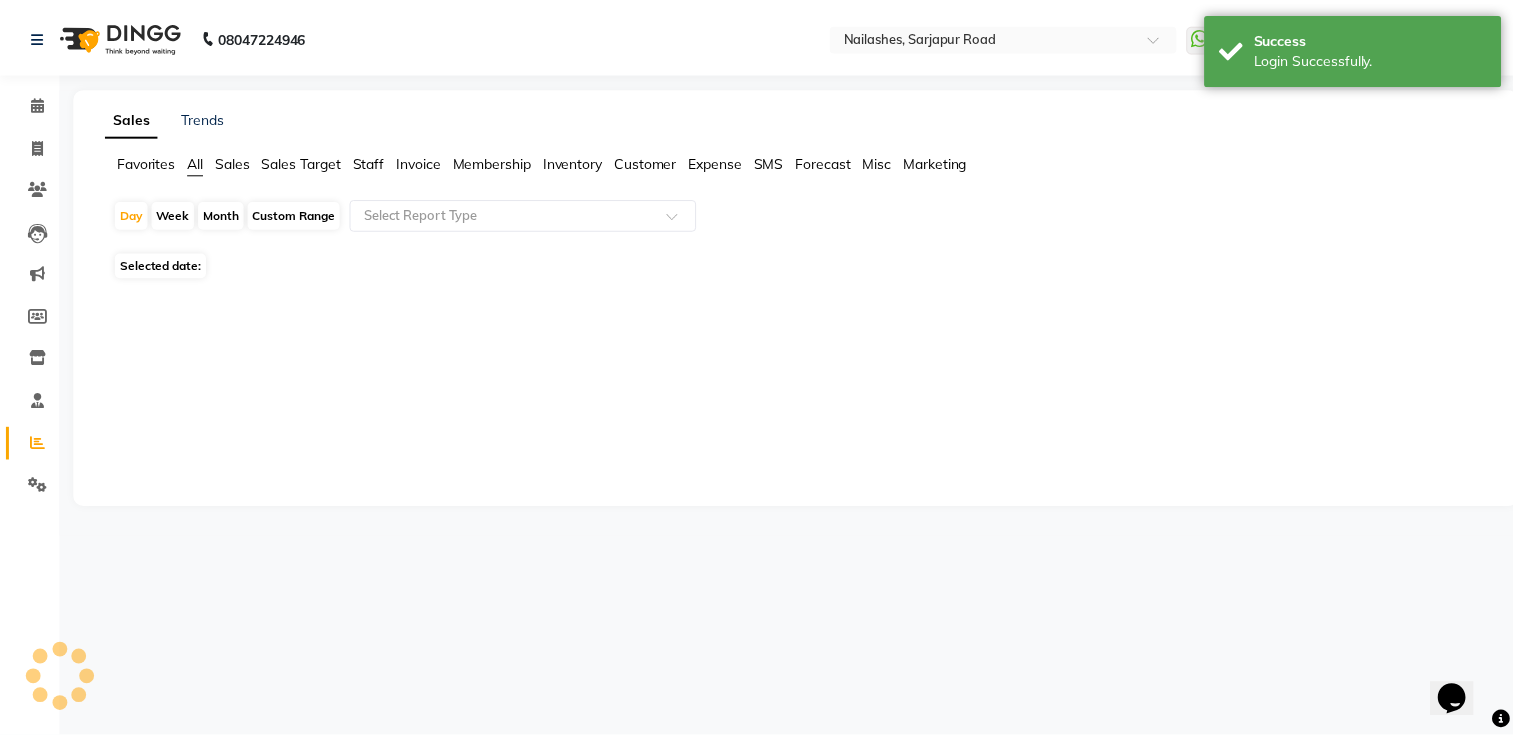 scroll, scrollTop: 0, scrollLeft: 0, axis: both 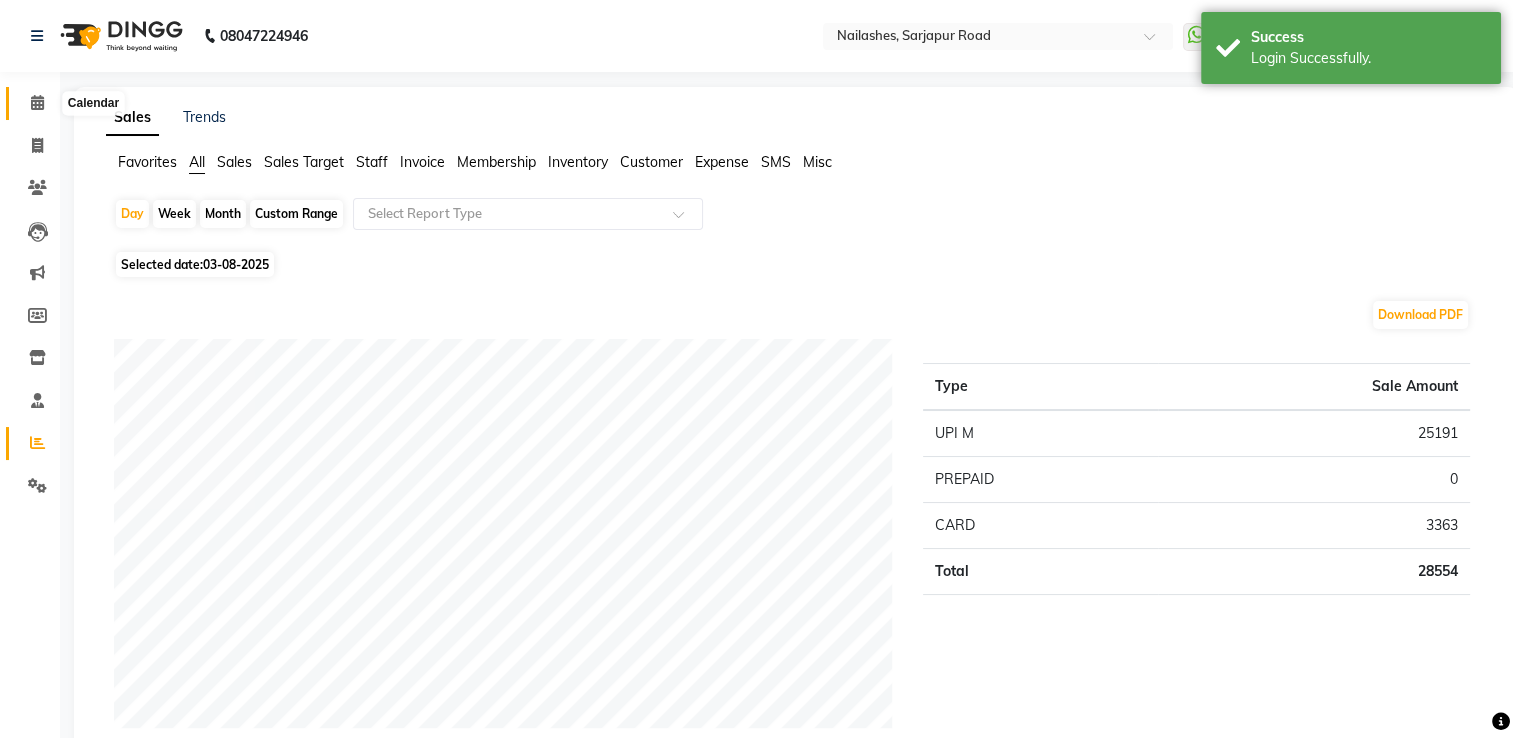 click 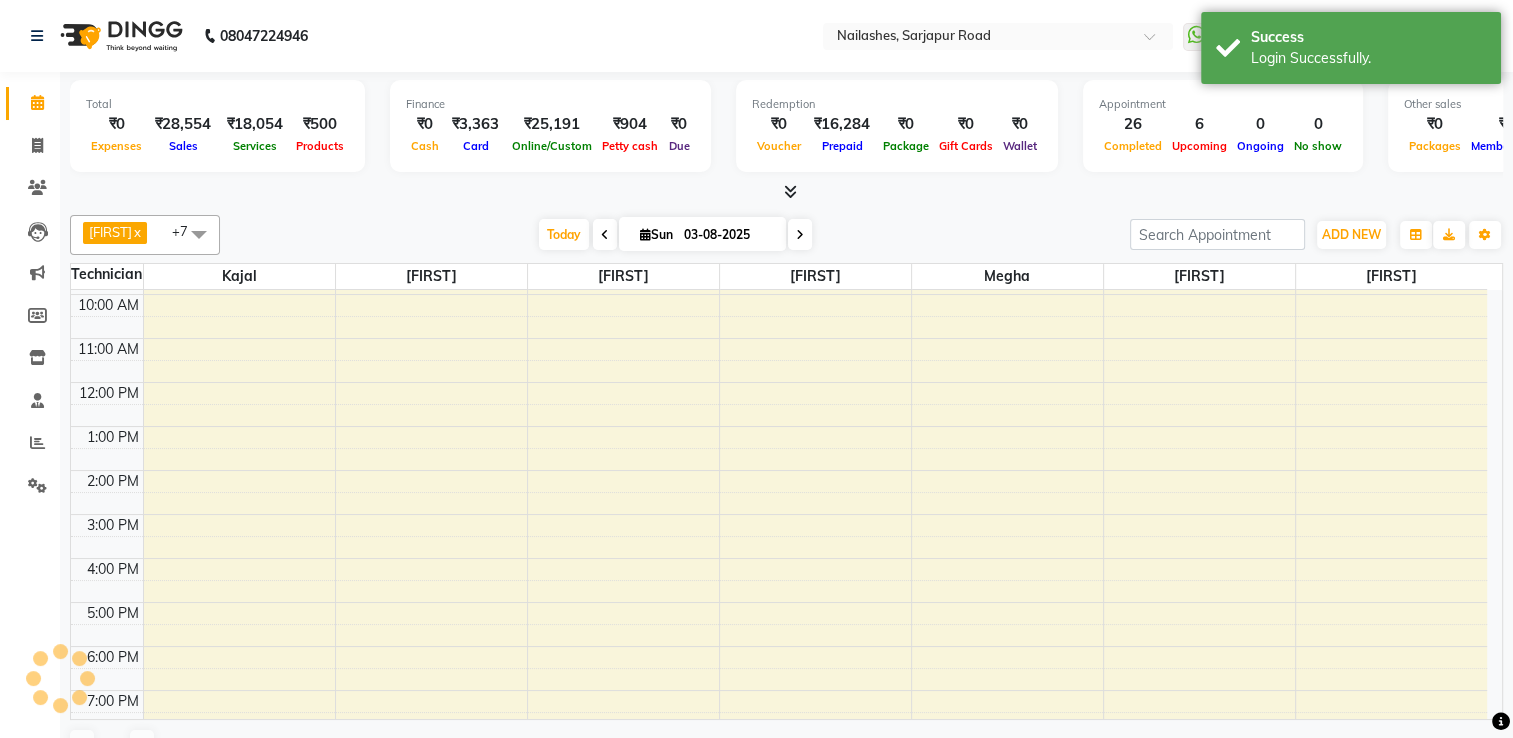 scroll, scrollTop: 0, scrollLeft: 0, axis: both 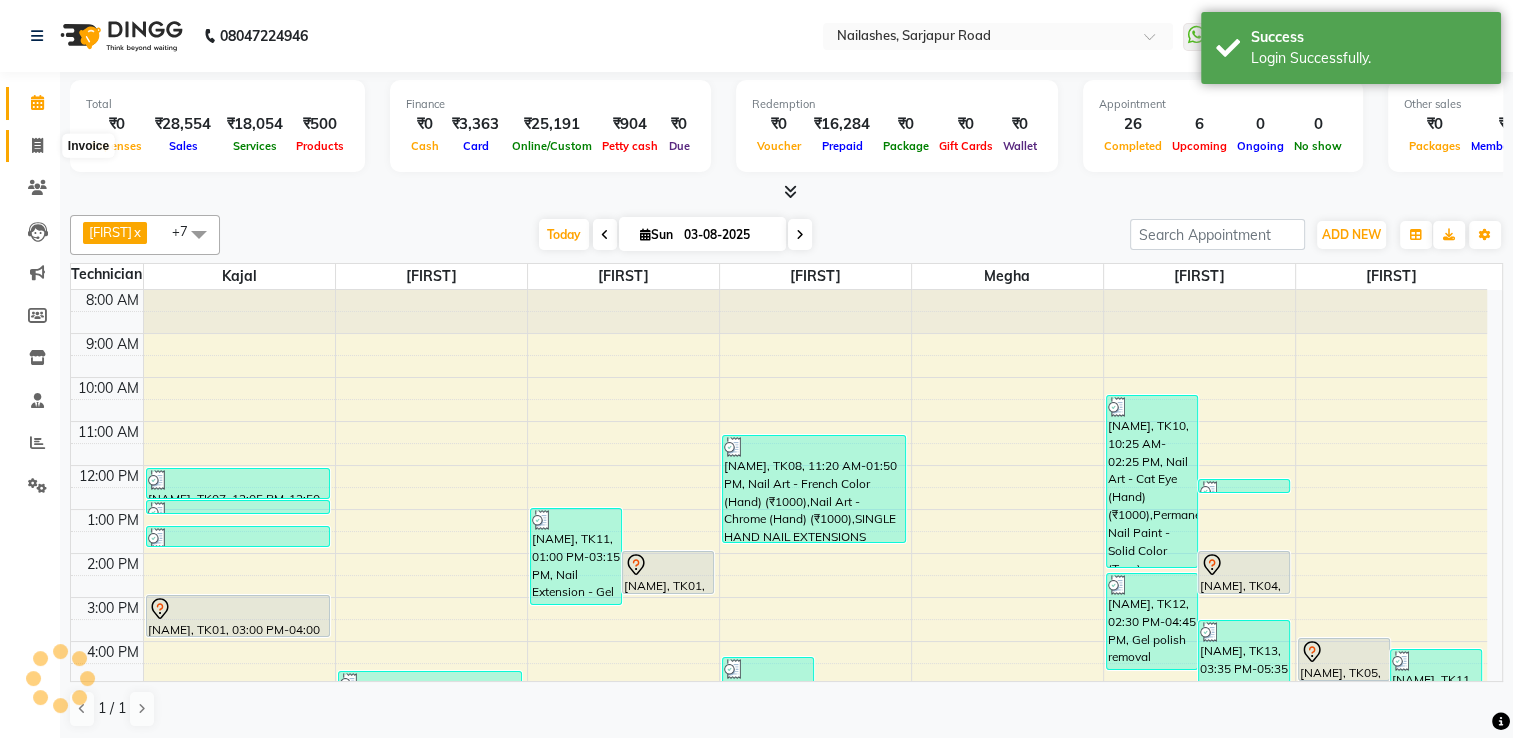 click 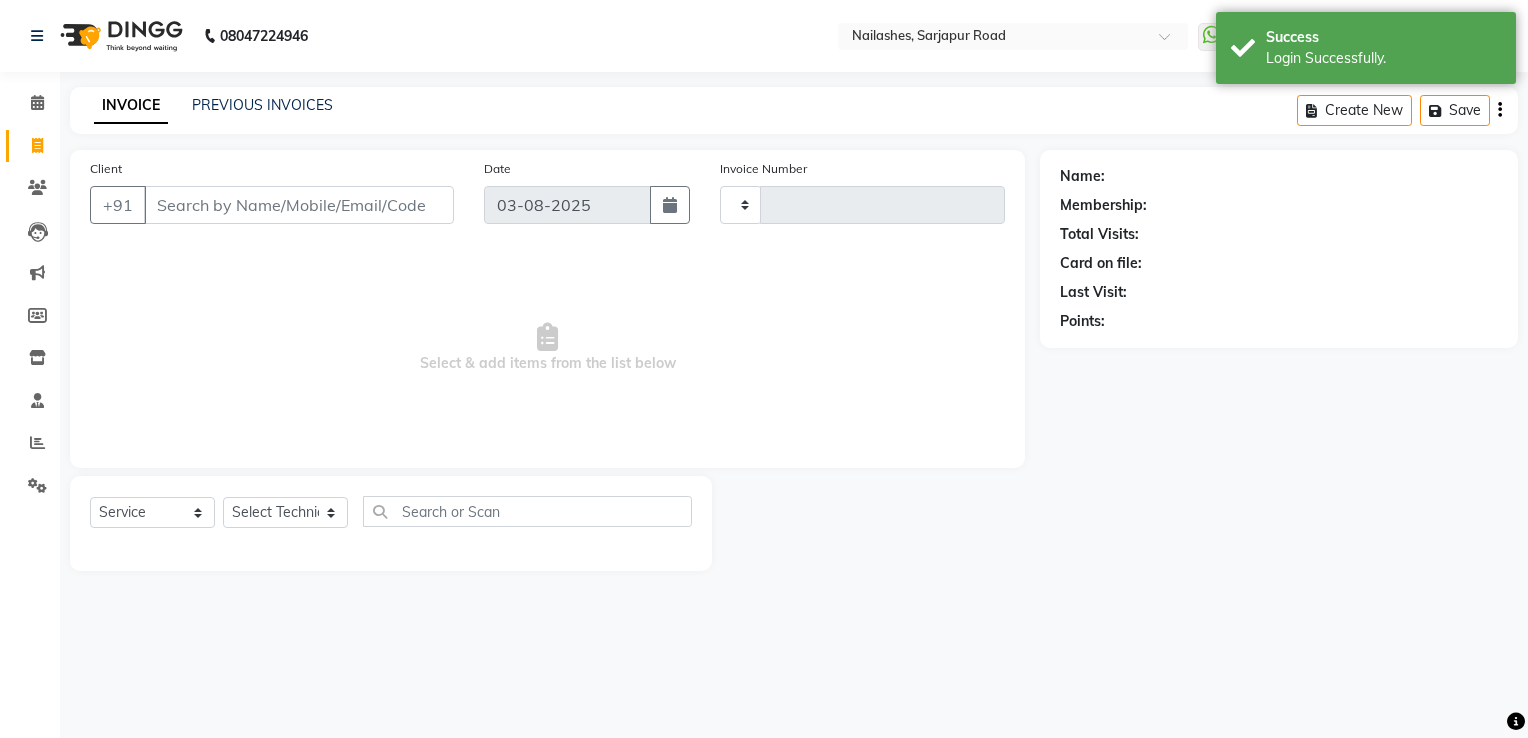 type on "1452" 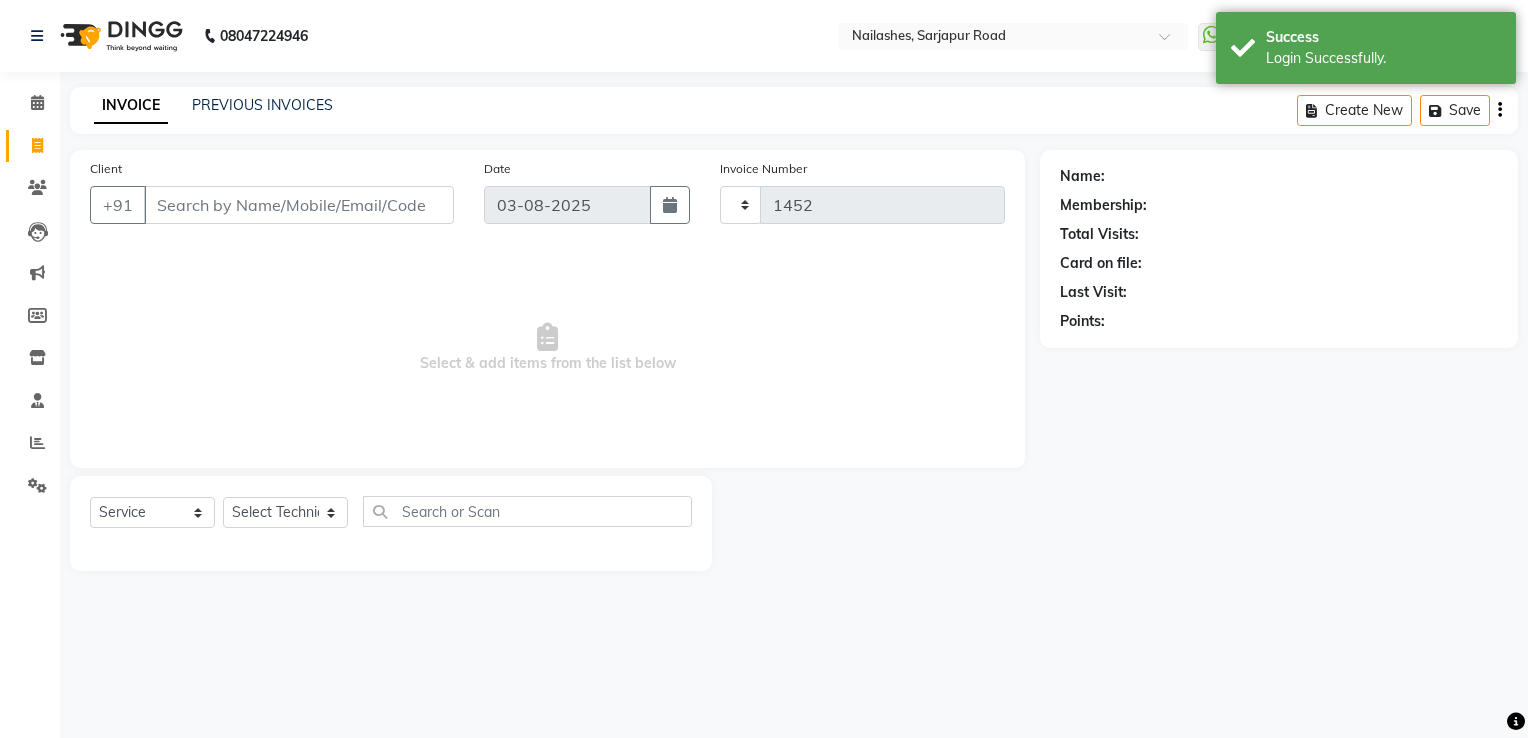 select on "6579" 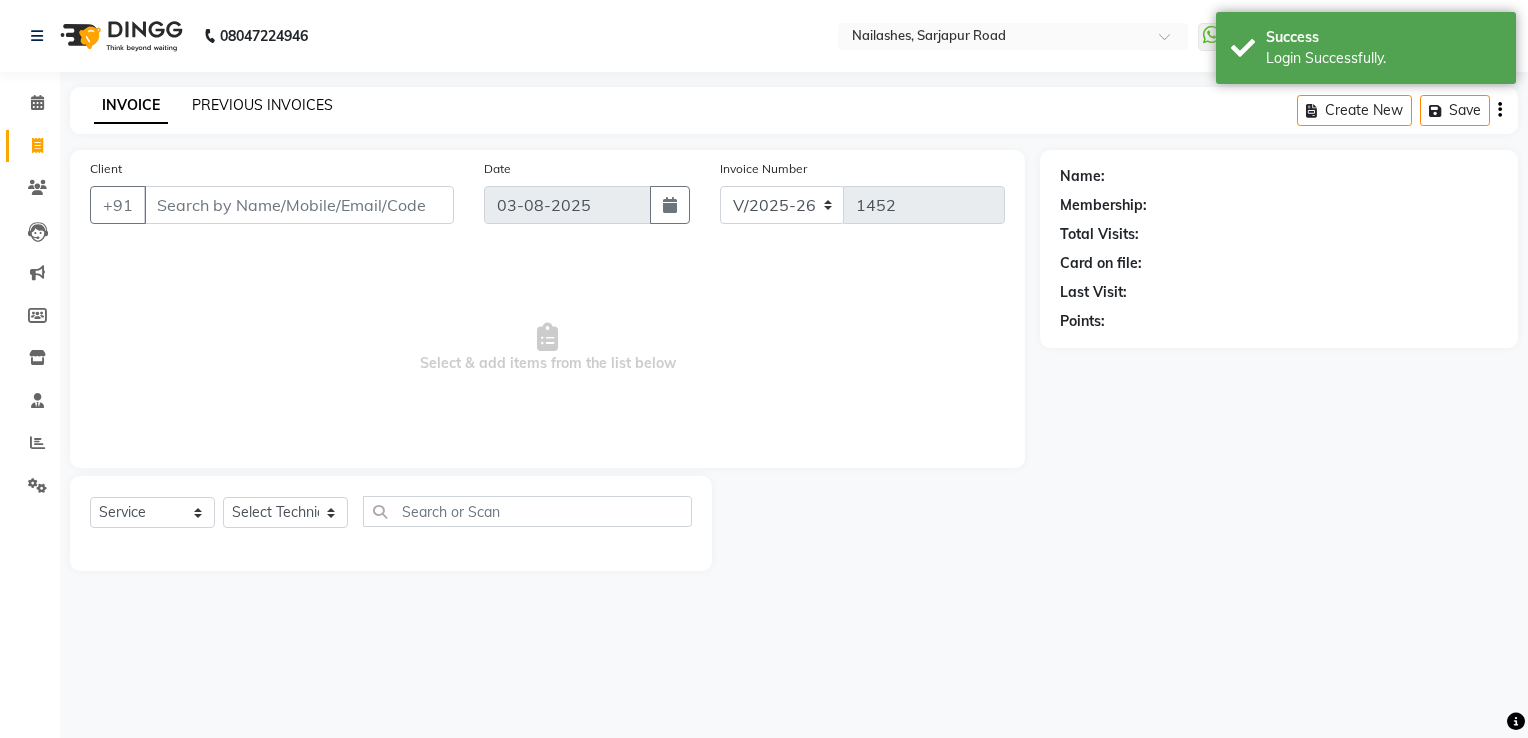 click on "PREVIOUS INVOICES" 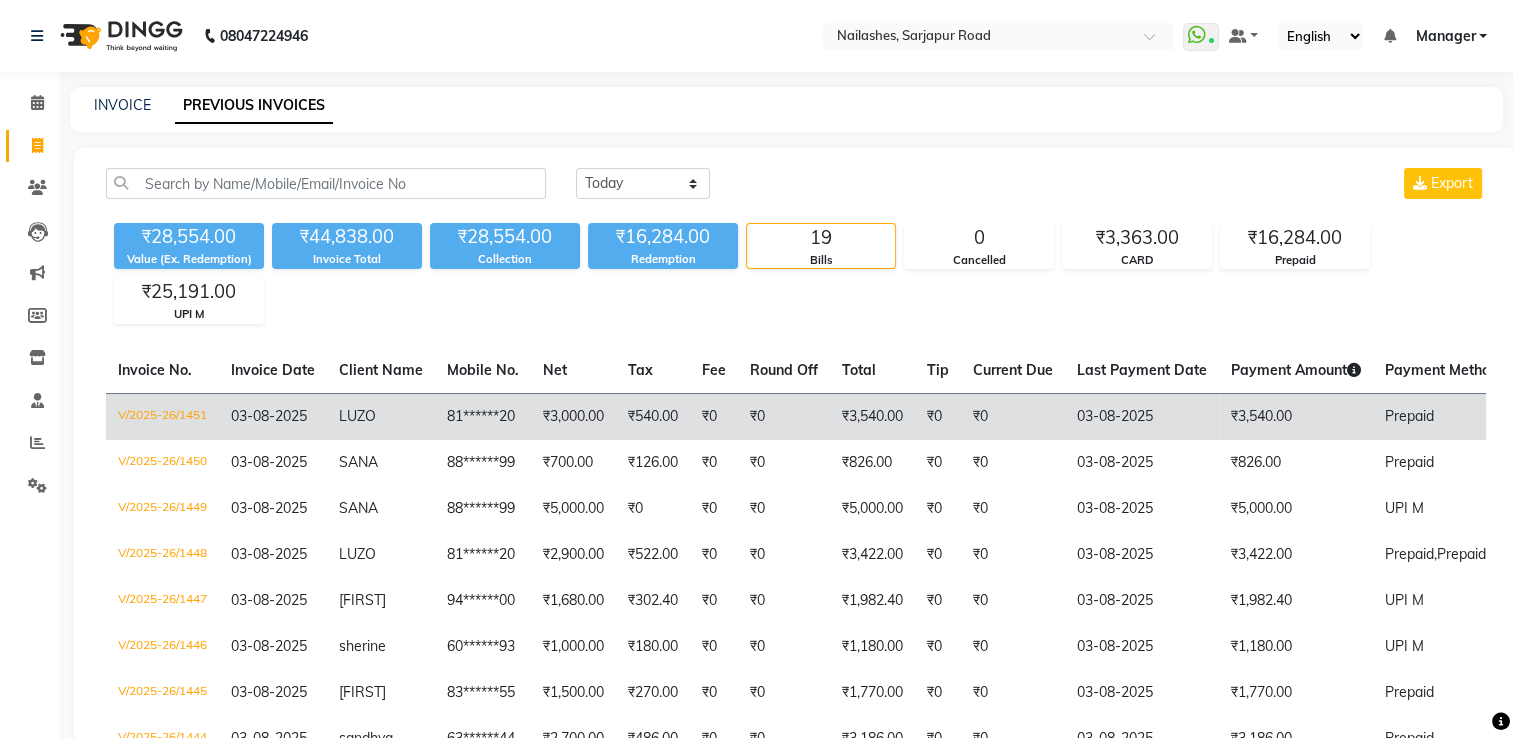click on "V/2025-26/1451" 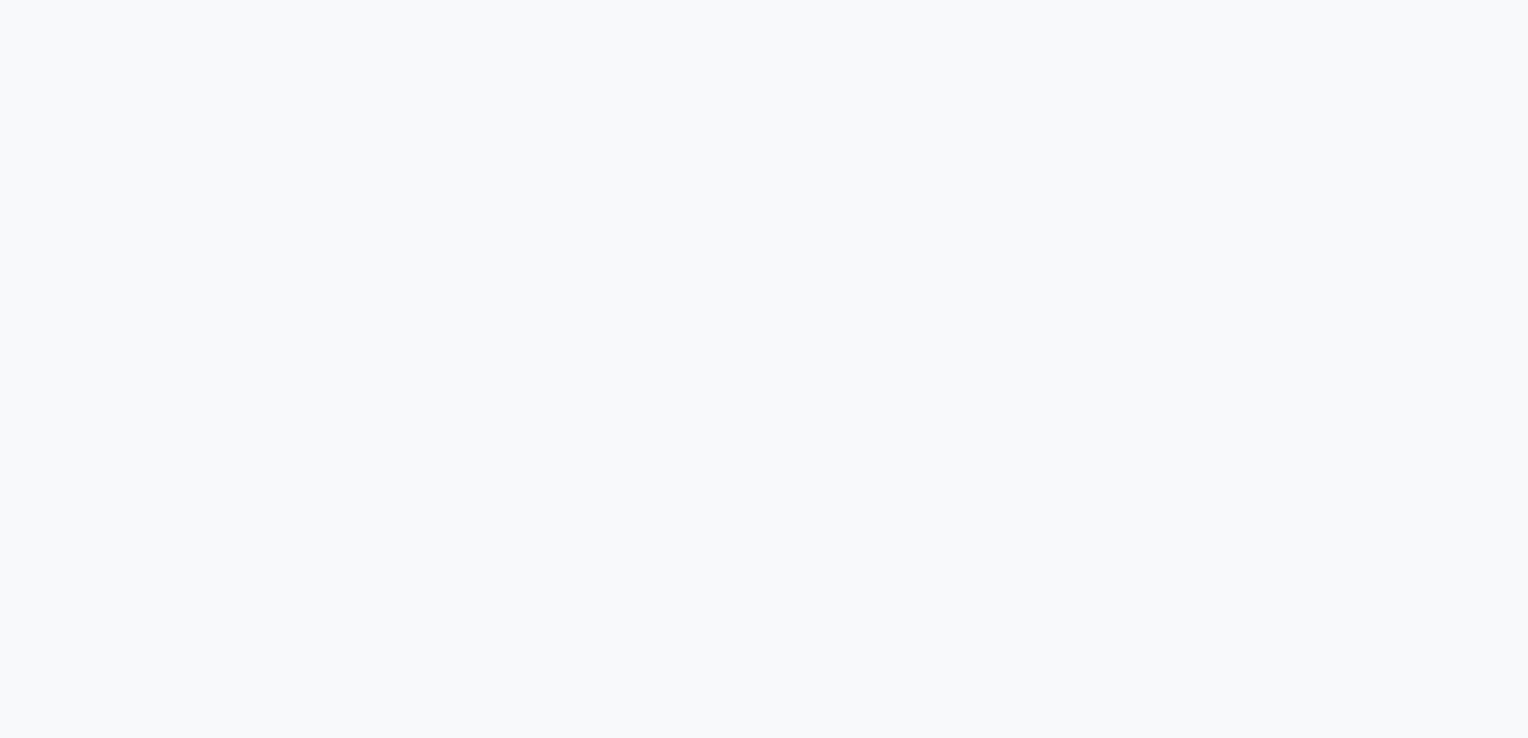 scroll, scrollTop: 0, scrollLeft: 0, axis: both 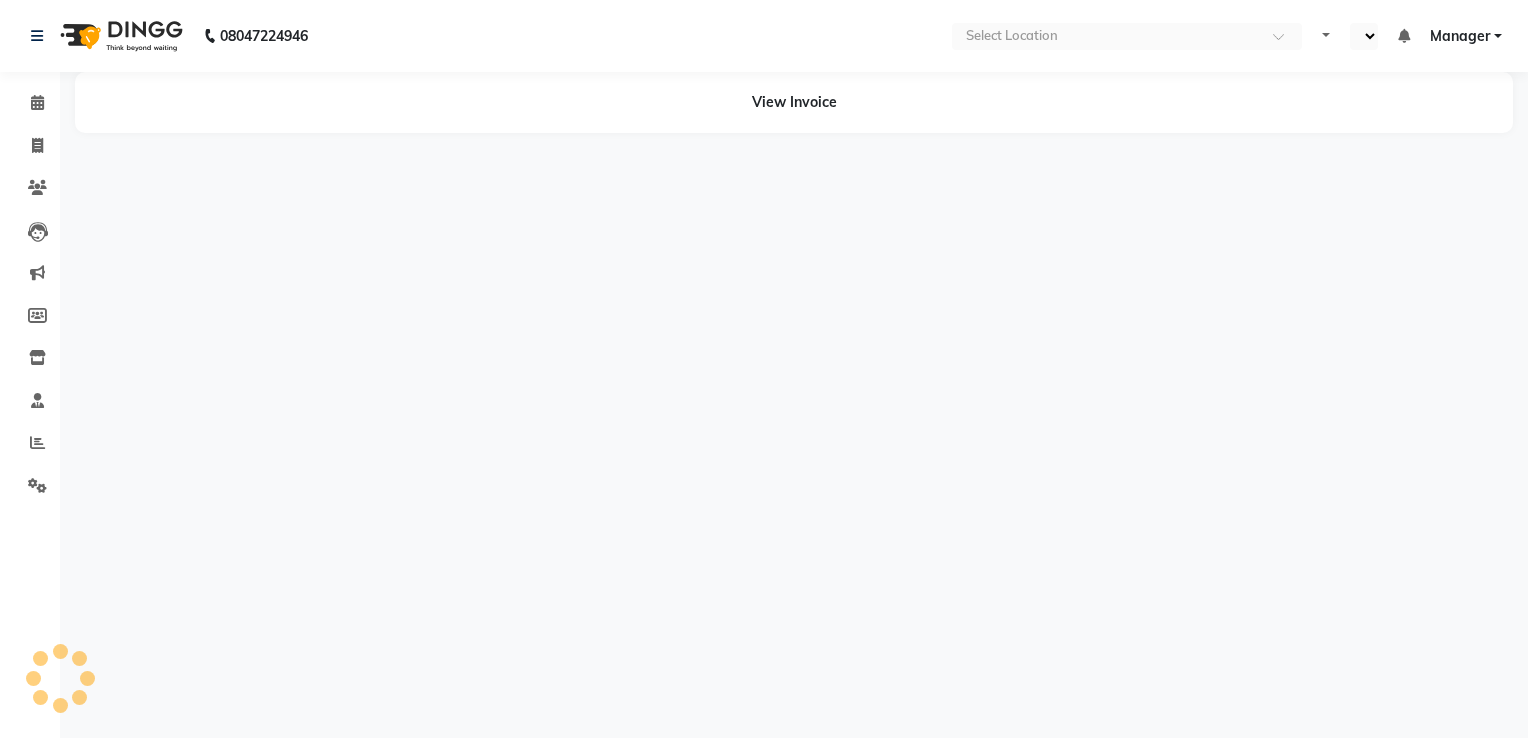 select on "en" 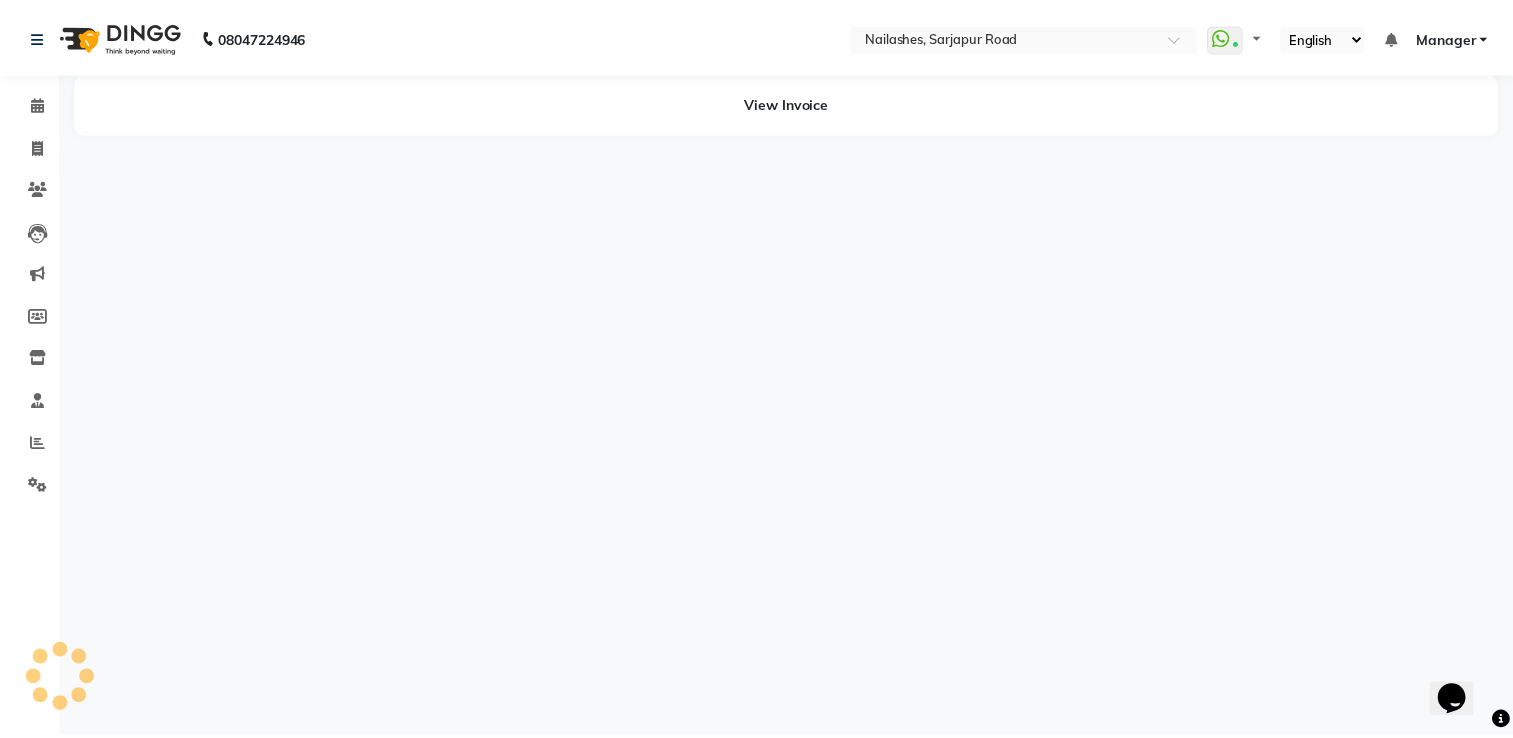 scroll, scrollTop: 0, scrollLeft: 0, axis: both 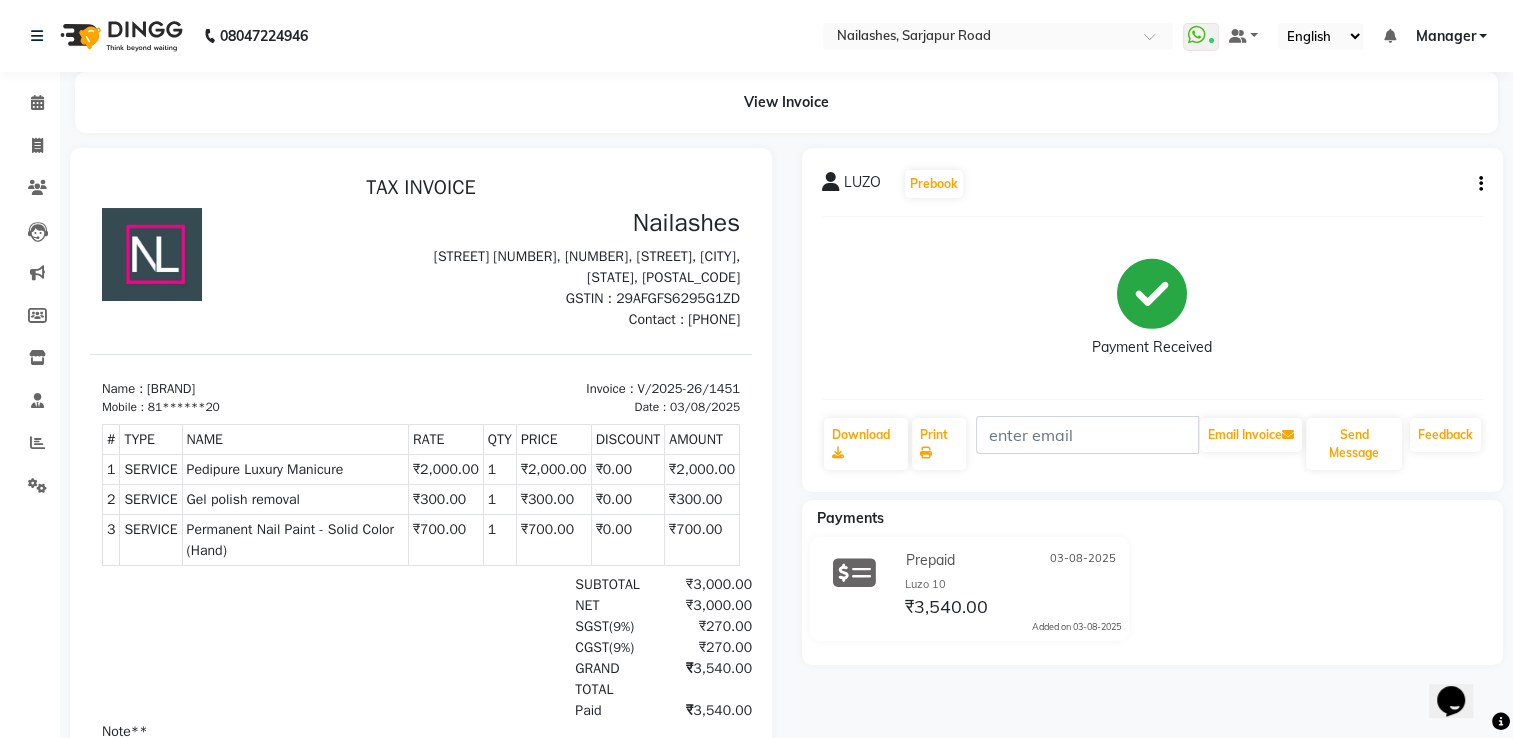 click on "LUZO Prebook Payment Received Download Print Email Invoice Send Message Feedback" 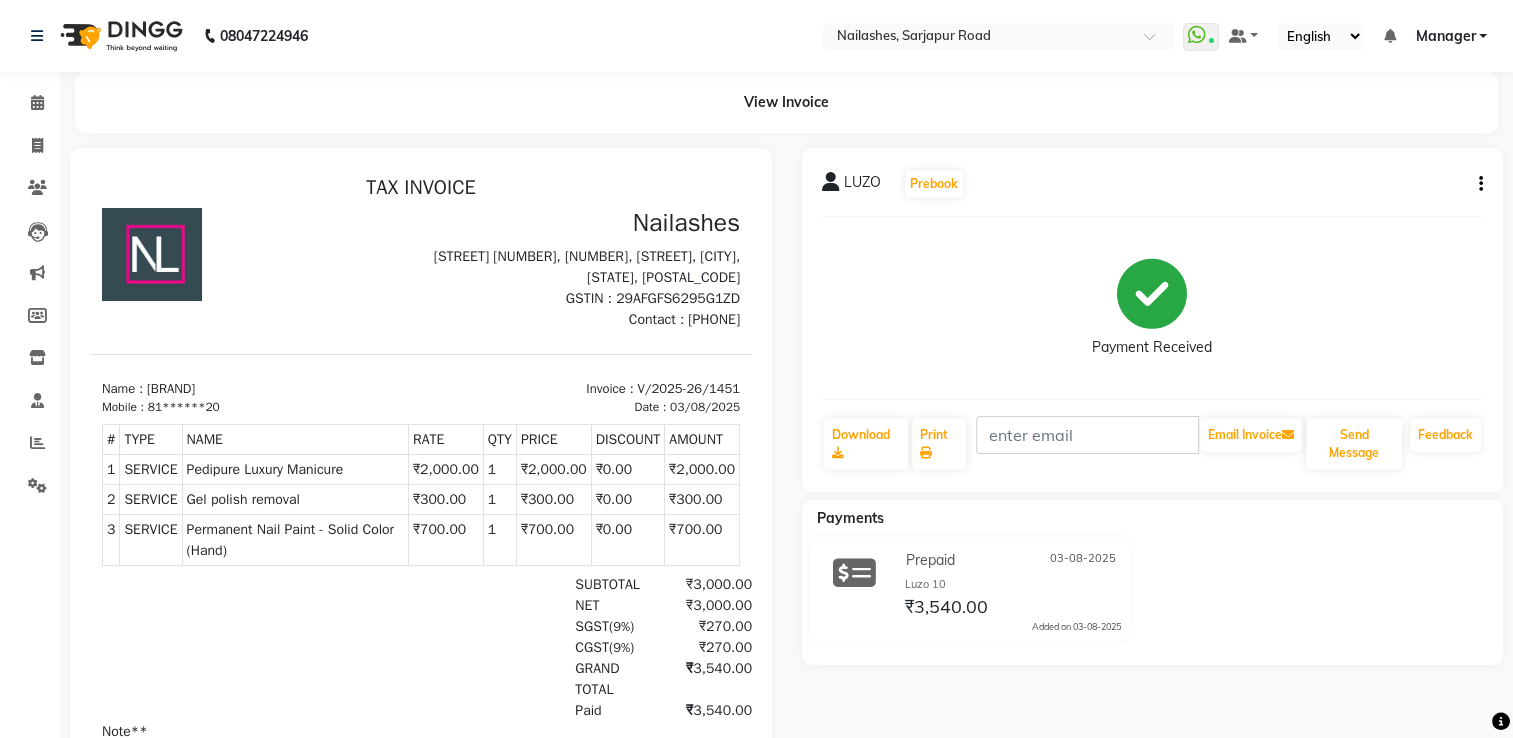 click 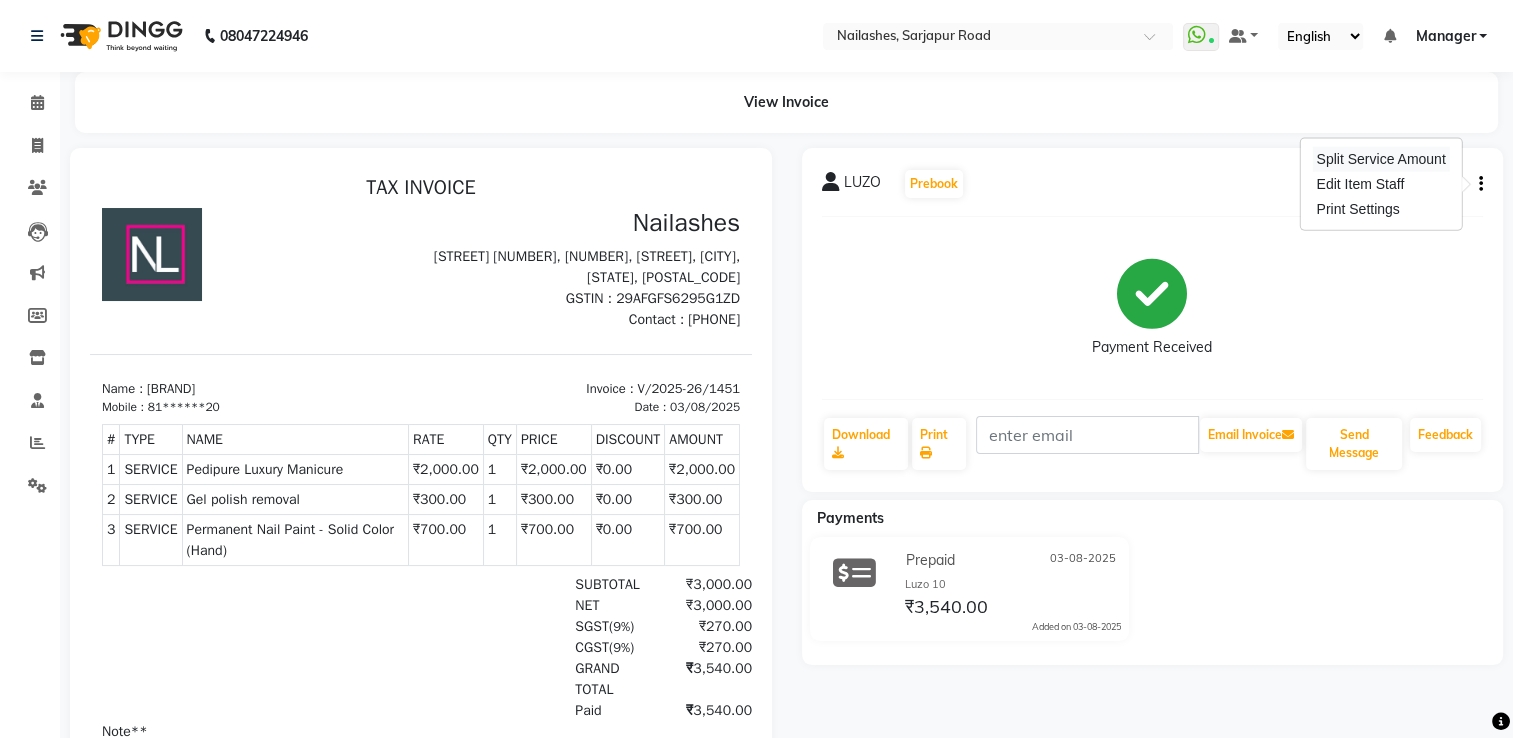 click on "Split Service Amount" at bounding box center [1380, 159] 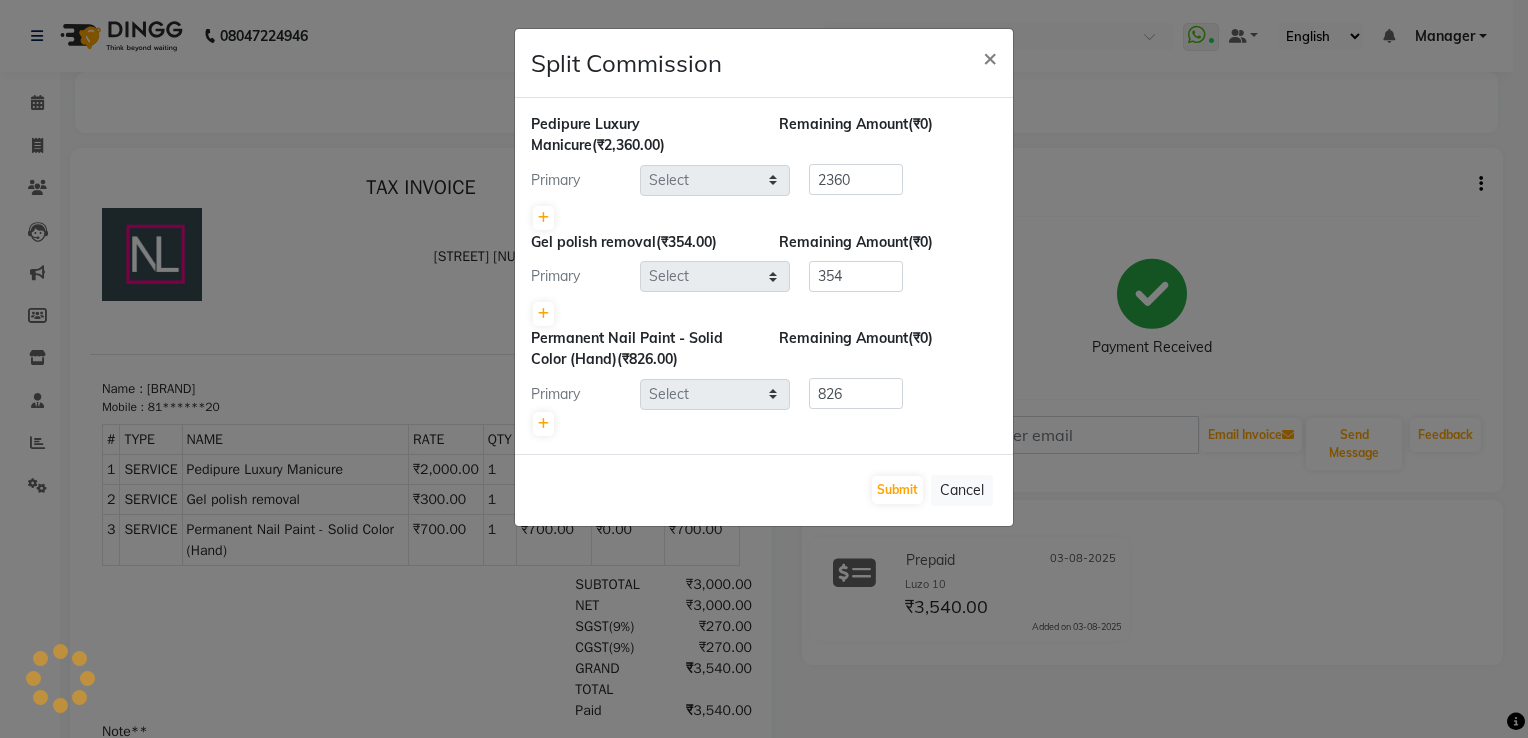 select on "62952" 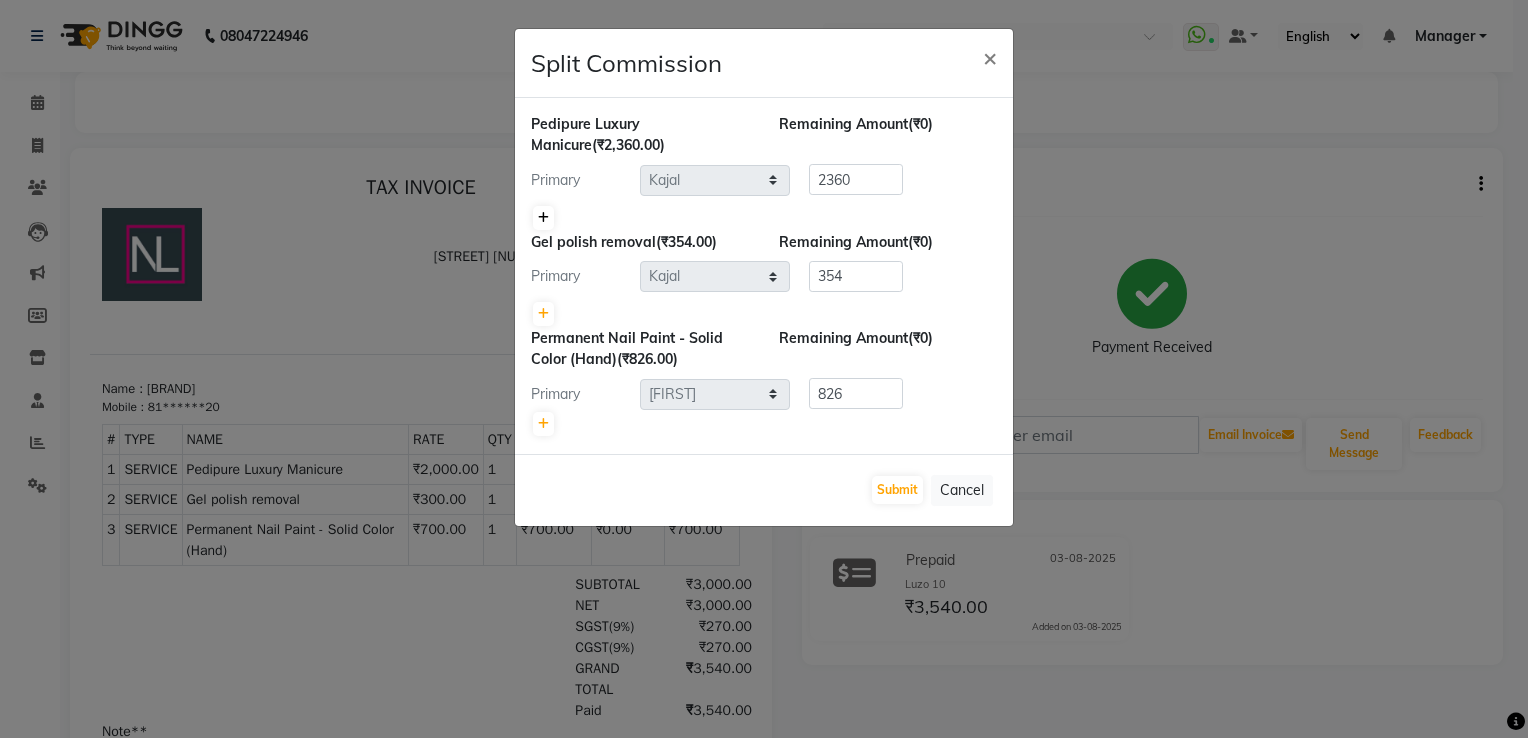 click 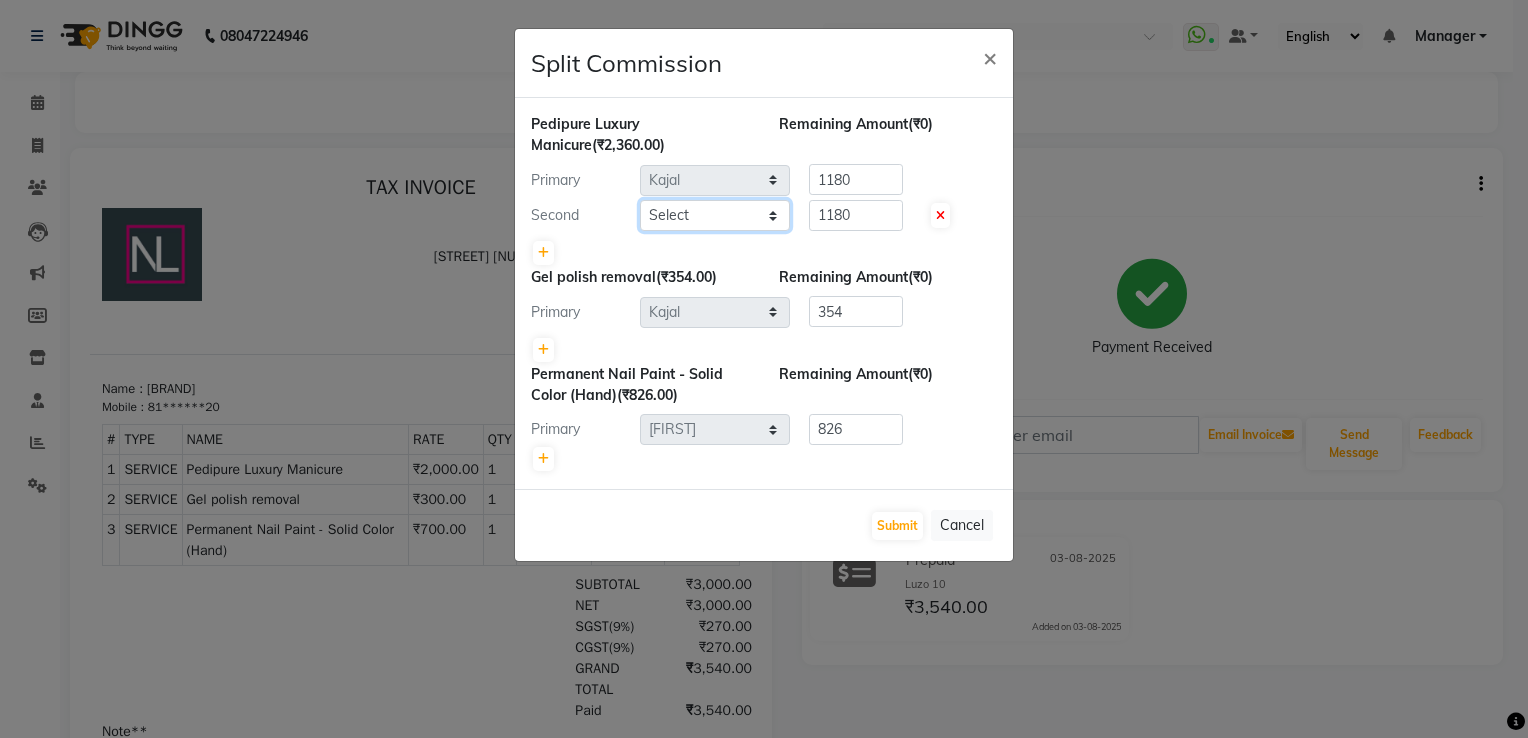 click on "Select [FIRST] [FIRST] [FIRST] [FIRST] [FIRST] [FIRST] [FIRST] [FIRST] [FIRST] [FIRST] [FIRST] [FIRST] [FIRST] [FIRST] [FIRST] [FIRST] [FIRST]" 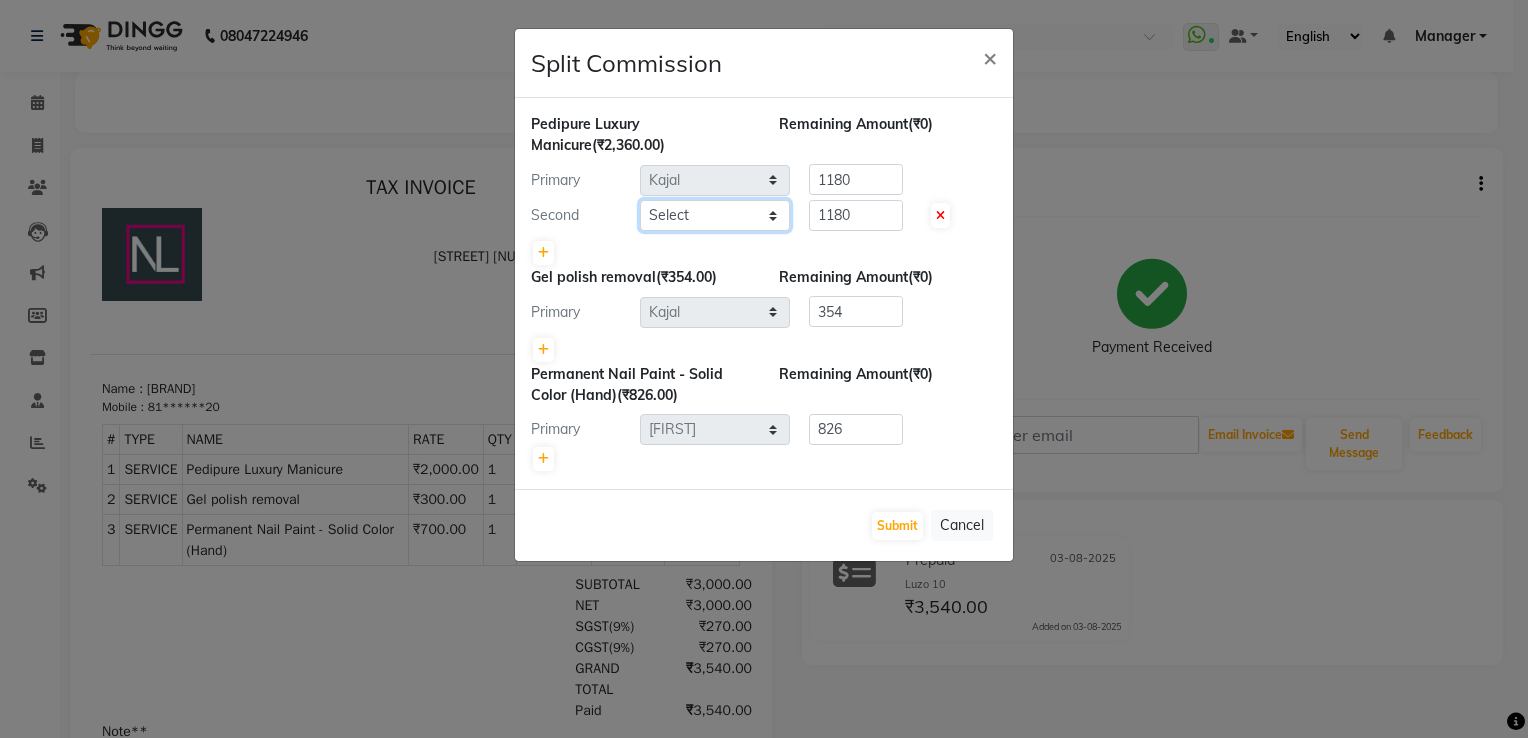 select on "80708" 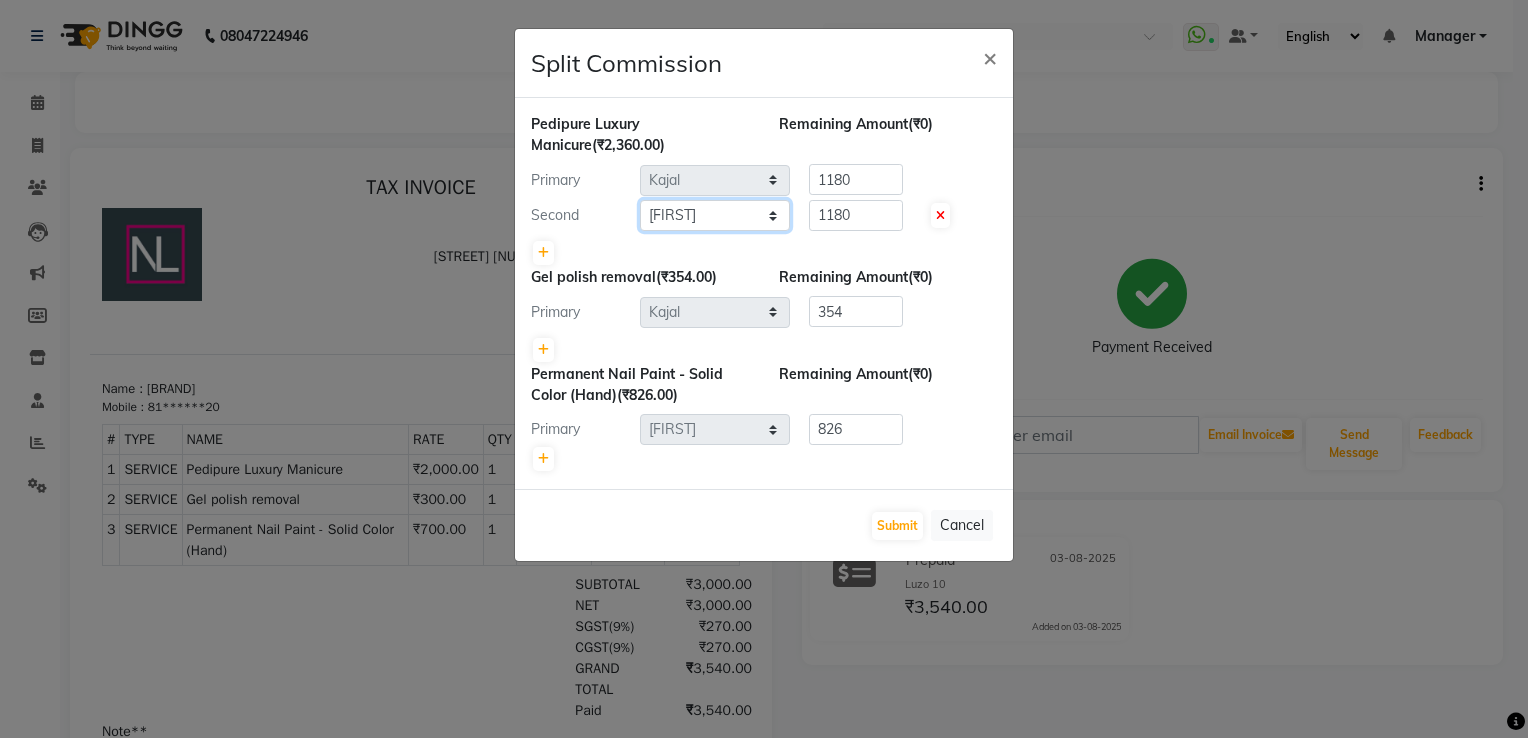 click on "Select [FIRST] [FIRST] [FIRST] [FIRST] [FIRST] [FIRST] [FIRST] [FIRST] [FIRST] [FIRST] [FIRST] [FIRST] [FIRST] [FIRST] [FIRST] [FIRST] [FIRST]" 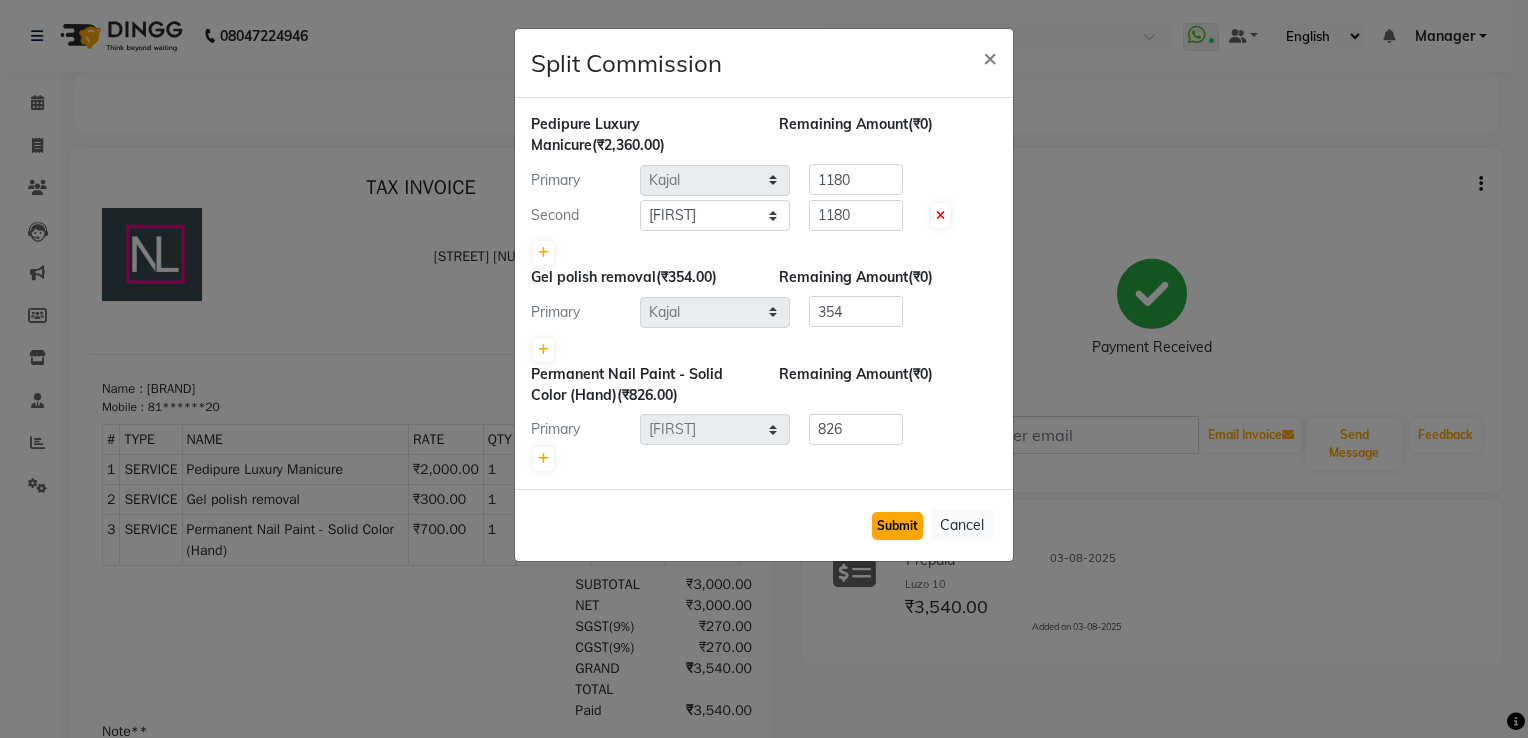 click on "Submit" 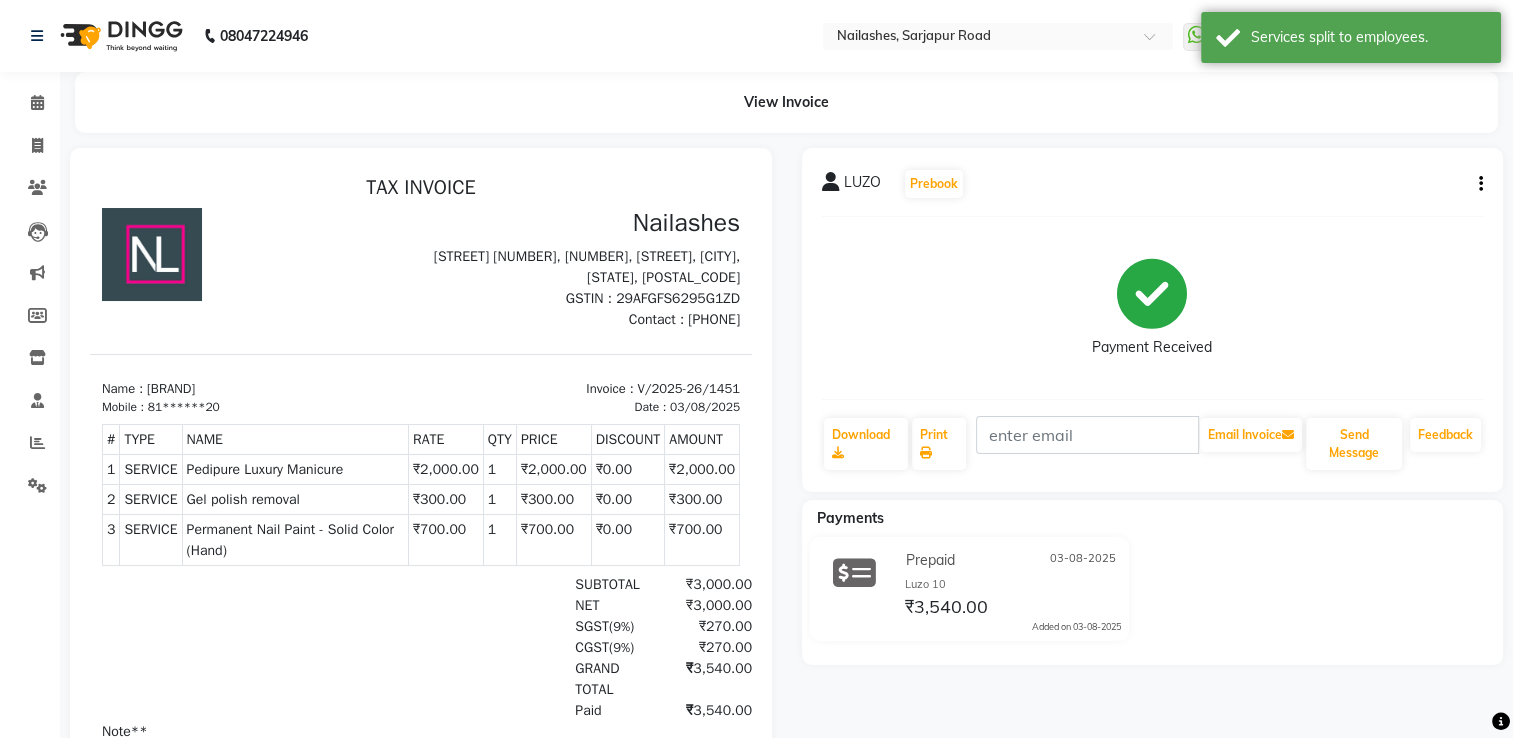 click on "Settings" 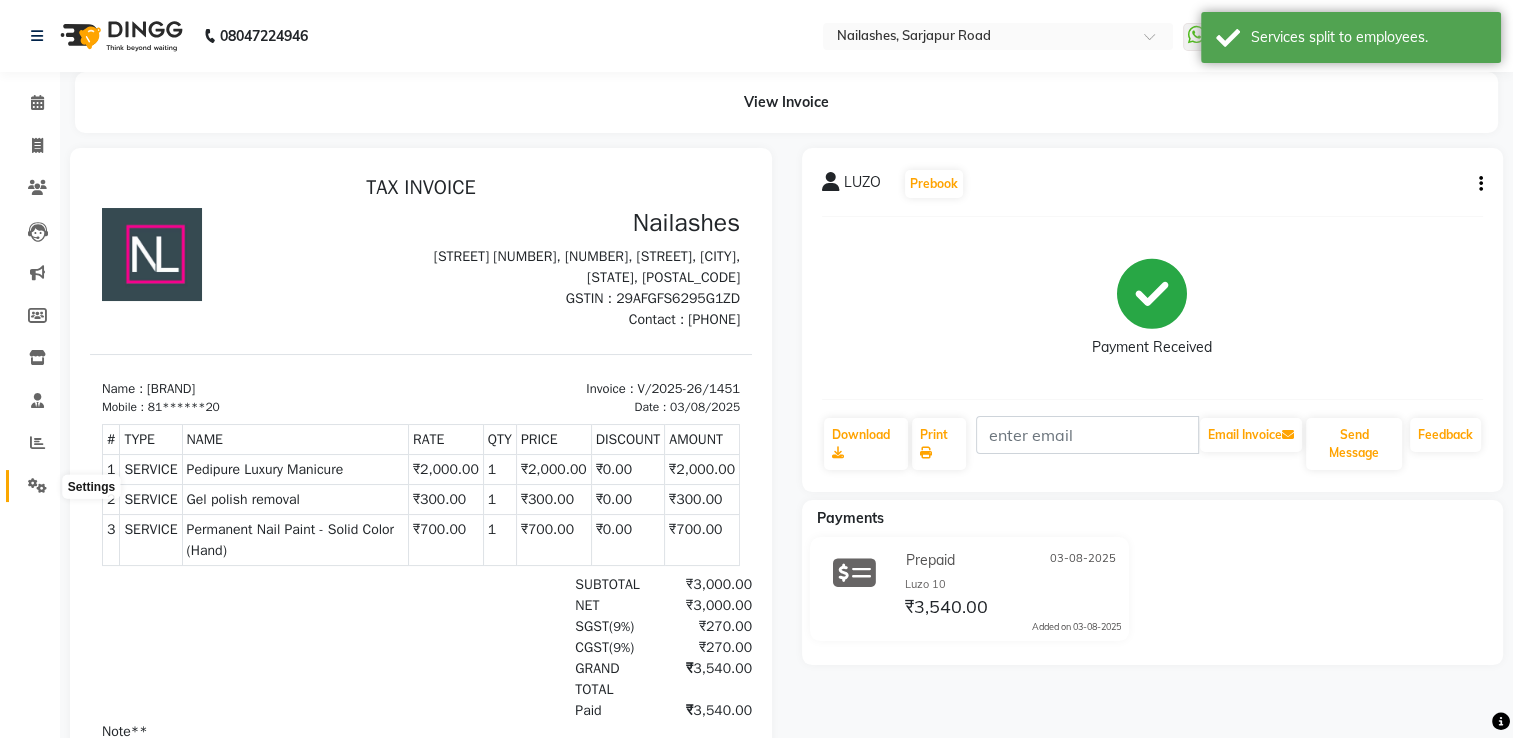 click 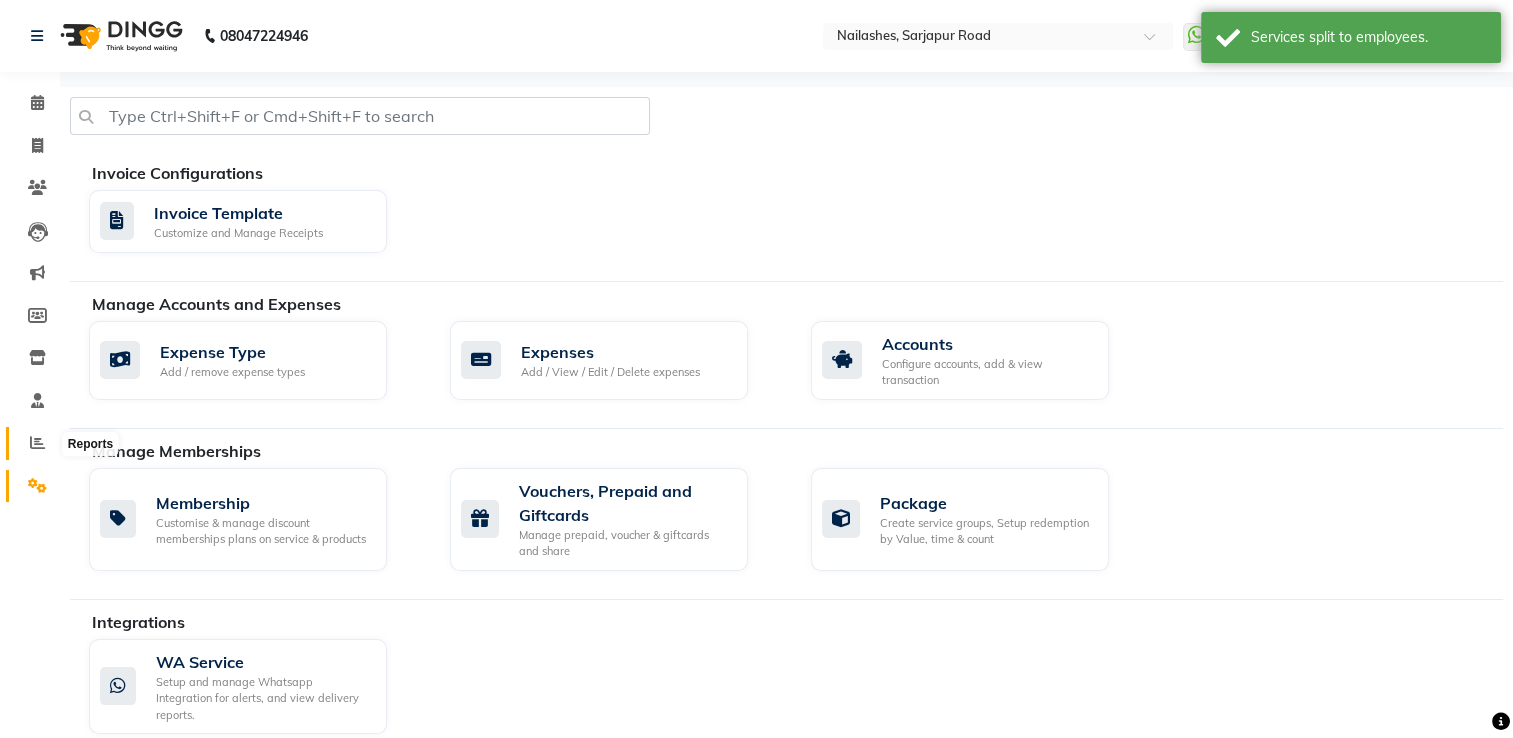 click 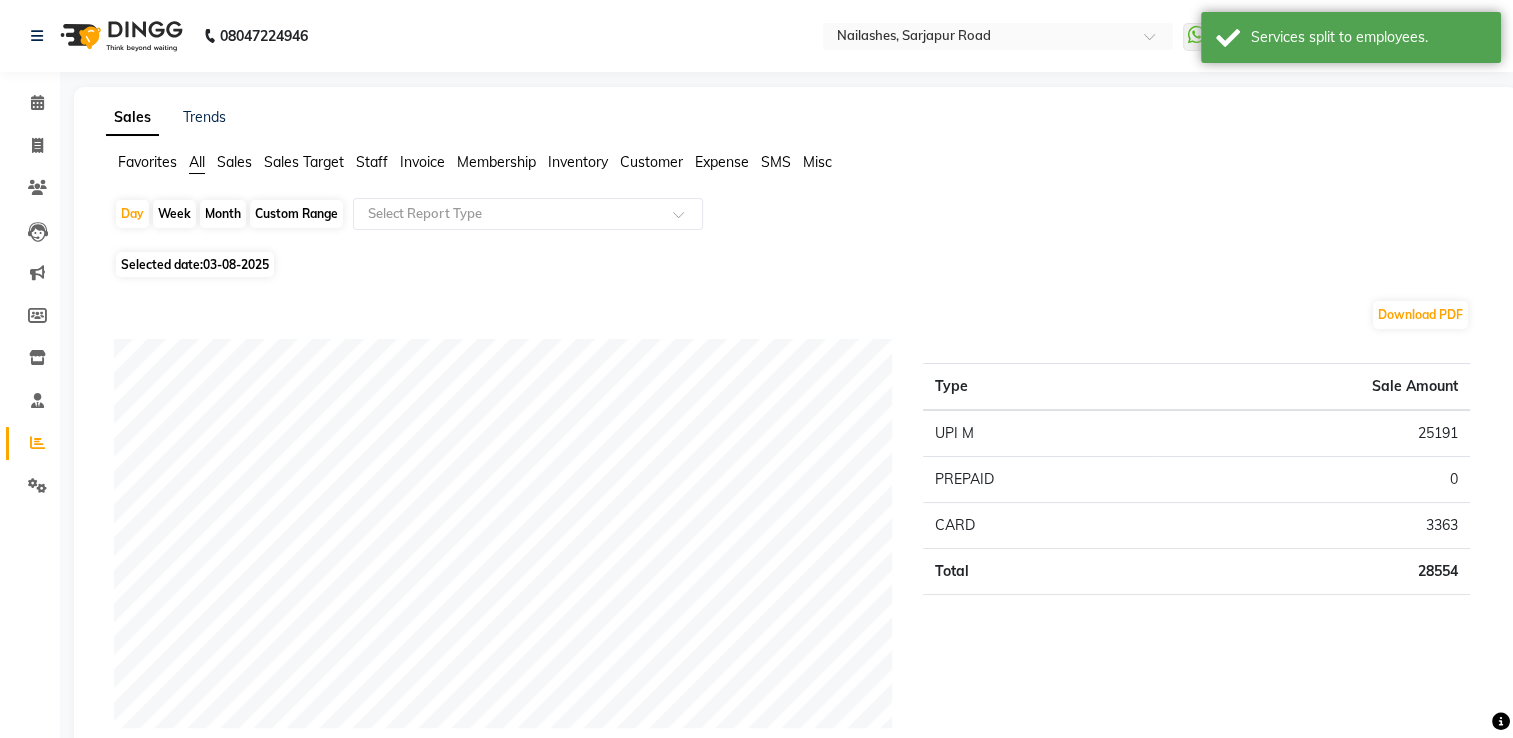 click on "Staff" 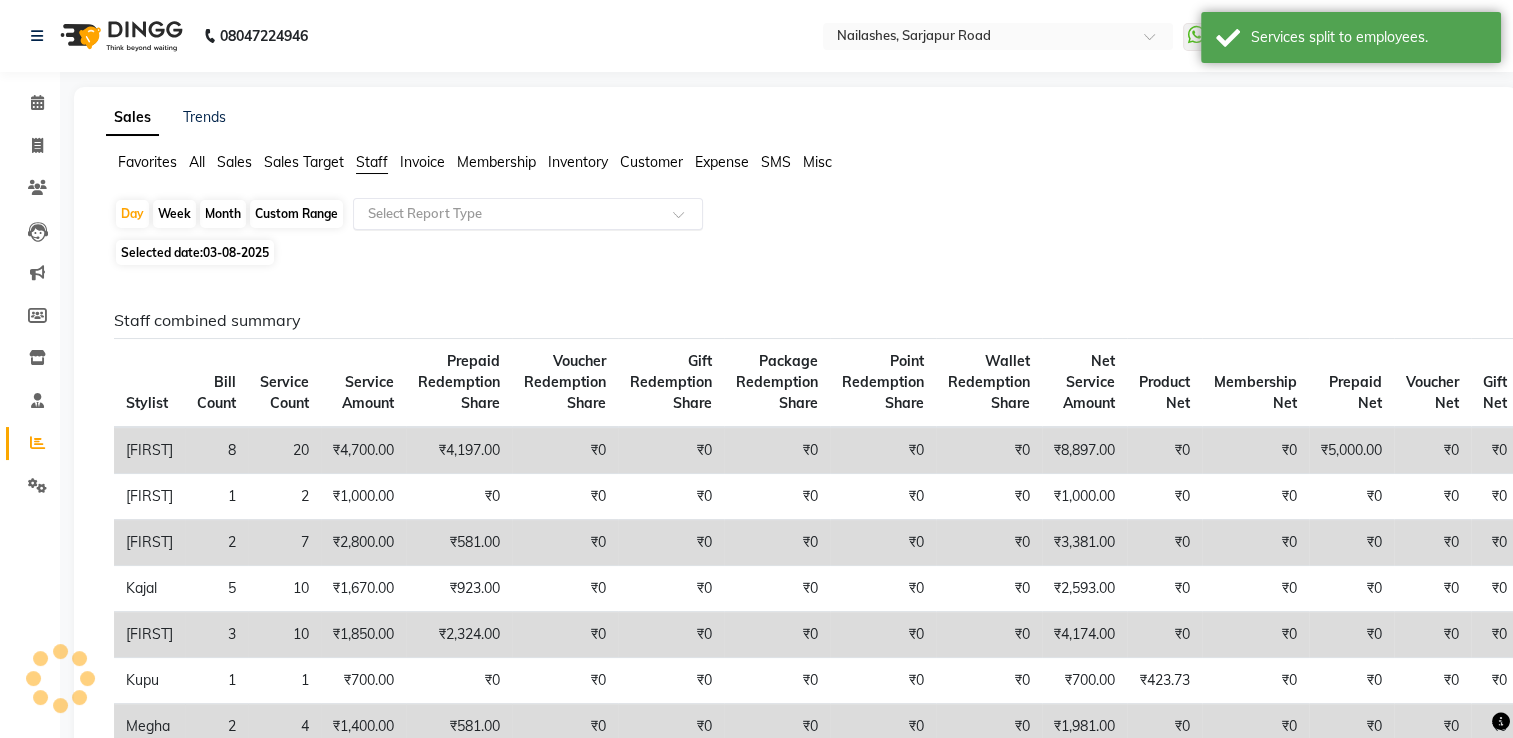 click on "Select Report Type" 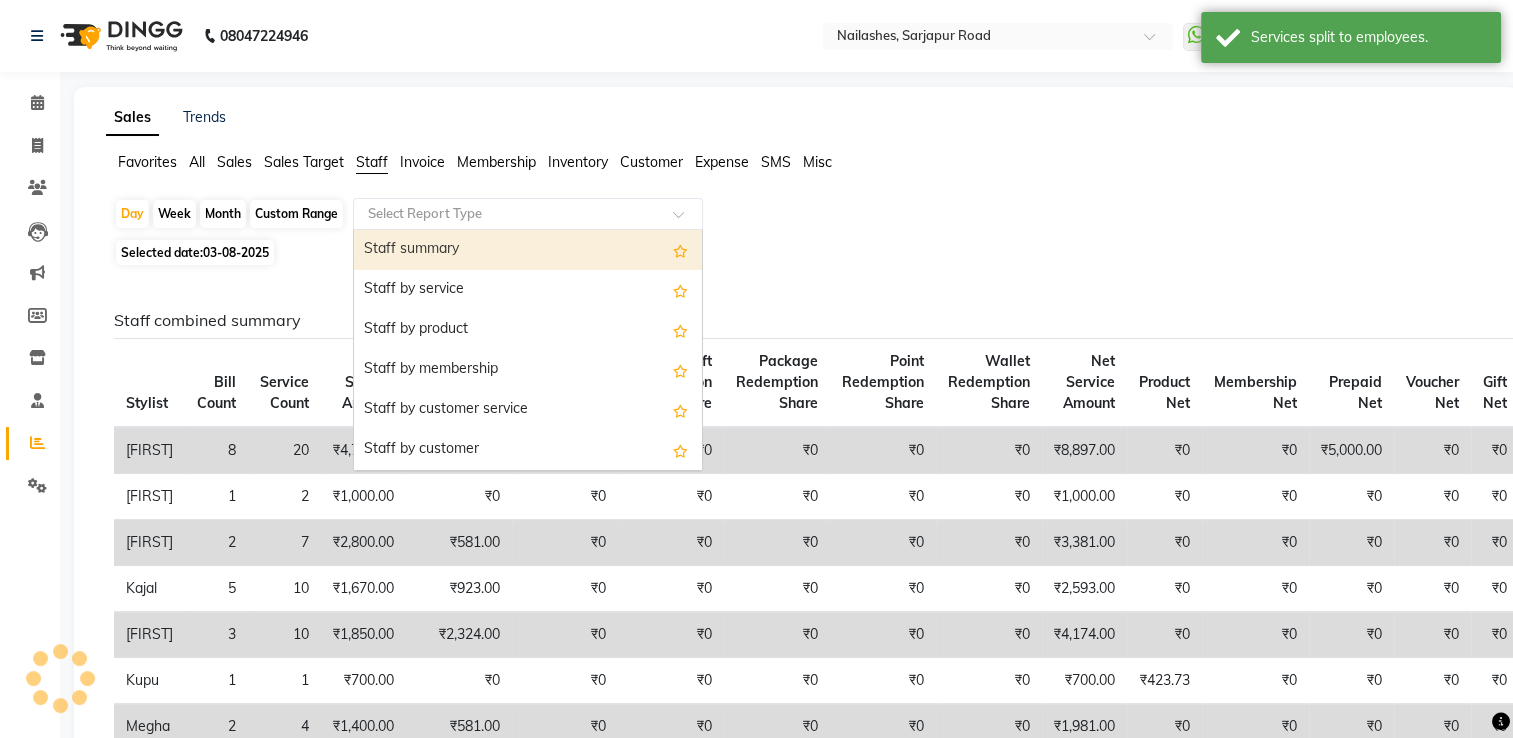click on "Staff summary" at bounding box center (528, 250) 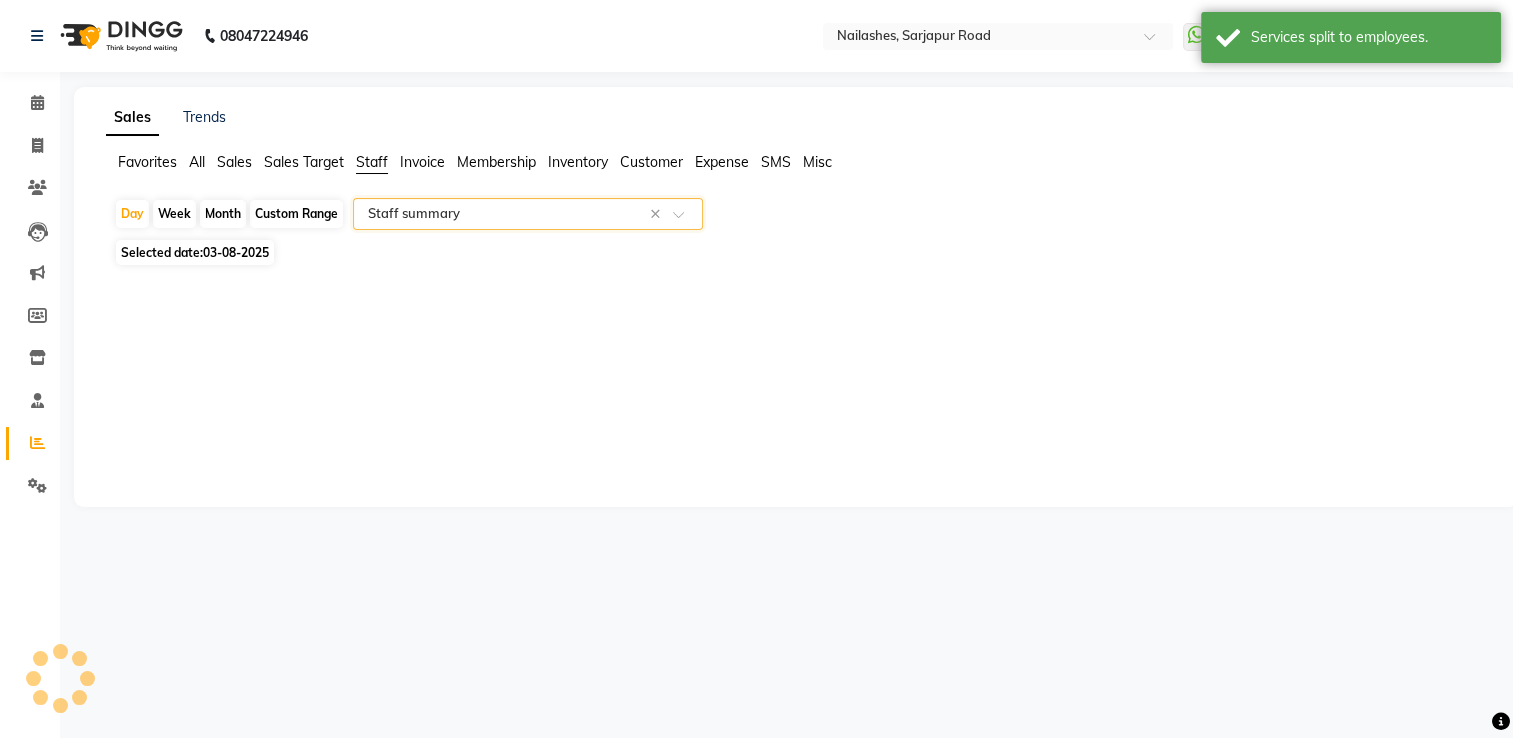 select on "full_report" 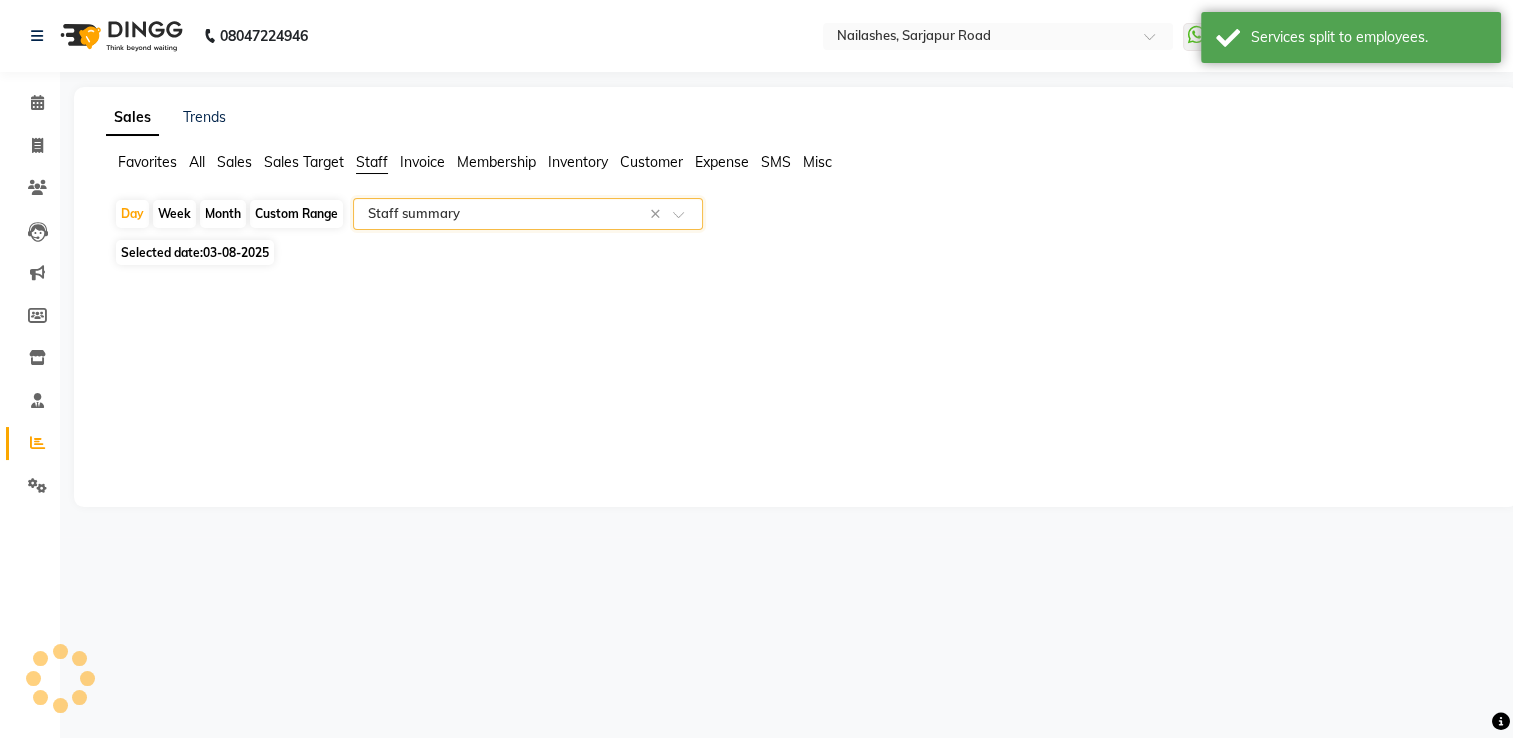select on "csv" 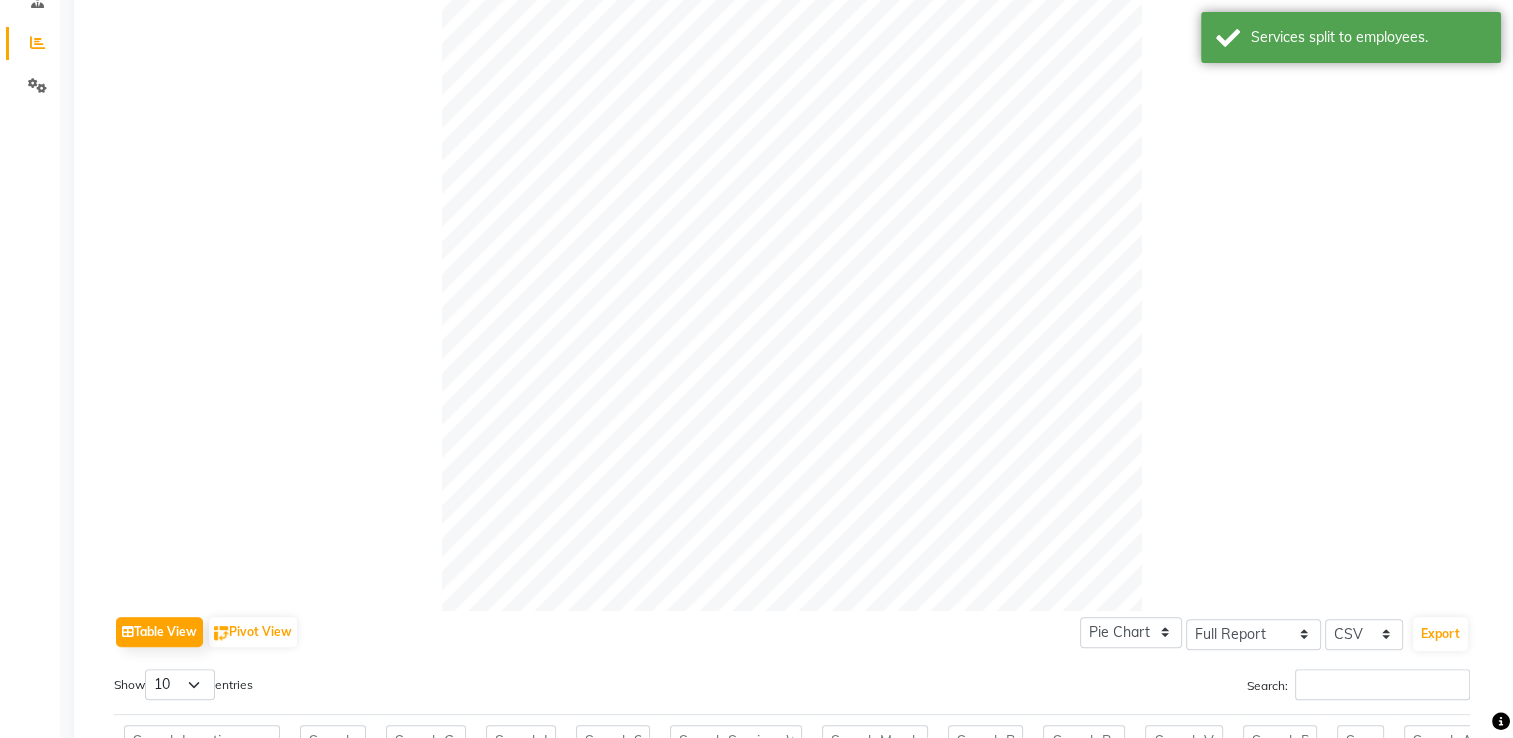 scroll, scrollTop: 800, scrollLeft: 0, axis: vertical 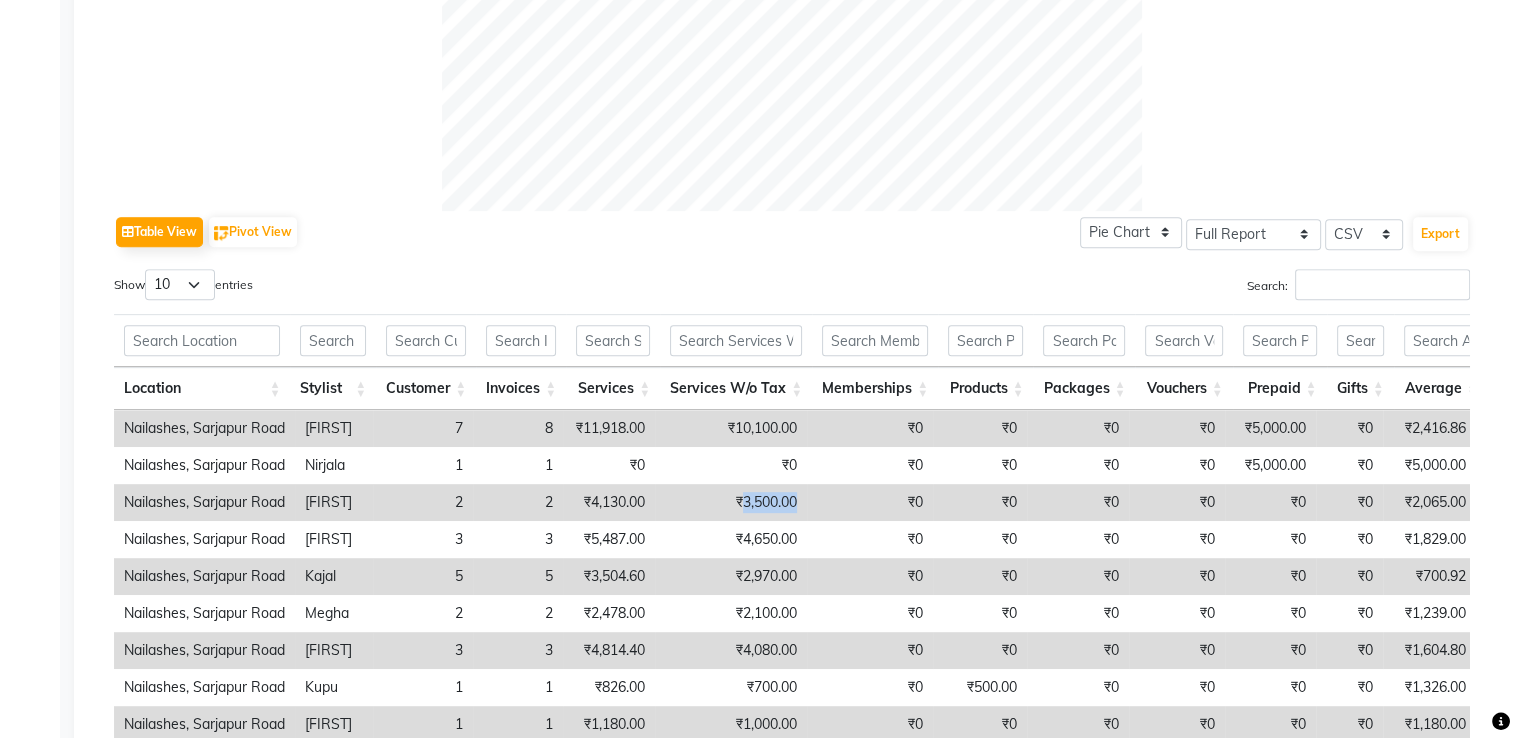 drag, startPoint x: 826, startPoint y: 494, endPoint x: 751, endPoint y: 498, distance: 75.10659 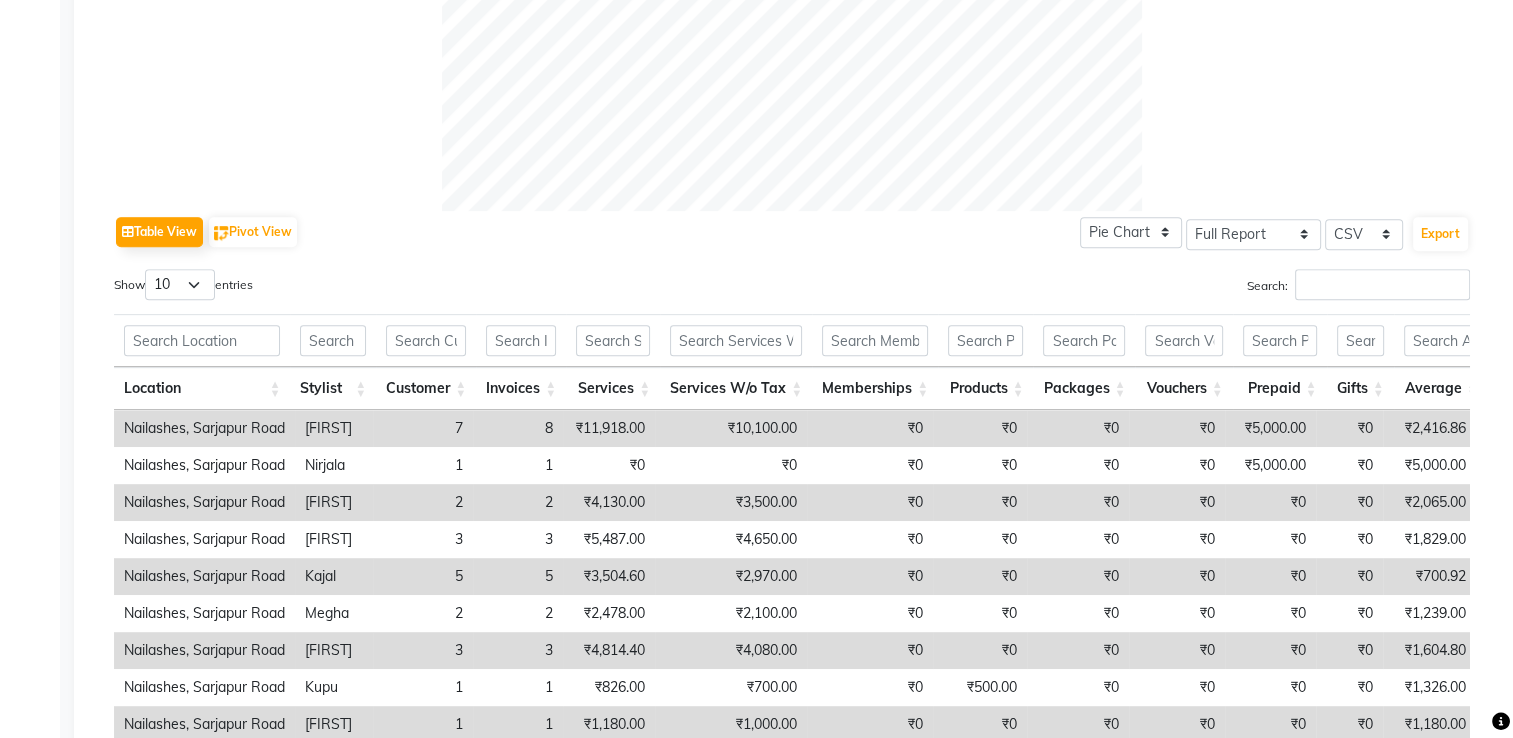 click on "Table View   Pivot View  Pie Chart Bar Chart Select Full Report Filtered Report Select CSV PDF  Export" 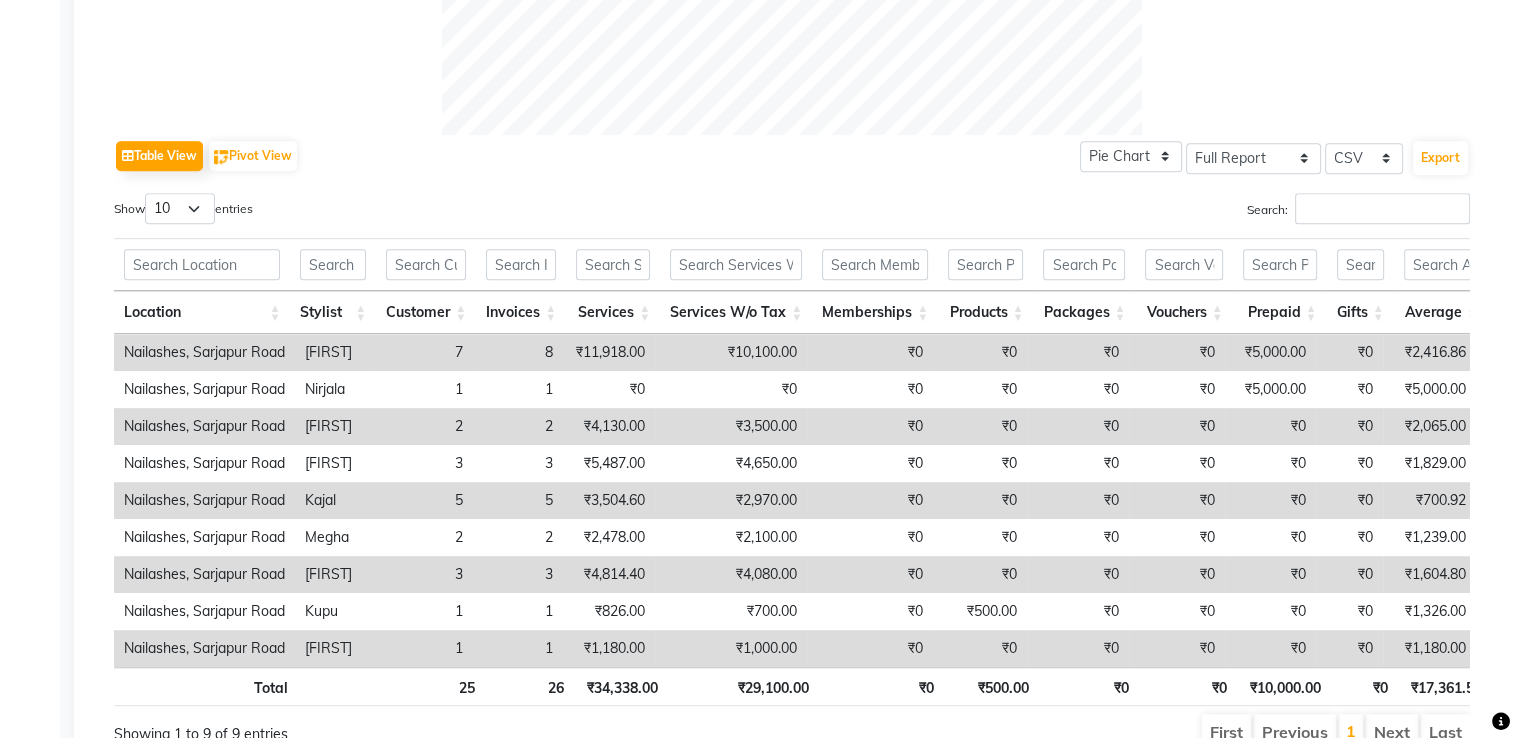 scroll, scrollTop: 984, scrollLeft: 0, axis: vertical 